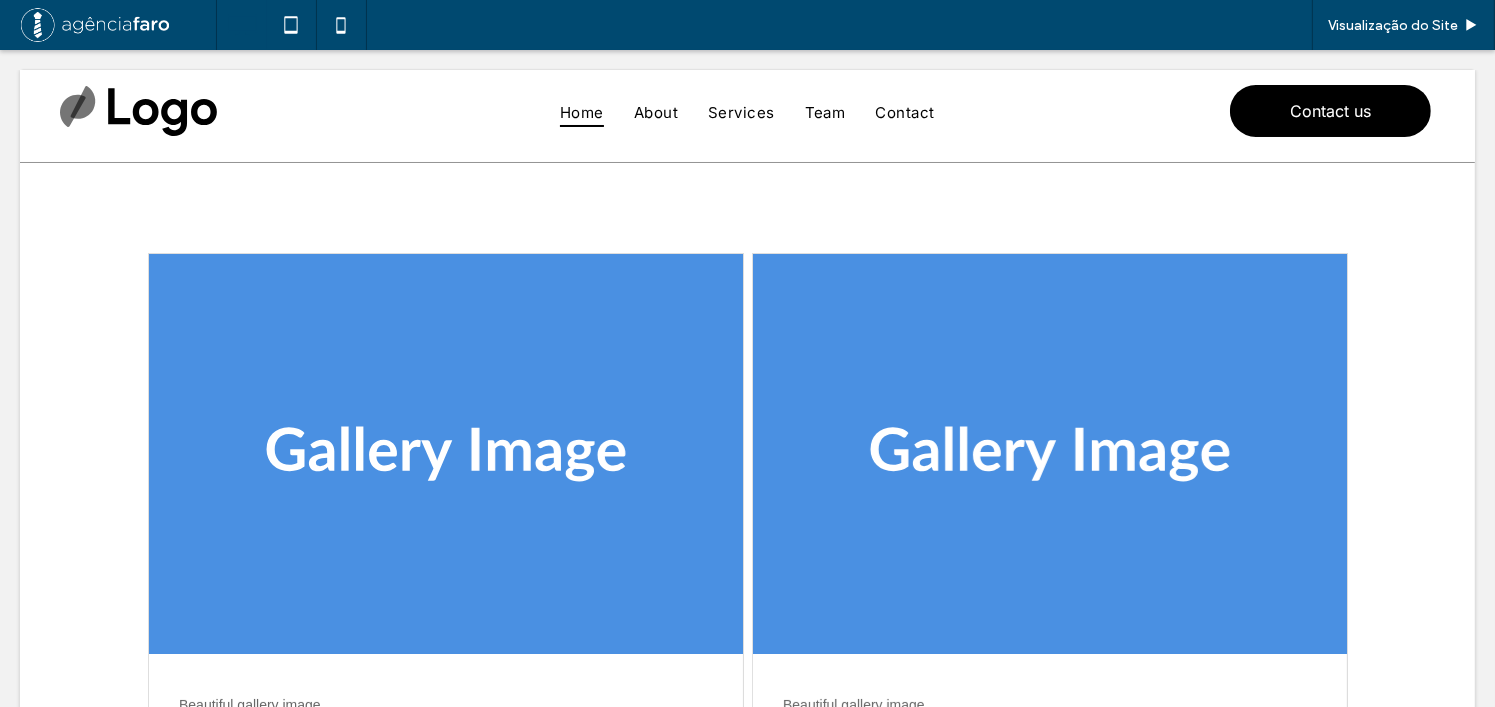 scroll, scrollTop: 0, scrollLeft: 0, axis: both 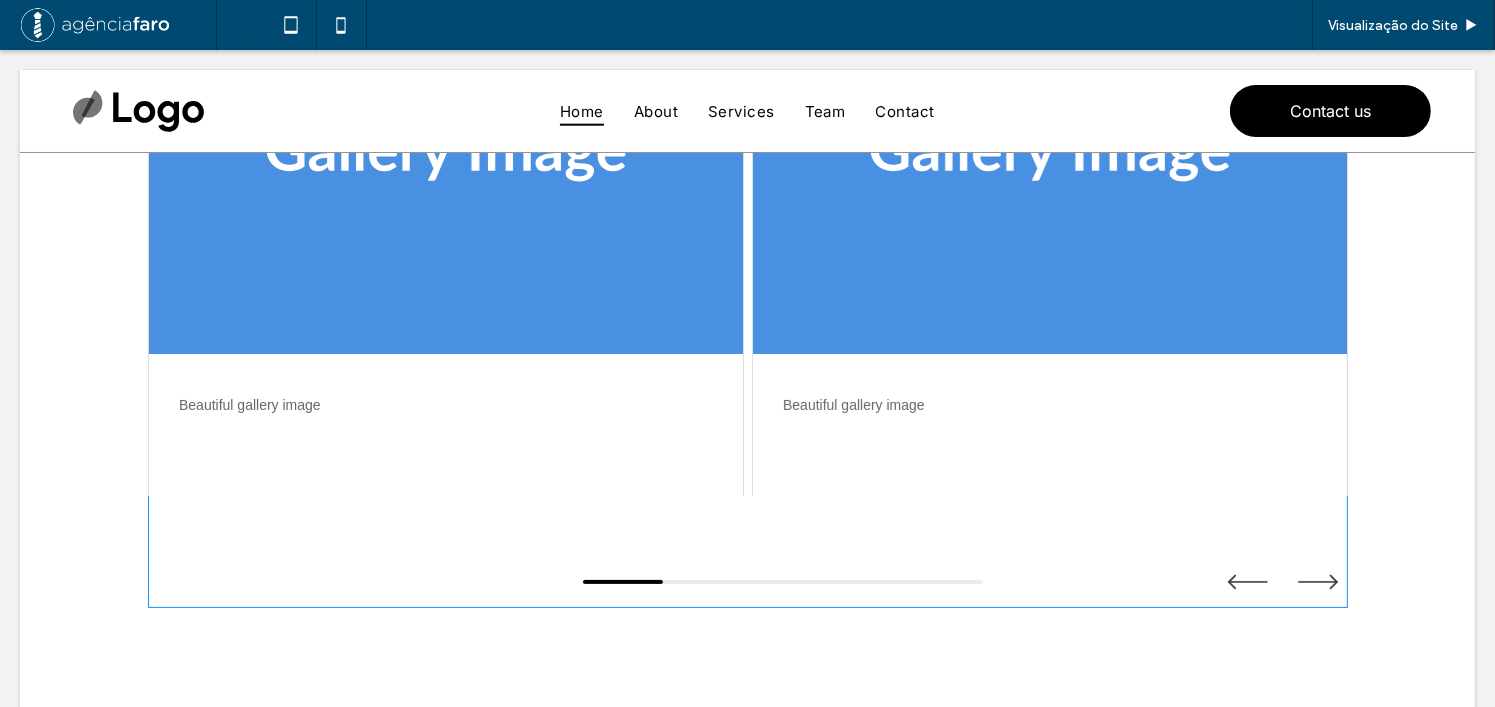 click at bounding box center (748, 281) 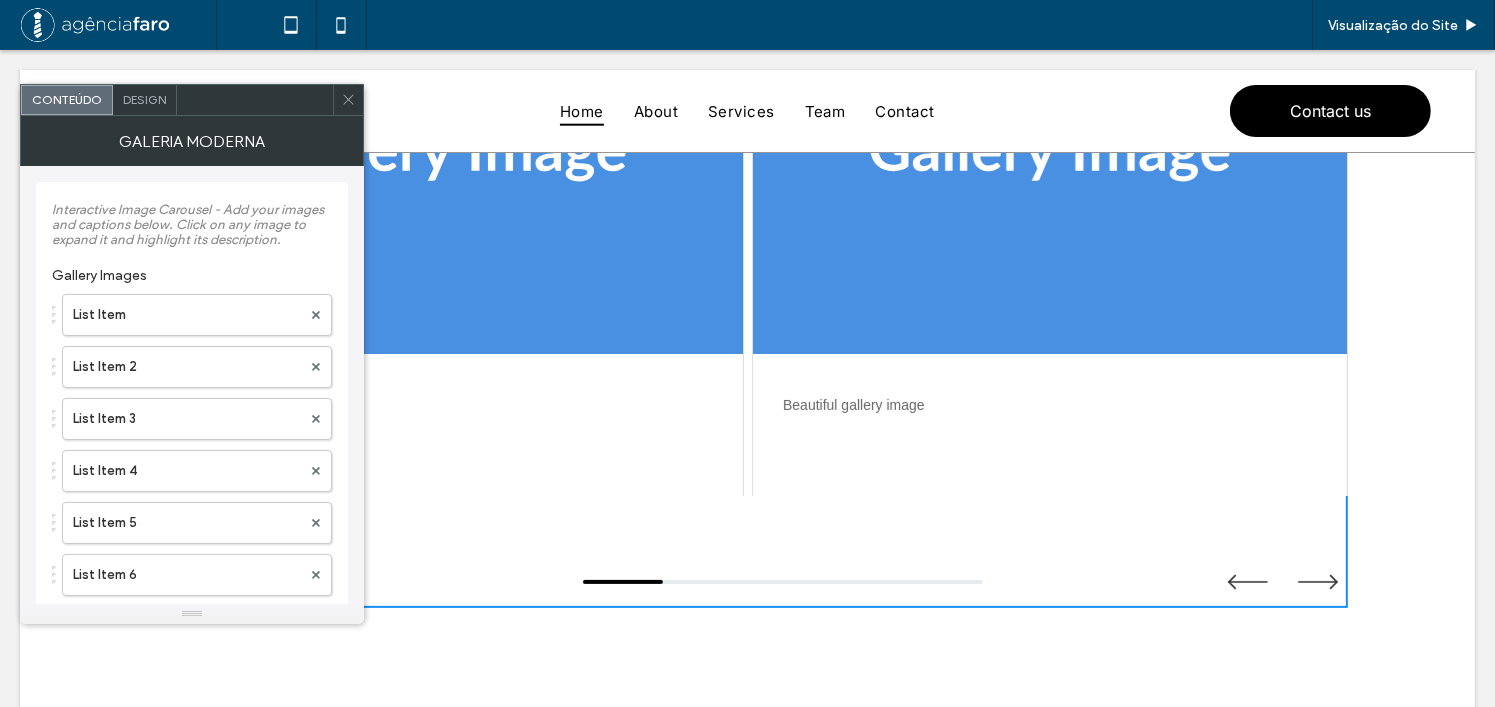 click on "Design" at bounding box center (144, 99) 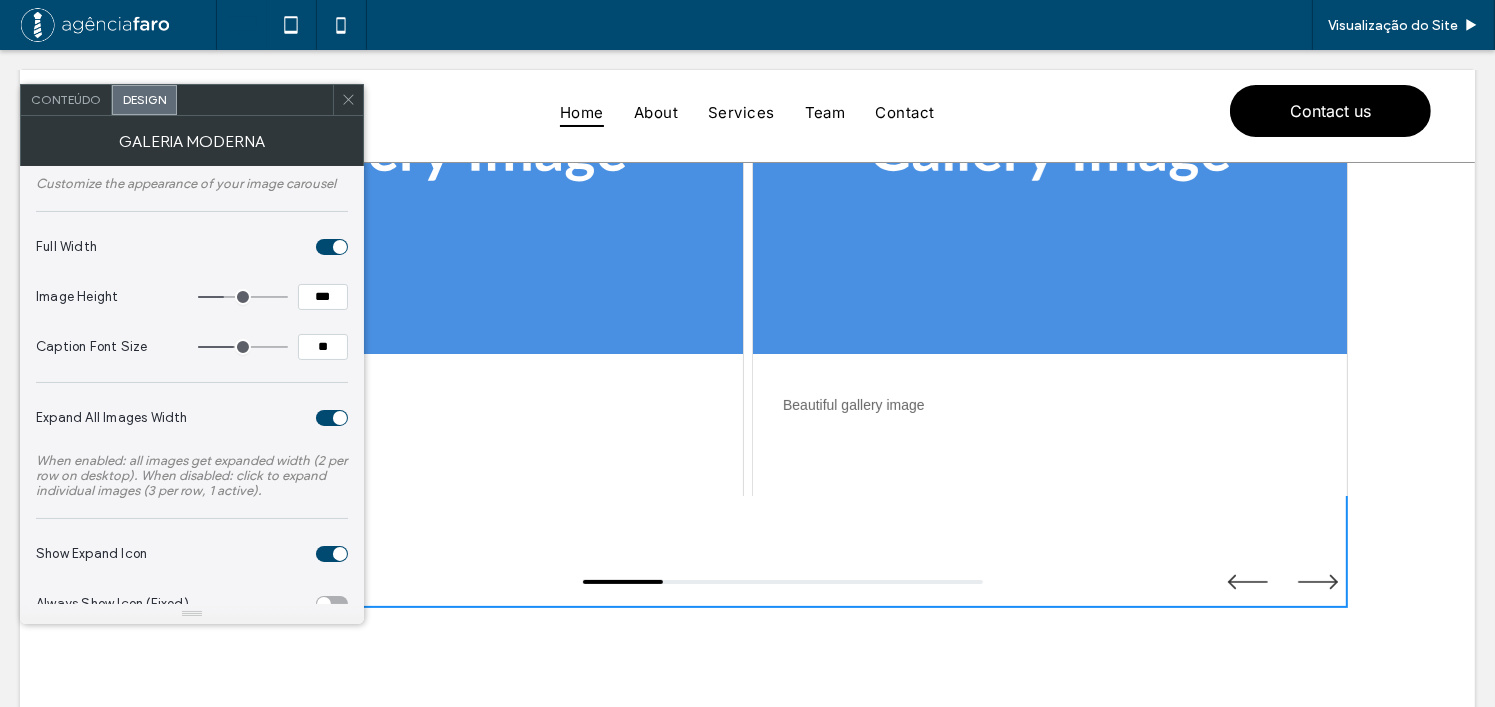 scroll, scrollTop: 0, scrollLeft: 0, axis: both 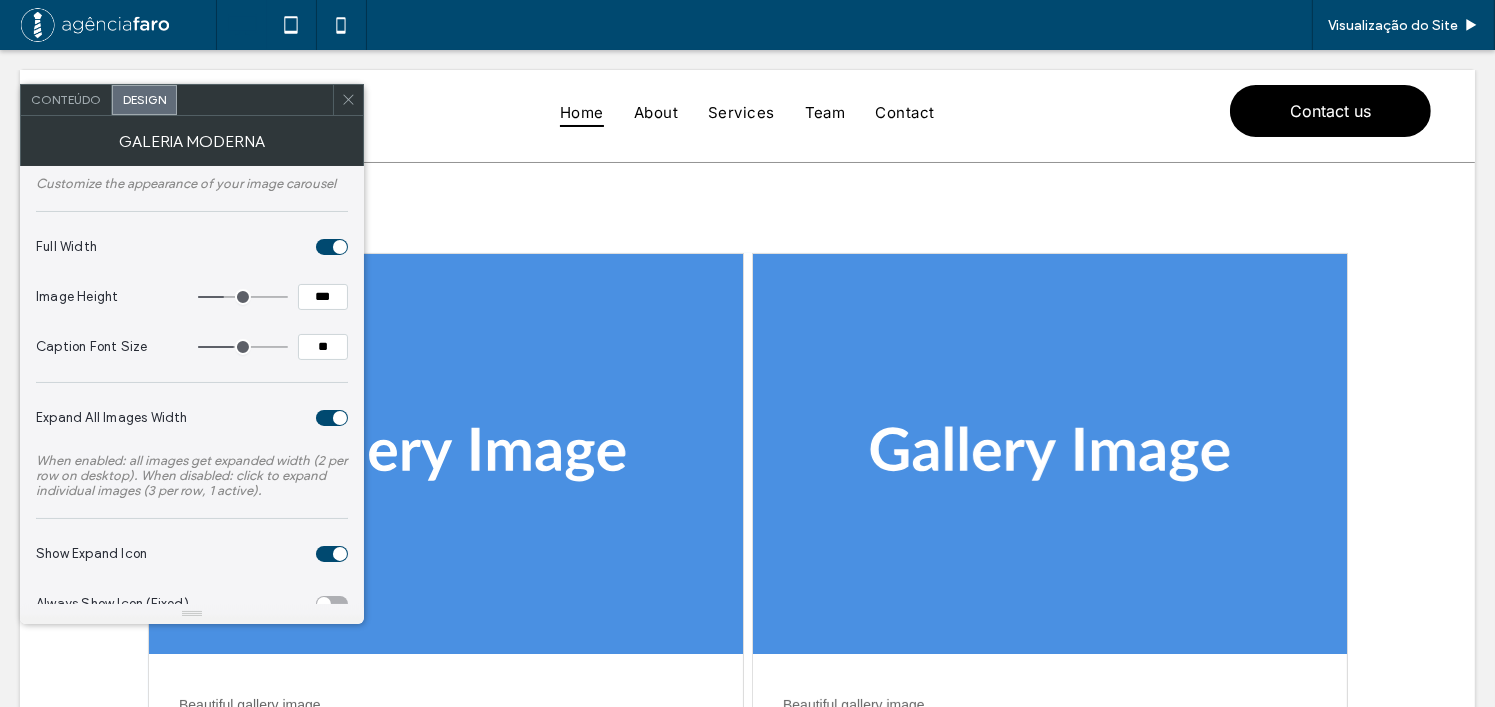 click at bounding box center (332, 418) 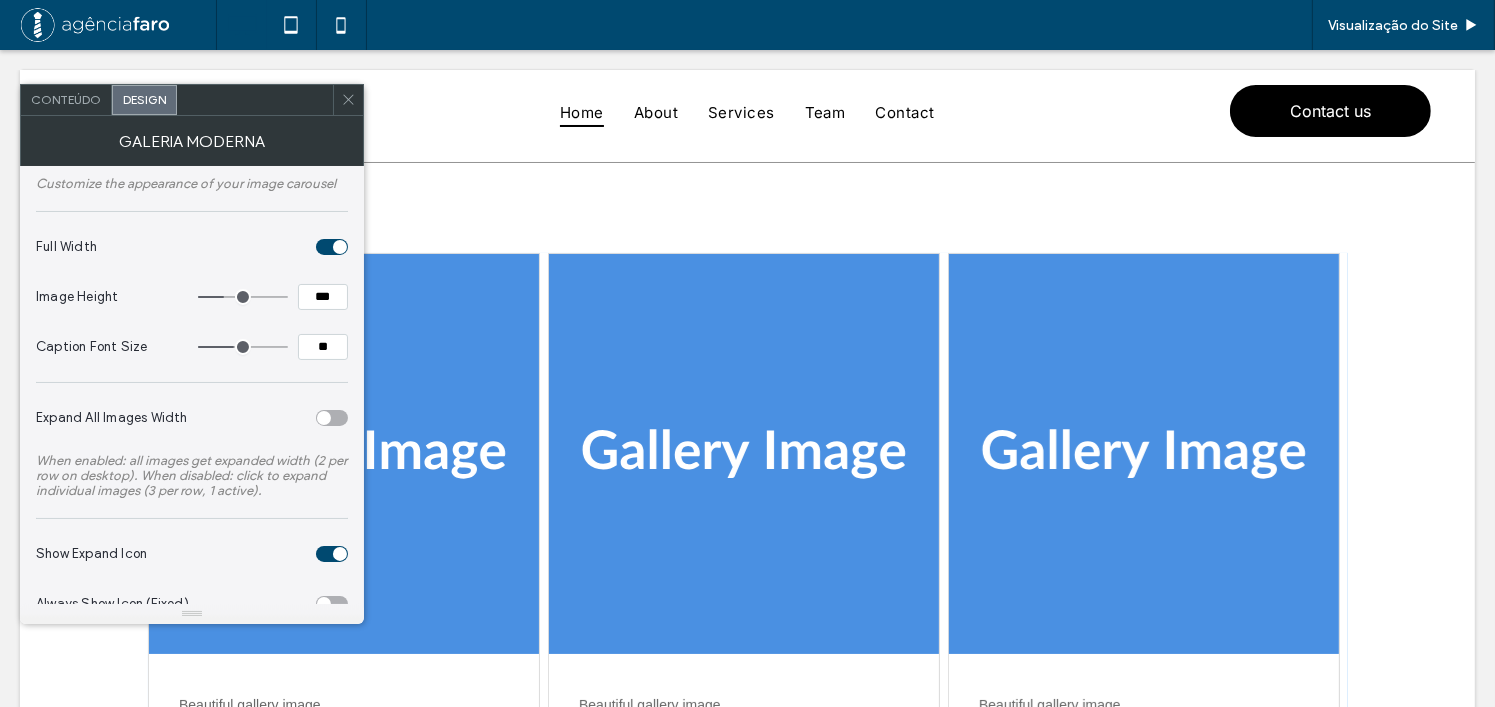 click 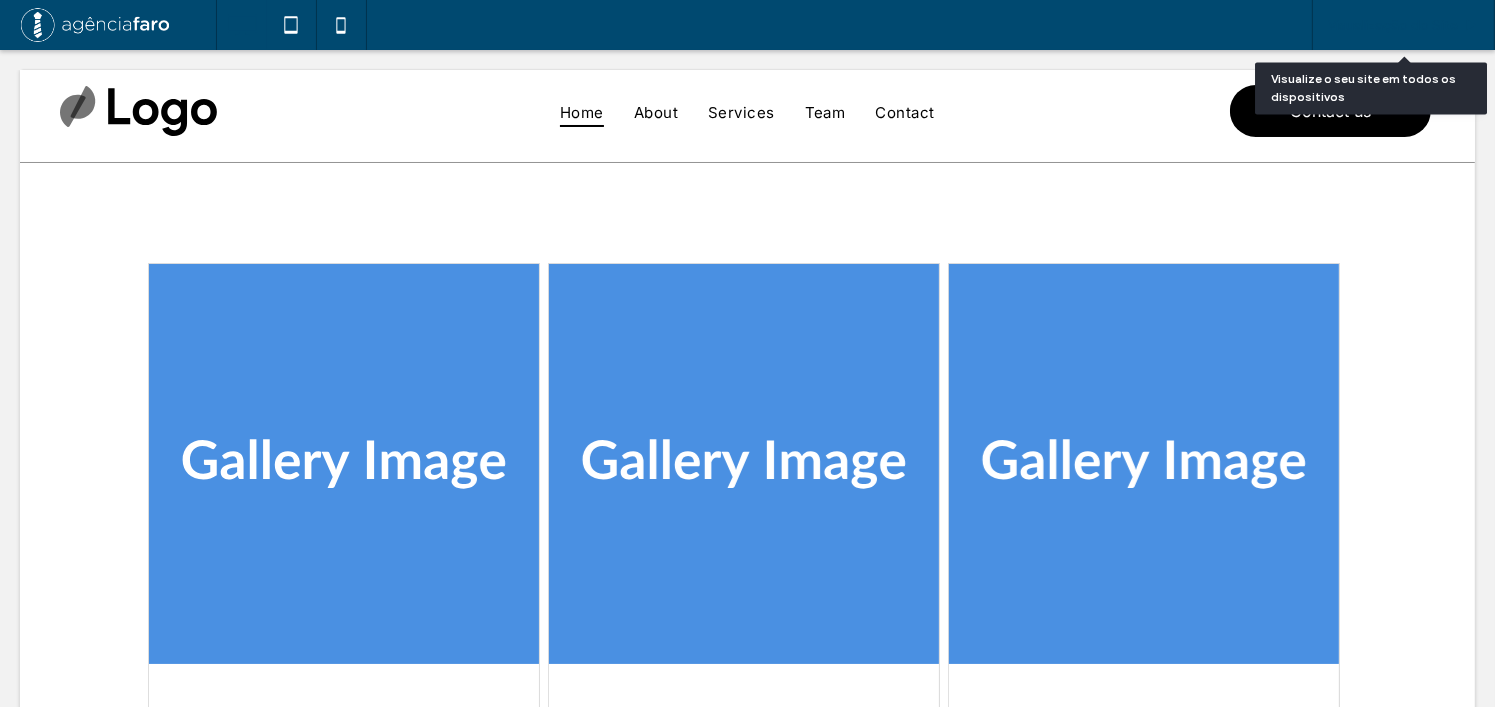 click on "Visualização do Site" at bounding box center (1393, 25) 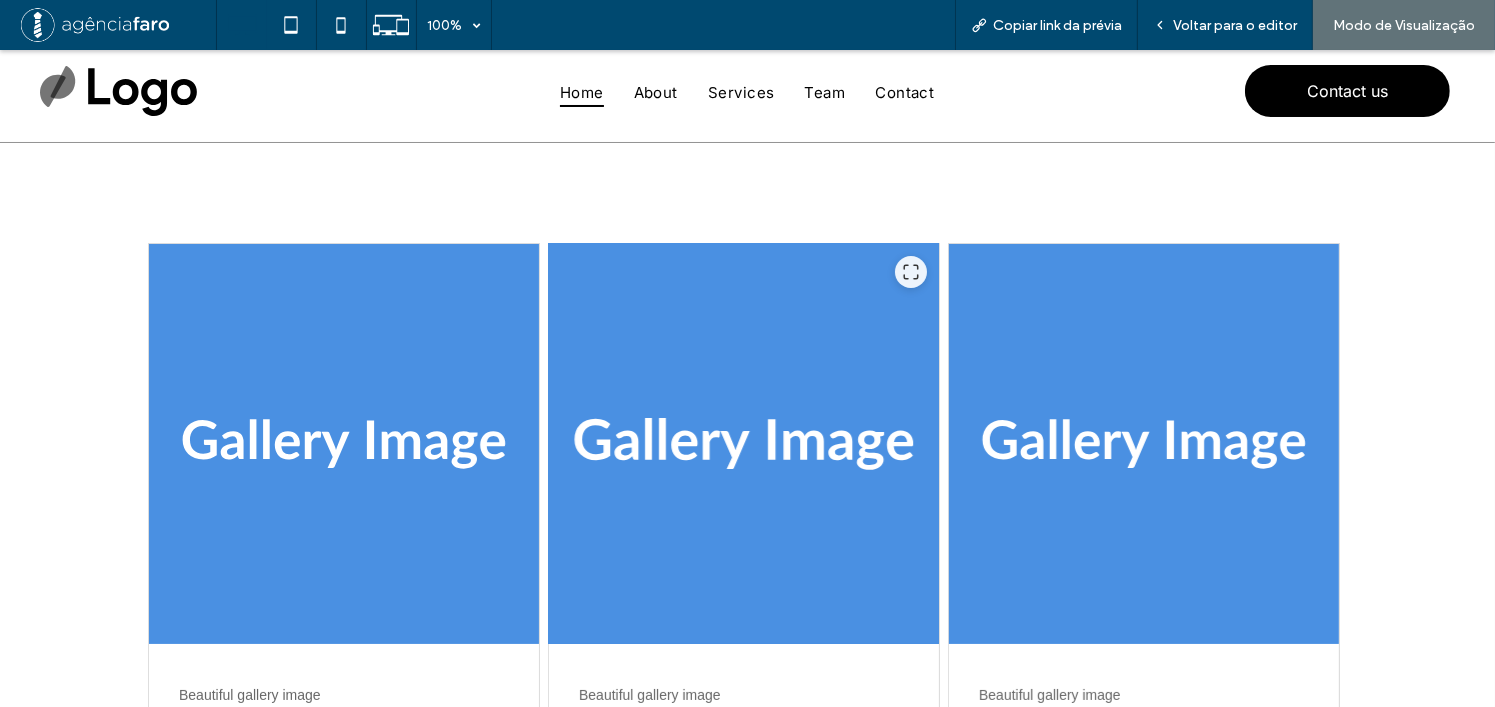 click at bounding box center [743, 444] 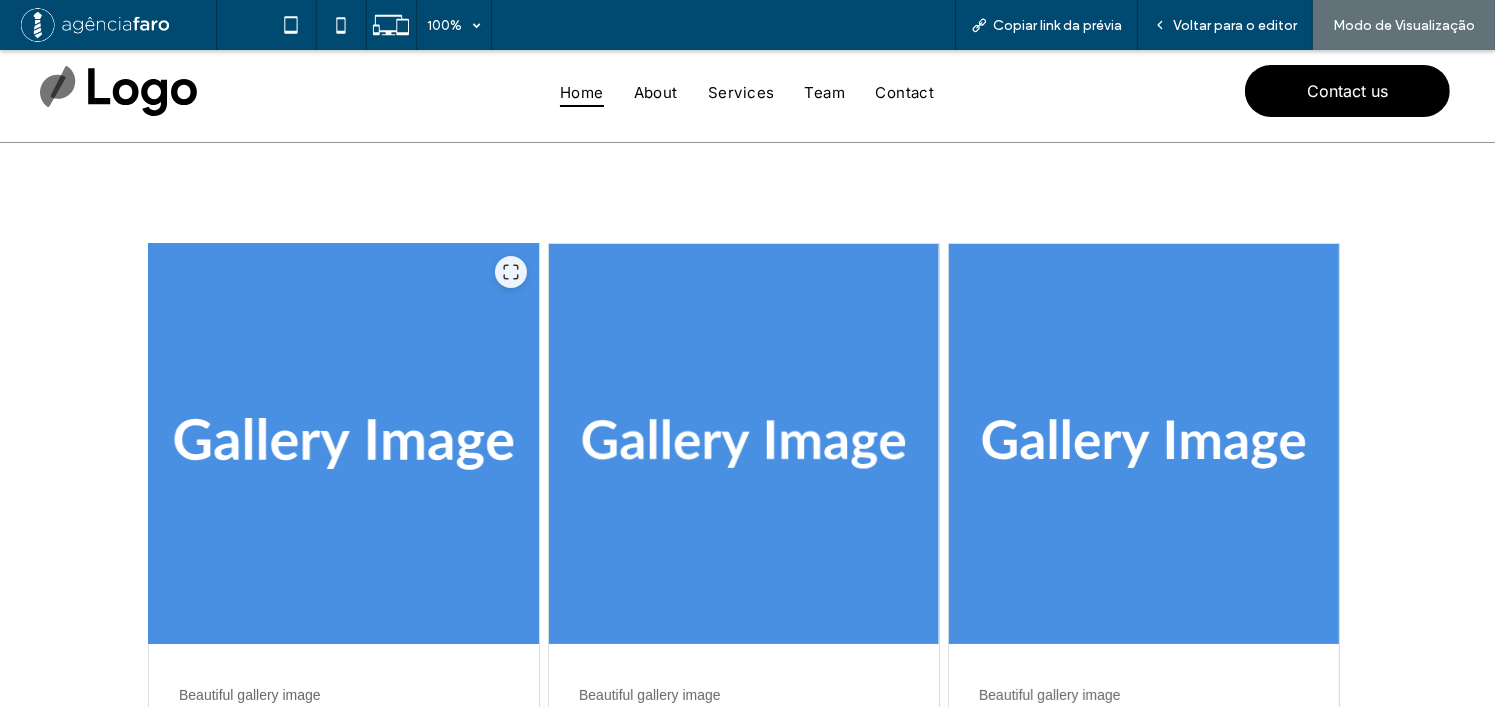 click at bounding box center [344, 444] 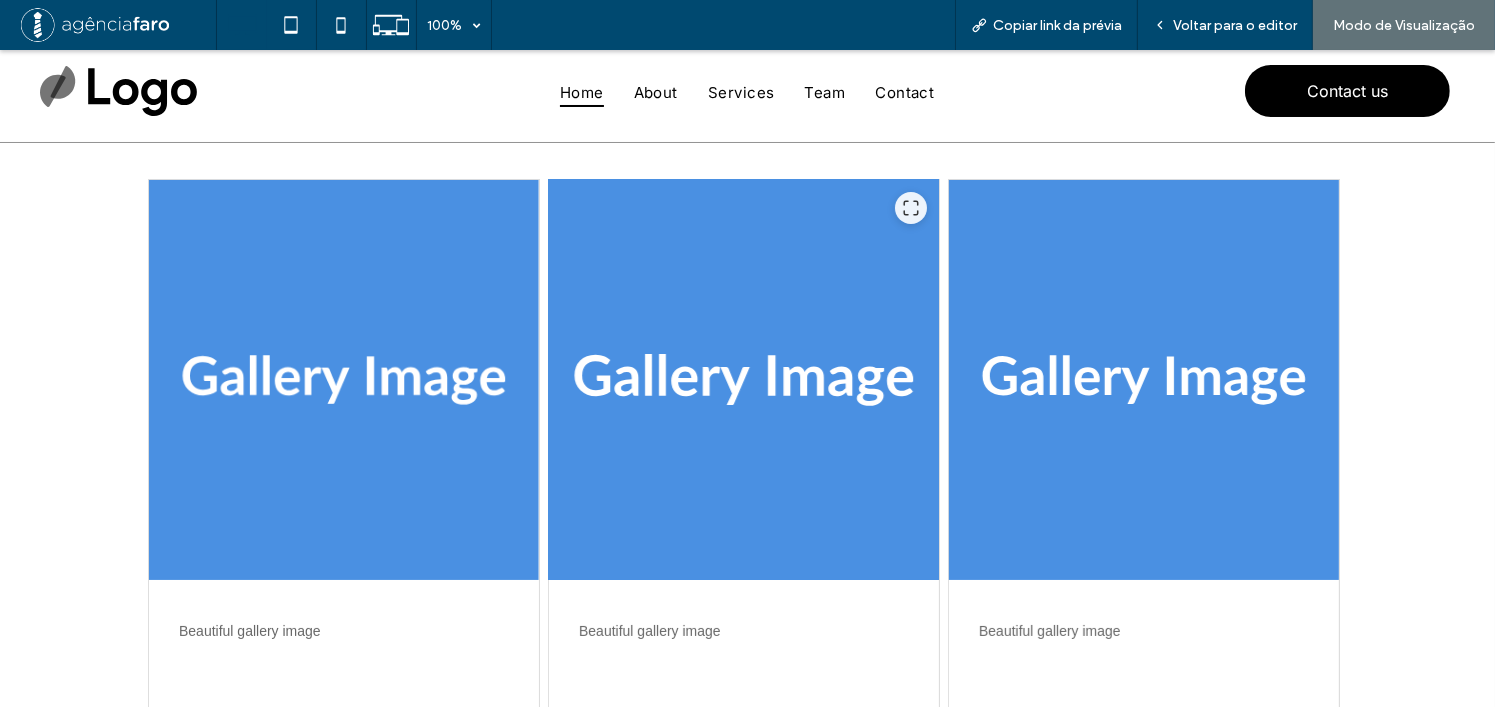 scroll, scrollTop: 100, scrollLeft: 0, axis: vertical 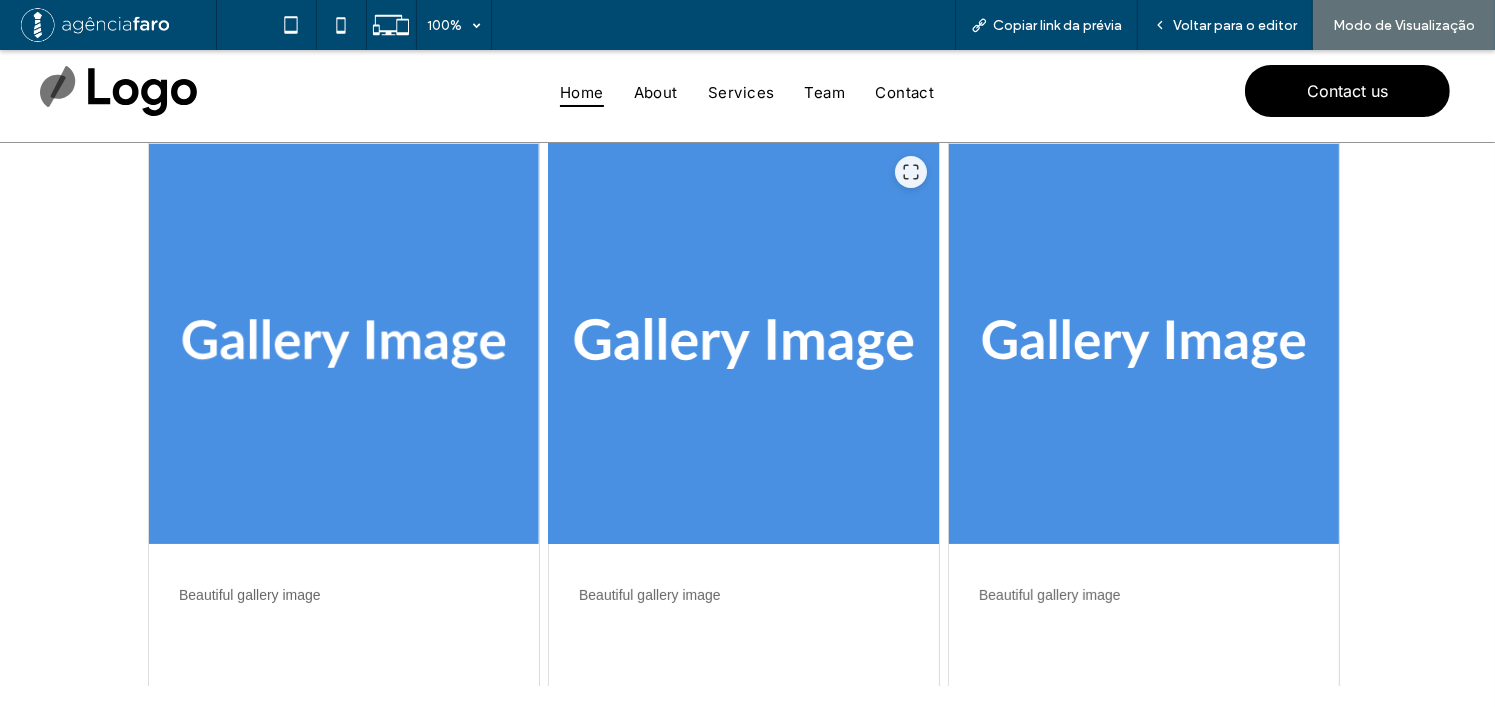 click at bounding box center (743, 344) 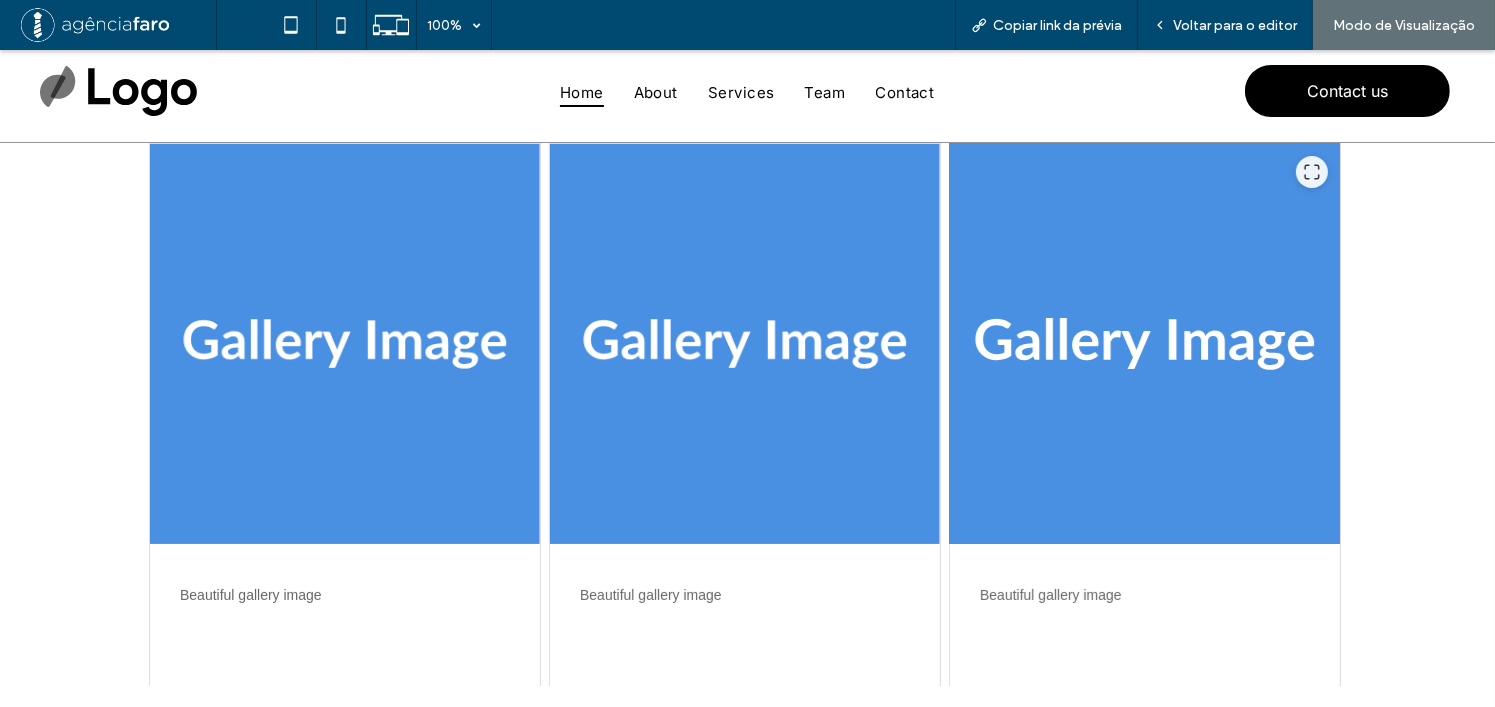 click at bounding box center (1144, 344) 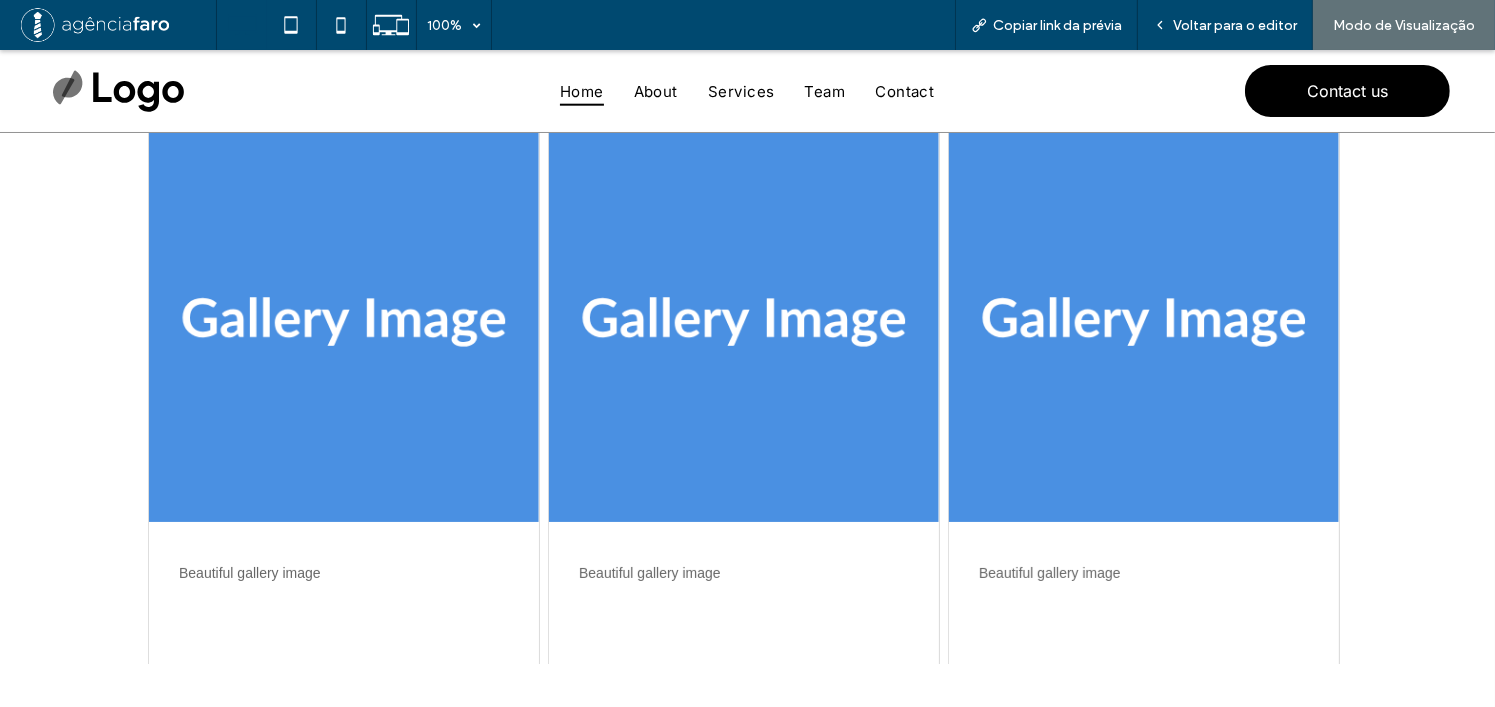 scroll, scrollTop: 100, scrollLeft: 0, axis: vertical 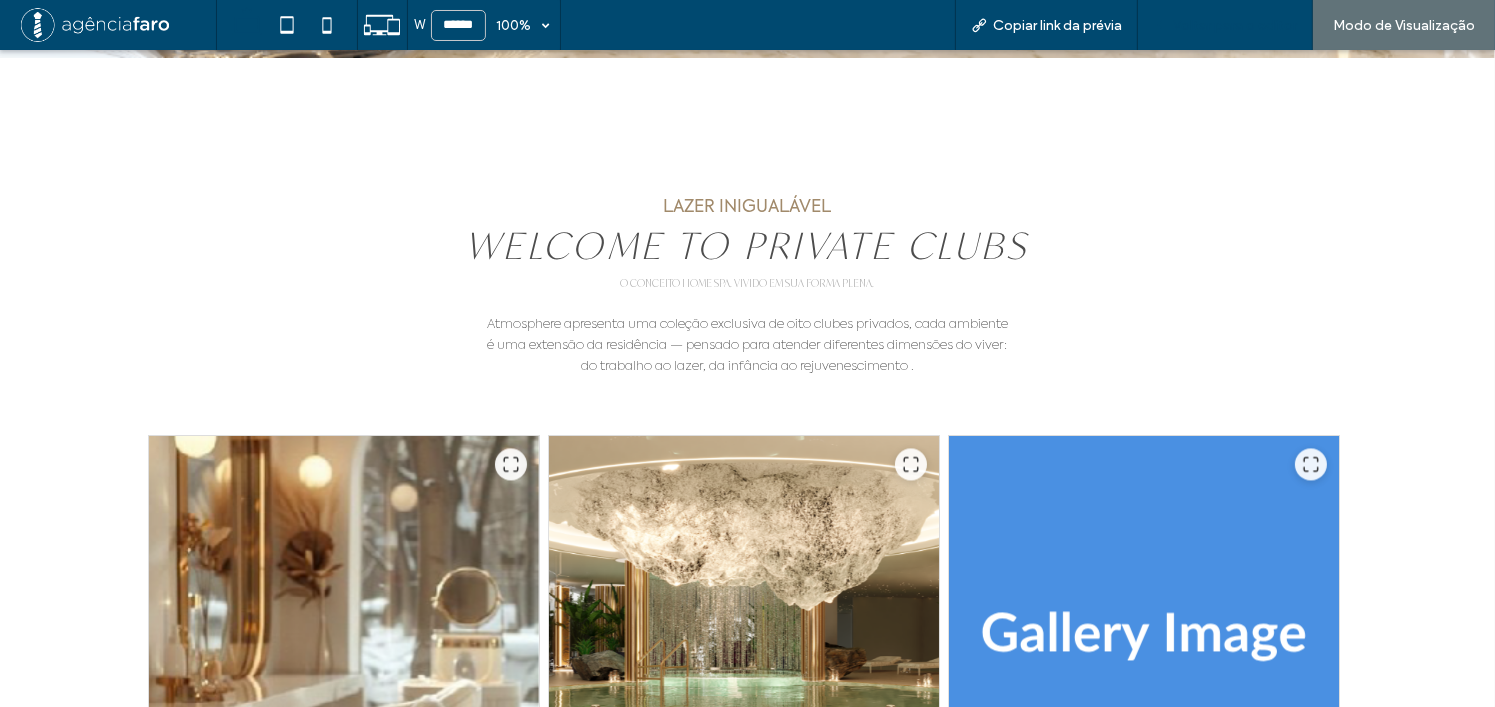 click on "Voltar para o editor" at bounding box center [1235, 25] 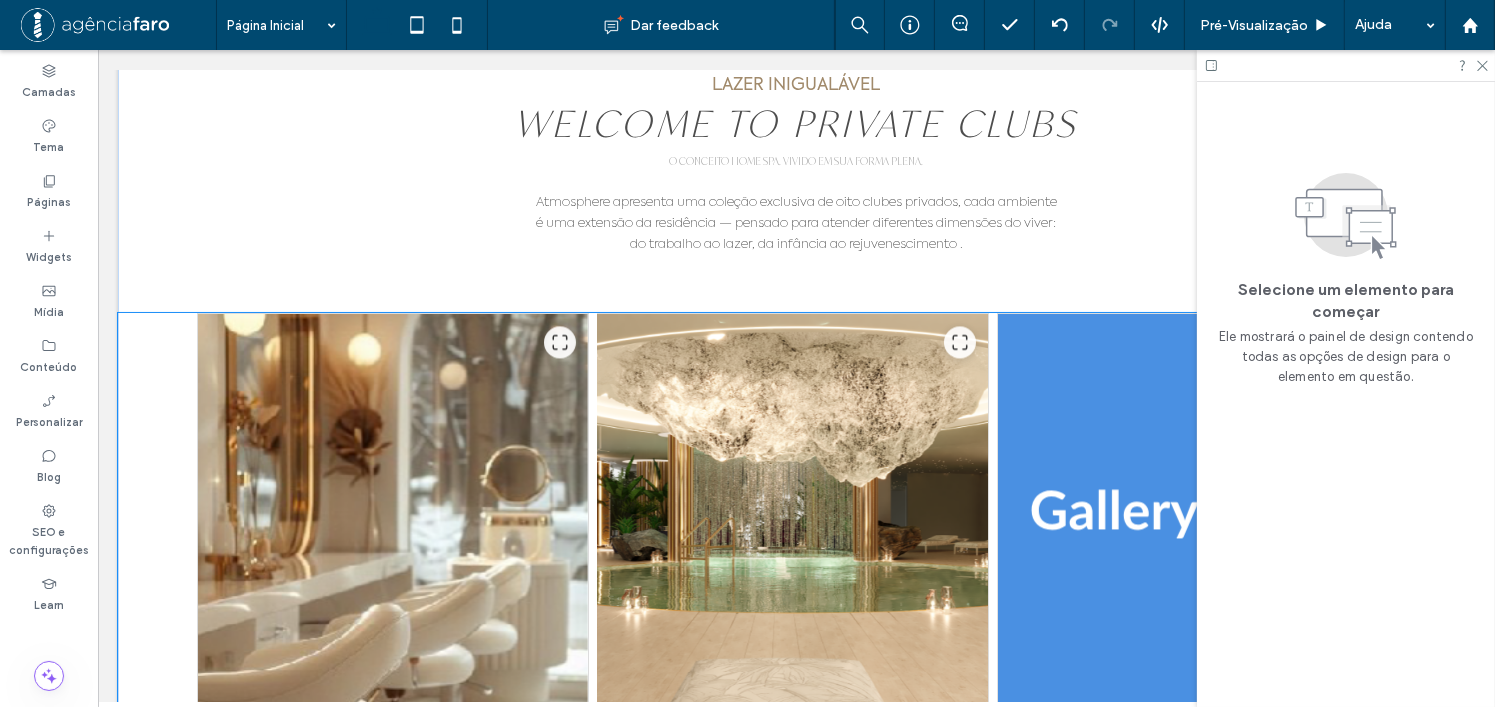 scroll, scrollTop: 4188, scrollLeft: 0, axis: vertical 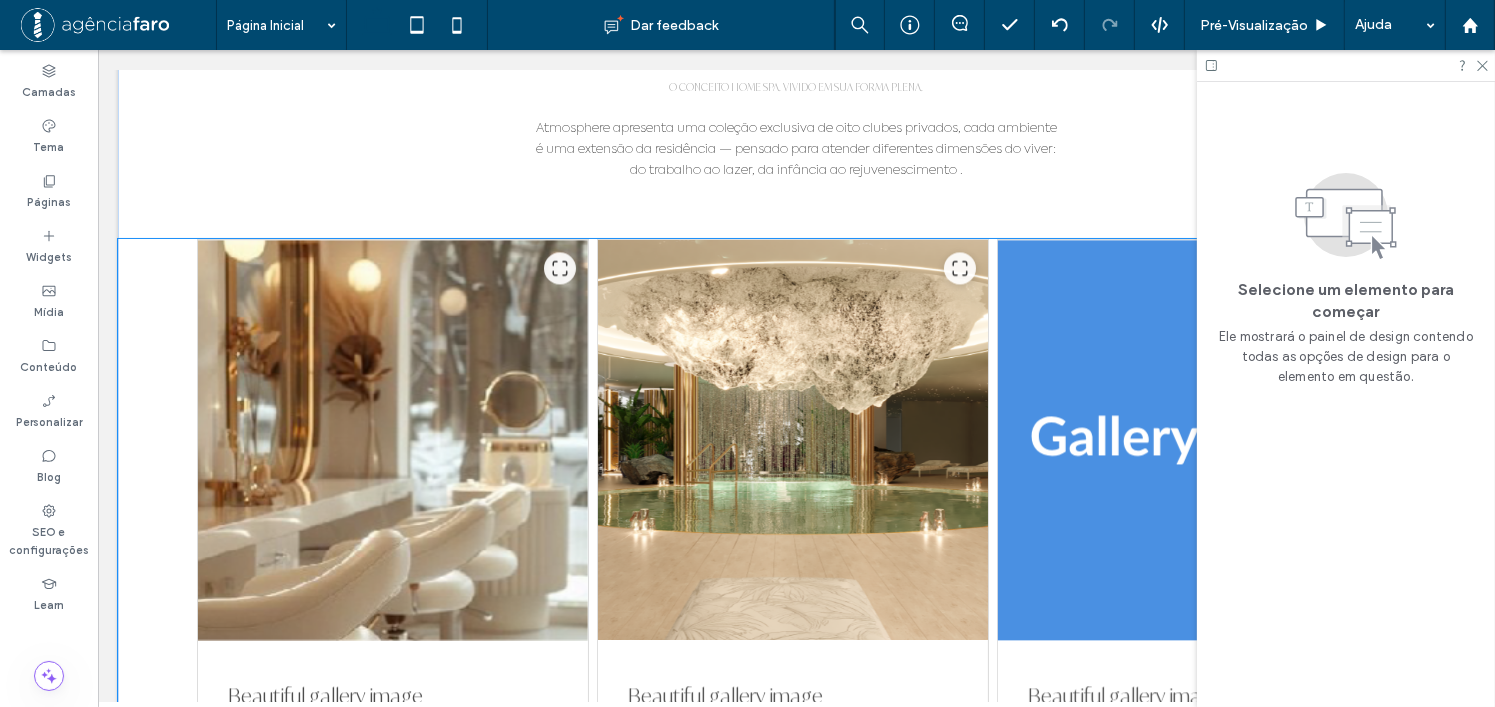 click on "Beautiful gallery image
Beautiful gallery image
Beautiful gallery image
Beautiful gallery image
Beautiful gallery image" at bounding box center (795, 571) 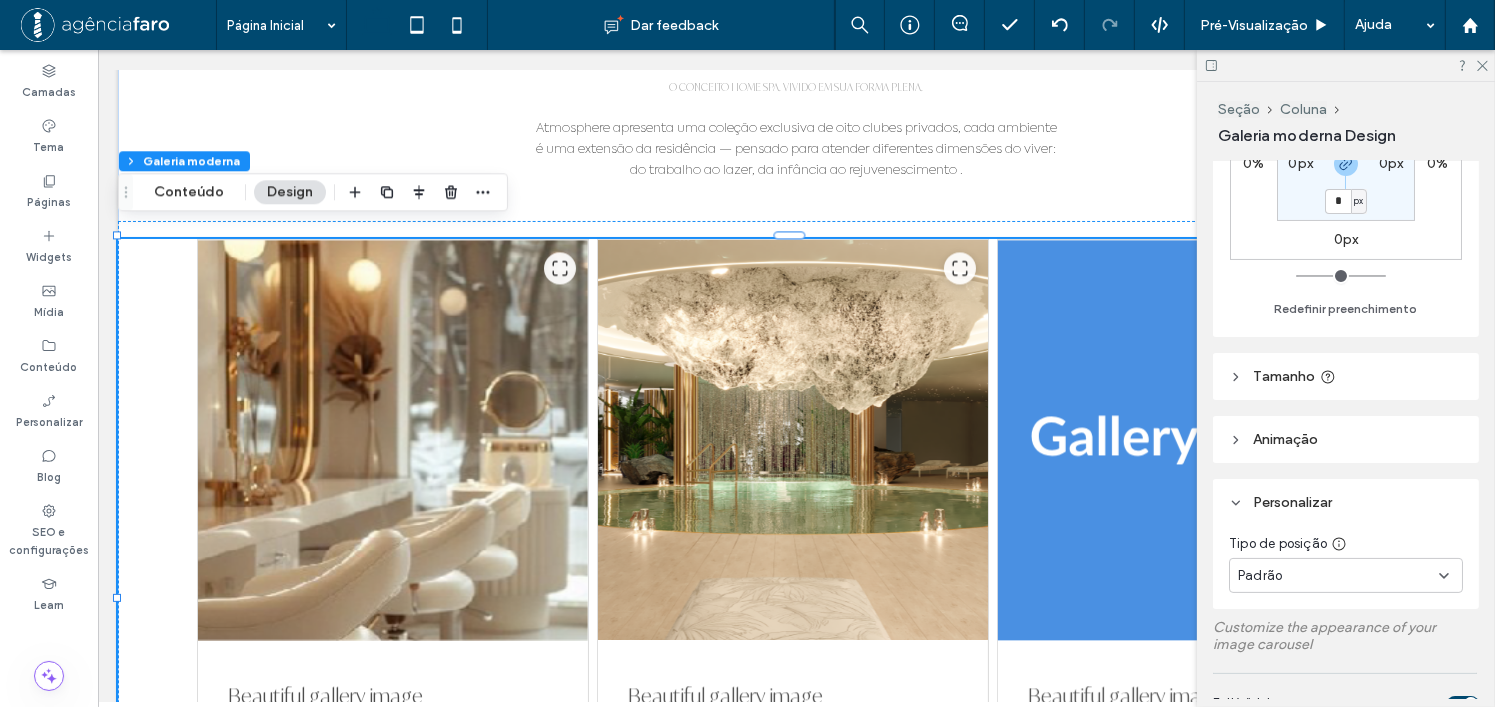 scroll, scrollTop: 600, scrollLeft: 0, axis: vertical 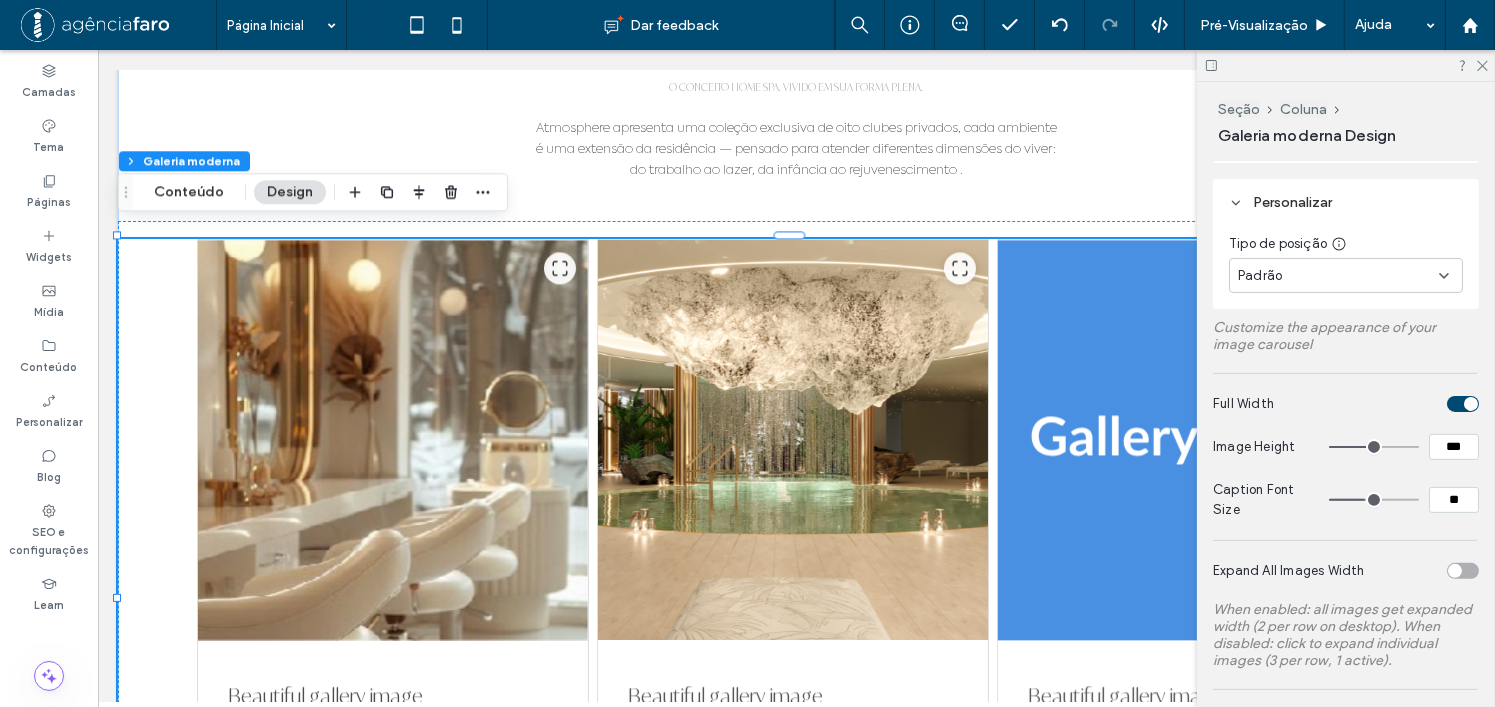 click on "Full Width" at bounding box center [1346, 404] 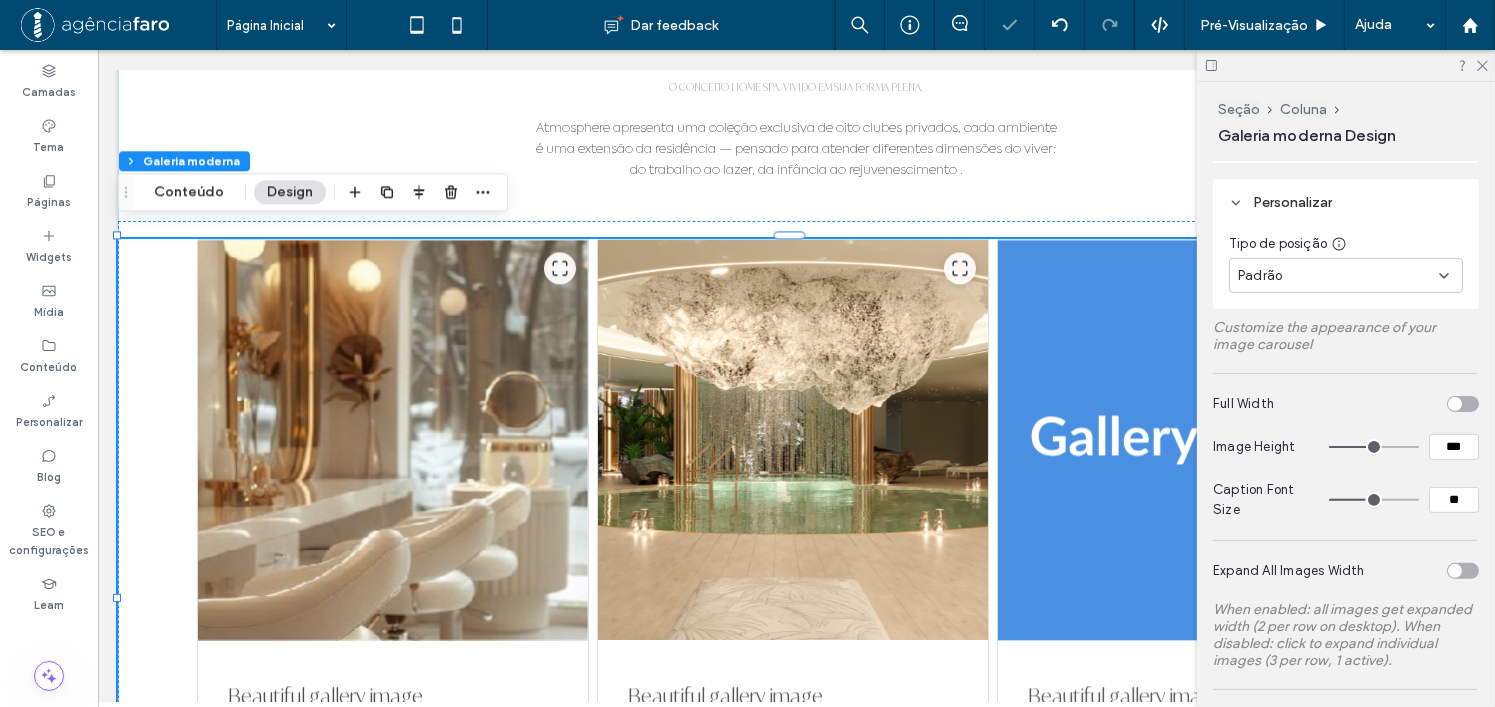 click at bounding box center [1455, 404] 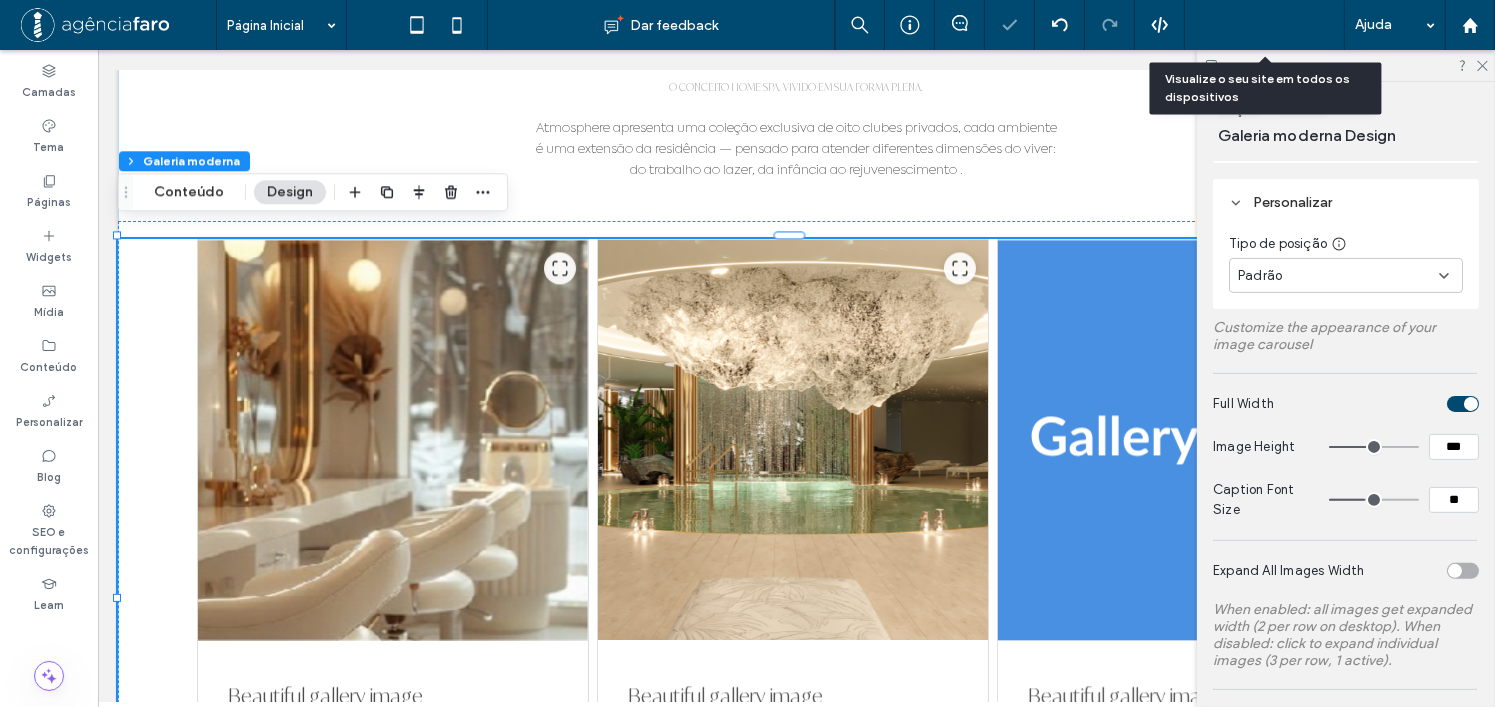 click on "Pré-Visualizaçāo" at bounding box center [1254, 25] 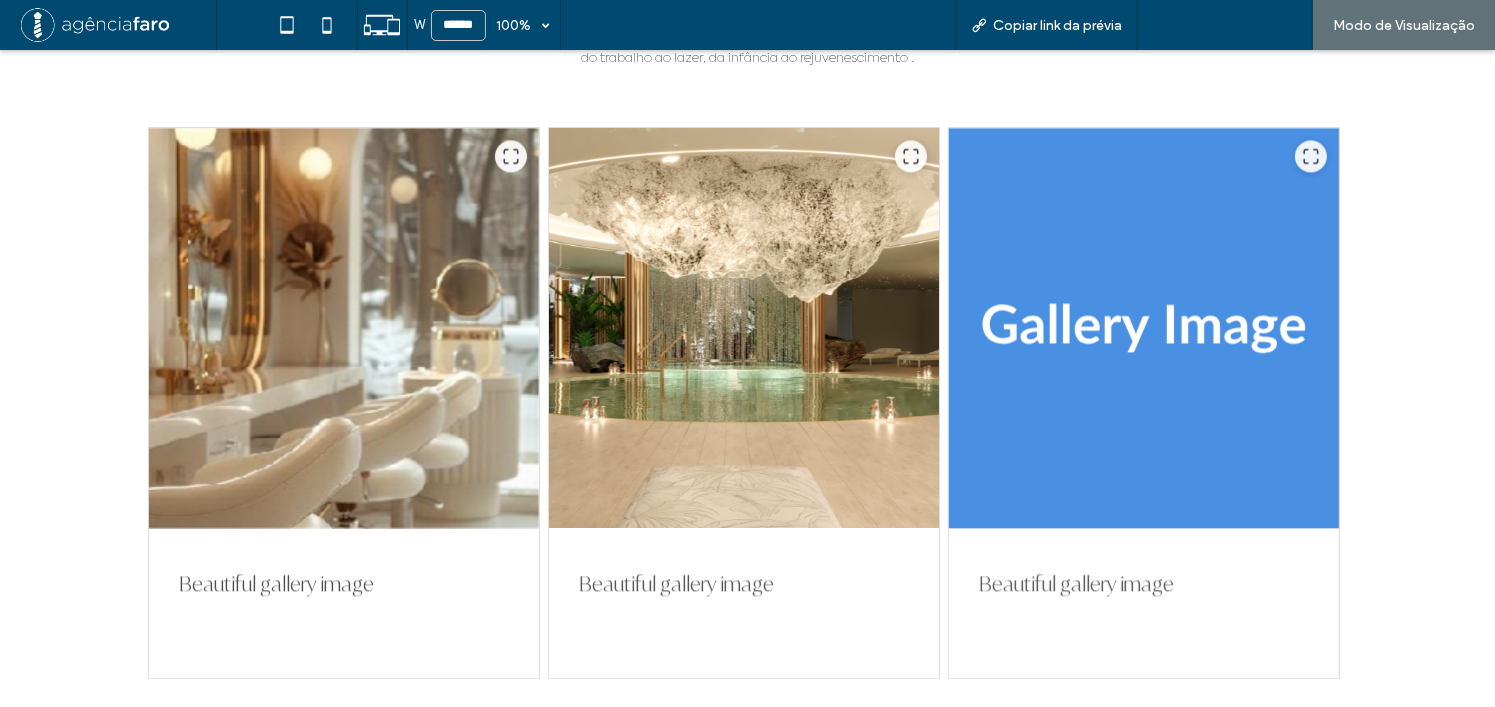click on "Voltar para o editor" at bounding box center [1235, 25] 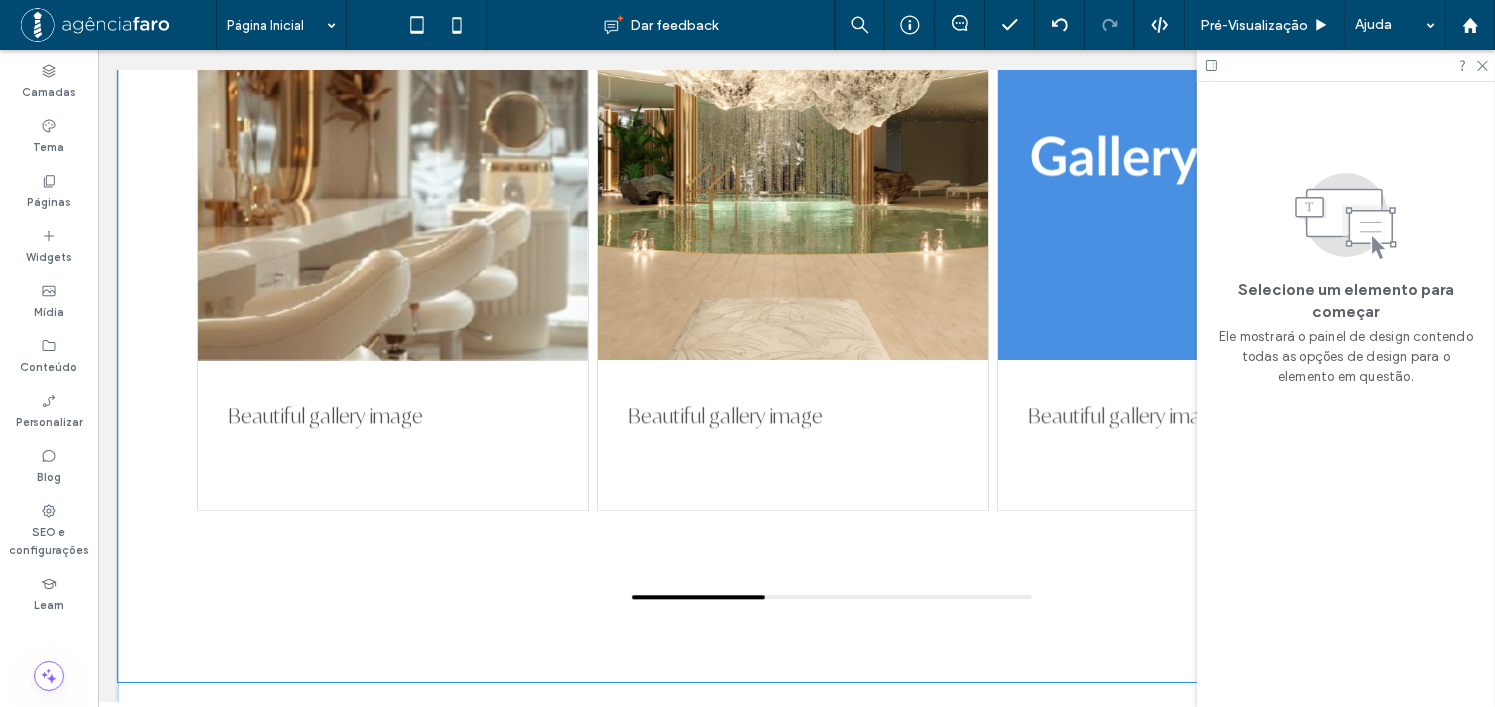 scroll, scrollTop: 4489, scrollLeft: 0, axis: vertical 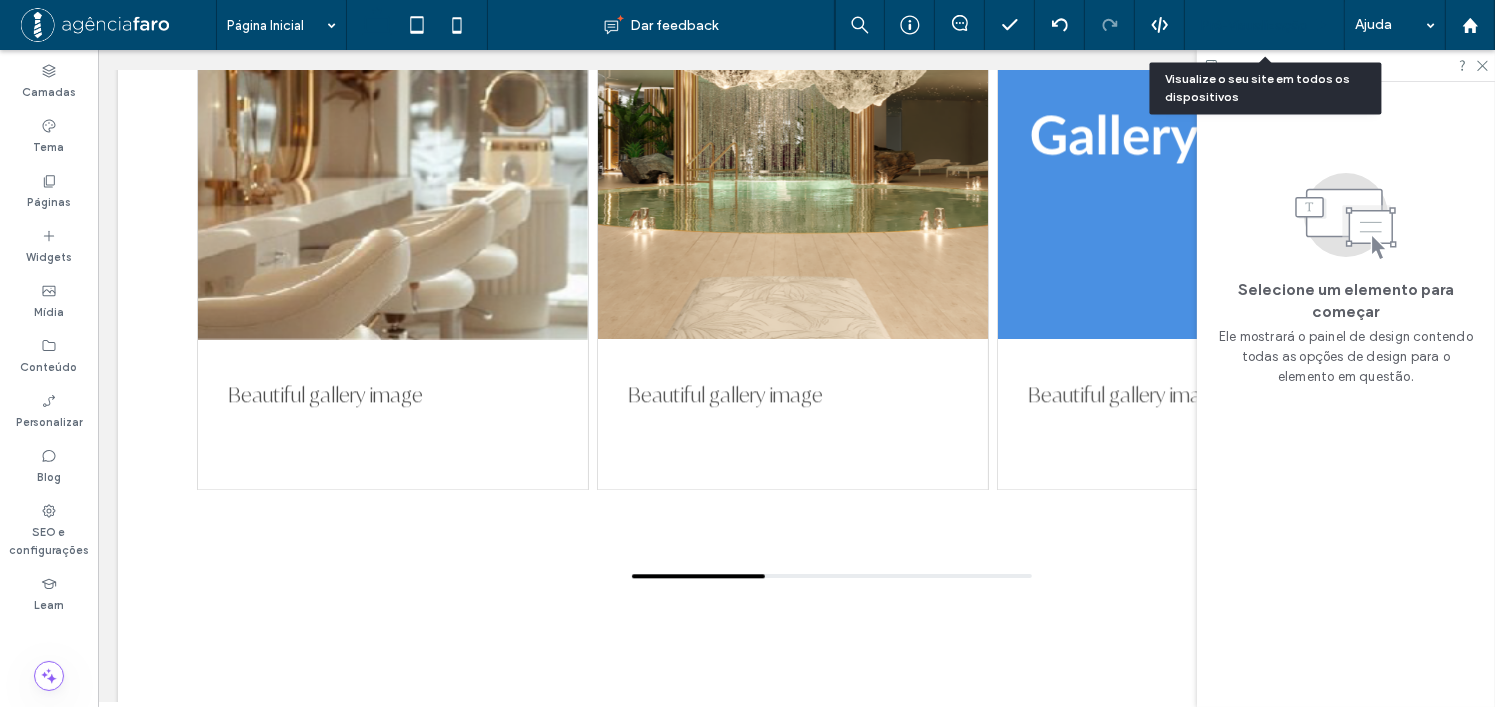 click on "Pré-Visualizaçāo" at bounding box center [1254, 25] 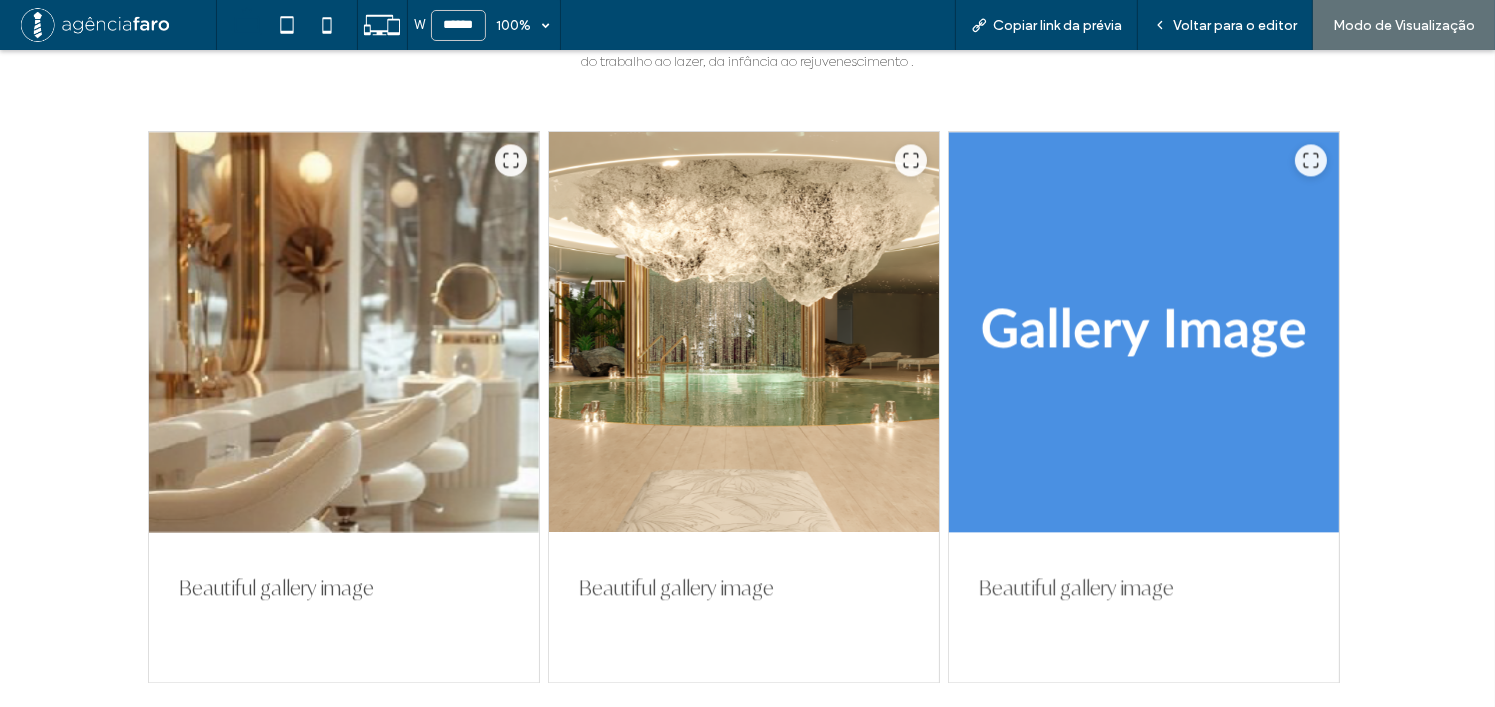 scroll, scrollTop: 4289, scrollLeft: 0, axis: vertical 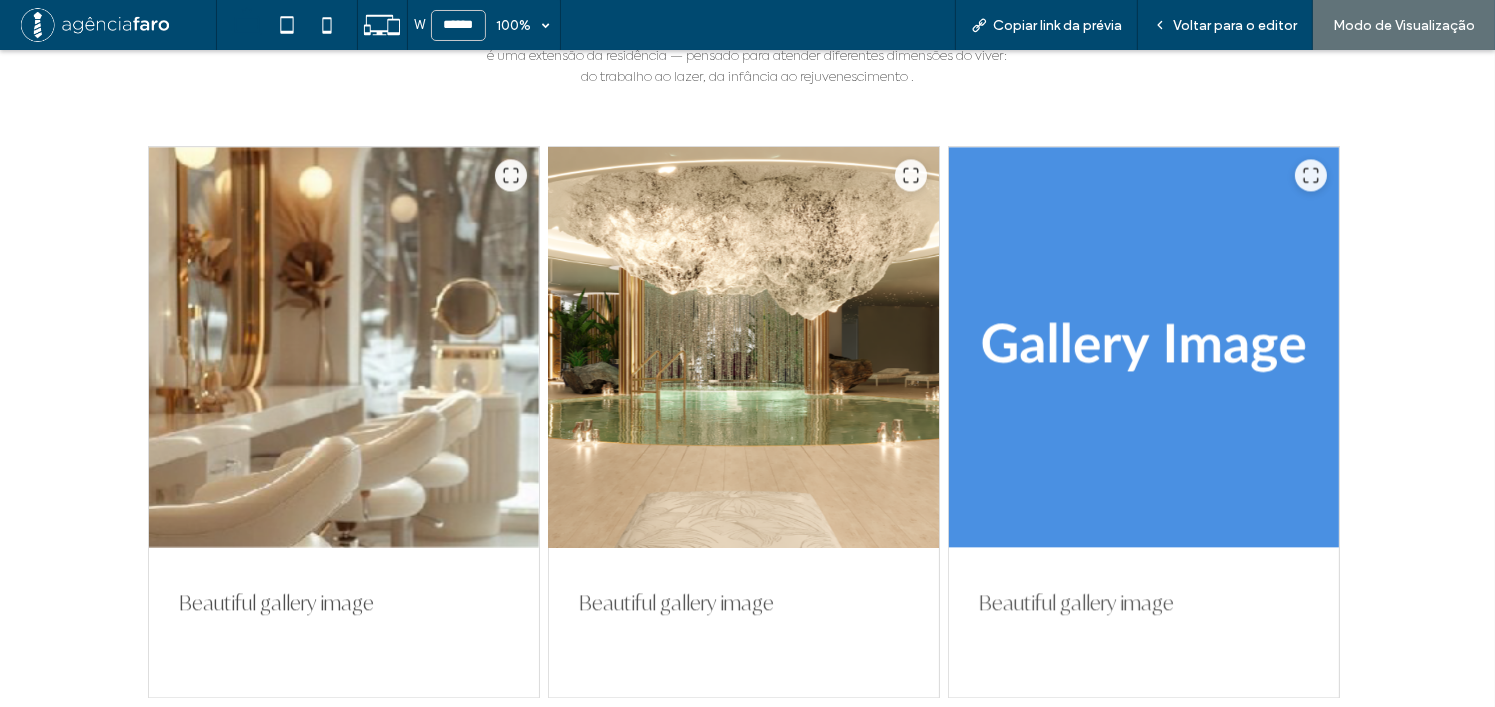 click at bounding box center (743, 347) 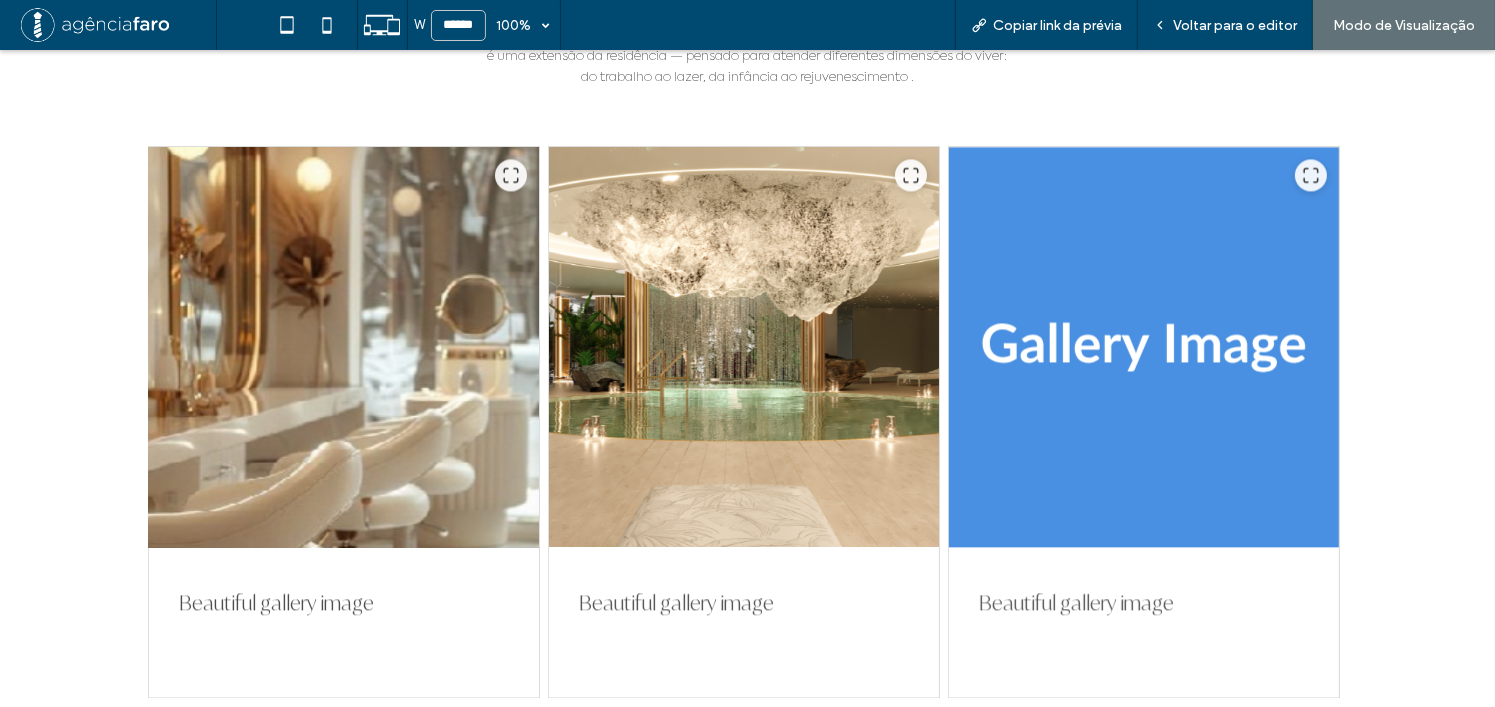 click at bounding box center (344, 347) 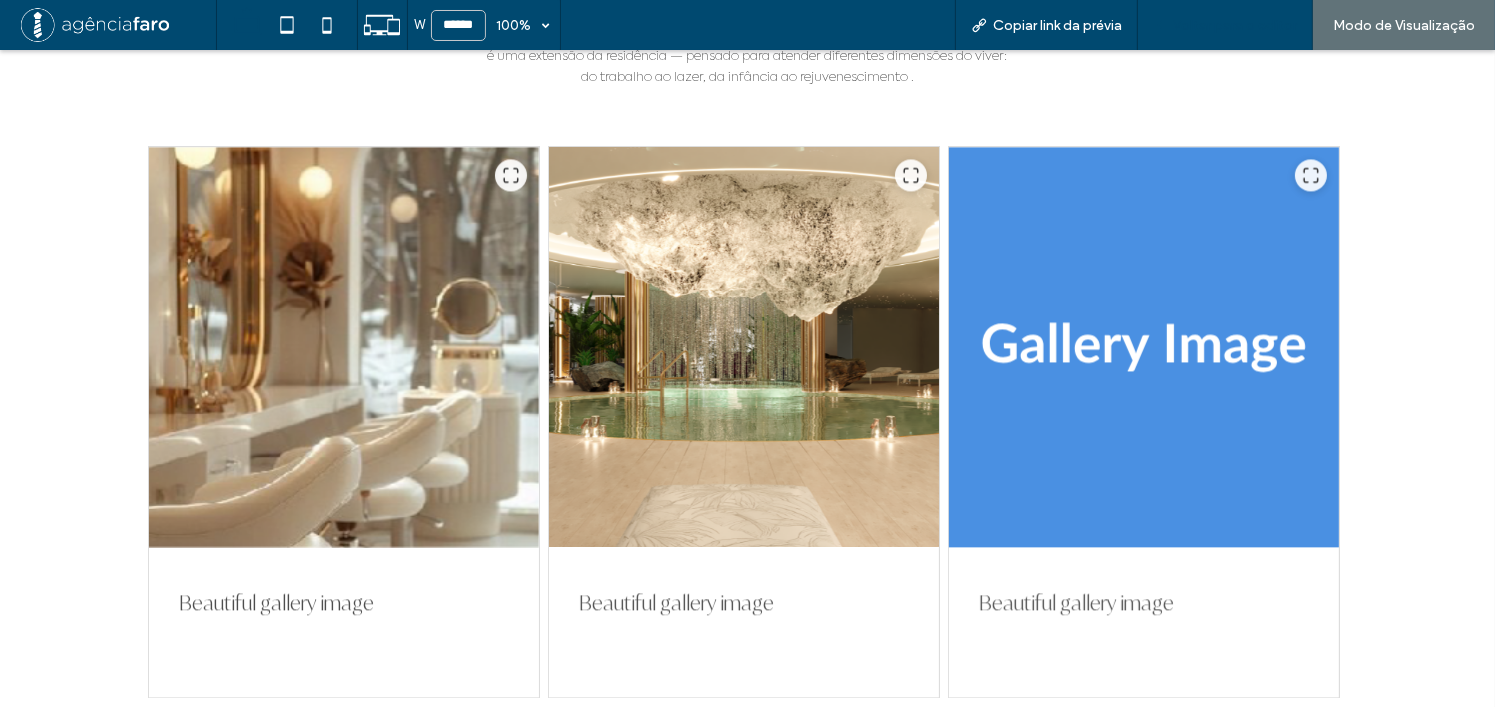 click on "Voltar para o editor" at bounding box center (1235, 25) 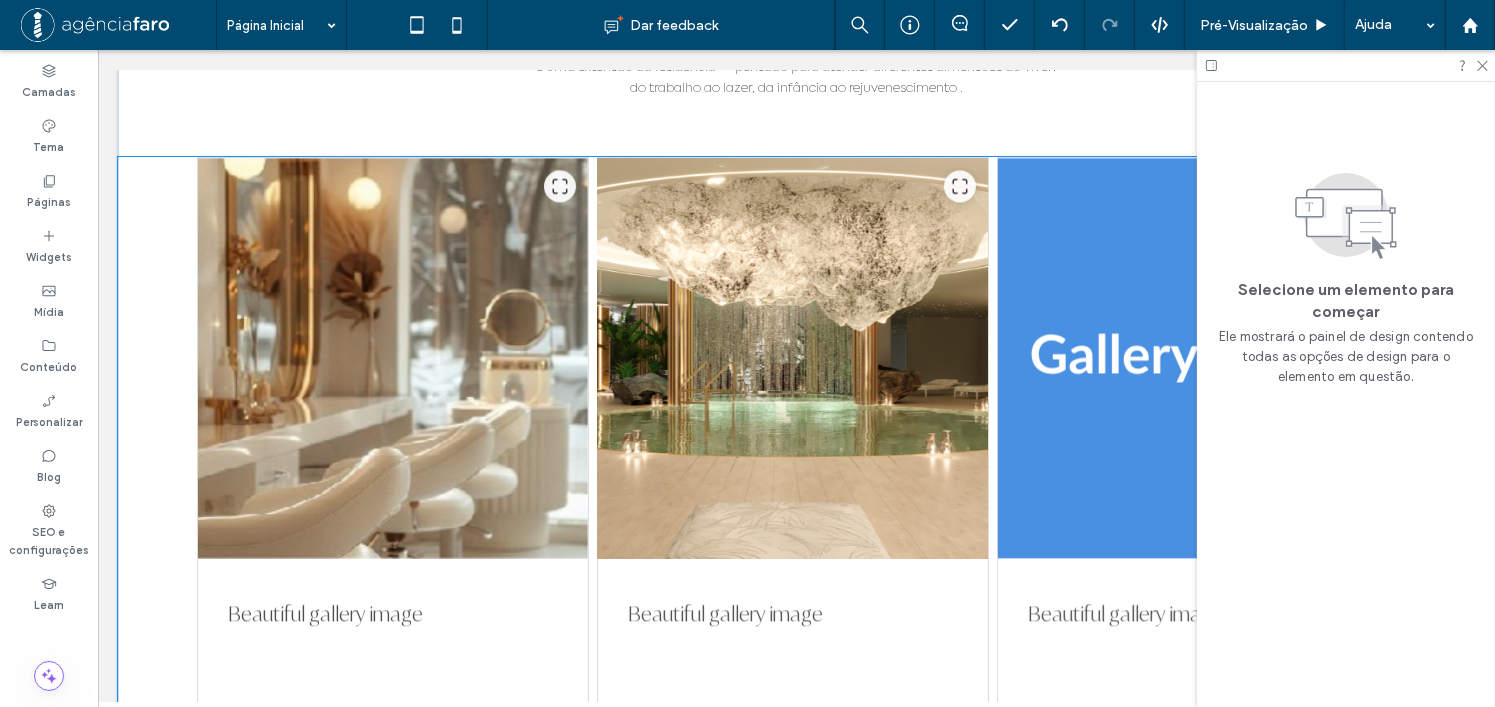 scroll, scrollTop: 4070, scrollLeft: 0, axis: vertical 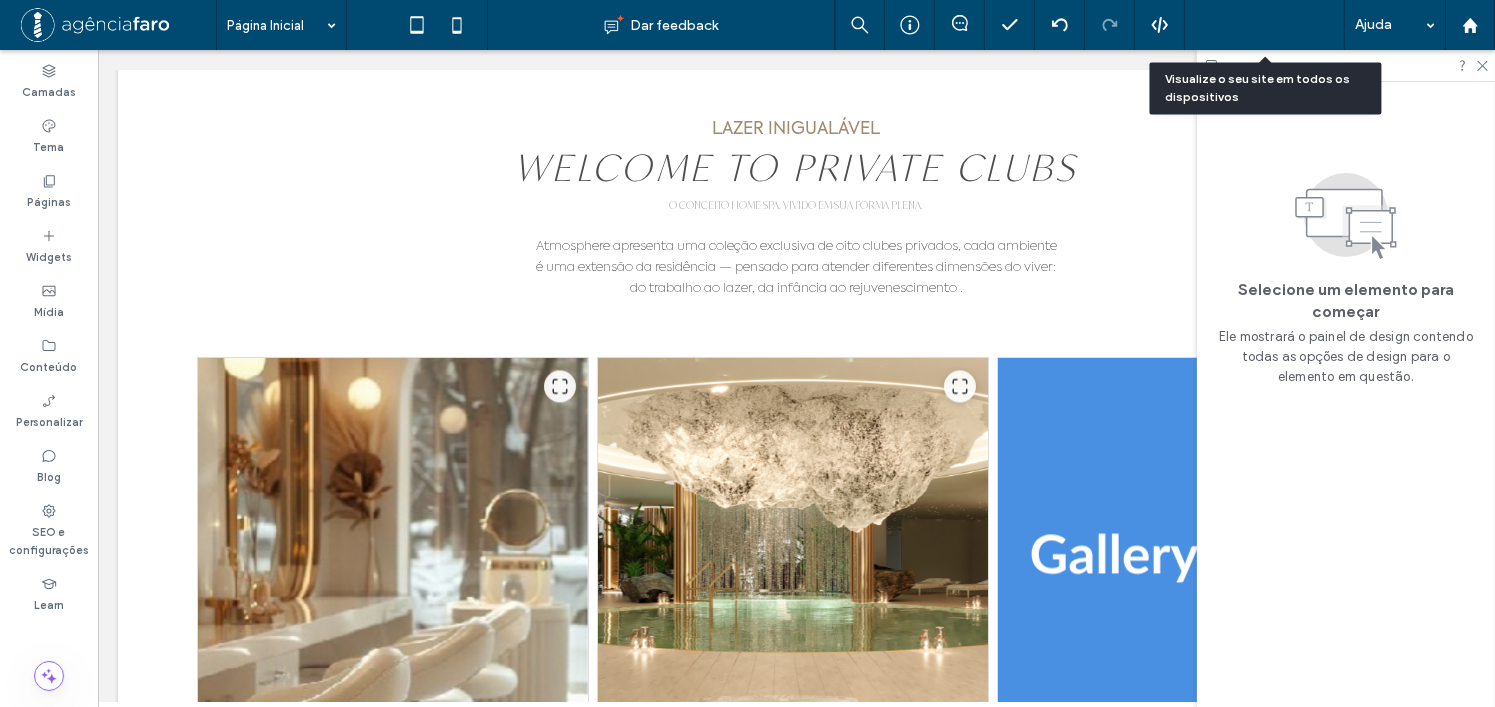 click on "Pré-Visualizaçāo" at bounding box center [1254, 25] 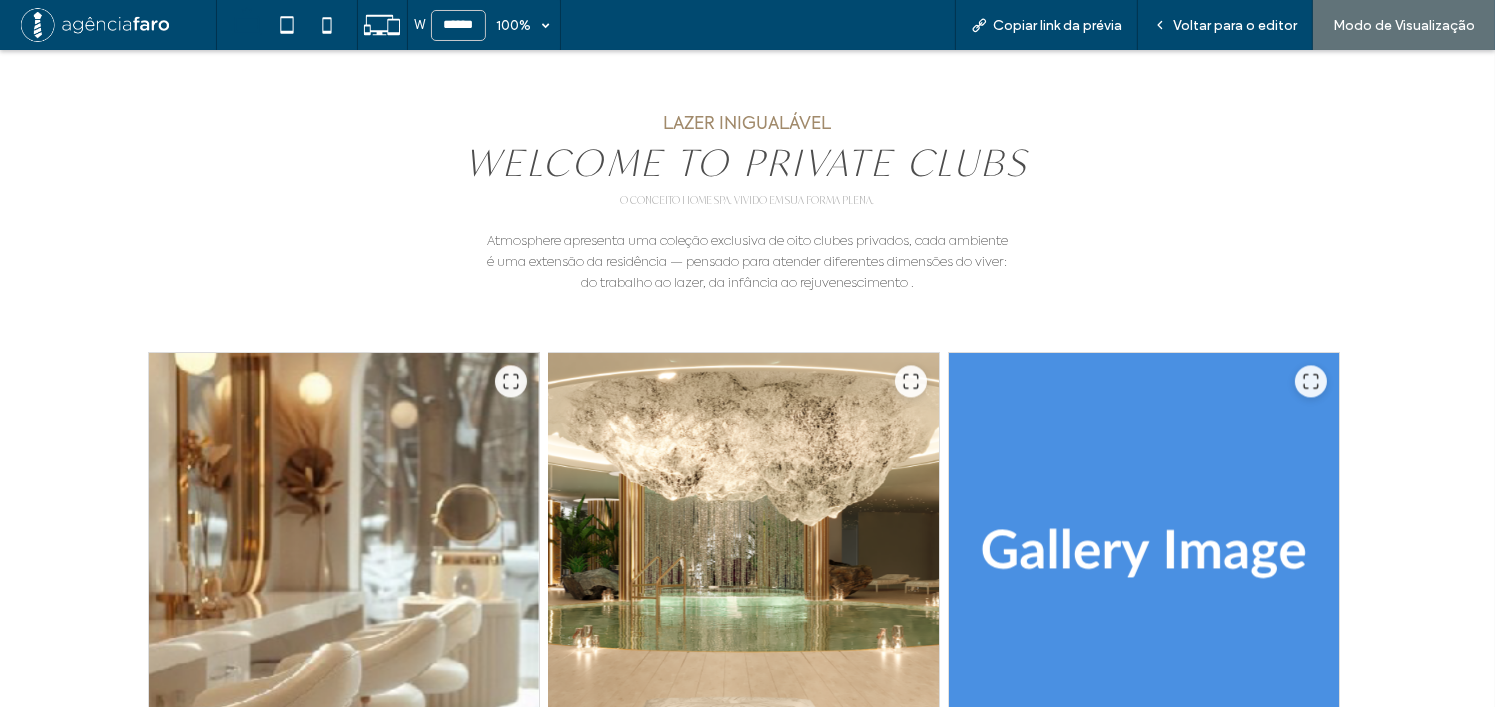 scroll, scrollTop: 4090, scrollLeft: 0, axis: vertical 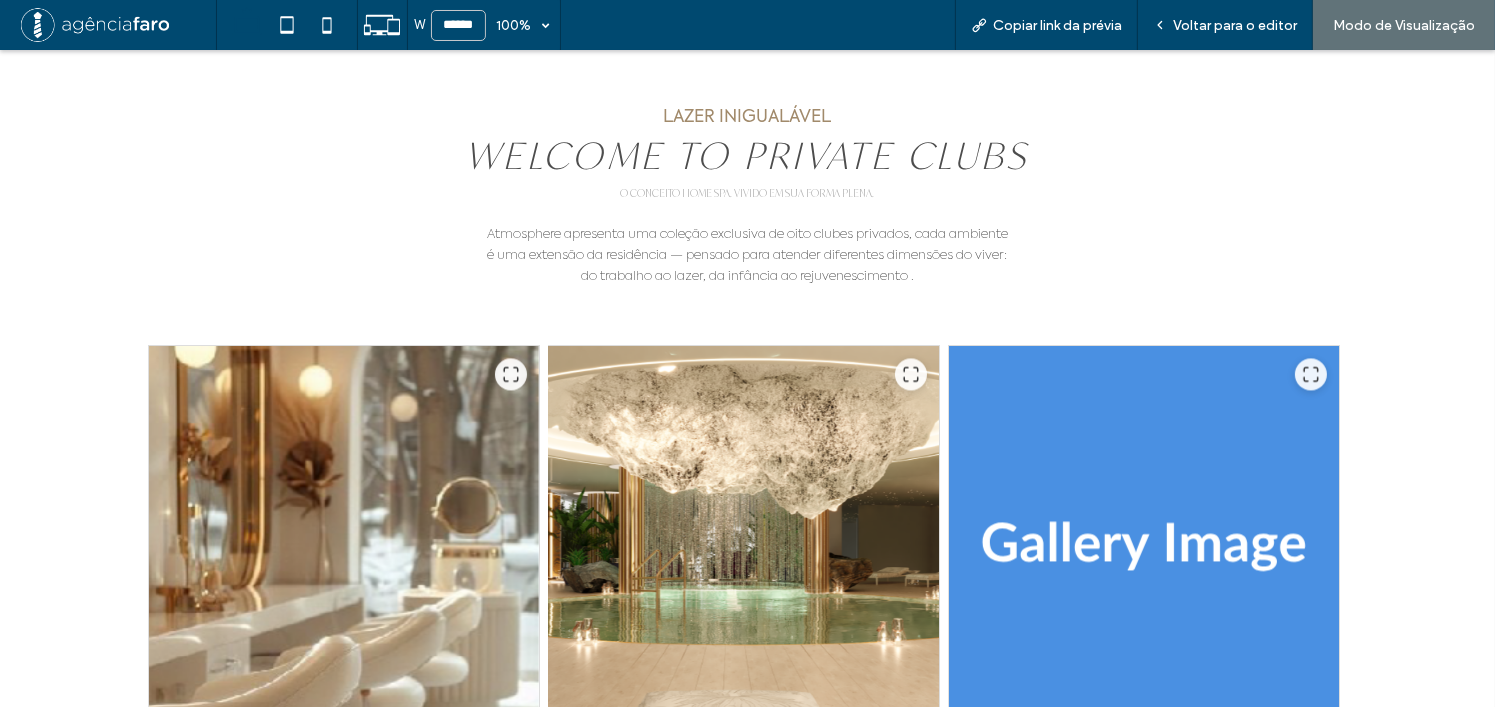 click at bounding box center [743, 546] 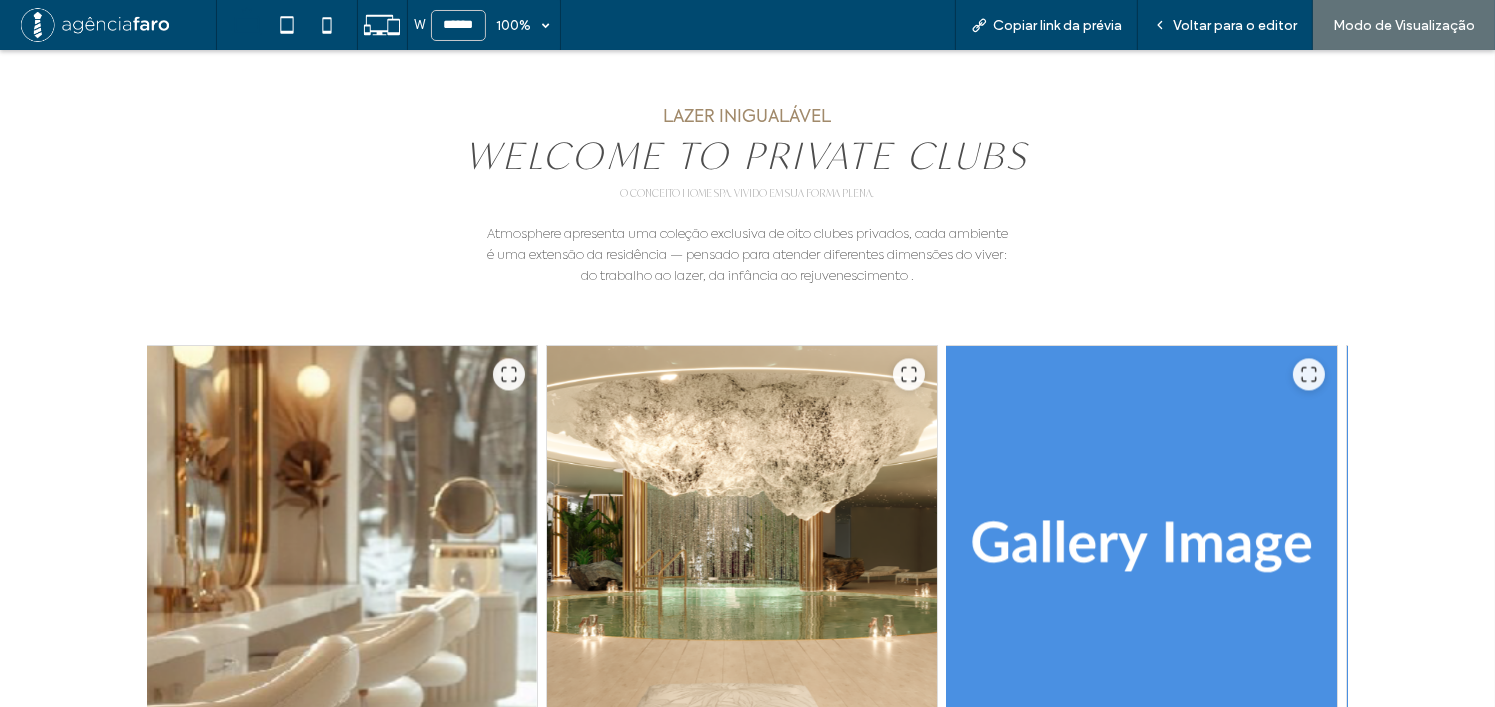 drag, startPoint x: 1186, startPoint y: 467, endPoint x: 1054, endPoint y: 462, distance: 132.09467 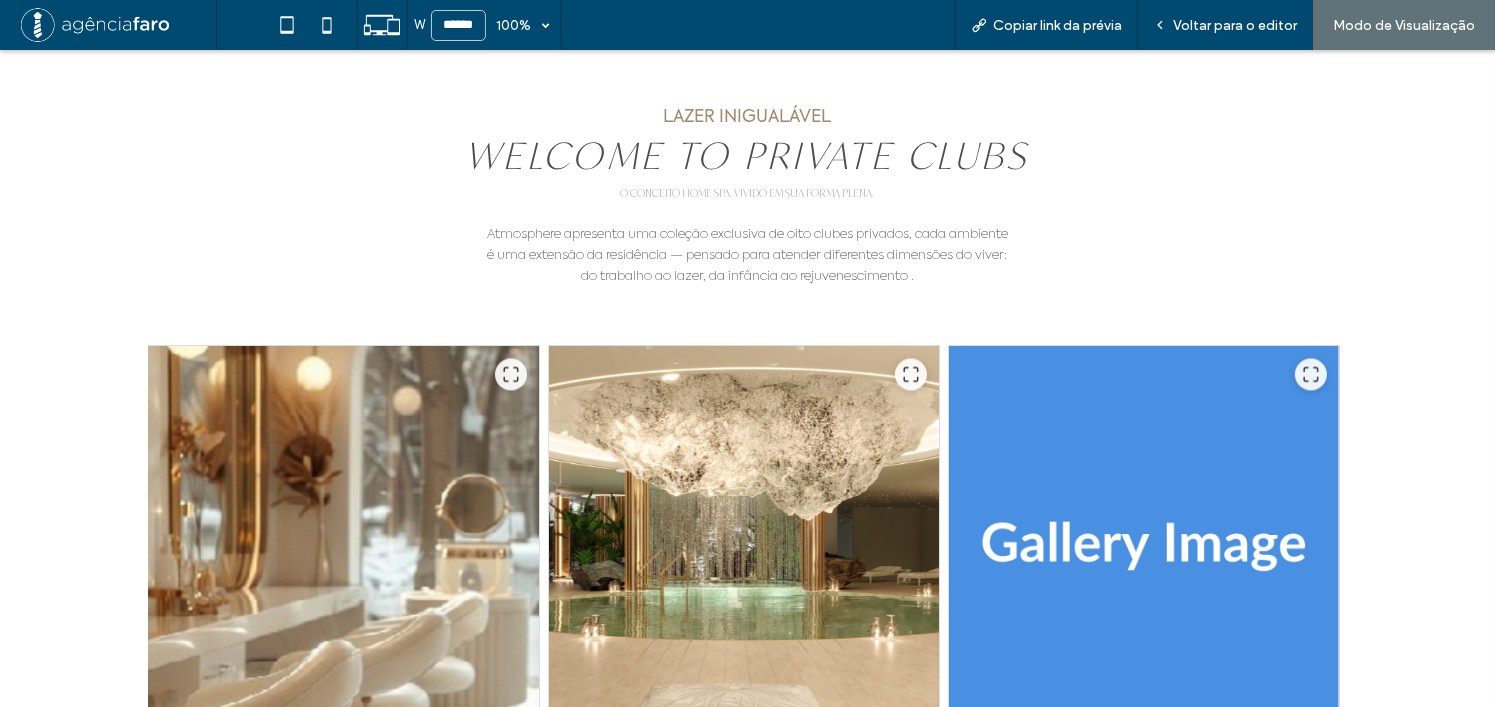 click at bounding box center (344, 546) 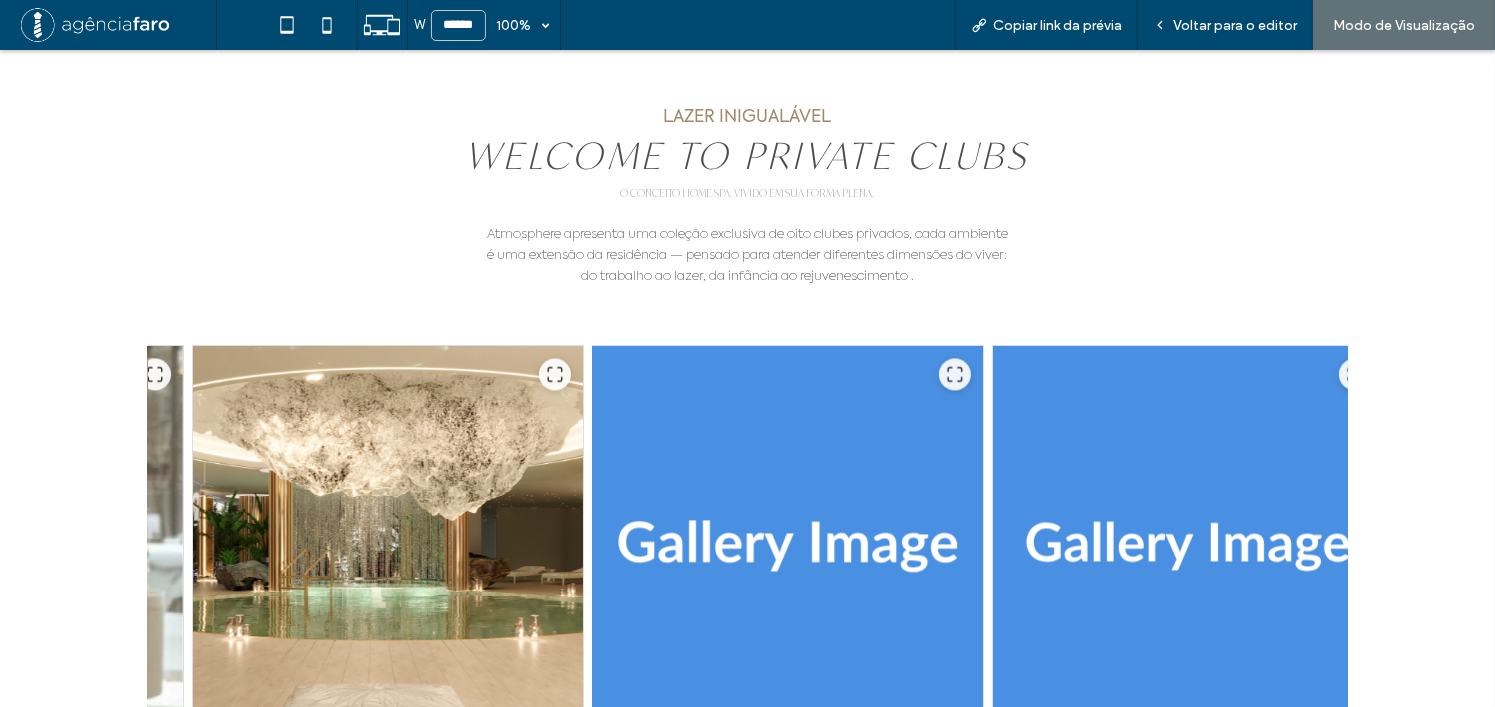drag, startPoint x: 1070, startPoint y: 503, endPoint x: 715, endPoint y: 494, distance: 355.11407 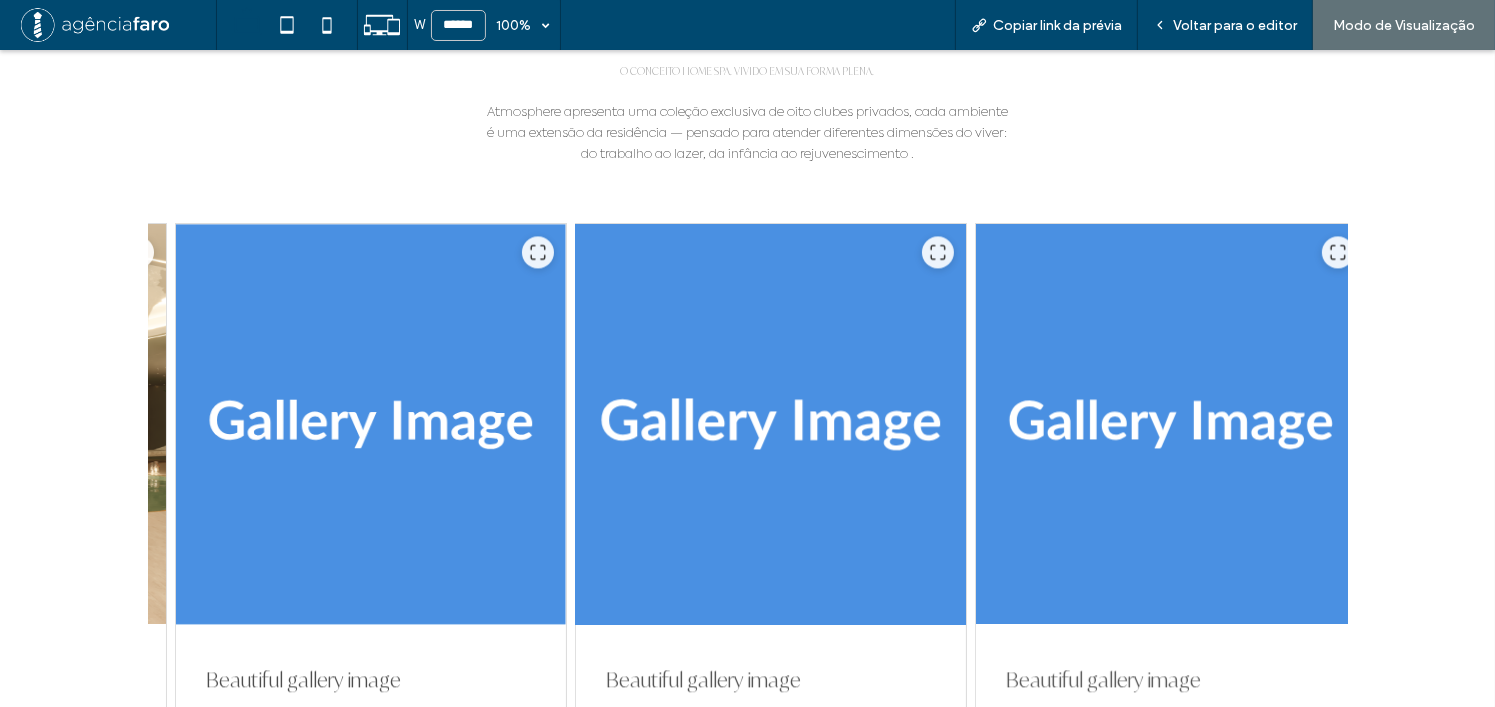scroll, scrollTop: 4290, scrollLeft: 0, axis: vertical 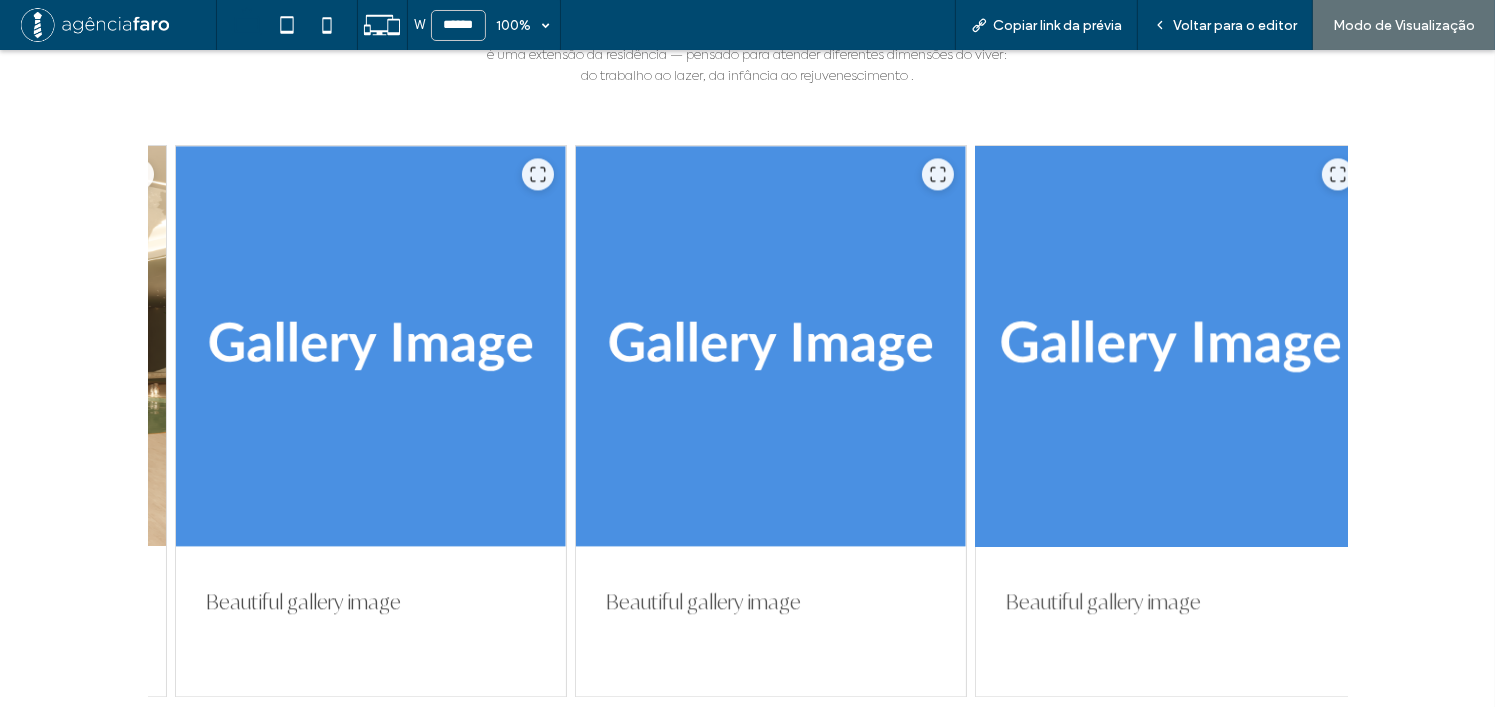 drag, startPoint x: 766, startPoint y: 391, endPoint x: 962, endPoint y: 206, distance: 269.51996 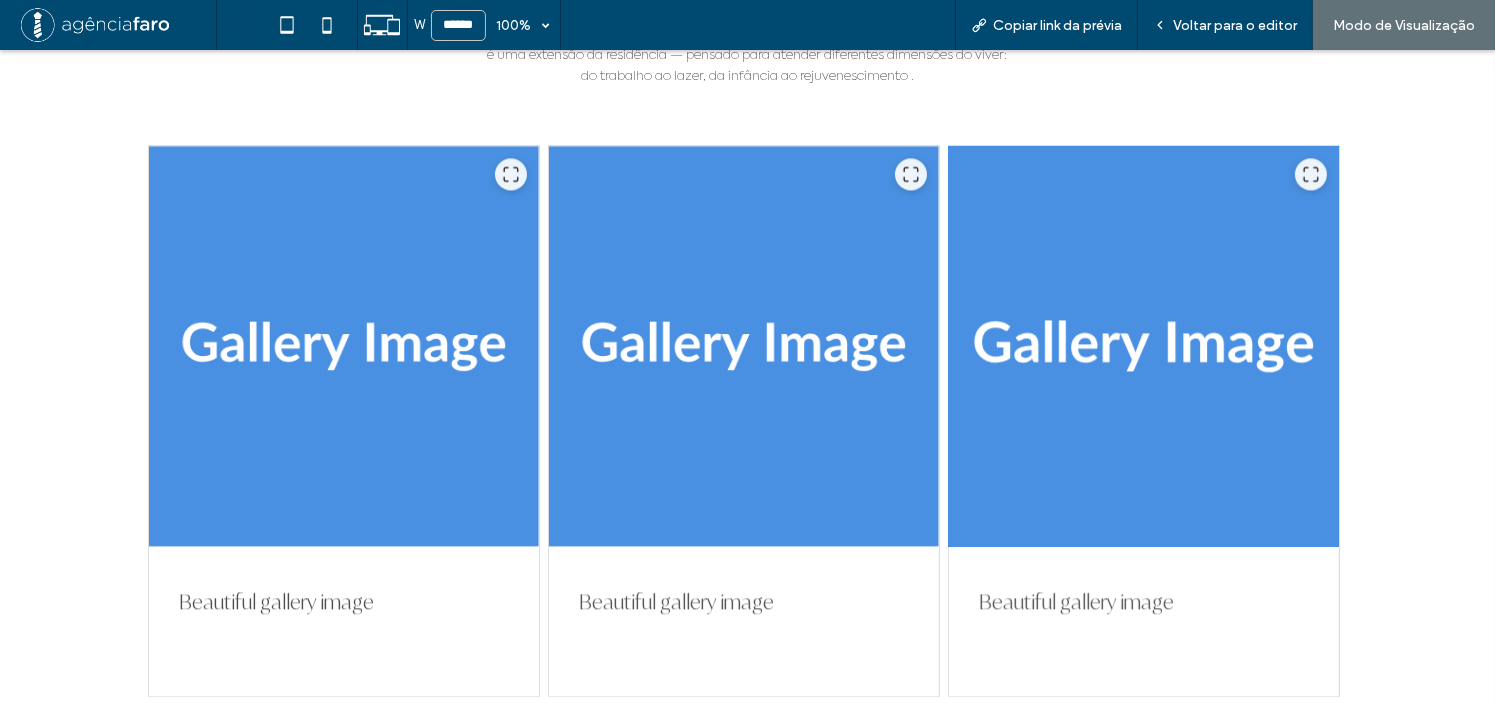 click at bounding box center [1143, 346] 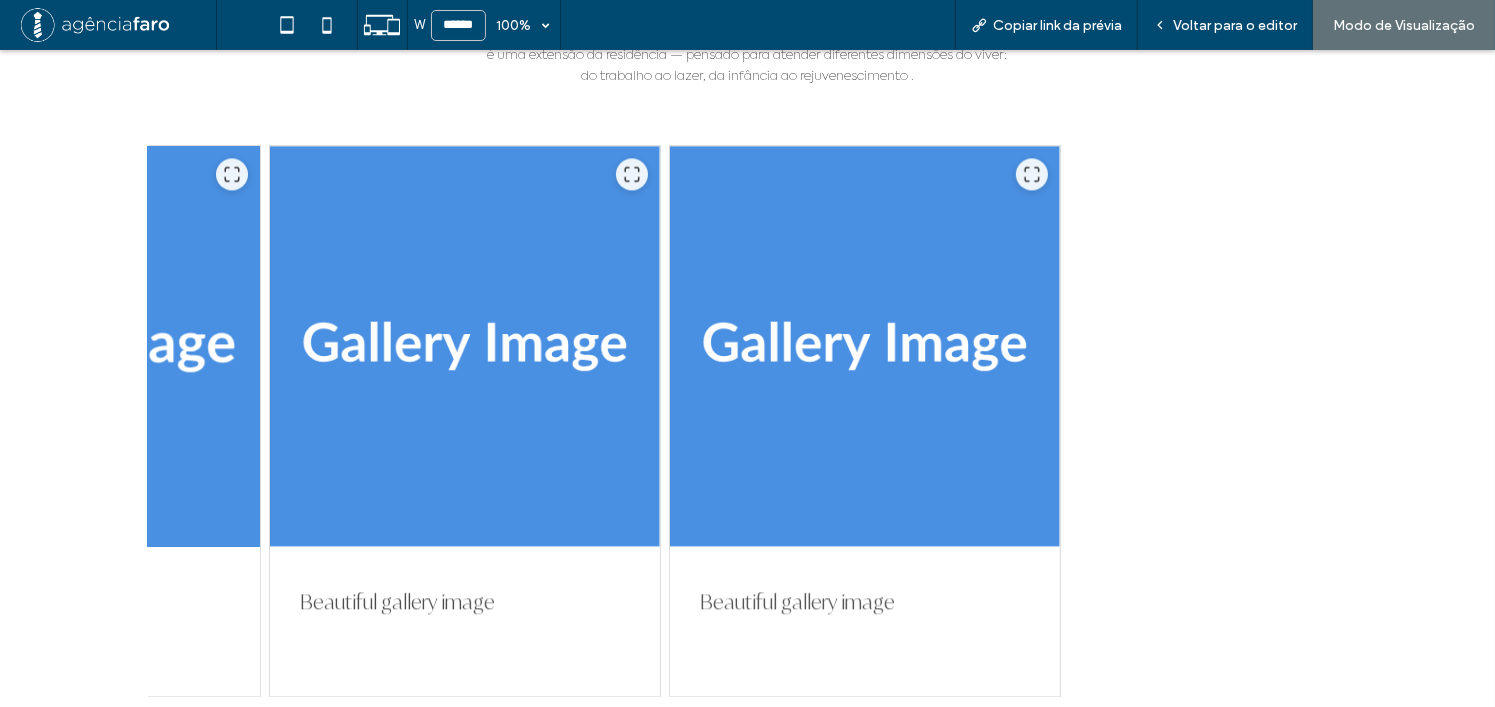 drag, startPoint x: 762, startPoint y: 266, endPoint x: 614, endPoint y: 264, distance: 148.01352 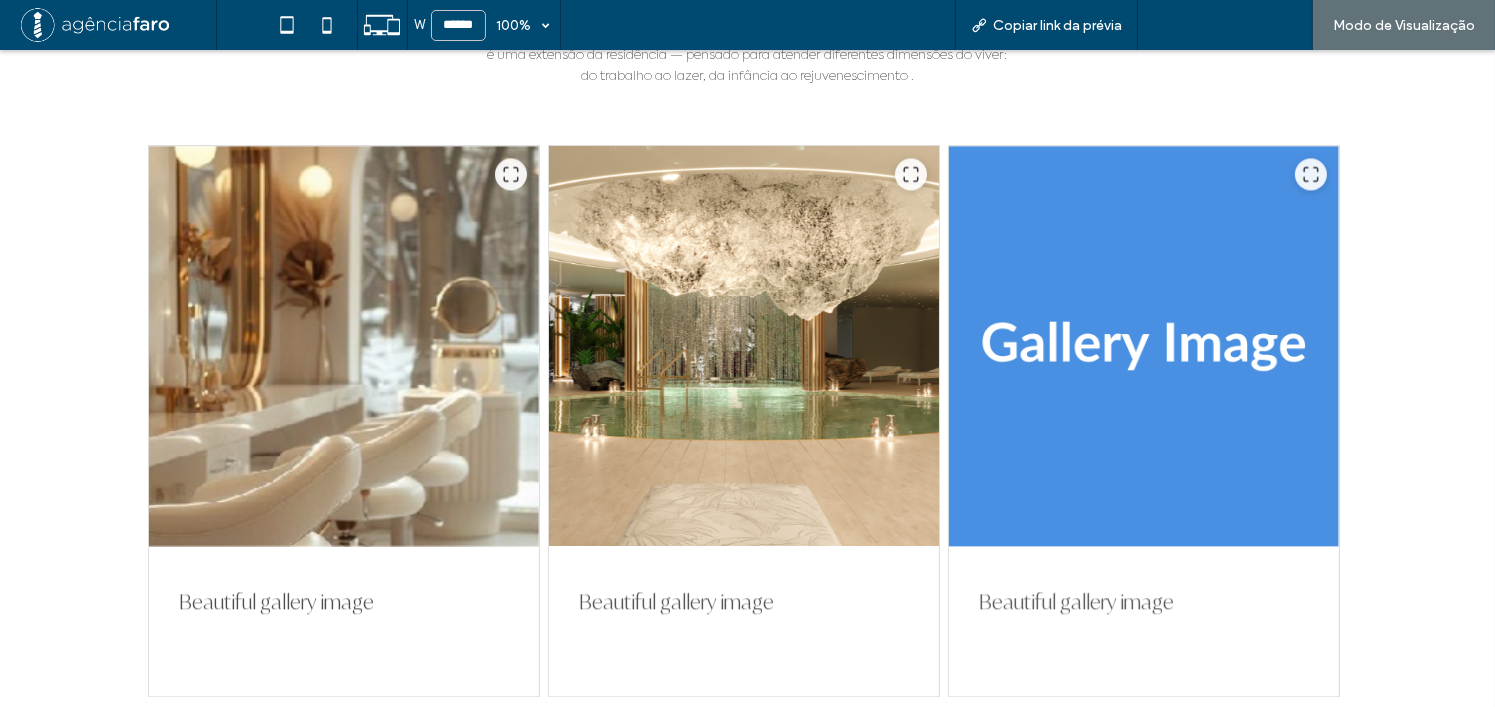 click on "Voltar para o editor" at bounding box center (1235, 25) 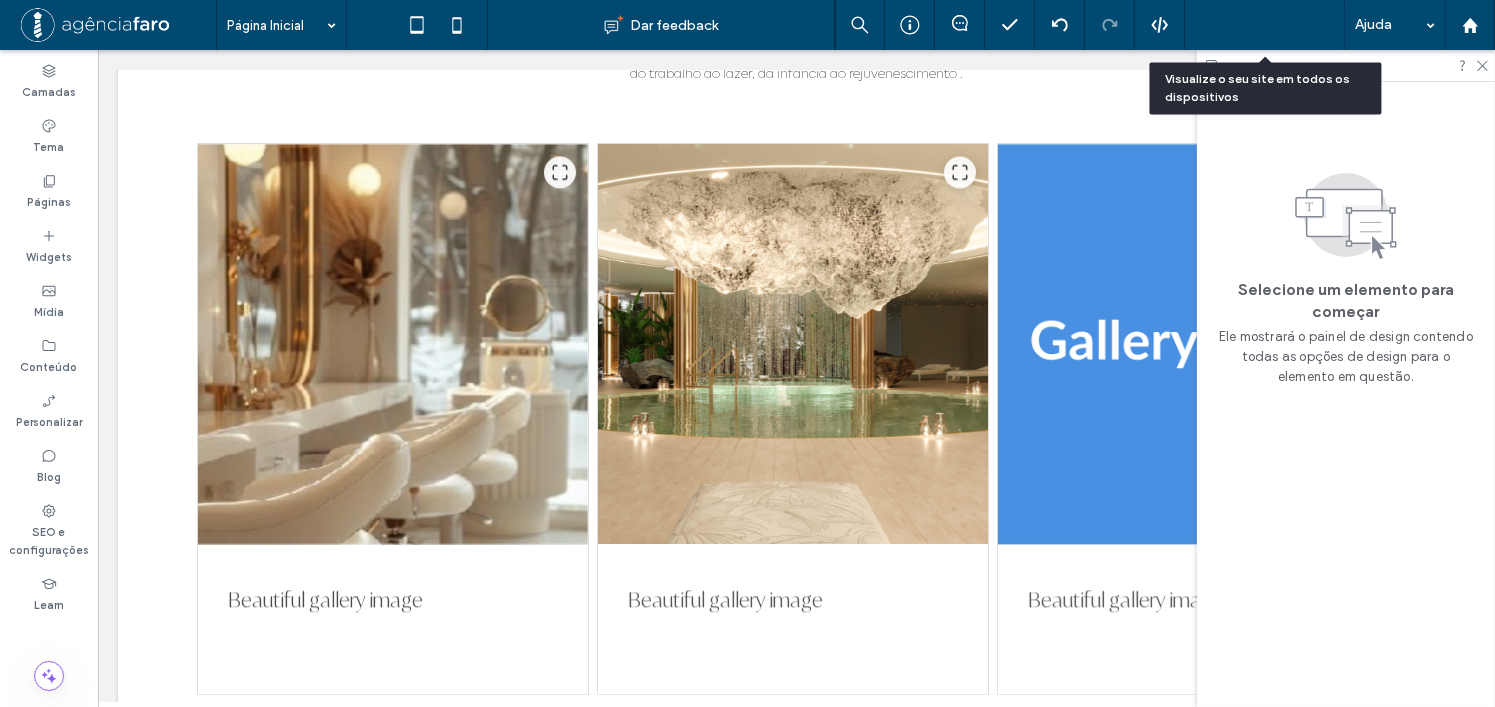 scroll, scrollTop: 4271, scrollLeft: 0, axis: vertical 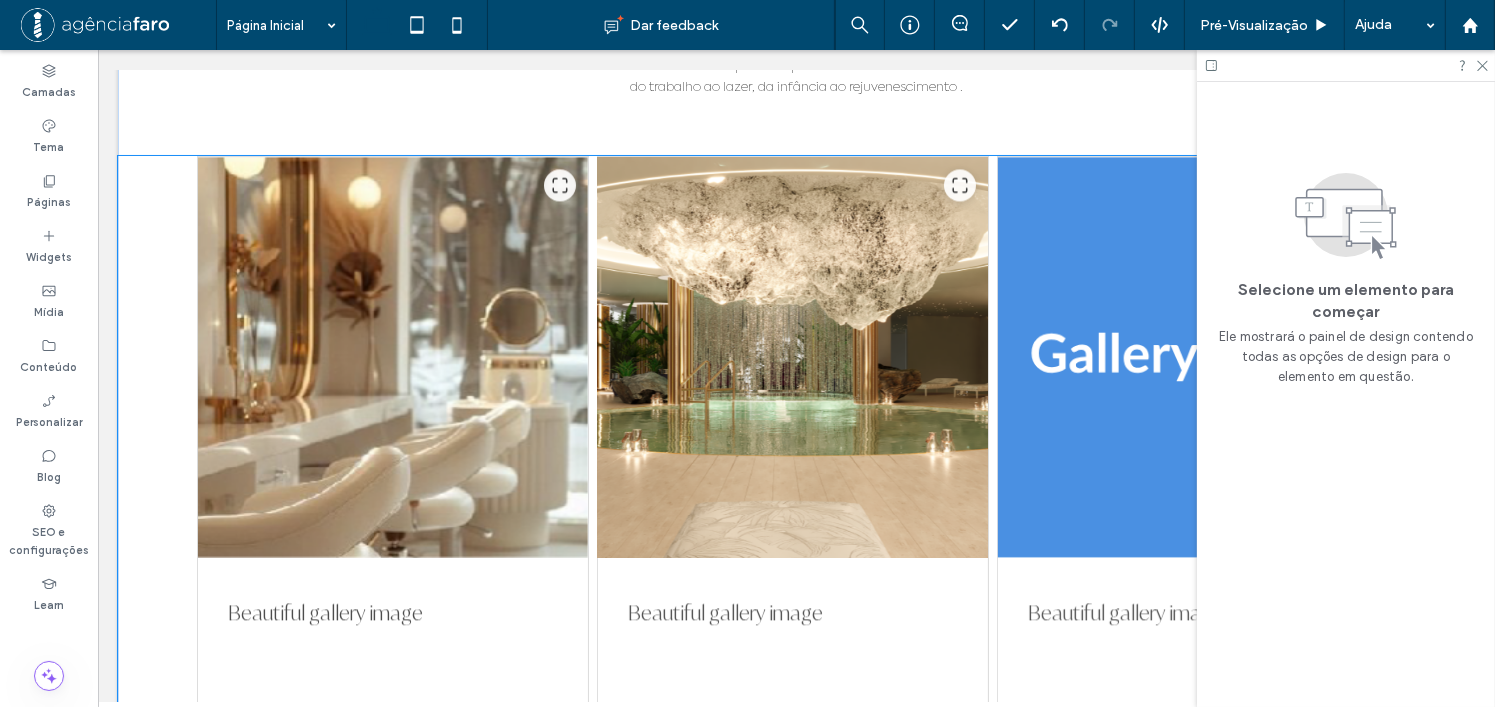 click at bounding box center [791, 357] 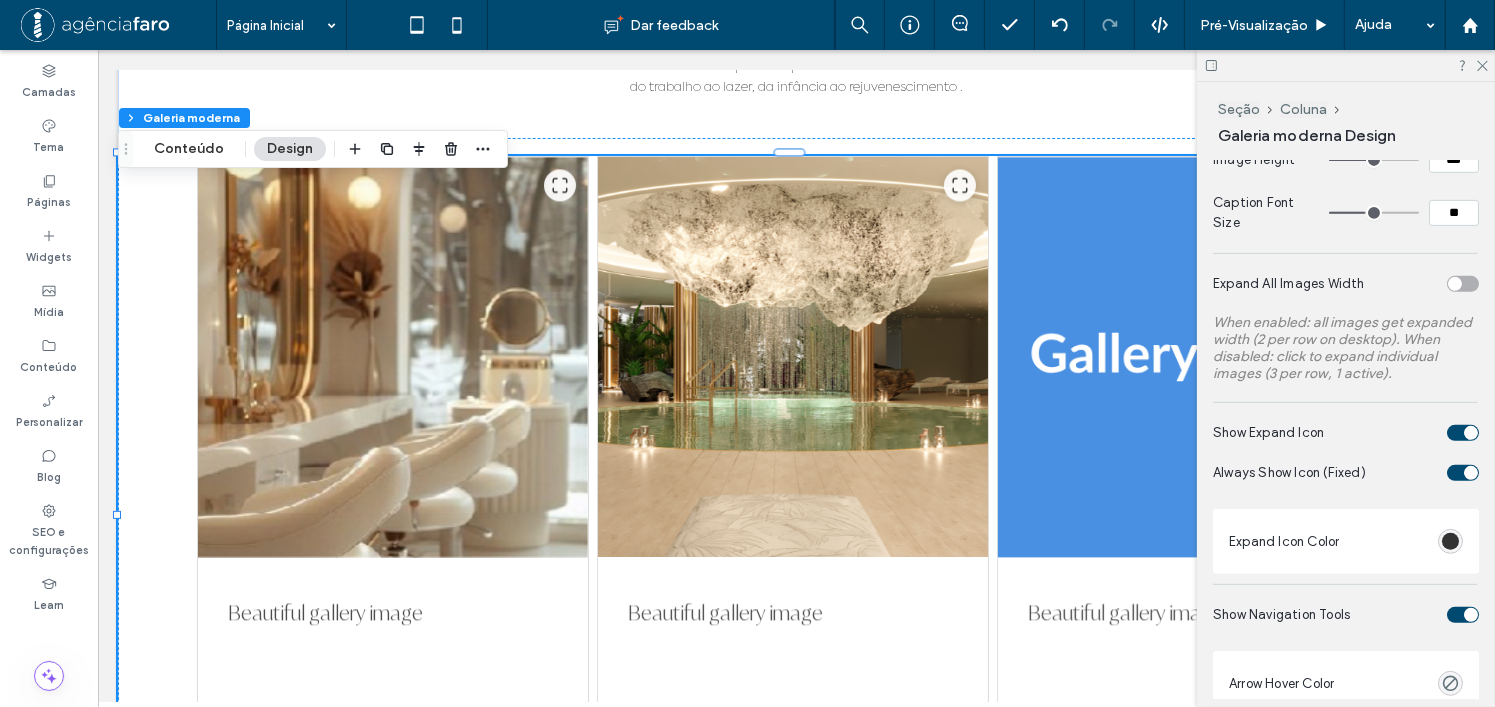 scroll, scrollTop: 900, scrollLeft: 0, axis: vertical 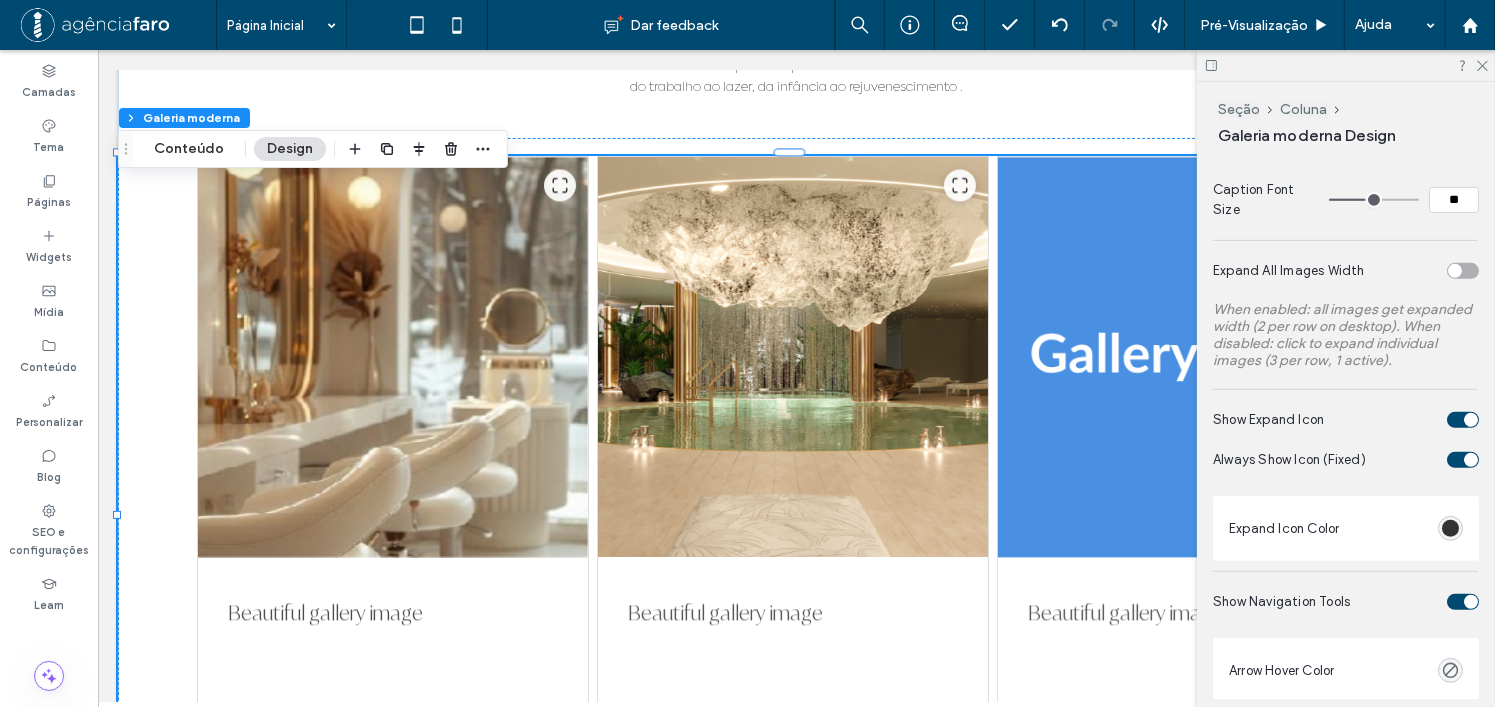 click at bounding box center [1463, 271] 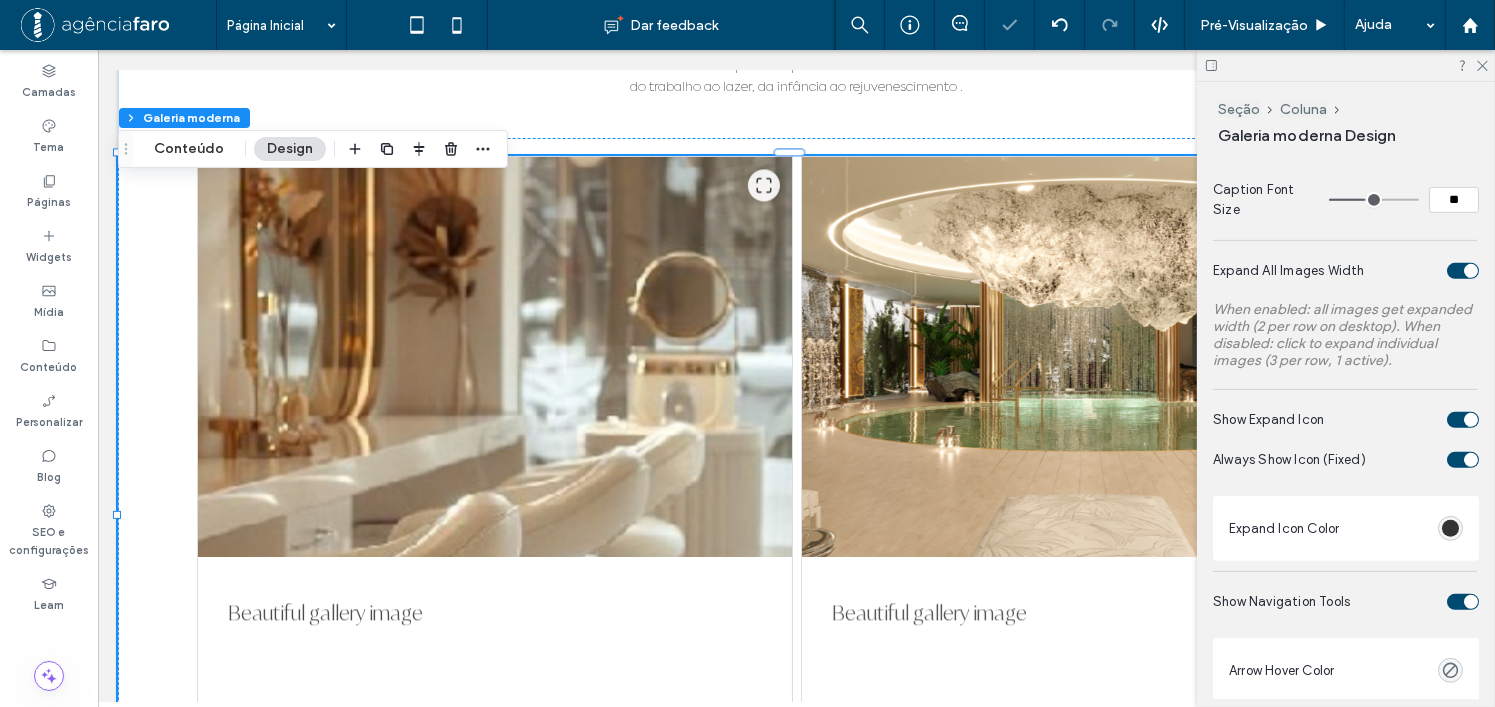 click at bounding box center (1463, 271) 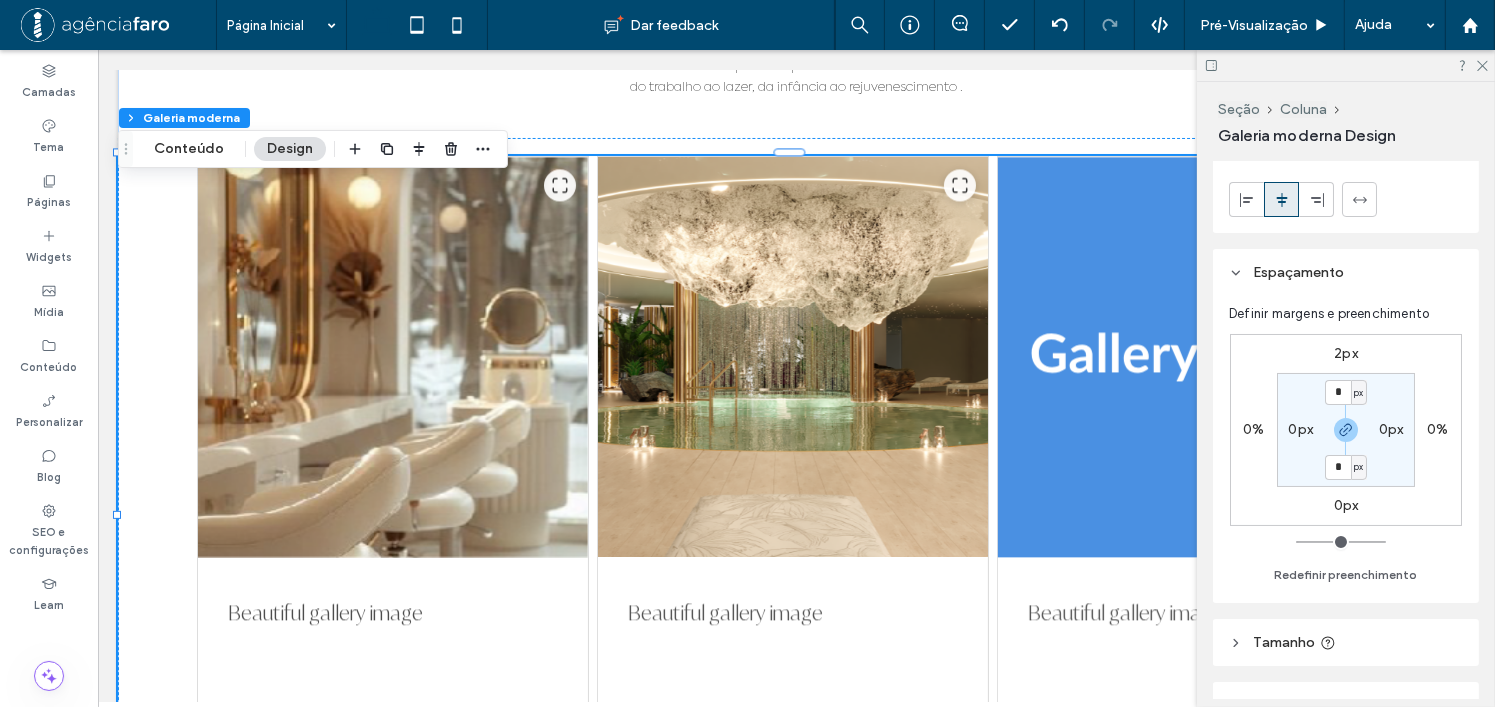 scroll, scrollTop: 0, scrollLeft: 0, axis: both 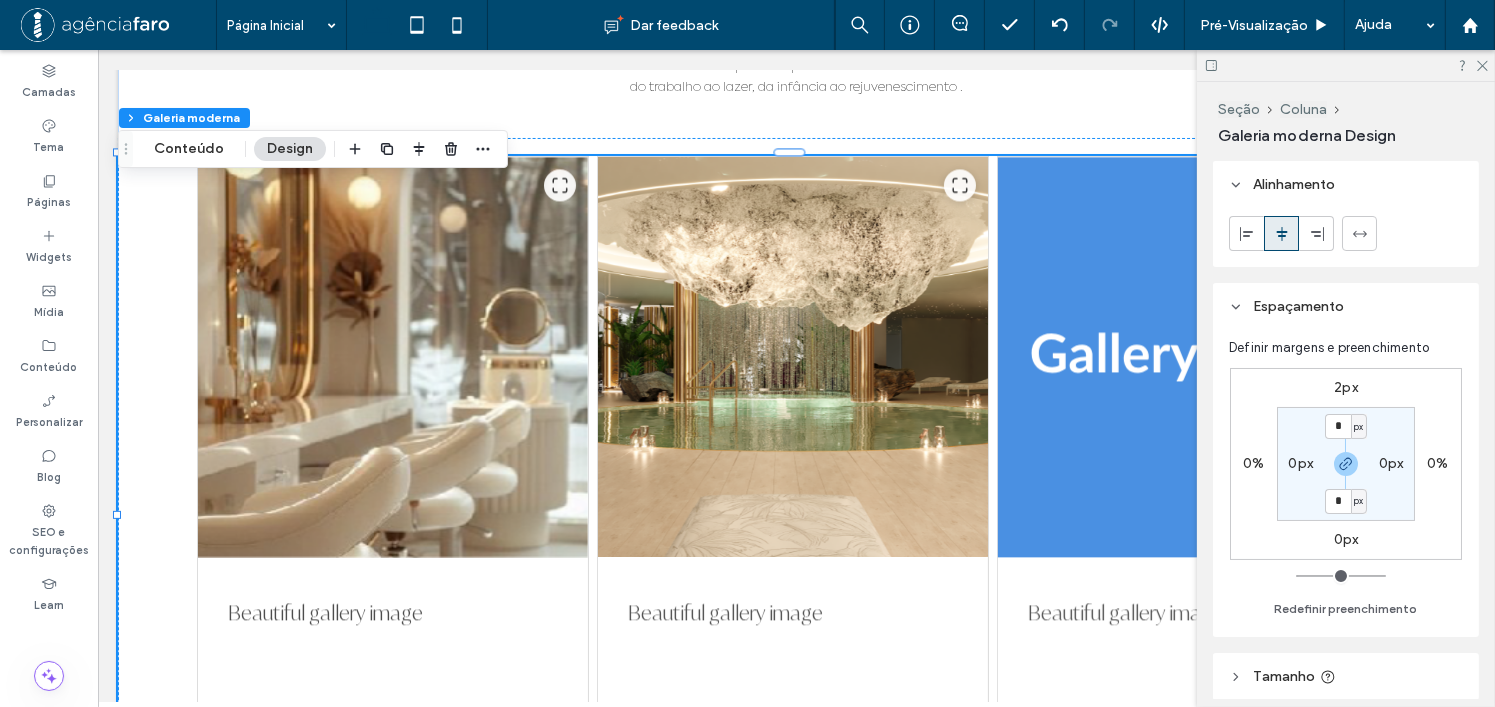 click at bounding box center [1346, 65] 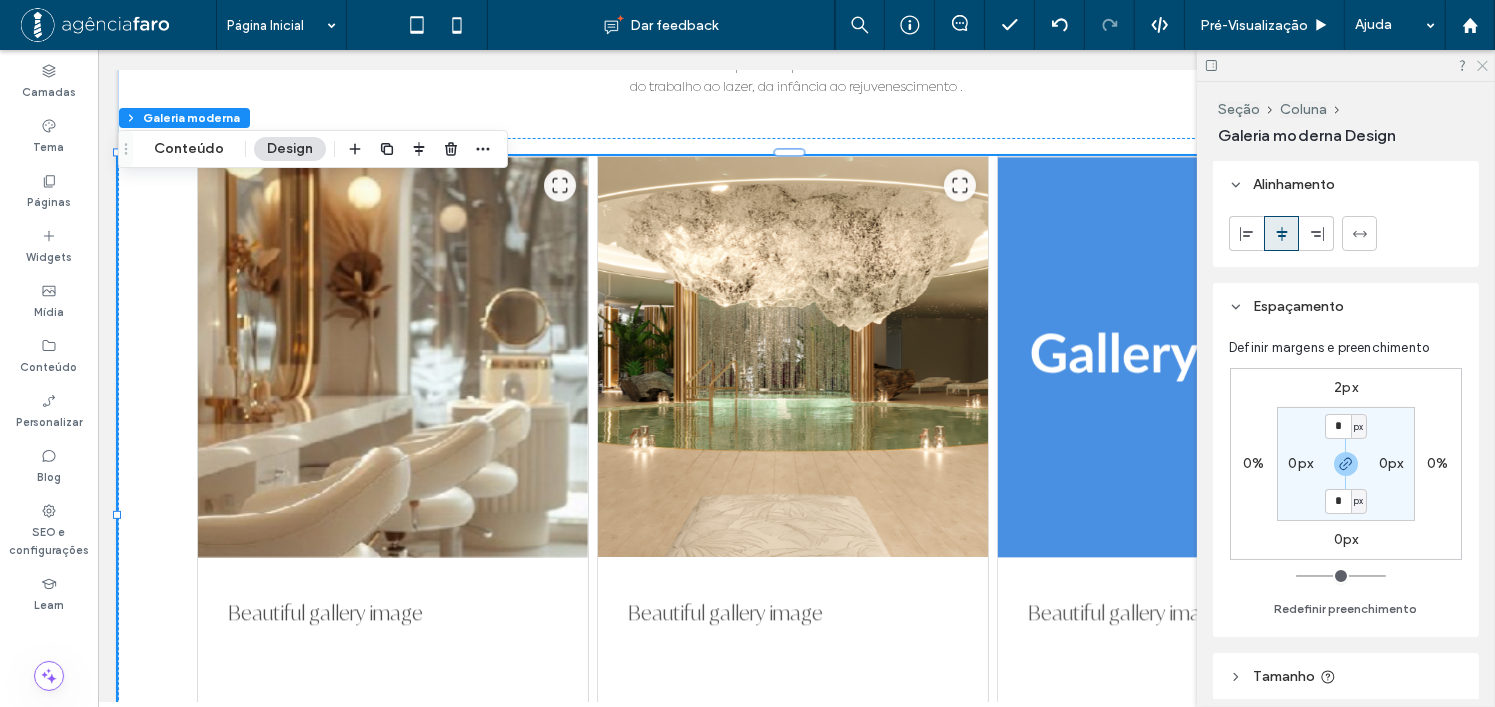 click 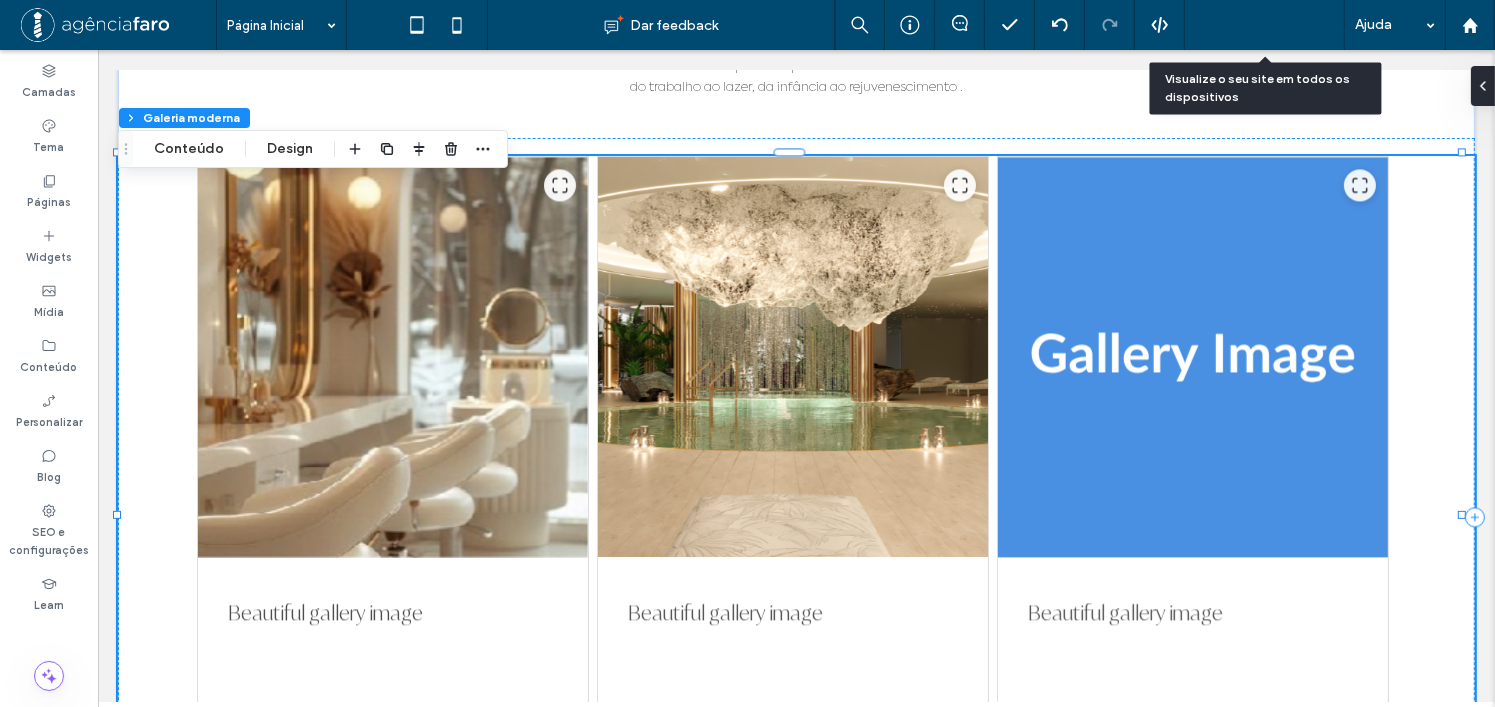 click on "Pré-Visualizaçāo" at bounding box center (1254, 25) 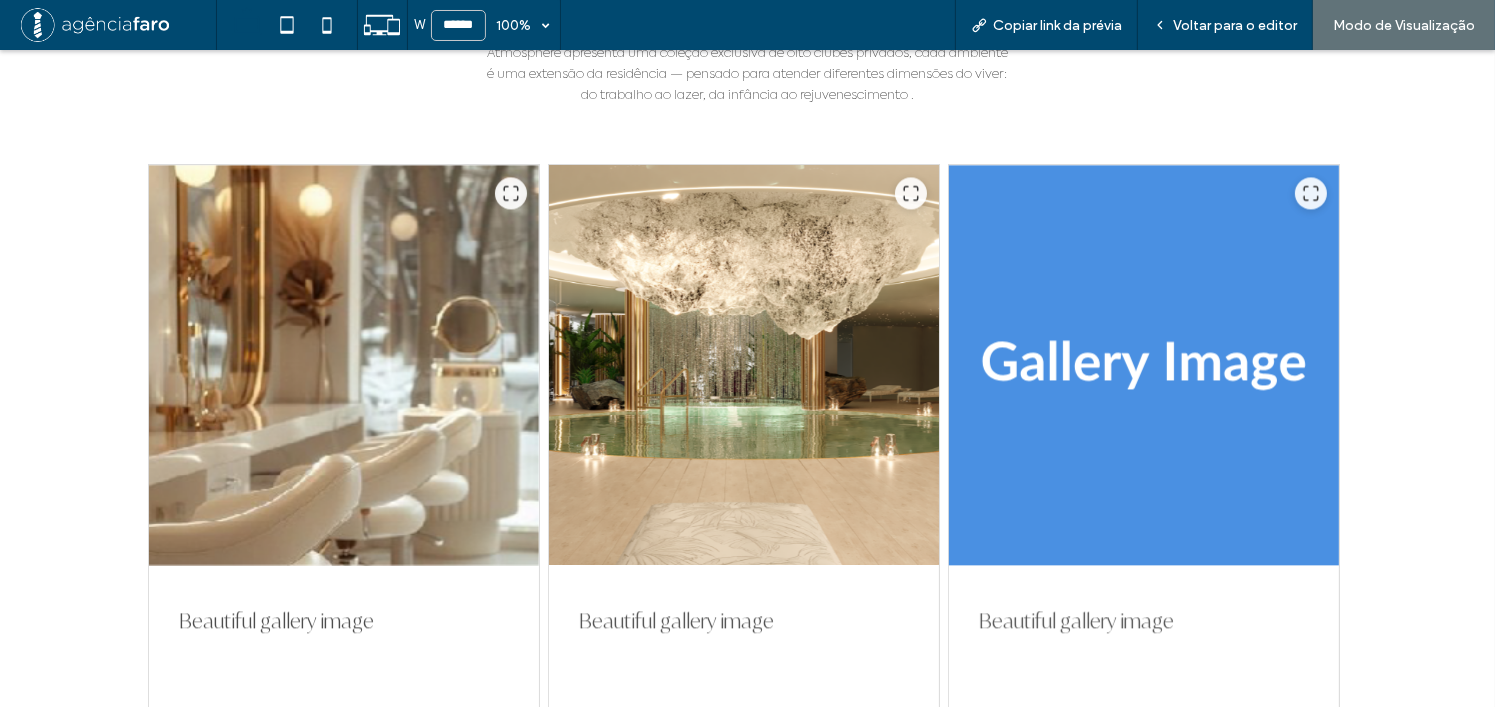scroll, scrollTop: 4290, scrollLeft: 0, axis: vertical 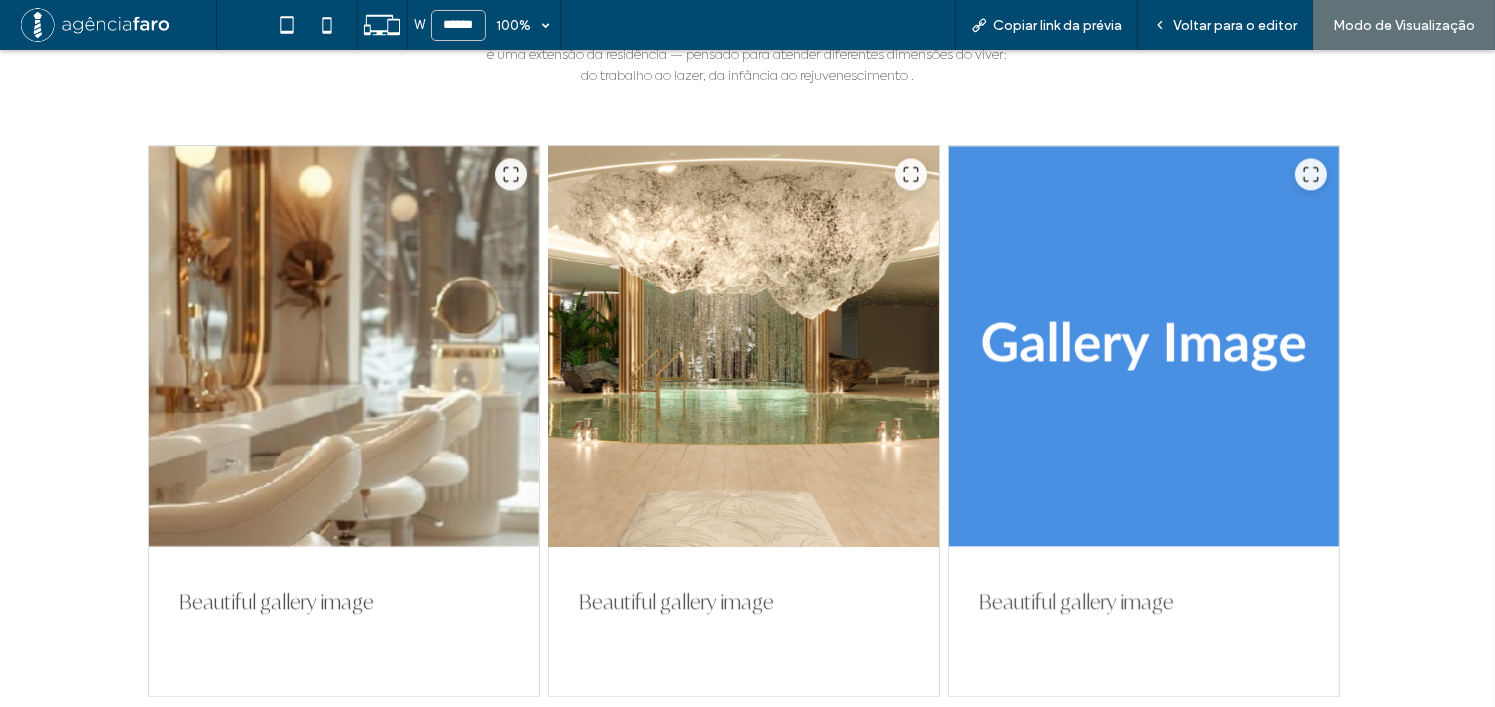 click at bounding box center [743, 346] 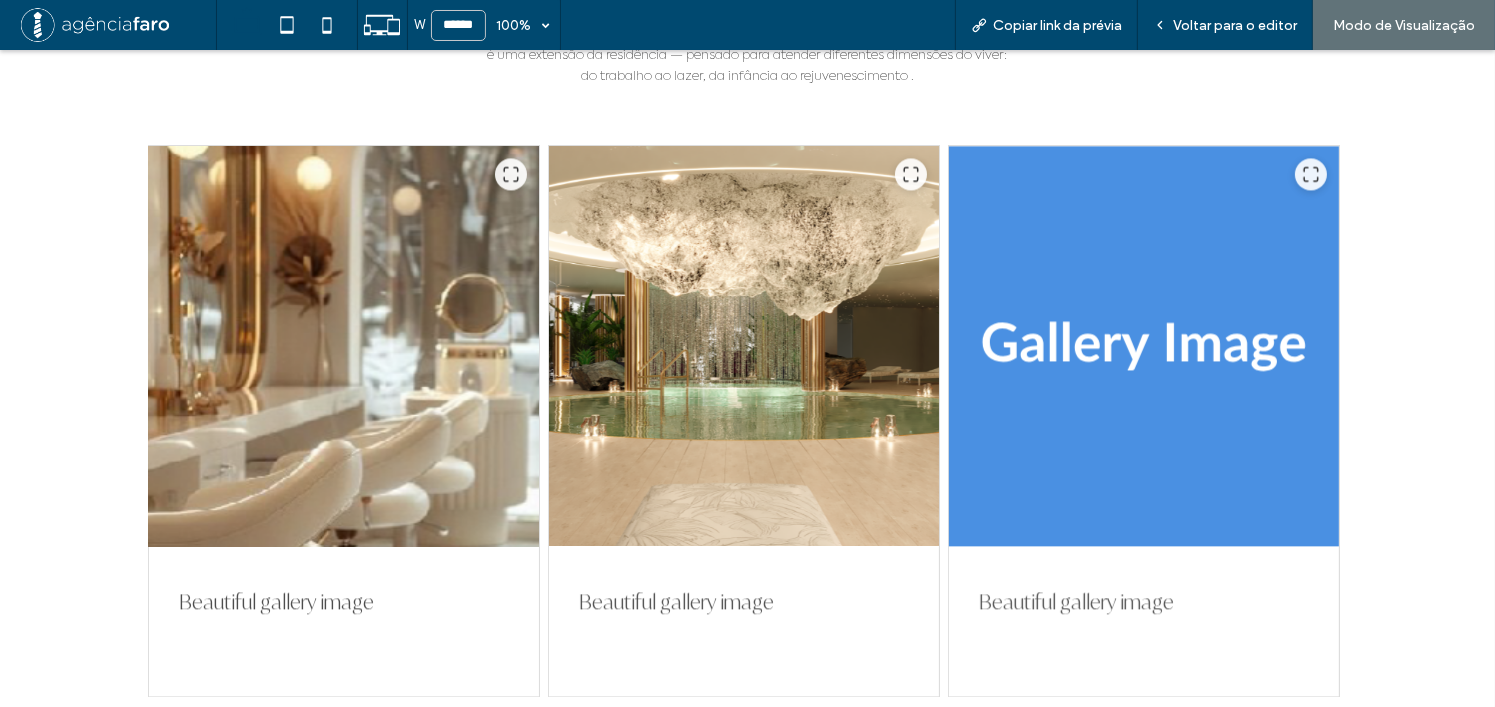 drag, startPoint x: 1119, startPoint y: 296, endPoint x: 485, endPoint y: 295, distance: 634.0008 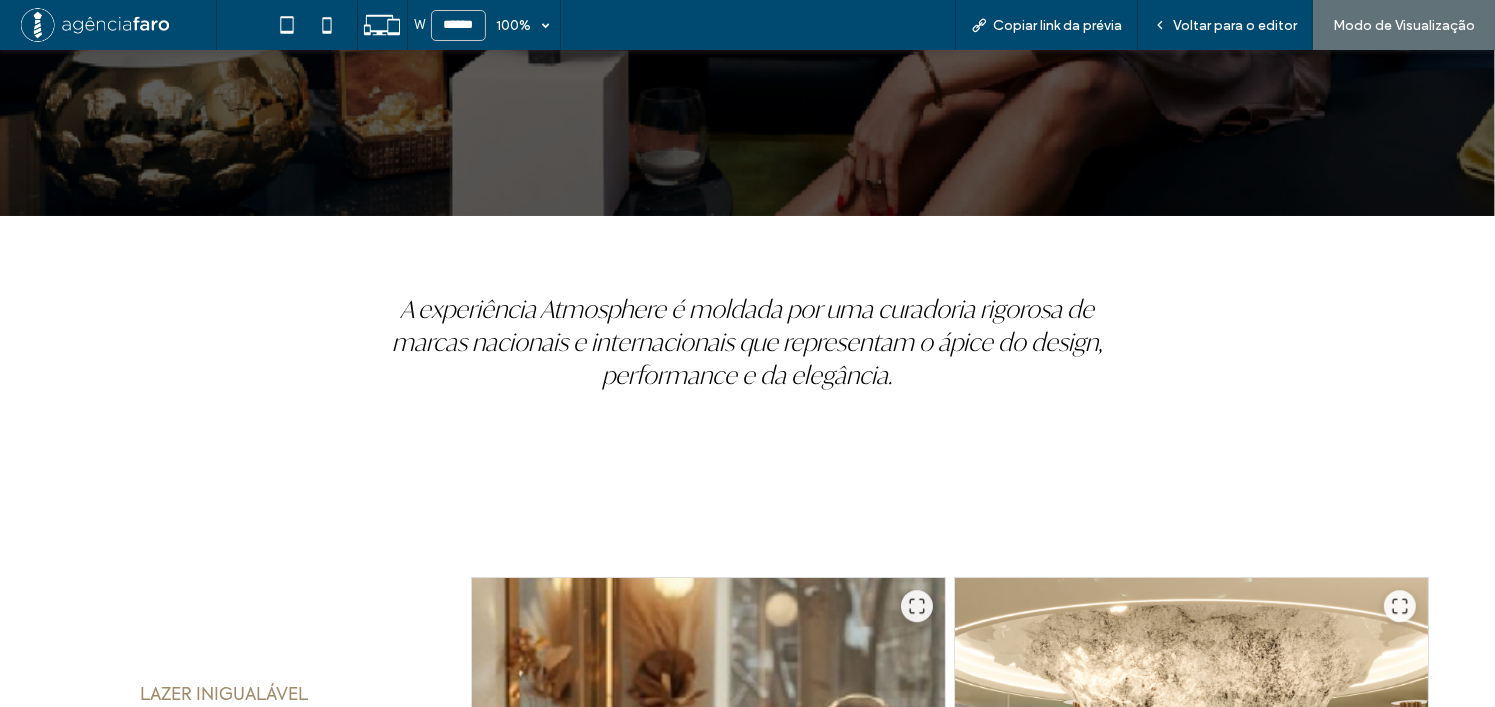 scroll, scrollTop: 6190, scrollLeft: 0, axis: vertical 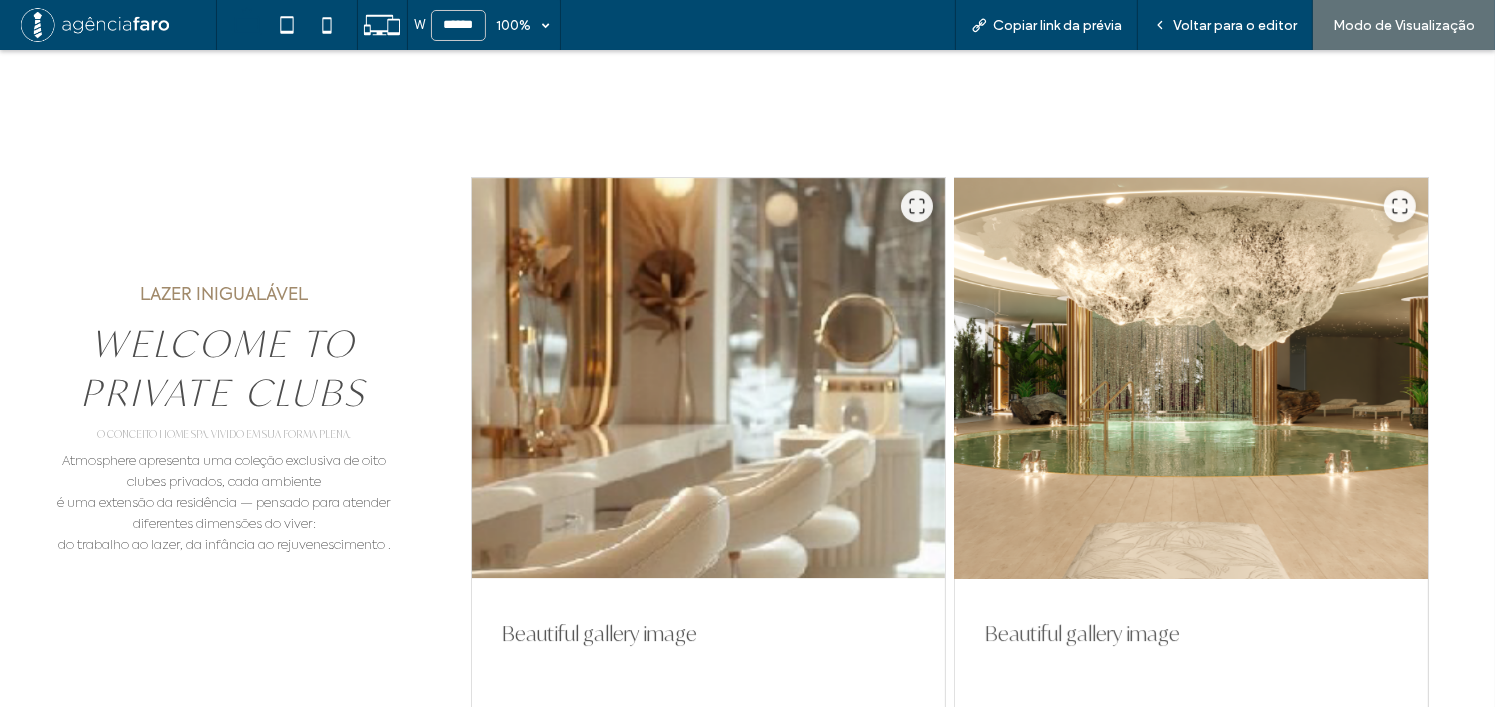 click at bounding box center [1191, 378] 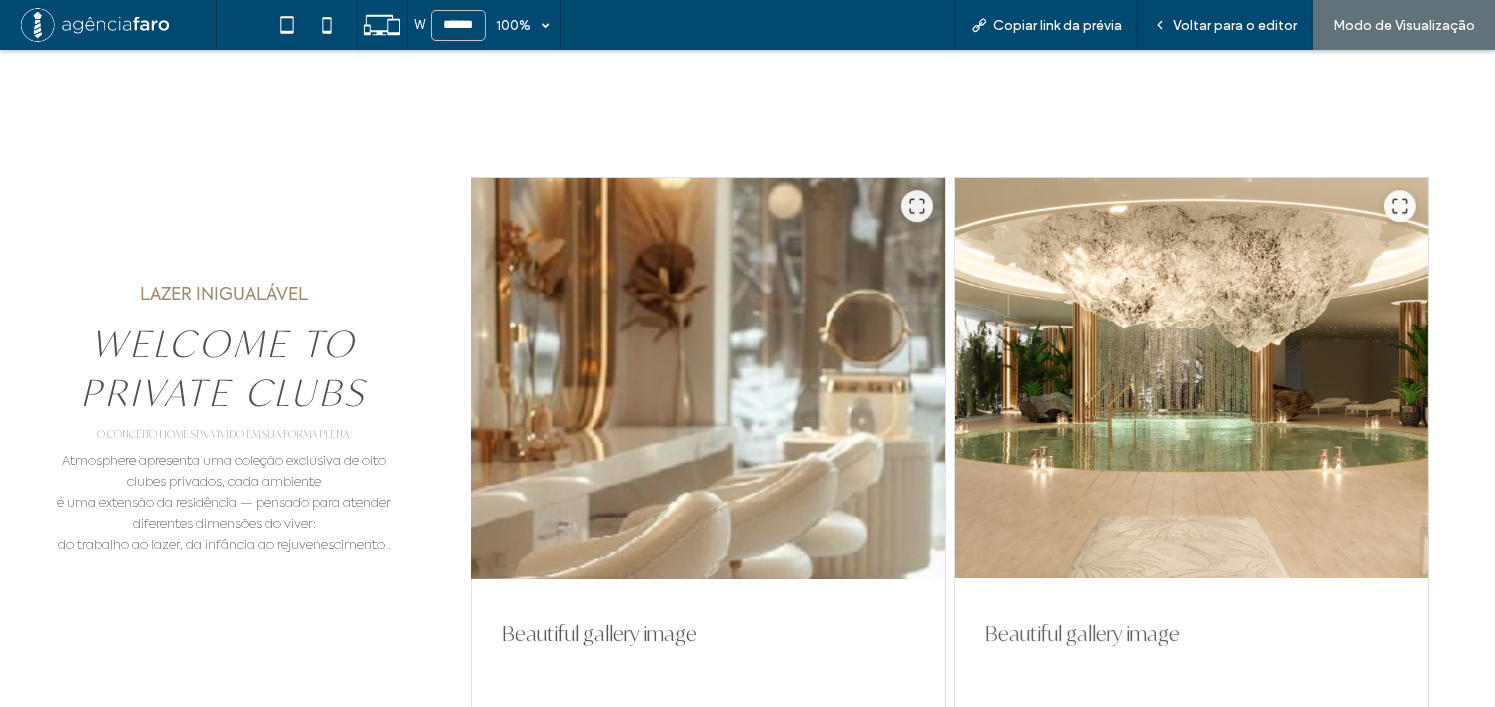 click at bounding box center (708, 378) 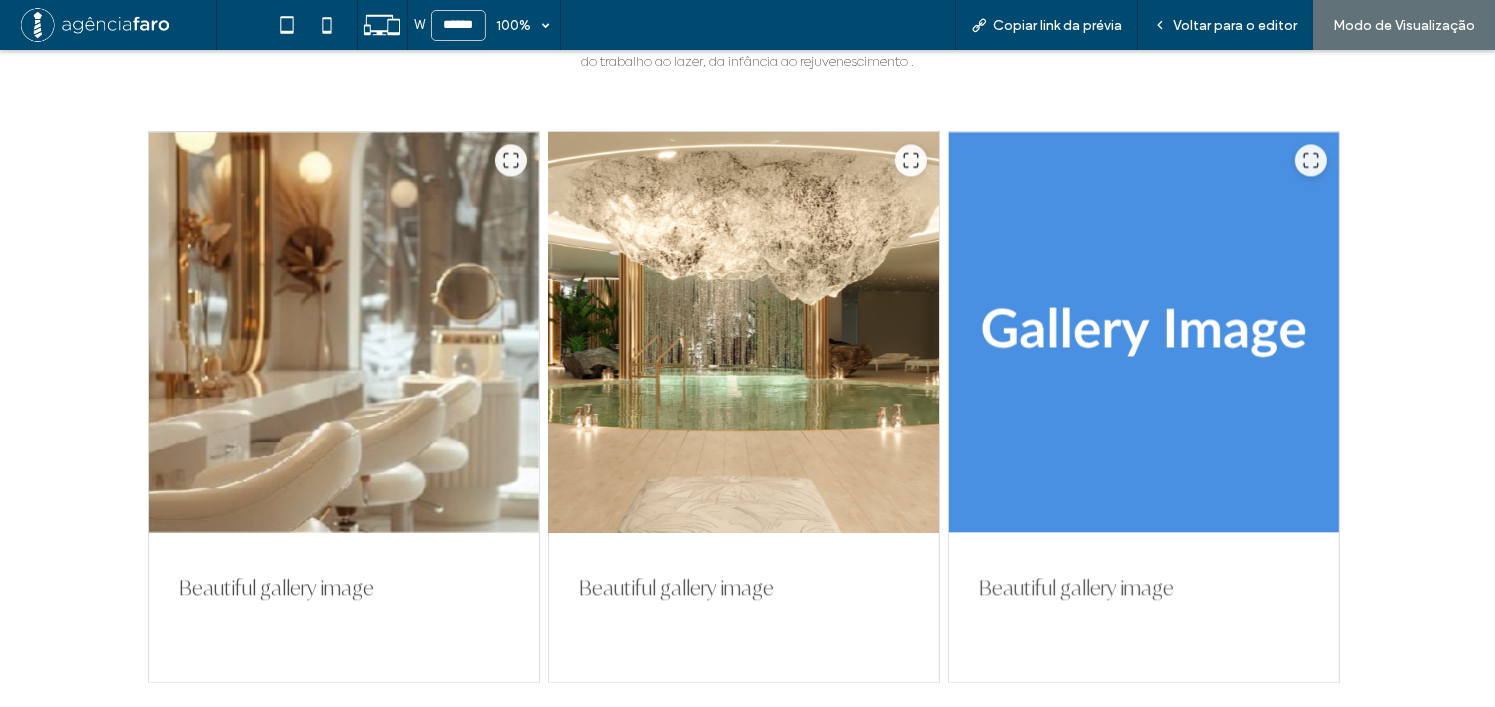 scroll, scrollTop: 4390, scrollLeft: 0, axis: vertical 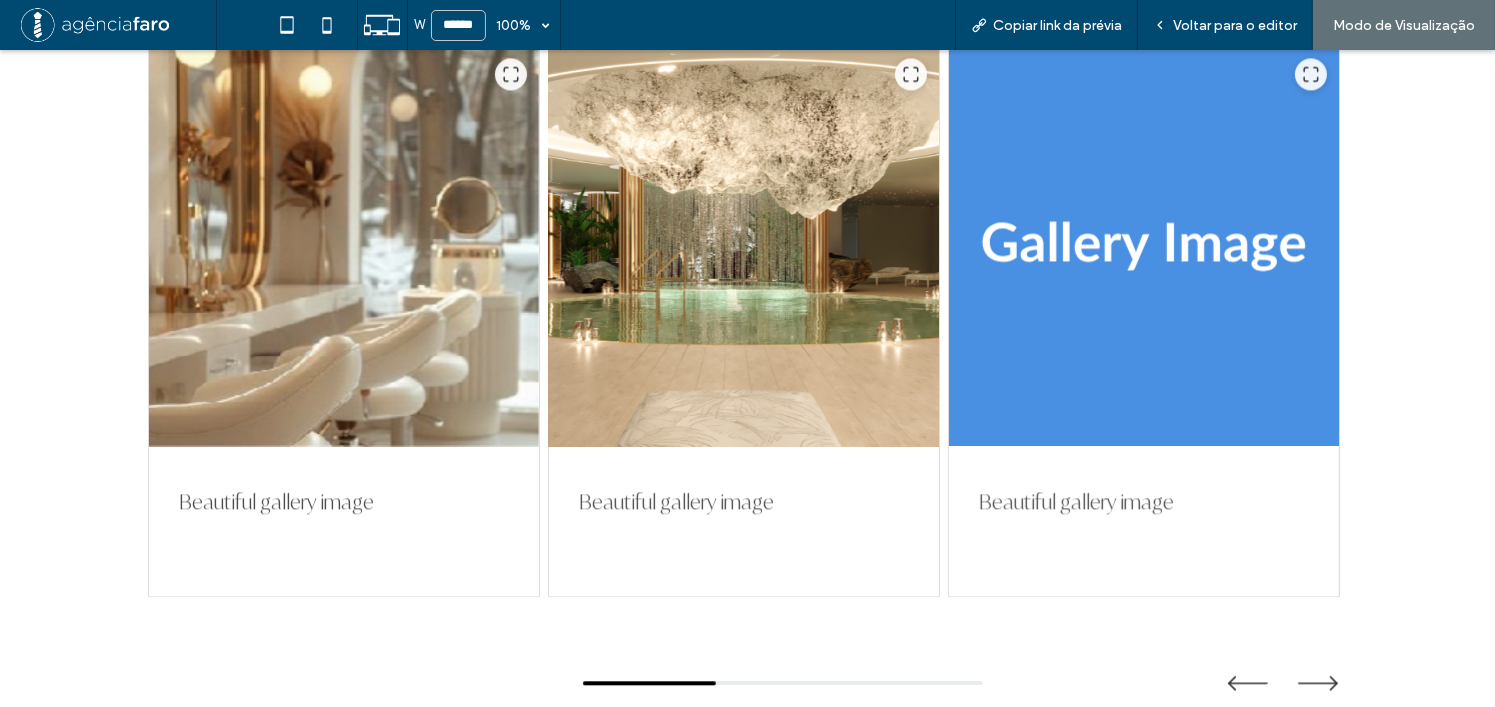 click at bounding box center (743, 246) 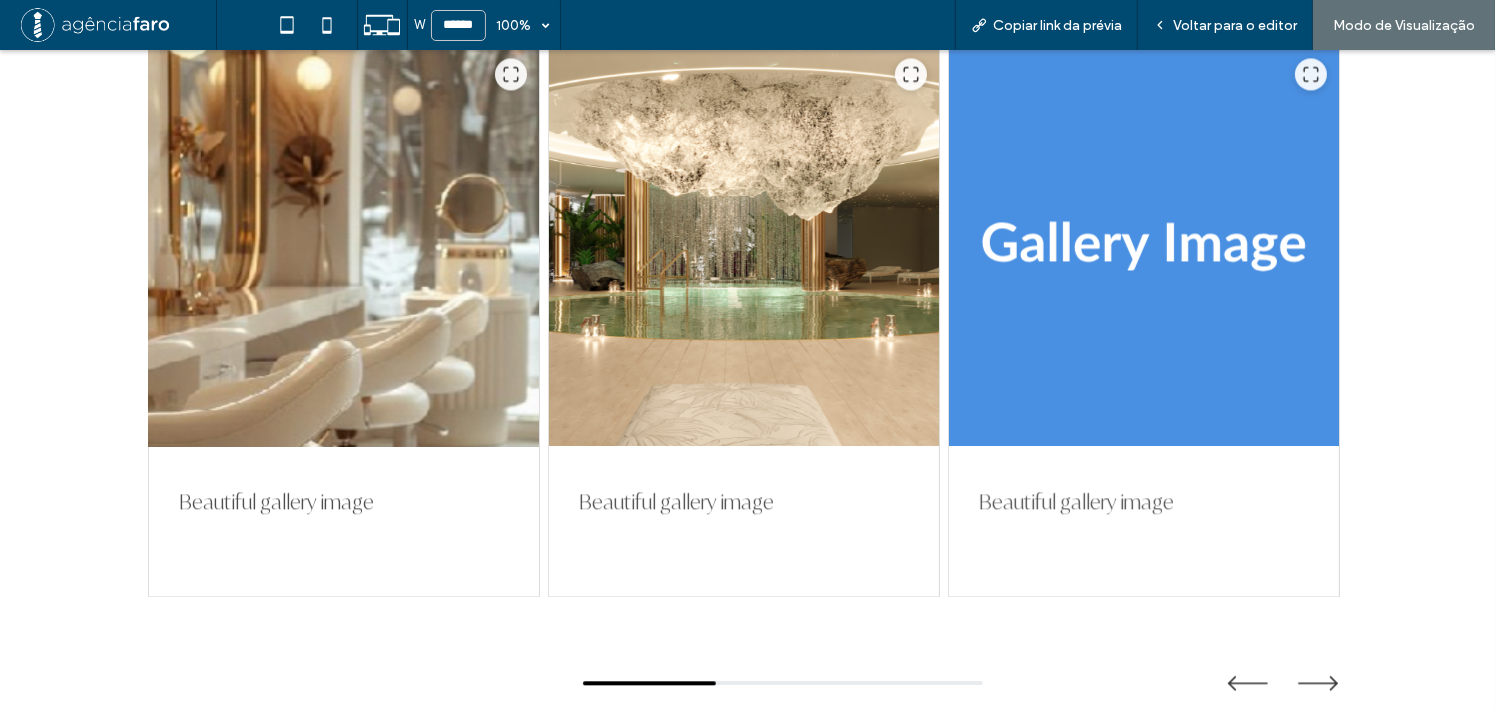 click at bounding box center [344, 246] 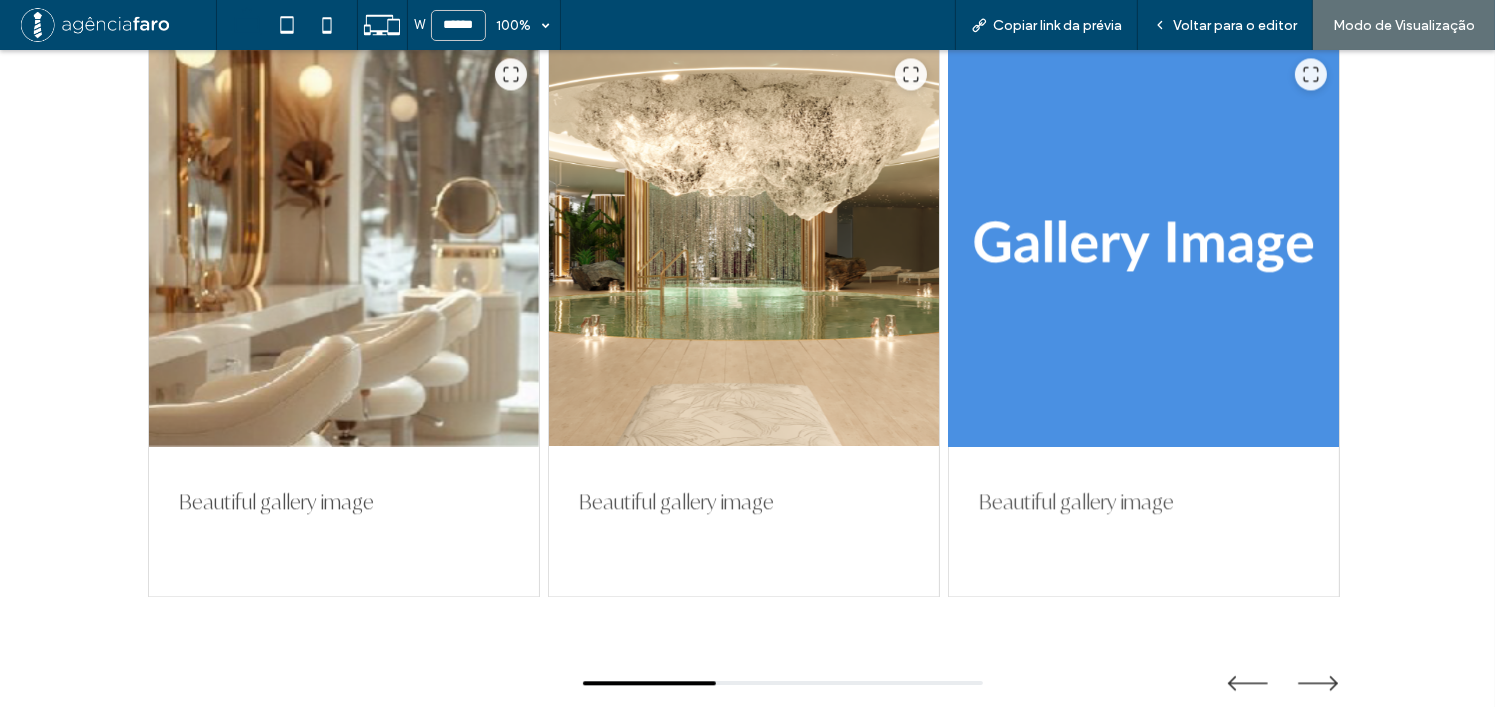 click at bounding box center [1143, 246] 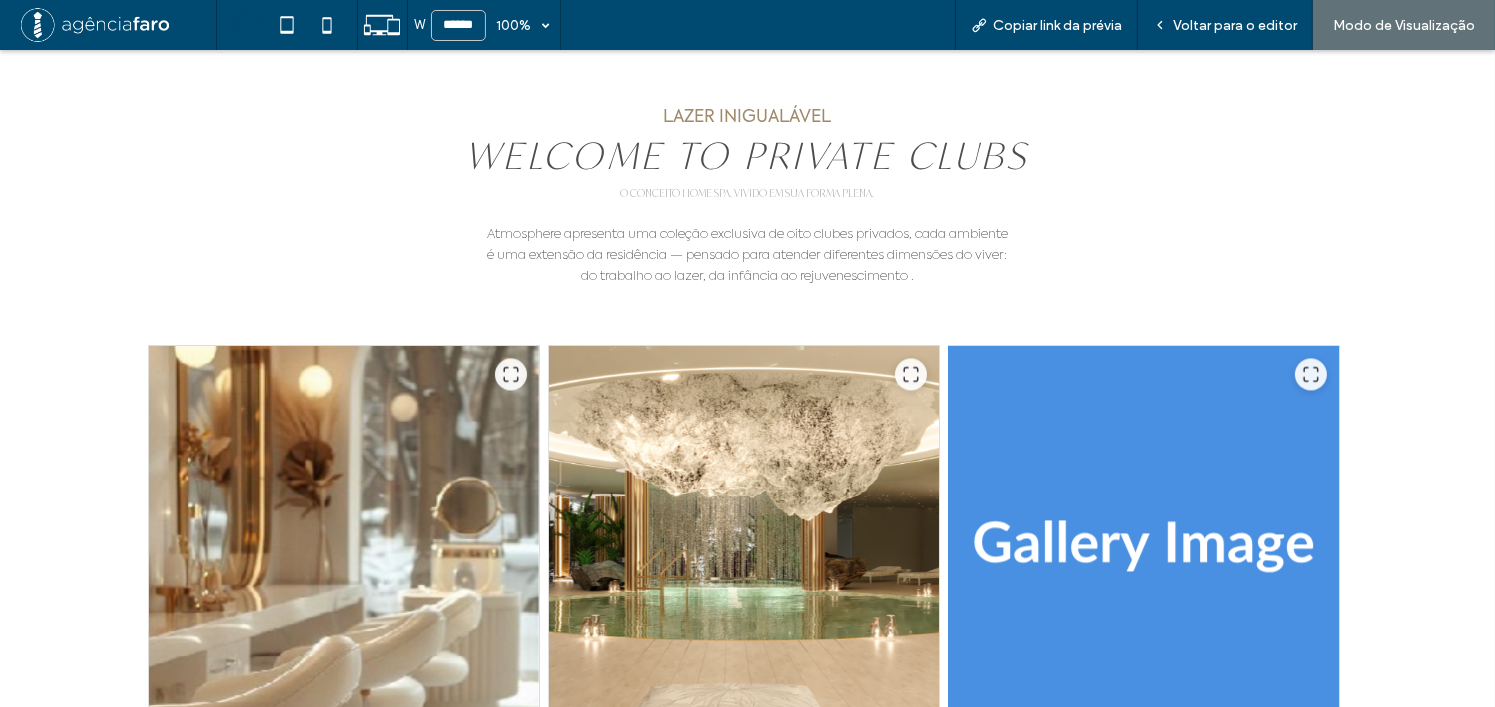 scroll, scrollTop: 4390, scrollLeft: 0, axis: vertical 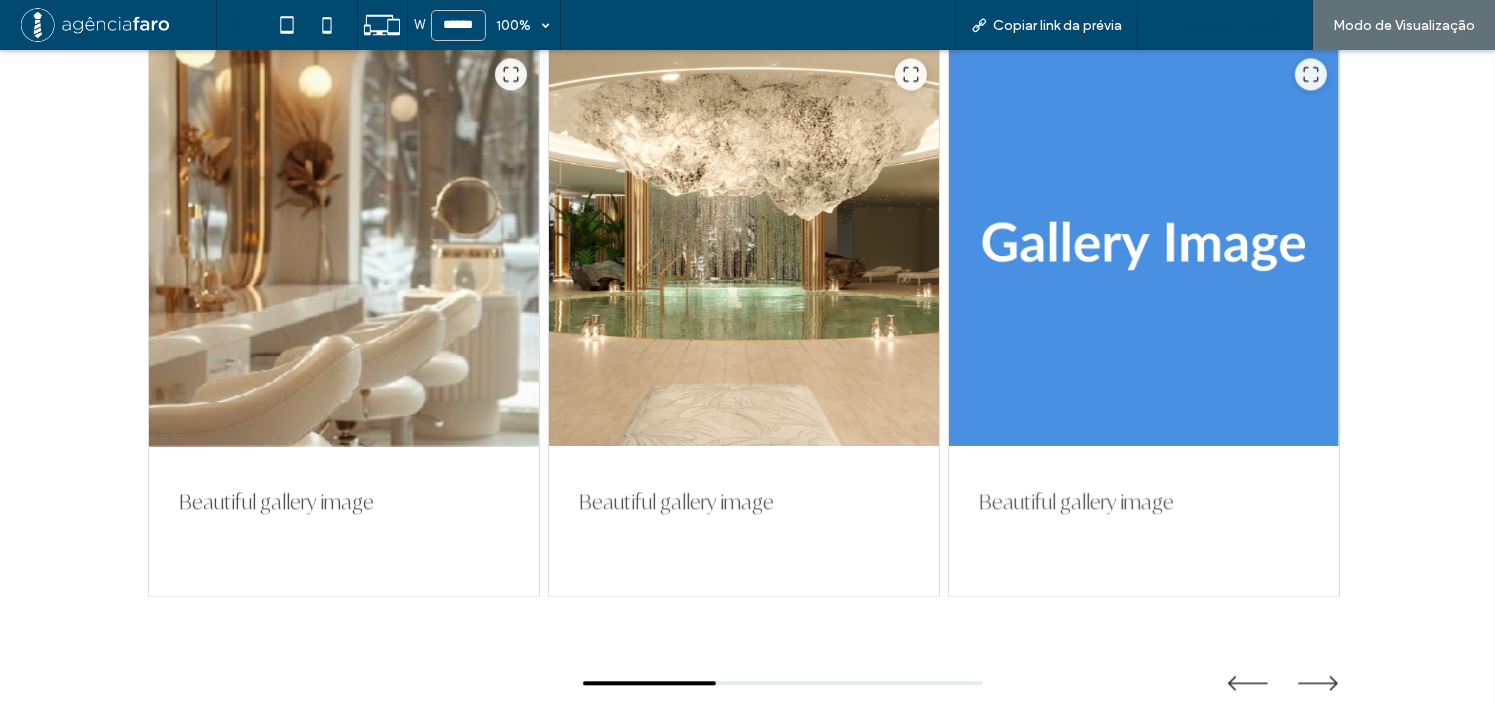 click on "Voltar para o editor" at bounding box center [1225, 25] 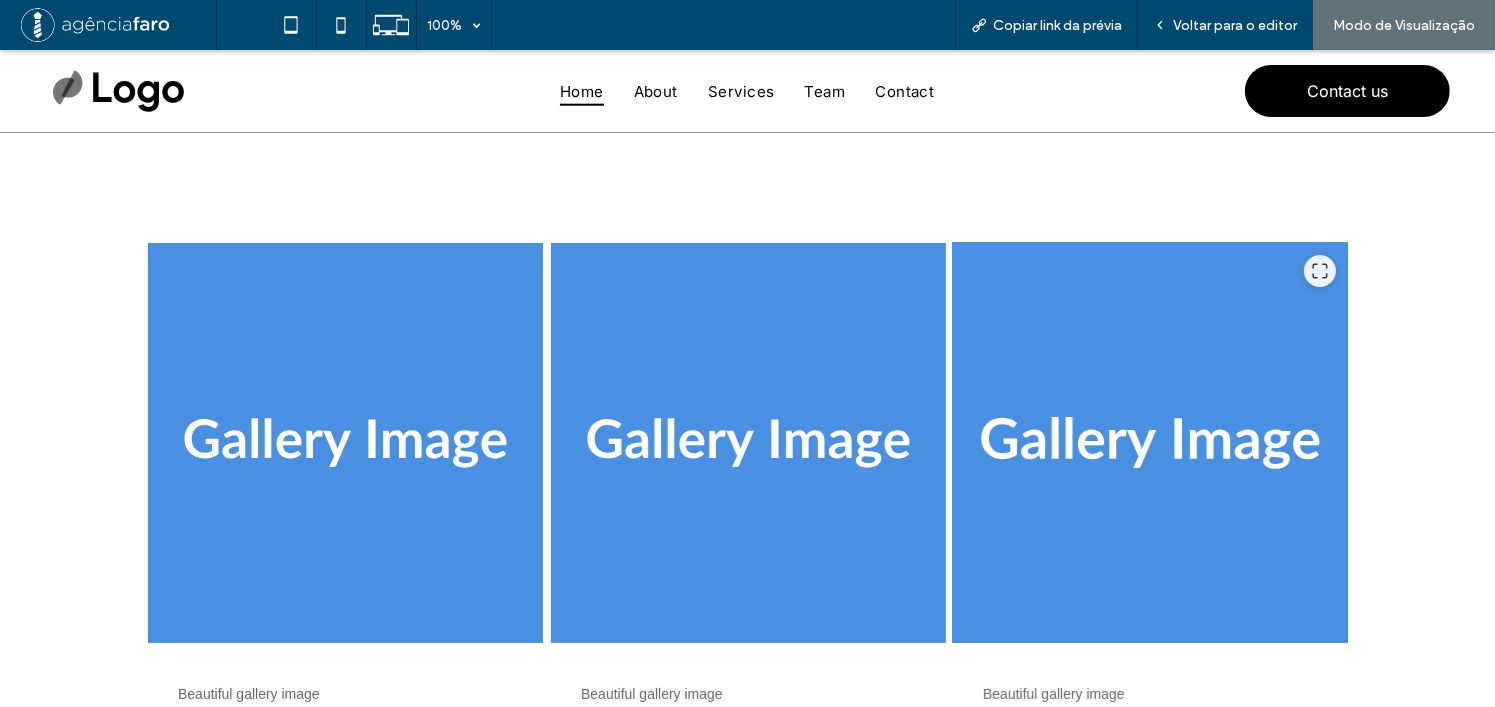 scroll, scrollTop: 200, scrollLeft: 0, axis: vertical 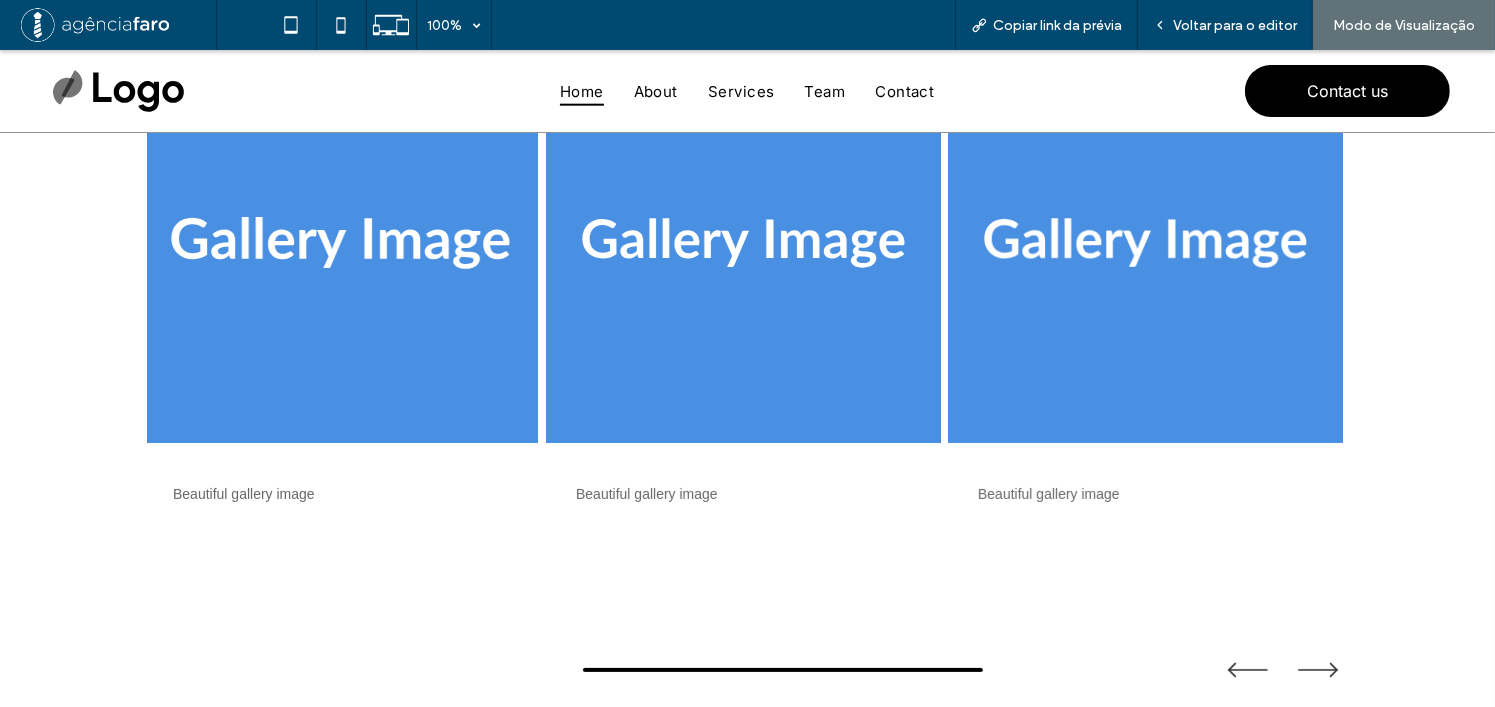 drag, startPoint x: 529, startPoint y: 342, endPoint x: 523, endPoint y: 327, distance: 16.155495 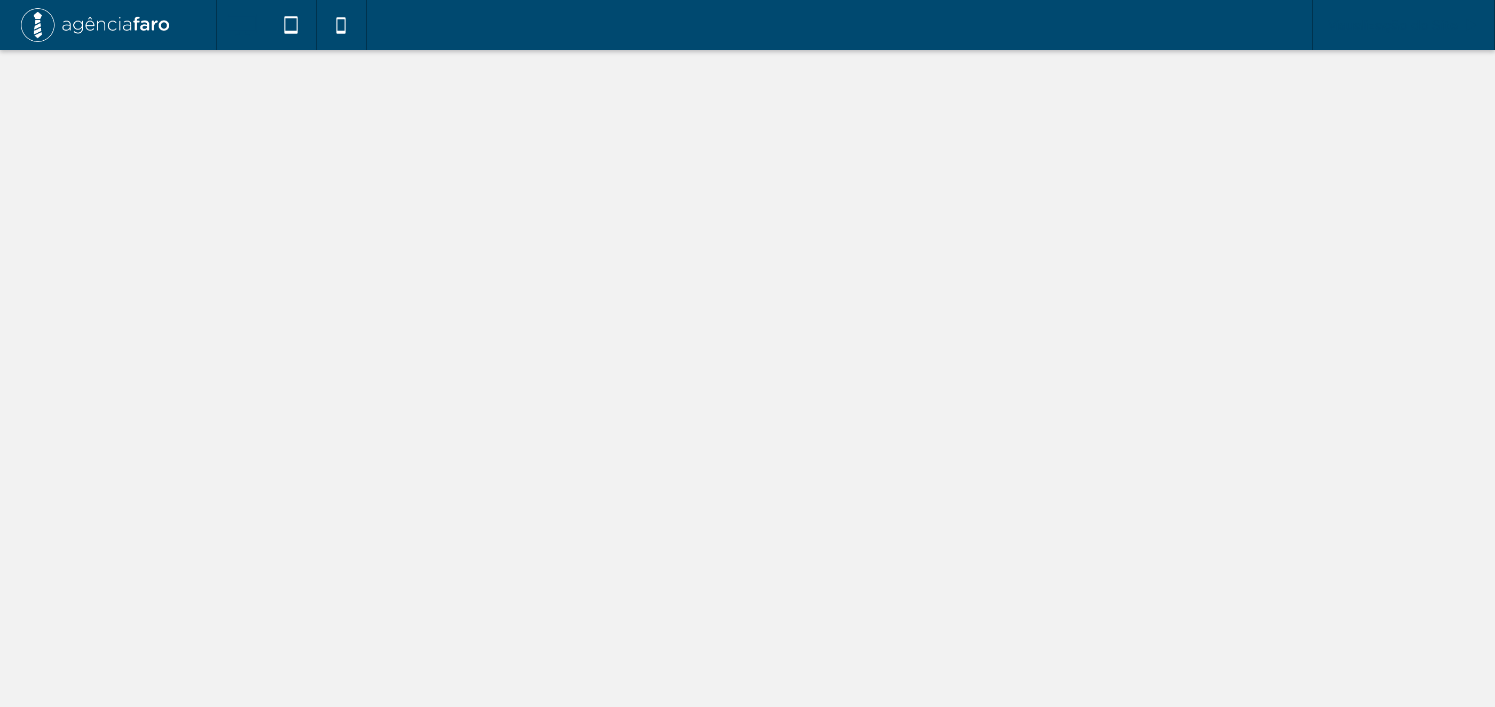 scroll, scrollTop: 0, scrollLeft: 0, axis: both 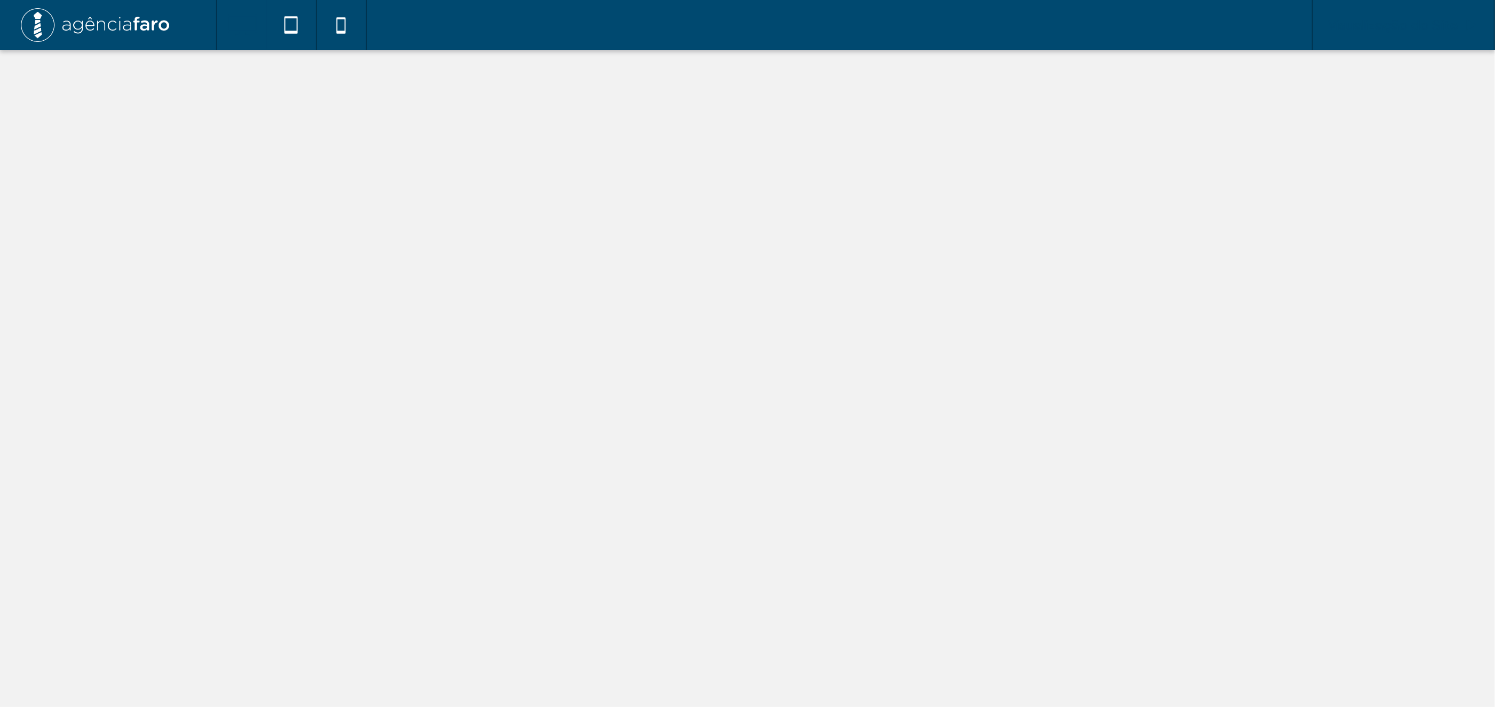 click on "Visualização do Site" at bounding box center (1403, 25) 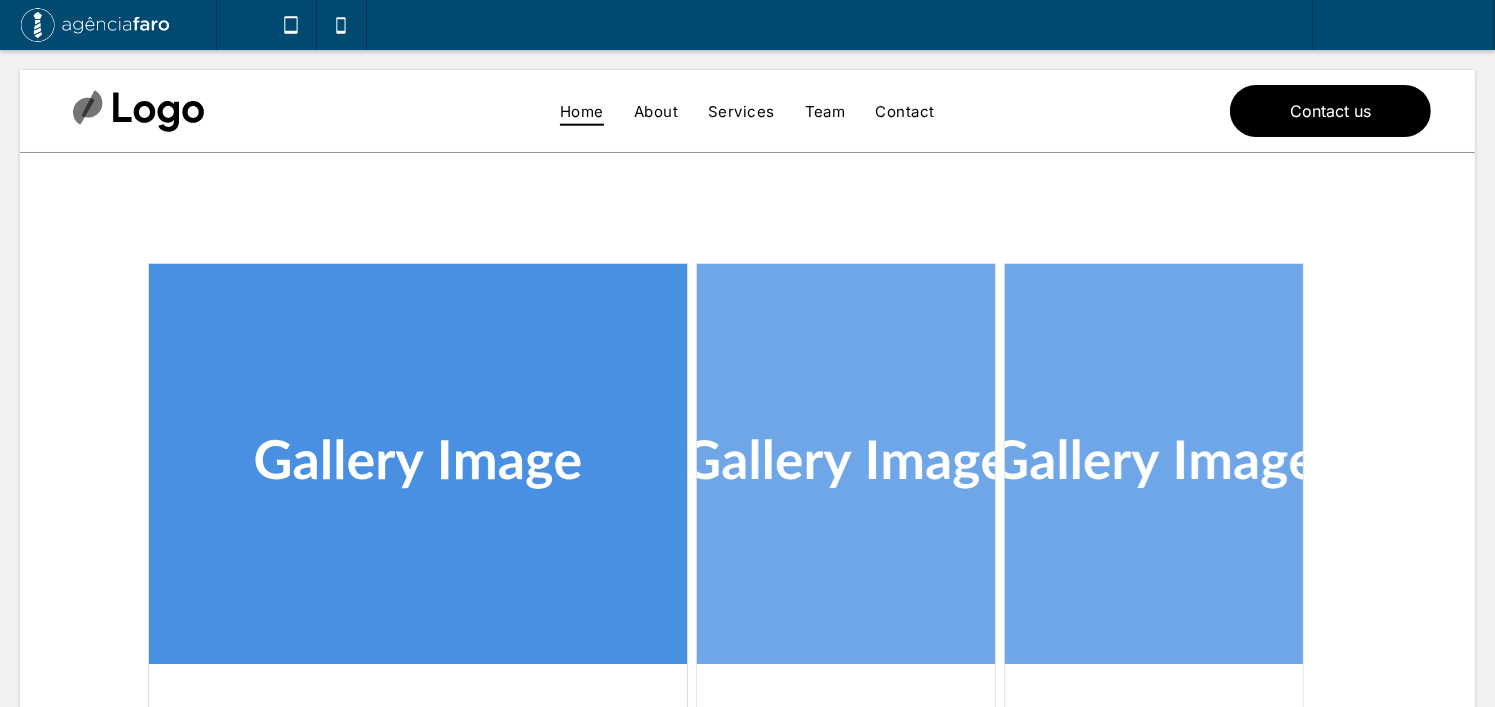 scroll, scrollTop: 400, scrollLeft: 0, axis: vertical 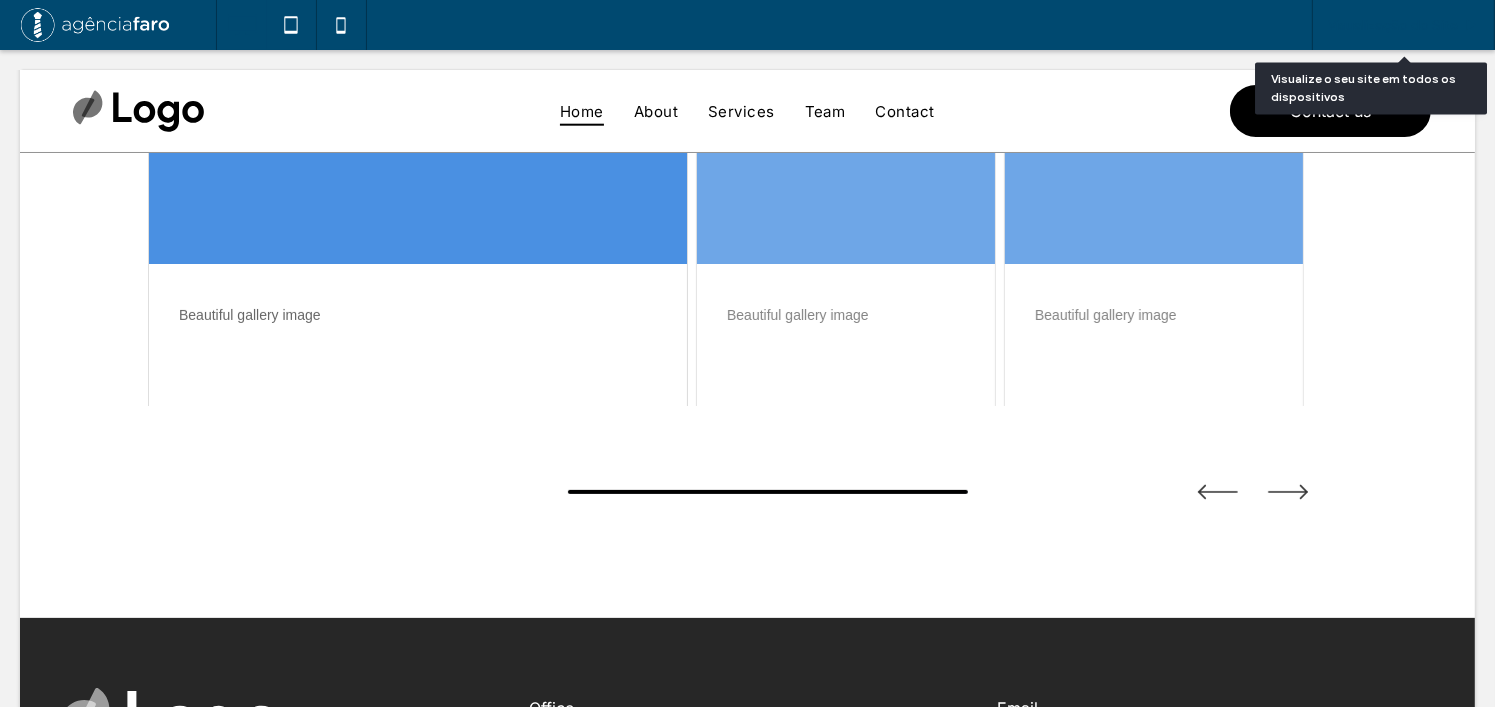 click on "Visualização do Site" at bounding box center (1393, 25) 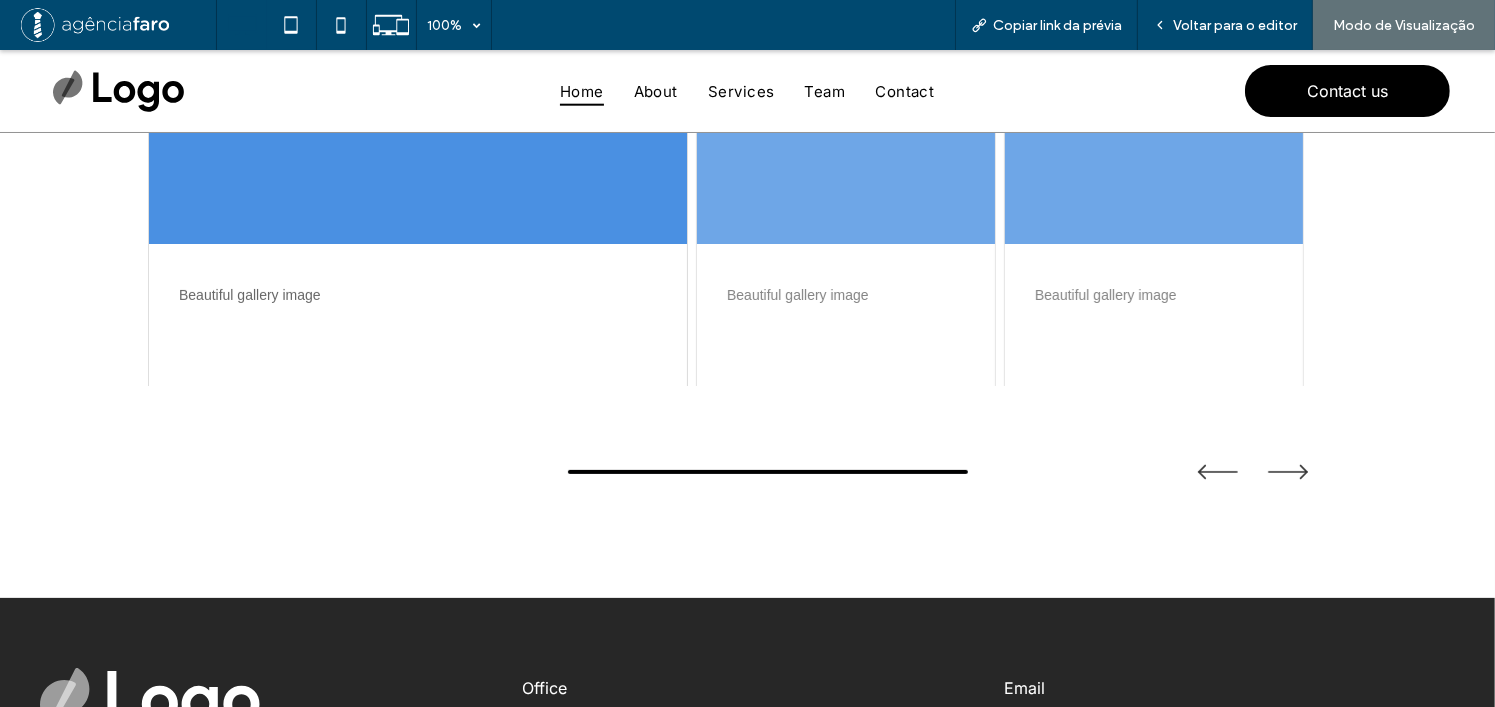 click at bounding box center (846, 44) 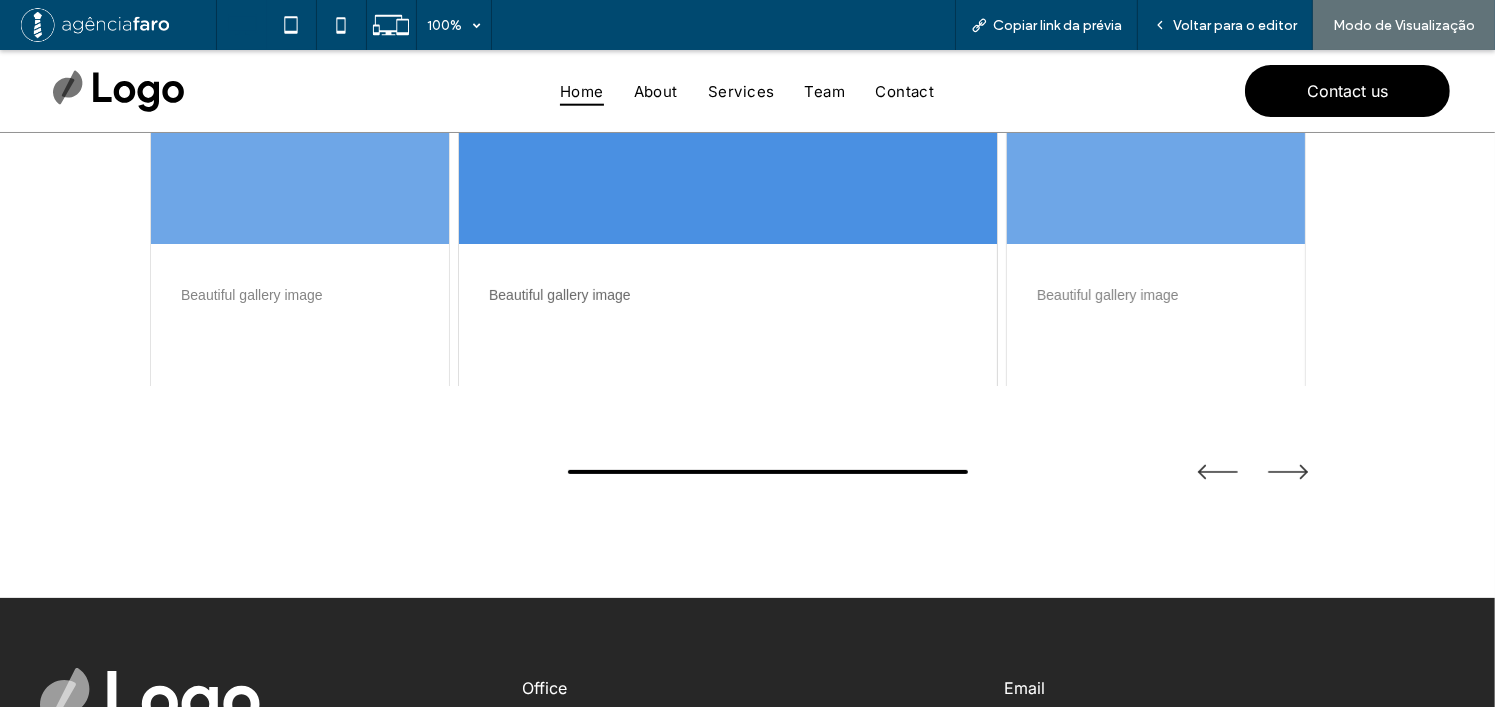 click at bounding box center [1156, 44] 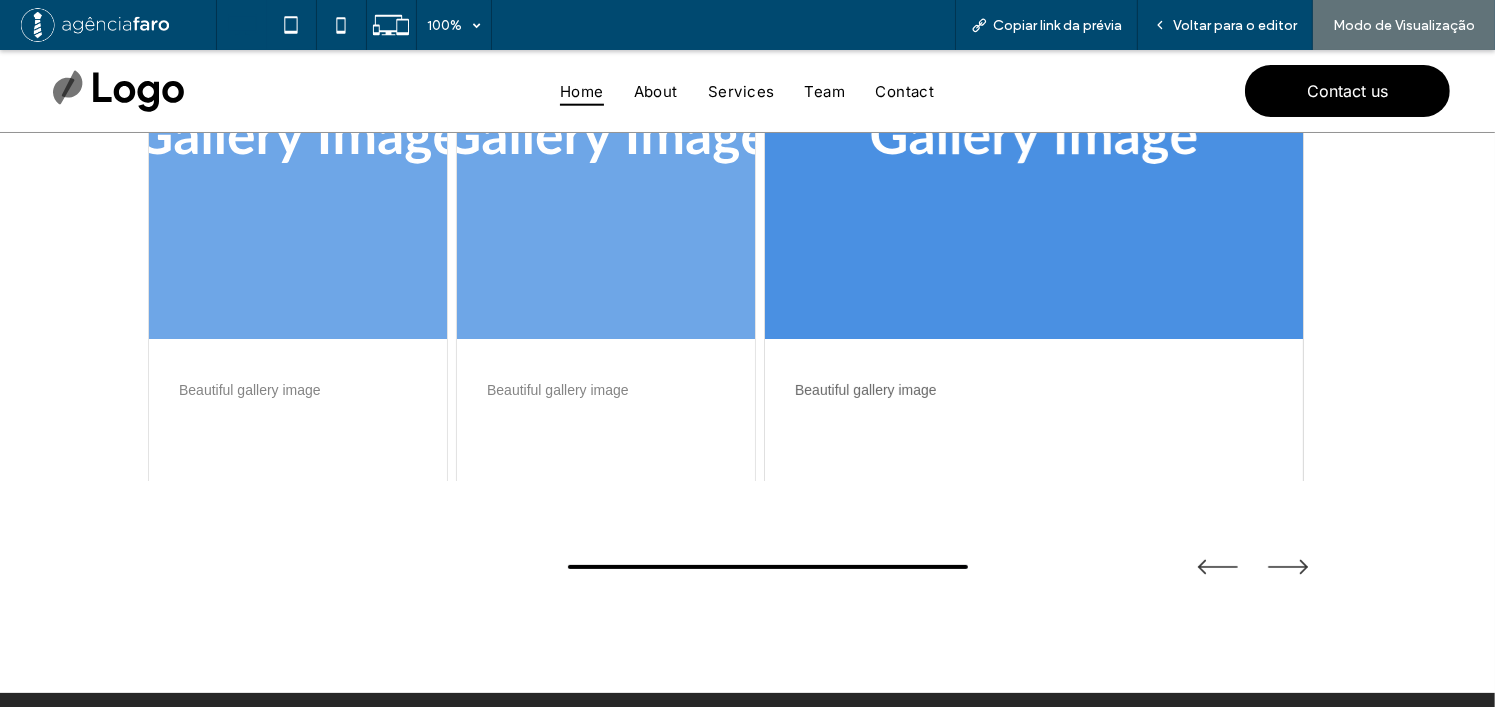 scroll, scrollTop: 200, scrollLeft: 0, axis: vertical 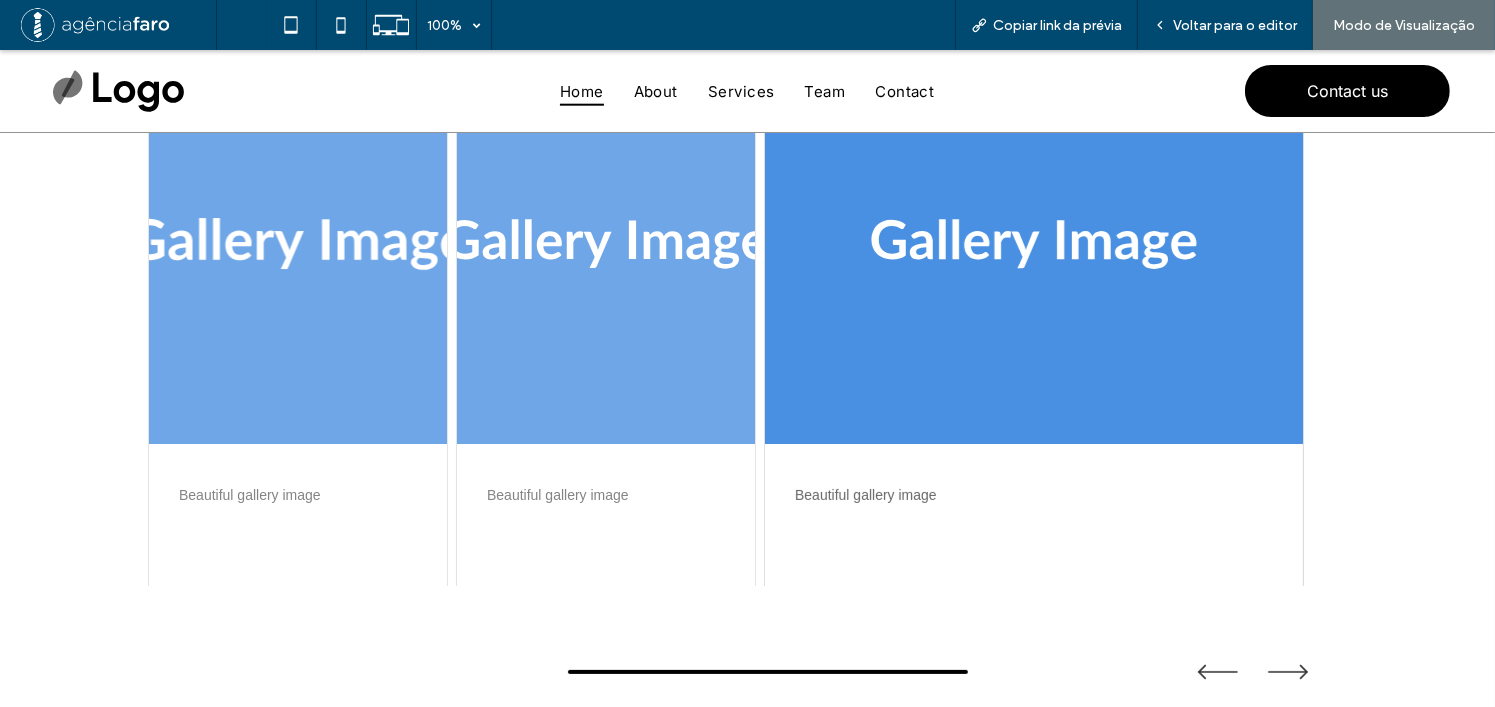 click at bounding box center [298, 244] 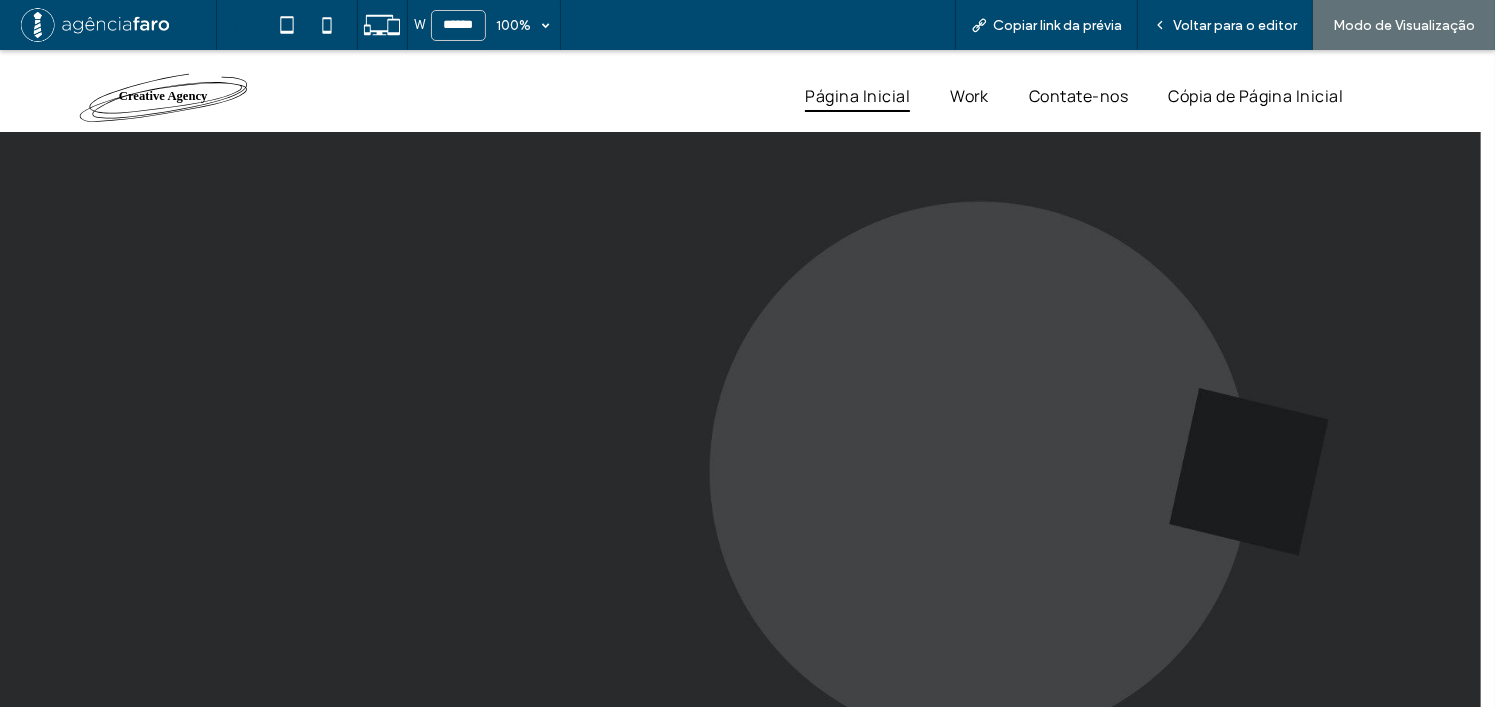 scroll, scrollTop: 1700, scrollLeft: 0, axis: vertical 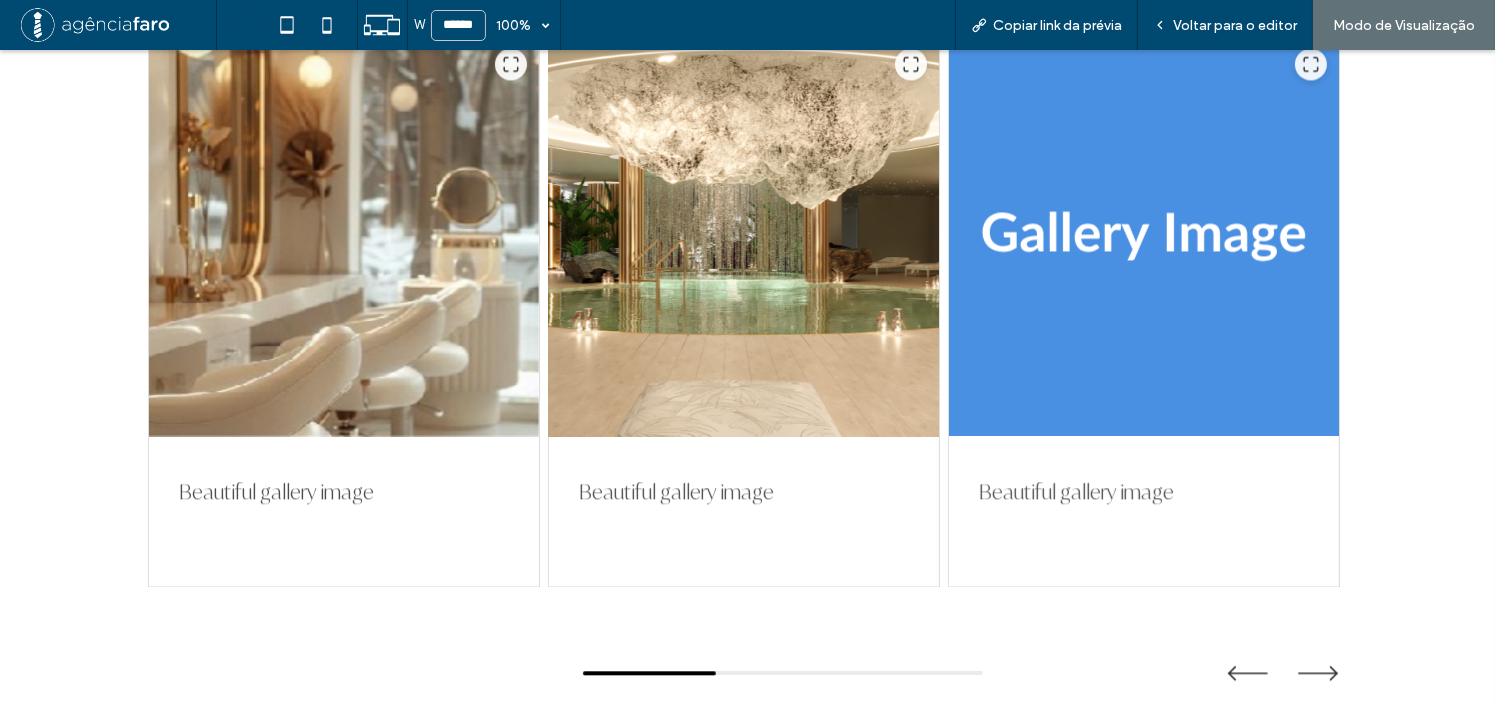 click at bounding box center (743, 236) 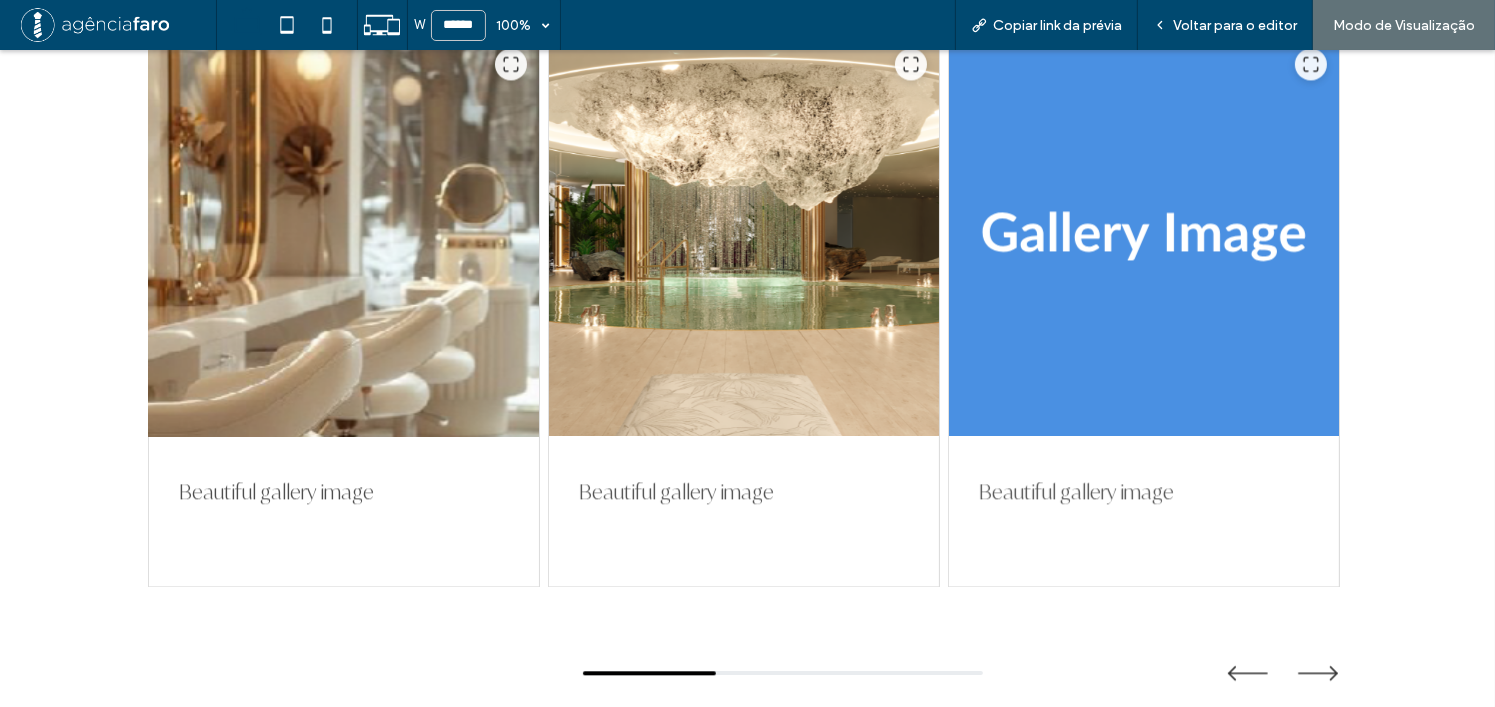 click at bounding box center (344, 236) 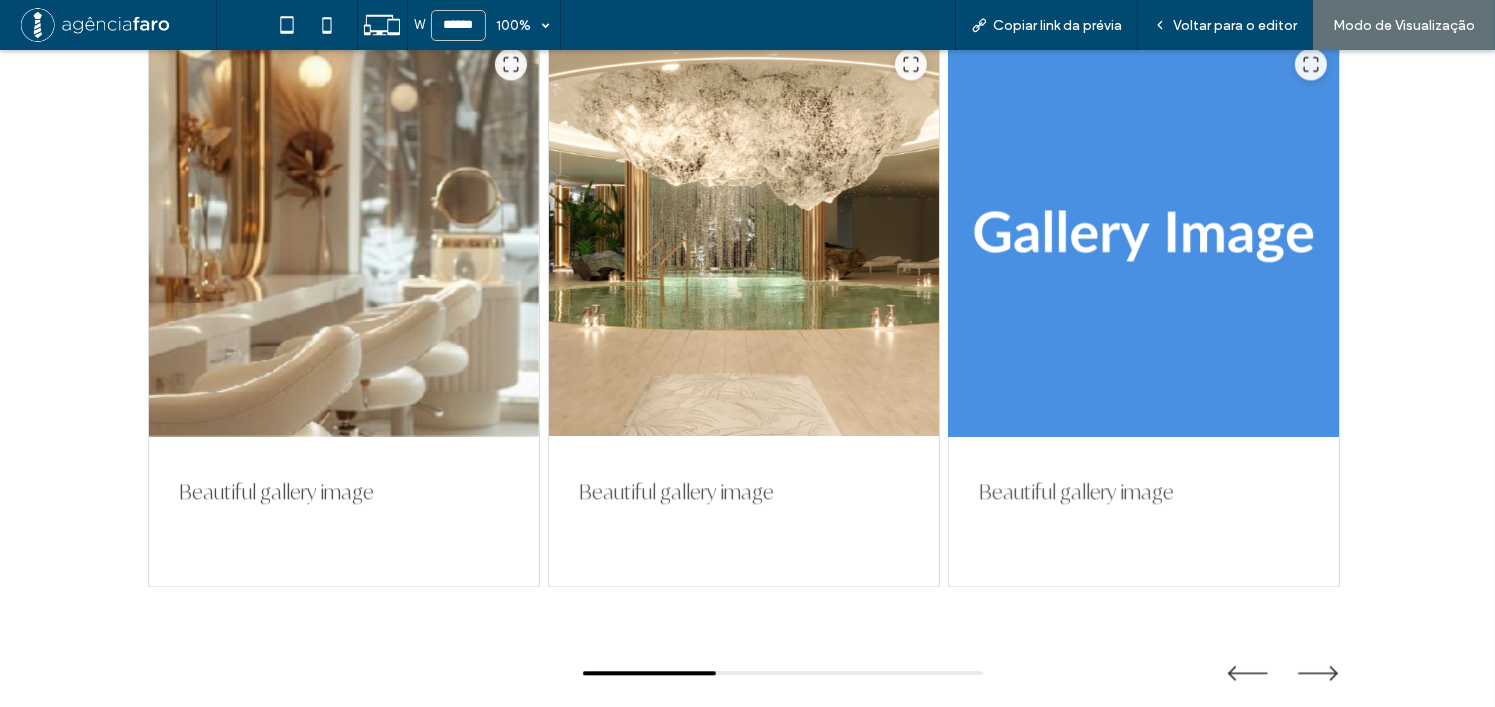 click at bounding box center (1143, 236) 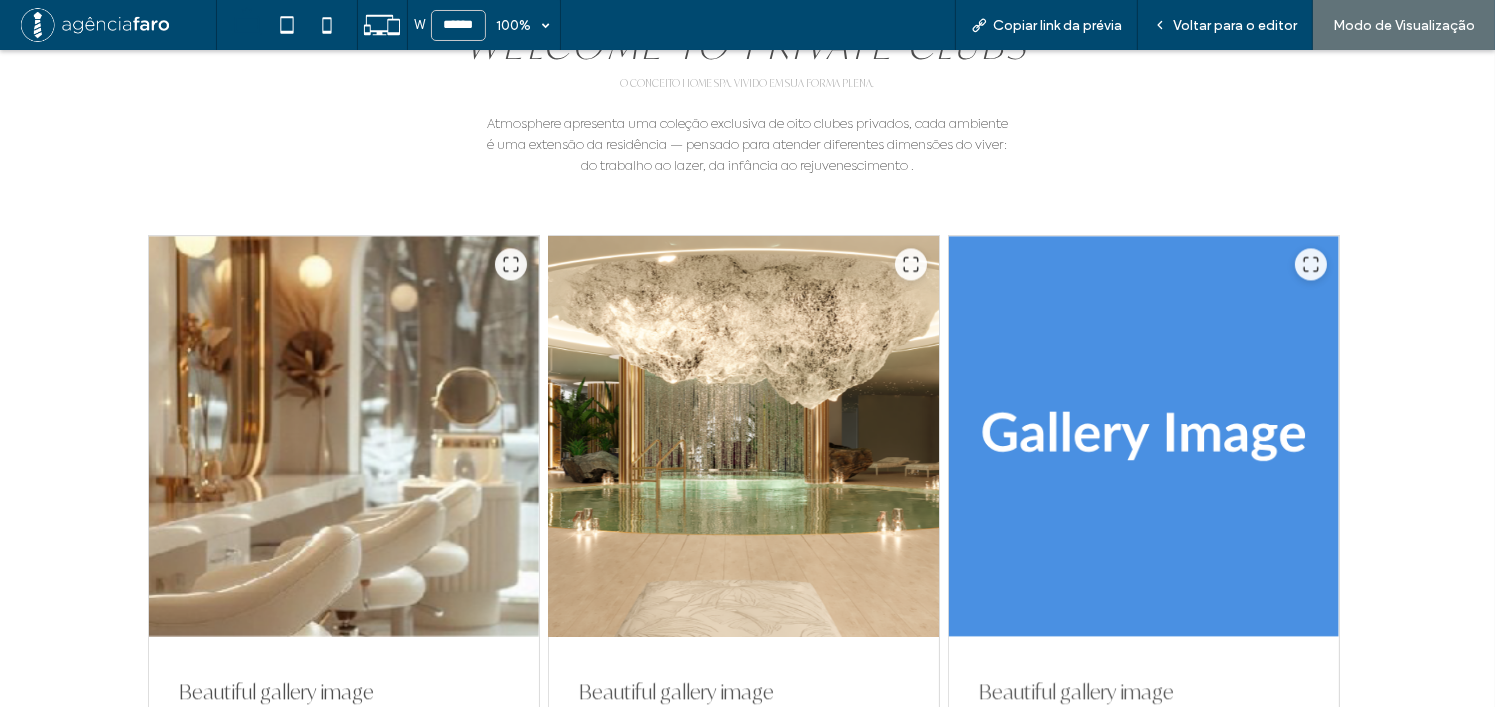 drag, startPoint x: 1047, startPoint y: 344, endPoint x: 712, endPoint y: 359, distance: 335.33566 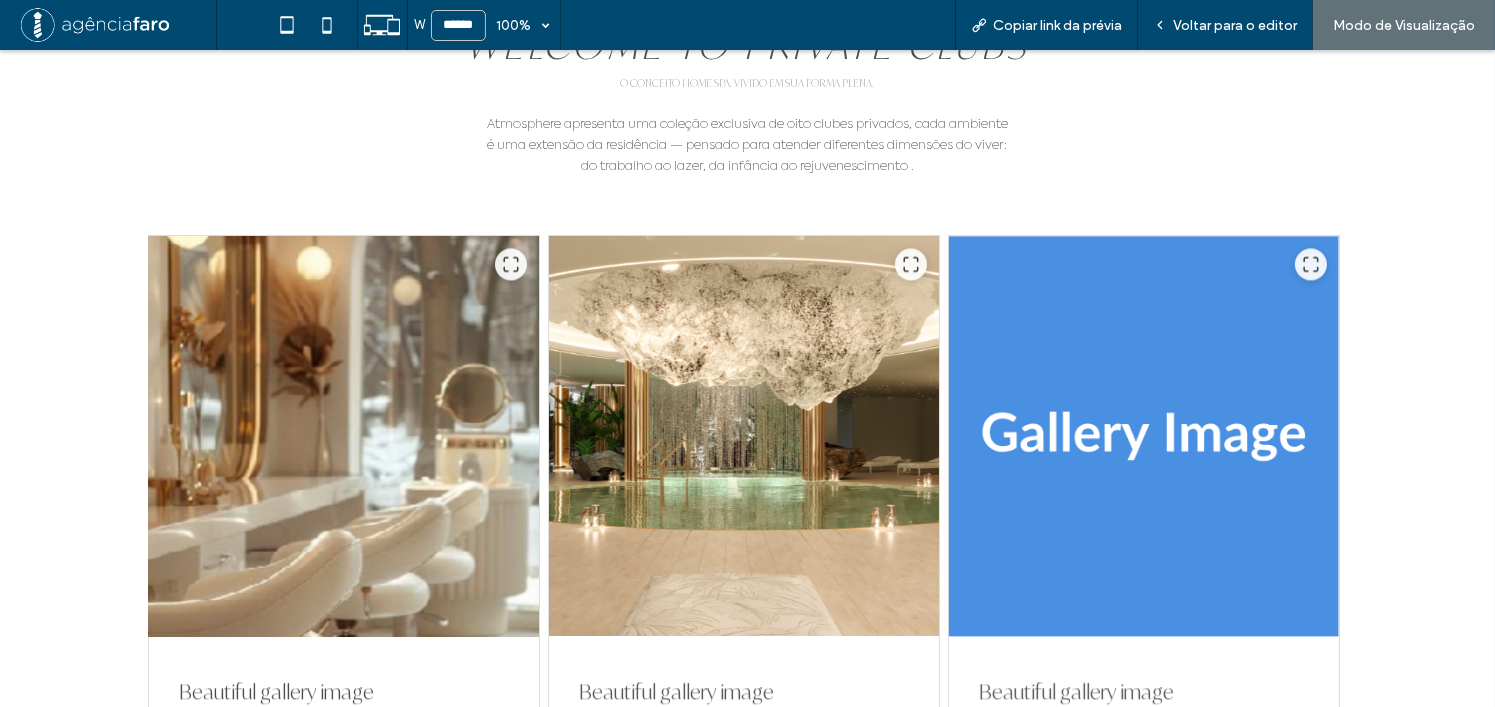 drag, startPoint x: 712, startPoint y: 359, endPoint x: 508, endPoint y: 339, distance: 204.97804 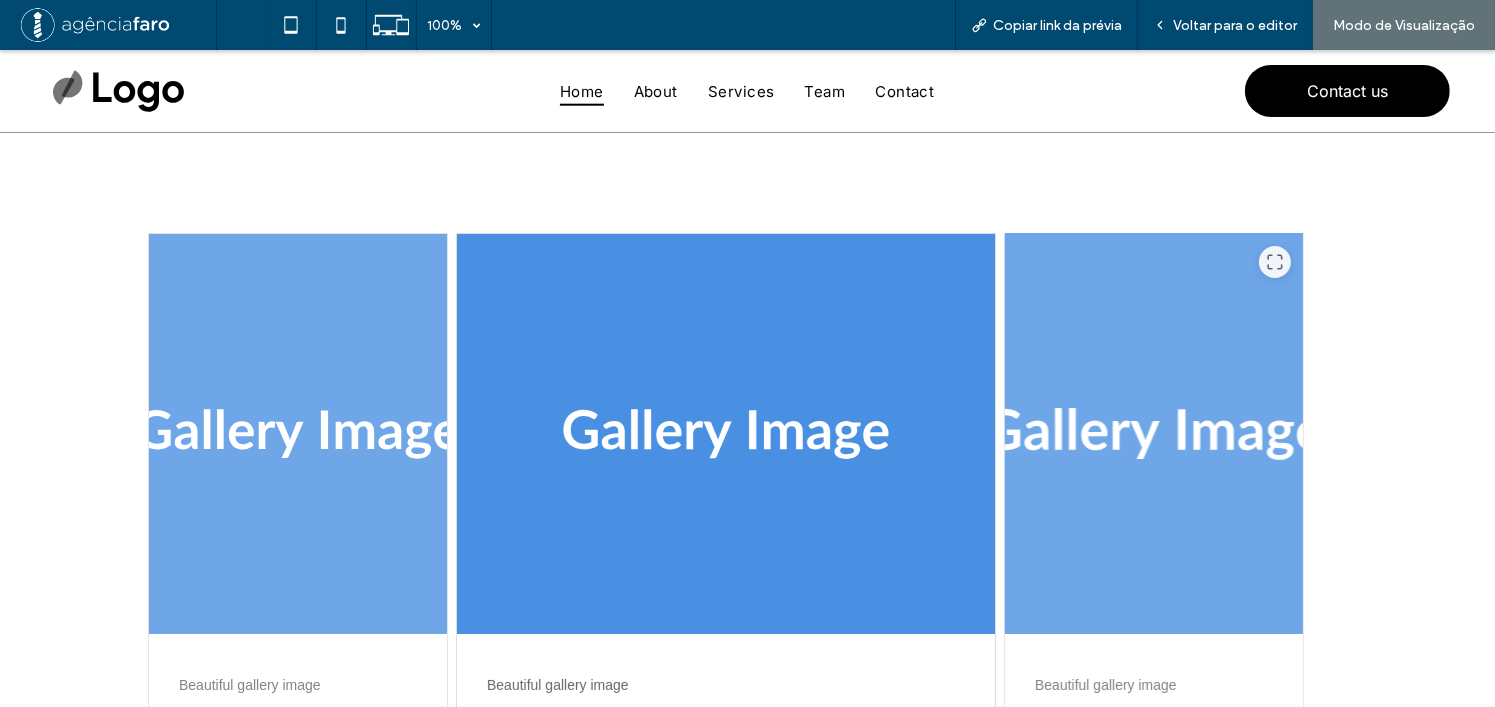 scroll, scrollTop: 190, scrollLeft: 0, axis: vertical 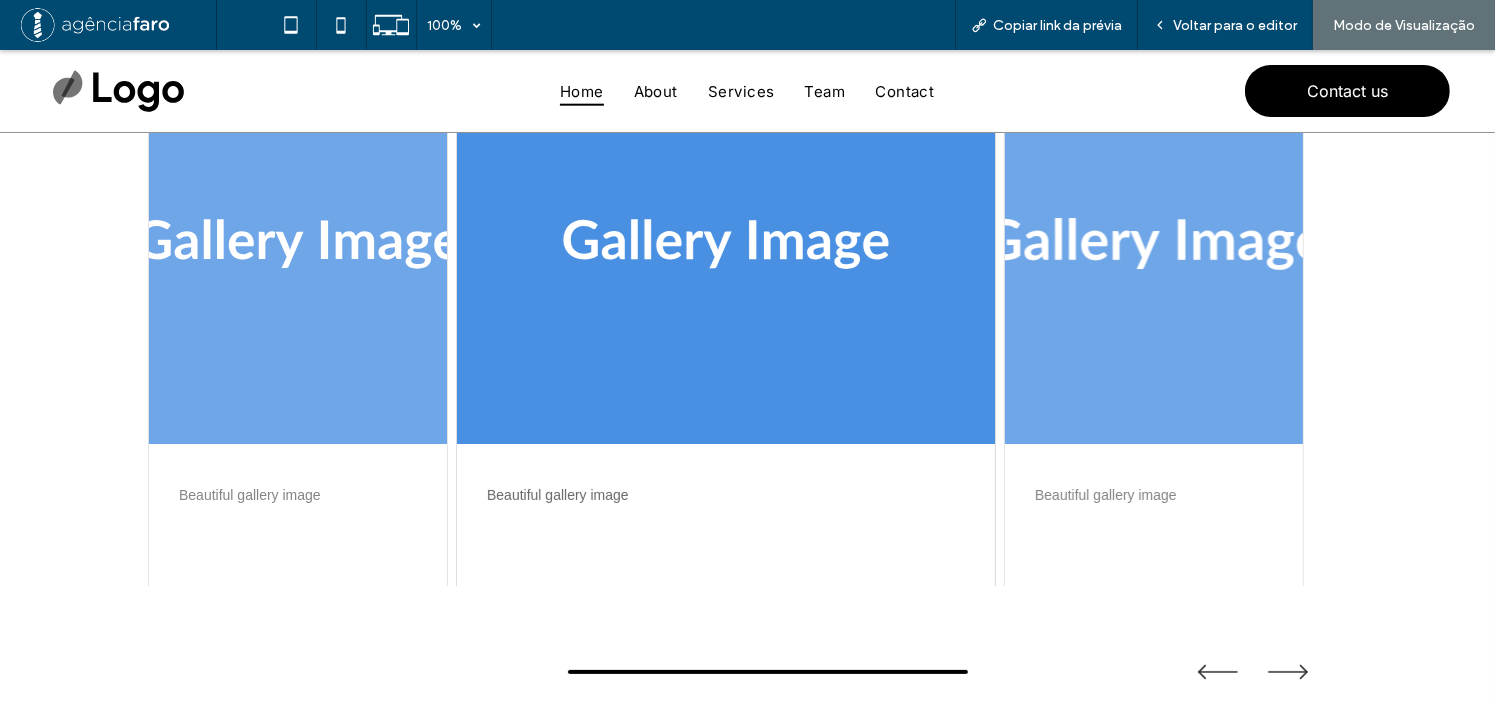click at bounding box center [1154, 244] 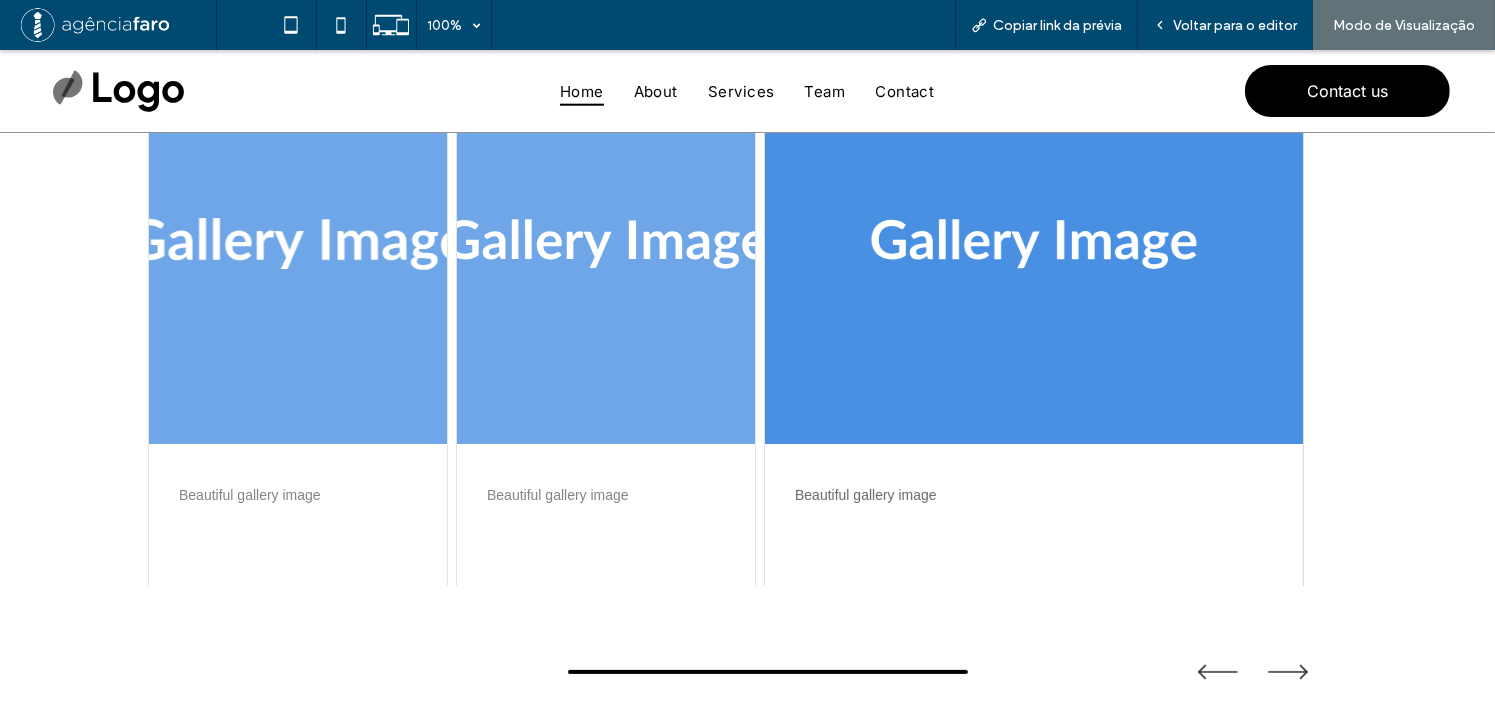 click at bounding box center [298, 244] 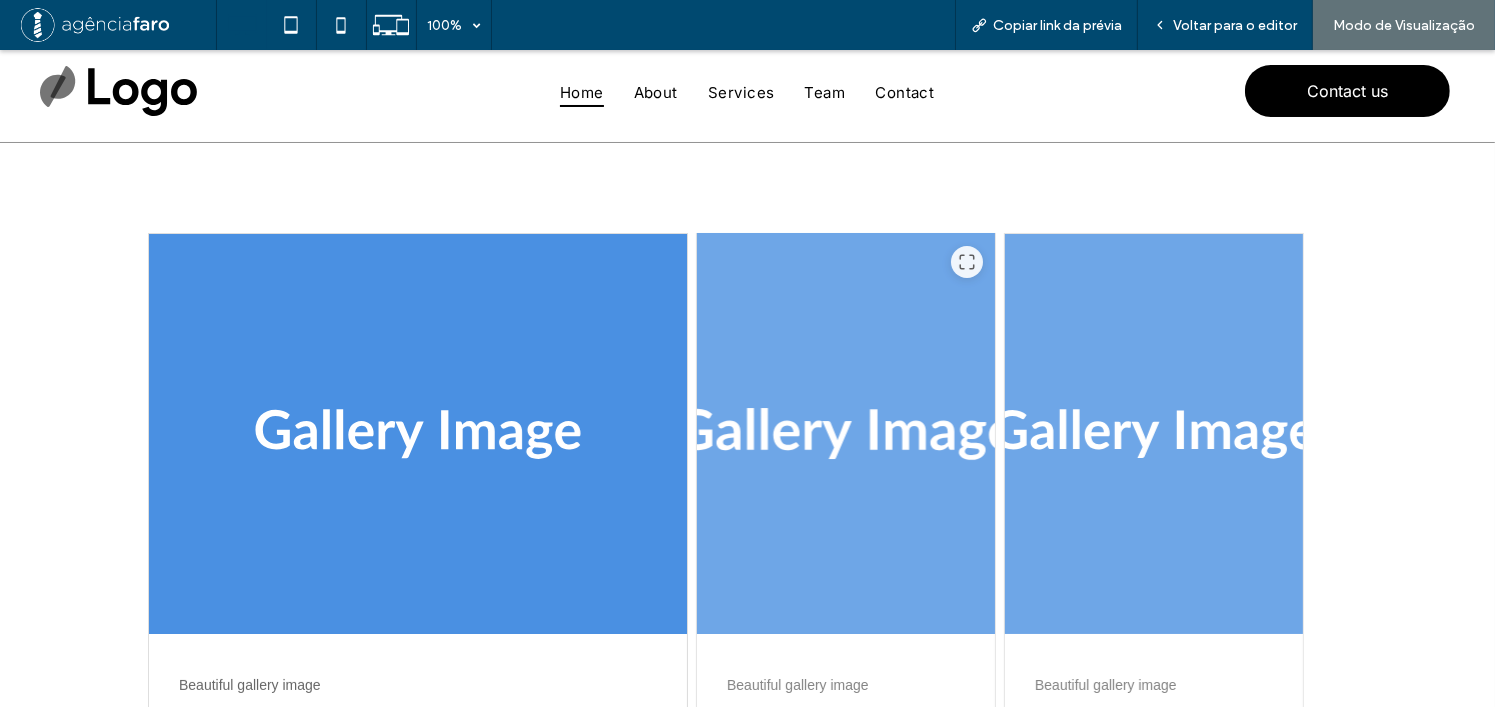 scroll, scrollTop: 200, scrollLeft: 0, axis: vertical 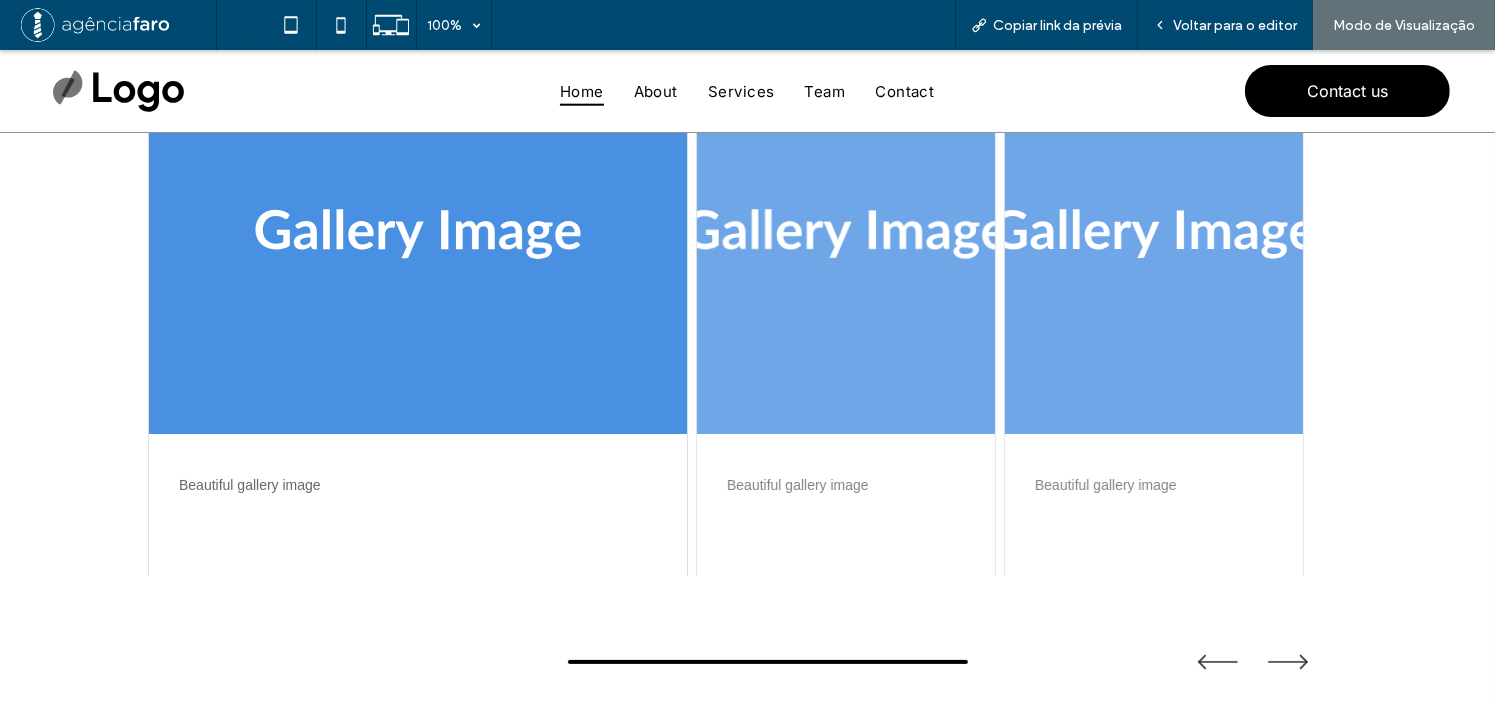 click on "Beautiful gallery image
Beautiful gallery image
Beautiful gallery image" at bounding box center (748, 305) 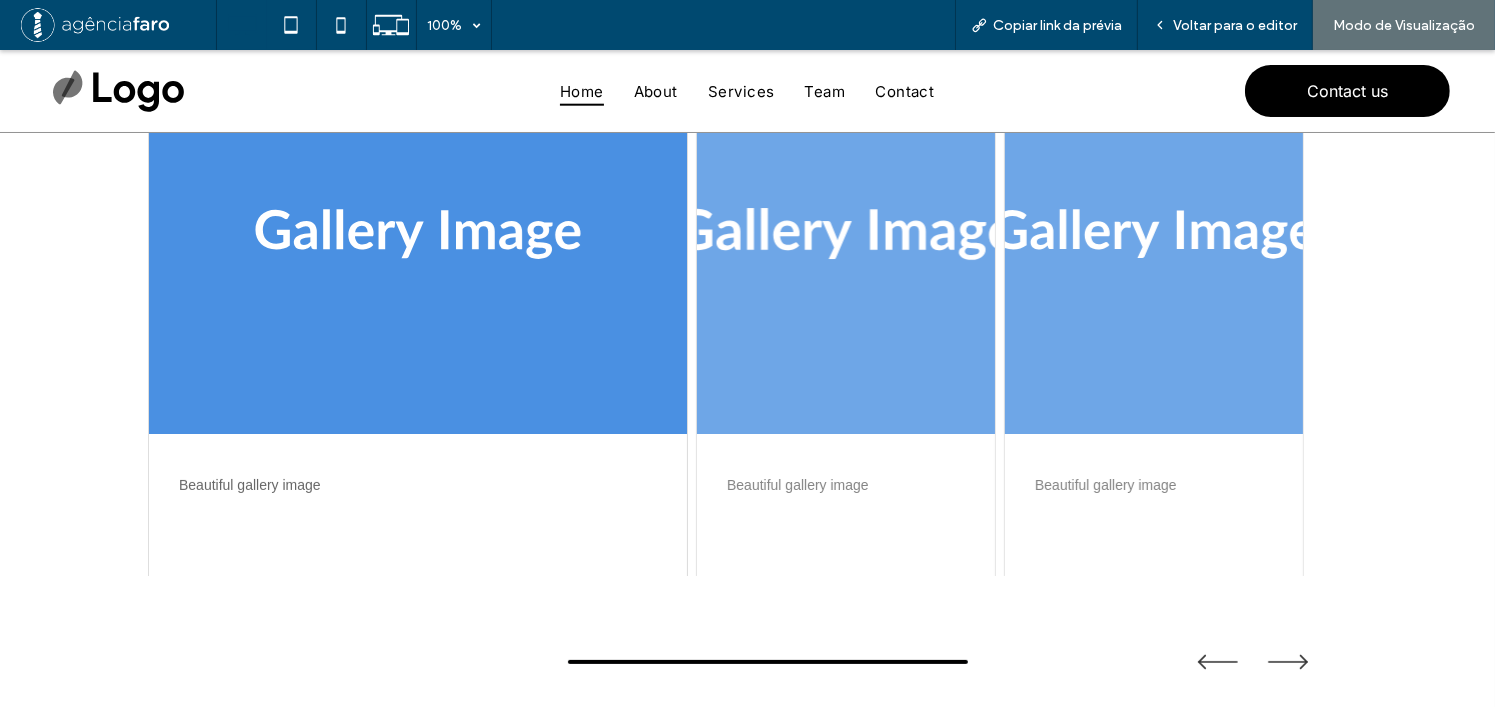 click at bounding box center [846, 234] 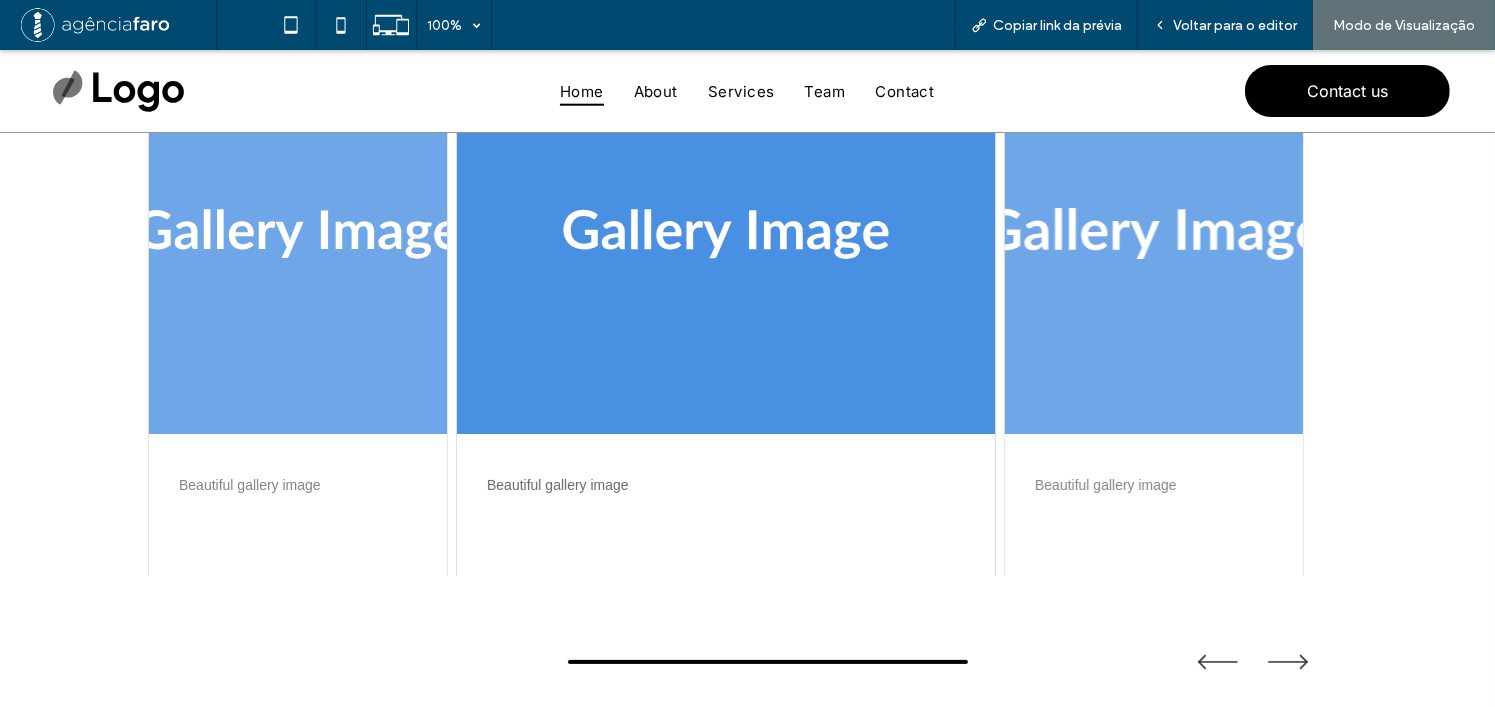 click at bounding box center [1154, 234] 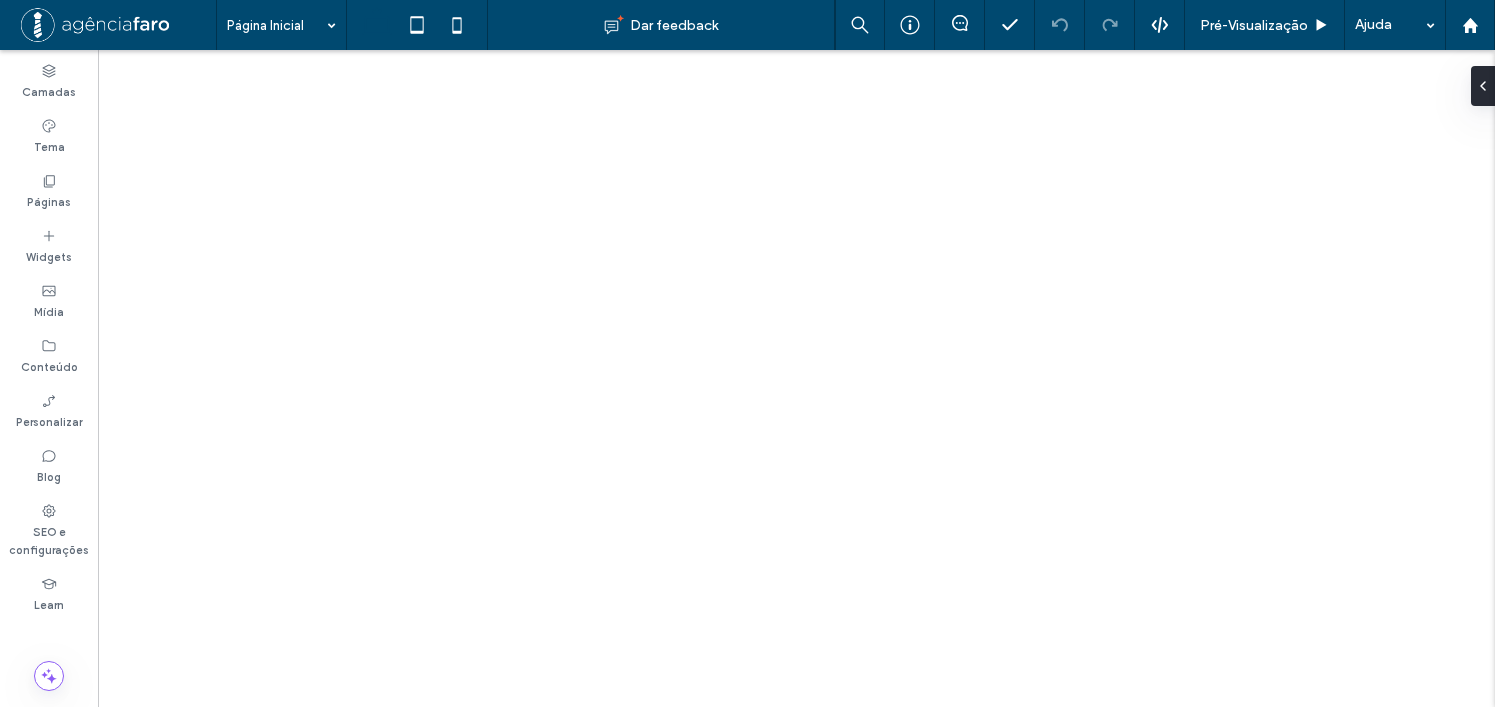 scroll, scrollTop: 0, scrollLeft: 0, axis: both 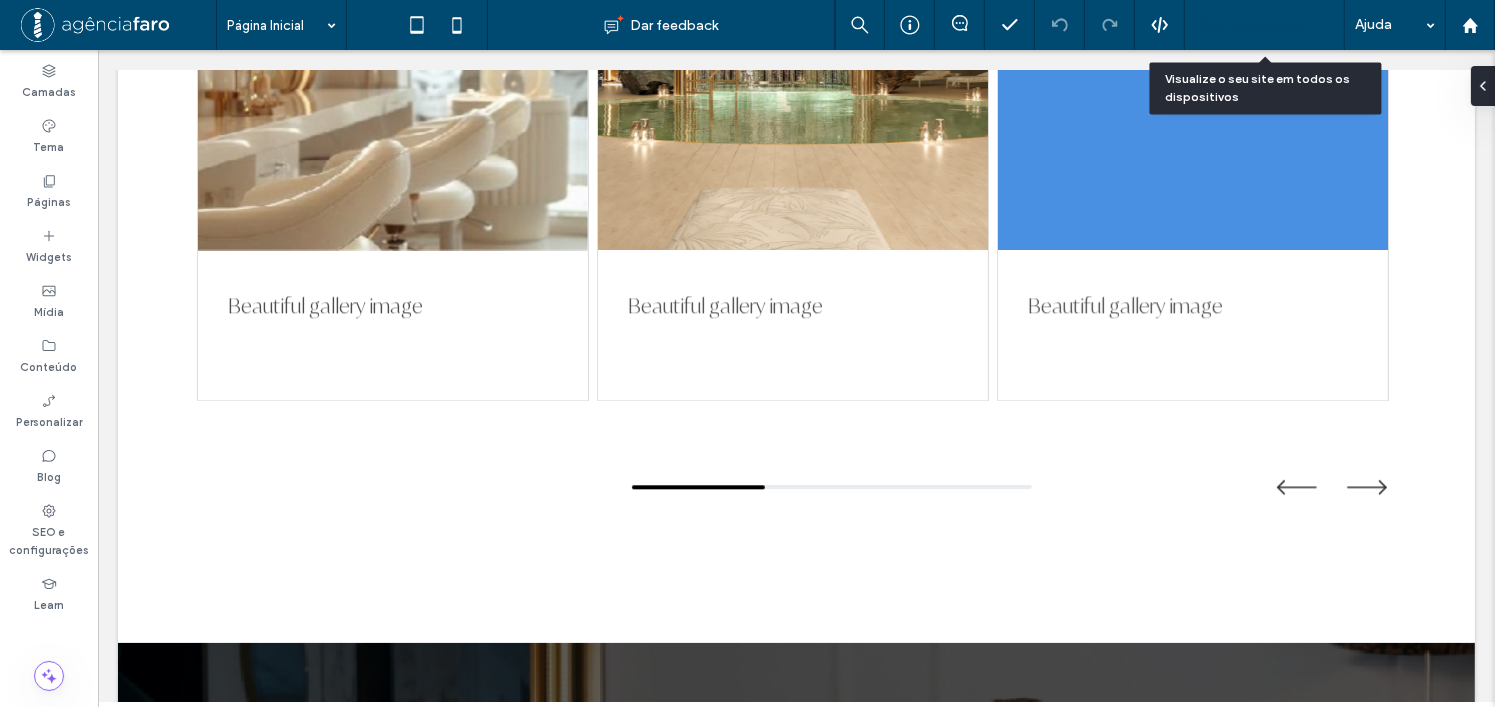 click on "Pré-Visualizaçāo" at bounding box center (1265, 25) 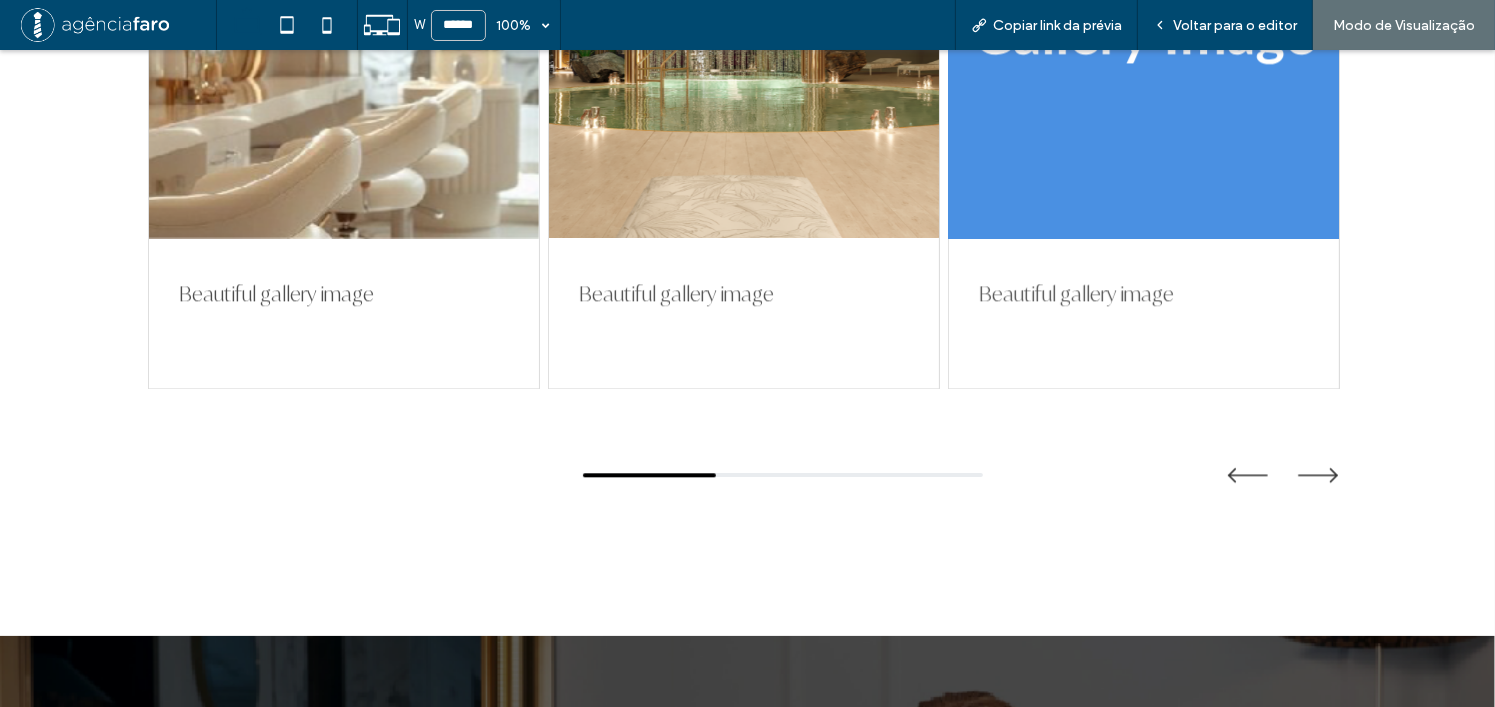 click at bounding box center (1143, 38) 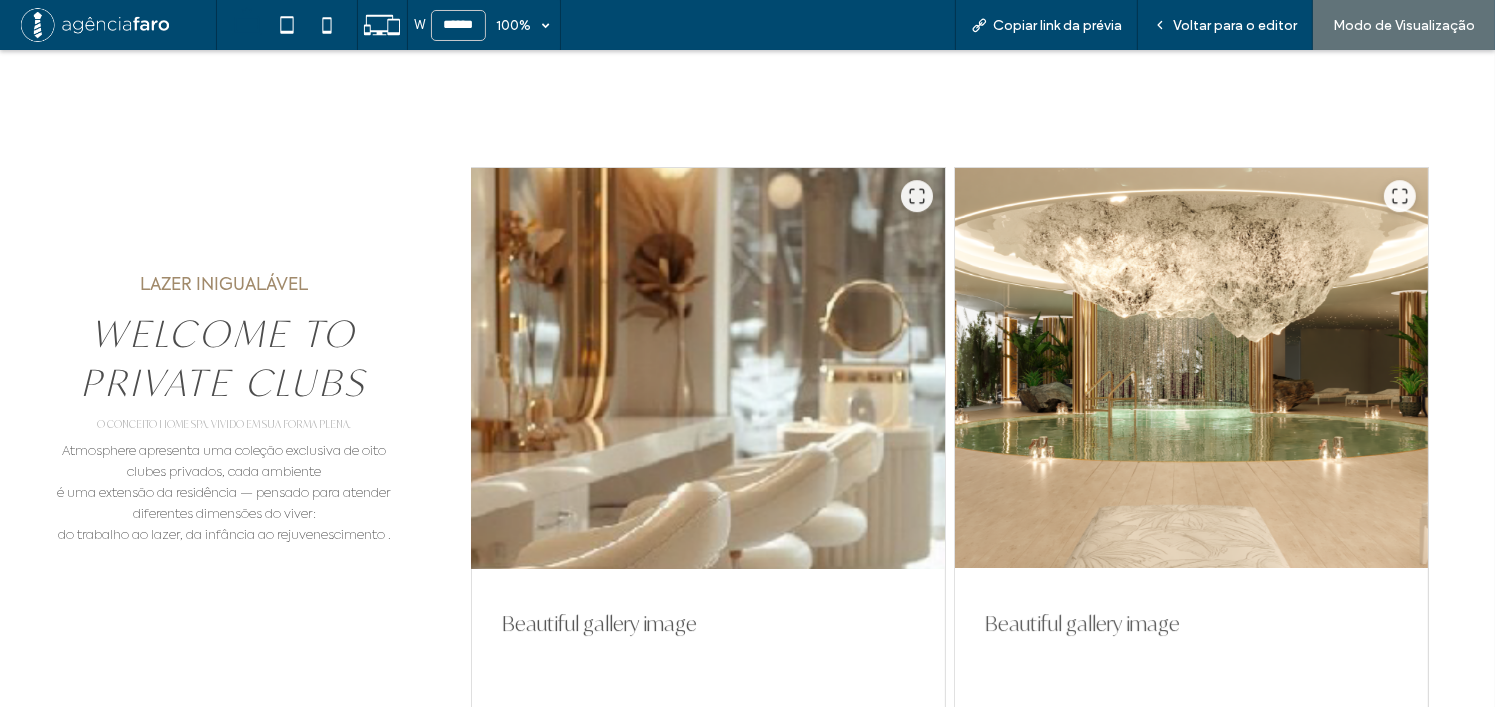 scroll, scrollTop: 6198, scrollLeft: 0, axis: vertical 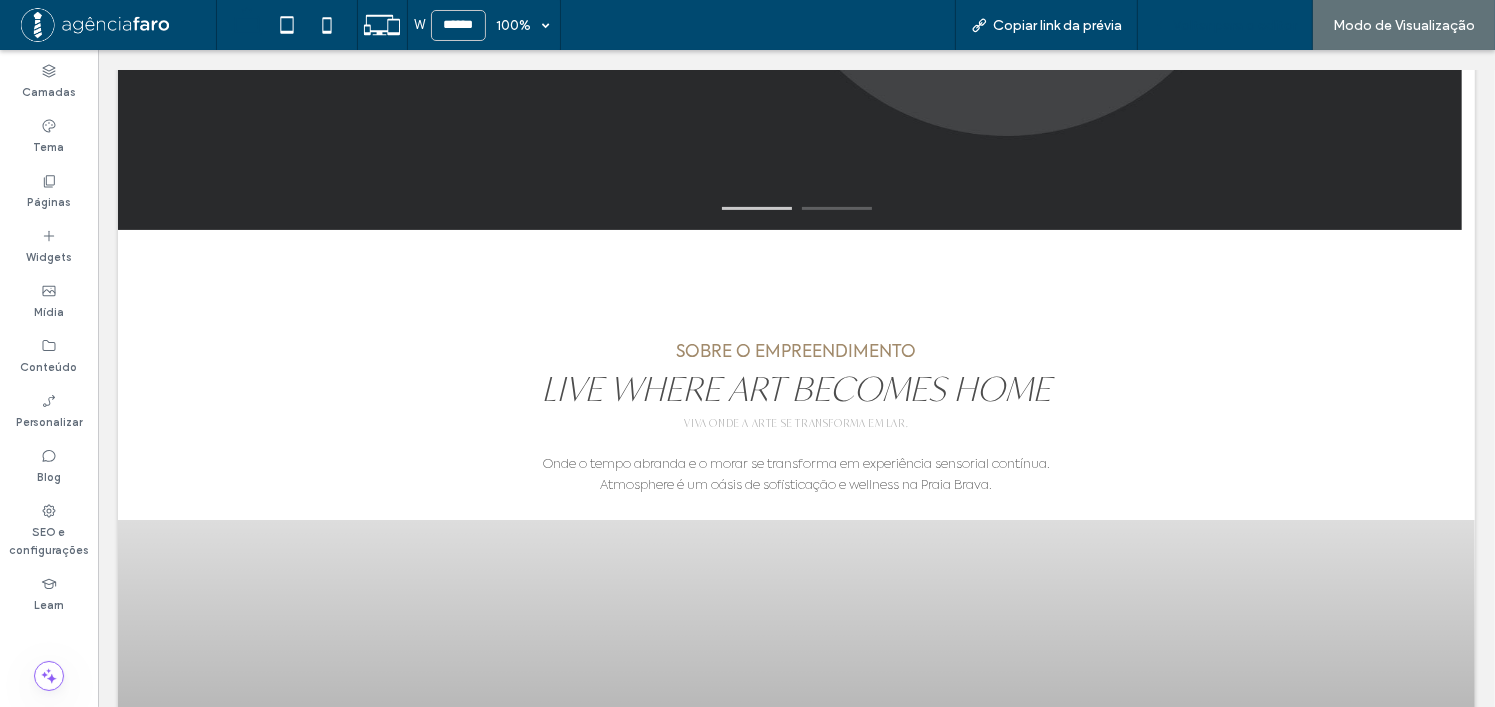 click on "Voltar para o editor" at bounding box center (1235, 25) 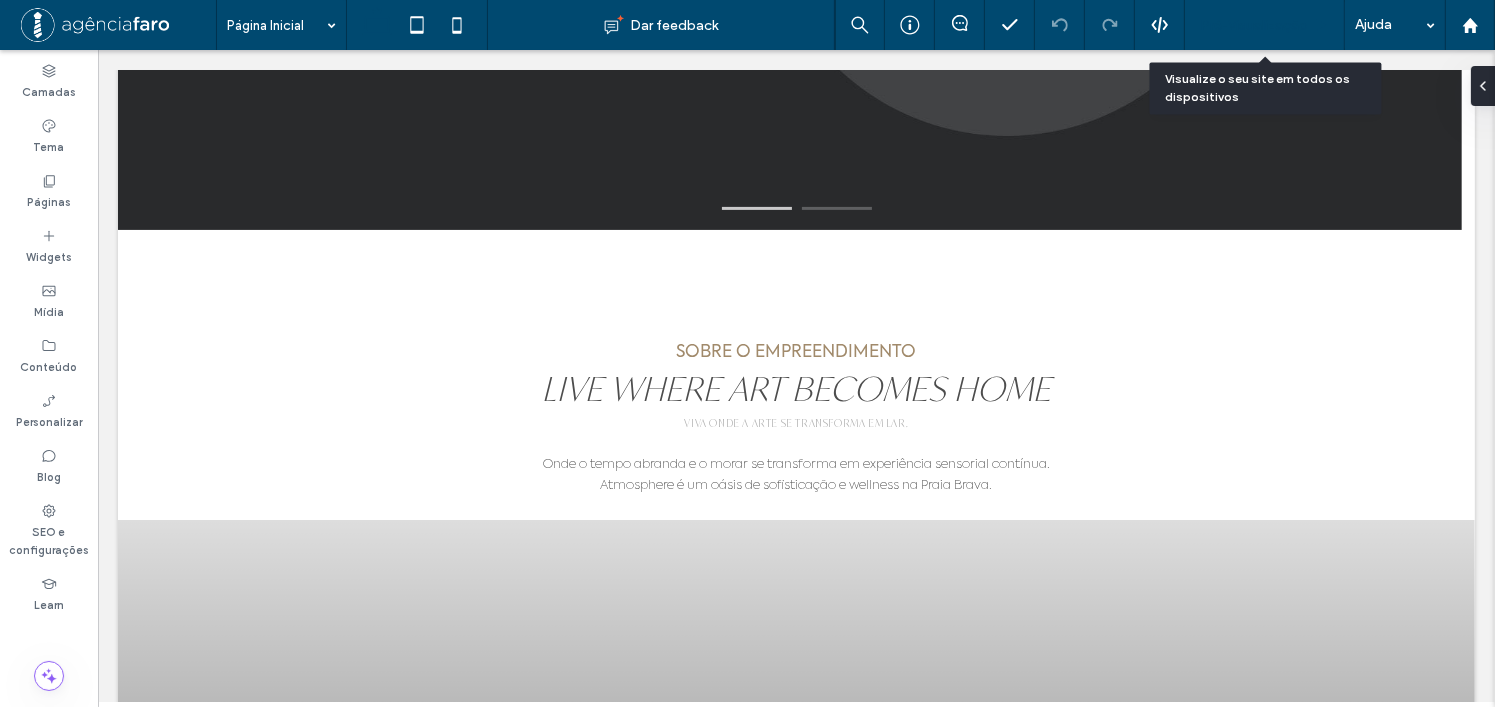 click on "Pré-Visualizaçāo" at bounding box center [1254, 25] 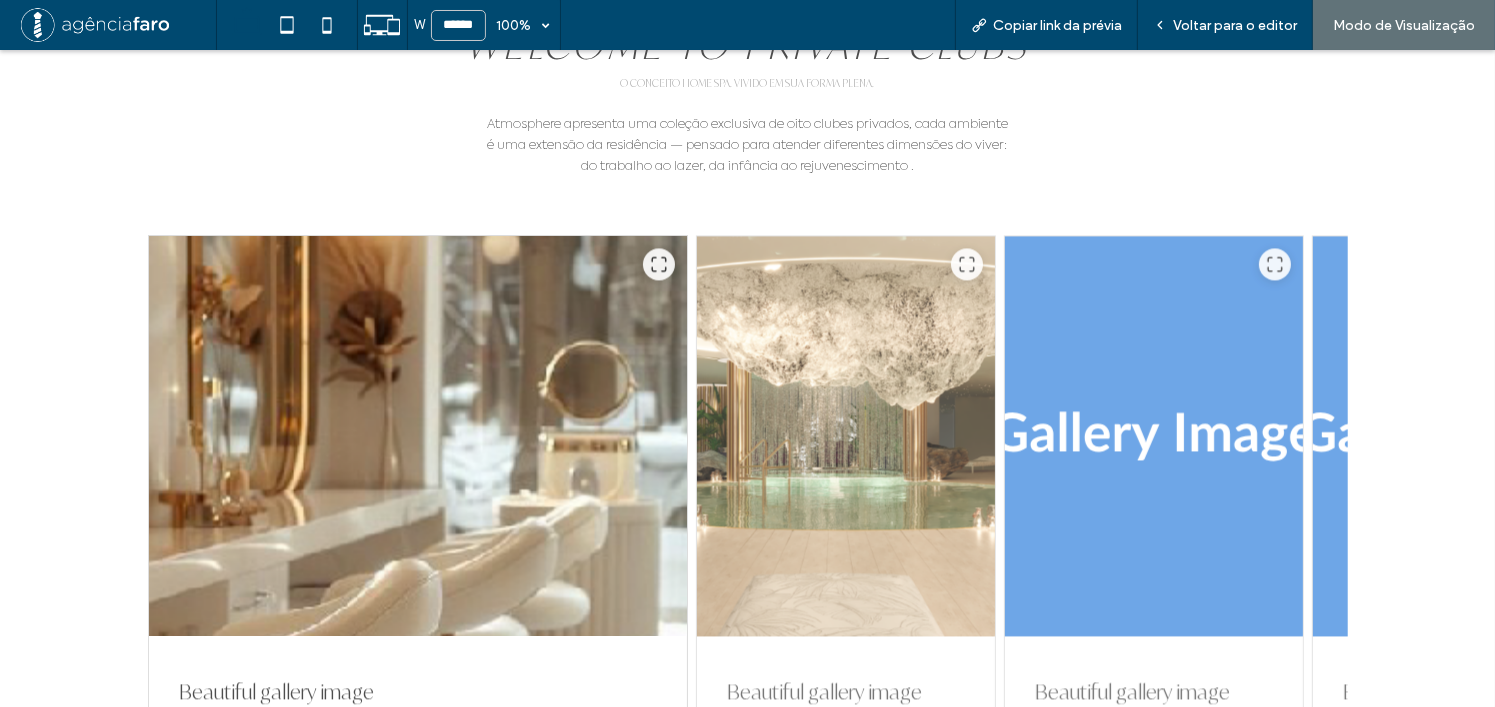scroll, scrollTop: 4400, scrollLeft: 0, axis: vertical 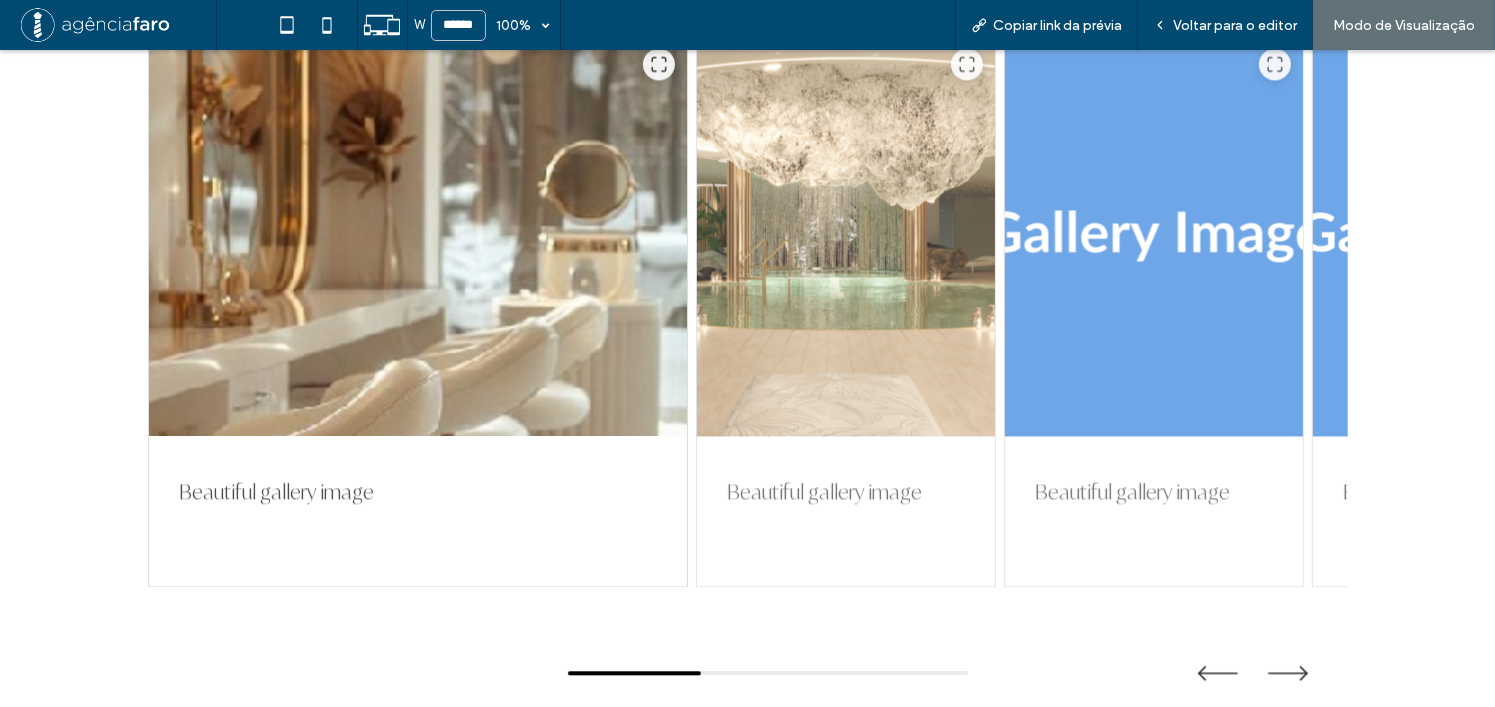 click at bounding box center (1154, 236) 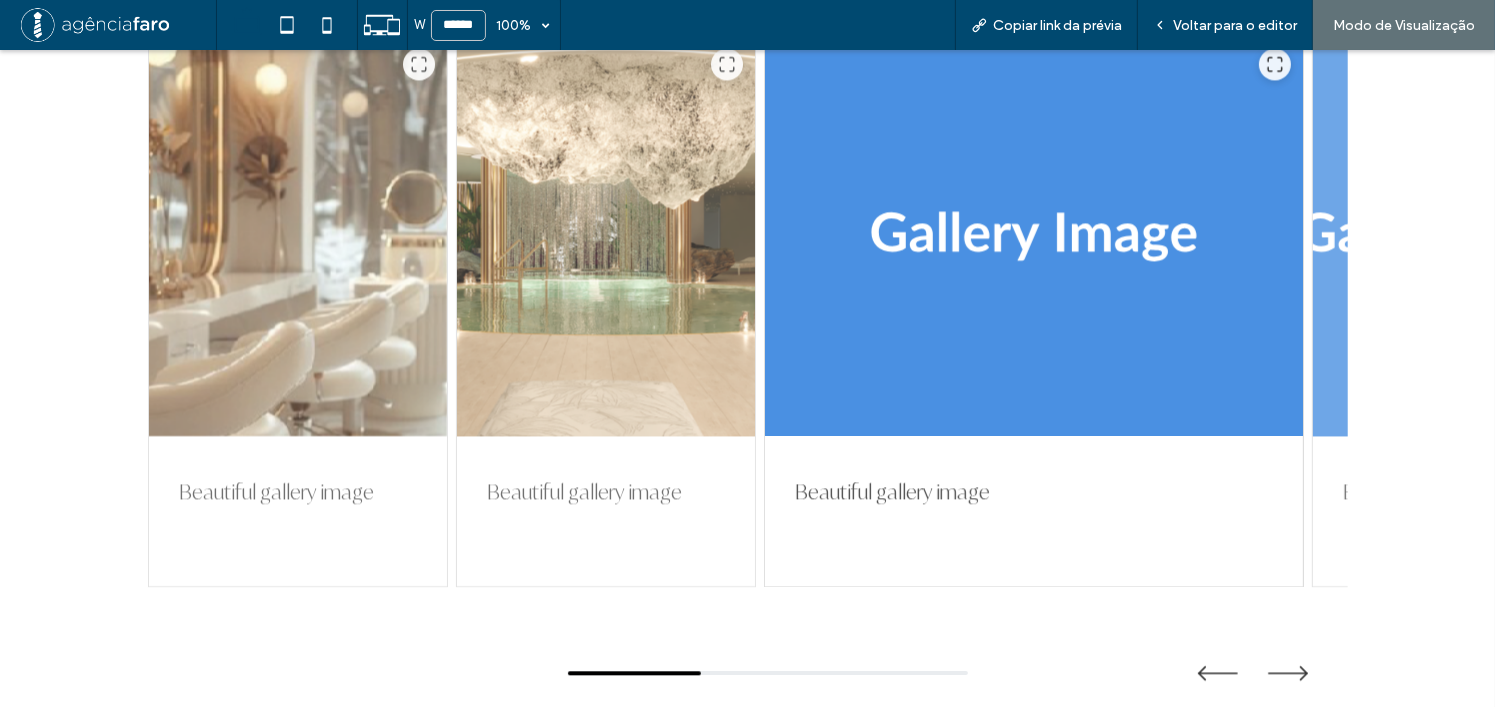 click at bounding box center (606, 236) 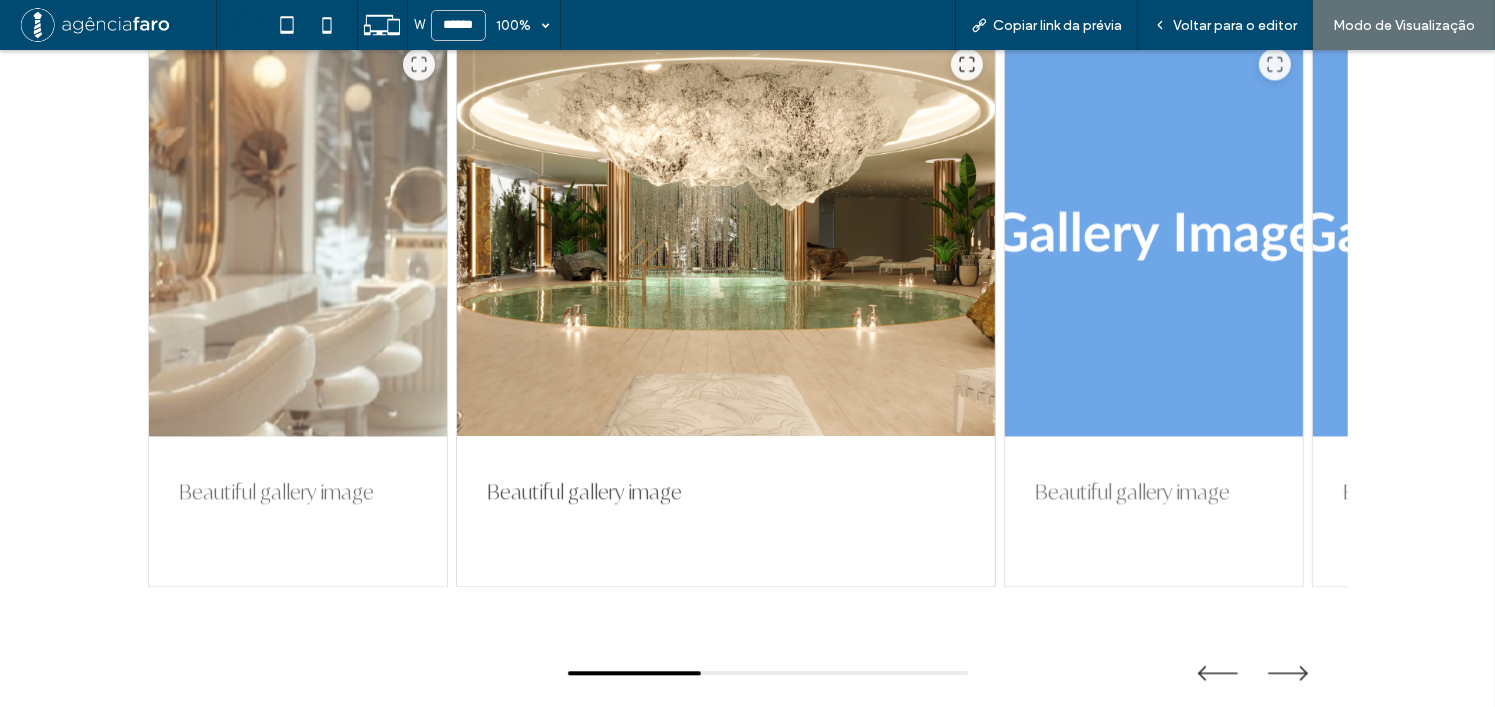 click at bounding box center [298, 236] 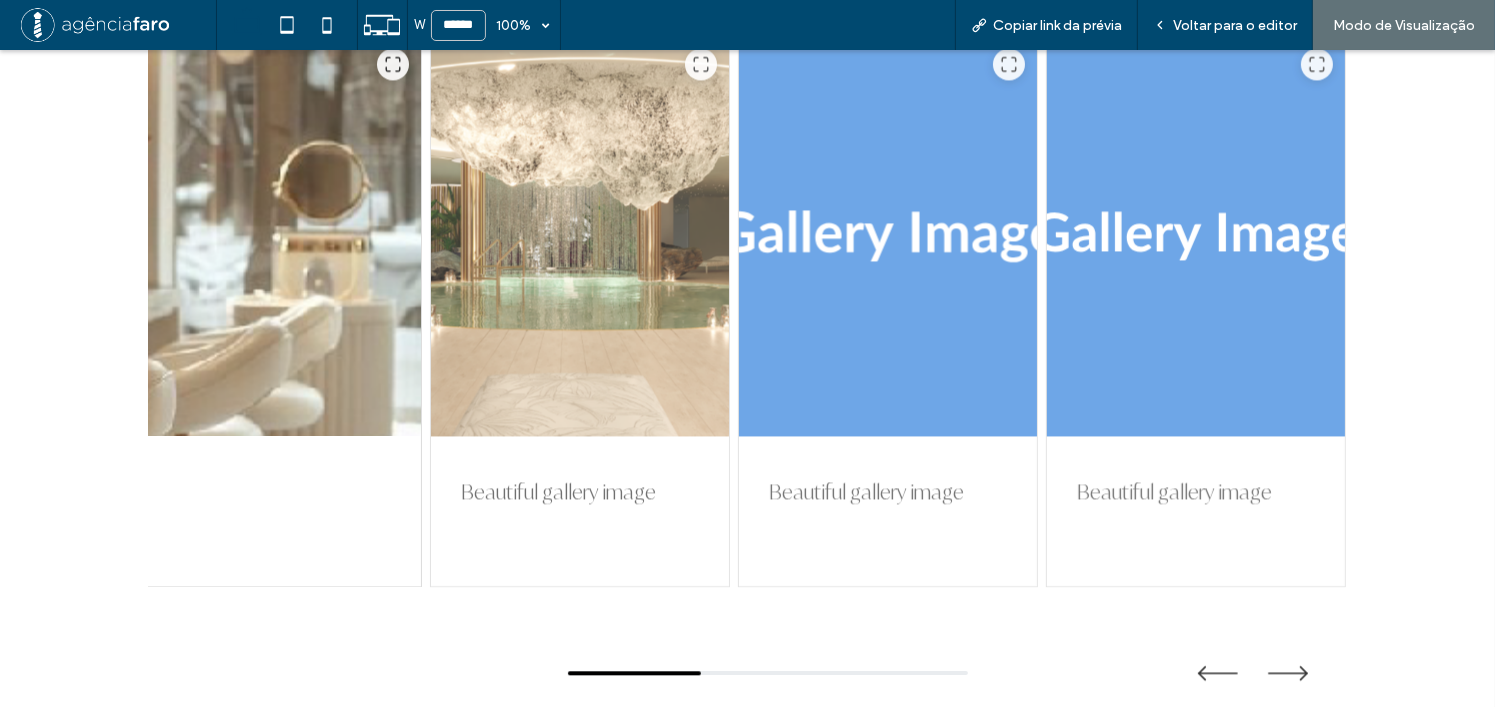 drag, startPoint x: 1107, startPoint y: 307, endPoint x: 717, endPoint y: 325, distance: 390.41516 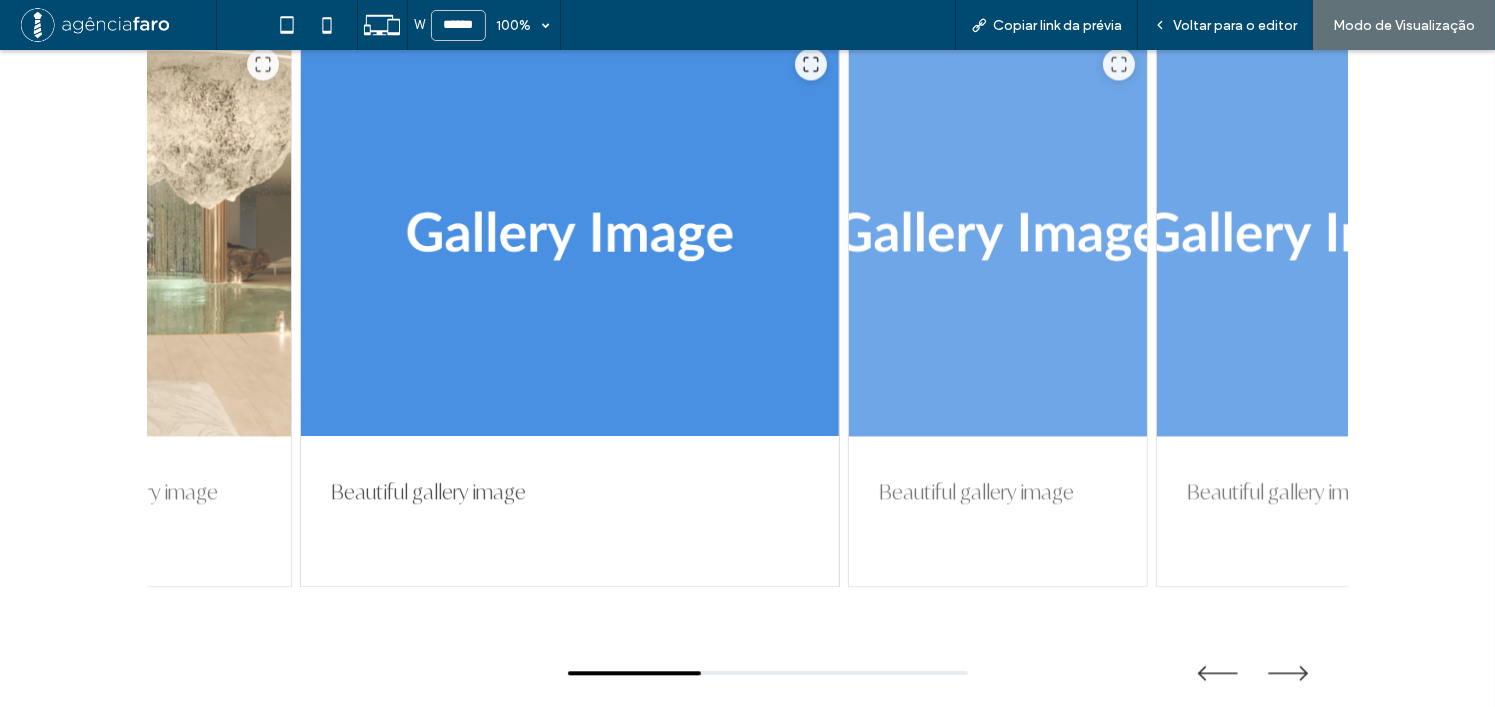 drag, startPoint x: 979, startPoint y: 304, endPoint x: 421, endPoint y: 347, distance: 559.65436 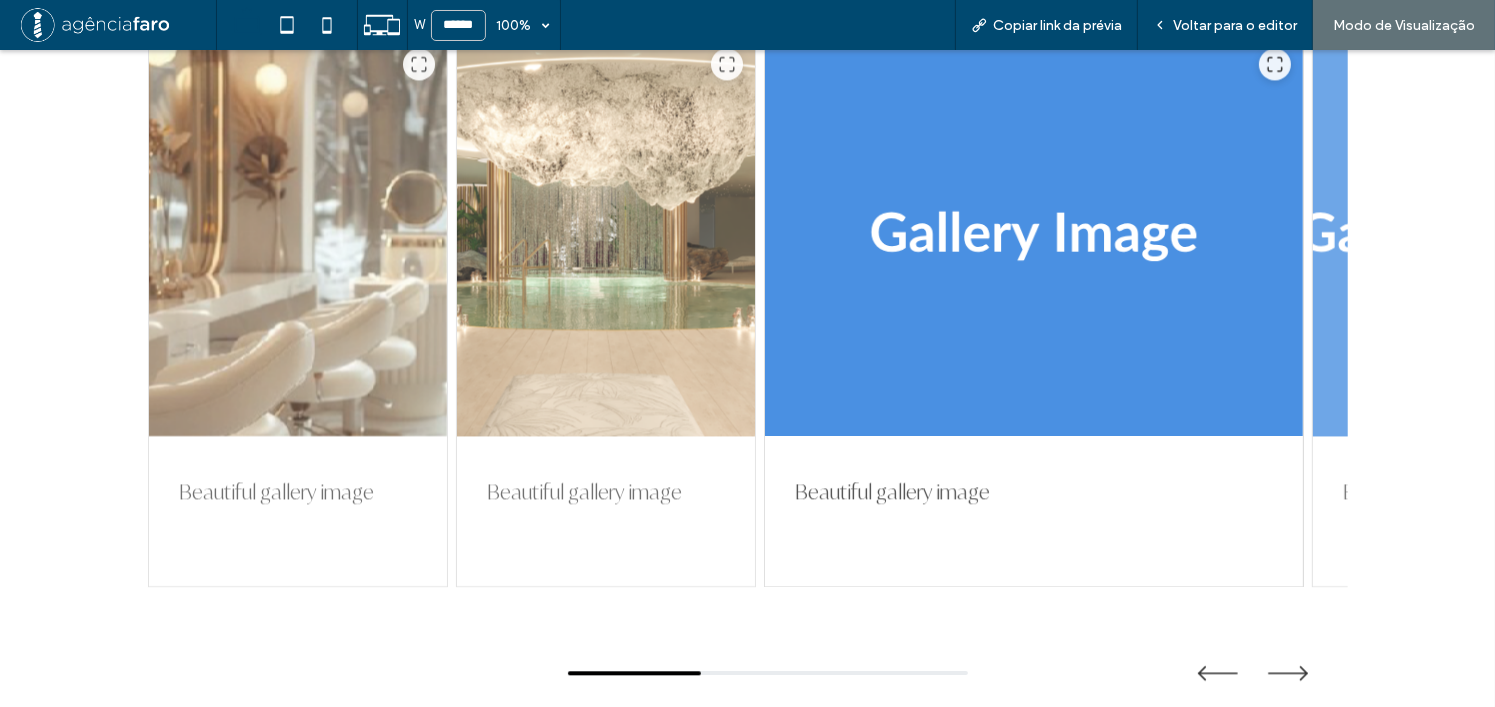 click on "Beautiful gallery image
Beautiful gallery image
Beautiful gallery image
Beautiful gallery image
Beautiful gallery image" at bounding box center (748, 311) 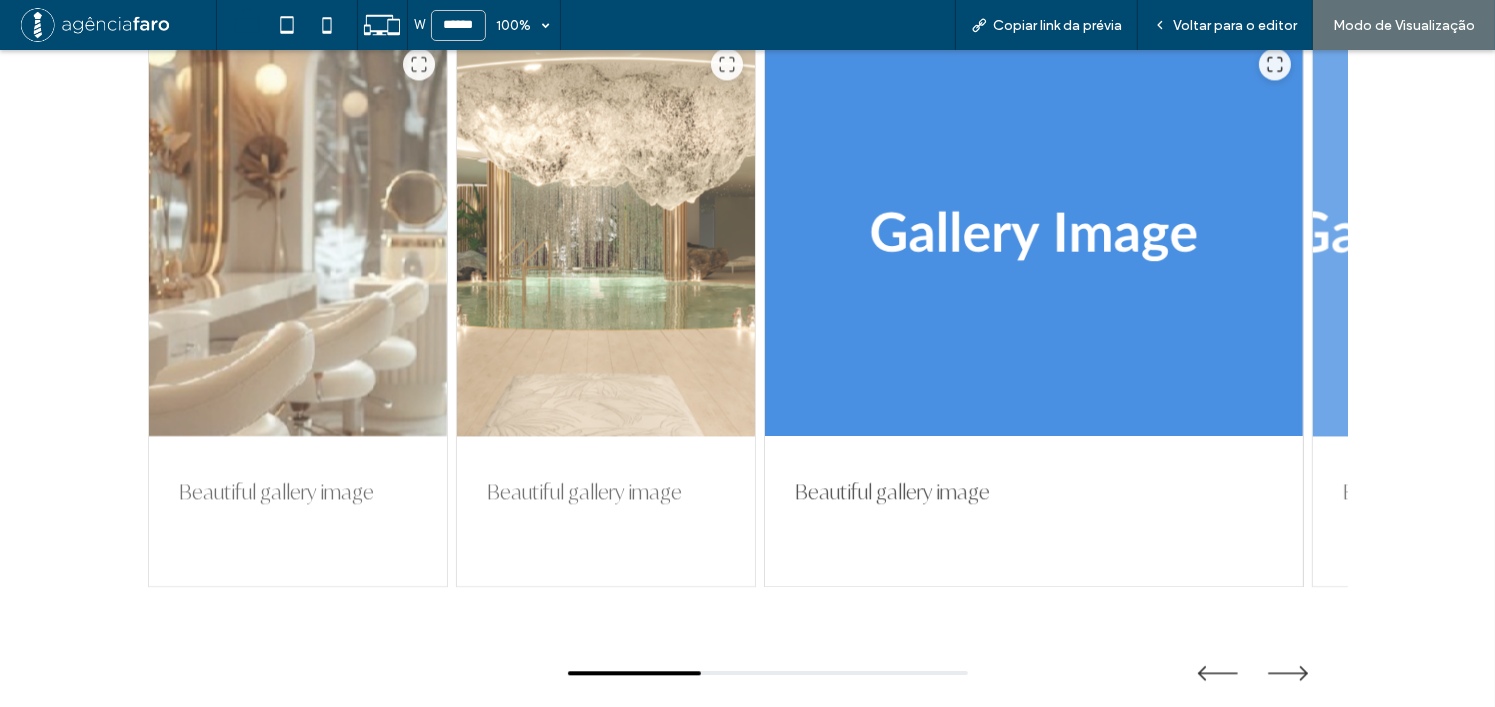click at bounding box center (1462, 236) 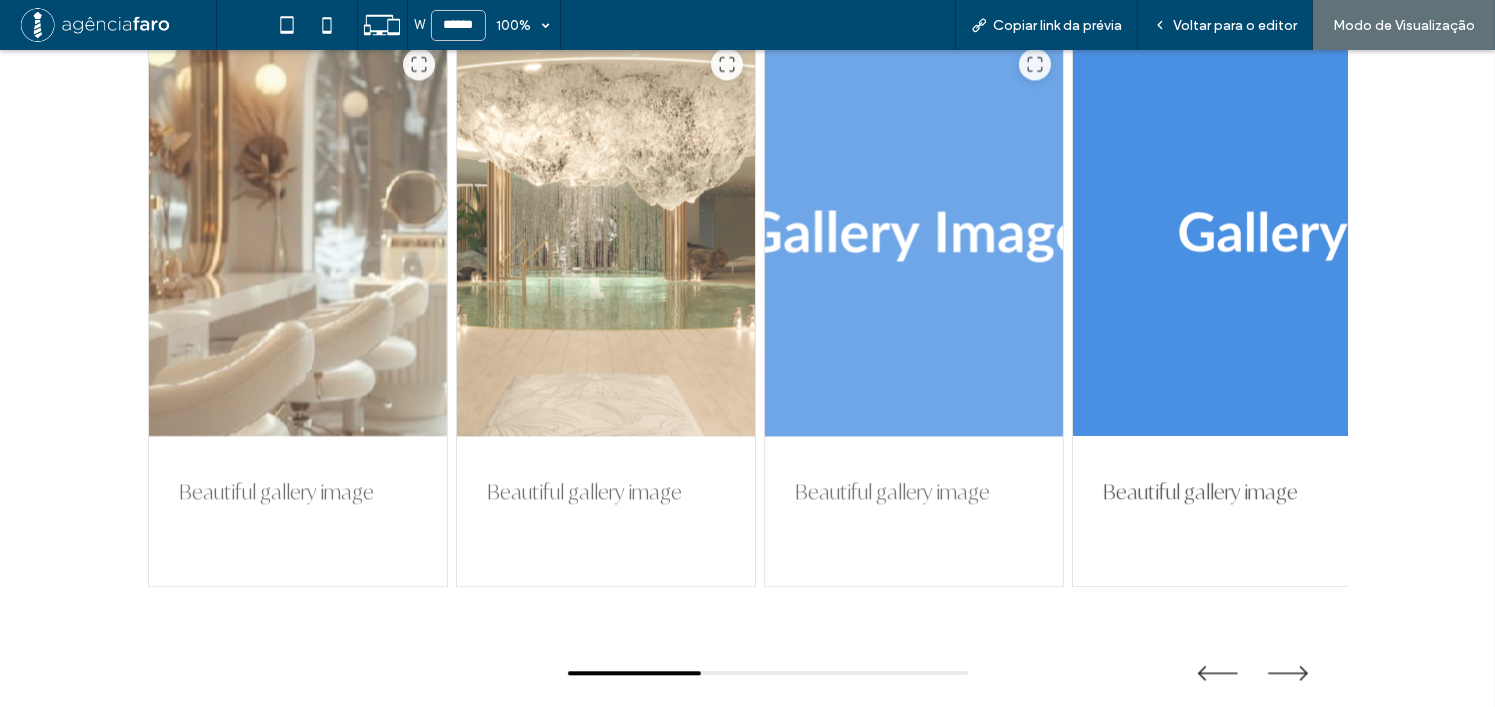 click at bounding box center (914, 236) 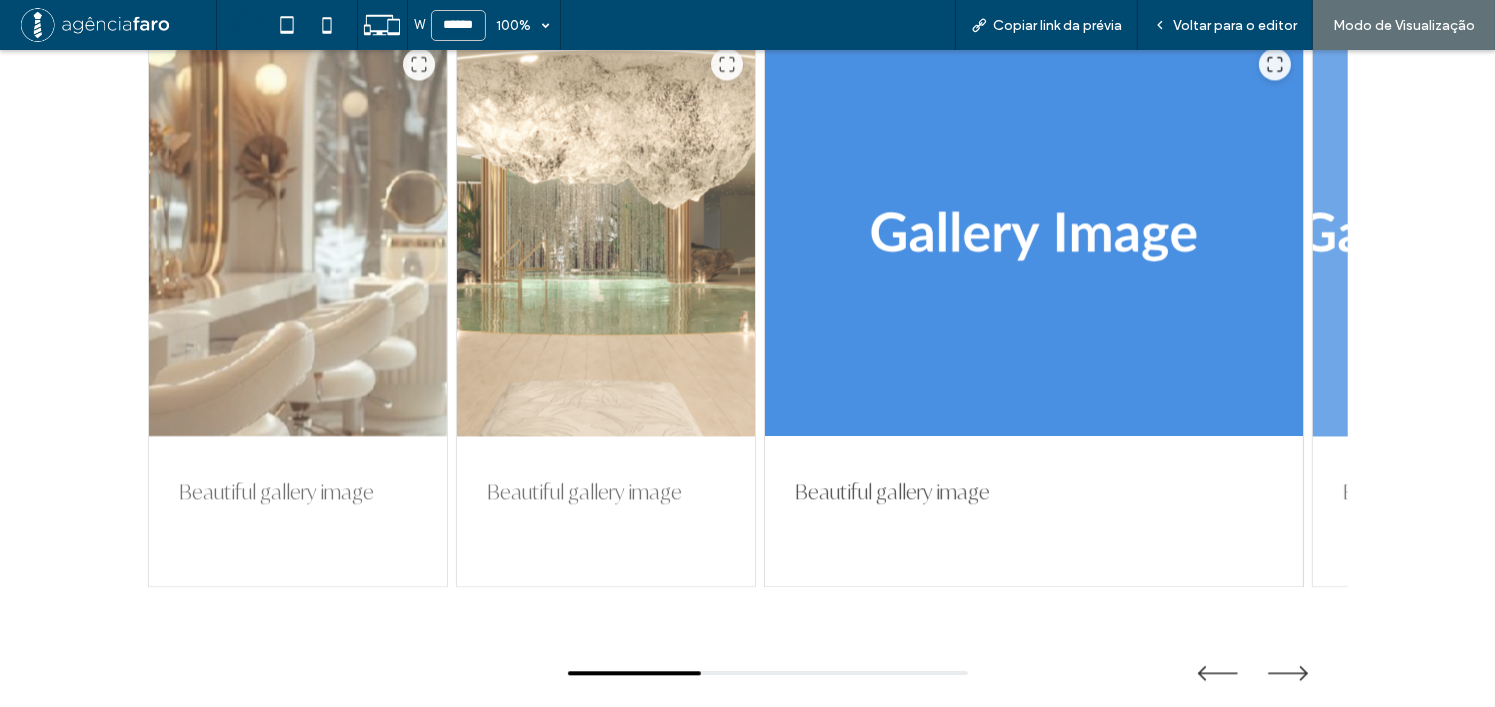 click at bounding box center (606, 236) 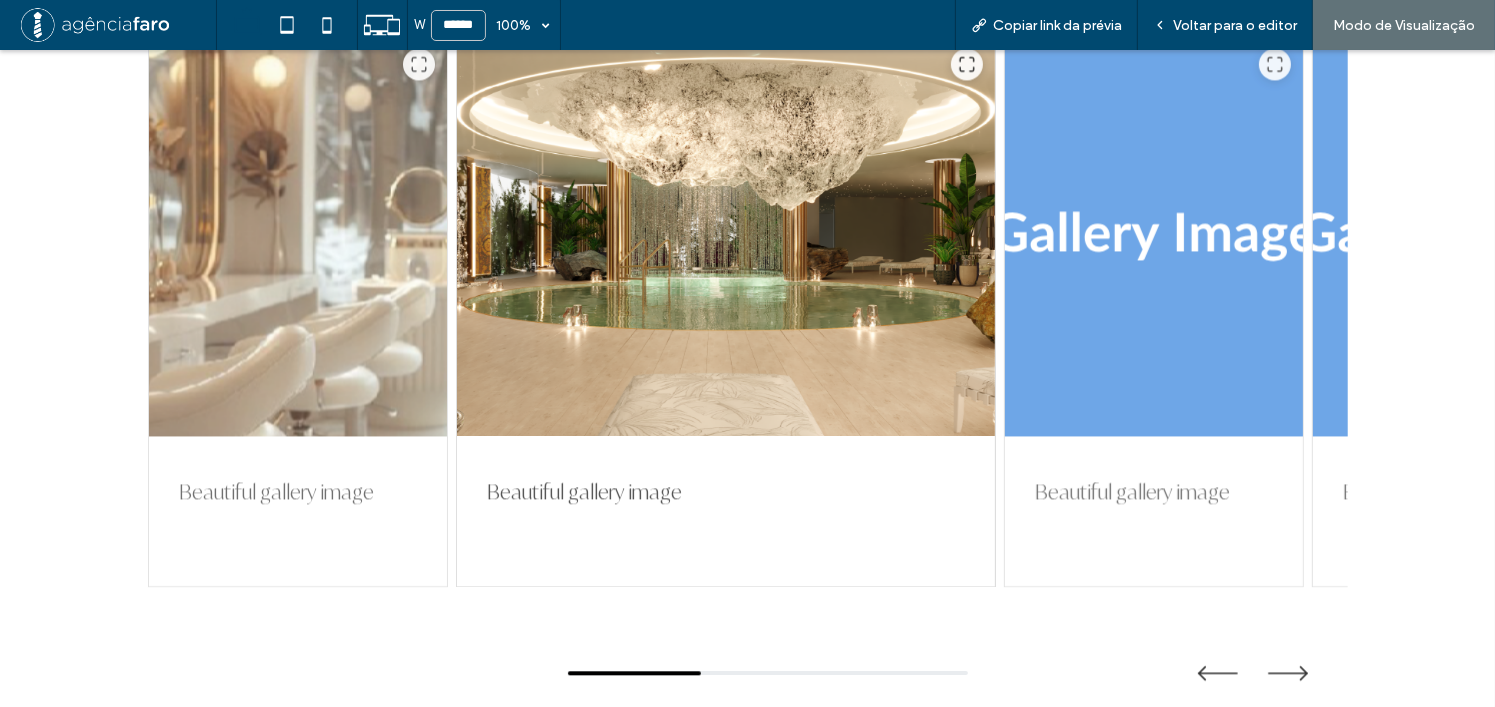 click at bounding box center (298, 236) 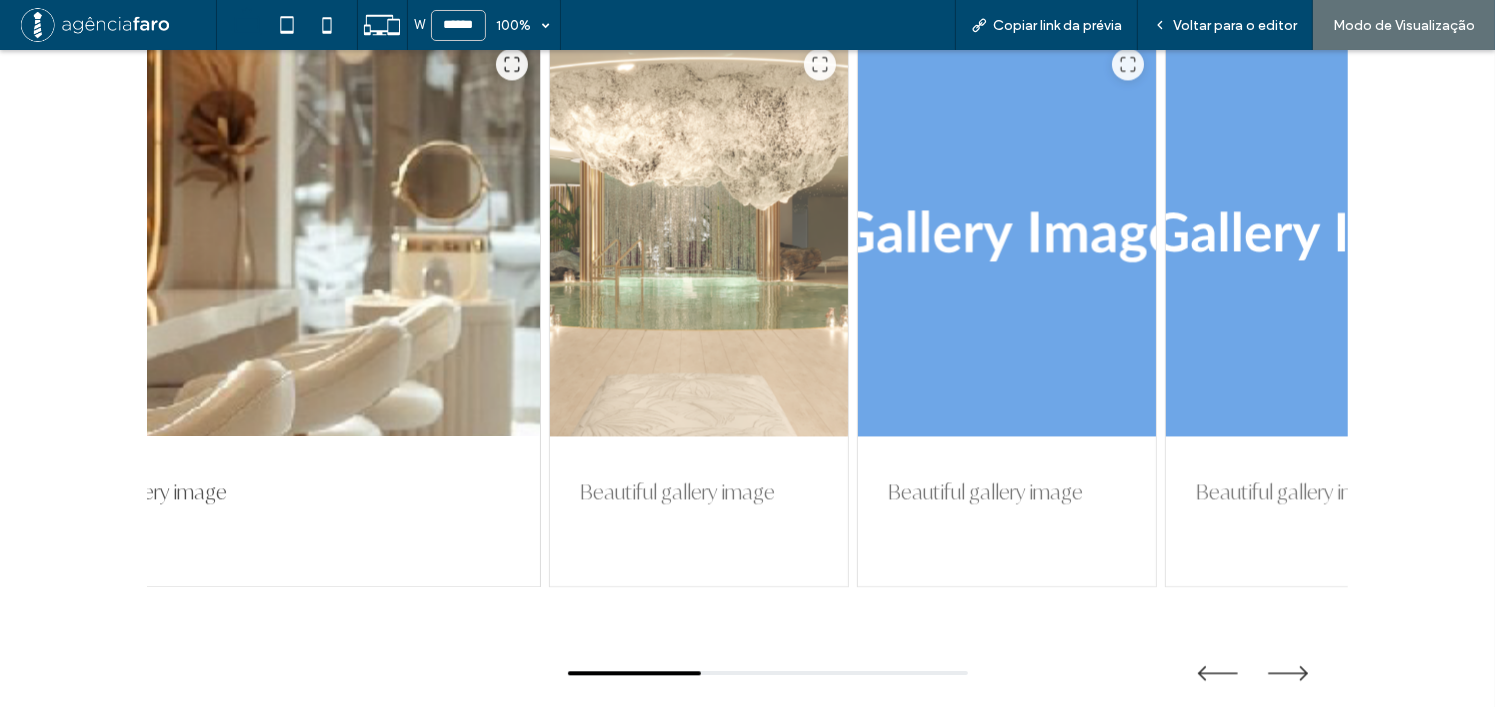 drag, startPoint x: 951, startPoint y: 340, endPoint x: 345, endPoint y: 340, distance: 606 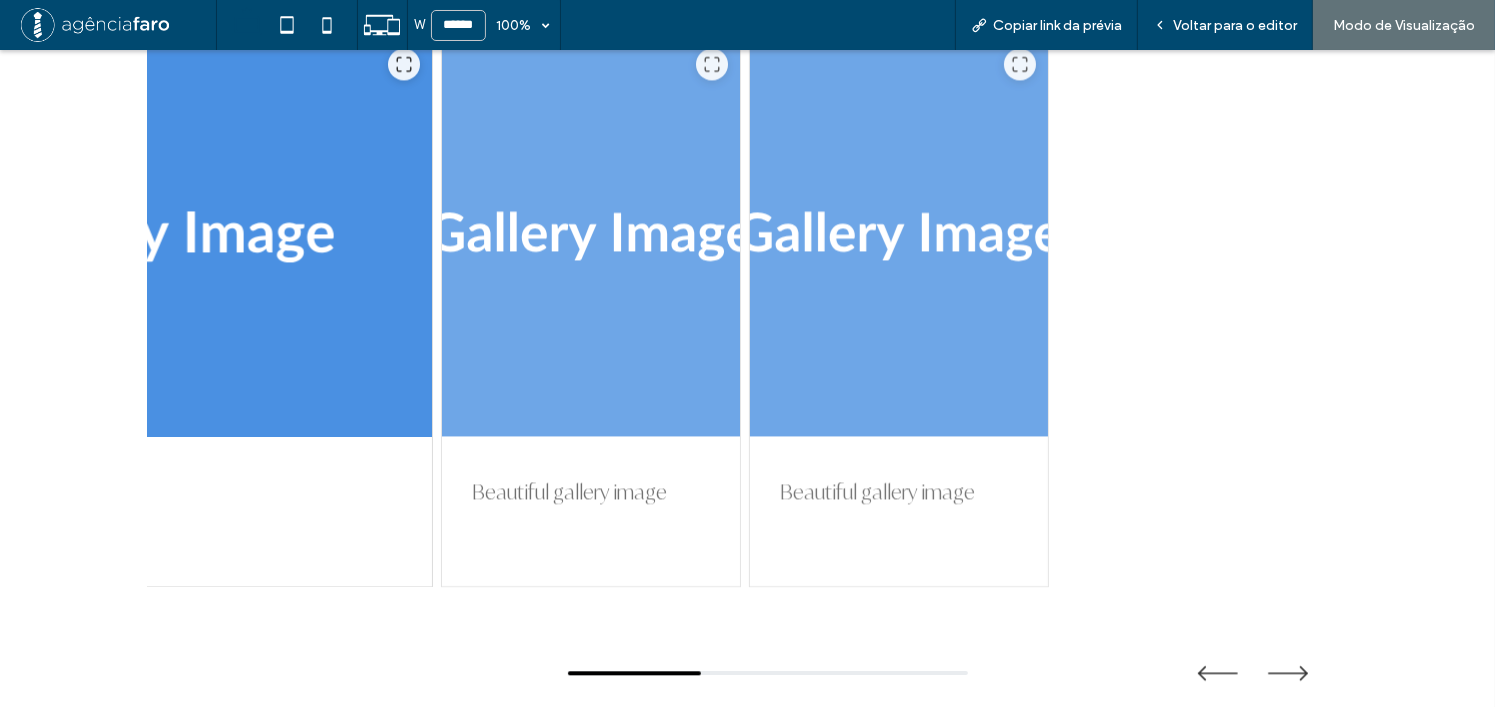 drag, startPoint x: 1135, startPoint y: 312, endPoint x: 410, endPoint y: 335, distance: 725.36475 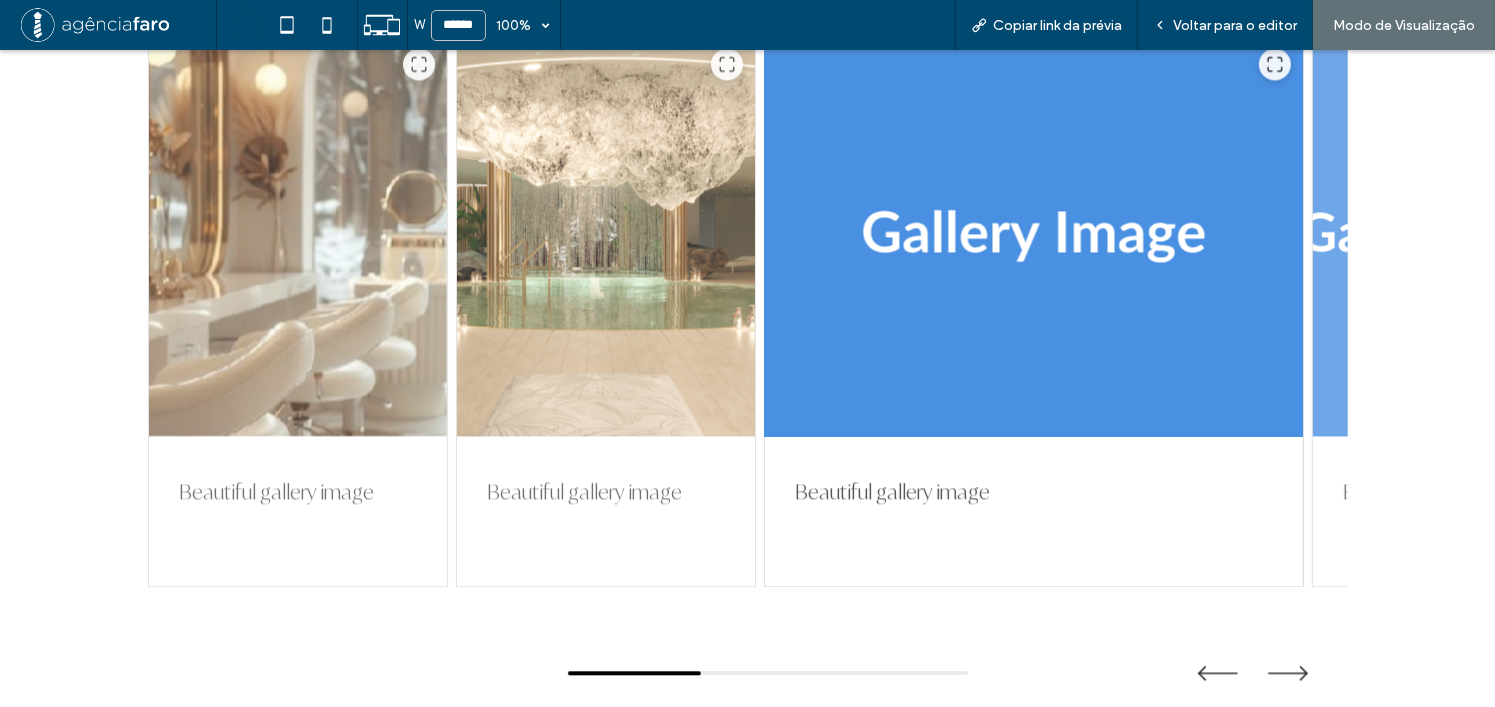 drag, startPoint x: 896, startPoint y: 347, endPoint x: 795, endPoint y: 355, distance: 101.31634 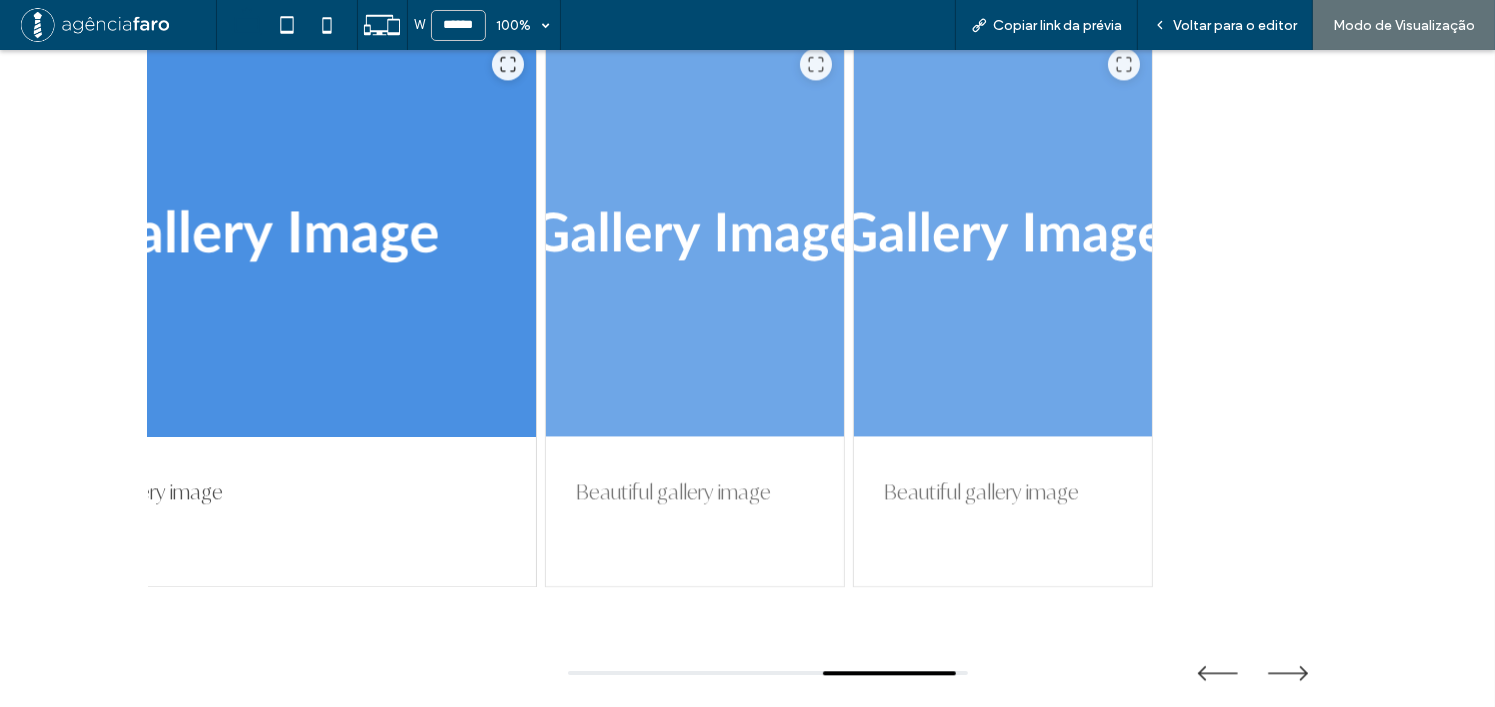 click at bounding box center (694, 236) 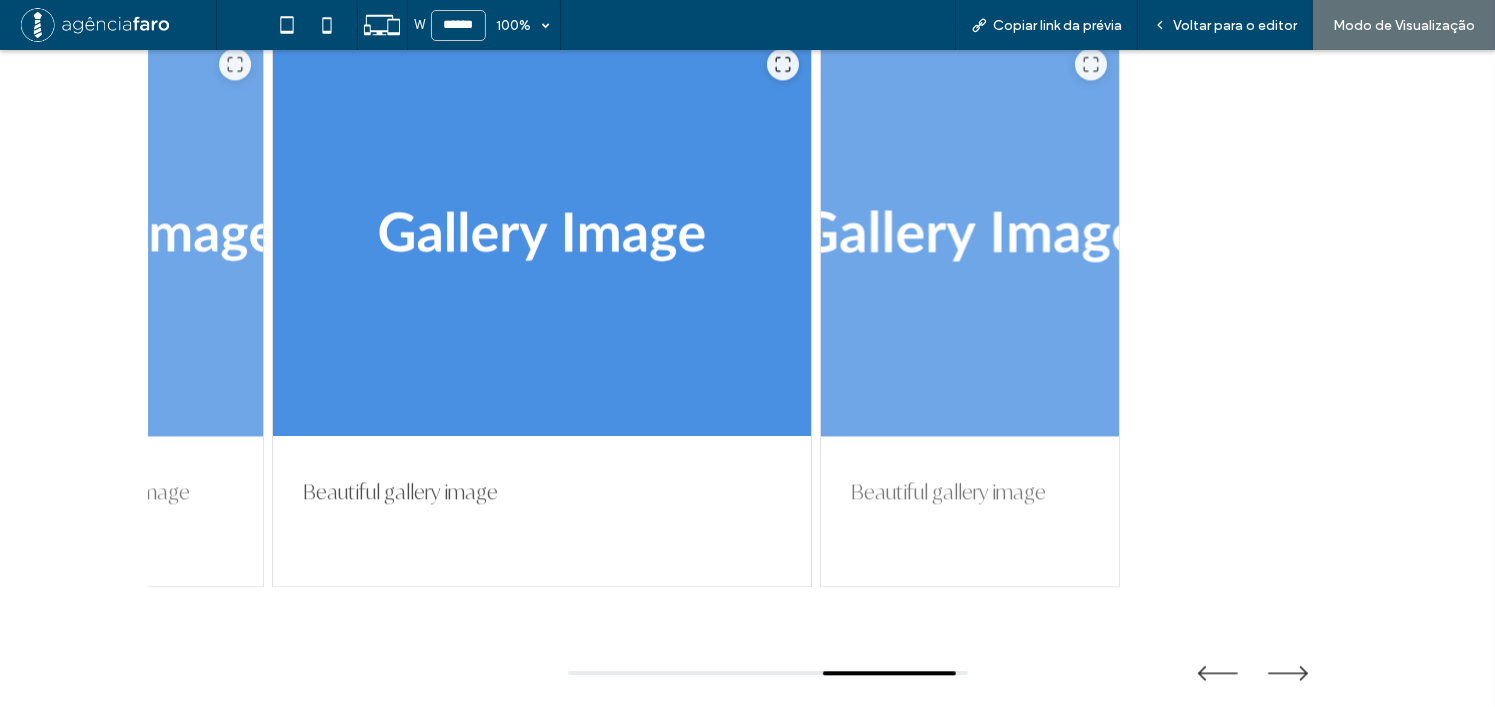 click at bounding box center [969, 236] 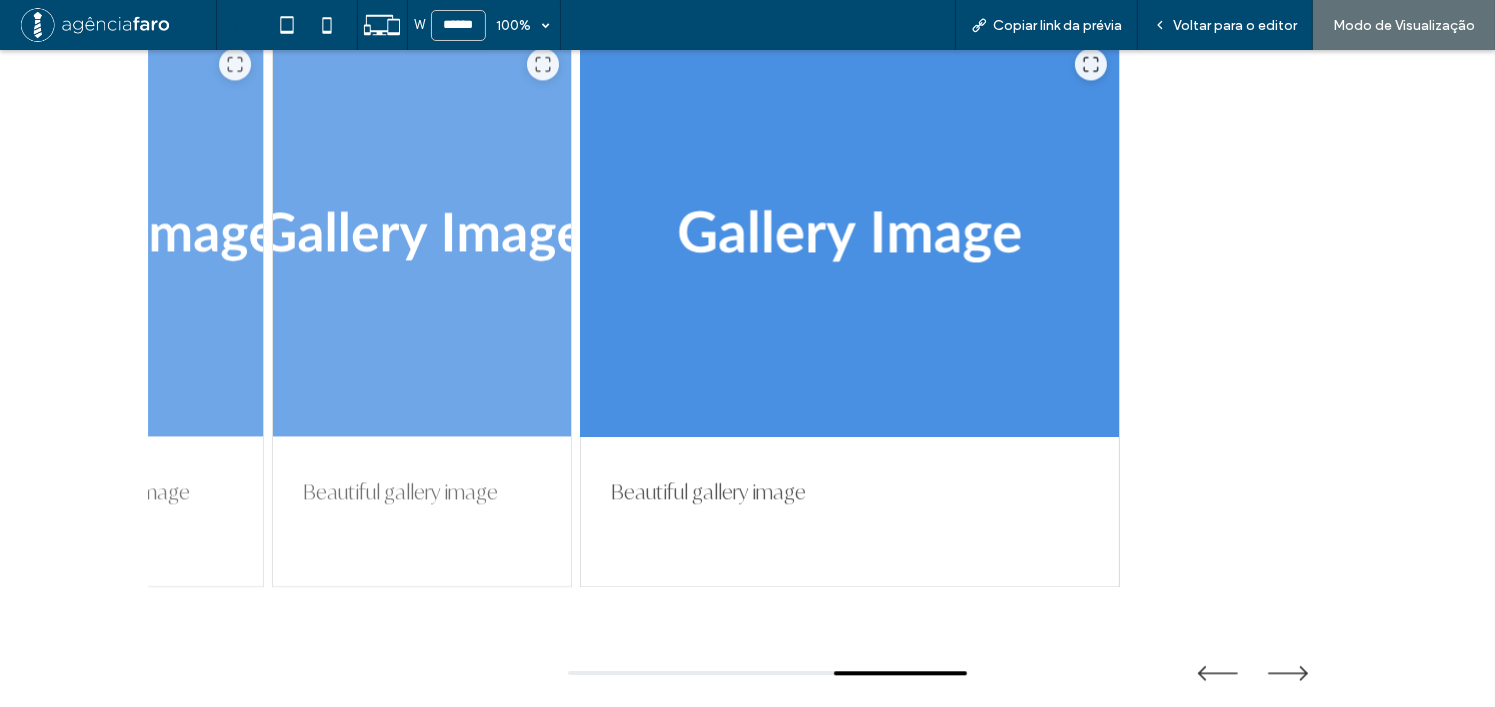 drag, startPoint x: 746, startPoint y: 355, endPoint x: 526, endPoint y: 368, distance: 220.38376 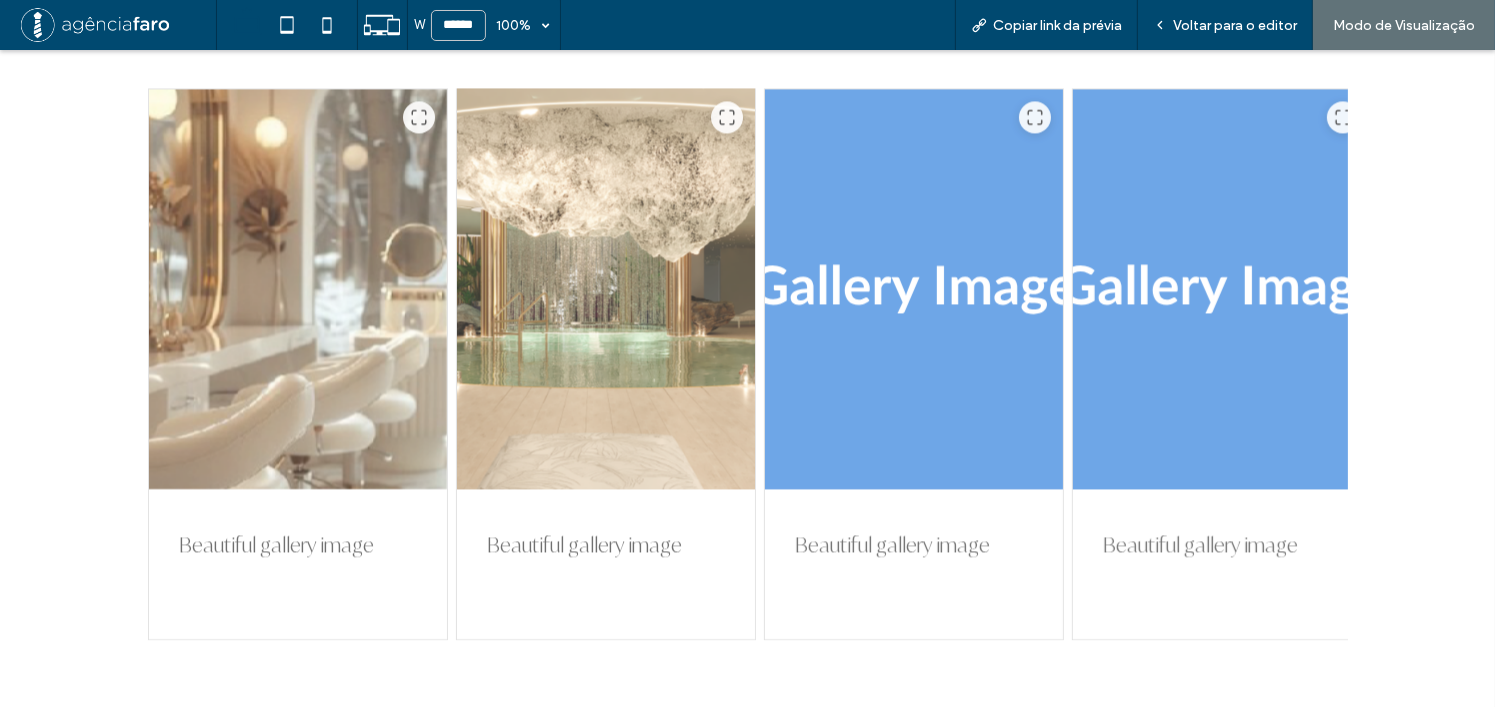 scroll, scrollTop: 4100, scrollLeft: 0, axis: vertical 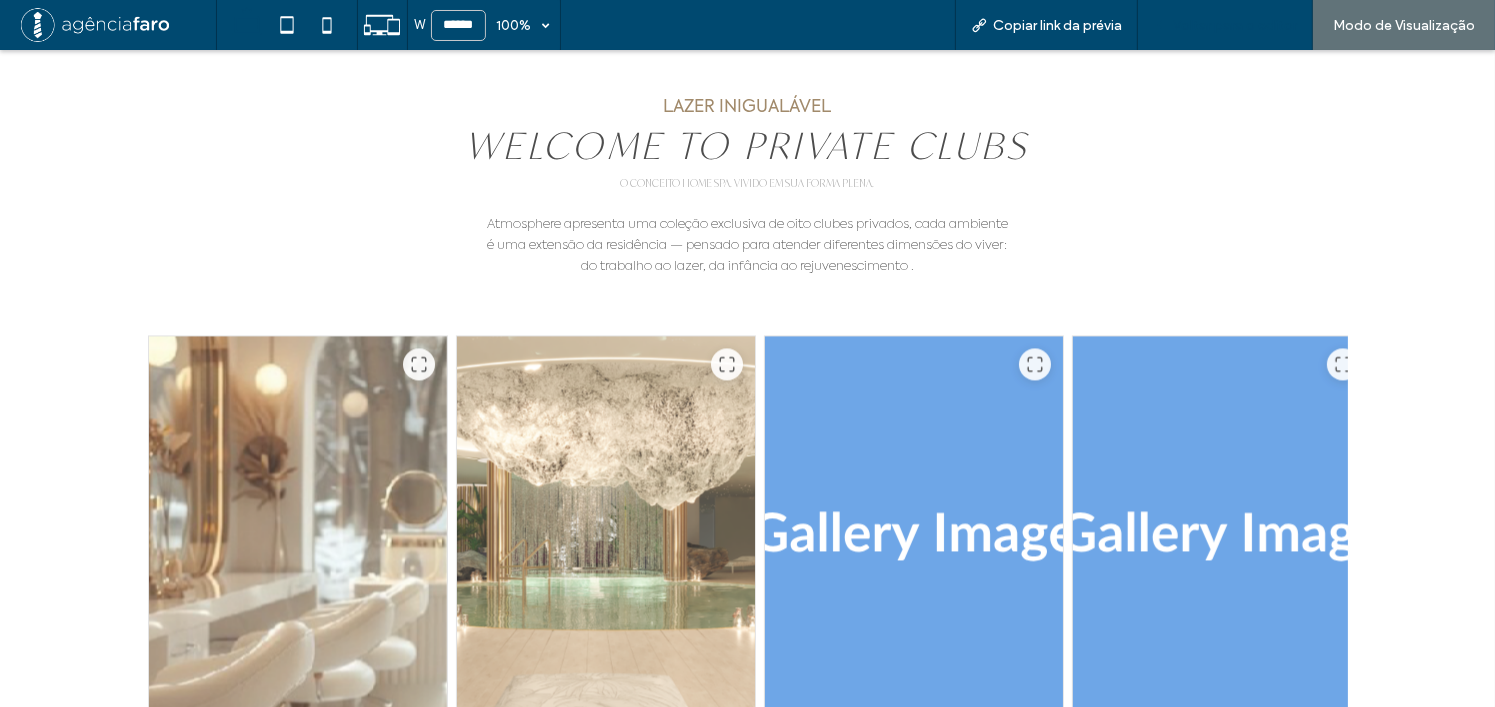 click on "Voltar para o editor" at bounding box center (1235, 25) 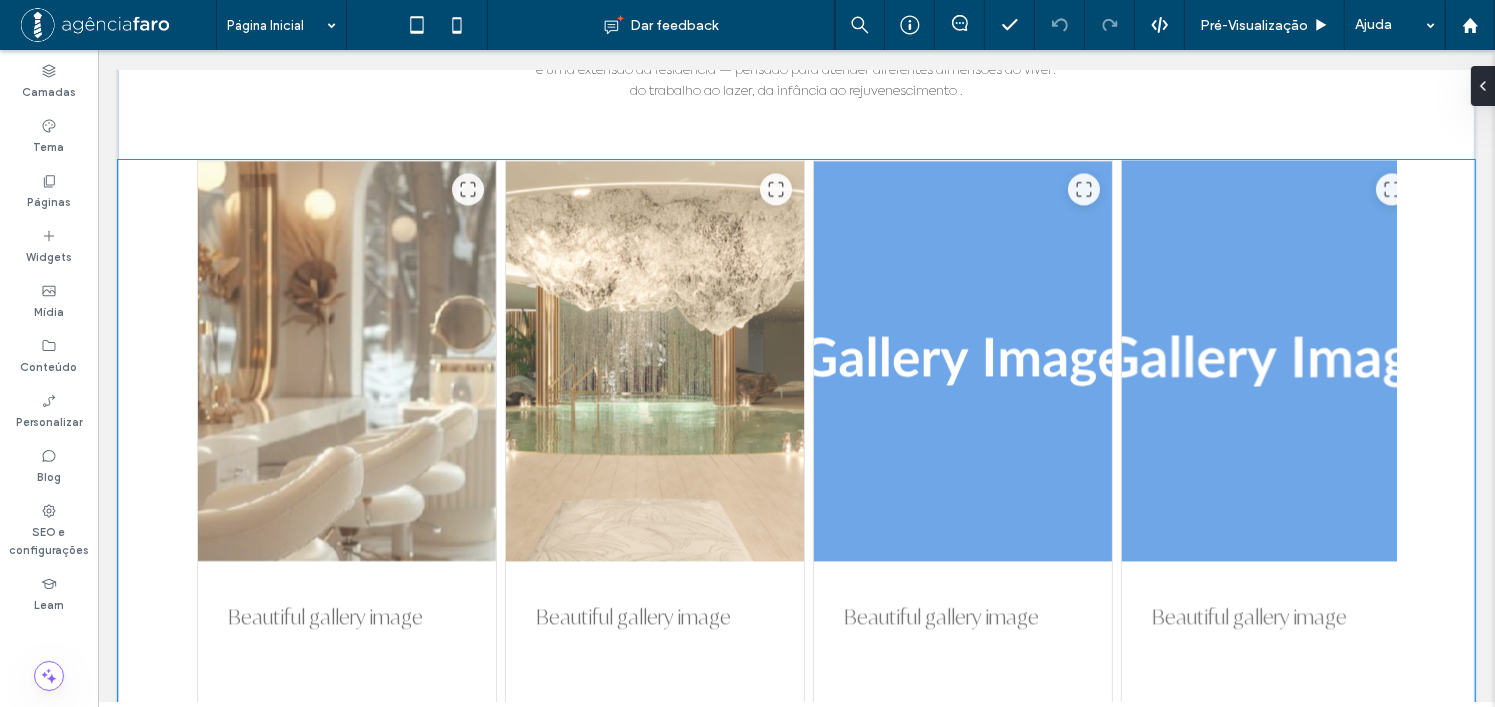 scroll, scrollTop: 4280, scrollLeft: 0, axis: vertical 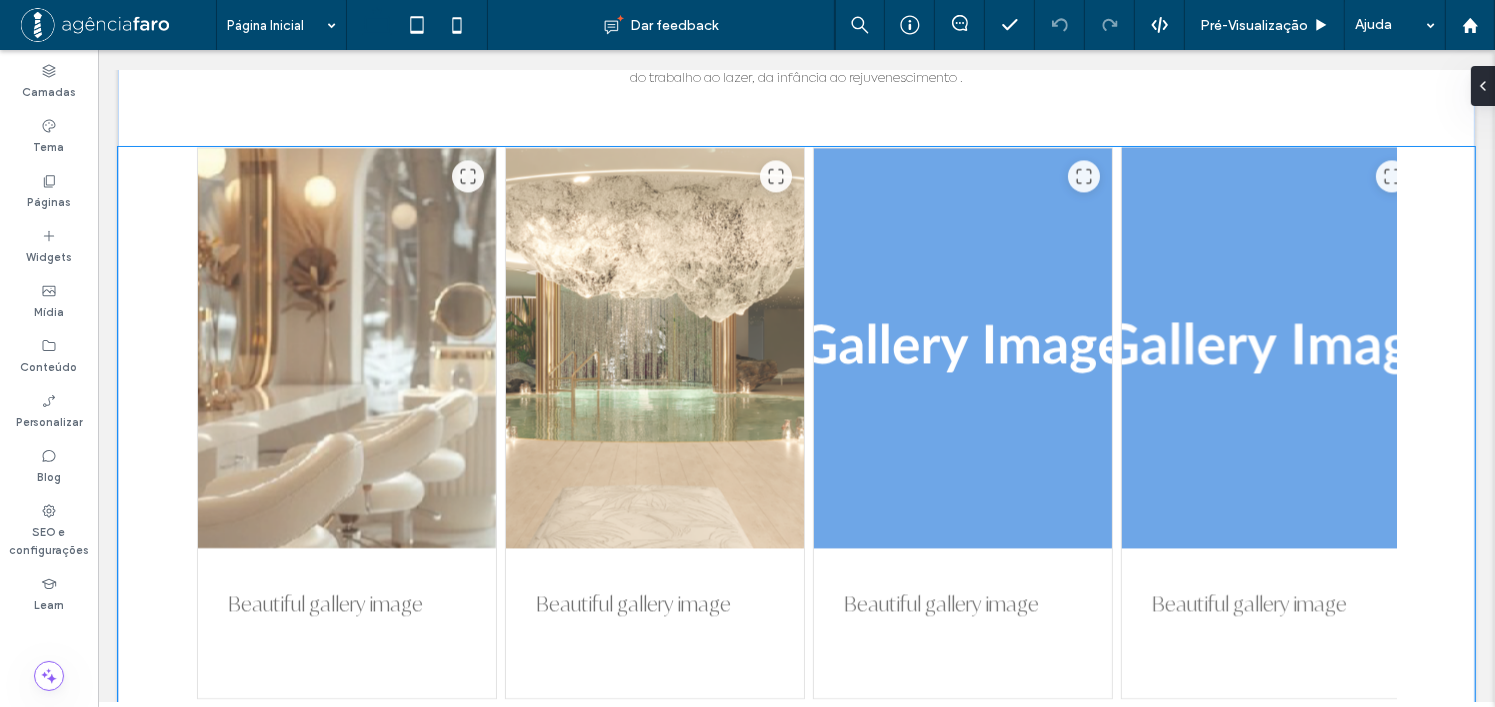 click at bounding box center [1270, 348] 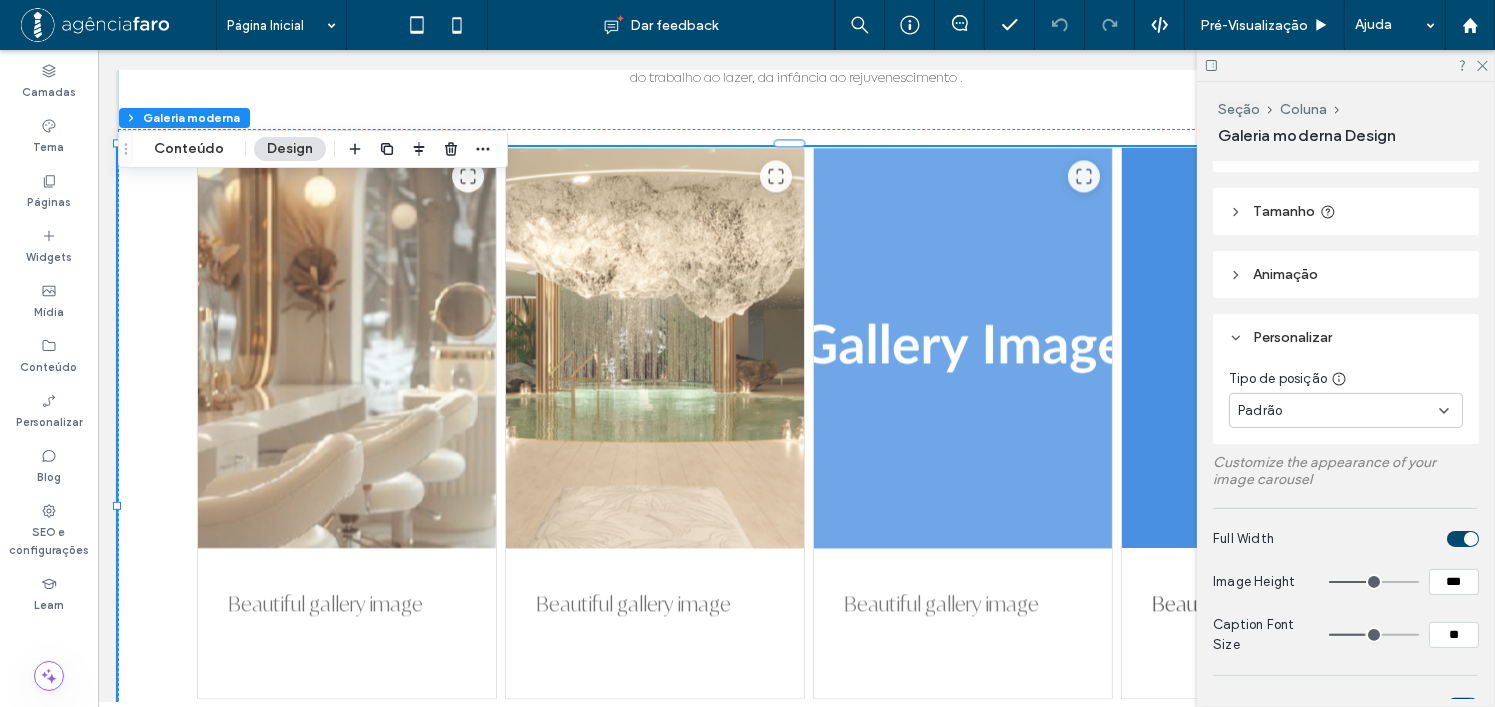 scroll, scrollTop: 500, scrollLeft: 0, axis: vertical 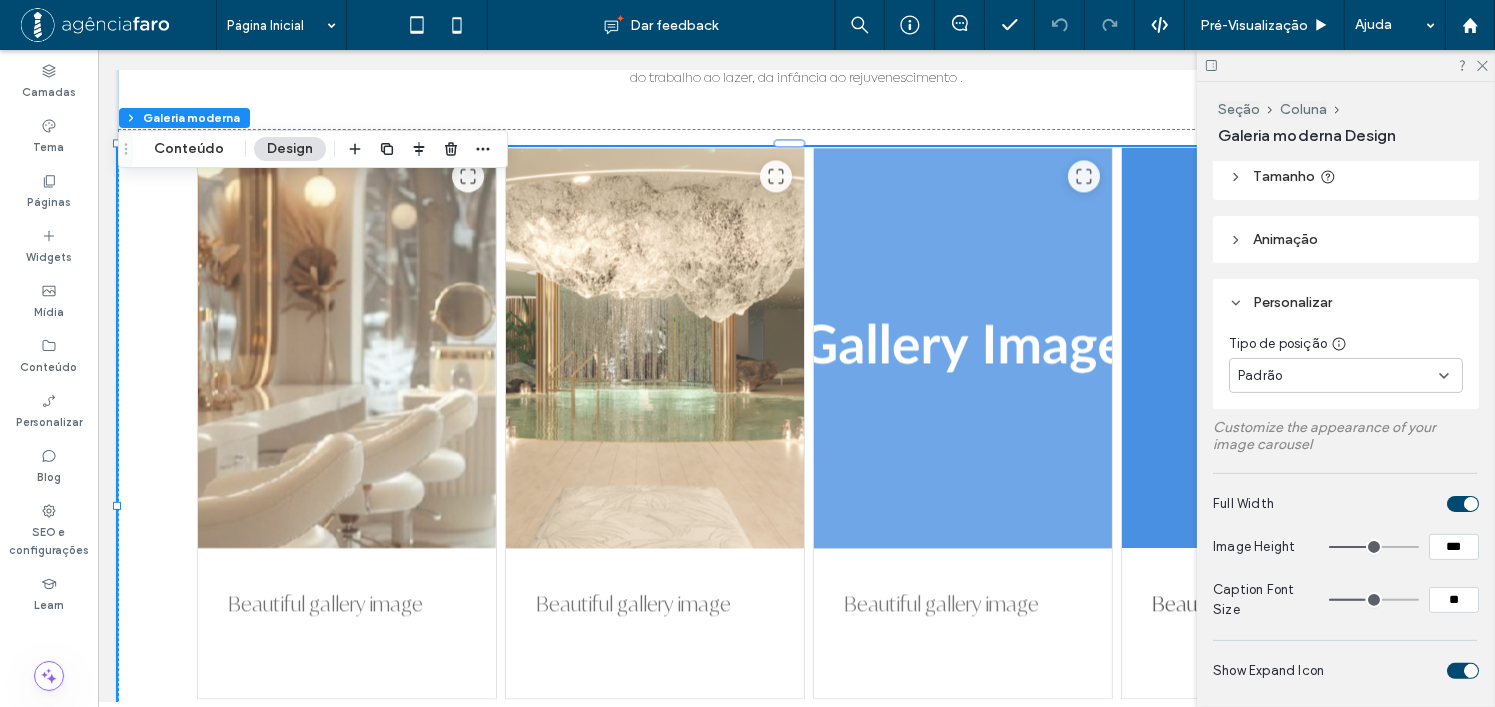 click on "Padrão" at bounding box center (1338, 376) 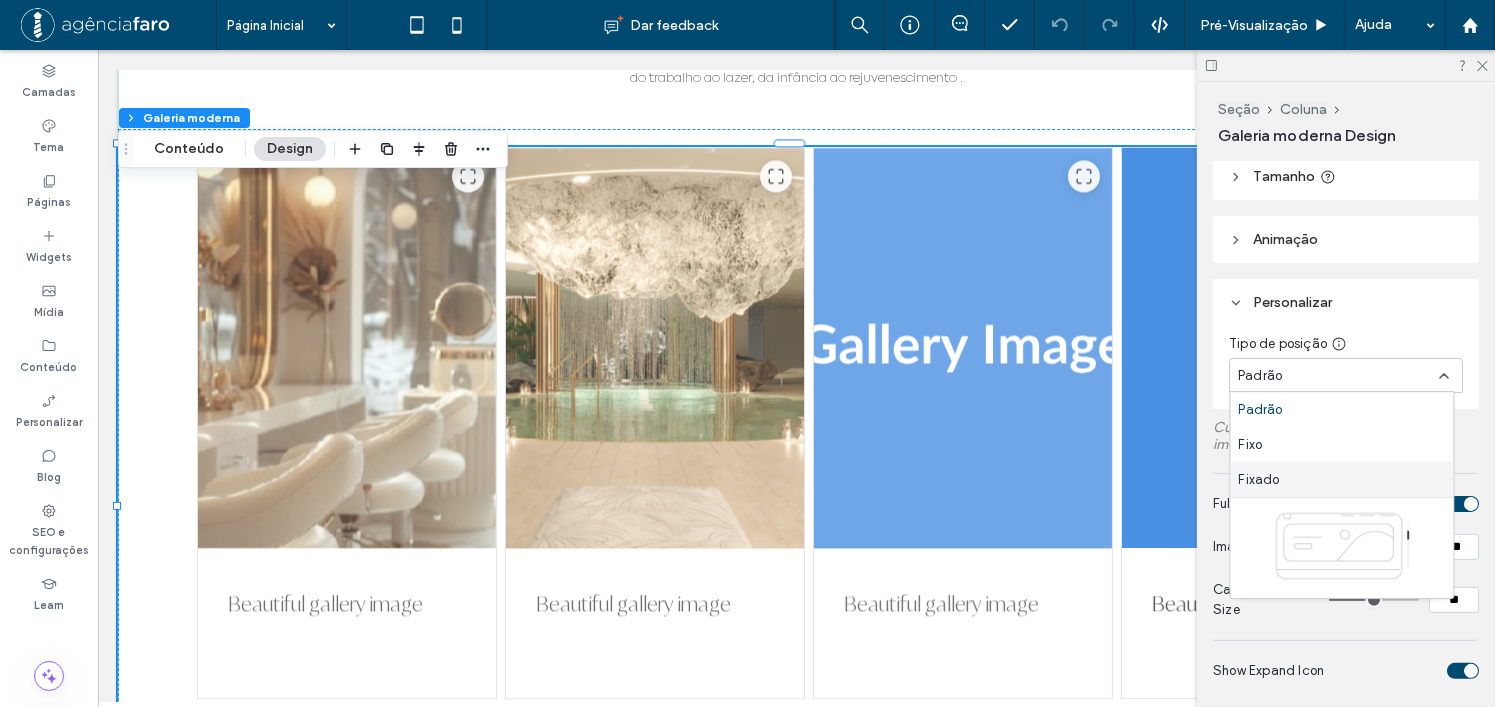 click on "Fixado" at bounding box center (1342, 479) 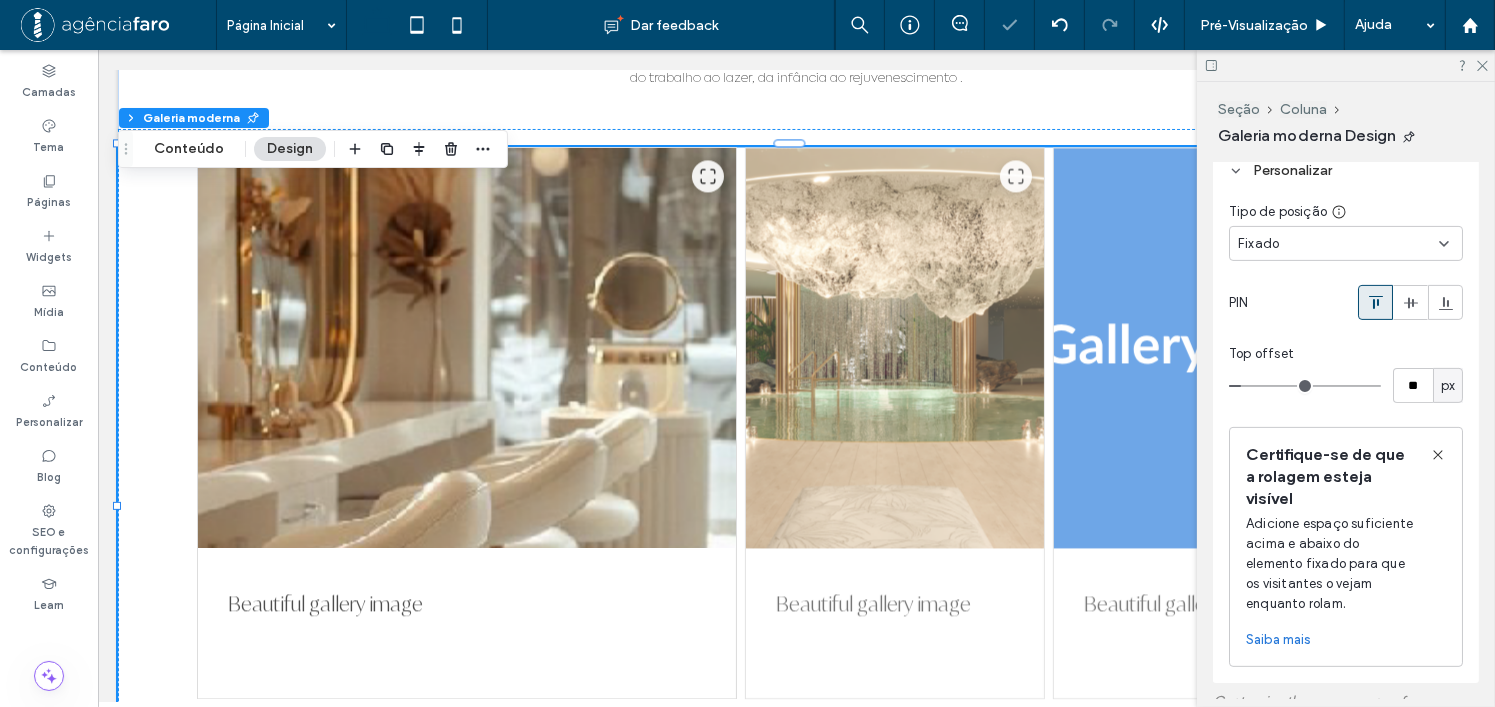 scroll, scrollTop: 800, scrollLeft: 0, axis: vertical 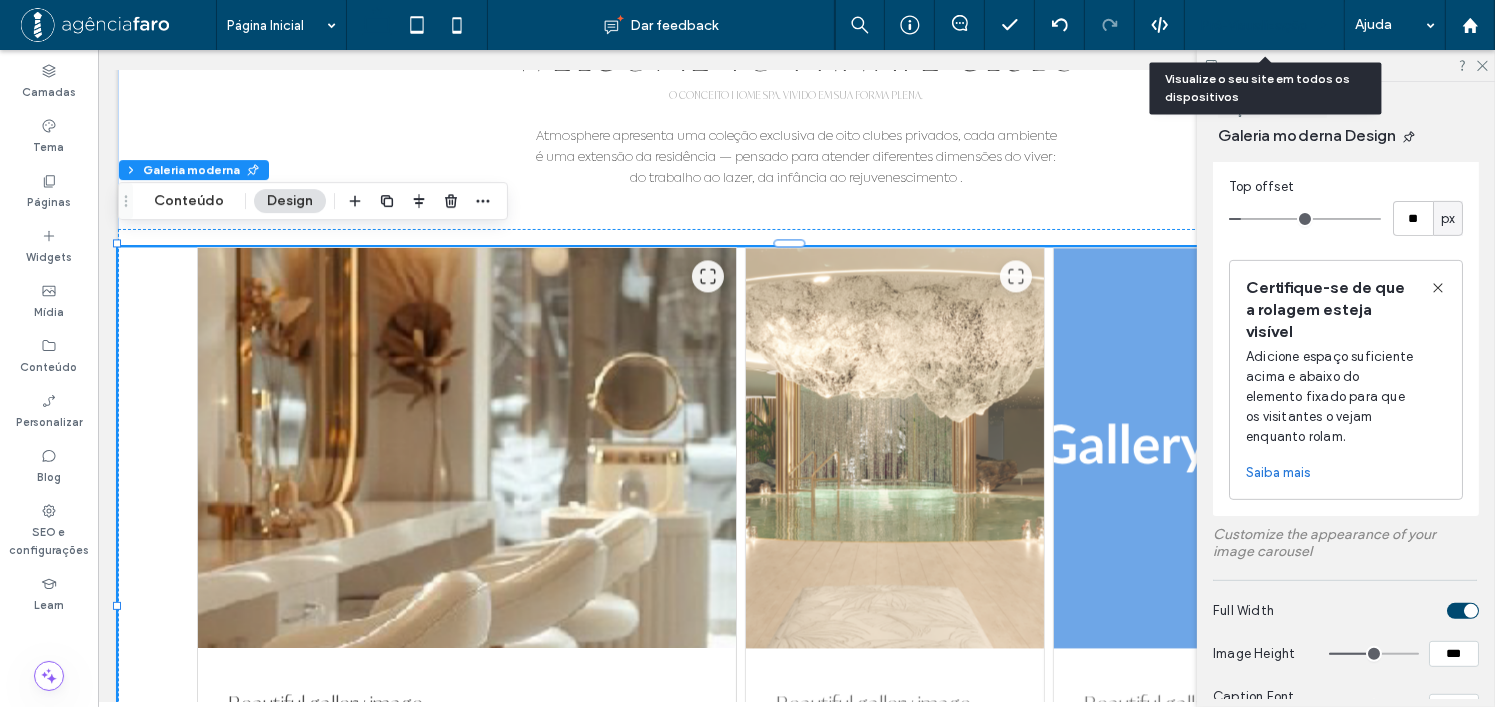 click on "Pré-Visualizaçāo" at bounding box center [1254, 25] 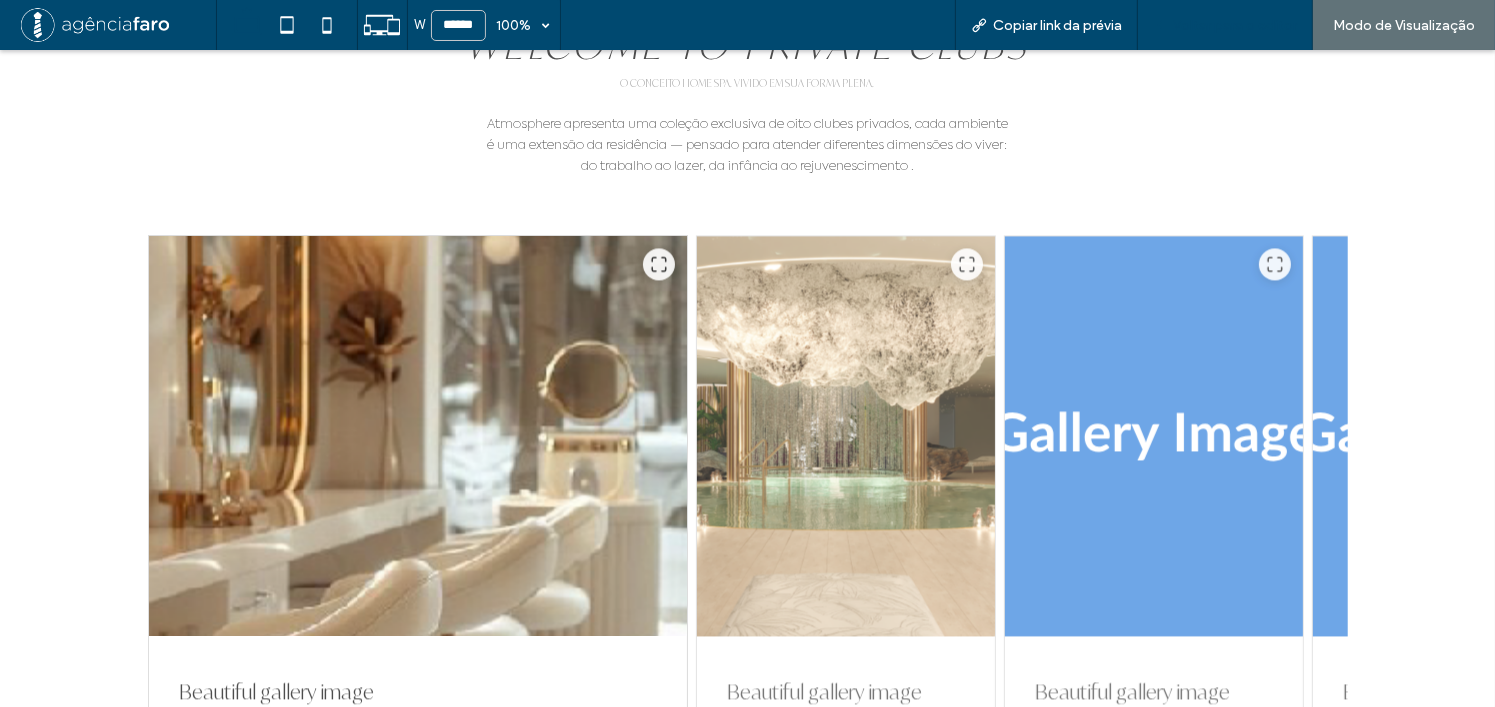 click on "Voltar para o editor" at bounding box center [1235, 25] 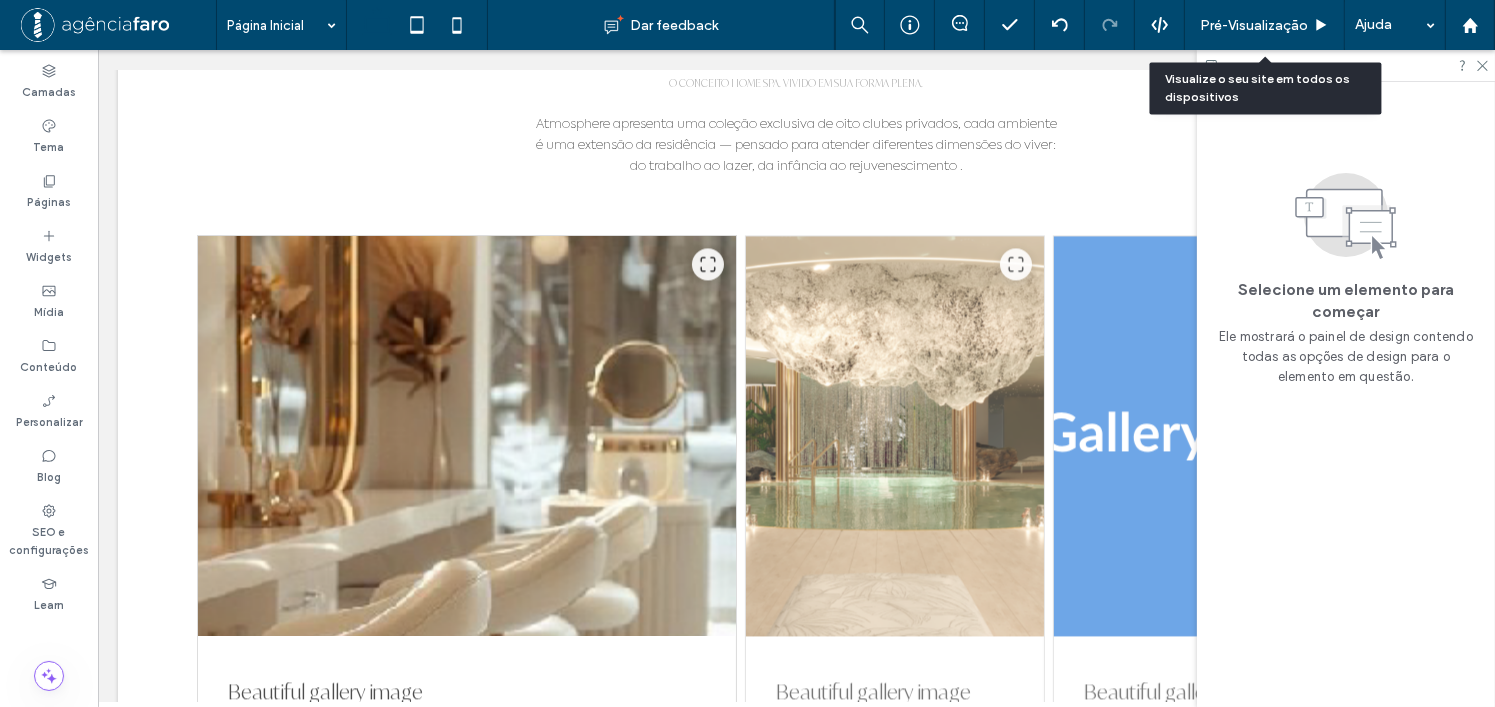 scroll, scrollTop: 4180, scrollLeft: 0, axis: vertical 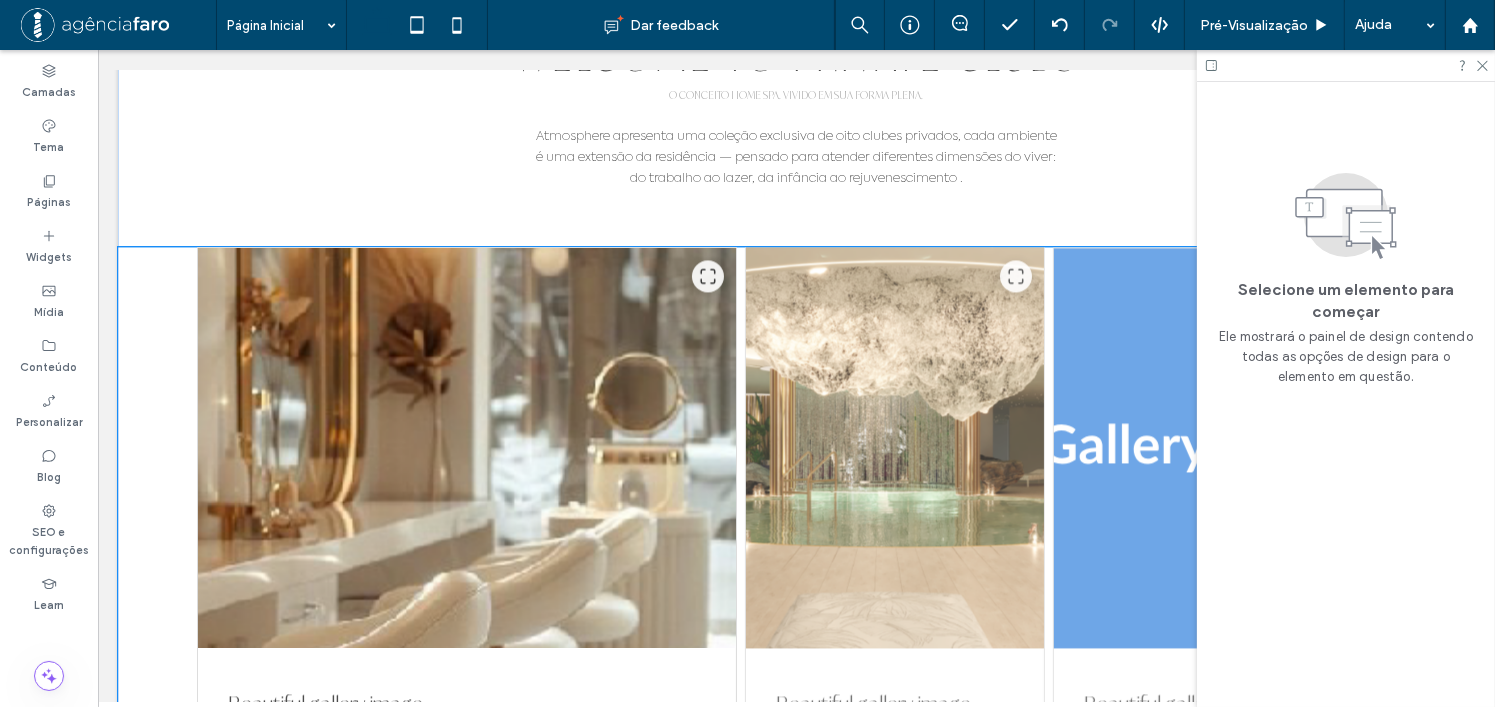 click at bounding box center [894, 448] 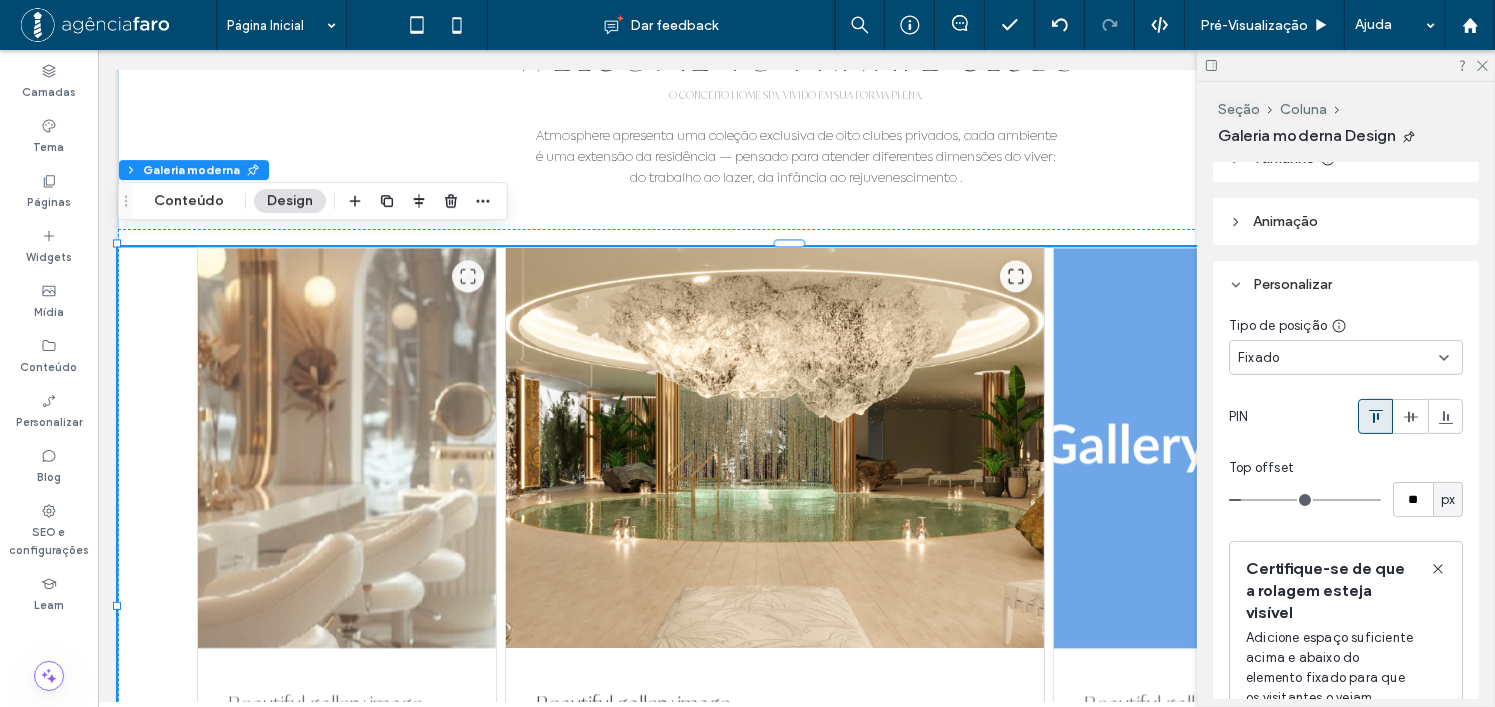 scroll, scrollTop: 700, scrollLeft: 0, axis: vertical 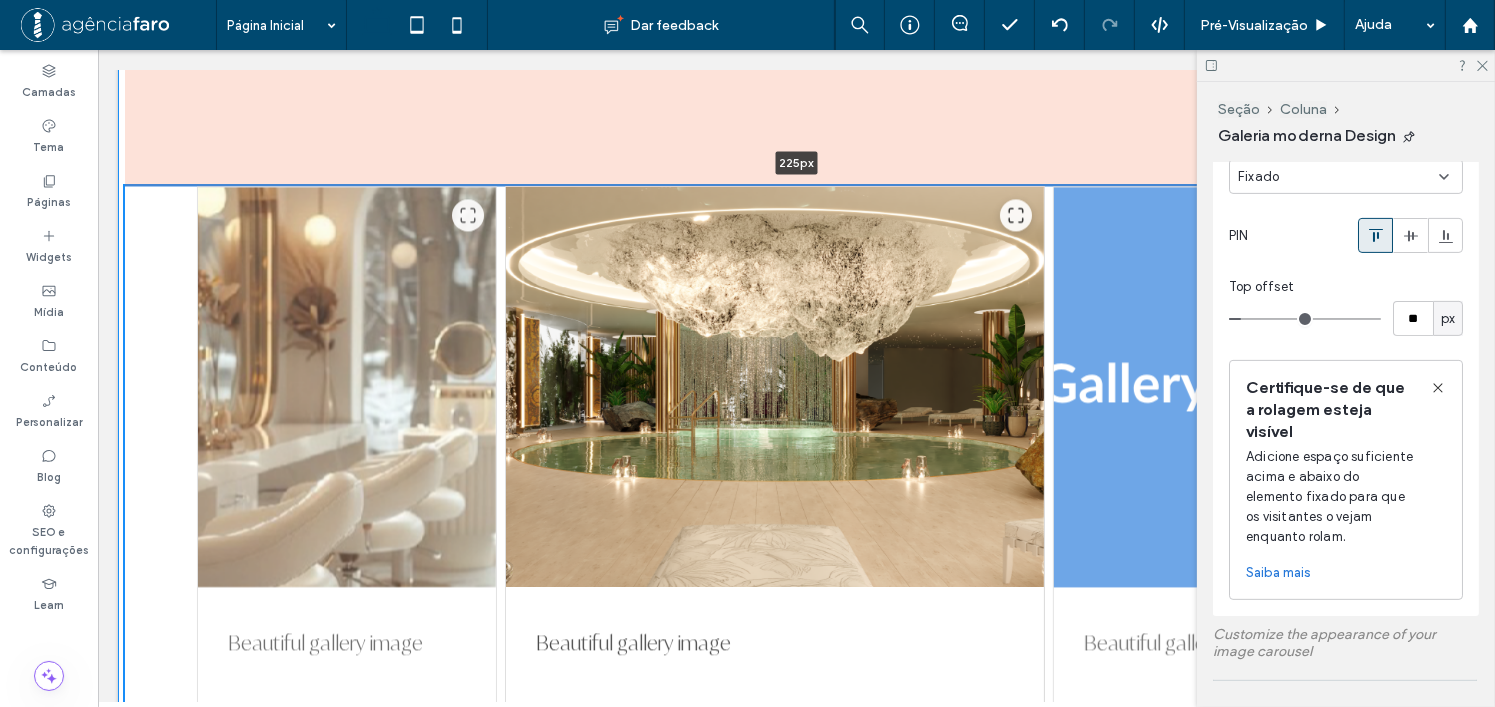drag, startPoint x: 790, startPoint y: 429, endPoint x: 790, endPoint y: 654, distance: 225 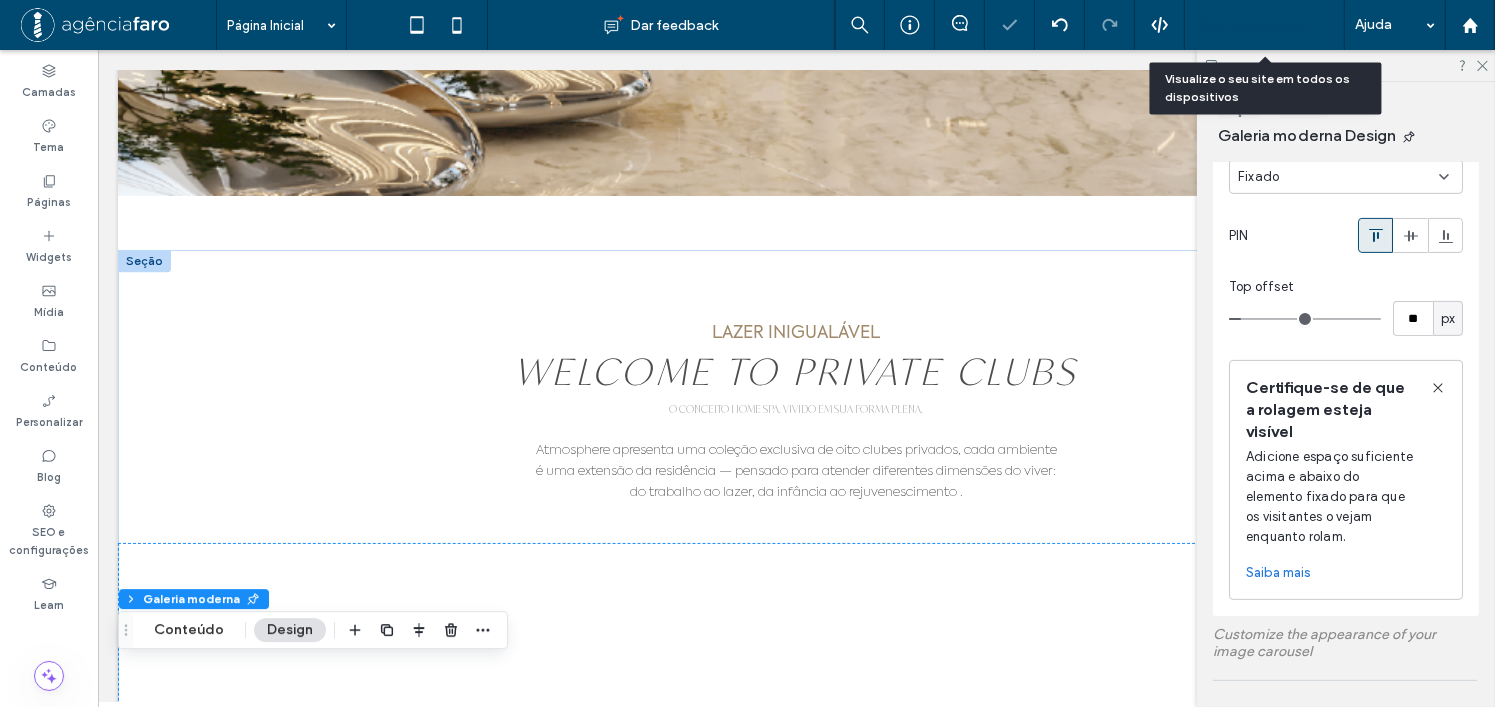 click on "Pré-Visualizaçāo" at bounding box center [1254, 25] 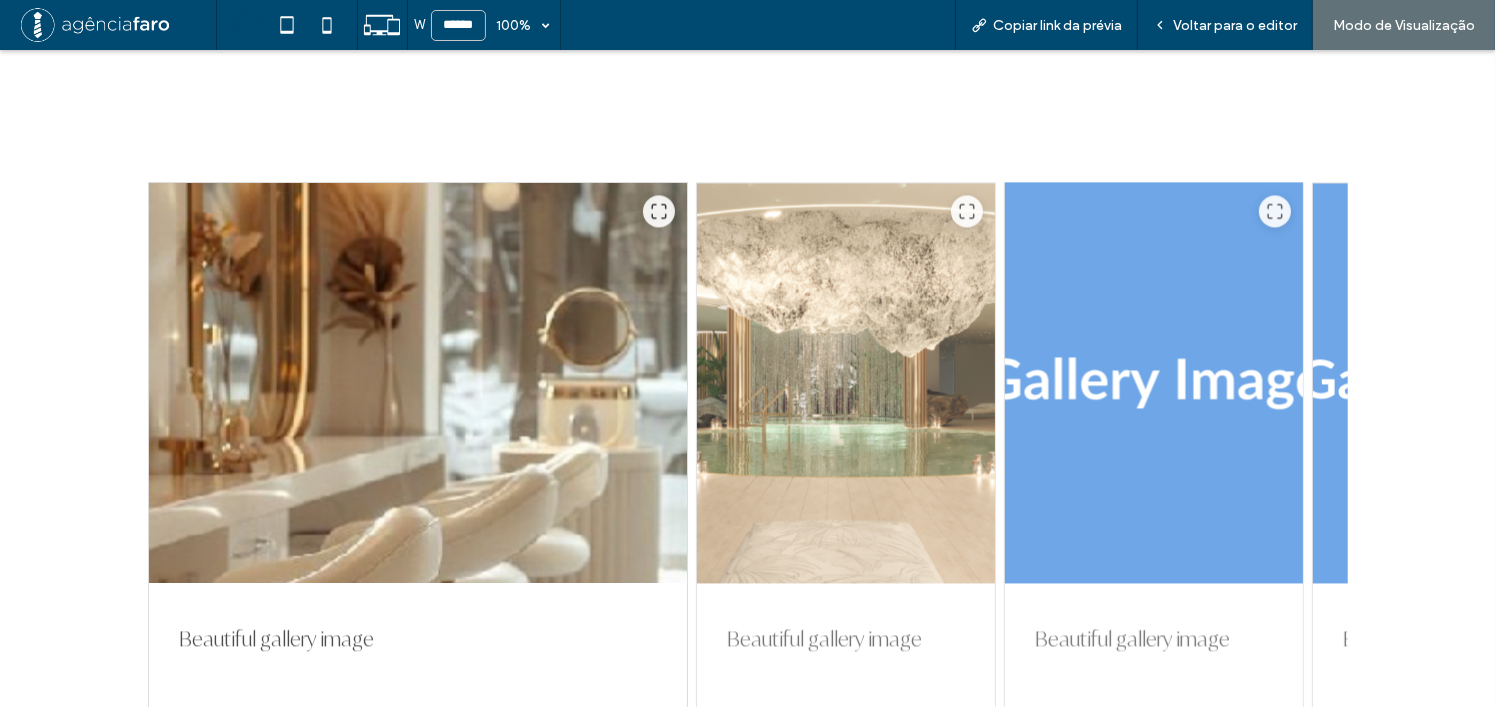 scroll, scrollTop: 4678, scrollLeft: 0, axis: vertical 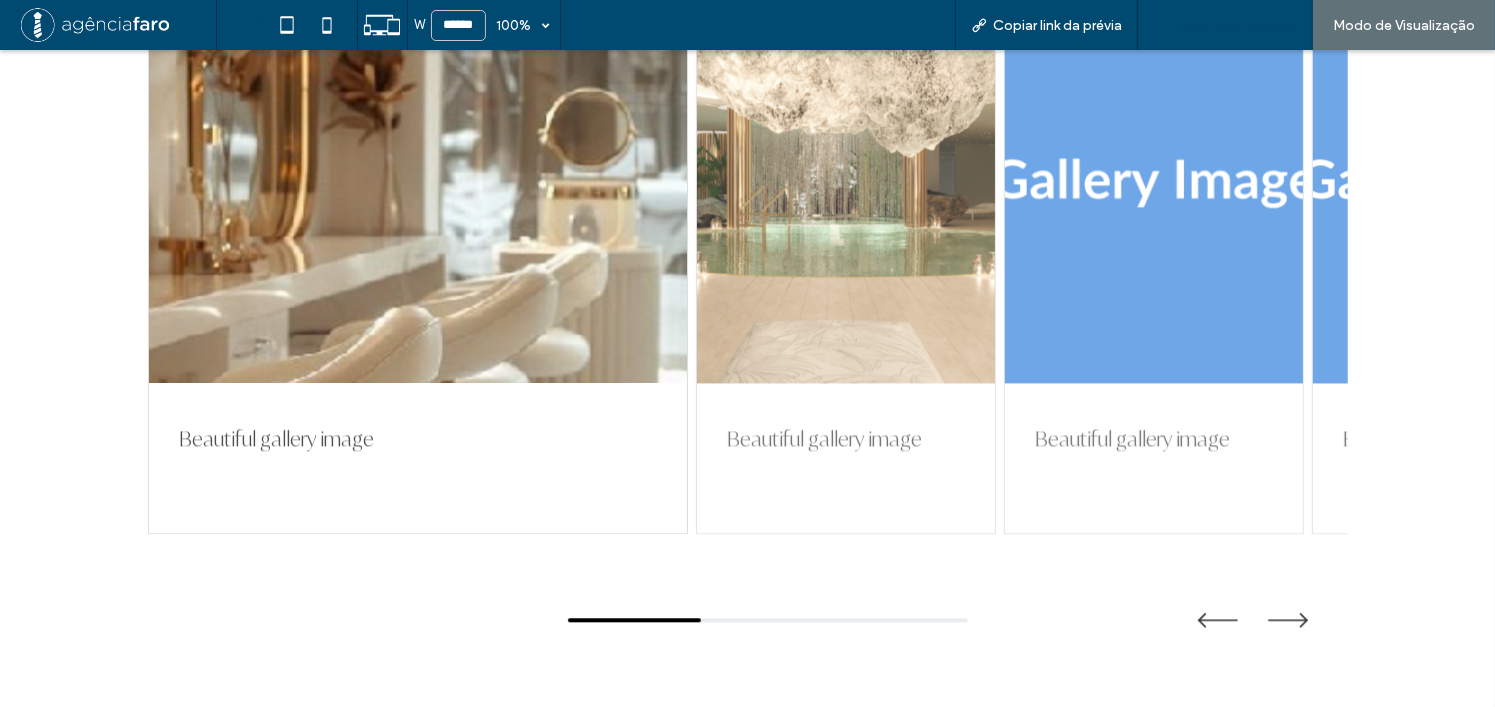 click on "Voltar para o editor" at bounding box center [1235, 25] 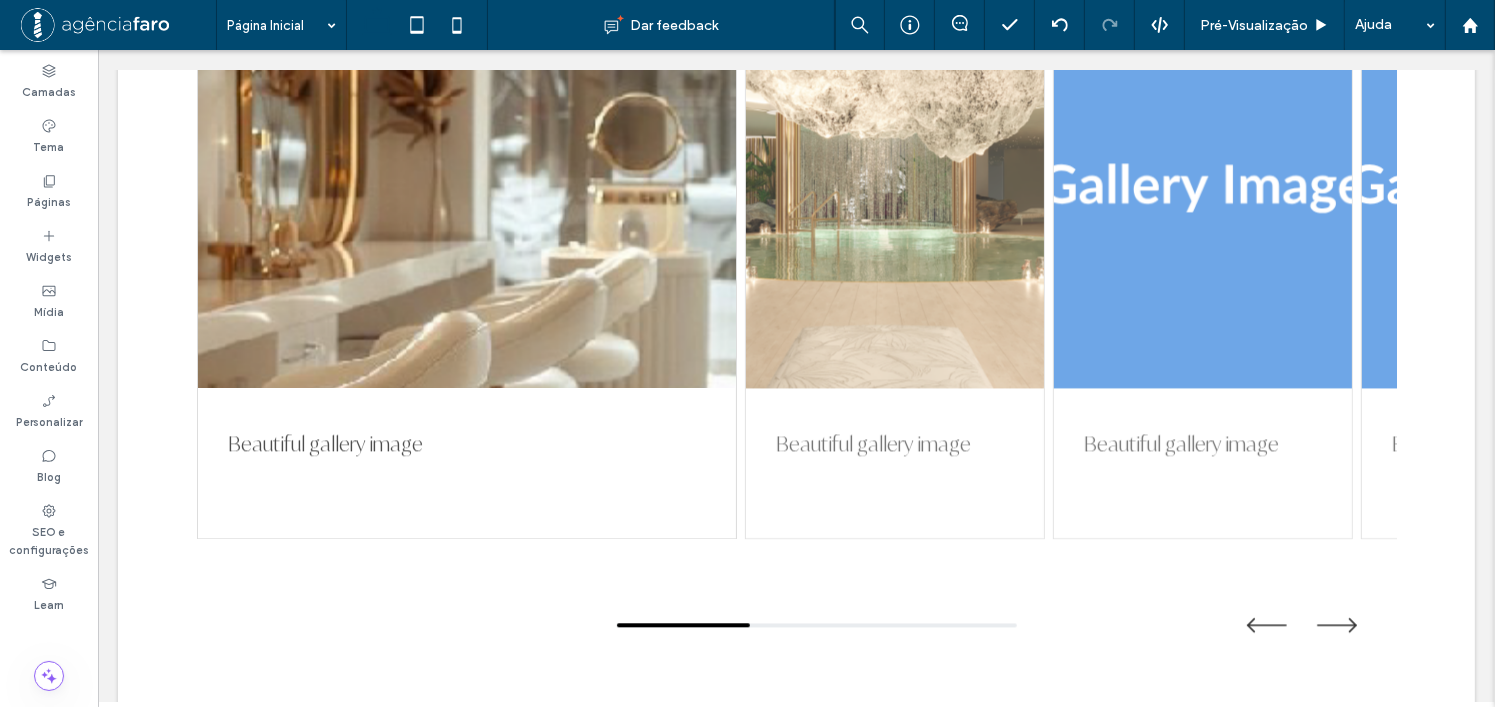 scroll, scrollTop: 4659, scrollLeft: 0, axis: vertical 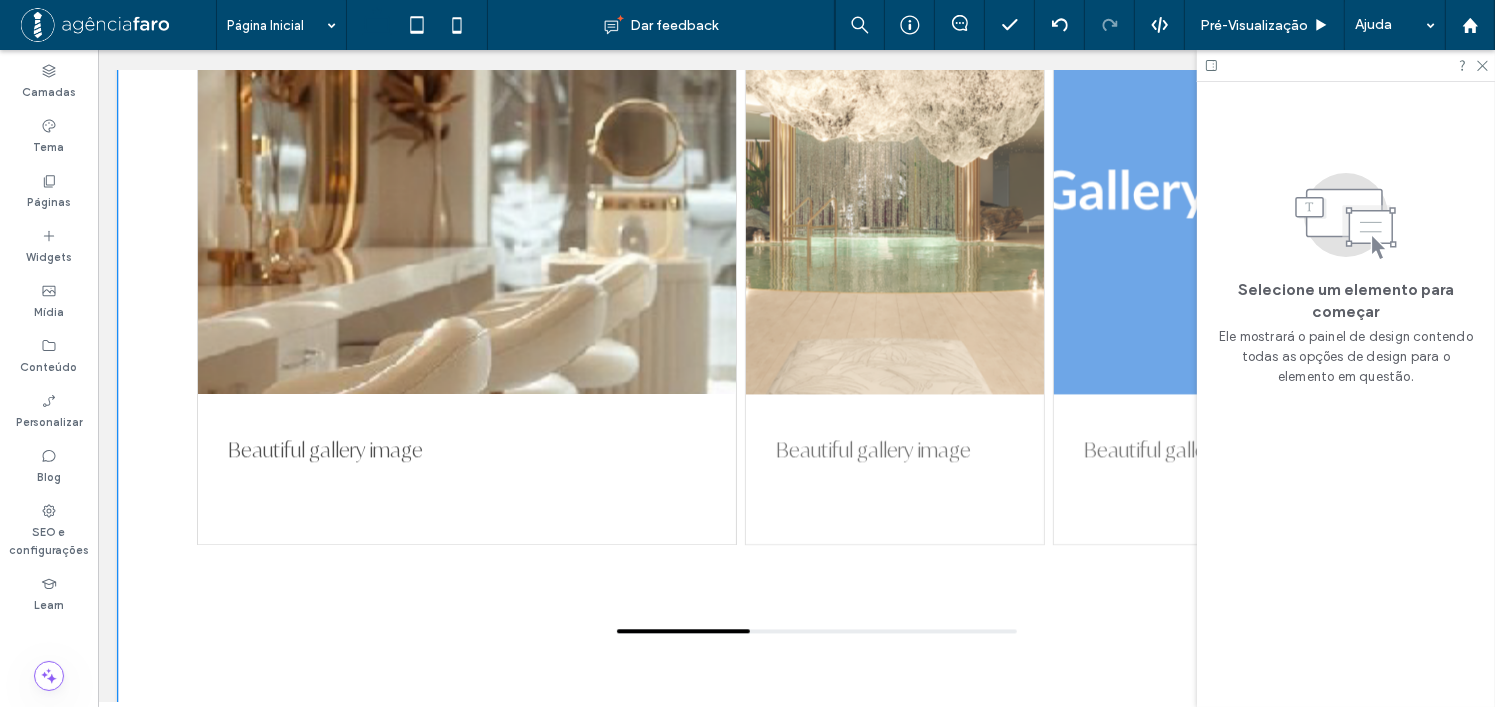 click at bounding box center [894, 194] 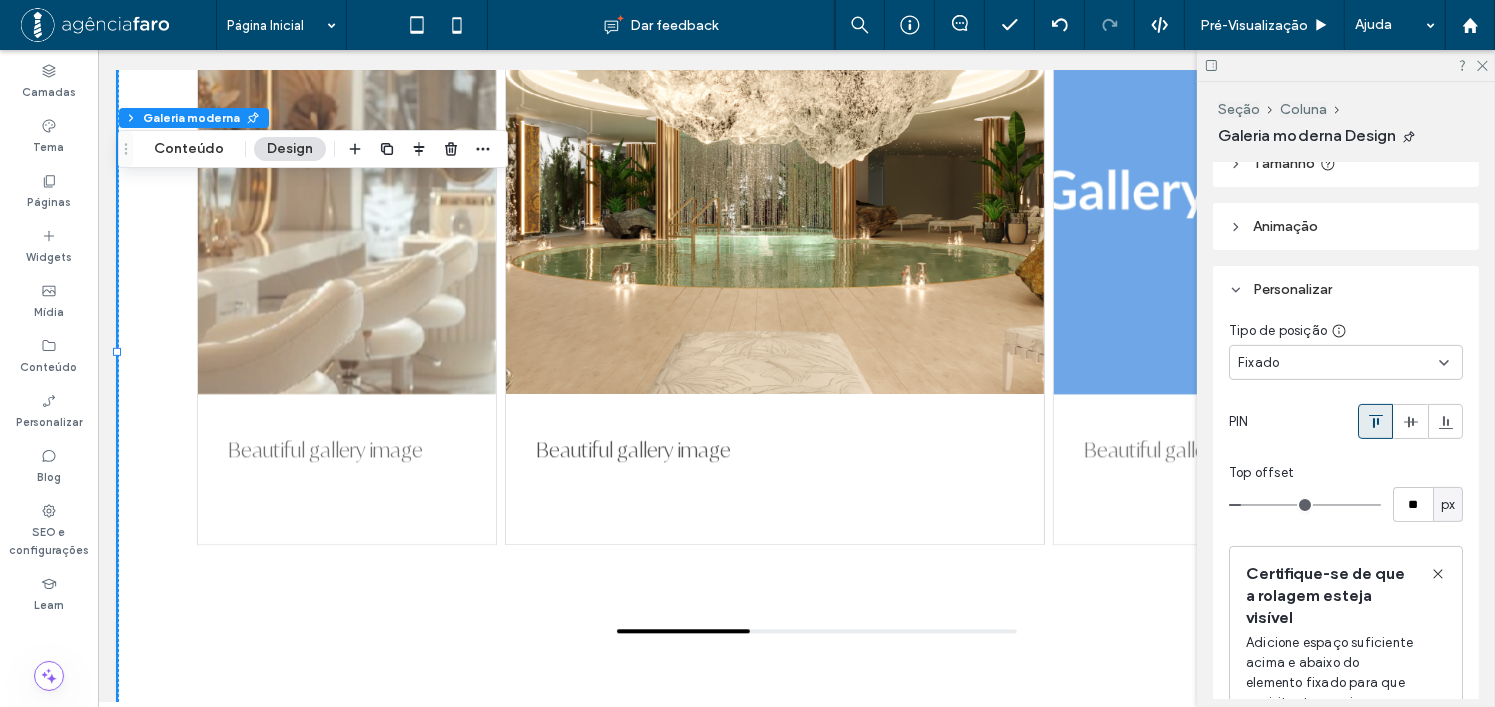 scroll, scrollTop: 600, scrollLeft: 0, axis: vertical 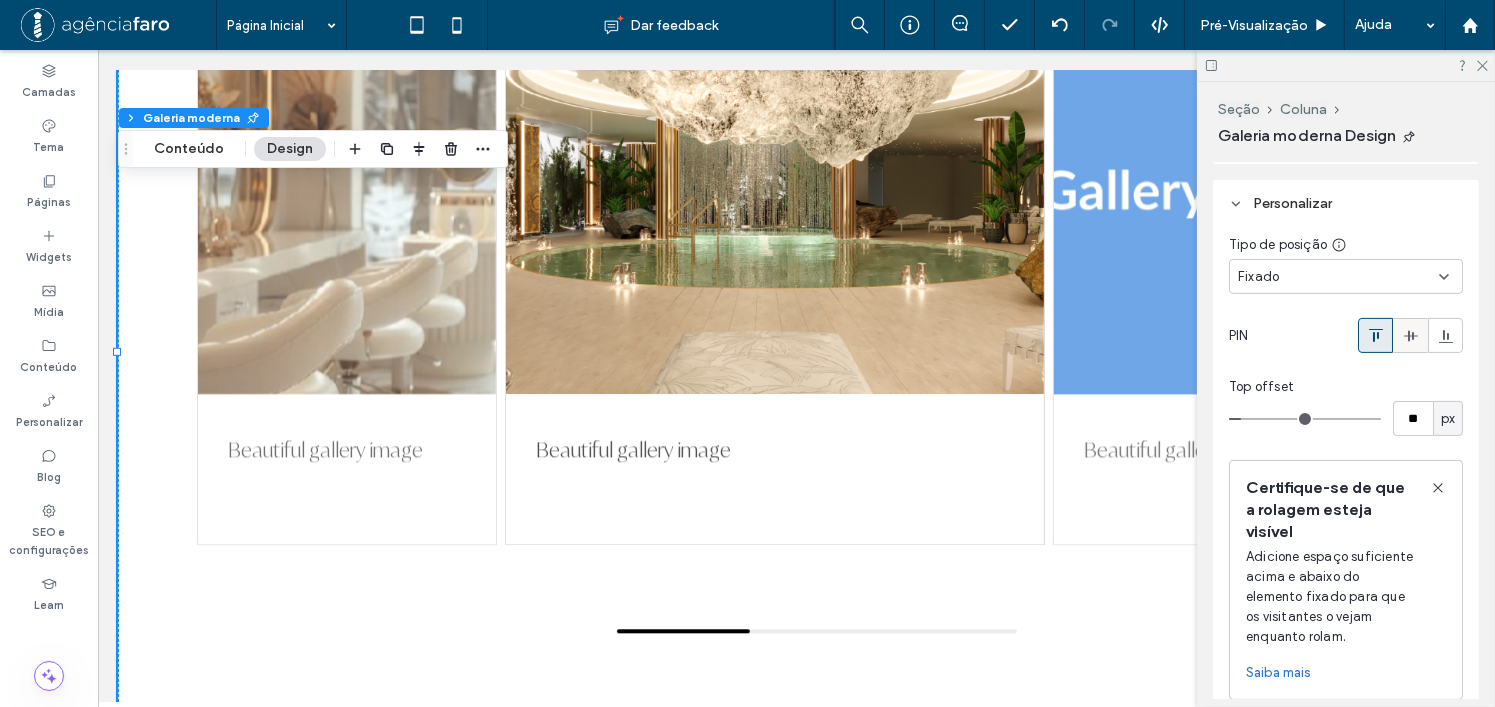 click at bounding box center [1410, 335] 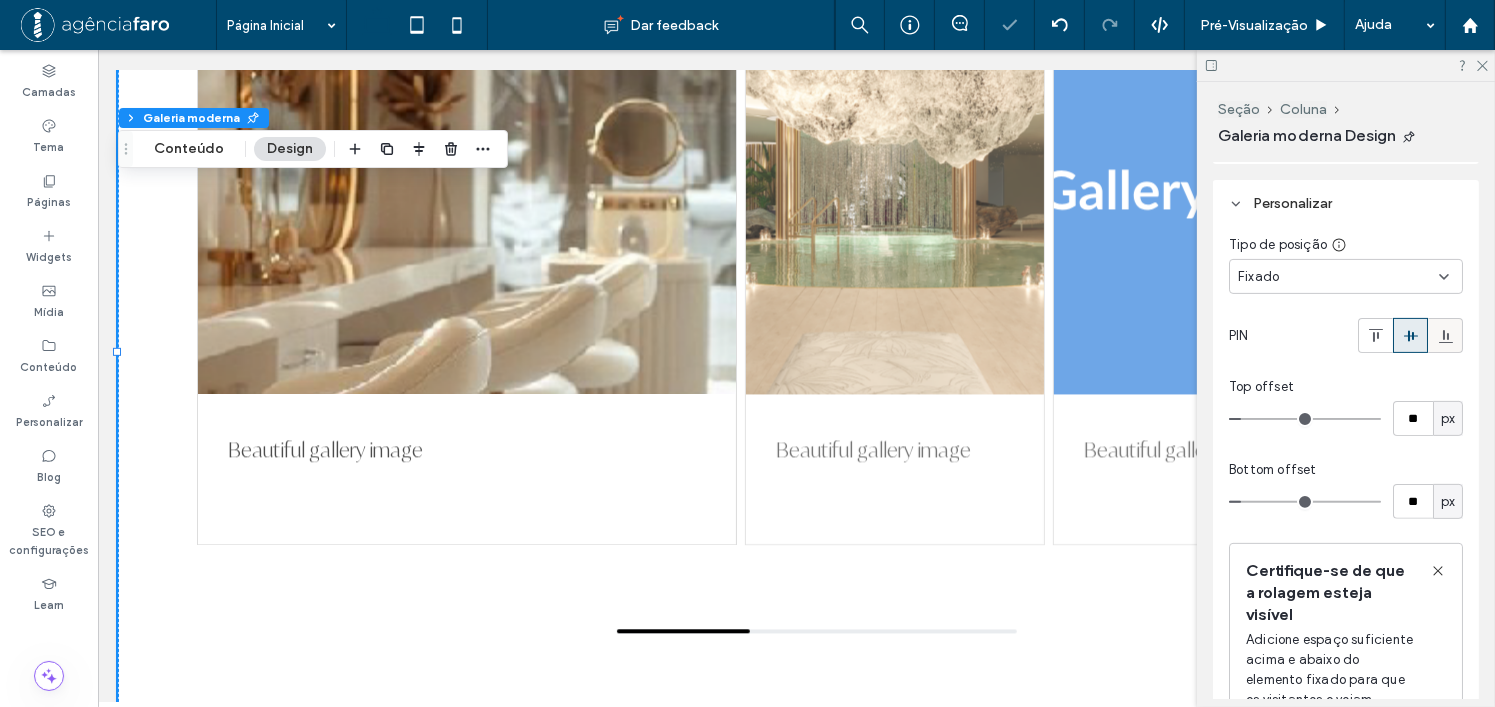 click 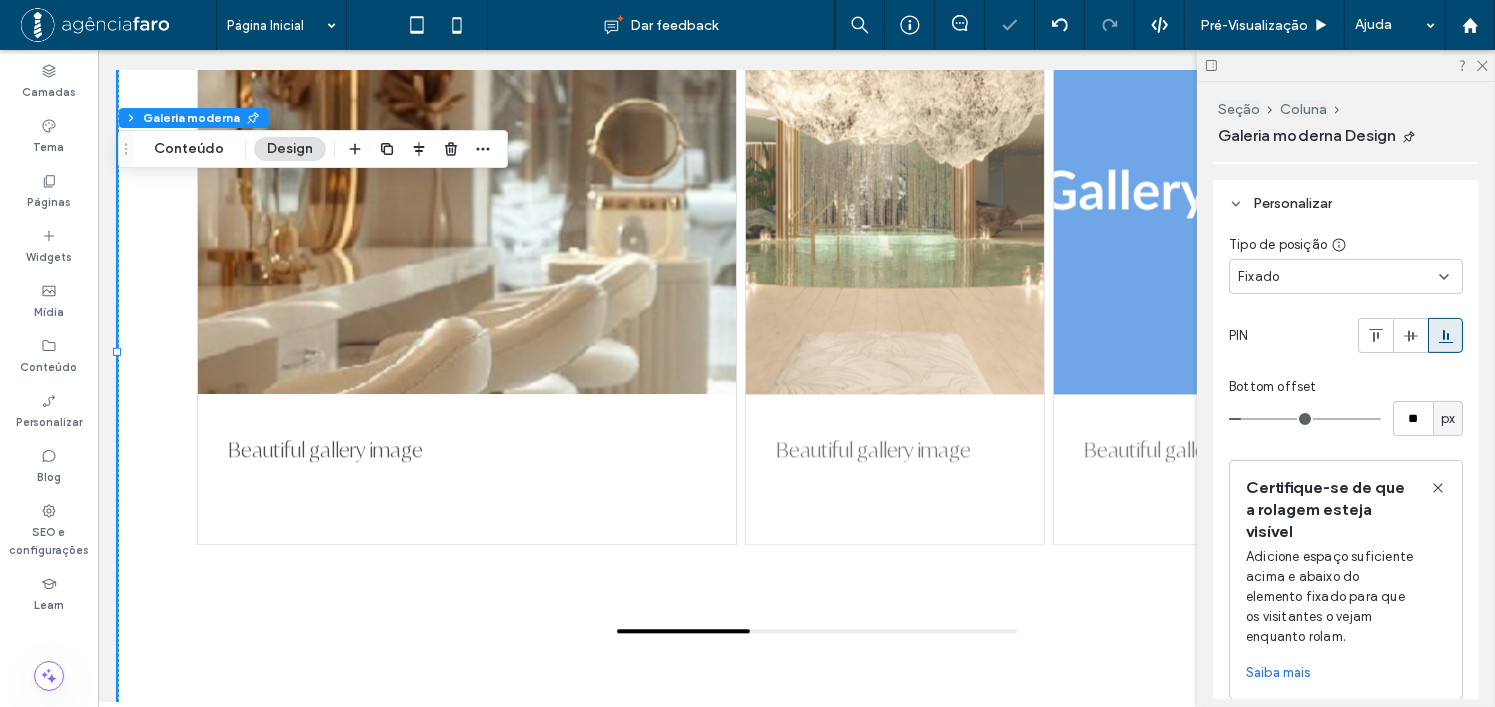 type on "**" 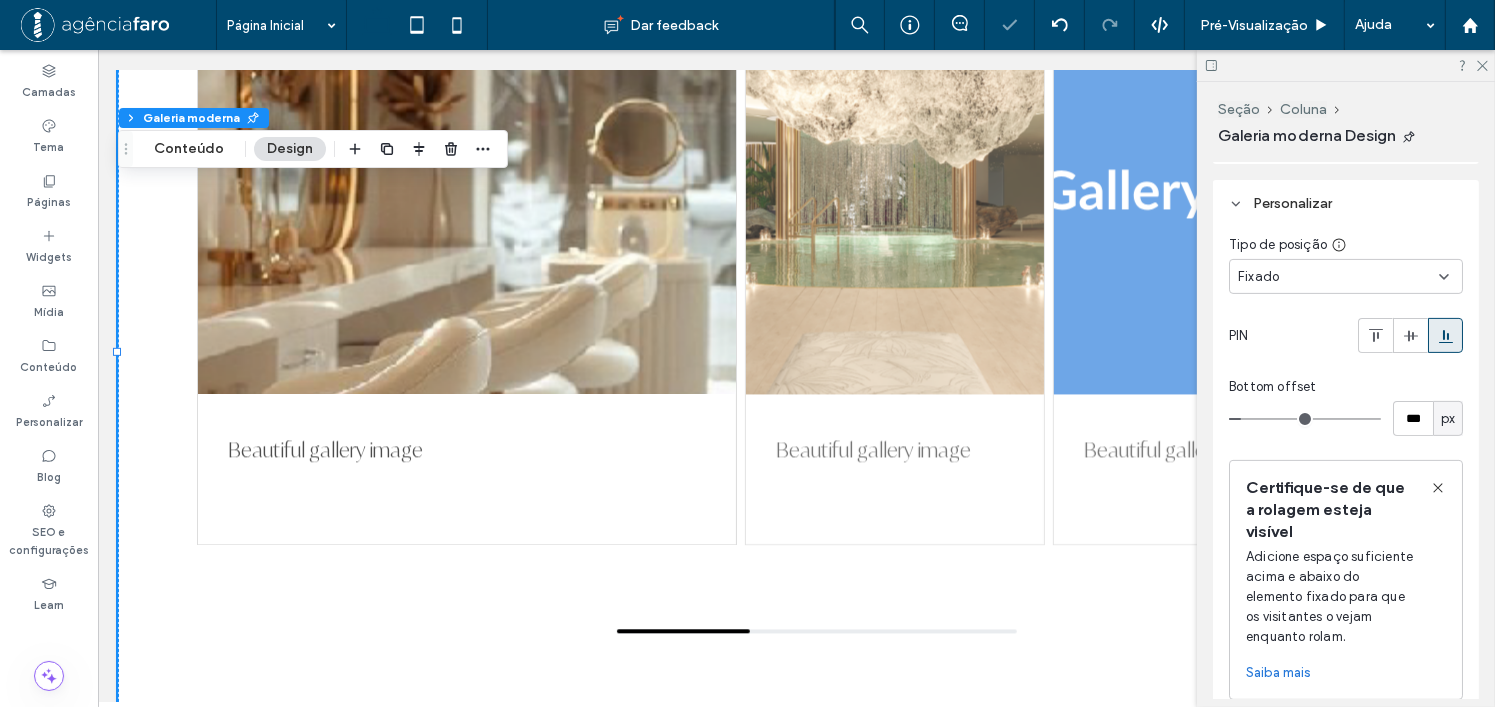 type on "***" 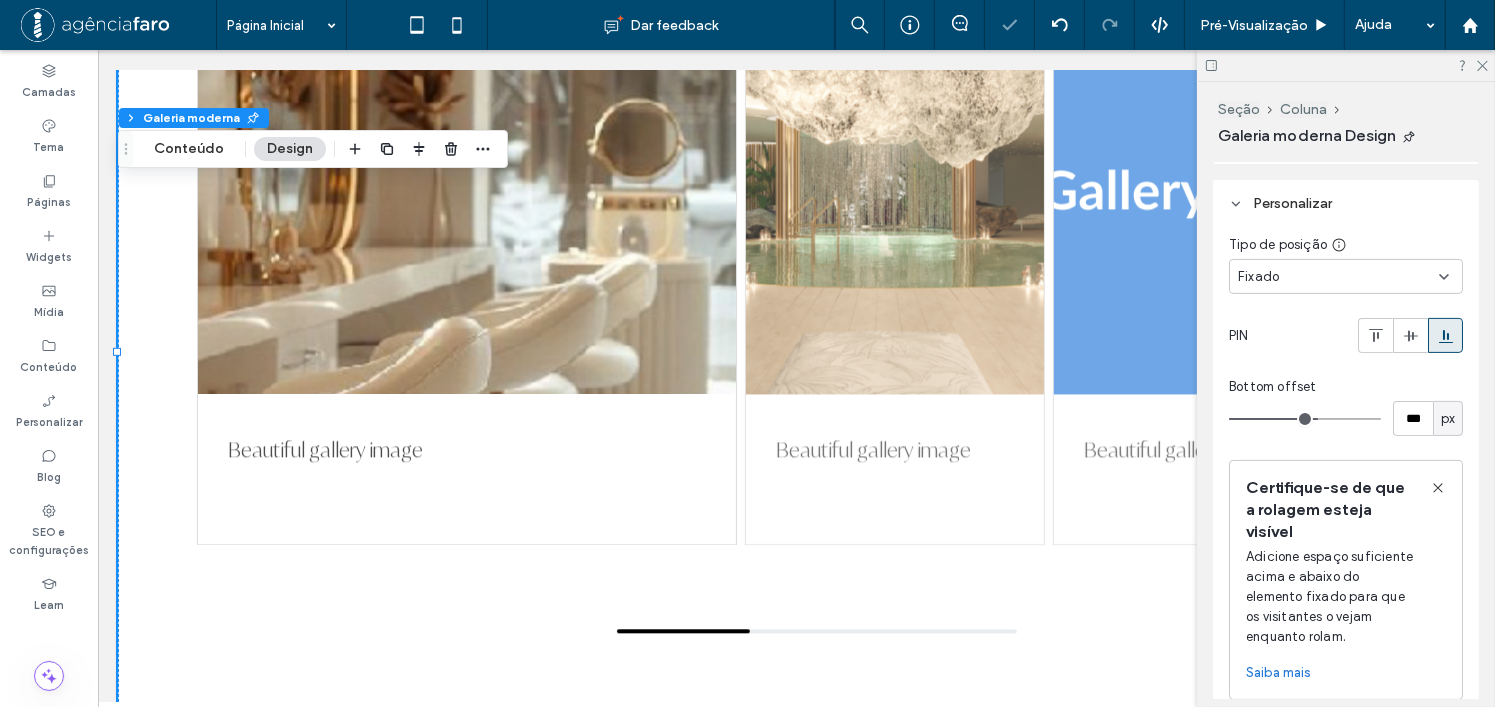 drag, startPoint x: 1246, startPoint y: 415, endPoint x: 1311, endPoint y: 408, distance: 65.37584 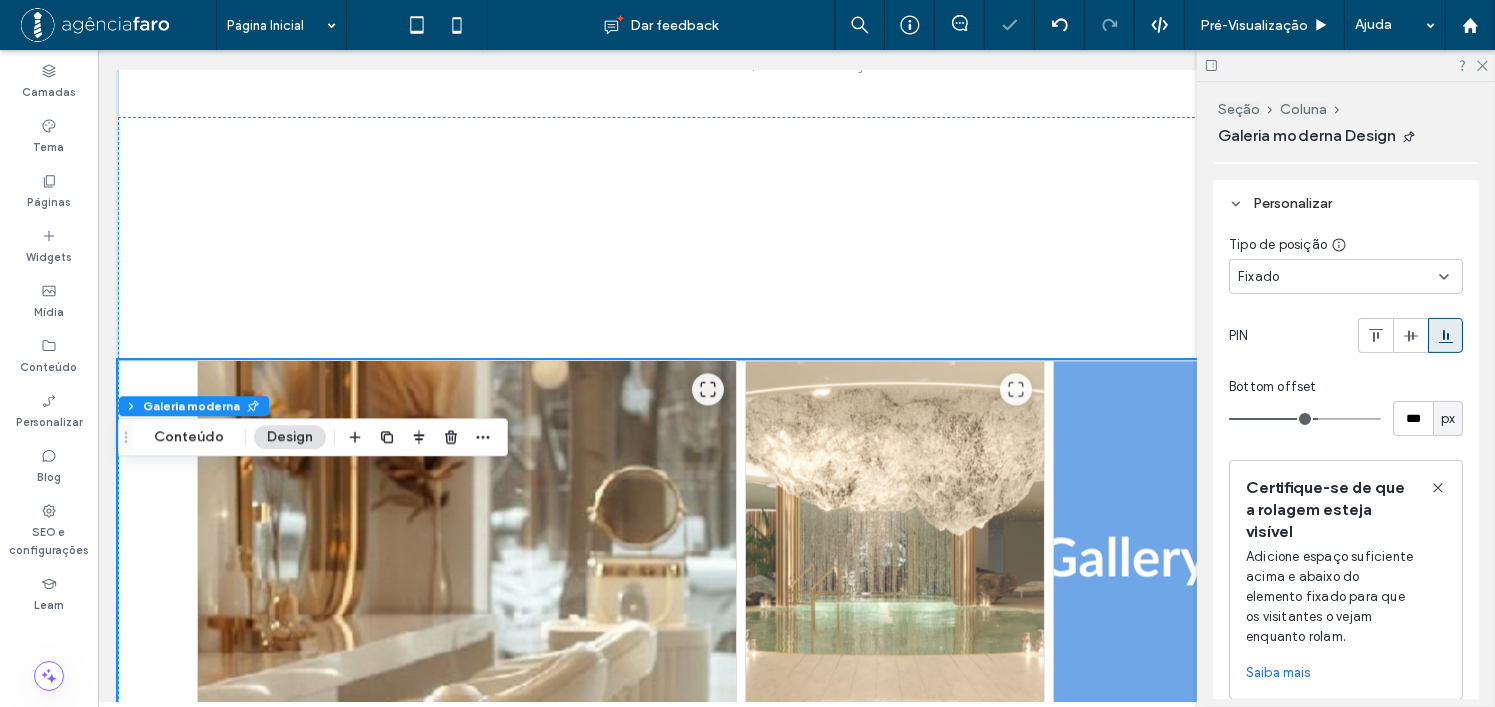 scroll, scrollTop: 4459, scrollLeft: 0, axis: vertical 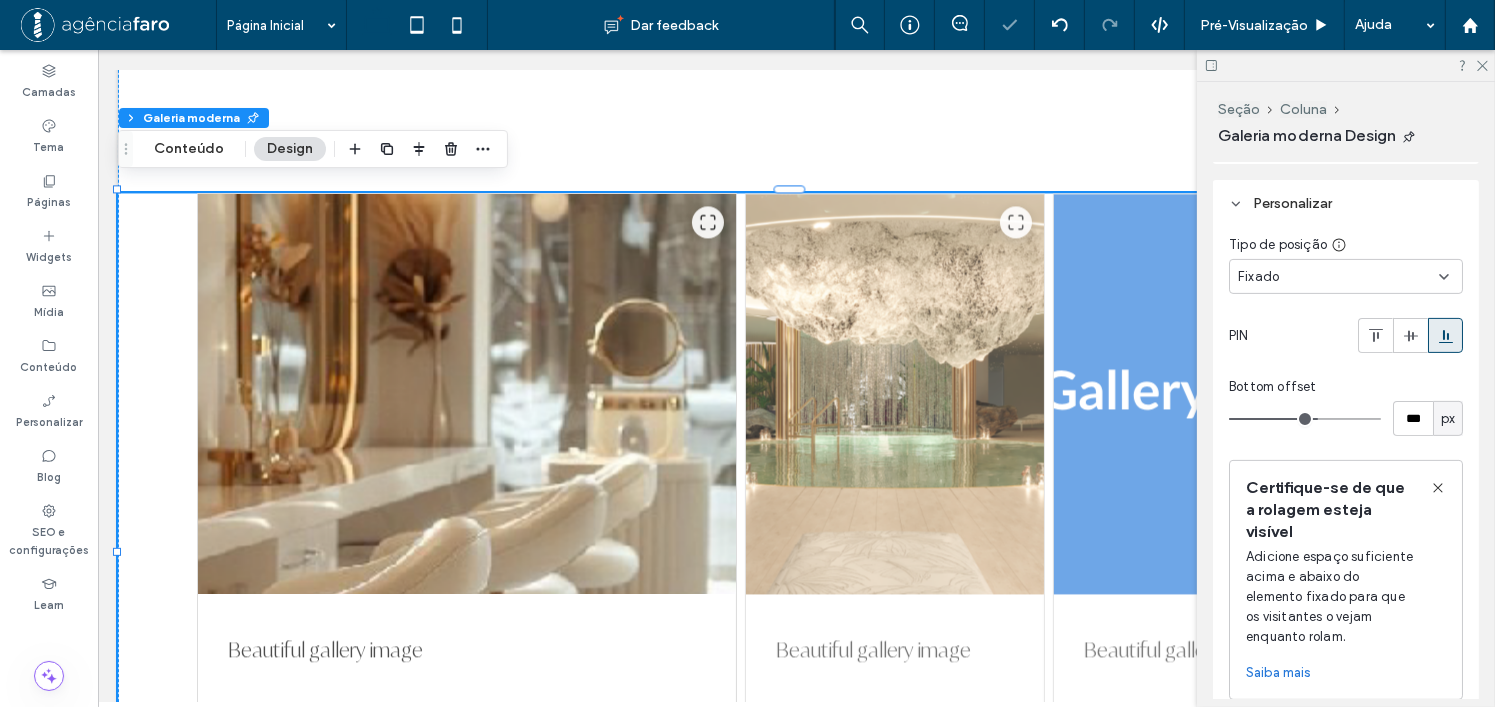 click on "Tipo de posição Fixado" at bounding box center (1346, 264) 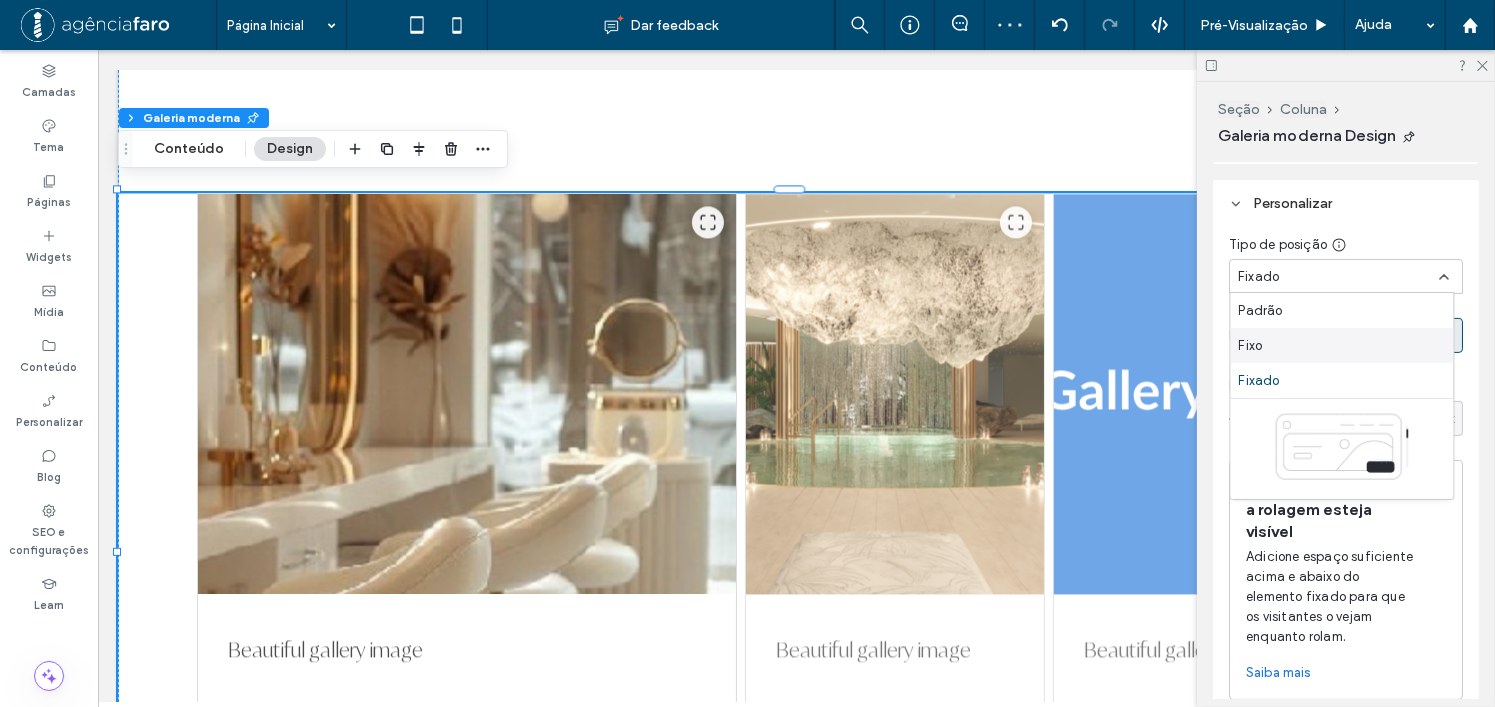 click on "Fixo" at bounding box center (1342, 345) 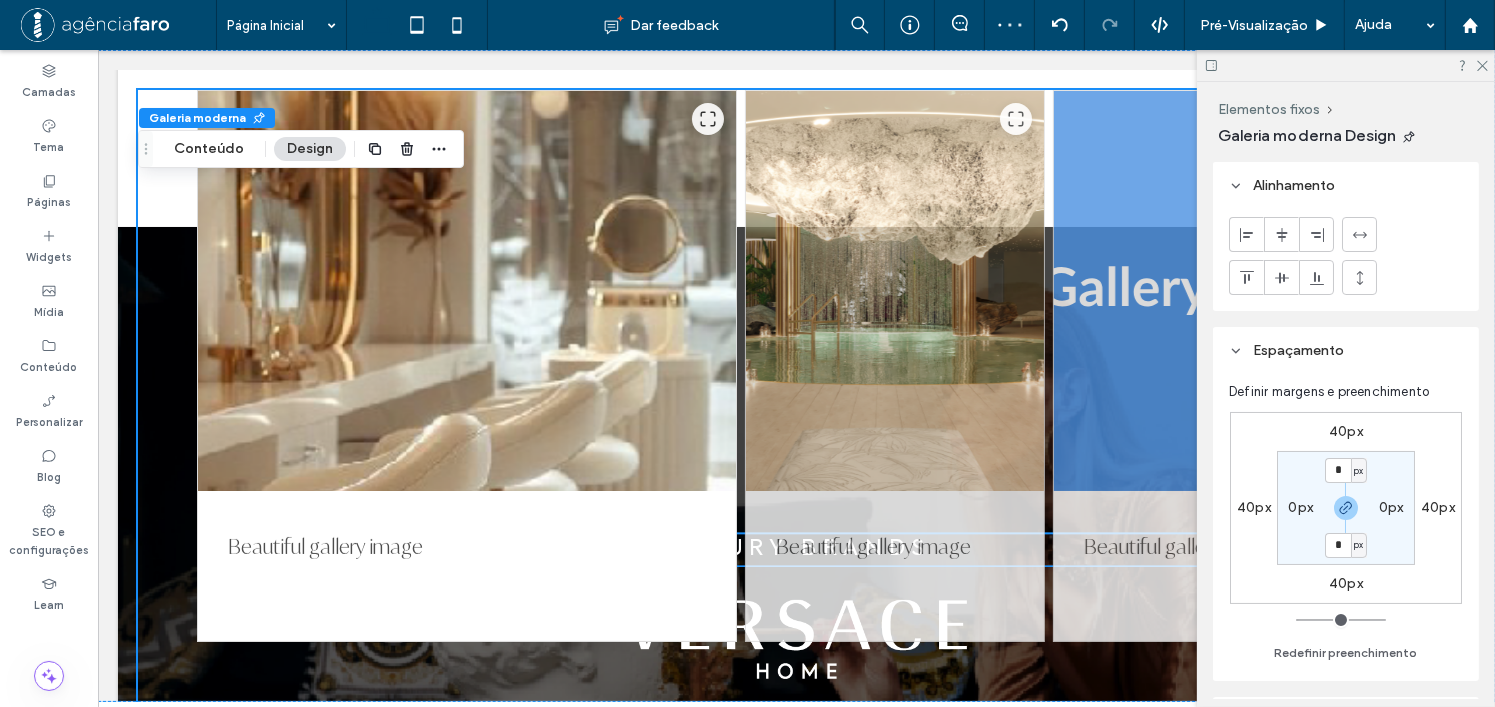 scroll, scrollTop: 4108, scrollLeft: 0, axis: vertical 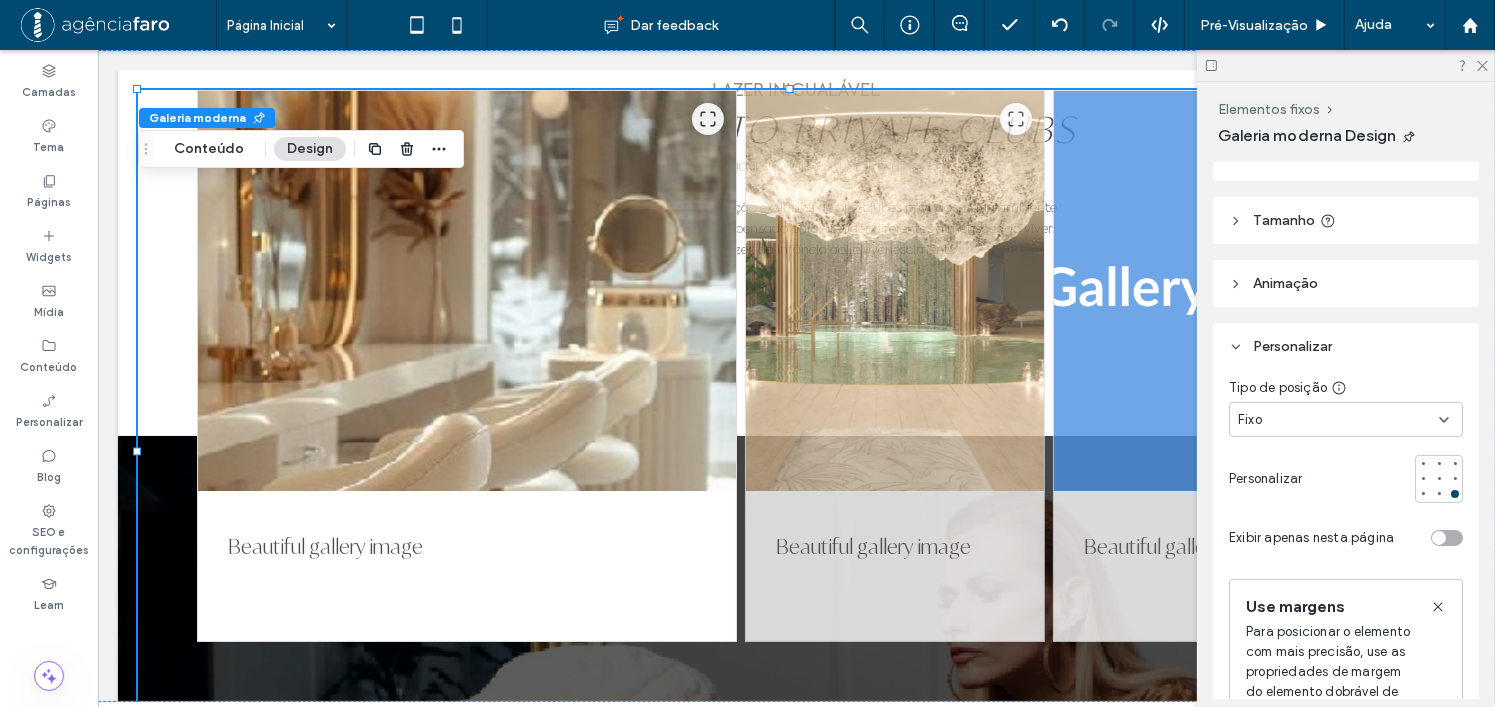 click on "Fixo" at bounding box center [1338, 420] 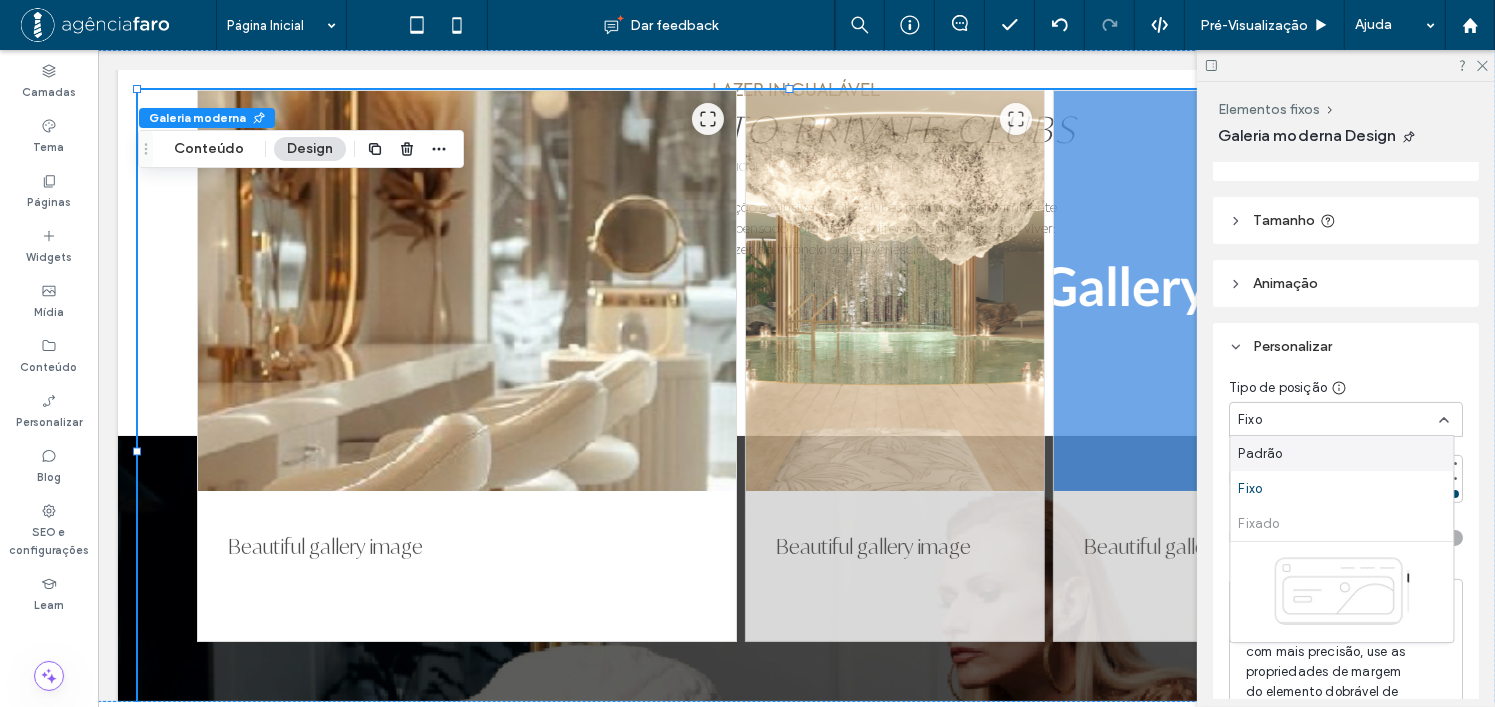 click on "Padrão" at bounding box center [1261, 454] 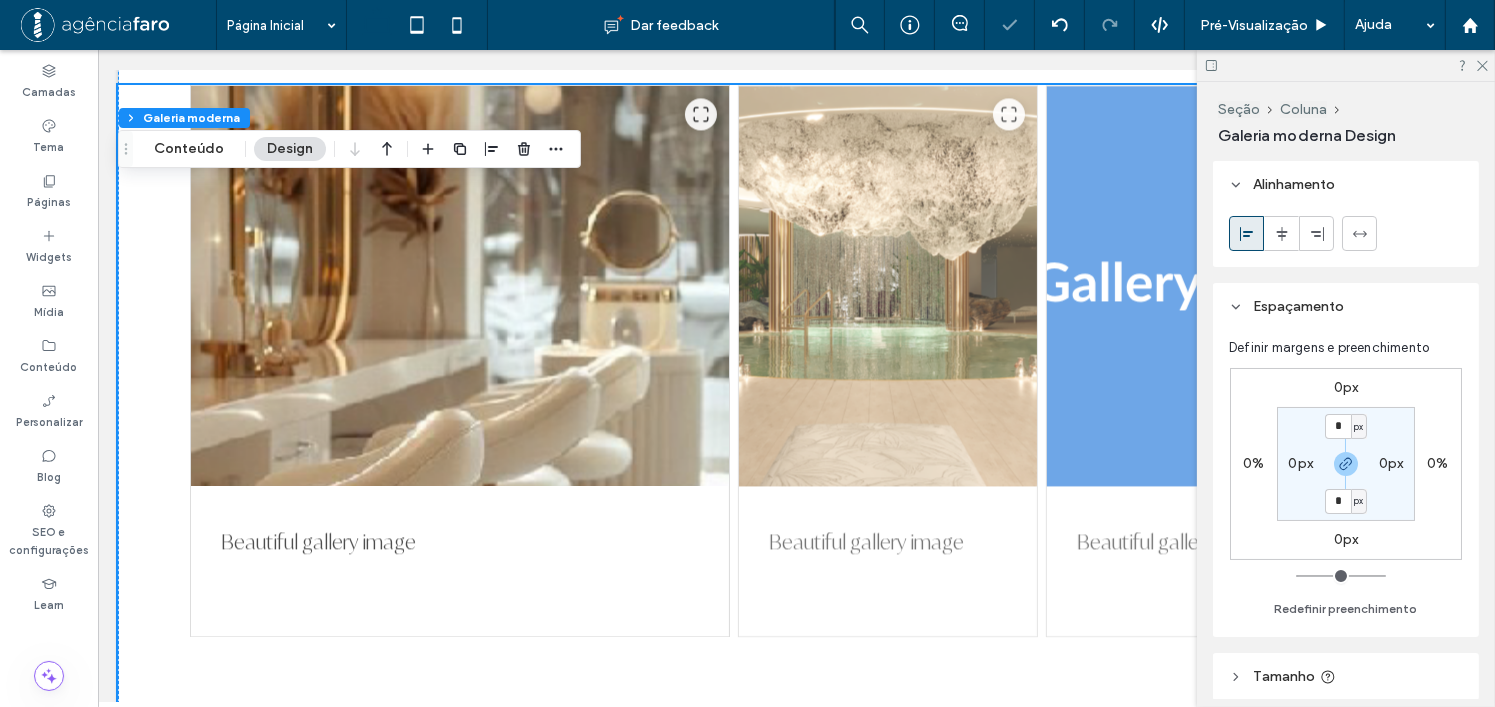 scroll, scrollTop: 4608, scrollLeft: 0, axis: vertical 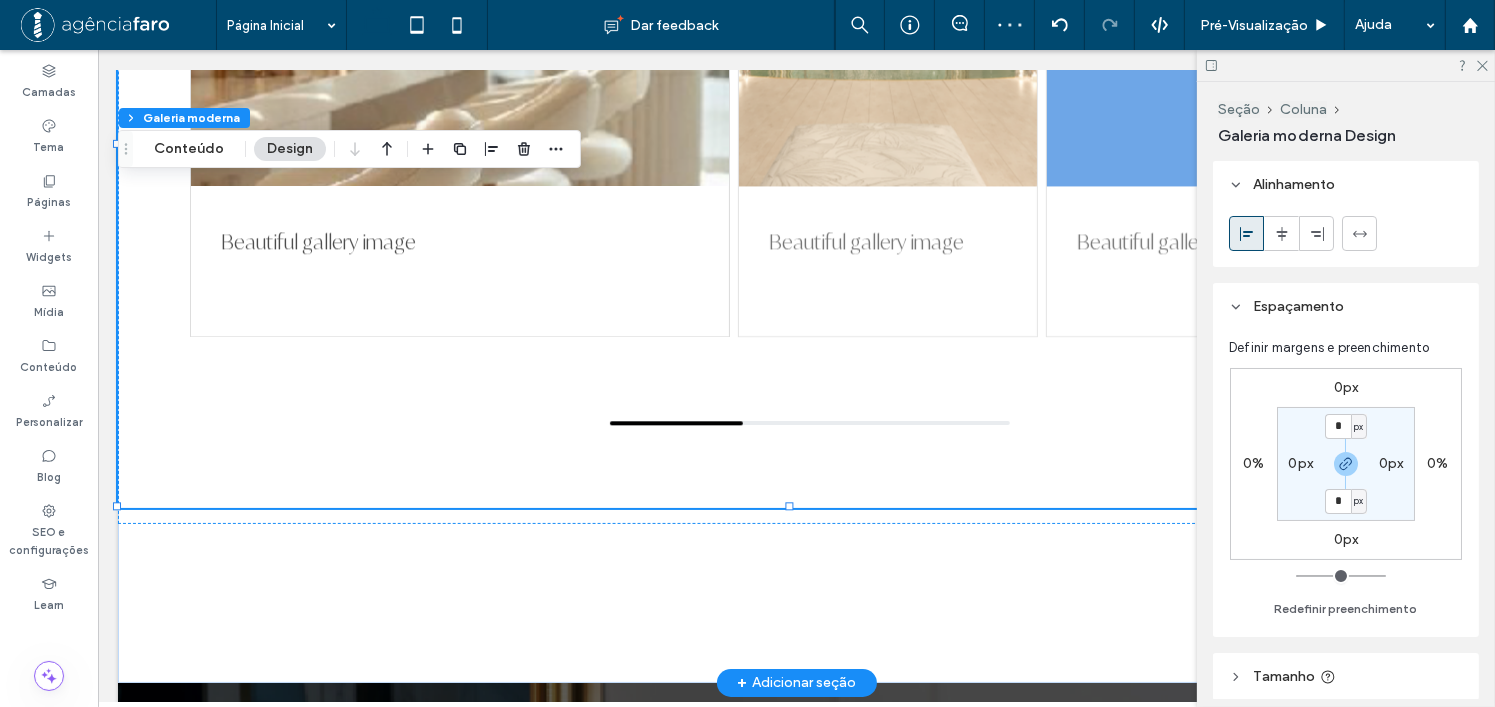 click on "Beautiful gallery image
Beautiful gallery image
Beautiful gallery image
Beautiful gallery image
Beautiful gallery image" at bounding box center (788, 117) 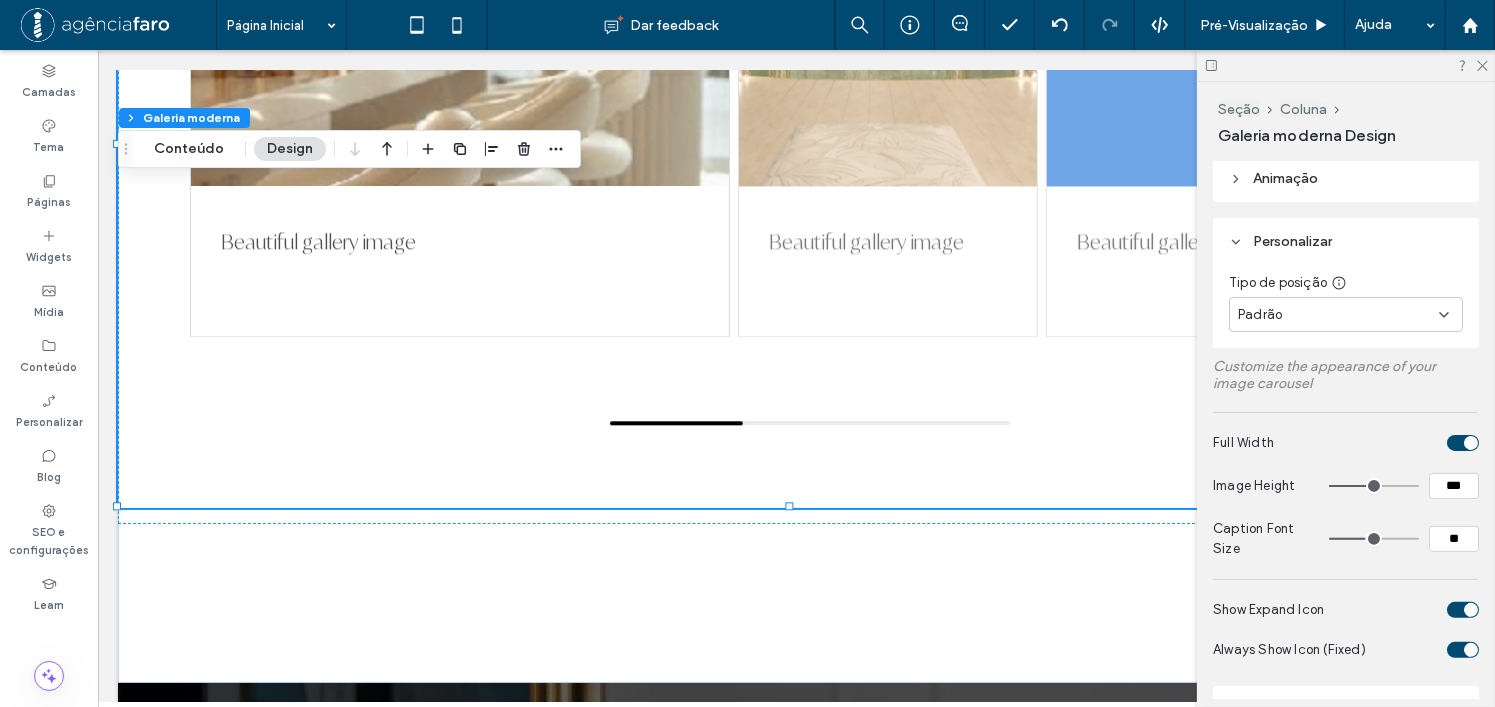 scroll, scrollTop: 500, scrollLeft: 0, axis: vertical 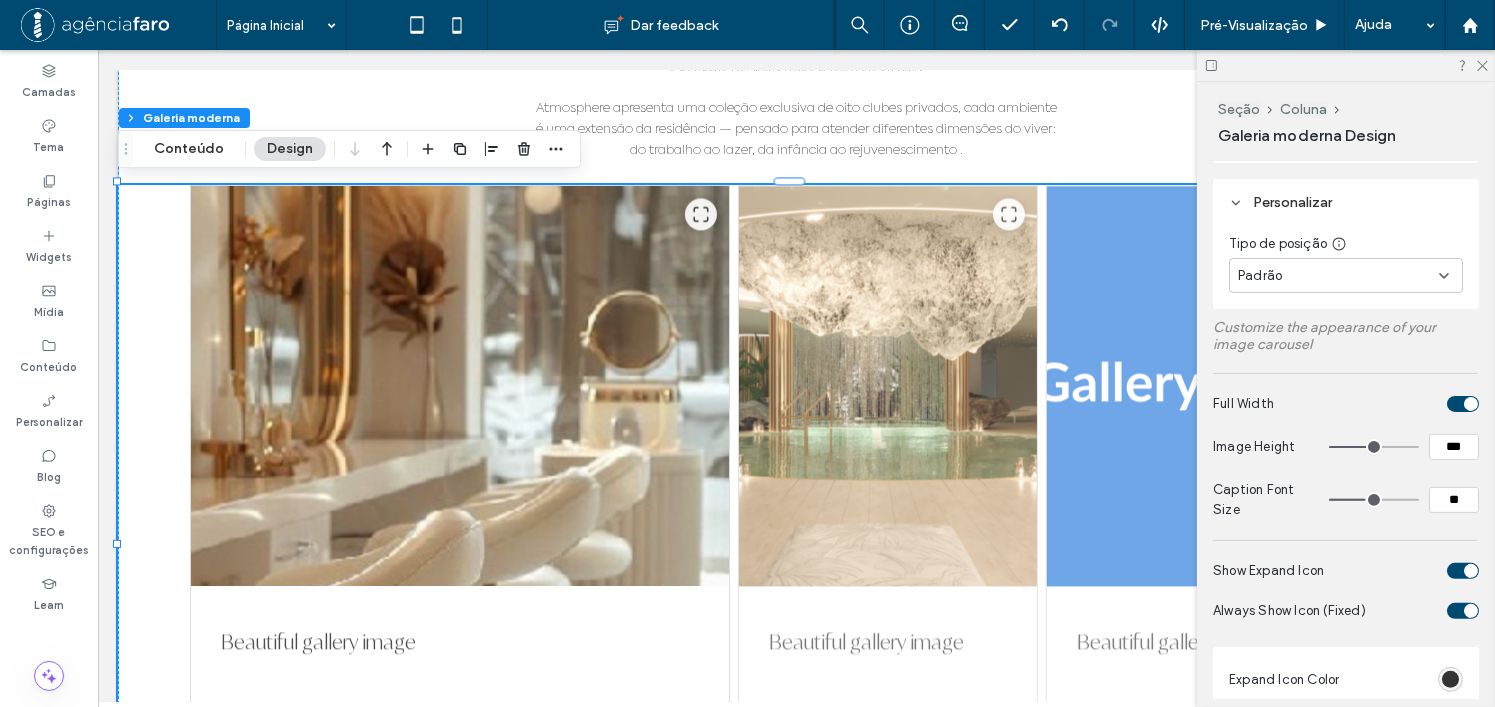 click at bounding box center [1471, 571] 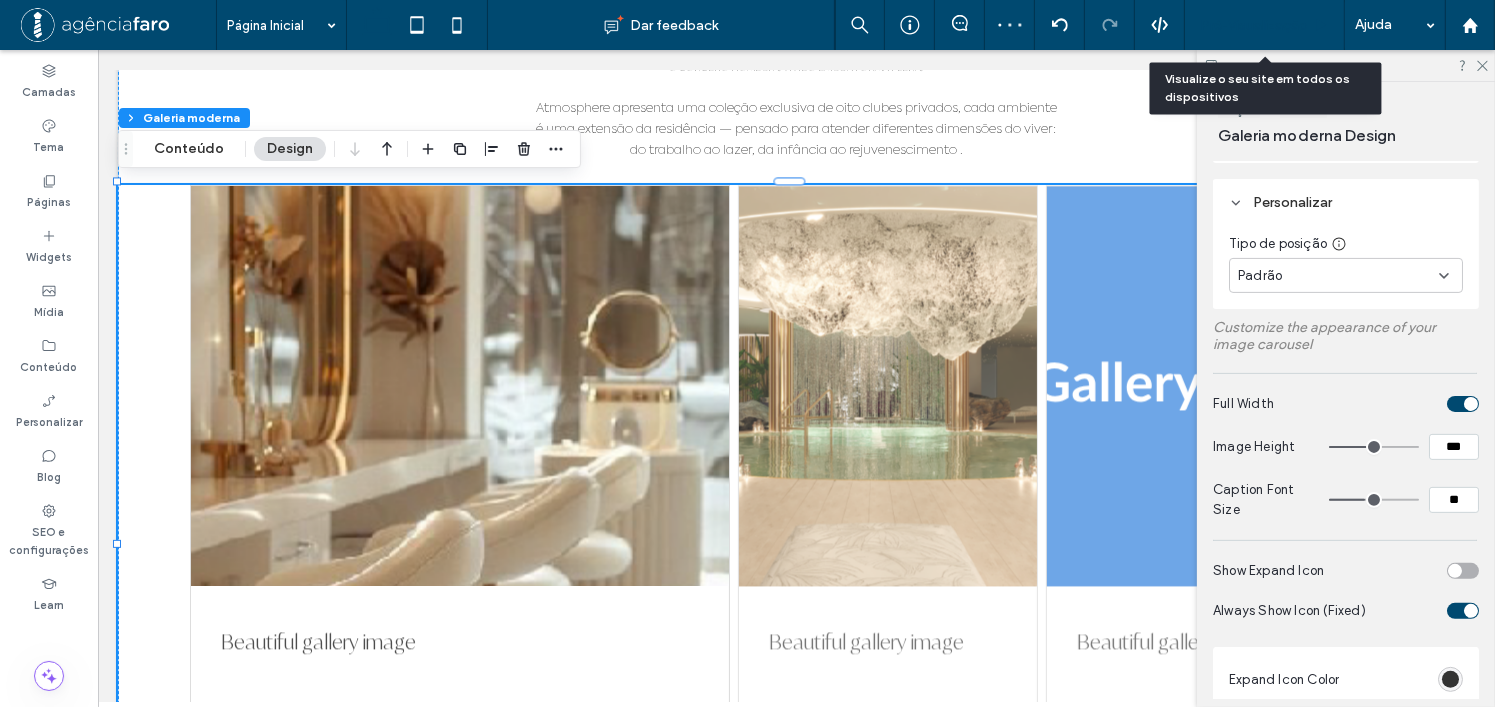 click on "Pré-Visualizaçāo" at bounding box center (1265, 25) 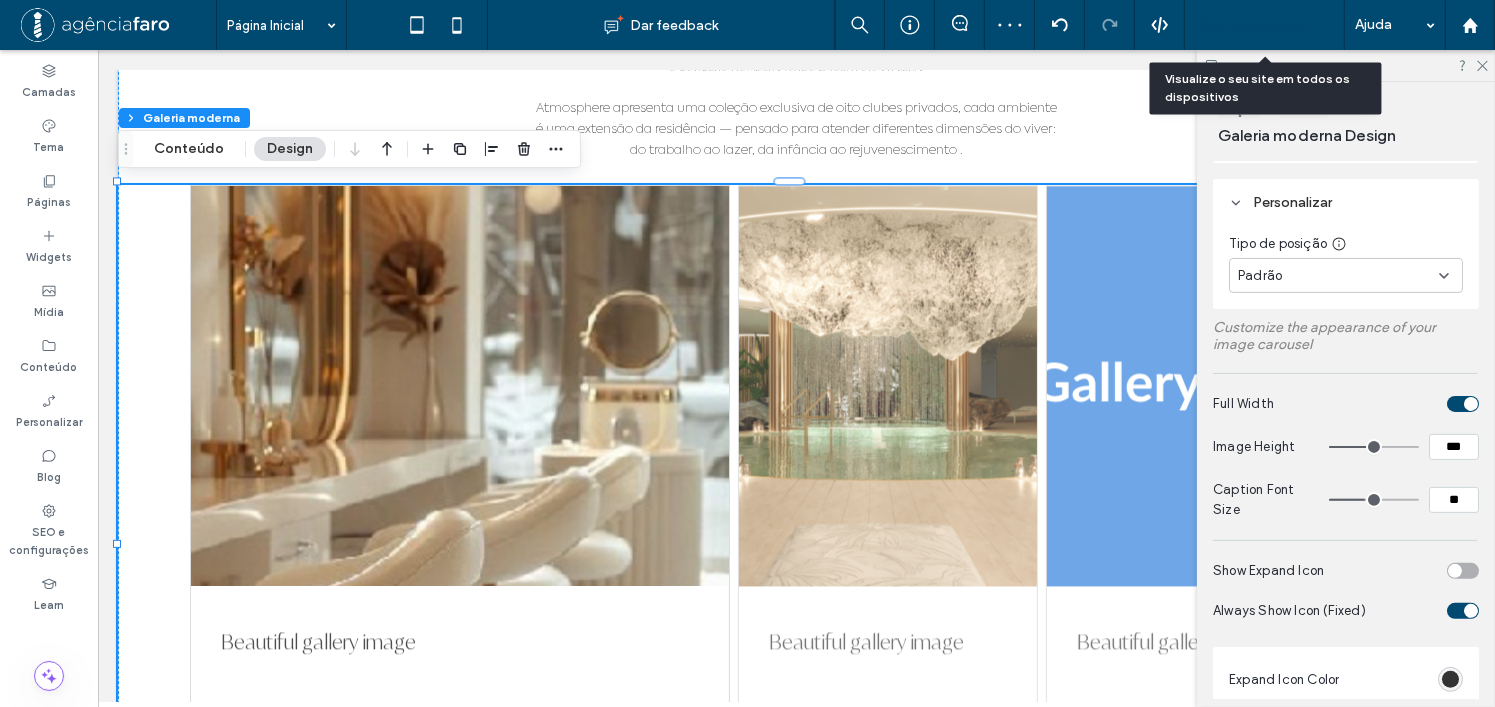 click on "Pré-Visualizaçāo" at bounding box center (1265, 25) 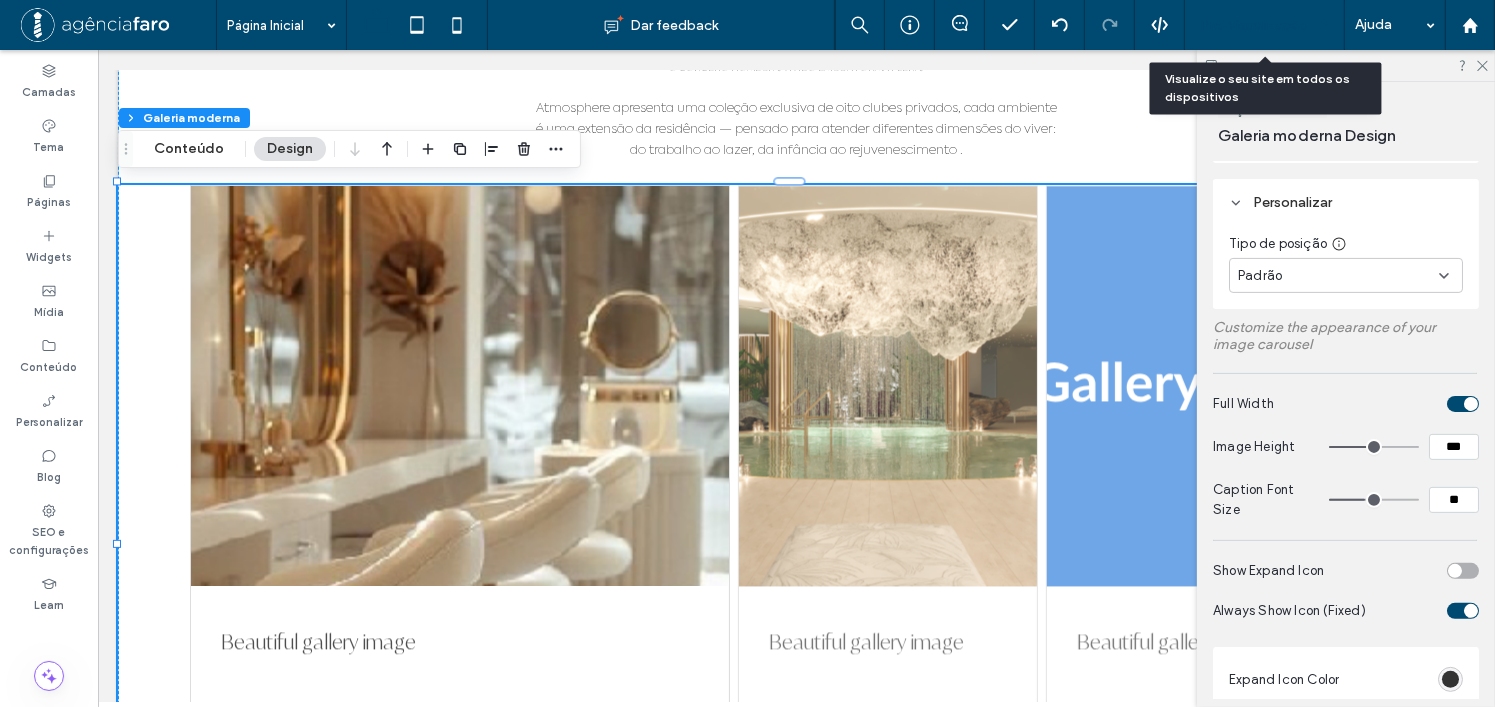 click on "Pré-Visualizaçāo" at bounding box center [1254, 25] 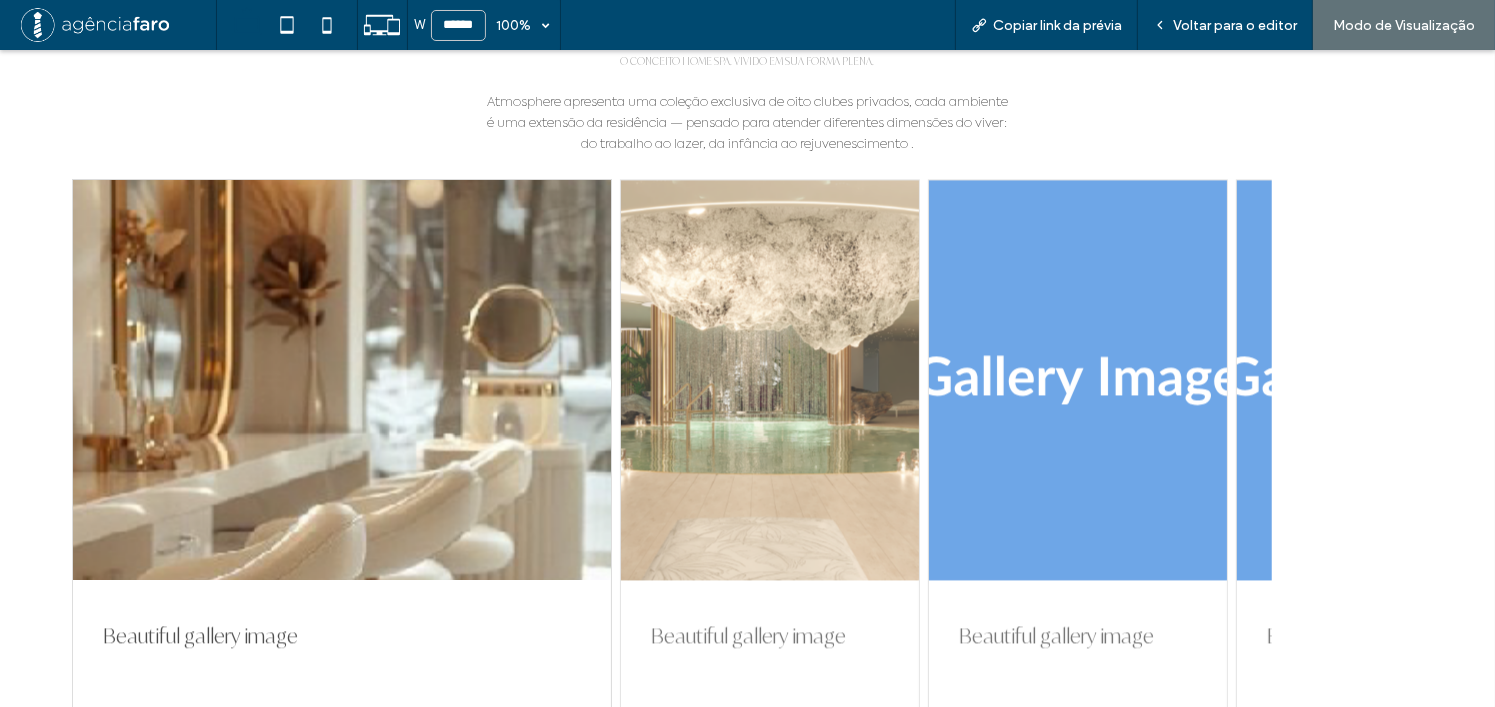 scroll, scrollTop: 4227, scrollLeft: 0, axis: vertical 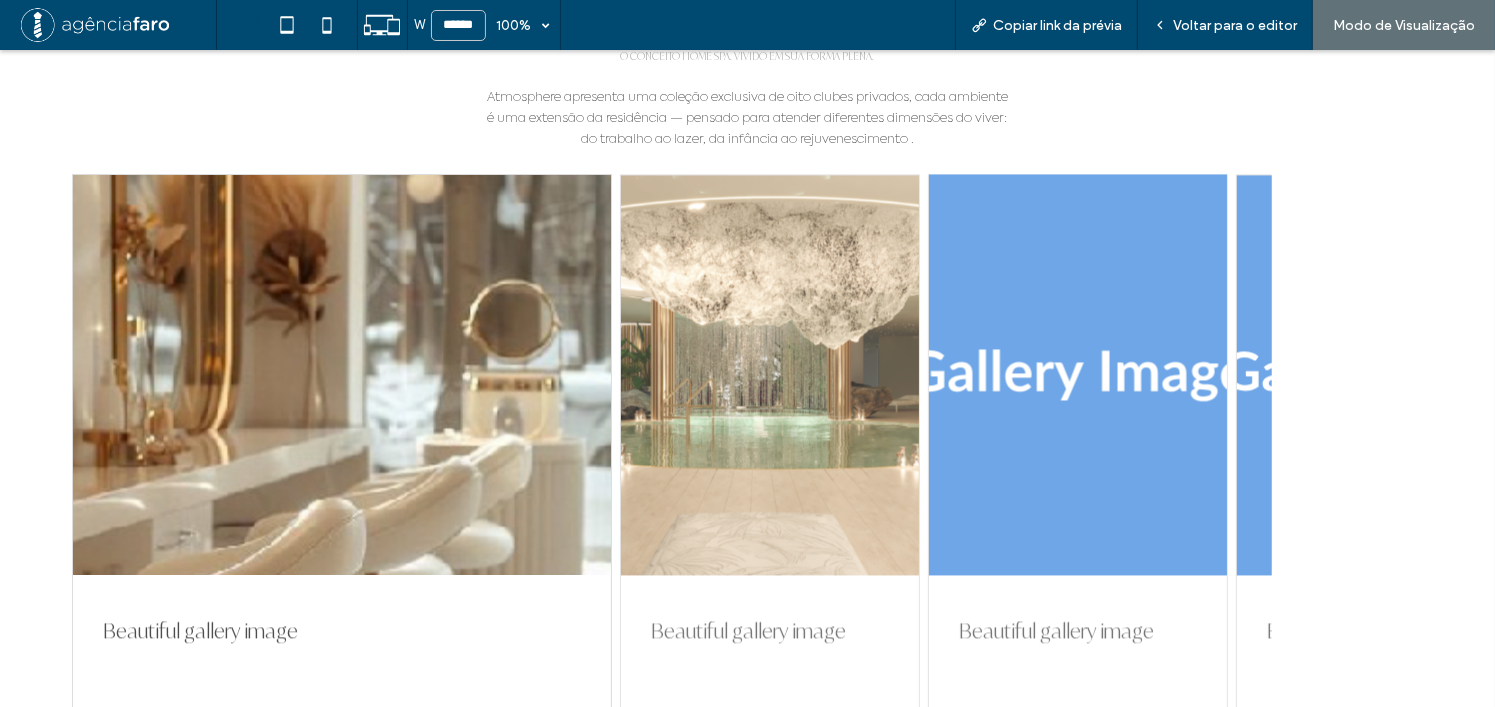 click at bounding box center [1078, 375] 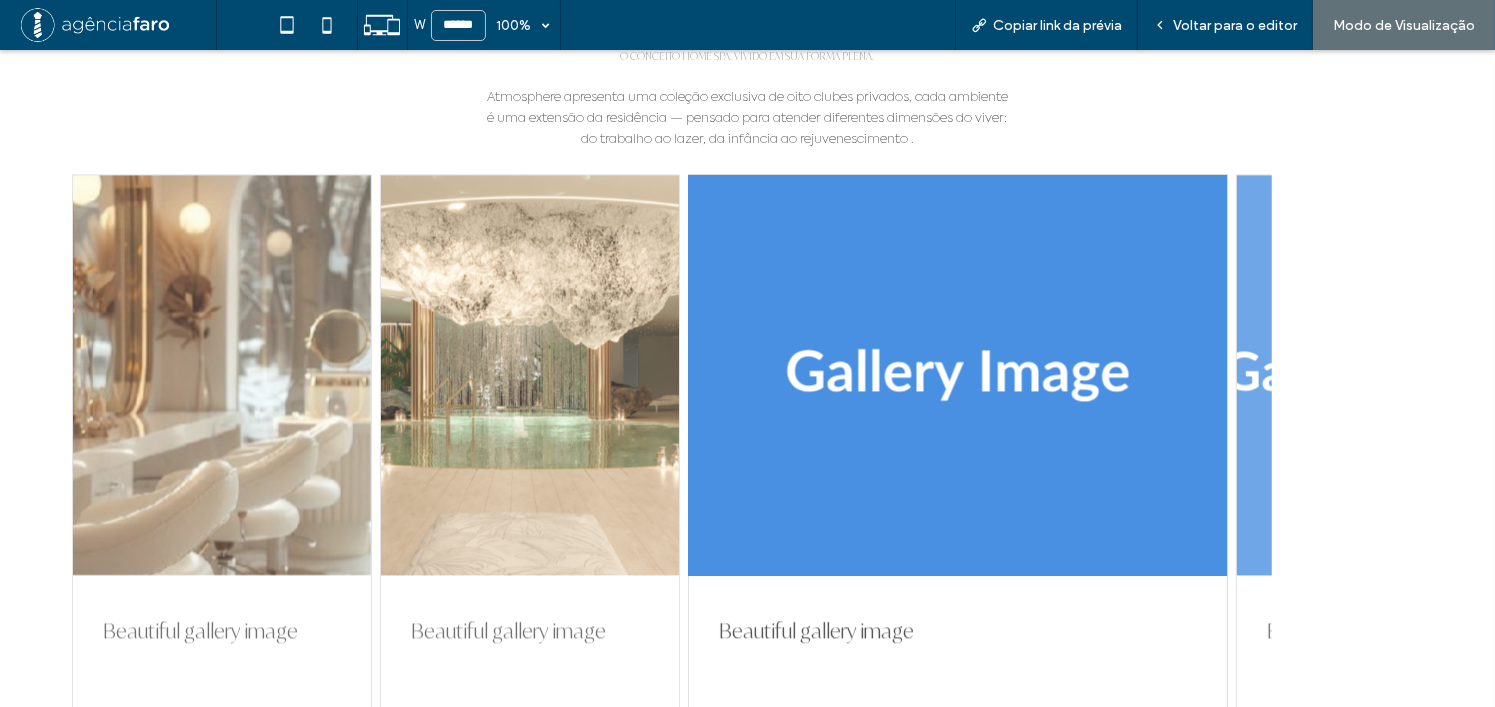 click at bounding box center [958, 375] 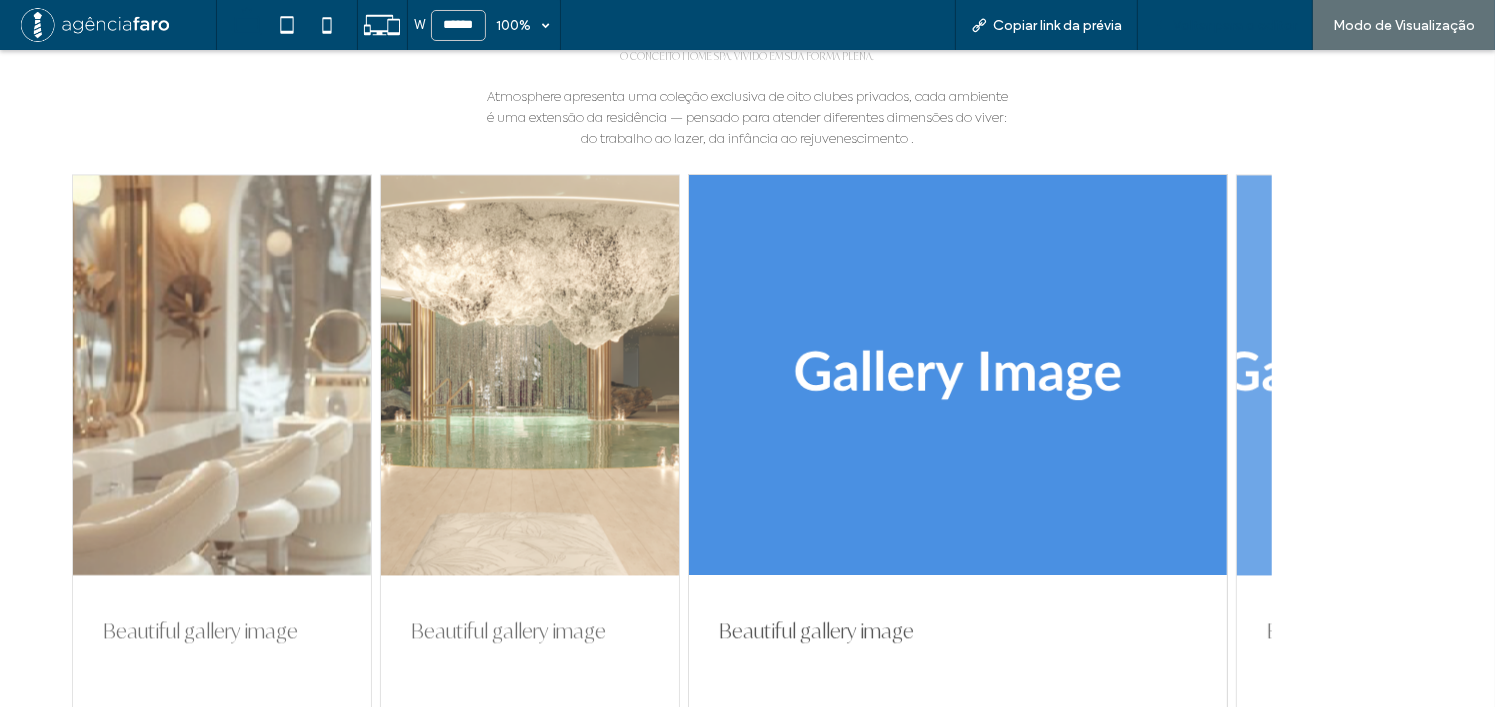 click on "Voltar para o editor" at bounding box center [1225, 25] 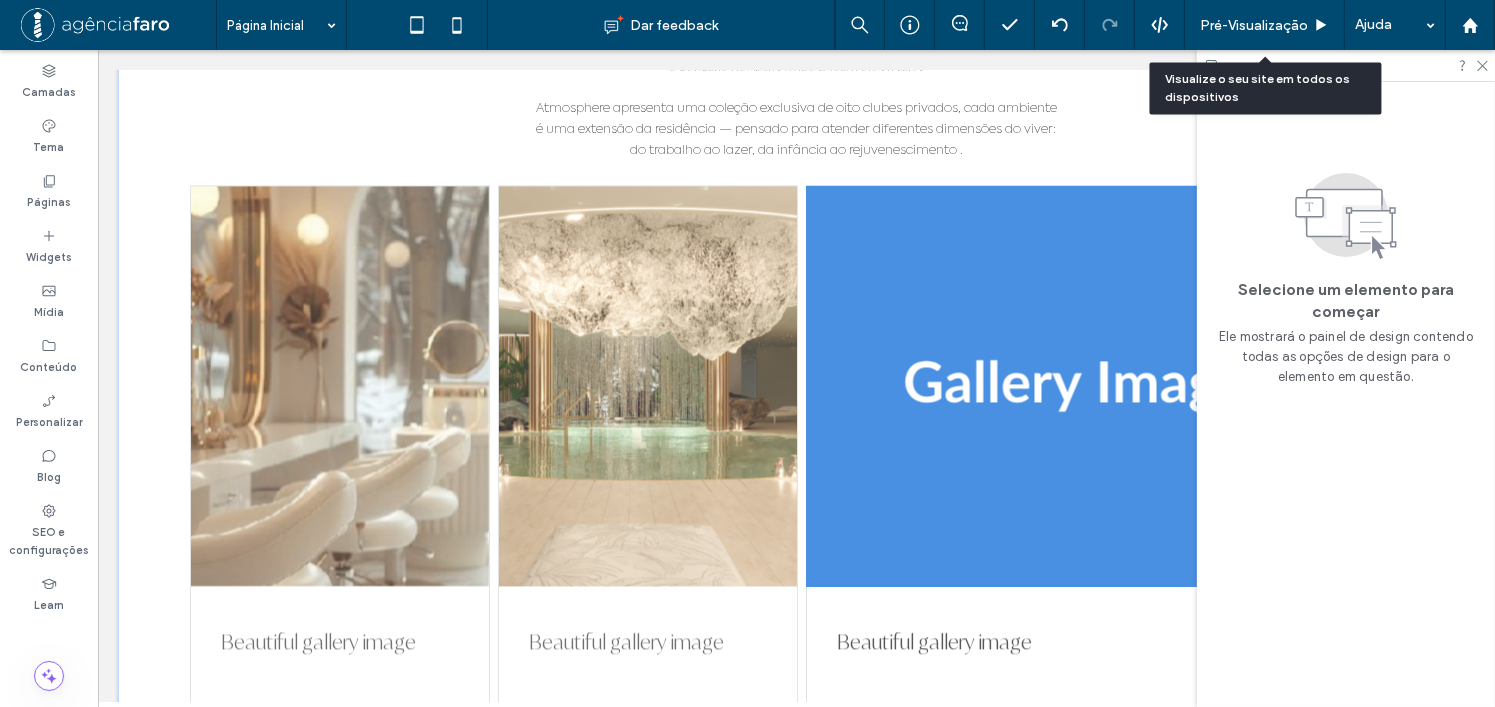 scroll, scrollTop: 4208, scrollLeft: 0, axis: vertical 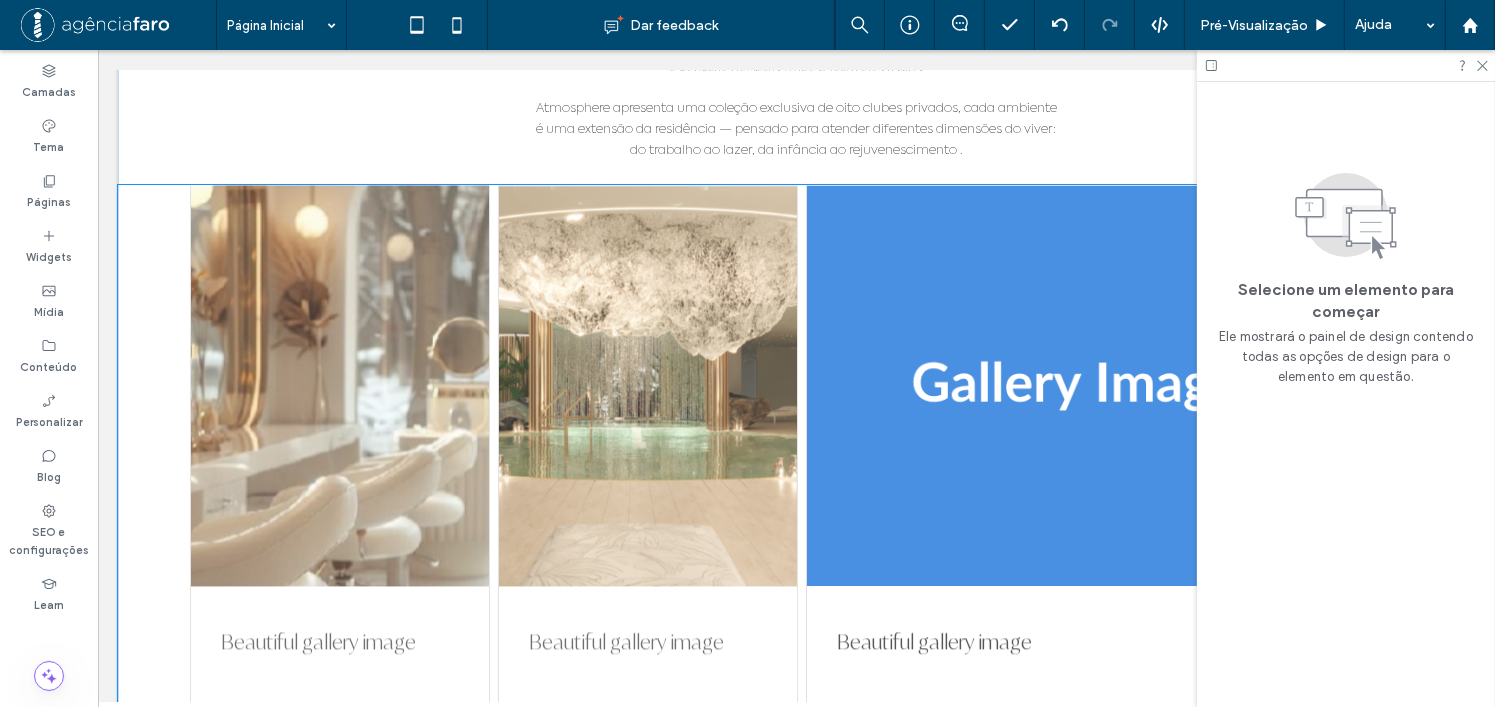click at bounding box center (339, 386) 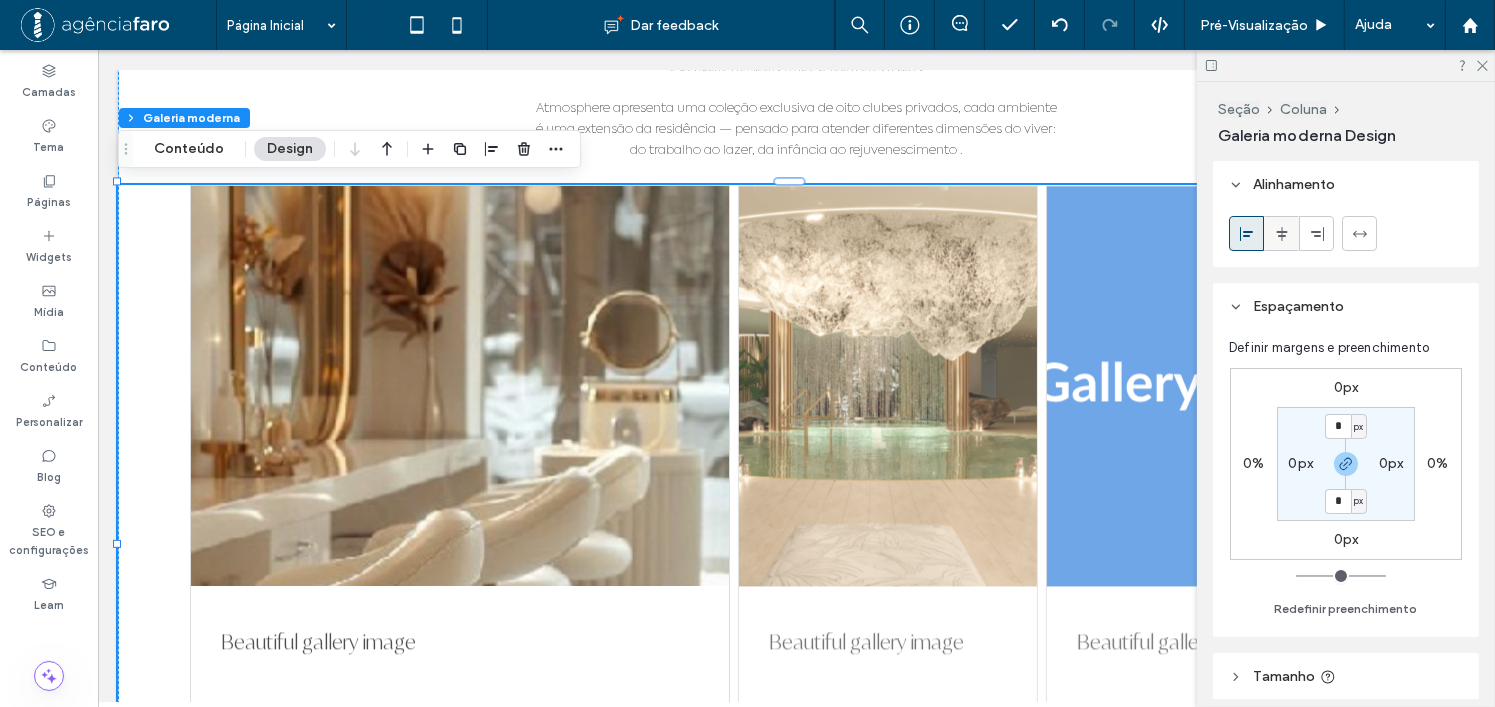 click at bounding box center [1281, 233] 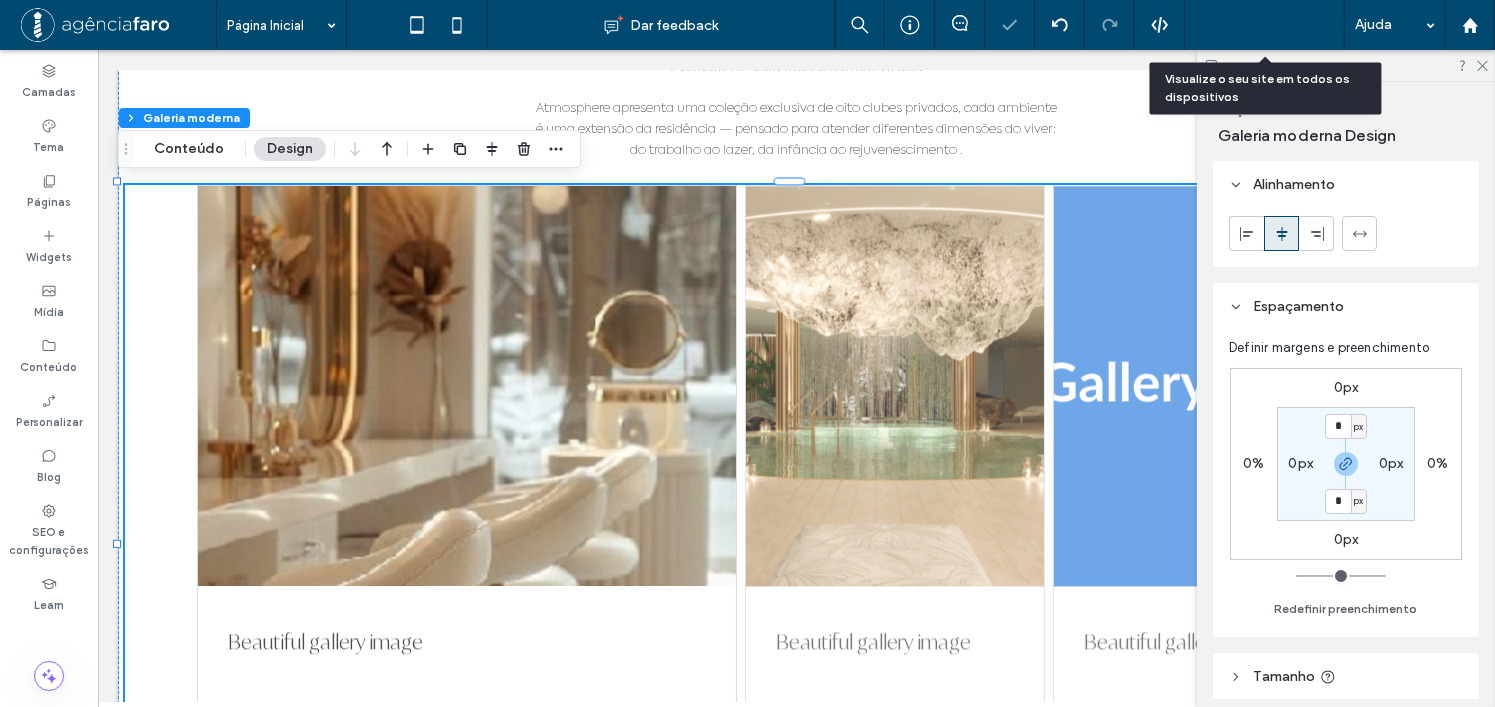 click on "Pré-Visualizaçāo" at bounding box center (1265, 25) 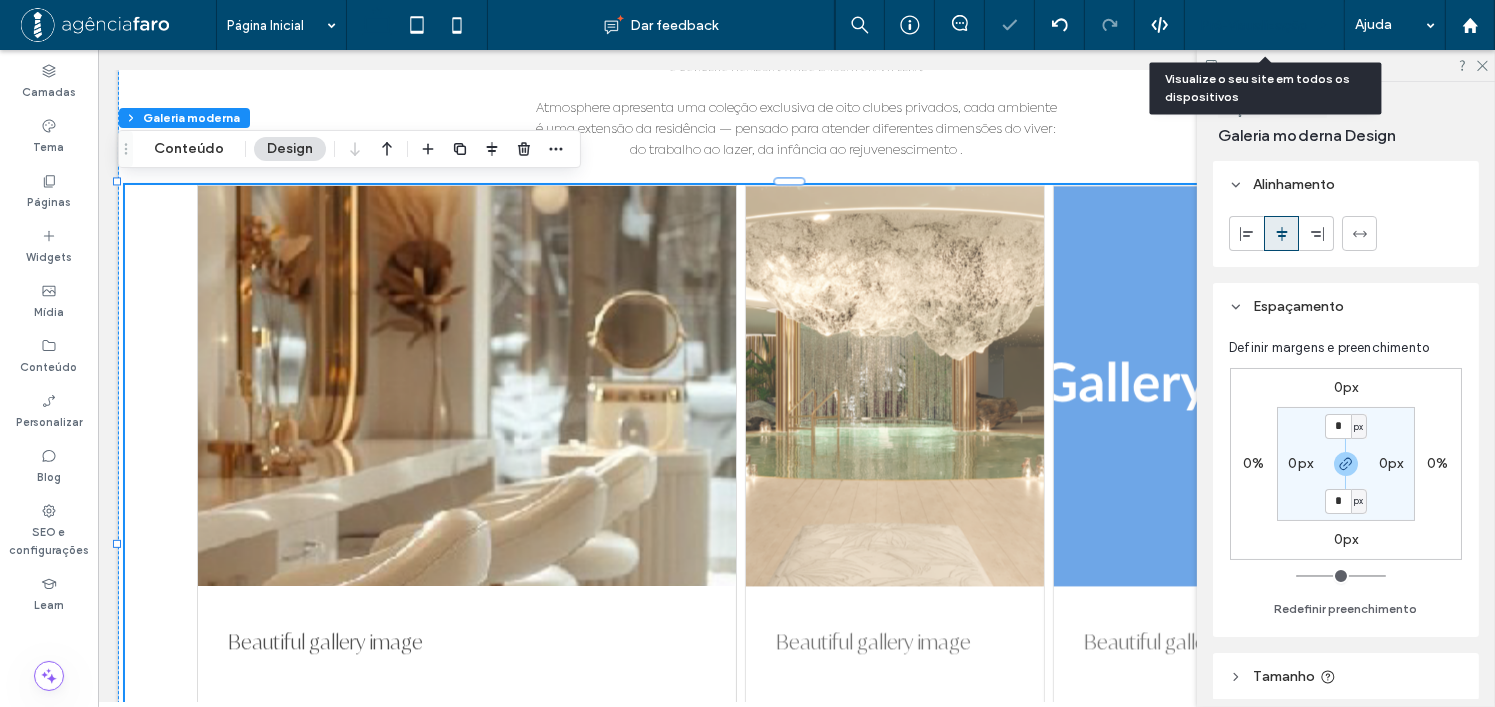 click on "Pré-Visualizaçāo" at bounding box center [1254, 25] 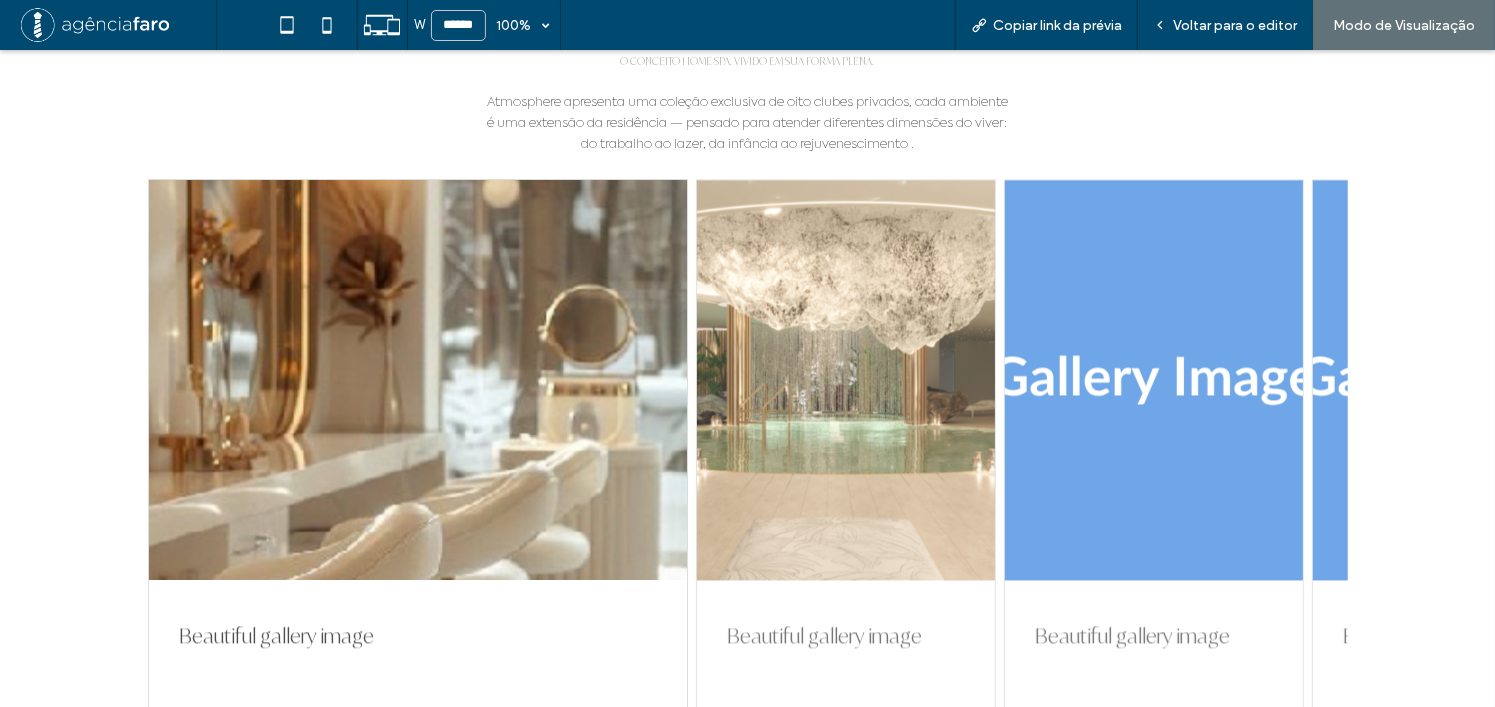scroll, scrollTop: 4227, scrollLeft: 0, axis: vertical 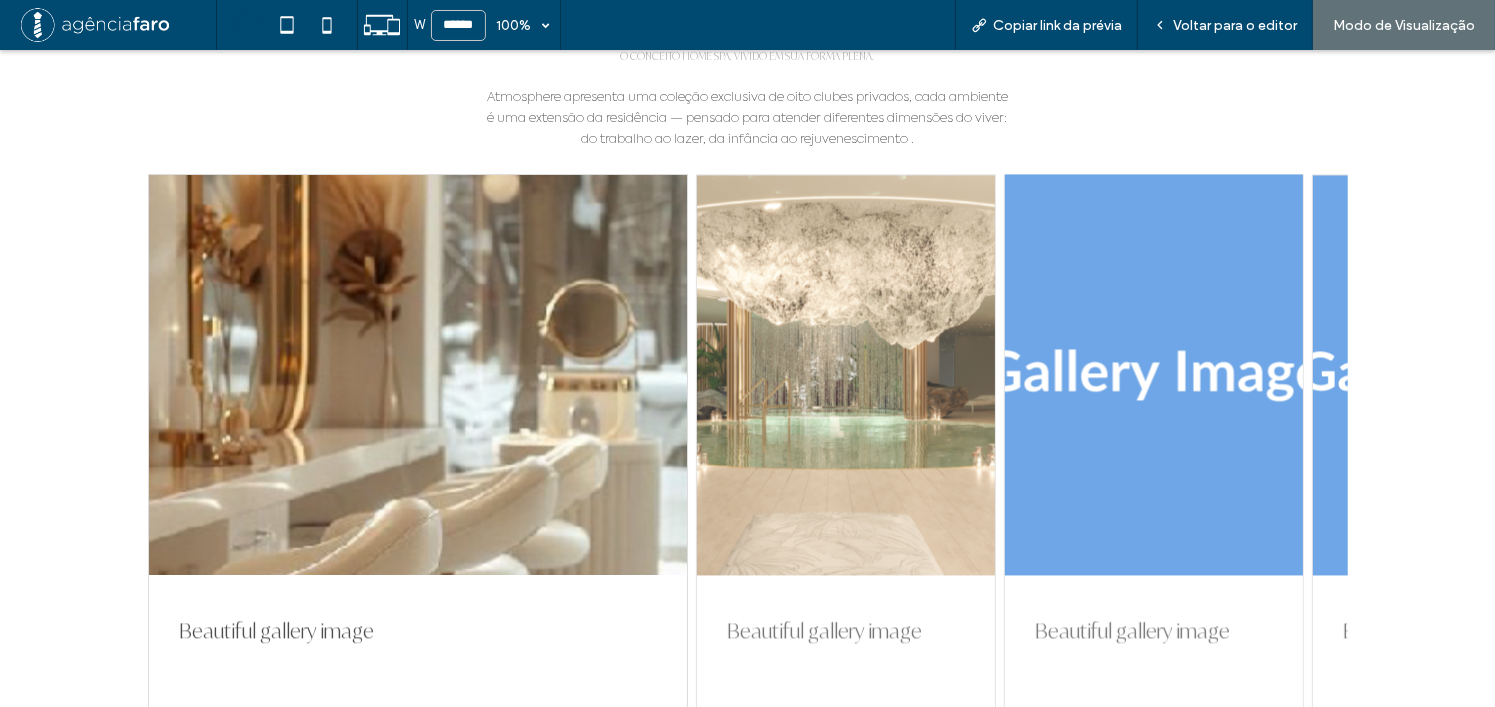 click at bounding box center (1154, 375) 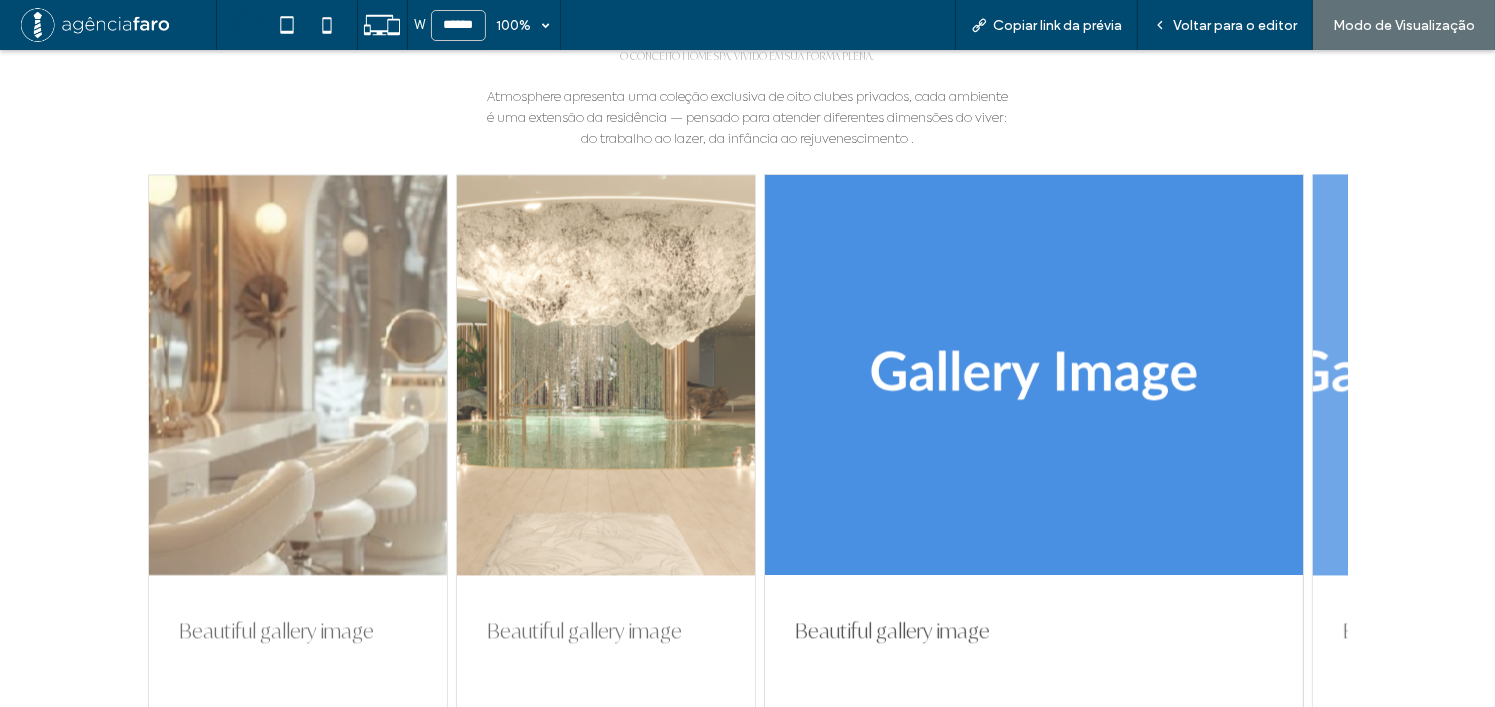 click at bounding box center (1462, 375) 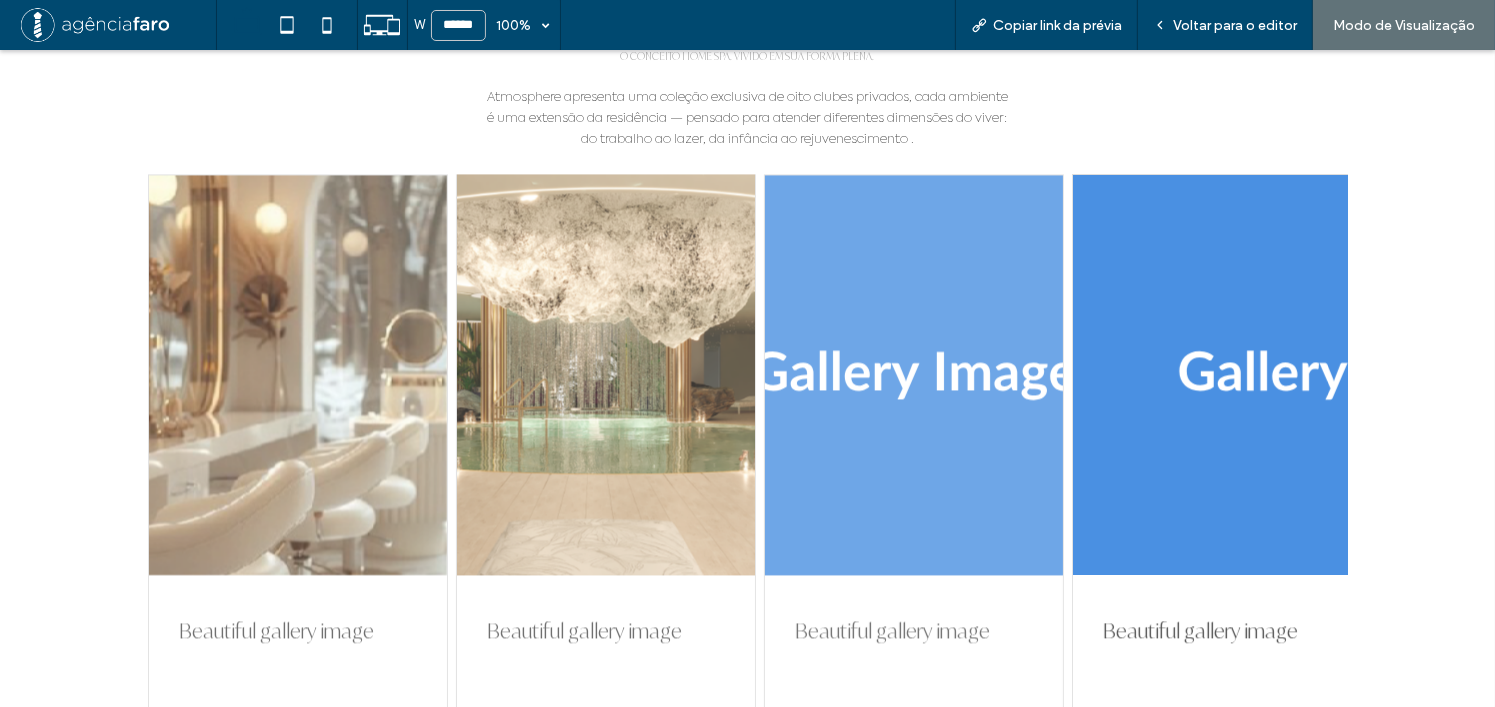 click at bounding box center [606, 375] 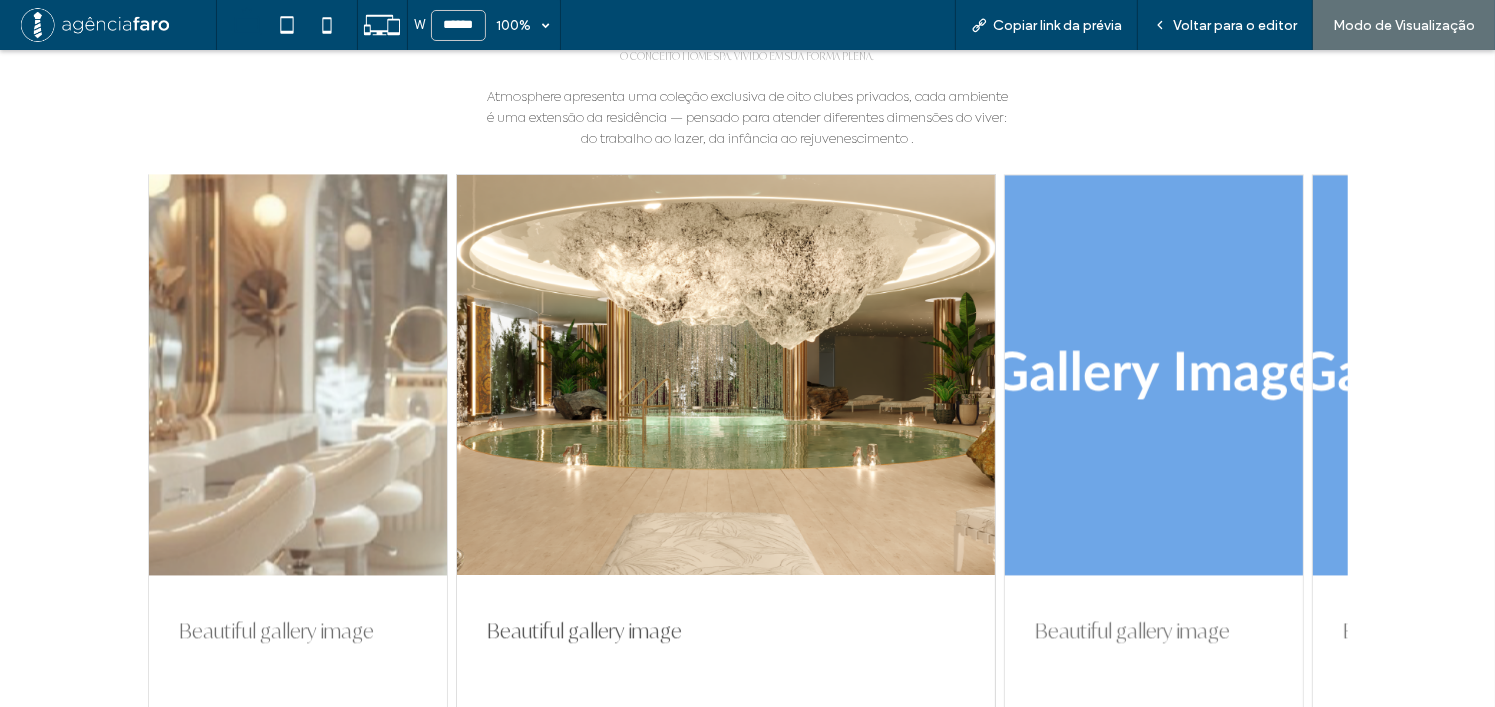 click at bounding box center (298, 375) 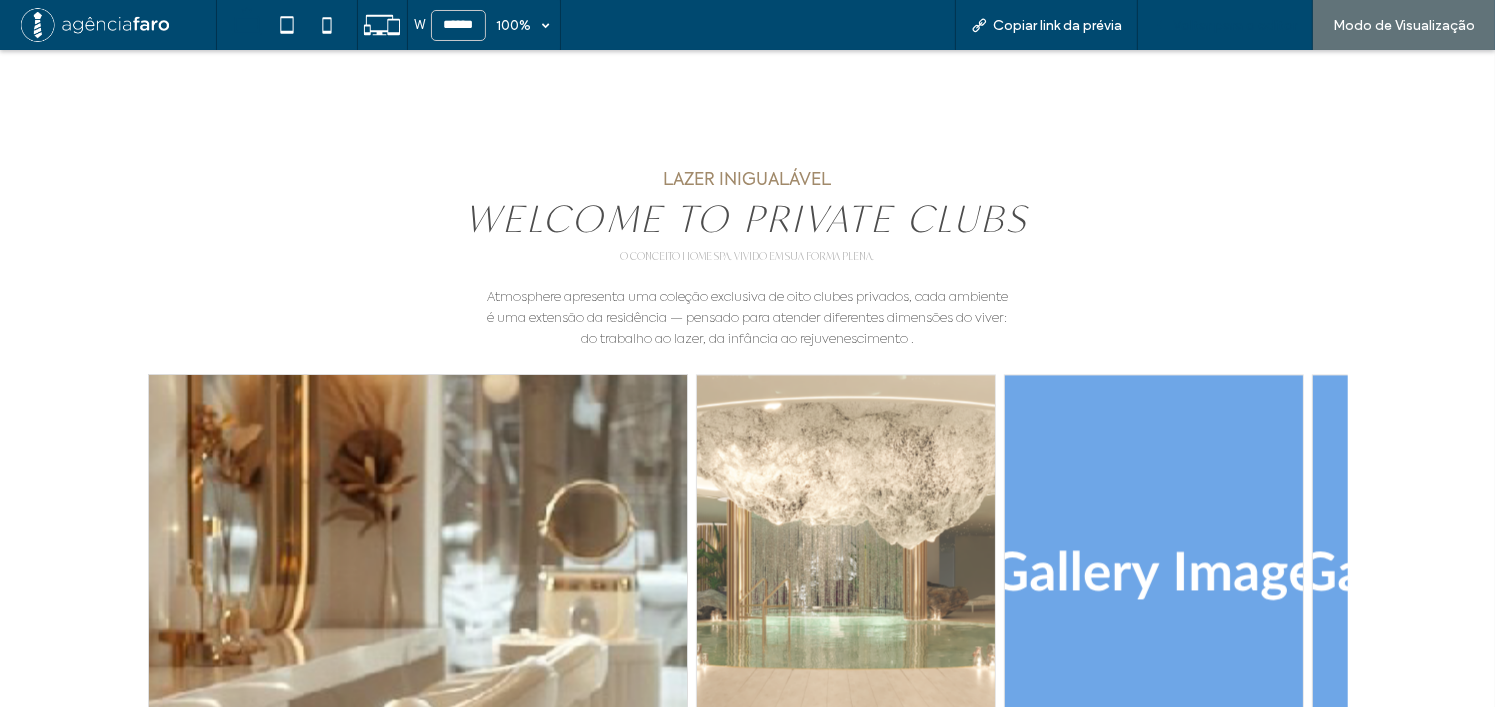 click on "Voltar para o editor" at bounding box center [1235, 25] 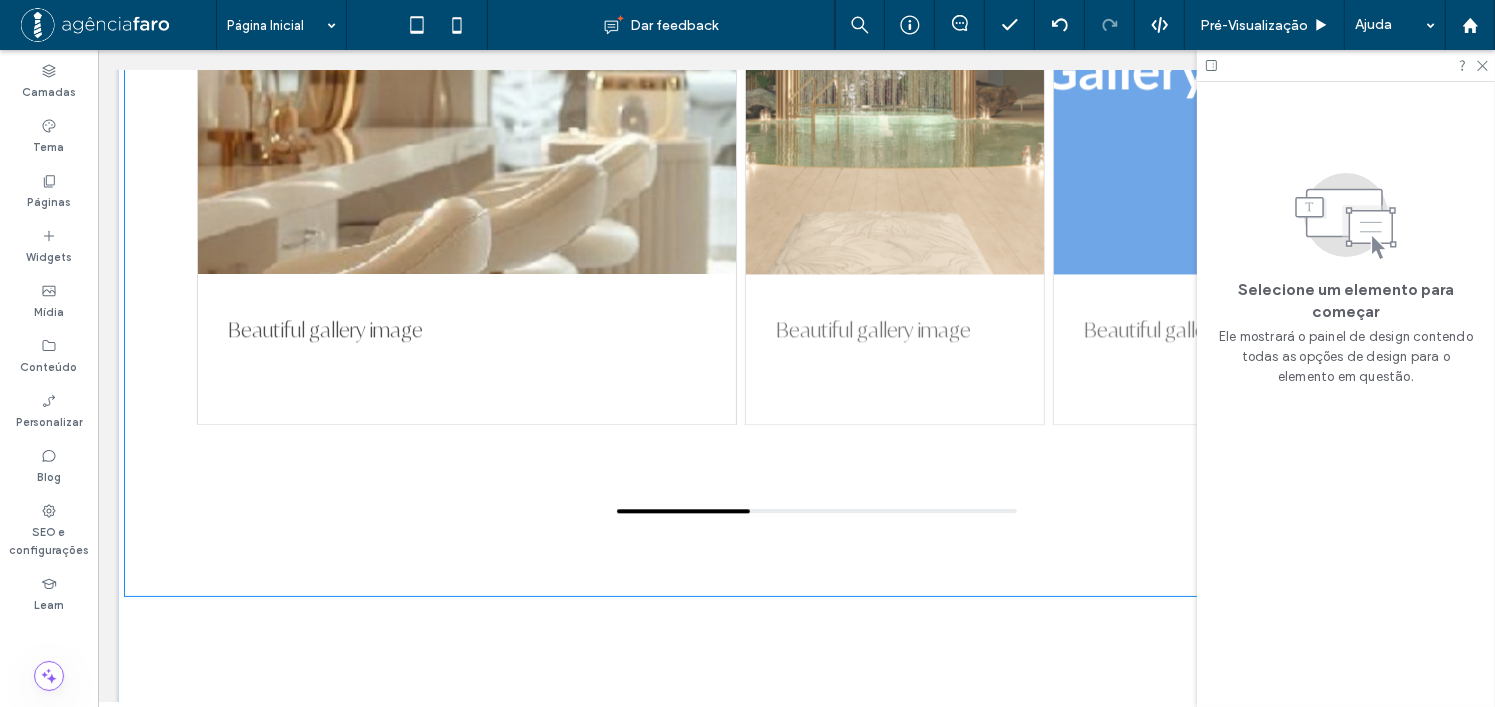 scroll, scrollTop: 4220, scrollLeft: 0, axis: vertical 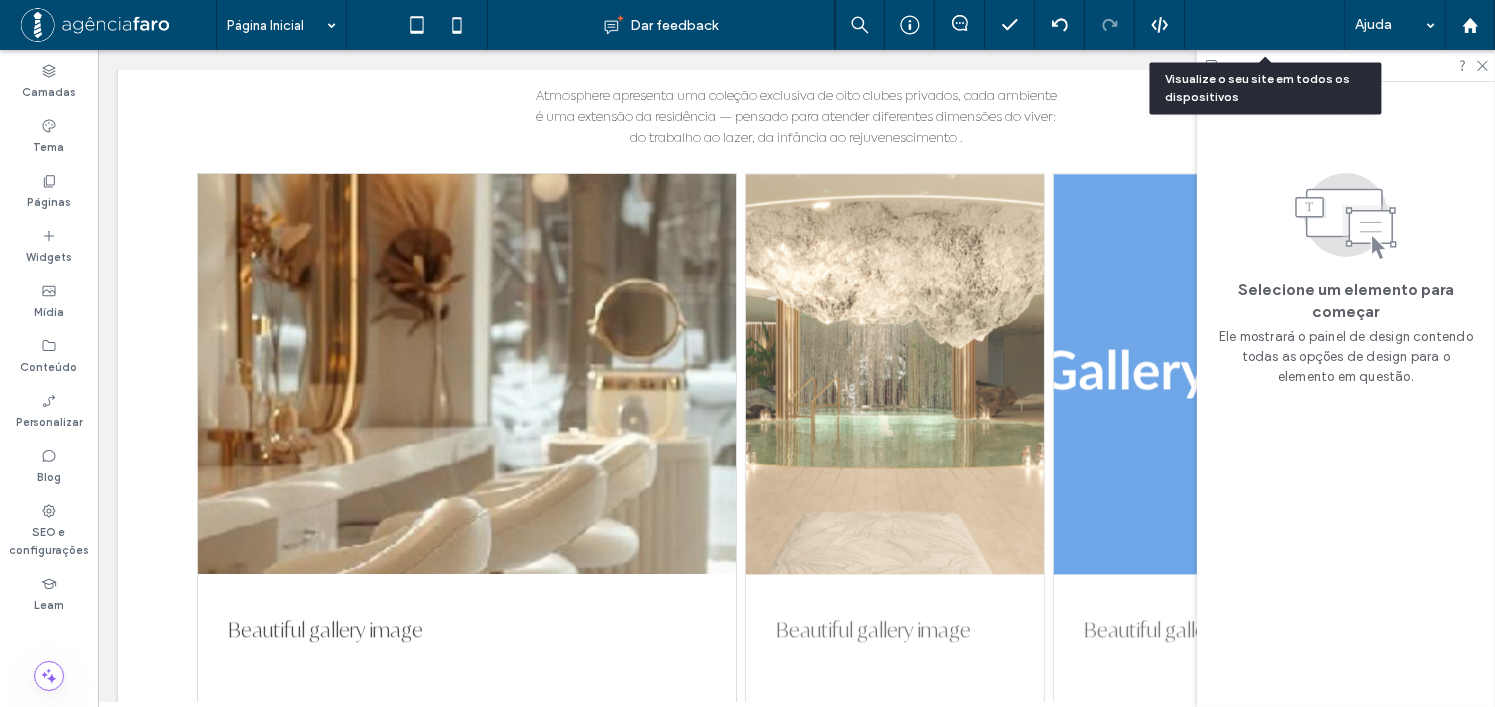 click on "Pré-Visualizaçāo" at bounding box center (1254, 25) 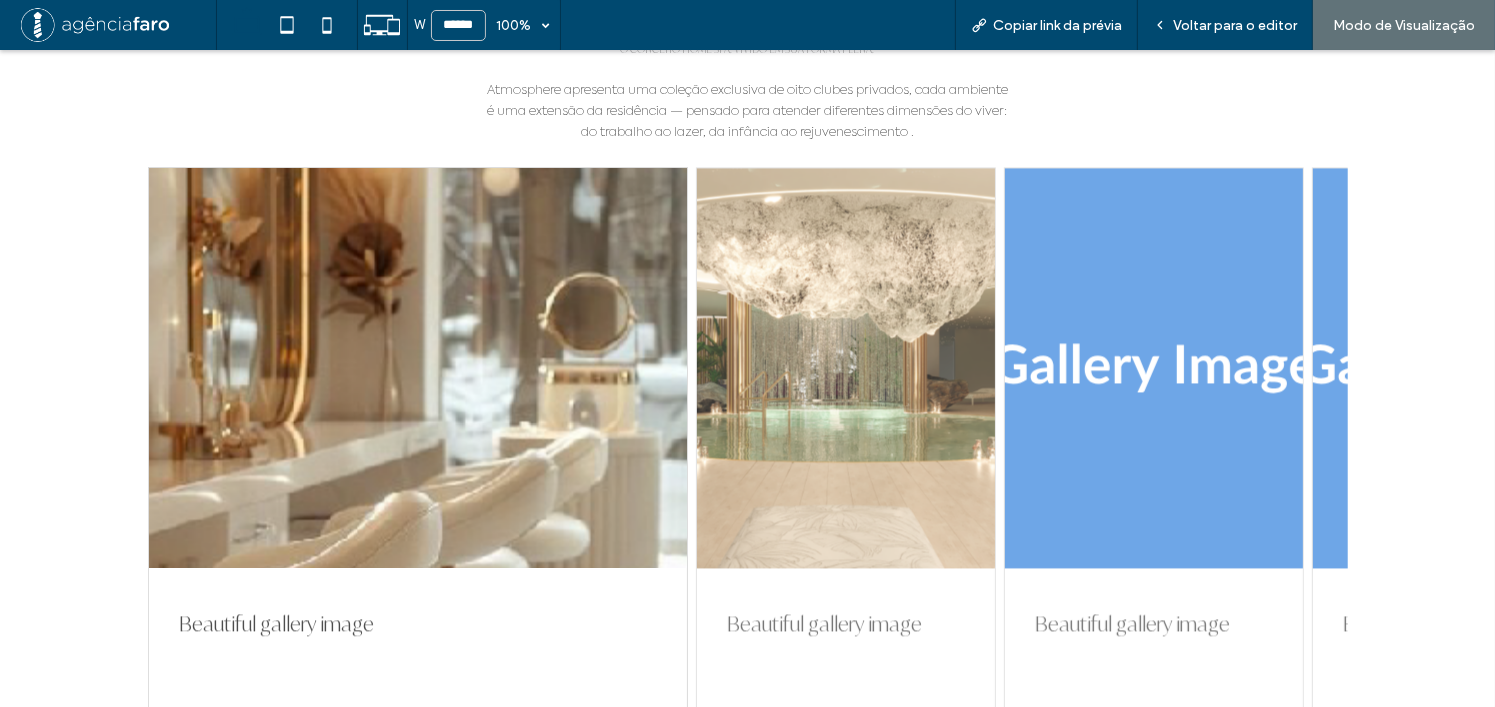 scroll, scrollTop: 4239, scrollLeft: 0, axis: vertical 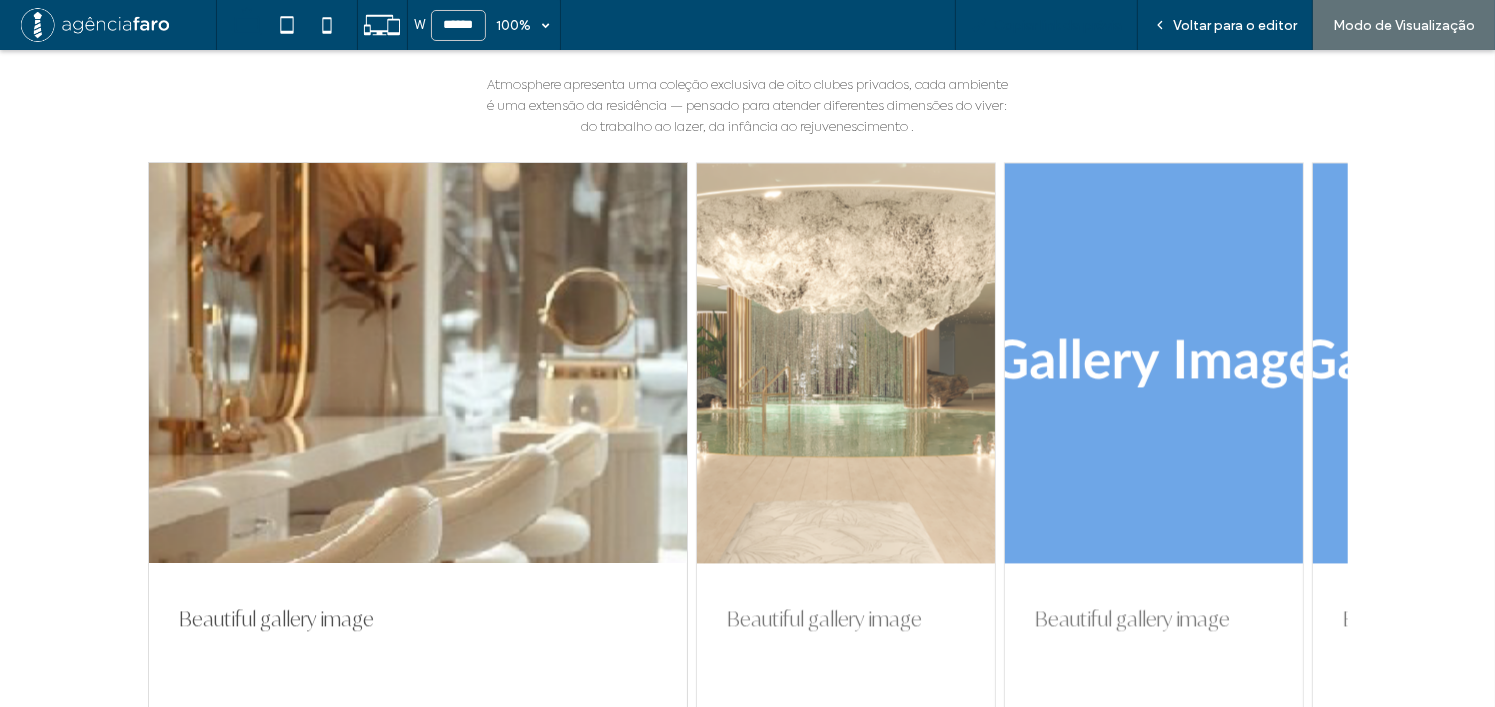 click on "Copiar link da prévia" at bounding box center (1057, 25) 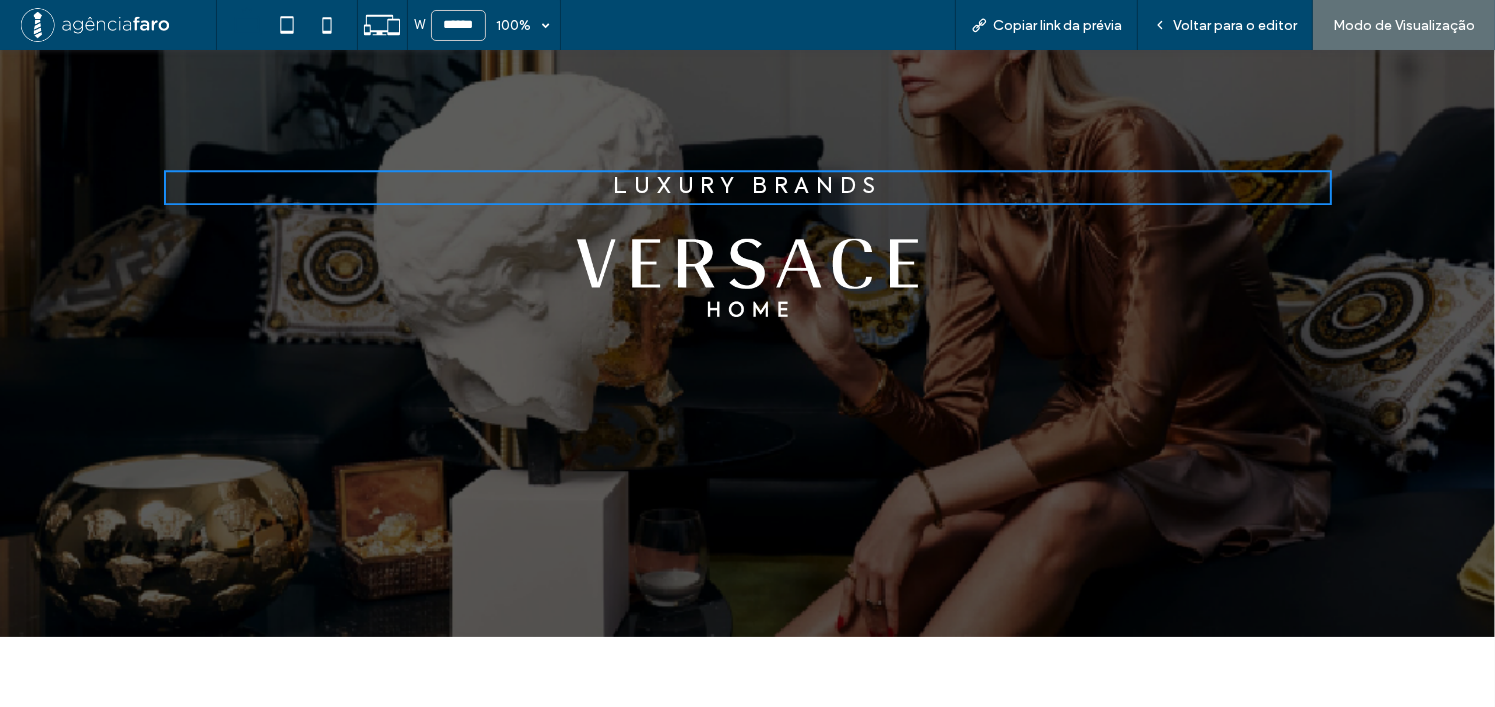 scroll, scrollTop: 5739, scrollLeft: 0, axis: vertical 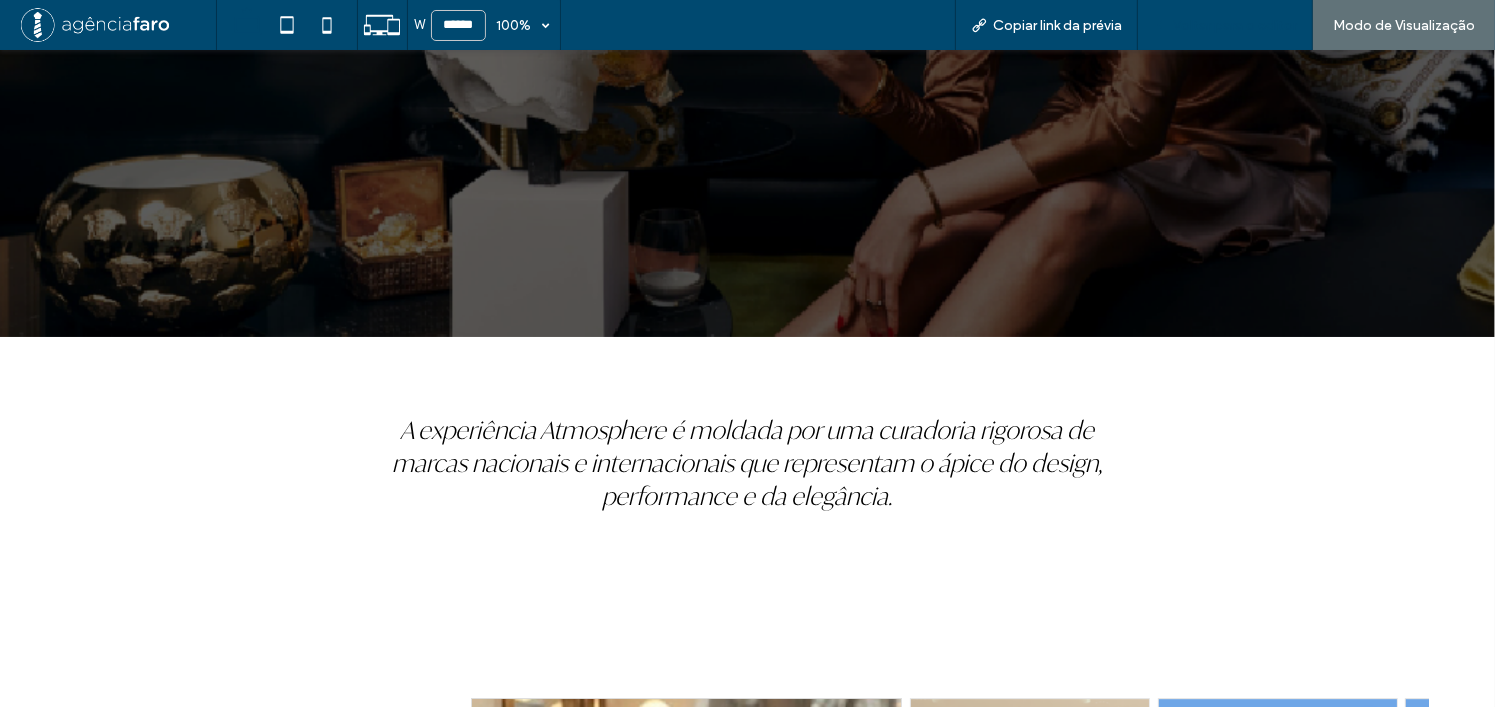 click on "Voltar para o editor" at bounding box center [1225, 25] 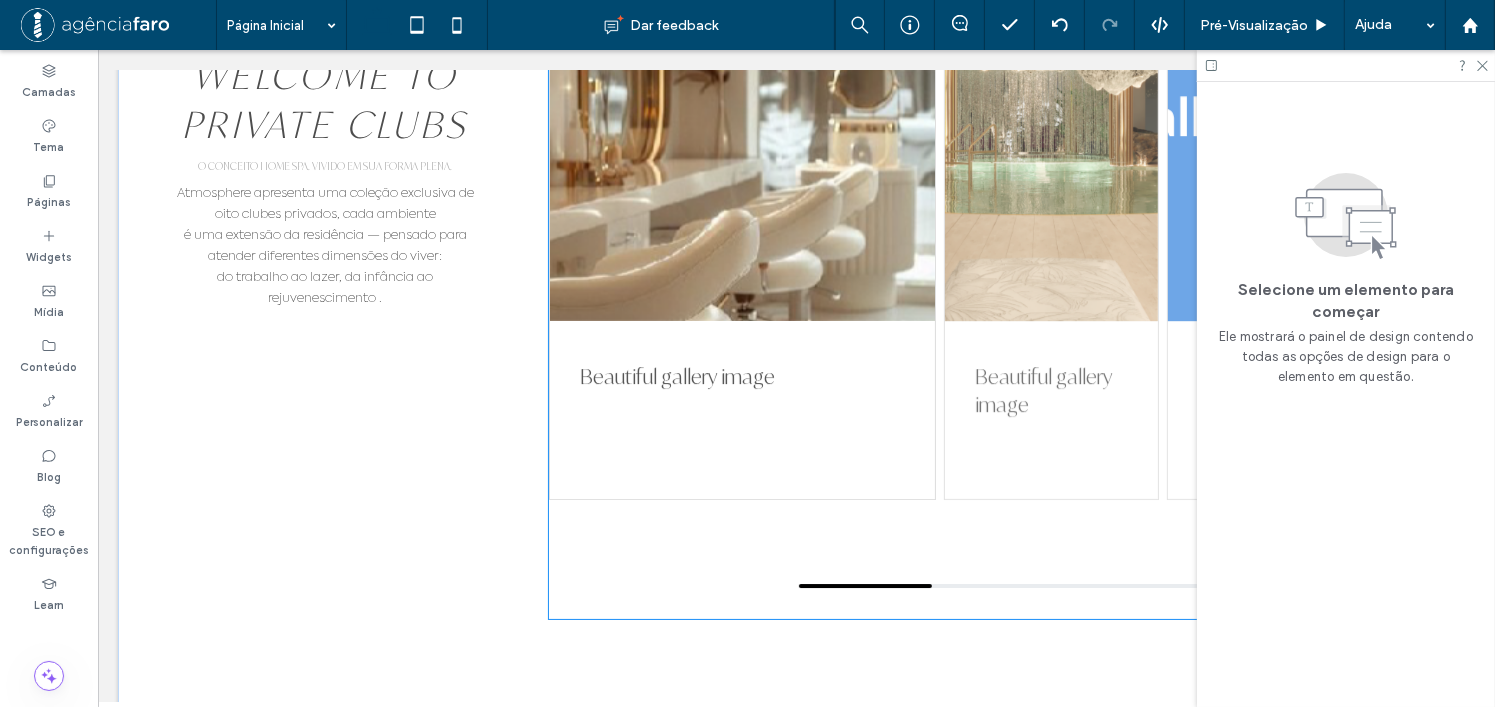 scroll, scrollTop: 6512, scrollLeft: 0, axis: vertical 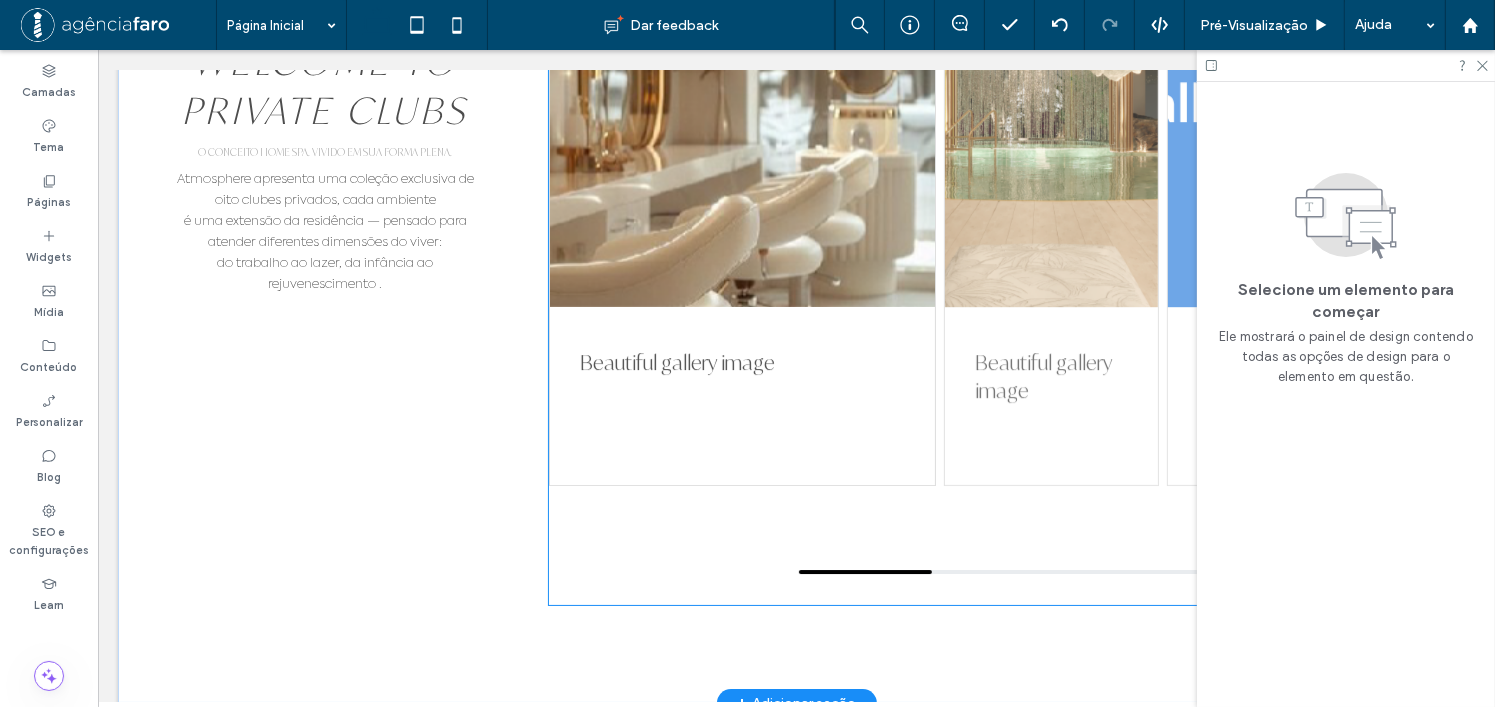 click on "Beautiful gallery image" at bounding box center (1050, 377) 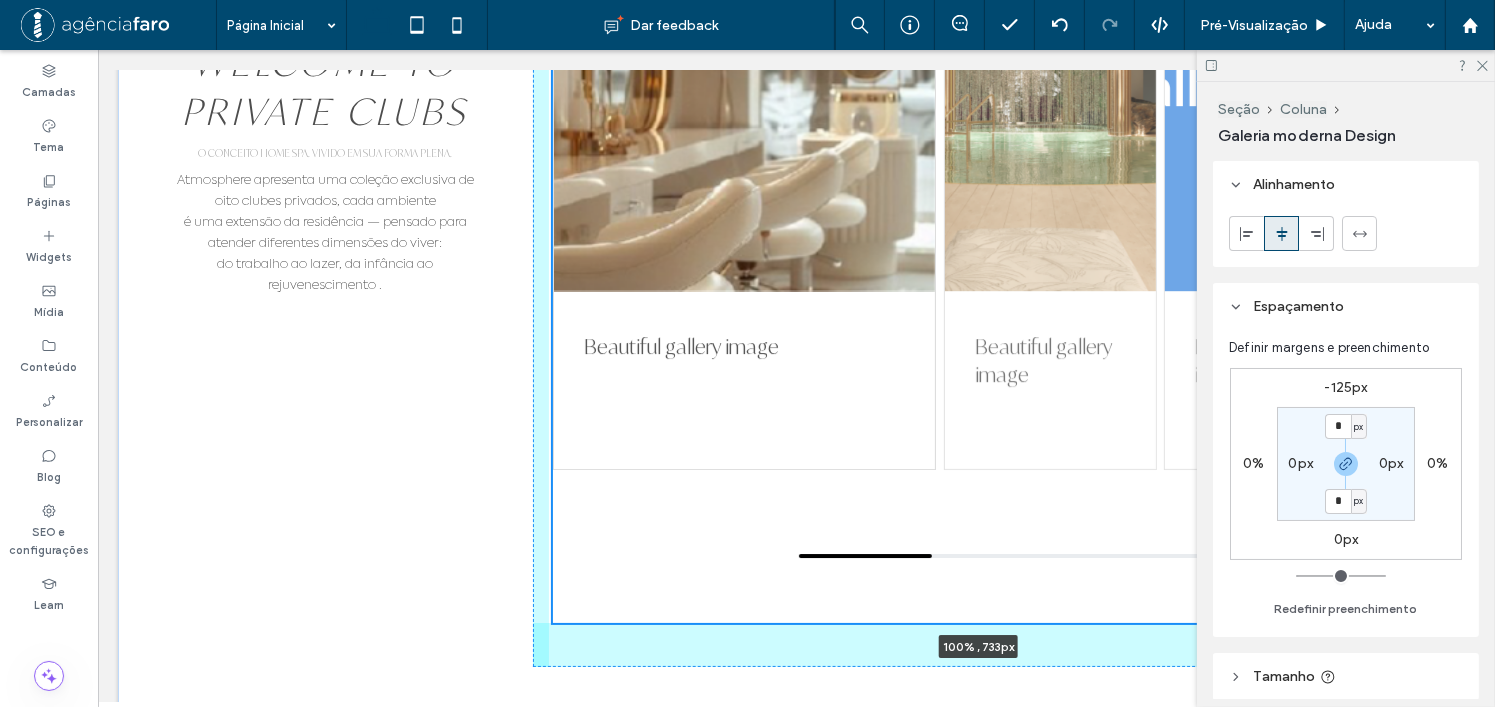 click on "LAZER INIGUALÁVEL
WELCOME TO PRIVATE CLUBS
O CONCEITO HOME SPA. VIVIDO EM SUA FORMA PLENA.
Atmosphere apresenta uma coleção exclusiva de oito clubes privados, cada ambiente é uma extensão da residência — pensado para atender diferentes dimensões do viver: do trabalho ao lazer, da infância ao rejuvenescimento .
Beautiful gallery image
Beautiful gallery image
Beautiful gallery image
Beautiful gallery image
Beautiful gallery image
100% , 733px" at bounding box center (795, 254) 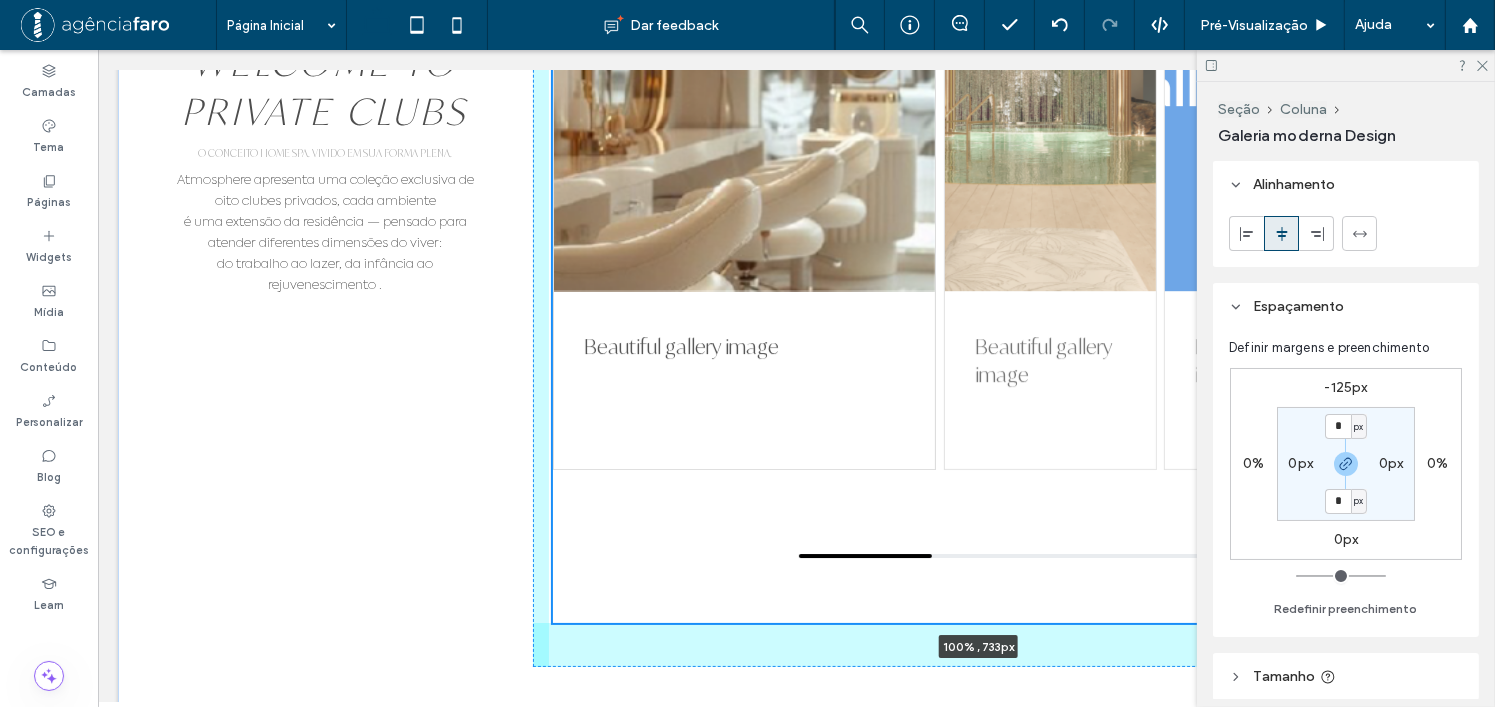 type on "***" 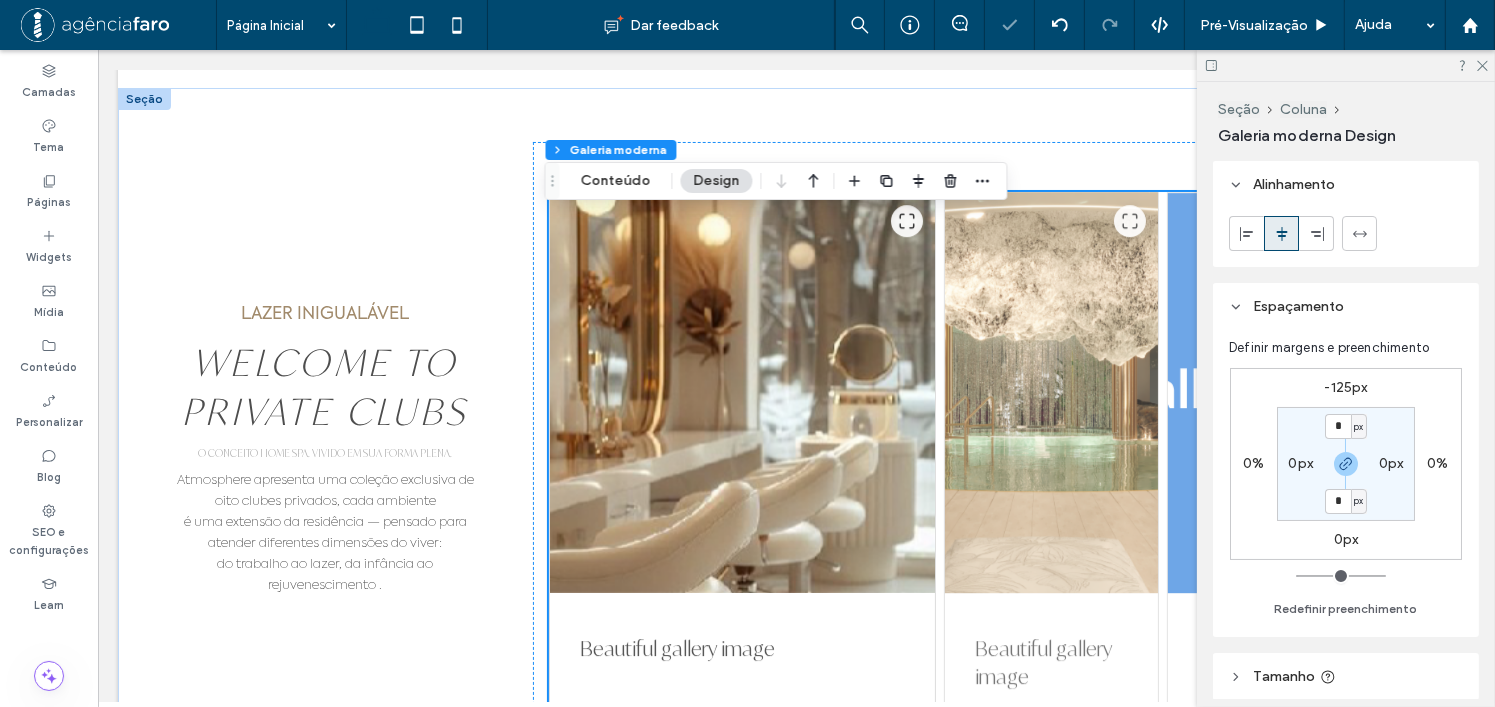 scroll, scrollTop: 6126, scrollLeft: 0, axis: vertical 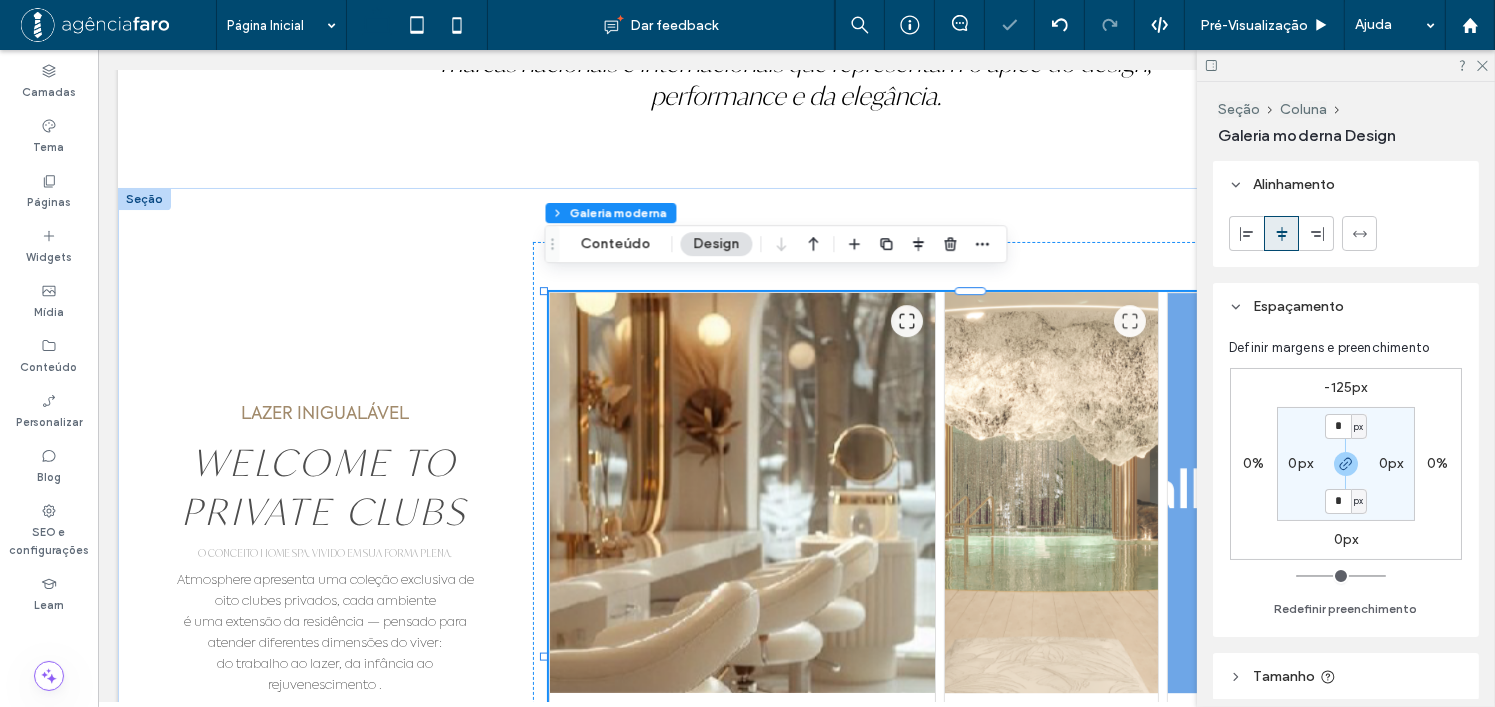click at bounding box center (1050, 493) 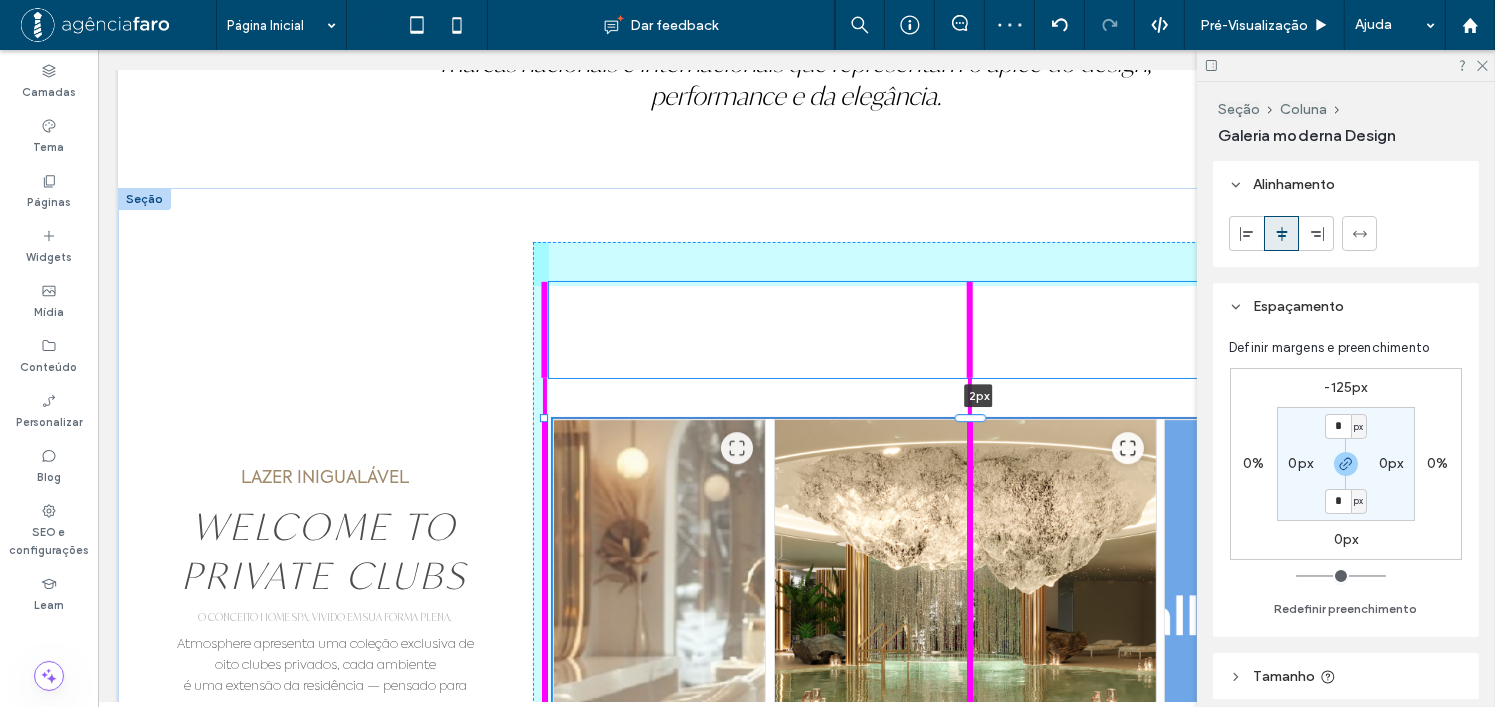 drag, startPoint x: 960, startPoint y: 276, endPoint x: 929, endPoint y: 403, distance: 130.72873 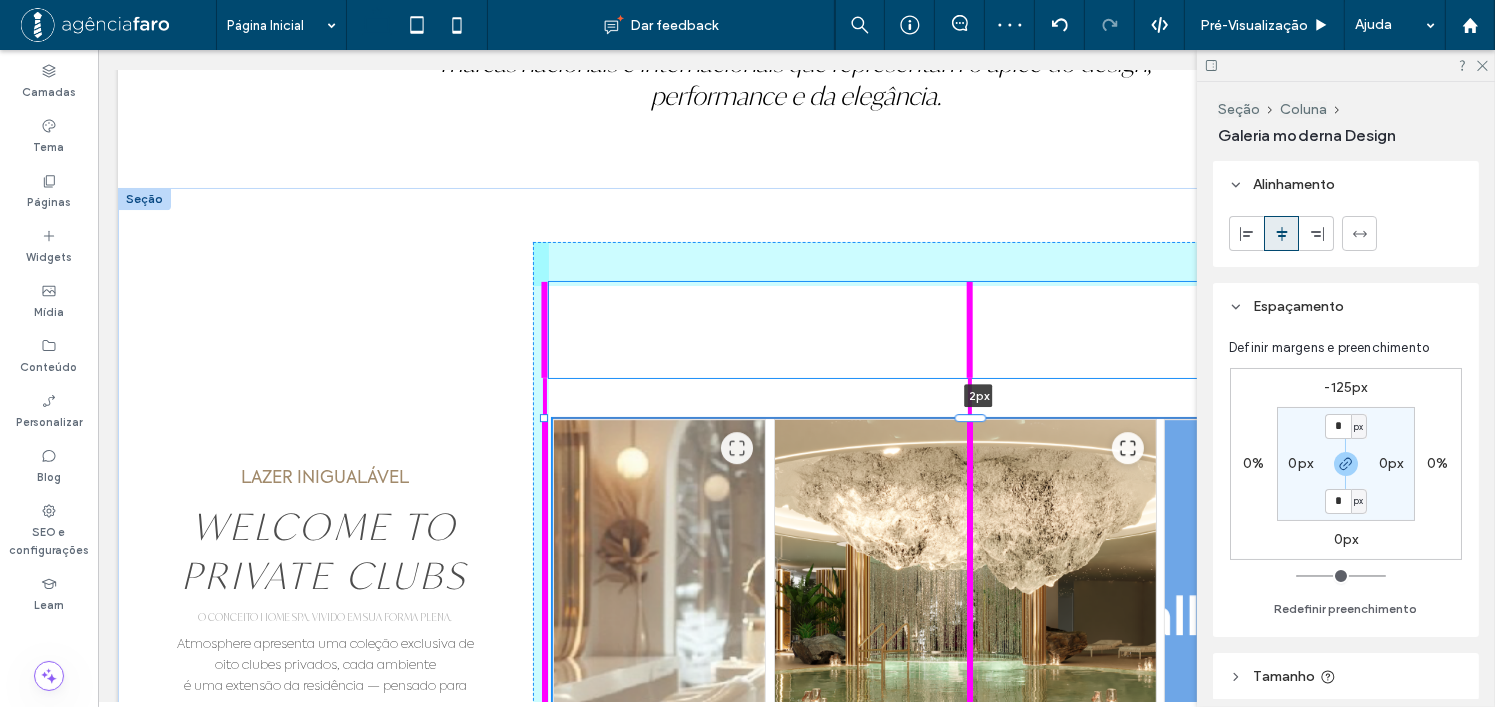 click at bounding box center (544, 419) 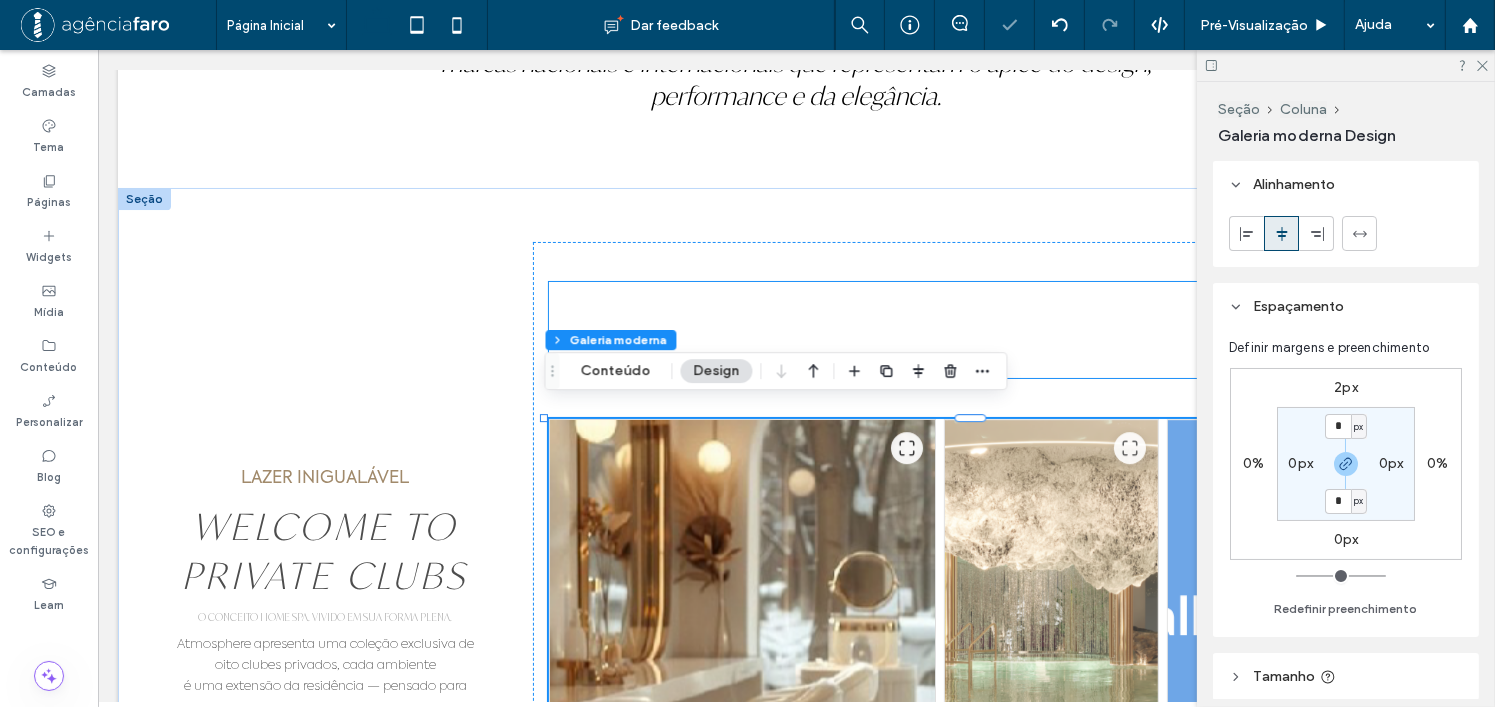 click at bounding box center [978, 330] 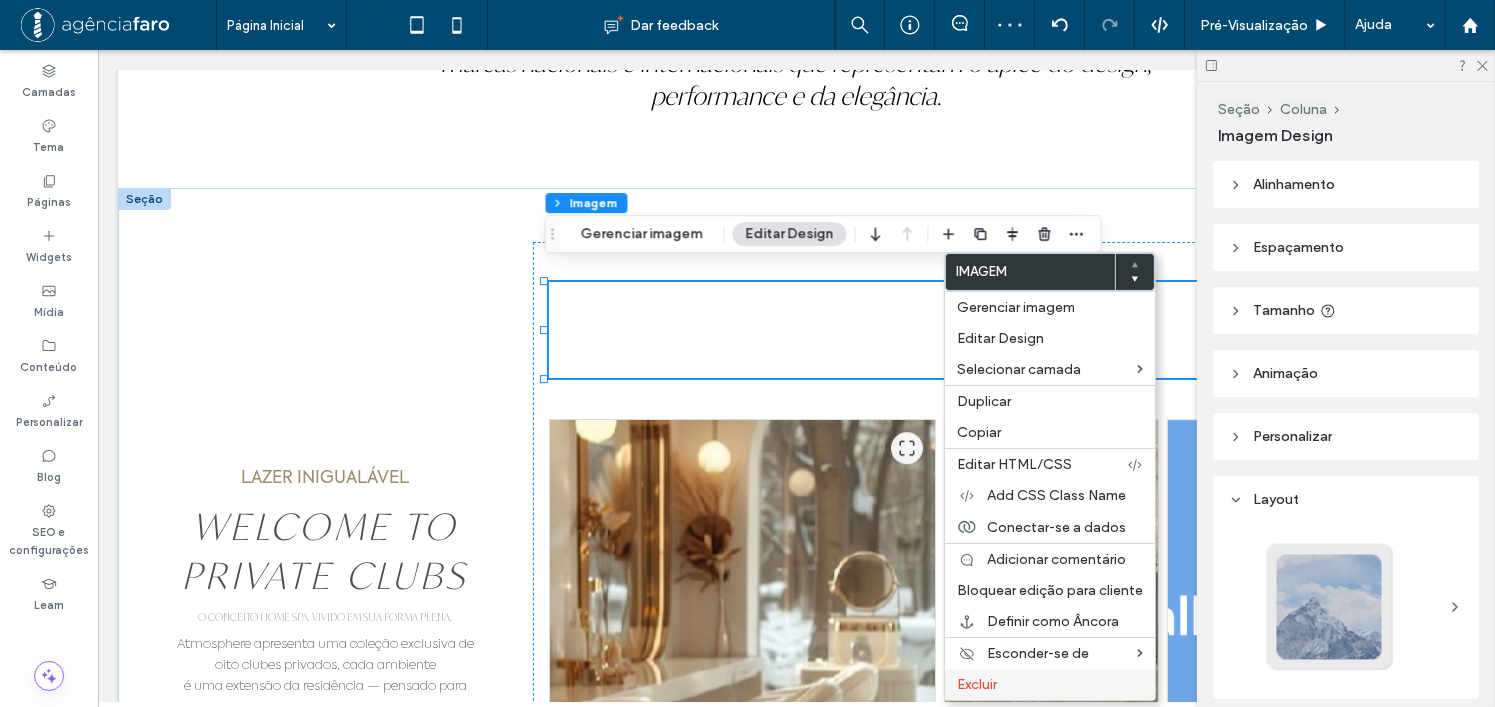 click on "Excluir" at bounding box center (977, 684) 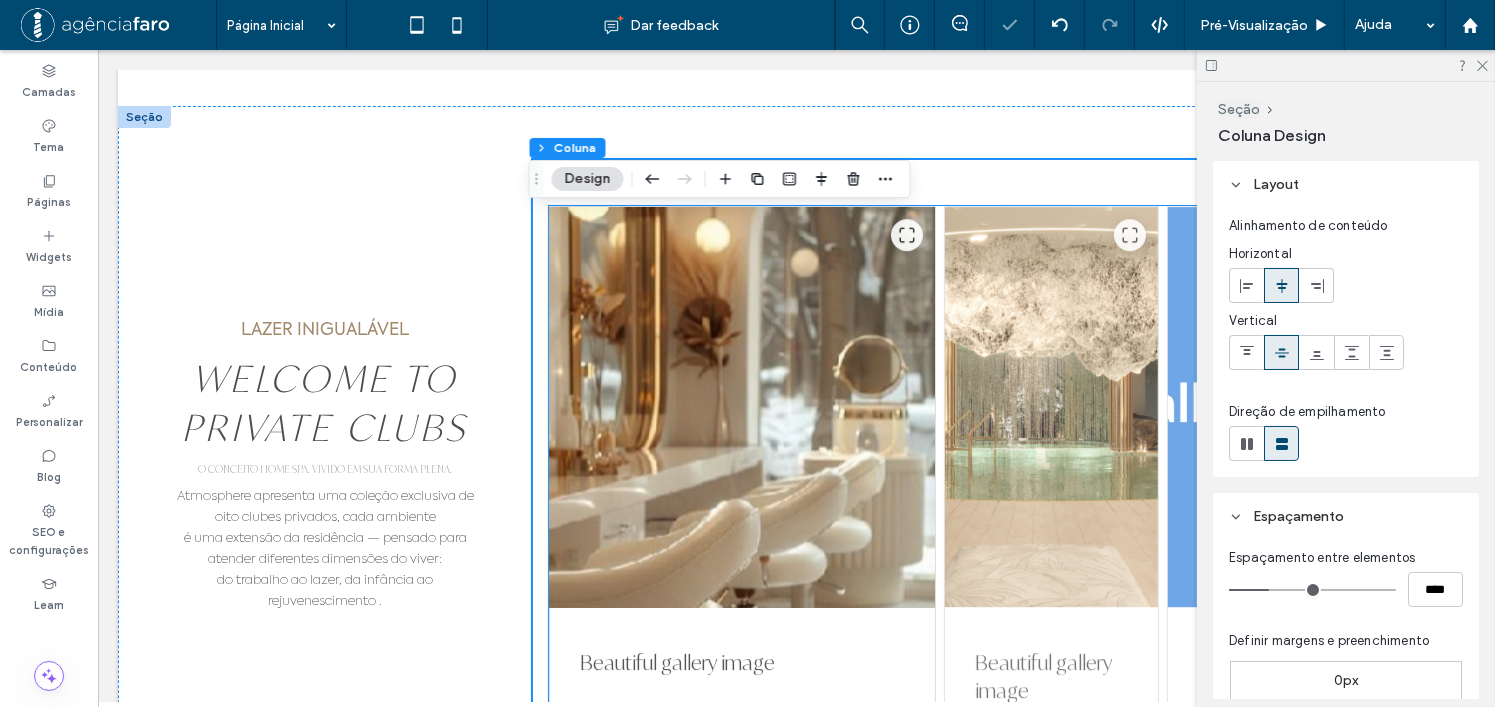 scroll, scrollTop: 6326, scrollLeft: 0, axis: vertical 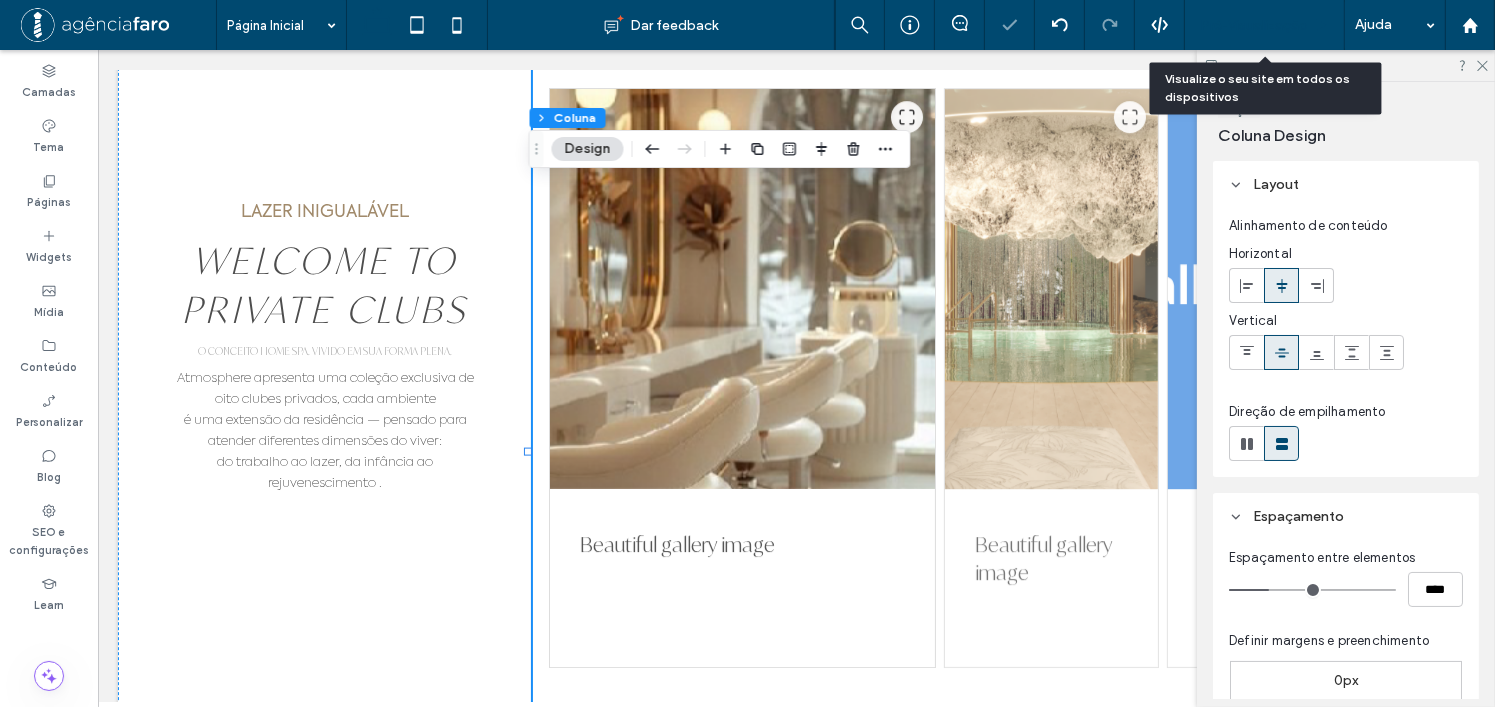 click on "Pré-Visualizaçāo" at bounding box center [1254, 25] 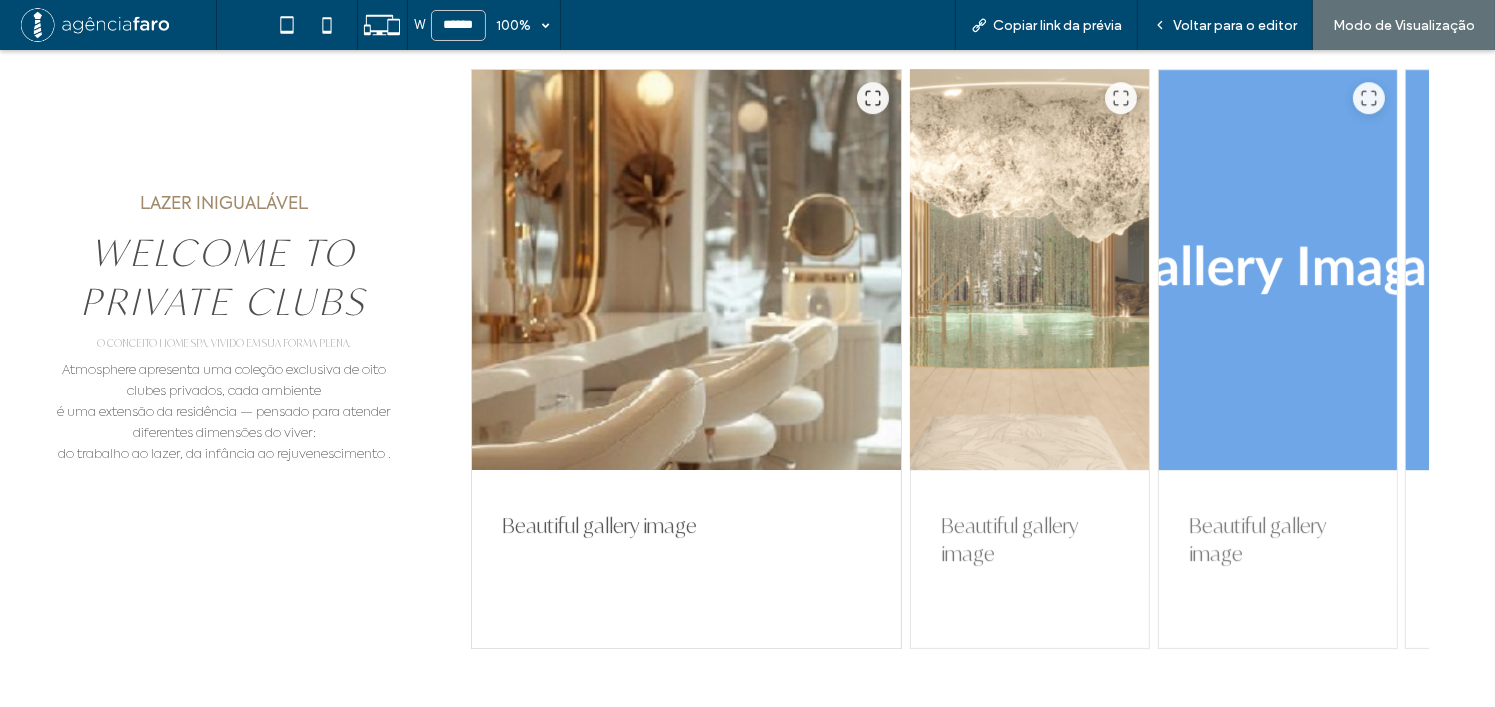 scroll, scrollTop: 6264, scrollLeft: 0, axis: vertical 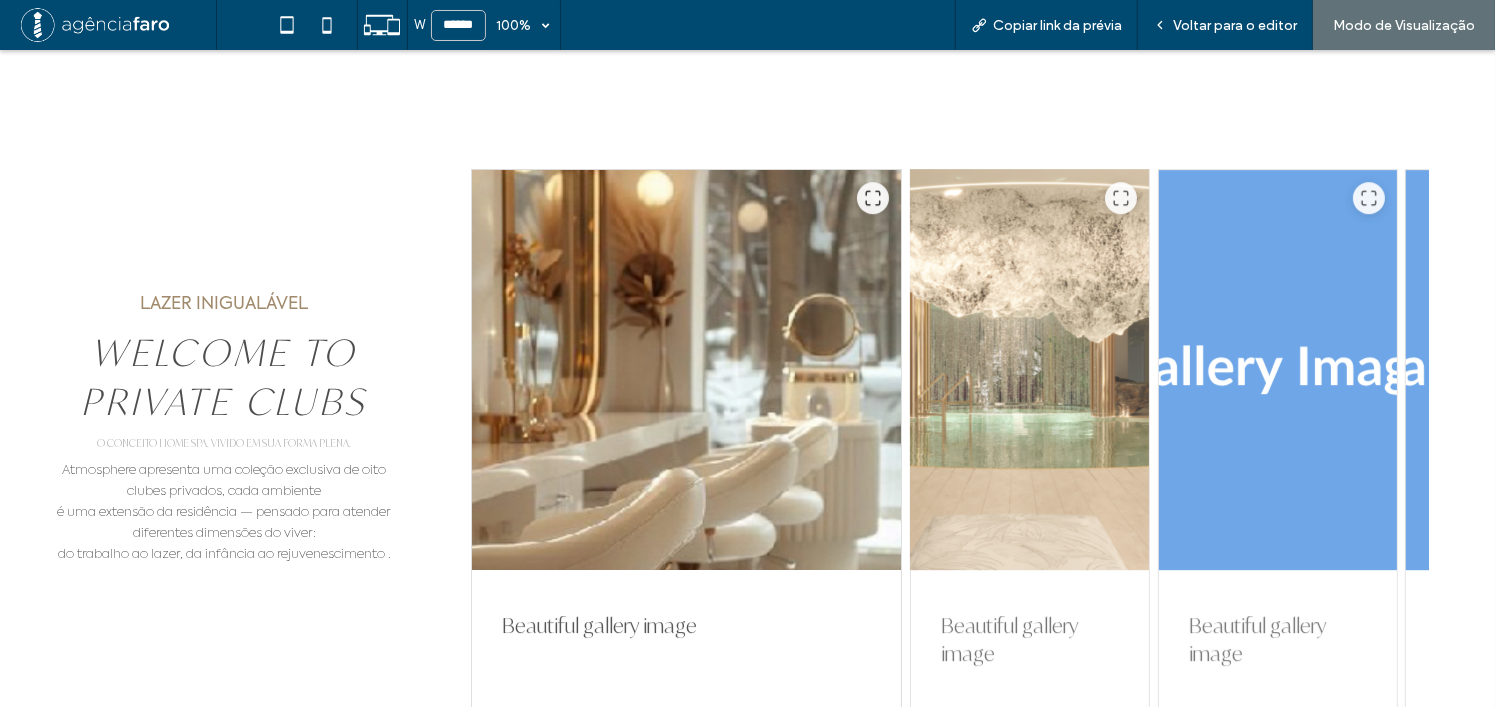 click at bounding box center (1030, 370) 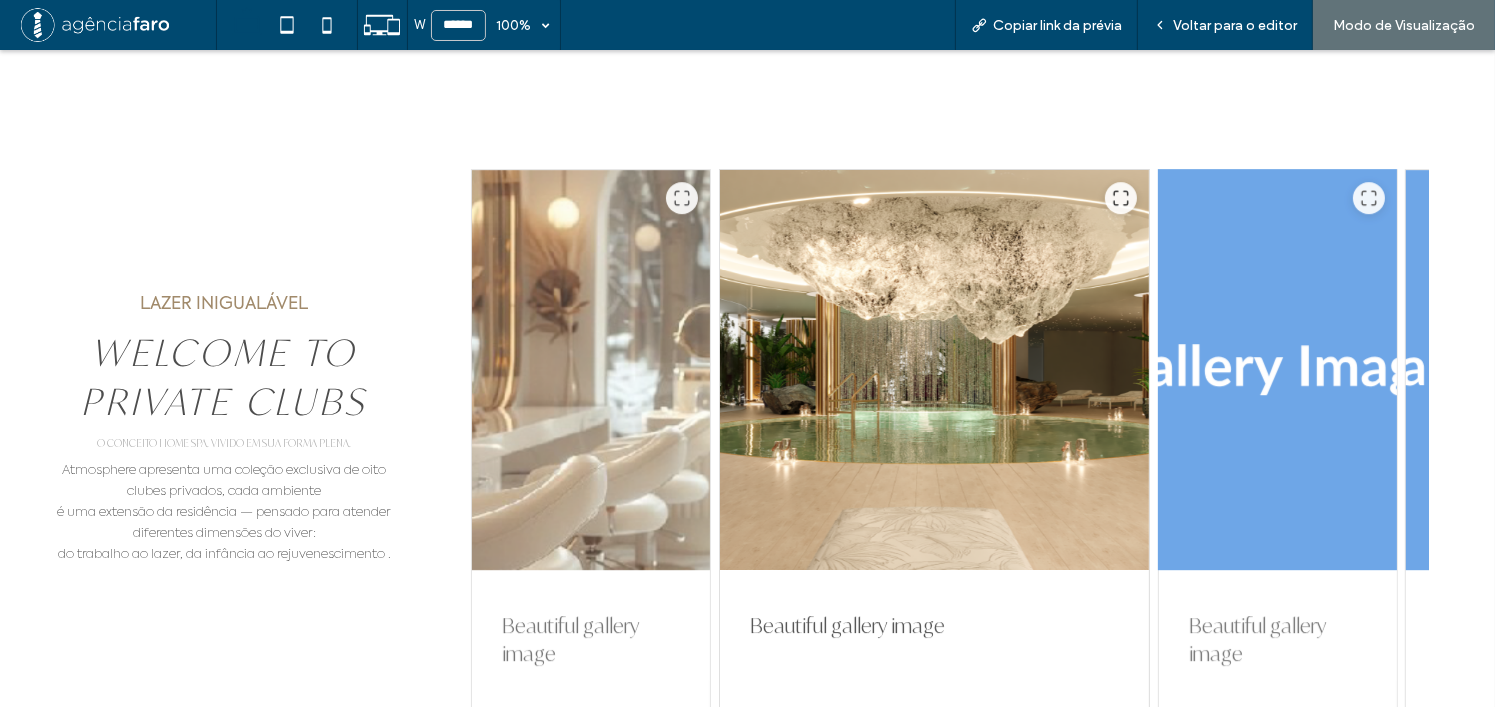 click at bounding box center [1277, 370] 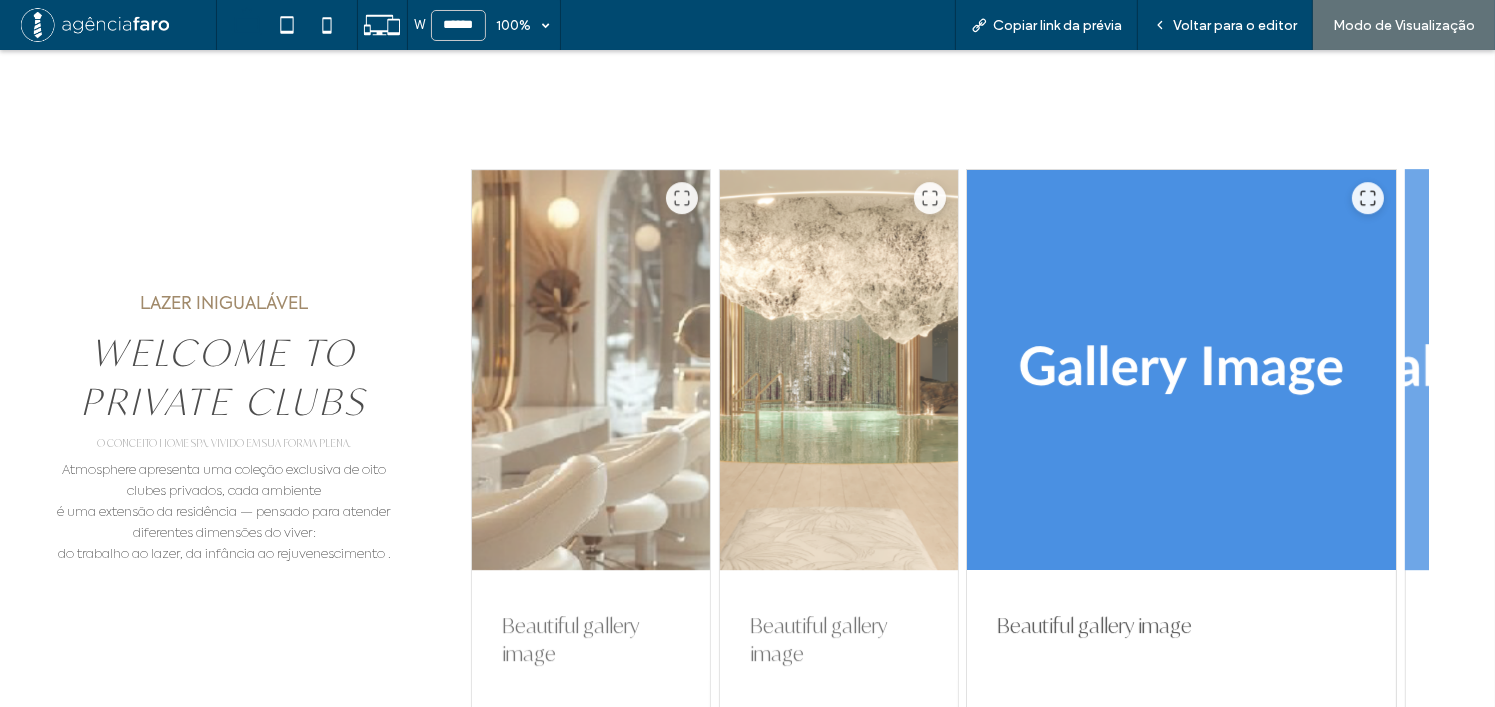 click at bounding box center [1525, 370] 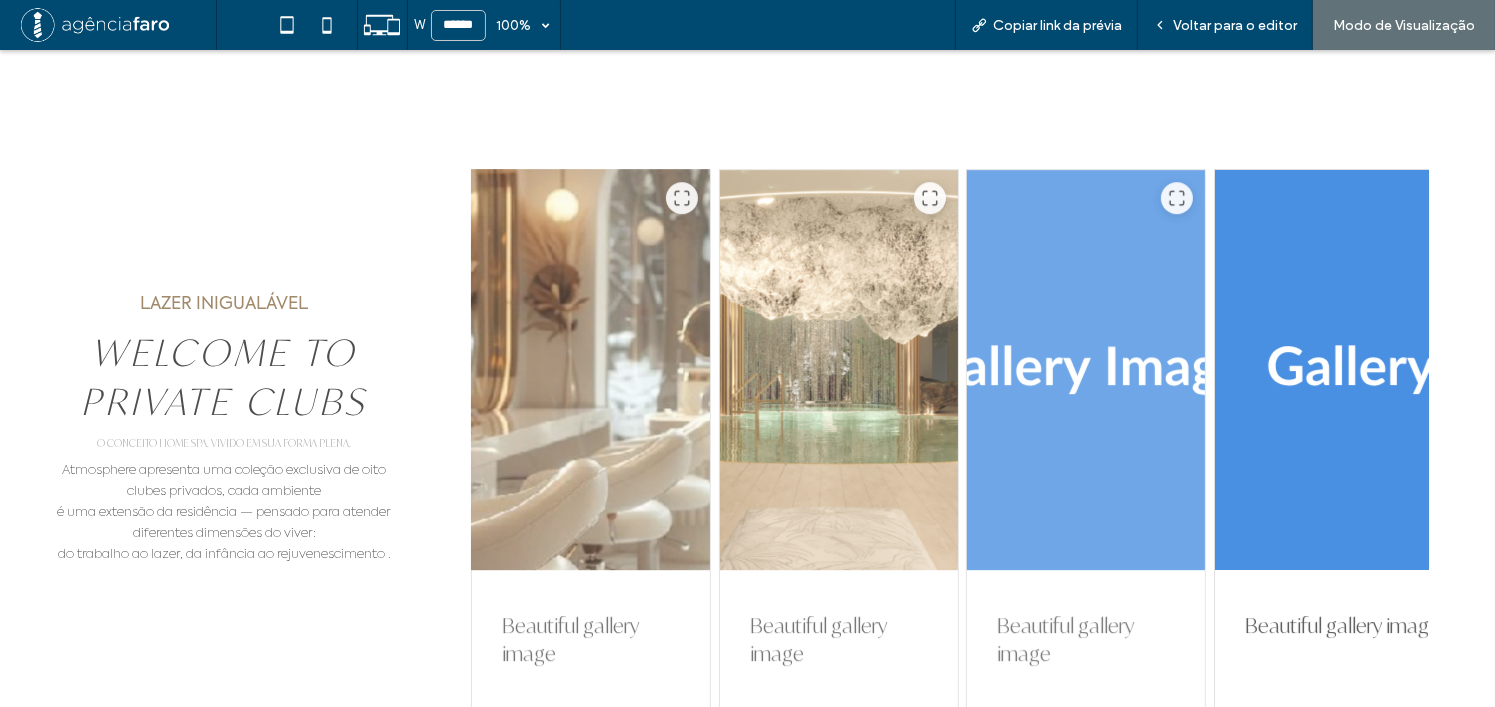 click at bounding box center (591, 370) 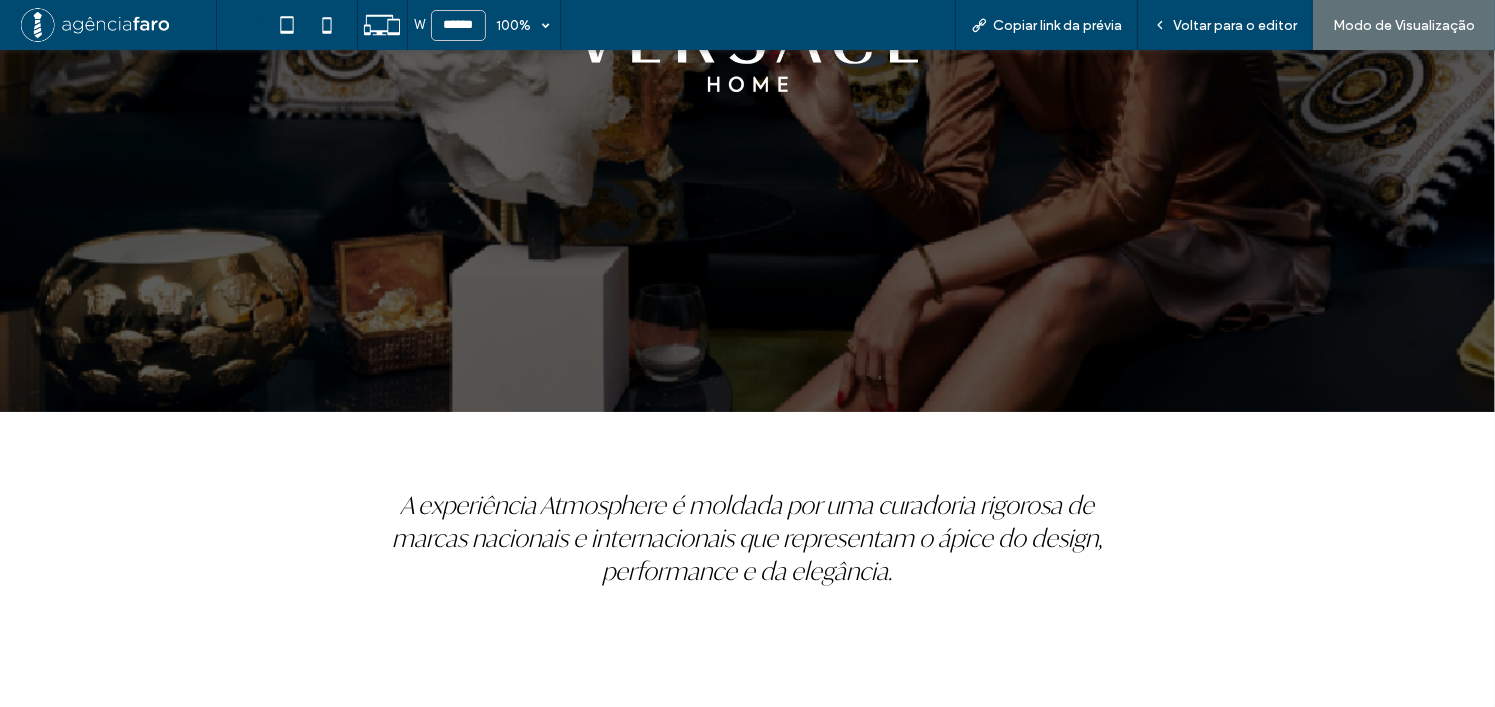 scroll, scrollTop: 5964, scrollLeft: 0, axis: vertical 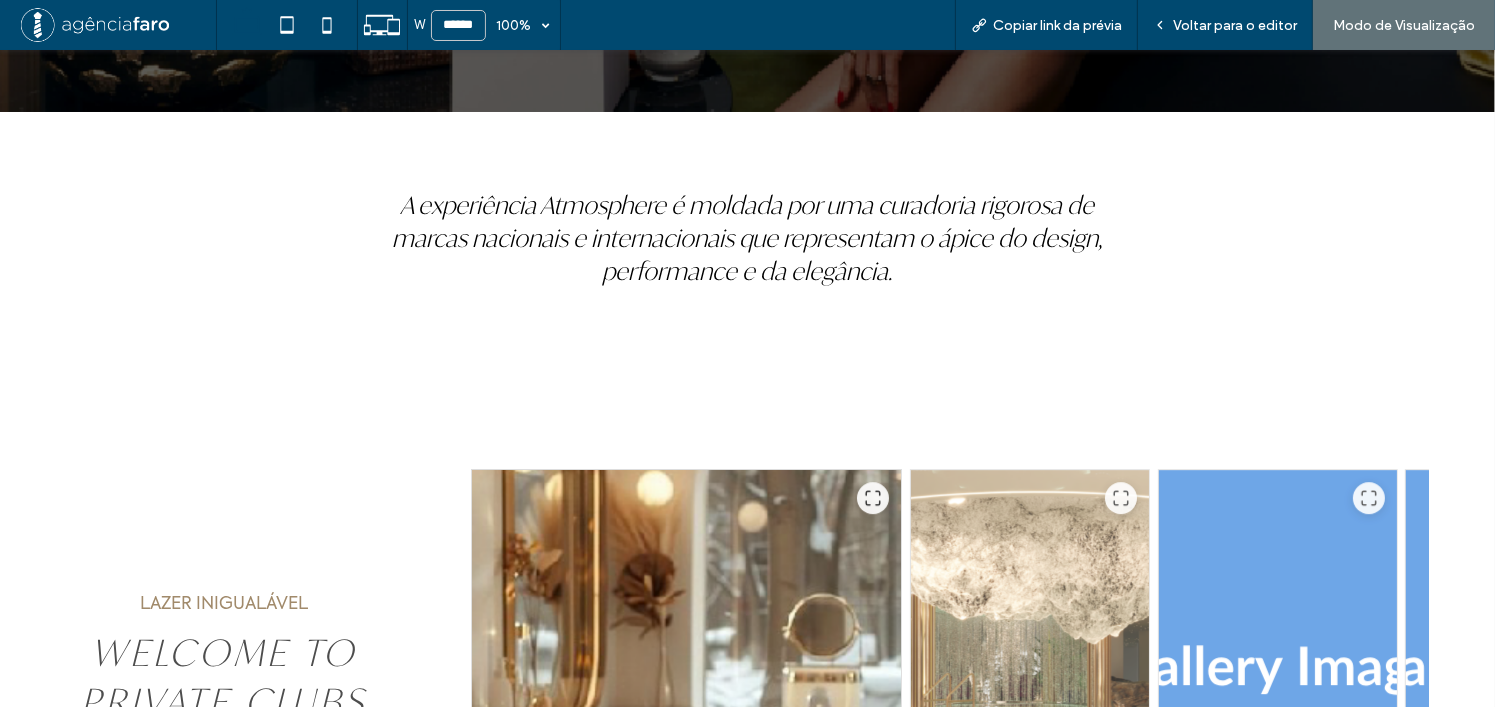 click on "LUXURY BRANDS" at bounding box center [748, -274] 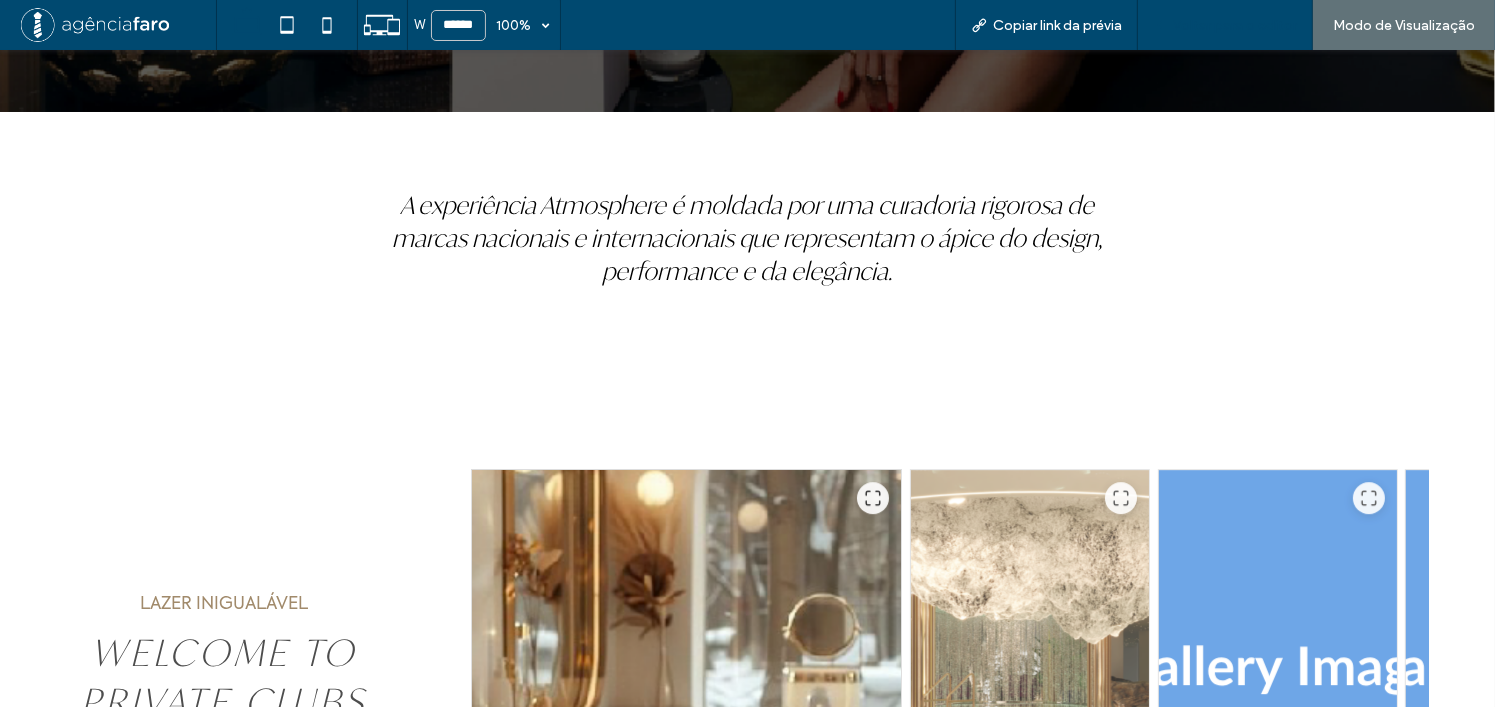 click on "Voltar para o editor" at bounding box center [1235, 25] 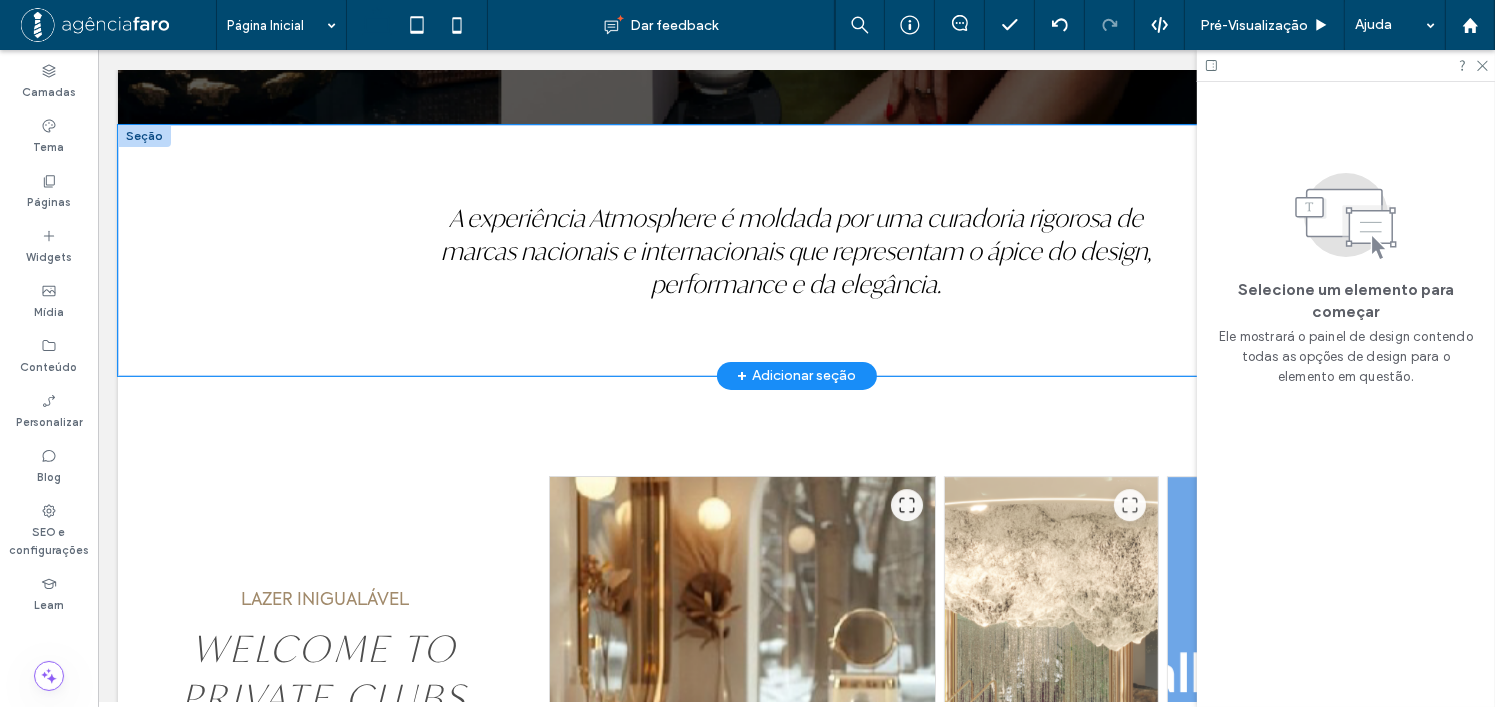 scroll, scrollTop: 5936, scrollLeft: 0, axis: vertical 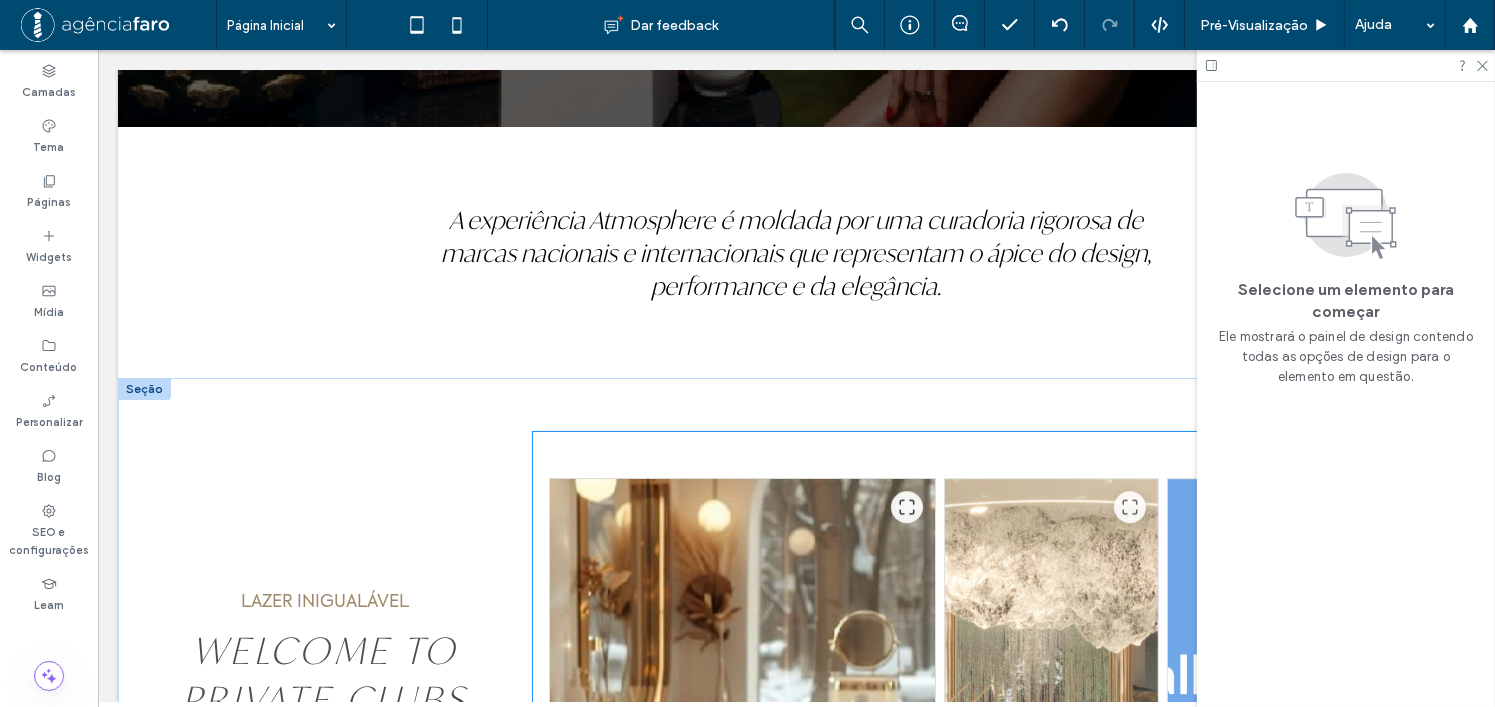 click on "Beautiful gallery image
Beautiful gallery image
Beautiful gallery image
Beautiful gallery image
Beautiful gallery image" at bounding box center (978, 841) 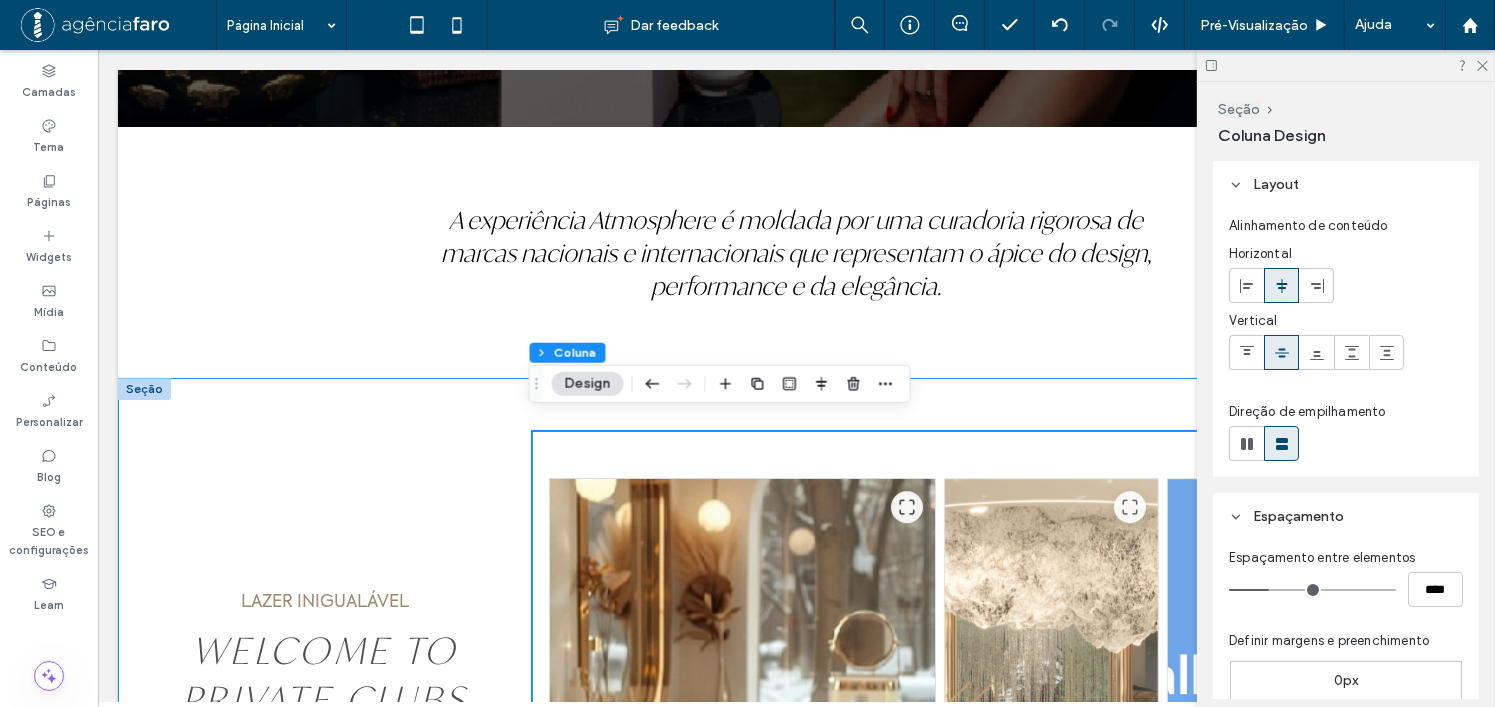 click on "LAZER INIGUALÁVEL
WELCOME TO PRIVATE CLUBS
O CONCEITO HOME SPA. VIVIDO EM SUA FORMA PLENA.
Atmosphere apresenta uma coleção exclusiva de oito clubes privados, cada ambiente é uma extensão da residência — pensado para atender diferentes dimensões do viver: do trabalho ao lazer, da infância ao rejuvenescimento .
Beautiful gallery image
Beautiful gallery image
Beautiful gallery image
Beautiful gallery image
Beautiful gallery image" at bounding box center [795, 842] 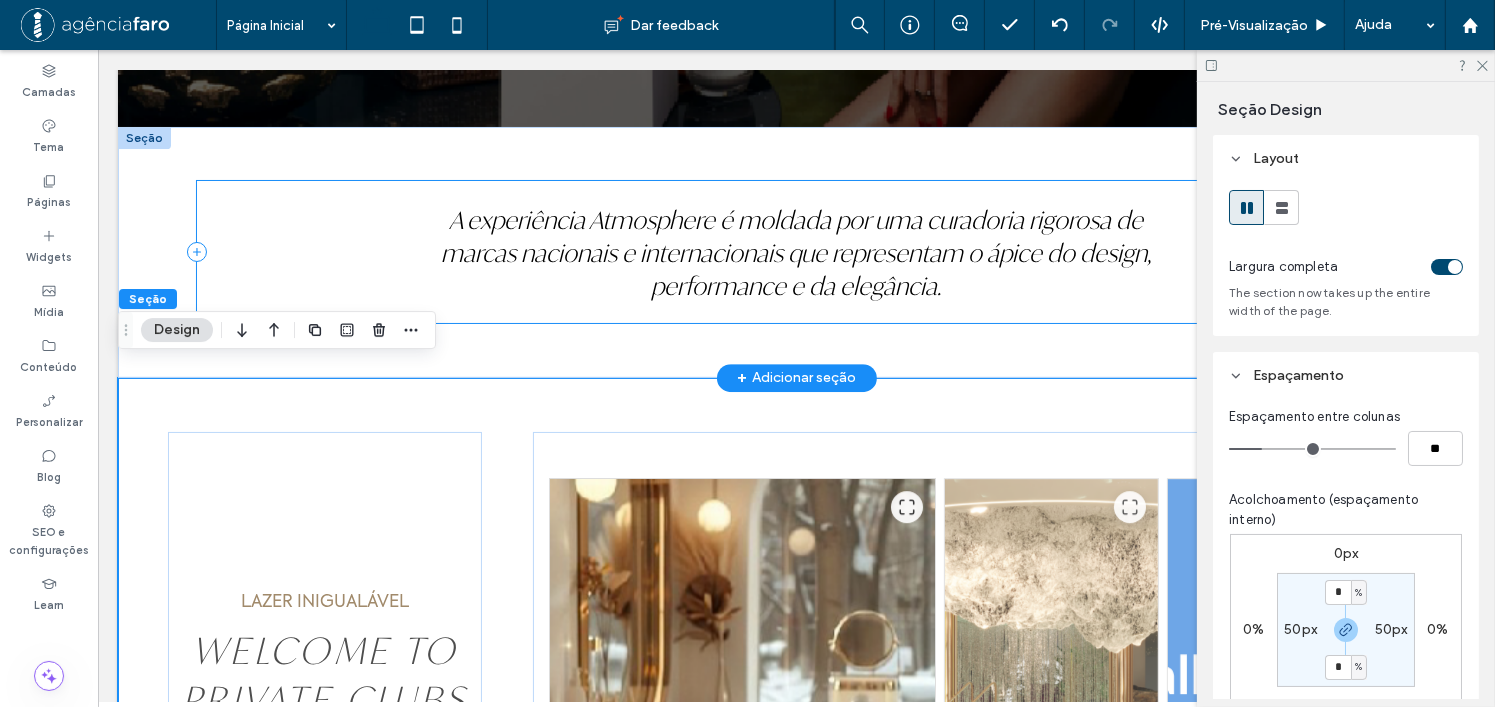 click on "A experiência Atmosphere é moldada por uma curadoria rigorosa de marcas nacionais e internacionais que representam o ápice do design, performance e da elegância." at bounding box center [796, 252] 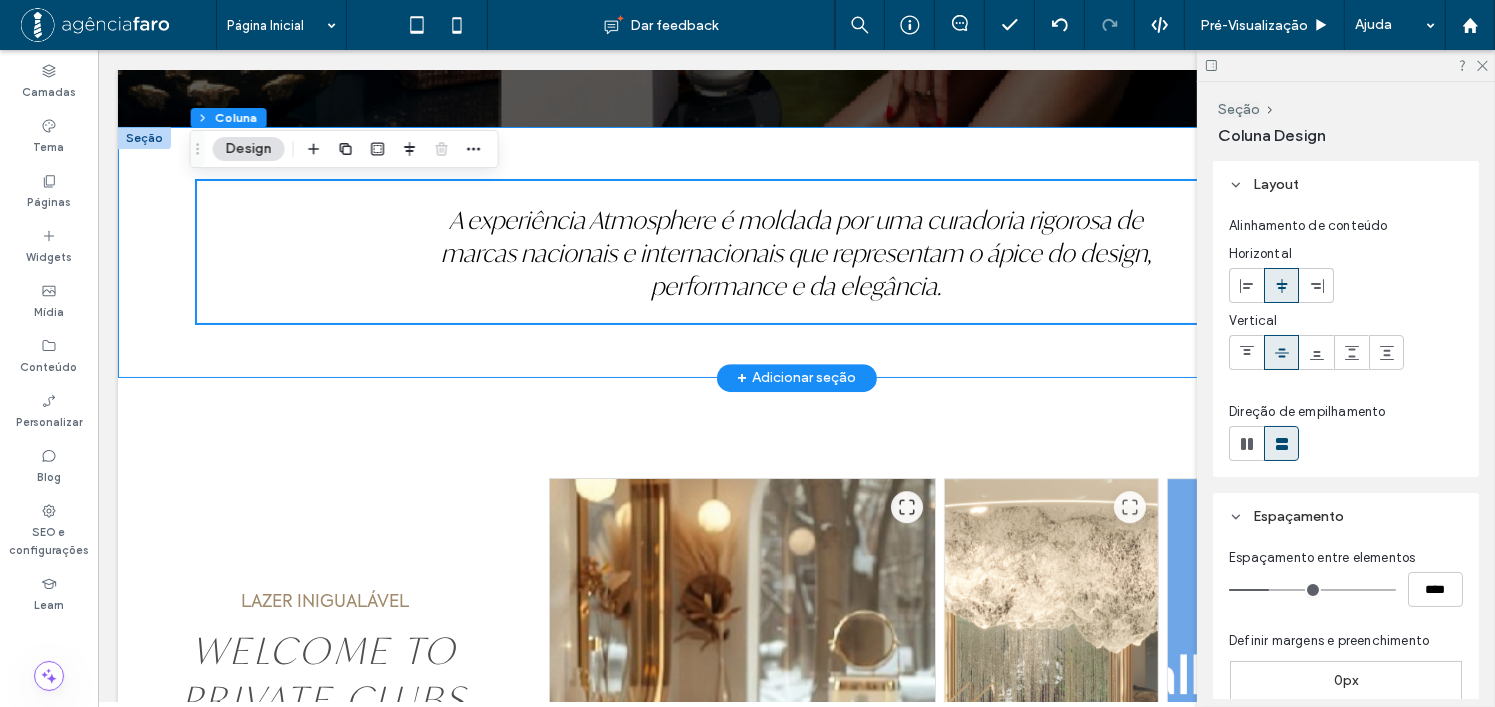 click on "A experiência Atmosphere é moldada por uma curadoria rigorosa de marcas nacionais e internacionais que representam o ápice do design, performance e da elegância." at bounding box center [796, 252] 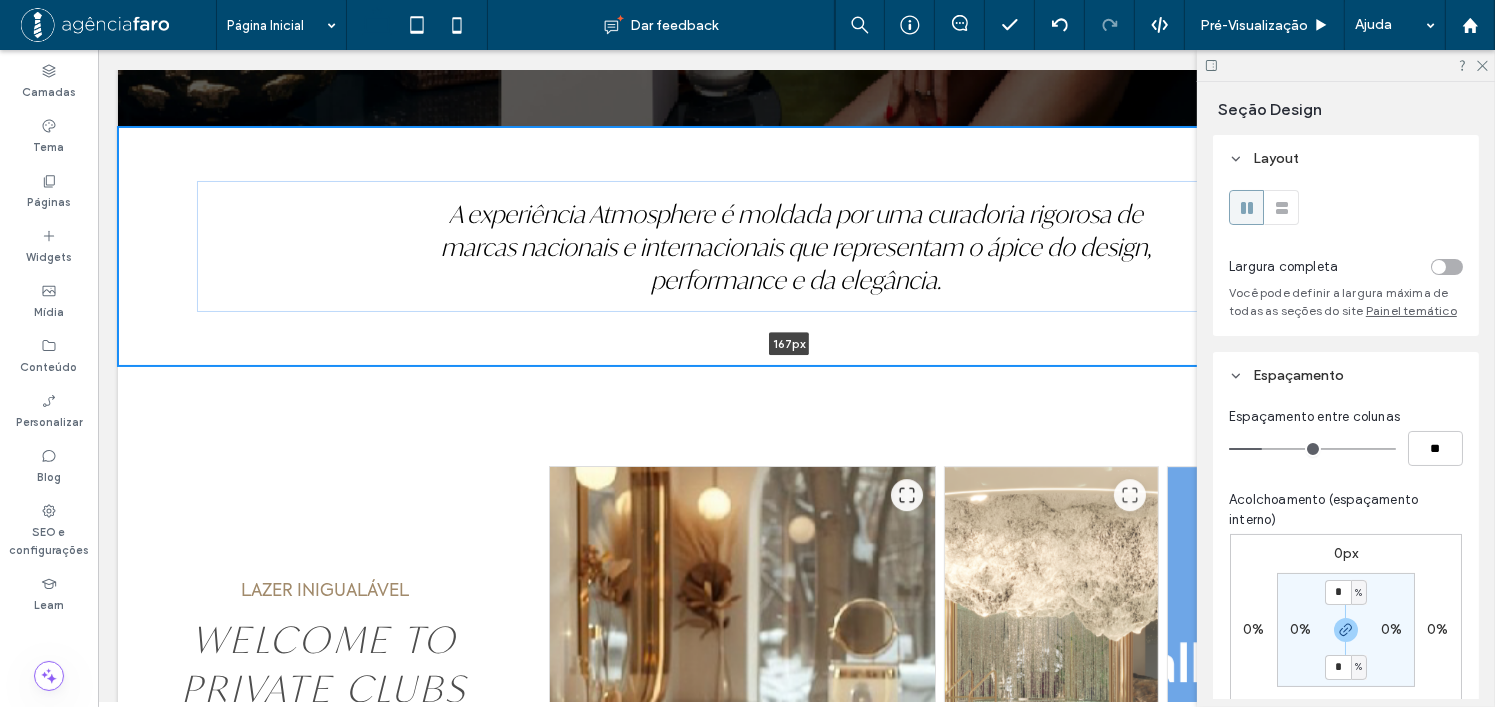 drag, startPoint x: 666, startPoint y: 362, endPoint x: 698, endPoint y: 256, distance: 110.724884 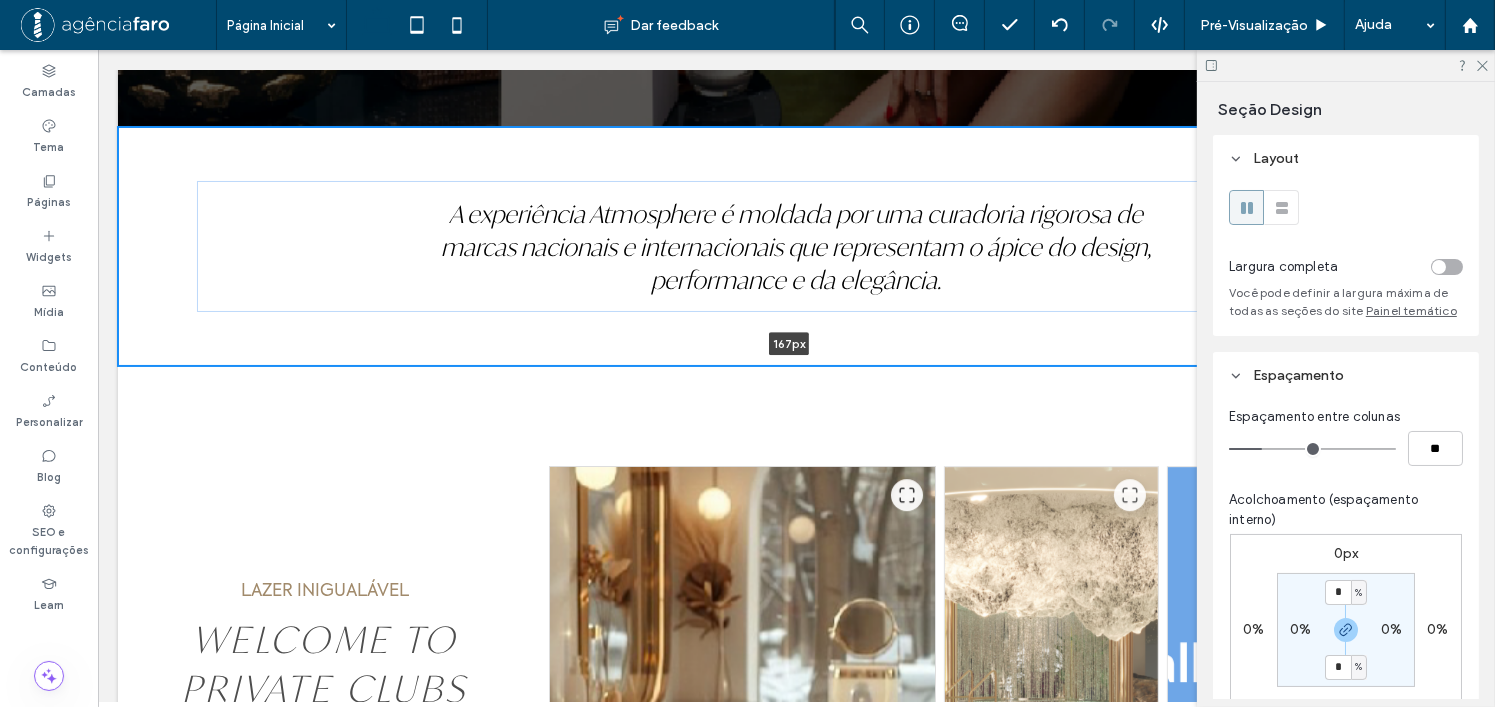 click on "A experiência Atmosphere é moldada por uma curadoria rigorosa de marcas nacionais e internacionais que representam o ápice do design, performance e da elegância.
167px
Seção + Adicionar seção" at bounding box center [795, 247] 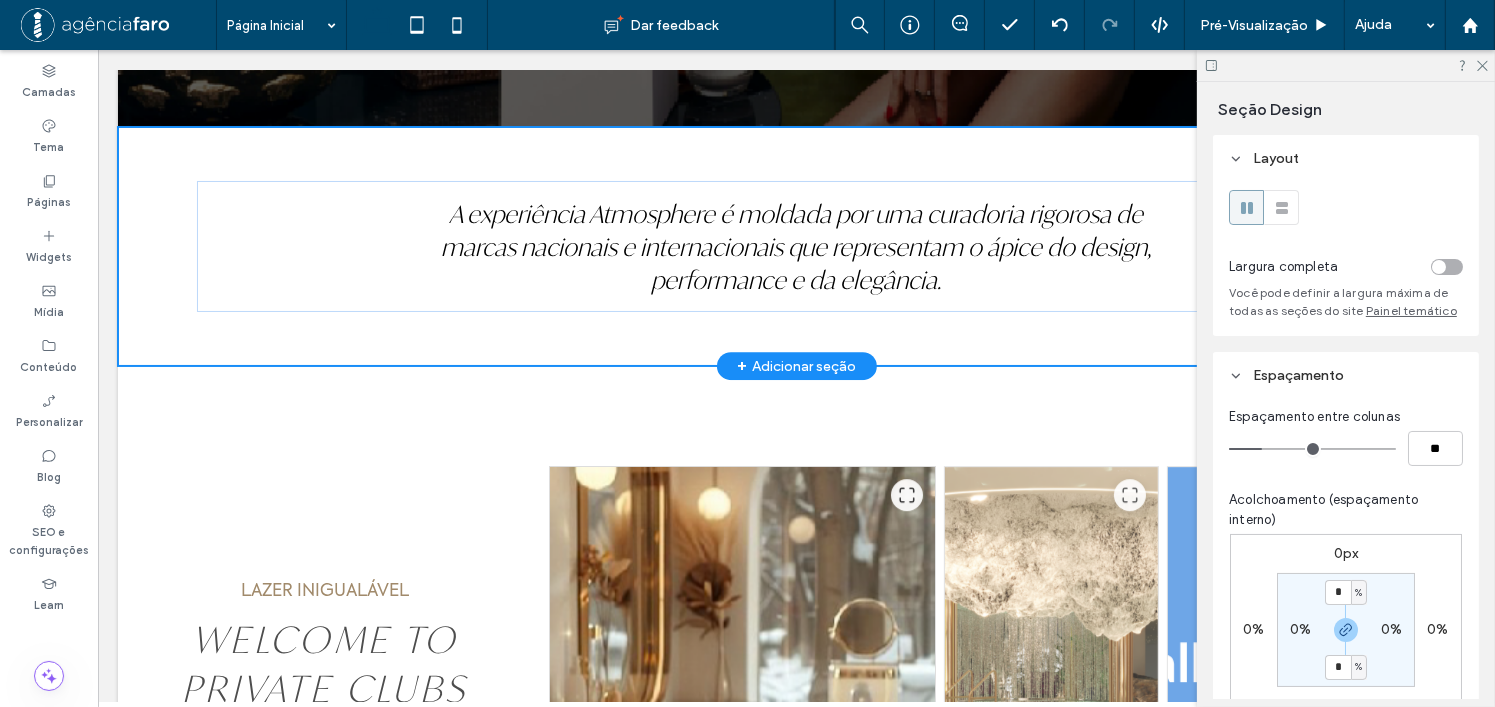 type on "***" 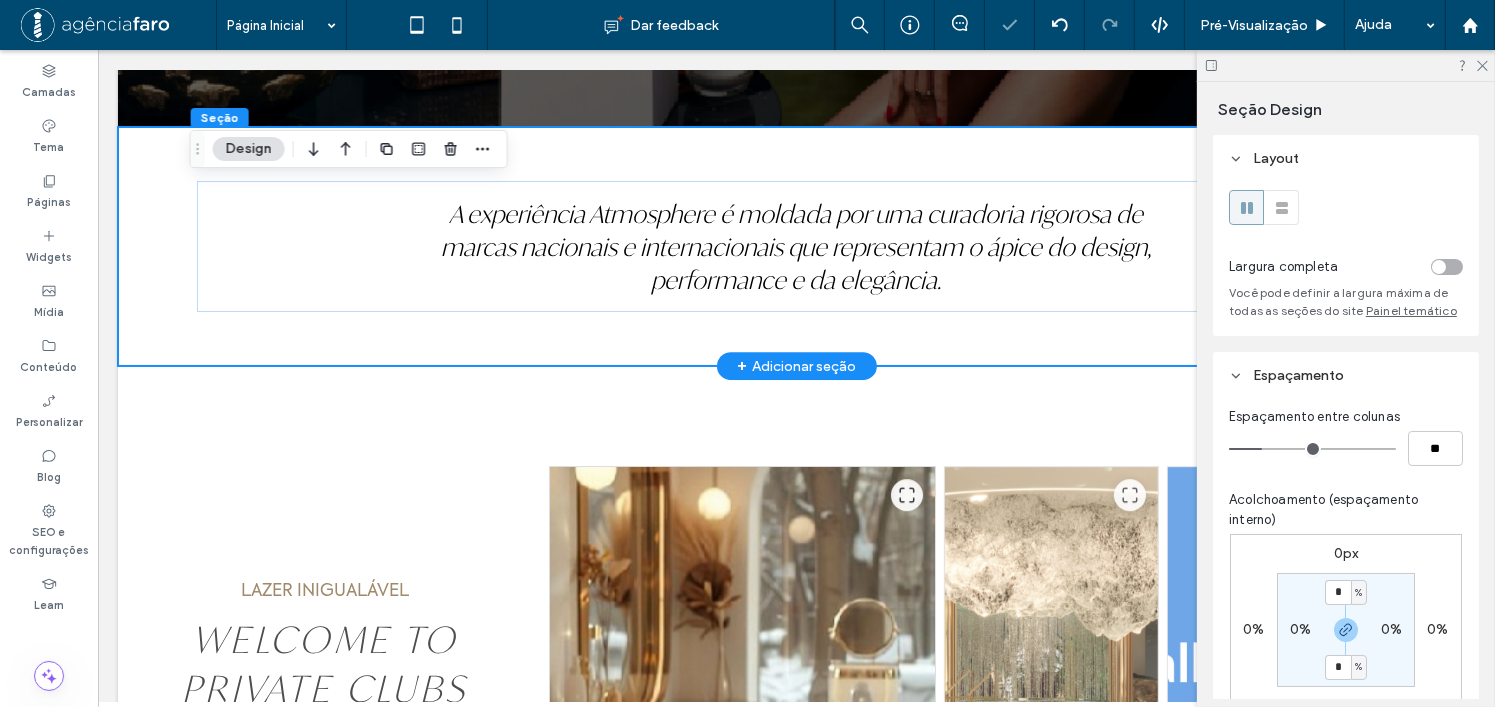 click on "A experiência Atmosphere é moldada por uma curadoria rigorosa de marcas nacionais e internacionais que representam o ápice do design, performance e da elegância." at bounding box center (795, 247) 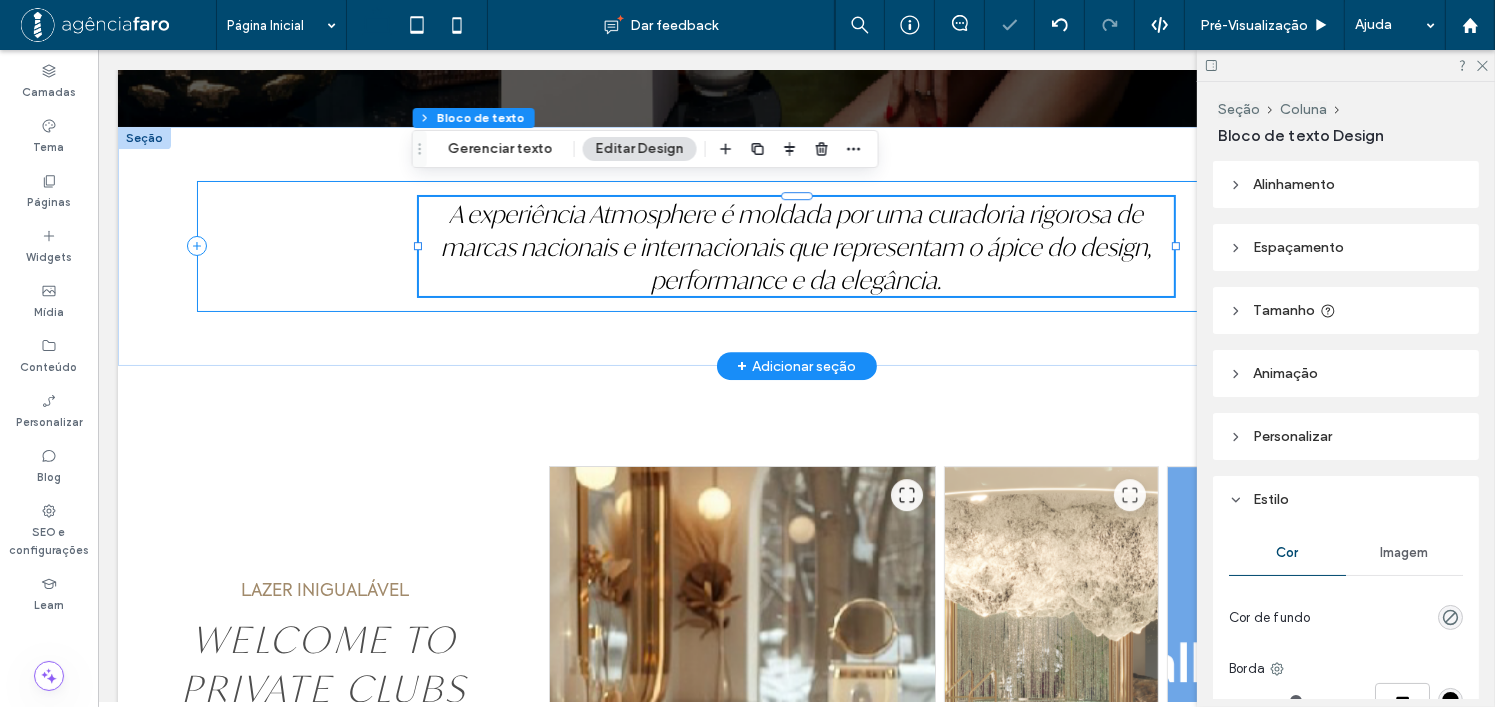 click on "A experiência Atmosphere é moldada por uma curadoria rigorosa de marcas nacionais e internacionais que representam o ápice do design, performance e da elegância." at bounding box center [796, 246] 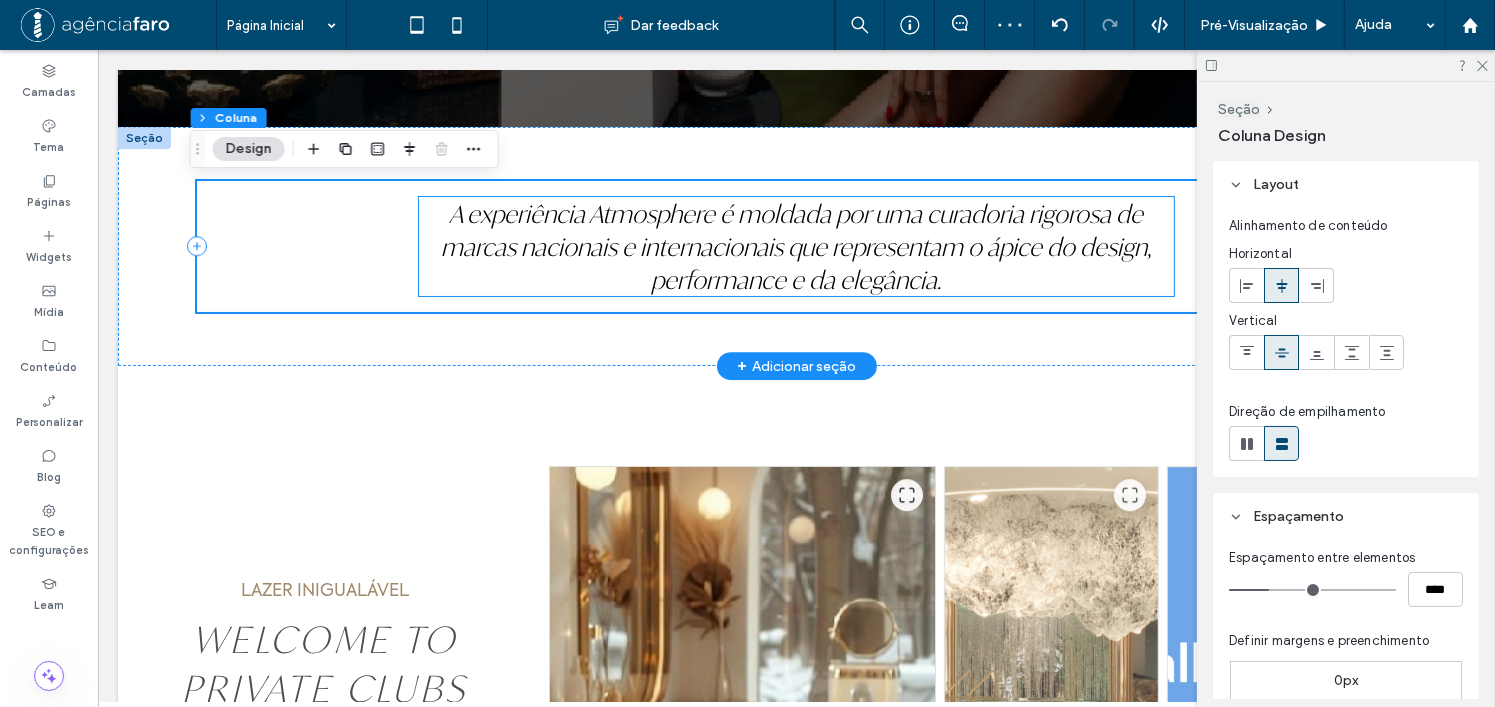 click on "A experiência Atmosphere é moldada por uma curadoria rigorosa de marcas nacionais e internacionais que representam o ápice do design, performance e da elegância." at bounding box center (795, 247) 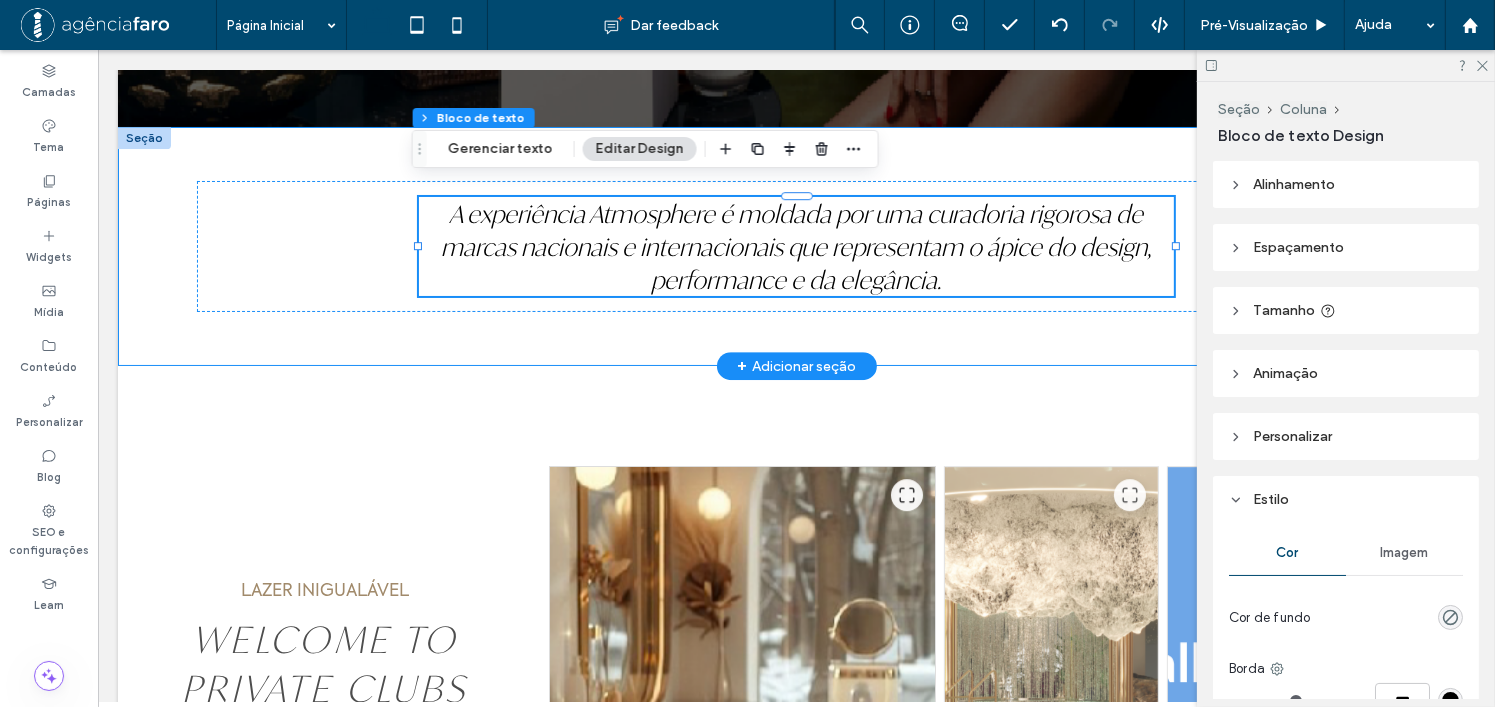 click on "A experiência Atmosphere é moldada por uma curadoria rigorosa de marcas nacionais e internacionais que representam o ápice do design, performance e da elegância." at bounding box center [796, 247] 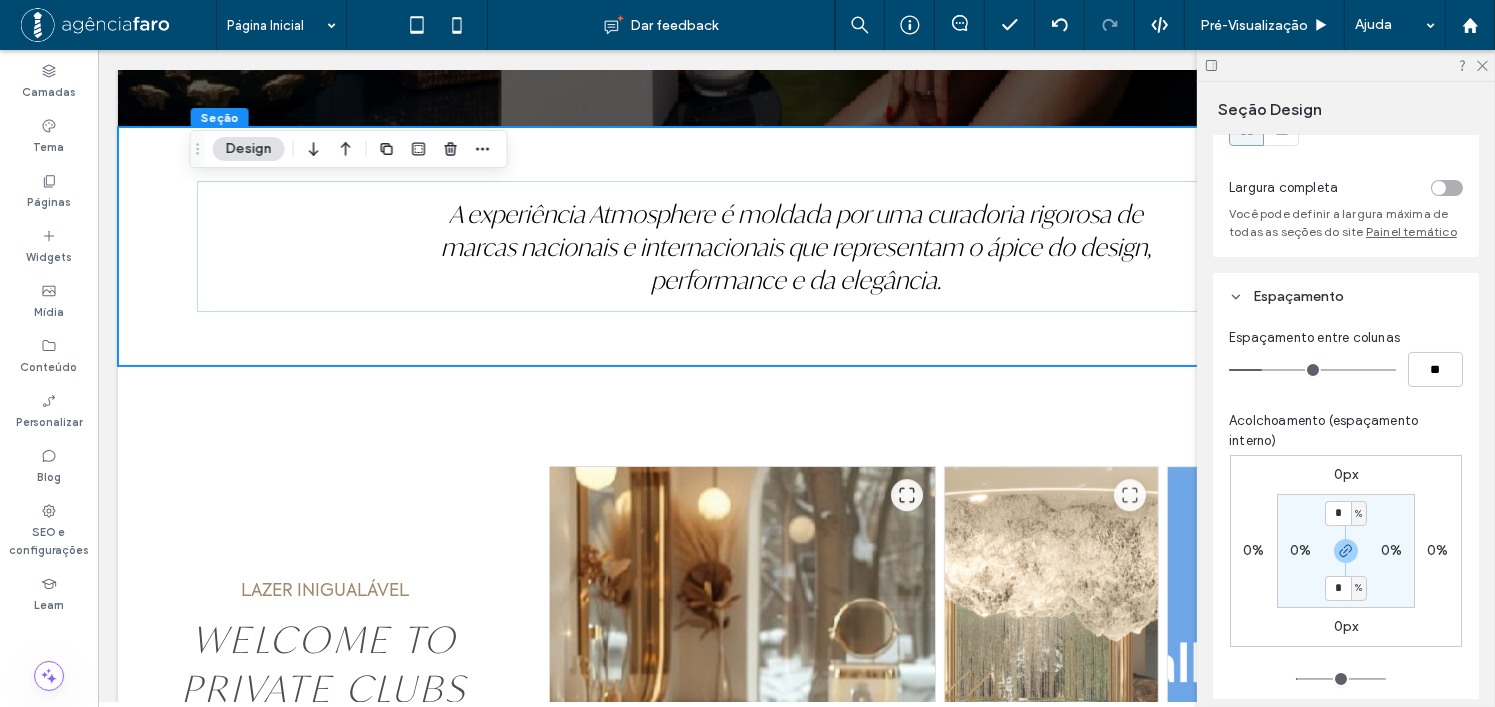 scroll, scrollTop: 200, scrollLeft: 0, axis: vertical 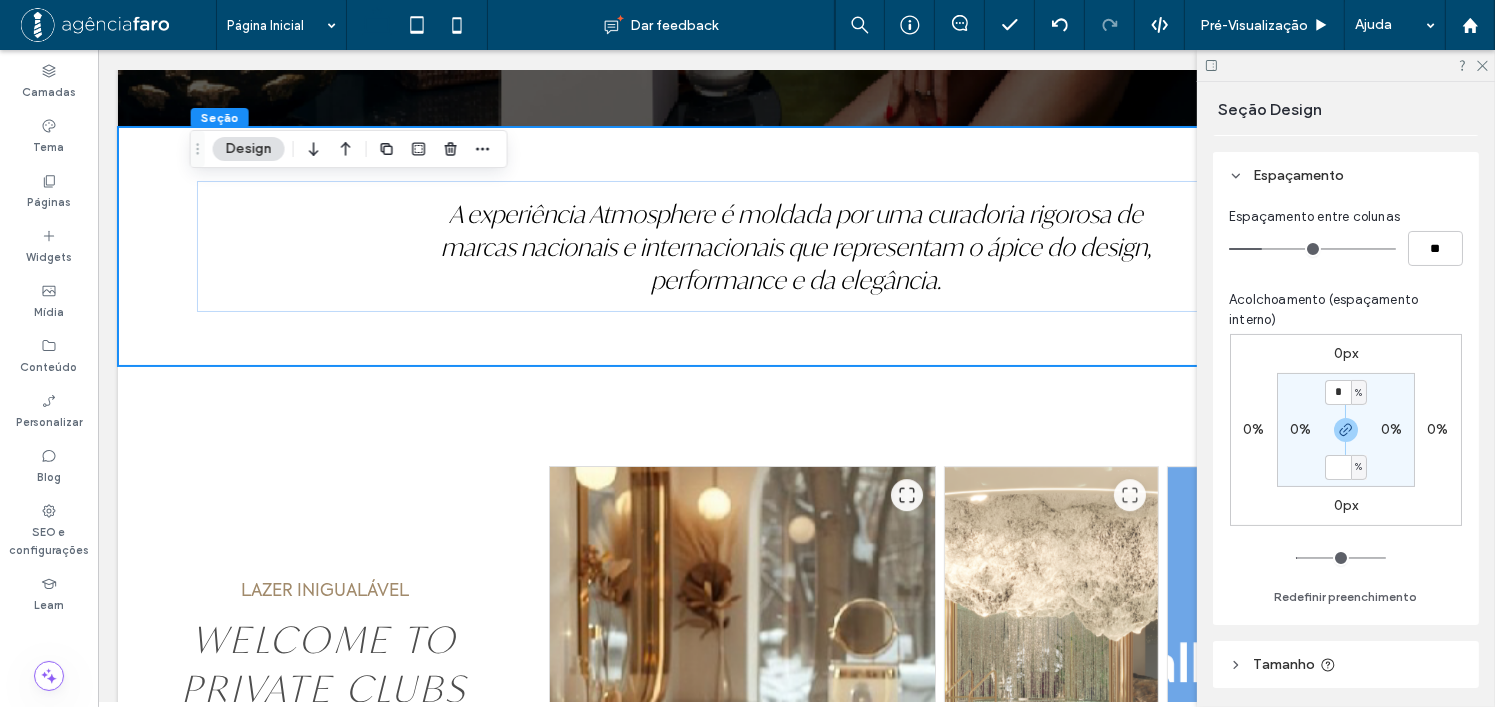type 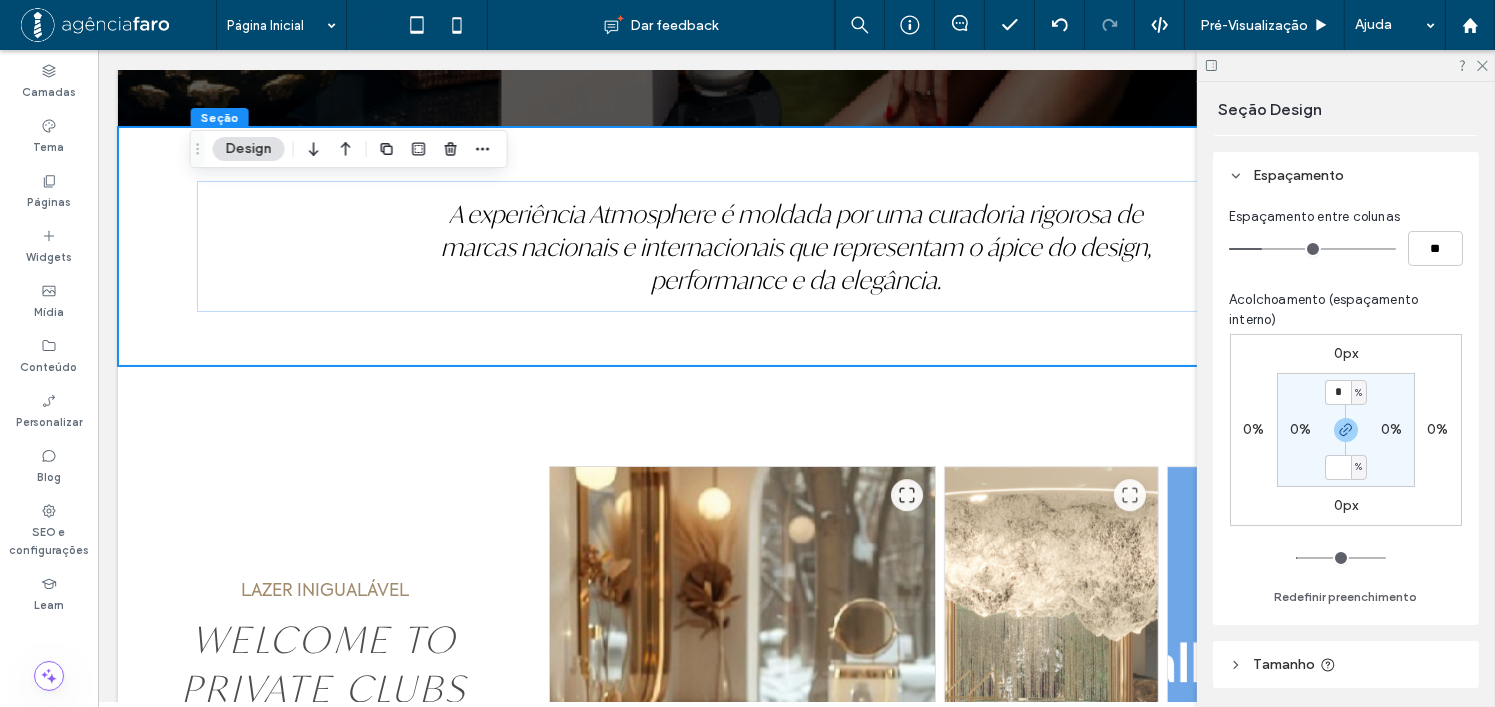 type on "*" 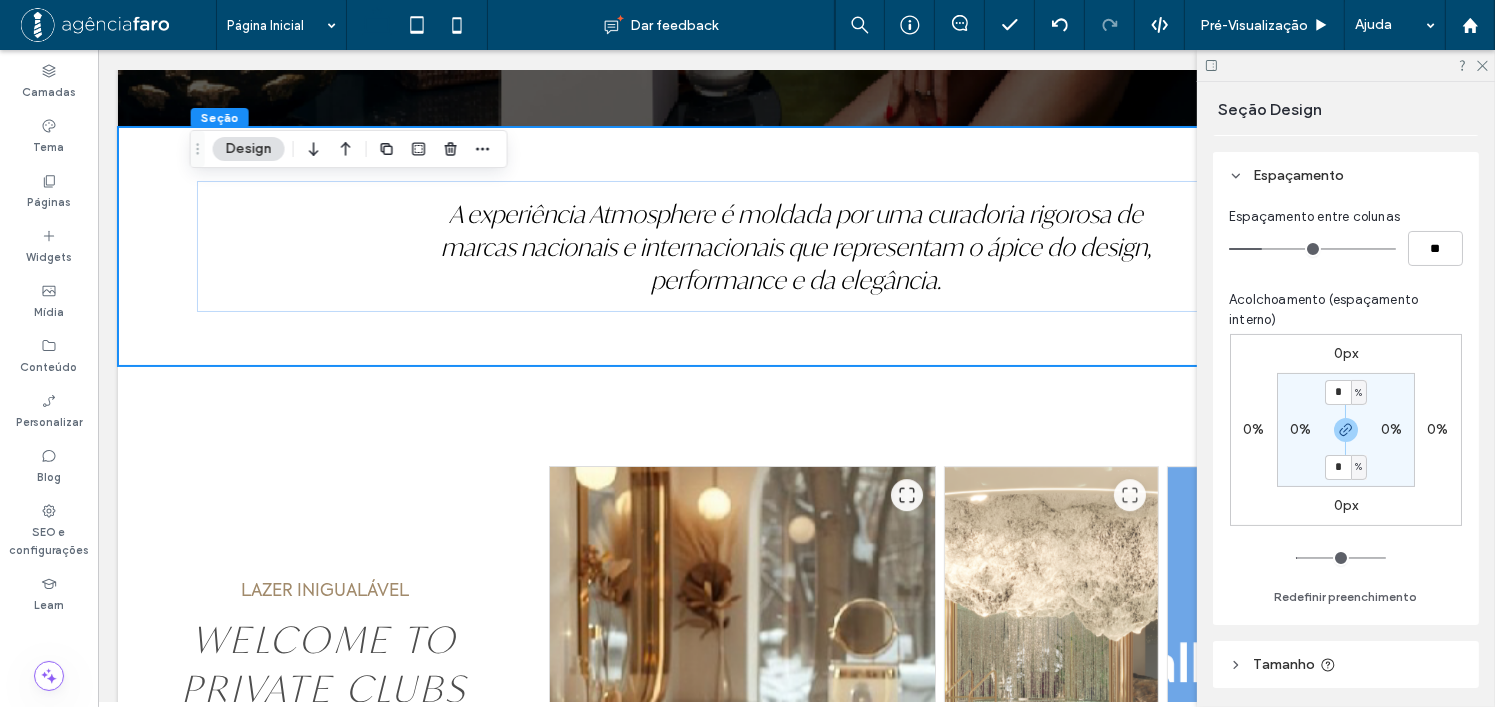 click on "0px 0% 0px 0% * % 0% * % 0%" at bounding box center (1346, 430) 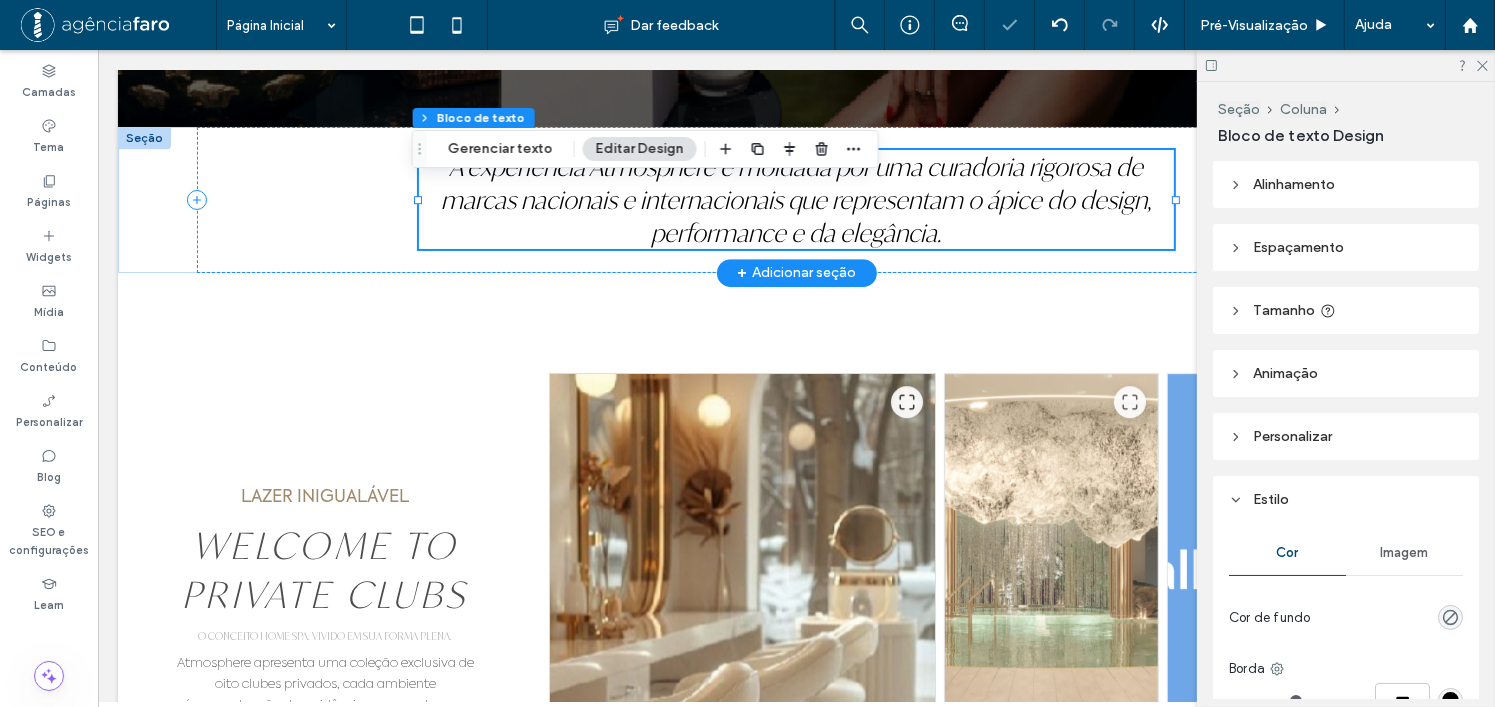 click on "A experiência Atmosphere é moldada por uma curadoria rigorosa de marcas nacionais e internacionais que representam o ápice do design, performance e da elegância." at bounding box center (795, 200) 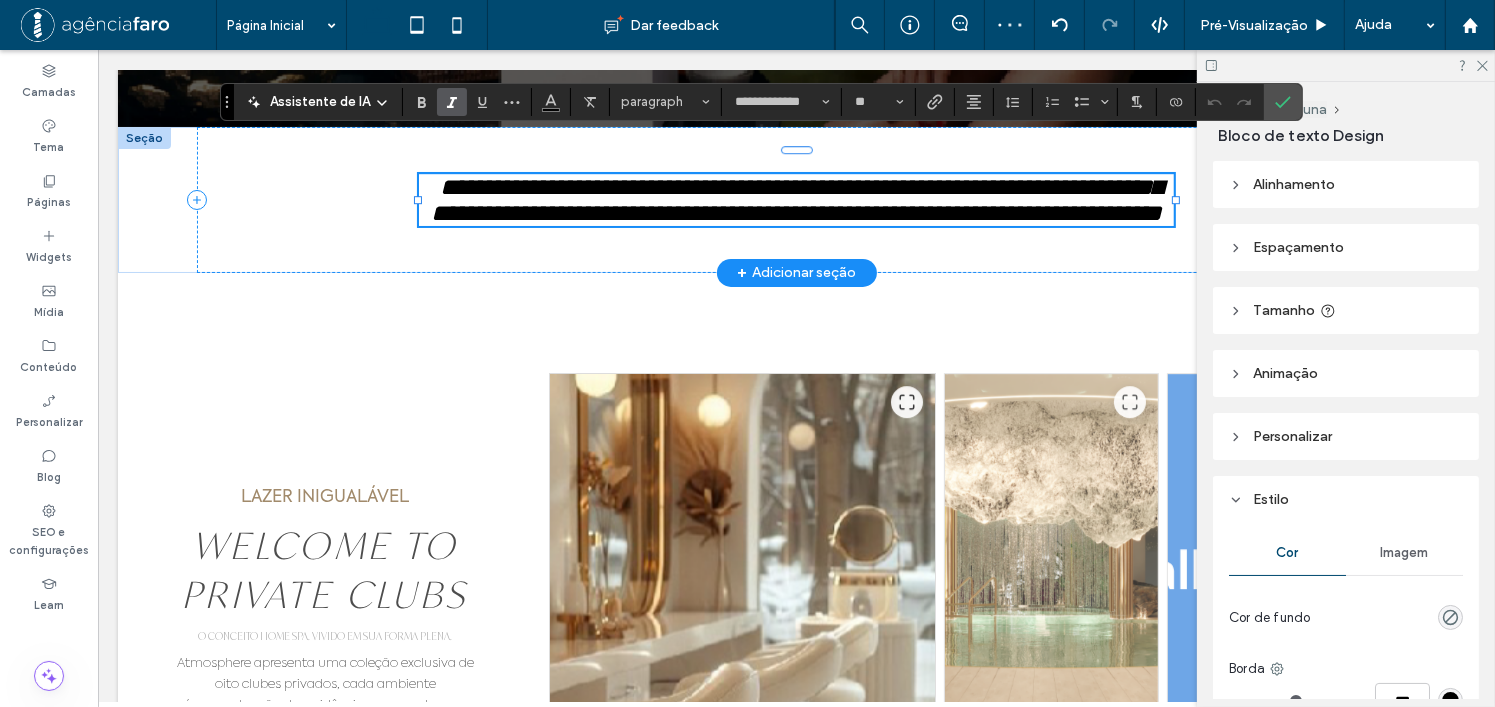 click on "**********" at bounding box center [761, 102] 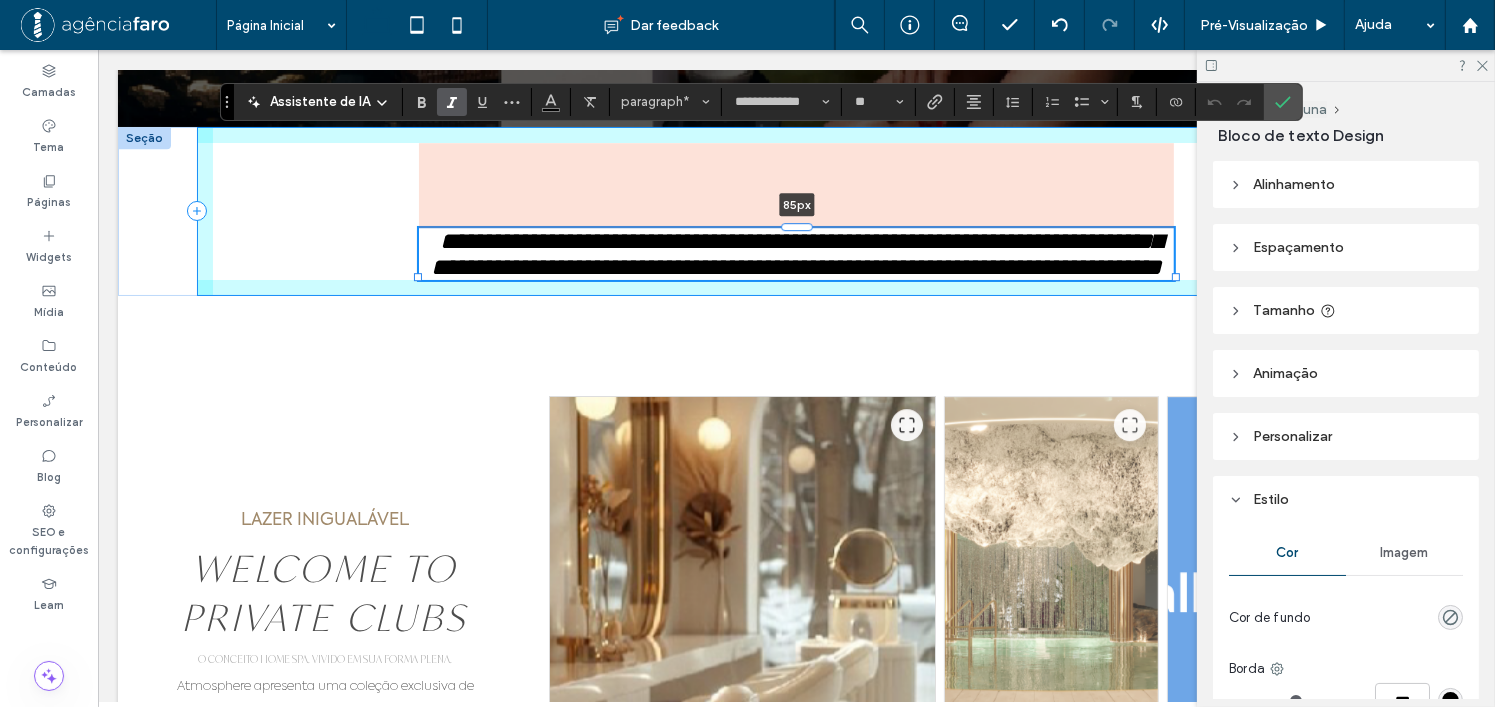 drag, startPoint x: 778, startPoint y: 135, endPoint x: 753, endPoint y: 220, distance: 88.60023 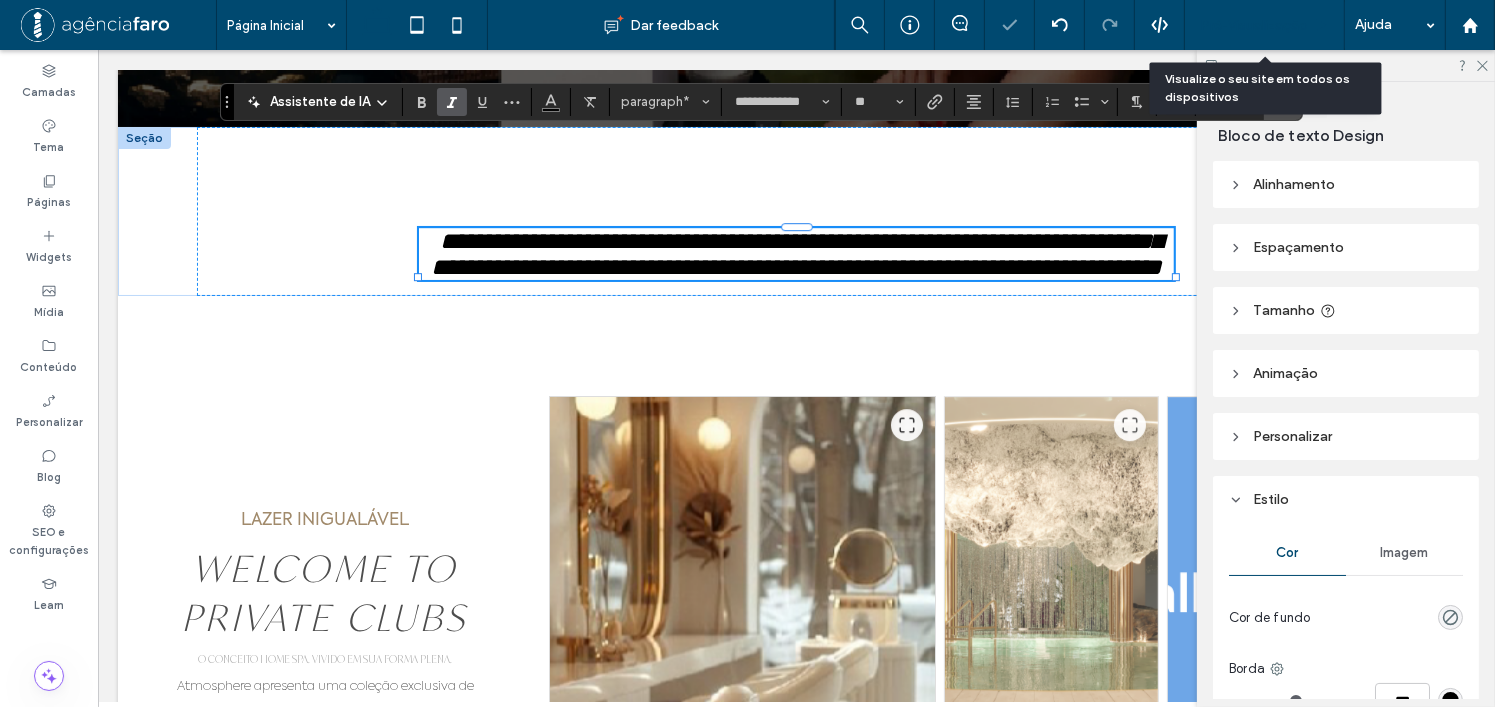 click on "Pré-Visualizaçāo" at bounding box center [1265, 25] 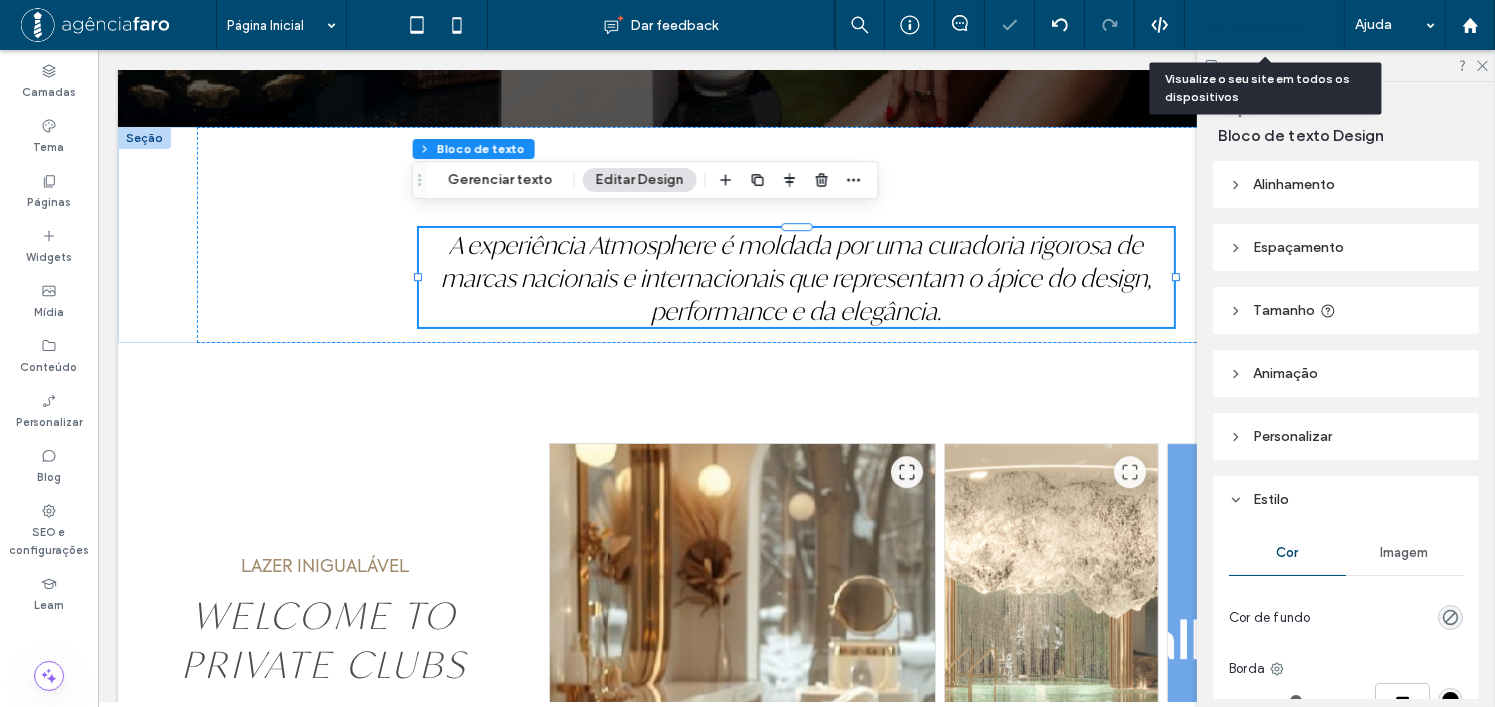 click on "Pré-Visualizaçāo" at bounding box center [1254, 25] 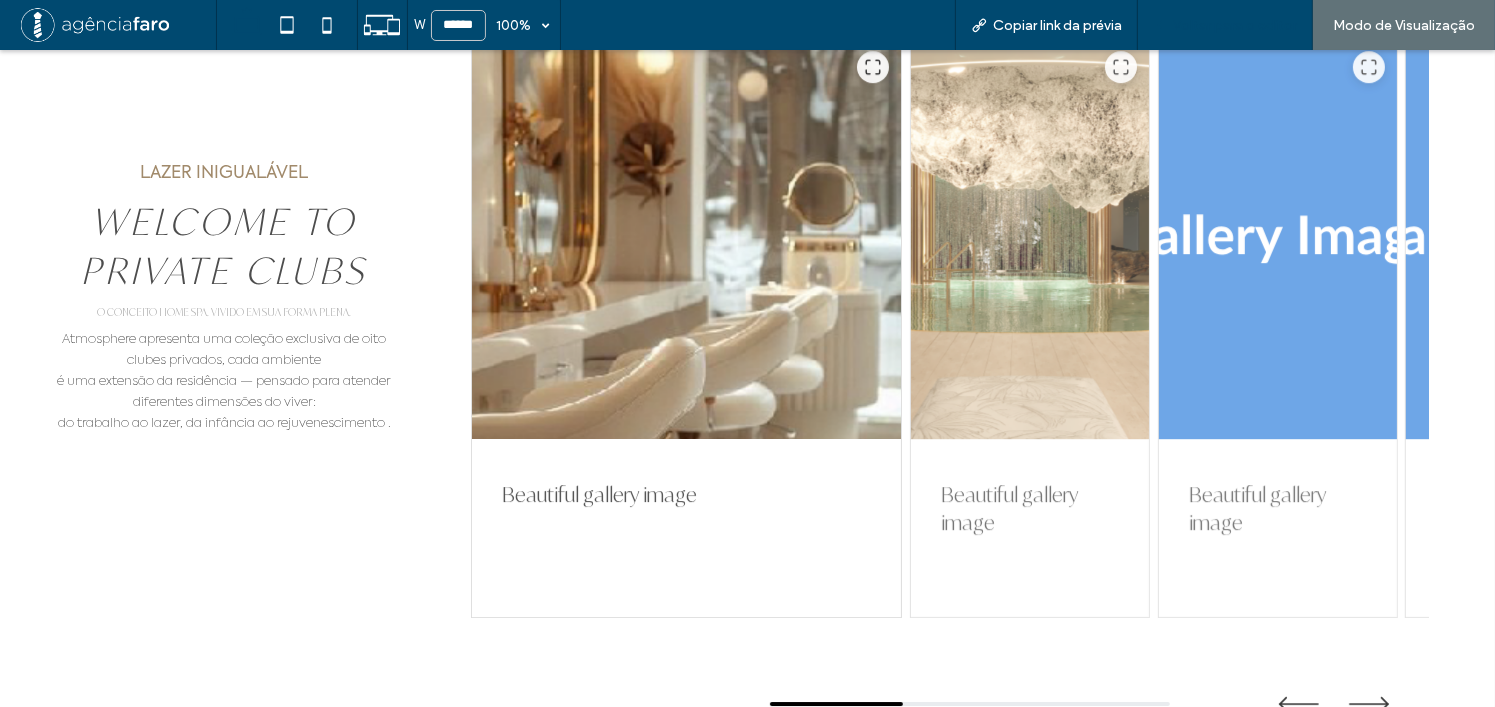 drag, startPoint x: 1219, startPoint y: 19, endPoint x: 901, endPoint y: 366, distance: 470.6729 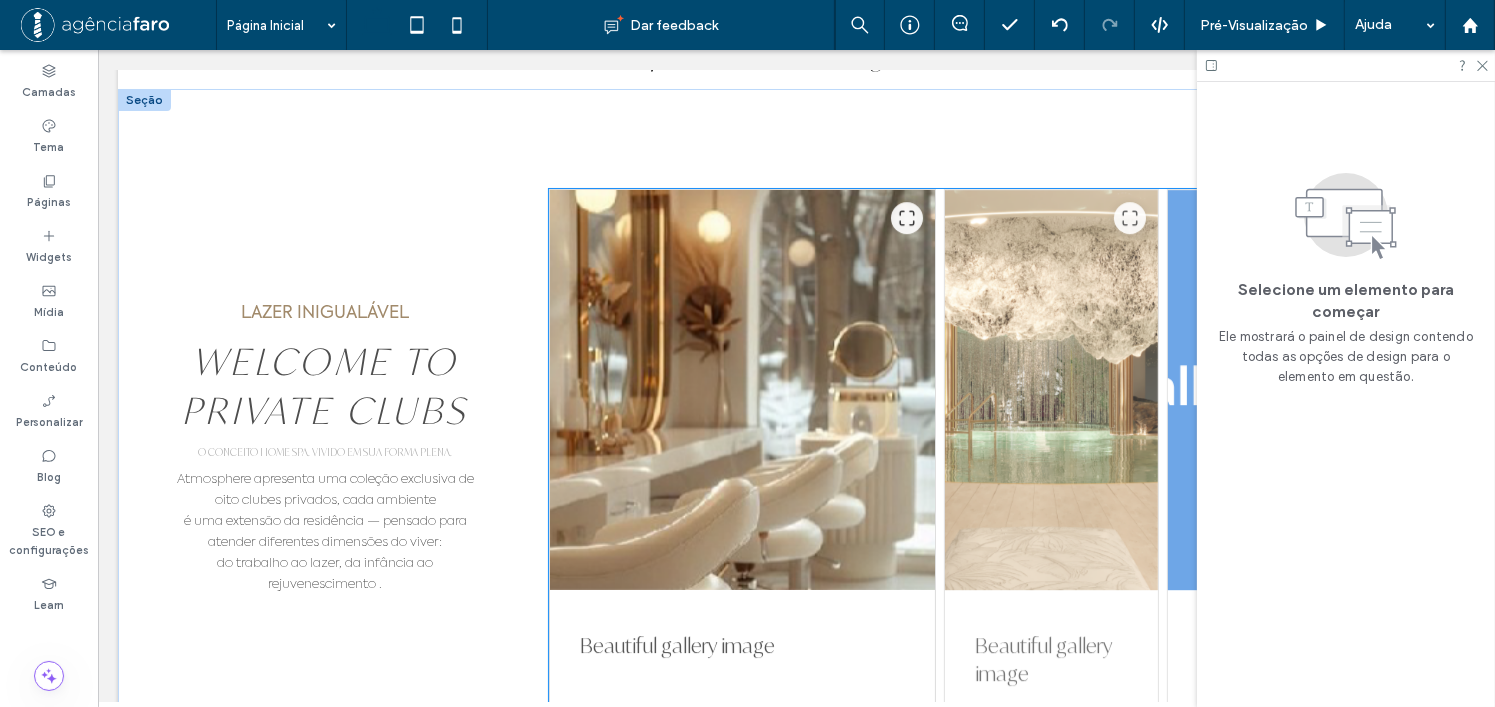 scroll, scrollTop: 6032, scrollLeft: 0, axis: vertical 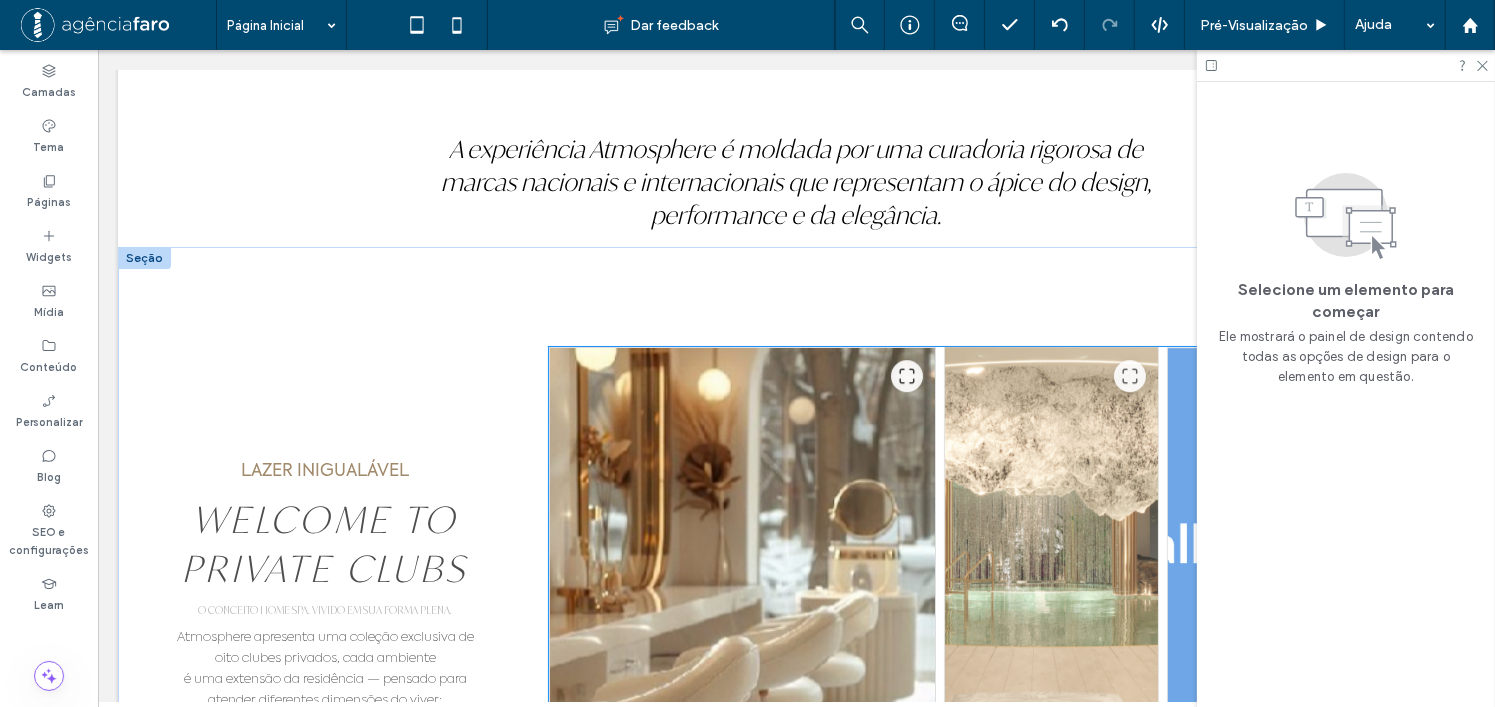 click at bounding box center [1050, 548] 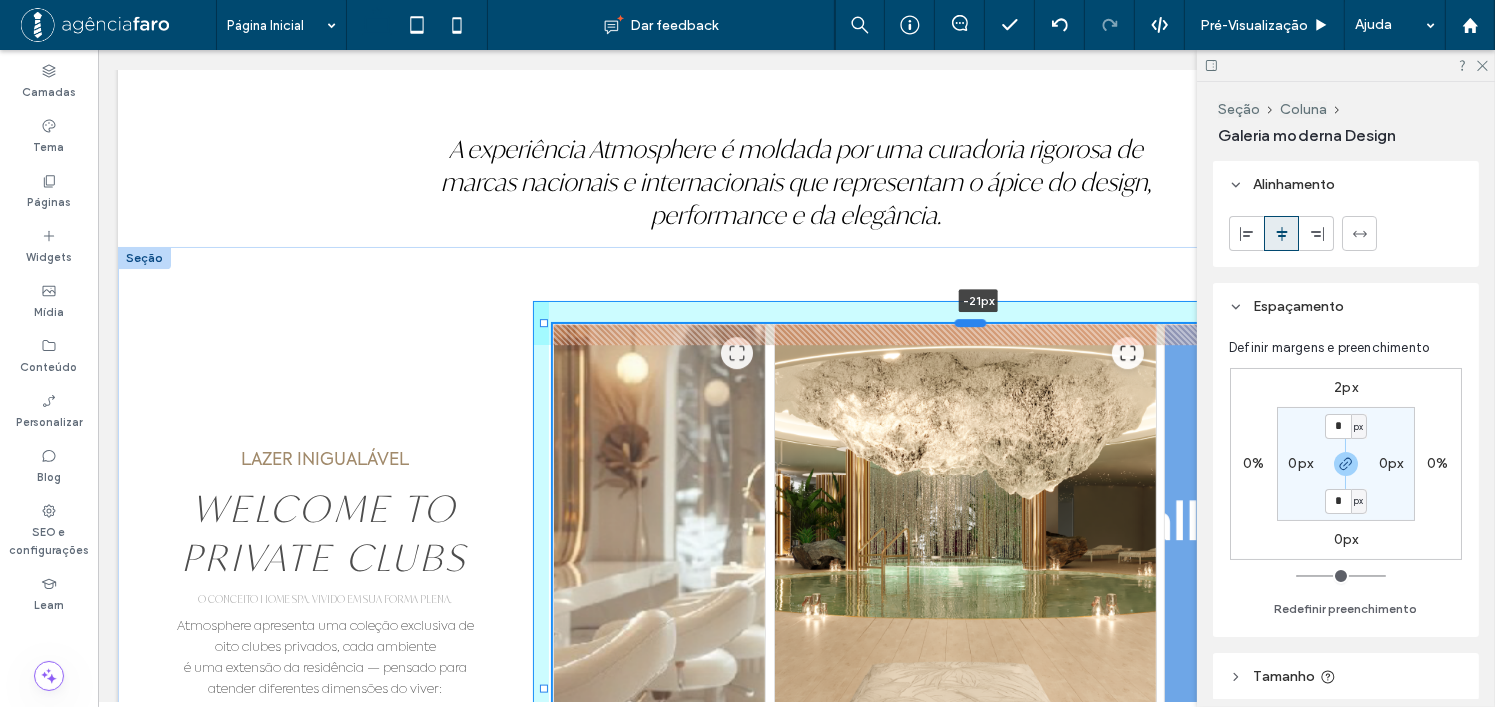 drag, startPoint x: 975, startPoint y: 330, endPoint x: 978, endPoint y: 307, distance: 23.194826 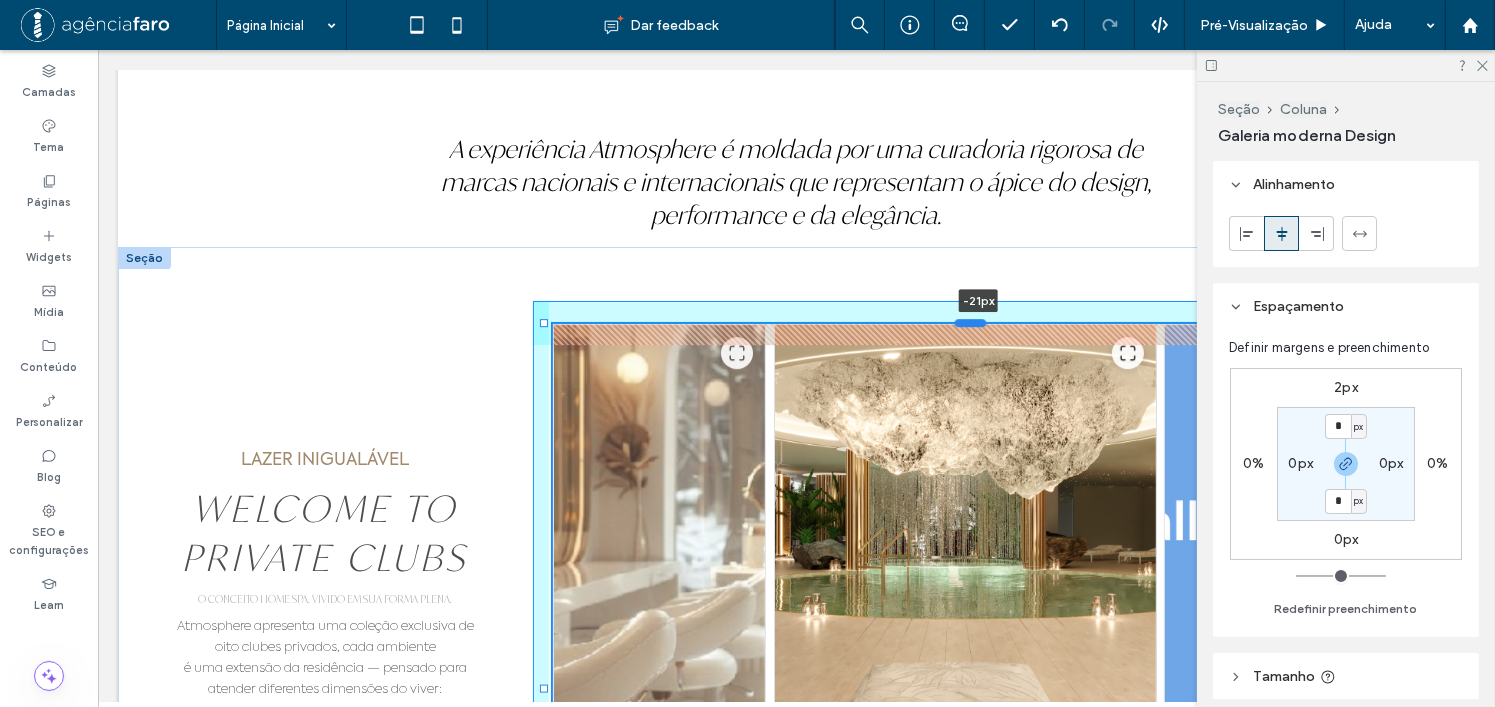 click at bounding box center (970, 322) 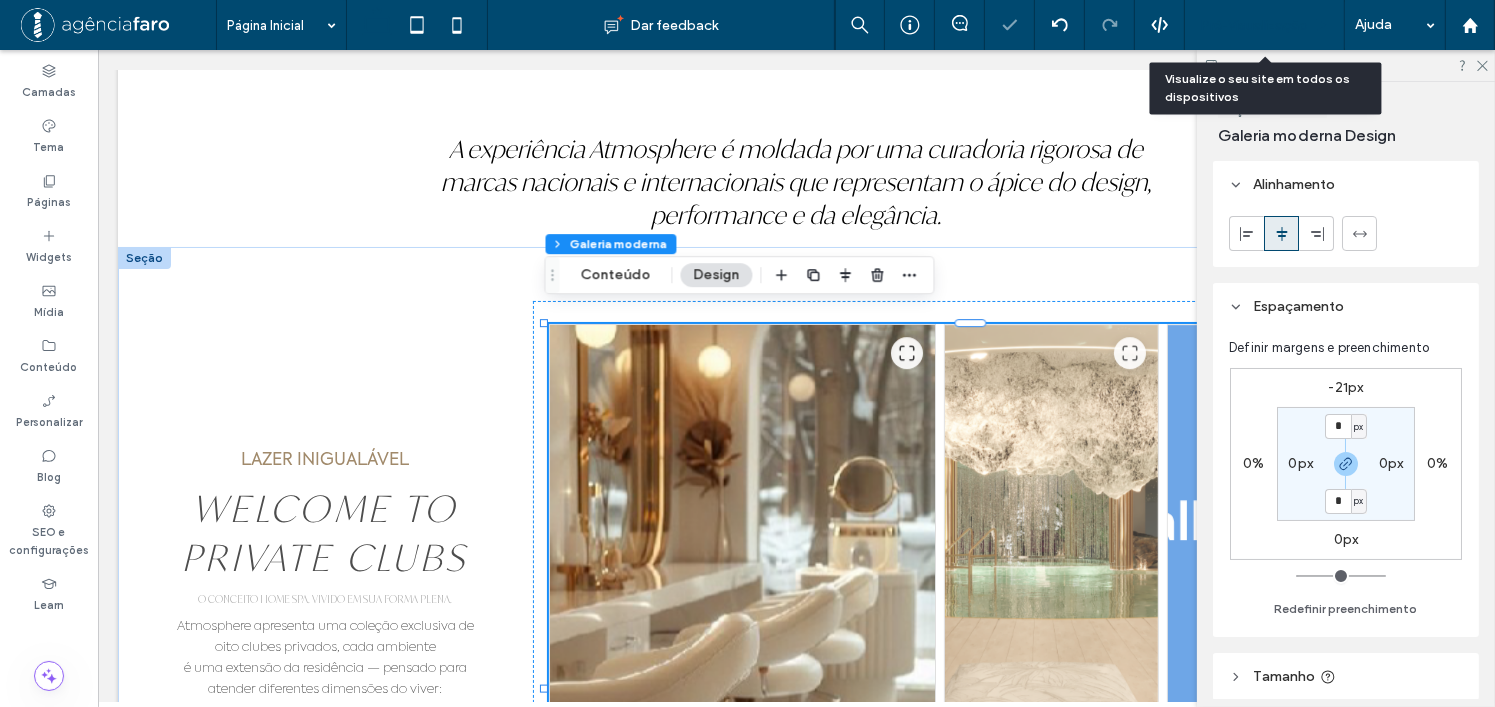 drag, startPoint x: 1255, startPoint y: 21, endPoint x: 1088, endPoint y: 57, distance: 170.83618 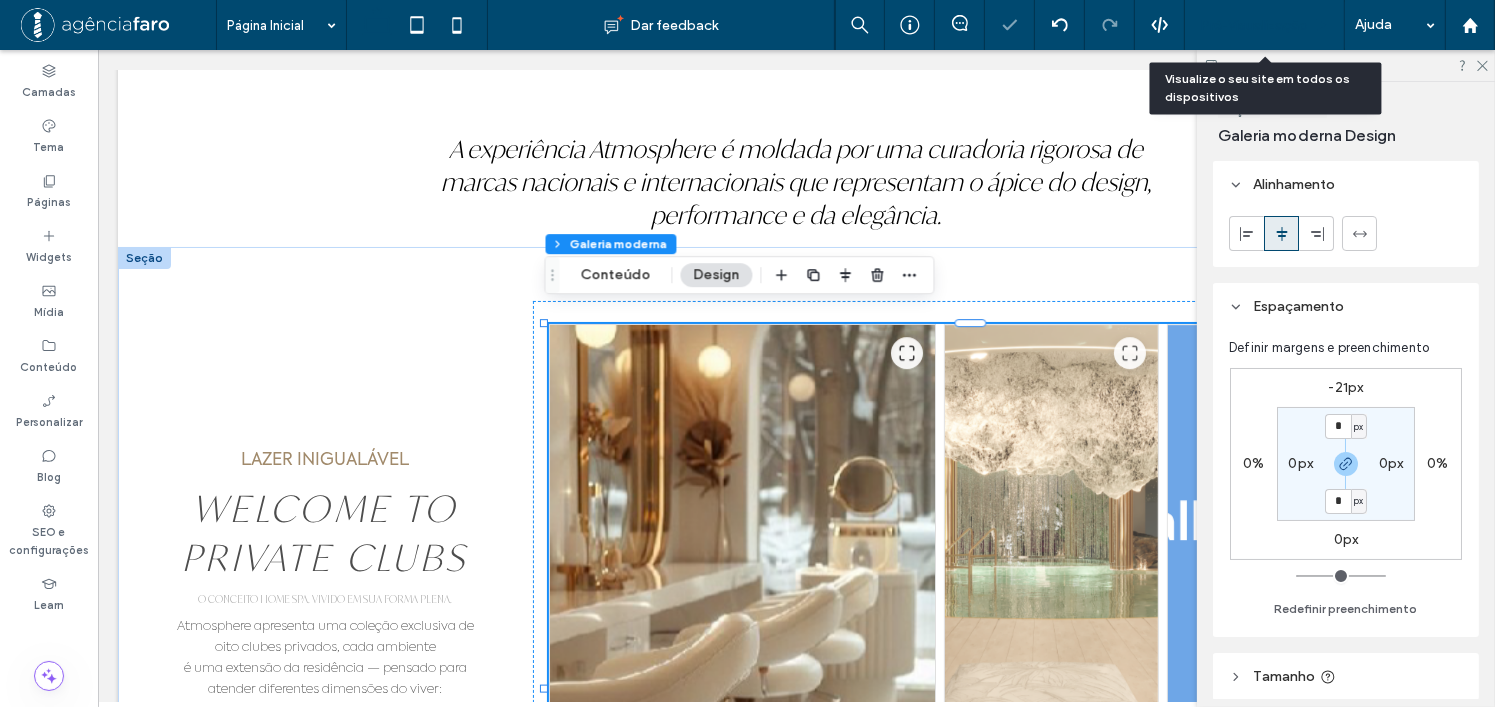 click on "Pré-Visualizaçāo" at bounding box center [1254, 25] 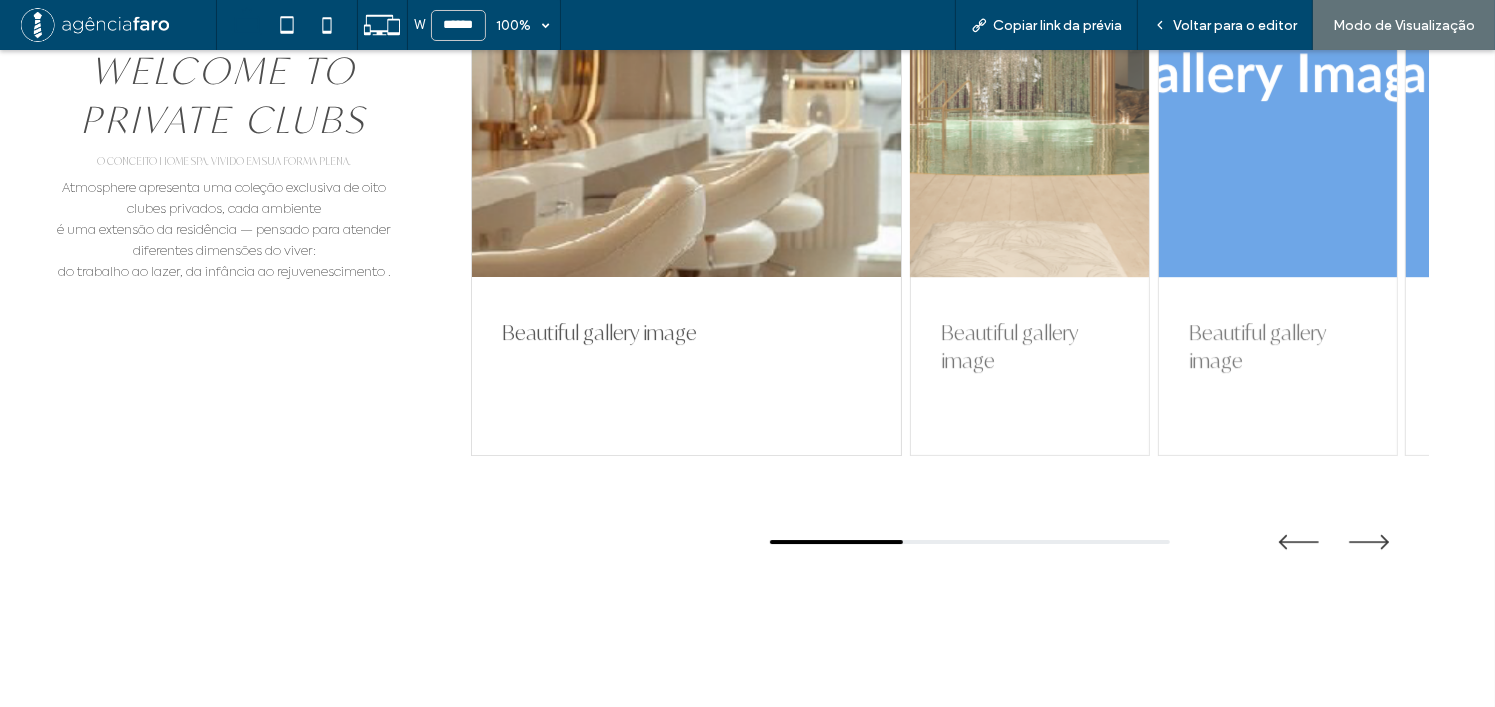 scroll, scrollTop: 6556, scrollLeft: 0, axis: vertical 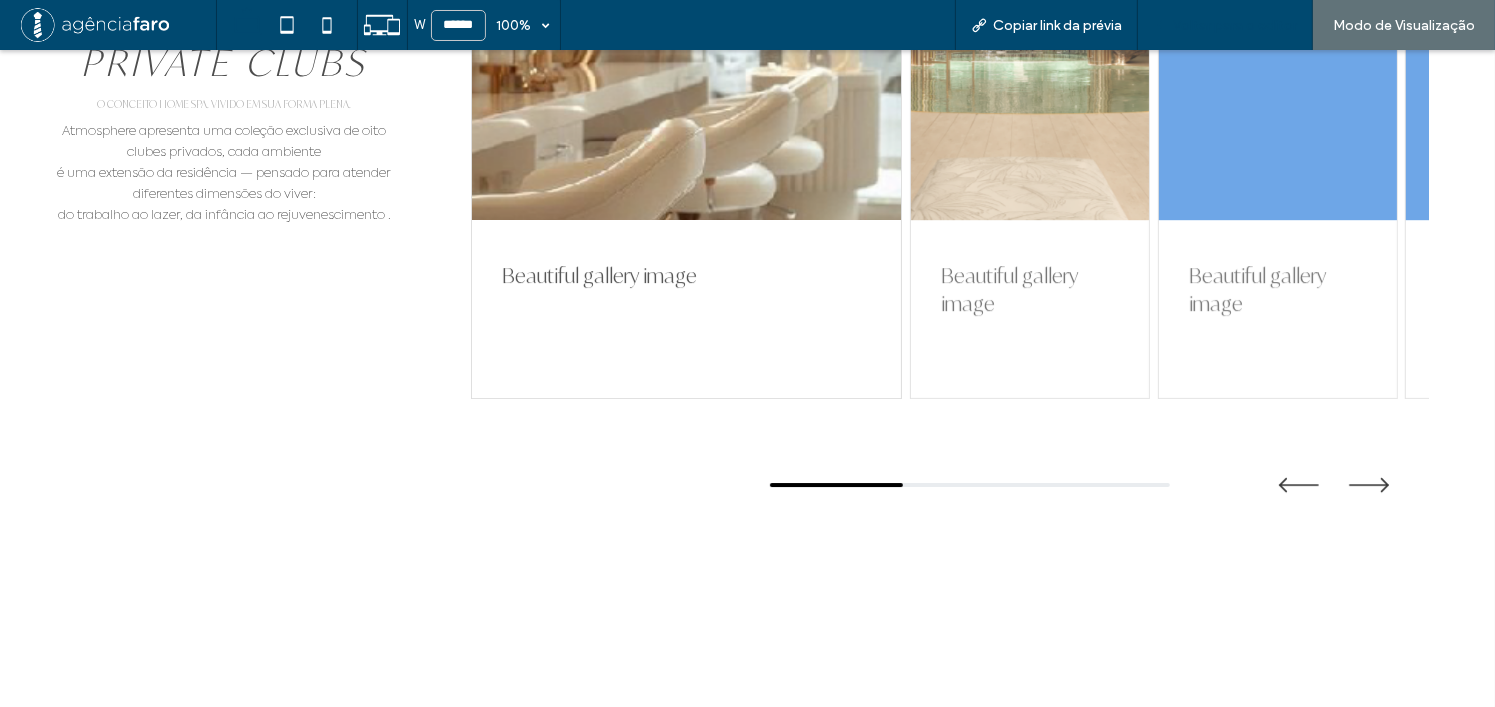 click on "Voltar para o editor" at bounding box center (1225, 25) 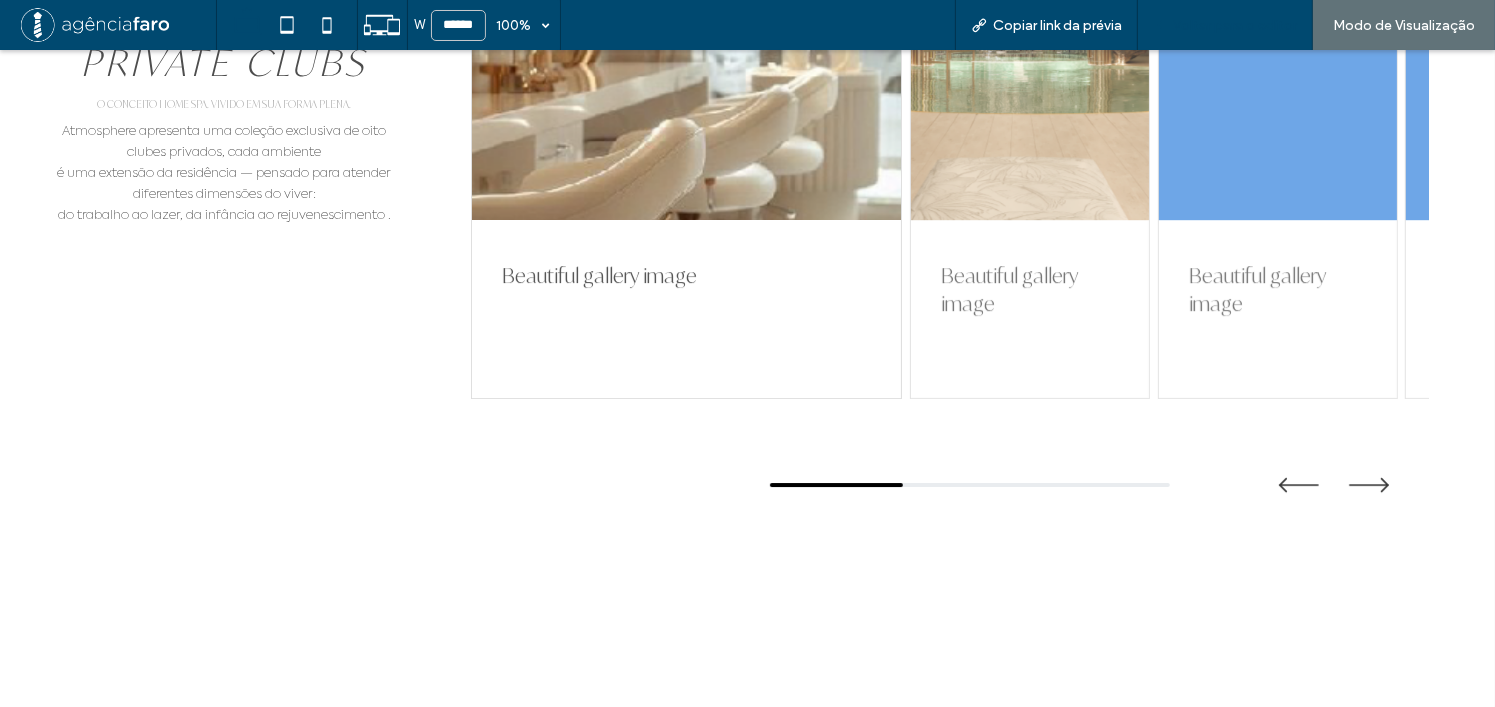 click on "Voltar para o editor" at bounding box center [1225, 25] 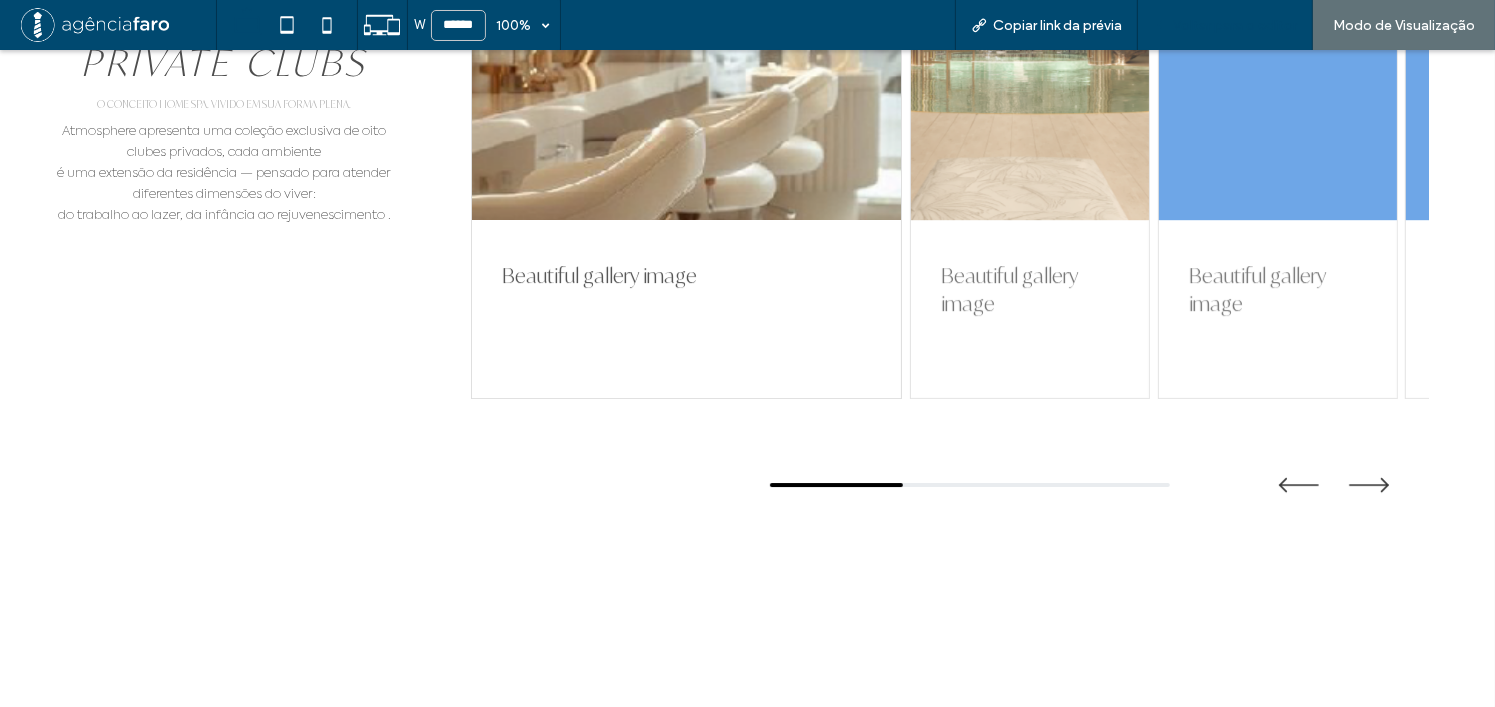 click on "Voltar para o editor" at bounding box center (1235, 25) 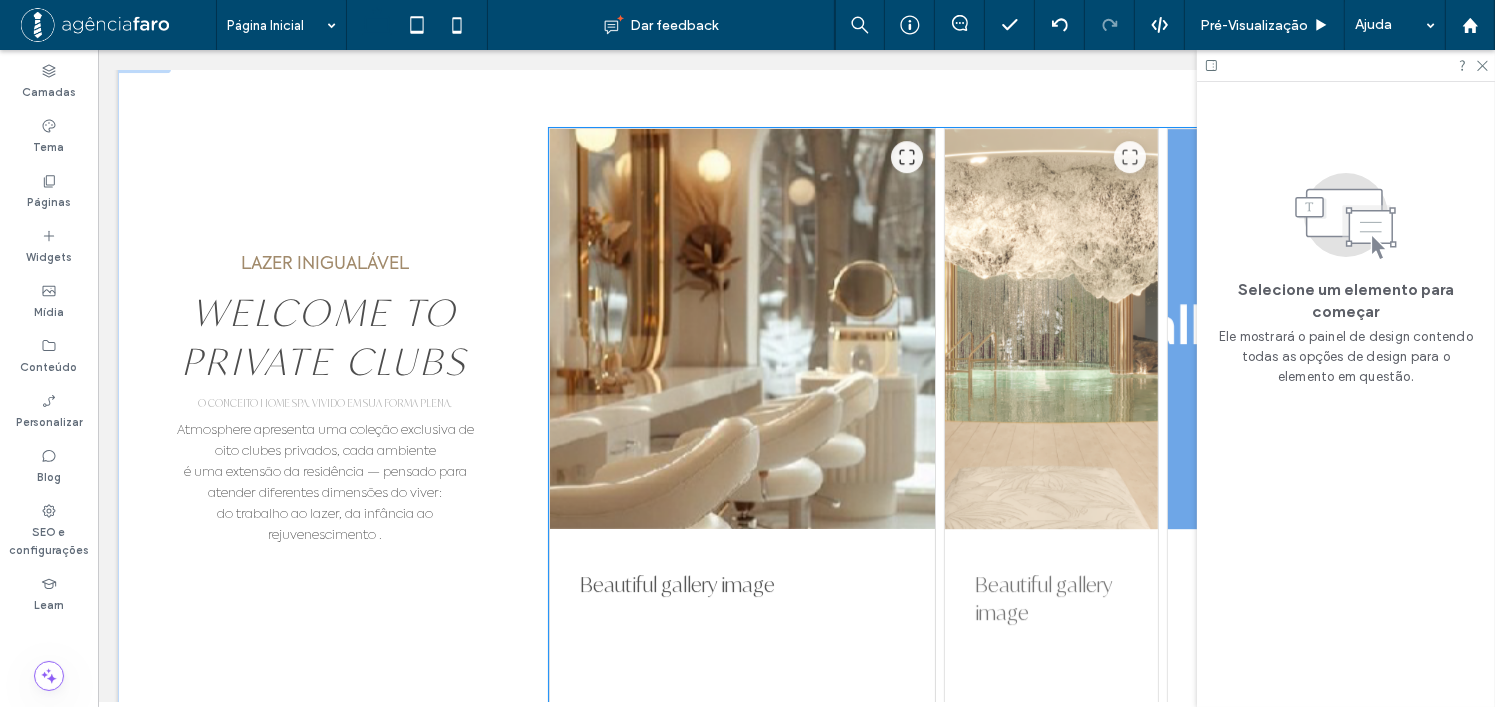click on "Beautiful gallery image" at bounding box center (741, 418) 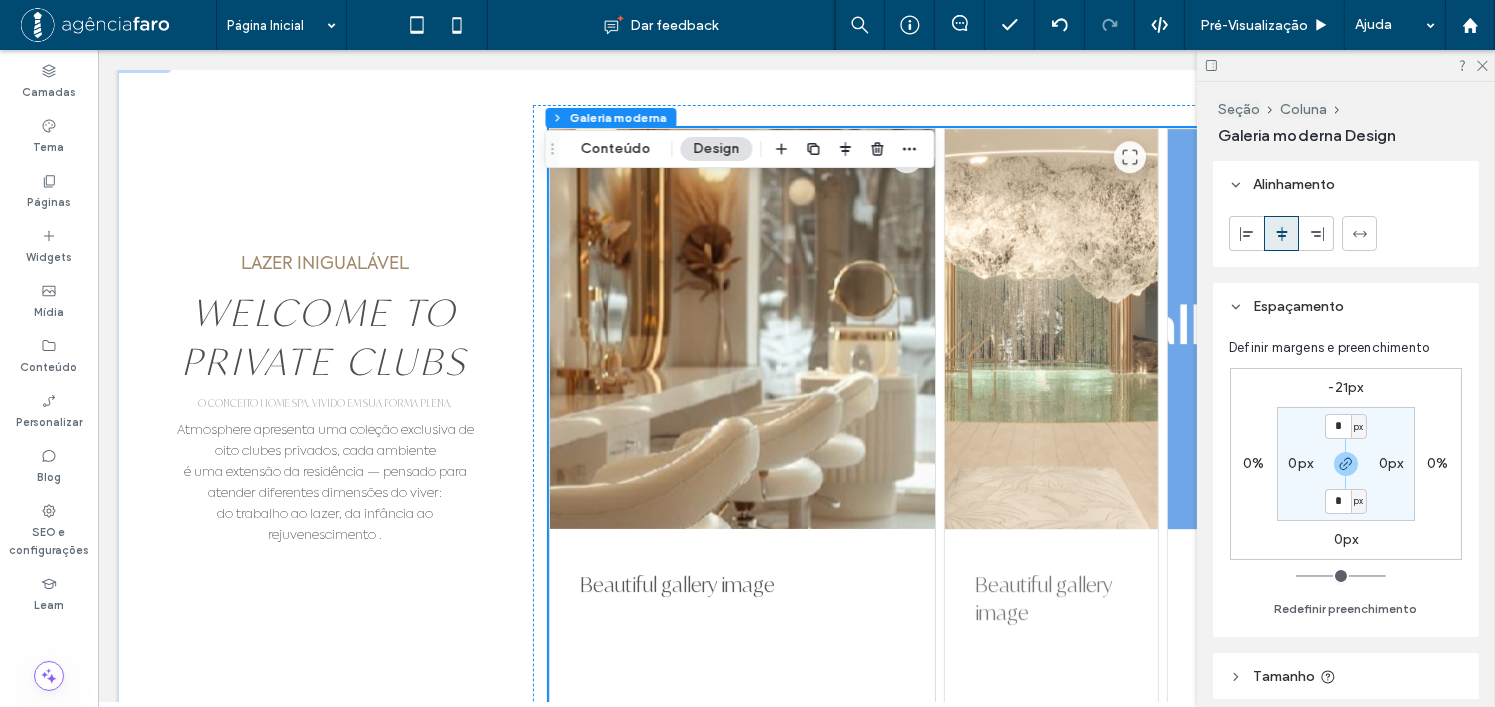 scroll, scrollTop: 6128, scrollLeft: 0, axis: vertical 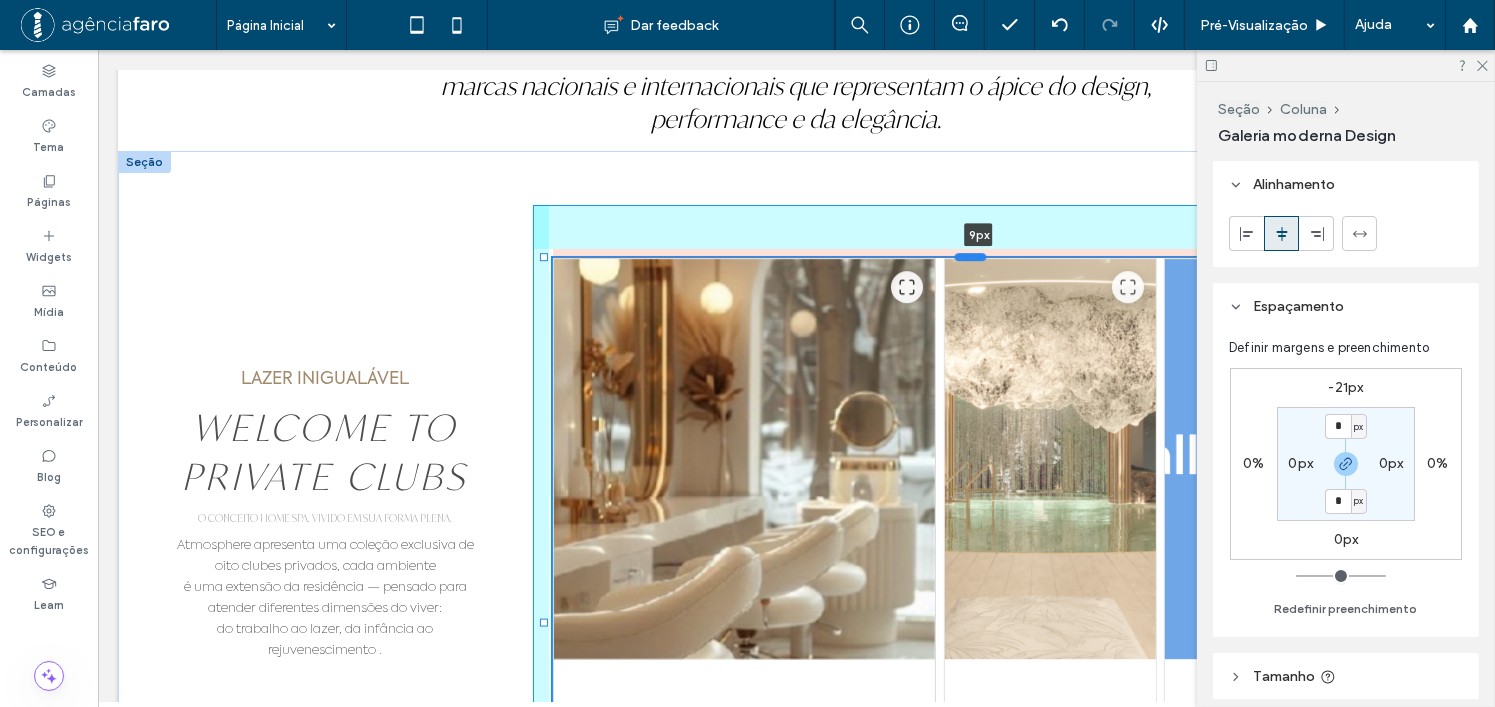 drag, startPoint x: 974, startPoint y: 209, endPoint x: 972, endPoint y: 239, distance: 30.066593 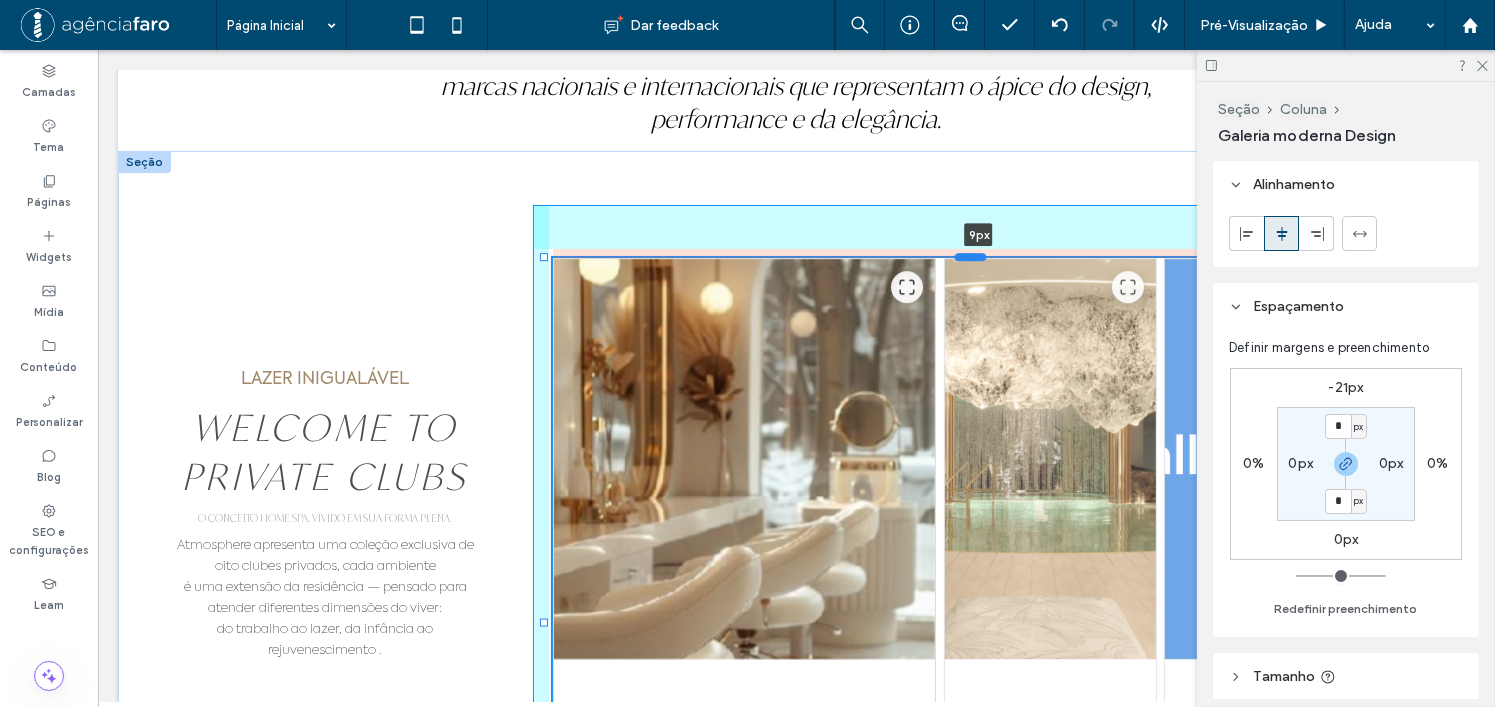 click at bounding box center (970, 256) 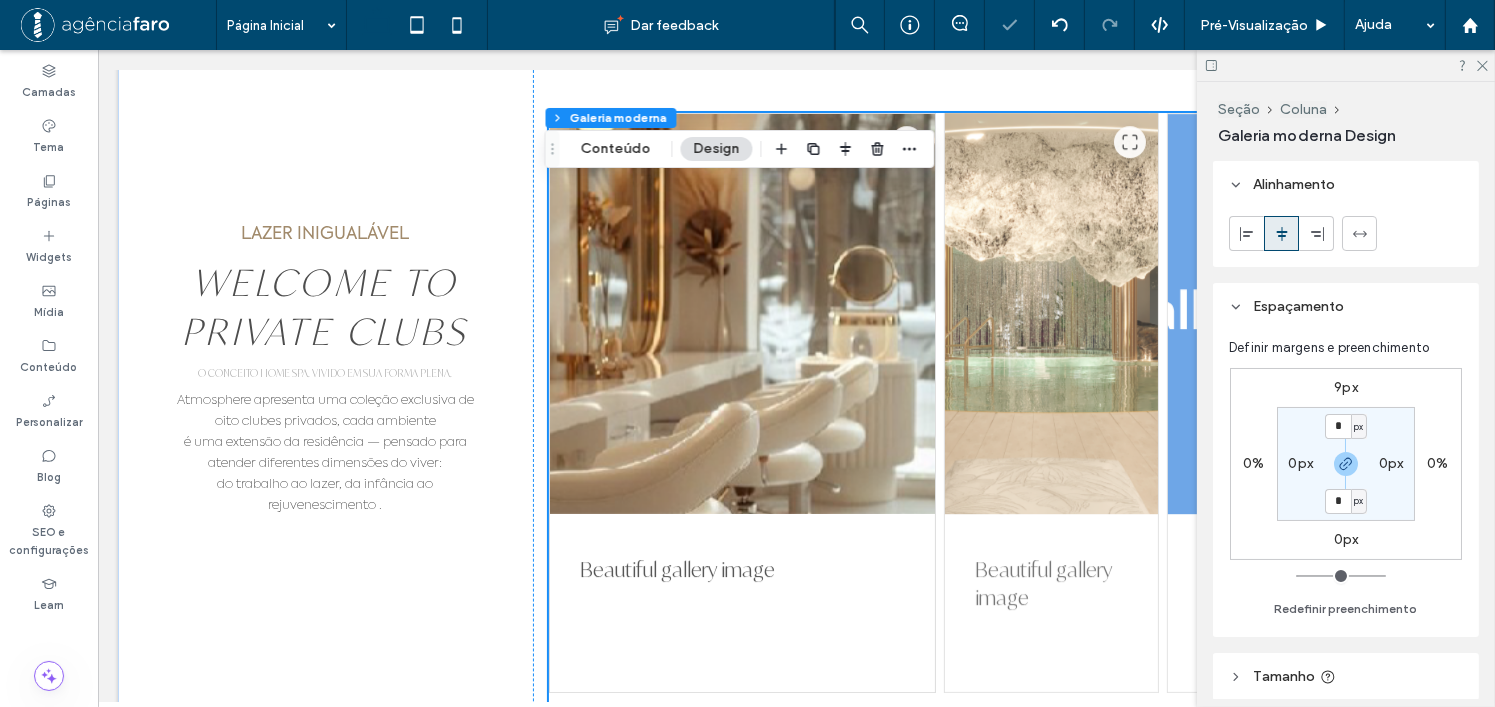 scroll, scrollTop: 6428, scrollLeft: 0, axis: vertical 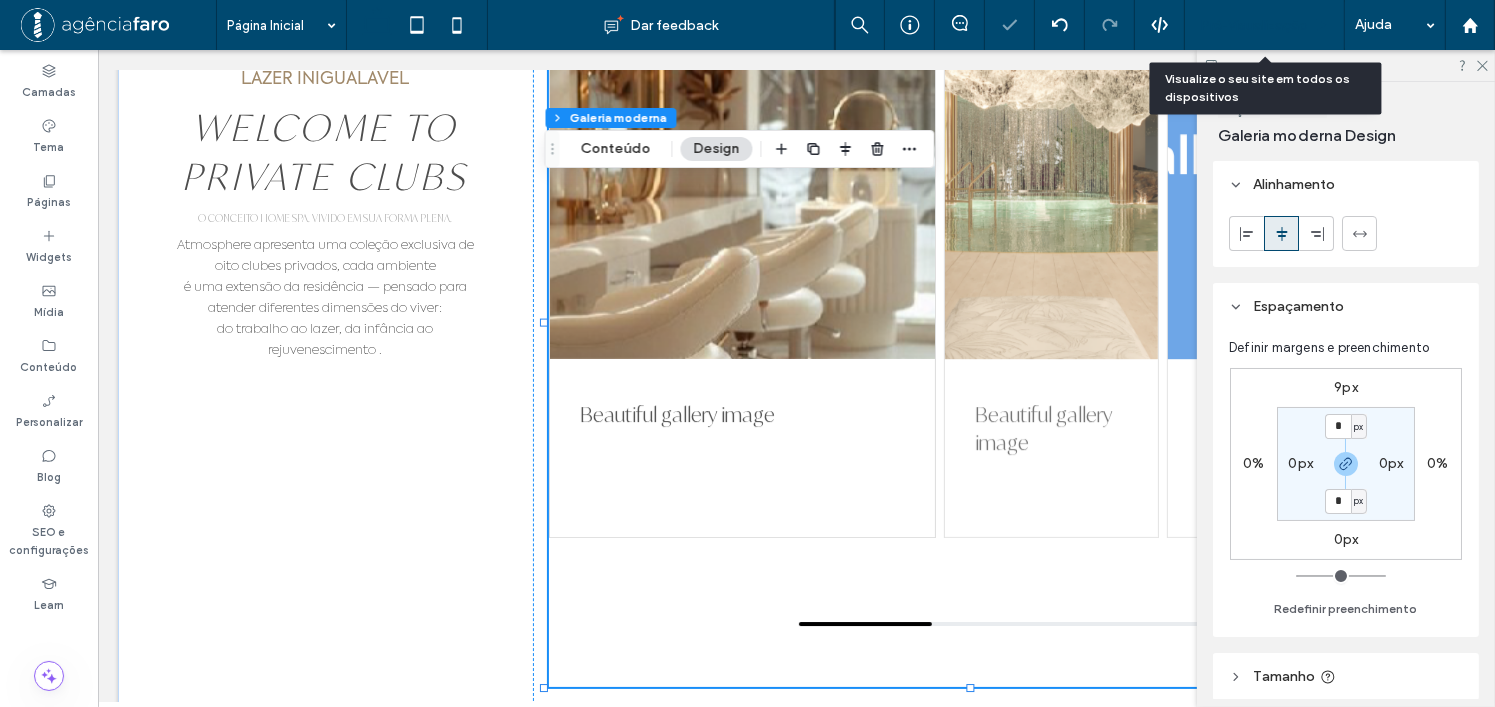 click on "Pré-Visualizaçāo" at bounding box center (1265, 25) 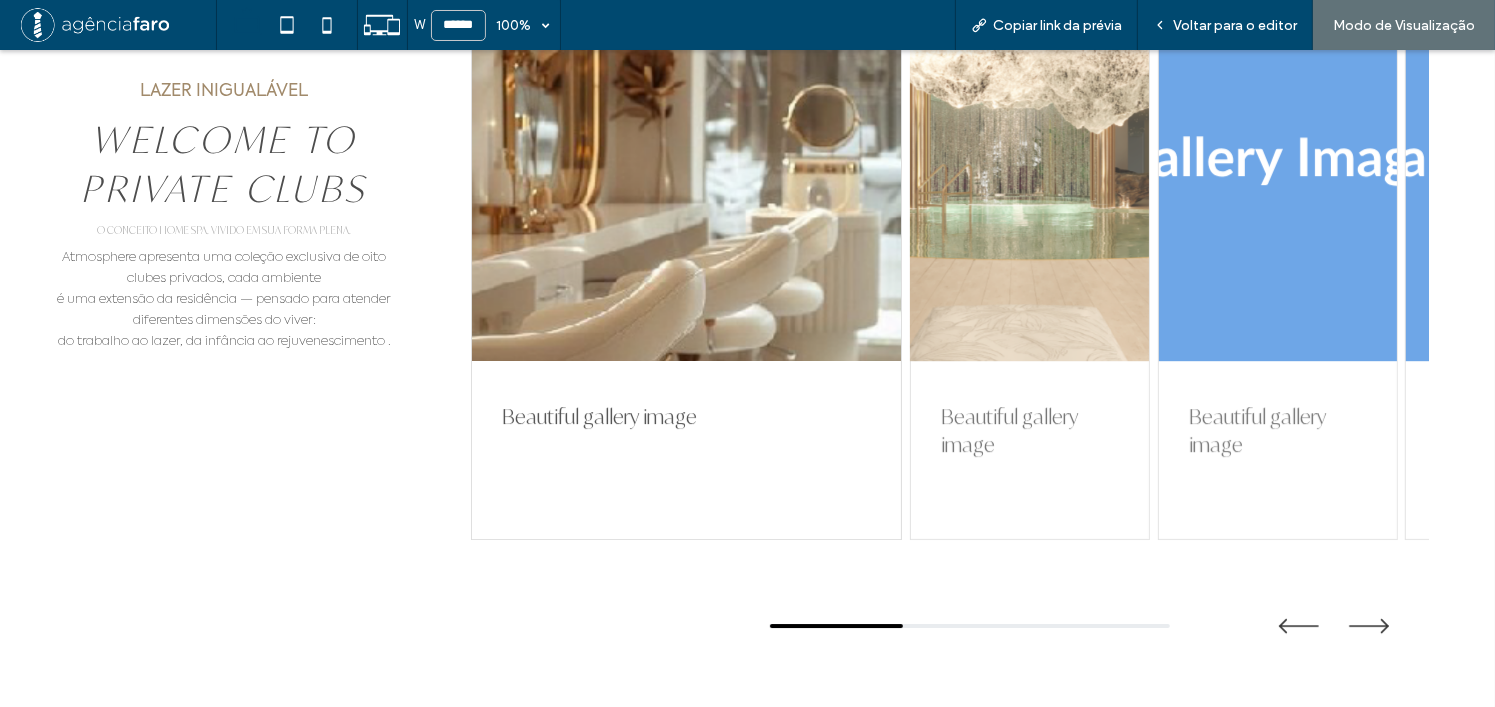 scroll, scrollTop: 6466, scrollLeft: 0, axis: vertical 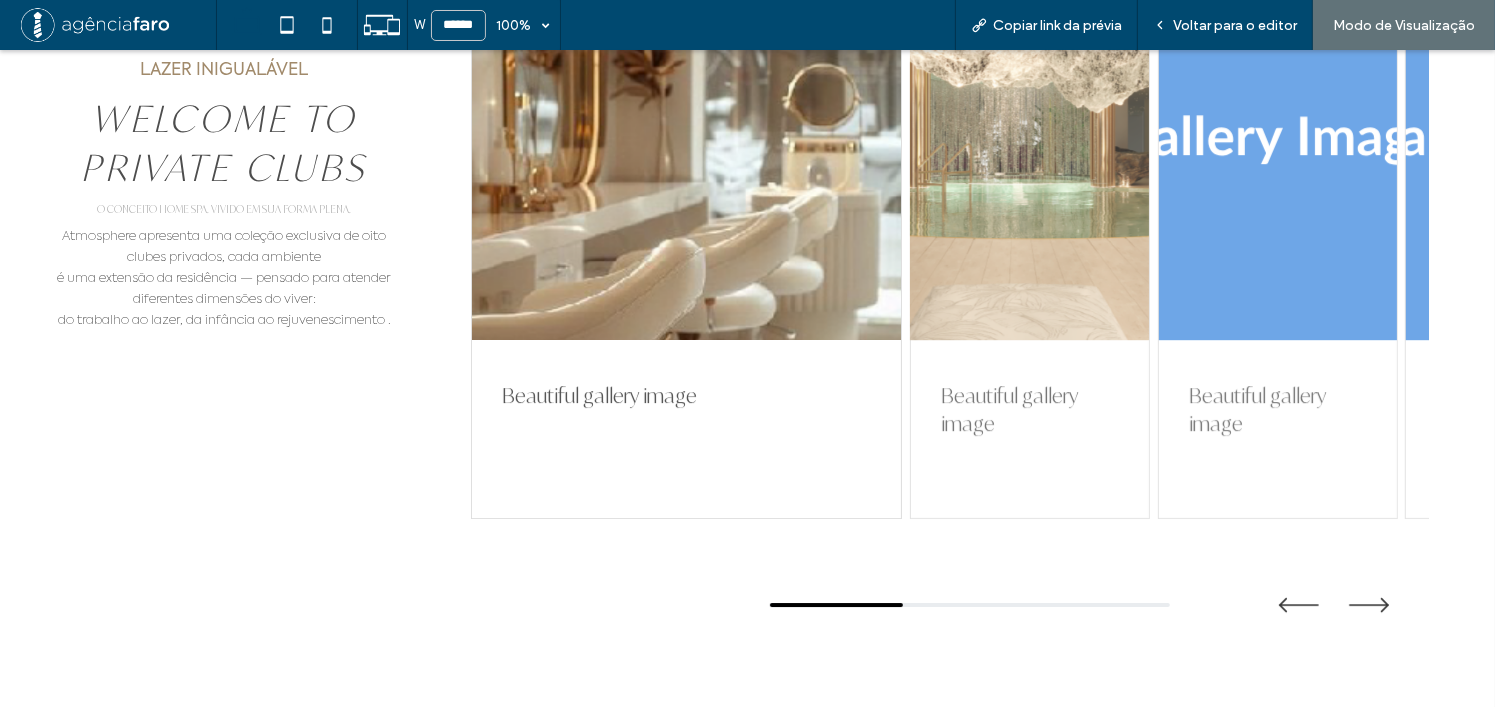 click at bounding box center [1030, 140] 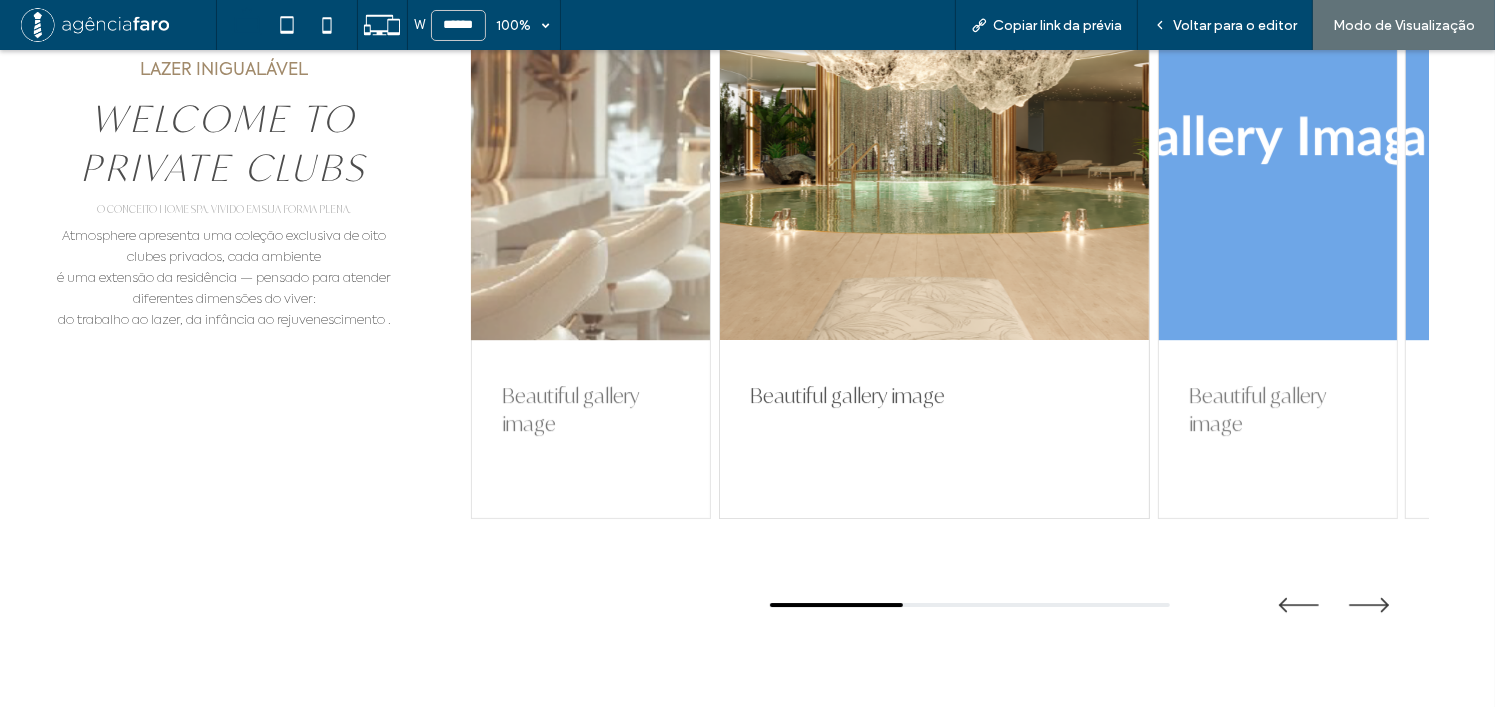 click at bounding box center [591, 140] 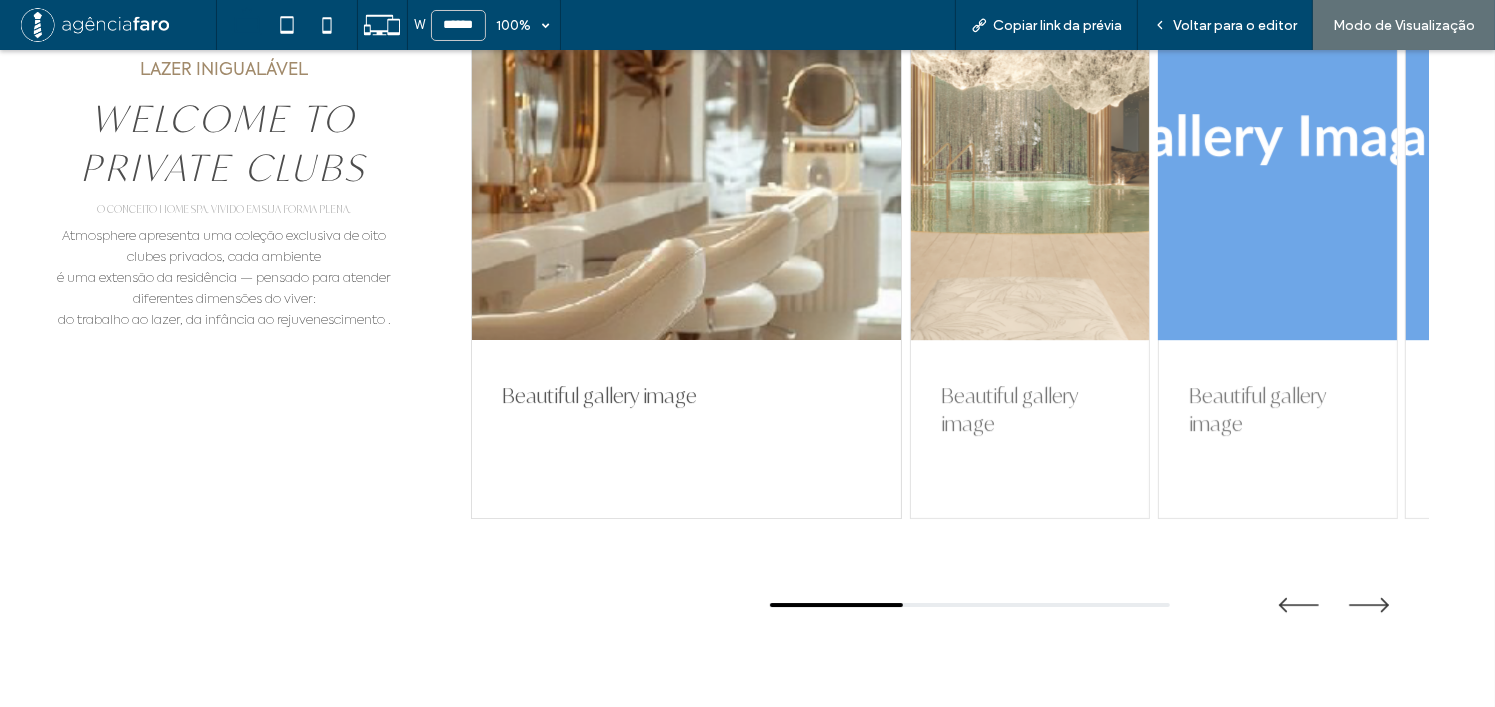 click at bounding box center [1277, 140] 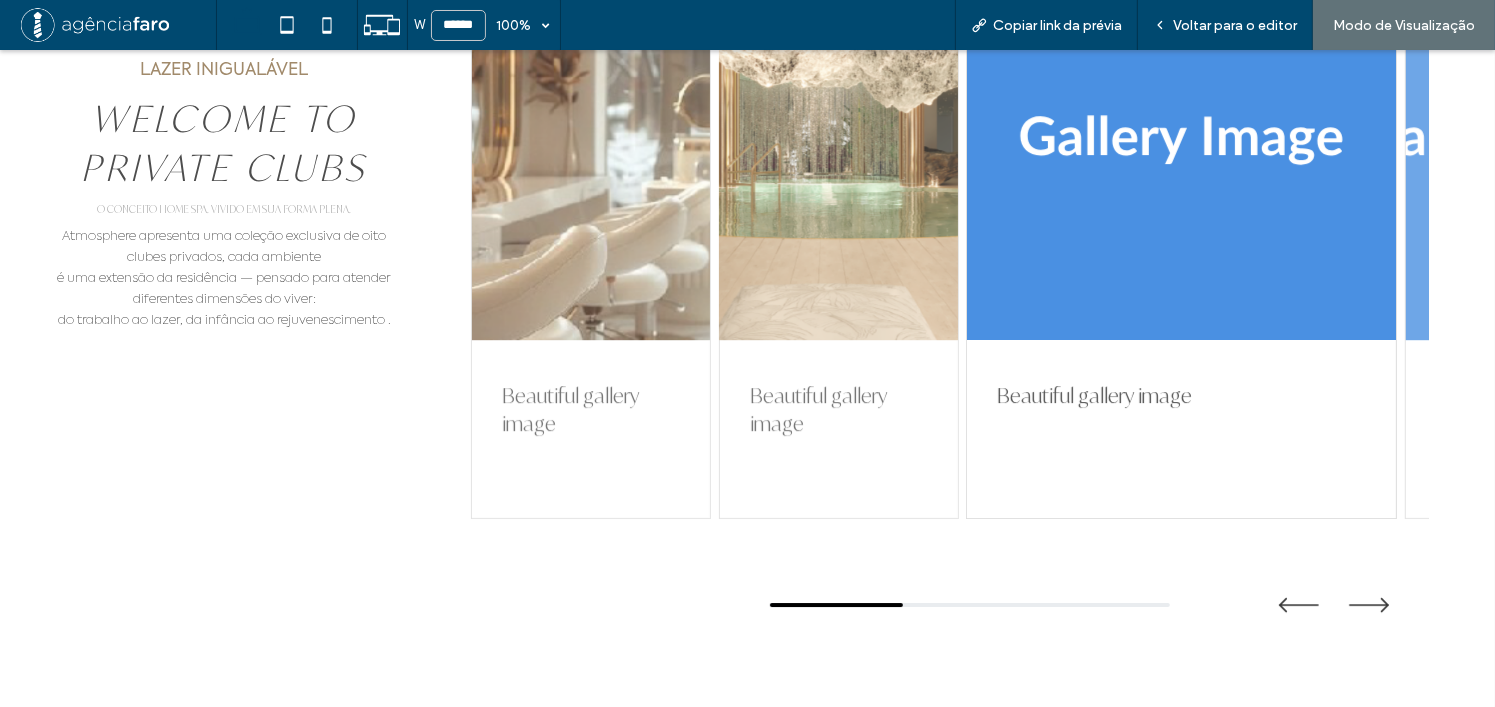 click at bounding box center [838, 140] 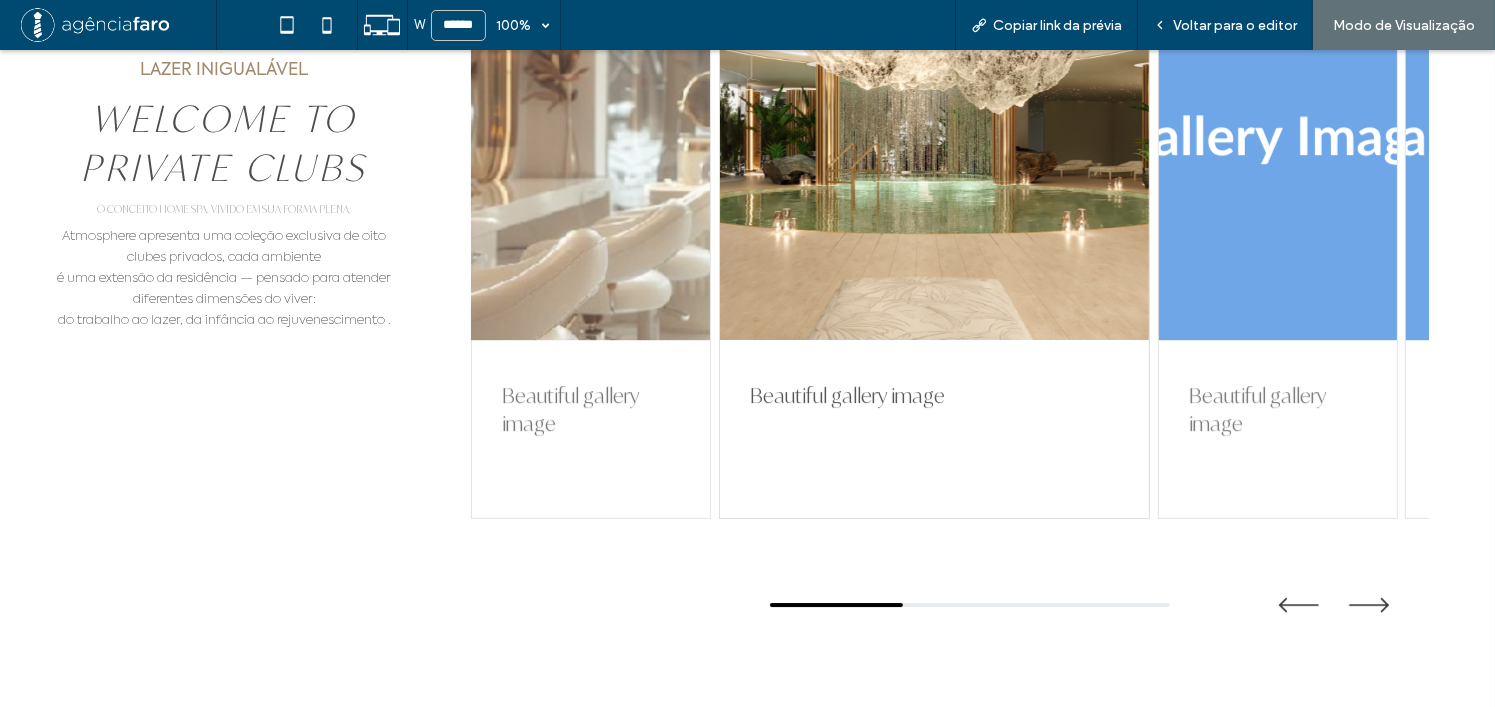 click at bounding box center (591, 140) 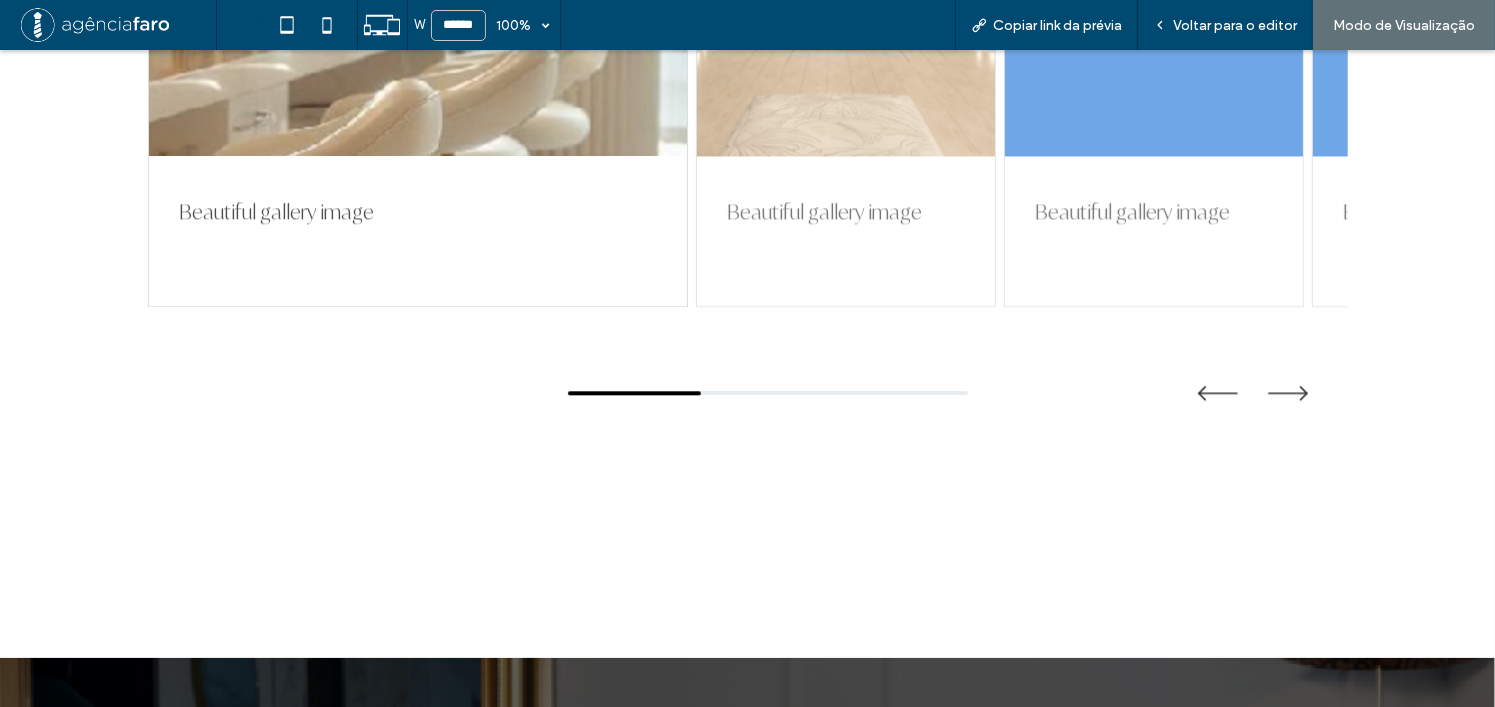 scroll, scrollTop: 4566, scrollLeft: 0, axis: vertical 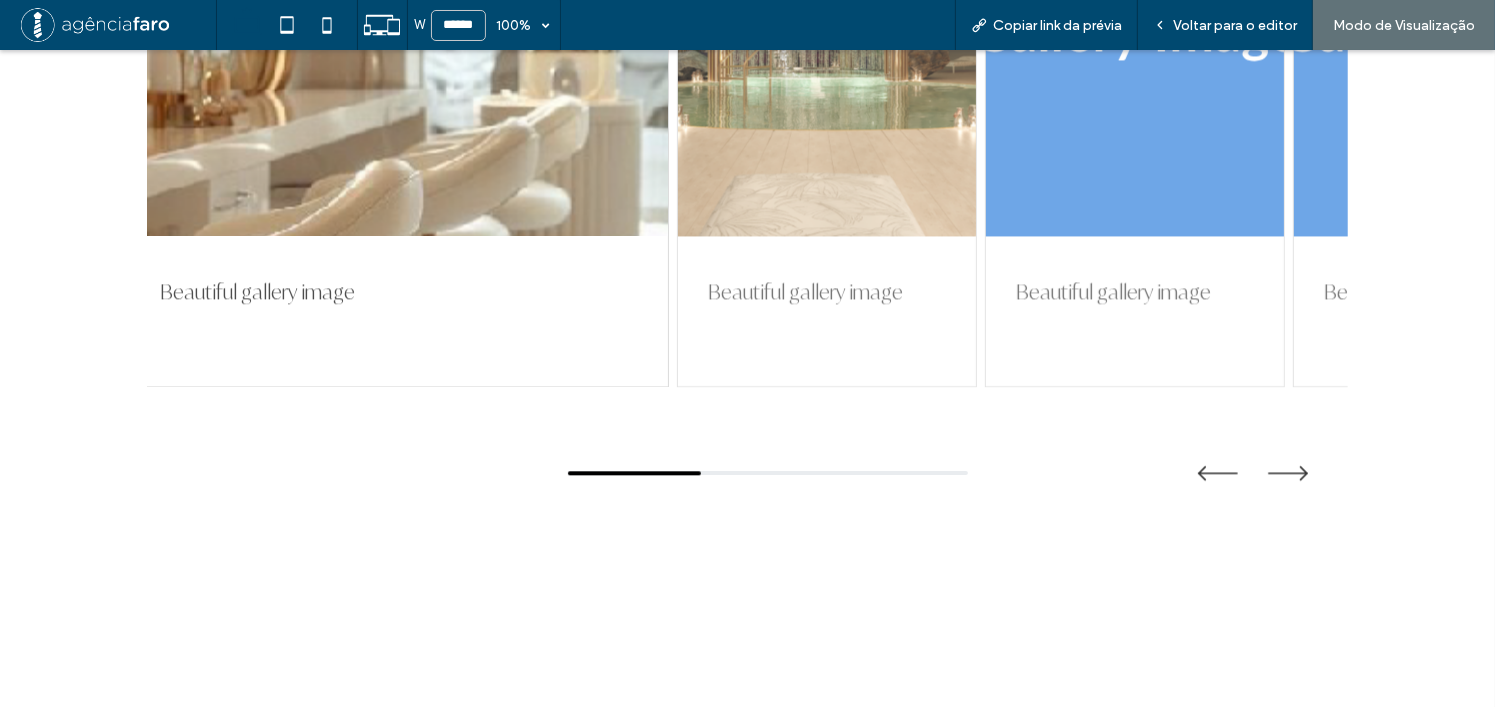 drag, startPoint x: 1114, startPoint y: 255, endPoint x: 871, endPoint y: 268, distance: 243.34749 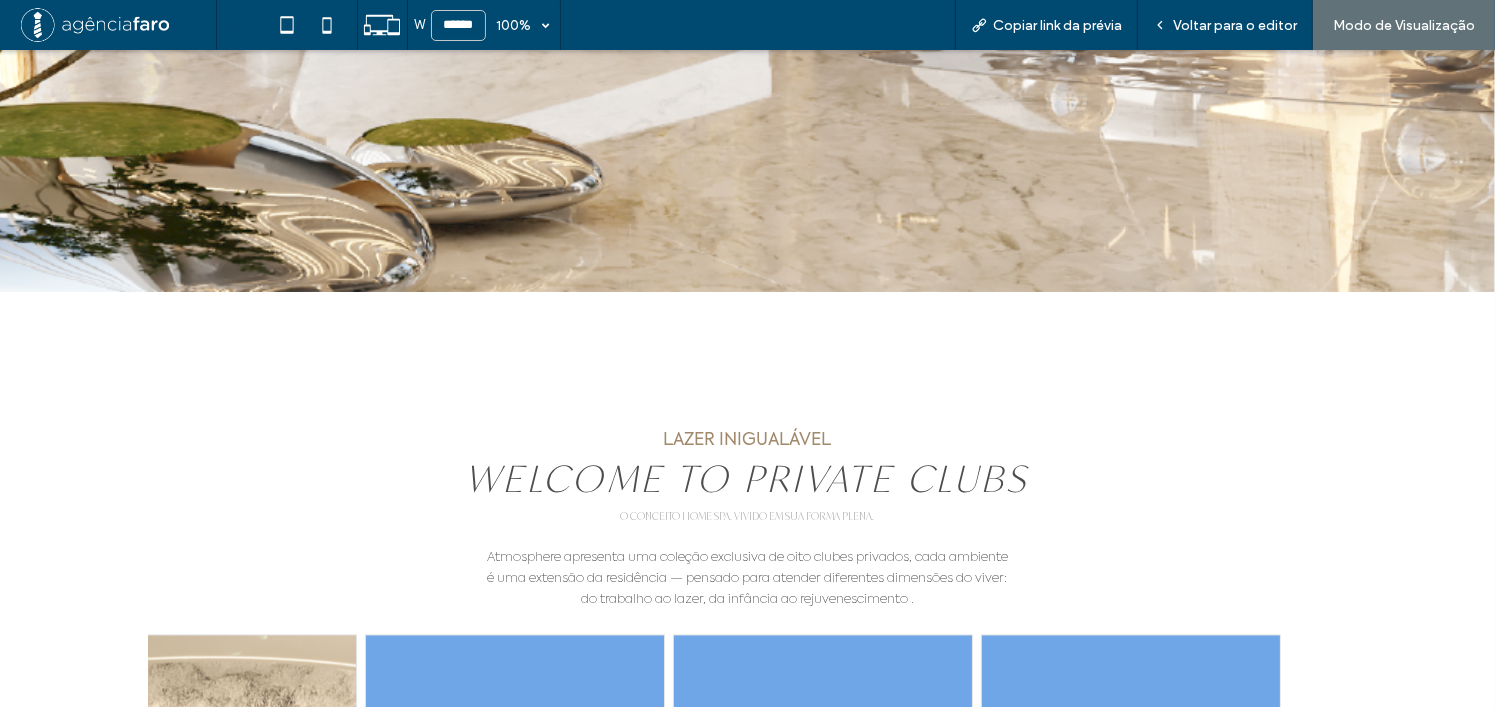 scroll, scrollTop: 4266, scrollLeft: 0, axis: vertical 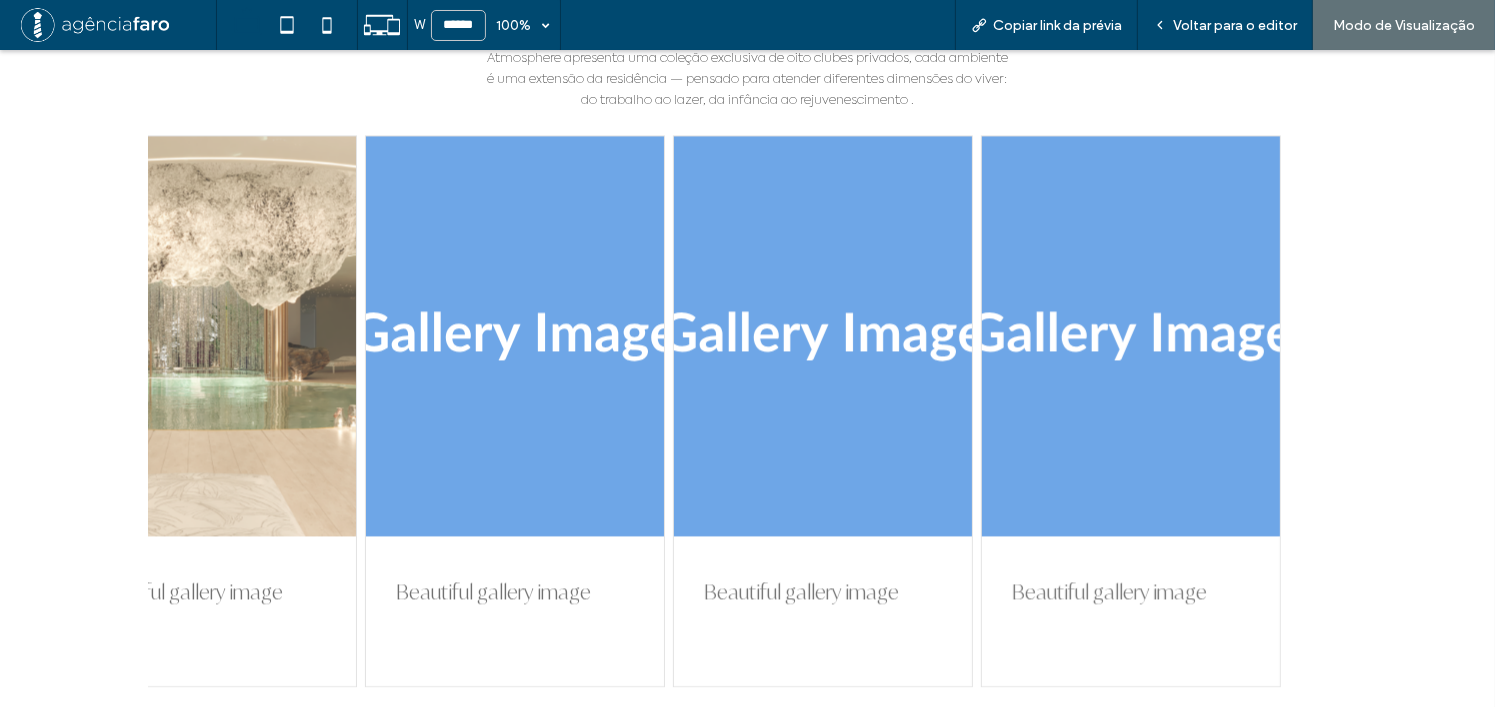 click at bounding box center (823, 336) 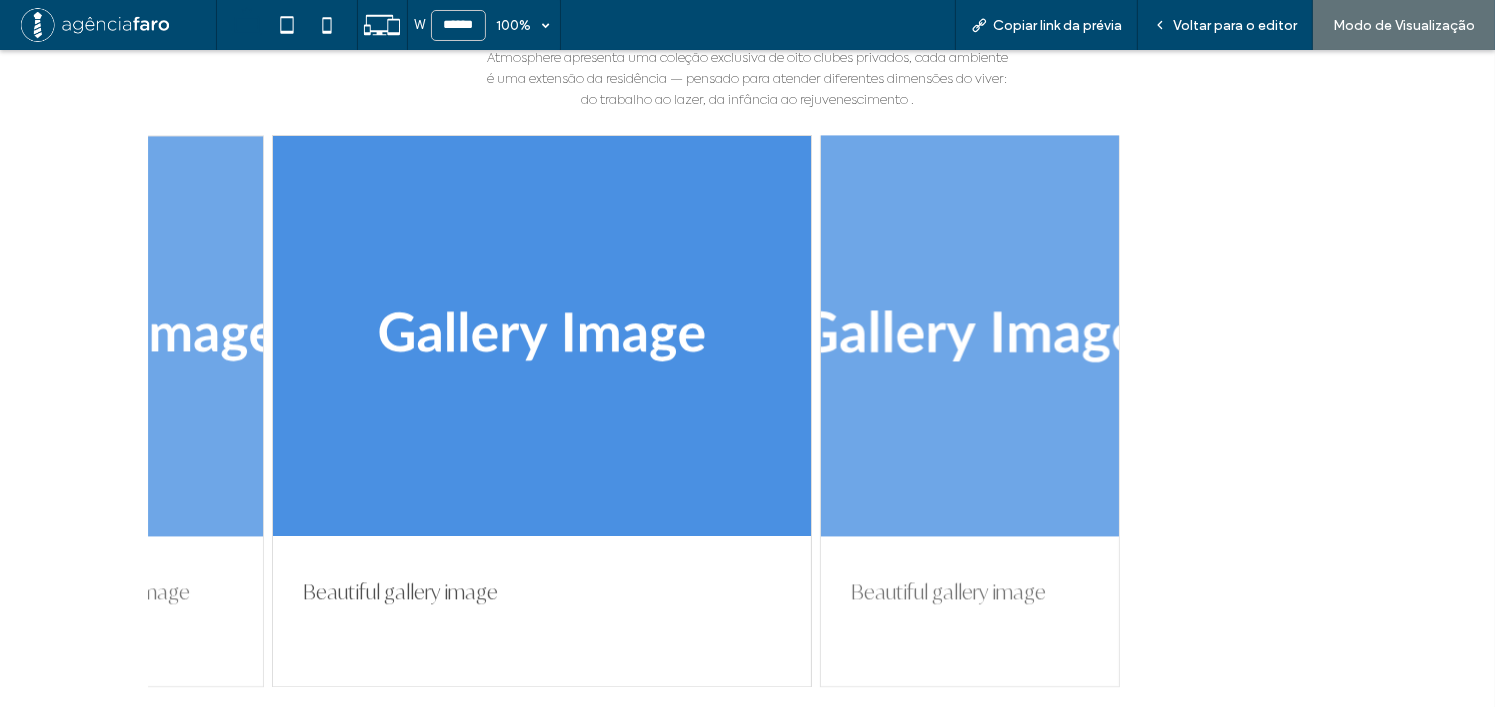 click at bounding box center [969, 336] 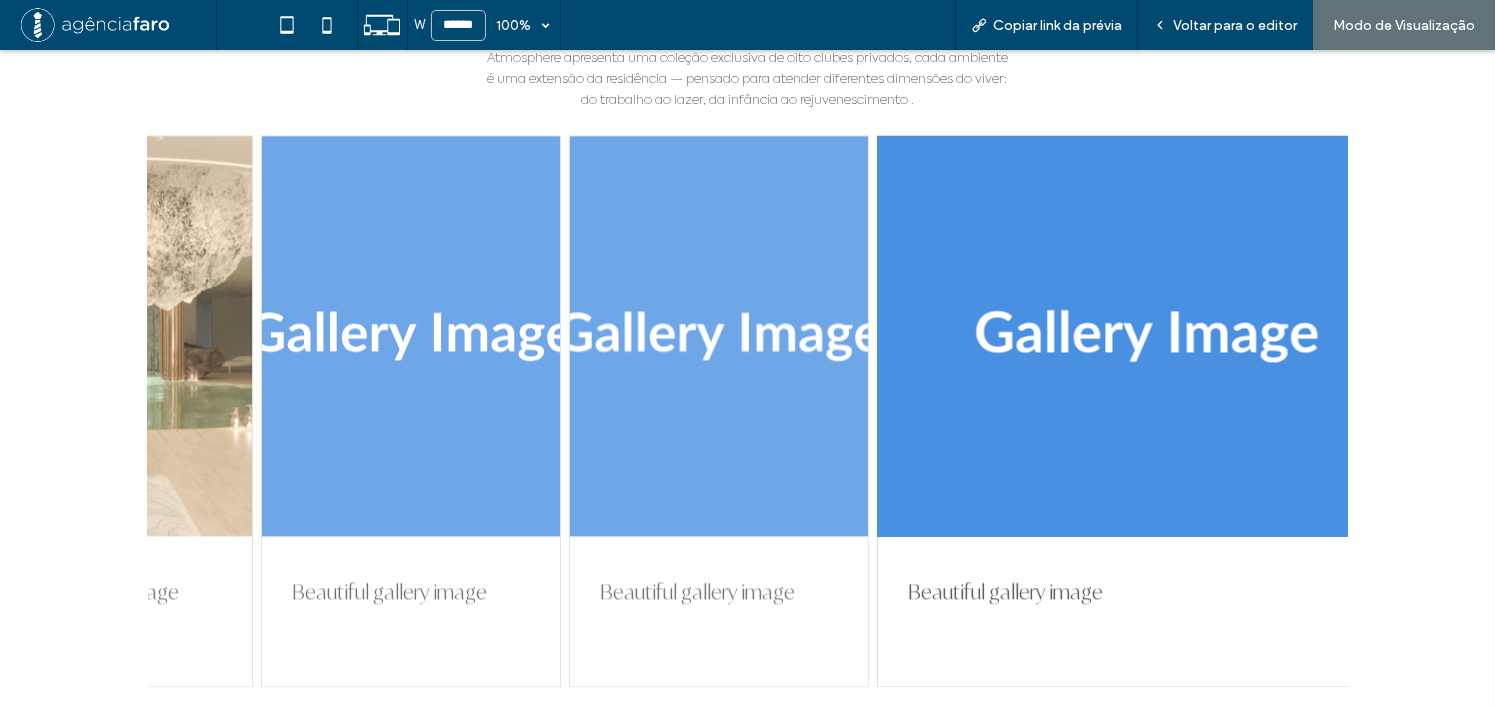 drag, startPoint x: 514, startPoint y: 335, endPoint x: 1155, endPoint y: 326, distance: 641.0632 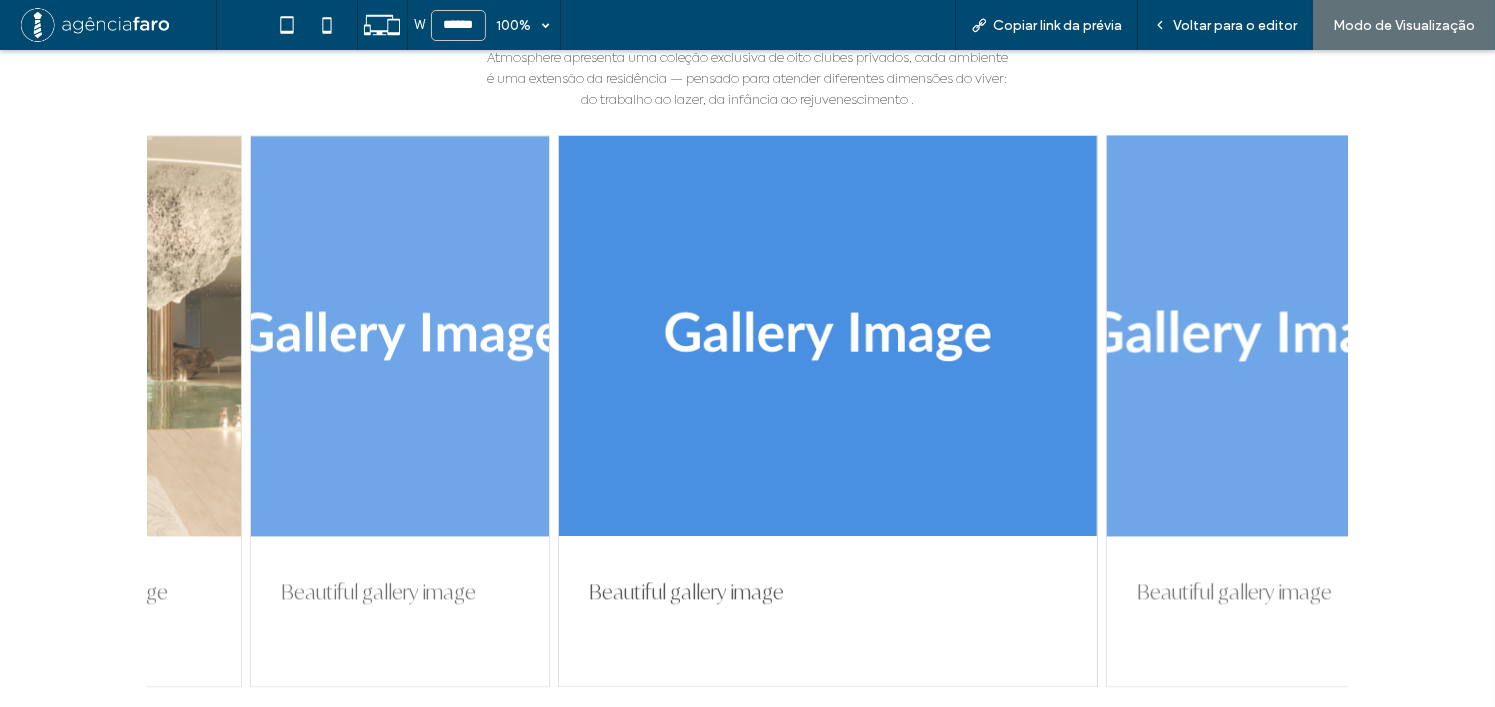 drag, startPoint x: 709, startPoint y: 323, endPoint x: 1138, endPoint y: 325, distance: 429.00467 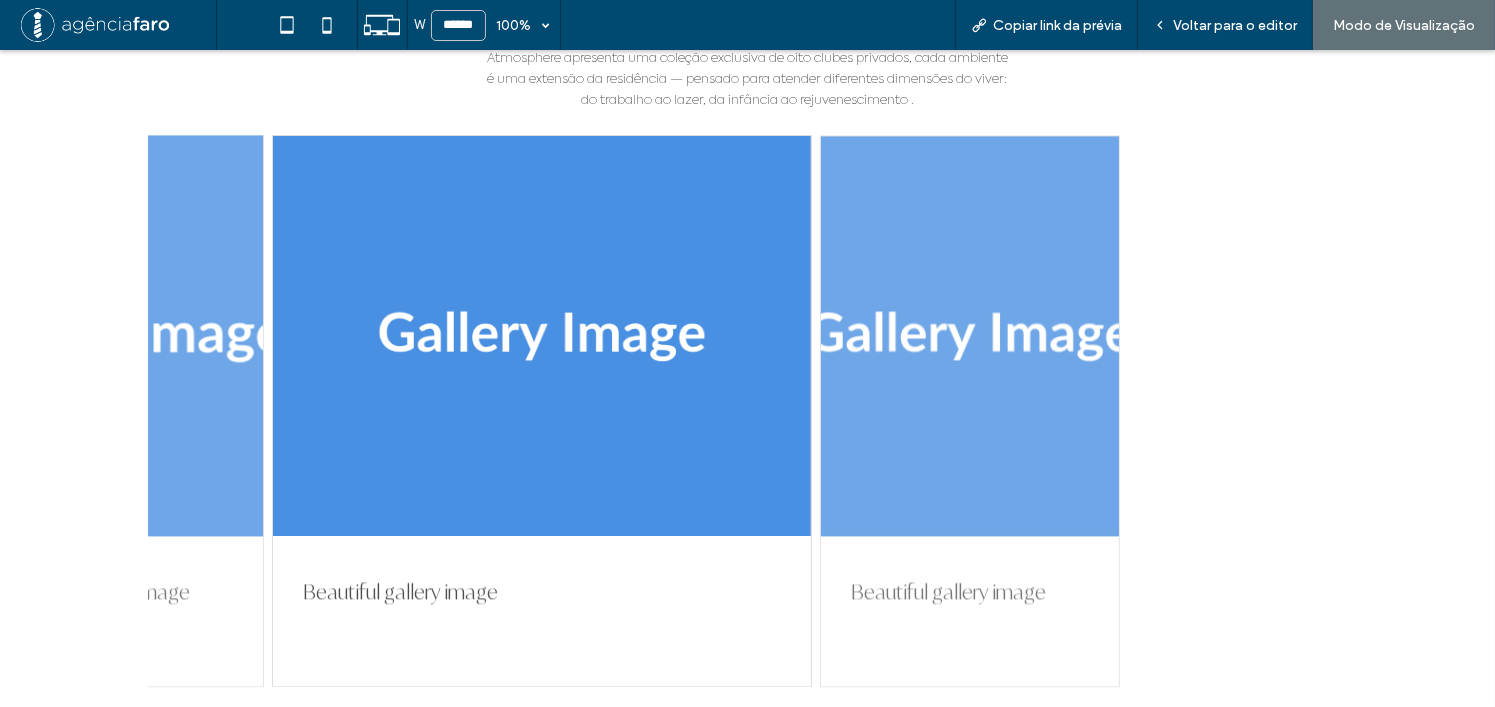click at bounding box center [113, 336] 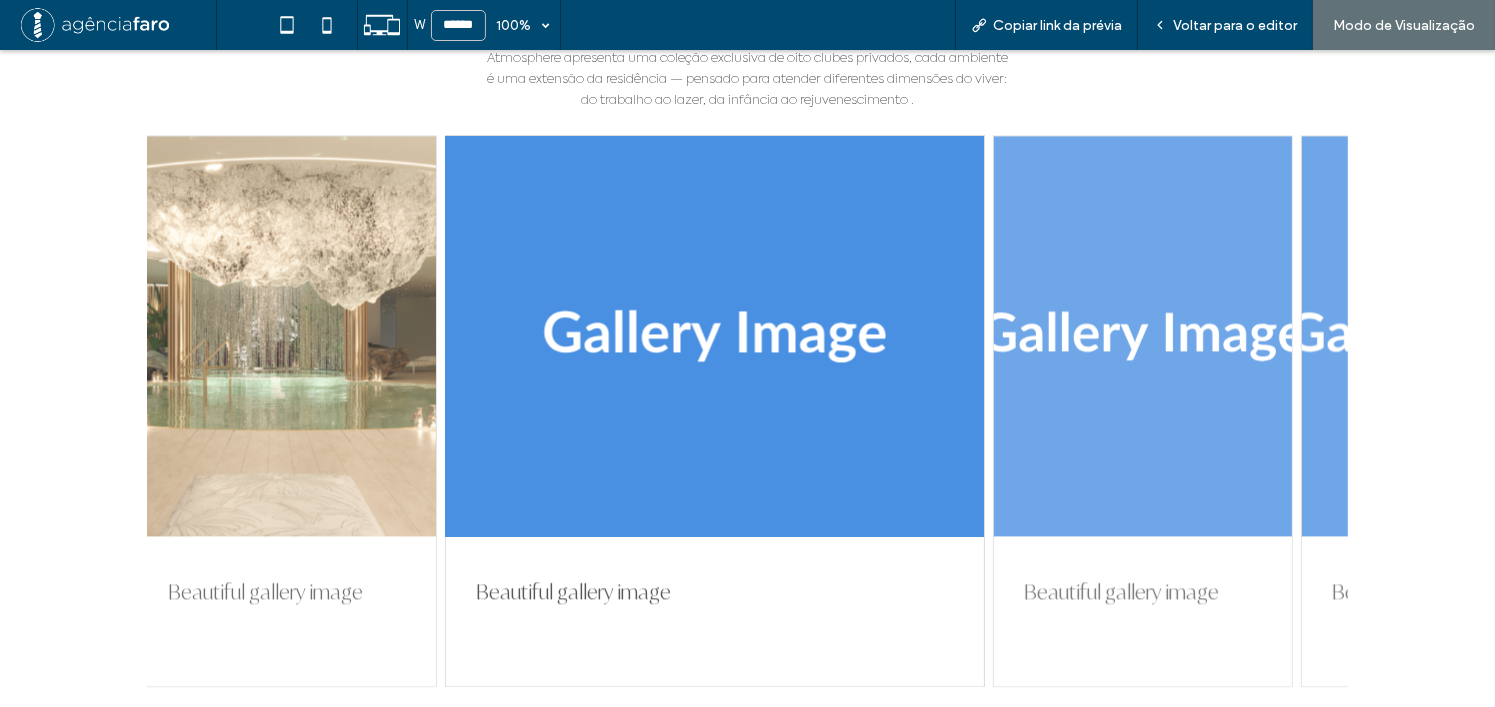 drag, startPoint x: 222, startPoint y: 328, endPoint x: 1023, endPoint y: 319, distance: 801.05054 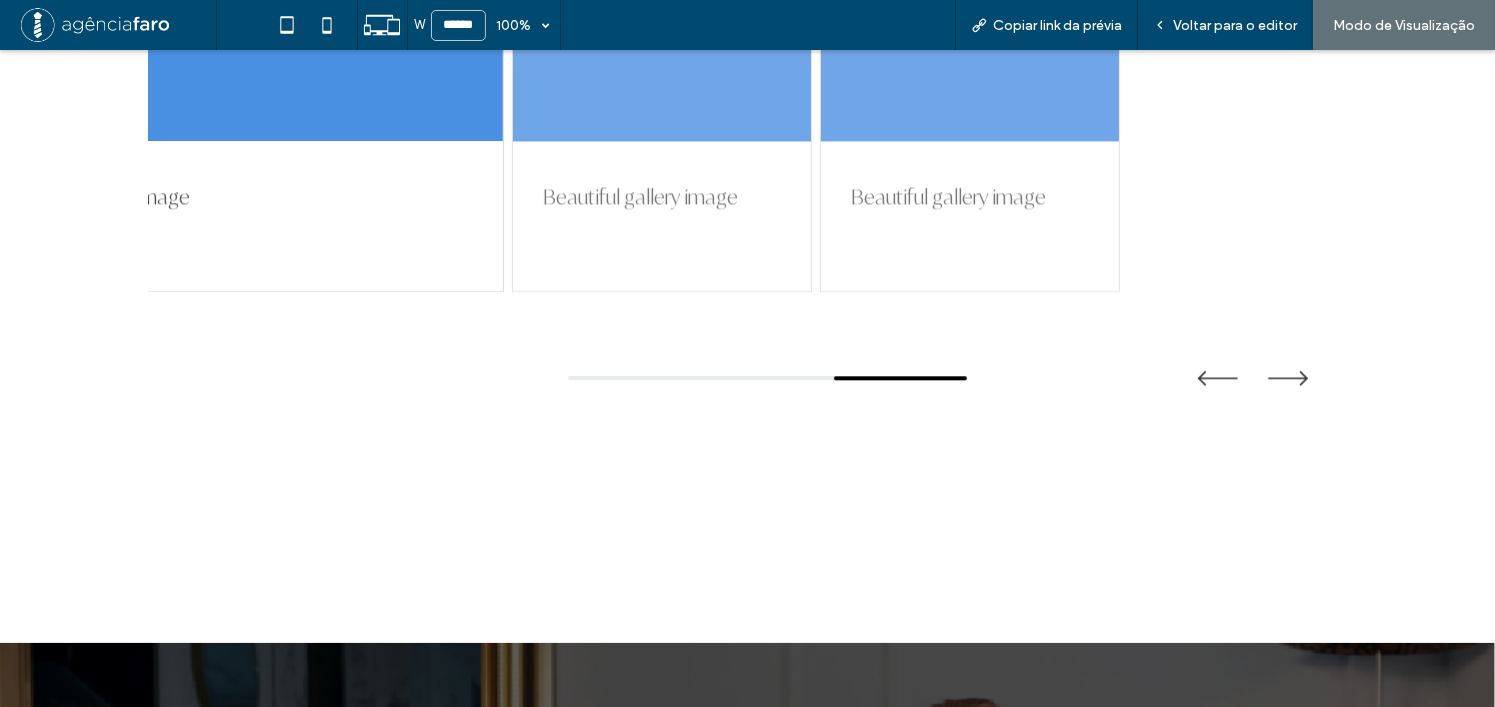 scroll, scrollTop: 4666, scrollLeft: 0, axis: vertical 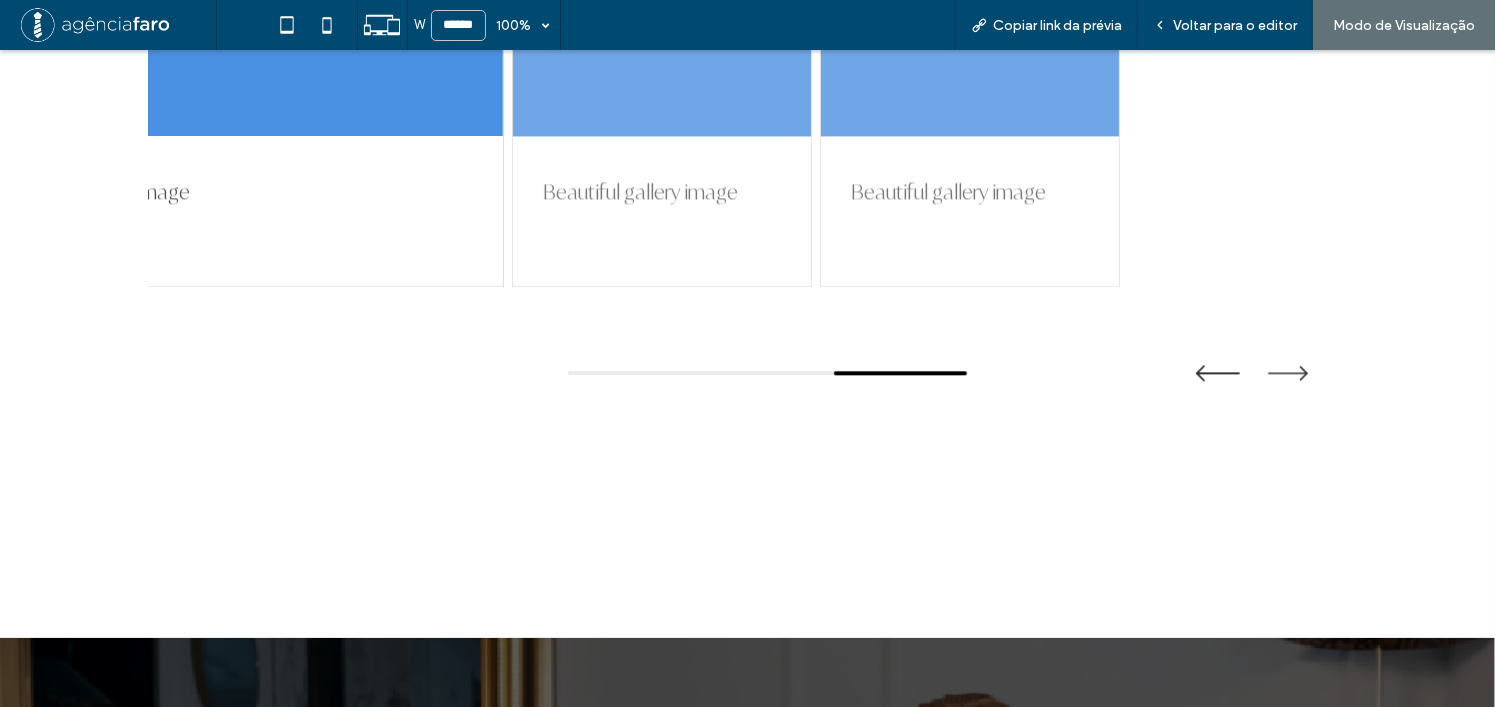 click at bounding box center (1218, 372) 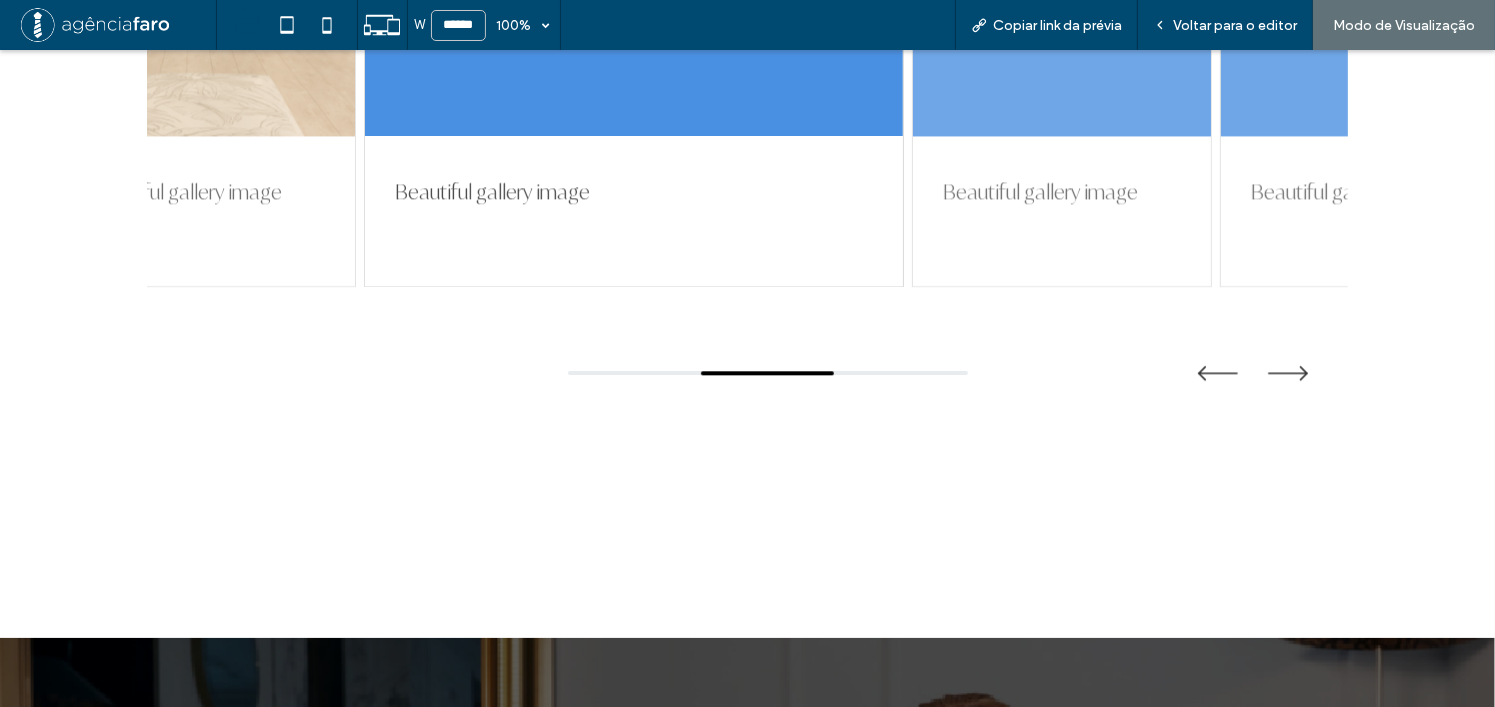 click at bounding box center (748, 373) 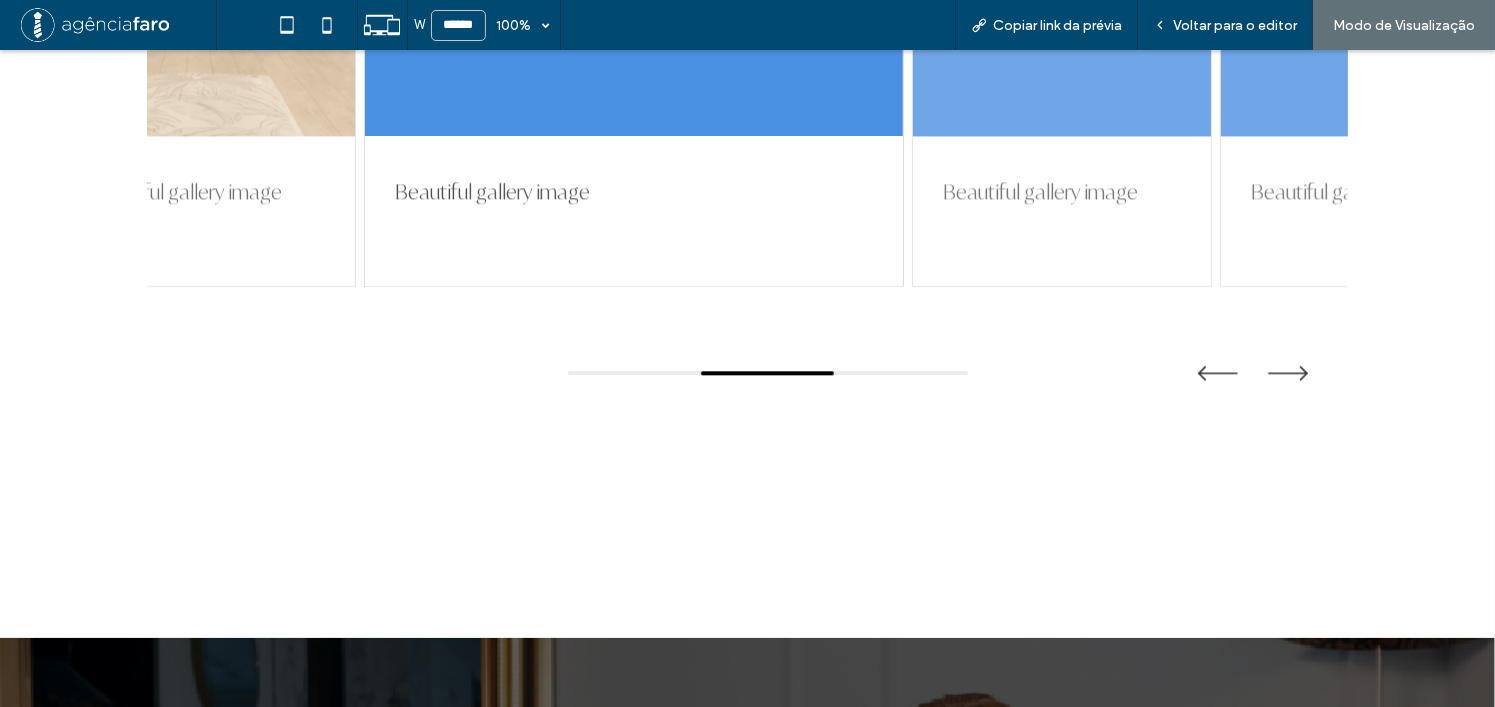 click at bounding box center [748, 373] 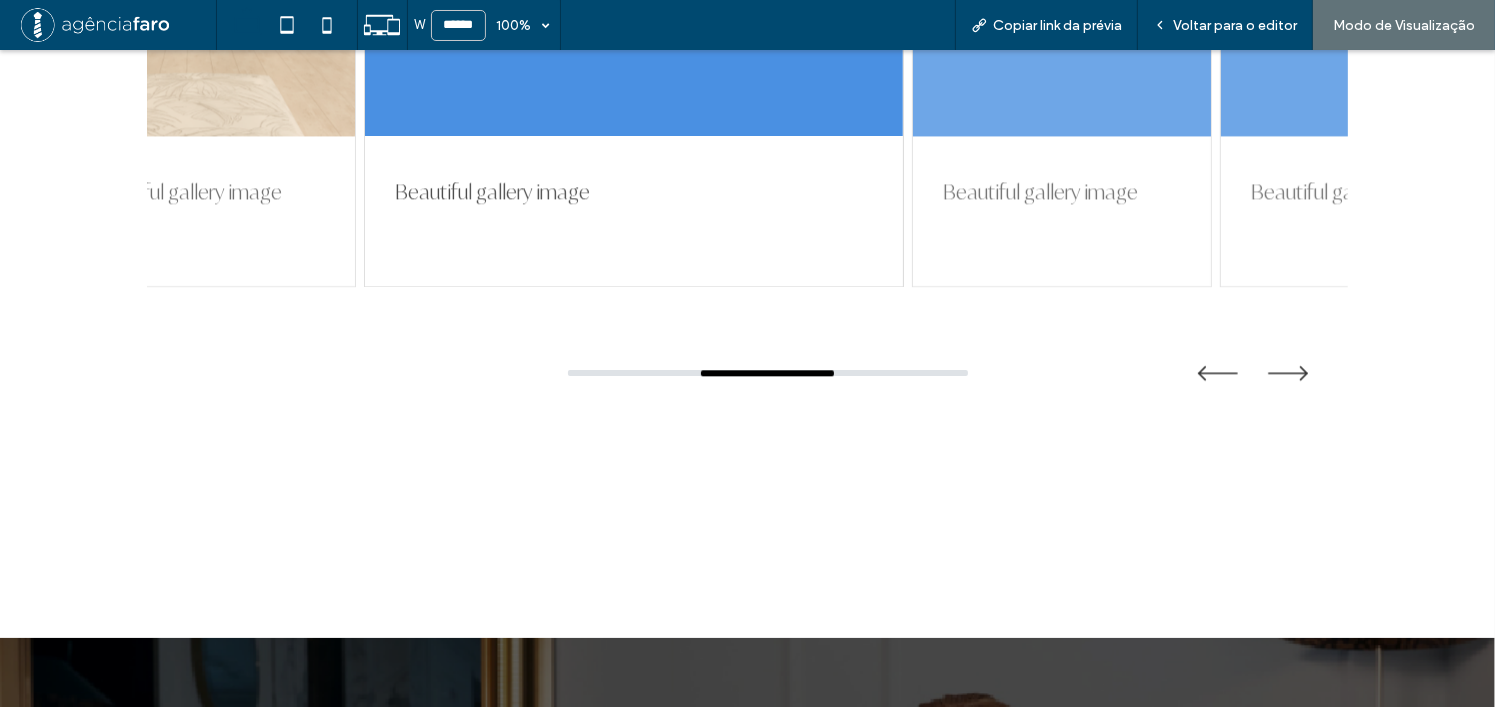 click at bounding box center (768, 373) 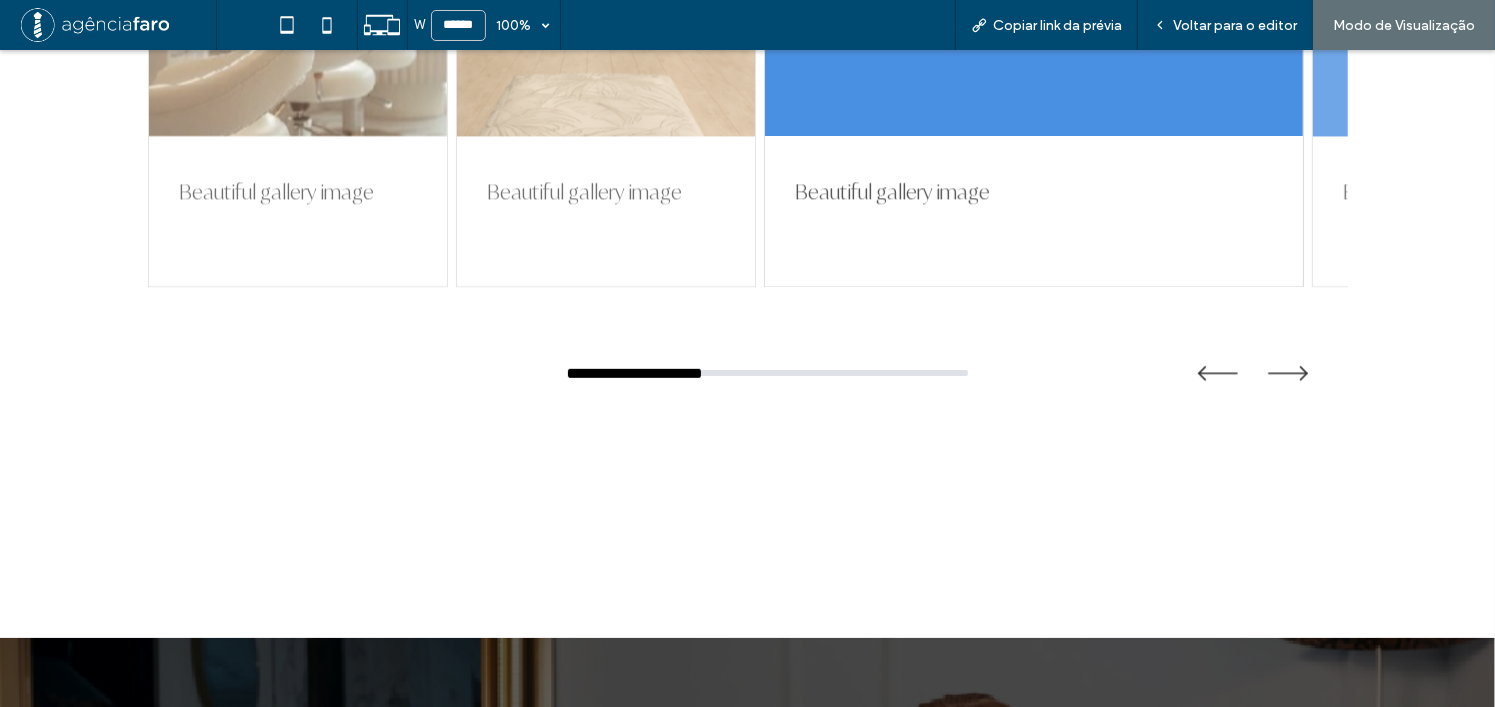 drag, startPoint x: 758, startPoint y: 359, endPoint x: 604, endPoint y: 357, distance: 154.01299 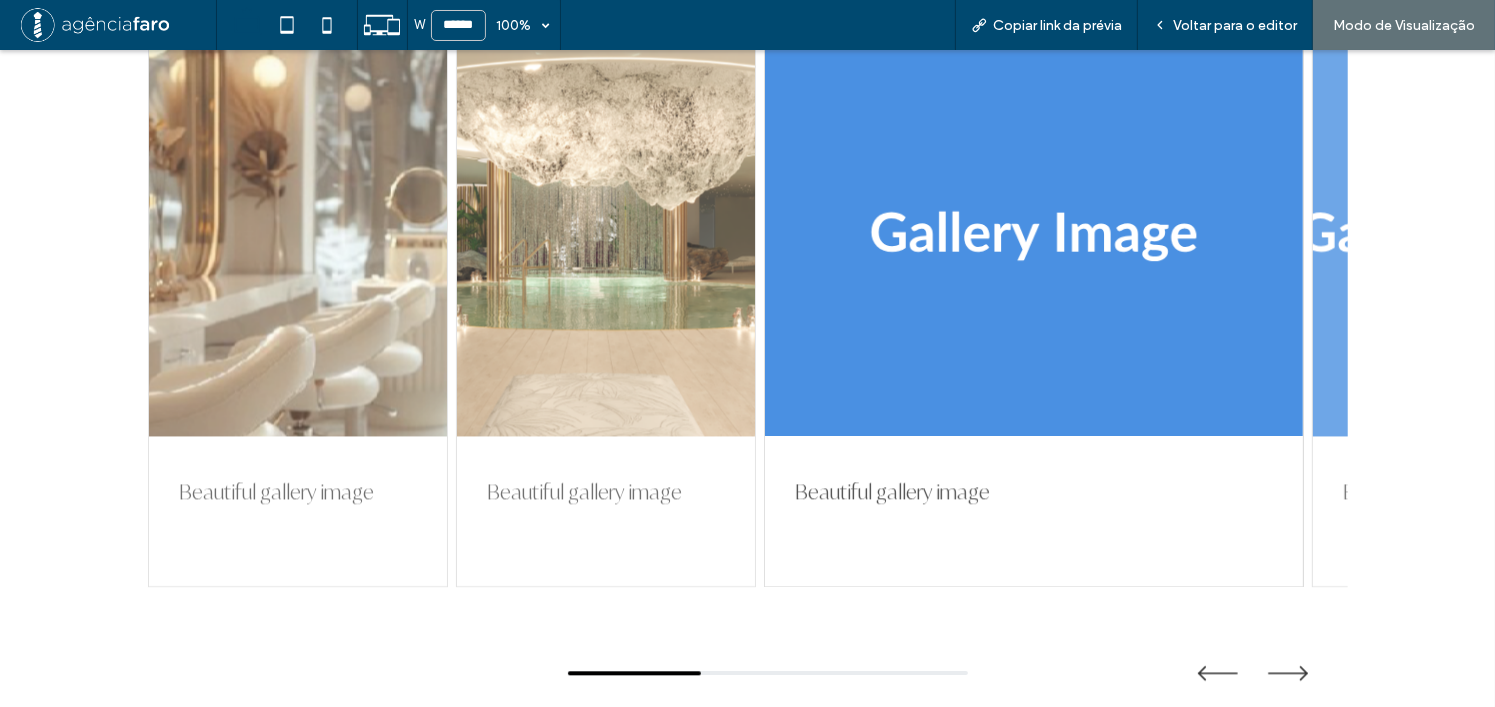click at bounding box center (298, 236) 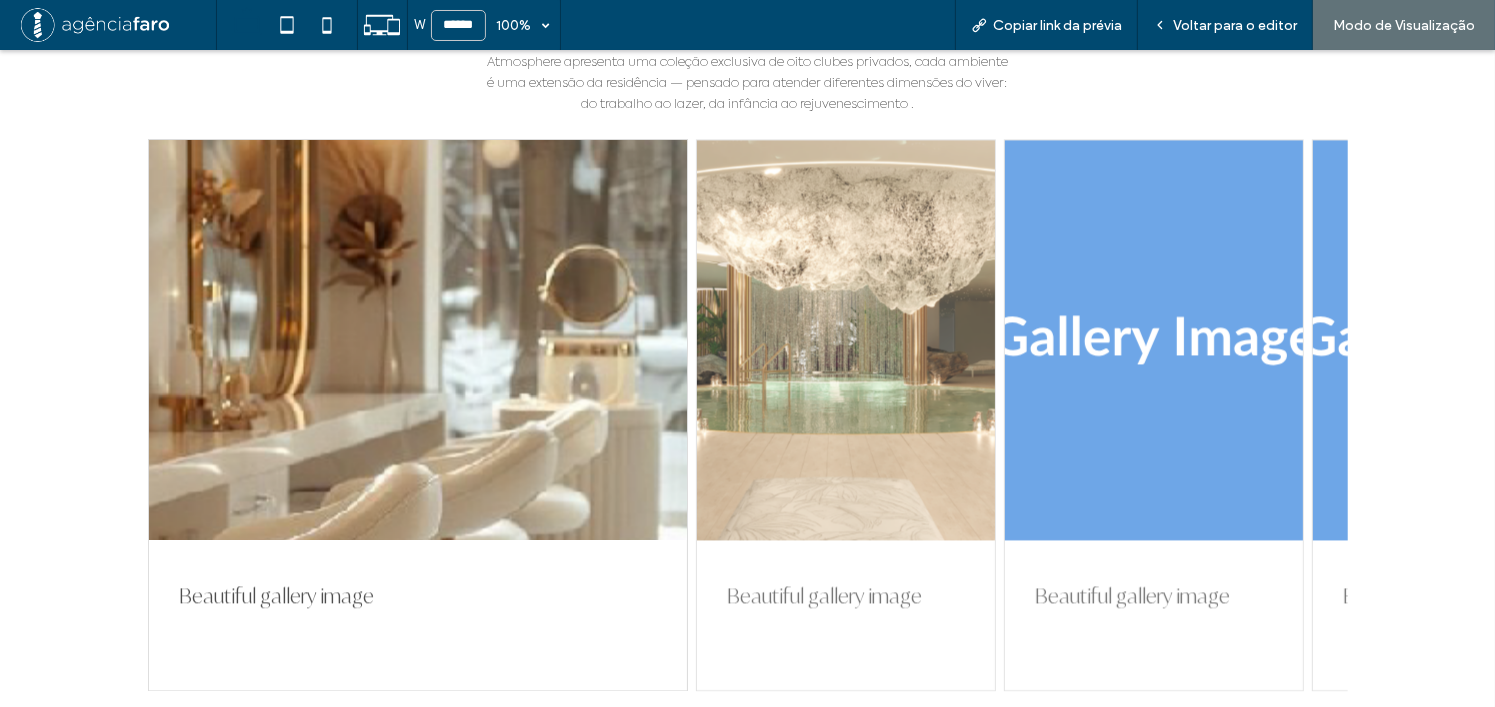 scroll, scrollTop: 4066, scrollLeft: 0, axis: vertical 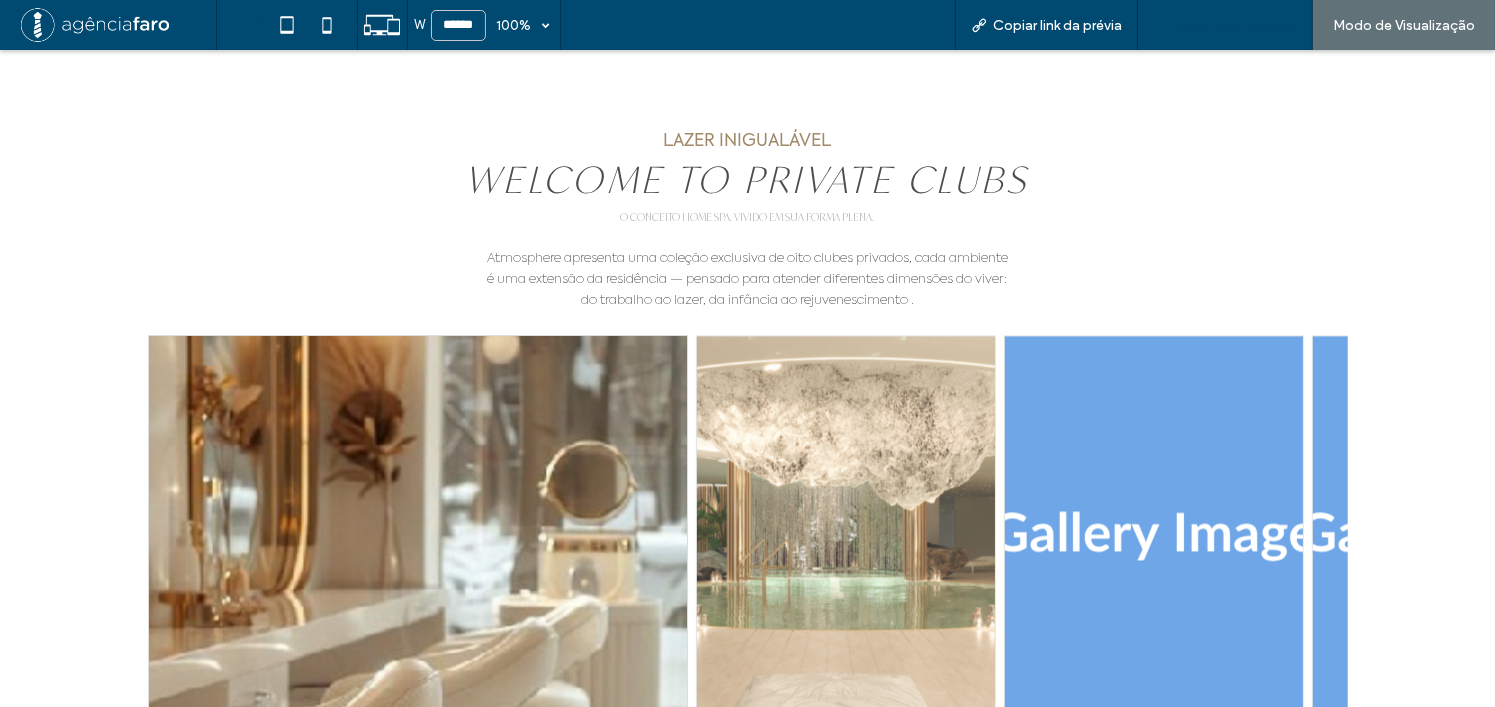 click on "Voltar para o editor" at bounding box center [1235, 25] 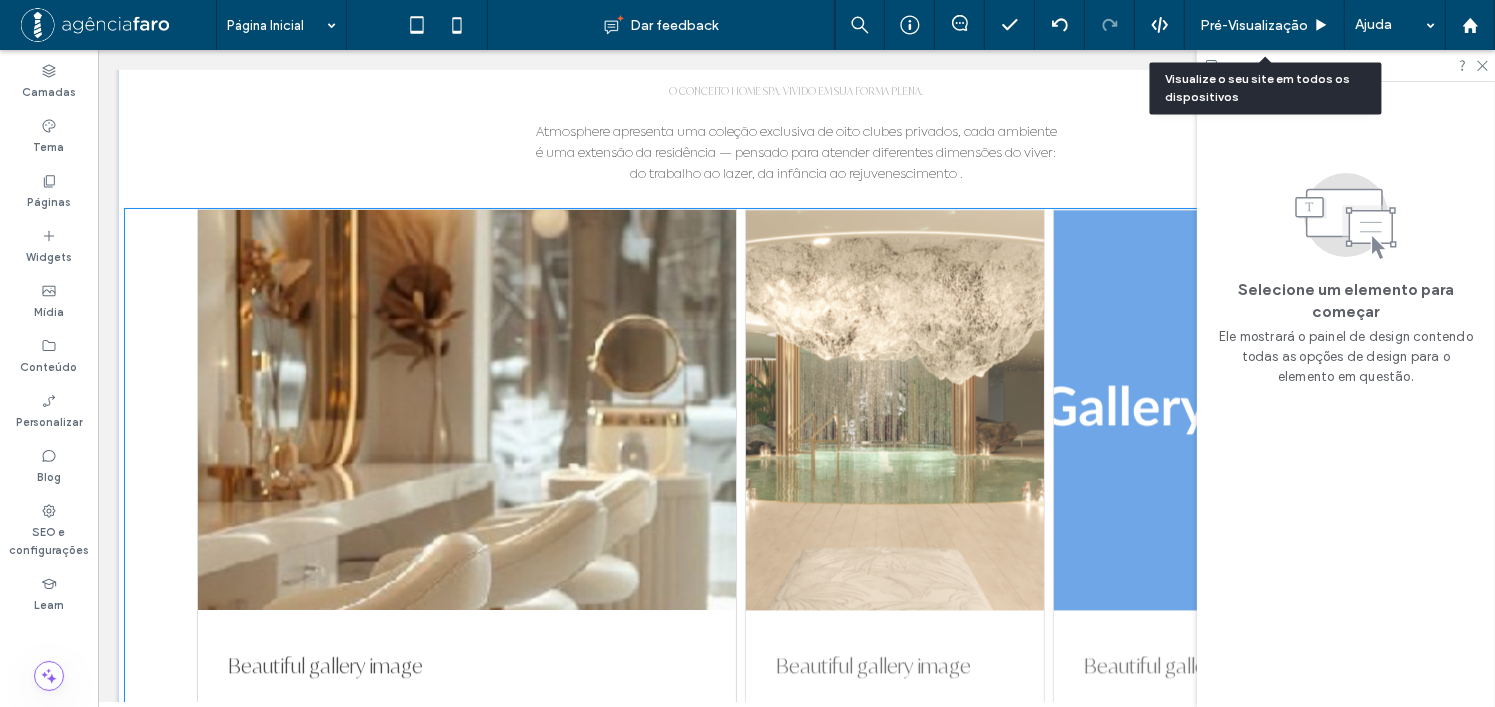 scroll, scrollTop: 4259, scrollLeft: 0, axis: vertical 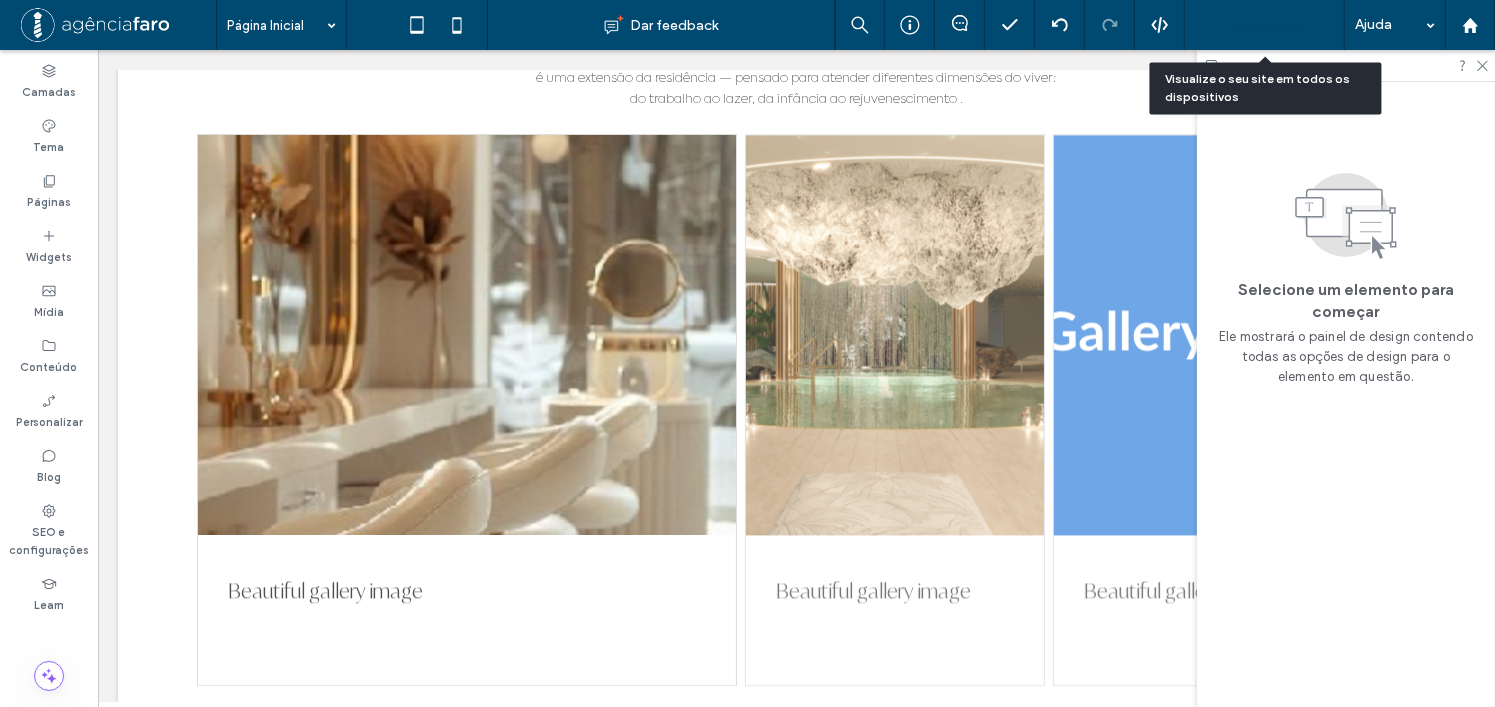 click on "Pré-Visualizaçāo" at bounding box center (1254, 25) 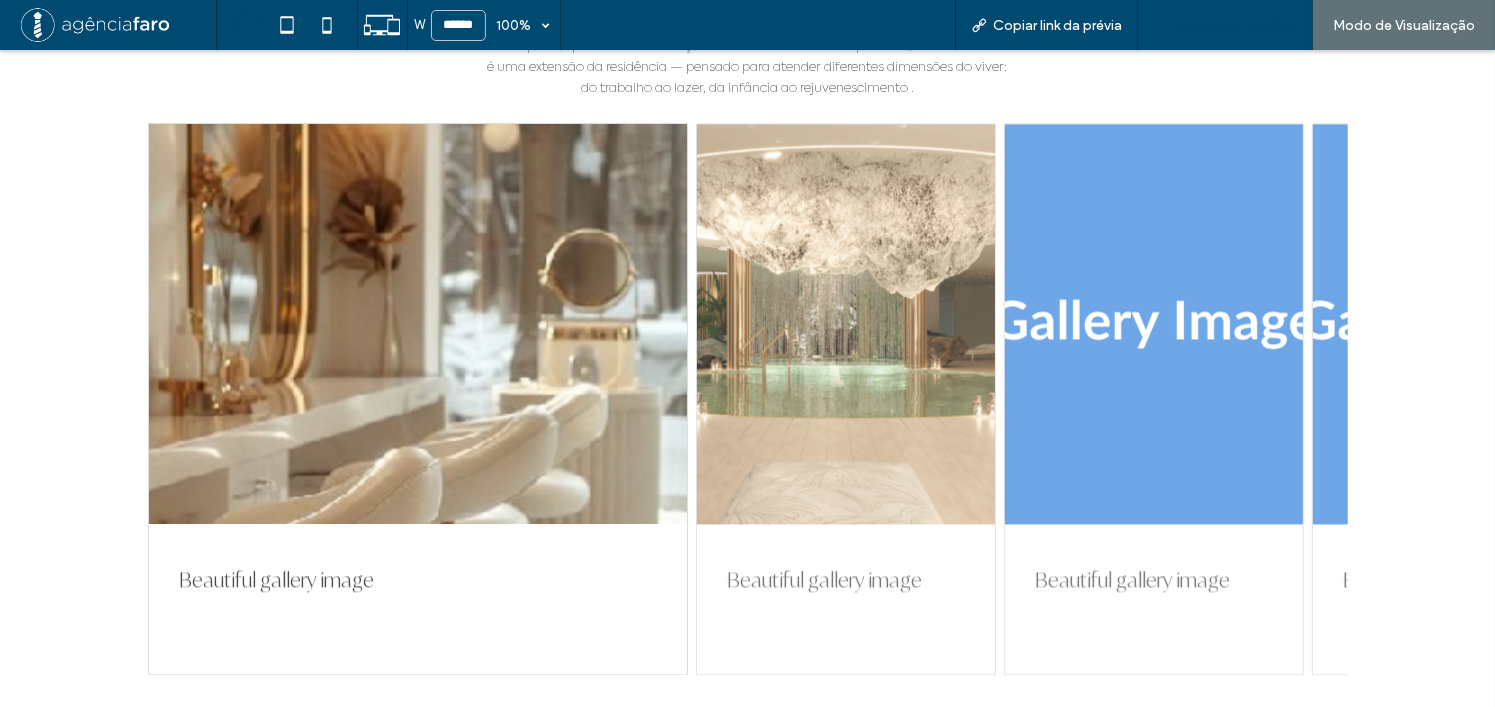 click on "Voltar para o editor" at bounding box center (1235, 25) 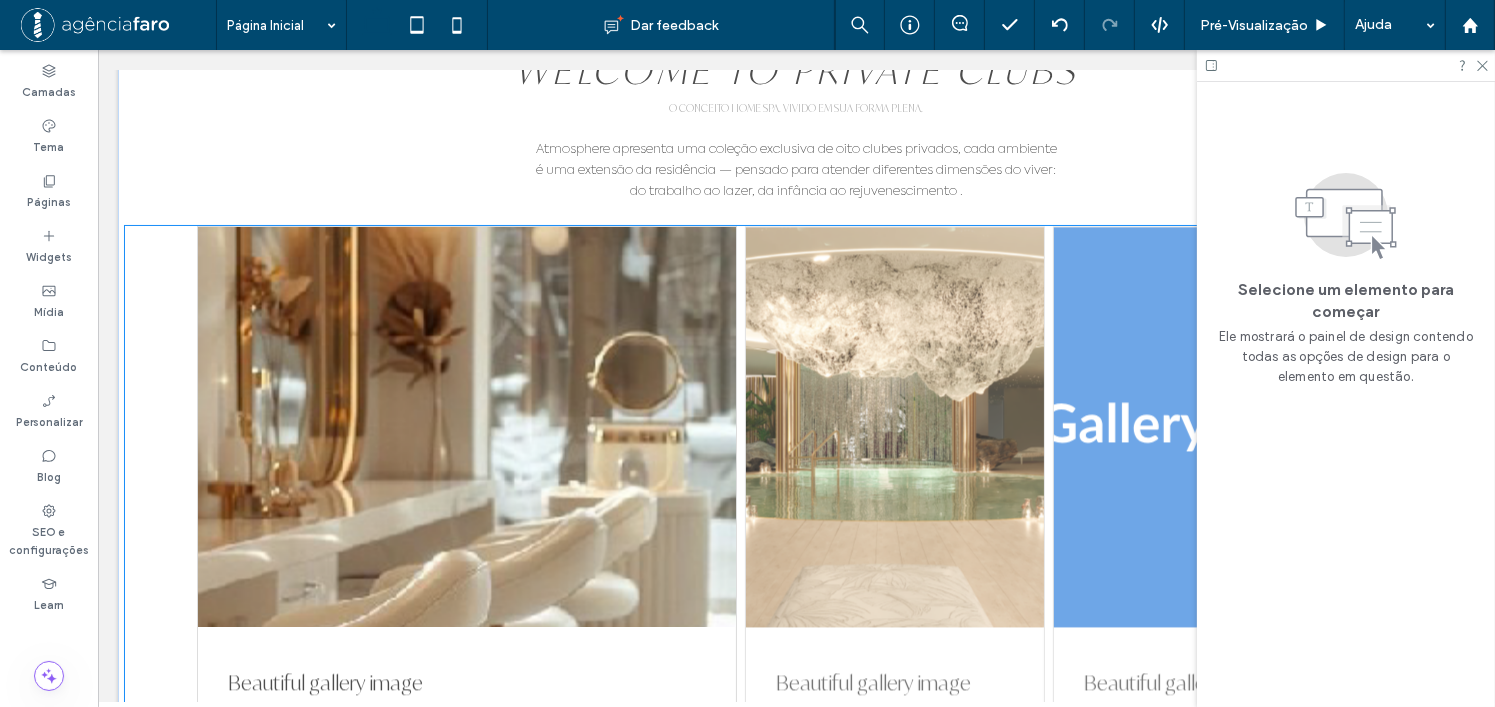 scroll, scrollTop: 4059, scrollLeft: 0, axis: vertical 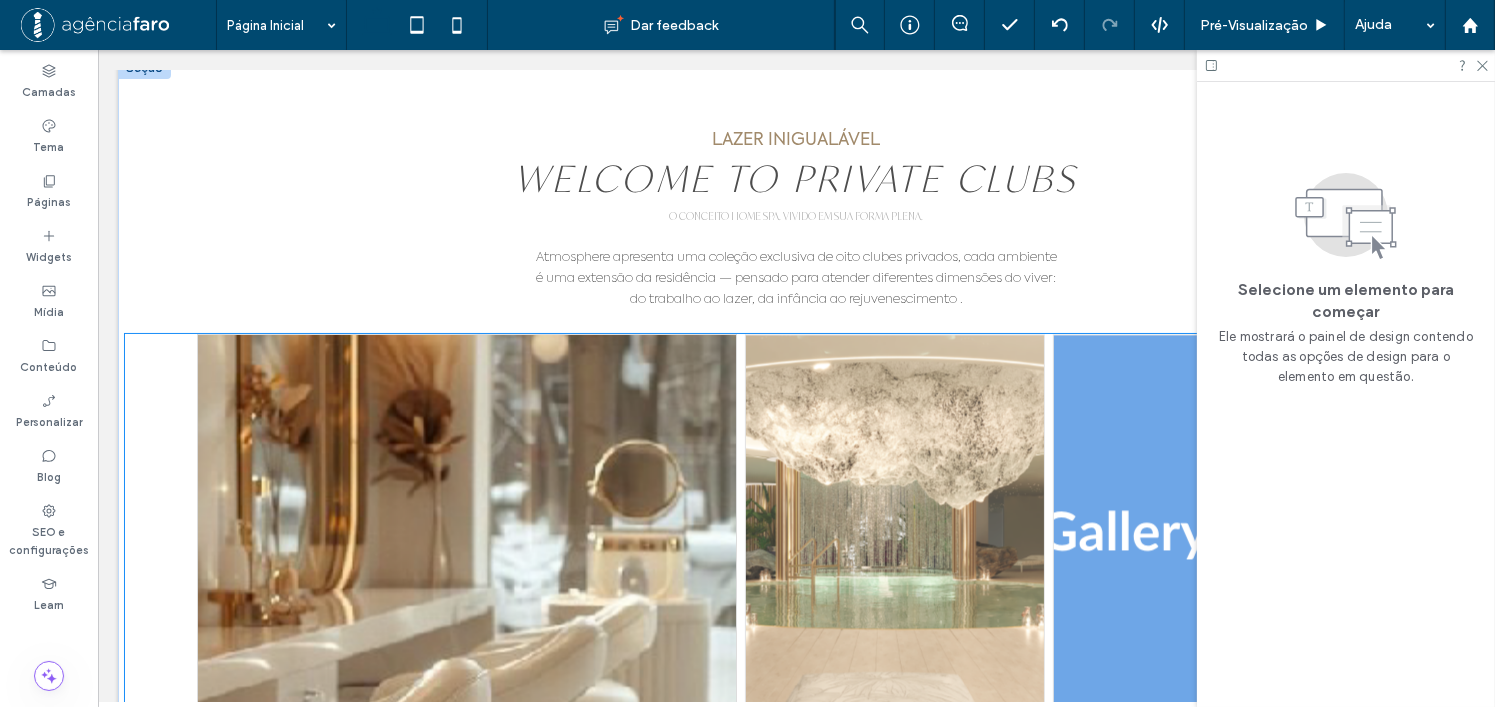 click on "Beautiful gallery image
Beautiful gallery image
Beautiful gallery image
Beautiful gallery image
Beautiful gallery image" at bounding box center (795, 666) 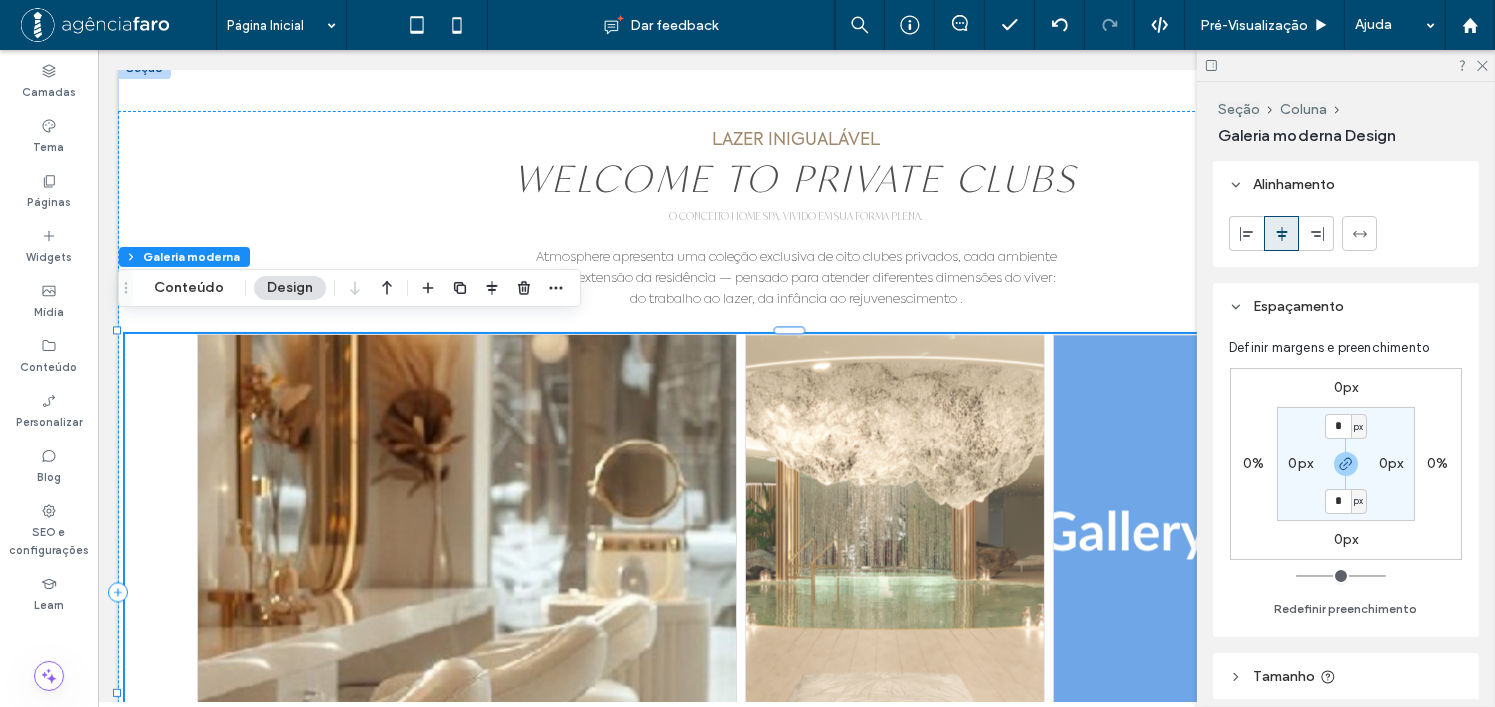 scroll, scrollTop: 300, scrollLeft: 0, axis: vertical 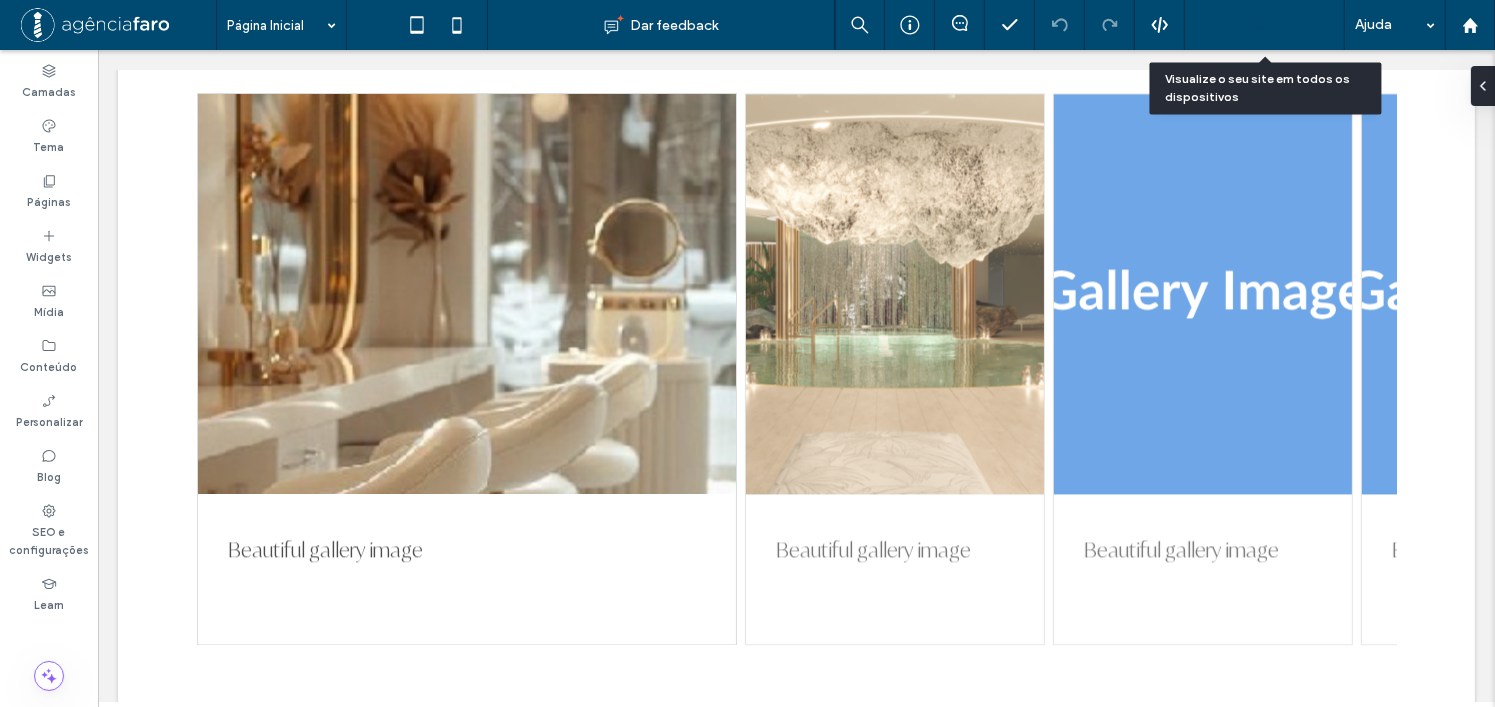 click on "Pré-Visualizaçāo" at bounding box center [1254, 25] 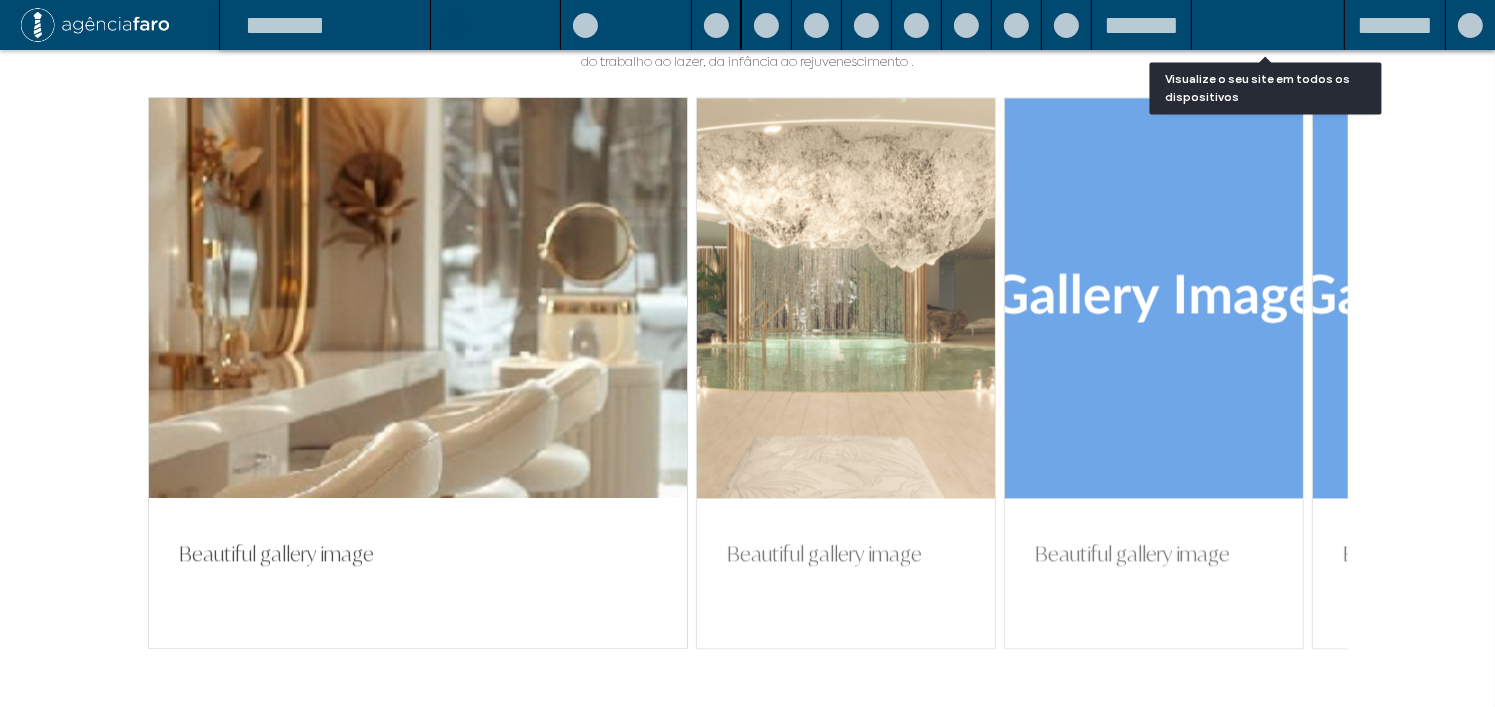 scroll, scrollTop: 4319, scrollLeft: 0, axis: vertical 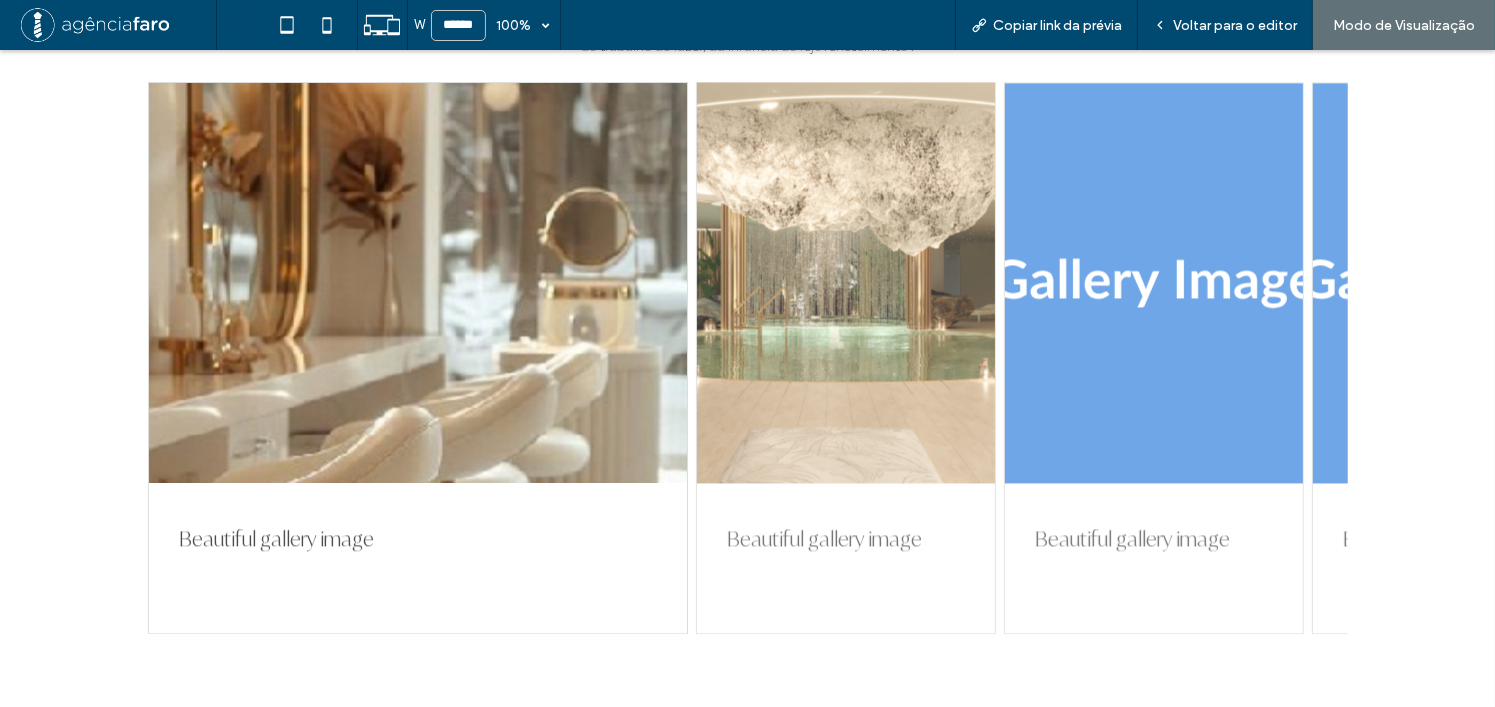 click at bounding box center (846, 283) 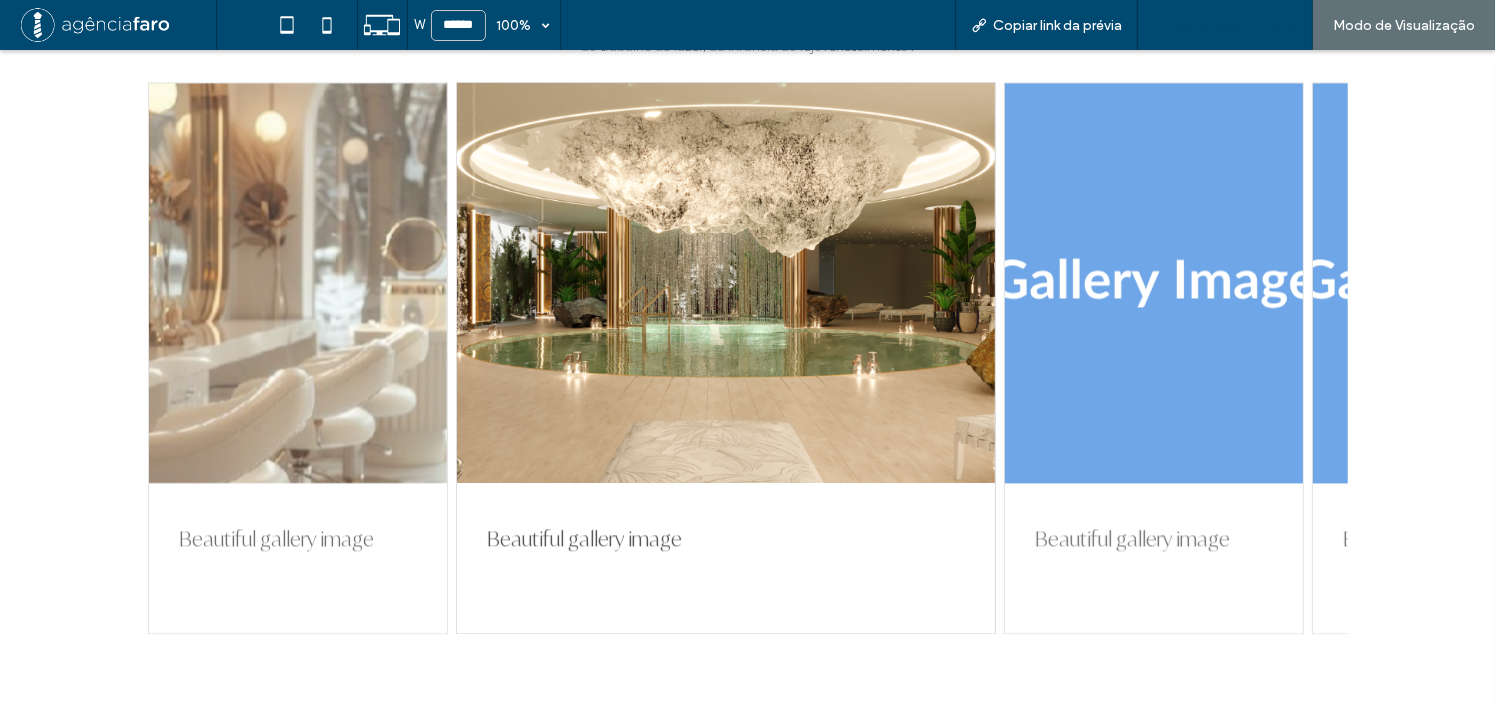 click on "Voltar para o editor" at bounding box center (1235, 25) 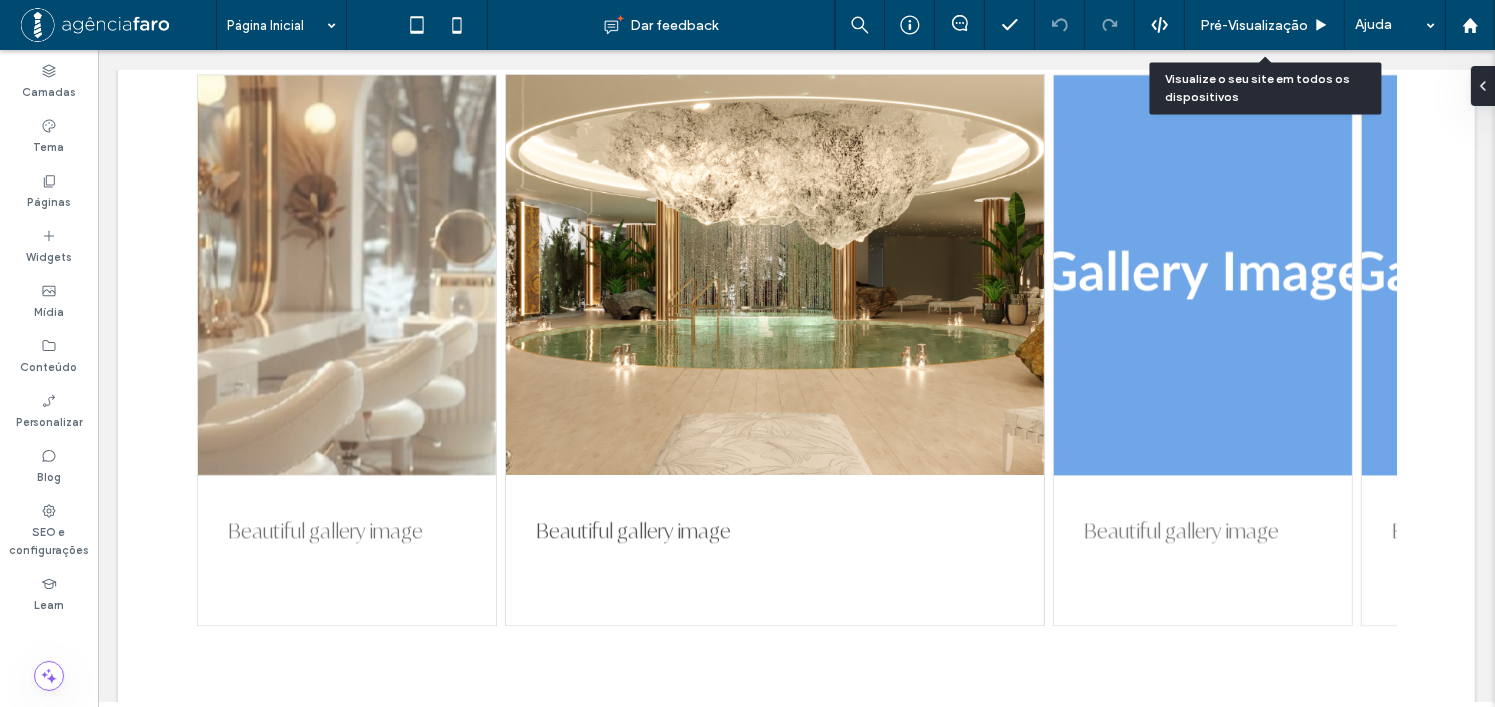 scroll, scrollTop: 4300, scrollLeft: 0, axis: vertical 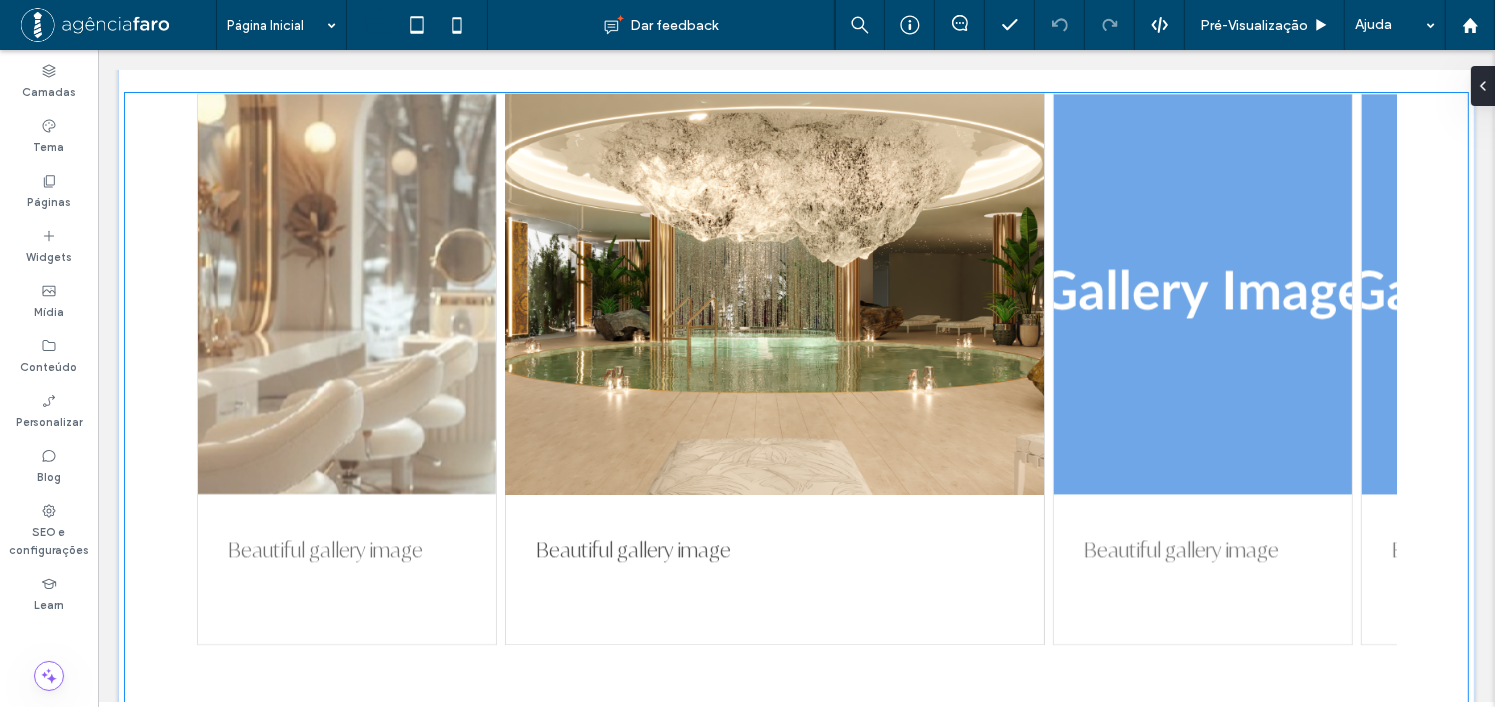 click at bounding box center [774, 294] 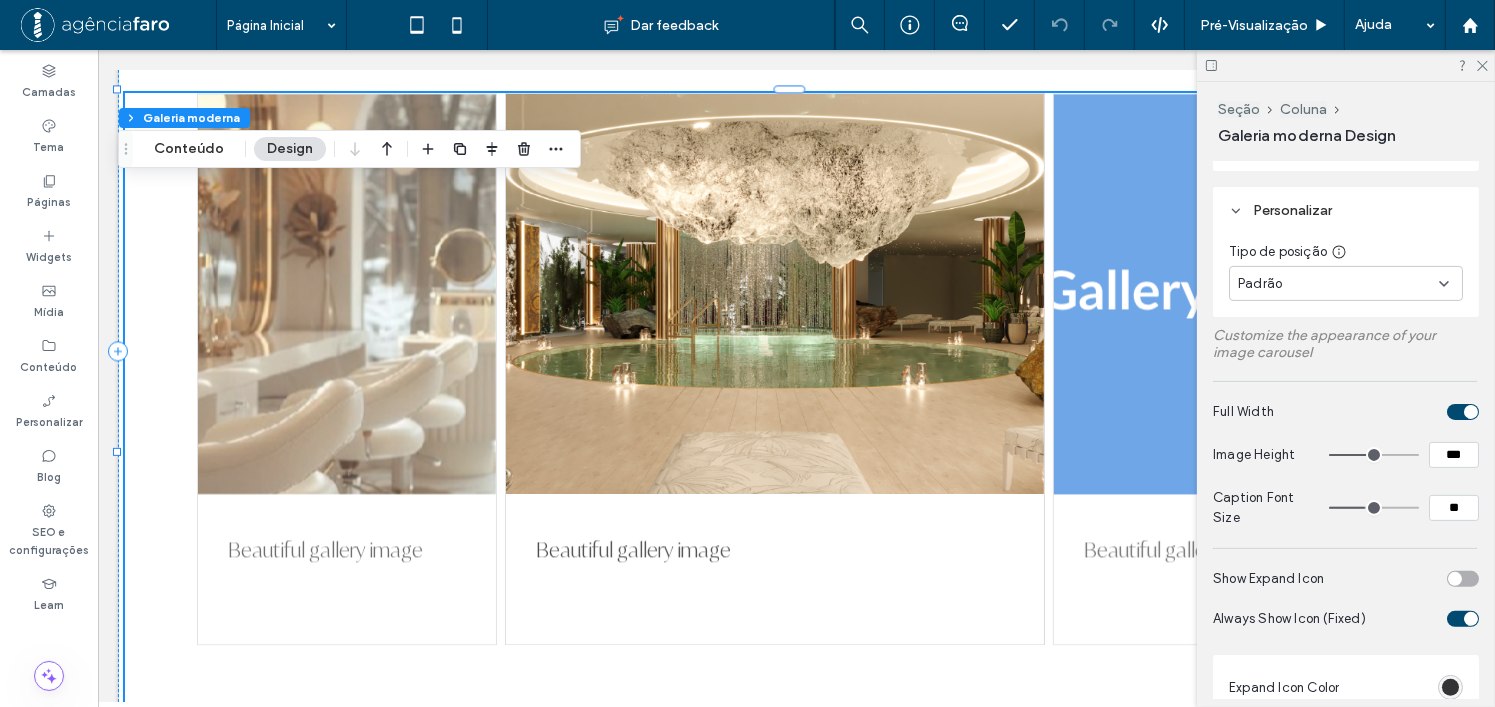 scroll, scrollTop: 600, scrollLeft: 0, axis: vertical 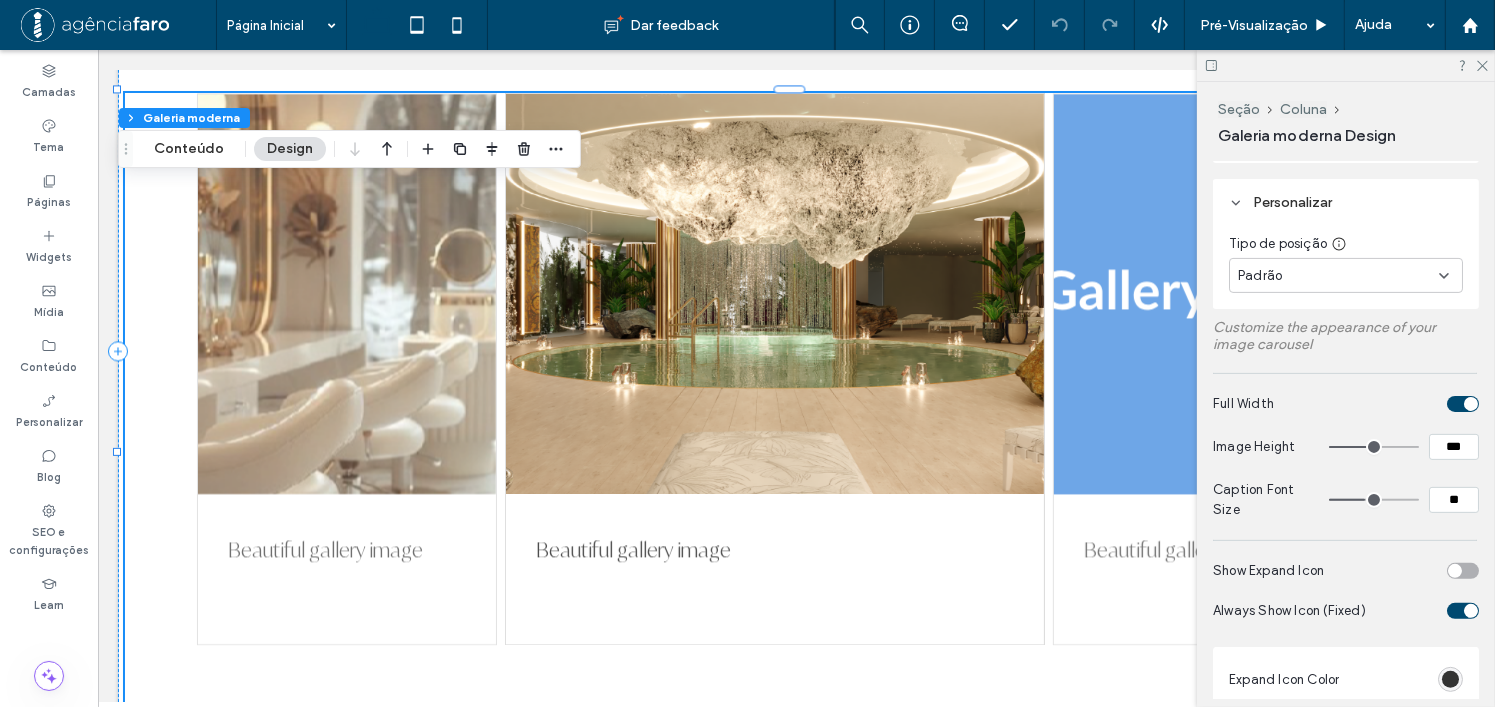 click at bounding box center (1471, 404) 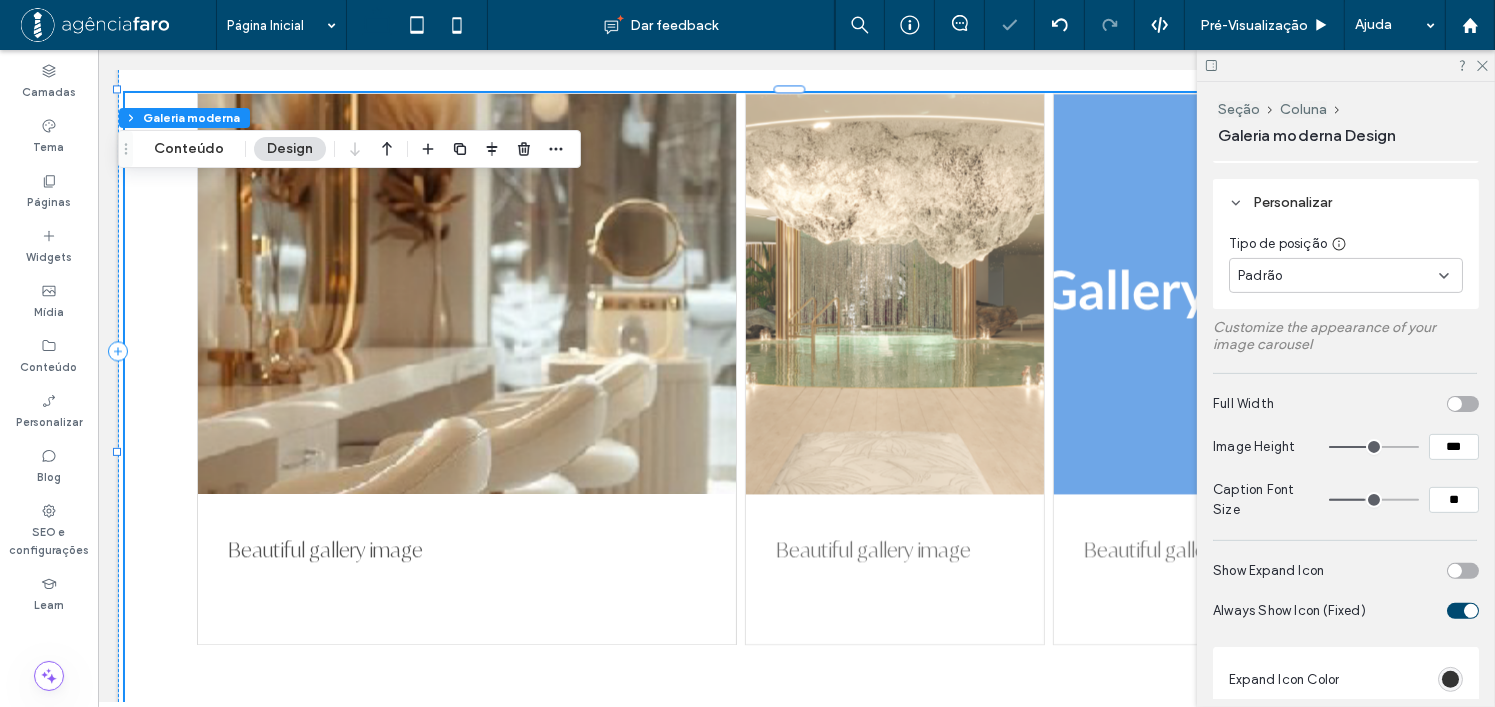 click at bounding box center [1463, 404] 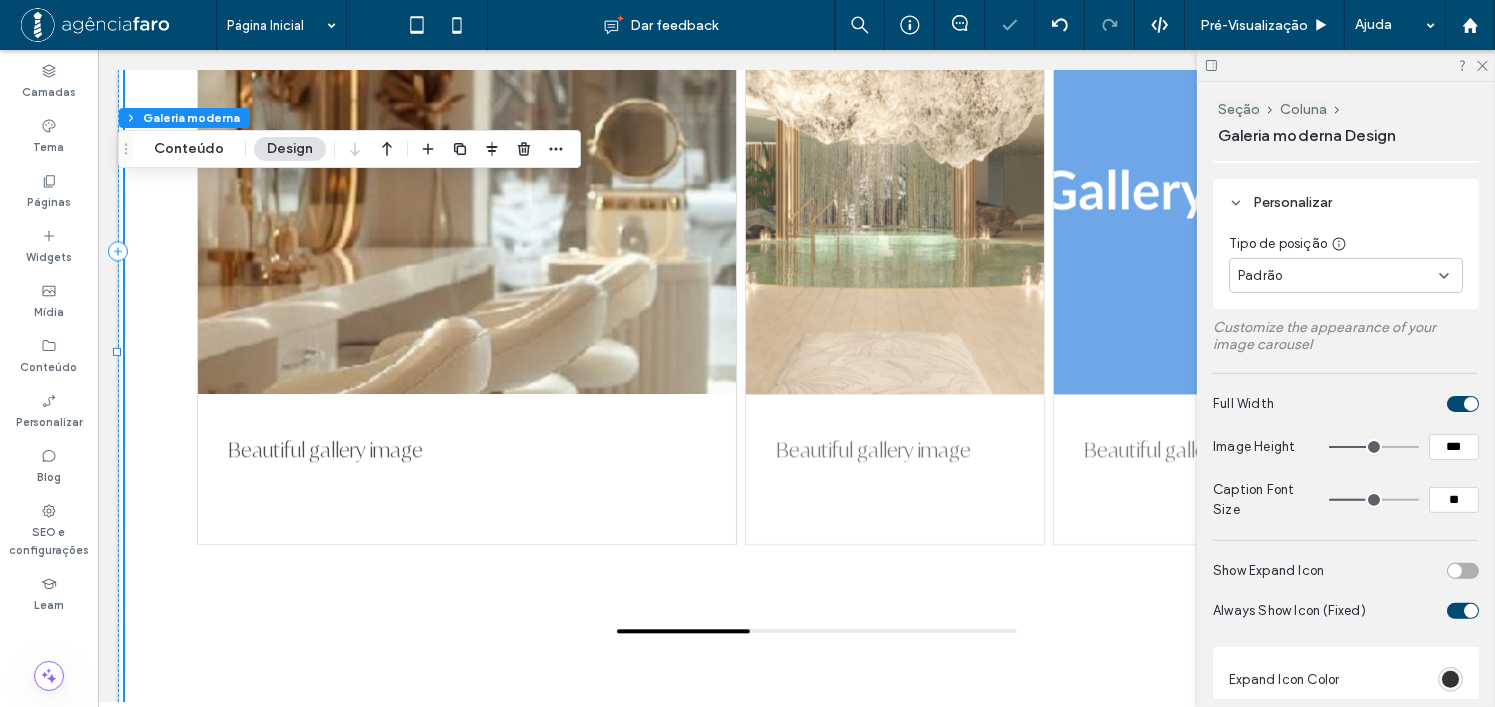 scroll, scrollTop: 4500, scrollLeft: 0, axis: vertical 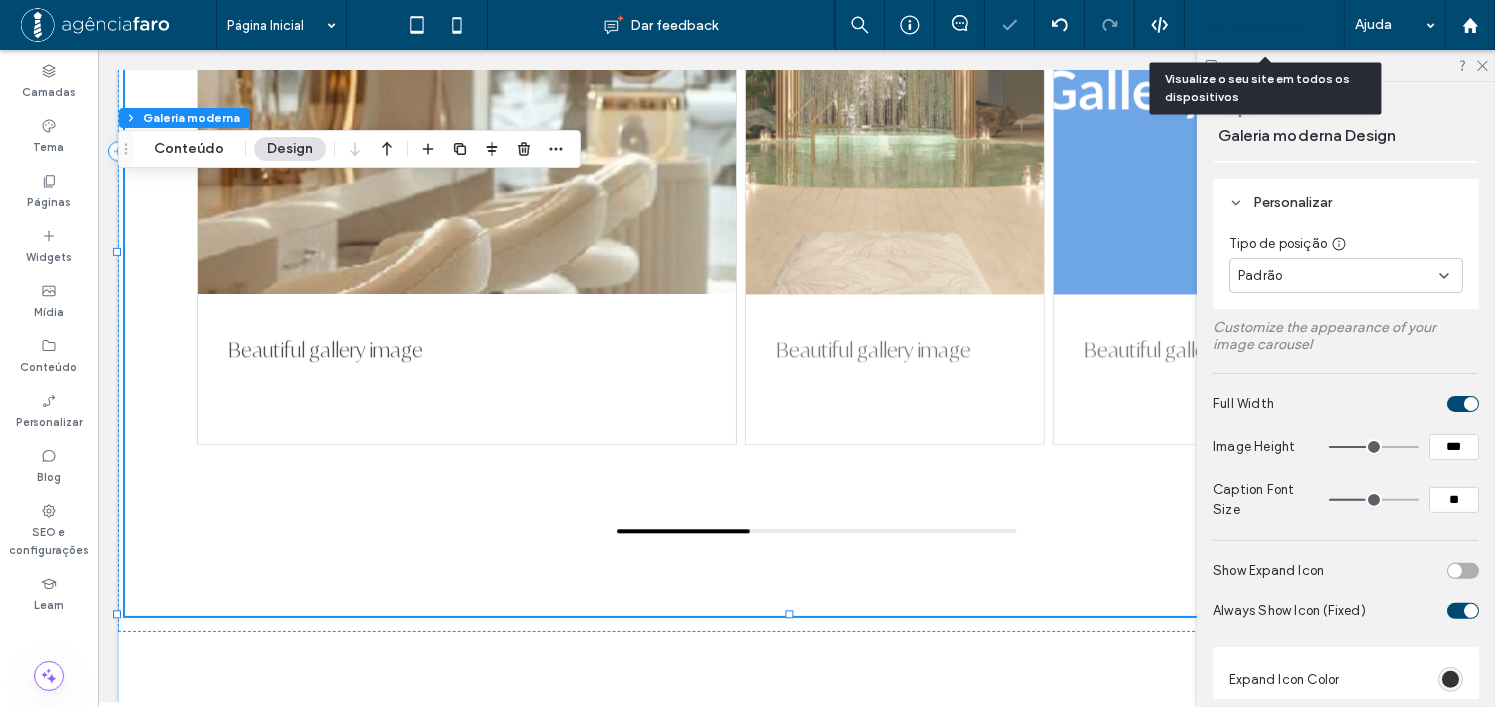 click on "Pré-Visualizaçāo" at bounding box center (1254, 25) 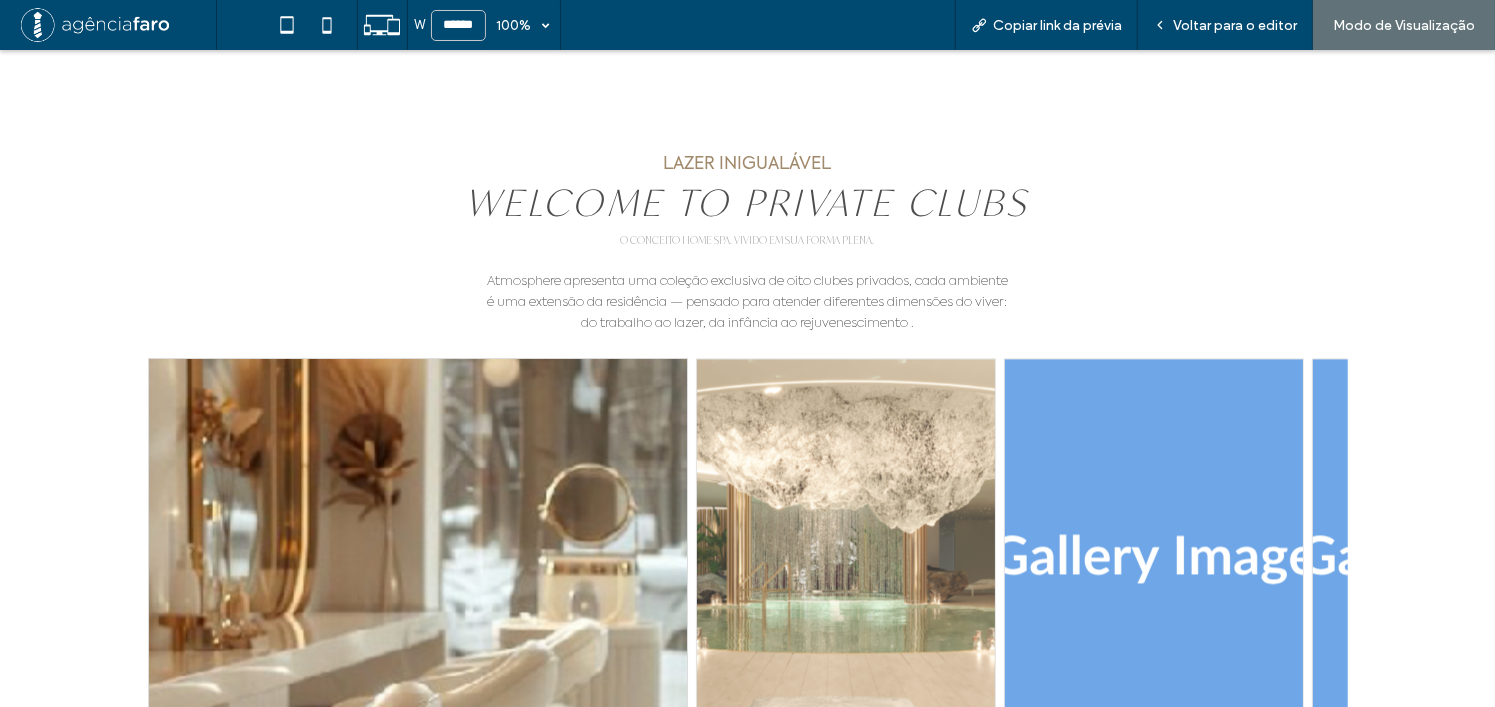 scroll, scrollTop: 4300, scrollLeft: 0, axis: vertical 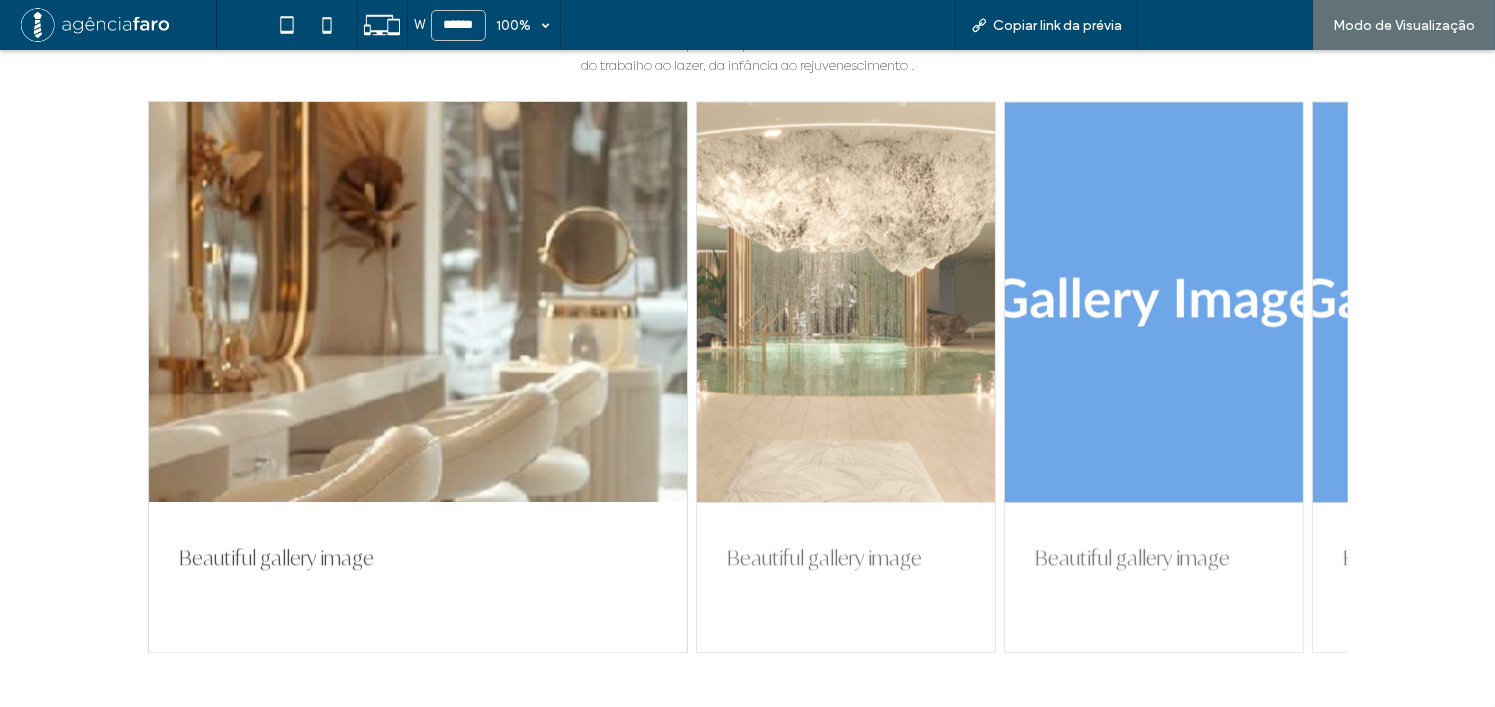 click on "Voltar para o editor" at bounding box center [1225, 25] 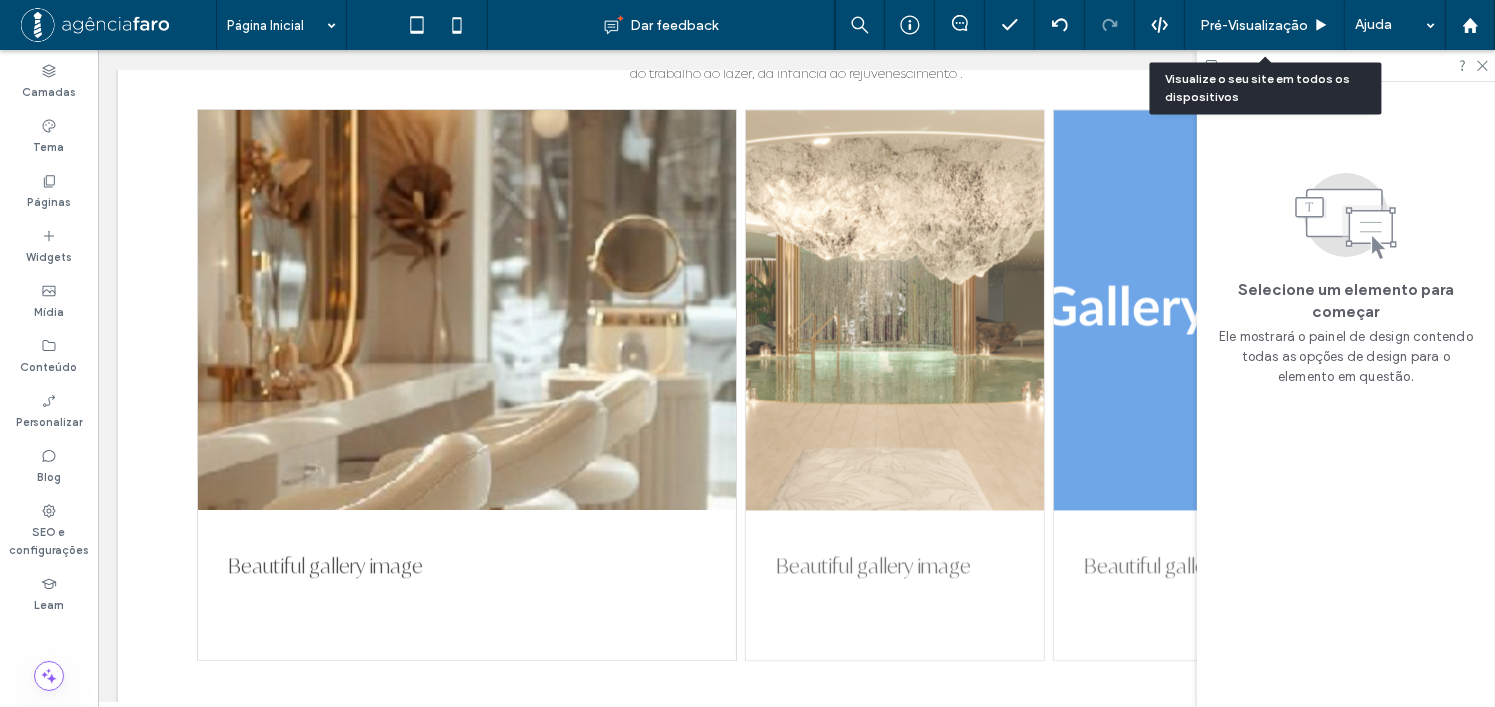 scroll, scrollTop: 4280, scrollLeft: 0, axis: vertical 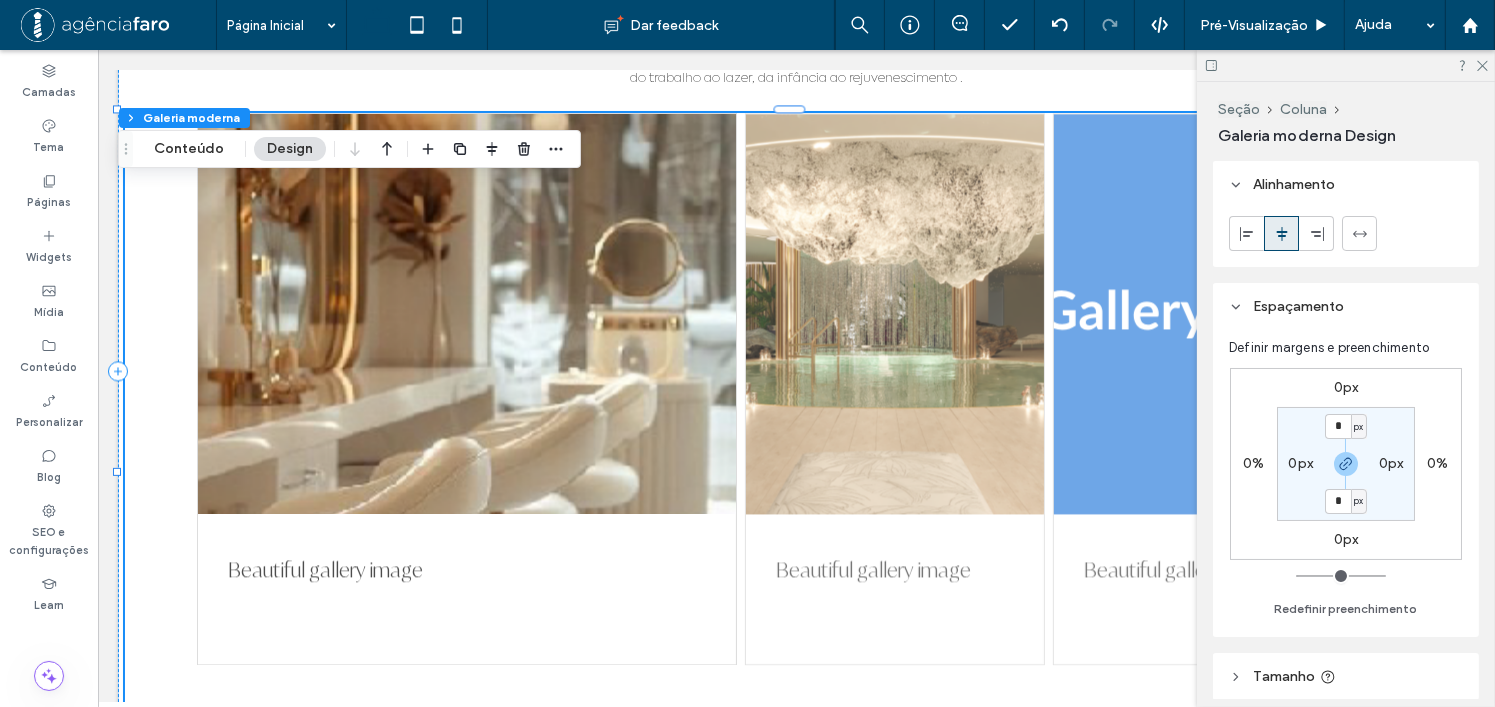 click on "Beautiful gallery image
Beautiful gallery image
Beautiful gallery image
Beautiful gallery image
Beautiful gallery image" at bounding box center [795, 445] 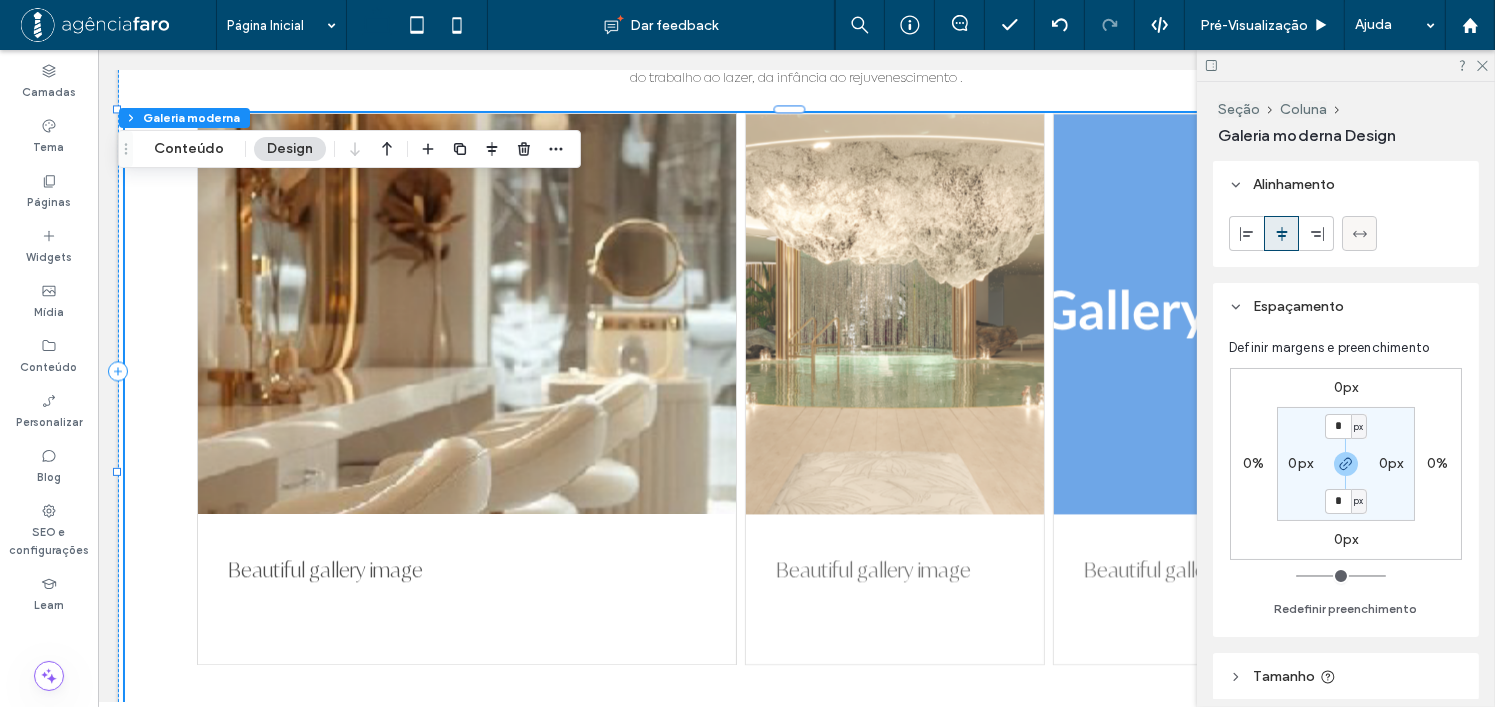 click 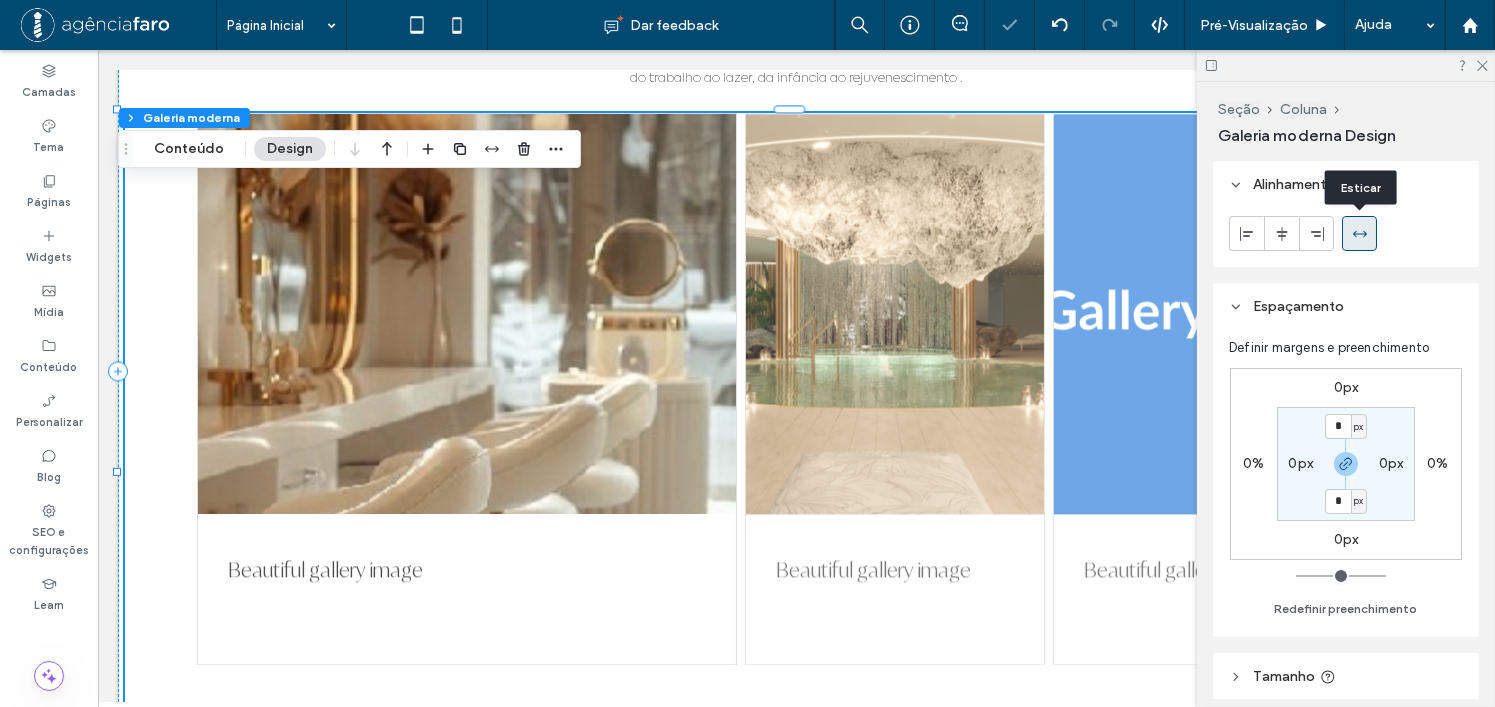 type on "***" 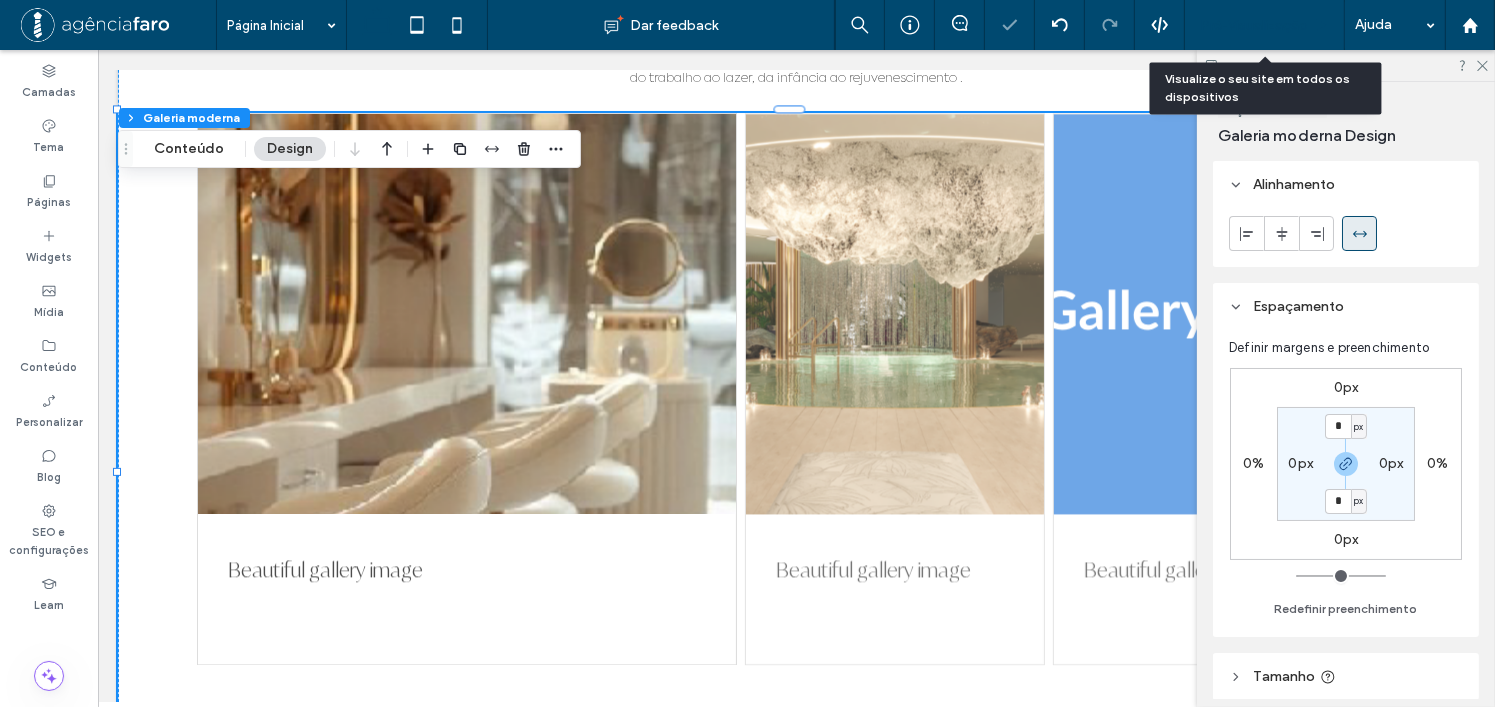 click on "Pré-Visualizaçāo" at bounding box center [1254, 25] 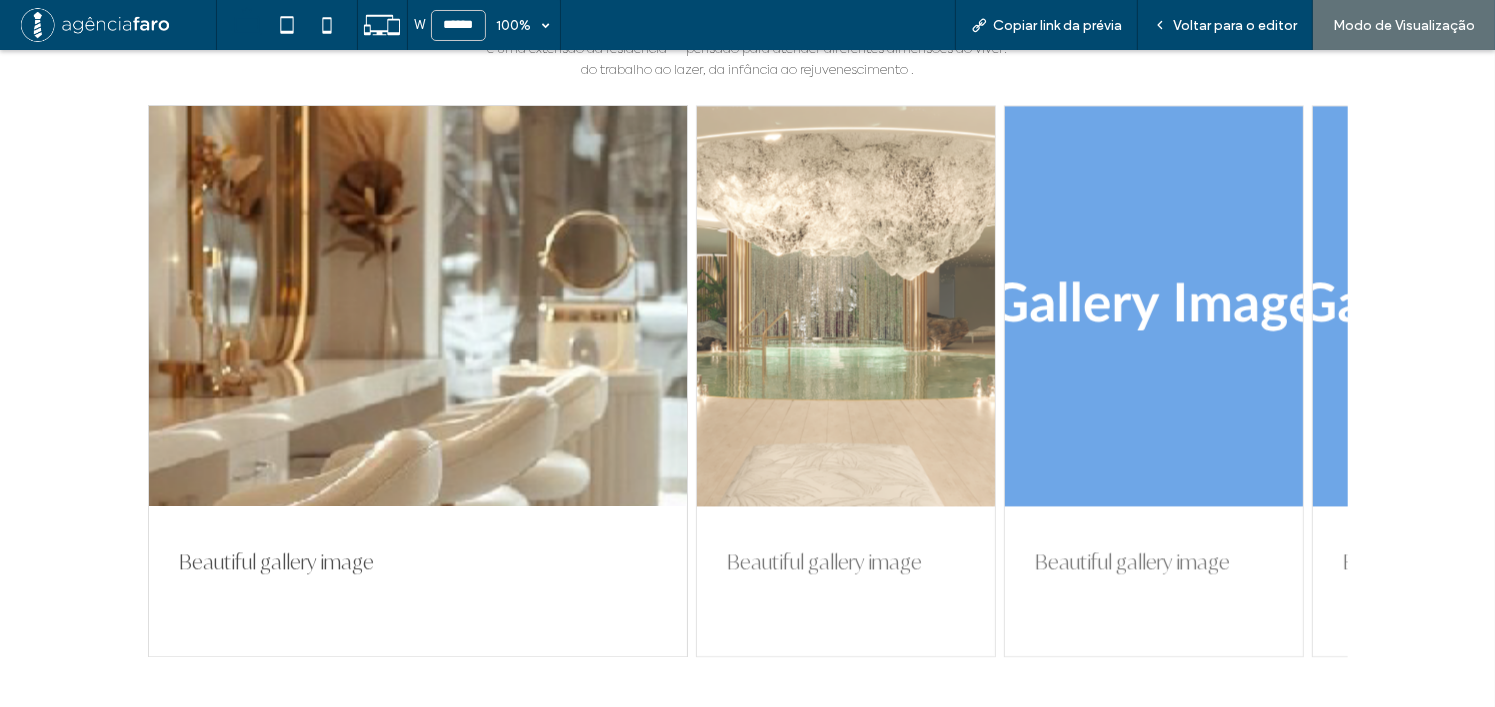 scroll, scrollTop: 4300, scrollLeft: 0, axis: vertical 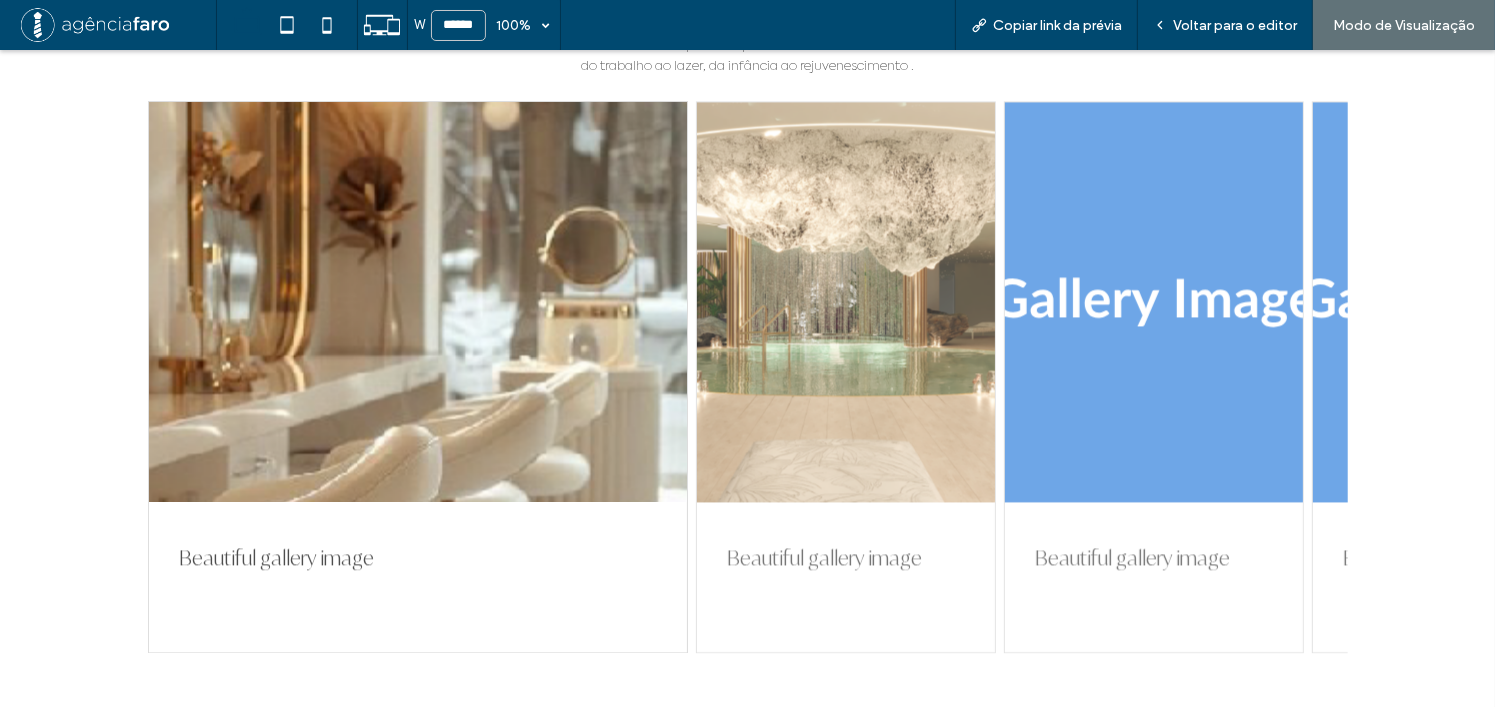 click on "Voltar para o editor" at bounding box center [1235, 25] 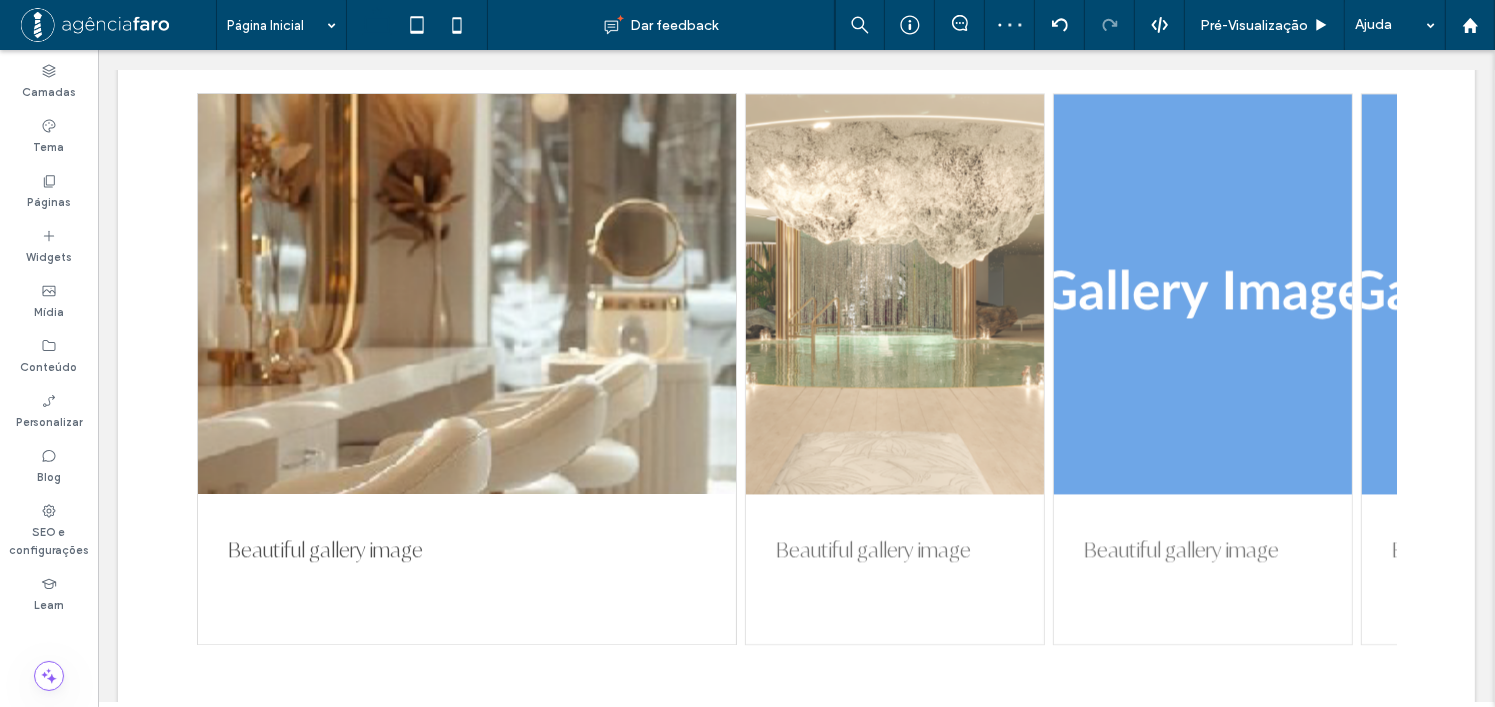 scroll, scrollTop: 4280, scrollLeft: 0, axis: vertical 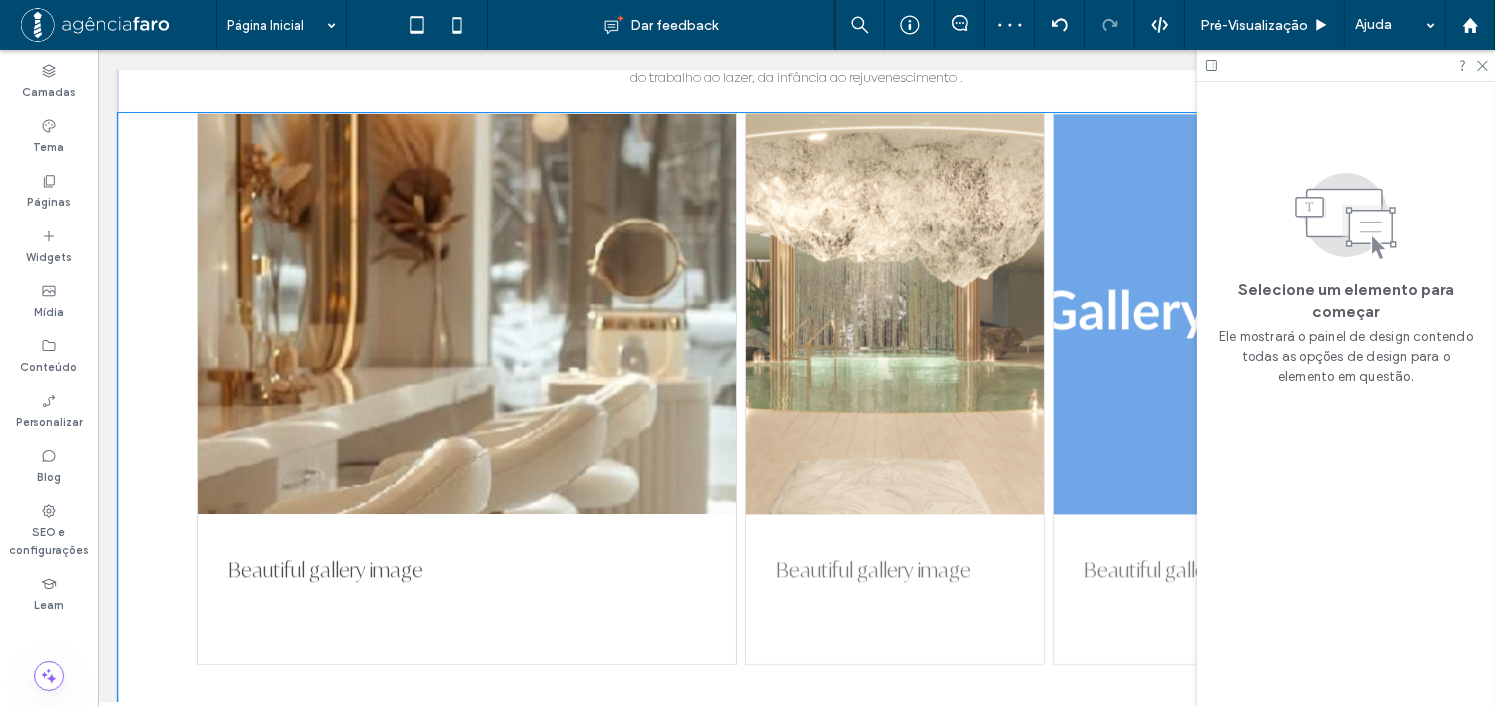 click at bounding box center [894, 314] 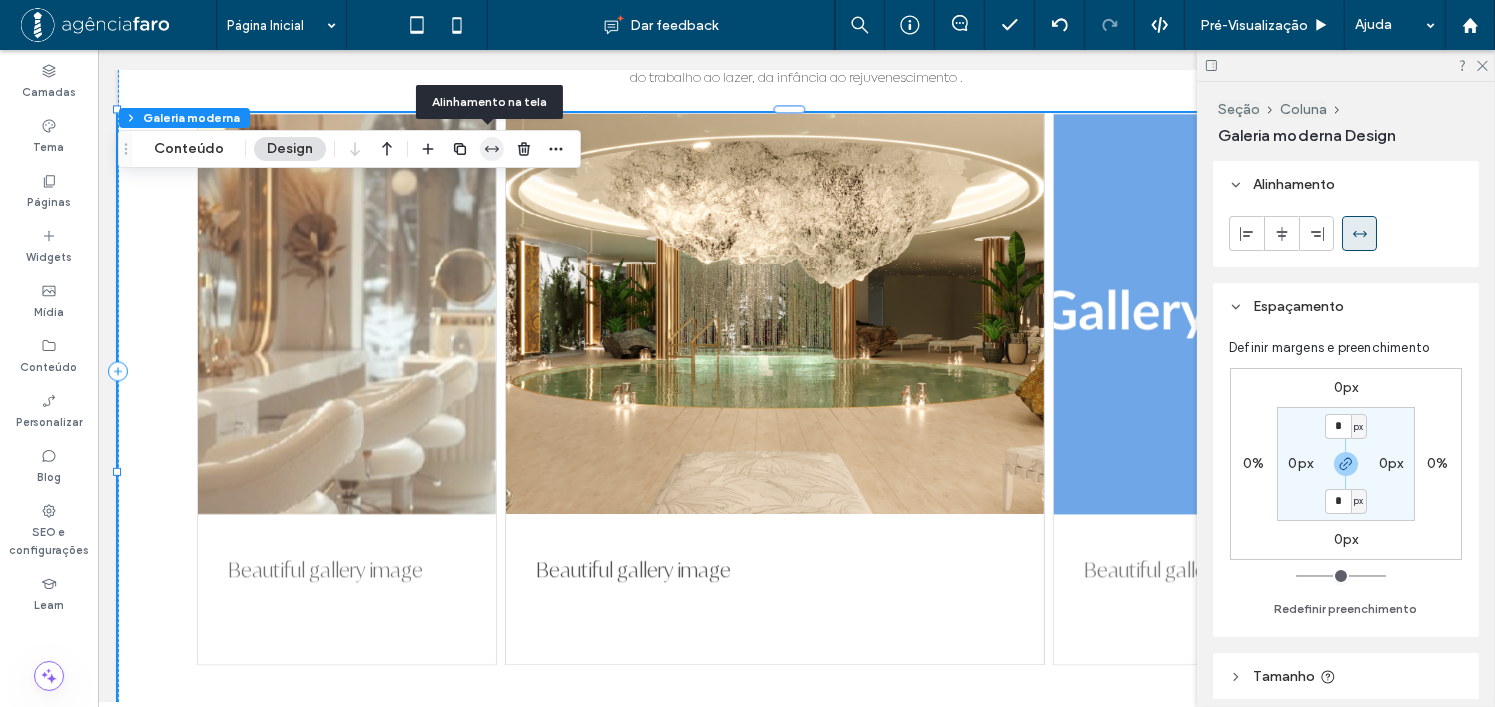 click 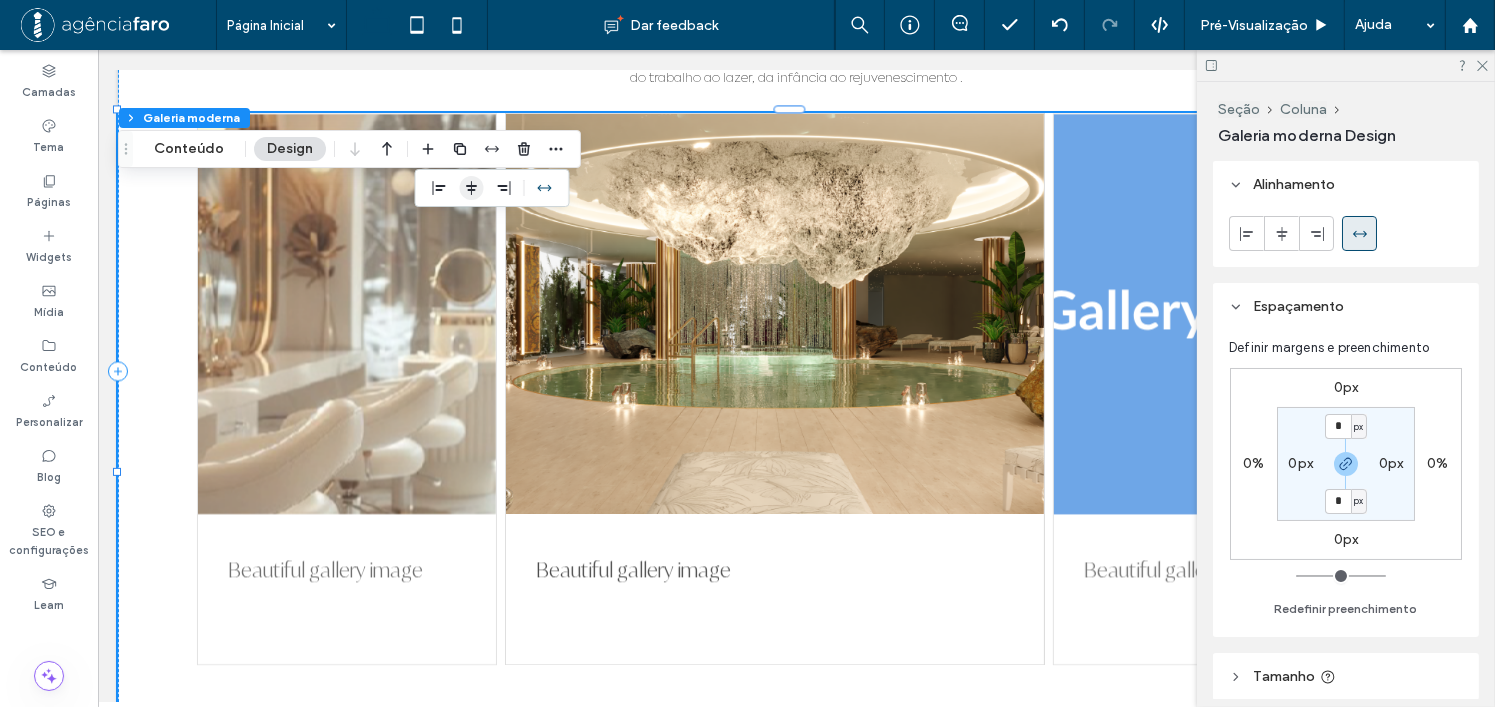 click 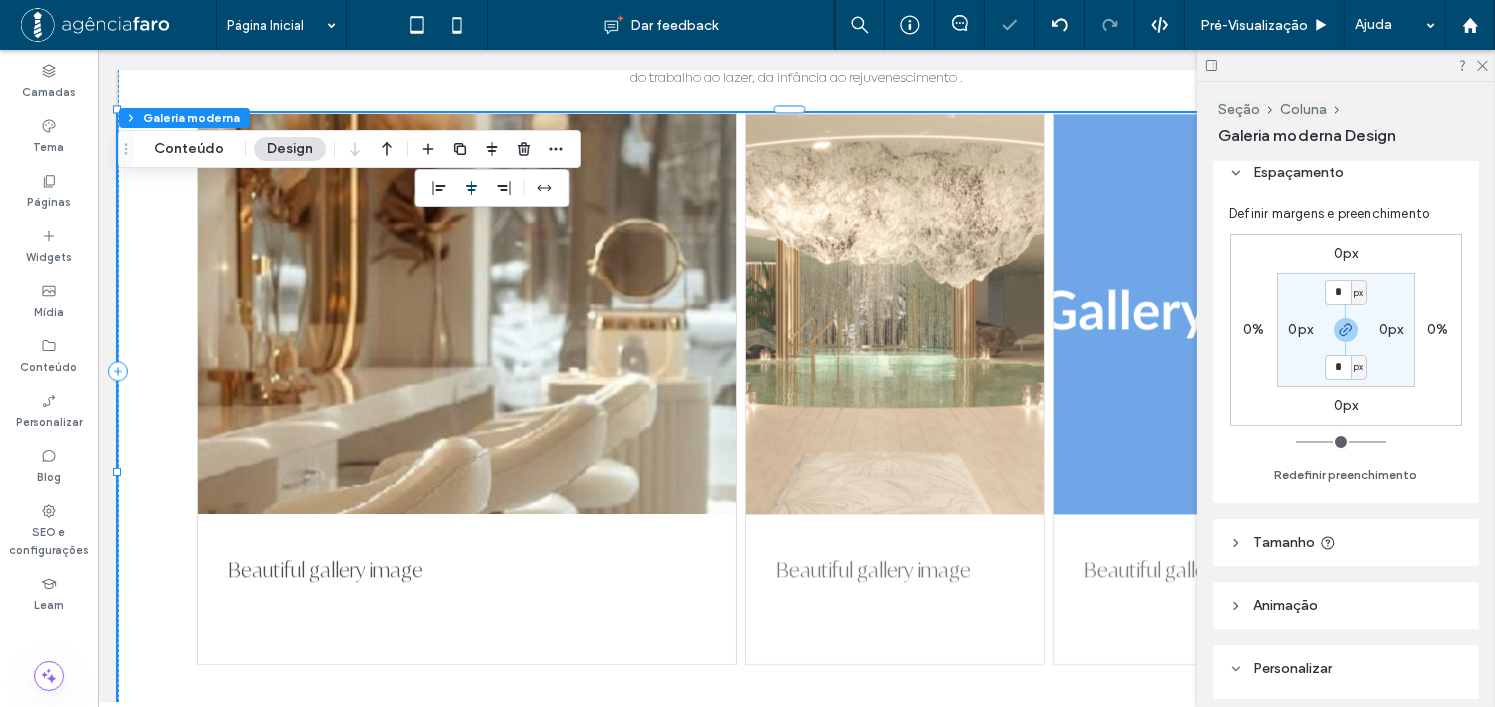 scroll, scrollTop: 300, scrollLeft: 0, axis: vertical 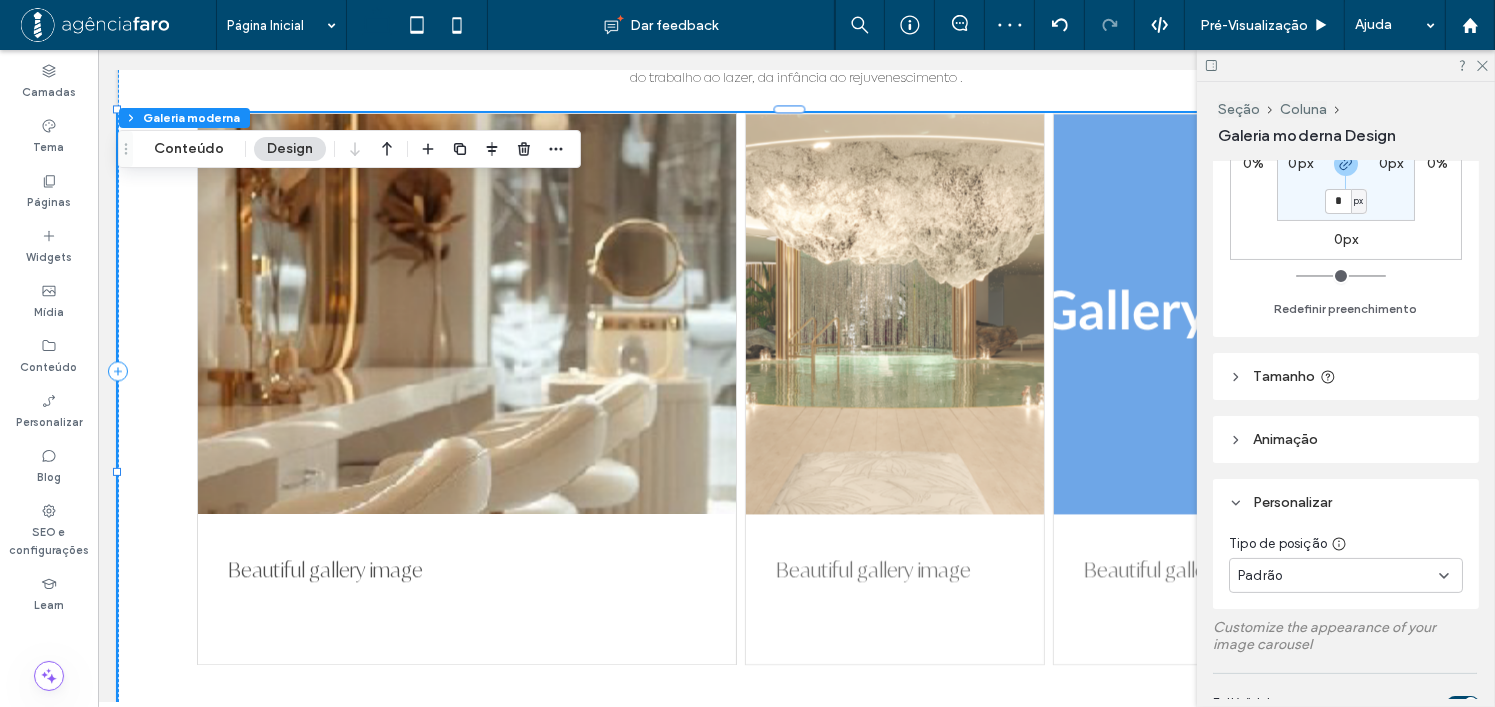 click on "Tamanho" at bounding box center (1346, 376) 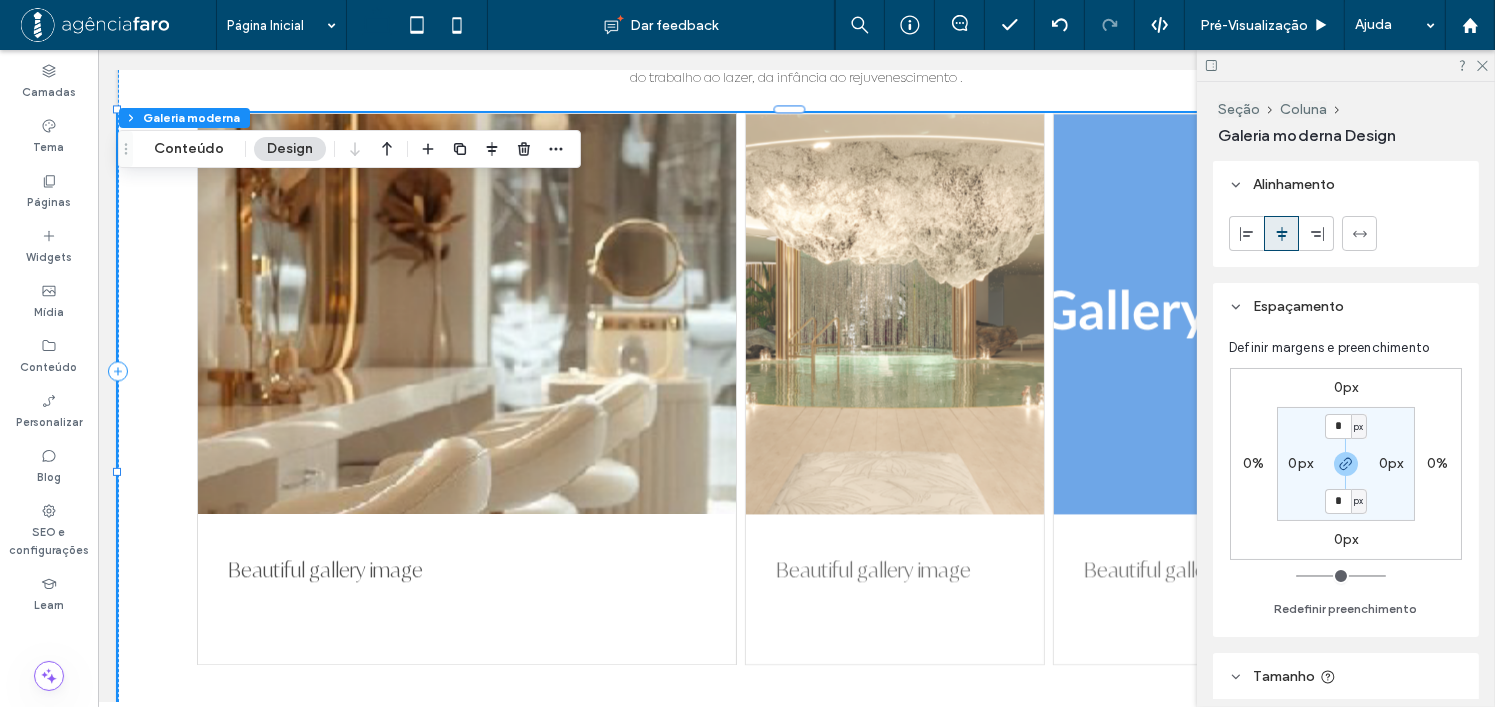 scroll, scrollTop: 0, scrollLeft: 0, axis: both 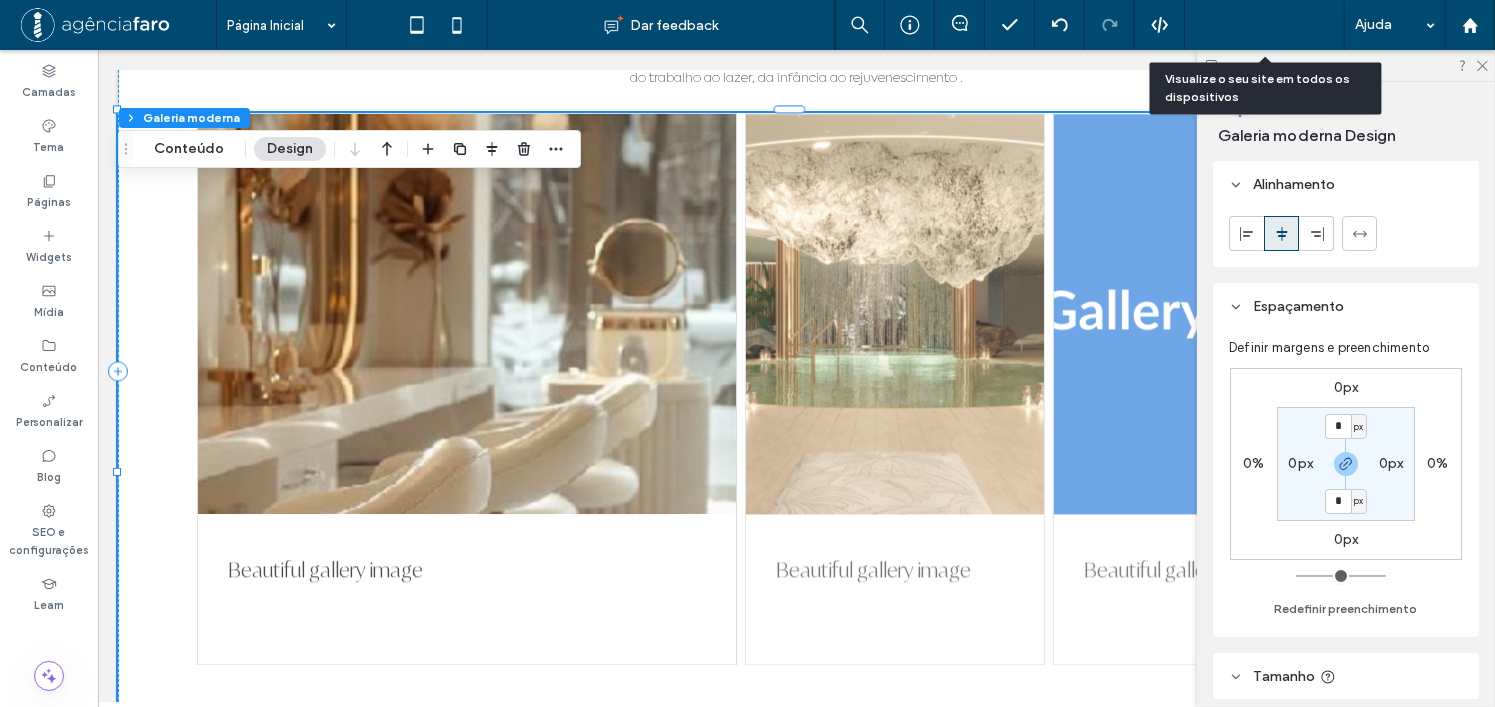 click on "Pré-Visualizaçāo" at bounding box center [1254, 25] 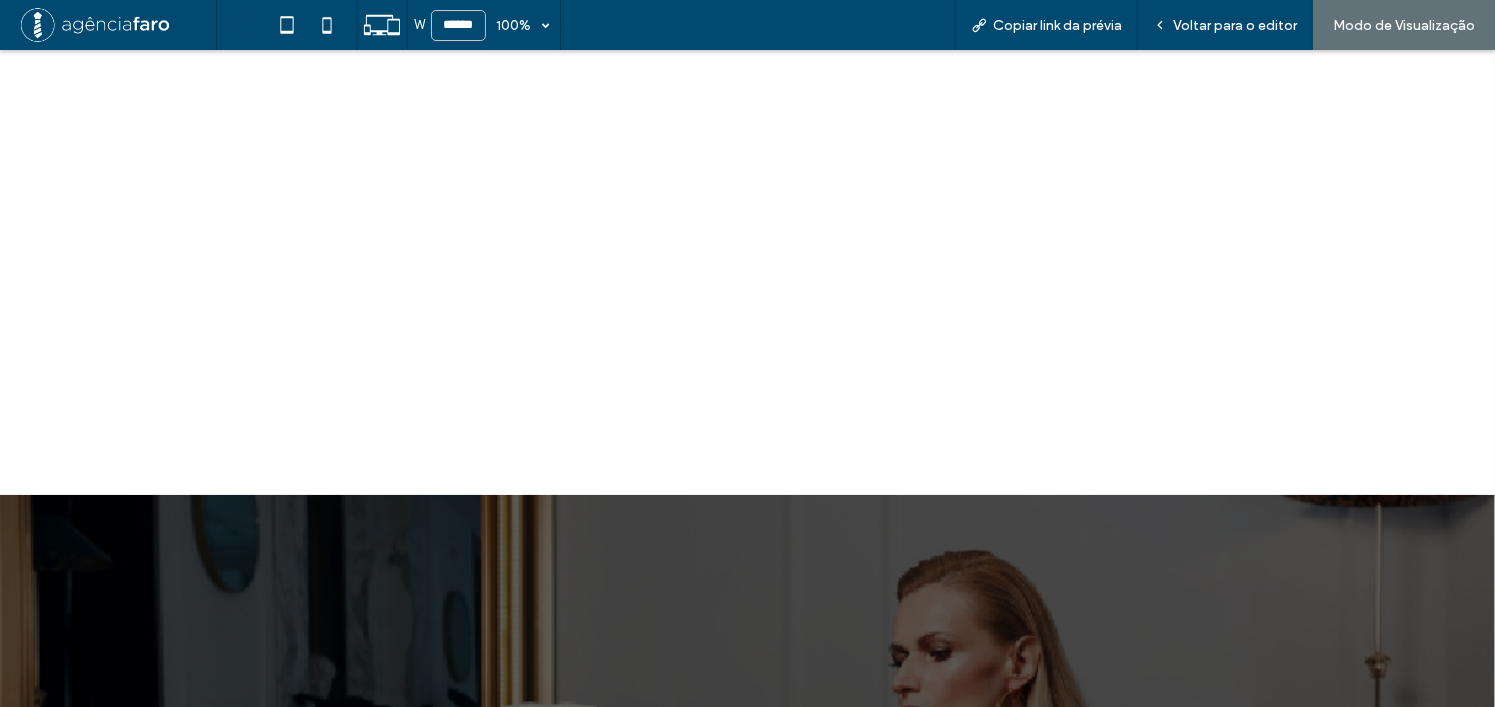 scroll, scrollTop: 5600, scrollLeft: 0, axis: vertical 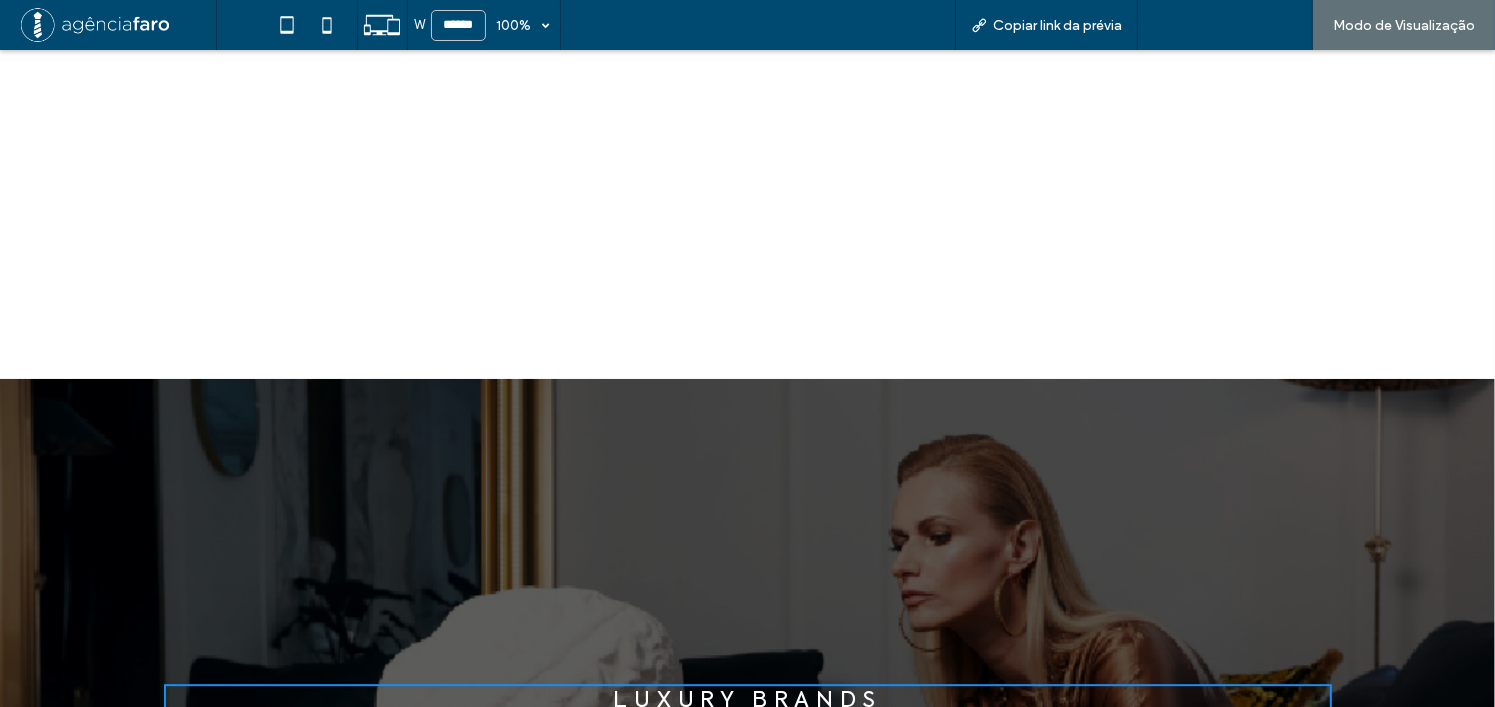 click on "Voltar para o editor" at bounding box center [1225, 25] 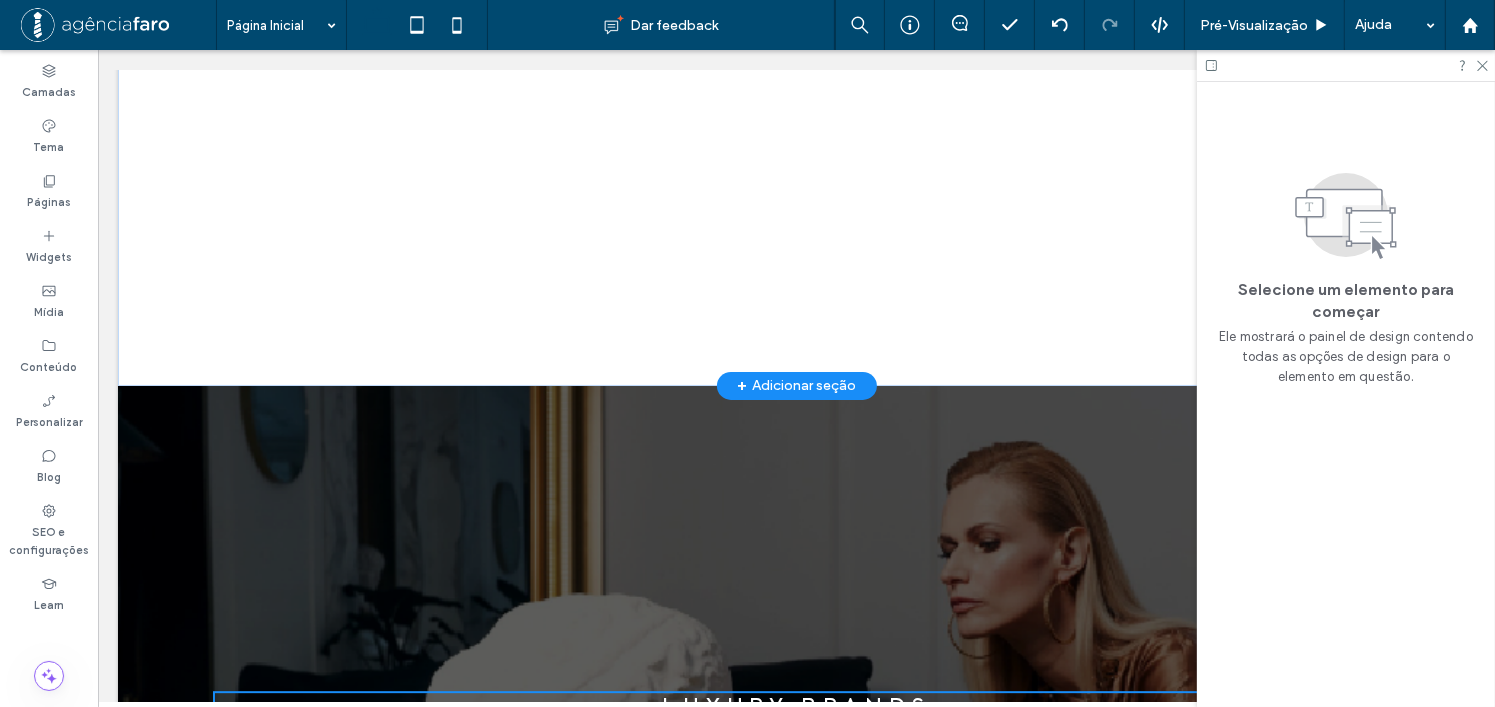 click at bounding box center [795, -47] 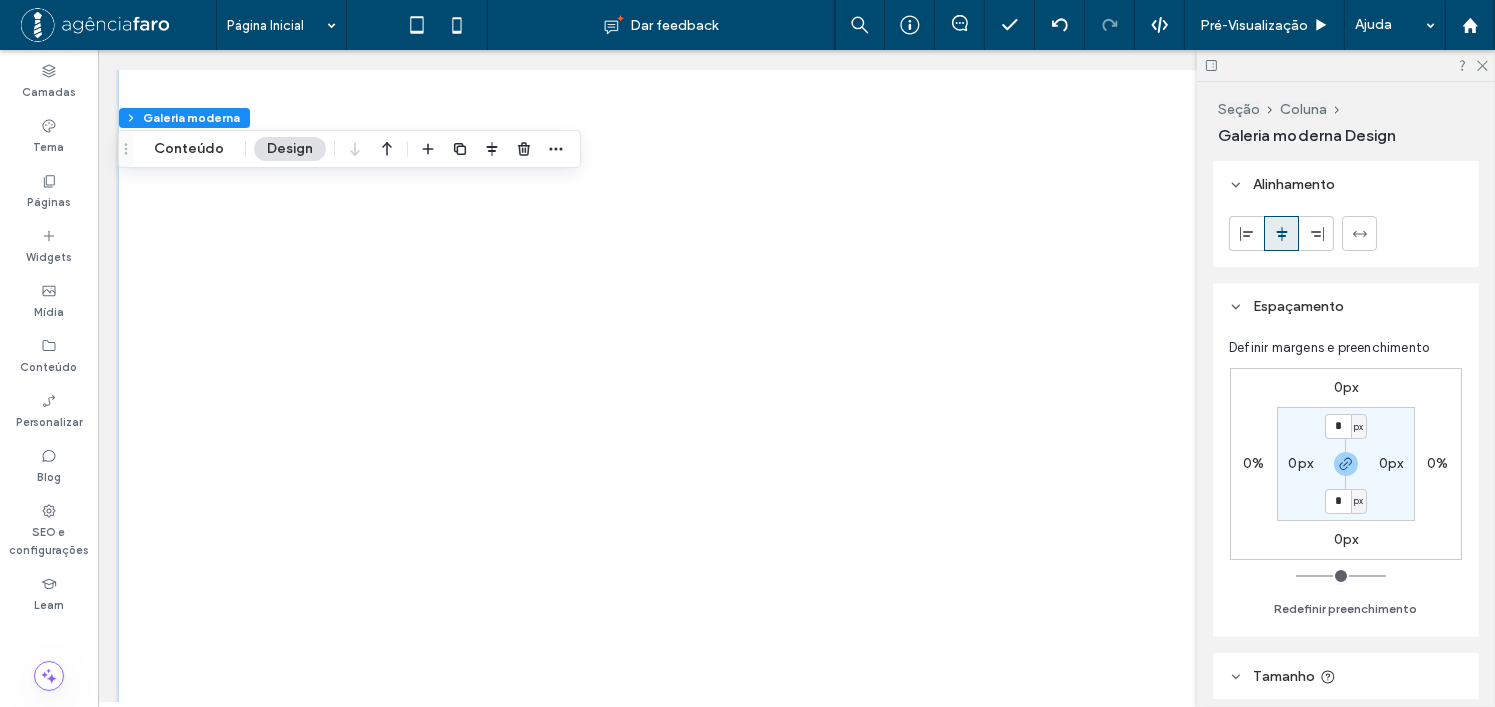 scroll, scrollTop: 5372, scrollLeft: 0, axis: vertical 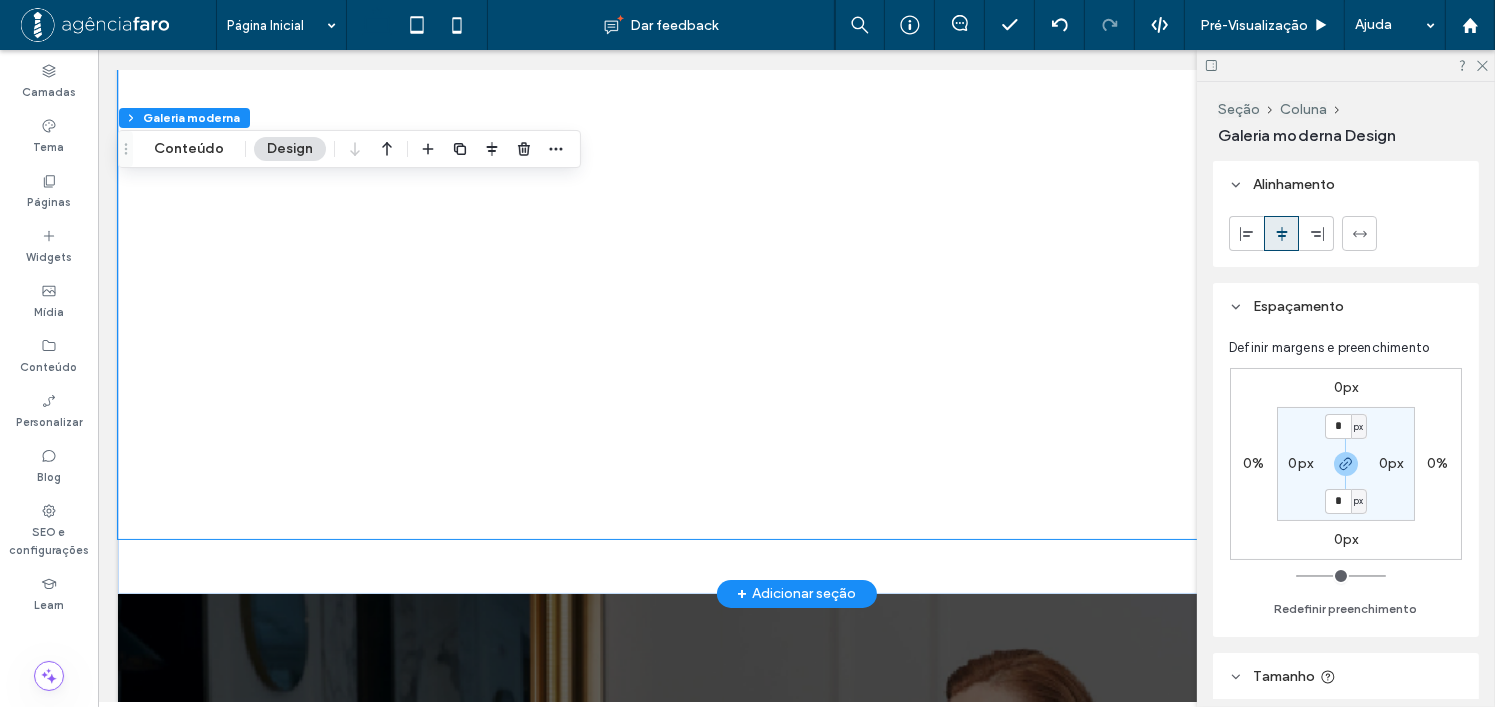 click at bounding box center (795, 161) 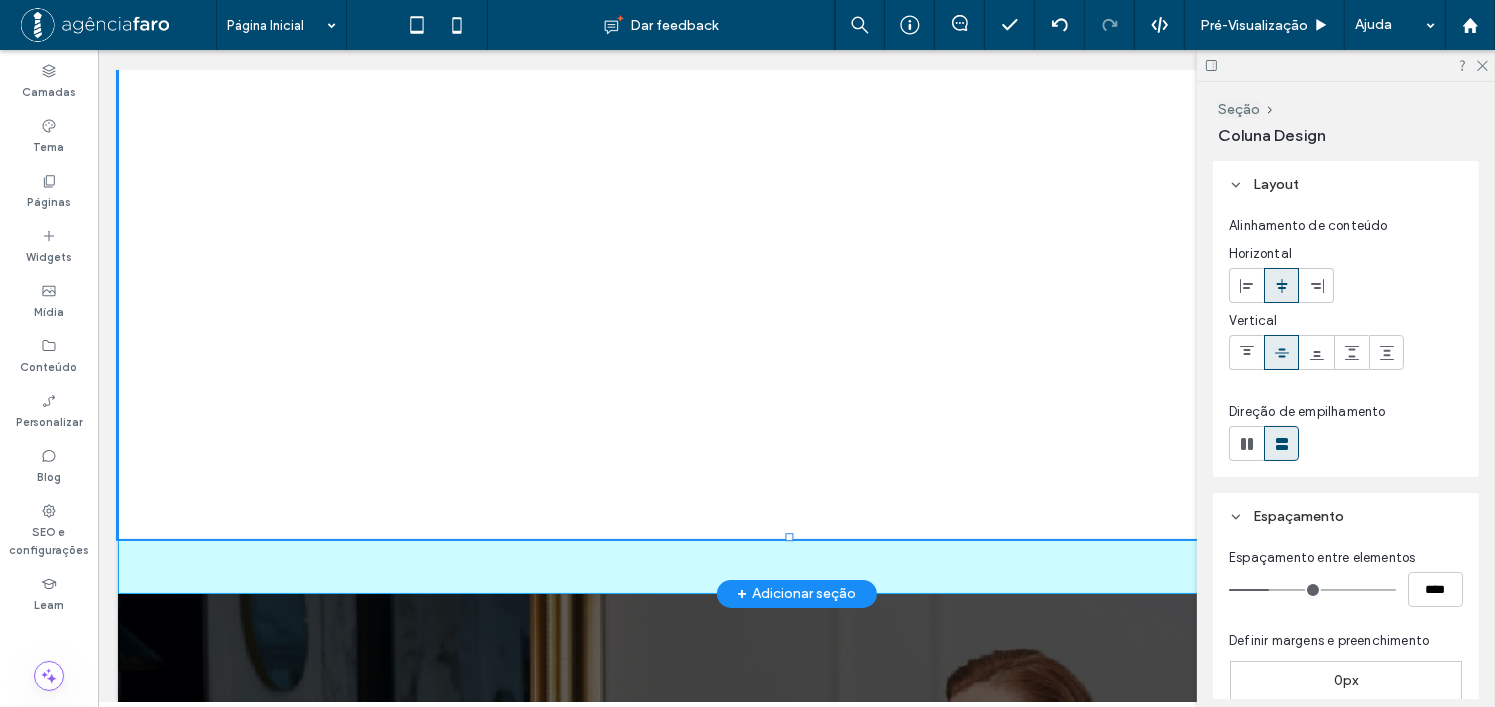 drag, startPoint x: 786, startPoint y: 526, endPoint x: 857, endPoint y: 203, distance: 330.71136 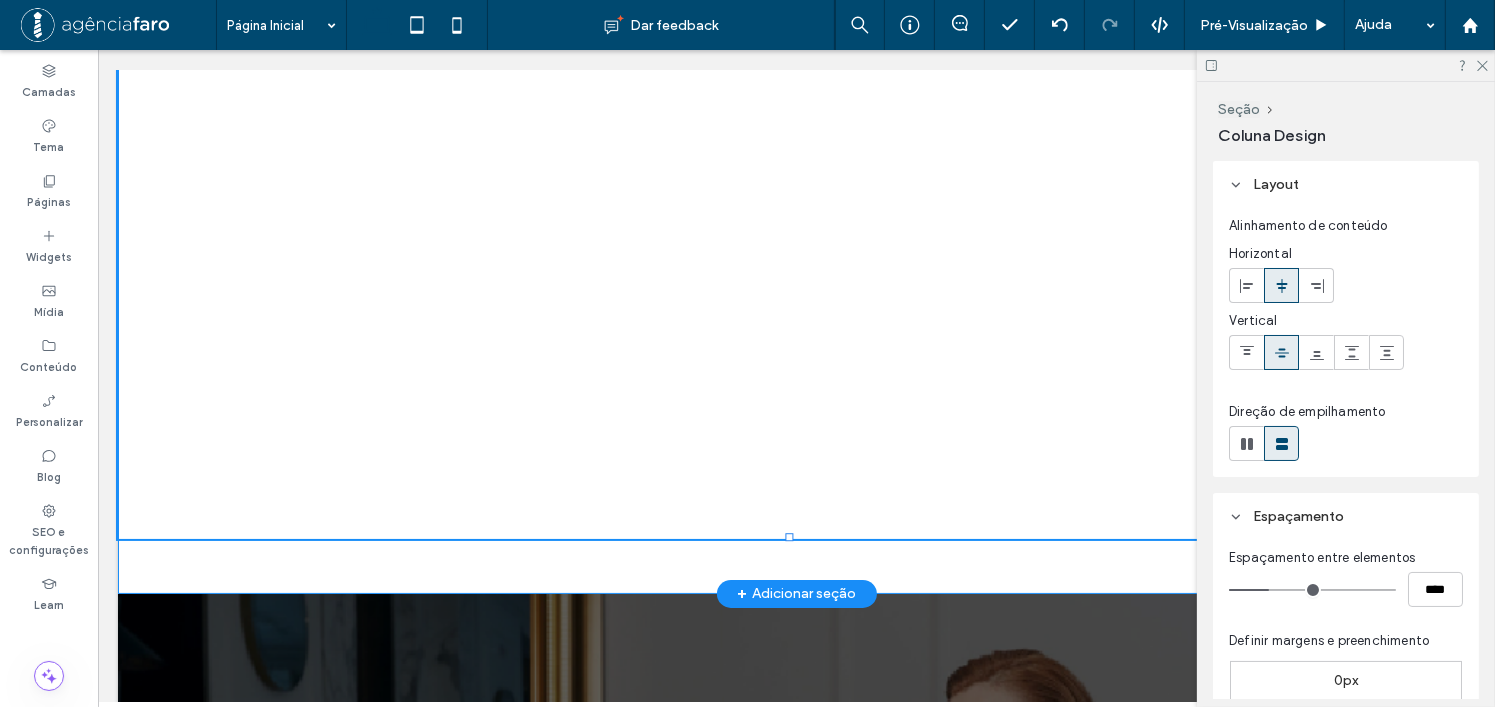 type on "***" 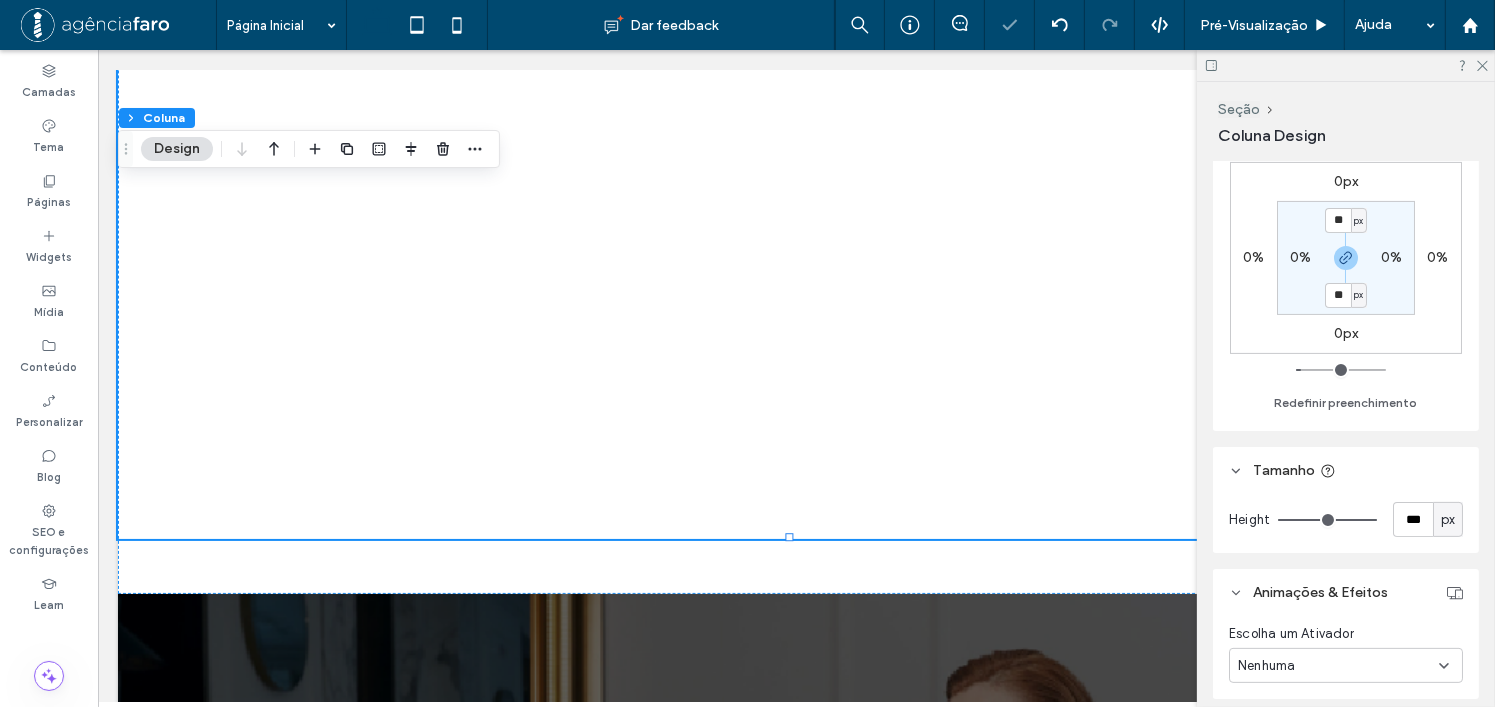 scroll, scrollTop: 500, scrollLeft: 0, axis: vertical 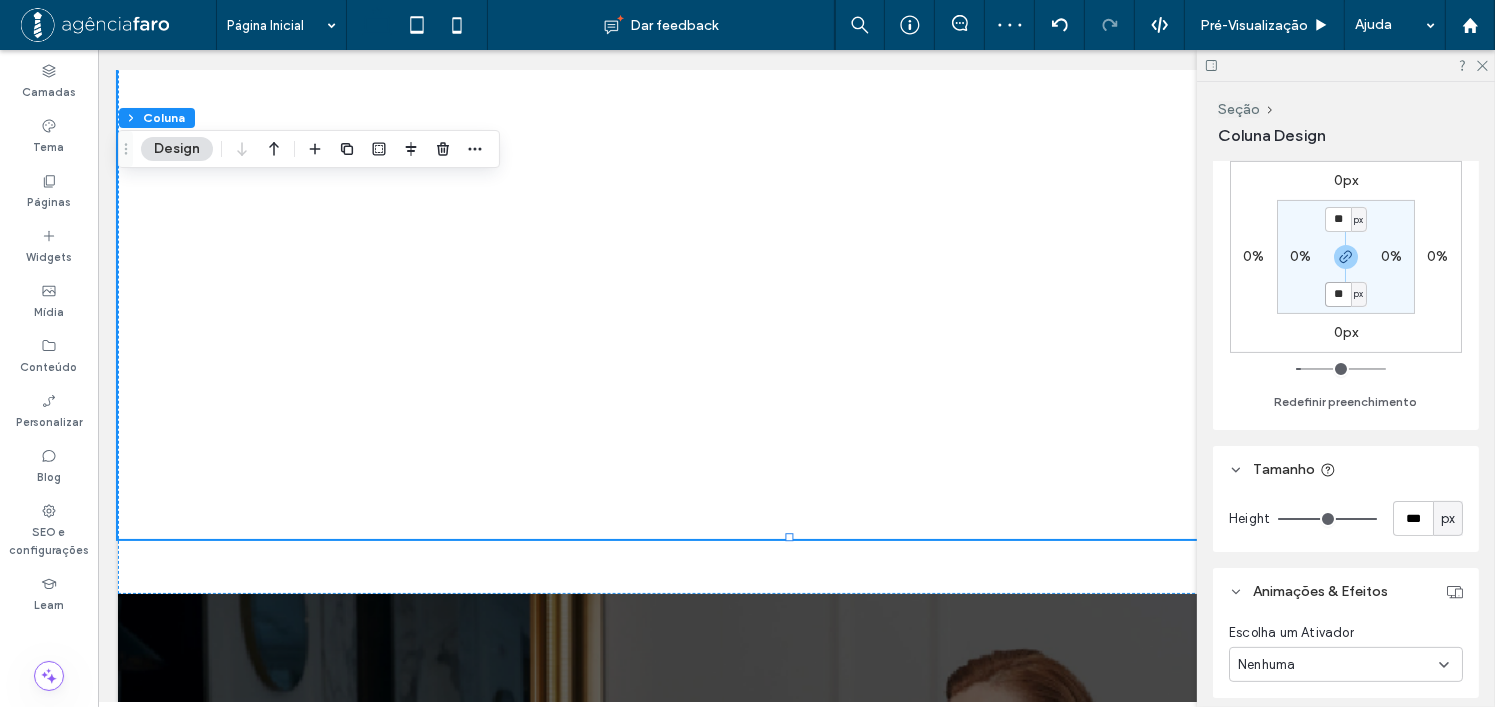 click on "**" at bounding box center [1338, 294] 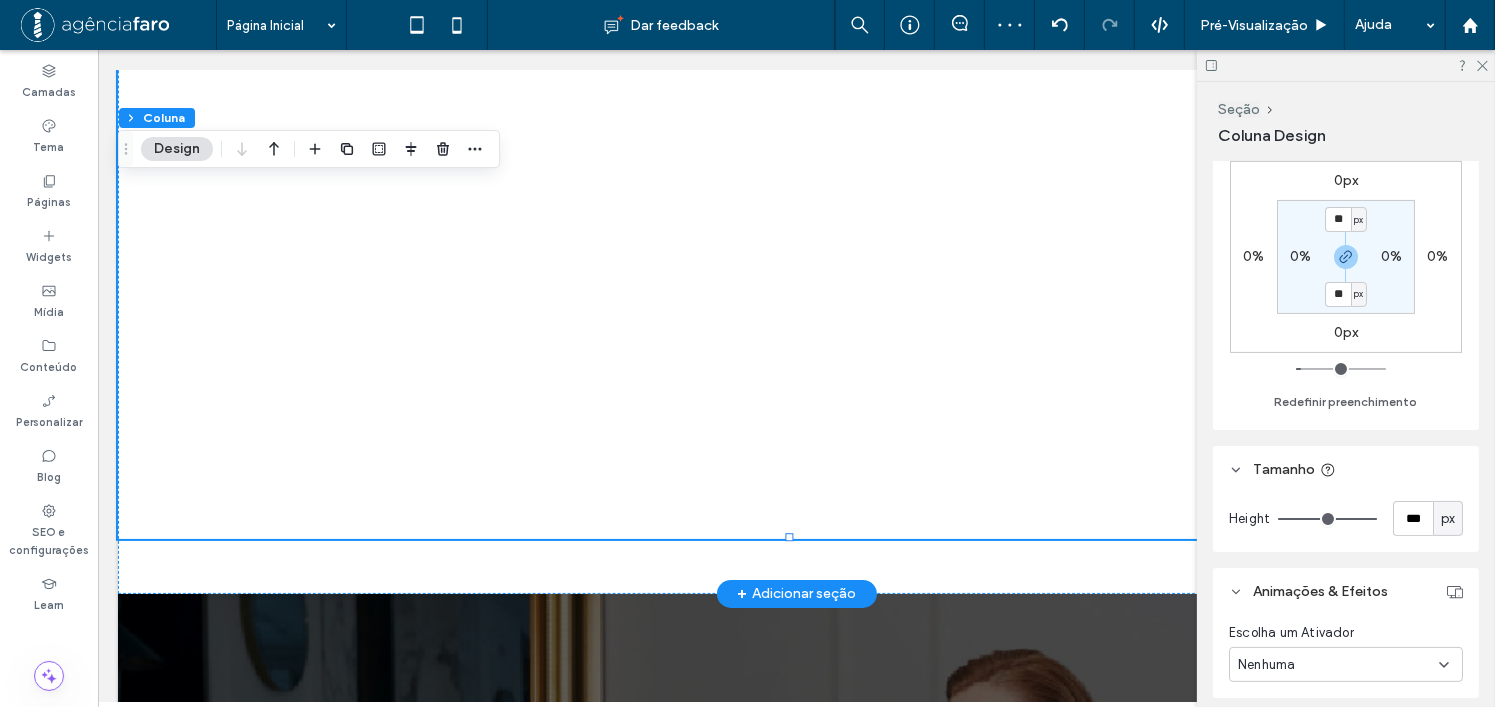 click at bounding box center (795, 161) 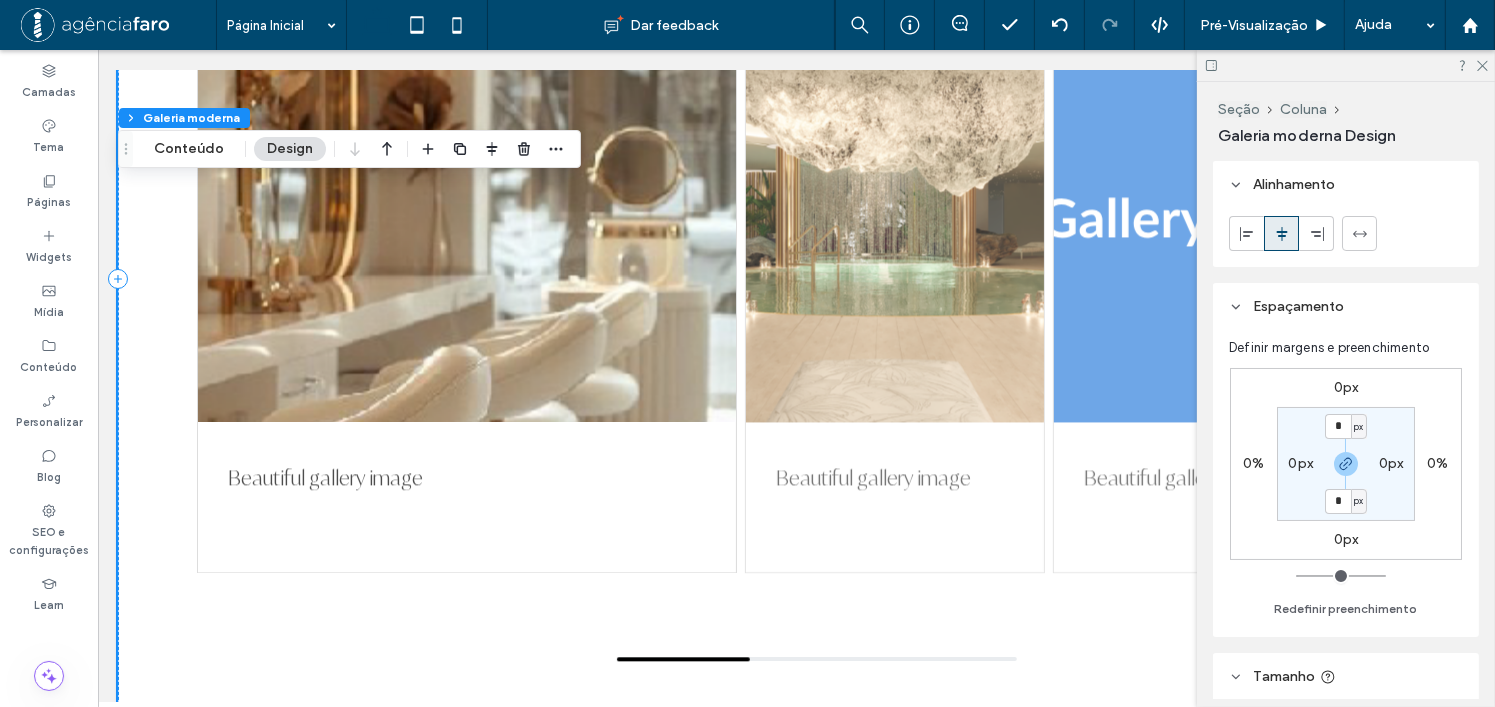 scroll, scrollTop: 4672, scrollLeft: 0, axis: vertical 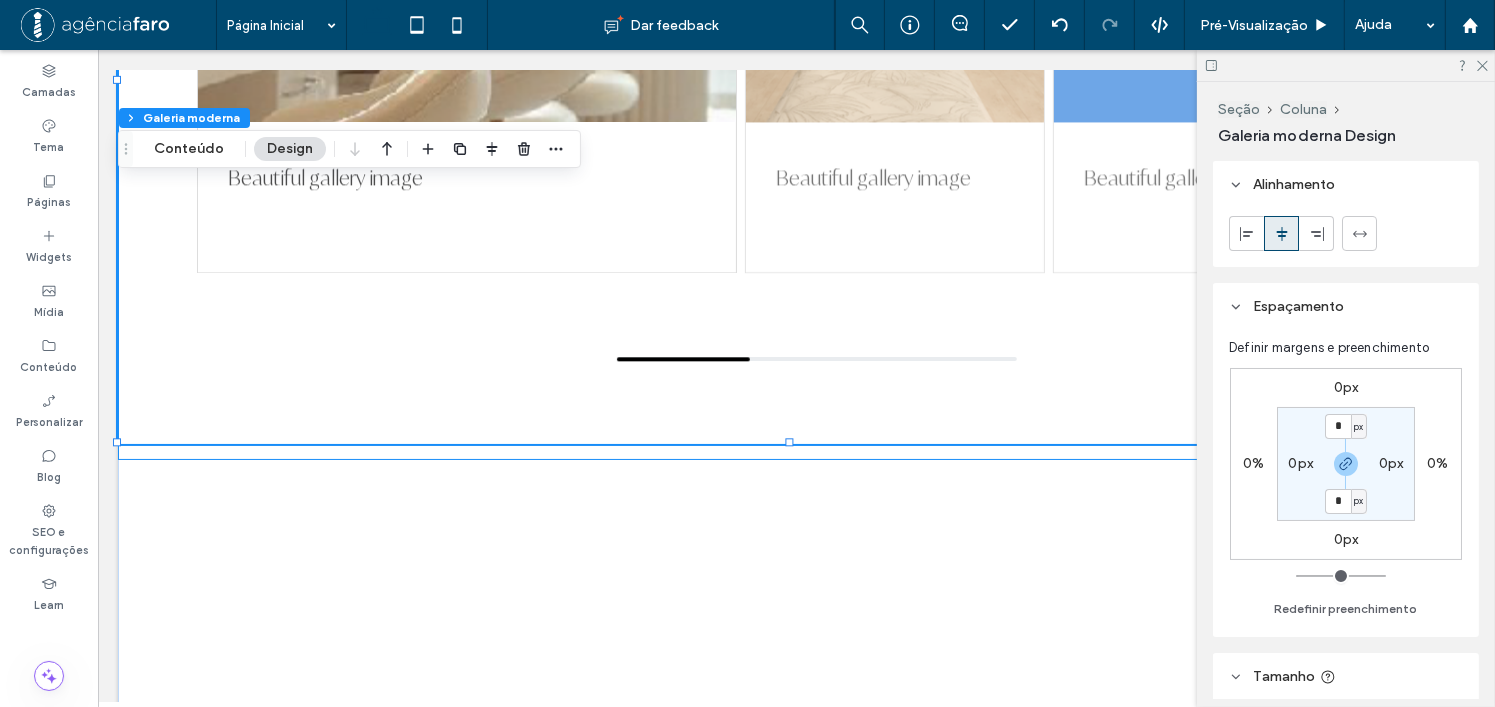 click on "LAZER INIGUALÁVEL
WELCOME TO PRIVATE CLUBS
O CONCEITO HOME SPA. VIVIDO EM SUA FORMA PLENA.
Atmosphere apresenta uma coleção exclusiva de oito clubes privados, cada ambiente é uma extensão da residência — pensado para atender diferentes dimensões do viver: do trabalho ao lazer, da infância ao rejuvenescimento .
Beautiful gallery image
Beautiful gallery image
Beautiful gallery image
Beautiful gallery image
Beautiful gallery image" at bounding box center (795, -21) 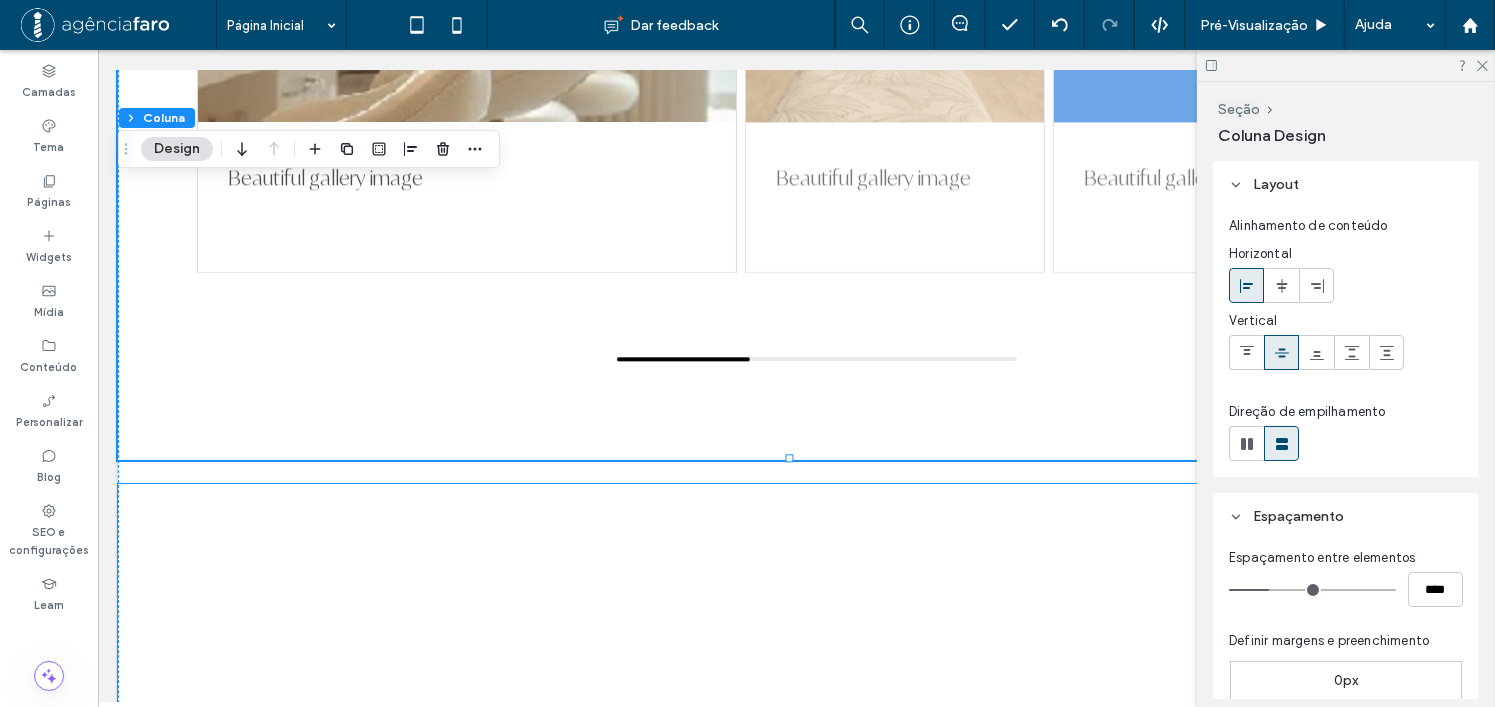 click at bounding box center [795, 861] 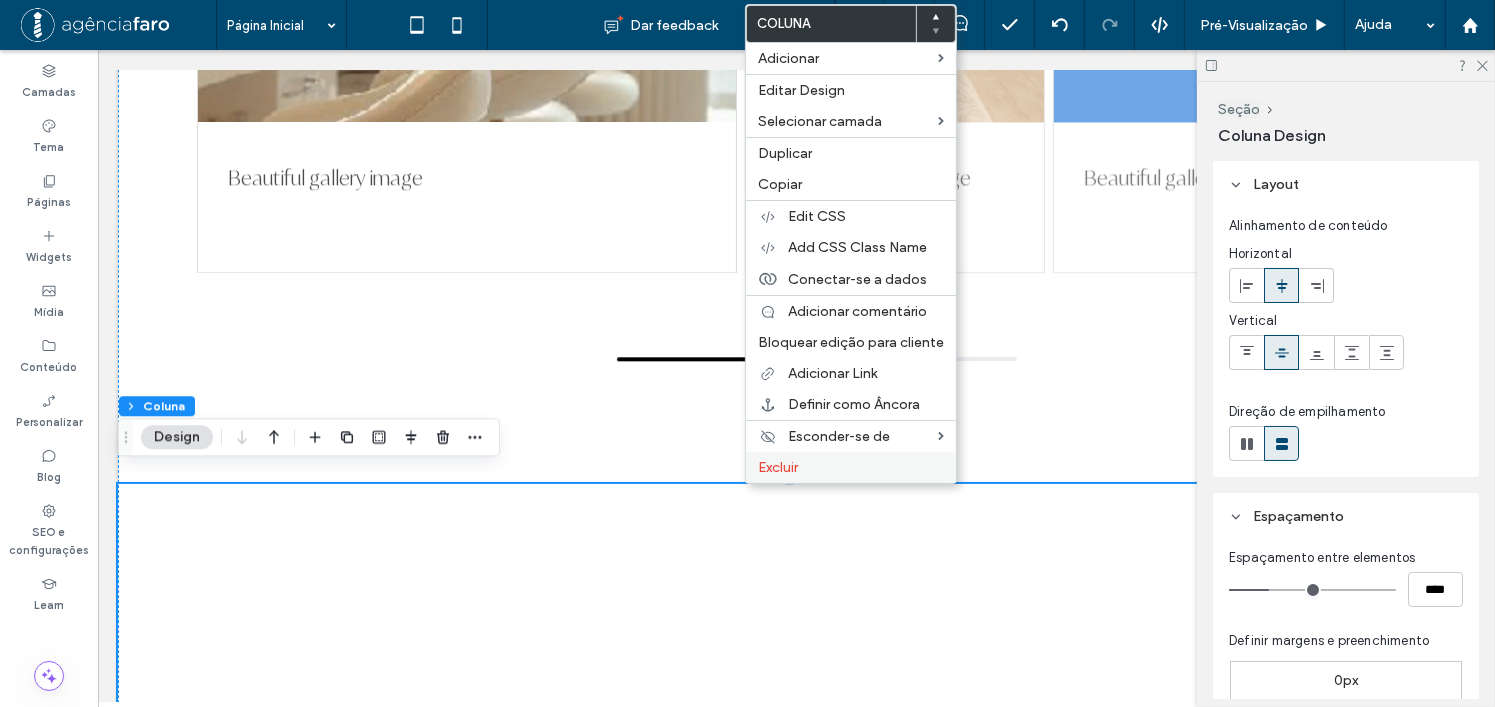 click on "Excluir" at bounding box center (778, 467) 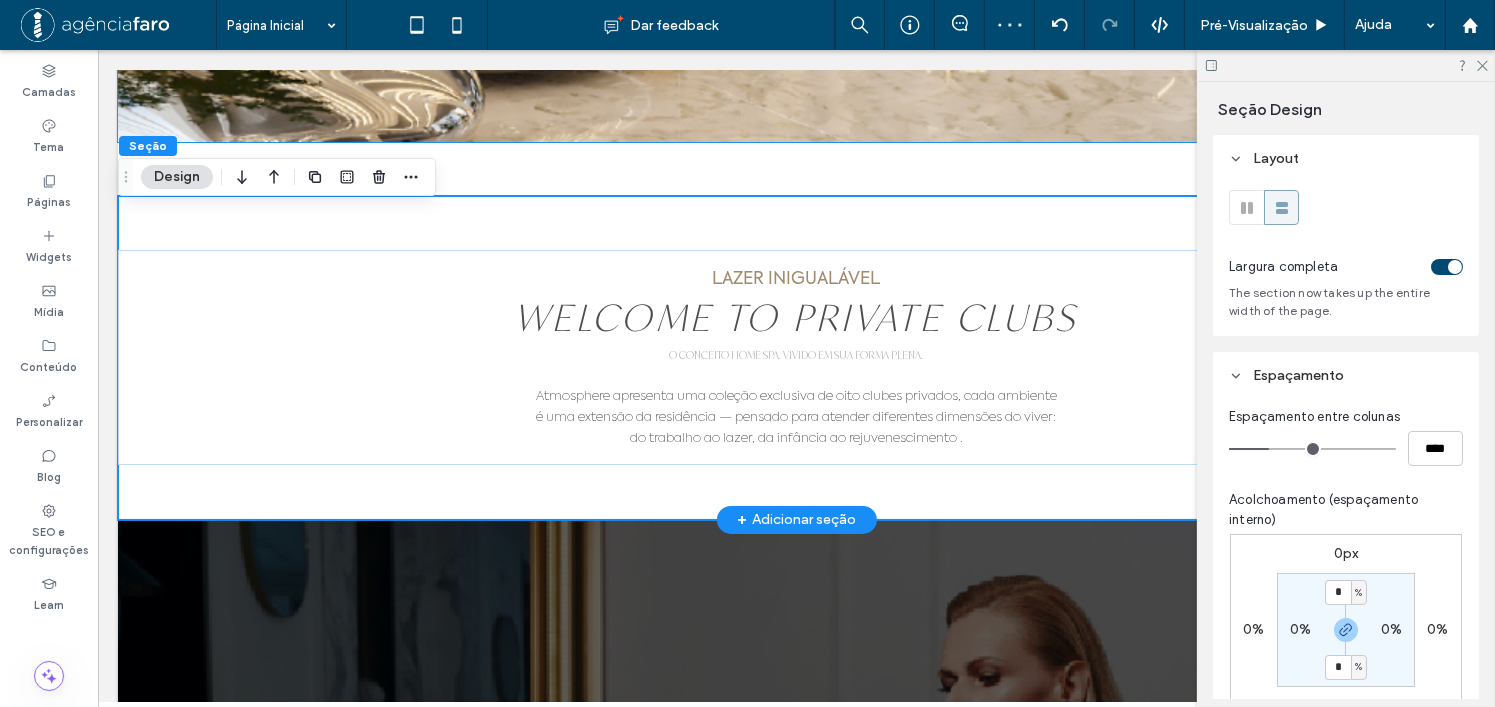 scroll, scrollTop: 3972, scrollLeft: 0, axis: vertical 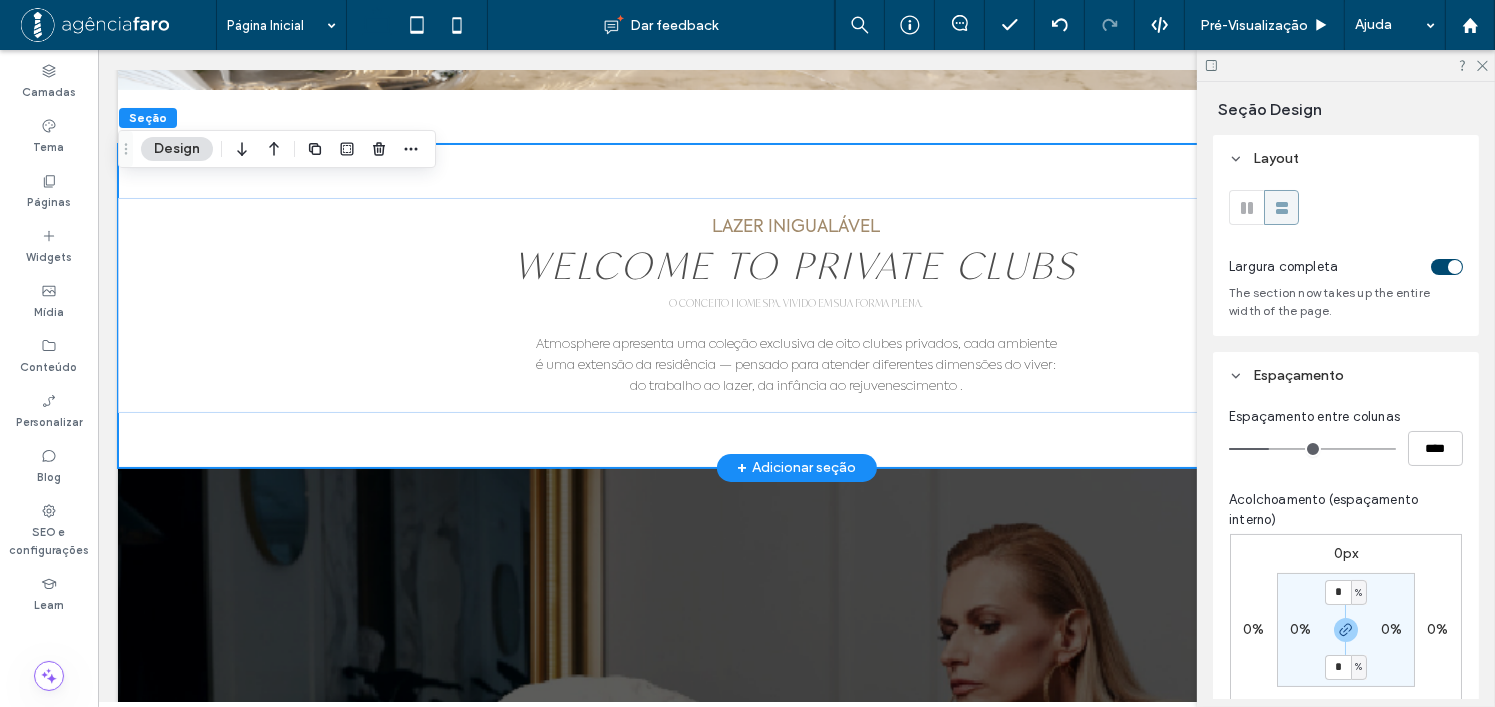 click on "LAZER INIGUALÁVEL
WELCOME TO PRIVATE CLUBS
O CONCEITO HOME SPA. VIVIDO EM SUA FORMA PLENA.
Atmosphere apresenta uma coleção exclusiva de oito clubes privados, cada ambiente é uma extensão da residência — pensado para atender diferentes dimensões do viver: do trabalho ao lazer, da infância ao rejuvenescimento ." at bounding box center (795, 306) 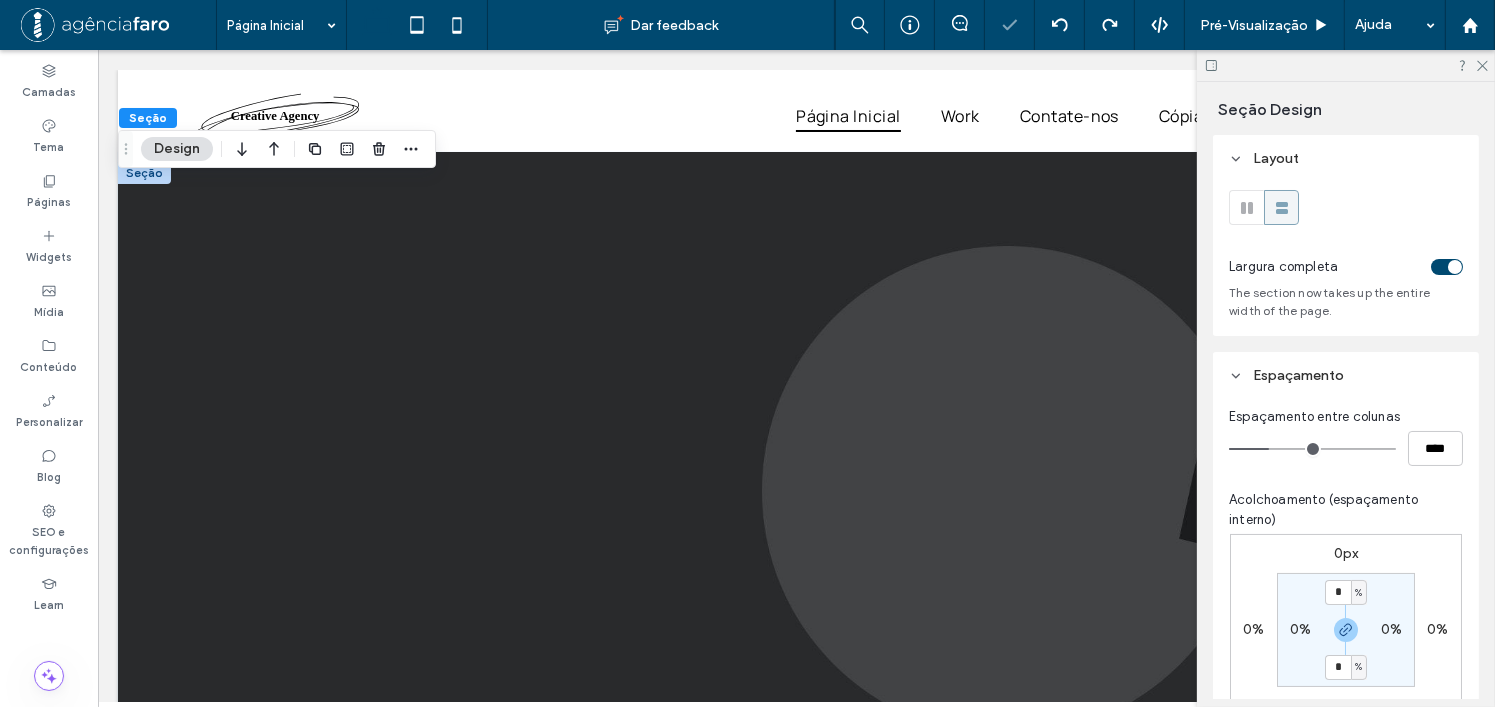 scroll, scrollTop: 0, scrollLeft: 0, axis: both 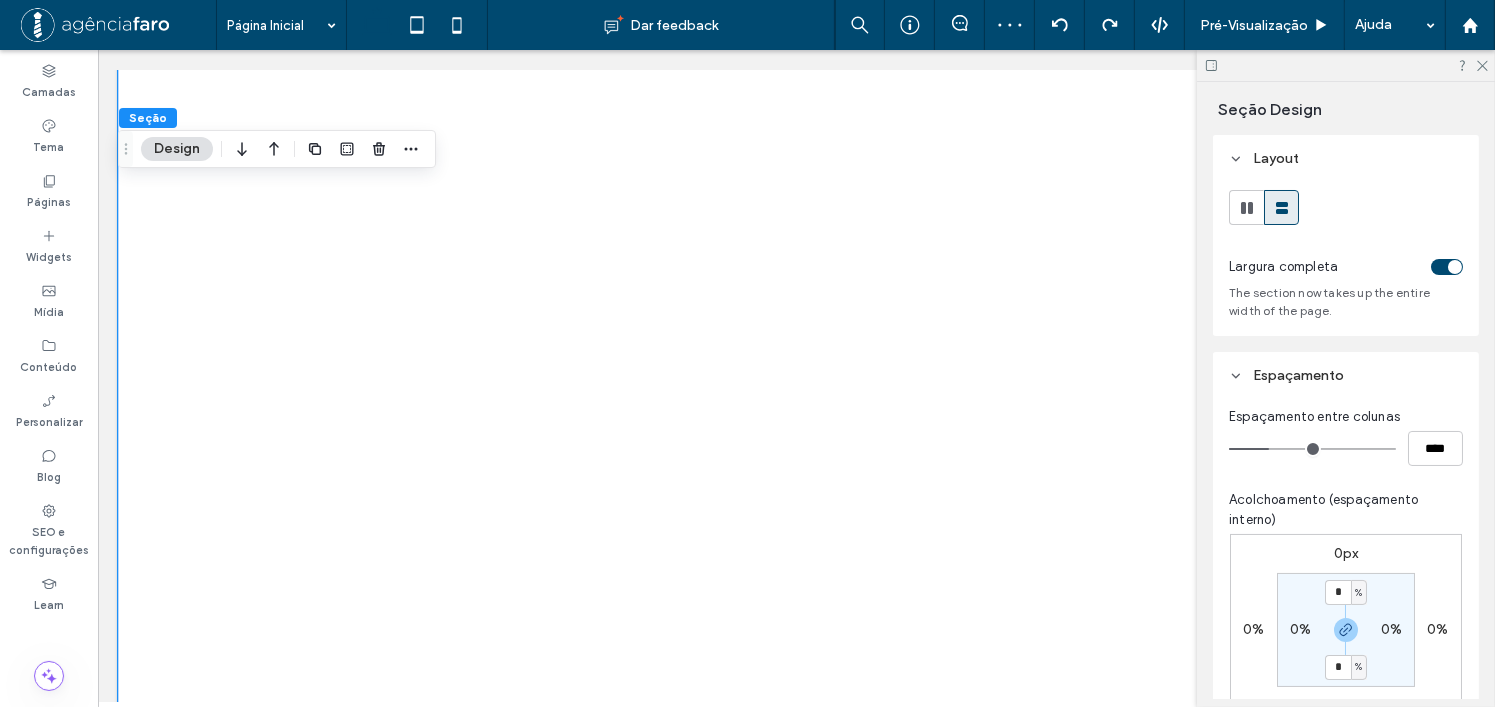 click at bounding box center (795, 378) 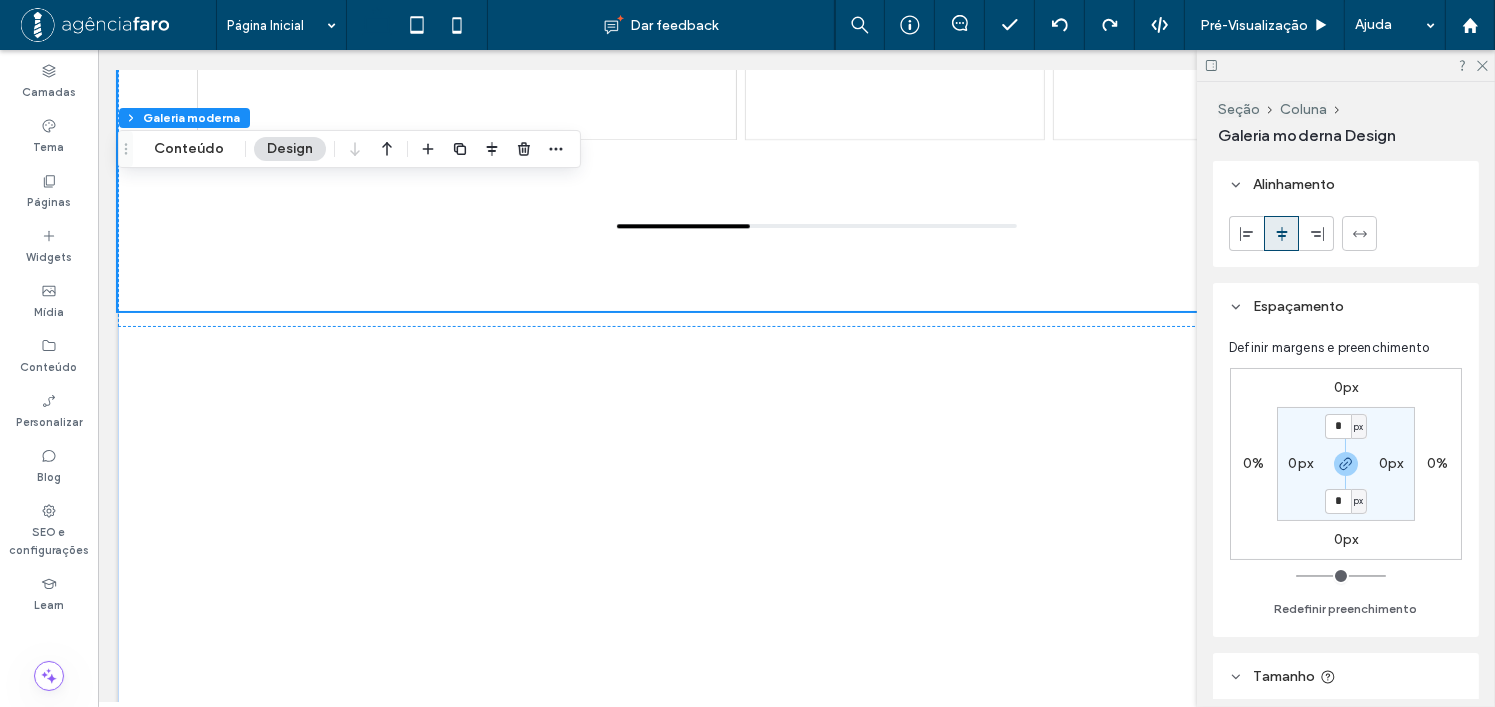 scroll, scrollTop: 4972, scrollLeft: 0, axis: vertical 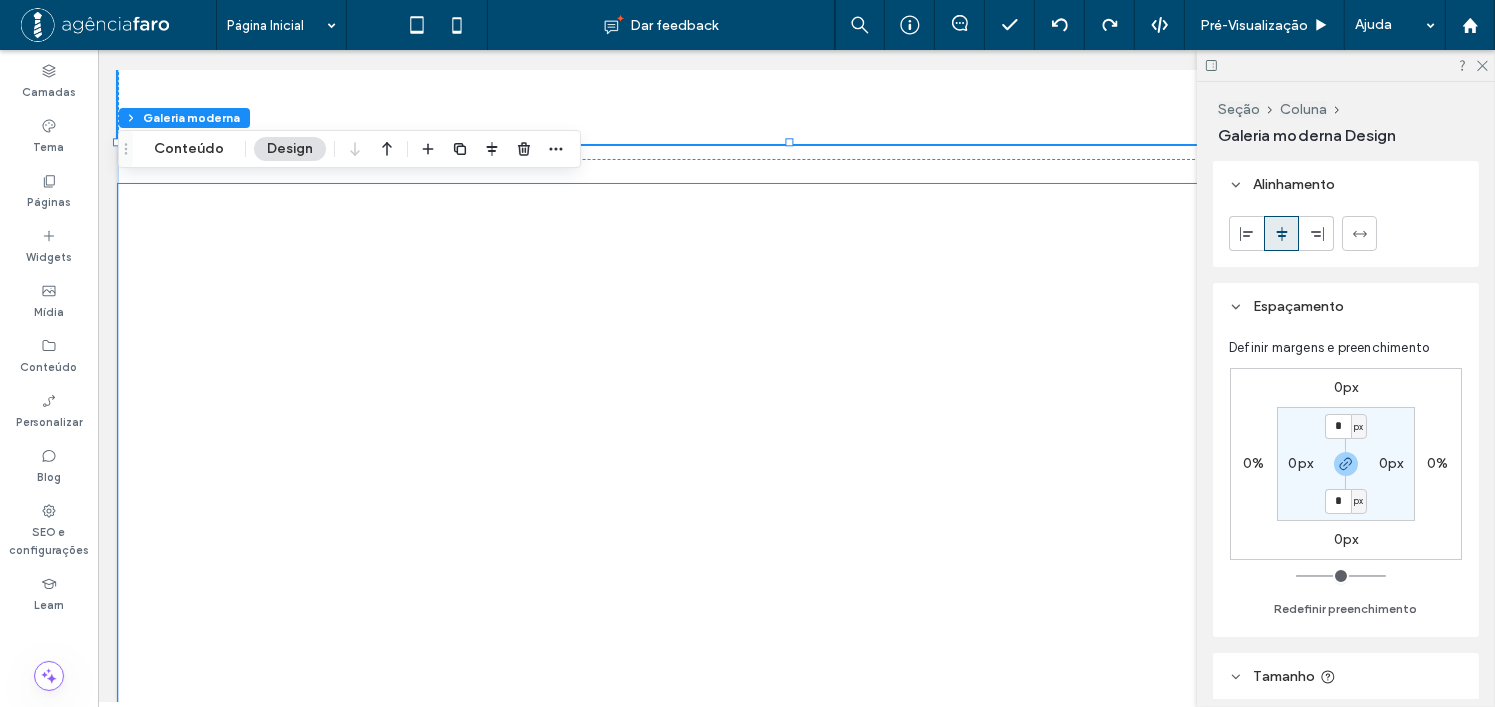 click at bounding box center (795, 561) 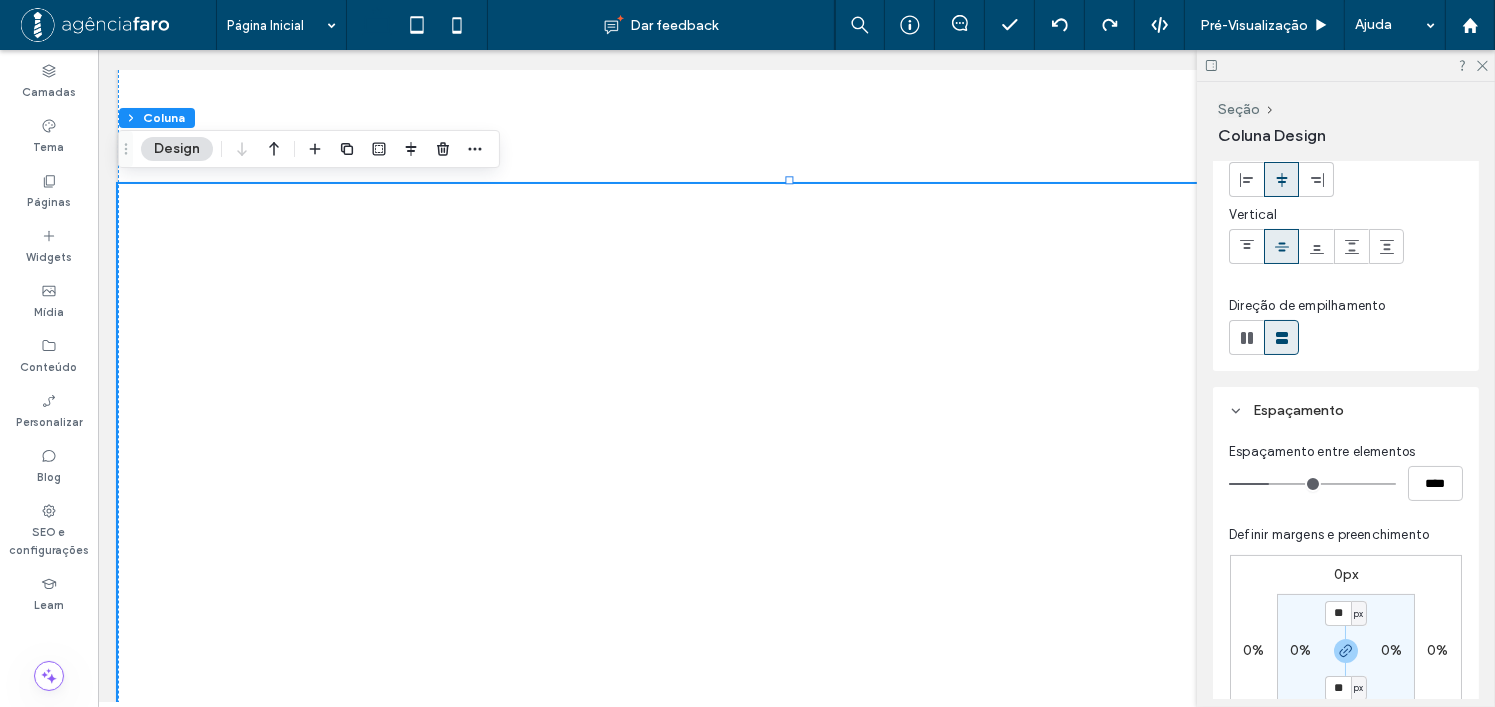 scroll, scrollTop: 300, scrollLeft: 0, axis: vertical 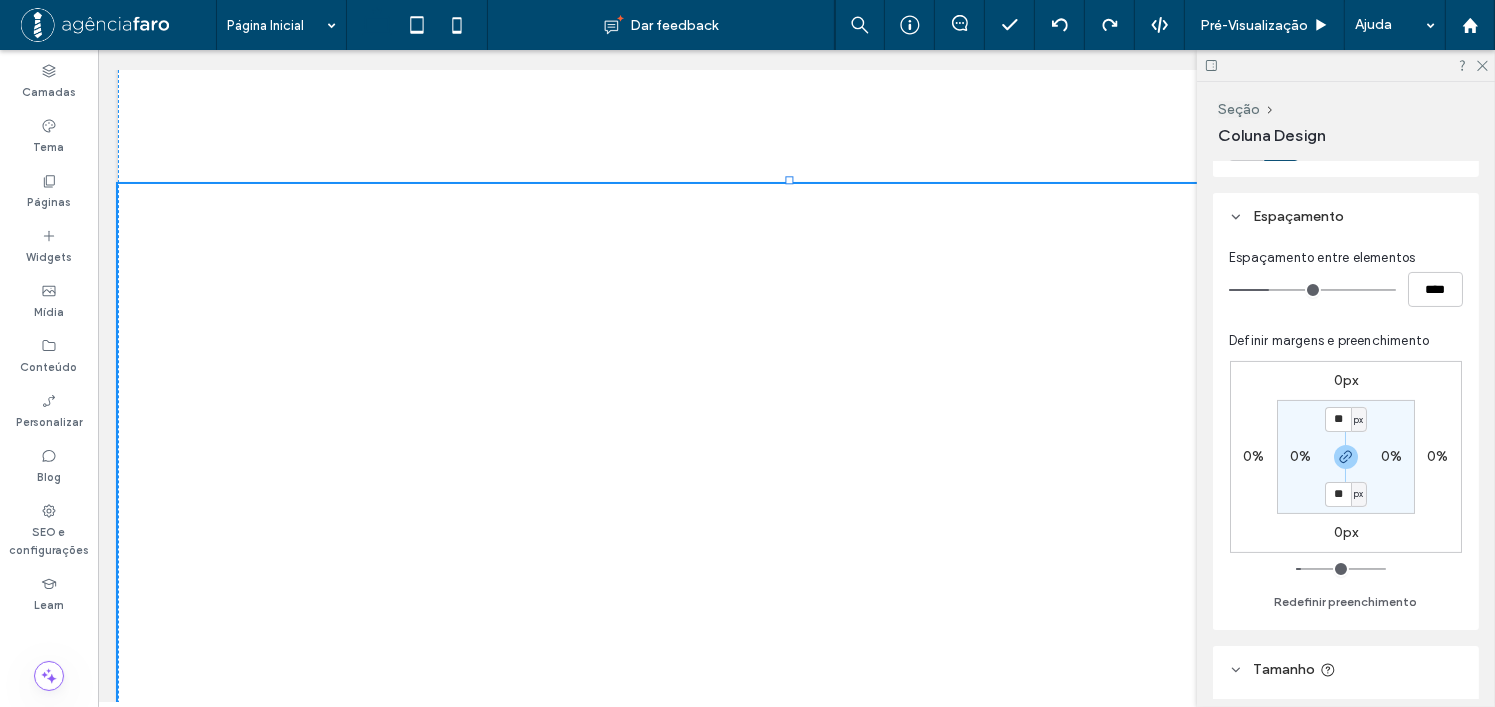drag, startPoint x: 786, startPoint y: 170, endPoint x: 777, endPoint y: 435, distance: 265.15277 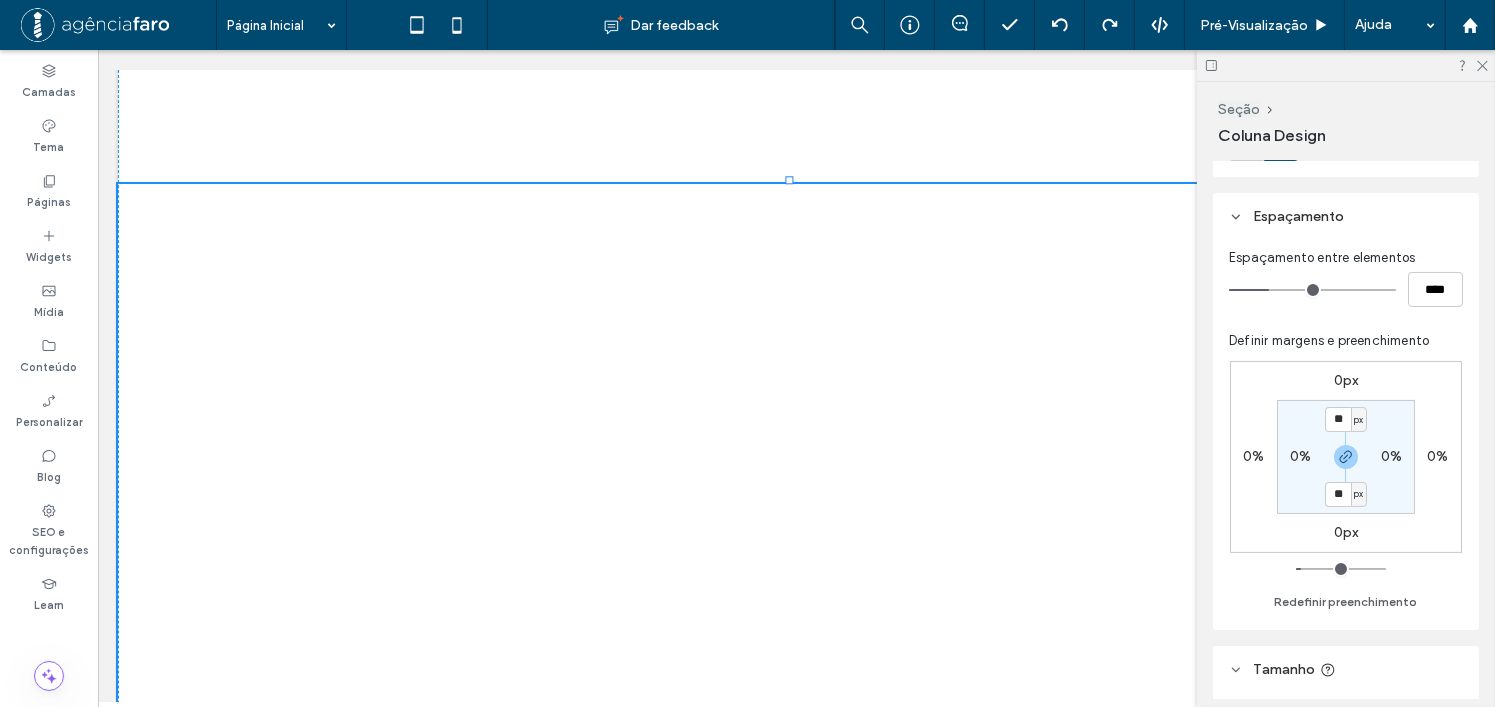 click on "LAZER INIGUALÁVEL
WELCOME TO PRIVATE CLUBS
O CONCEITO HOME SPA. VIVIDO EM SUA FORMA PLENA.
Atmosphere apresenta uma coleção exclusiva de oito clubes privados, cada ambiente é uma extensão da residência — pensado para atender diferentes dimensões do viver: do trabalho ao lazer, da infância ao rejuvenescimento .
Beautiful gallery image
Beautiful gallery image
Beautiful gallery image
Beautiful gallery image
Beautiful gallery image" at bounding box center [795, 69] 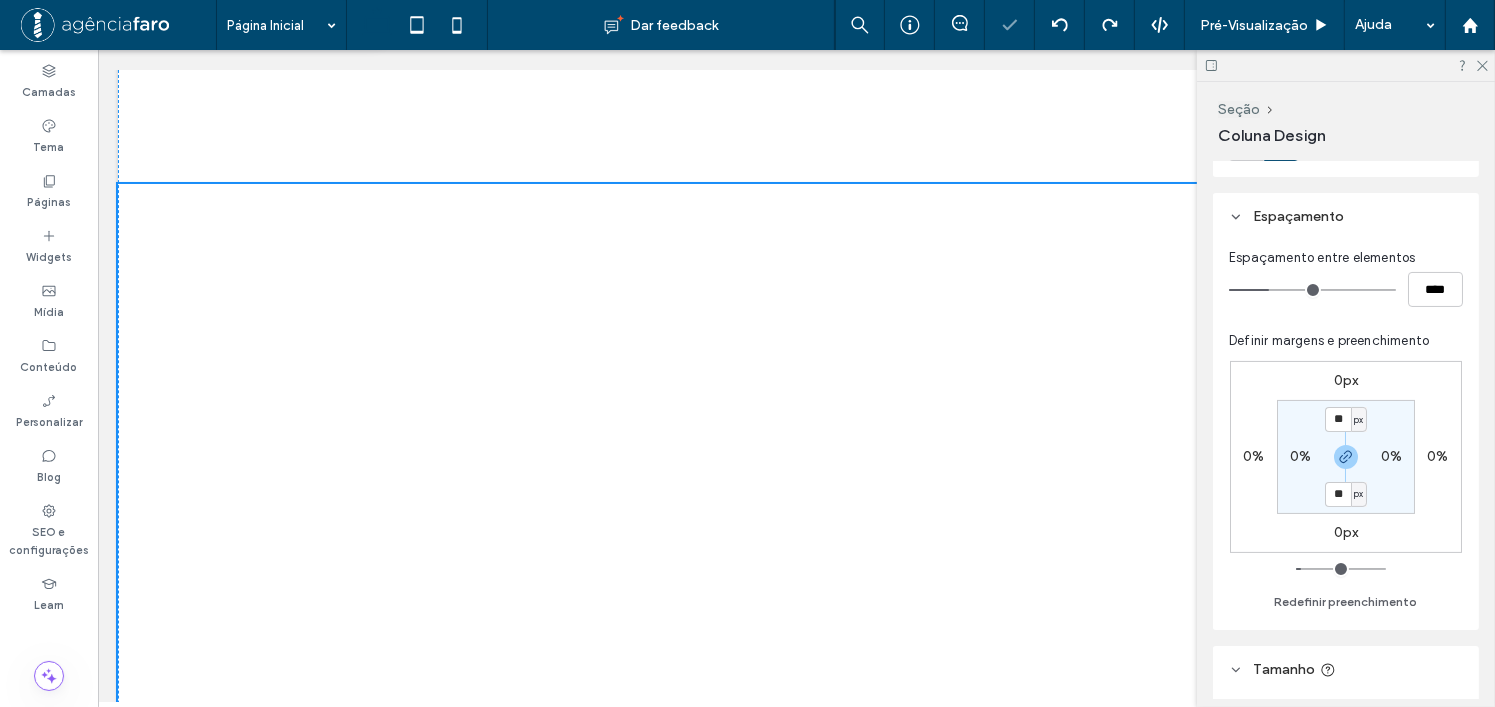scroll, scrollTop: 5472, scrollLeft: 0, axis: vertical 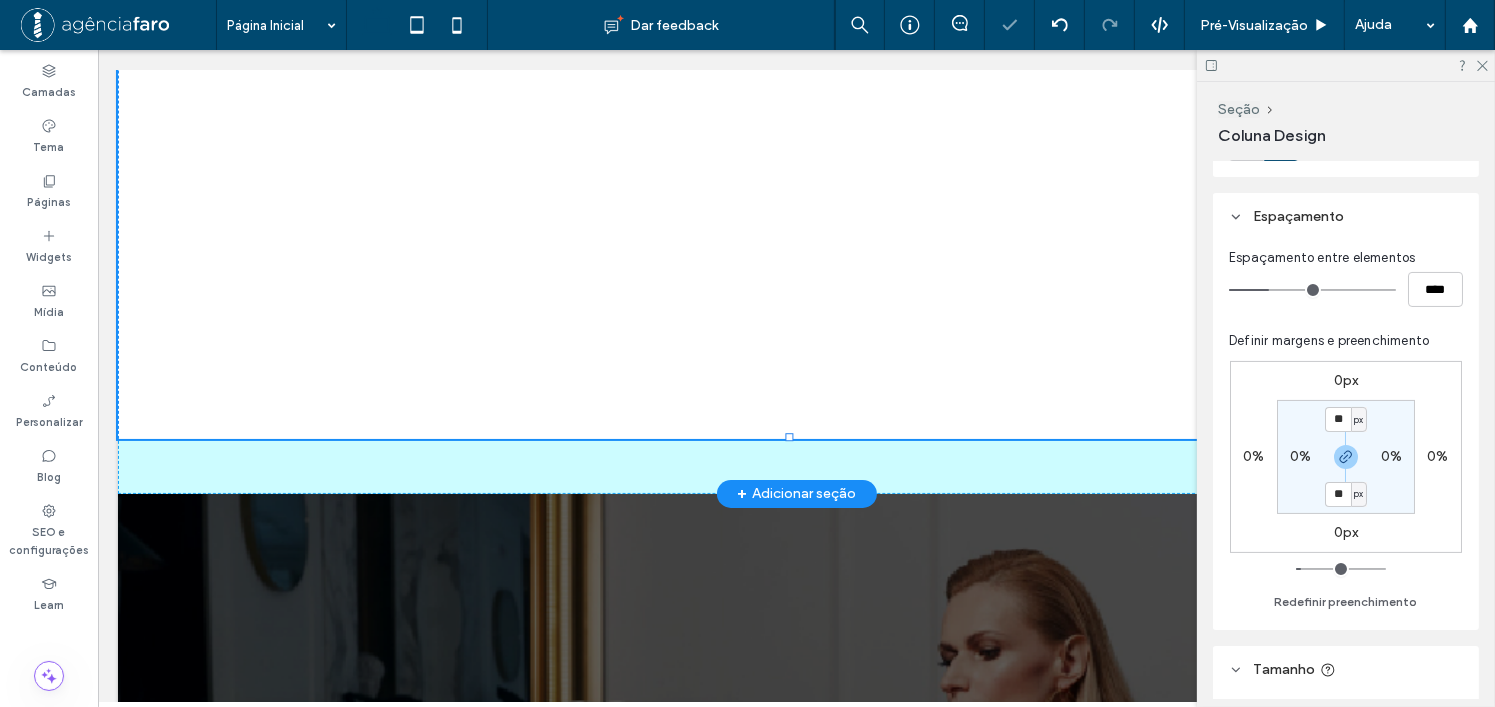 drag, startPoint x: 790, startPoint y: 425, endPoint x: 816, endPoint y: 281, distance: 146.3284 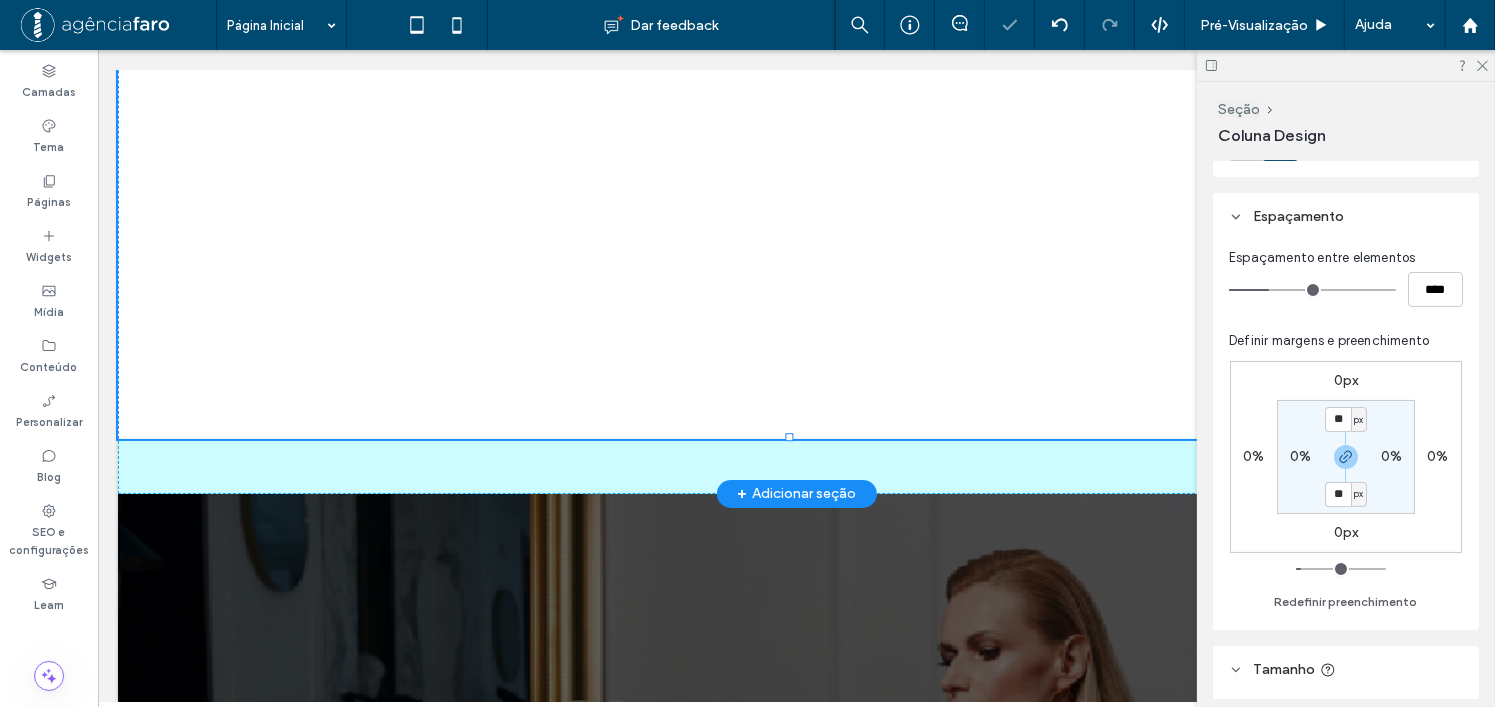 click on "LAZER INIGUALÁVEL
WELCOME TO PRIVATE CLUBS
O CONCEITO HOME SPA. VIVIDO EM SUA FORMA PLENA.
Atmosphere apresenta uma coleção exclusiva de oito clubes privados, cada ambiente é uma extensão da residência — pensado para atender diferentes dimensões do viver: do trabalho ao lazer, da infância ao rejuvenescimento .
Beautiful gallery image
Beautiful gallery image
Beautiful gallery image
Beautiful gallery image
Beautiful gallery image" at bounding box center (795, -431) 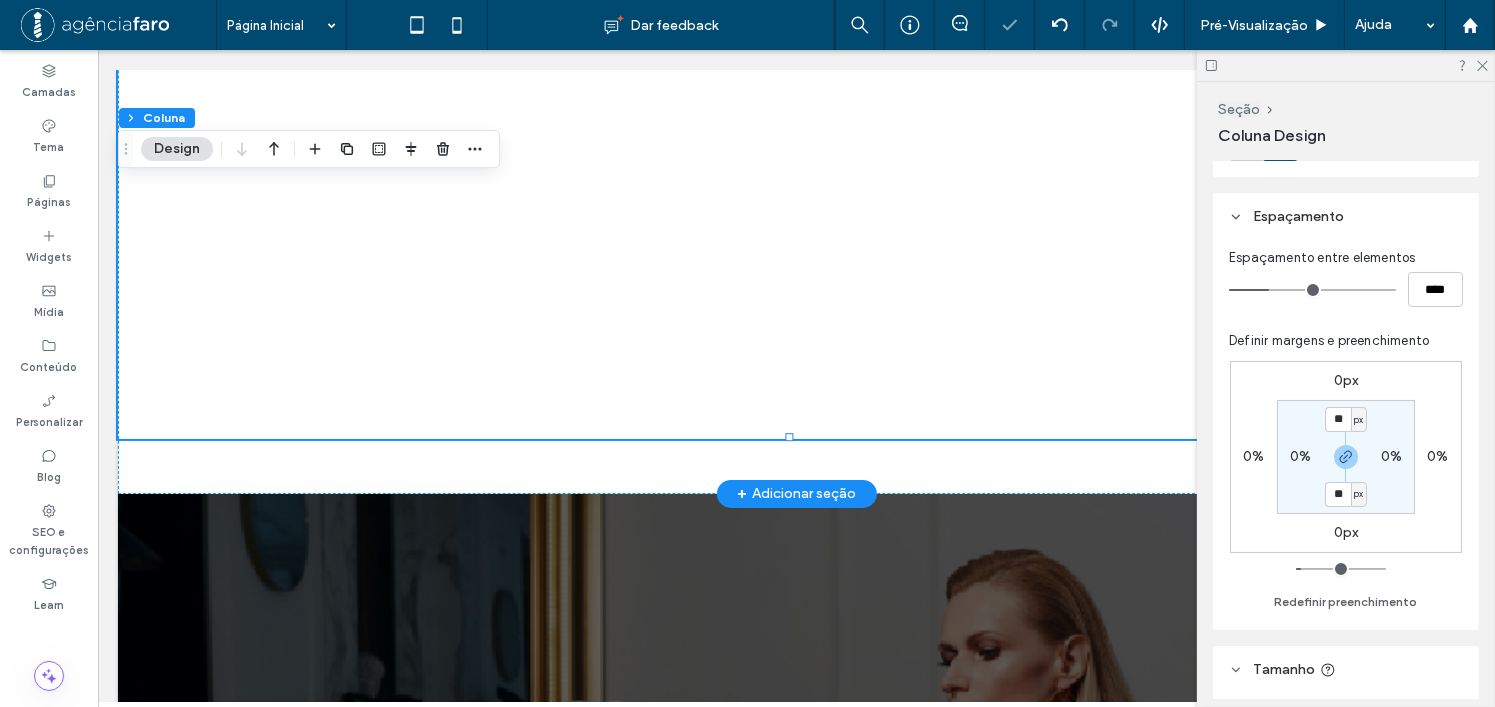 click at bounding box center [795, 61] 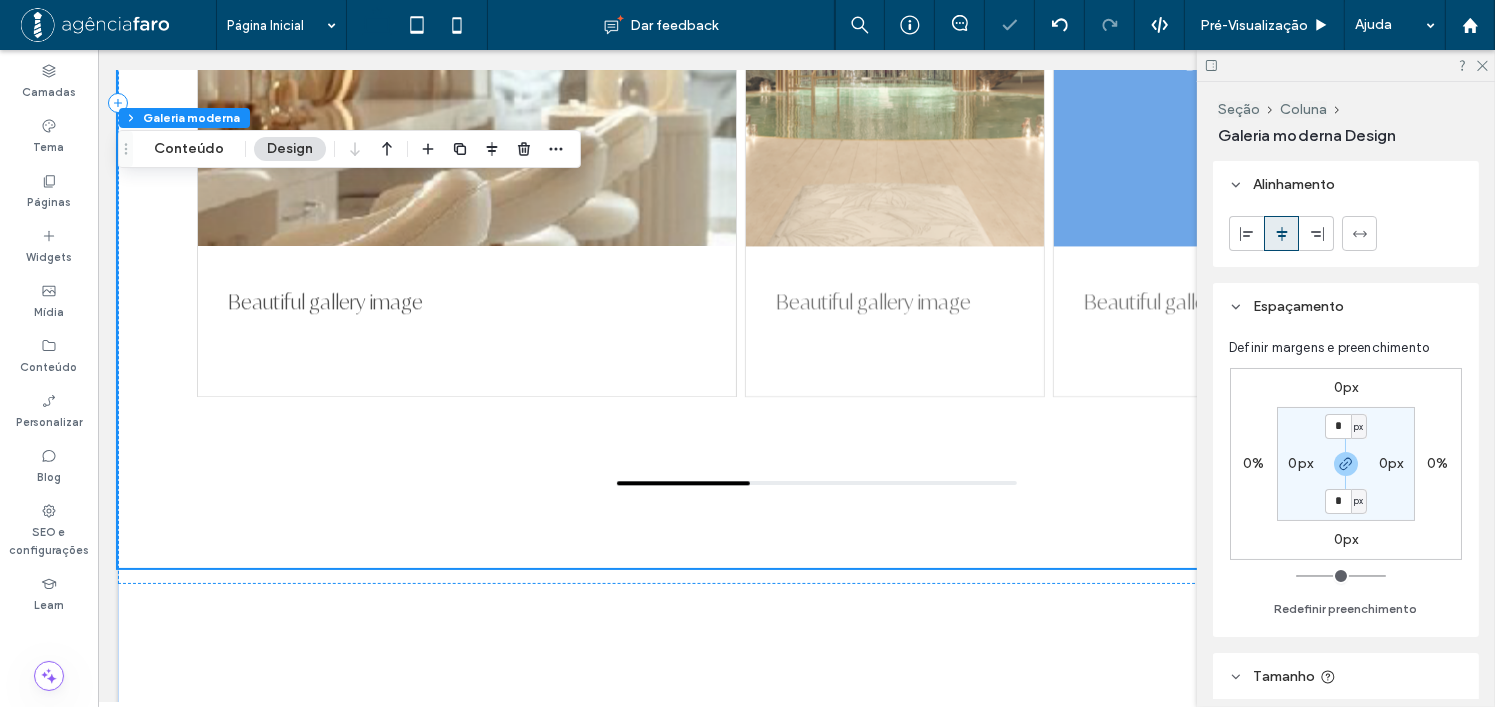 scroll, scrollTop: 4672, scrollLeft: 0, axis: vertical 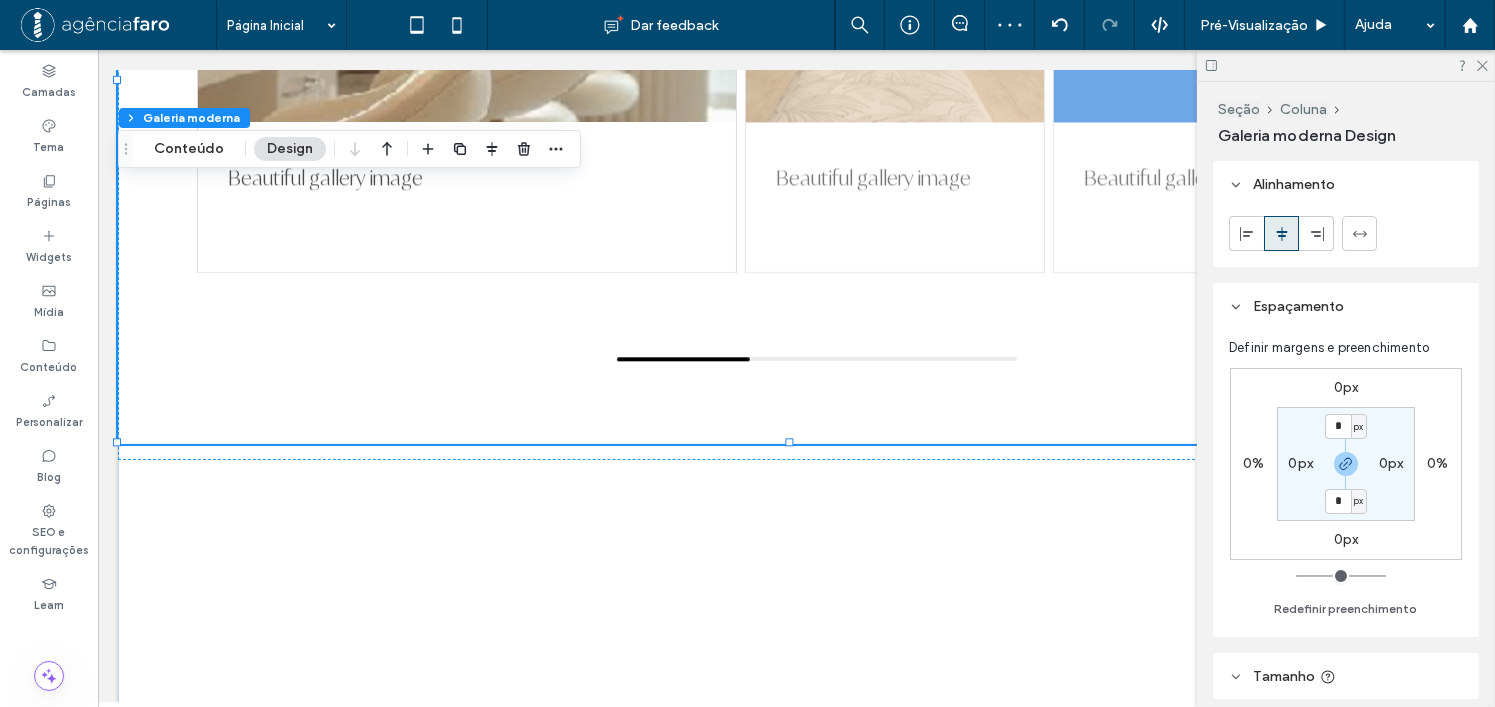 click at bounding box center (795, 861) 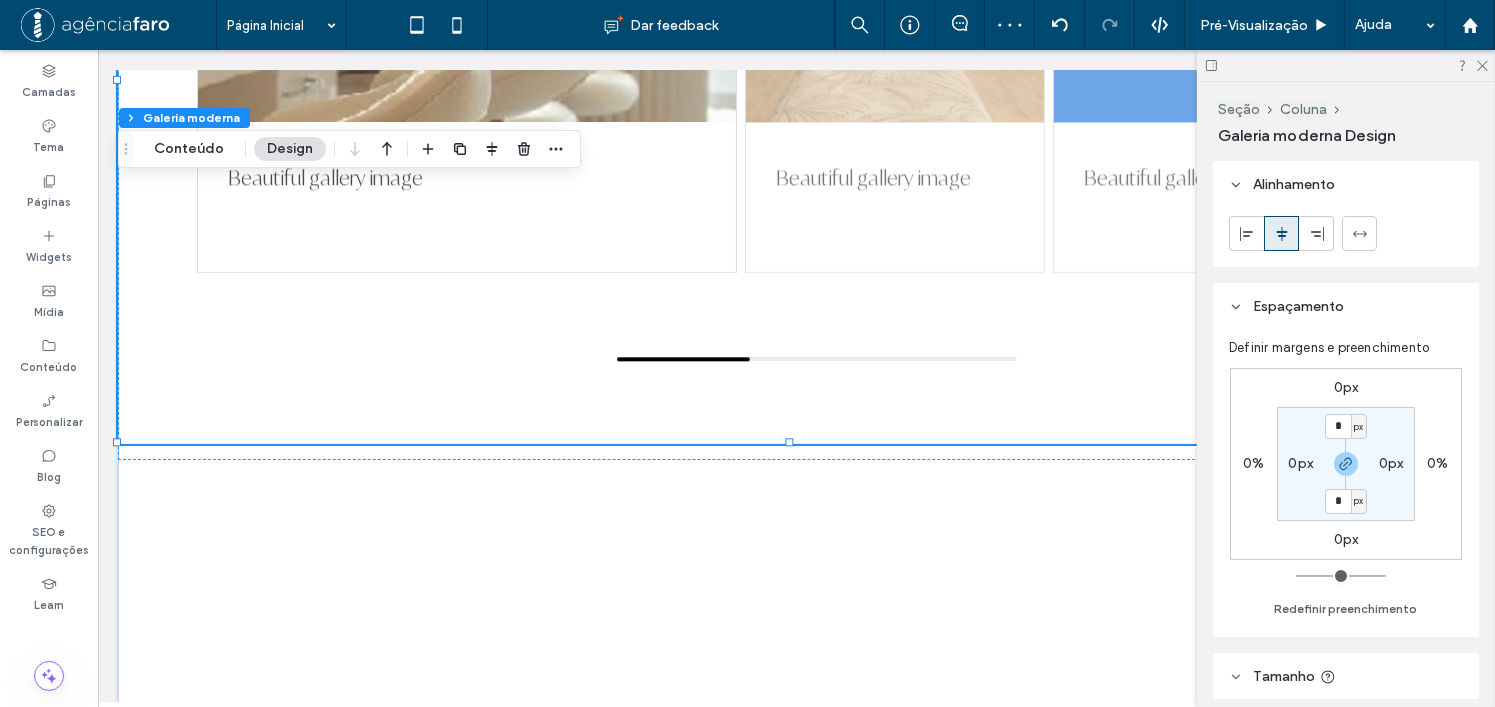 click at bounding box center (795, 861) 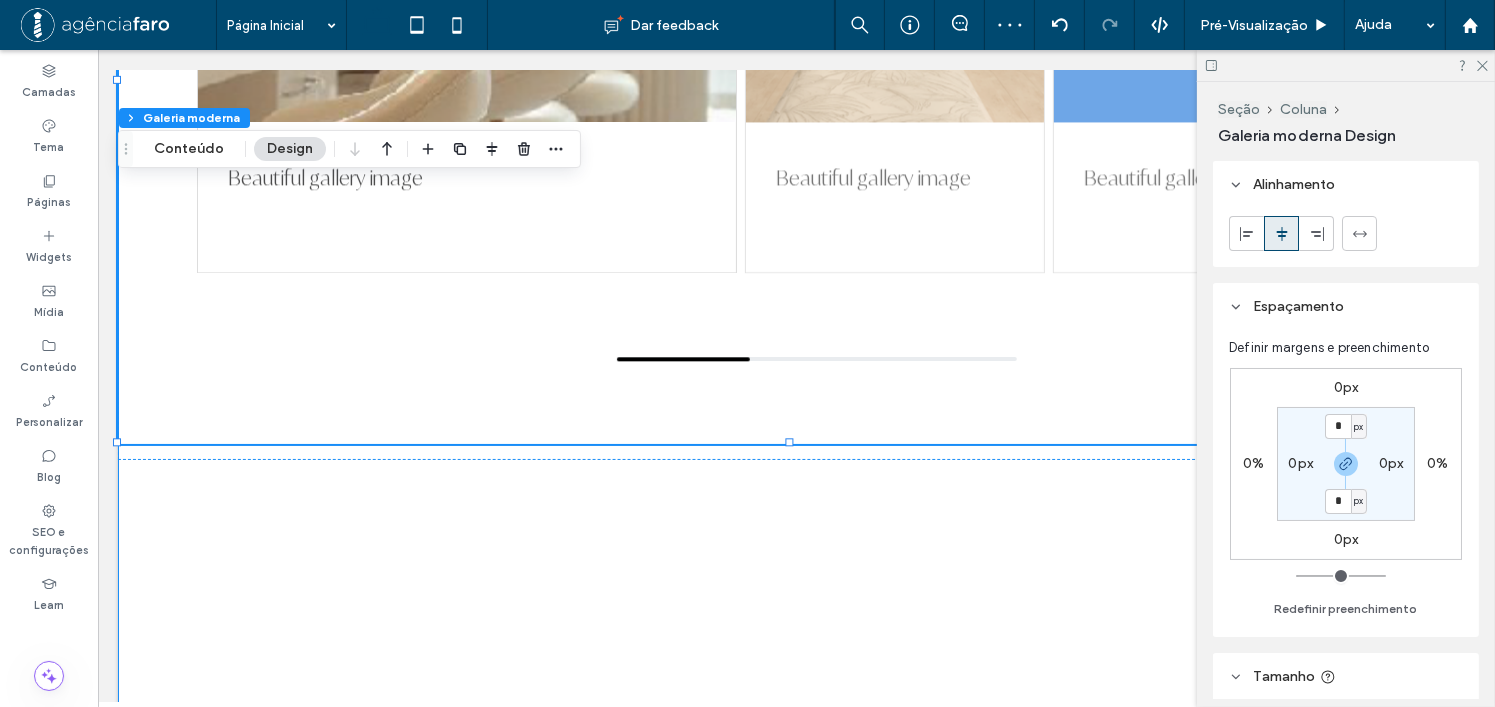 click on "LAZER INIGUALÁVEL
WELCOME TO PRIVATE CLUBS
O CONCEITO HOME SPA. VIVIDO EM SUA FORMA PLENA.
Atmosphere apresenta uma coleção exclusiva de oito clubes privados, cada ambiente é uma extensão da residência — pensado para atender diferentes dimensões do viver: do trabalho ao lazer, da infância ao rejuvenescimento .
Beautiful gallery image
Beautiful gallery image
Beautiful gallery image
Beautiful gallery image
Beautiful gallery image" at bounding box center [795, 369] 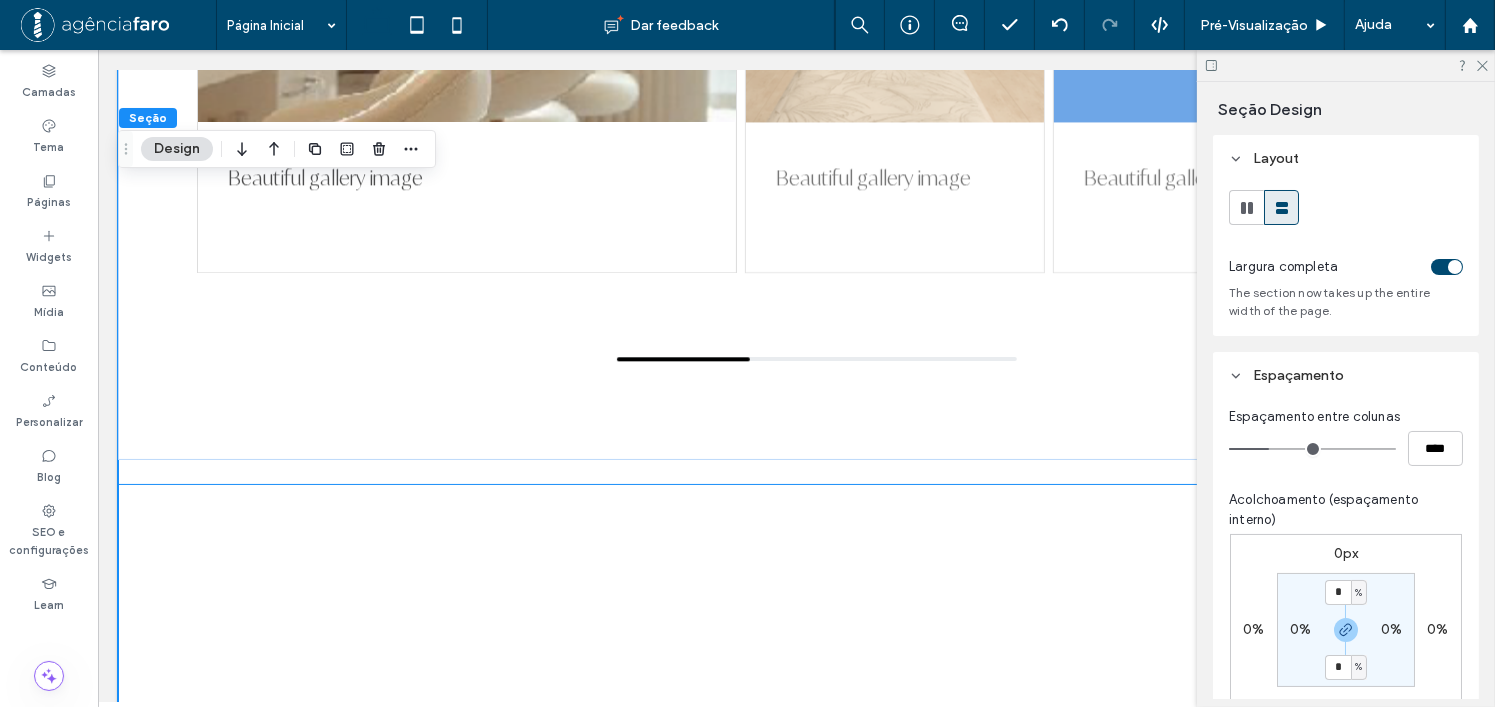 click at bounding box center [795, 861] 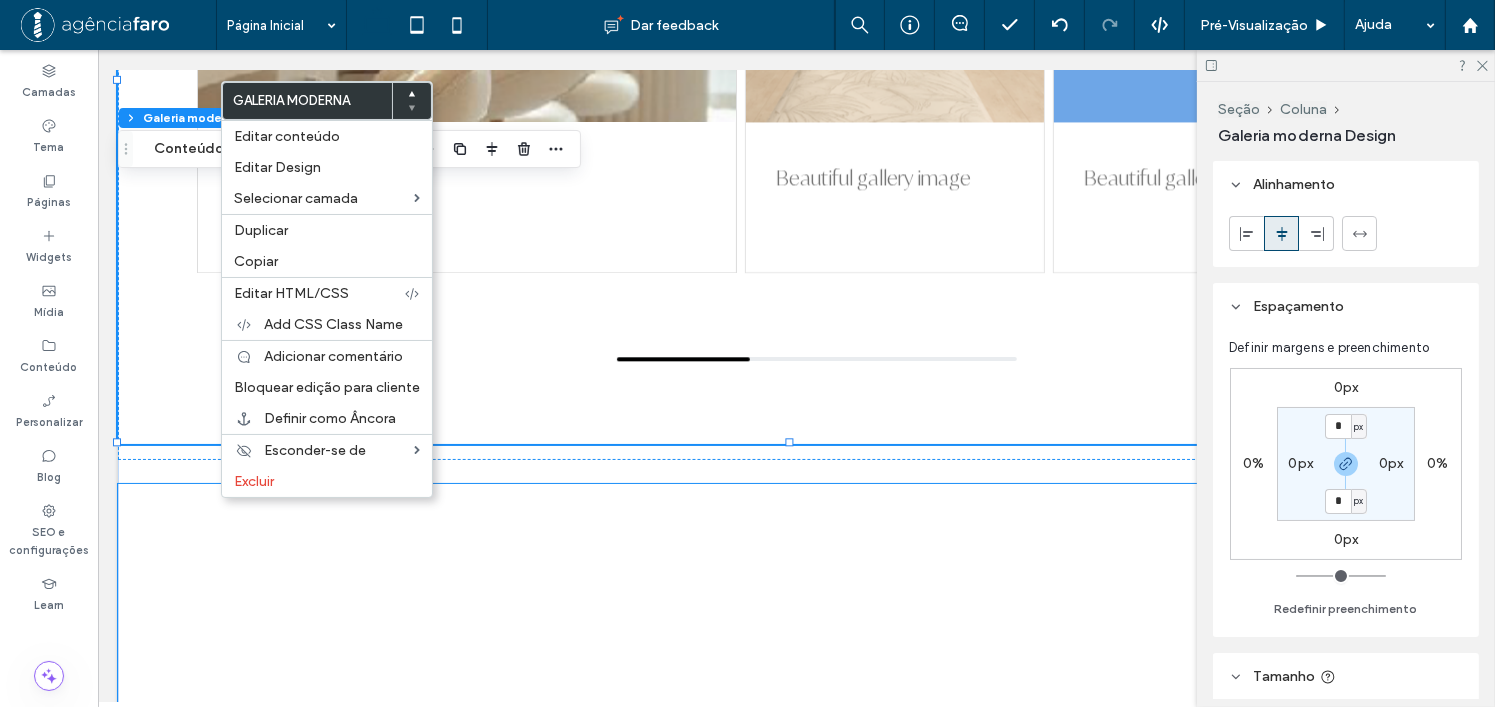 click at bounding box center (795, 861) 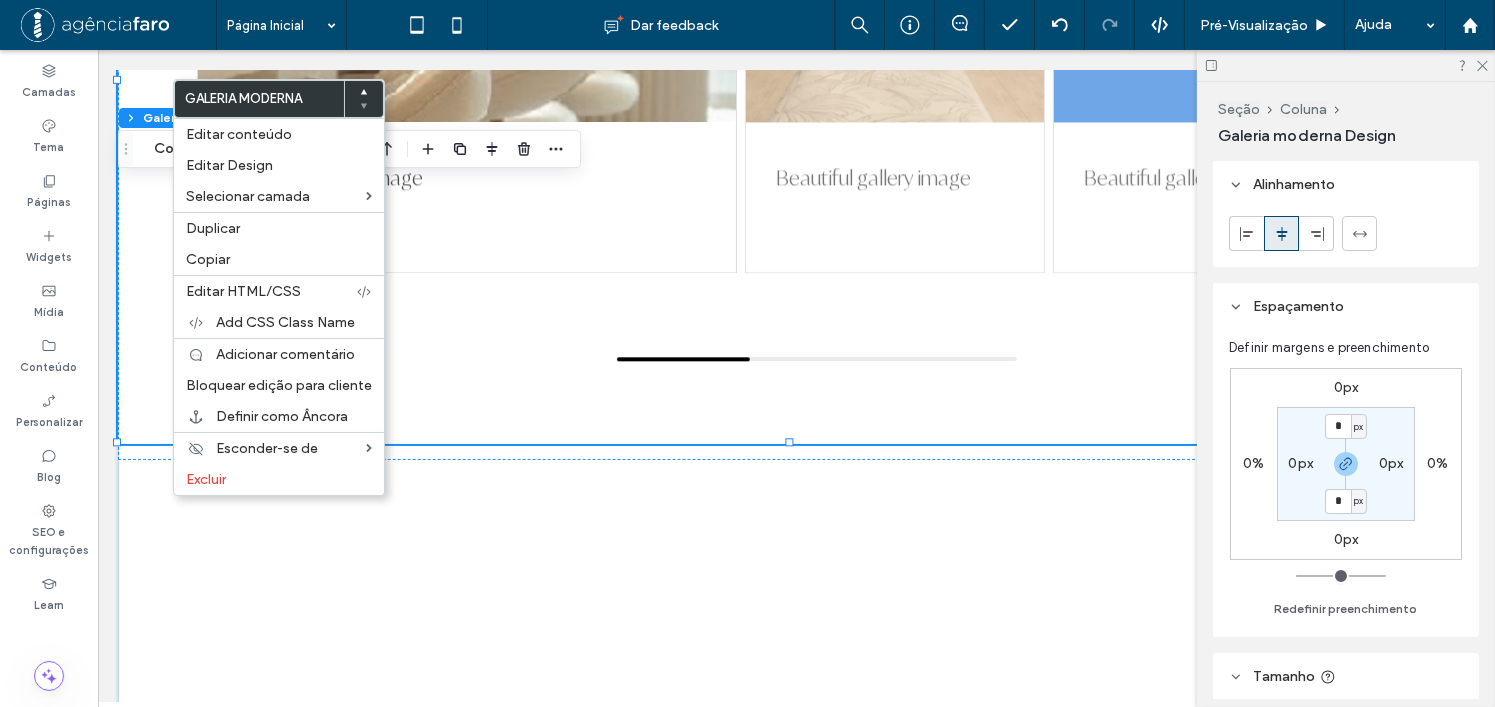 click at bounding box center [795, 861] 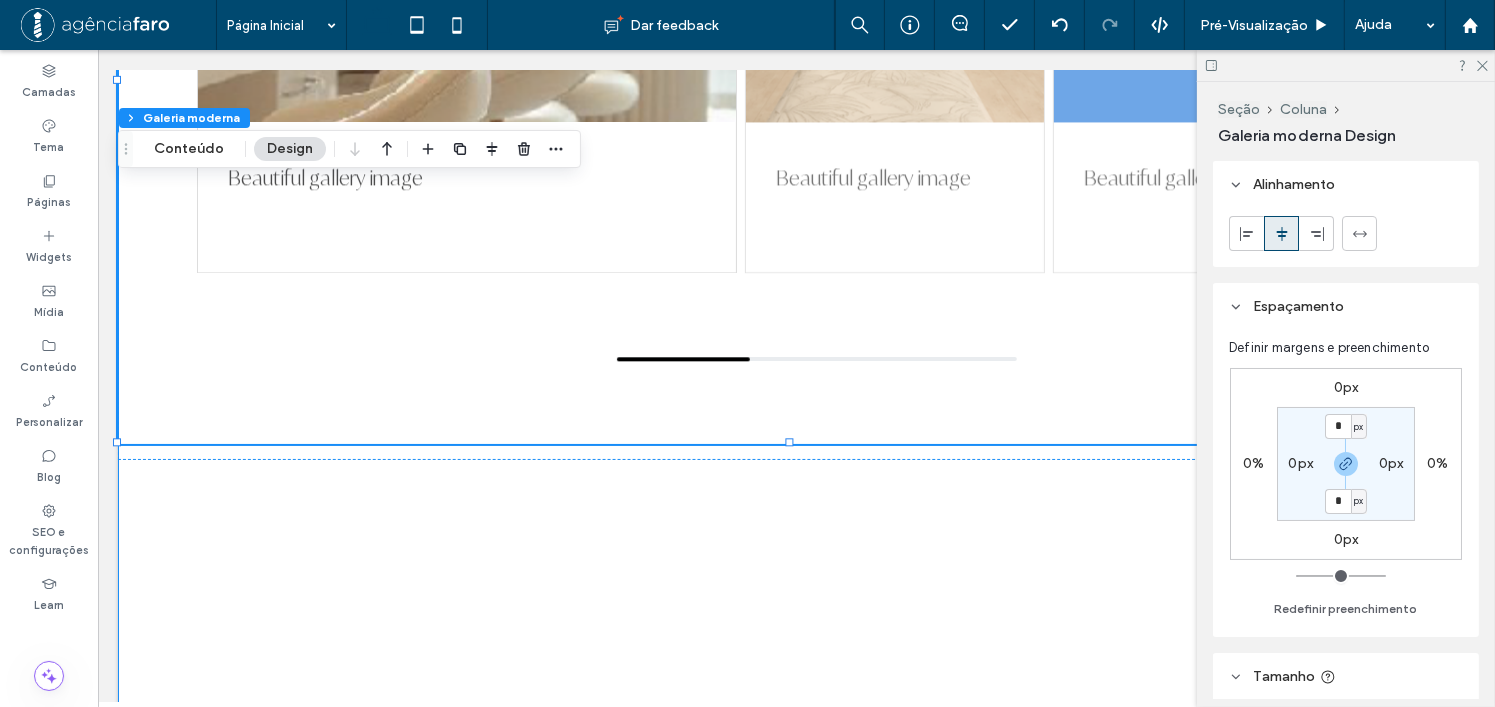 click on "LAZER INIGUALÁVEL
WELCOME TO PRIVATE CLUBS
O CONCEITO HOME SPA. VIVIDO EM SUA FORMA PLENA.
Atmosphere apresenta uma coleção exclusiva de oito clubes privados, cada ambiente é uma extensão da residência — pensado para atender diferentes dimensões do viver: do trabalho ao lazer, da infância ao rejuvenescimento .
Beautiful gallery image
Beautiful gallery image
Beautiful gallery image
Beautiful gallery image
Beautiful gallery image" at bounding box center (795, 369) 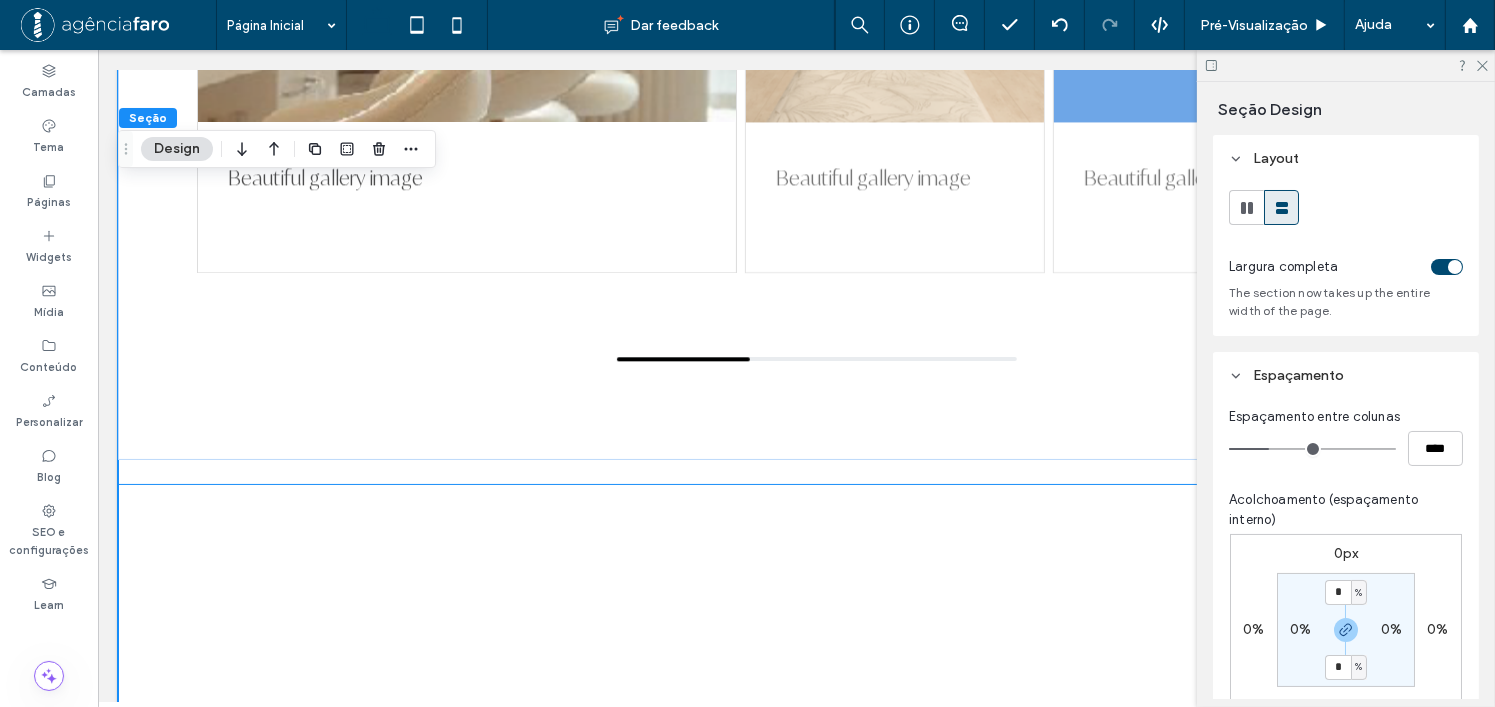 click at bounding box center (795, 861) 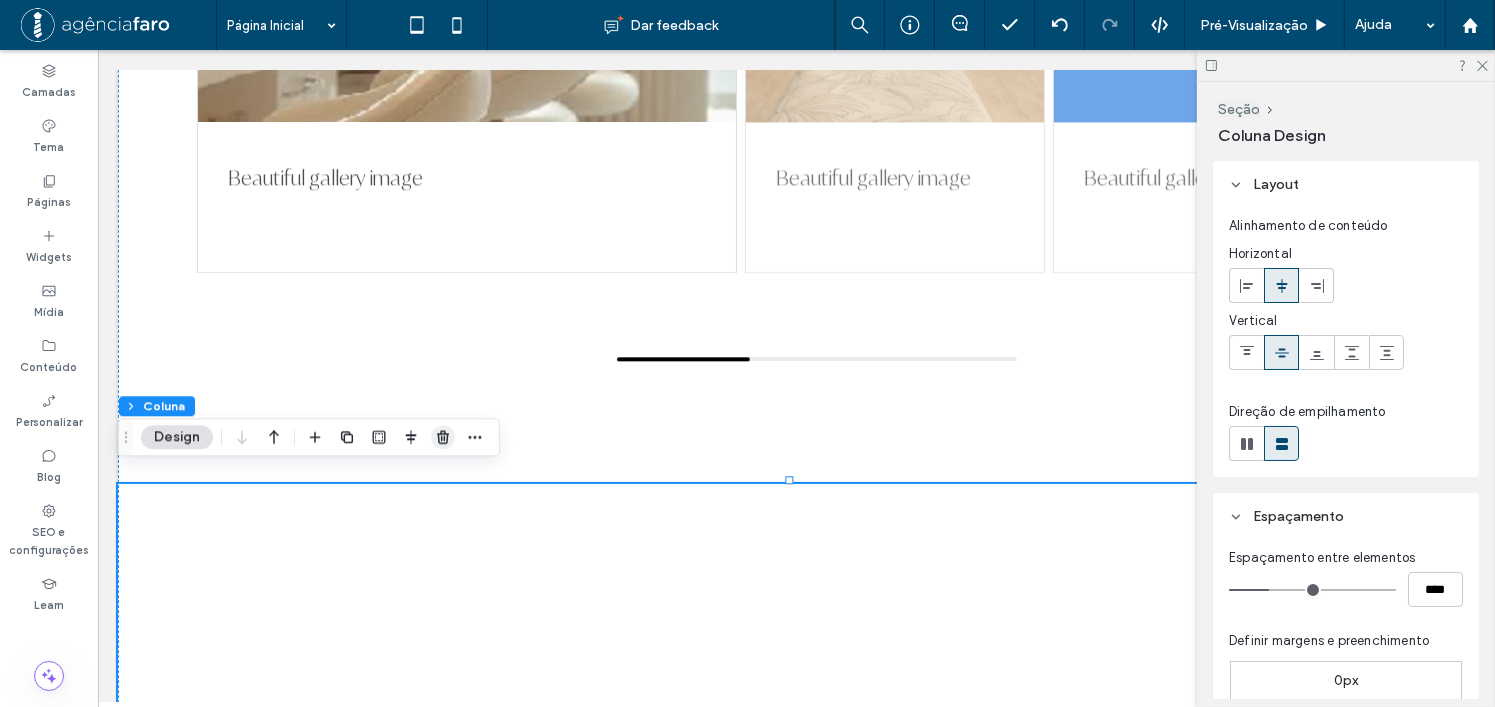 click 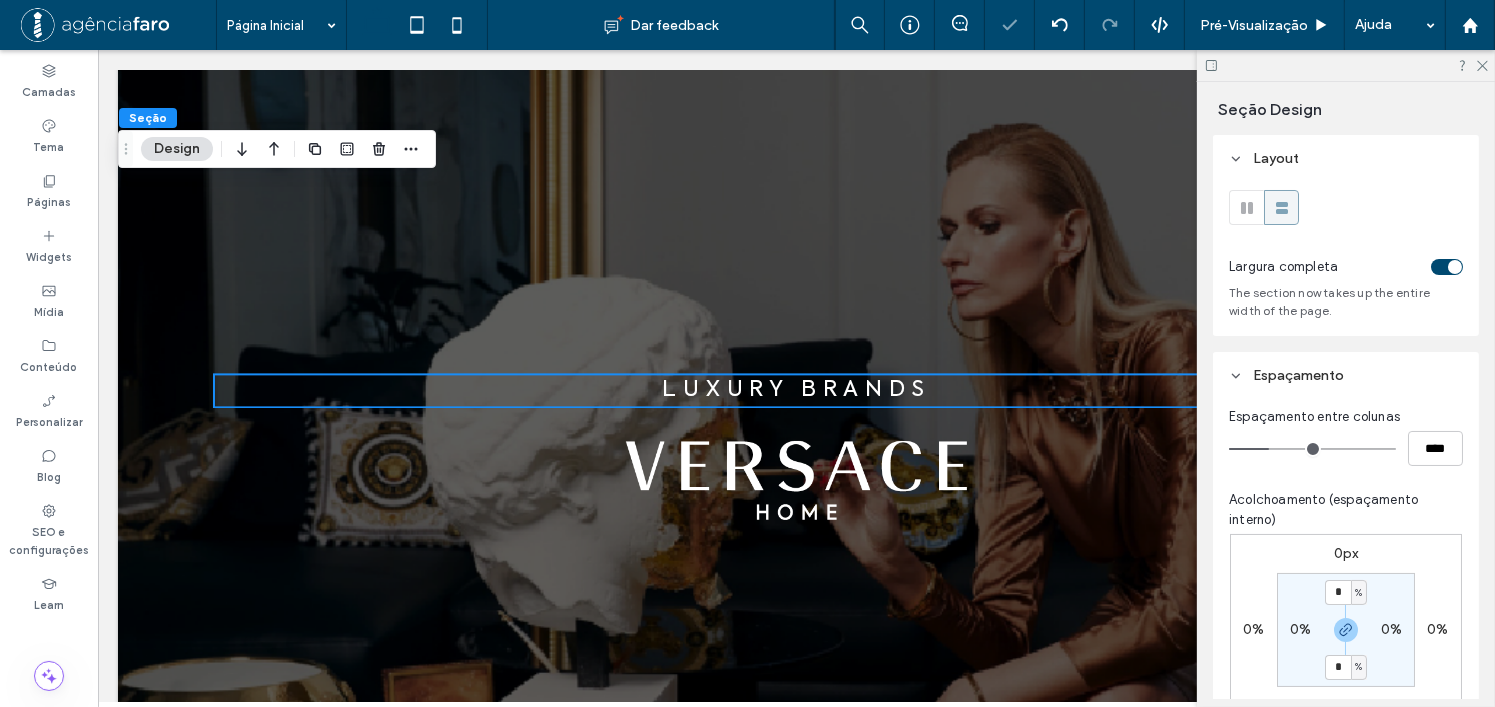 scroll, scrollTop: 3772, scrollLeft: 0, axis: vertical 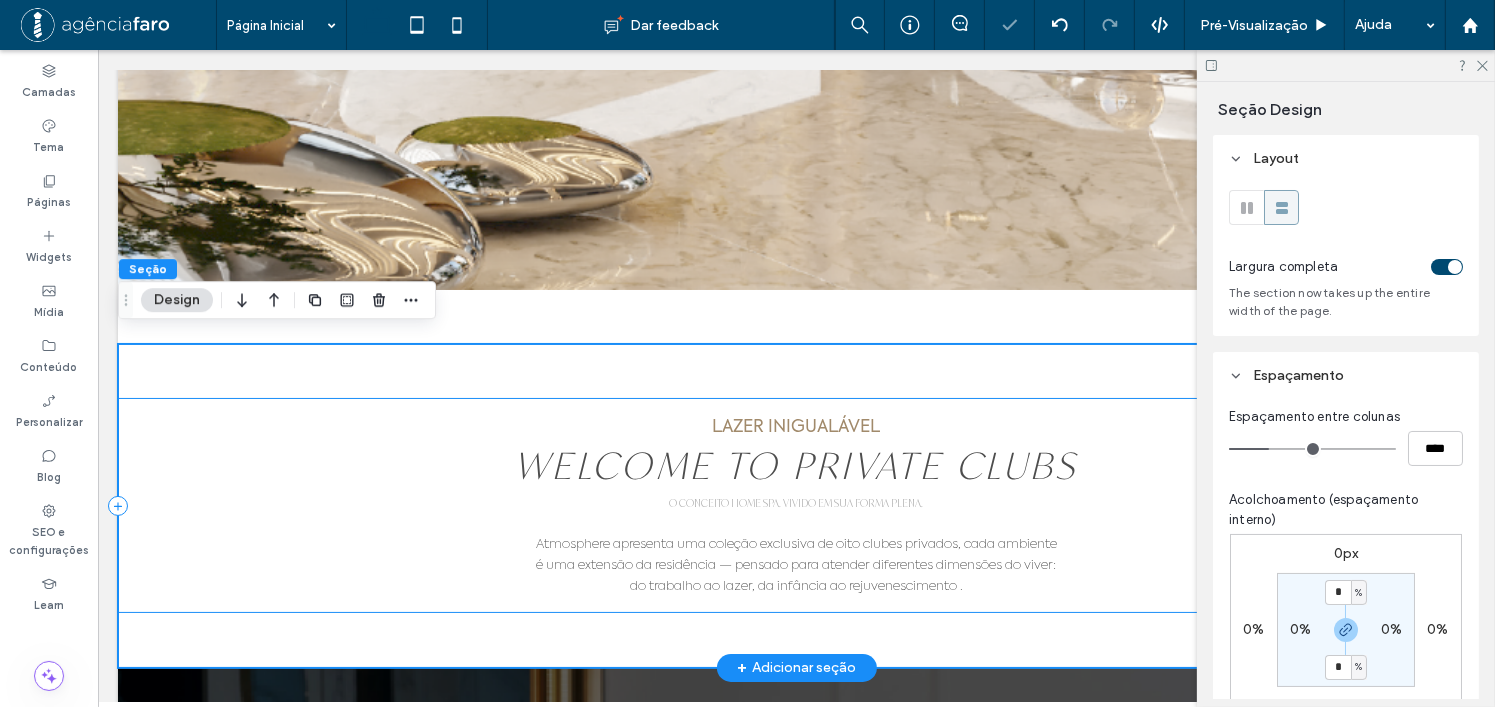 click on "LAZER INIGUALÁVEL
WELCOME TO PRIVATE CLUBS
O CONCEITO HOME SPA. VIVIDO EM SUA FORMA PLENA.
Atmosphere apresenta uma coleção exclusiva de oito clubes privados, cada ambiente é uma extensão da residência — pensado para atender diferentes dimensões do viver: do trabalho ao lazer, da infância ao rejuvenescimento ." at bounding box center [795, 505] 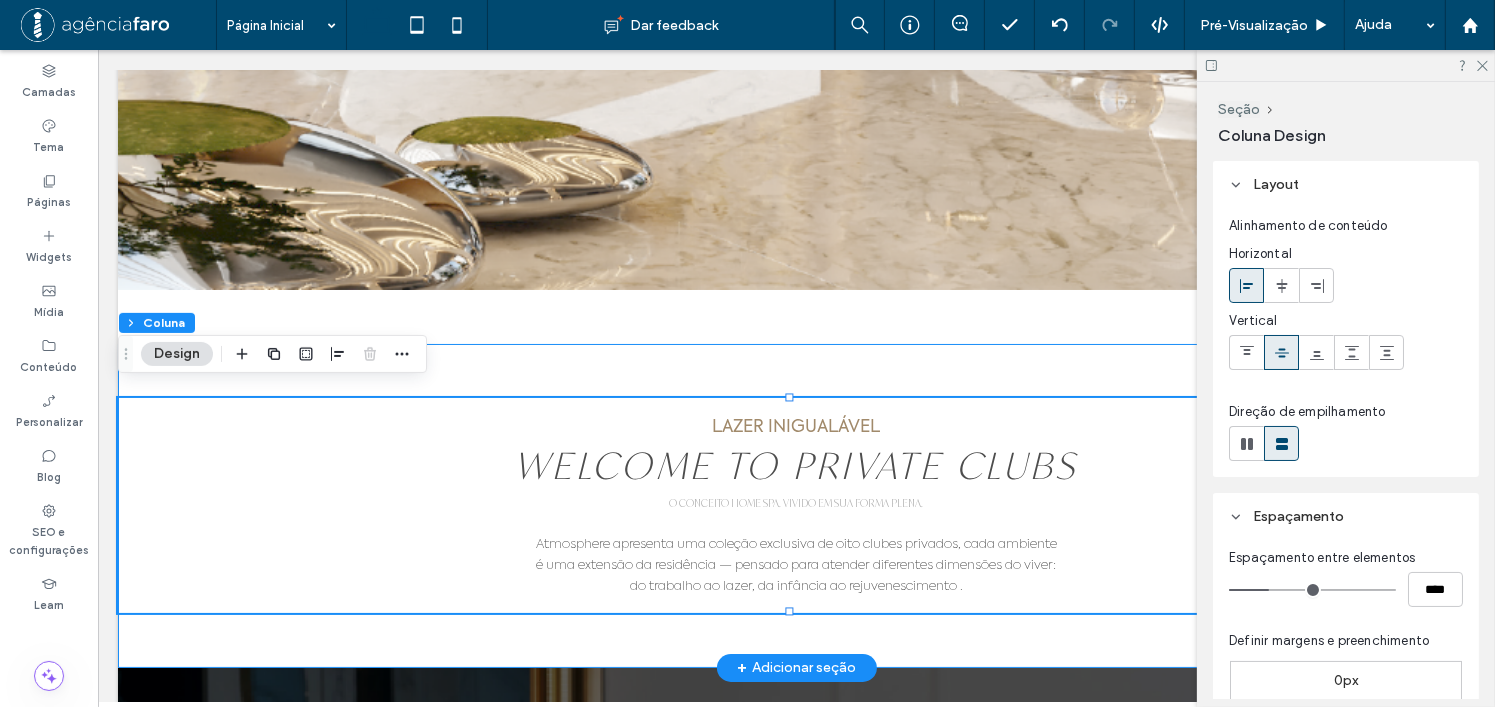 click on "LAZER INIGUALÁVEL
WELCOME TO PRIVATE CLUBS
O CONCEITO HOME SPA. VIVIDO EM SUA FORMA PLENA.
Atmosphere apresenta uma coleção exclusiva de oito clubes privados, cada ambiente é uma extensão da residência — pensado para atender diferentes dimensões do viver: do trabalho ao lazer, da infância ao rejuvenescimento ." at bounding box center [795, 506] 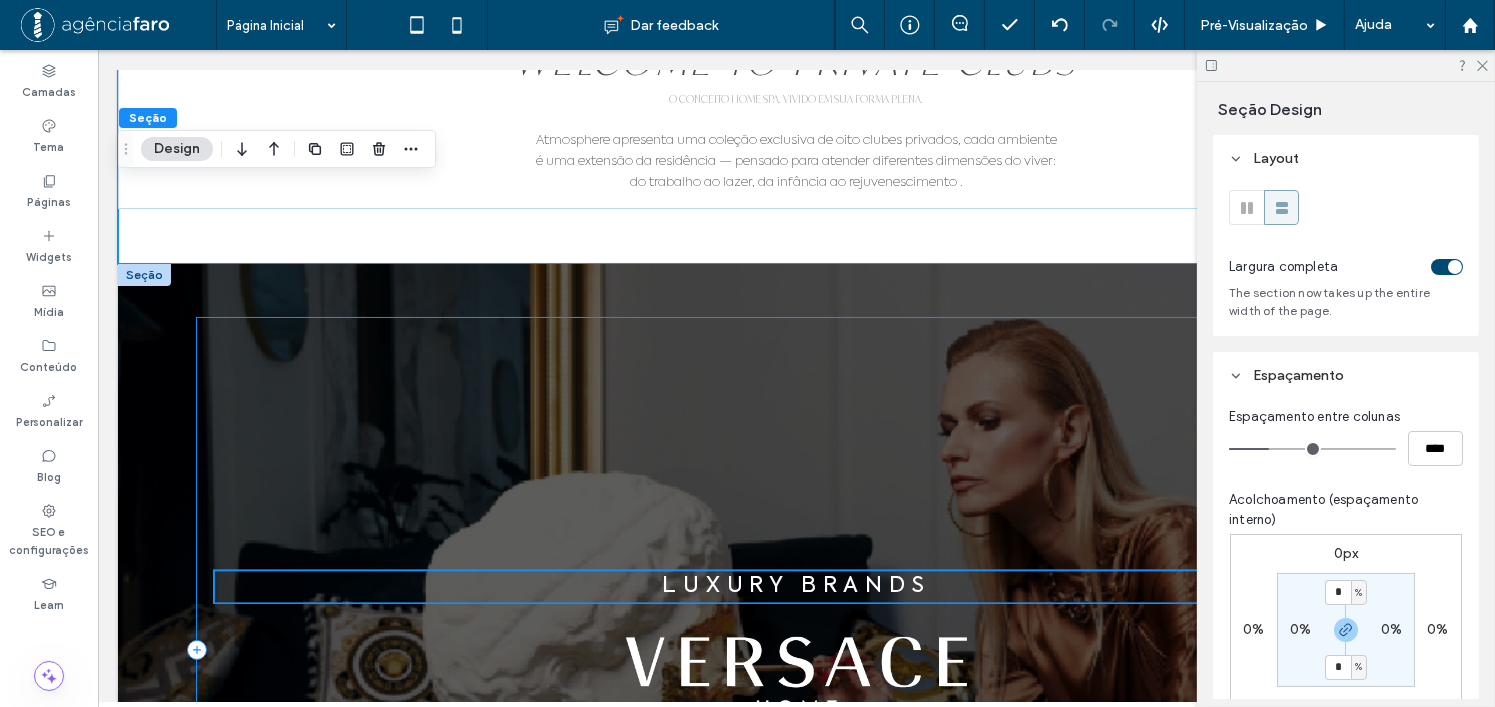 scroll, scrollTop: 4272, scrollLeft: 0, axis: vertical 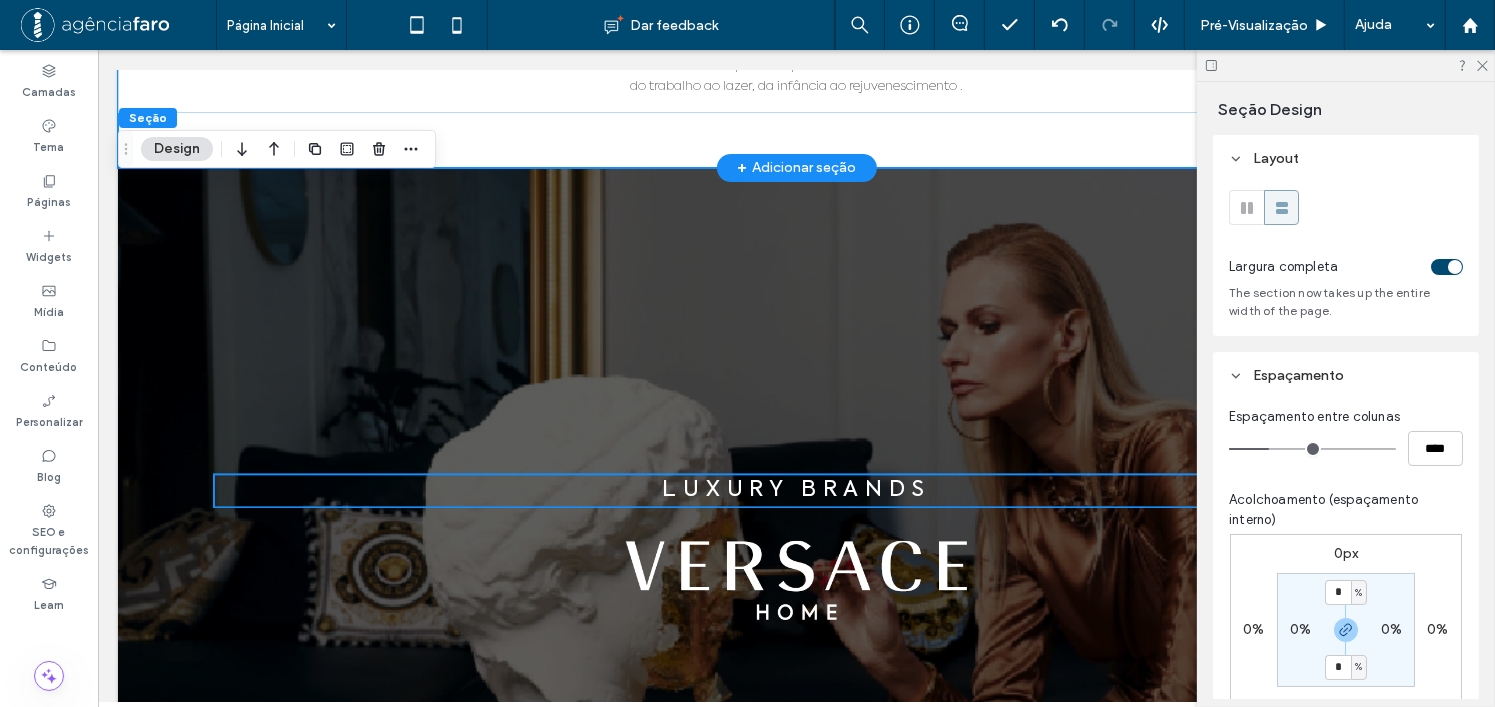 click on "LAZER INIGUALÁVEL
WELCOME TO PRIVATE CLUBS
O CONCEITO HOME SPA. VIVIDO EM SUA FORMA PLENA.
Atmosphere apresenta uma coleção exclusiva de oito clubes privados, cada ambiente é uma extensão da residência — pensado para atender diferentes dimensões do viver: do trabalho ao lazer, da infância ao rejuvenescimento ." at bounding box center [795, 6] 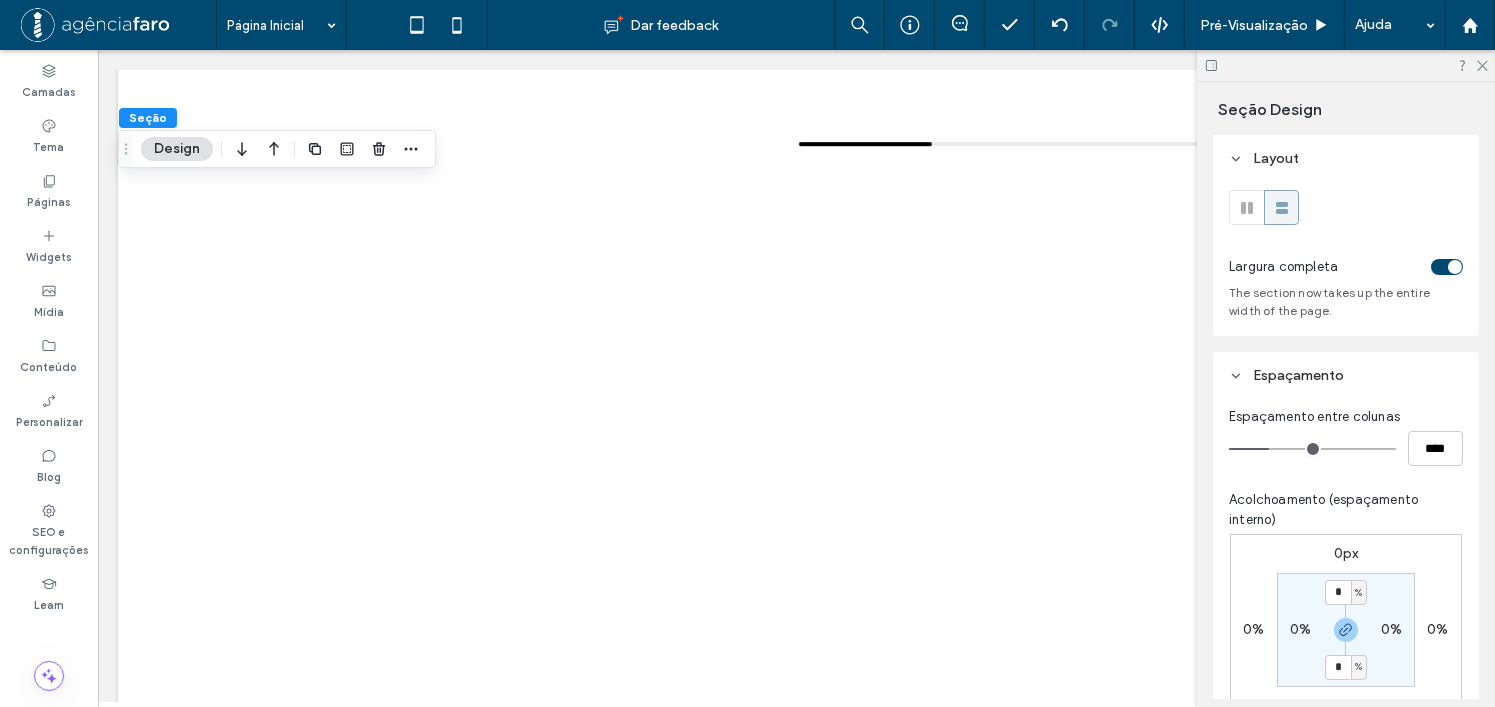 scroll, scrollTop: 6070, scrollLeft: 0, axis: vertical 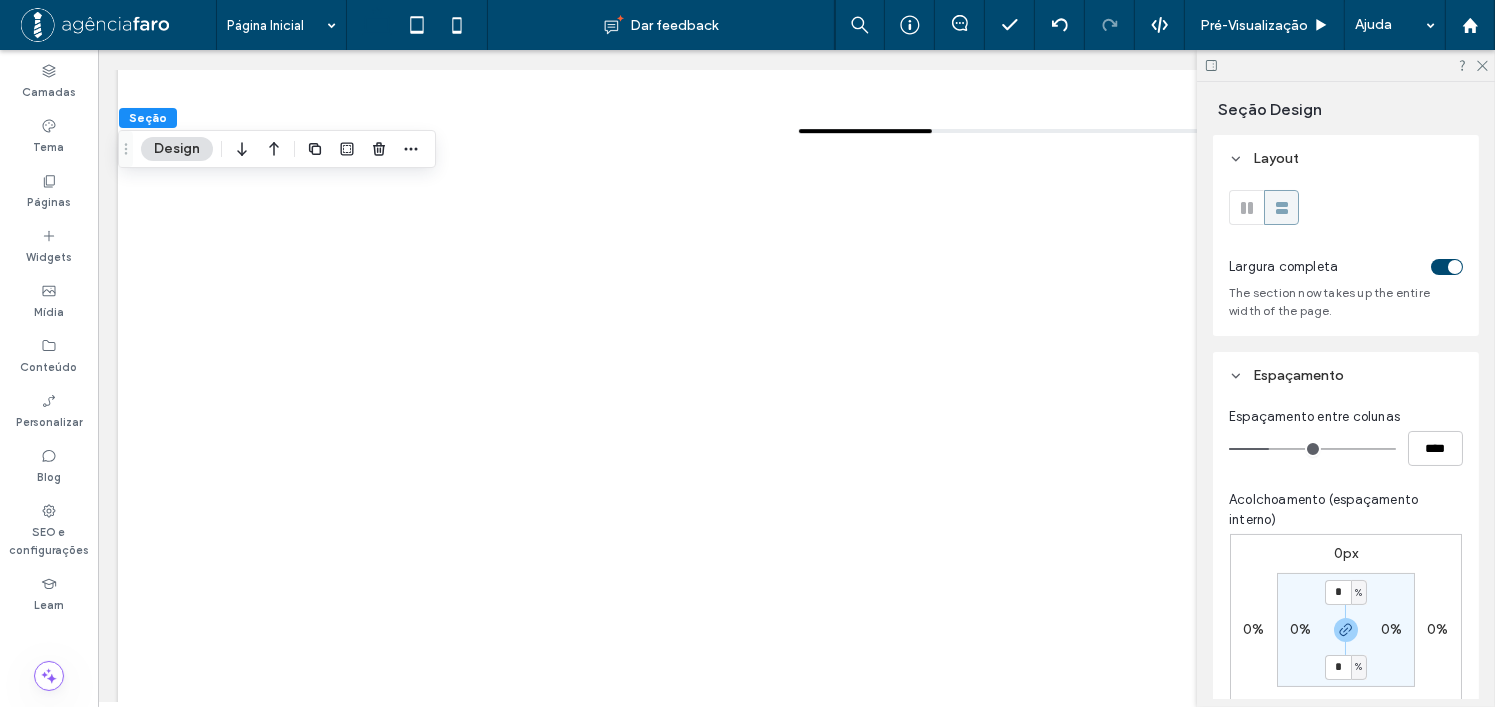 drag, startPoint x: 736, startPoint y: 367, endPoint x: 737, endPoint y: 353, distance: 14.035668 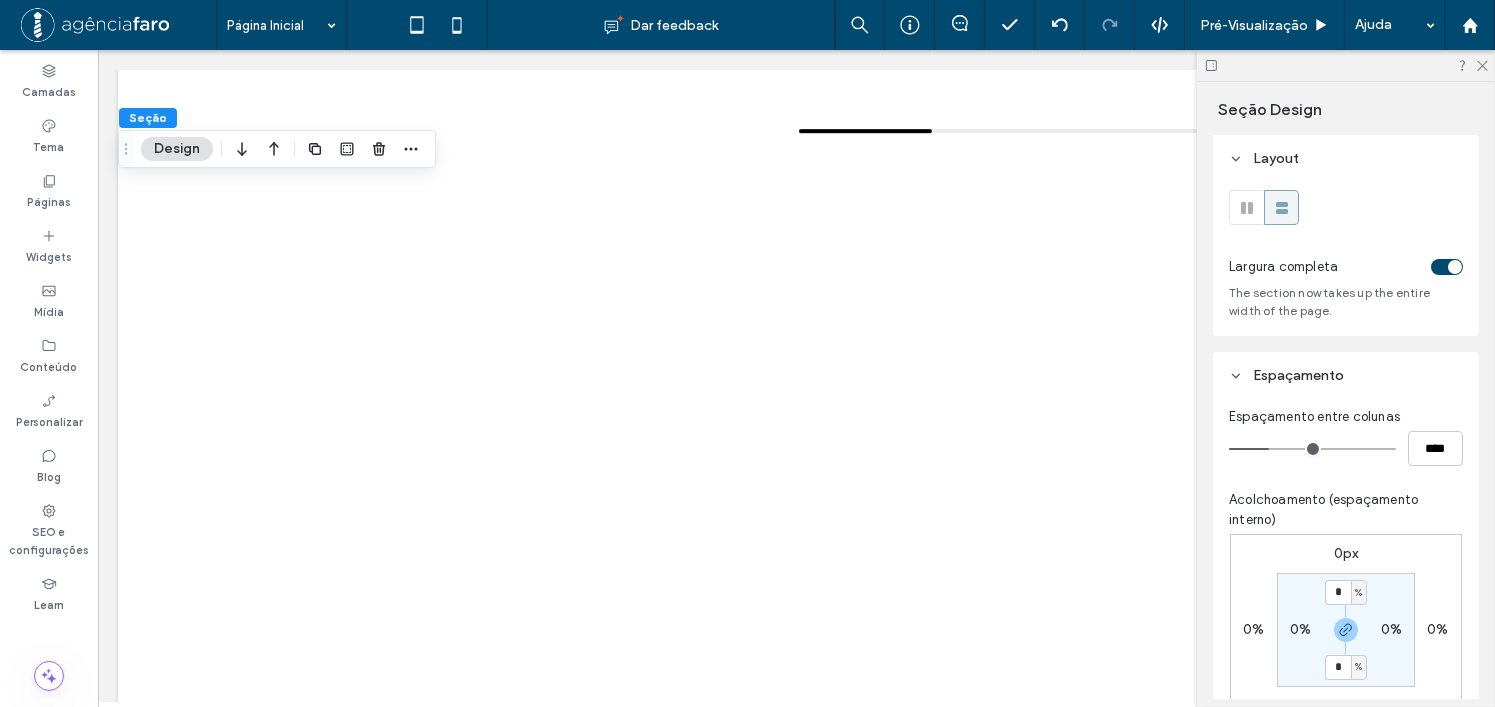 click on "1 2
Seção
SOBRE O EMPREENDIMENTO
Live Where Art Becomes Home
VIVA ONDE A ARTE SE TRANSFORMA EM LAR.
Onde o tempo abranda e o morar se transforma em experiência sensorial contínua. Atmosphere é um oásis de sofisticação e wellness na Praia Brava.
Arquitetura orgânica. Beleza atemporal.
Assinado pelo studio internacional Creato, o Atmosphere é uma obra de linhas fluidas que se integram com naturalidade a paisagem da Praia Brava.
Sample Title
Sample description for this slide.
←
→
Seção + Adicionar seção
CONCEITO HOME SPA
THE HOME SPA CONCEPT. EMBODIED.
O CONCEITO HOME SPA. VIVIDO EM SUA FORMA PLENA.
Atmosphere inaugura um novo paradigma: o conceito Home Spa. Mais do que" at bounding box center (795, -2445) 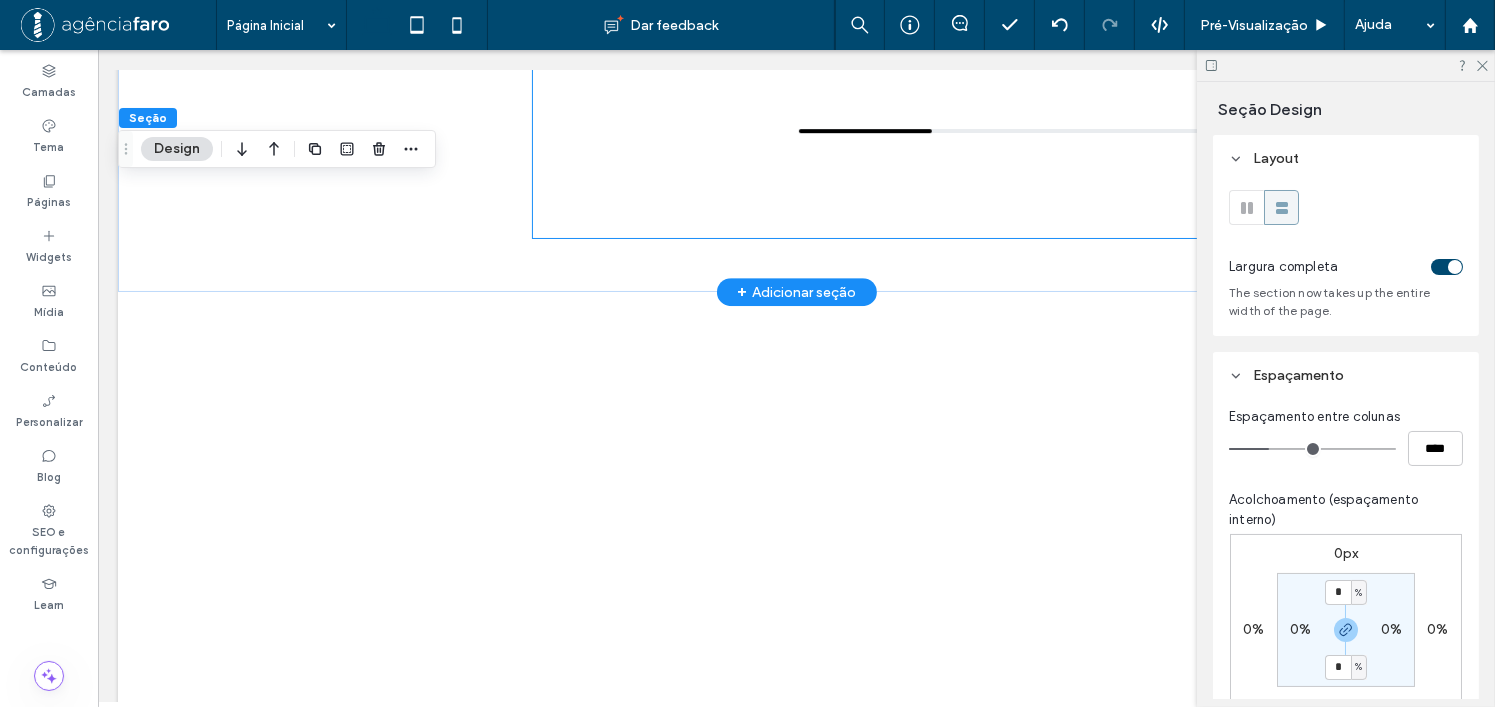 click on "Beautiful gallery image
Beautiful gallery image
Beautiful gallery image
Beautiful gallery image
Beautiful gallery image" at bounding box center [978, -175] 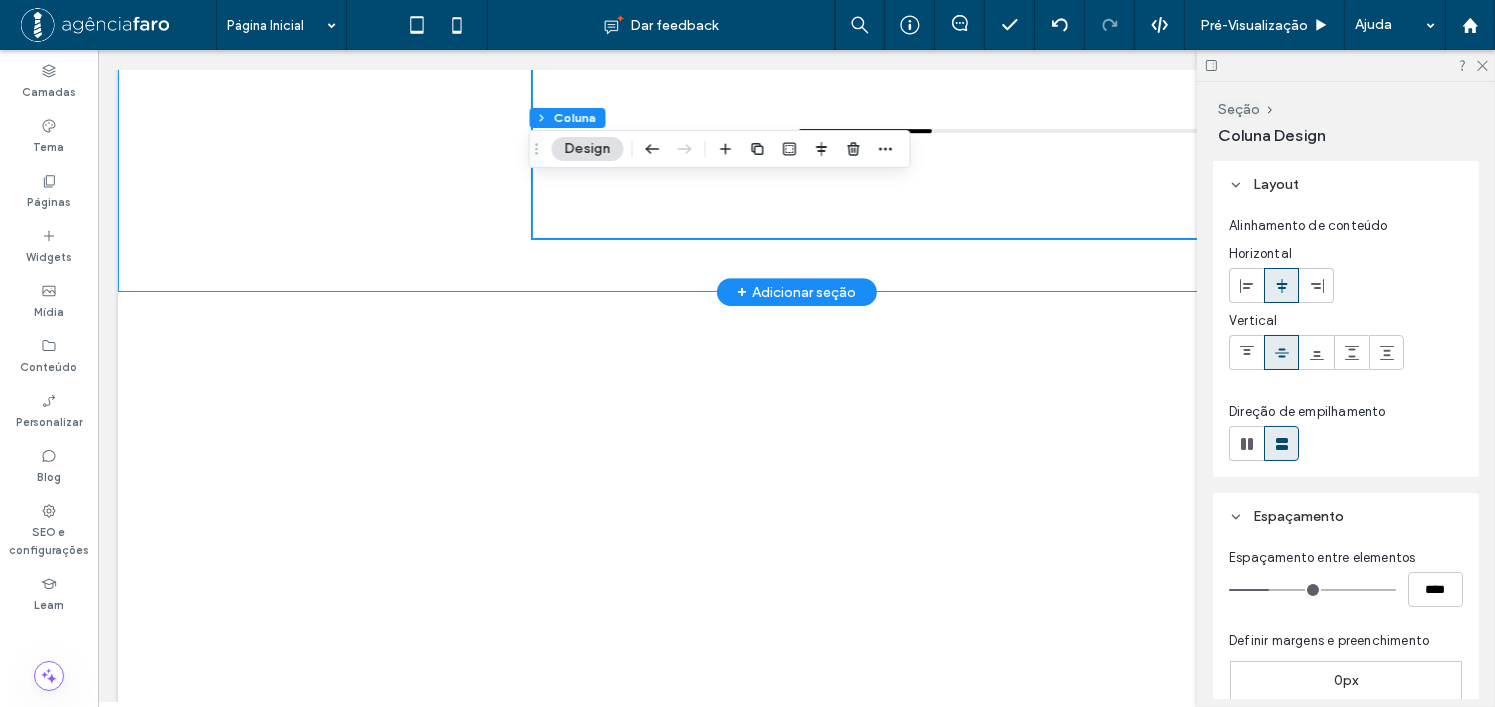 click on "LAZER INIGUALÁVEL
WELCOME TO PRIVATE CLUBS
O CONCEITO HOME SPA. VIVIDO EM SUA FORMA PLENA.
Atmosphere apresenta uma coleção exclusiva de oito clubes privados, cada ambiente é uma extensão da residência — pensado para atender diferentes dimensões do viver: do trabalho ao lazer, da infância ao rejuvenescimento .
Beautiful gallery image
Beautiful gallery image
Beautiful gallery image
Beautiful gallery image
Beautiful gallery image" at bounding box center [795, -175] 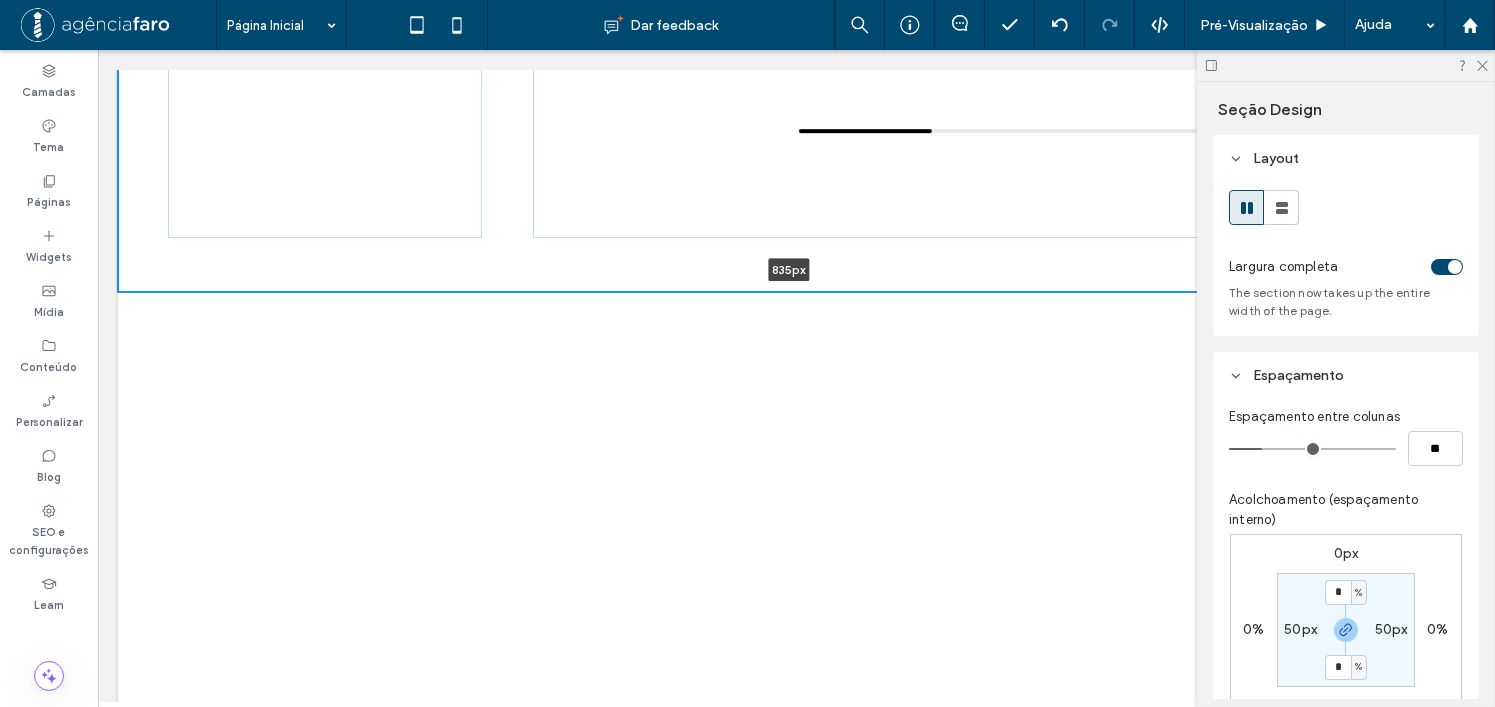 drag, startPoint x: 912, startPoint y: 277, endPoint x: 956, endPoint y: 175, distance: 111.085556 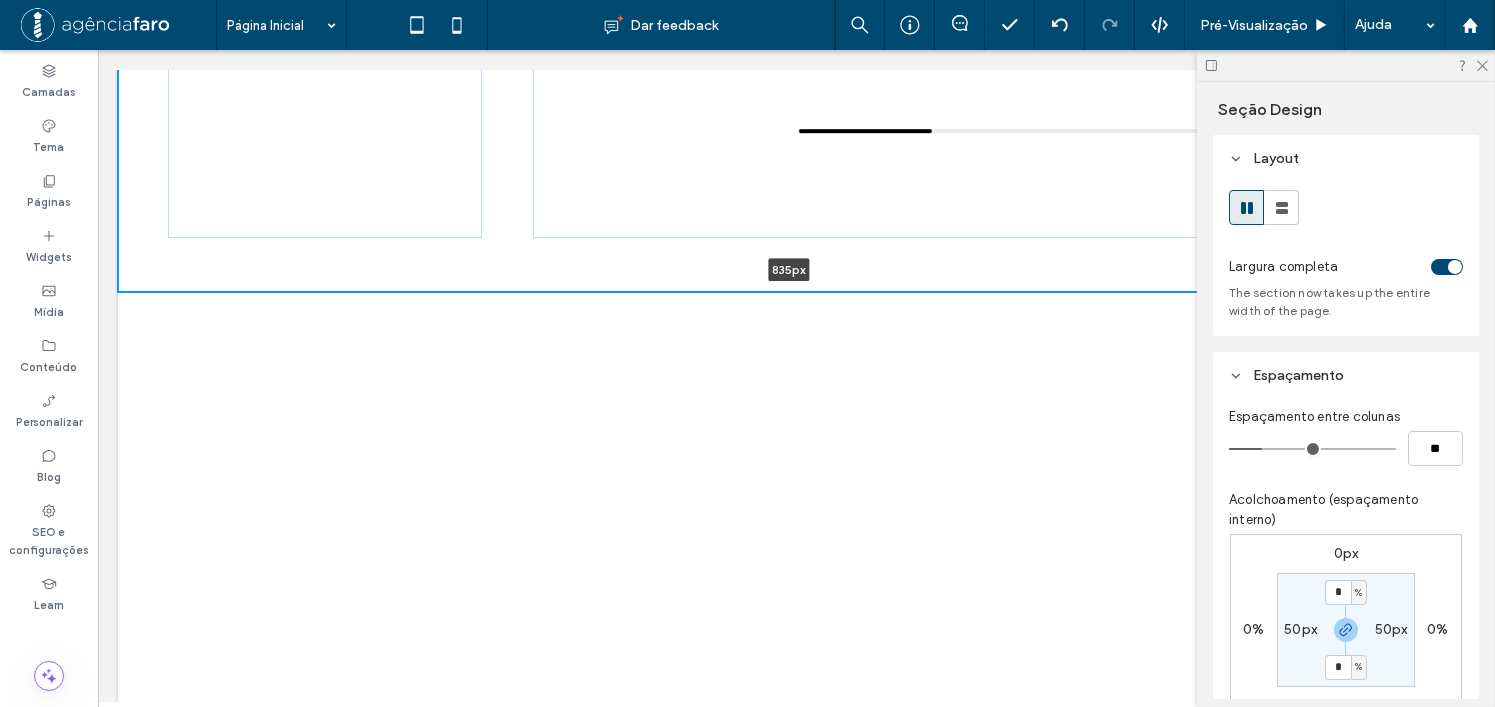type on "***" 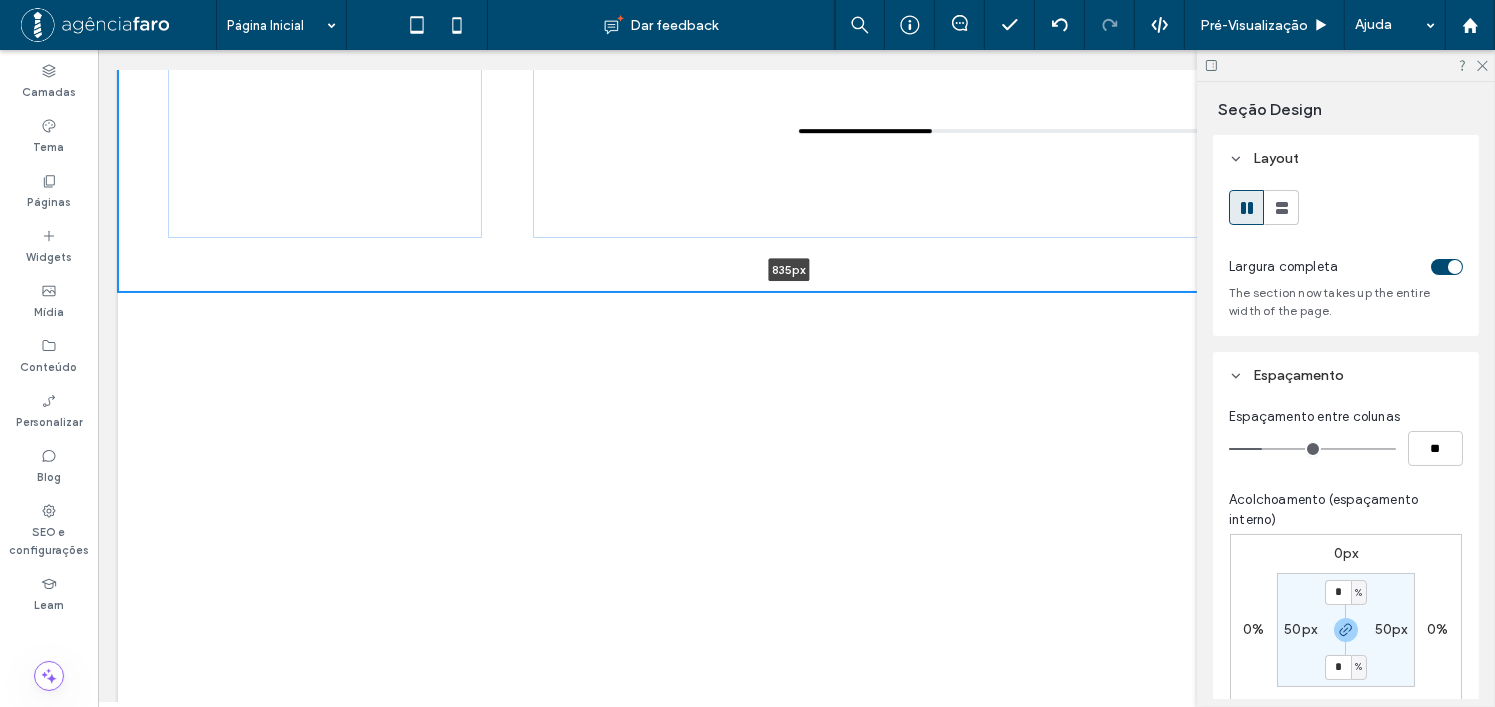 type on "***" 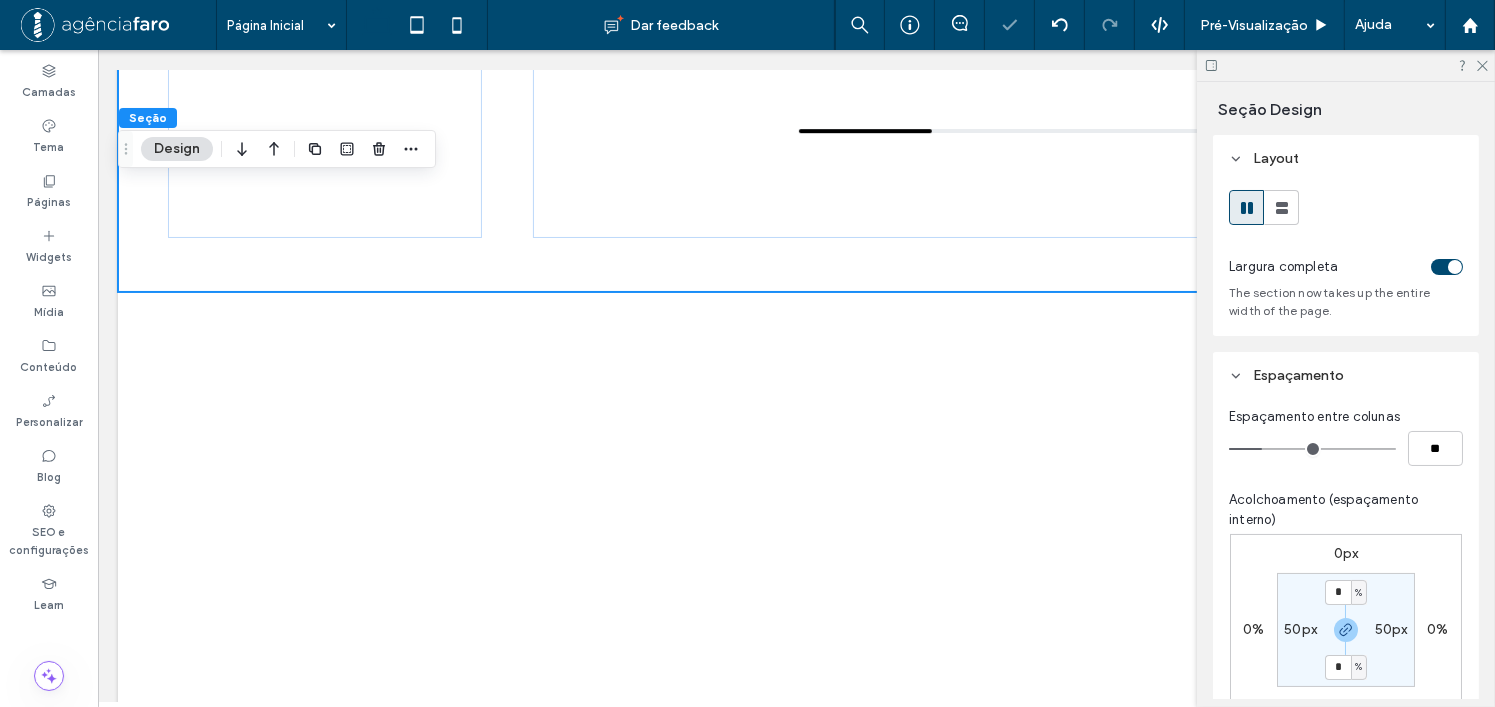 click on "1 2
Seção
SOBRE O EMPREENDIMENTO
Live Where Art Becomes Home
VIVA ONDE A ARTE SE TRANSFORMA EM LAR.
Onde o tempo abranda e o morar se transforma em experiência sensorial contínua. Atmosphere é um oásis de sofisticação e wellness na Praia Brava.
Arquitetura orgânica. Beleza atemporal.
Assinado pelo studio internacional Creato, o Atmosphere é uma obra de linhas fluidas que se integram com naturalidade a paisagem da Praia Brava.
Sample Title
Sample description for this slide.
←
→
Seção + Adicionar seção
CONCEITO HOME SPA
THE HOME SPA CONCEPT. EMBODIED.
O CONCEITO HOME SPA. VIVIDO EM SUA FORMA PLENA.
Atmosphere inaugura um novo paradigma: o conceito Home Spa. Mais do que" at bounding box center (795, -2445) 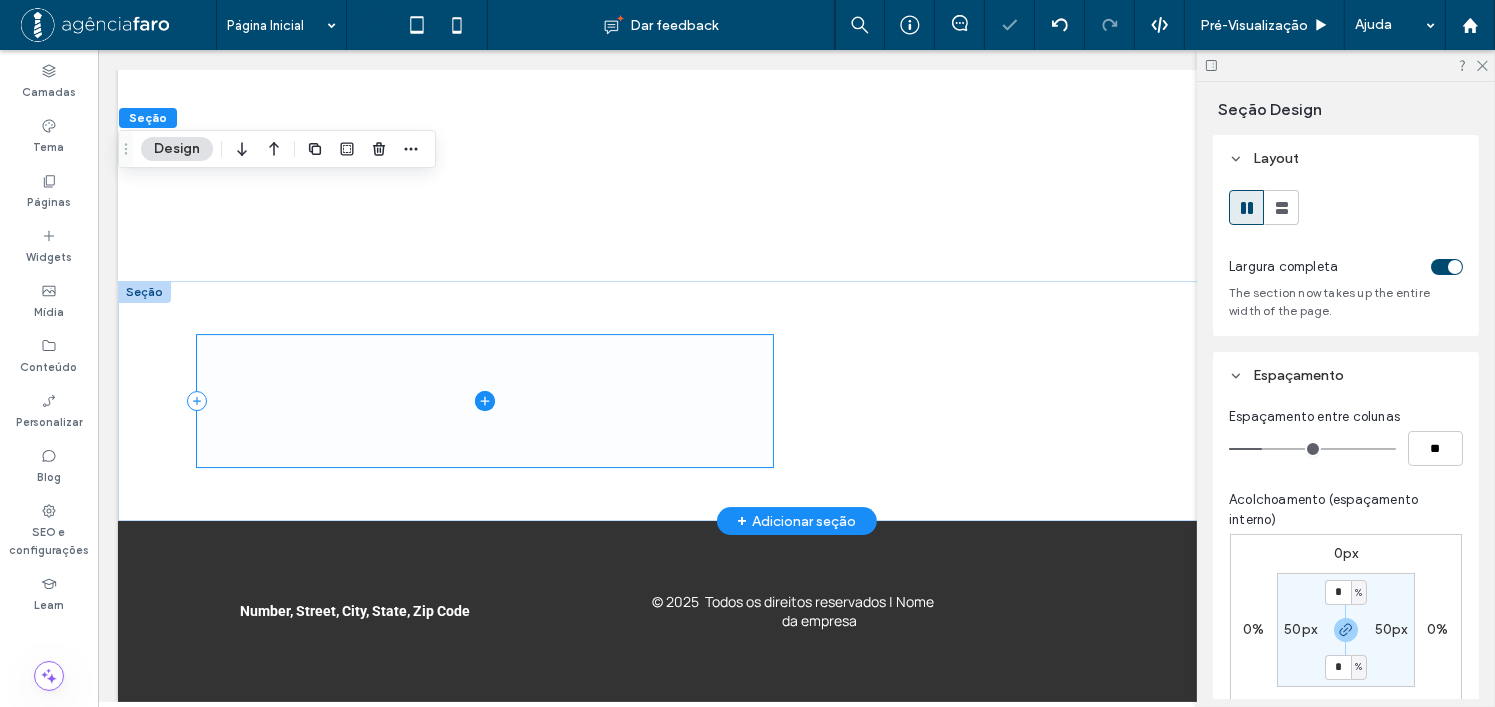 scroll, scrollTop: 6570, scrollLeft: 0, axis: vertical 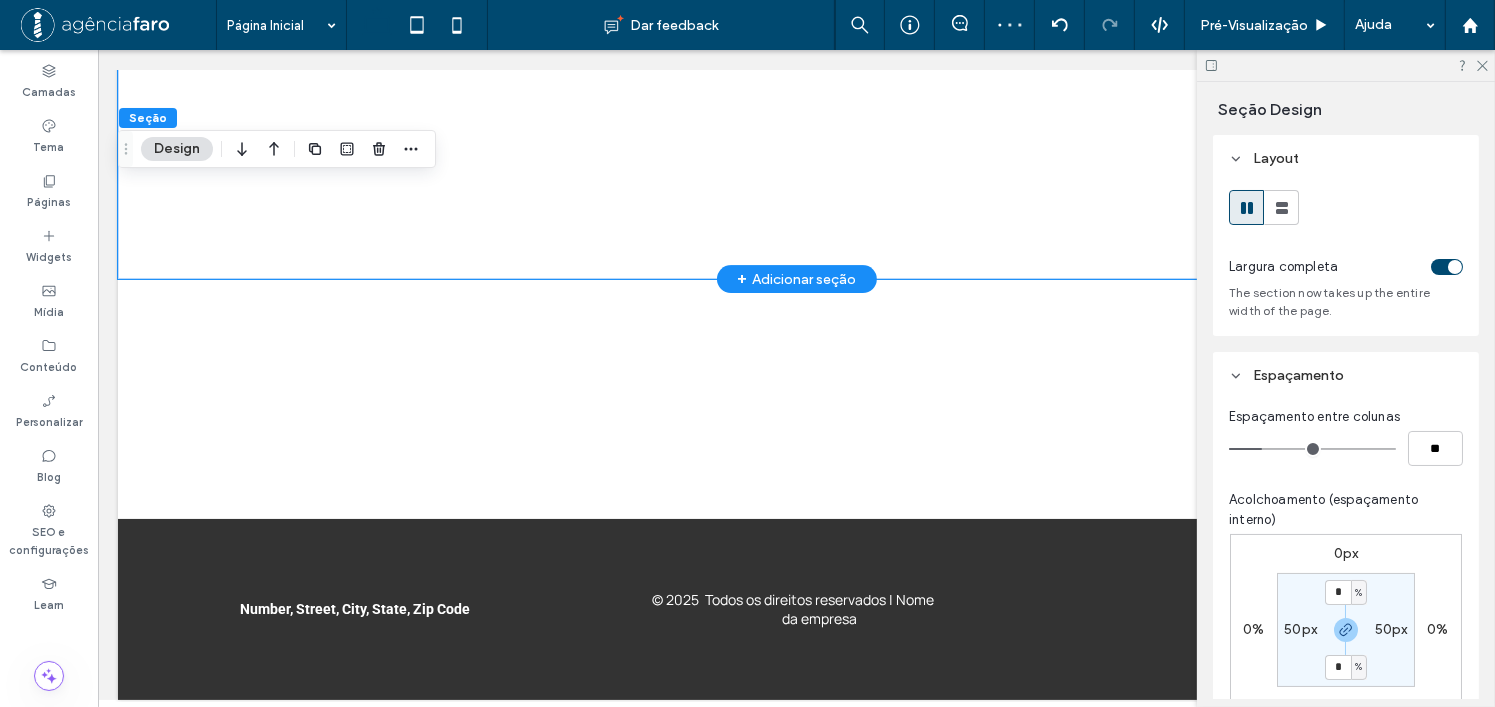 click at bounding box center [796, 159] 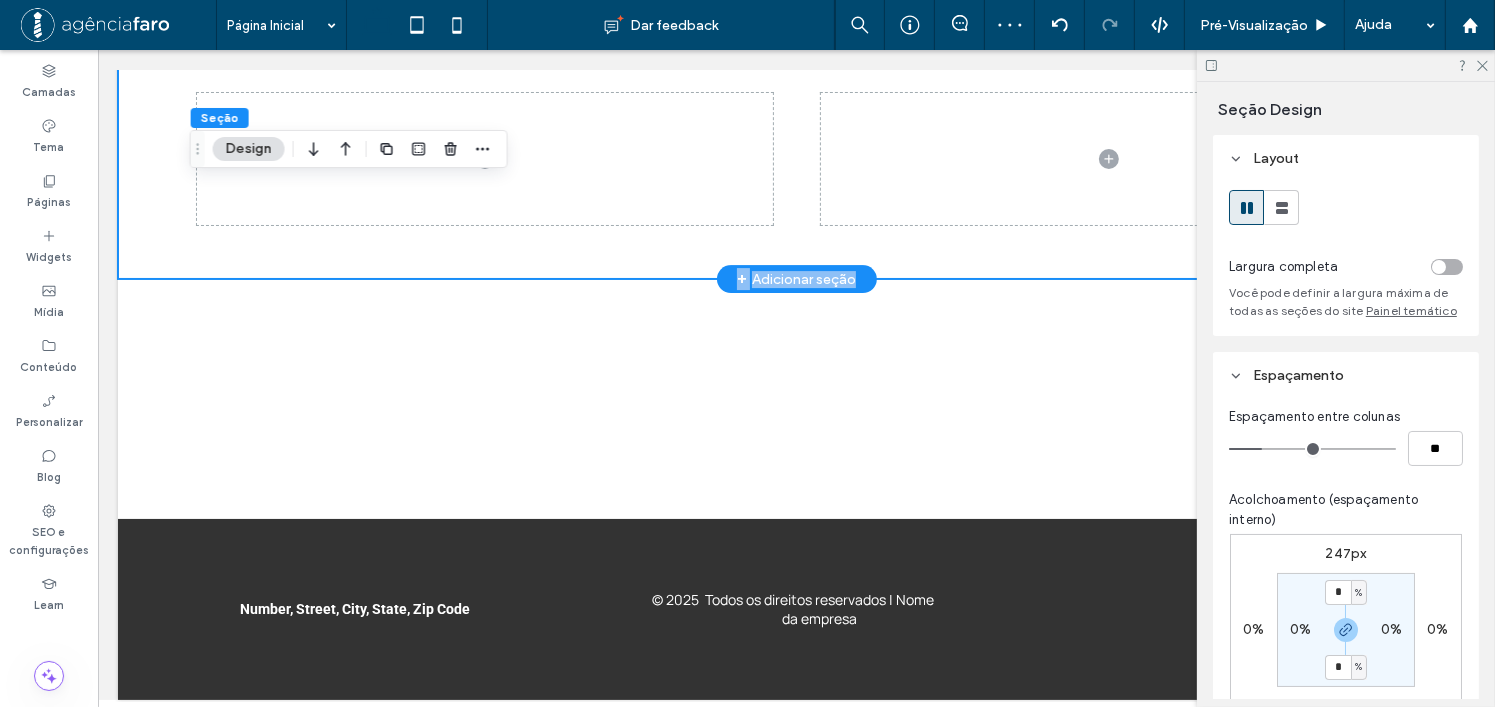 click on "1 2
Seção
SOBRE O EMPREENDIMENTO
Live Where Art Becomes Home
VIVA ONDE A ARTE SE TRANSFORMA EM LAR.
Onde o tempo abranda e o morar se transforma em experiência sensorial contínua. Atmosphere é um oásis de sofisticação e wellness na Praia Brava.
Arquitetura orgânica. Beleza atemporal.
Assinado pelo studio internacional Creato, o Atmosphere é uma obra de linhas fluidas que se integram com naturalidade a paisagem da Praia Brava.
Sample Title
Sample description for this slide.
←
→
Seção + Adicionar seção
CONCEITO HOME SPA
THE HOME SPA CONCEPT. EMBODIED.
O CONCEITO HOME SPA. VIVIDO EM SUA FORMA PLENA.
Atmosphere inaugura um novo paradigma: o conceito Home Spa. Mais do que" at bounding box center (795, -2945) 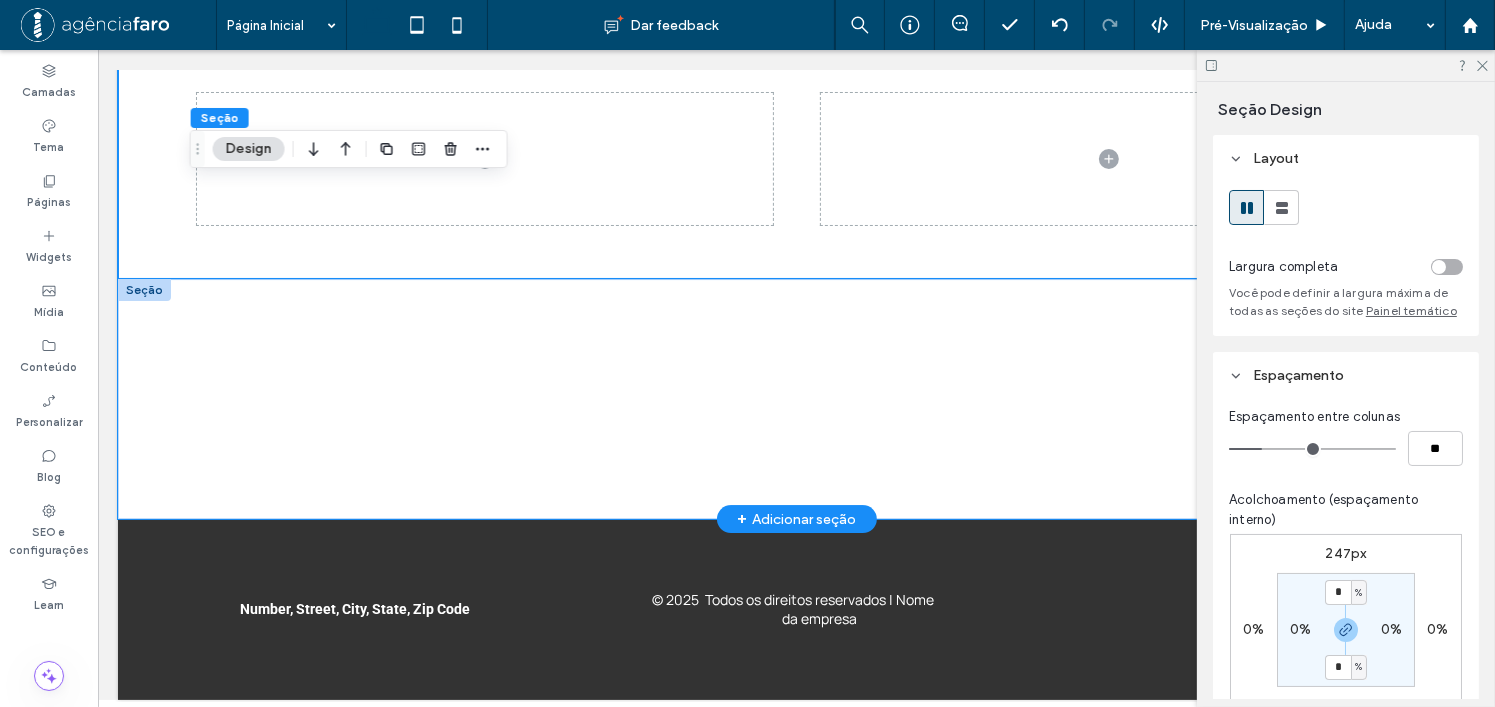 scroll, scrollTop: 6270, scrollLeft: 0, axis: vertical 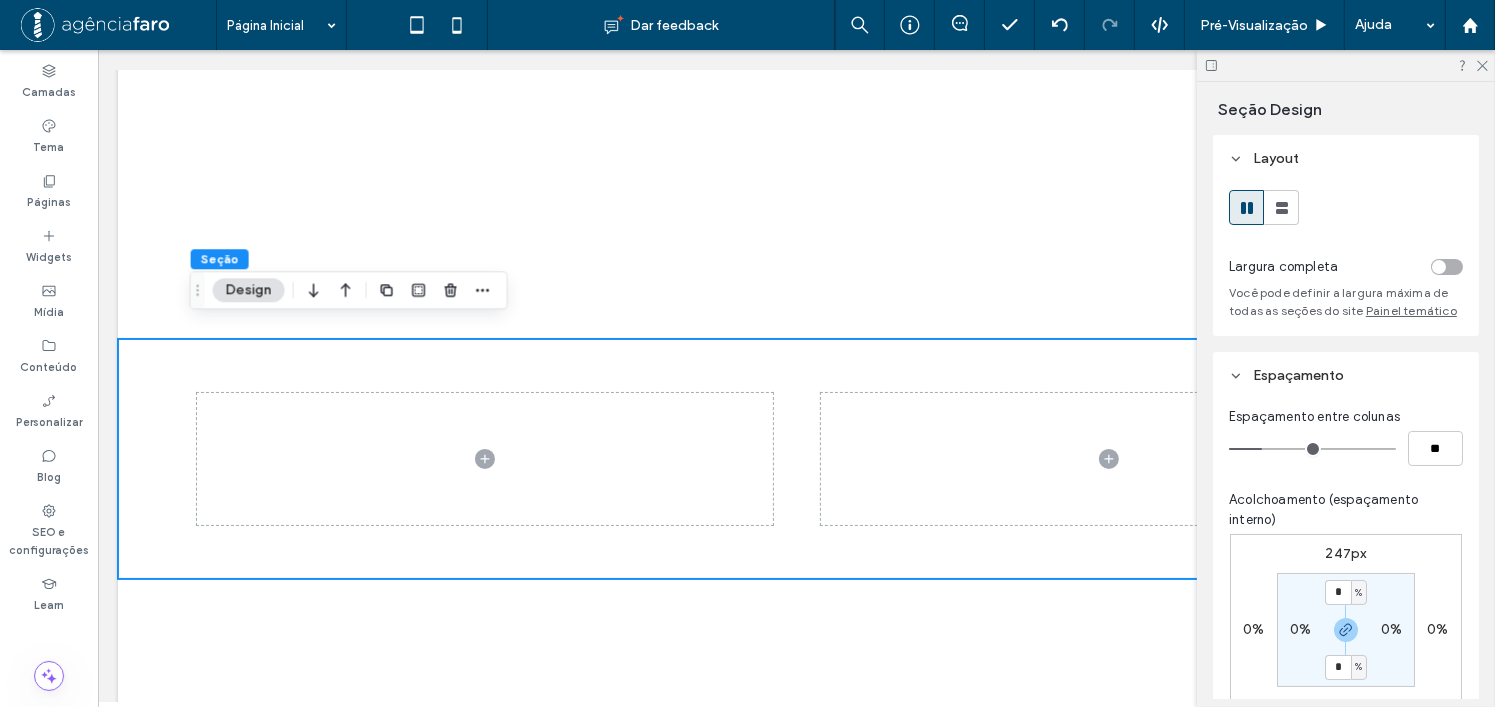click on "247px" at bounding box center [1346, 553] 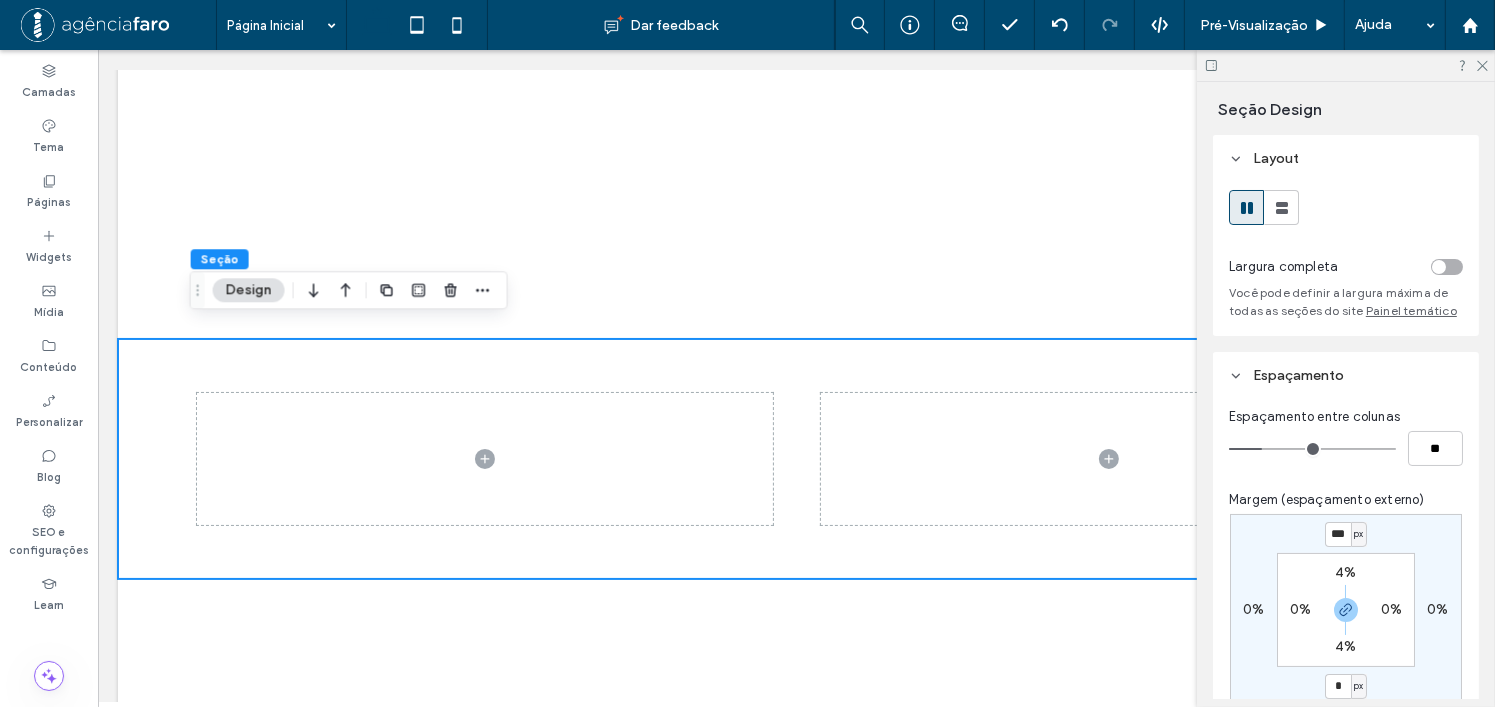 type on "***" 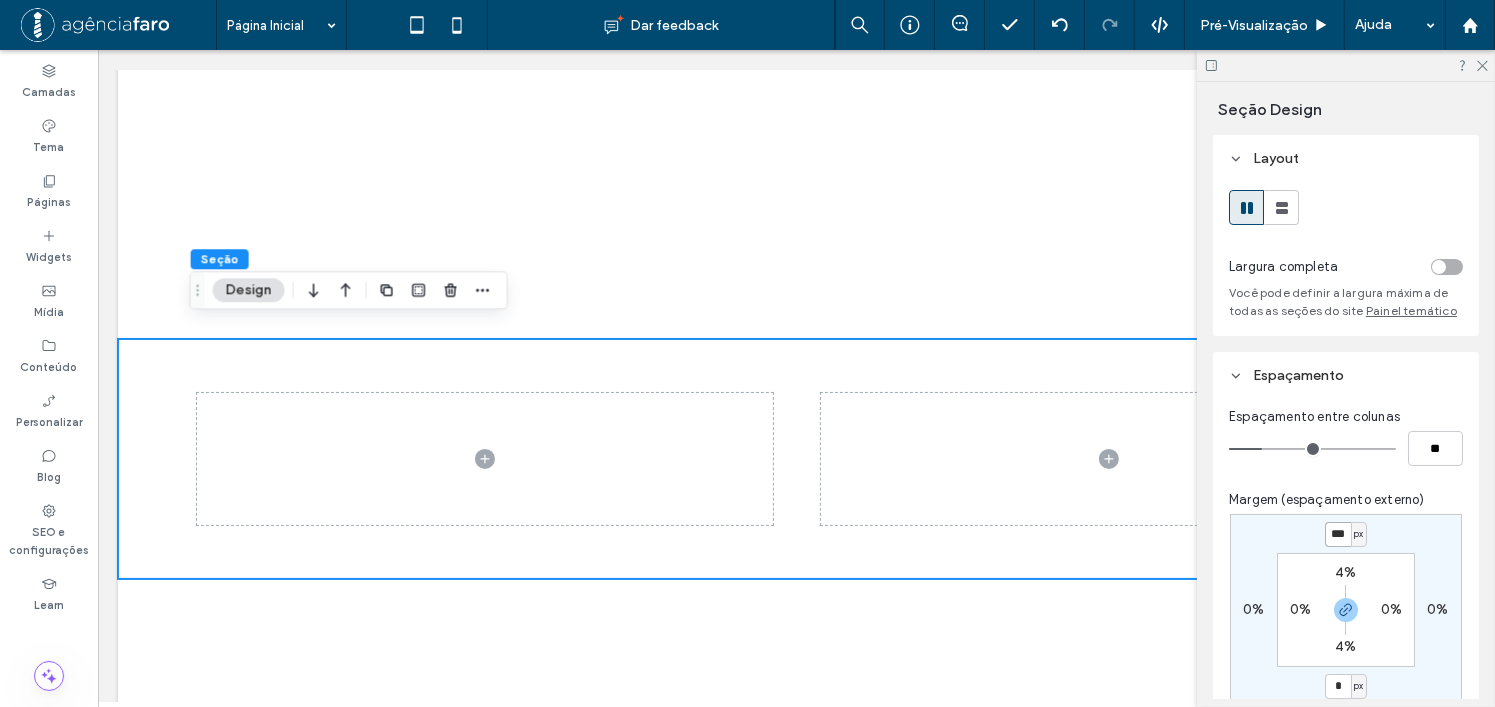 drag, startPoint x: 1333, startPoint y: 532, endPoint x: 1318, endPoint y: 536, distance: 15.524175 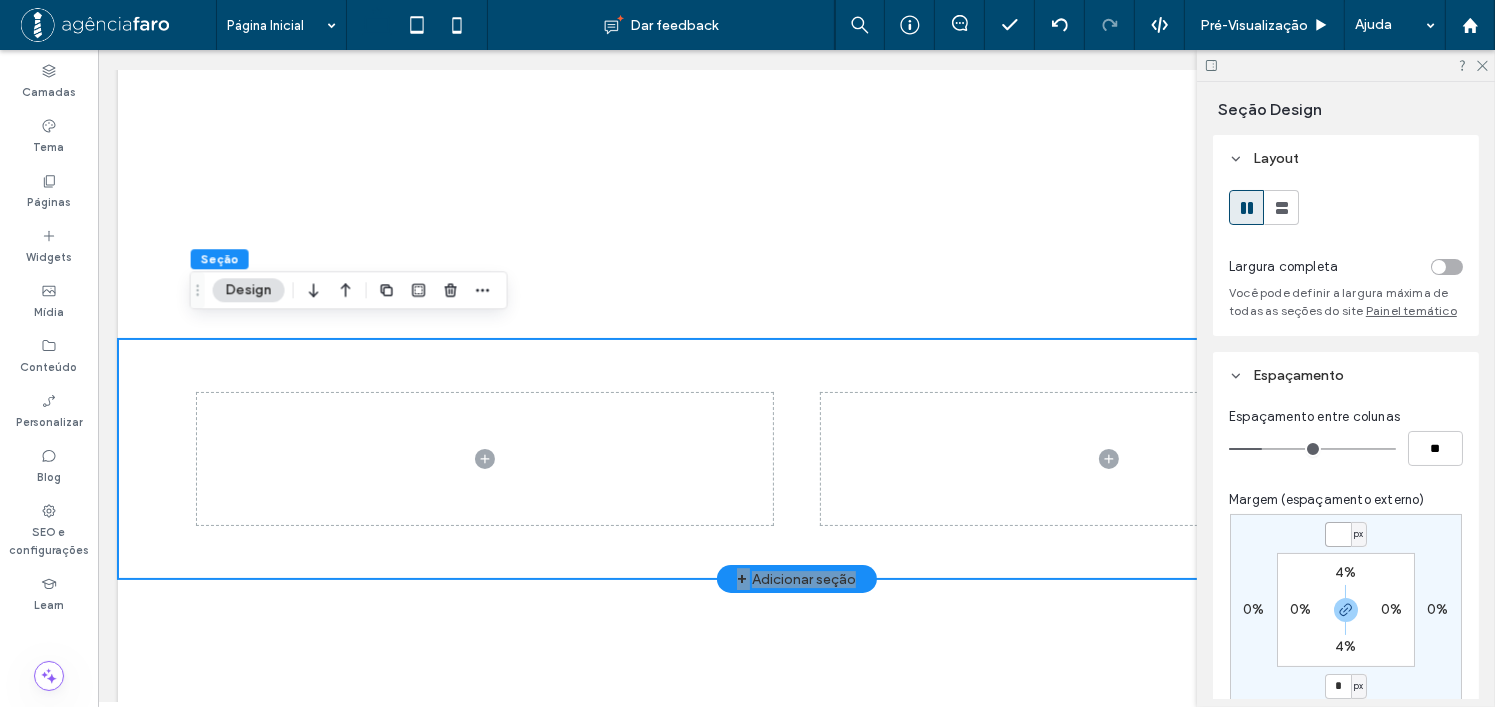 type 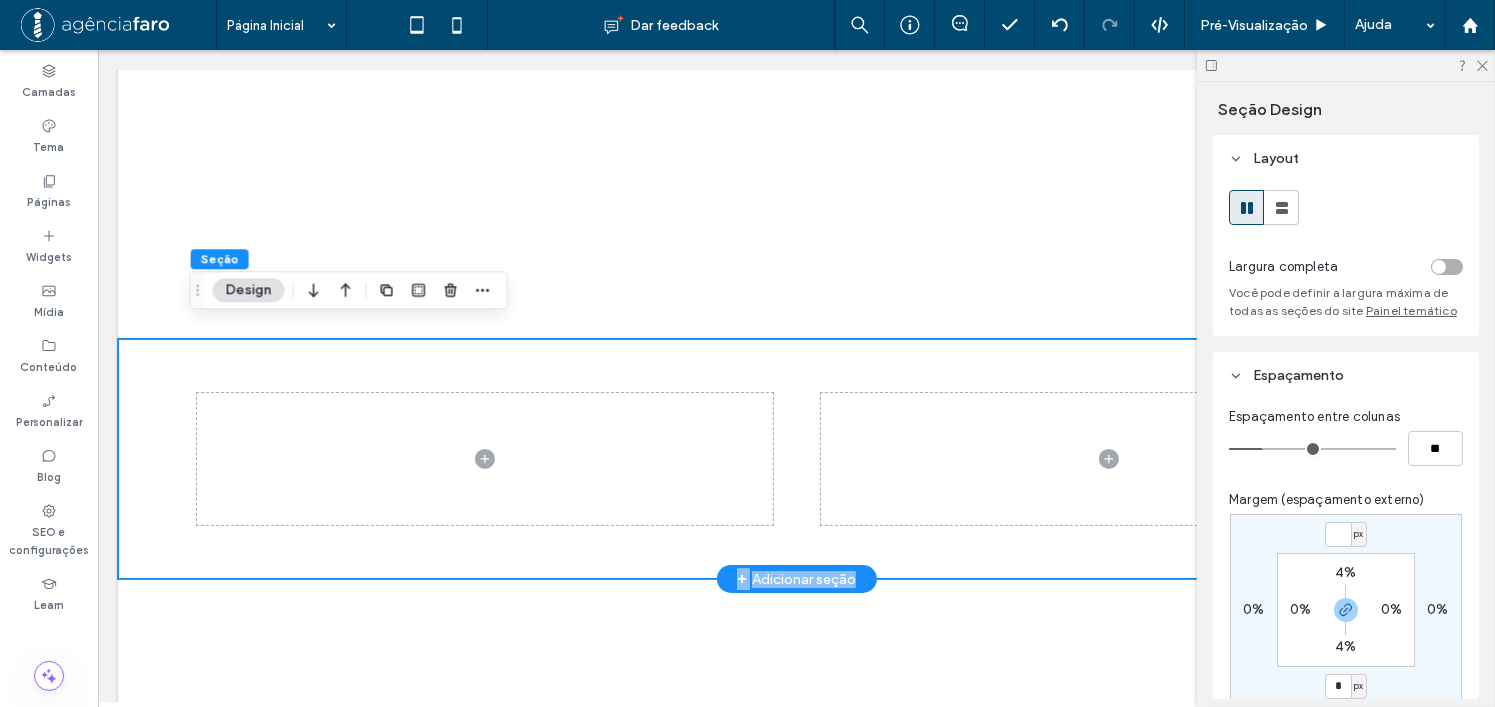 type on "*" 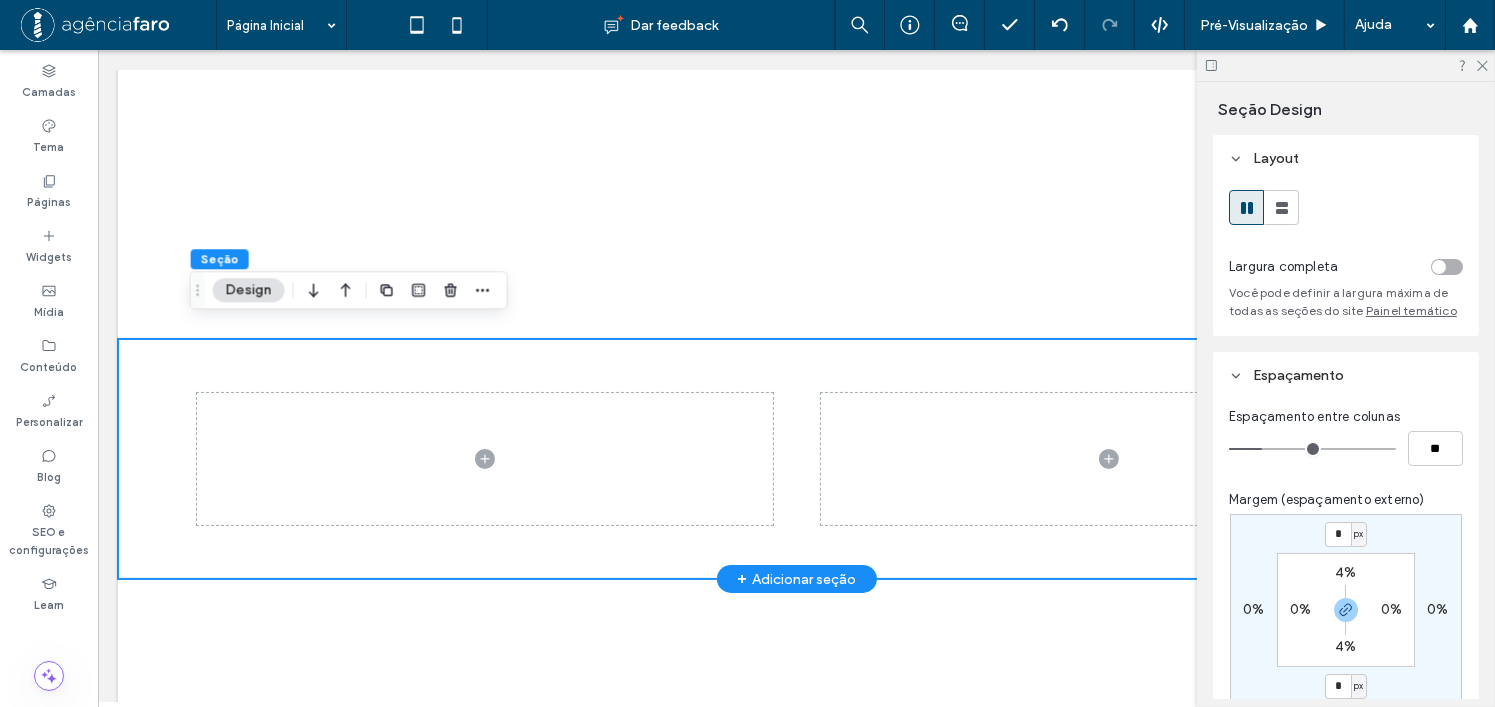 click on "1 2
Seção
SOBRE O EMPREENDIMENTO
Live Where Art Becomes Home
VIVA ONDE A ARTE SE TRANSFORMA EM LAR.
Onde o tempo abranda e o morar se transforma em experiência sensorial contínua. Atmosphere é um oásis de sofisticação e wellness na Praia Brava.
Arquitetura orgânica. Beleza atemporal.
Assinado pelo studio internacional Creato, o Atmosphere é uma obra de linhas fluidas que se integram com naturalidade a paisagem da Praia Brava.
Sample Title
Sample description for this slide.
←
→
Seção + Adicionar seção
CONCEITO HOME SPA
THE HOME SPA CONCEPT. EMBODIED.
O CONCEITO HOME SPA. VIVIDO EM SUA FORMA PLENA.
Atmosphere inaugura um novo paradigma: o conceito Home Spa. Mais do que" at bounding box center [795, -2645] 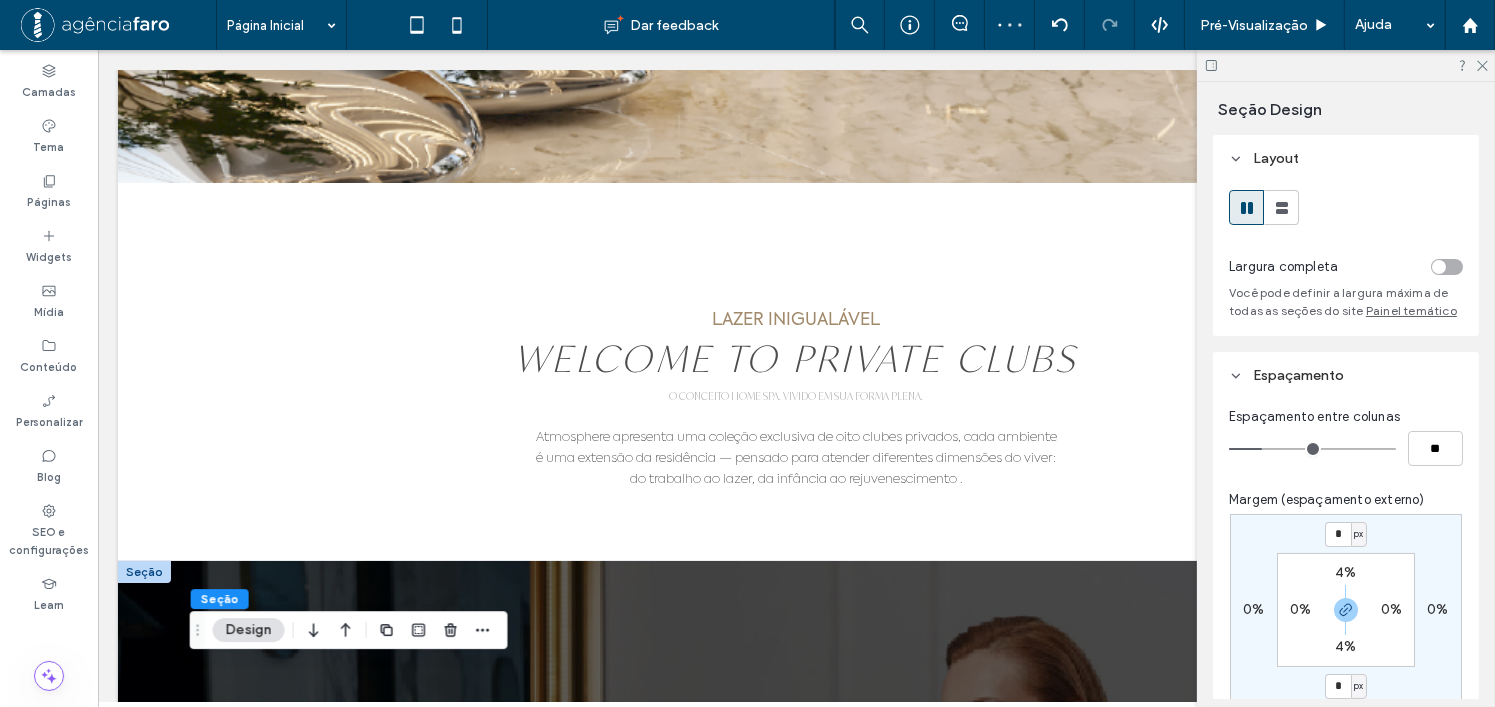 scroll, scrollTop: 3670, scrollLeft: 0, axis: vertical 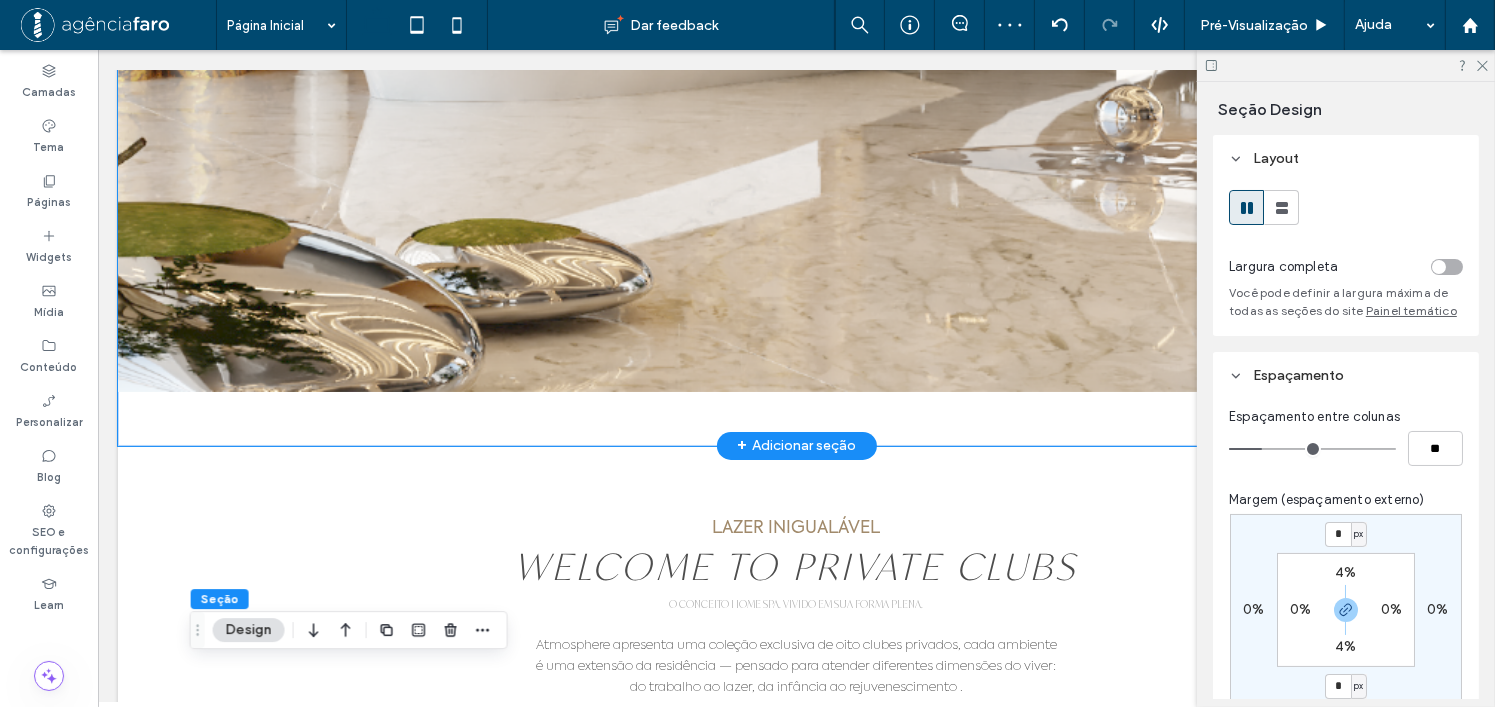 click on "Cada detalhe, cada textura, cada proporção foi escolhido com a intenção de provocar uma experiência sensorial e emocional — contínua, silenciosa e precisa." at bounding box center [795, -87] 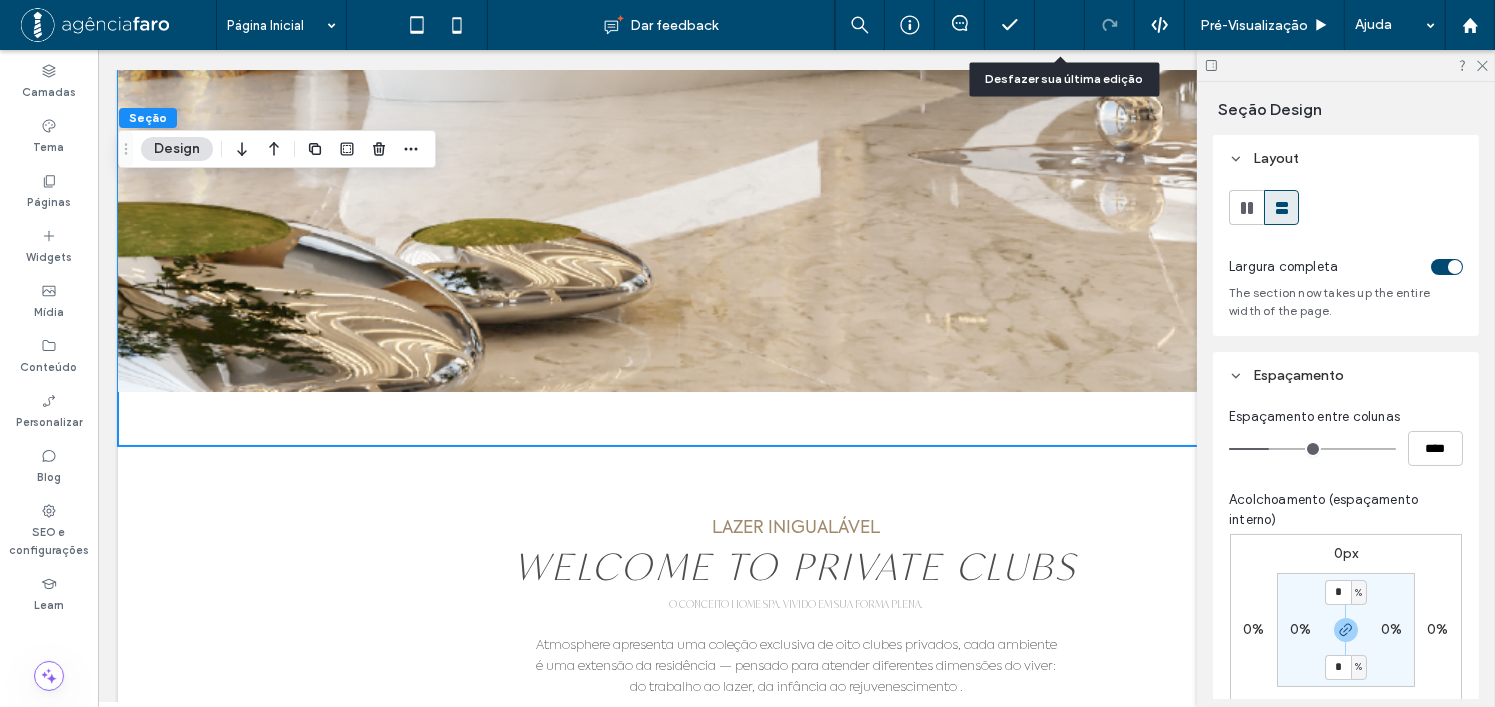click 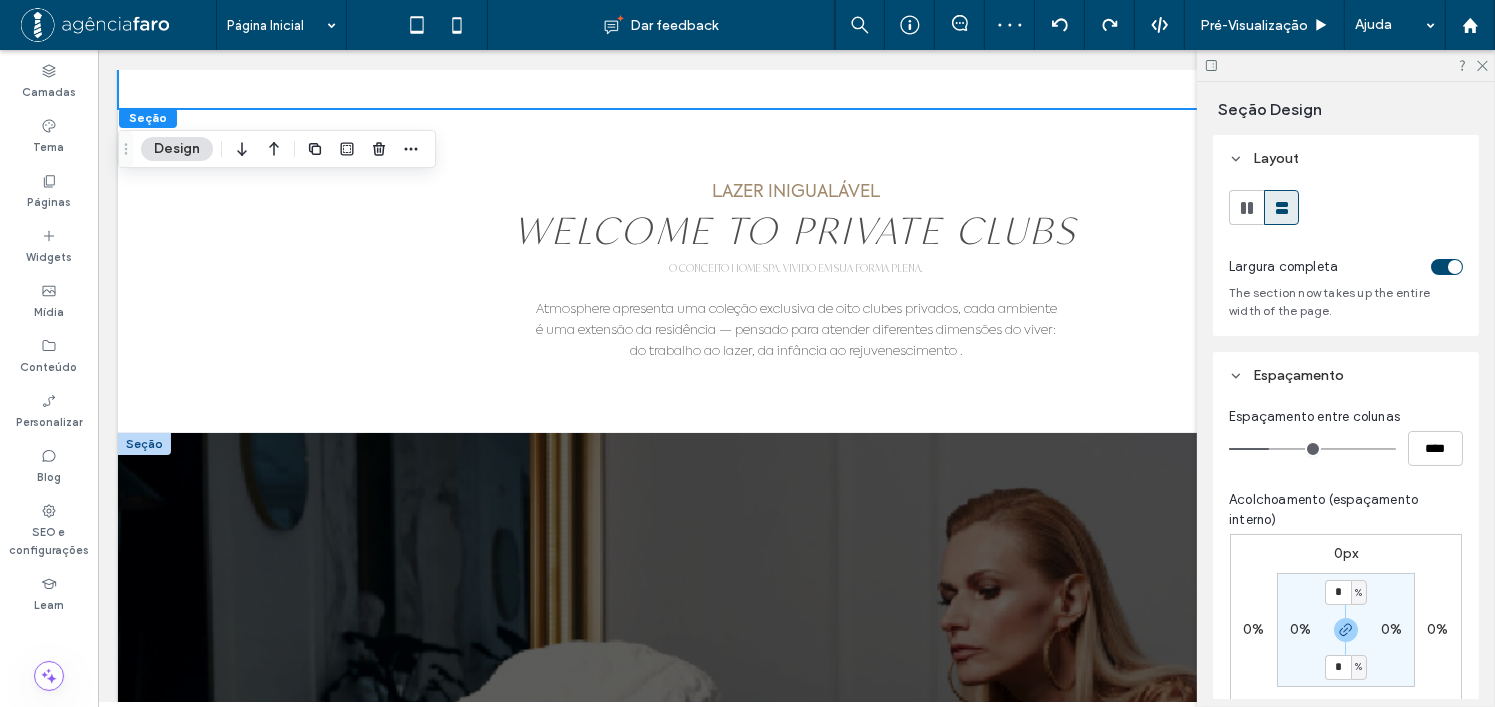 scroll, scrollTop: 4405, scrollLeft: 0, axis: vertical 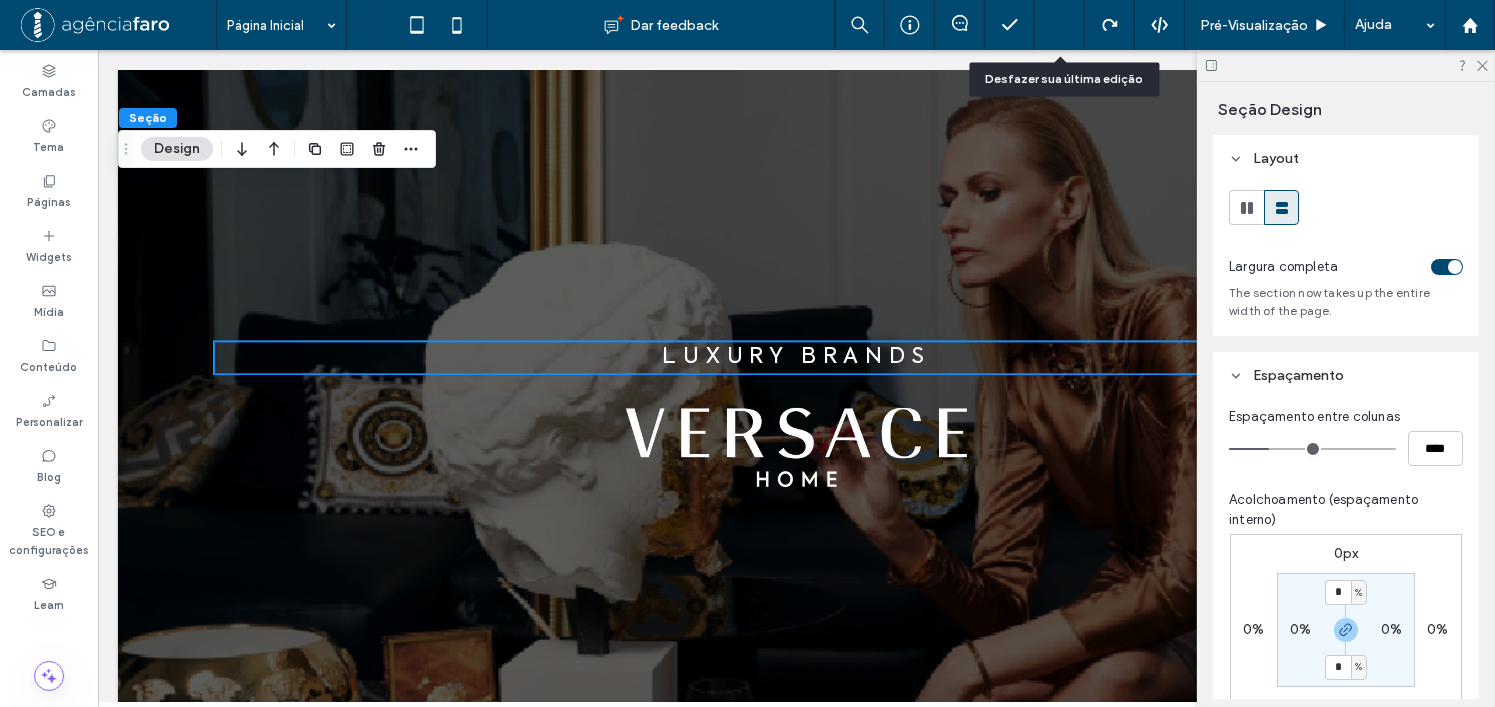 click 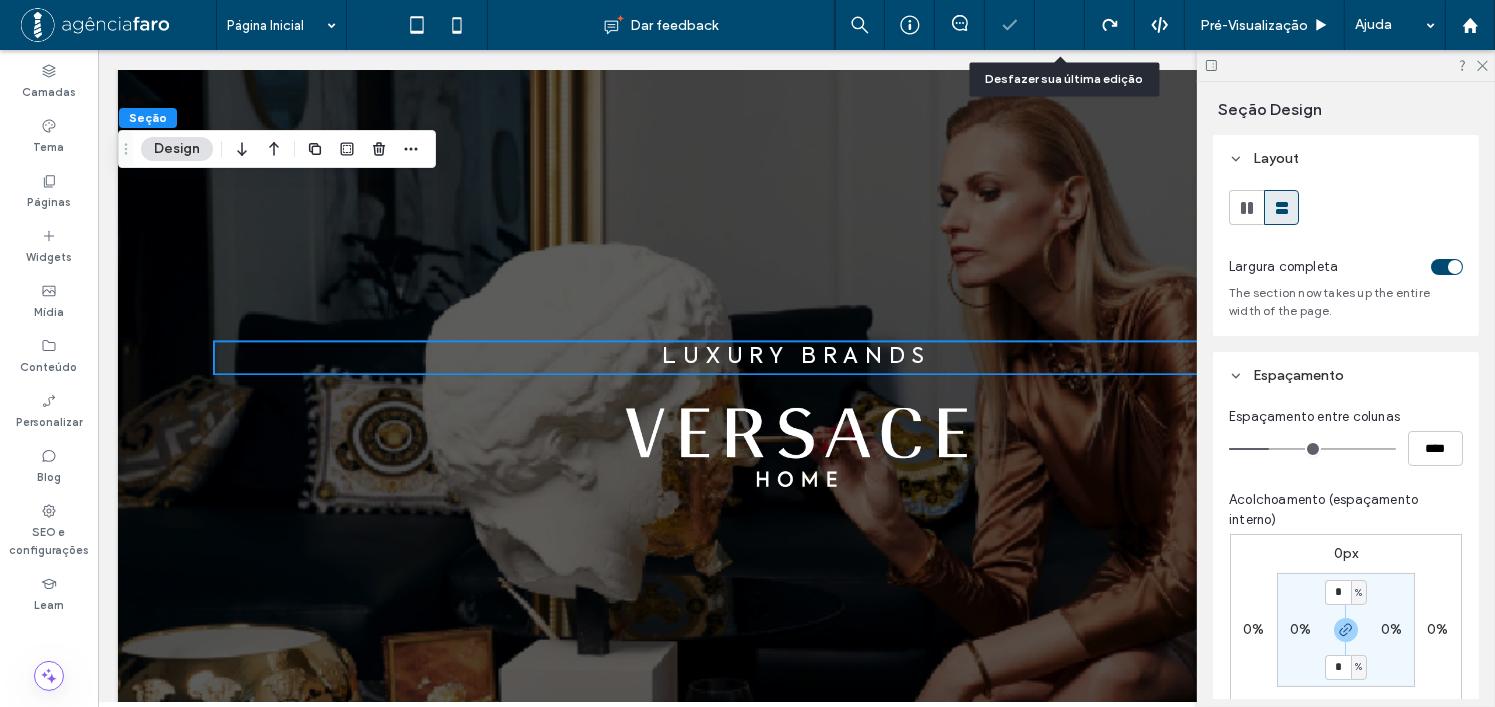 click 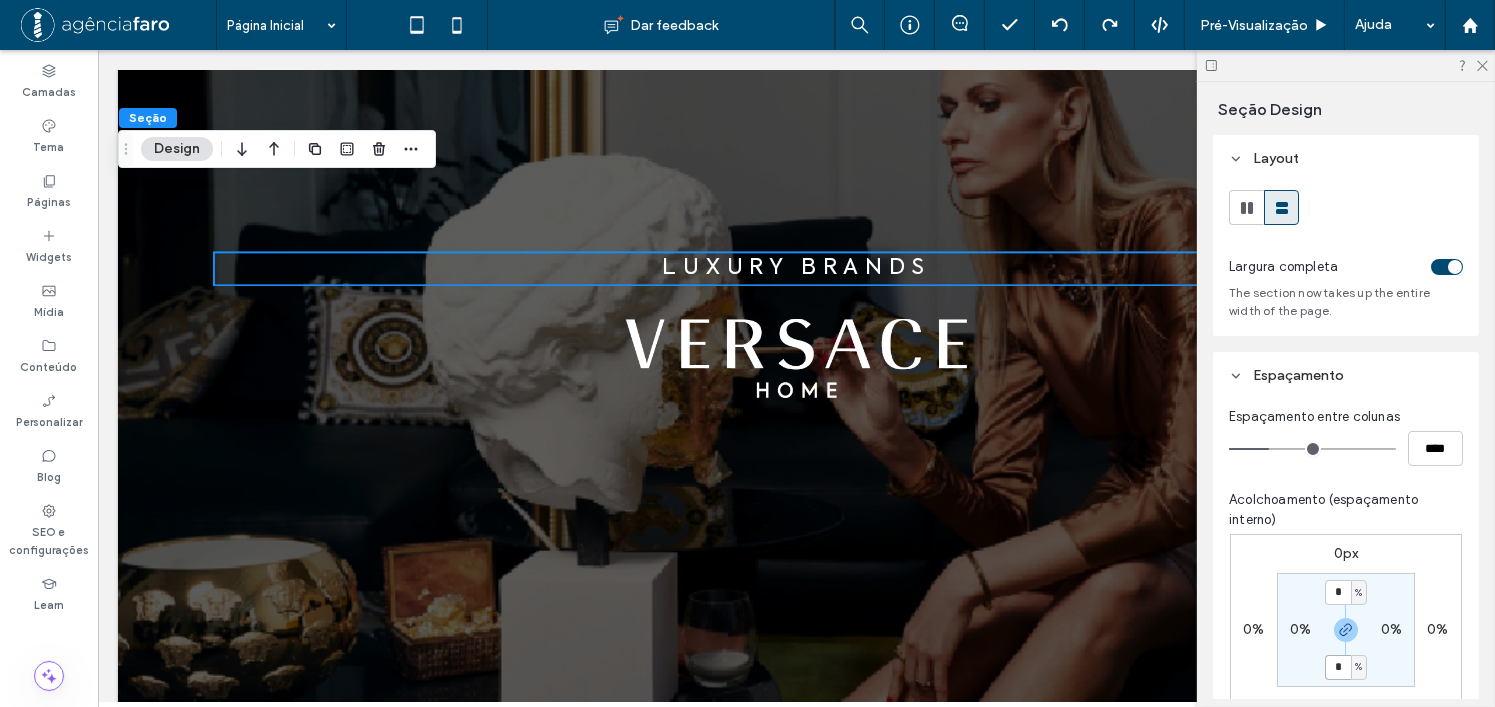 scroll, scrollTop: 4505, scrollLeft: 0, axis: vertical 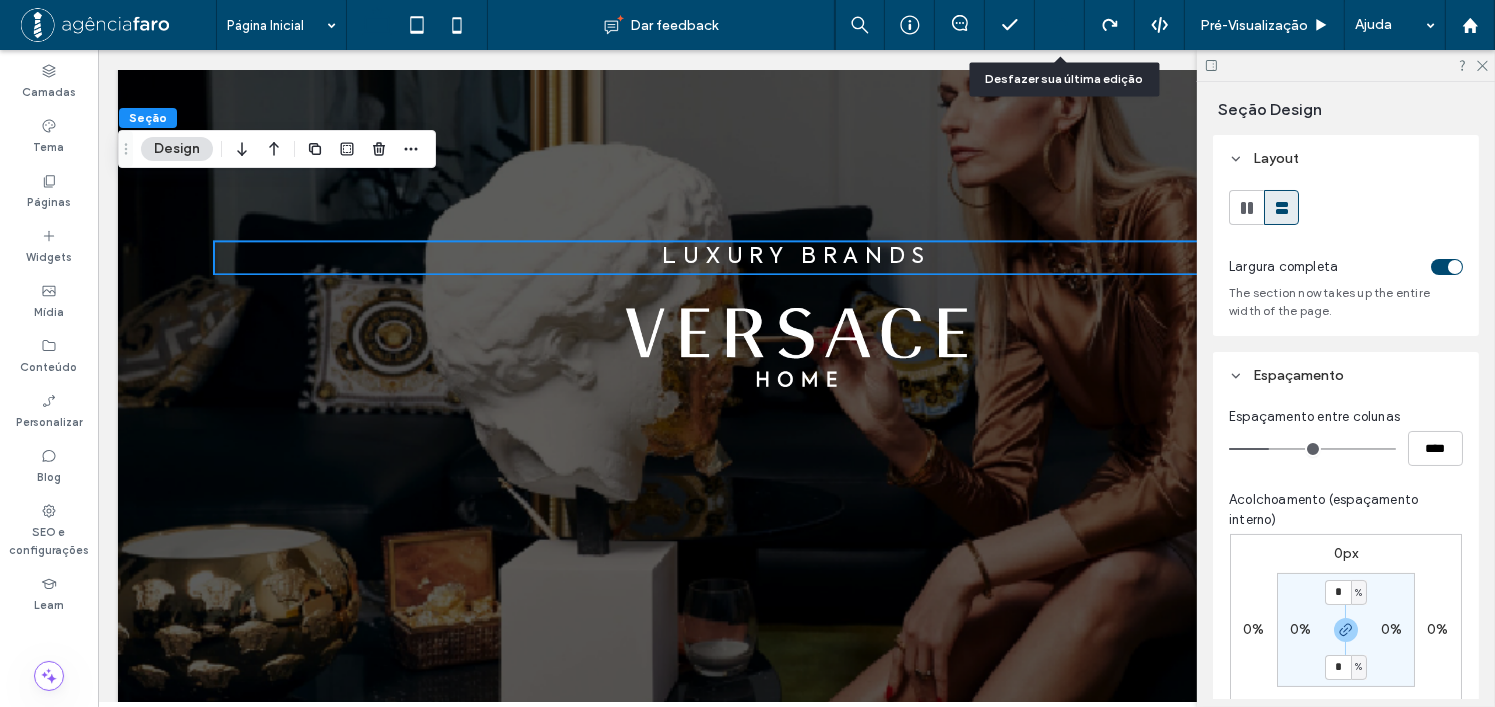 click at bounding box center (1059, 25) 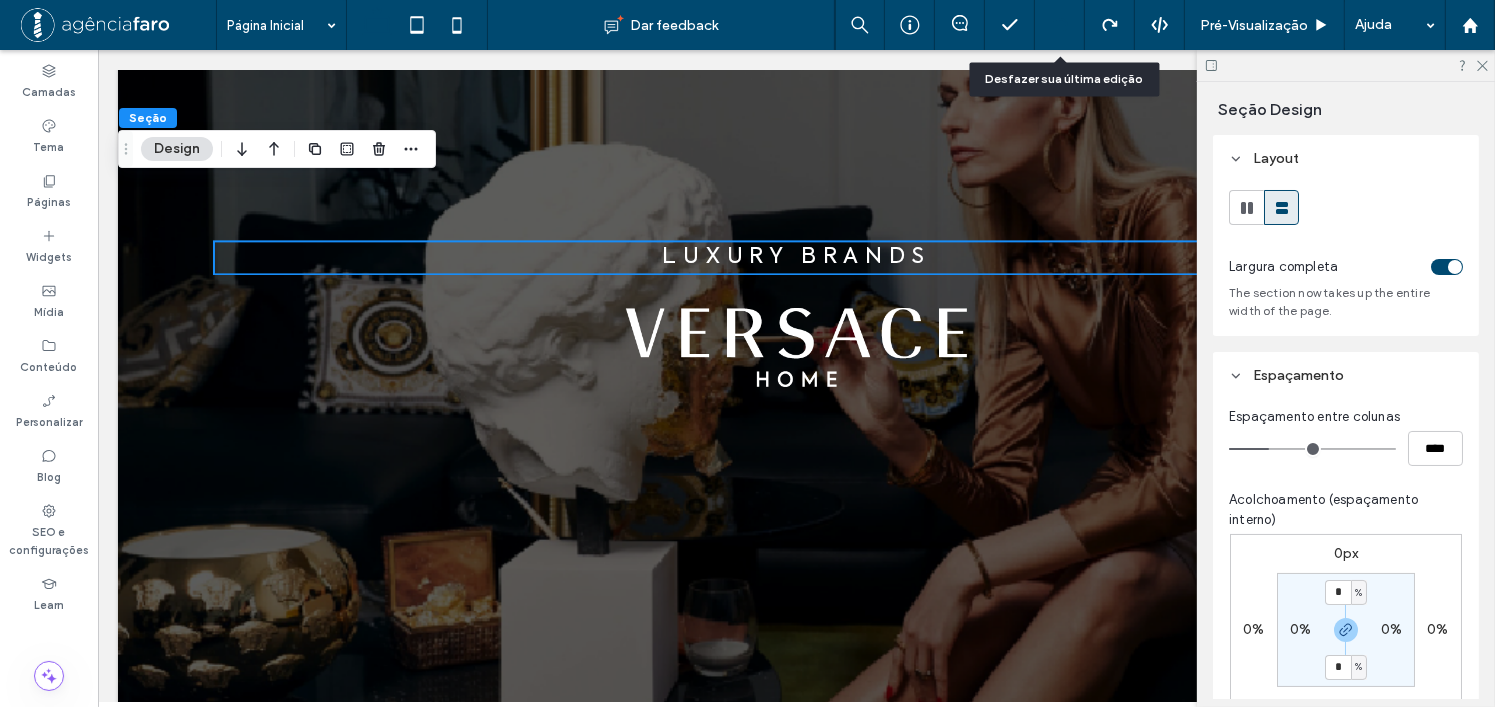 click at bounding box center [1059, 25] 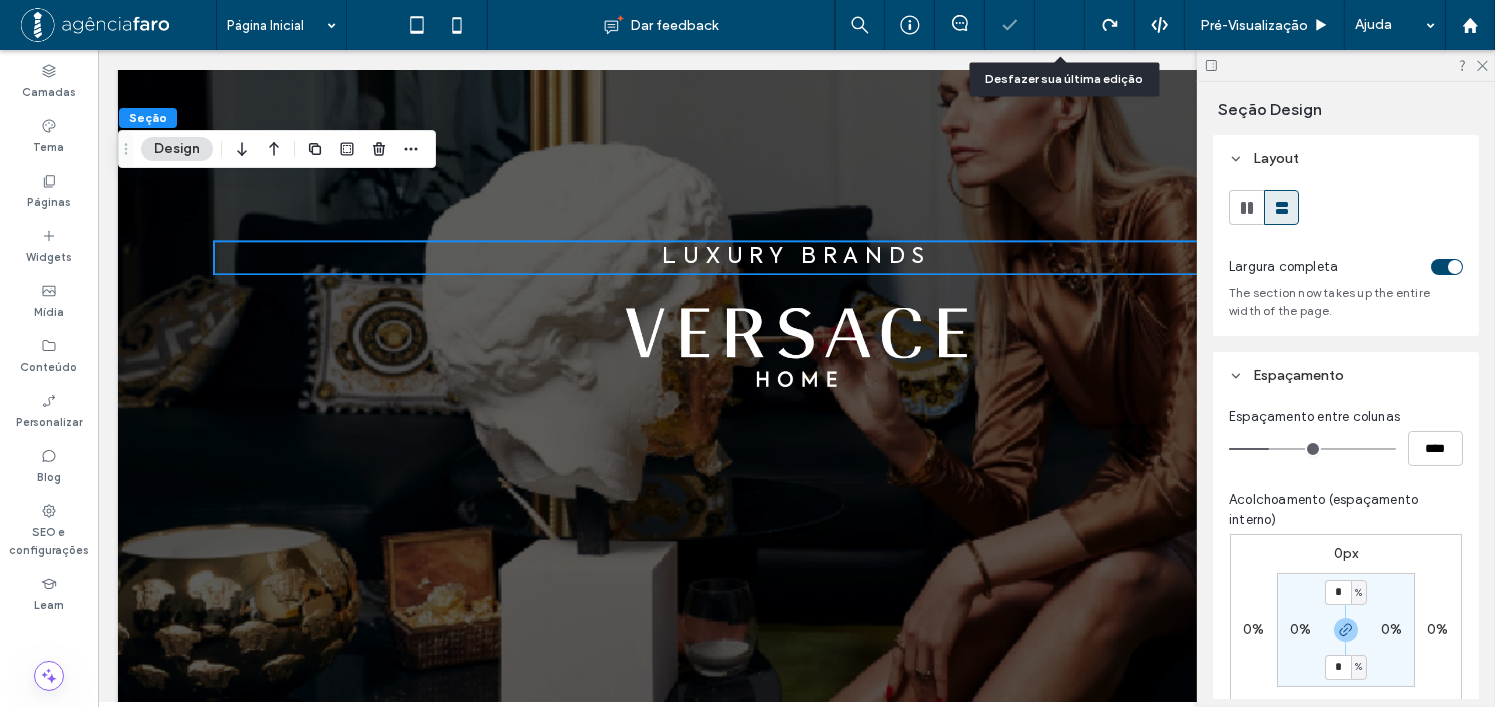 click on "Página Inicial Dar feedback Pré-Visualizaçāo Ajuda
Design Panel Comentários do site Comentários do site Automatize novos comentários Notifique sua equipe instantaneamente quando alguém adicionar ou atualizar um comentário em um site. Ver exemplos do Zap
Camadas Tema Páginas Widgets Mídia Conteúdo Personalizar Blog SEO e configurações Learn
Seção Design Seção Design Layout Largura completa The section now takes up the entire width of the page.   Espaçamento Espaçamento entre colunas **** 0px 0% 0px 0% * % 0%" at bounding box center (747, 353) 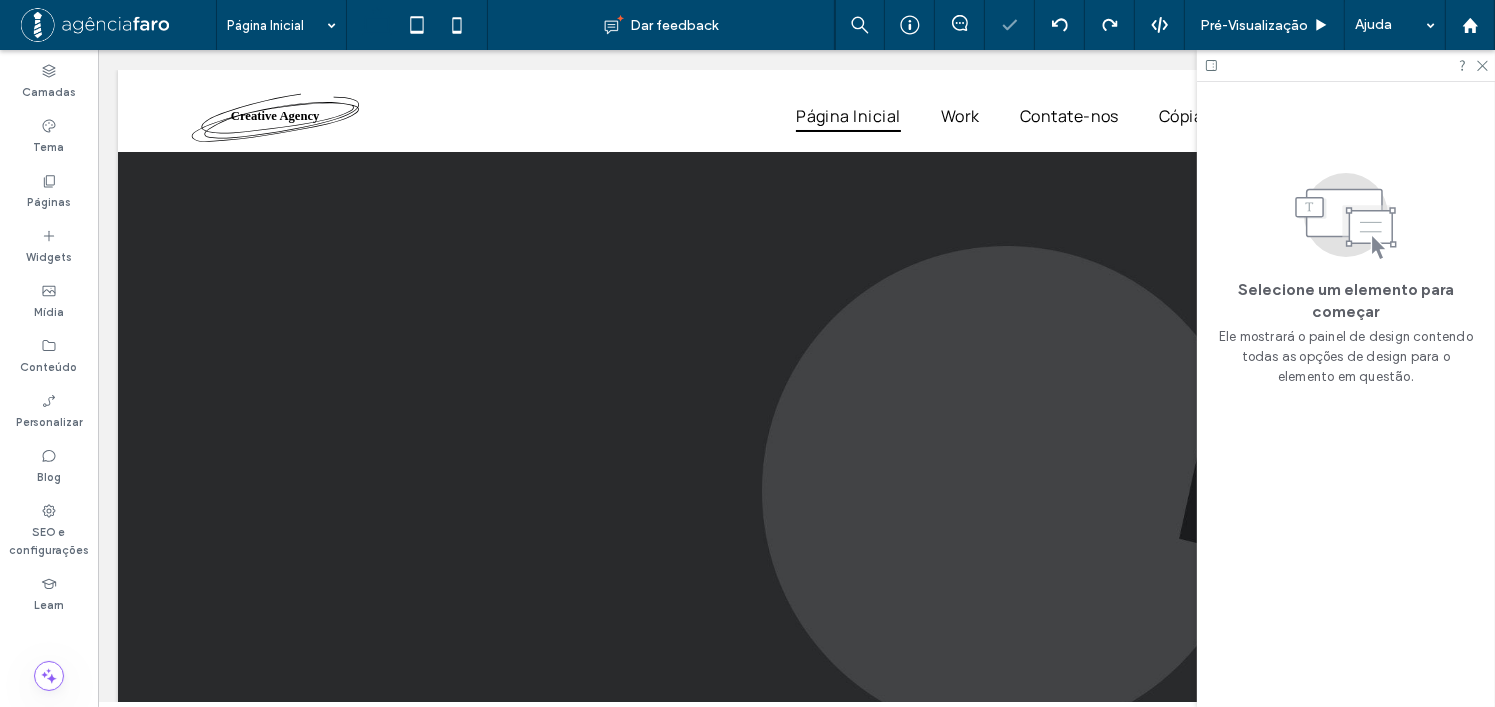 scroll, scrollTop: 0, scrollLeft: 0, axis: both 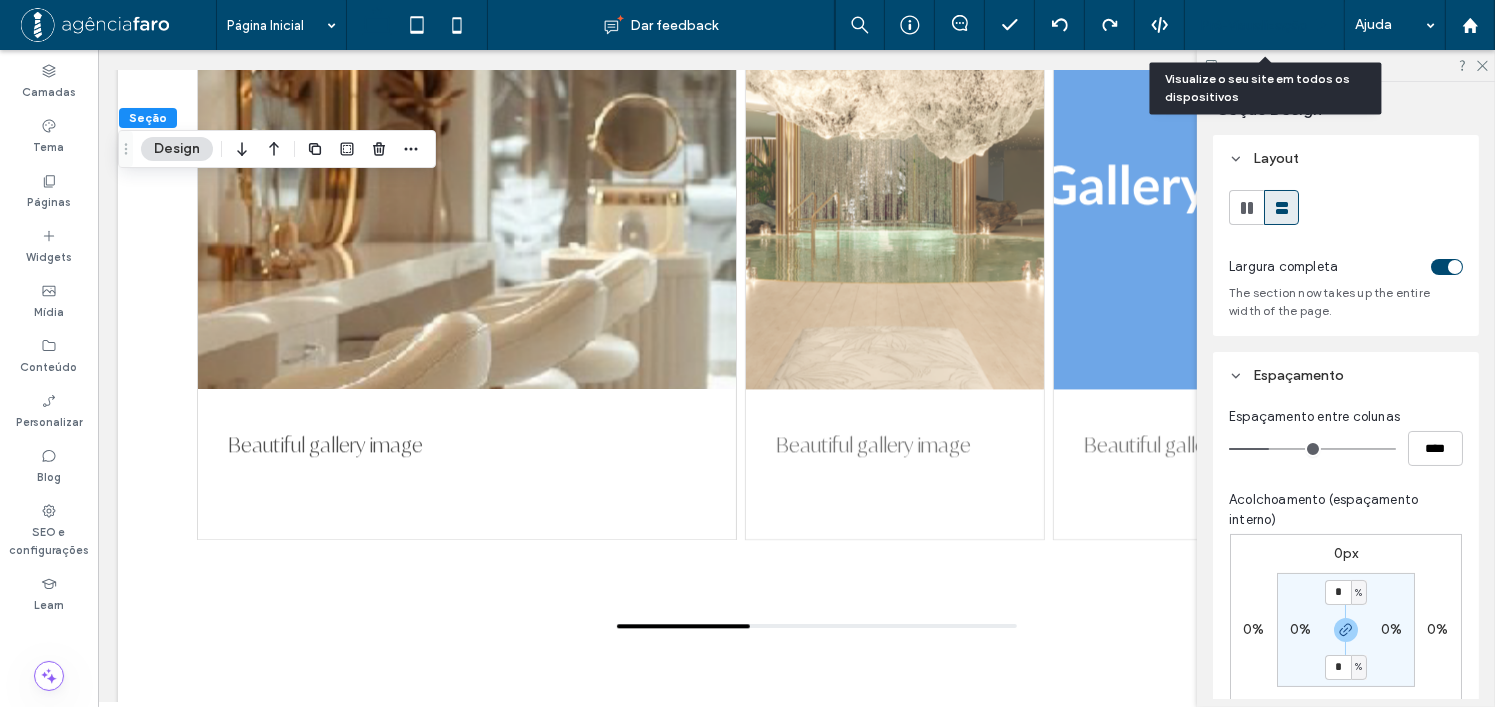 click on "Pré-Visualizaçāo" at bounding box center (1254, 25) 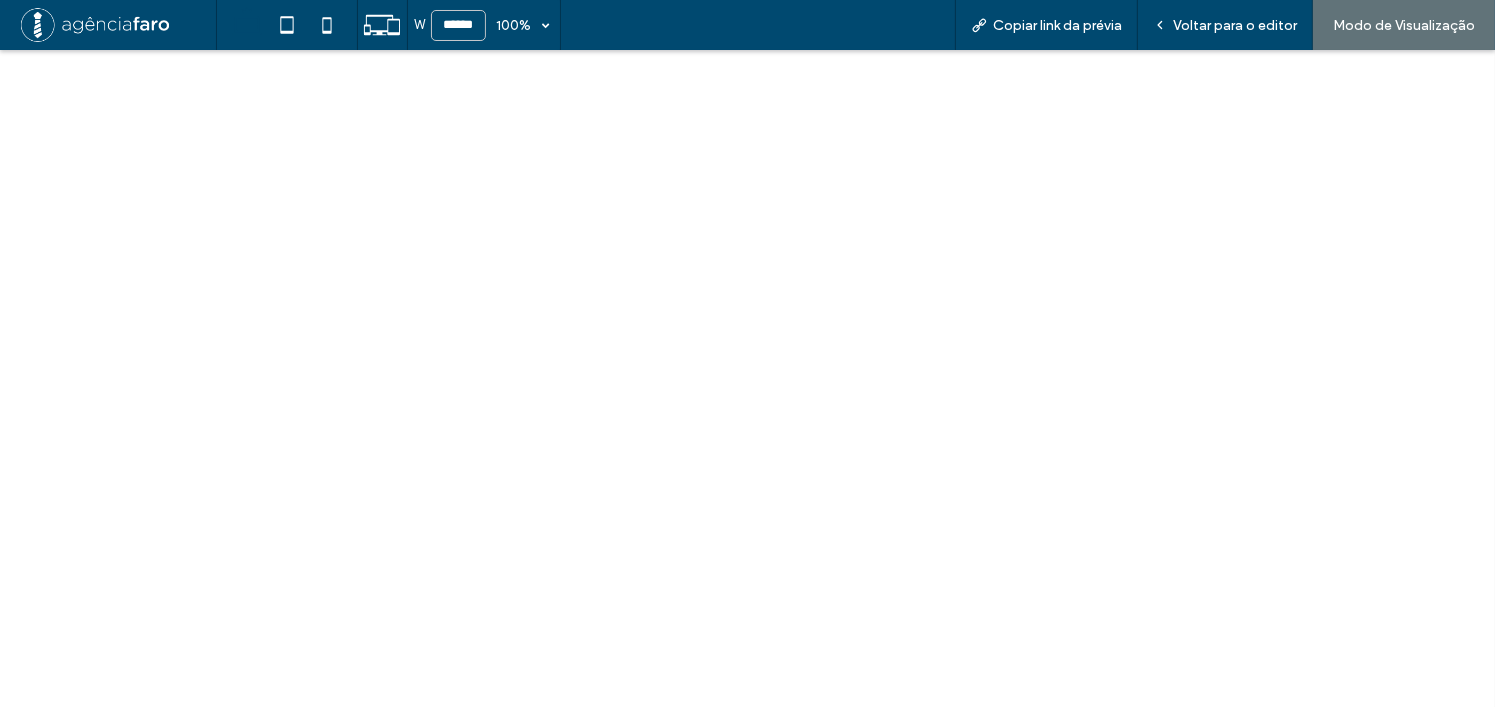 scroll, scrollTop: 5205, scrollLeft: 0, axis: vertical 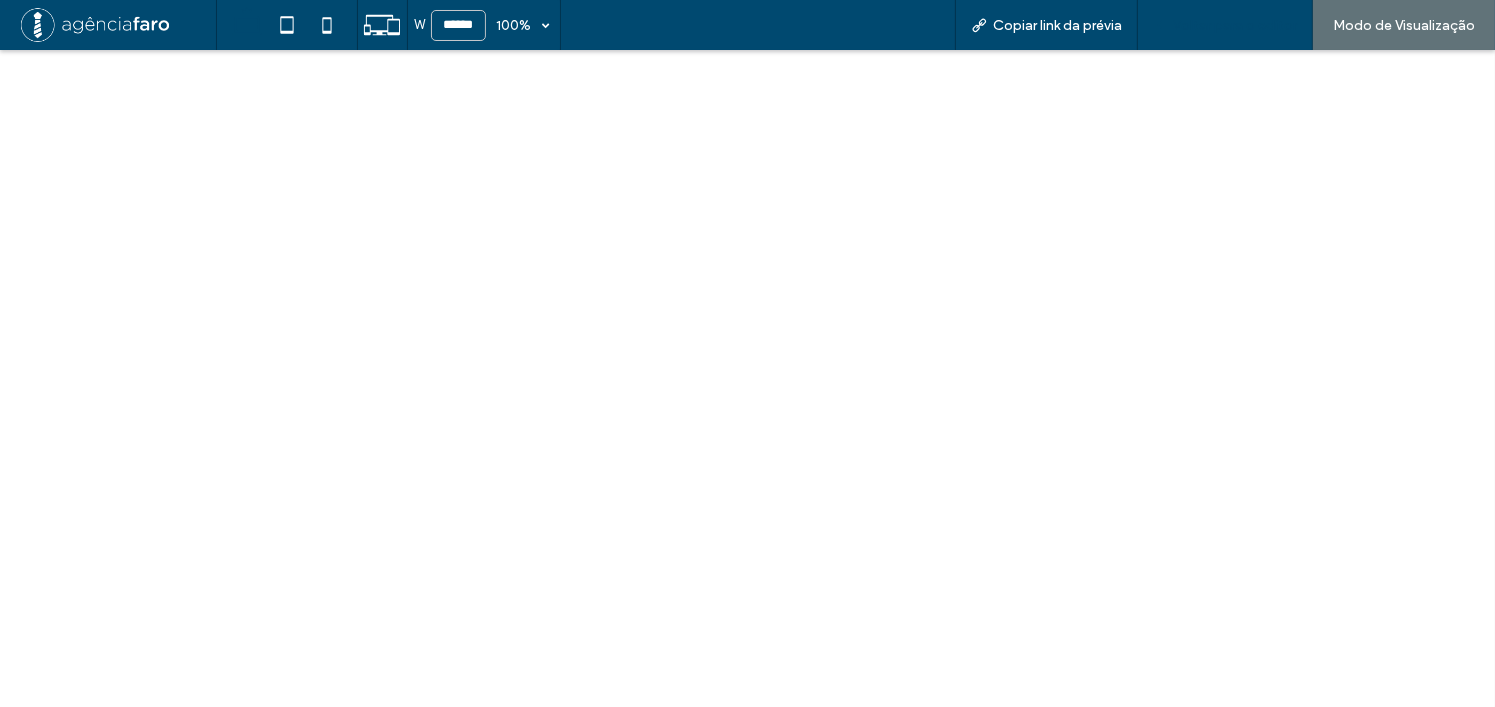 click on "Voltar para o editor" at bounding box center (1225, 25) 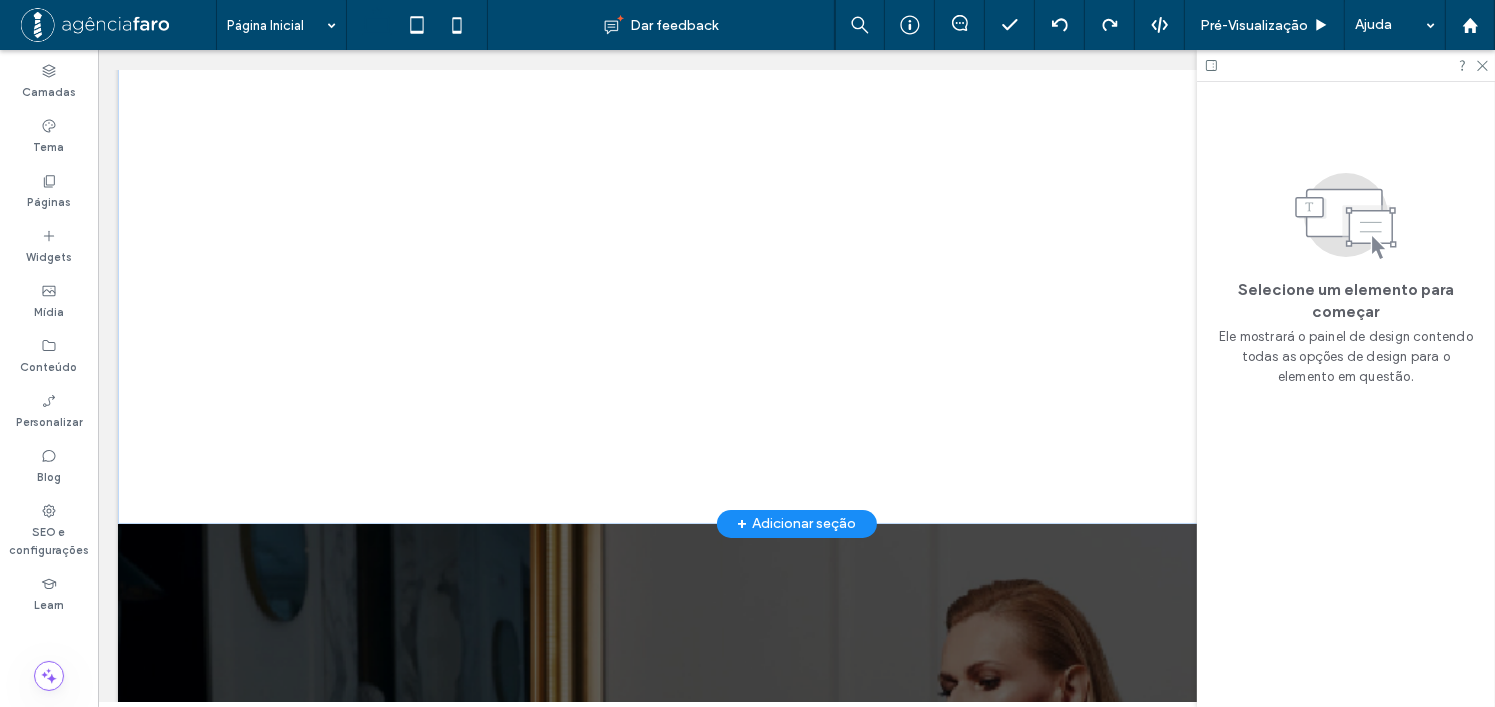 scroll, scrollTop: 5585, scrollLeft: 0, axis: vertical 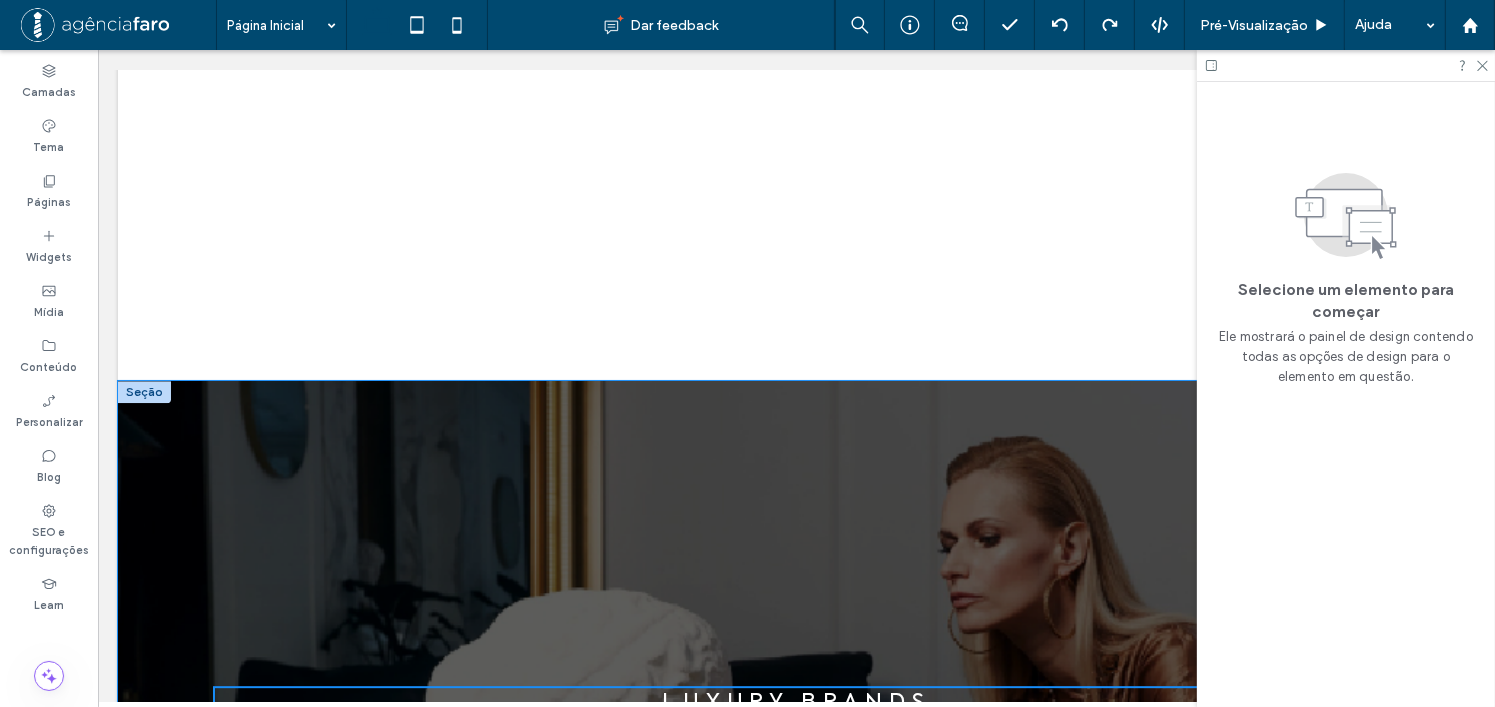click on "LUXURY BRANDS" at bounding box center [796, 767] 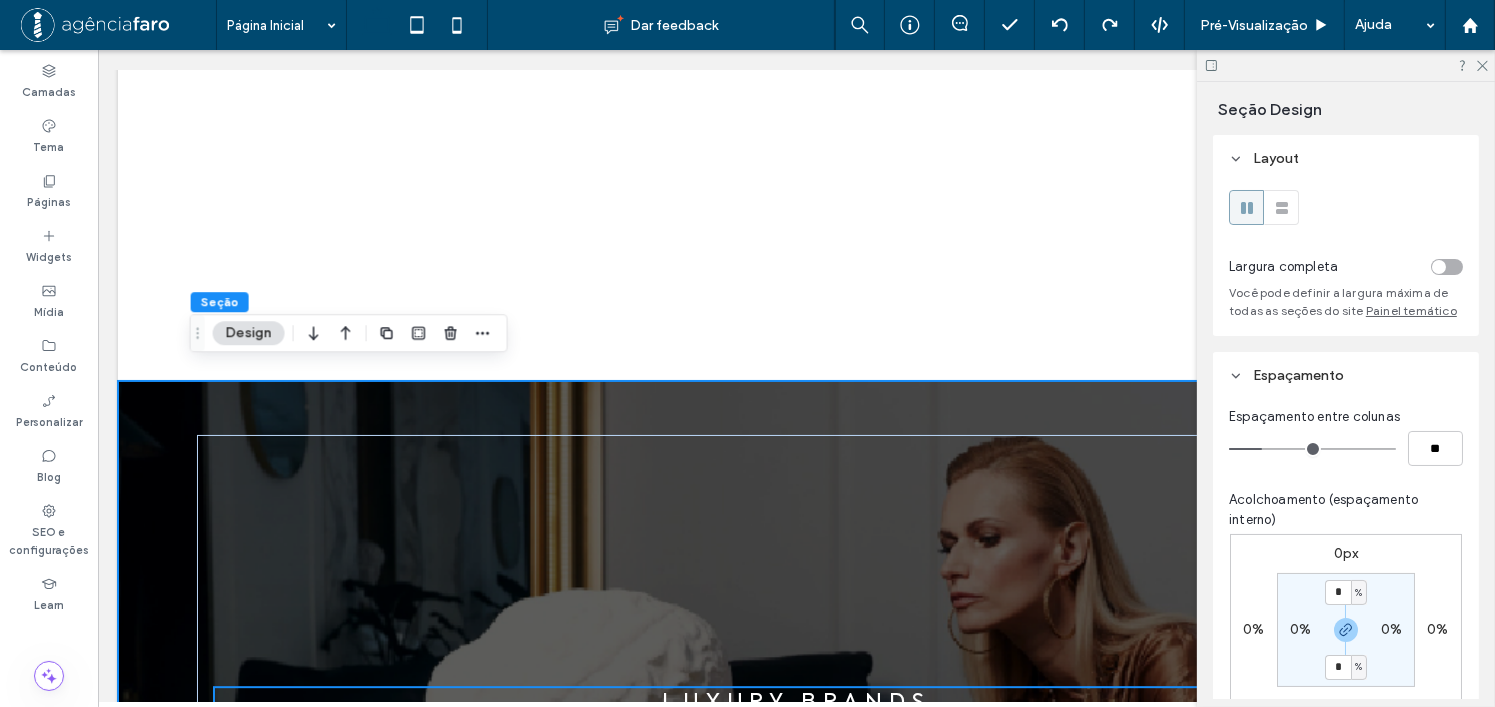 click on "LUXURY BRANDS" at bounding box center (795, 767) 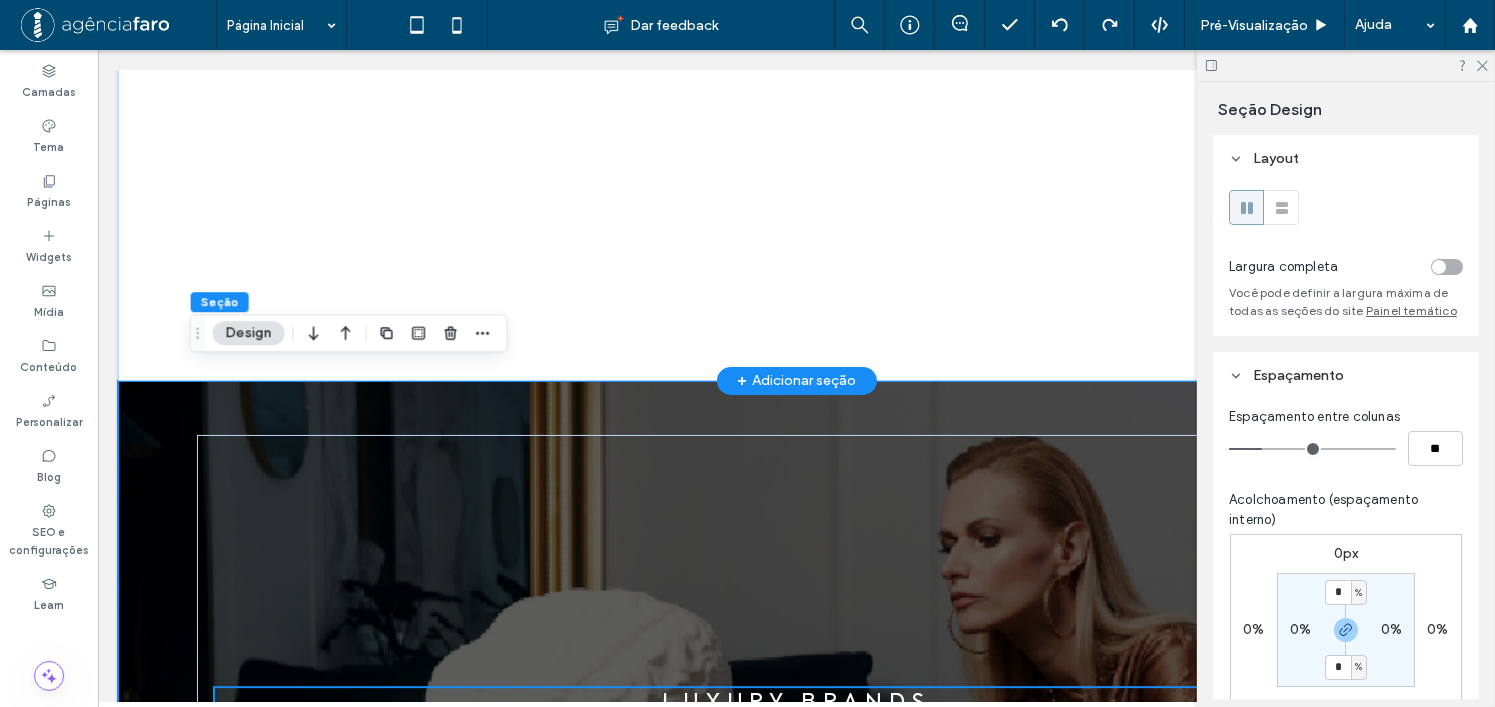 click at bounding box center (795, -52) 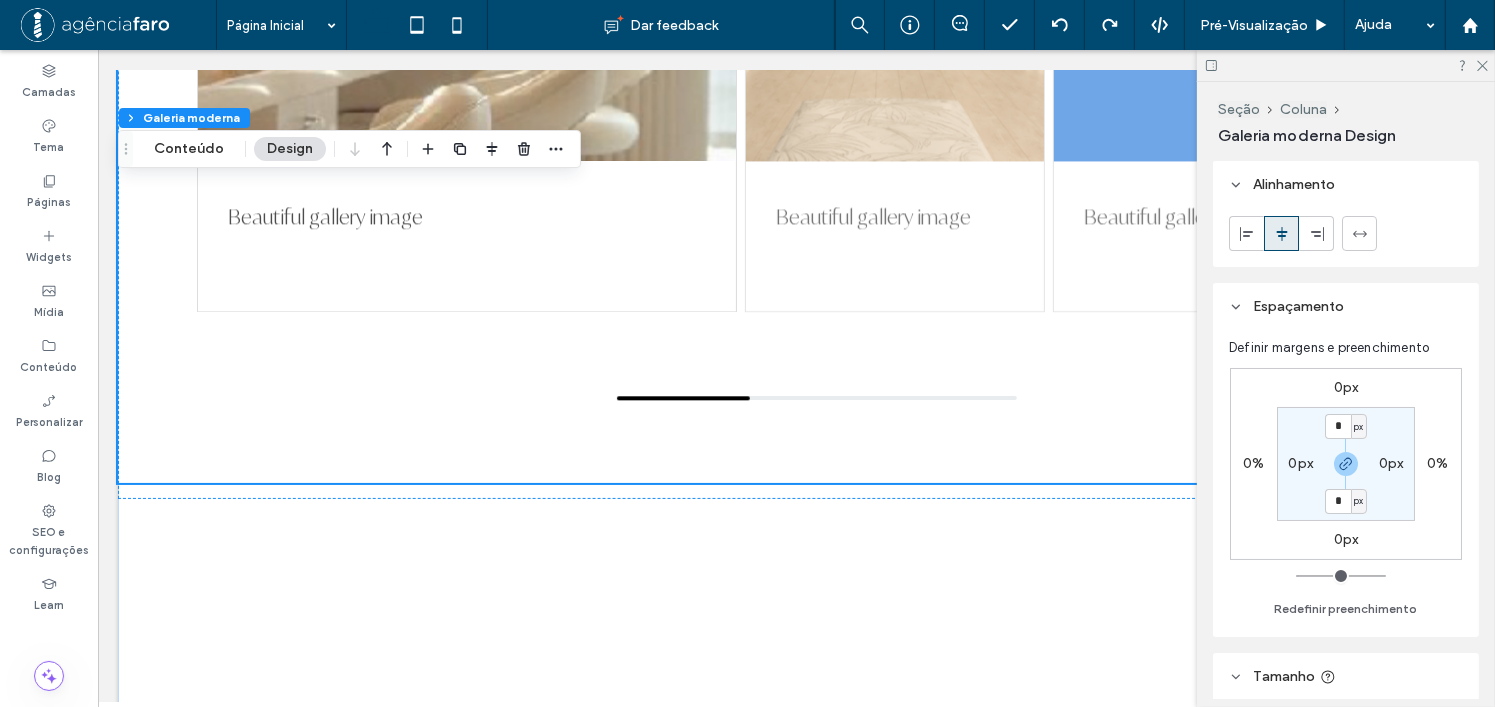 scroll, scrollTop: 4772, scrollLeft: 0, axis: vertical 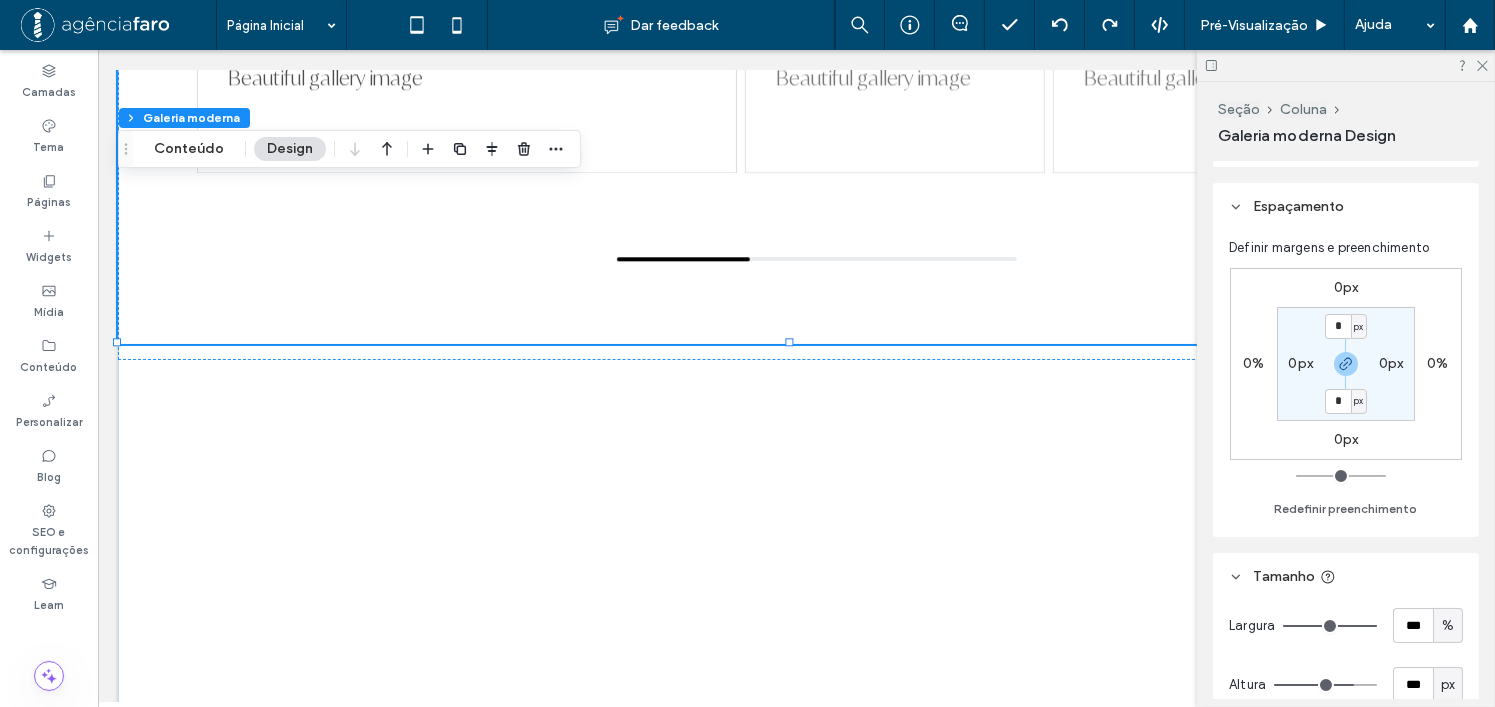 click at bounding box center (795, 761) 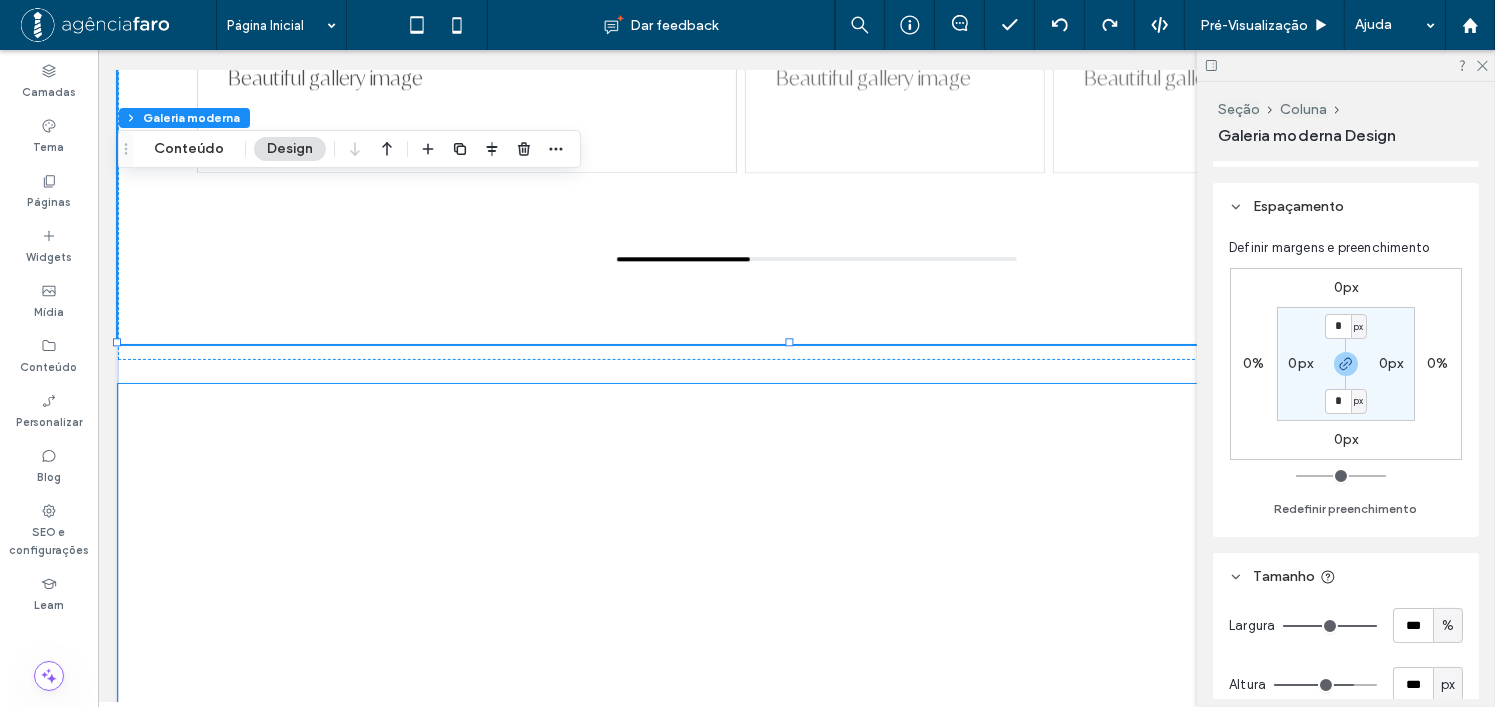 click at bounding box center (795, 761) 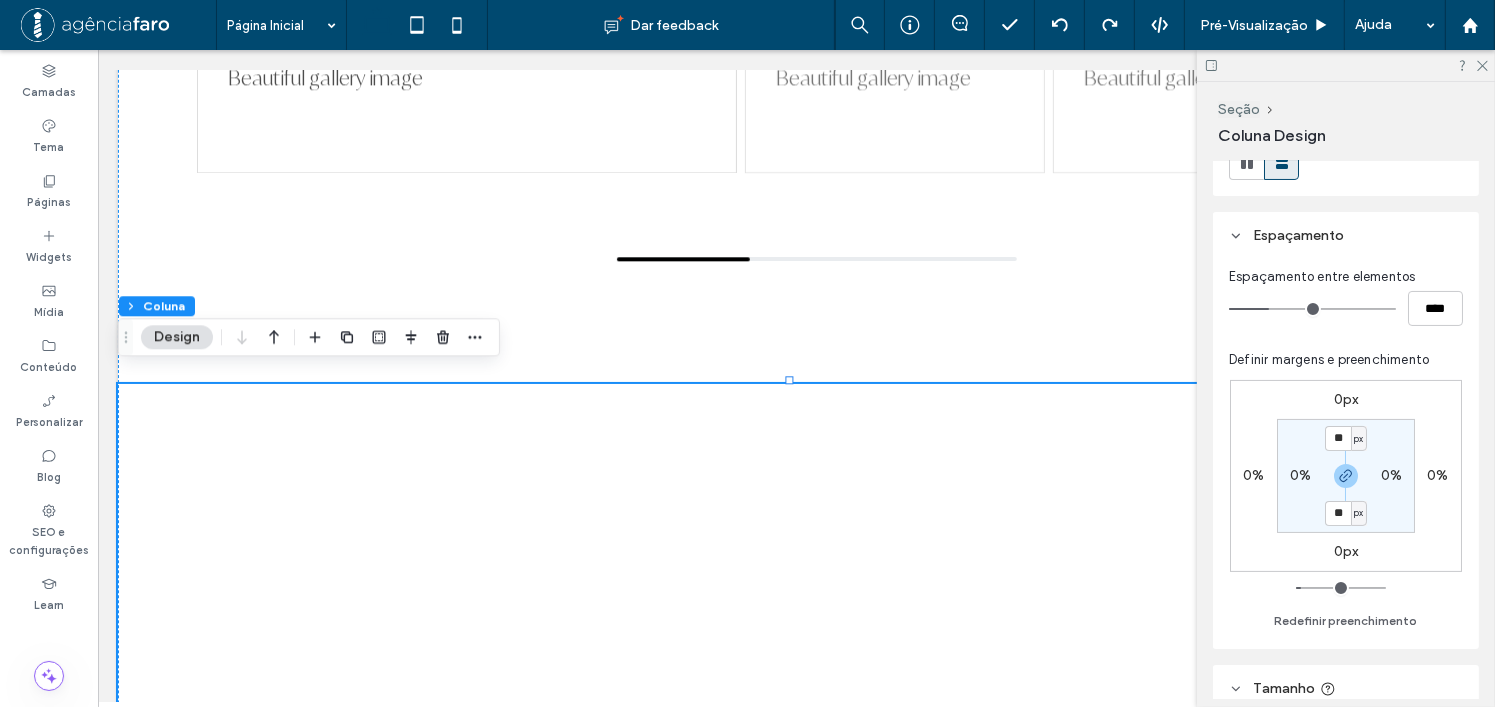 scroll, scrollTop: 300, scrollLeft: 0, axis: vertical 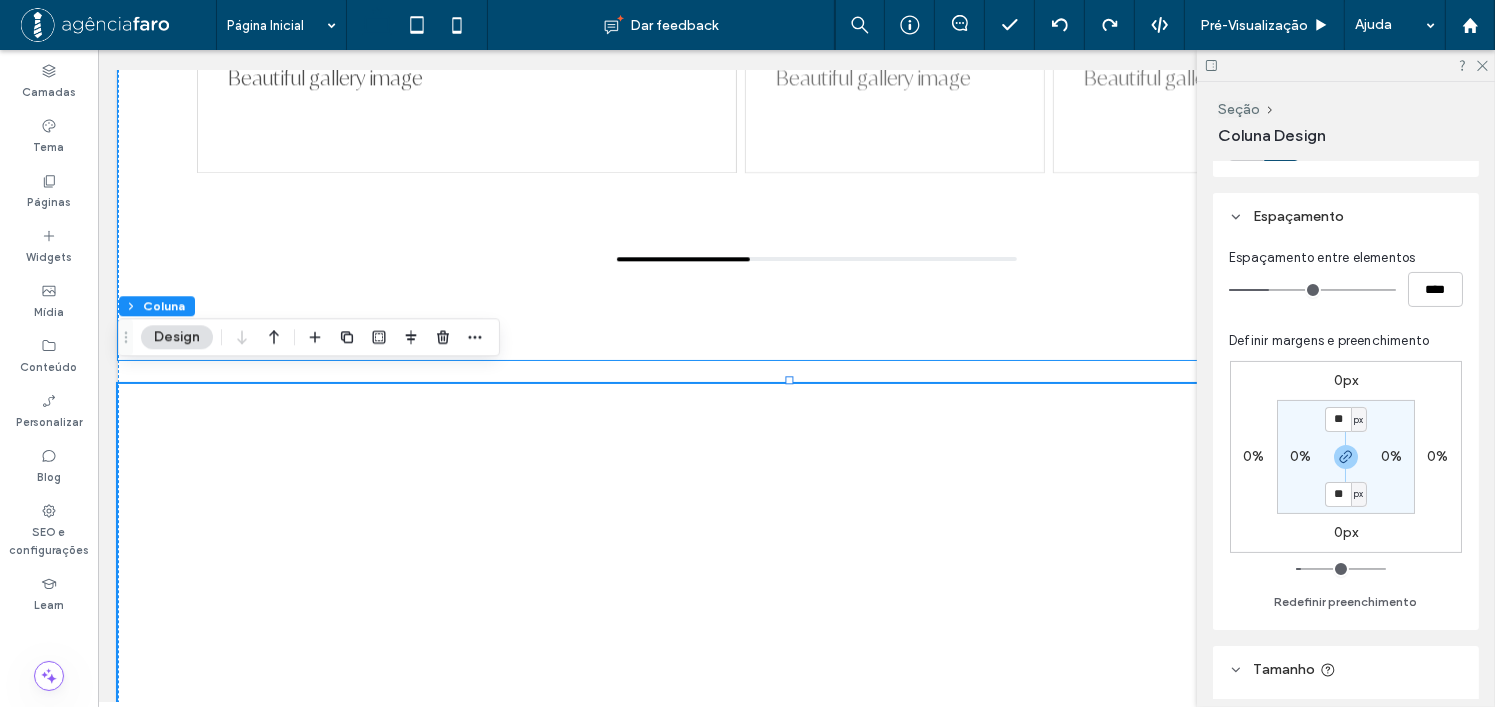 click on "LAZER INIGUALÁVEL
WELCOME TO PRIVATE CLUBS
O CONCEITO HOME SPA. VIVIDO EM SUA FORMA PLENA.
Atmosphere apresenta uma coleção exclusiva de oito clubes privados, cada ambiente é uma extensão da residência — pensado para atender diferentes dimensões do viver: do trabalho ao lazer, da infância ao rejuvenescimento .
Beautiful gallery image
Beautiful gallery image
Beautiful gallery image
Beautiful gallery image
Beautiful gallery image" at bounding box center (795, -121) 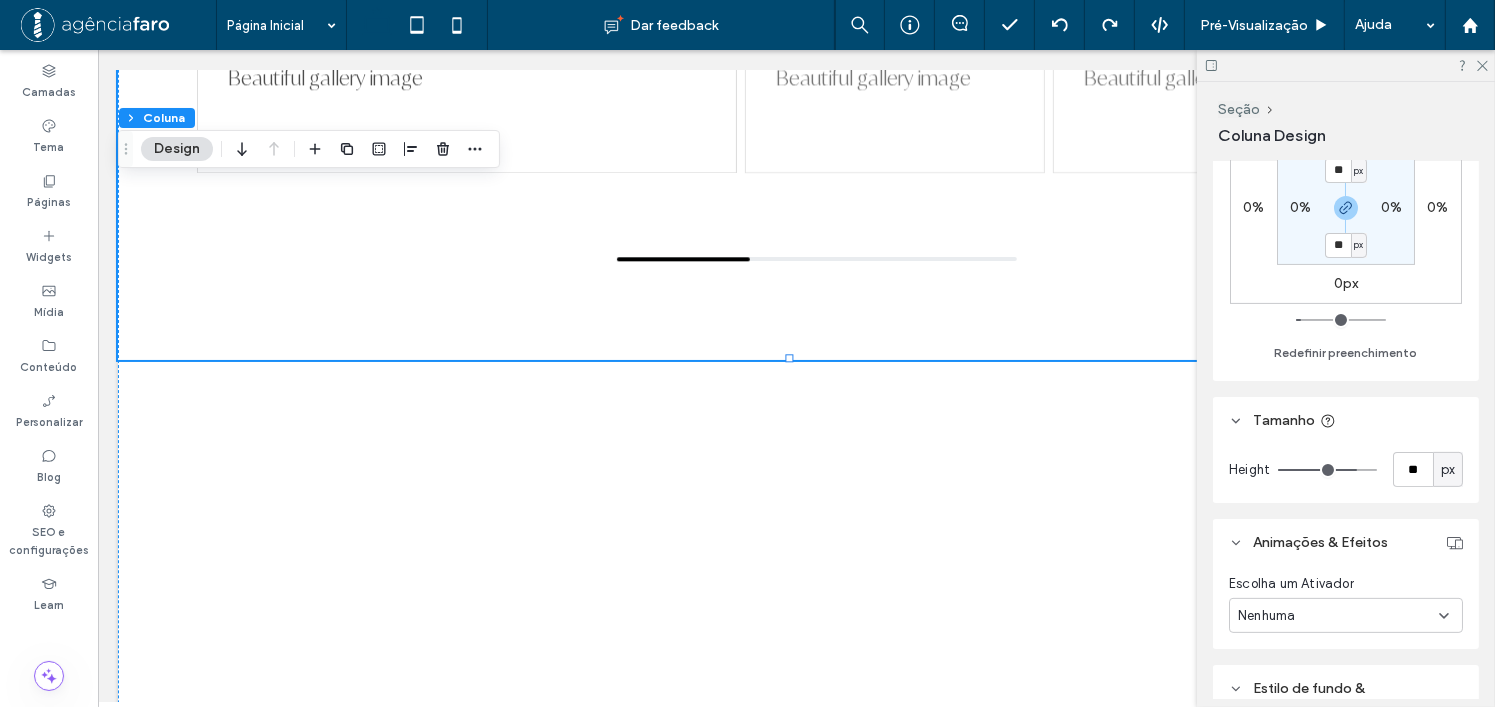 scroll, scrollTop: 600, scrollLeft: 0, axis: vertical 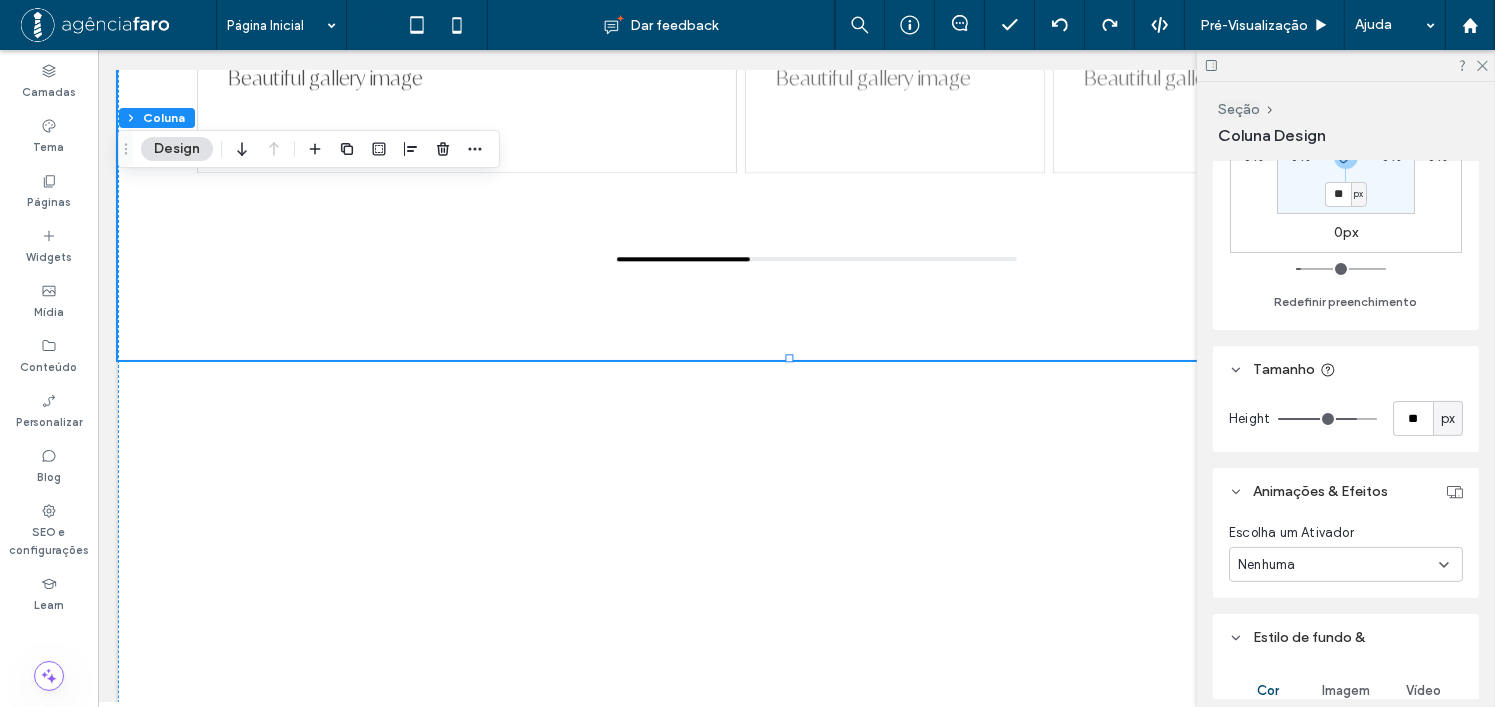 type on "**" 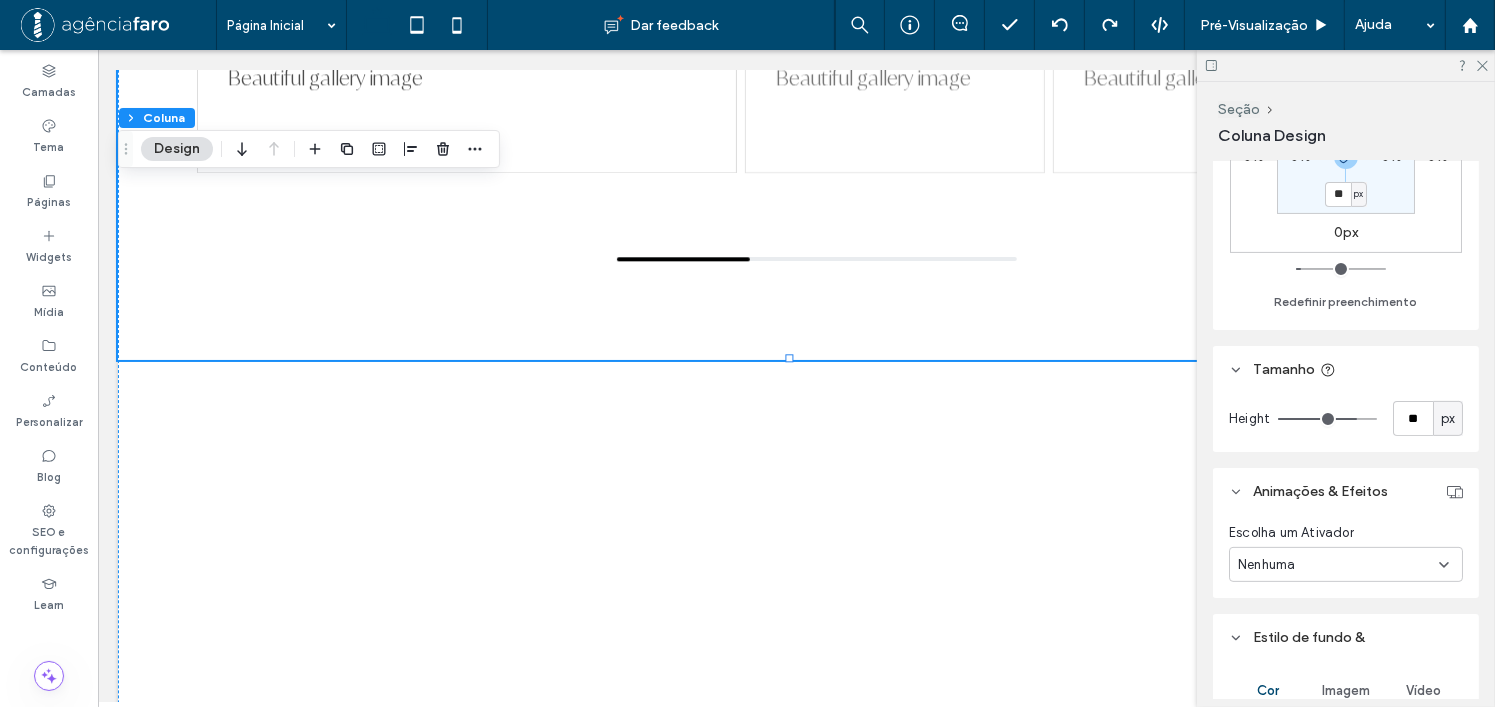 type on "**" 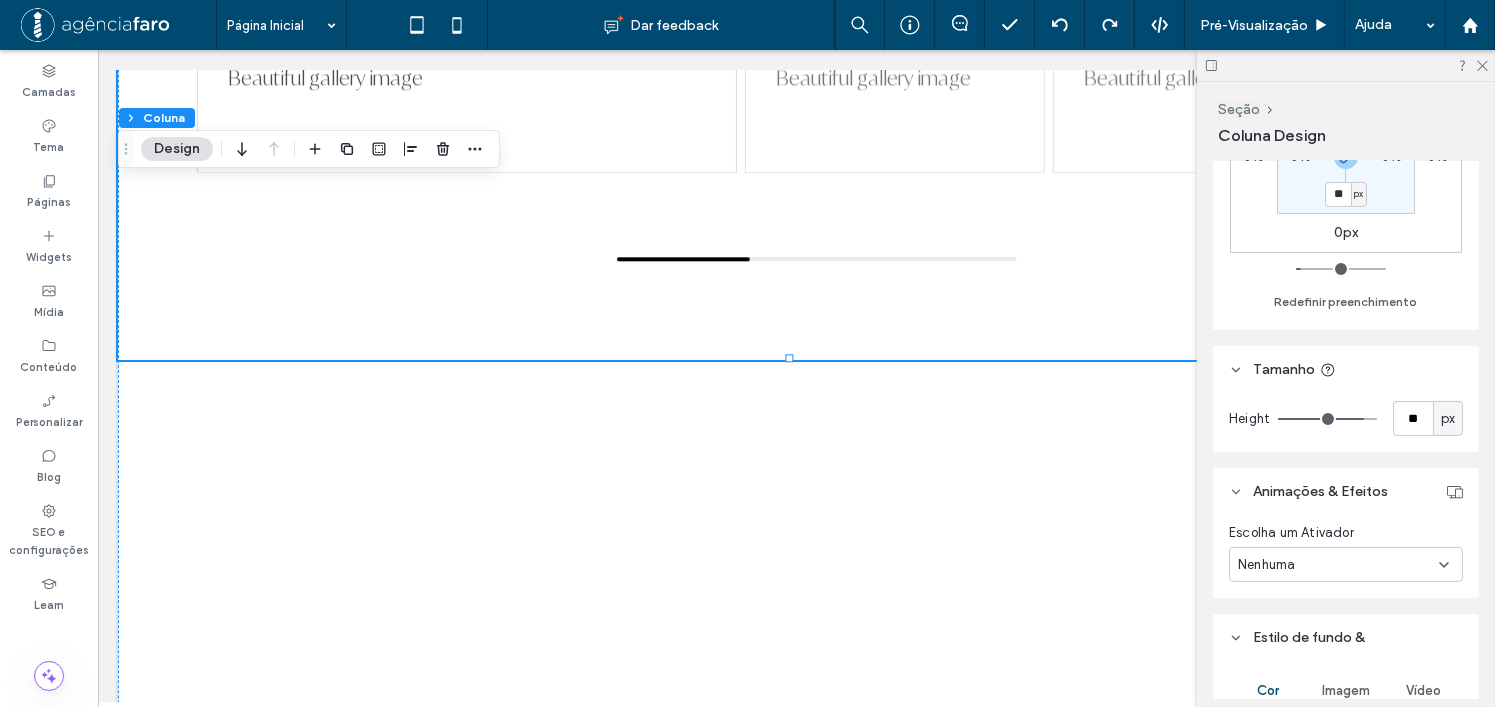 type on "**" 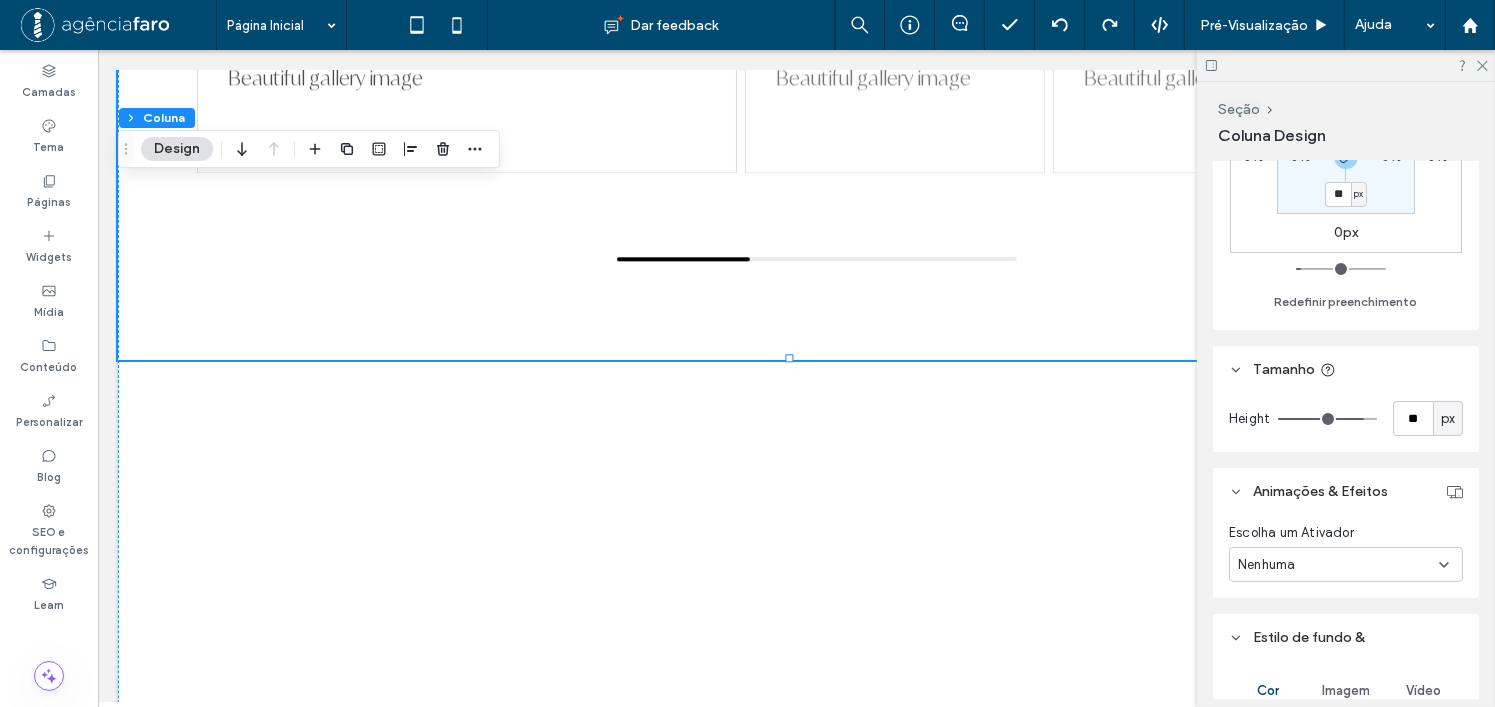 type on "**" 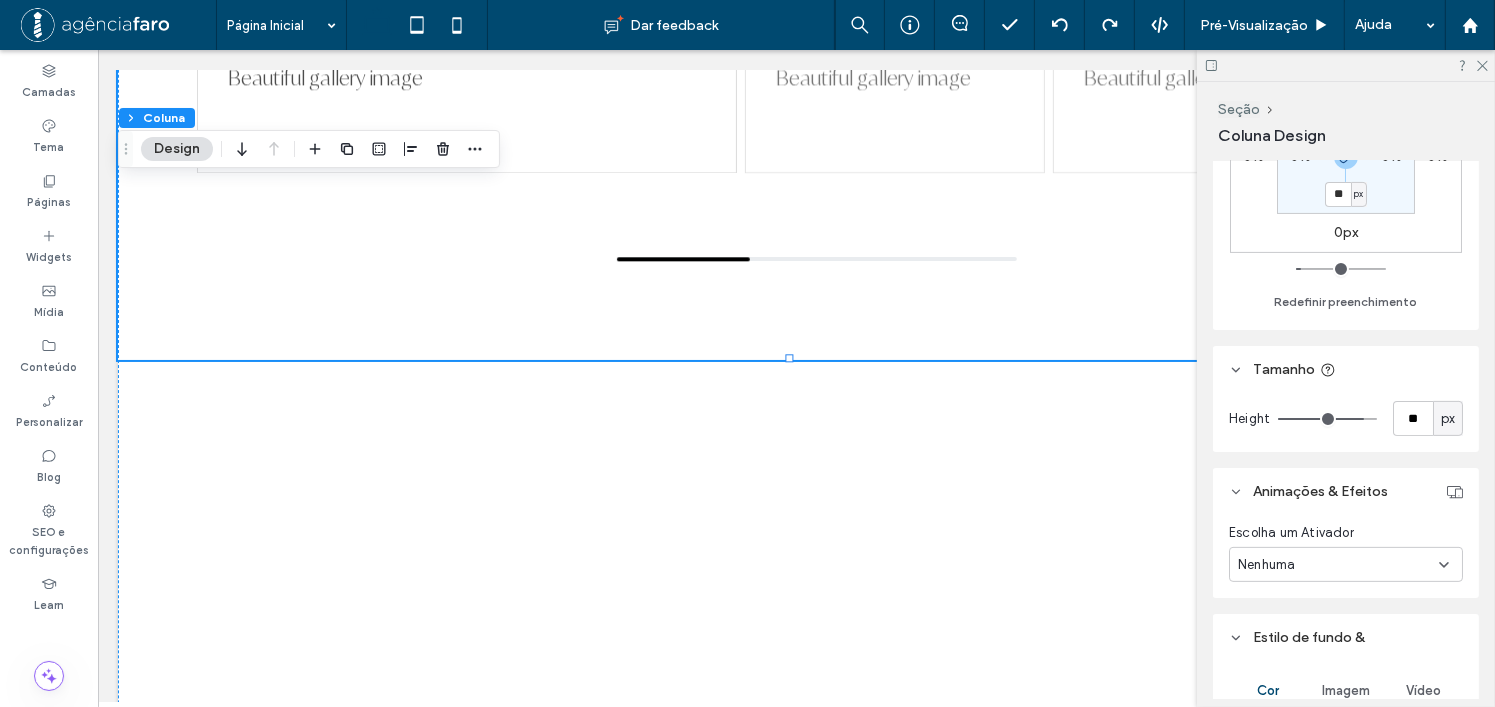 type on "**" 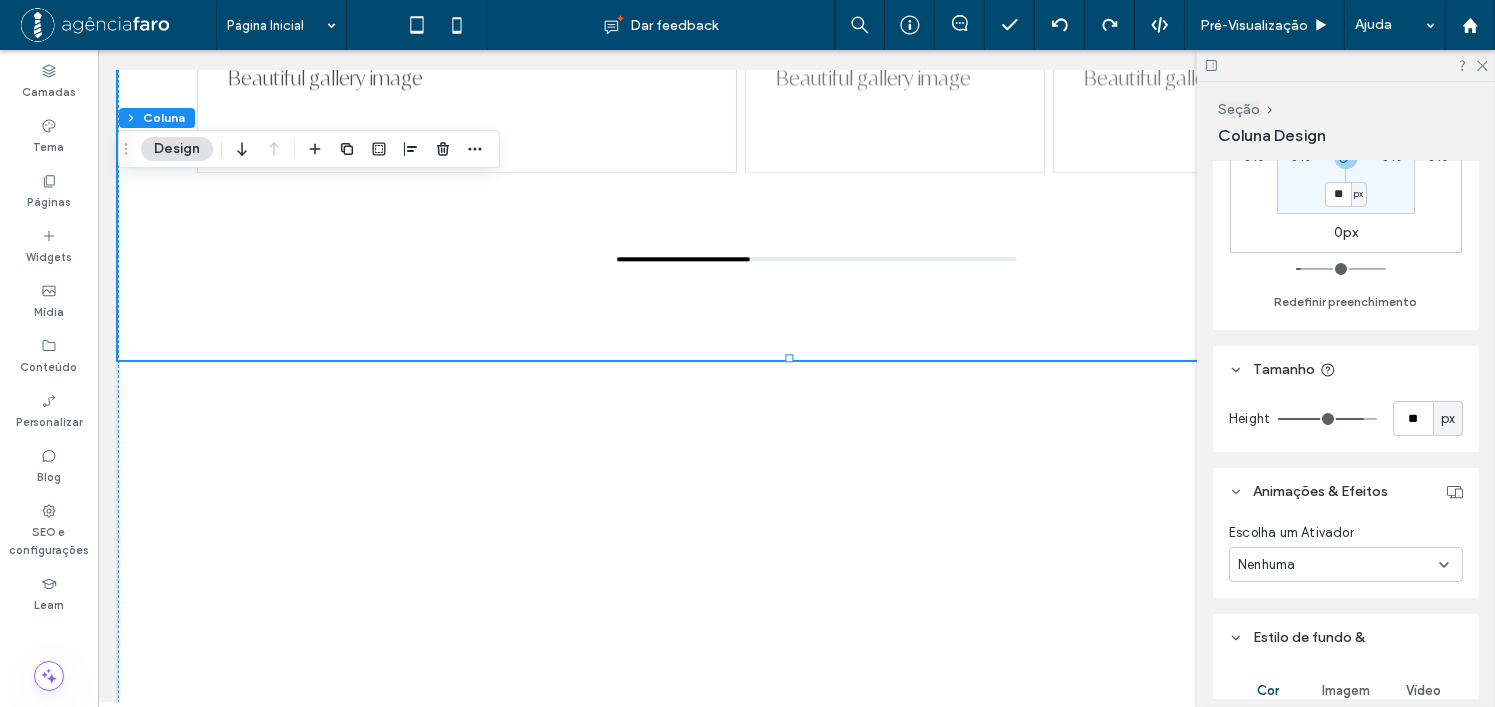 type on "**" 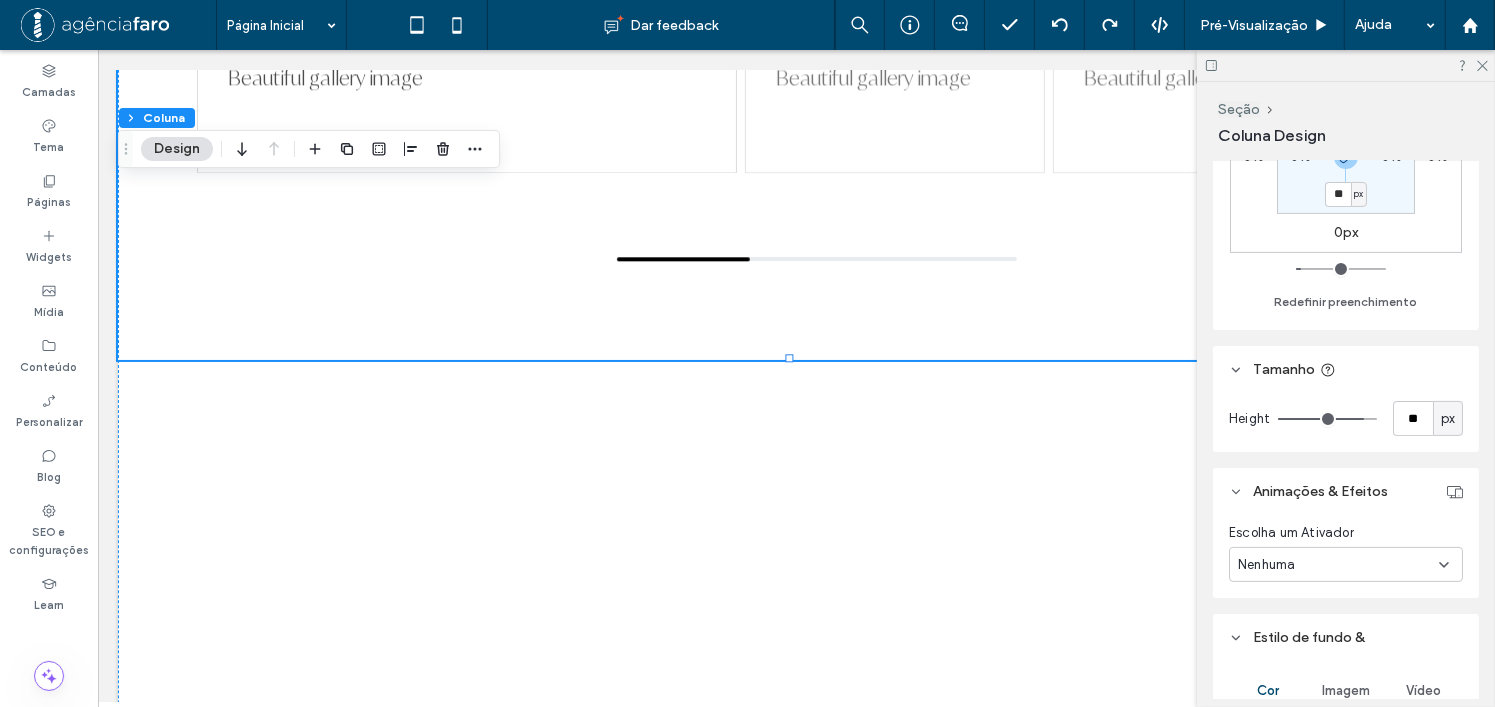 type on "*" 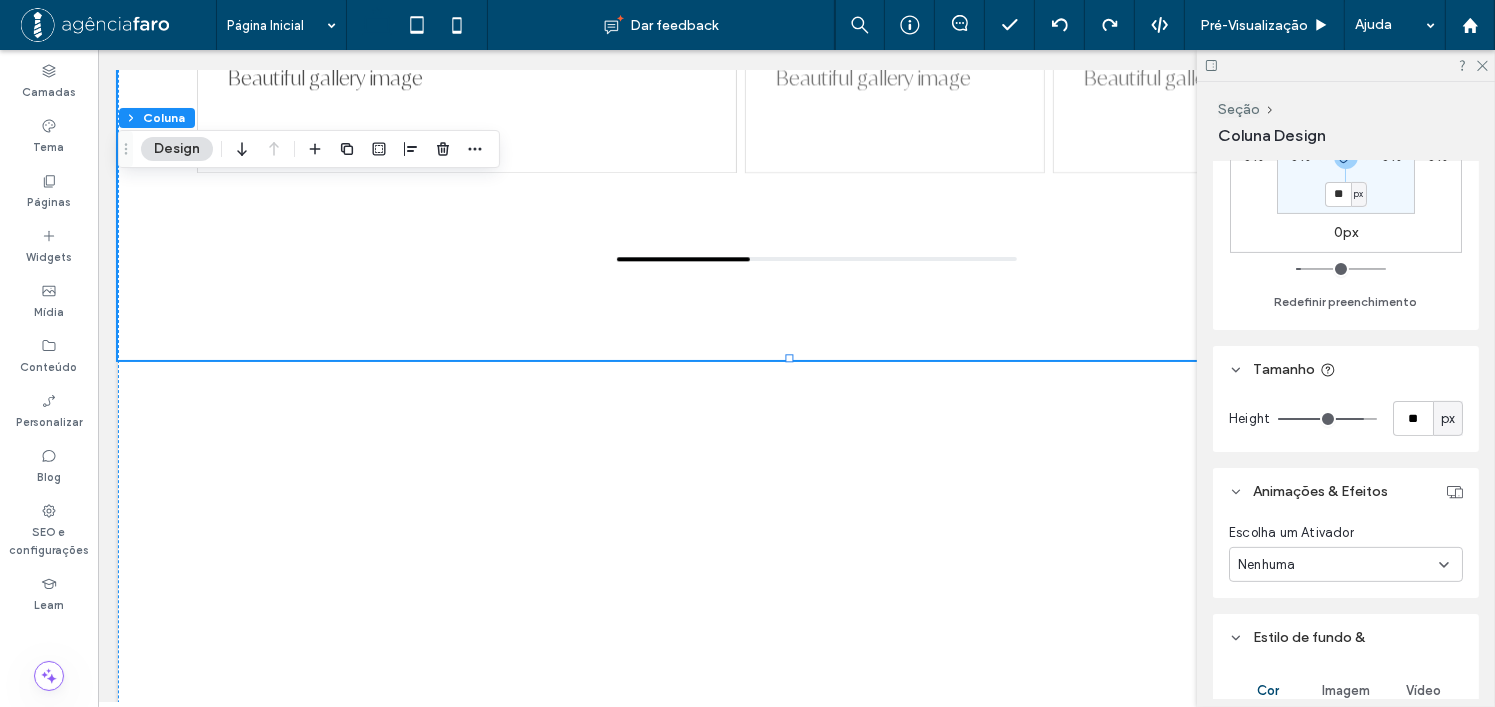 type on "*" 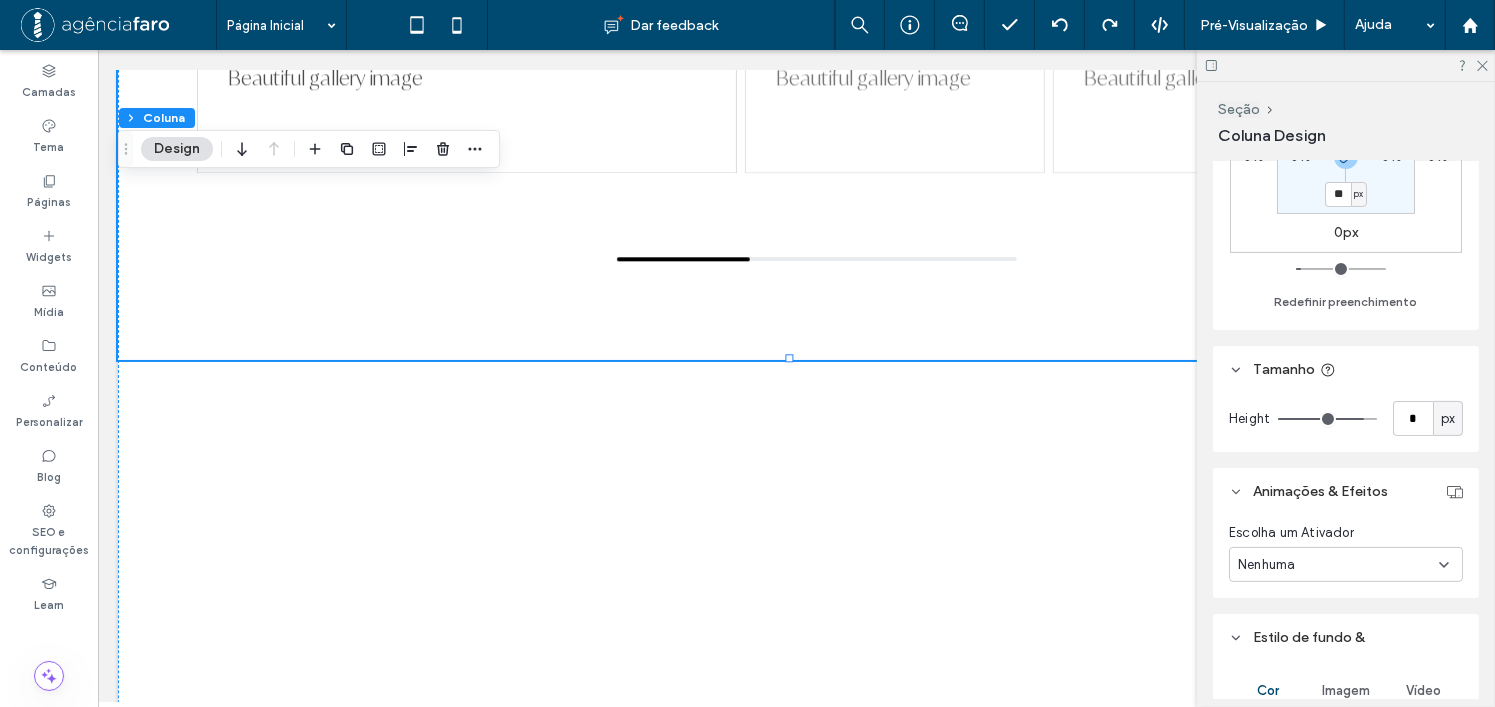 type on "*" 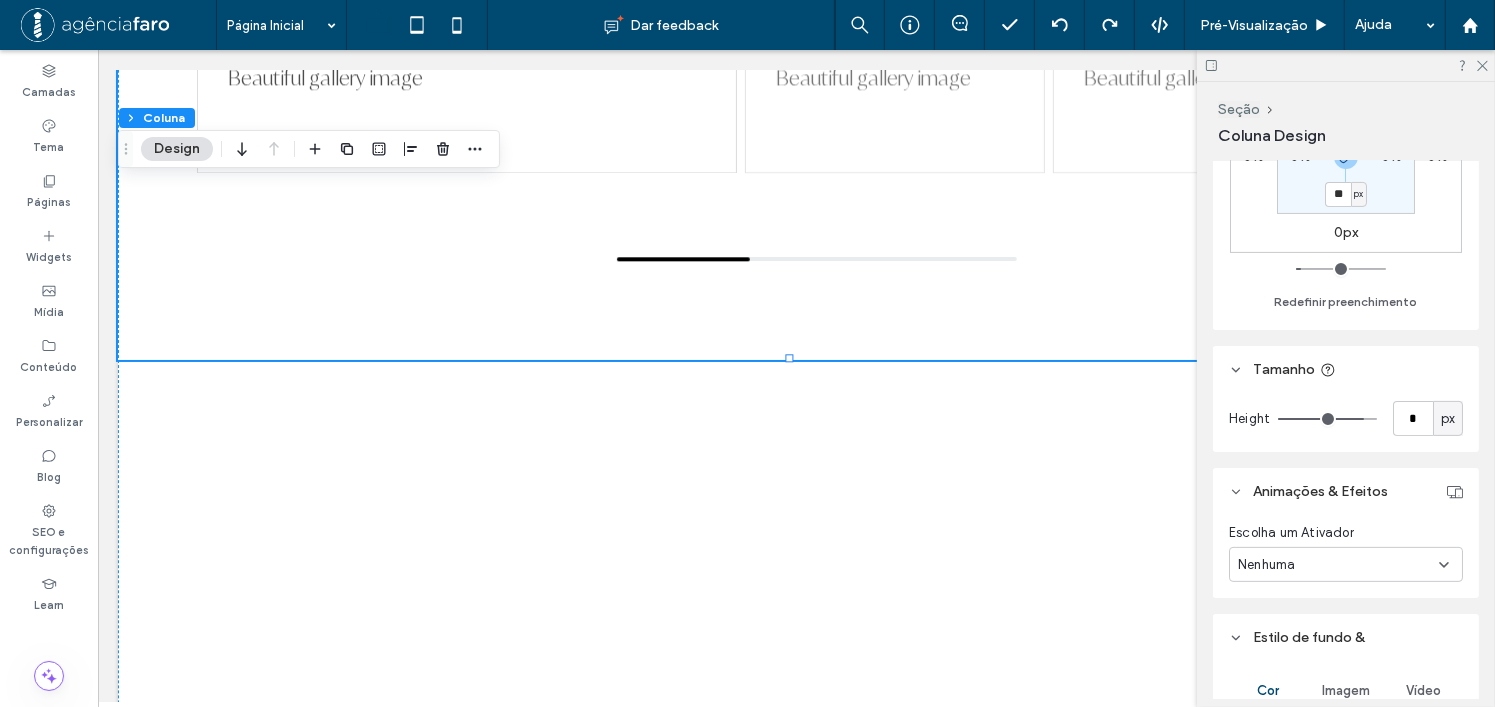 type on "*" 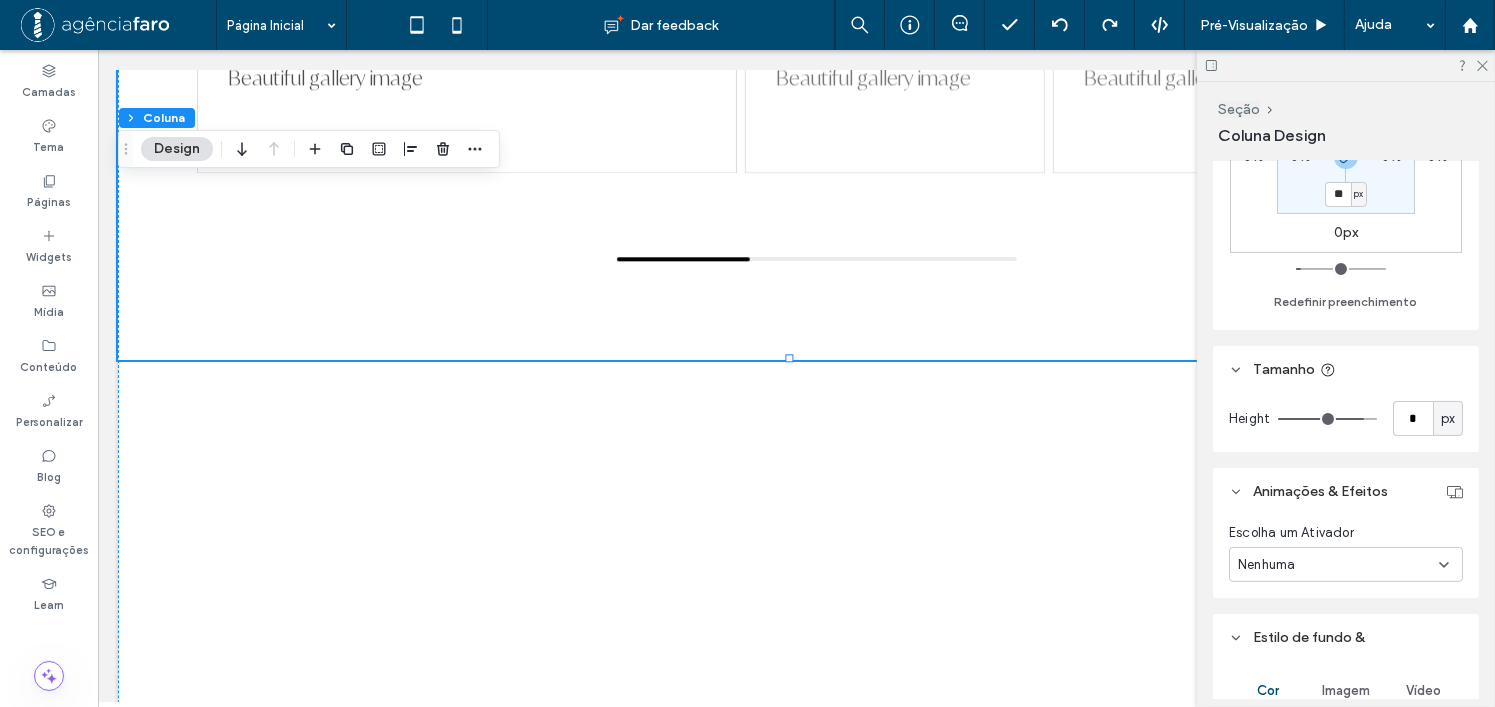 type on "*" 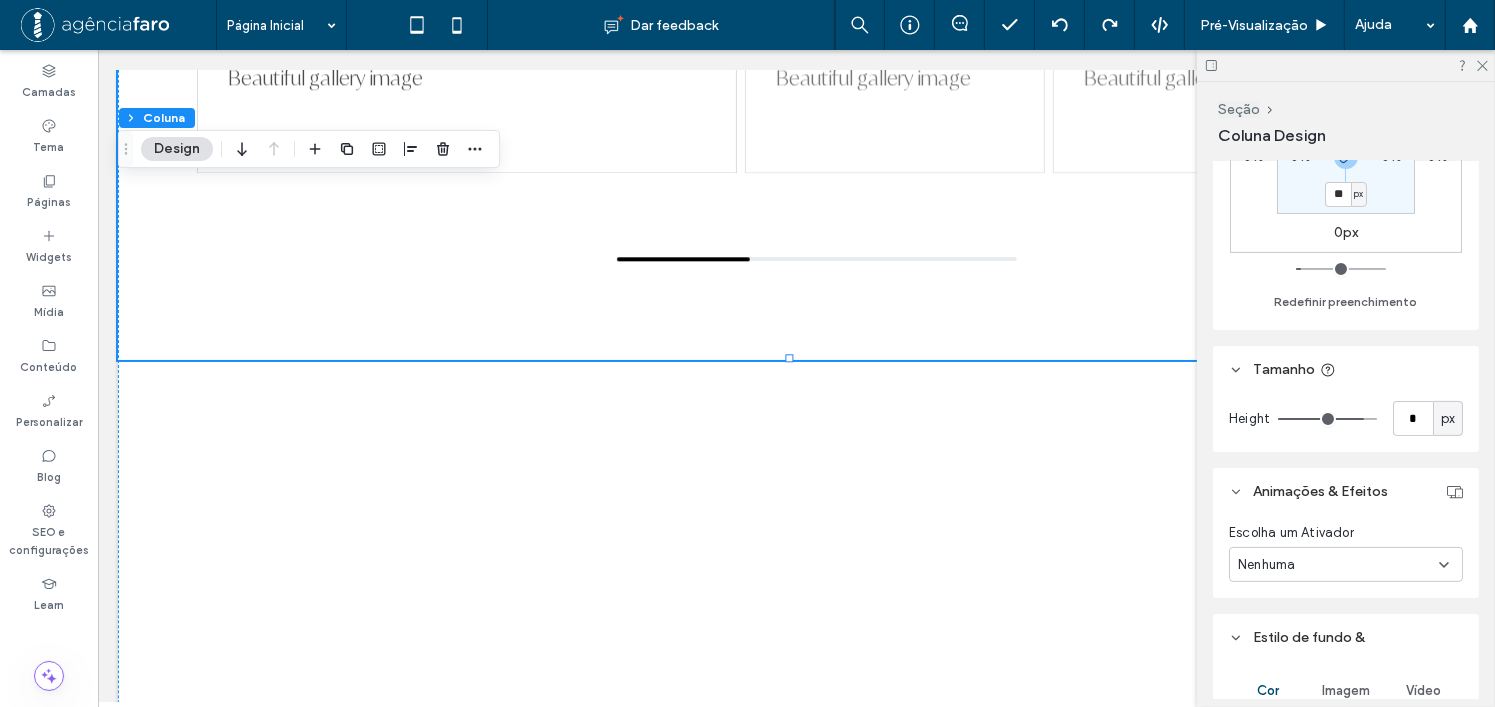 type on "*" 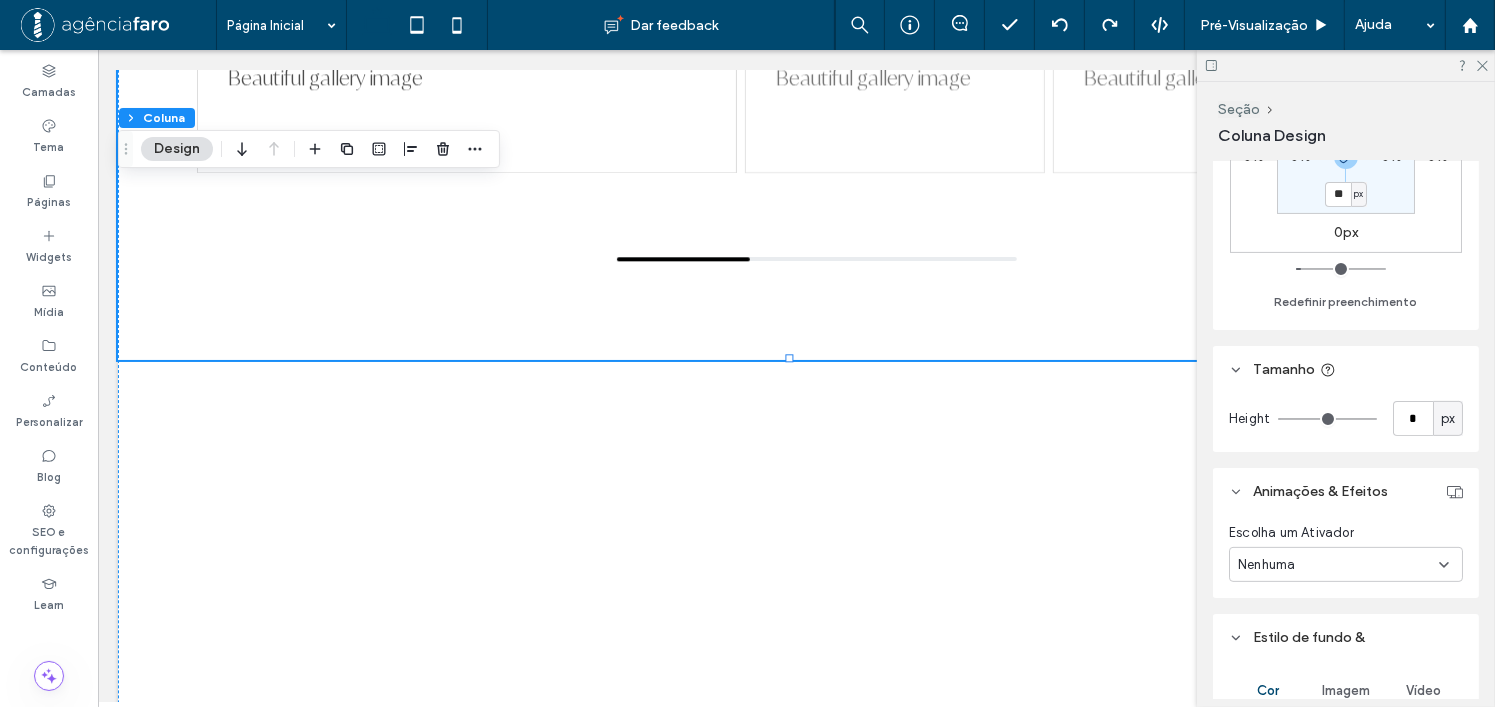 drag, startPoint x: 1351, startPoint y: 419, endPoint x: 1258, endPoint y: 423, distance: 93.08598 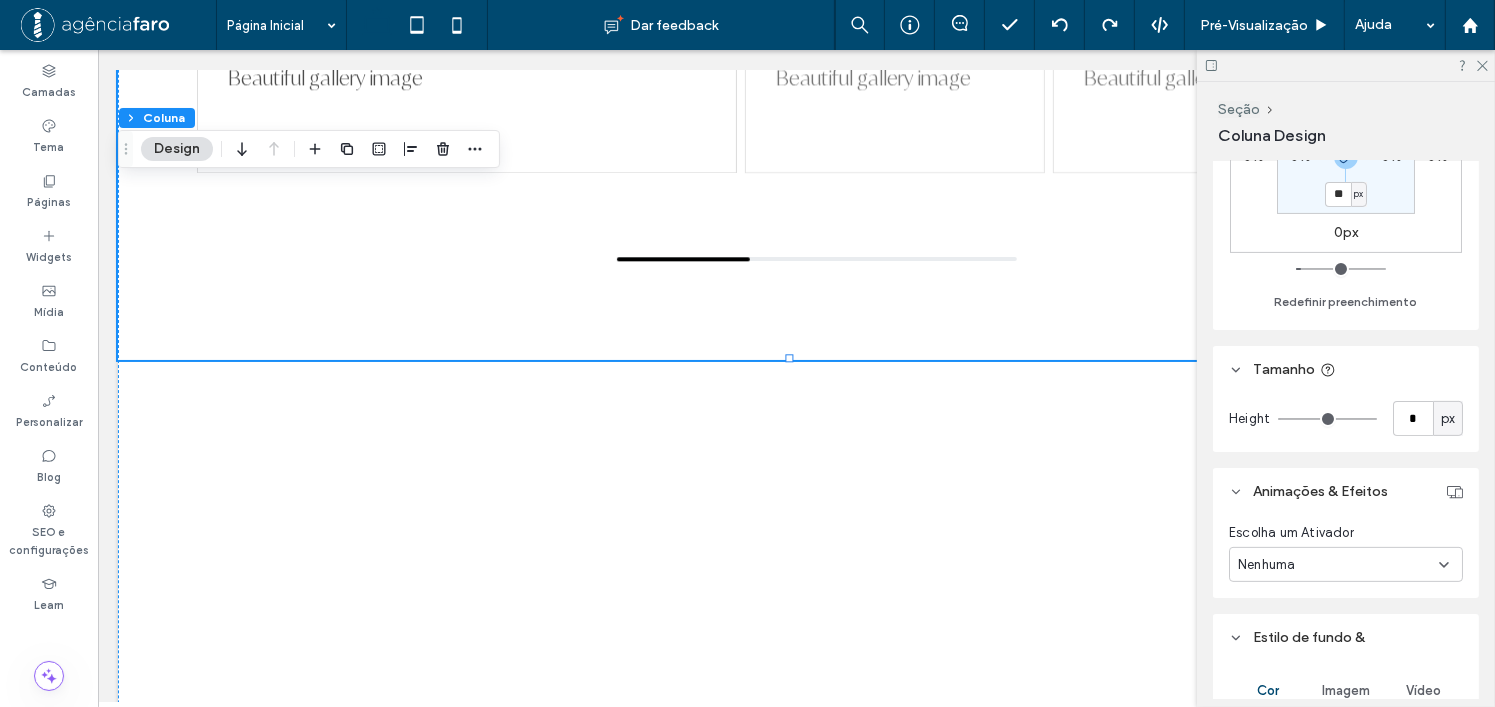 click at bounding box center (1327, 419) 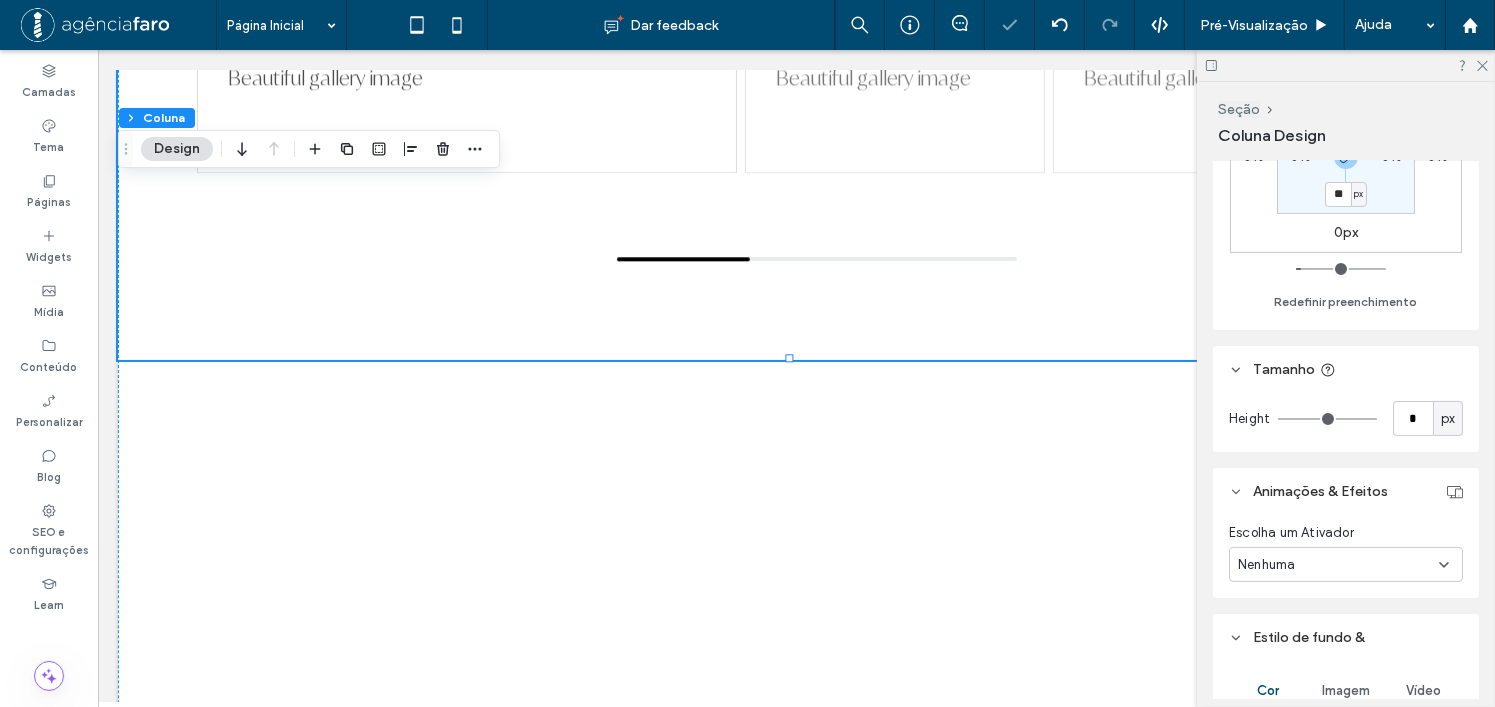 type on "*" 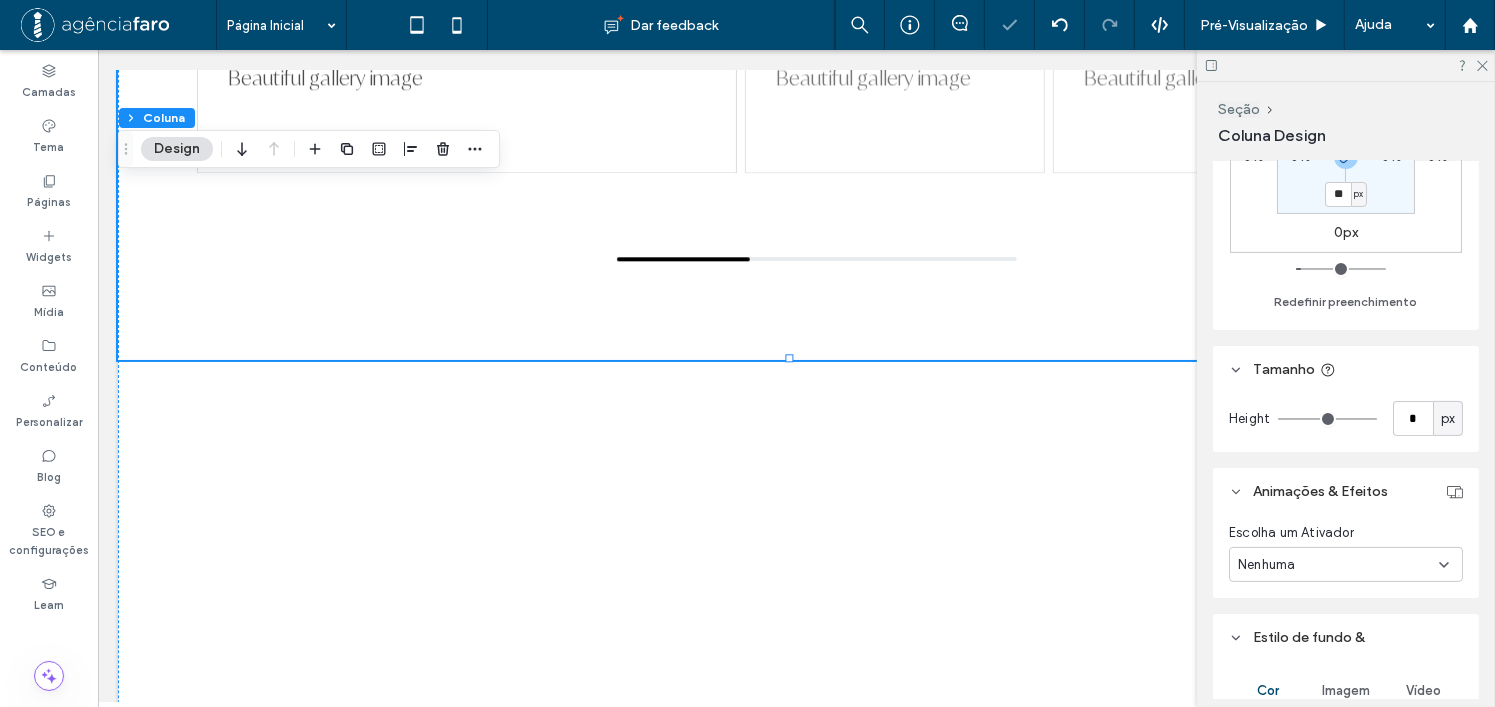 type on "*" 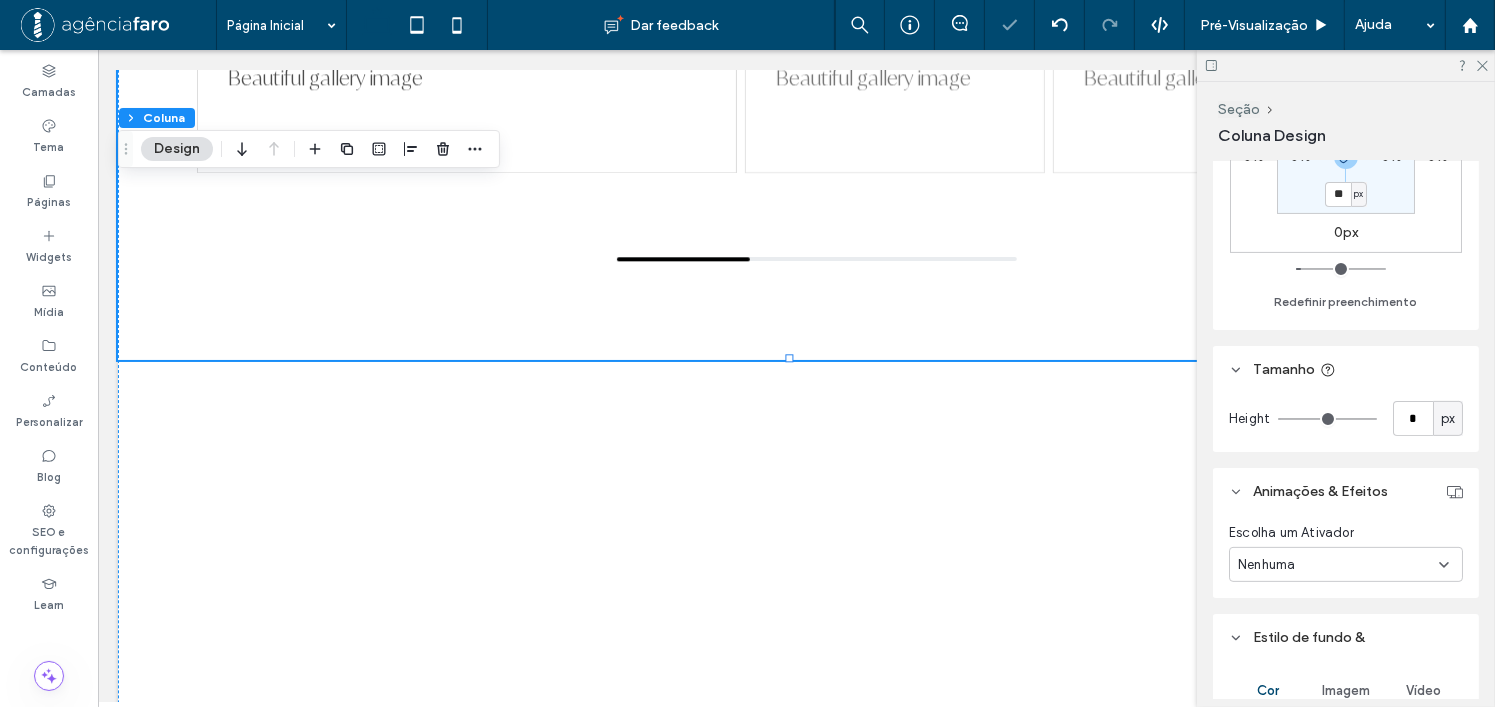 type on "**" 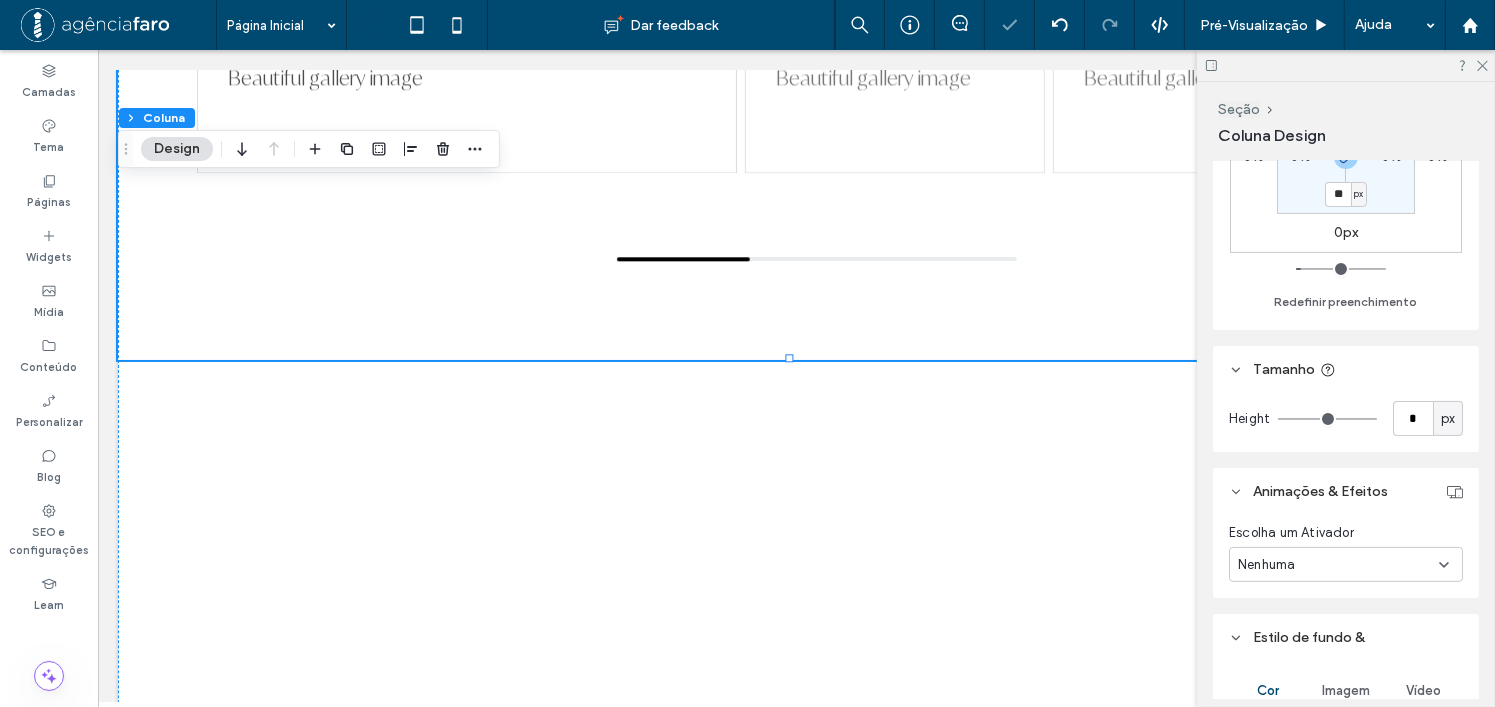 type on "**" 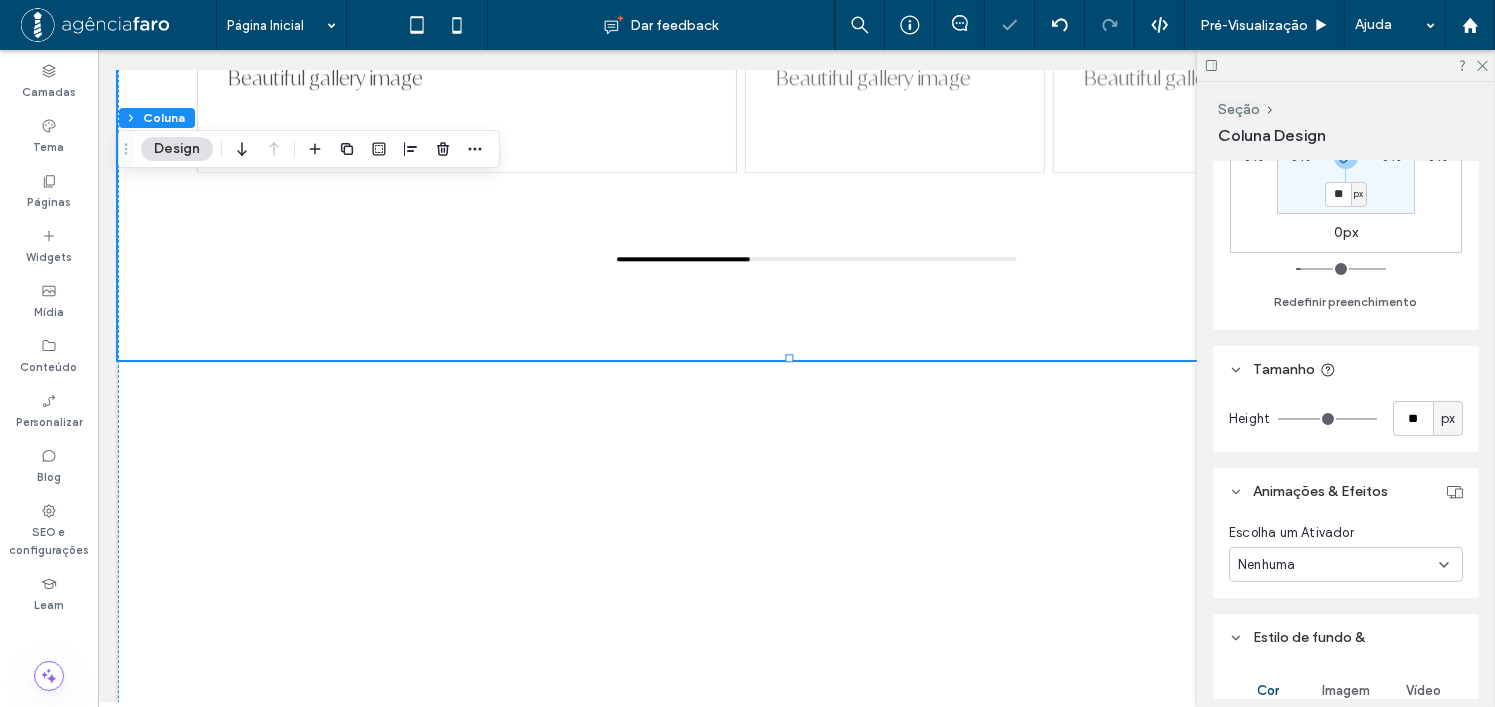 type on "**" 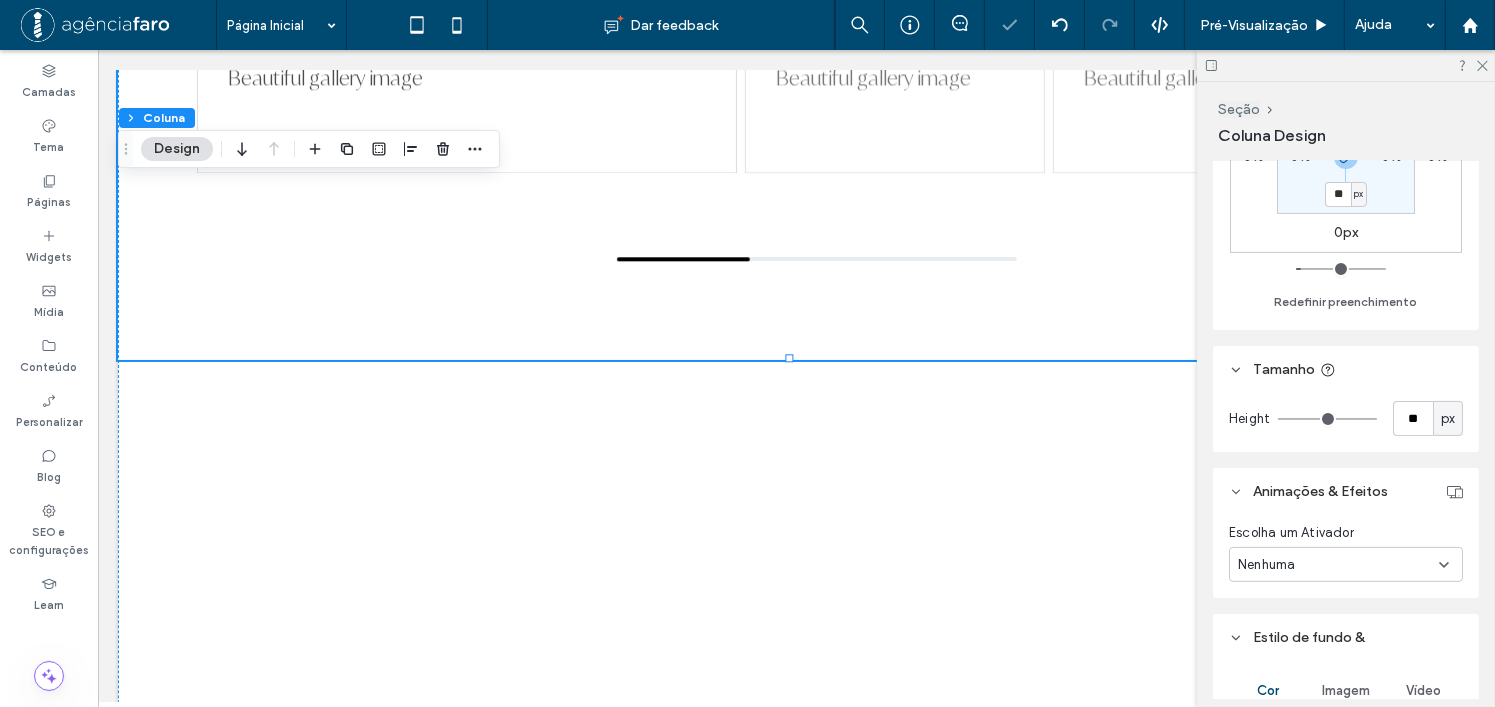 type on "**" 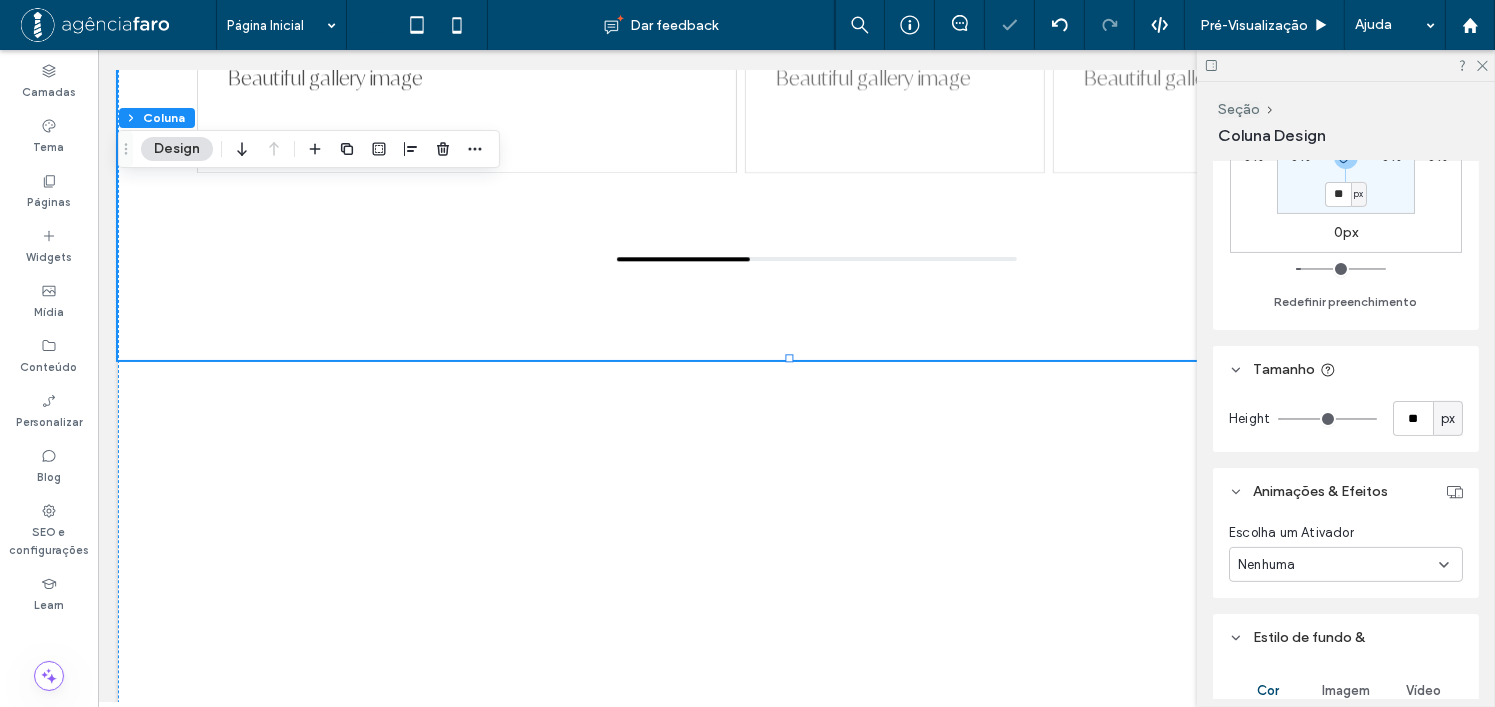 type on "**" 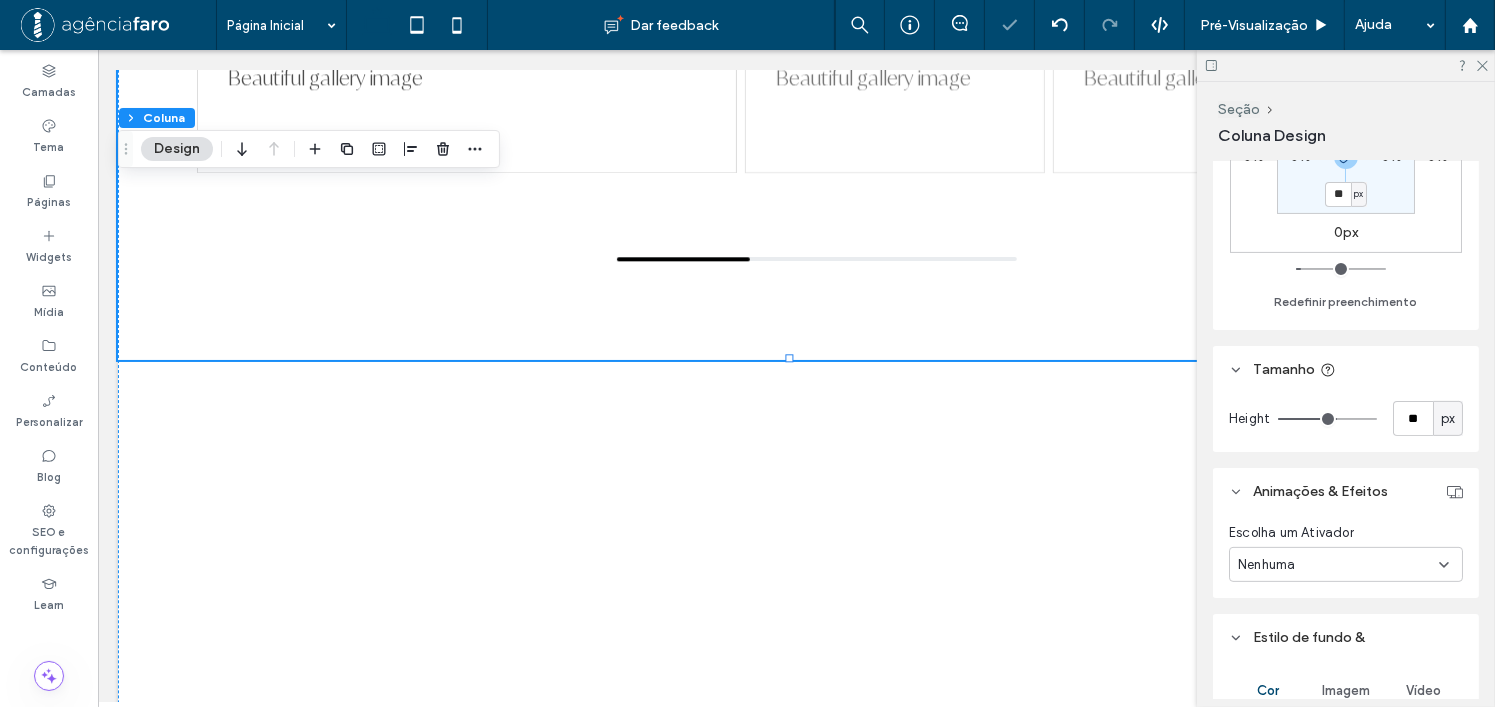 type on "**" 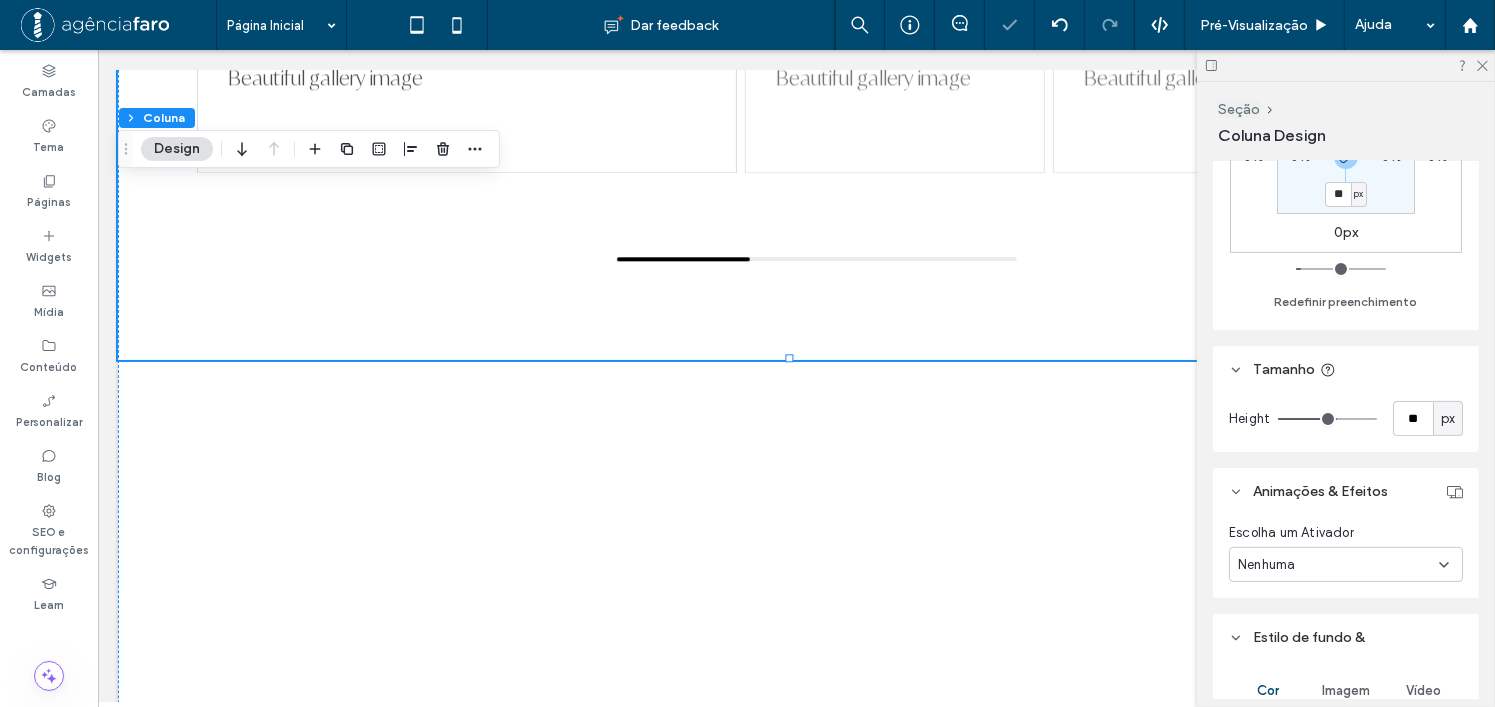type on "**" 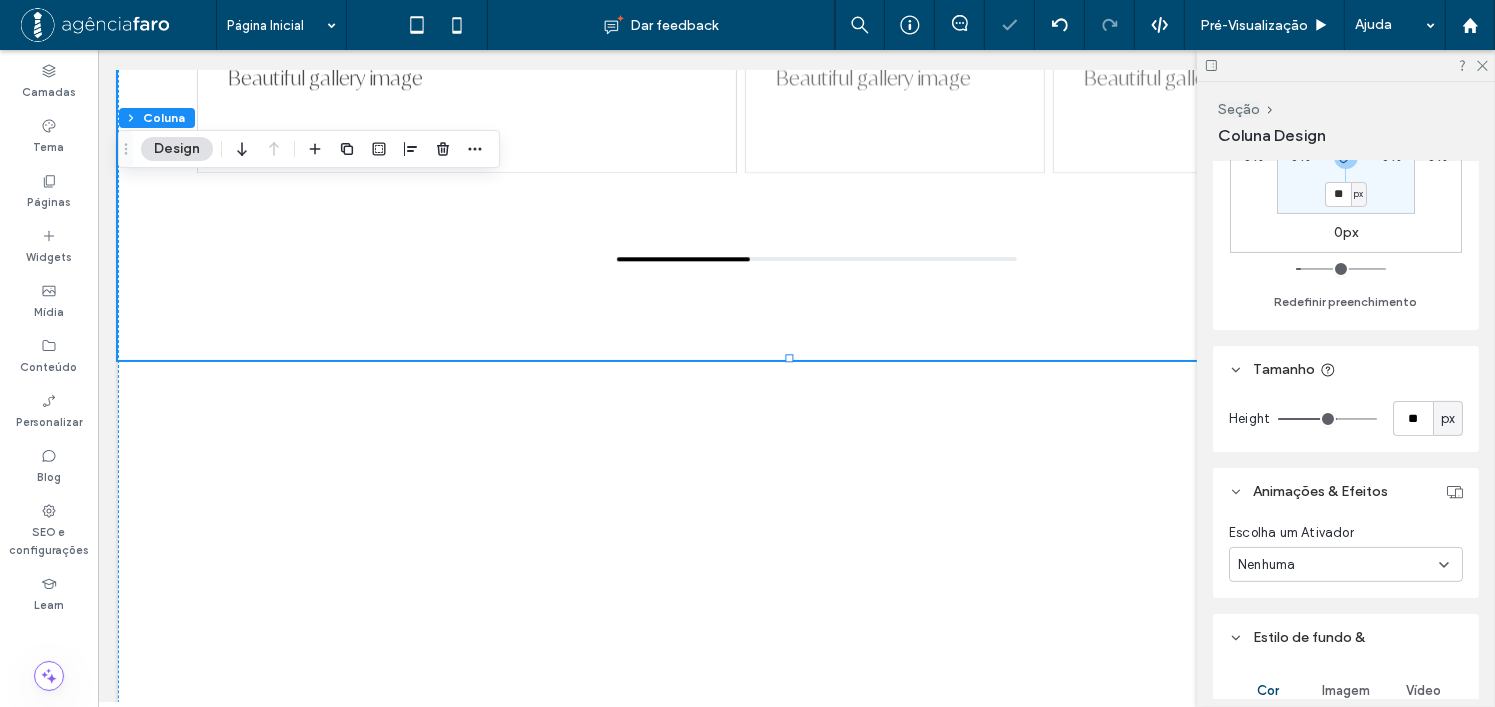 type on "**" 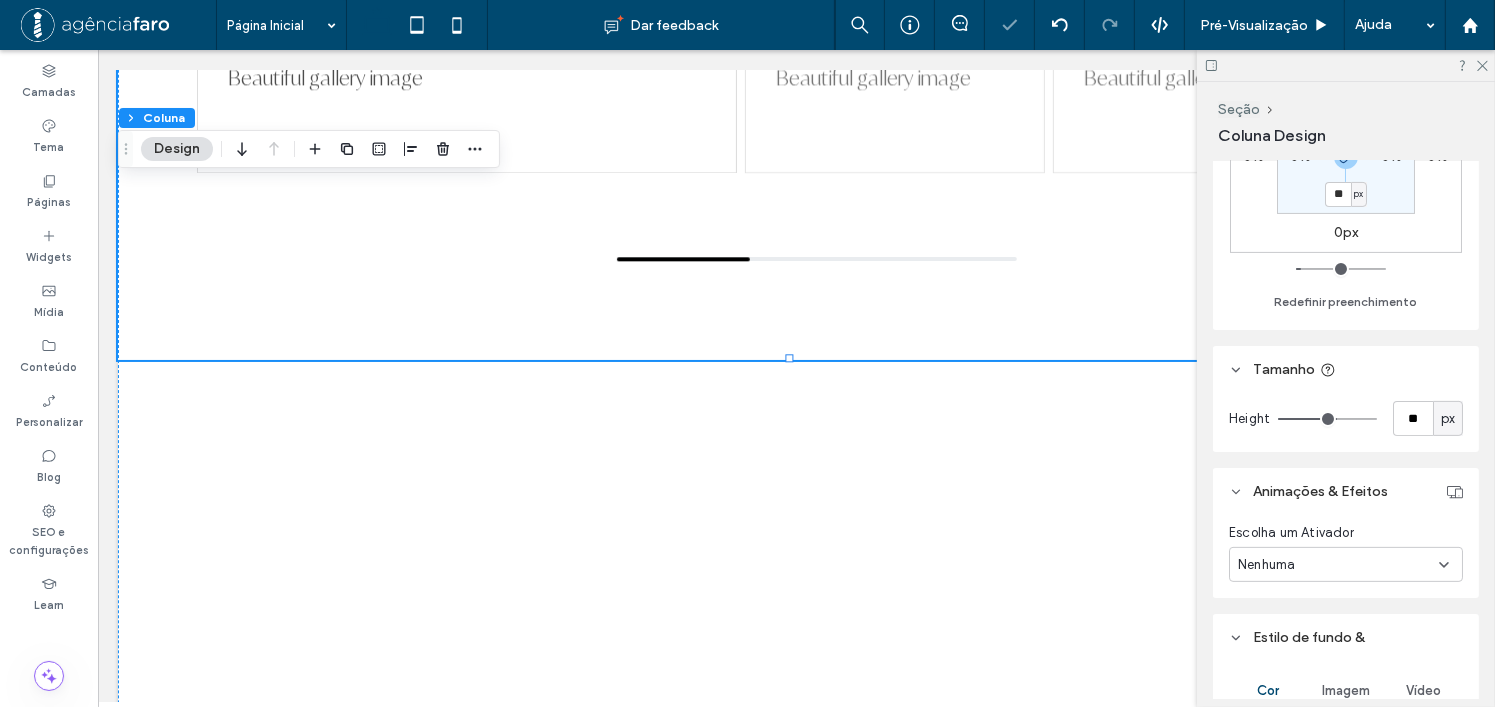 type on "**" 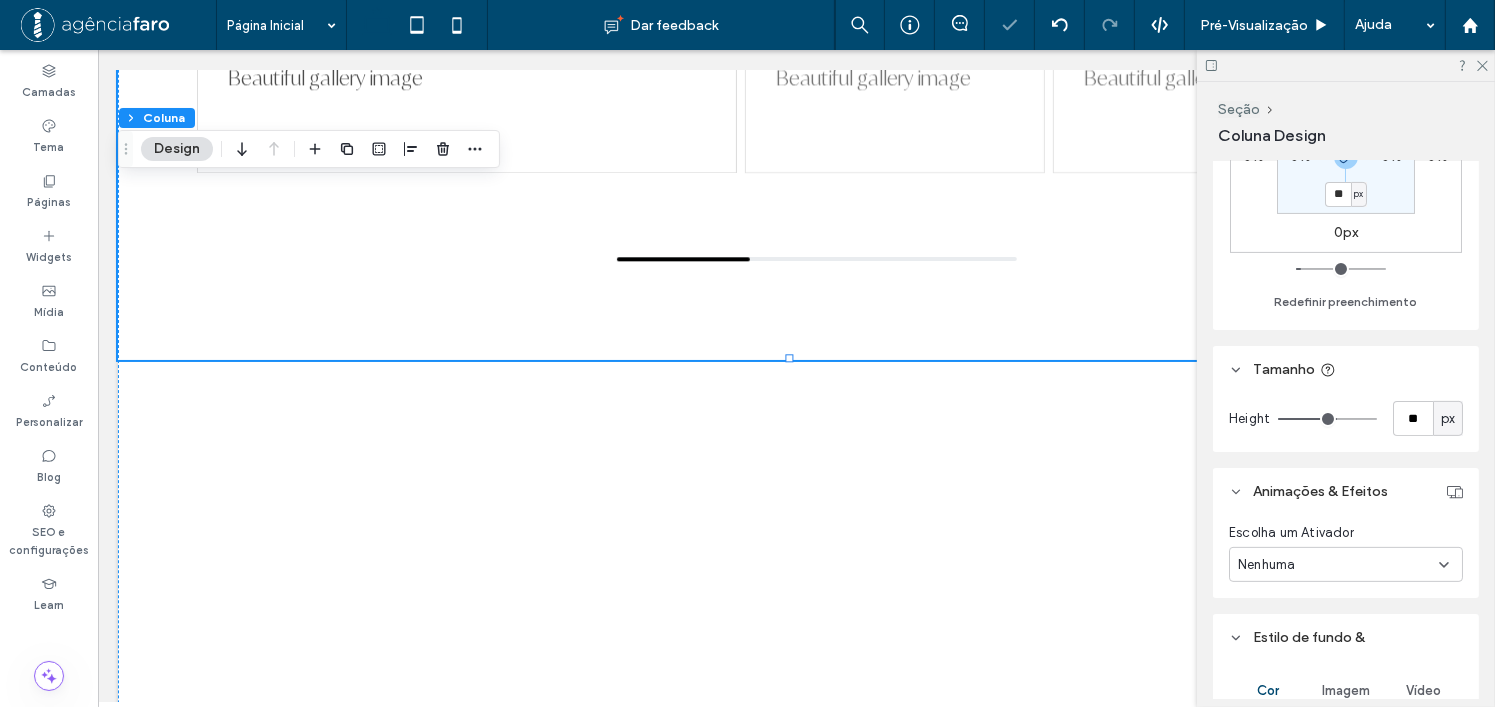 type on "**" 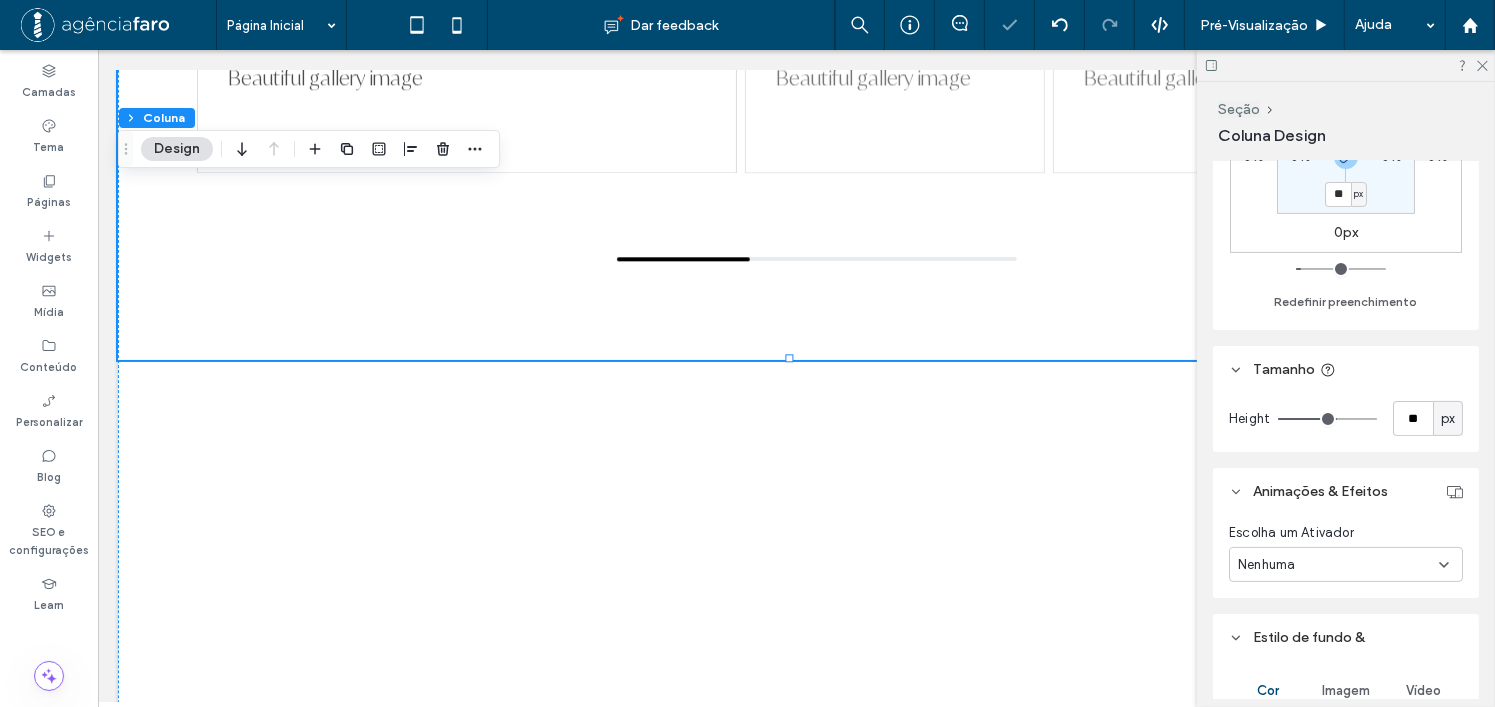type on "**" 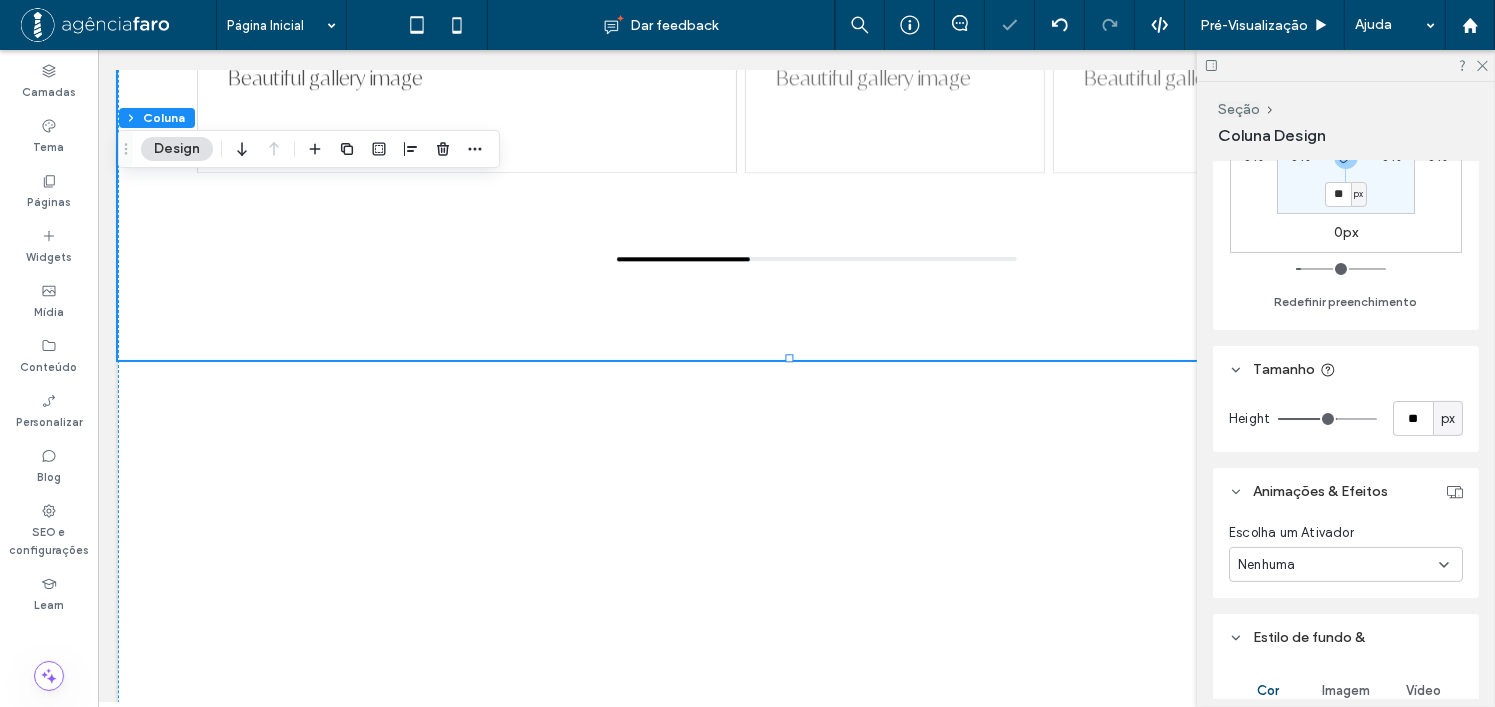 type on "**" 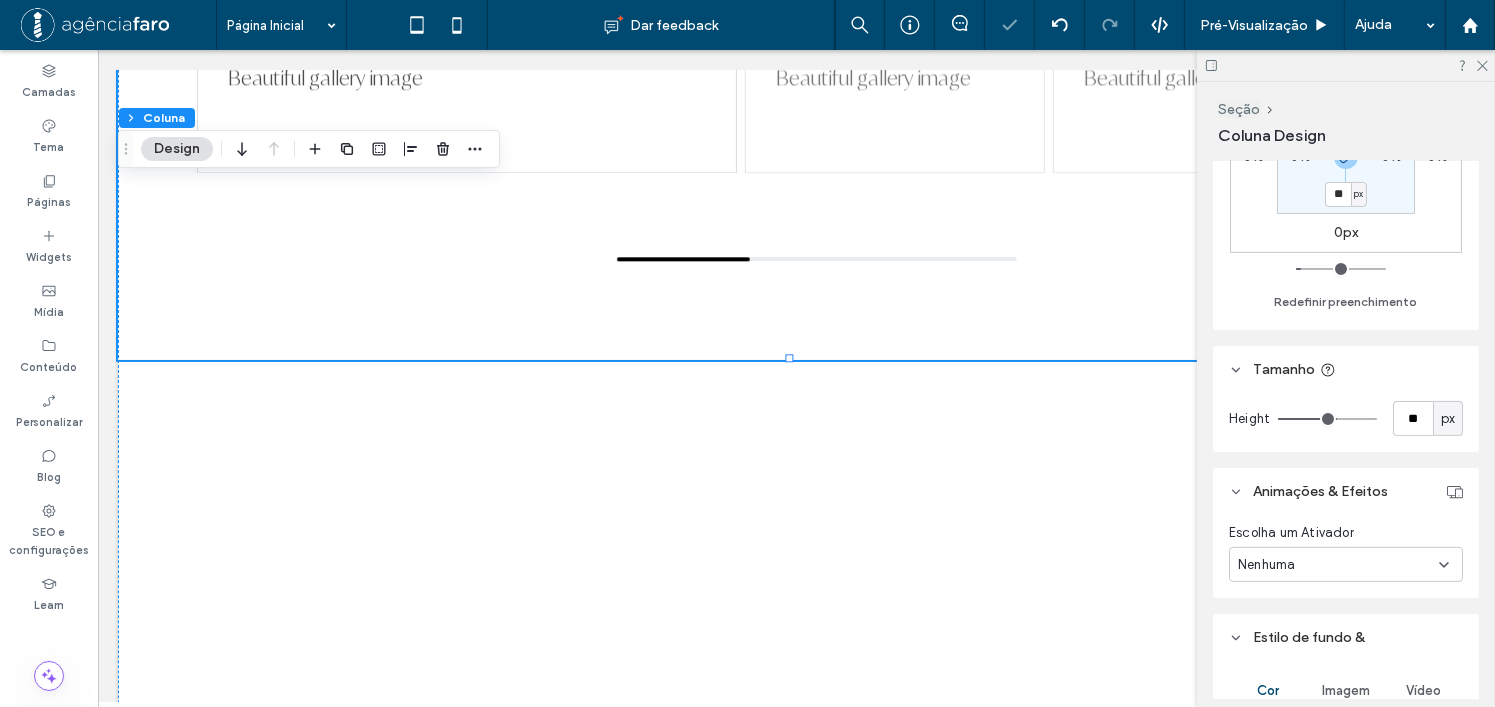 drag, startPoint x: 1287, startPoint y: 418, endPoint x: 1347, endPoint y: 415, distance: 60.074955 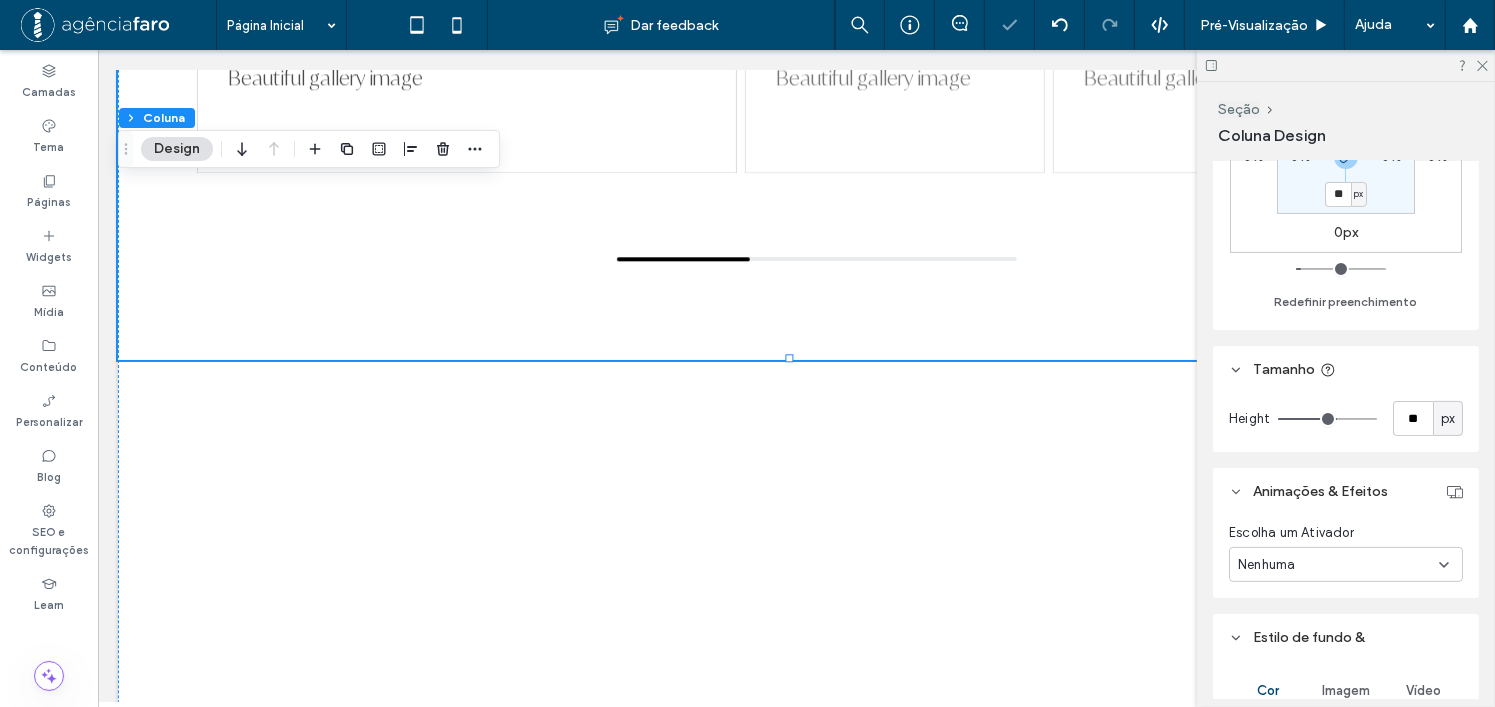 click at bounding box center (1327, 419) 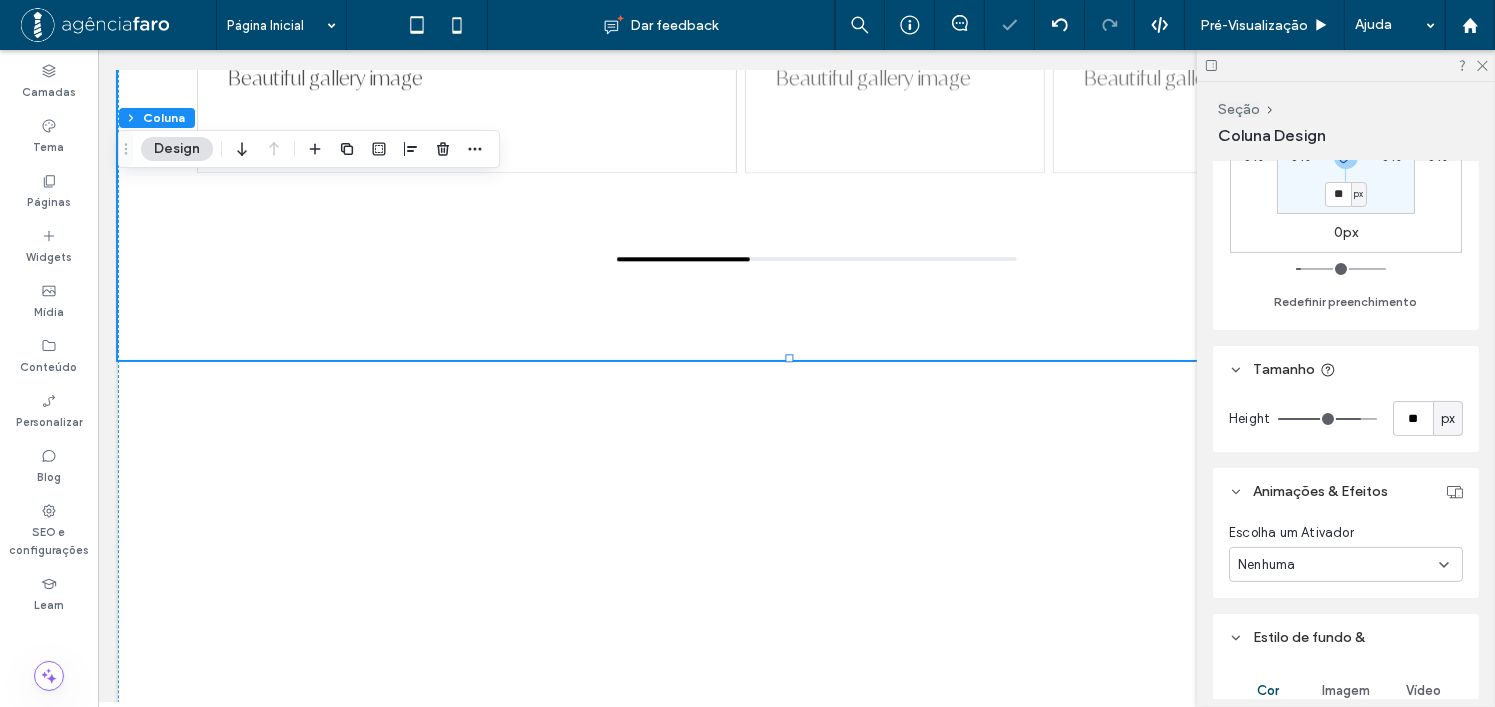 type on "**" 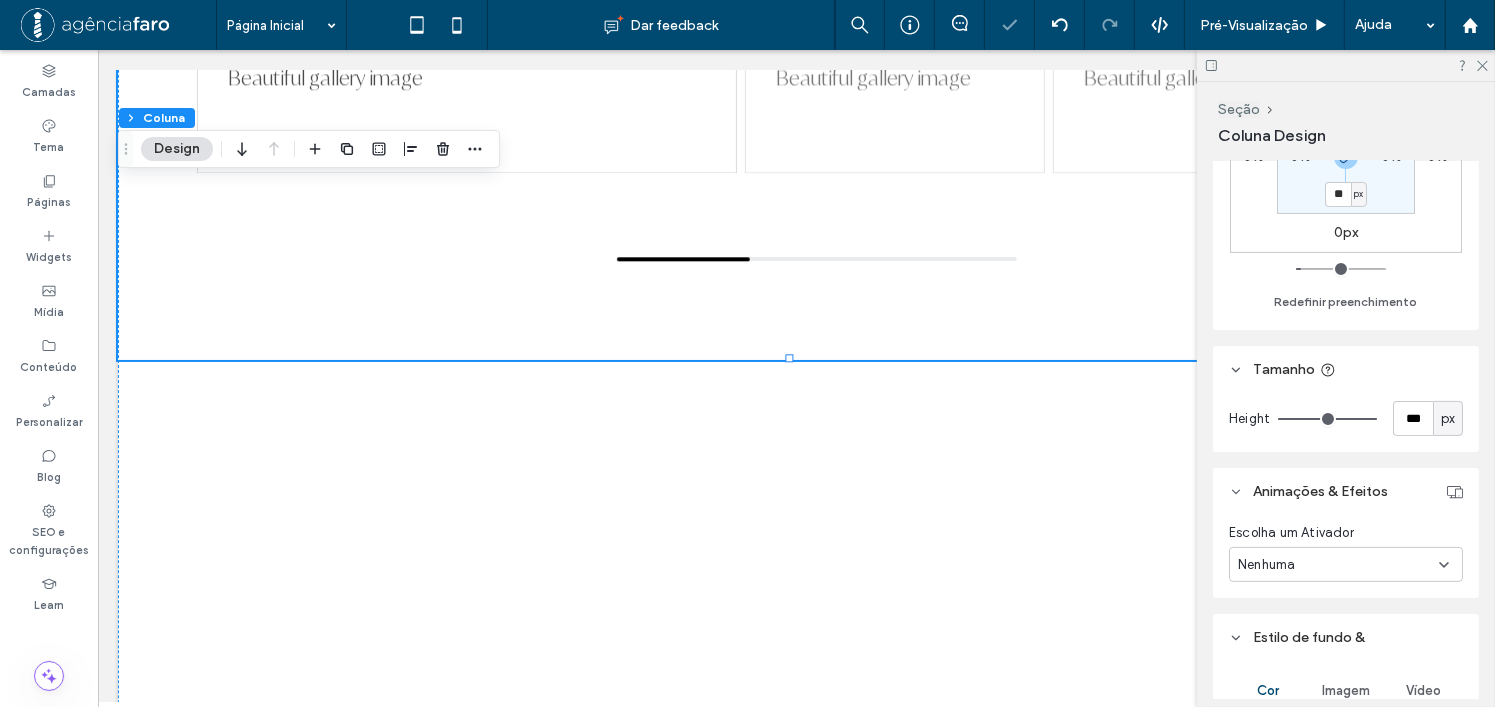 drag, startPoint x: 1349, startPoint y: 415, endPoint x: 1374, endPoint y: 415, distance: 25 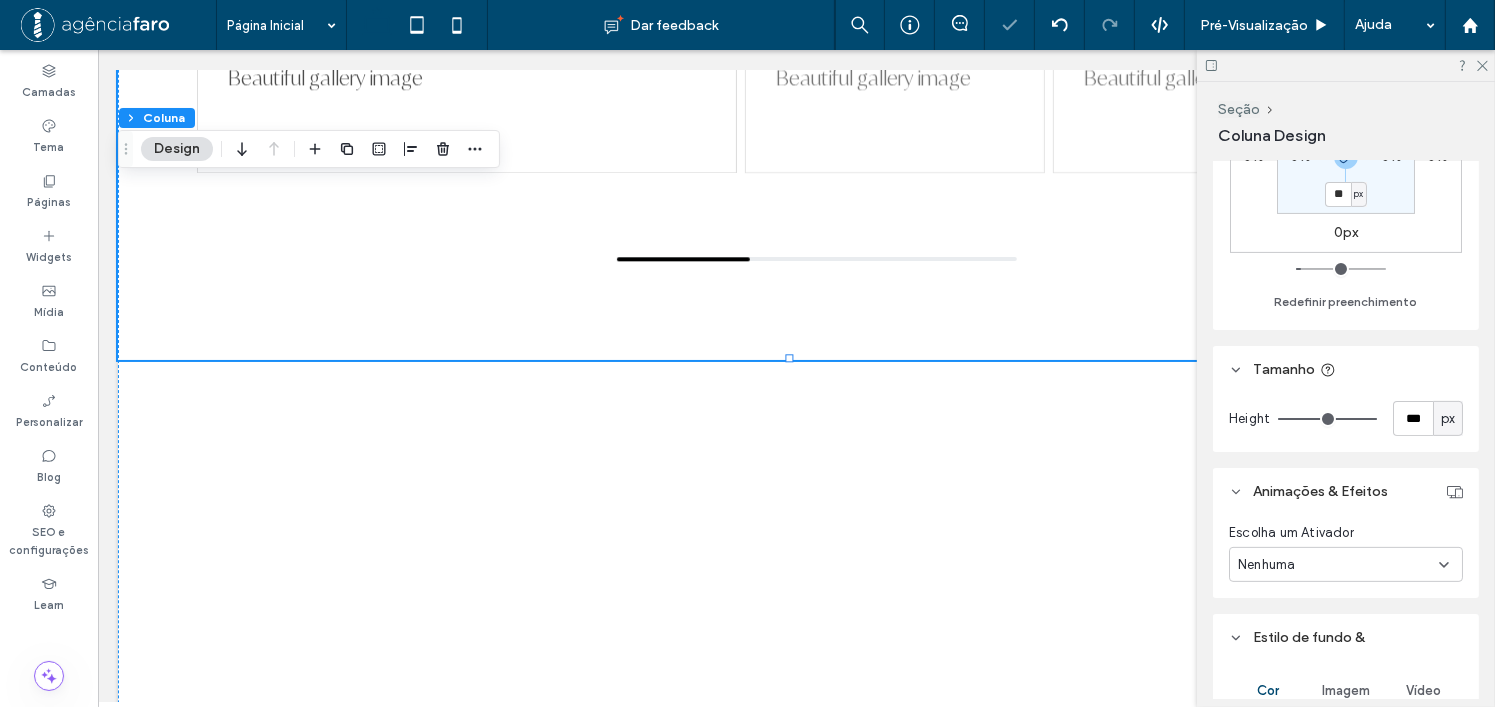 type on "***" 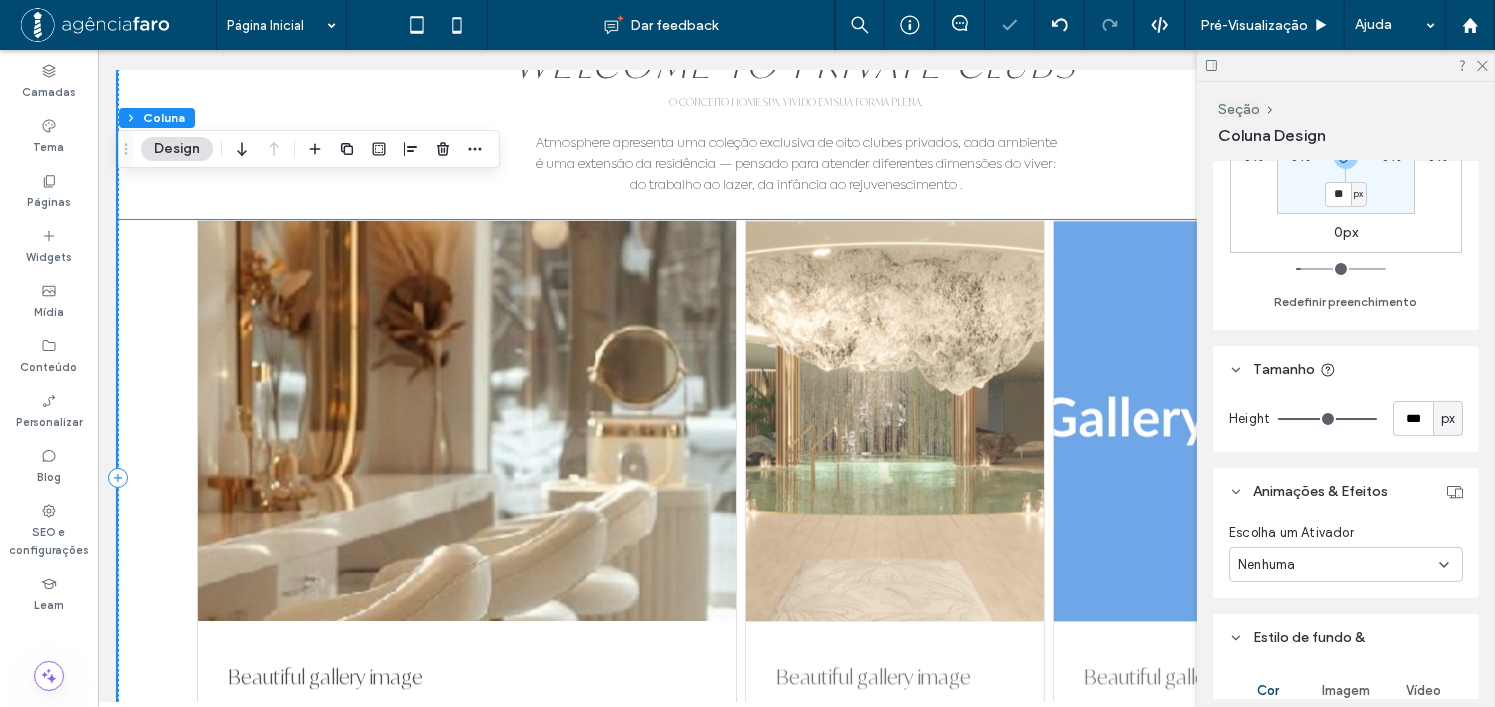 scroll, scrollTop: 4172, scrollLeft: 0, axis: vertical 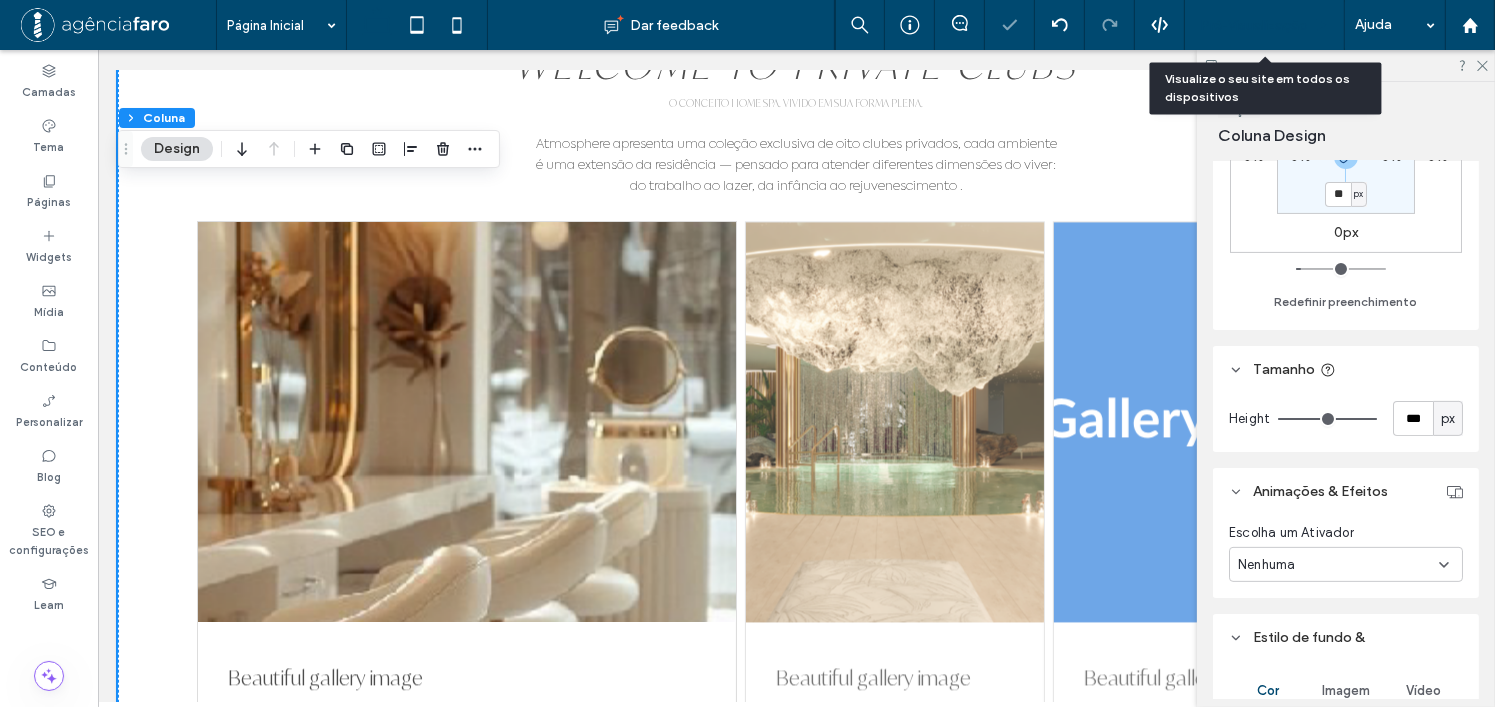 click on "Pré-Visualizaçāo" at bounding box center [1265, 25] 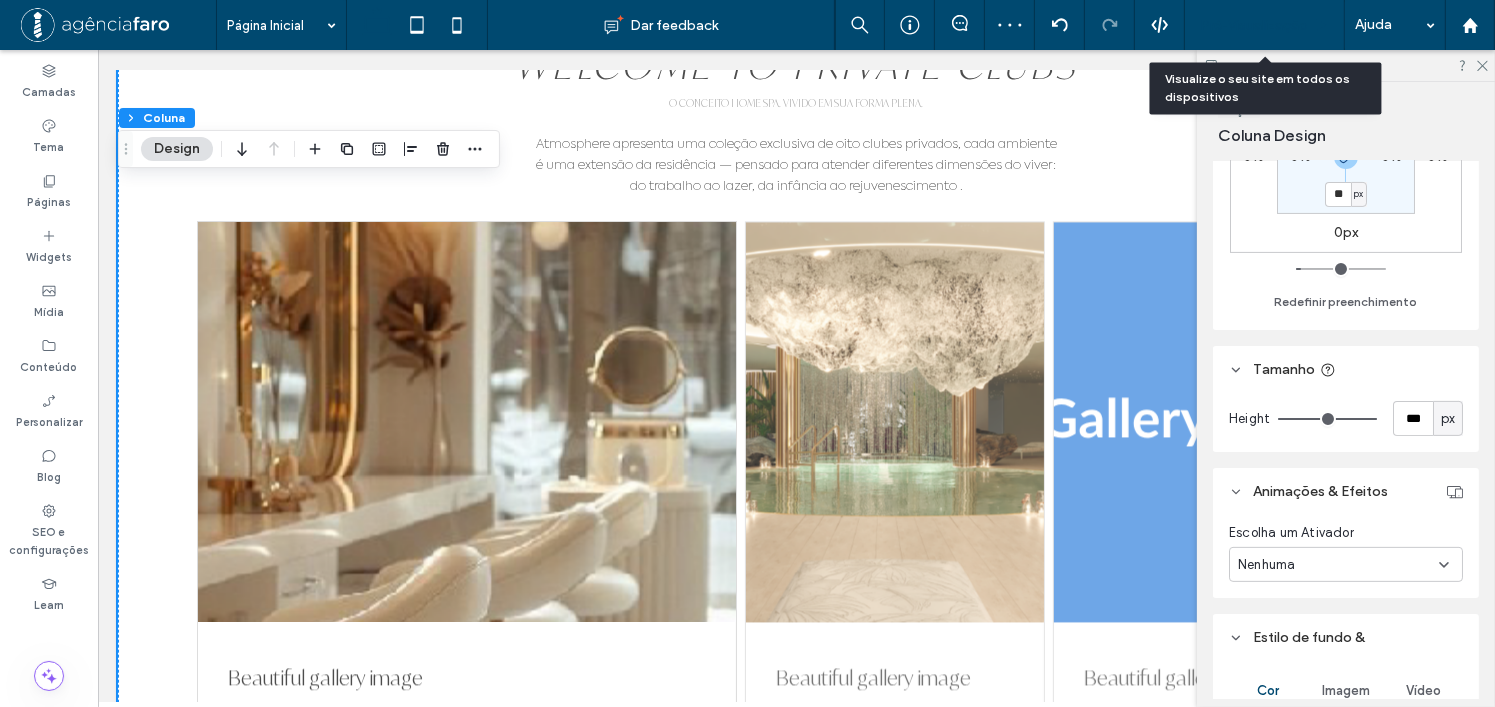 click on "Pré-Visualizaçāo" at bounding box center (1254, 25) 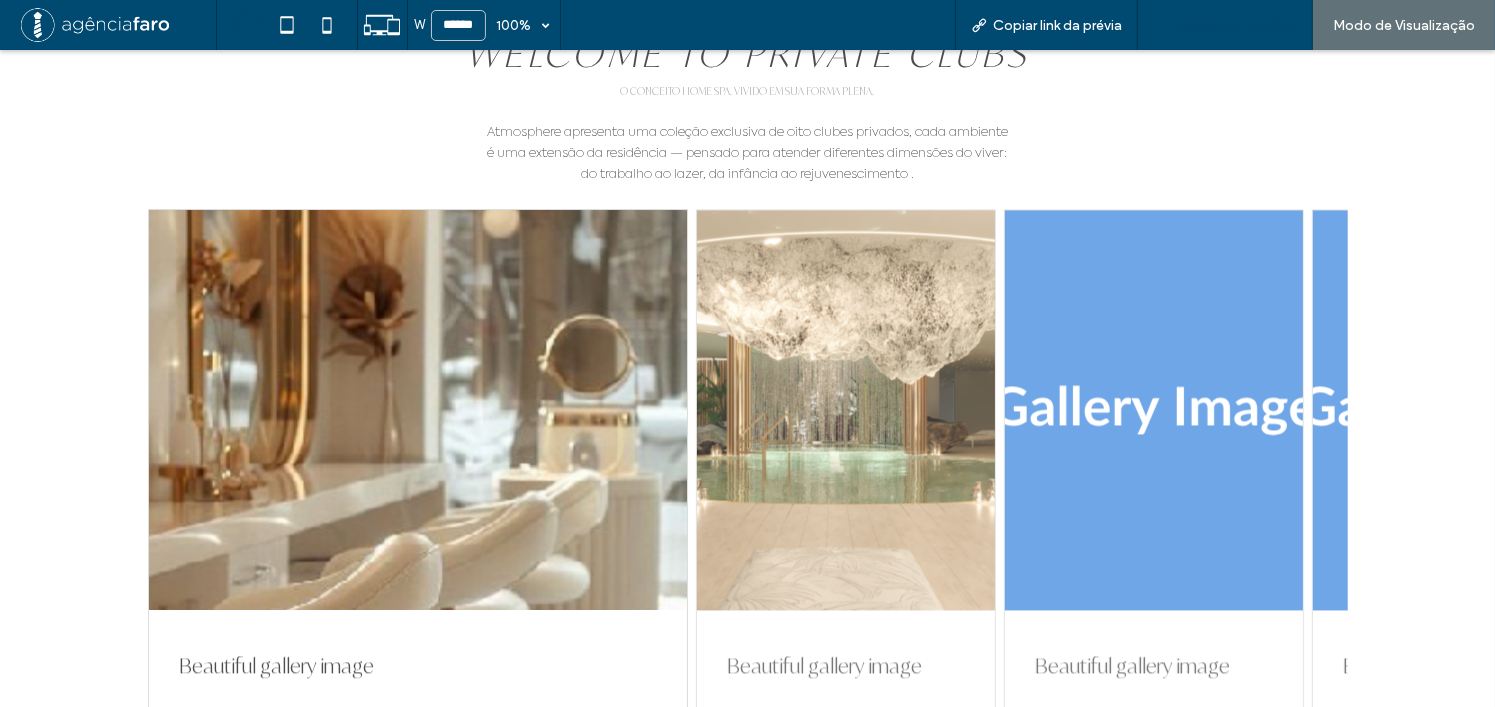 scroll, scrollTop: 4192, scrollLeft: 0, axis: vertical 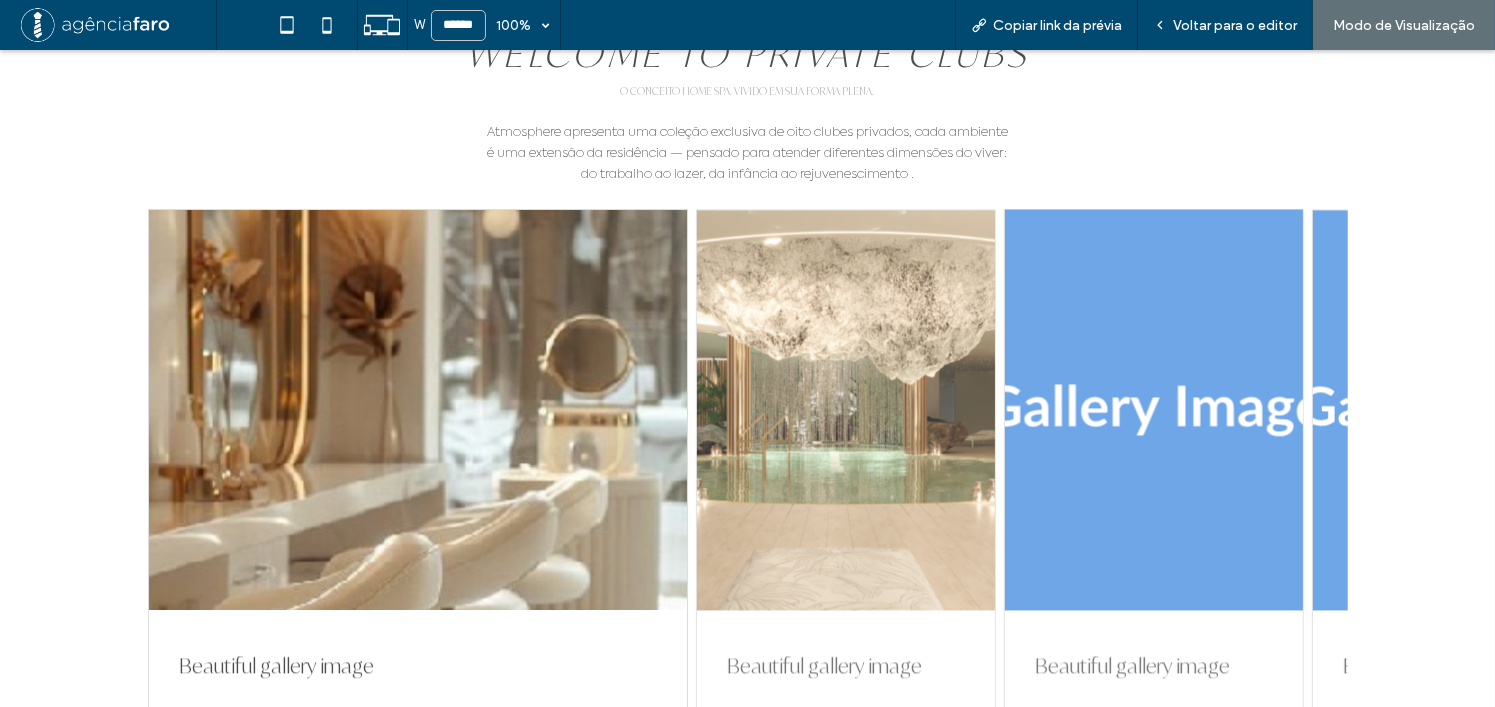 click at bounding box center [1154, 410] 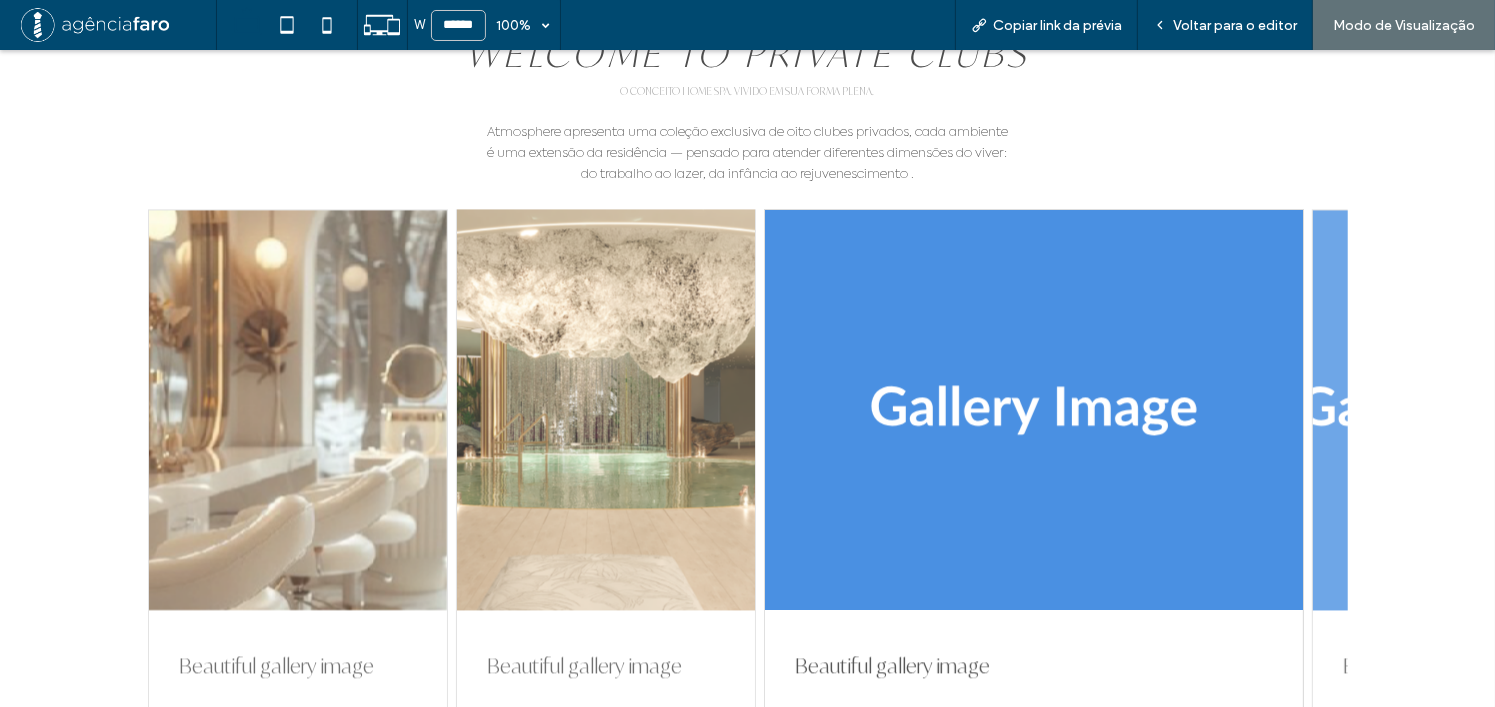 click at bounding box center (606, 410) 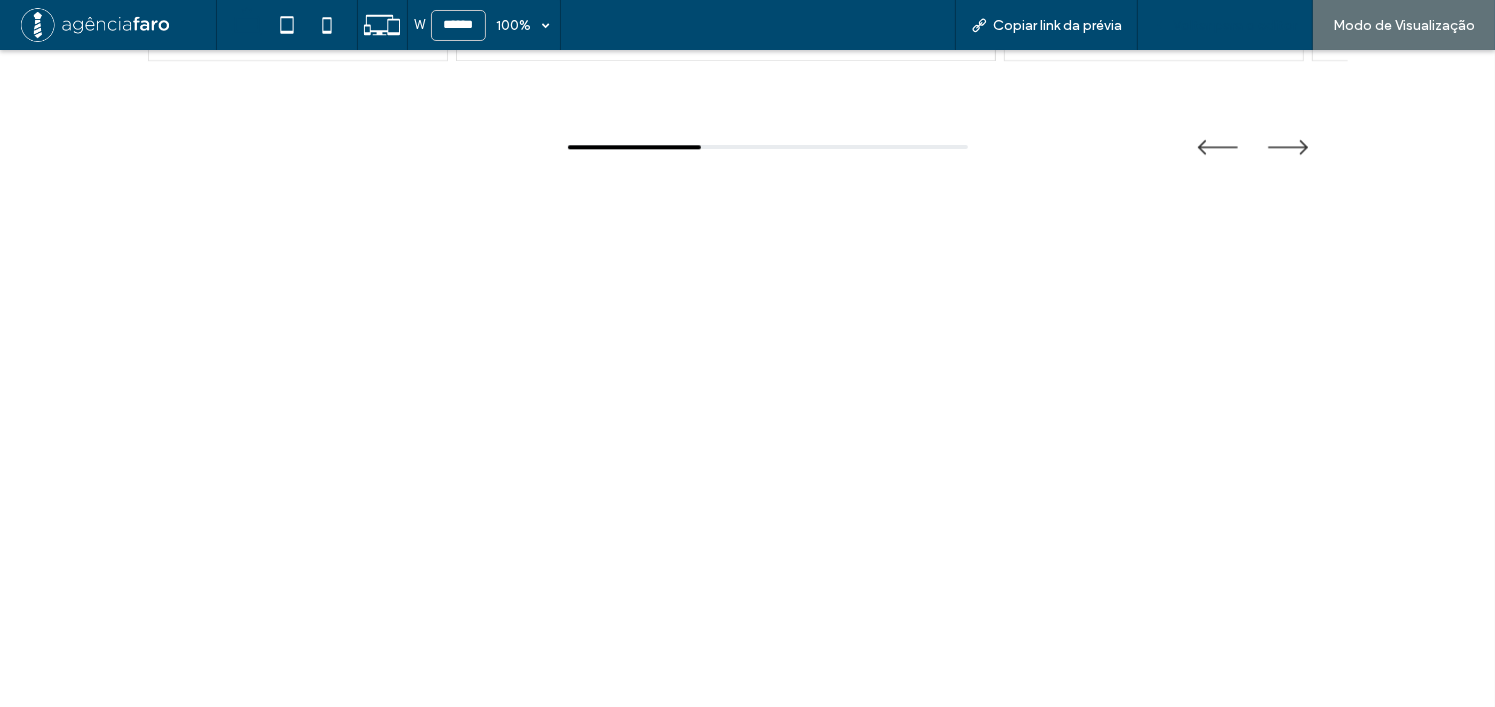 click on "Voltar para o editor" at bounding box center [1225, 25] 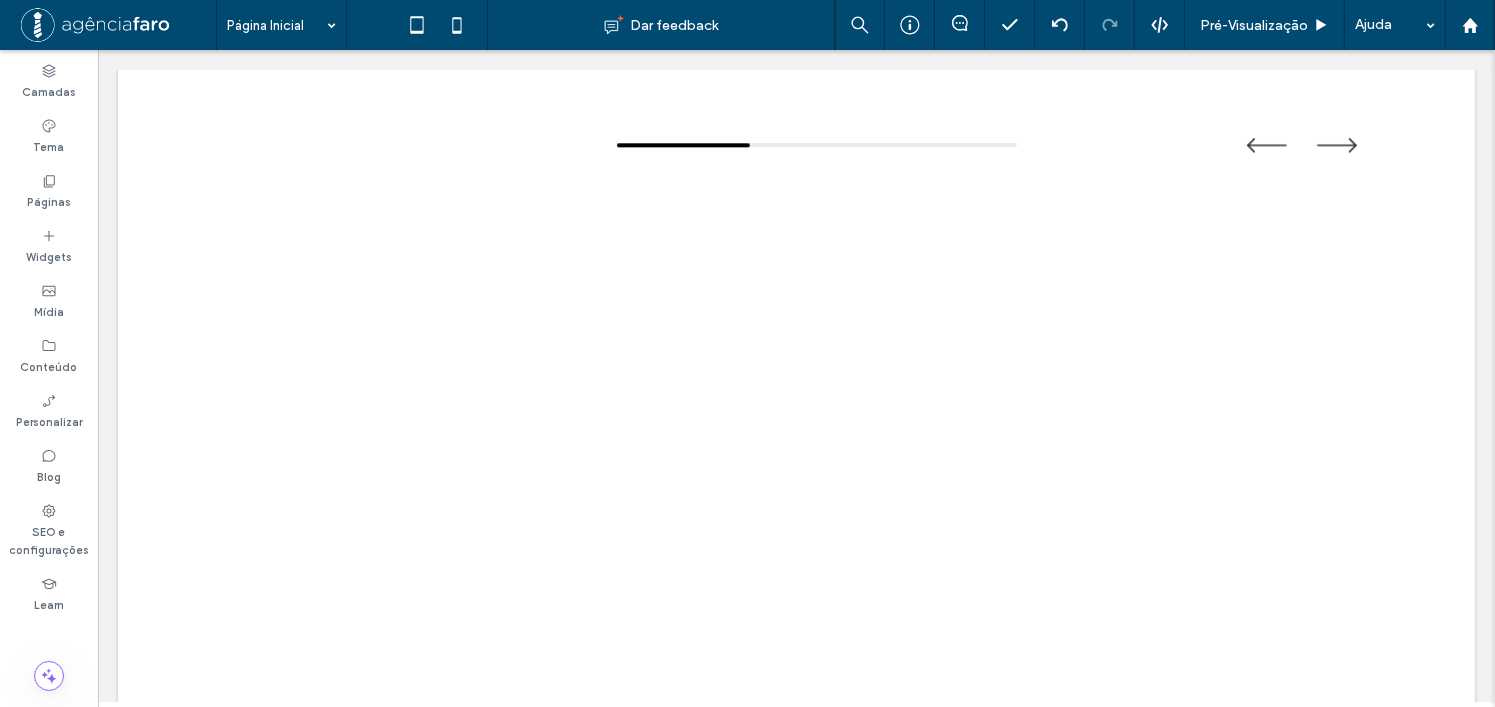 scroll, scrollTop: 4873, scrollLeft: 0, axis: vertical 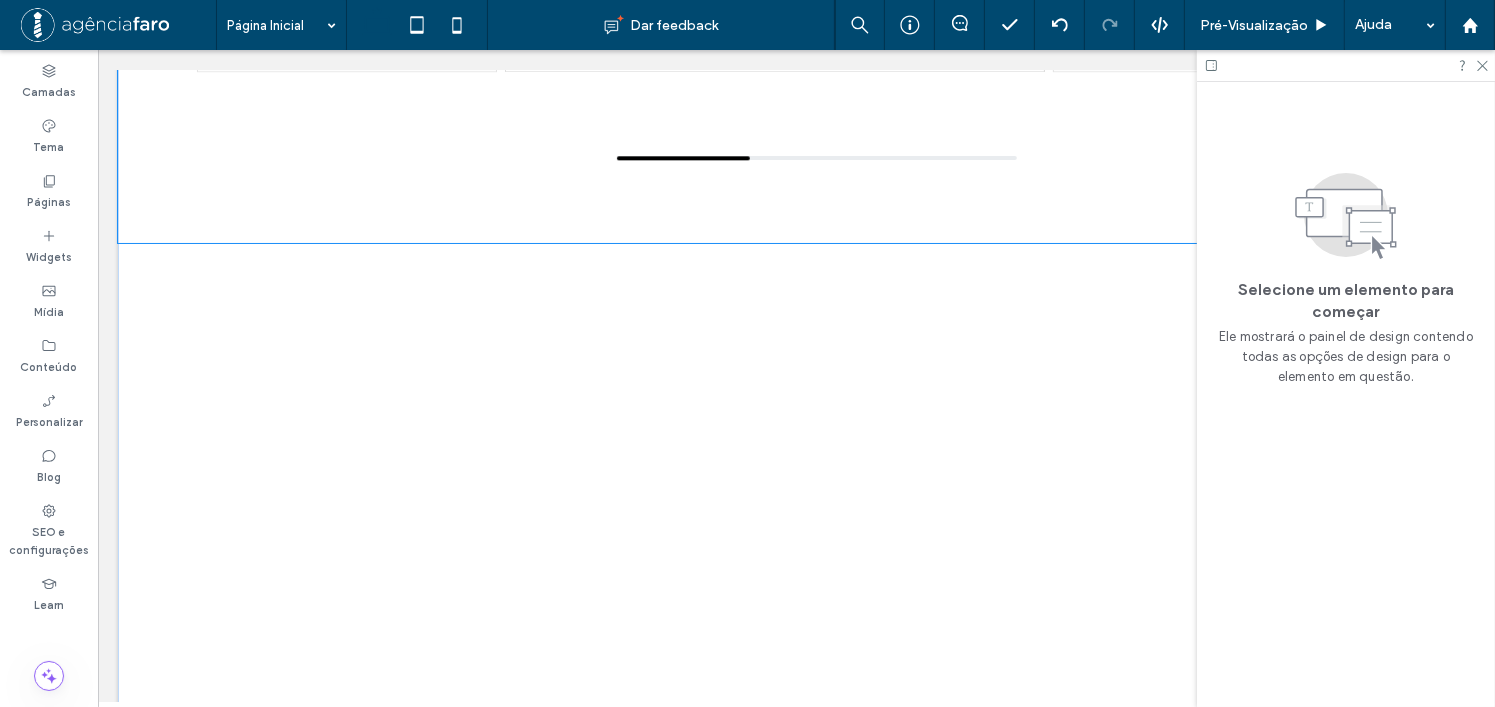 click on "Beautiful gallery image
Beautiful gallery image
Beautiful gallery image
Beautiful gallery image
Beautiful gallery image" at bounding box center [795, -119] 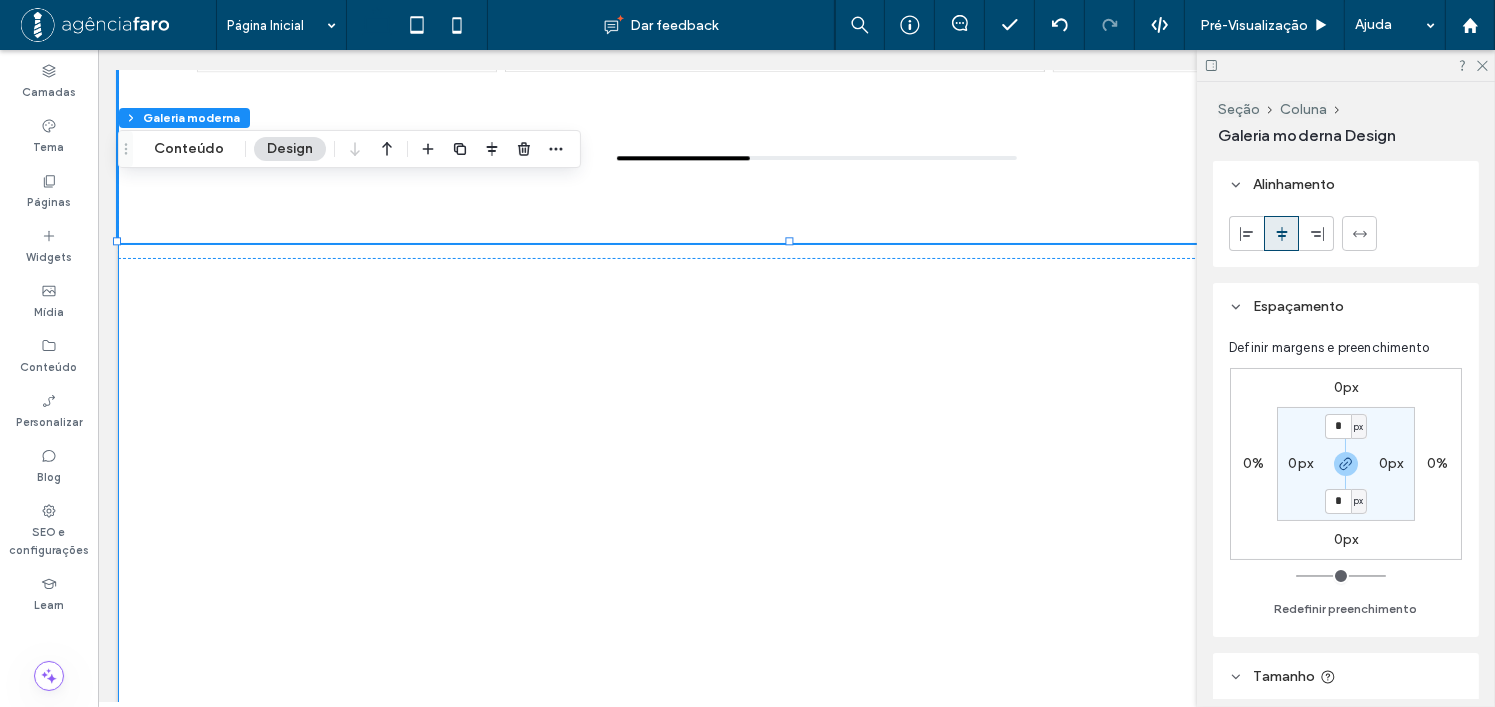click on "LAZER INIGUALÁVEL
WELCOME TO PRIVATE CLUBS
O CONCEITO HOME SPA. VIVIDO EM SUA FORMA PLENA.
Atmosphere apresenta uma coleção exclusiva de oito clubes privados, cada ambiente é uma extensão da residência — pensado para atender diferentes dimensões do viver: do trabalho ao lazer, da infância ao rejuvenescimento .
Beautiful gallery image
Beautiful gallery image
Beautiful gallery image
Beautiful gallery image
Beautiful gallery image" at bounding box center [795, 168] 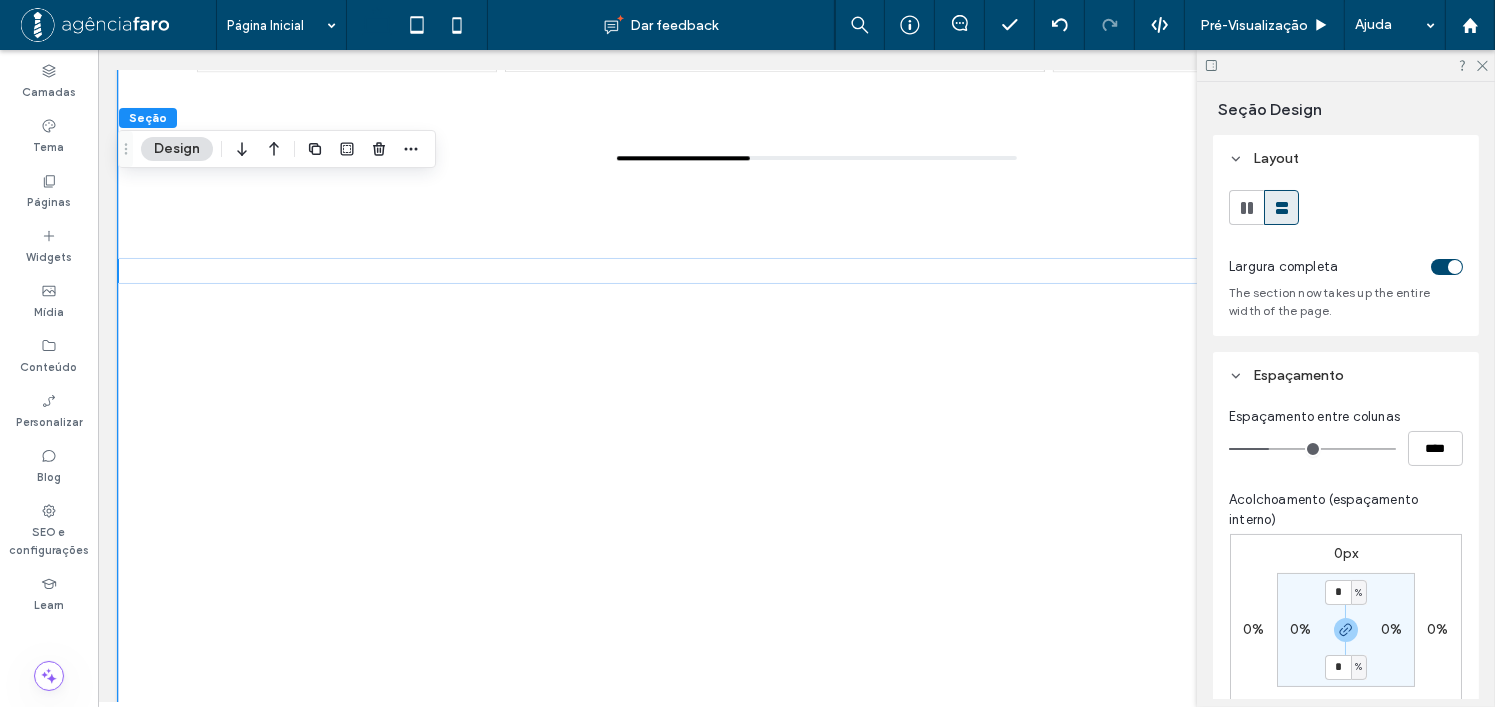 click on "LAZER INIGUALÁVEL
WELCOME TO PRIVATE CLUBS
O CONCEITO HOME SPA. VIVIDO EM SUA FORMA PLENA.
Atmosphere apresenta uma coleção exclusiva de oito clubes privados, cada ambiente é uma extensão da residência — pensado para atender diferentes dimensões do viver: do trabalho ao lazer, da infância ao rejuvenescimento .
Beautiful gallery image
Beautiful gallery image
Beautiful gallery image
Beautiful gallery image
Beautiful gallery image" at bounding box center (795, 168) 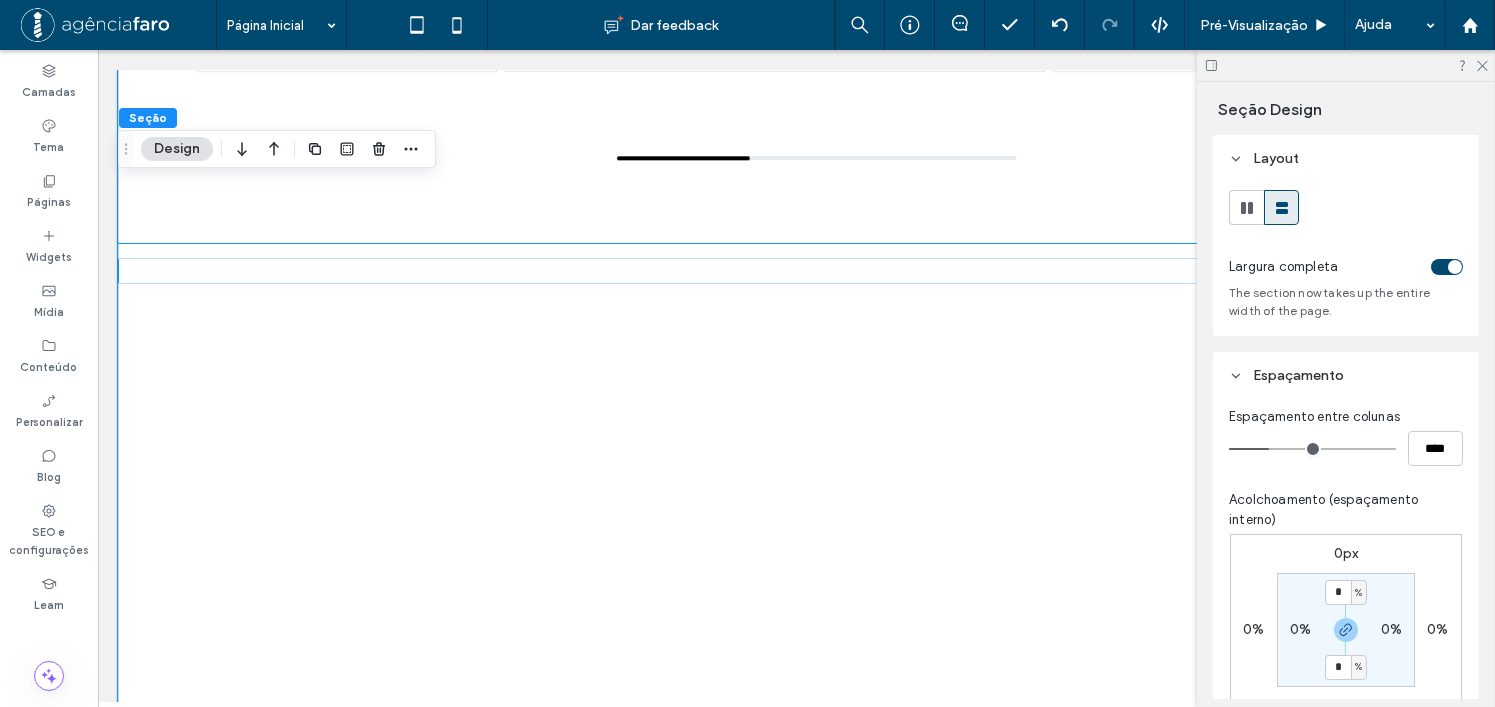click at bounding box center [795, 660] 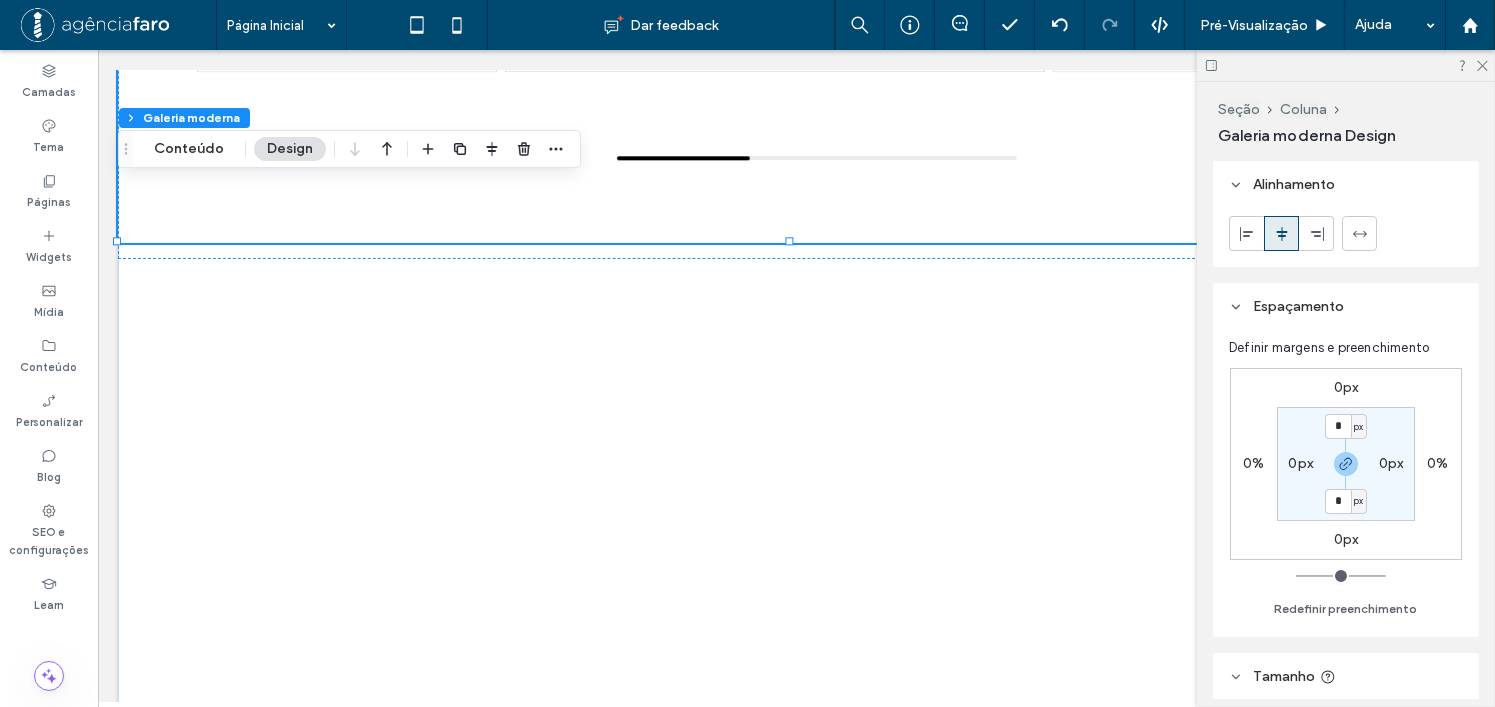 drag, startPoint x: 761, startPoint y: 341, endPoint x: 763, endPoint y: 318, distance: 23.086792 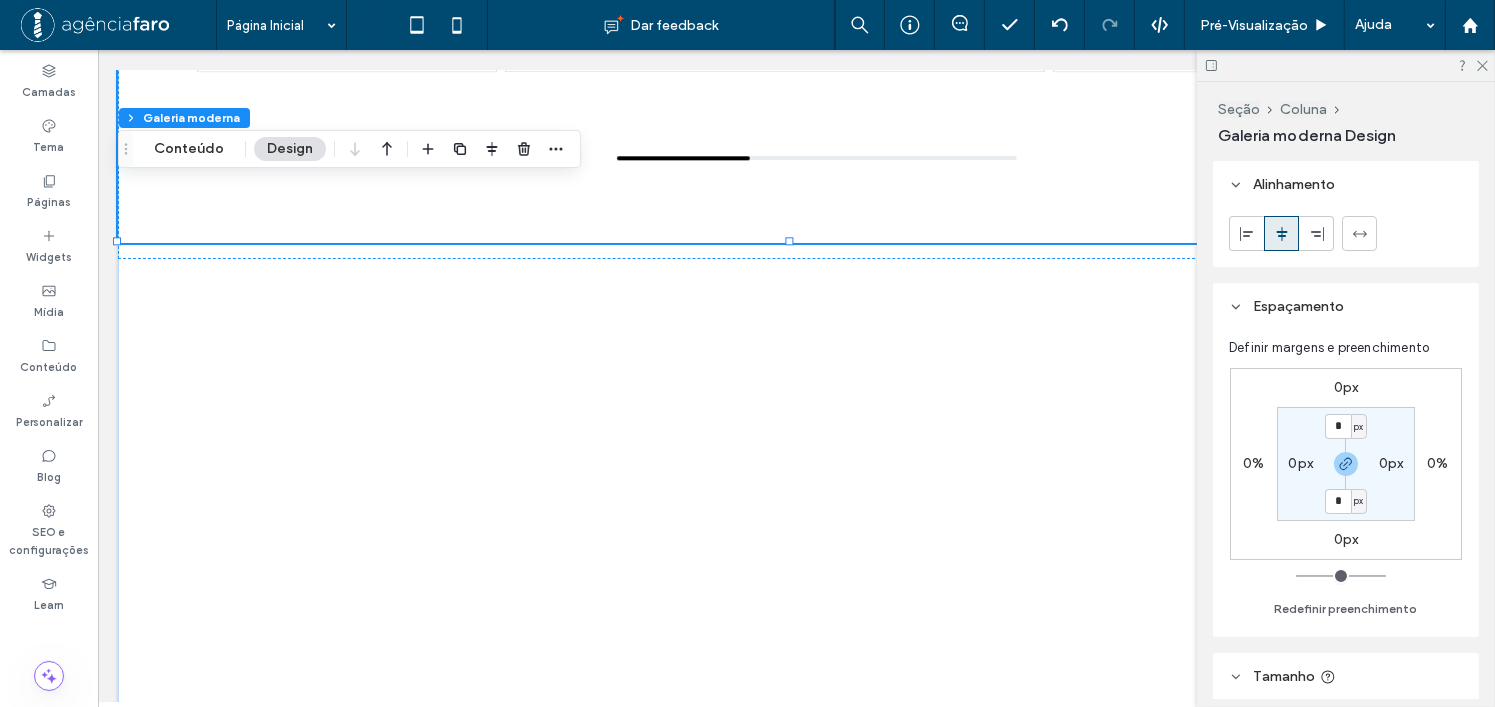 click at bounding box center (795, 660) 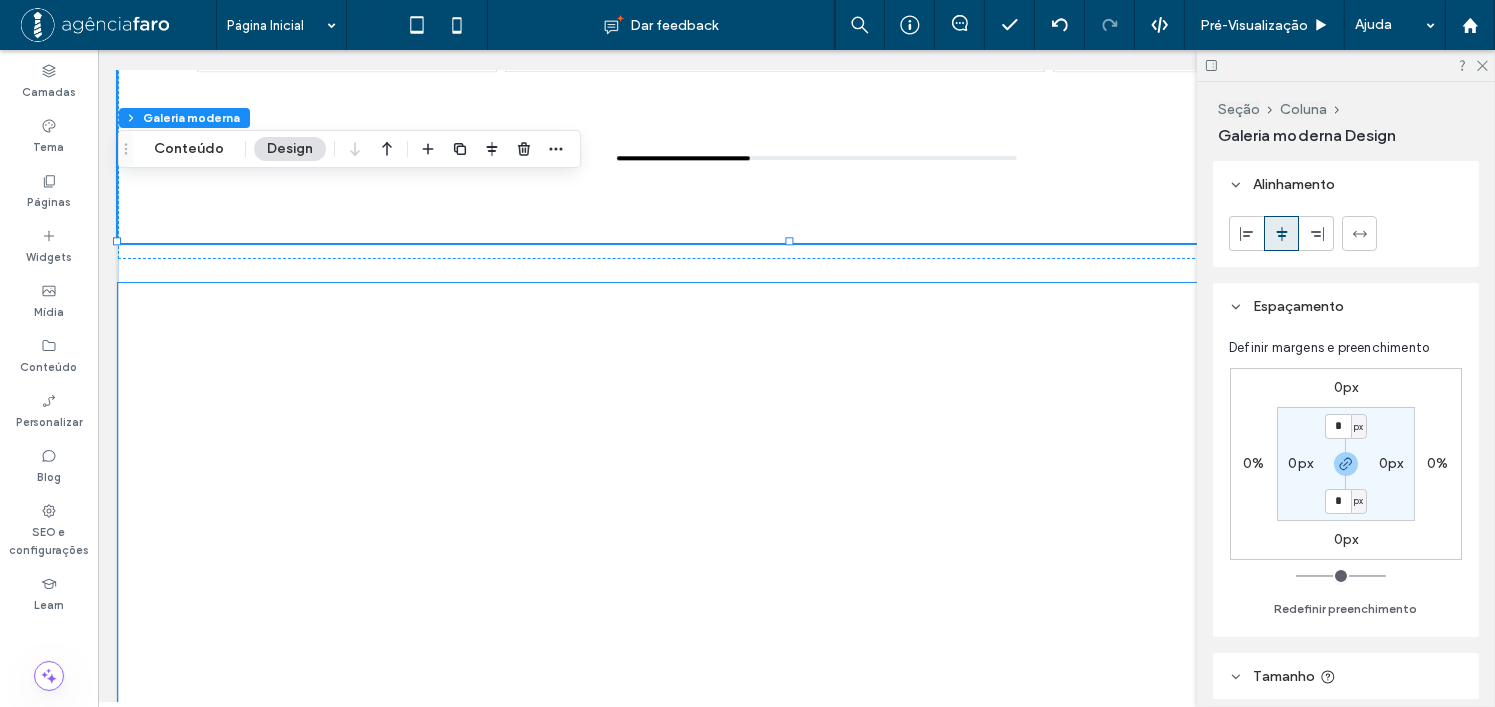 click at bounding box center (795, 660) 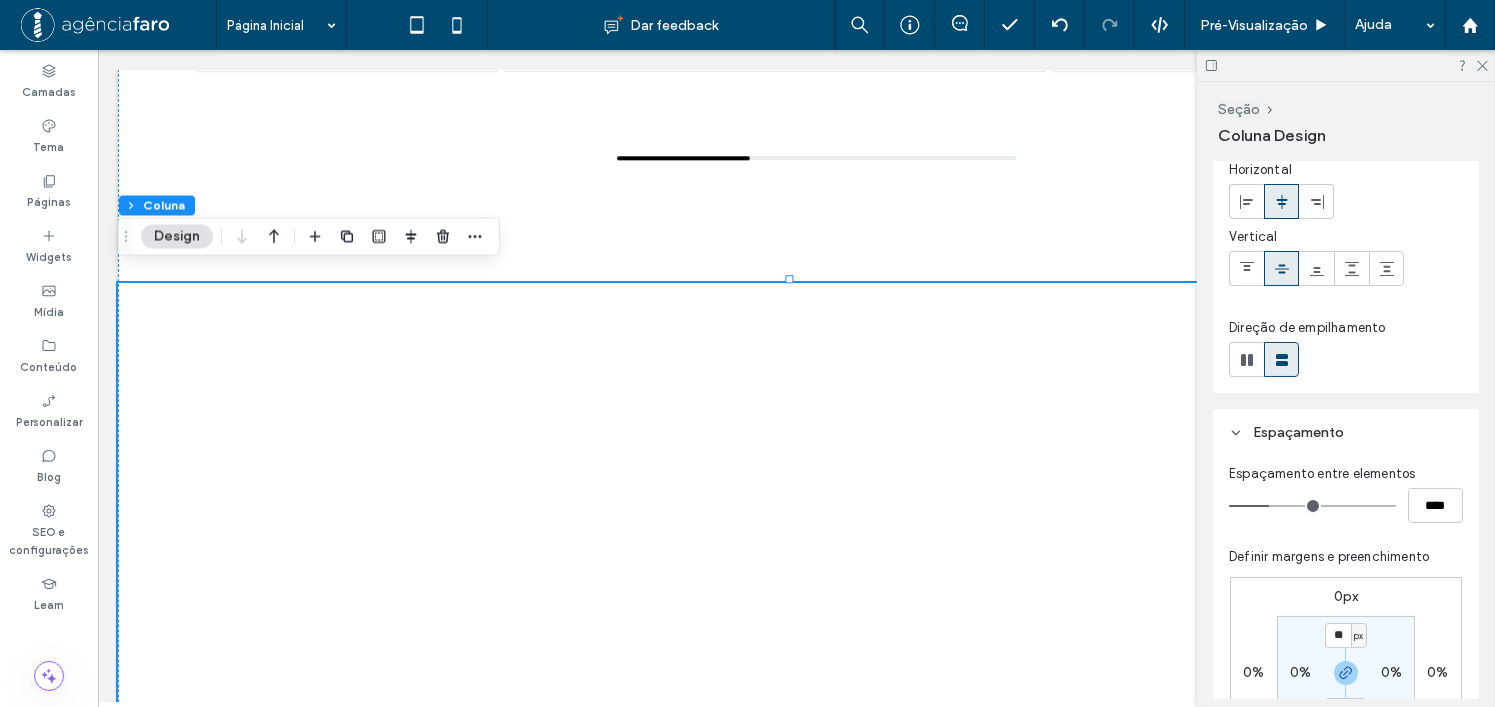 scroll, scrollTop: 200, scrollLeft: 0, axis: vertical 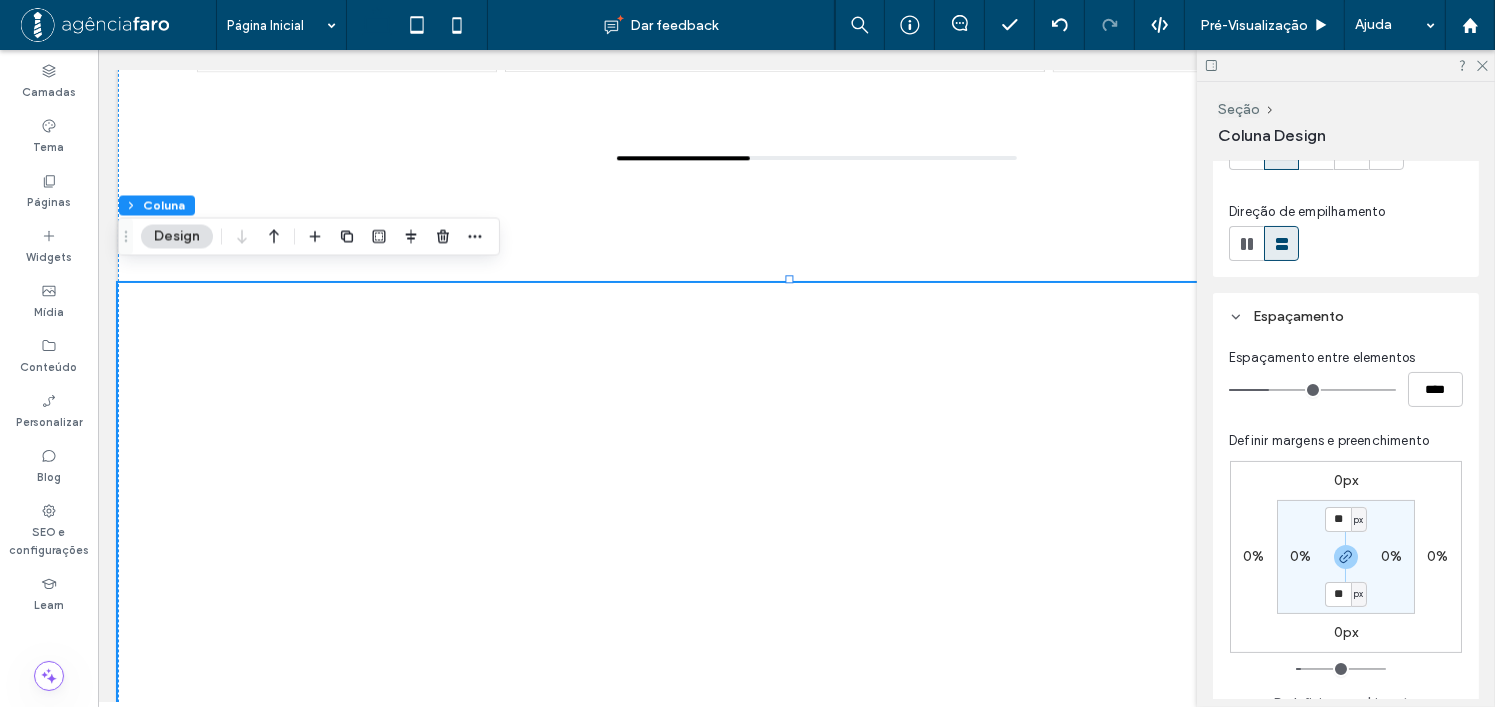 drag, startPoint x: 1263, startPoint y: 402, endPoint x: 1196, endPoint y: 404, distance: 67.02985 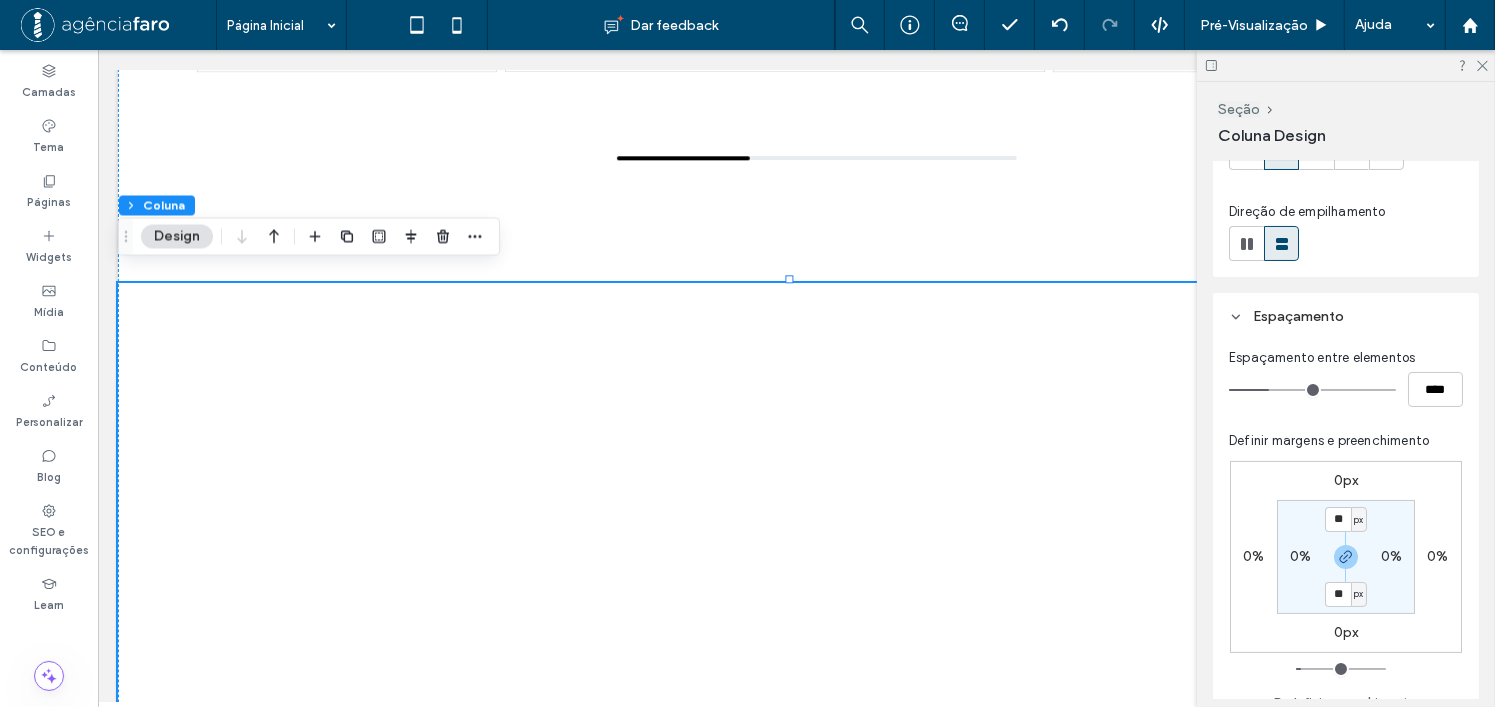 click on "Seção Coluna Design Layout Alinhamento de conteúdo Horizontal Vertical Direção de empilhamento Espaçamento Espaçamento entre elementos **** Definir margens e preenchimento 0px 0% 0px 0% ** px 0% ** px 0% Redefinir preenchimento Tamanho Height *** px Animações & Efeitos Escolha um Ativador Nenhuma Estilo de fundo & Cor Imagem Vídeo Cor de fundo Raio do canto * px Borda *** Sombra" at bounding box center (1346, 394) 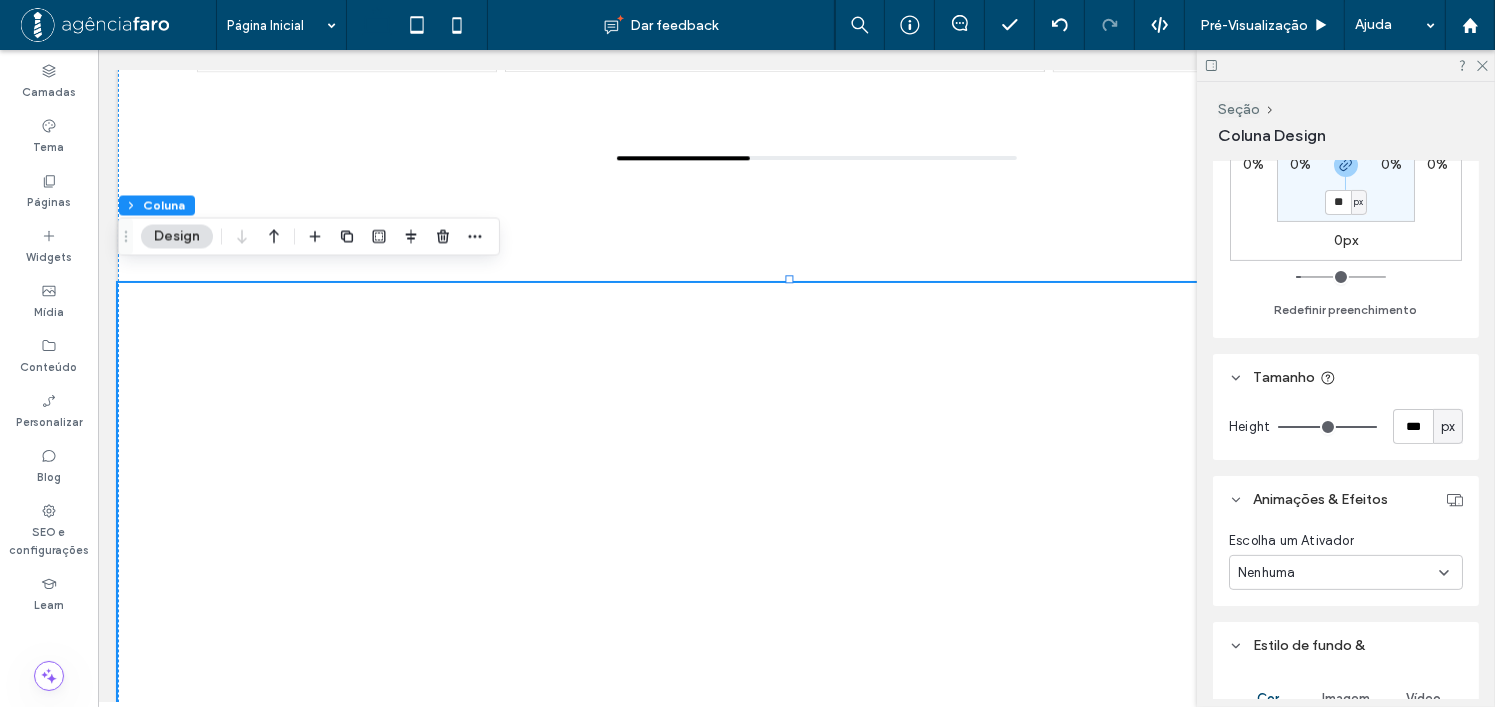 scroll, scrollTop: 600, scrollLeft: 0, axis: vertical 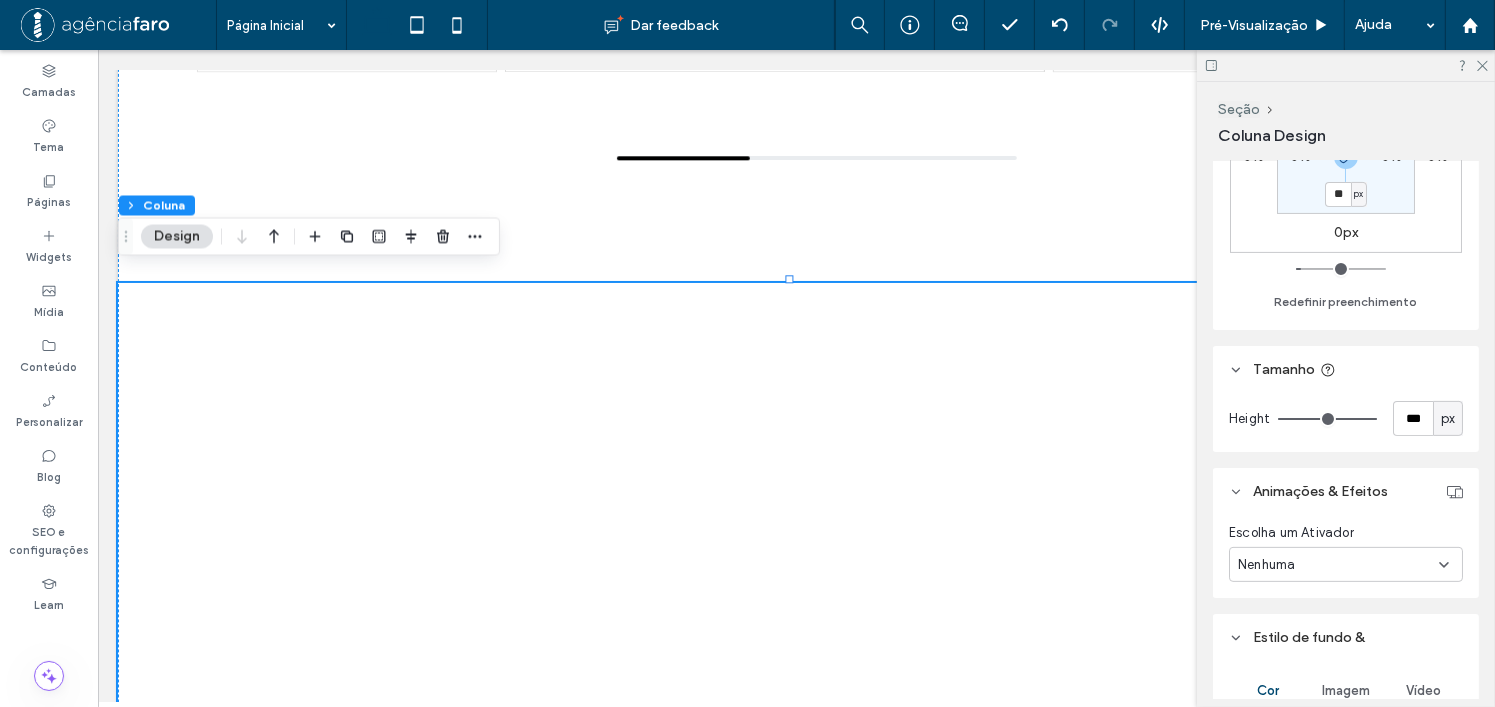 type on "***" 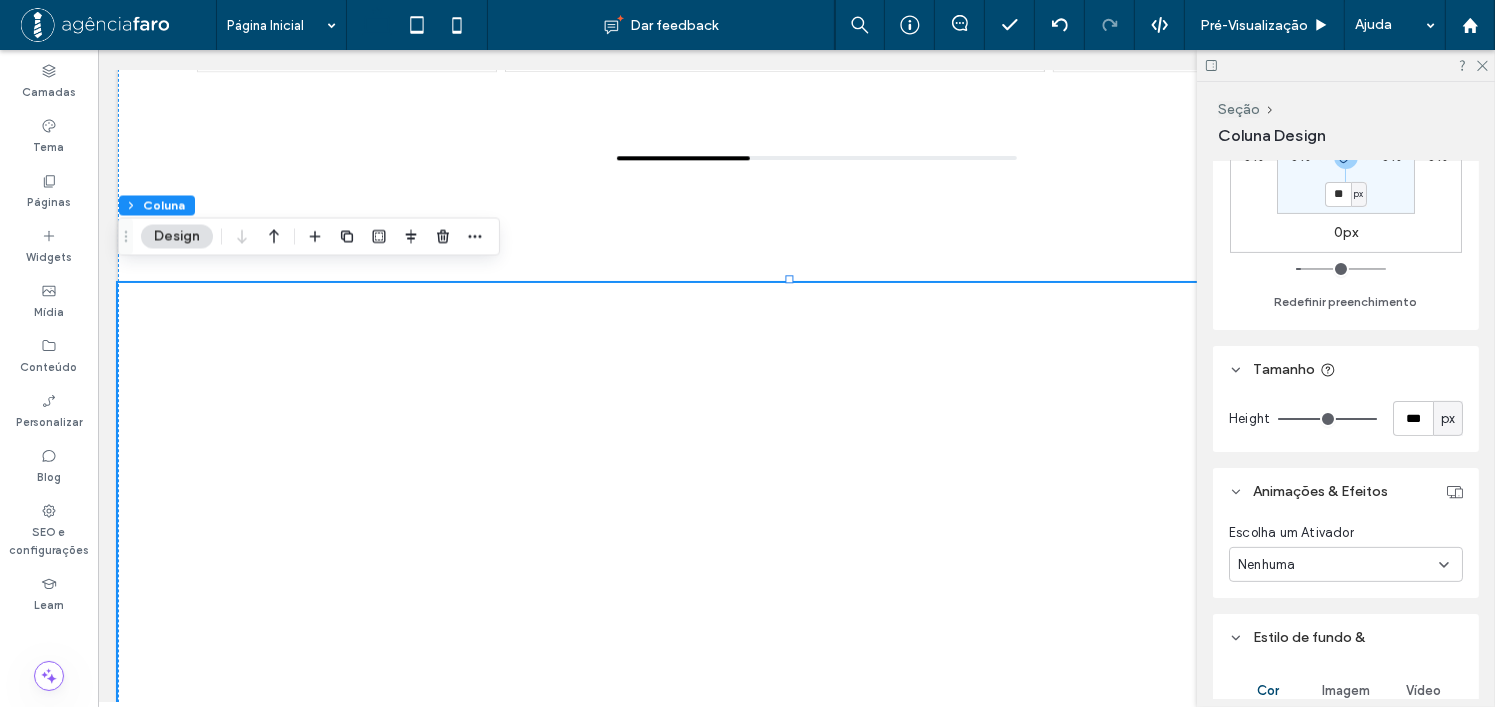 type on "***" 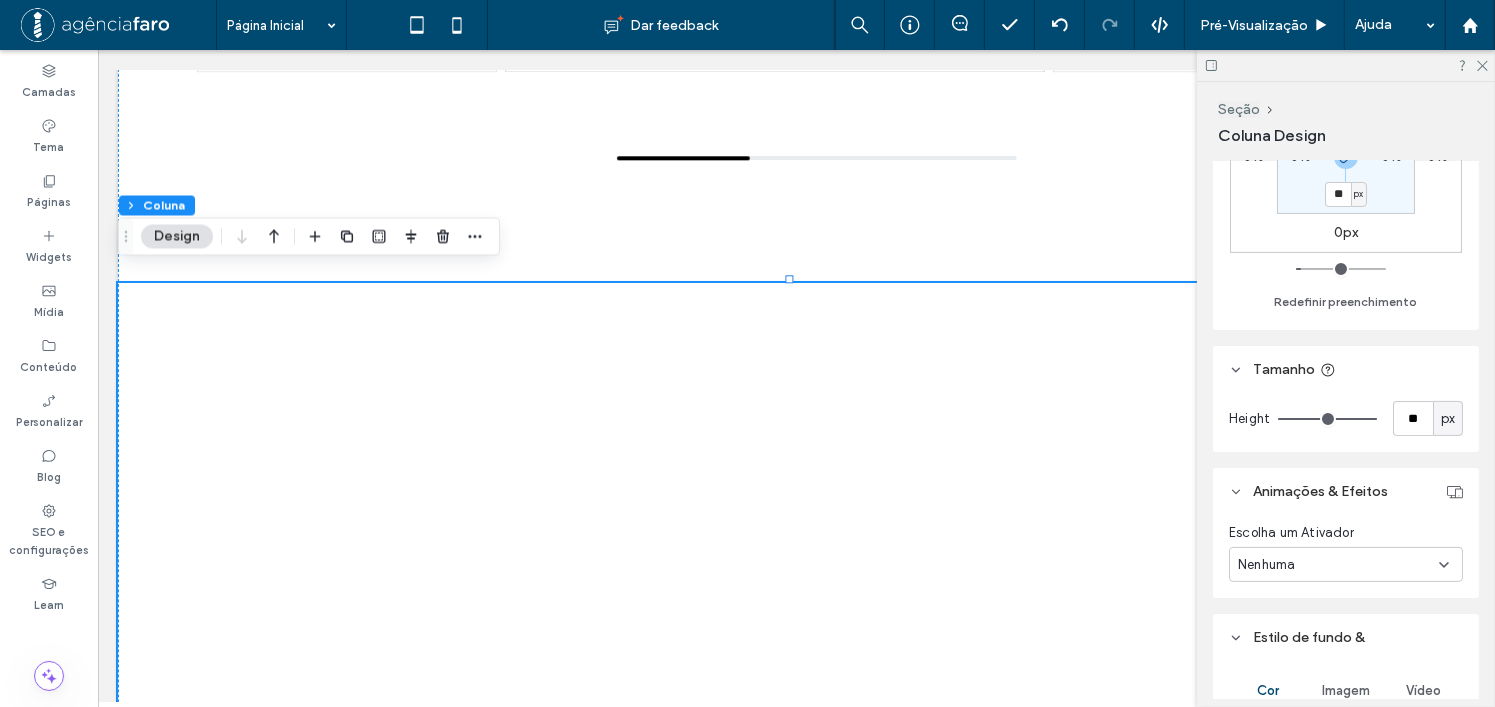 type on "*" 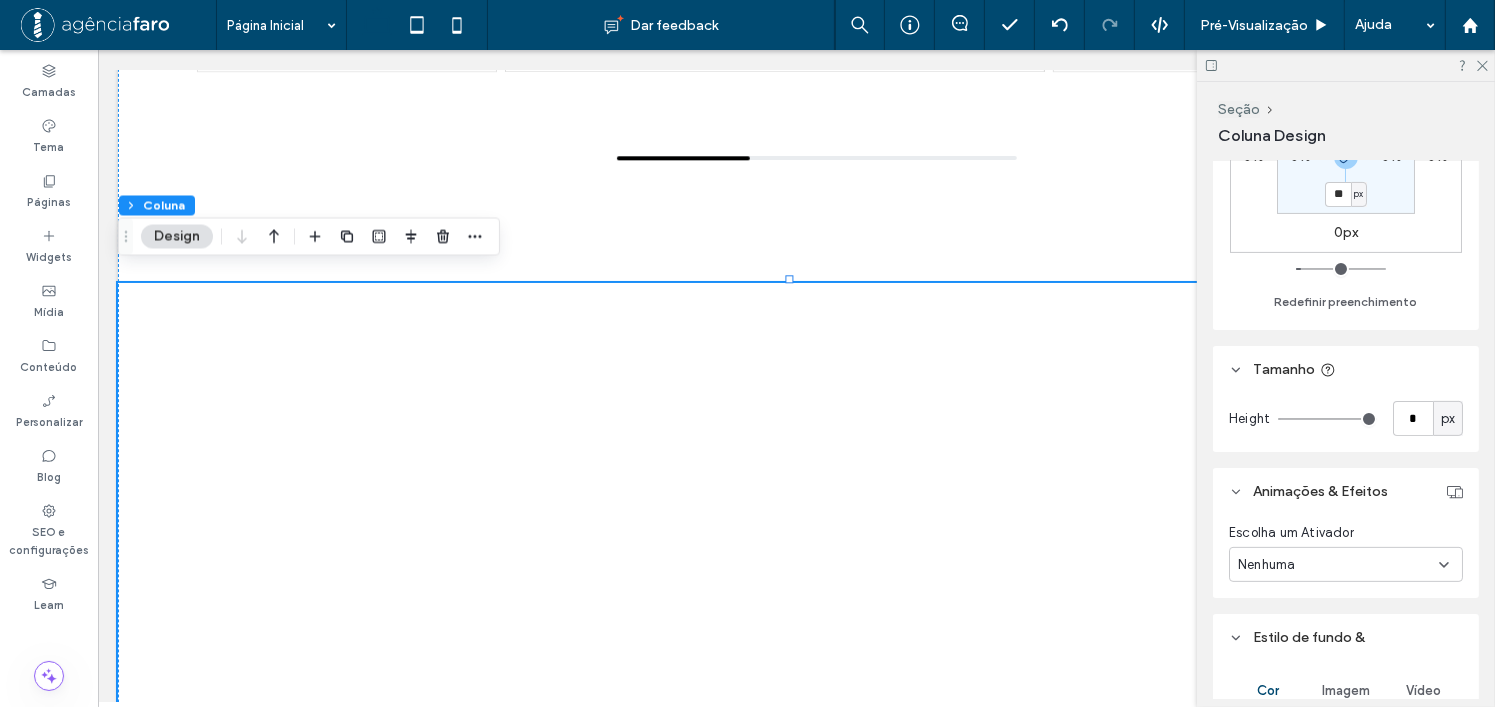 drag, startPoint x: 1358, startPoint y: 417, endPoint x: 1246, endPoint y: 419, distance: 112.01785 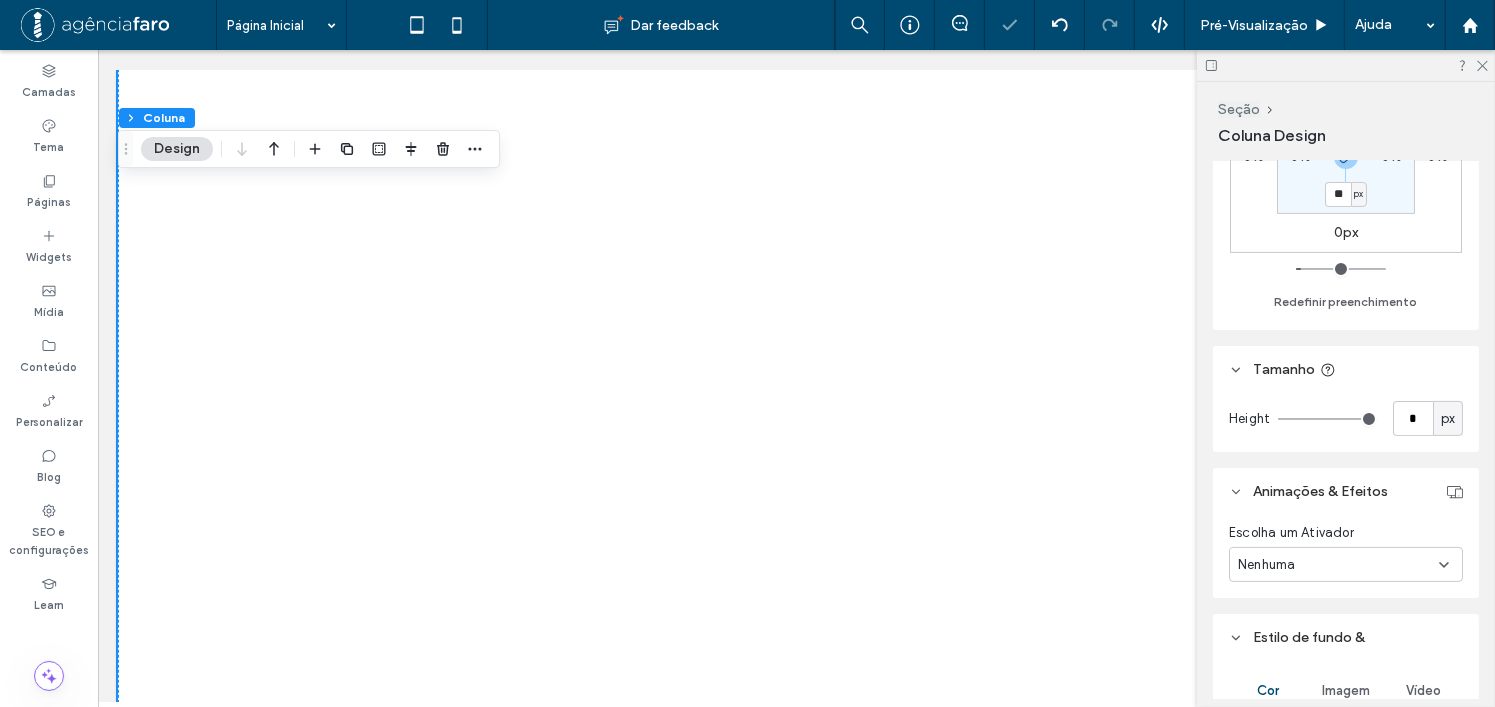 scroll, scrollTop: 5573, scrollLeft: 0, axis: vertical 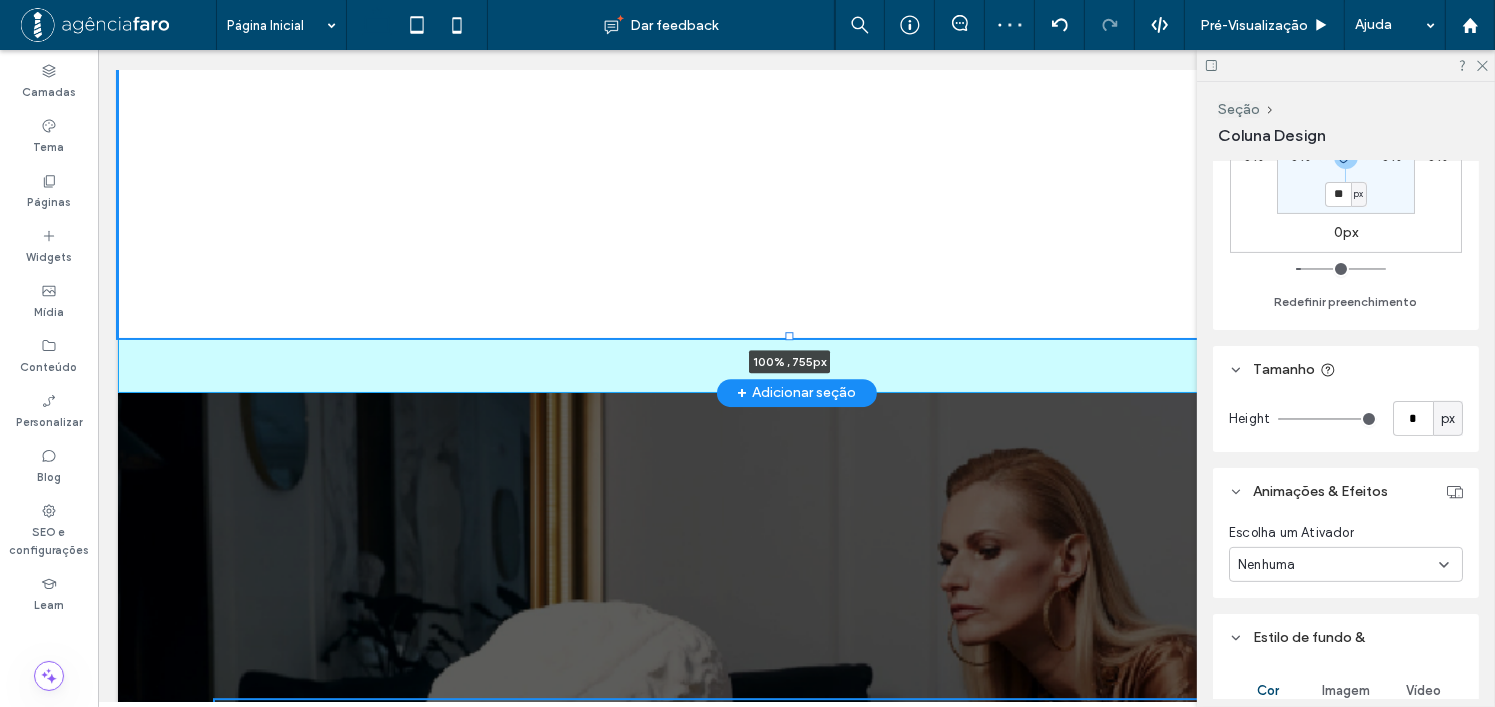 drag, startPoint x: 787, startPoint y: 323, endPoint x: 939, endPoint y: 139, distance: 238.66295 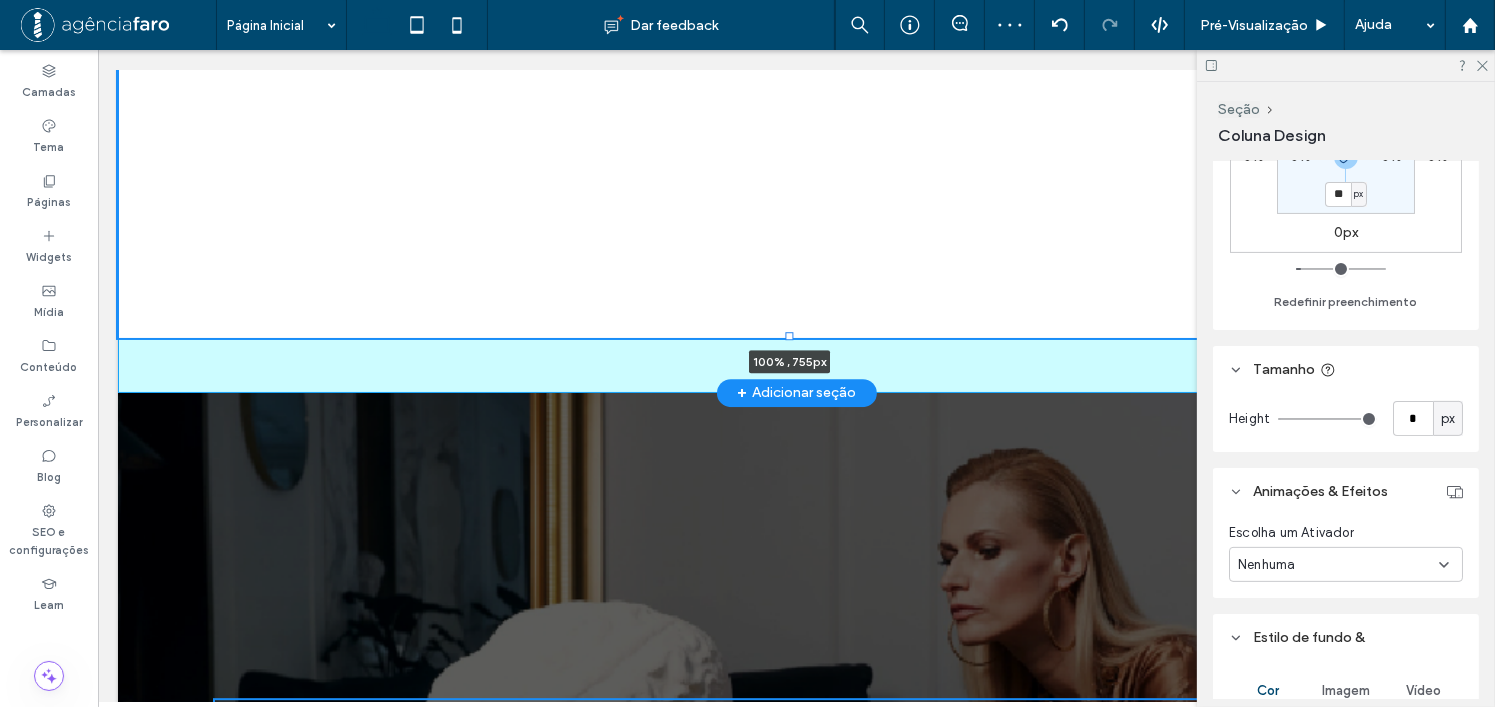 click on "LAZER INIGUALÁVEL
WELCOME TO PRIVATE CLUBS
O CONCEITO HOME SPA. VIVIDO EM SUA FORMA PLENA.
Atmosphere apresenta uma coleção exclusiva de oito clubes privados, cada ambiente é uma extensão da residência — pensado para atender diferentes dimensões do viver: do trabalho ao lazer, da infância ao rejuvenescimento .
Beautiful gallery image
Beautiful gallery image
Beautiful gallery image
Beautiful gallery image
Beautiful gallery image
100% , 755px" at bounding box center [795, -532] 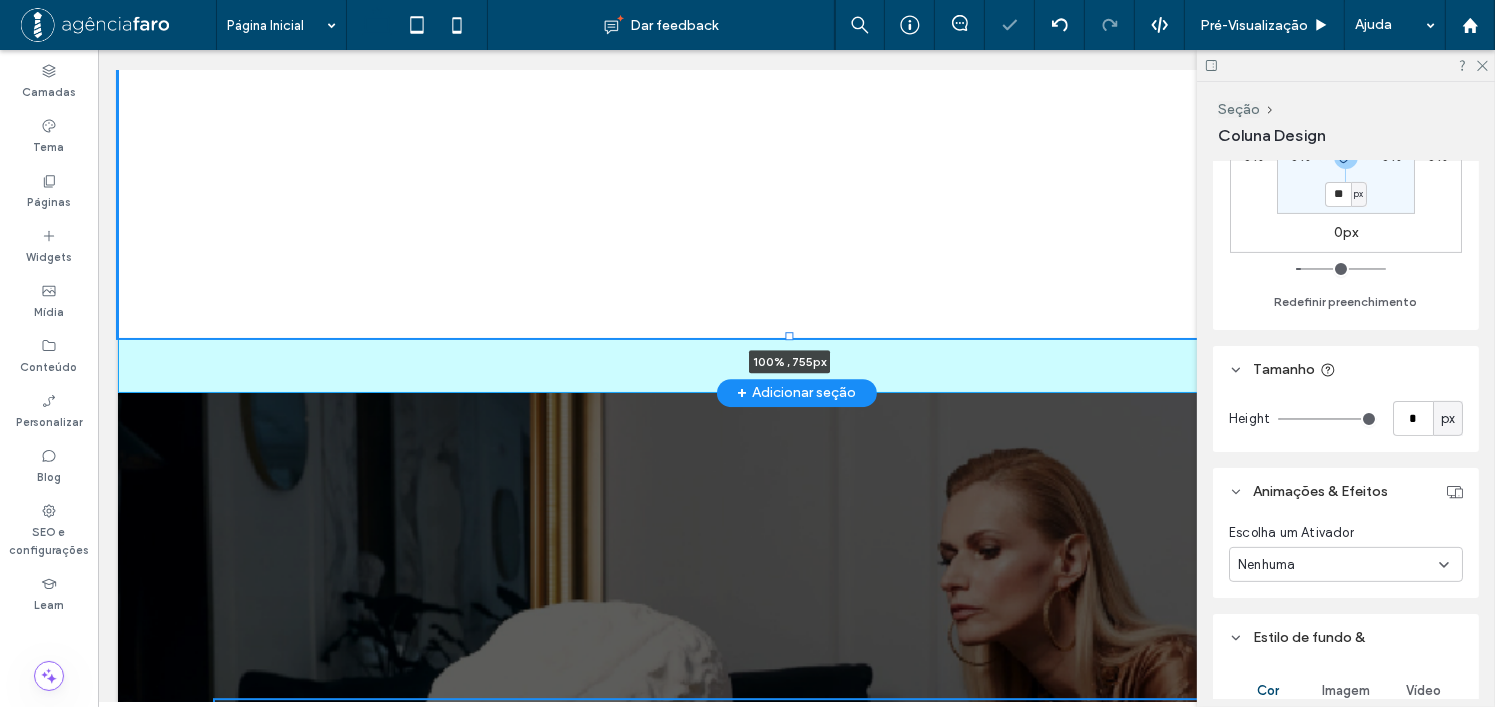 type on "***" 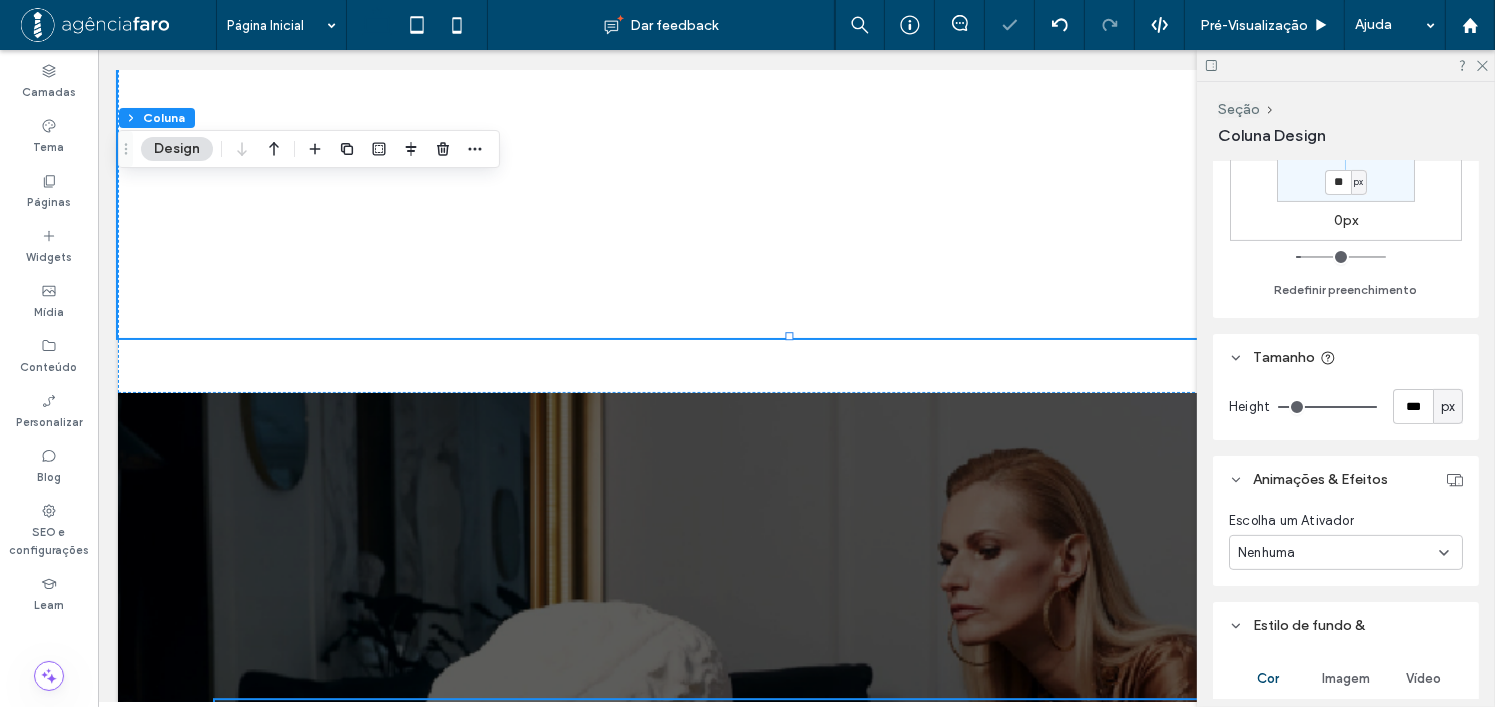 scroll, scrollTop: 600, scrollLeft: 0, axis: vertical 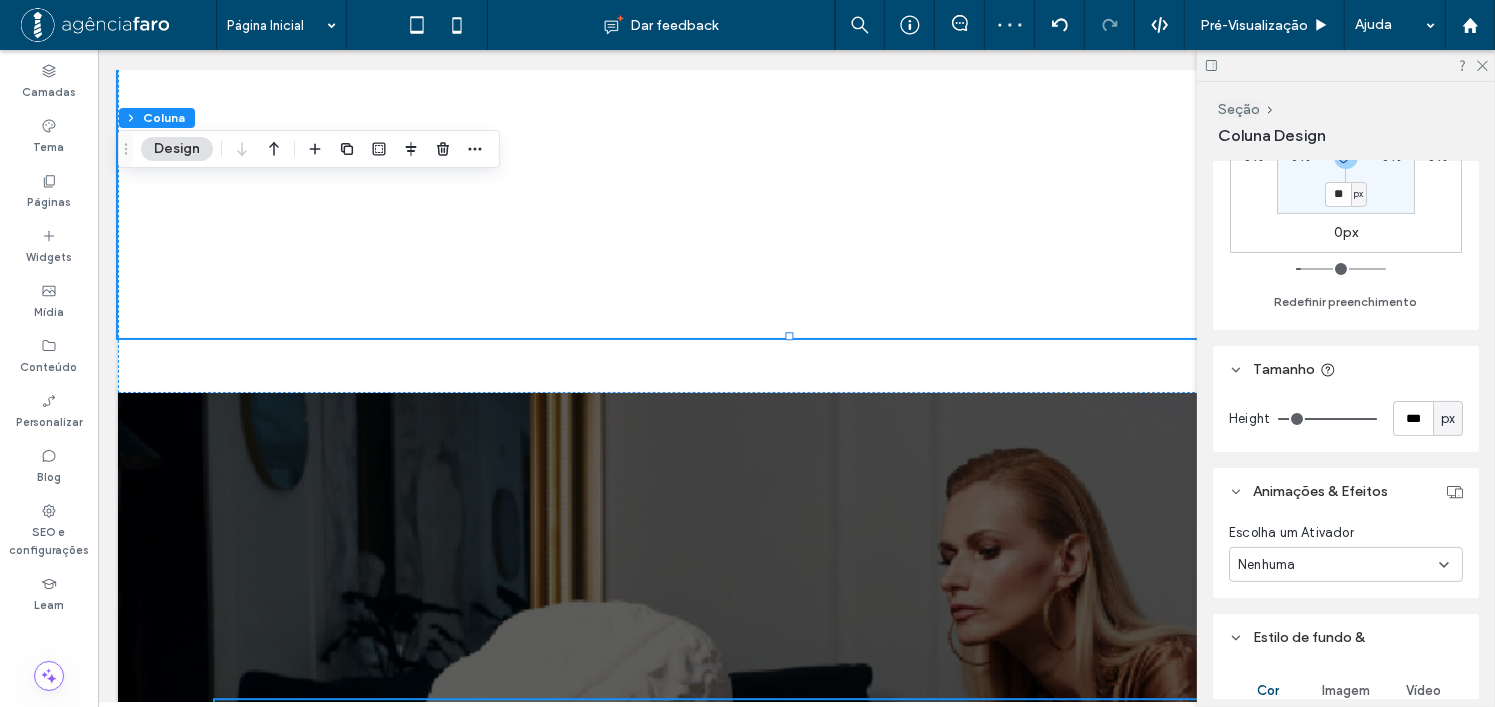 click on "px" at bounding box center [1448, 419] 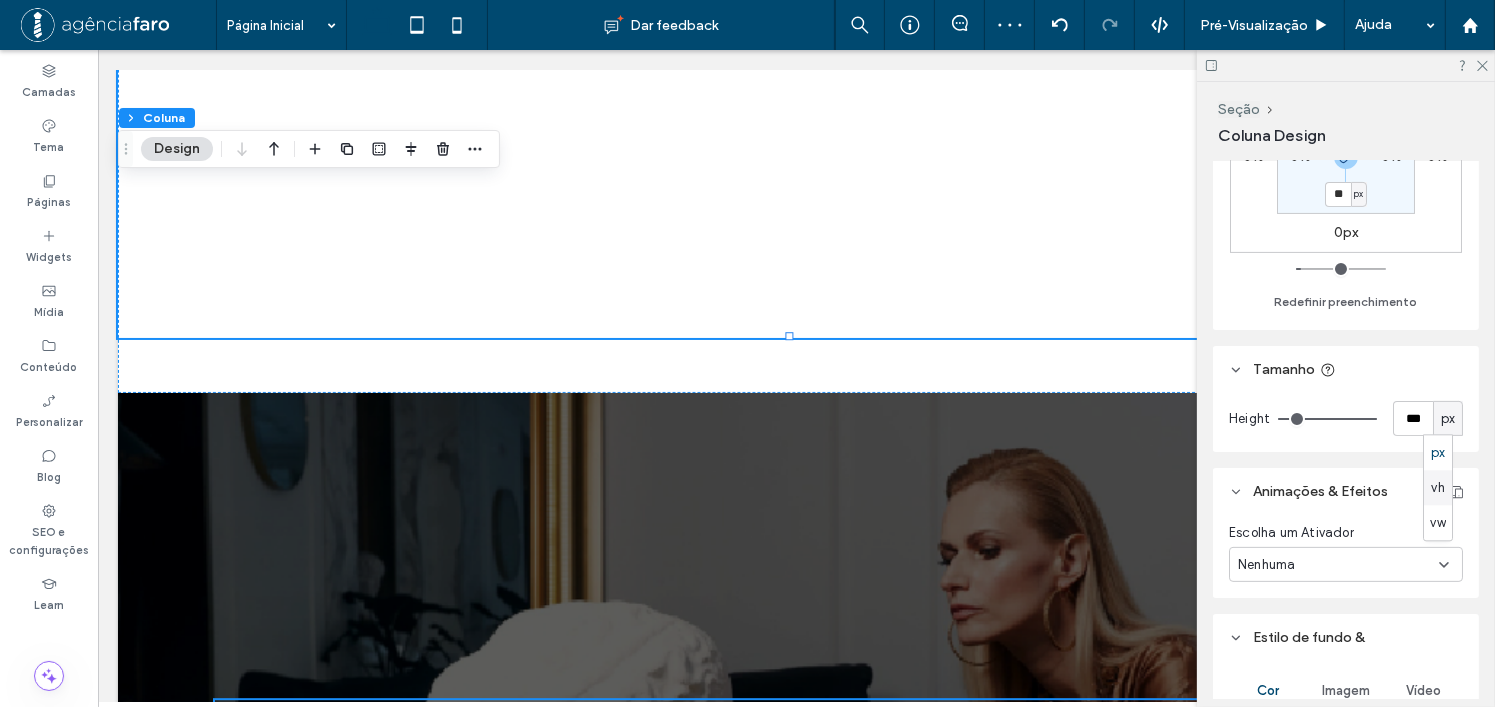 click on "vh" at bounding box center (1437, 488) 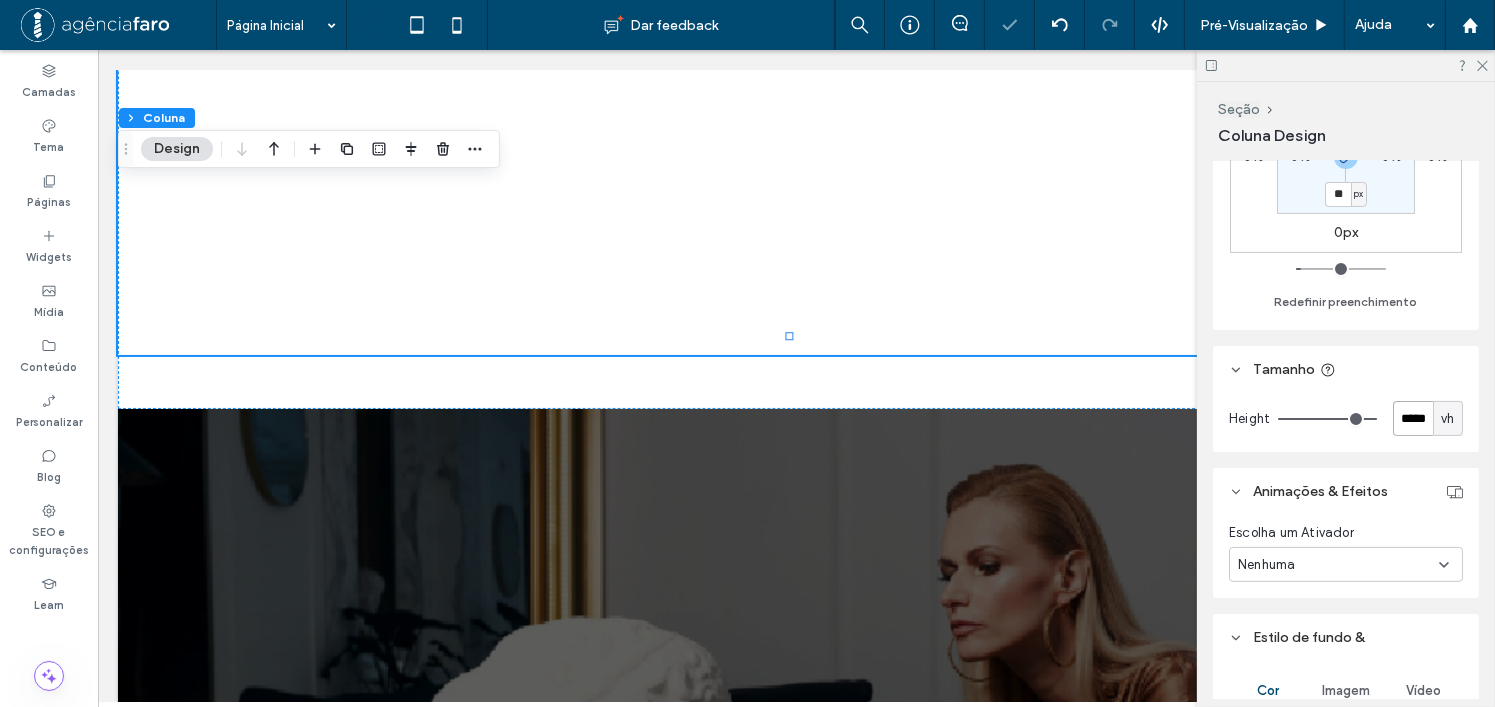 click on "*****" at bounding box center (1413, 418) 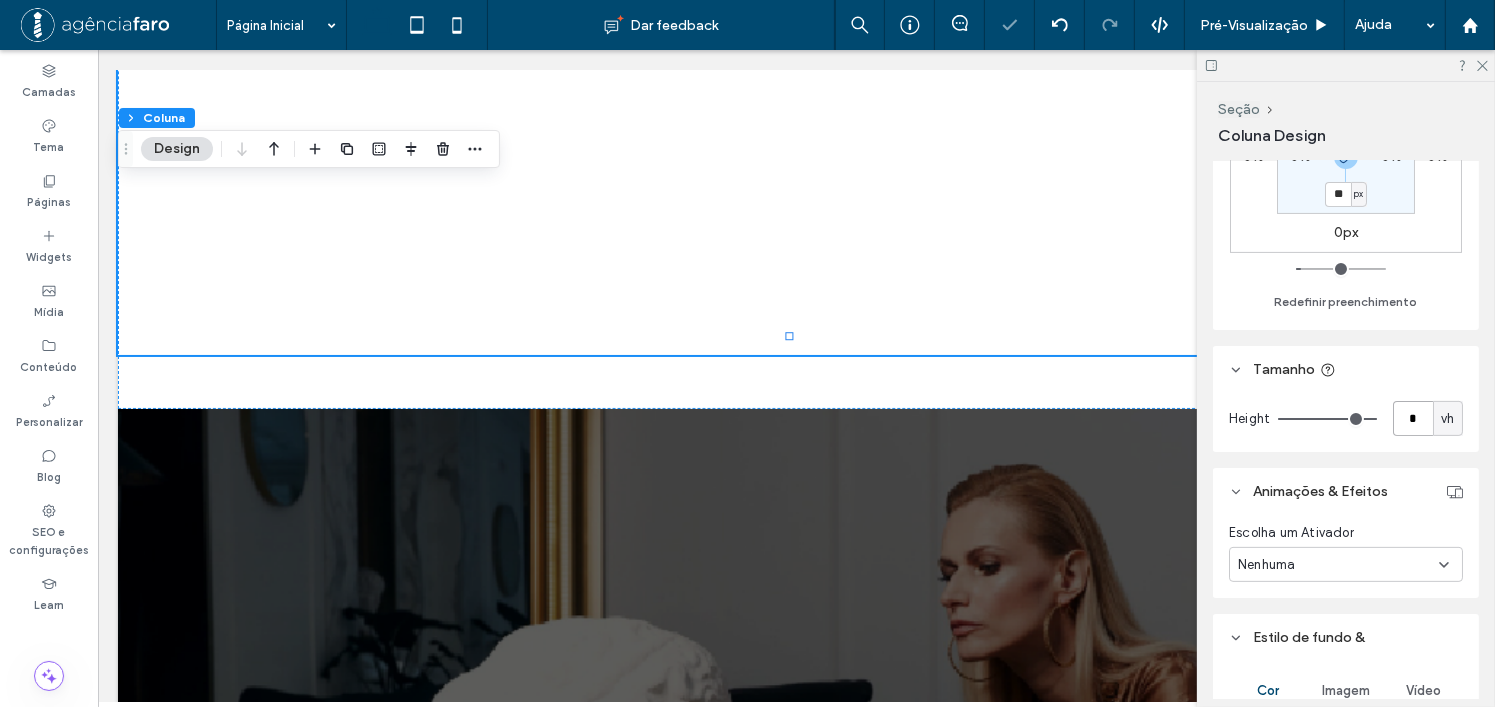 type on "*" 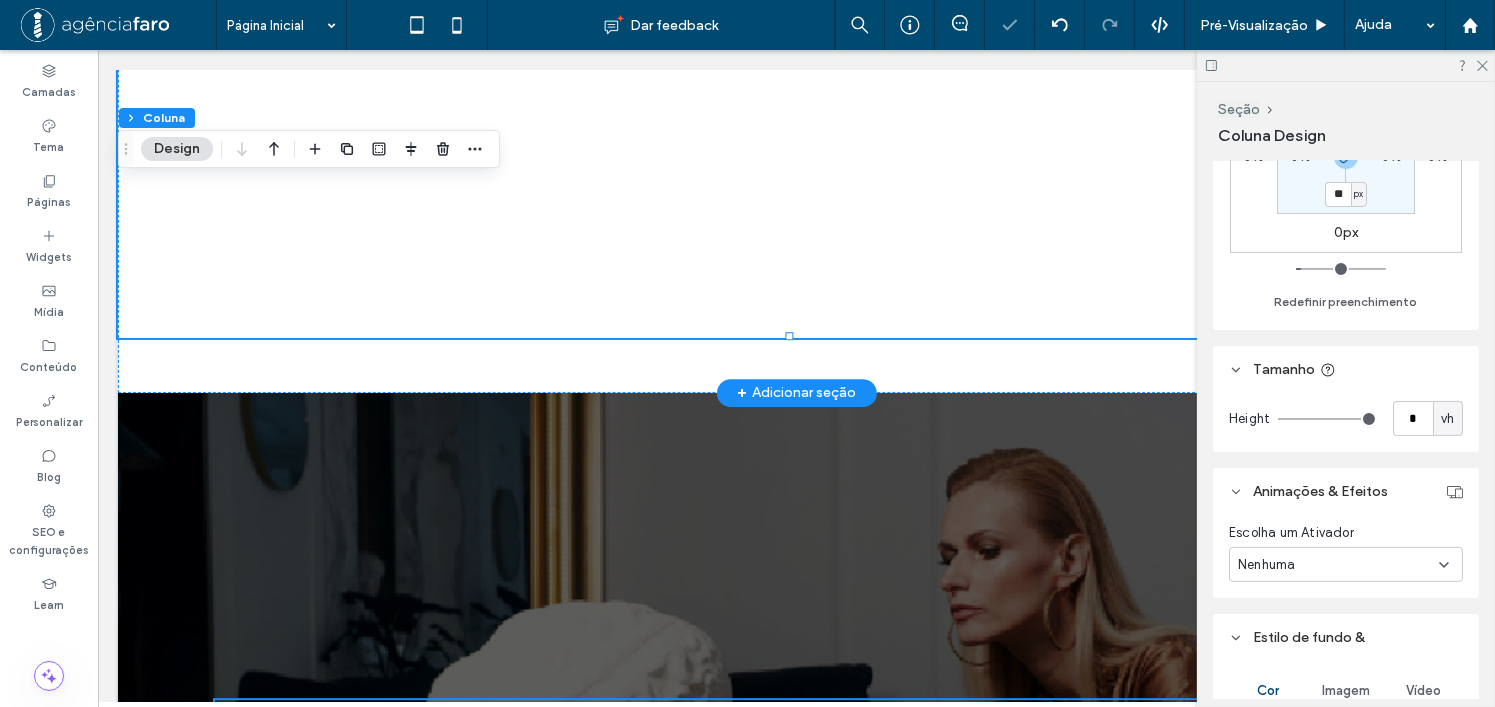 click at bounding box center [795, -40] 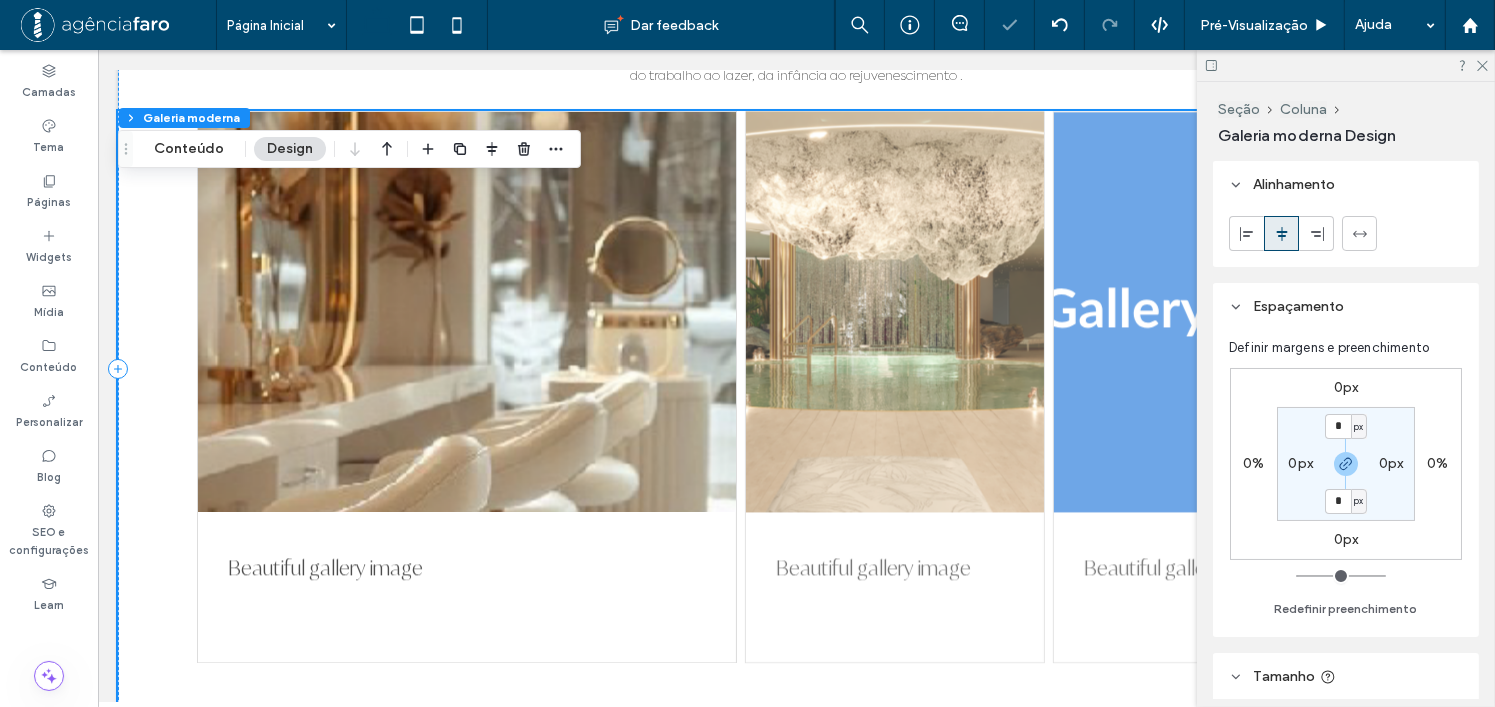 scroll, scrollTop: 4277, scrollLeft: 0, axis: vertical 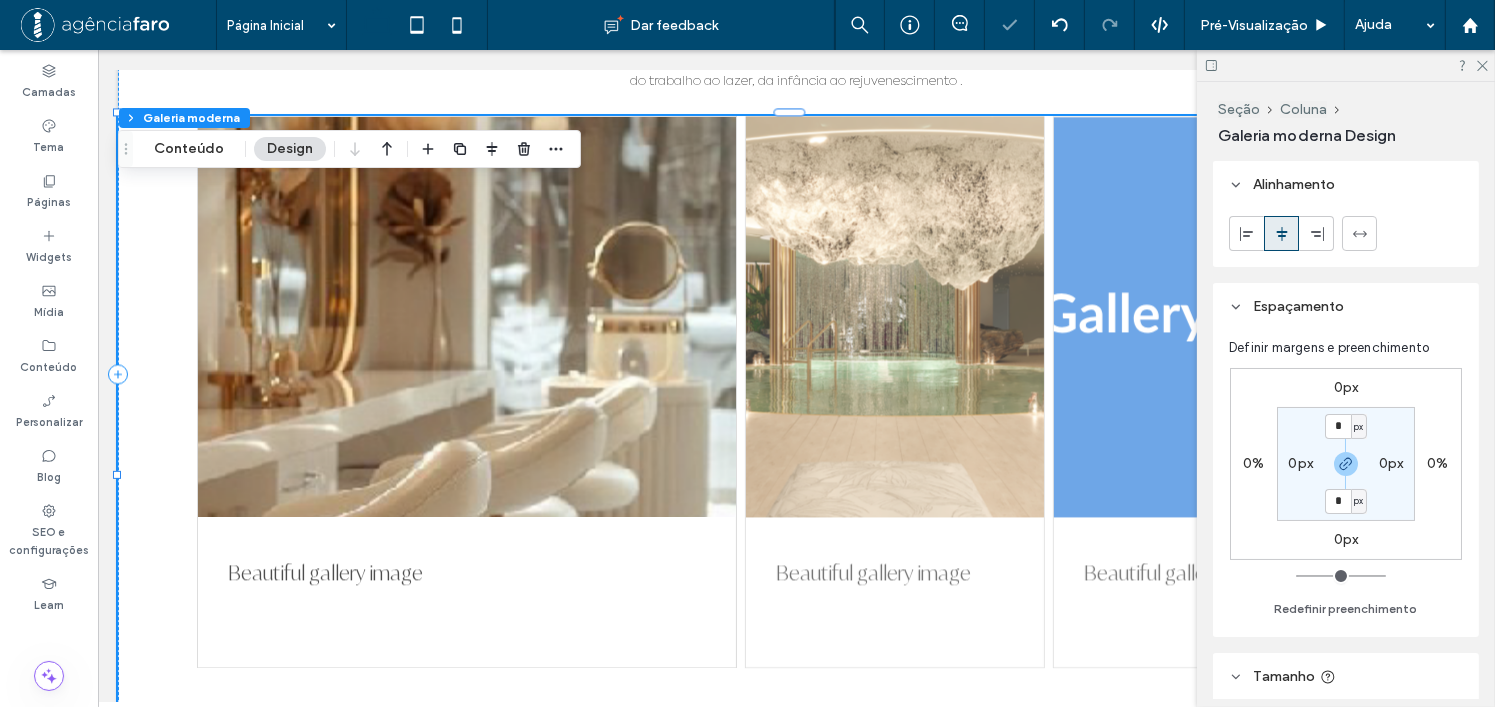click at bounding box center [894, 317] 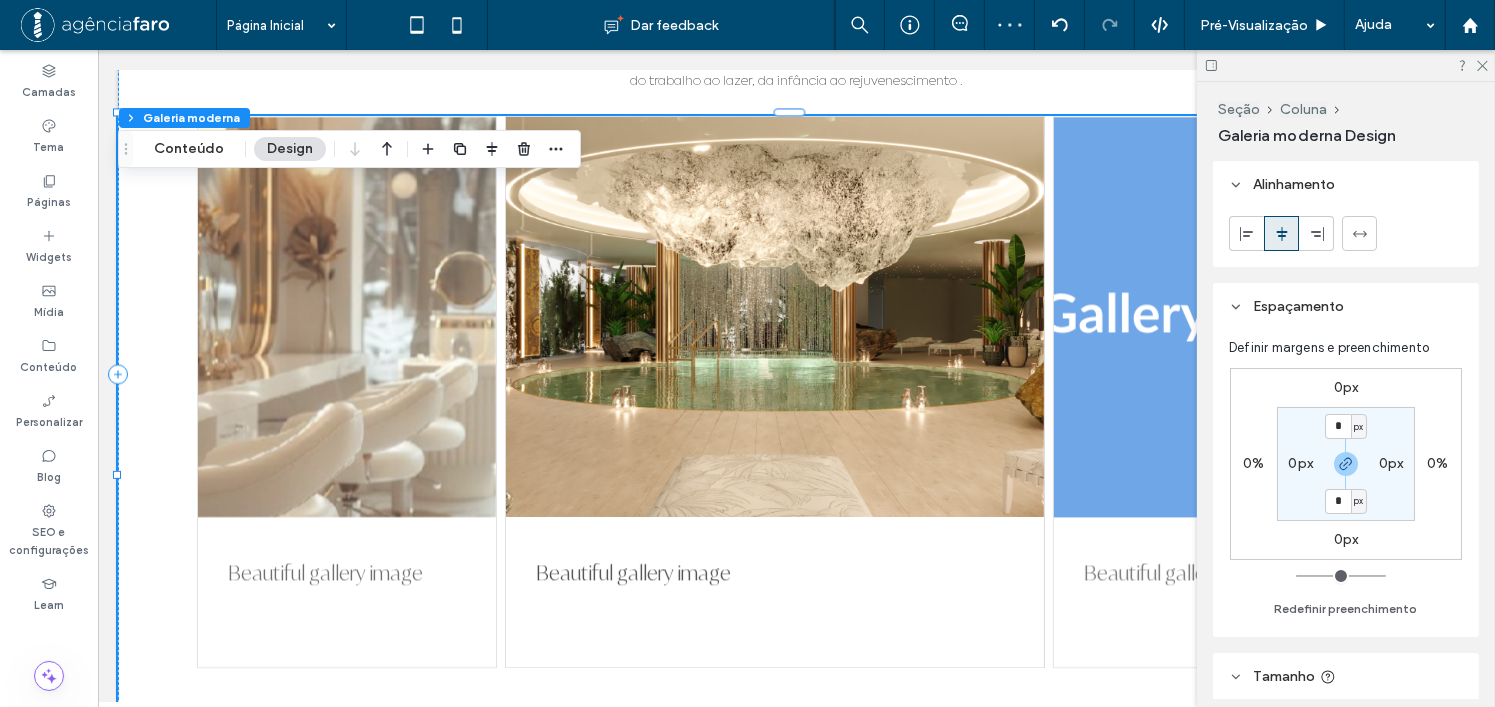 scroll, scrollTop: 200, scrollLeft: 0, axis: vertical 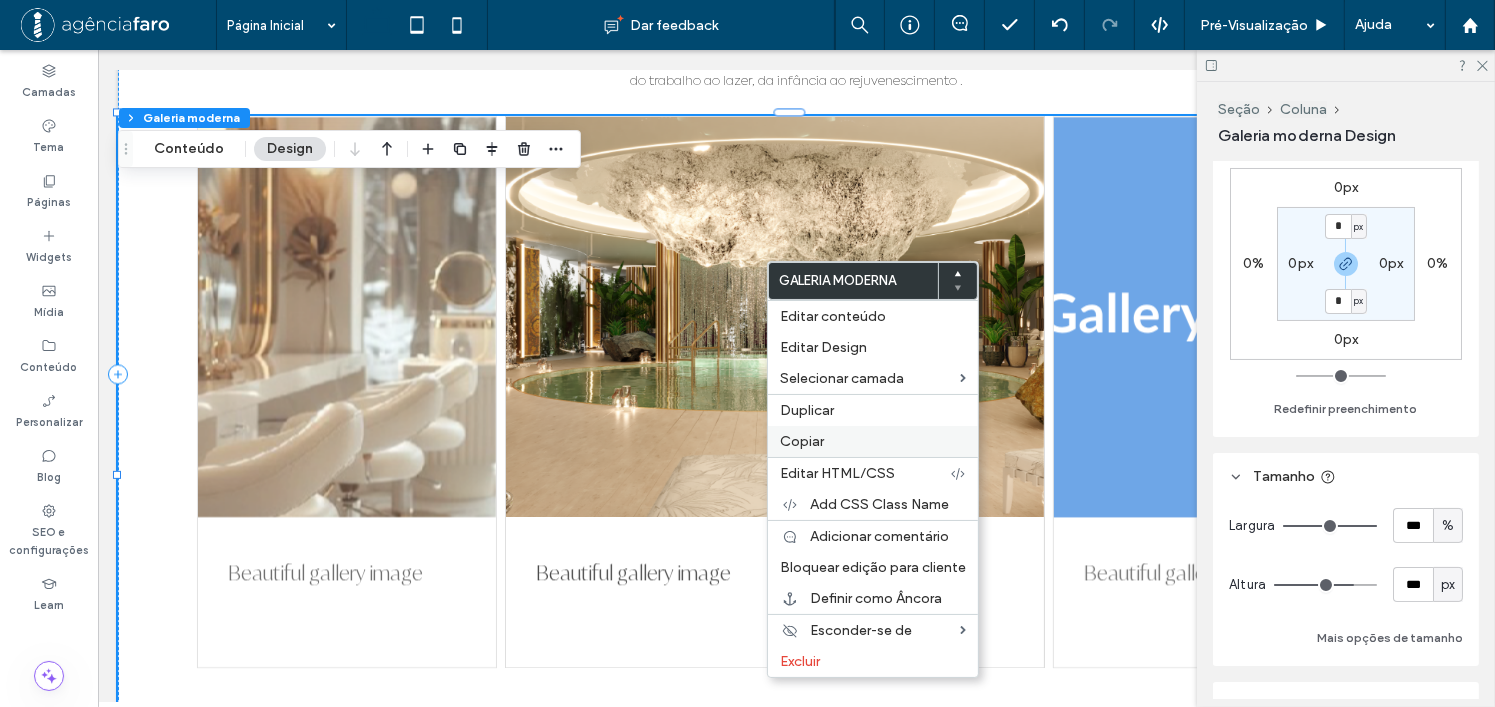 click on "Copiar" at bounding box center (873, 441) 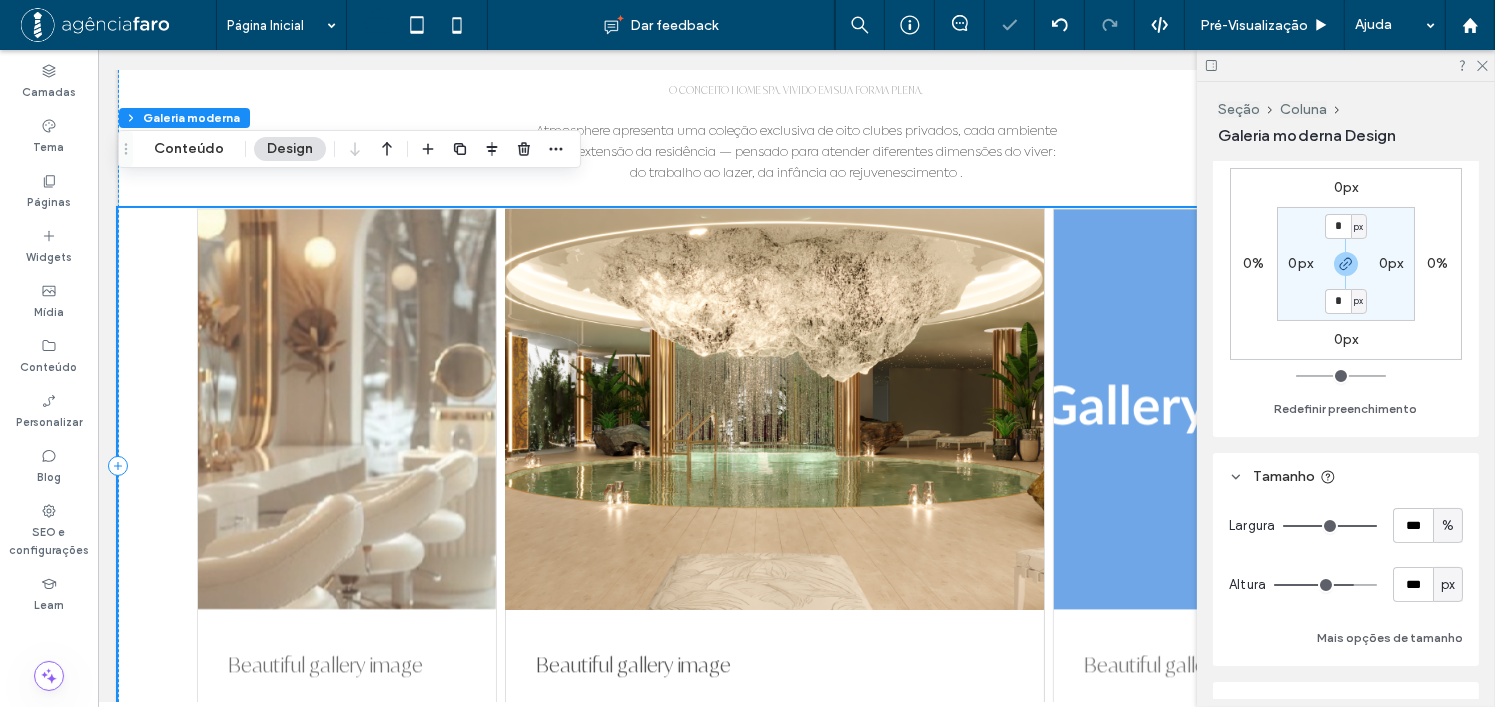 scroll, scrollTop: 3977, scrollLeft: 0, axis: vertical 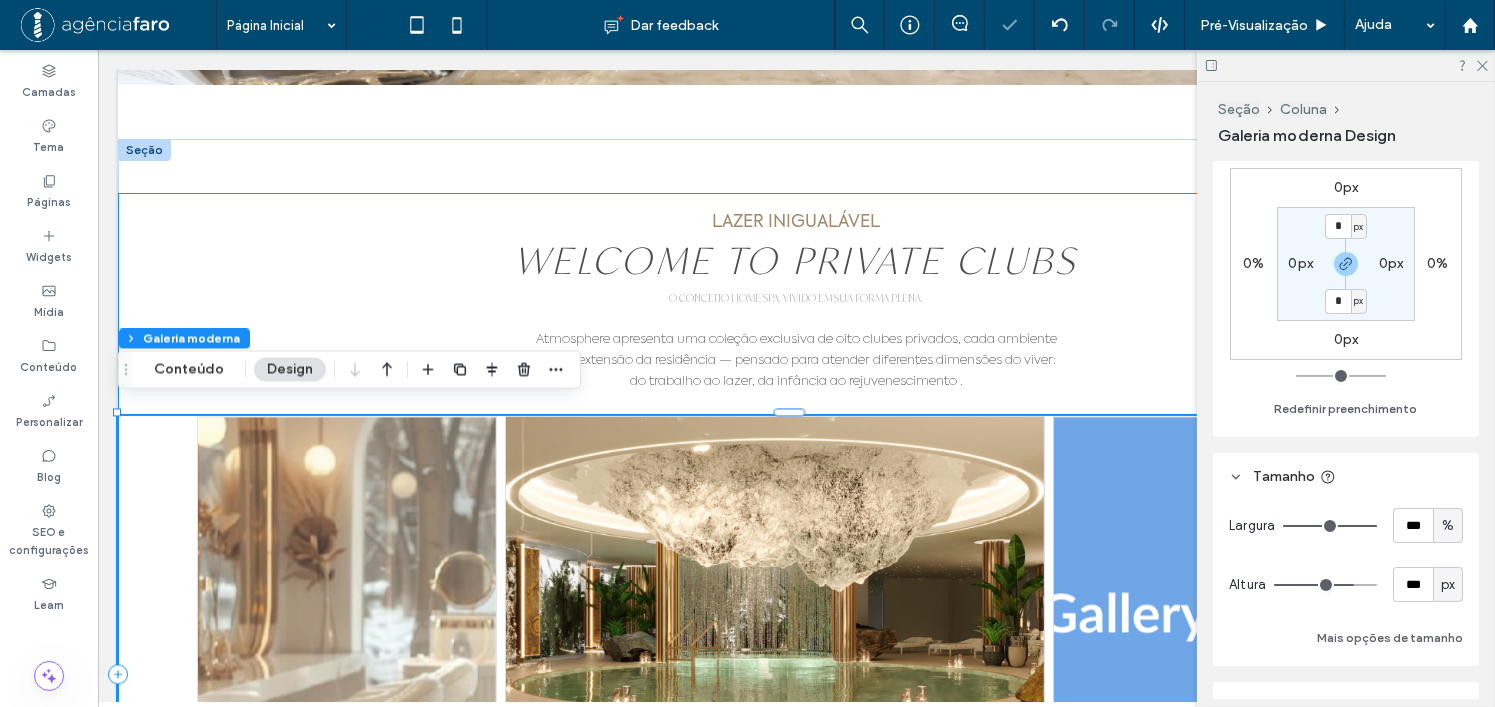 click on "LAZER INIGUALÁVEL
WELCOME TO PRIVATE CLUBS
O CONCEITO HOME SPA. VIVIDO EM SUA FORMA PLENA.
Atmosphere apresenta uma coleção exclusiva de oito clubes privados, cada ambiente é uma extensão da residência — pensado para atender diferentes dimensões do viver: do trabalho ao lazer, da infância ao rejuvenescimento .
Beautiful gallery image
Beautiful gallery image
Beautiful gallery image
Beautiful gallery image
Beautiful gallery image" at bounding box center [795, 674] 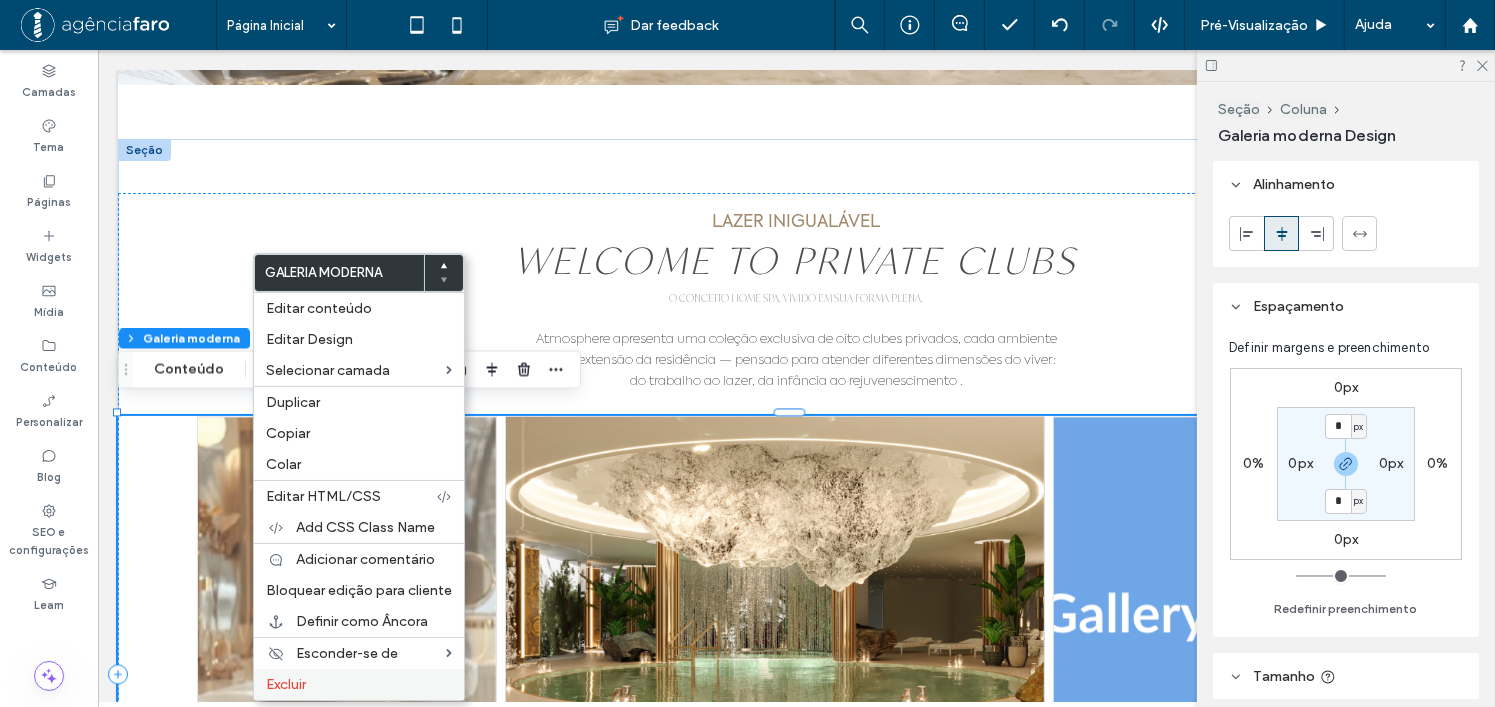 click on "Excluir" at bounding box center (359, 684) 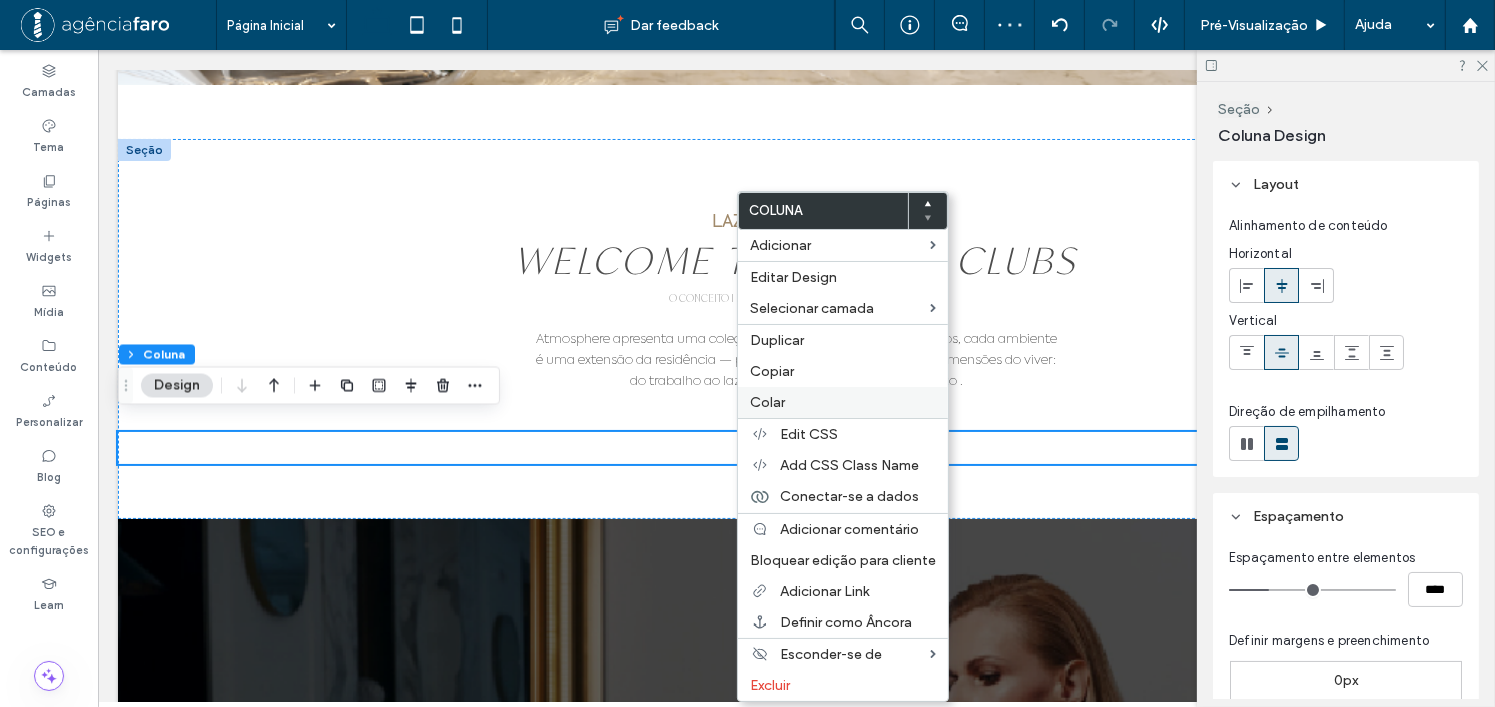 click on "Colar" at bounding box center (843, 402) 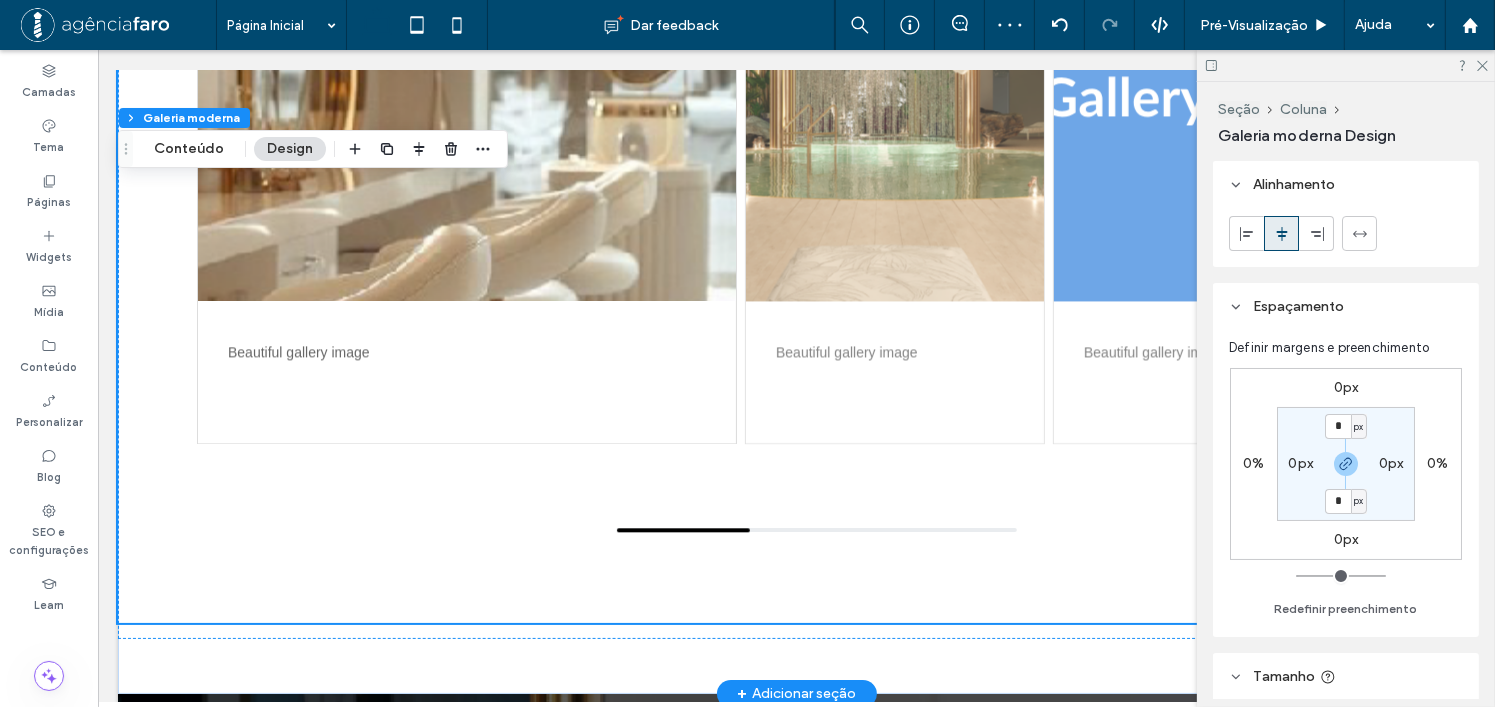 scroll, scrollTop: 4777, scrollLeft: 0, axis: vertical 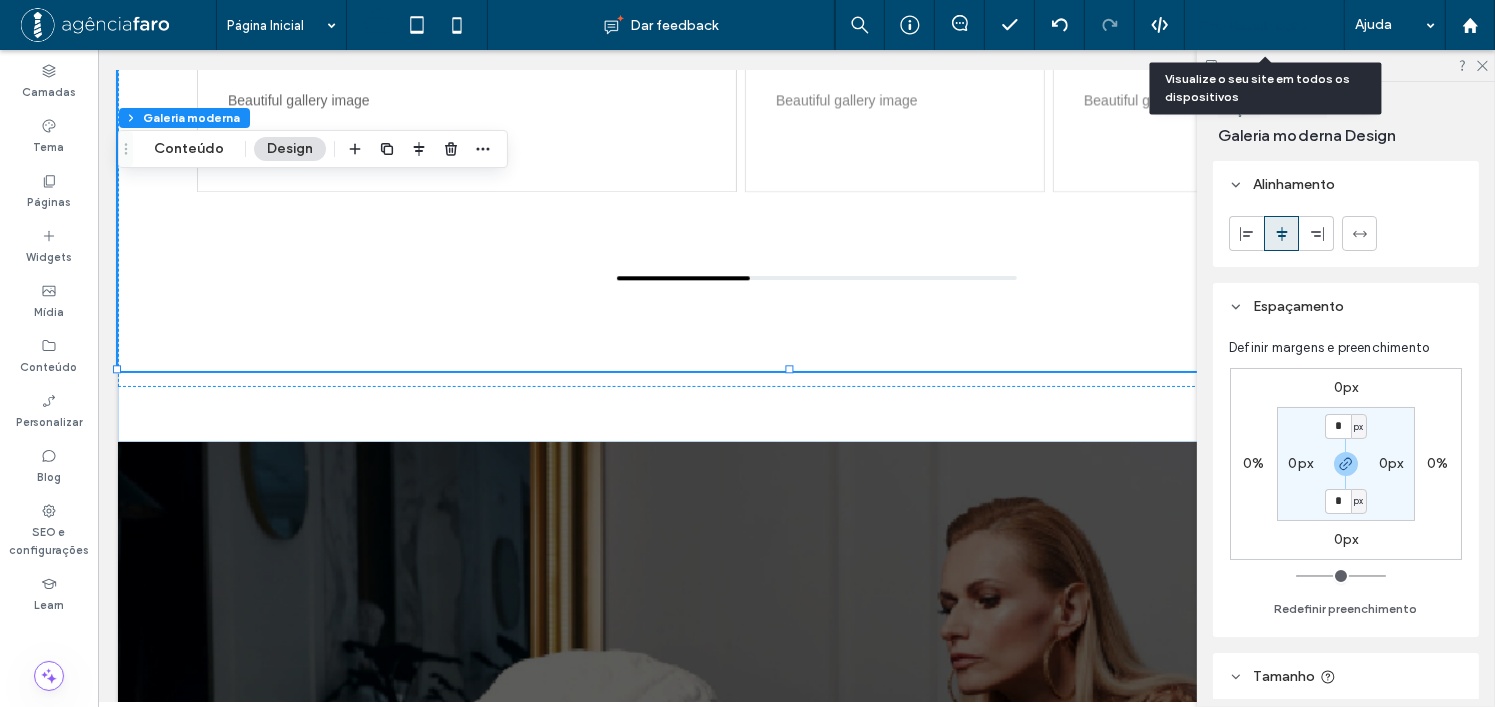 click on "Pré-Visualizaçāo" at bounding box center [1254, 25] 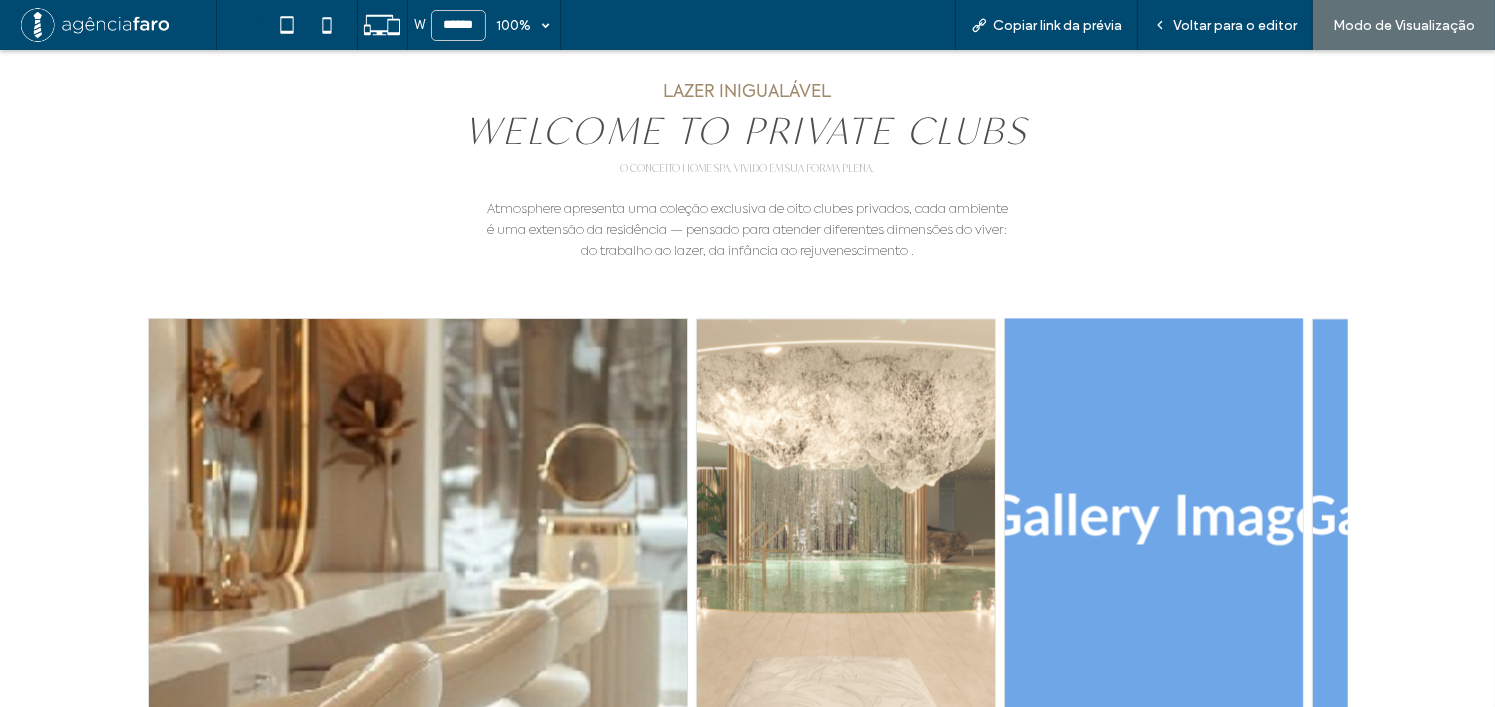 scroll, scrollTop: 3997, scrollLeft: 0, axis: vertical 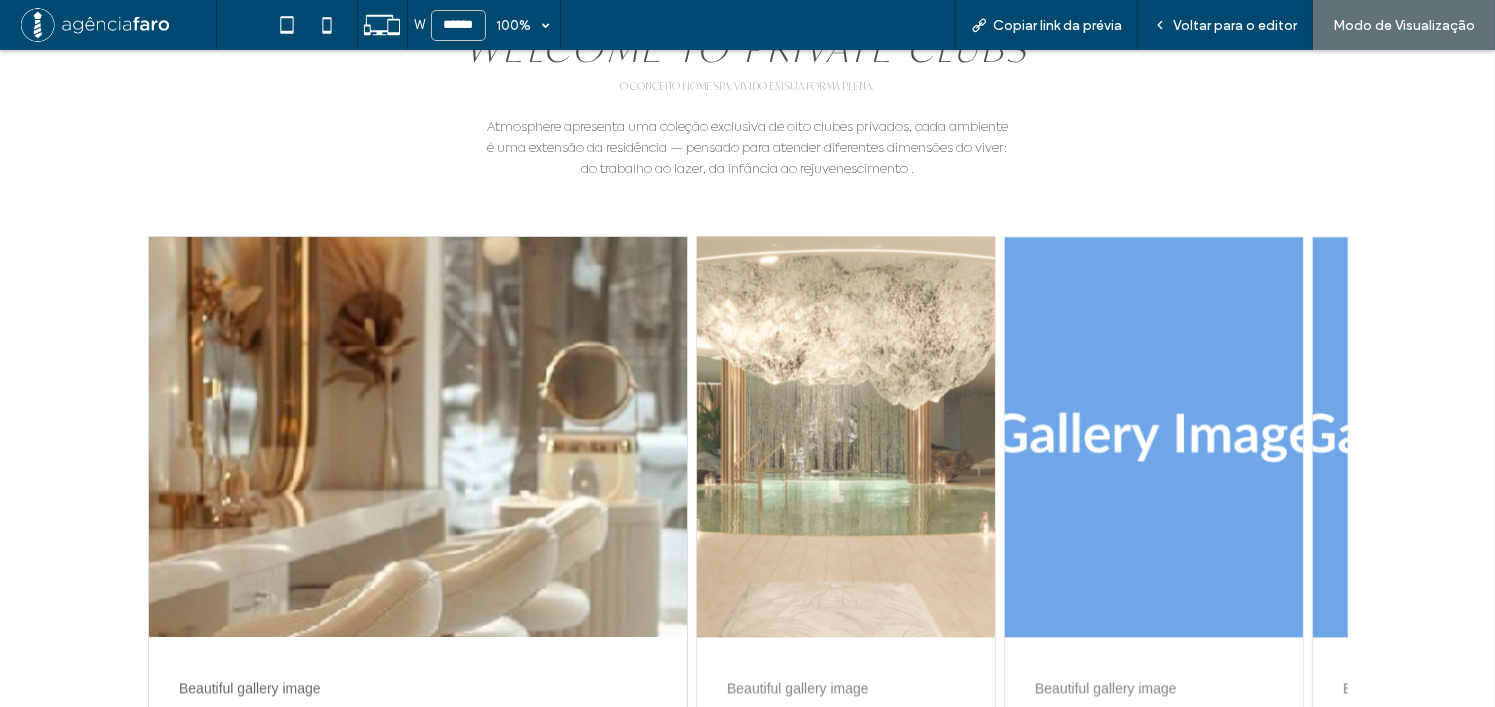 click at bounding box center [846, 437] 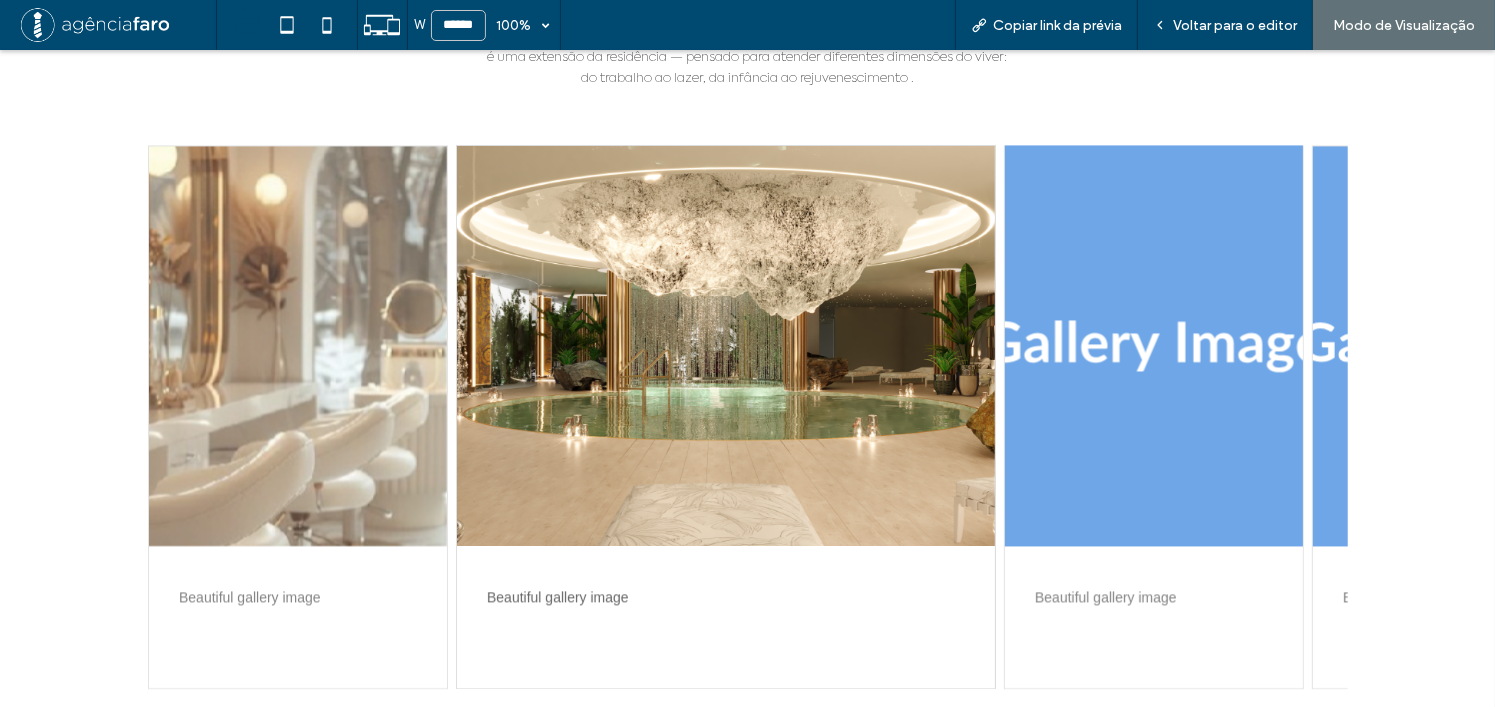 scroll, scrollTop: 4397, scrollLeft: 0, axis: vertical 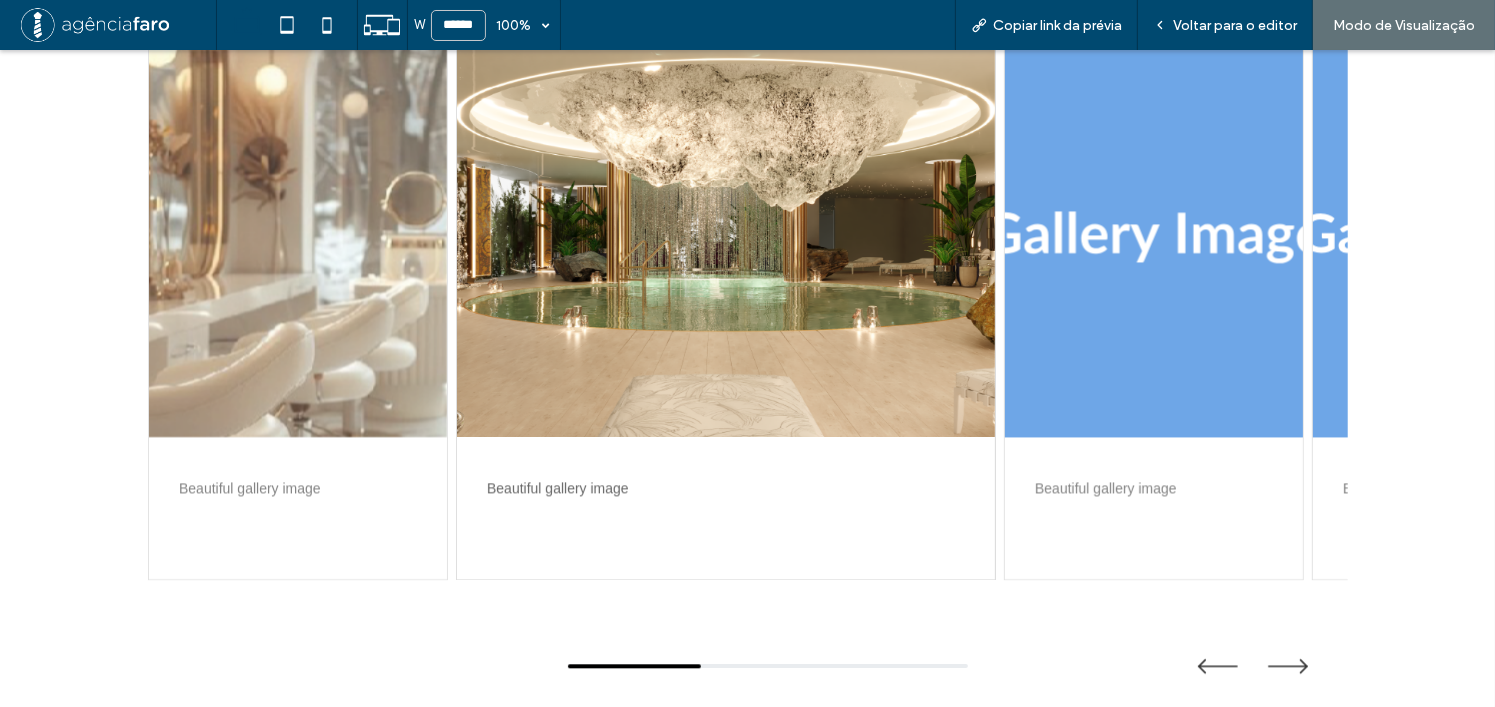 click at bounding box center (1154, 237) 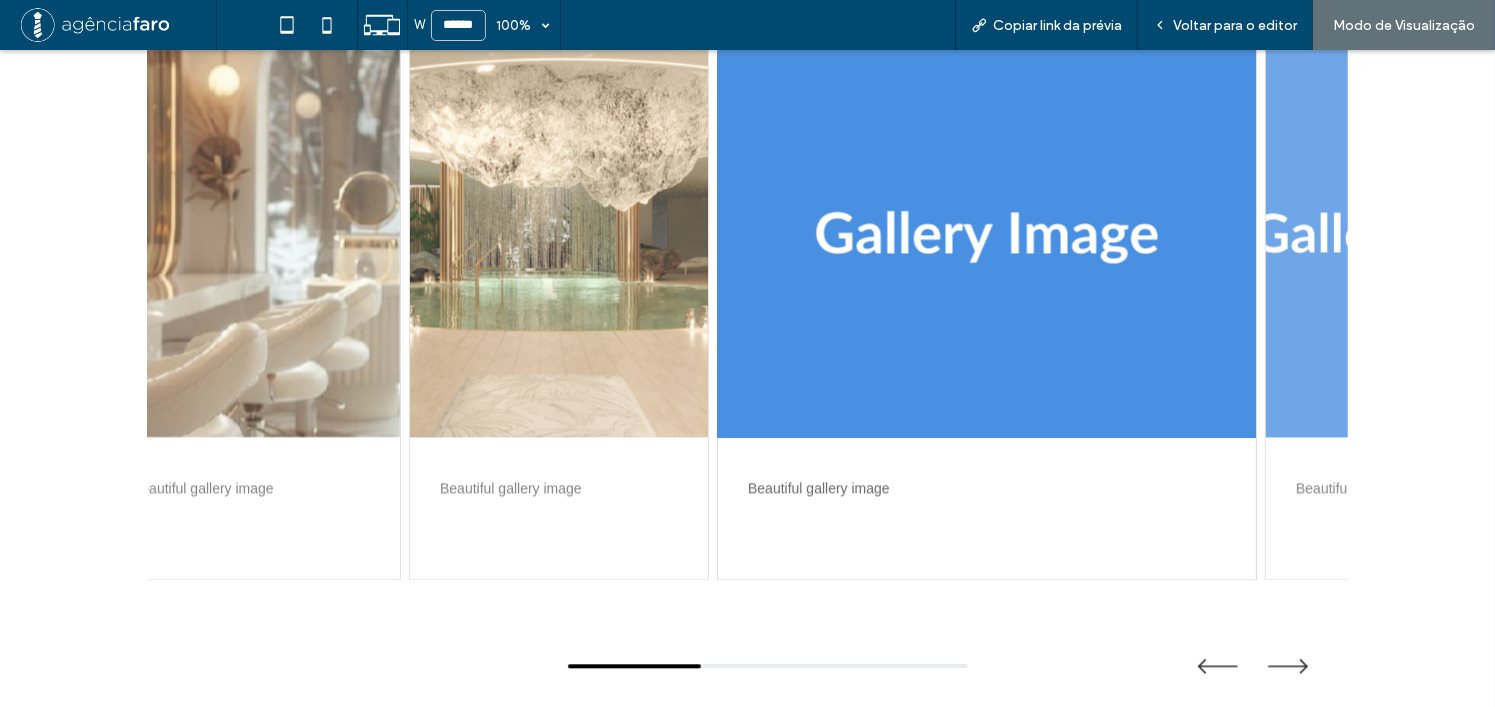 drag, startPoint x: 1174, startPoint y: 364, endPoint x: 971, endPoint y: 364, distance: 203 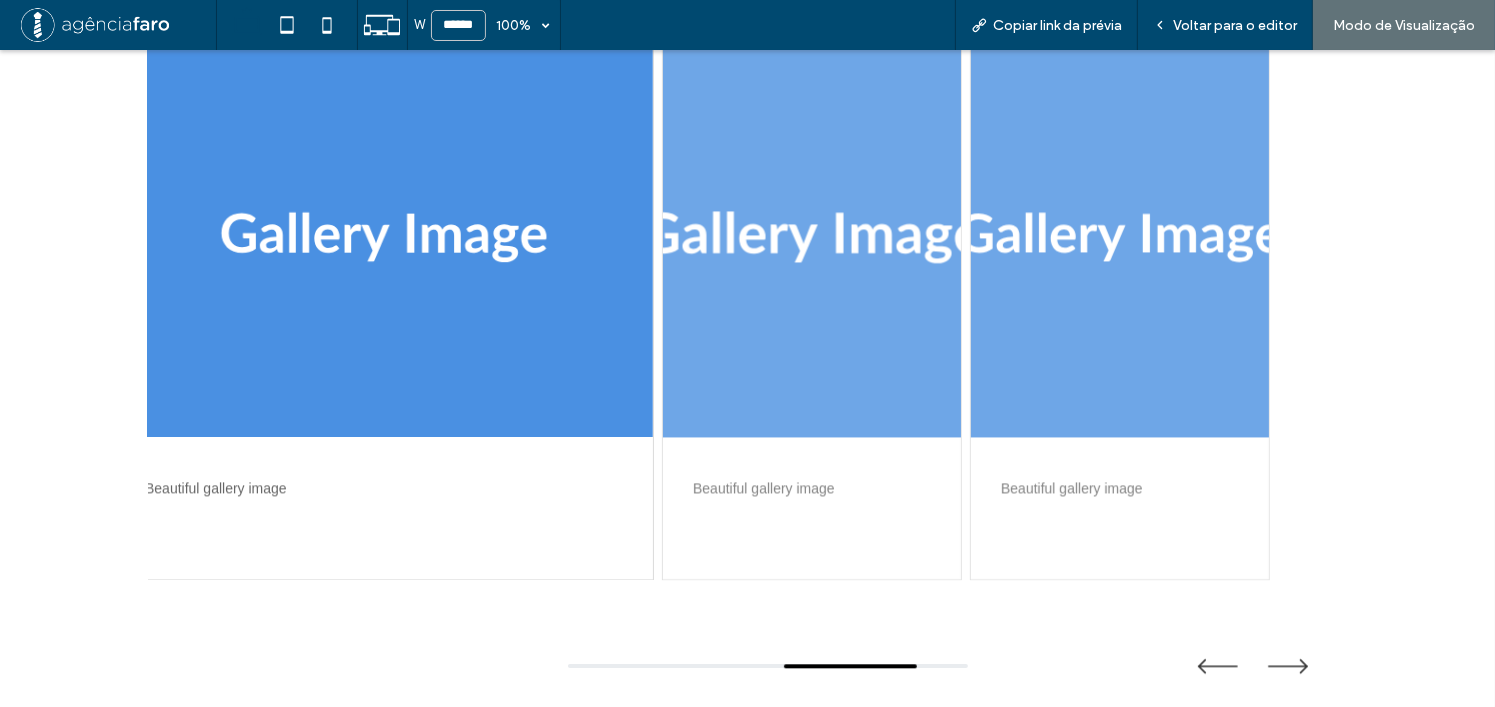click at bounding box center (811, 237) 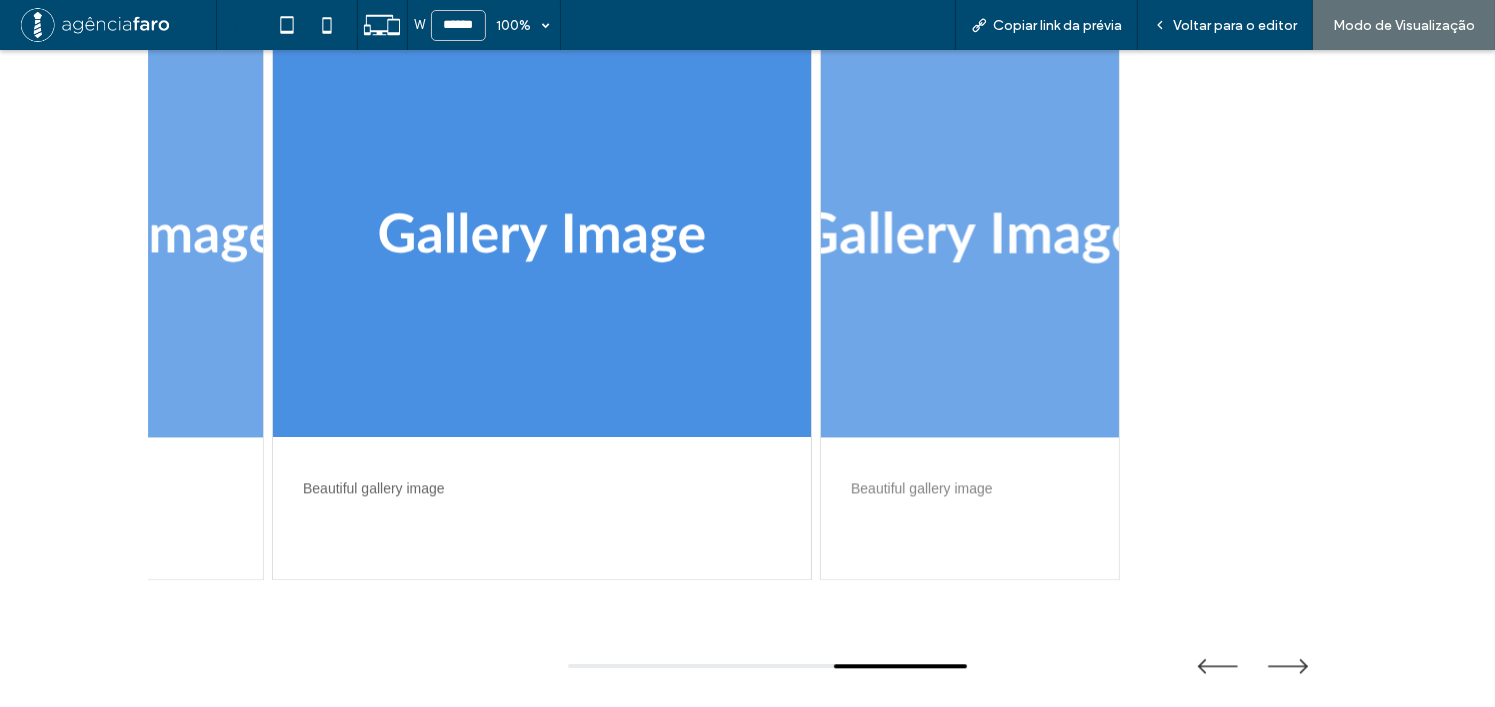 click at bounding box center (969, 237) 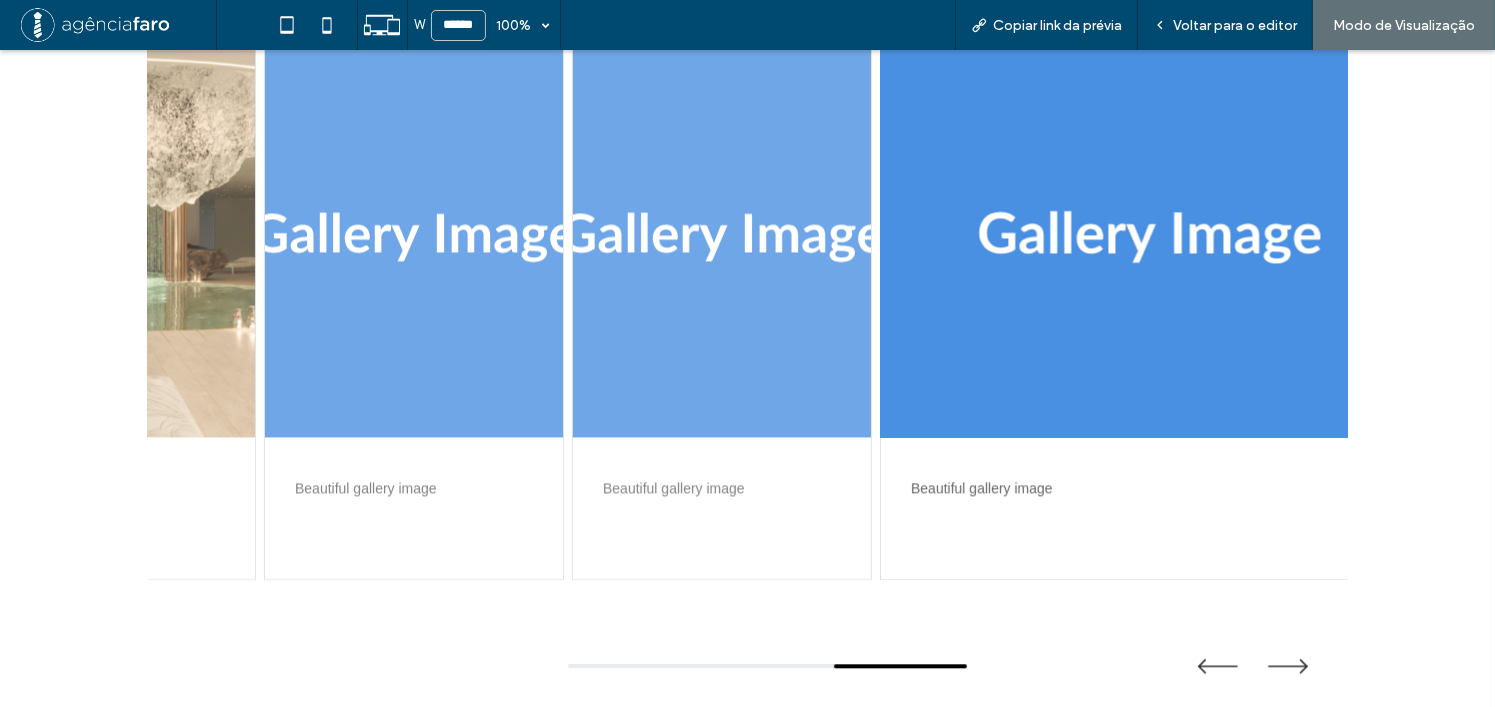 drag, startPoint x: 810, startPoint y: 324, endPoint x: 1110, endPoint y: 314, distance: 300.16663 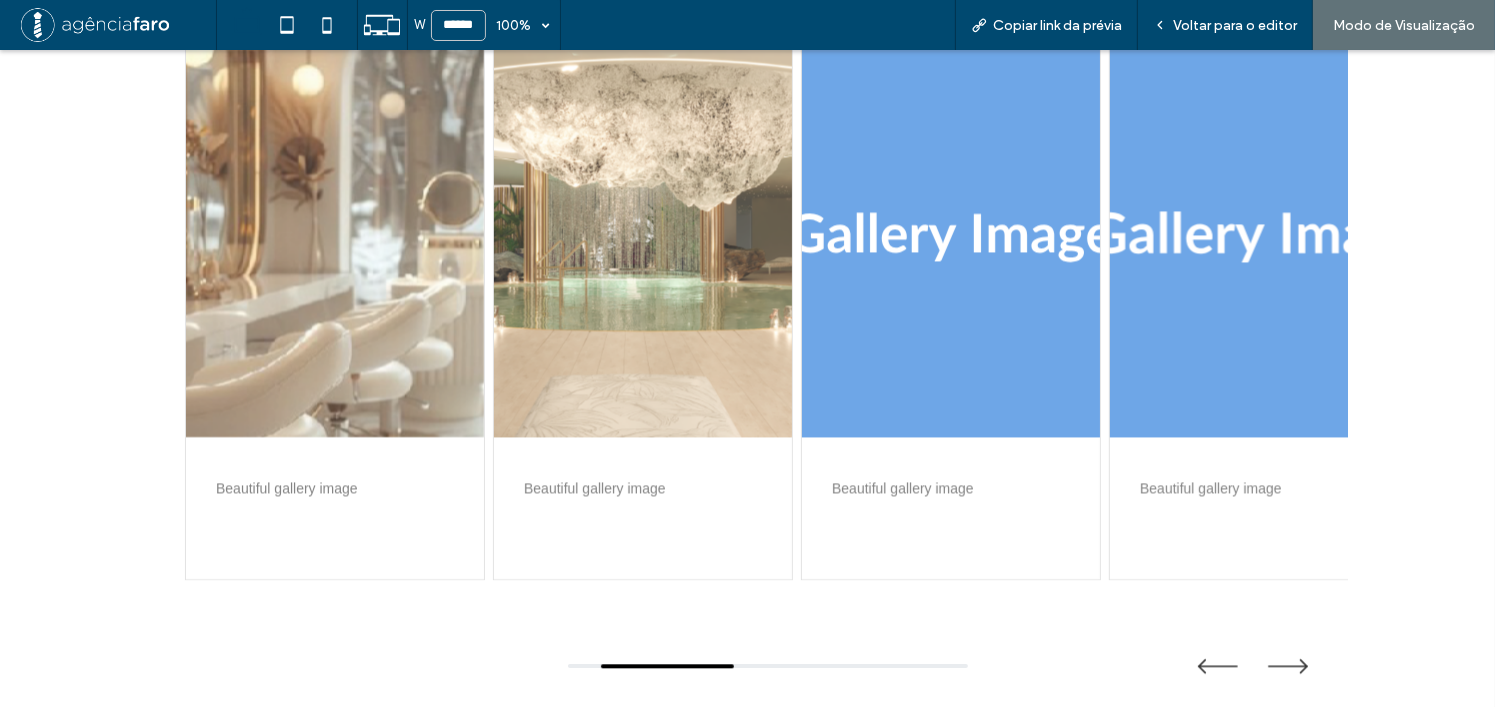 click at bounding box center [950, 237] 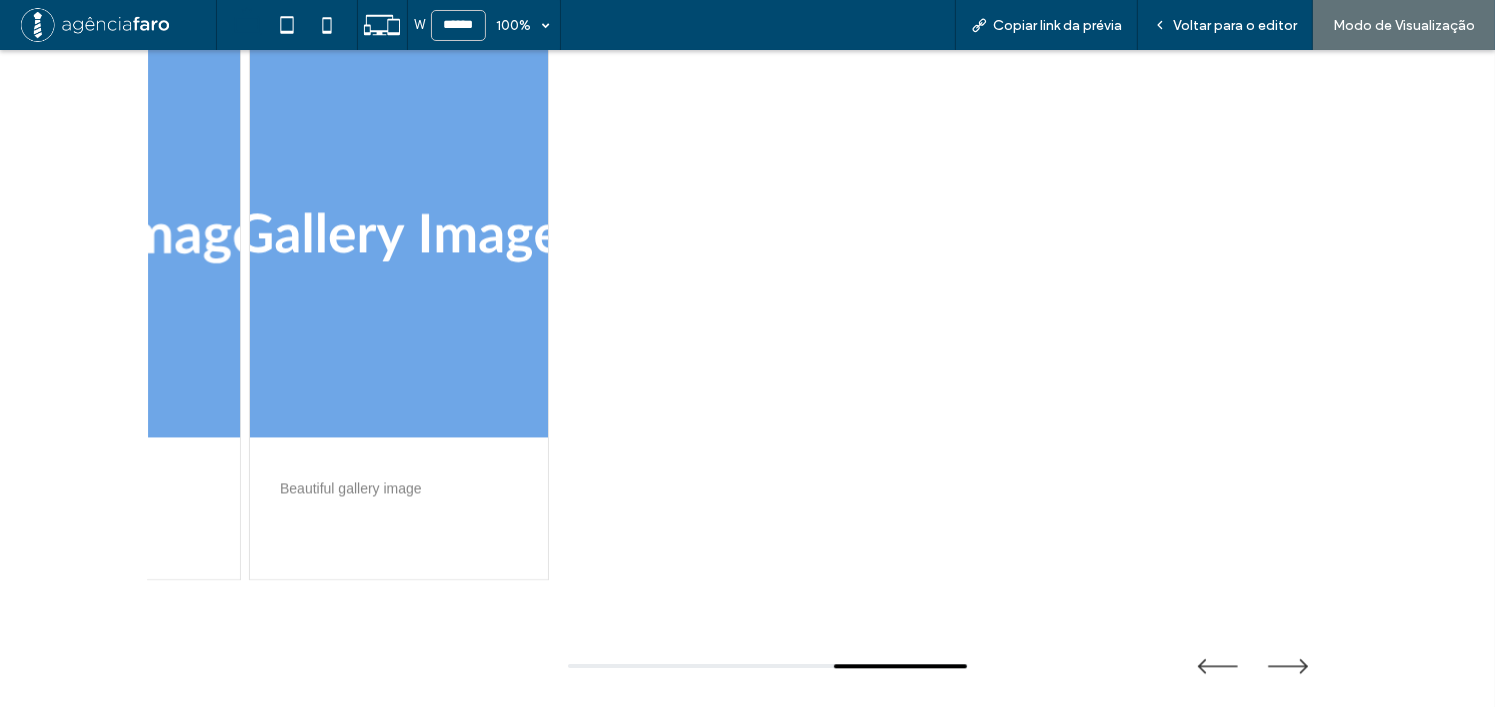 drag, startPoint x: 943, startPoint y: 343, endPoint x: 458, endPoint y: 340, distance: 485.00928 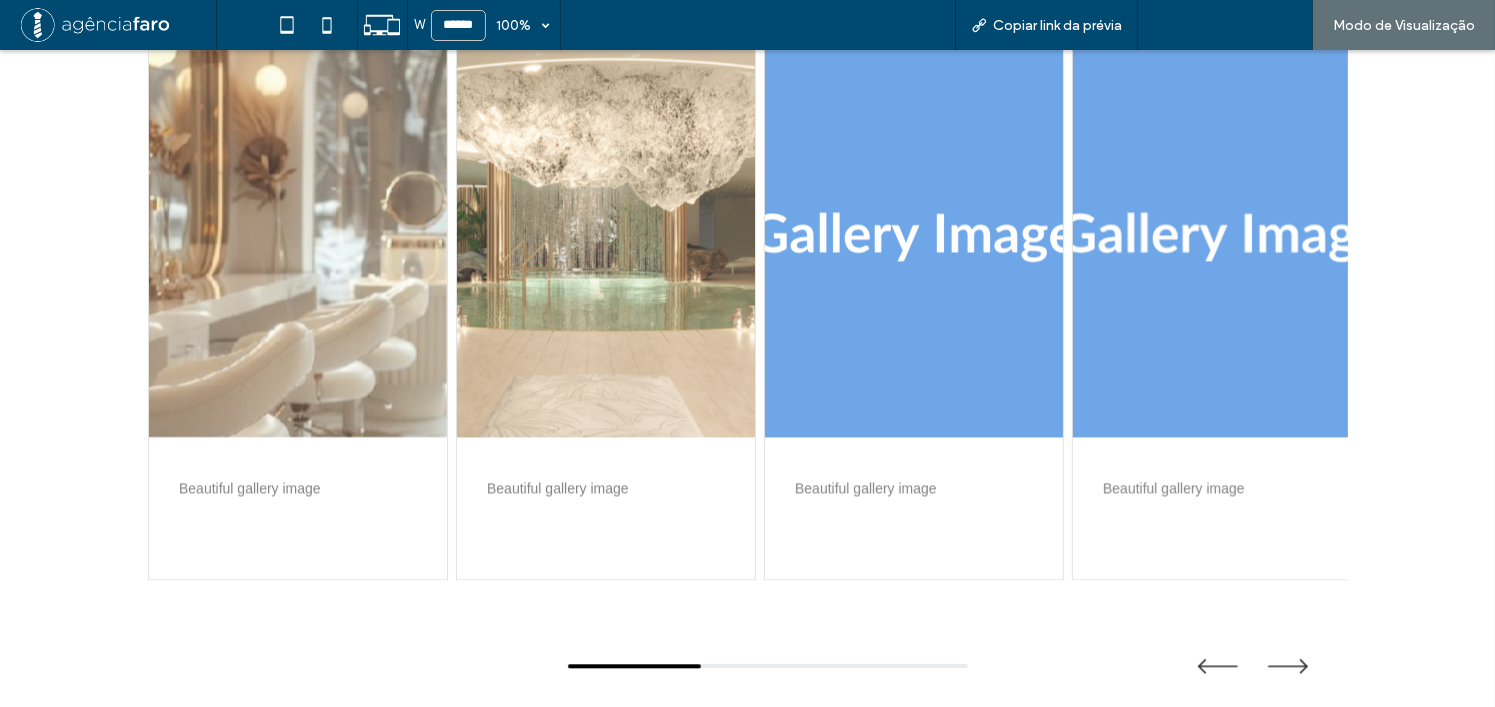click on "Voltar para o editor" at bounding box center [1235, 25] 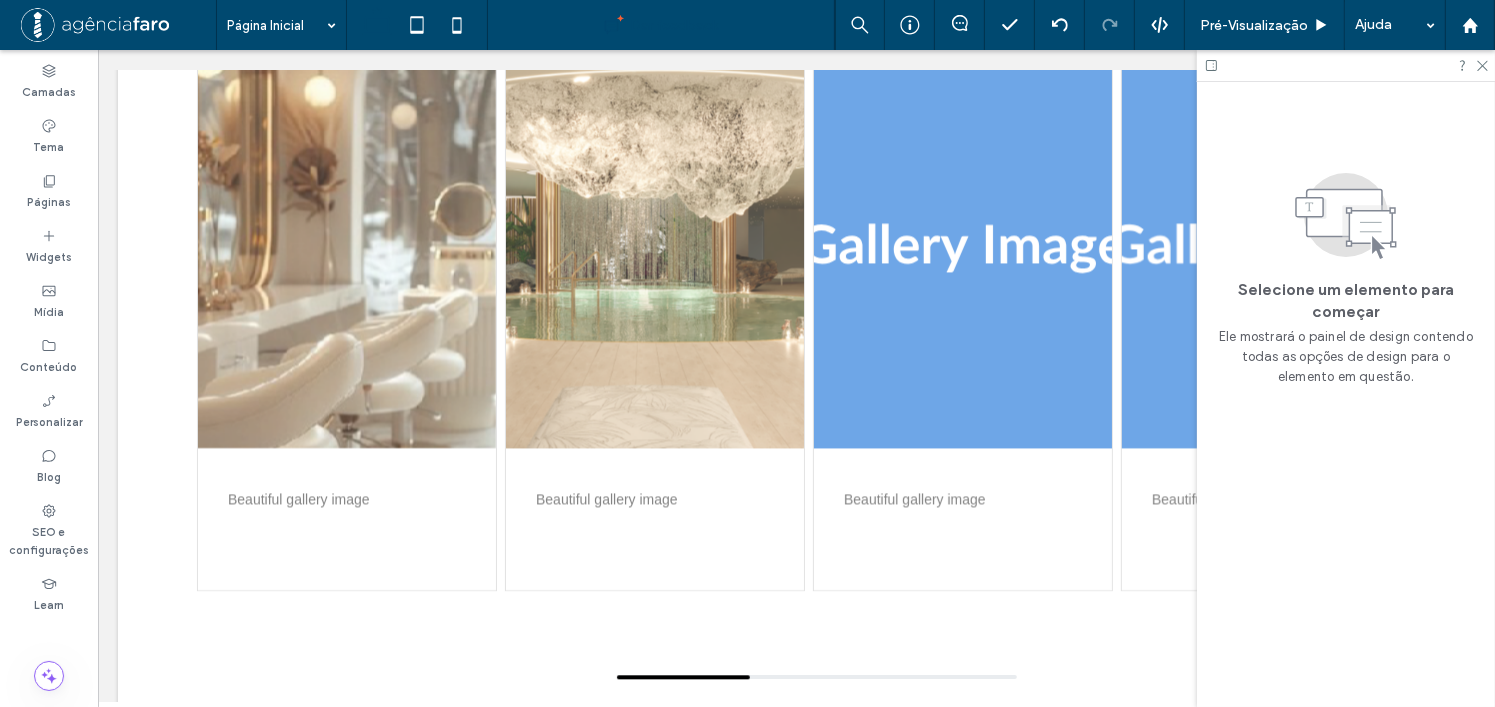 drag, startPoint x: 469, startPoint y: 23, endPoint x: 533, endPoint y: 29, distance: 64.28063 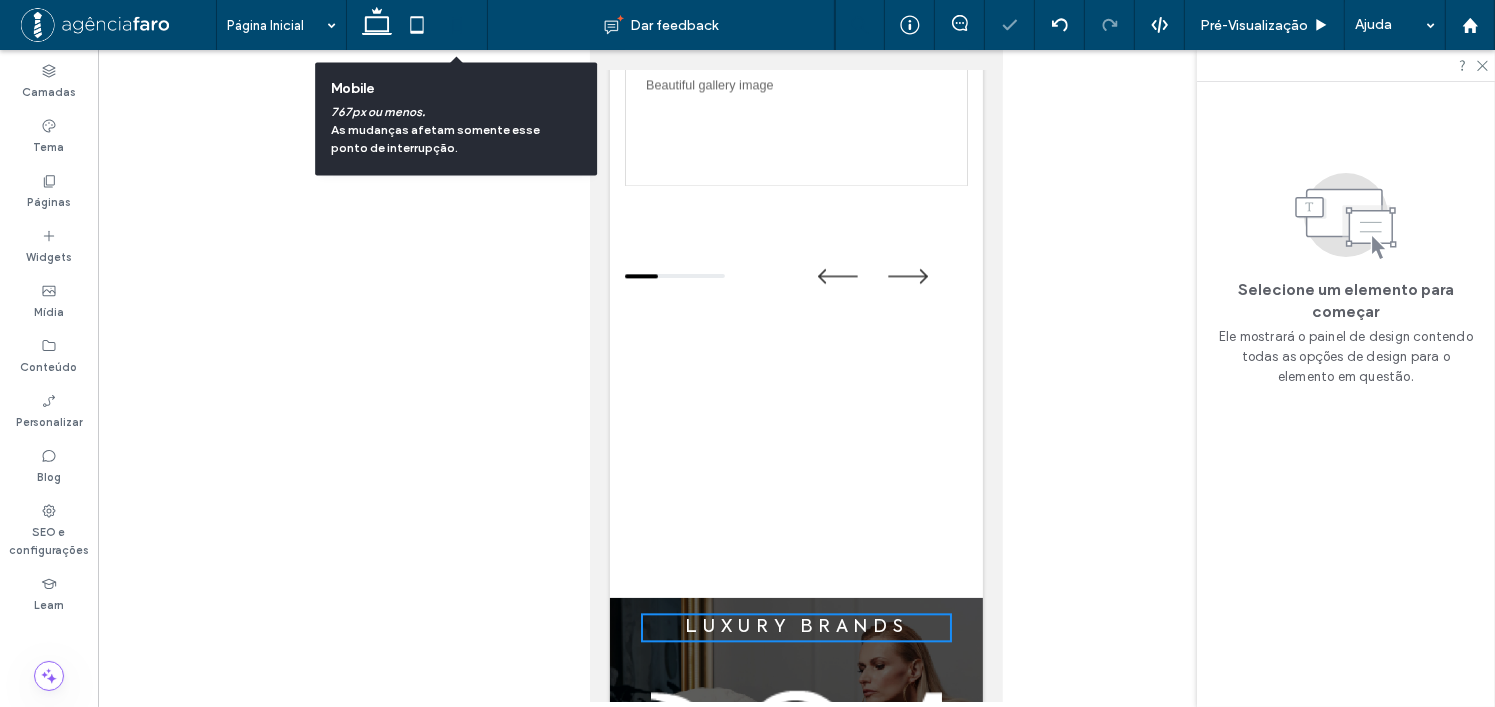 scroll, scrollTop: 3794, scrollLeft: 0, axis: vertical 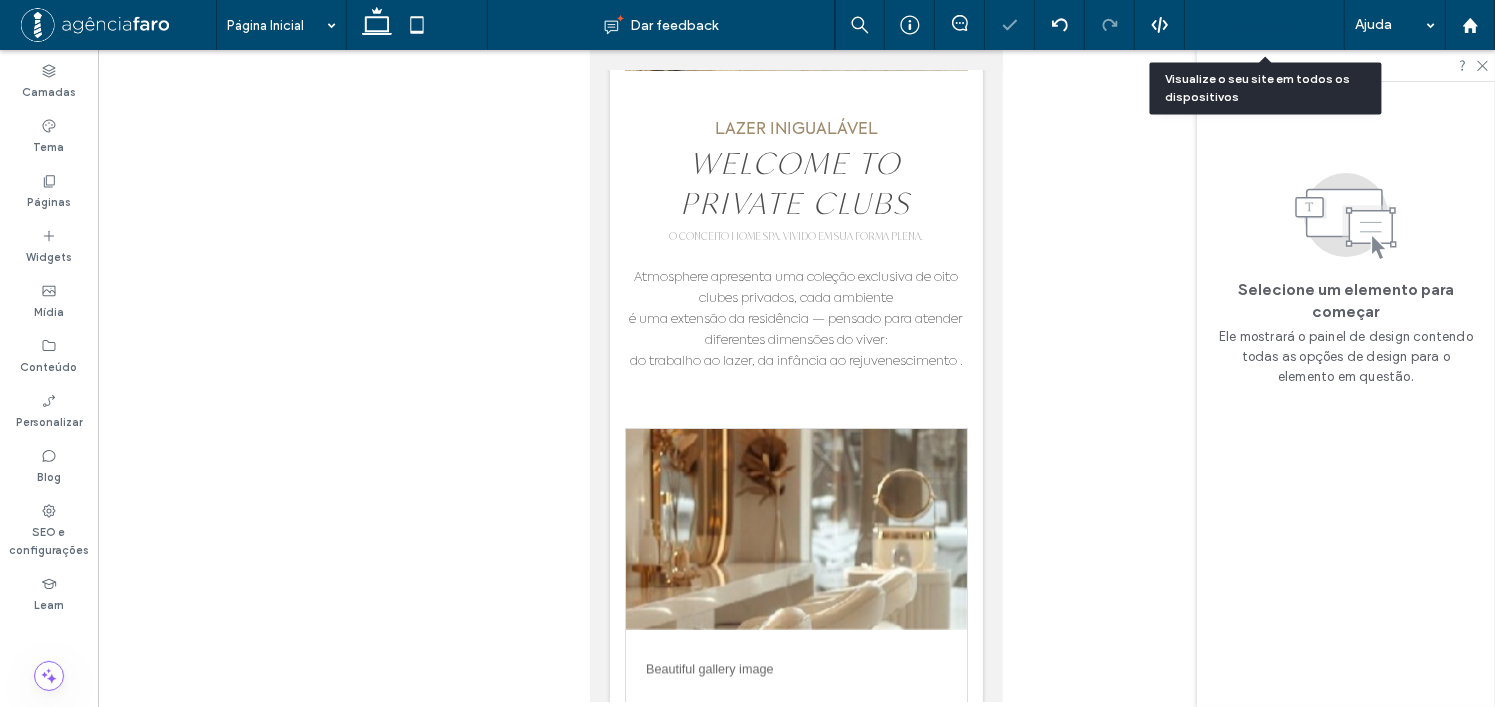 click on "Pré-Visualizaçāo" at bounding box center (1254, 25) 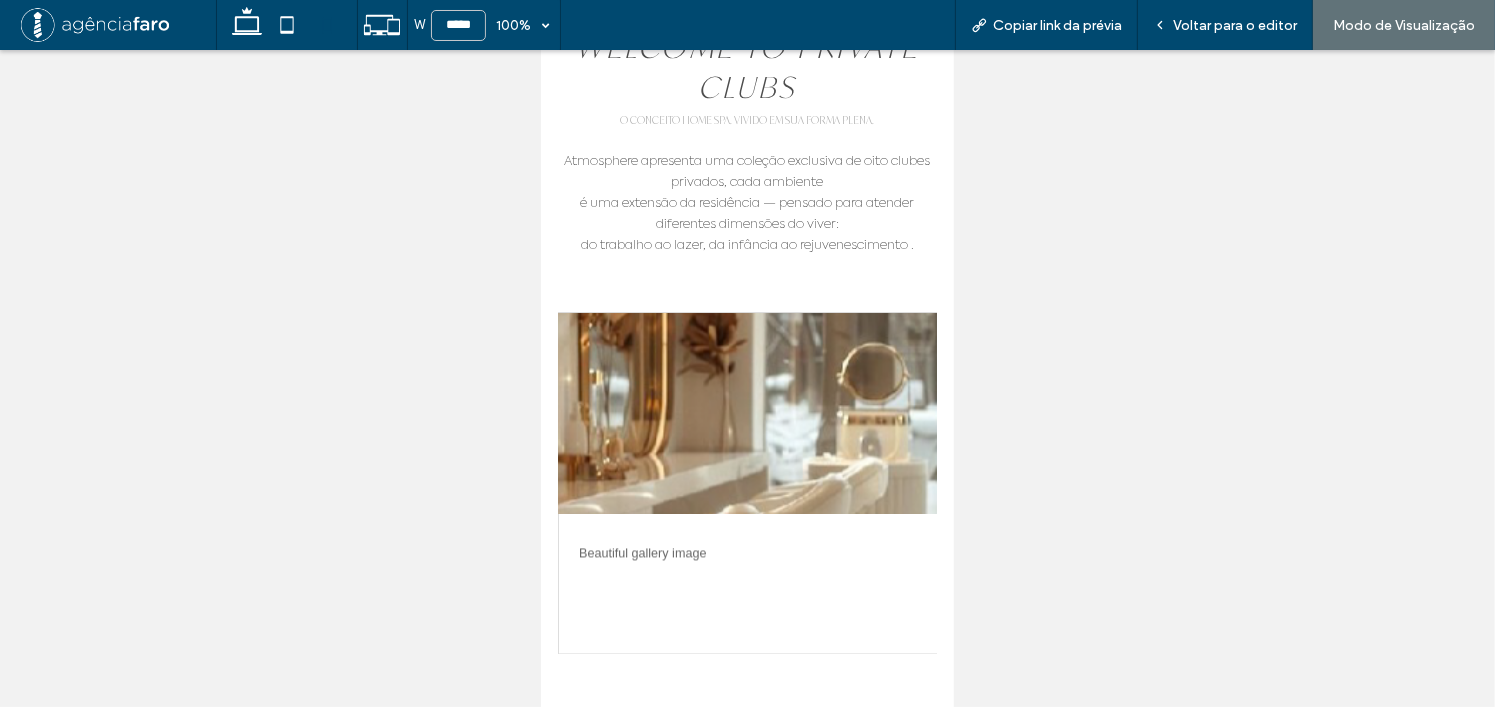 scroll, scrollTop: 3994, scrollLeft: 0, axis: vertical 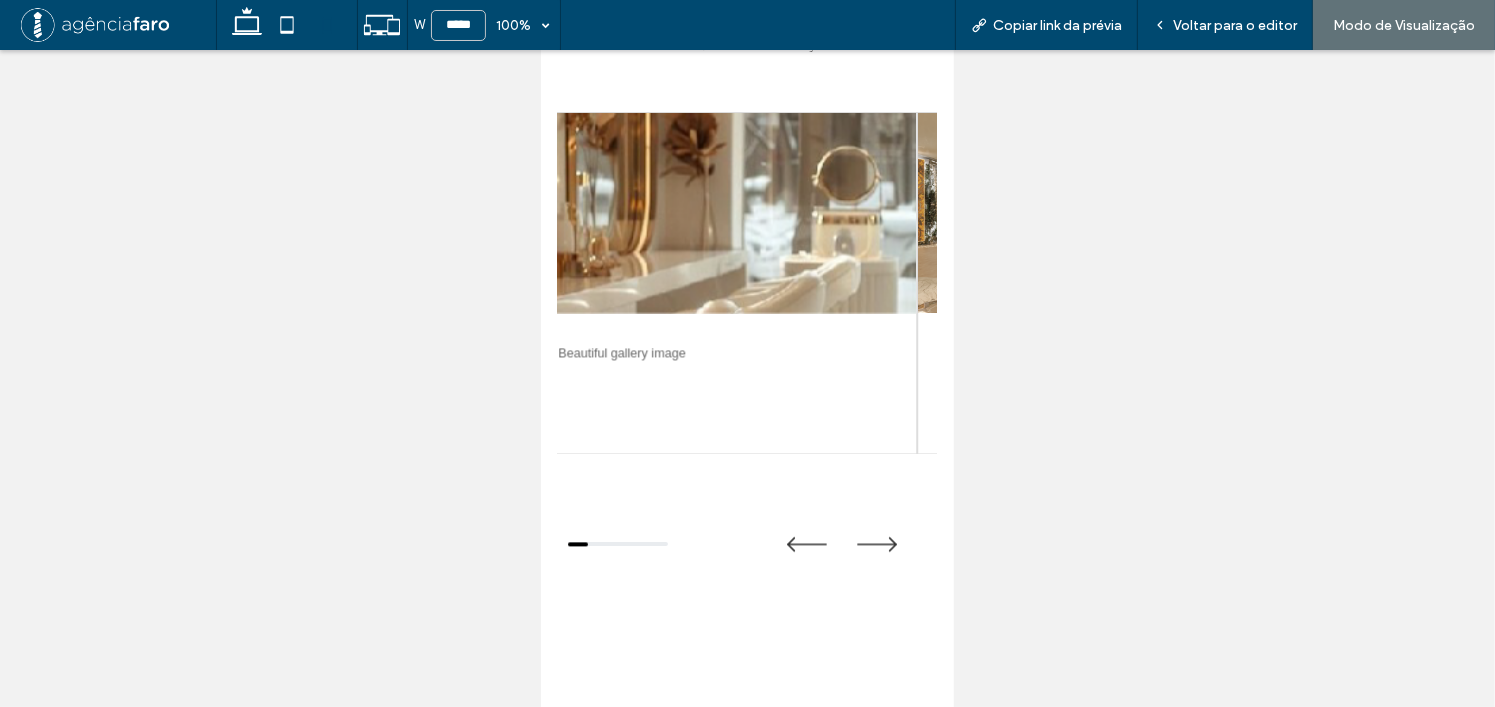drag, startPoint x: 789, startPoint y: 427, endPoint x: 683, endPoint y: 428, distance: 106.004715 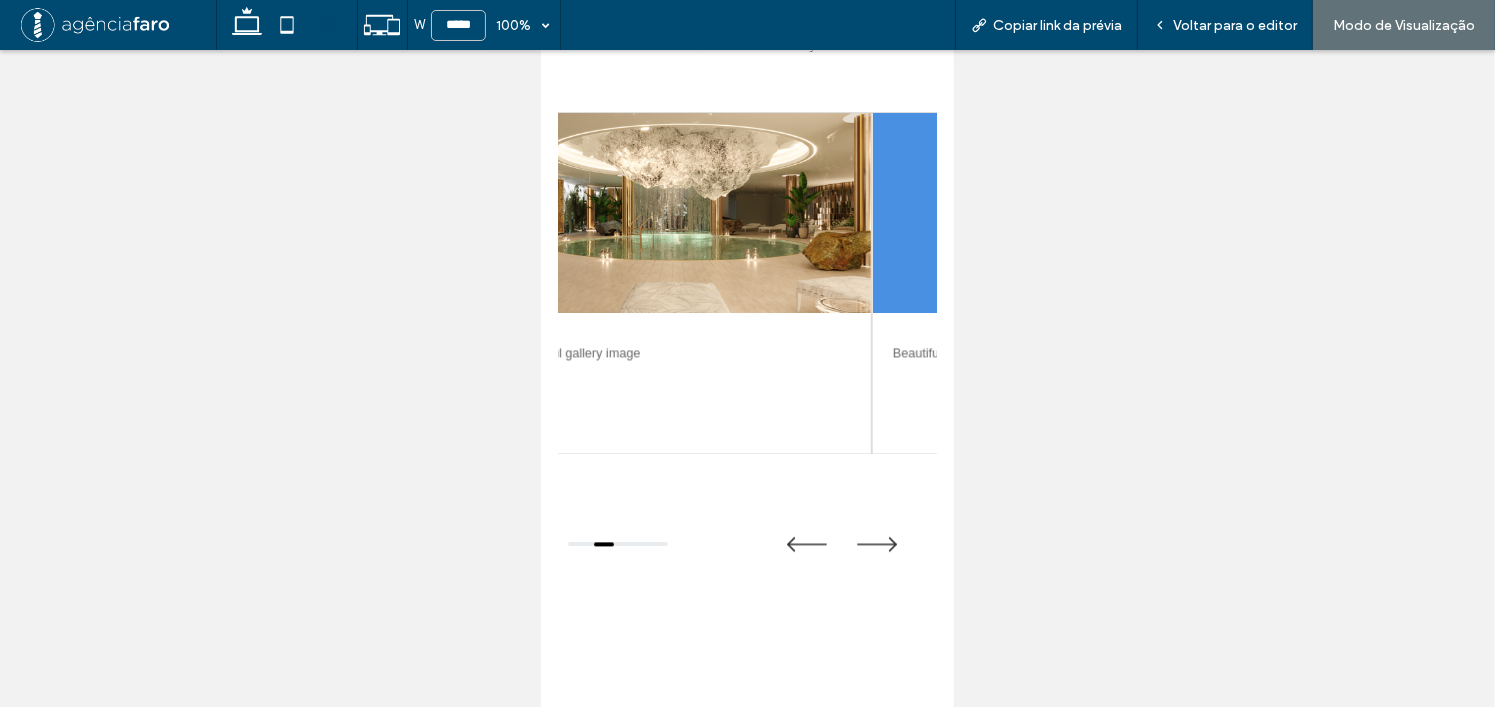 click on "Beautiful gallery image" at bounding box center [680, 364] 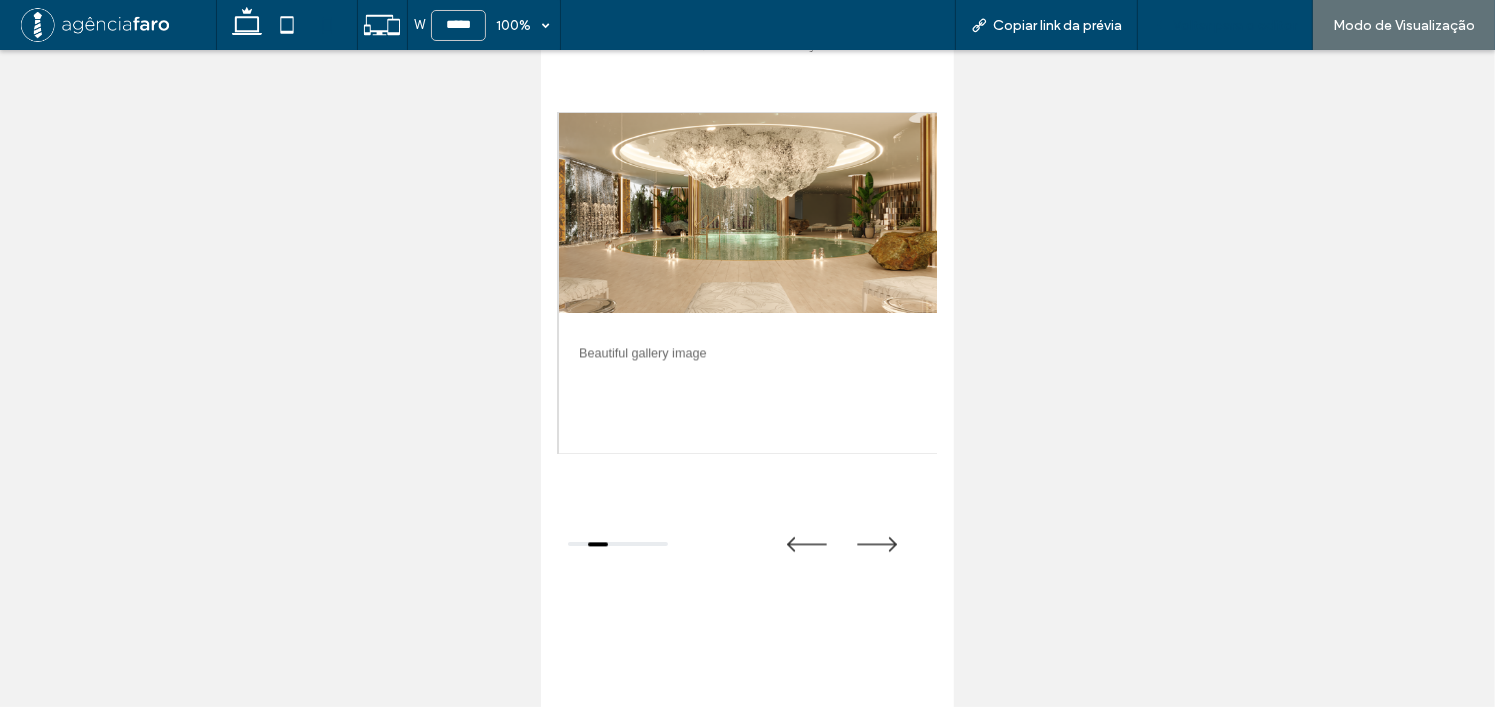 click on "Voltar para o editor" at bounding box center (1235, 25) 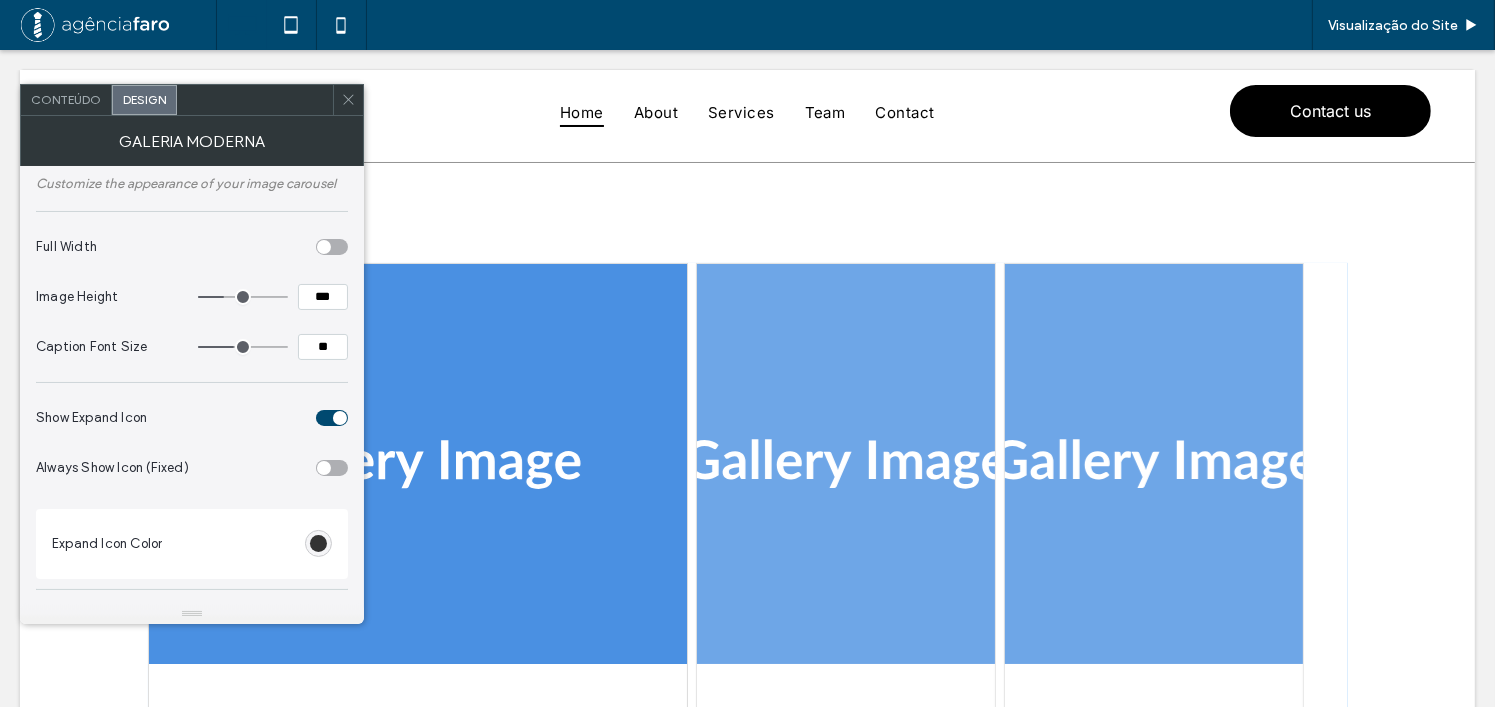 scroll, scrollTop: 0, scrollLeft: 0, axis: both 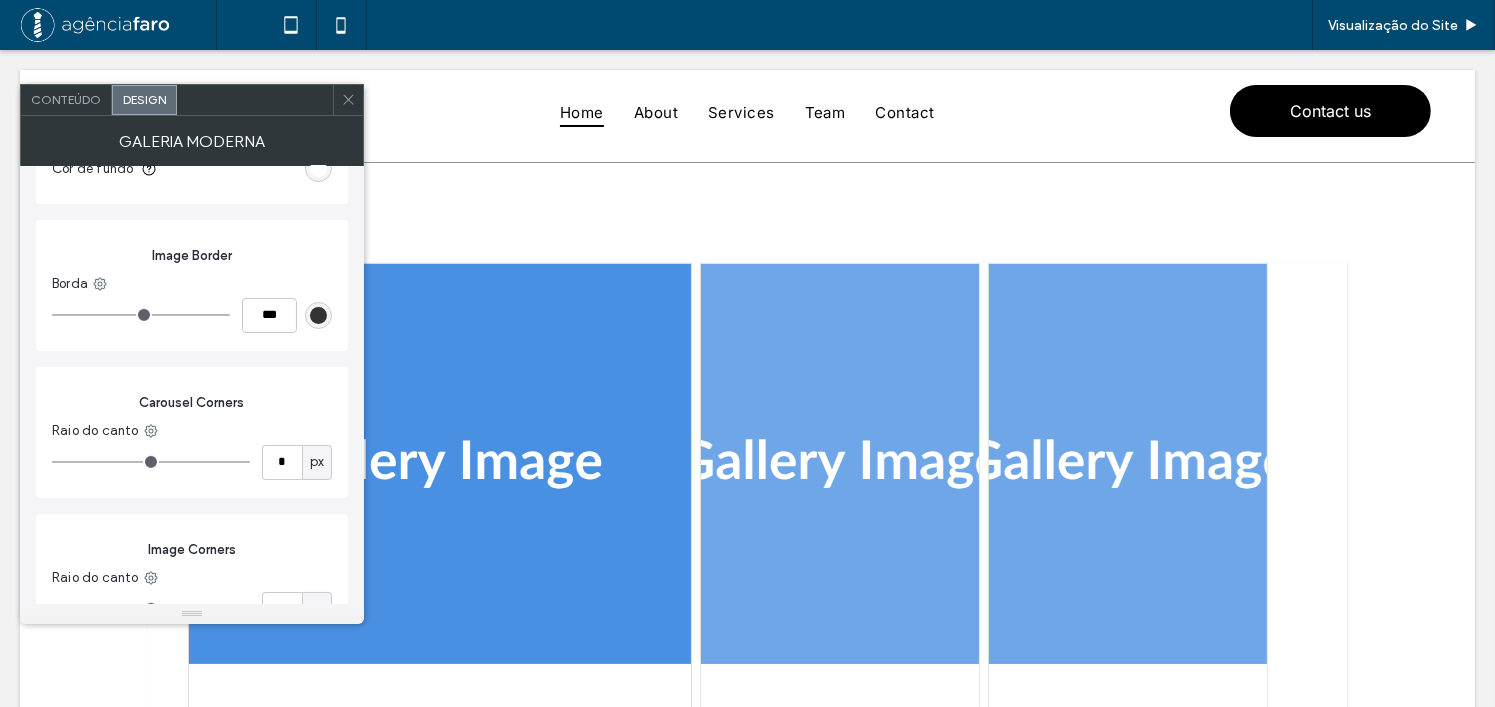 click at bounding box center (348, 100) 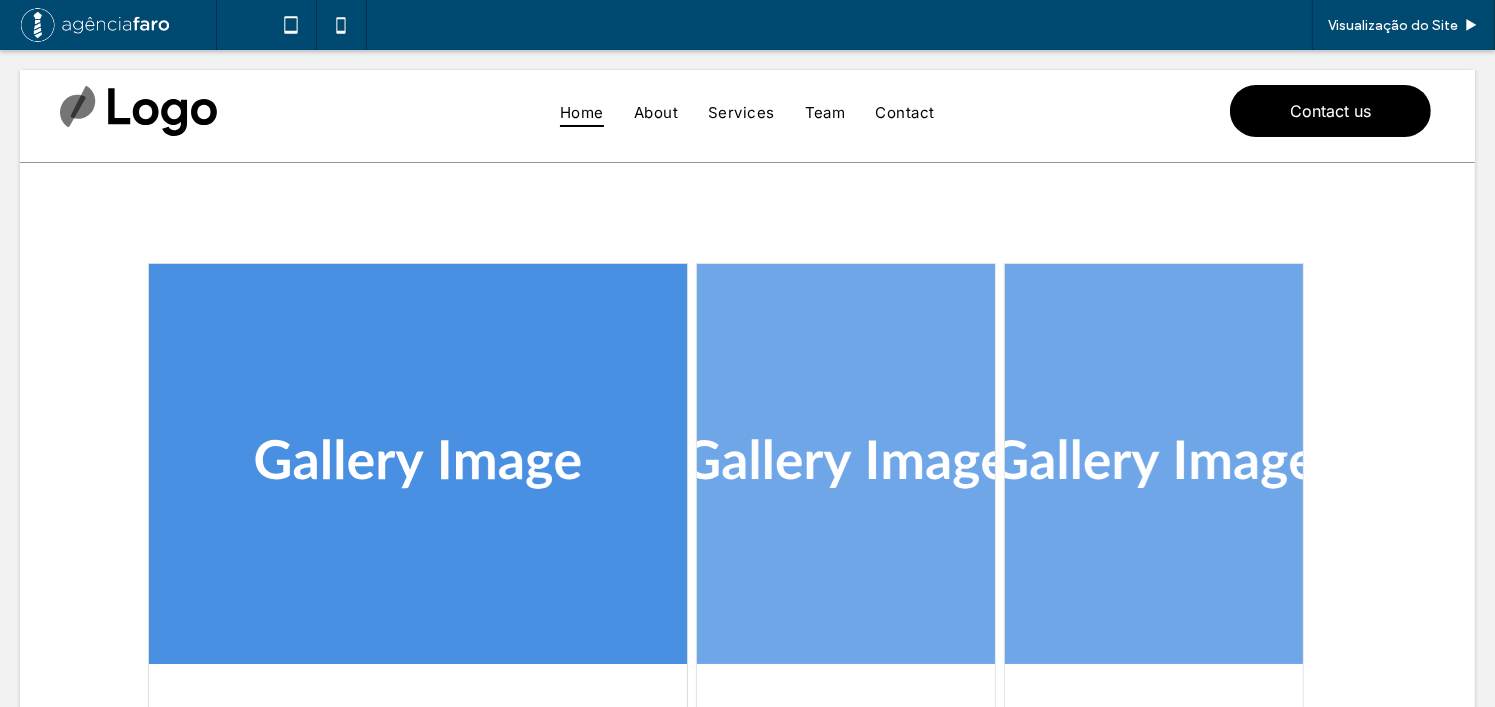 scroll, scrollTop: 0, scrollLeft: 0, axis: both 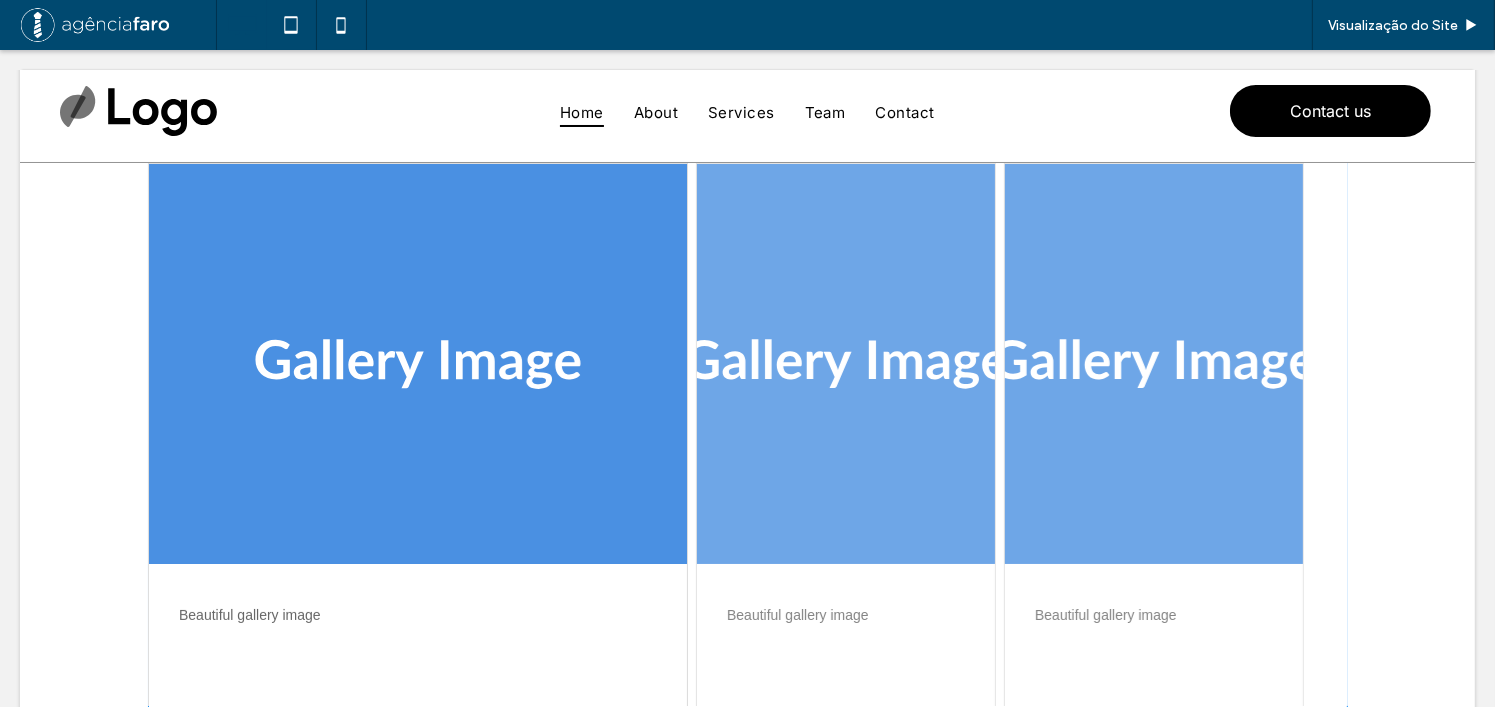 click at bounding box center (748, 491) 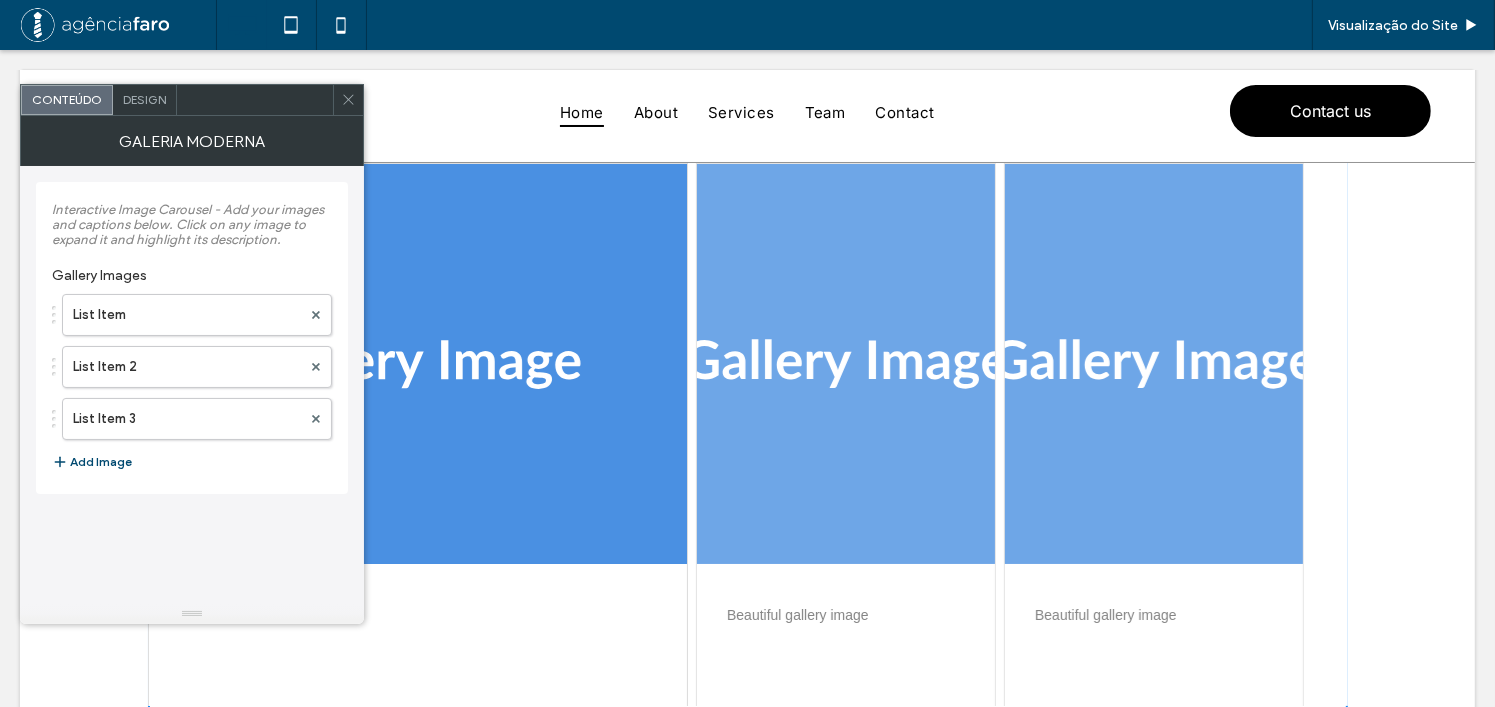 click on "Design" at bounding box center [144, 99] 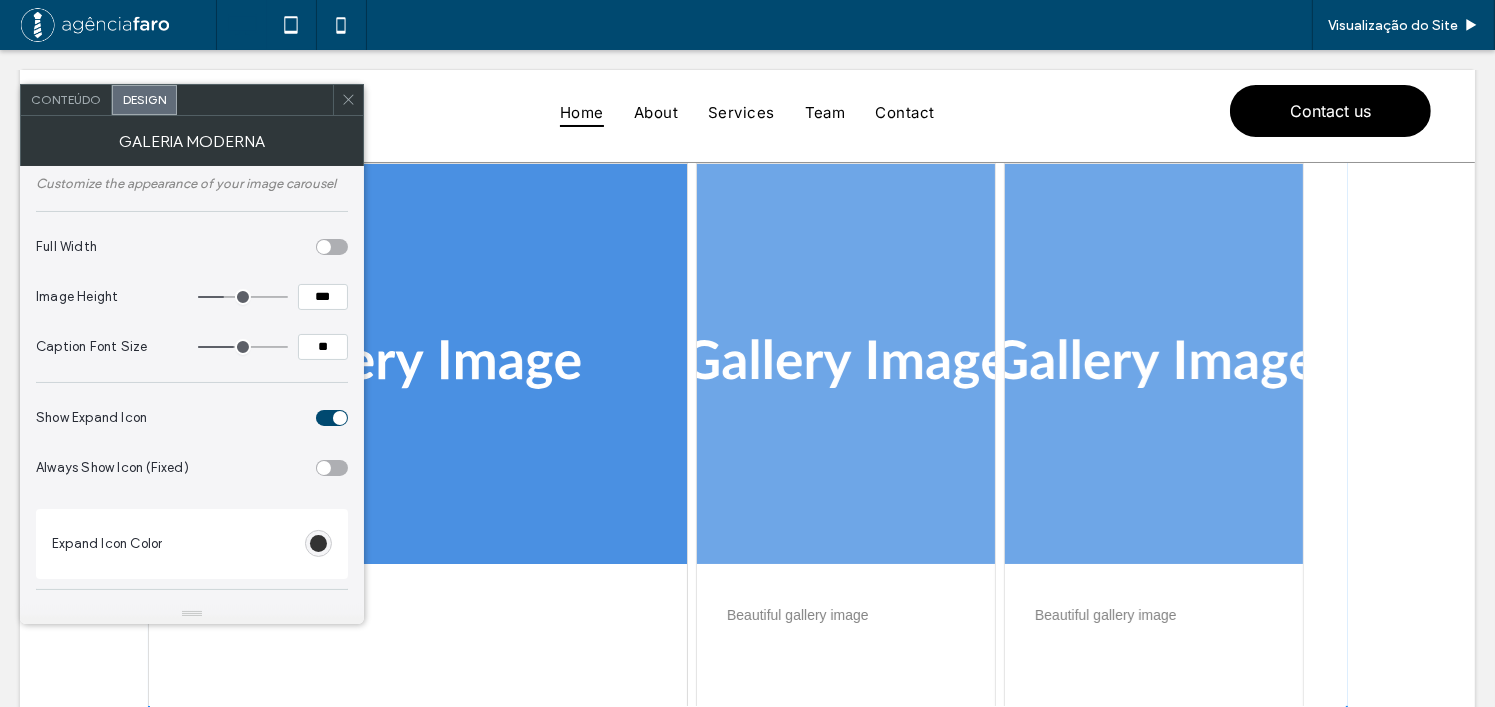 click at bounding box center (332, 247) 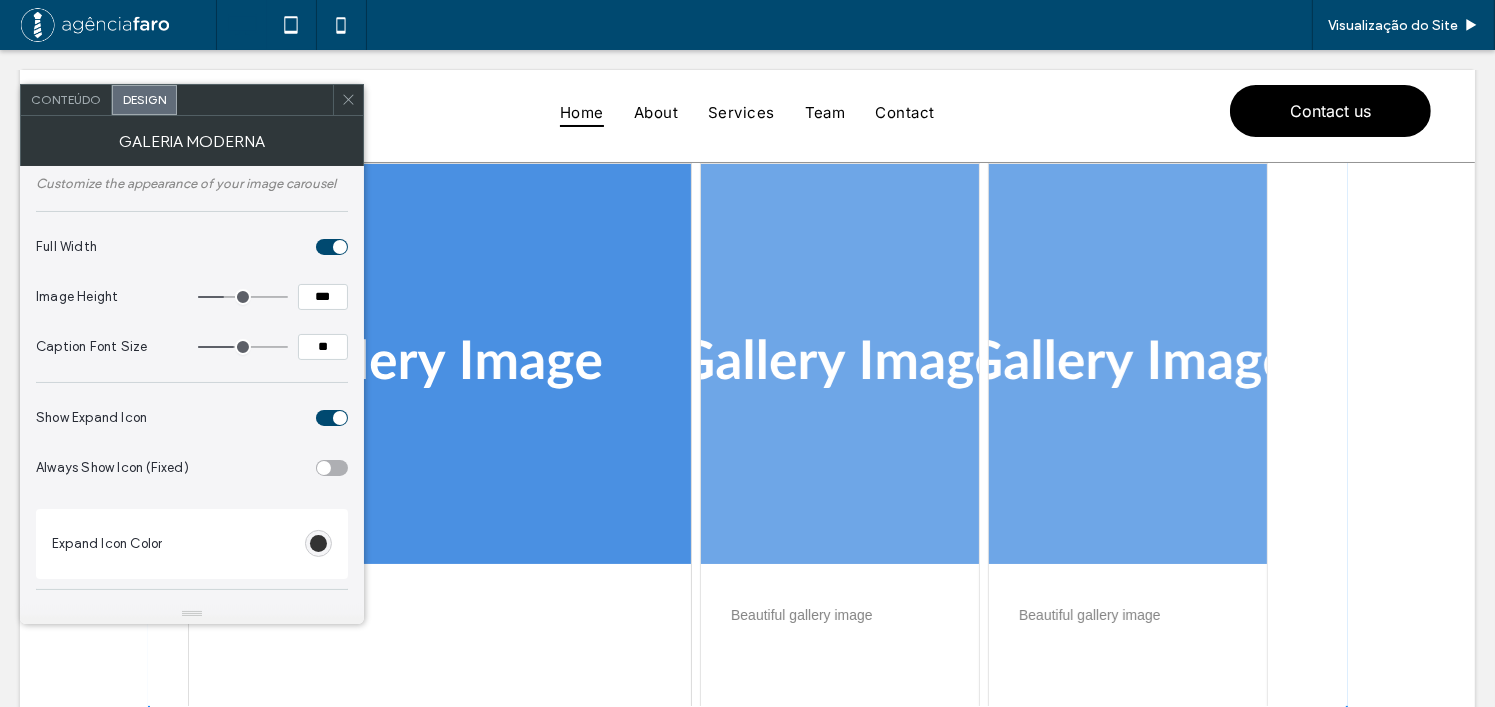 click at bounding box center (340, 247) 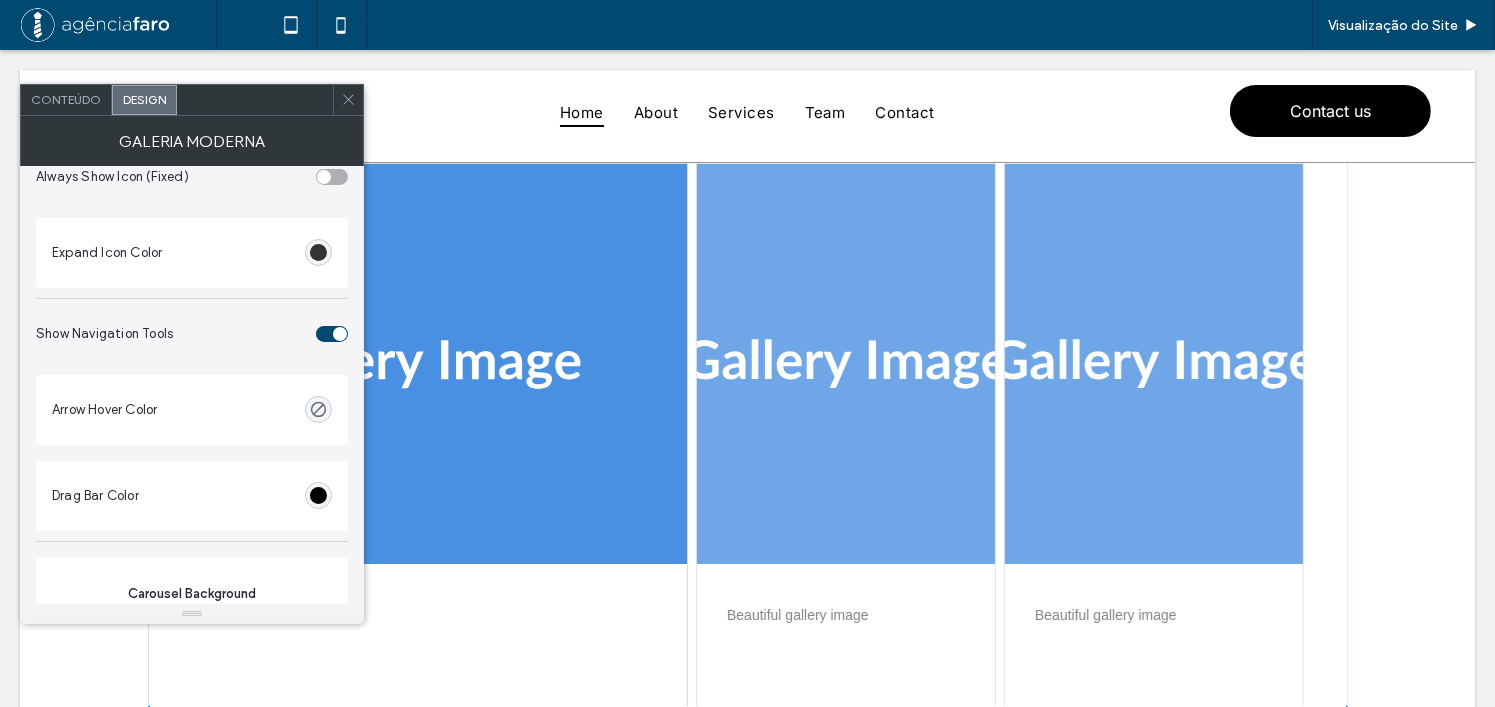 scroll, scrollTop: 300, scrollLeft: 0, axis: vertical 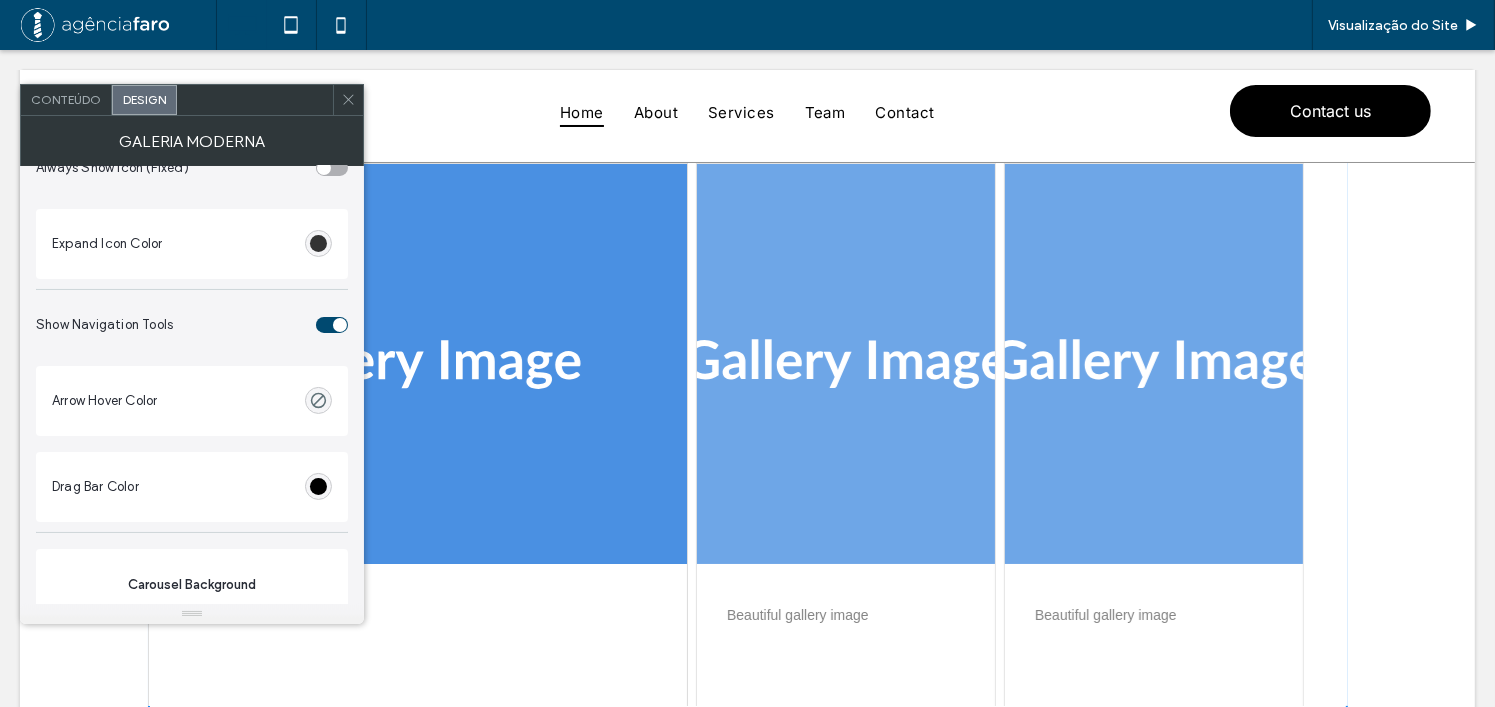 click 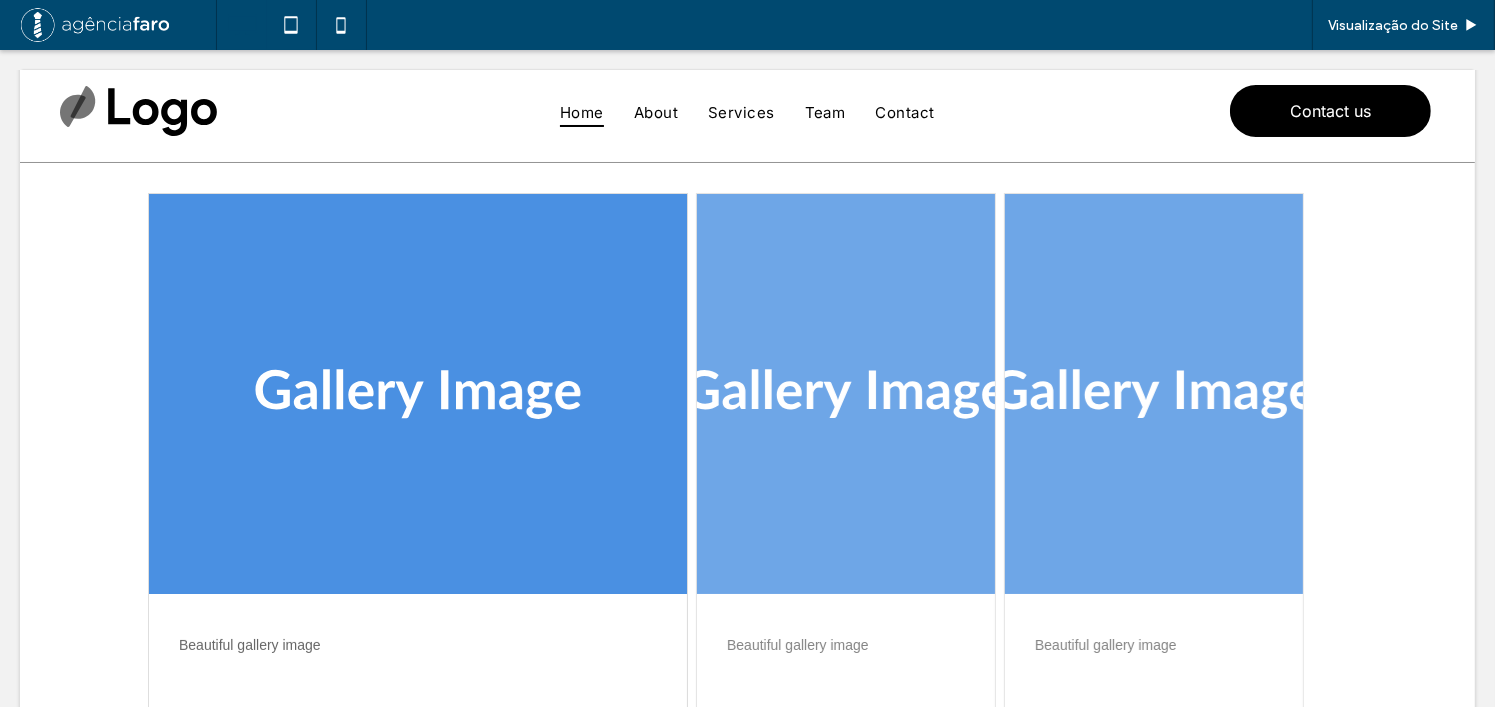 scroll, scrollTop: 0, scrollLeft: 0, axis: both 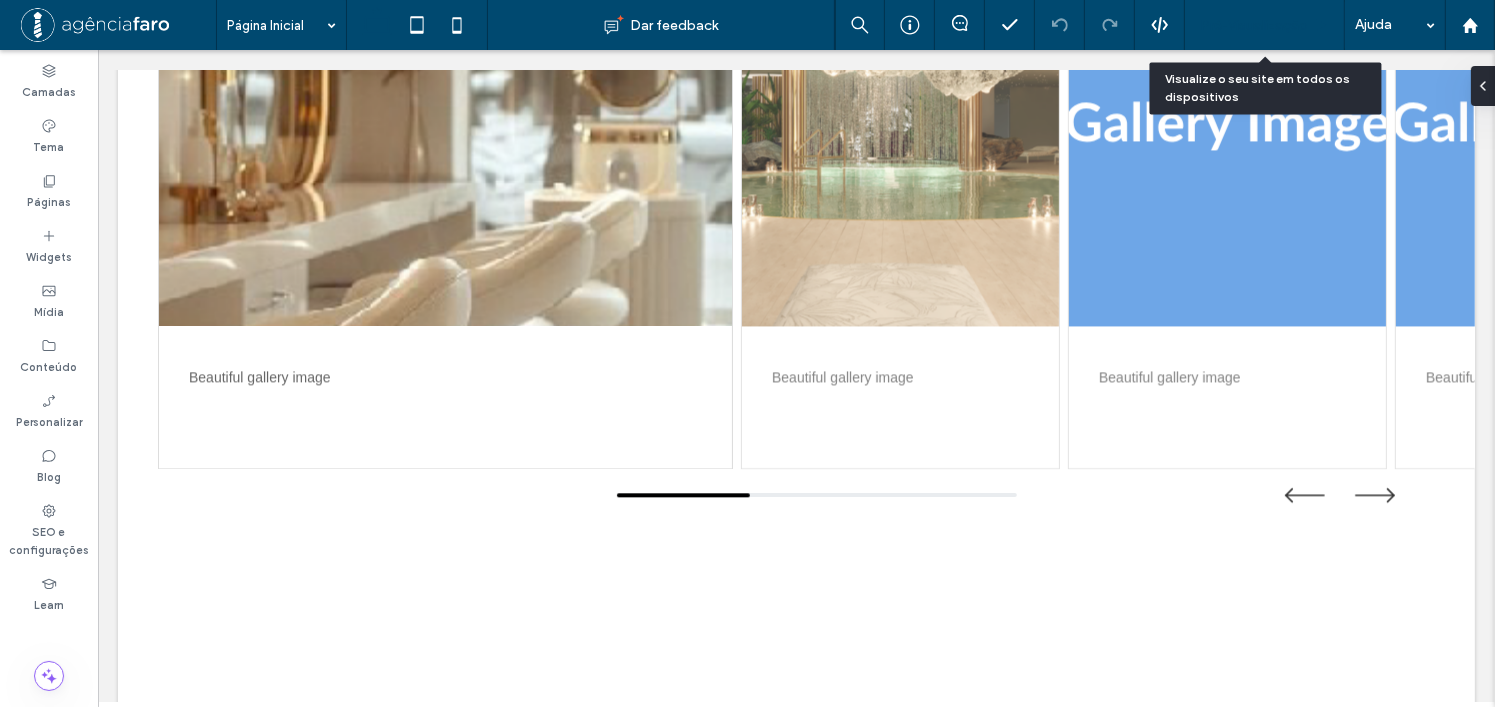 click on "Pré-Visualizaçāo" at bounding box center (1254, 25) 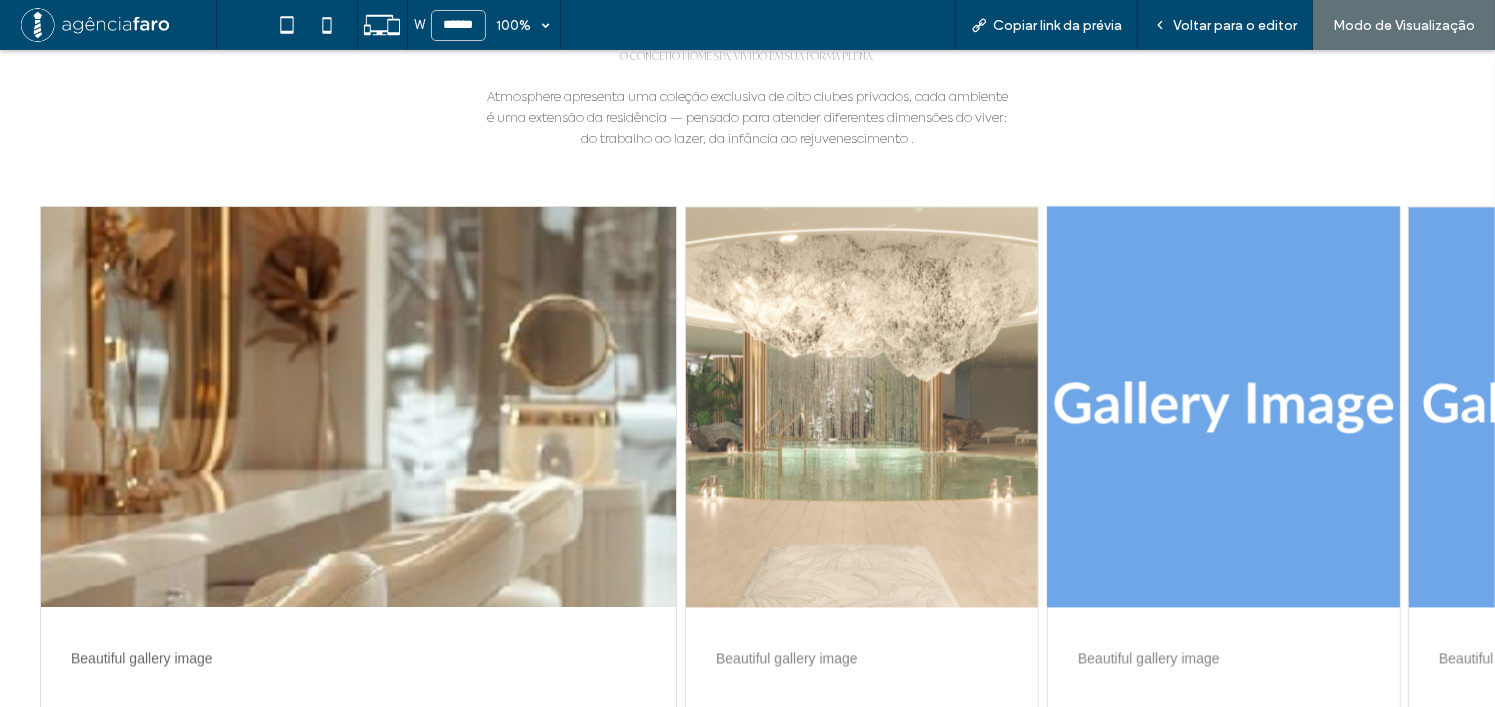 scroll, scrollTop: 4219, scrollLeft: 0, axis: vertical 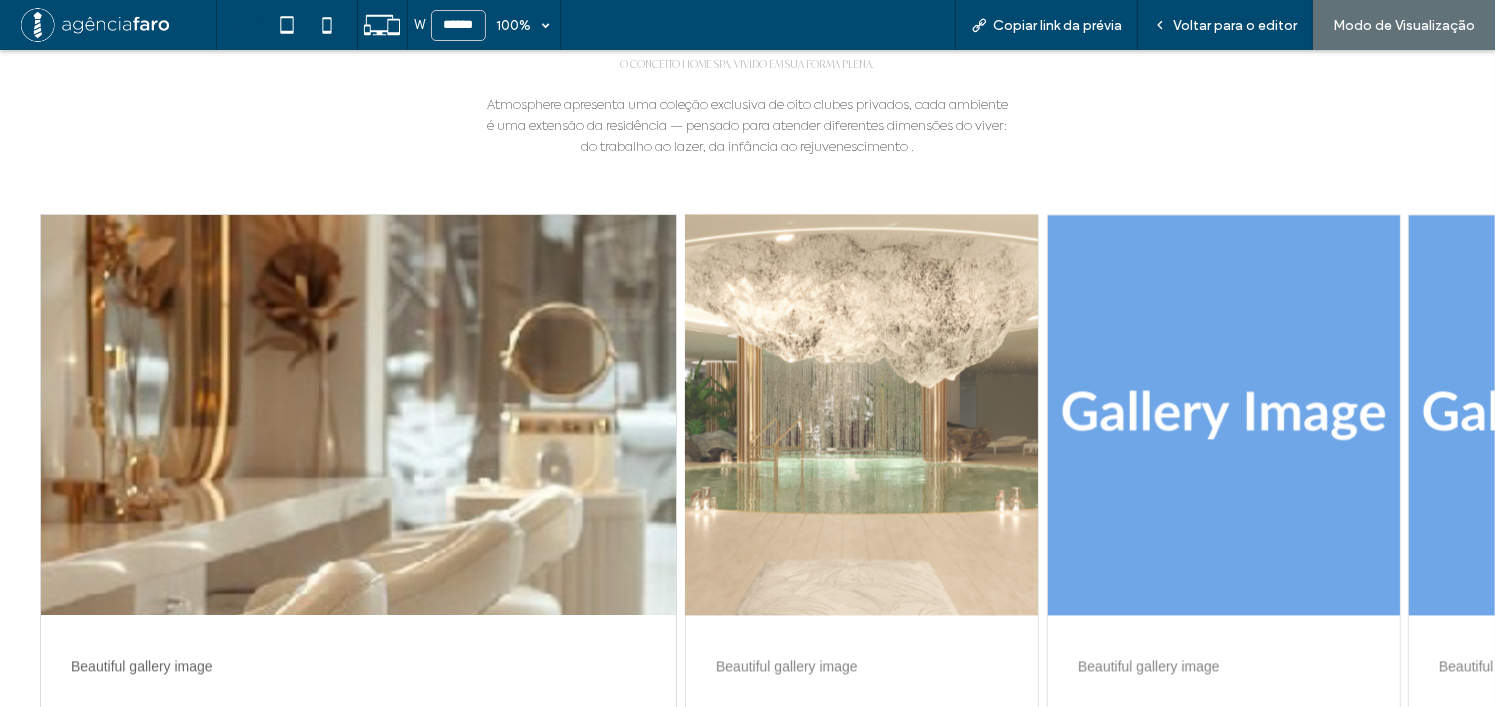 click at bounding box center [862, 415] 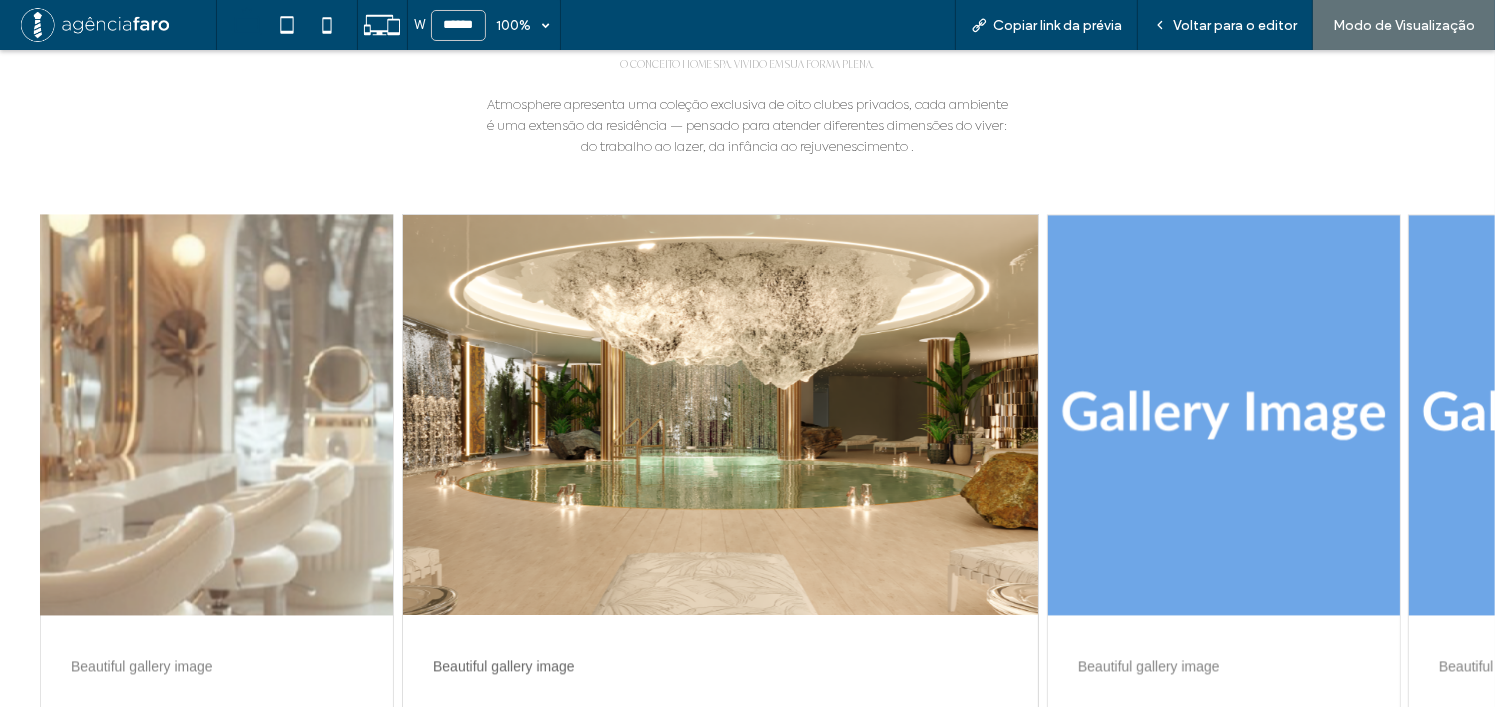 click at bounding box center [217, 415] 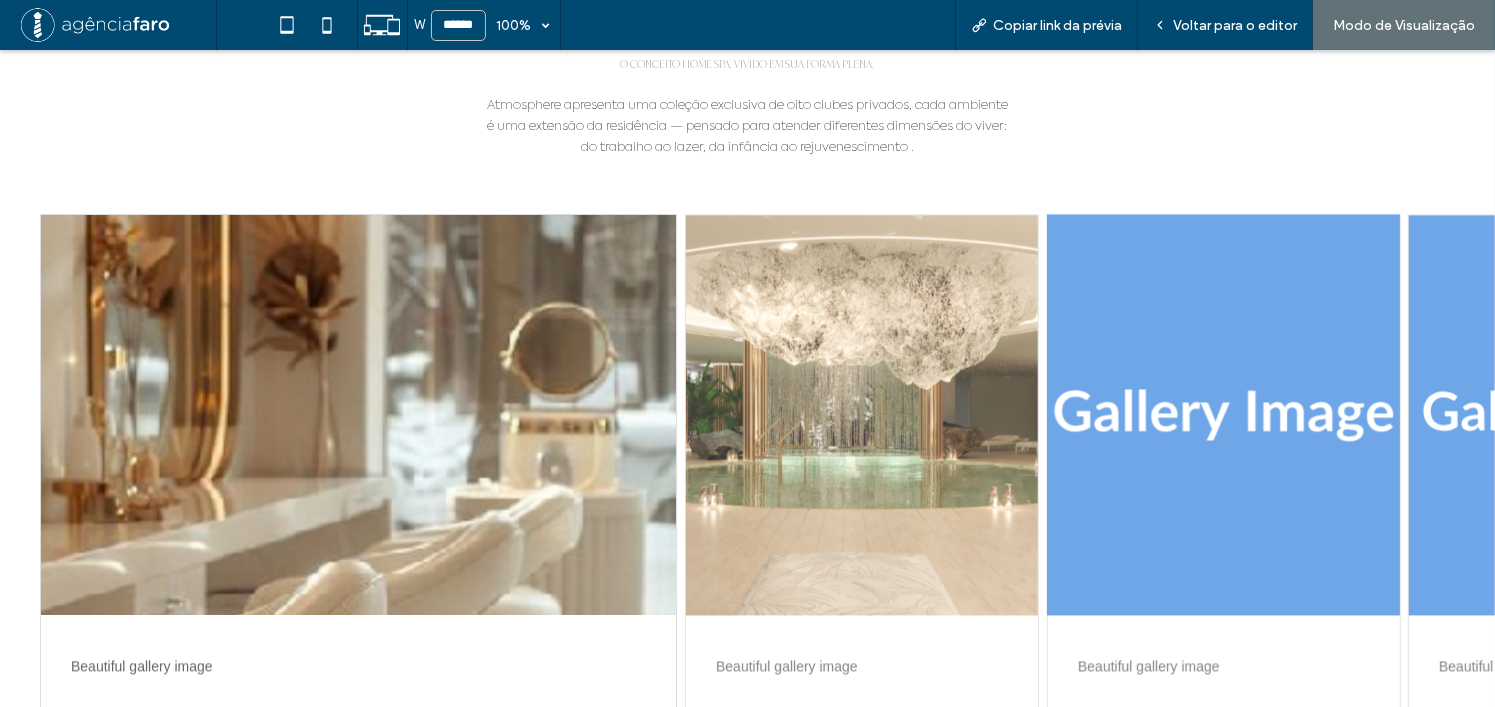 click at bounding box center (1224, 415) 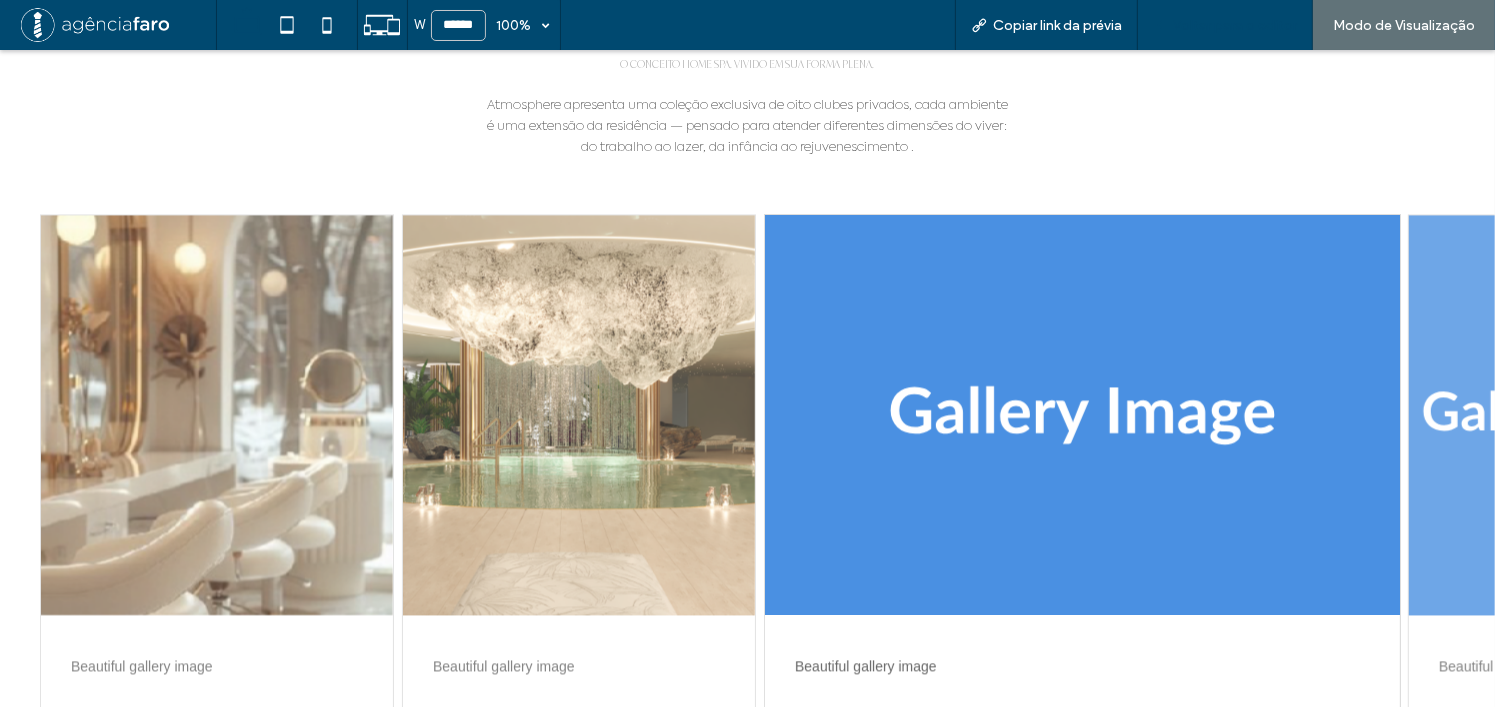 click on "Voltar para o editor" at bounding box center (1225, 25) 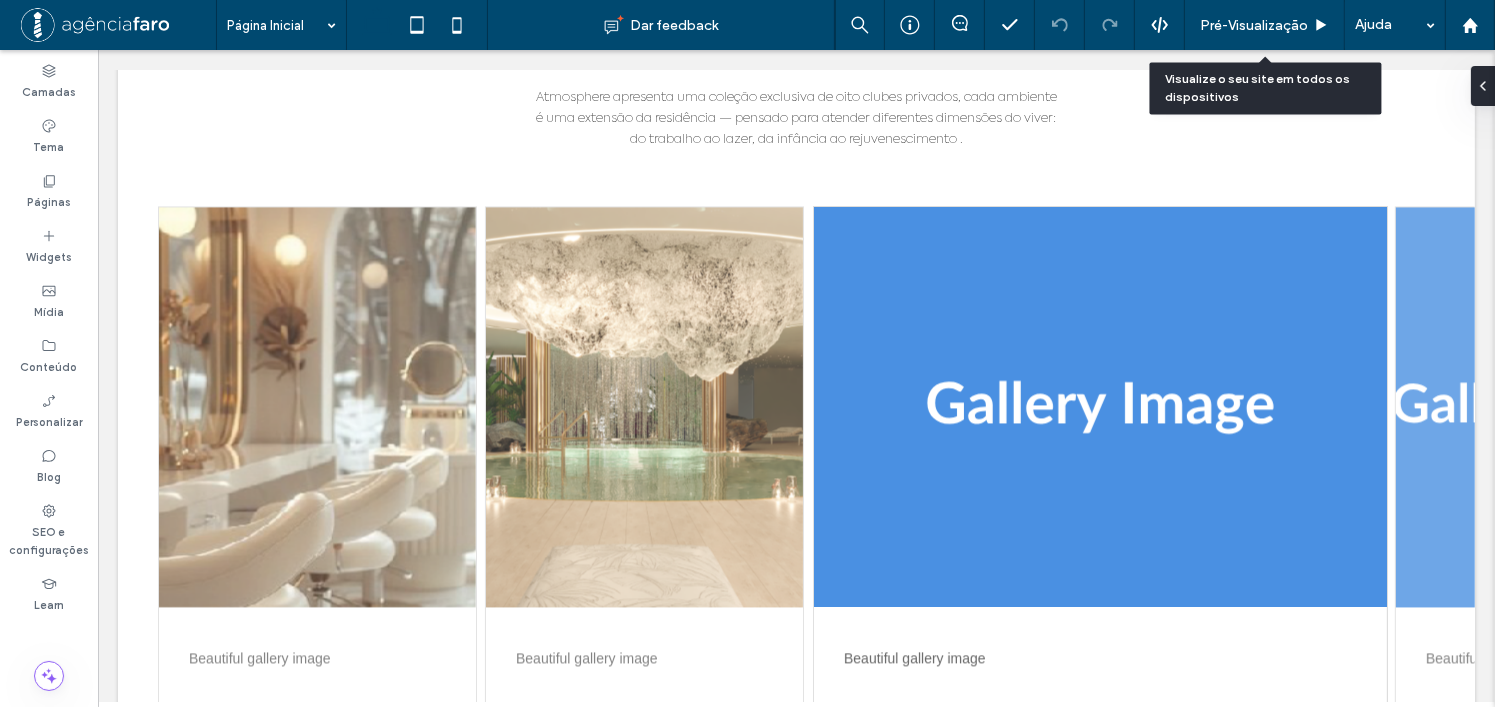 scroll, scrollTop: 4199, scrollLeft: 0, axis: vertical 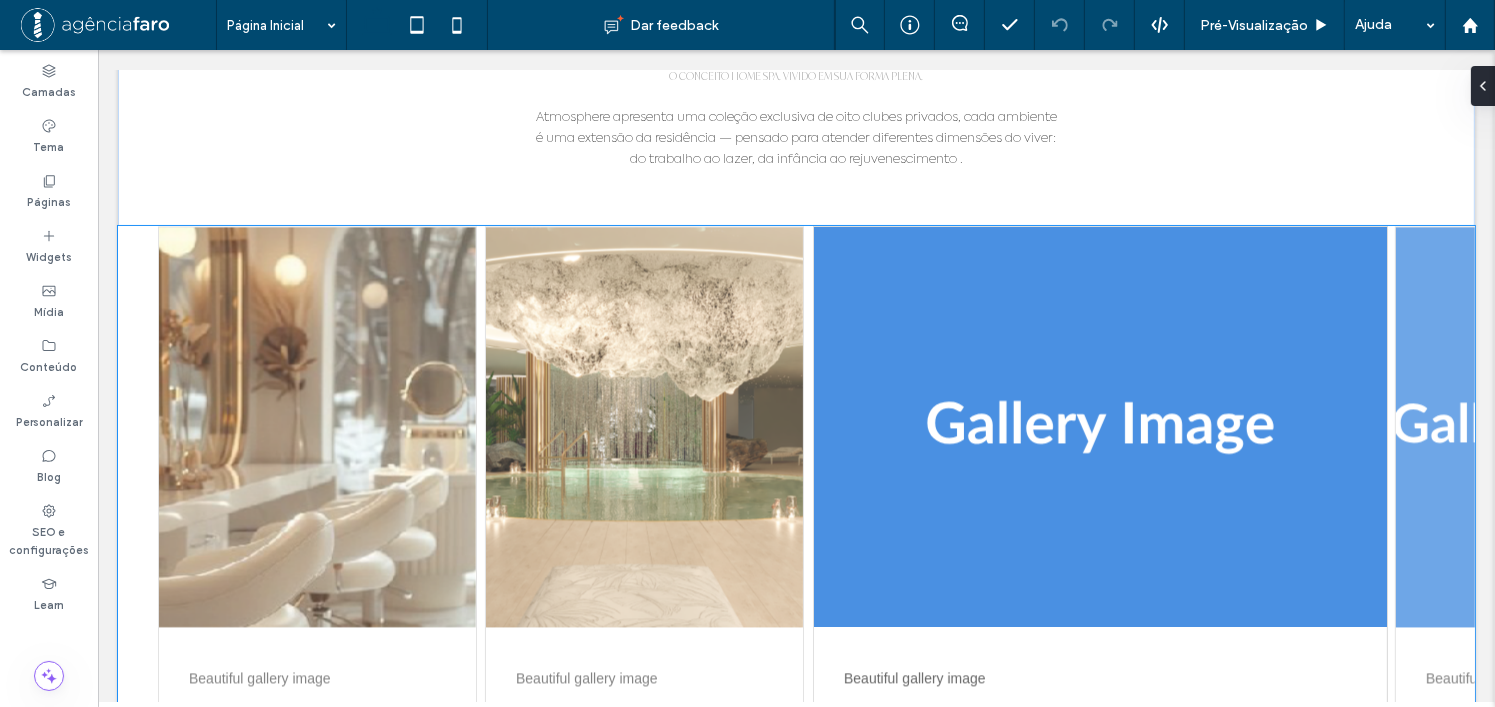 click on "Beautiful gallery image
Beautiful gallery image
Beautiful gallery image
Beautiful gallery image
Beautiful gallery image" at bounding box center (795, 498) 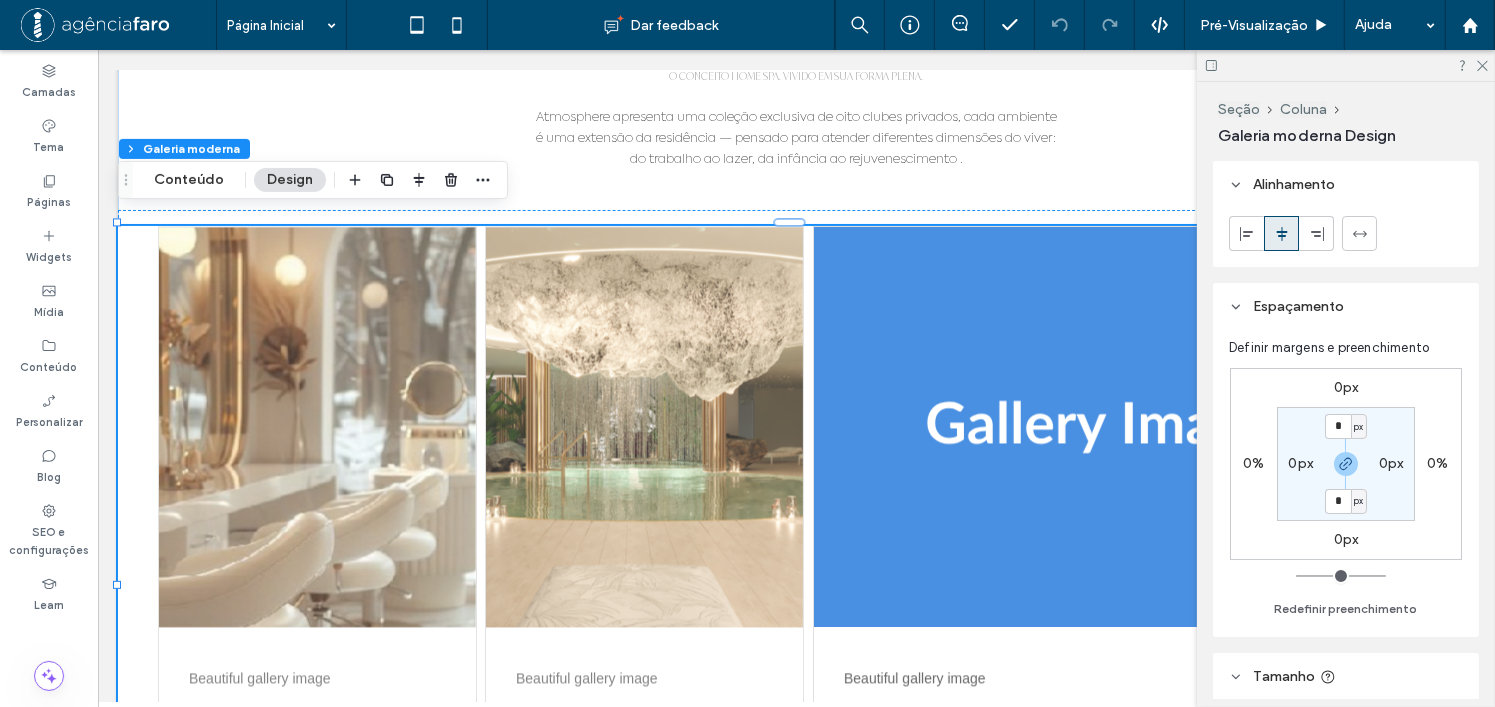 click on "0%" at bounding box center (1253, 463) 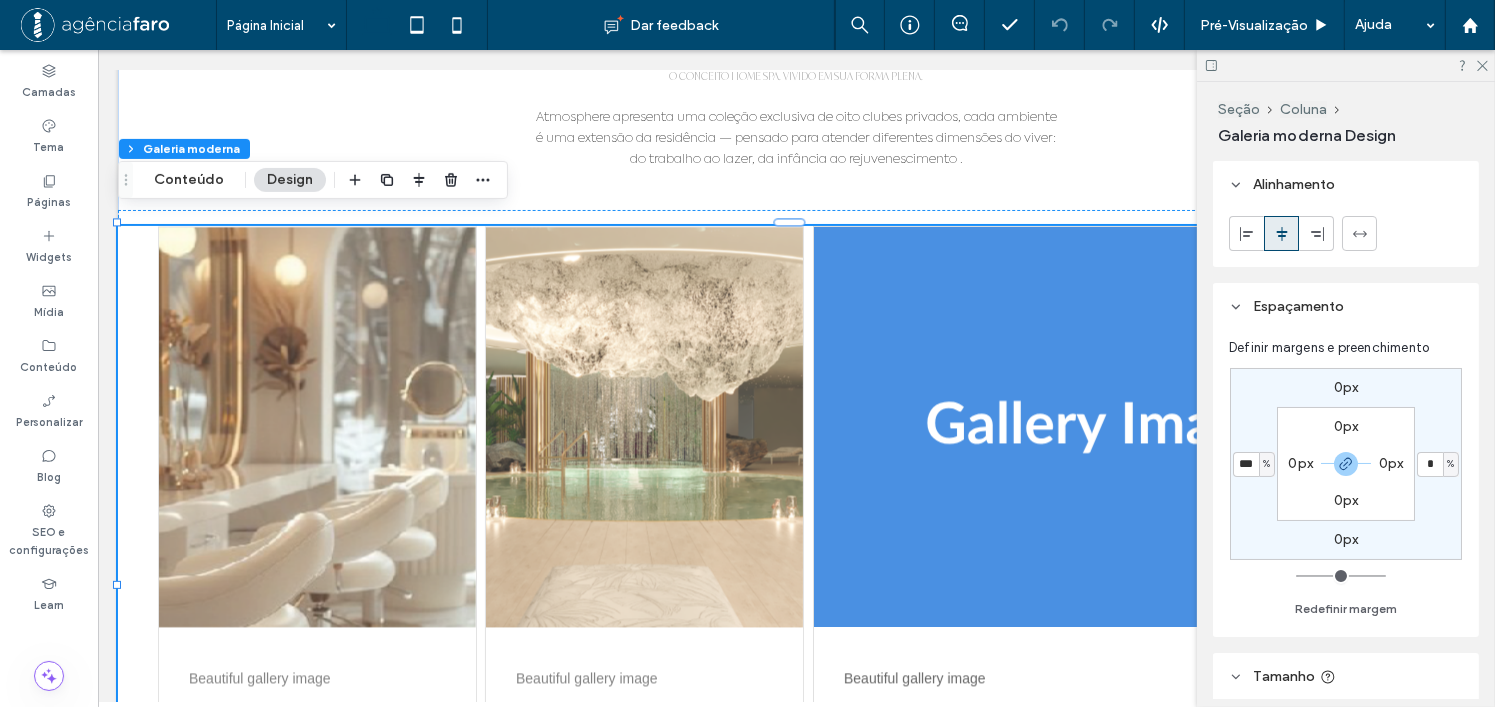 type on "***" 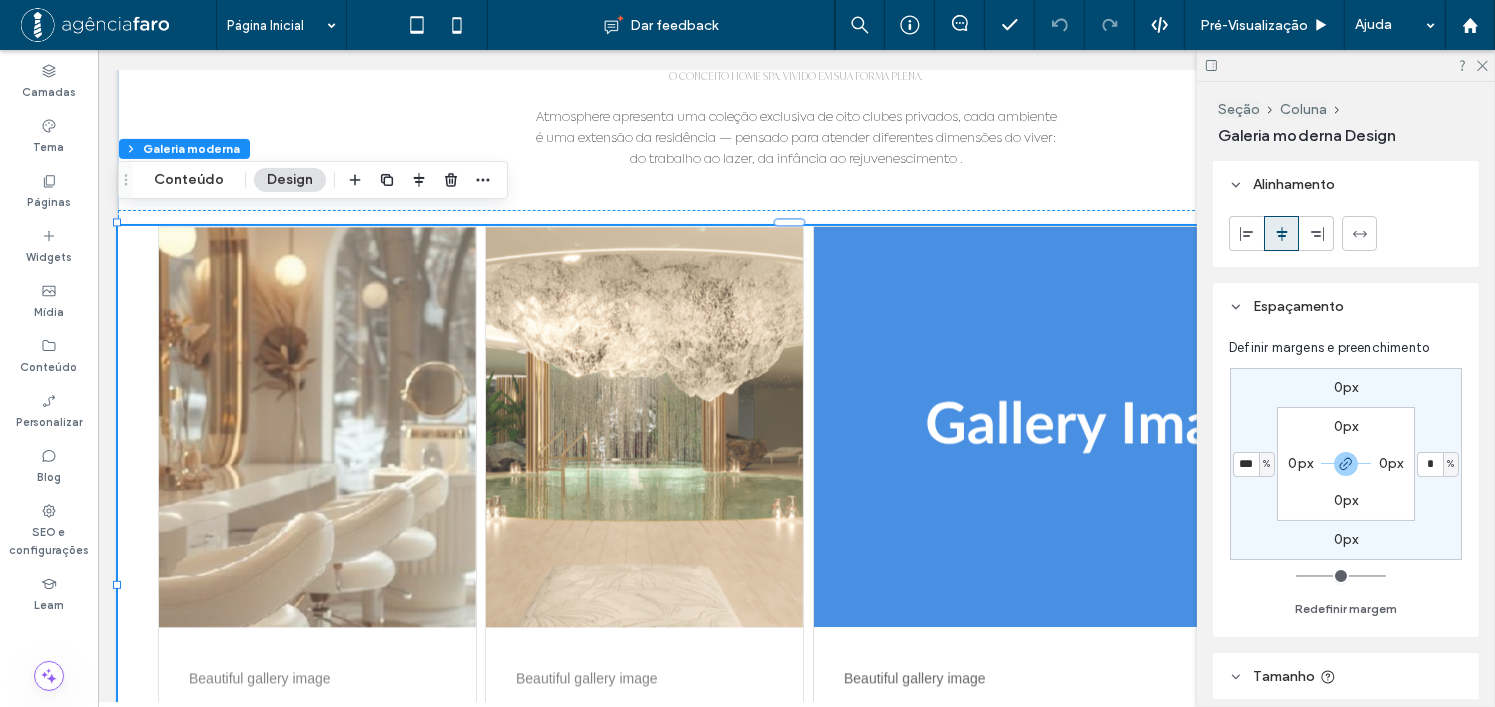 type on "*" 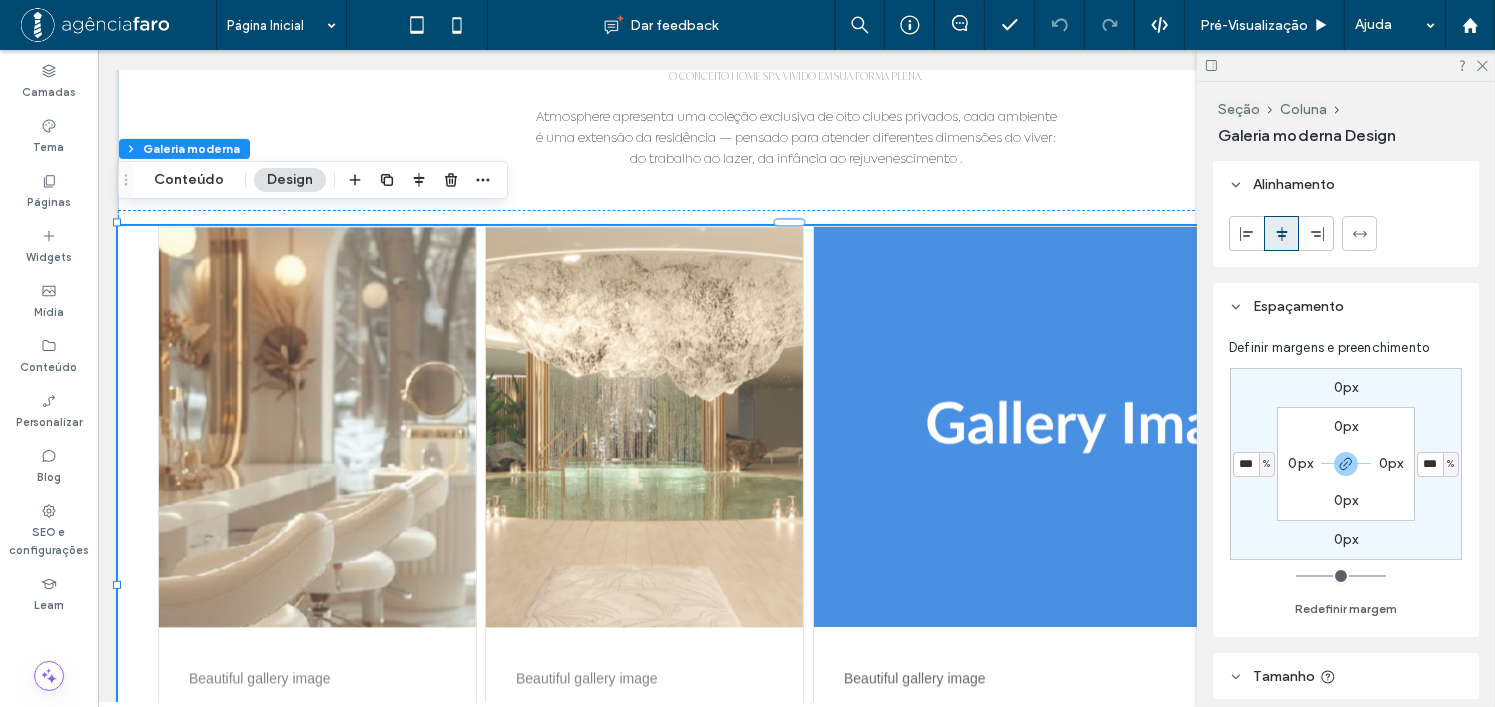 type on "*" 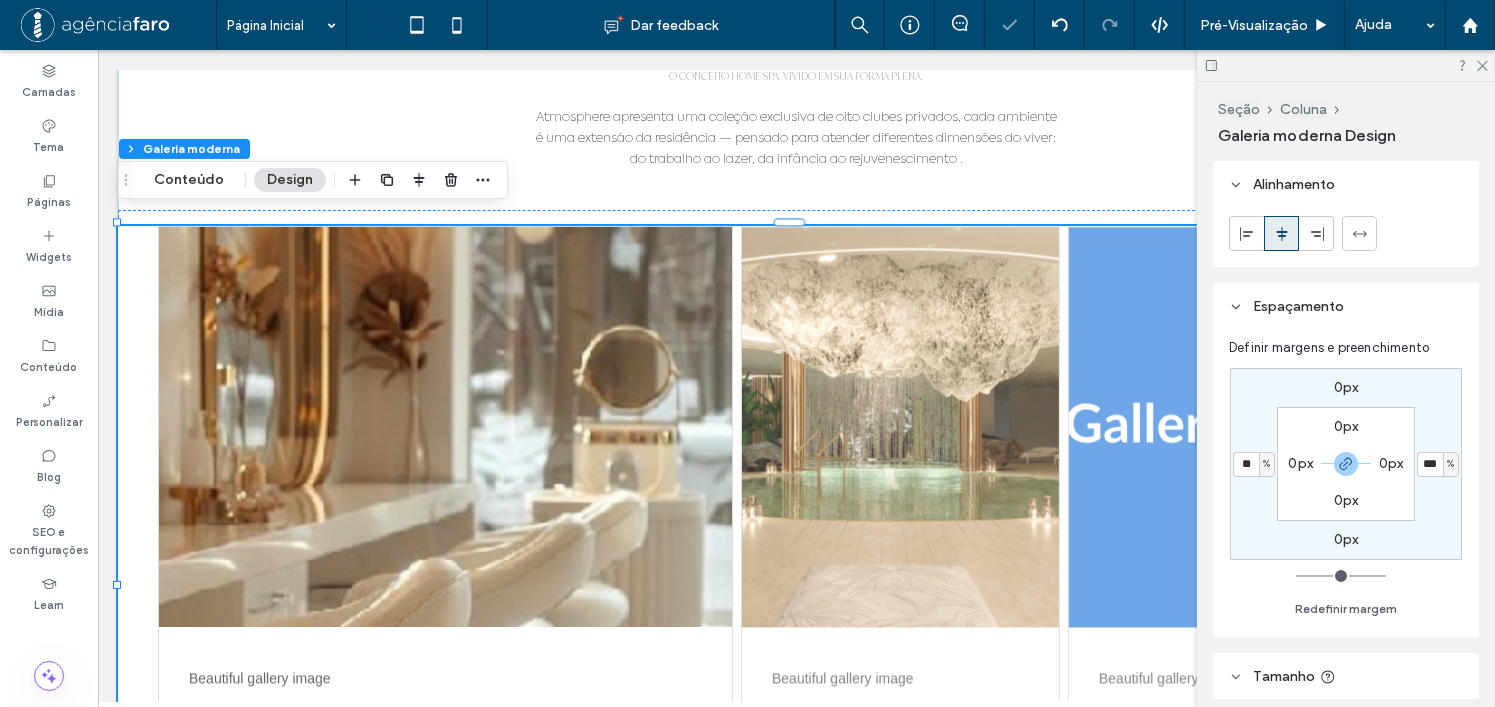 type on "*" 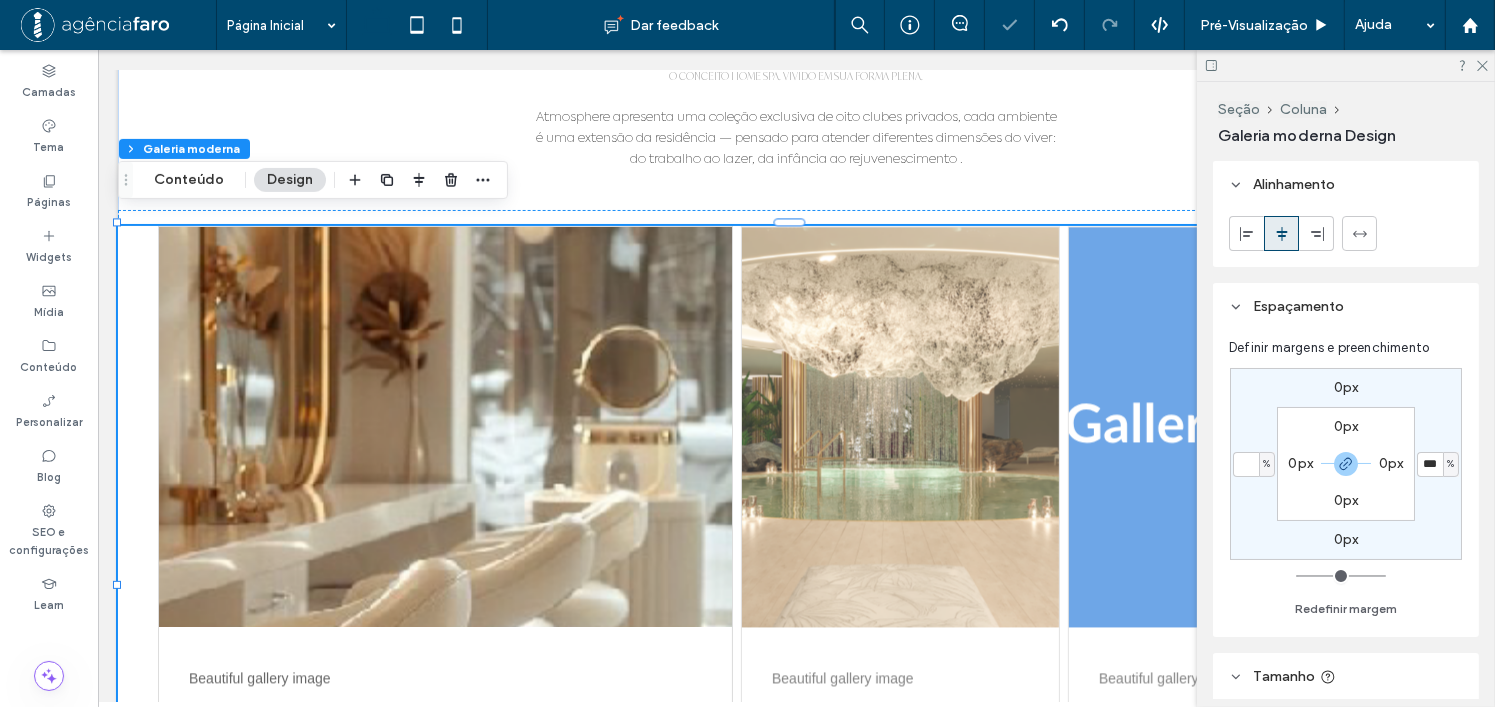 type 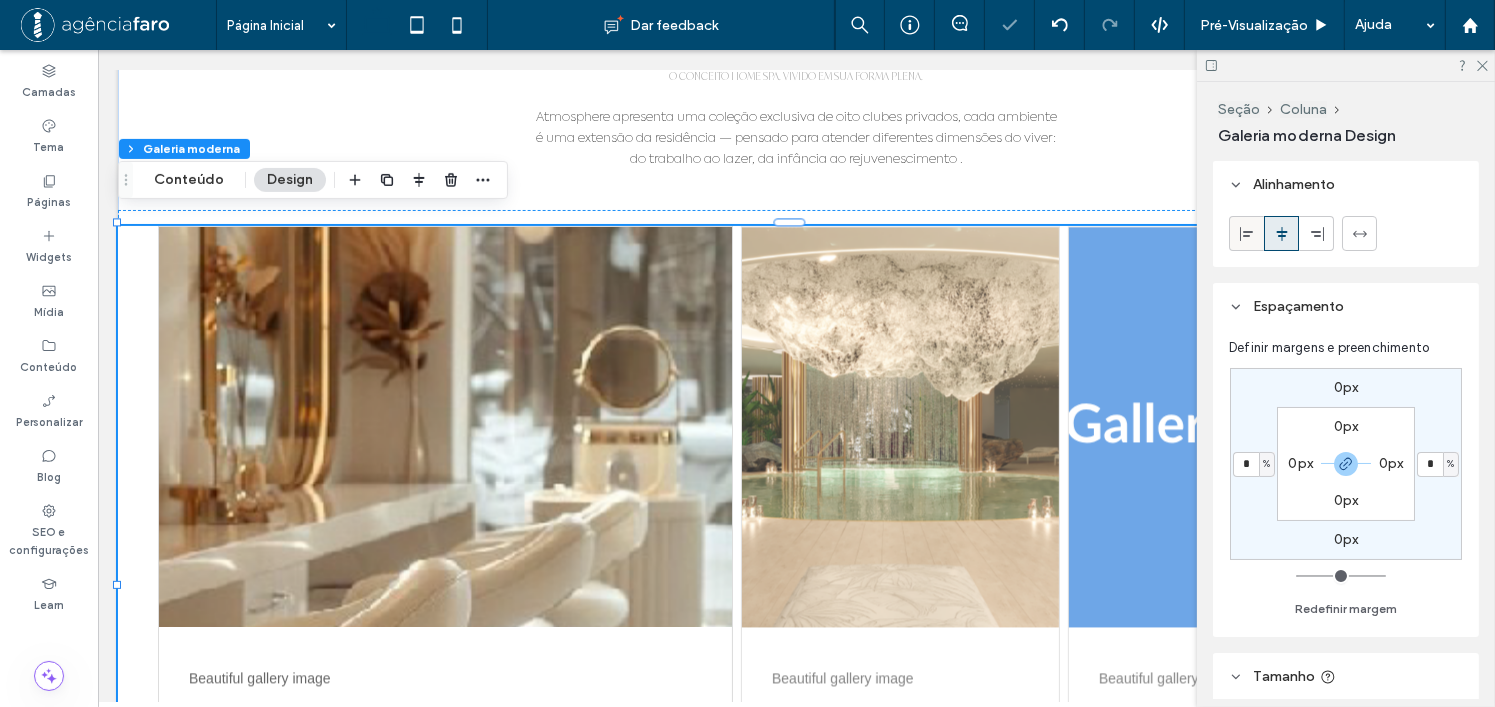 click at bounding box center [1246, 233] 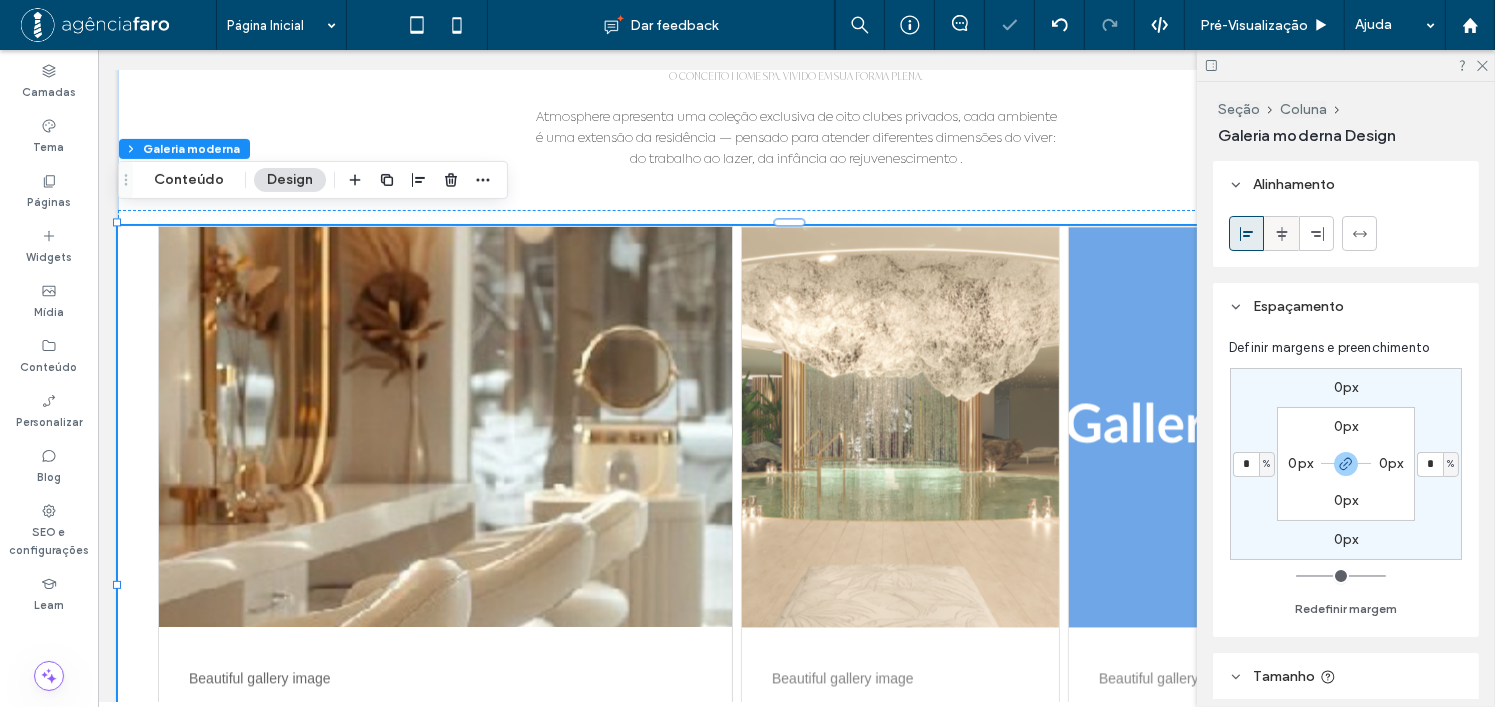 click at bounding box center (1281, 233) 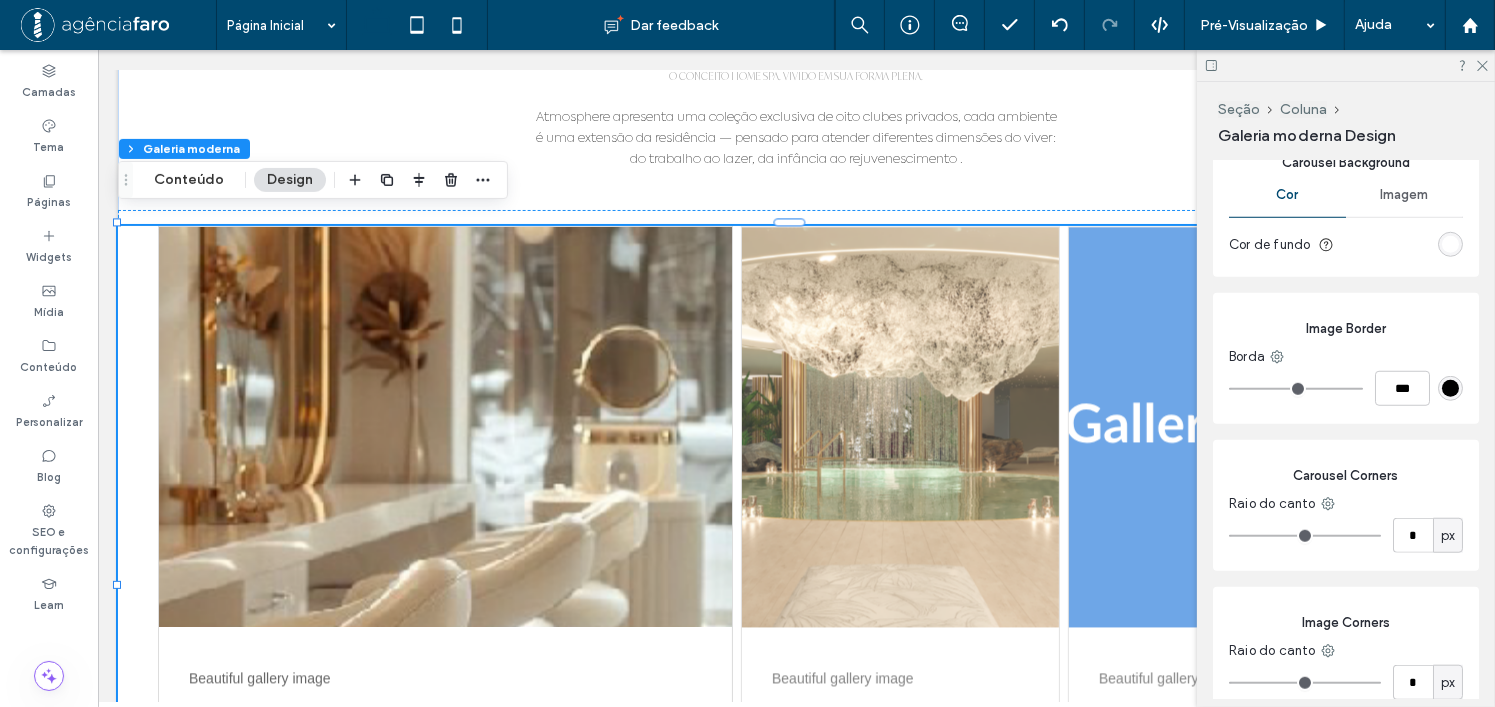 scroll, scrollTop: 1800, scrollLeft: 0, axis: vertical 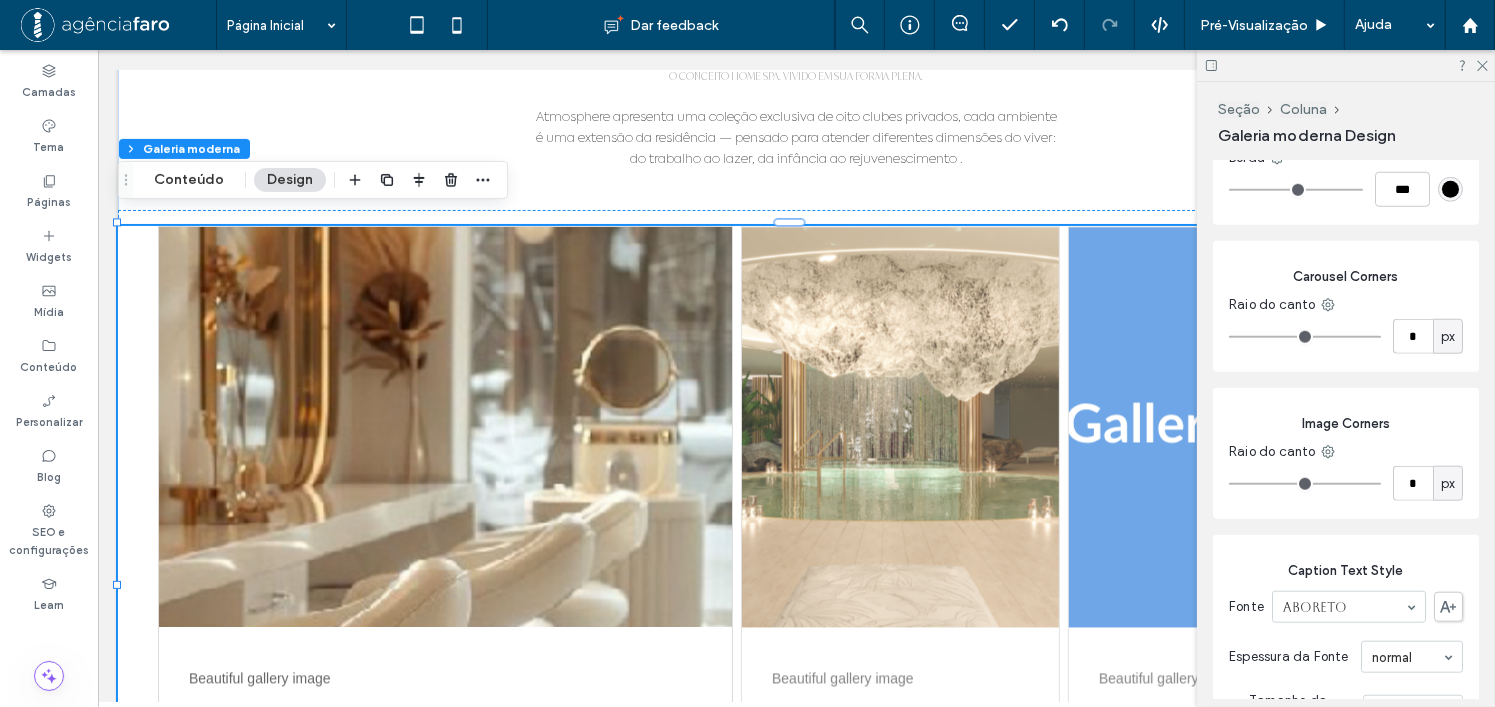 click at bounding box center [1346, 65] 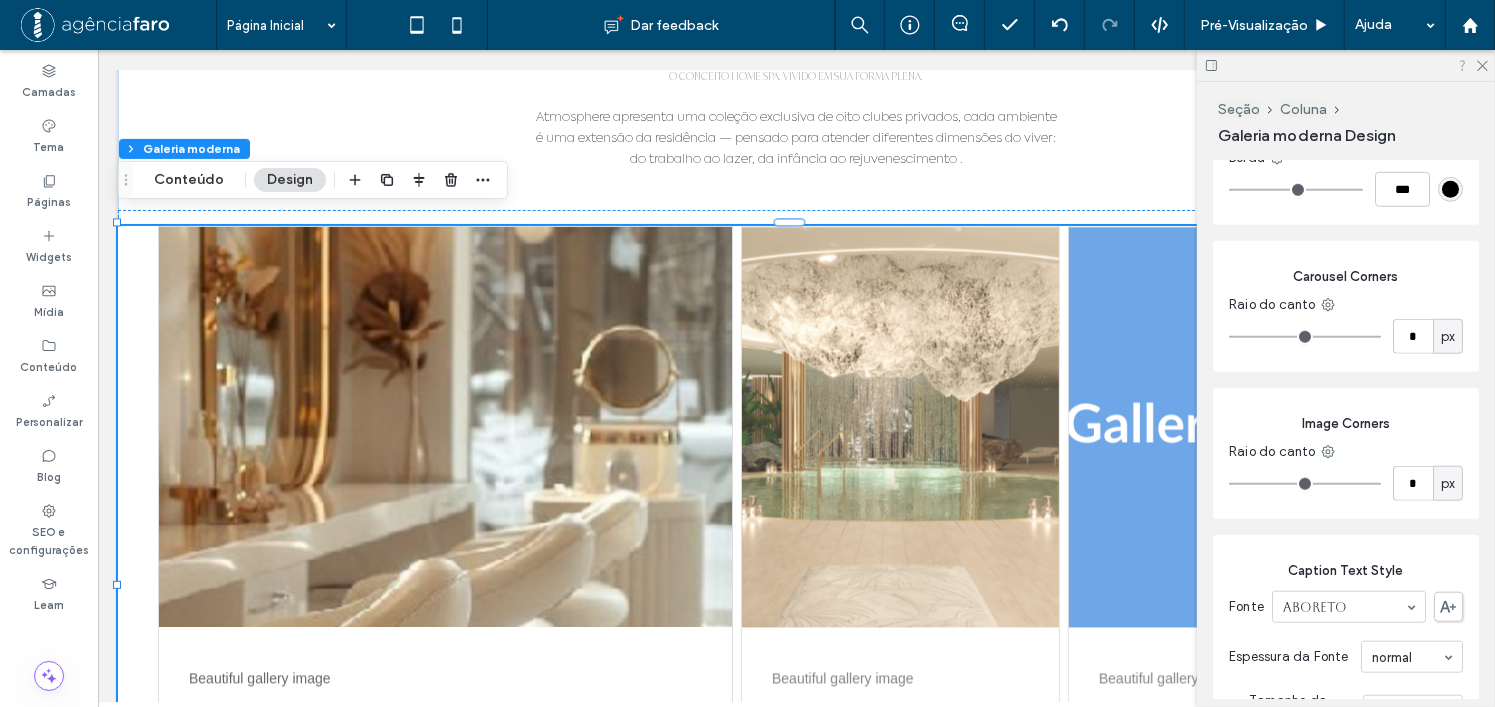 drag, startPoint x: 1479, startPoint y: 63, endPoint x: 1456, endPoint y: 59, distance: 23.345236 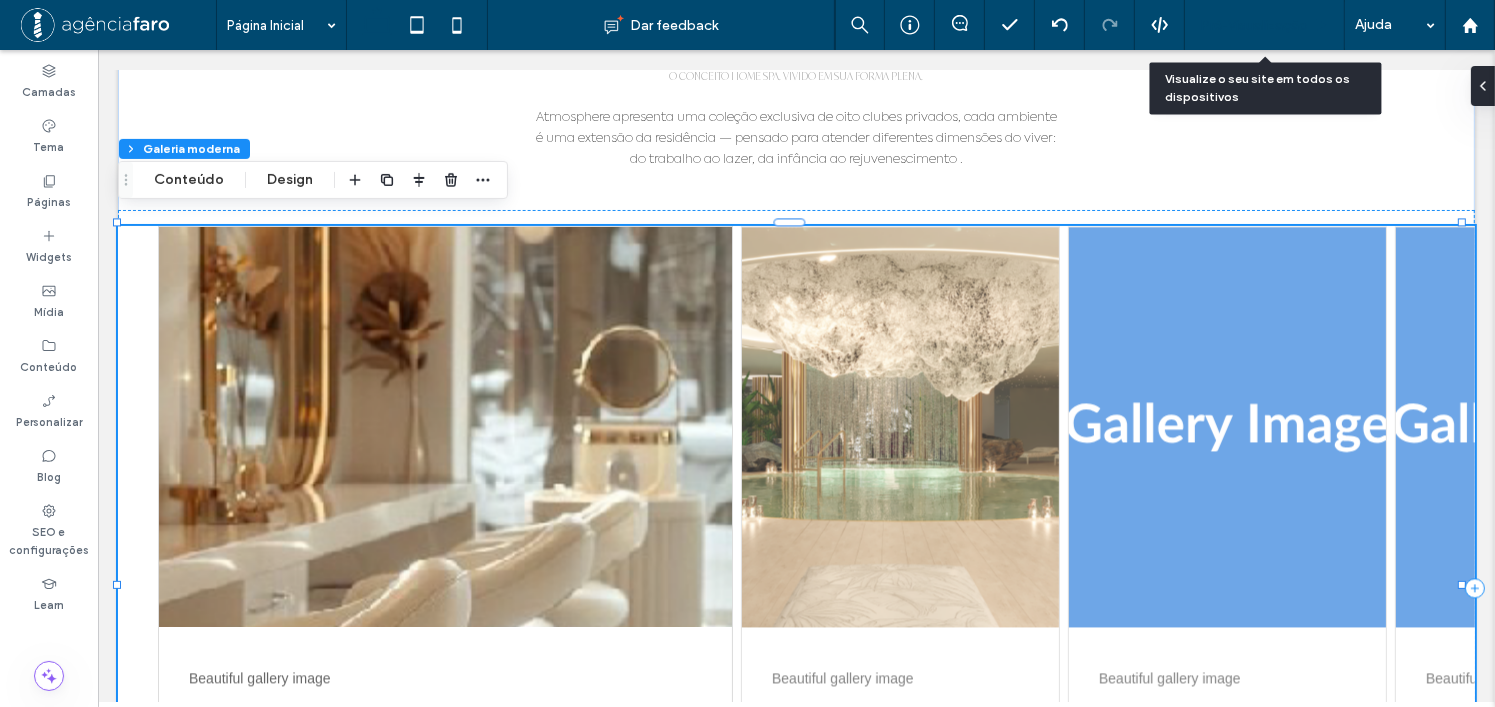 click on "Pré-Visualizaçāo" at bounding box center [1265, 25] 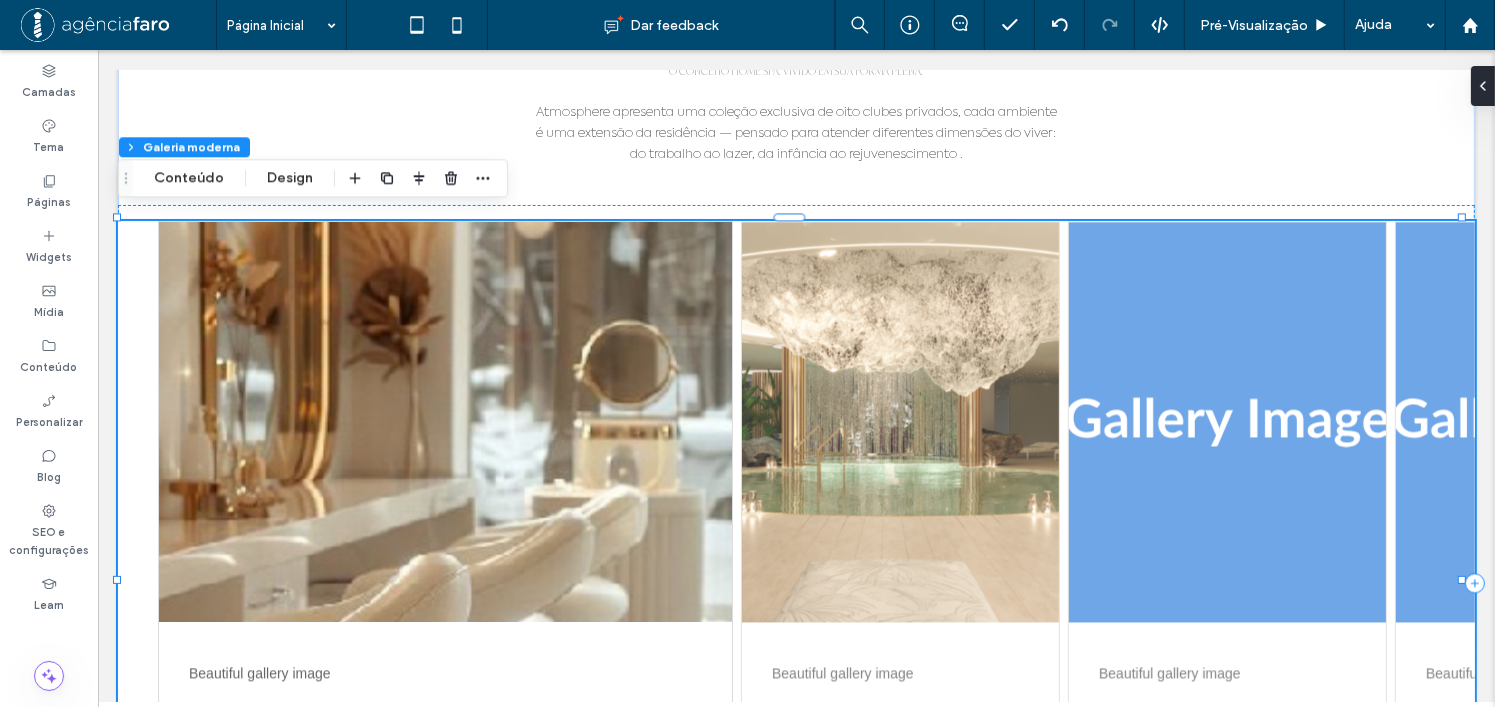 scroll, scrollTop: 4499, scrollLeft: 0, axis: vertical 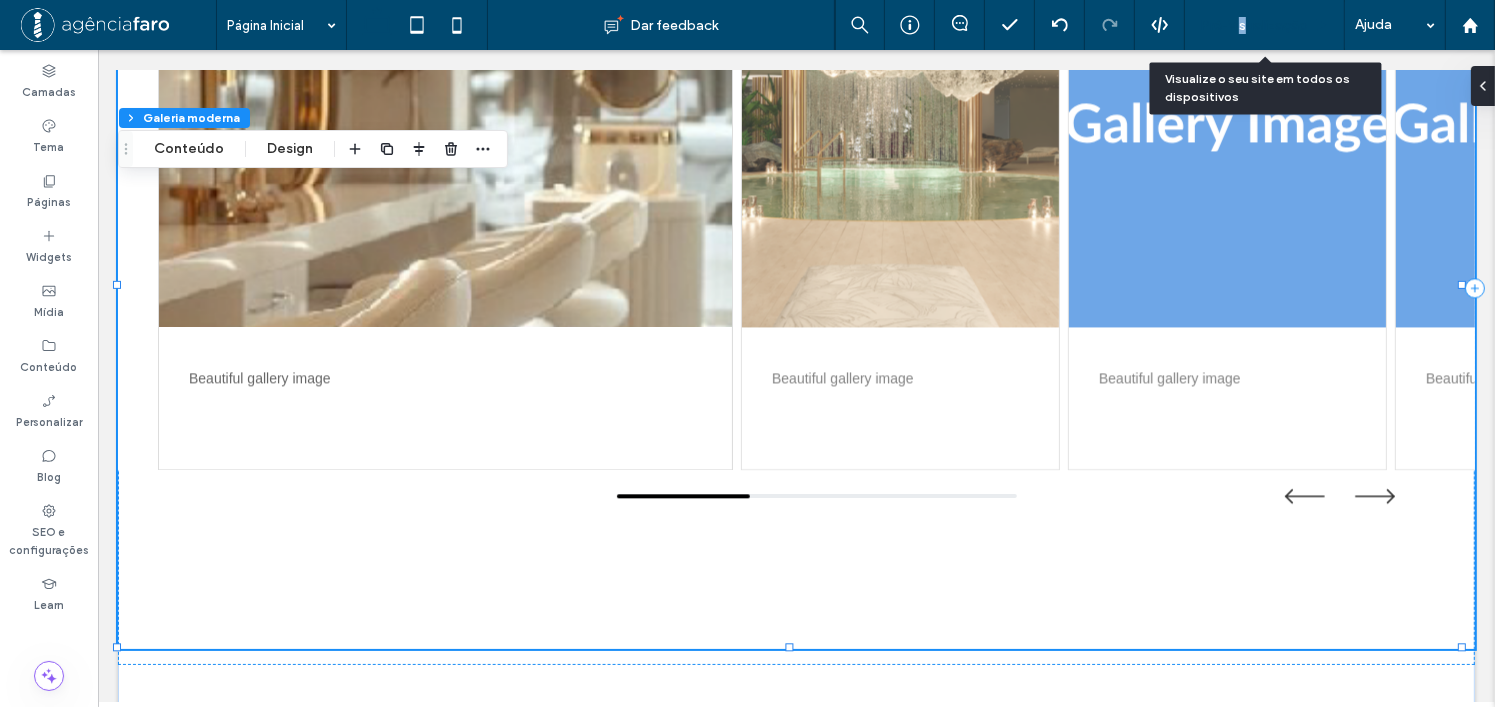 click on "Pré-Visualizaçāo" at bounding box center [1265, 25] 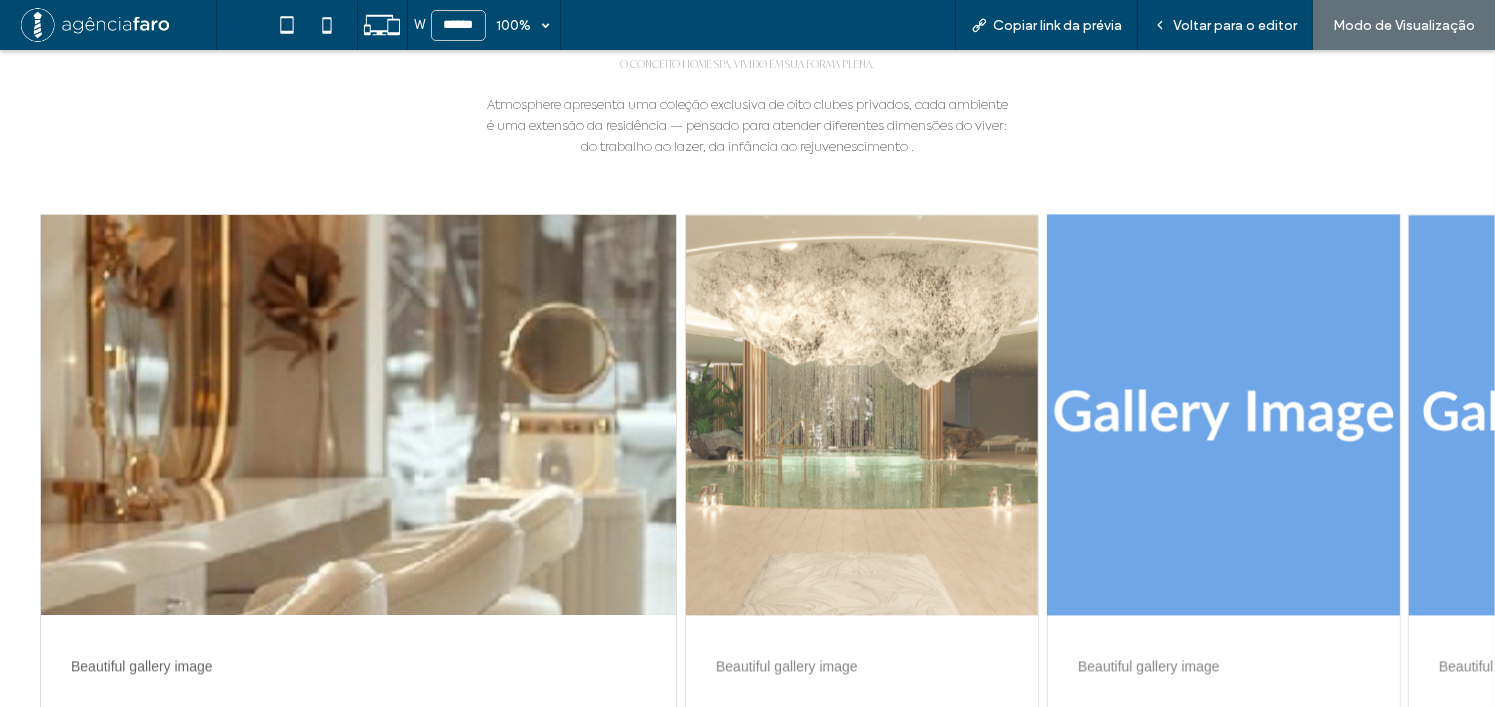 scroll, scrollTop: 4218, scrollLeft: 0, axis: vertical 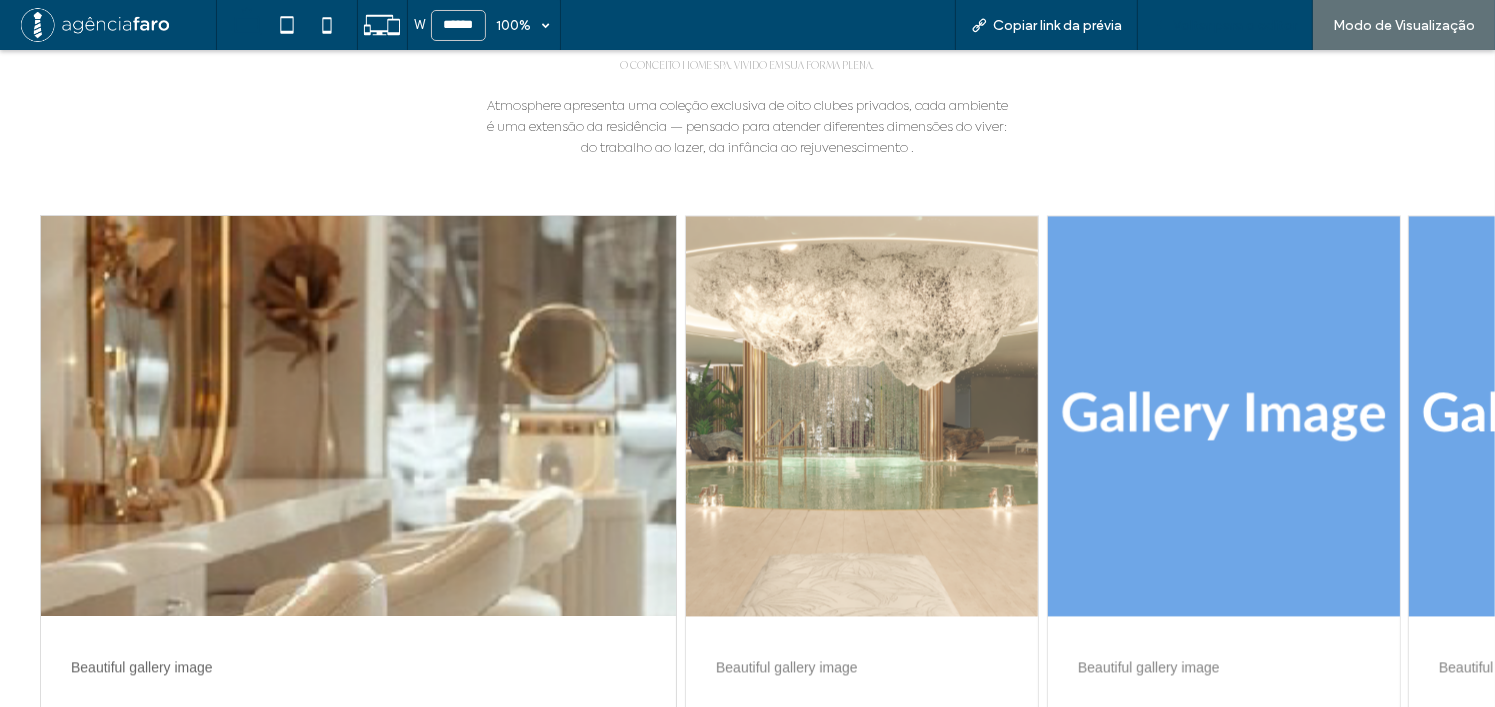 click on "Voltar para o editor" at bounding box center [1225, 25] 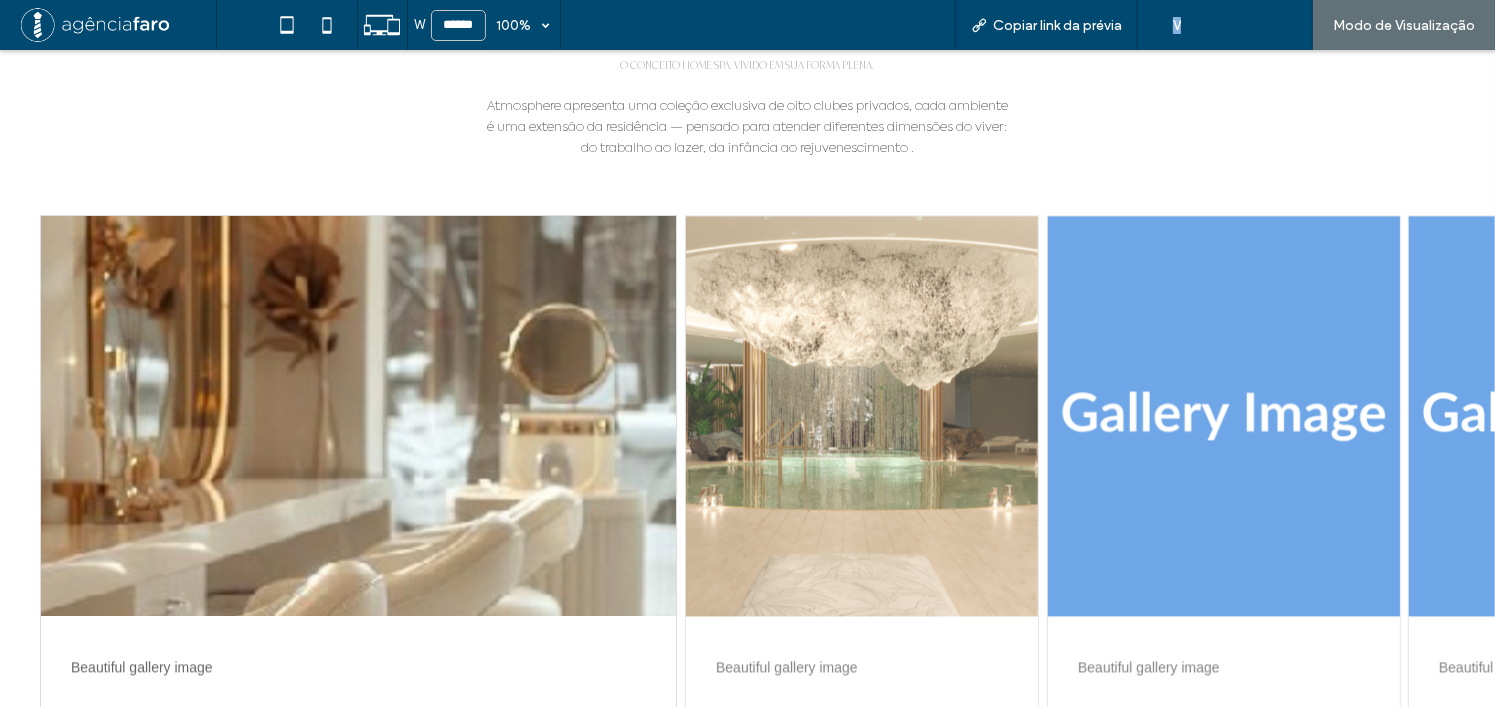click on "Voltar para o editor" at bounding box center [1235, 25] 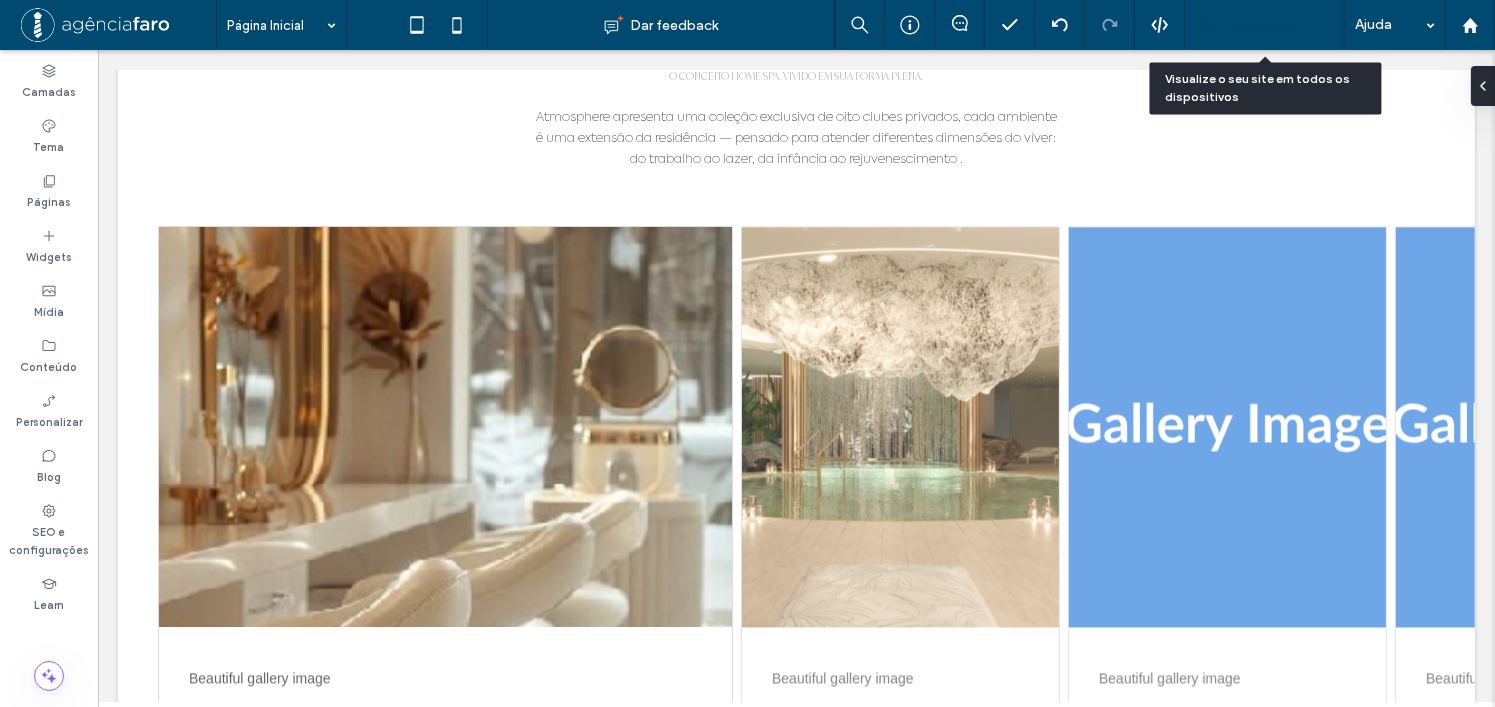 scroll, scrollTop: 4198, scrollLeft: 0, axis: vertical 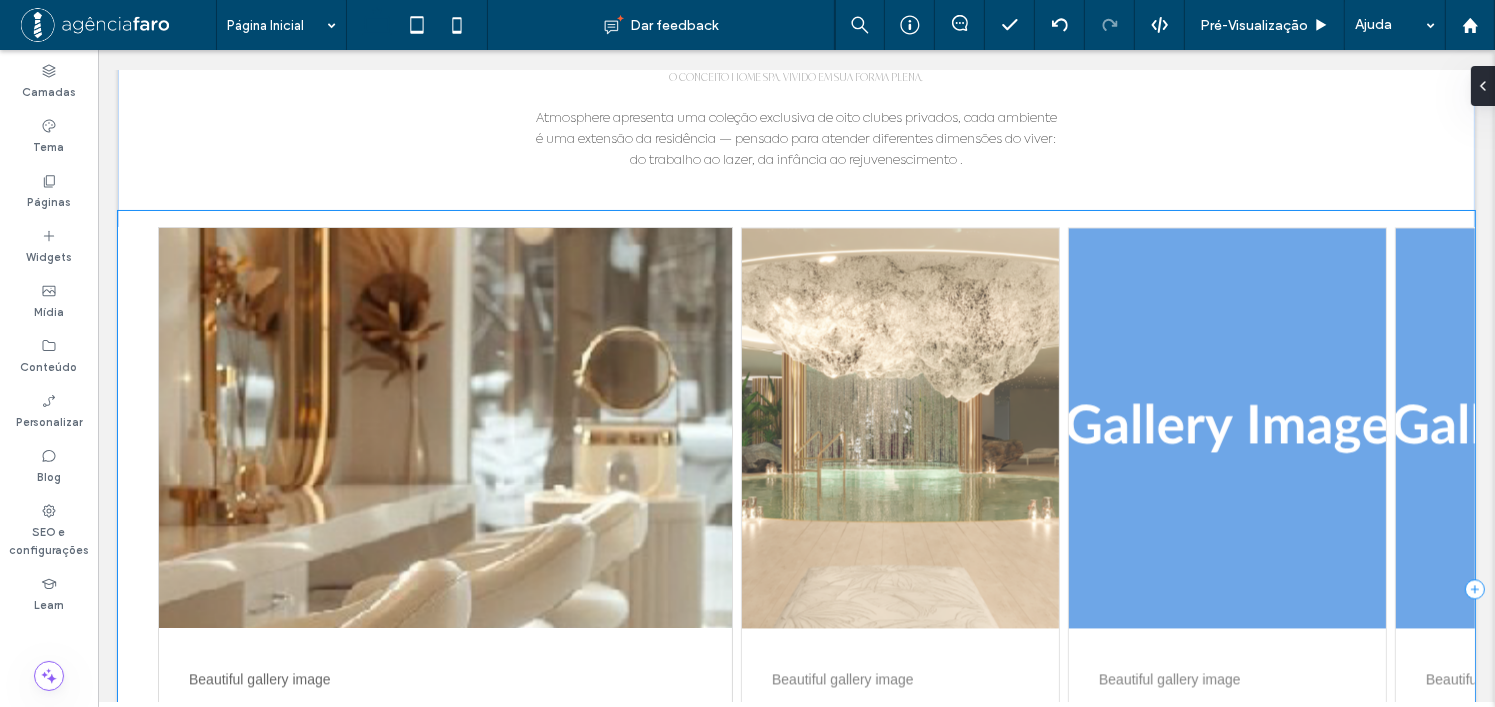 click on "Beautiful gallery image
Beautiful gallery image
Beautiful gallery image
Beautiful gallery image
Beautiful gallery image" at bounding box center [795, 588] 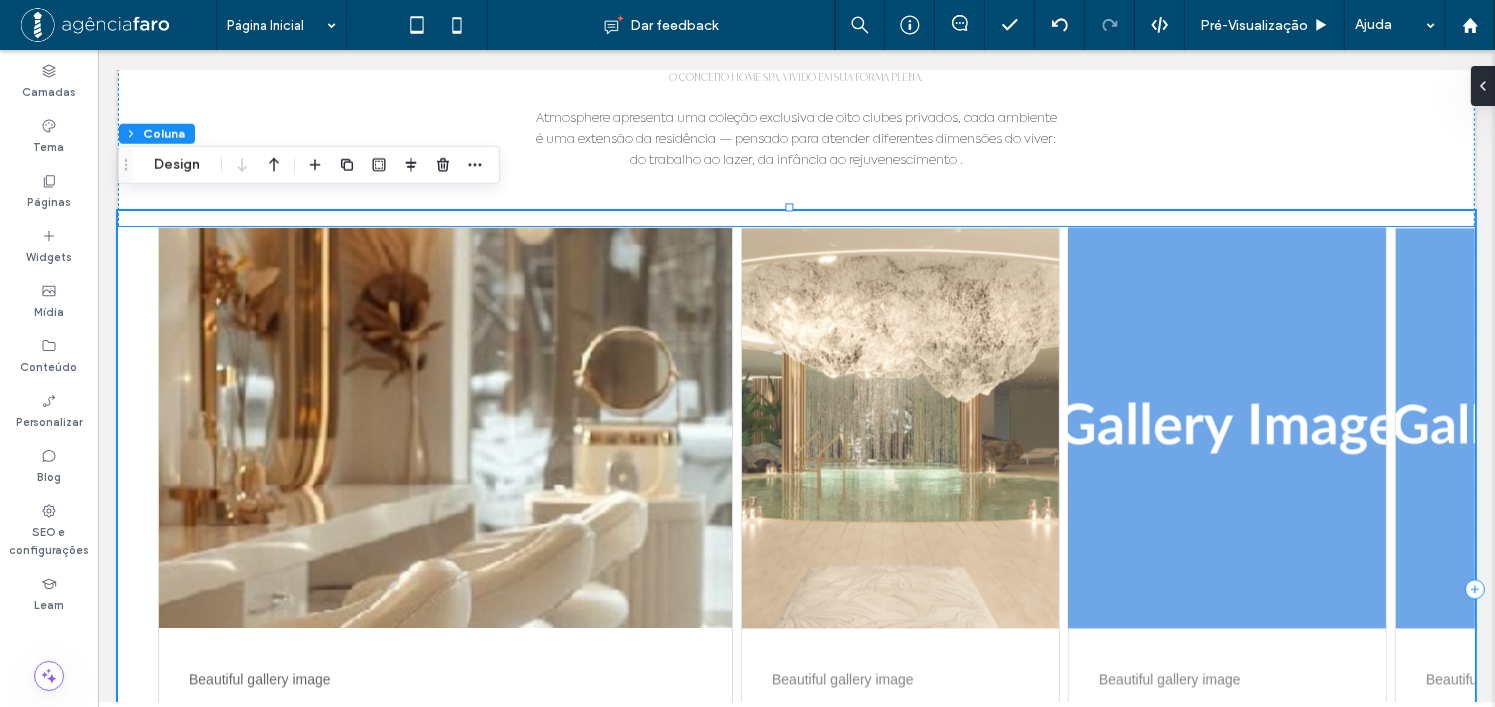 click at bounding box center [1226, 428] 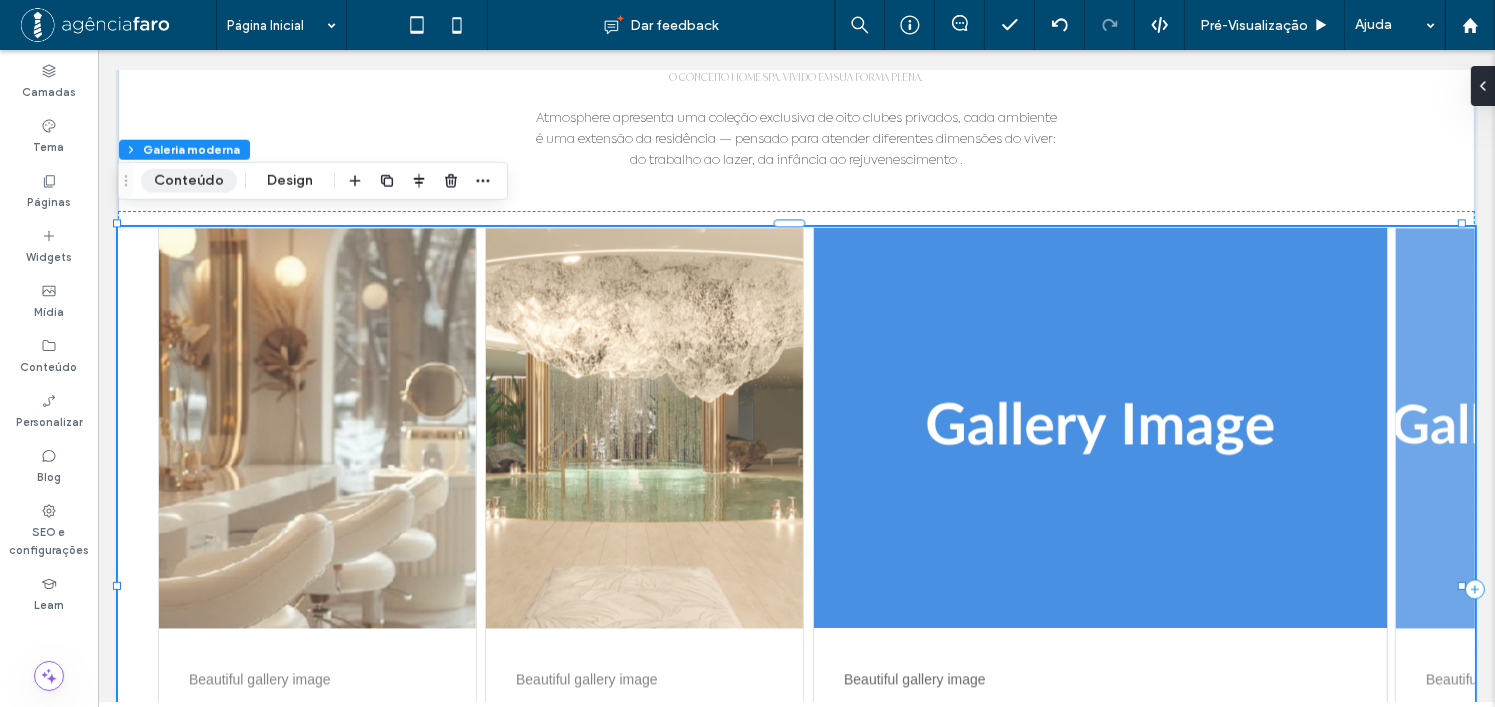 click on "Conteúdo" at bounding box center [189, 181] 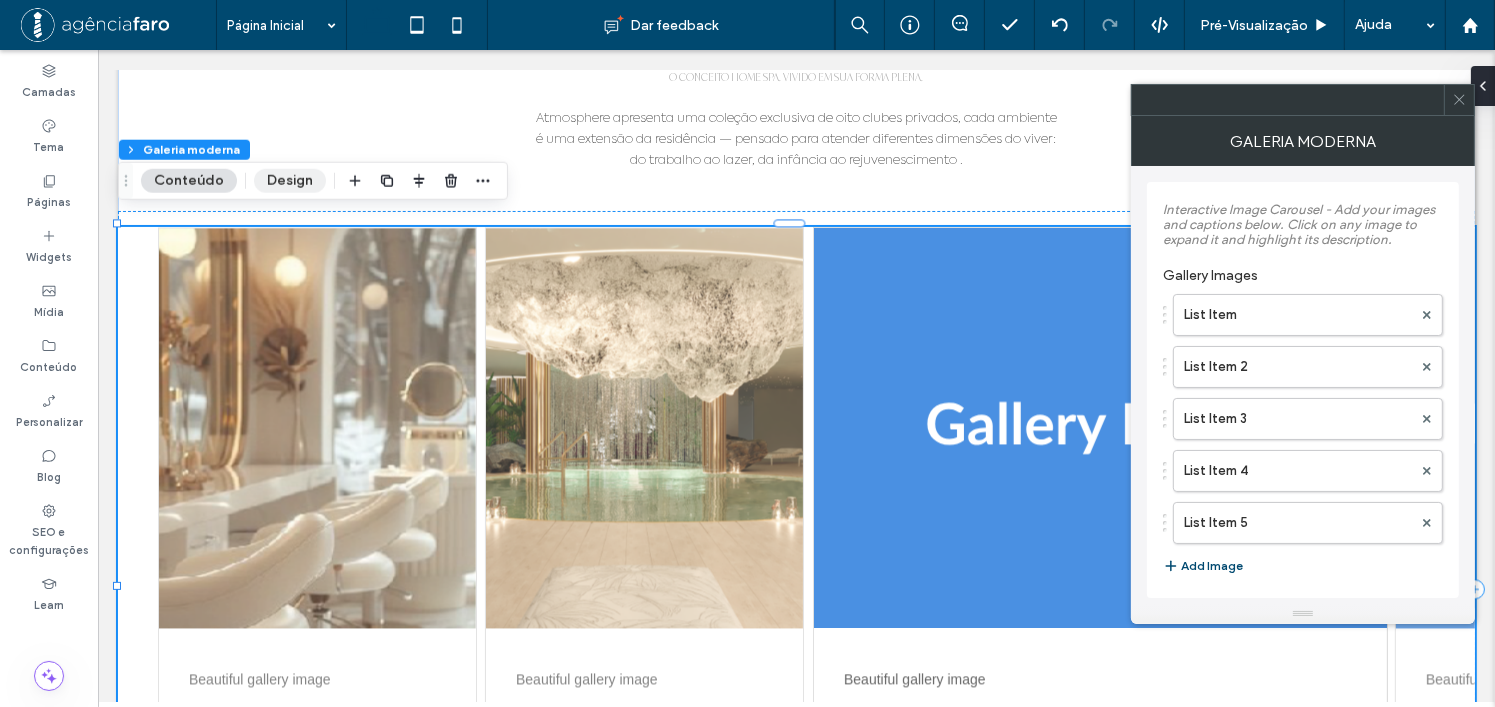 click on "Design" at bounding box center (290, 181) 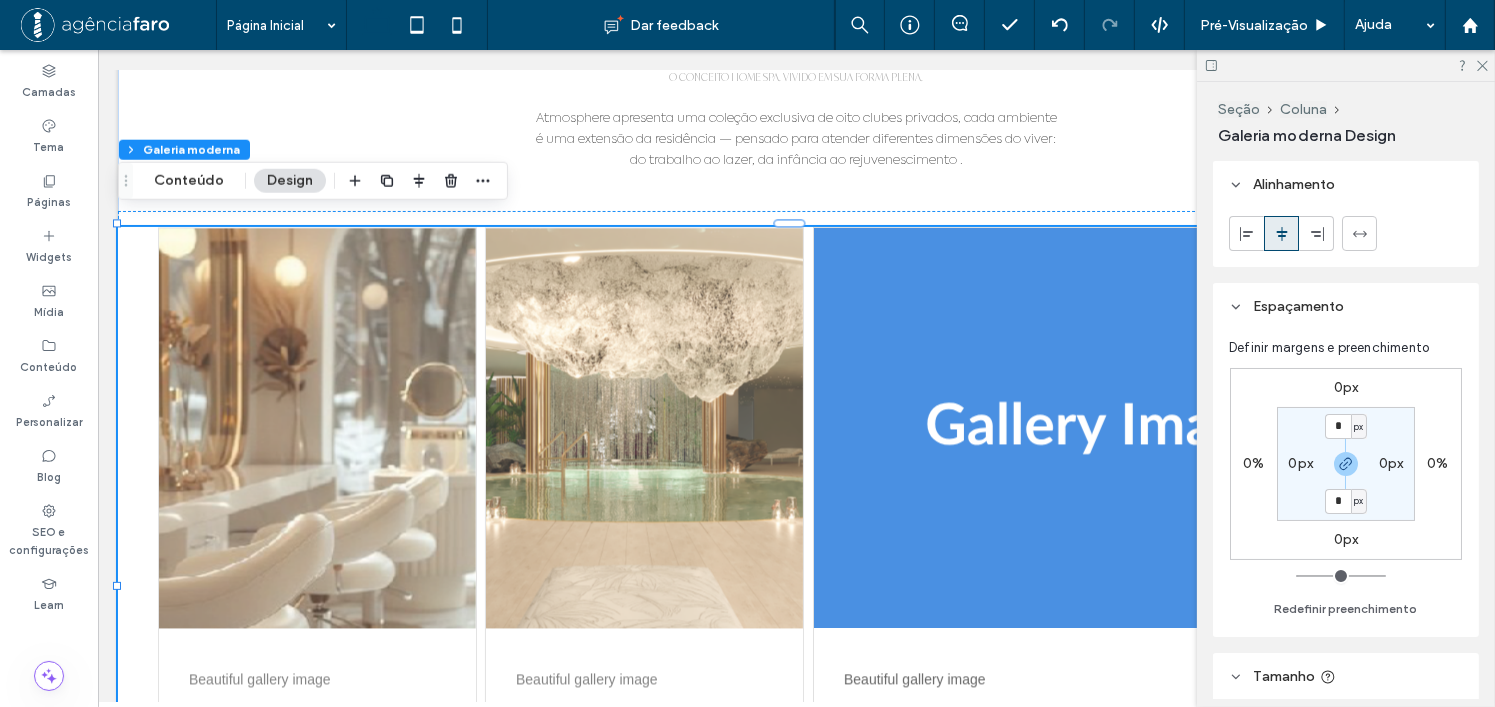 click on "0px" at bounding box center (1391, 463) 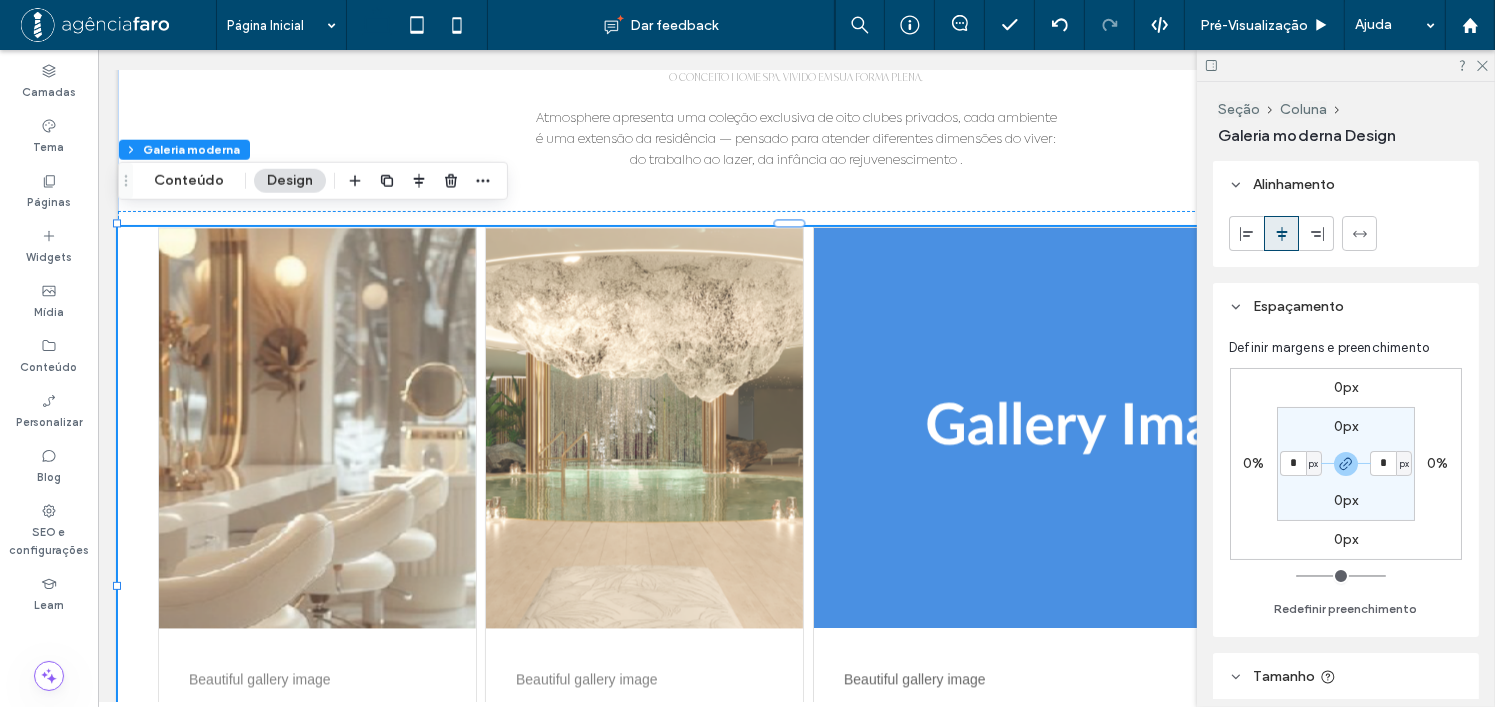 click at bounding box center (1345, 464) 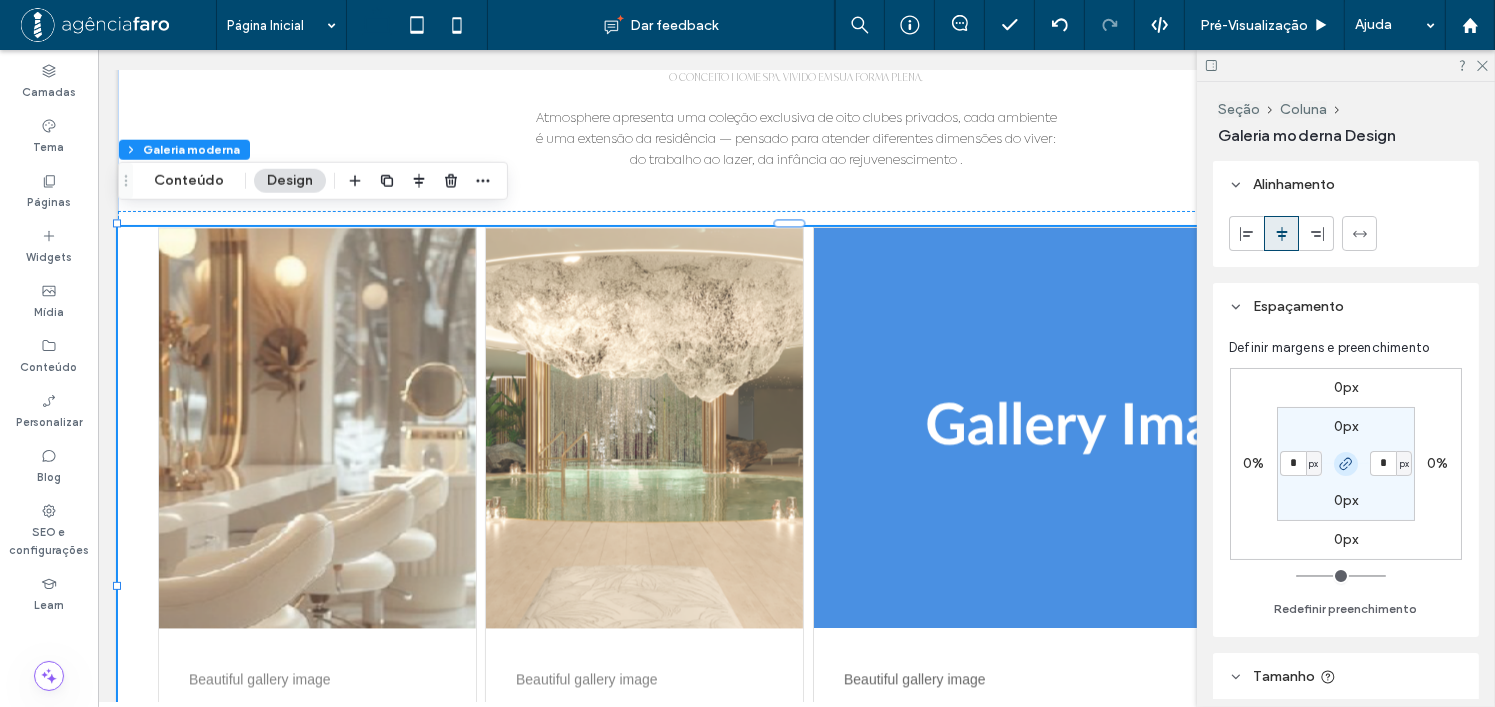click 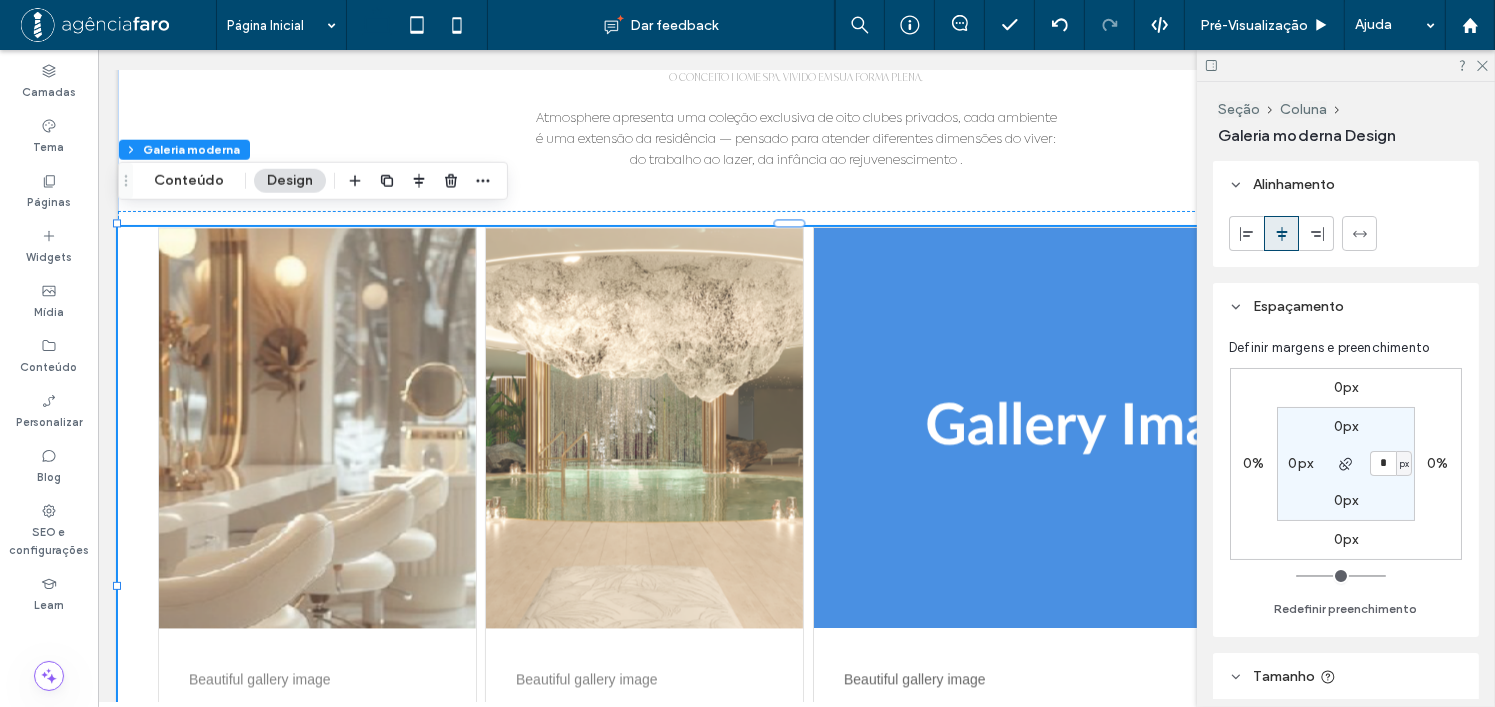 click on "0px * px 0px 0px" at bounding box center (1346, 464) 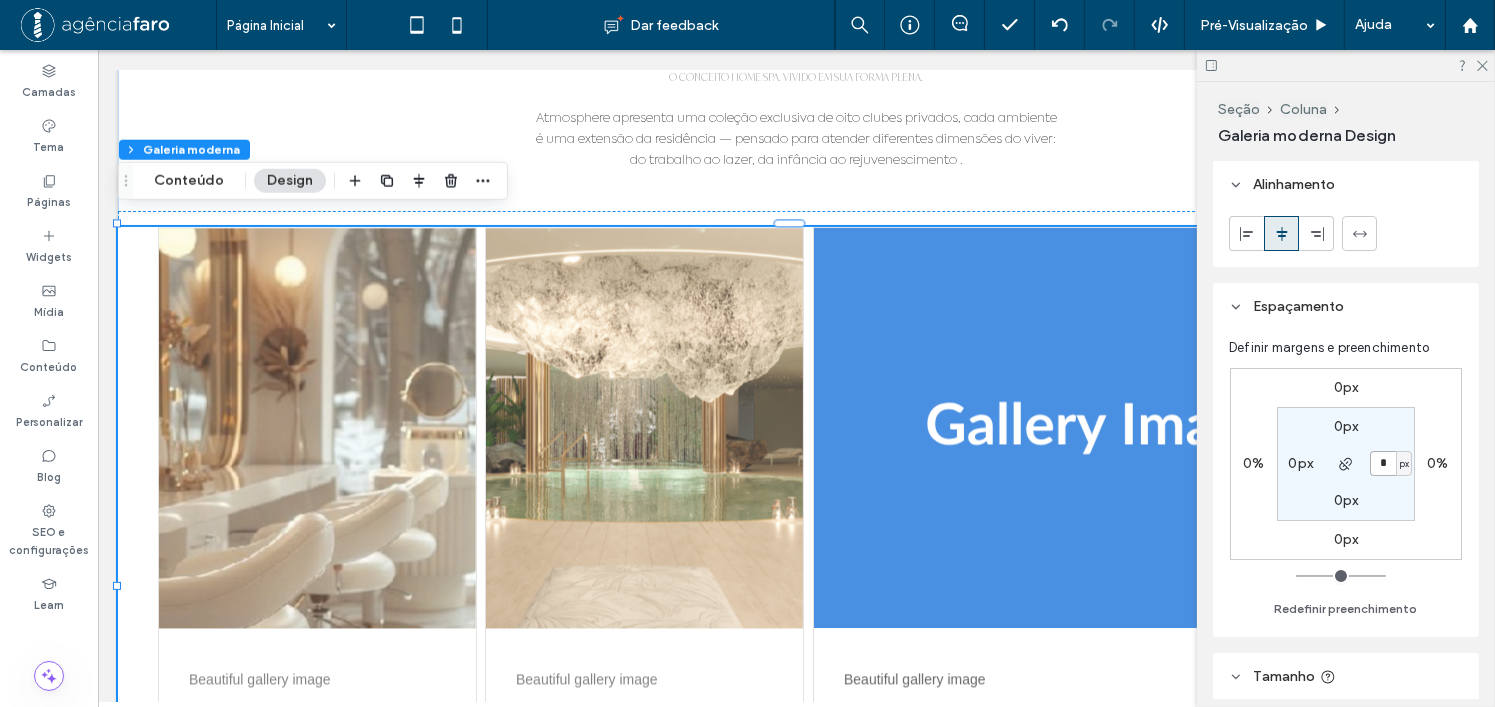 click on "*" at bounding box center [1383, 463] 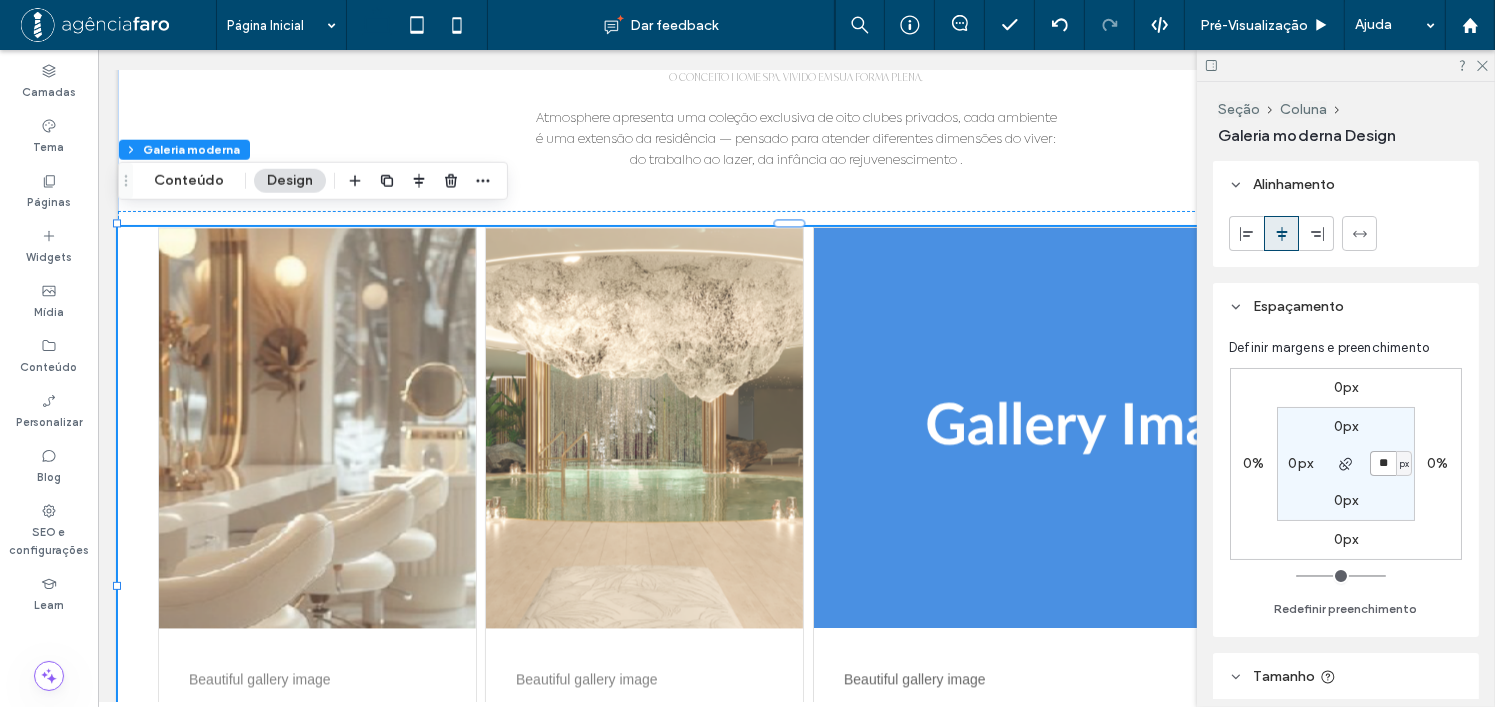type on "**" 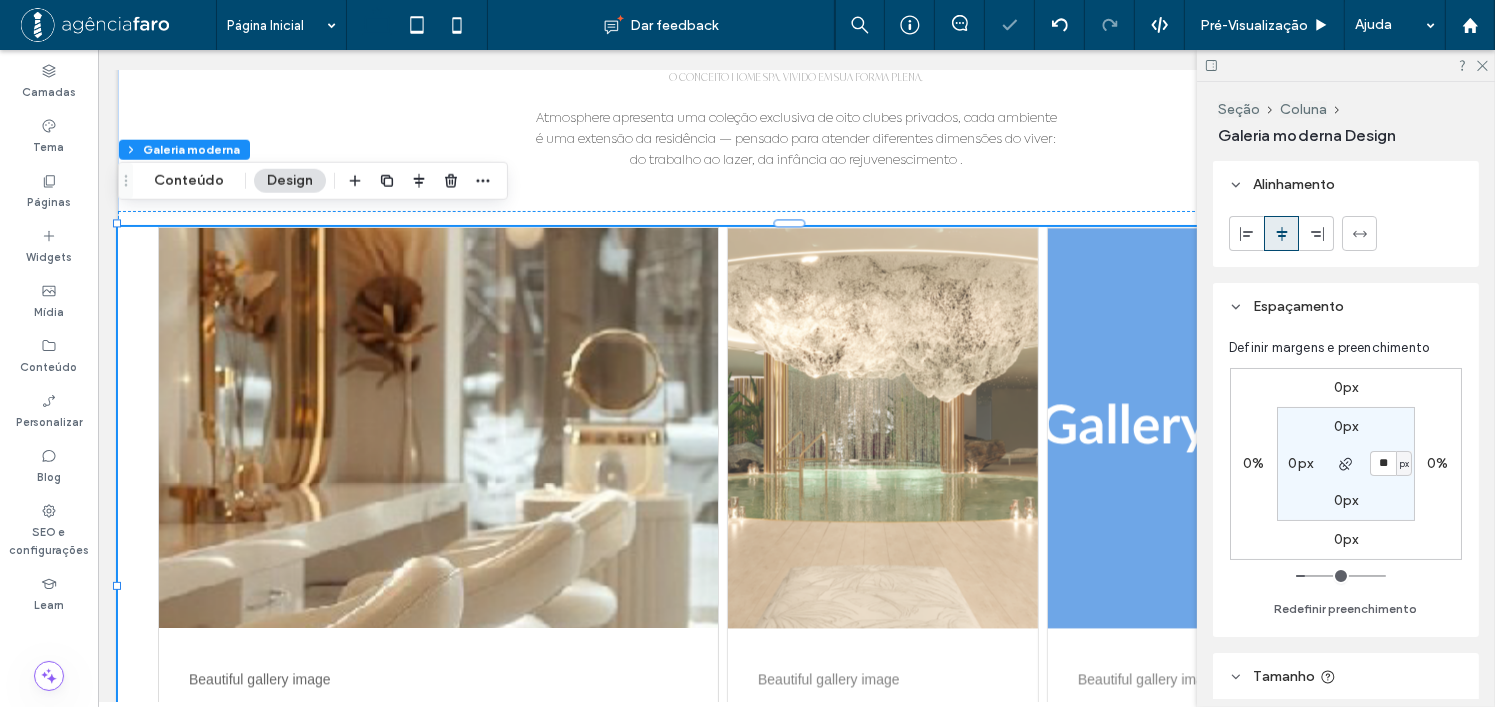 click at bounding box center [1346, 65] 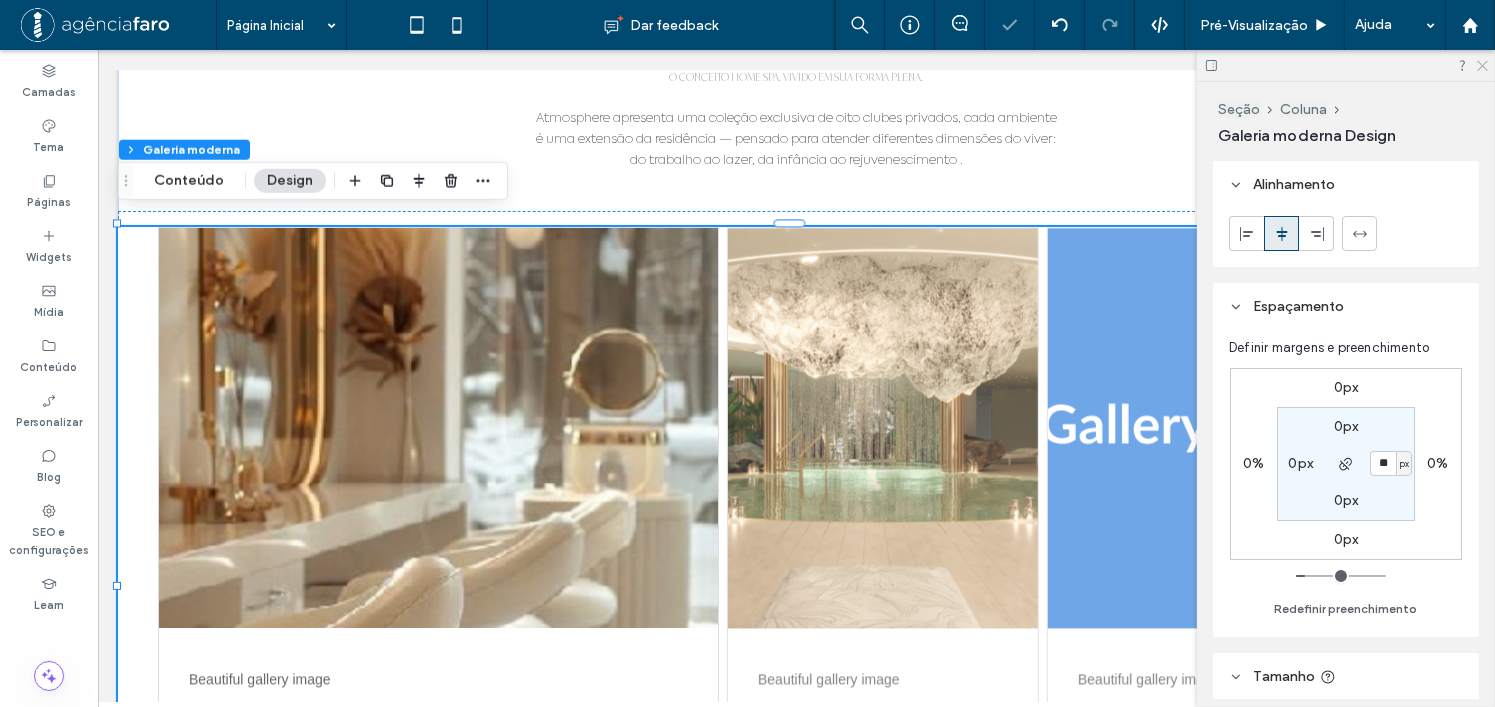 drag, startPoint x: 1480, startPoint y: 67, endPoint x: 1298, endPoint y: 5, distance: 192.27065 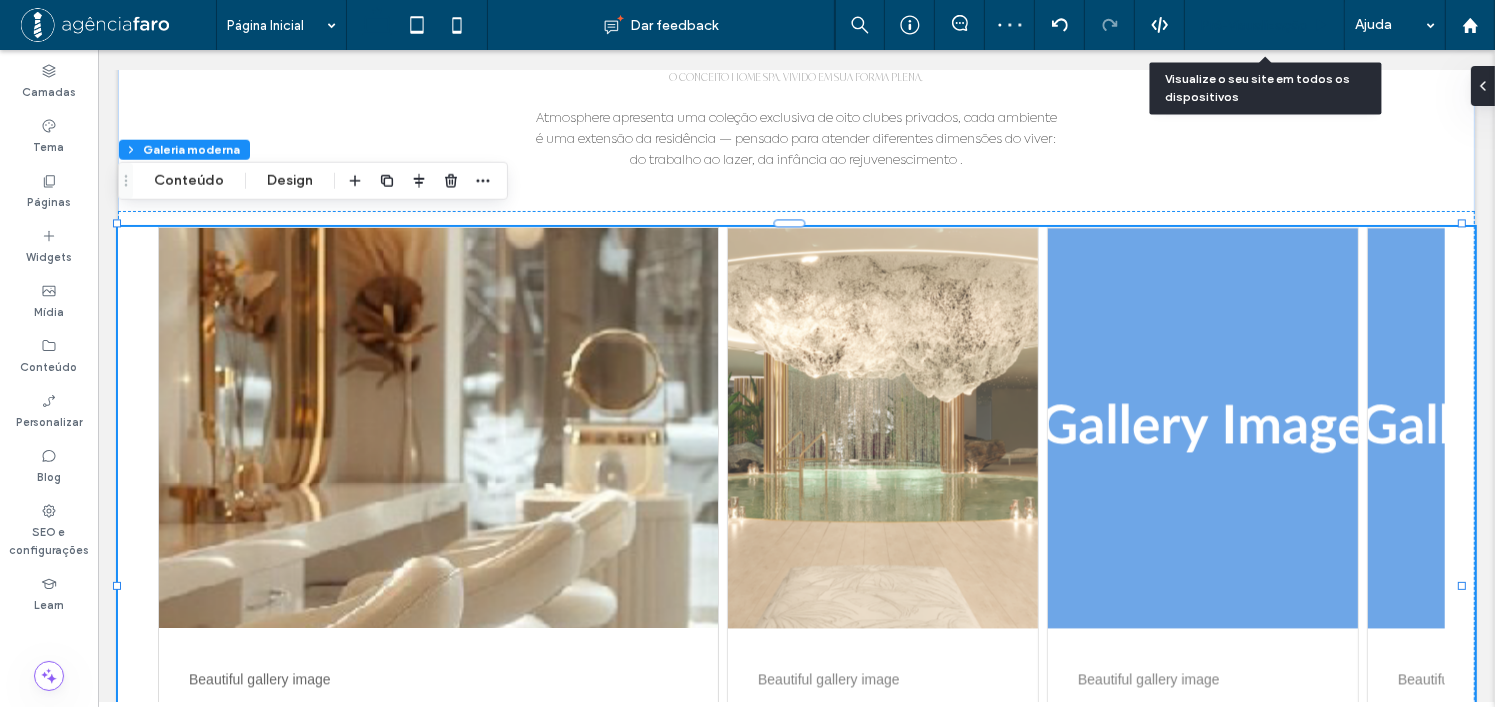 click on "Pré-Visualizaçāo" at bounding box center (1254, 25) 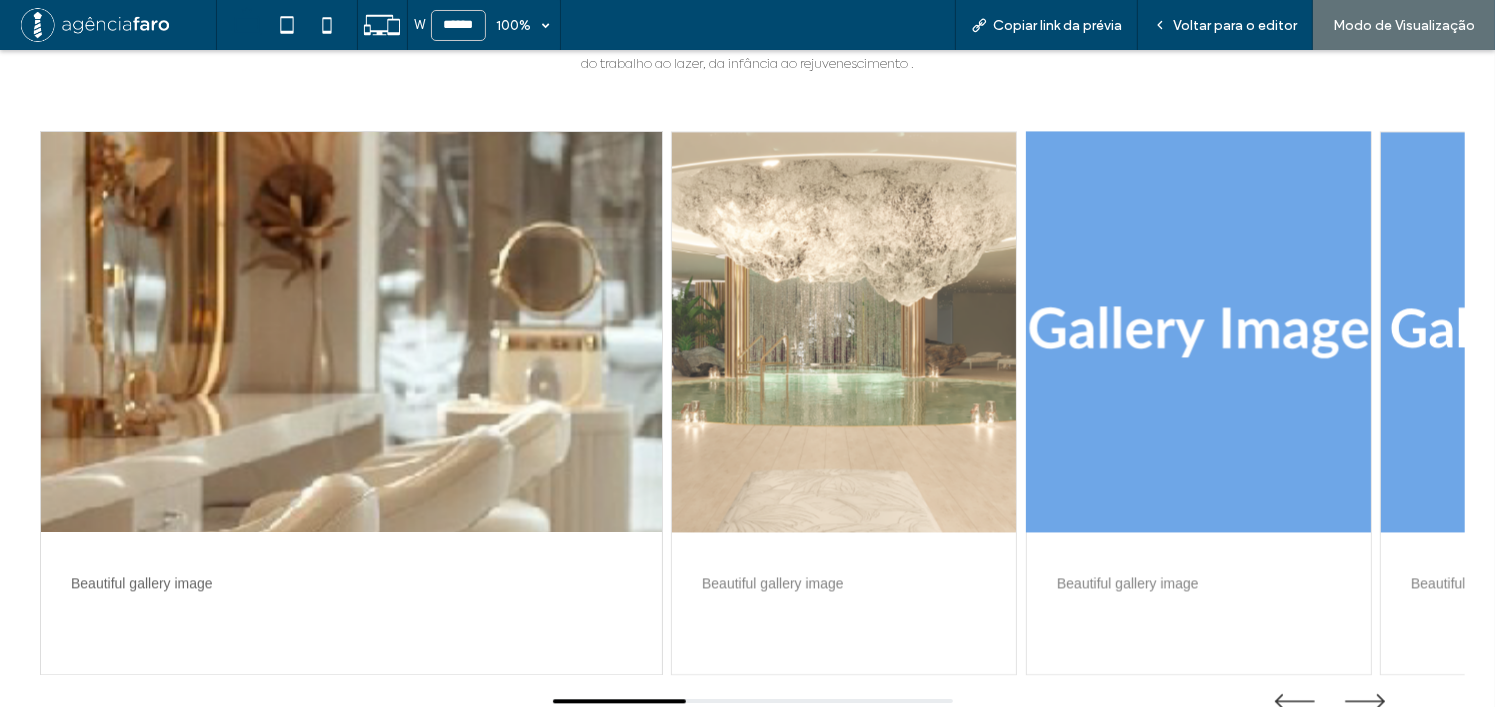 scroll, scrollTop: 4417, scrollLeft: 0, axis: vertical 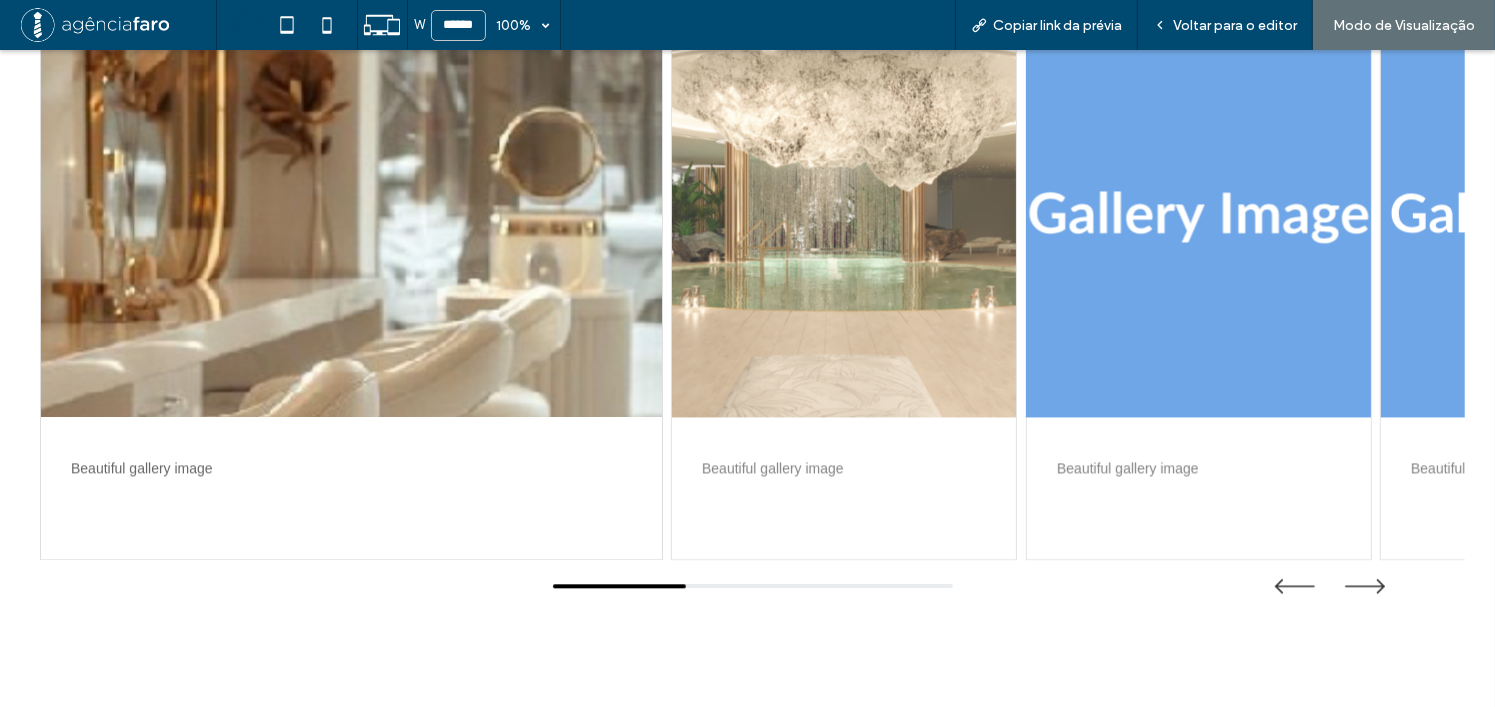 click at bounding box center (1199, 217) 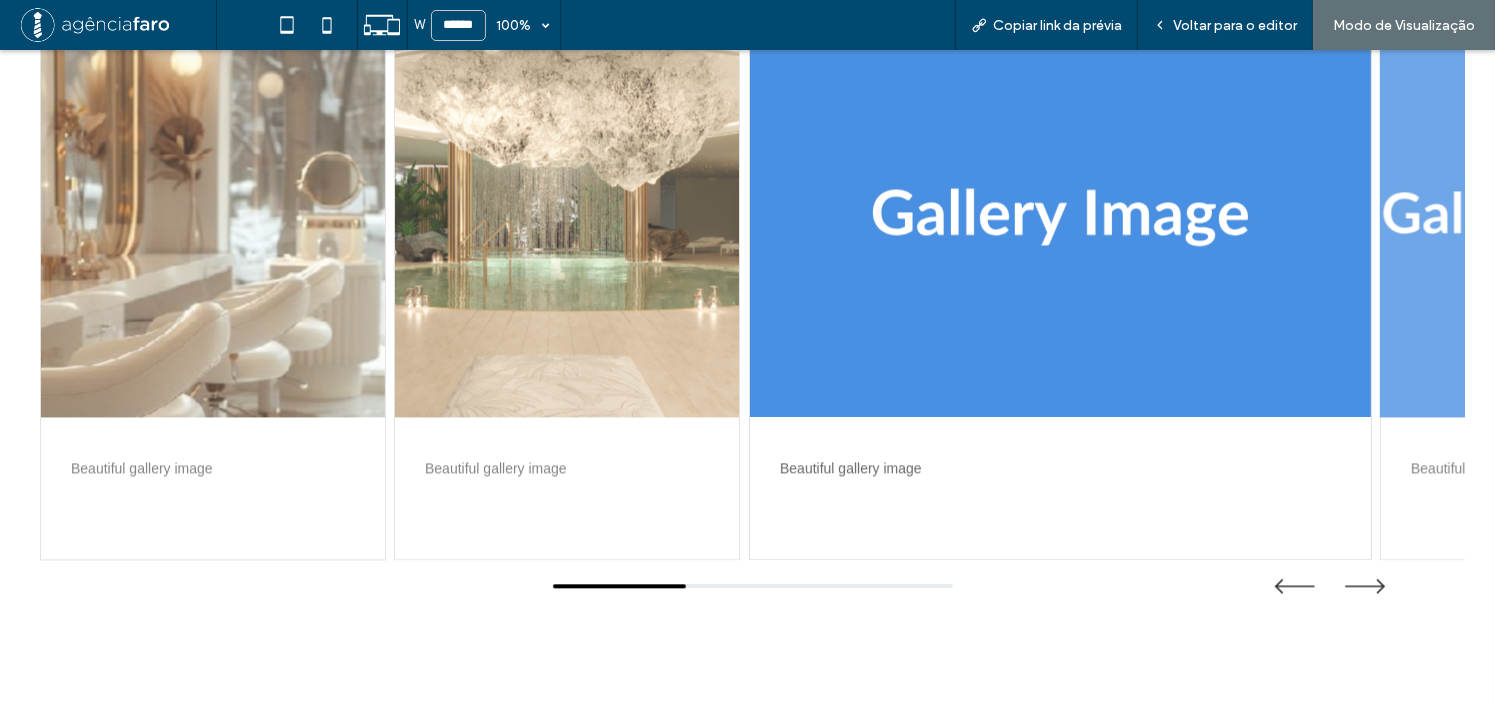 click at bounding box center (1553, 217) 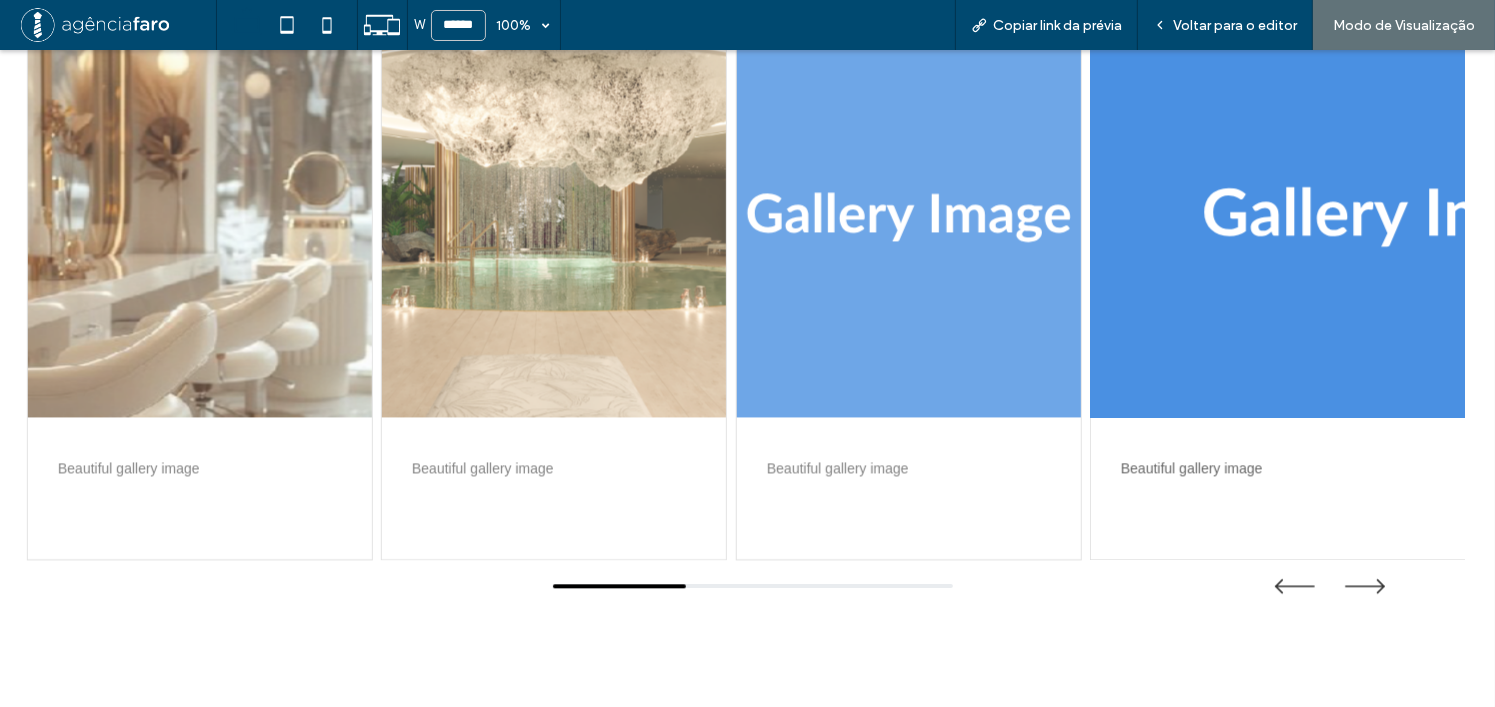 drag, startPoint x: 1386, startPoint y: 285, endPoint x: 1231, endPoint y: 291, distance: 155.11609 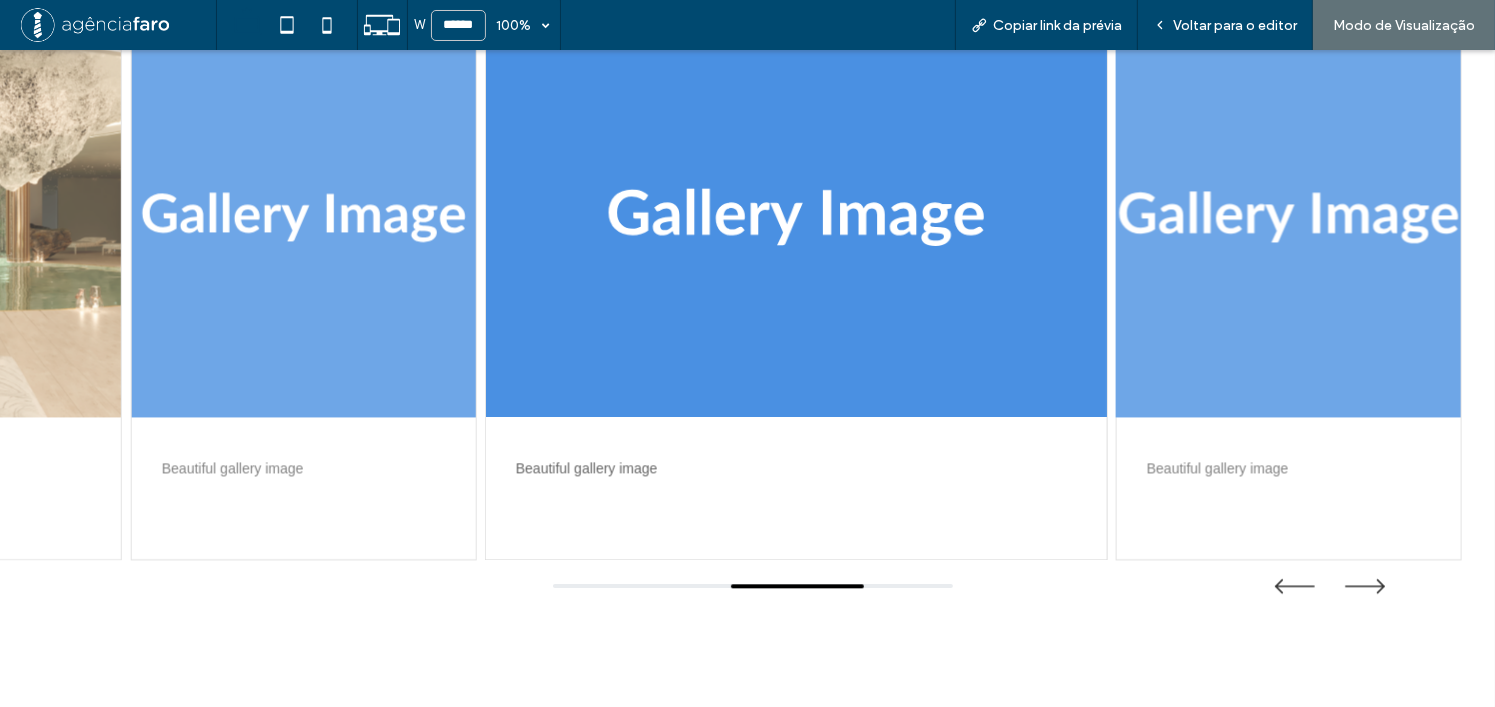 click at bounding box center [1289, 217] 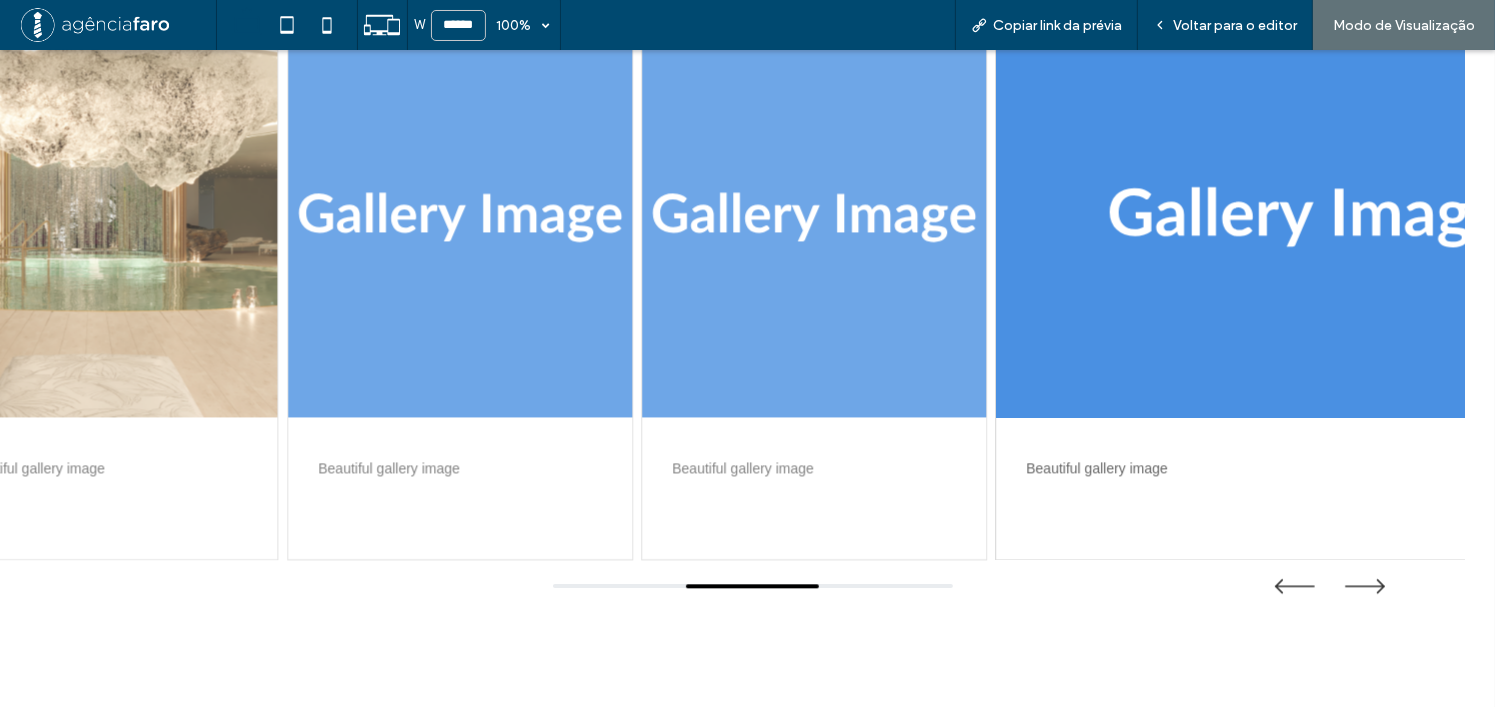 click at bounding box center [1306, 217] 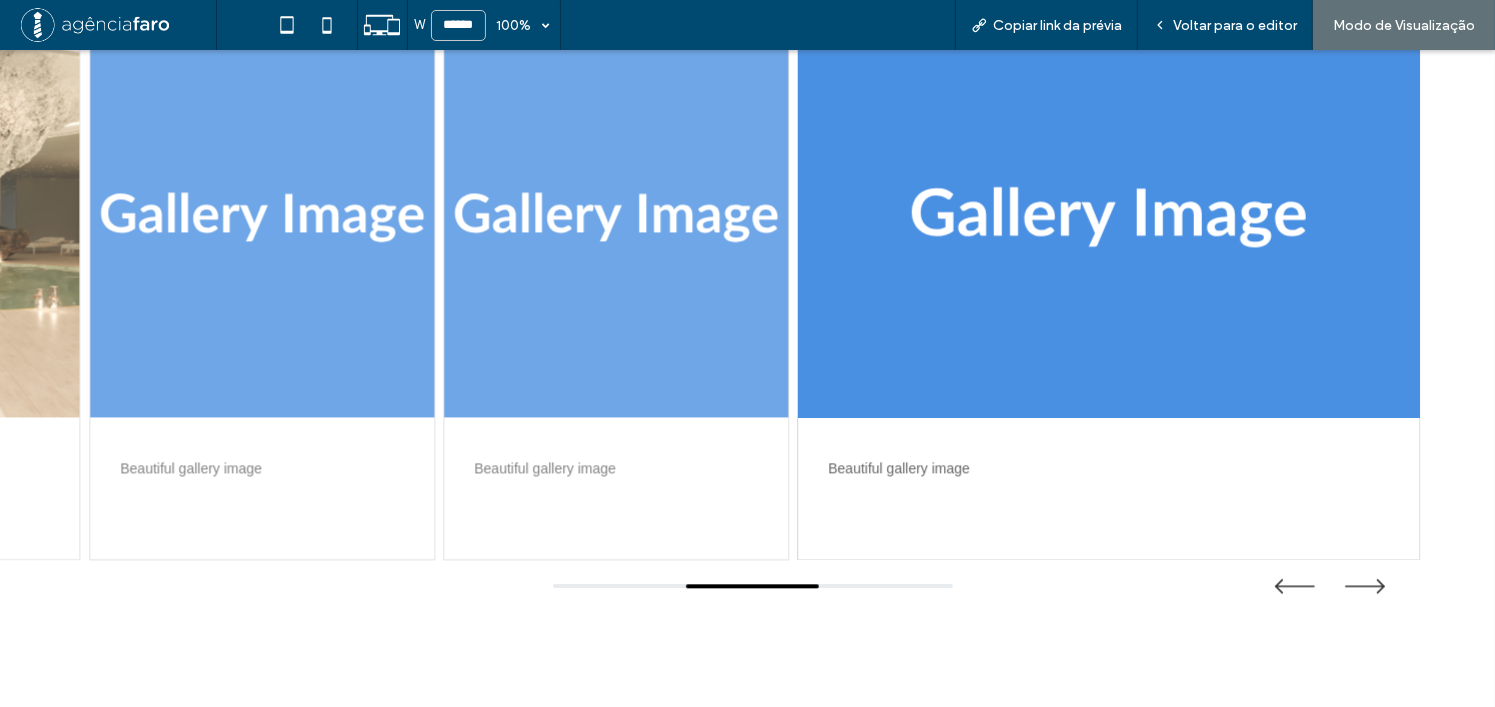 drag, startPoint x: 1149, startPoint y: 297, endPoint x: 975, endPoint y: 306, distance: 174.2326 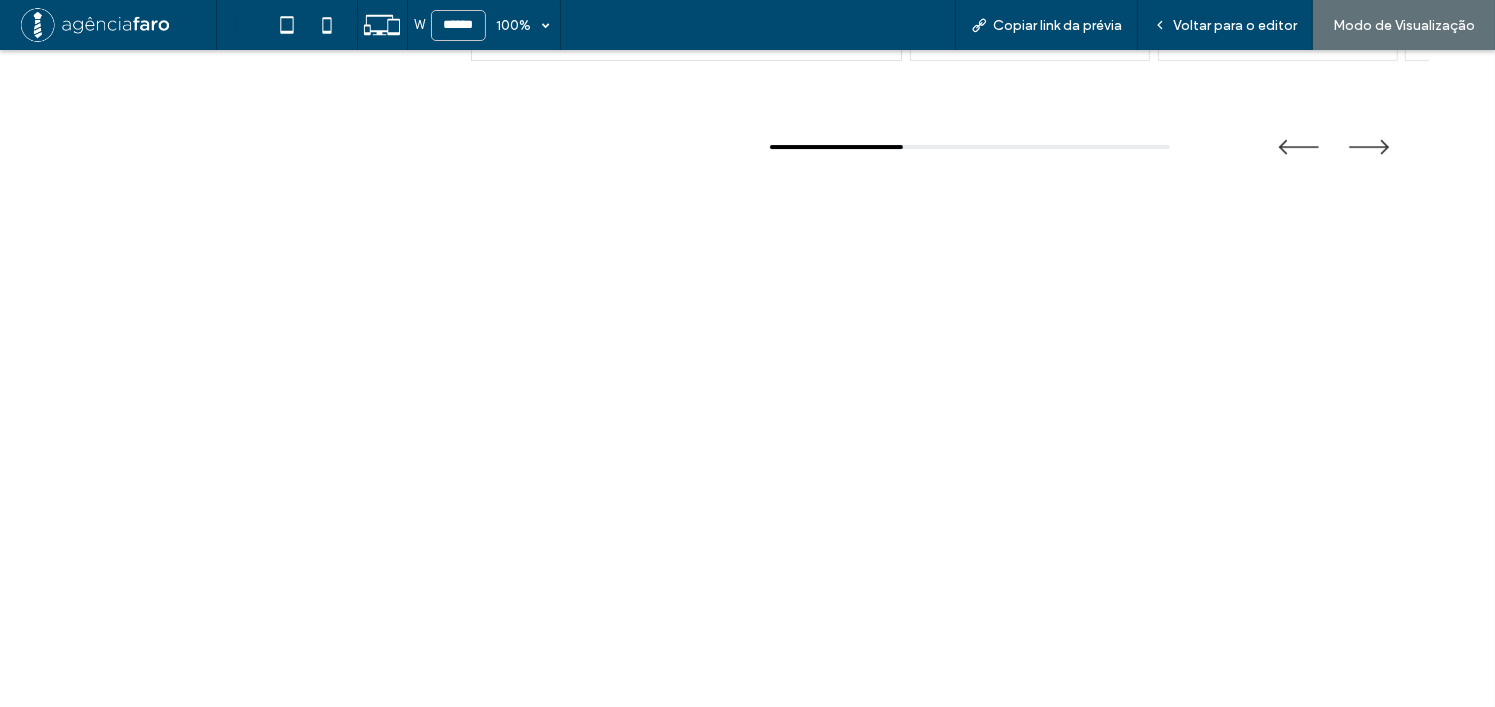 scroll, scrollTop: 7017, scrollLeft: 0, axis: vertical 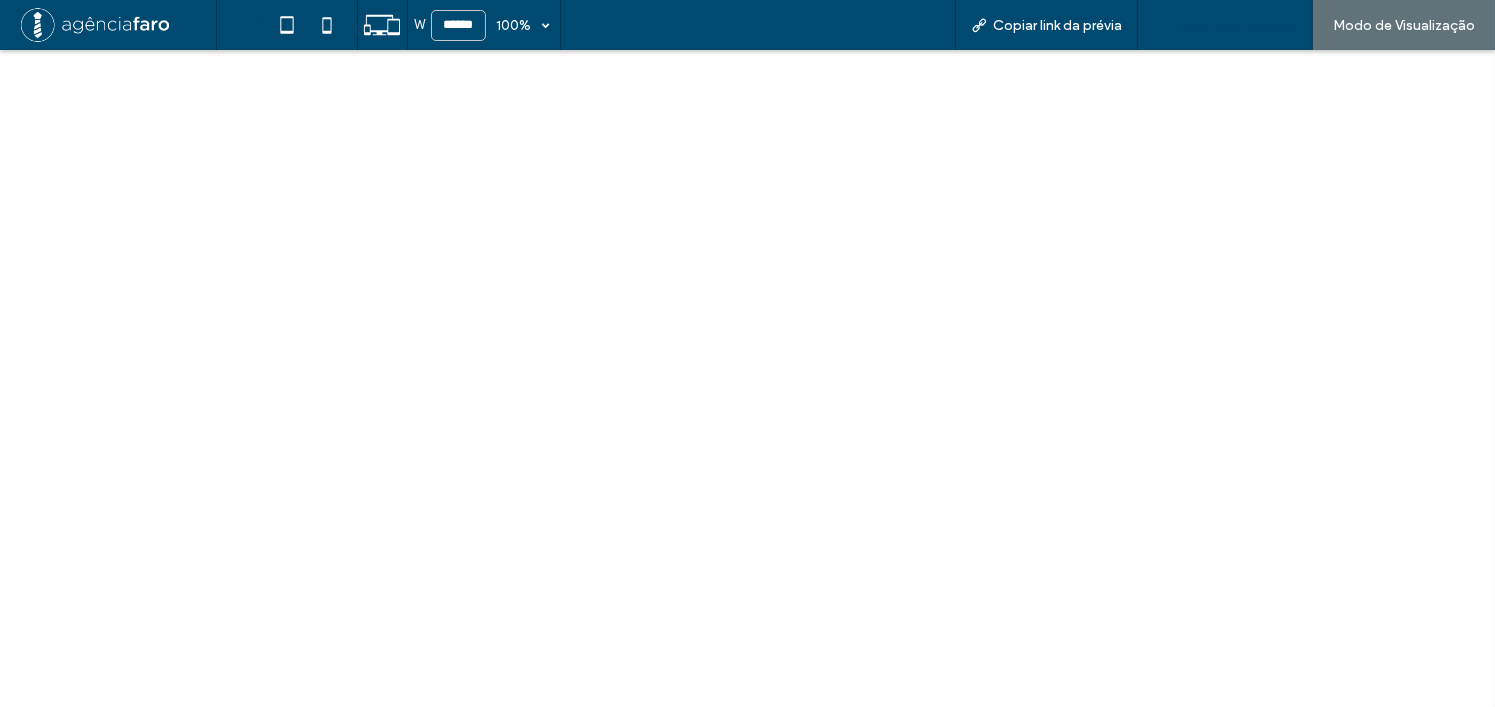 click on "Voltar para o editor" at bounding box center [1225, 25] 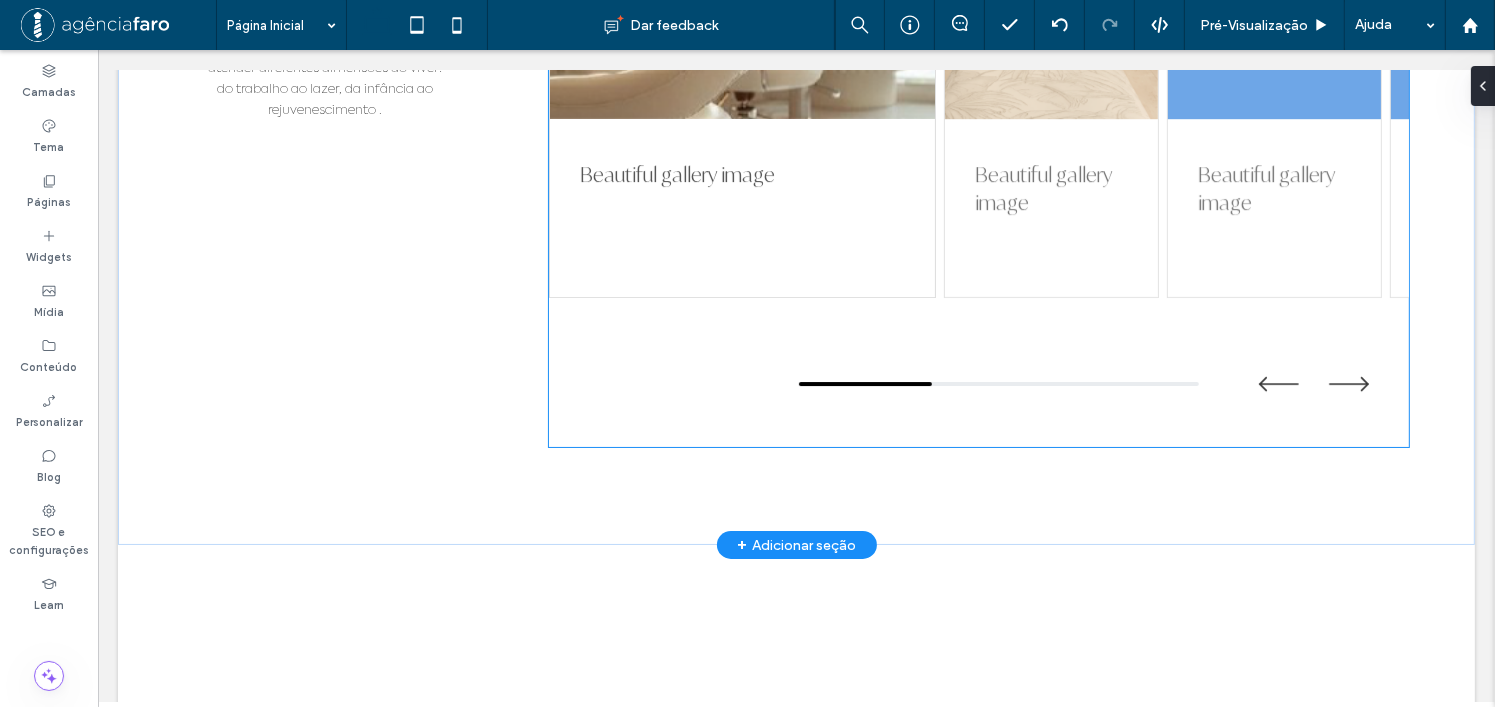 scroll, scrollTop: 6490, scrollLeft: 0, axis: vertical 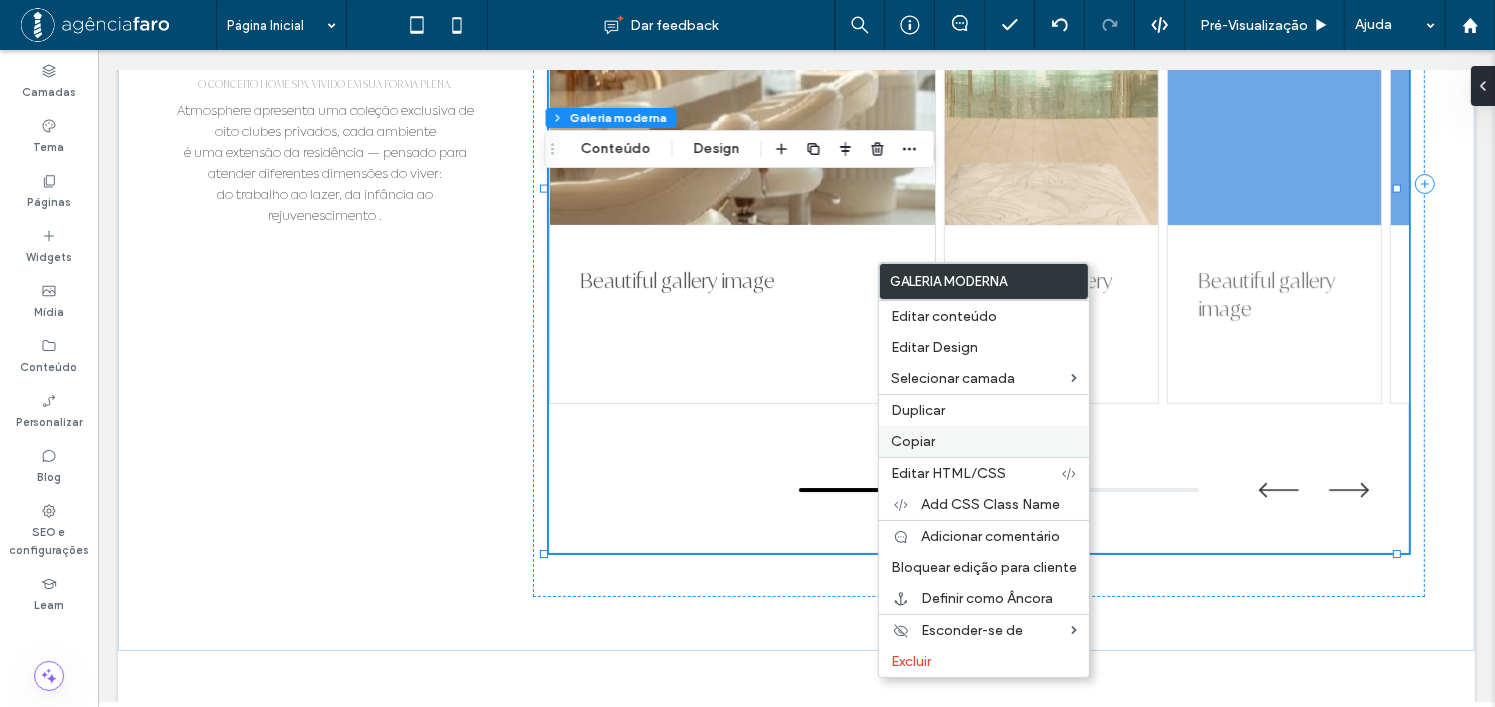click on "Copiar" at bounding box center [984, 441] 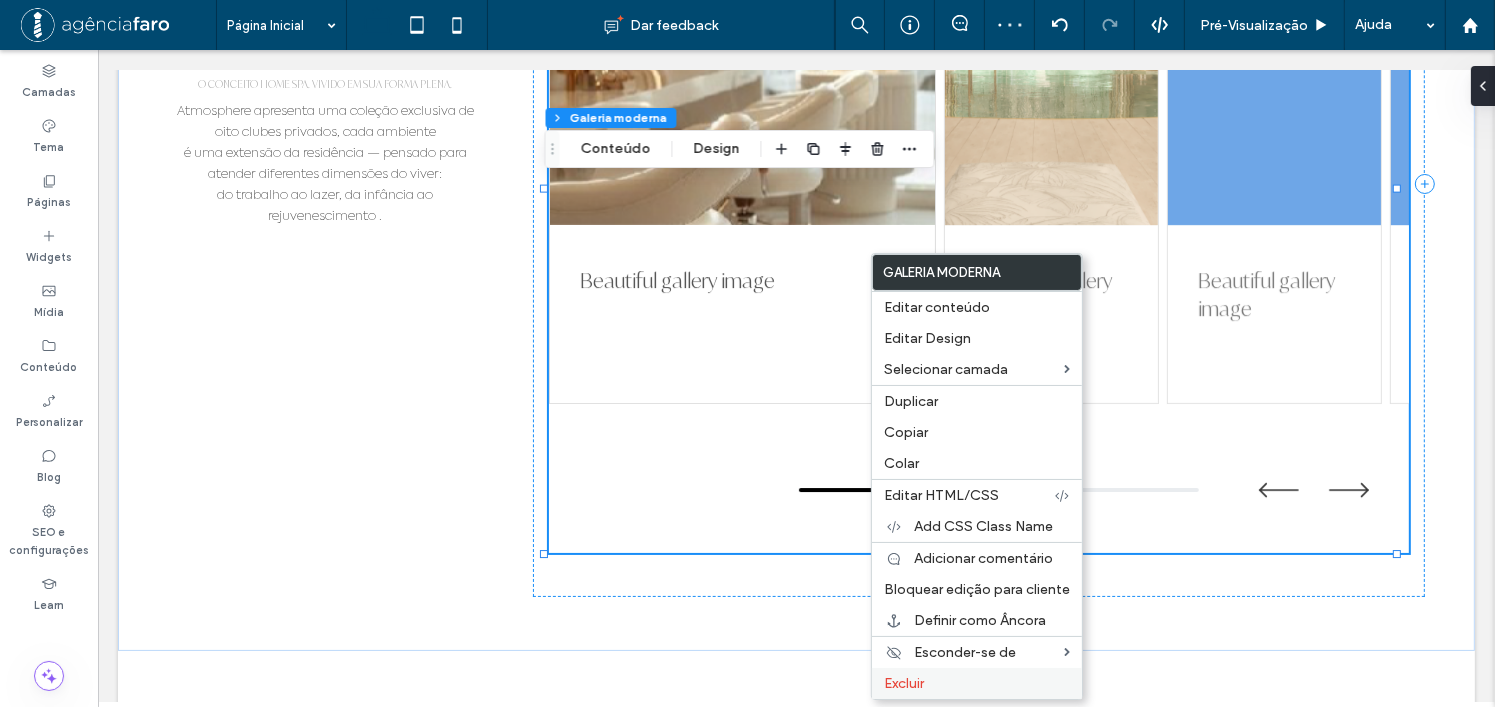 click on "Excluir" at bounding box center [904, 683] 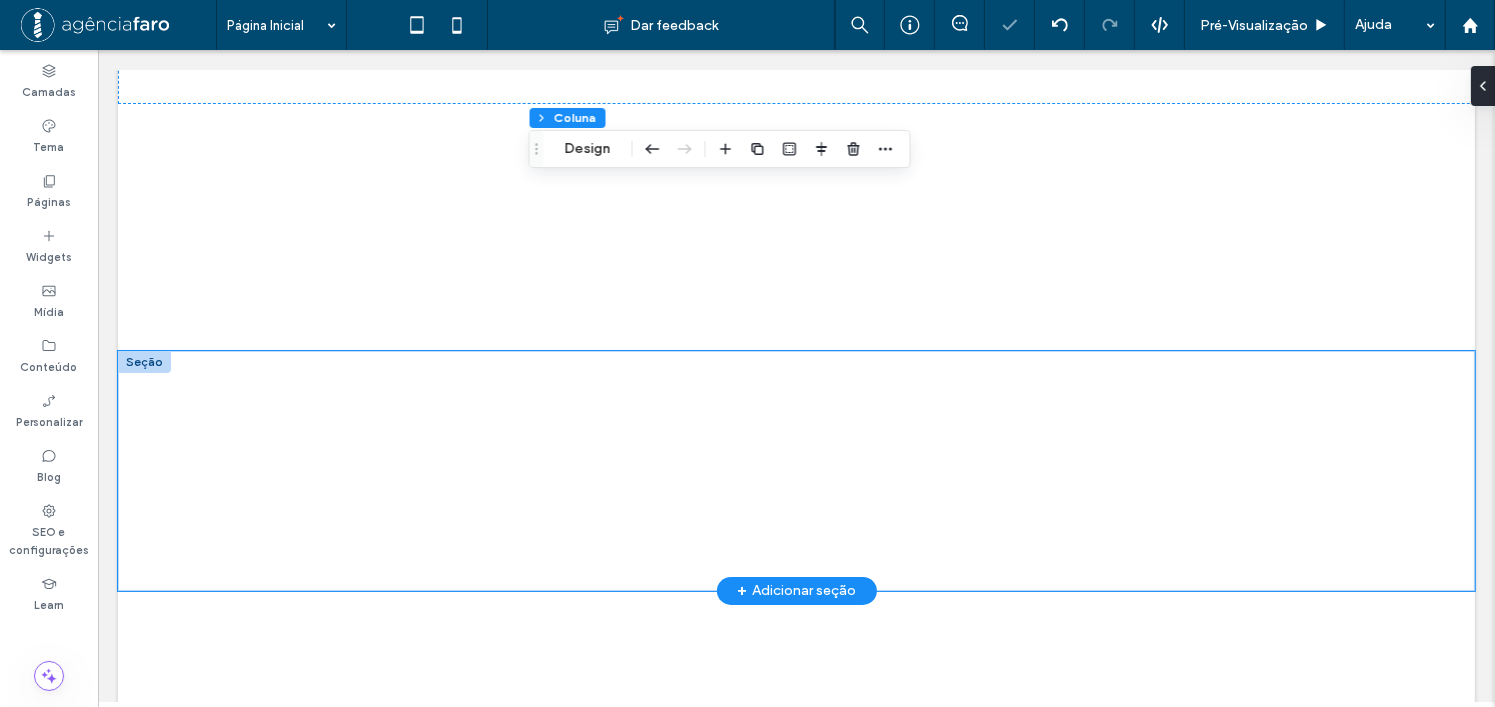 scroll, scrollTop: 6143, scrollLeft: 0, axis: vertical 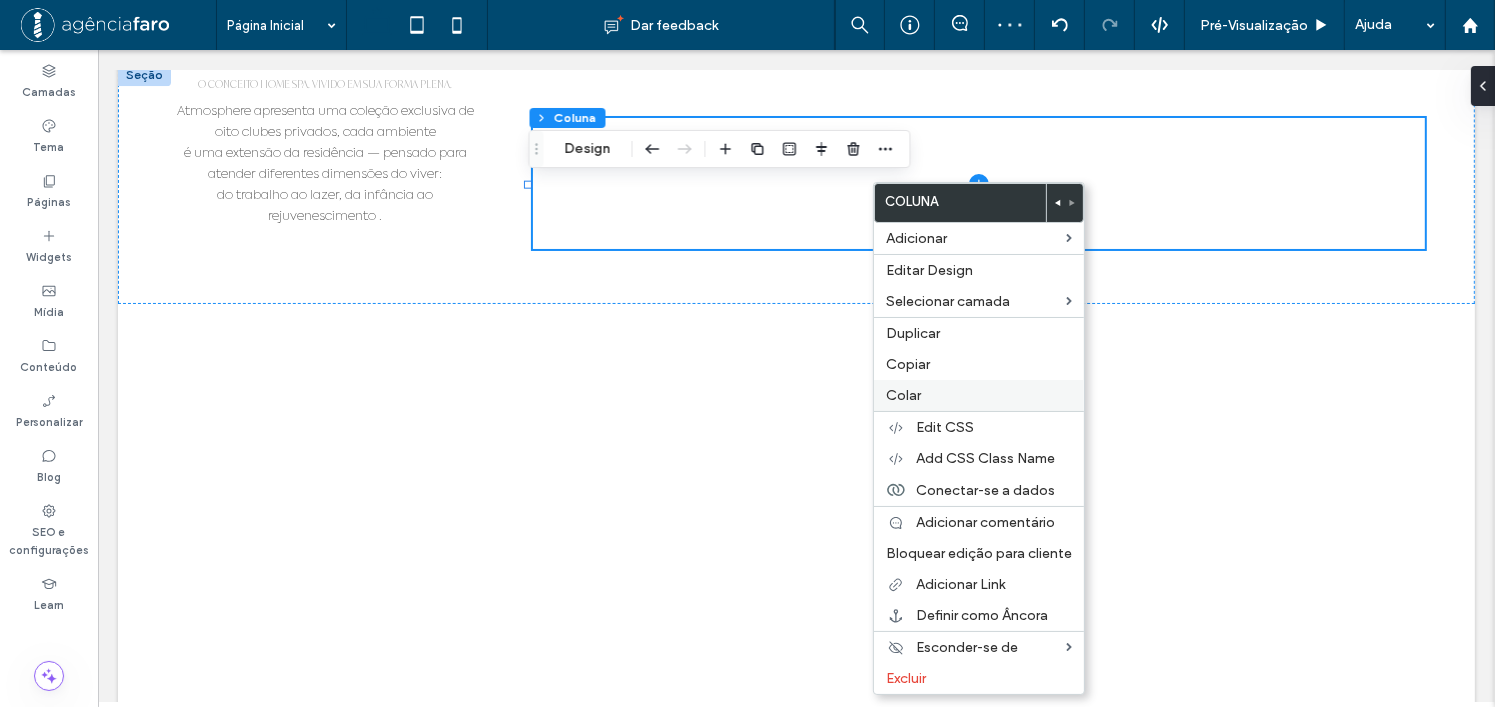 click on "Colar" at bounding box center [979, 395] 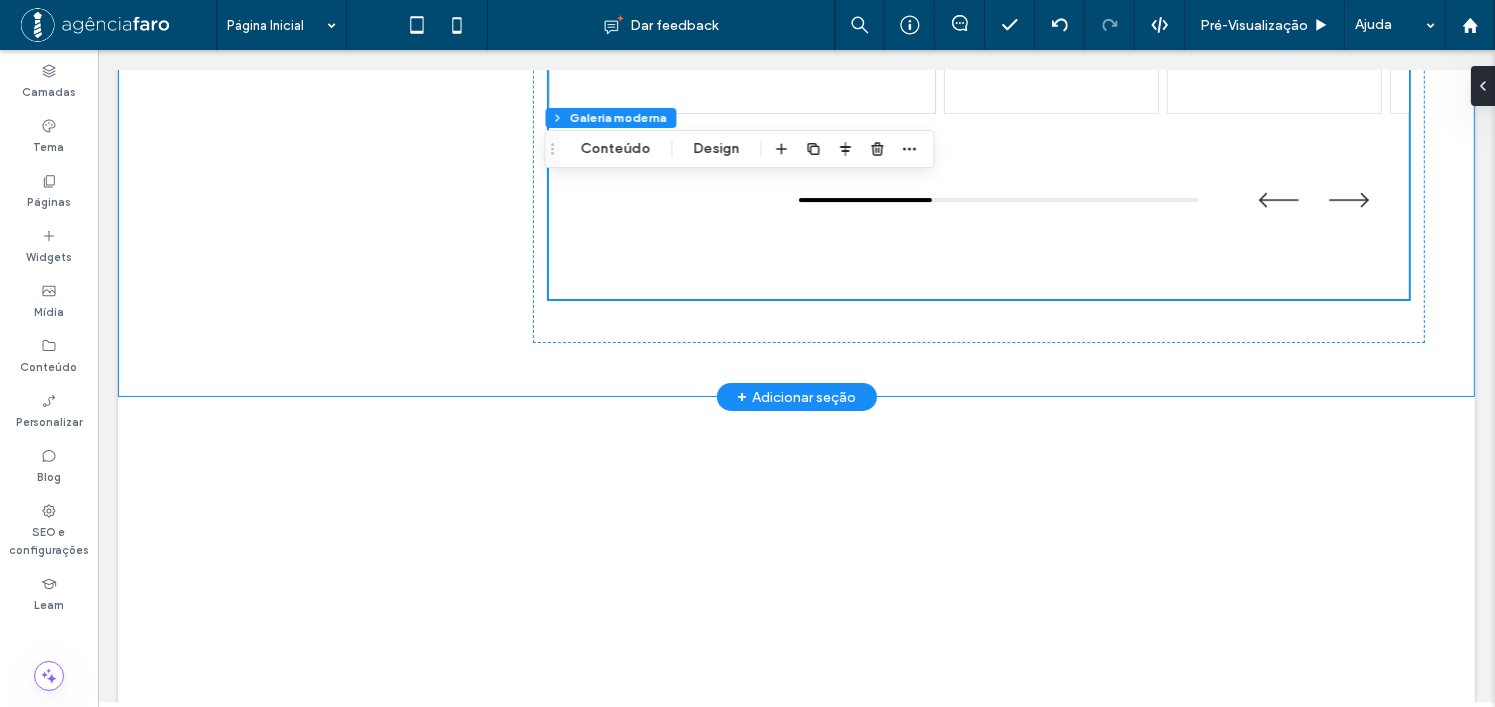 scroll, scrollTop: 6743, scrollLeft: 0, axis: vertical 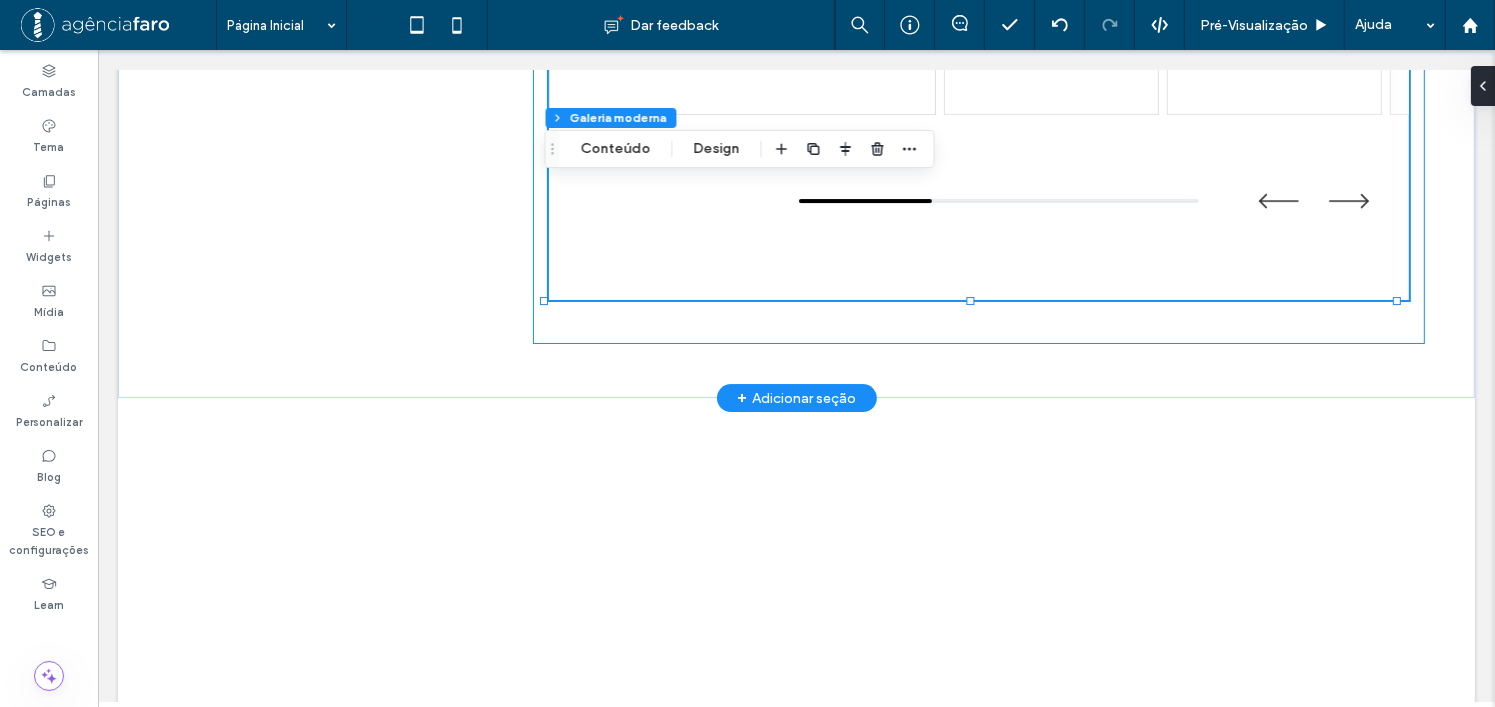click on "Beautiful gallery image
Beautiful gallery image
Beautiful gallery image
Beautiful gallery image
Beautiful gallery image" at bounding box center (978, -69) 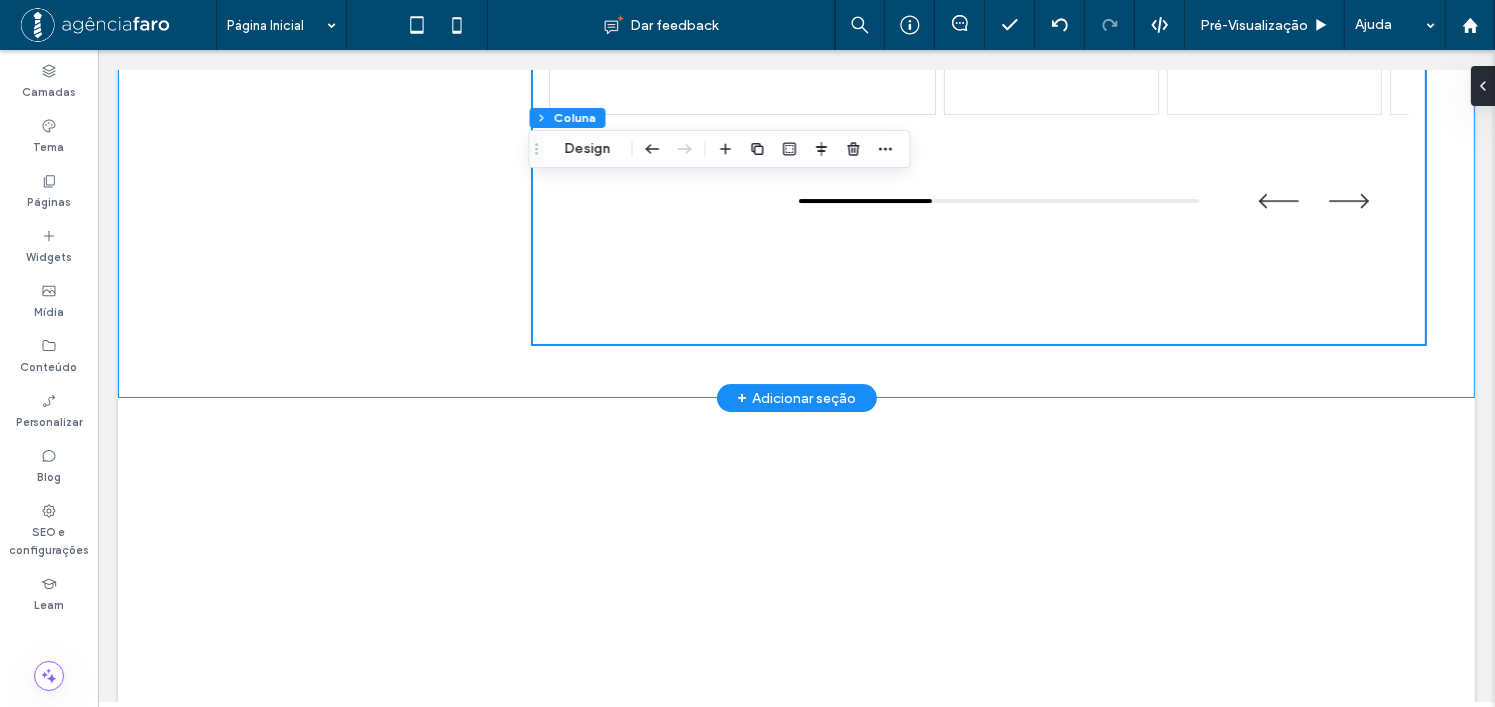 click on "LAZER INIGUALÁVEL
WELCOME TO PRIVATE CLUBS
O CONCEITO HOME SPA. VIVIDO EM SUA FORMA PLENA.
Atmosphere apresenta uma coleção exclusiva de oito clubes privados, cada ambiente é uma extensão da residência — pensado para atender diferentes dimensões do viver: do trabalho ao lazer, da infância ao rejuvenescimento .
Beautiful gallery image
Beautiful gallery image
Beautiful gallery image
Beautiful gallery image
Beautiful gallery image" at bounding box center [795, -69] 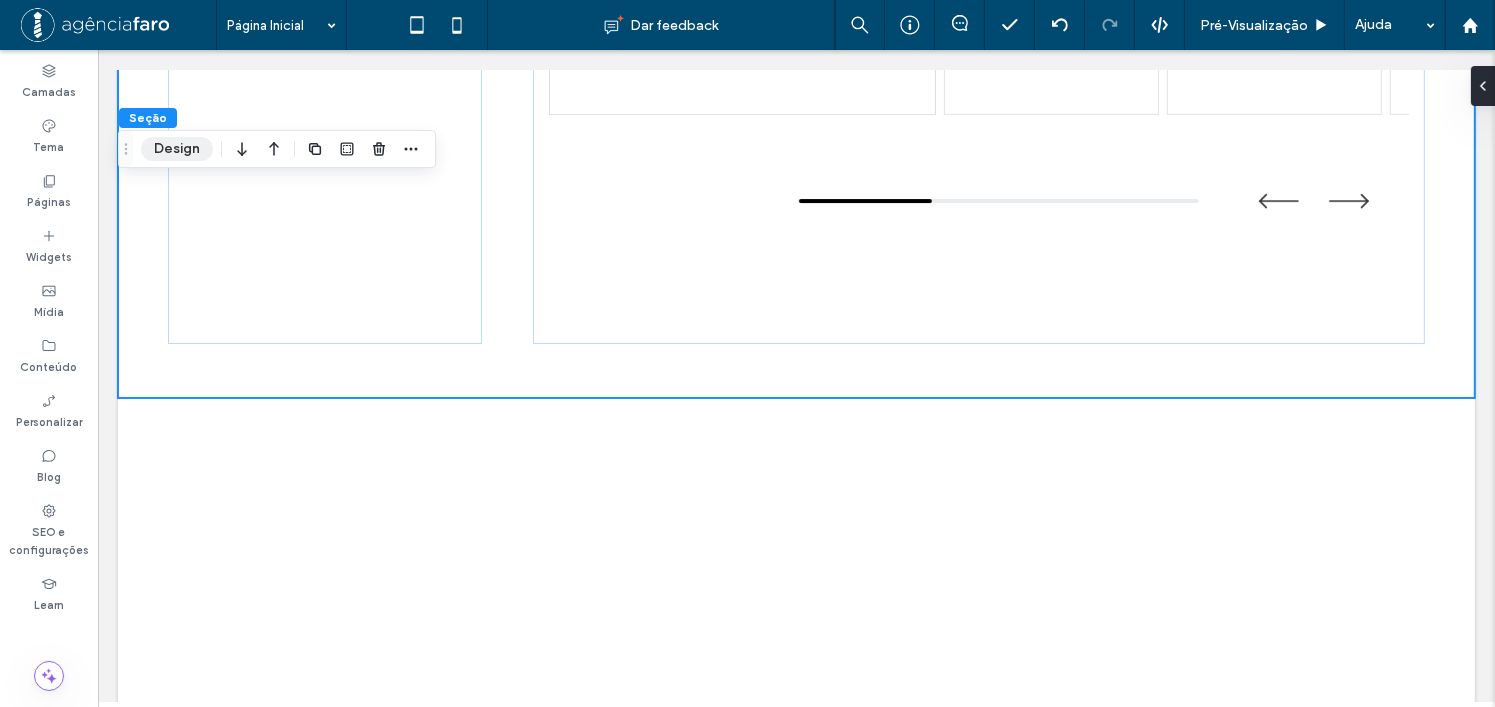 click on "Design" at bounding box center [177, 149] 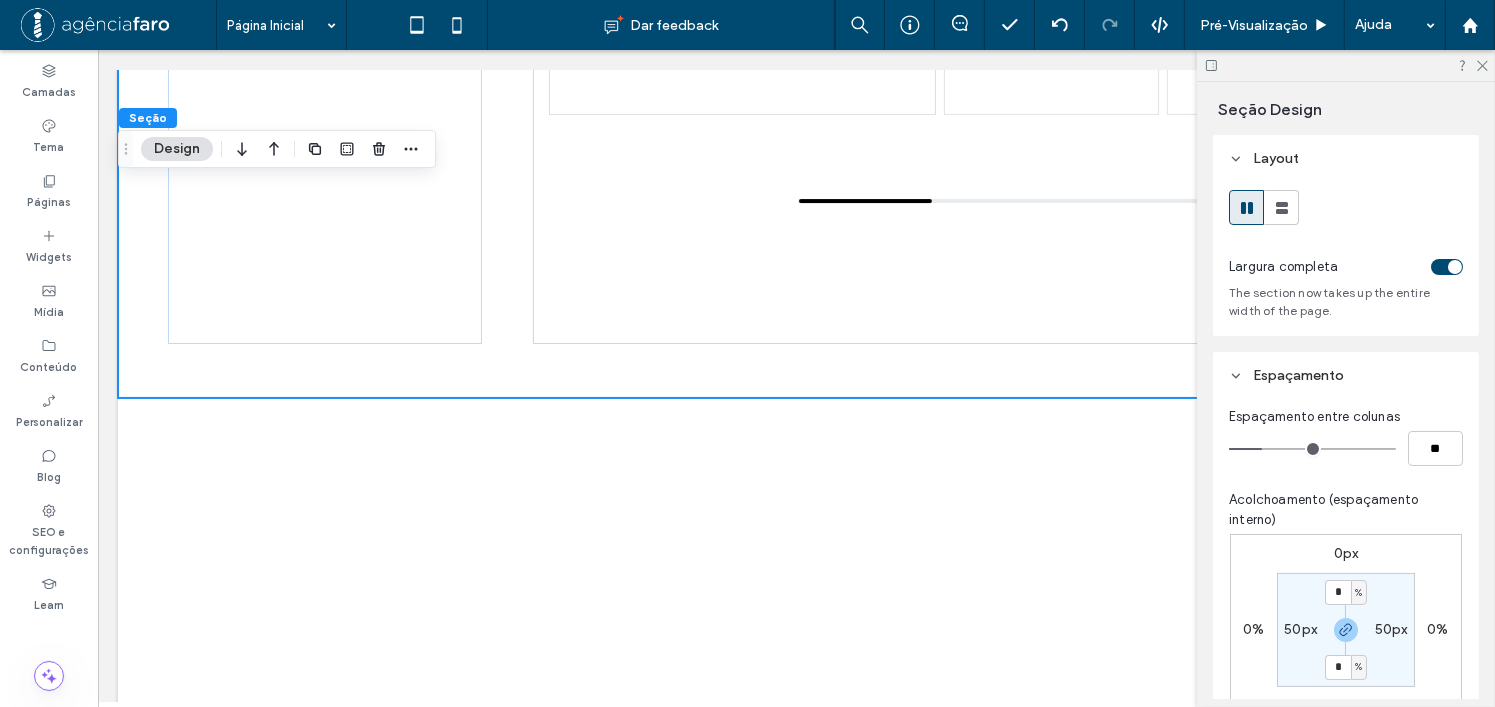 scroll, scrollTop: 200, scrollLeft: 0, axis: vertical 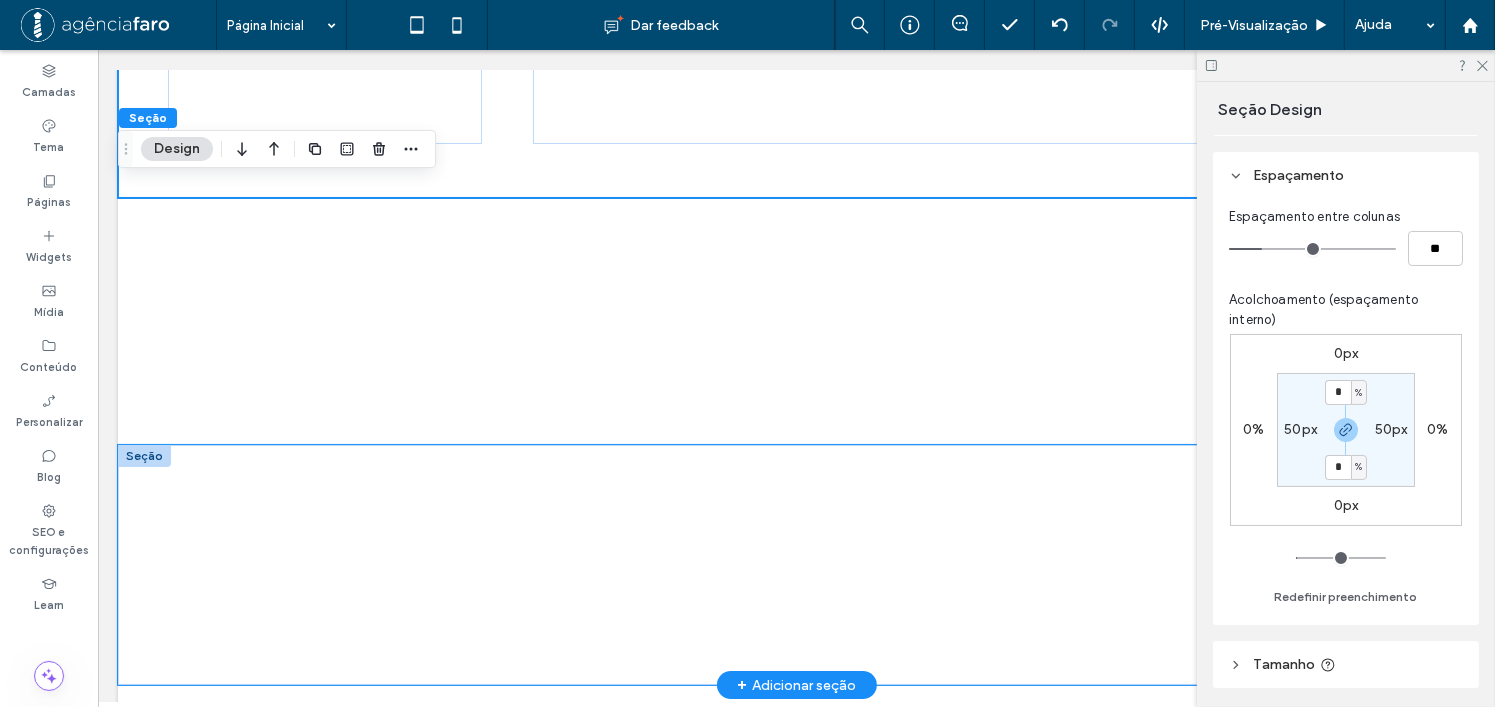 click at bounding box center [796, 565] 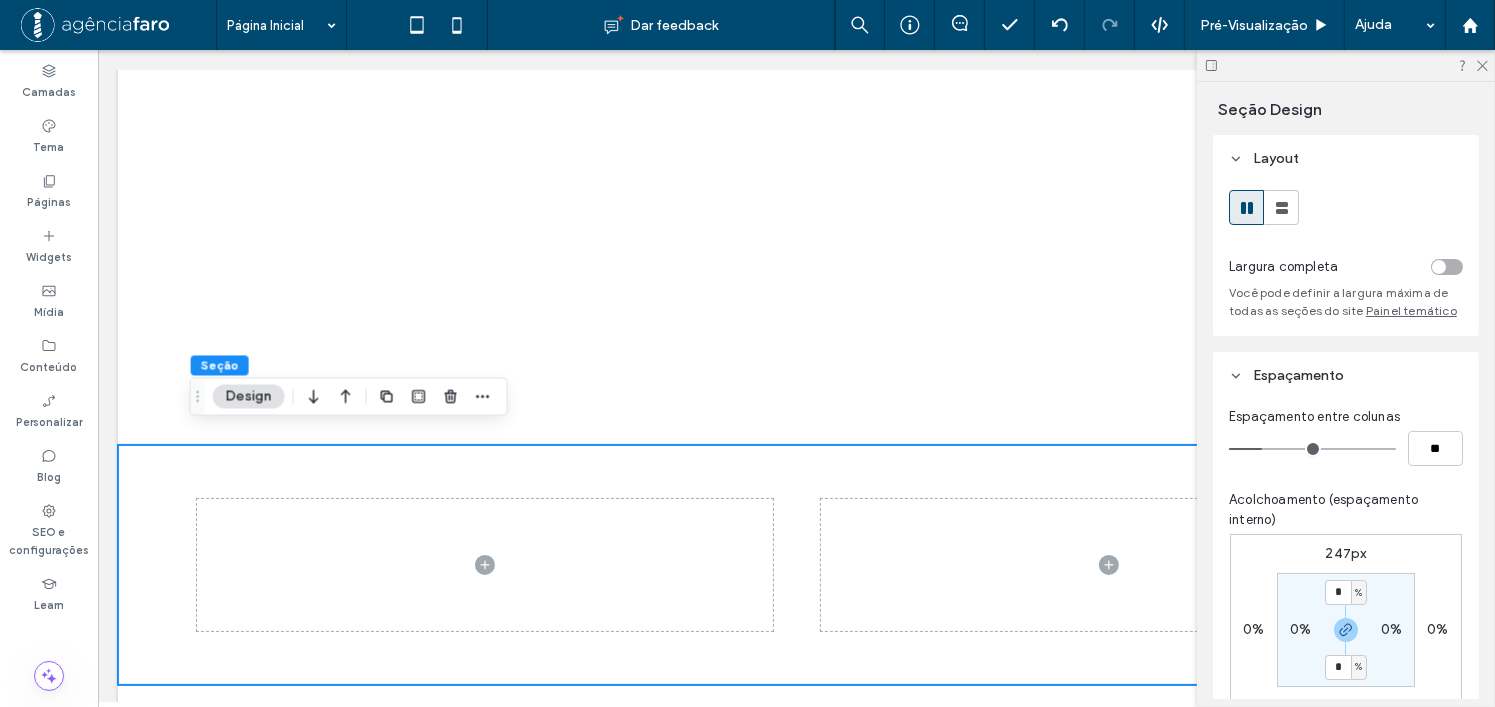 click on "247px" at bounding box center (1346, 553) 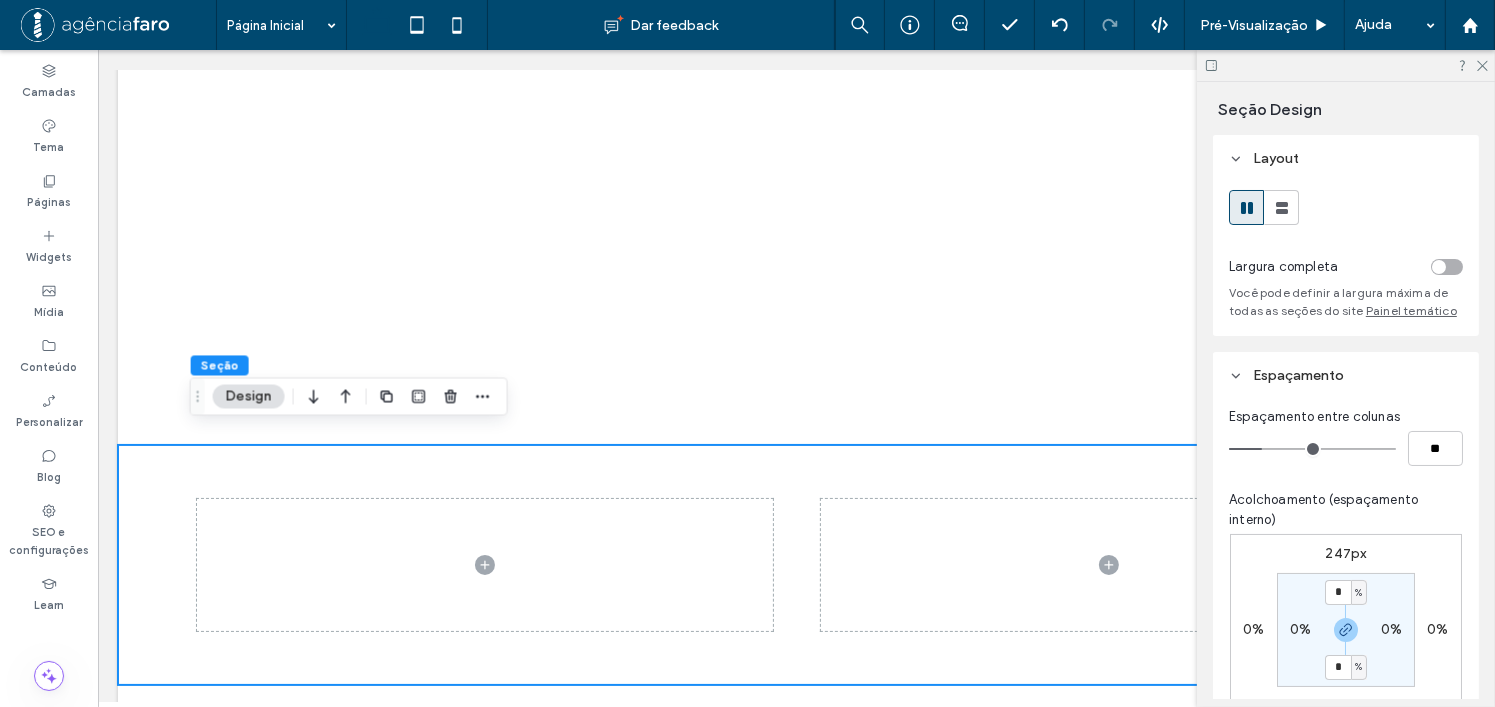 type on "***" 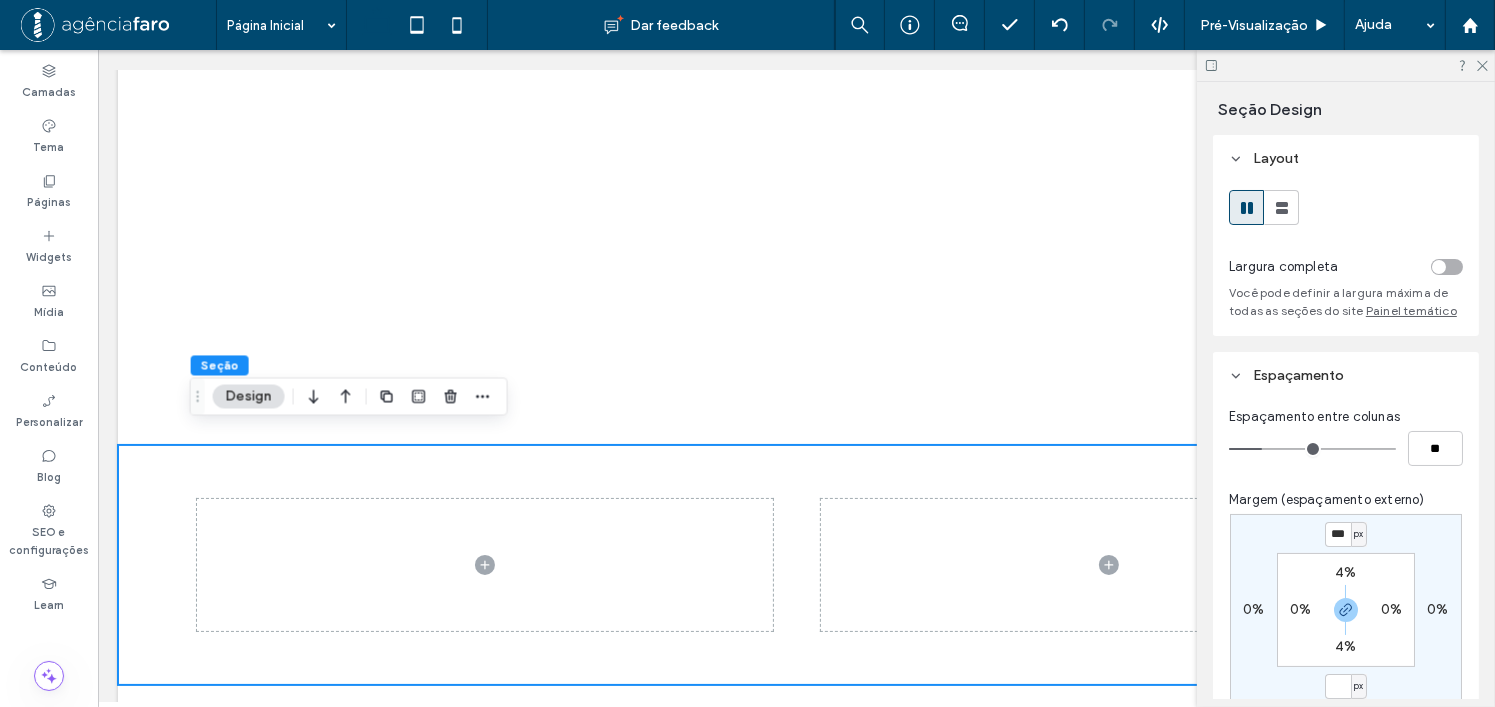 type 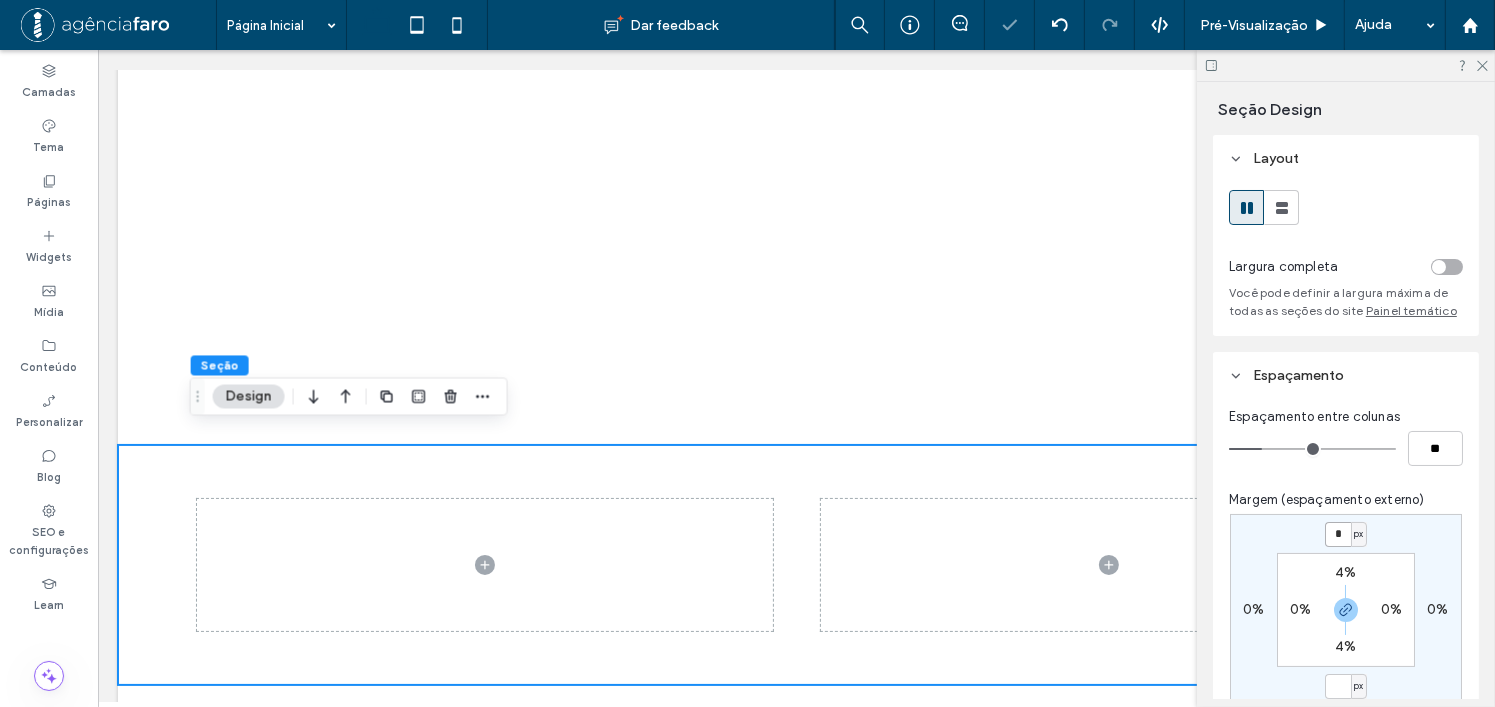 type on "*" 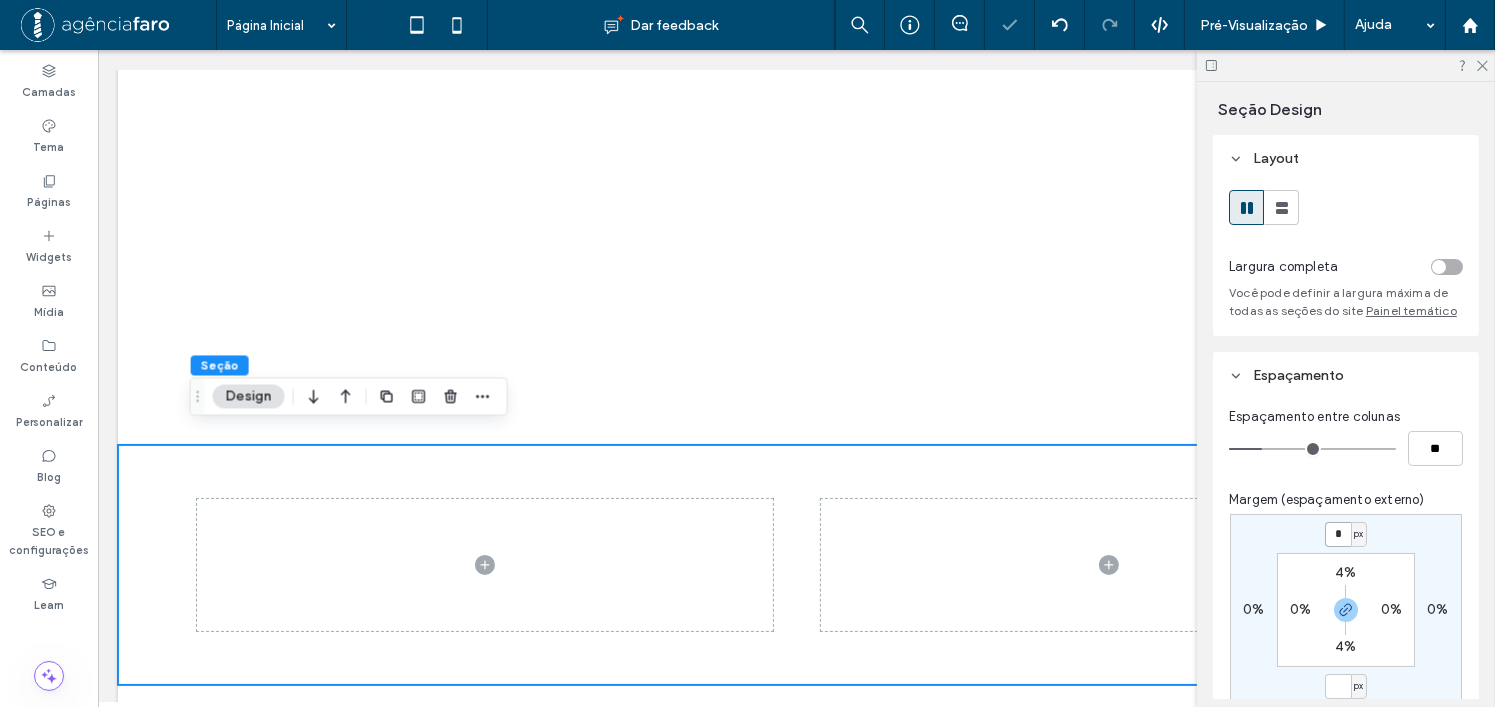 type on "*" 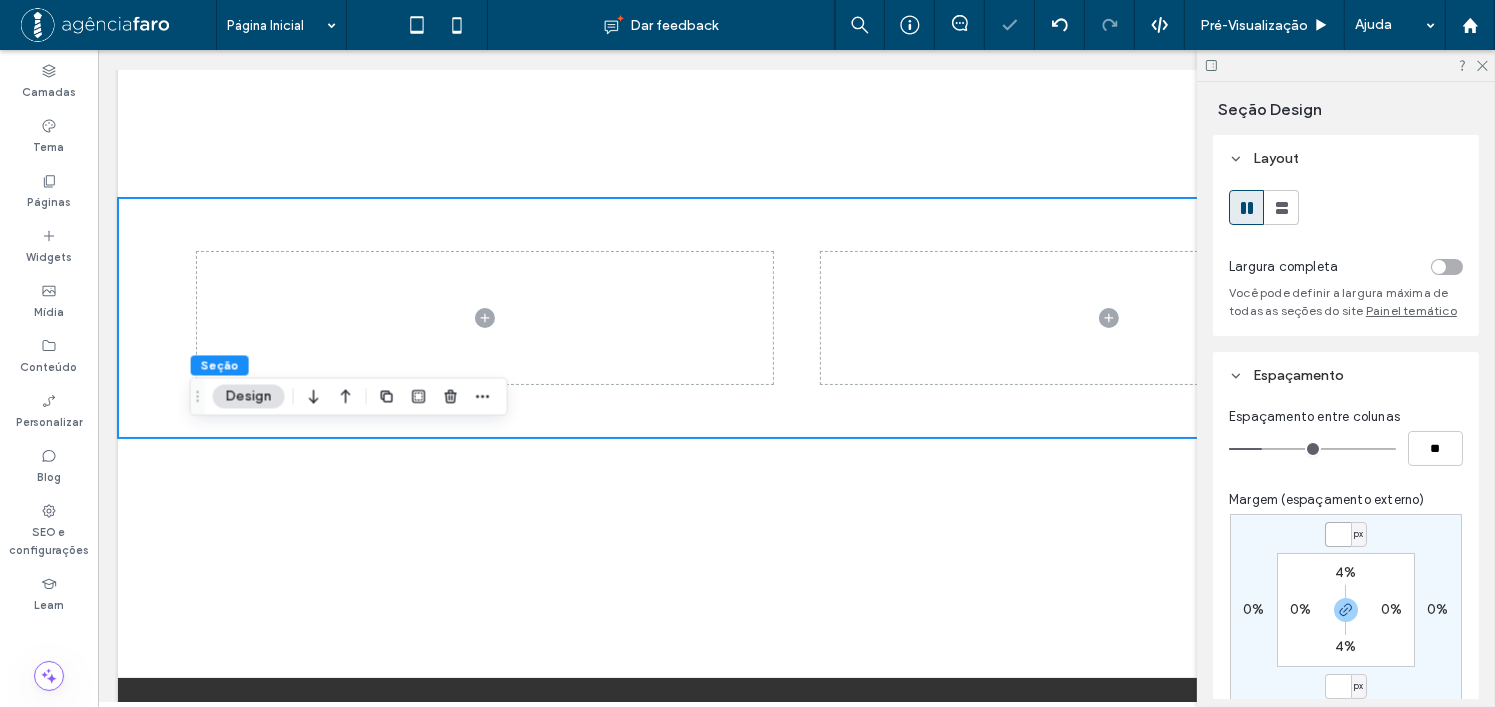 type 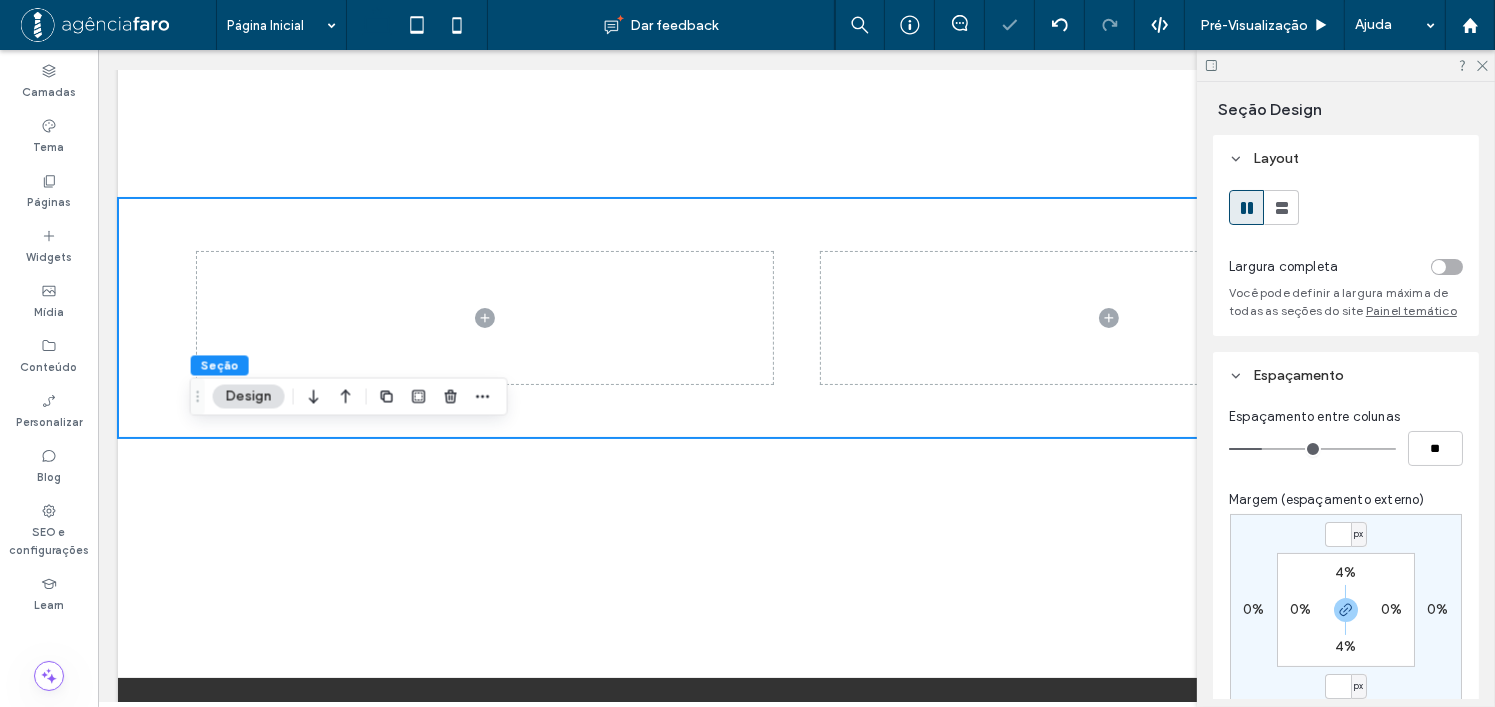 click on "px 0% px 0% 4% 0% 4% 0%" at bounding box center (1346, 610) 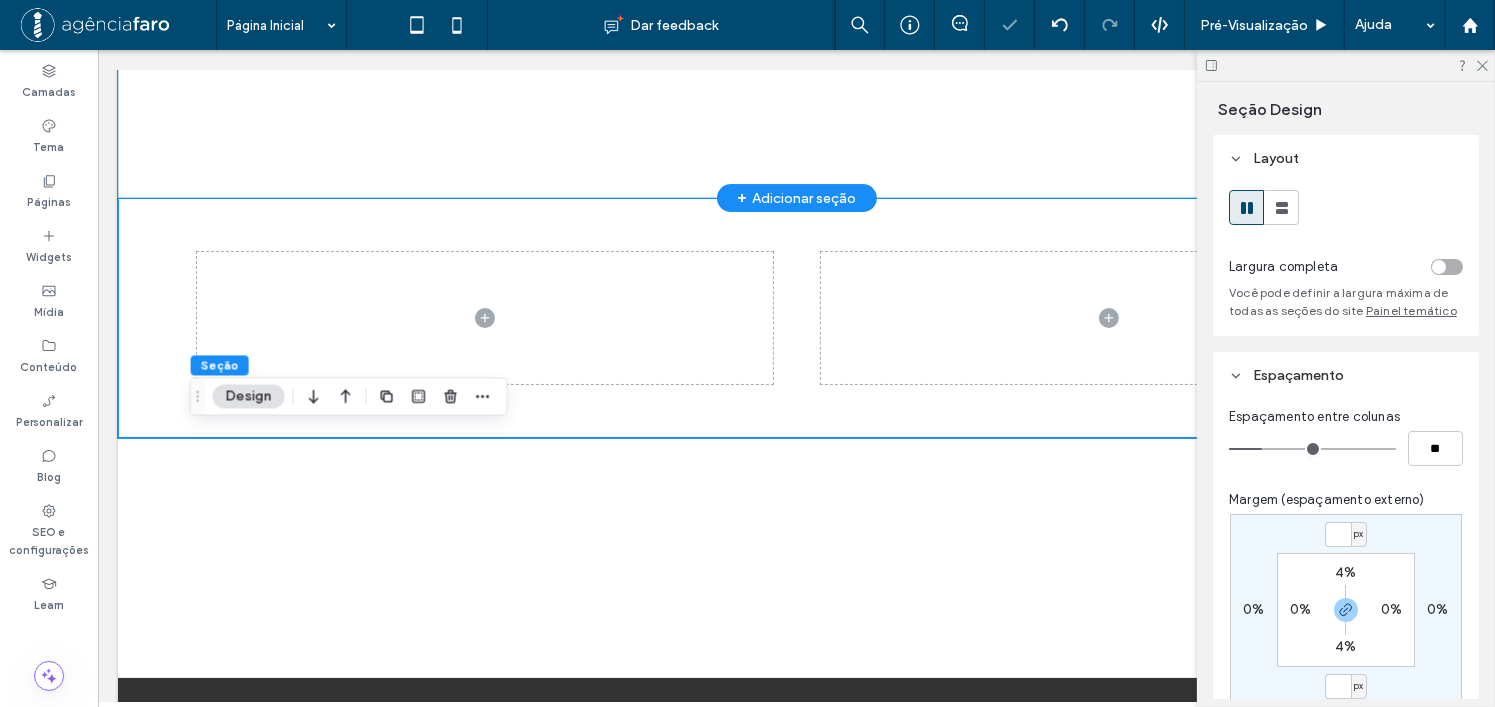 click on "Beautiful gallery image
Beautiful gallery image
Beautiful gallery image
Beautiful gallery image
Beautiful gallery image" at bounding box center [978, -269] 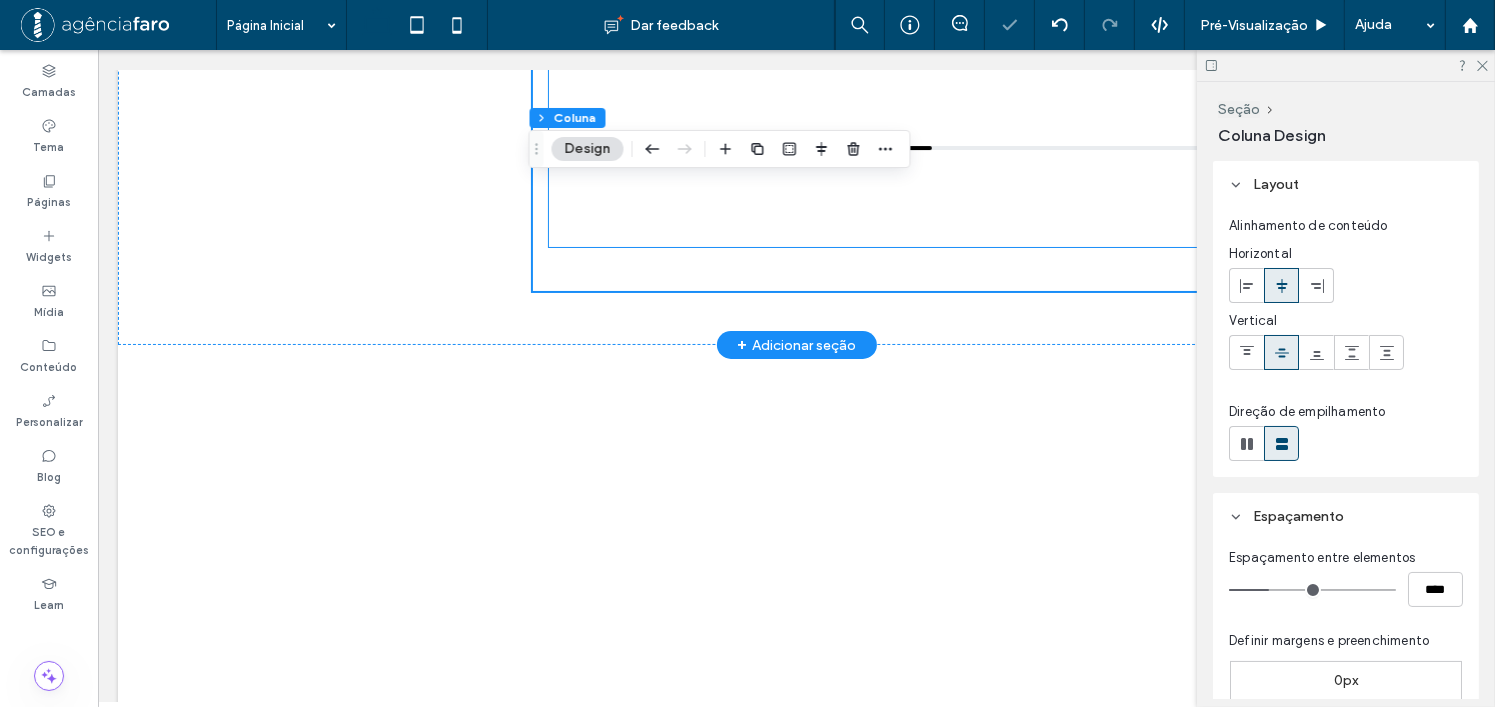scroll, scrollTop: 6743, scrollLeft: 0, axis: vertical 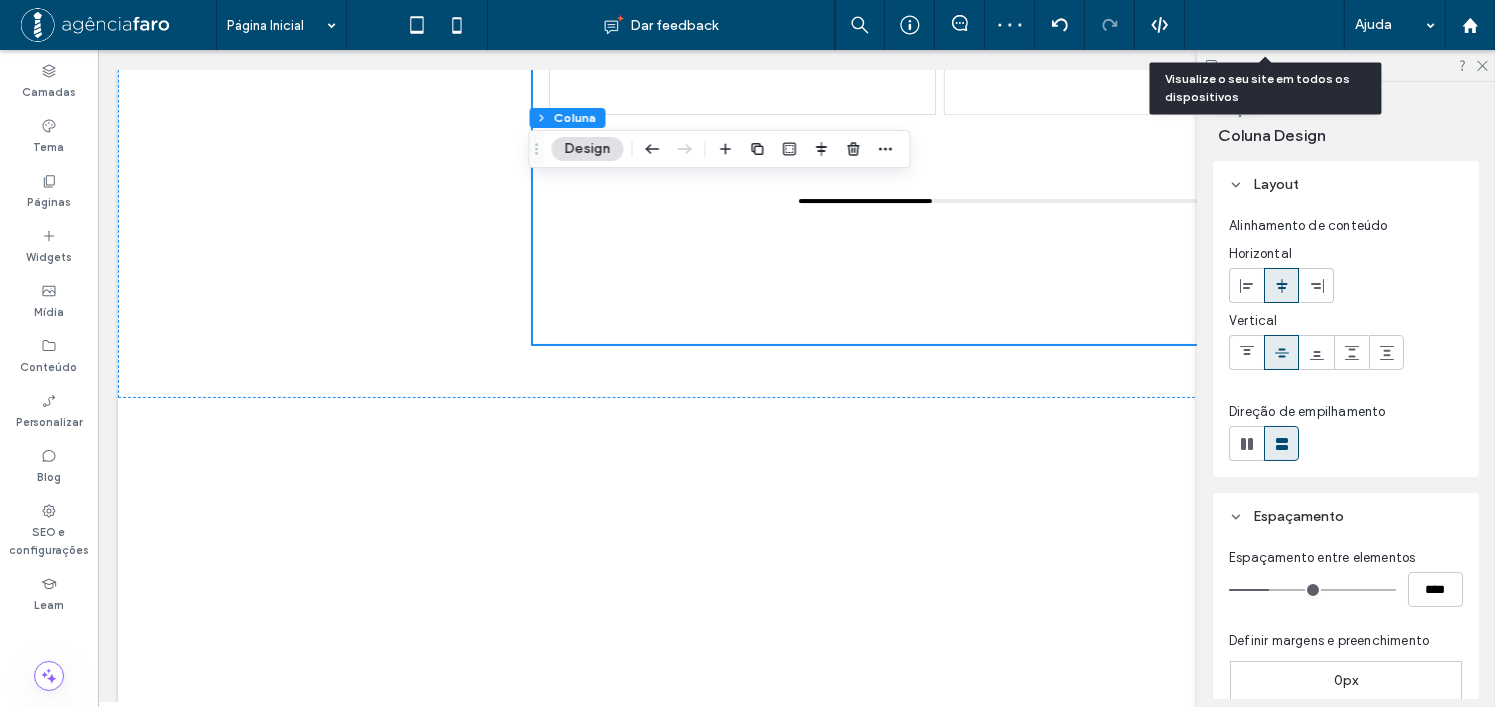 click on "Pré-Visualizaçāo" at bounding box center (1254, 25) 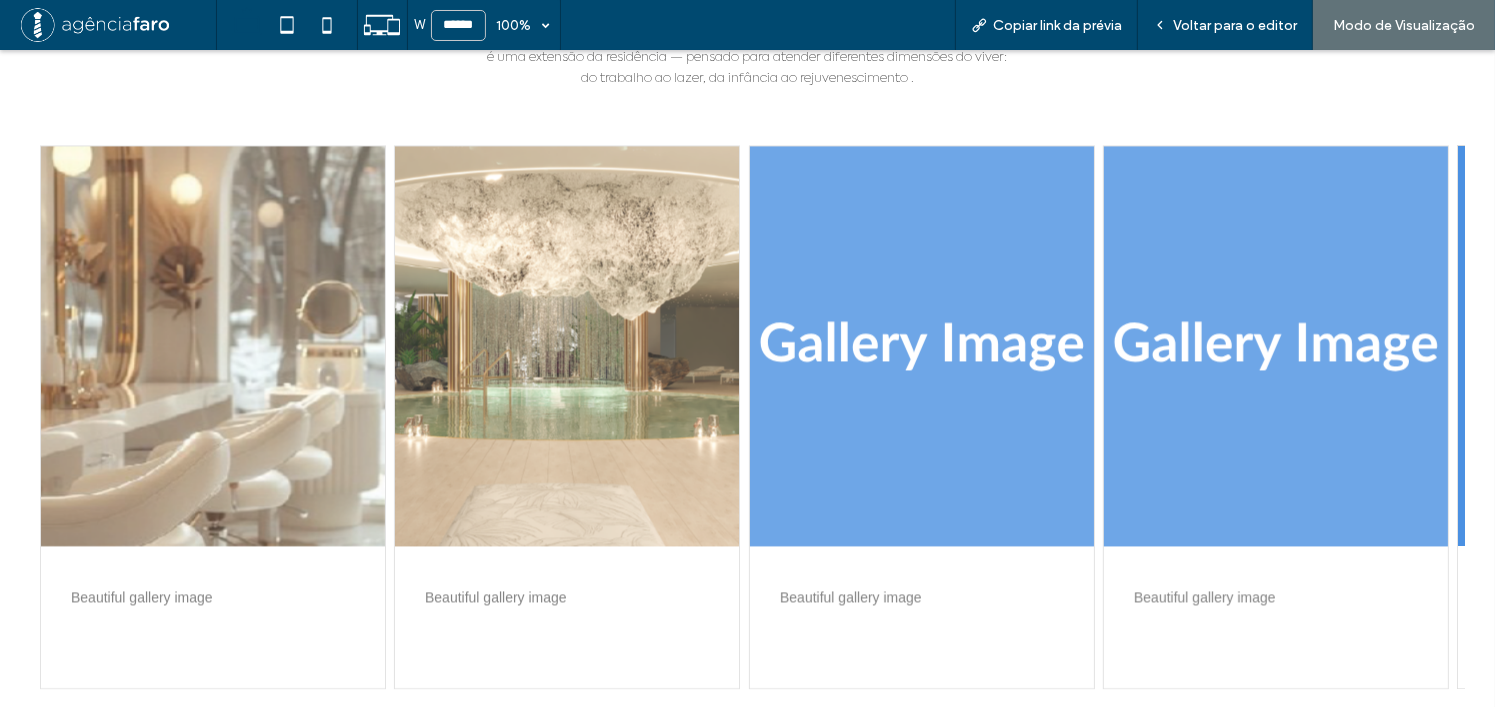 scroll, scrollTop: 4170, scrollLeft: 0, axis: vertical 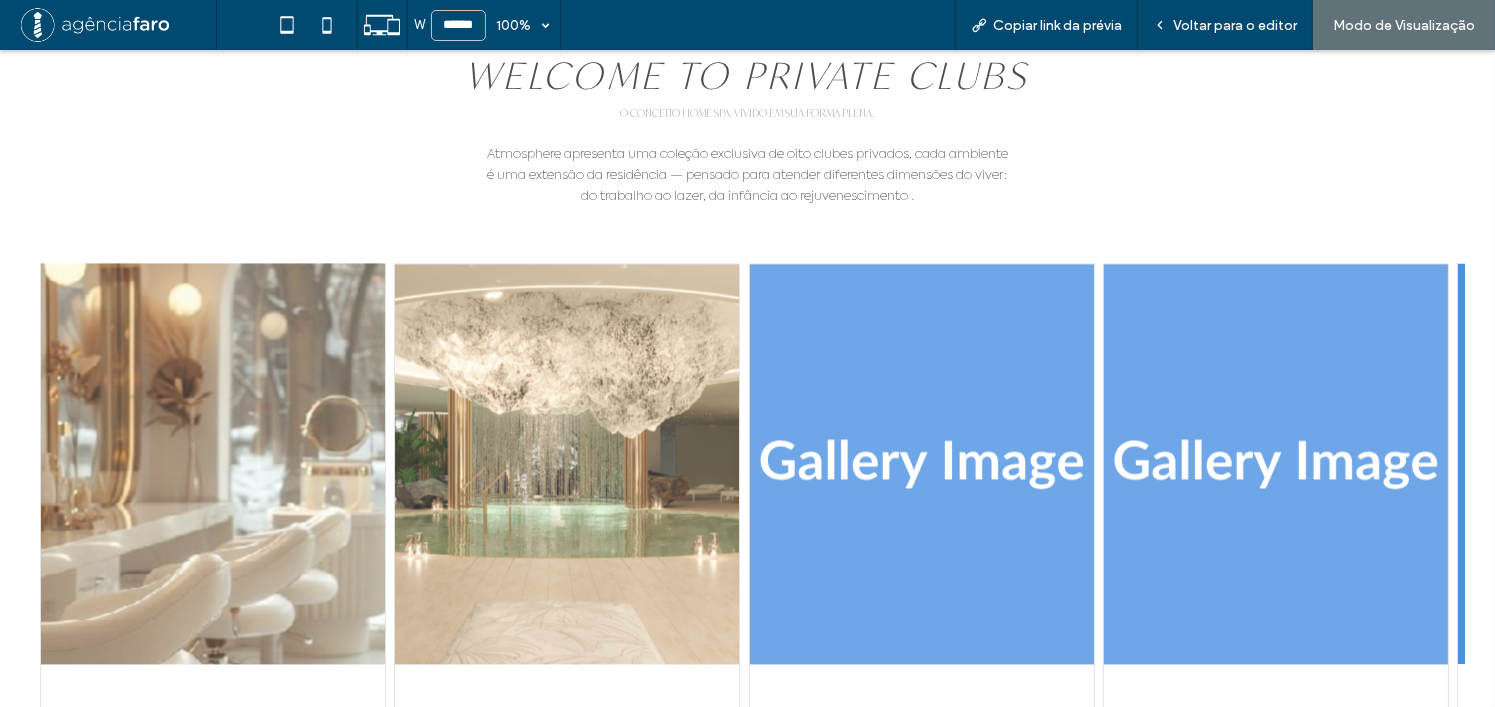 click at bounding box center (213, 464) 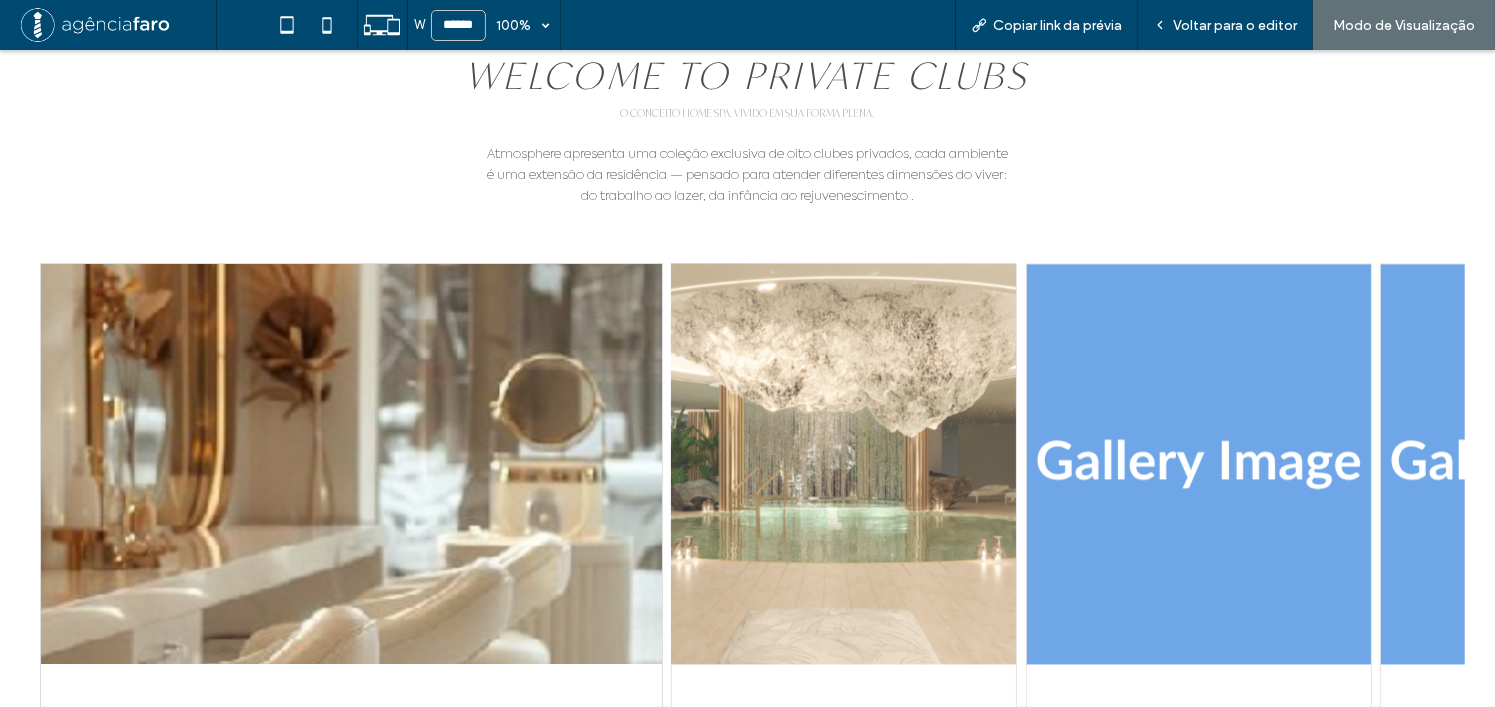 scroll, scrollTop: 4270, scrollLeft: 0, axis: vertical 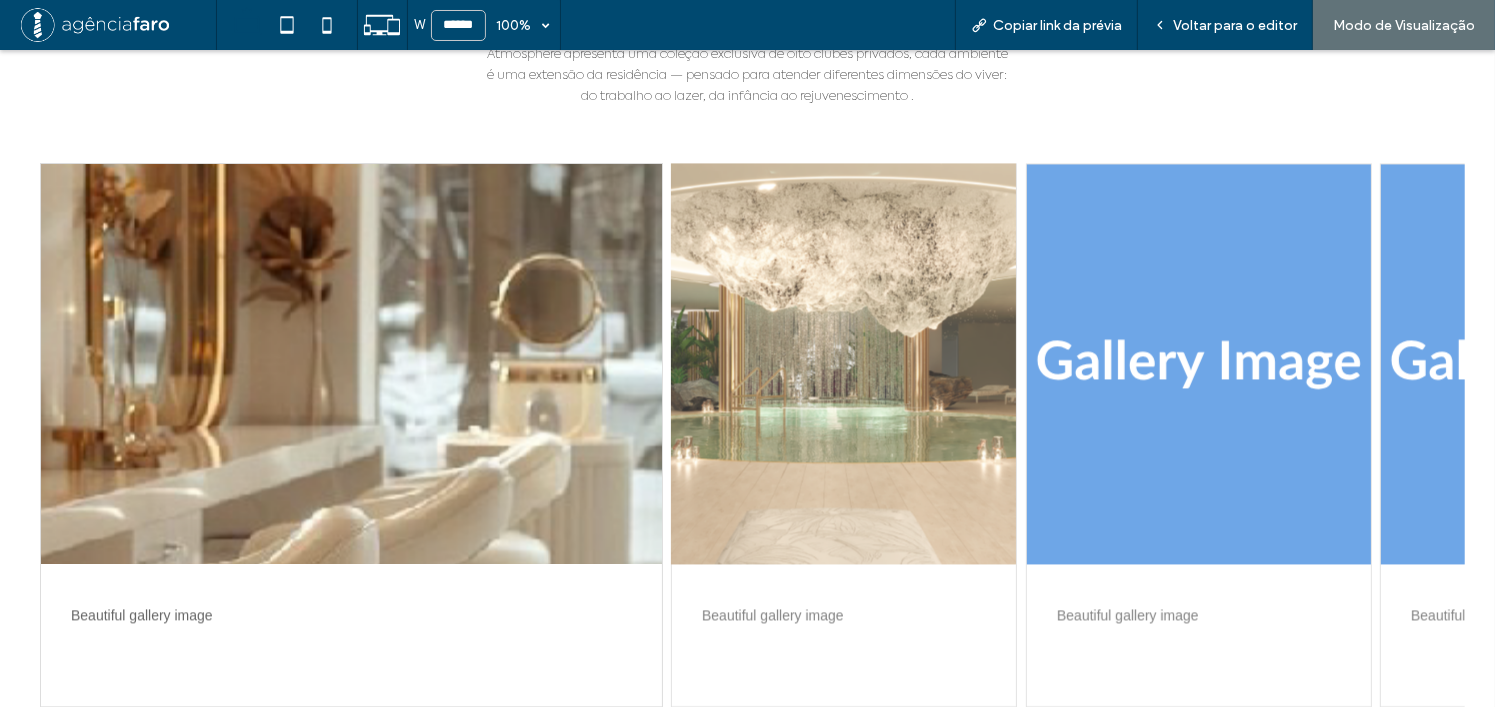 click at bounding box center (844, 364) 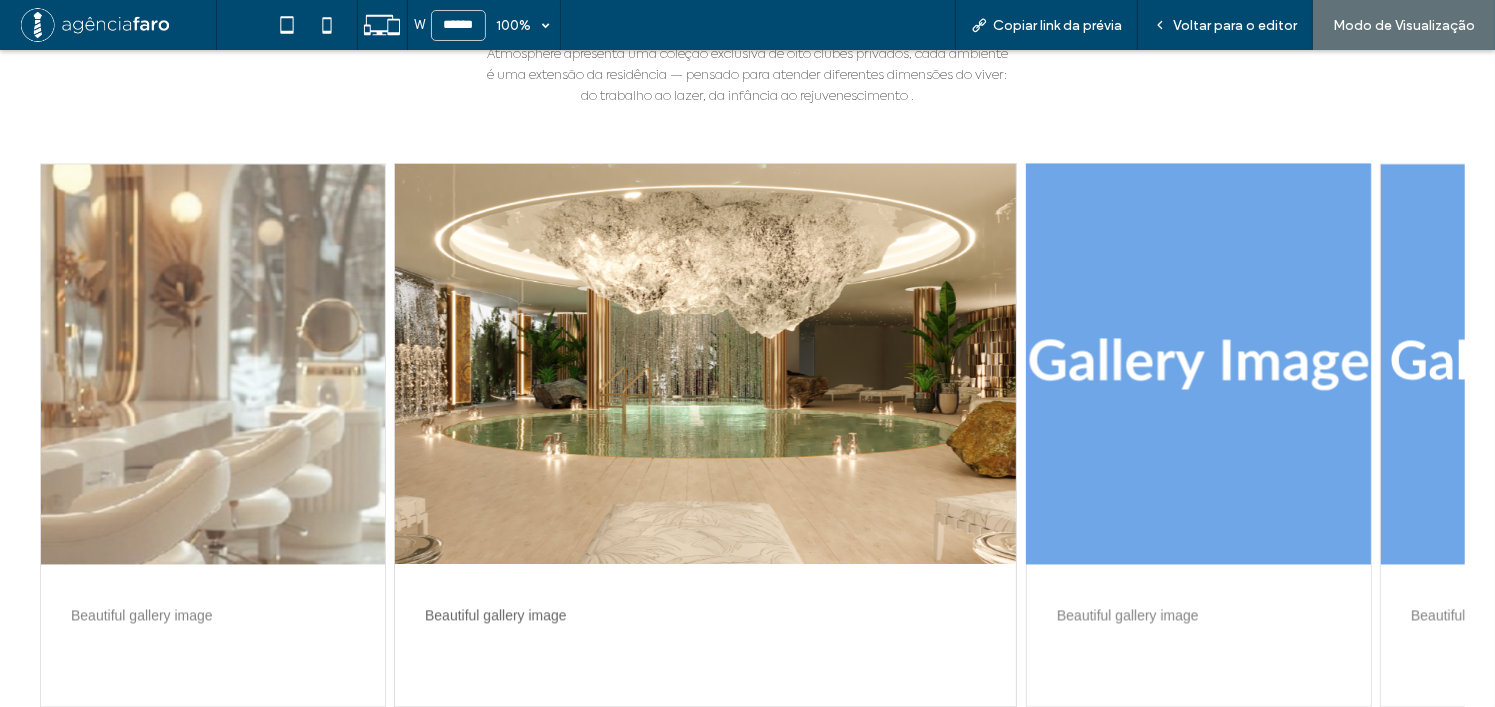 click at bounding box center (1199, 364) 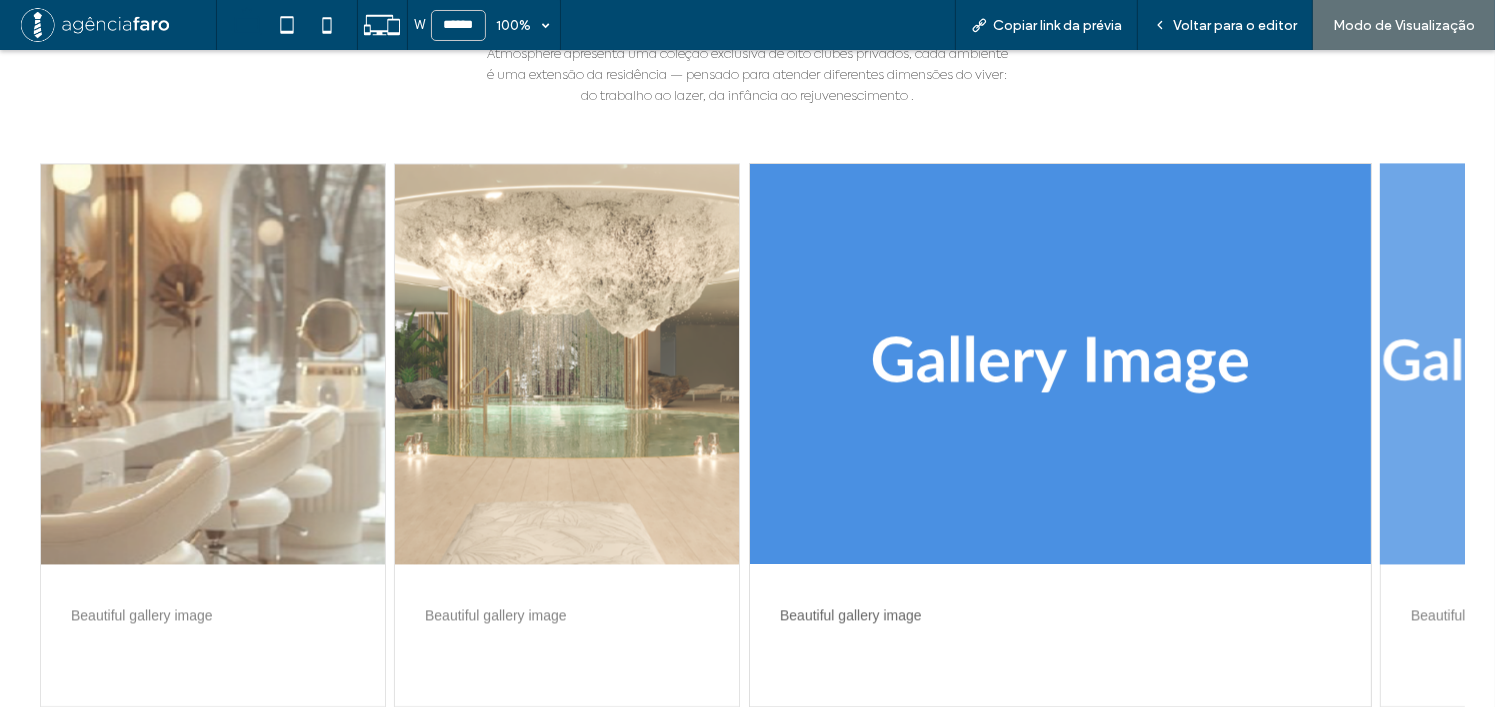 click at bounding box center [1553, 364] 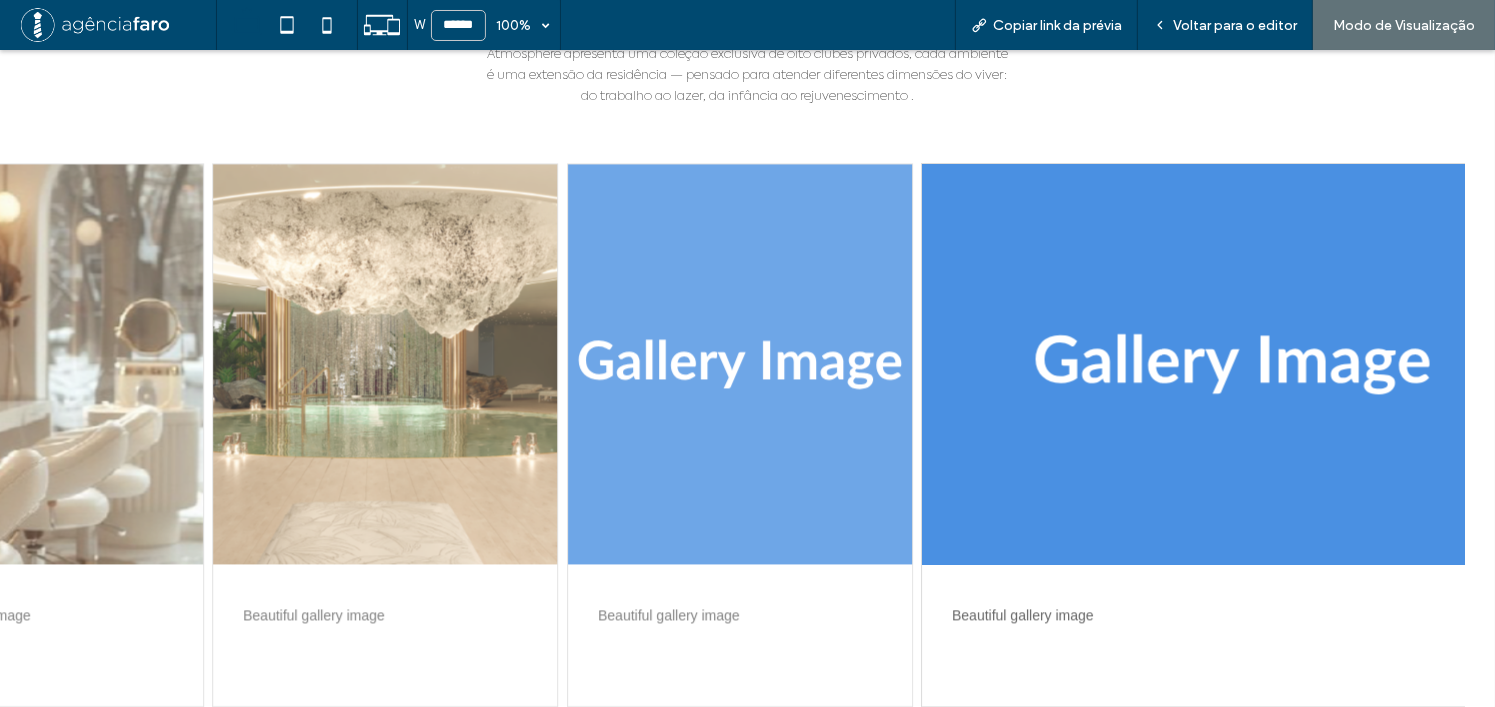 drag, startPoint x: 1345, startPoint y: 395, endPoint x: 1157, endPoint y: 391, distance: 188.04254 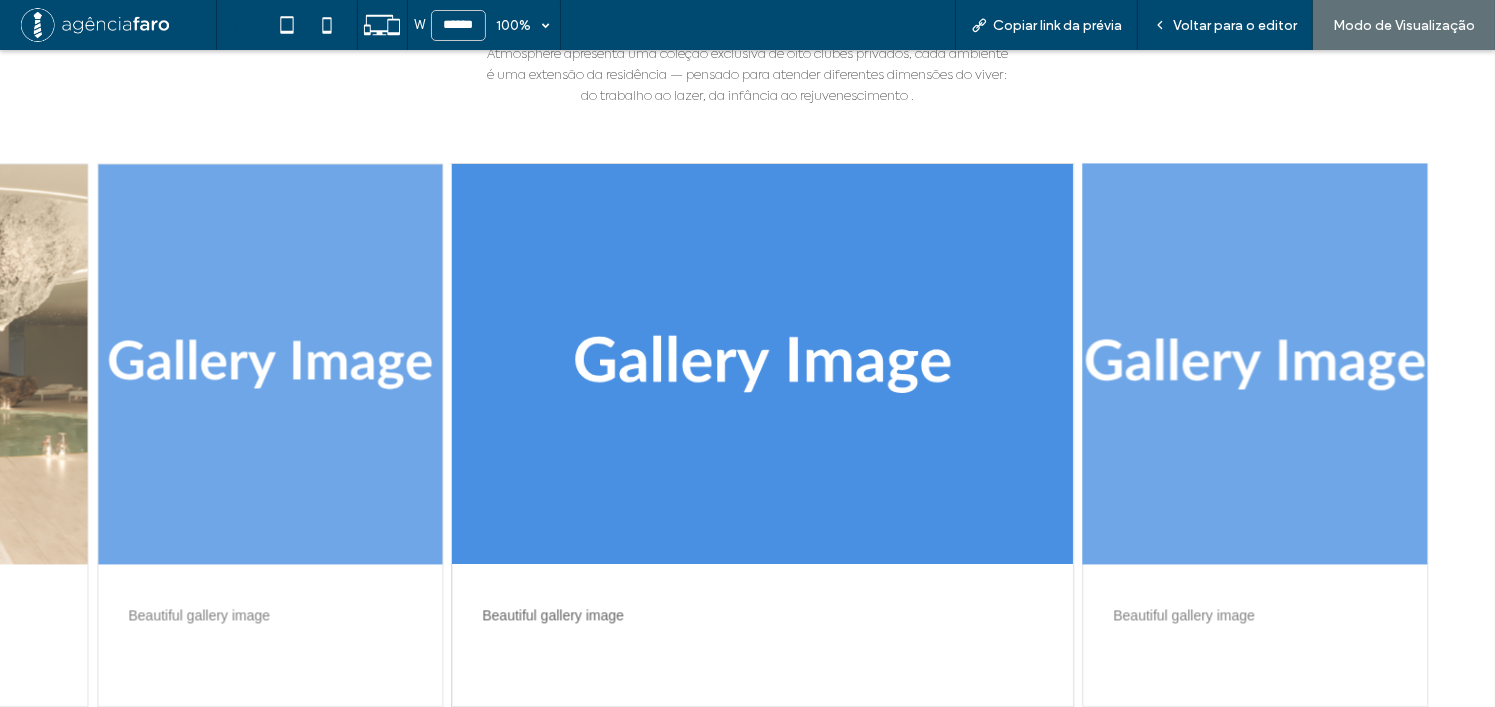 click at bounding box center [1255, 364] 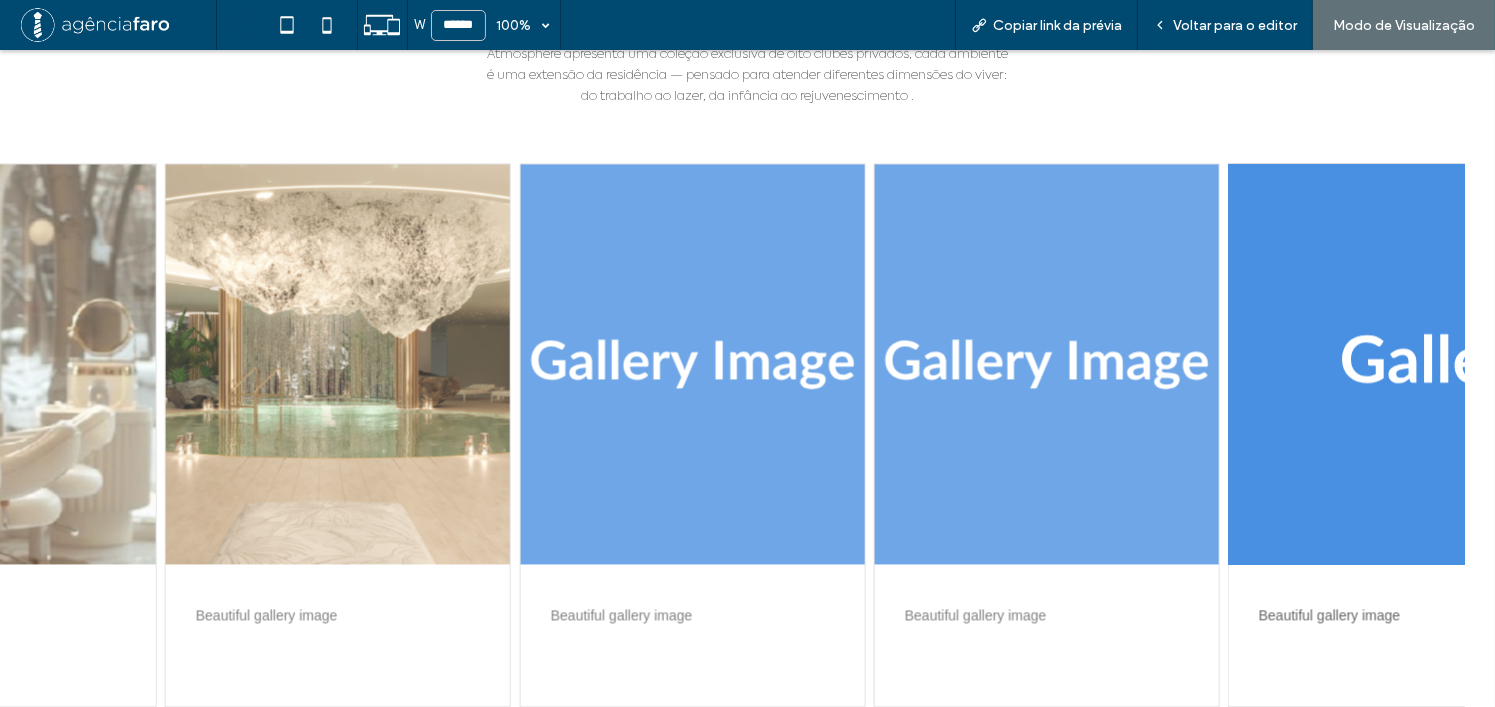 drag, startPoint x: 545, startPoint y: 382, endPoint x: 1238, endPoint y: 354, distance: 693.5654 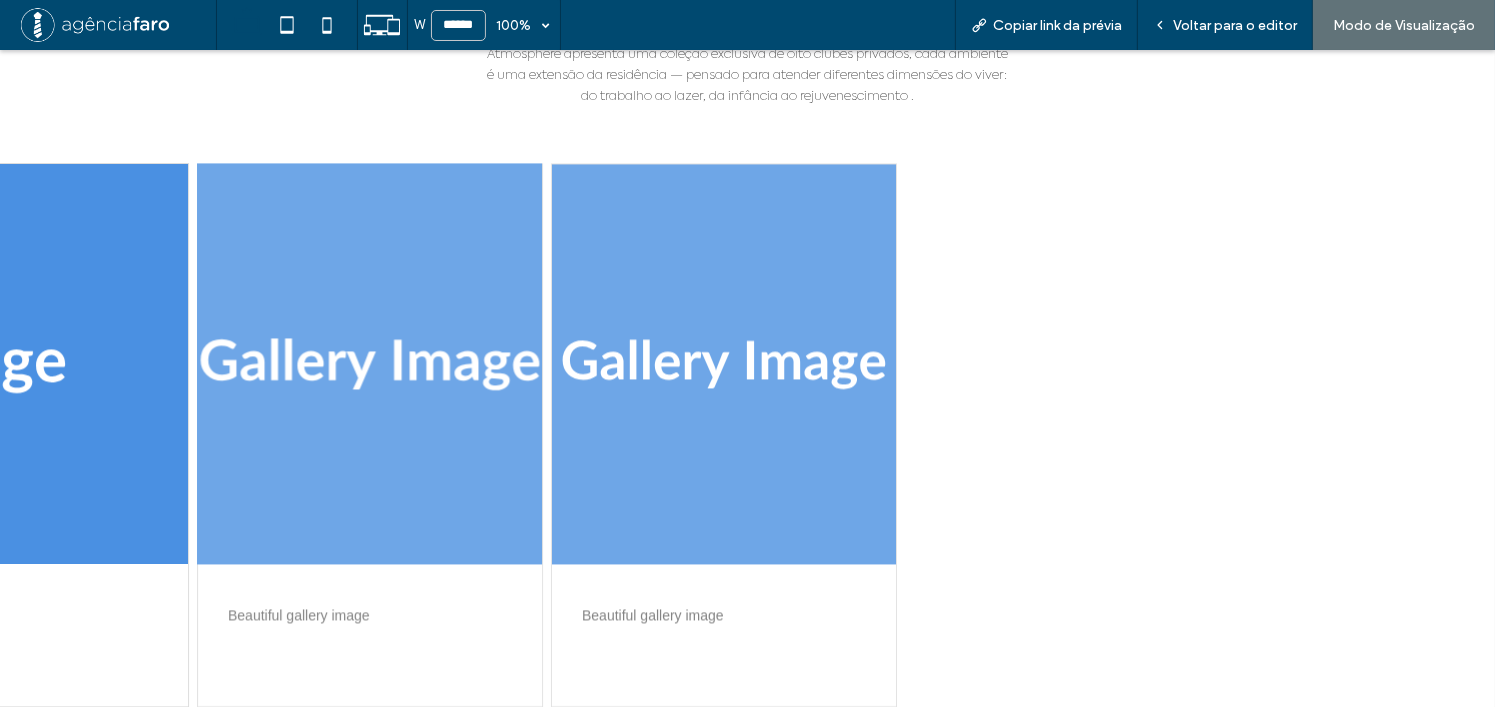 drag, startPoint x: 850, startPoint y: 381, endPoint x: 607, endPoint y: 375, distance: 243.07407 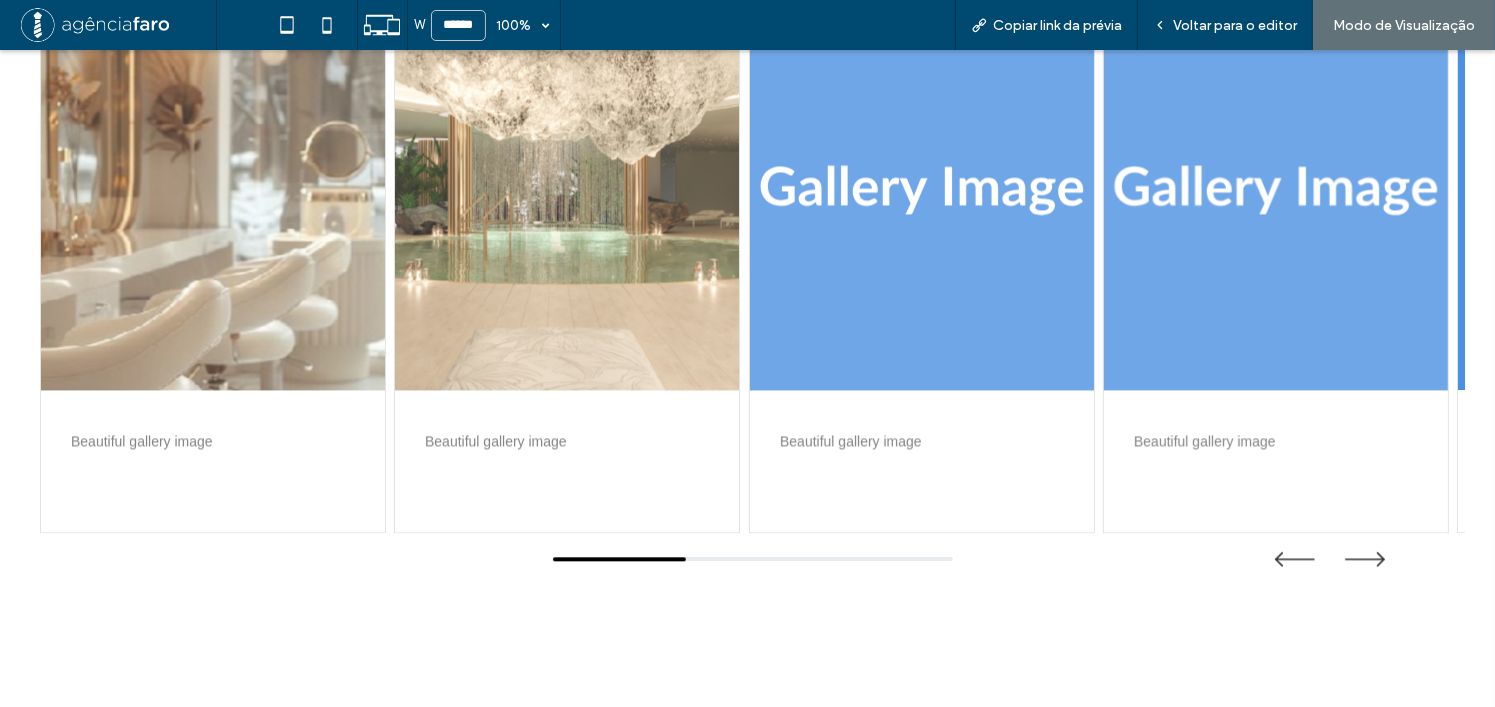 scroll, scrollTop: 4370, scrollLeft: 0, axis: vertical 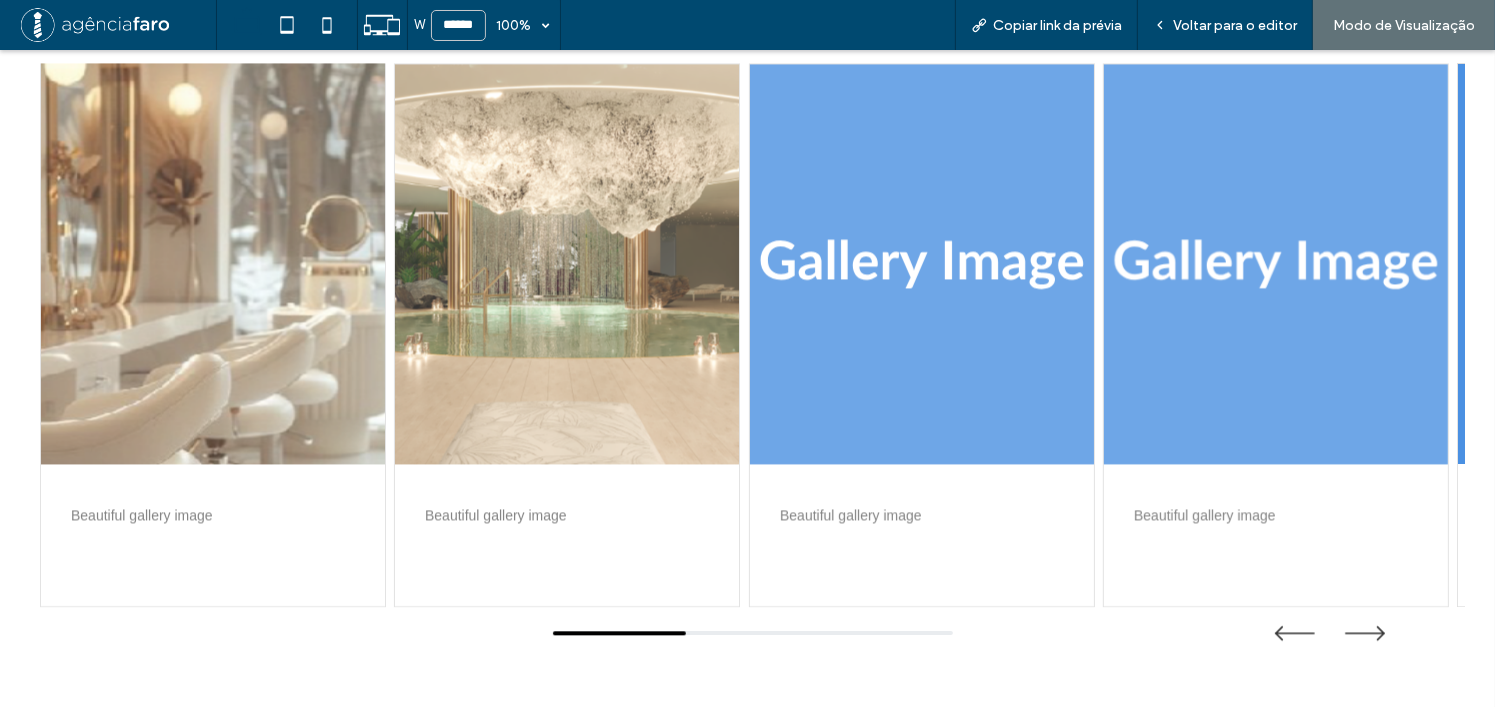 click at bounding box center (213, 264) 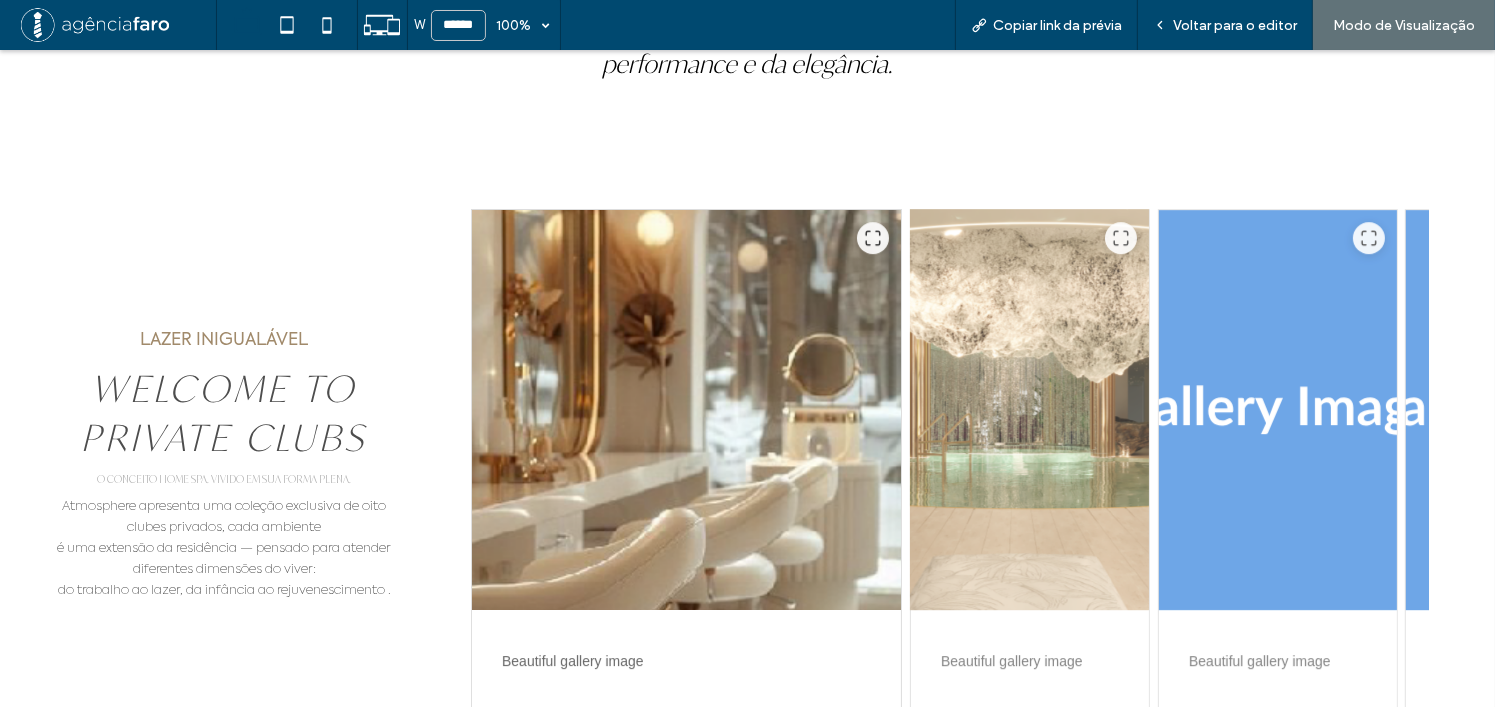 scroll, scrollTop: 6170, scrollLeft: 0, axis: vertical 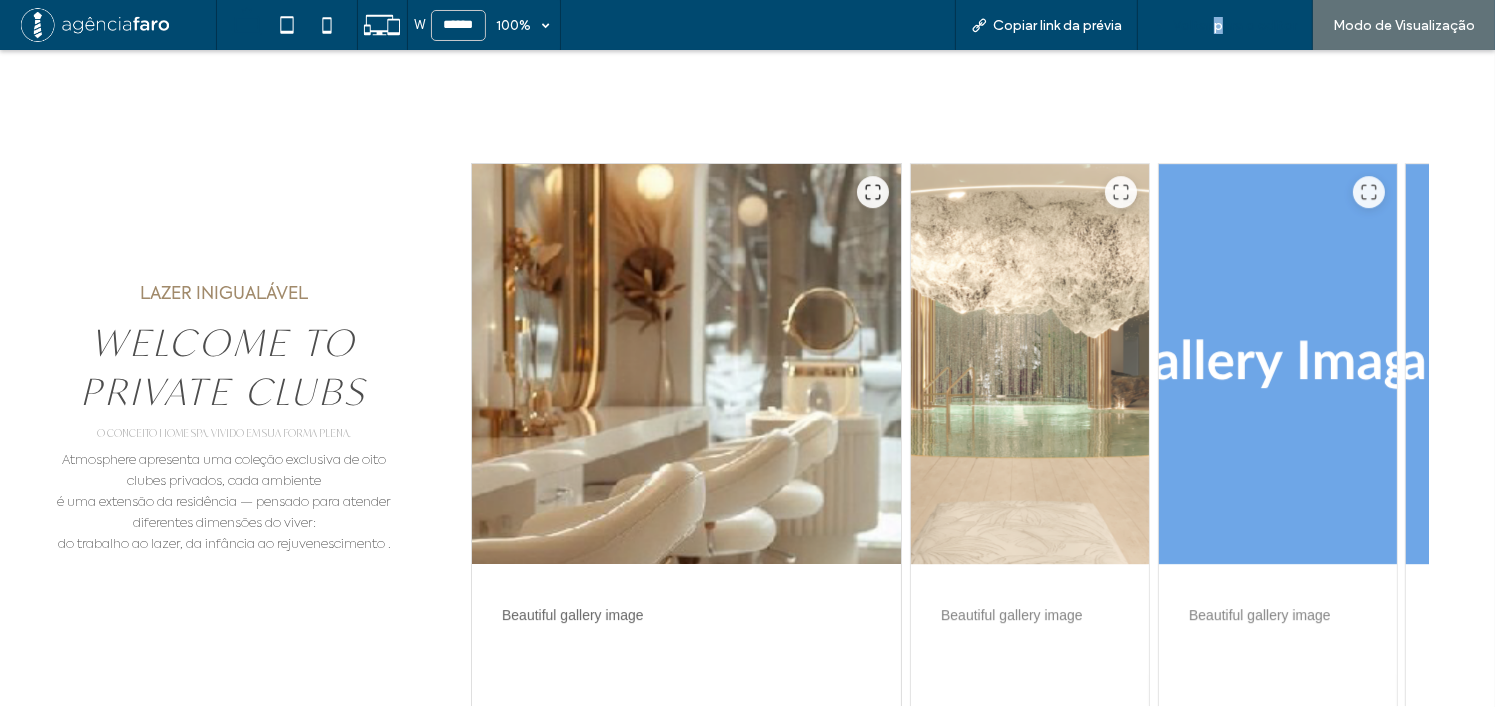 click on "Voltar para o editor" at bounding box center (1235, 25) 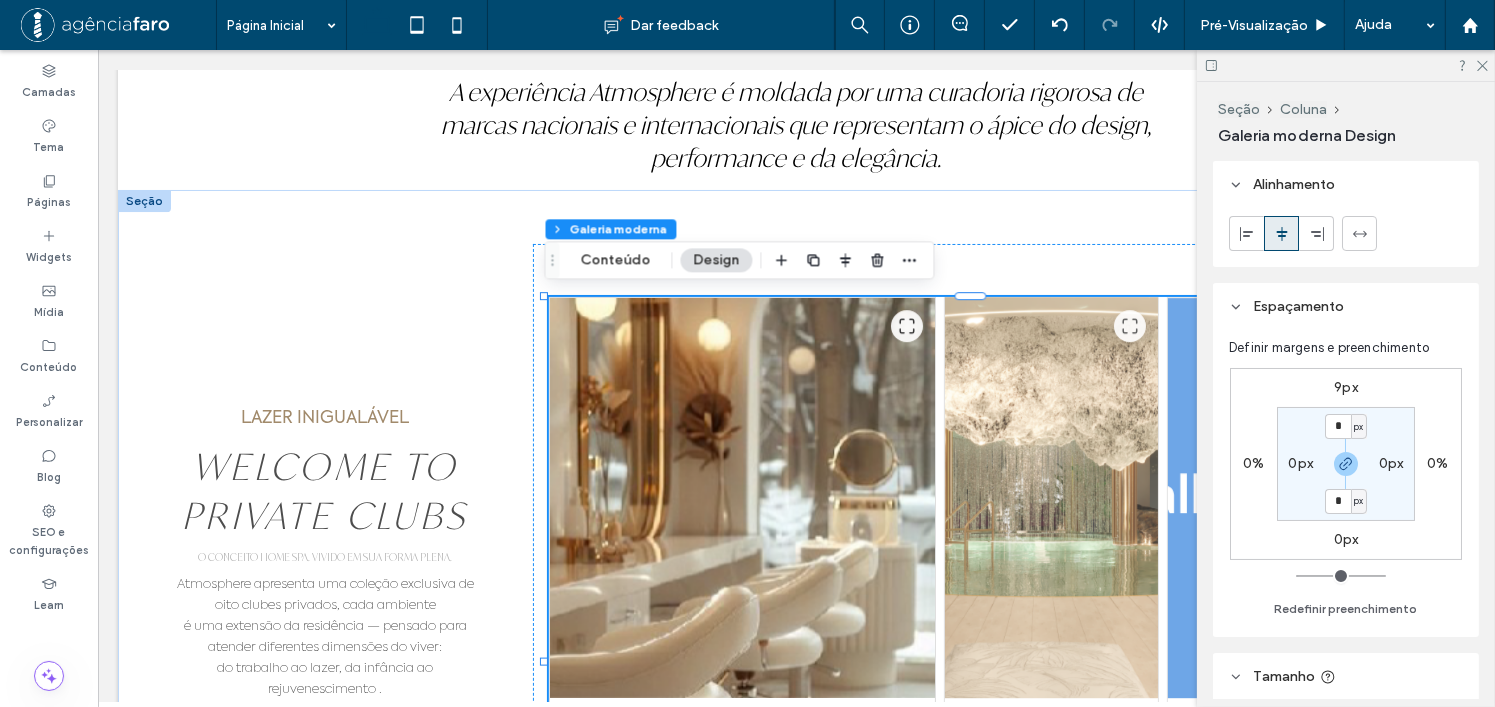 scroll, scrollTop: 6204, scrollLeft: 0, axis: vertical 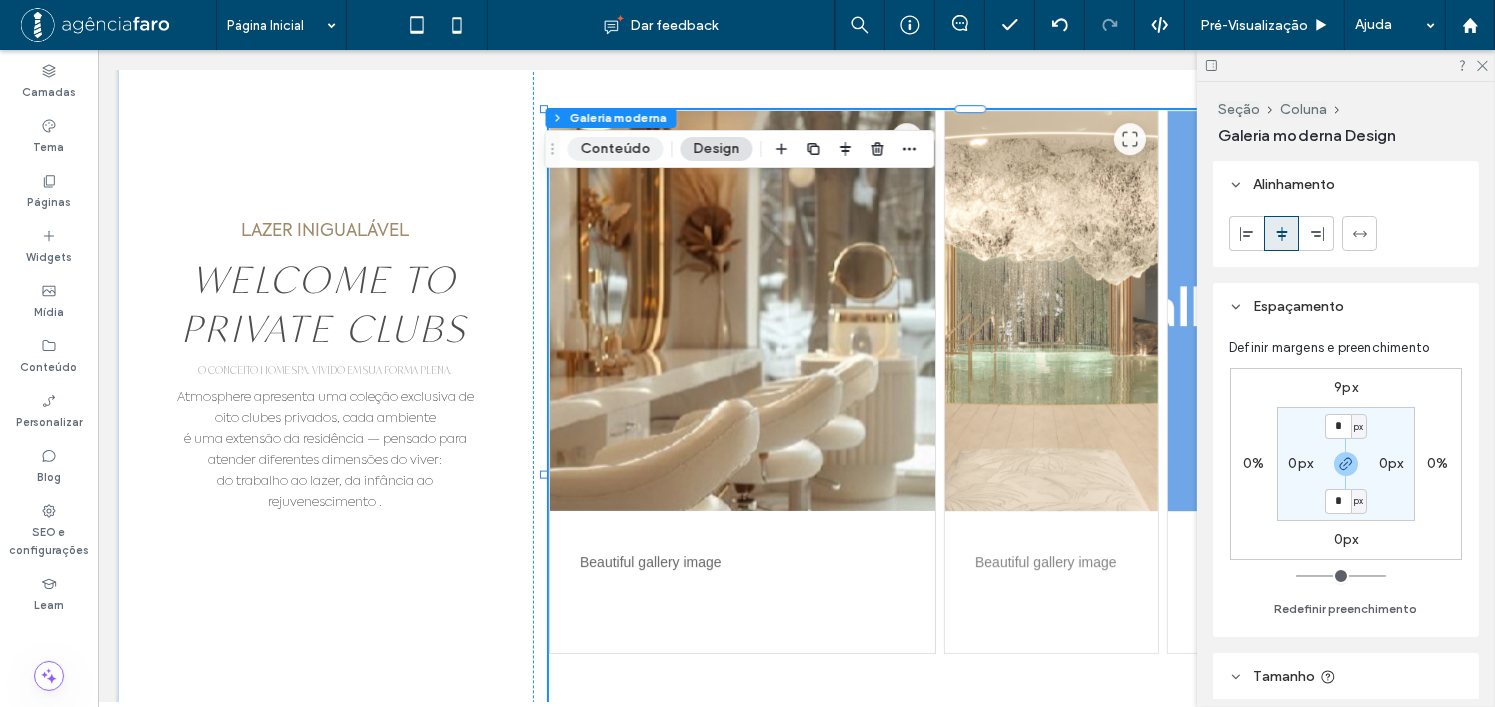 click on "Conteúdo" at bounding box center [616, 149] 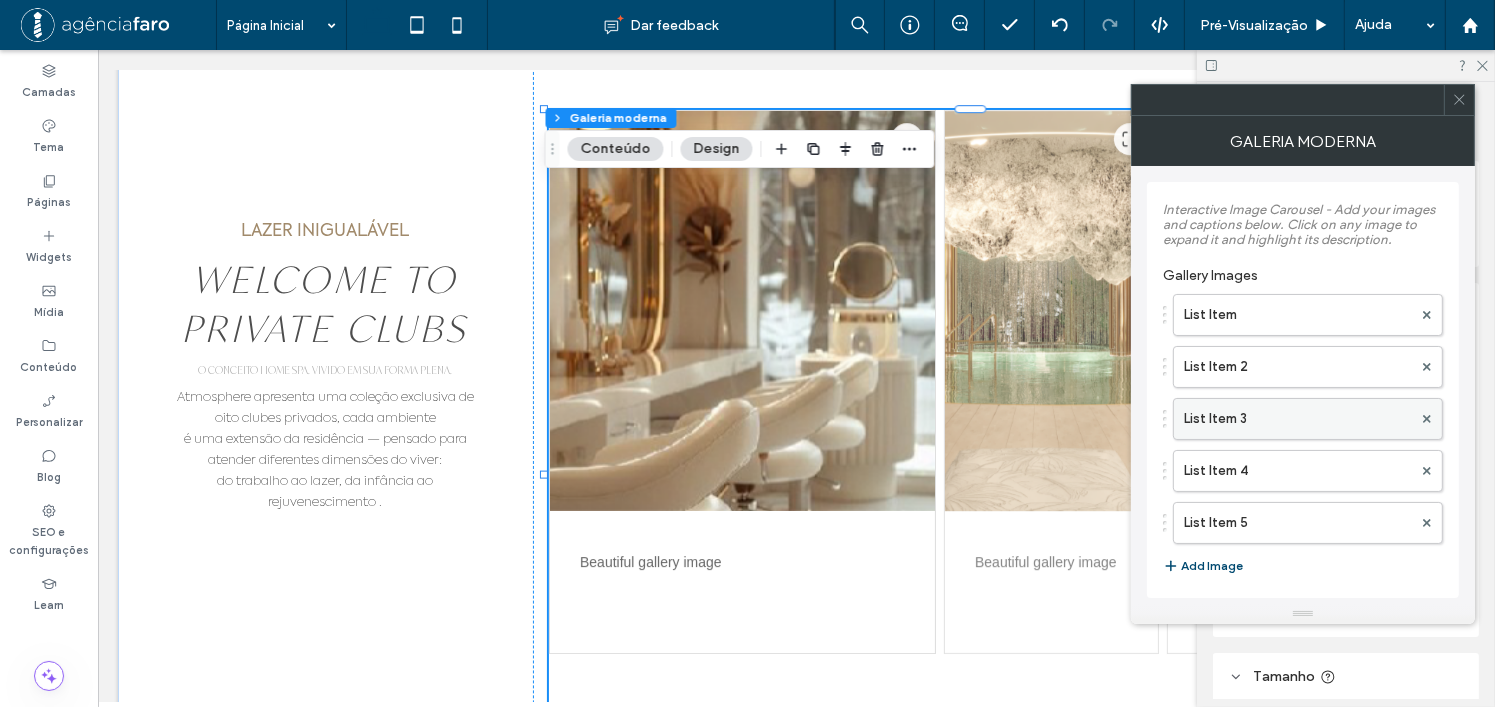 scroll, scrollTop: 4, scrollLeft: 0, axis: vertical 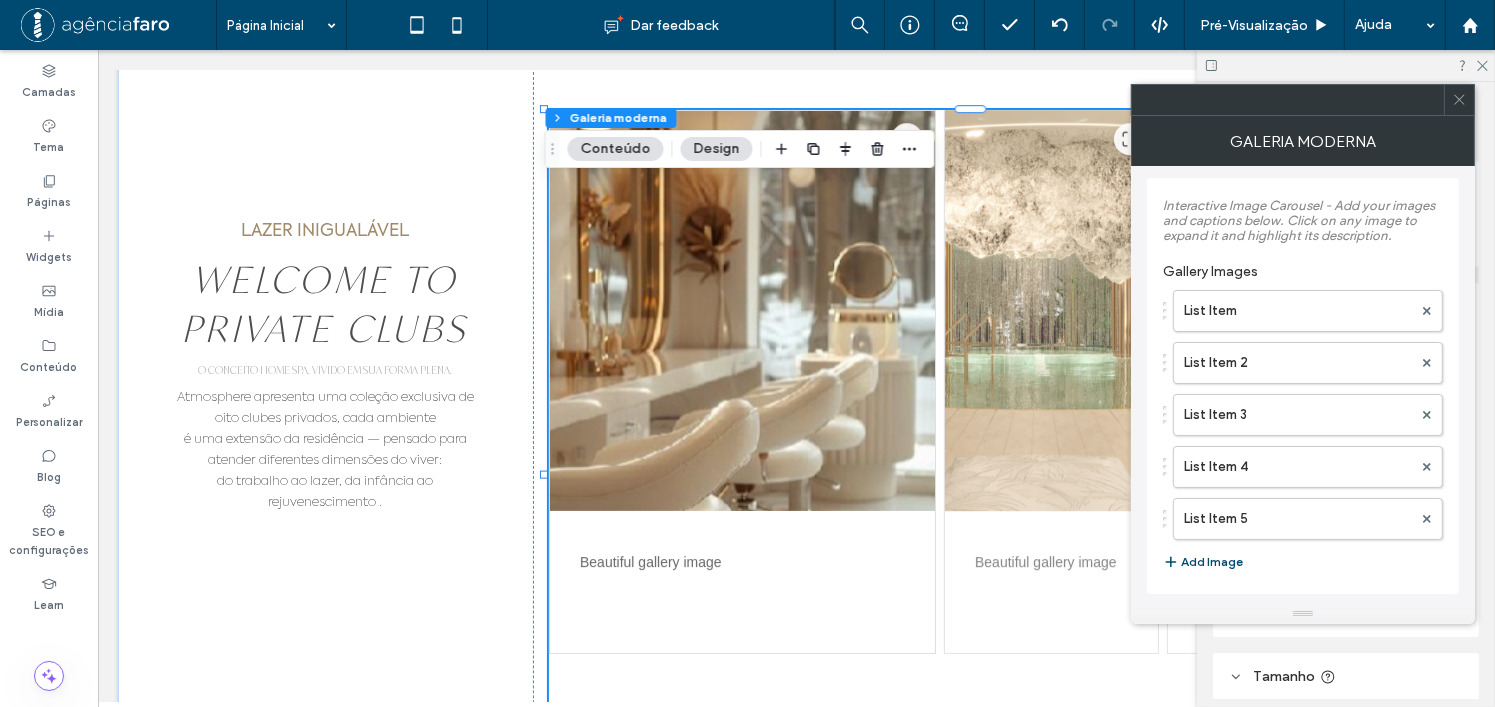 click at bounding box center (1050, 311) 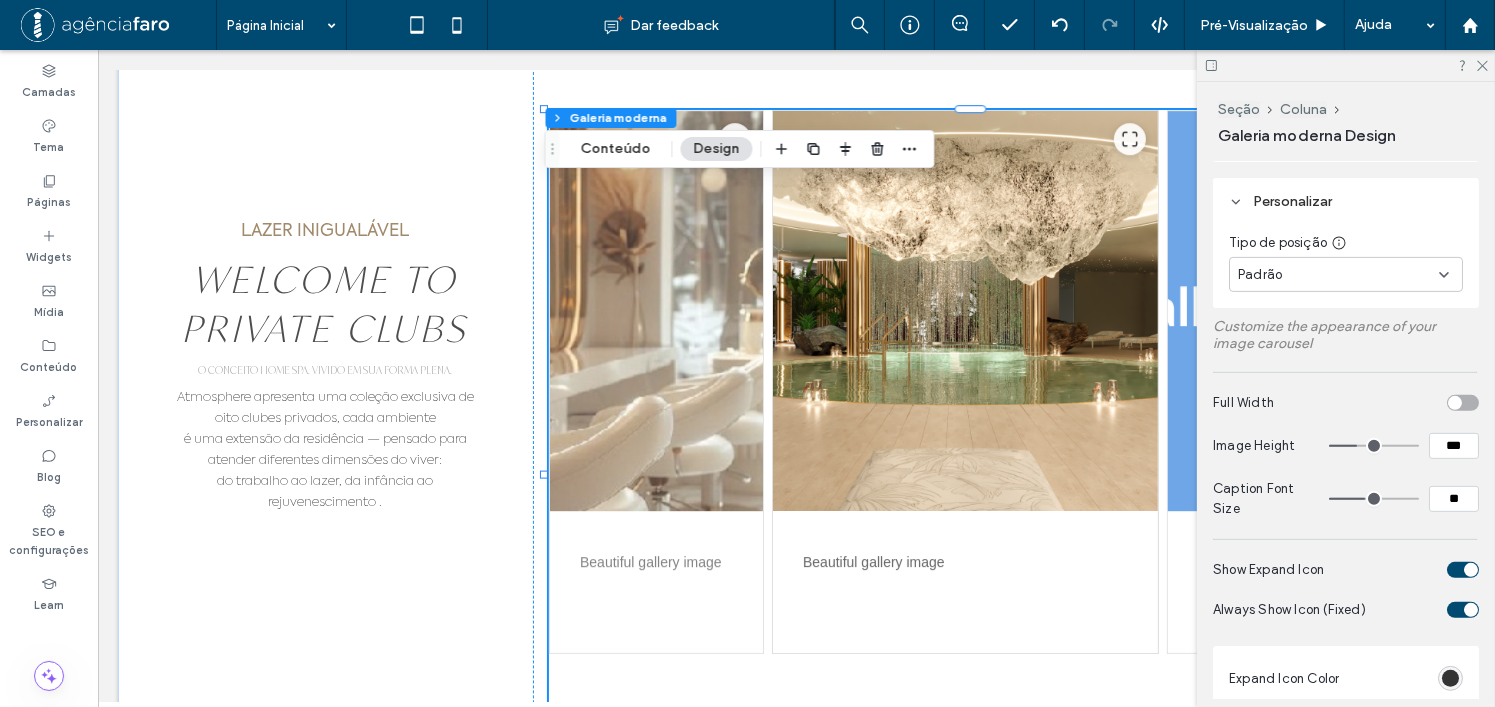 scroll, scrollTop: 800, scrollLeft: 0, axis: vertical 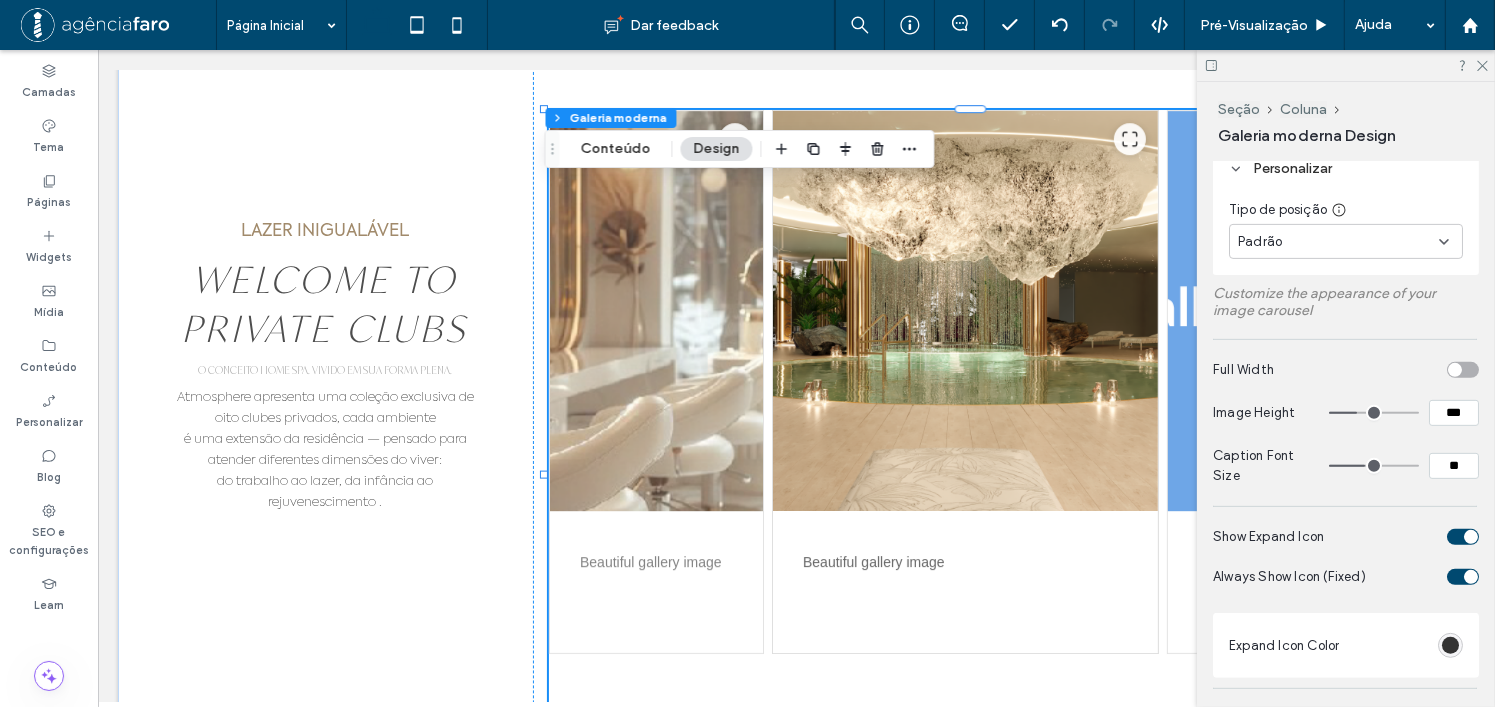 type on "**" 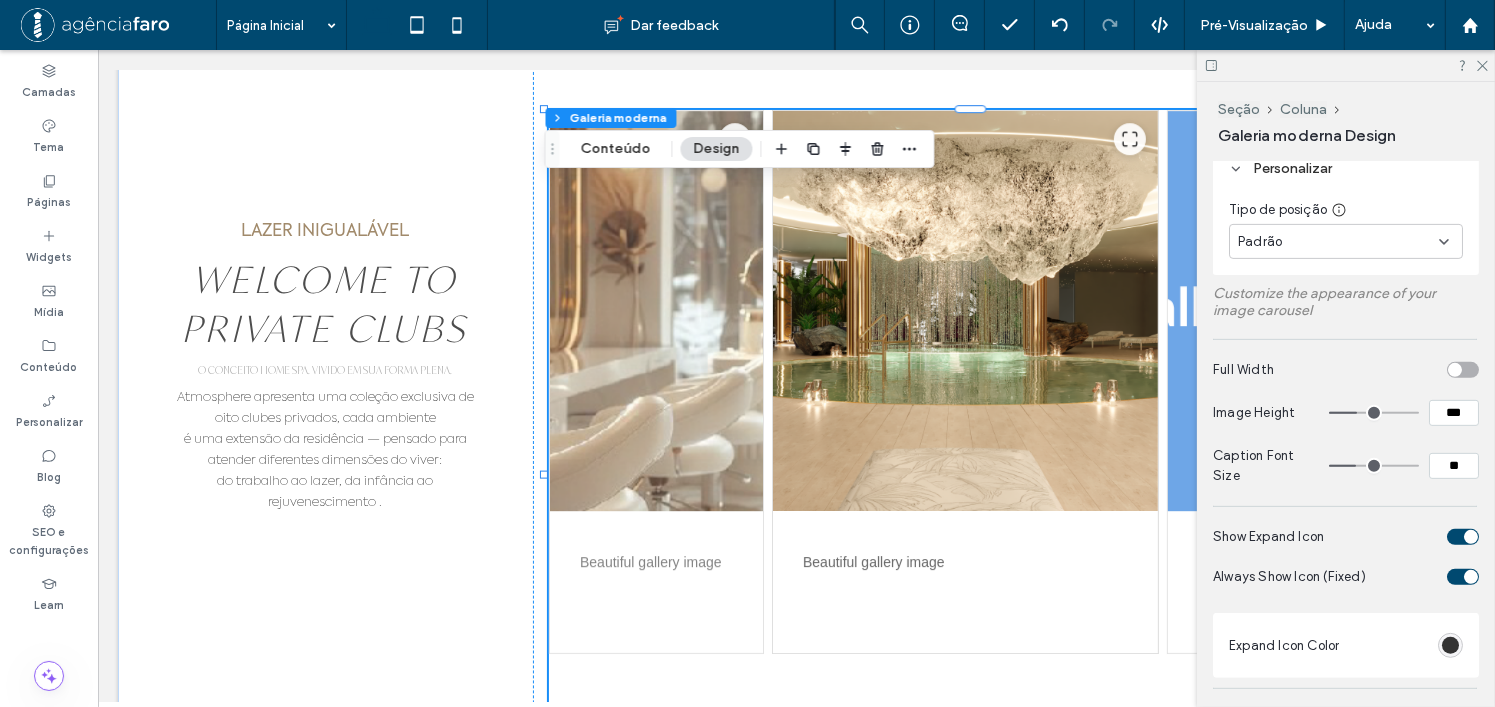 drag, startPoint x: 1359, startPoint y: 463, endPoint x: 1346, endPoint y: 459, distance: 13.601471 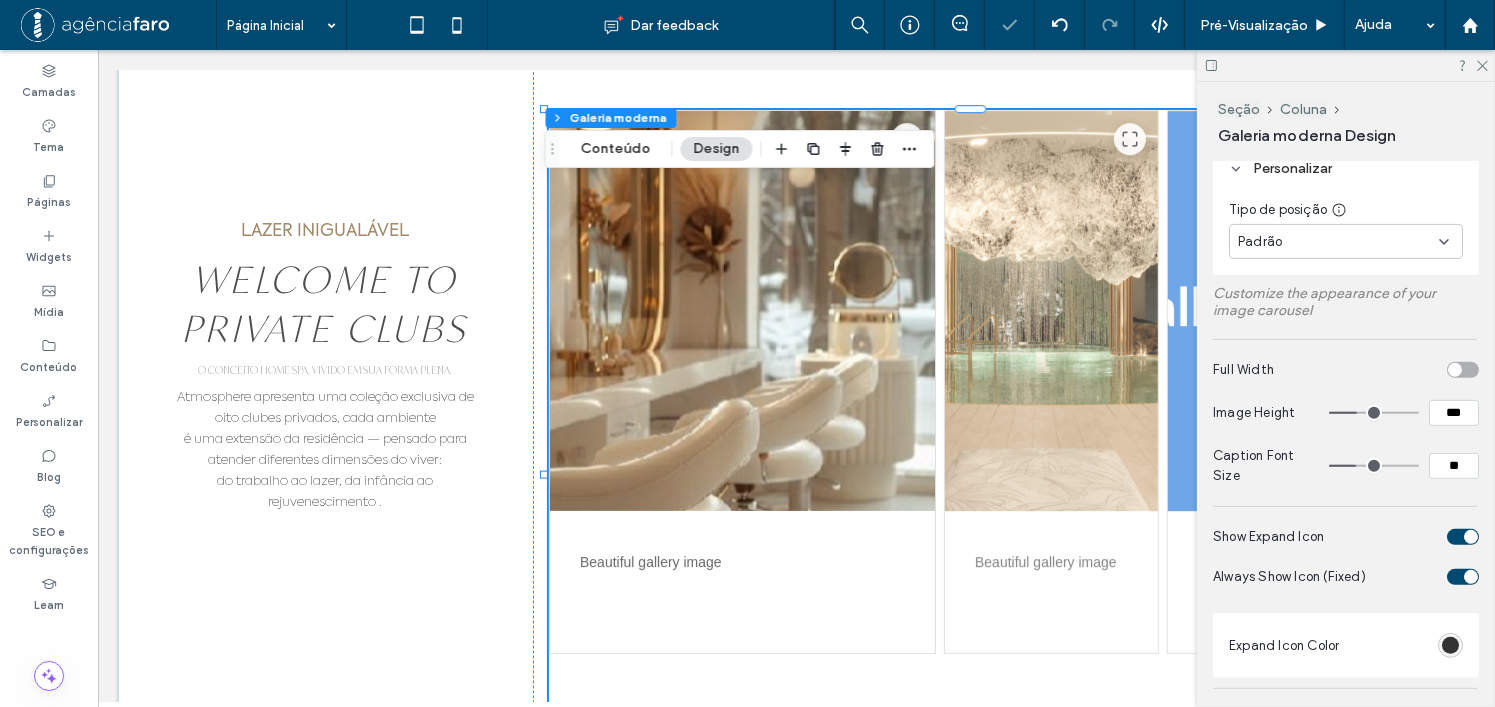 type on "**" 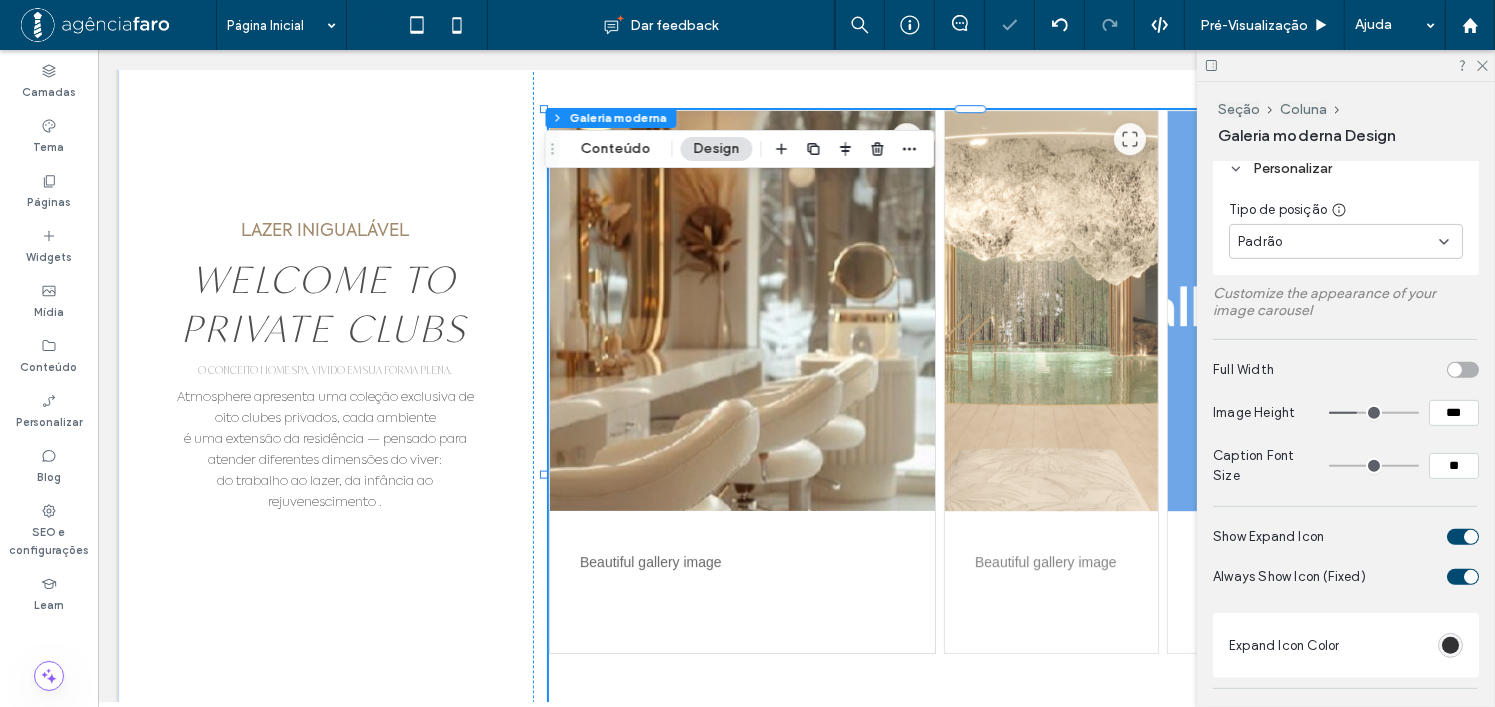 drag, startPoint x: 1346, startPoint y: 459, endPoint x: 1296, endPoint y: 462, distance: 50.08992 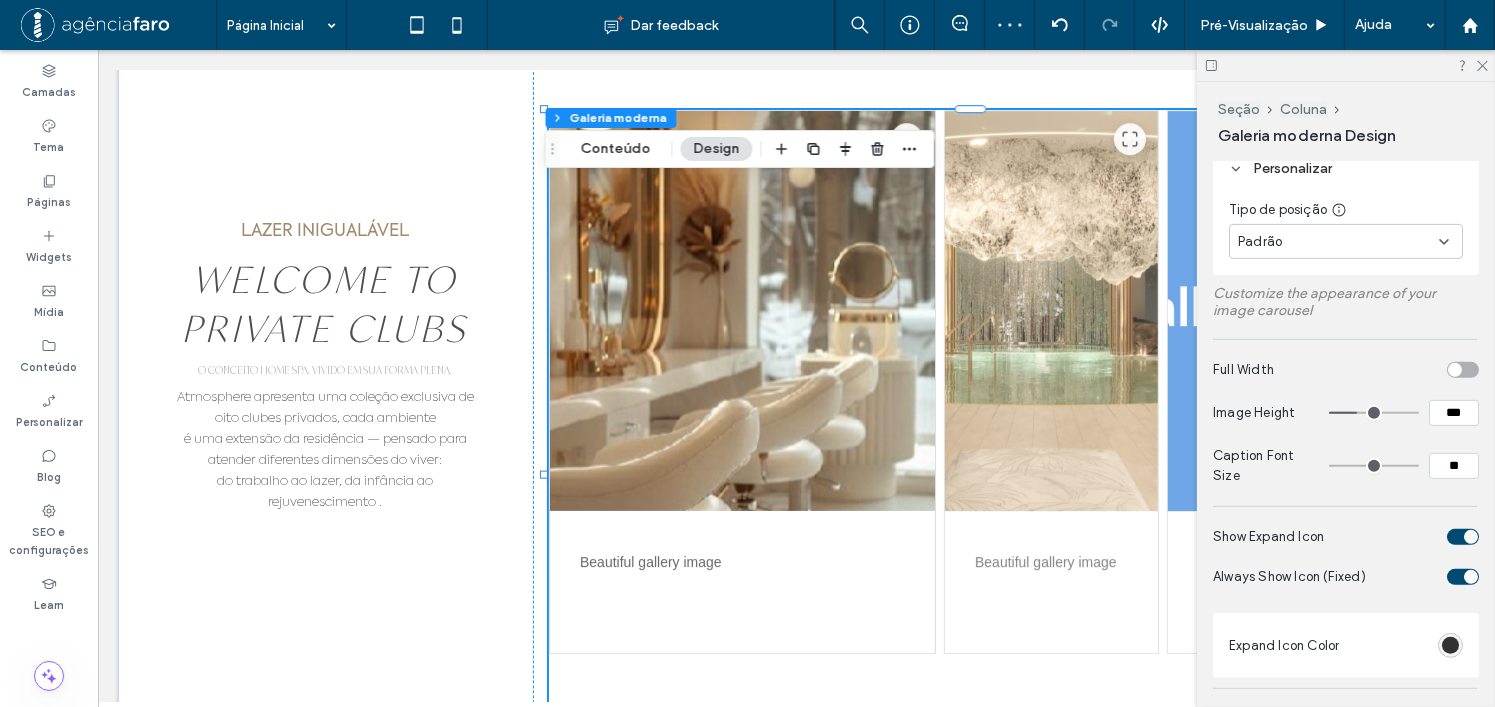 type on "**" 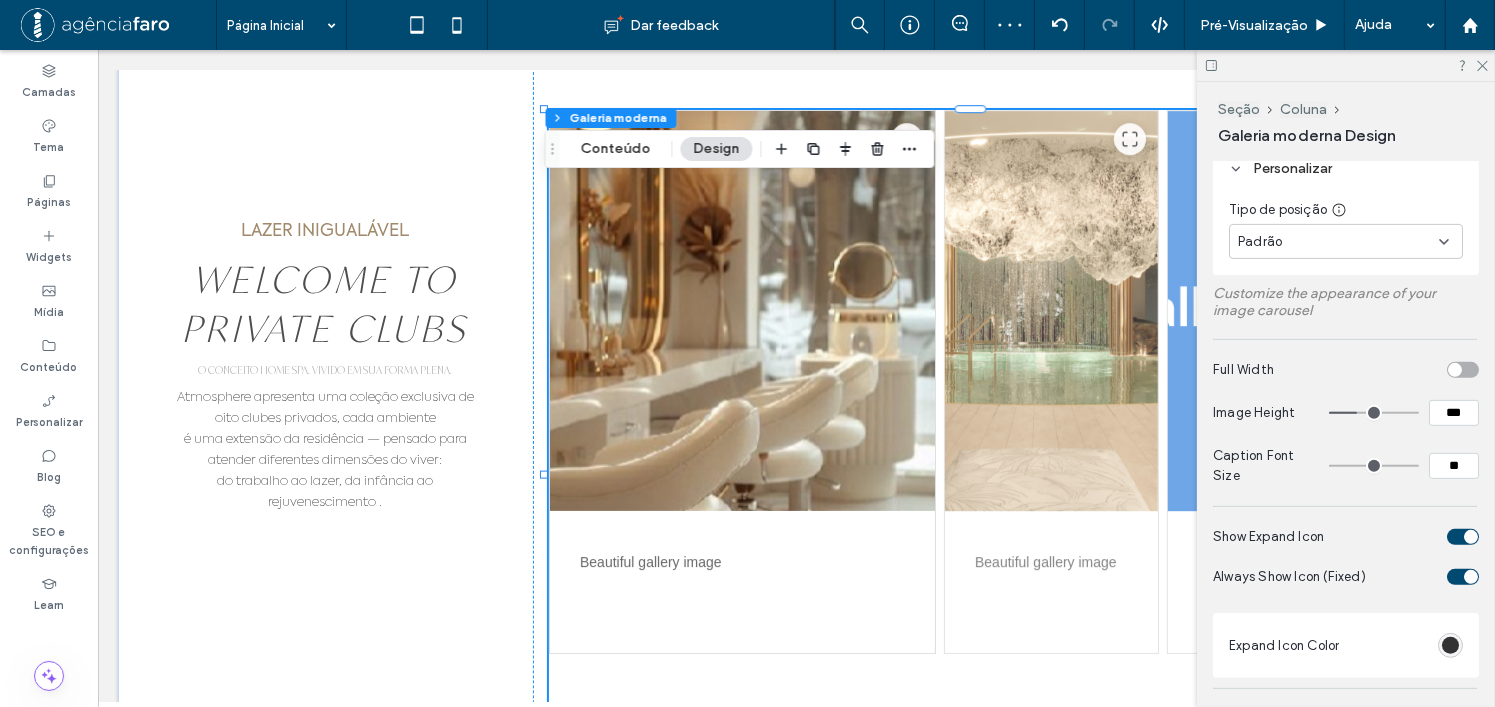 type on "**" 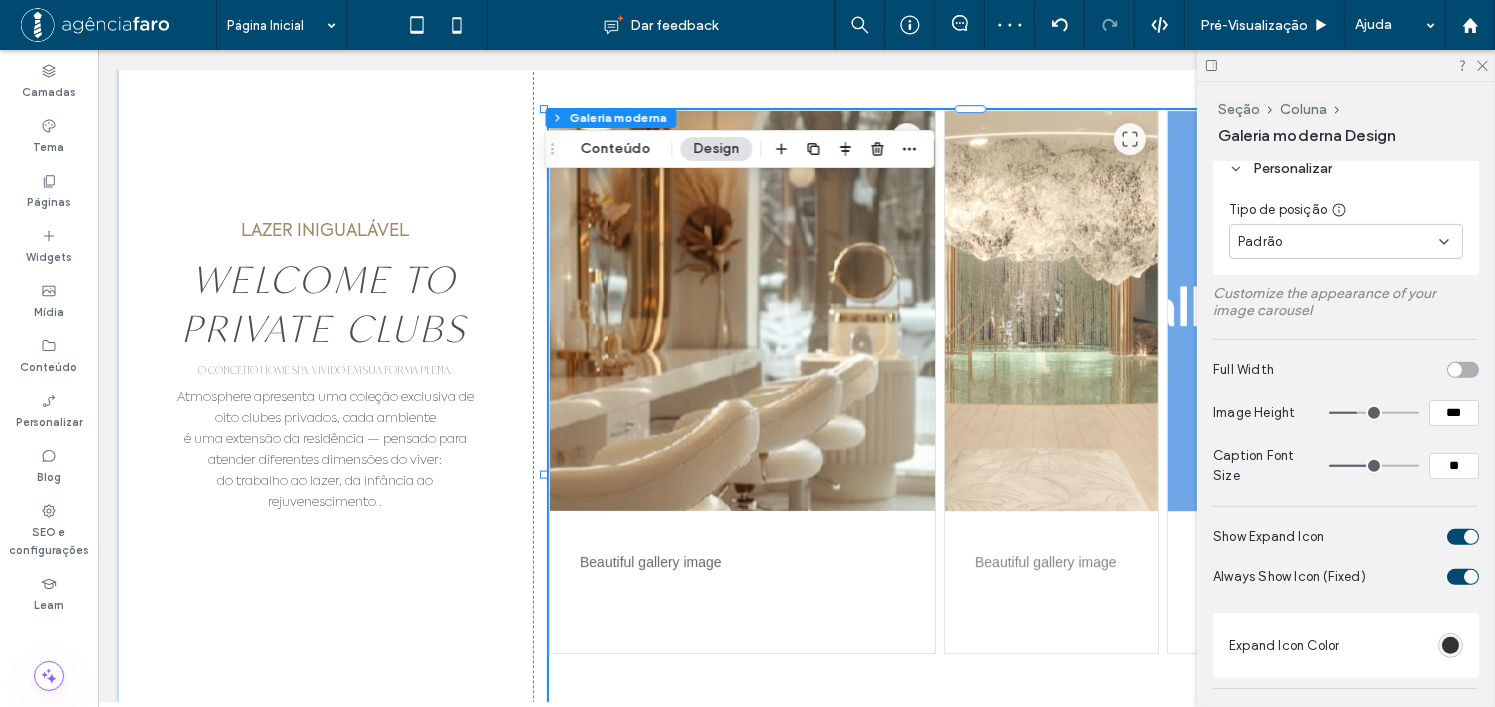 type on "**" 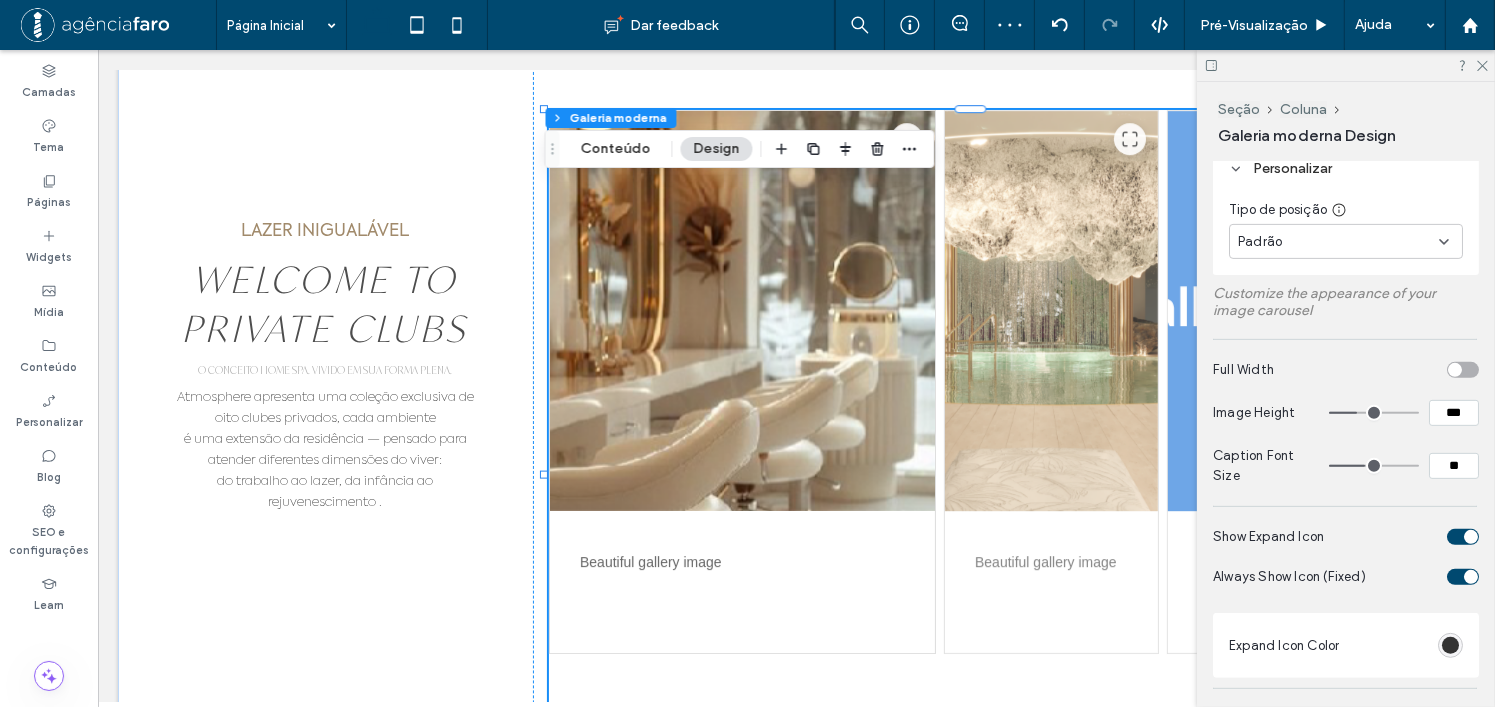 type on "**" 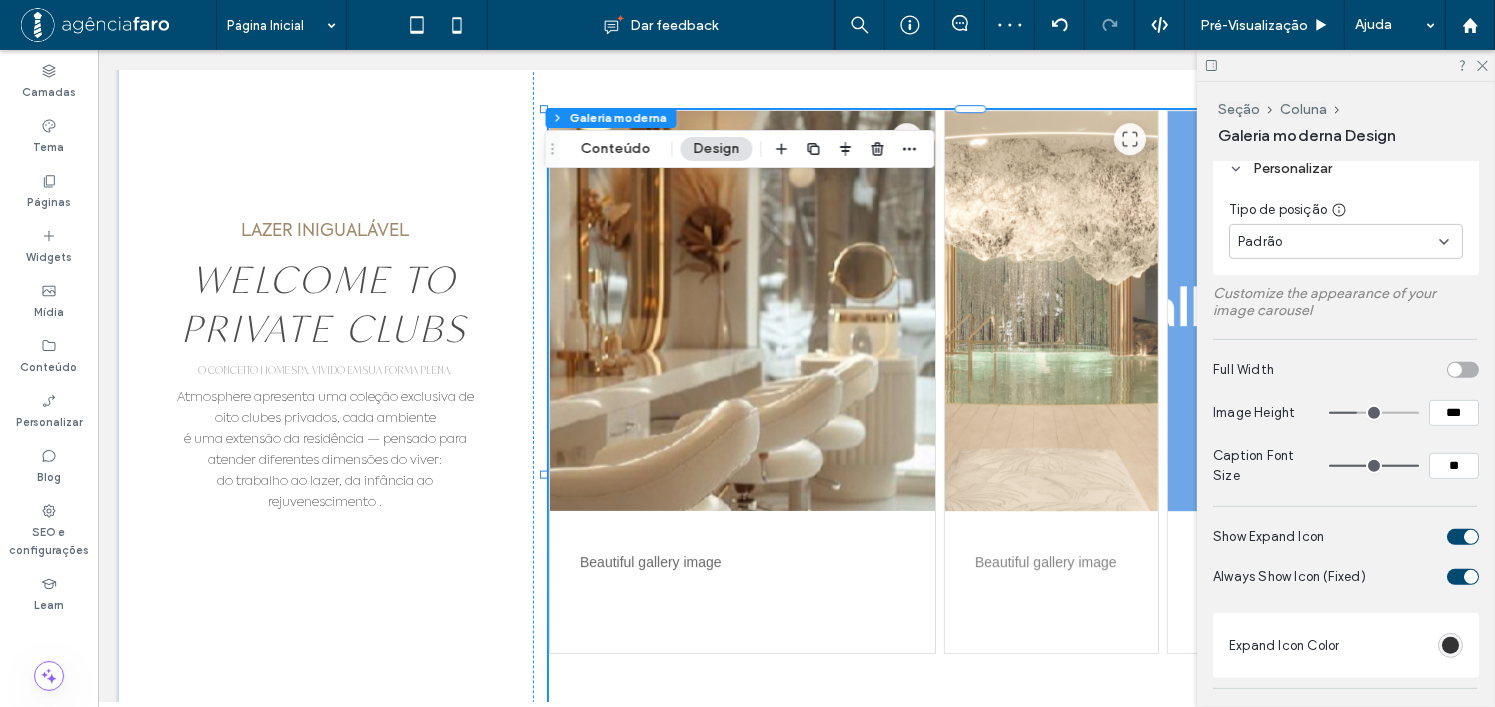 drag, startPoint x: 1355, startPoint y: 460, endPoint x: 1427, endPoint y: 466, distance: 72.249565 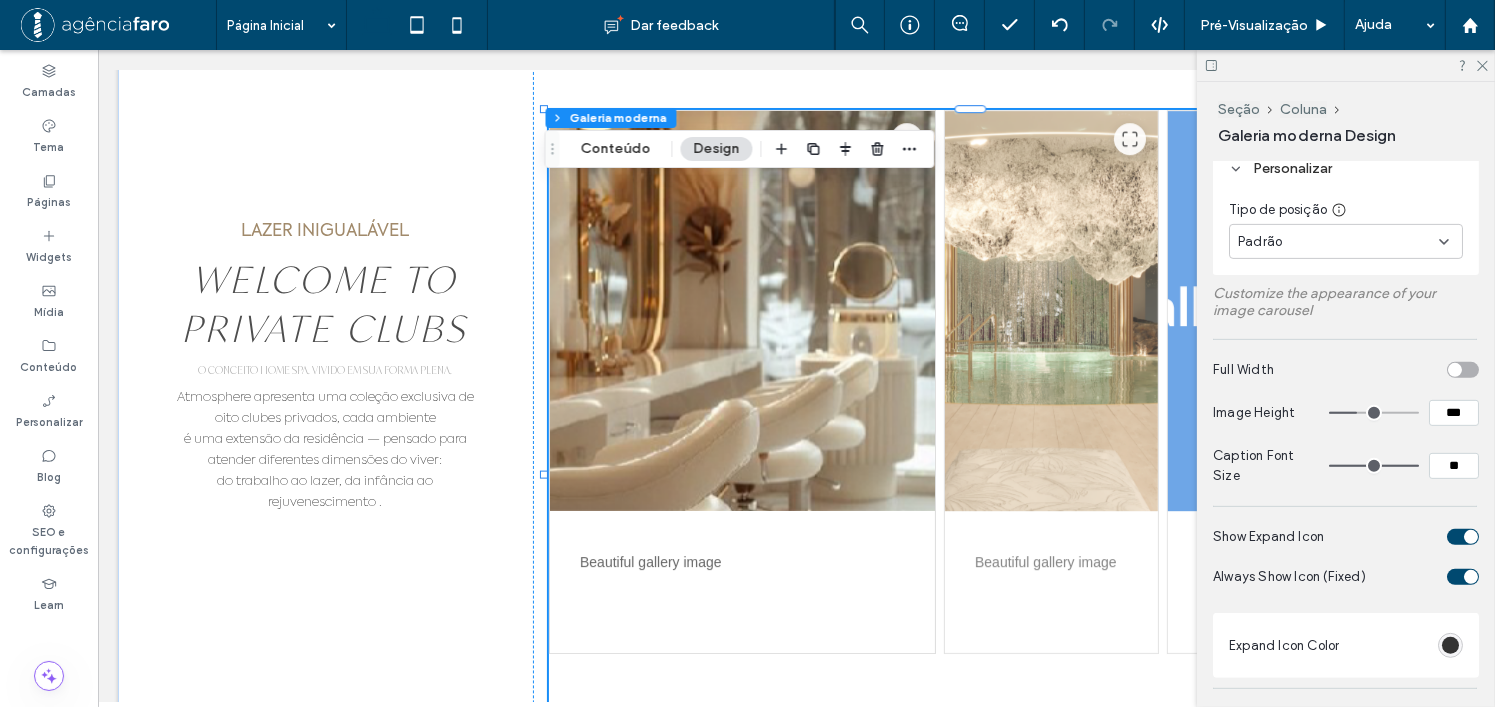 type on "**" 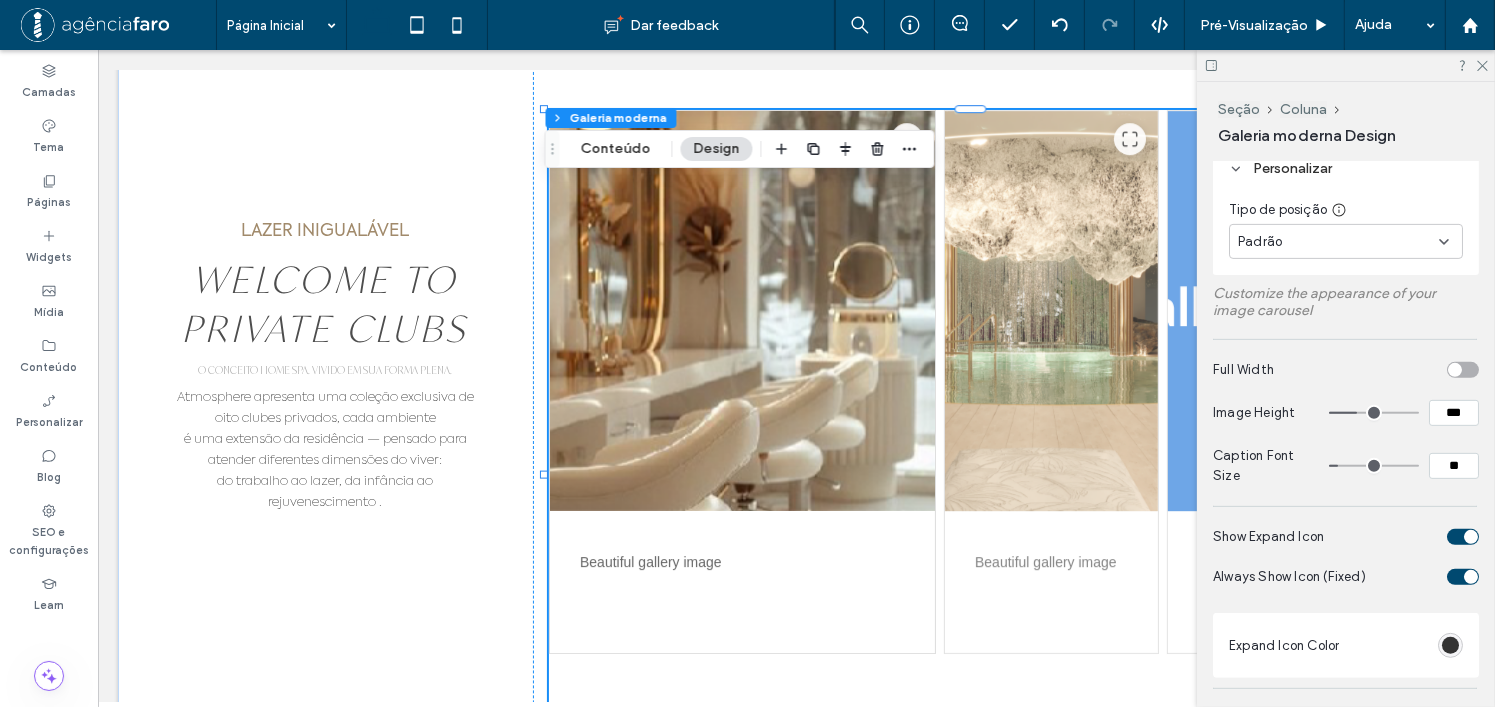 type on "**" 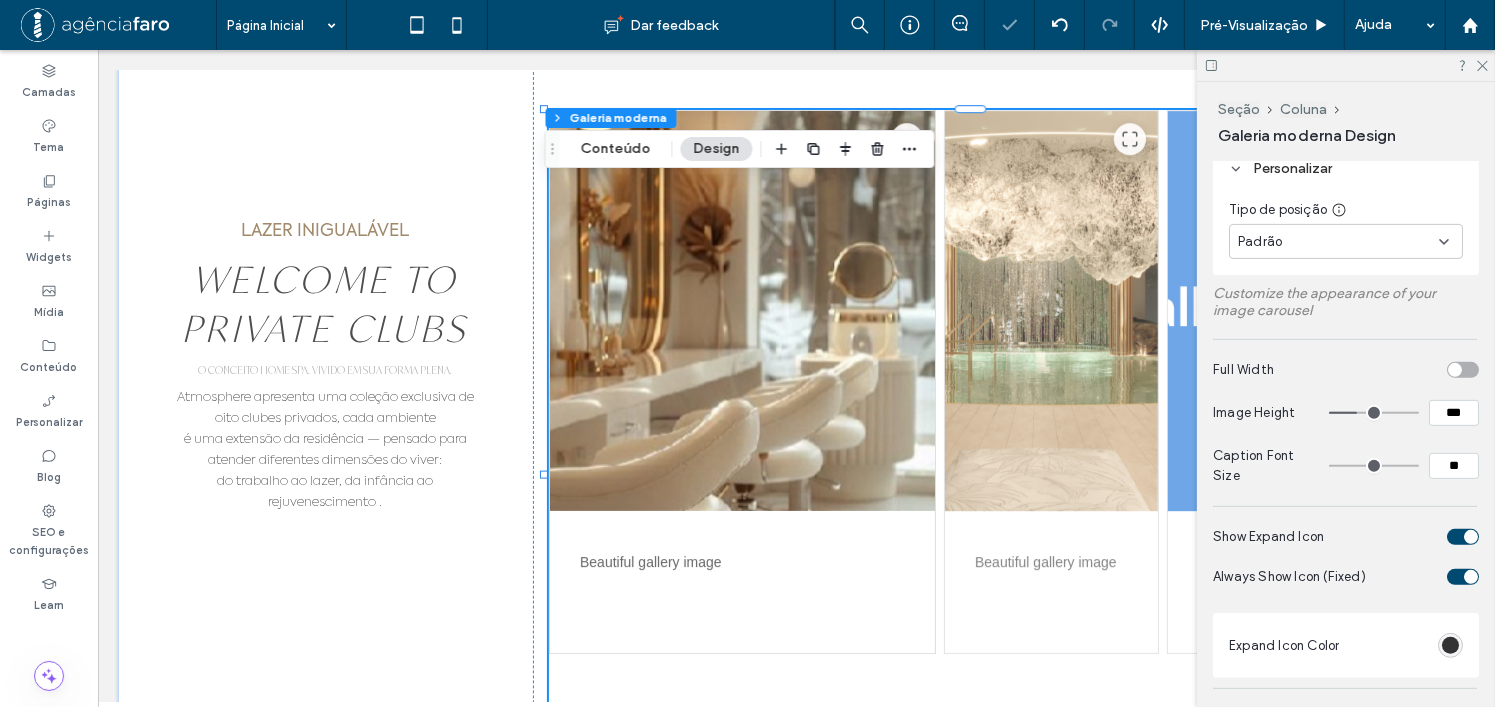 type on "**" 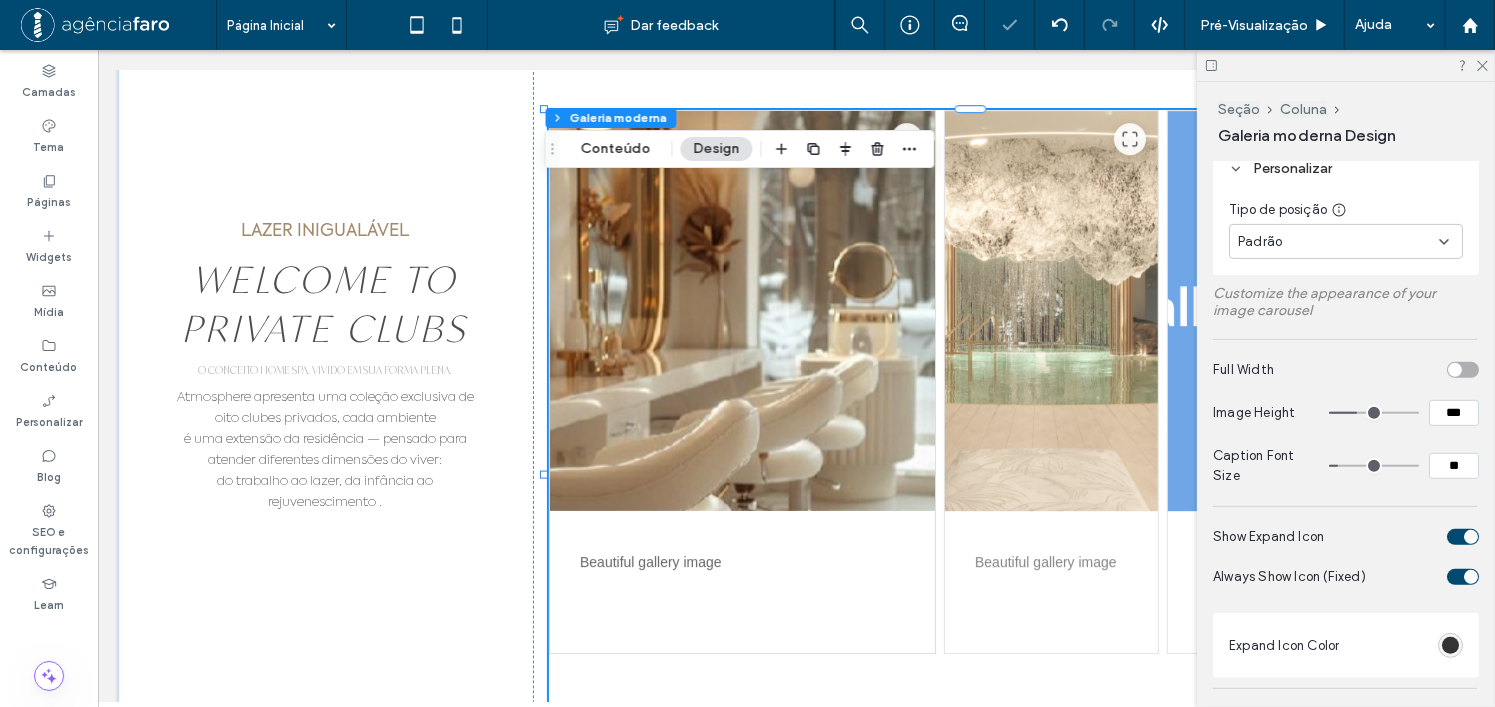type on "**" 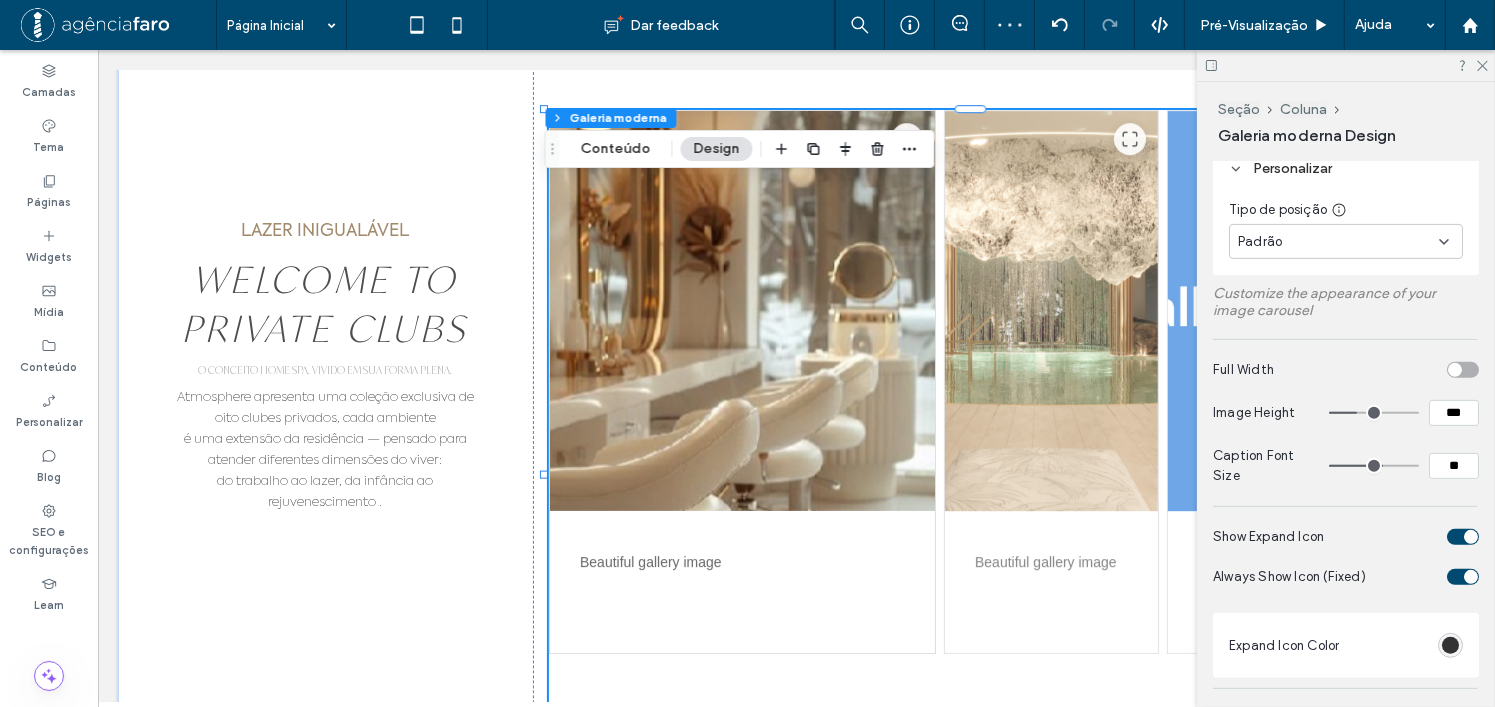 drag, startPoint x: 1327, startPoint y: 463, endPoint x: 1374, endPoint y: 465, distance: 47.042534 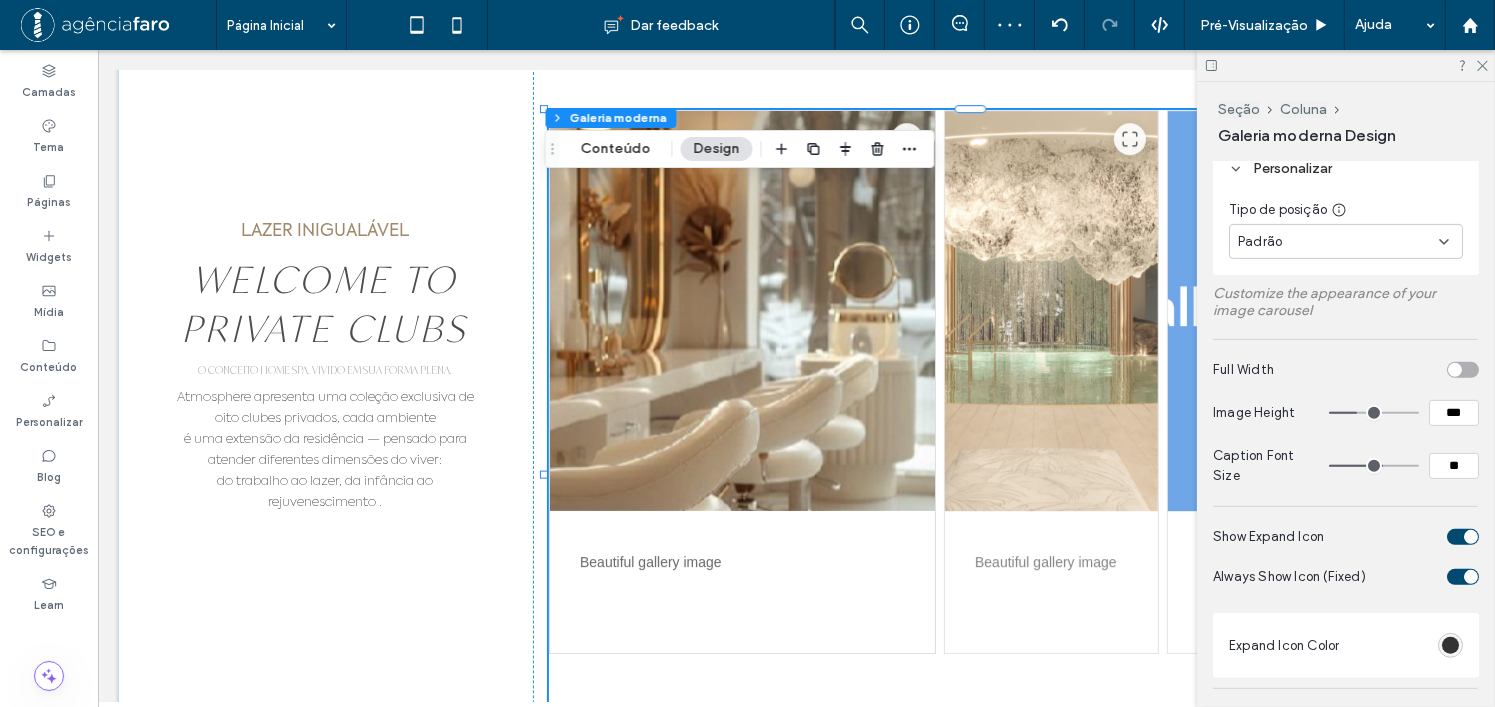 click at bounding box center (1374, 466) 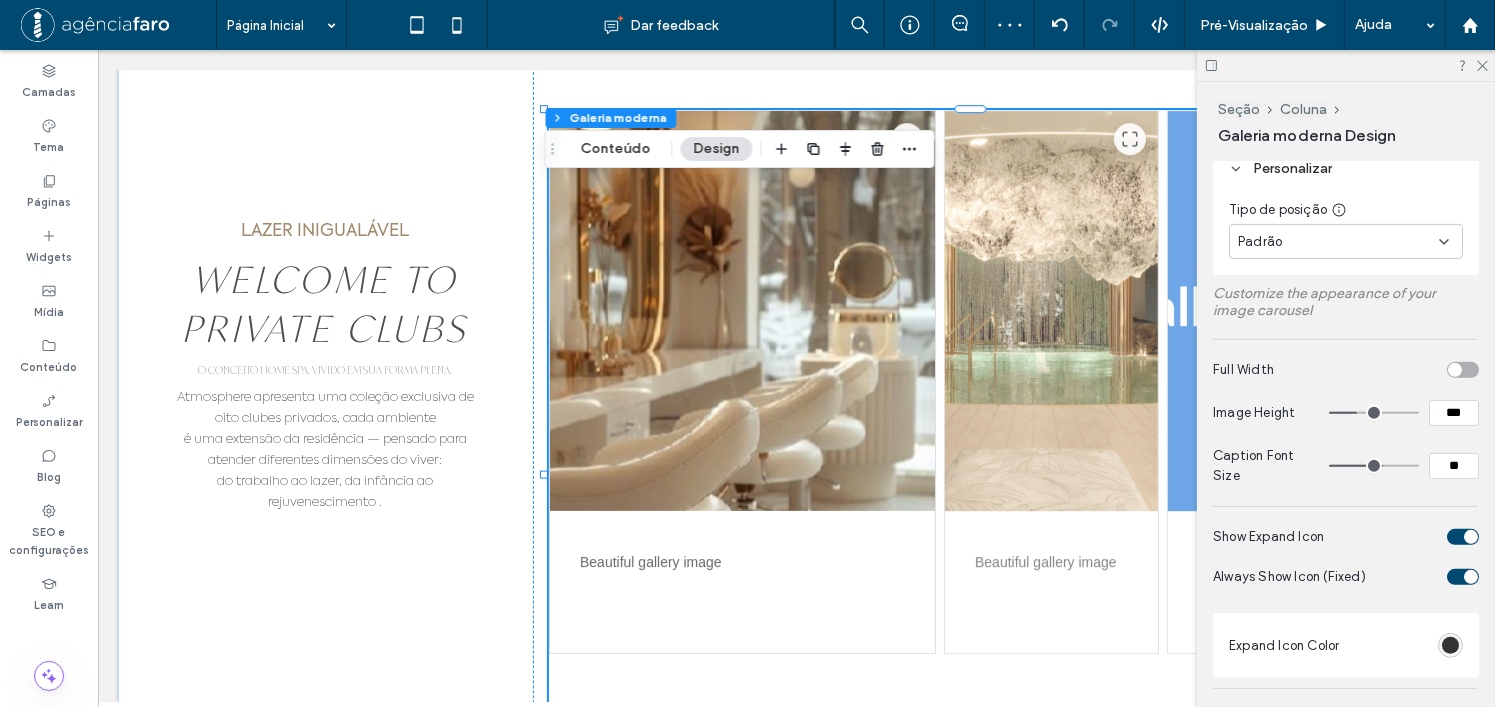 type on "**" 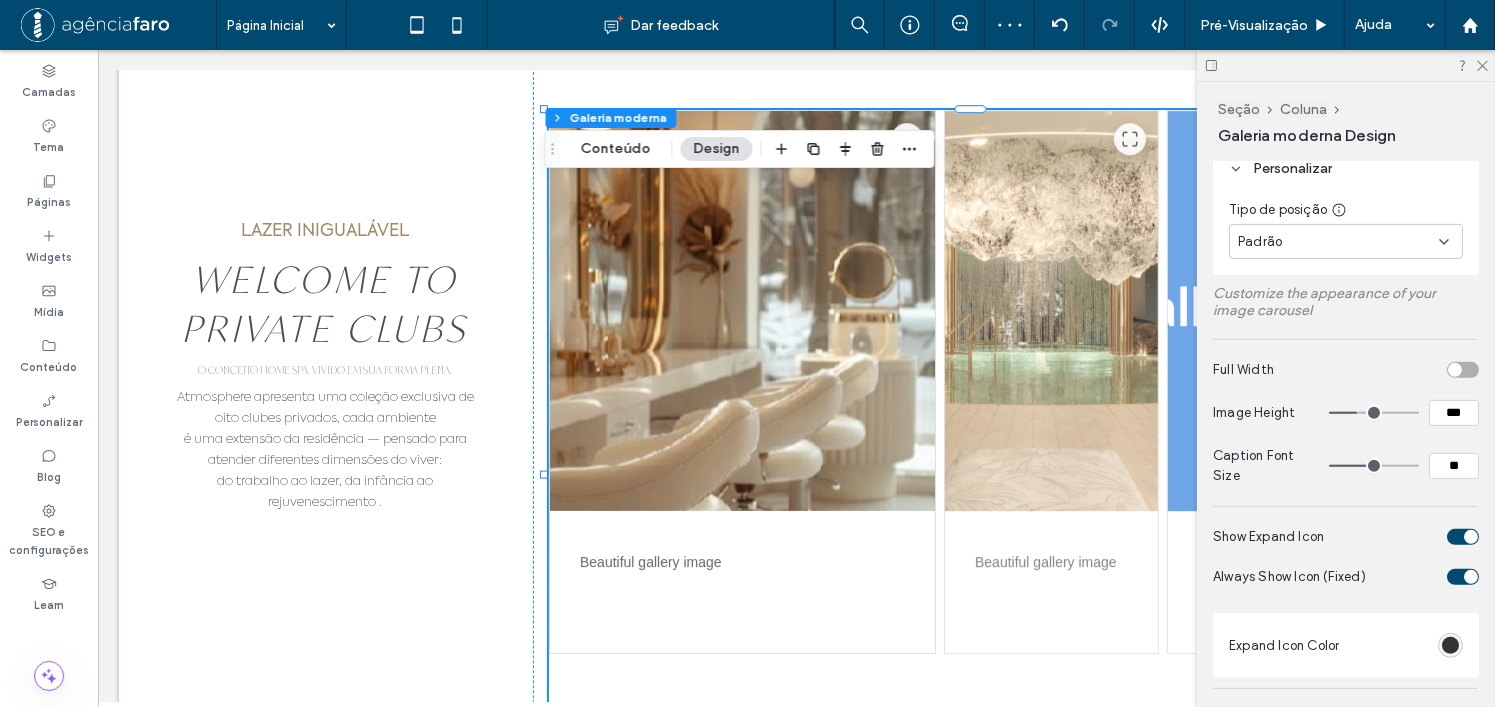 type on "**" 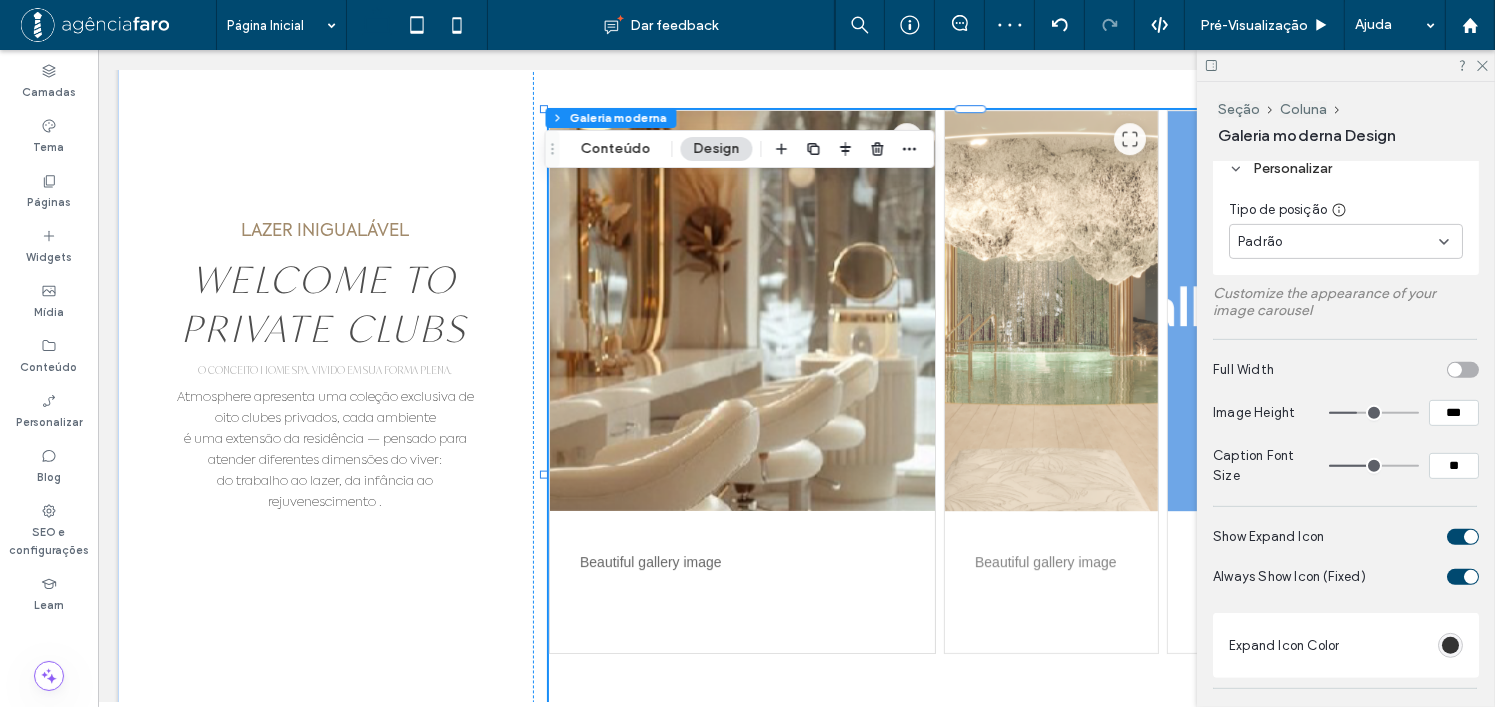 click at bounding box center [1463, 370] 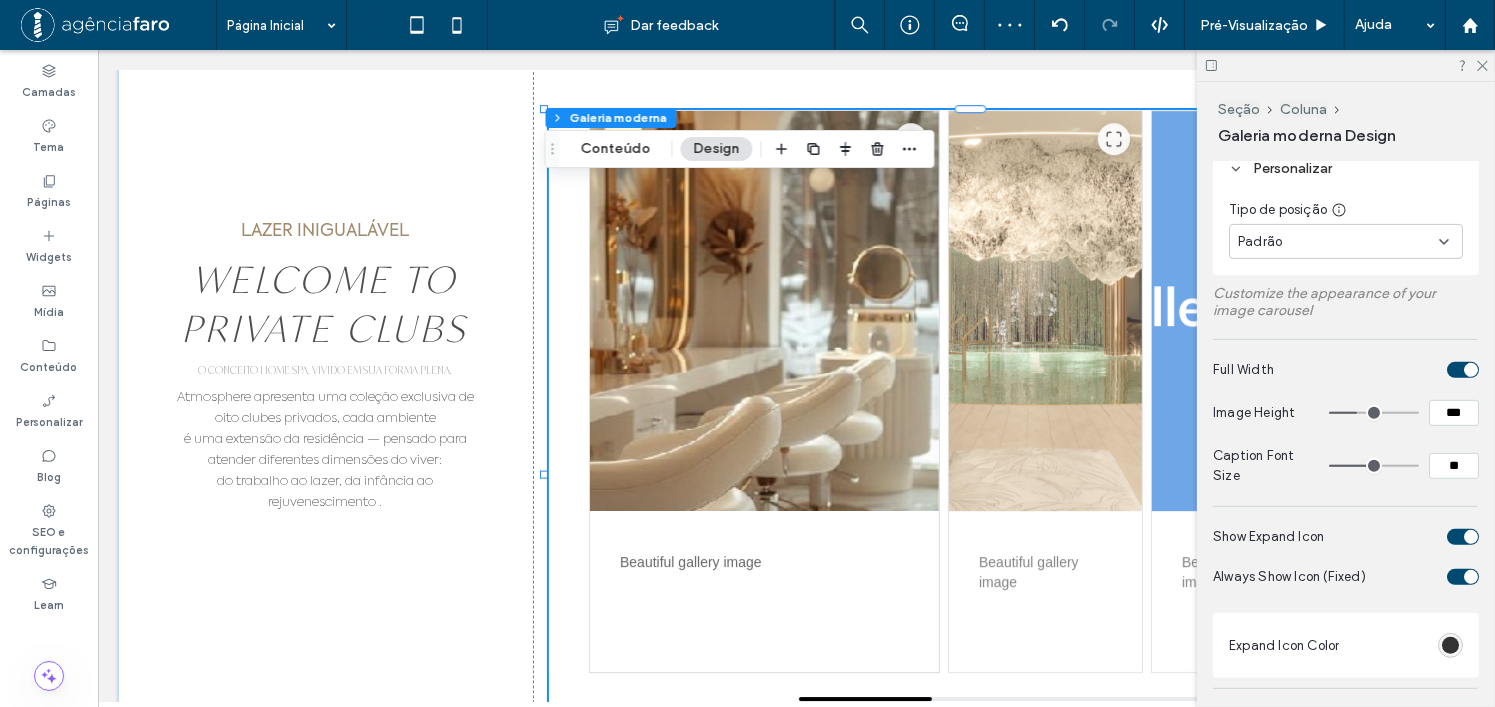 click at bounding box center [1471, 370] 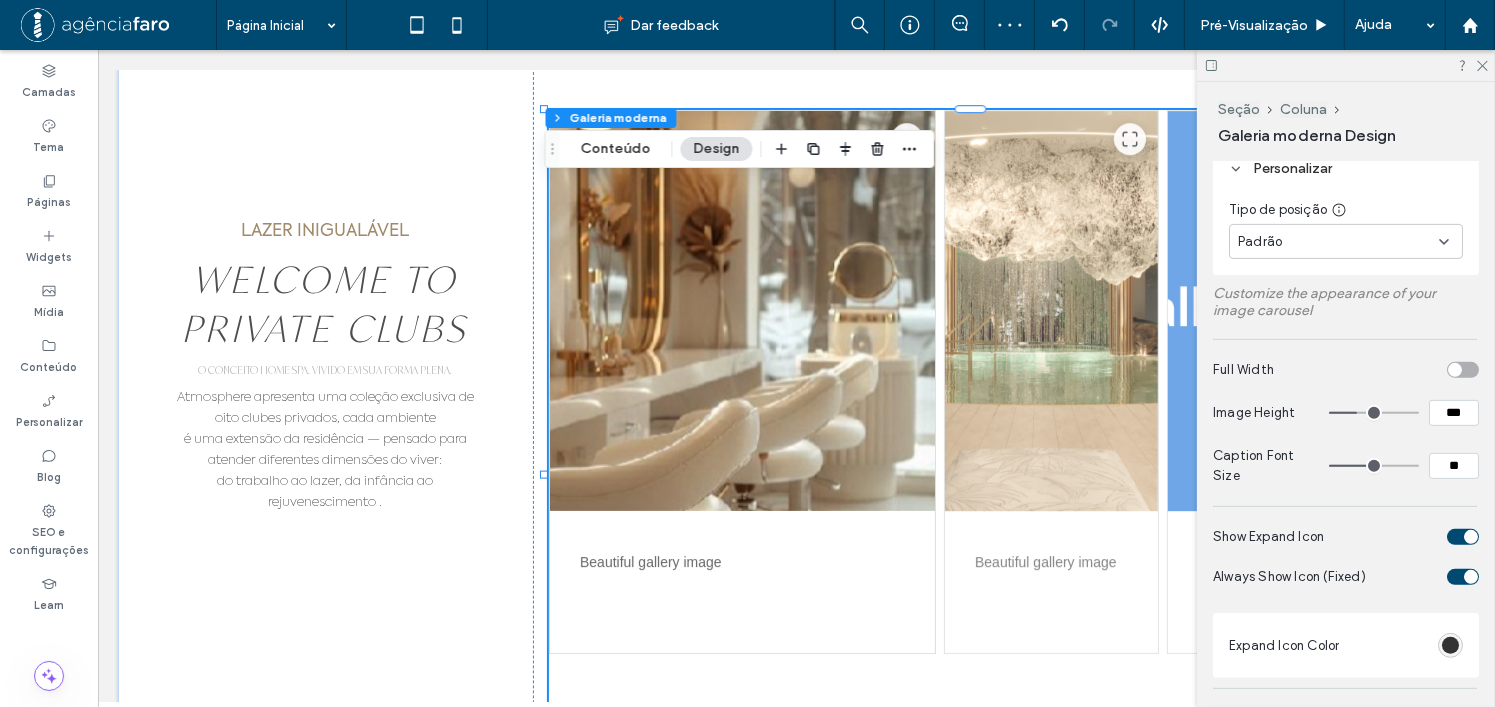 click on "Full Width" at bounding box center (1326, 370) 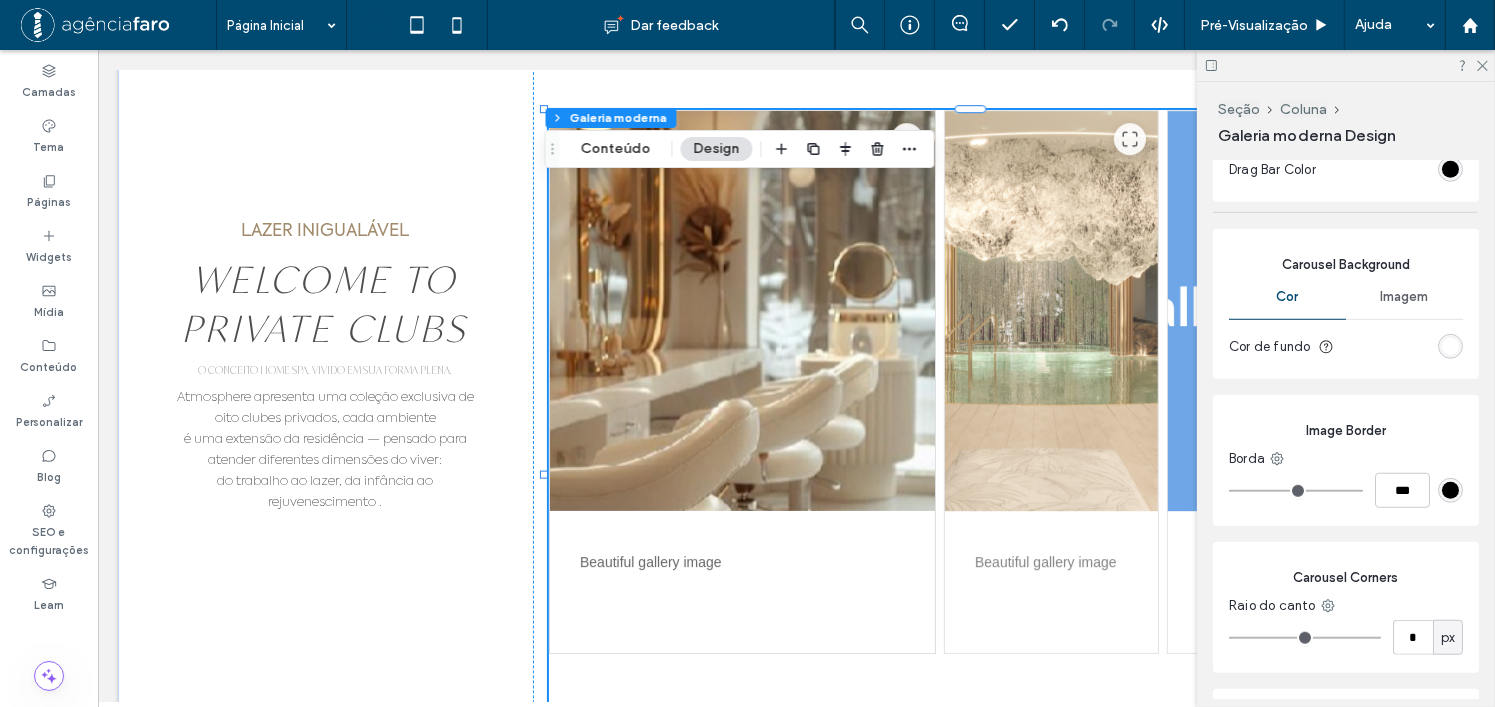 scroll, scrollTop: 1500, scrollLeft: 0, axis: vertical 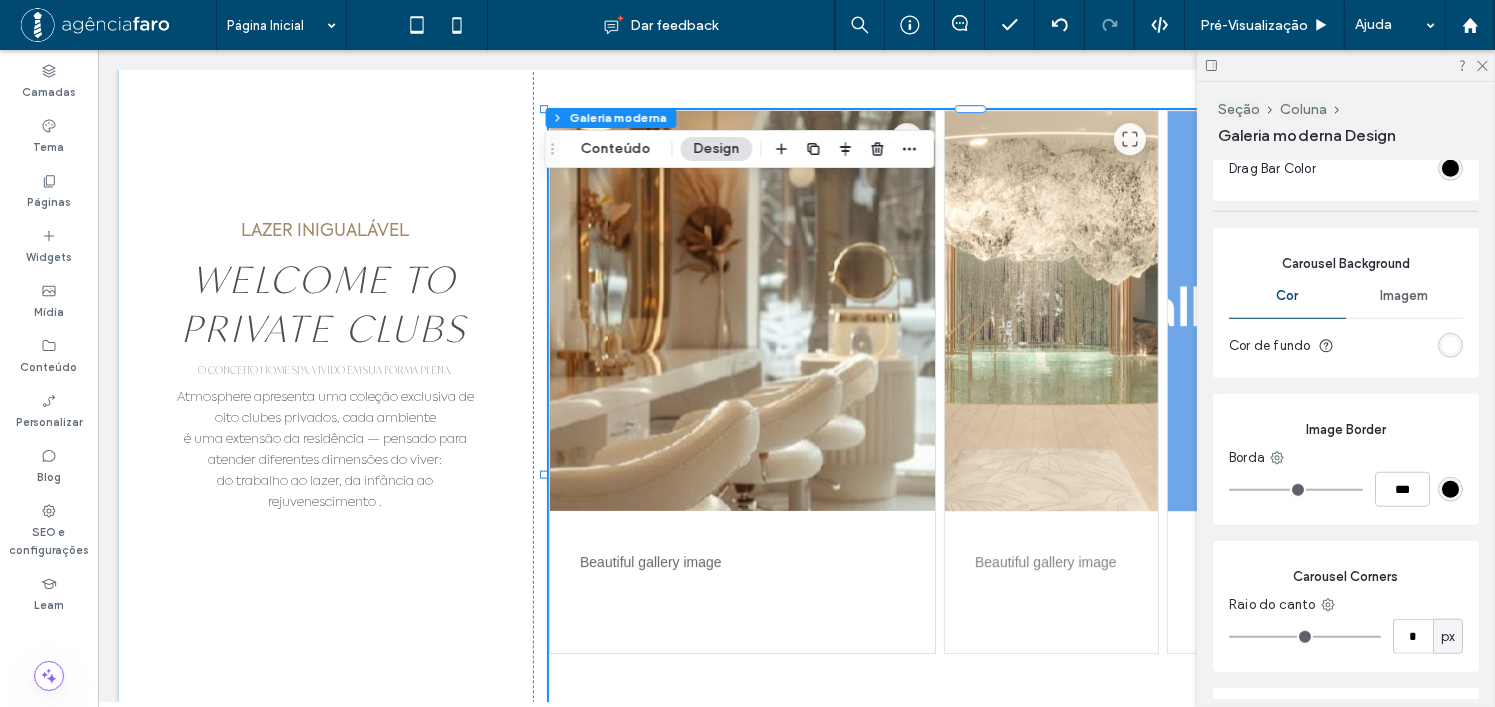 click on "Carousel Background Cor Imagem Cor de fundo" at bounding box center (1346, 303) 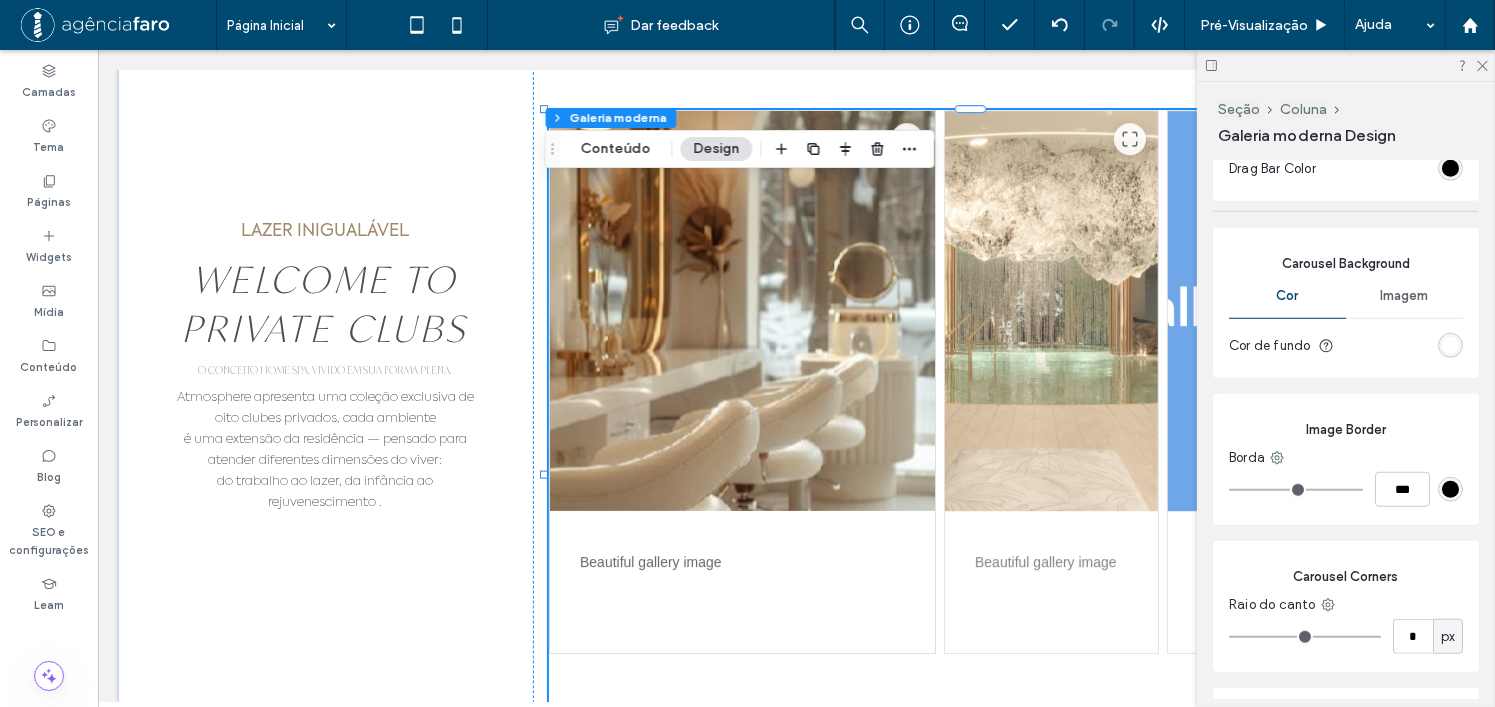 drag, startPoint x: 1431, startPoint y: 340, endPoint x: 1421, endPoint y: 337, distance: 10.440307 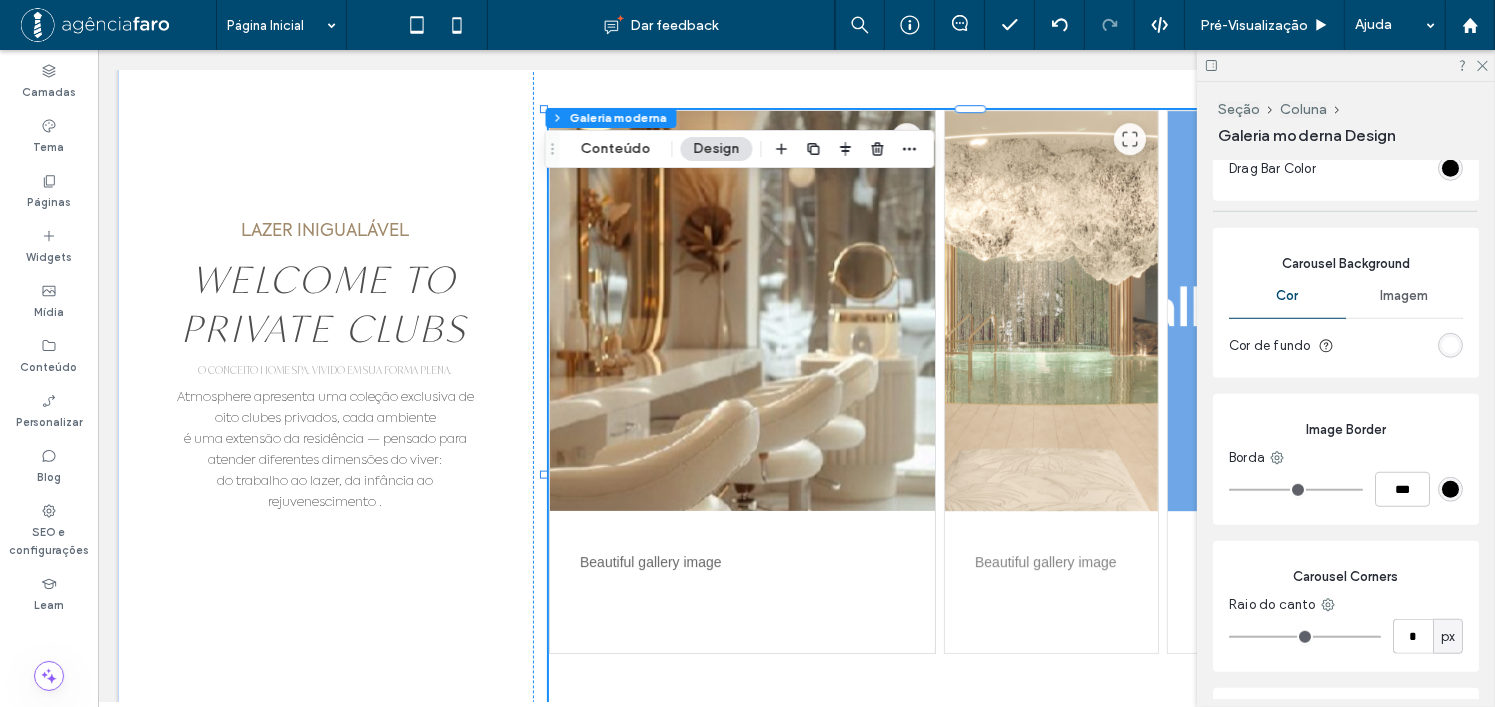 click on "Cor de fundo" at bounding box center (1346, 345) 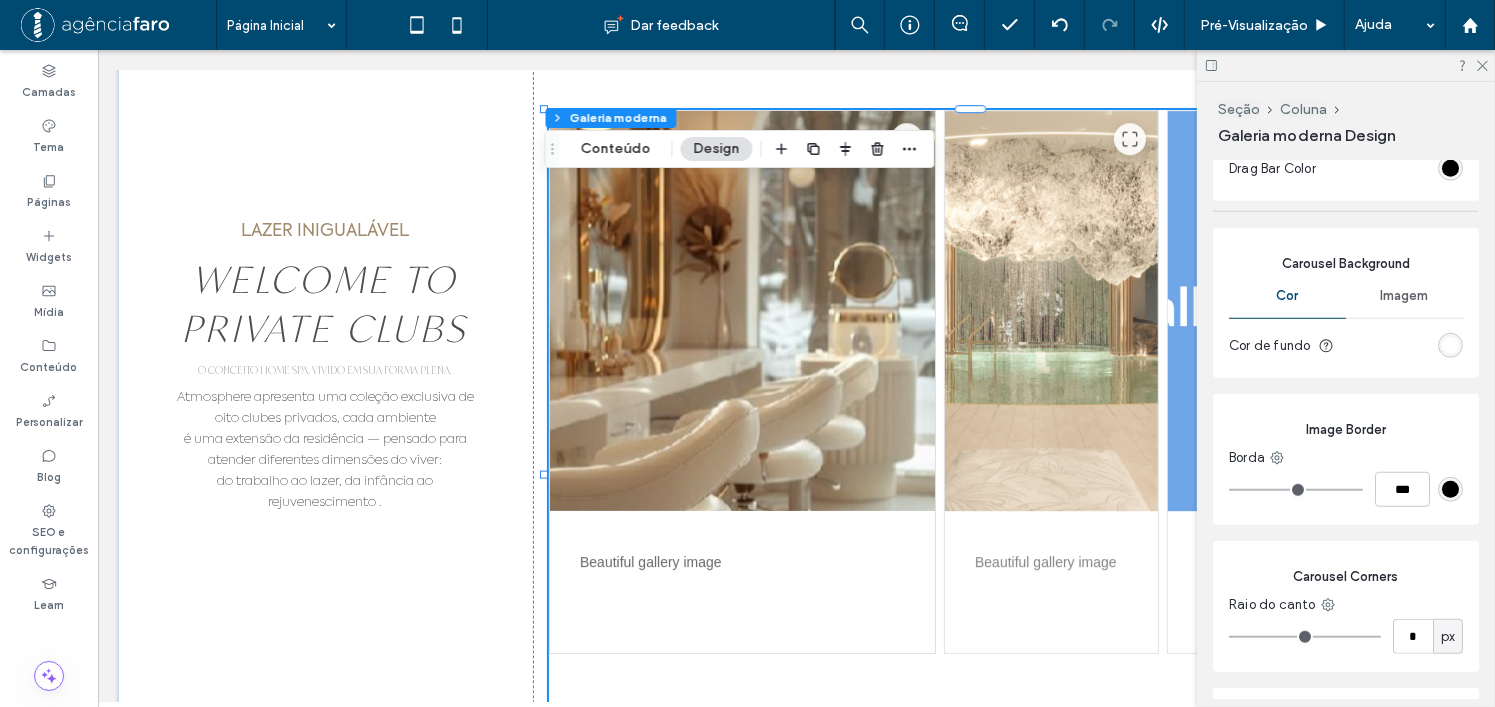 click at bounding box center (1450, 345) 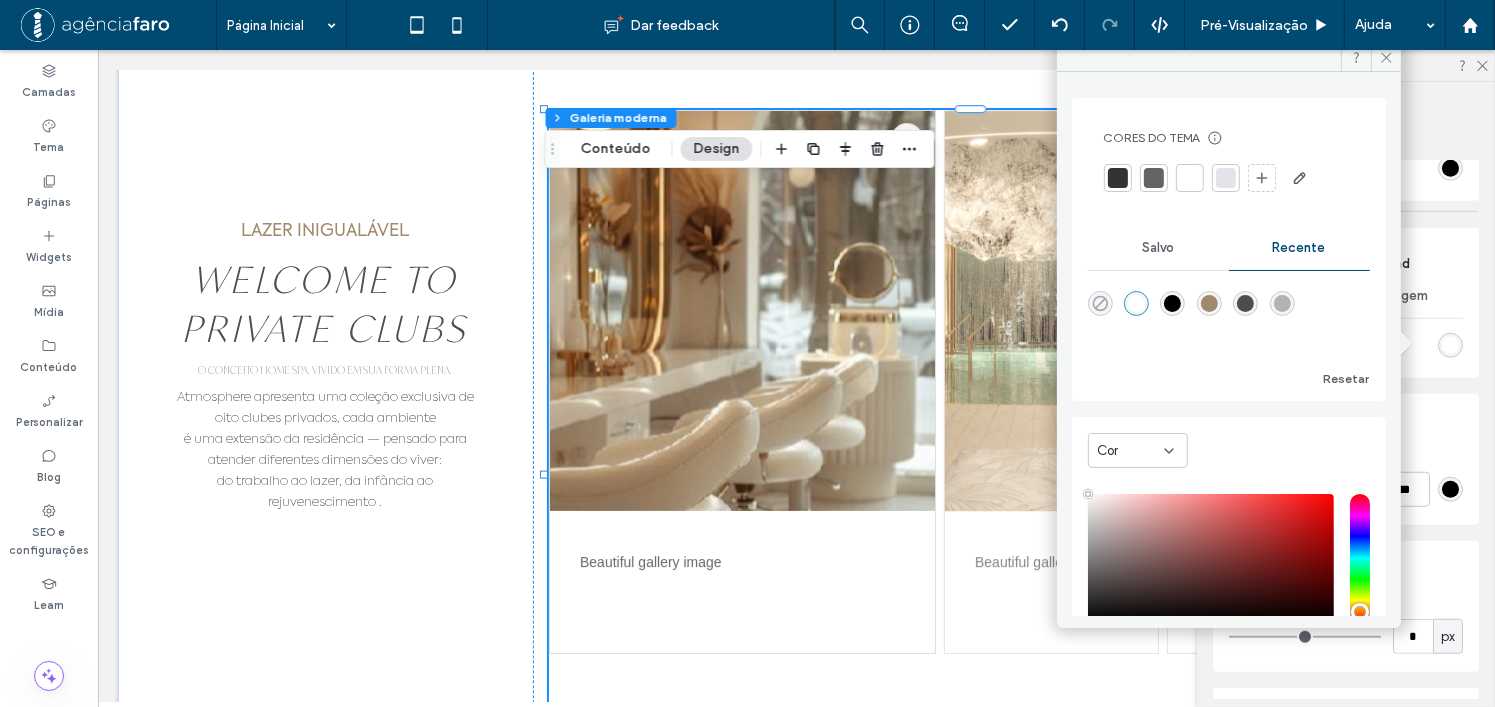 click 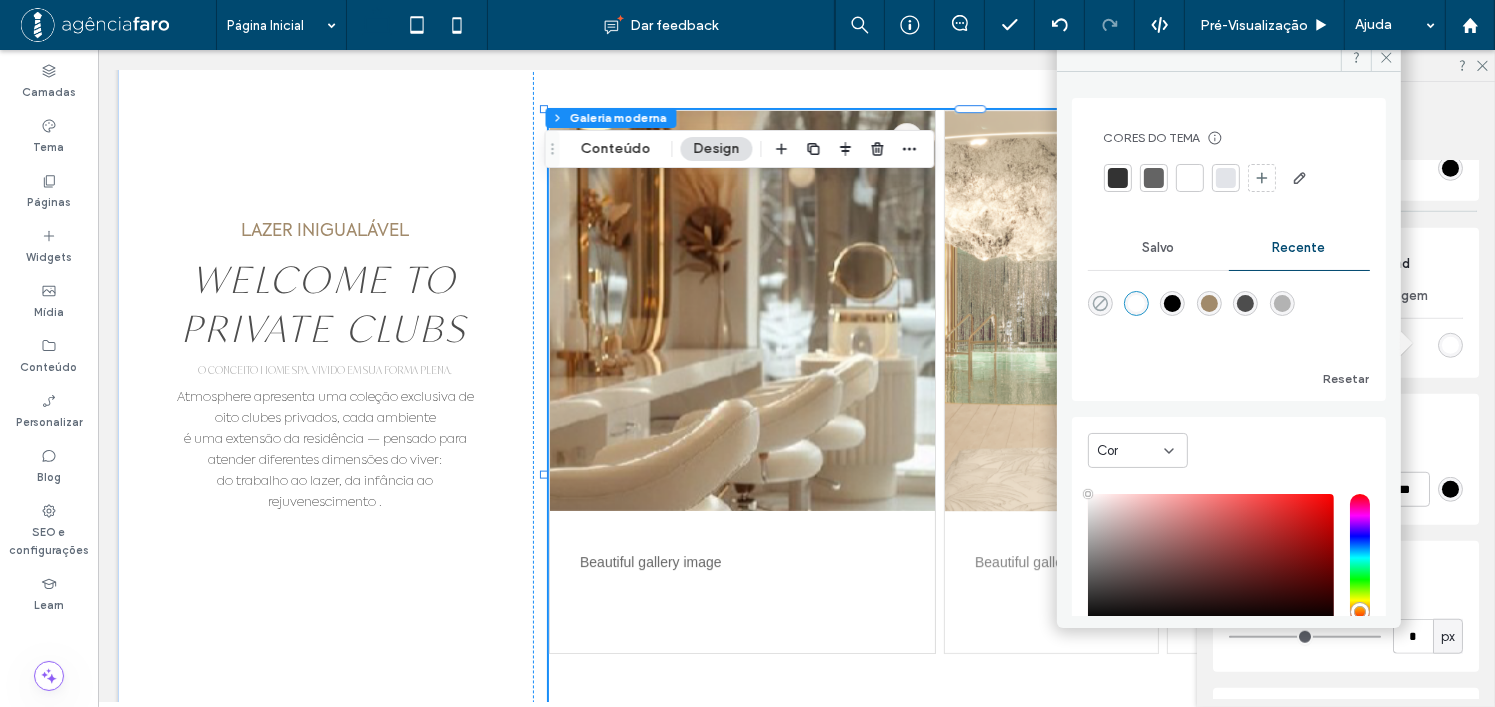 type on "*******" 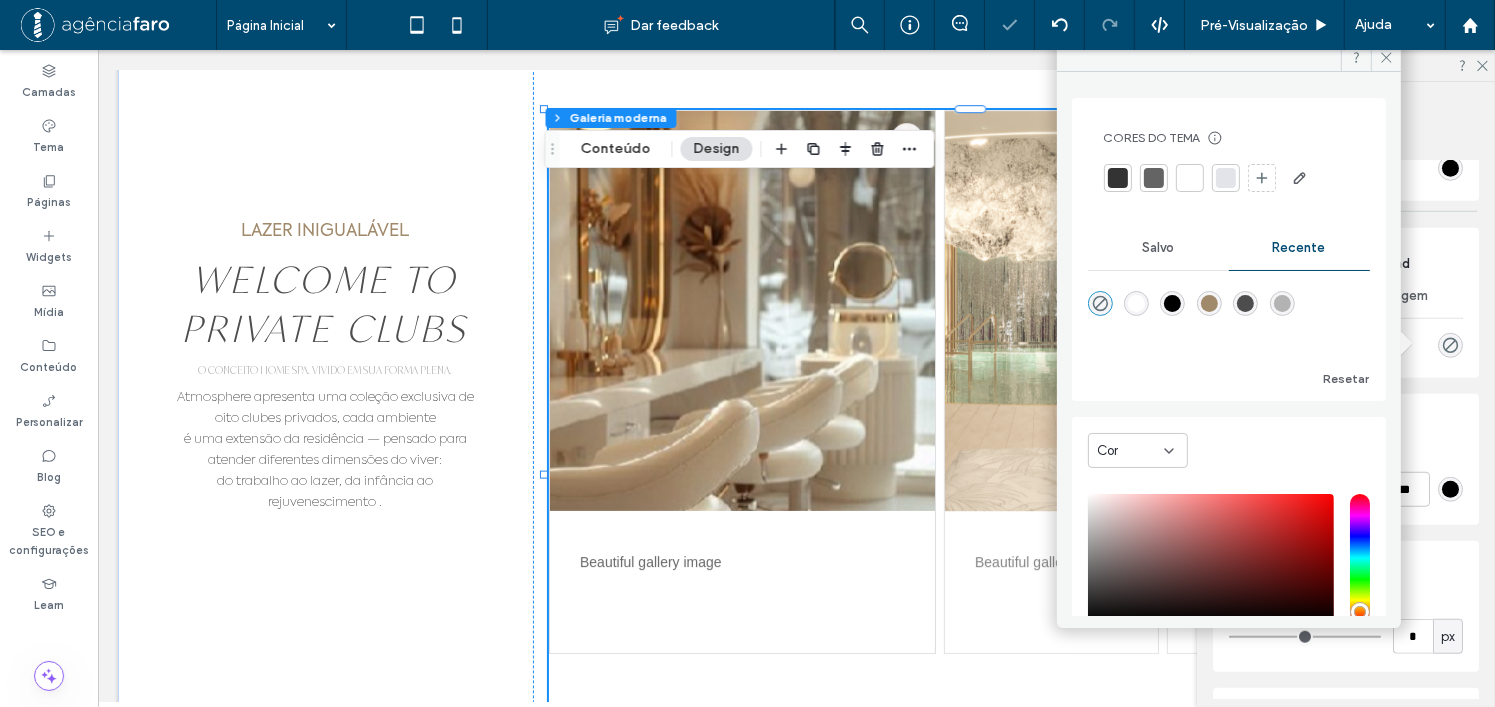 click on "Carousel Background Cor Imagem Cor de fundo" at bounding box center (1346, 303) 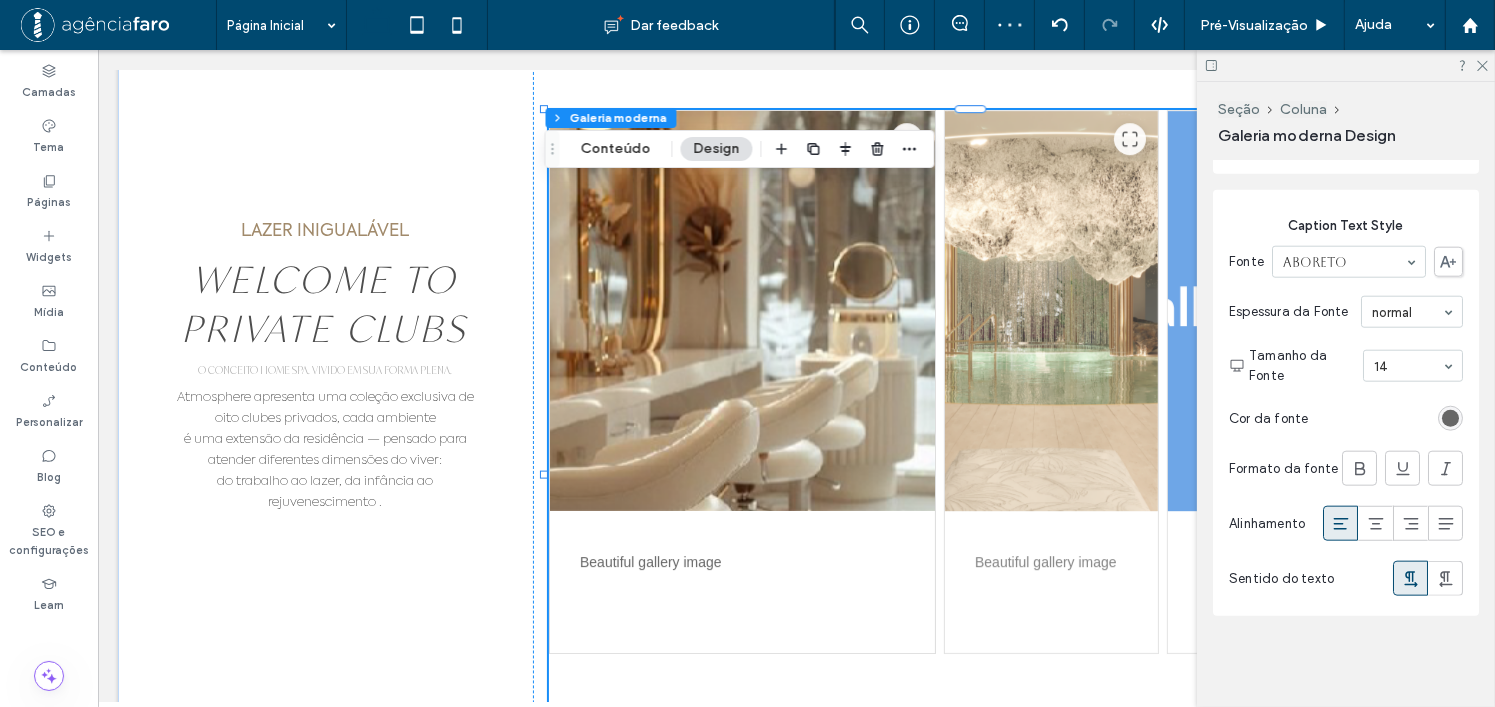 scroll, scrollTop: 2154, scrollLeft: 0, axis: vertical 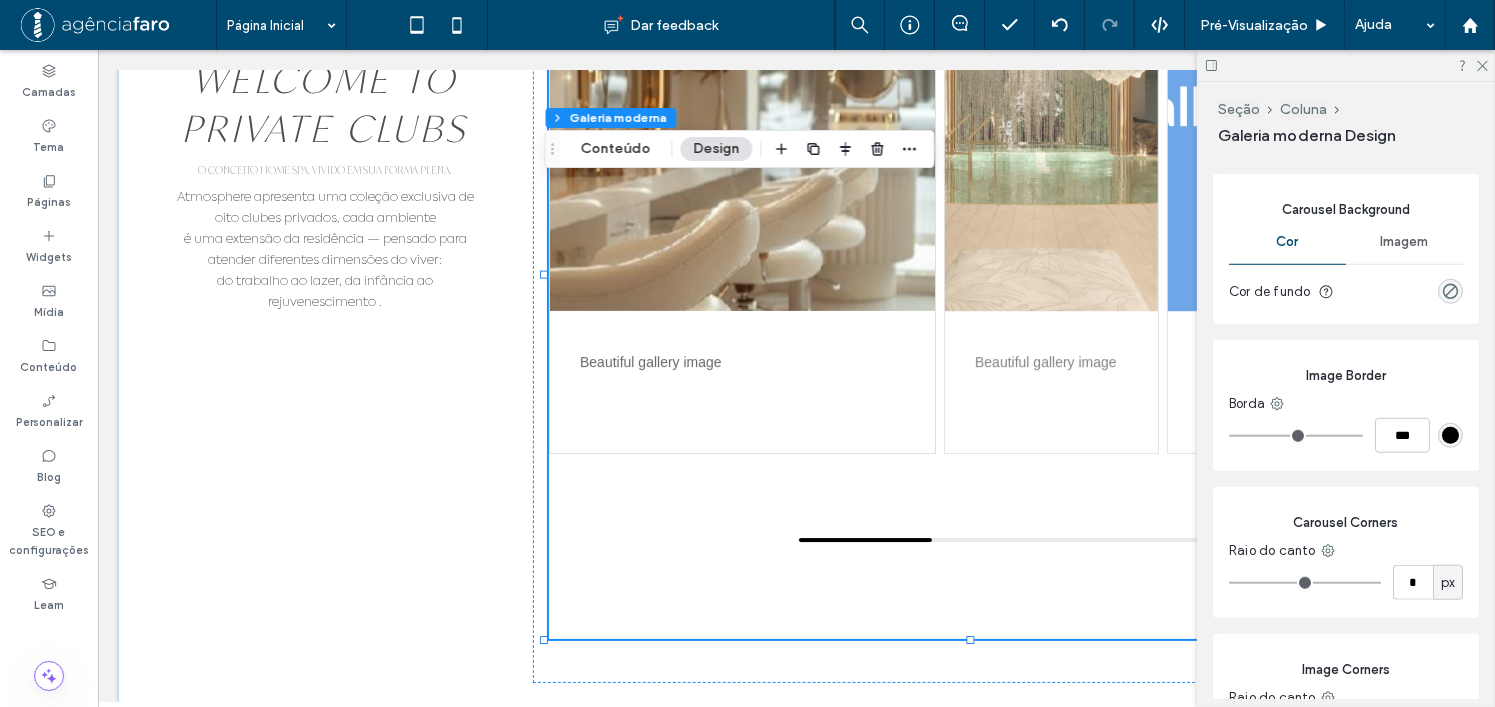 type on "*" 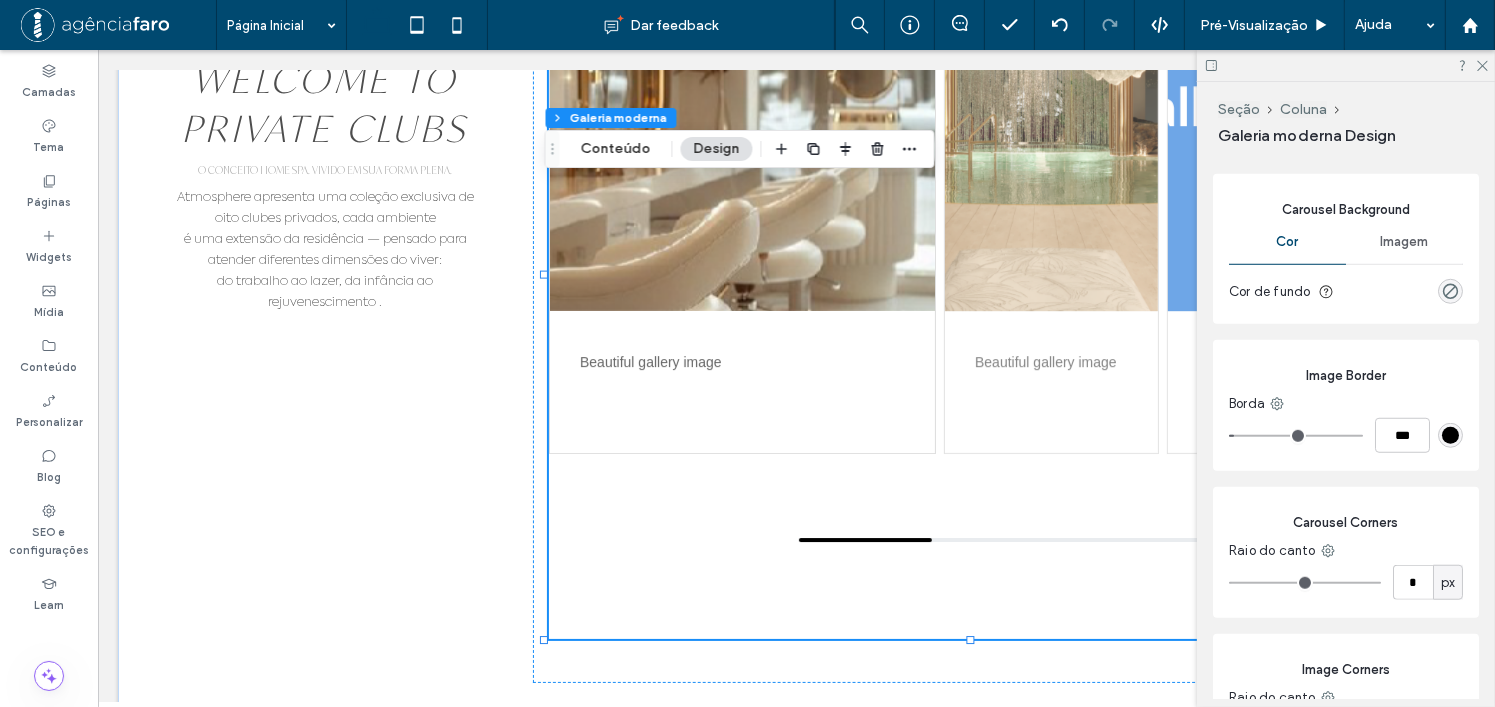 type on "*" 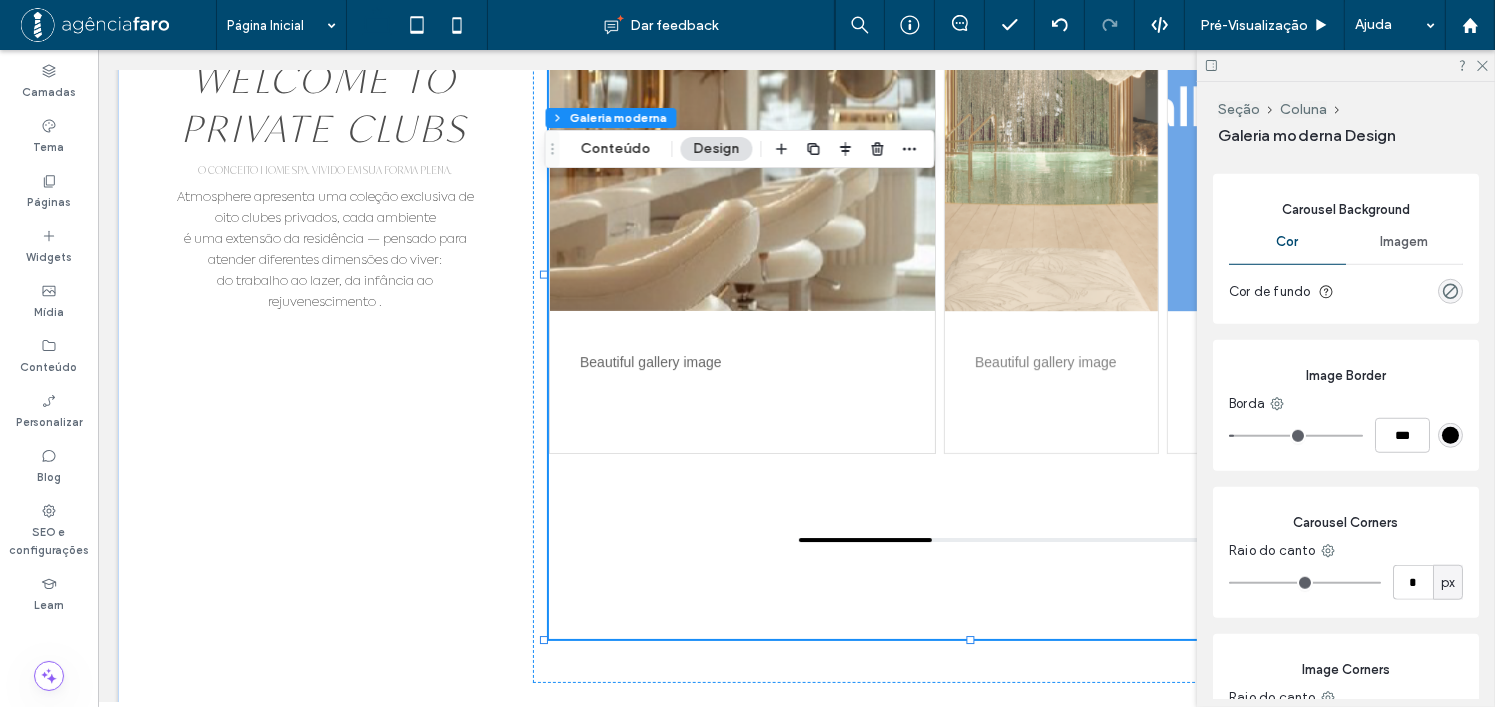 type on "***" 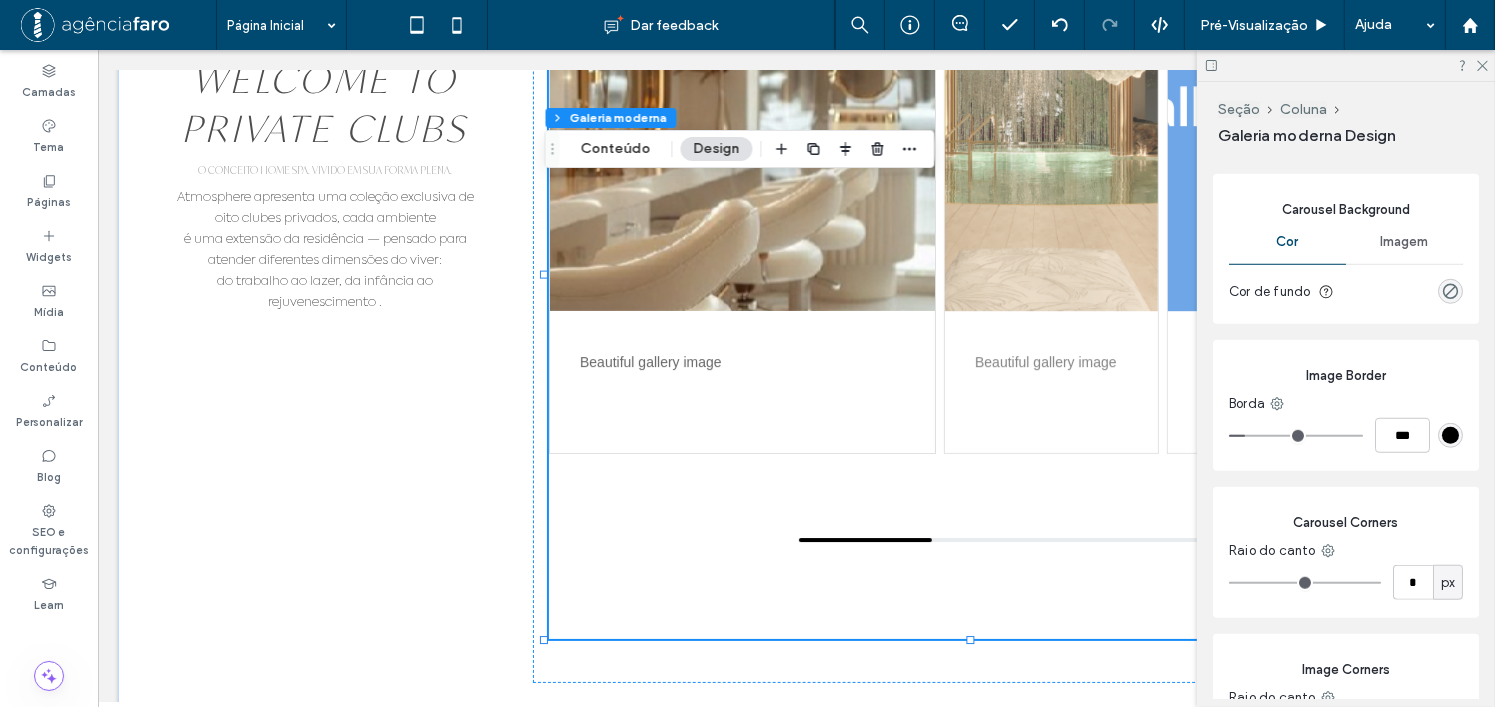 click at bounding box center [1296, 436] 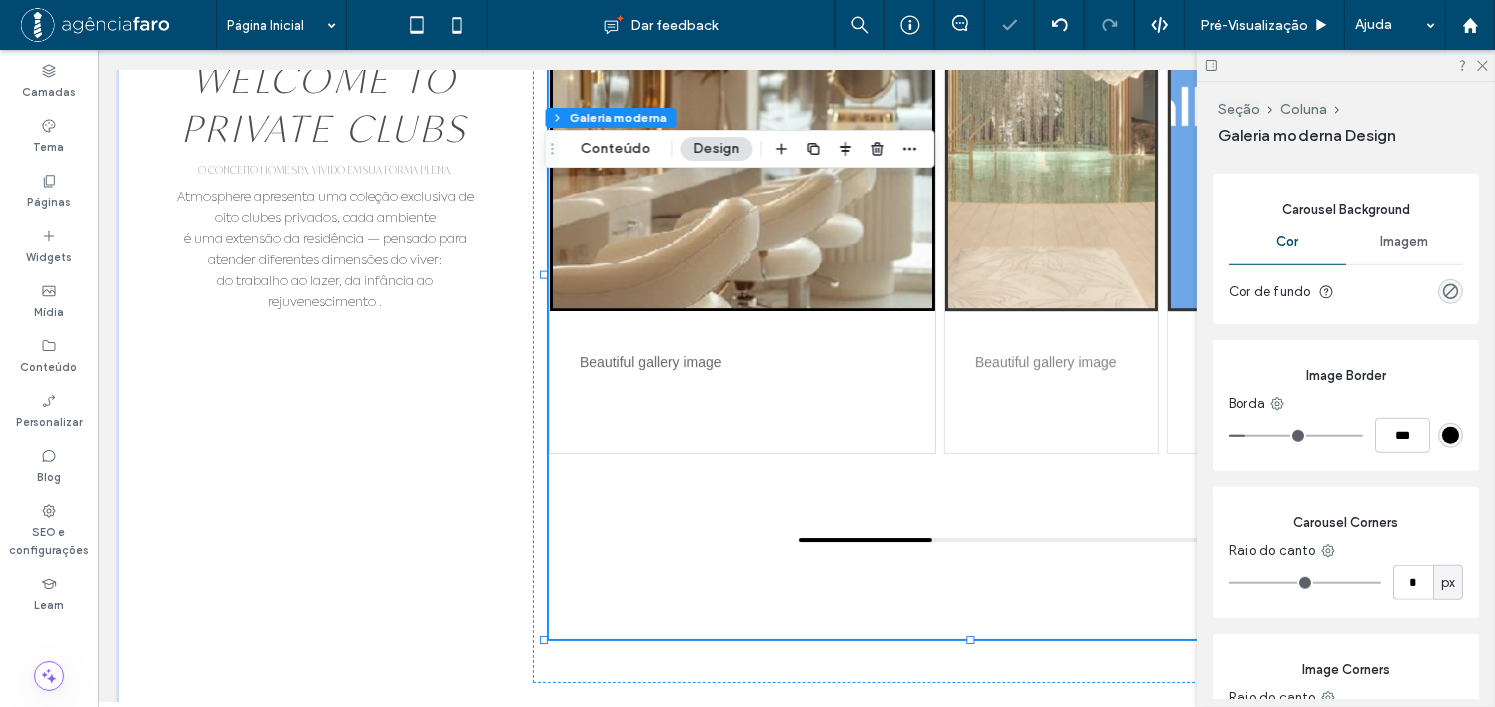 type on "*" 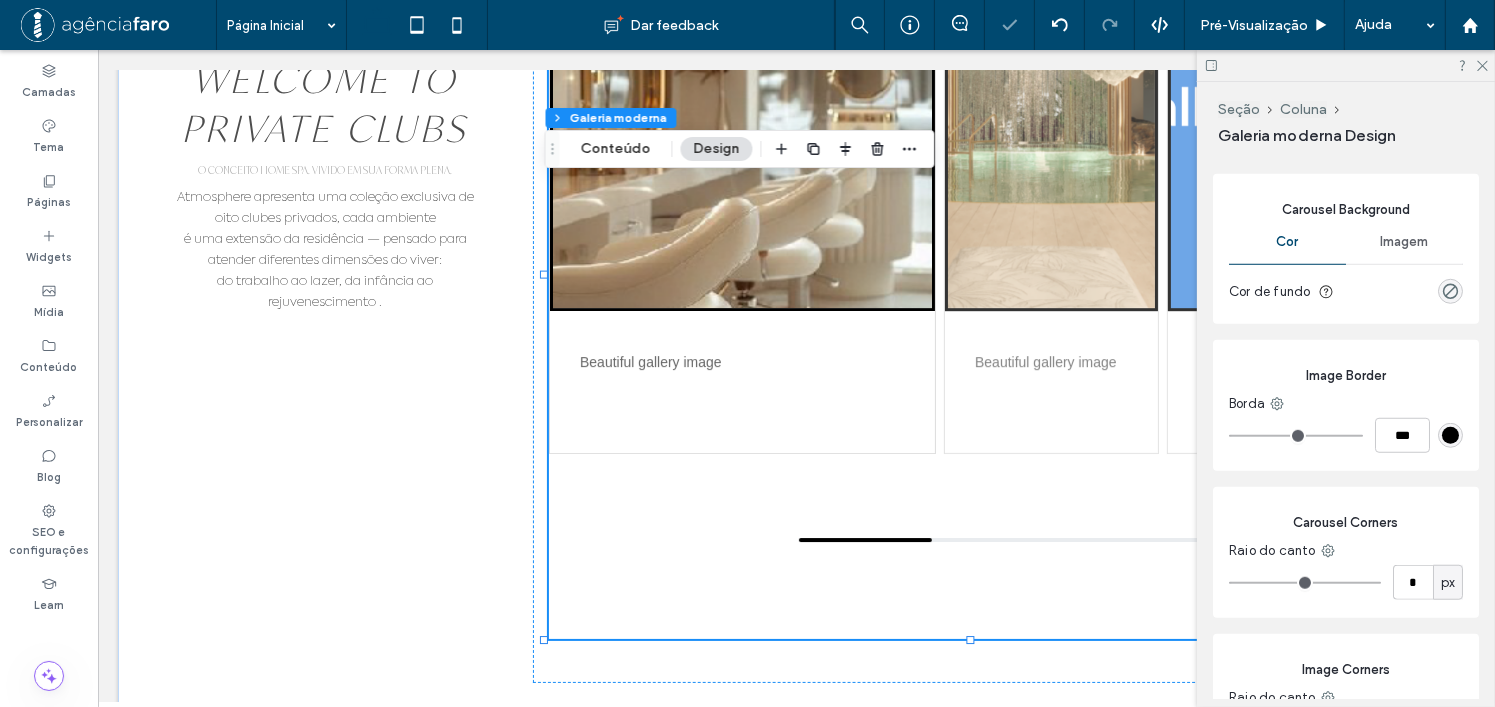 drag, startPoint x: 1250, startPoint y: 434, endPoint x: 1211, endPoint y: 434, distance: 39 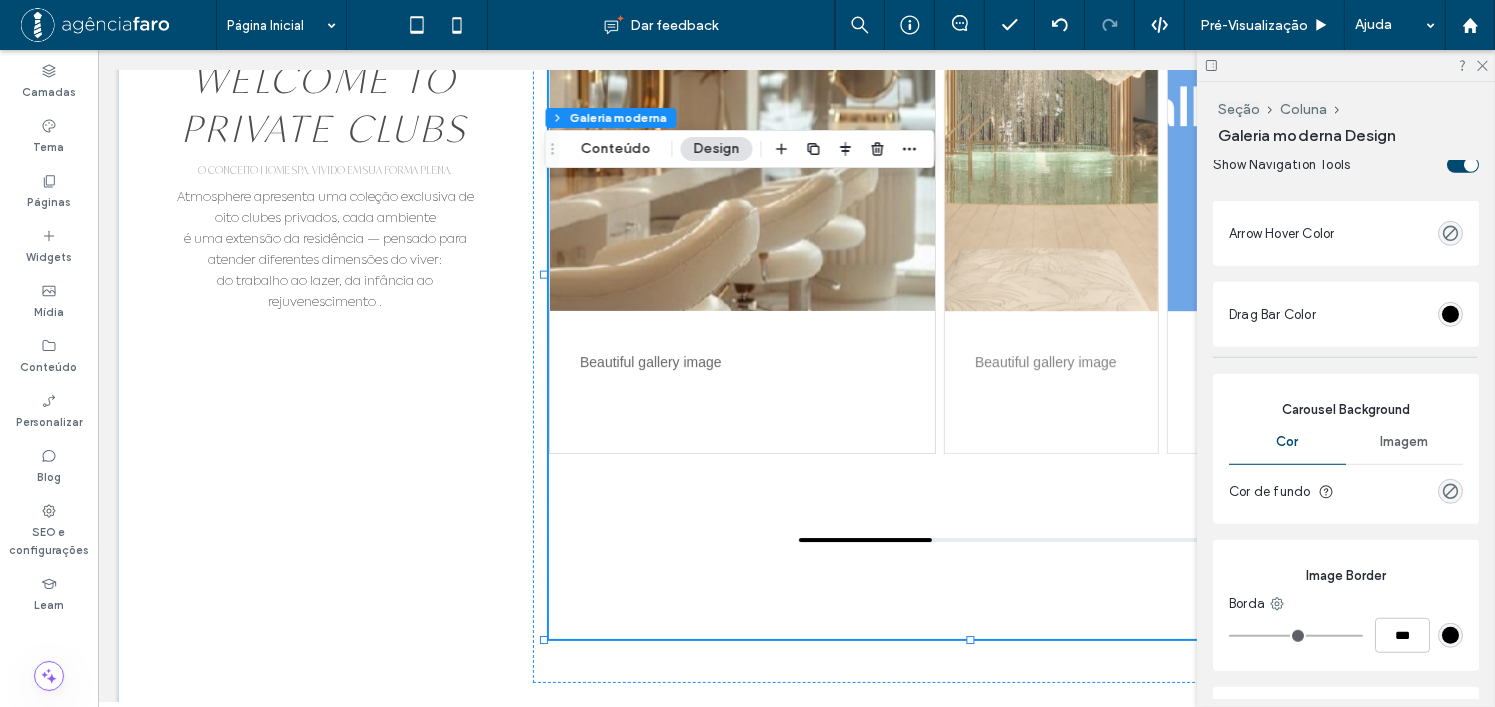 scroll, scrollTop: 1254, scrollLeft: 0, axis: vertical 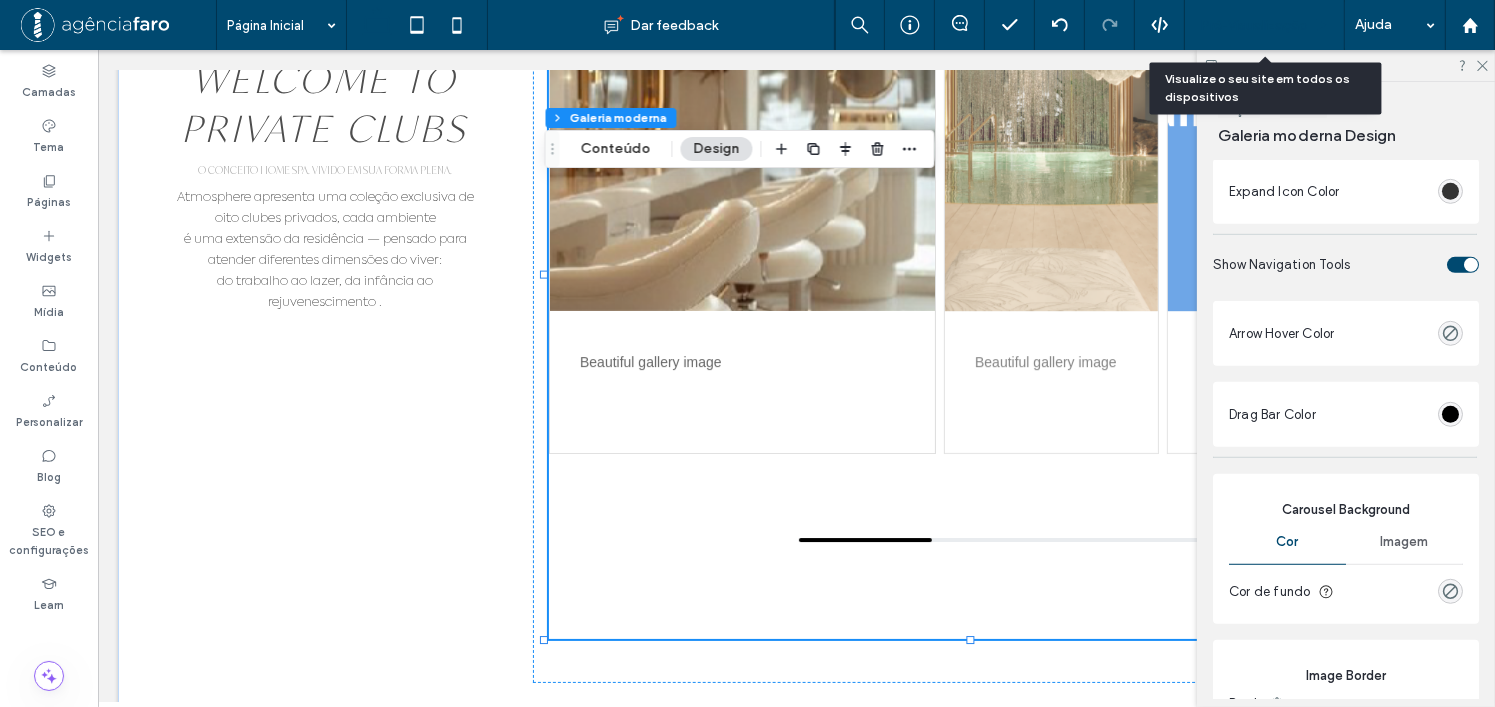 click on "Pré-Visualizaçāo" at bounding box center (1254, 25) 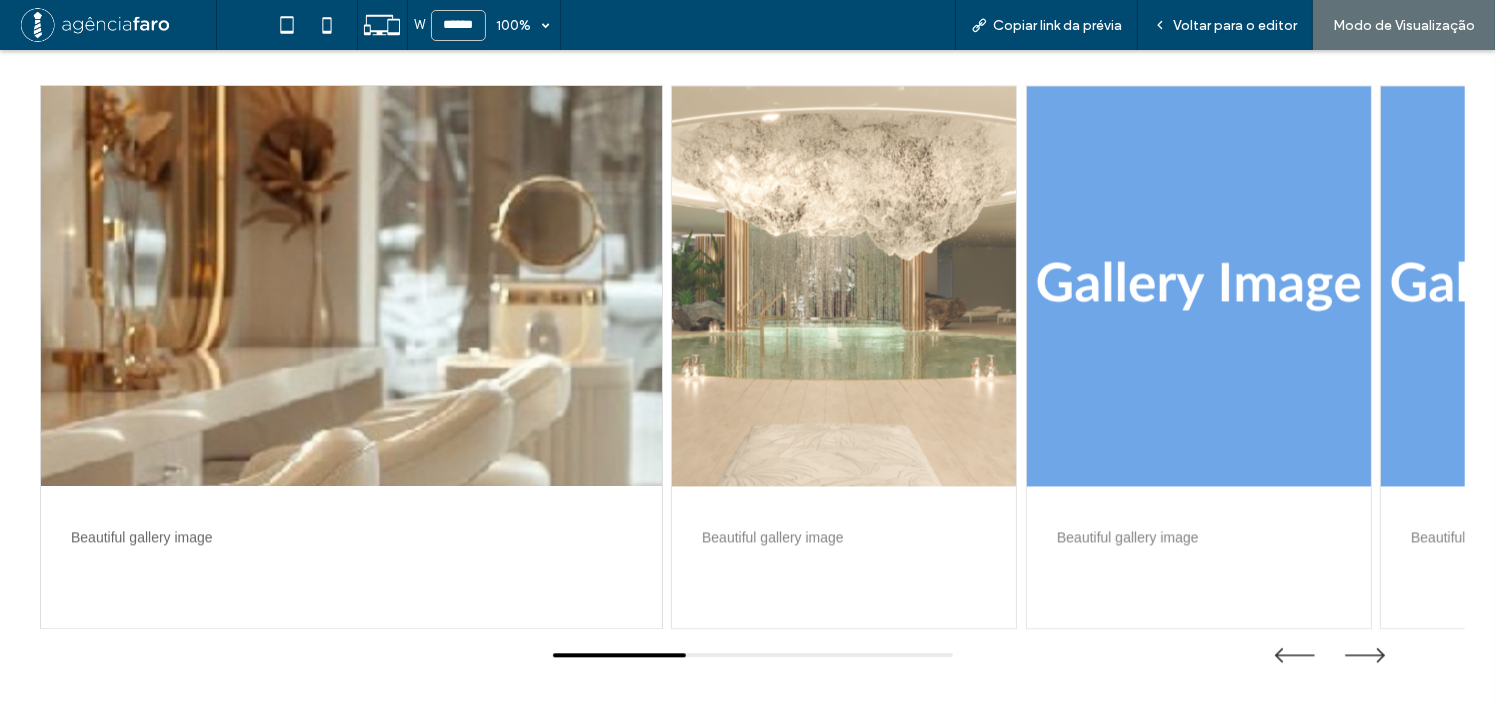 scroll, scrollTop: 4340, scrollLeft: 0, axis: vertical 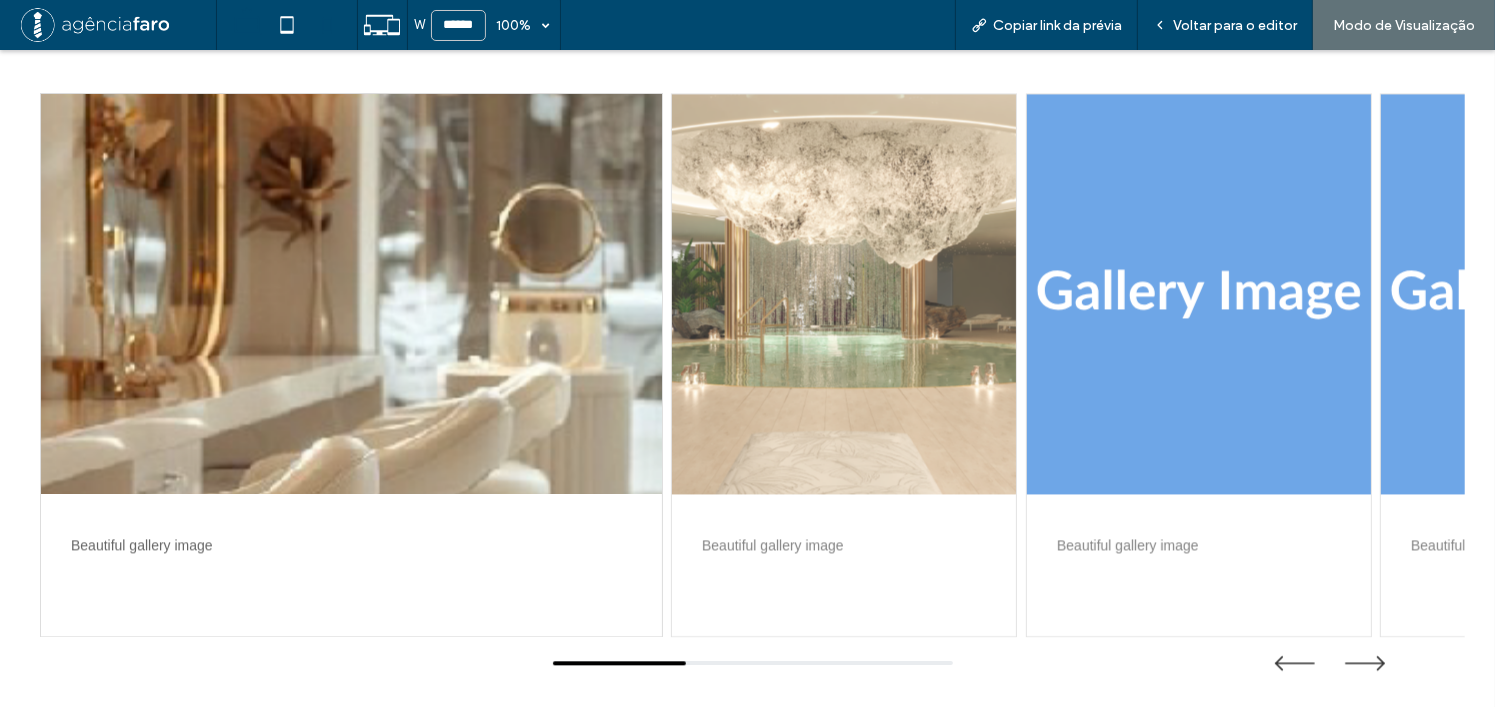 click 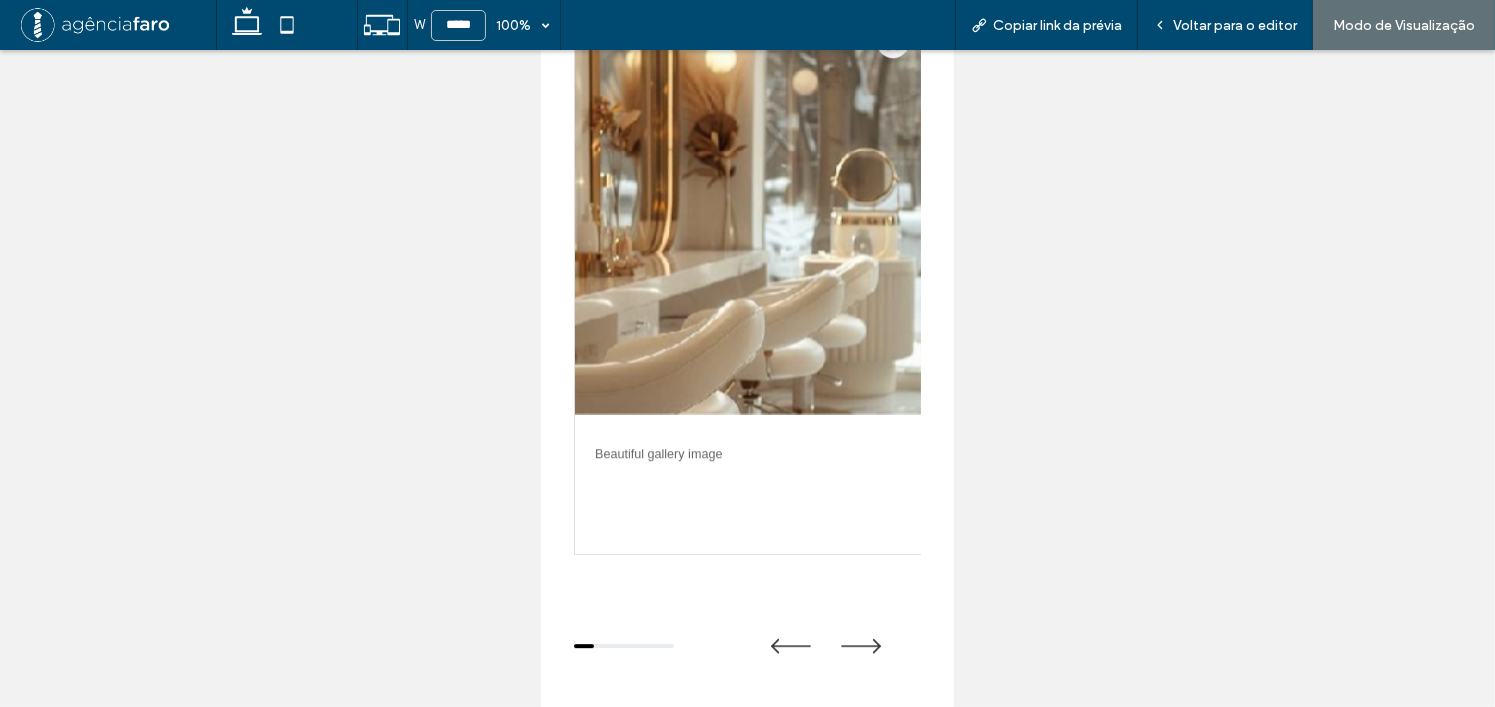 scroll, scrollTop: 5506, scrollLeft: 0, axis: vertical 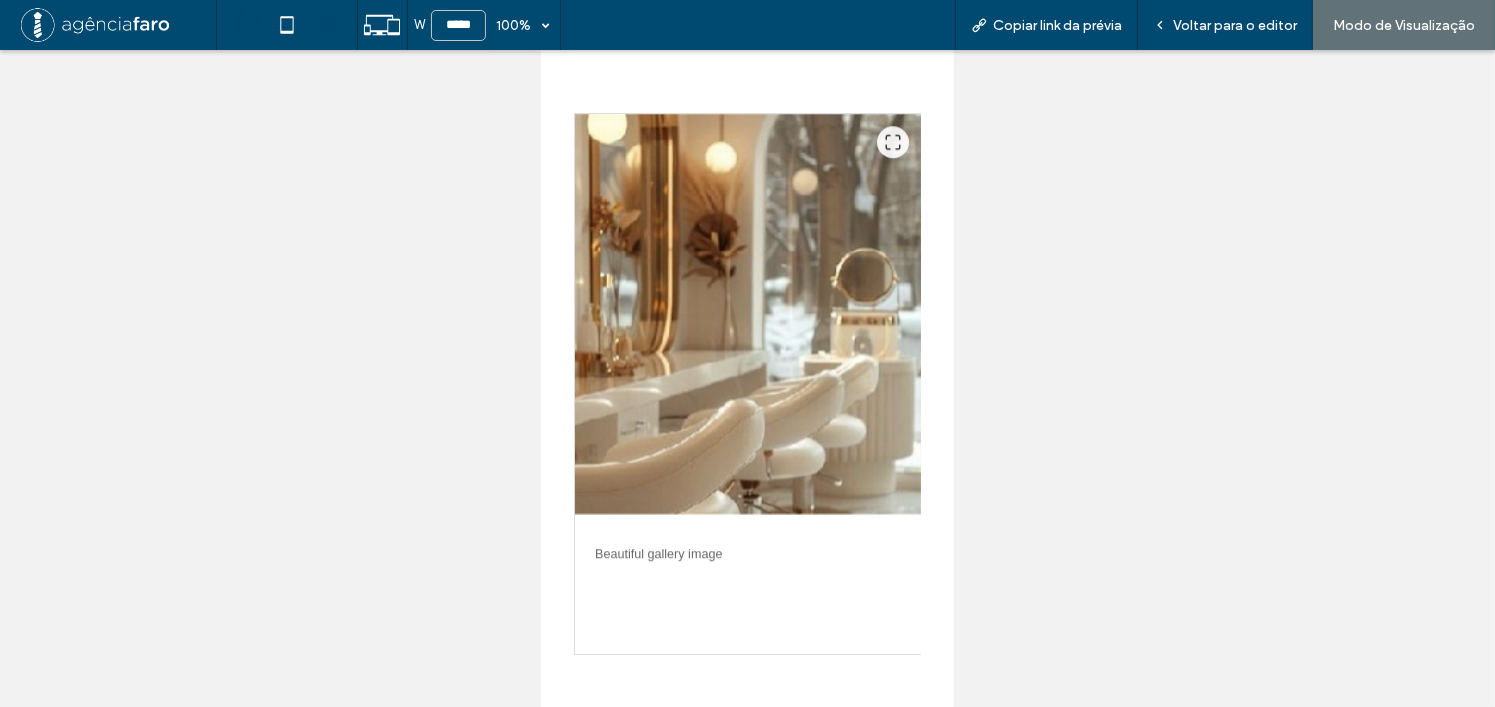 click 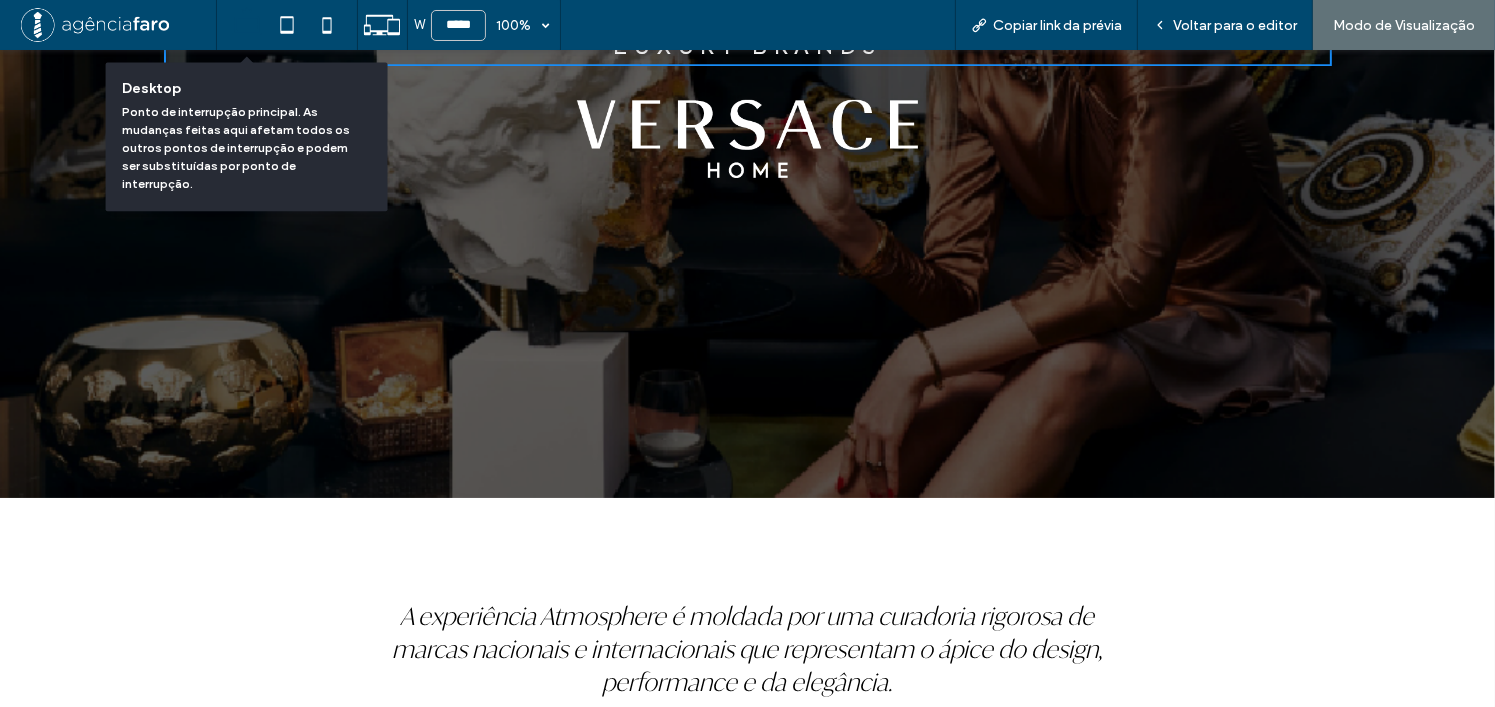 type on "******" 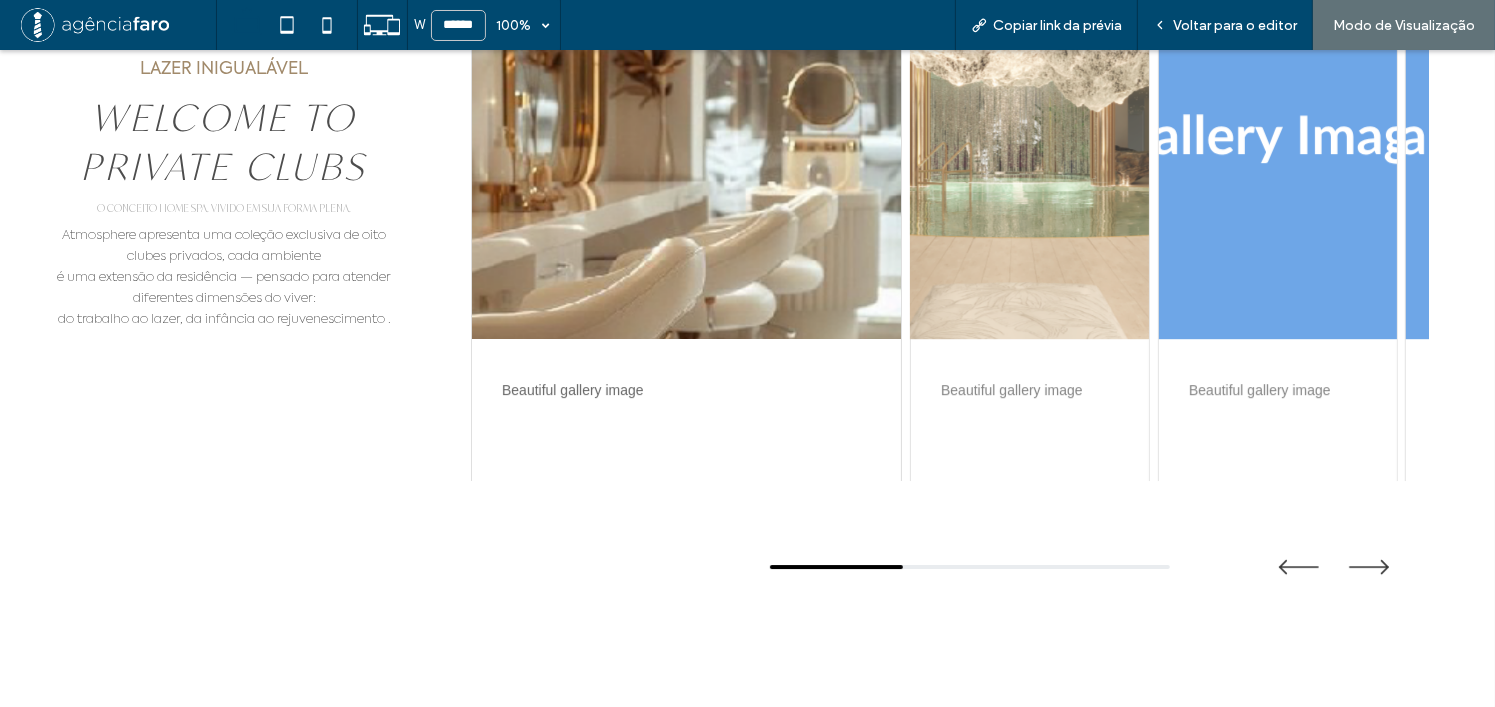 scroll, scrollTop: 6203, scrollLeft: 0, axis: vertical 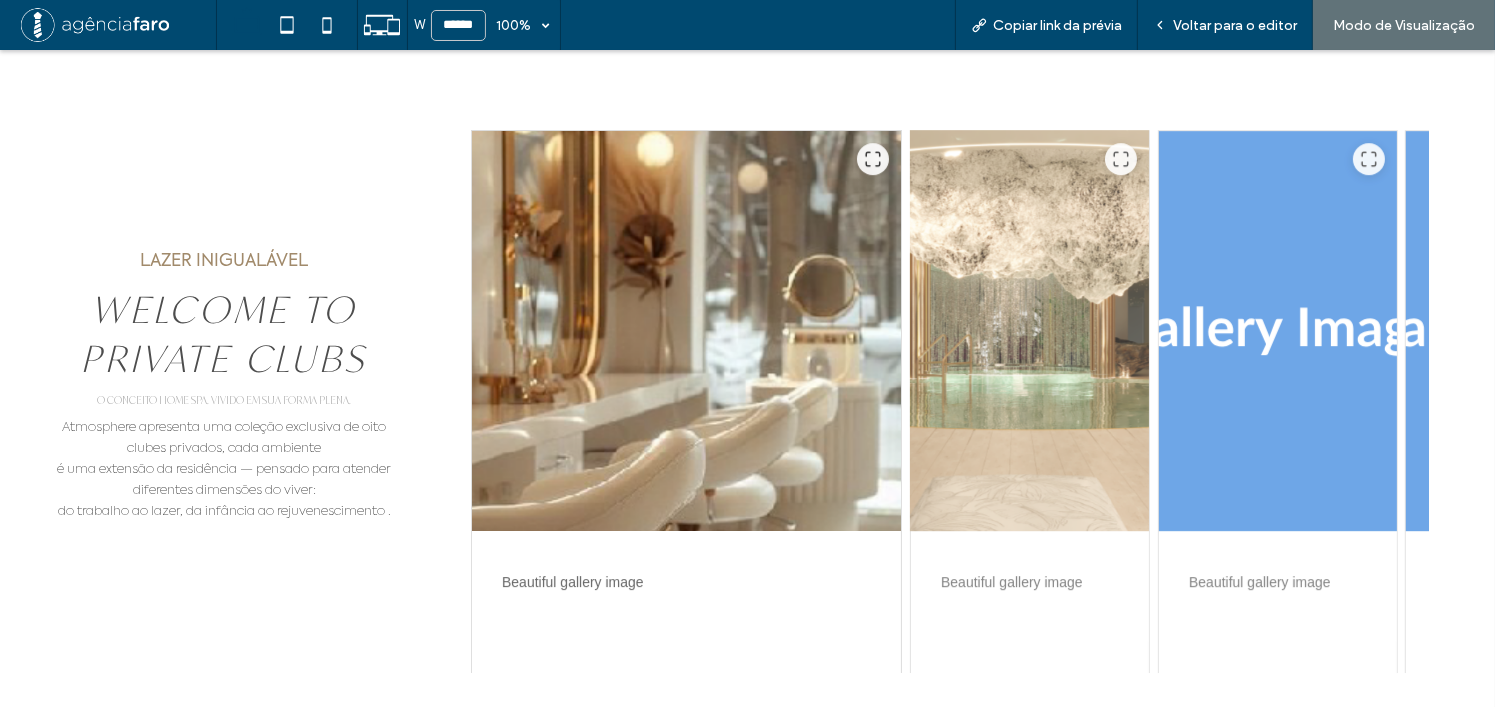 drag, startPoint x: 971, startPoint y: 375, endPoint x: 955, endPoint y: 382, distance: 17.464249 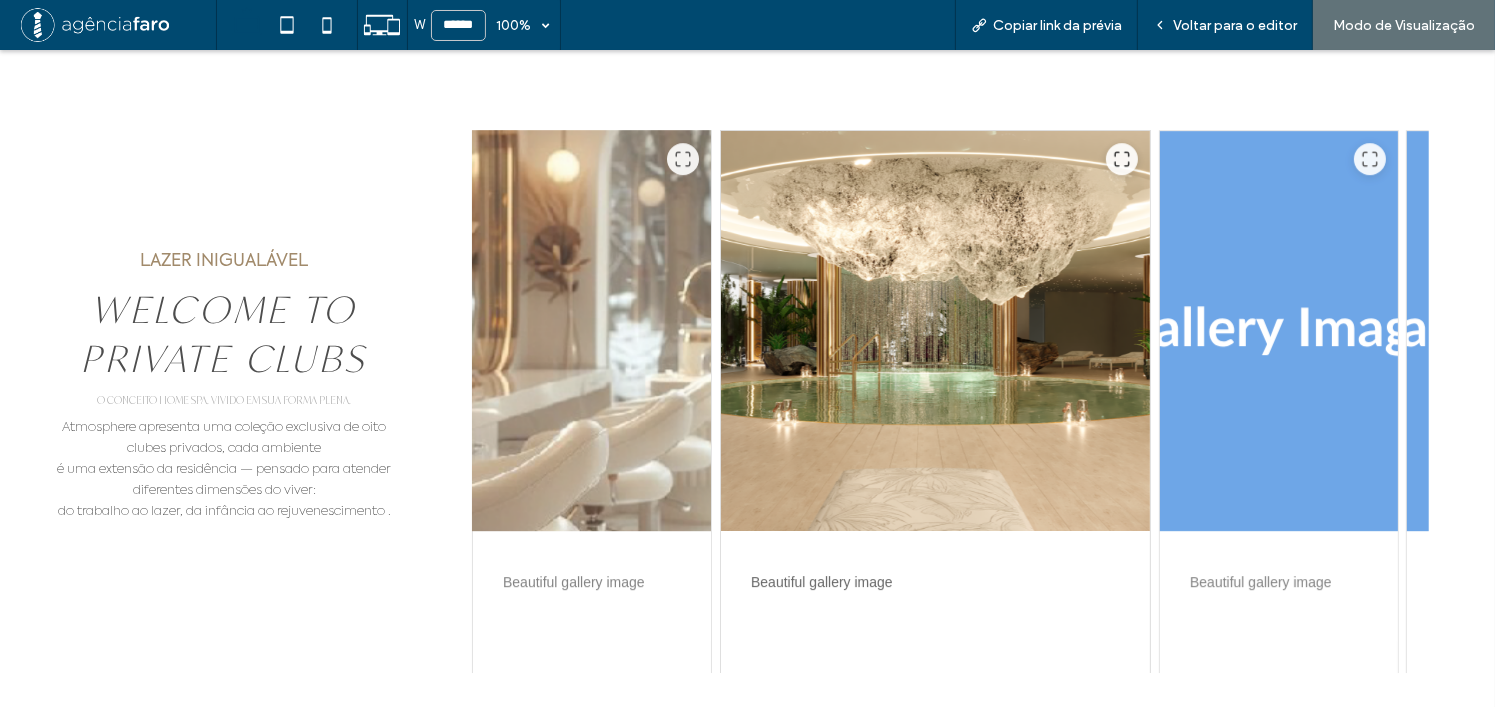 drag, startPoint x: 580, startPoint y: 335, endPoint x: 595, endPoint y: 340, distance: 15.811388 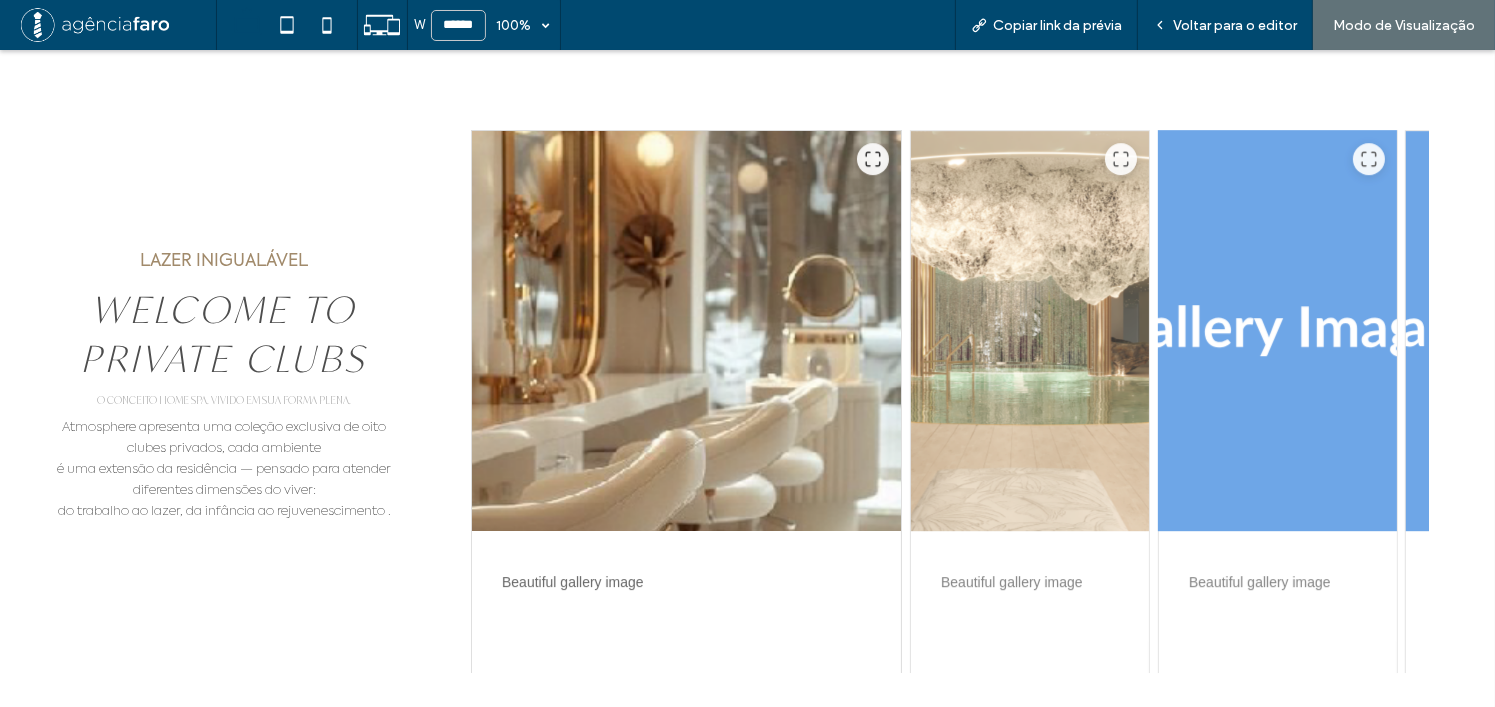 click at bounding box center (1277, 331) 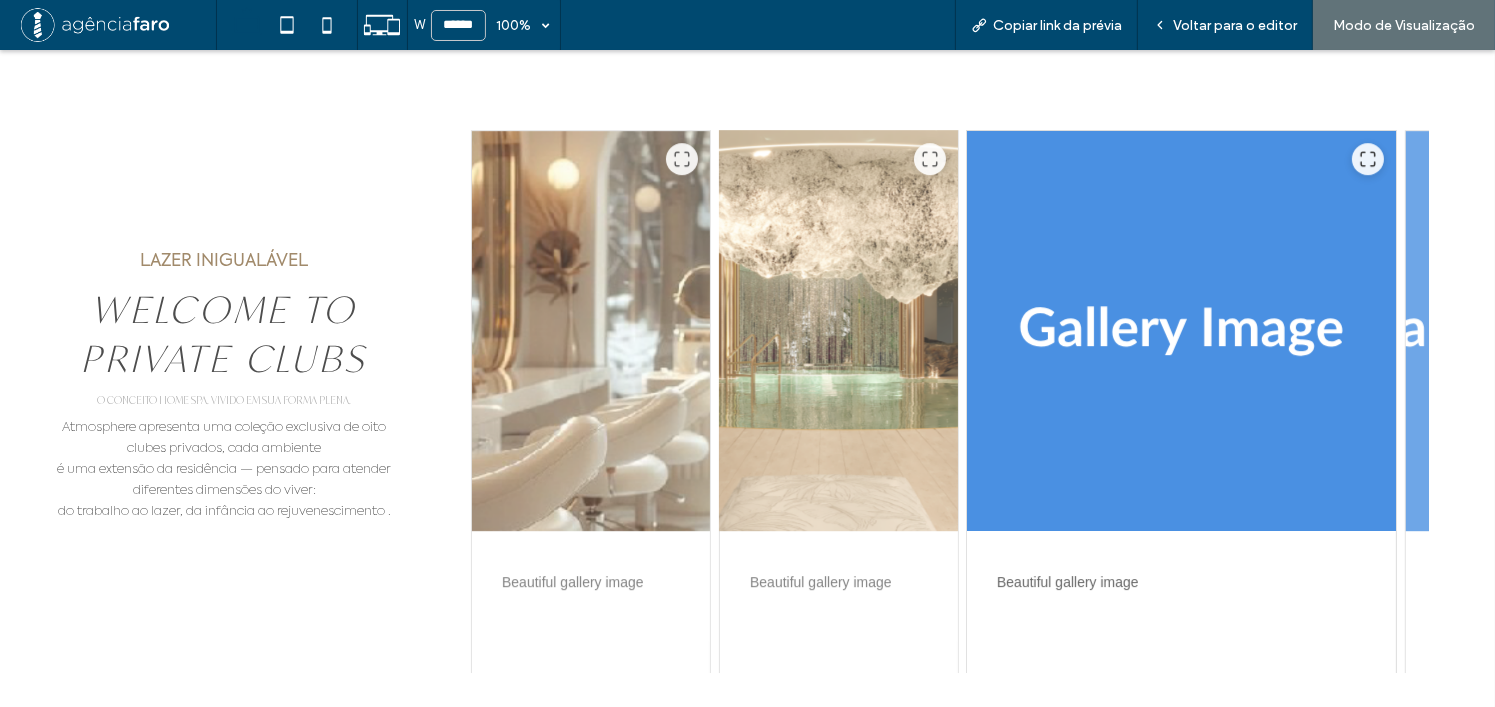 click at bounding box center (838, 331) 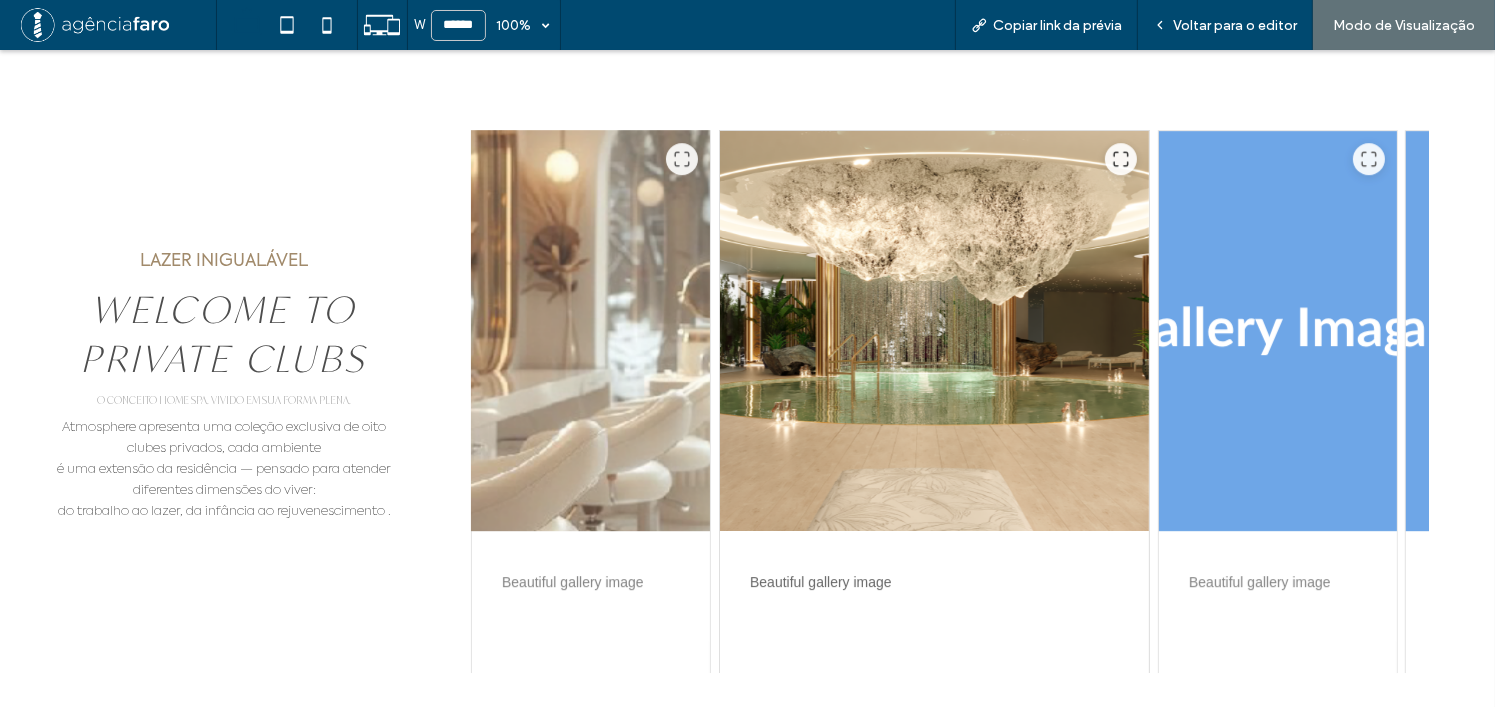 click at bounding box center (591, 331) 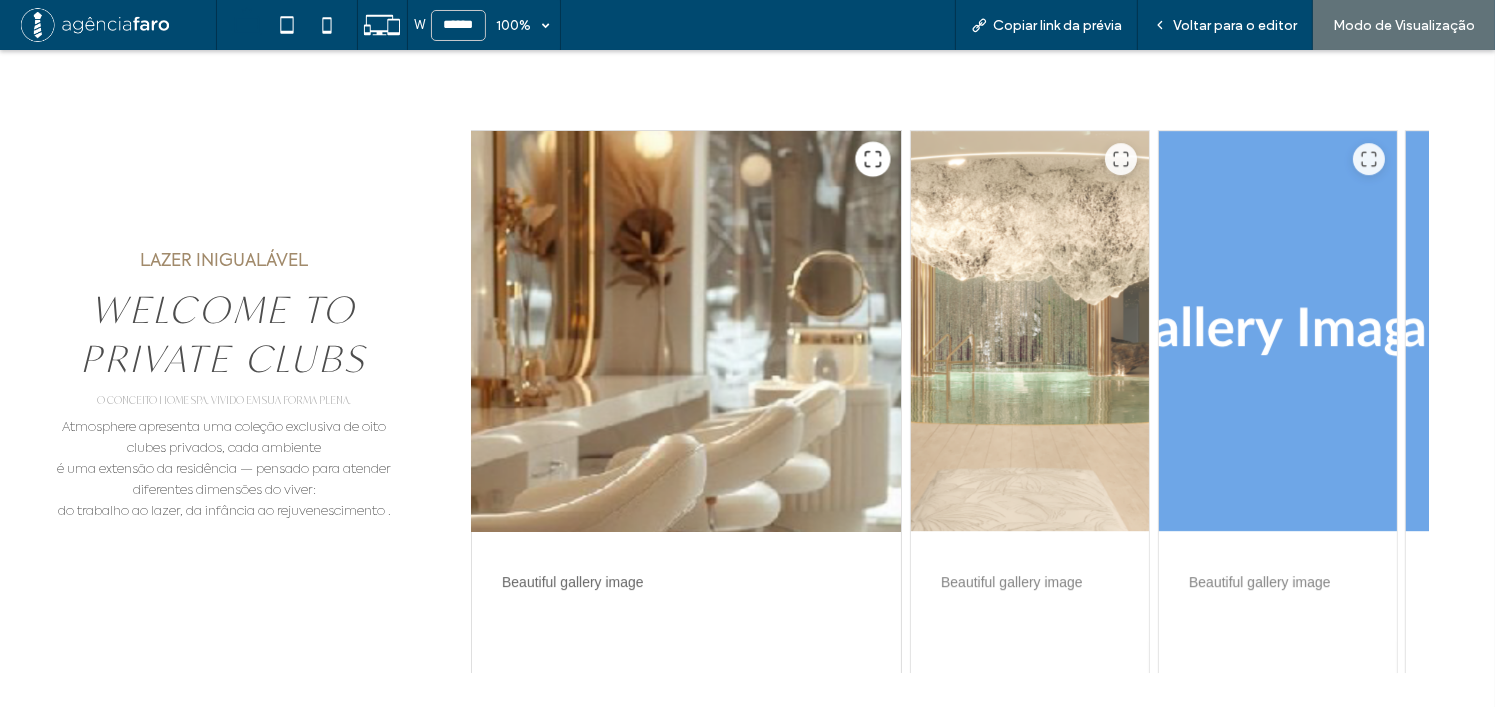 click 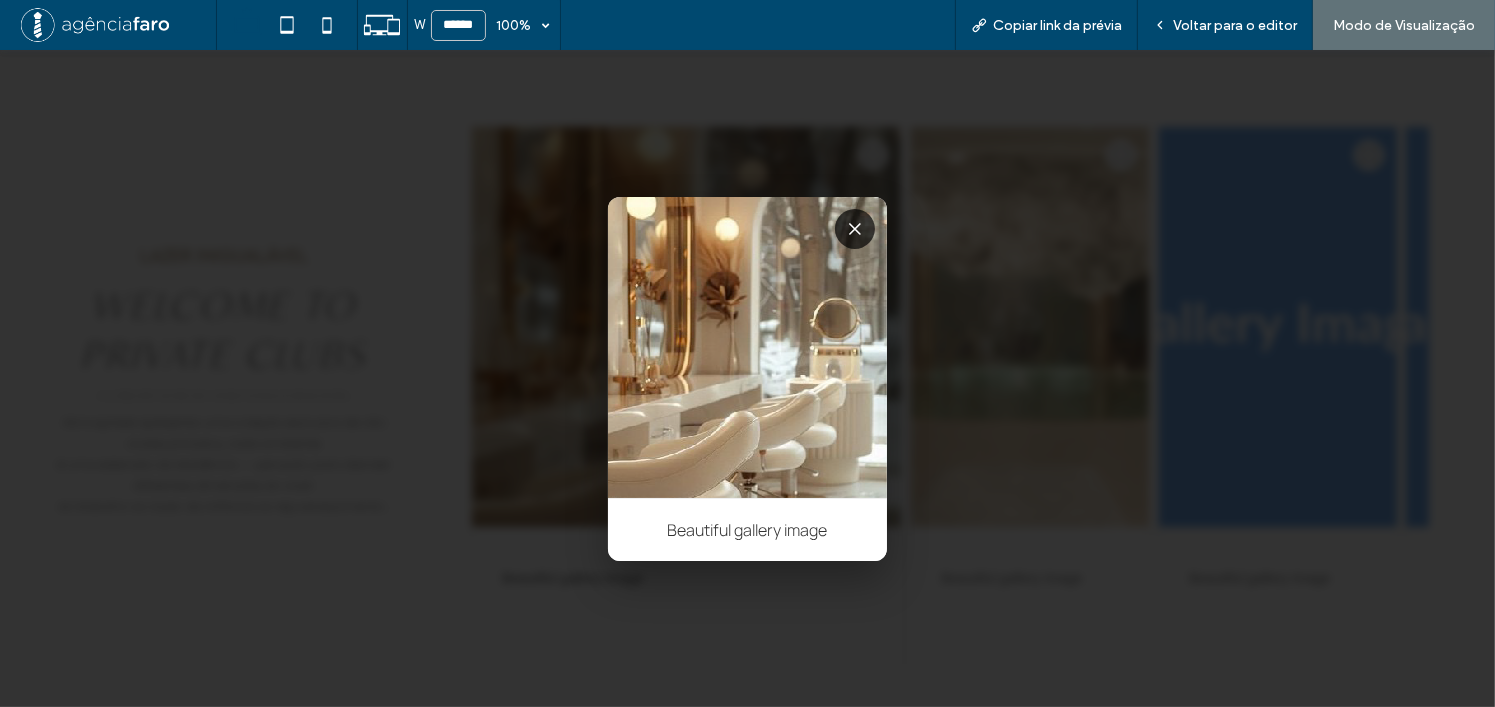 click at bounding box center [747, 378] 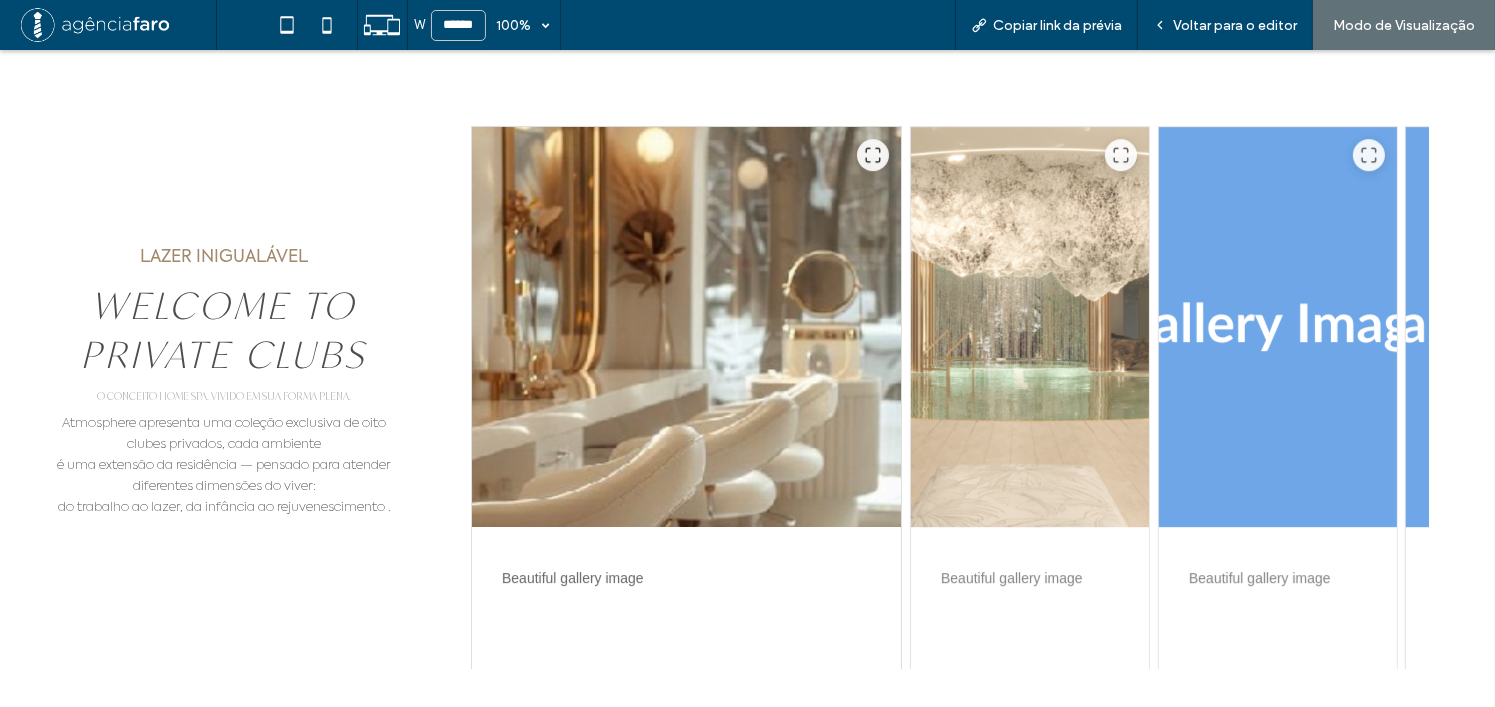 scroll, scrollTop: 6203, scrollLeft: 0, axis: vertical 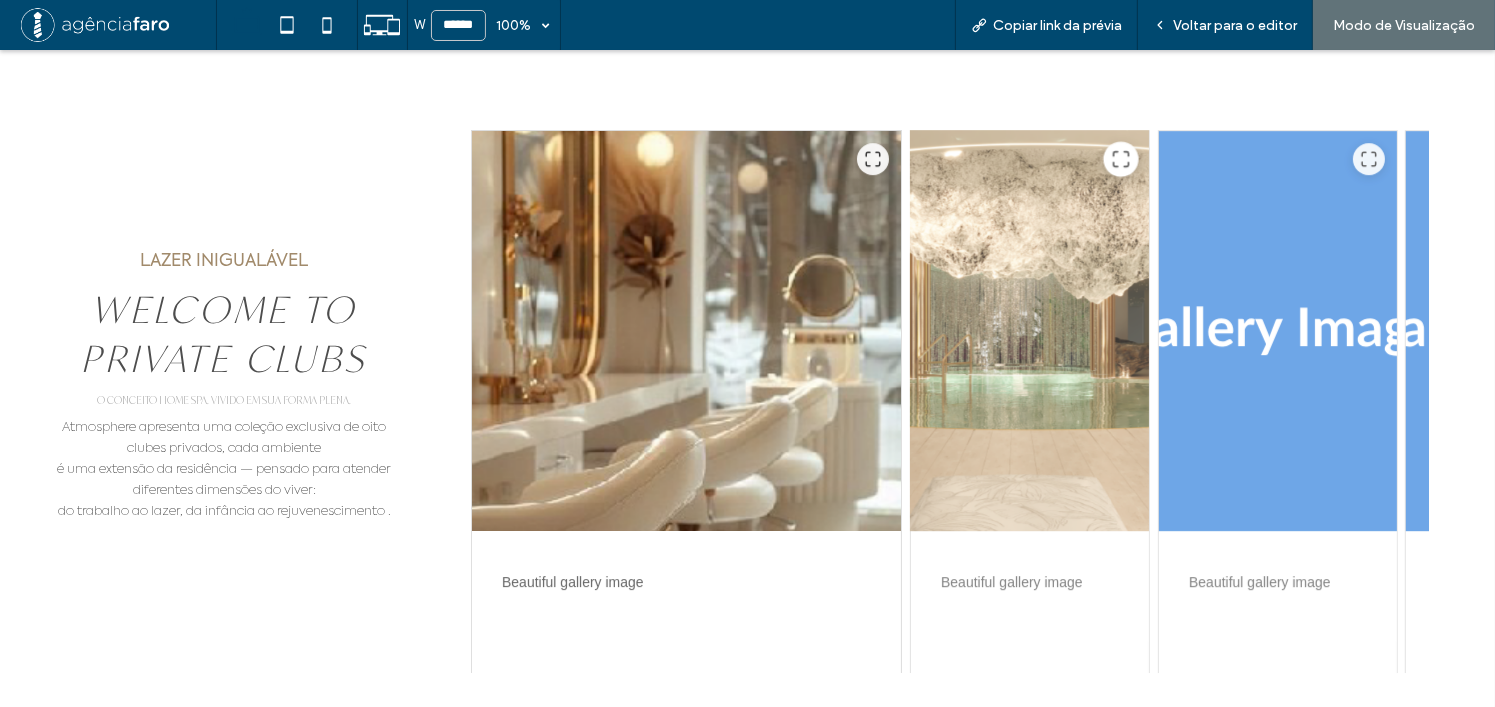 click at bounding box center [1120, 158] 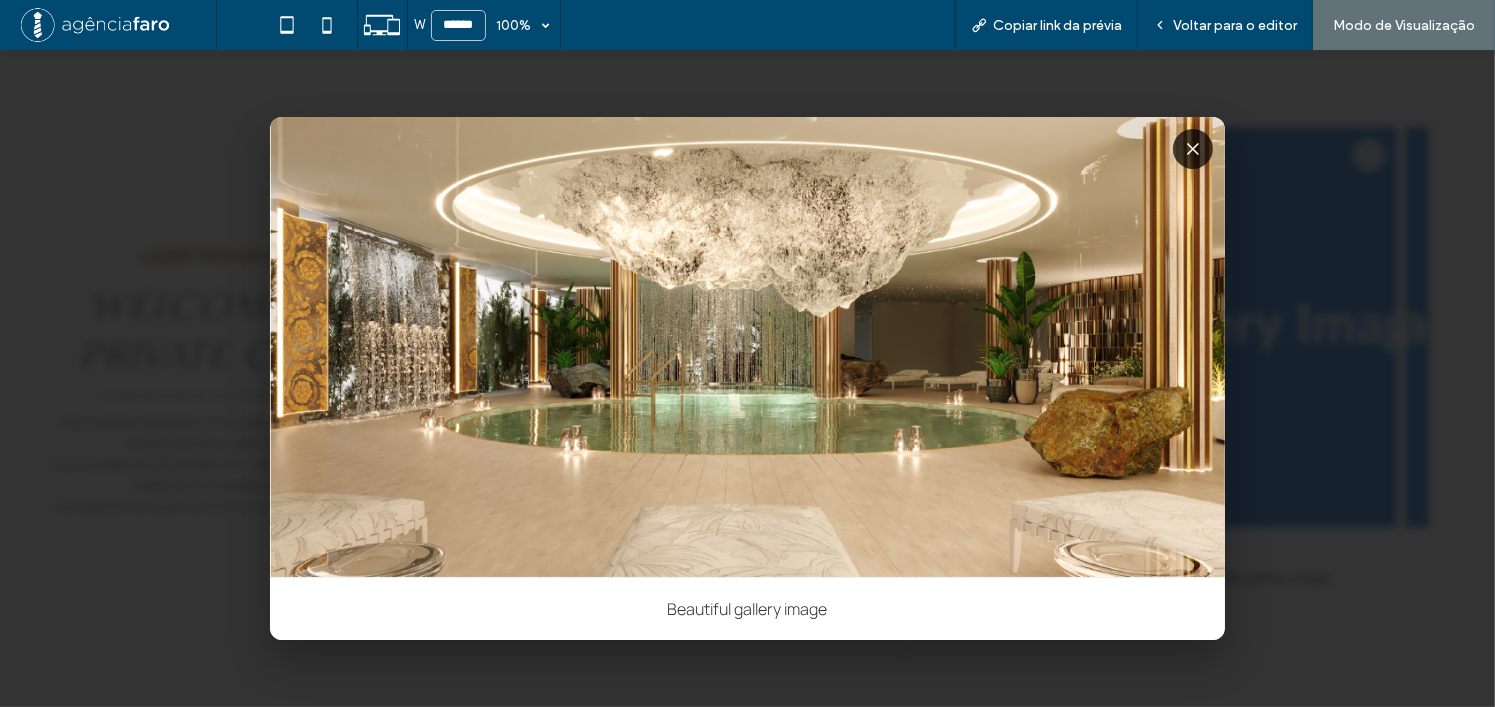 click at bounding box center [747, 378] 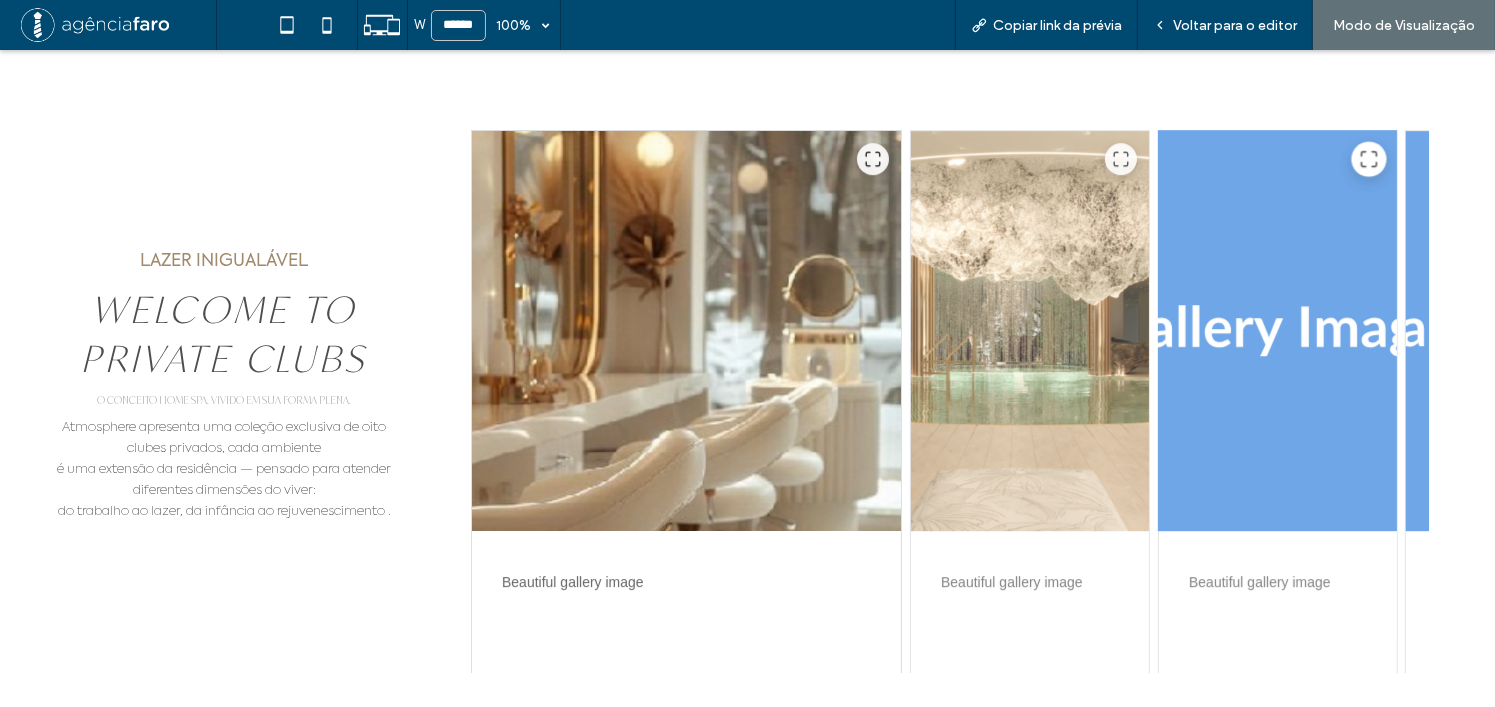 click 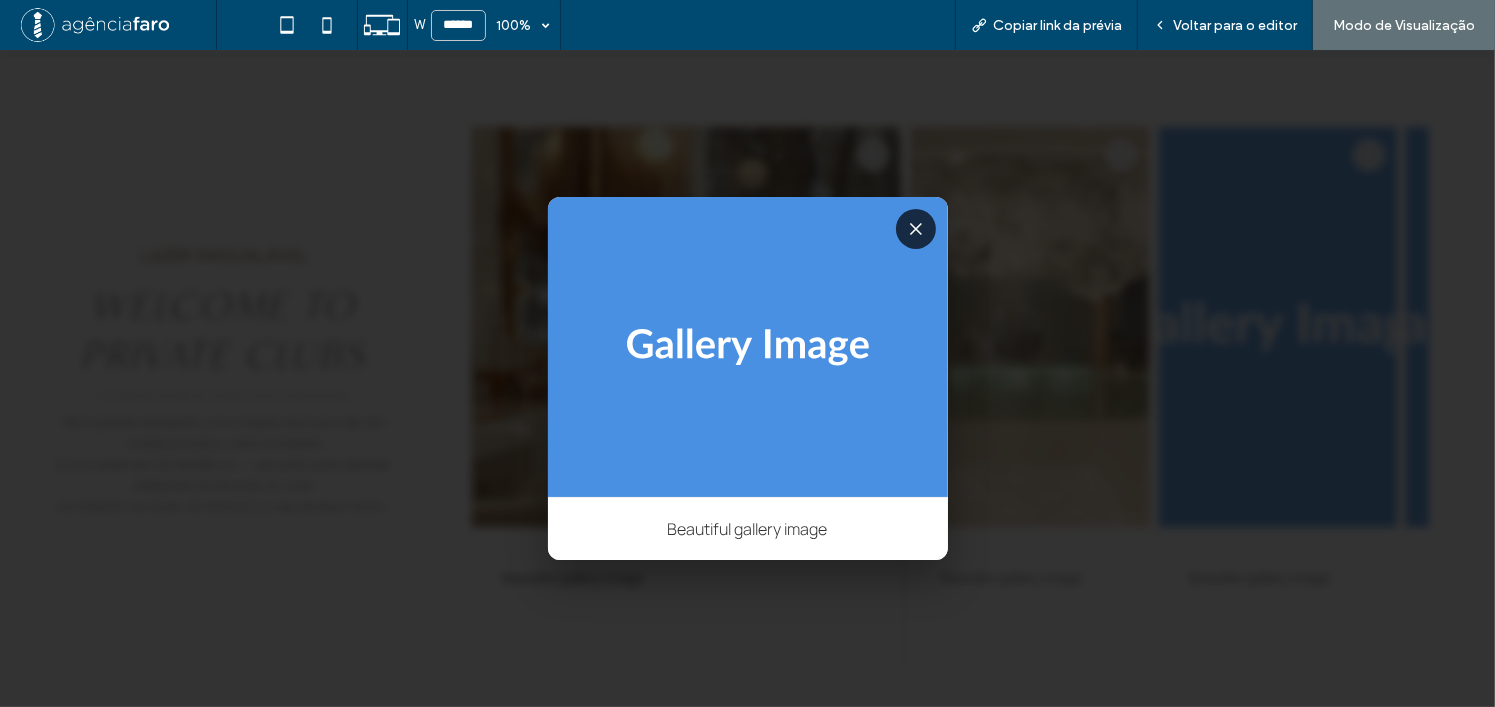 click at bounding box center (747, 378) 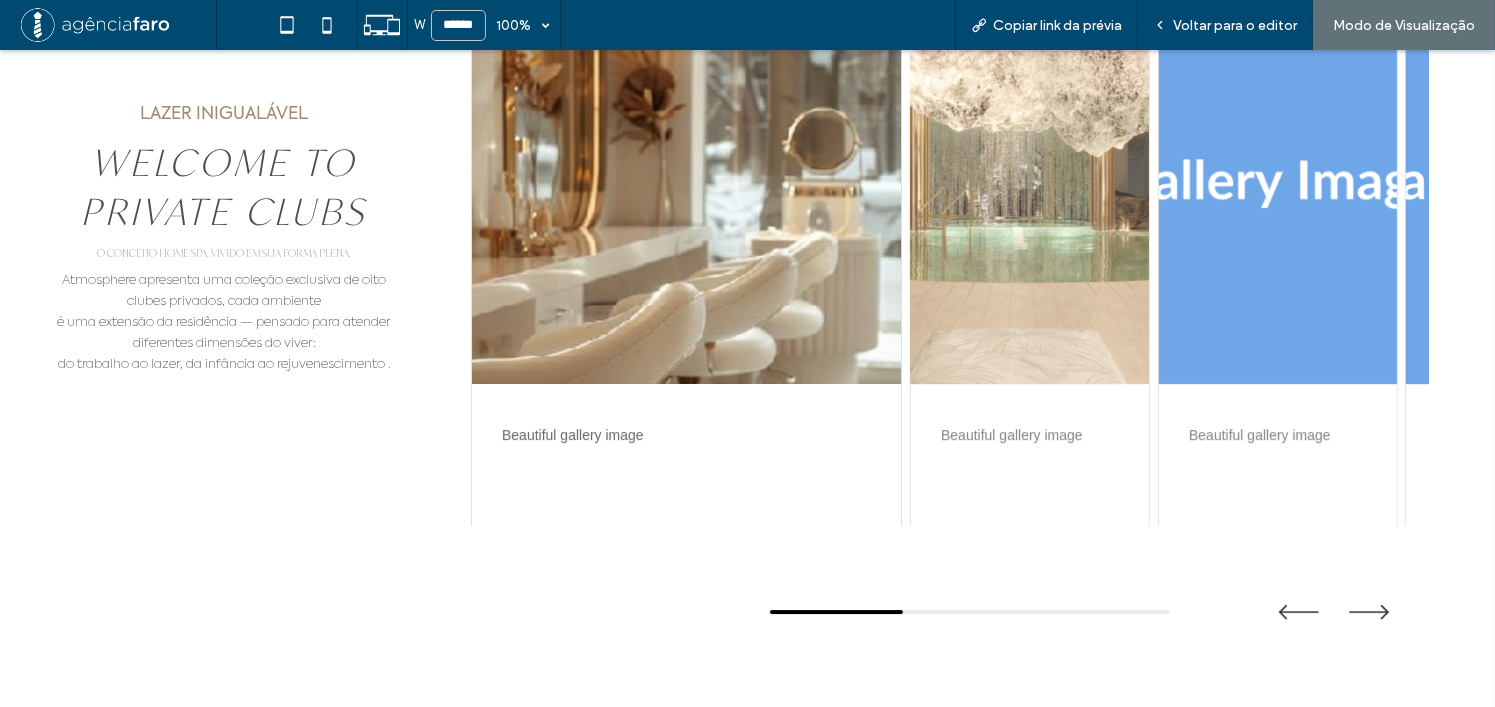 scroll, scrollTop: 6103, scrollLeft: 0, axis: vertical 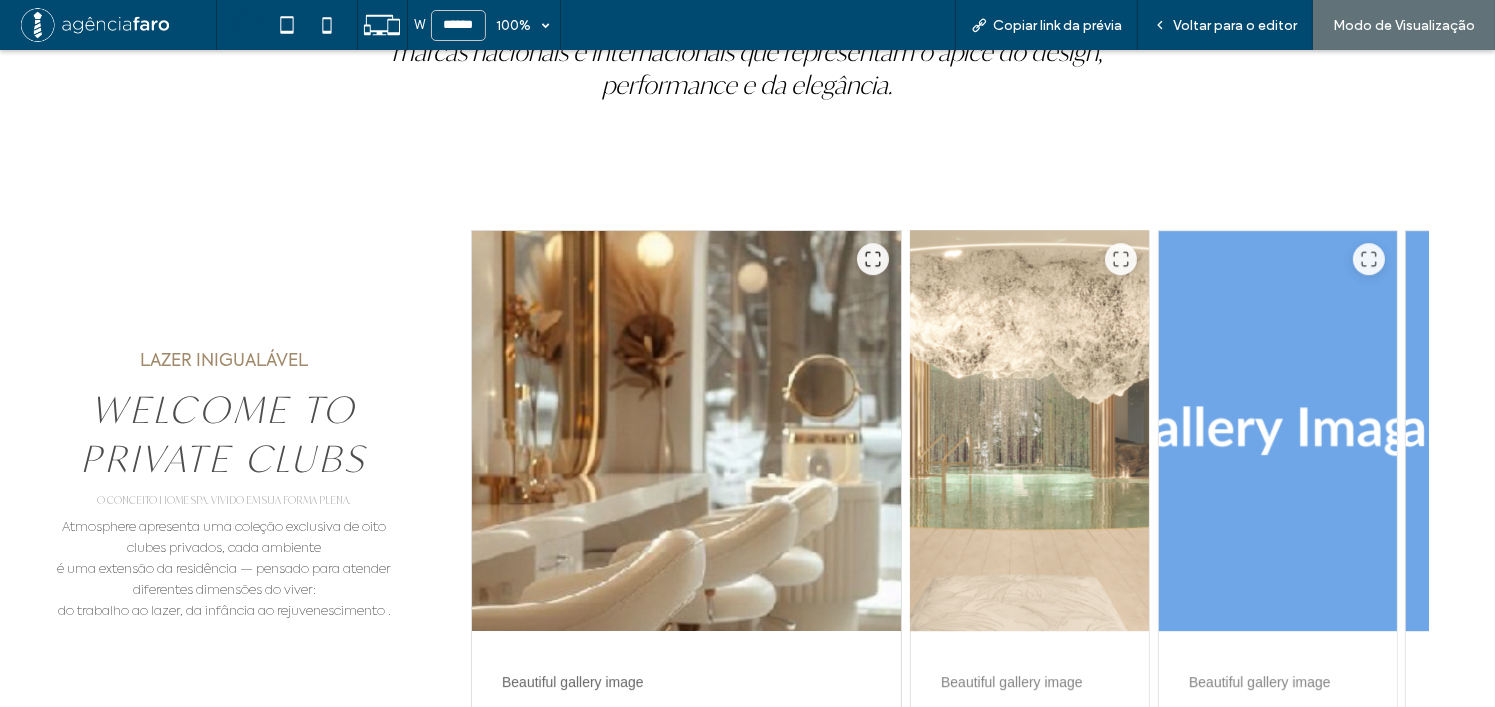click at bounding box center (1030, 431) 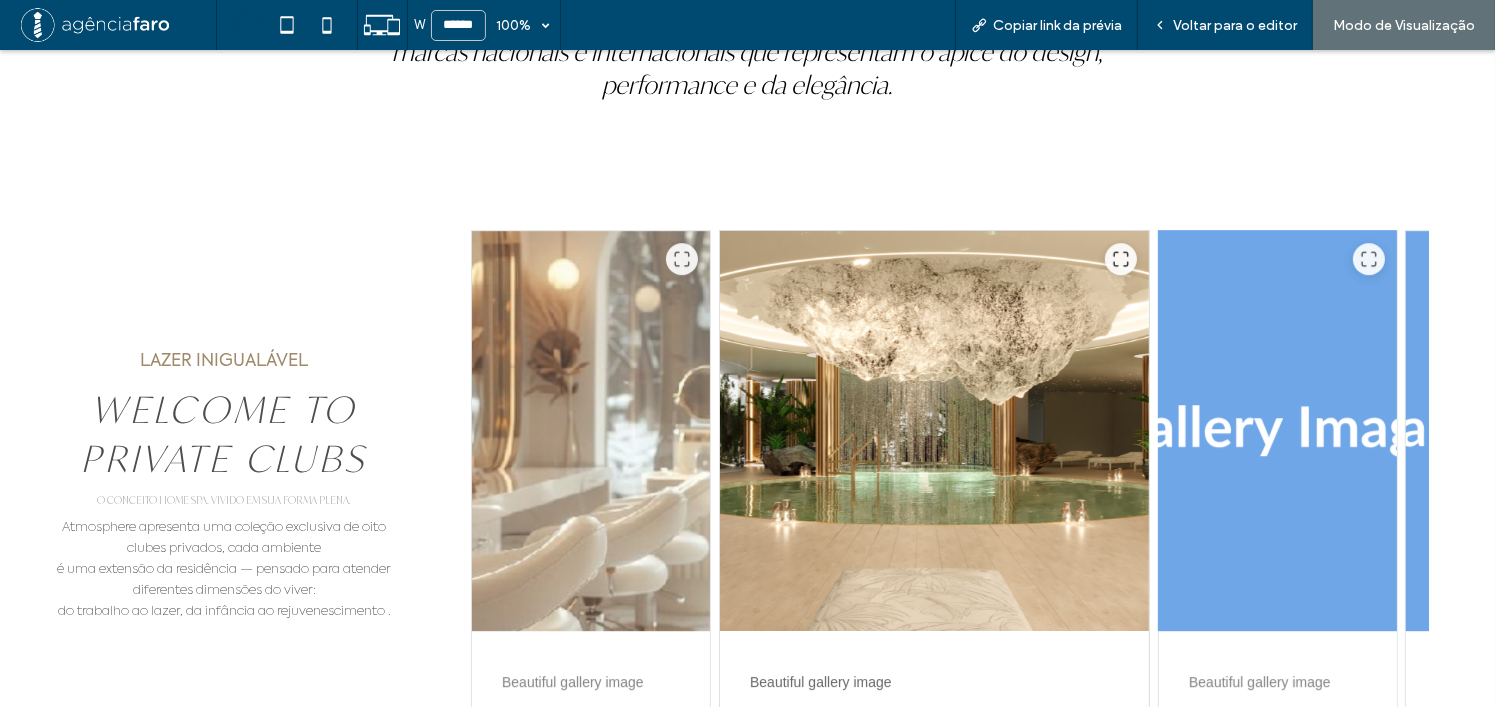 click at bounding box center [1277, 431] 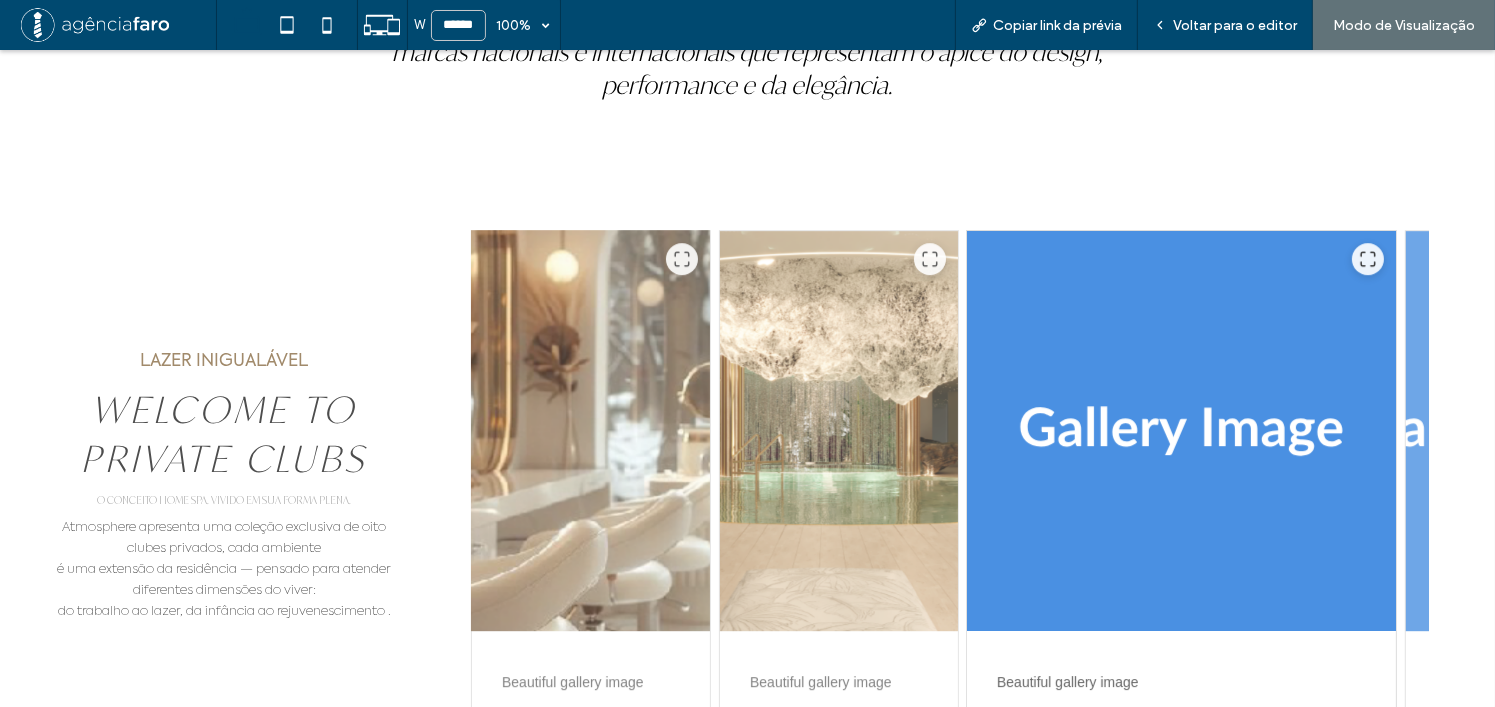 click at bounding box center (591, 431) 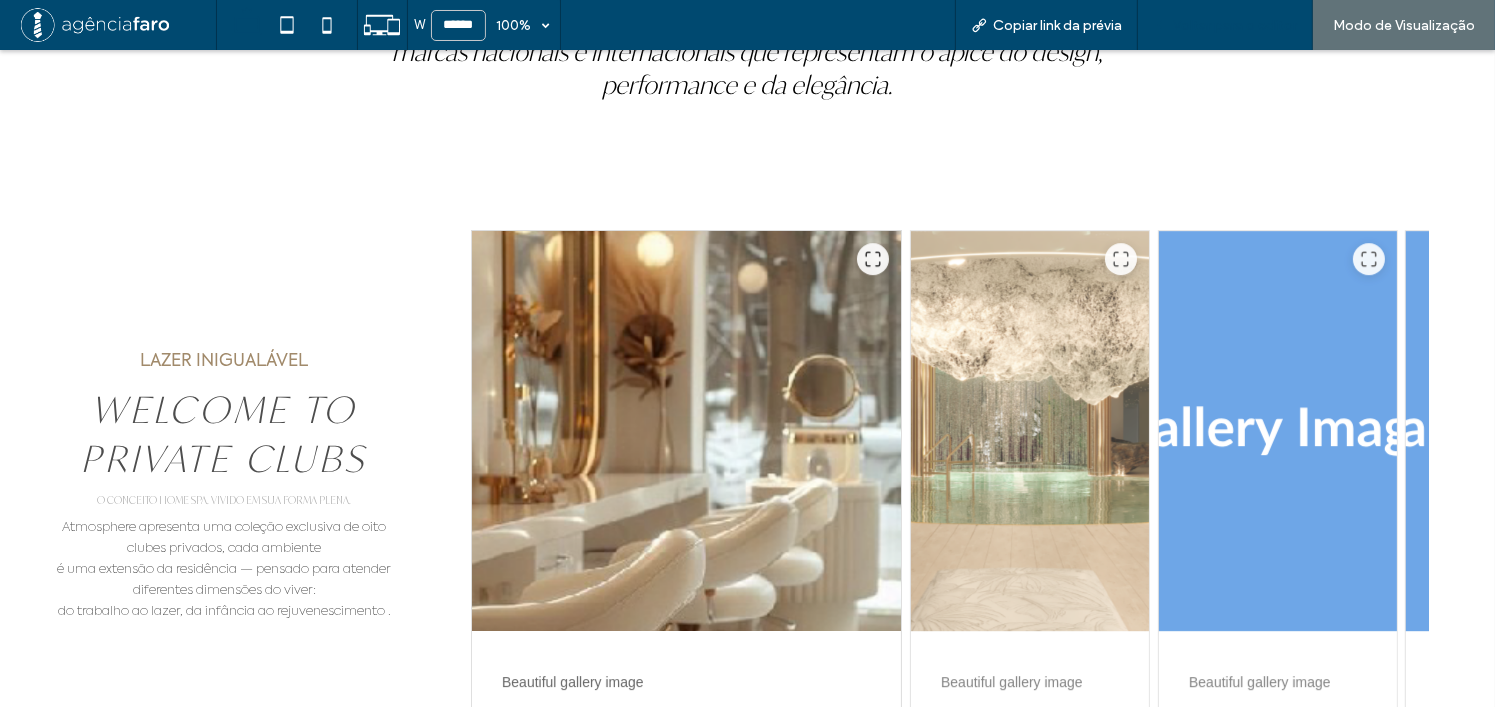 click on "Voltar para o editor" at bounding box center (1235, 25) 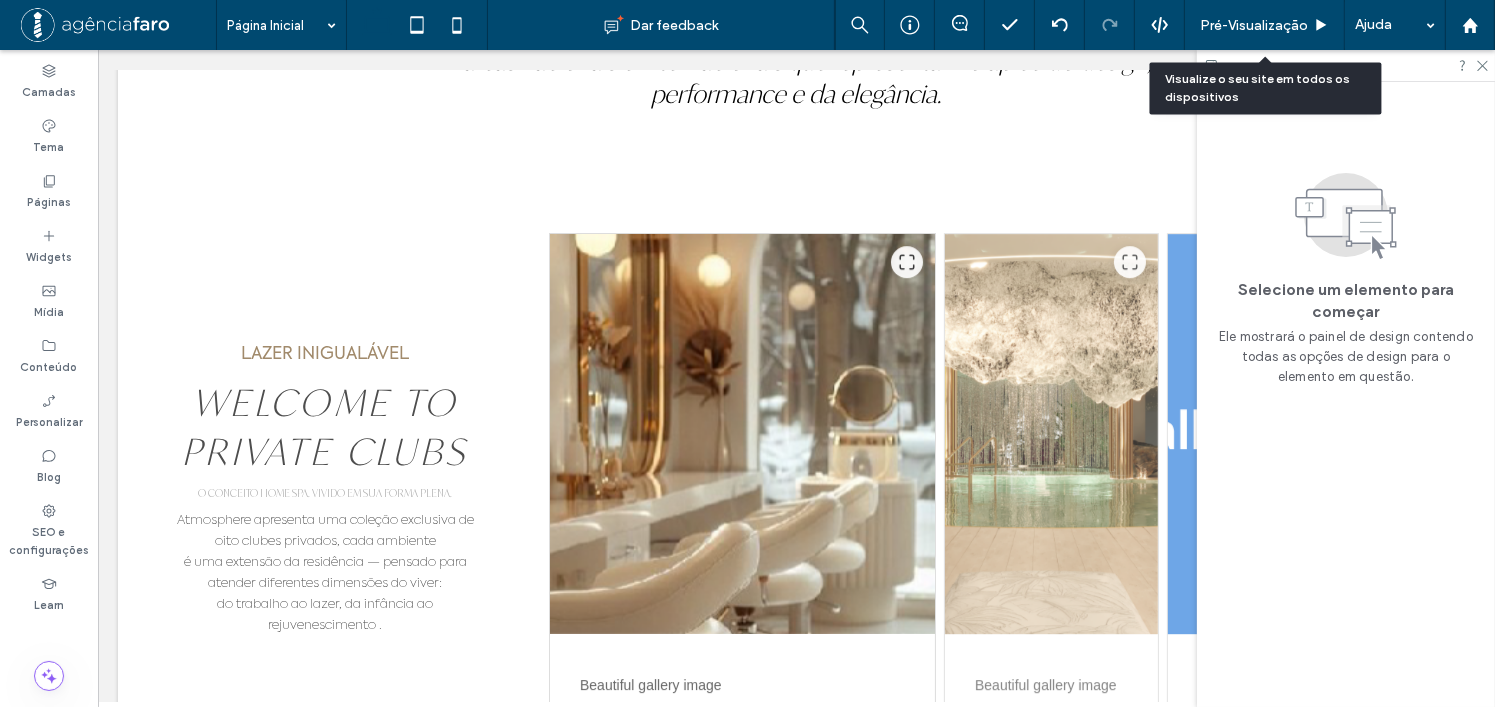 scroll, scrollTop: 6080, scrollLeft: 0, axis: vertical 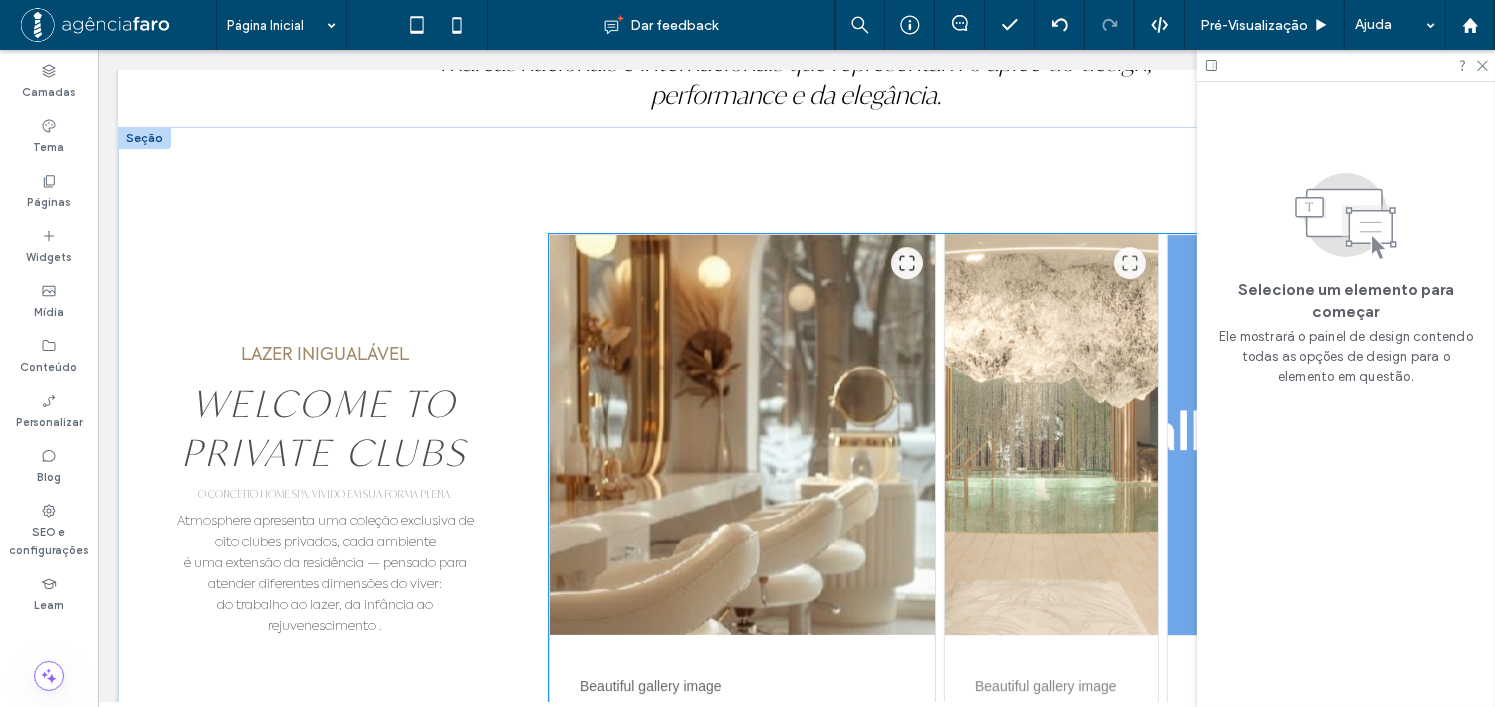click at bounding box center [1050, 435] 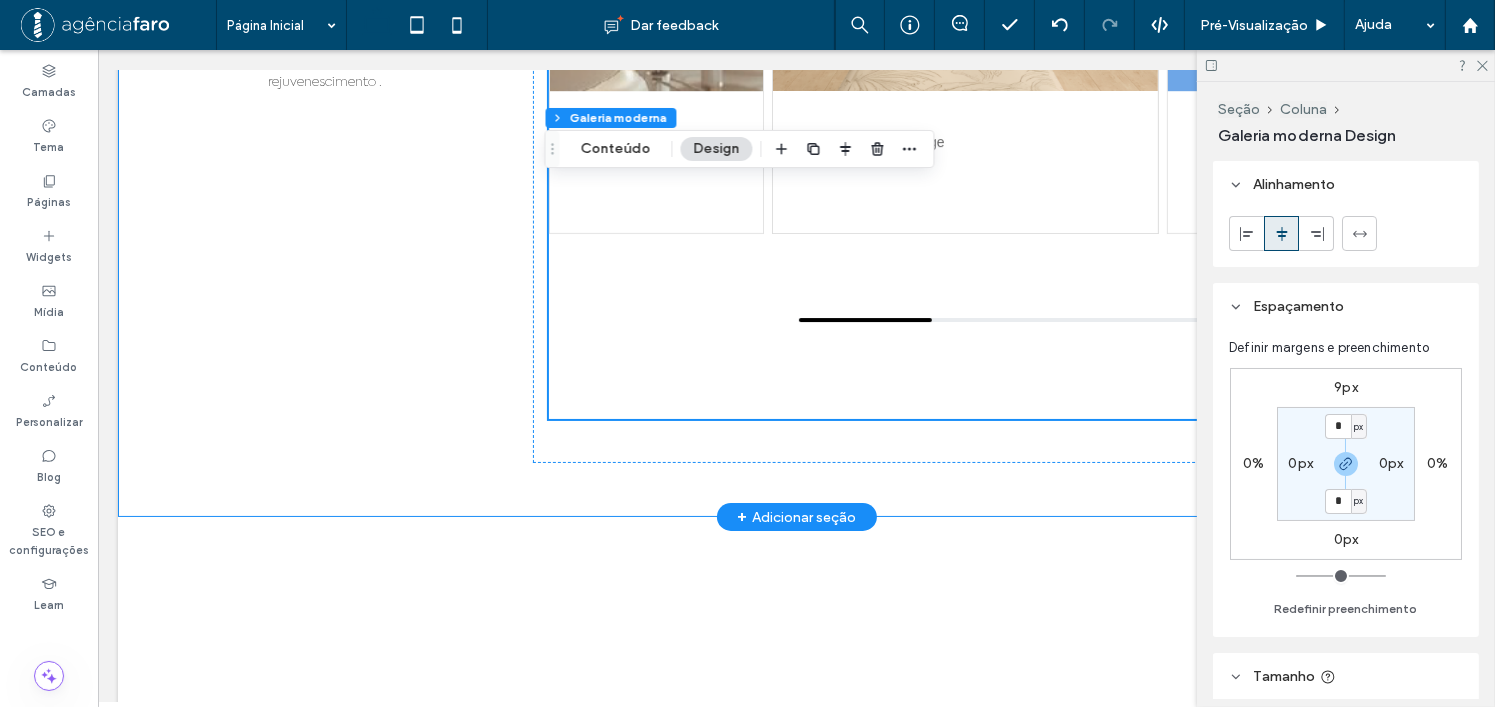 scroll, scrollTop: 6380, scrollLeft: 0, axis: vertical 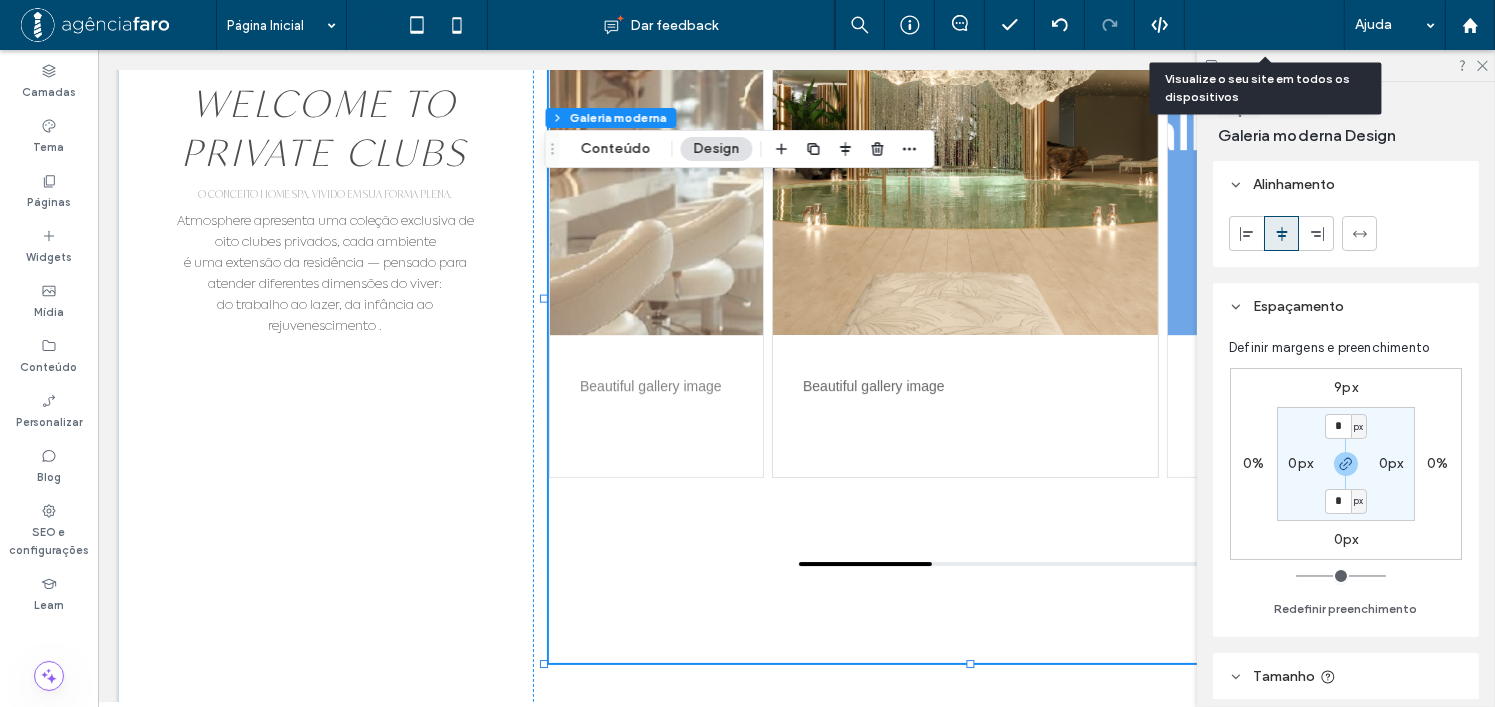 click on "Pré-Visualizaçāo" at bounding box center (1254, 25) 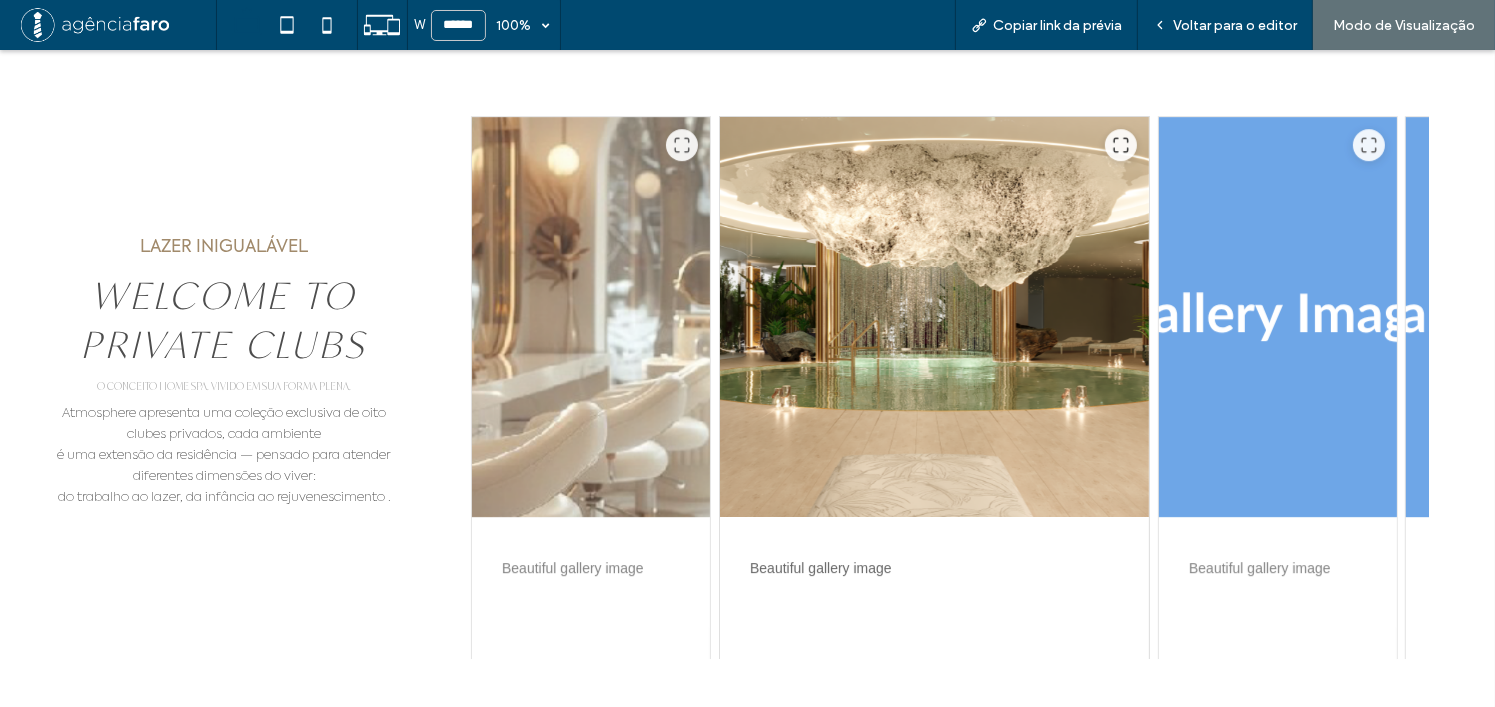 scroll, scrollTop: 6216, scrollLeft: 0, axis: vertical 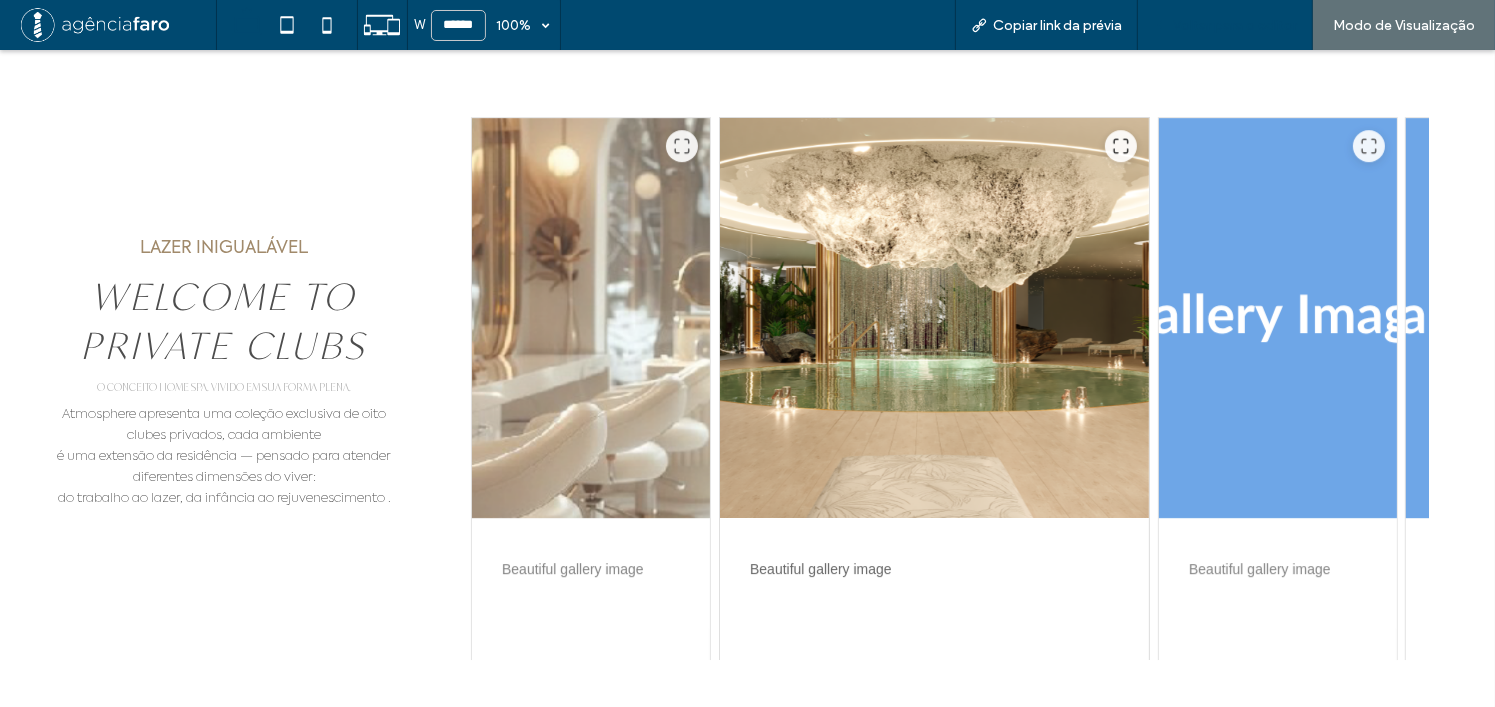 click on "Voltar para o editor" at bounding box center (1235, 25) 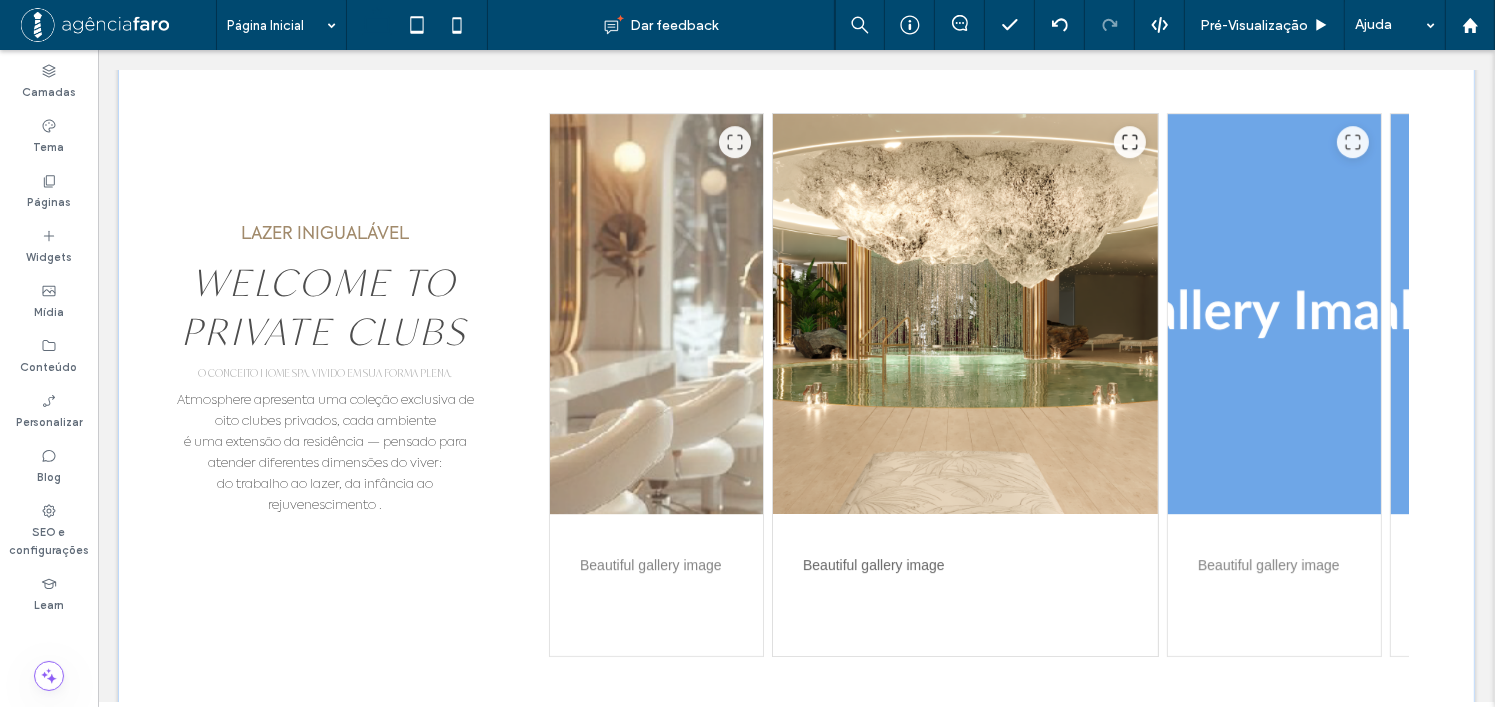 scroll, scrollTop: 6189, scrollLeft: 0, axis: vertical 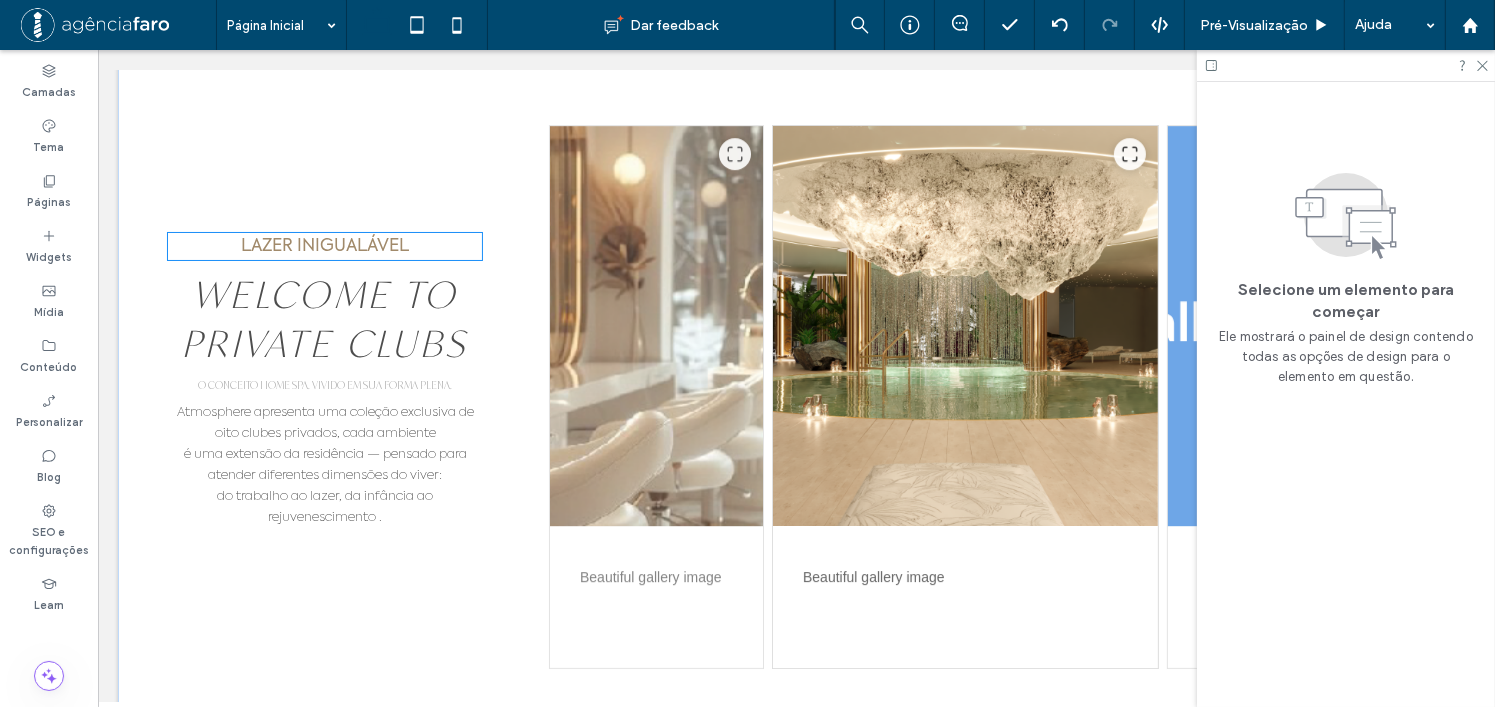 click on "LAZER INIGUALÁVEL" at bounding box center (324, 246) 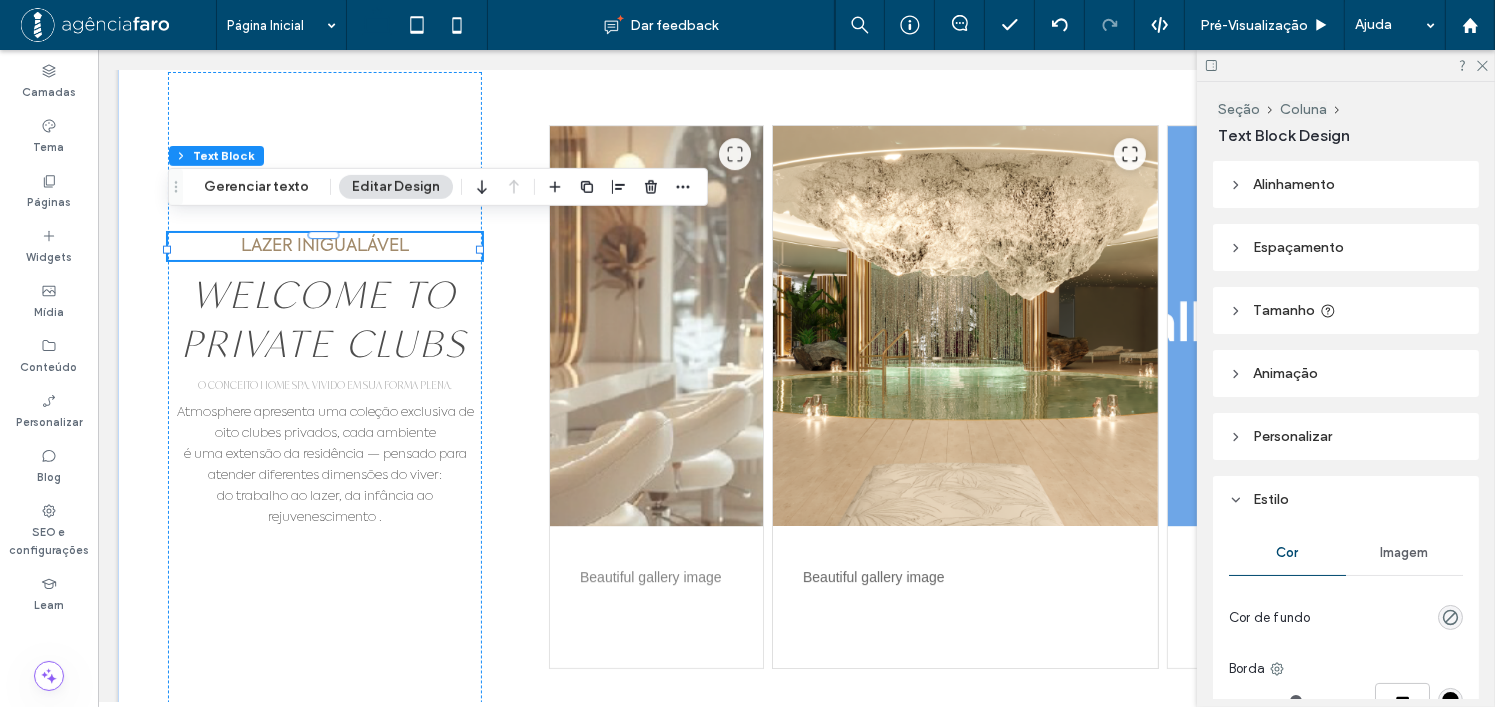 click on "Alinhamento" at bounding box center (1294, 184) 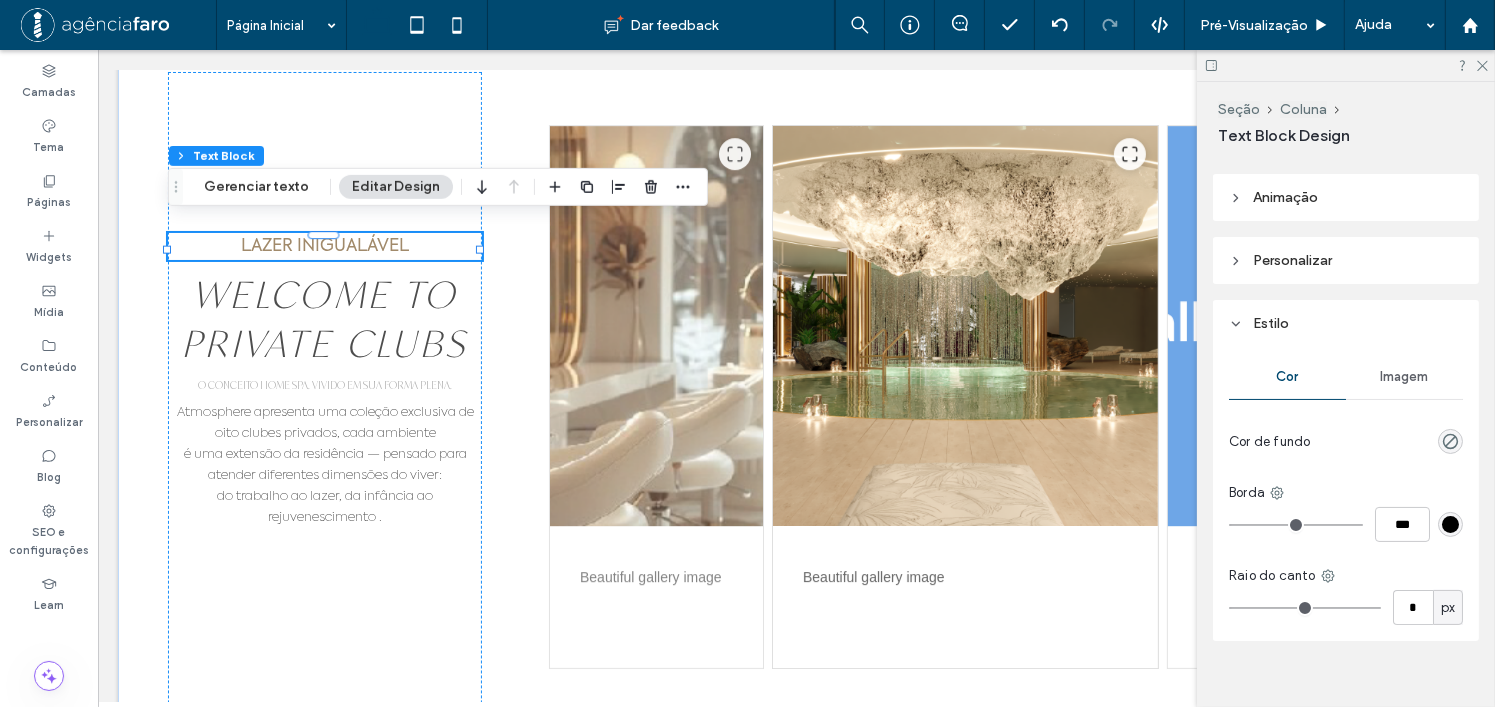 scroll, scrollTop: 255, scrollLeft: 0, axis: vertical 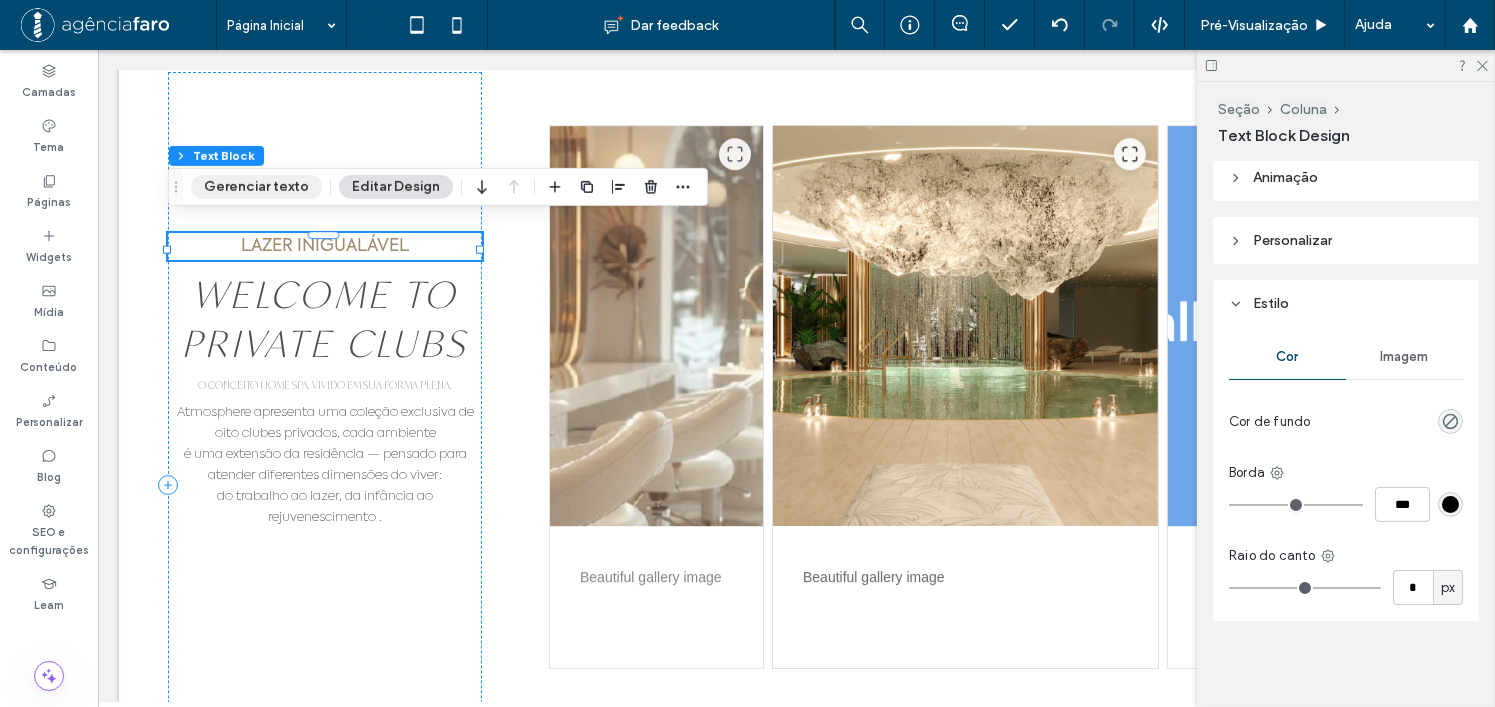 click on "Gerenciar texto" at bounding box center [256, 187] 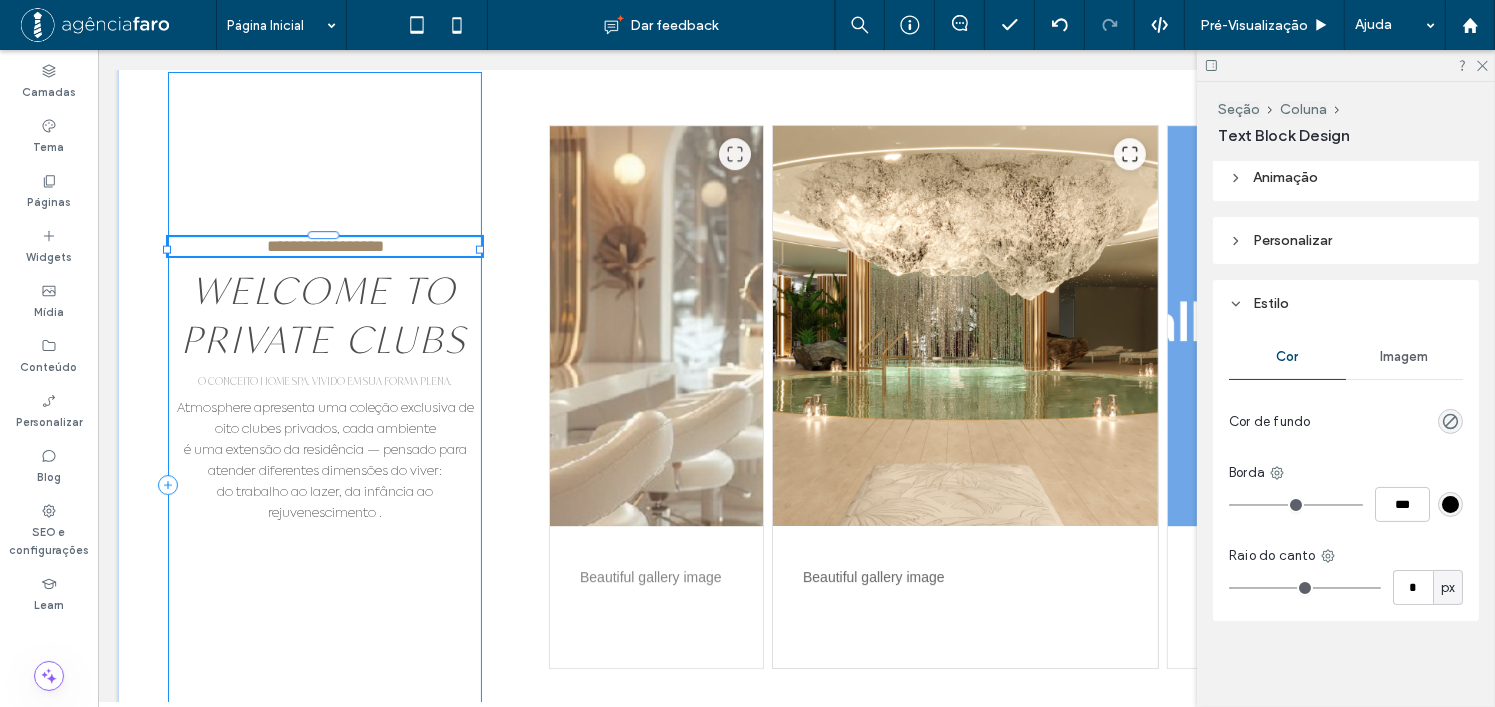 type on "**********" 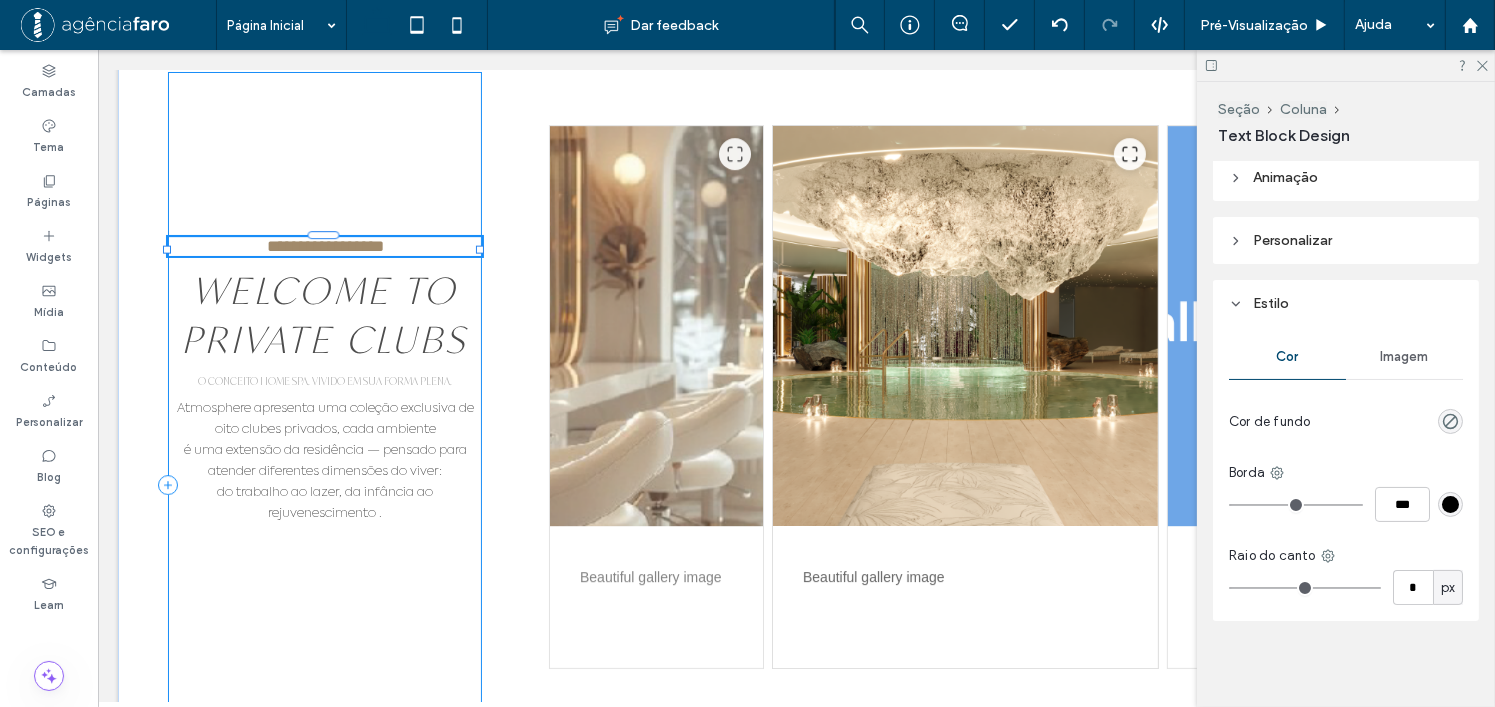 type on "**" 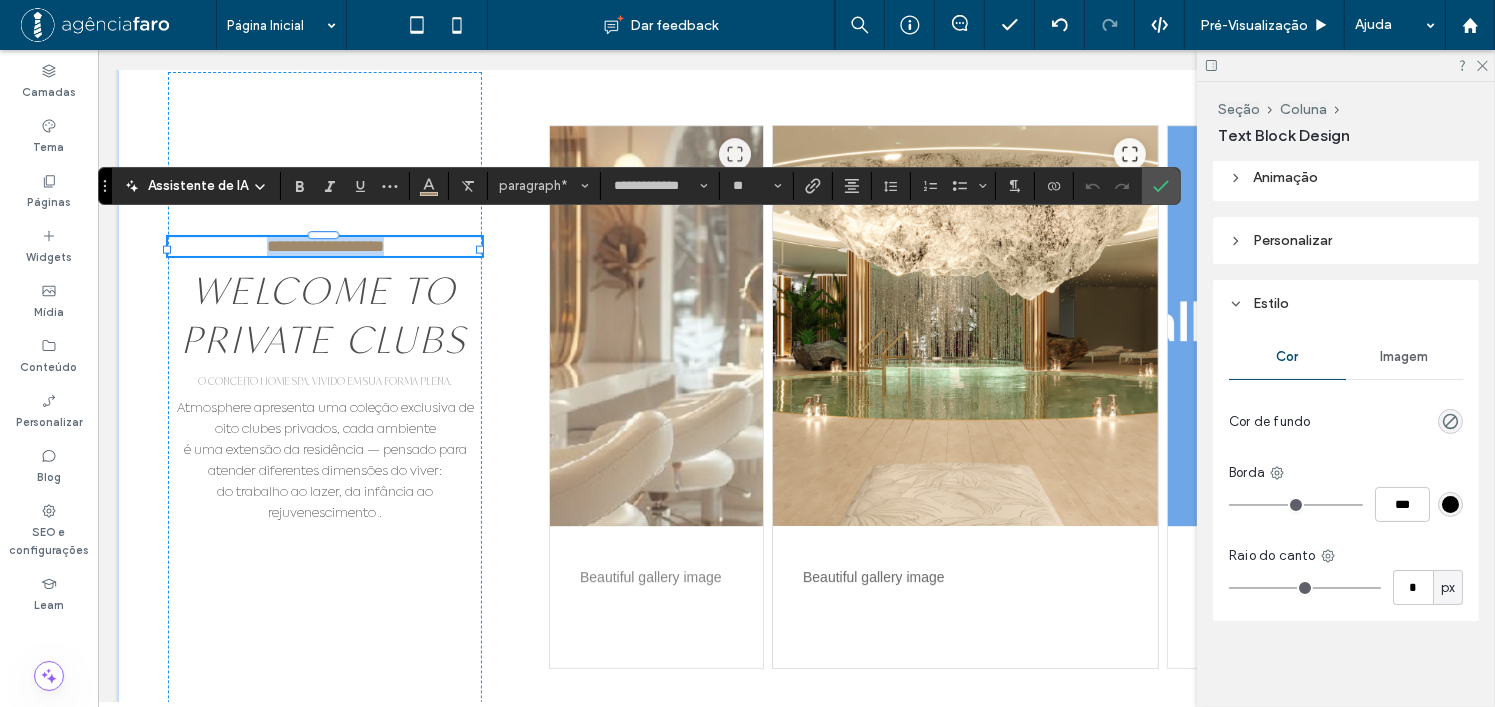 scroll, scrollTop: 0, scrollLeft: 0, axis: both 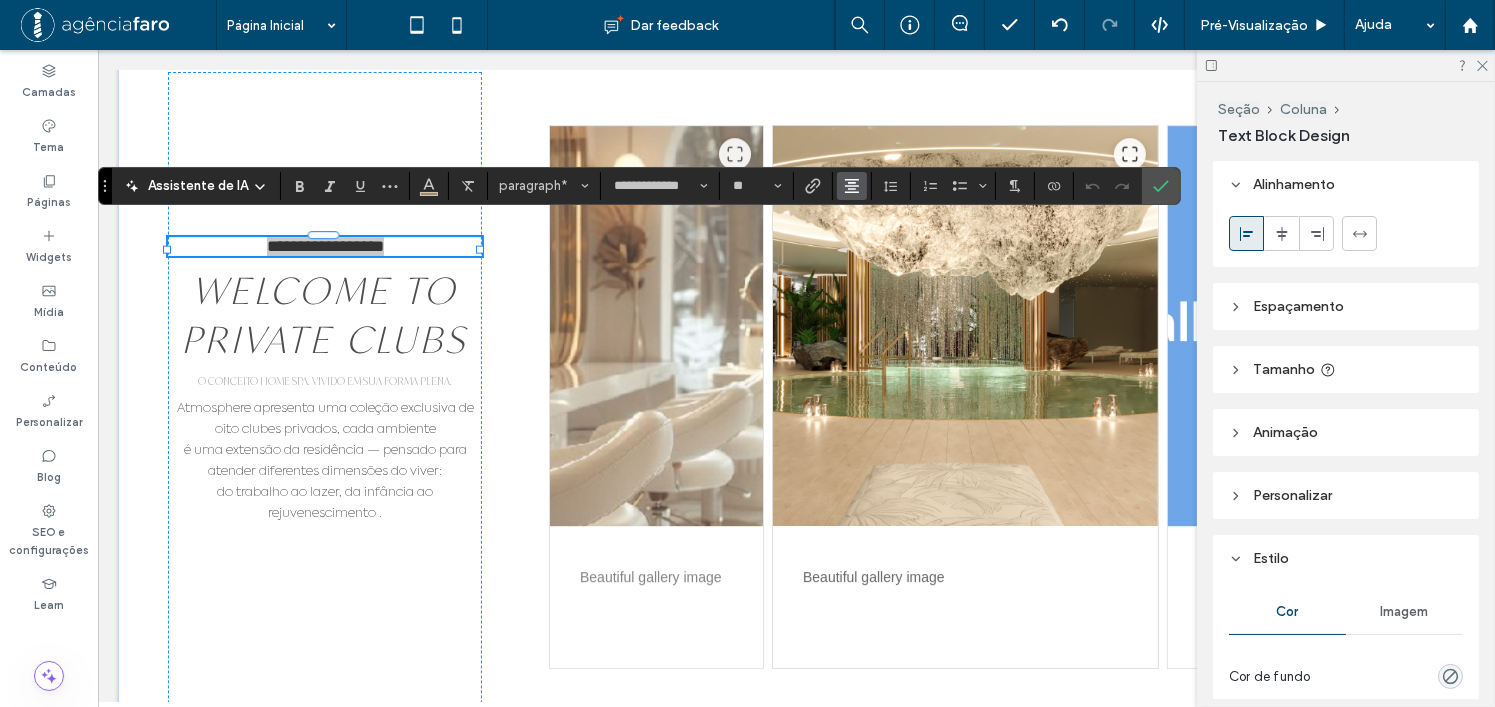 click 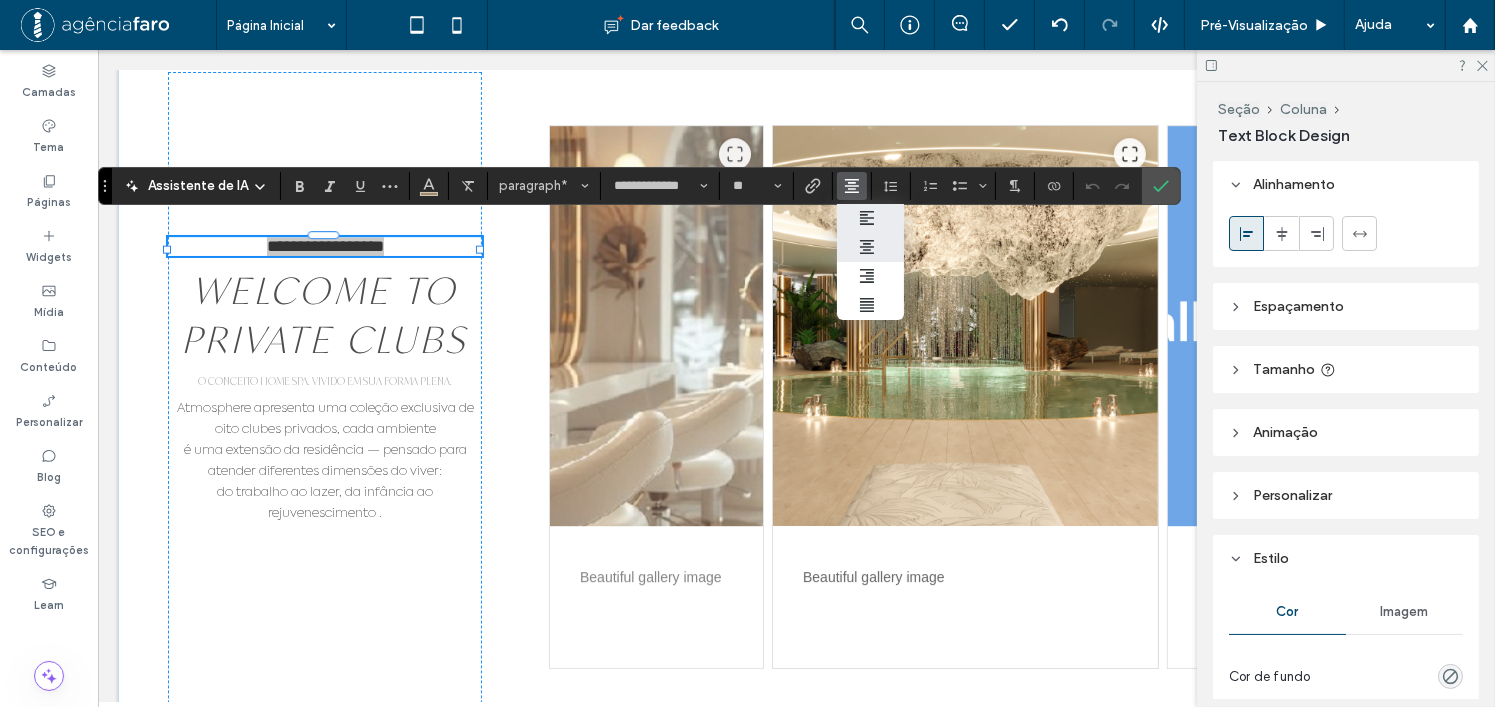 drag, startPoint x: 844, startPoint y: 213, endPoint x: 22, endPoint y: 217, distance: 822.0097 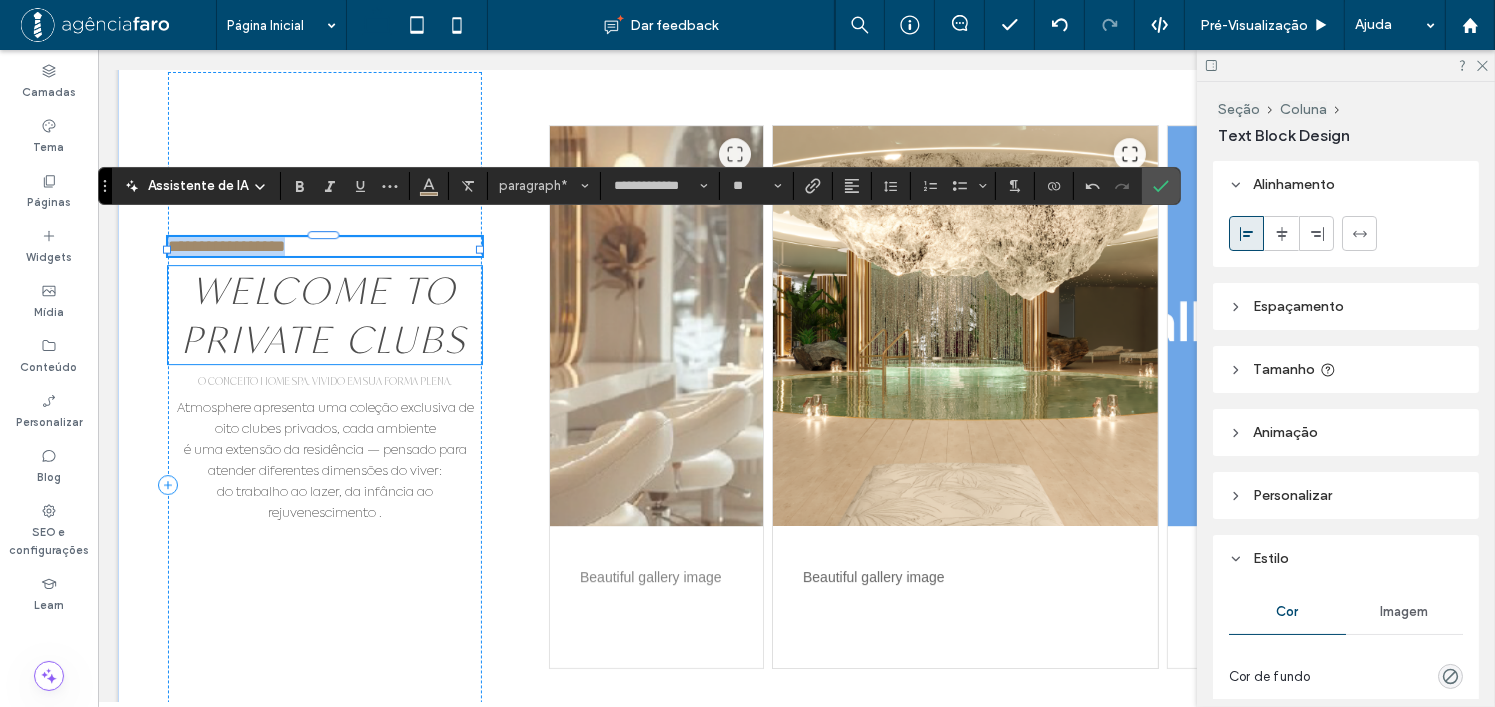 click on "WELCOME TO PRIVATE CLUBS" at bounding box center [324, 315] 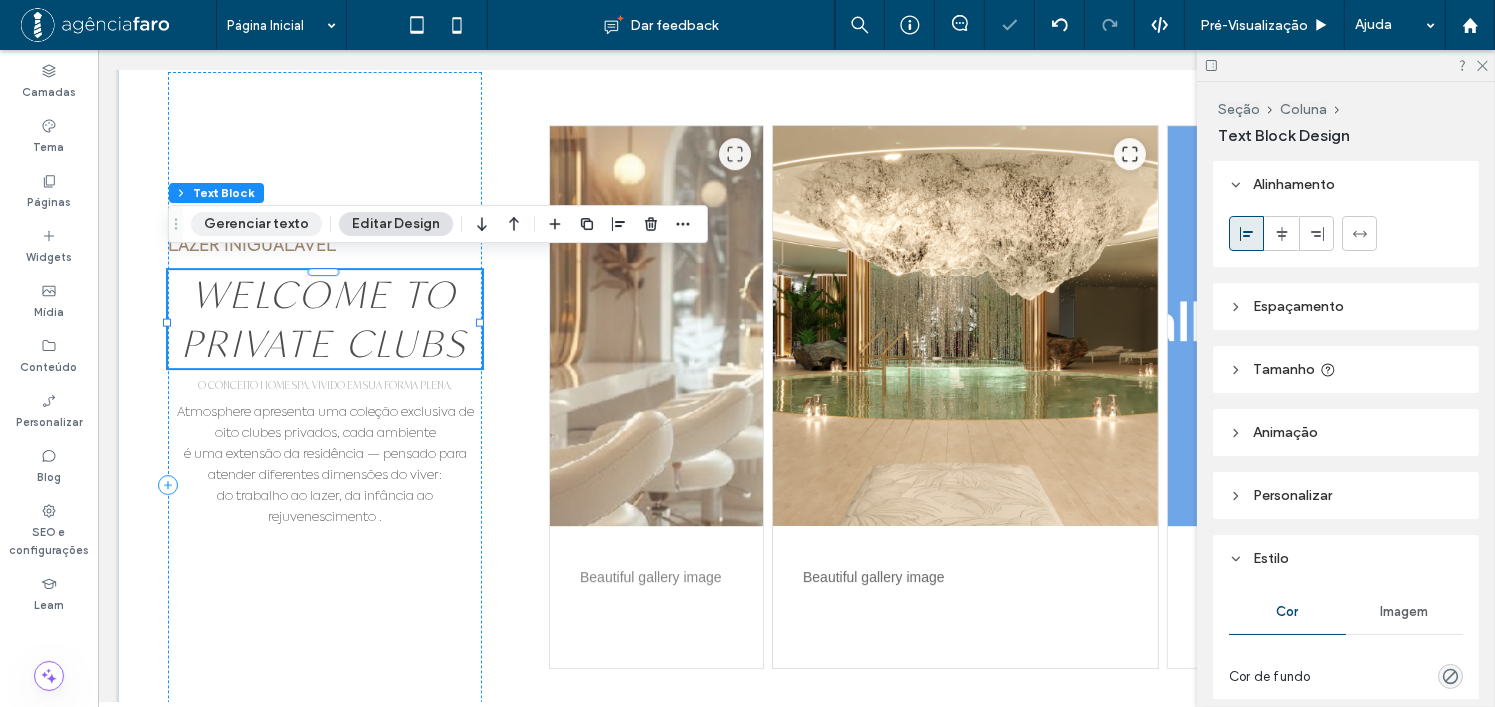drag, startPoint x: 244, startPoint y: 220, endPoint x: 253, endPoint y: 166, distance: 54.74486 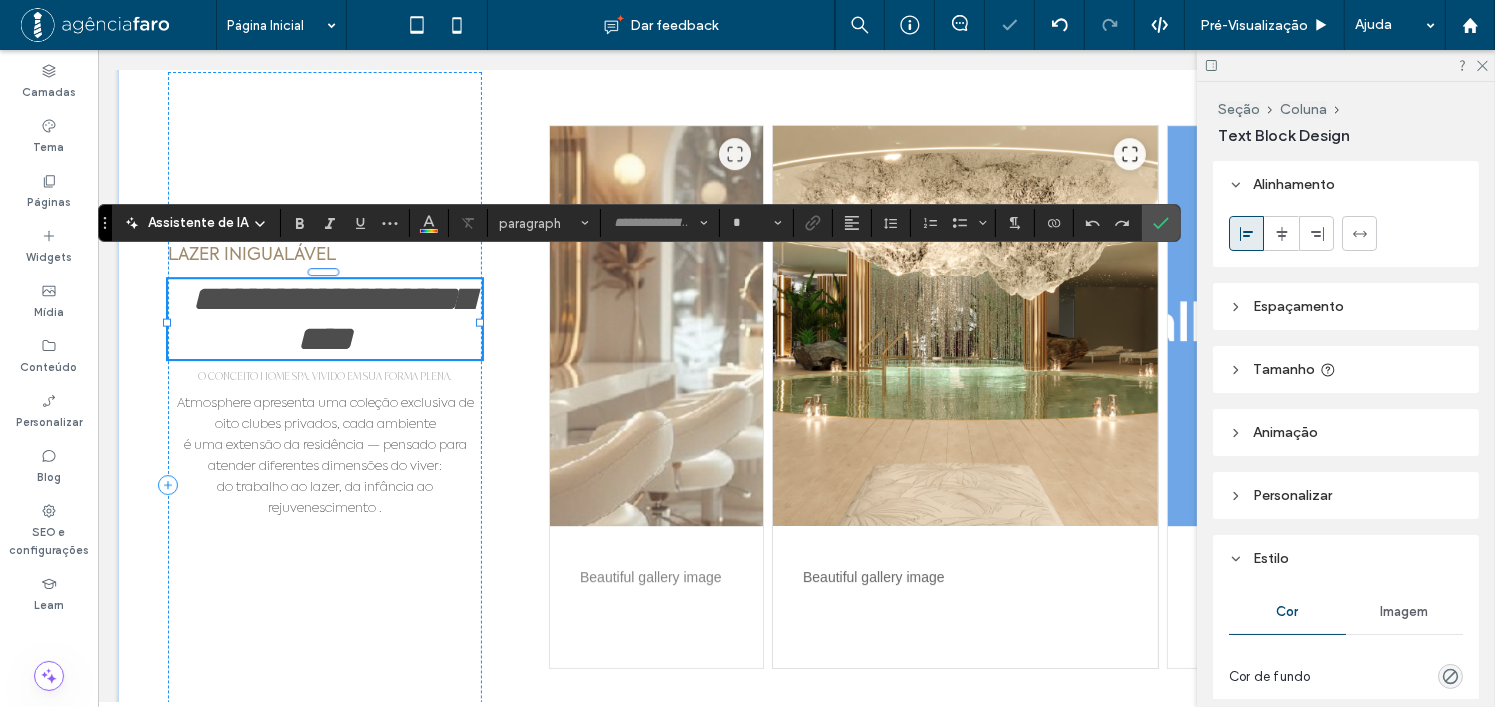 type on "**********" 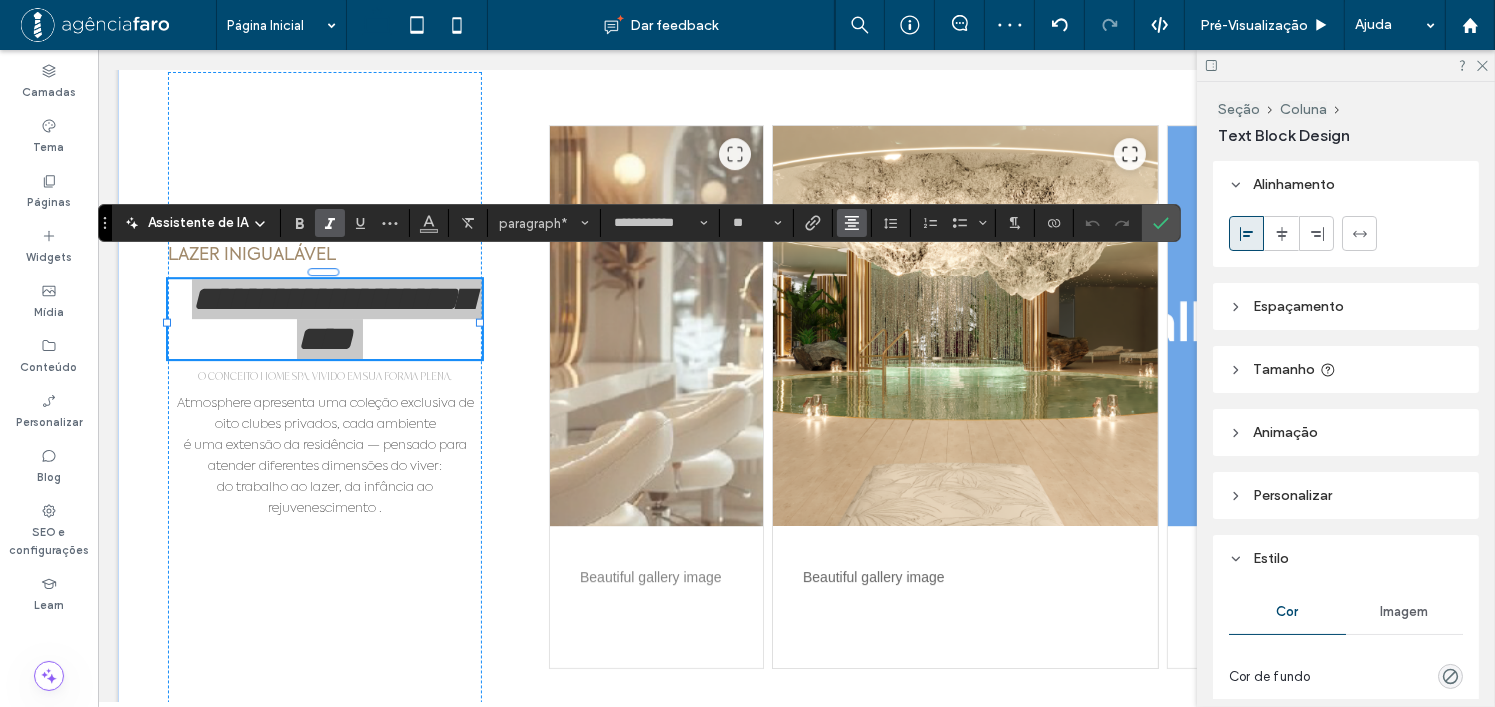 click 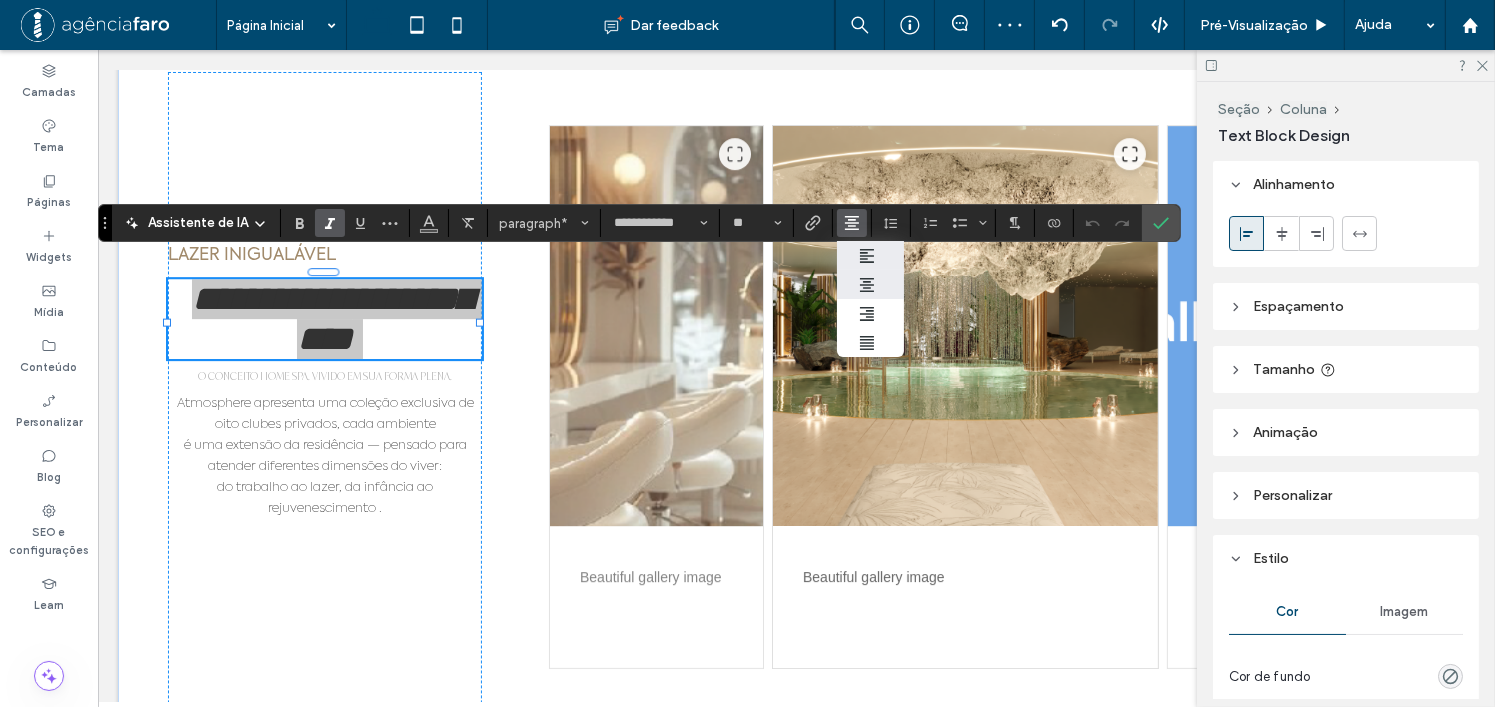 click 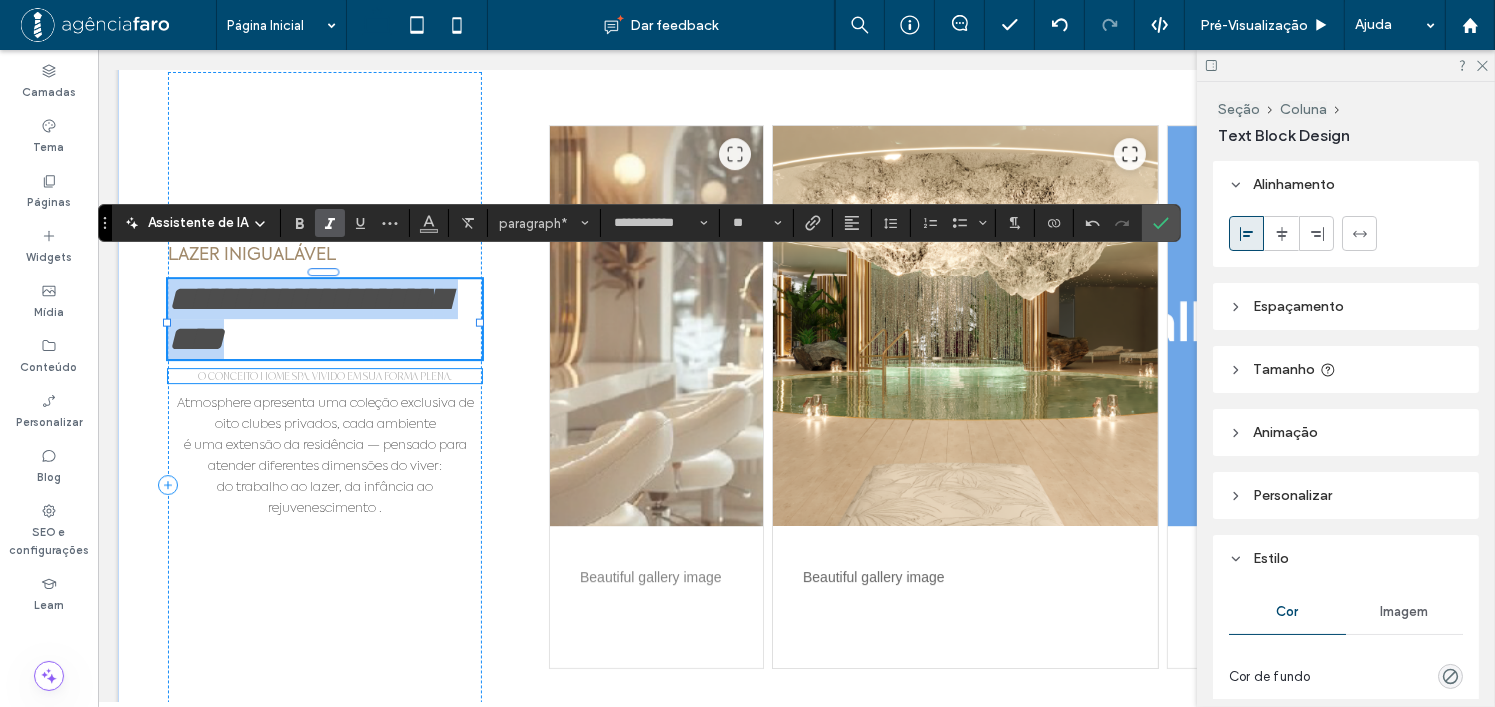 click on "O CONCEITO HOME SPA. VIVIDO EM SUA FORMA PLENA." at bounding box center (324, 376) 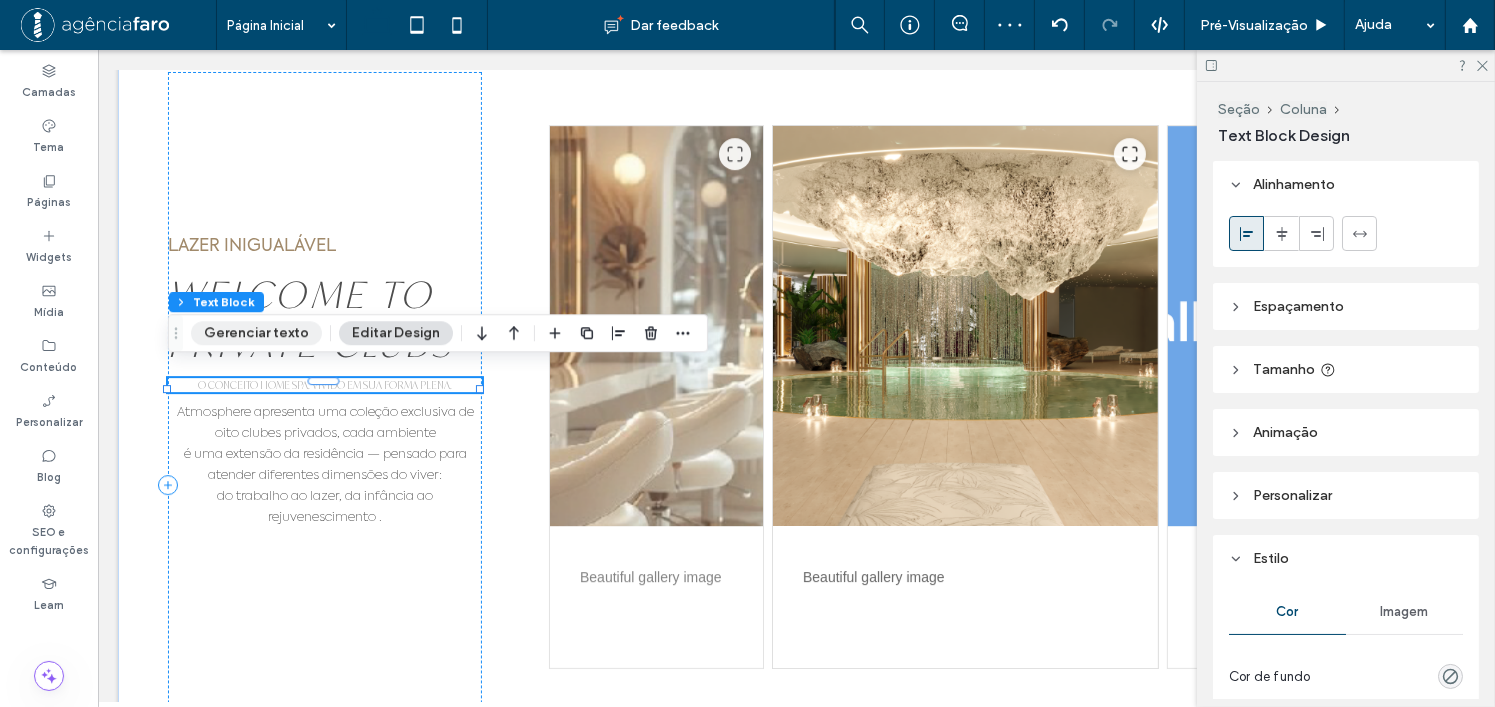 click on "Gerenciar texto" at bounding box center (256, 333) 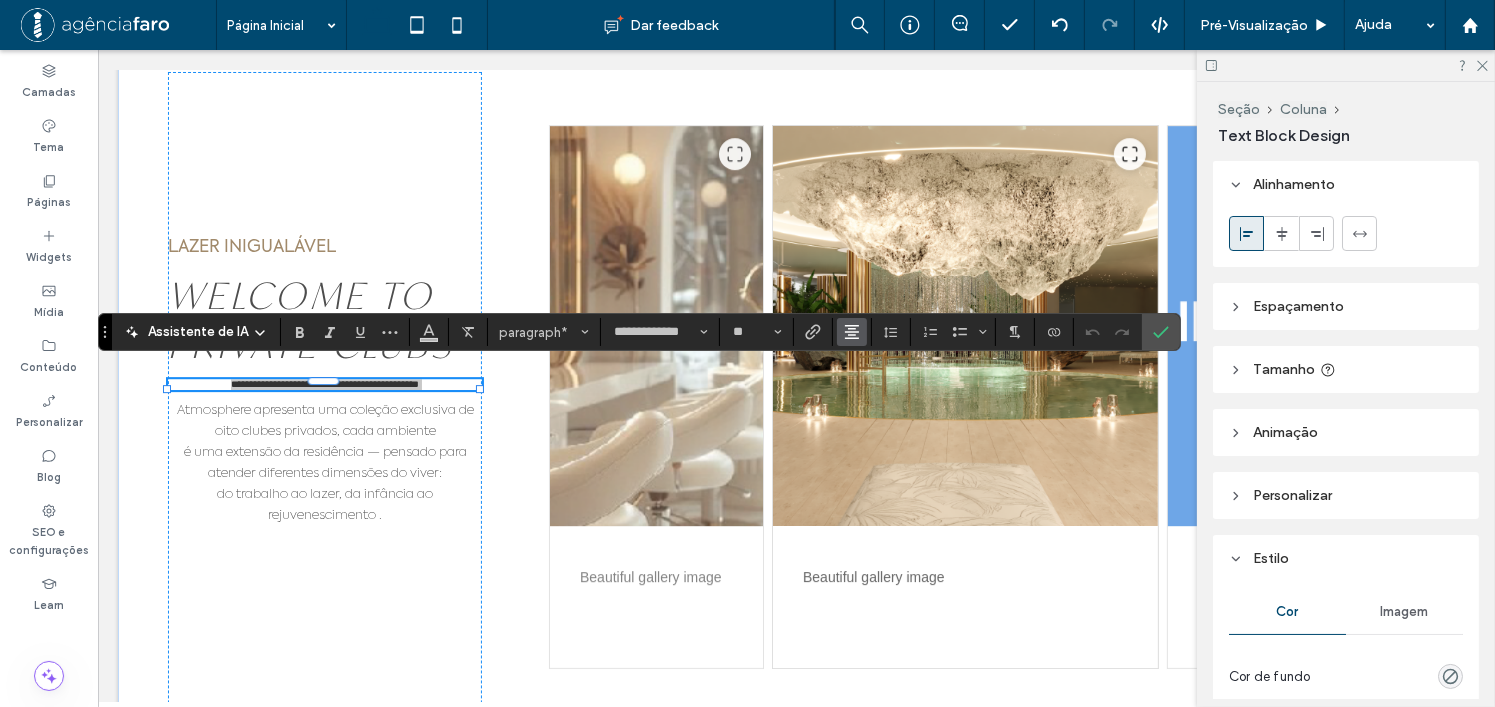 click 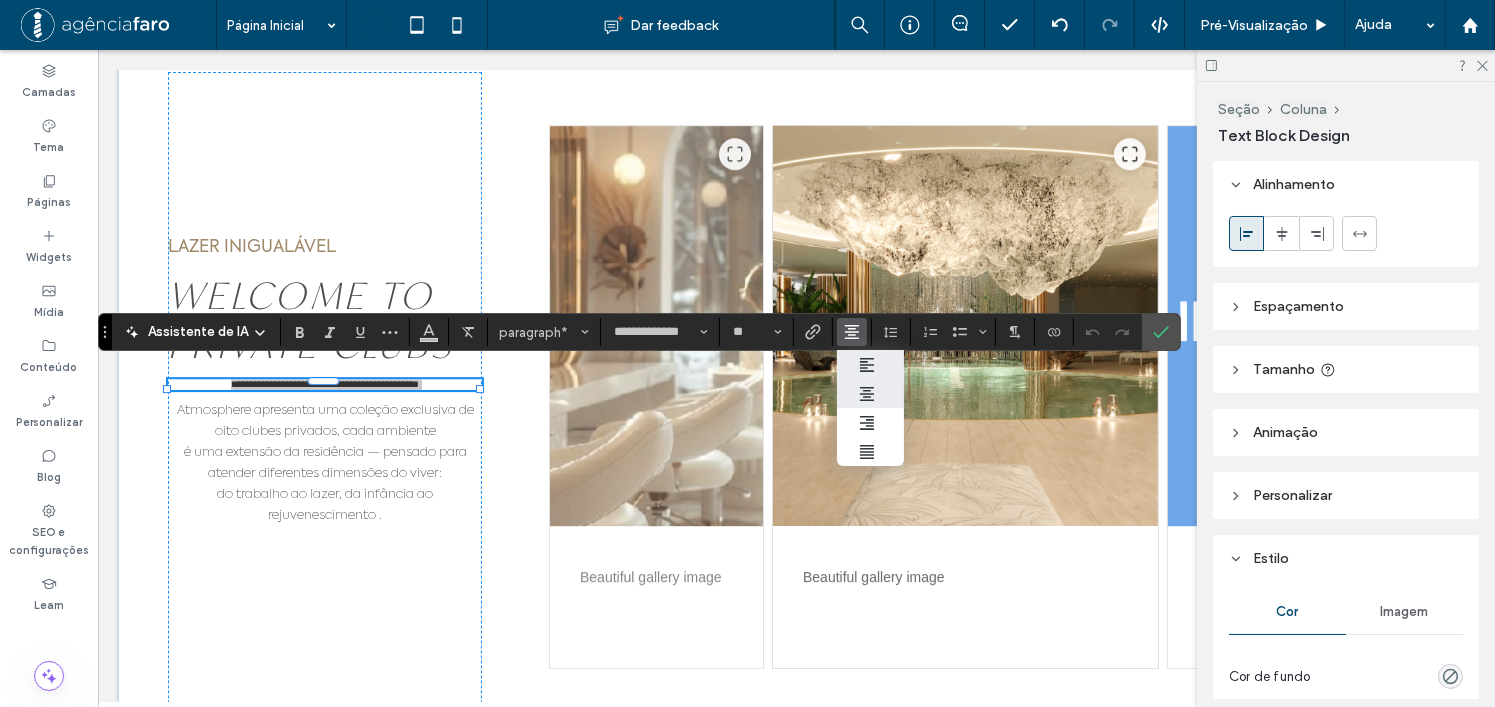 drag, startPoint x: 860, startPoint y: 371, endPoint x: 744, endPoint y: 324, distance: 125.1599 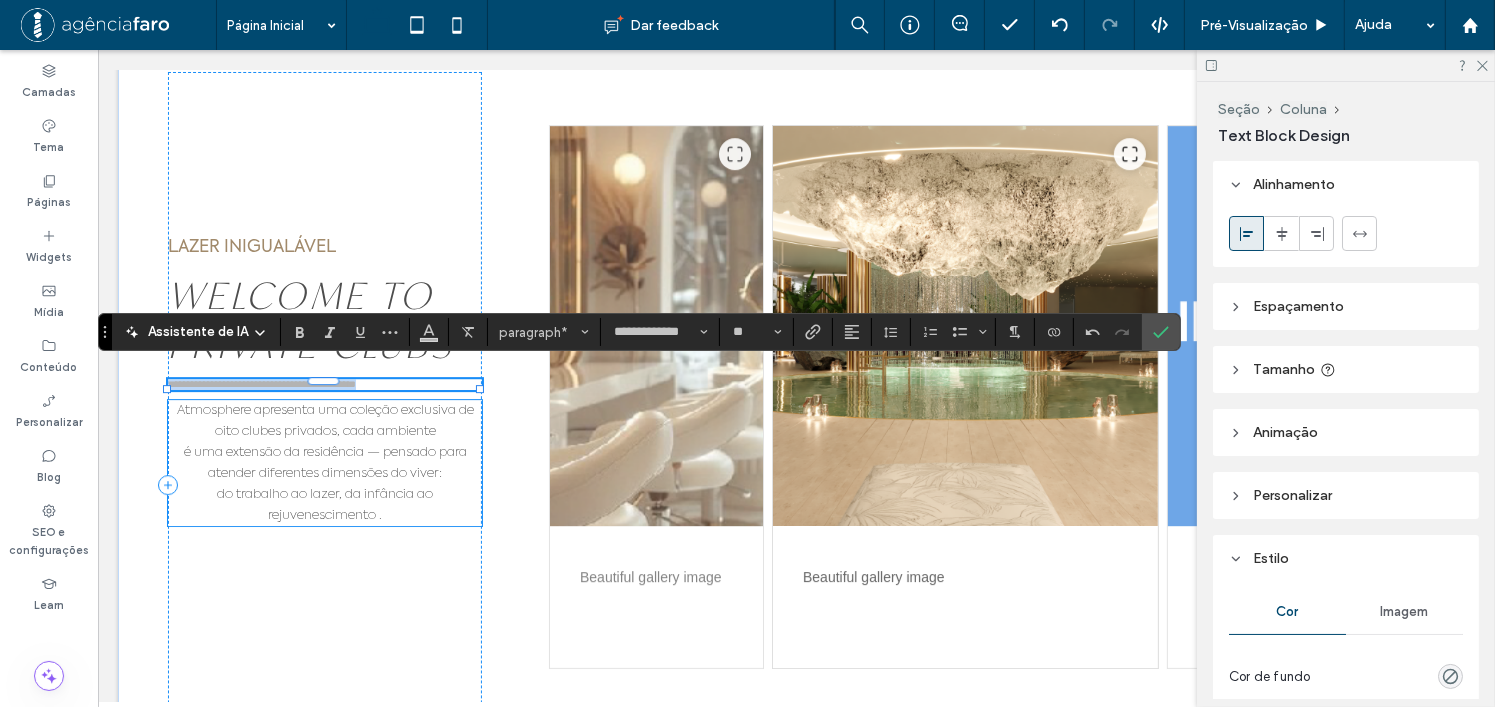 click on "Atmosphere apresenta uma coleção exclusiva de oito clubes privados, cada ambiente" at bounding box center [324, 421] 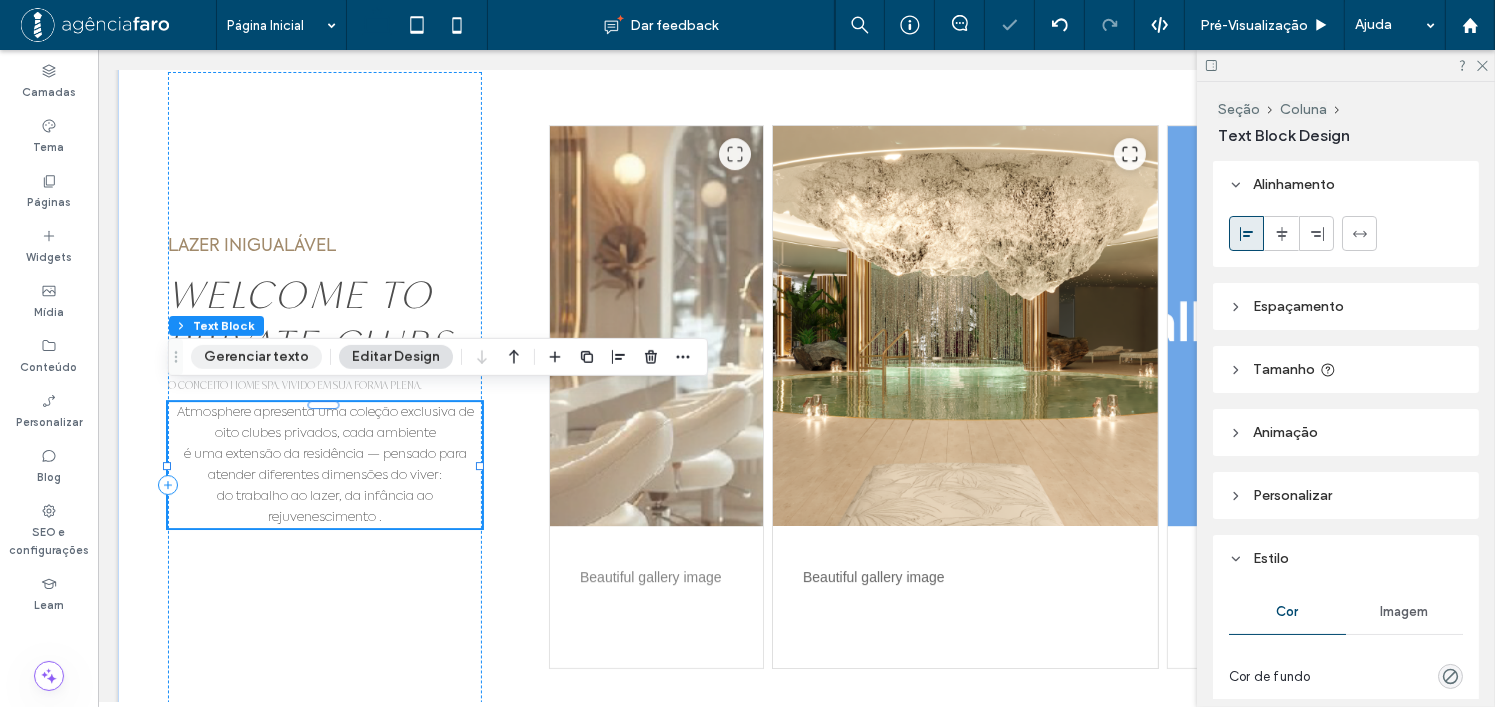 drag, startPoint x: 226, startPoint y: 362, endPoint x: 357, endPoint y: 312, distance: 140.21768 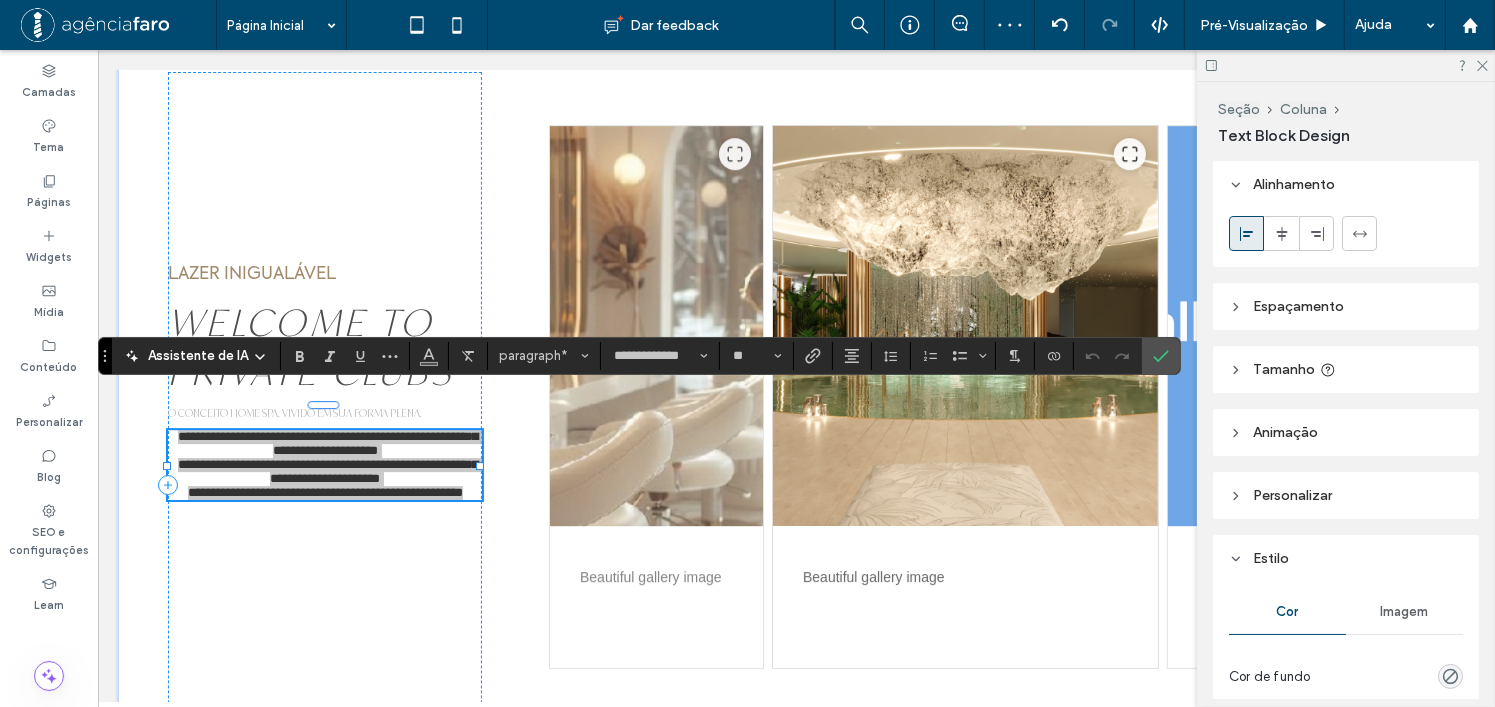 drag, startPoint x: 838, startPoint y: 349, endPoint x: 827, endPoint y: 369, distance: 22.825424 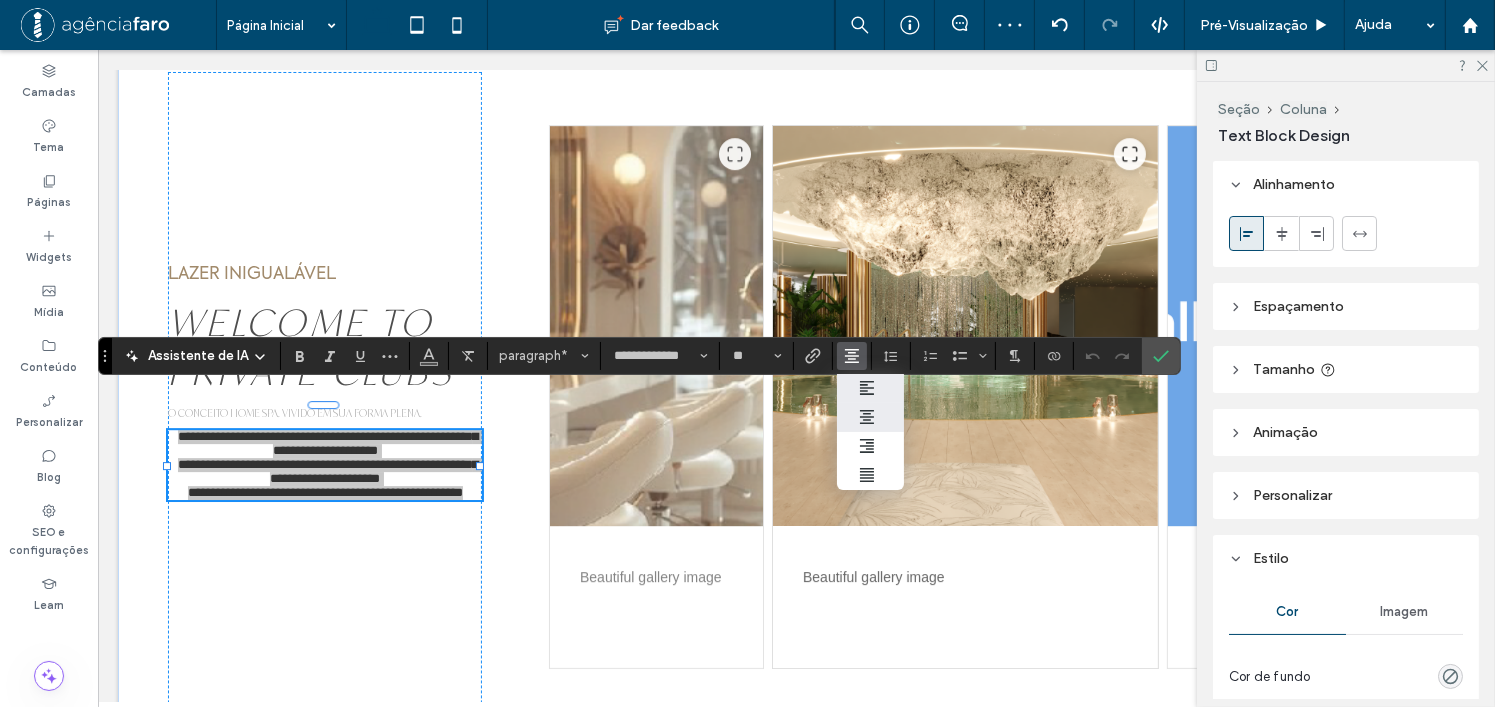 click at bounding box center (870, 388) 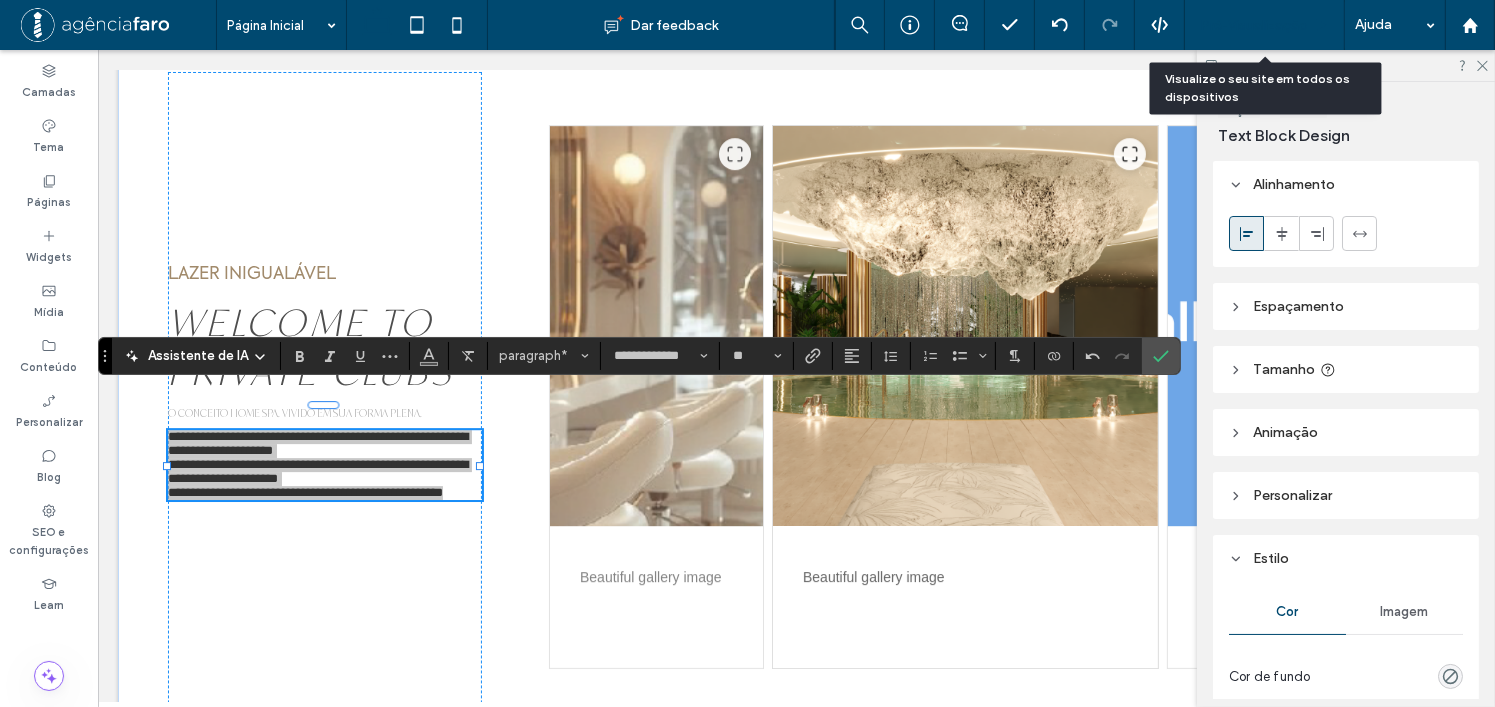 click on "Pré-Visualizaçāo" at bounding box center (1254, 25) 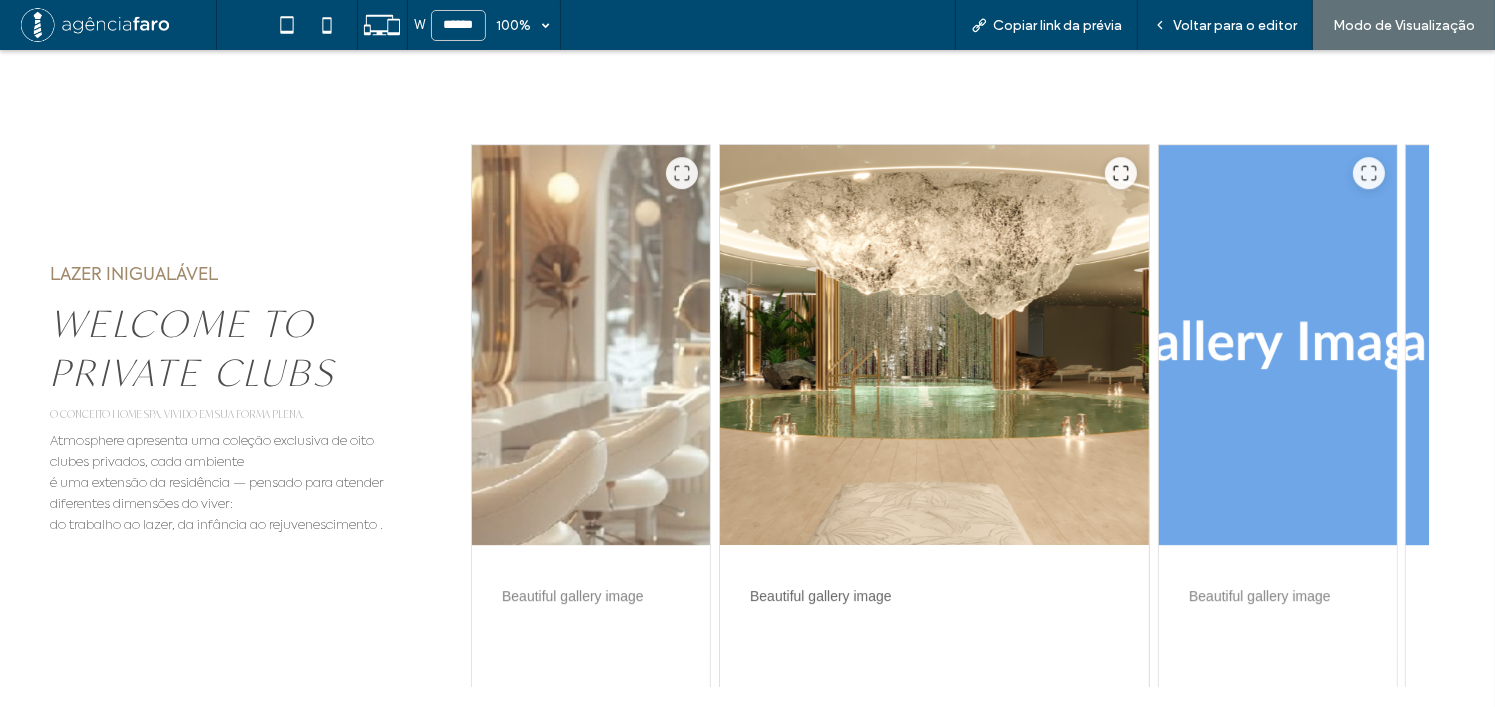 scroll, scrollTop: 6227, scrollLeft: 0, axis: vertical 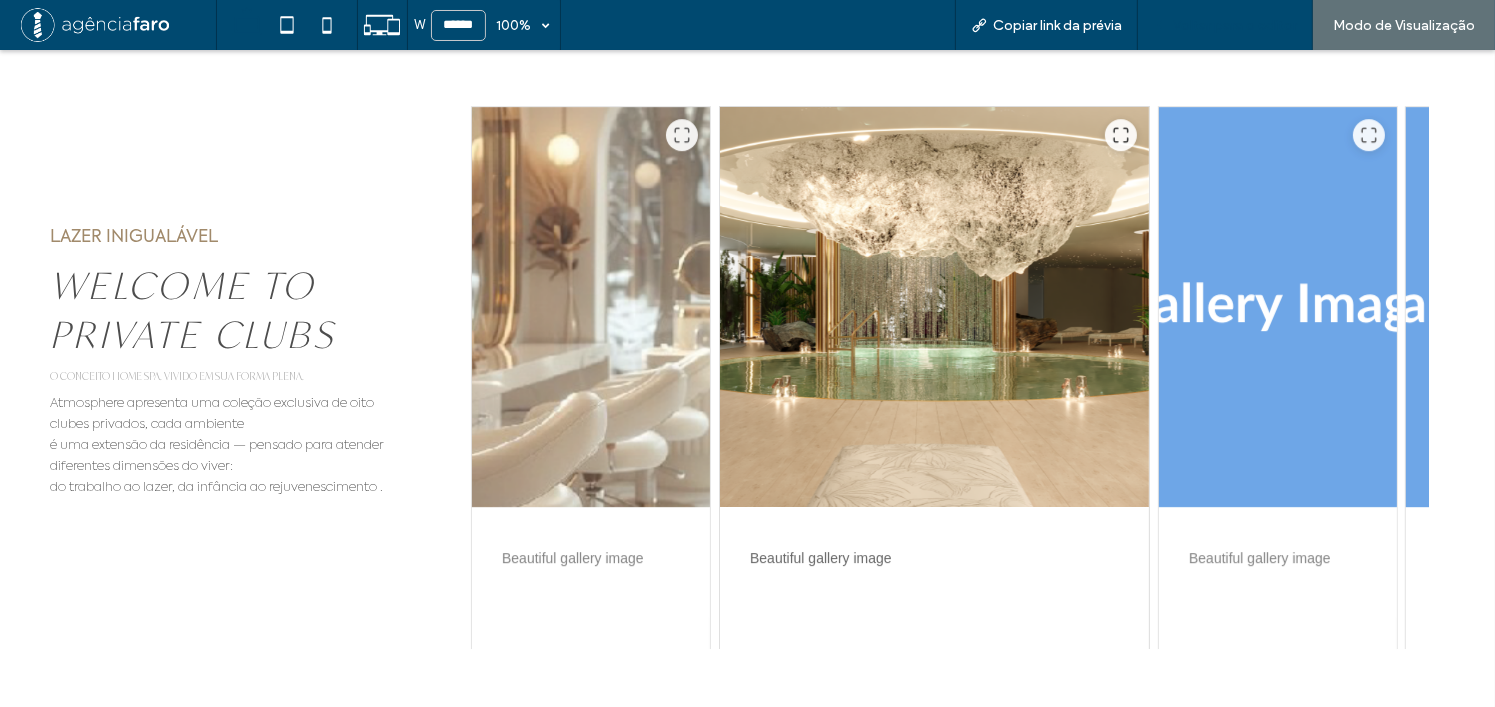 click on "Voltar para o editor" at bounding box center [1235, 25] 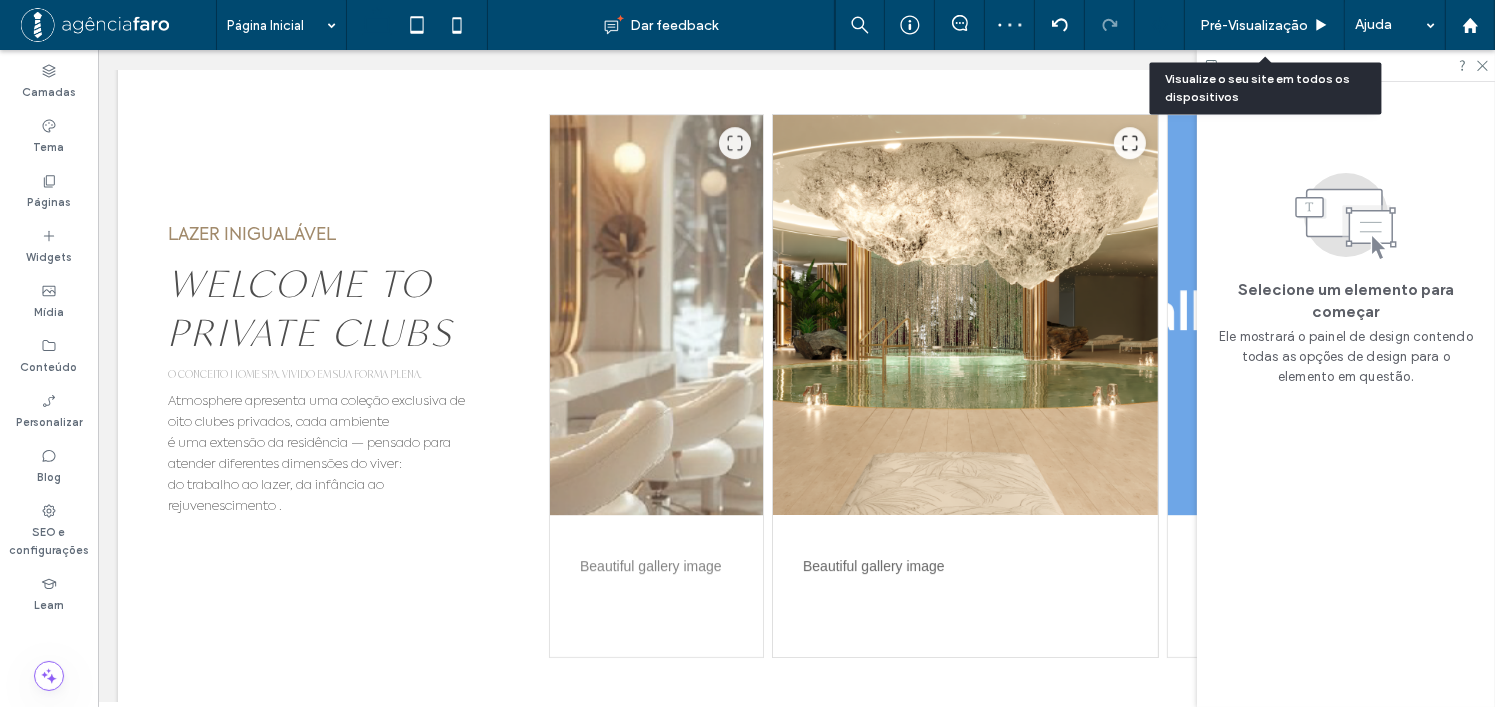 scroll, scrollTop: 6200, scrollLeft: 0, axis: vertical 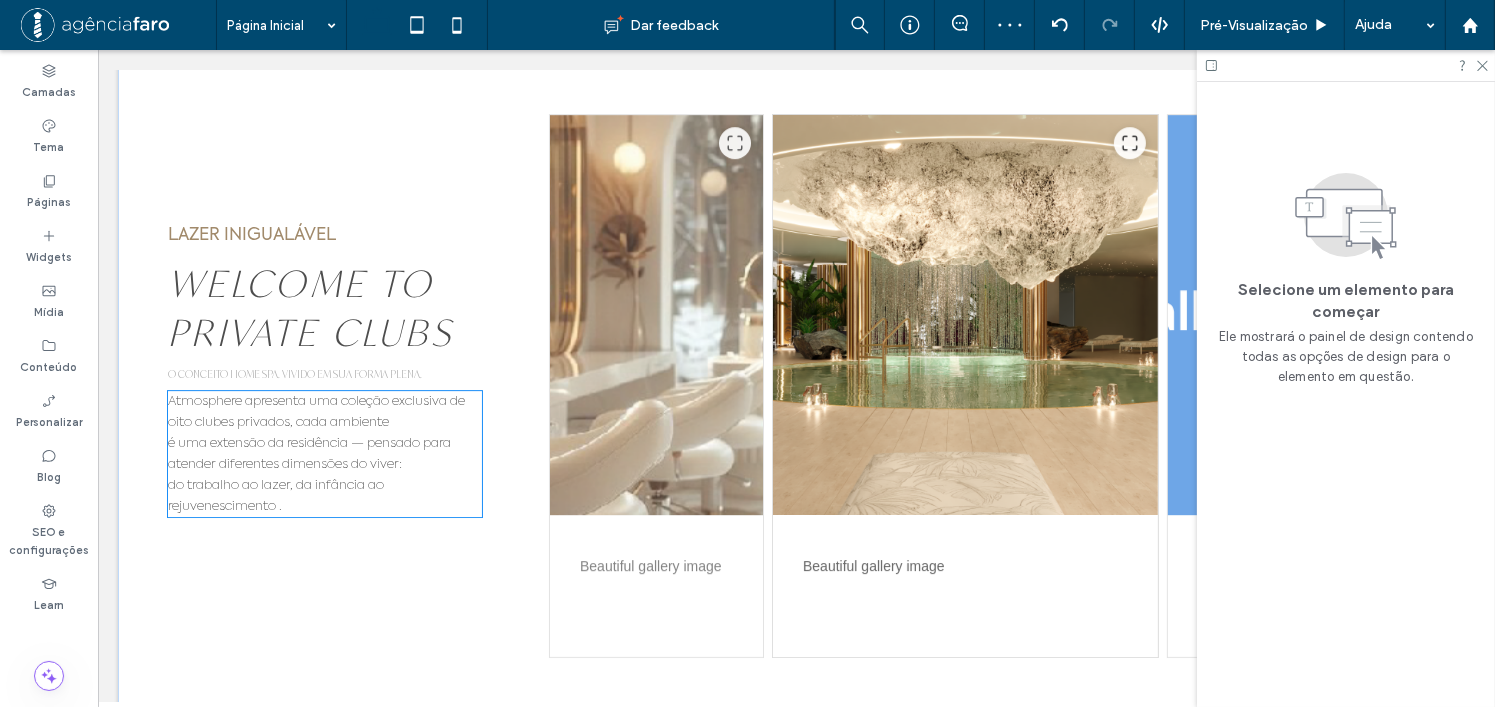 click on "é uma extensão da residência — pensado para atender diferentes dimensões do viver:" at bounding box center [308, 454] 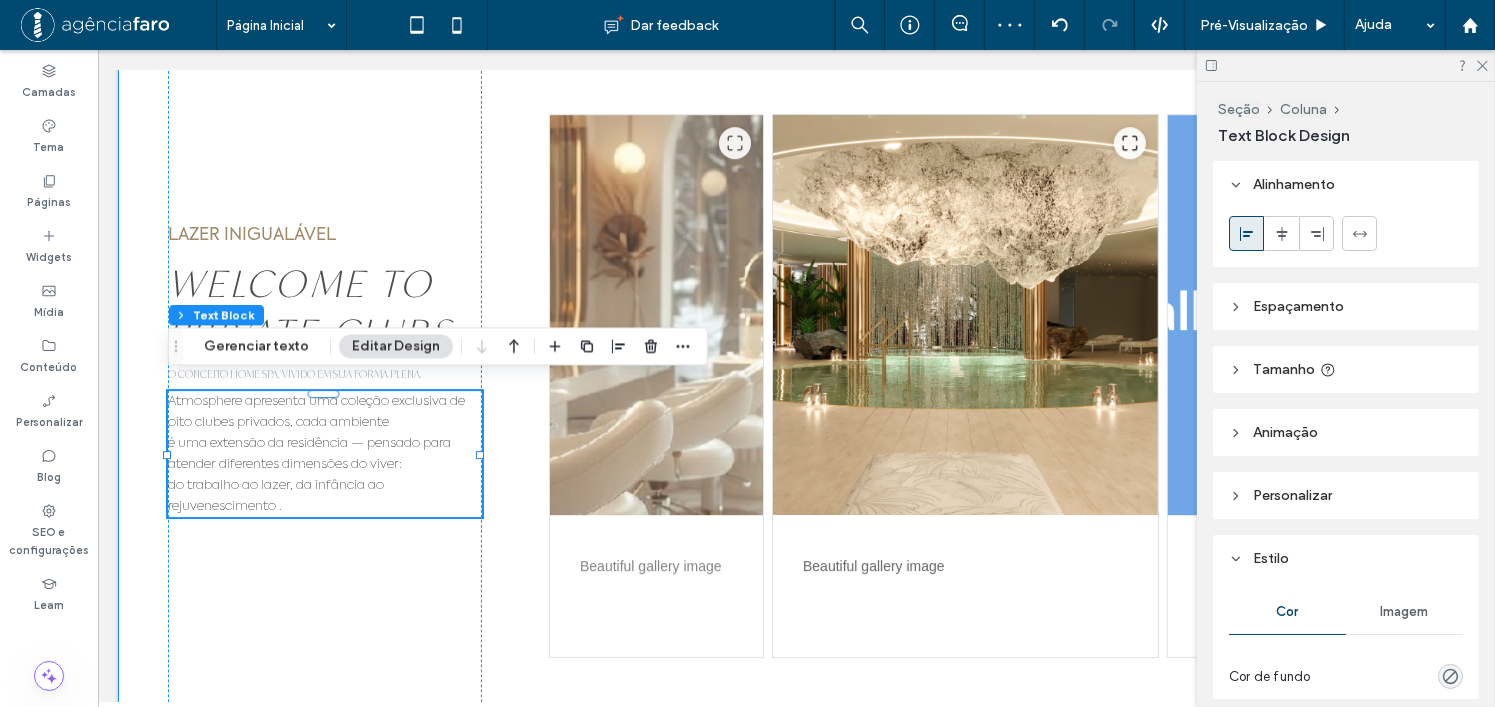 click on "LAZER INIGUALÁVEL
WELCOME TO PRIVATE CLUBS
O CONCEITO HOME SPA. VIVIDO EM SUA FORMA PLENA.
Atmosphere apresenta uma coleção exclusiva de oito clubes privados, cada ambiente é uma extensão da residência — pensado para atender diferentes dimensões do viver: do trabalho ao lazer, da infância ao rejuvenescimento .
Beautiful gallery image
Beautiful gallery image
Beautiful gallery image
Beautiful gallery image
Beautiful gallery image
Beautiful gallery image" at bounding box center (795, 474) 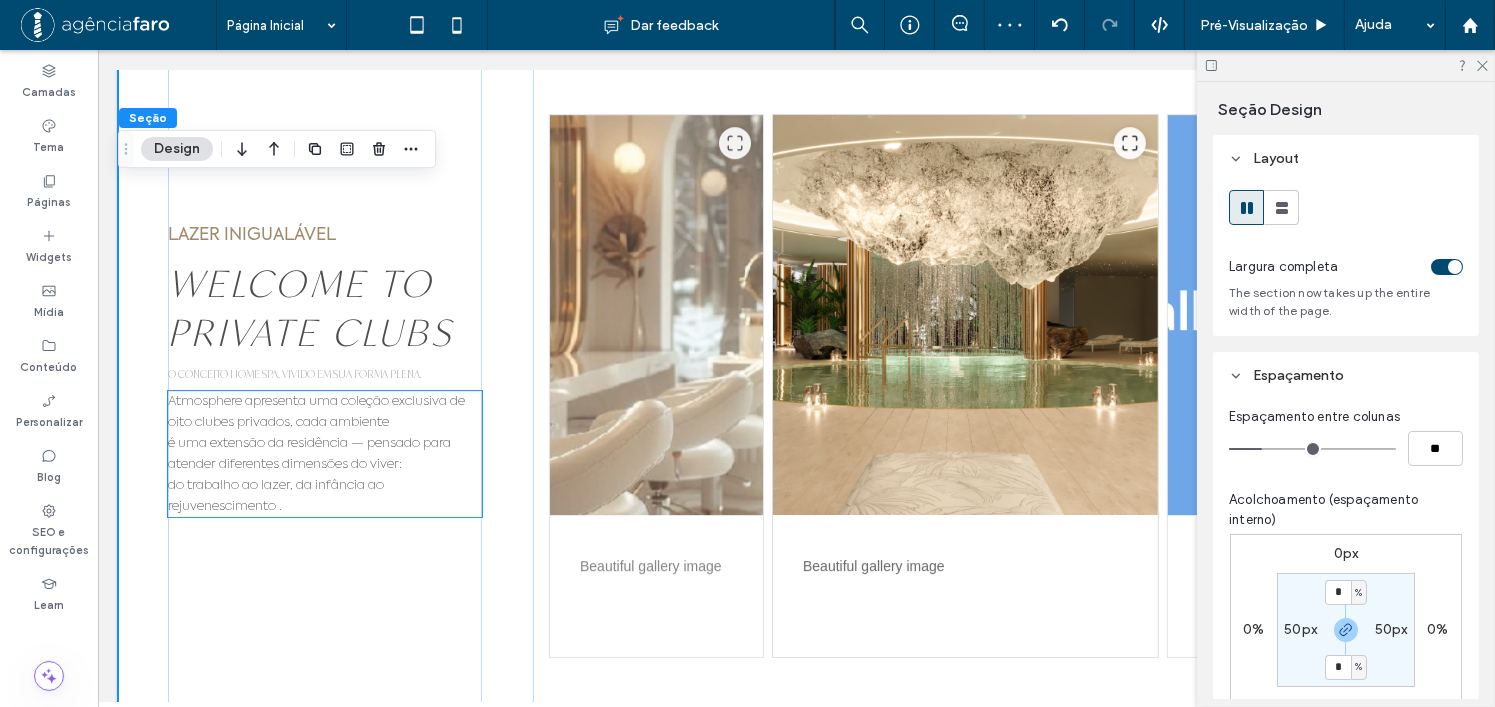 click on "é uma extensão da residência — pensado para atender diferentes dimensões do viver:" at bounding box center [308, 454] 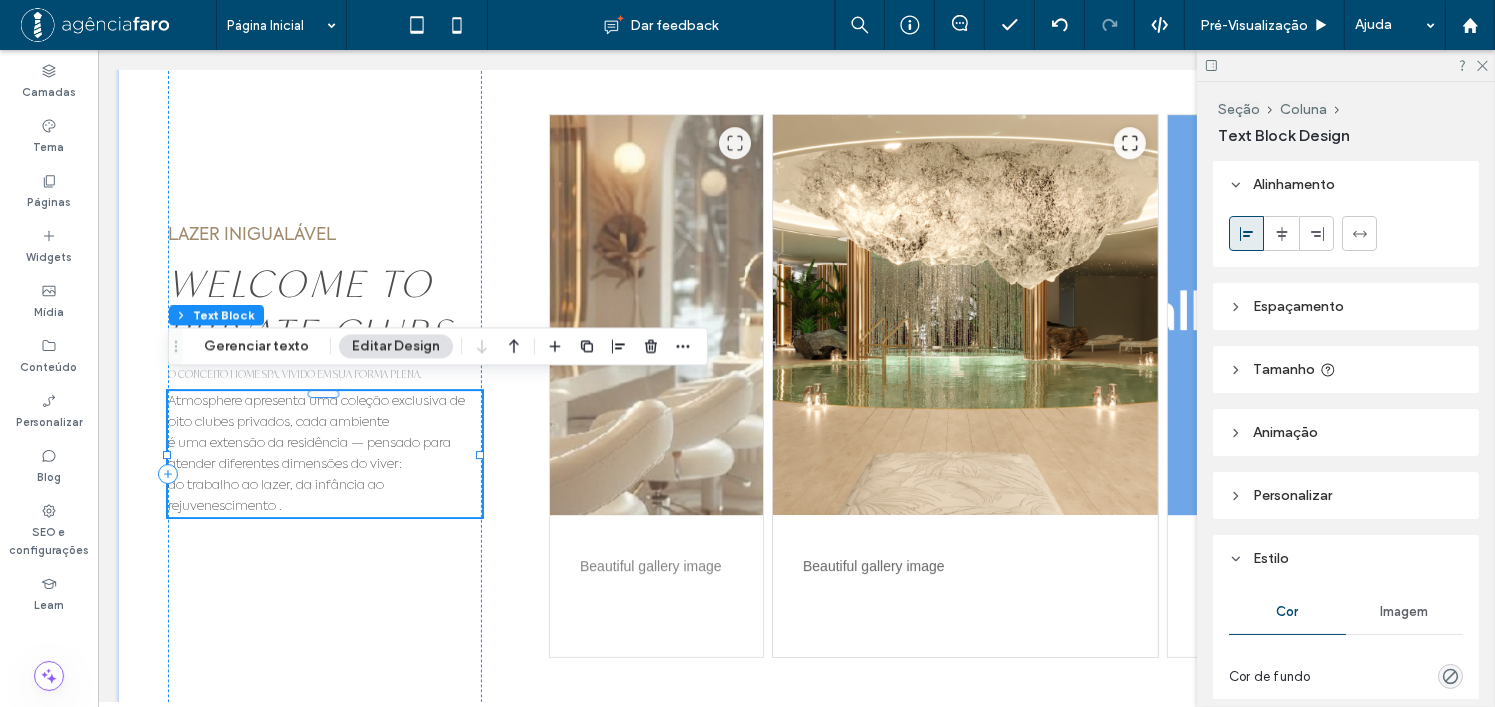 click on "é uma extensão da residência — pensado para atender diferentes dimensões do viver:" at bounding box center [308, 454] 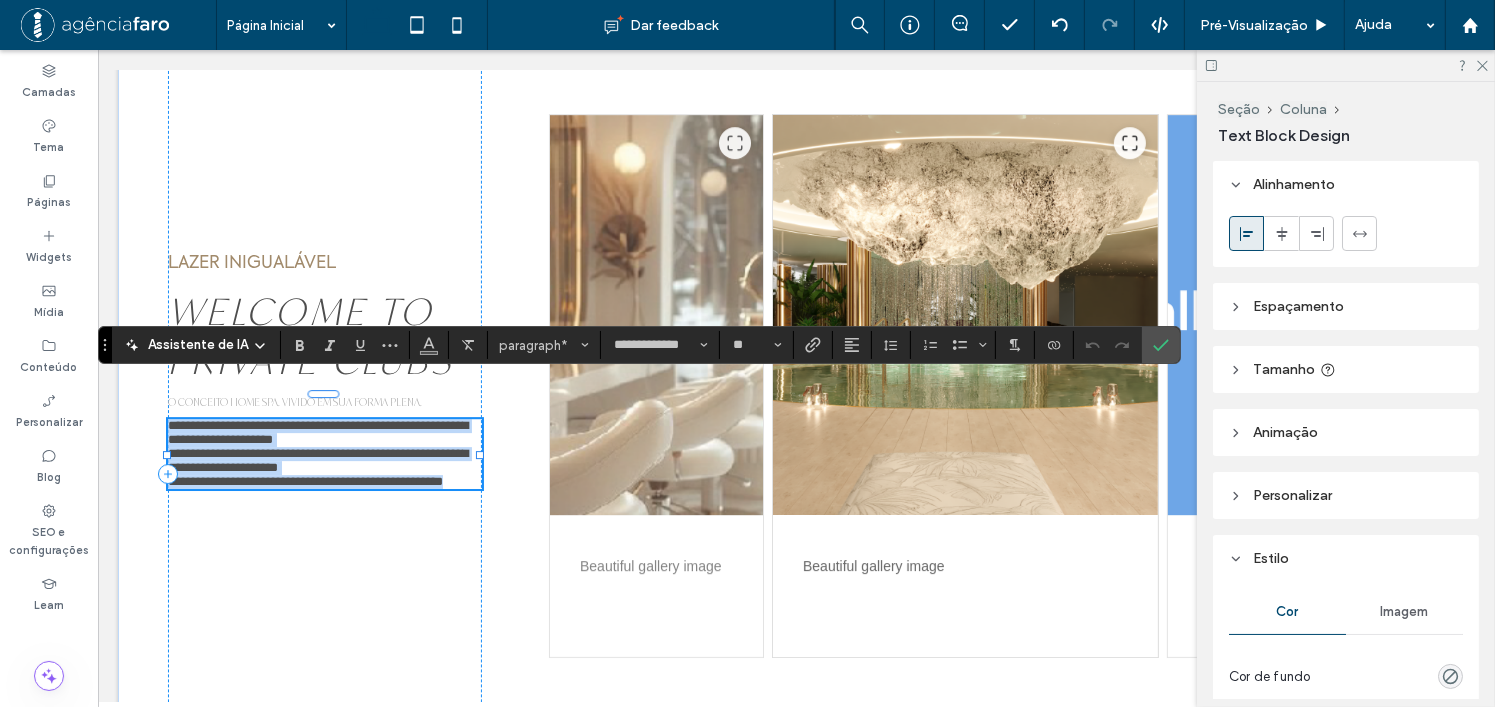 click on "**********" at bounding box center (317, 460) 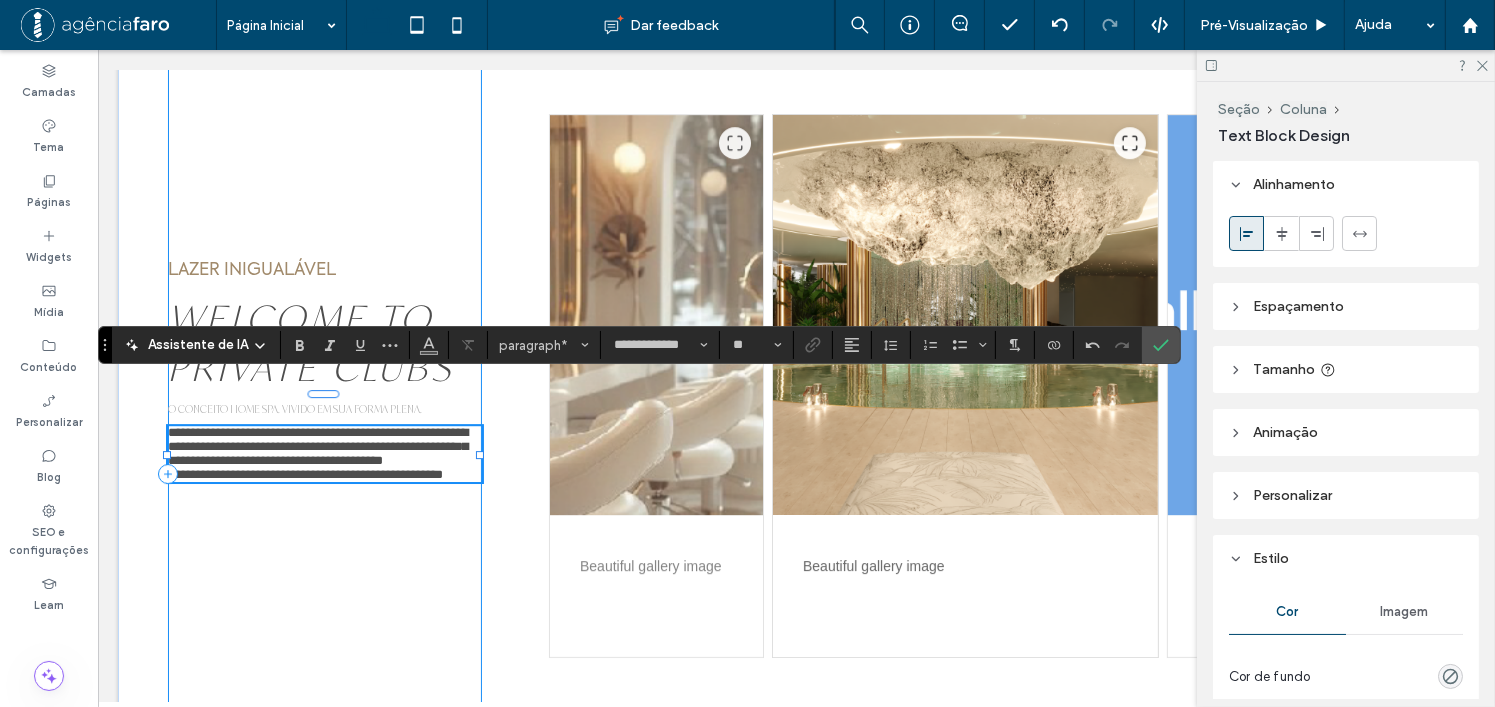 type 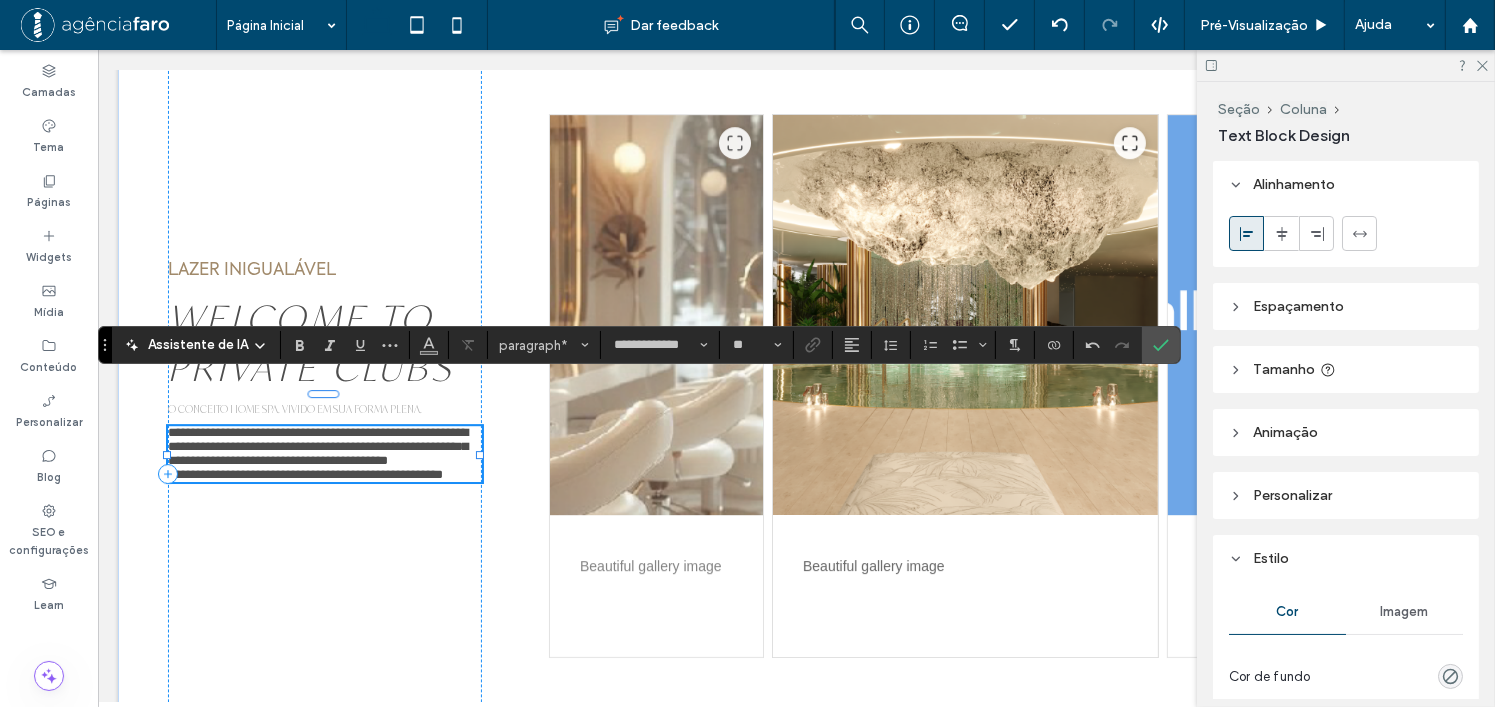 click on "**********" at bounding box center [304, 474] 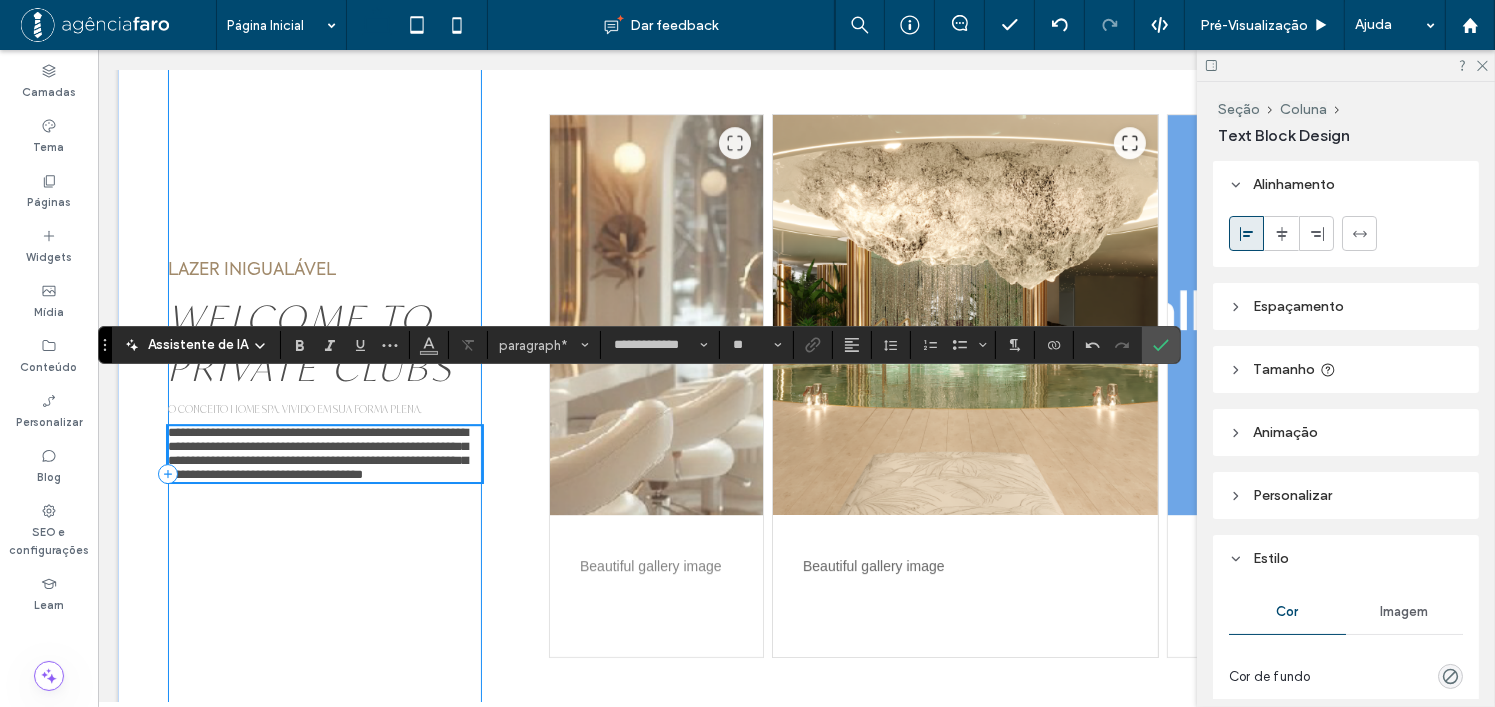 scroll, scrollTop: 6209, scrollLeft: 0, axis: vertical 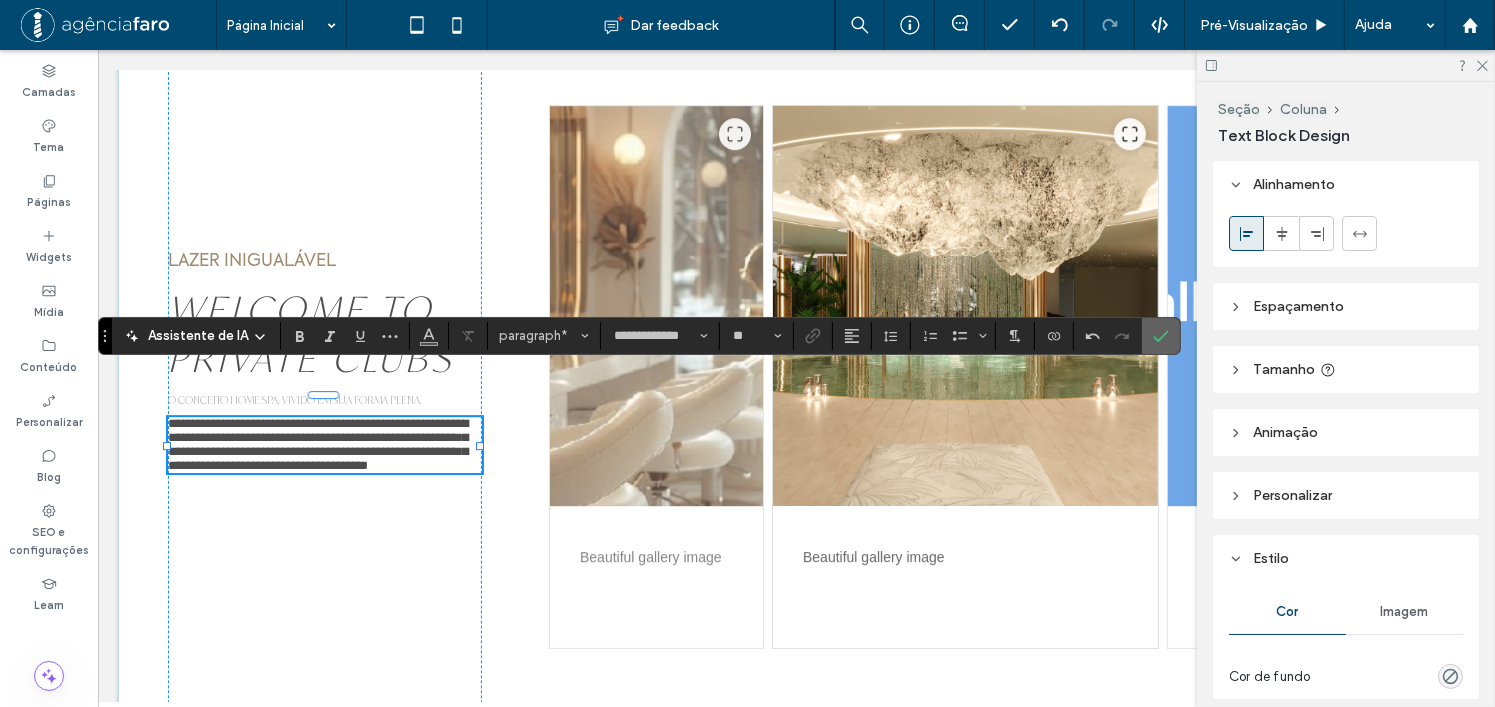 drag, startPoint x: 1144, startPoint y: 335, endPoint x: 1065, endPoint y: 232, distance: 129.80756 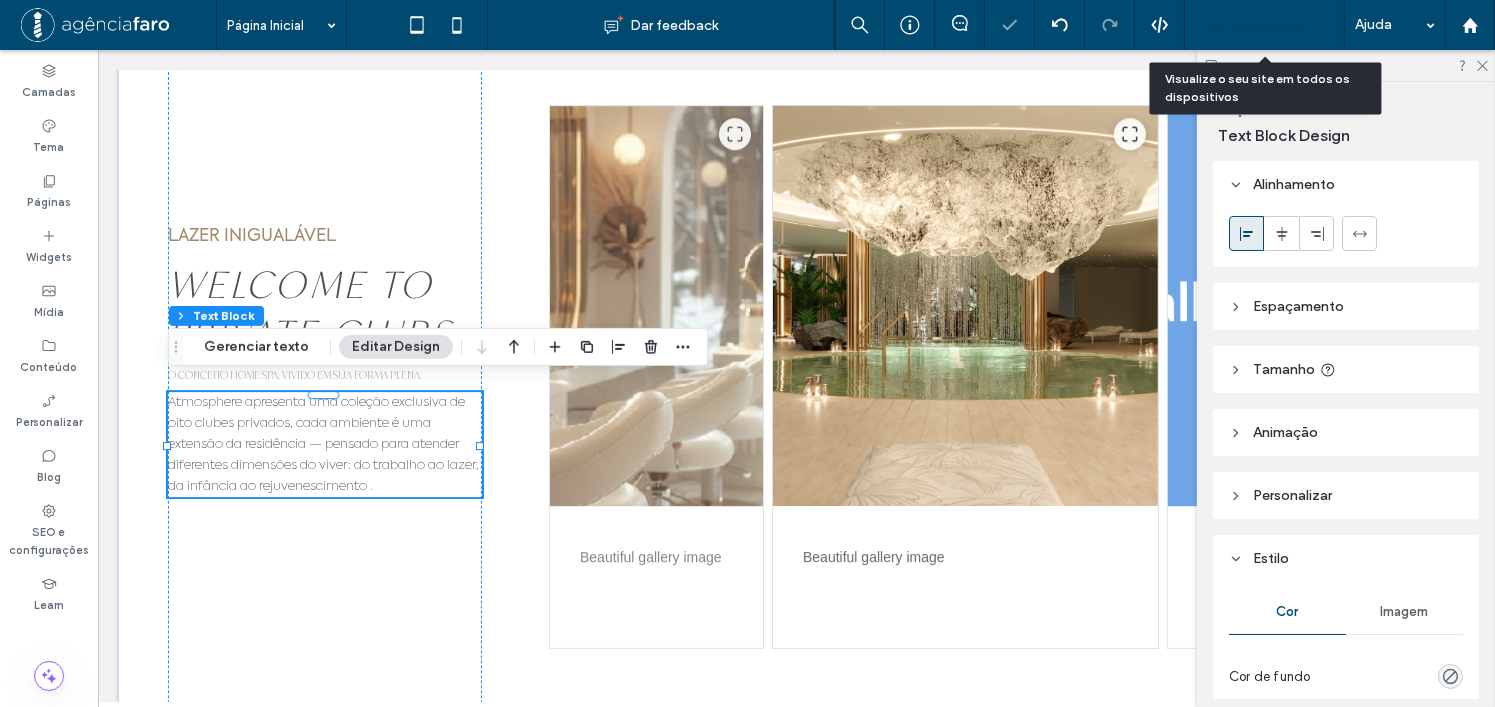 click on "Pré-Visualizaçāo" at bounding box center (1254, 25) 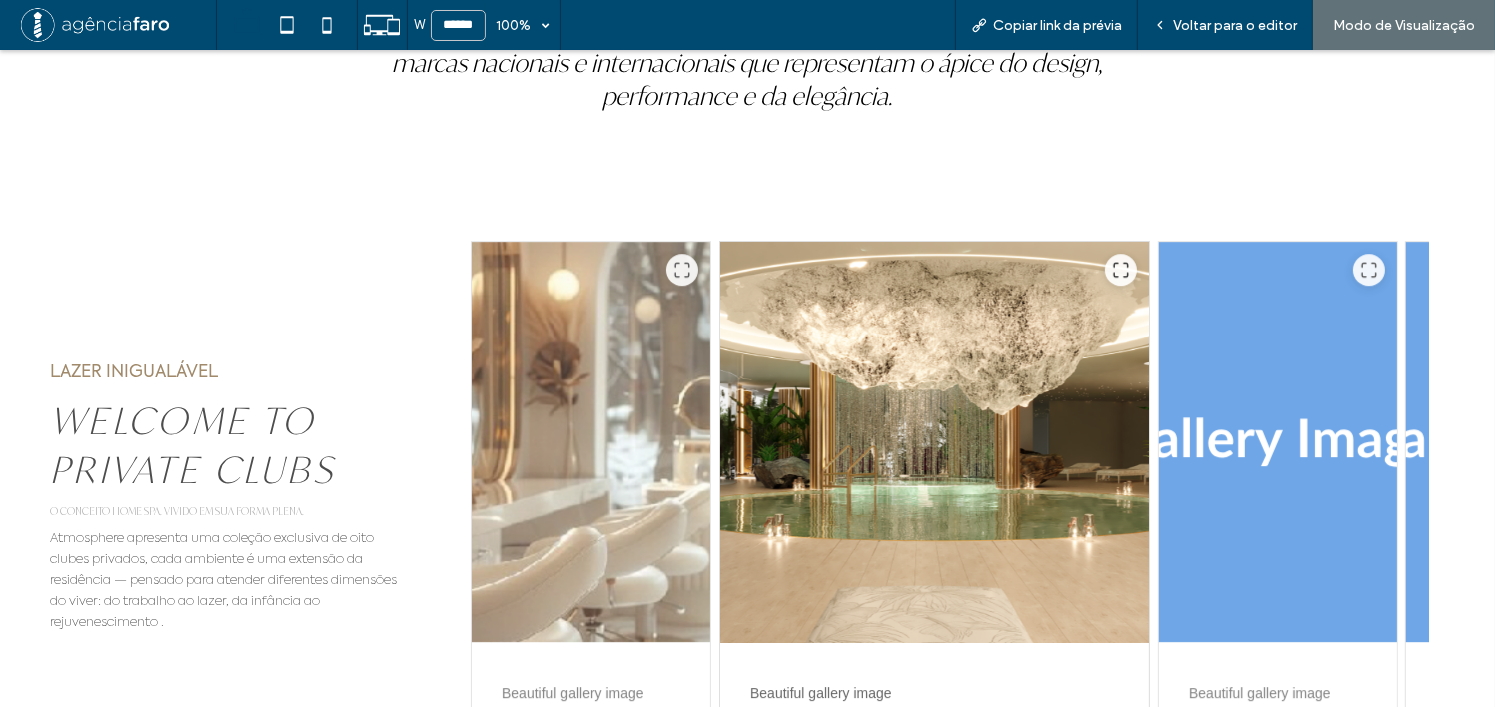 scroll, scrollTop: 5936, scrollLeft: 0, axis: vertical 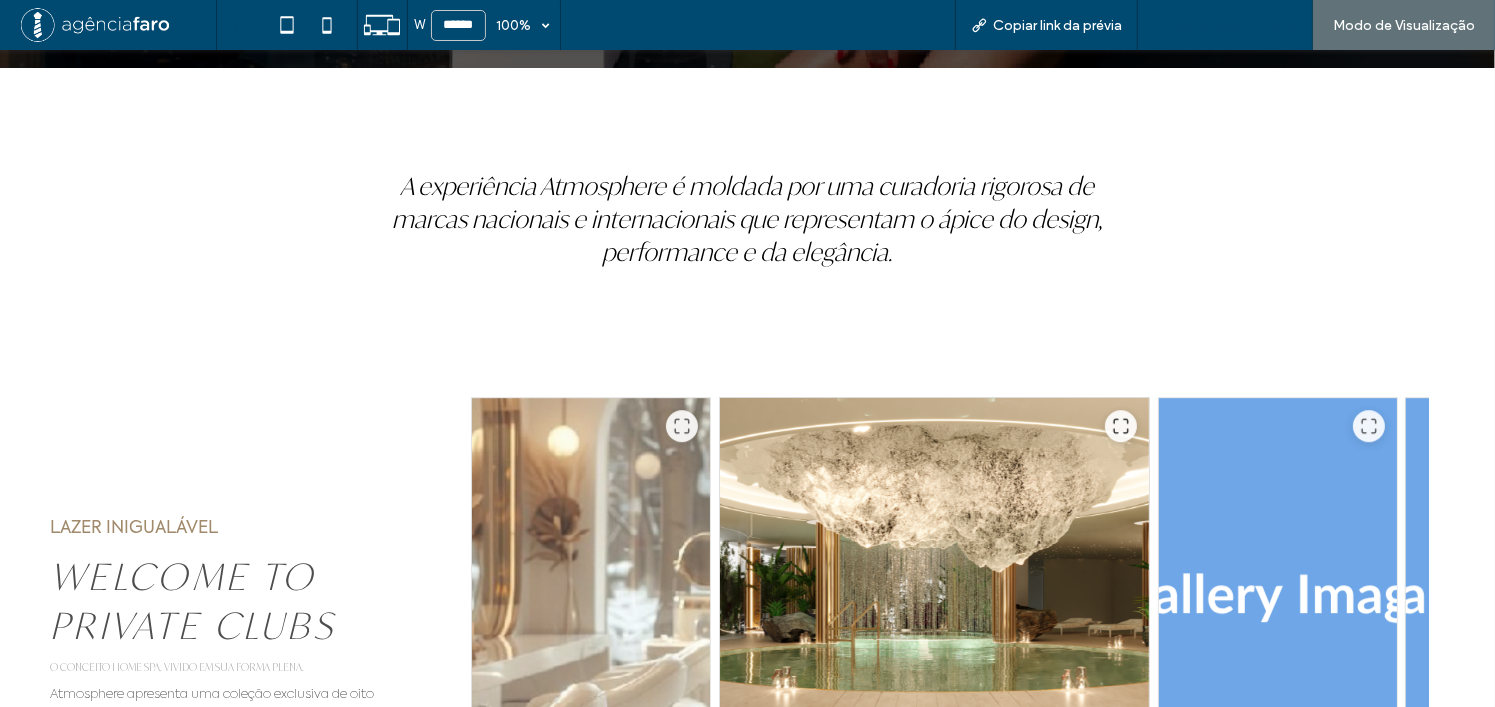 click on "Voltar para o editor" at bounding box center [1235, 25] 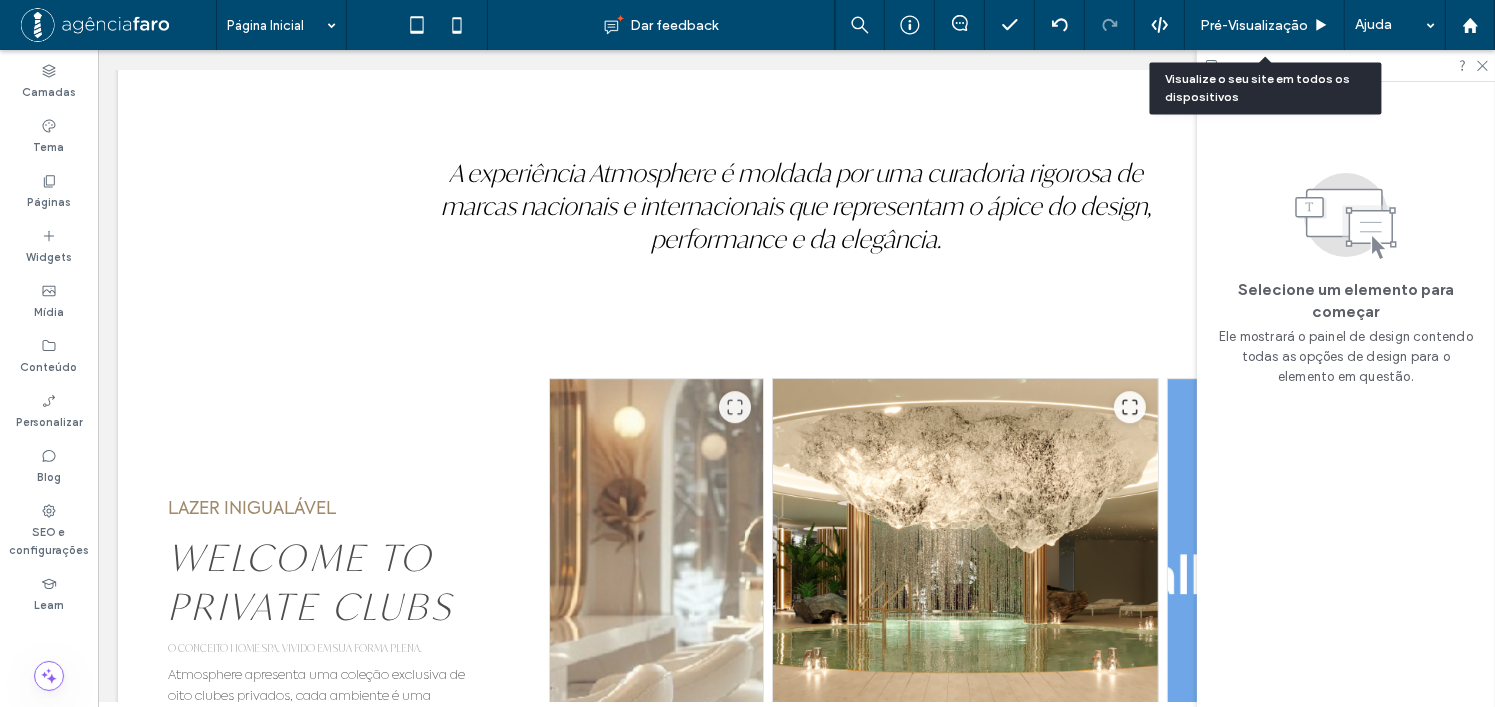 scroll, scrollTop: 5913, scrollLeft: 0, axis: vertical 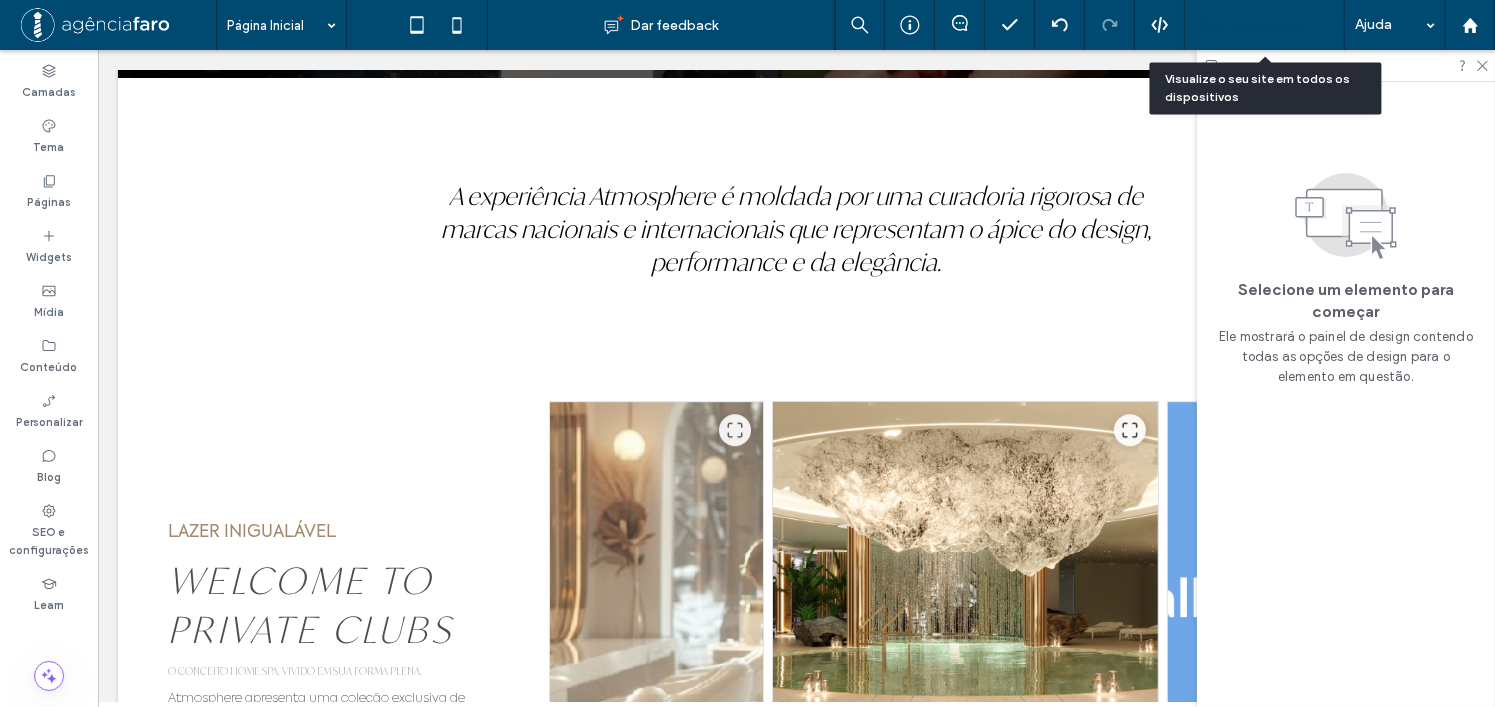 click on "Pré-Visualizaçāo" at bounding box center [1254, 25] 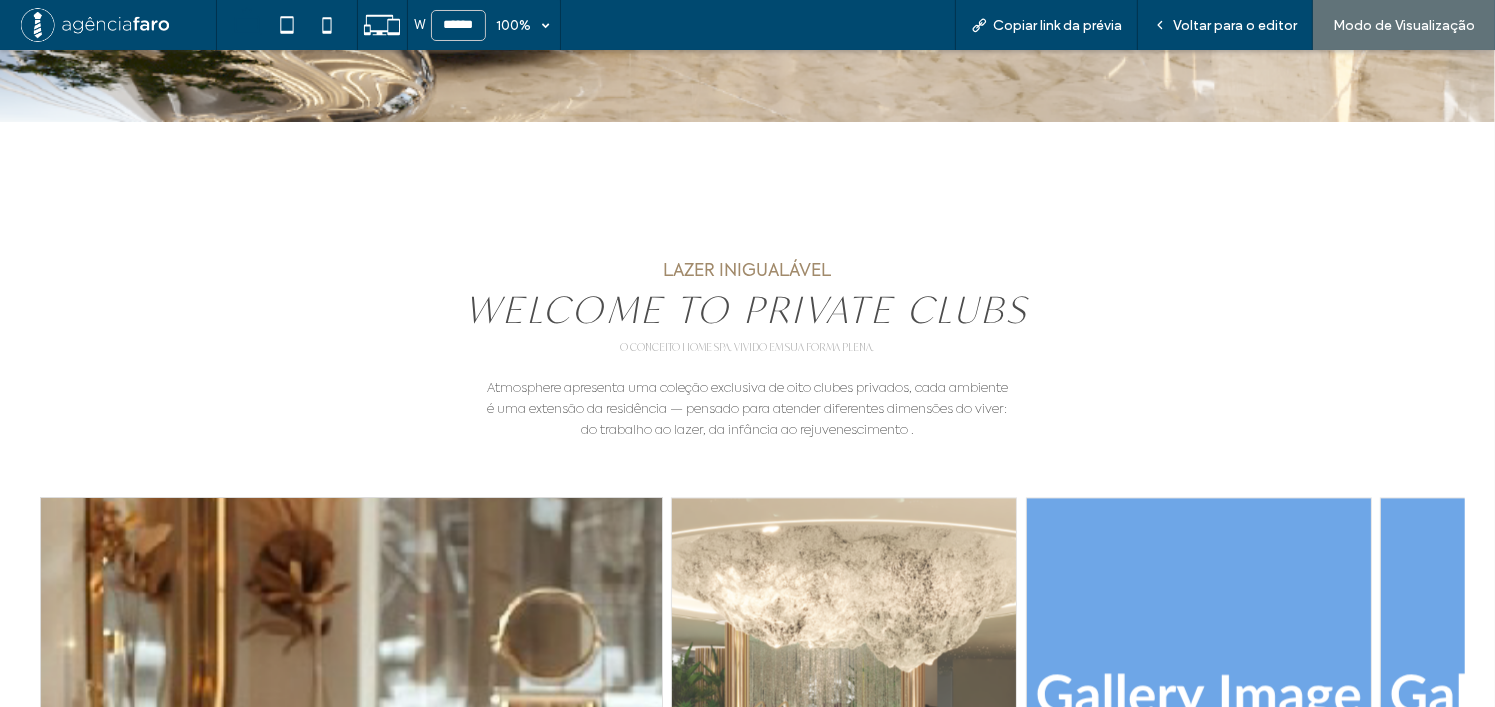 scroll, scrollTop: 4236, scrollLeft: 0, axis: vertical 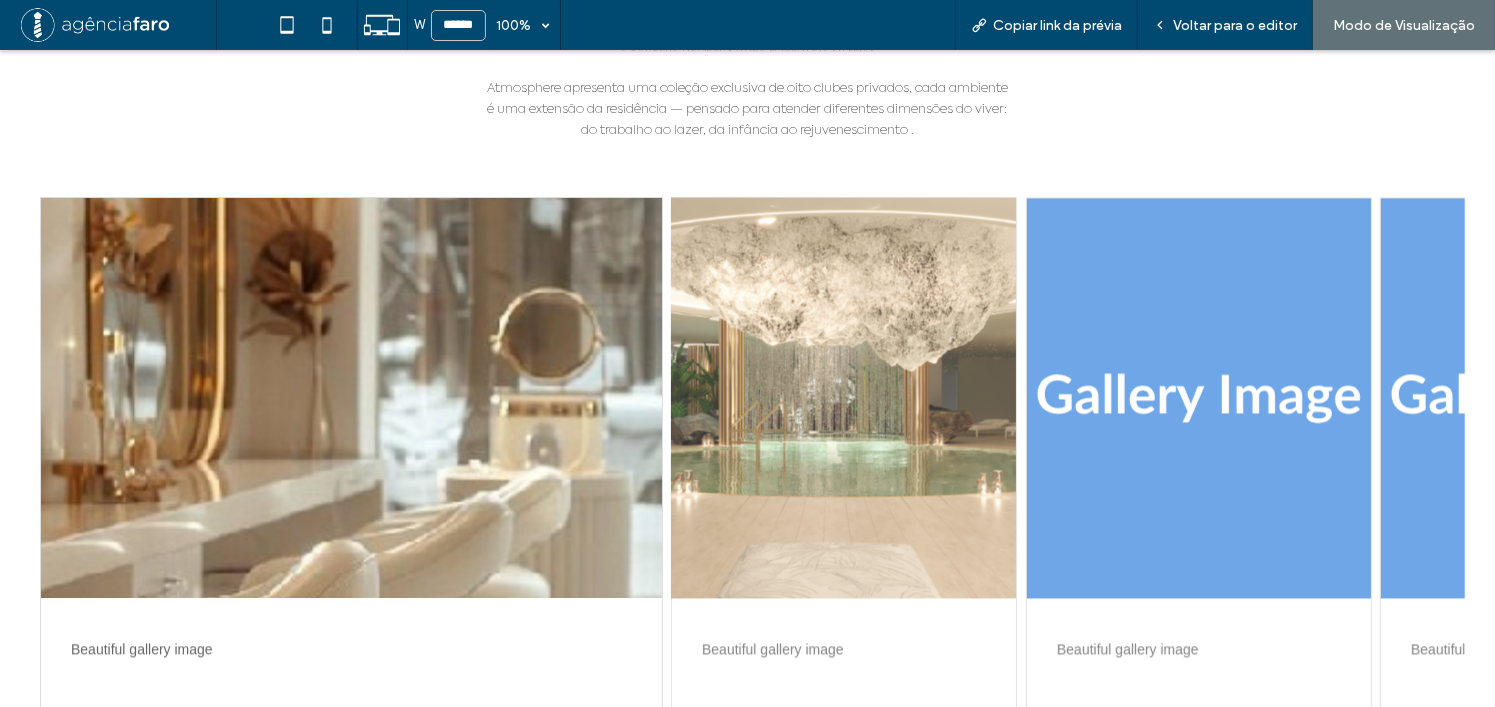click at bounding box center (844, 398) 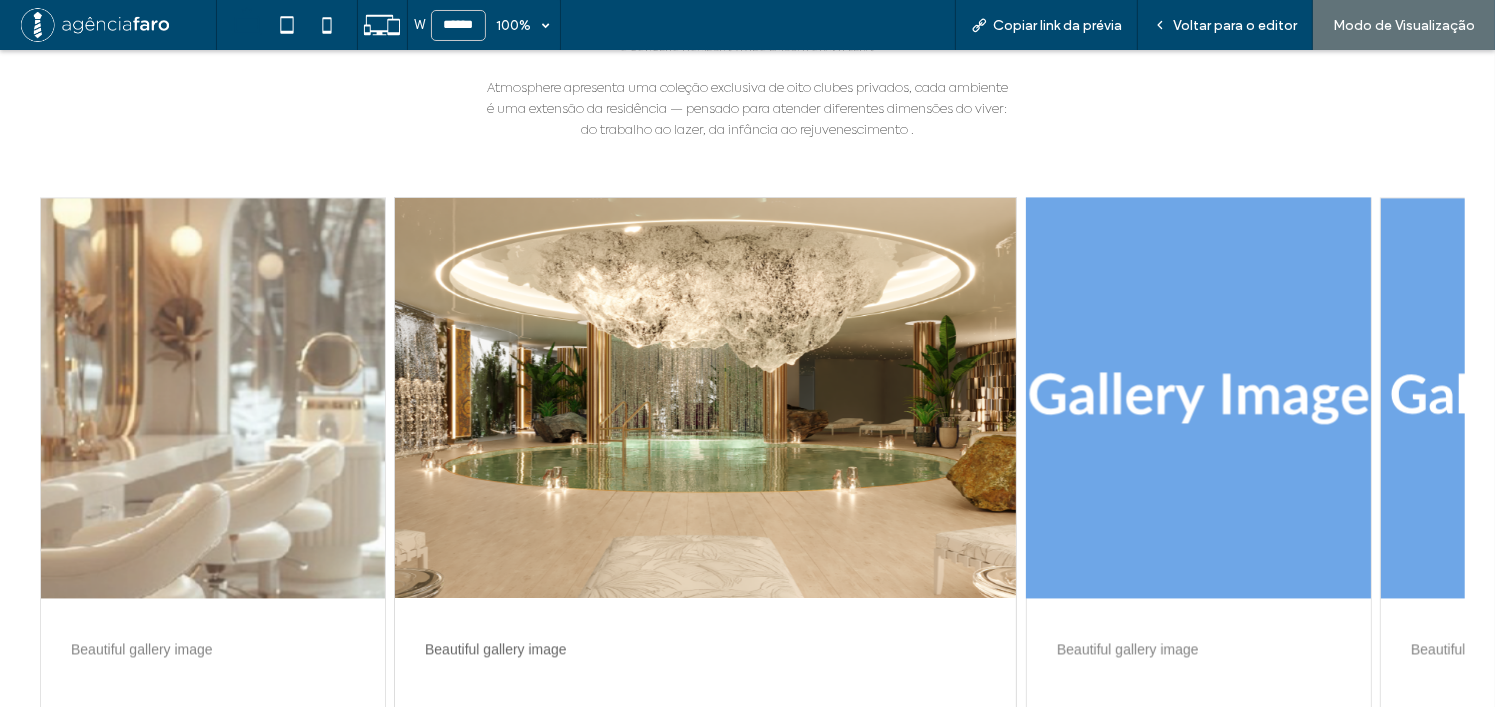 click at bounding box center [1199, 398] 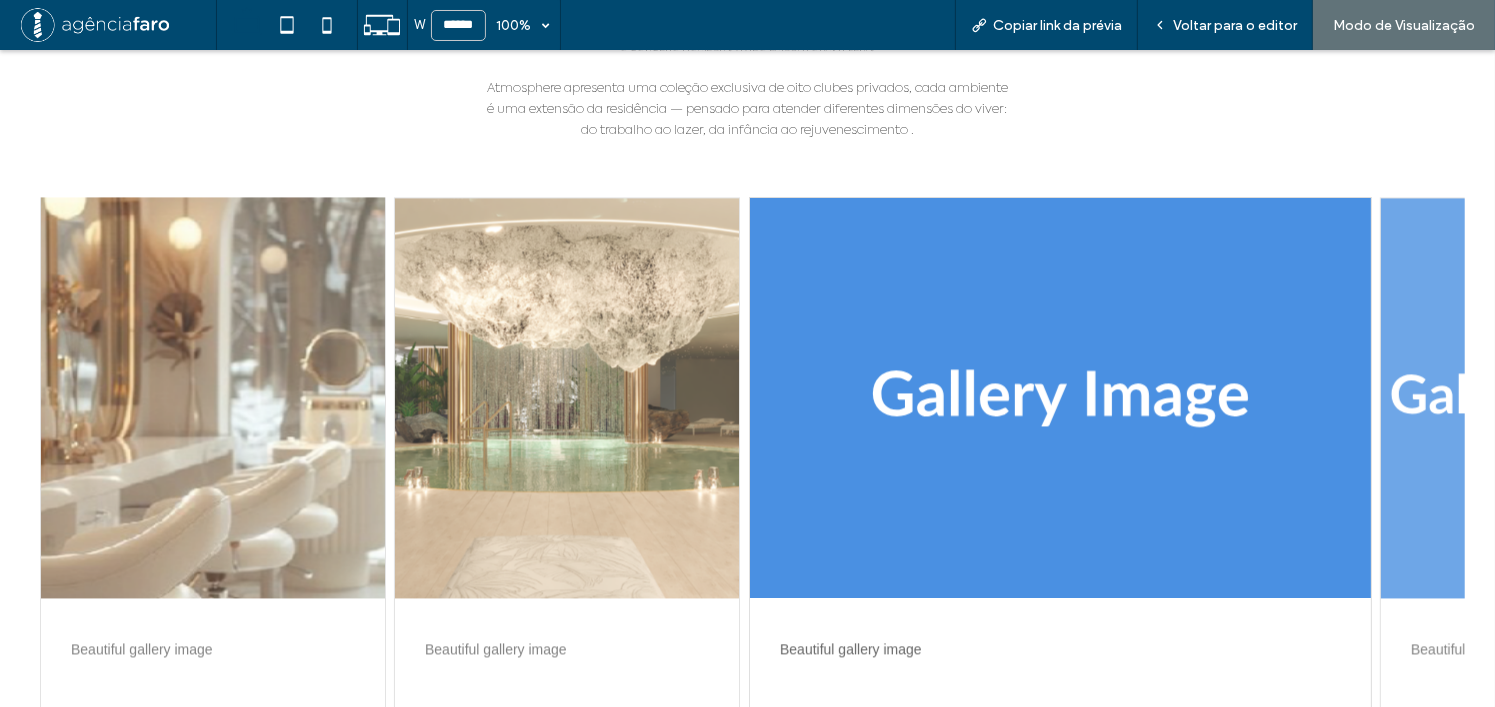 drag, startPoint x: 248, startPoint y: 415, endPoint x: 259, endPoint y: 415, distance: 11 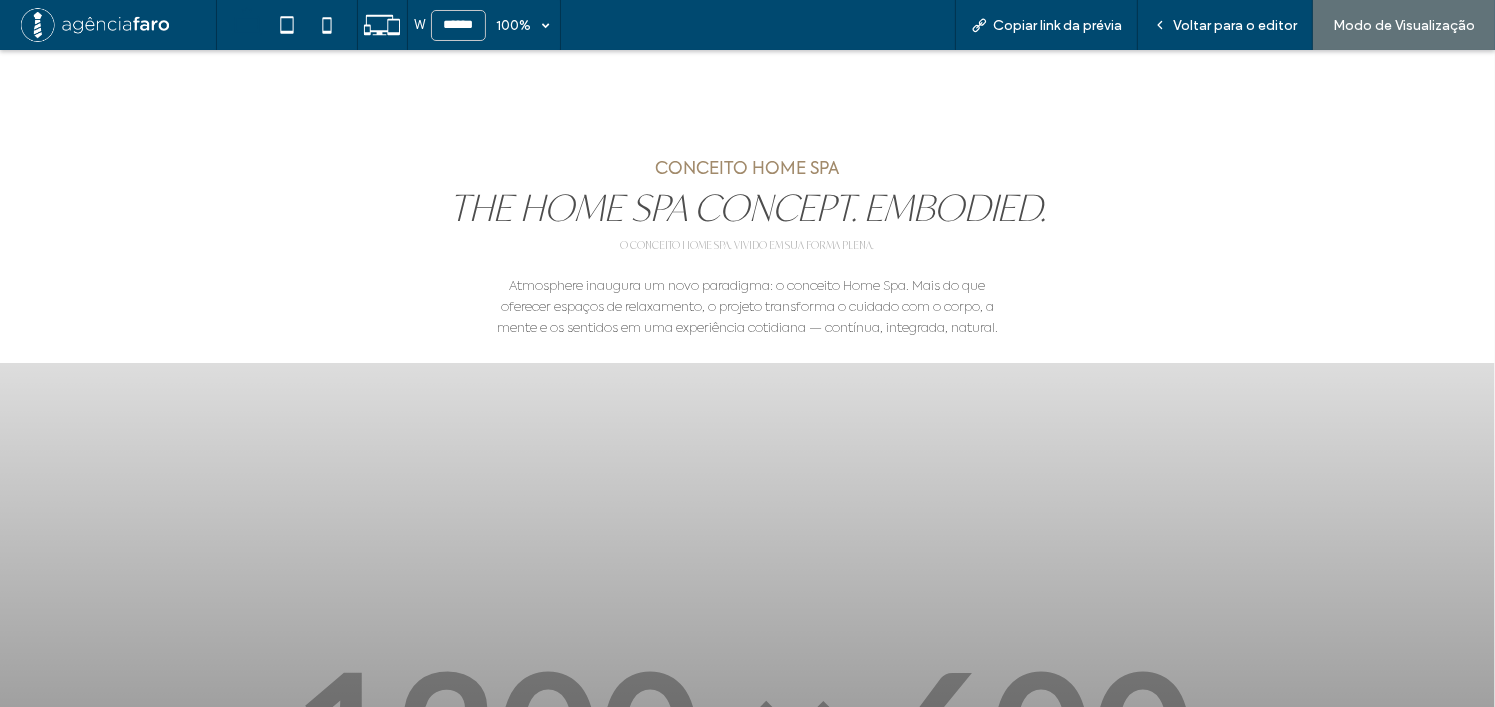 scroll, scrollTop: 1800, scrollLeft: 0, axis: vertical 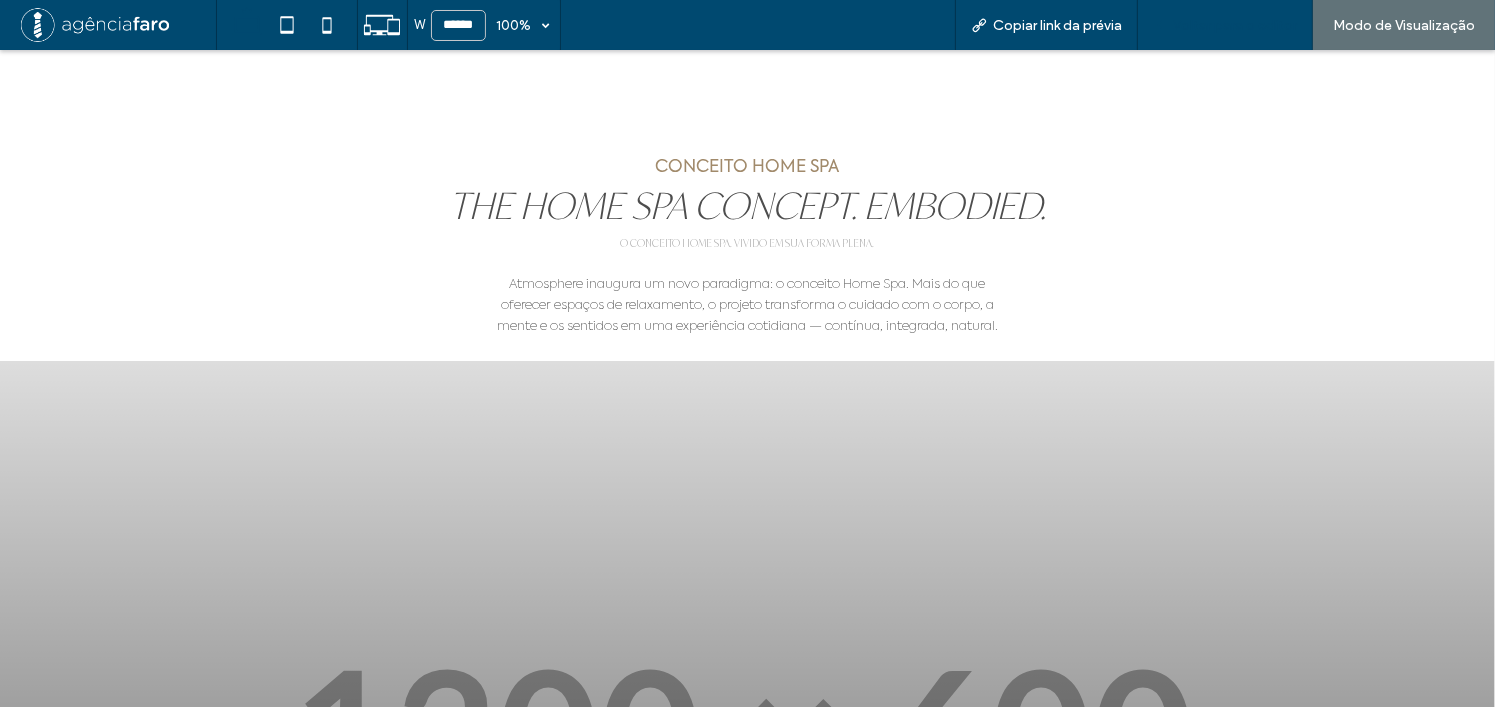click on "Voltar para o editor" at bounding box center [1235, 25] 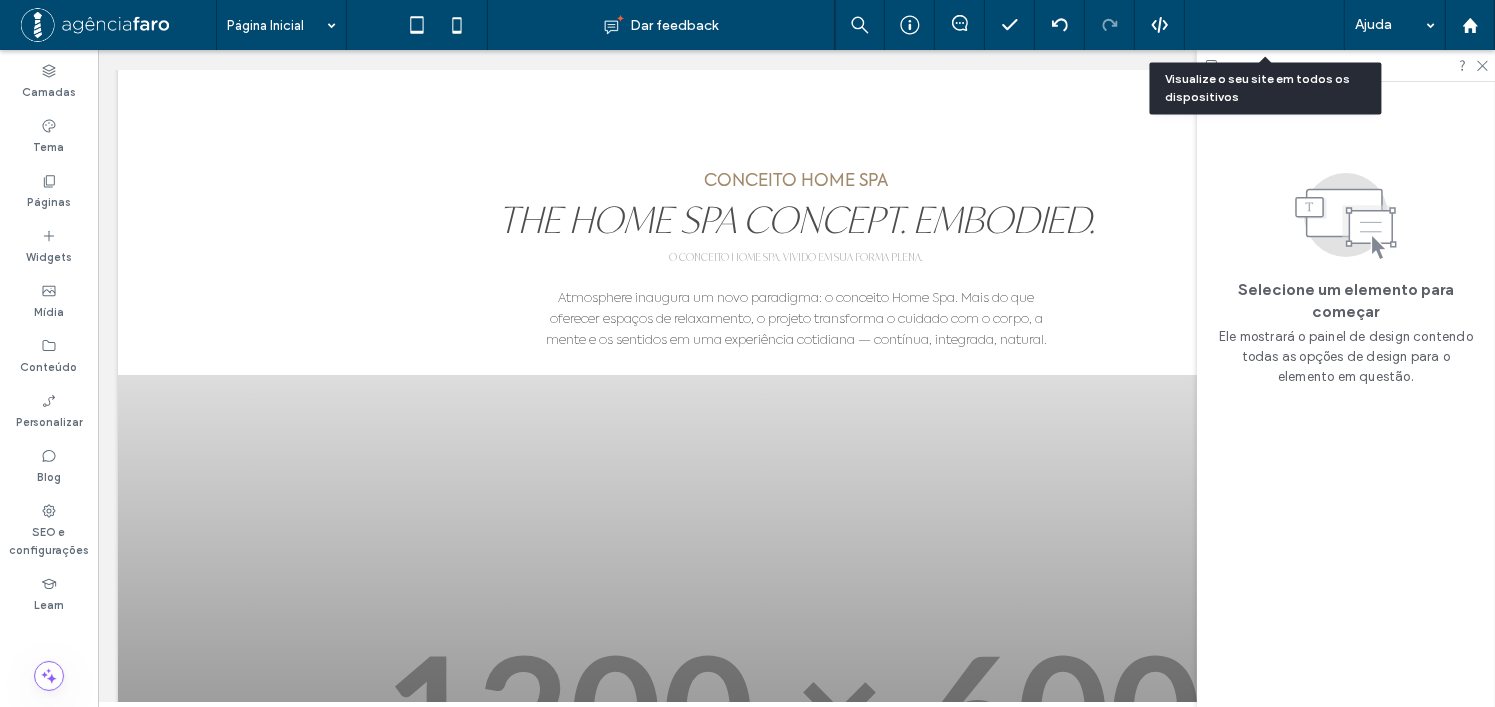 click on "Pré-Visualizaçāo" at bounding box center (1254, 25) 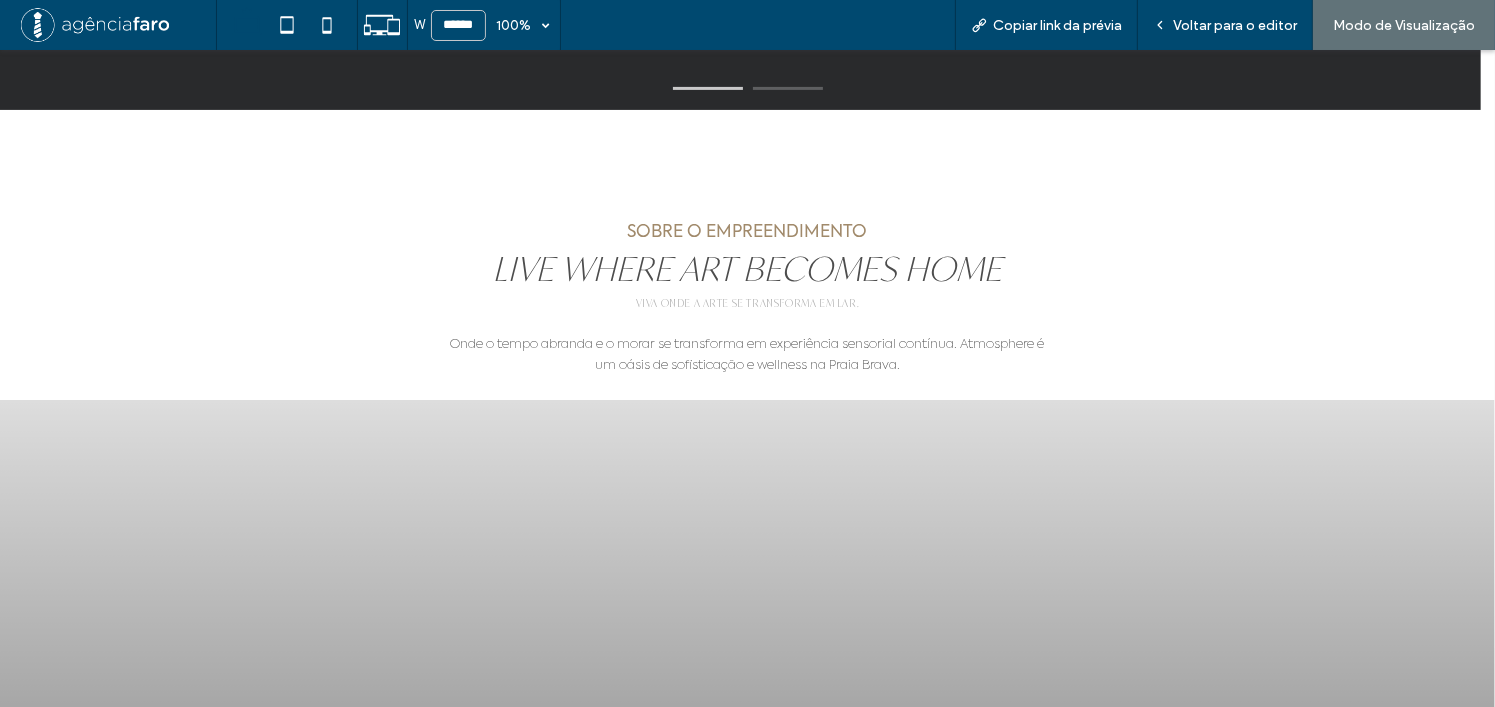 scroll, scrollTop: 800, scrollLeft: 0, axis: vertical 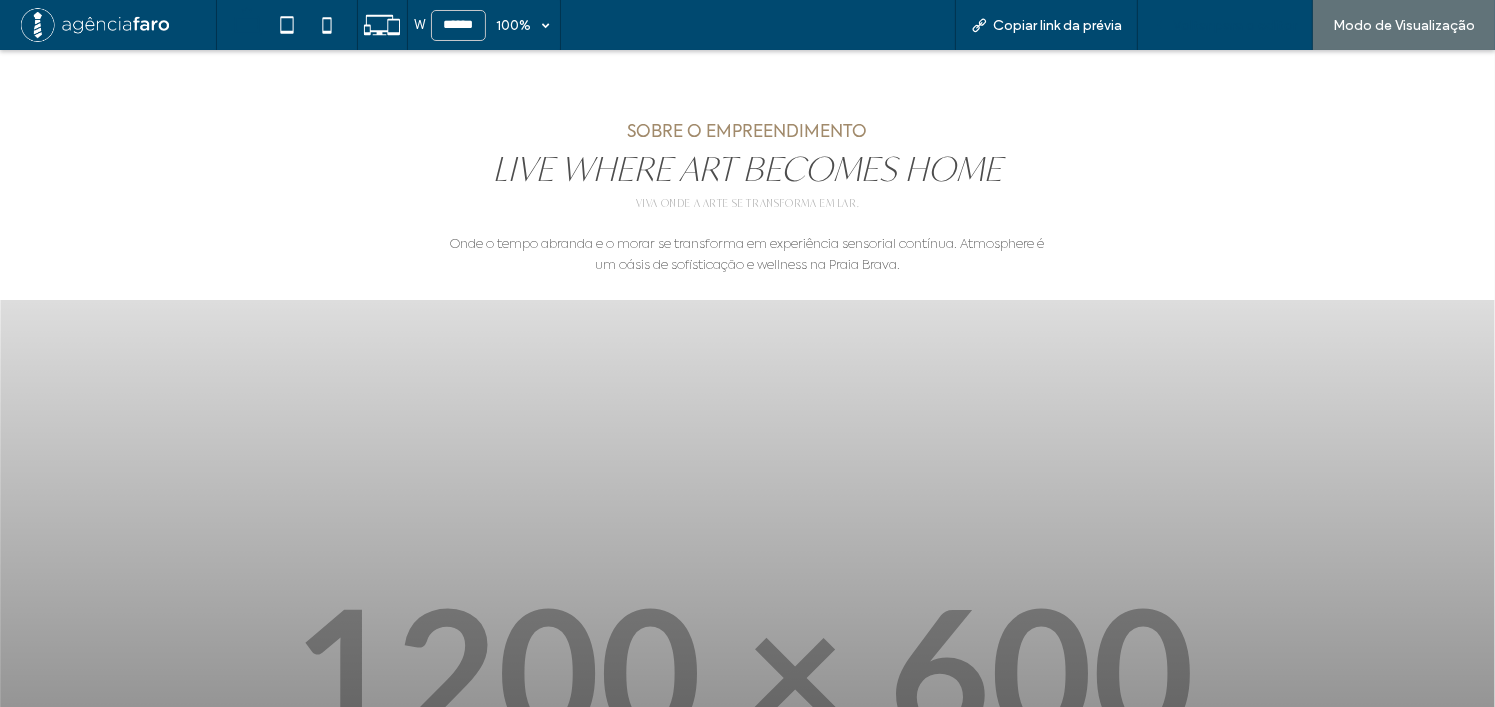 click on "Voltar para o editor" at bounding box center [1235, 25] 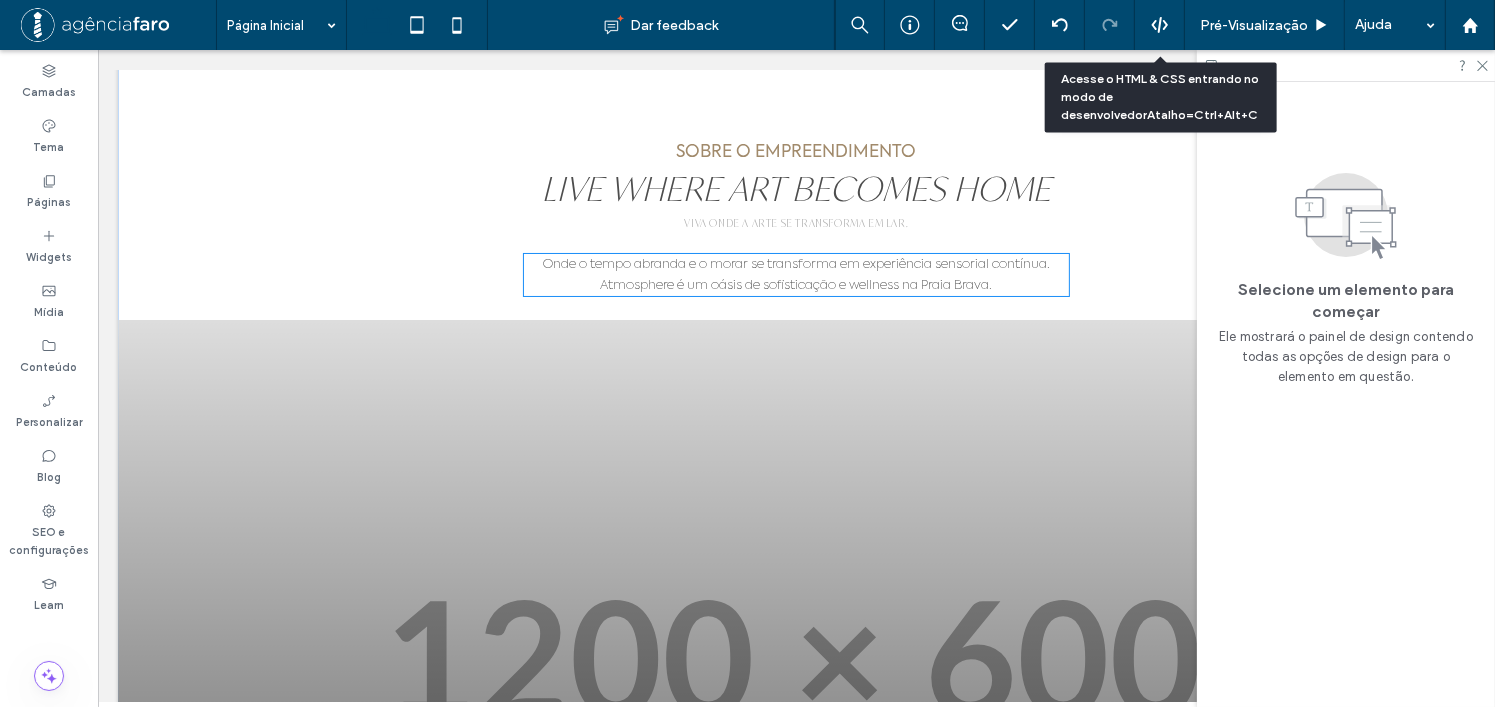 click on "Onde o tempo abranda e o morar se transforma em experiência sensorial contínua. Atmosphere é um oásis de sofisticação e wellness na Praia Brava." at bounding box center (795, 275) 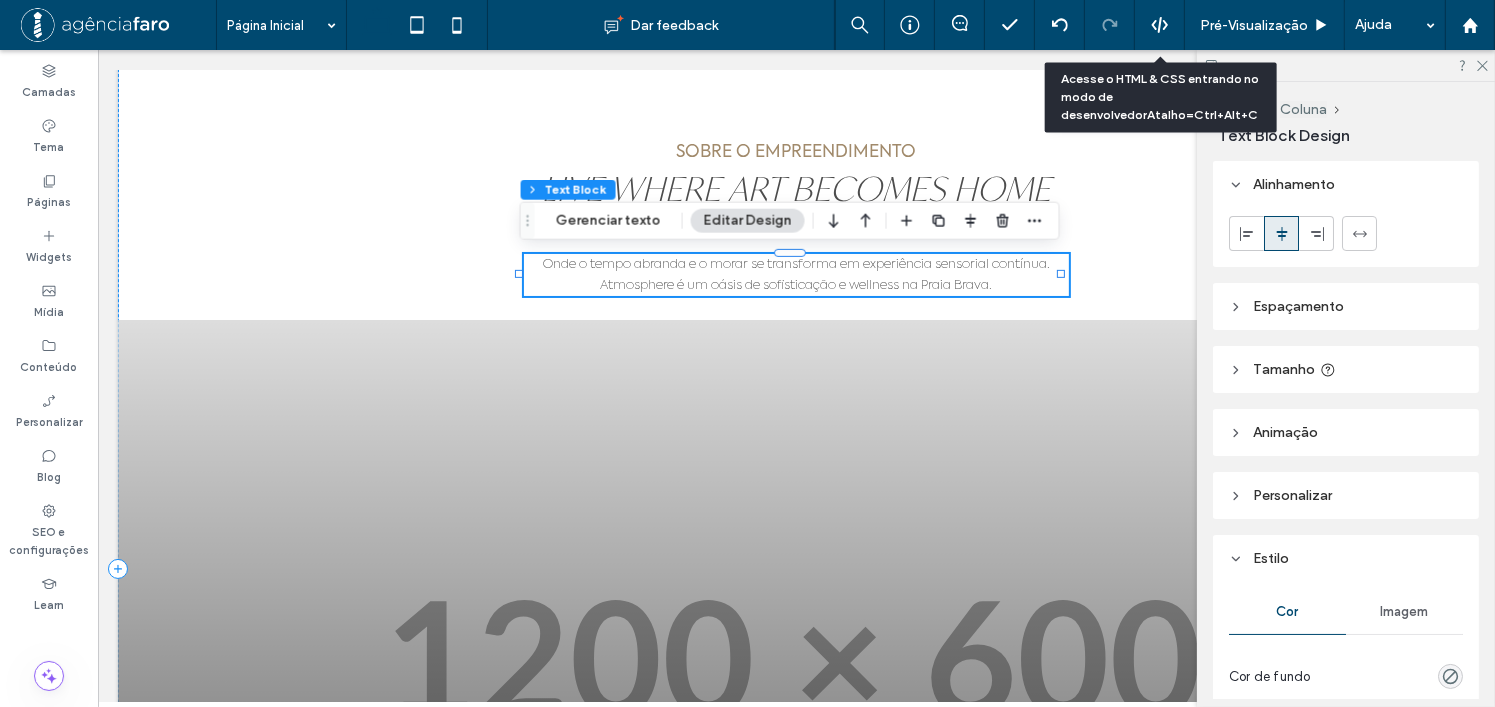 click on "Onde o tempo abranda e o morar se transforma em experiência sensorial contínua. Atmosphere é um oásis de sofisticação e wellness na Praia Brava." at bounding box center [796, 275] 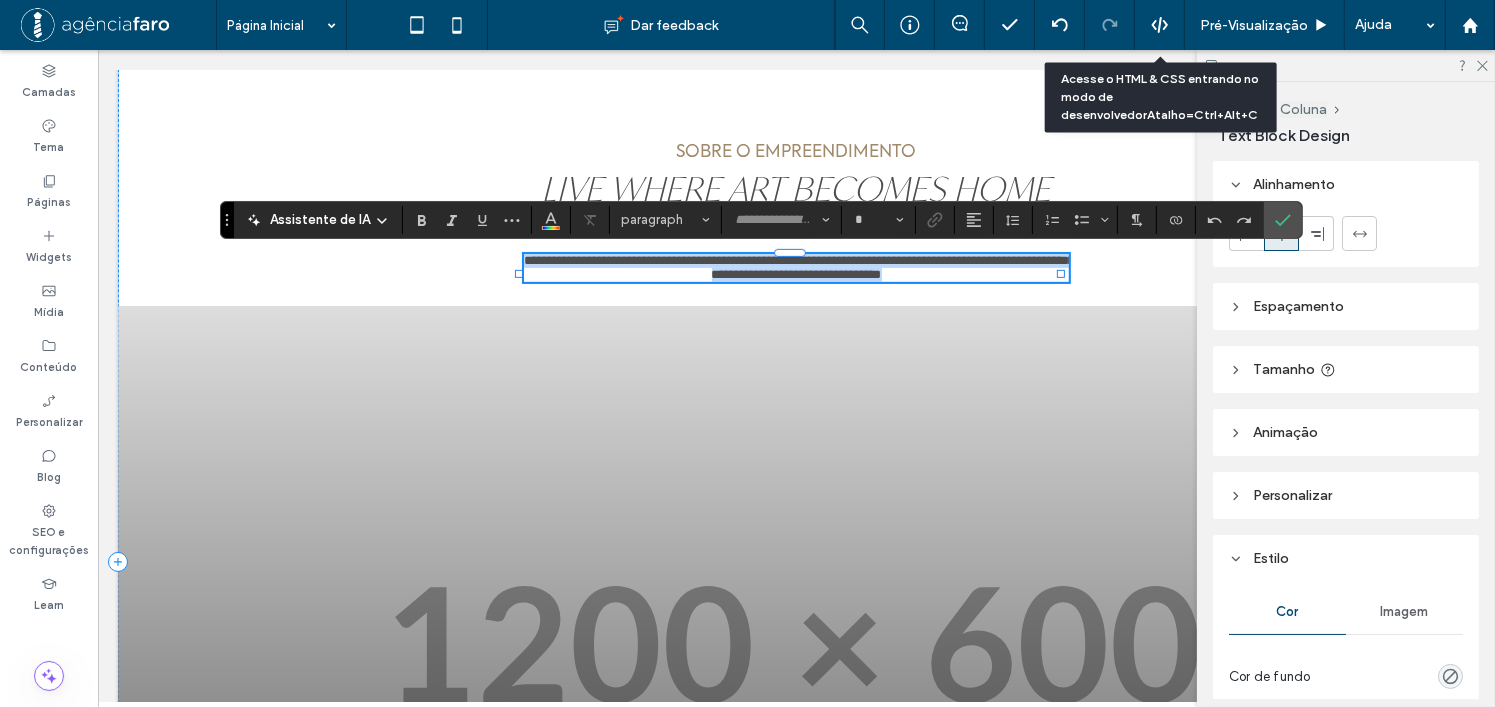type on "**********" 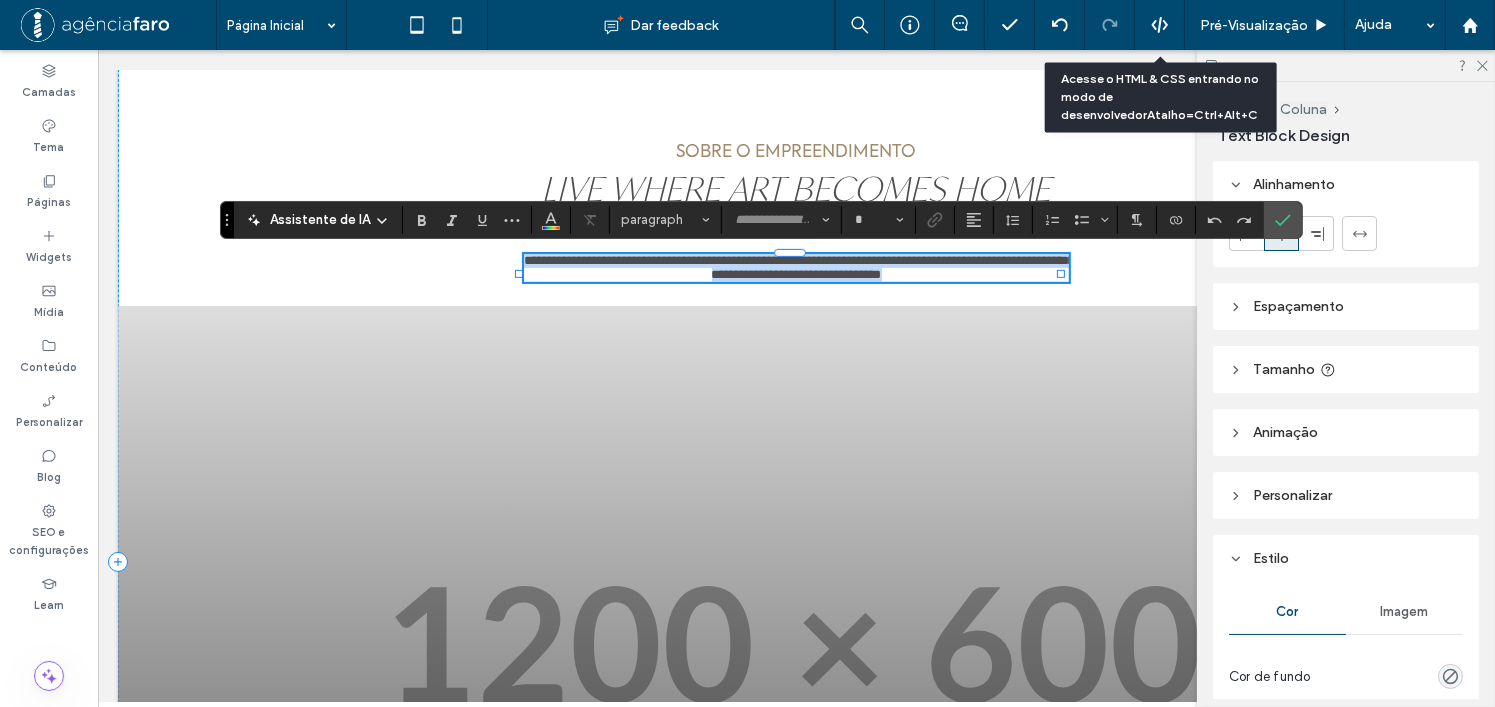 type on "**" 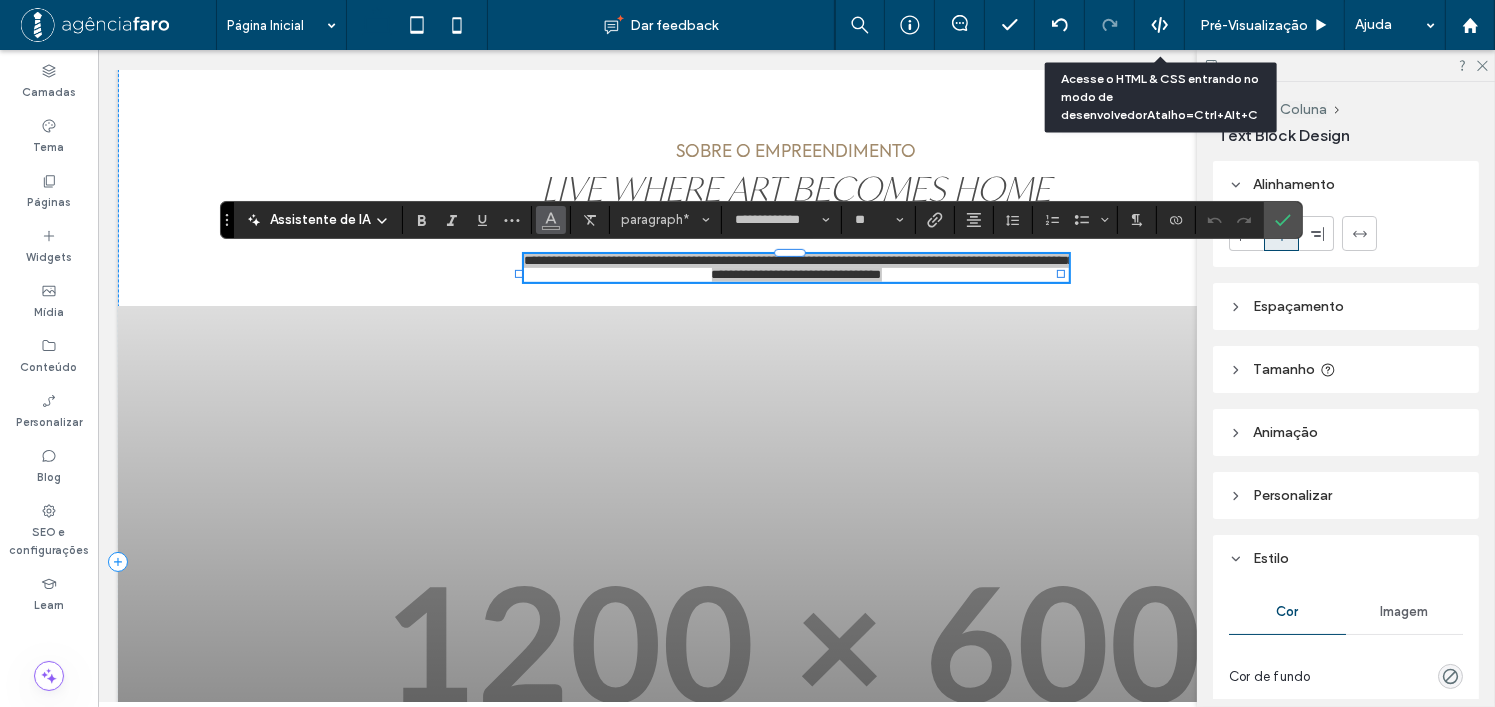 click at bounding box center [551, 220] 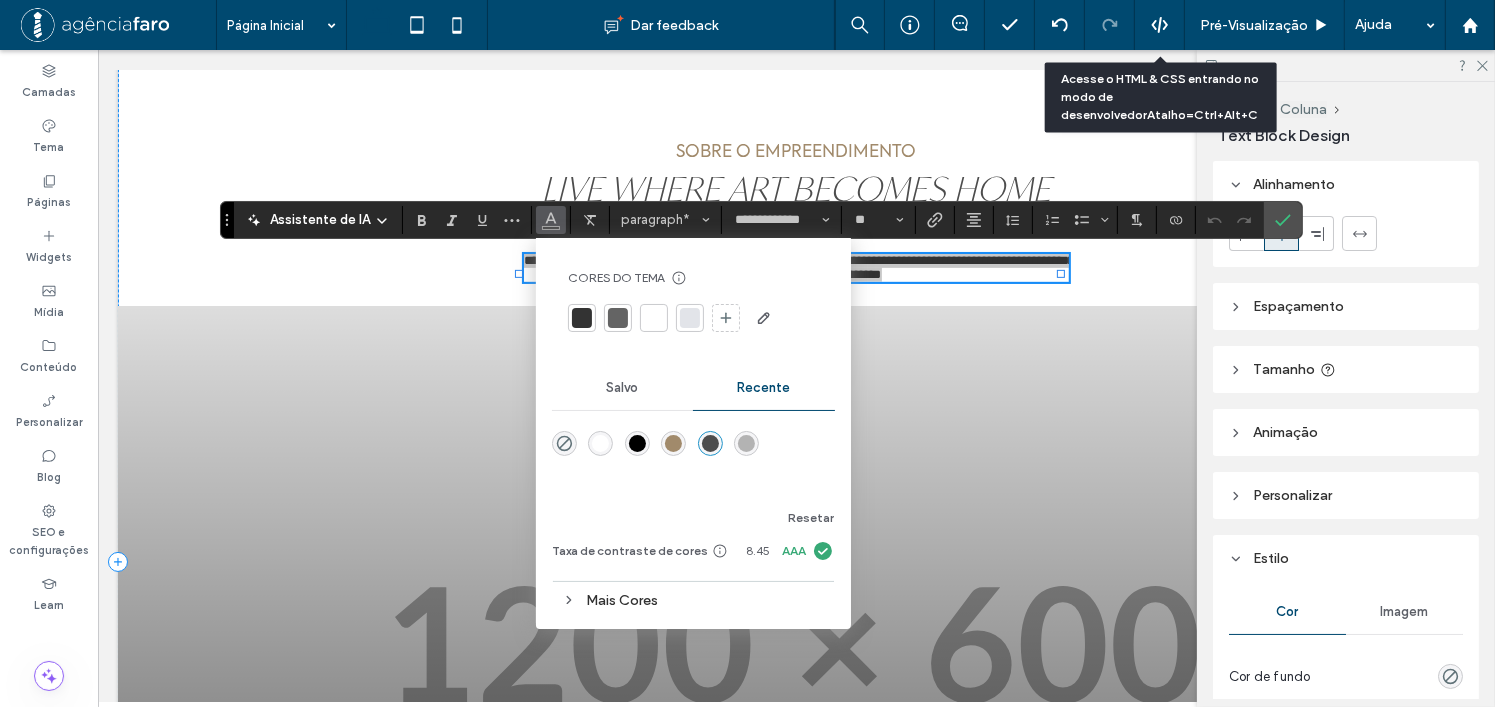 click at bounding box center (582, 318) 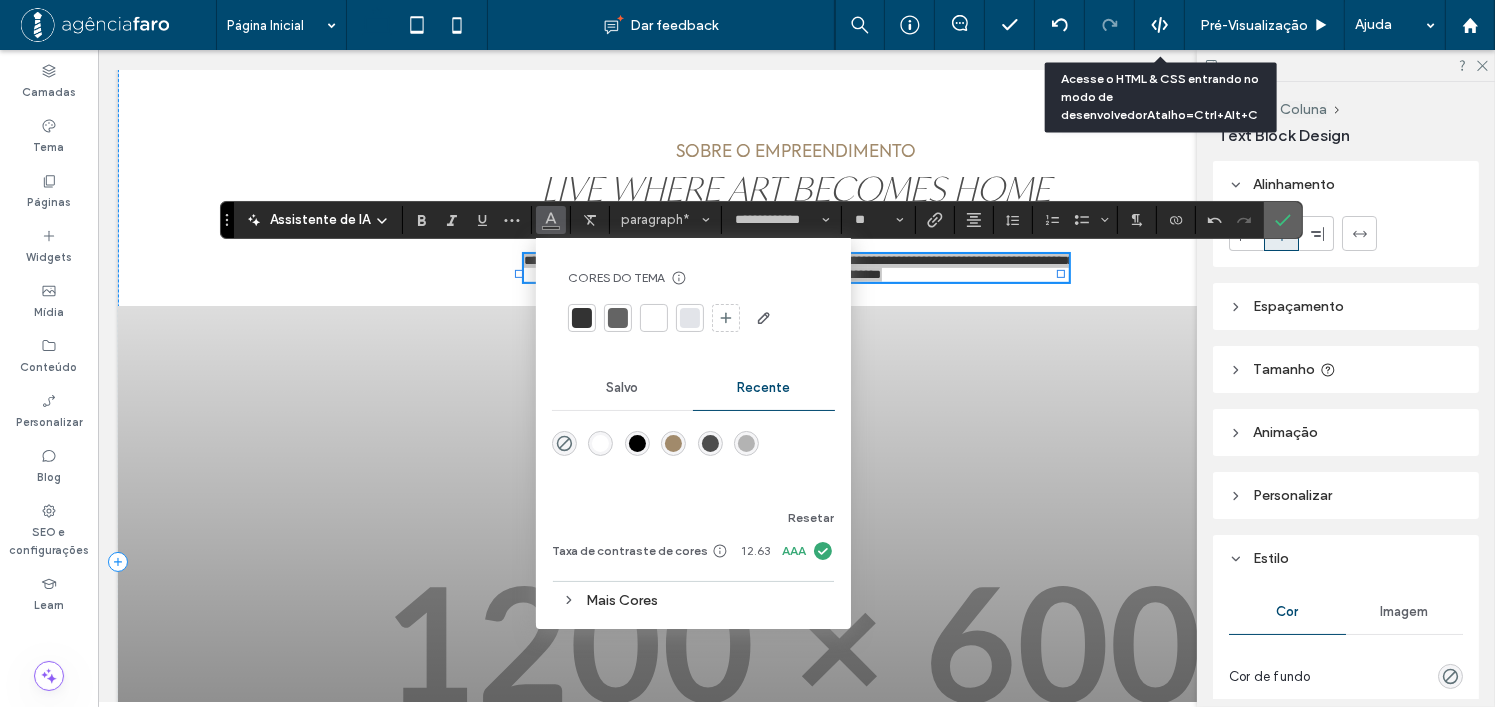 click at bounding box center [1283, 220] 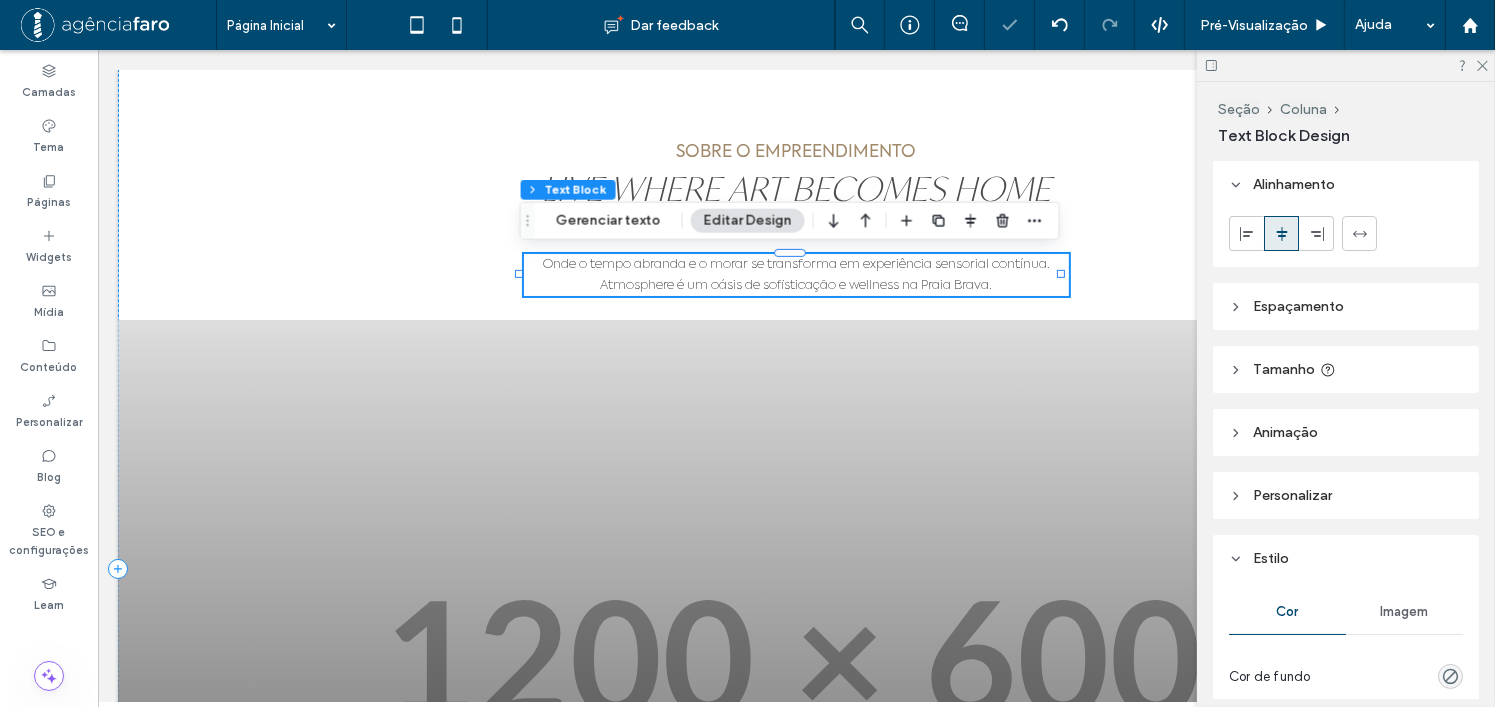 click at bounding box center [1346, 65] 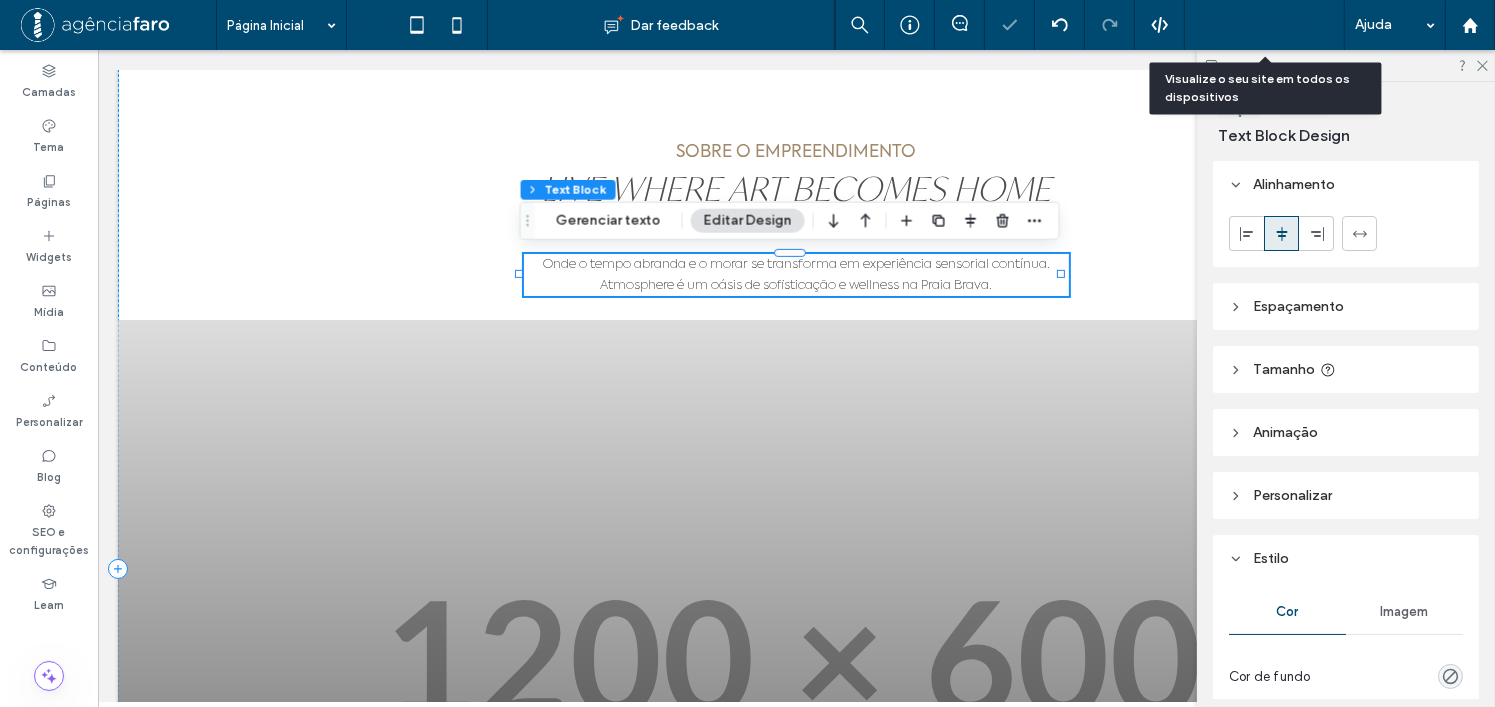 click on "Pré-Visualizaçāo" at bounding box center (1254, 25) 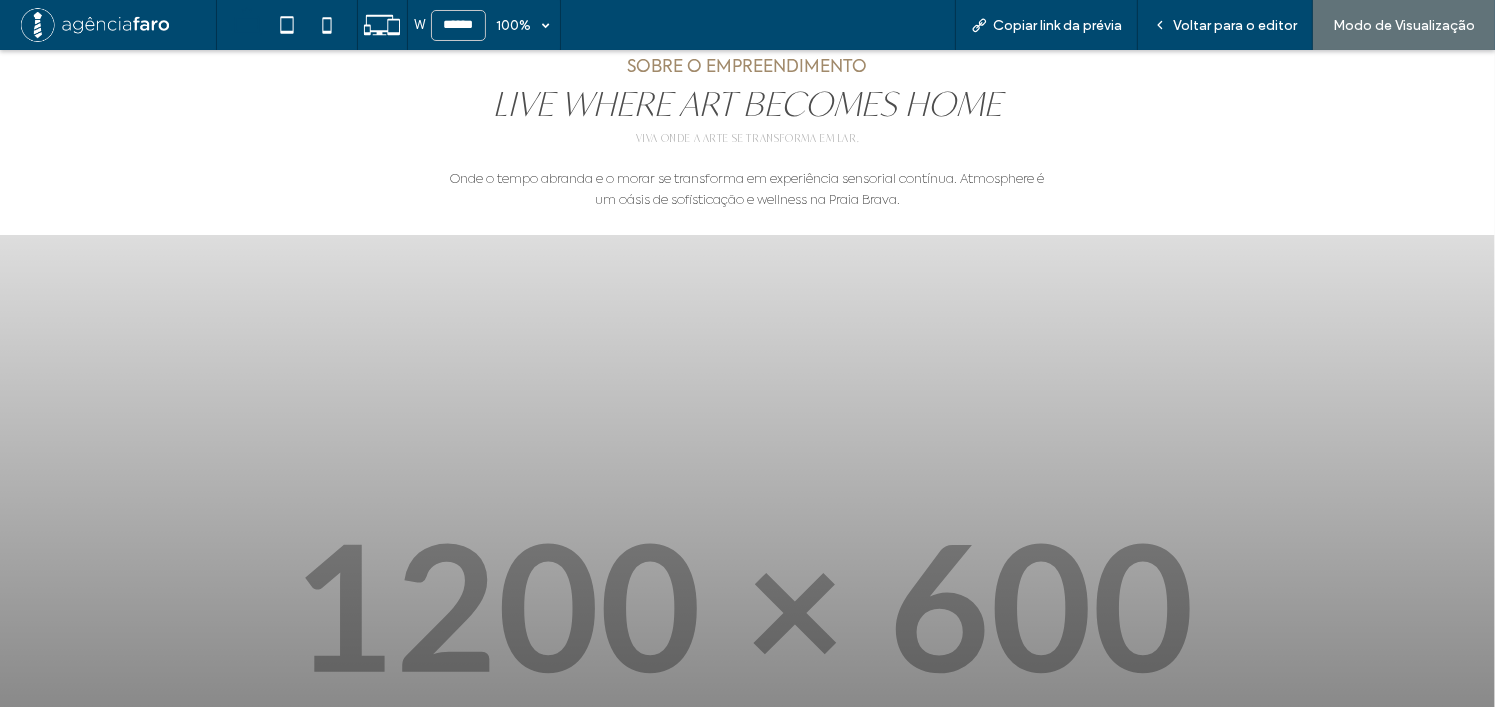 scroll, scrollTop: 600, scrollLeft: 0, axis: vertical 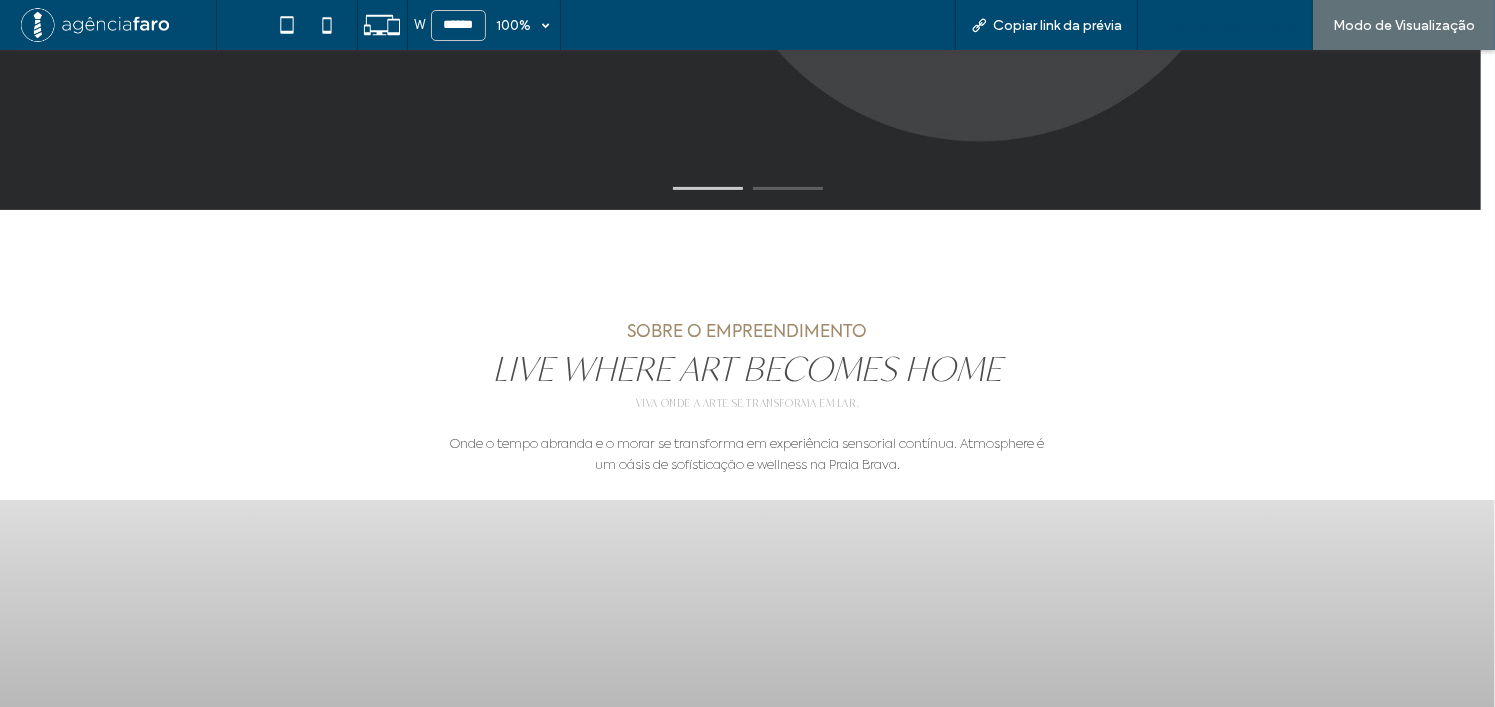 click on "Voltar para o editor" at bounding box center (1235, 25) 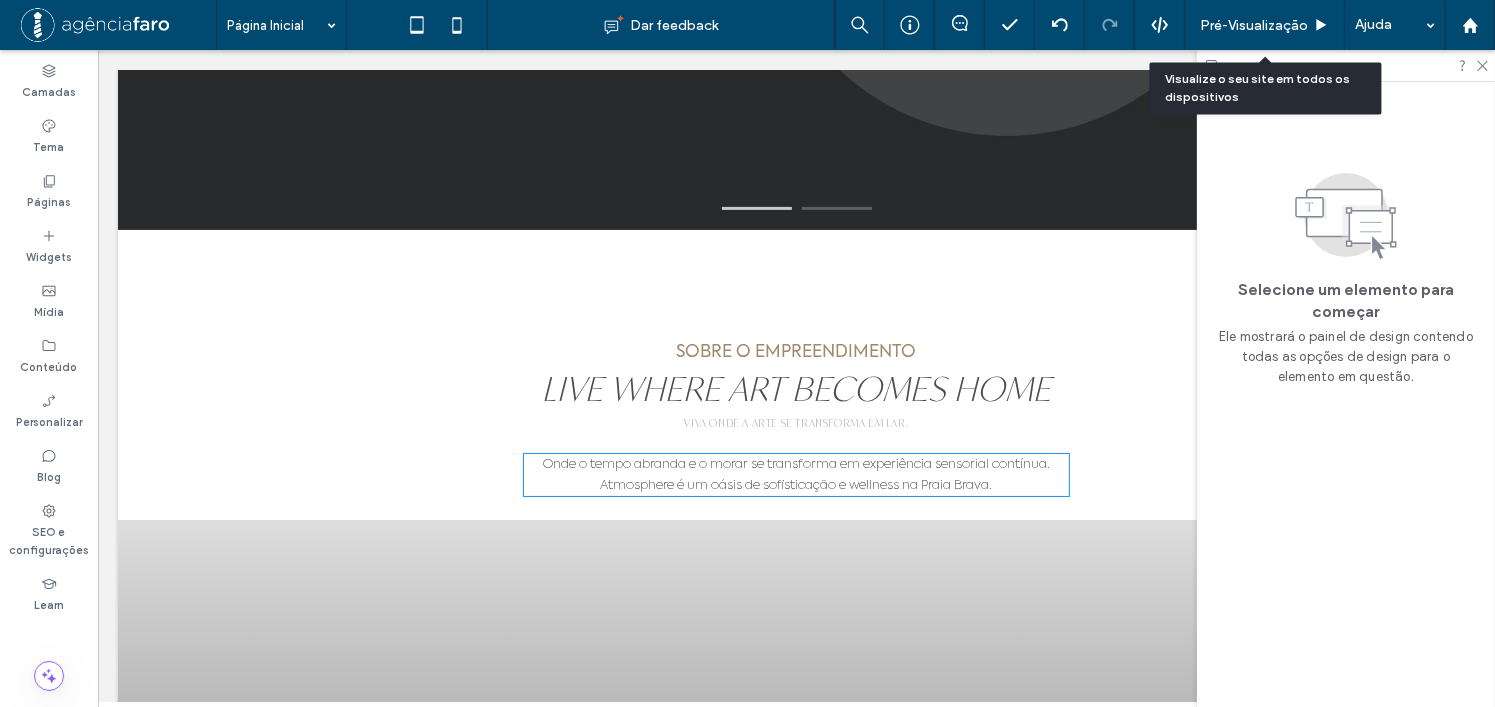 click on "Onde o tempo abranda e o morar se transforma em experiência sensorial contínua. Atmosphere é um oásis de sofisticação e wellness na Praia Brava." at bounding box center [795, 475] 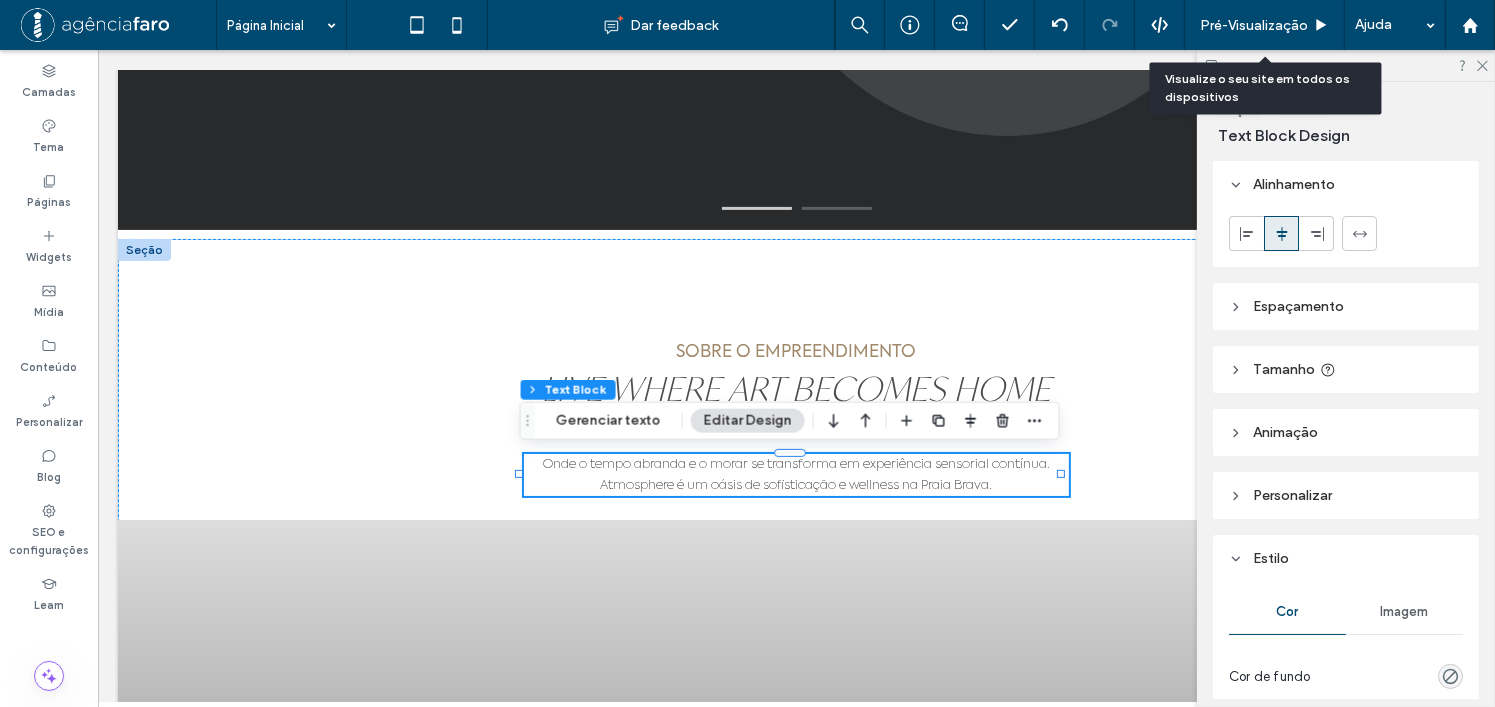 click on "Onde o tempo abranda e o morar se transforma em experiência sensorial contínua. Atmosphere é um oásis de sofisticação e wellness na Praia Brava." at bounding box center (795, 475) 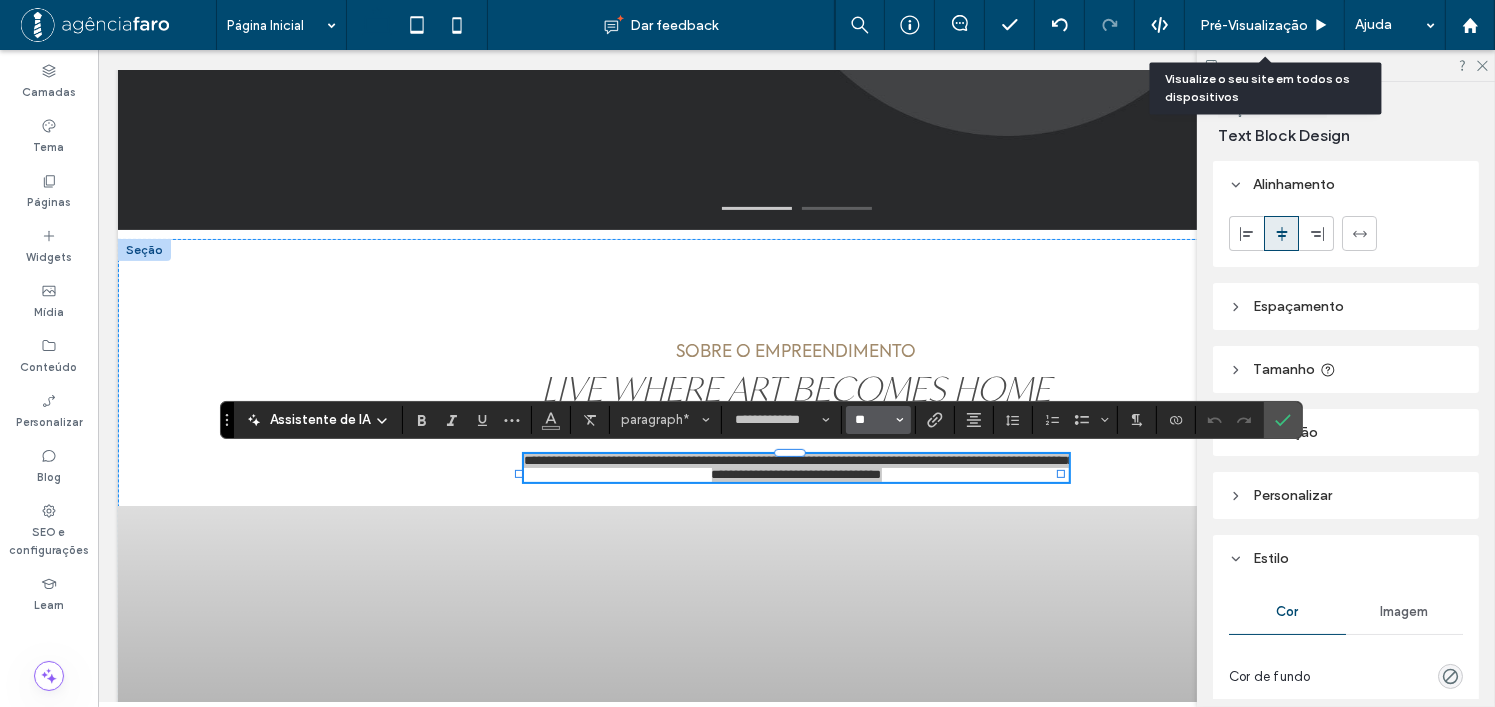 click on "**" at bounding box center [872, 420] 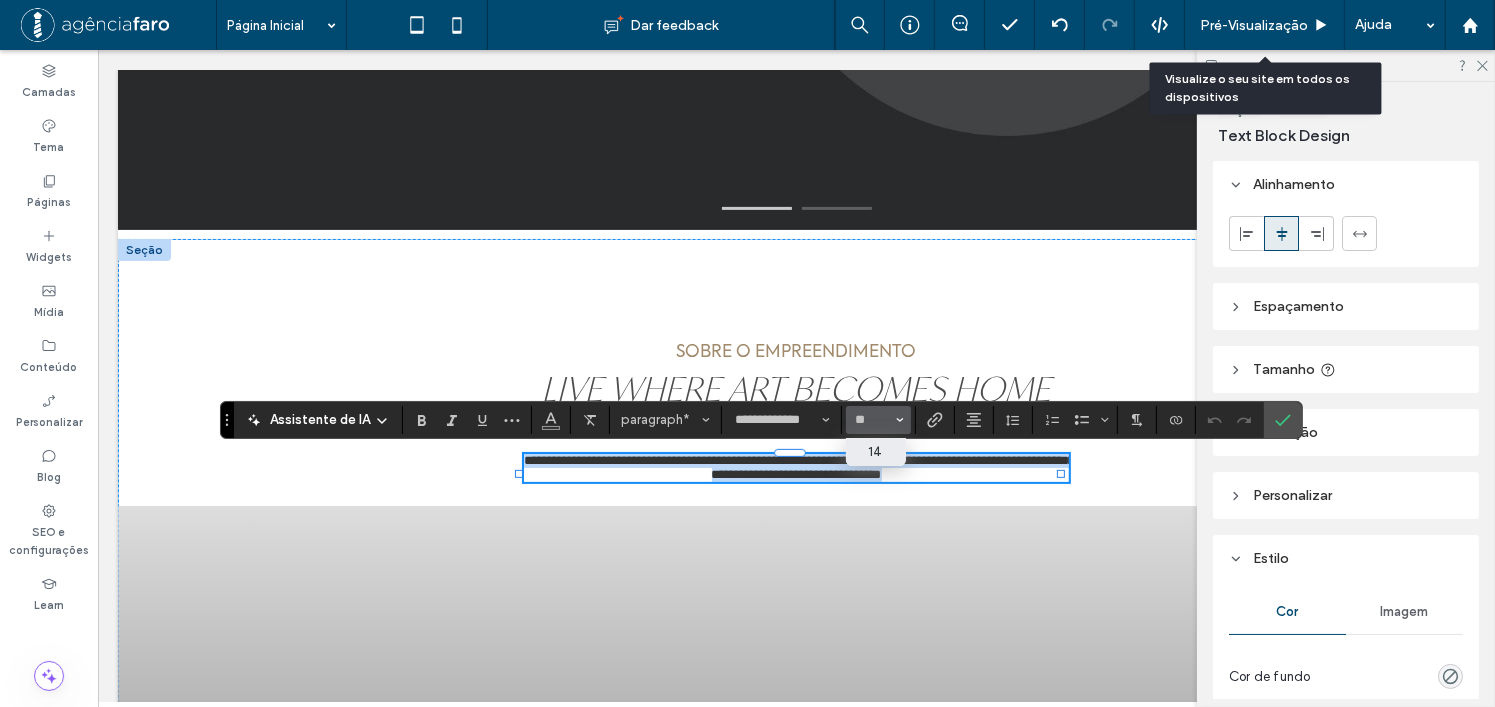 type on "**" 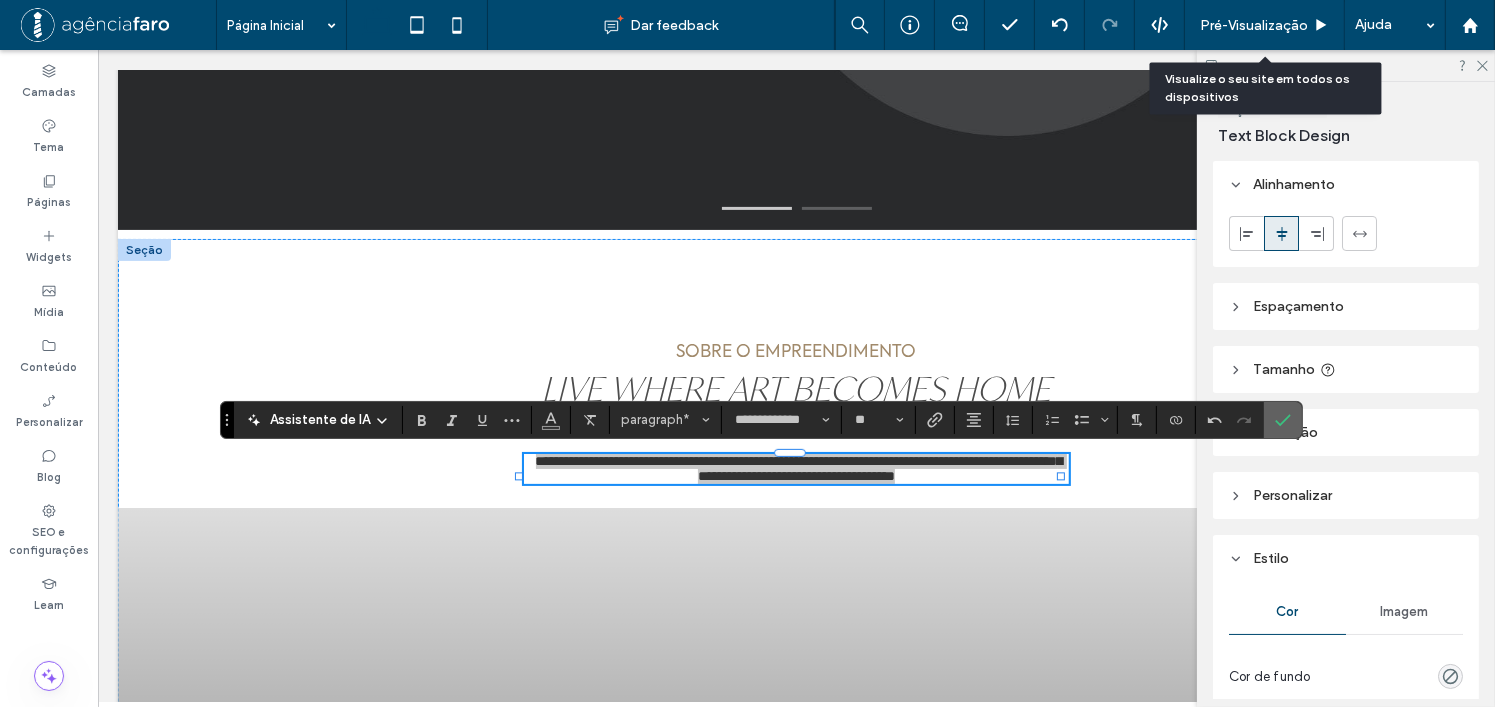 click 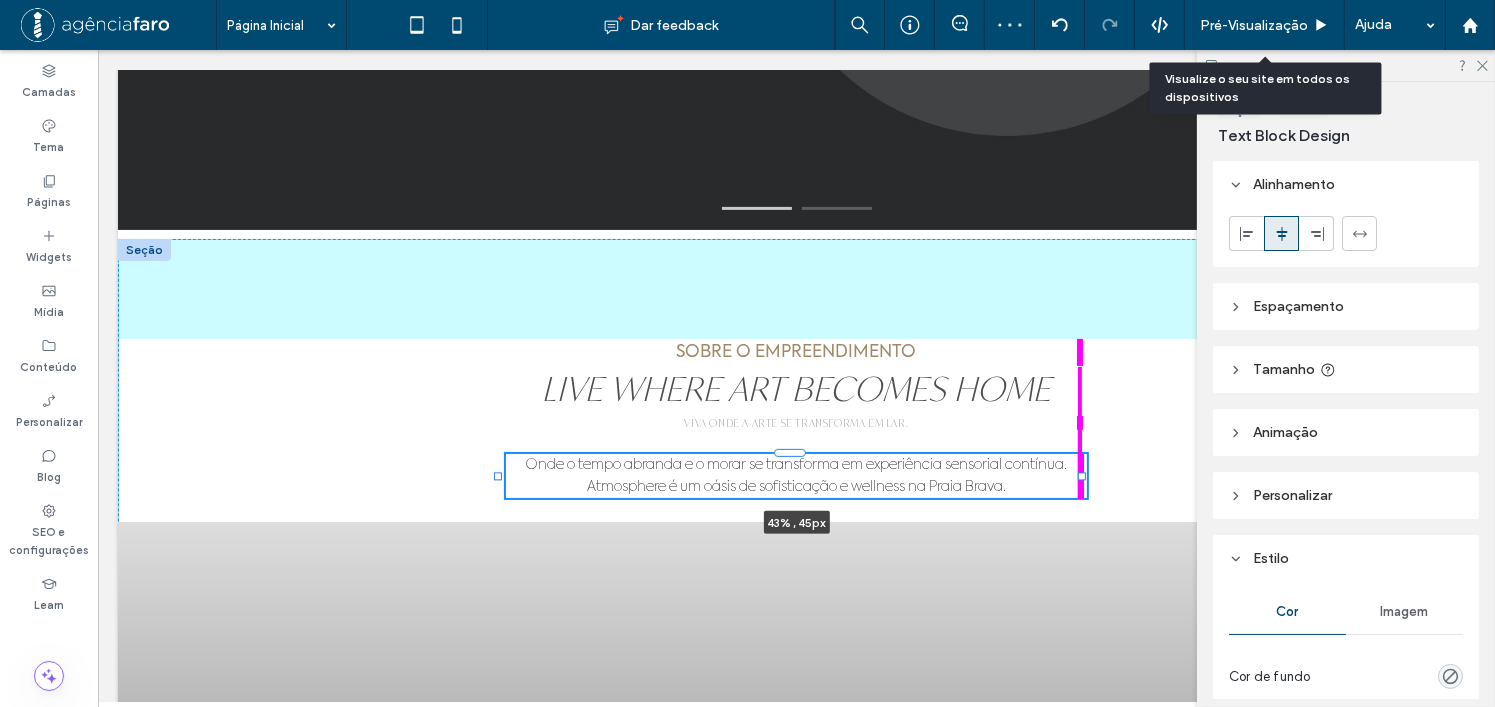 drag, startPoint x: 1058, startPoint y: 477, endPoint x: 1079, endPoint y: 477, distance: 21 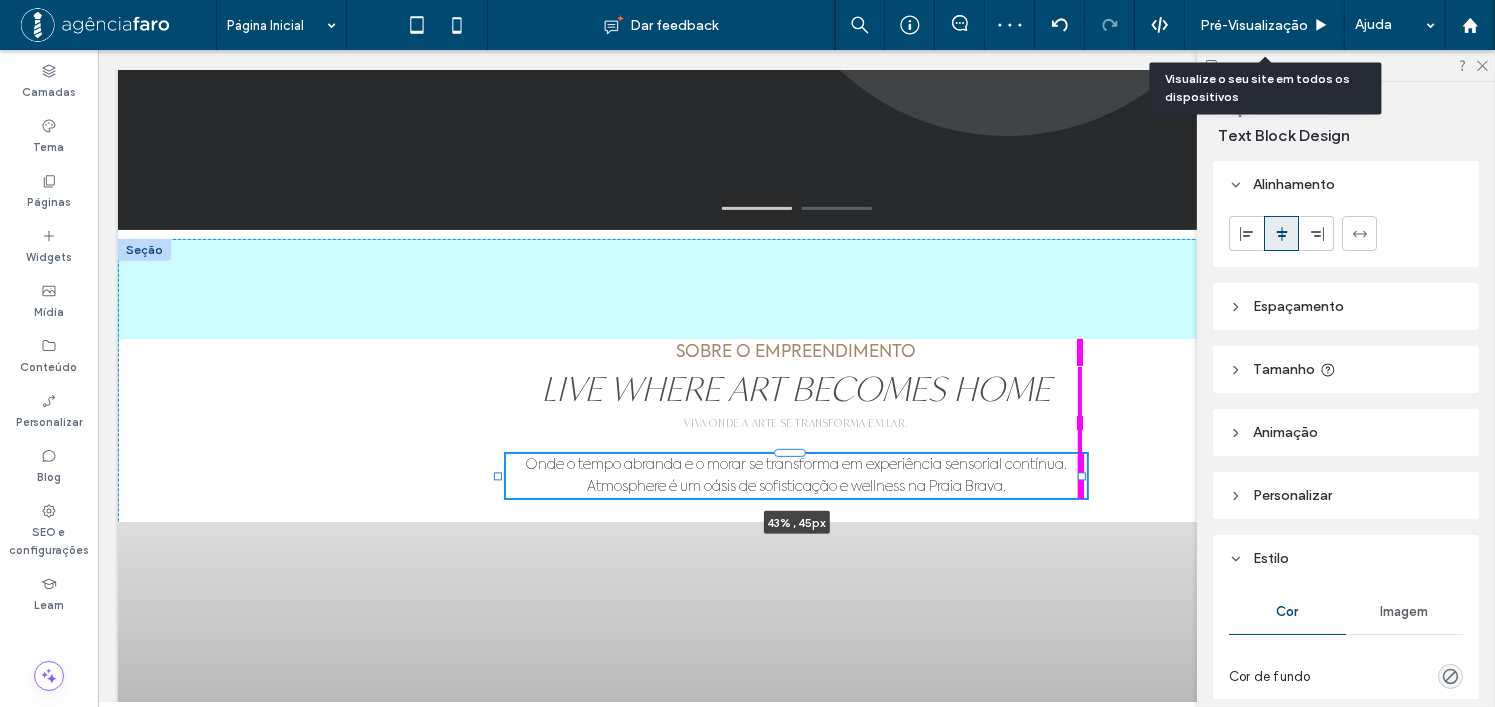 click at bounding box center (1081, 477) 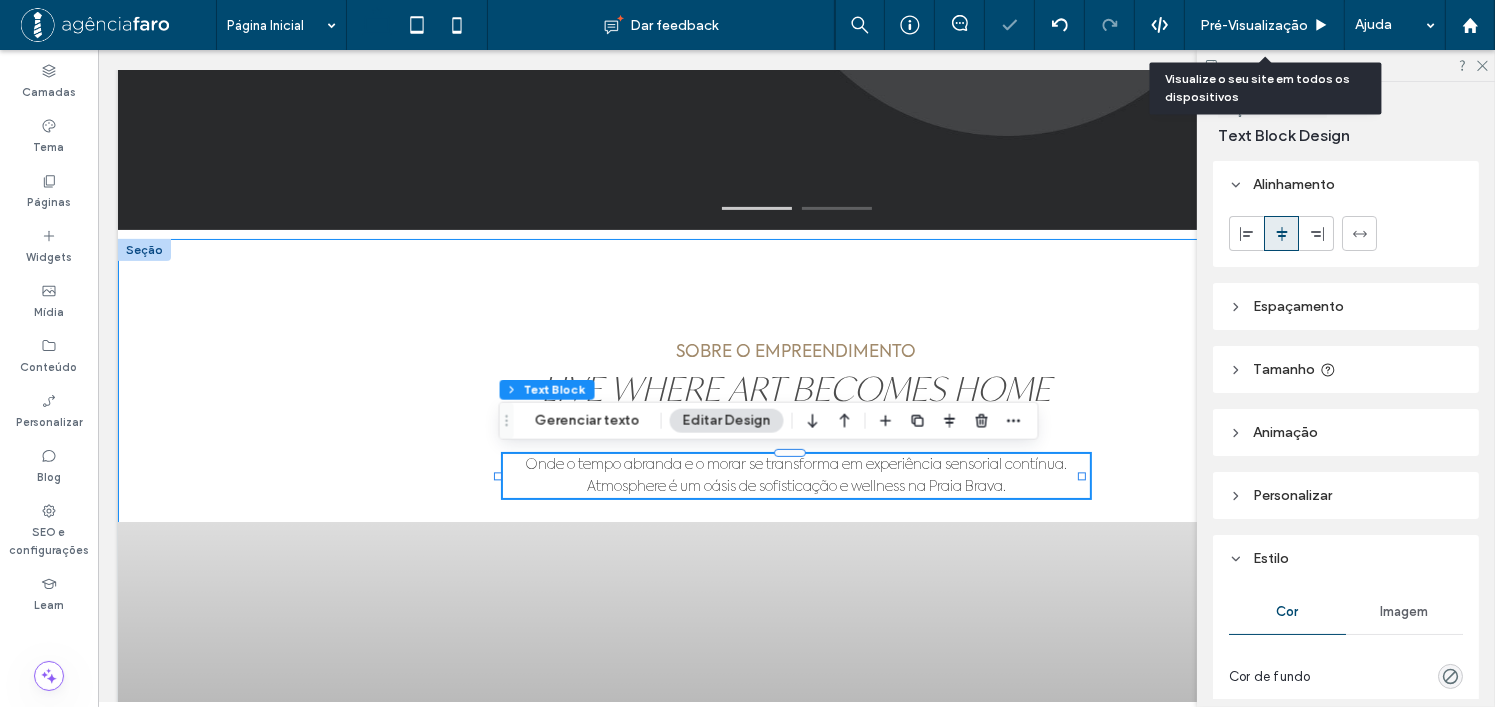 click on "SOBRE O EMPREENDIMENTO
Live Where Art Becomes Home
VIVA ONDE A ARTE SE TRANSFORMA EM LAR.
Onde o tempo abranda e o morar se transforma em experiência sensorial contínua. Atmosphere é um oásis de sofisticação e wellness na Praia Brava.
43% , 45px
Arquitetura orgânica. Beleza atemporal.
Assinado pelo studio internacional Creato, o Atmosphere é uma obra de linhas fluidas que se integram com naturalidade a paisagem da Praia Brava.
Sample Title
Sample description for this slide.
←
→" at bounding box center [795, 769] 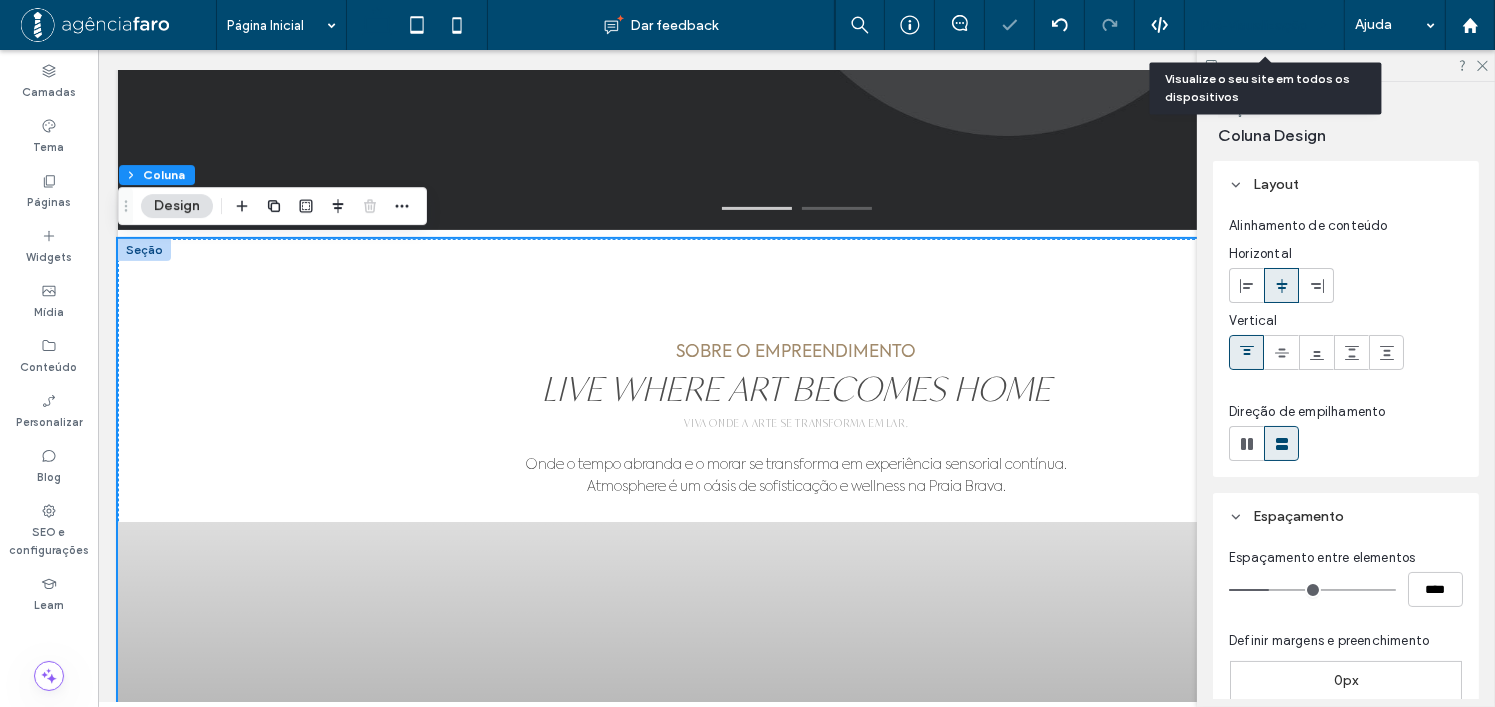 click on "Pré-Visualizaçāo" at bounding box center [1254, 25] 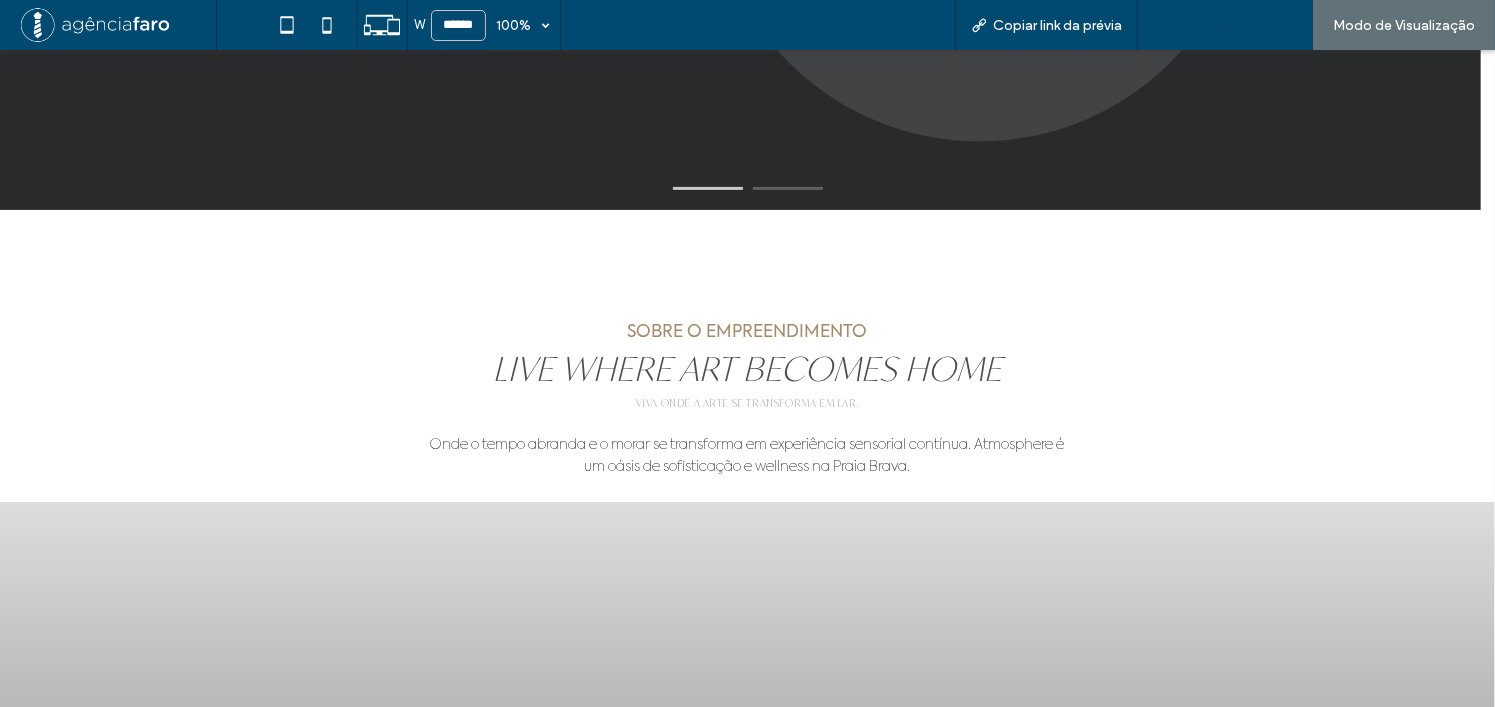 click on "Voltar para o editor" at bounding box center [1225, 25] 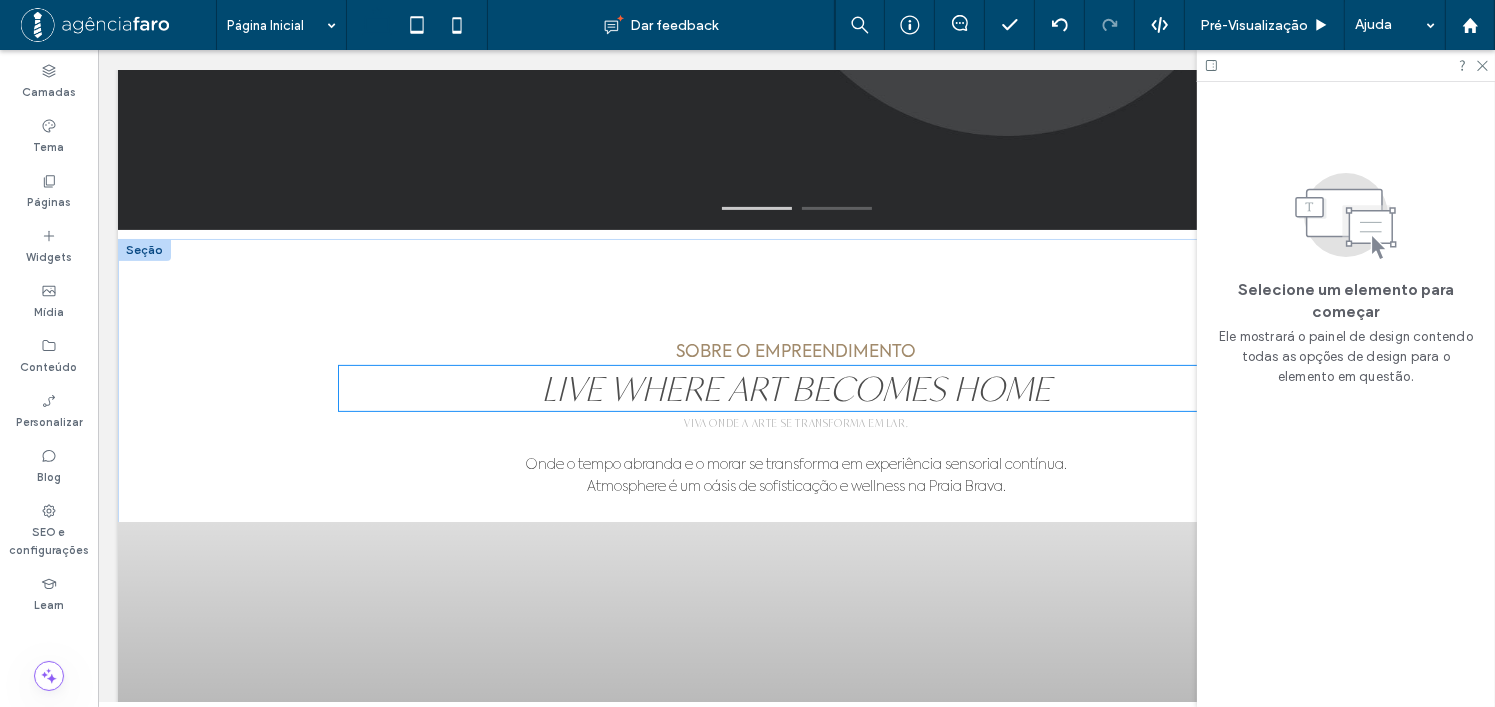 click on "Live Where Art Becomes Home" at bounding box center [795, 388] 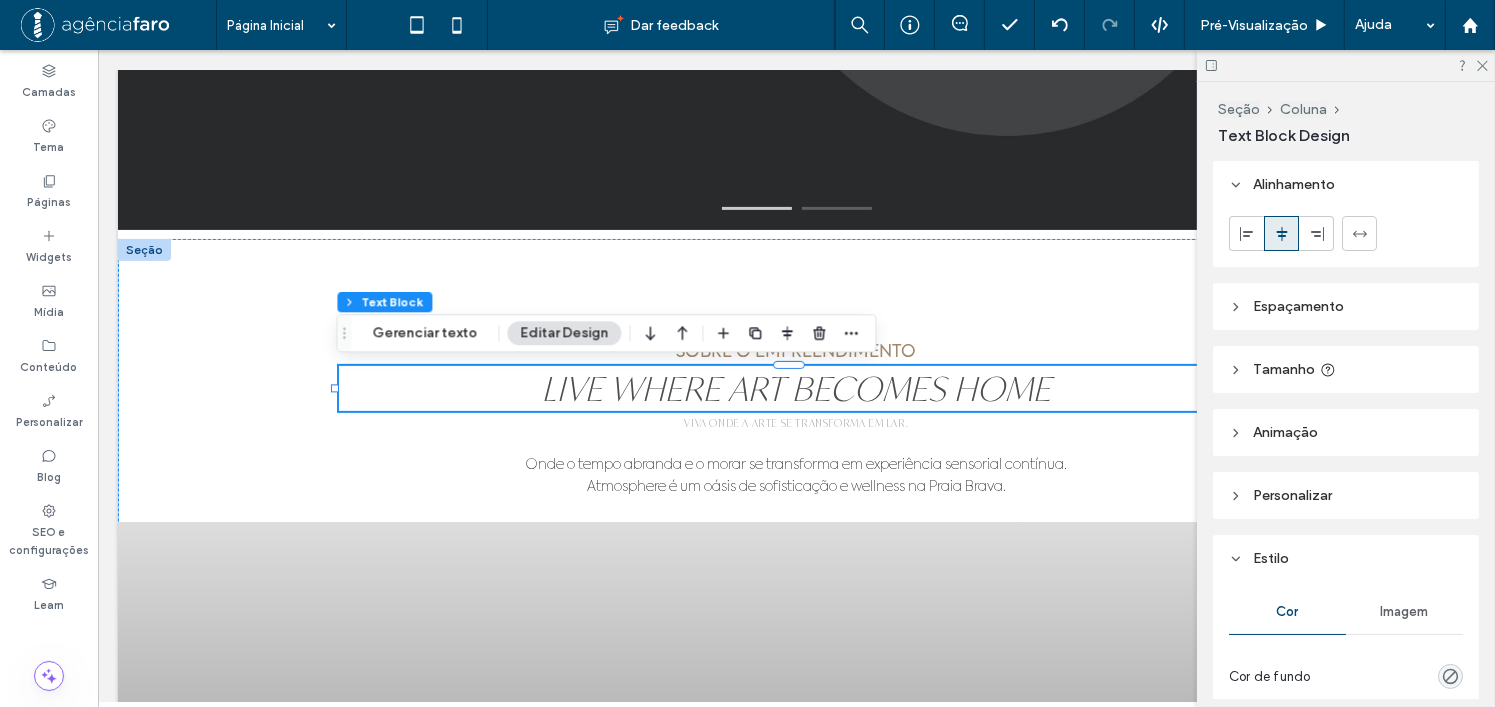 click on "Live Where Art Becomes Home" at bounding box center [795, 388] 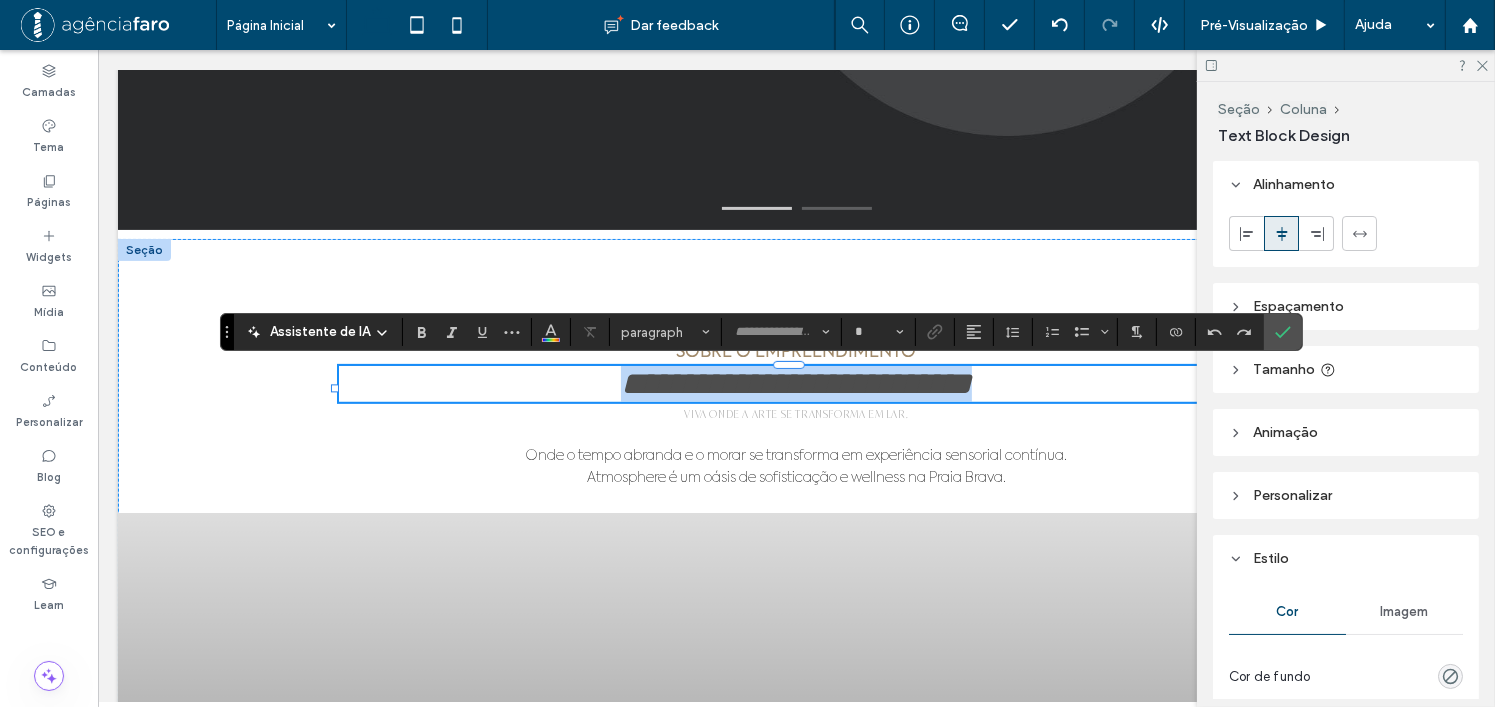 type on "**********" 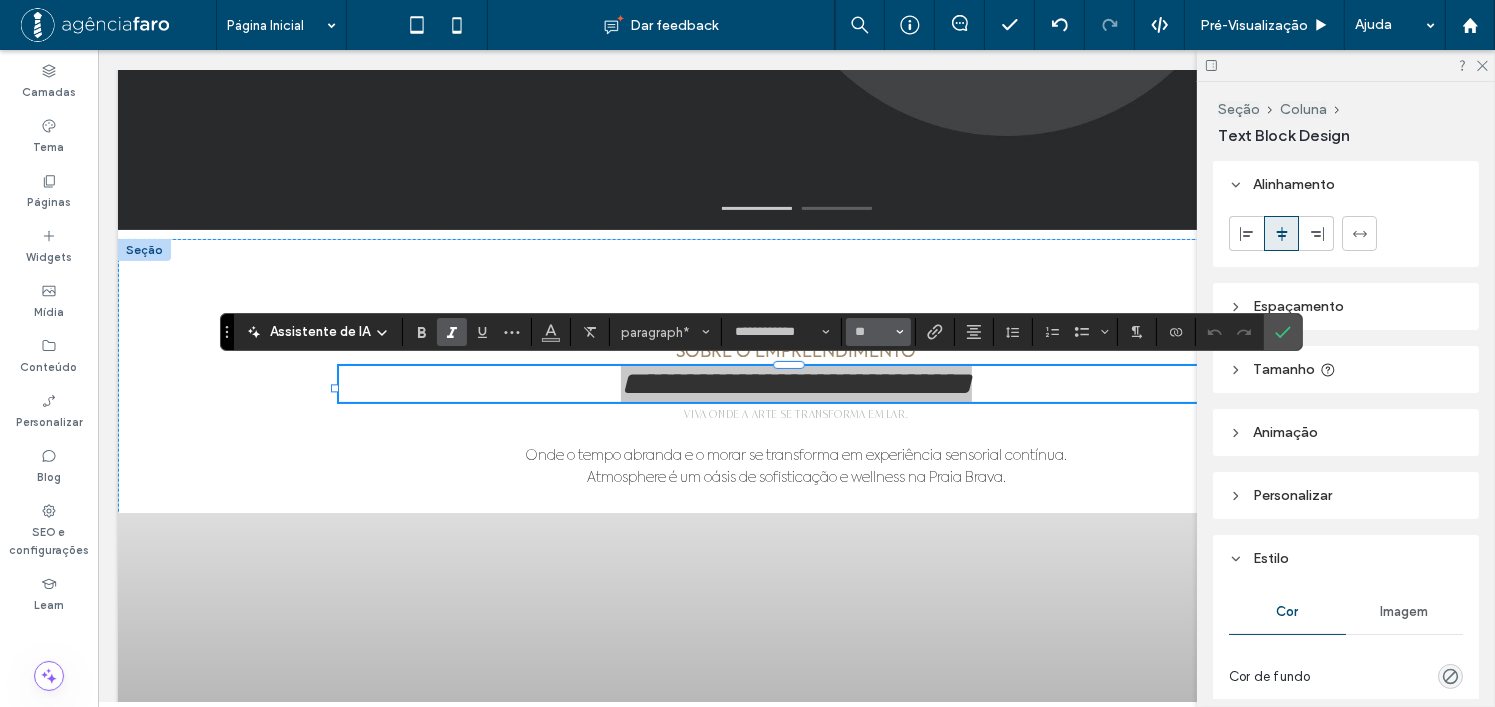 click on "**" at bounding box center (878, 332) 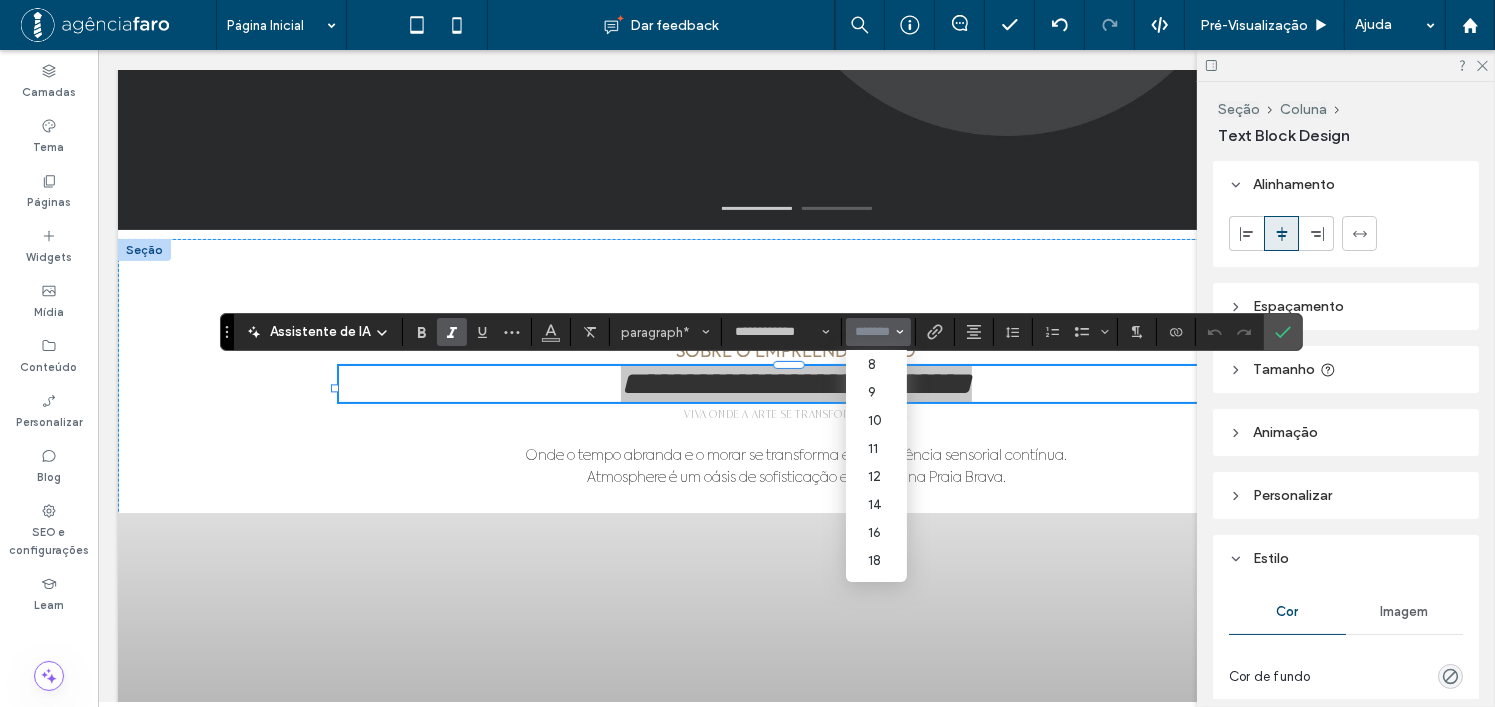 click at bounding box center (872, 332) 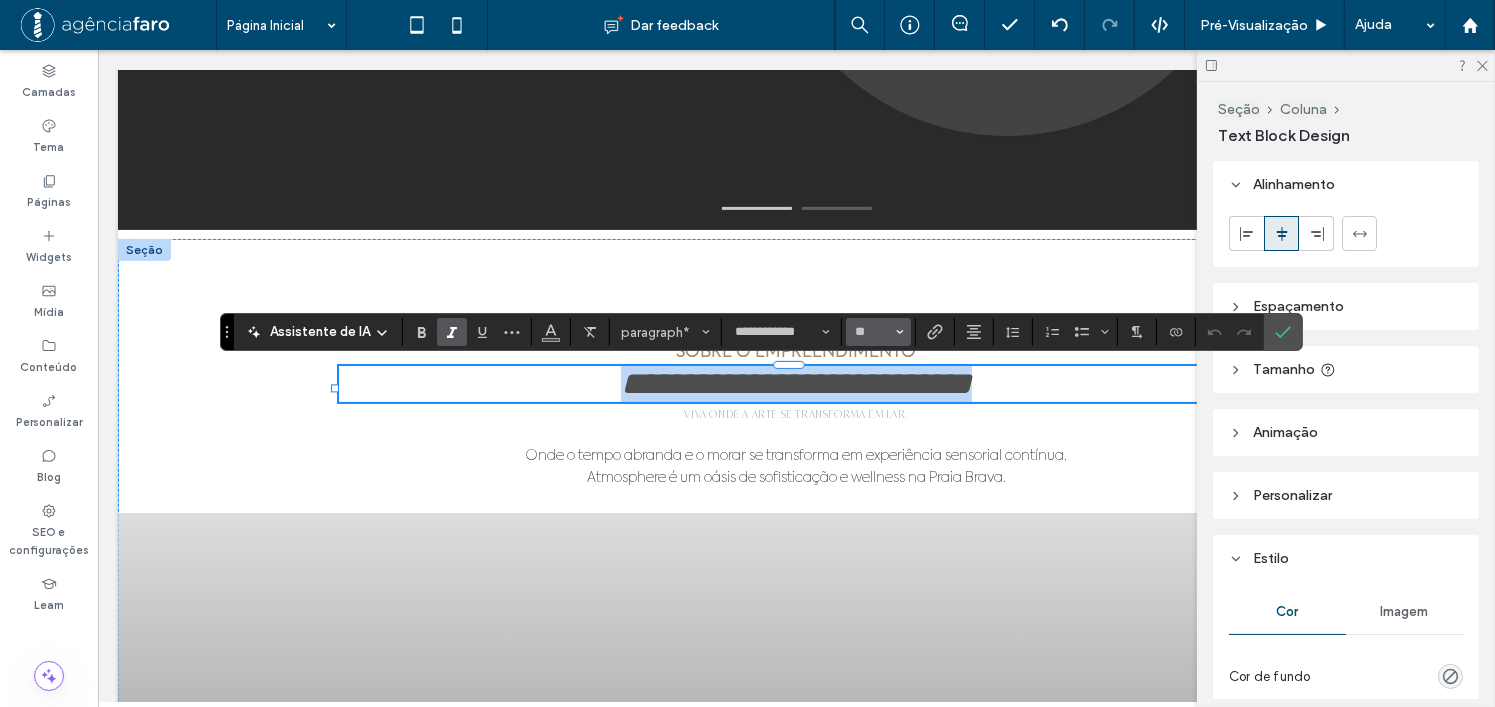 type on "**" 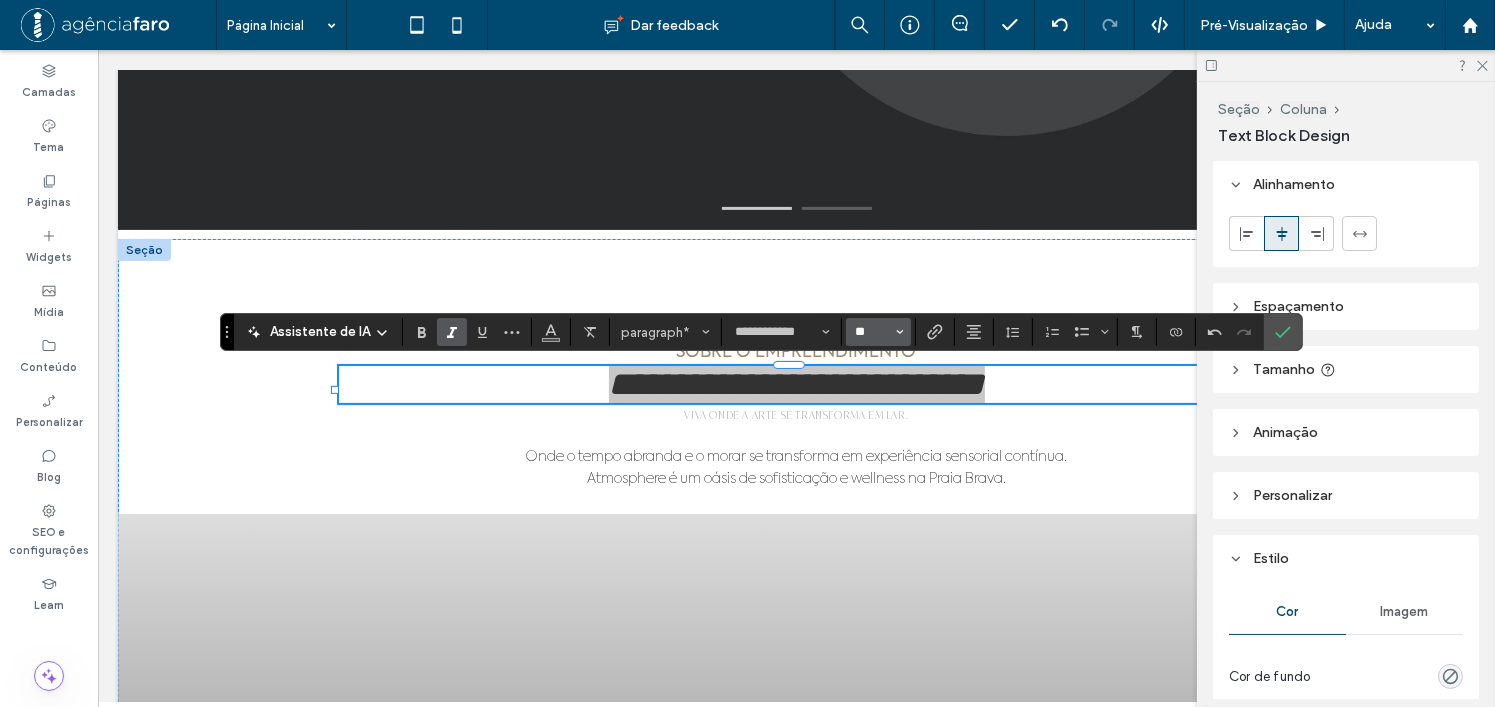 click on "**" at bounding box center (872, 332) 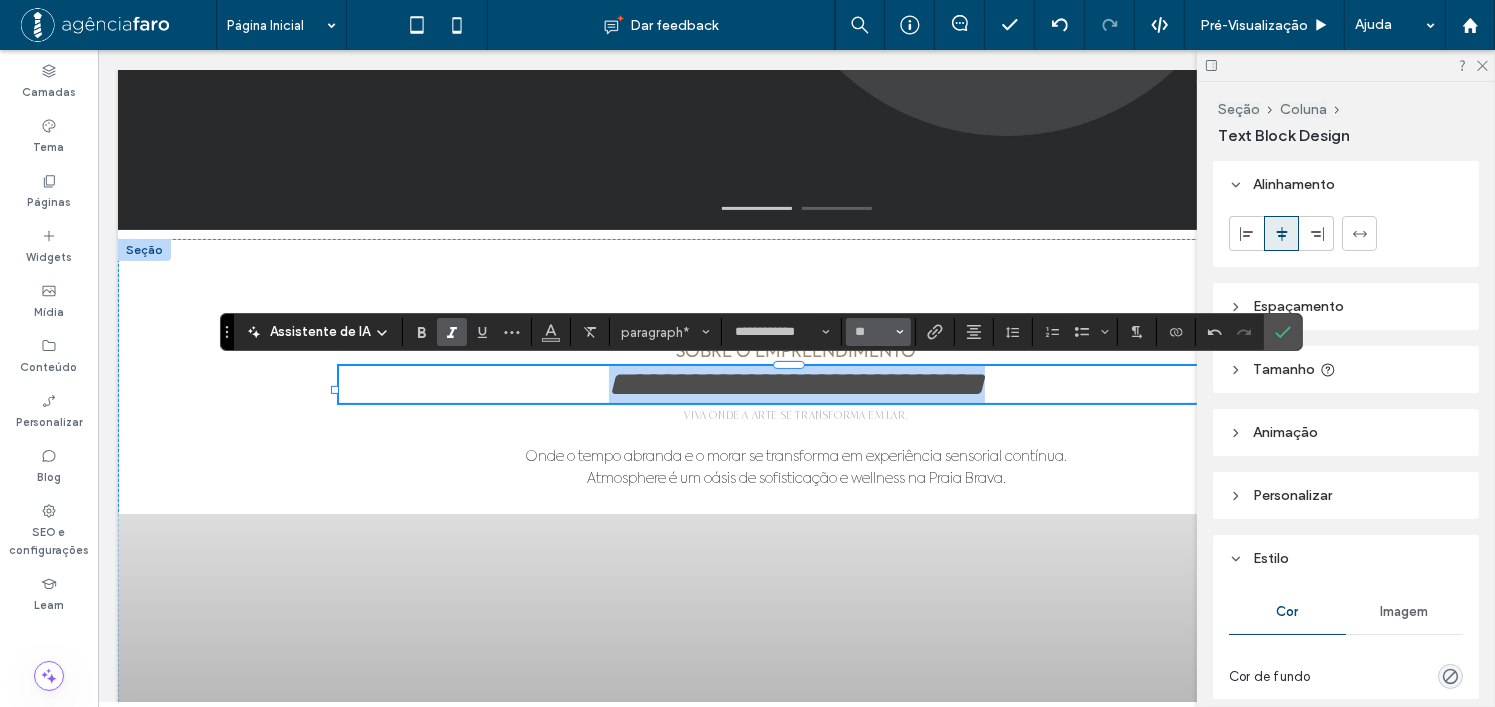 type on "**" 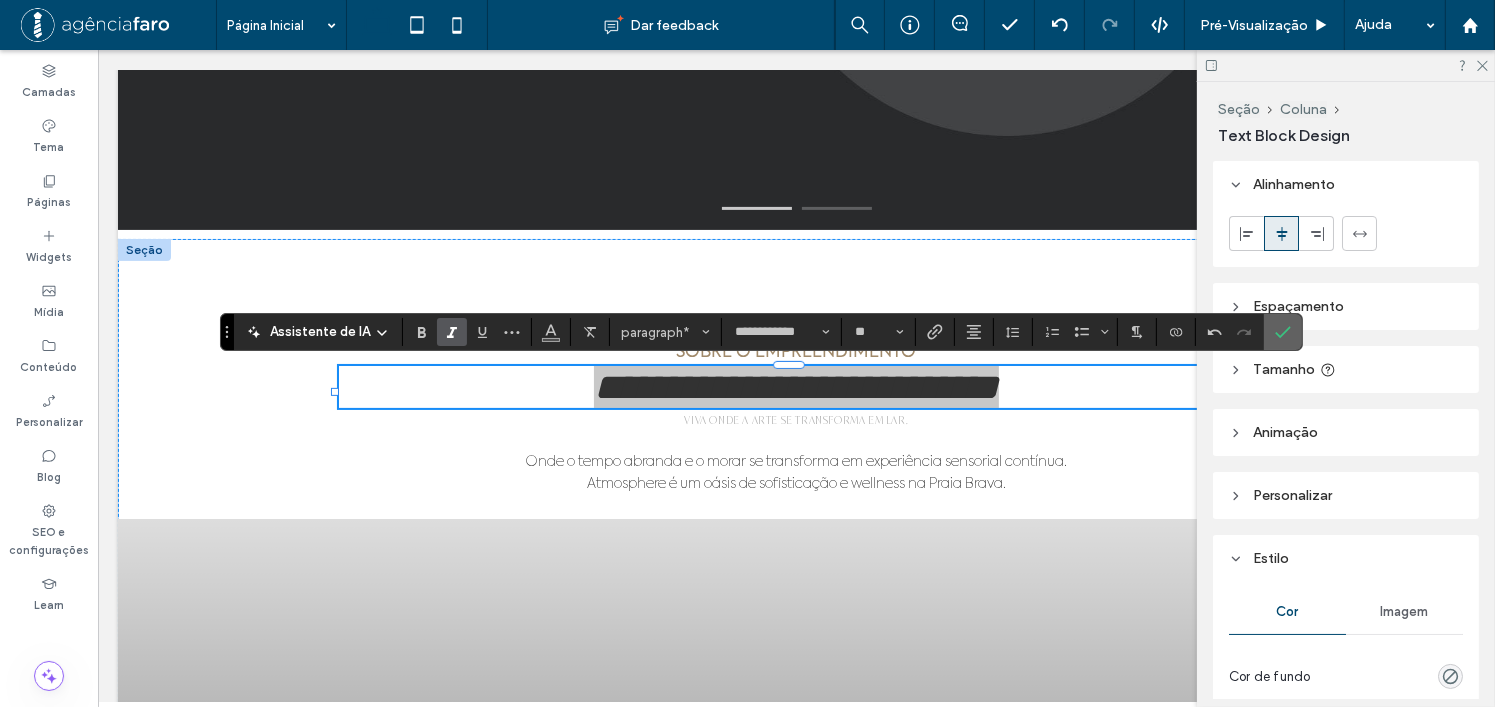 click at bounding box center (1283, 332) 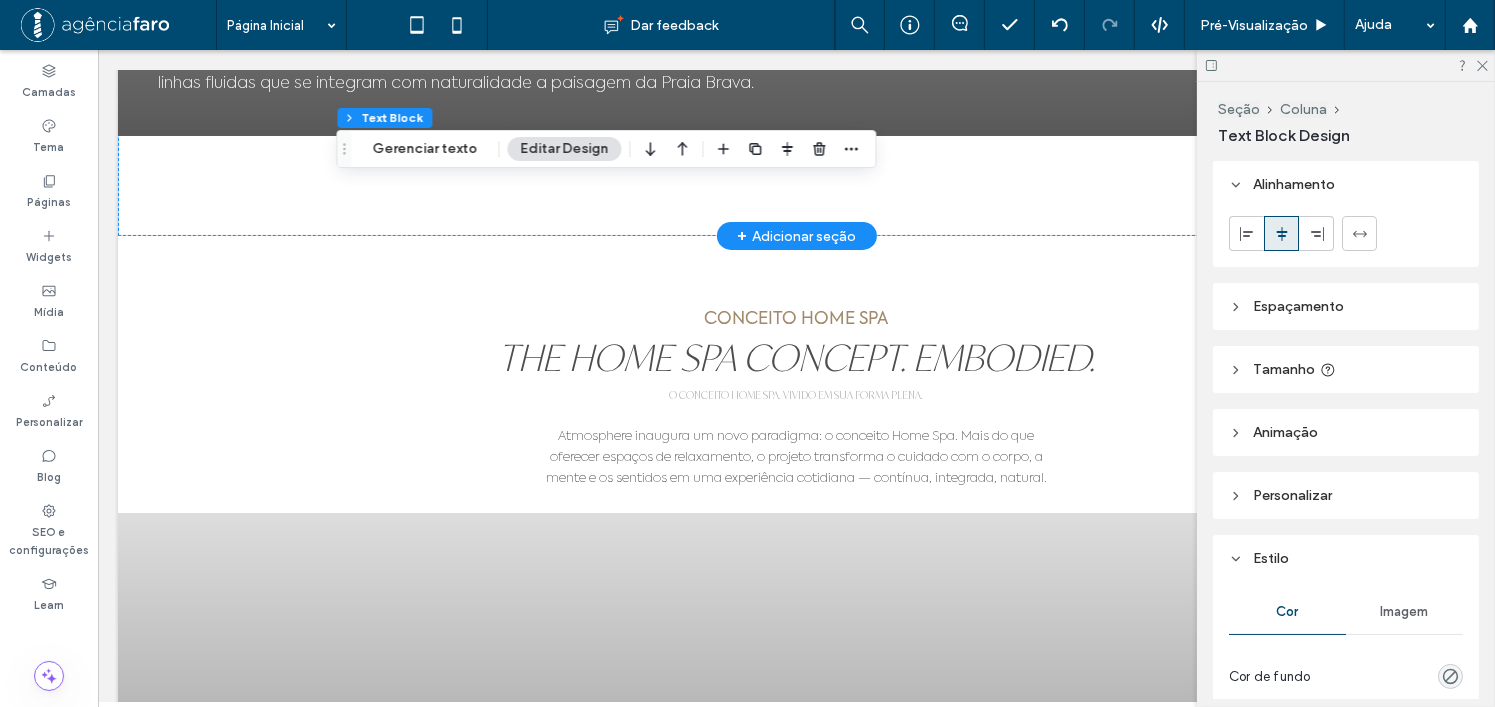 scroll, scrollTop: 1800, scrollLeft: 0, axis: vertical 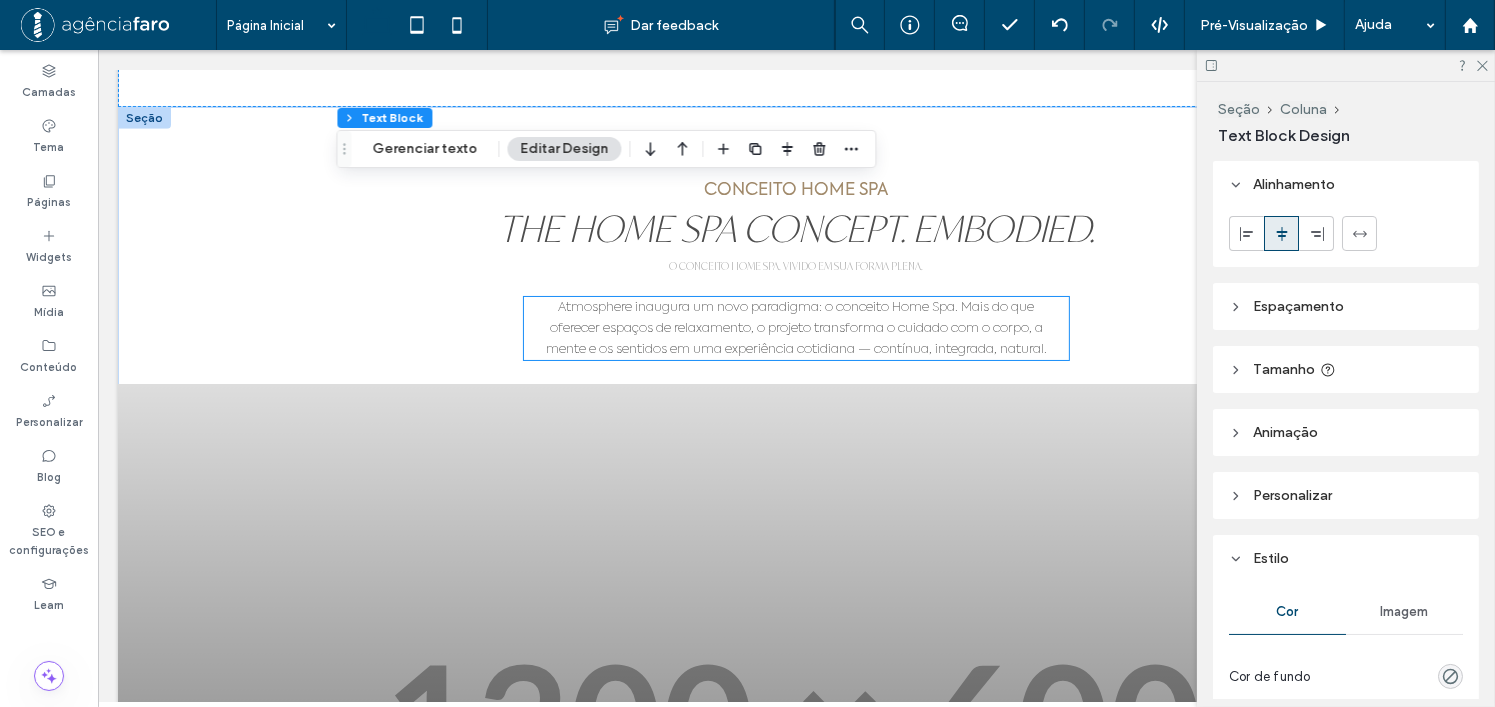 click on "oferecer espaços de relaxamento, o projeto transforma o cuidado com o corpo, a" at bounding box center (795, 328) 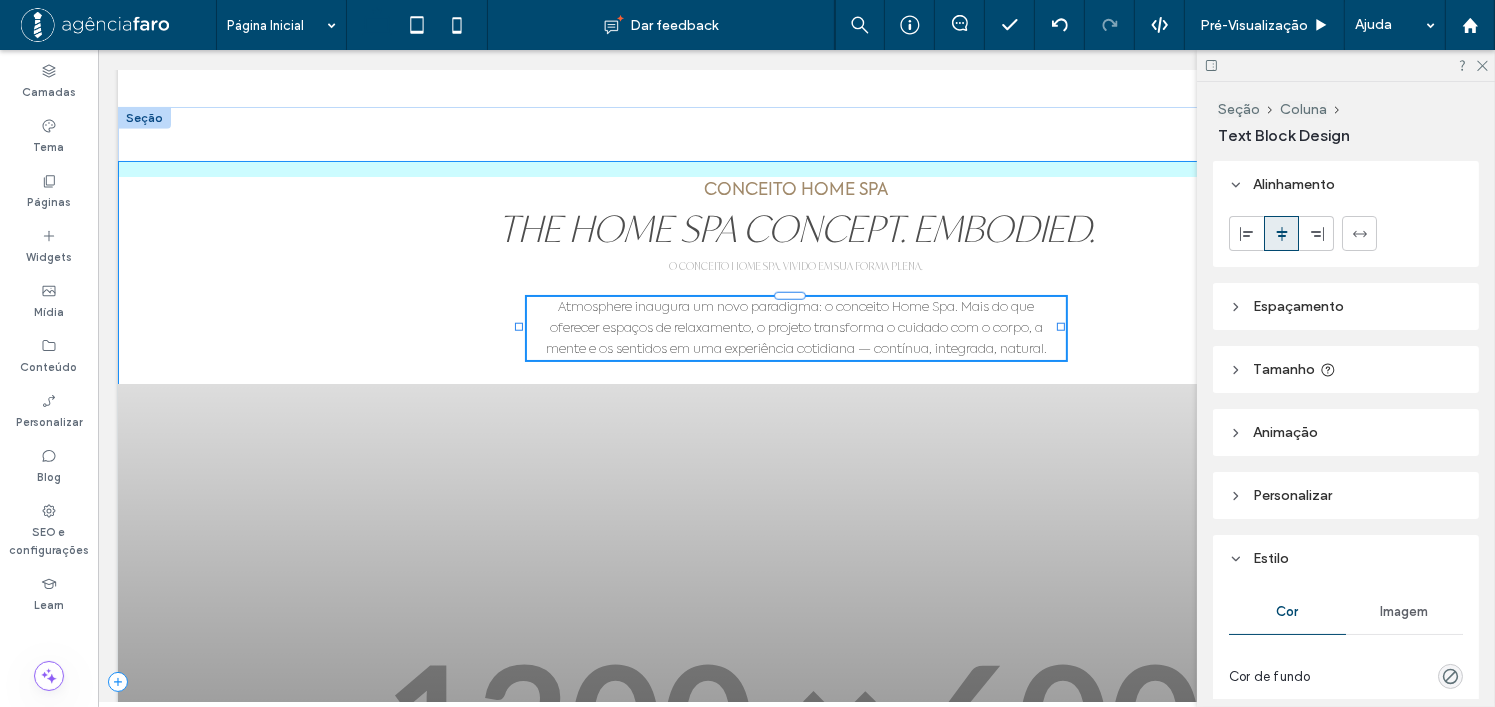 click at bounding box center (1060, 327) 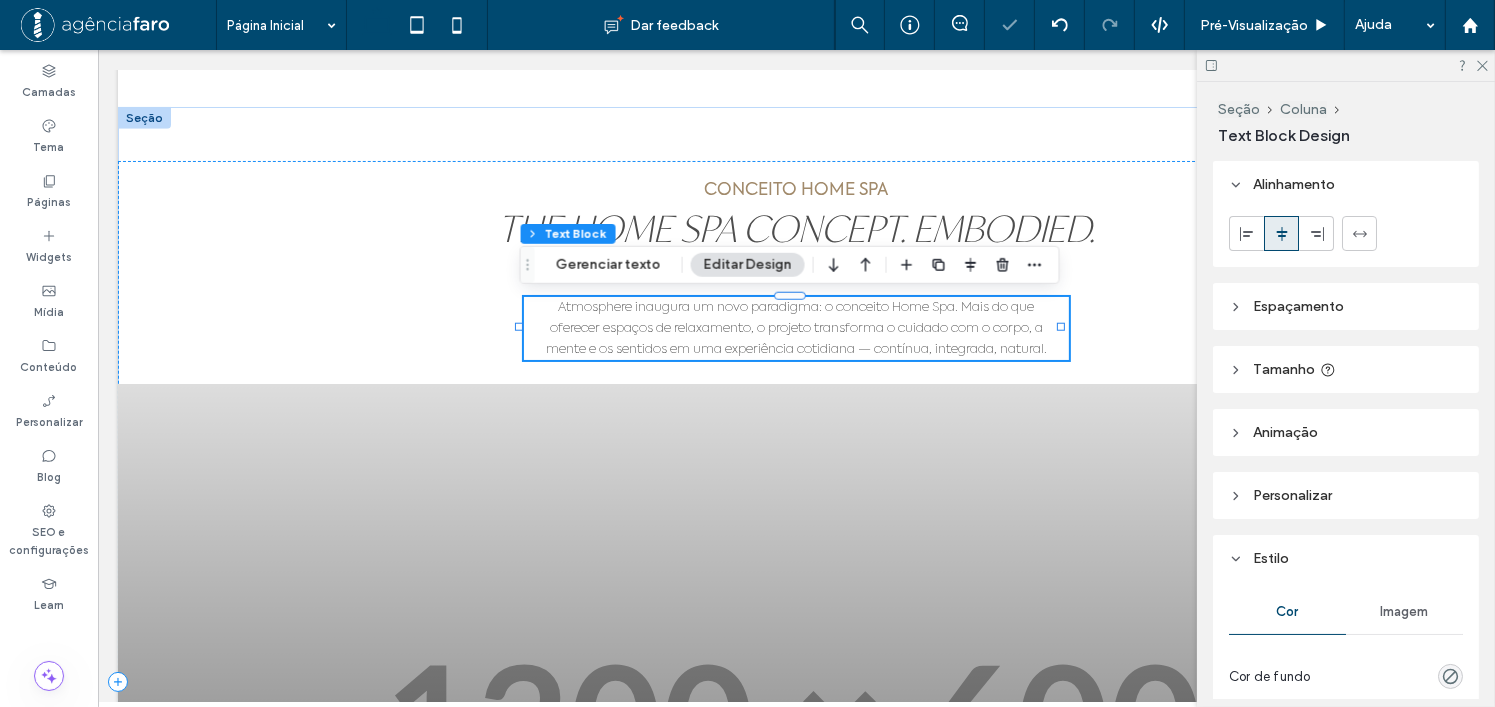 click on "oferecer espaços de relaxamento, o projeto transforma o cuidado com o corpo, a" at bounding box center (795, 328) 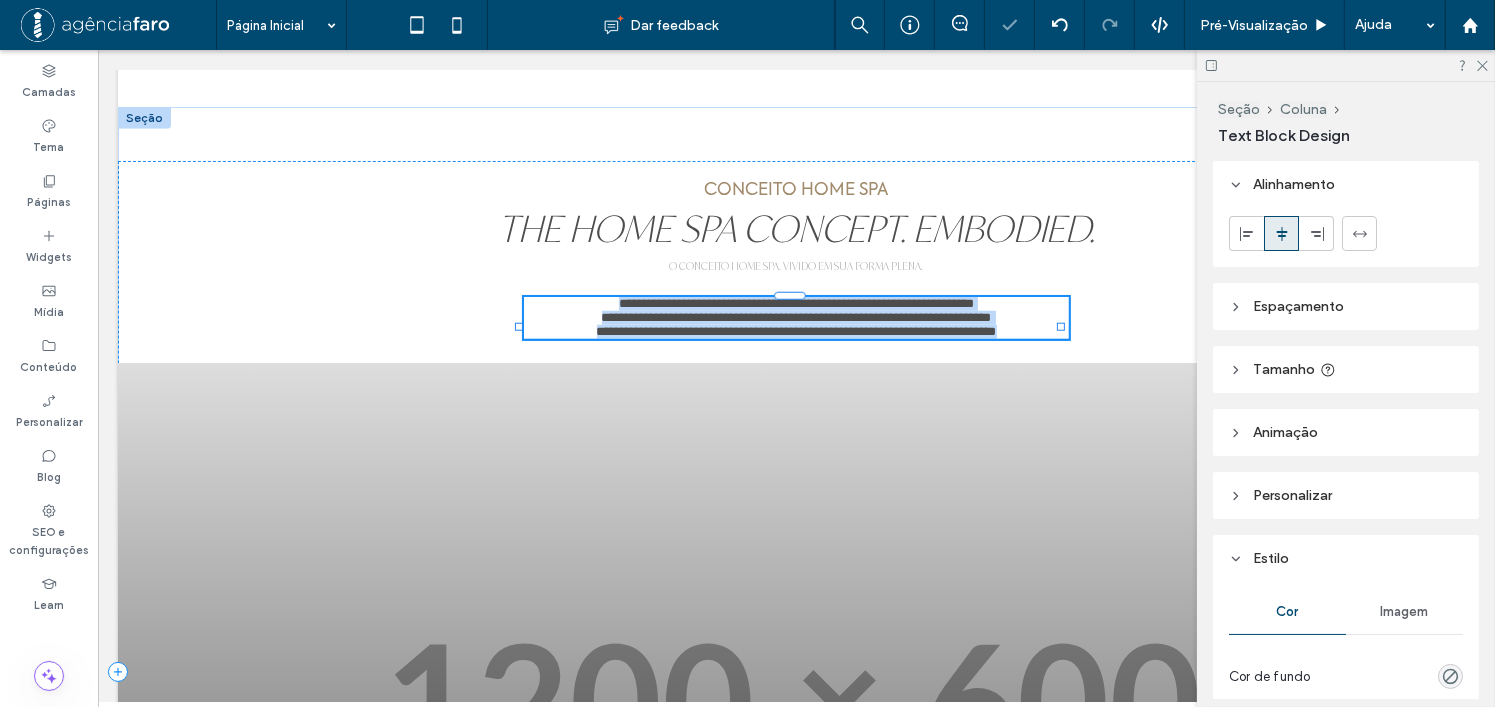 type on "**********" 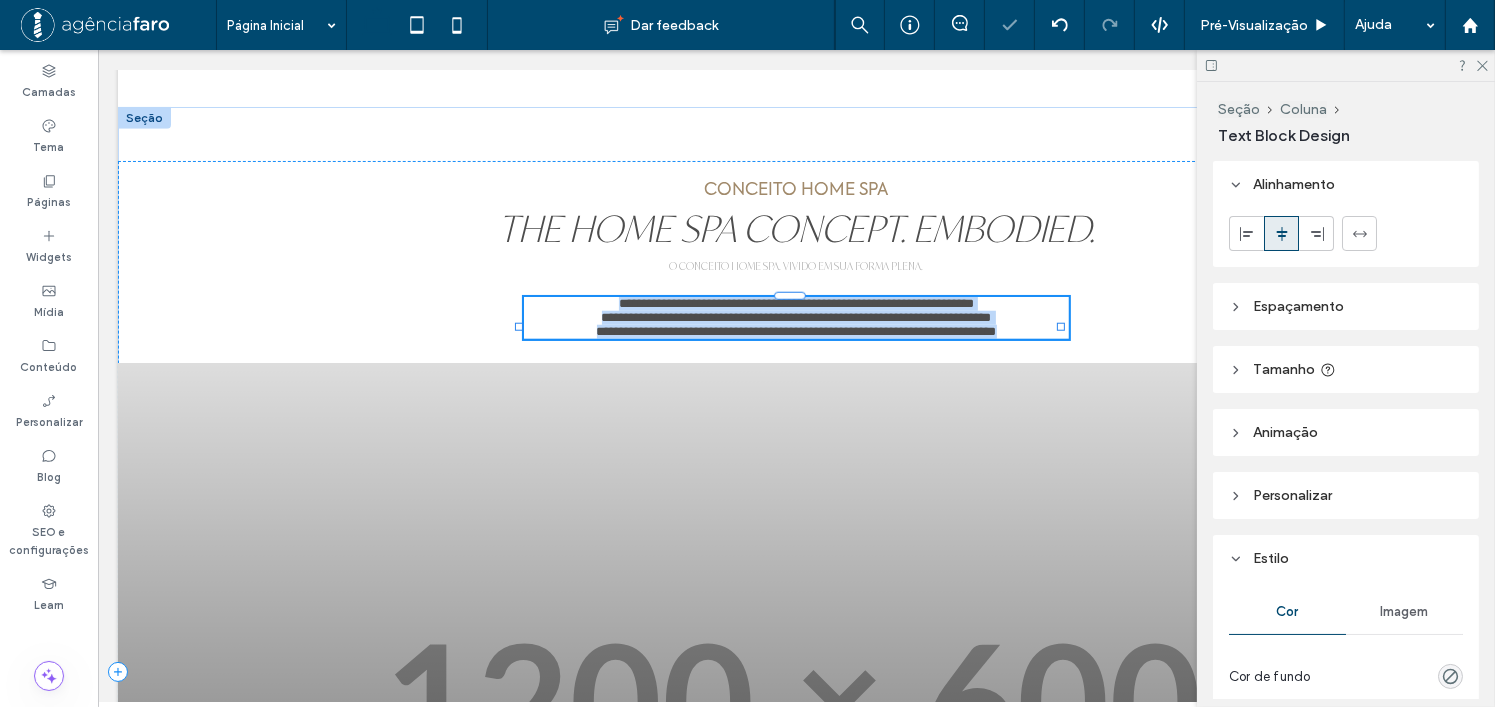type on "**" 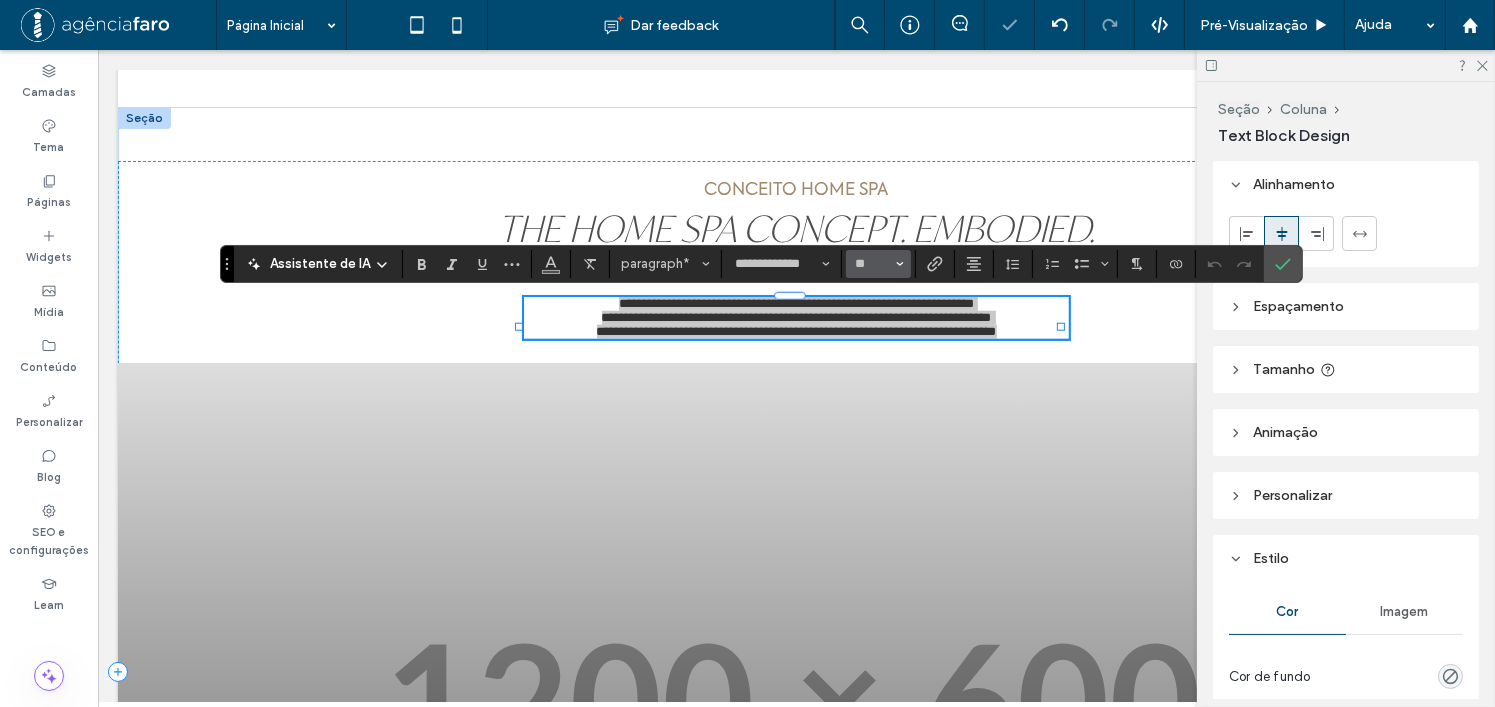 click on "**" at bounding box center (872, 264) 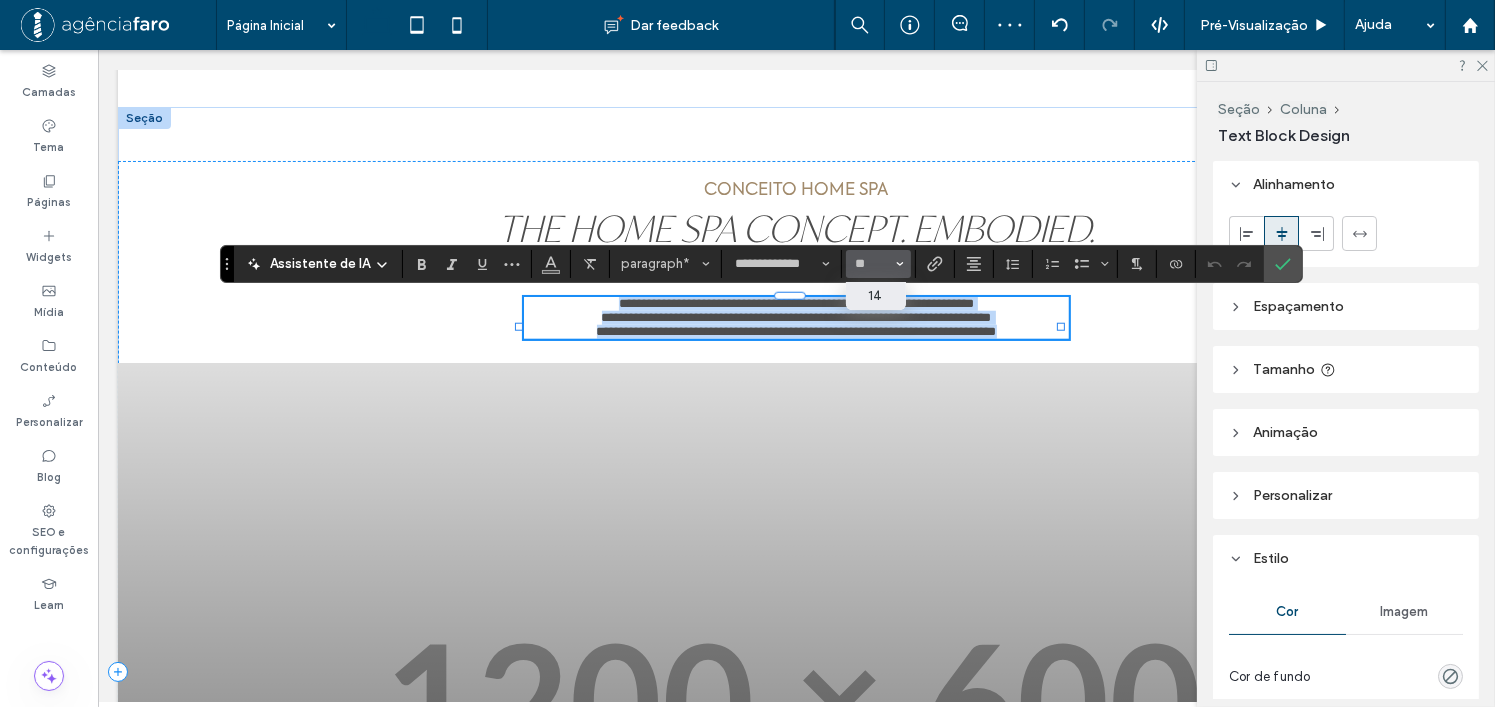type on "**" 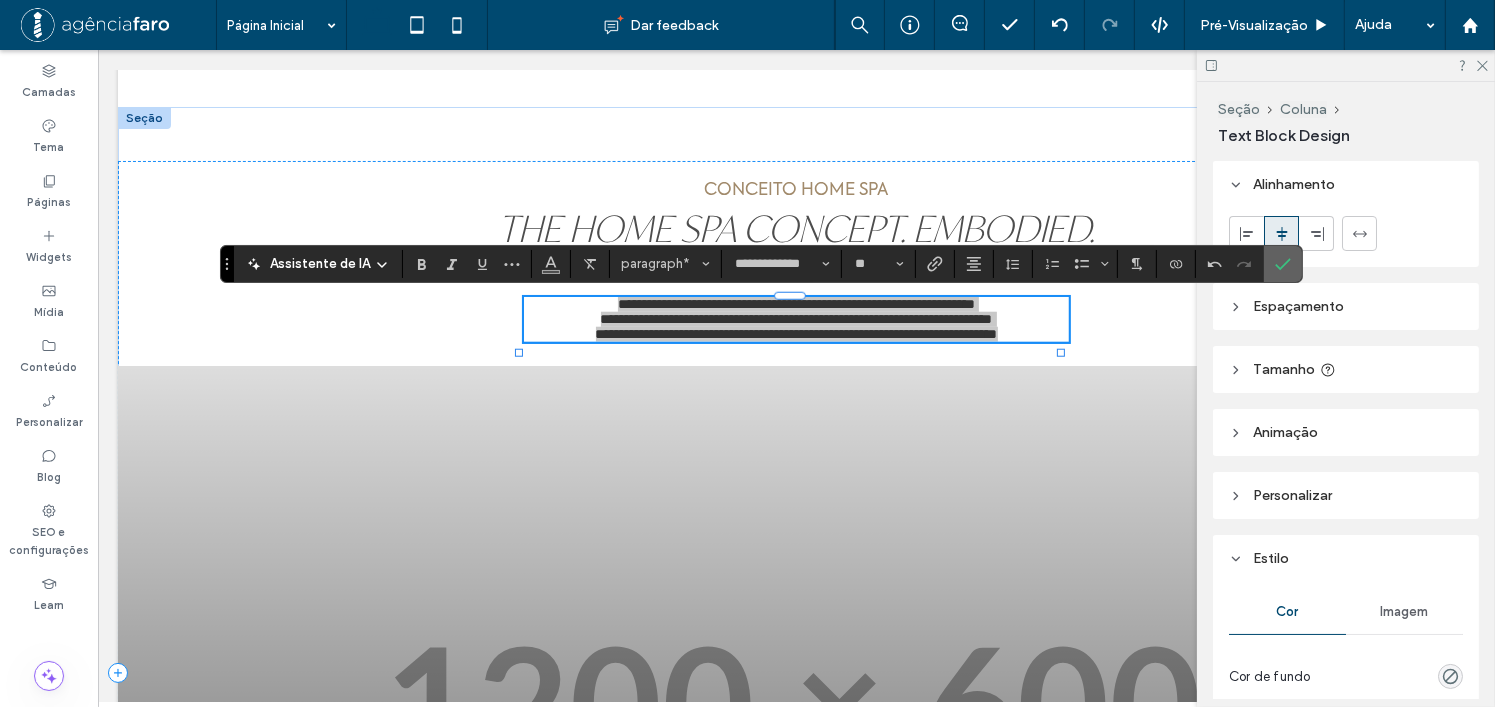 click 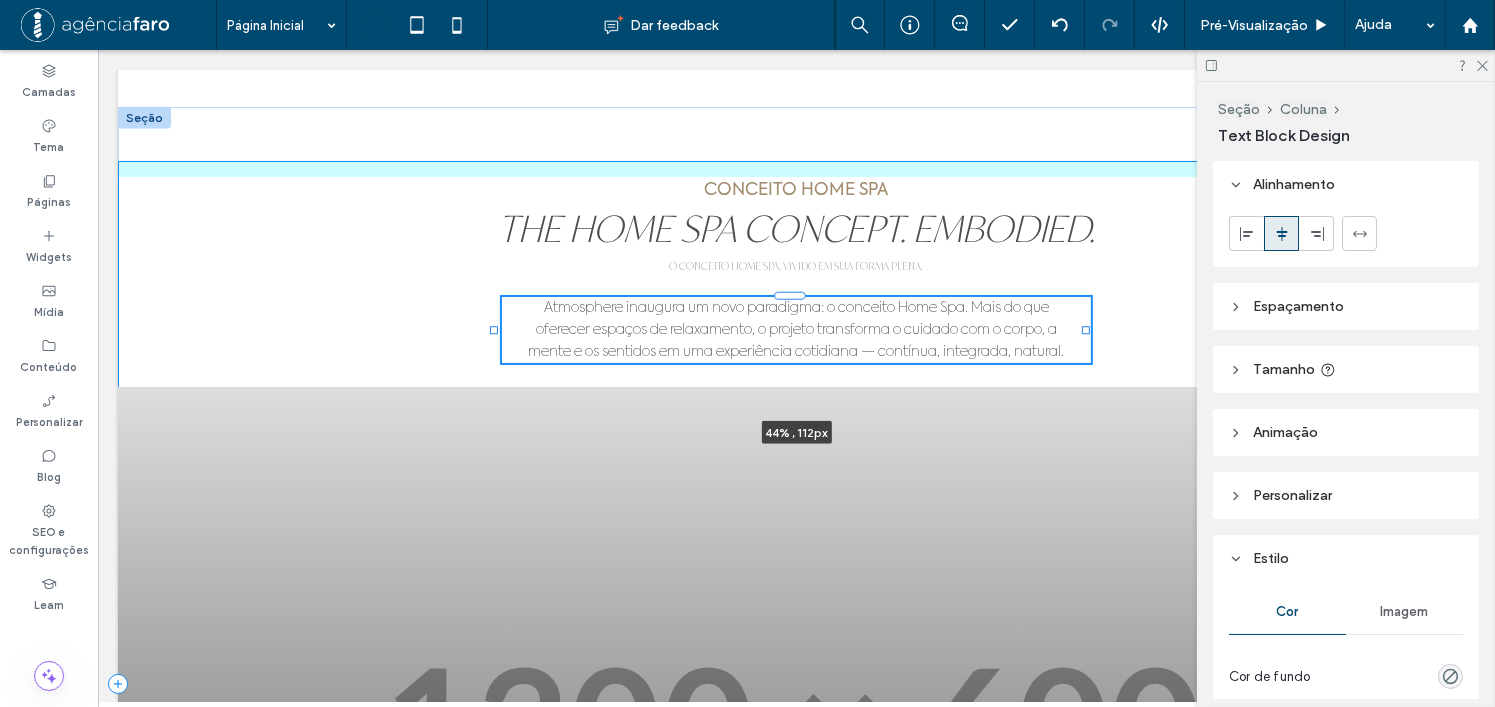 drag, startPoint x: 1059, startPoint y: 353, endPoint x: 1084, endPoint y: 349, distance: 25.317978 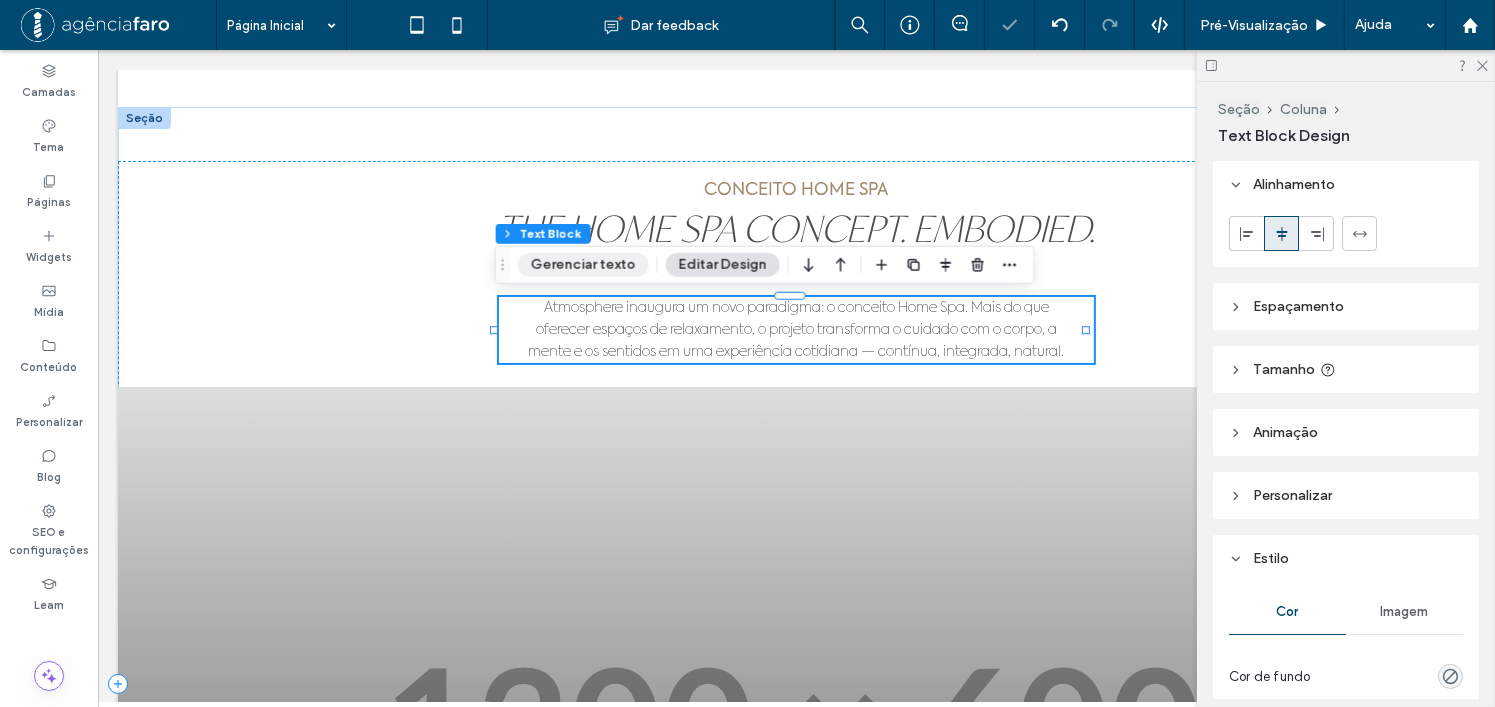 click on "Gerenciar texto" at bounding box center (583, 265) 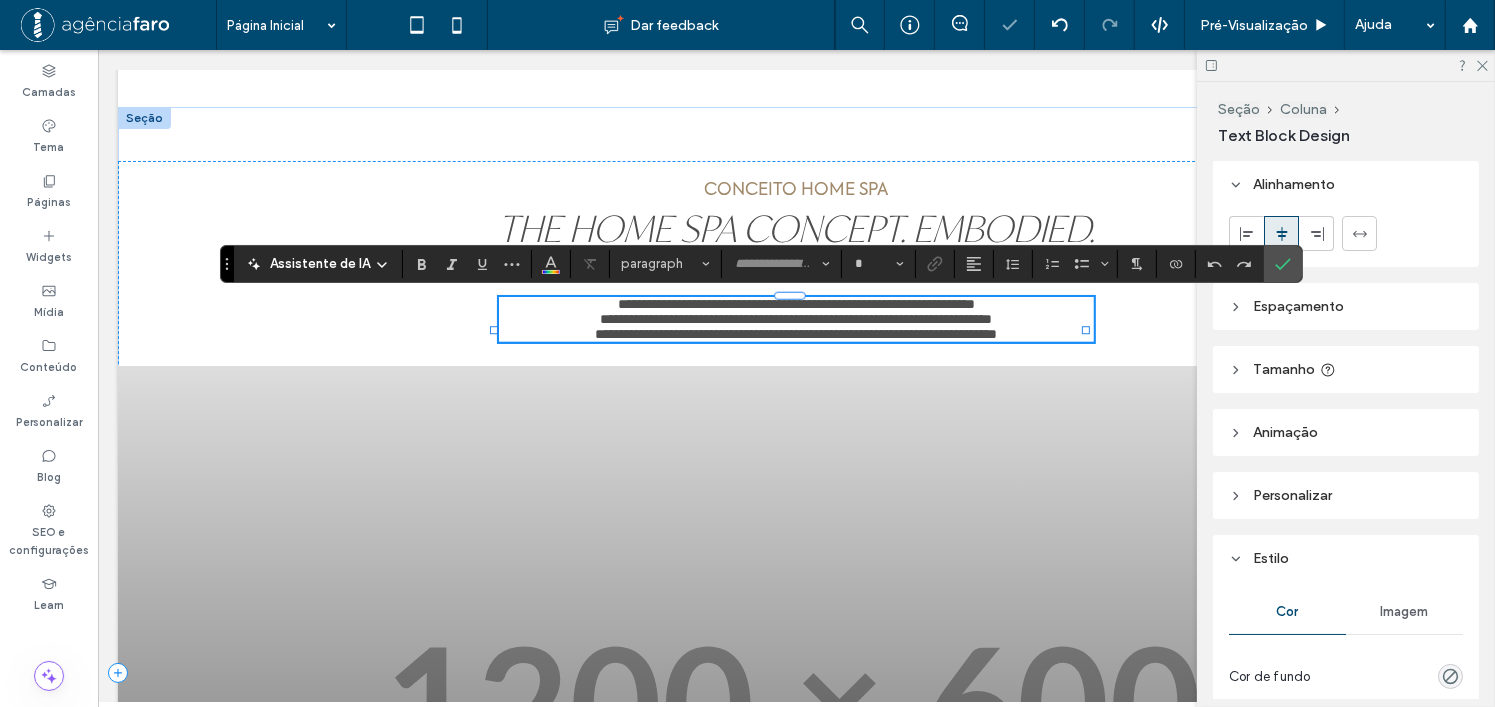 type on "**********" 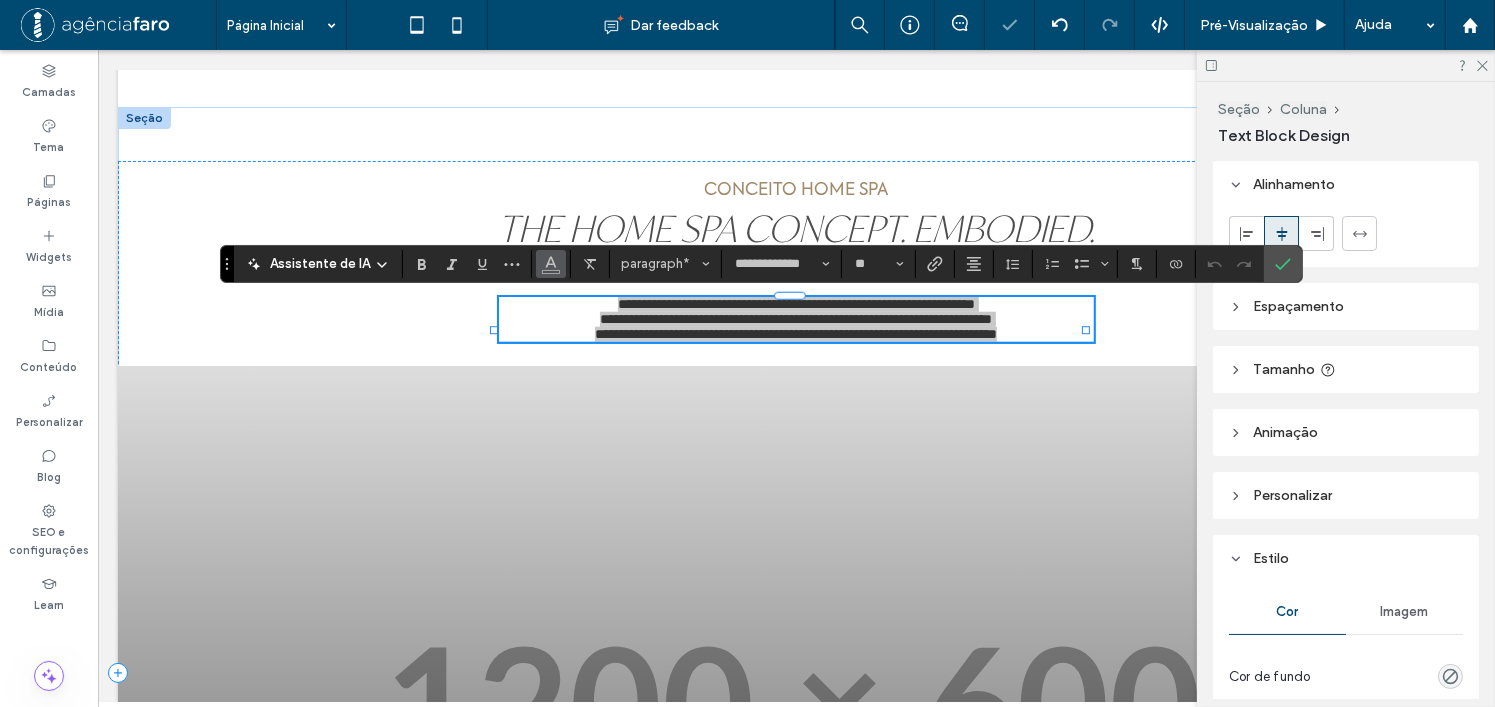 click at bounding box center [551, 264] 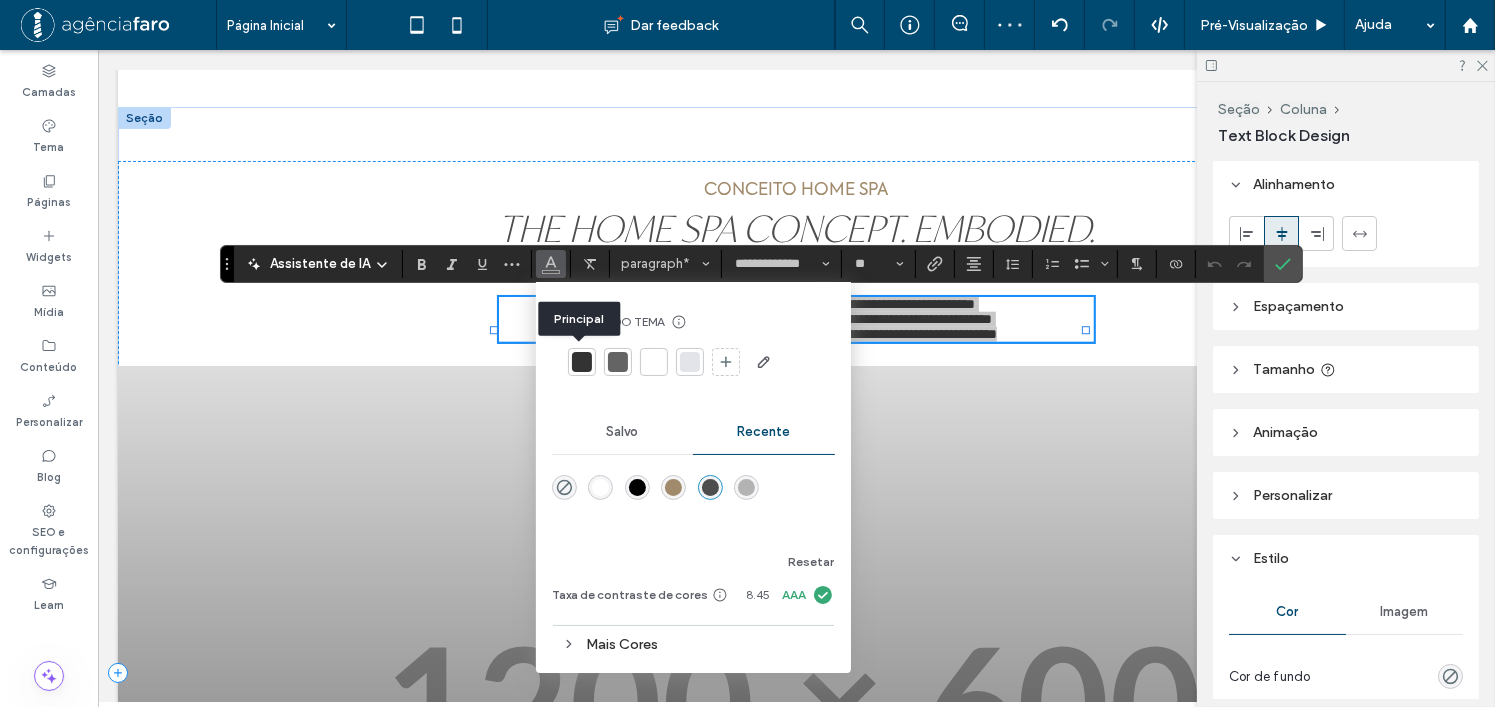 click at bounding box center (582, 362) 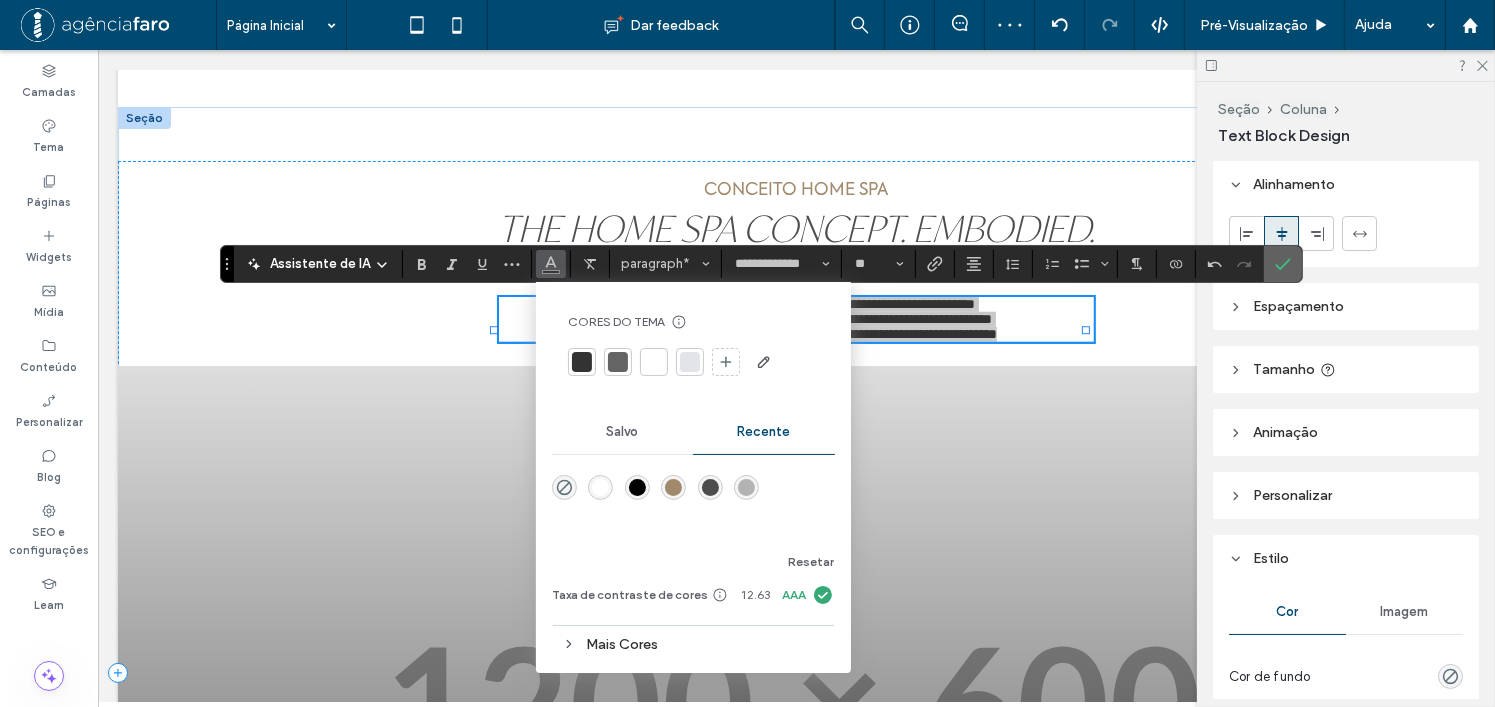 click 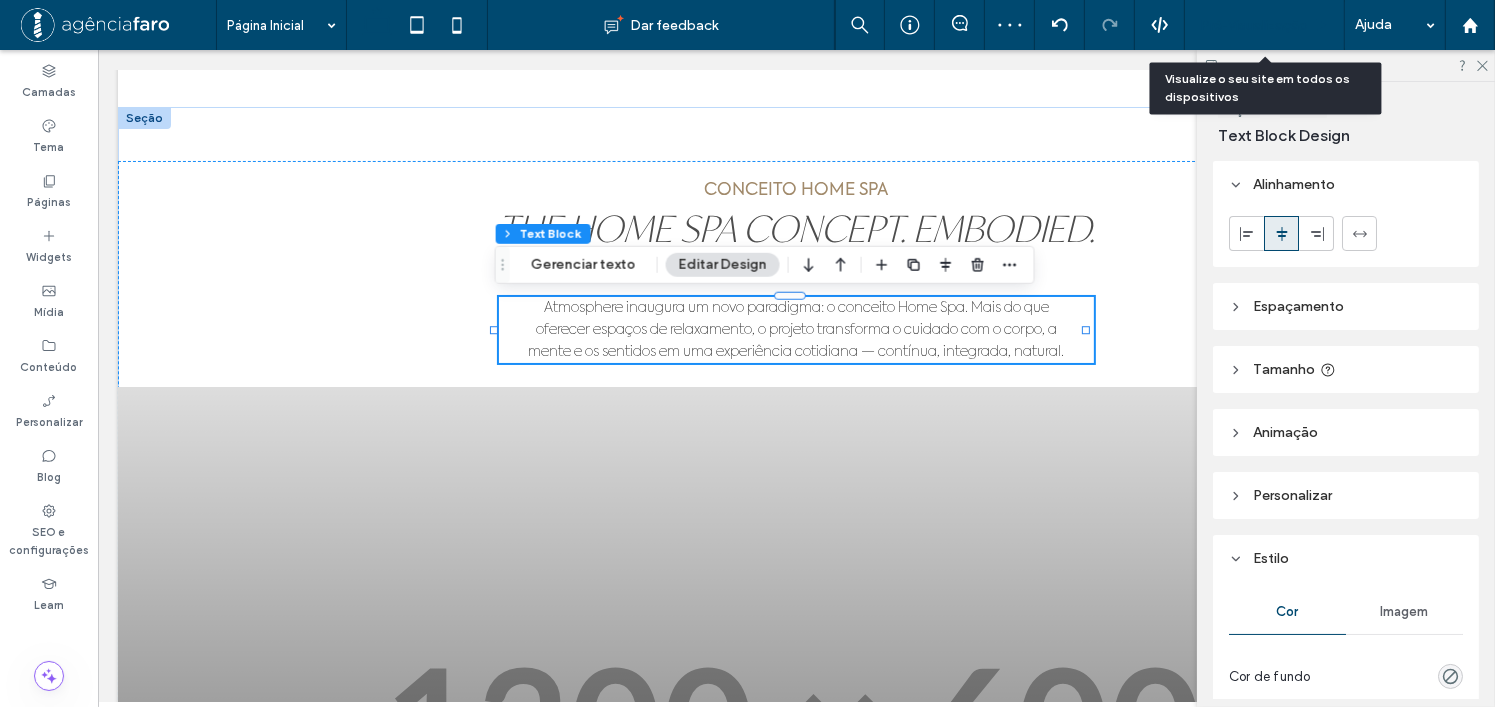 click on "Pré-Visualizaçāo" at bounding box center [1254, 25] 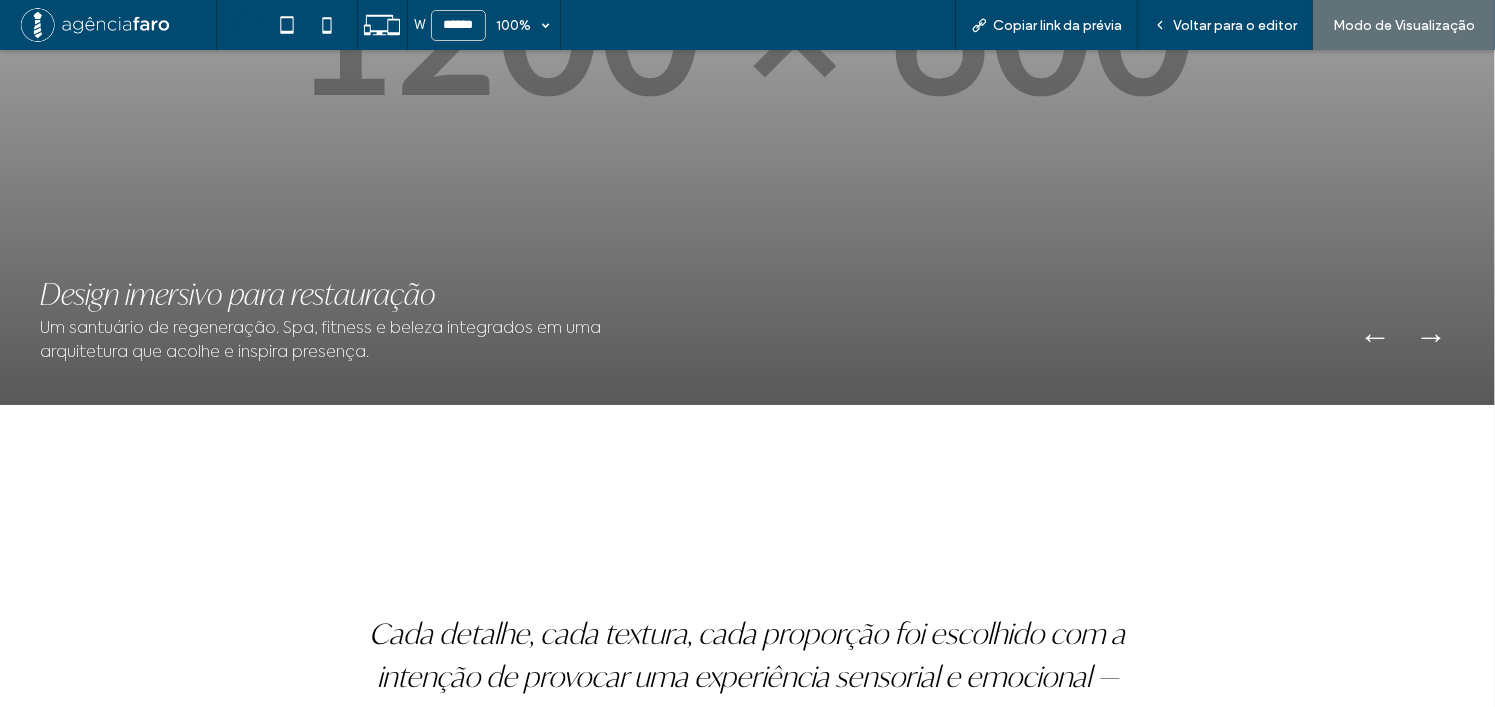 scroll, scrollTop: 2800, scrollLeft: 0, axis: vertical 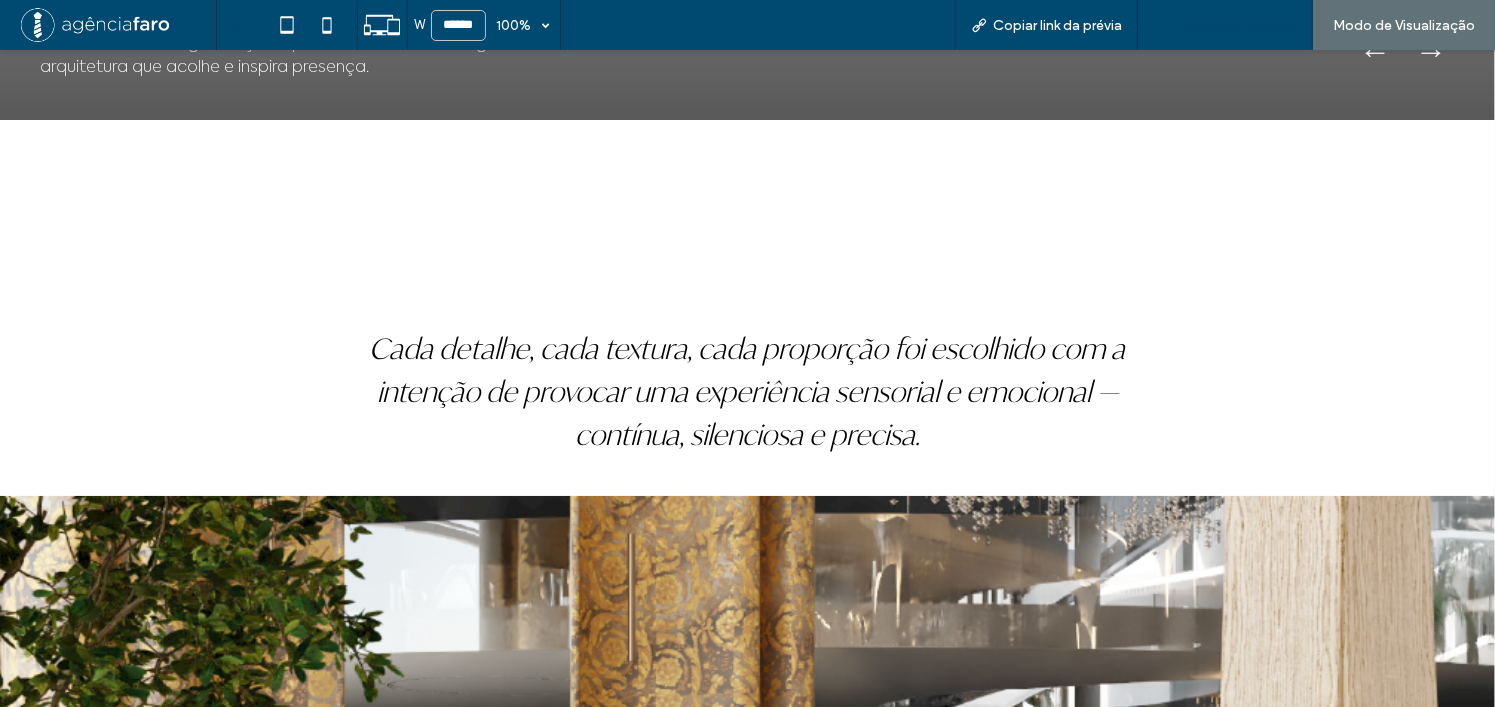 click on "Voltar para o editor" at bounding box center (1235, 25) 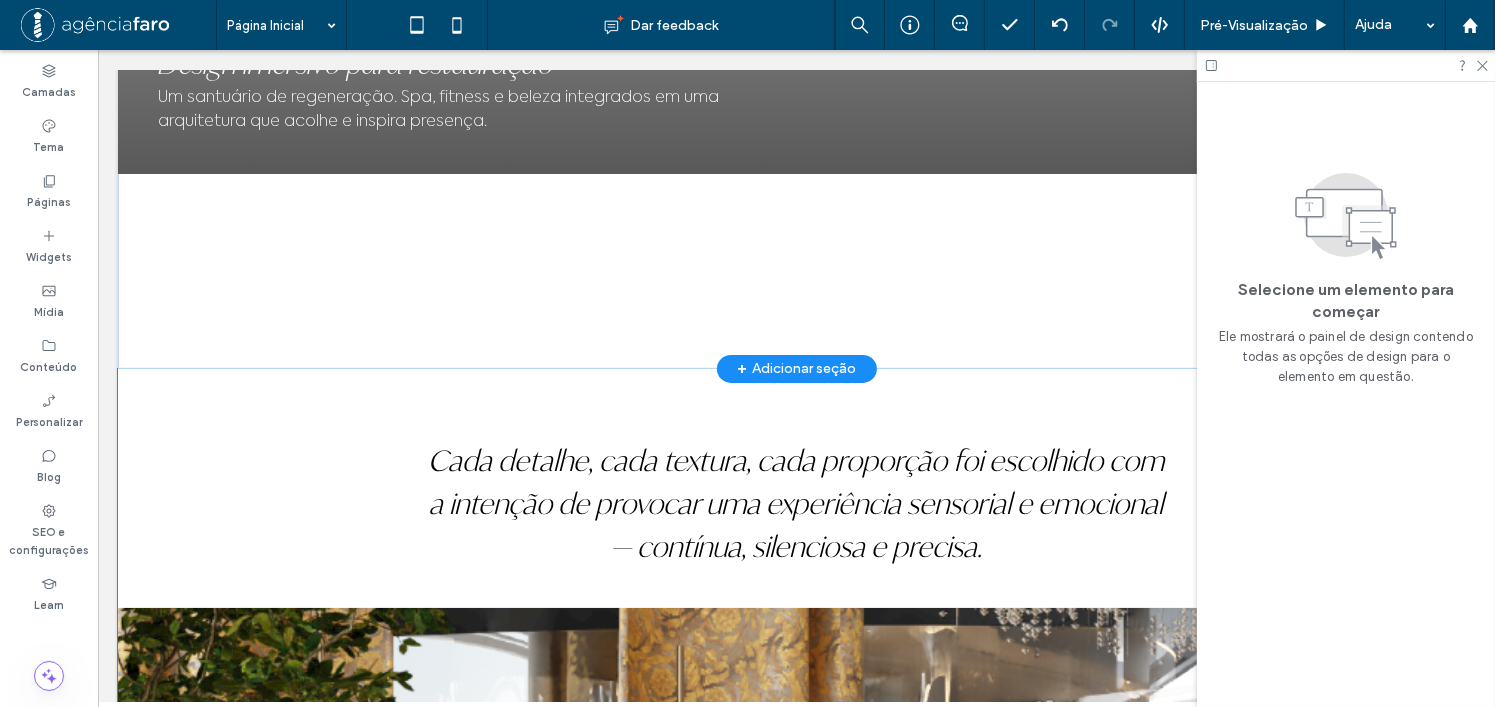 scroll, scrollTop: 2596, scrollLeft: 0, axis: vertical 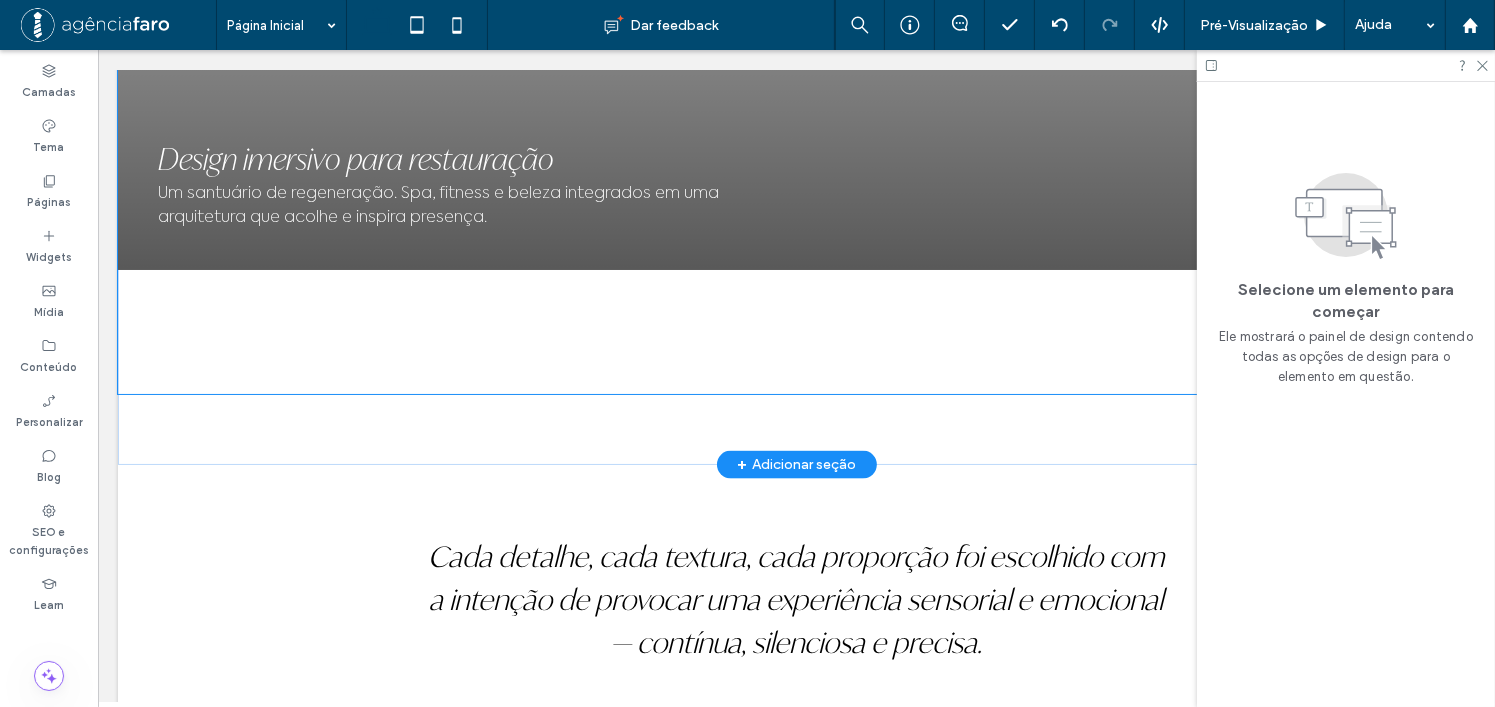 click on "Design imersivo para restauração
Um santuário de regeneração. Spa, fitness e beleza integrados em uma arquitetura que acolhe e inspira presença.
Sample Title
Sample description for this slide.
←
→" at bounding box center [795, -8] 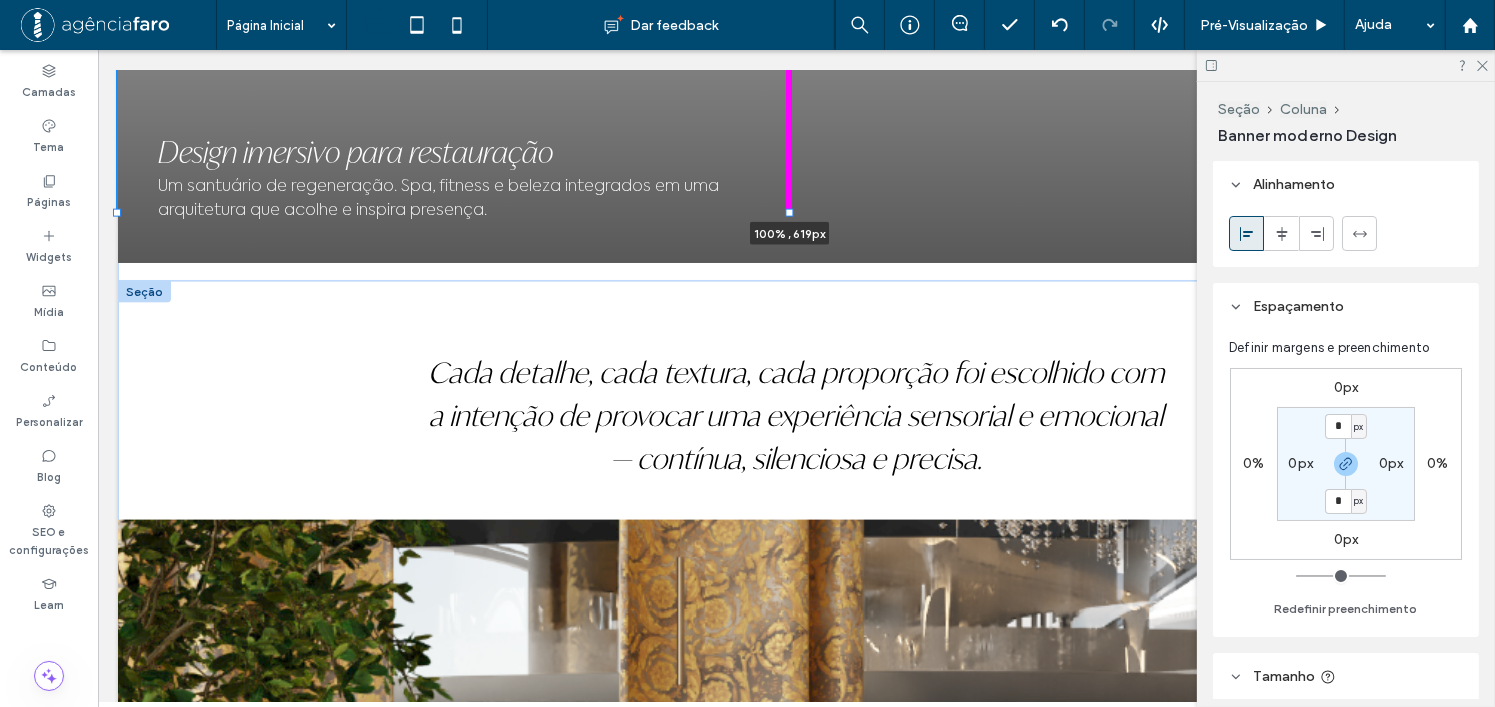 drag, startPoint x: 786, startPoint y: 396, endPoint x: 791, endPoint y: 295, distance: 101.12369 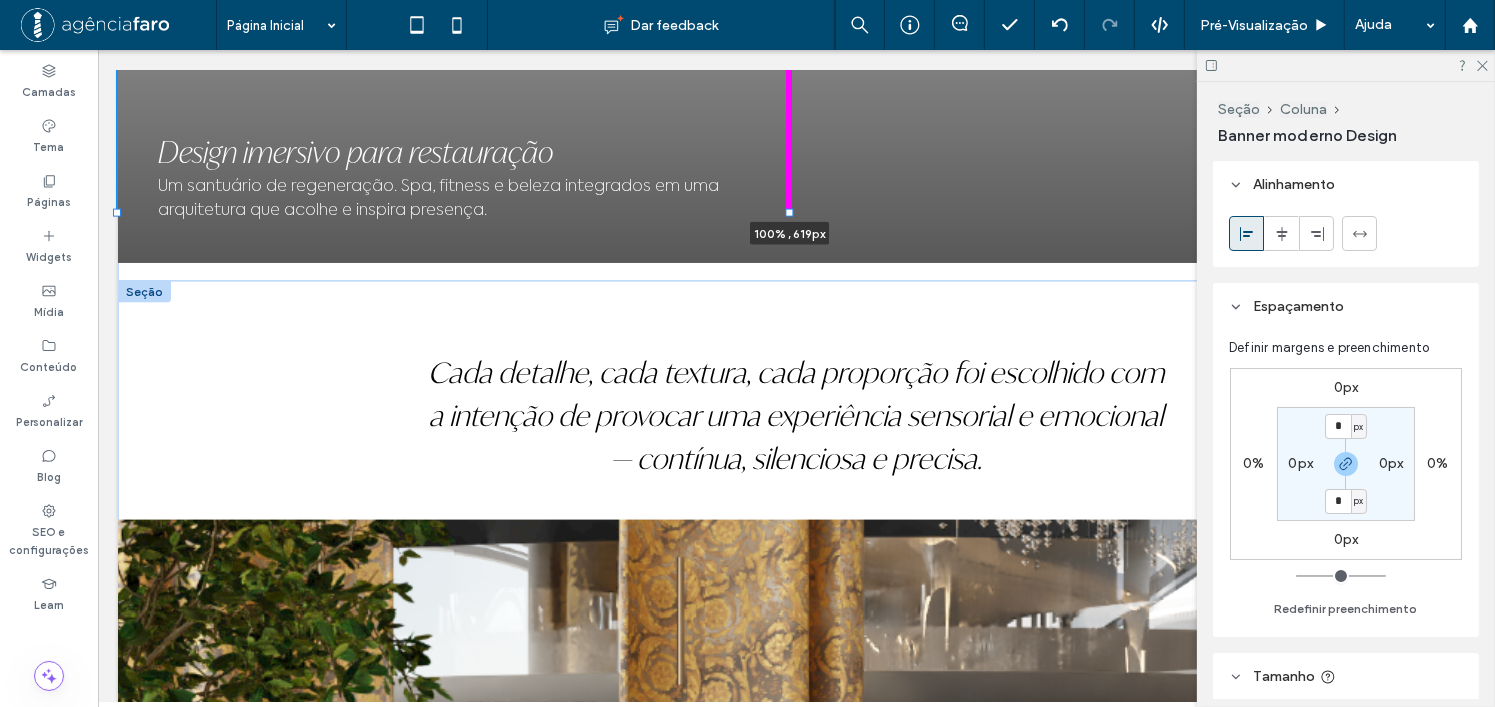 click on "1 2
Seção + Adicionar seção
SOBRE O EMPREENDIMENTO
Live Where Art Becomes Home
VIVA ONDE A ARTE SE TRANSFORMA EM LAR.
Onde o tempo abranda e o morar se transforma em experiência sensorial contínua. Atmosphere é um oásis de sofisticação e wellness na Praia Brava.
Arquitetura orgânica. Beleza atemporal.
Assinado pelo studio internacional Creato, o Atmosphere é uma obra de linhas fluidas que se integram com naturalidade a paisagem da Praia Brava.
Sample Title
Sample description for this slide.
←
→
Seção + Adicionar seção
CONCEITO HOME SPA
THE HOME SPA CONCEPT. EMBODIED.
O CONCEITO HOME SPA. VIVIDO EM SUA FORMA PLENA.
Atmosphere inaugura um novo paradigma: o conceito Home Spa. Mais do que" at bounding box center (795, 1209) 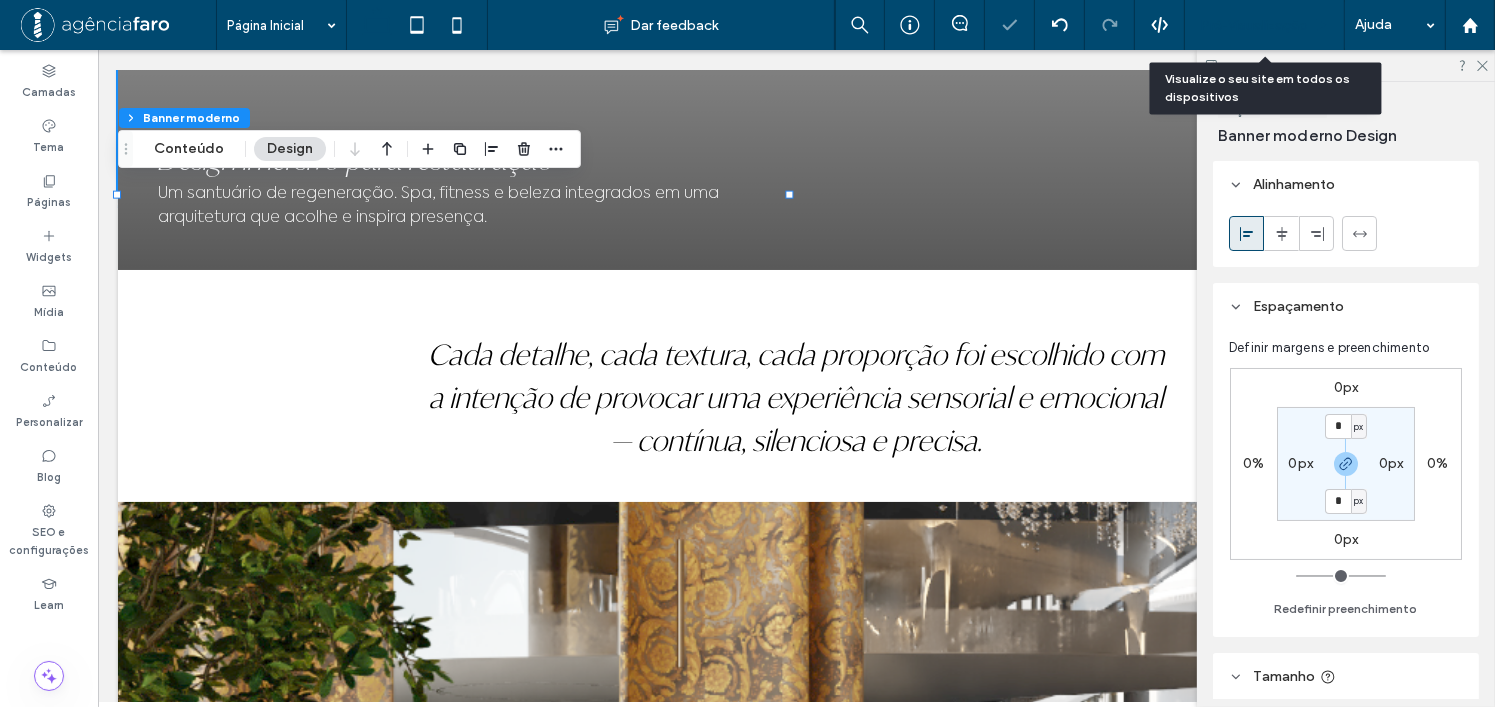 click on "Pré-Visualizaçāo" at bounding box center (1254, 25) 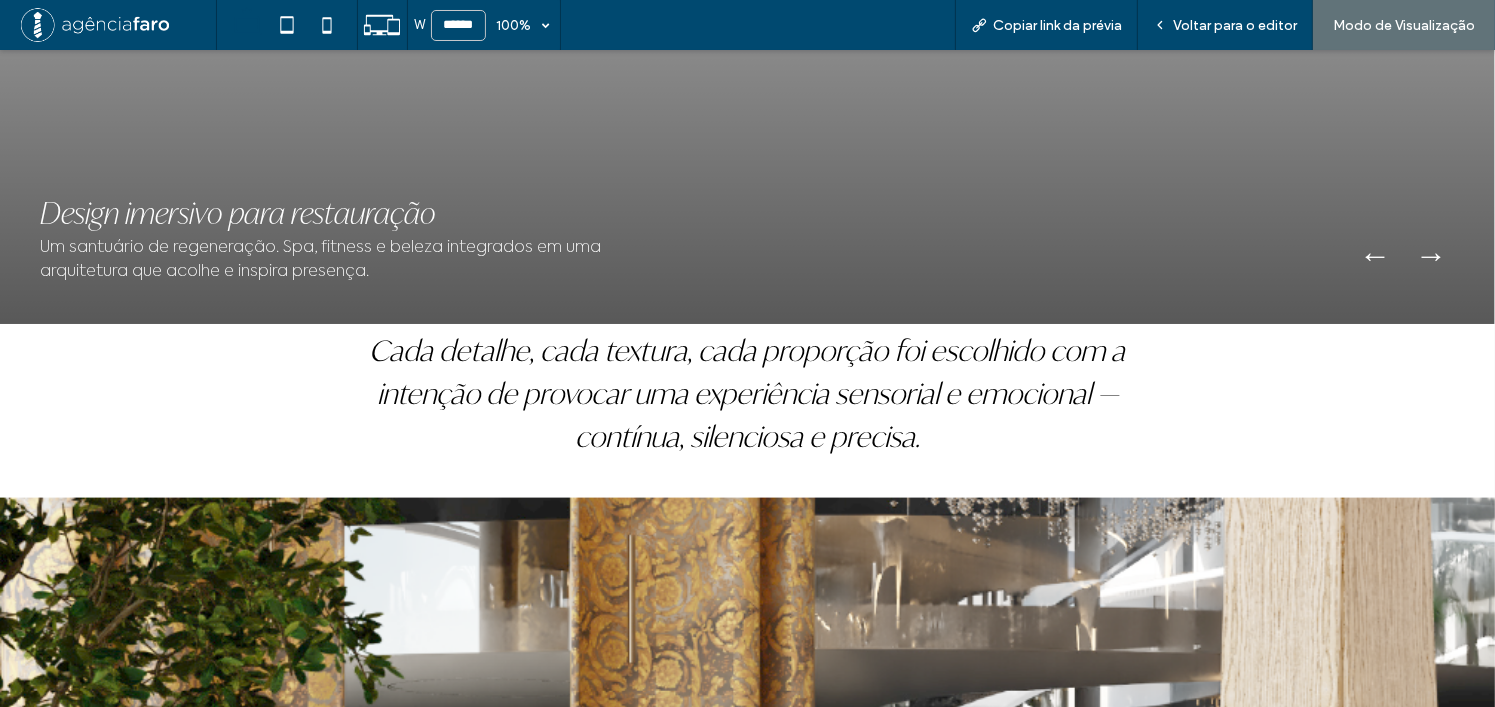 scroll, scrollTop: 2600, scrollLeft: 0, axis: vertical 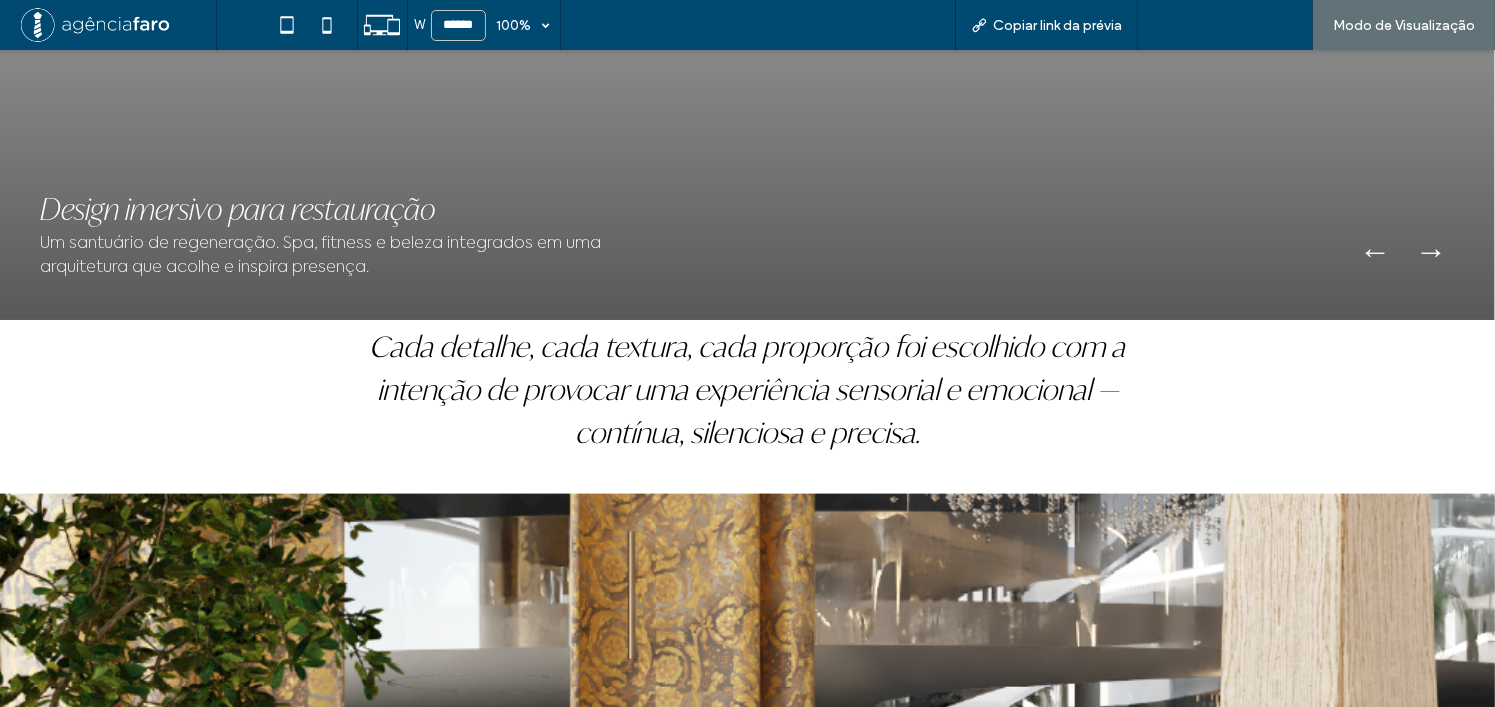 click on "Voltar para o editor" at bounding box center (1225, 25) 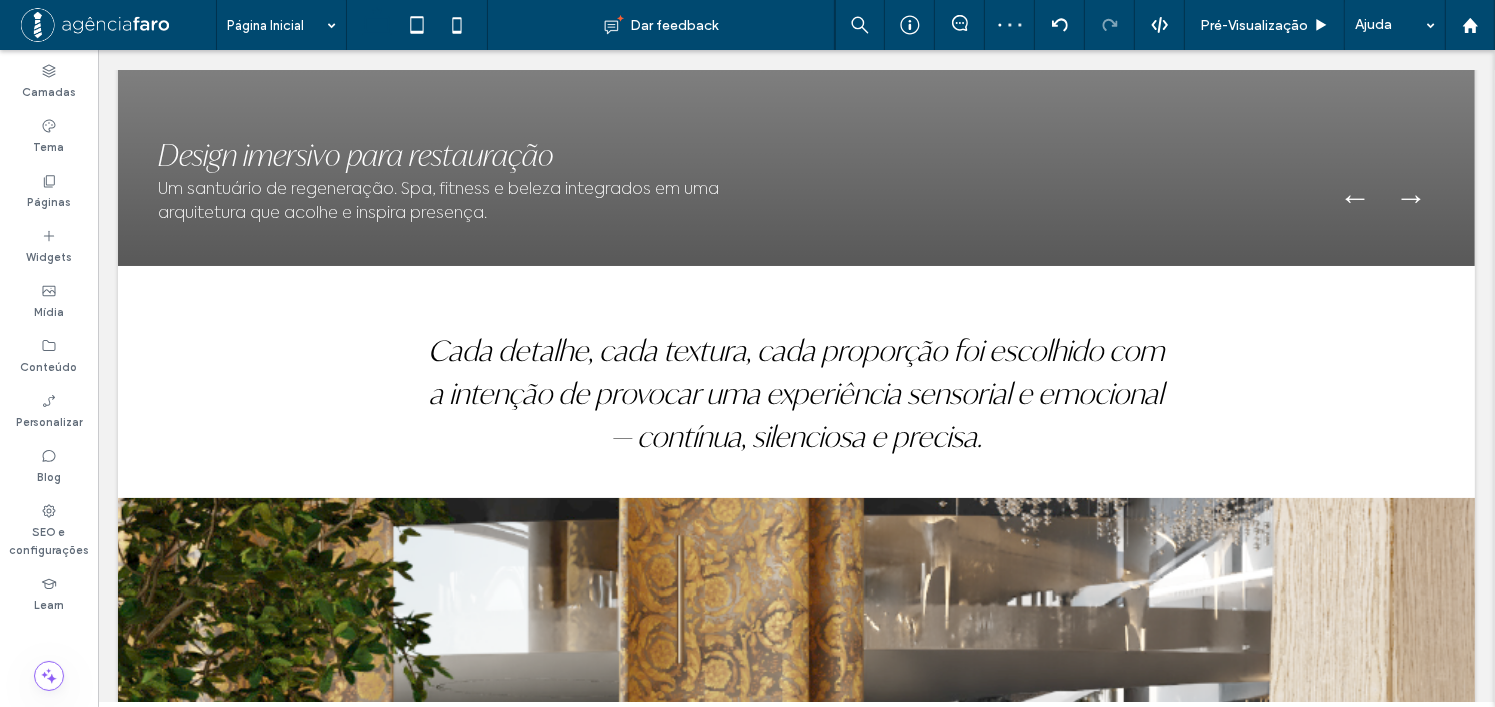 scroll, scrollTop: 2596, scrollLeft: 0, axis: vertical 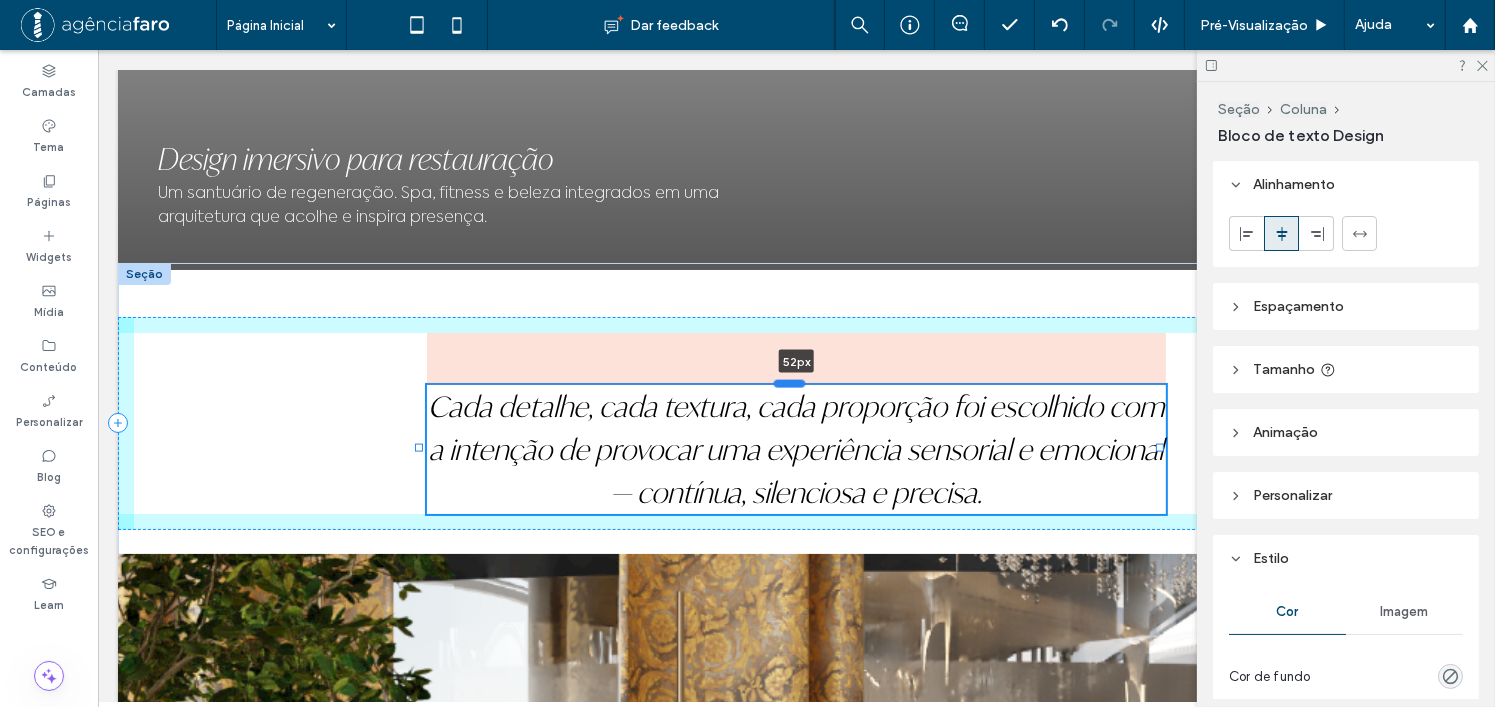 drag, startPoint x: 782, startPoint y: 327, endPoint x: 777, endPoint y: 379, distance: 52.23983 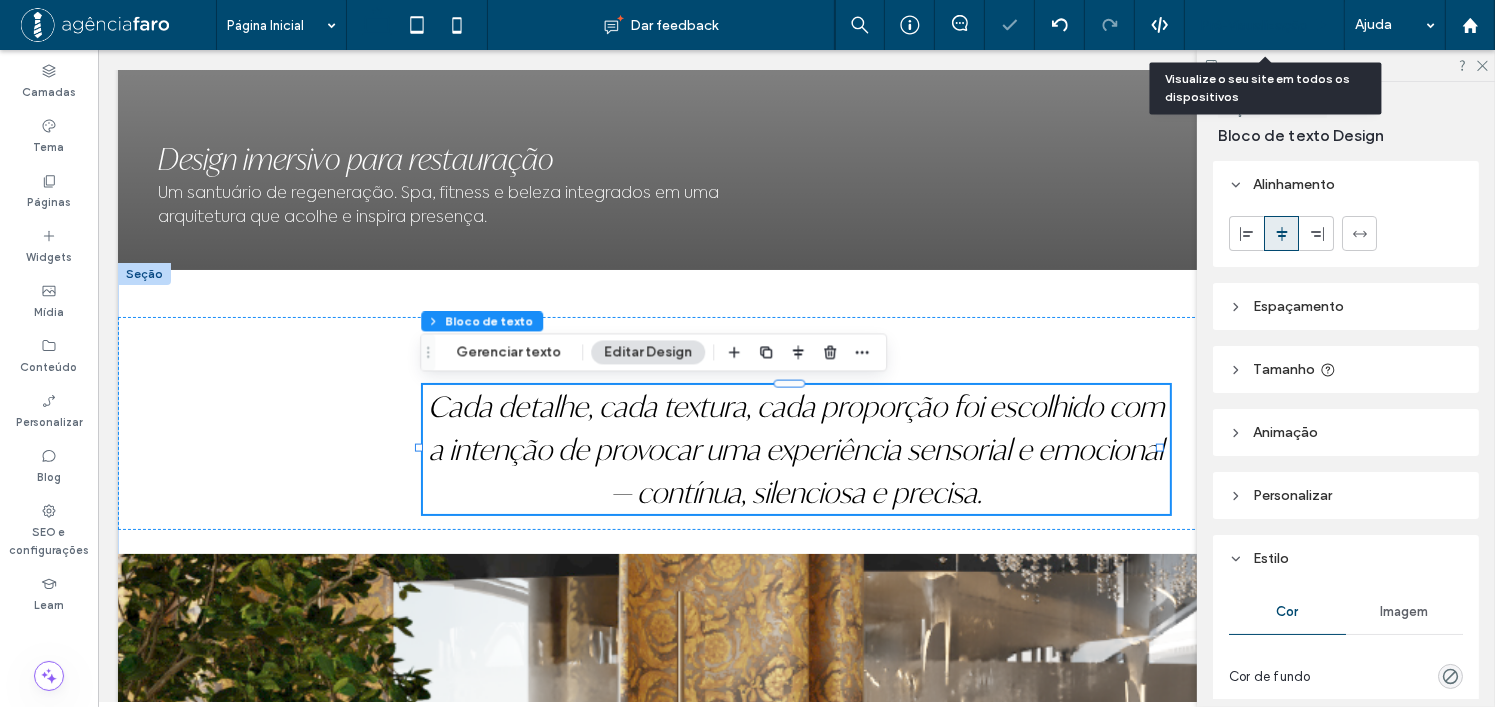 click on "Pré-Visualizaçāo" at bounding box center (1265, 25) 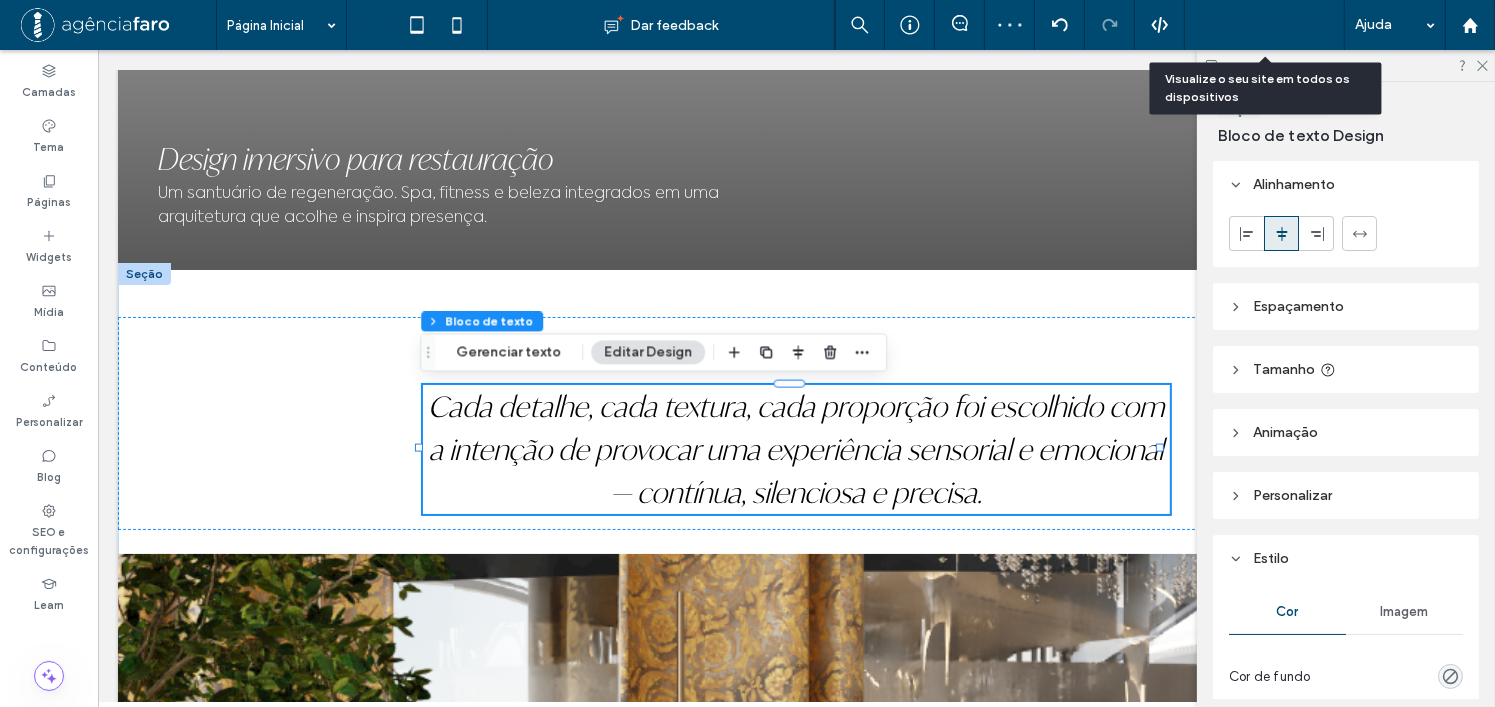 click on "Pré-Visualizaçāo" at bounding box center (1254, 25) 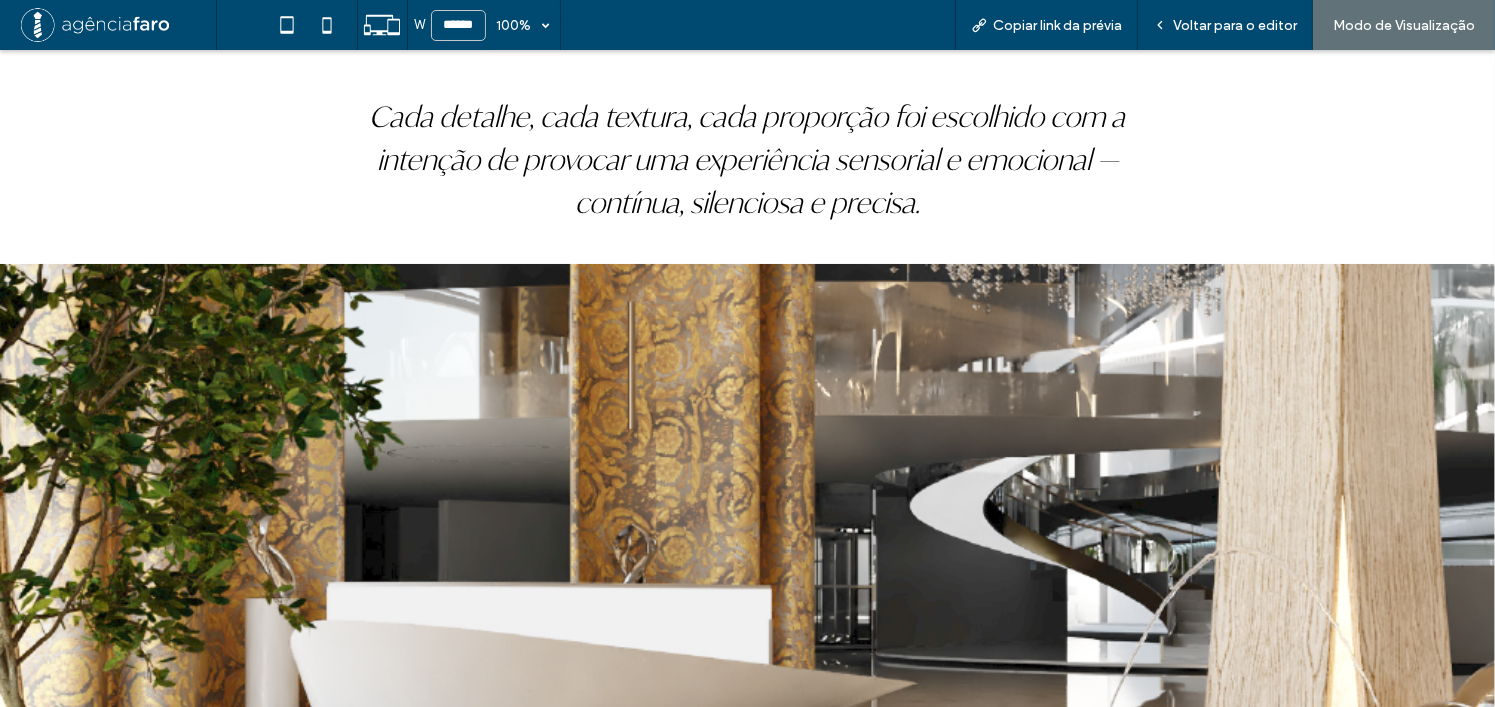 scroll, scrollTop: 3000, scrollLeft: 0, axis: vertical 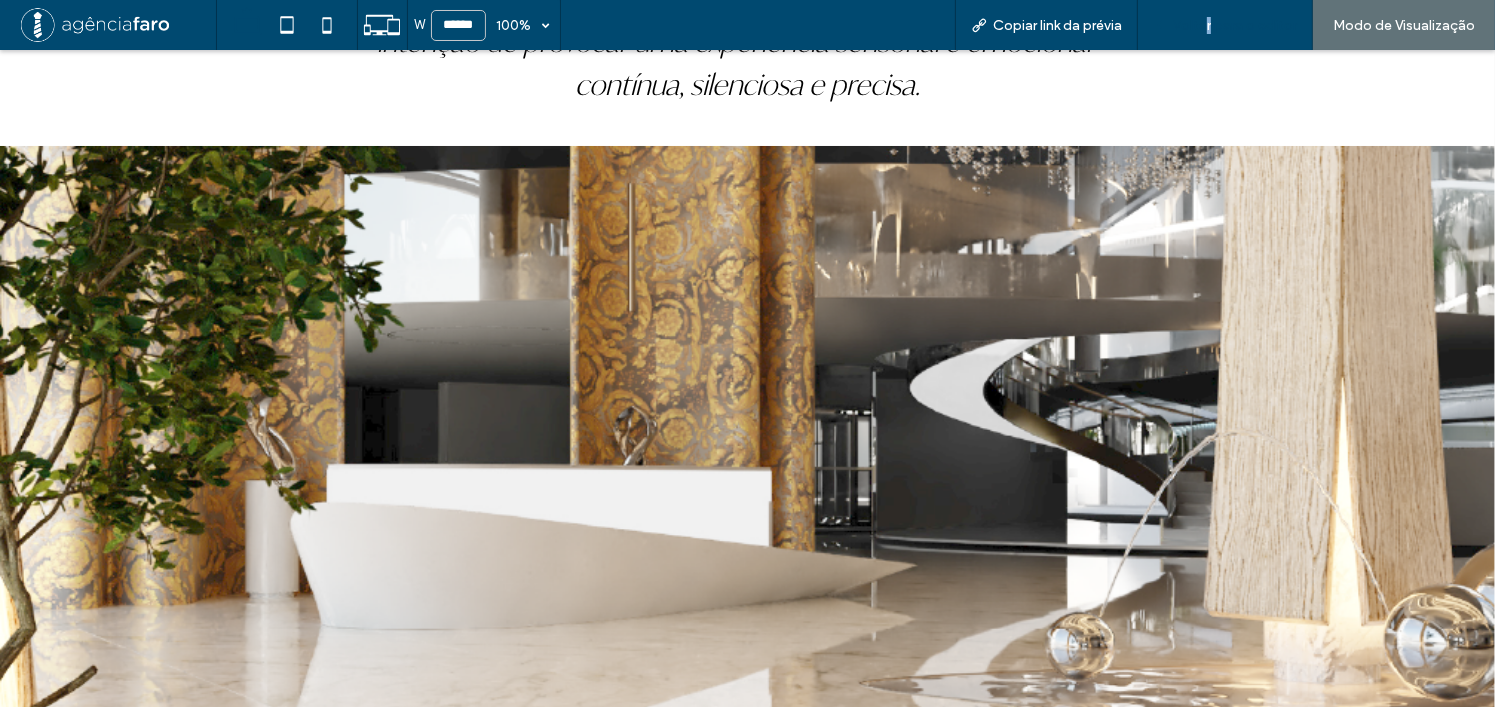 click on "Voltar para o editor" at bounding box center [1235, 25] 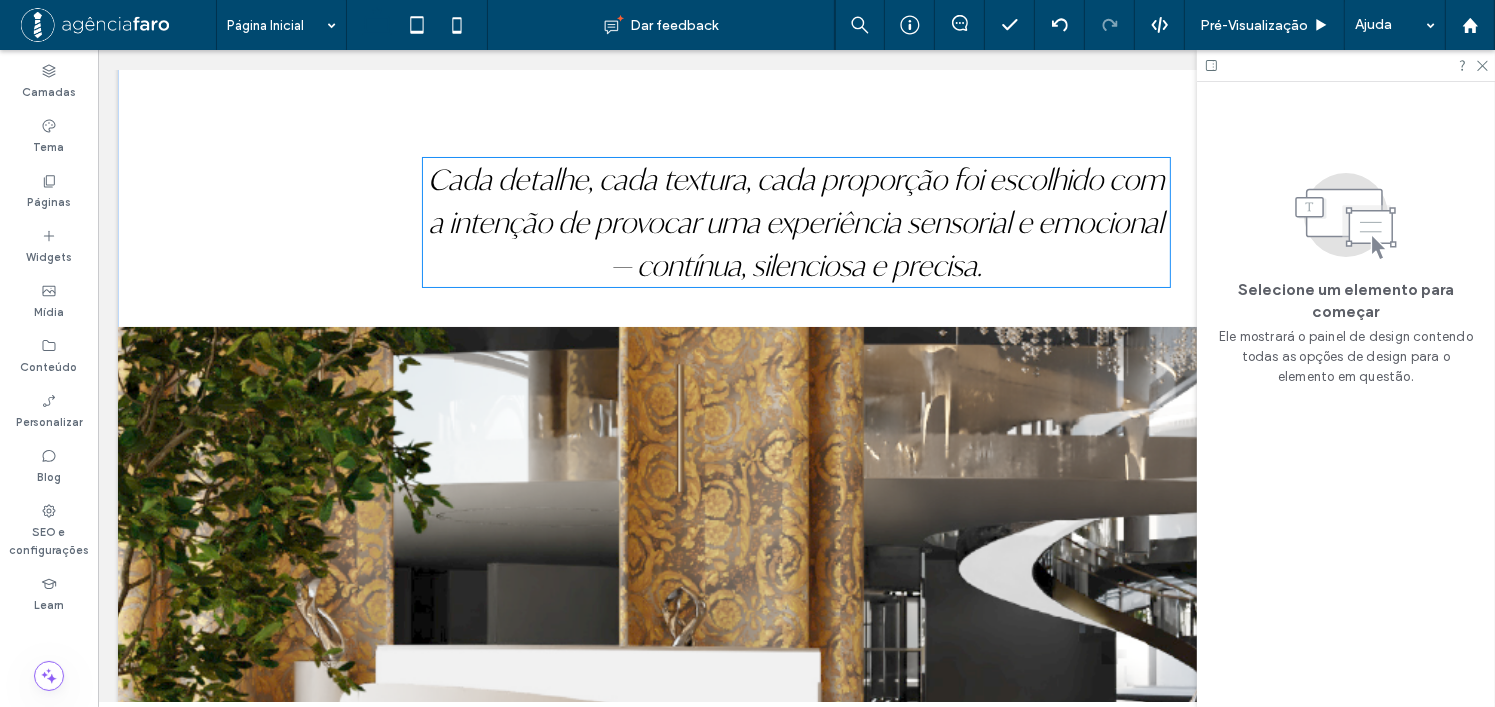 scroll, scrollTop: 2788, scrollLeft: 0, axis: vertical 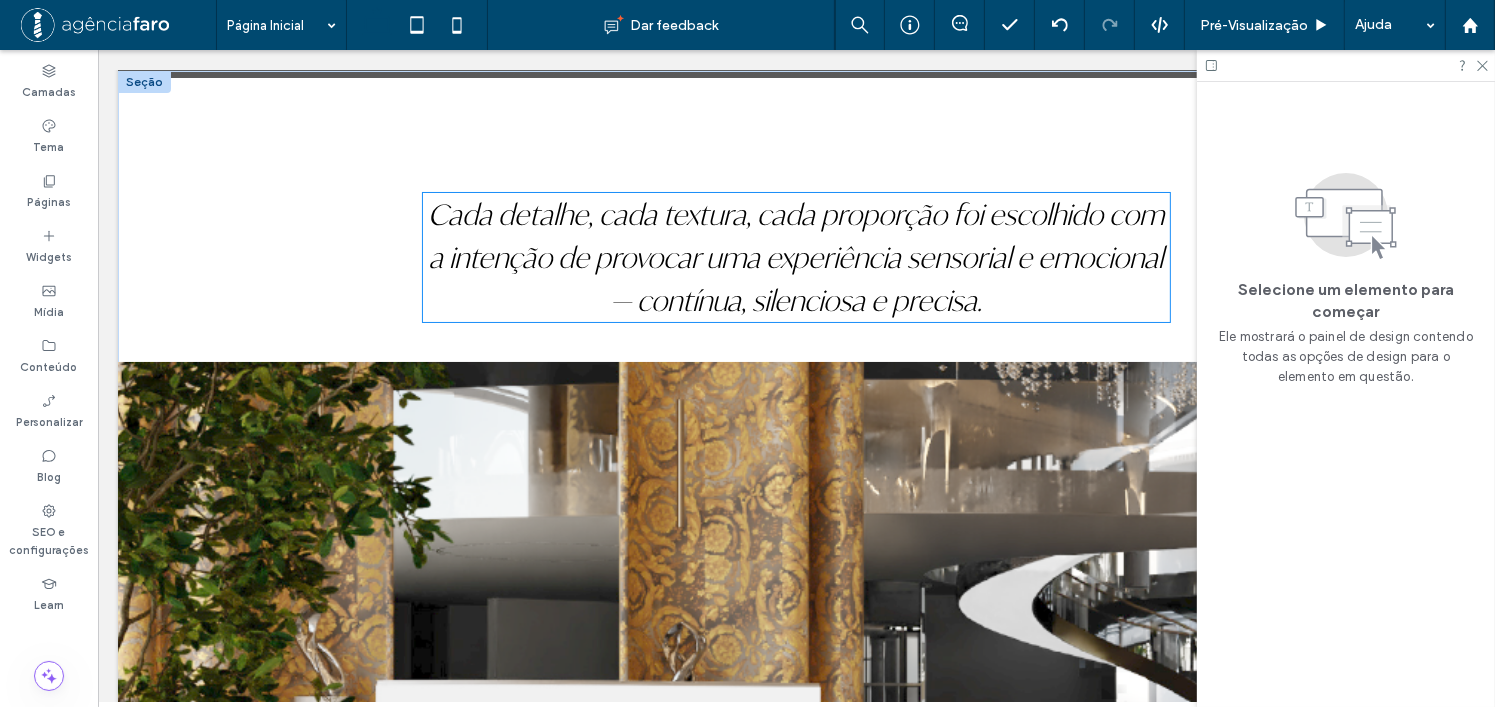 click on "Cada detalhe, cada textura, cada proporção foi escolhido com a intenção de provocar uma experiência sensorial e emocional — contínua, silenciosa e precisa." at bounding box center (795, 257) 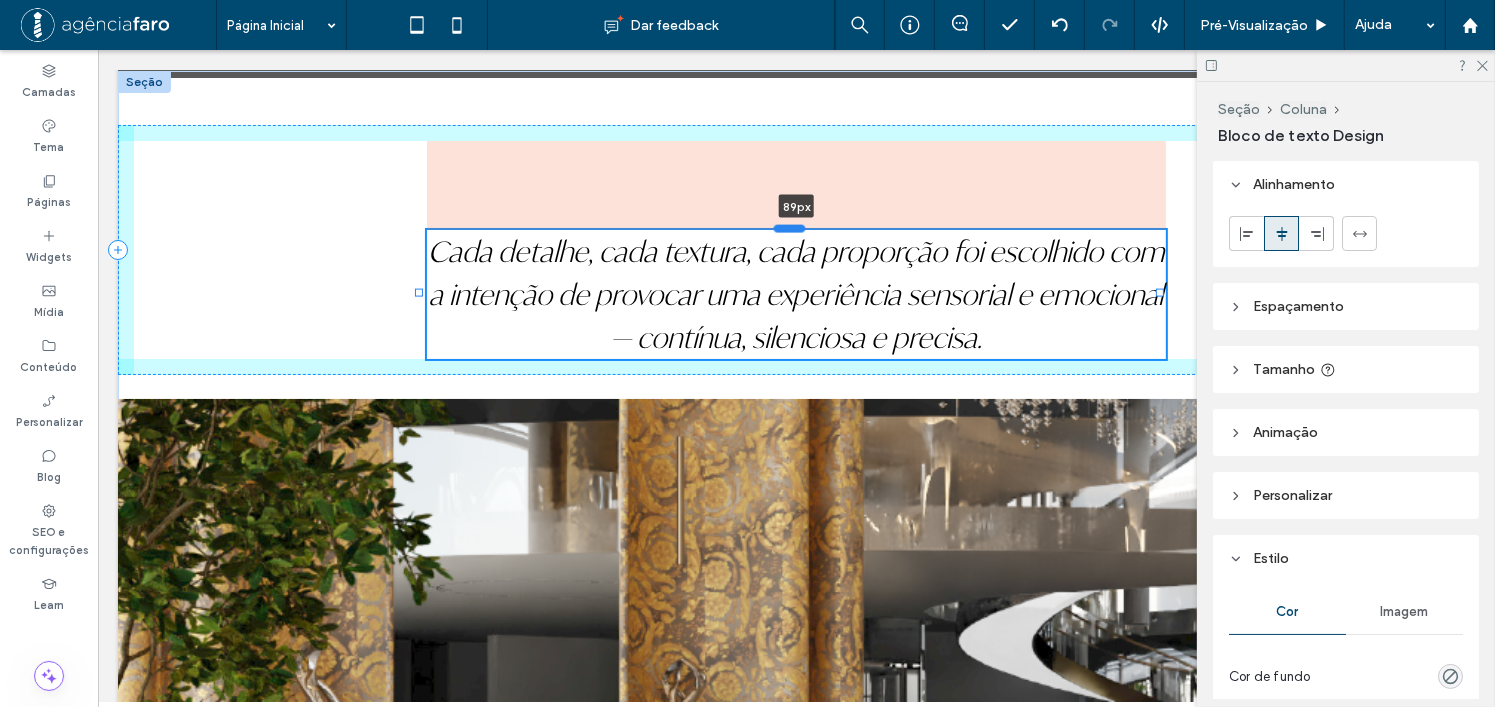 drag, startPoint x: 790, startPoint y: 193, endPoint x: 782, endPoint y: 233, distance: 40.792156 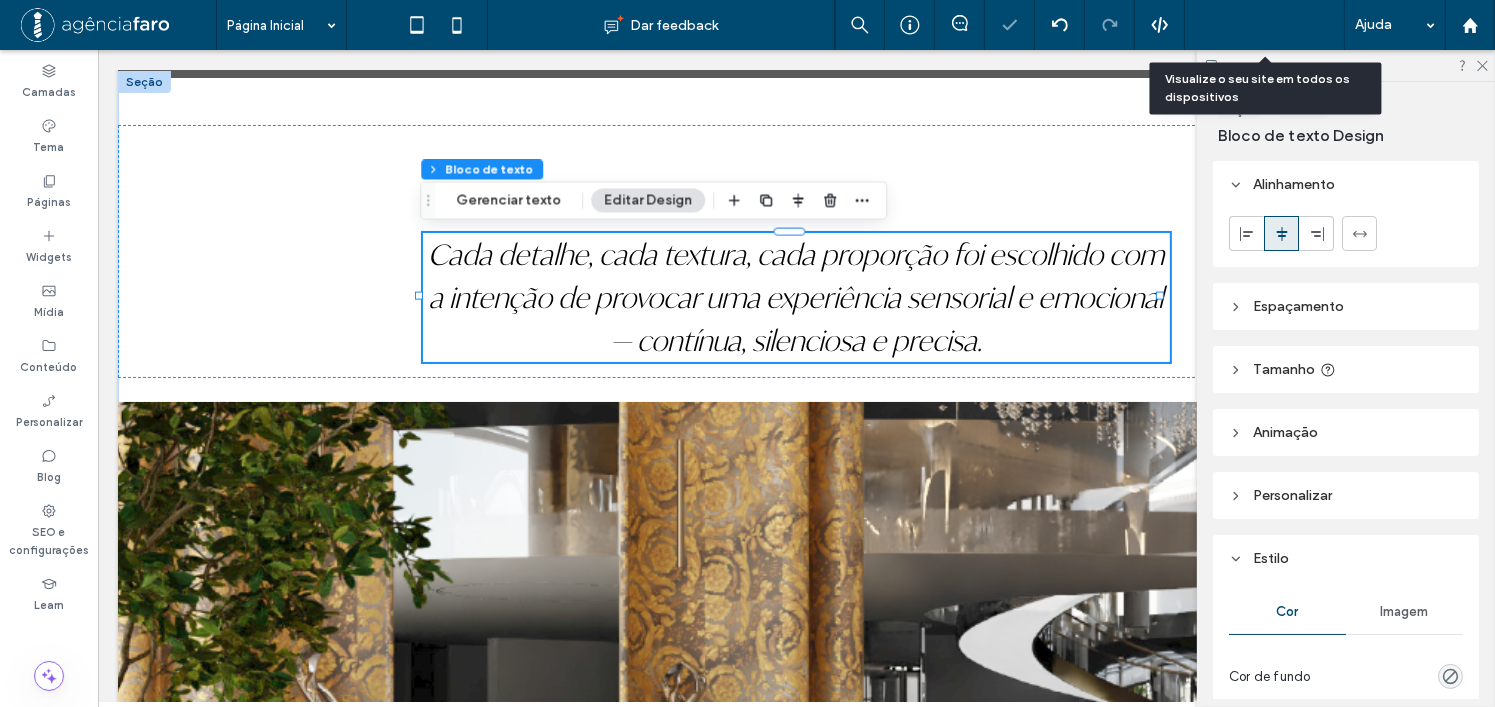 click on "Pré-Visualizaçāo" at bounding box center (1254, 25) 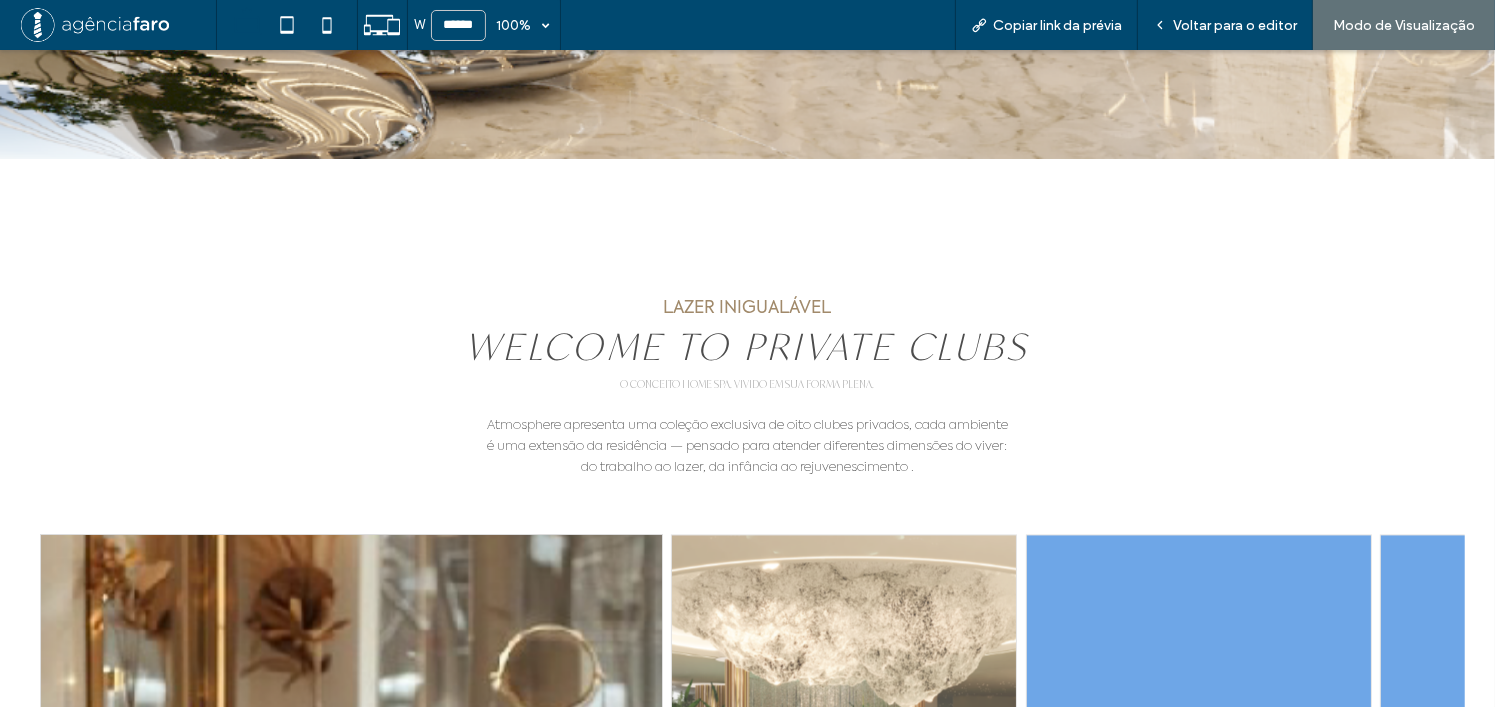 scroll, scrollTop: 3992, scrollLeft: 0, axis: vertical 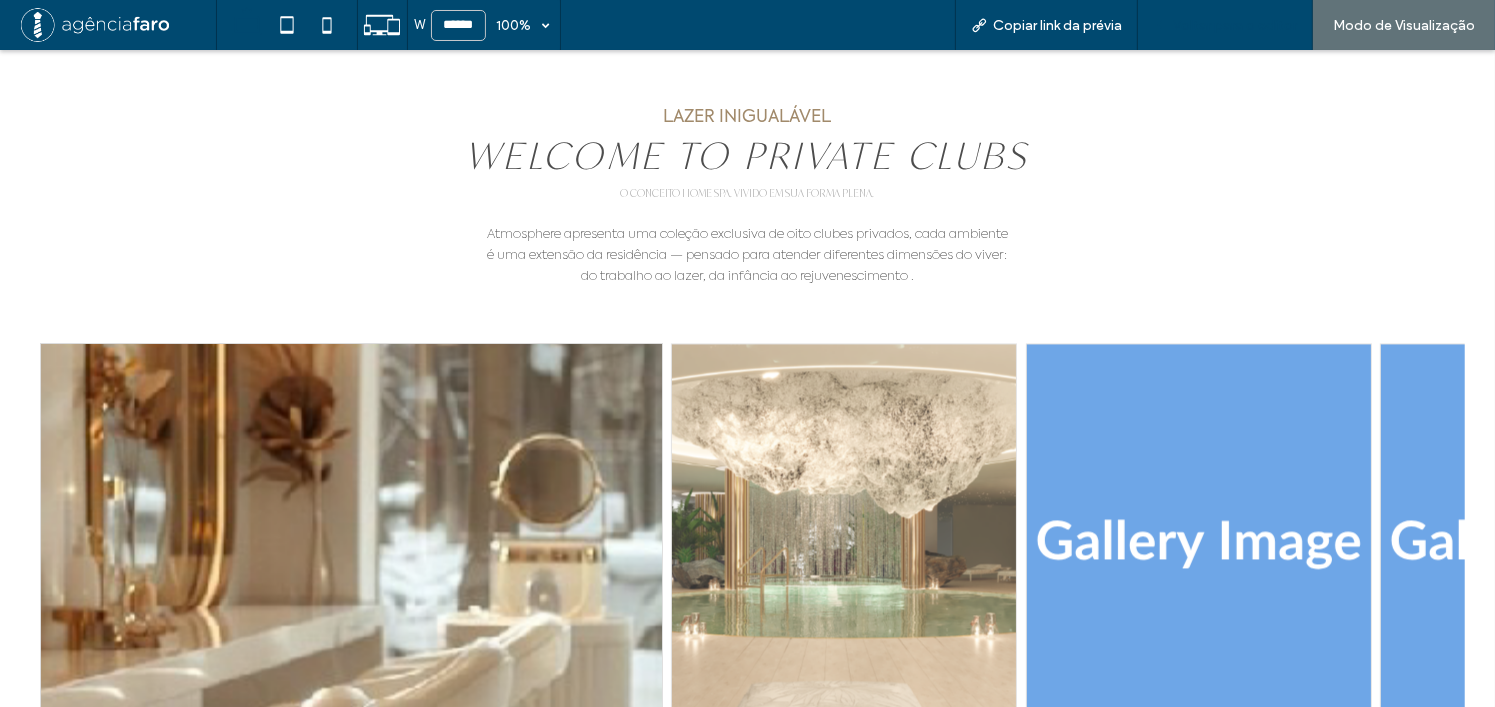 click on "Voltar para o editor" at bounding box center (1235, 25) 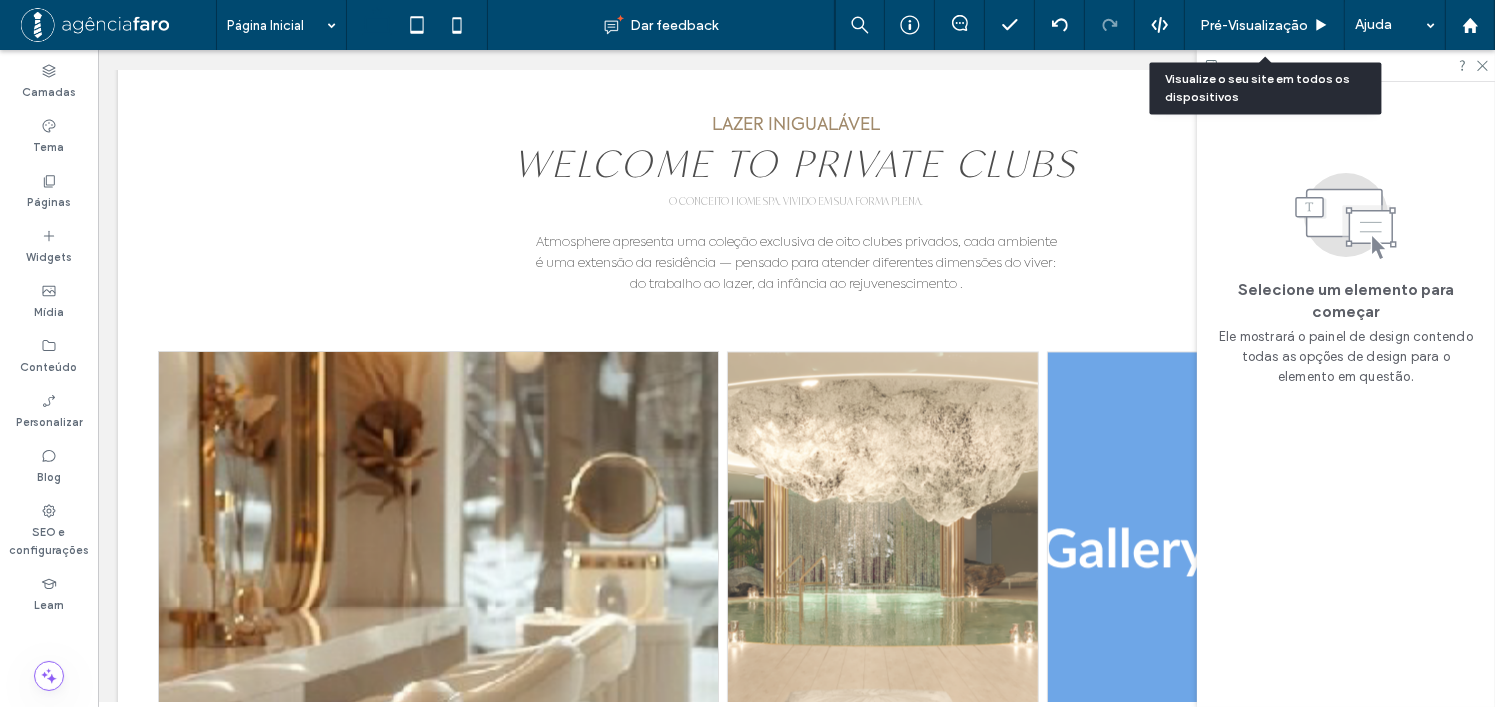 scroll, scrollTop: 3976, scrollLeft: 0, axis: vertical 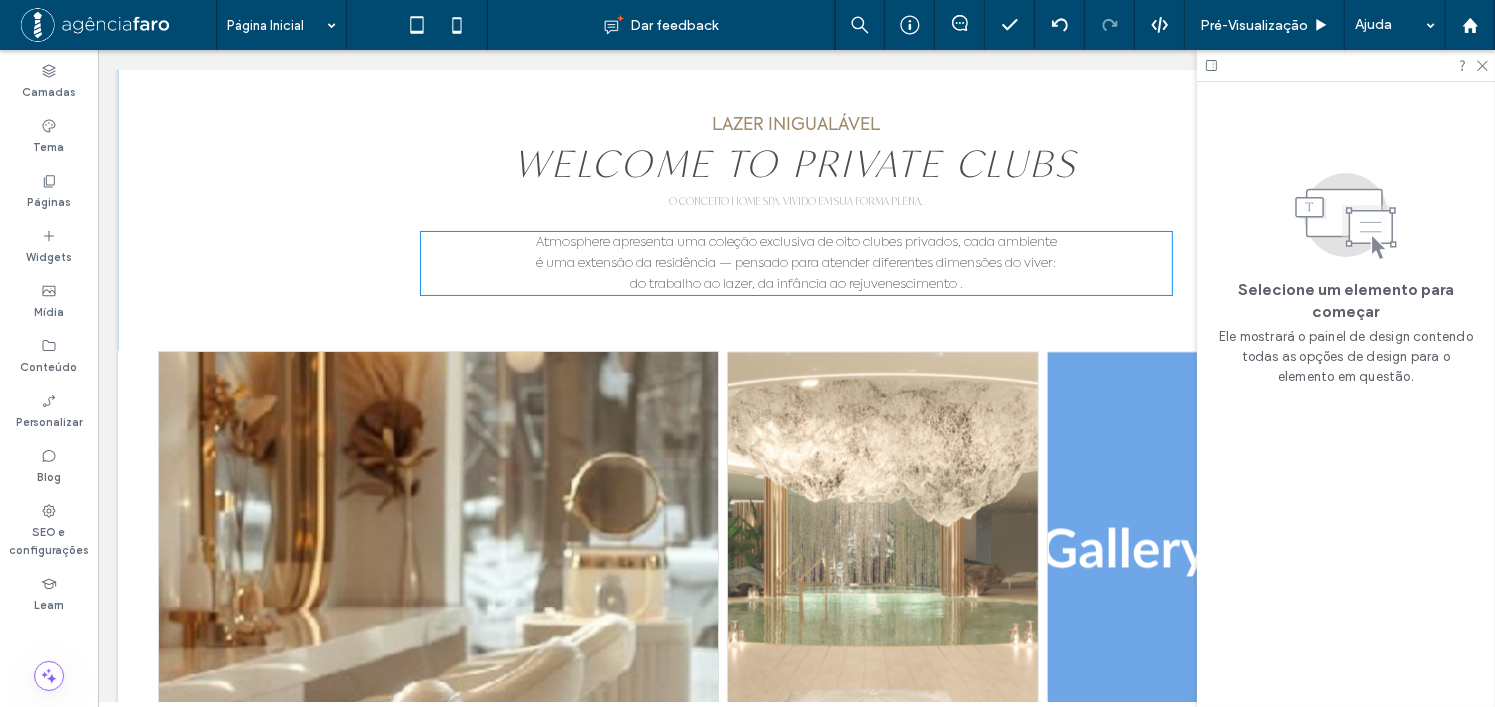 click on "do trabalho ao lazer, da infância ao rejuvenescimento ." at bounding box center [795, 284] 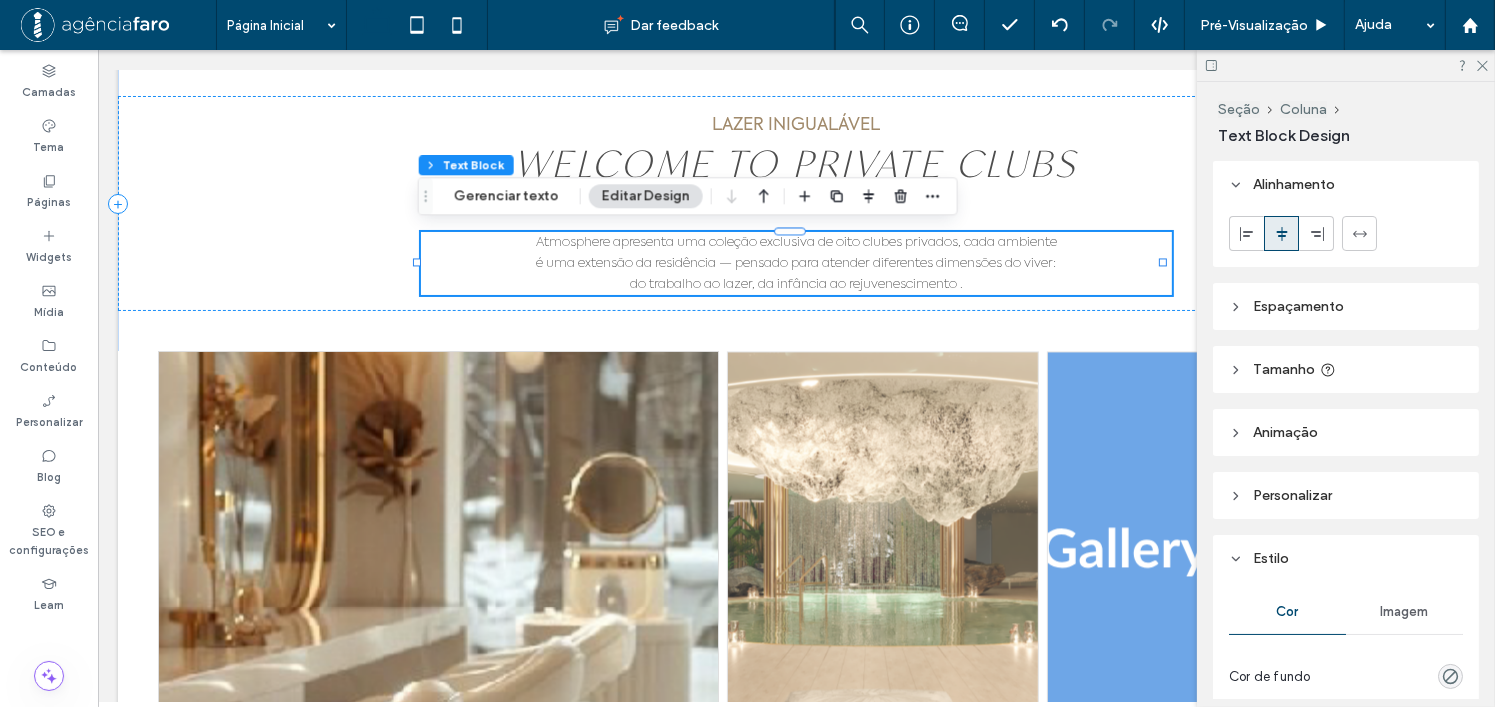 click on "do trabalho ao lazer, da infância ao rejuvenescimento ." at bounding box center [795, 284] 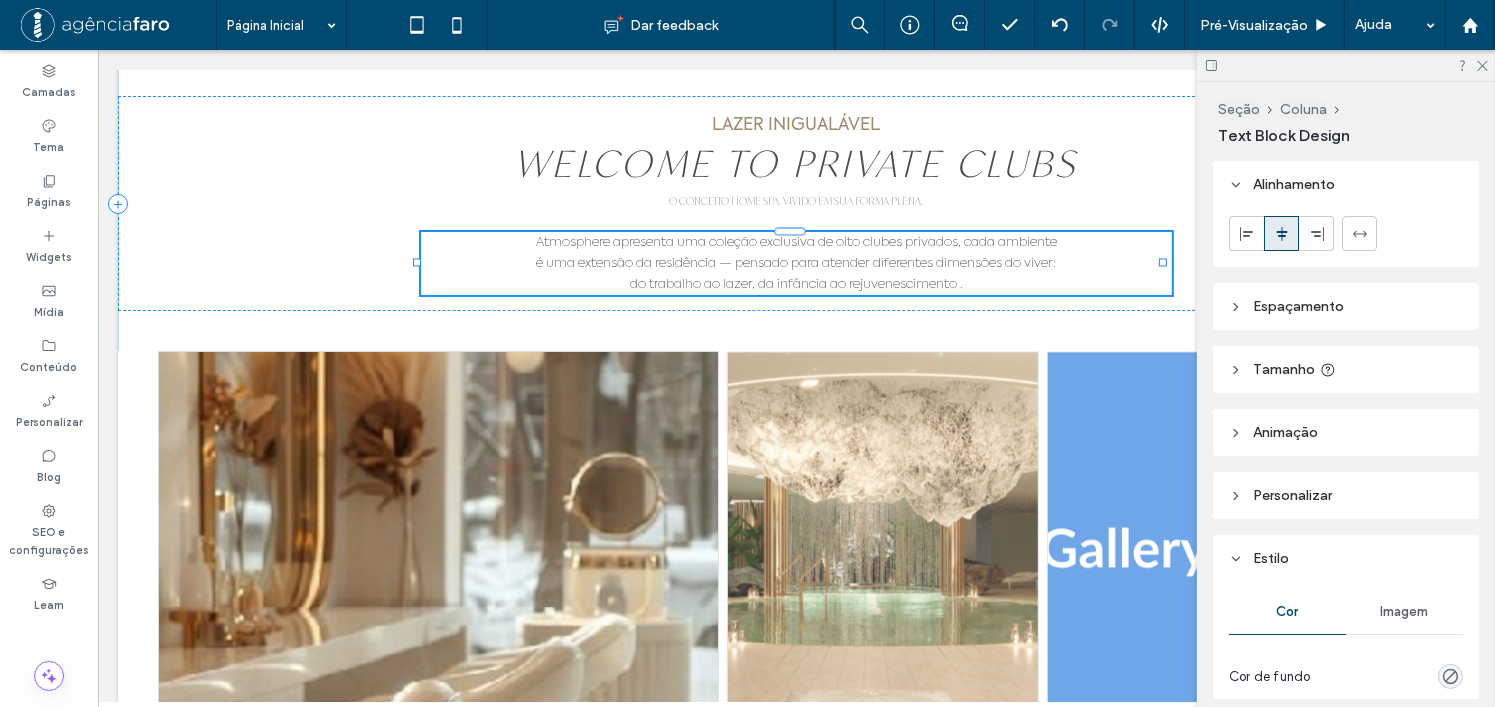 type on "**********" 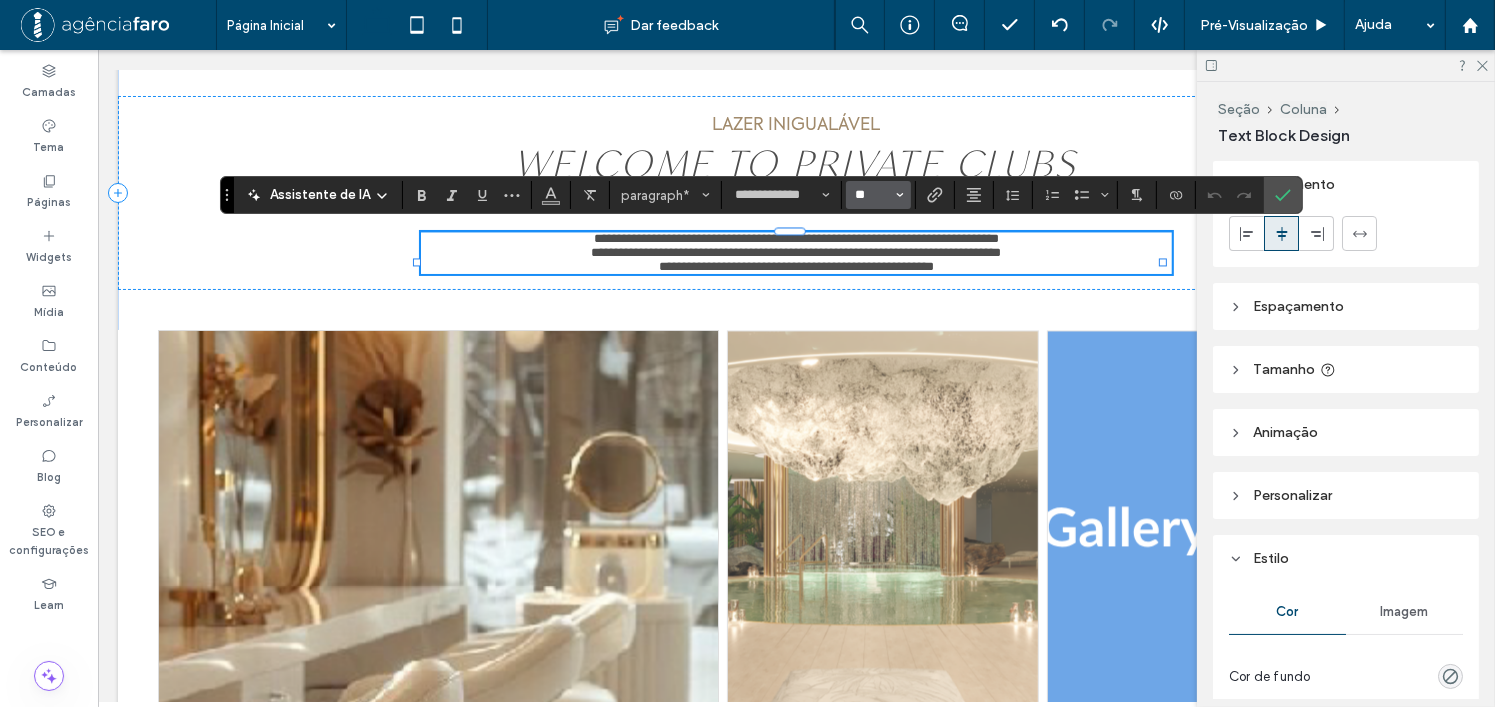 click on "**" at bounding box center [872, 195] 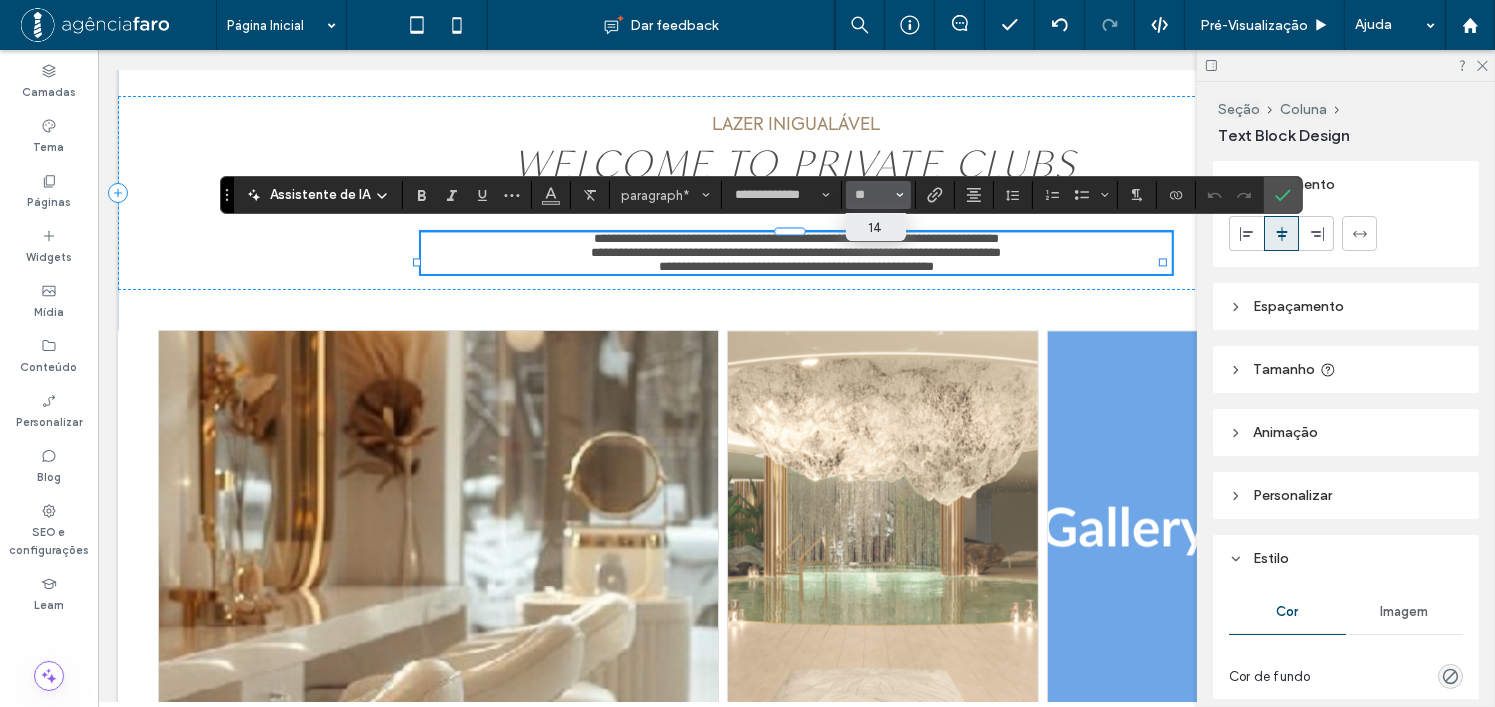 type on "**" 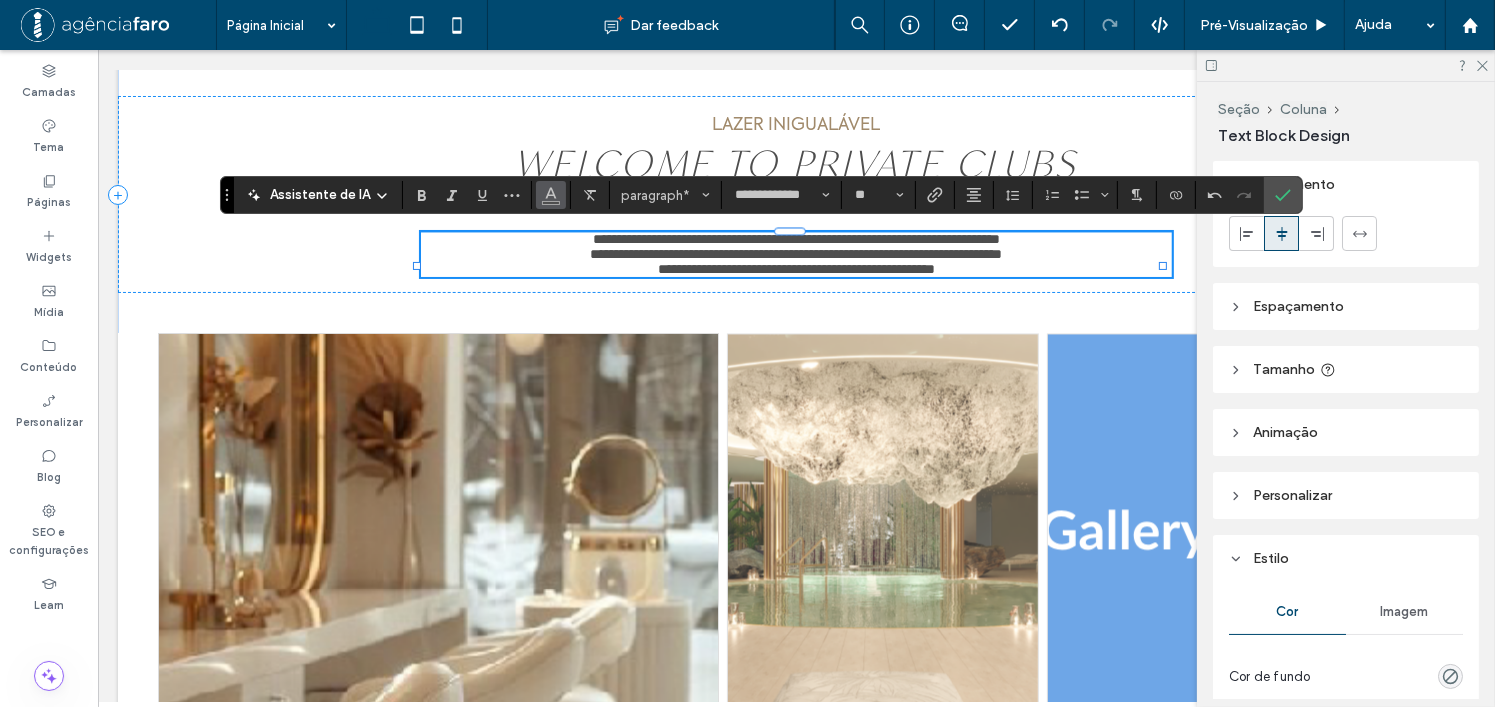 click at bounding box center [551, 195] 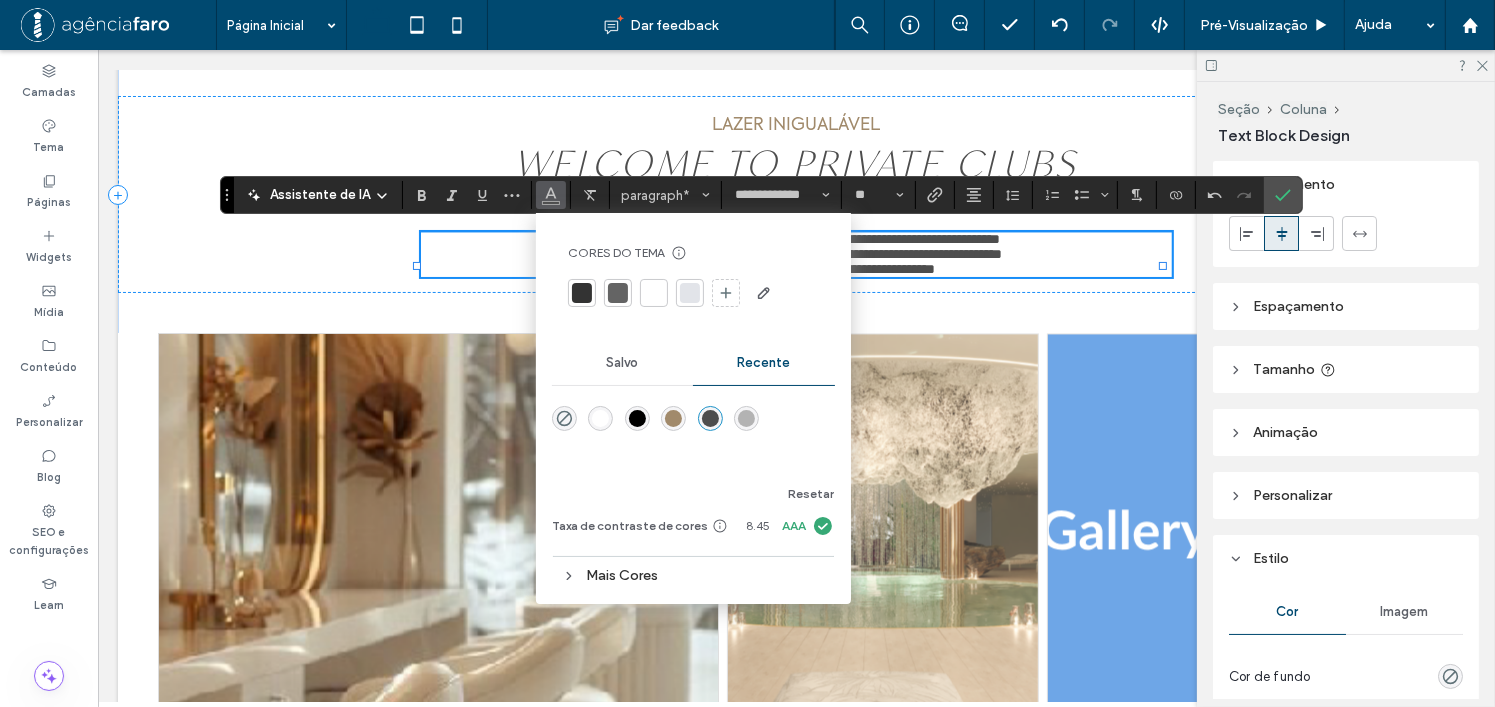 click at bounding box center (582, 293) 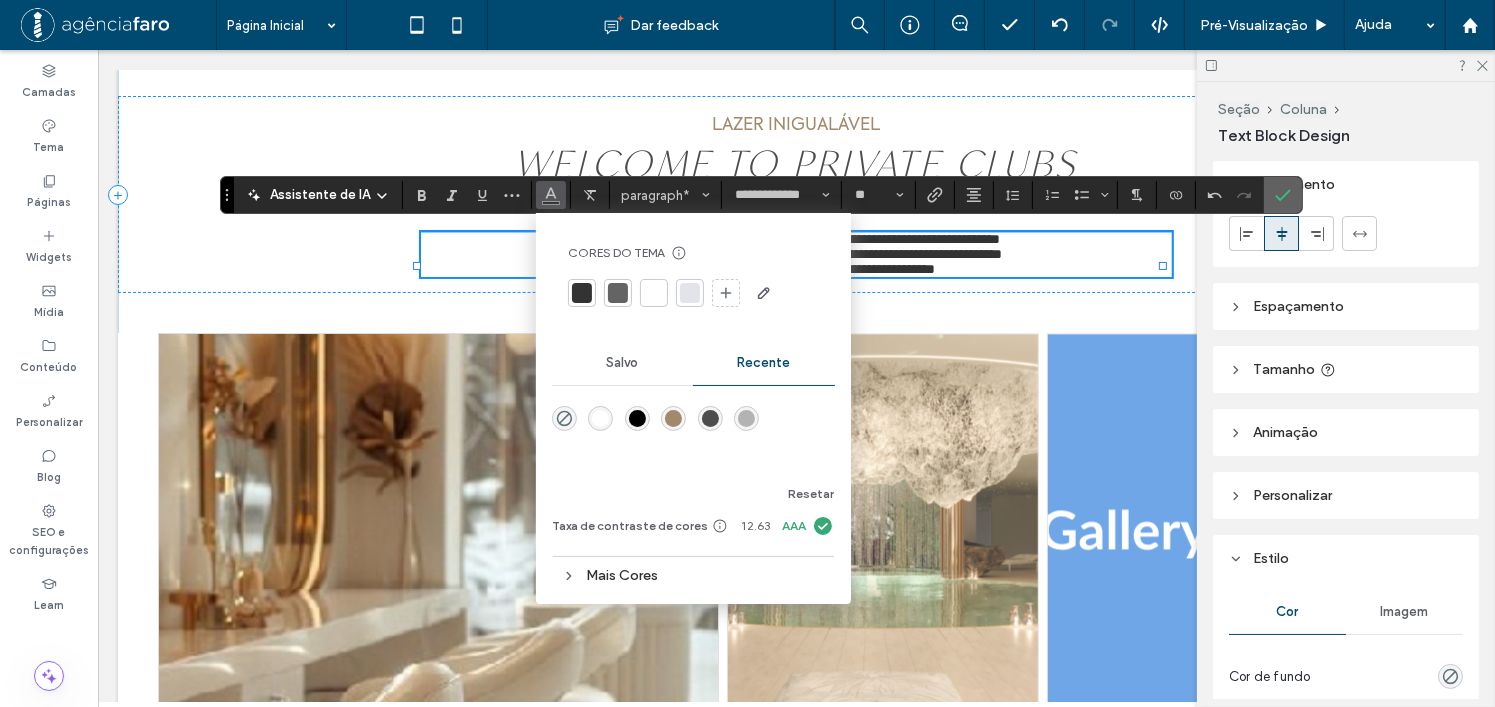 click 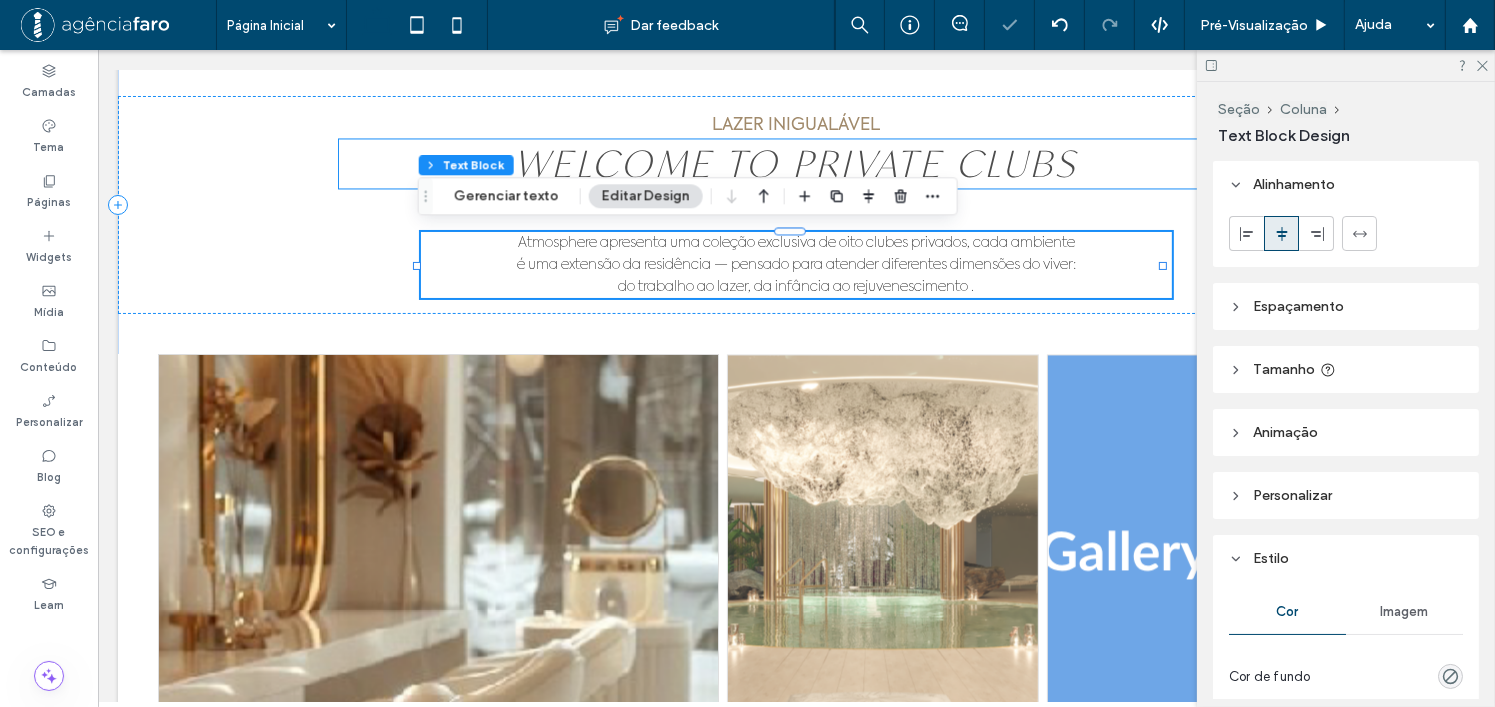 click on "WELCOME TO PRIVATE CLUBS" at bounding box center (795, 163) 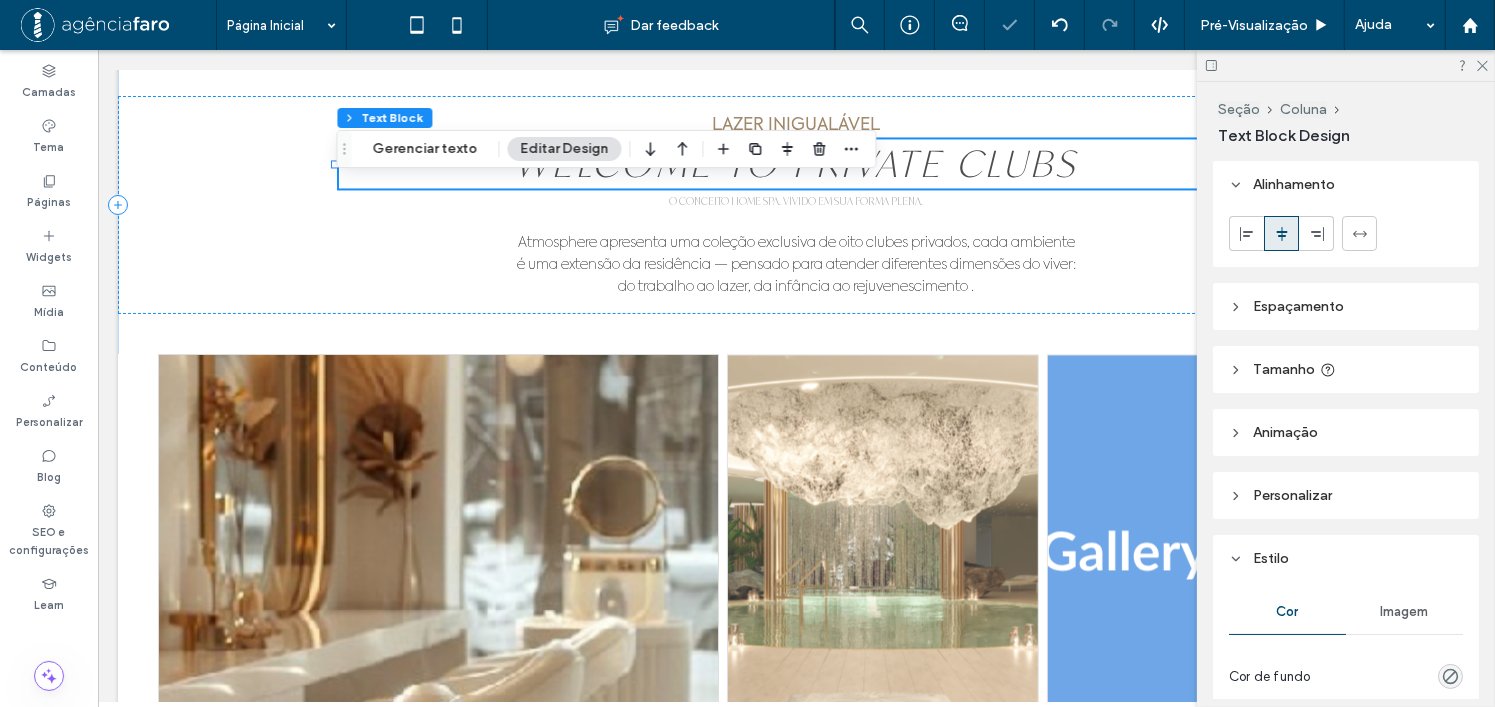 click on "WELCOME TO PRIVATE CLUBS" at bounding box center (795, 163) 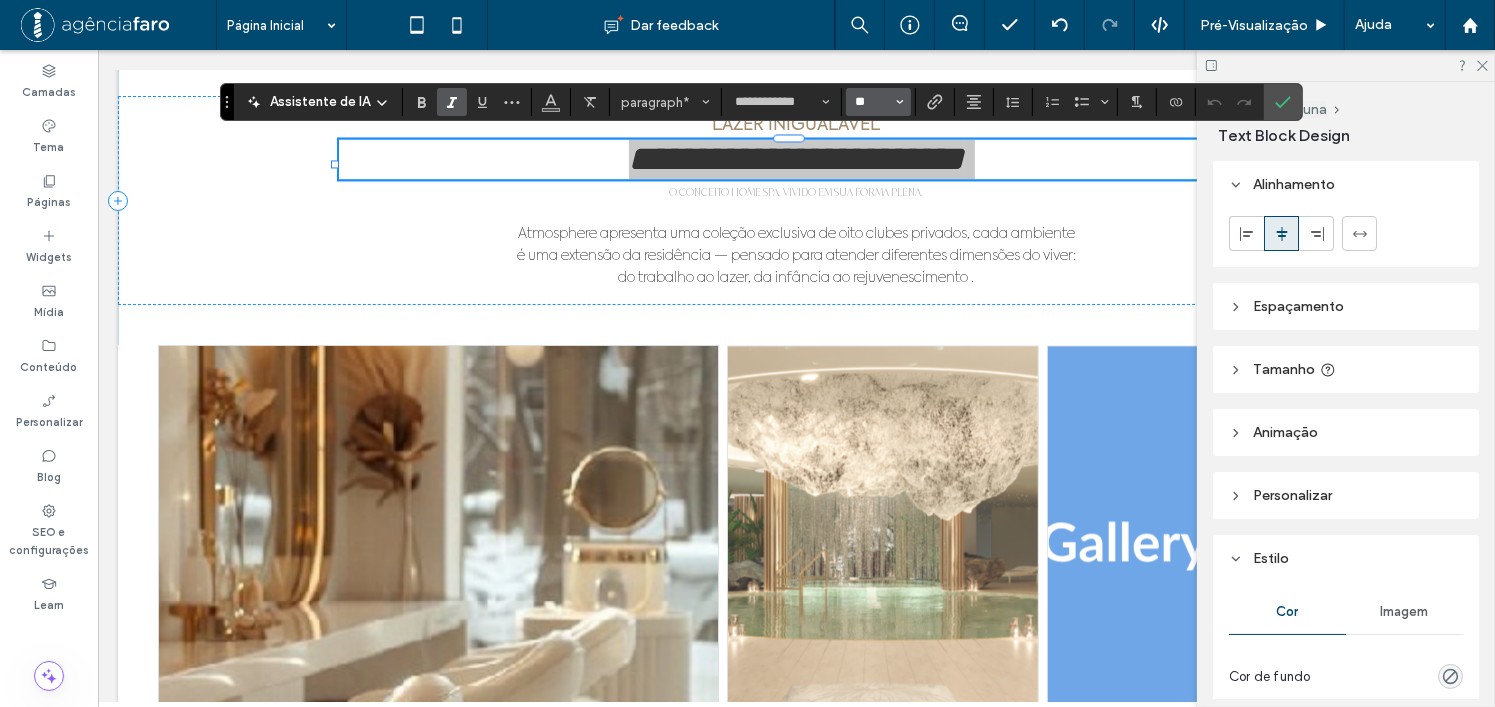 click on "**" at bounding box center (872, 102) 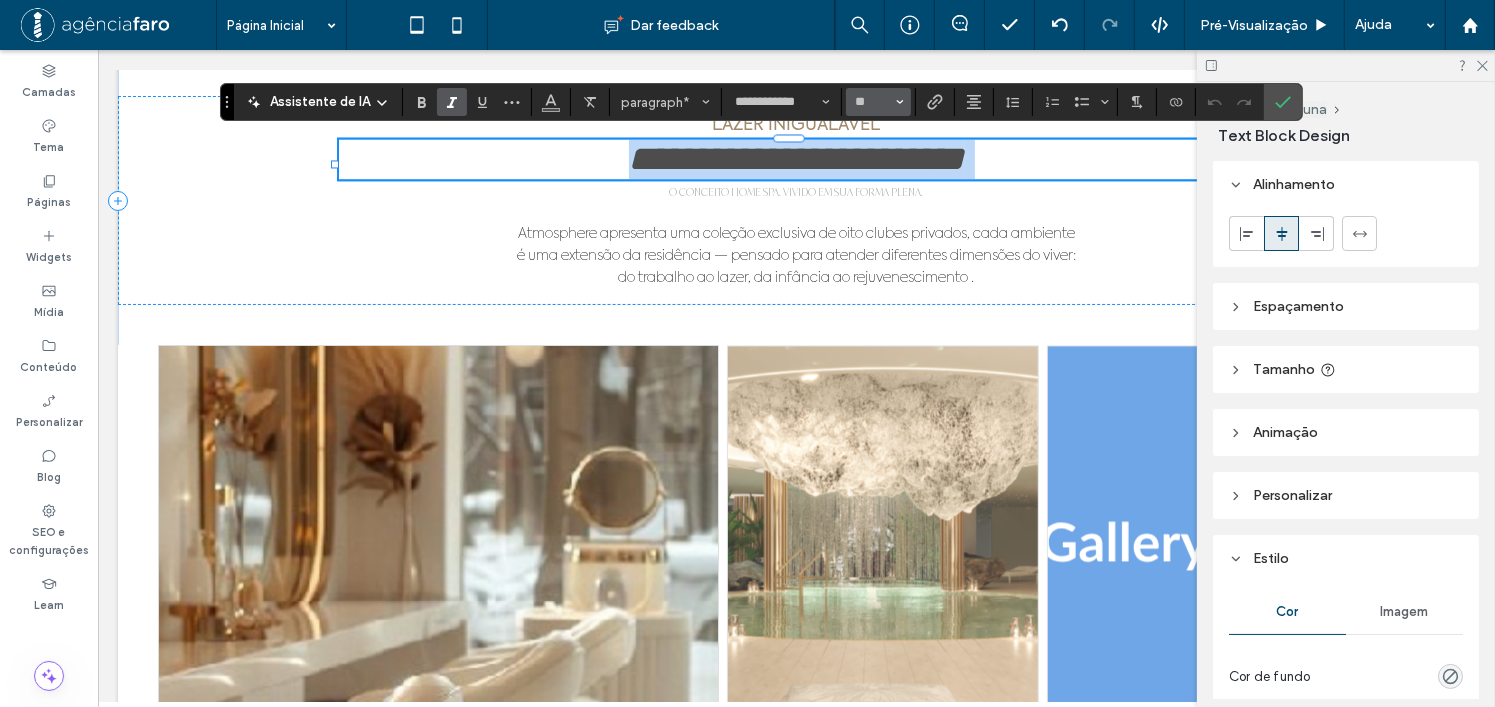 type on "**" 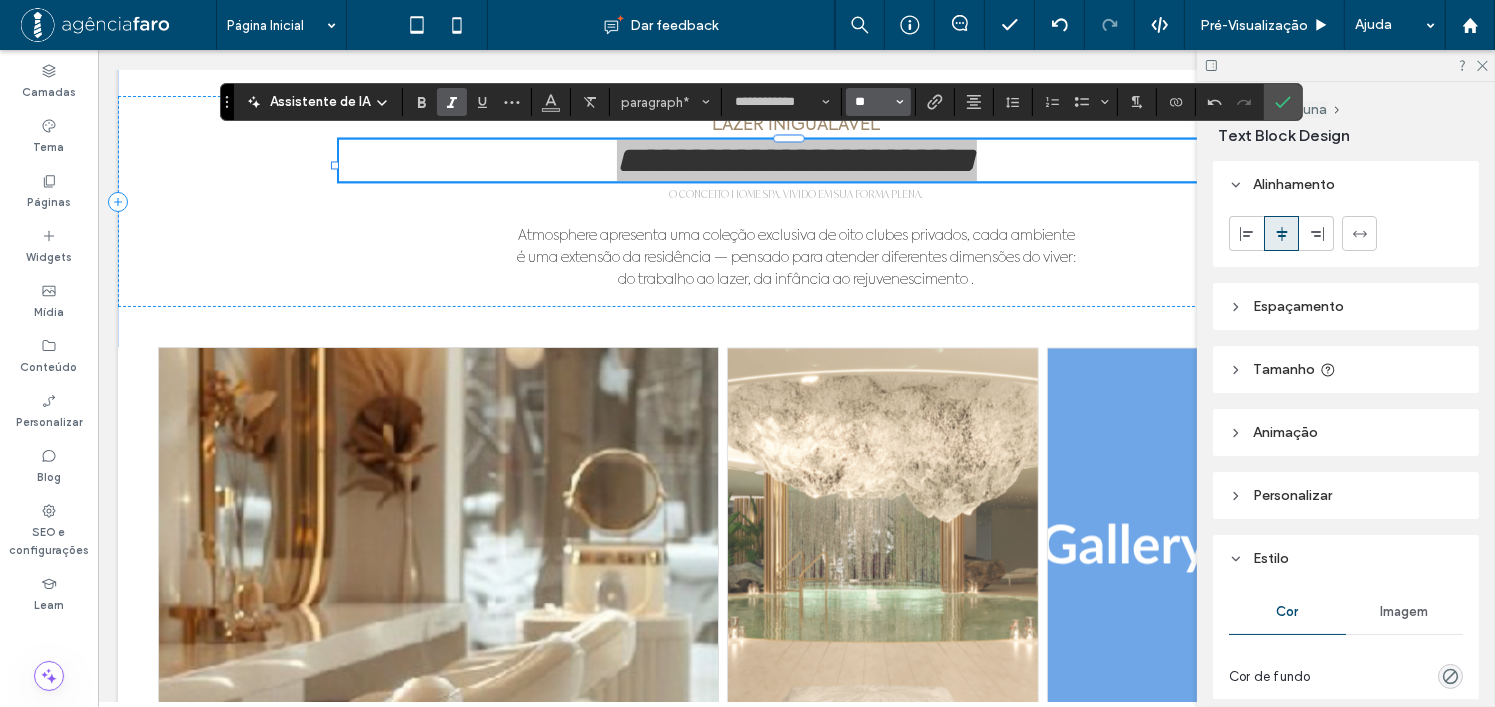 click on "**" at bounding box center [872, 102] 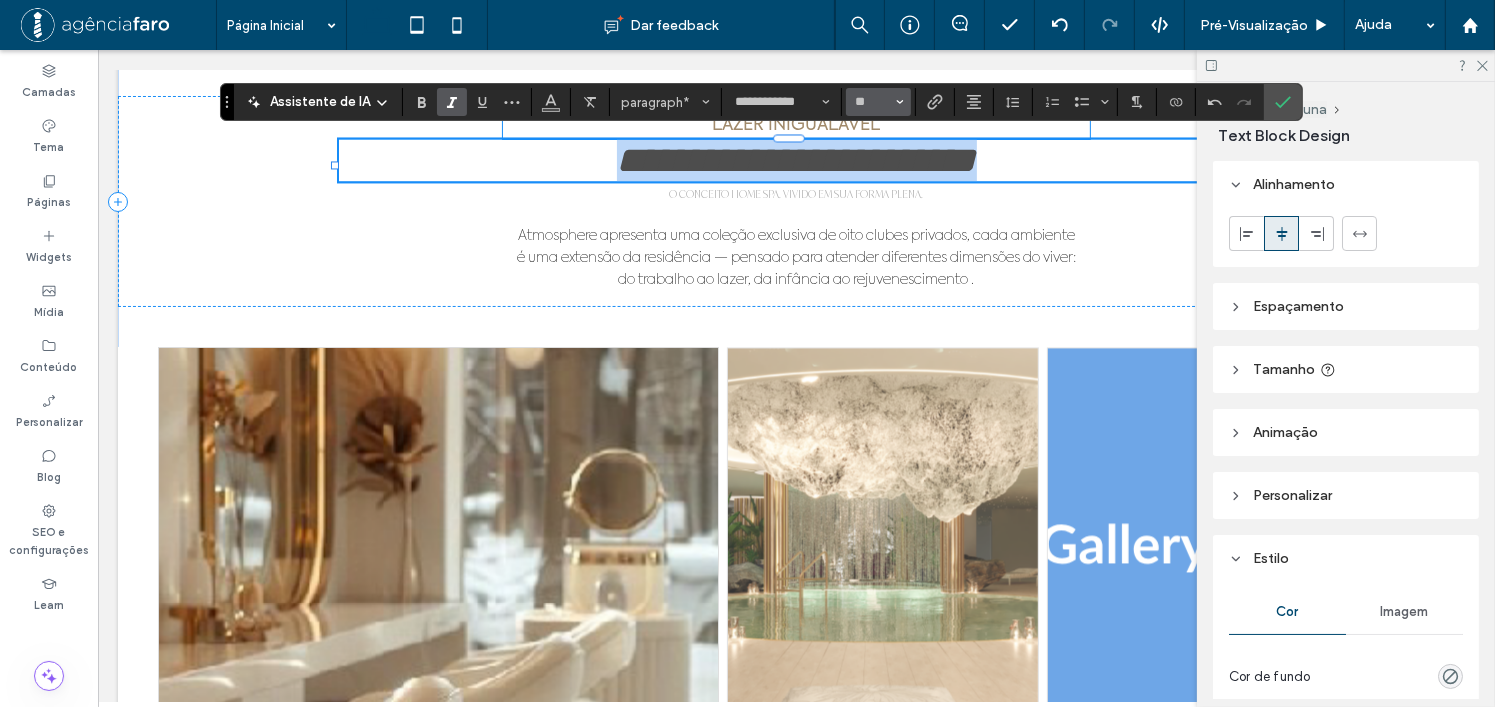 type on "**" 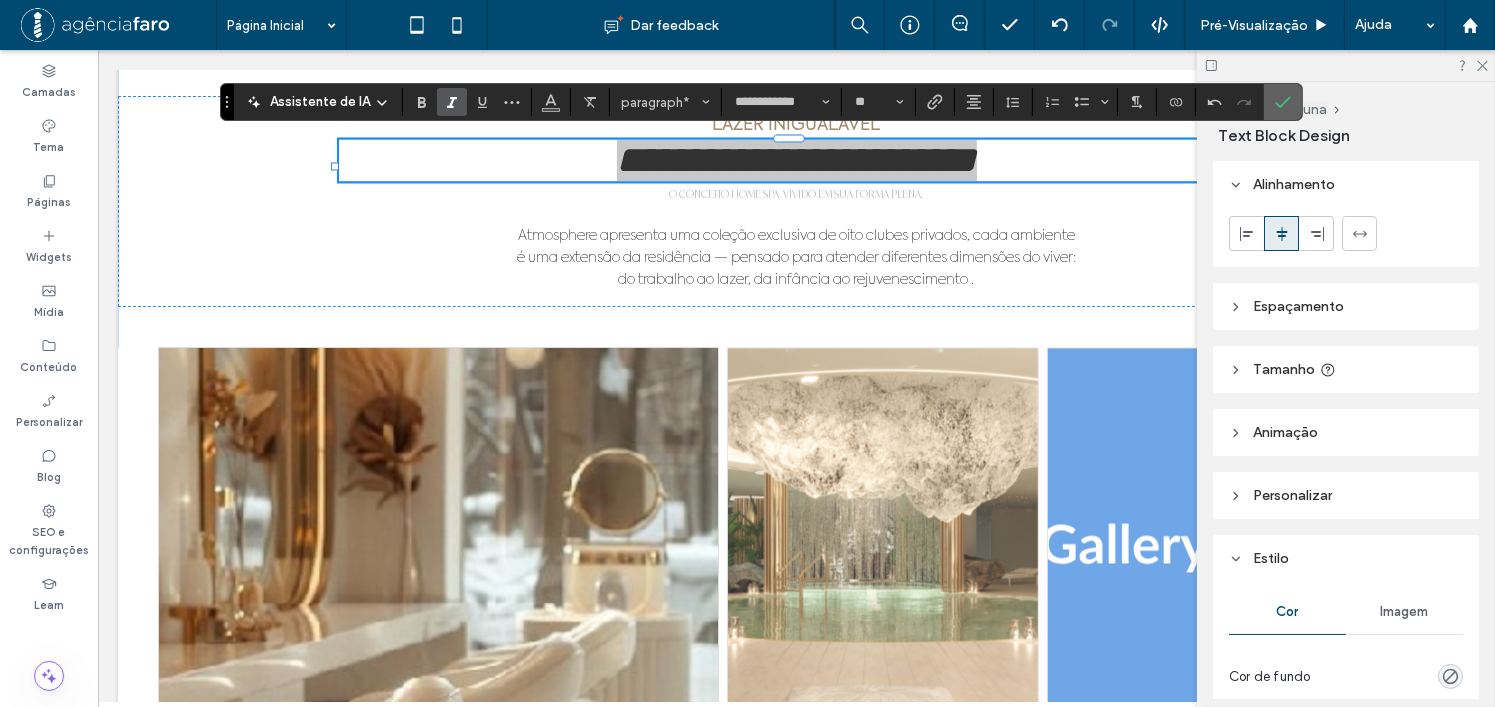 click 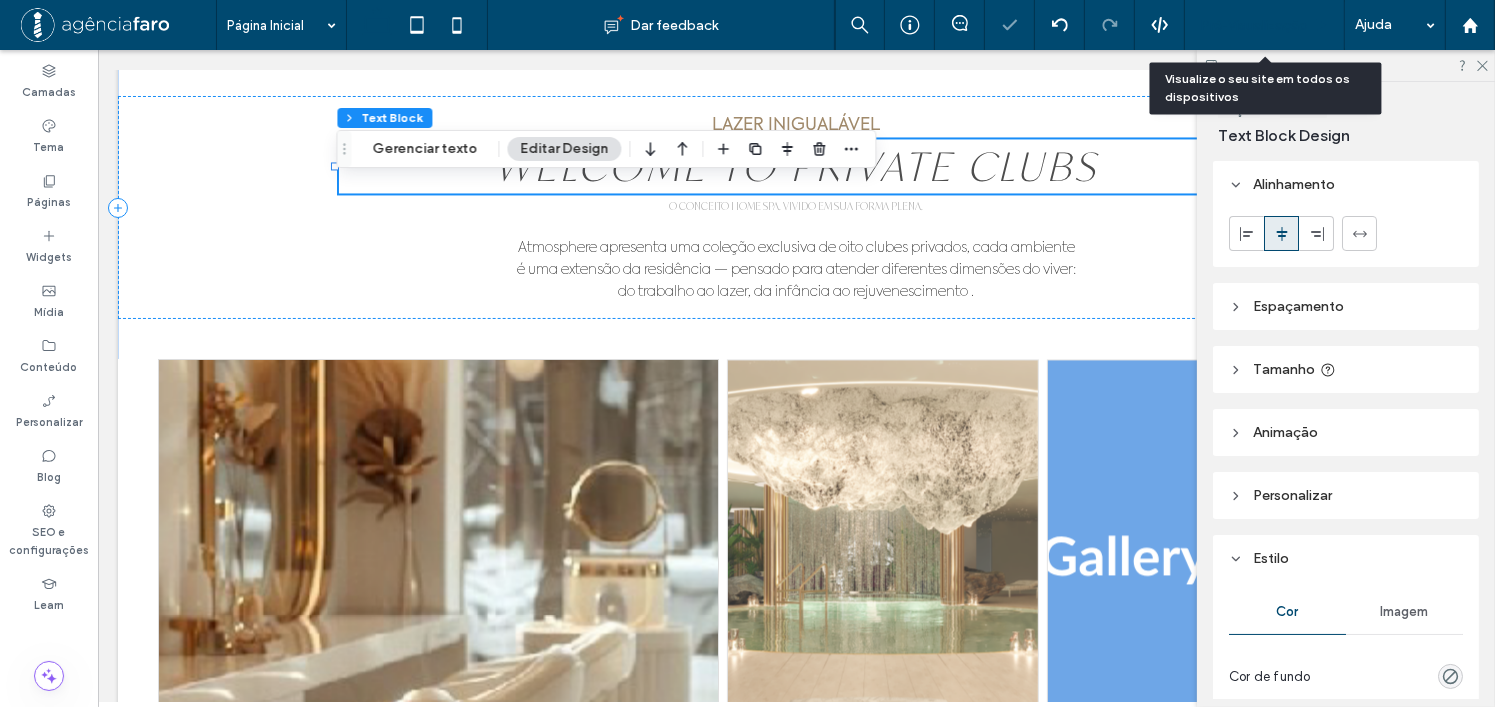click on "Pré-Visualizaçāo" at bounding box center [1265, 25] 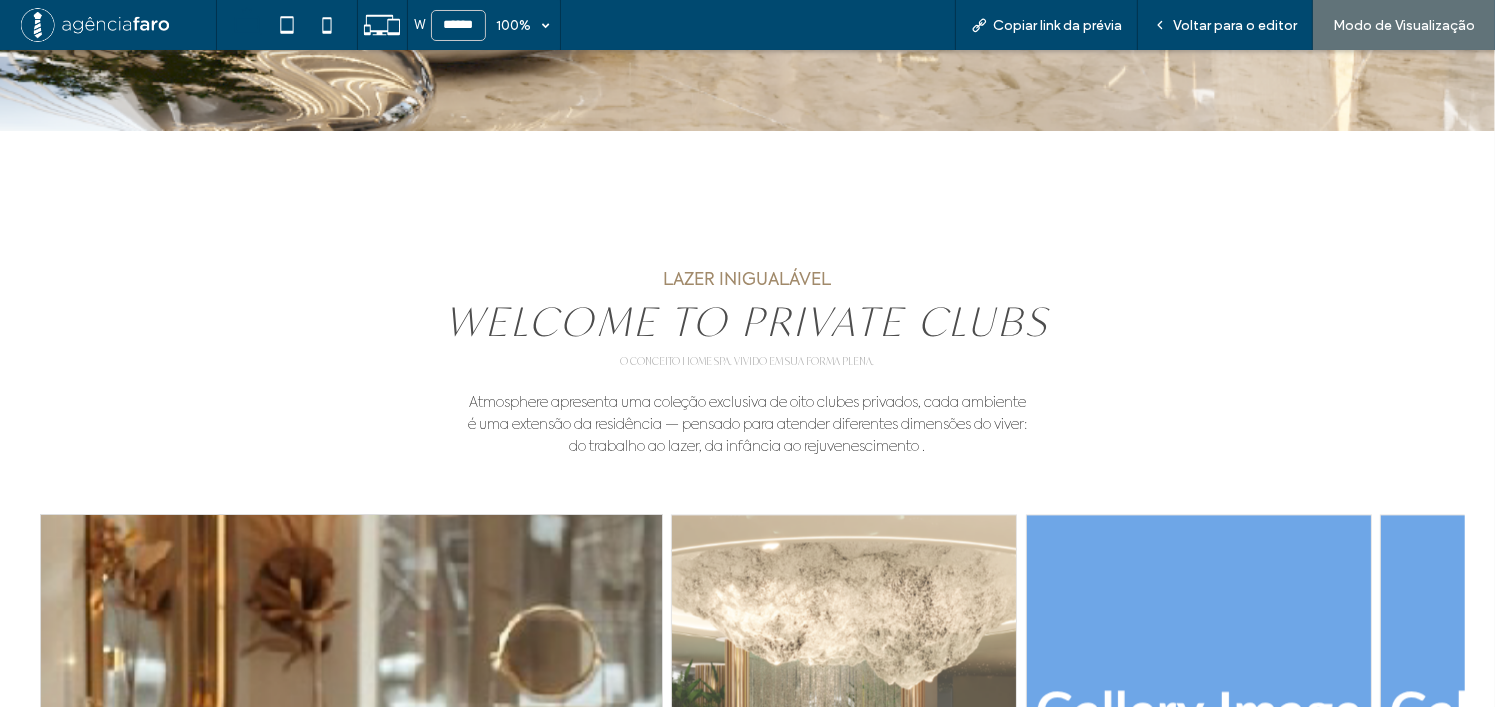 scroll, scrollTop: 3795, scrollLeft: 0, axis: vertical 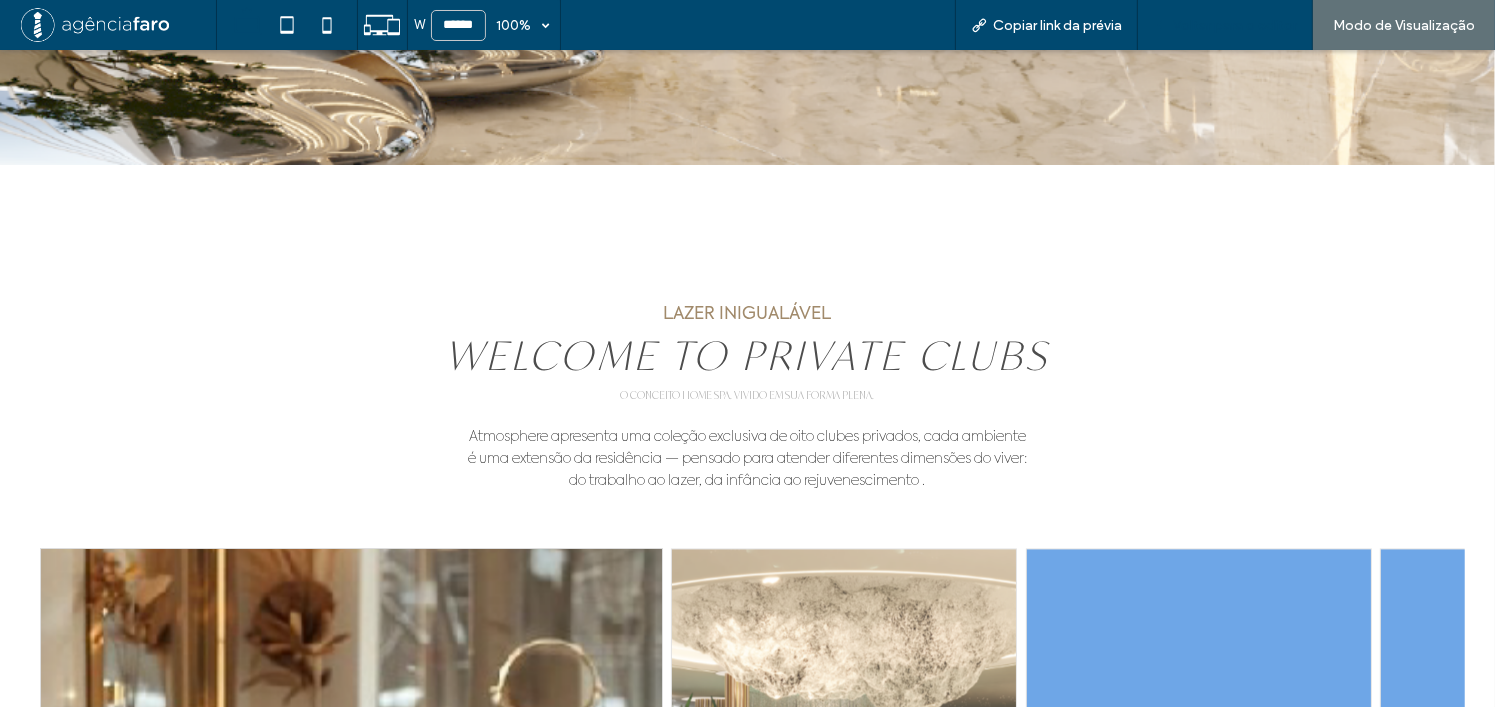 click on "Voltar para o editor" at bounding box center (1225, 25) 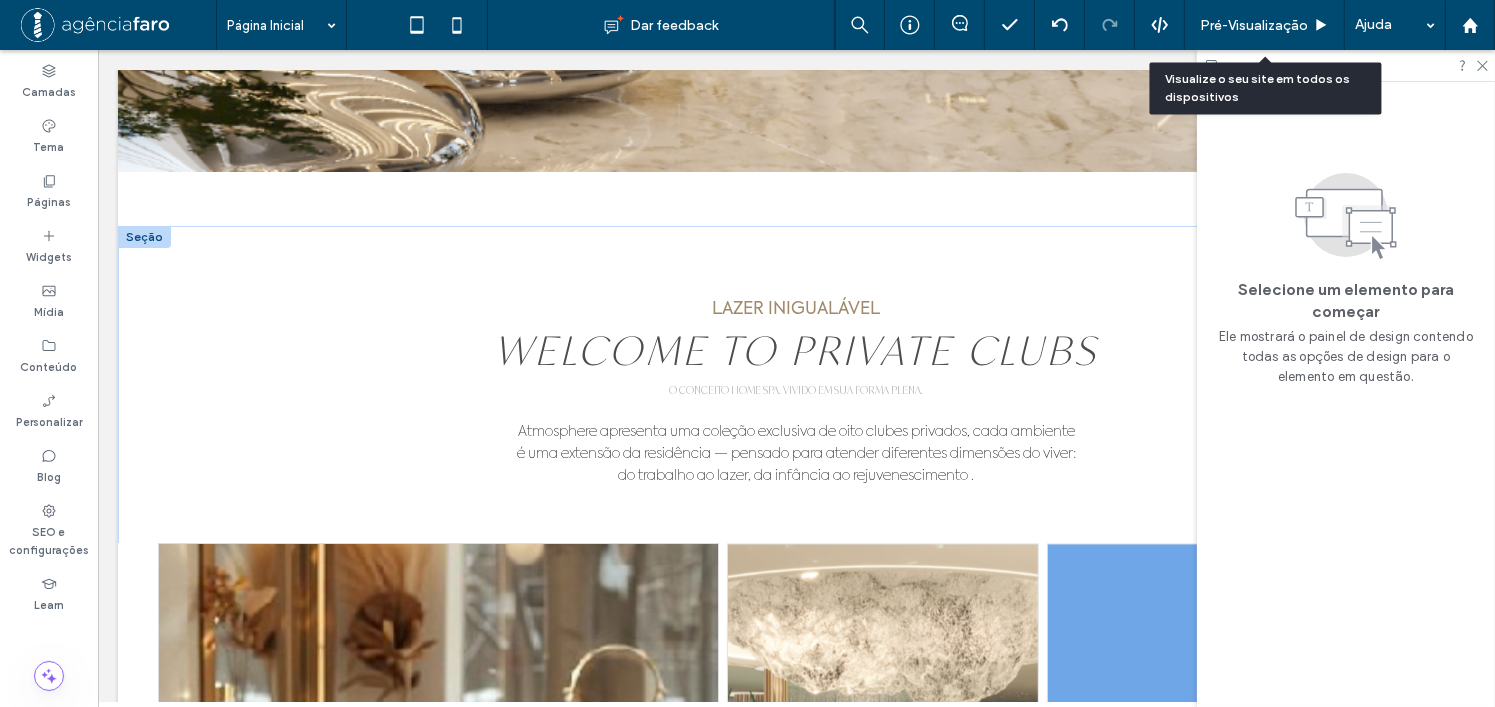 scroll, scrollTop: 3784, scrollLeft: 0, axis: vertical 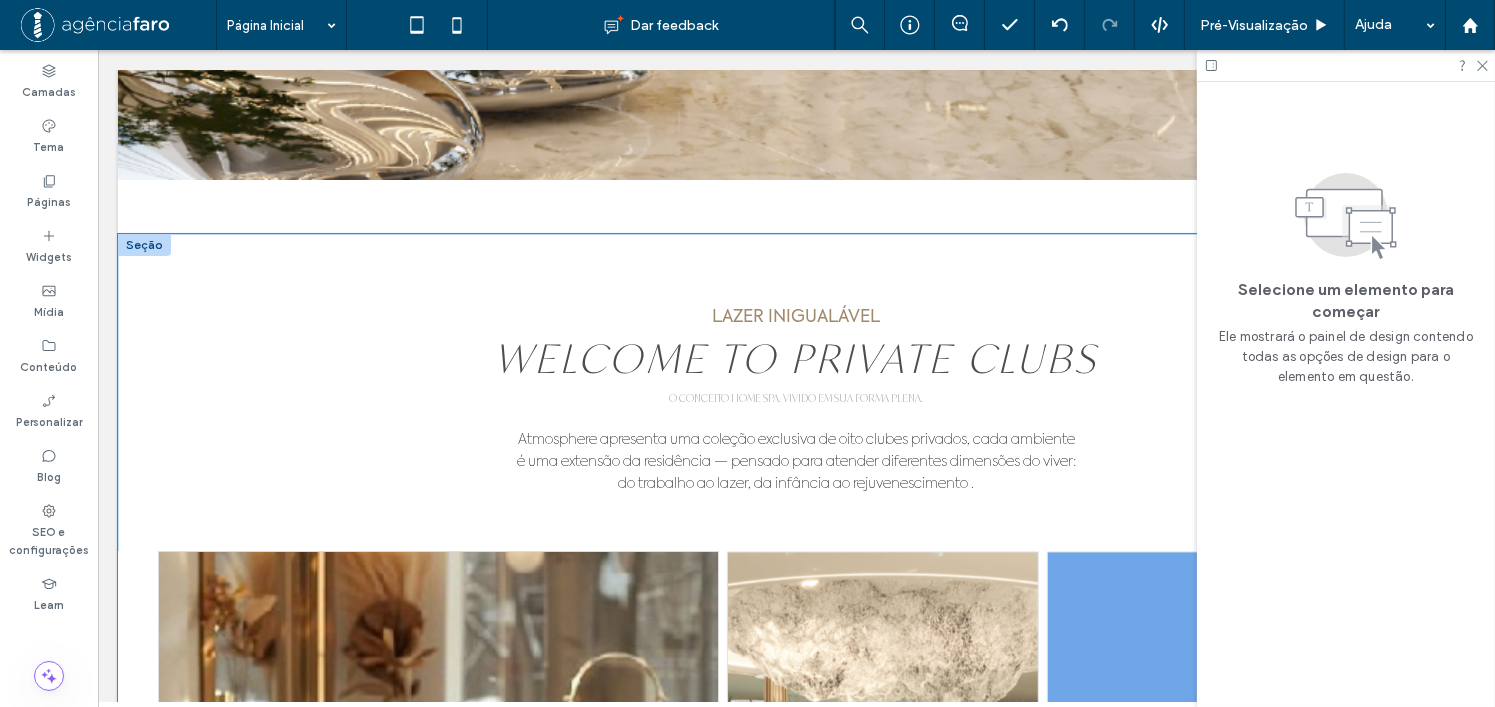 click on "LAZER INIGUALÁVEL
WELCOME TO PRIVATE CLUBS
O CONCEITO HOME SPA. VIVIDO EM SUA FORMA PLENA.
Atmosphere apresenta uma coleção exclusiva de oito clubes privados, cada ambiente é uma extensão da residência — pensado para atender diferentes dimensões do viver: do trabalho ao lazer, da infância ao rejuvenescimento .
Beautiful gallery image
Beautiful gallery image
Beautiful gallery image
Beautiful gallery image
Beautiful gallery image" at bounding box center (795, 789) 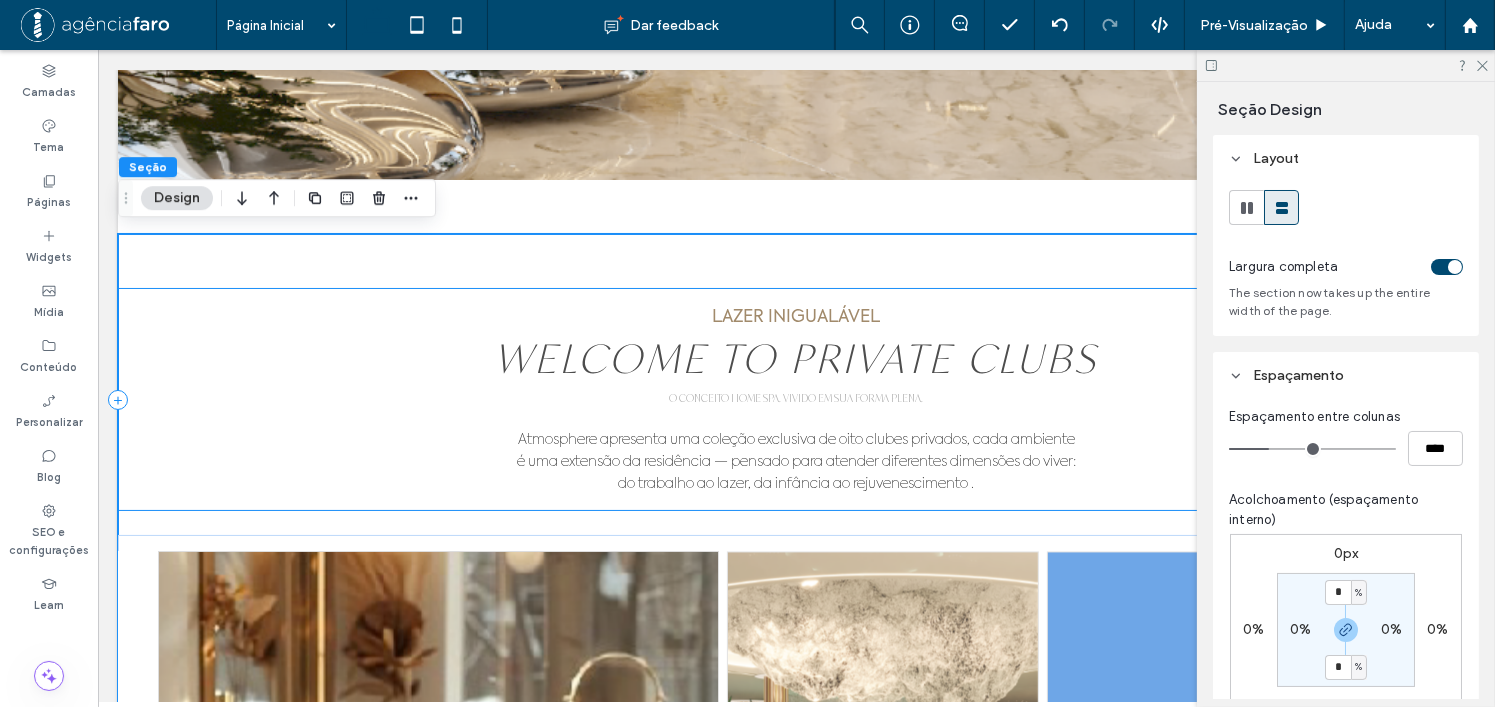 click on "LAZER INIGUALÁVEL
WELCOME TO PRIVATE CLUBS
O CONCEITO HOME SPA. VIVIDO EM SUA FORMA PLENA.
Atmosphere apresenta uma coleção exclusiva de oito clubes privados, cada ambiente é uma extensão da residência — pensado para atender diferentes dimensões do viver: do trabalho ao lazer, da infância ao rejuvenescimento ." at bounding box center [795, 399] 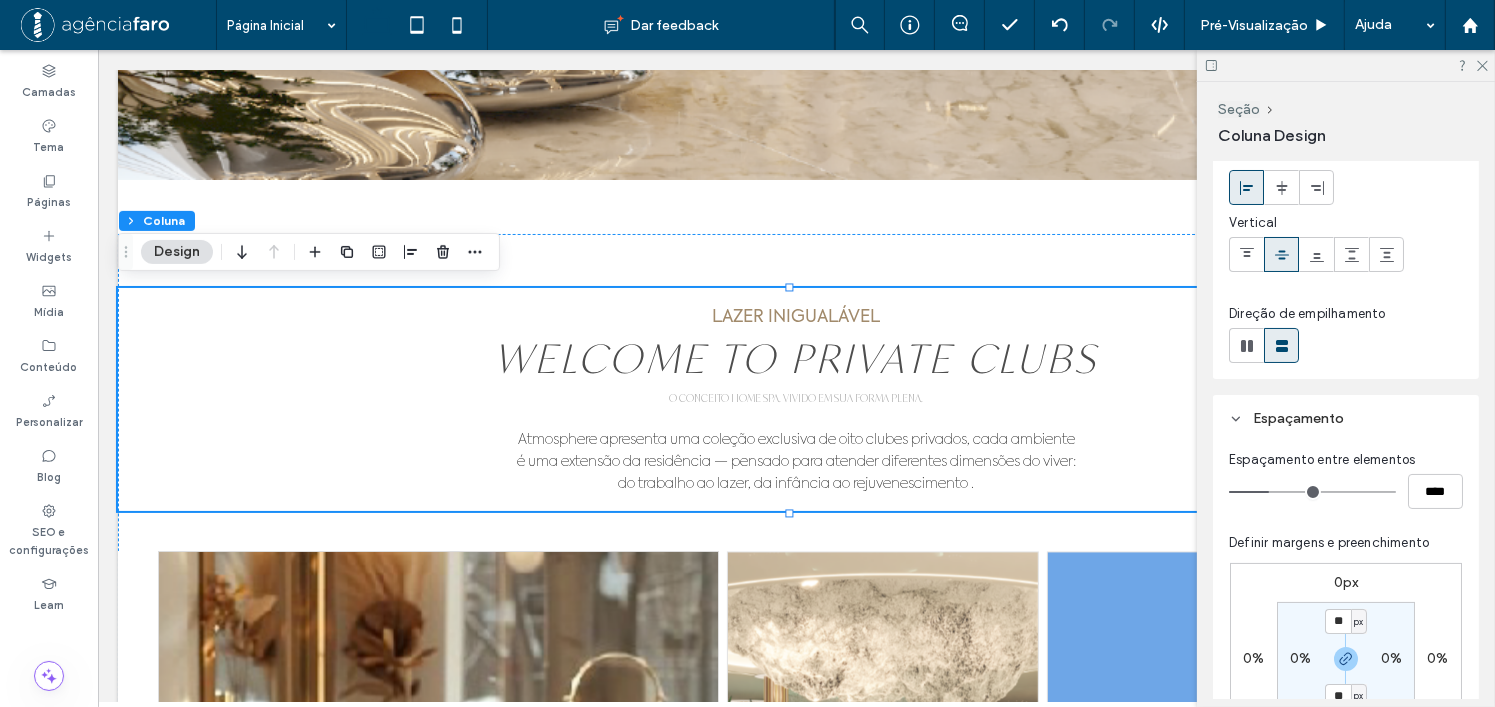 scroll, scrollTop: 200, scrollLeft: 0, axis: vertical 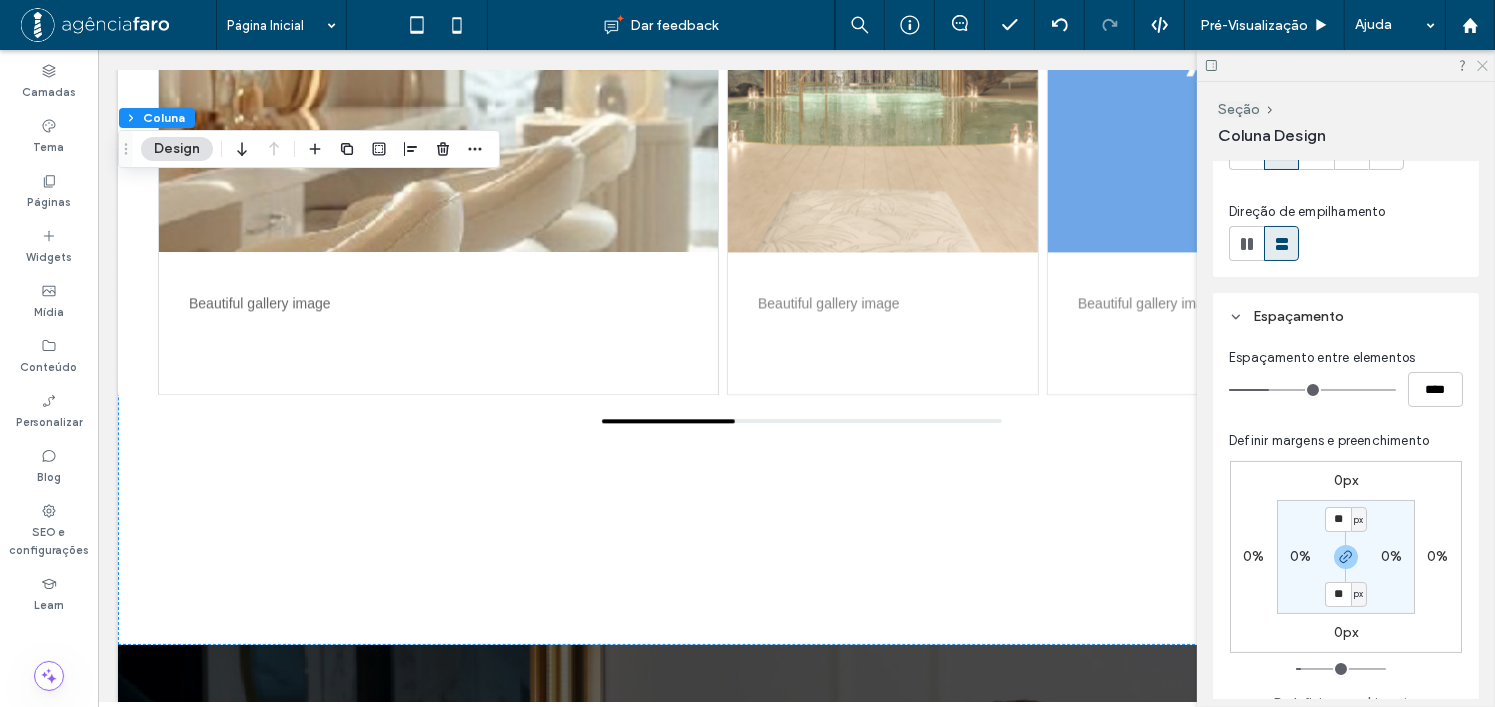 click 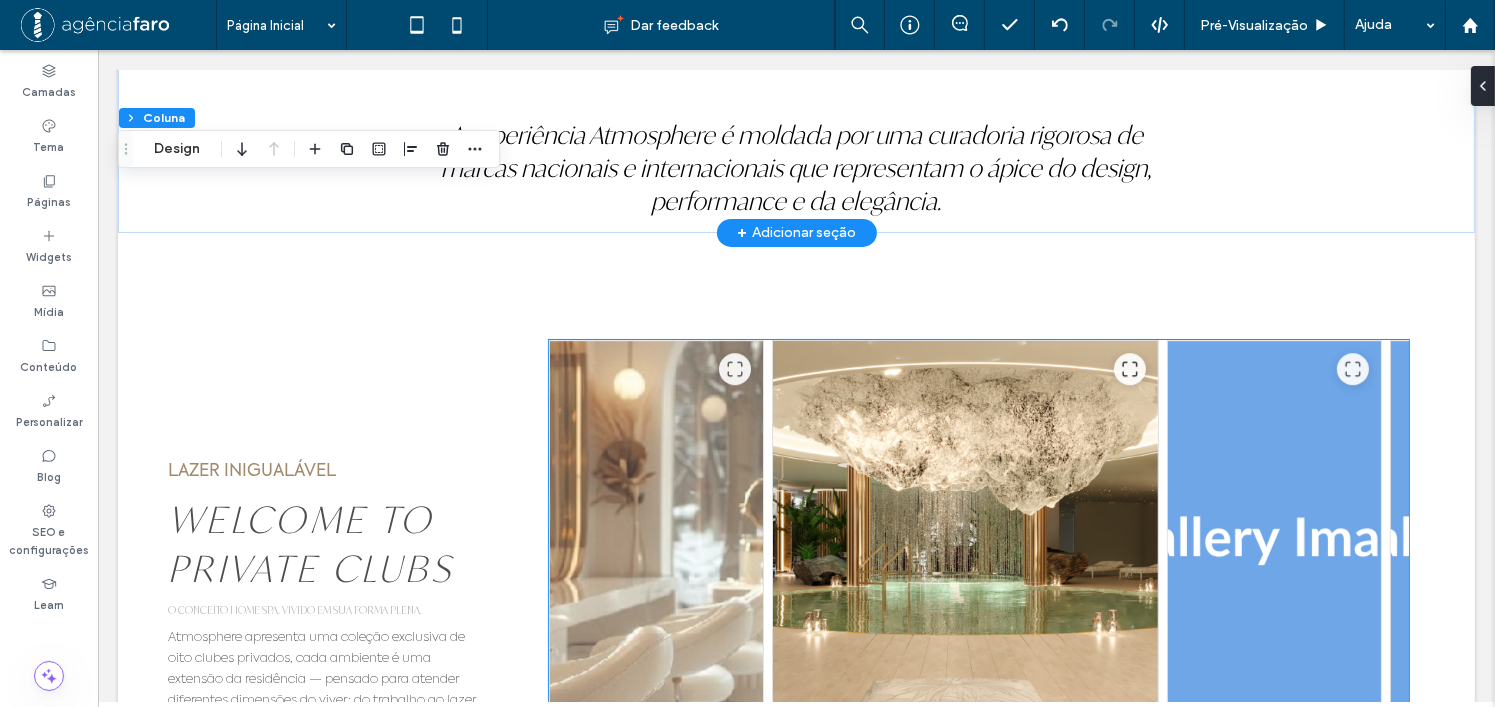 scroll, scrollTop: 6184, scrollLeft: 0, axis: vertical 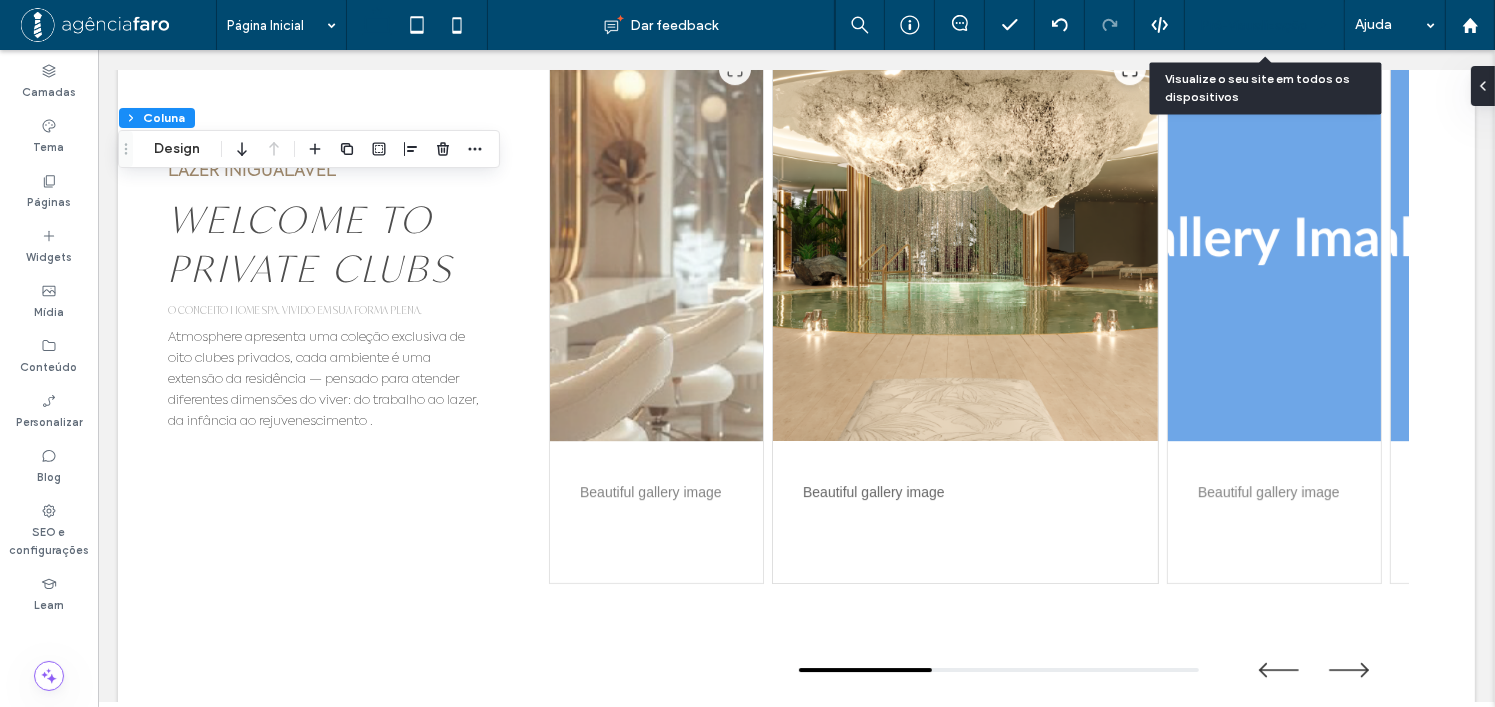 click on "Pré-Visualizaçāo" at bounding box center [1265, 25] 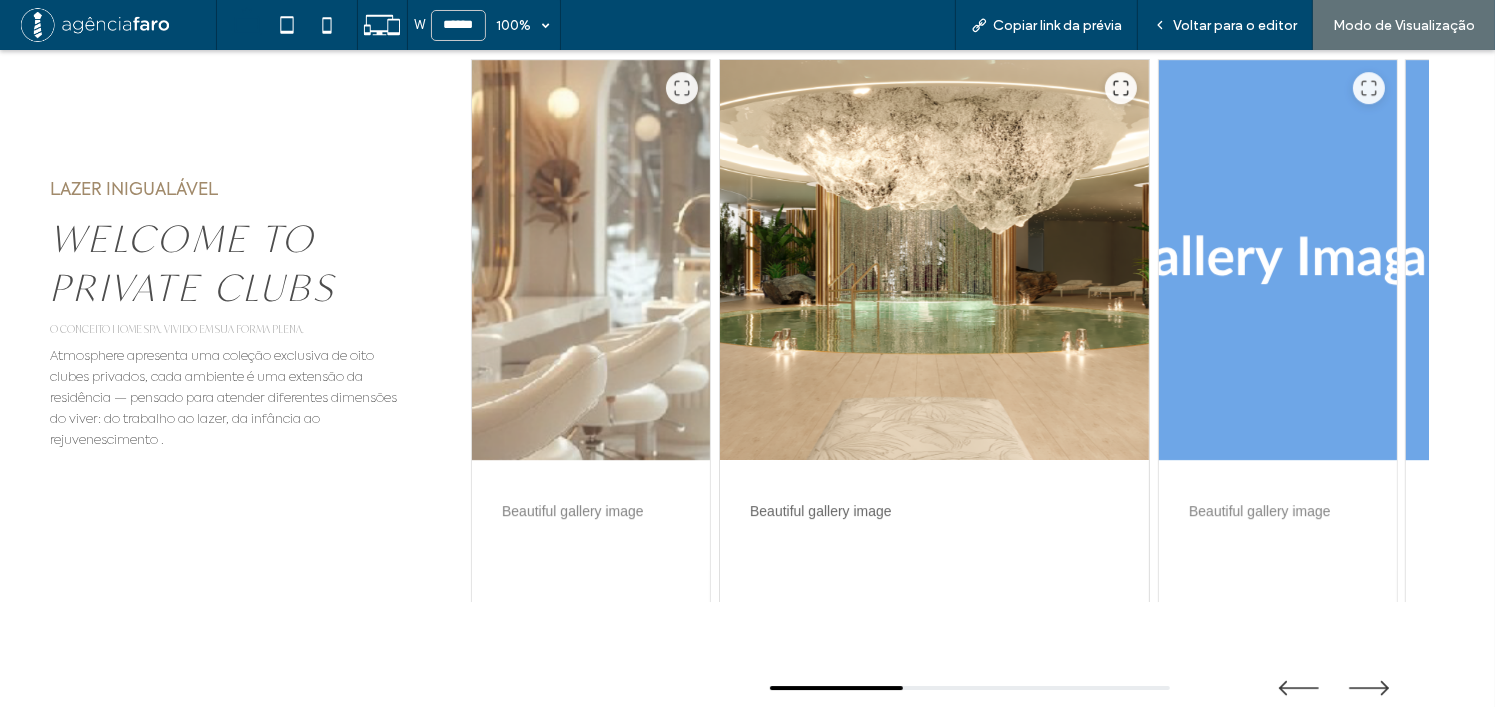 scroll, scrollTop: 6211, scrollLeft: 0, axis: vertical 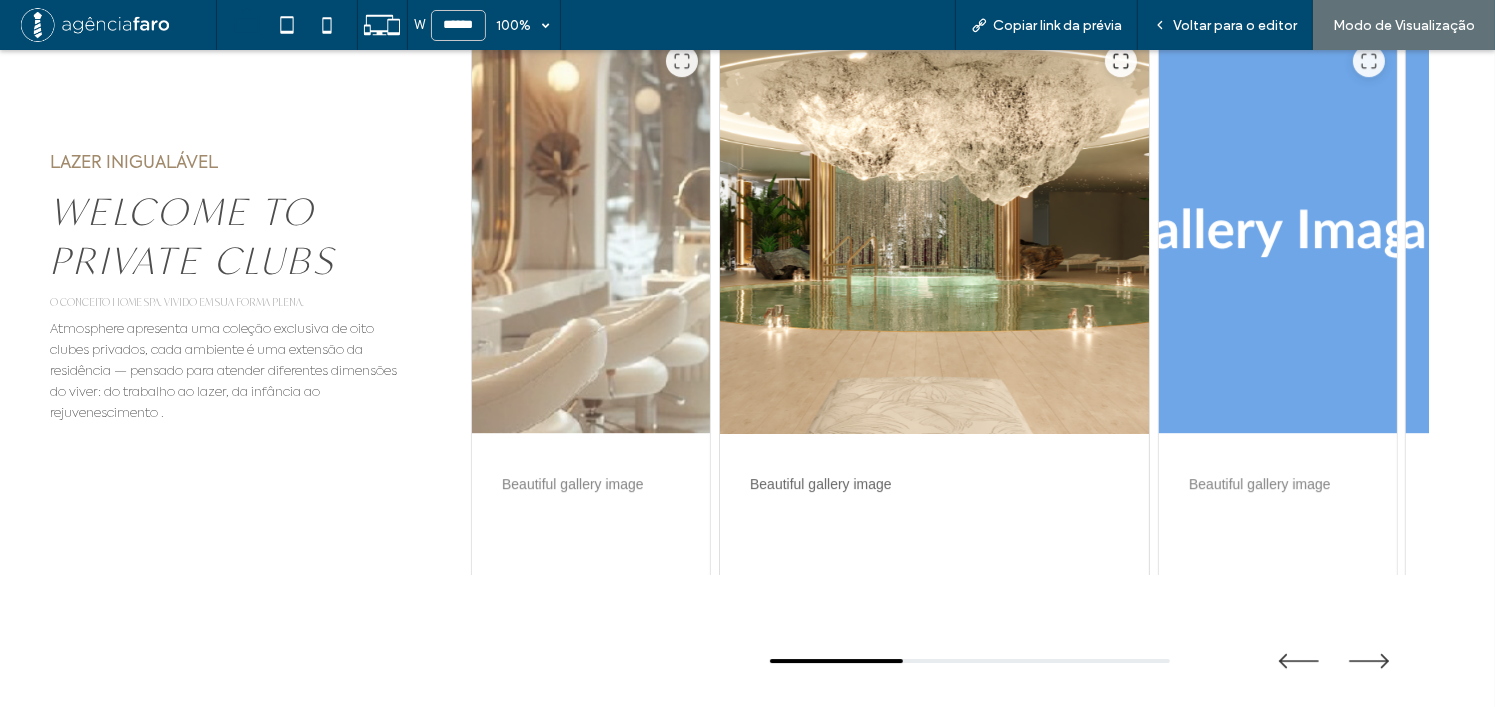 click at bounding box center [933, 233] 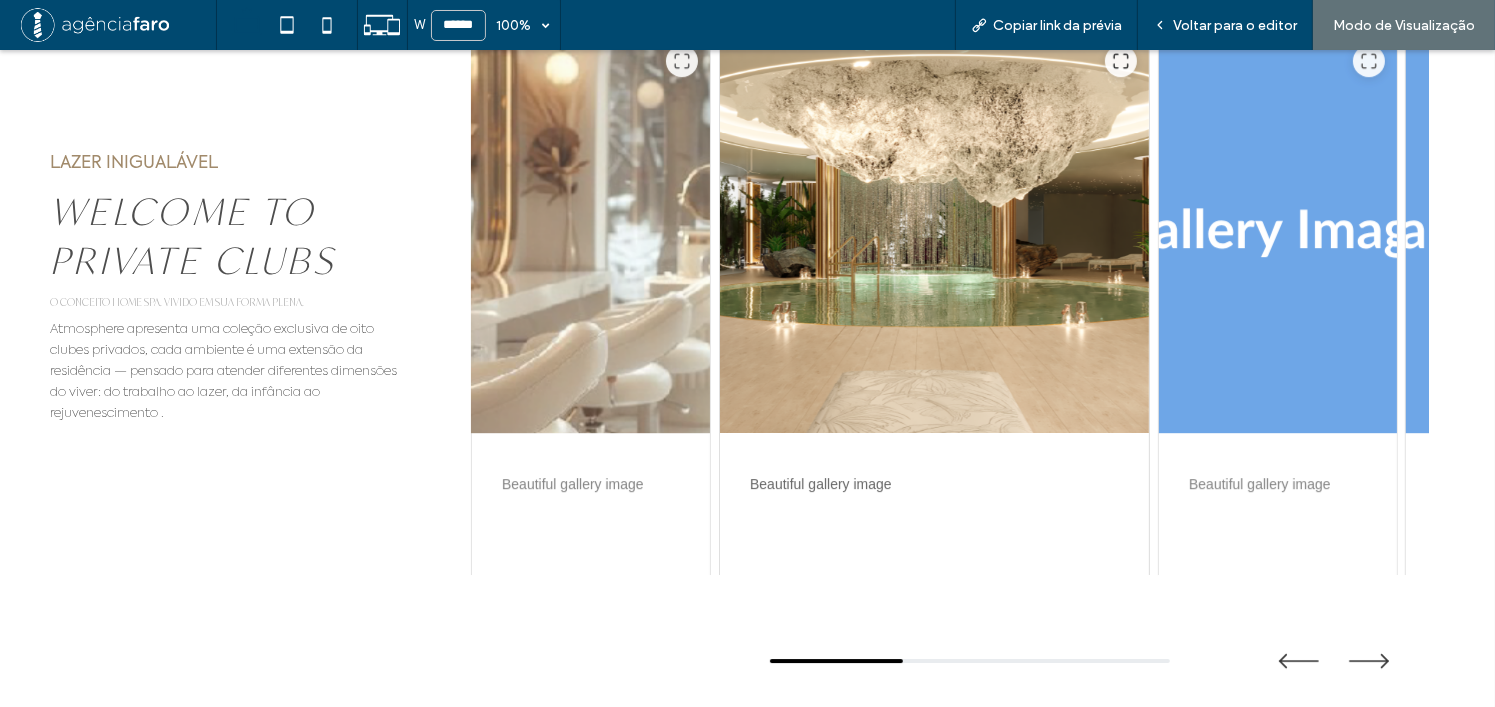 click at bounding box center [591, 233] 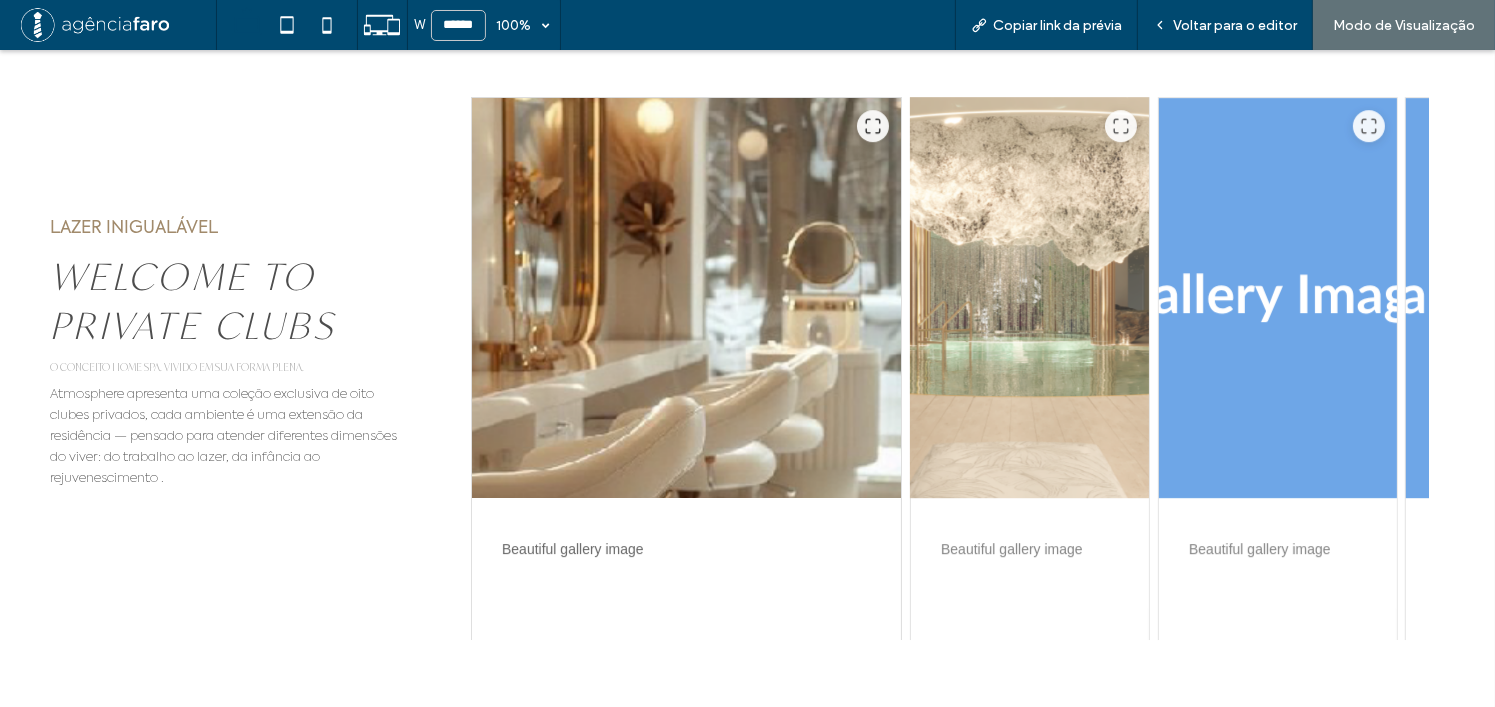 scroll, scrollTop: 6111, scrollLeft: 0, axis: vertical 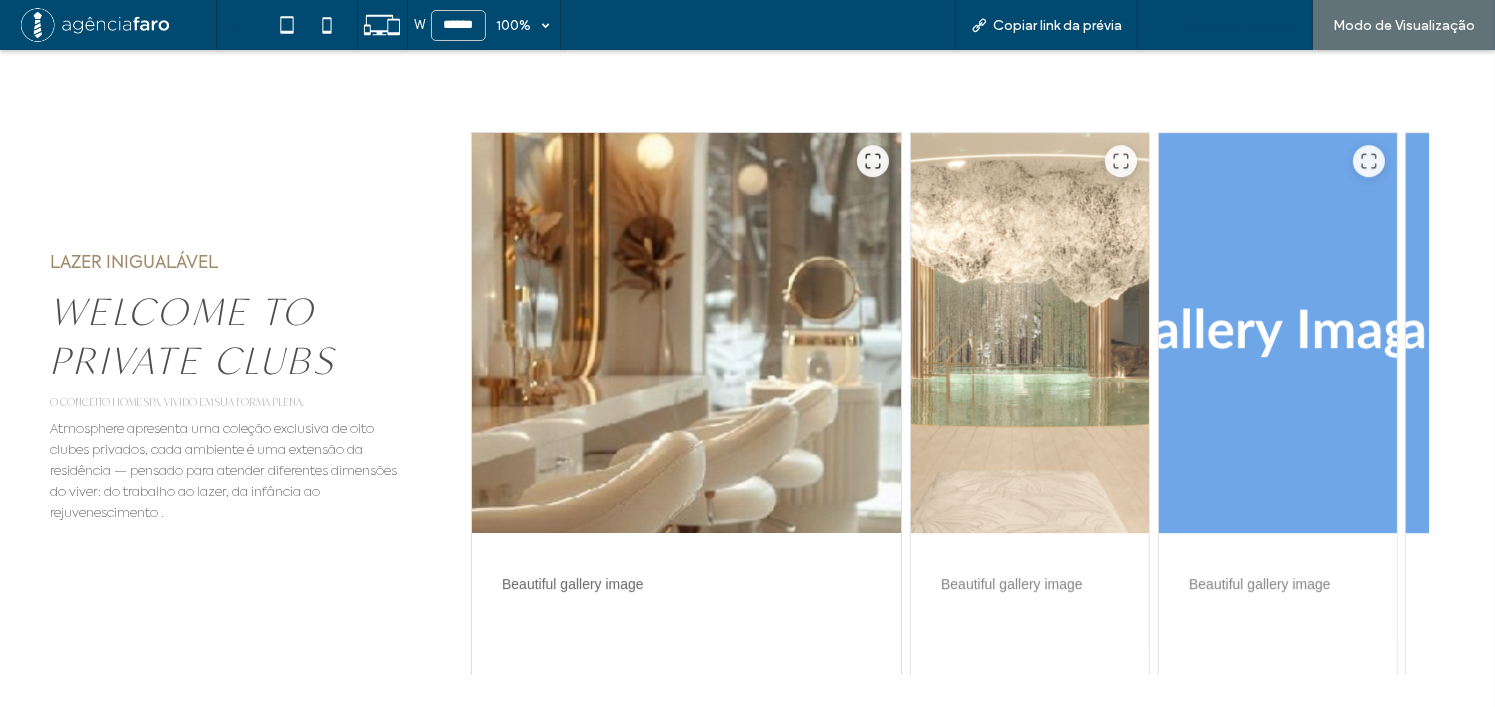 click on "Voltar para o editor" at bounding box center [1235, 25] 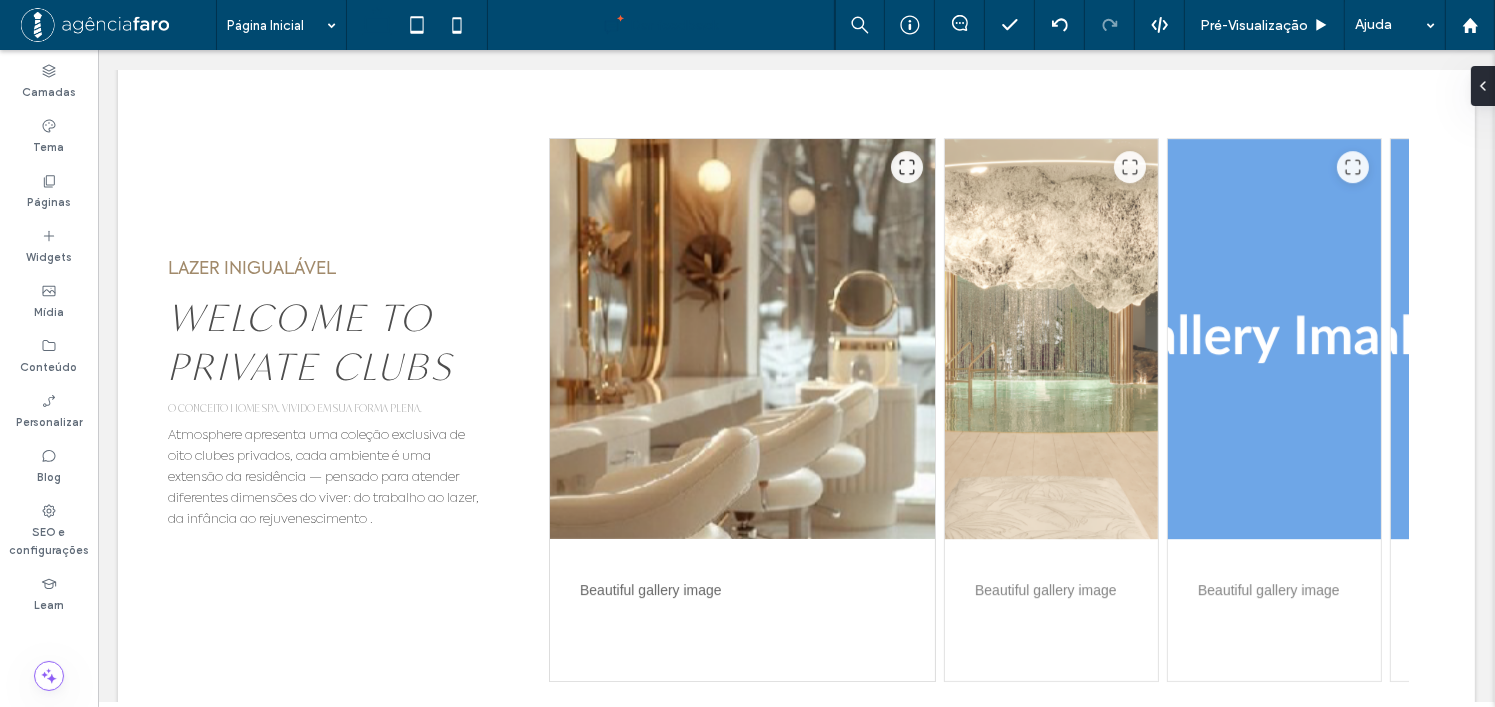 scroll, scrollTop: 6084, scrollLeft: 0, axis: vertical 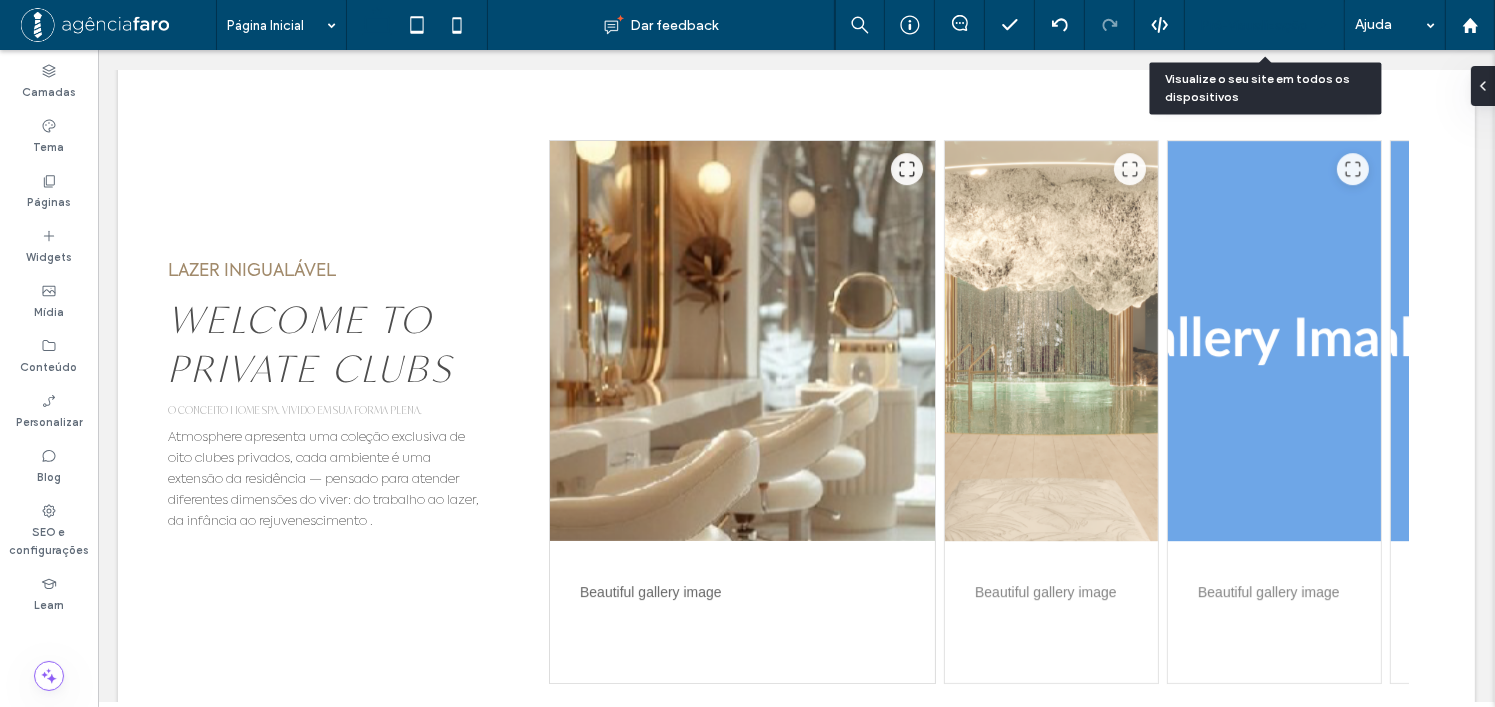 click on "Pré-Visualizaçāo" at bounding box center (1254, 25) 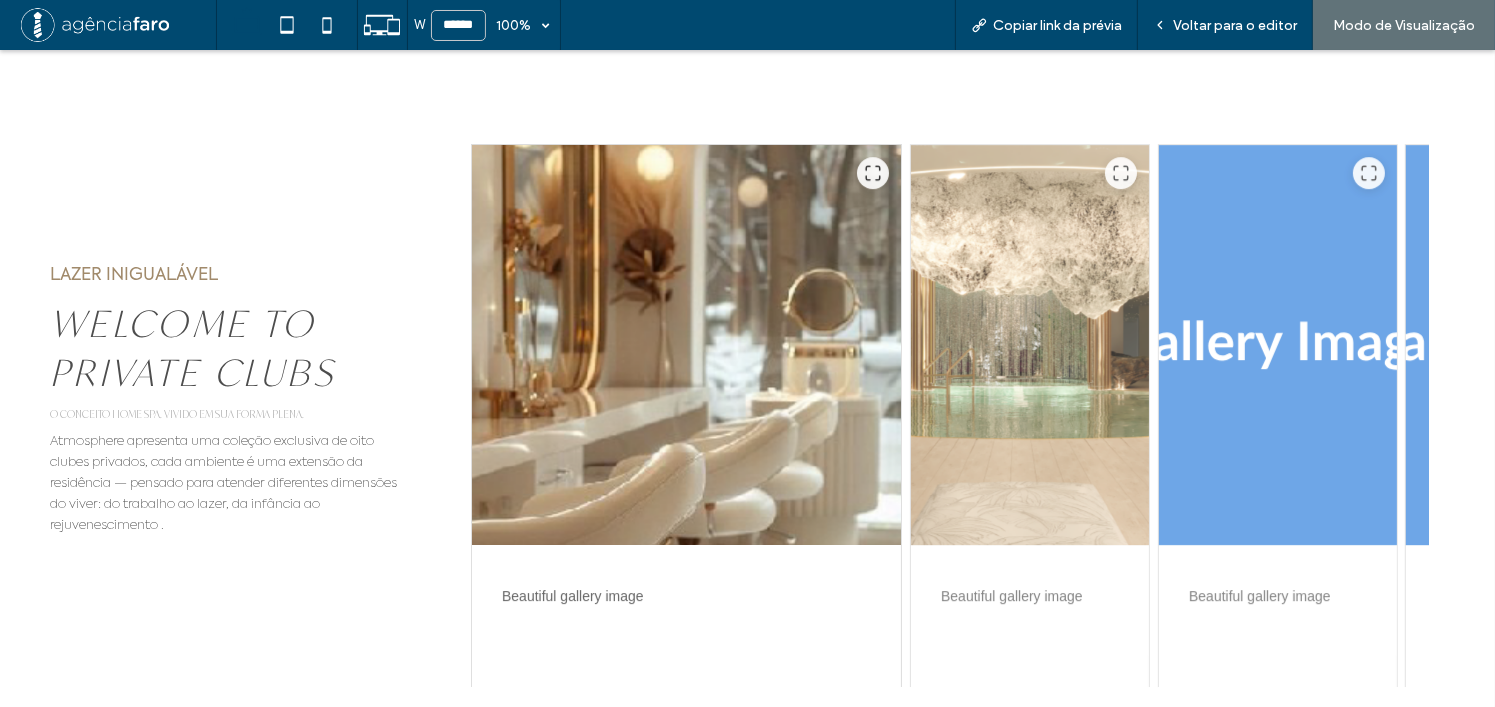 scroll, scrollTop: 6111, scrollLeft: 0, axis: vertical 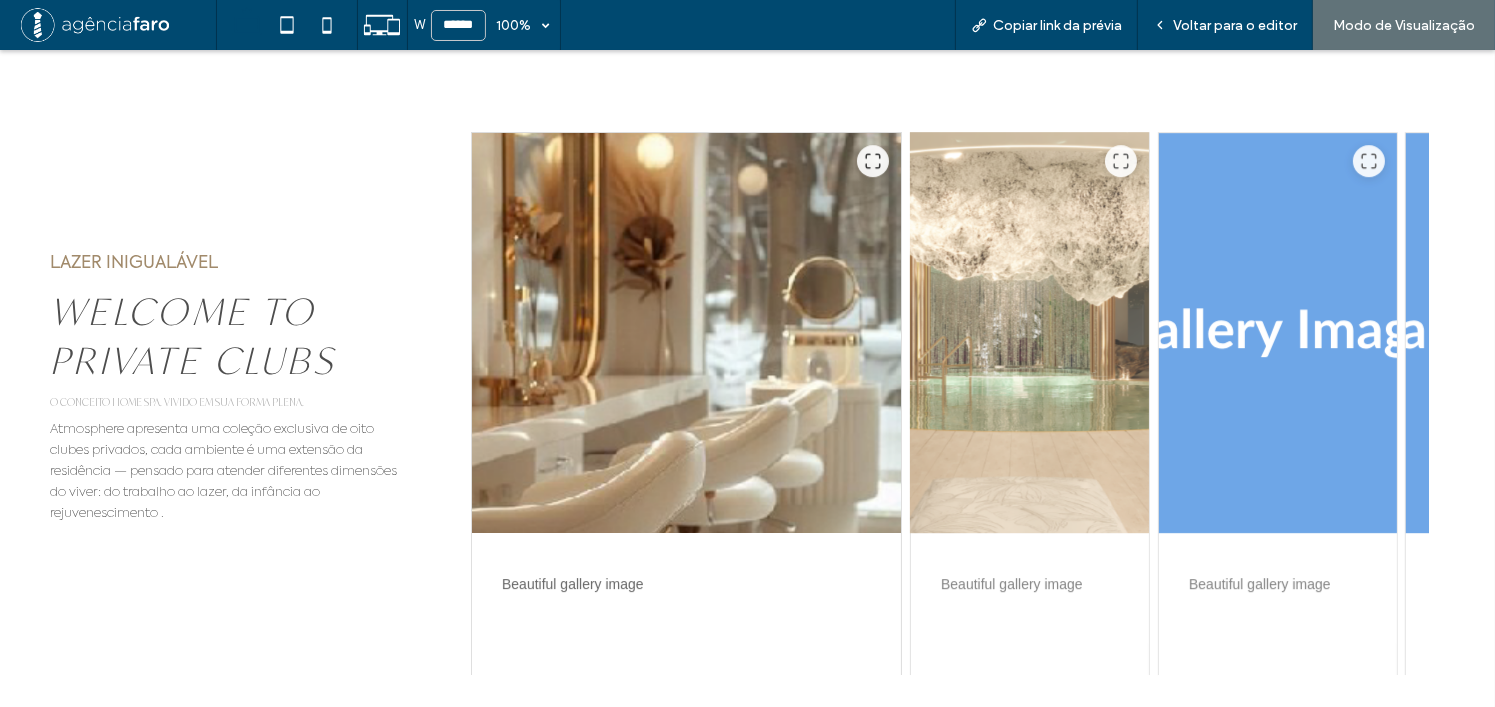 click at bounding box center [1030, 333] 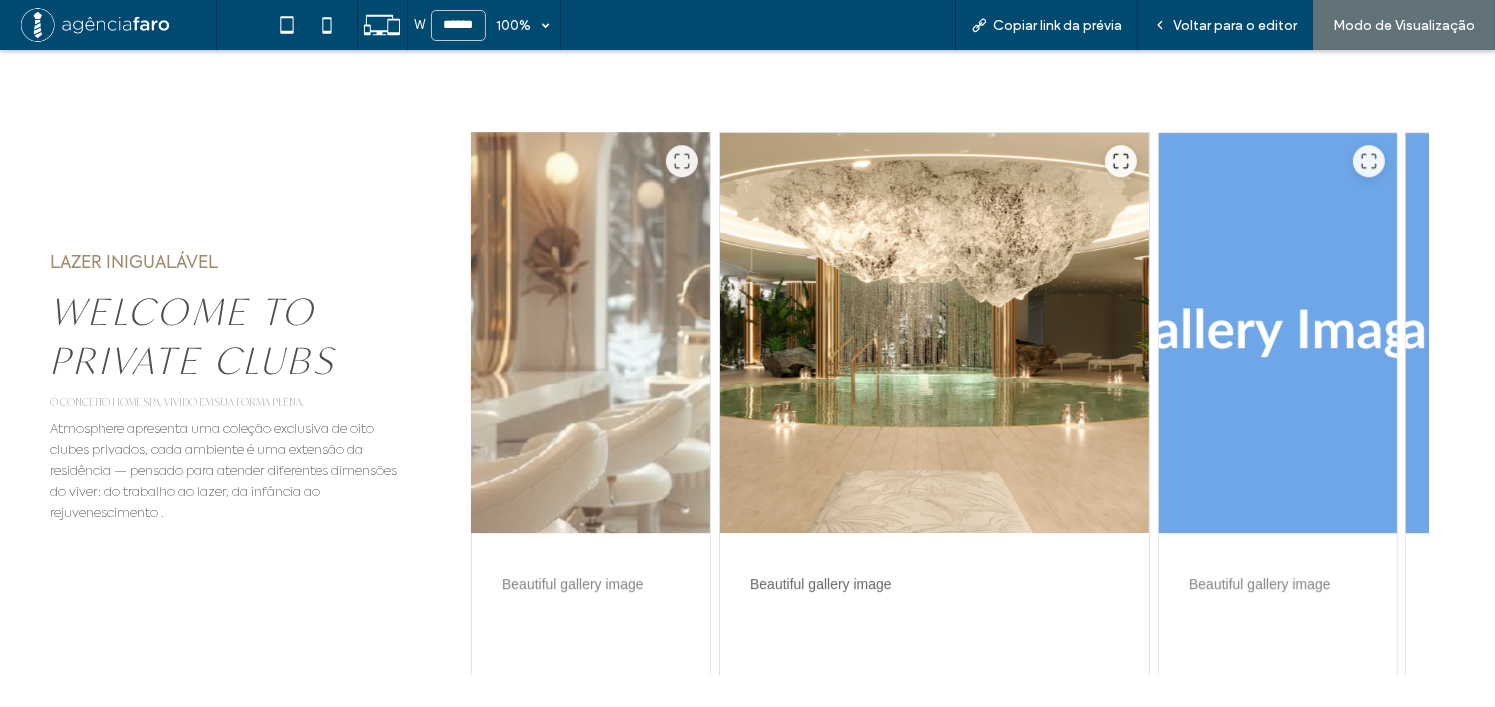 click at bounding box center (591, 333) 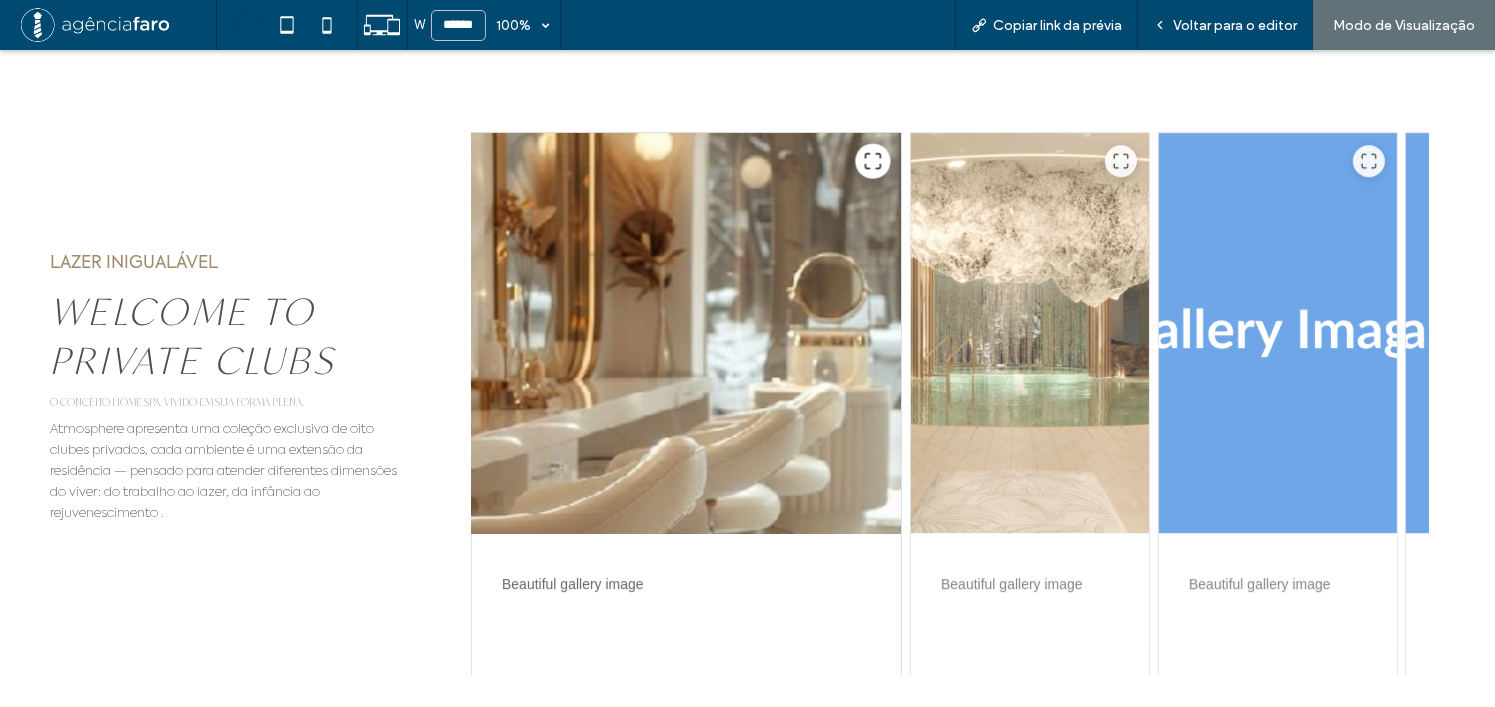 click 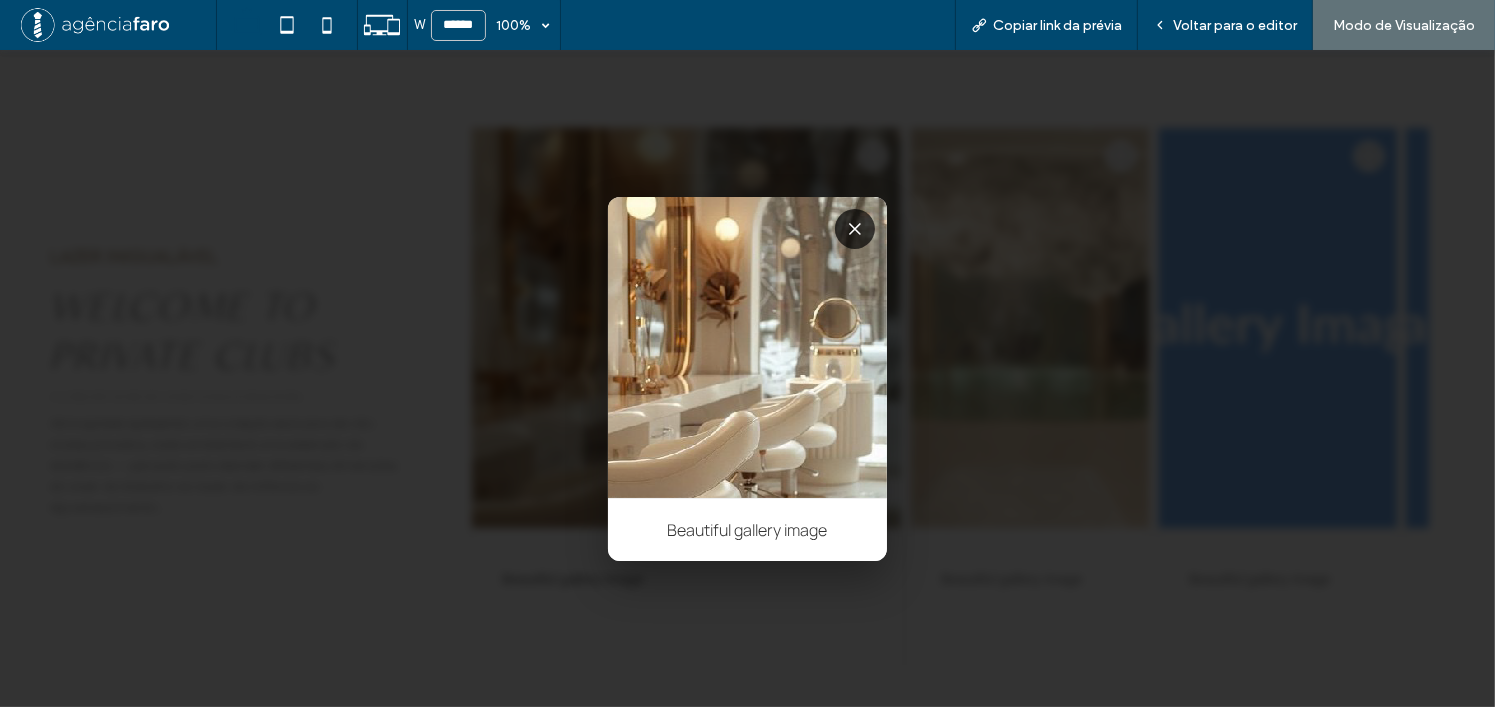click at bounding box center [747, 378] 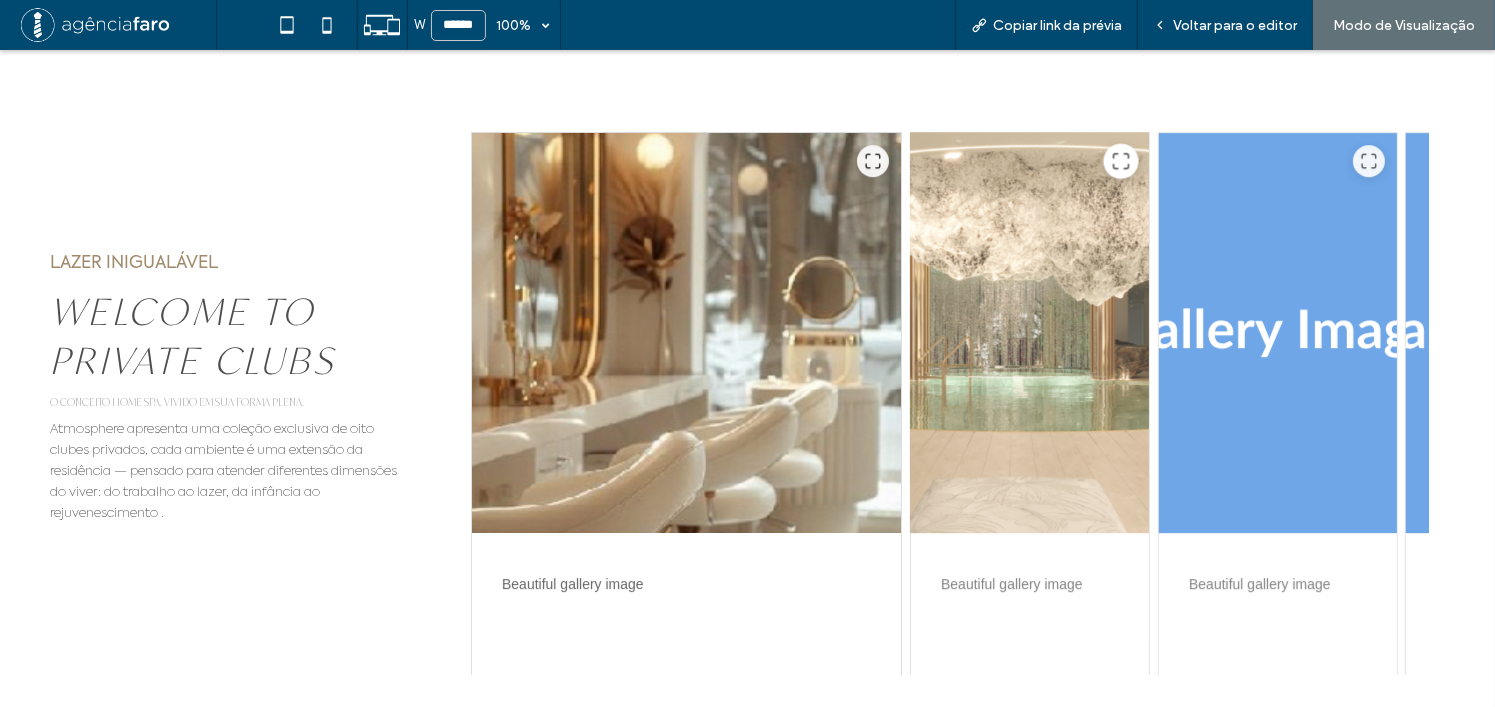 click at bounding box center [1120, 160] 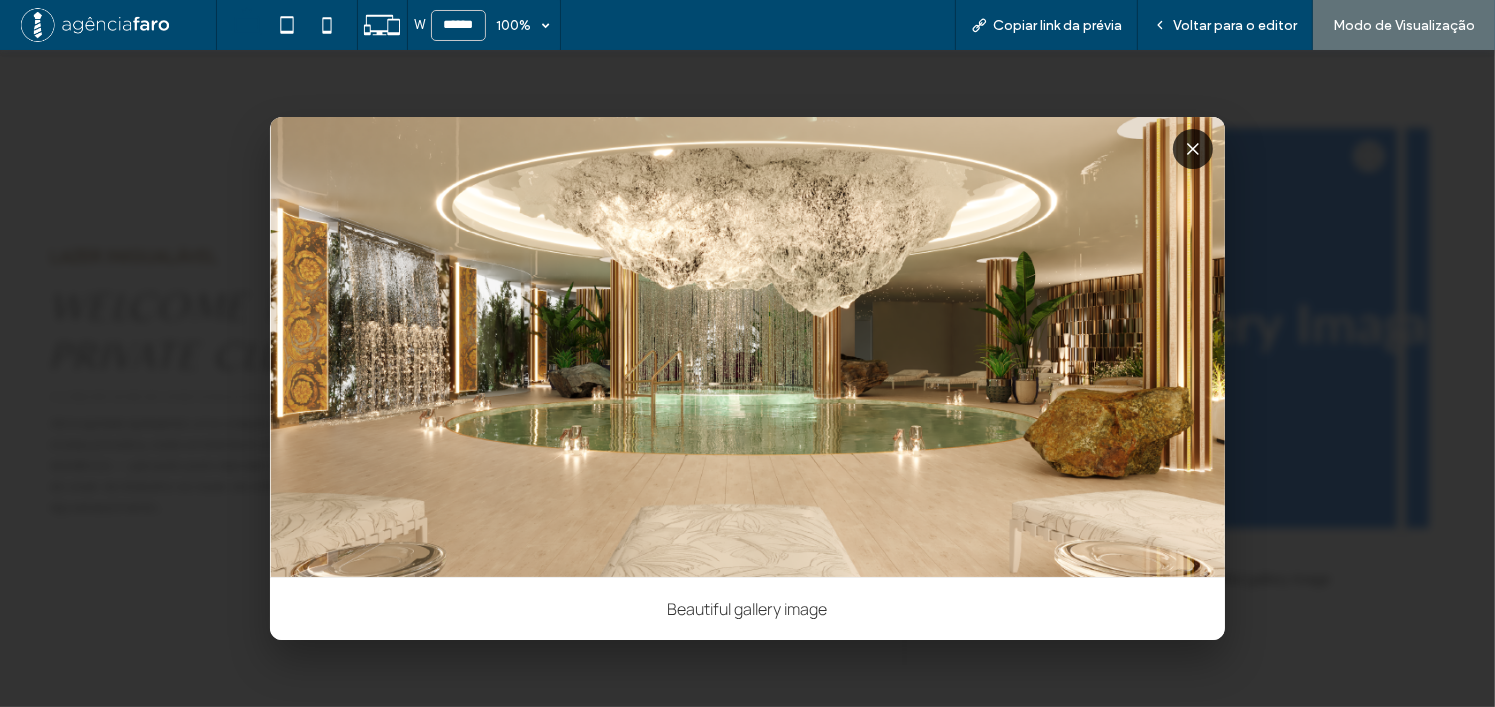 click at bounding box center [747, 378] 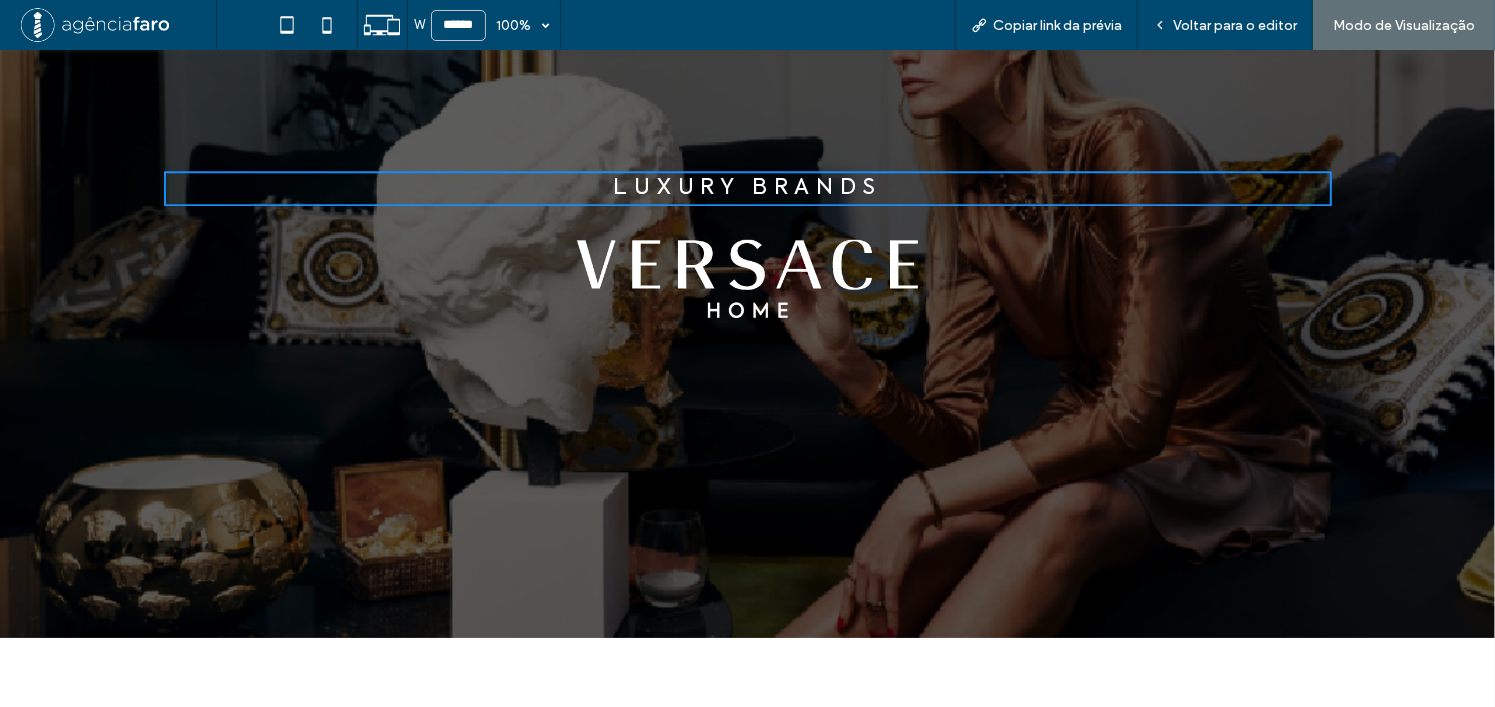 scroll, scrollTop: 5011, scrollLeft: 0, axis: vertical 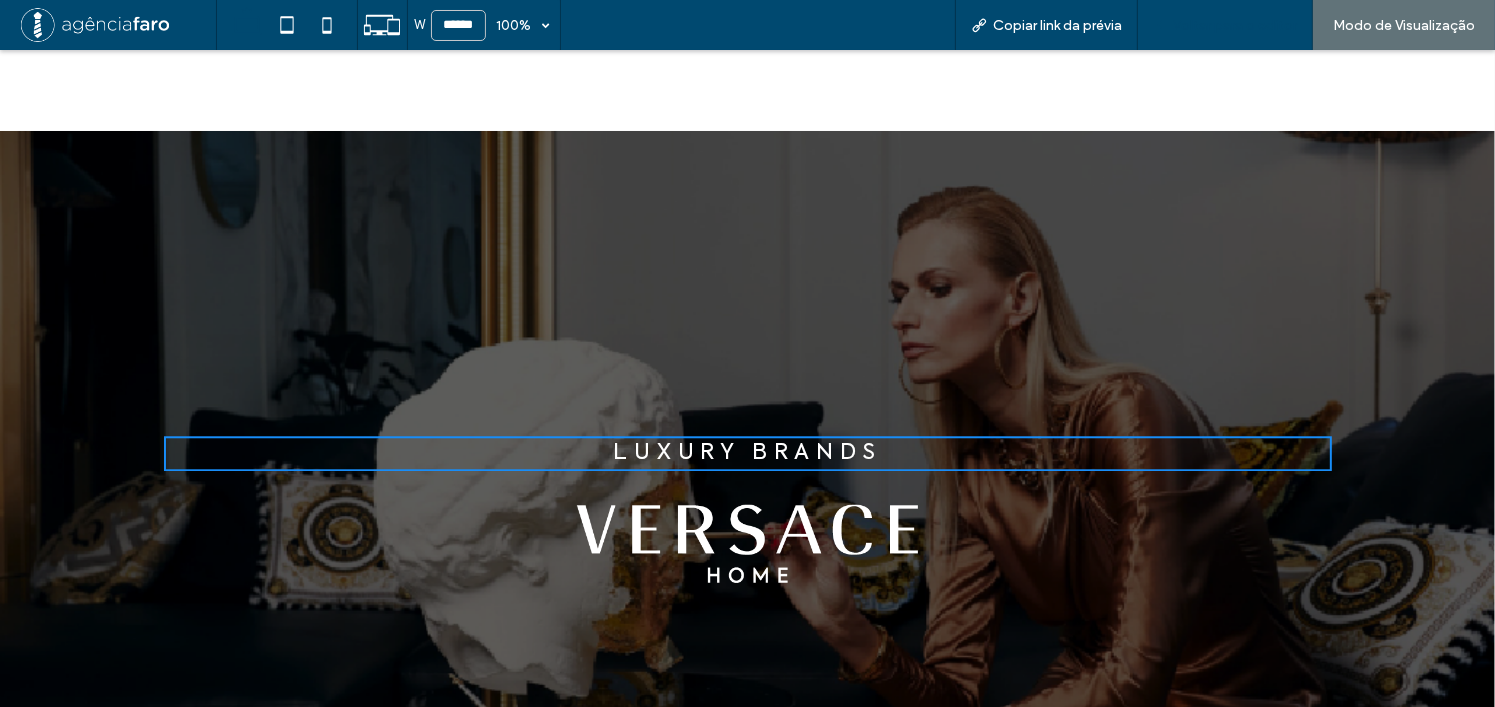 click on "Voltar para o editor" at bounding box center [1235, 25] 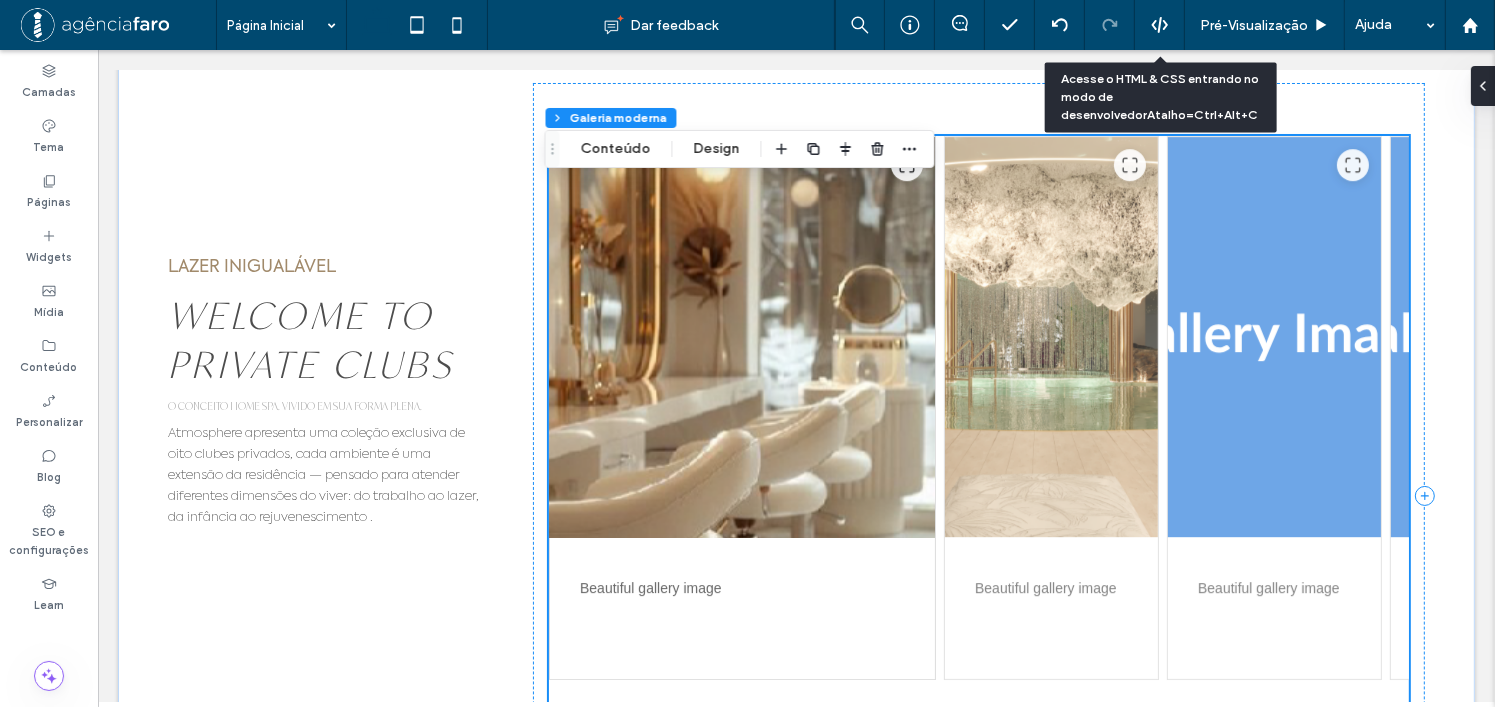 scroll, scrollTop: 6166, scrollLeft: 0, axis: vertical 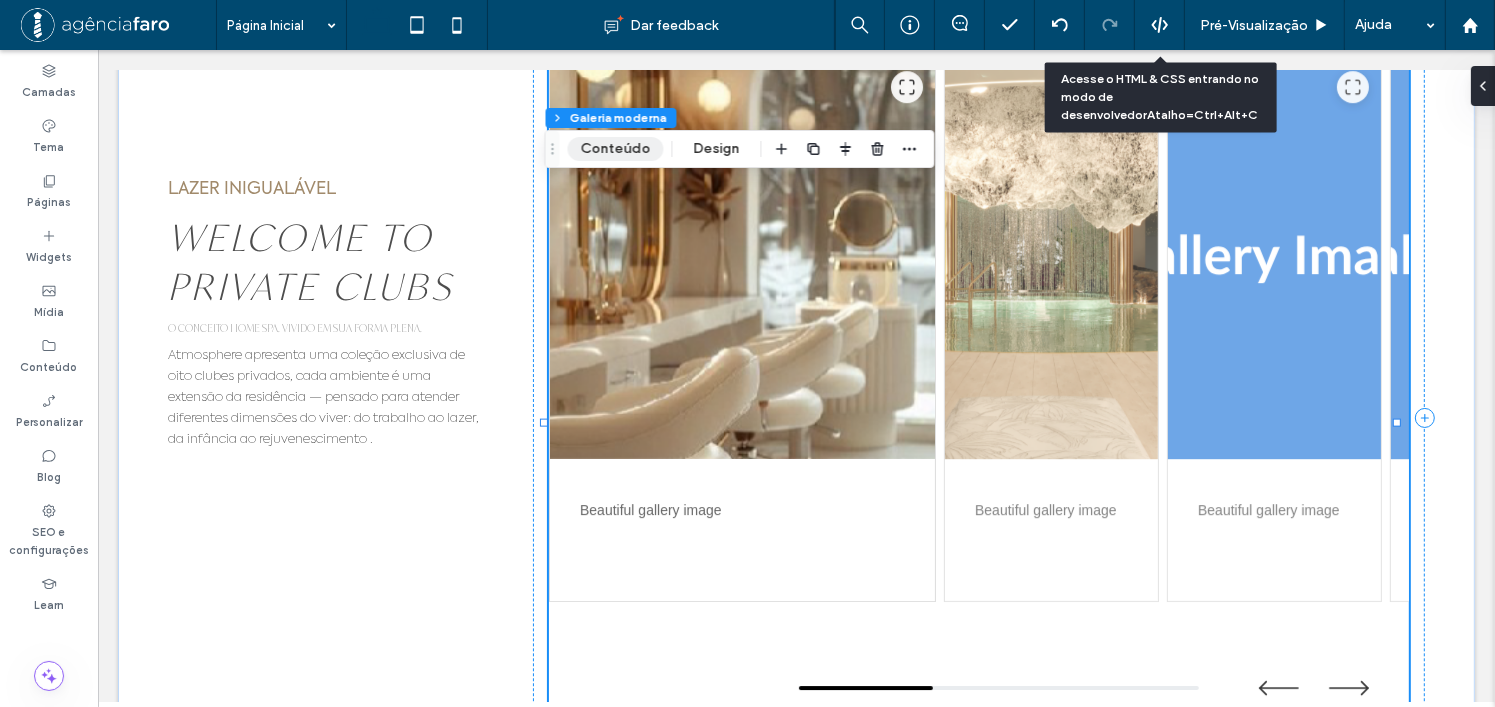 click on "Conteúdo" at bounding box center [616, 149] 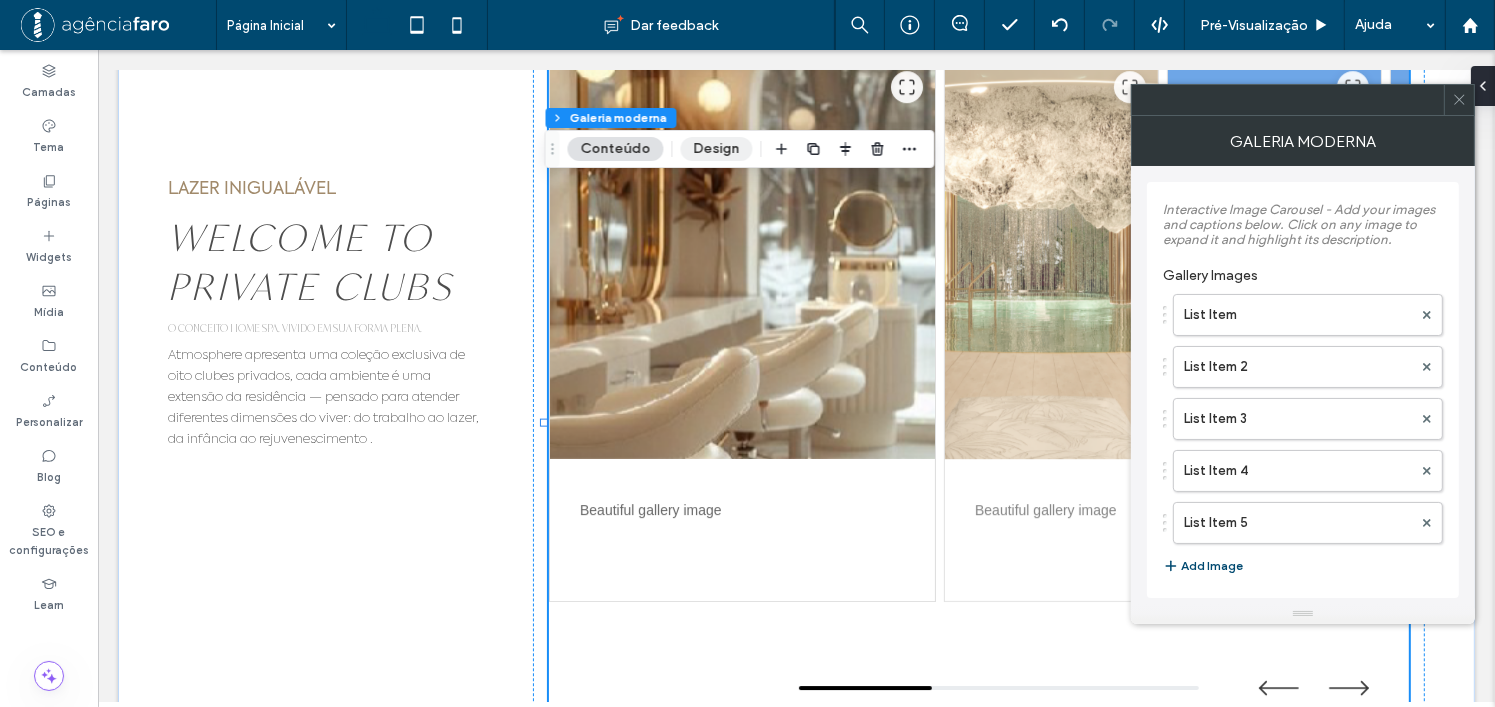 click on "Design" at bounding box center [717, 149] 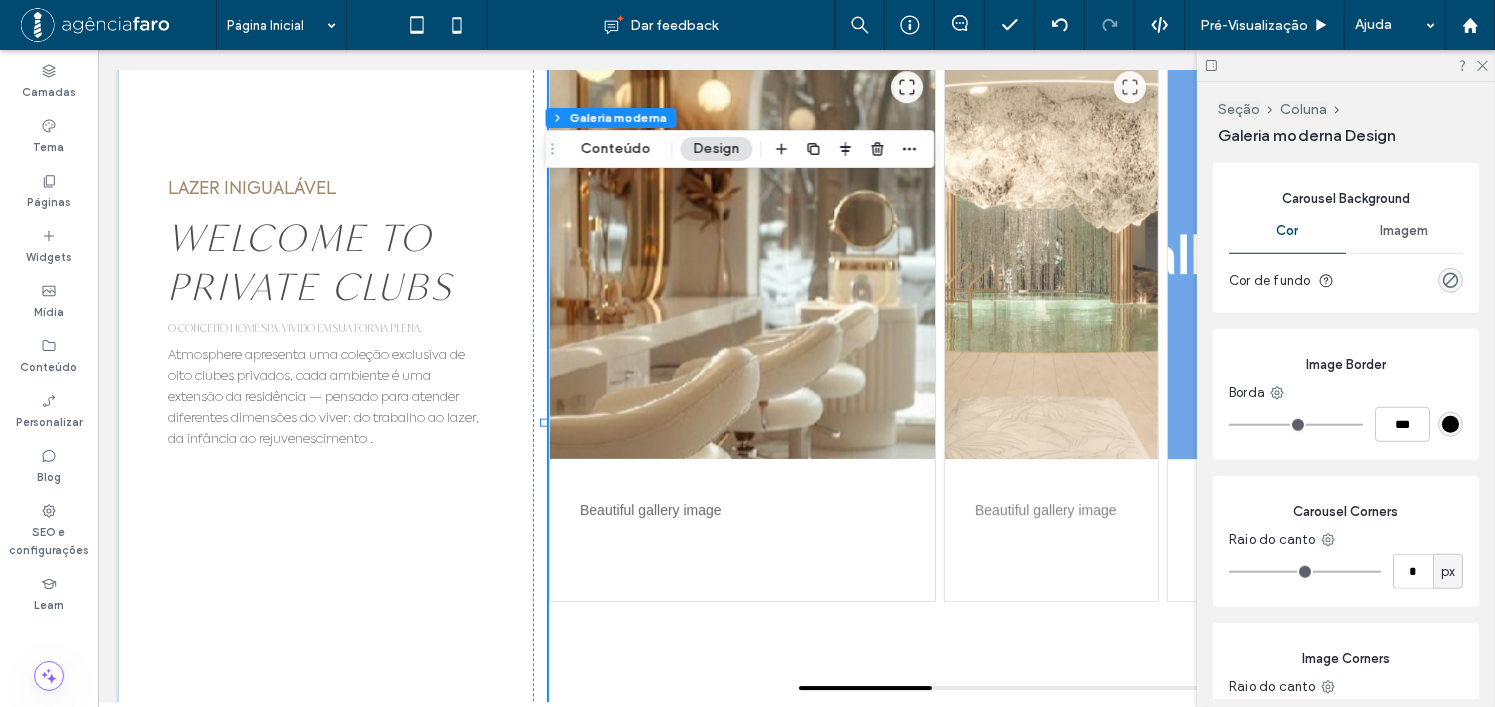 scroll, scrollTop: 1600, scrollLeft: 0, axis: vertical 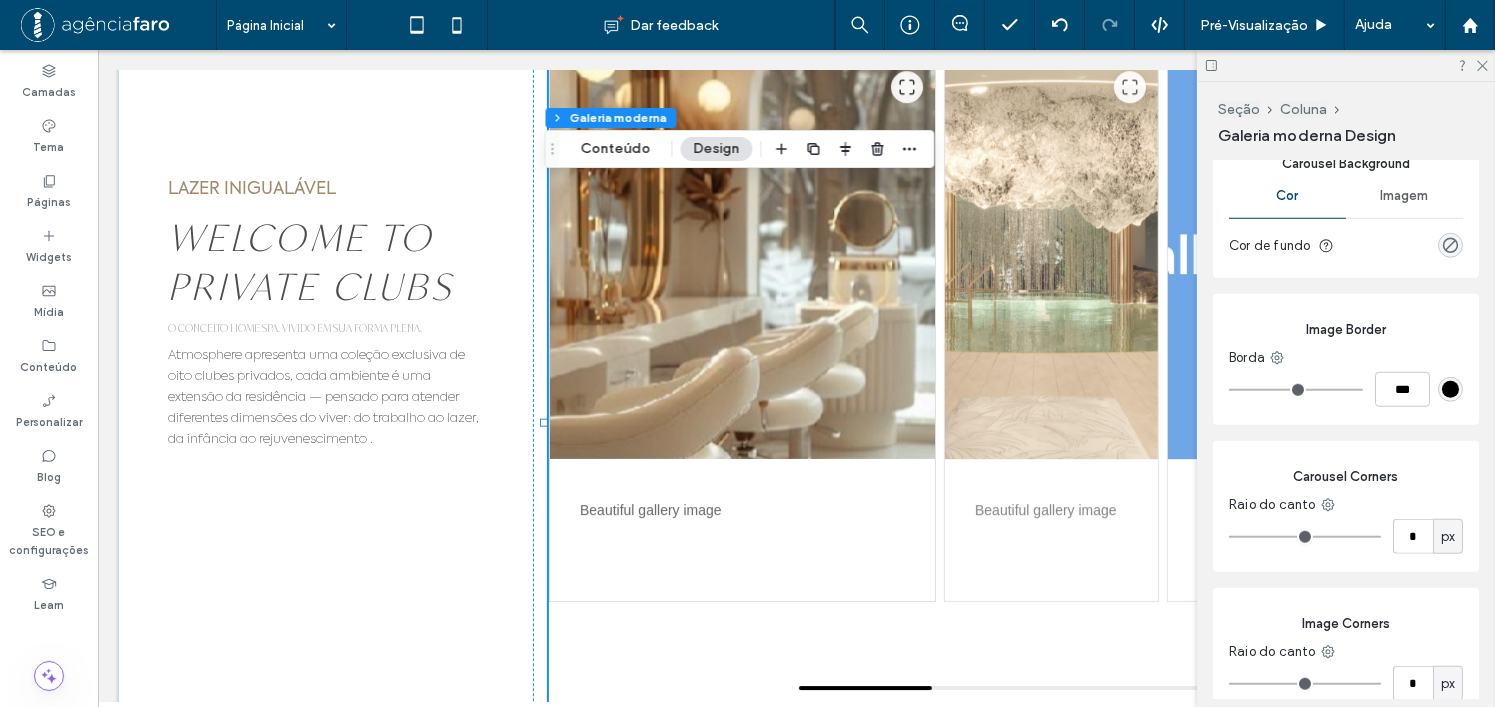 click at bounding box center (1450, 389) 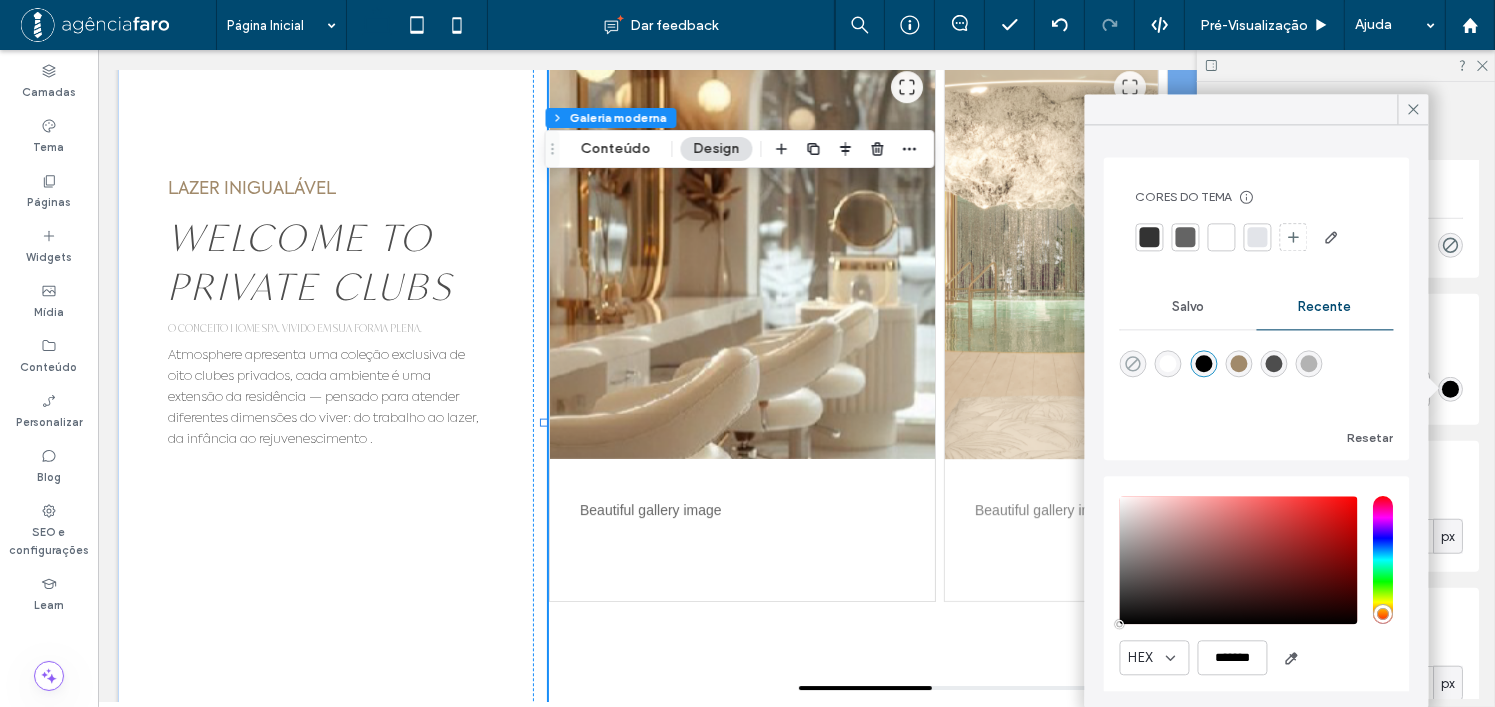 click 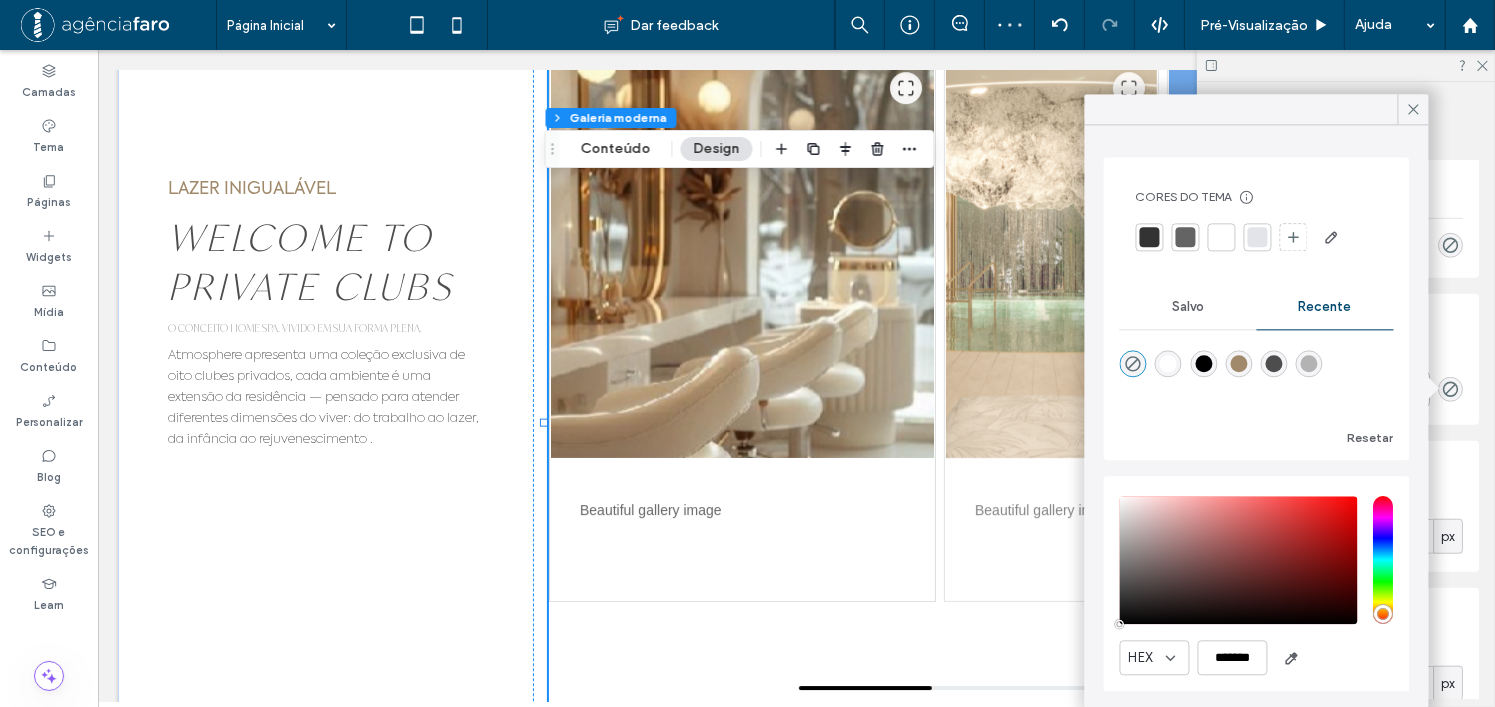 click on "Carousel Corners Raio do canto * px" at bounding box center [1346, 506] 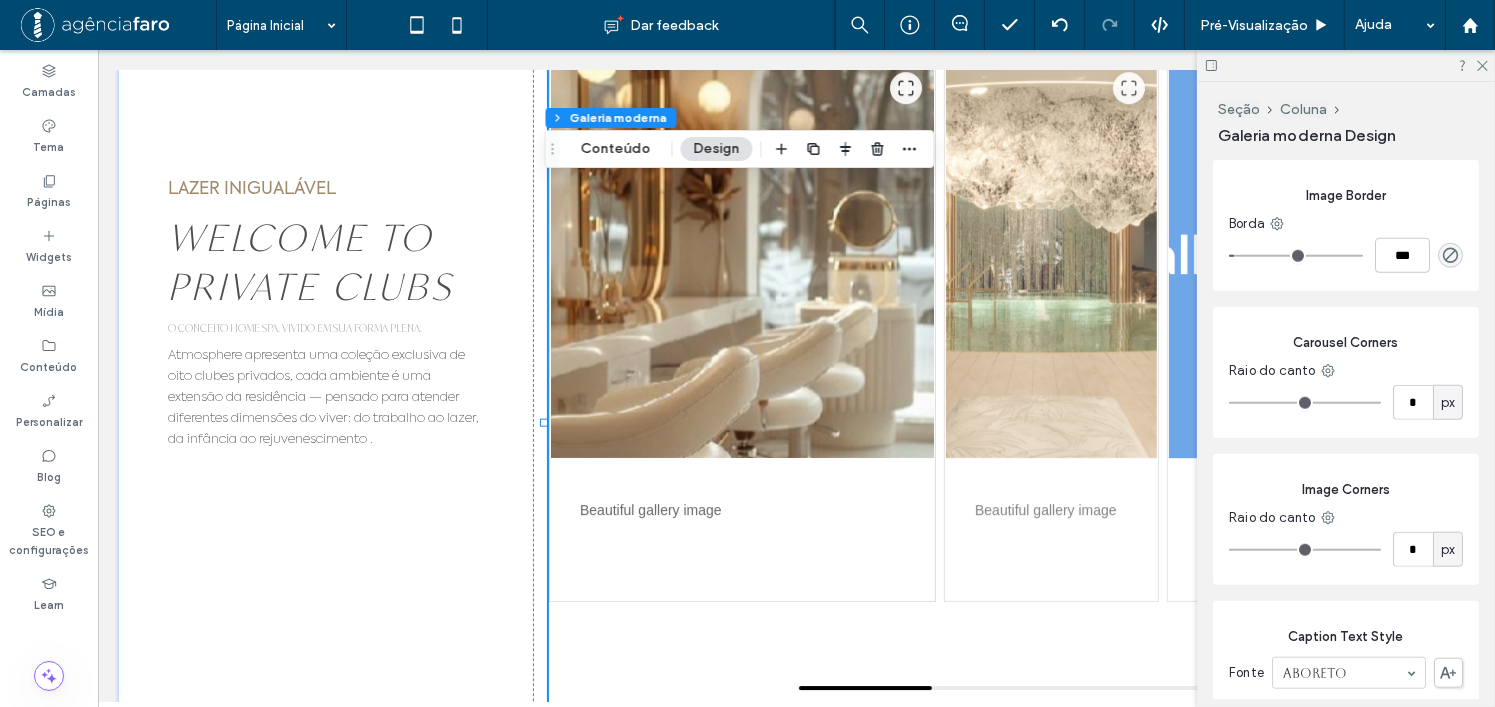 scroll, scrollTop: 1700, scrollLeft: 0, axis: vertical 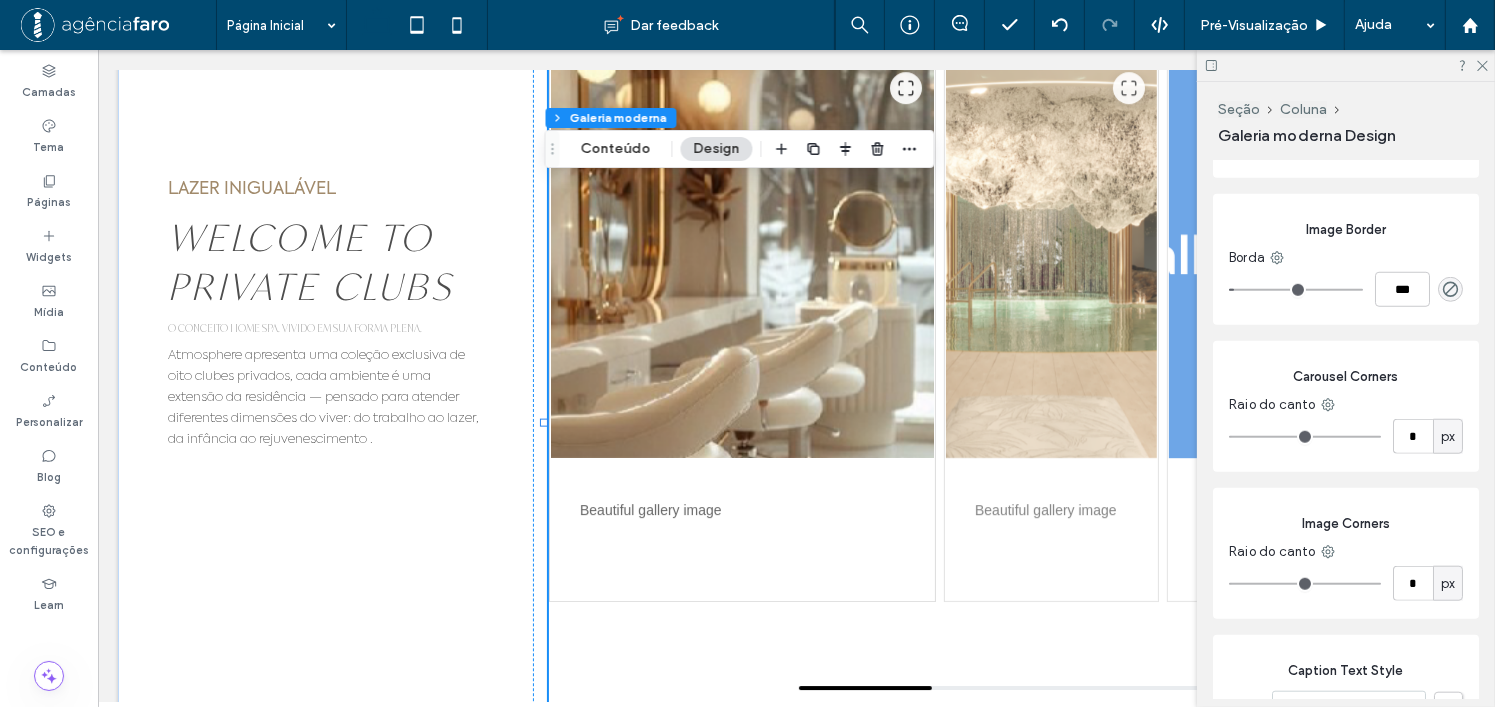 type on "*" 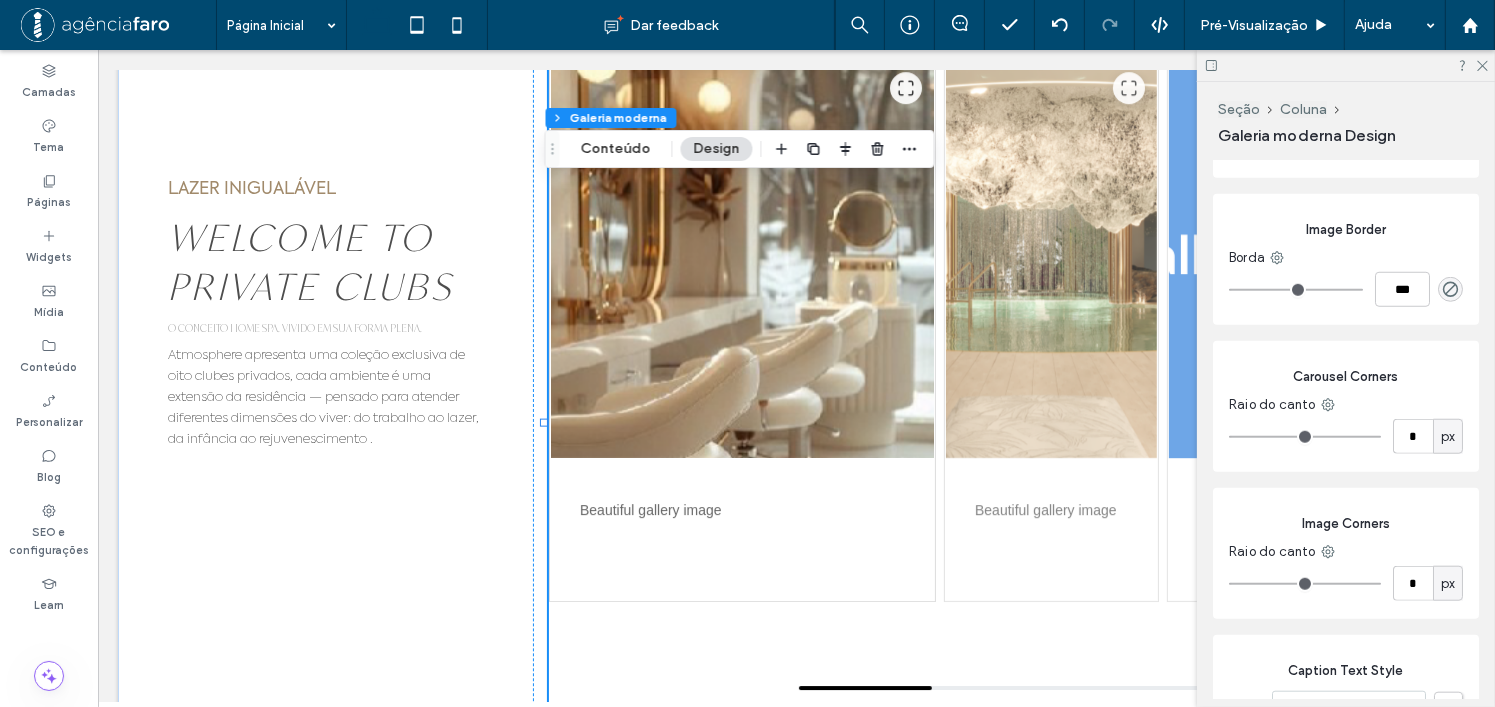 drag, startPoint x: 1239, startPoint y: 286, endPoint x: 1082, endPoint y: 235, distance: 165.07574 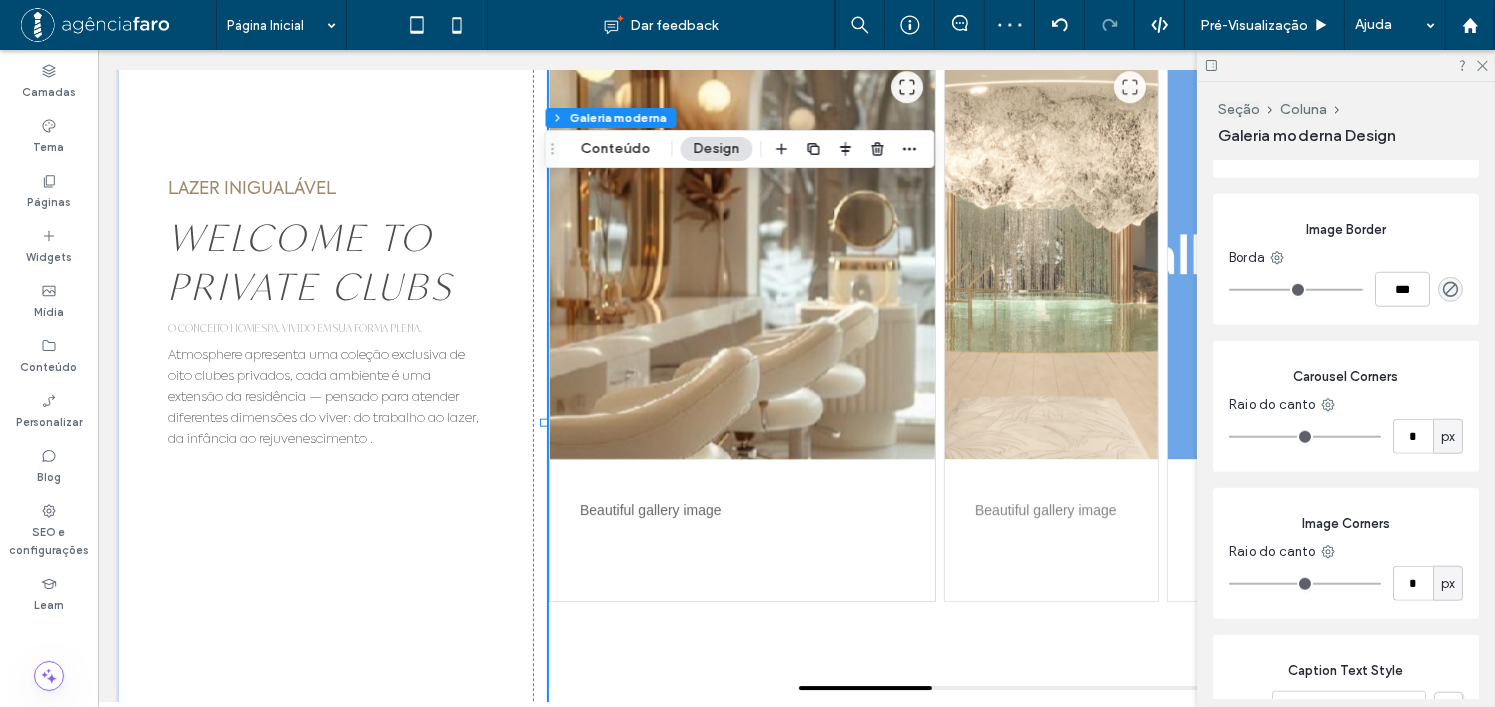 scroll, scrollTop: 1600, scrollLeft: 0, axis: vertical 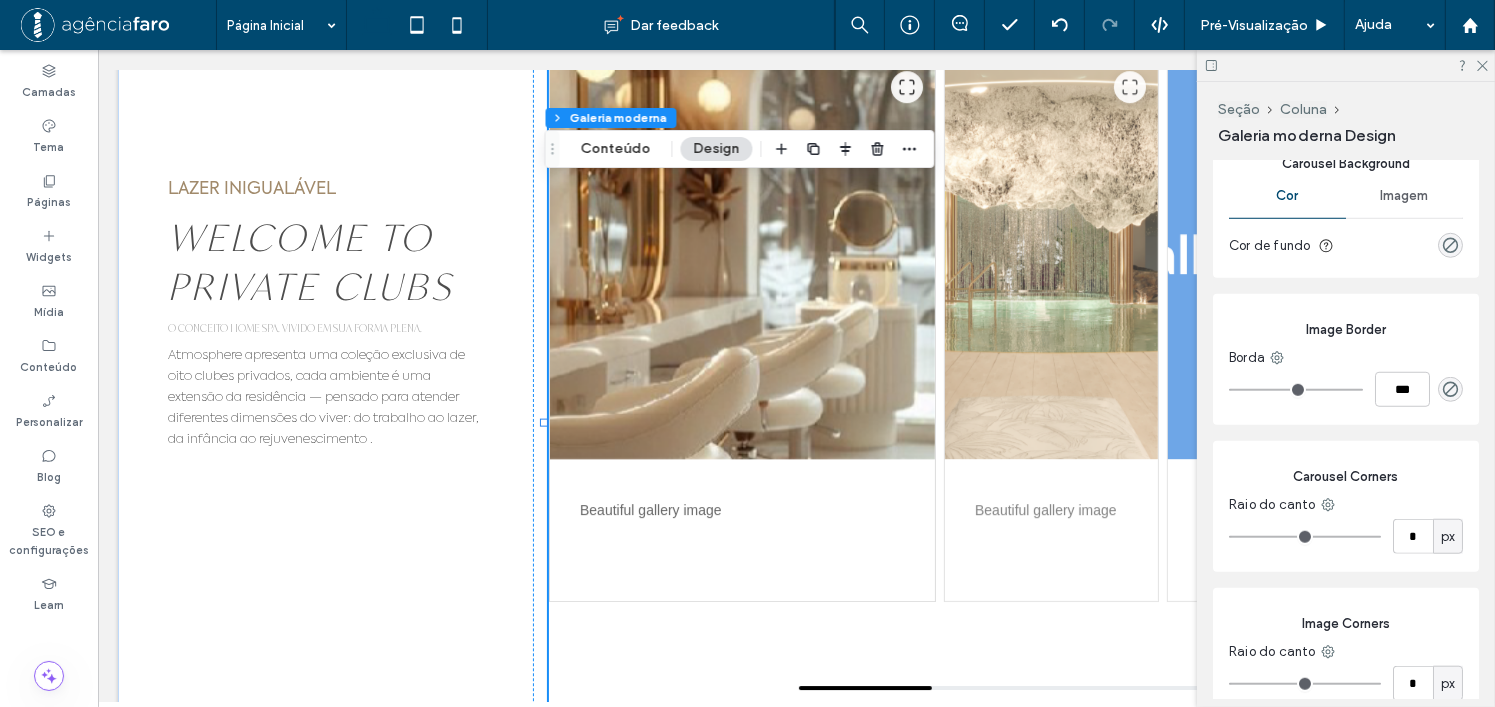 type on "*" 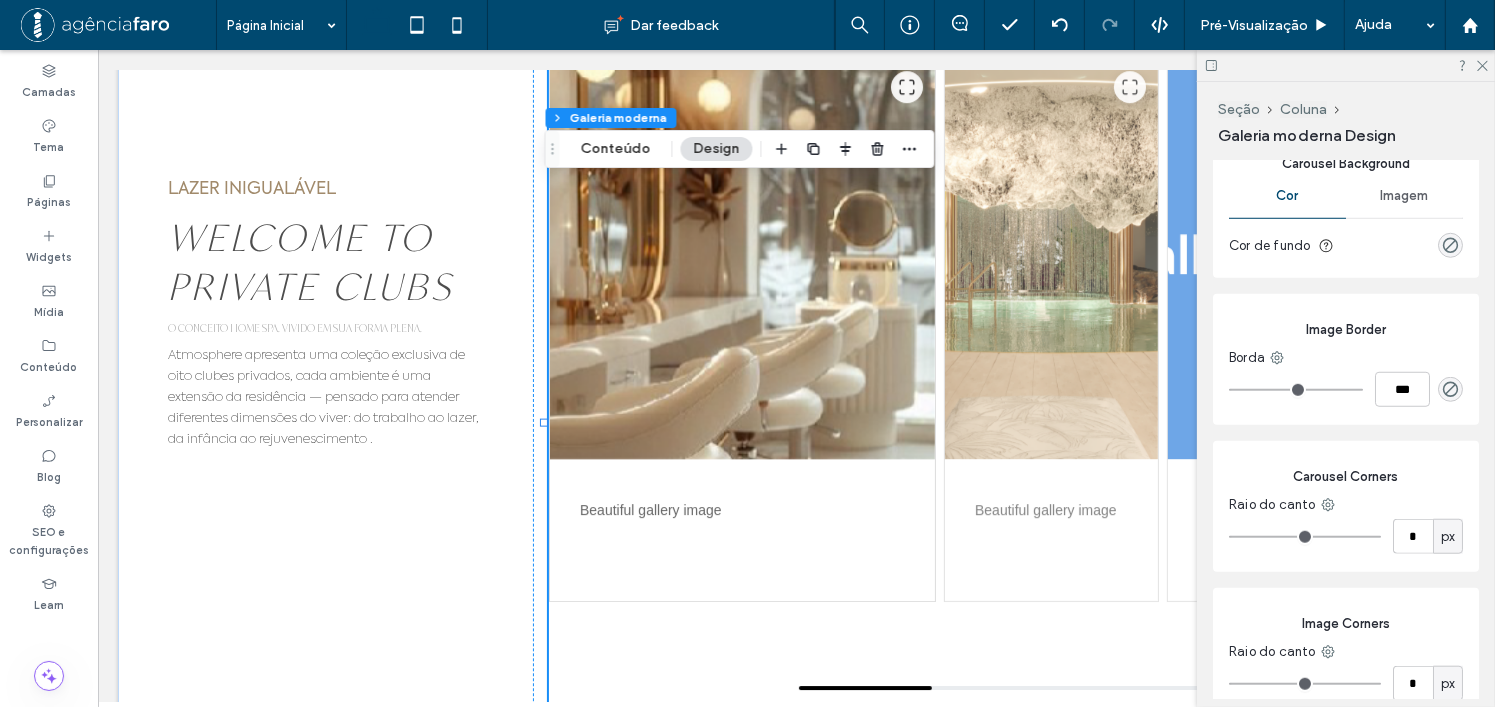 type on "***" 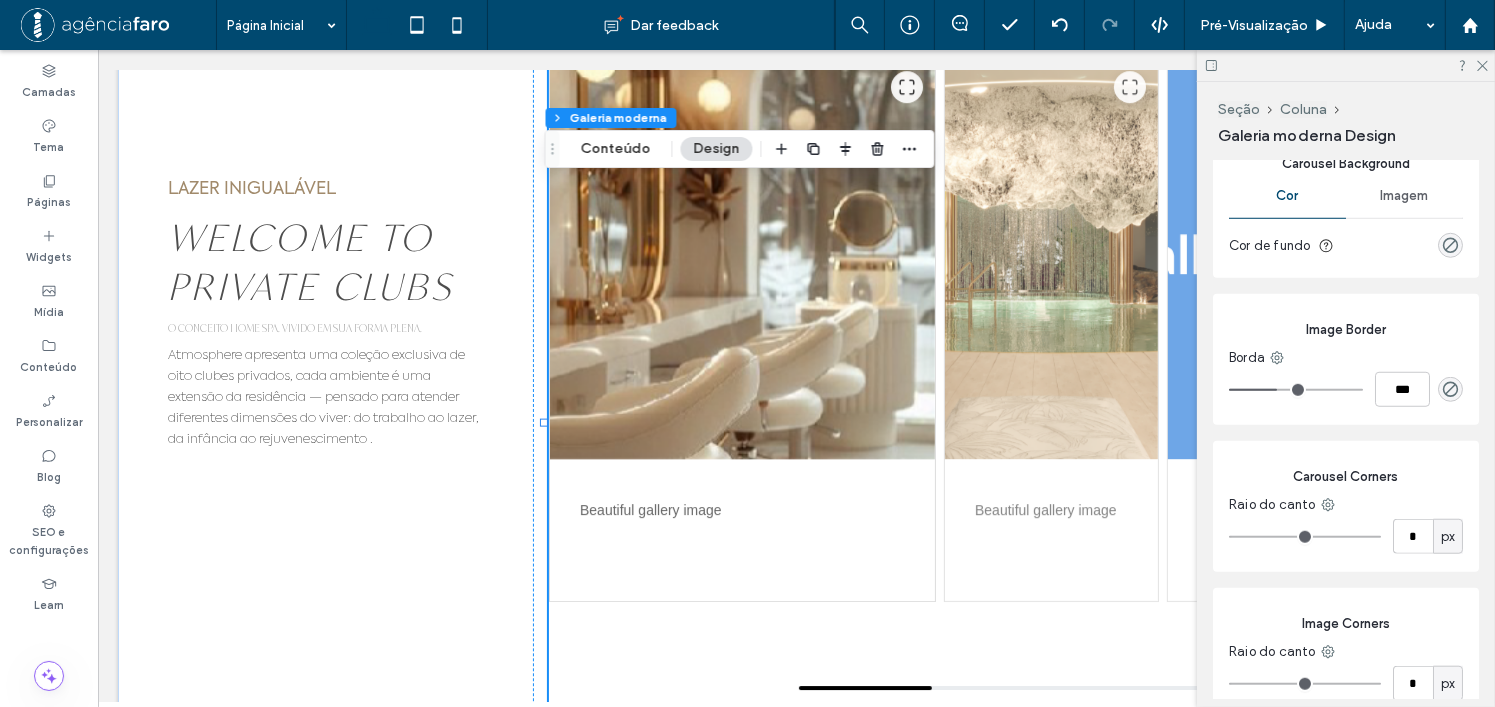 drag, startPoint x: 1235, startPoint y: 383, endPoint x: 1278, endPoint y: 383, distance: 43 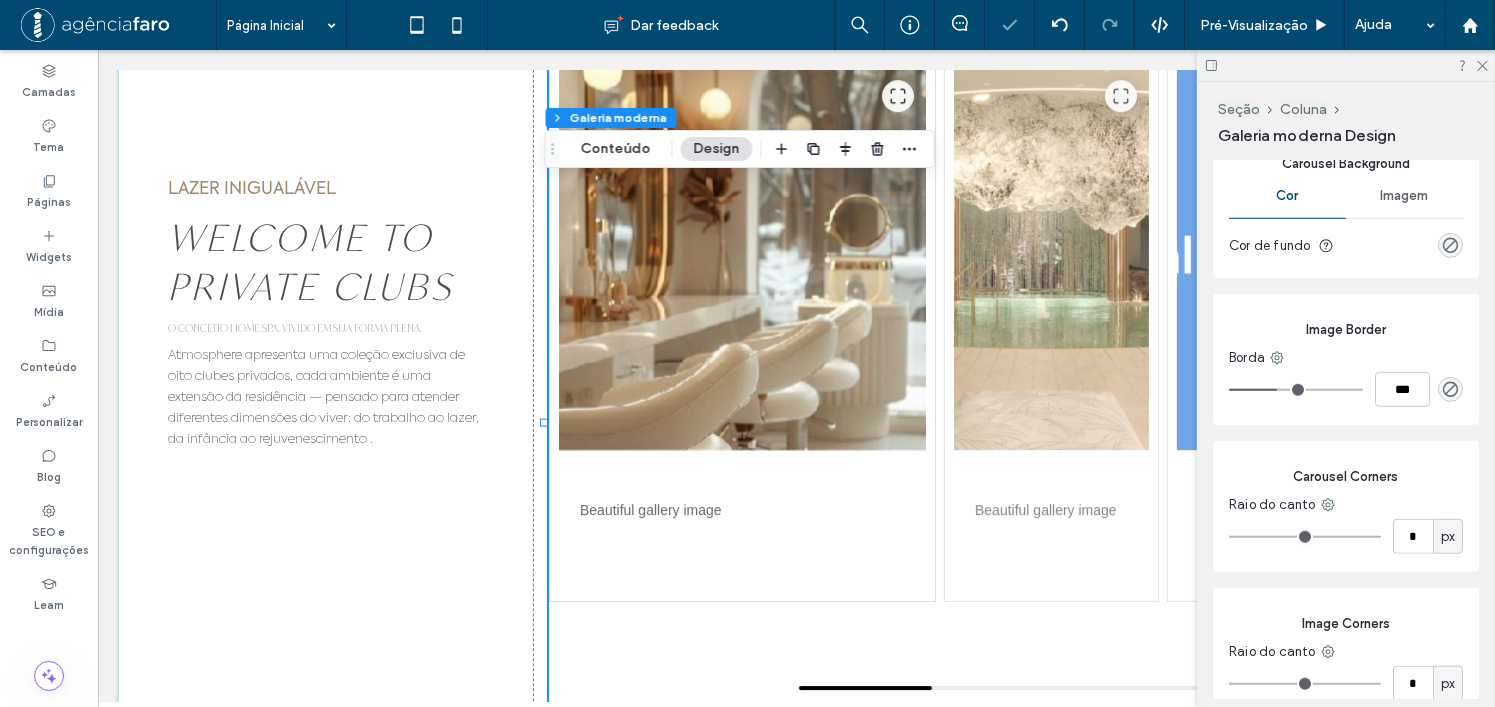 type on "*" 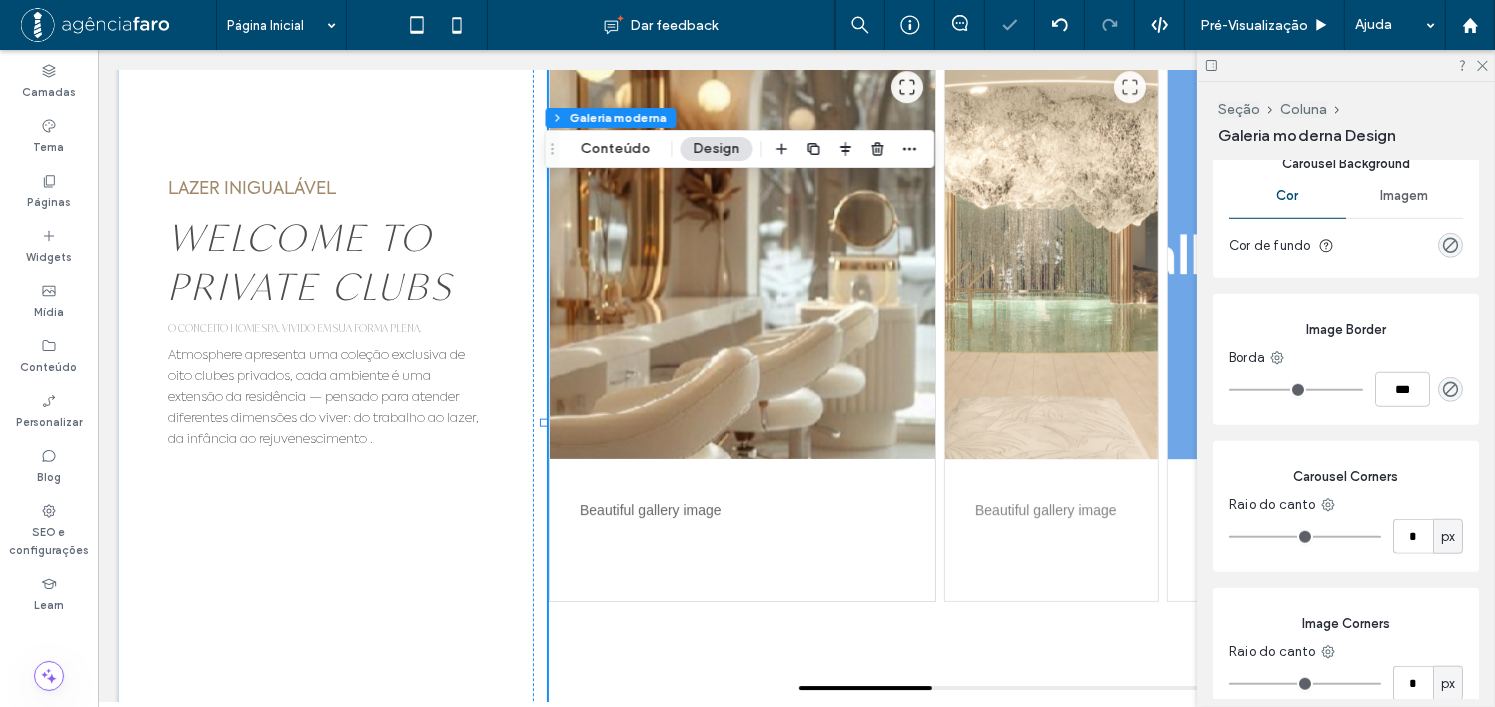 click on "Image Border Borda ***" at bounding box center [1346, 359] 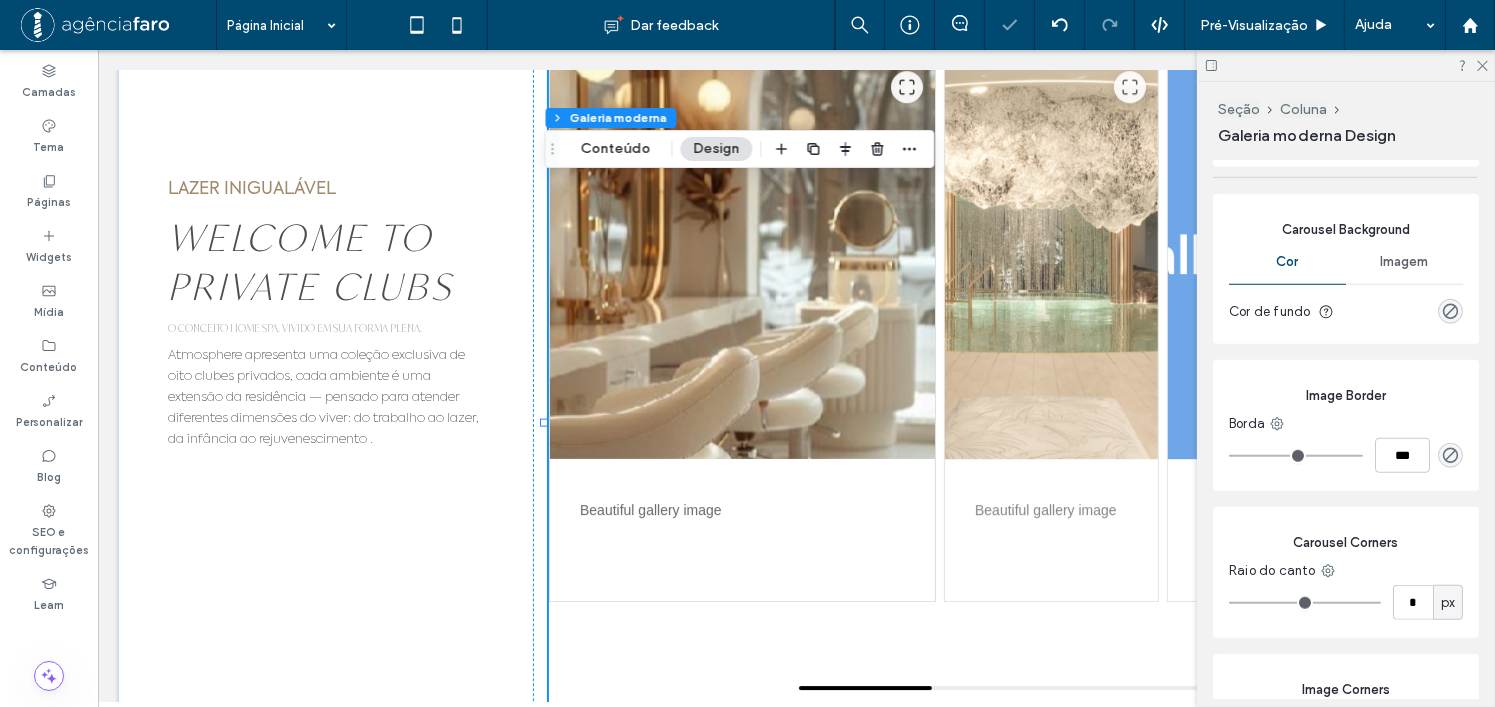 scroll, scrollTop: 1500, scrollLeft: 0, axis: vertical 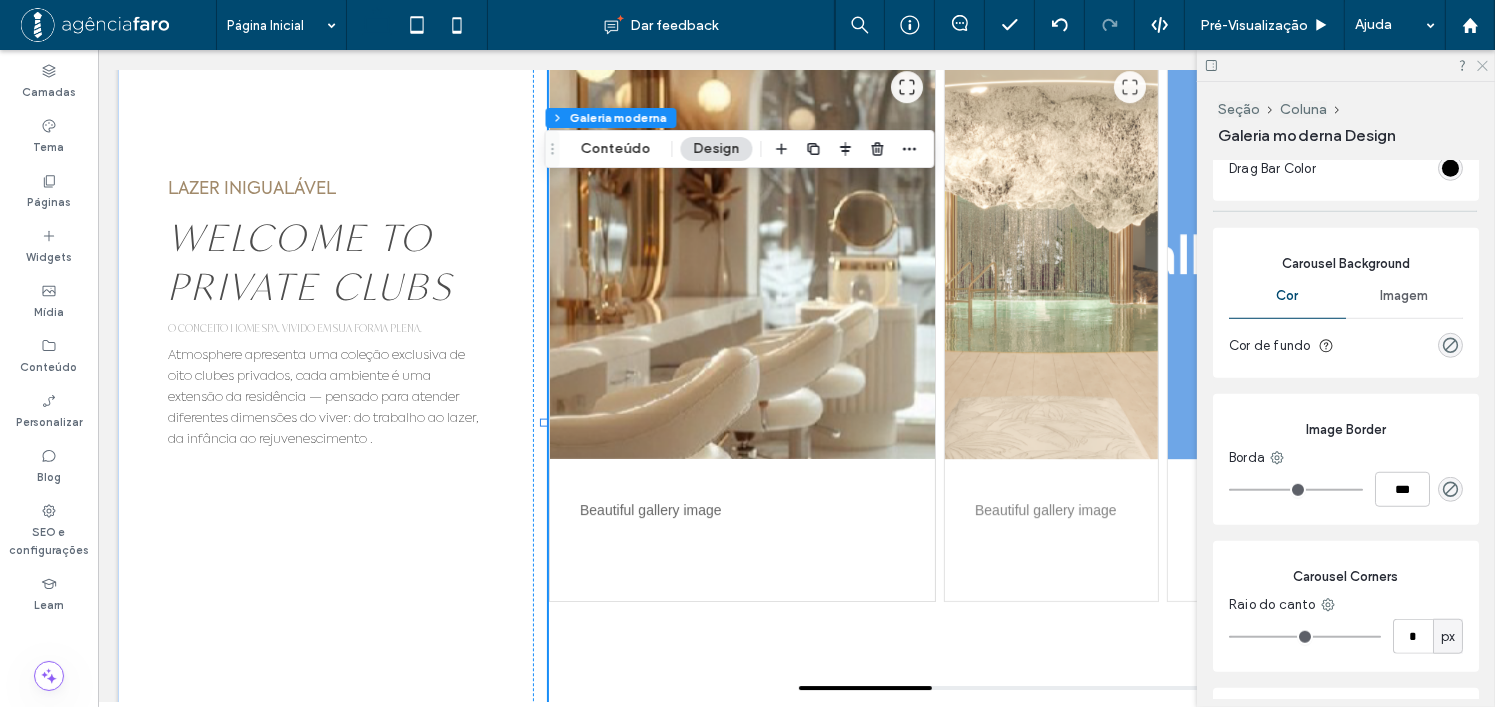 click 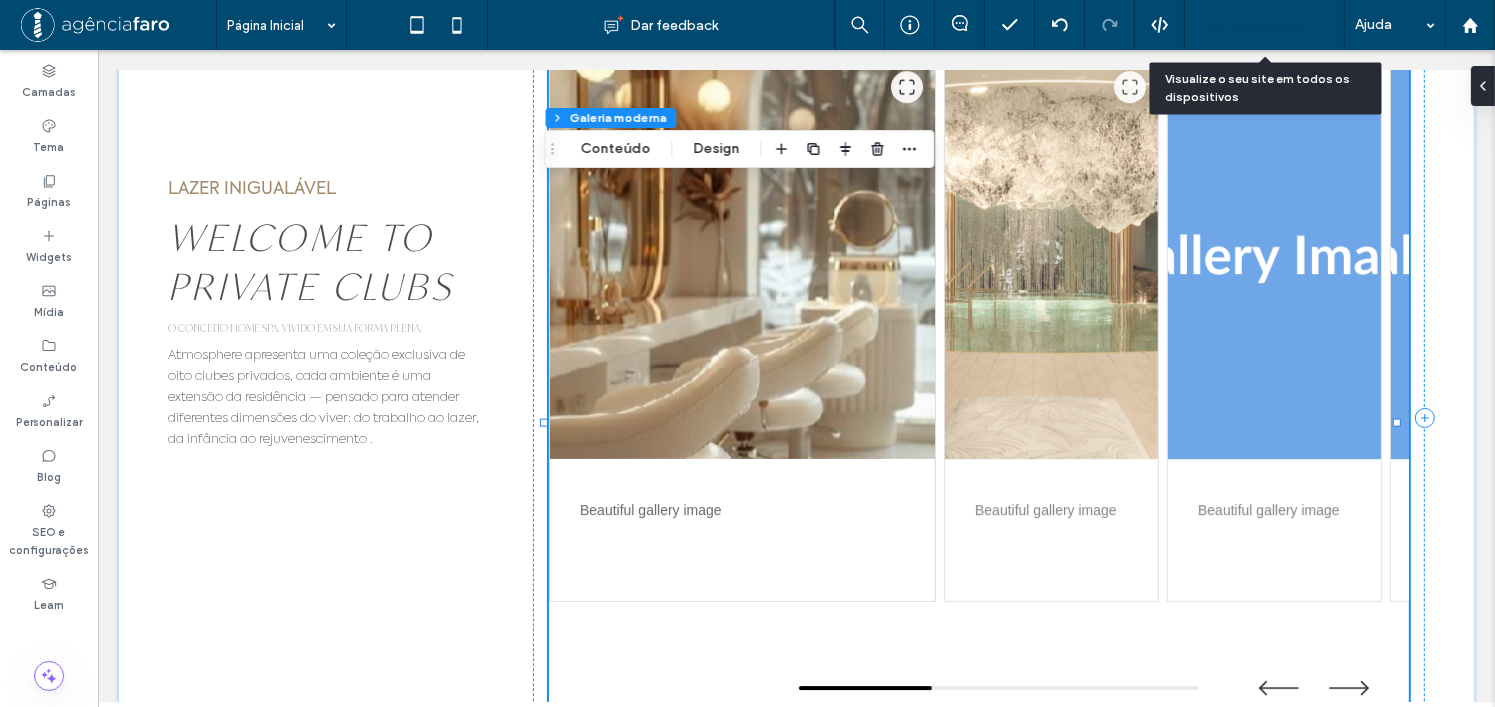 click on "Pré-Visualizaçāo" at bounding box center [1265, 25] 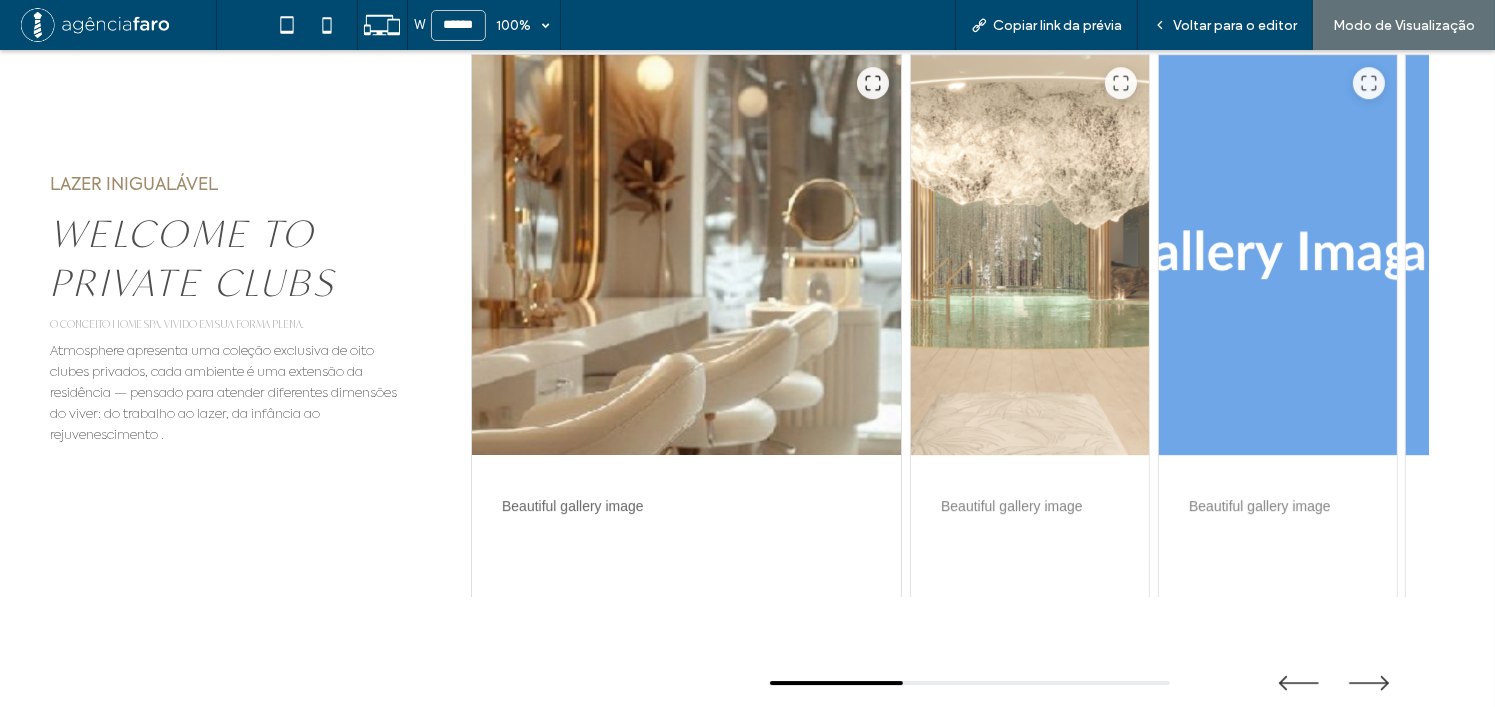 scroll, scrollTop: 6193, scrollLeft: 0, axis: vertical 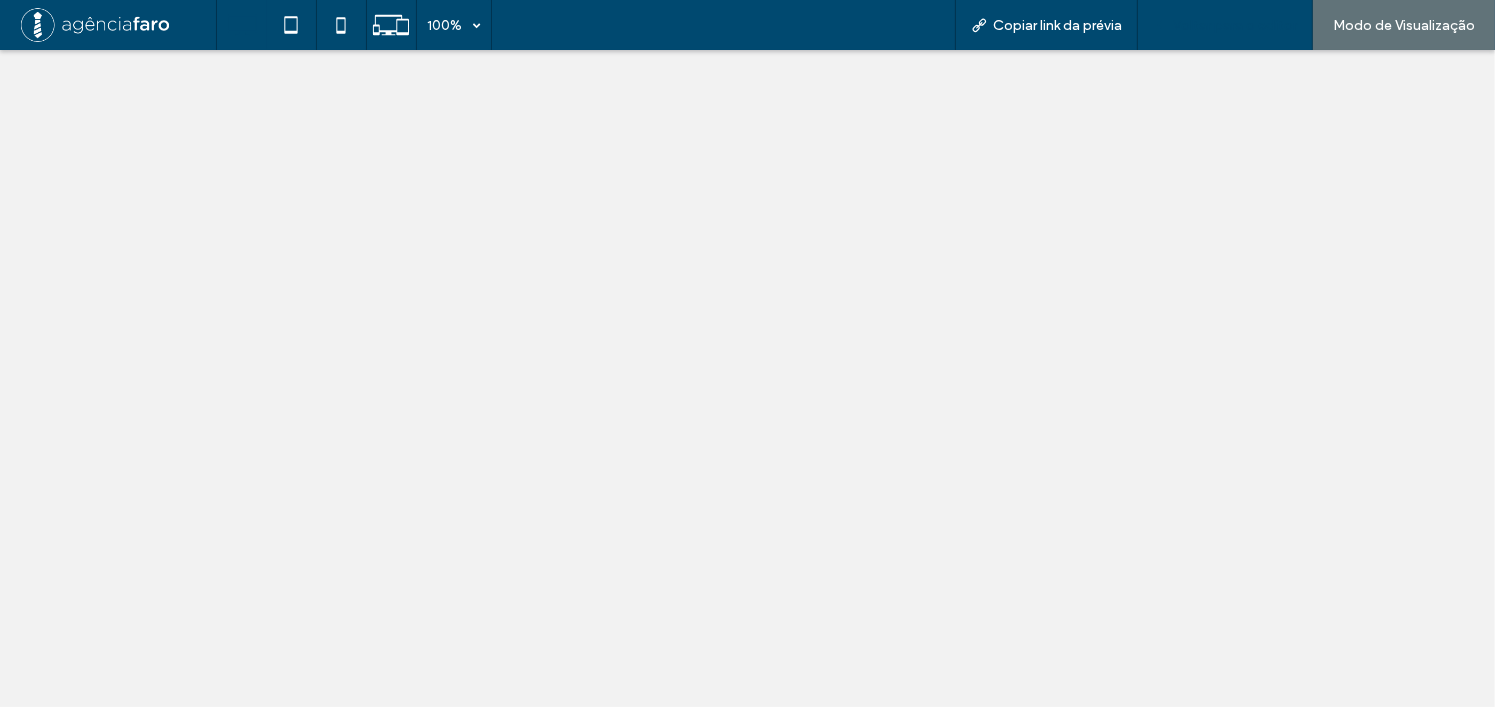 click on "Voltar para o editor" at bounding box center [1225, 25] 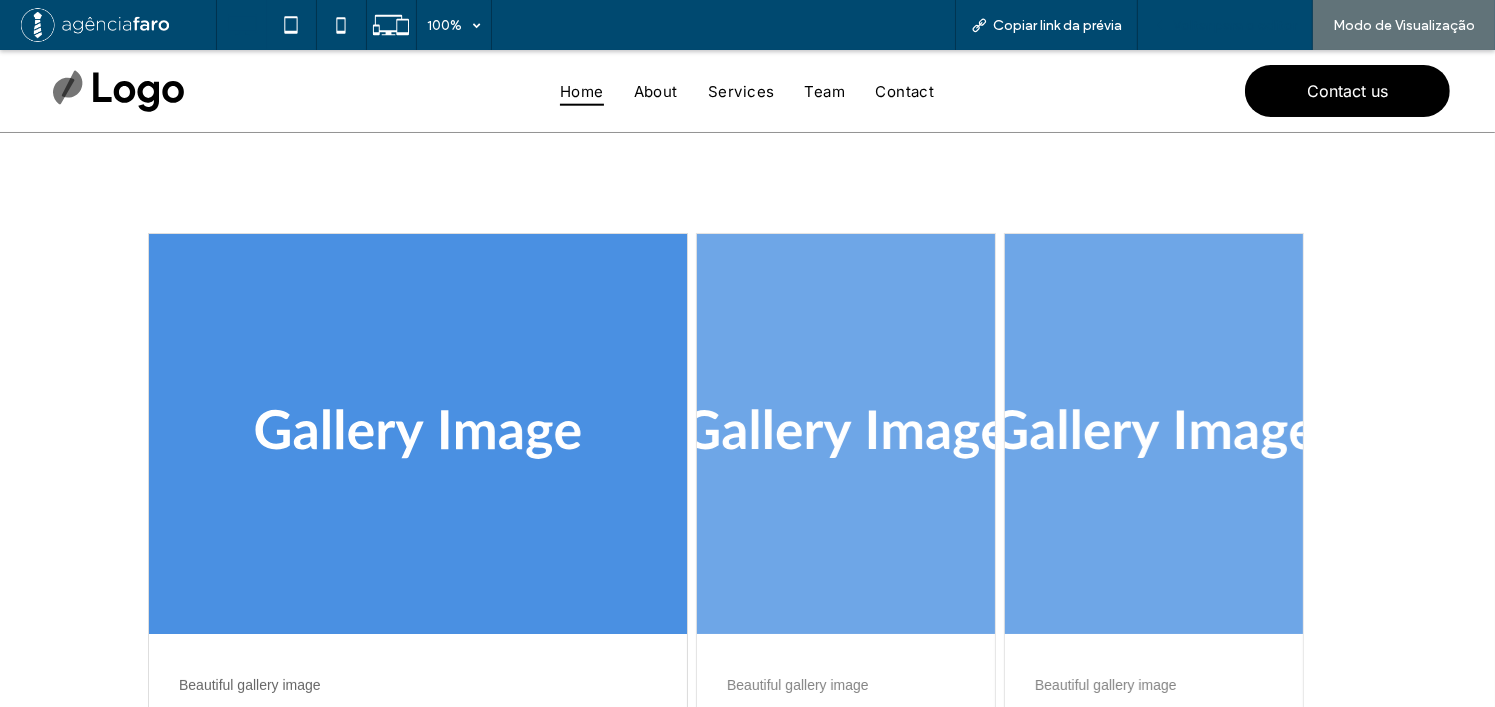 scroll, scrollTop: 290, scrollLeft: 0, axis: vertical 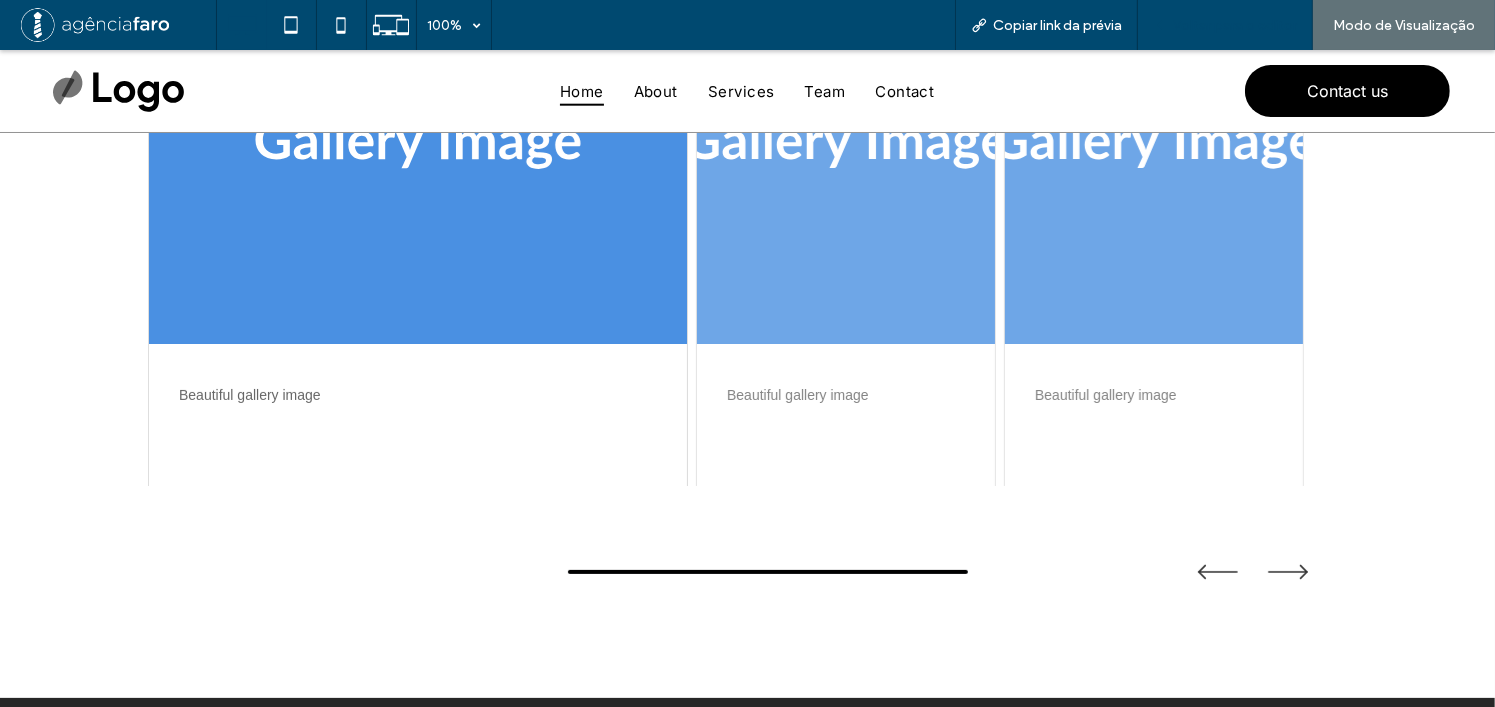 click on "Voltar para o editor" at bounding box center [1235, 25] 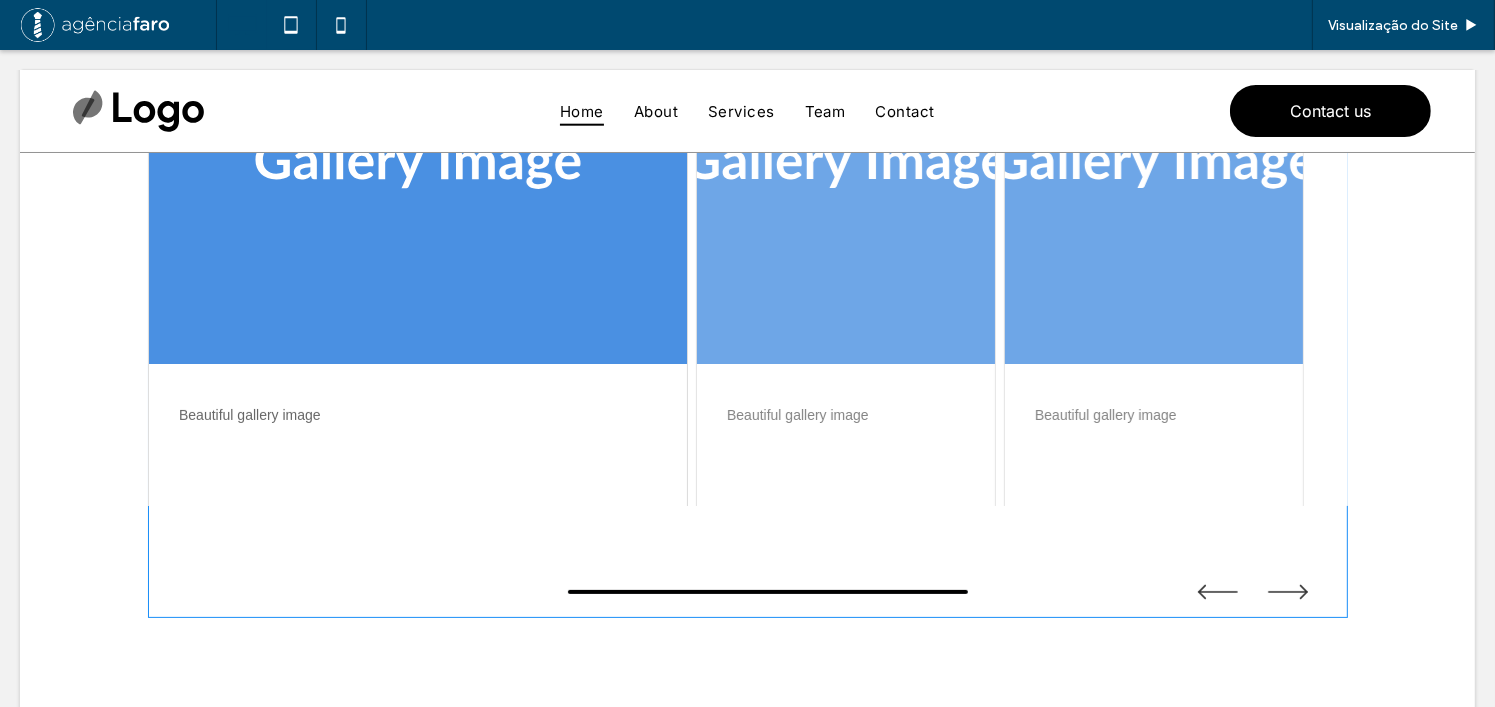 click at bounding box center [748, 291] 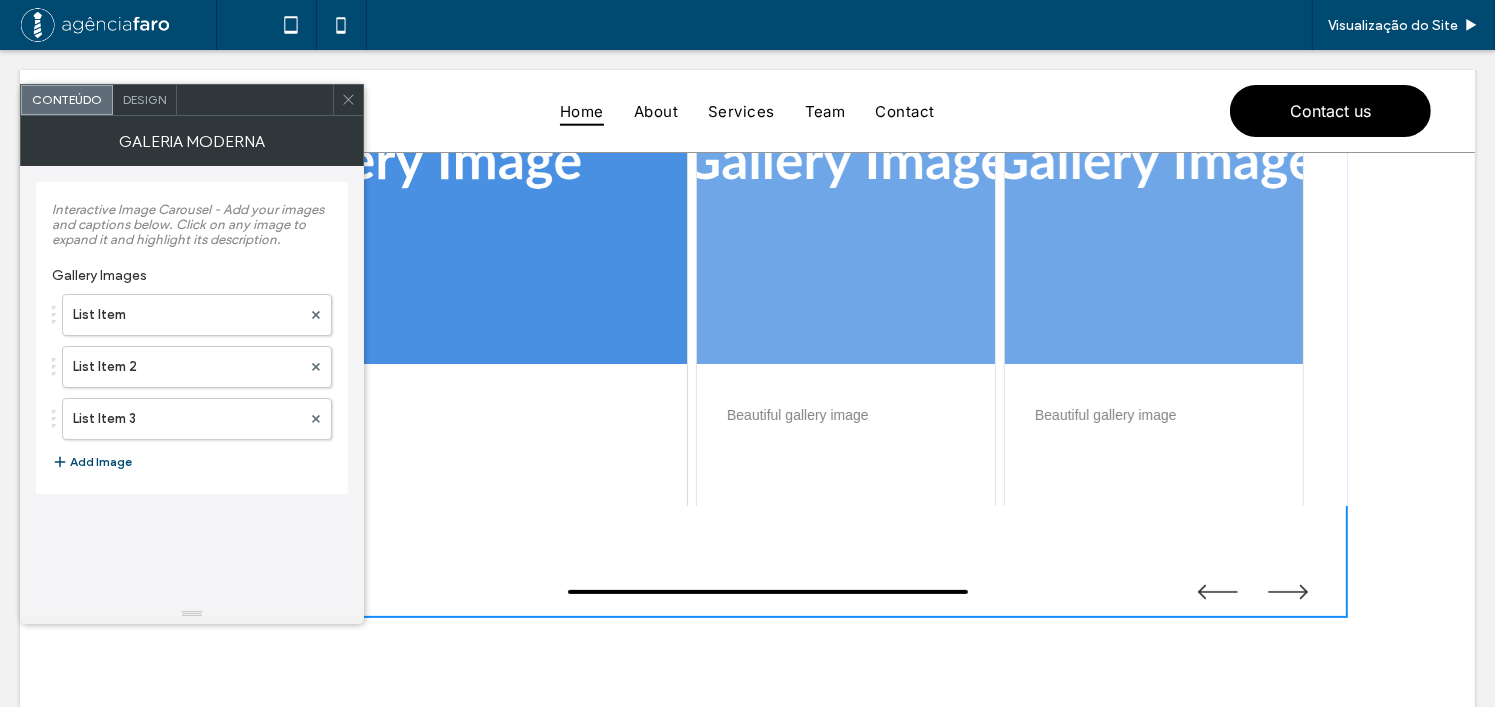 click on "Design" at bounding box center (144, 99) 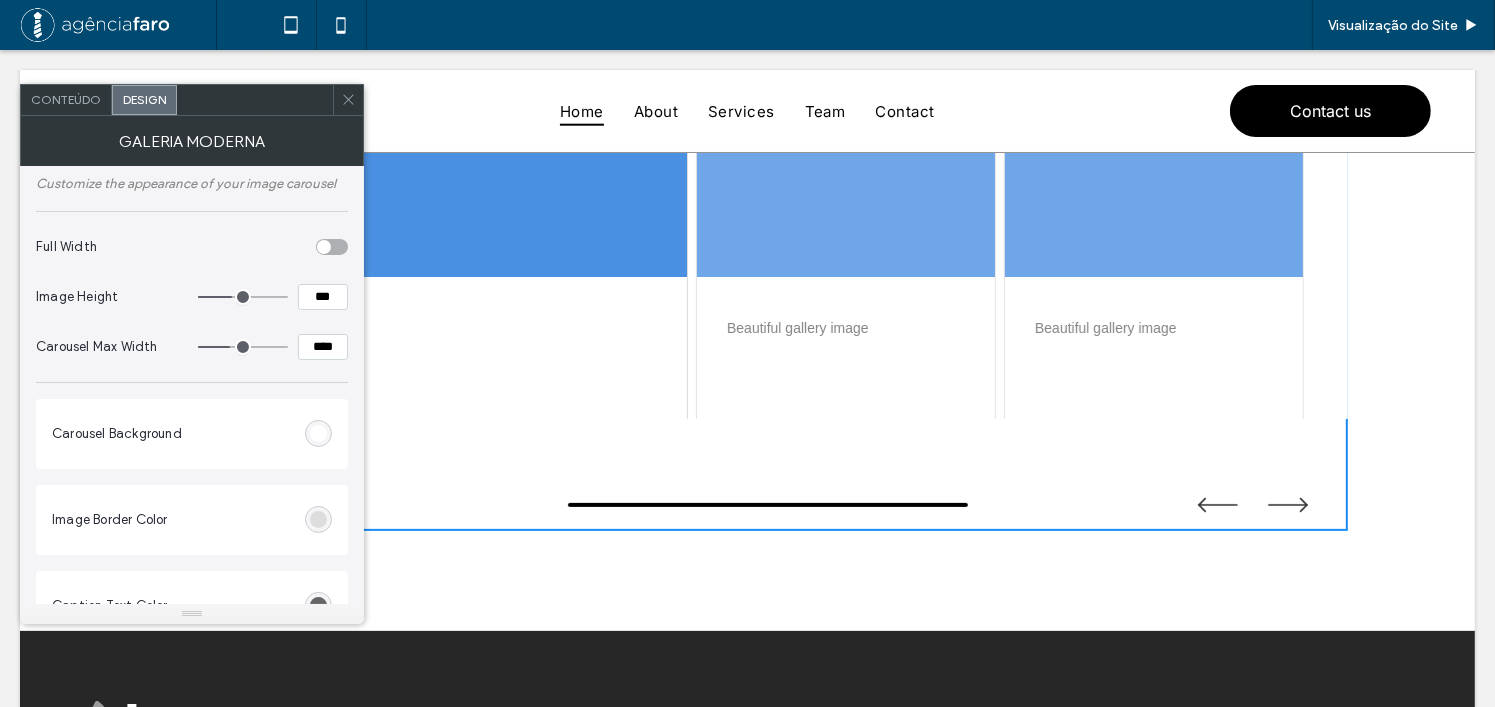 scroll, scrollTop: 400, scrollLeft: 0, axis: vertical 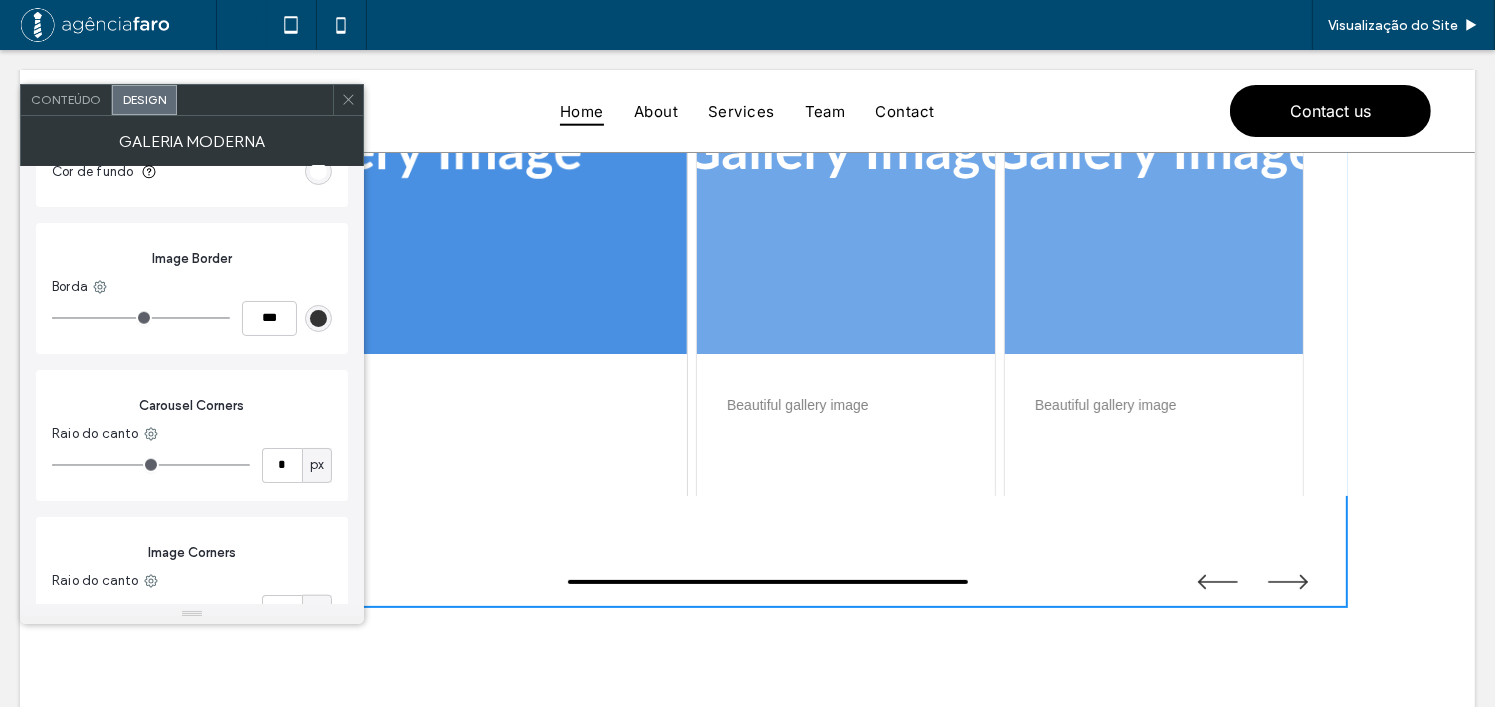 click at bounding box center (318, 318) 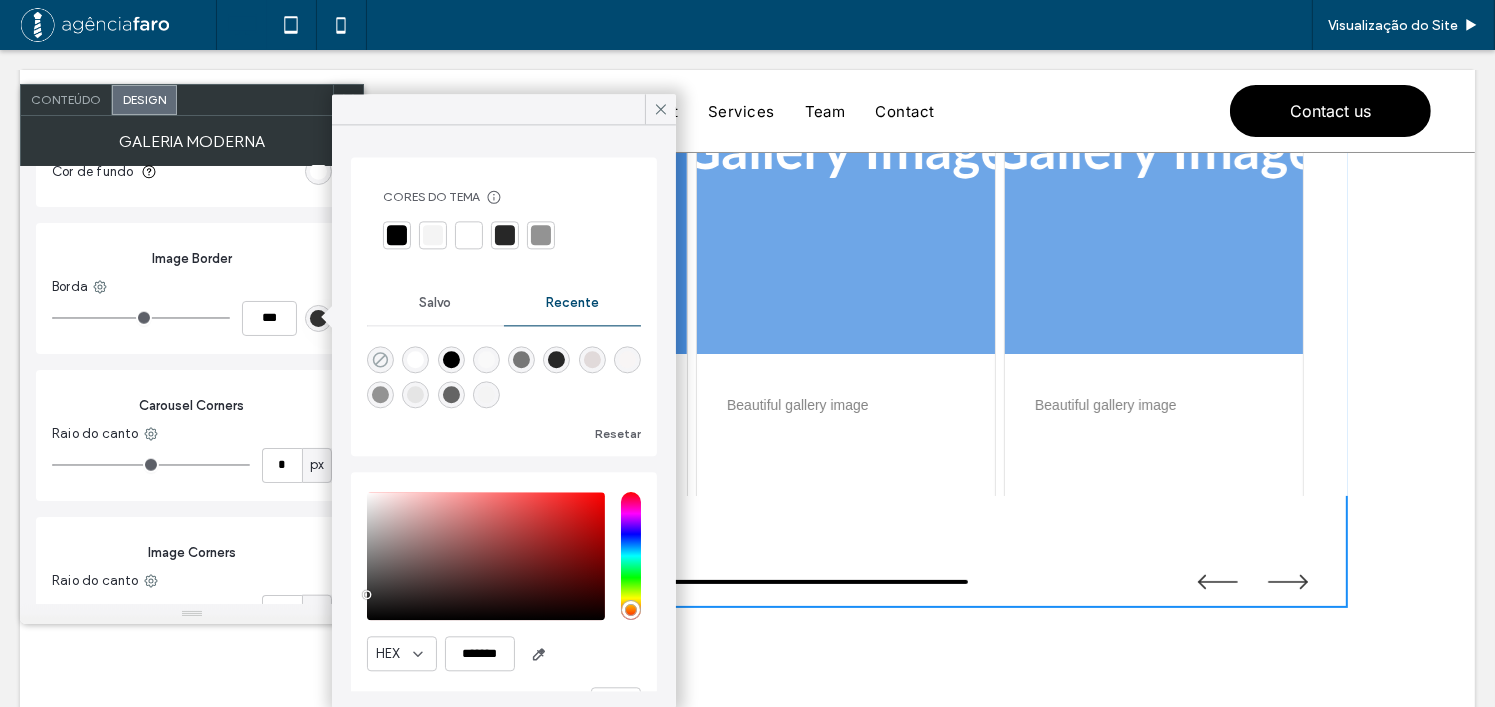 click 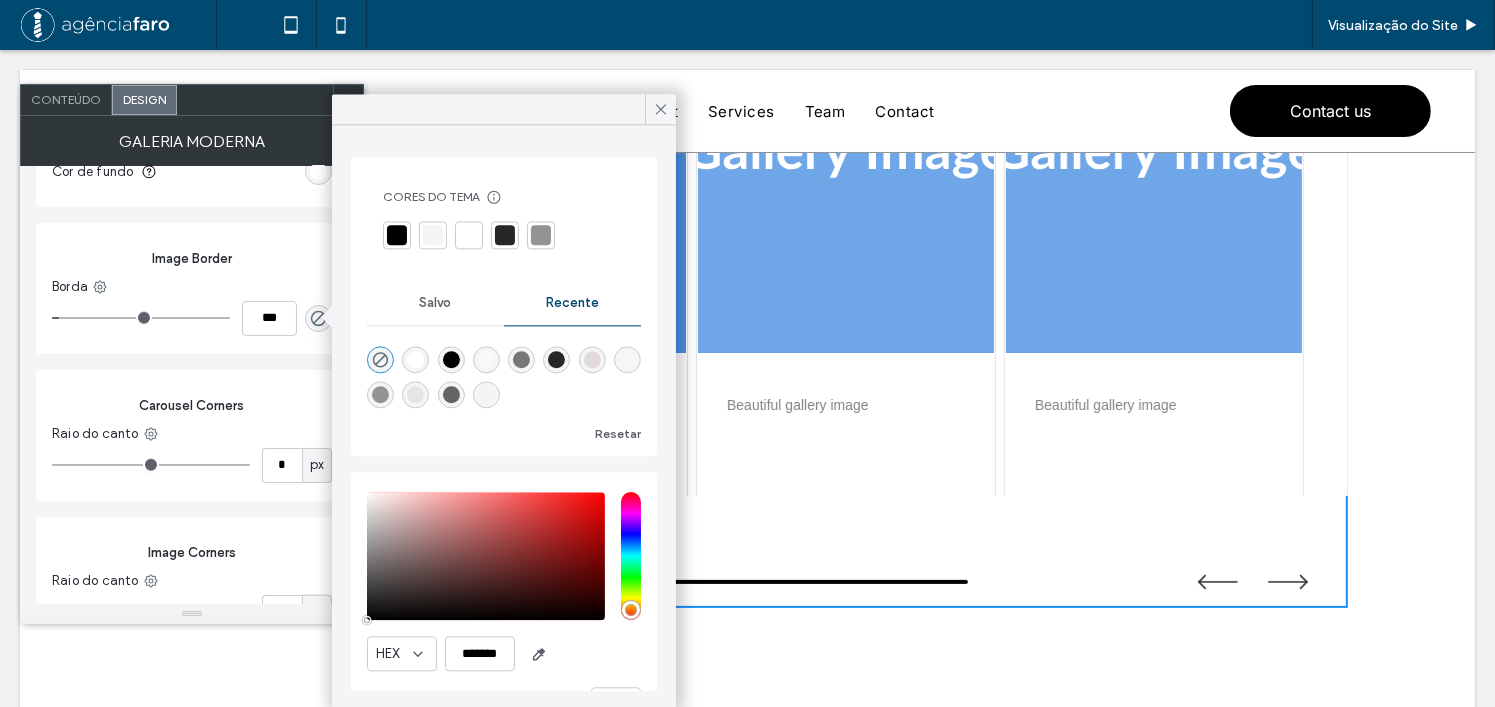 click on "Customize the appearance of your image carousel Full Width Image Height *** Carousel Max Width **** Carousel Background Image Border Color Caption Text Color Modal Background Show Image Captions Caption Font Size ** Show Modal Caption Modal Caption Background Modal Caption Text Color Show Expand Icon Always Show Icon (Fixed) Expand Icon Color Expand Icon Background Expand Icon Size ** Show Navigation Tools Arrow Color Arrow Hover Color Drag Bar Background Drag Bar Indicator Drag Bar Width *** Carousel Background Cor Imagem Cor de fundo Image Border Borda *** Carousel Corners Raio do canto * px Image Corners Raio do canto * px Caption Text Style Fonte Aboreto Espessura da Fonte Normal   Tamanho da Fonte 14 Cor da fonte Formato da fonte Alinhamento Sentido do texto" at bounding box center [192, -306] 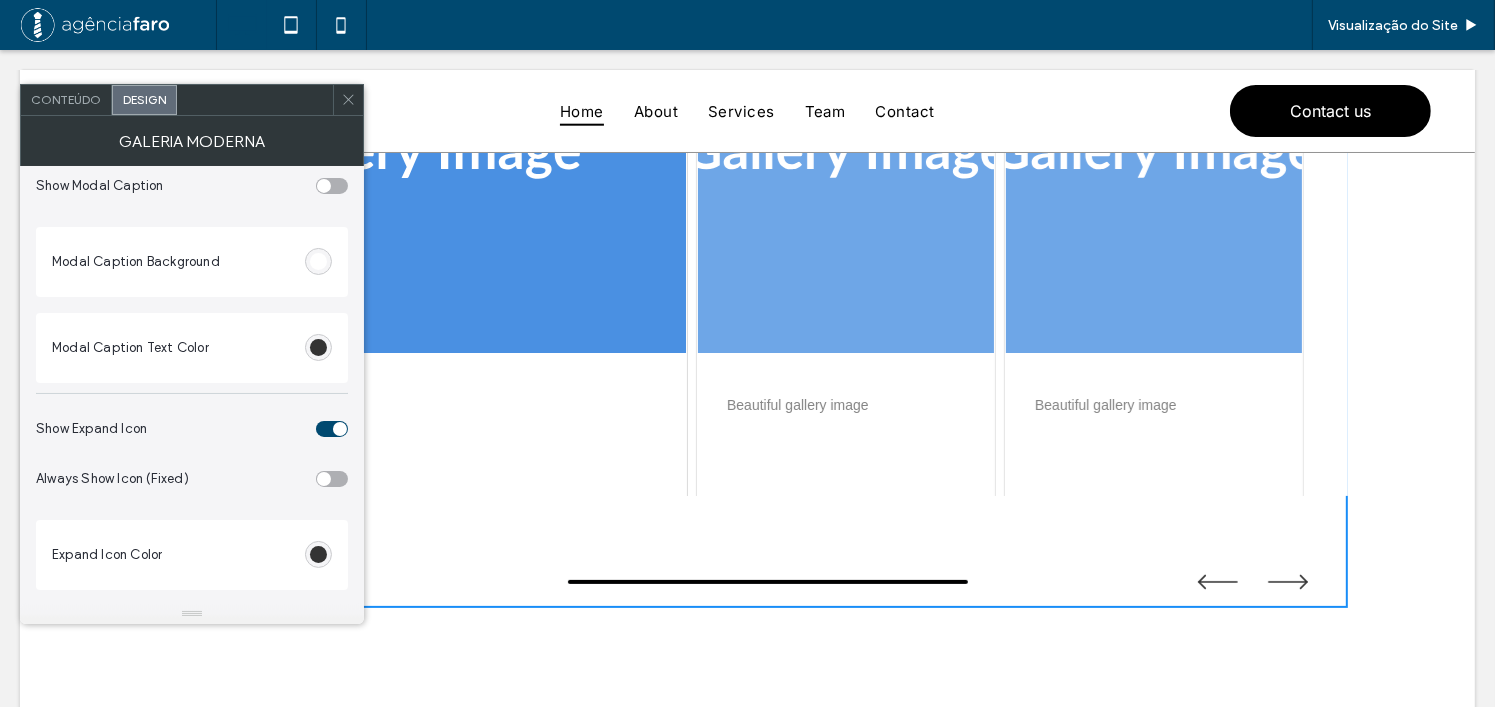 scroll, scrollTop: 674, scrollLeft: 0, axis: vertical 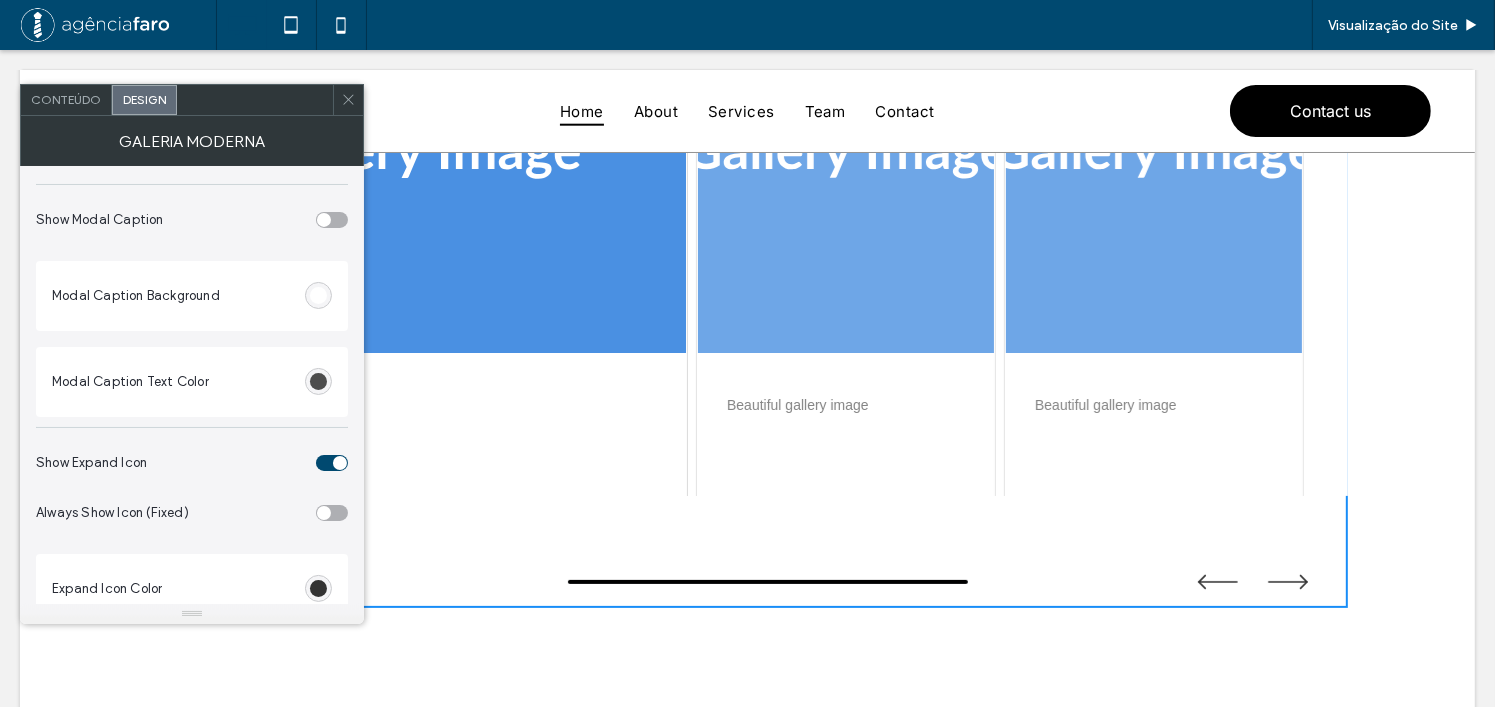 click at bounding box center (318, 381) 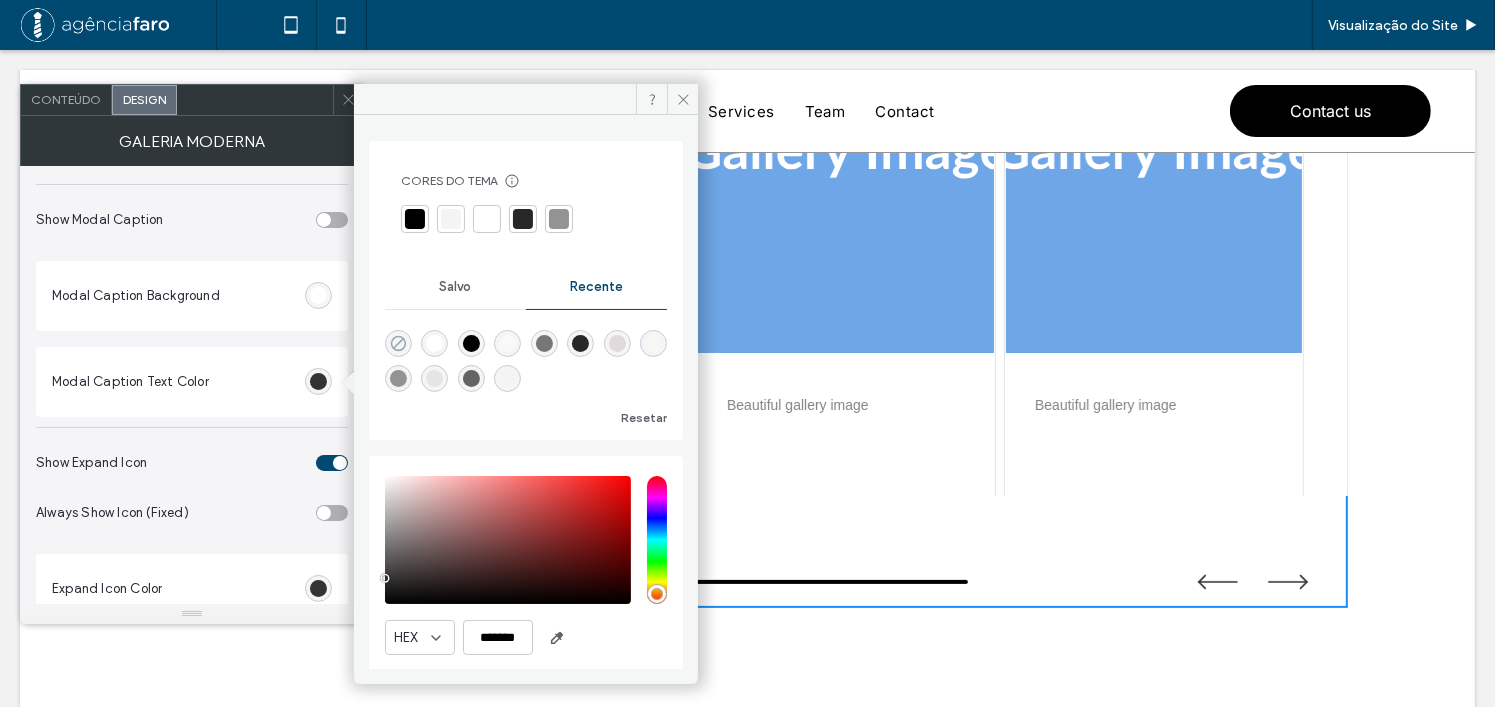 click 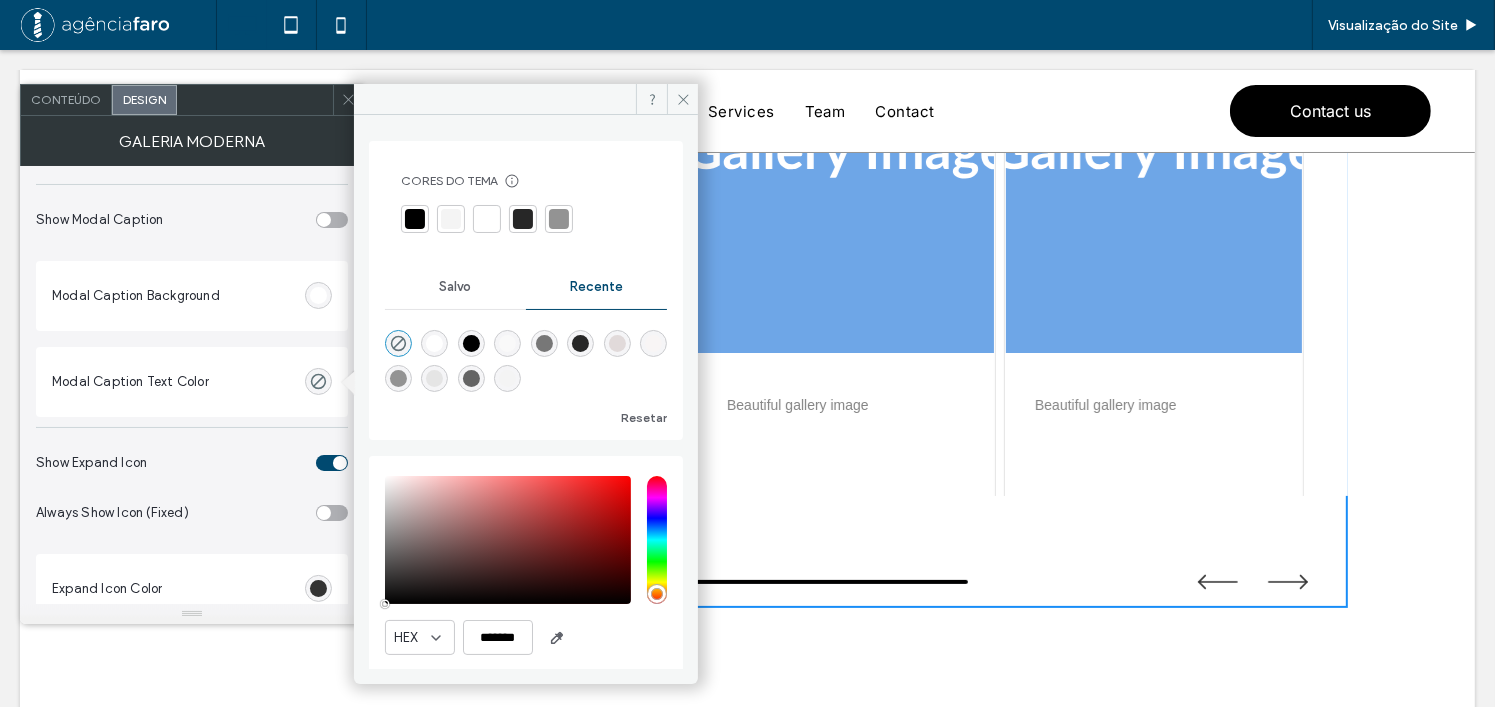 click at bounding box center [434, 343] 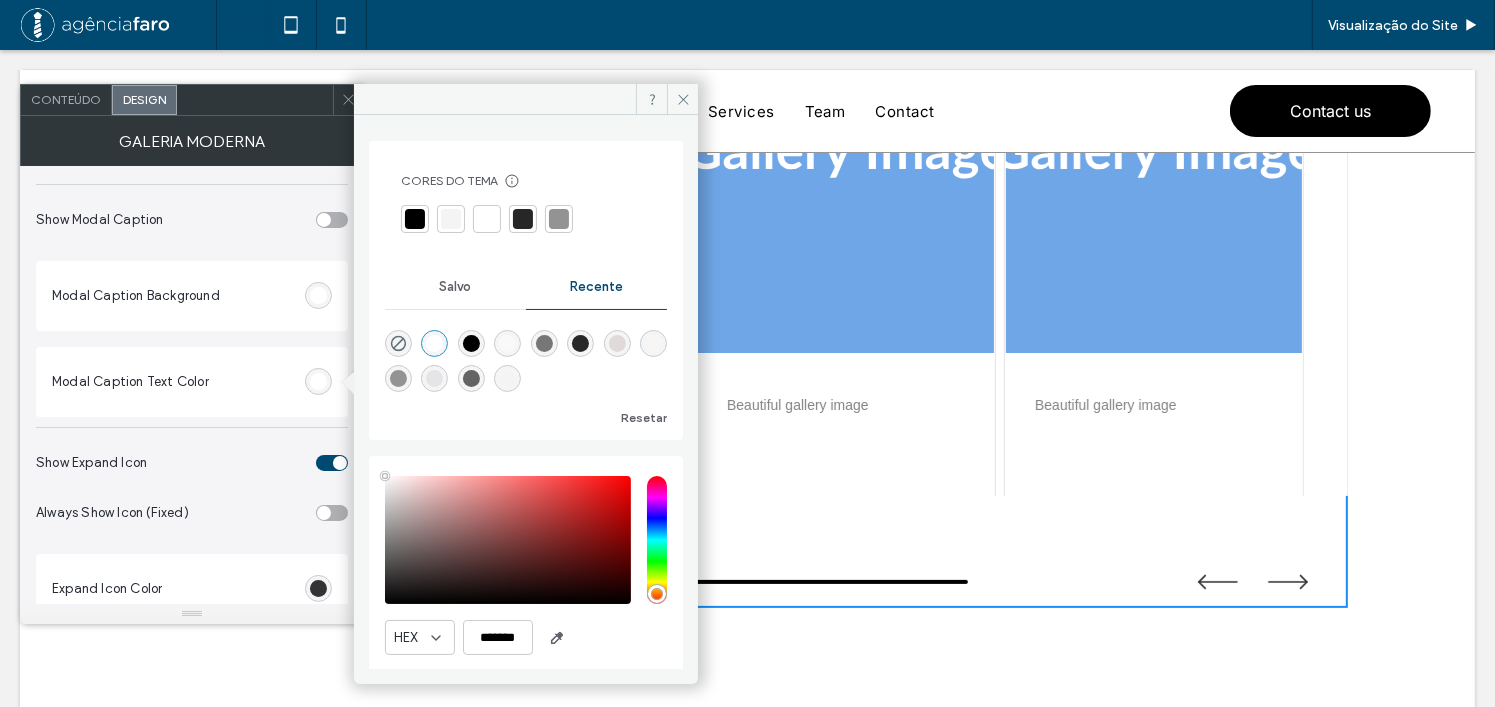 click at bounding box center (434, 378) 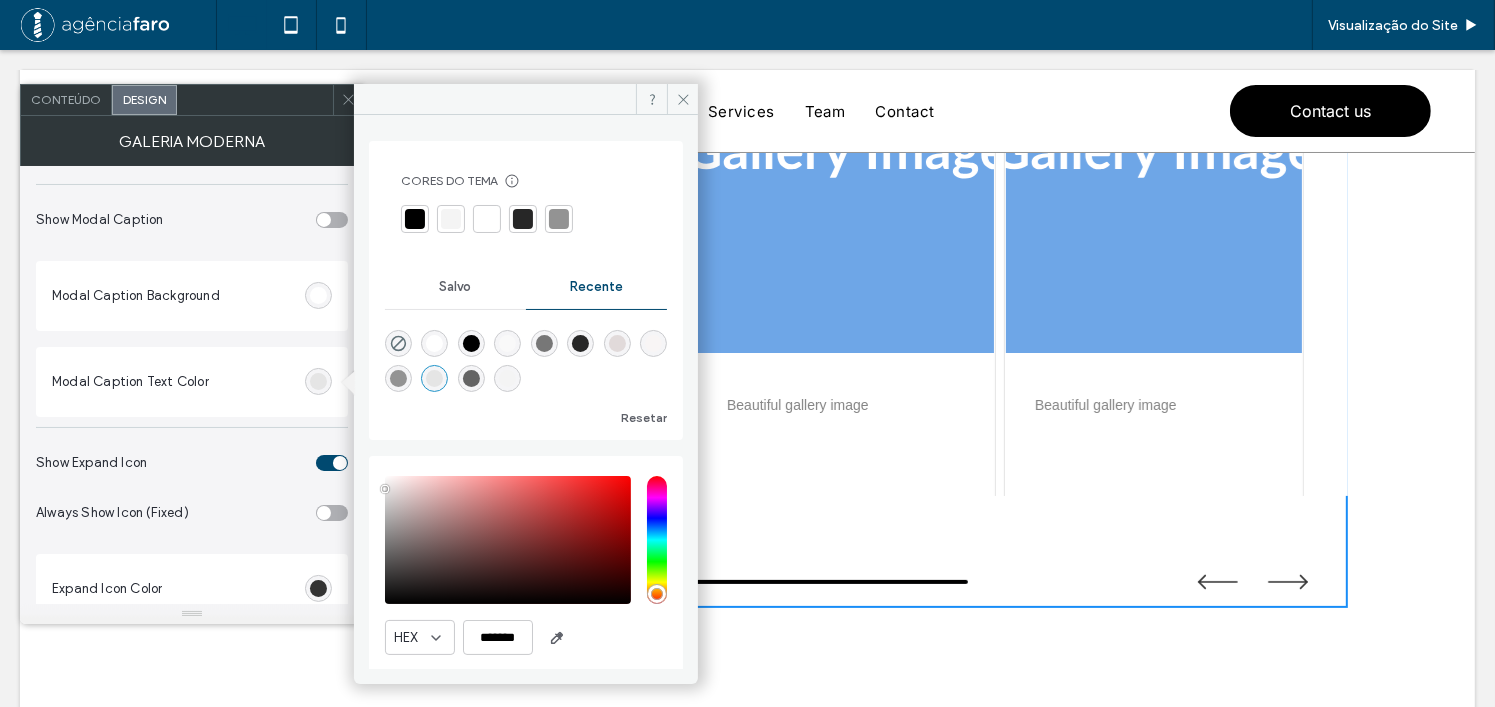 drag, startPoint x: 447, startPoint y: 381, endPoint x: 403, endPoint y: 380, distance: 44.011364 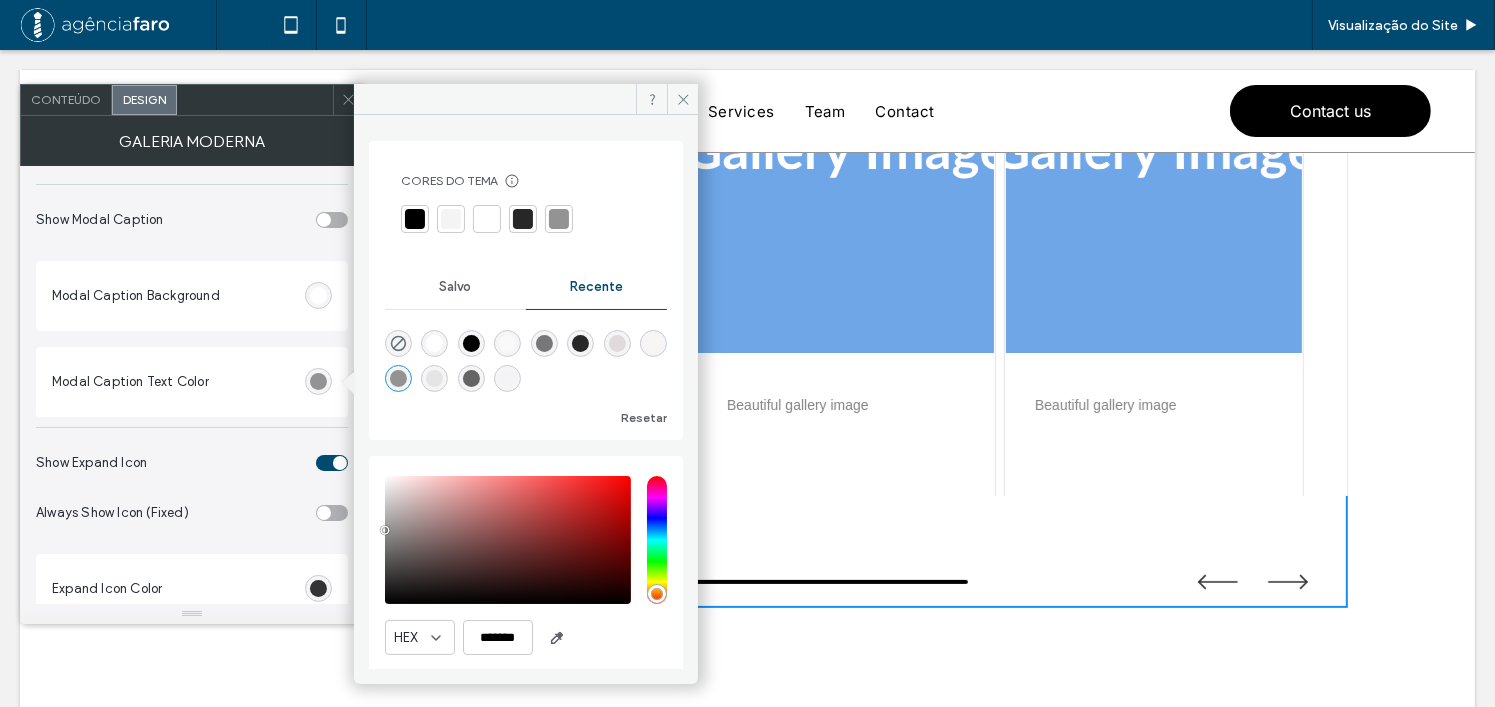 click at bounding box center (653, 343) 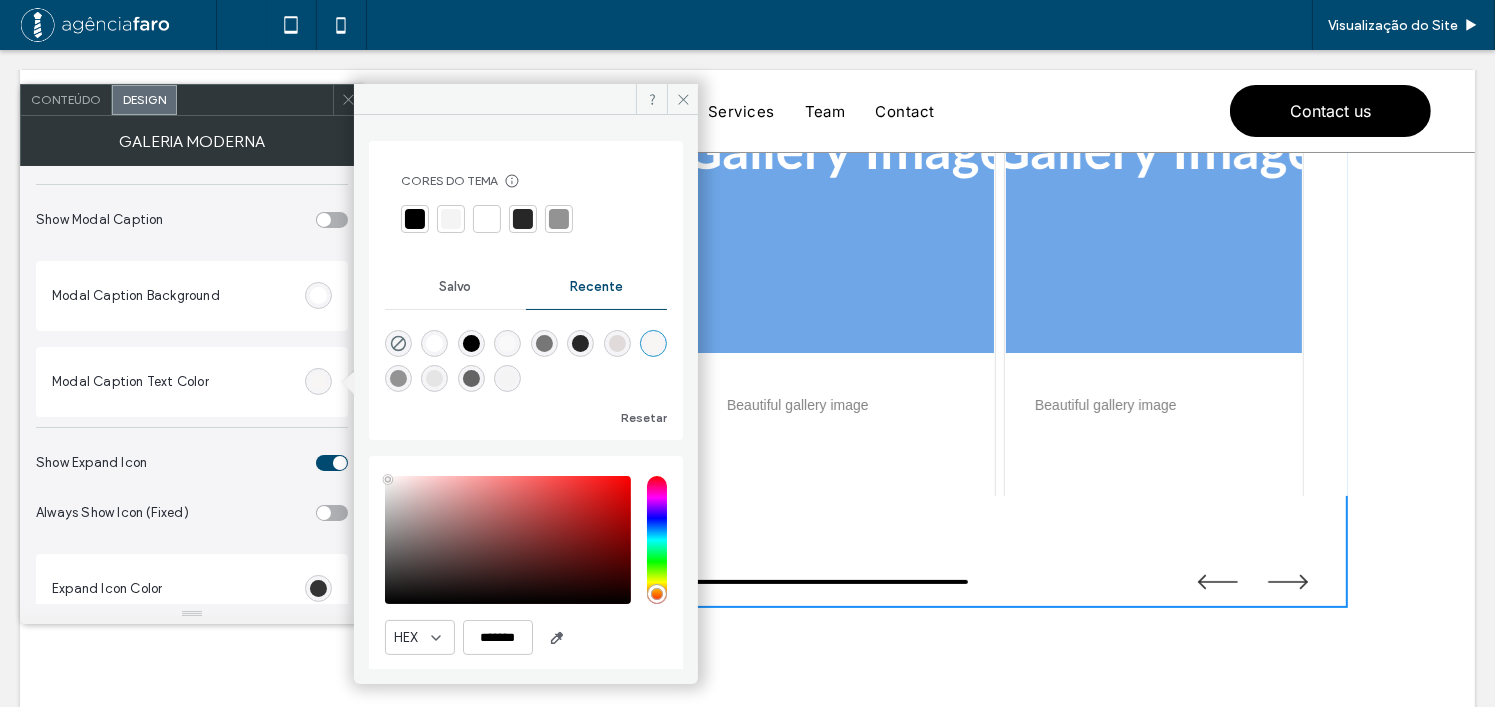 click at bounding box center [526, 357] 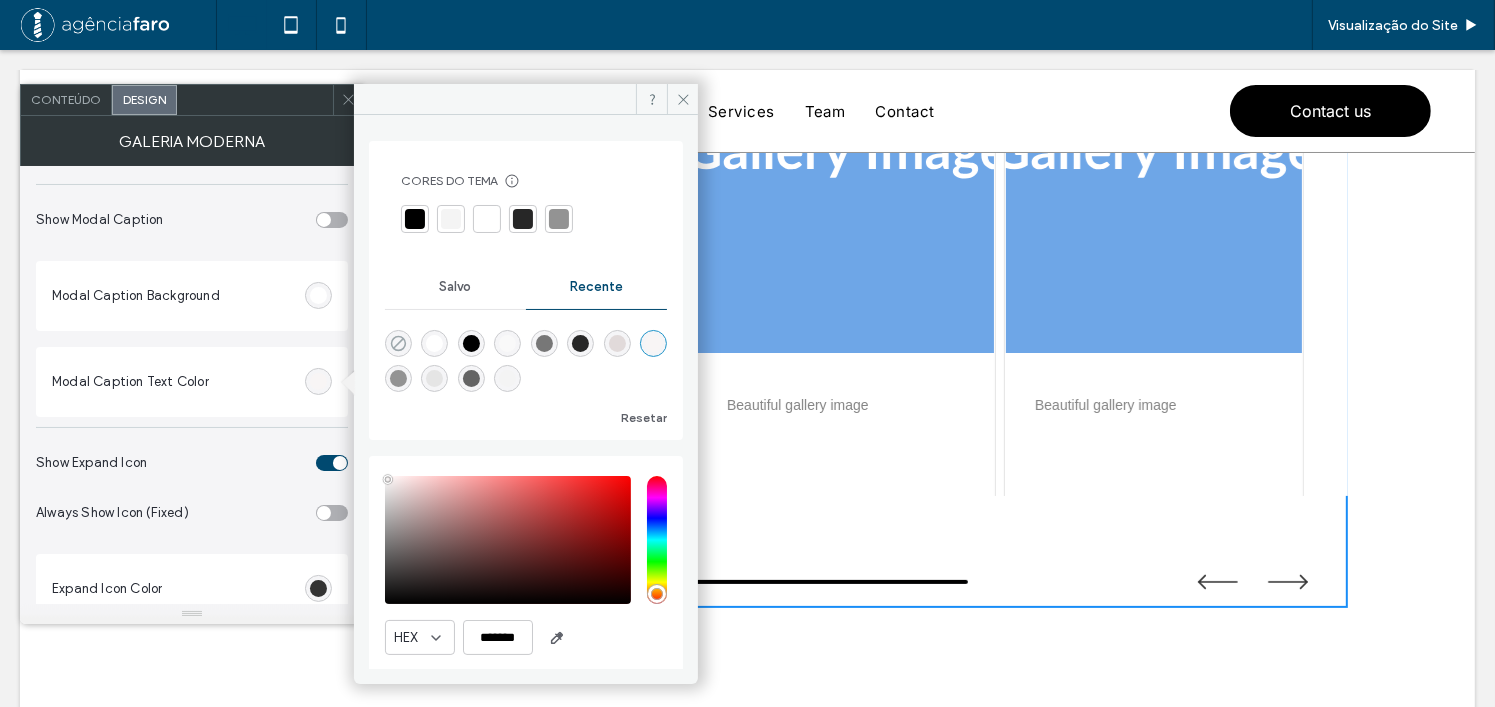 click 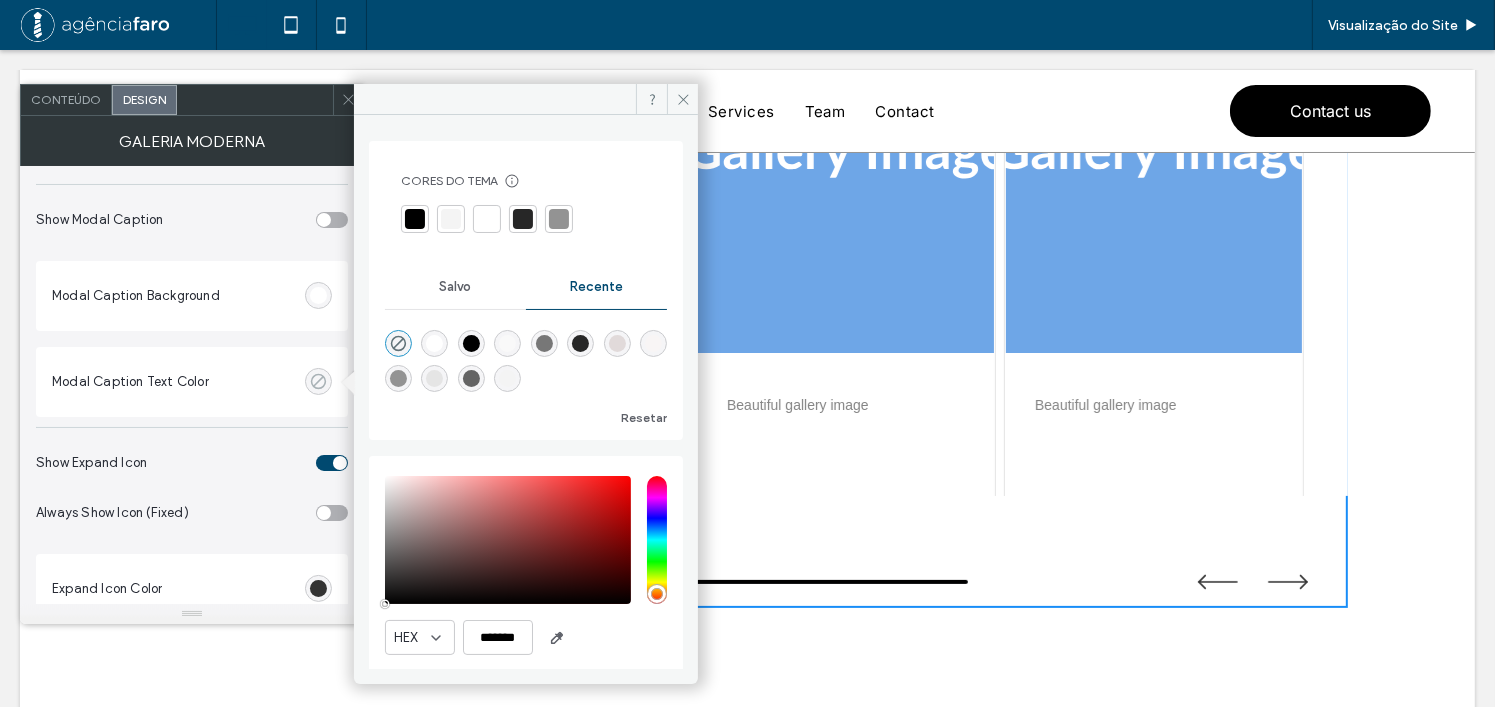 type on "*******" 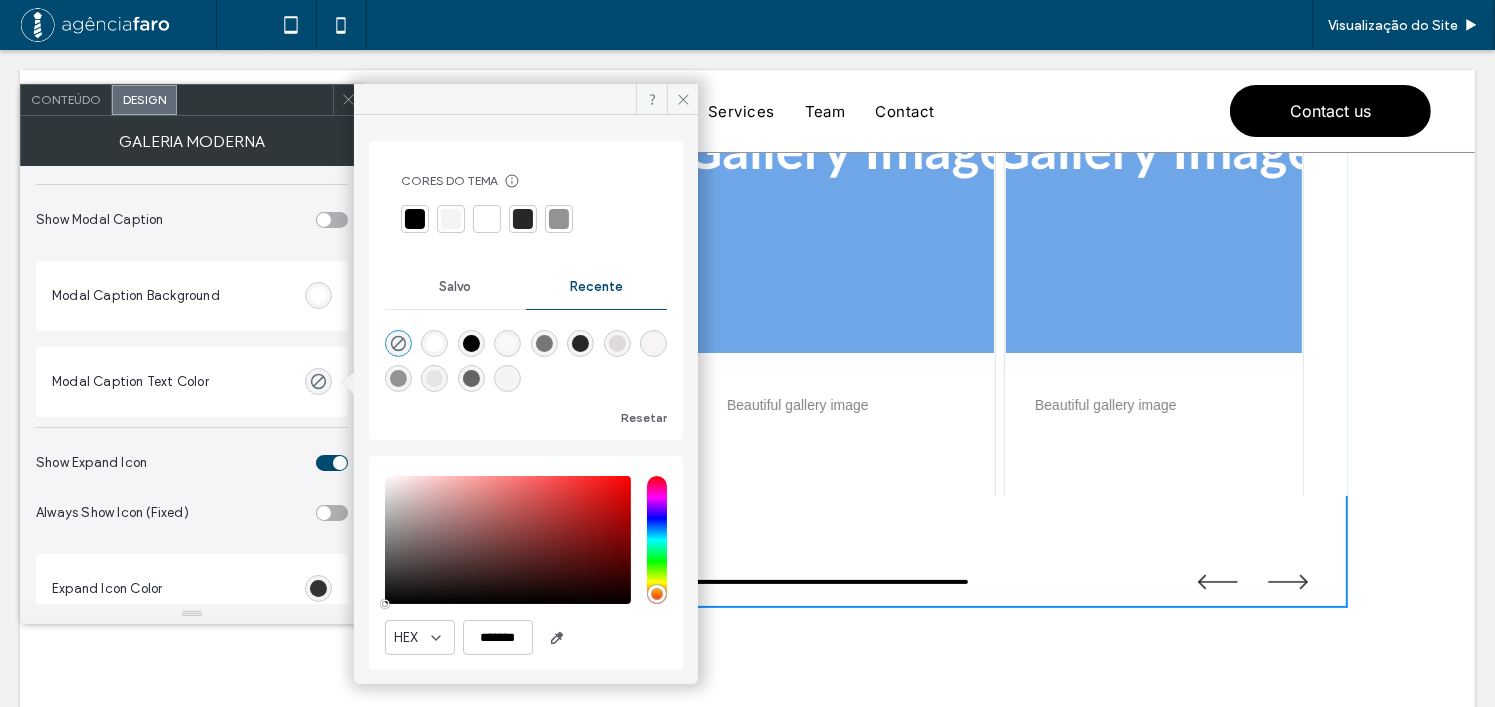 click on "Customize the appearance of your image carousel Full Width Image Height *** Carousel Max Width **** Carousel Background Image Border Color Caption Text Color Modal Background Show Image Captions Caption Font Size ** Show Modal Caption Modal Caption Background Modal Caption Text Color Show Expand Icon Always Show Icon (Fixed) Expand Icon Color Expand Icon Background Expand Icon Size ** Show Navigation Tools Arrow Color Arrow Hover Color Drag Bar Background Drag Bar Indicator Drag Bar Width *** Carousel Background Cor Imagem Cor de fundo Image Border Borda *** Carousel Corners Raio do canto * px Image Corners Raio do canto * px Caption Text Style Fonte Aboreto Espessura da Fonte Normal   Tamanho da Fonte 14 Cor da fonte Formato da fonte Alinhamento Sentido do texto" at bounding box center (192, 894) 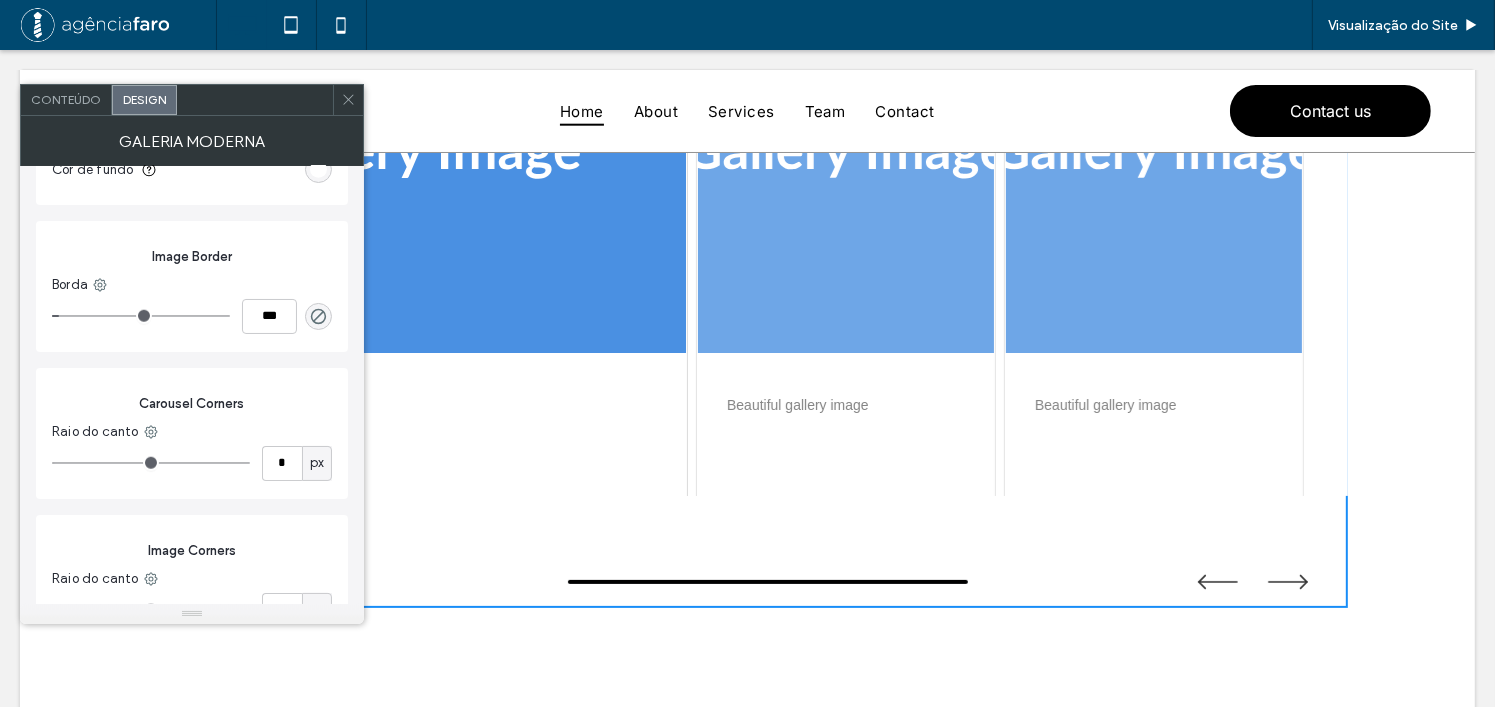 scroll, scrollTop: 1874, scrollLeft: 0, axis: vertical 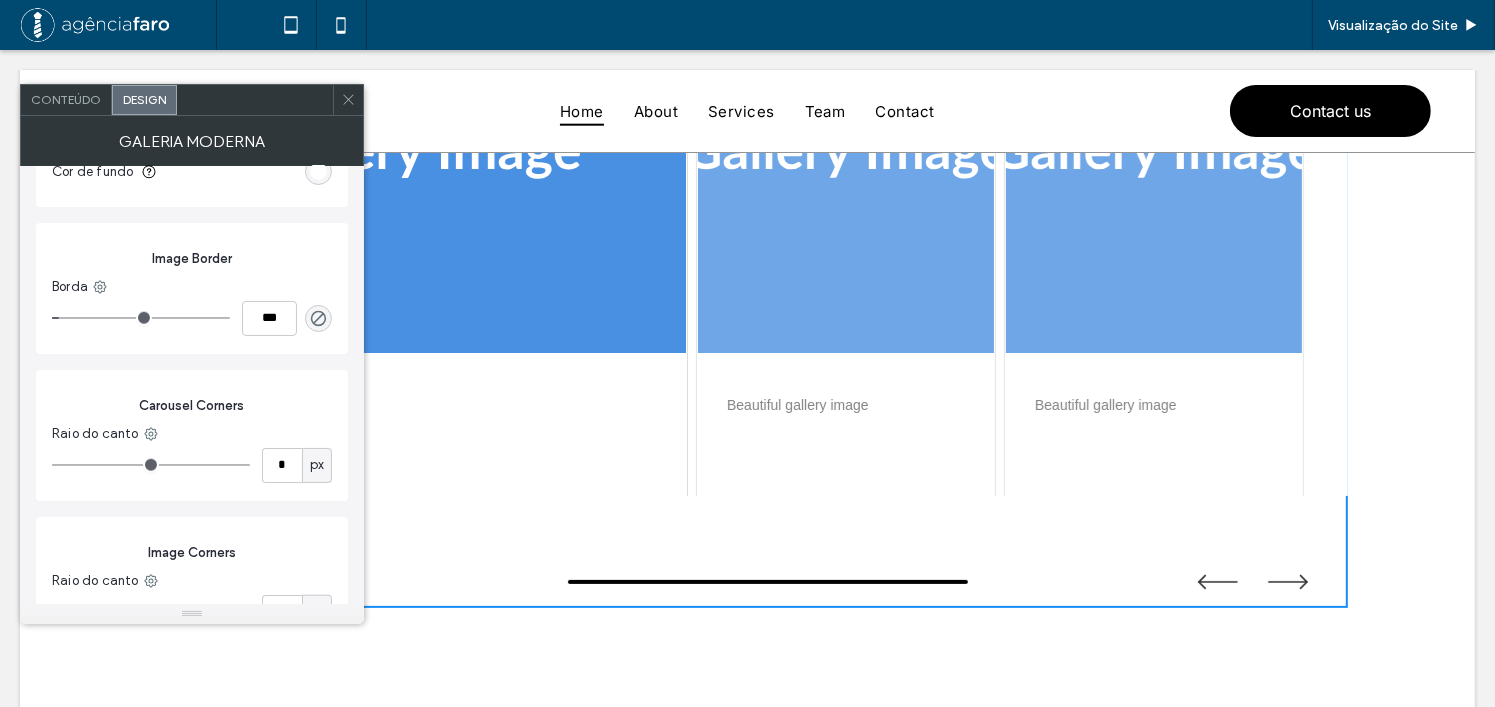 click on "Image Border Borda ***" at bounding box center [192, 288] 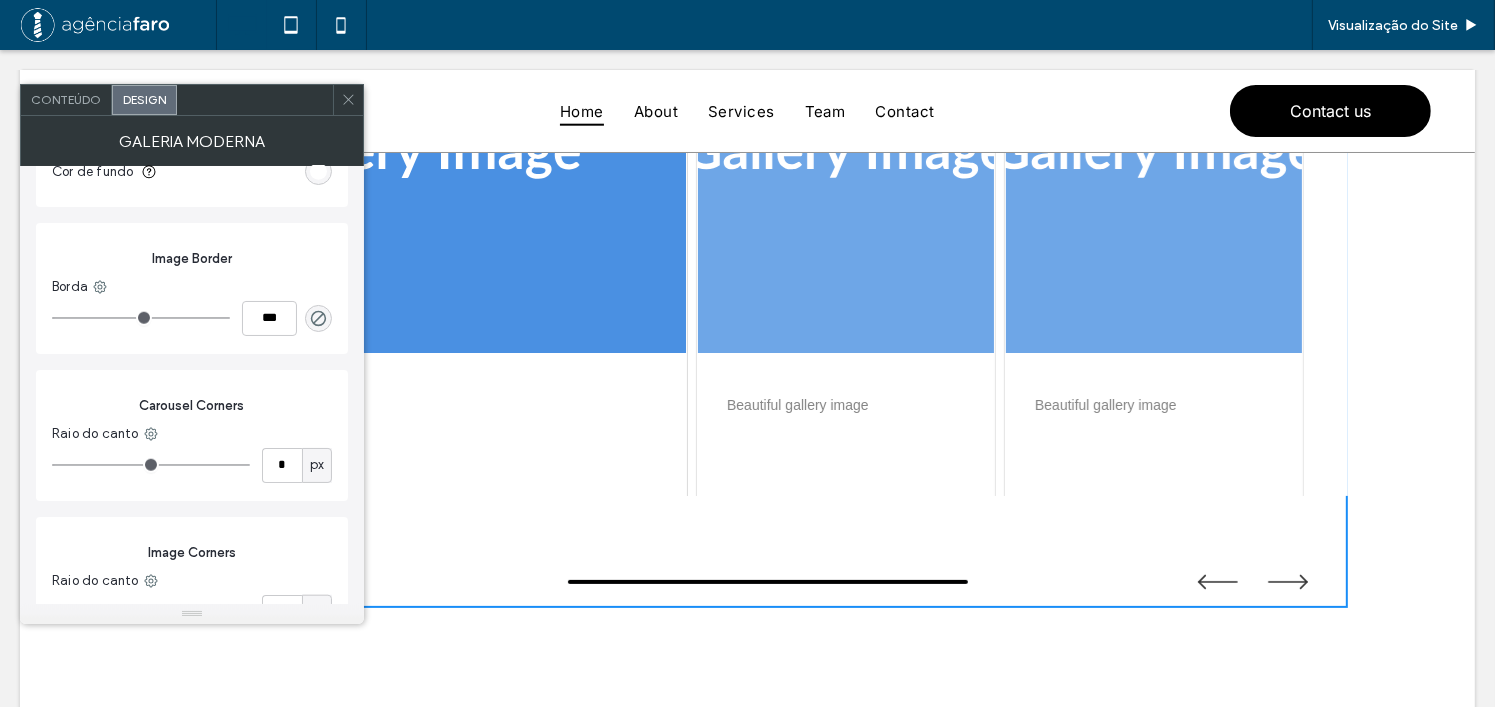 drag, startPoint x: 68, startPoint y: 315, endPoint x: 32, endPoint y: 315, distance: 36 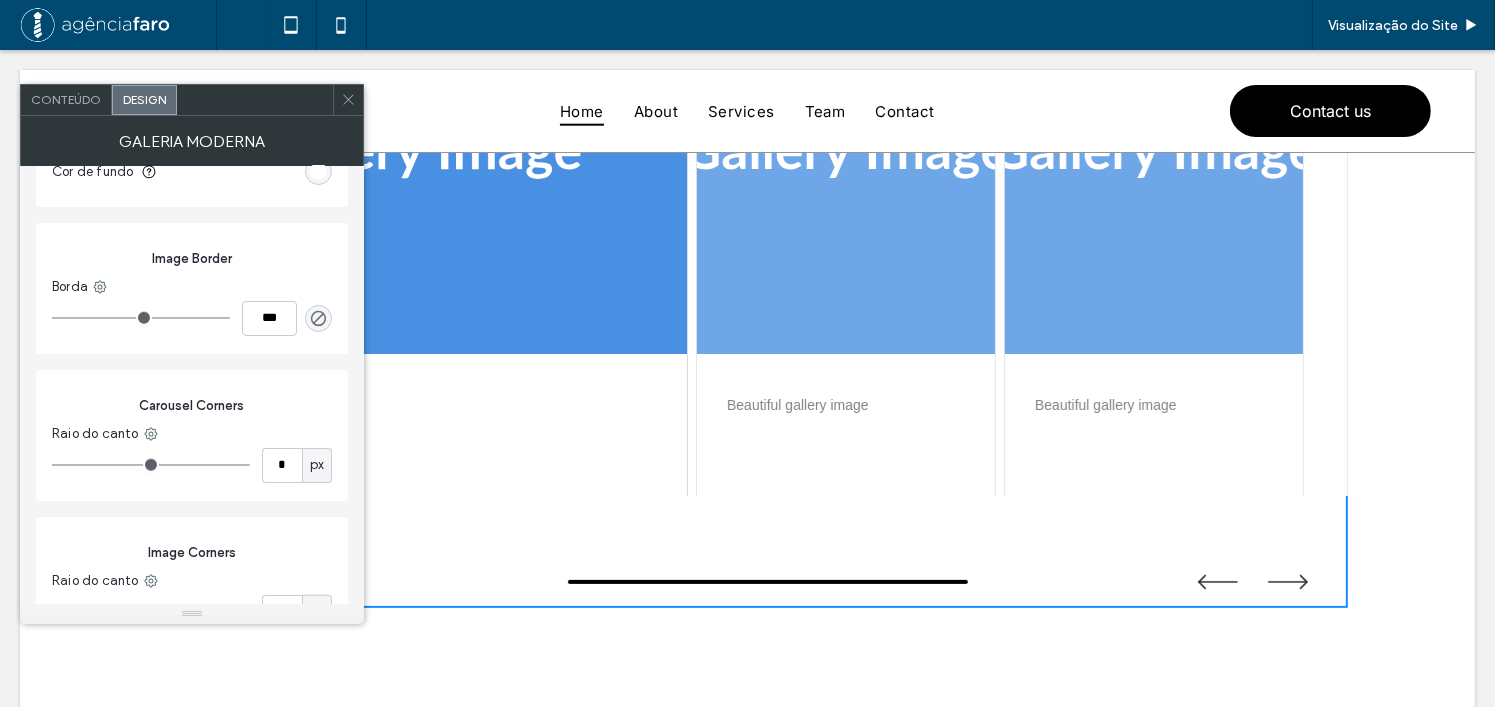 scroll, scrollTop: 299, scrollLeft: 0, axis: vertical 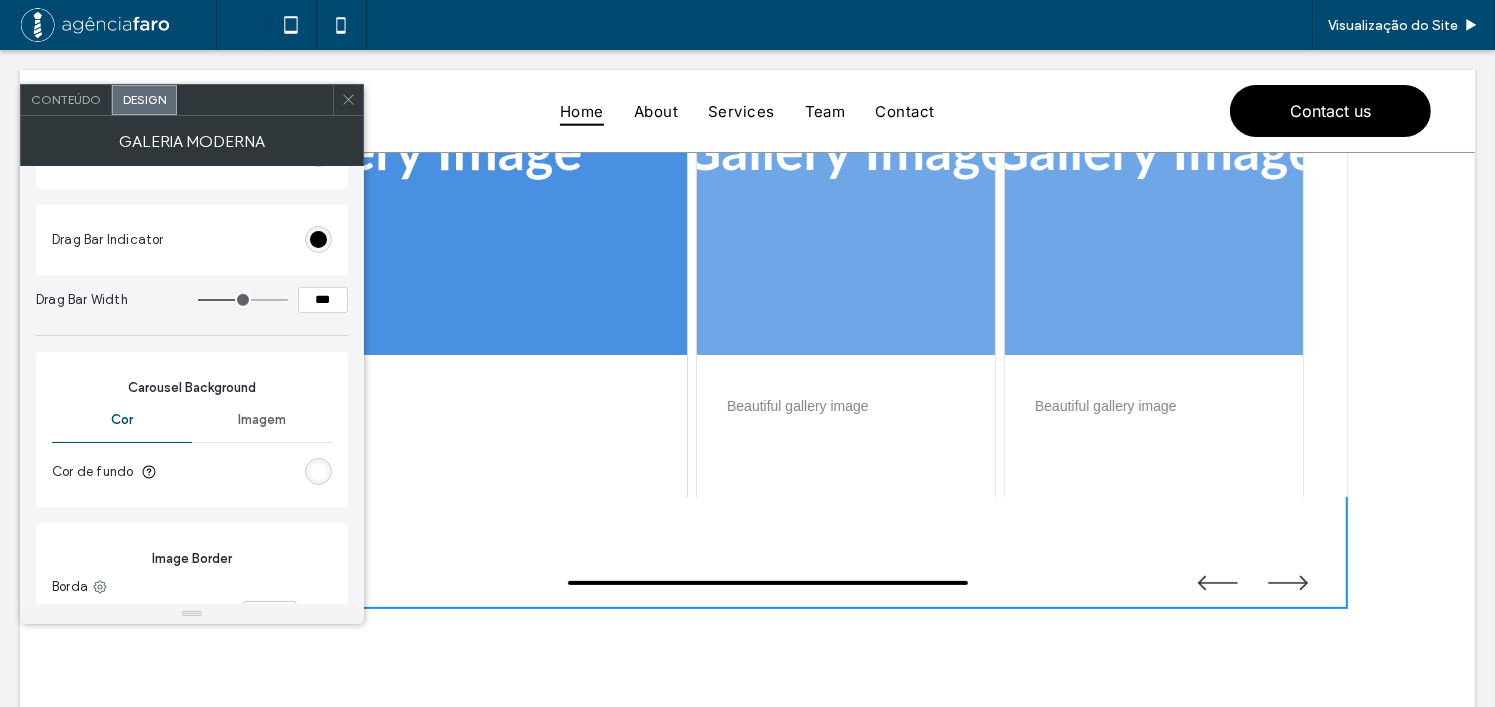 click at bounding box center [318, 471] 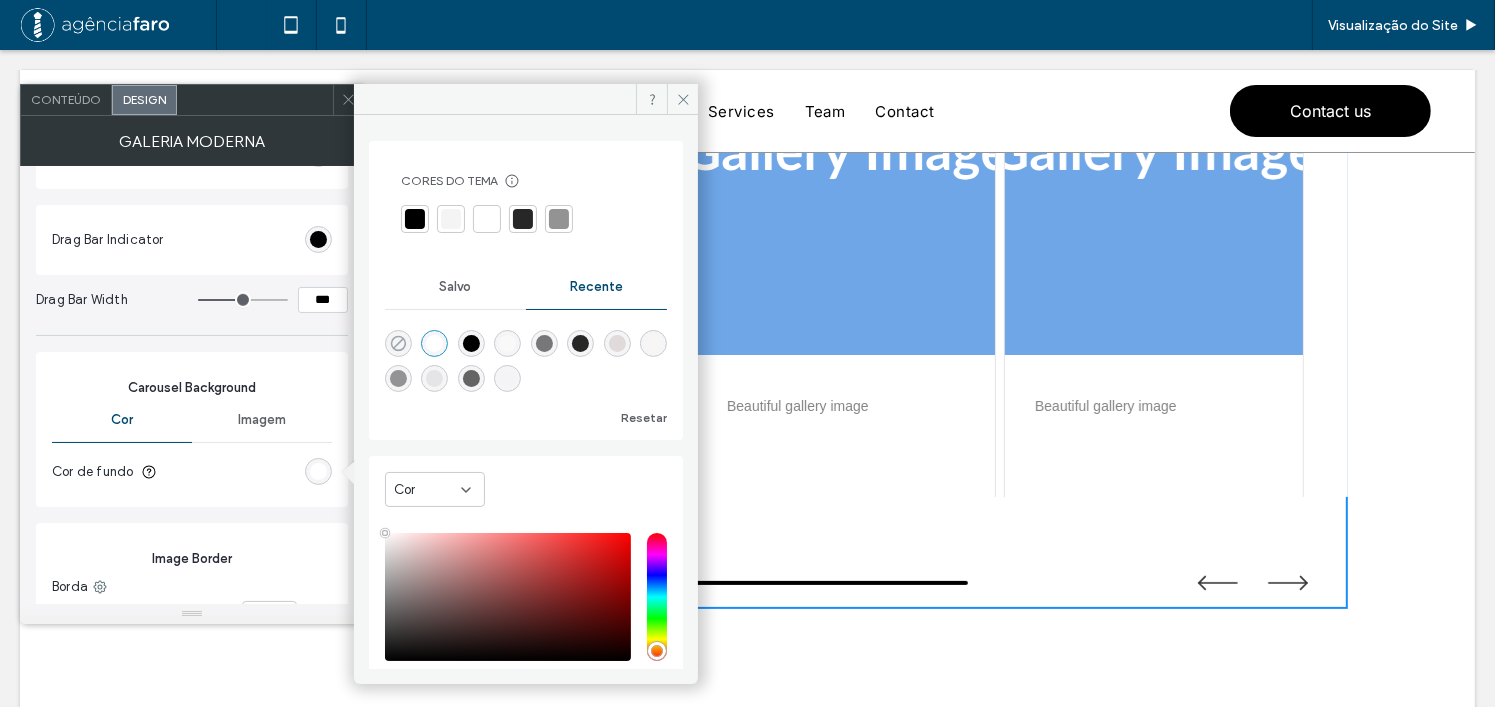 click 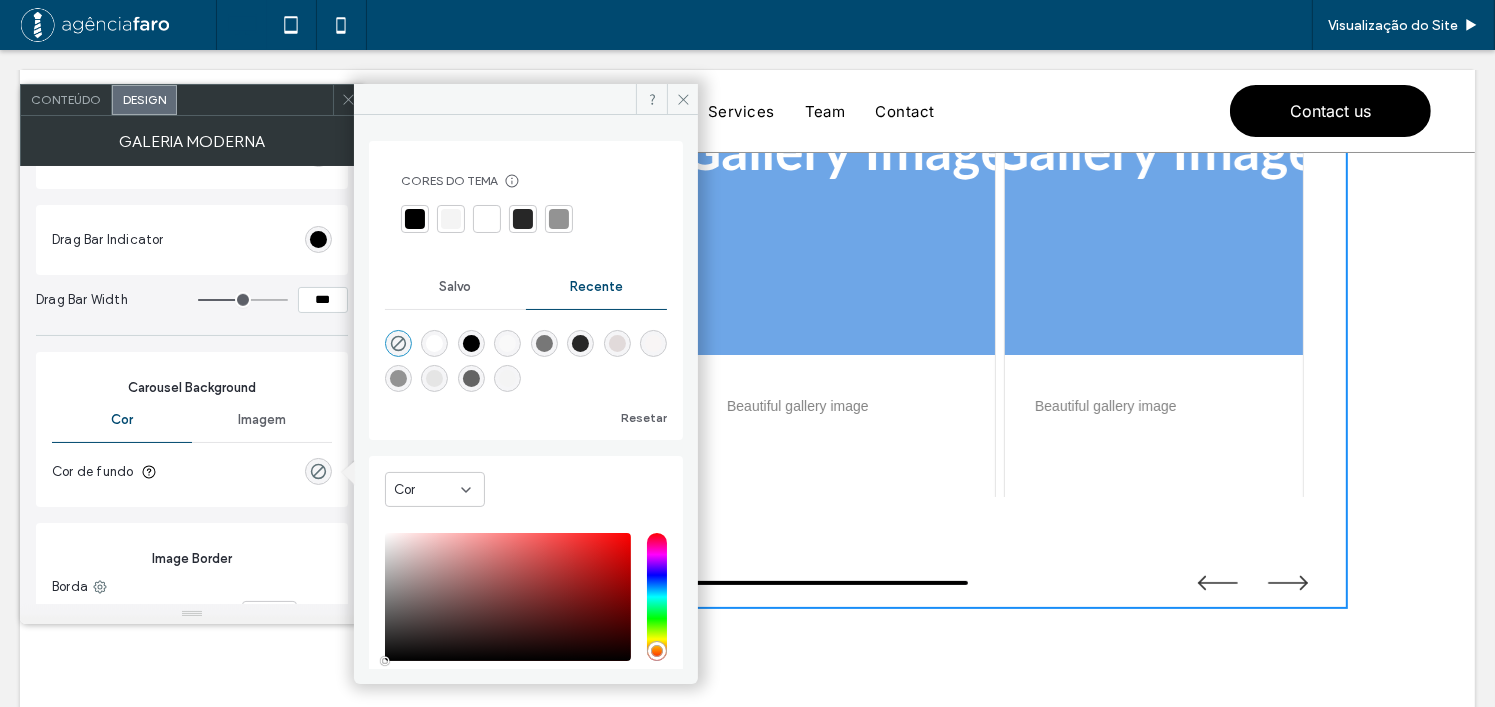 click on "Carousel Background Cor Imagem Cor de fundo" at bounding box center [192, 429] 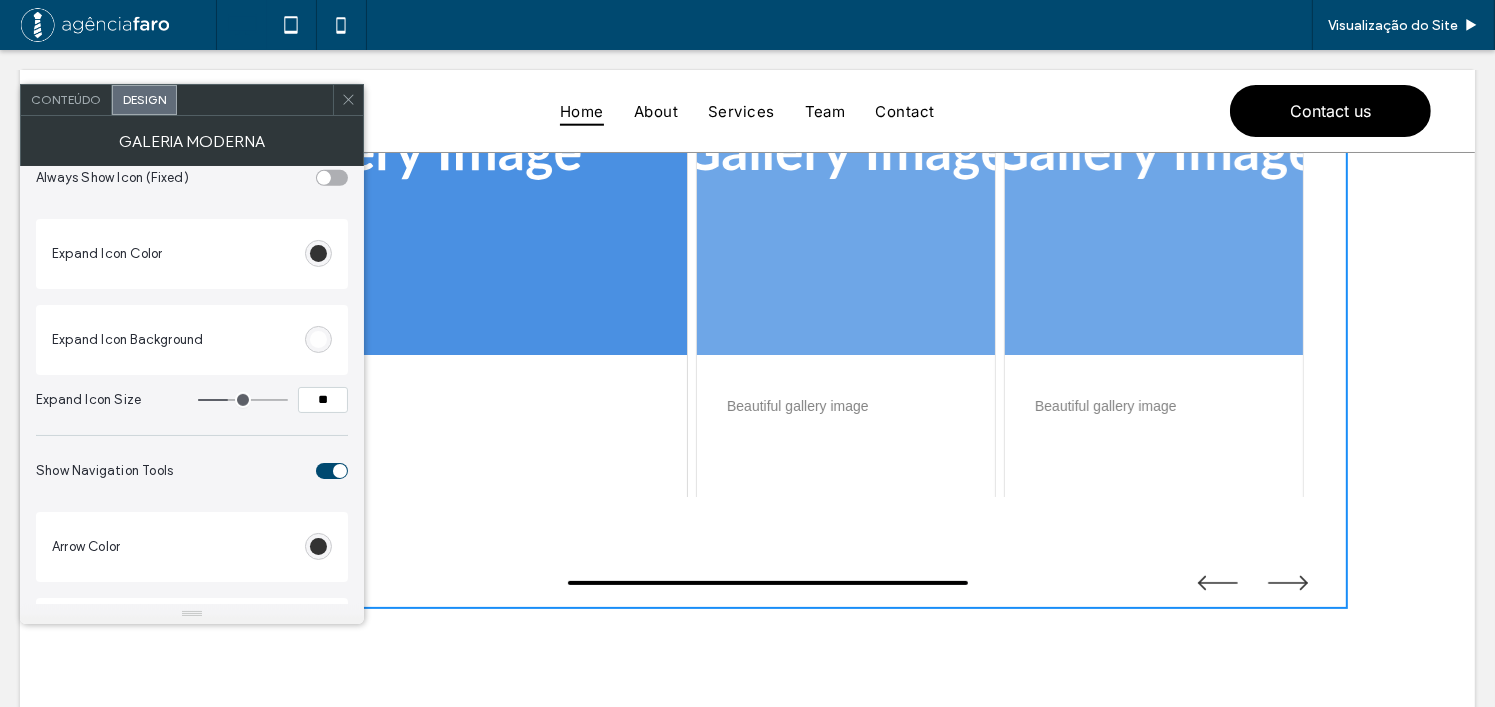 scroll, scrollTop: 974, scrollLeft: 0, axis: vertical 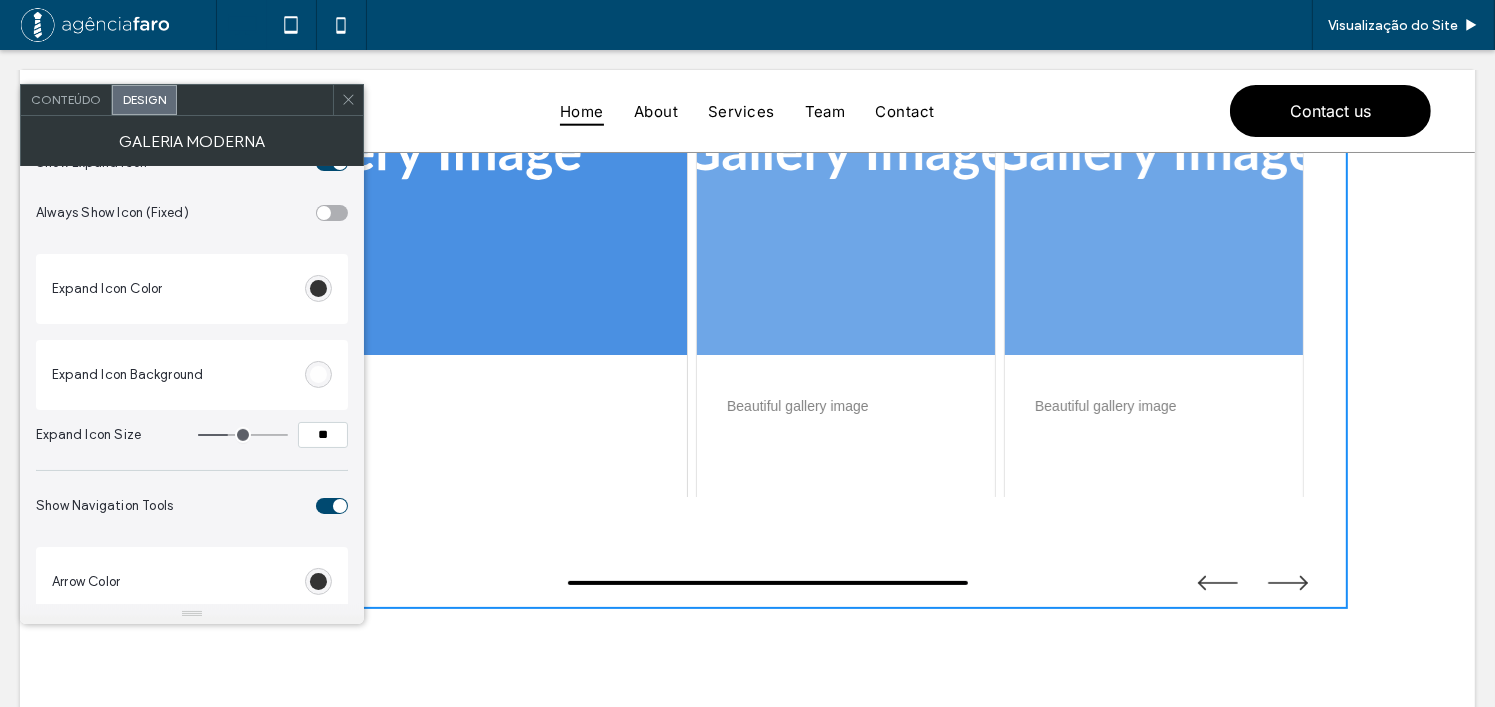 click at bounding box center (332, 506) 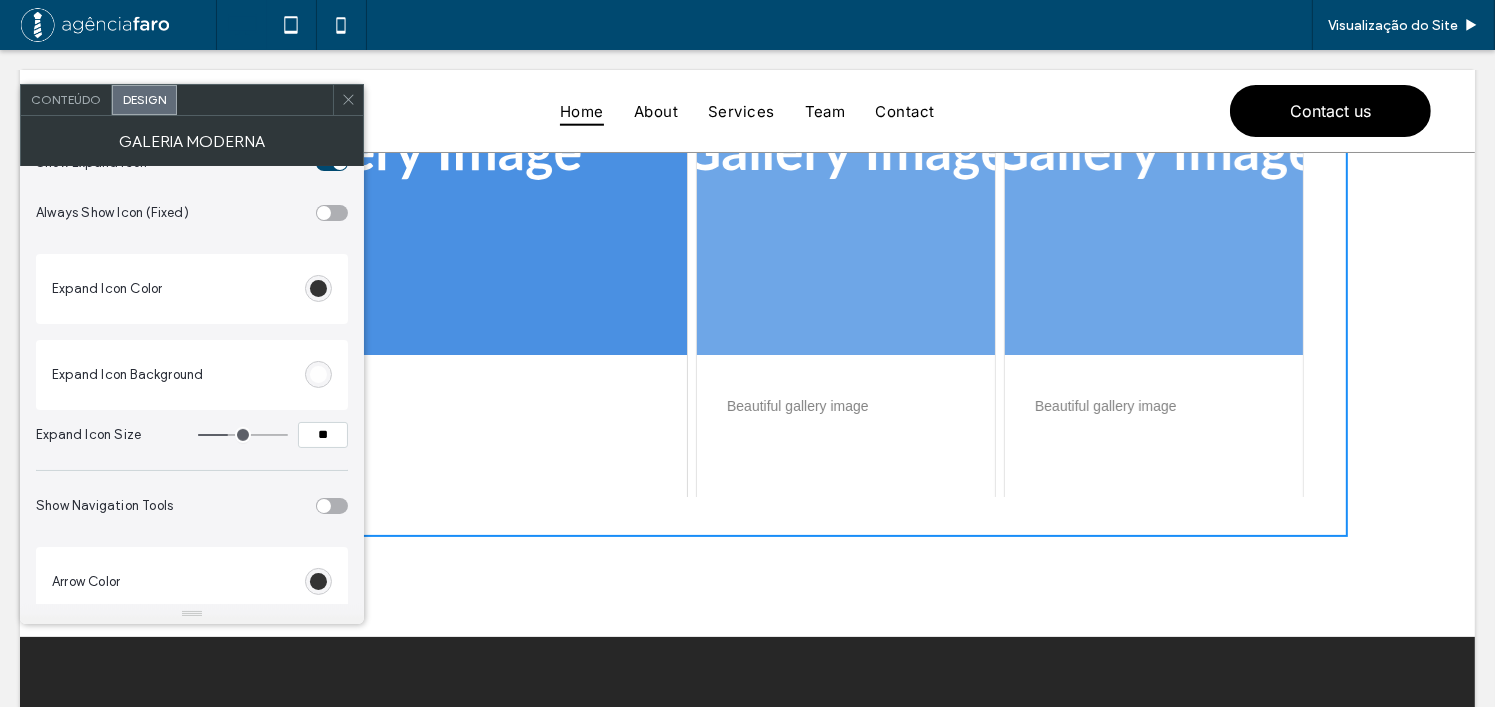 click at bounding box center [332, 506] 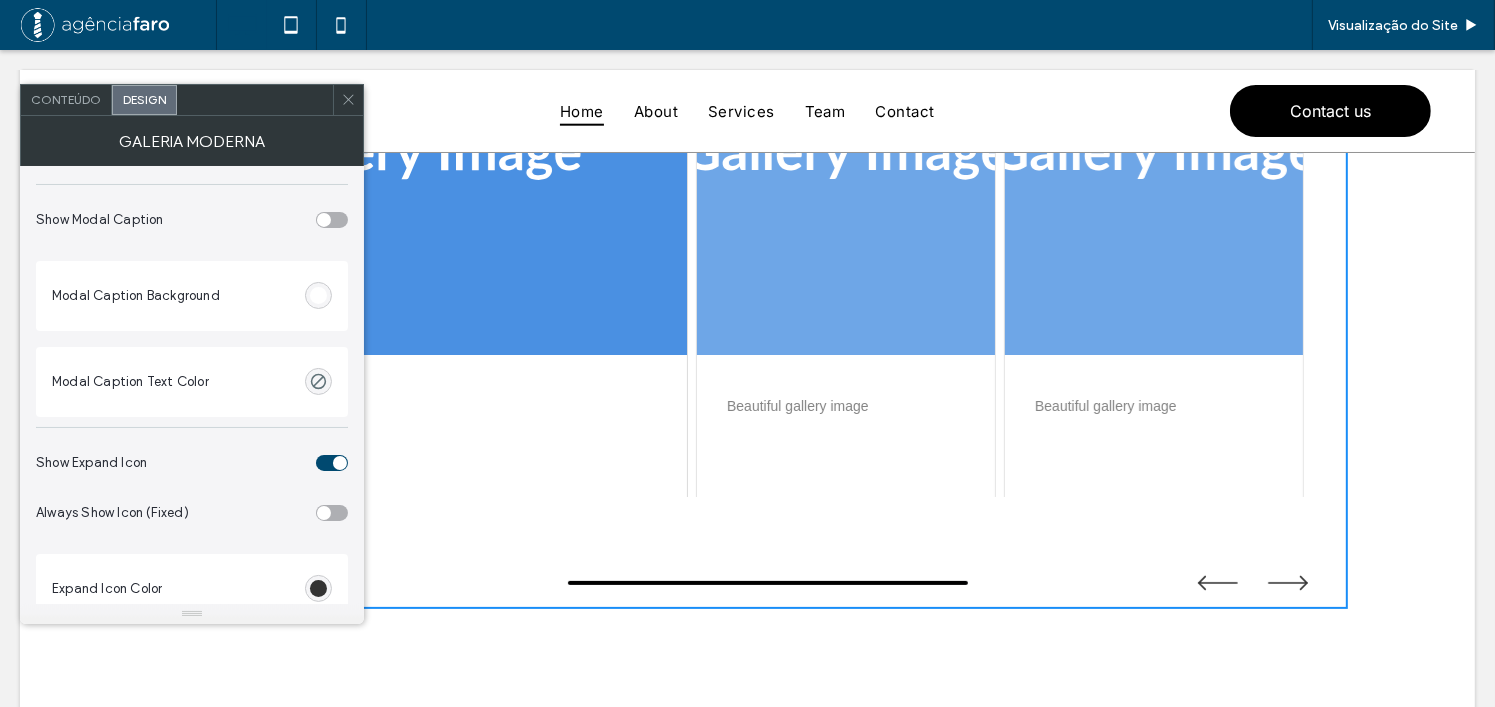 scroll, scrollTop: 574, scrollLeft: 0, axis: vertical 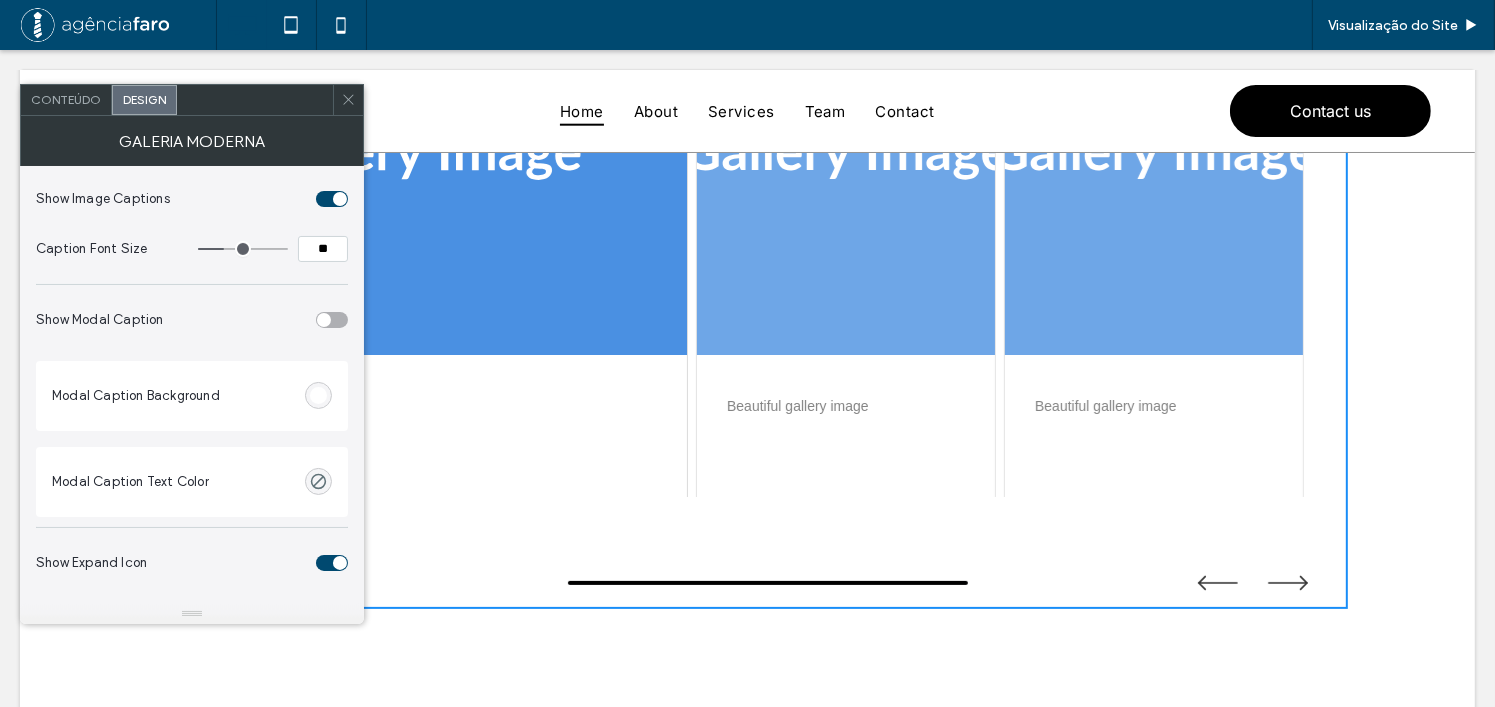 click at bounding box center [332, 320] 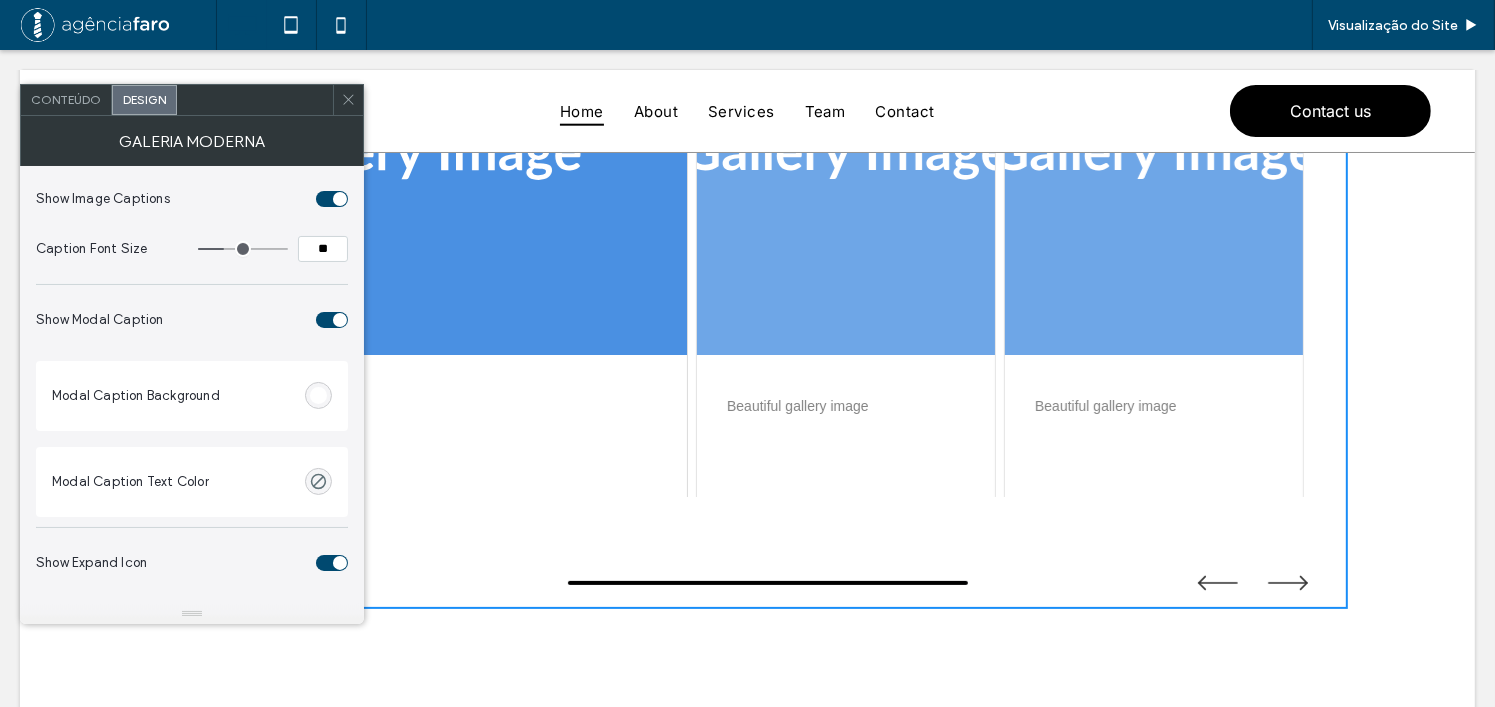 click at bounding box center [340, 320] 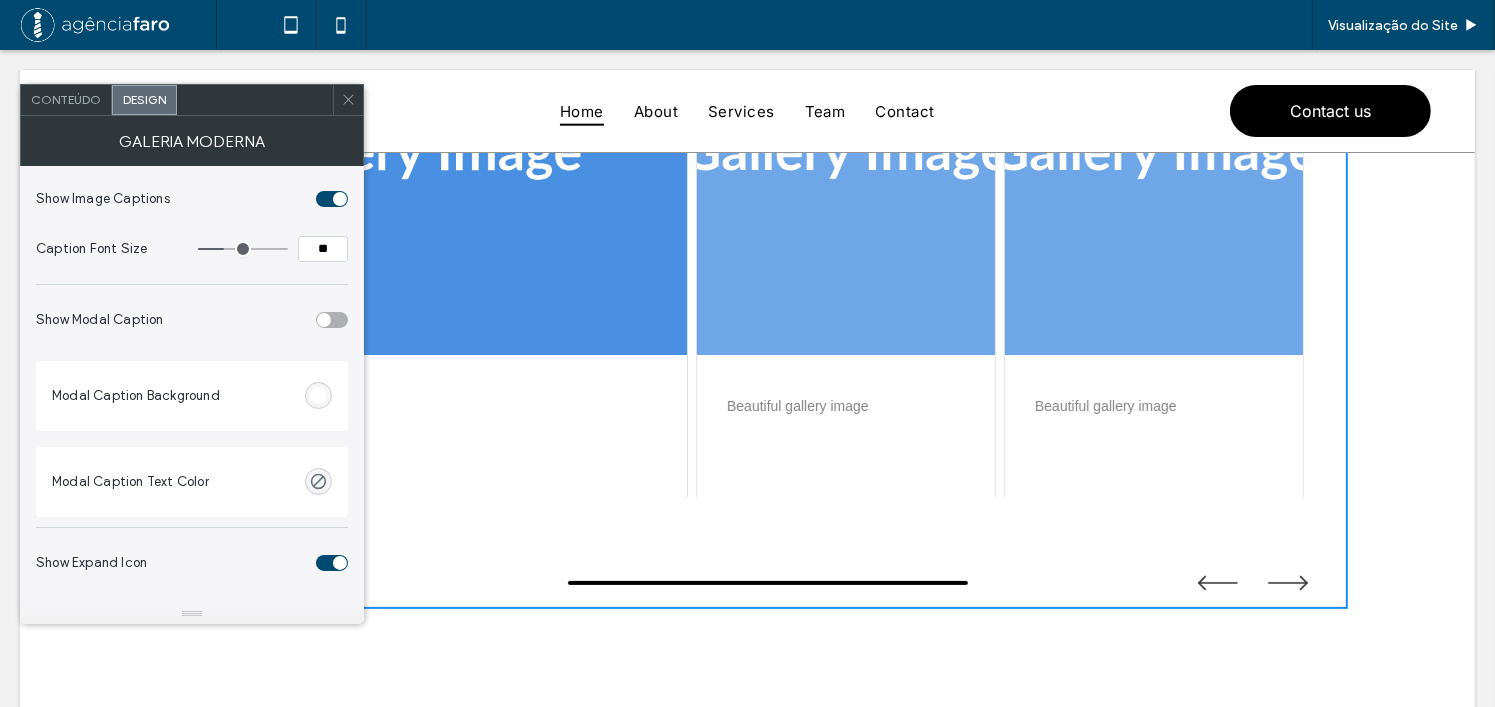 click at bounding box center (332, 320) 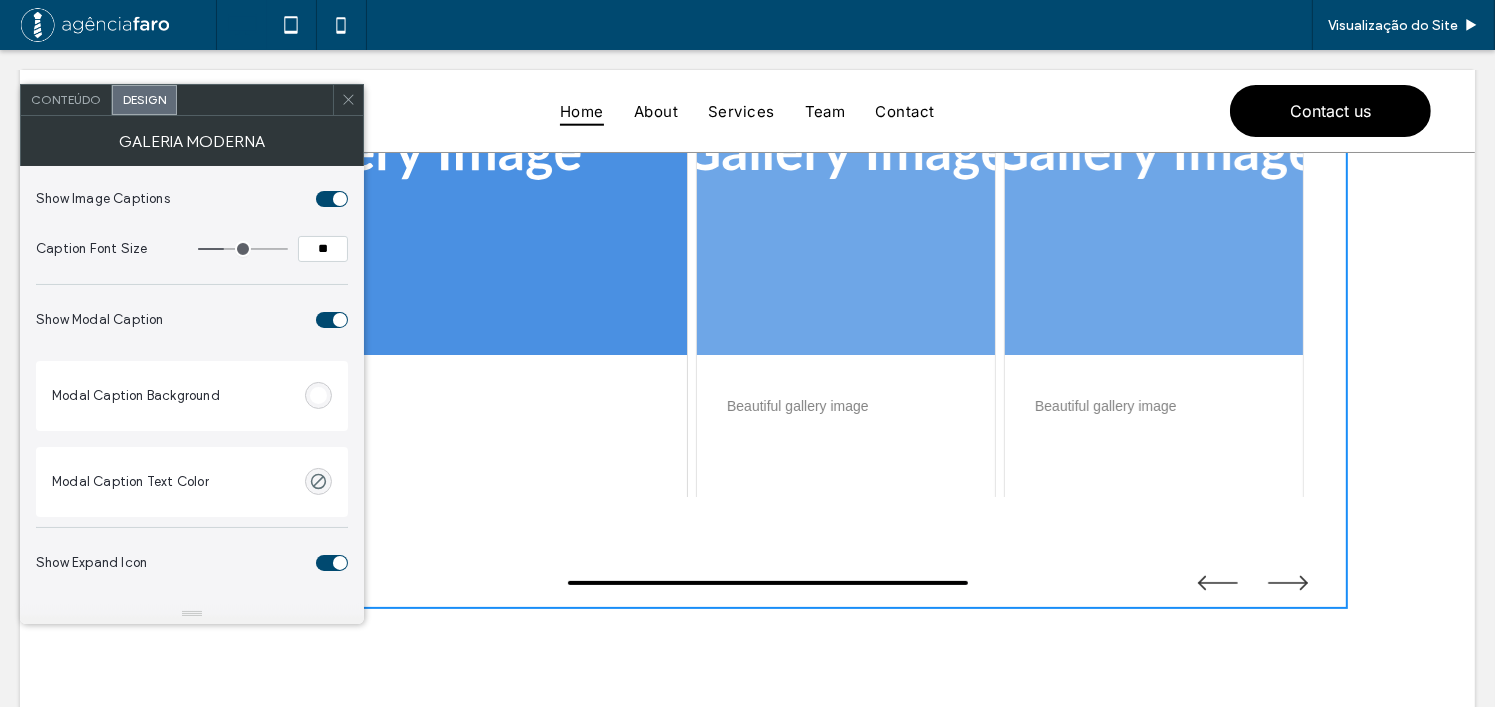 click at bounding box center (340, 320) 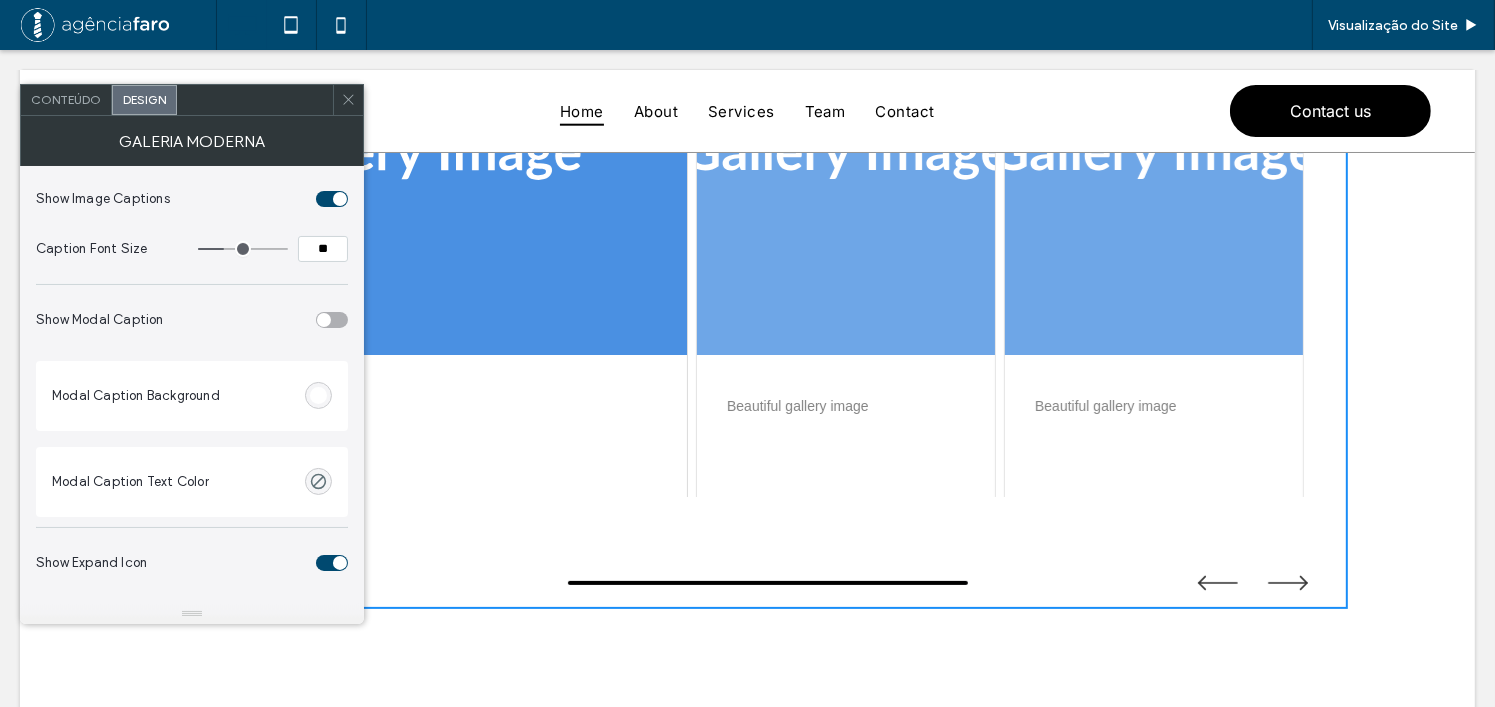click at bounding box center (332, 320) 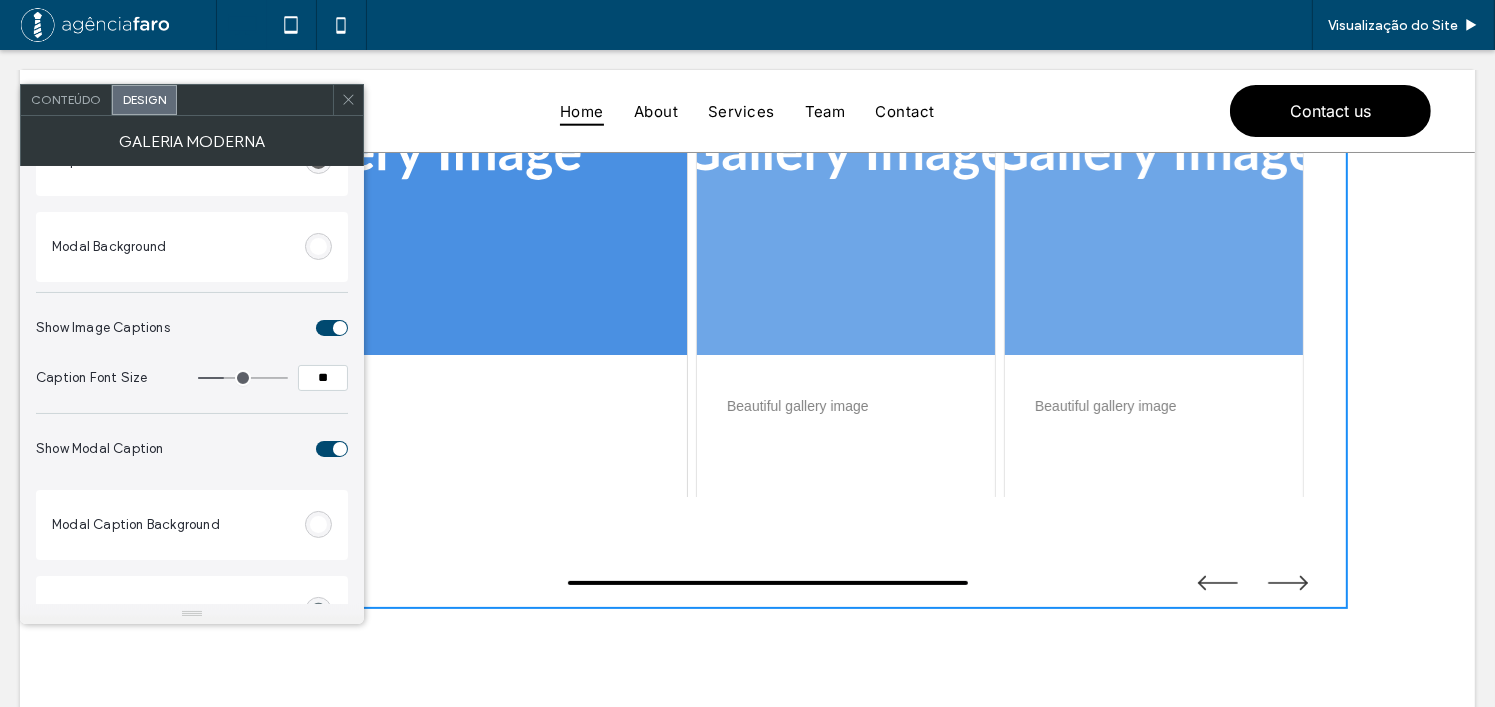 scroll, scrollTop: 374, scrollLeft: 0, axis: vertical 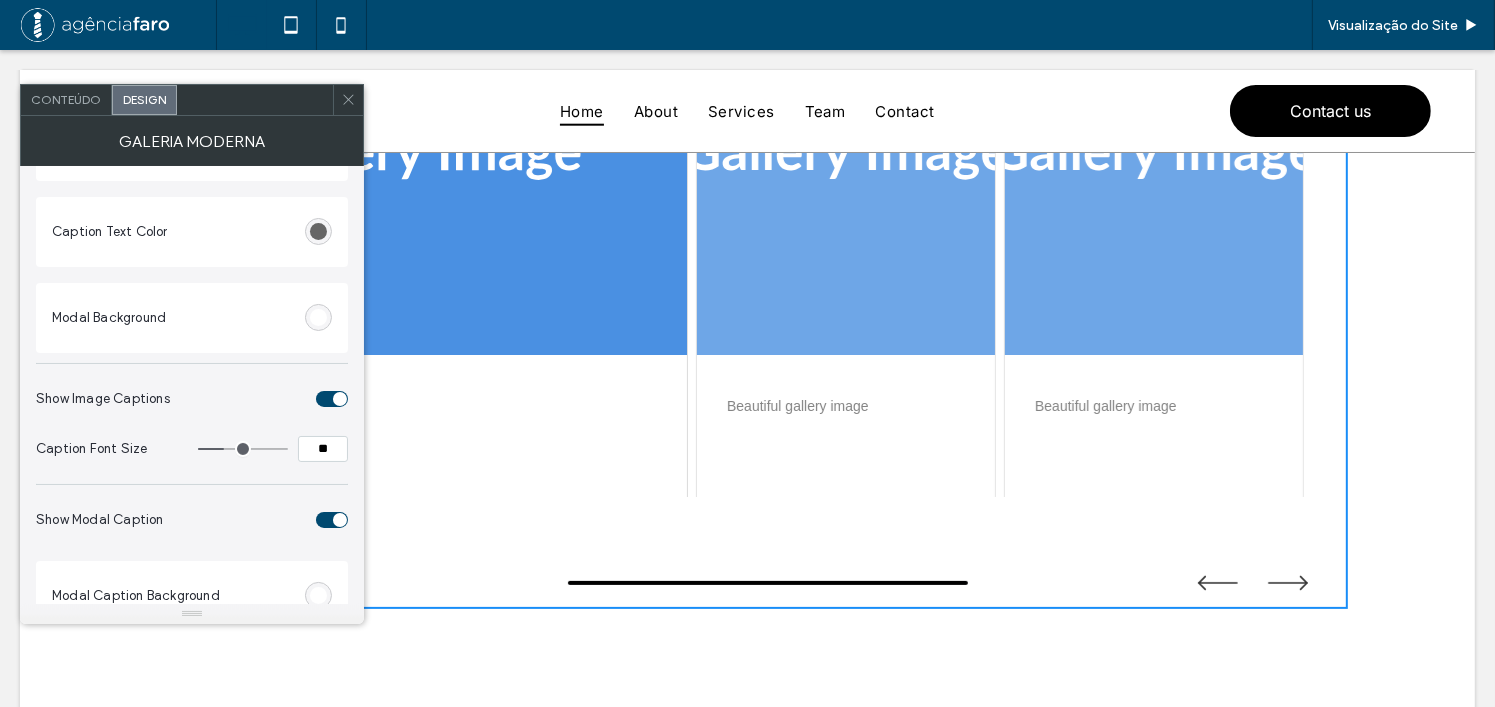 click at bounding box center [332, 399] 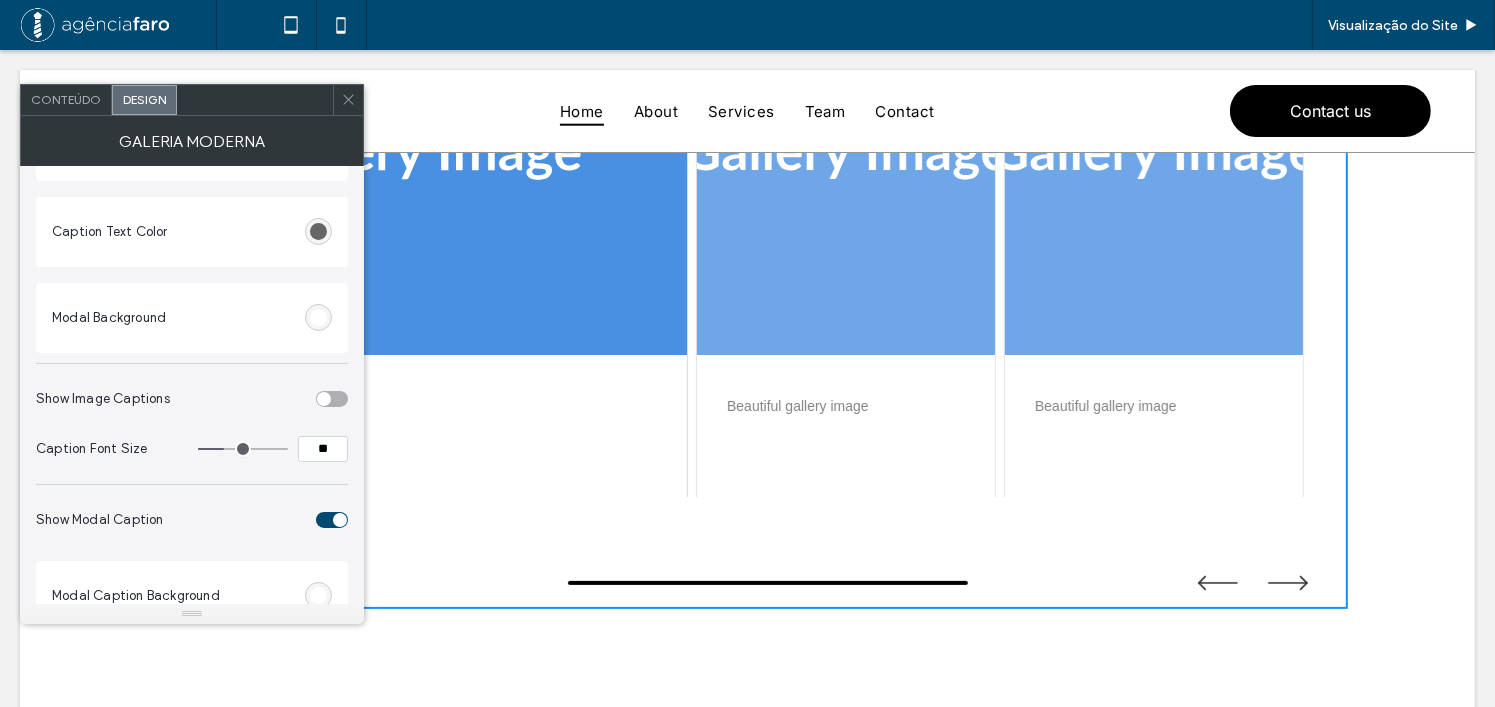 click at bounding box center [324, 399] 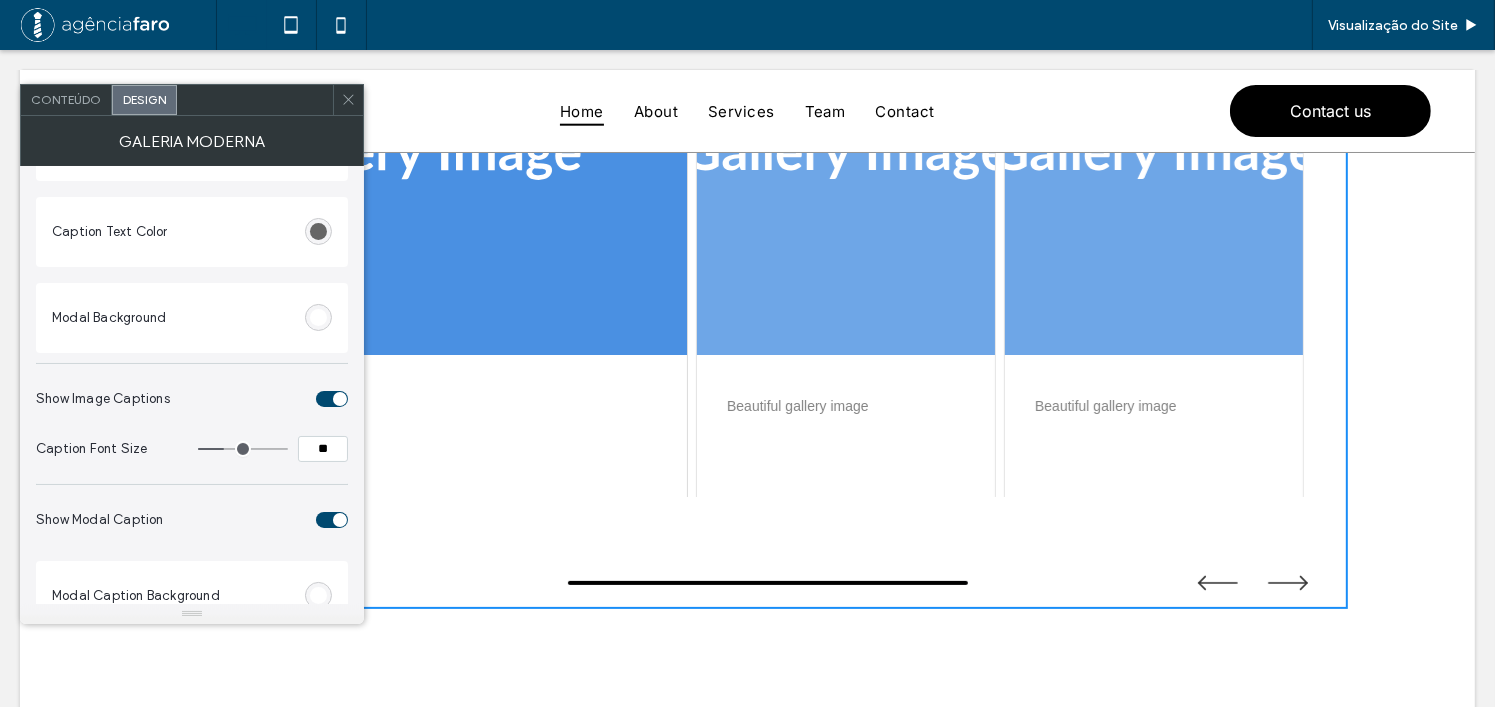 scroll, scrollTop: 174, scrollLeft: 0, axis: vertical 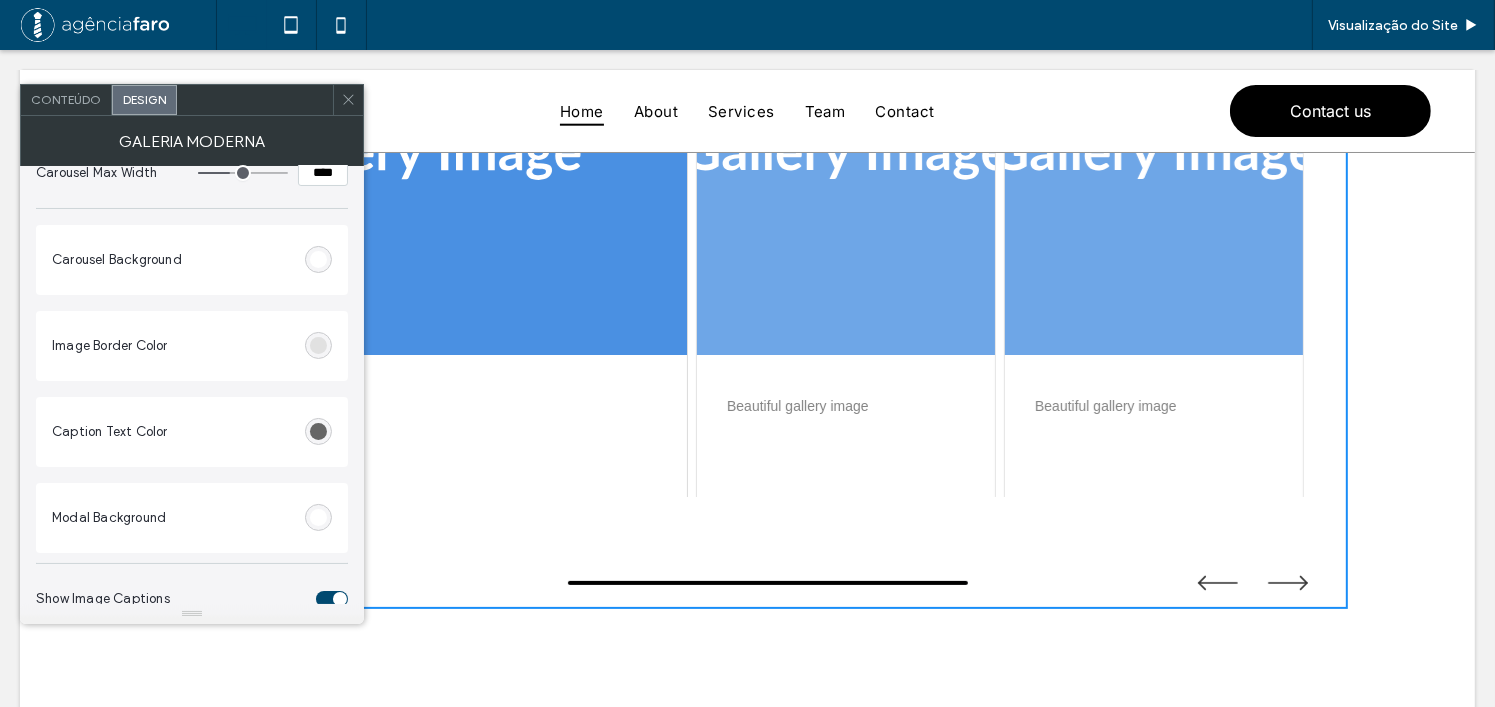click at bounding box center (318, 345) 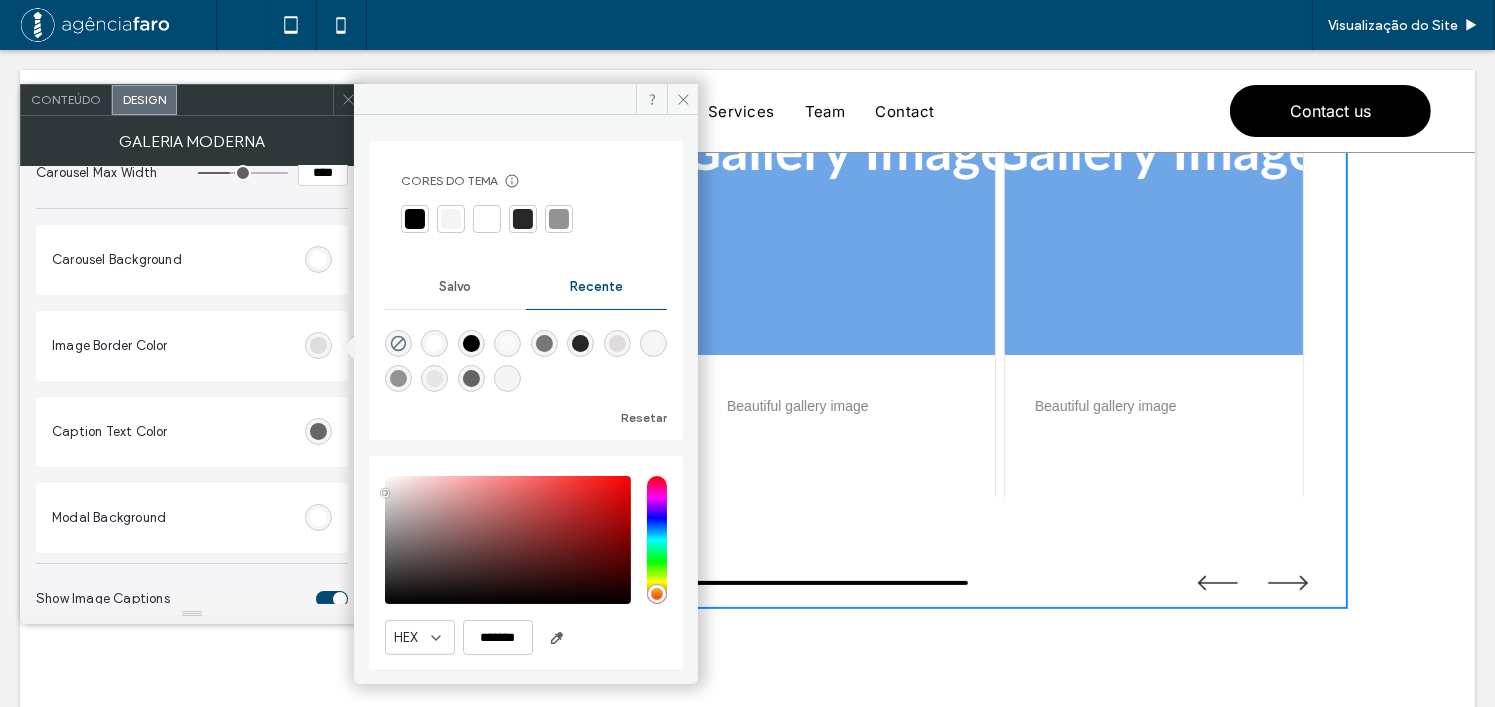 click at bounding box center [434, 343] 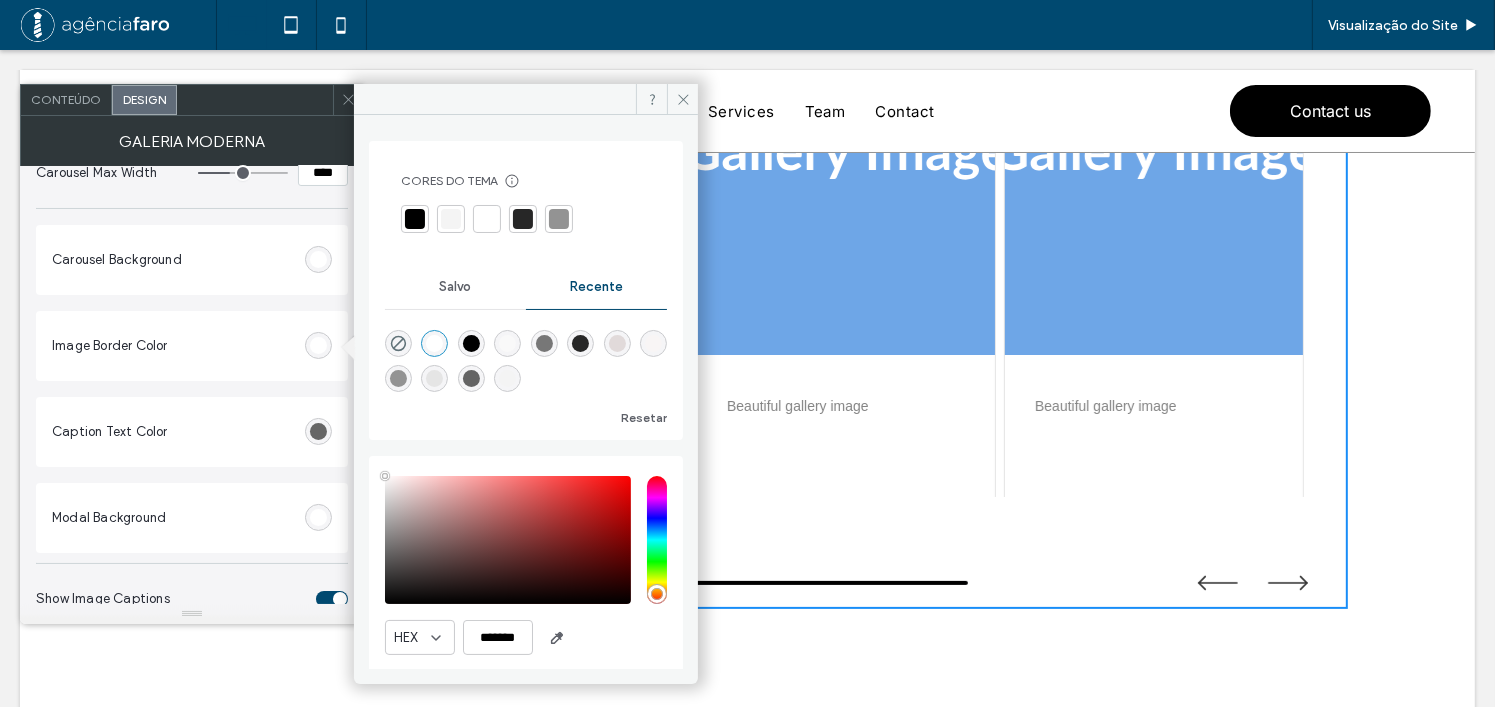 type on "*******" 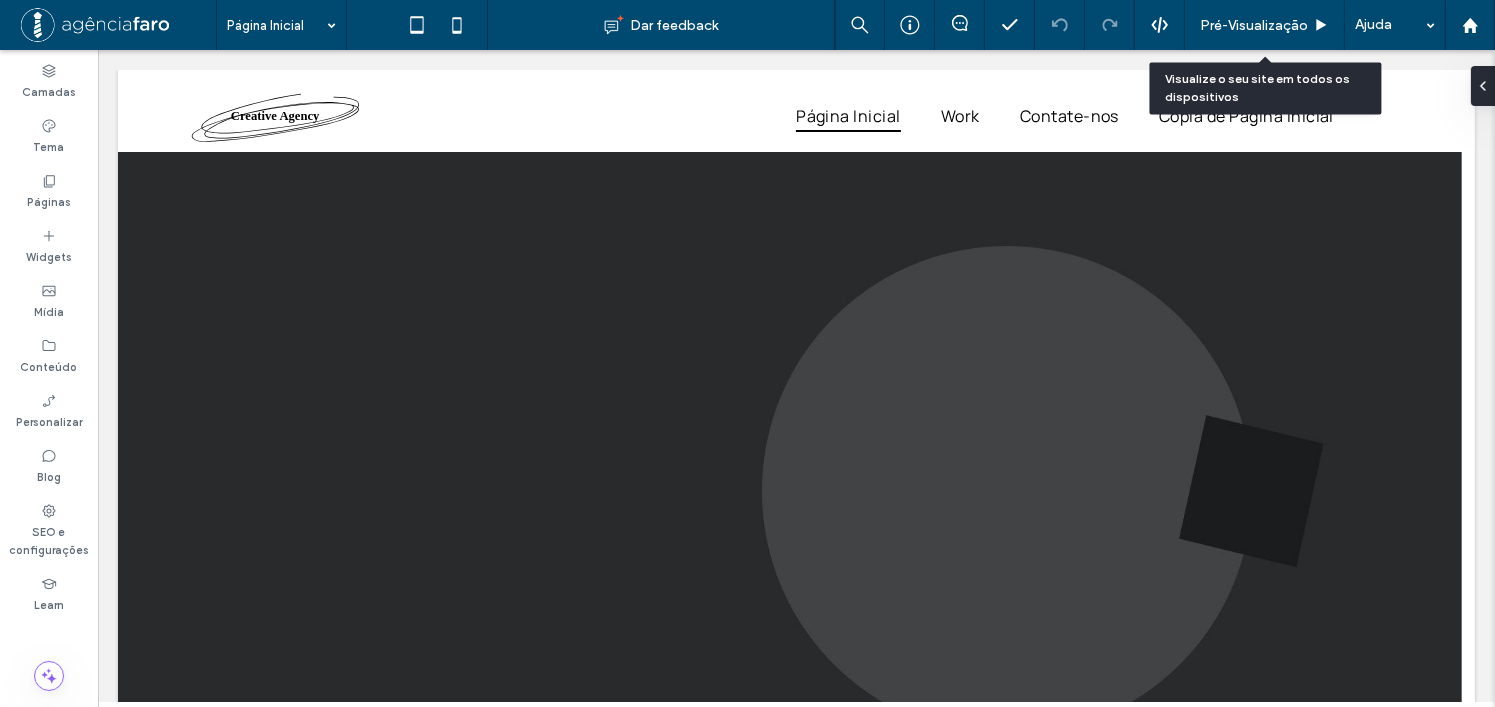 scroll, scrollTop: 0, scrollLeft: 0, axis: both 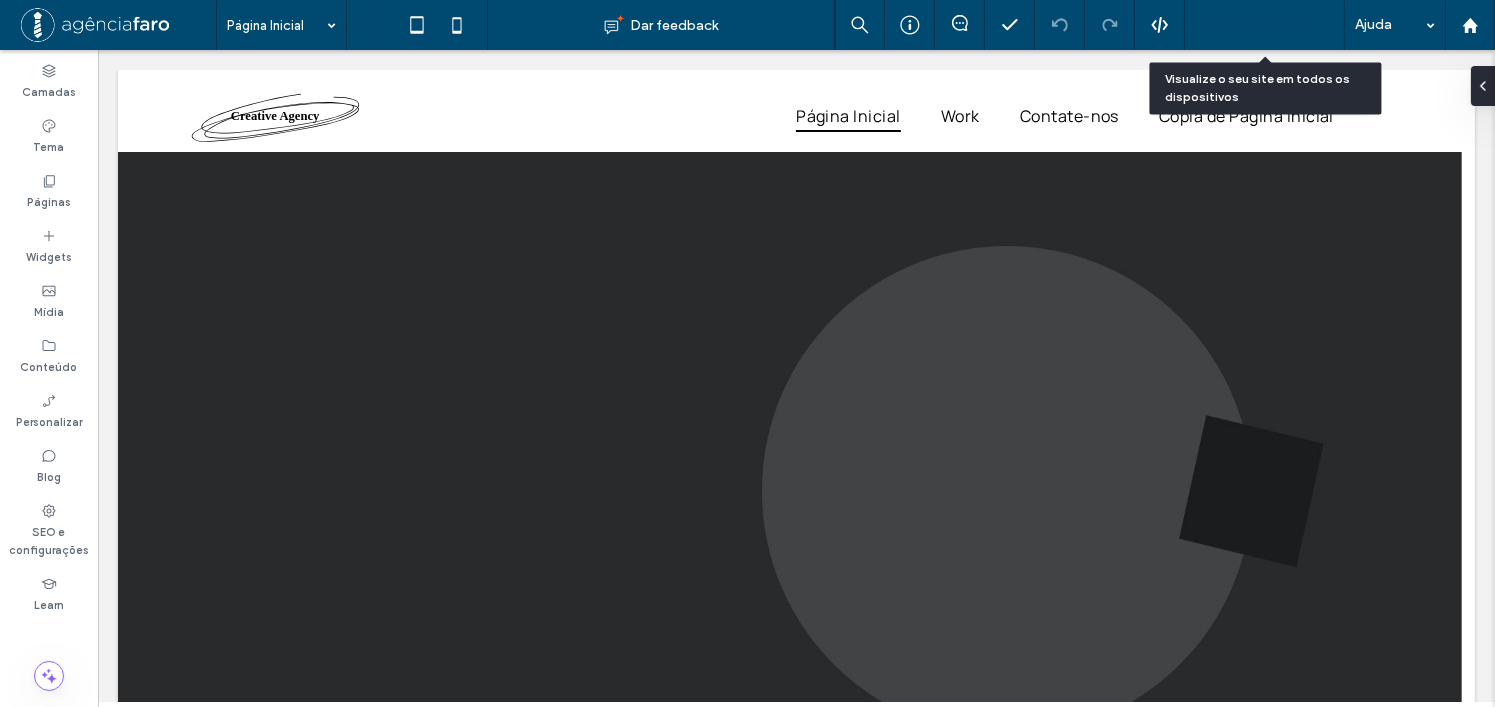 click on "Pré-Visualizaçāo" at bounding box center [1254, 25] 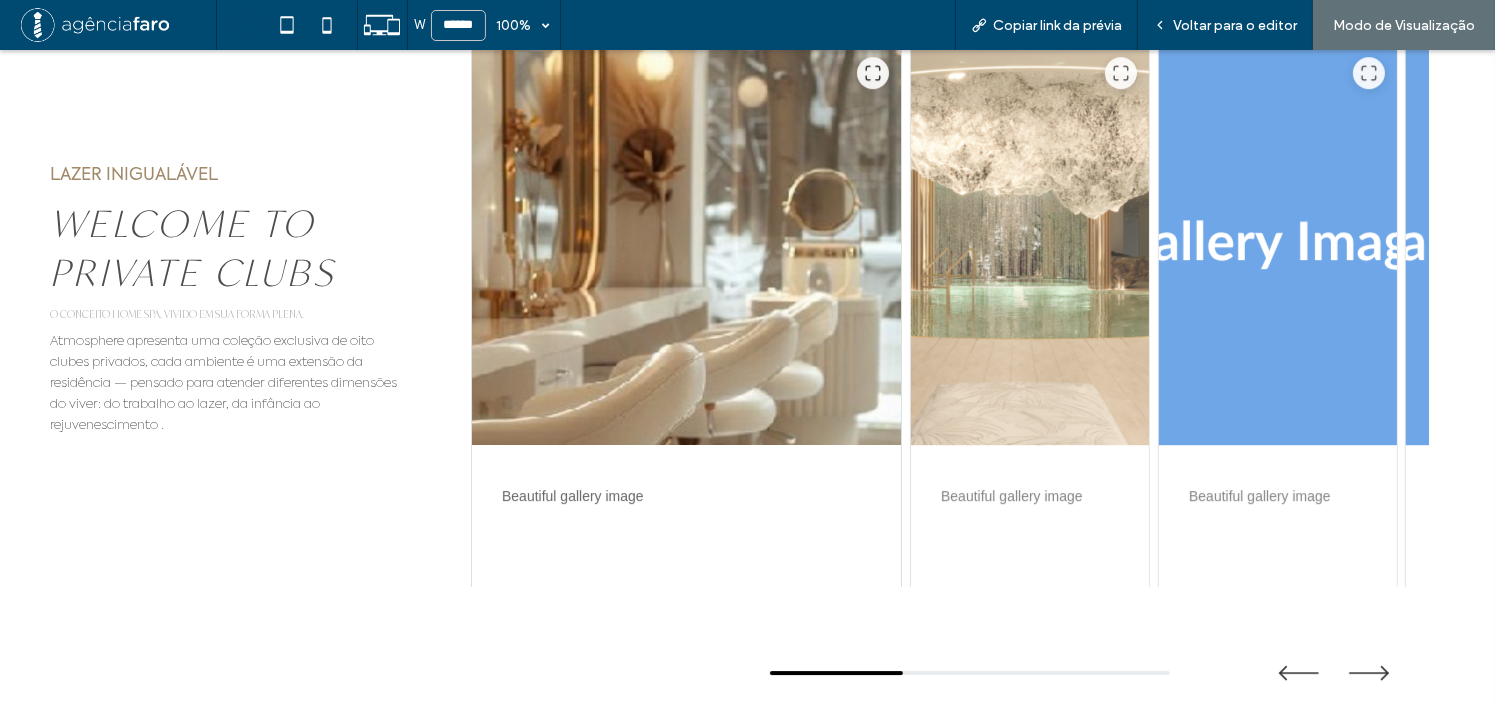 scroll, scrollTop: 6200, scrollLeft: 0, axis: vertical 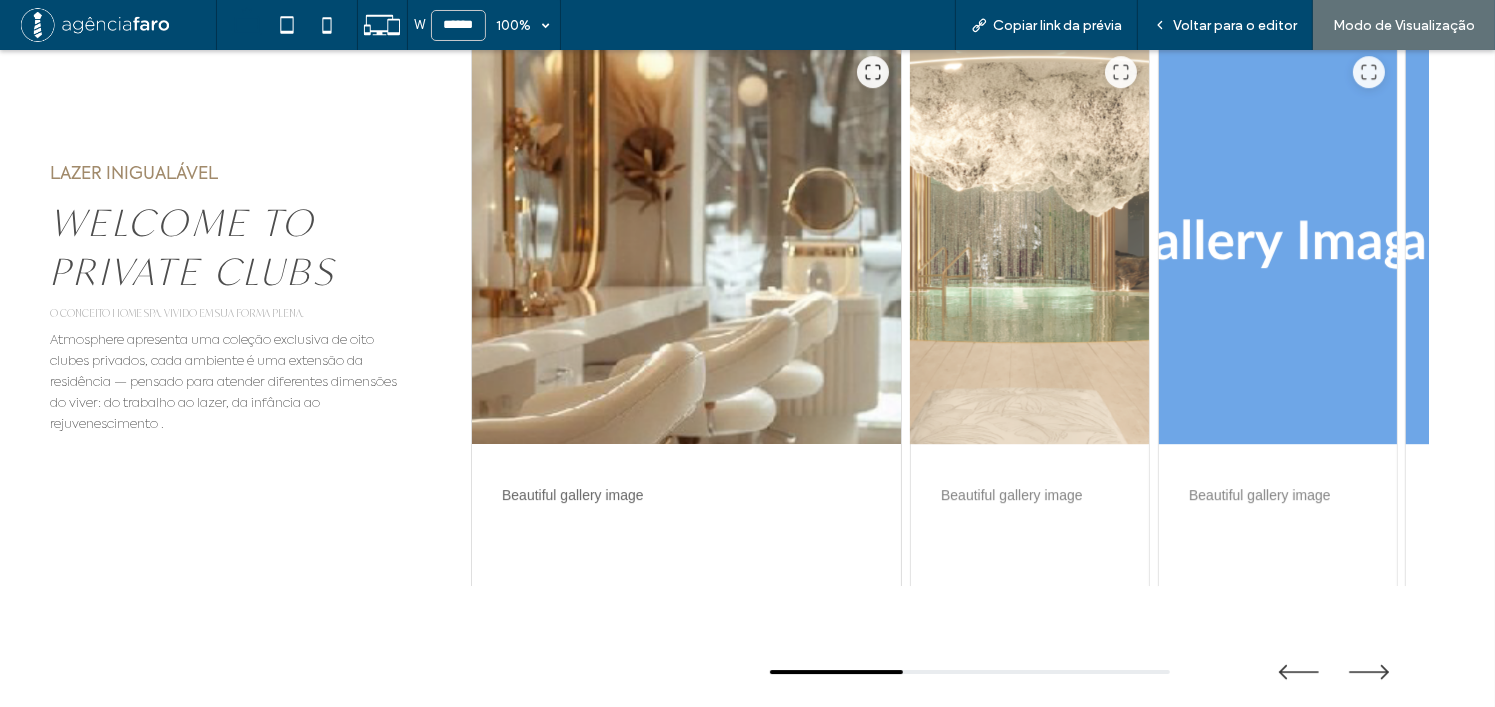 click at bounding box center [1030, 244] 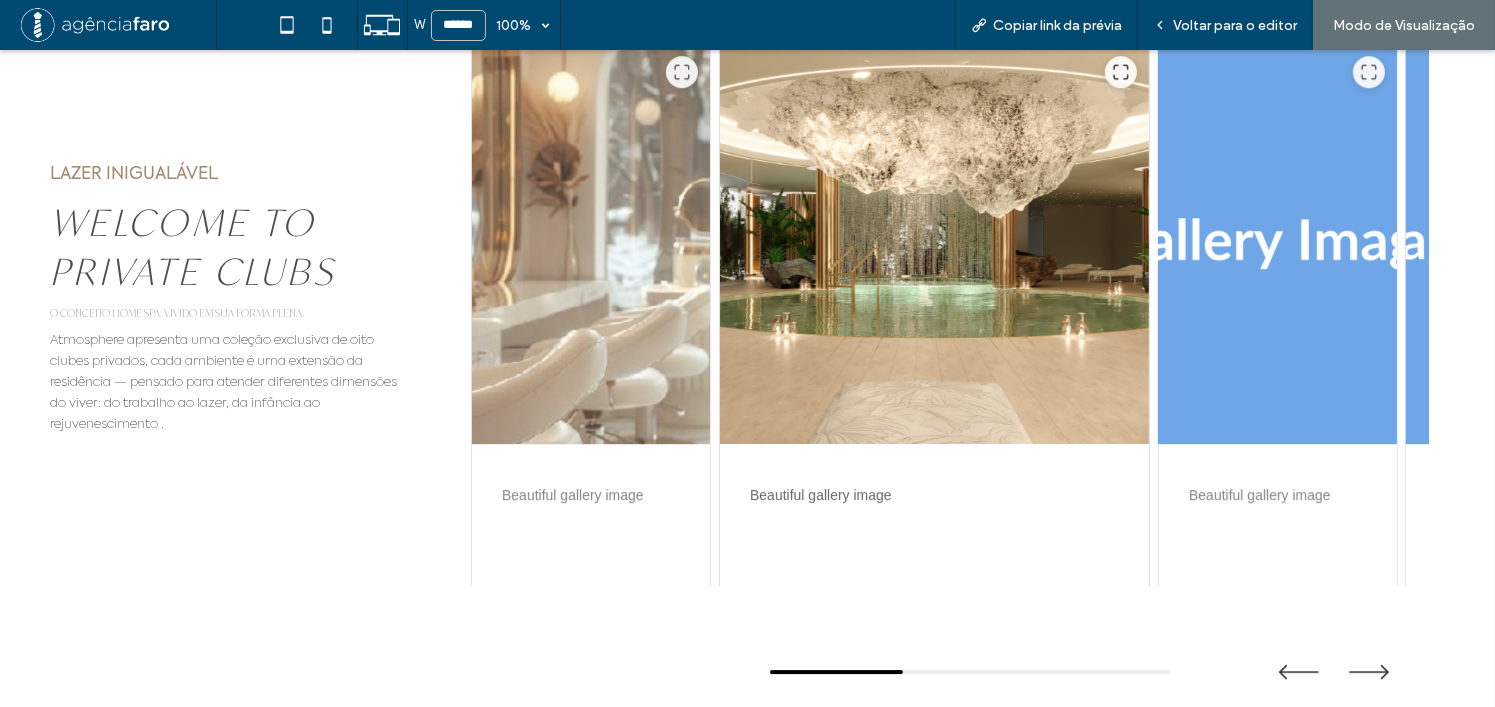click at bounding box center [1277, 244] 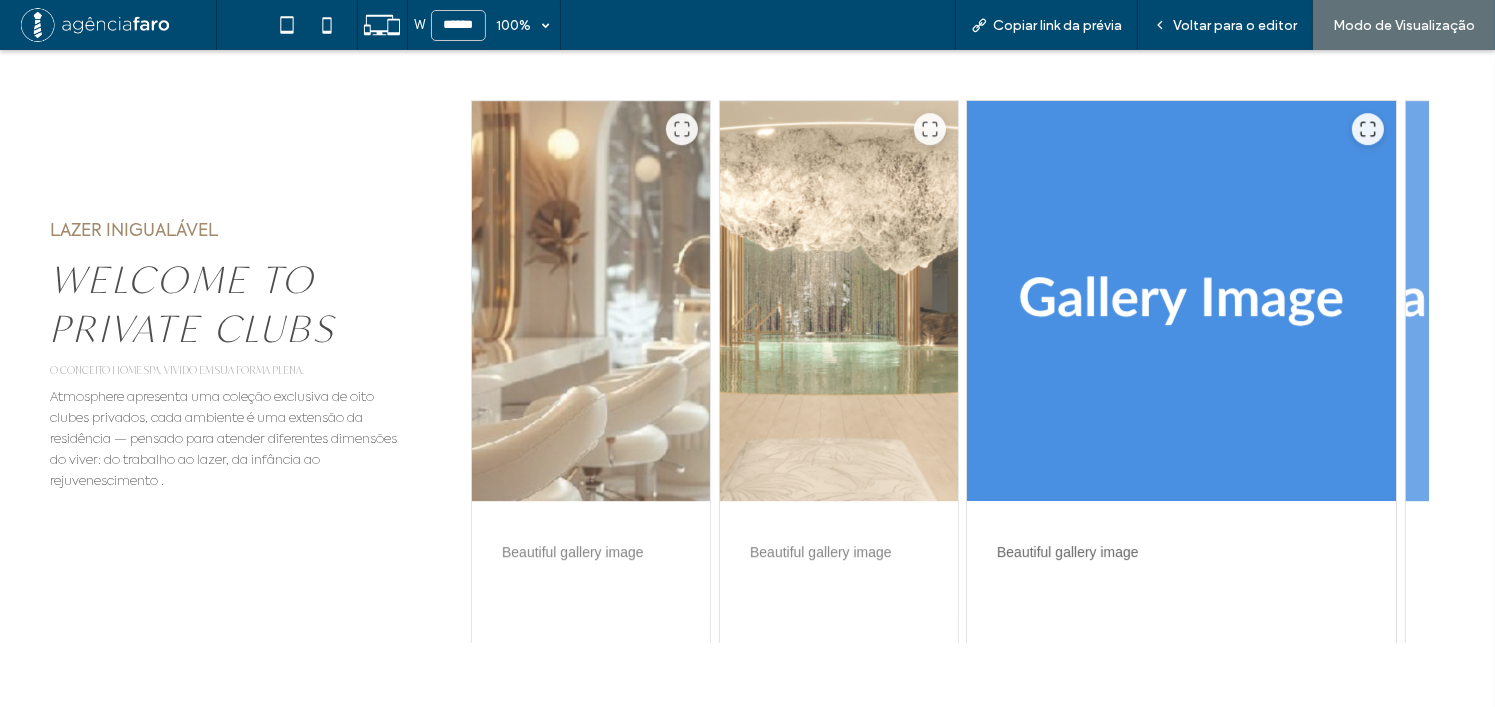 scroll, scrollTop: 6100, scrollLeft: 0, axis: vertical 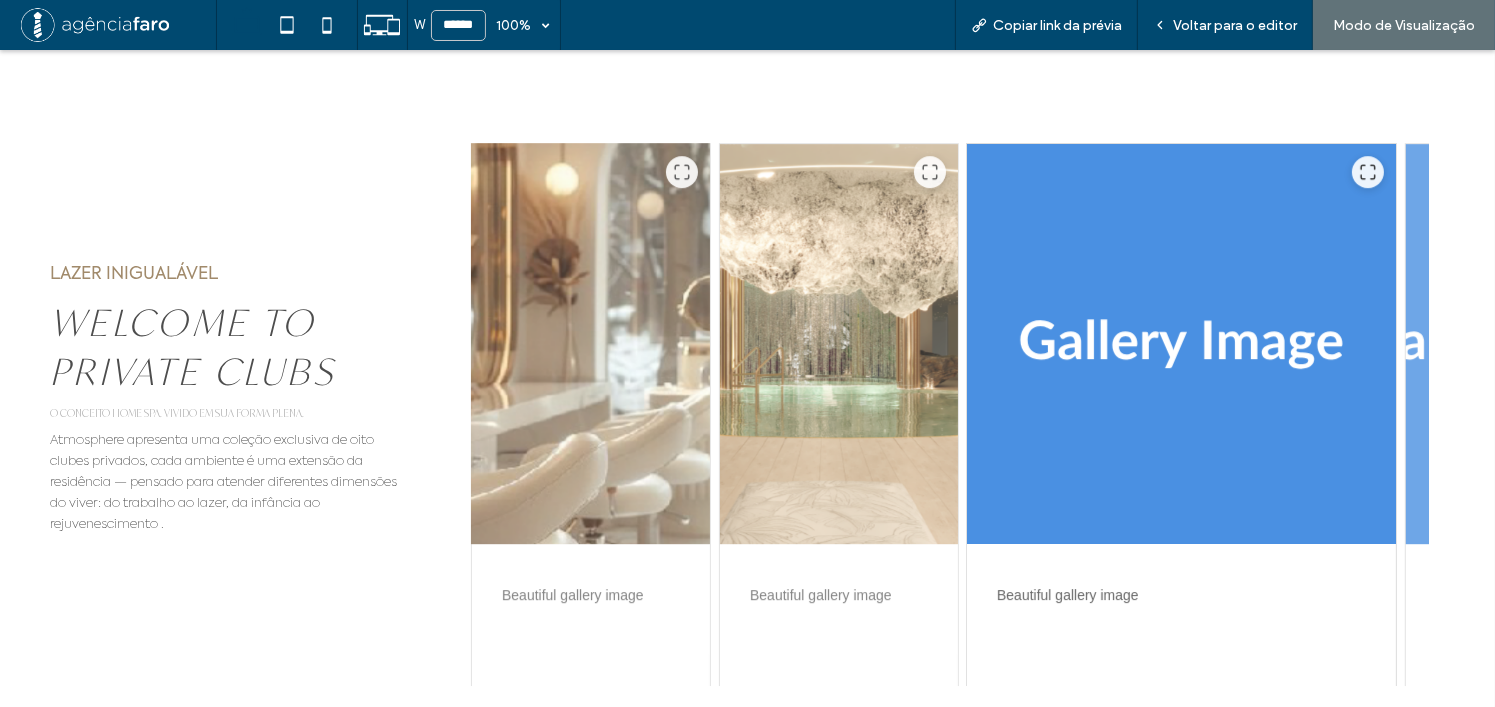 click at bounding box center (591, 344) 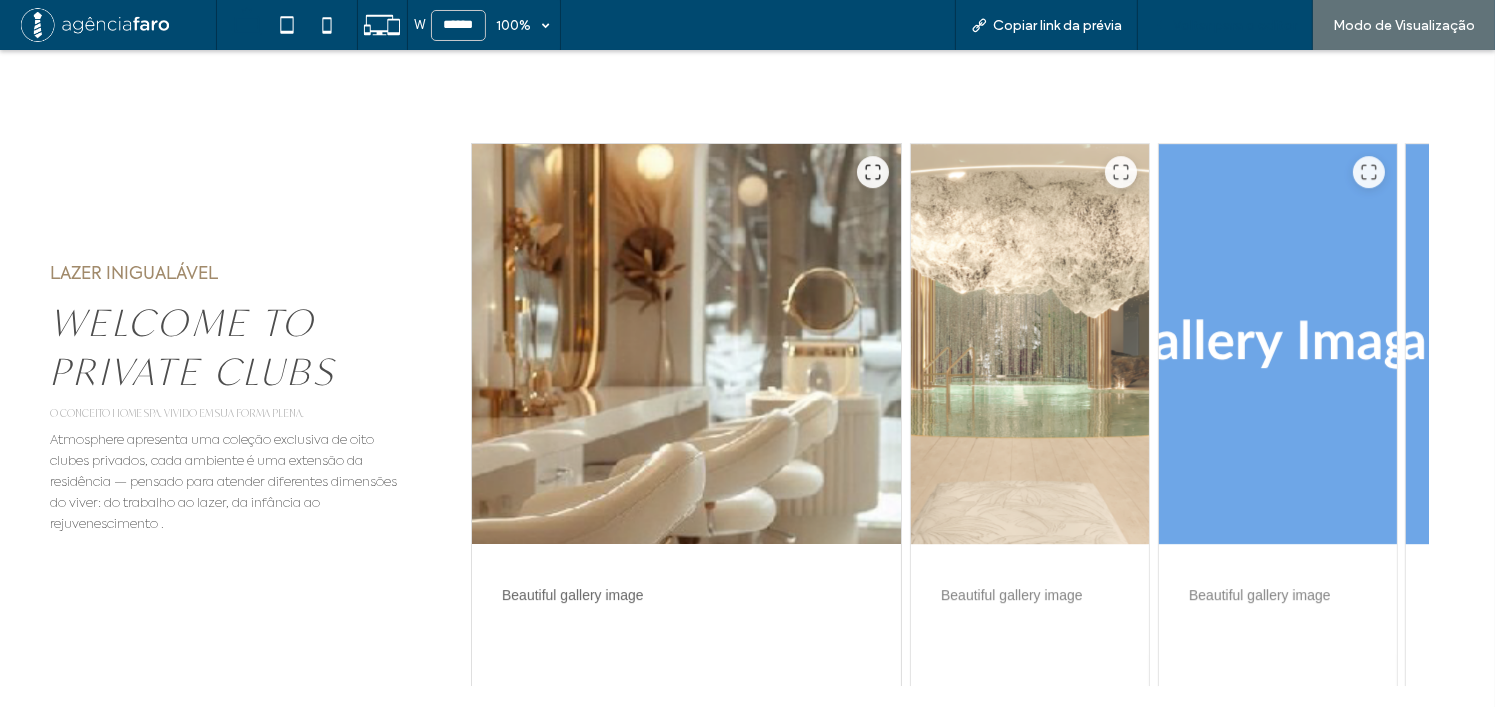 click on "Voltar para o editor" at bounding box center [1235, 25] 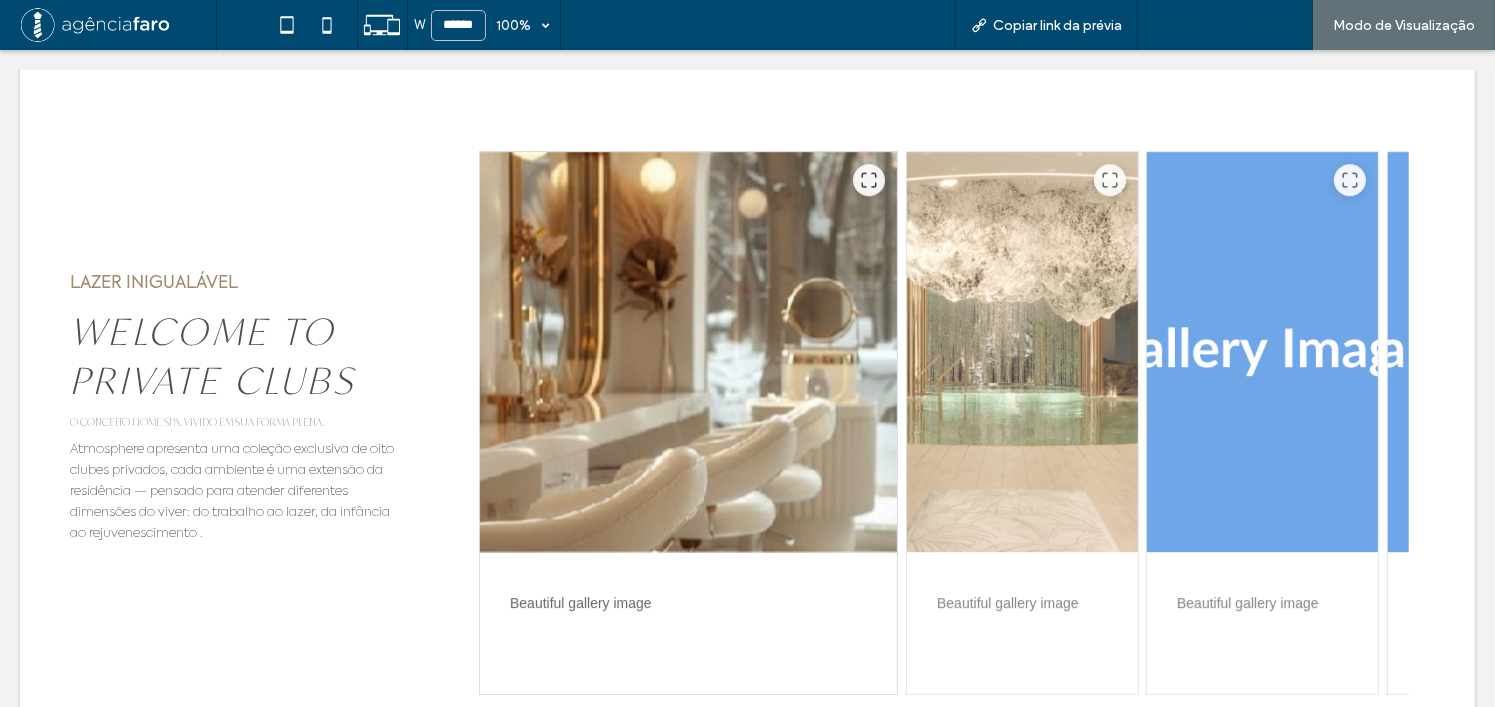 scroll, scrollTop: 6072, scrollLeft: 0, axis: vertical 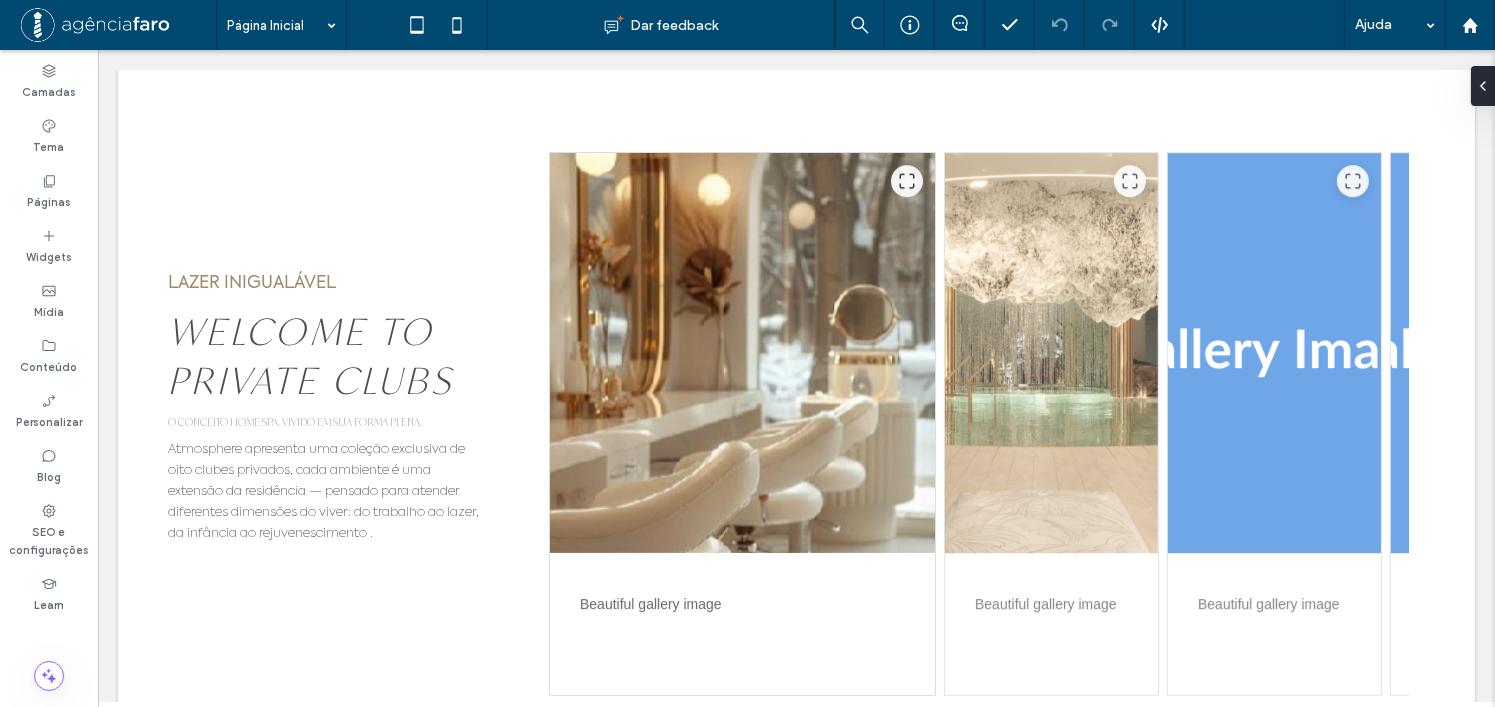 drag, startPoint x: 458, startPoint y: 21, endPoint x: 1240, endPoint y: 47, distance: 782.4321 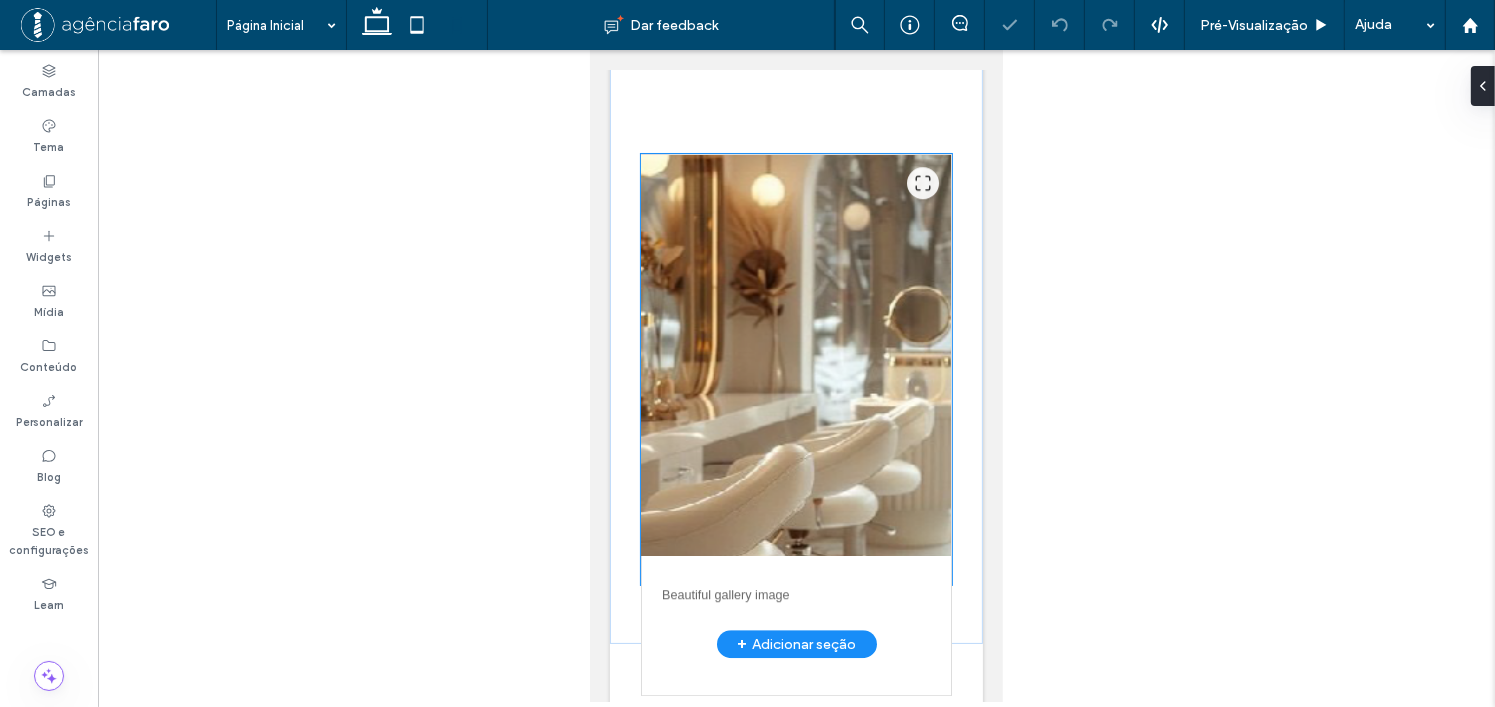 scroll, scrollTop: 5620, scrollLeft: 0, axis: vertical 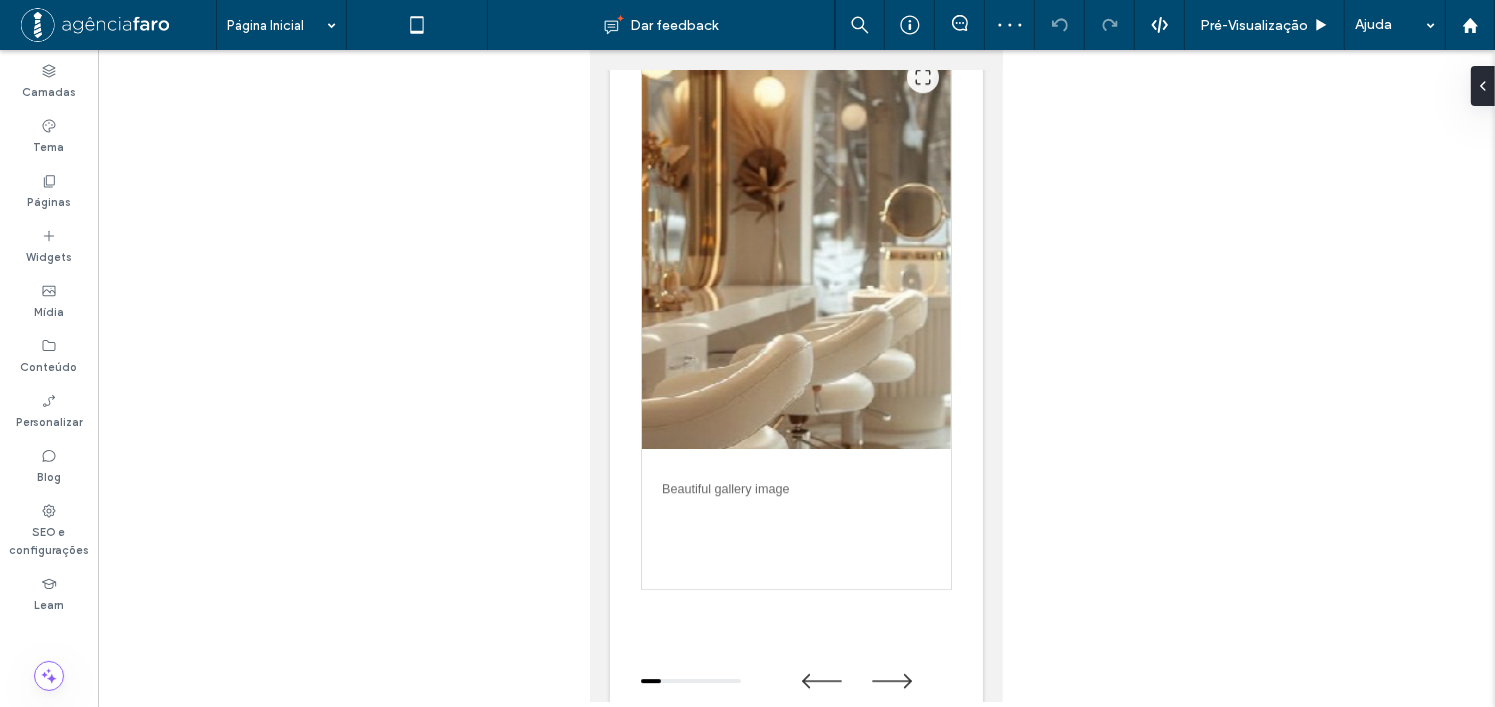 click 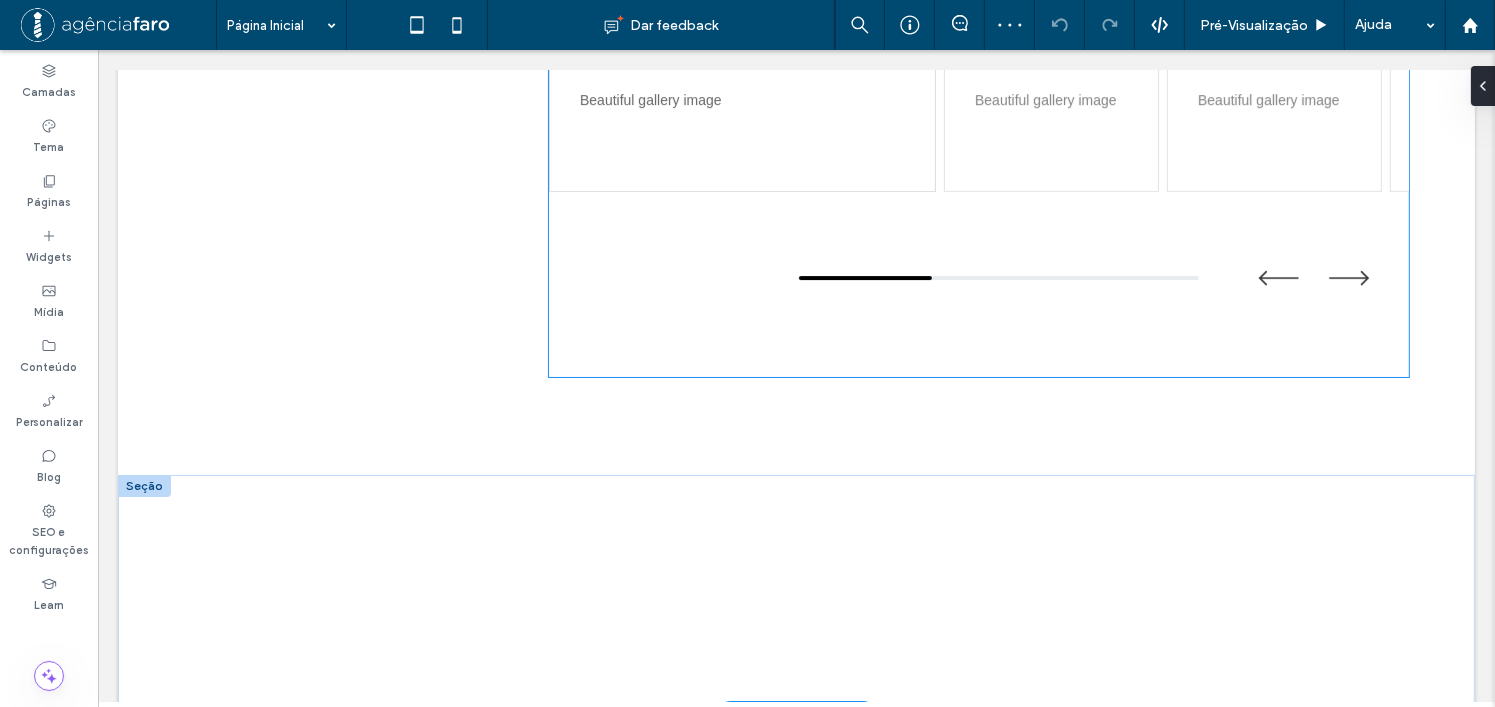 scroll, scrollTop: 6376, scrollLeft: 0, axis: vertical 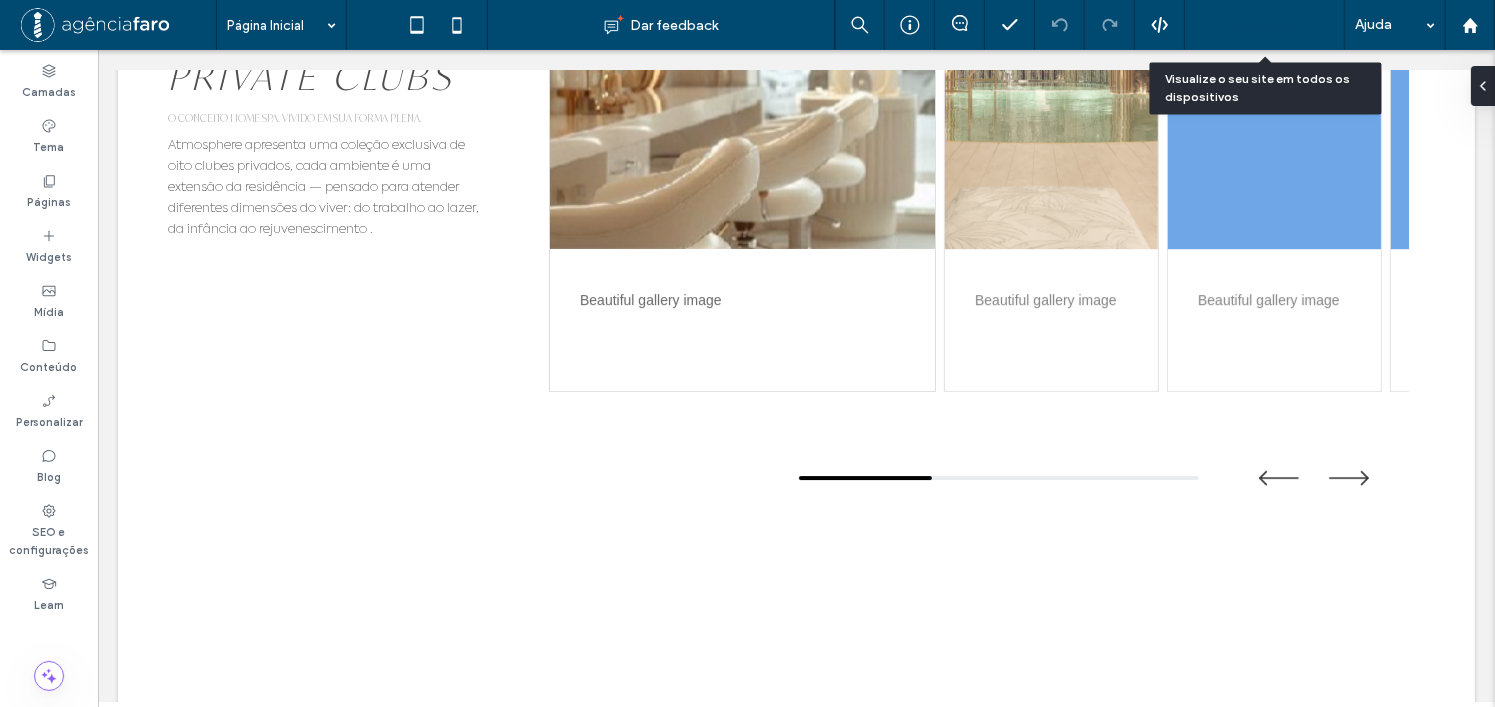 click on "Pré-Visualizaçāo" at bounding box center [1254, 25] 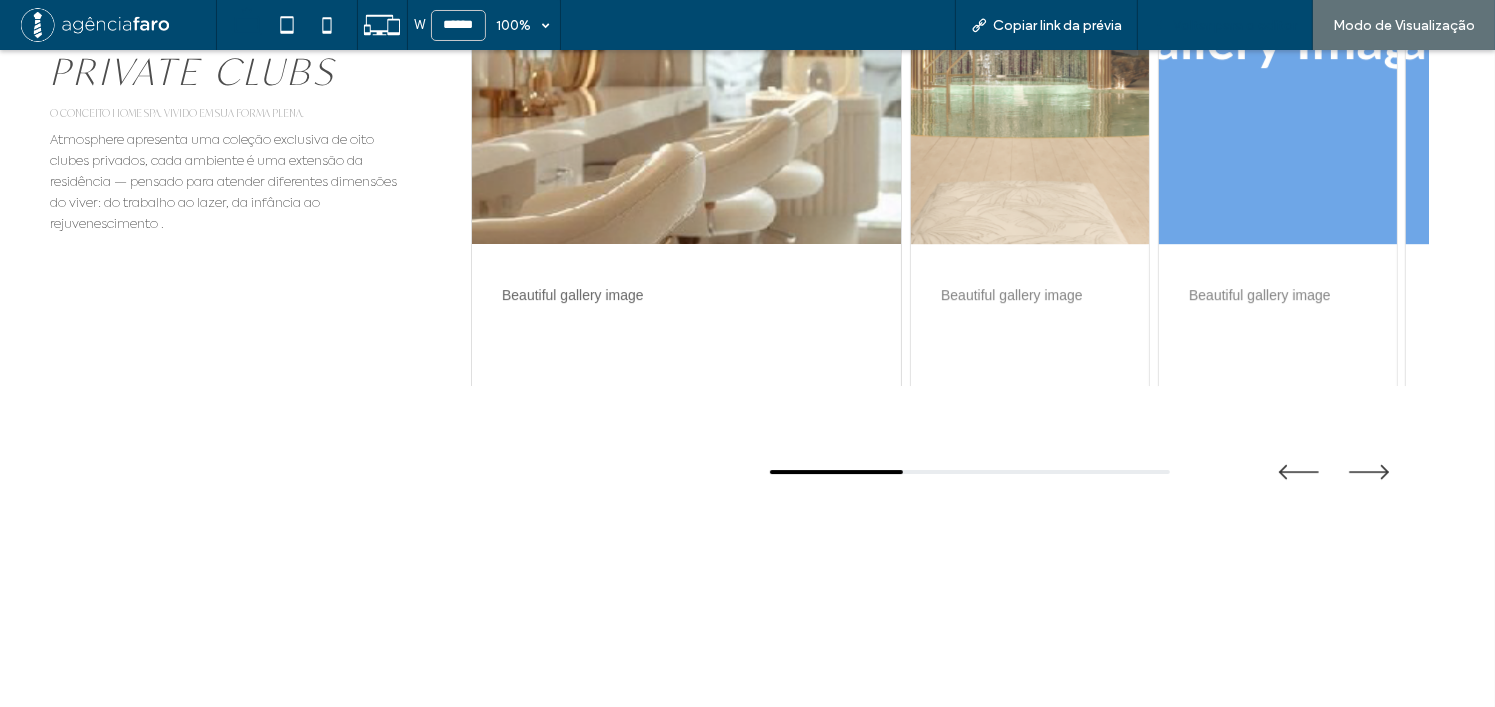 scroll, scrollTop: 6403, scrollLeft: 0, axis: vertical 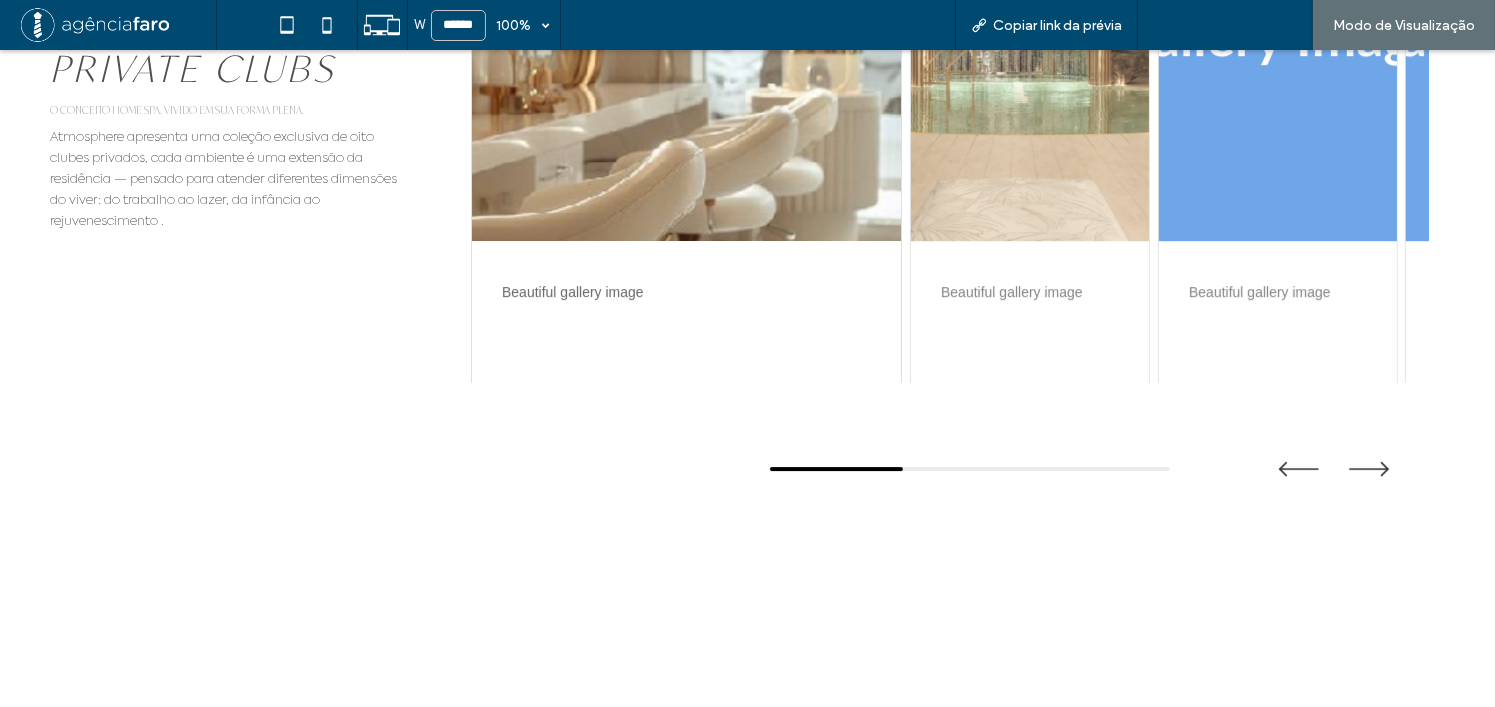 click on "Voltar para o editor" at bounding box center (1225, 25) 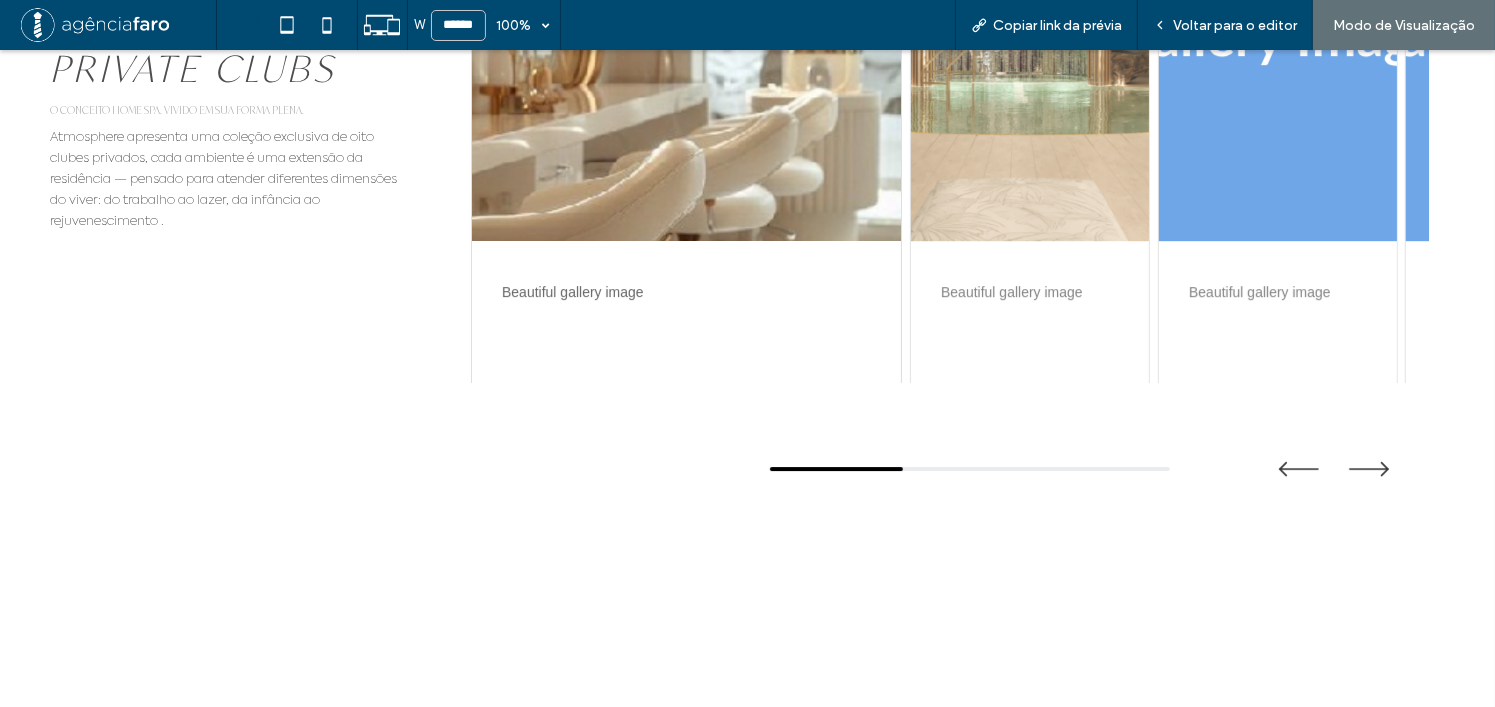 scroll, scrollTop: 6203, scrollLeft: 0, axis: vertical 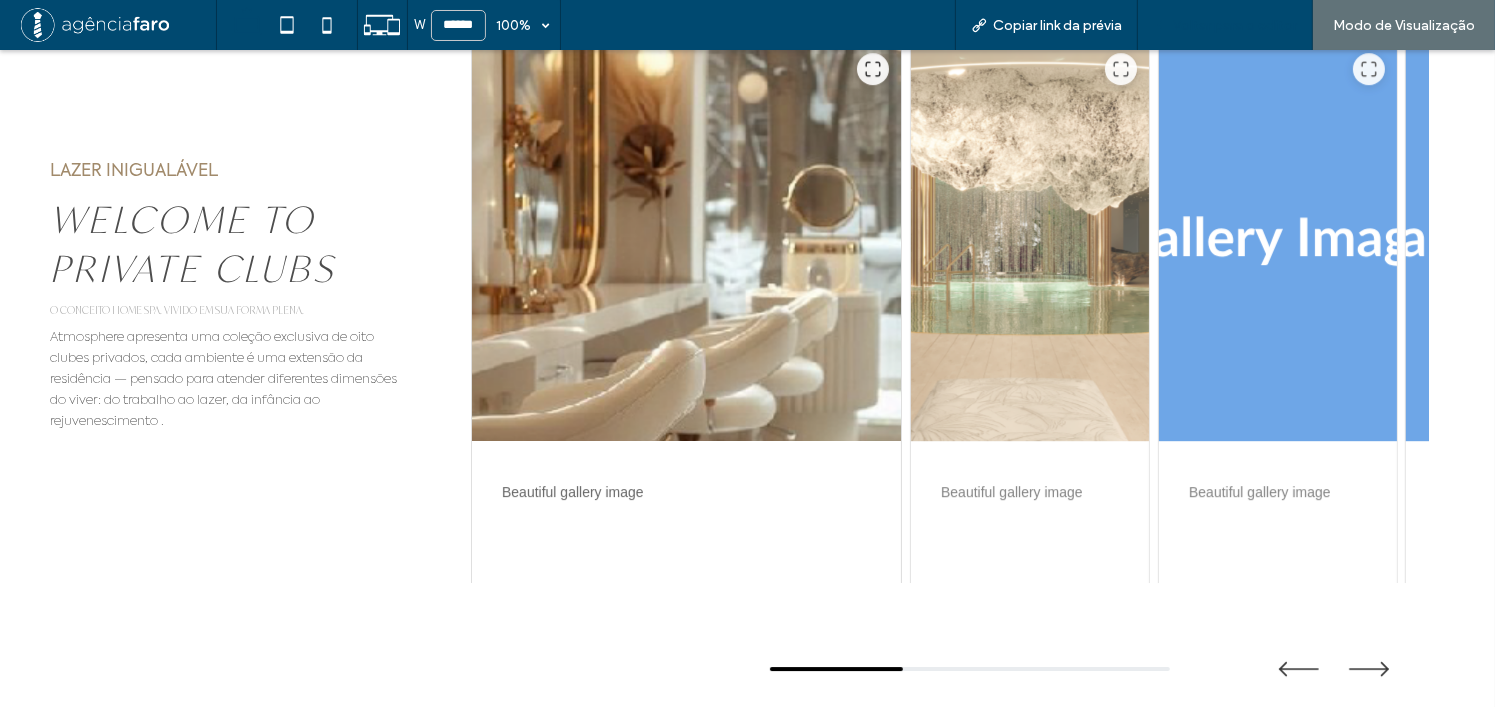 click on "Voltar para o editor" at bounding box center [1235, 25] 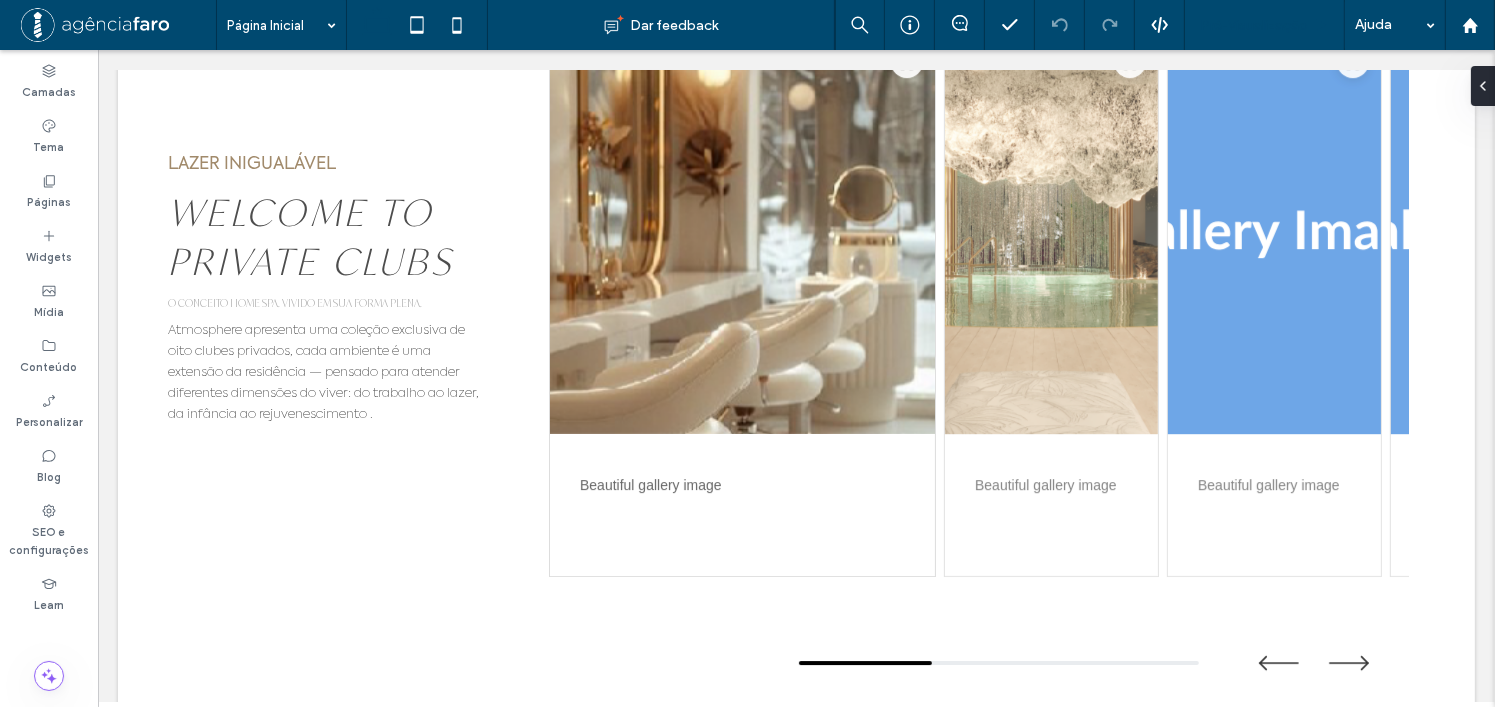 scroll, scrollTop: 6176, scrollLeft: 0, axis: vertical 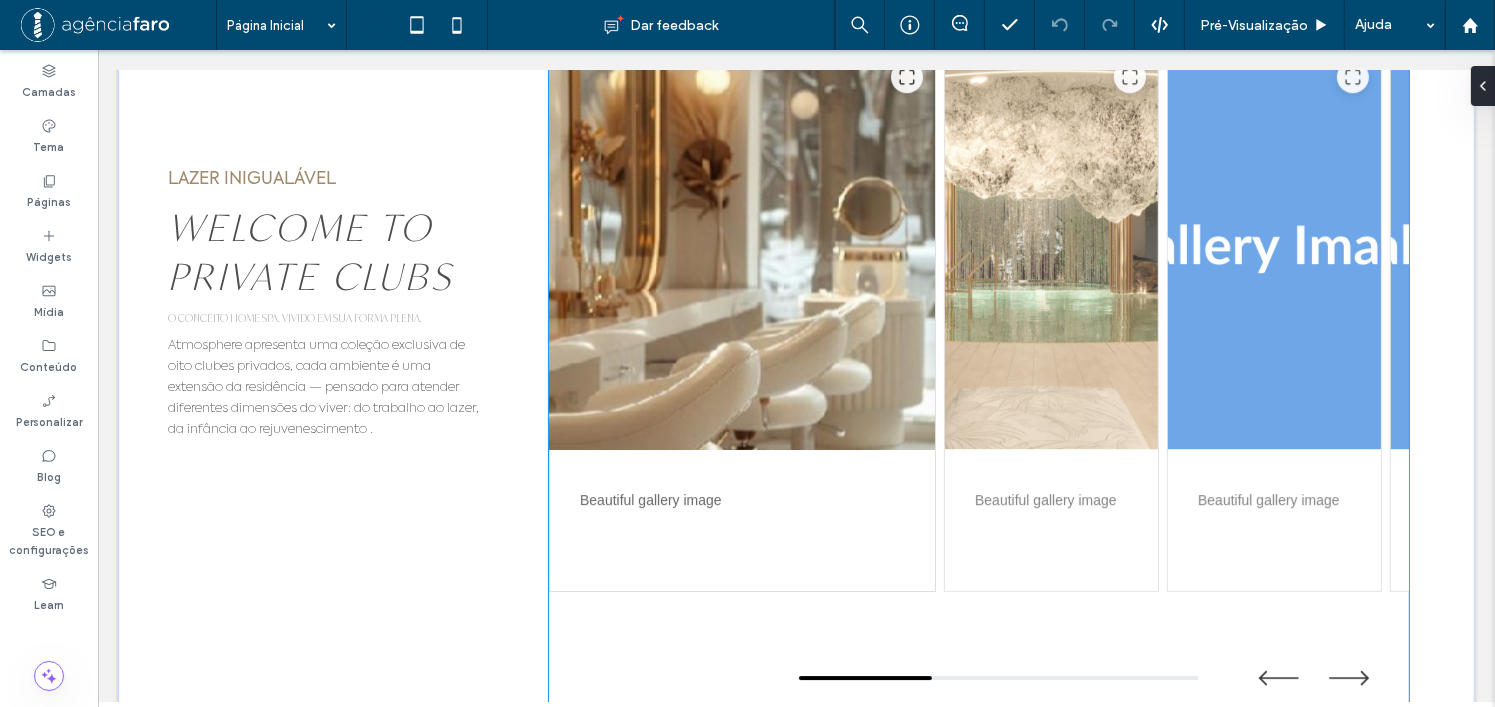 click at bounding box center [741, 249] 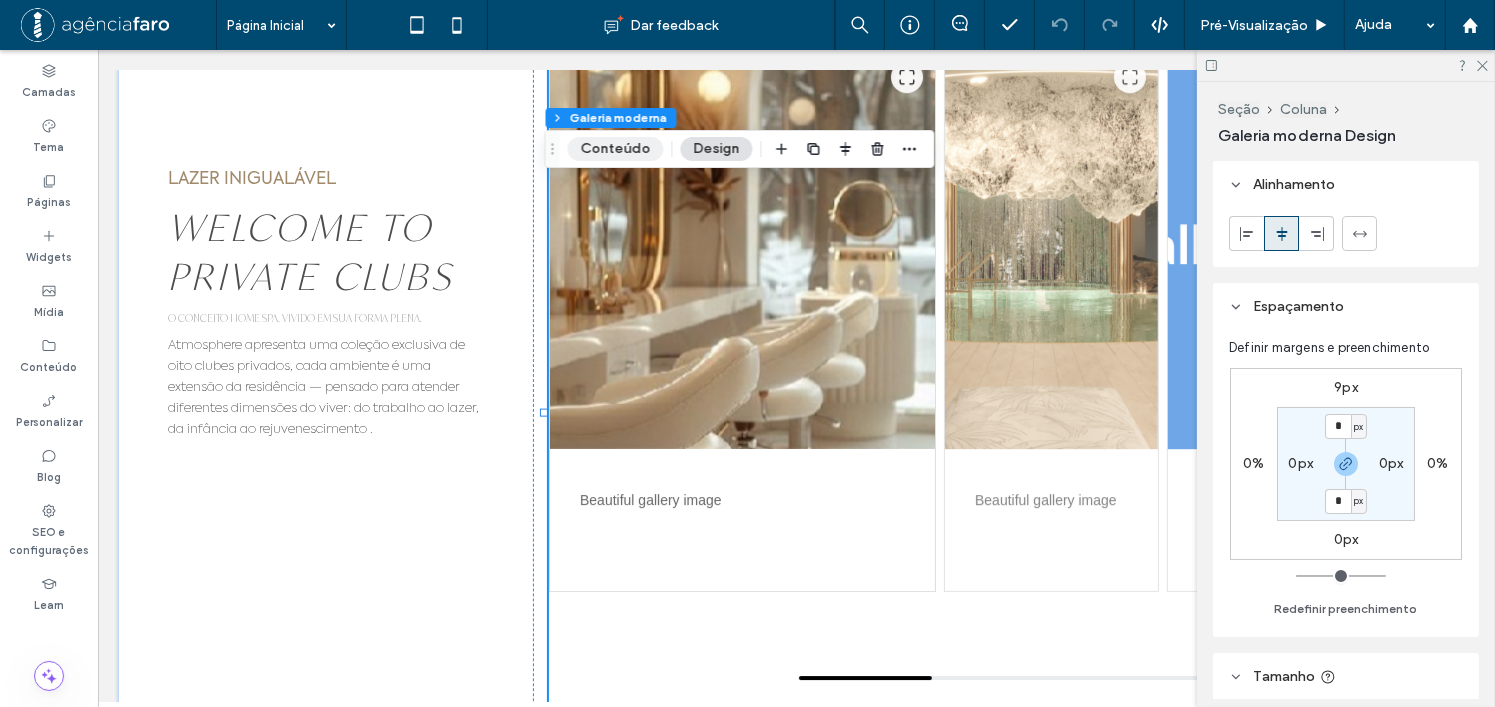 click on "Conteúdo" at bounding box center (616, 149) 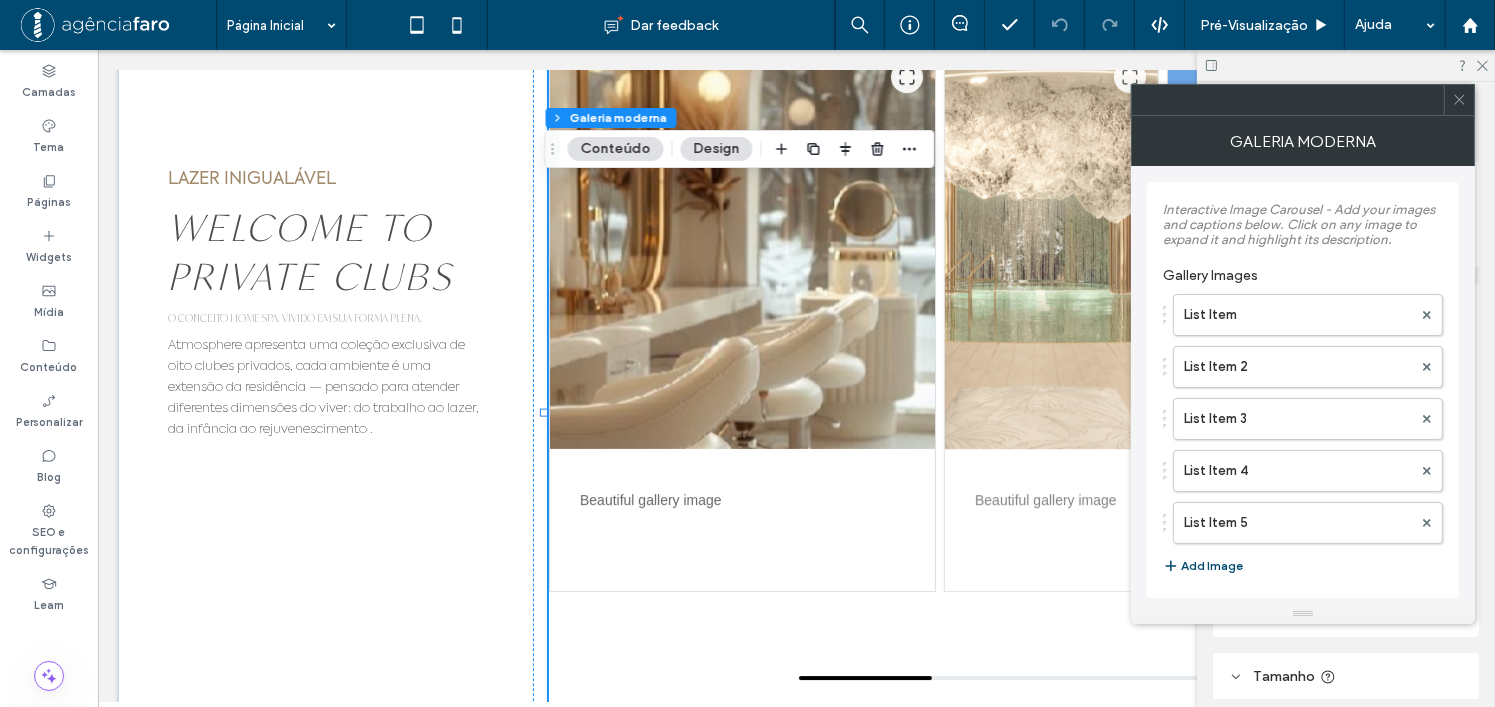 click on "Design" at bounding box center (717, 149) 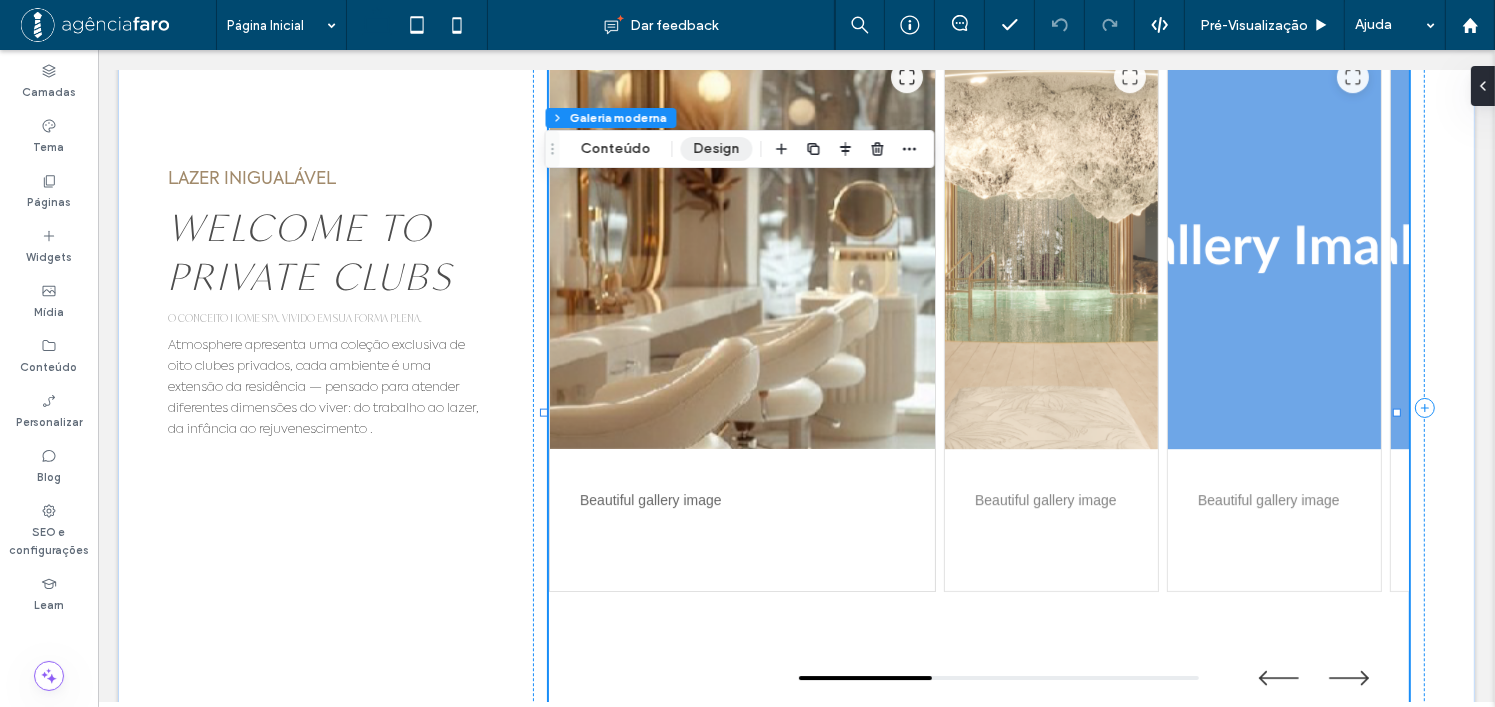 click on "Design" at bounding box center (717, 149) 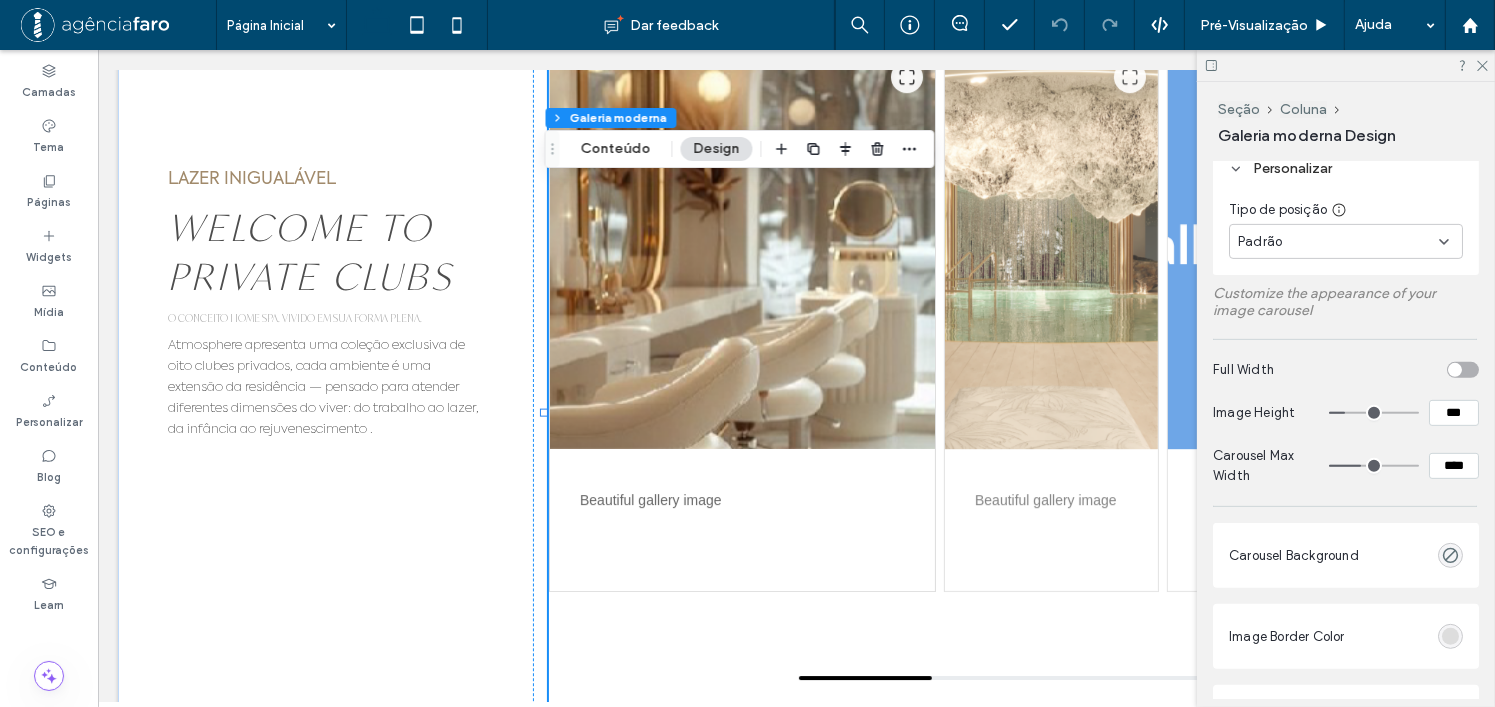 scroll, scrollTop: 1200, scrollLeft: 0, axis: vertical 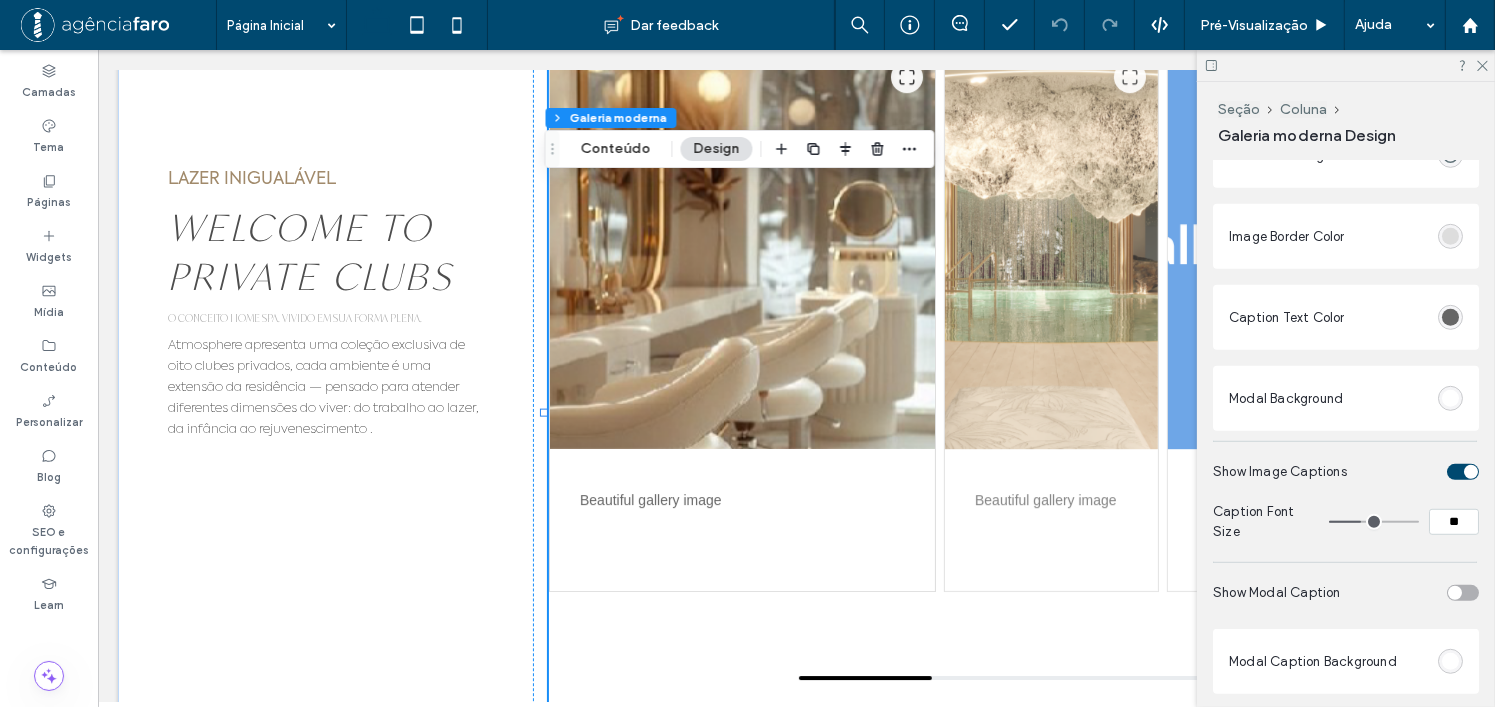 drag, startPoint x: 1449, startPoint y: 240, endPoint x: 1435, endPoint y: 252, distance: 18.439089 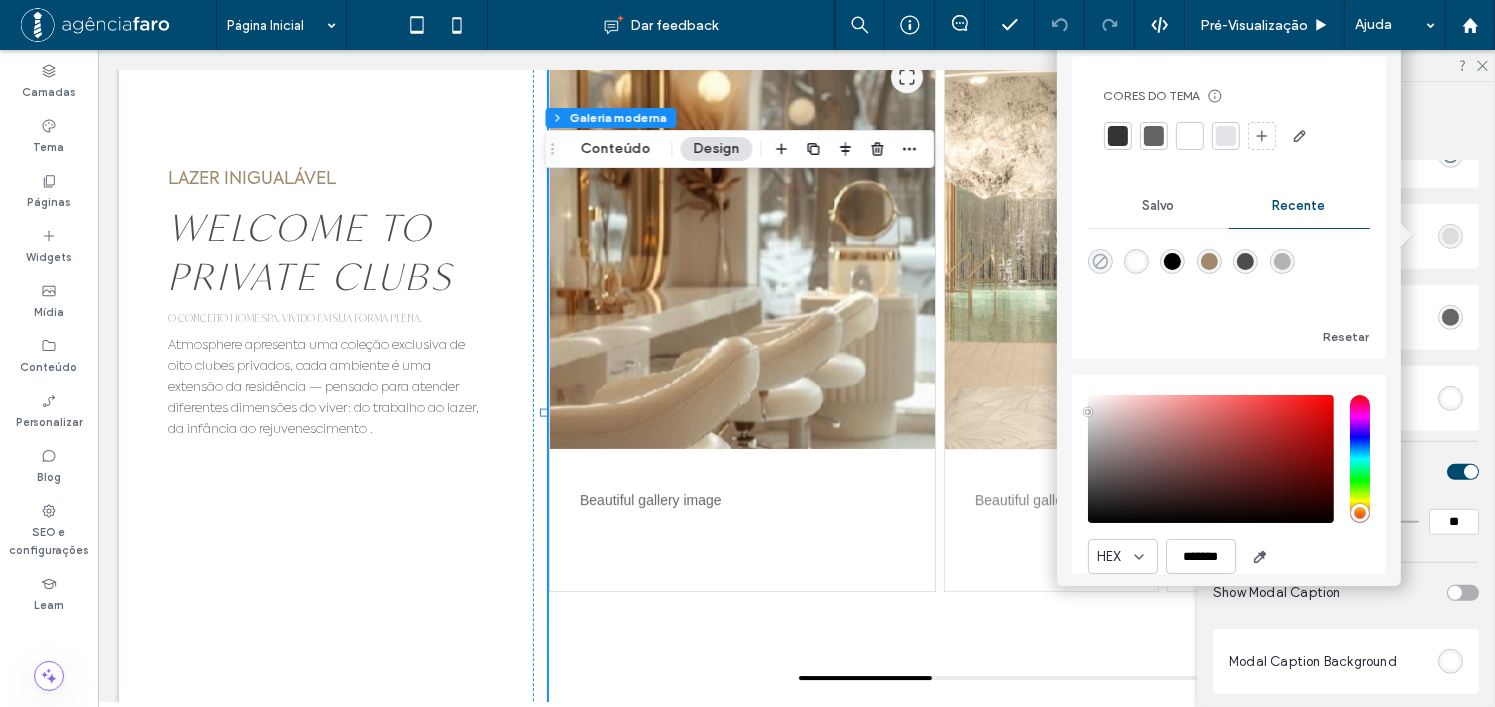 click 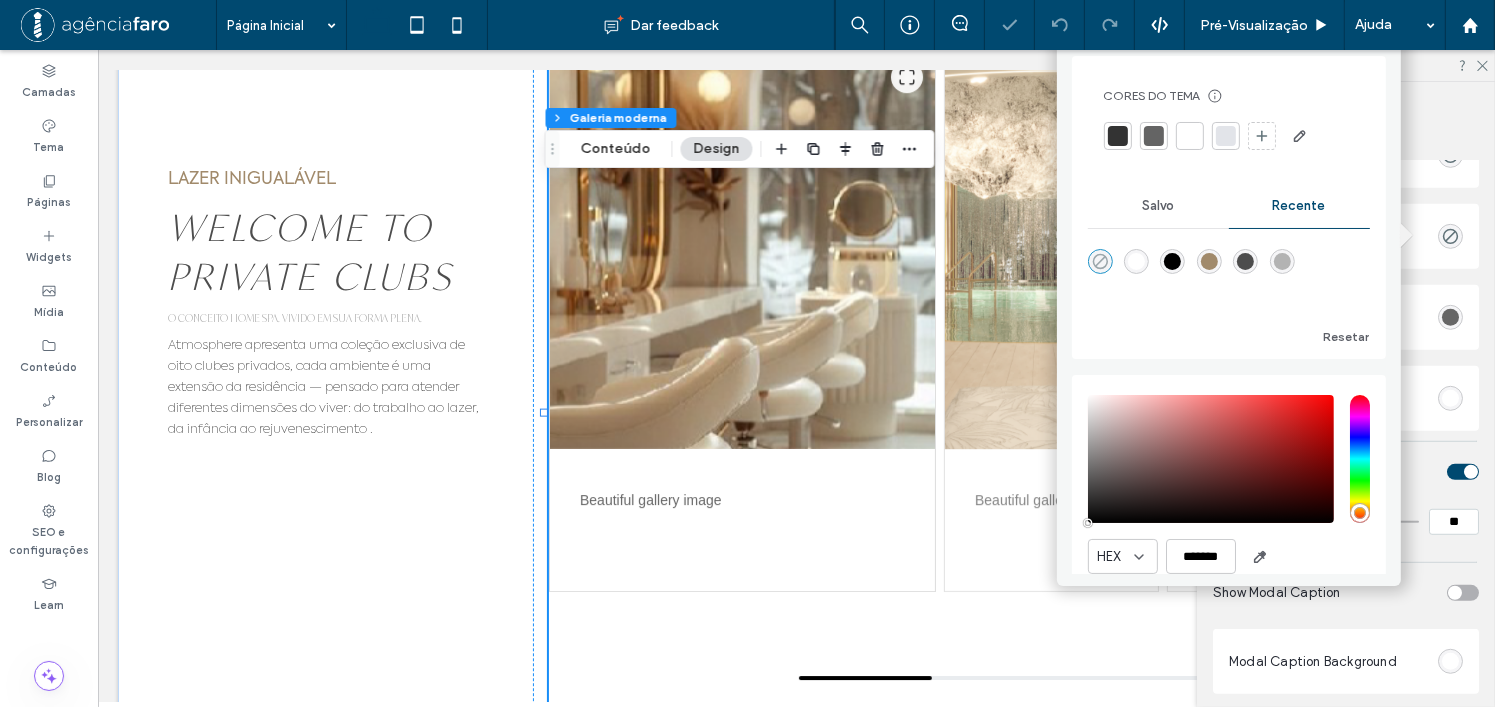 type on "*******" 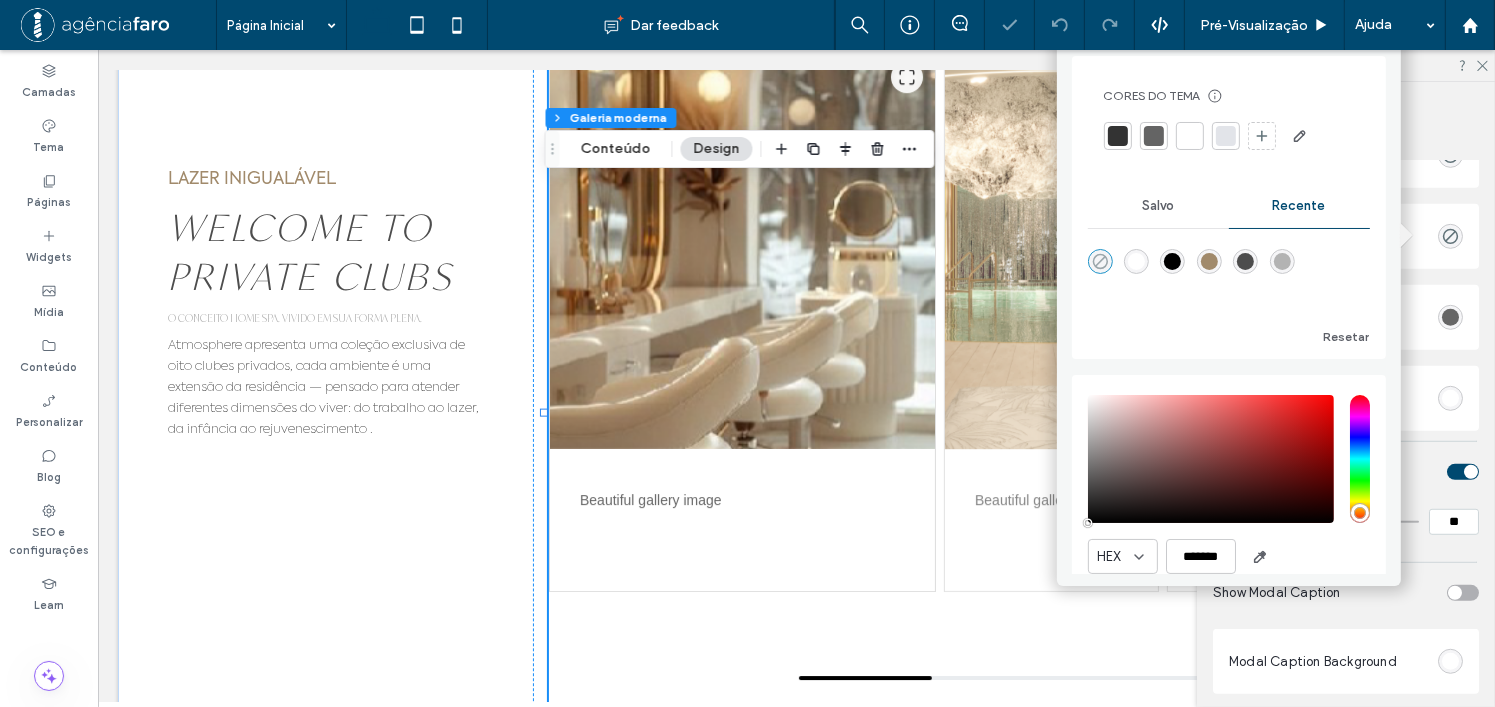 type on "*" 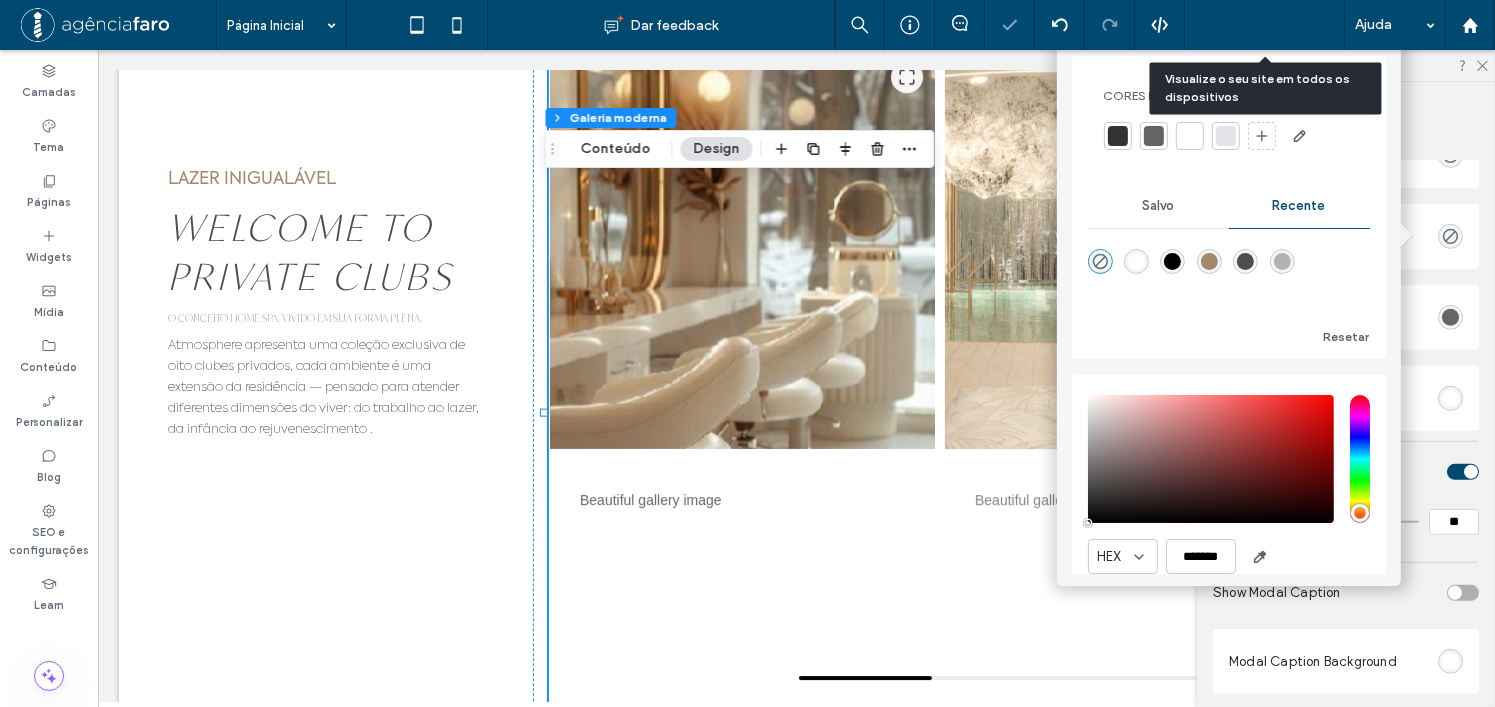 click on "Pré-Visualizaçāo" at bounding box center (1265, 25) 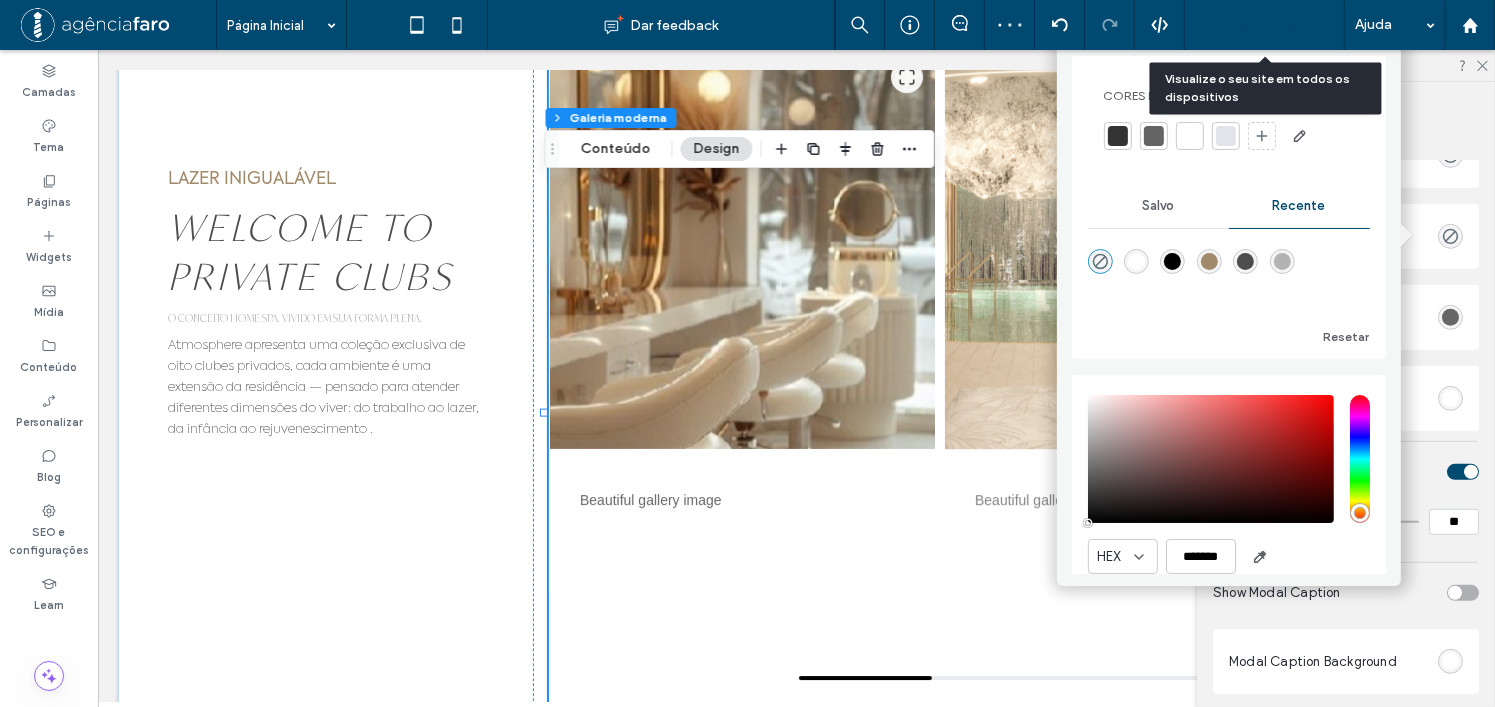click on "Pré-Visualizaçāo" at bounding box center (1254, 25) 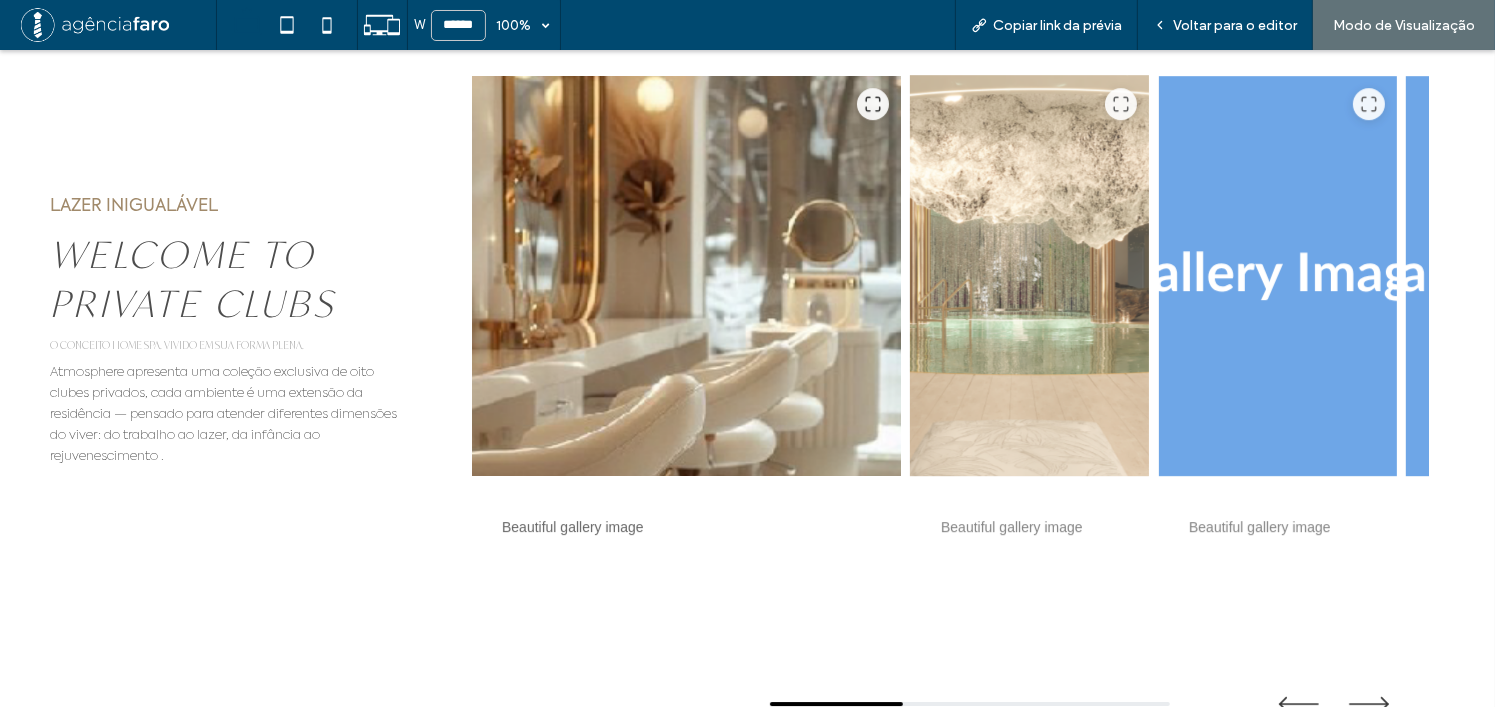 scroll, scrollTop: 6203, scrollLeft: 0, axis: vertical 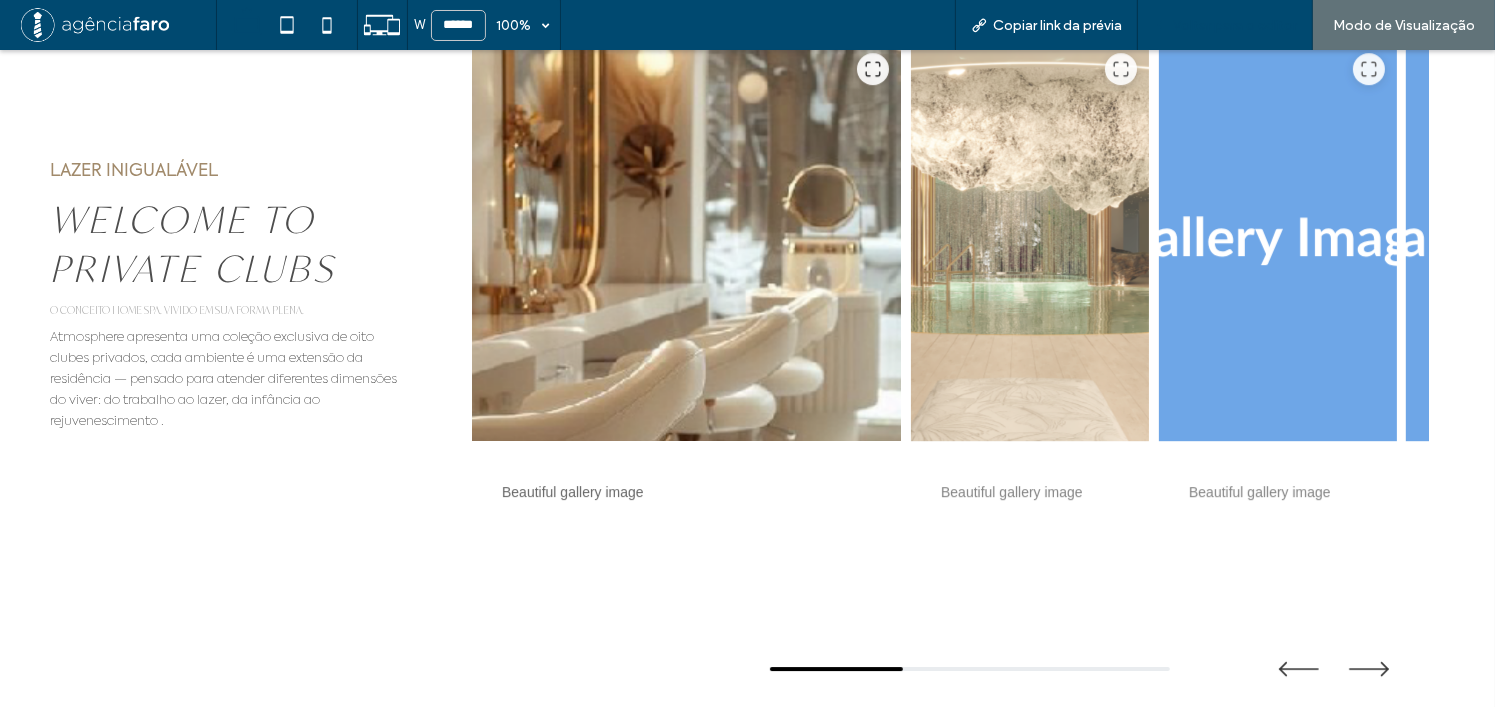 click on "Voltar para o editor" at bounding box center (1225, 25) 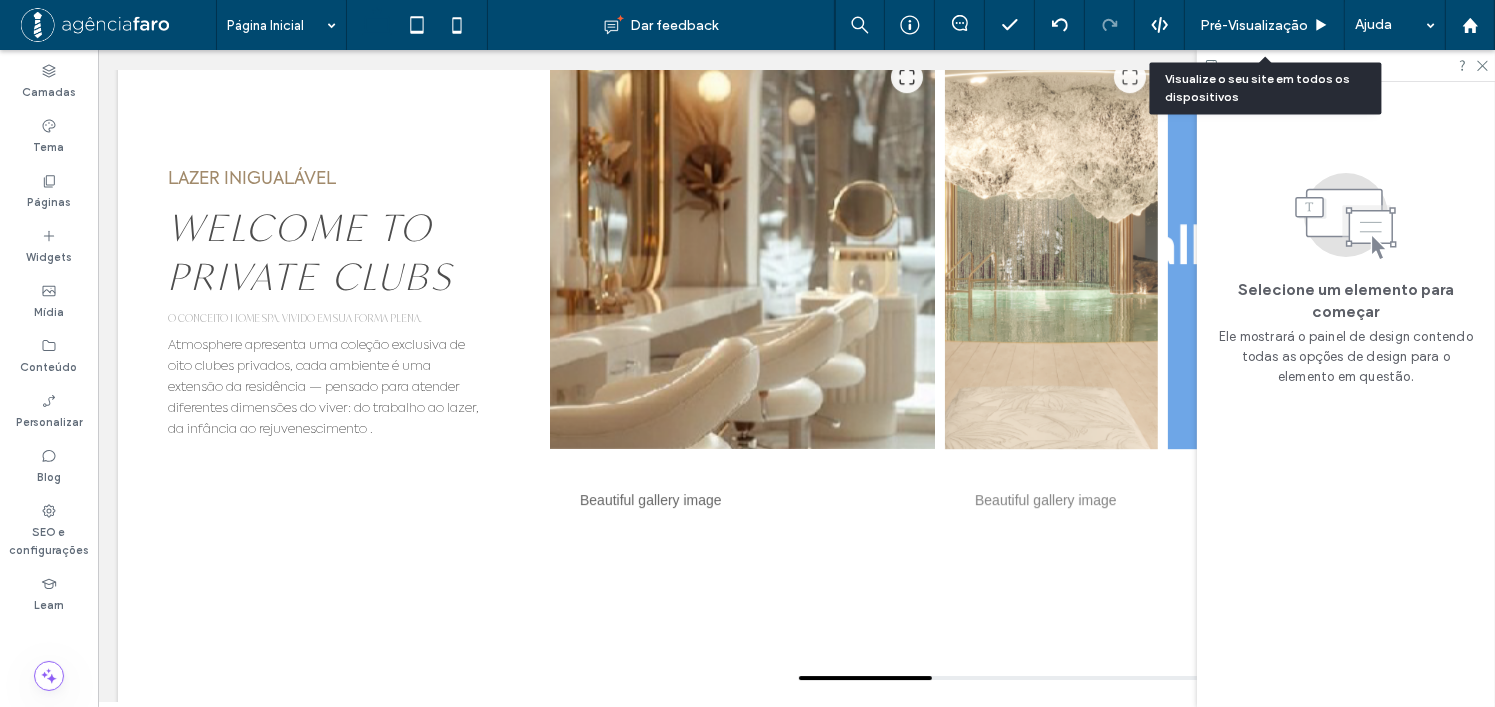 scroll, scrollTop: 6176, scrollLeft: 0, axis: vertical 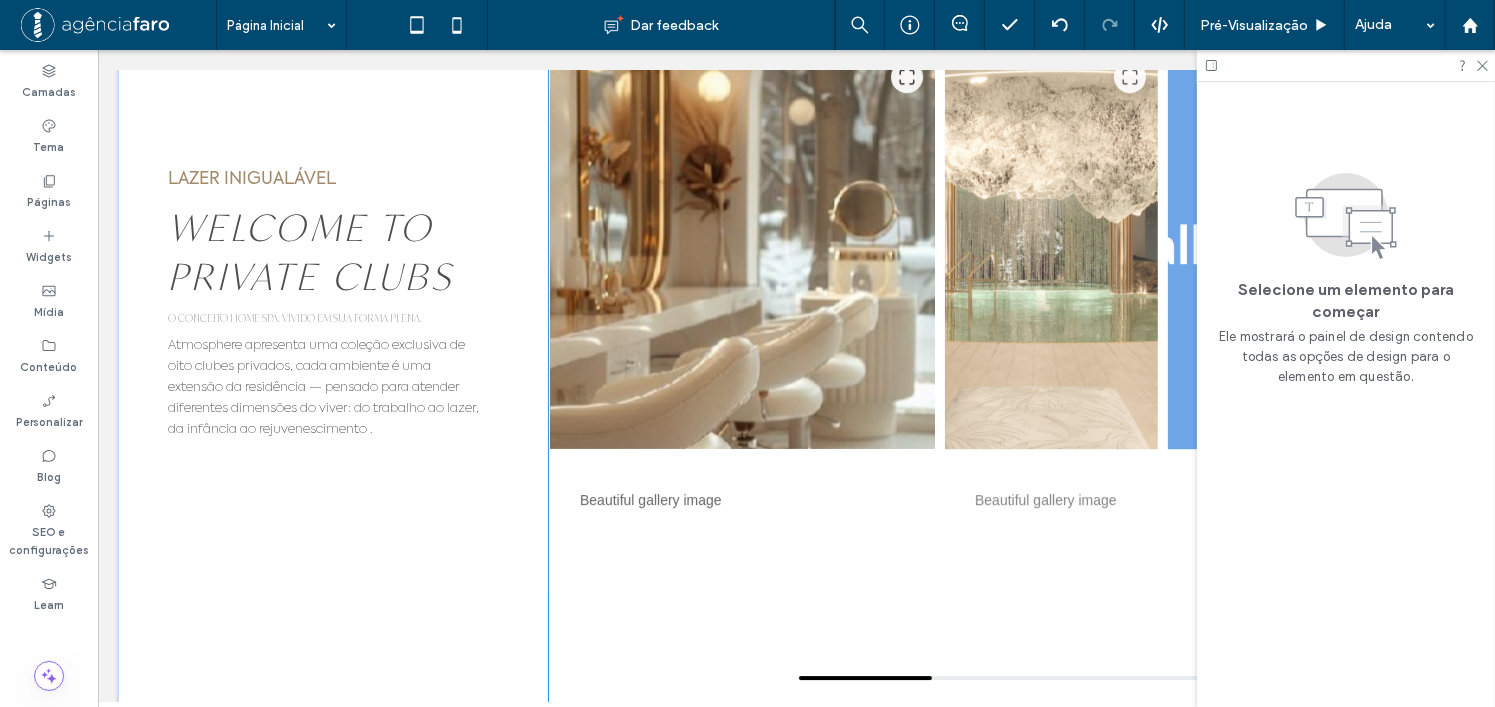 click on "Beautiful gallery image" at bounding box center (741, 320) 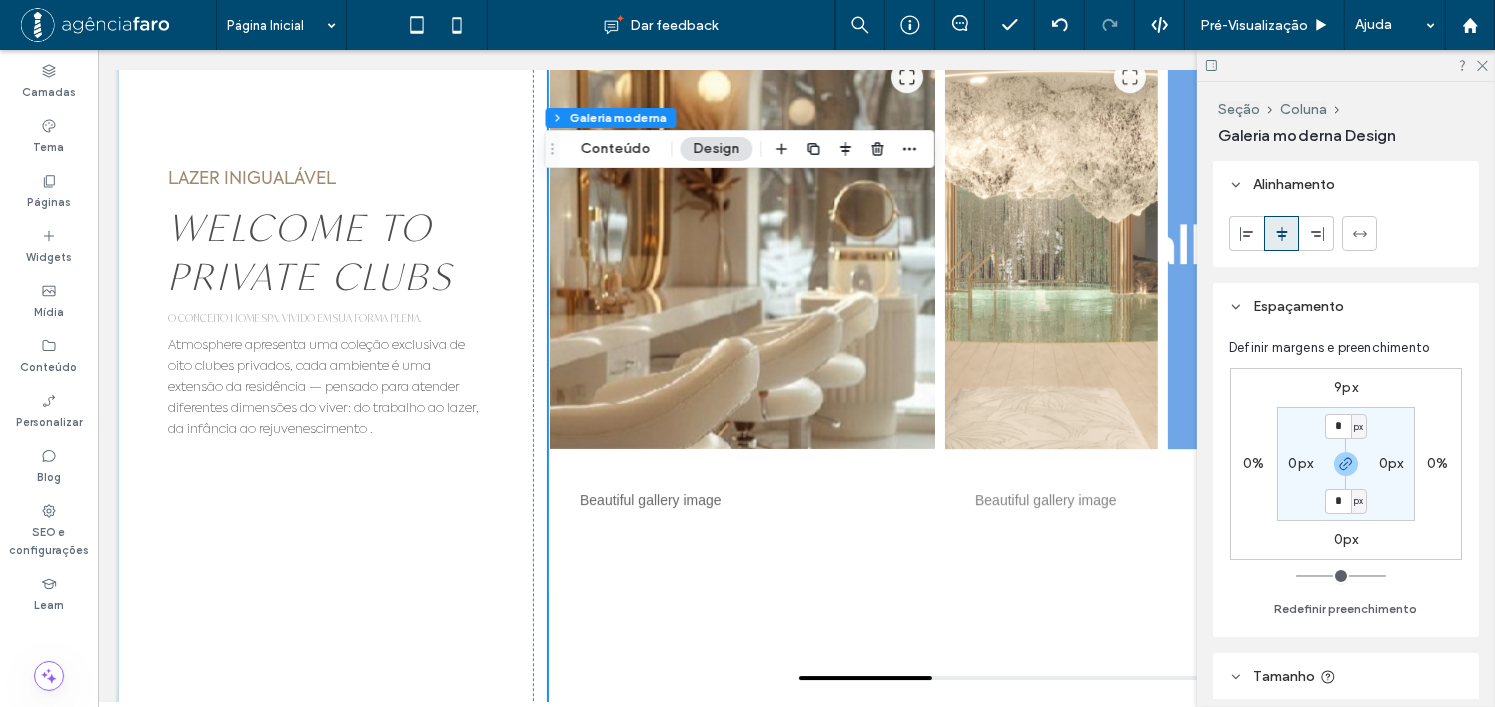 scroll, scrollTop: 6276, scrollLeft: 0, axis: vertical 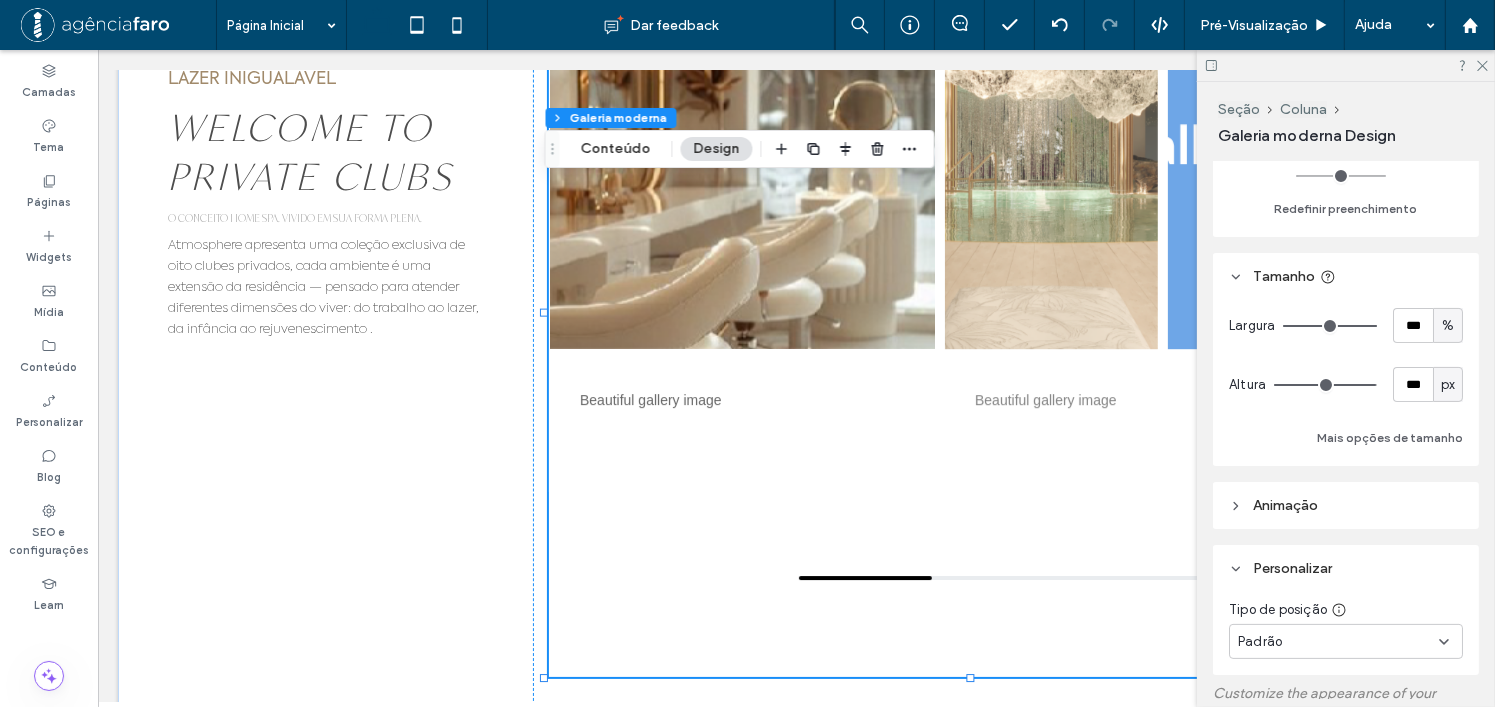 type on "***" 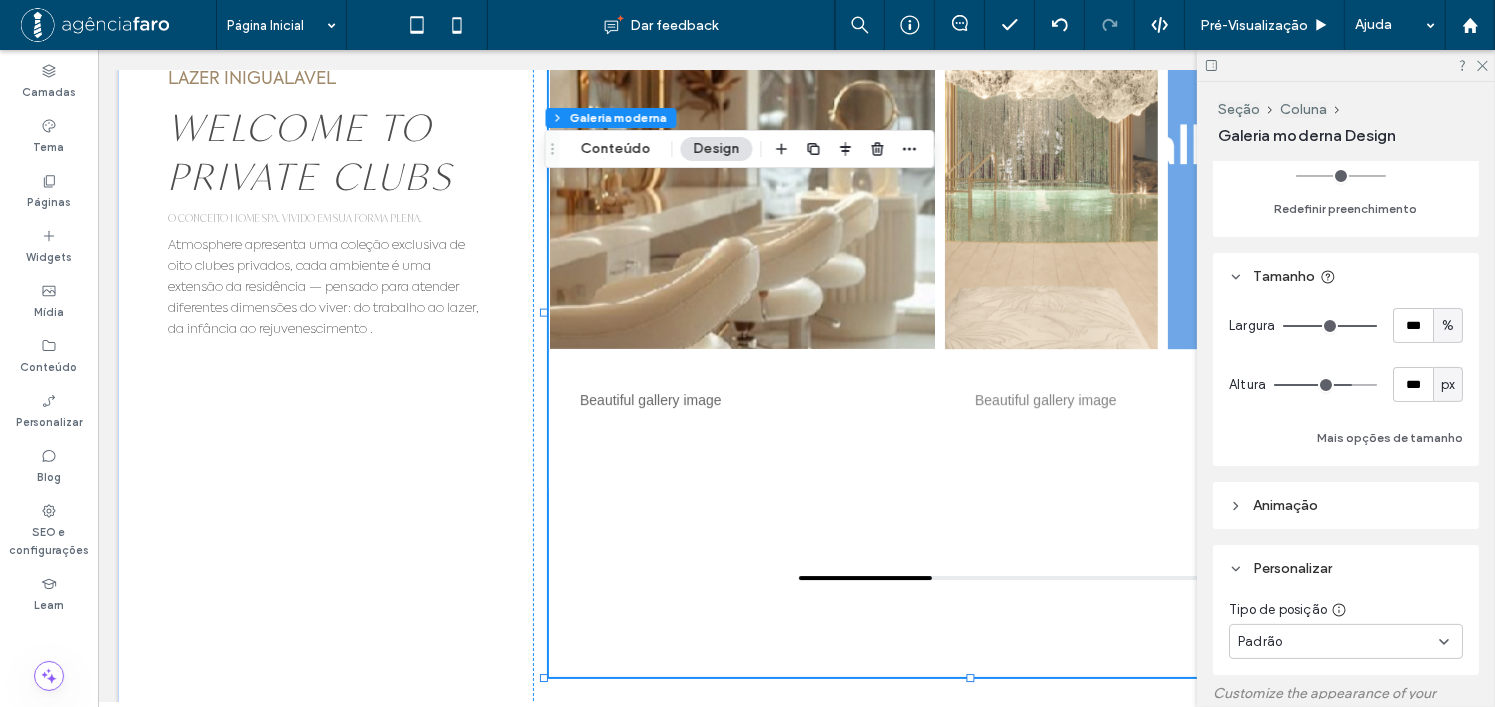 type on "***" 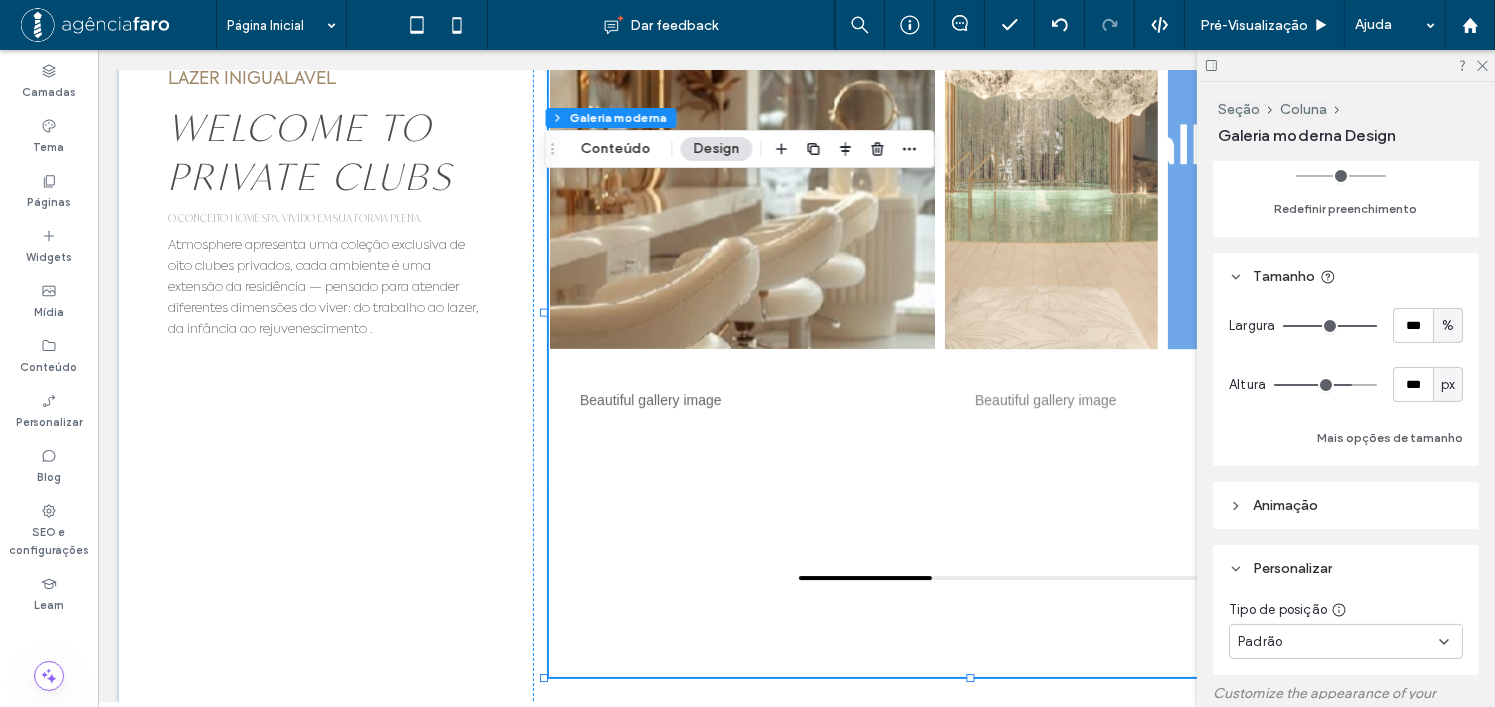 type on "***" 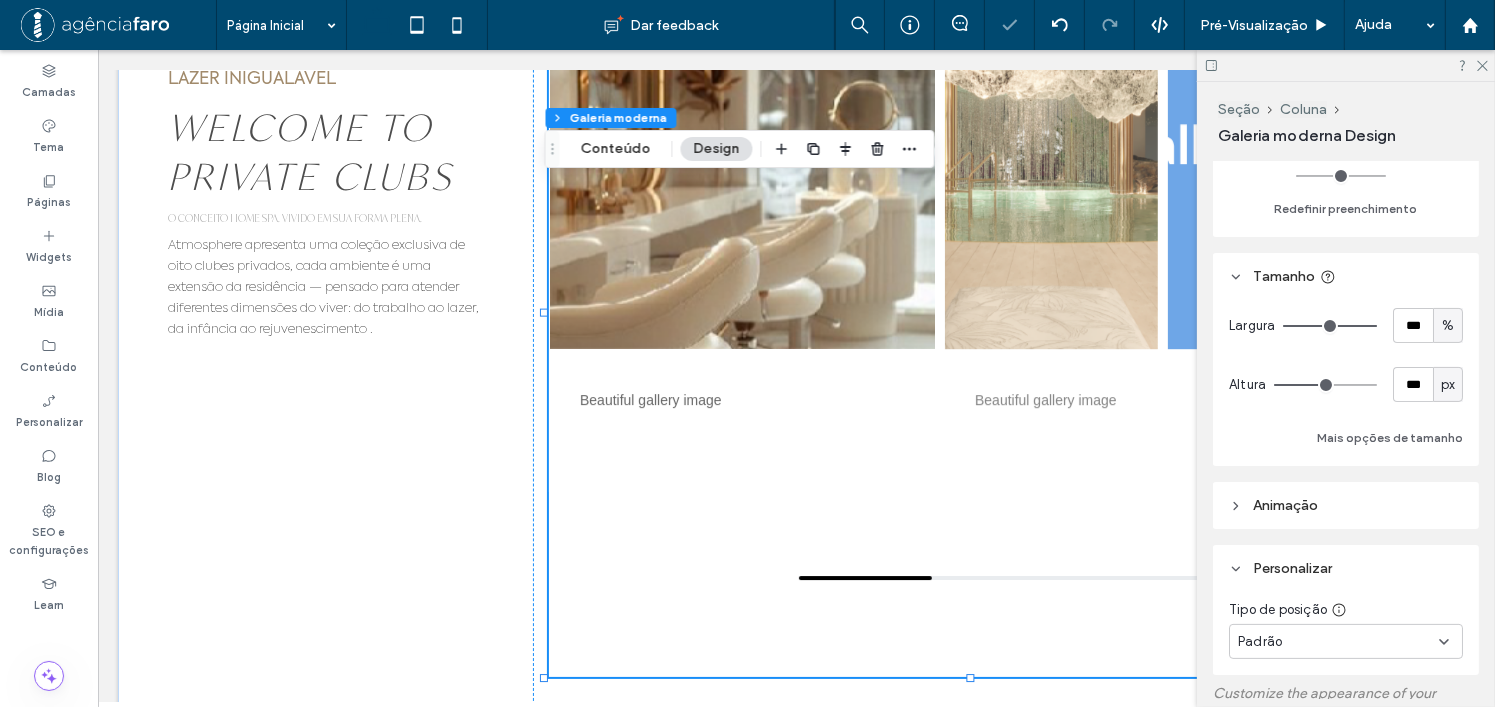 scroll, scrollTop: 6111, scrollLeft: 0, axis: vertical 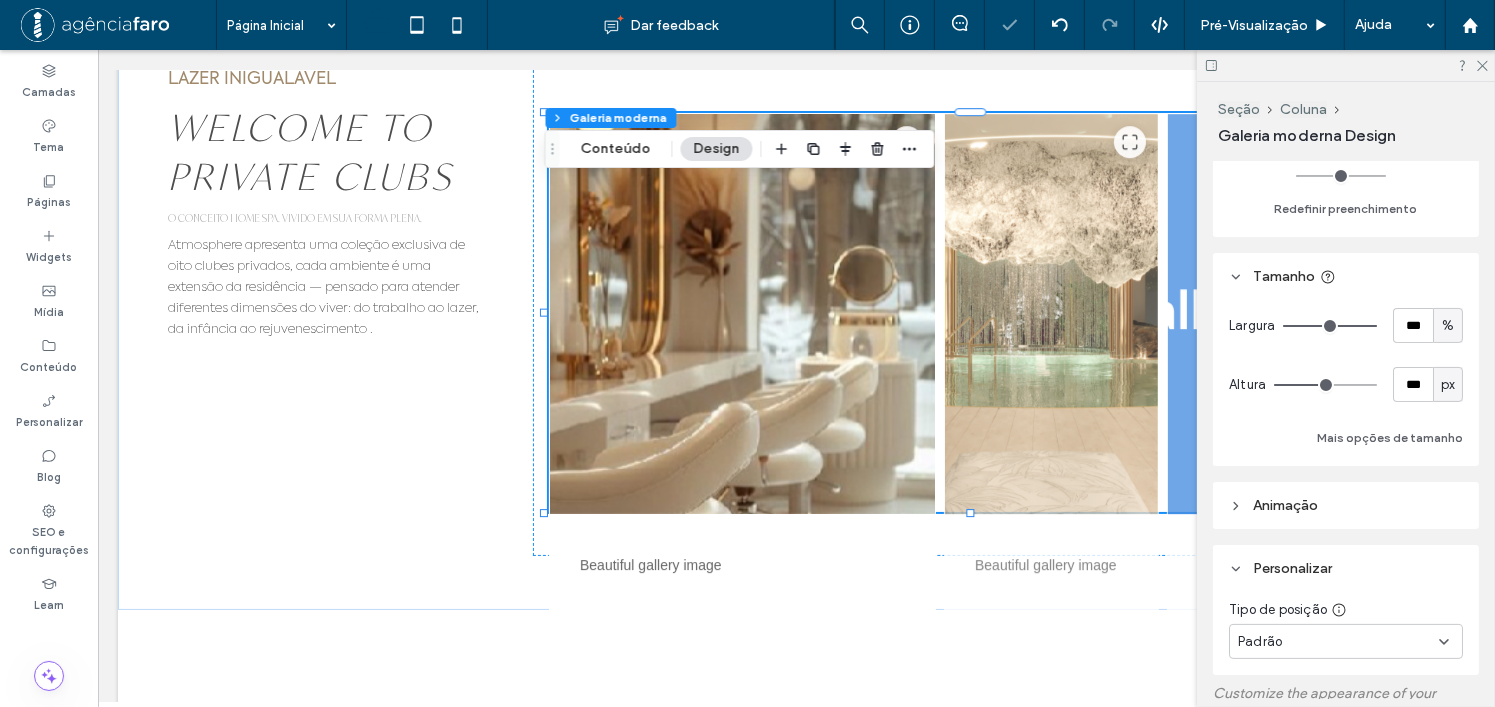 type on "***" 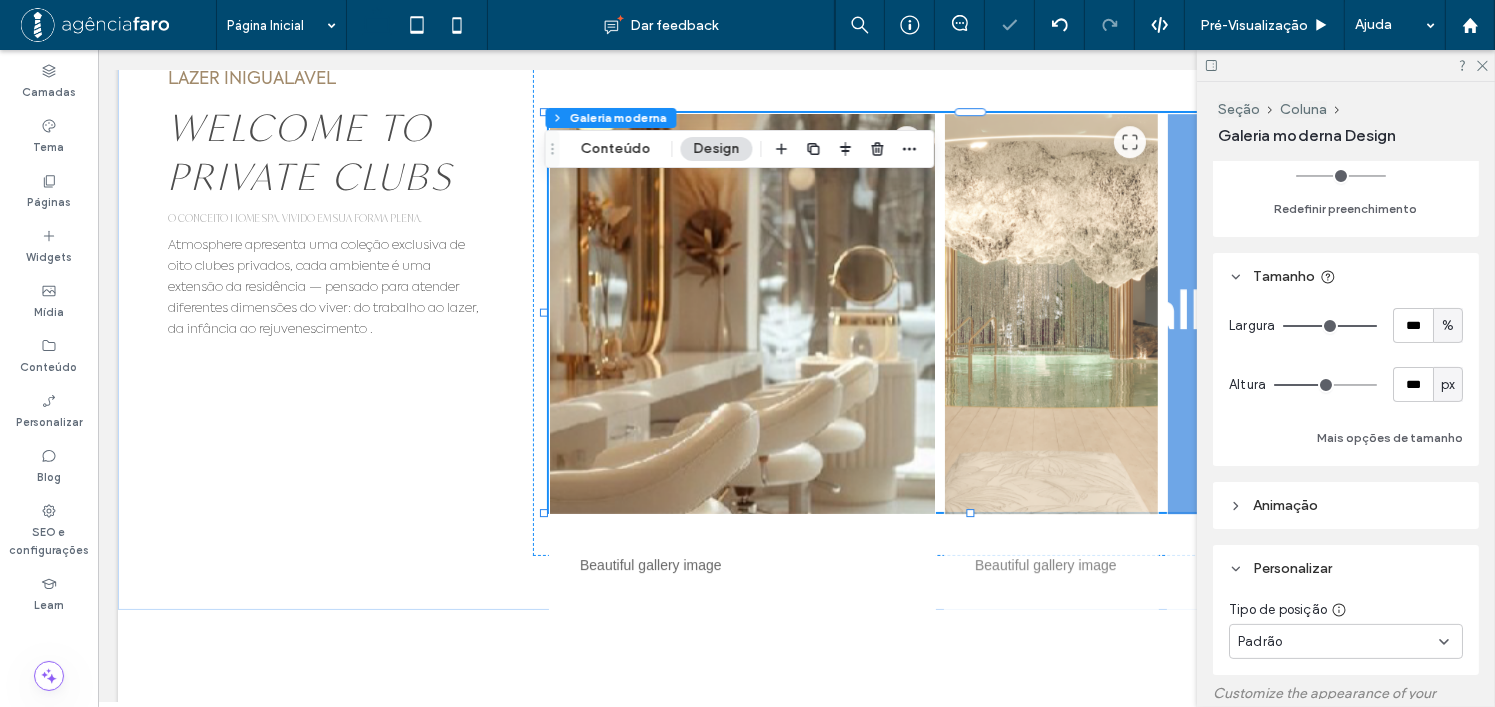 type on "***" 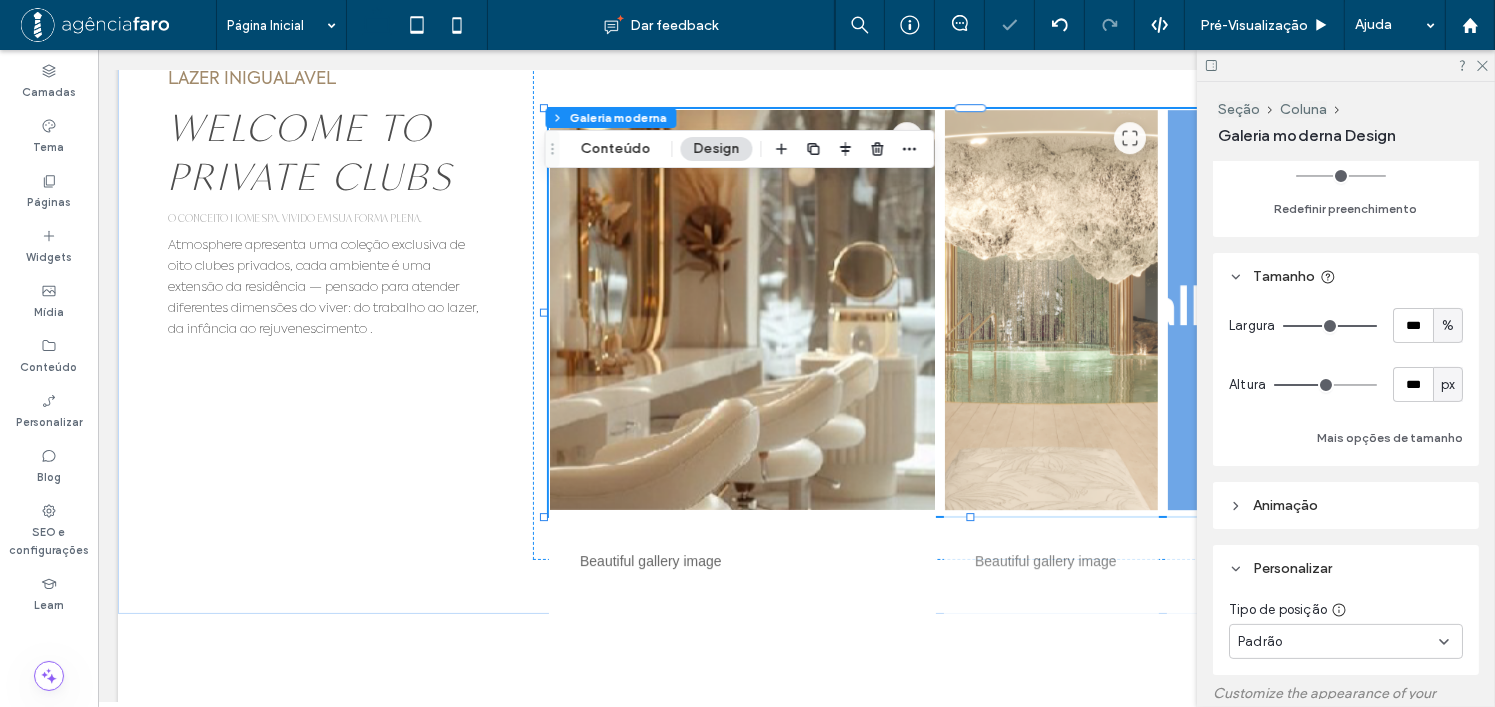 type on "***" 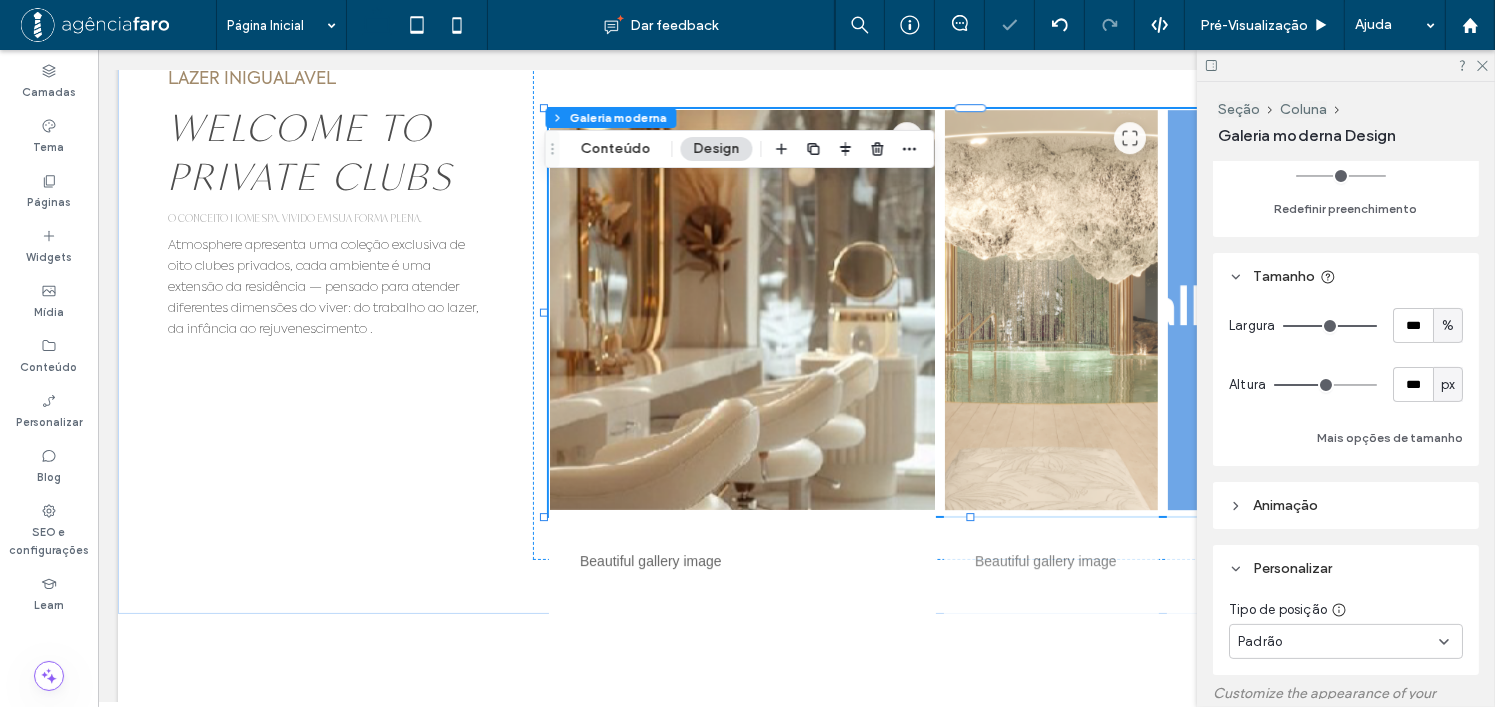 type on "***" 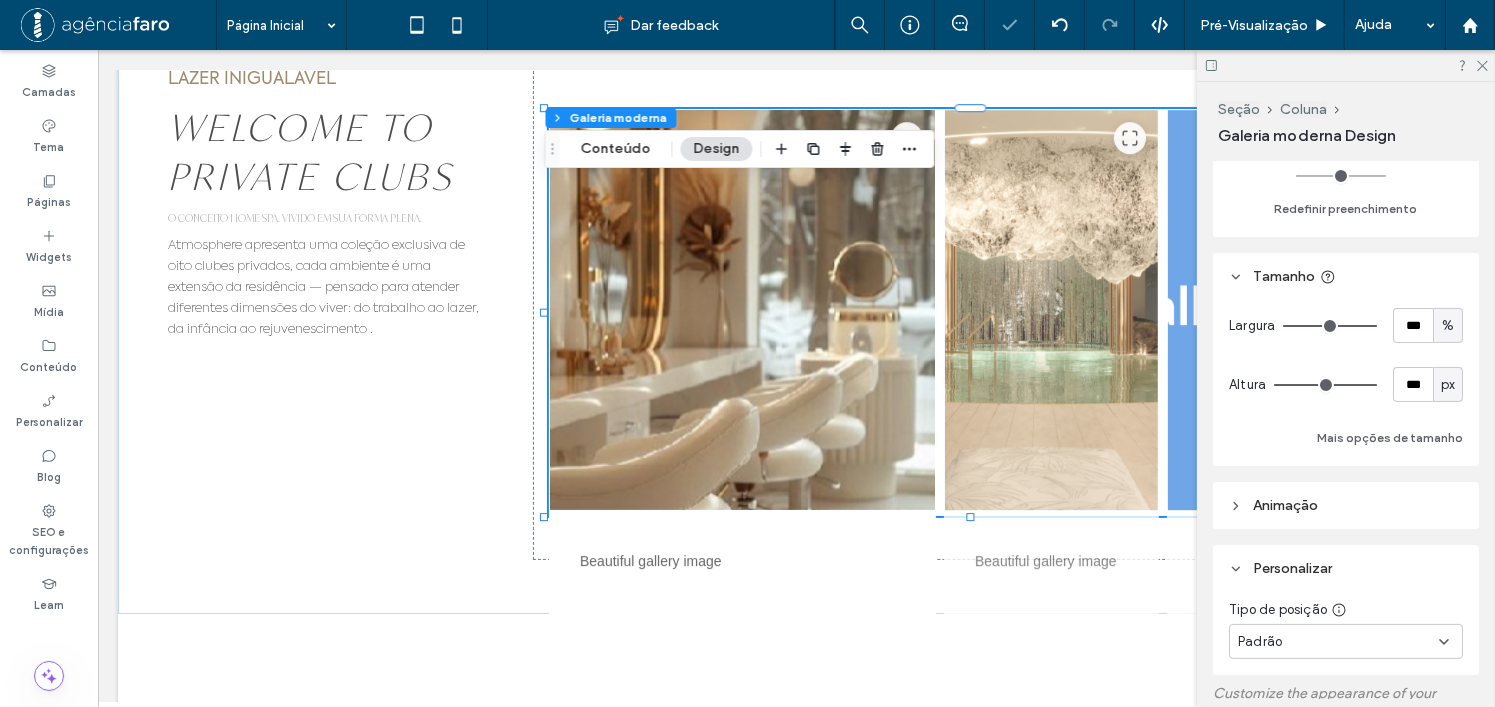 drag, startPoint x: 1324, startPoint y: 379, endPoint x: 1363, endPoint y: 380, distance: 39.012817 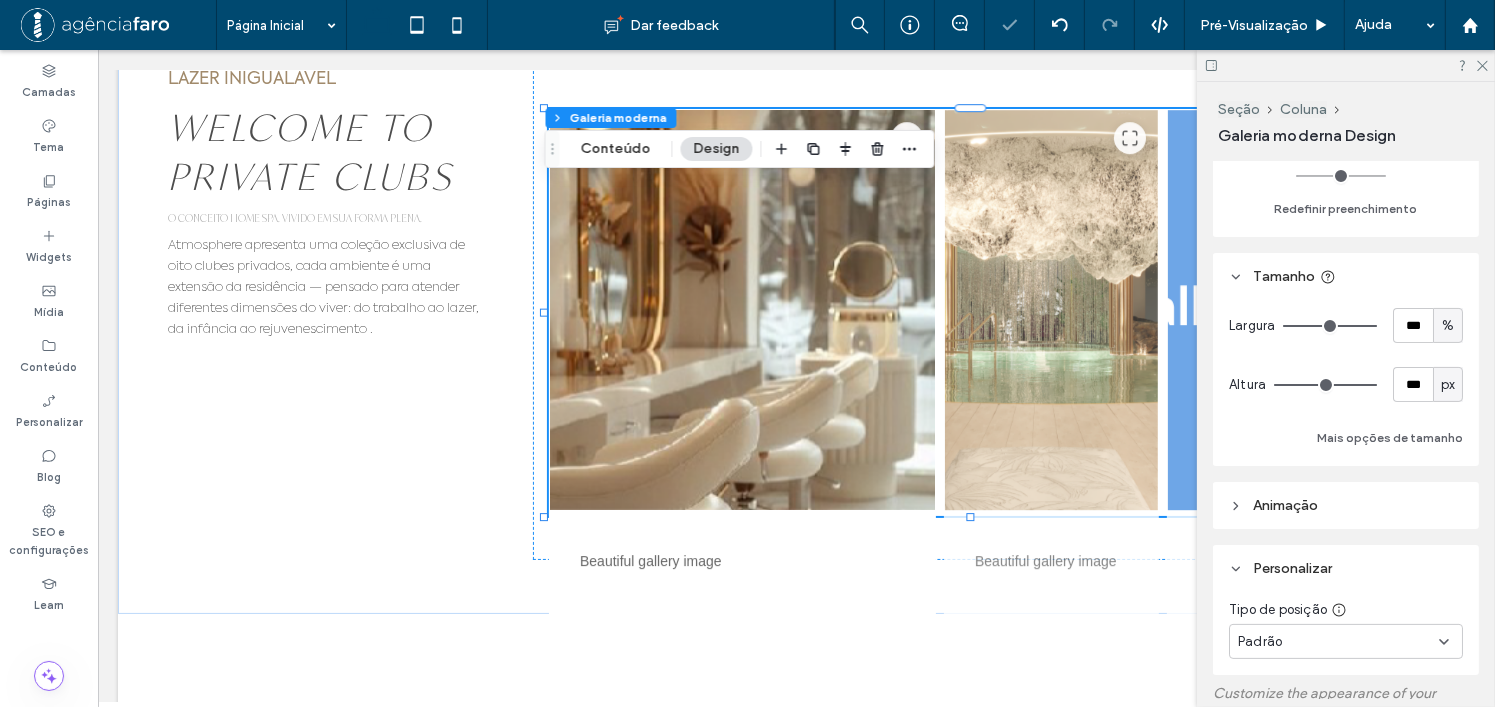click at bounding box center [1325, 385] 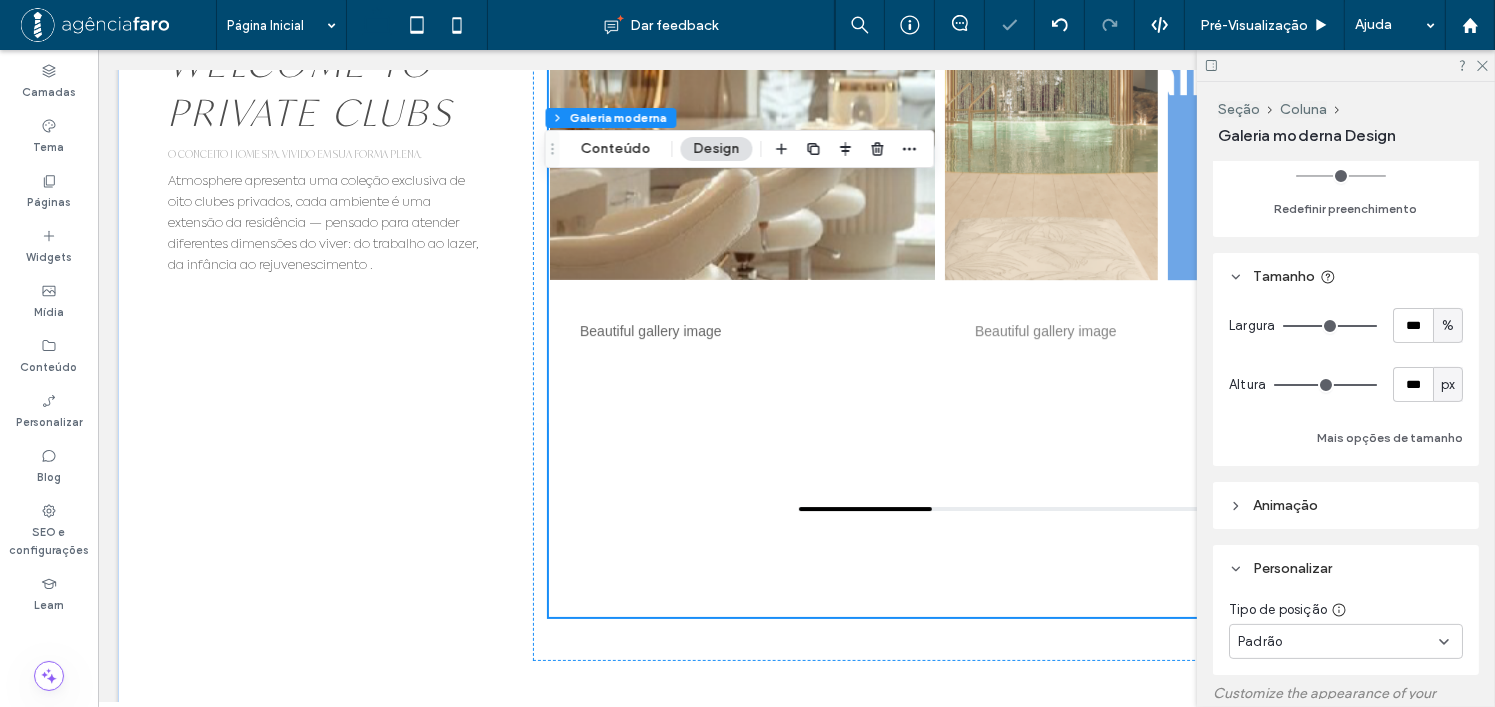 scroll, scrollTop: 6380, scrollLeft: 0, axis: vertical 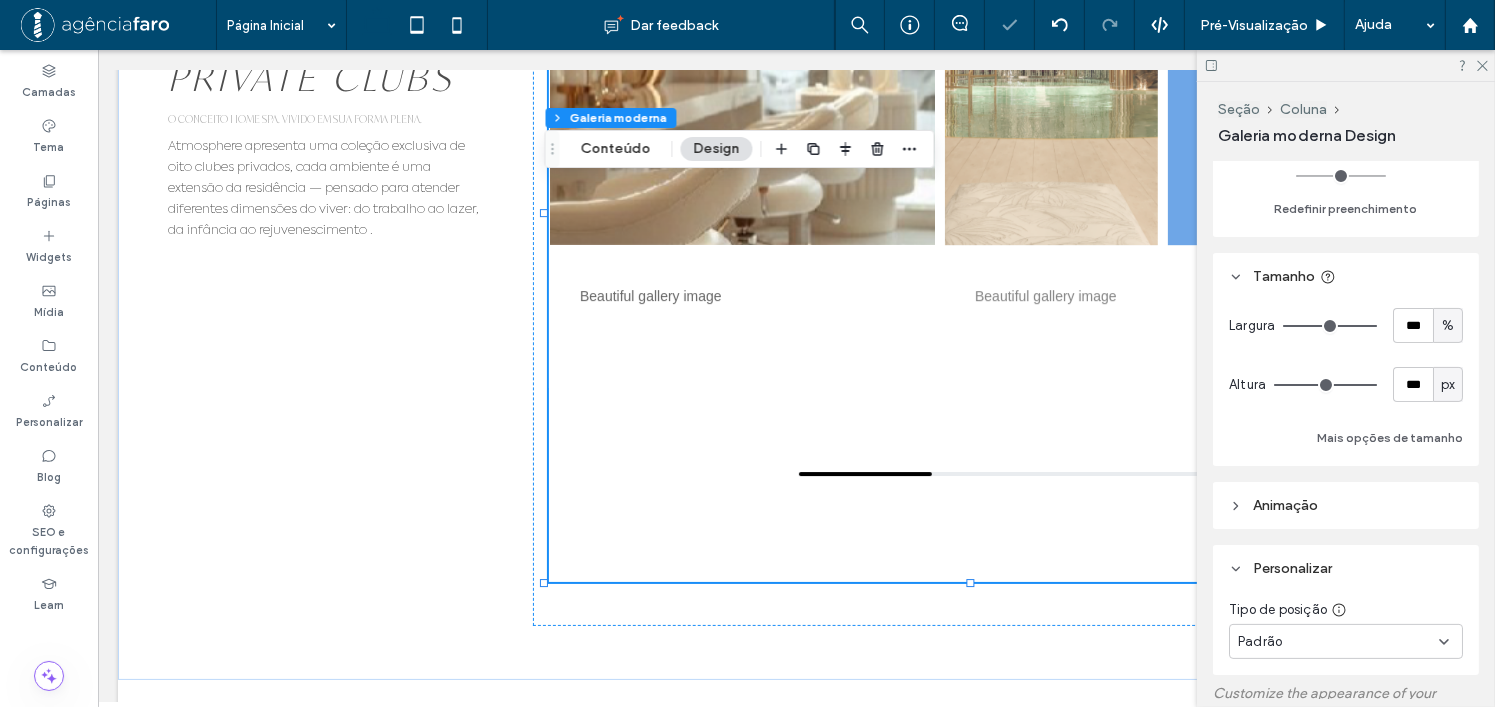 type on "***" 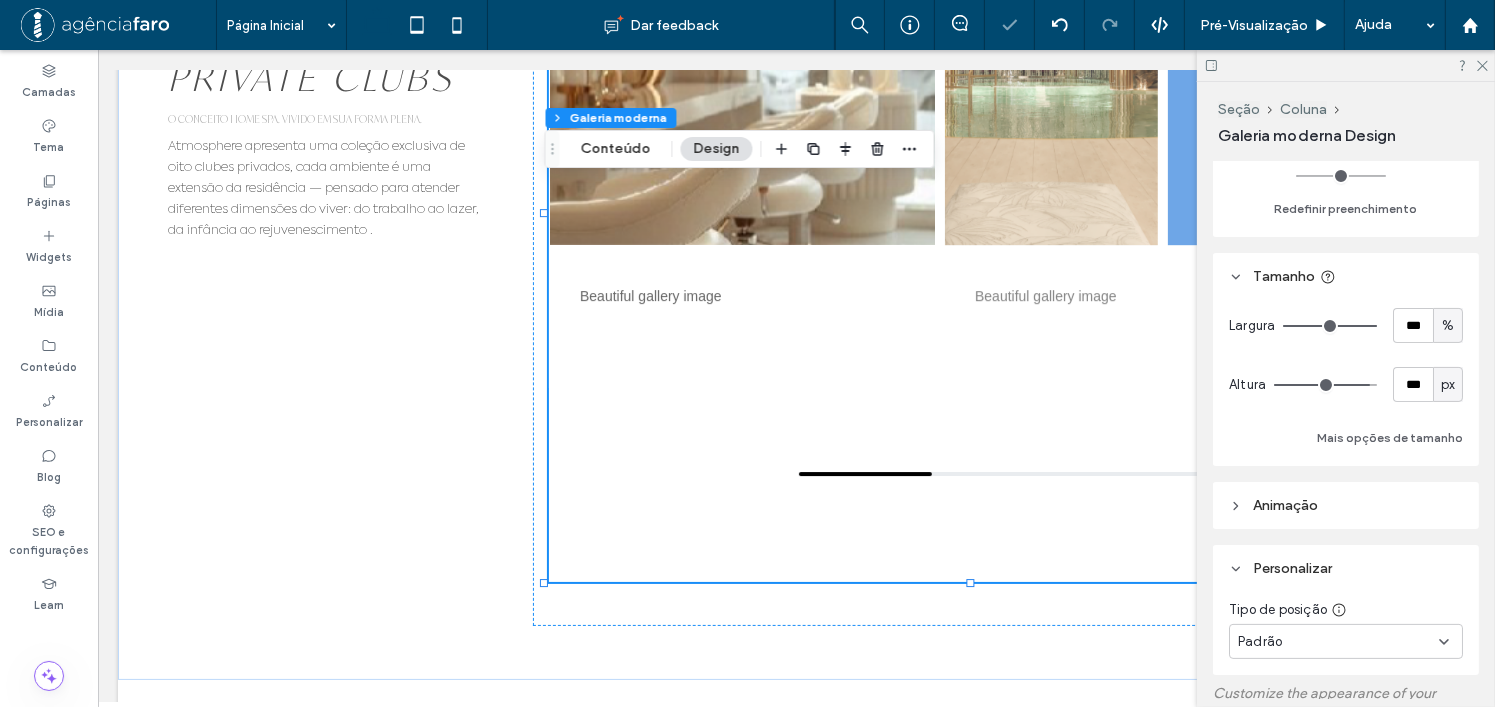 type on "***" 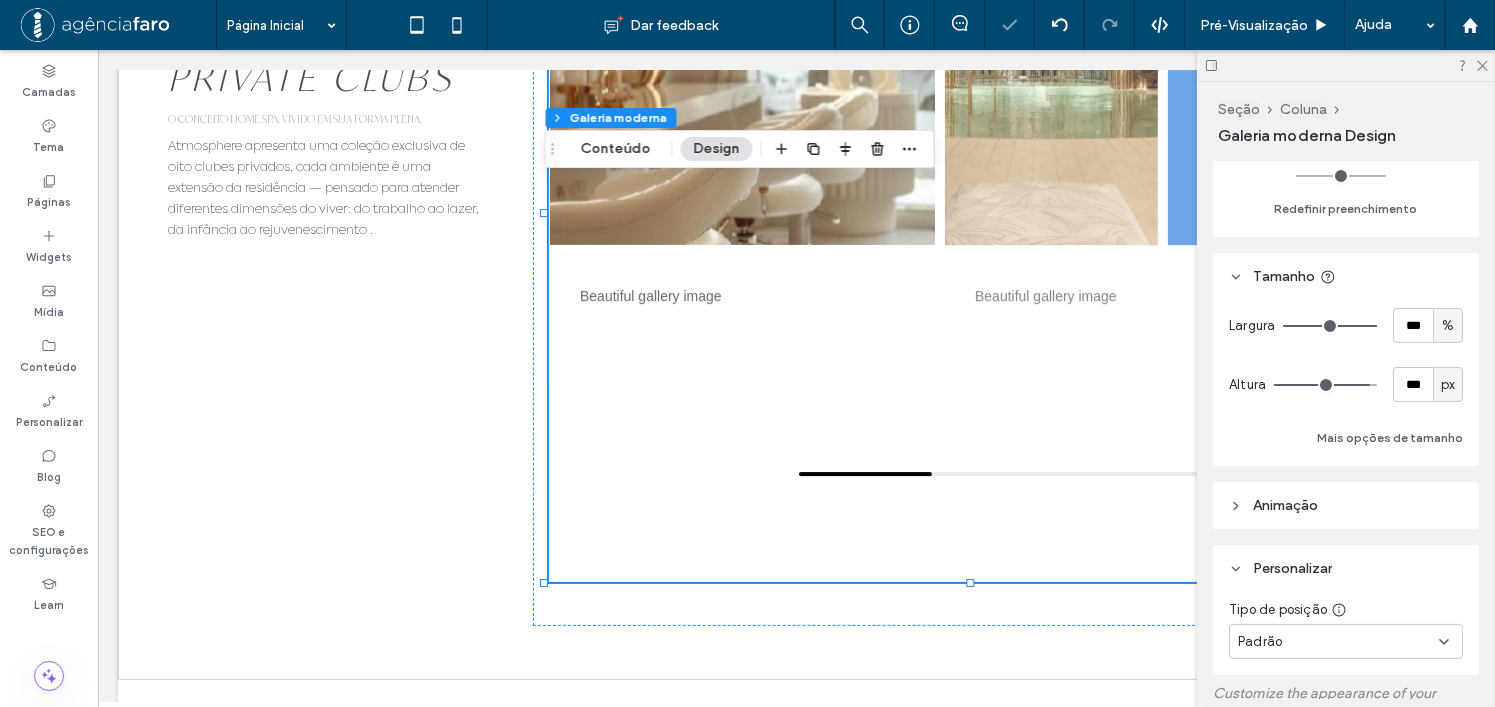 type on "***" 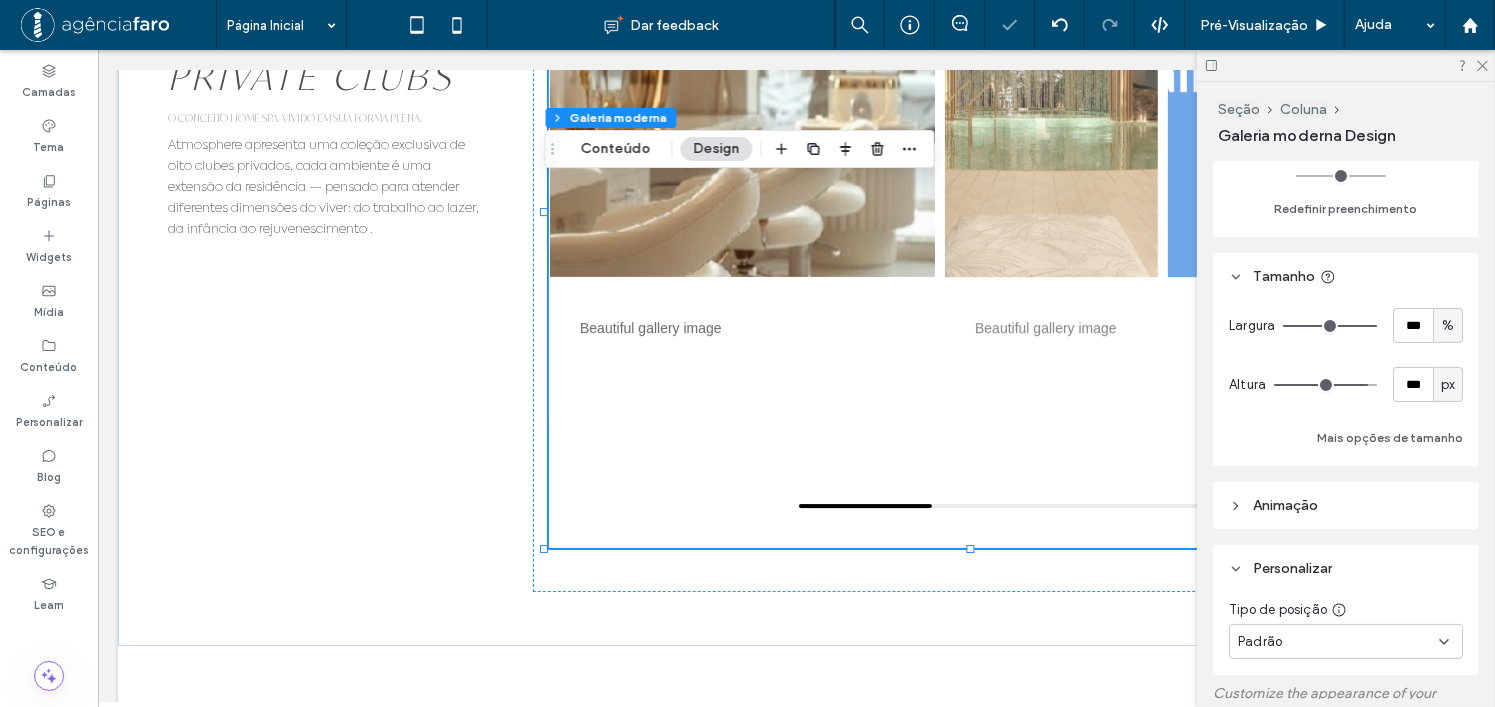 type on "***" 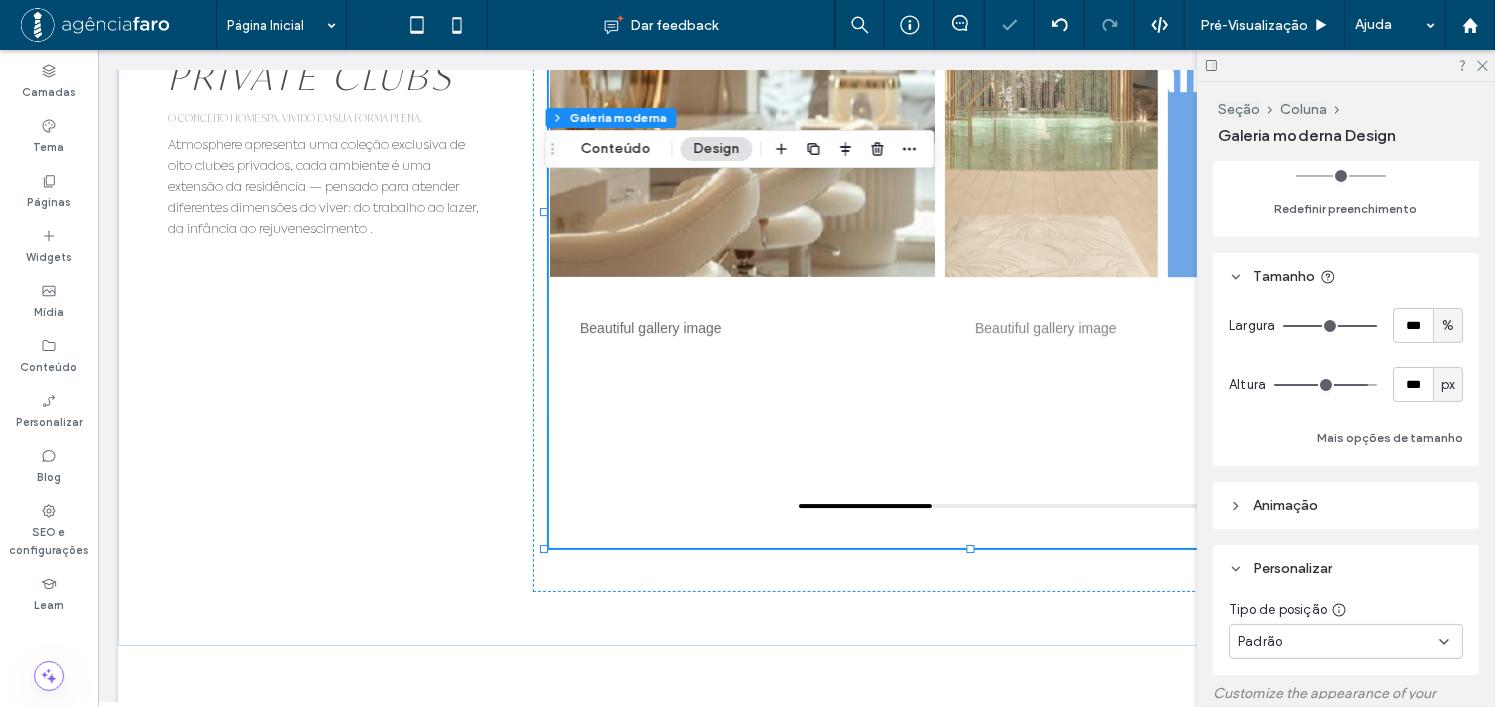 type on "***" 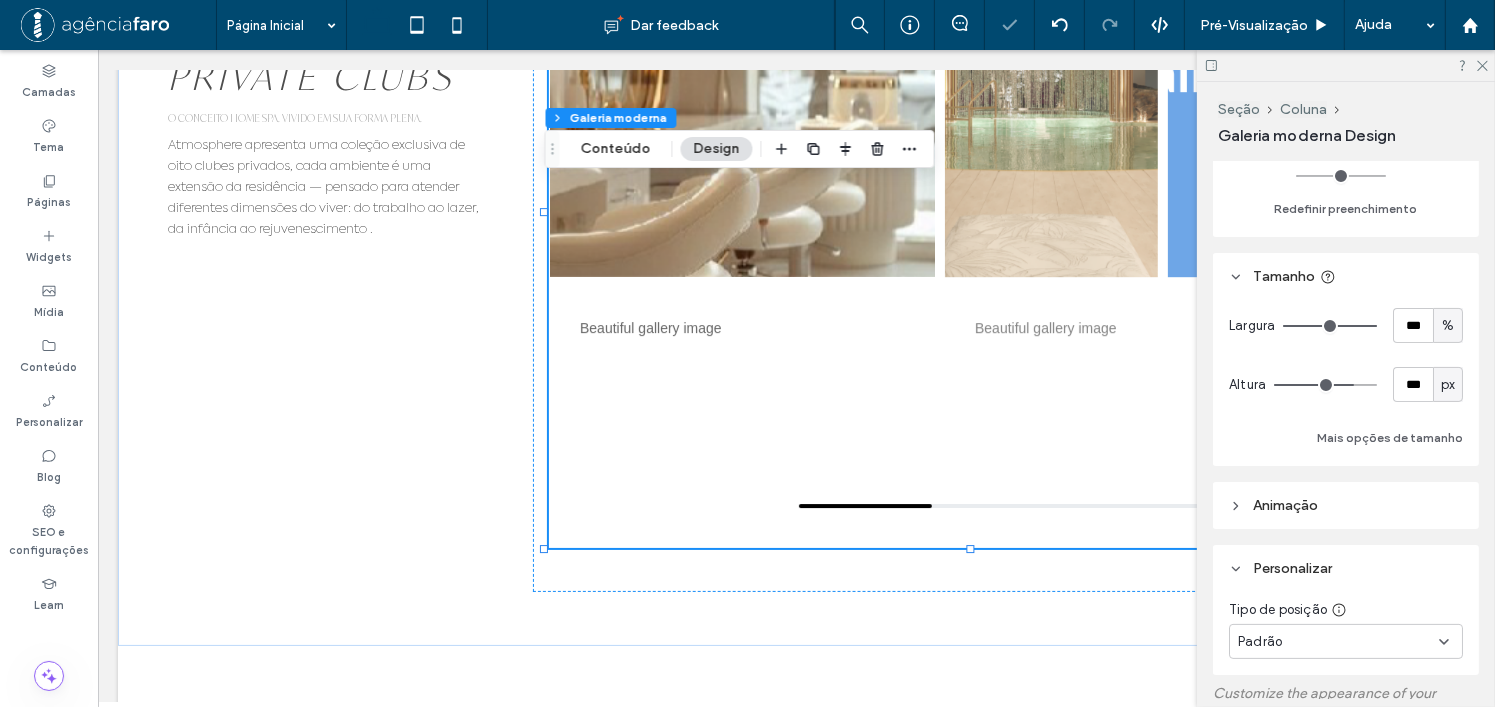 click at bounding box center [1325, 385] 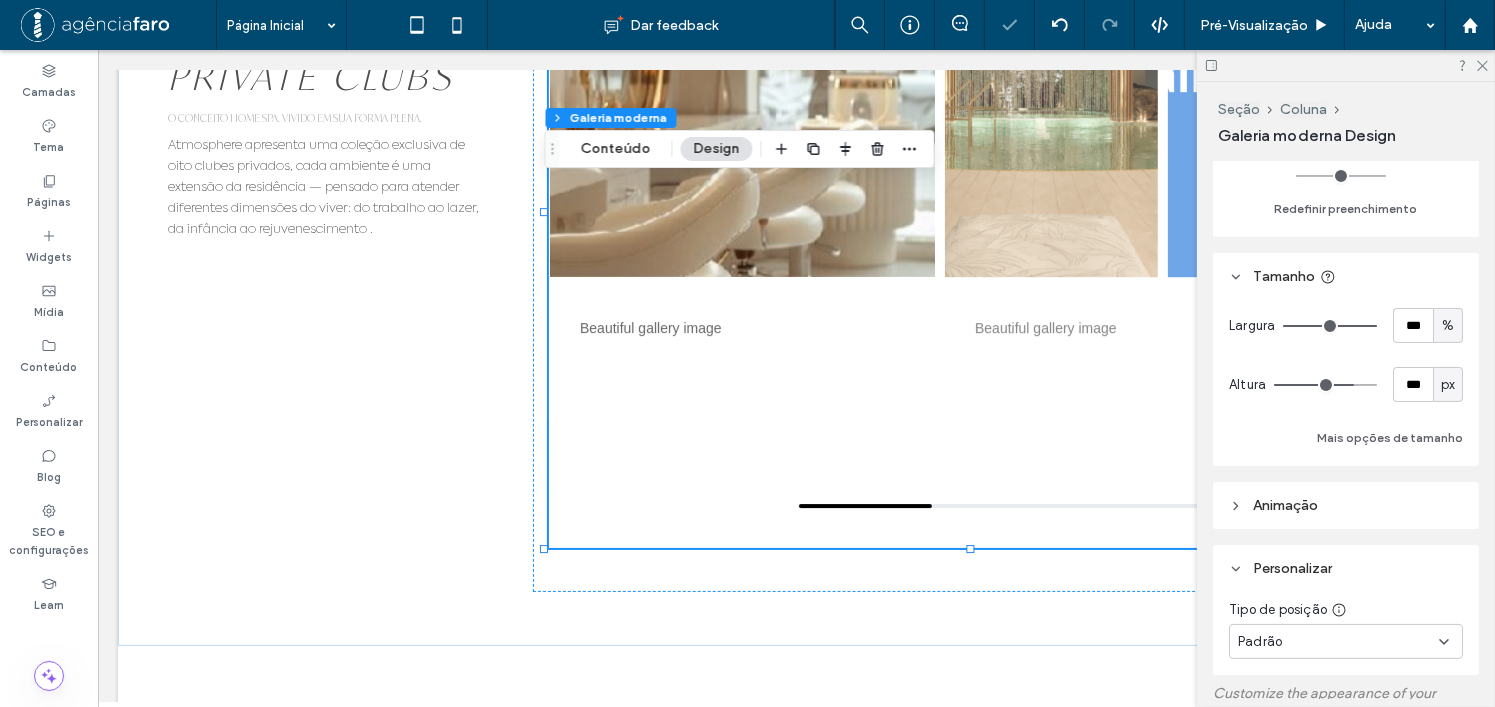 scroll, scrollTop: 6298, scrollLeft: 0, axis: vertical 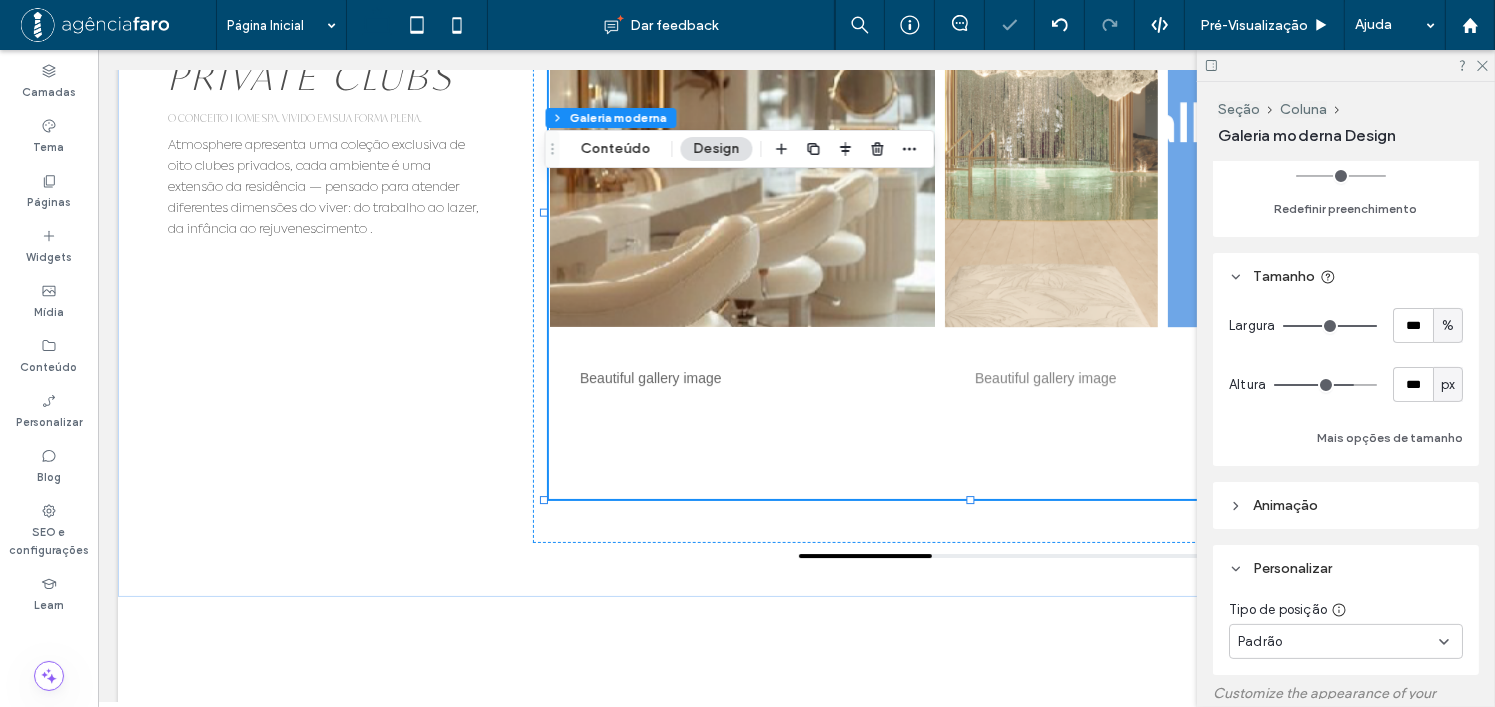 type on "***" 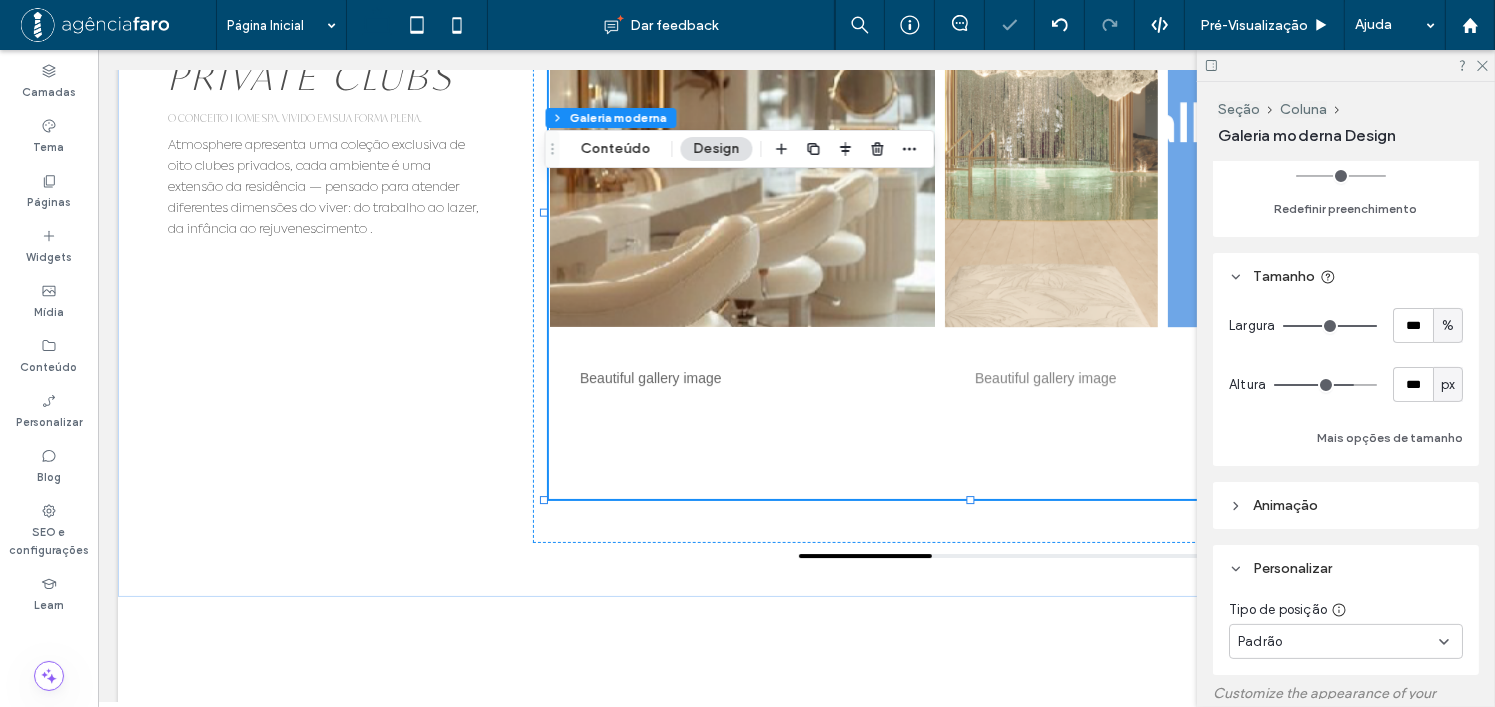 type on "**" 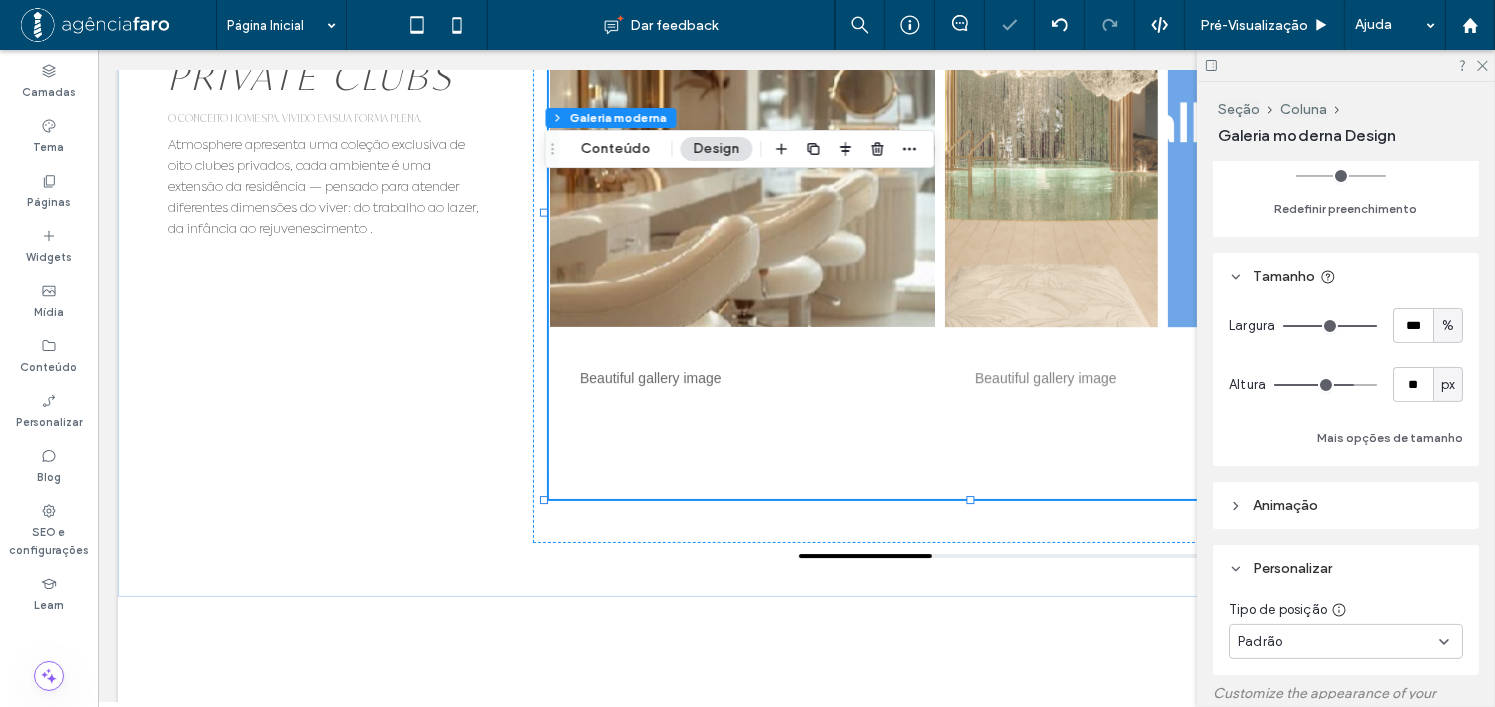 type on "*" 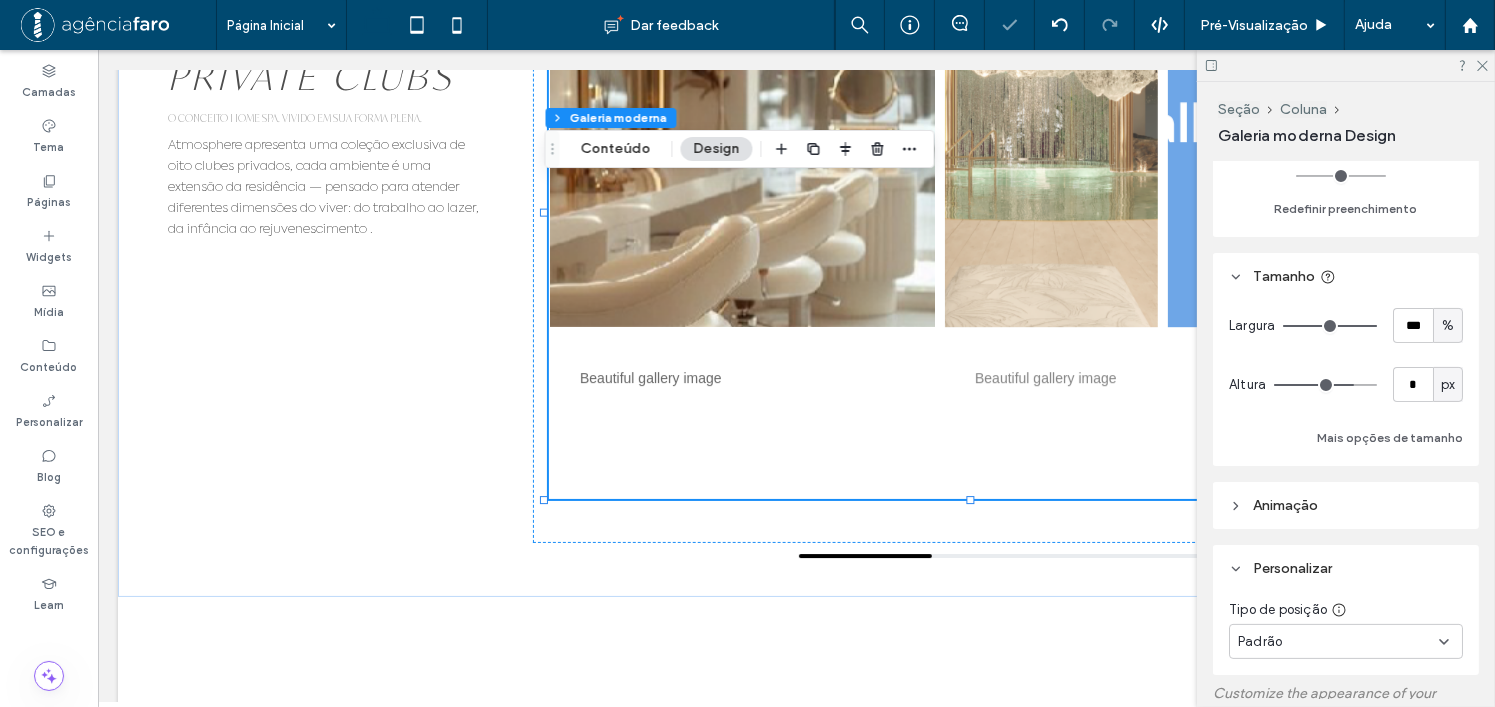 drag, startPoint x: 1339, startPoint y: 376, endPoint x: 1276, endPoint y: 377, distance: 63.007935 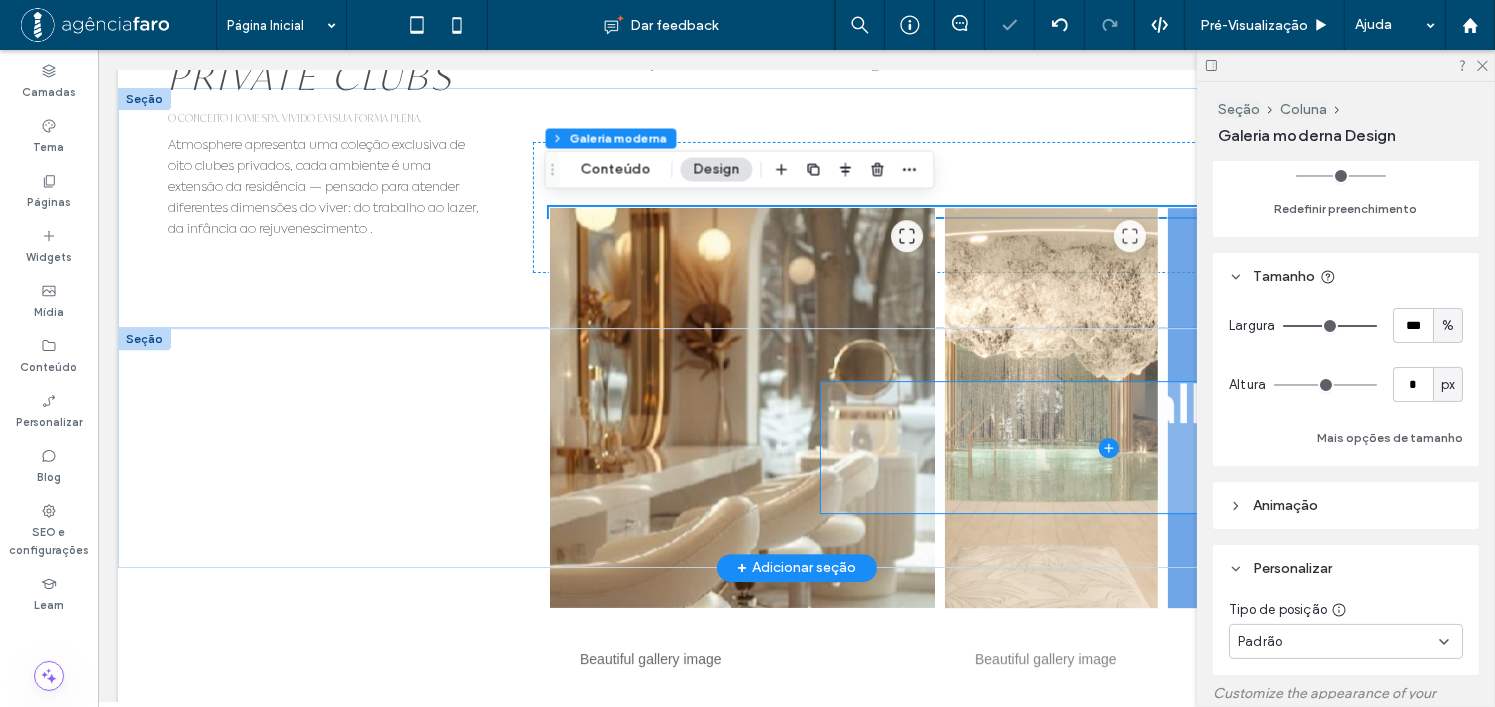 scroll, scrollTop: 6229, scrollLeft: 0, axis: vertical 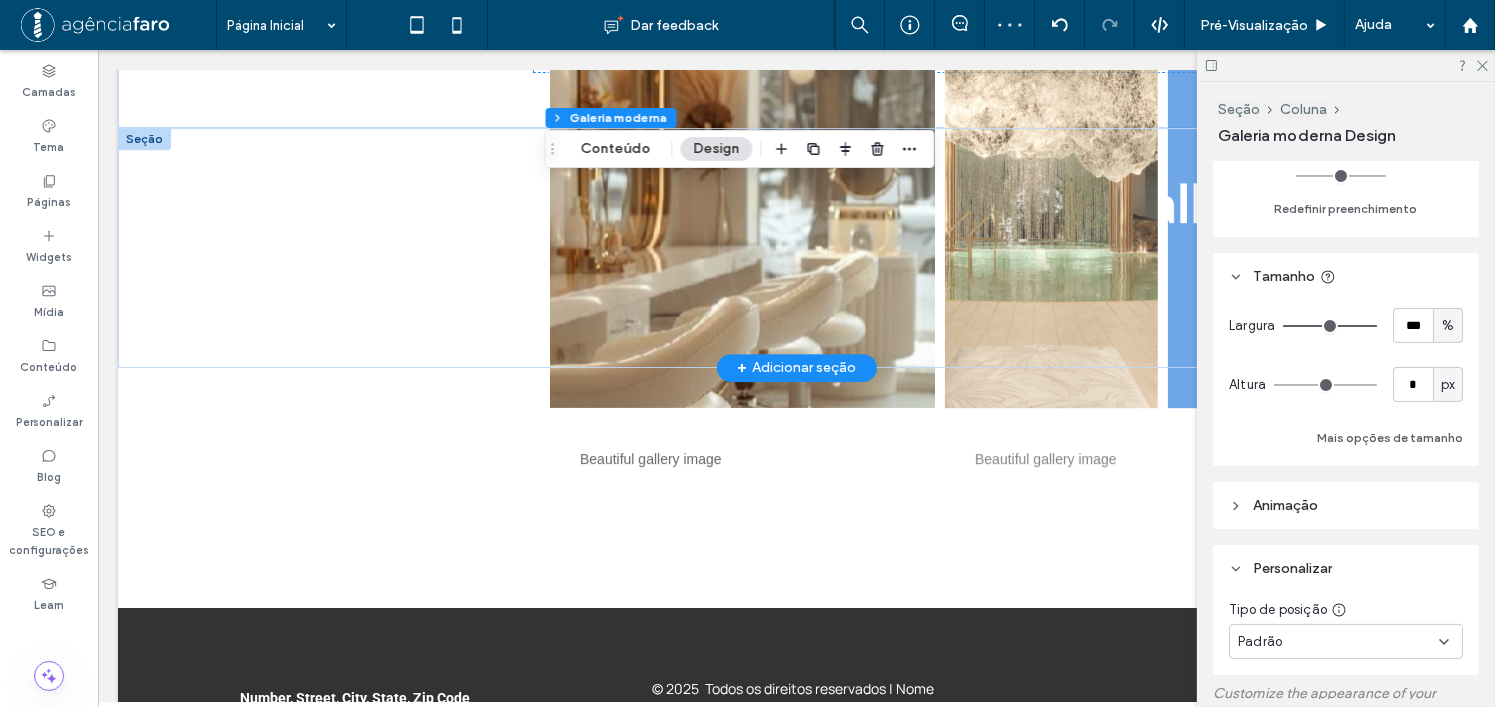 type on "**" 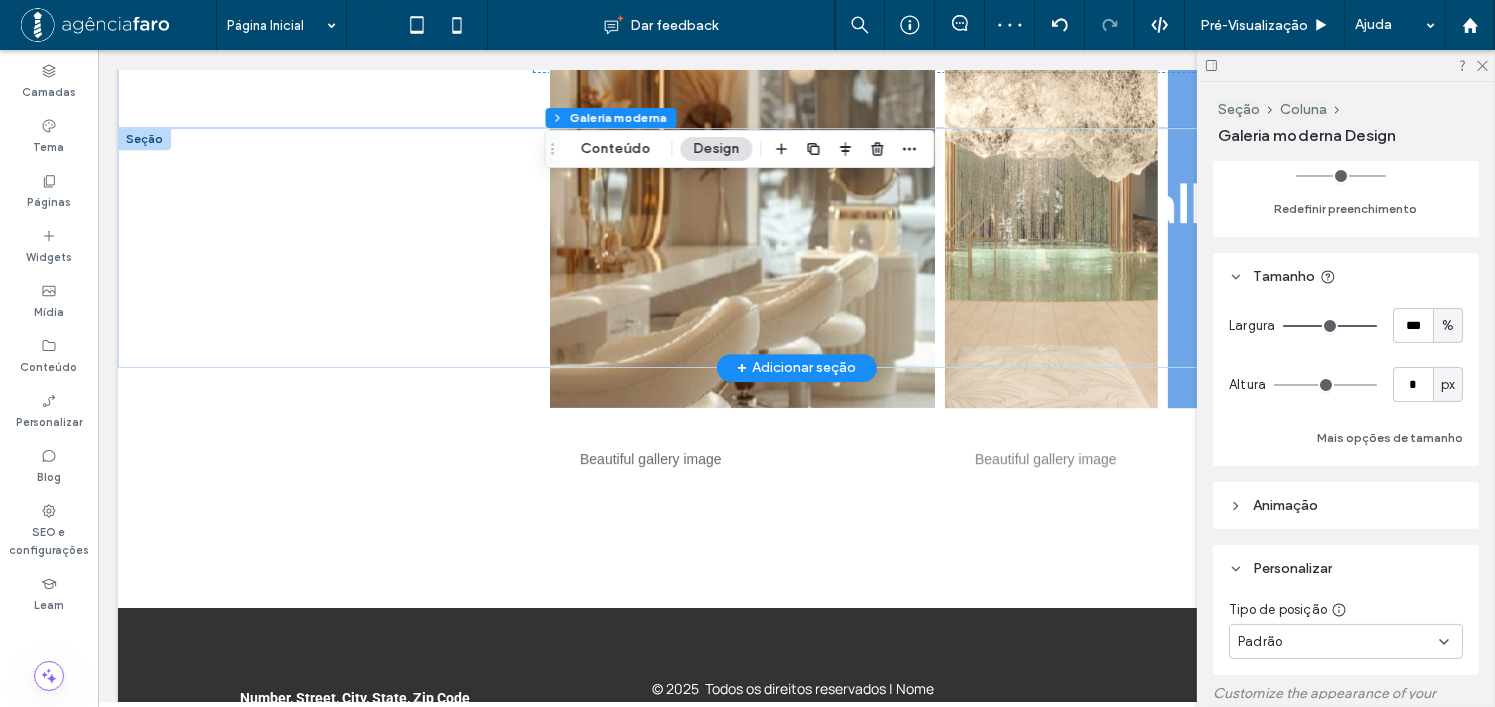 type on "**" 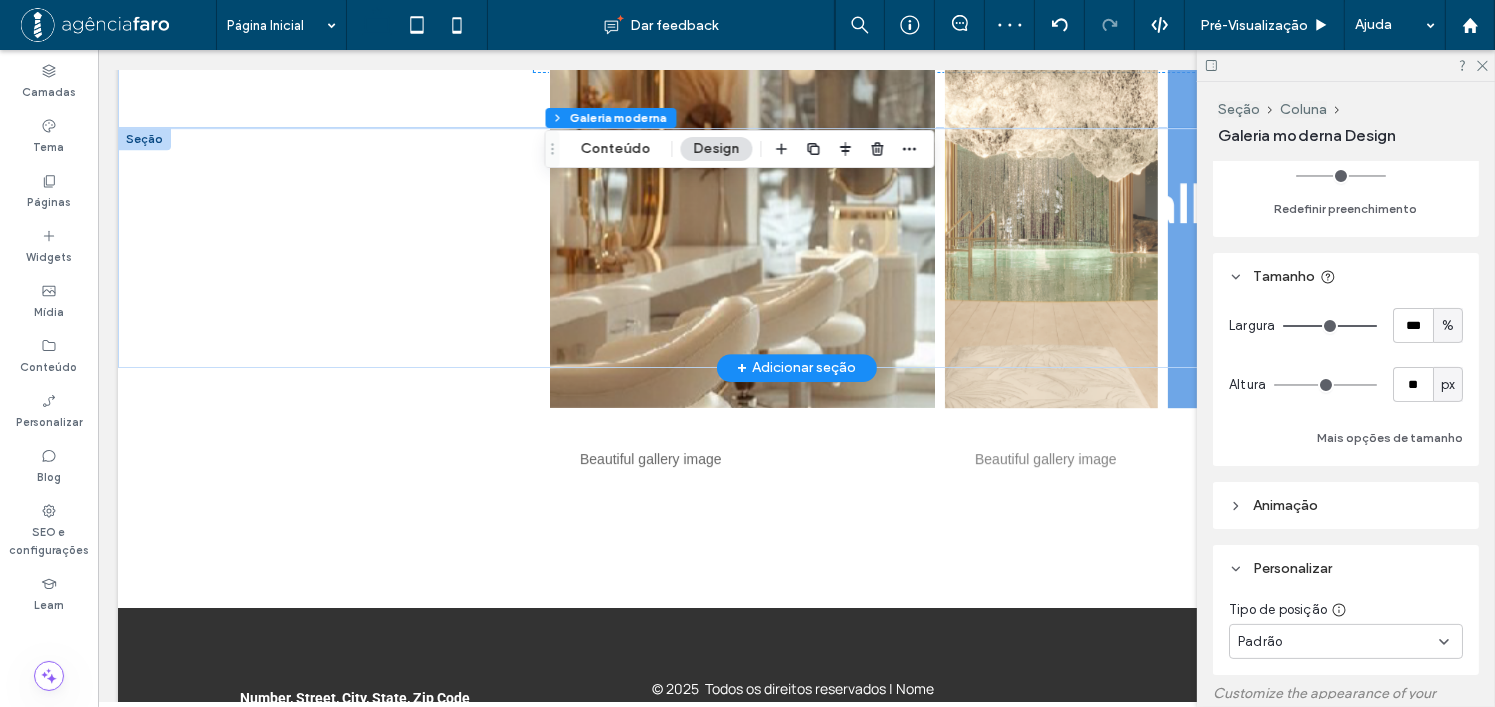 type on "***" 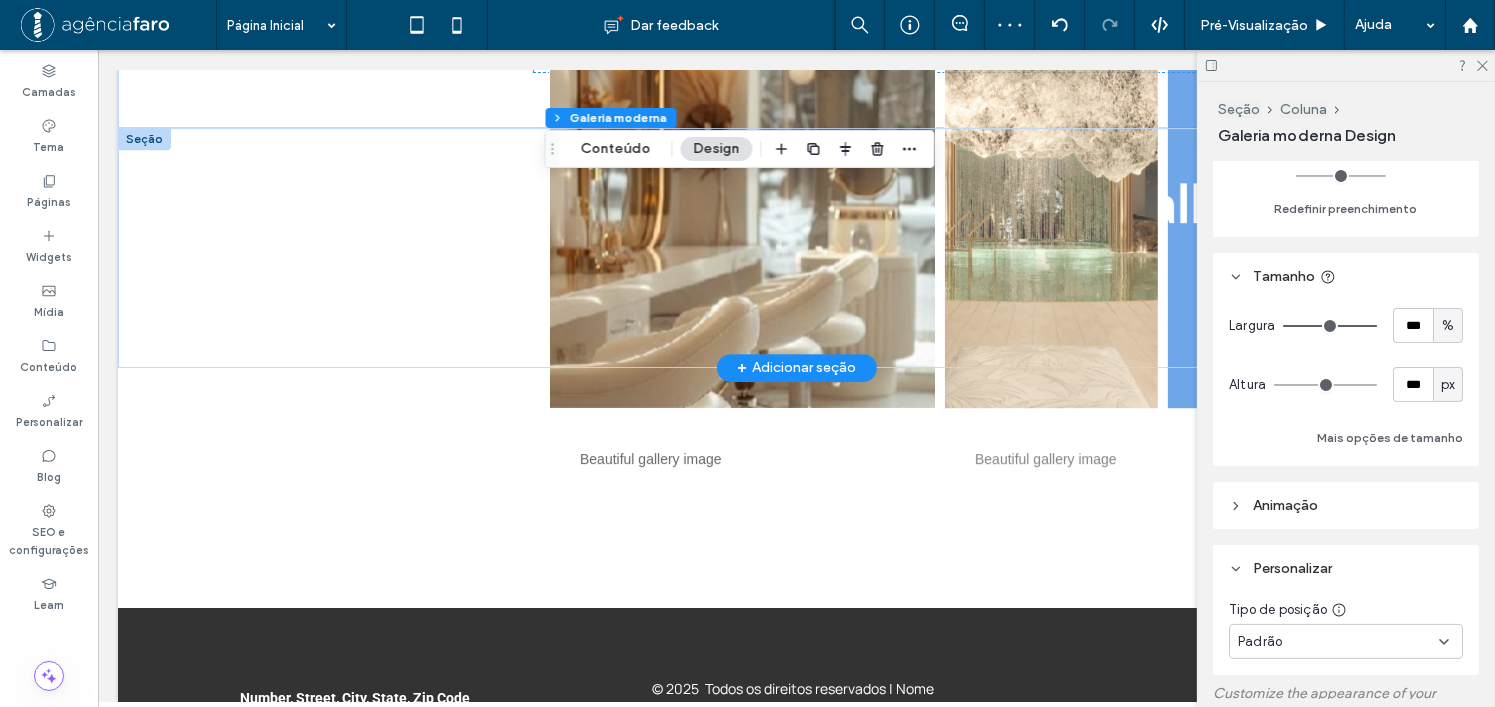 type on "***" 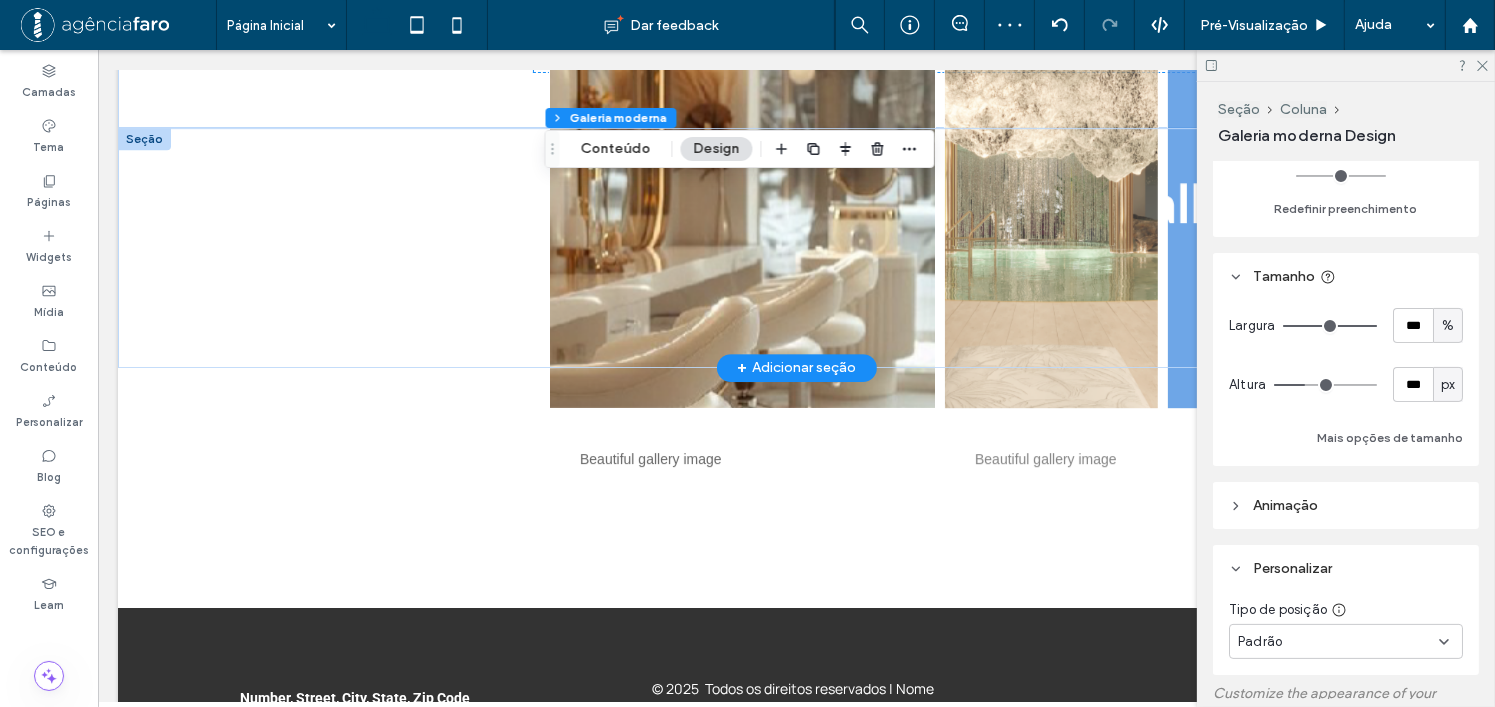 drag, startPoint x: 1286, startPoint y: 382, endPoint x: 1304, endPoint y: 386, distance: 18.439089 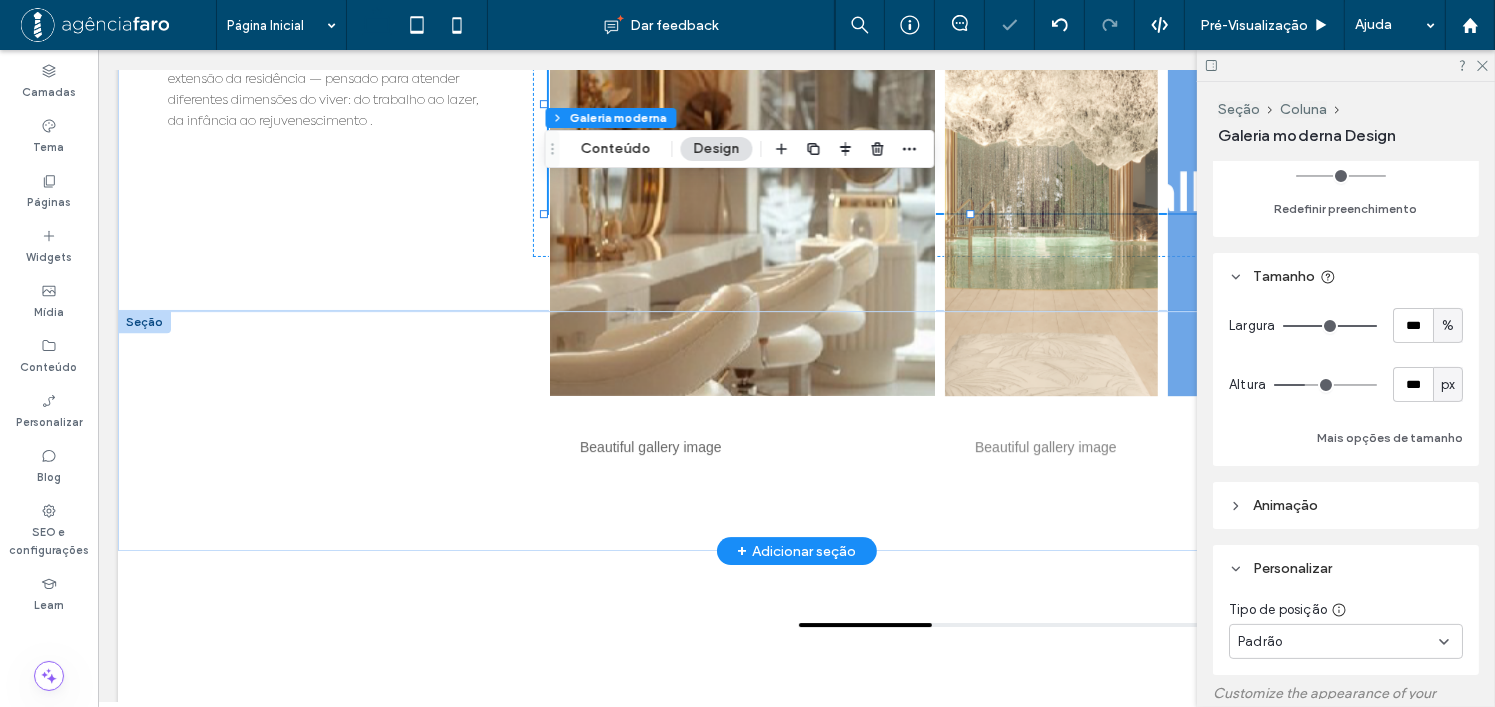 type on "***" 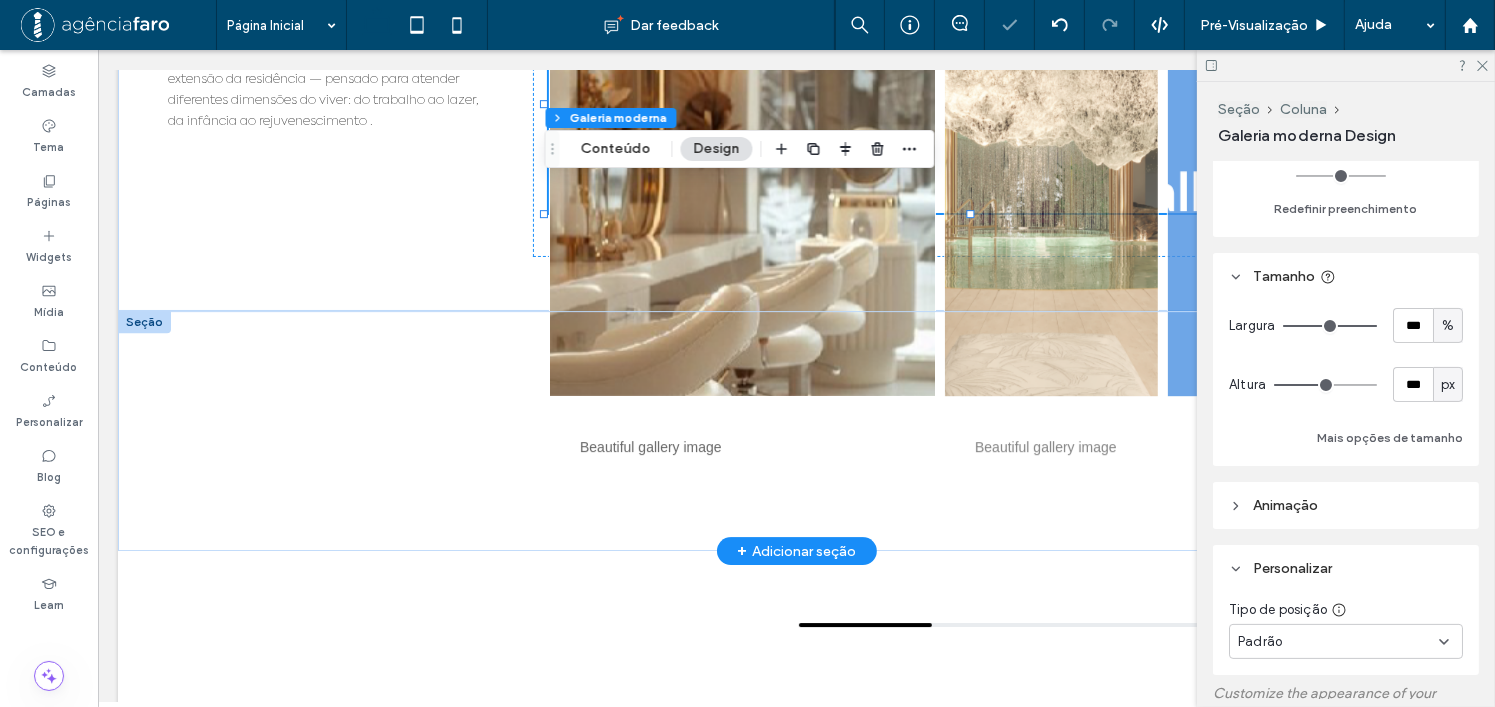 drag, startPoint x: 1304, startPoint y: 386, endPoint x: 1325, endPoint y: 387, distance: 21.023796 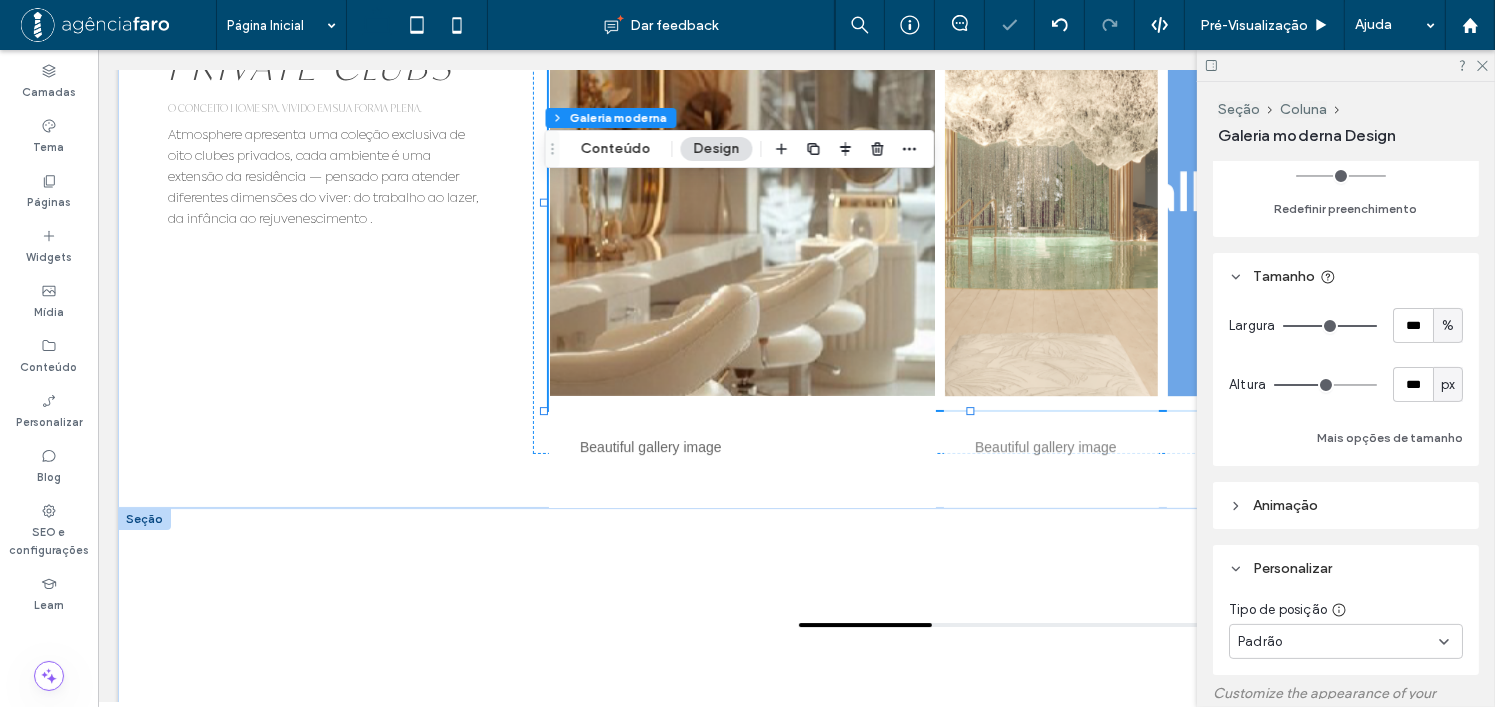 type on "***" 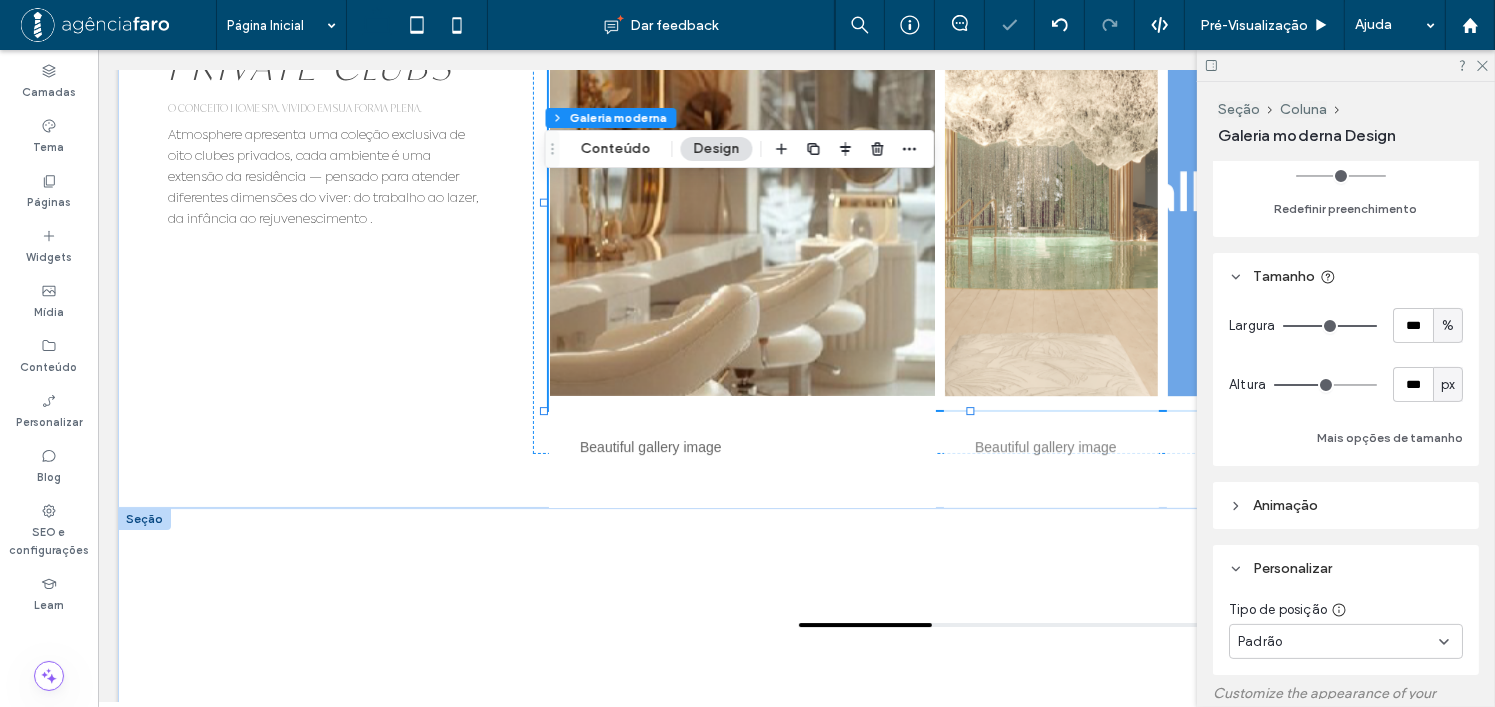 type on "***" 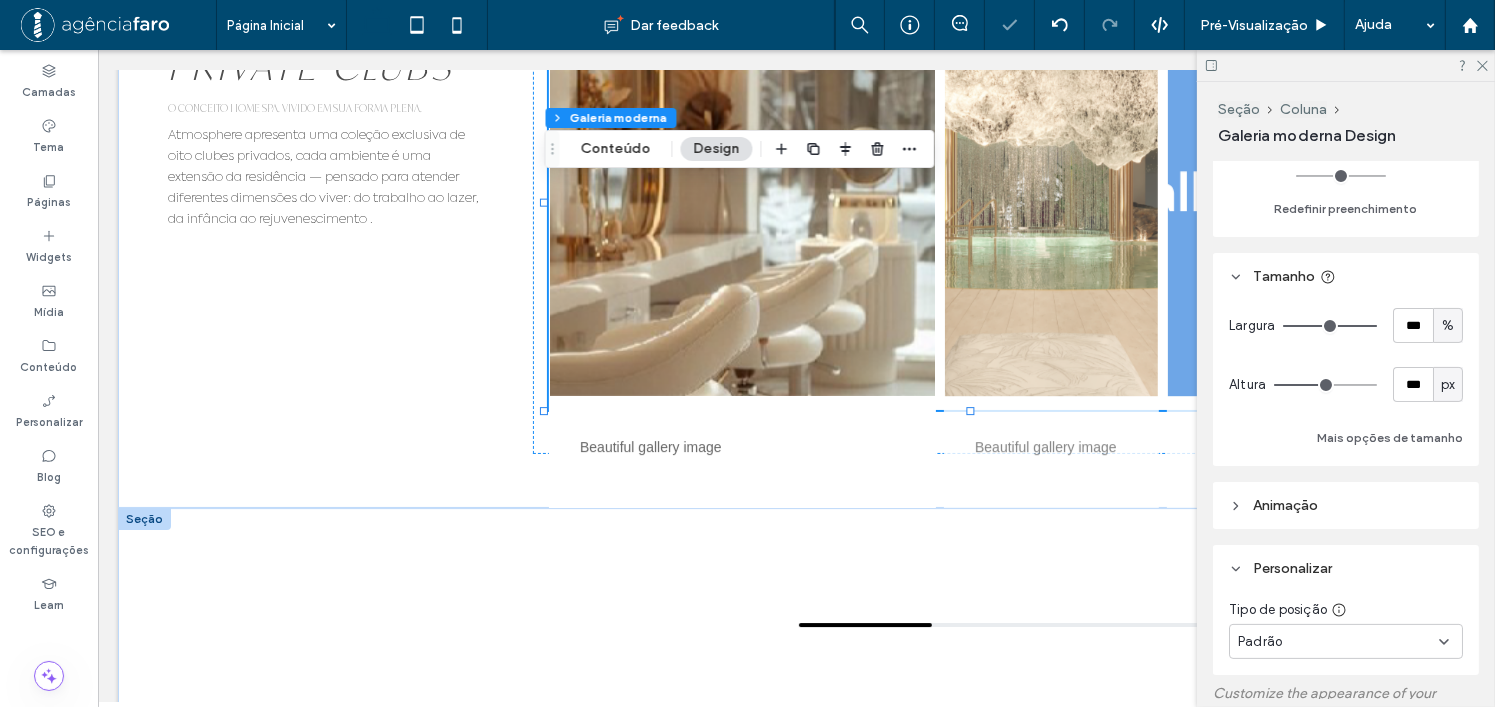 type on "***" 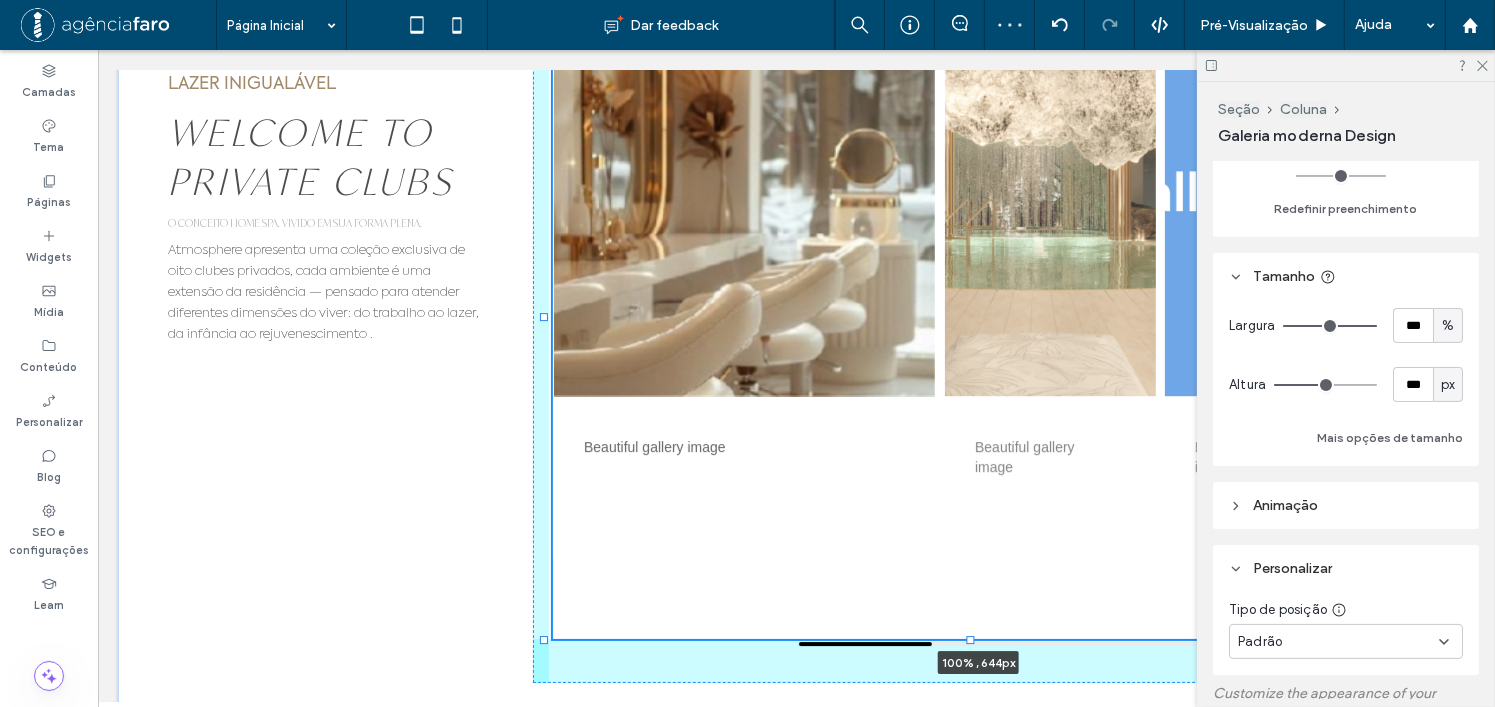 drag, startPoint x: 968, startPoint y: 350, endPoint x: 960, endPoint y: 491, distance: 141.22676 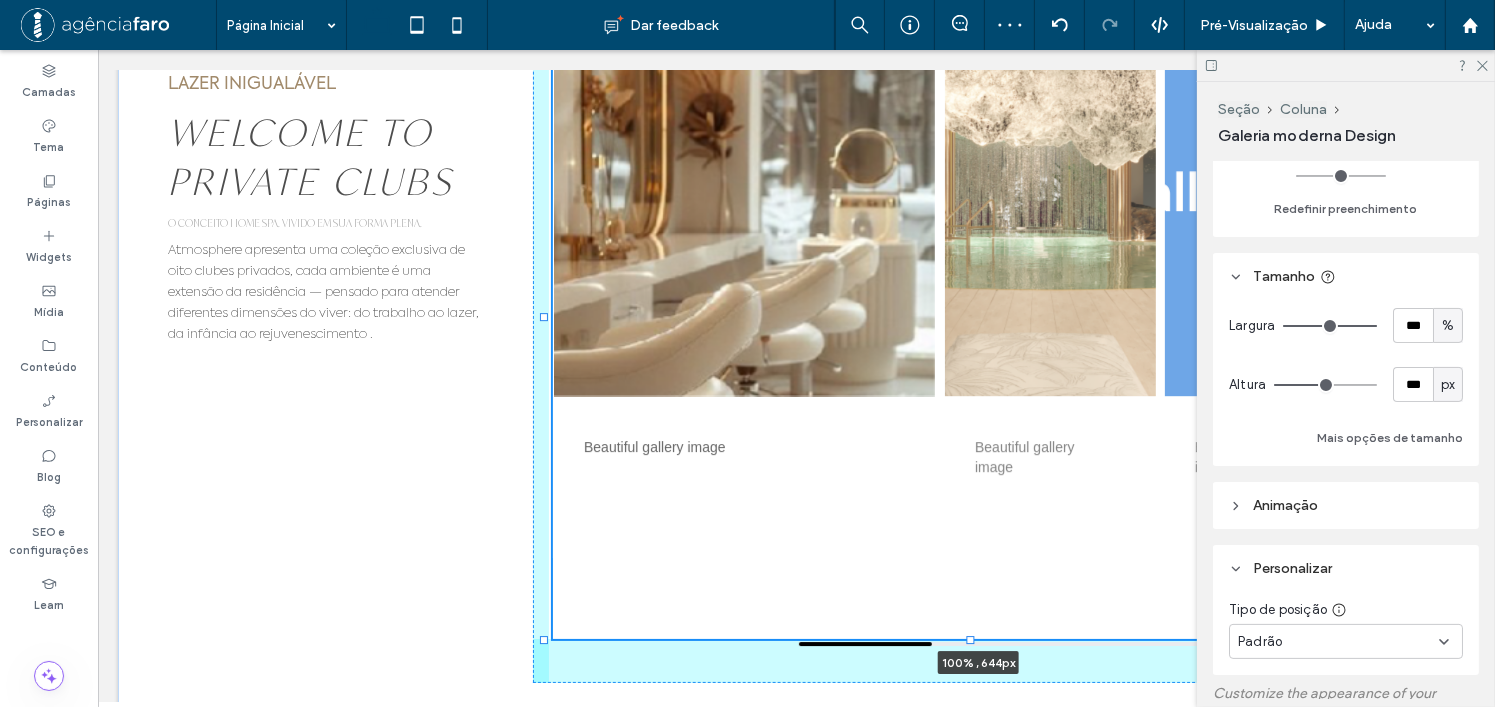 click on "LAZER INIGUALÁVEL
WELCOME TO PRIVATE CLUBS
O CONCEITO HOME SPA. VIVIDO EM SUA FORMA PLENA.
Atmosphere apresenta uma coleção exclusiva de oito clubes privados, cada ambiente é uma extensão da residência — pensado para atender diferentes dimensões do viver: do trabalho ao lazer, da infância ao rejuvenescimento .
Beautiful gallery image
Beautiful gallery image
Beautiful gallery image
Beautiful gallery image
Beautiful gallery image
100% , 644px" at bounding box center (795, 313) 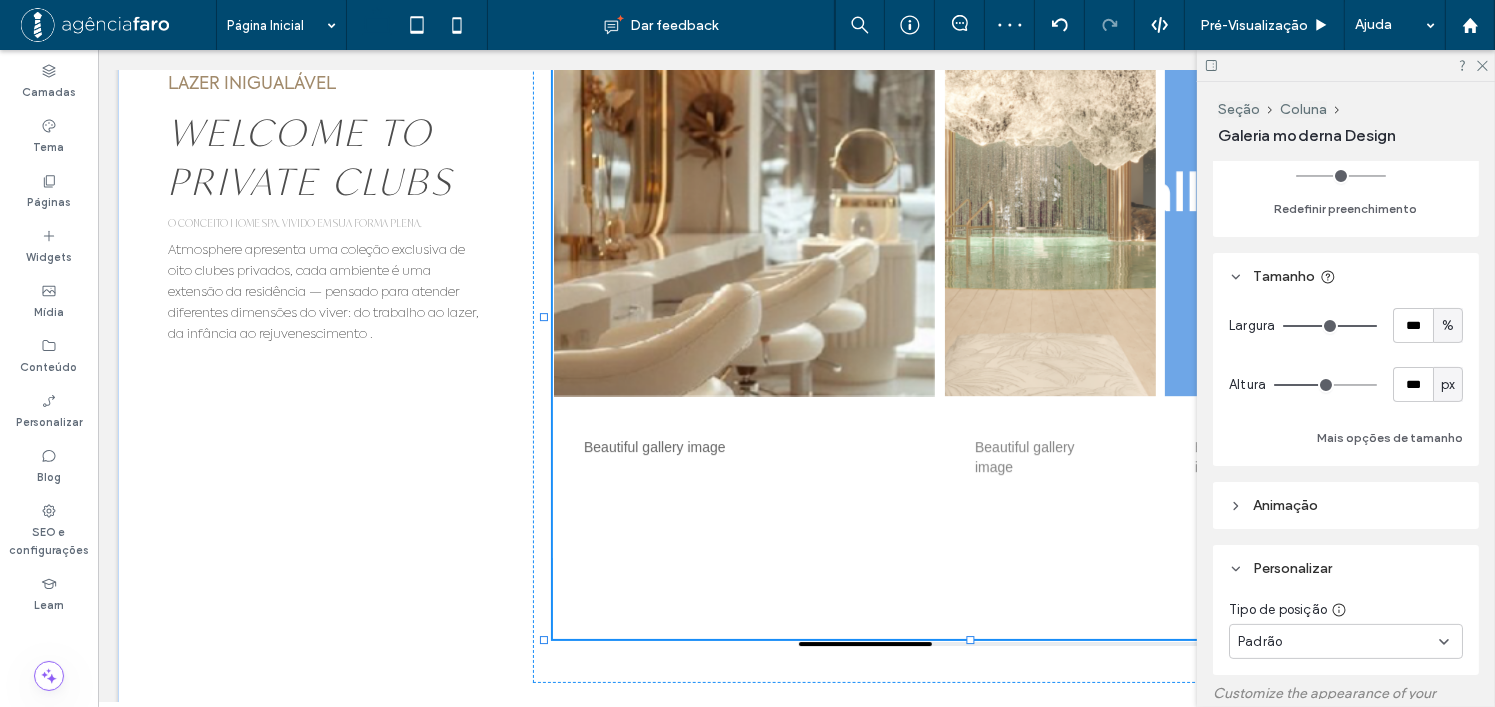 type on "***" 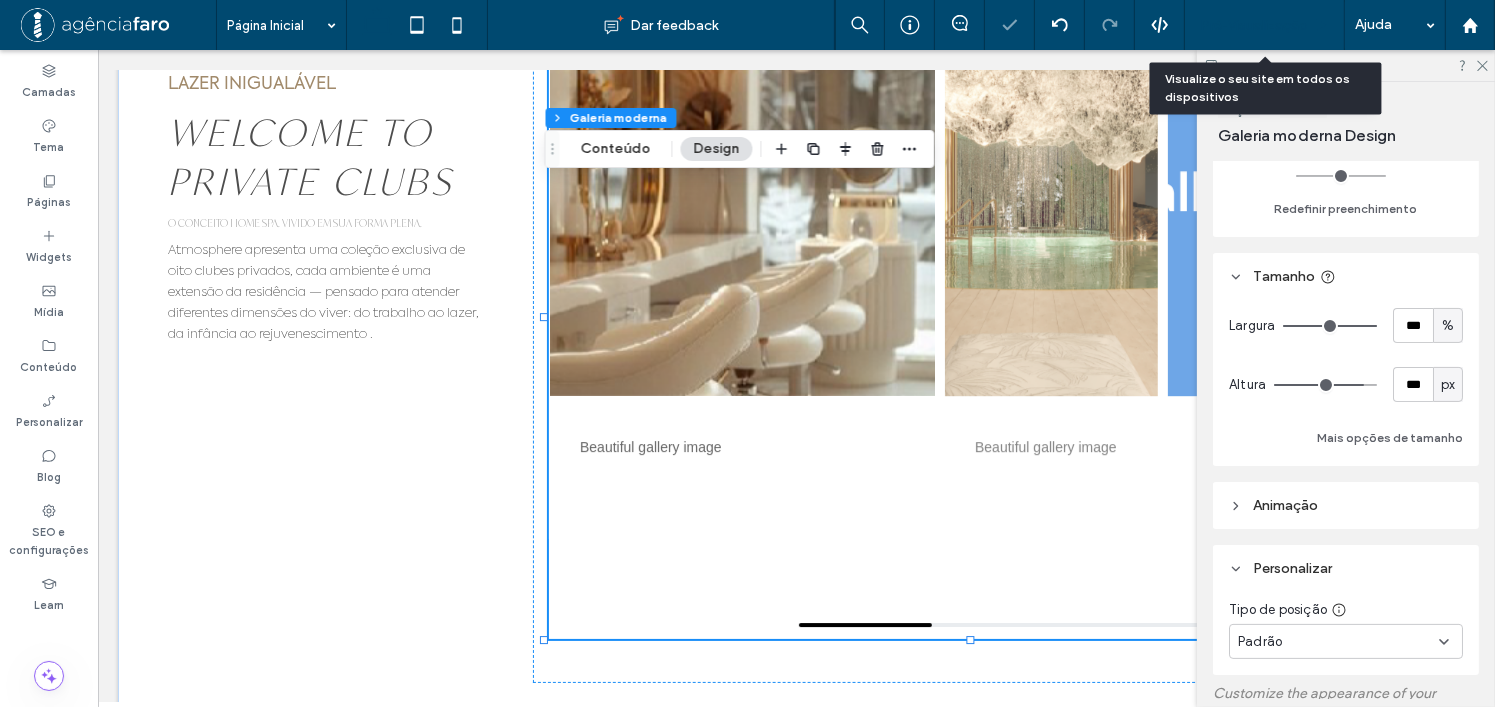 click on "Pré-Visualizaçāo" at bounding box center [1254, 25] 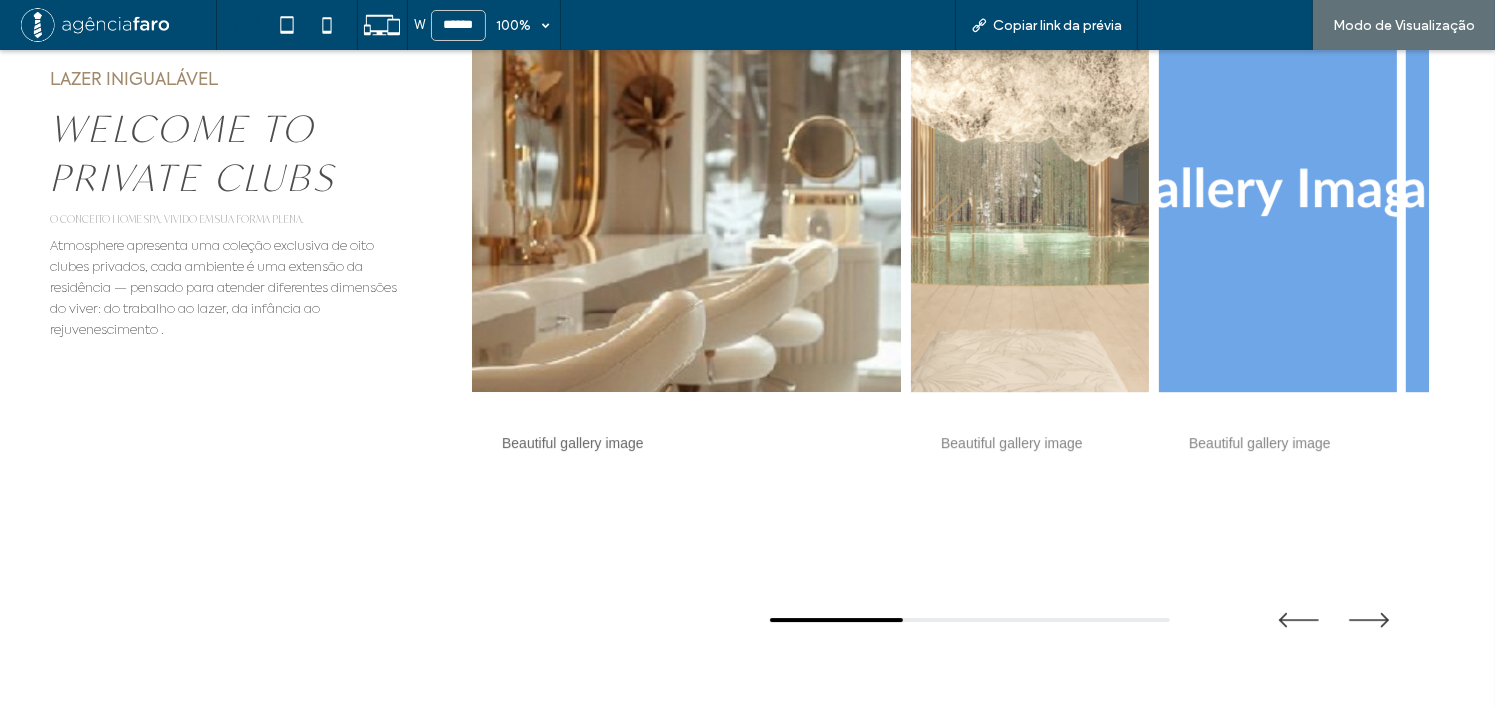 scroll, scrollTop: 6256, scrollLeft: 0, axis: vertical 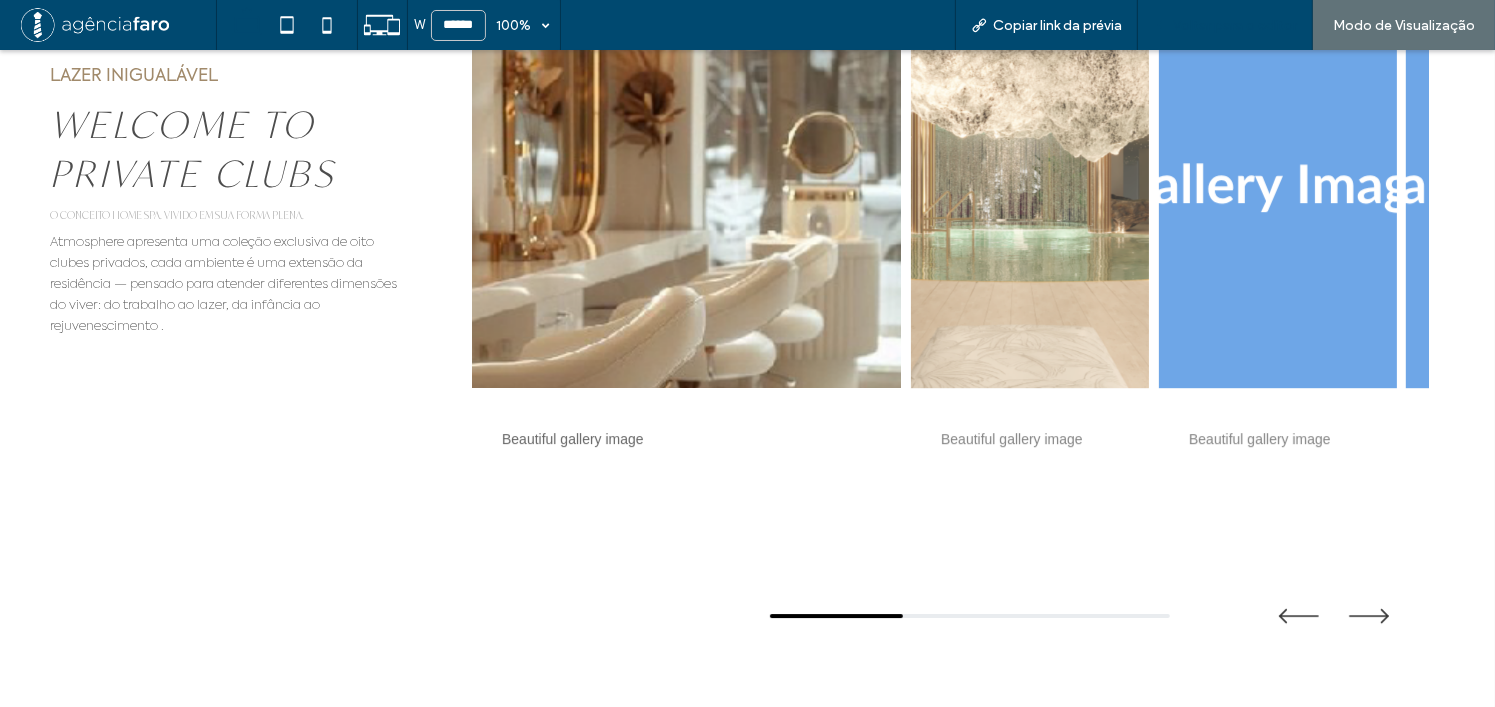 click on "Voltar para o editor" at bounding box center (1235, 25) 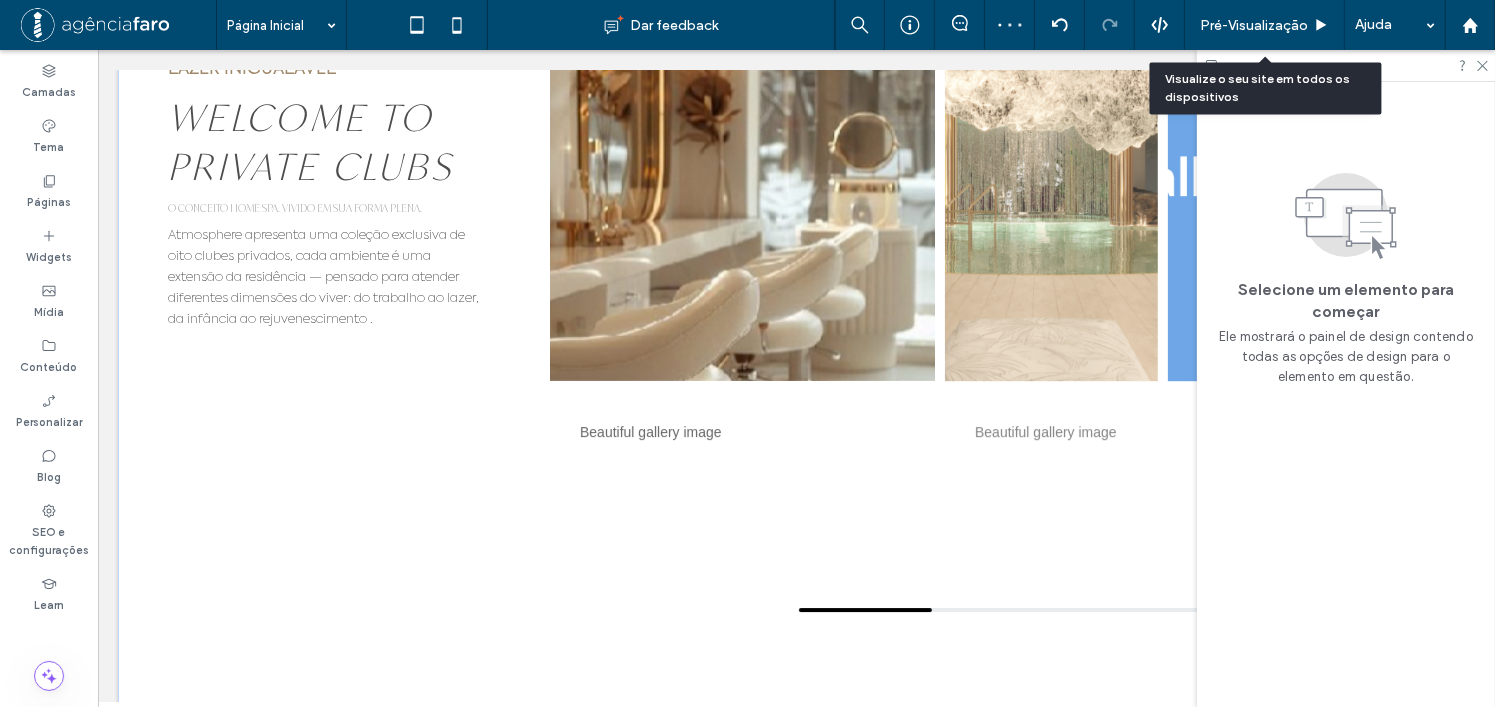 scroll, scrollTop: 6229, scrollLeft: 0, axis: vertical 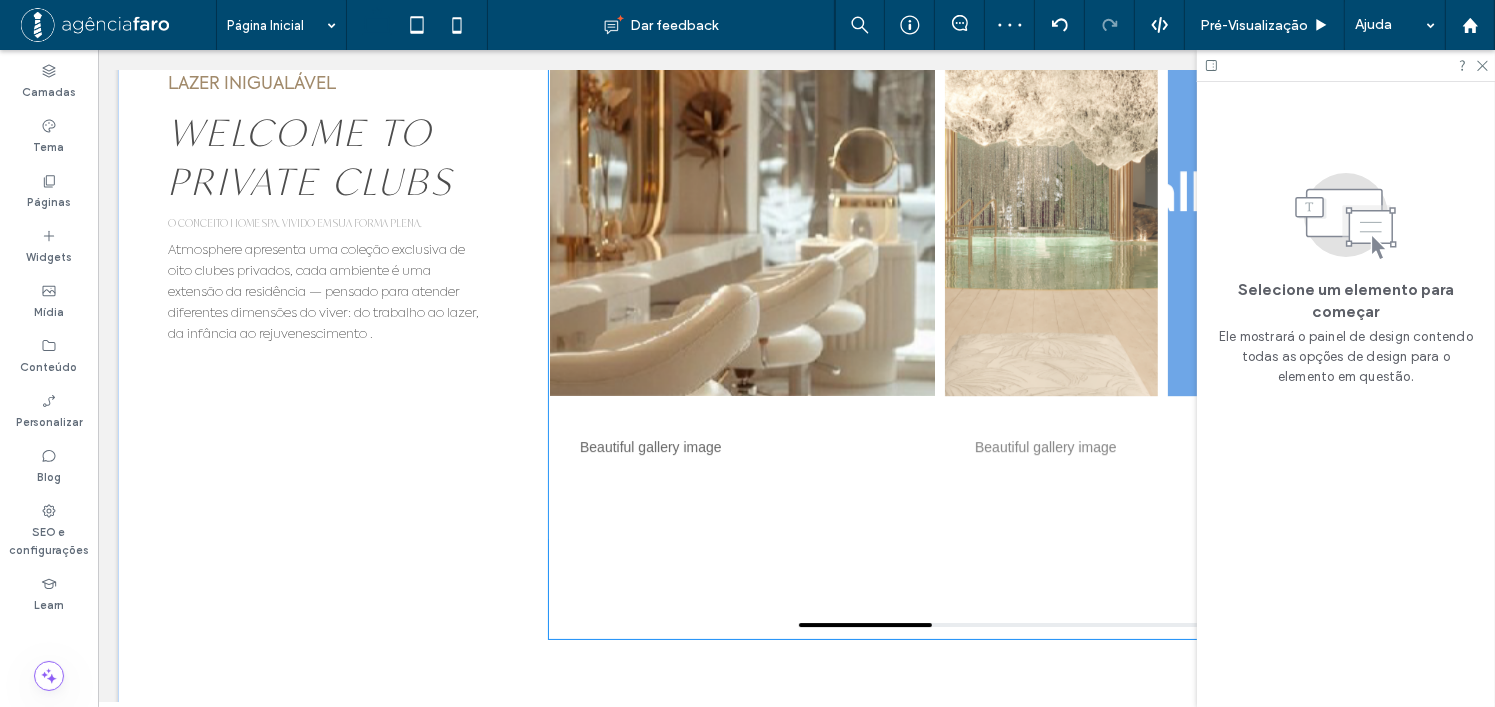 click on "Beautiful gallery image" at bounding box center [1050, 267] 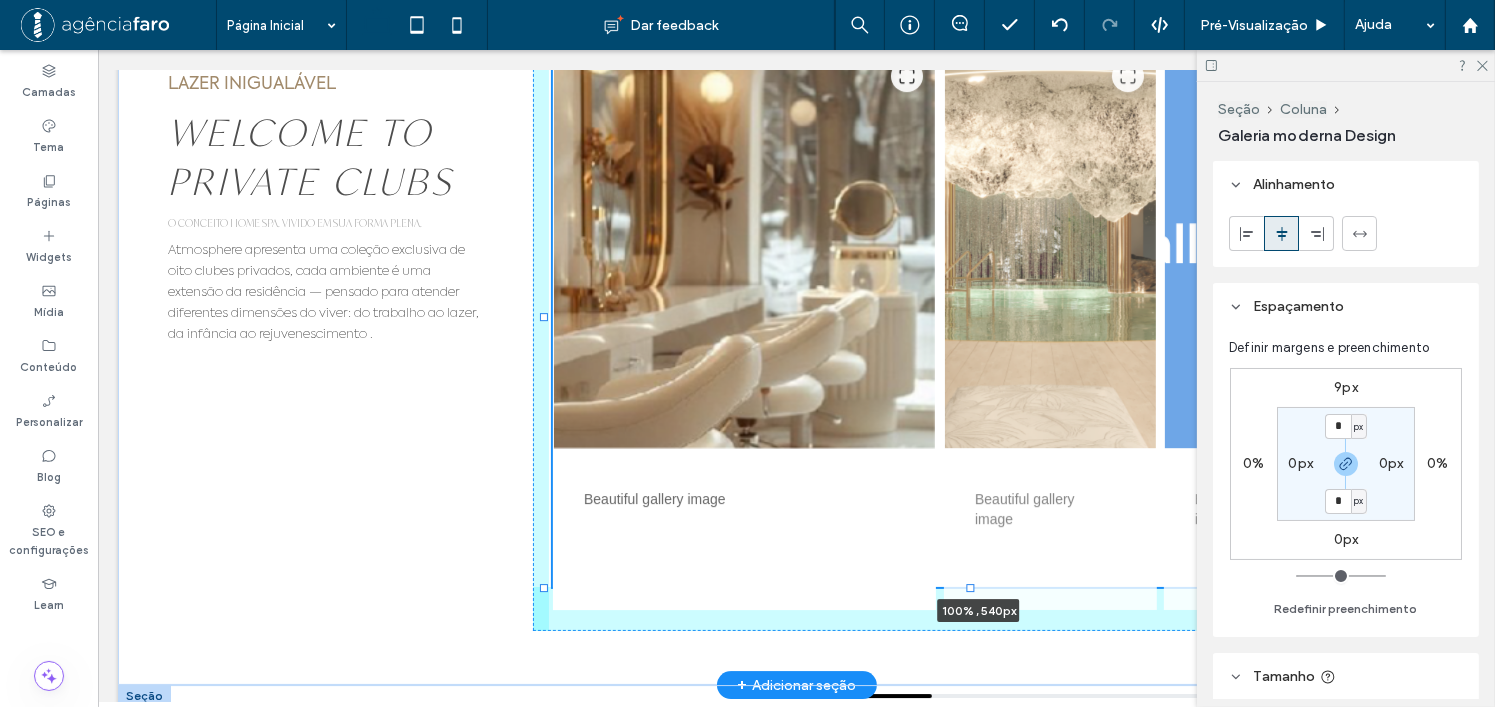 scroll, scrollTop: 6176, scrollLeft: 0, axis: vertical 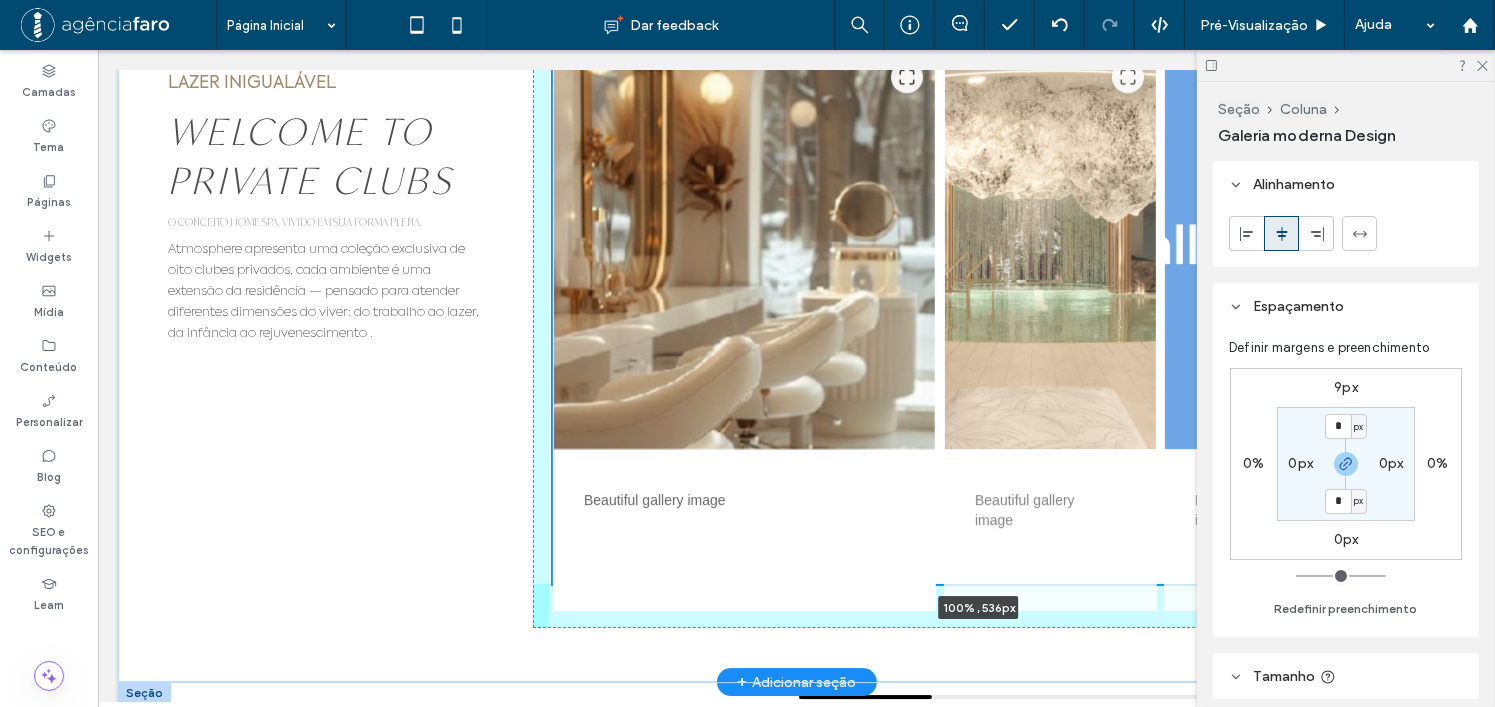 drag, startPoint x: 968, startPoint y: 635, endPoint x: 984, endPoint y: 581, distance: 56.32051 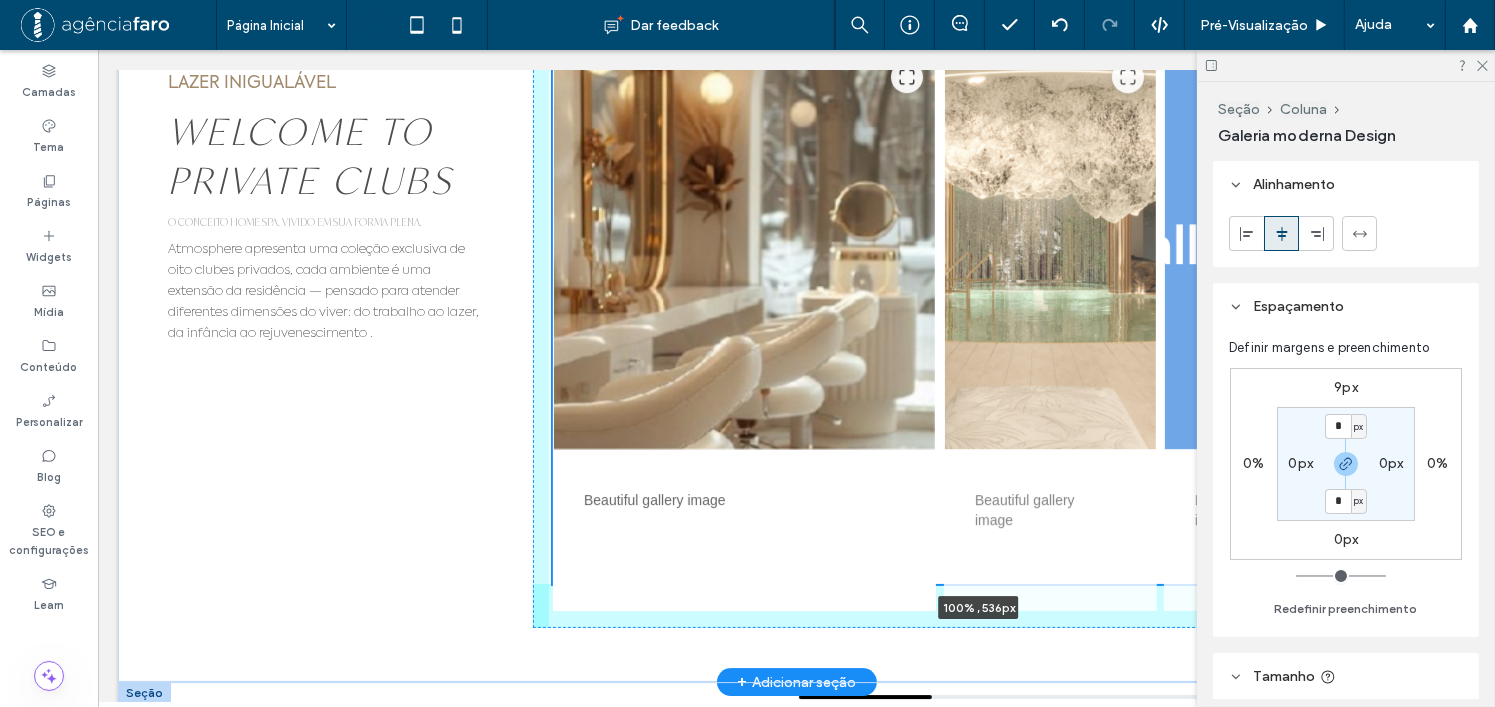 click on "LAZER INIGUALÁVEL
WELCOME TO PRIVATE CLUBS
O CONCEITO HOME SPA. VIVIDO EM SUA FORMA PLENA.
Atmosphere apresenta uma coleção exclusiva de oito clubes privados, cada ambiente é uma extensão da residência — pensado para atender diferentes dimensões do viver: do trabalho ao lazer, da infância ao rejuvenescimento .
Beautiful gallery image
Beautiful gallery image
Beautiful gallery image
Beautiful gallery image
Beautiful gallery image
100% , 536px" at bounding box center [795, 312] 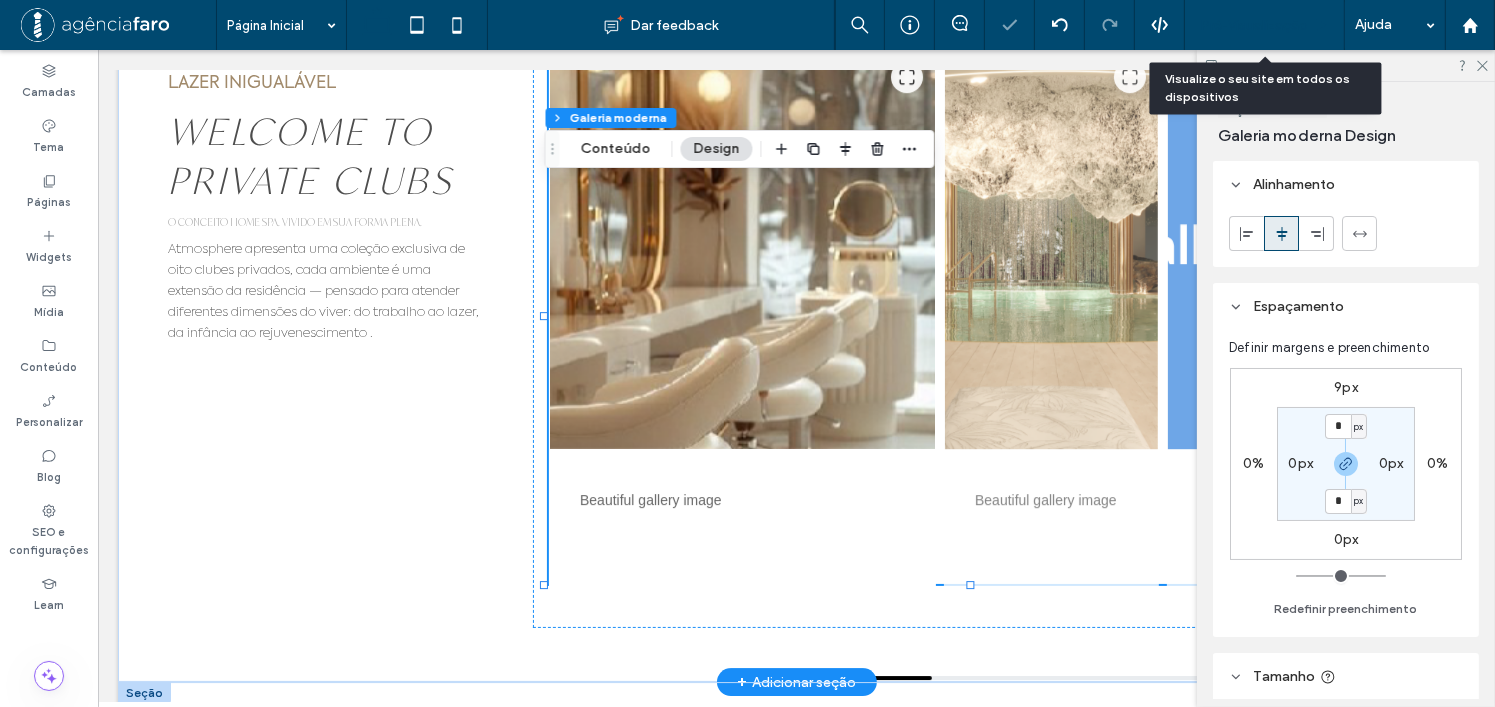 click on "Pré-Visualizaçāo" at bounding box center (1265, 25) 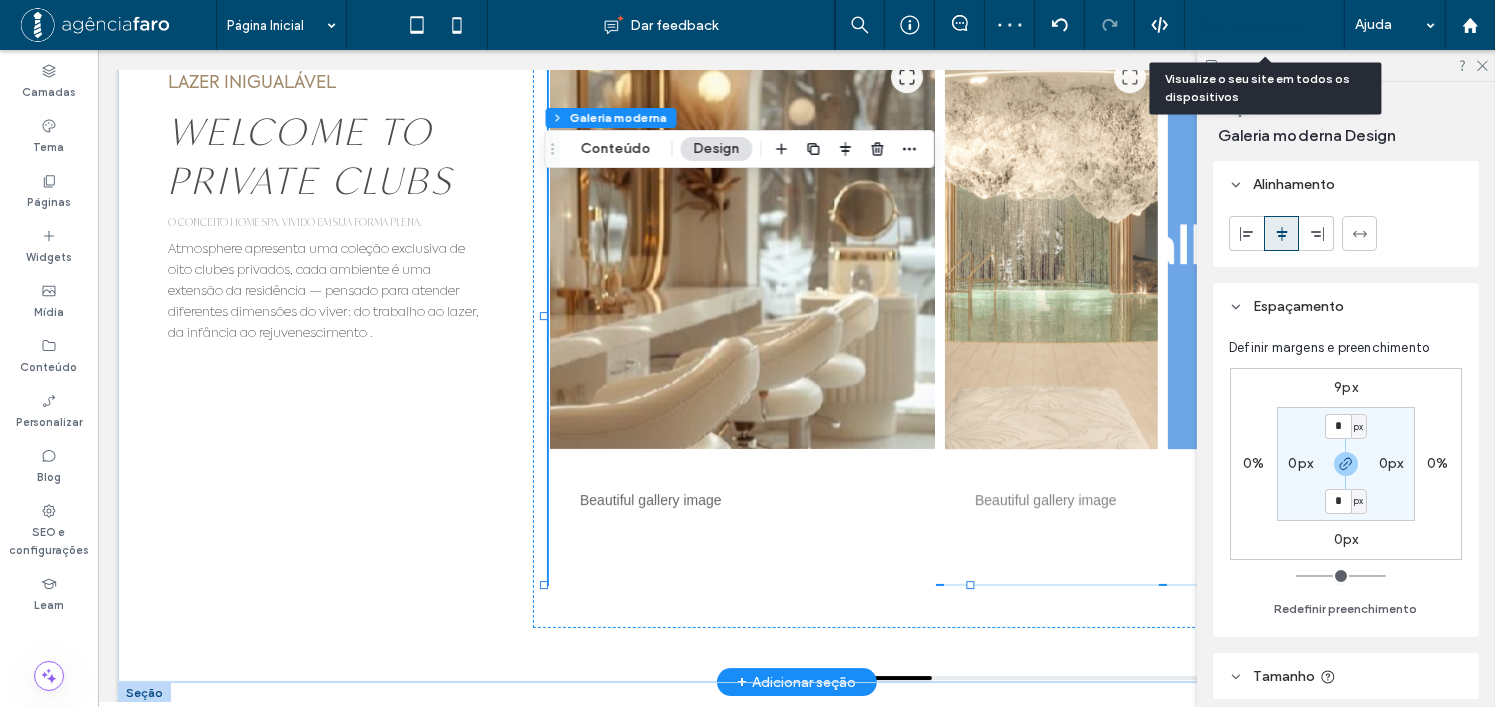 click on "Pré-Visualizaçāo" at bounding box center [1254, 25] 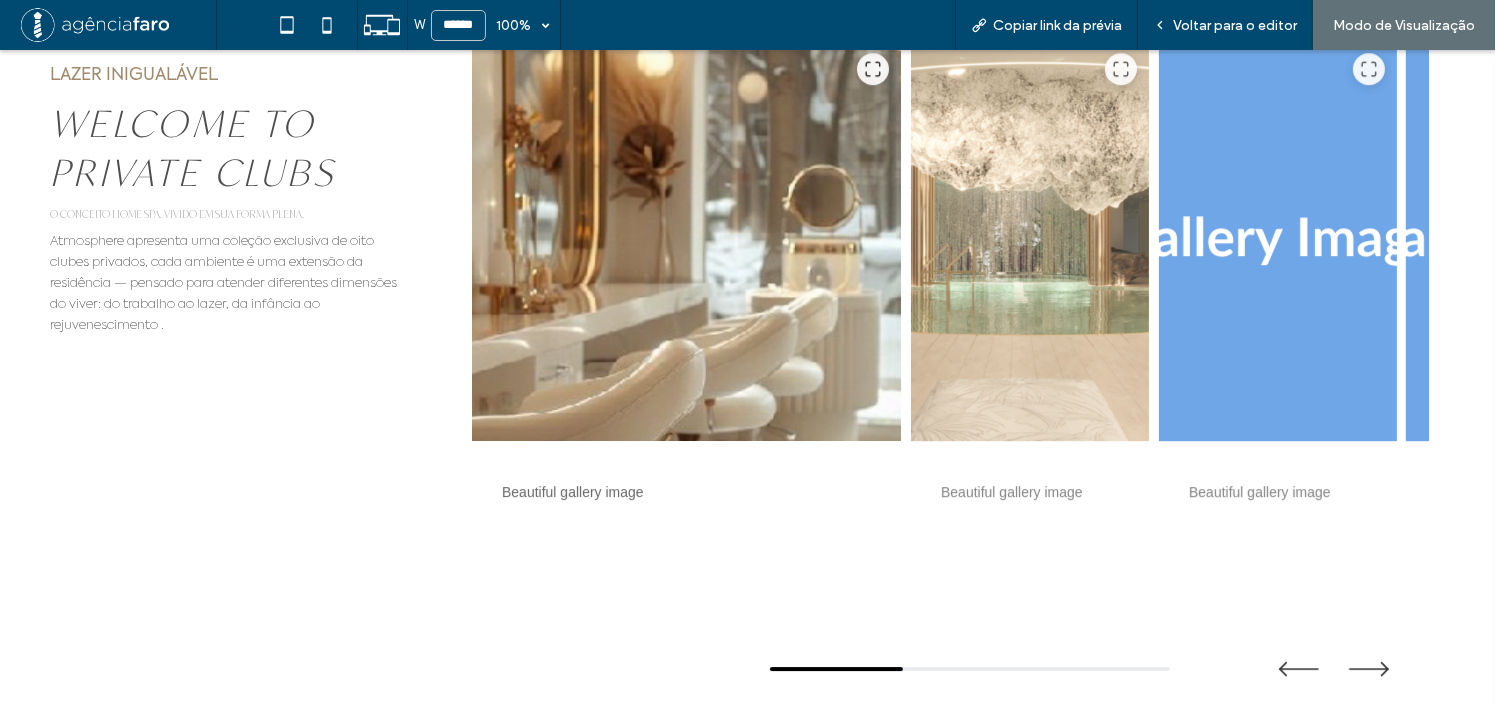 scroll, scrollTop: 6303, scrollLeft: 0, axis: vertical 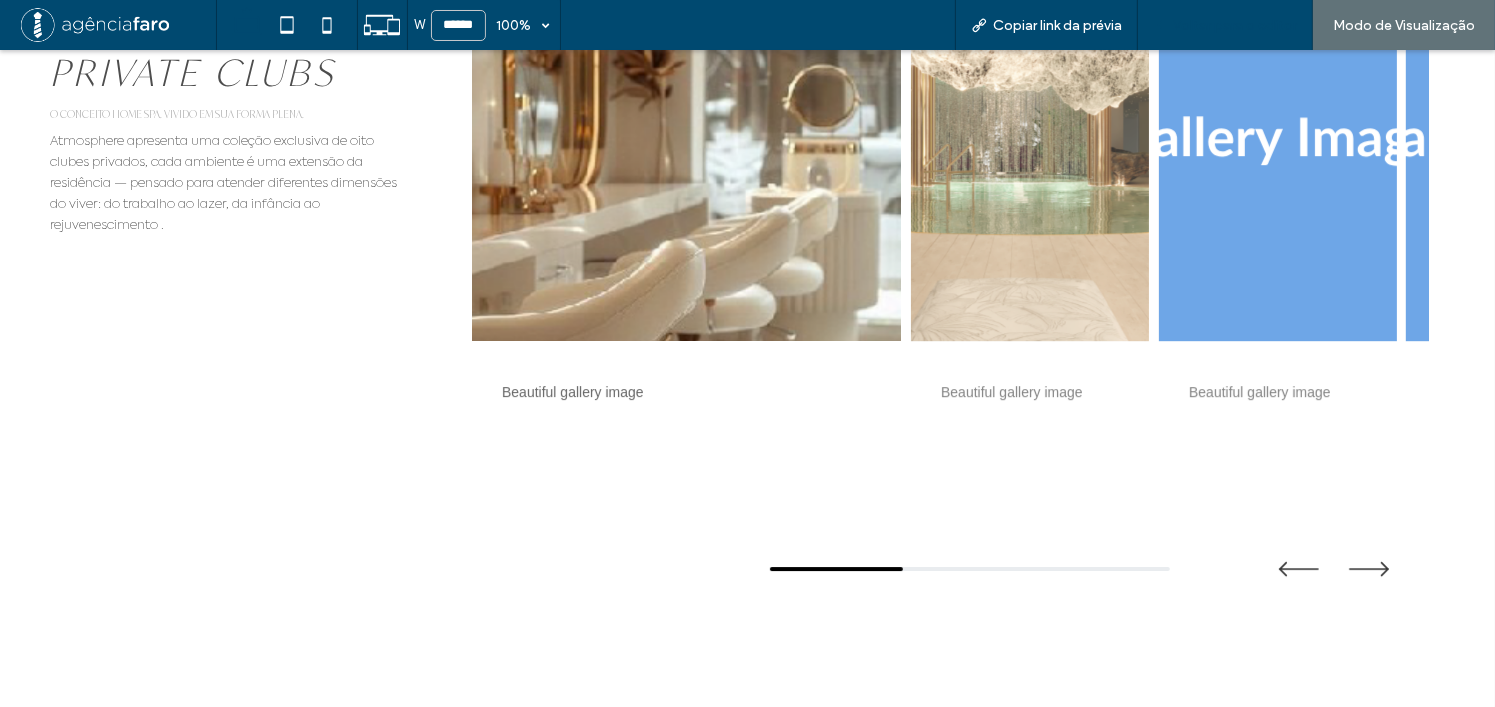click on "Voltar para o editor" at bounding box center [1225, 25] 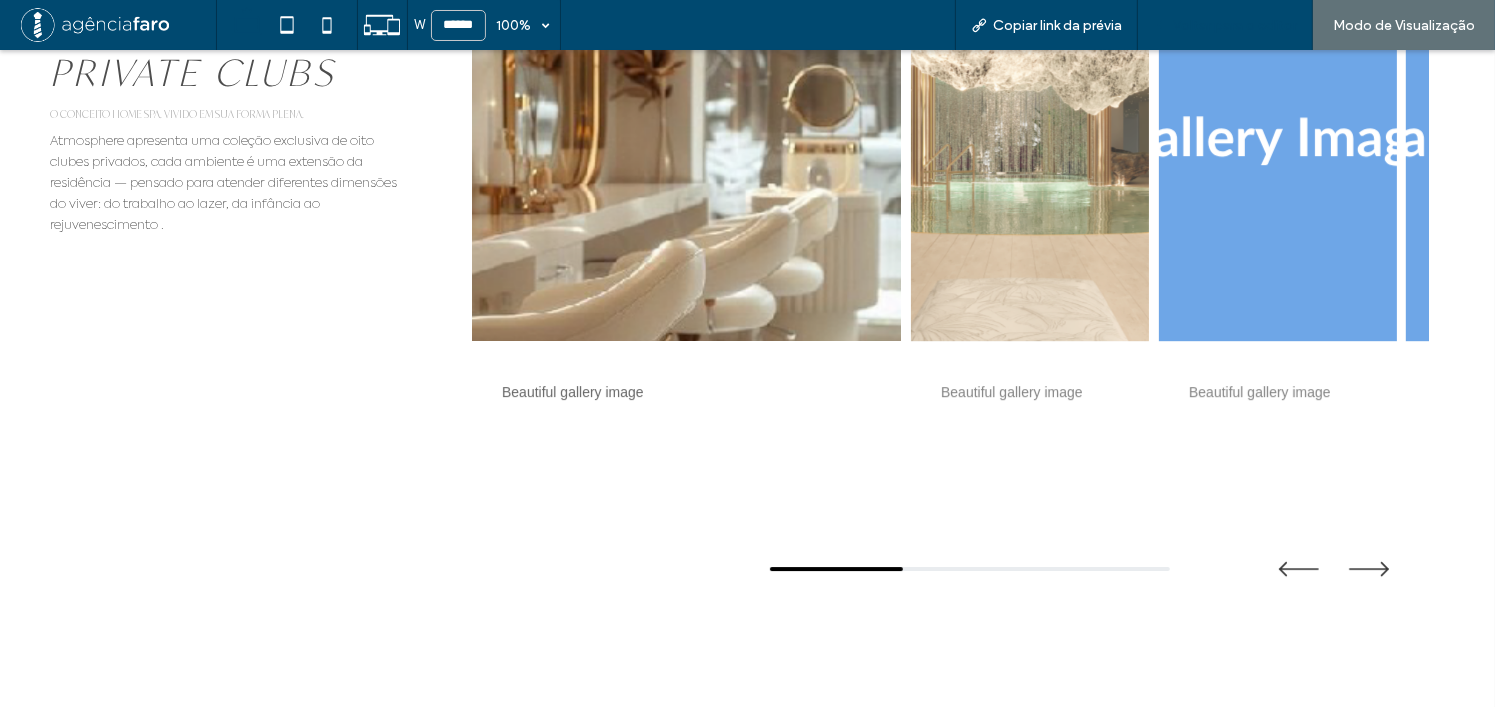 click on "Voltar para o editor" at bounding box center (1235, 25) 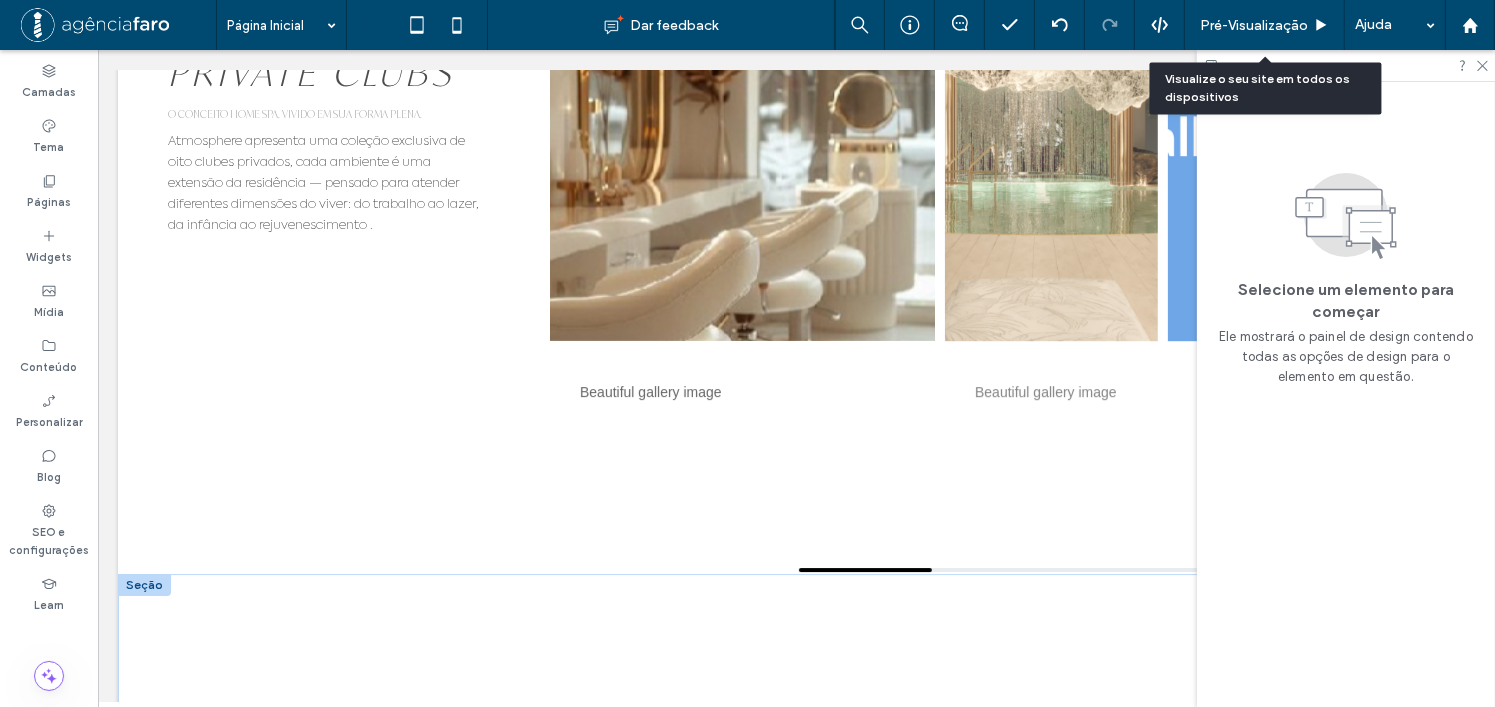scroll, scrollTop: 6276, scrollLeft: 0, axis: vertical 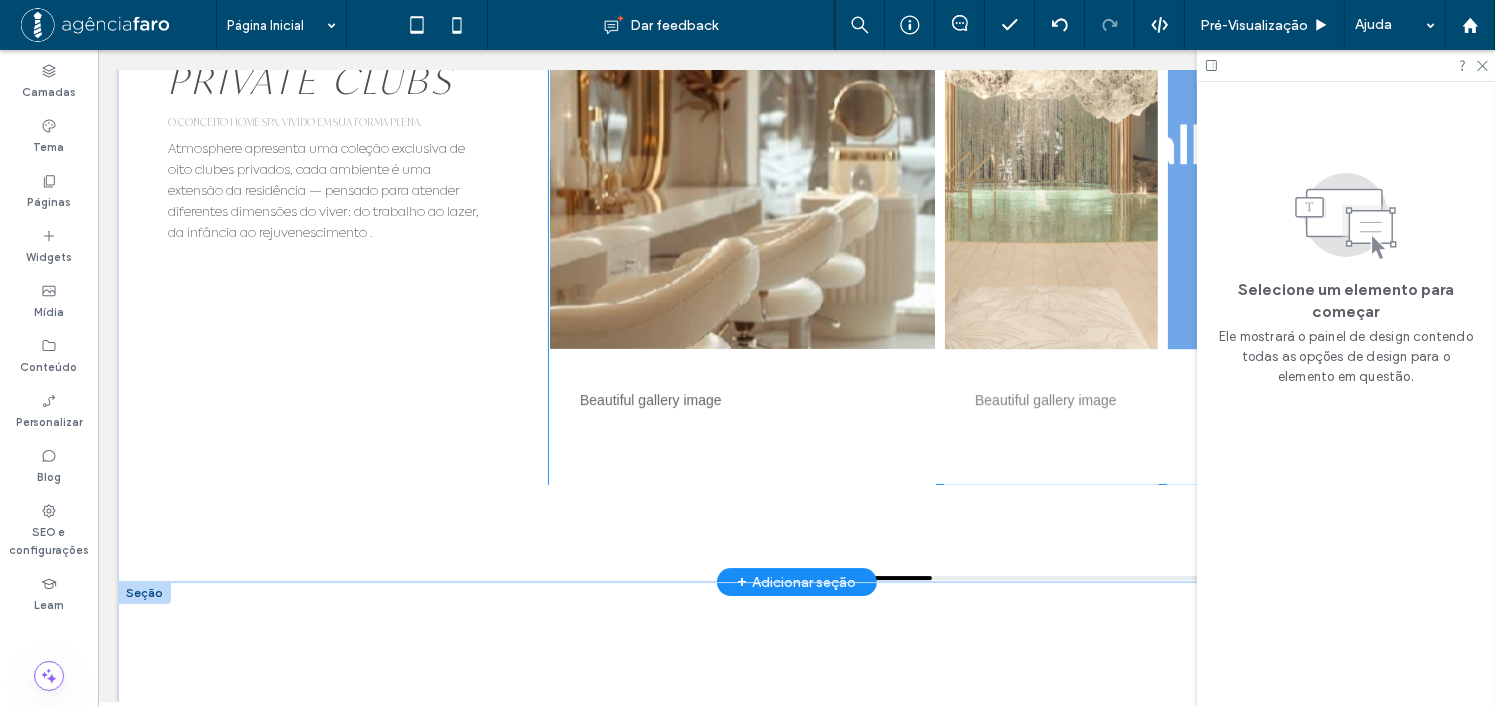 click on "Beautiful gallery image
Beautiful gallery image
Beautiful gallery image
Beautiful gallery image
Beautiful gallery image" at bounding box center [978, 276] 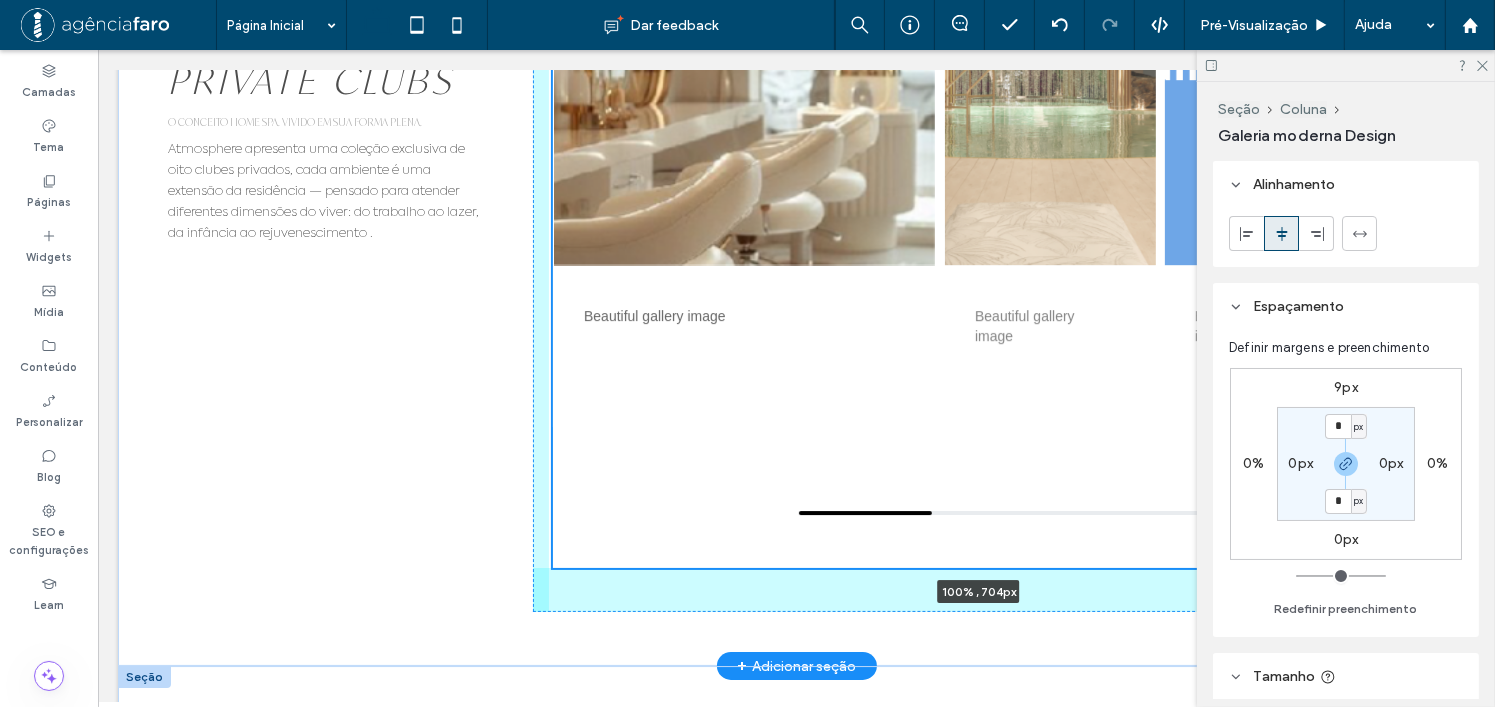 scroll, scrollTop: 6360, scrollLeft: 0, axis: vertical 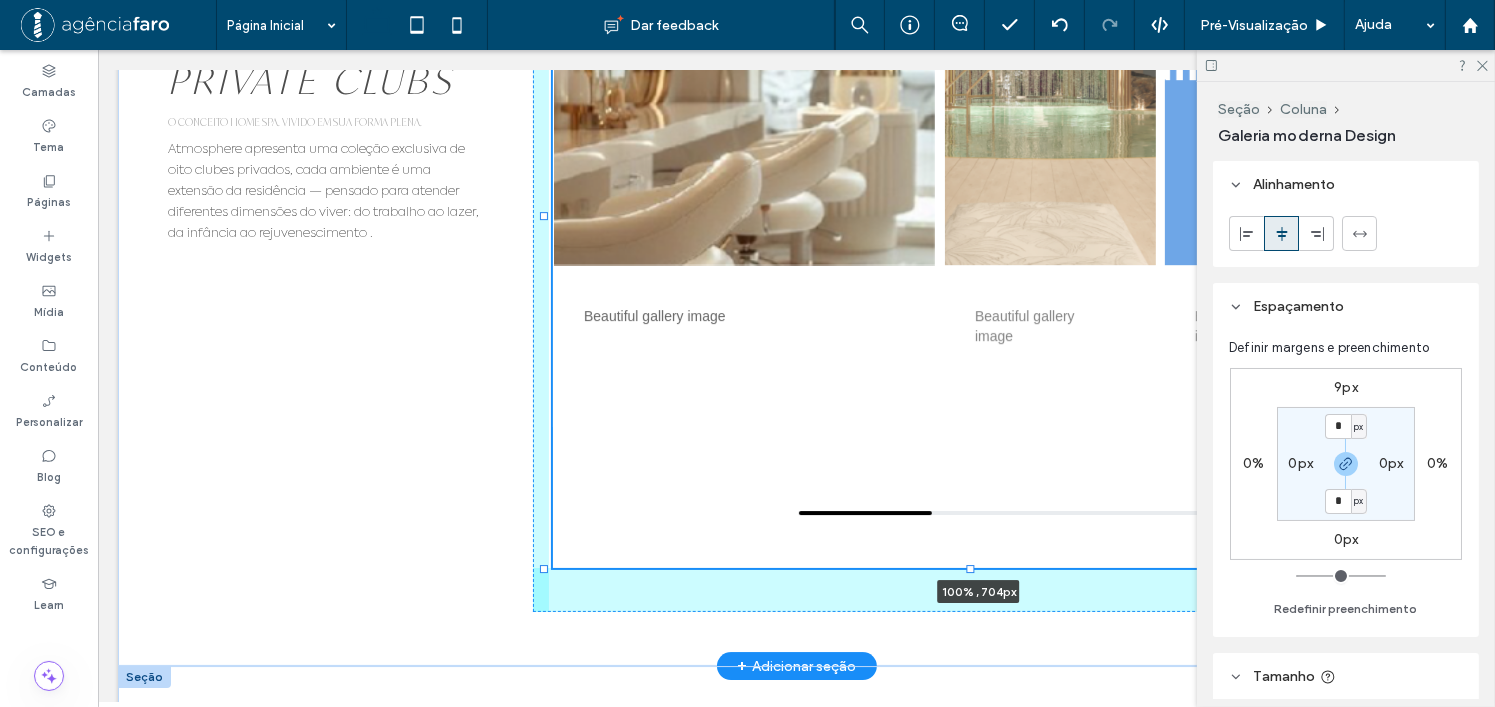 drag, startPoint x: 967, startPoint y: 483, endPoint x: 974, endPoint y: 567, distance: 84.29116 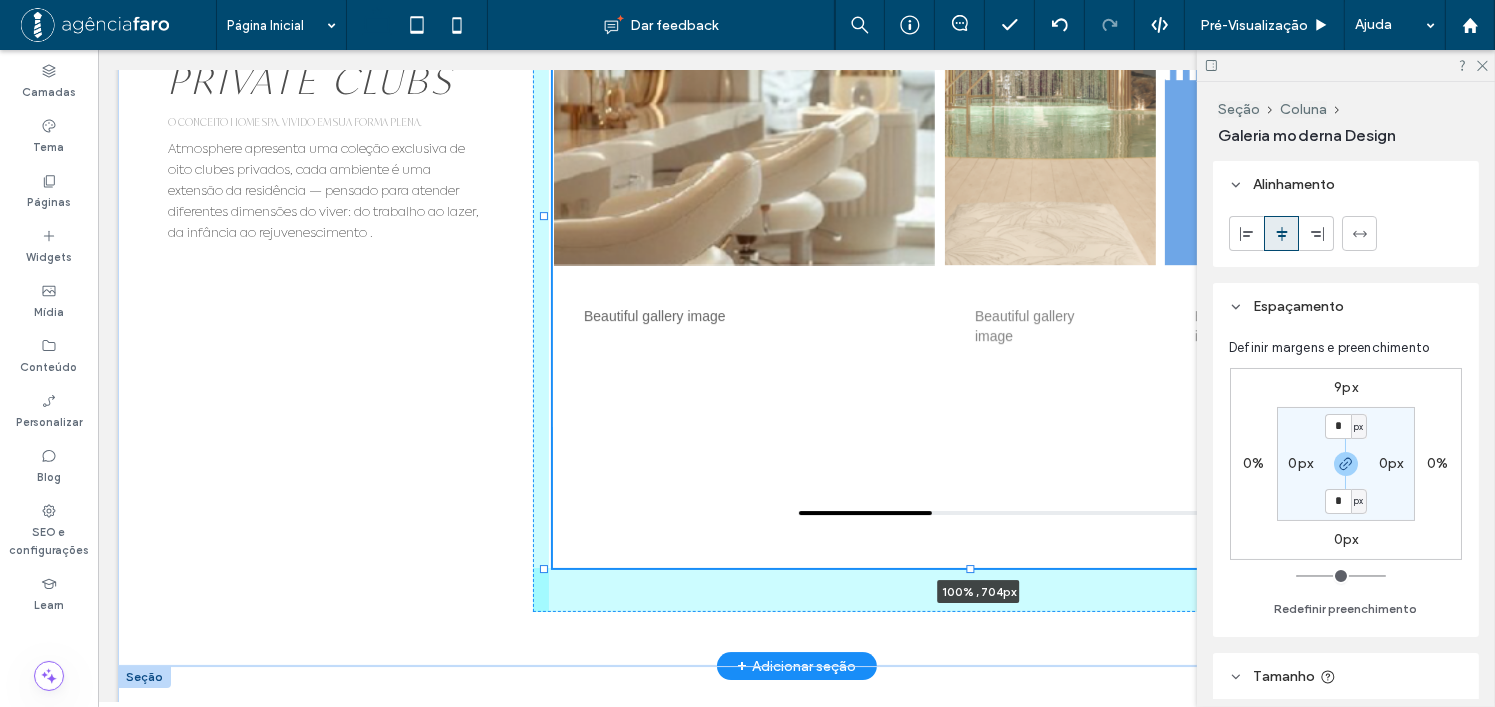 click on "LAZER INIGUALÁVEL
WELCOME TO PRIVATE CLUBS
O CONCEITO HOME SPA. VIVIDO EM SUA FORMA PLENA.
Atmosphere apresenta uma coleção exclusiva de oito clubes privados, cada ambiente é uma extensão da residência — pensado para atender diferentes dimensões do viver: do trabalho ao lazer, da infância ao rejuvenescimento .
Beautiful gallery image
Beautiful gallery image
Beautiful gallery image
Beautiful gallery image
Beautiful gallery image
100% , 704px" at bounding box center [795, 212] 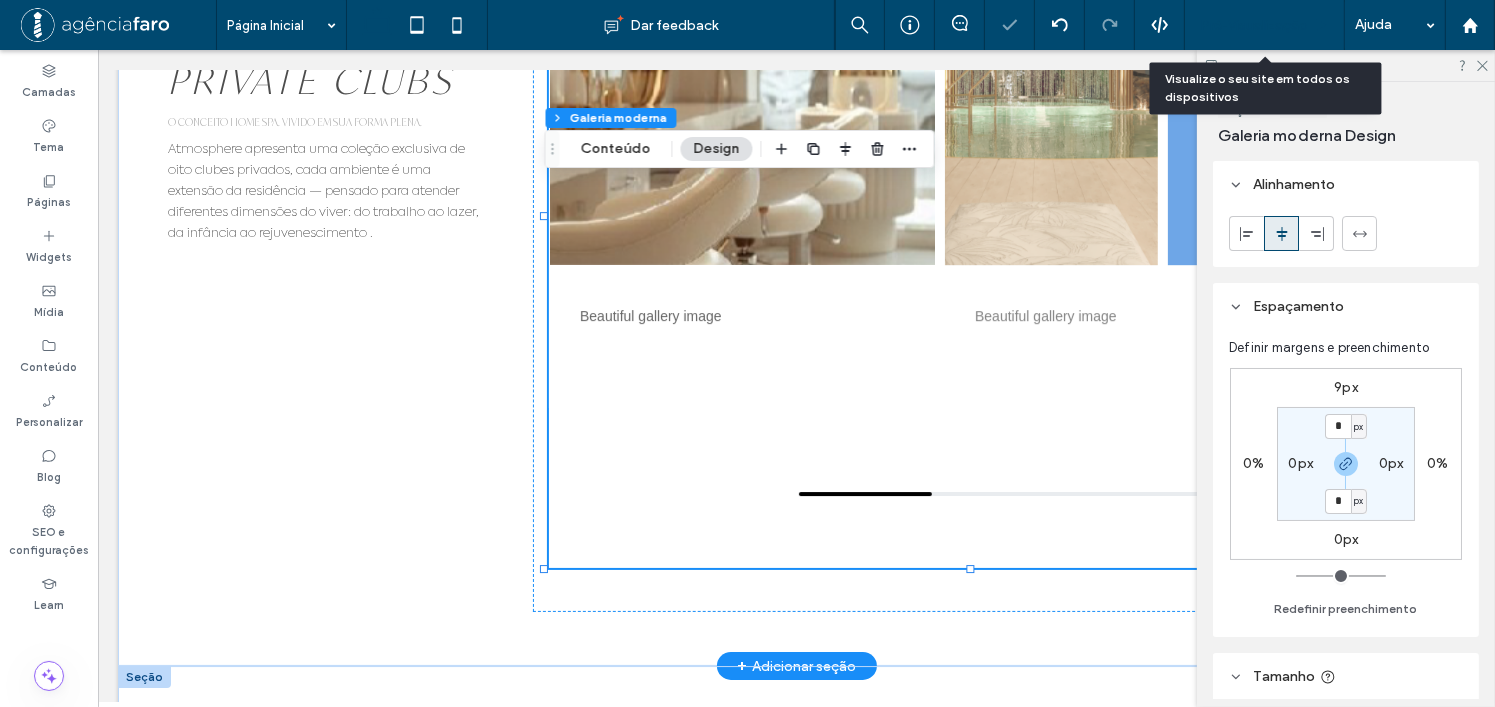 click on "Pré-Visualizaçāo" at bounding box center [1254, 25] 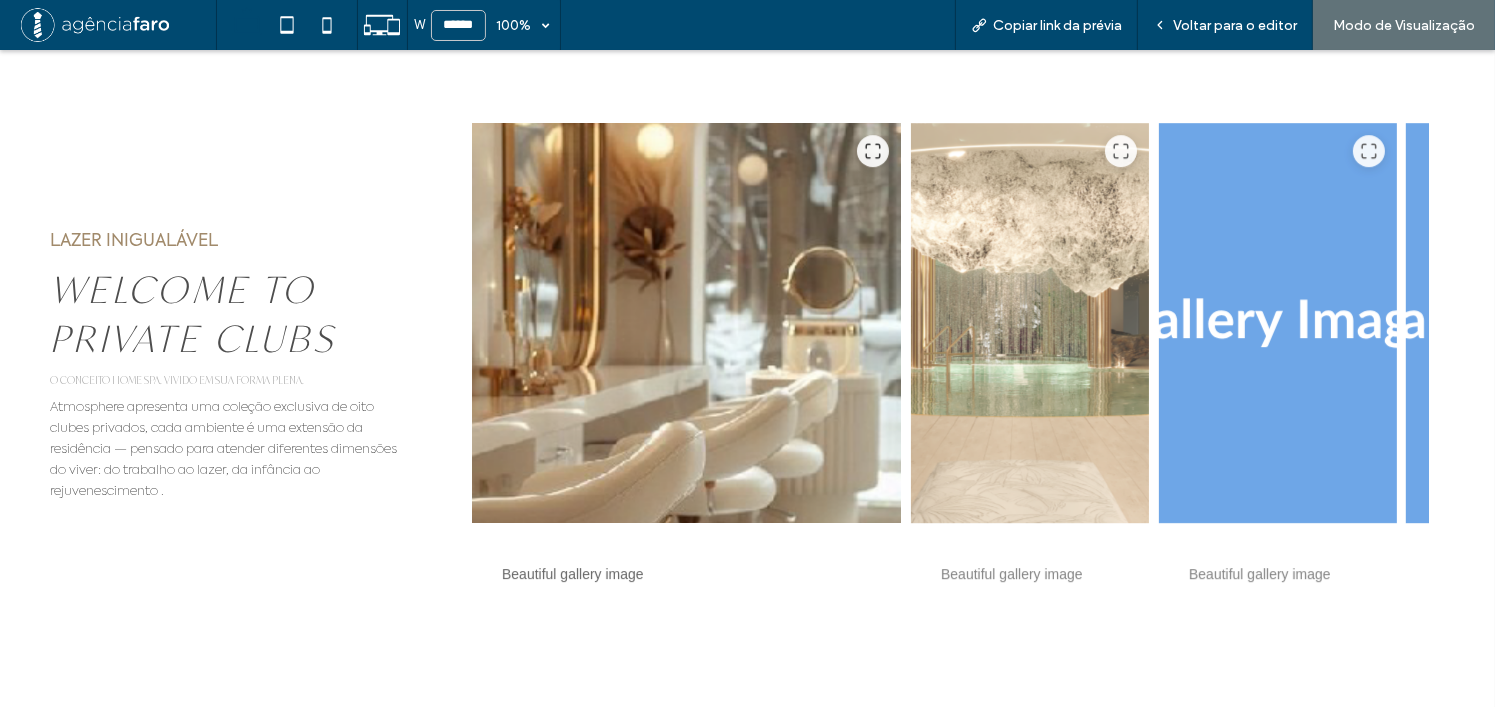 scroll, scrollTop: 6087, scrollLeft: 0, axis: vertical 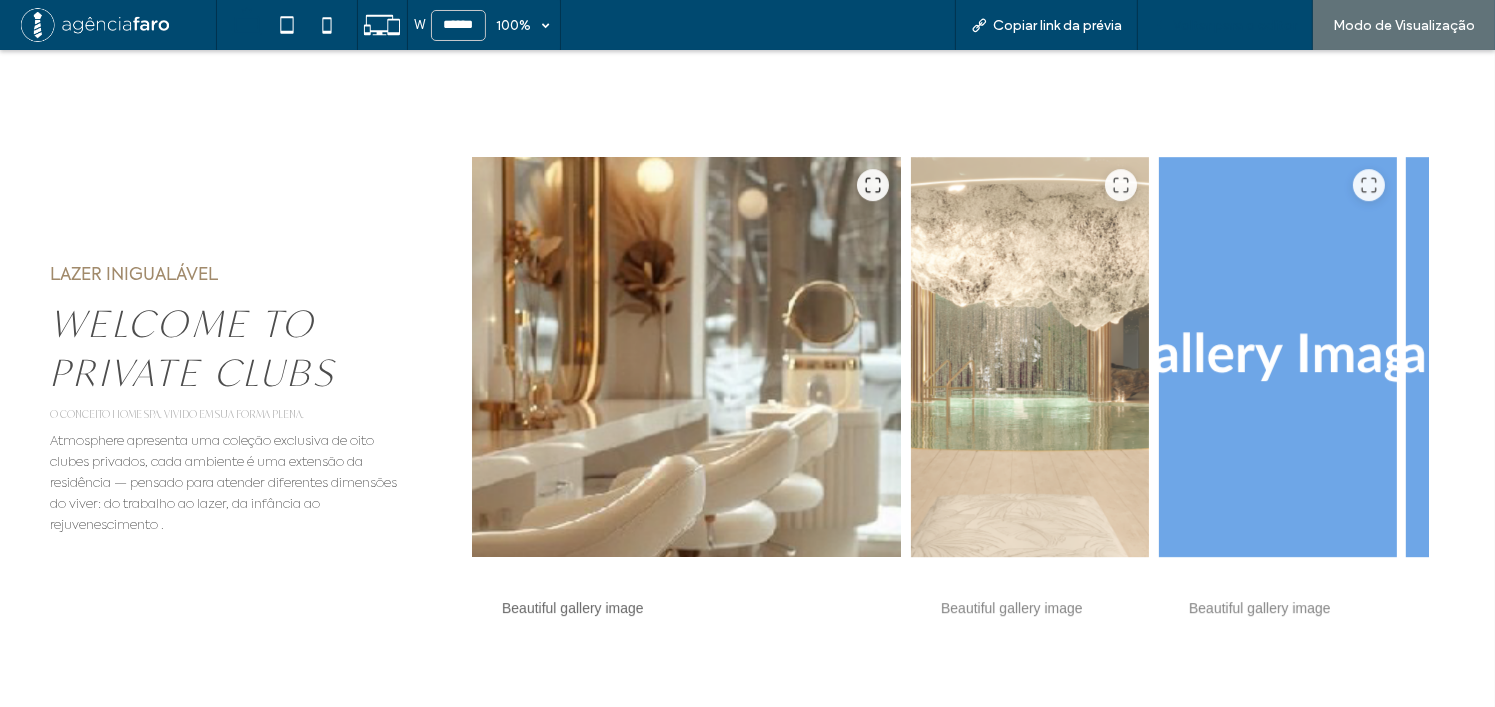 click on "Voltar para o editor" at bounding box center [1225, 25] 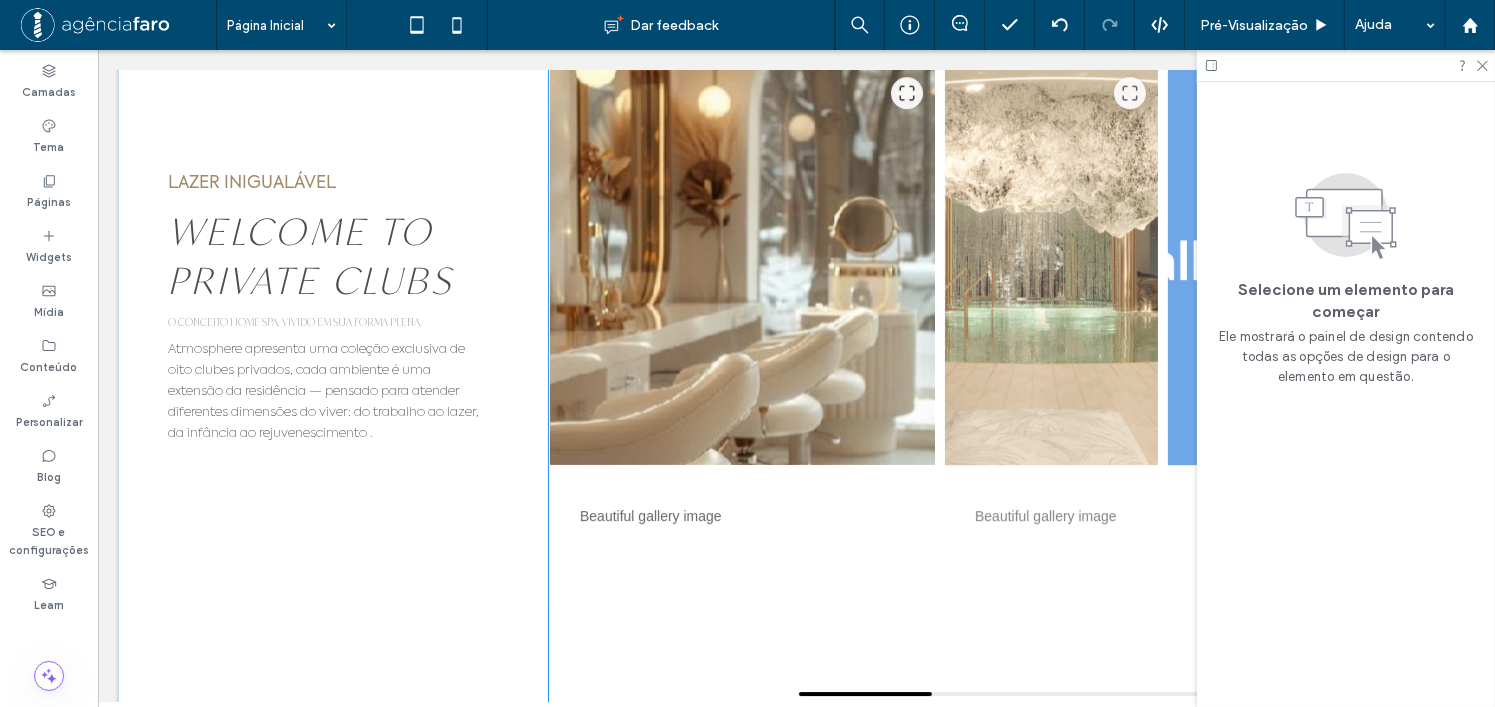 scroll, scrollTop: 6360, scrollLeft: 0, axis: vertical 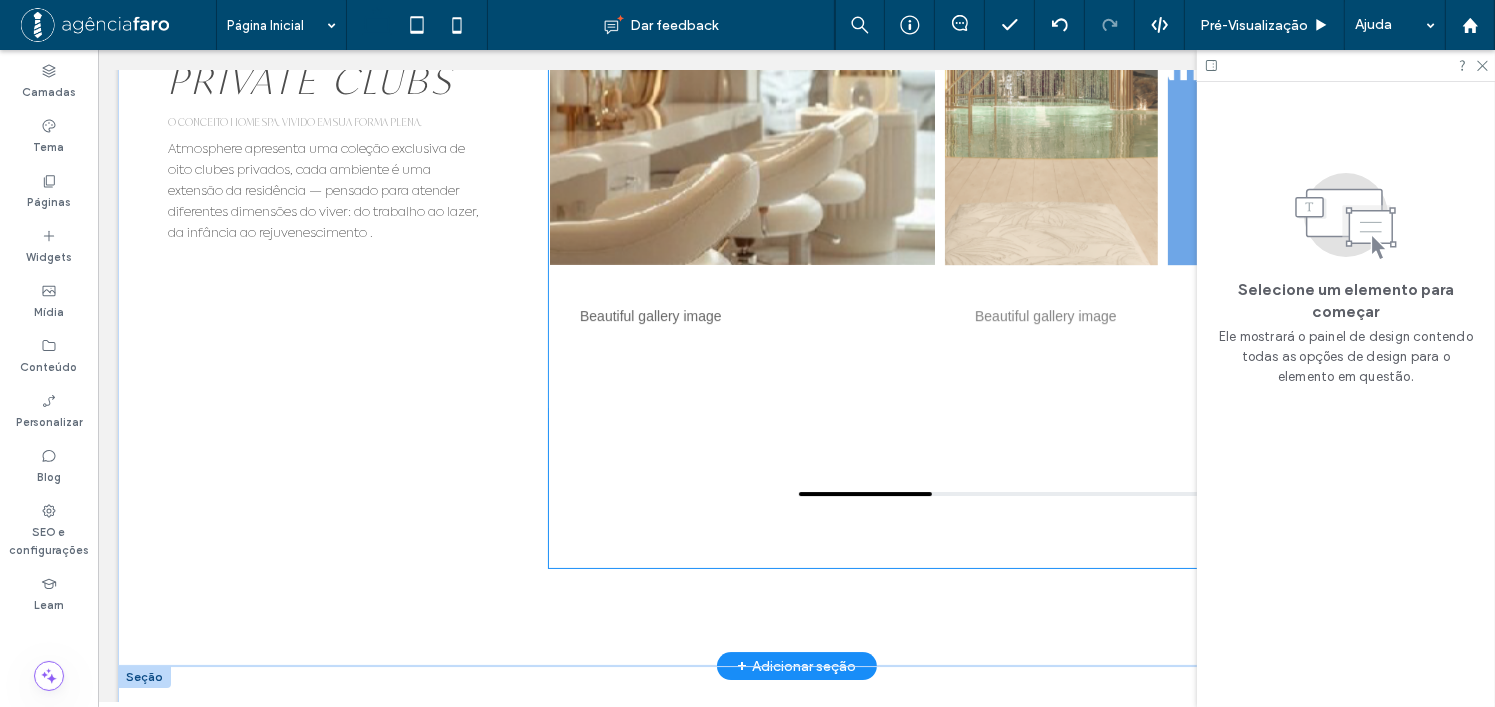 click on "Beautiful gallery image" at bounding box center [1050, 136] 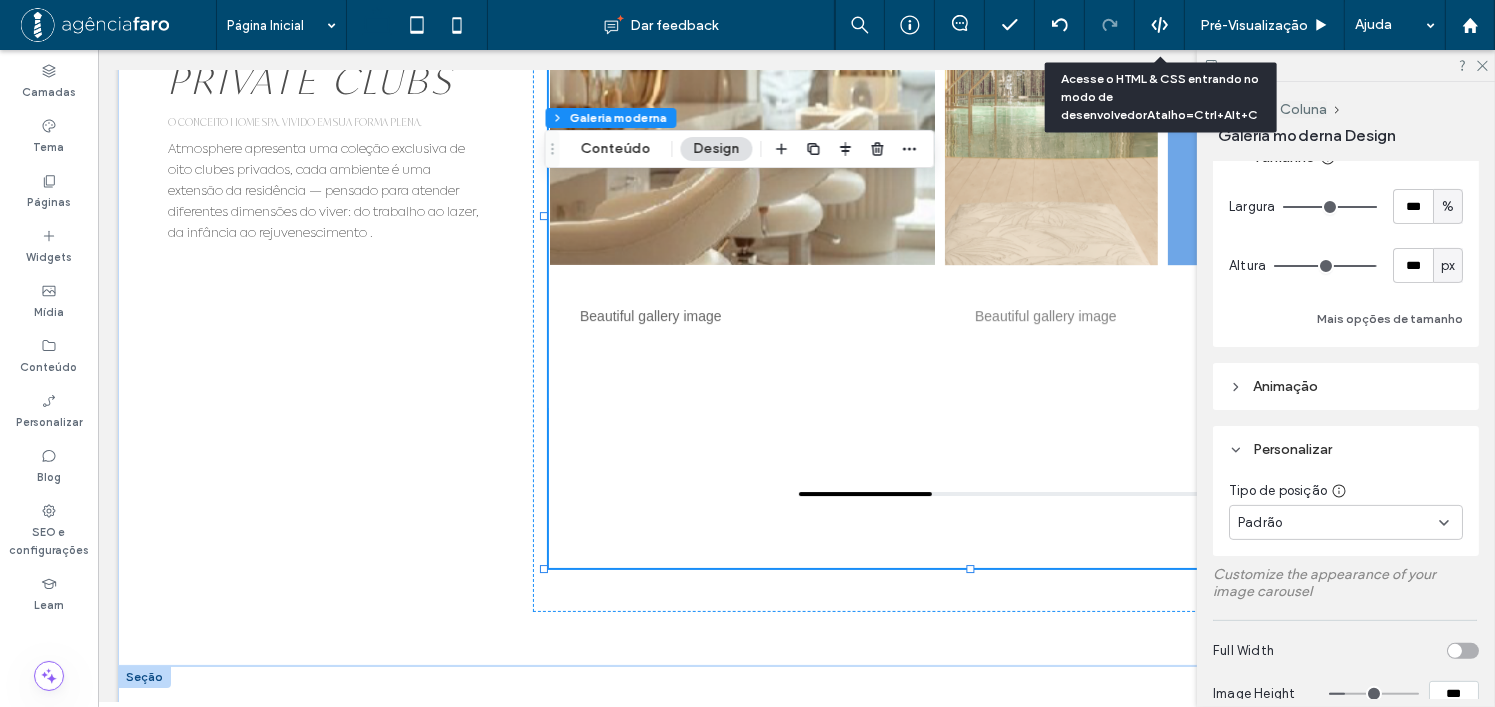 scroll, scrollTop: 400, scrollLeft: 0, axis: vertical 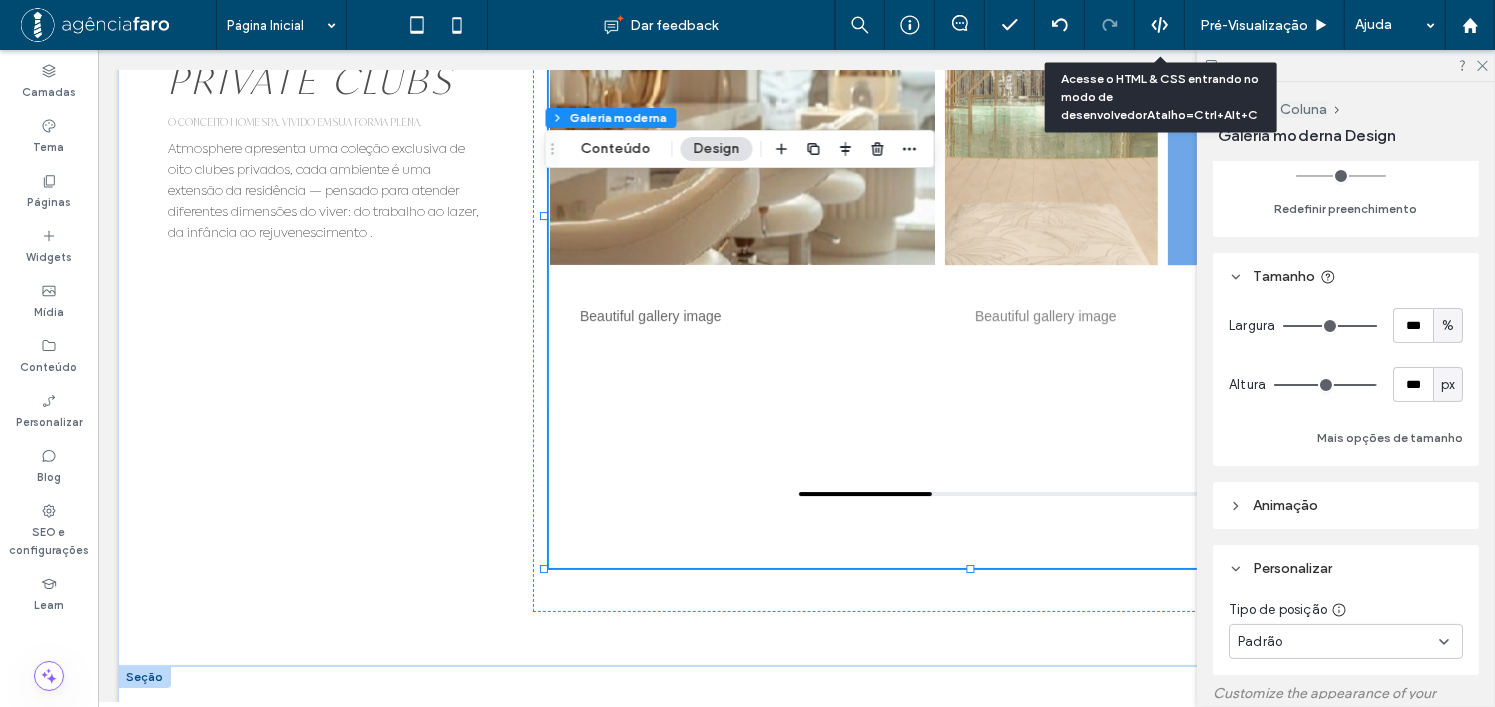 type on "***" 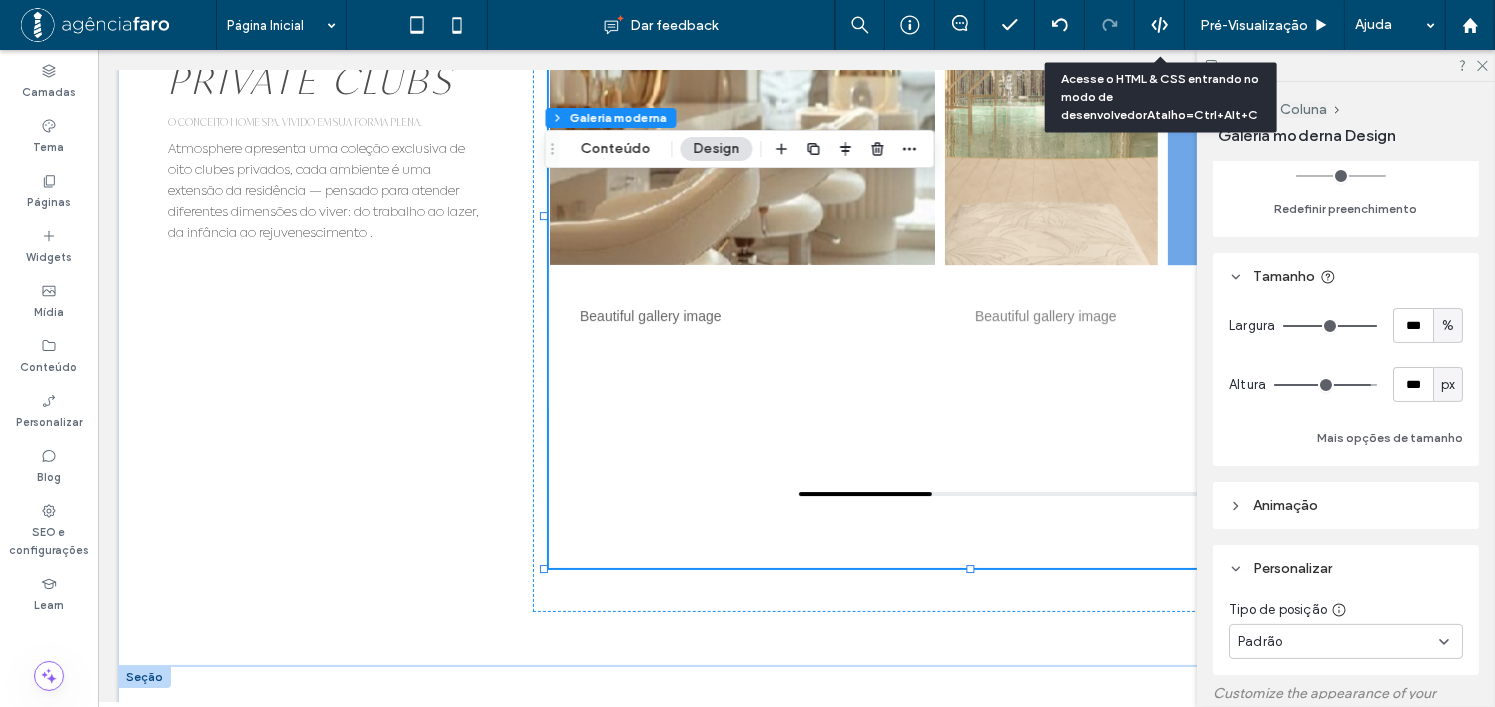 type on "***" 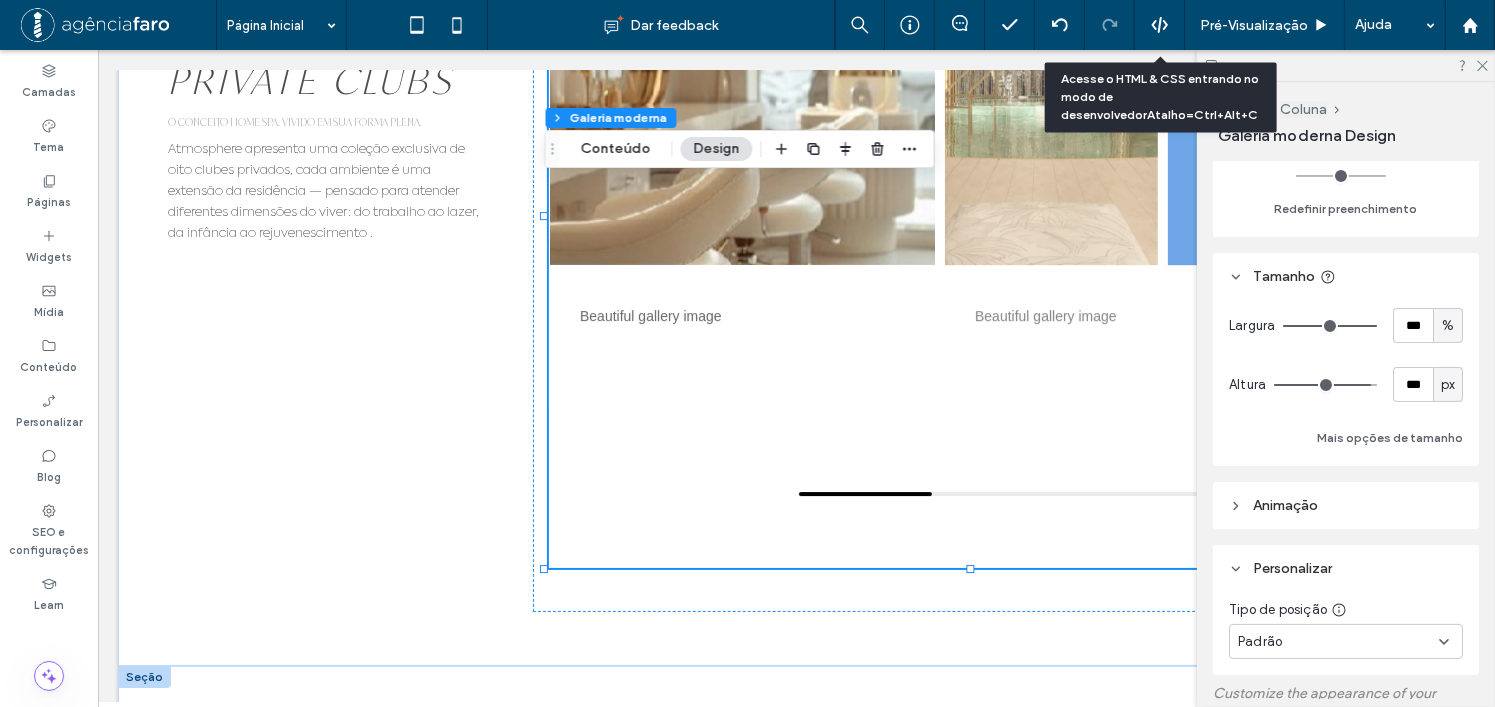 type on "***" 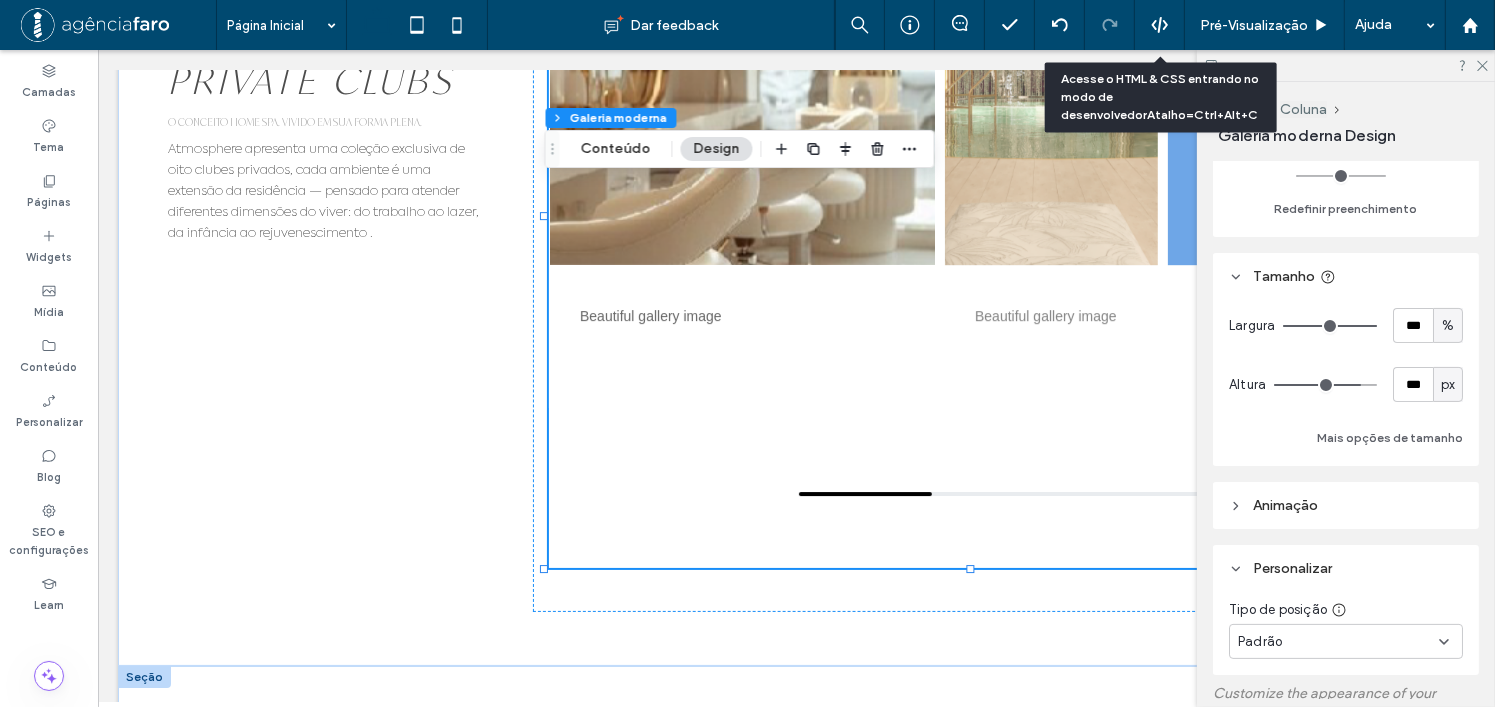 drag, startPoint x: 1359, startPoint y: 379, endPoint x: 1349, endPoint y: 380, distance: 10.049875 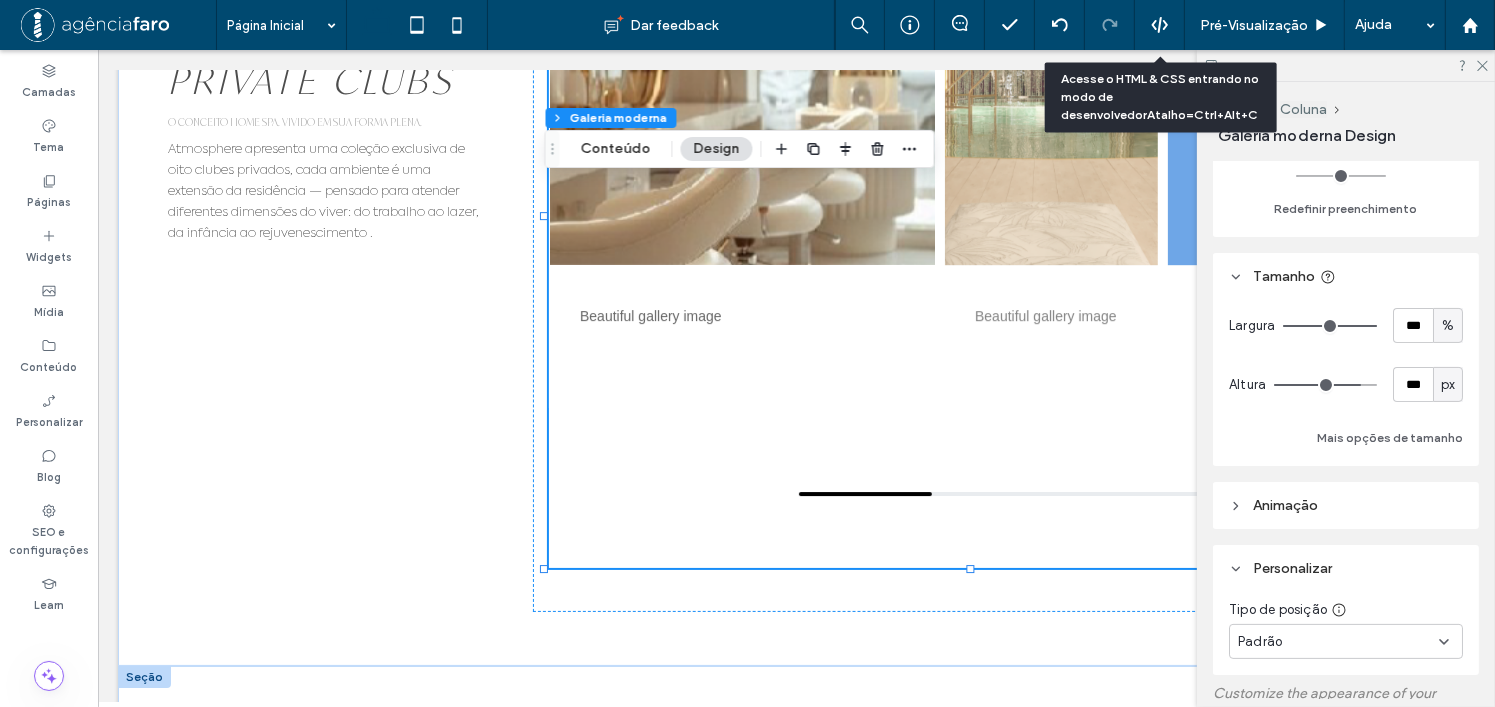 type on "***" 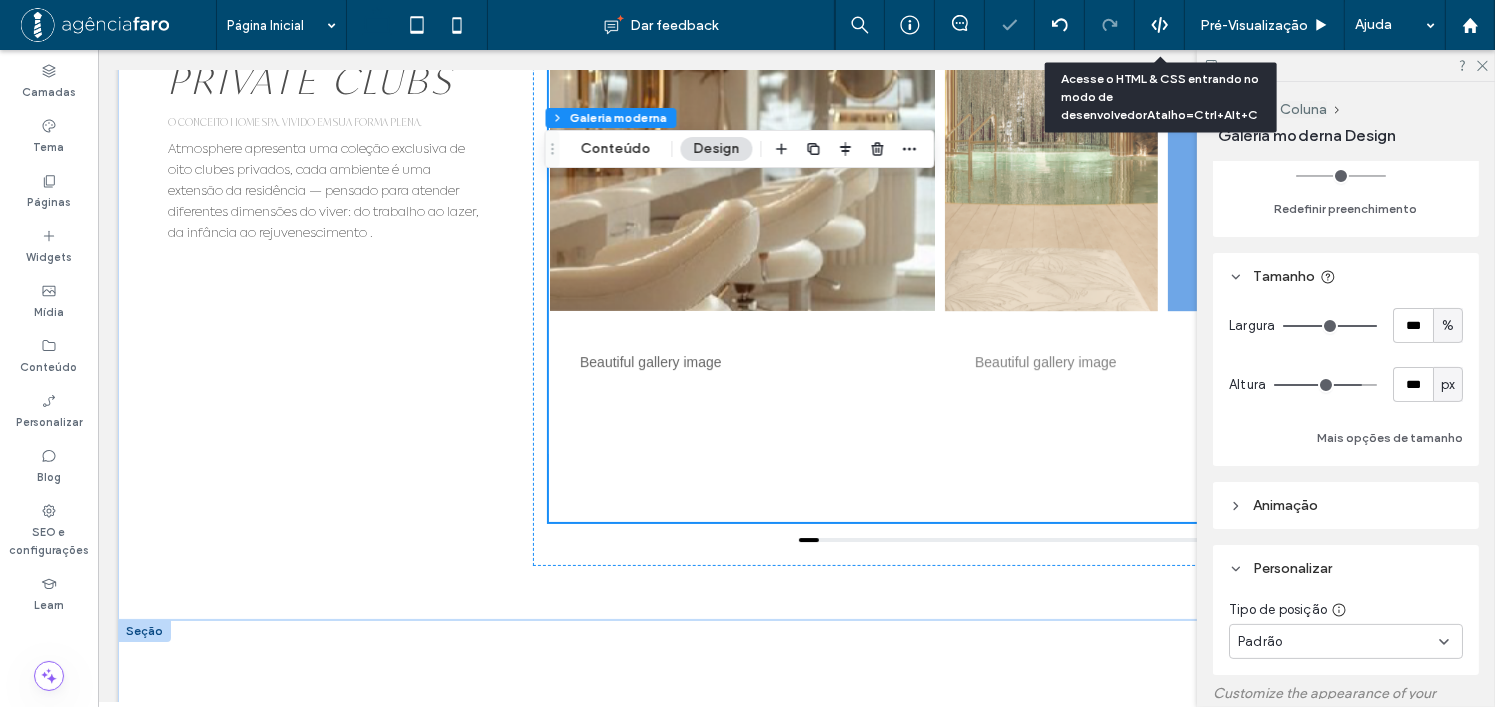type on "***" 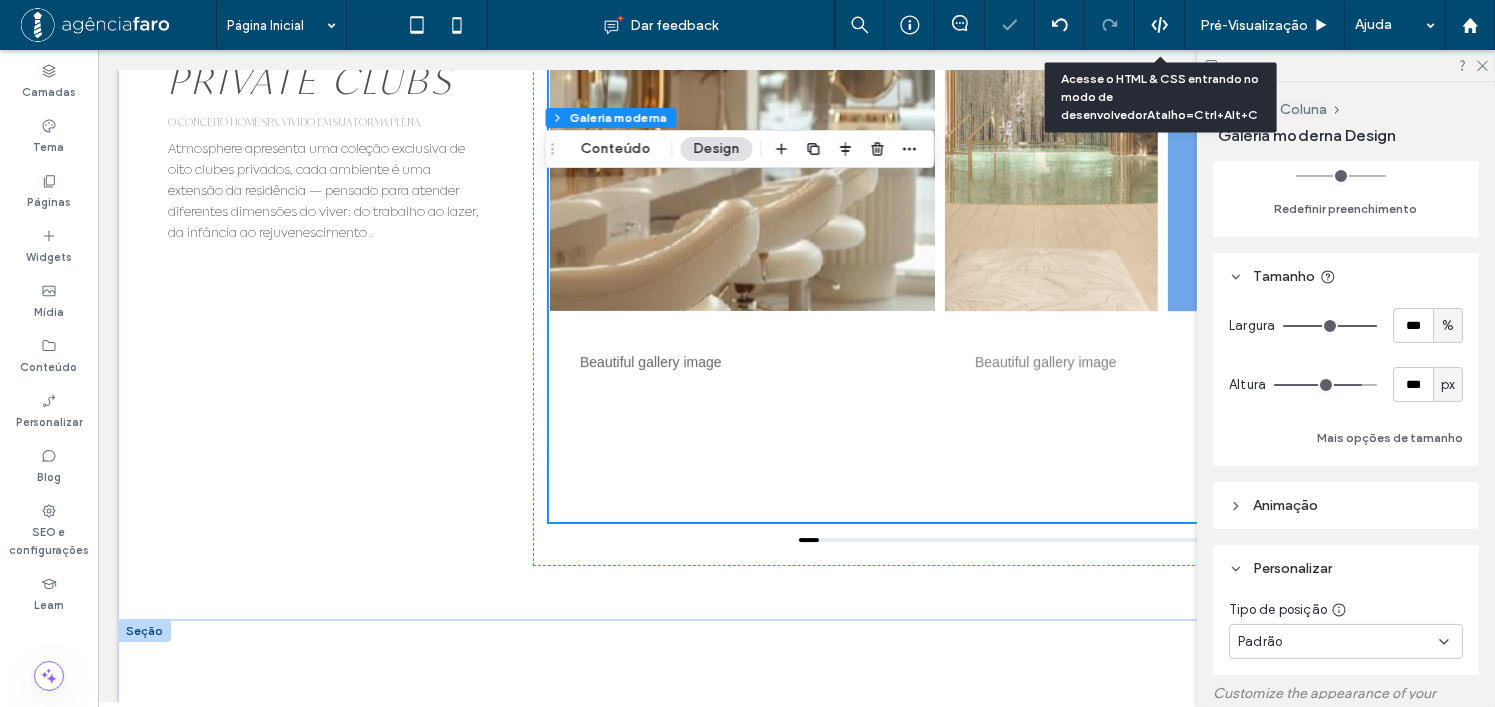 type on "***" 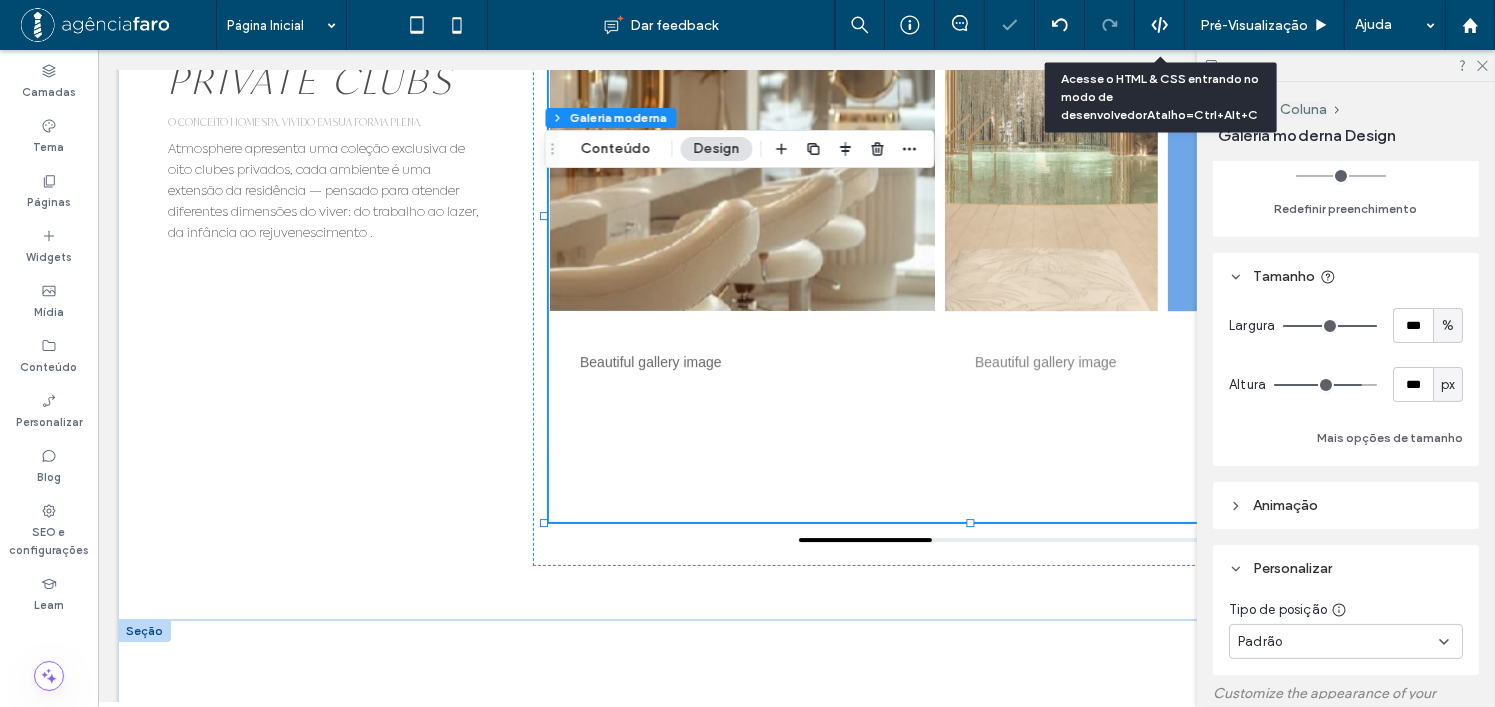 type on "***" 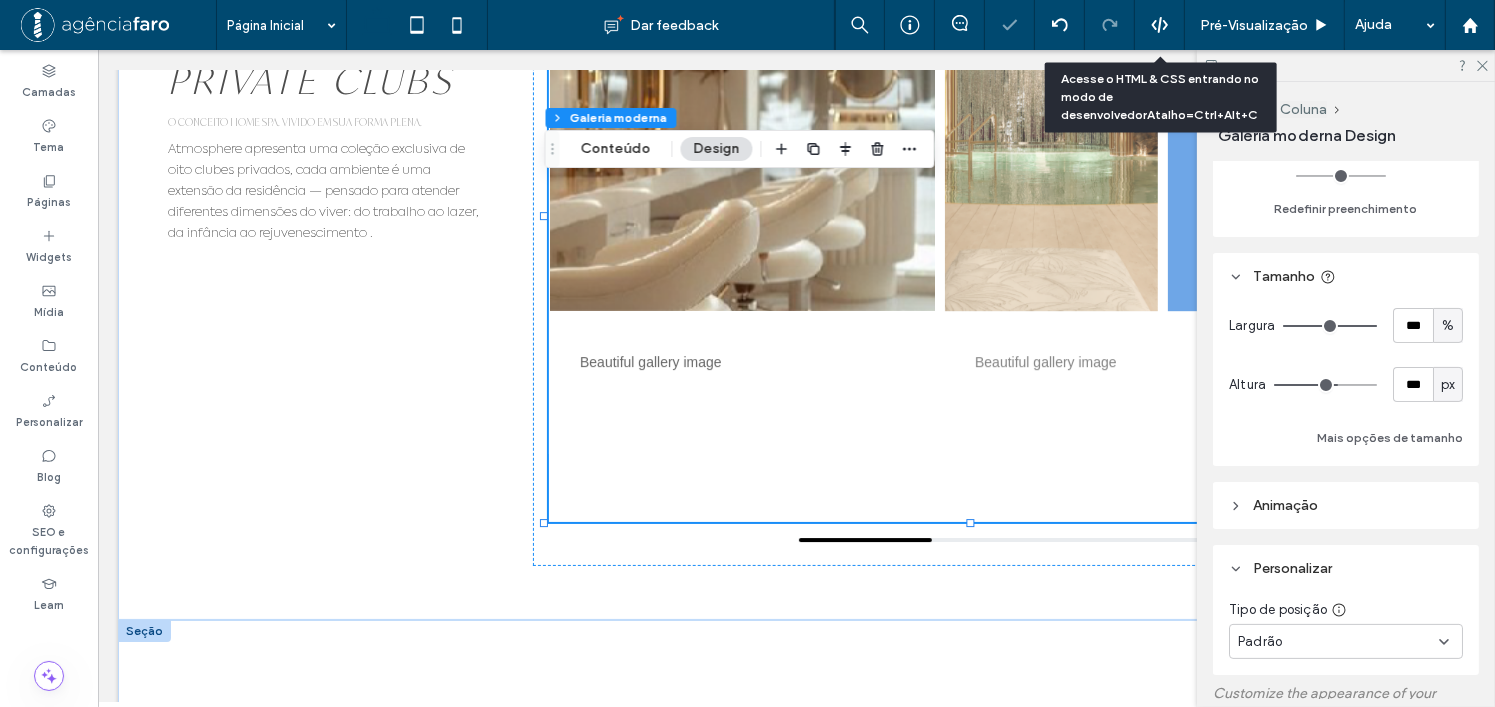 click at bounding box center (1325, 385) 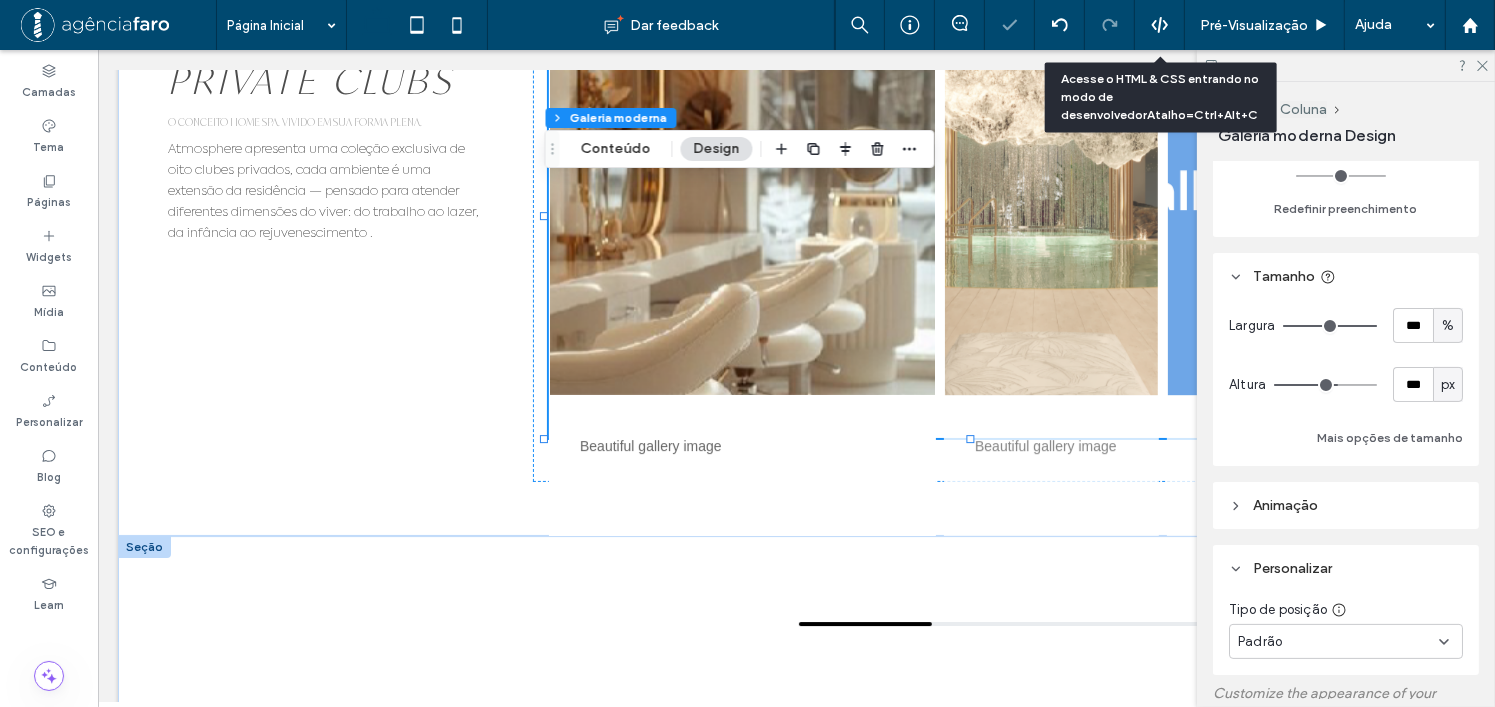 type on "***" 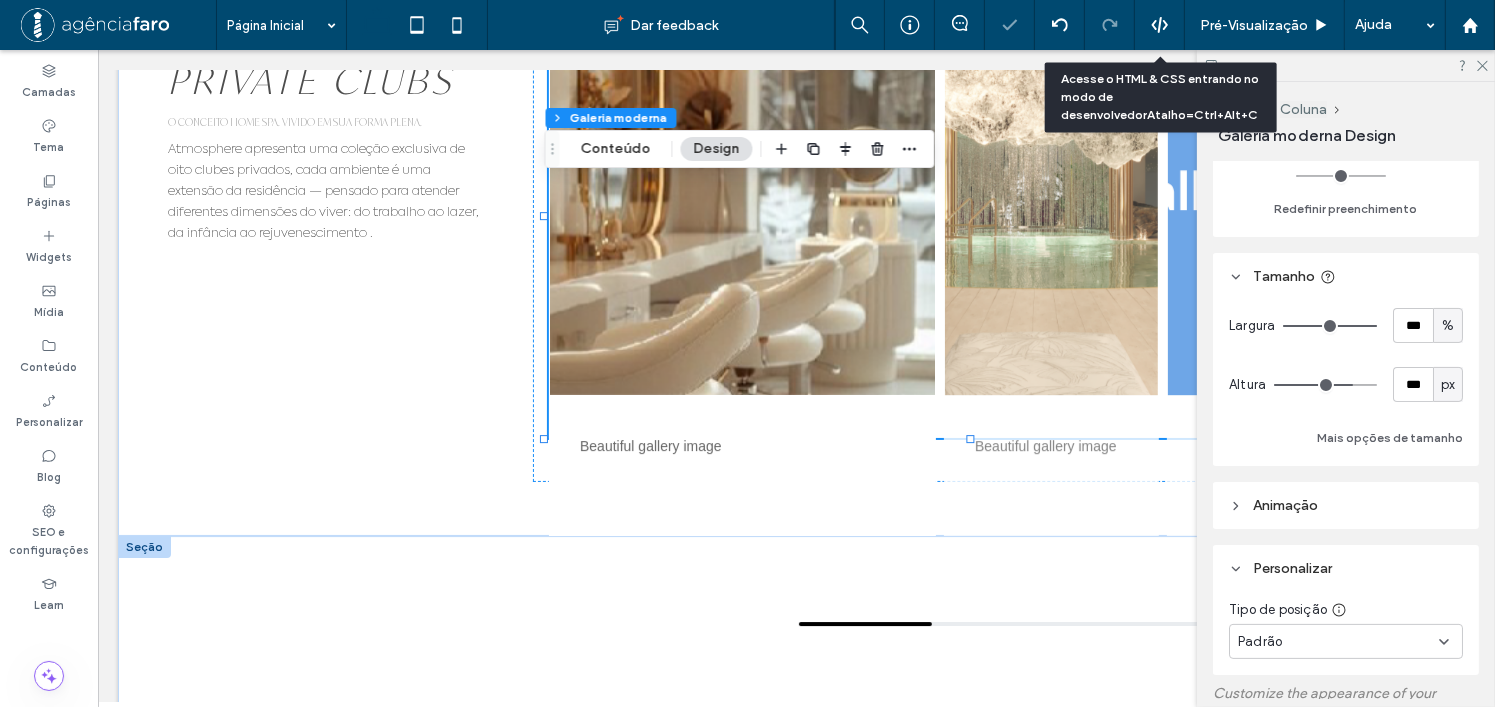 type on "***" 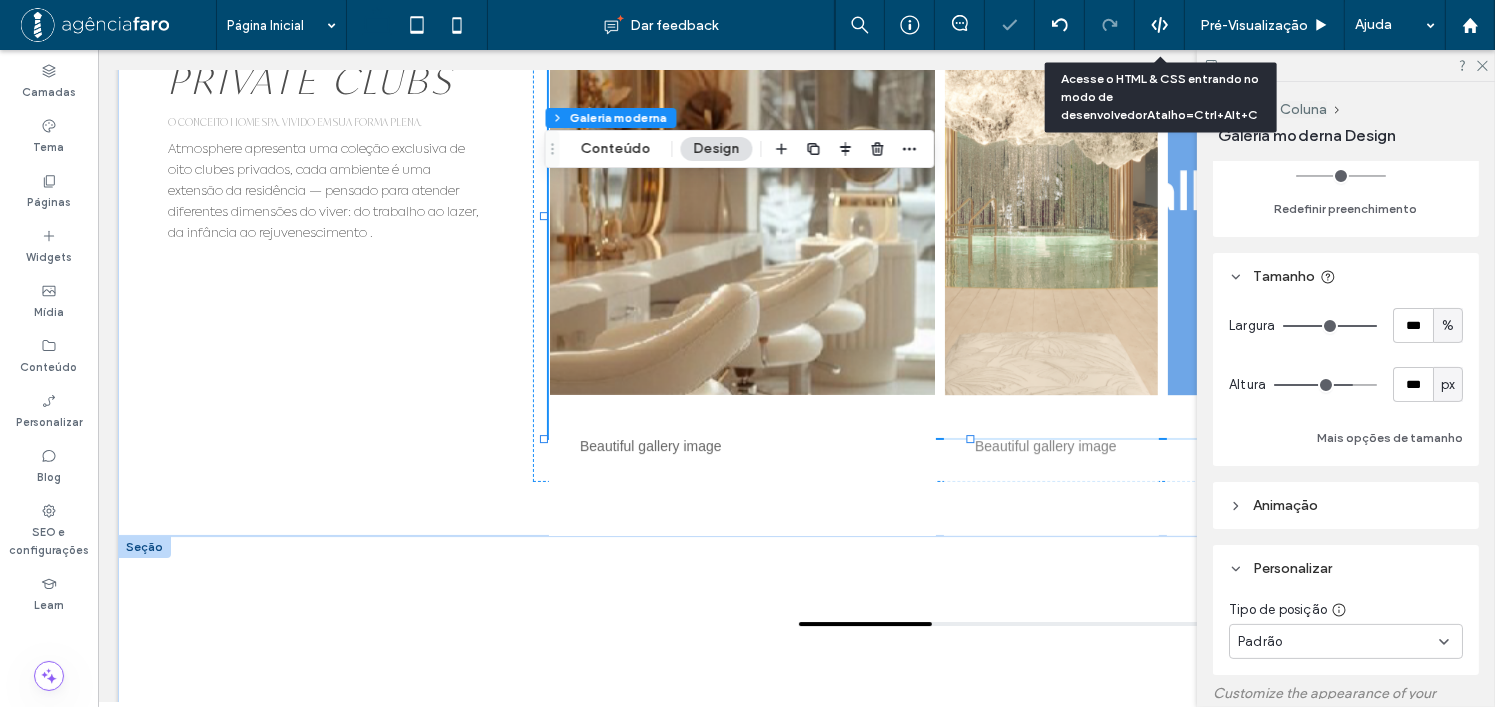 type on "***" 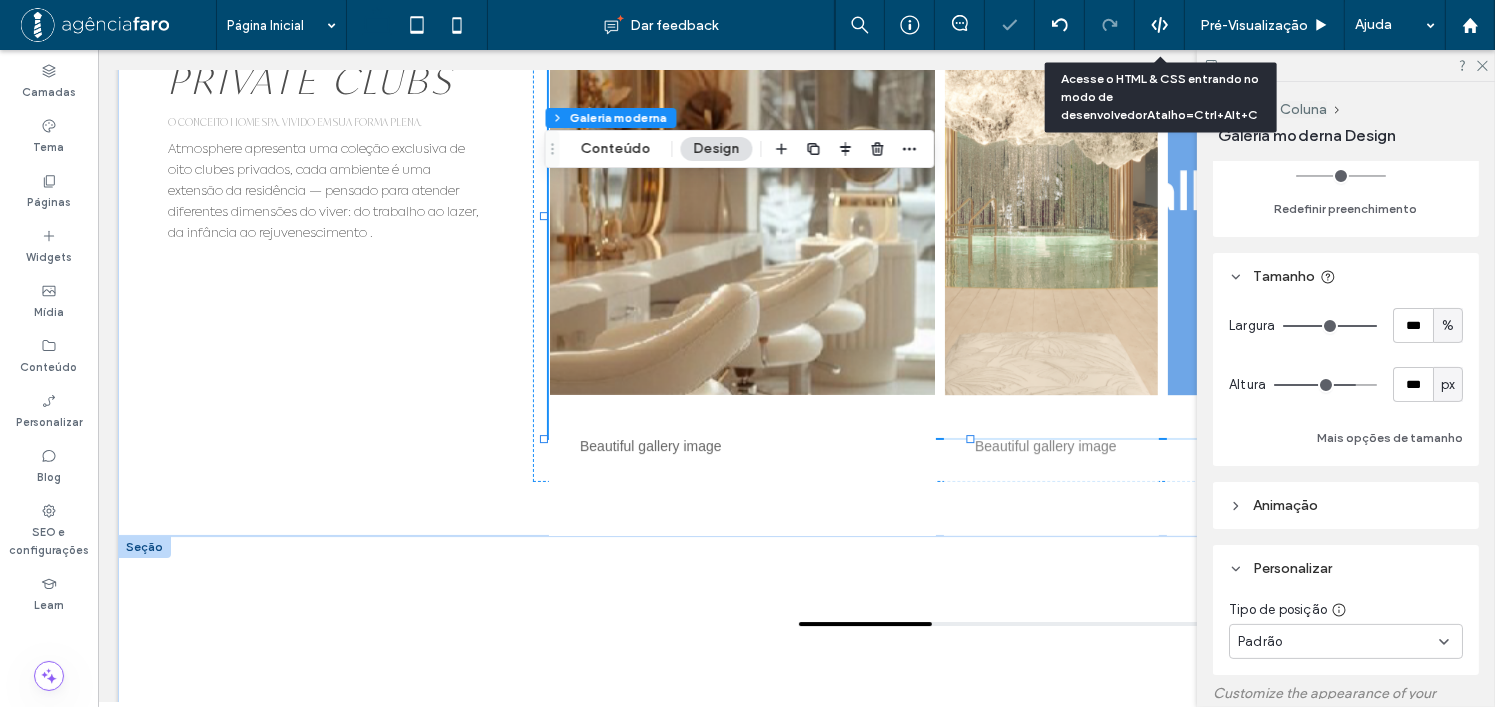 scroll, scrollTop: 6292, scrollLeft: 0, axis: vertical 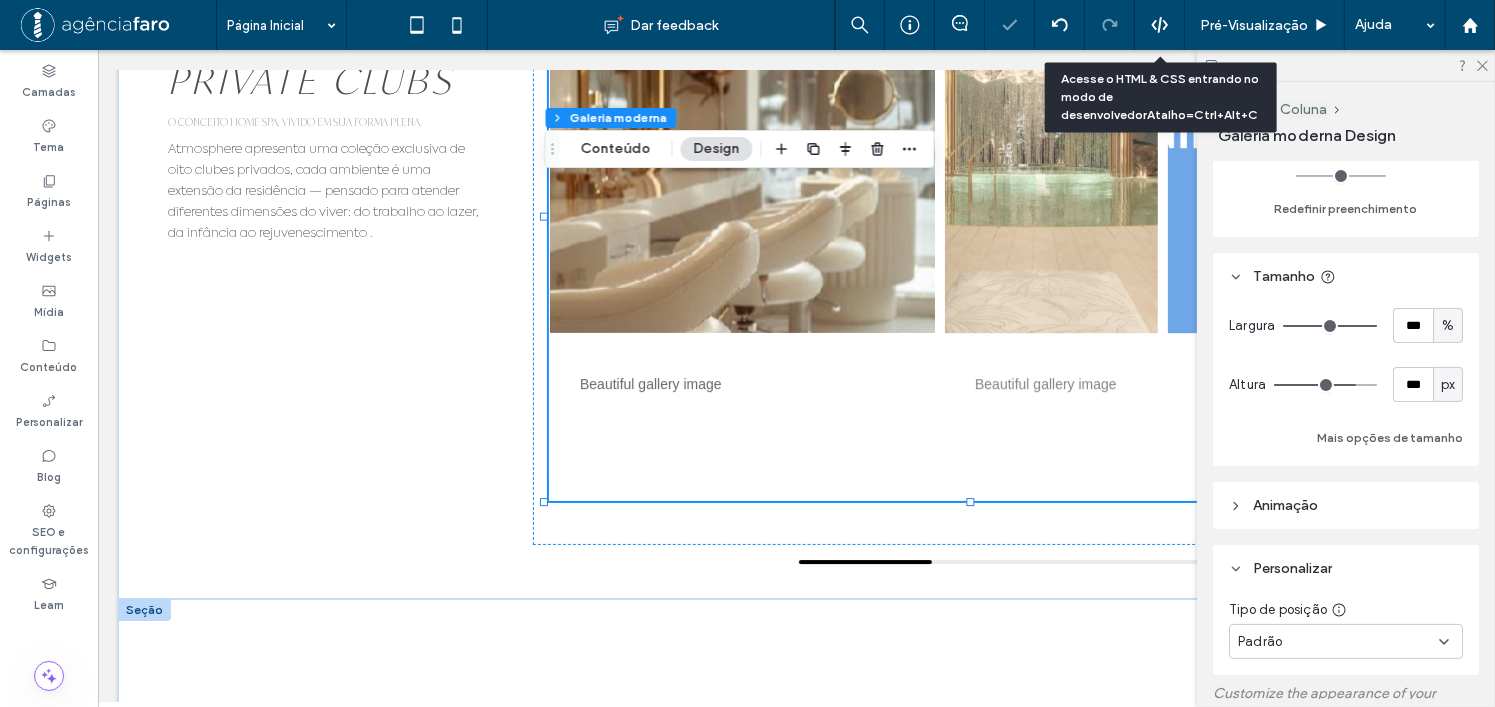 drag, startPoint x: 1347, startPoint y: 395, endPoint x: 1414, endPoint y: 404, distance: 67.601776 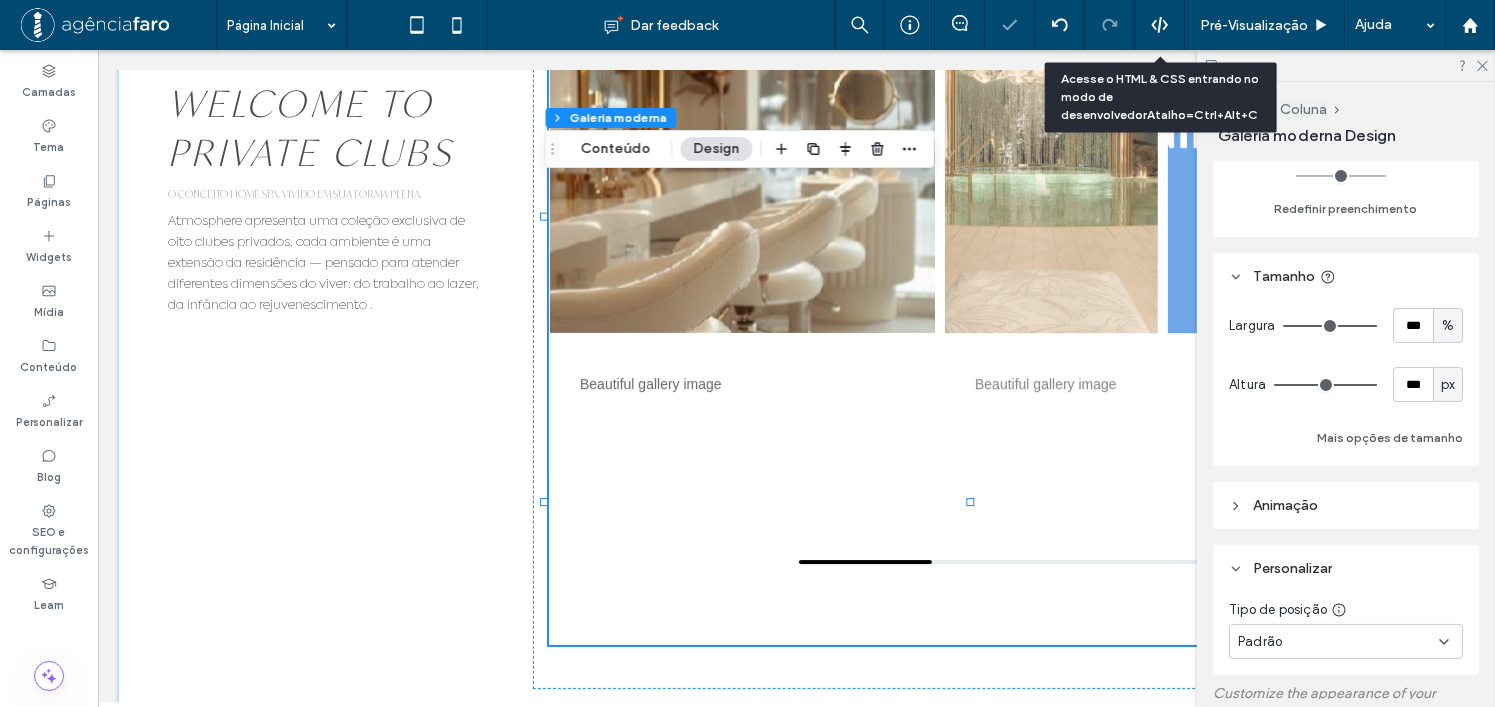 scroll, scrollTop: 6364, scrollLeft: 0, axis: vertical 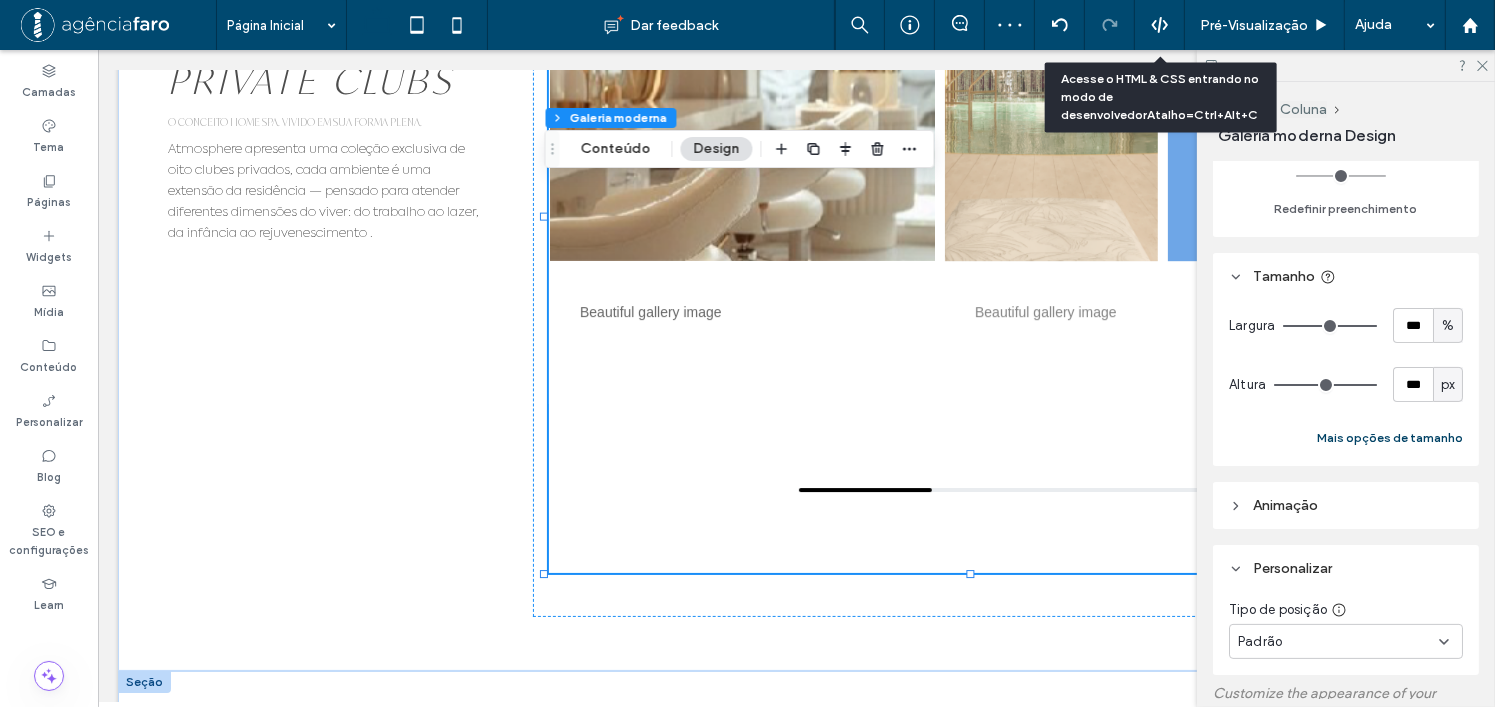 click on "Mais opções de tamanho" at bounding box center [1390, 438] 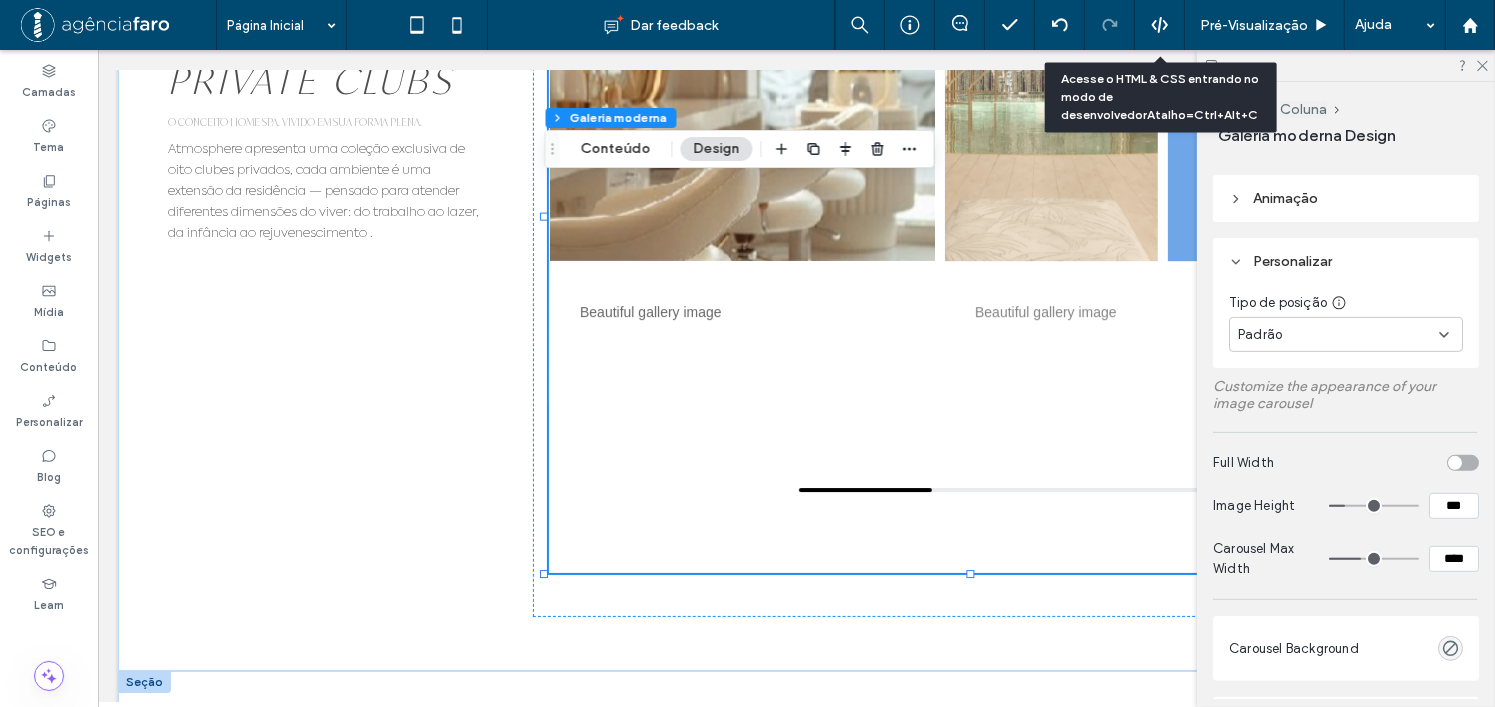scroll, scrollTop: 900, scrollLeft: 0, axis: vertical 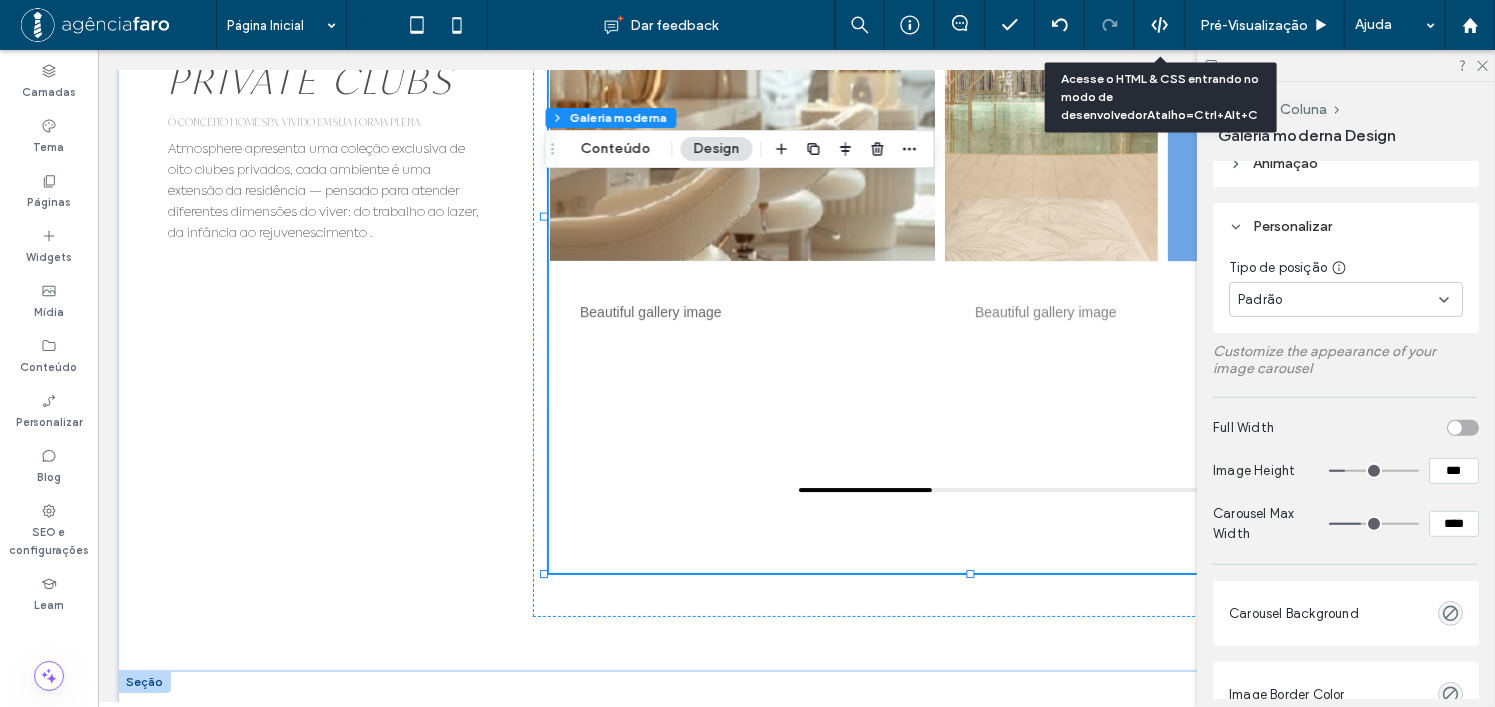type on "***" 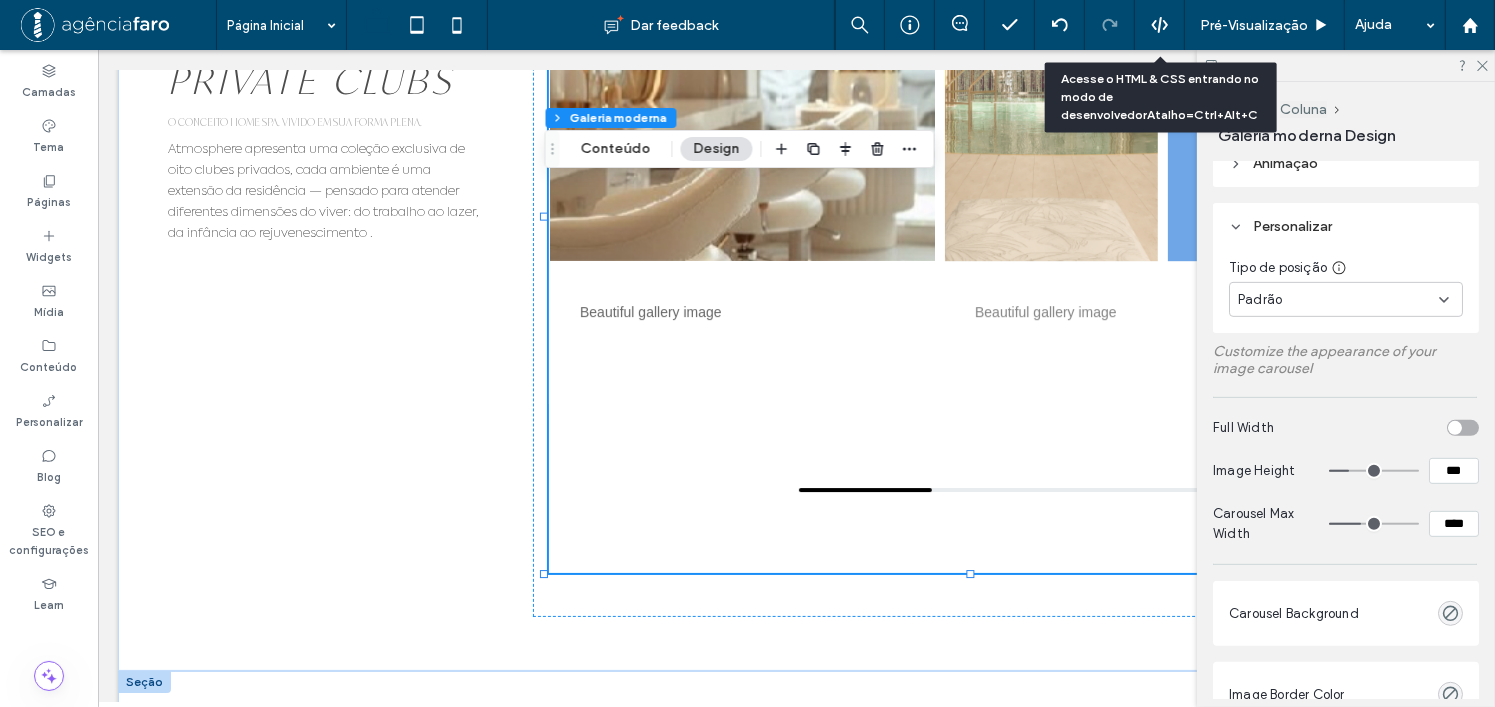 type on "***" 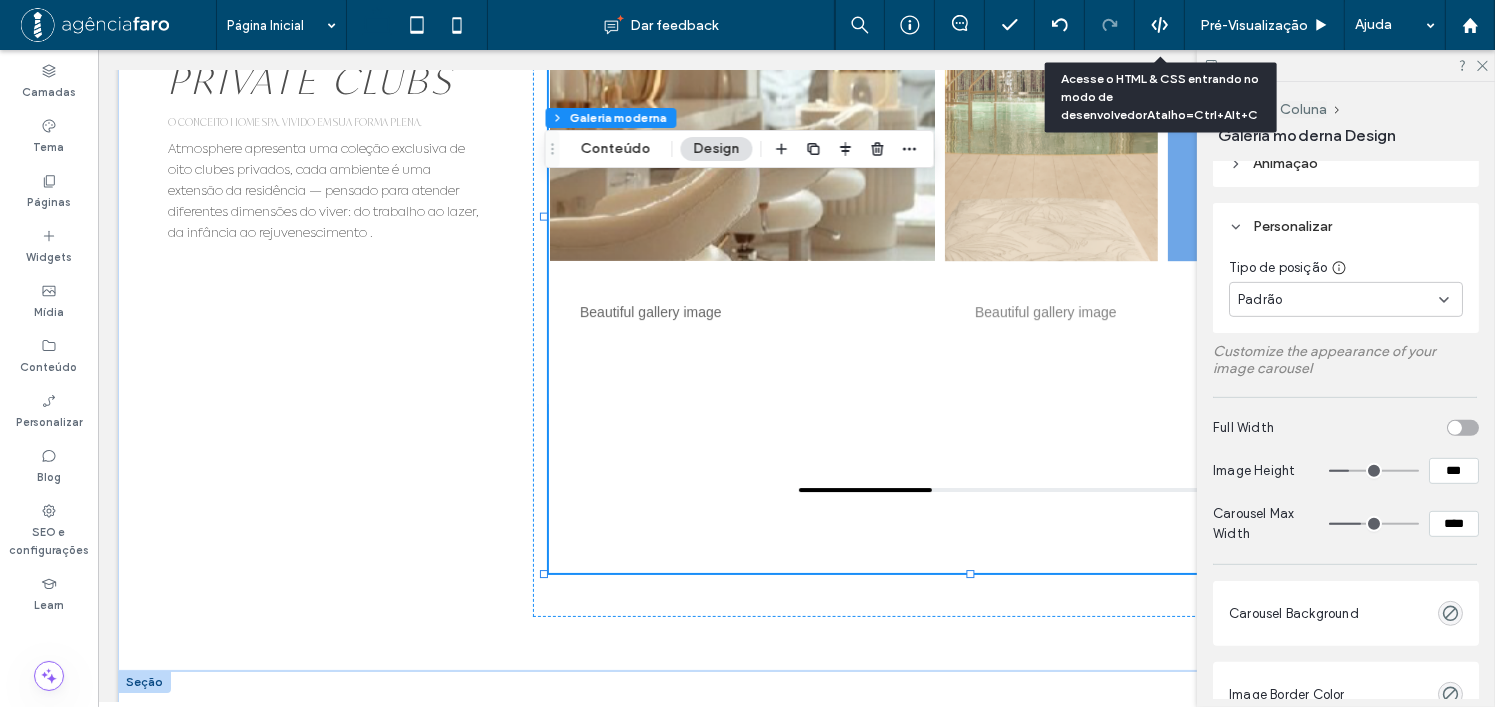 type on "***" 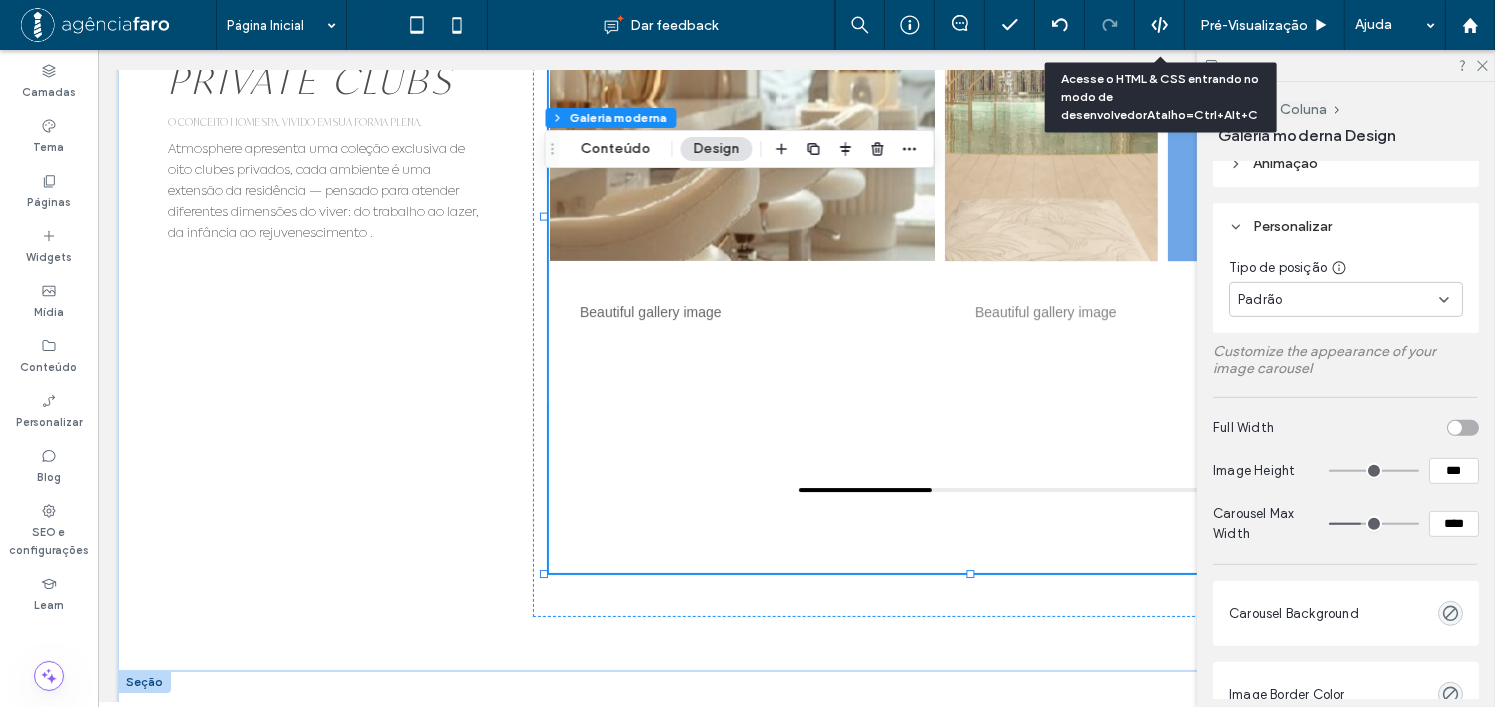 drag, startPoint x: 1342, startPoint y: 464, endPoint x: 1300, endPoint y: 471, distance: 42.579338 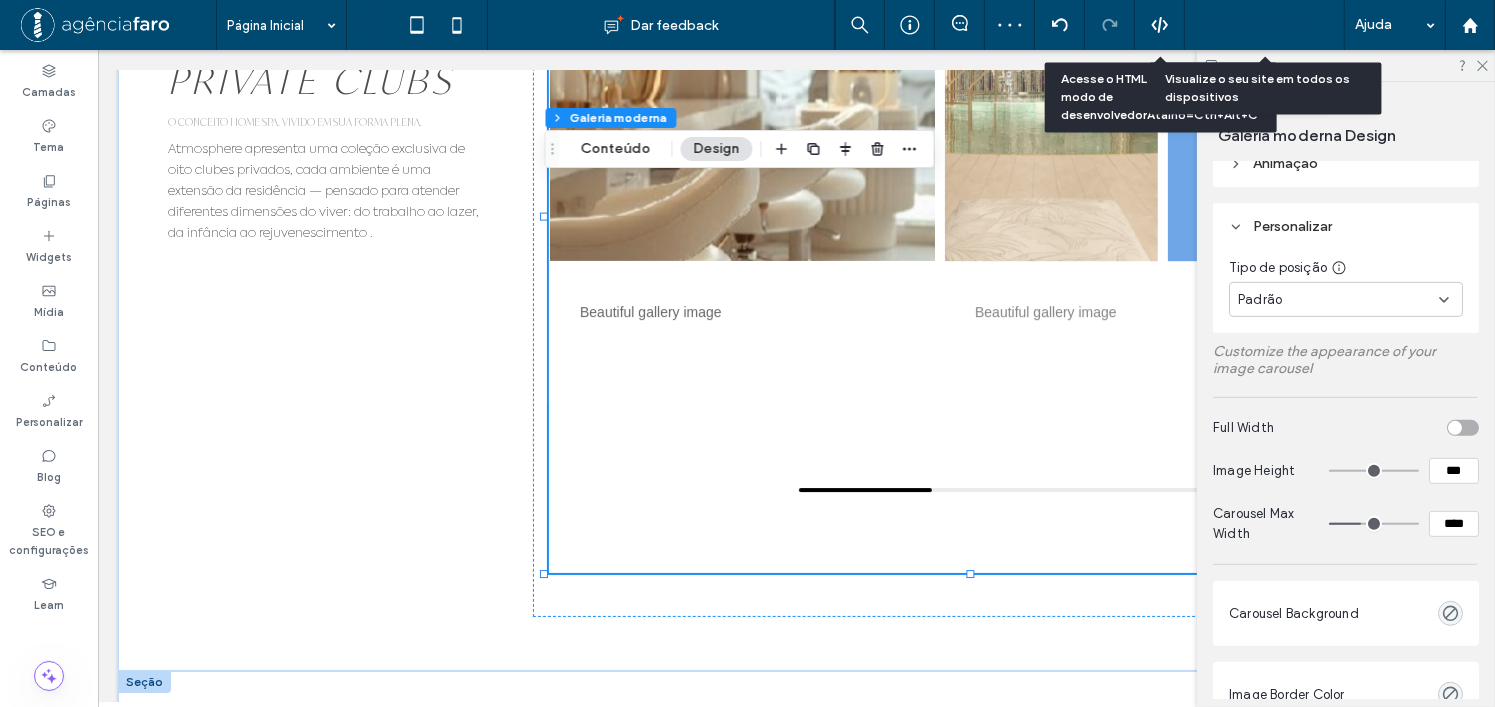 click on "Pré-Visualizaçāo" at bounding box center [1254, 25] 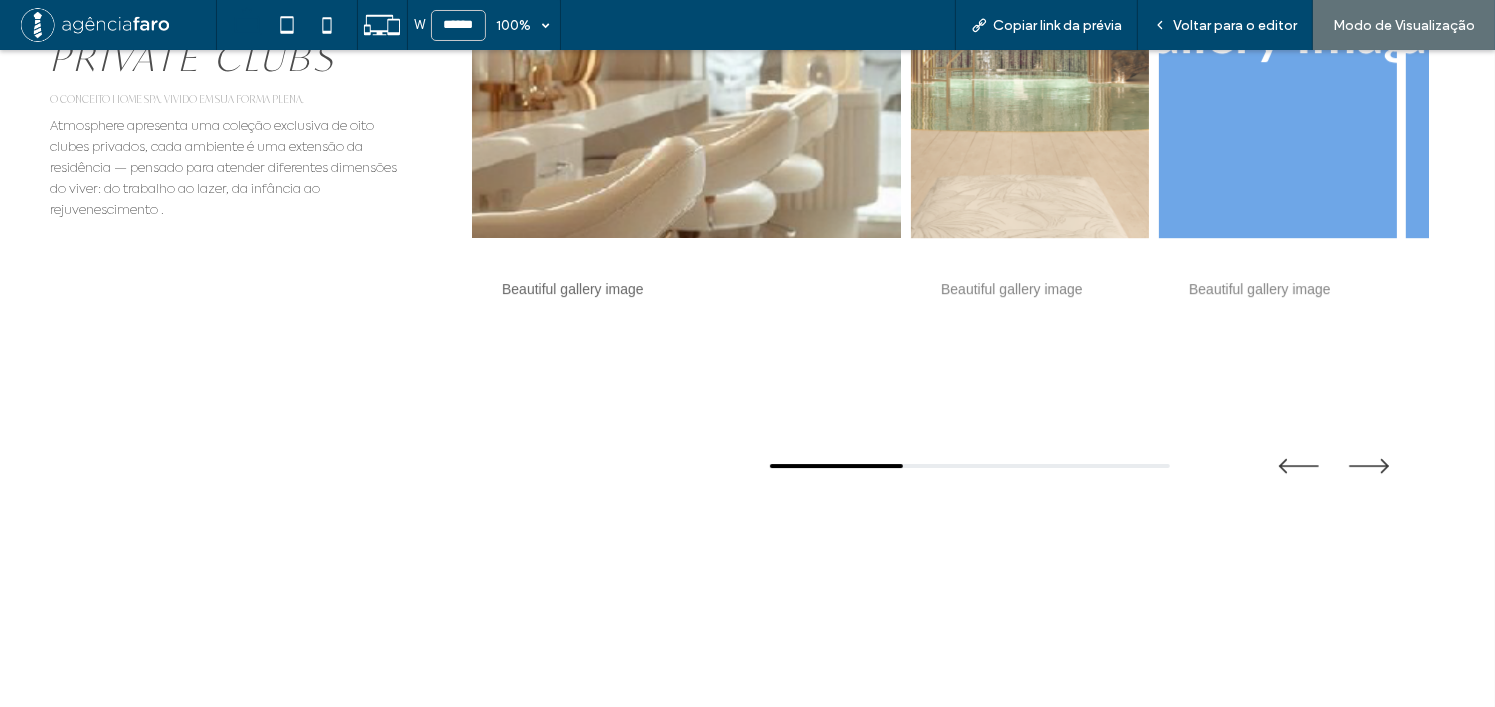 scroll, scrollTop: 6492, scrollLeft: 0, axis: vertical 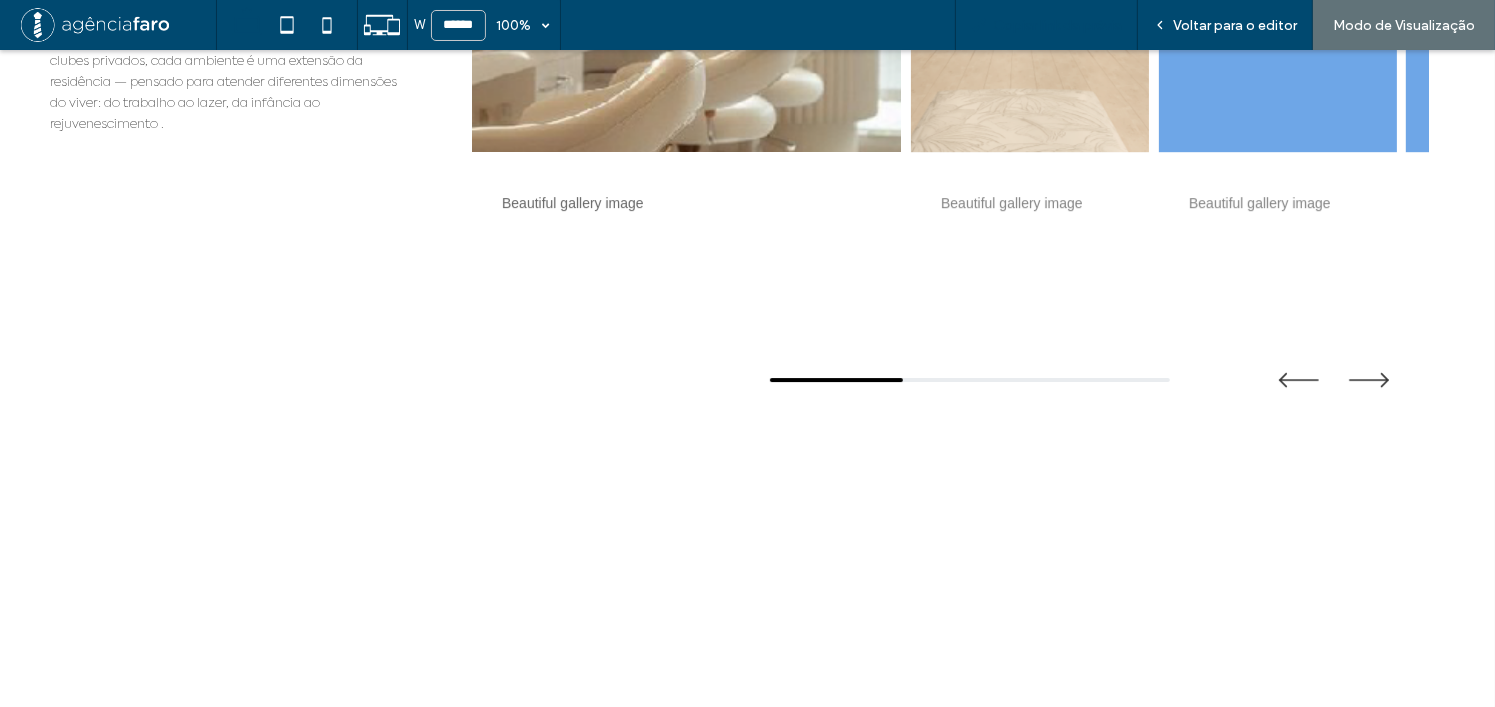 click on "Copiar link da prévia" at bounding box center [1057, 25] 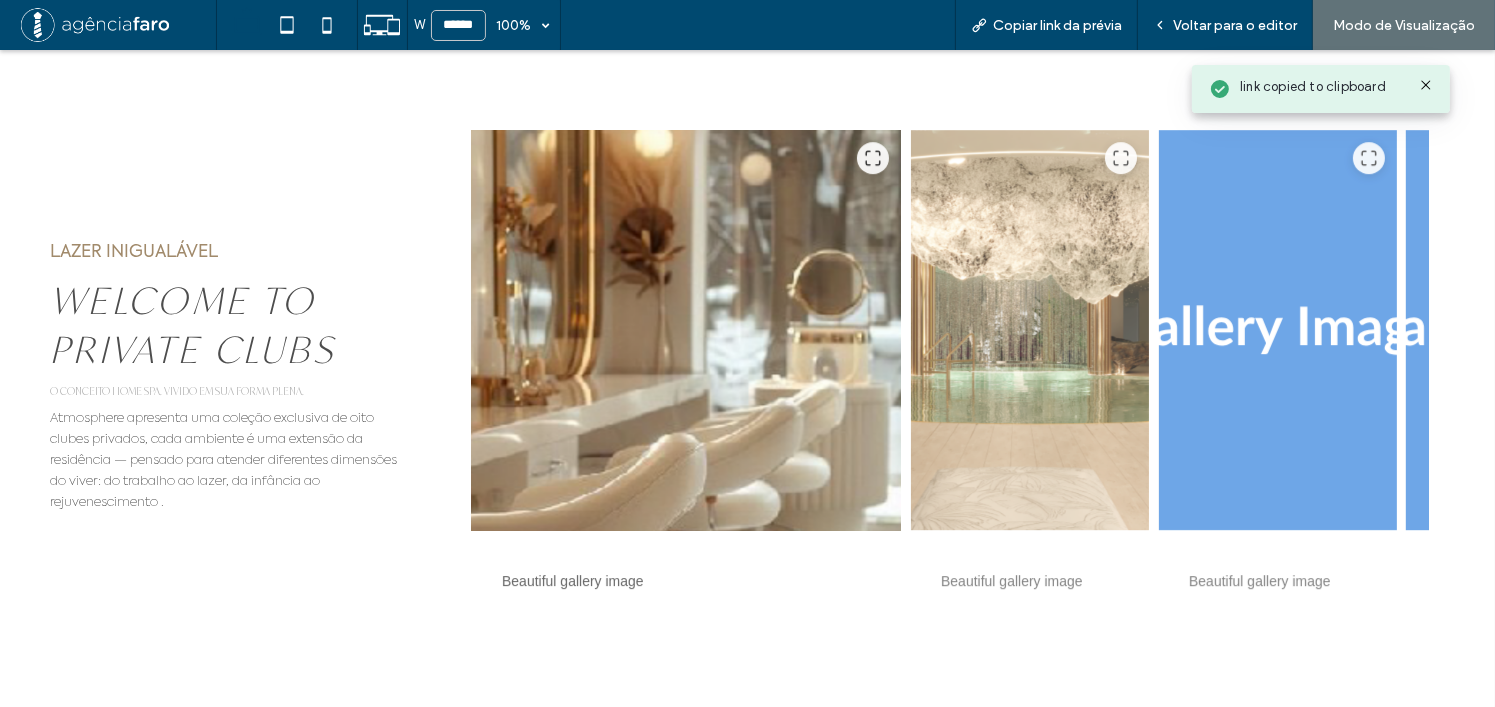 scroll, scrollTop: 5992, scrollLeft: 0, axis: vertical 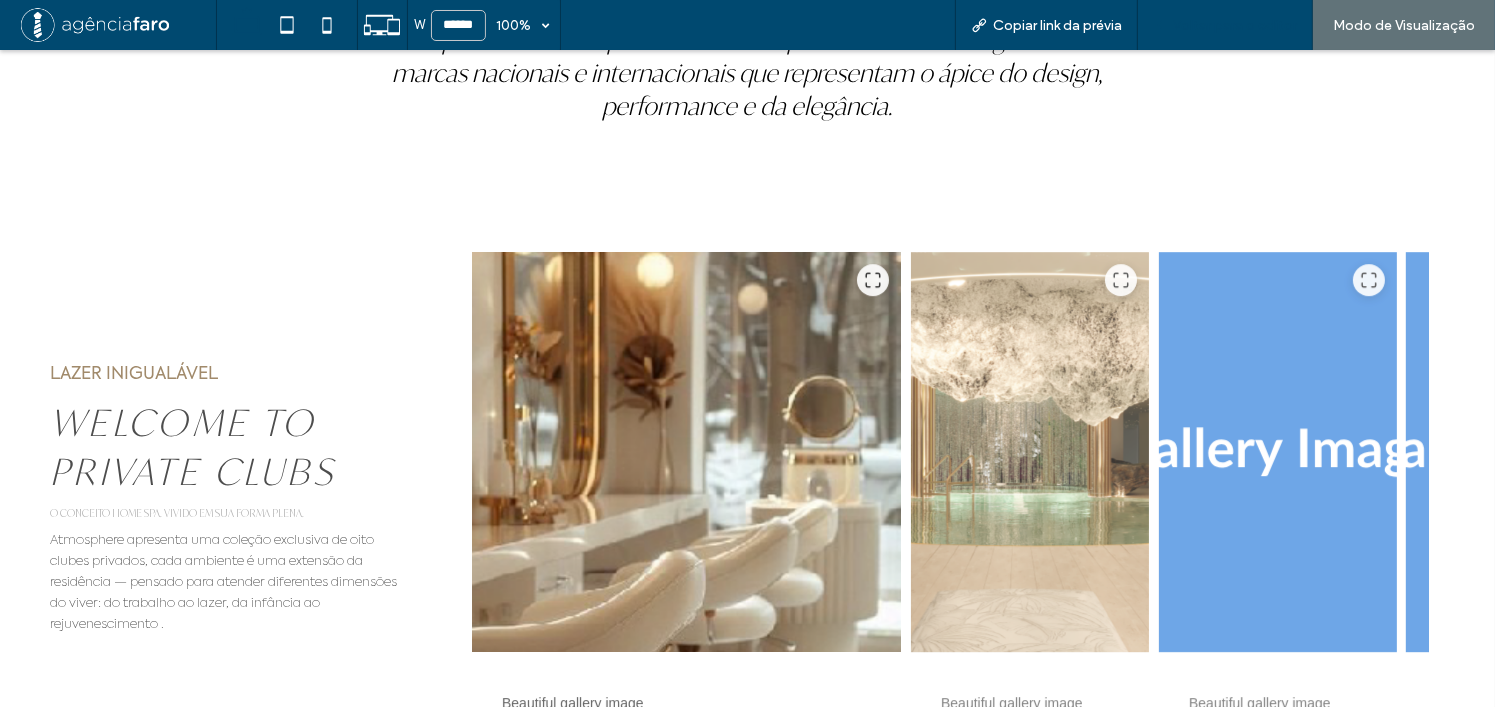 click on "Voltar para o editor" at bounding box center [1225, 25] 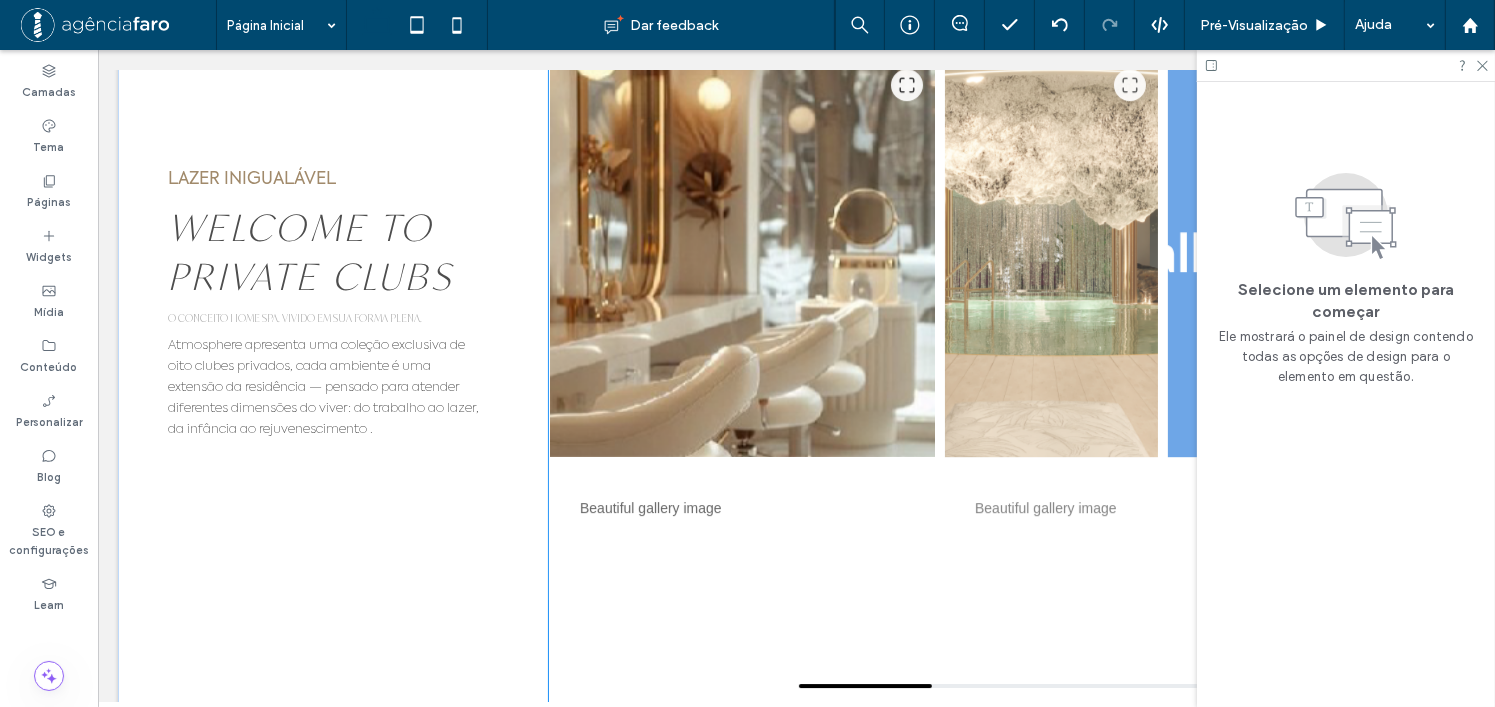 click at bounding box center [1050, 257] 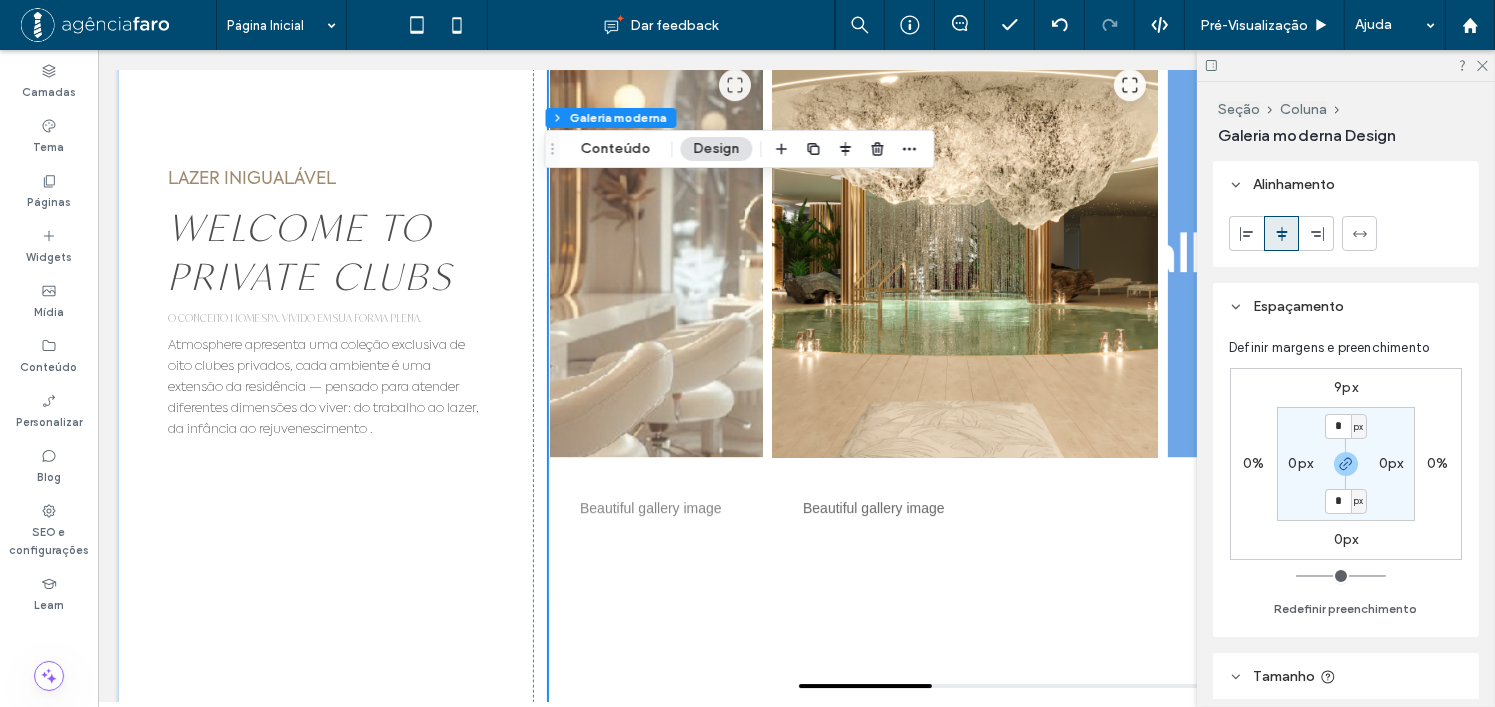 scroll, scrollTop: 6468, scrollLeft: 0, axis: vertical 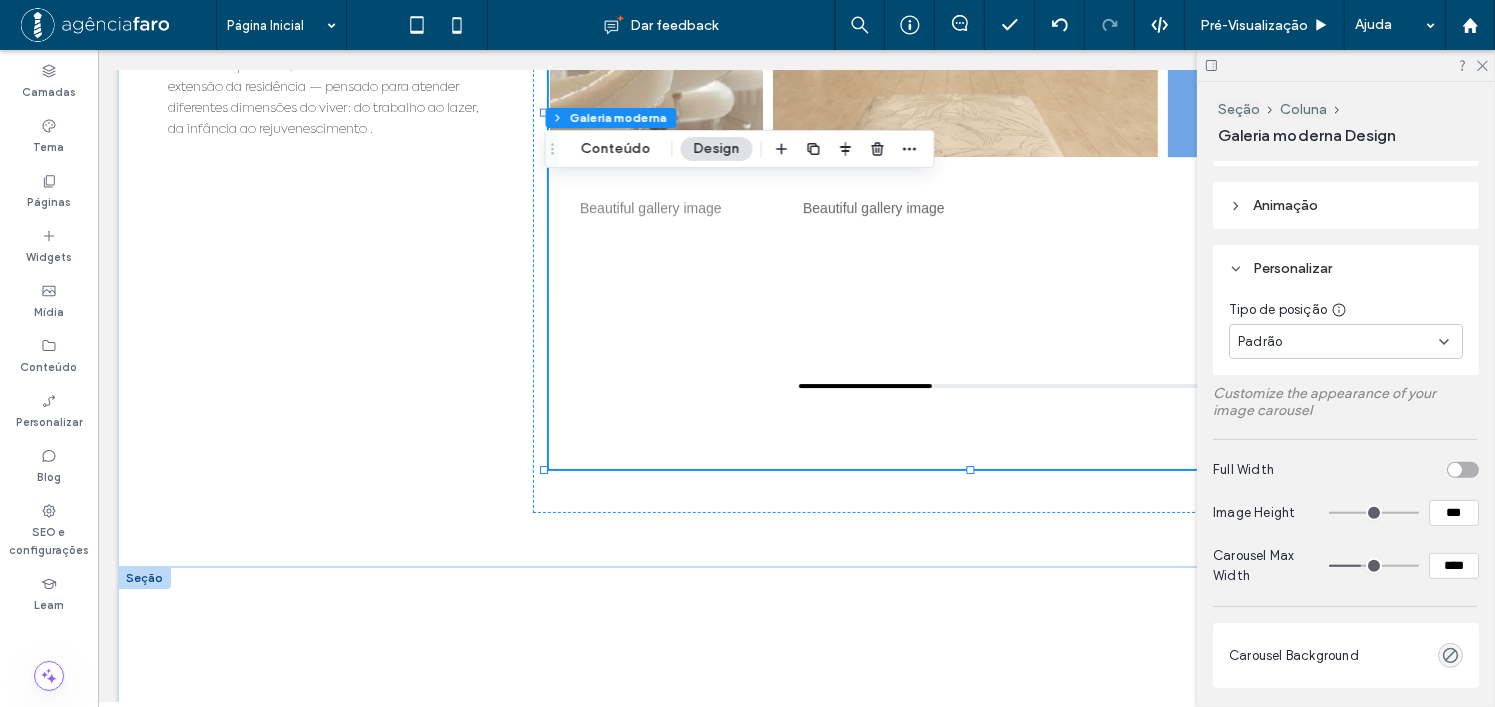 click at bounding box center (1455, 470) 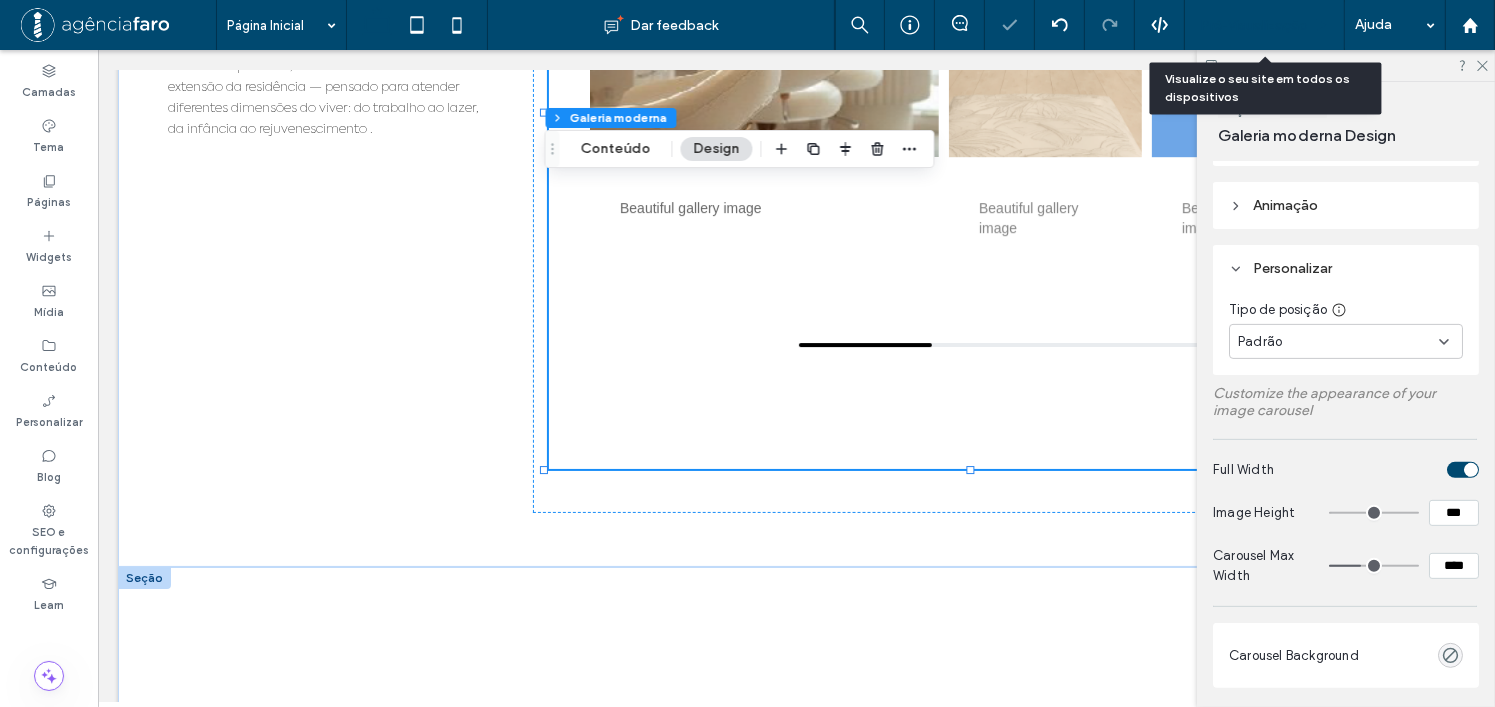 click on "Pré-Visualizaçāo" at bounding box center (1254, 25) 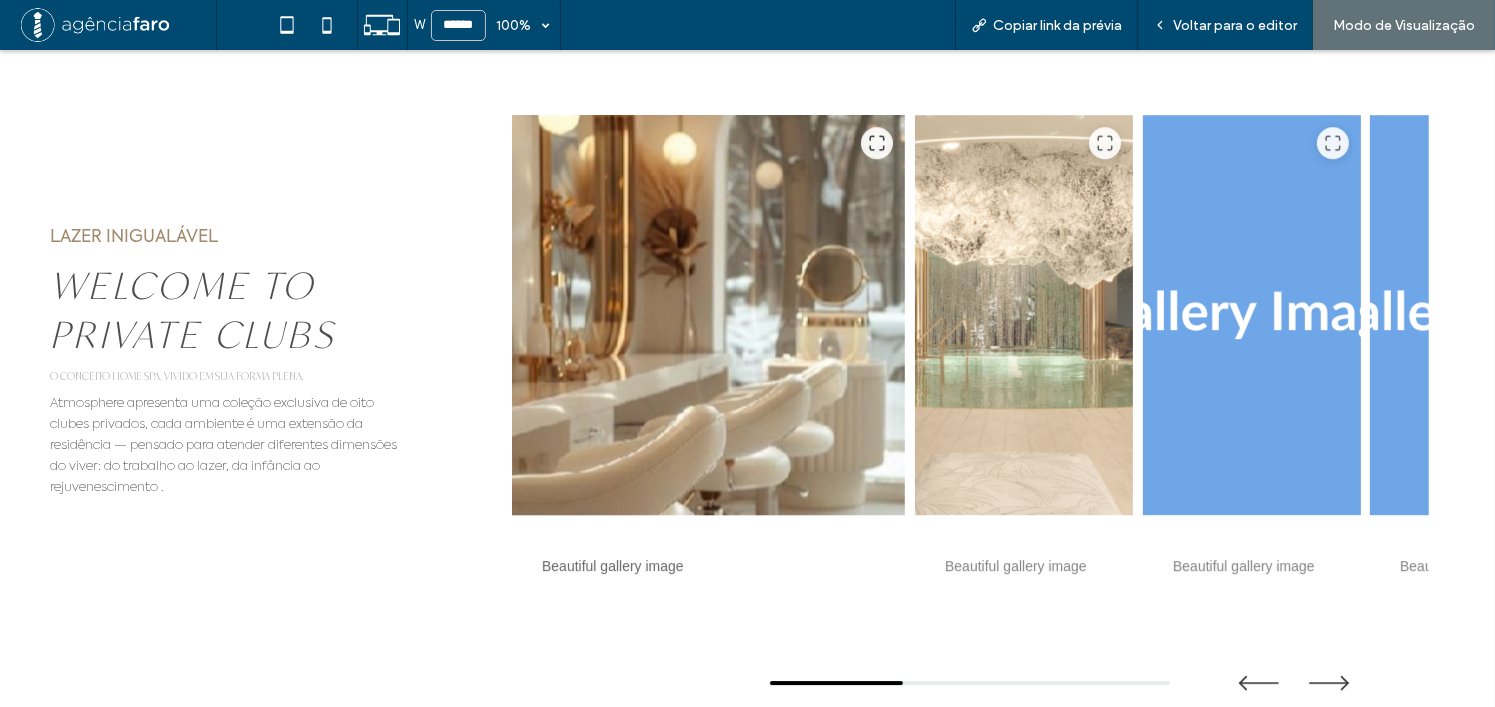 scroll, scrollTop: 6095, scrollLeft: 0, axis: vertical 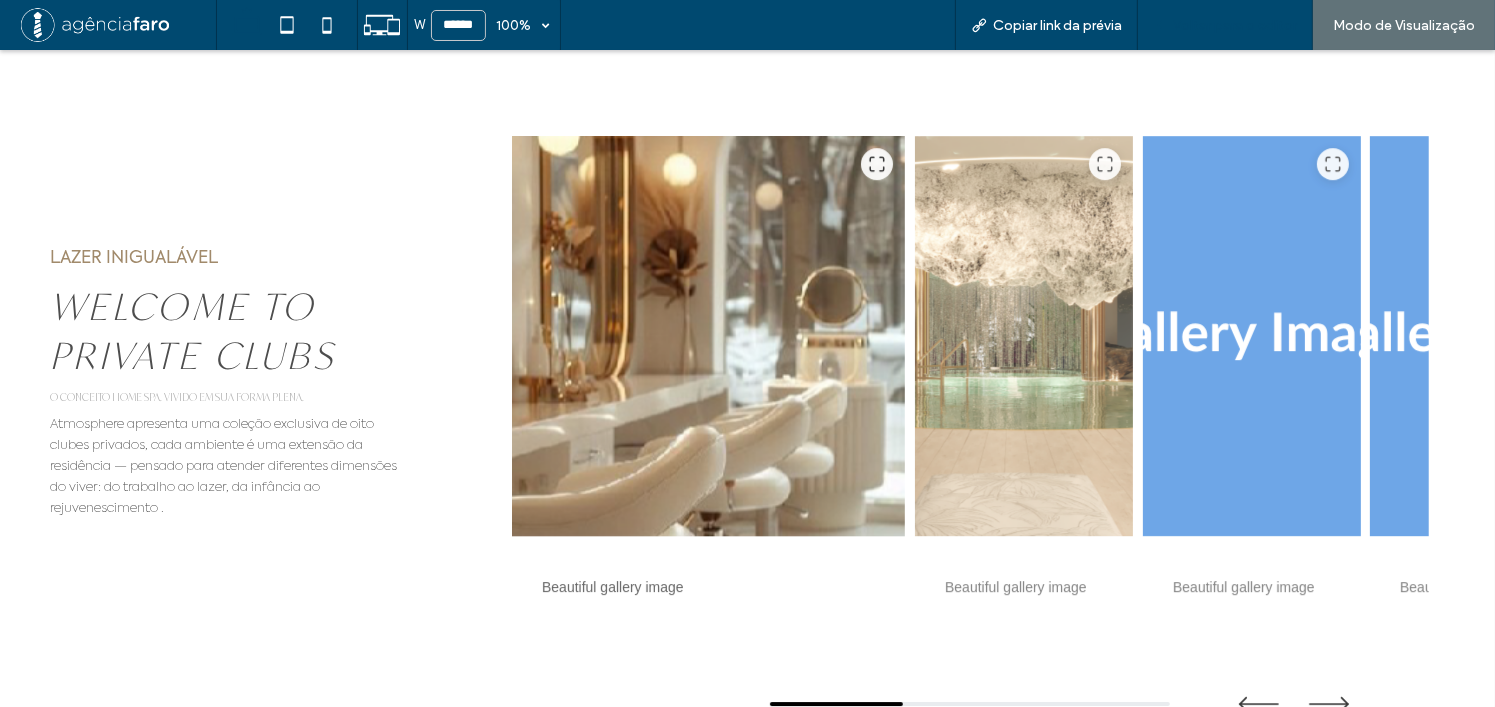 click on "Voltar para o editor" at bounding box center [1225, 25] 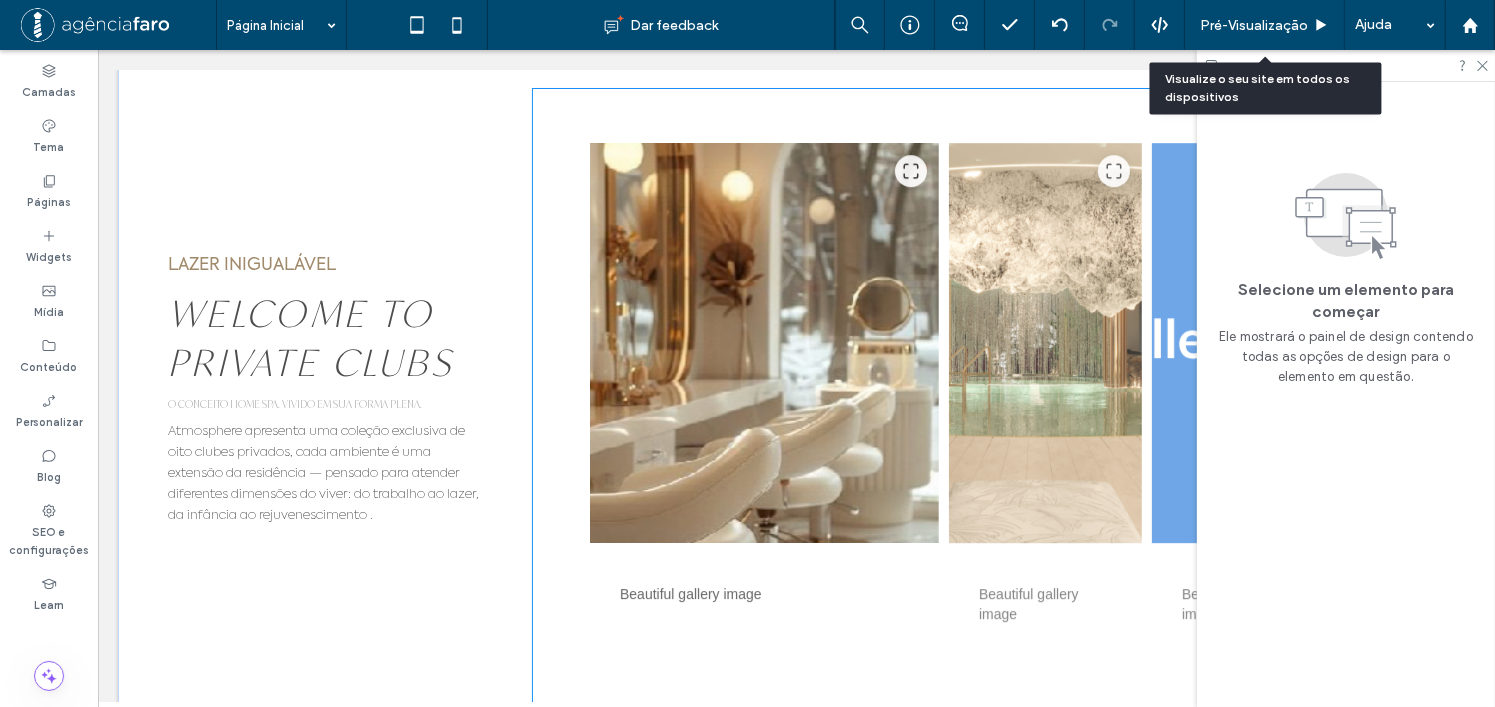 scroll, scrollTop: 6081, scrollLeft: 0, axis: vertical 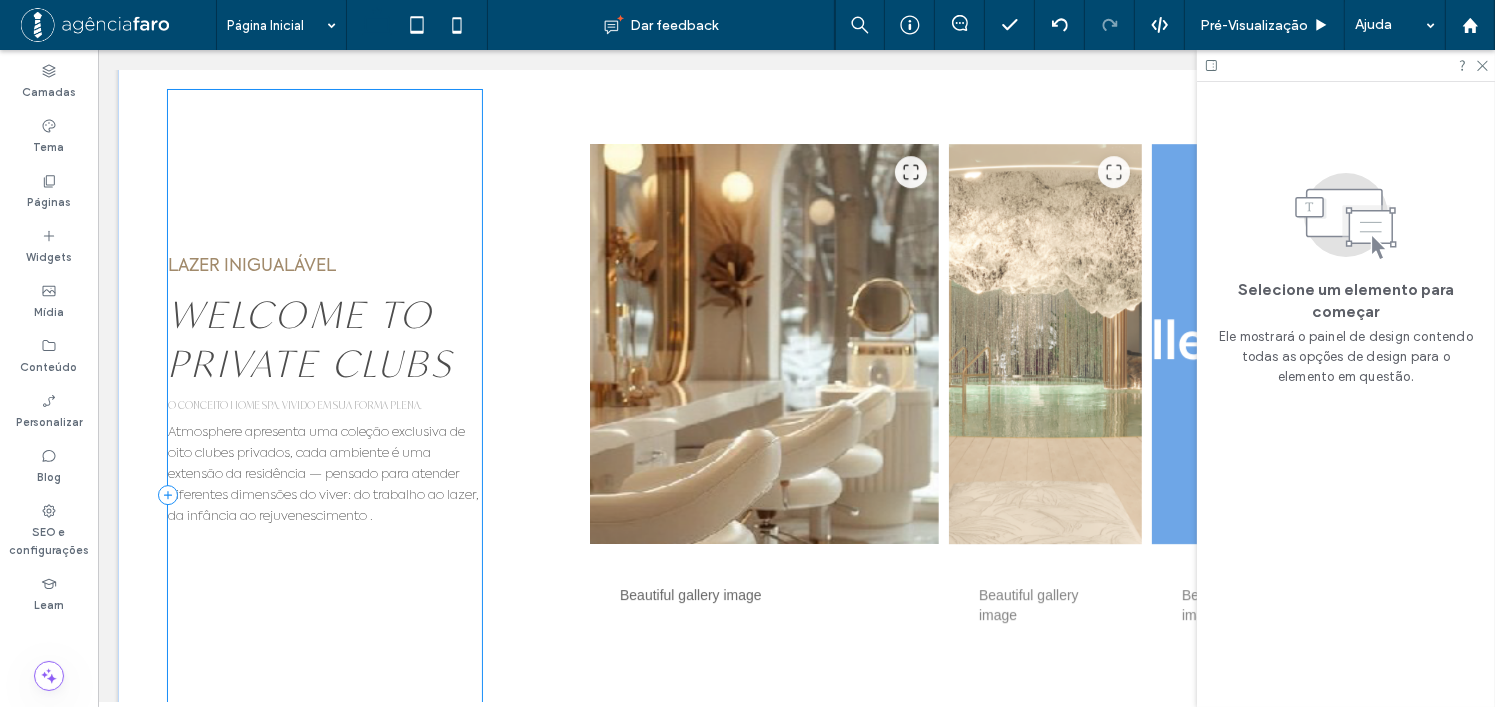 click on "LAZER INIGUALÁVEL
WELCOME TO PRIVATE CLUBS
O CONCEITO HOME SPA. VIVIDO EM SUA FORMA PLENA.
Atmosphere apresenta uma coleção exclusiva de oito clubes privados, cada ambiente é uma extensão da residência — pensado para atender diferentes dimensões do viver: do trabalho ao lazer, da infância ao rejuvenescimento ." at bounding box center (324, 495) 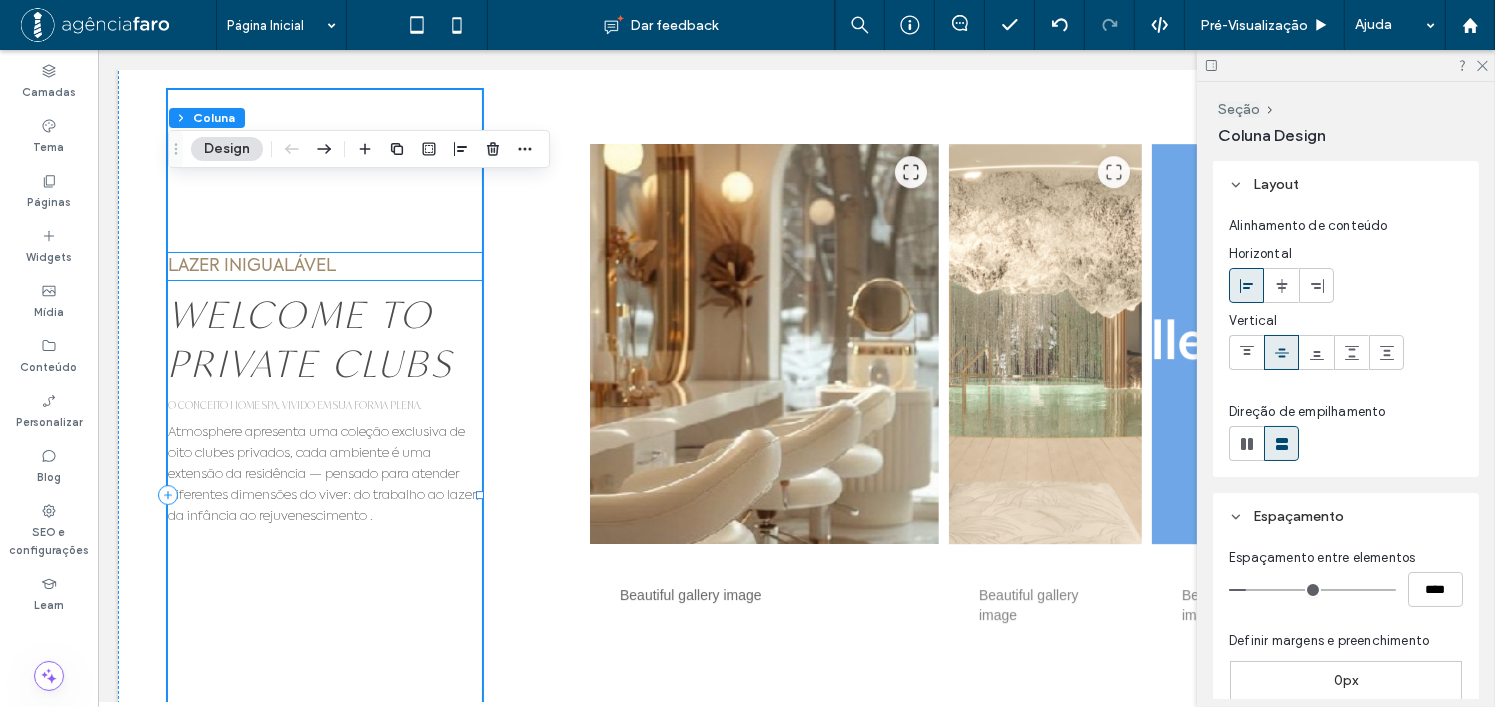 click on "LAZER INIGUALÁVEL" at bounding box center (251, 266) 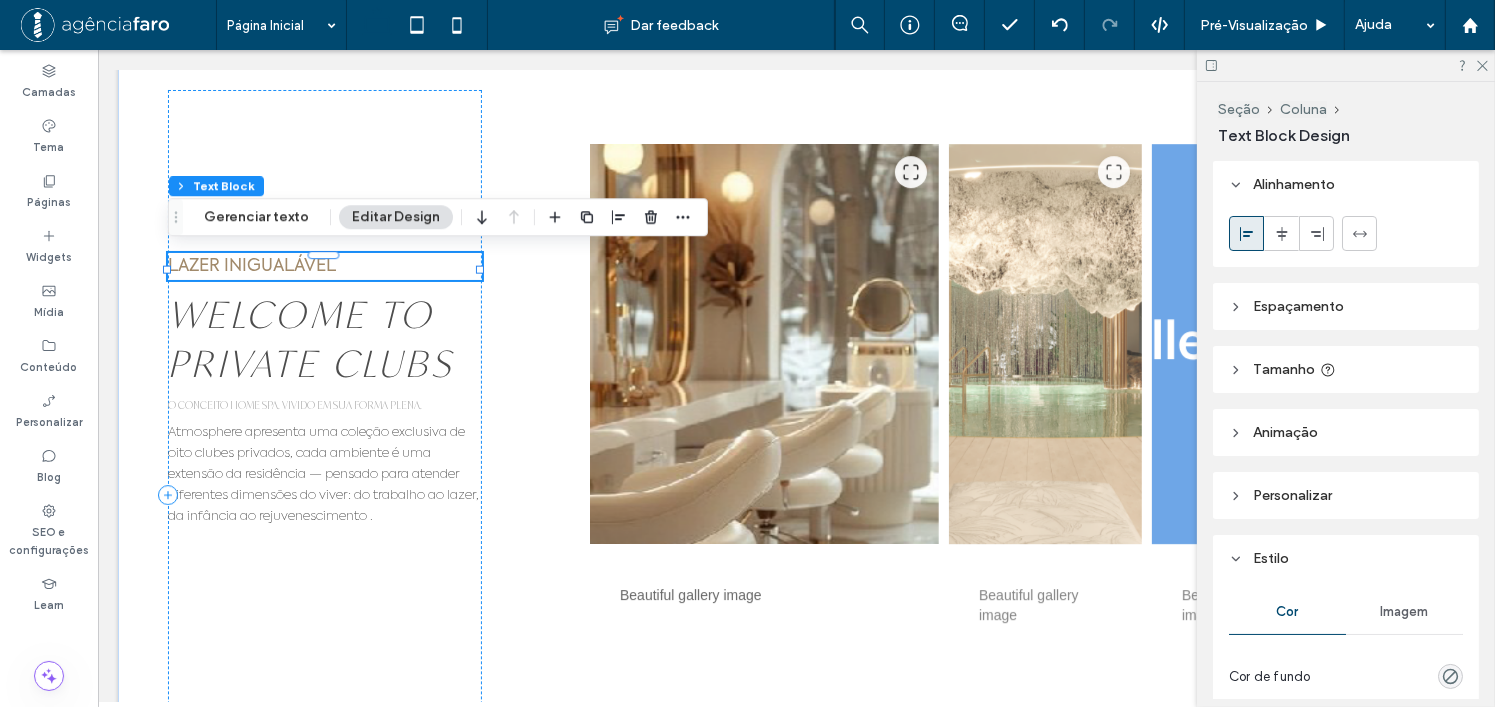 click on "LAZER INIGUALÁVEL" at bounding box center [251, 266] 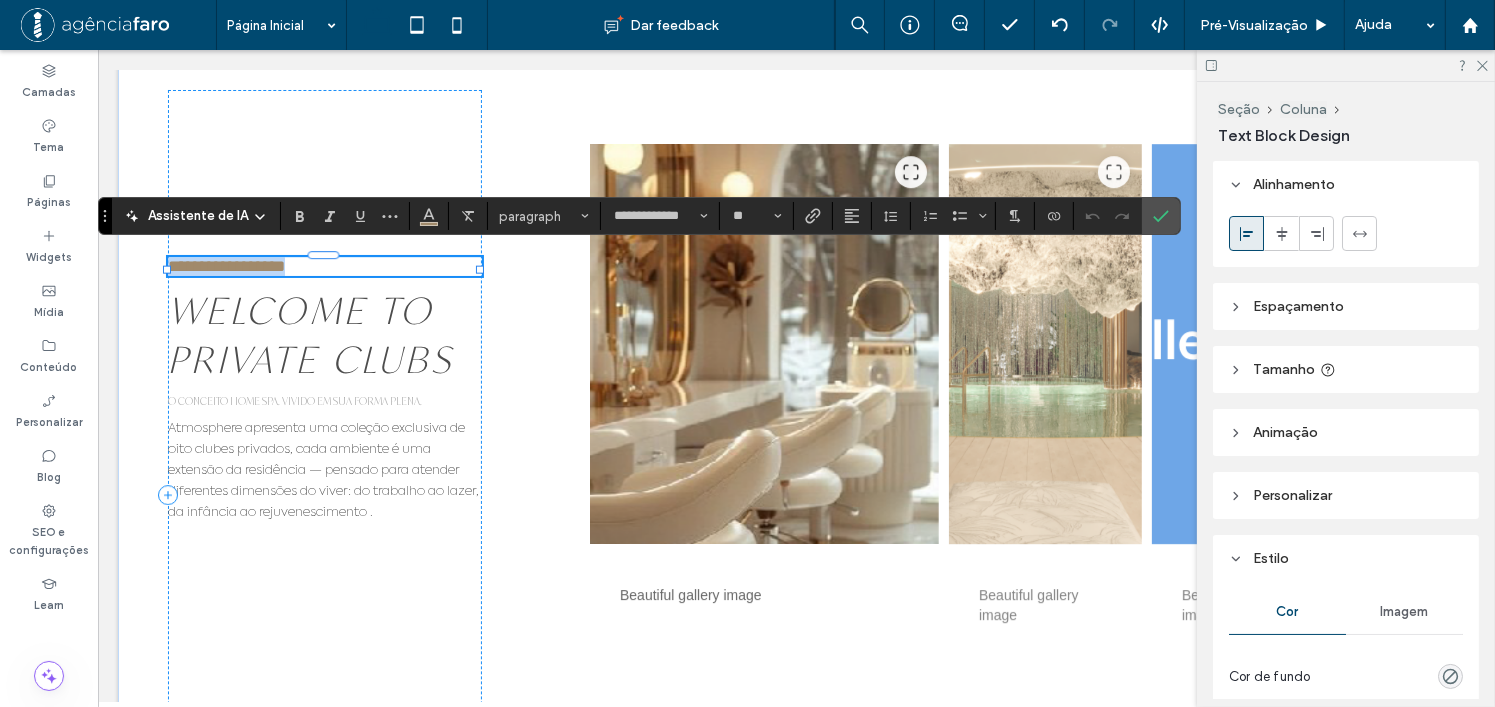 click on "**********" at bounding box center (225, 266) 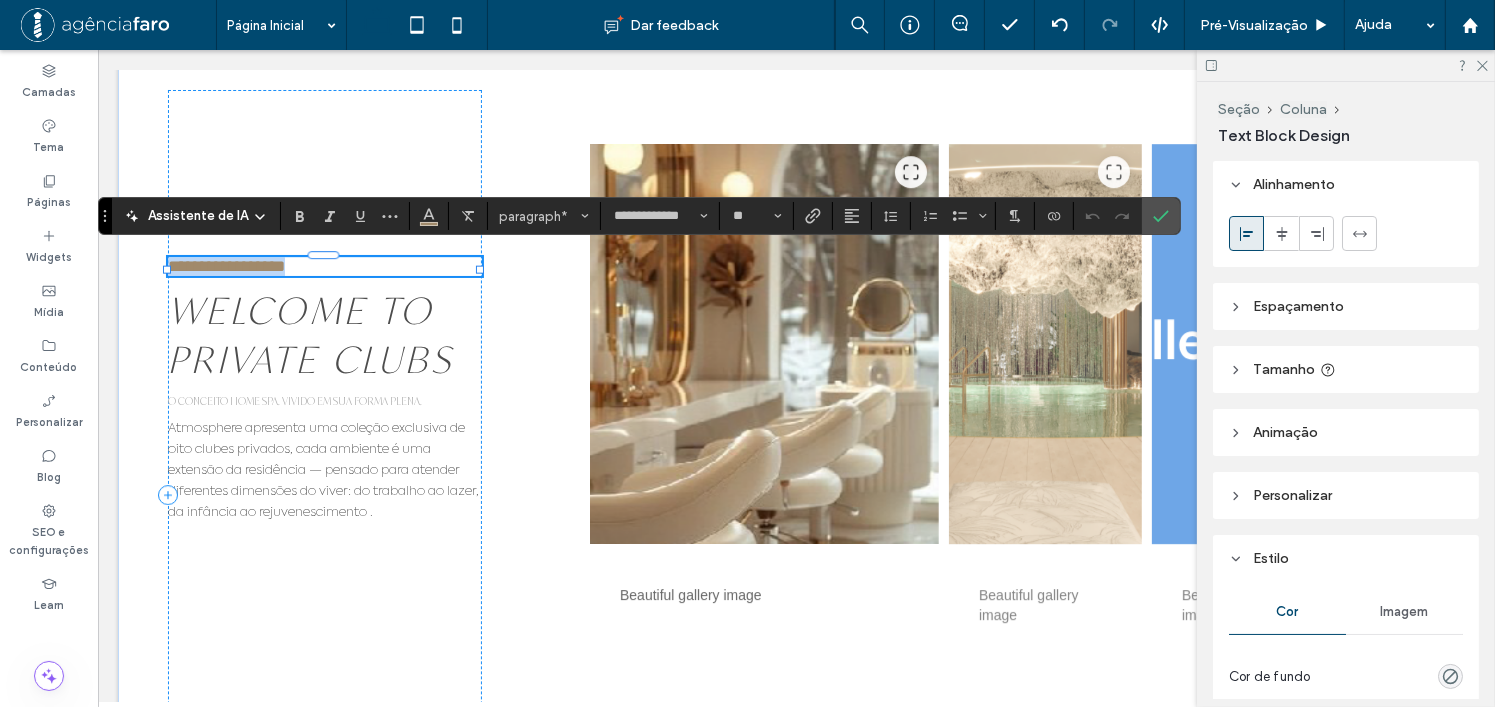 type on "*******" 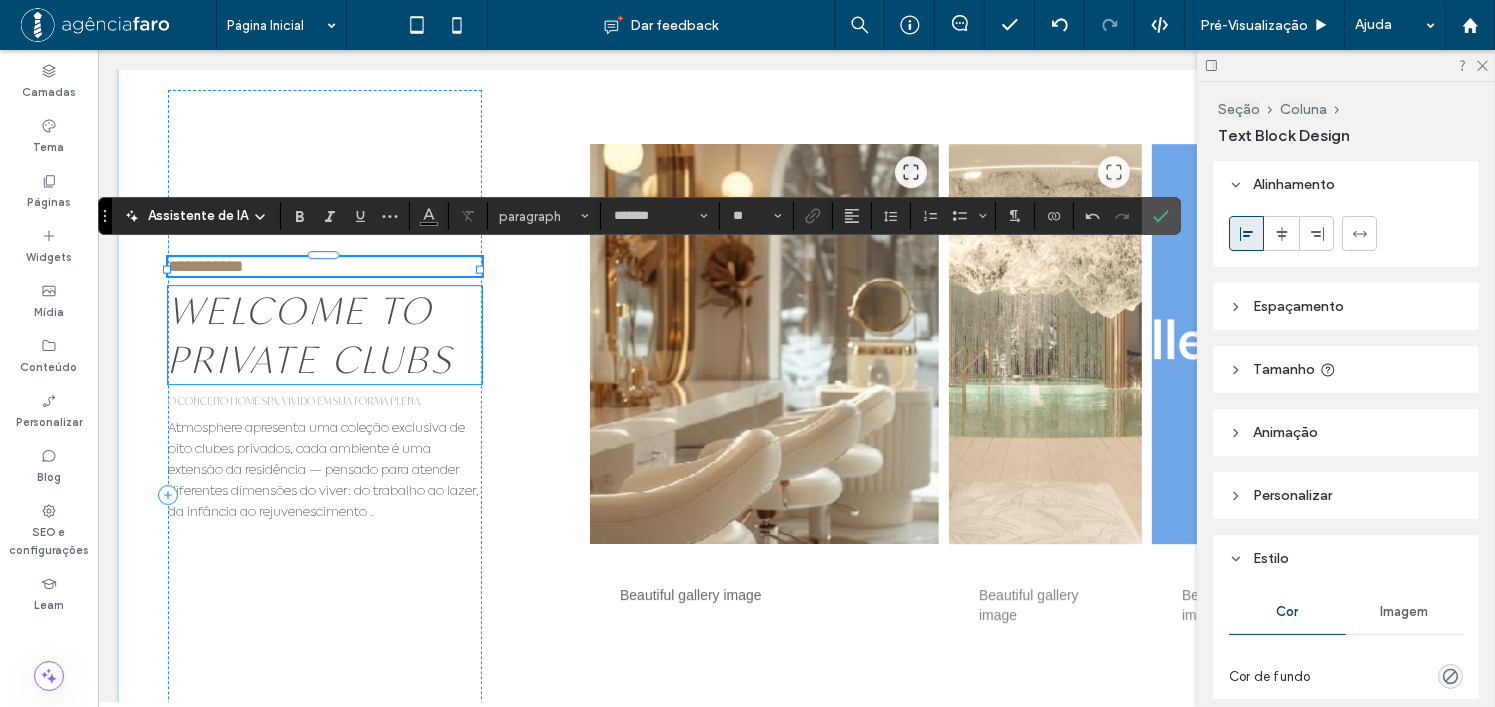 click on "WELCOME TO PRIVATE CLUBS" at bounding box center (310, 335) 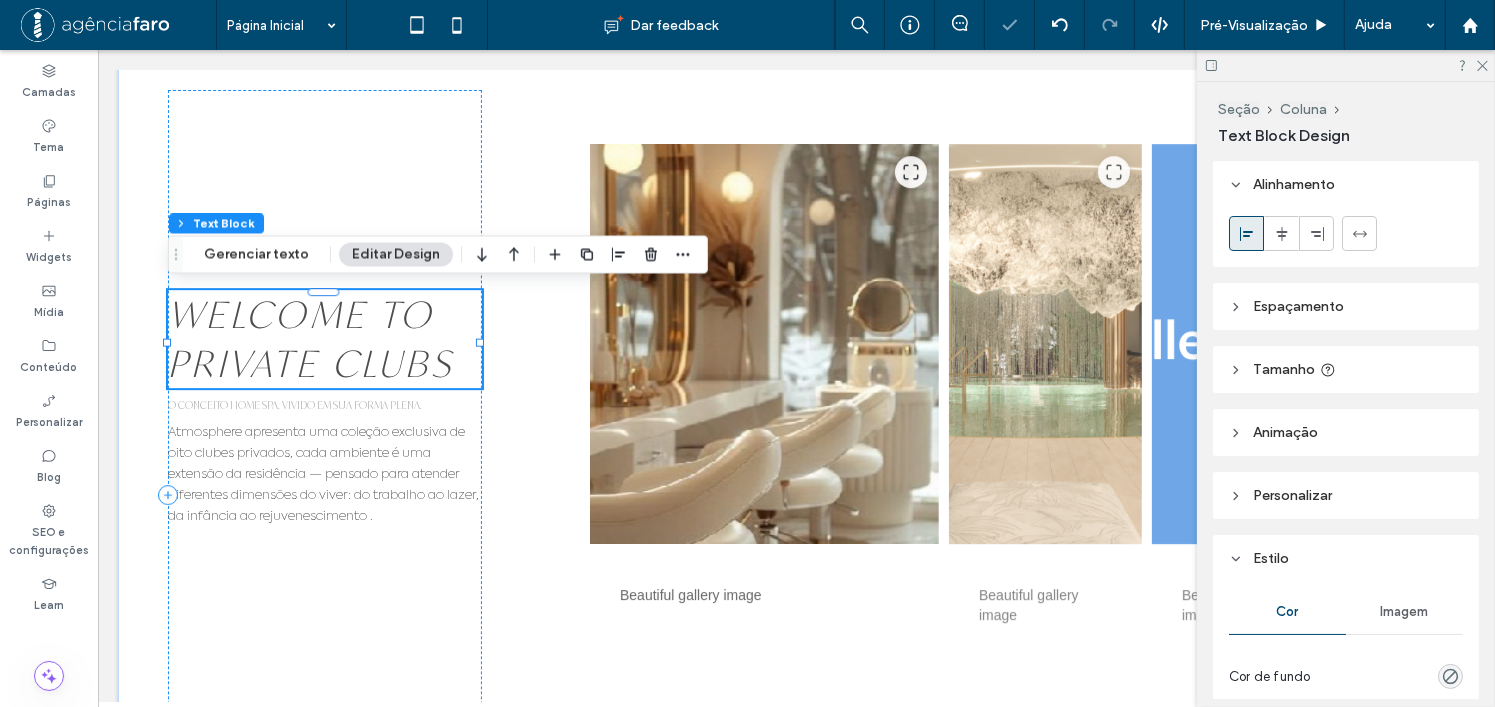 click on "WELCOME TO PRIVATE CLUBS" at bounding box center (310, 339) 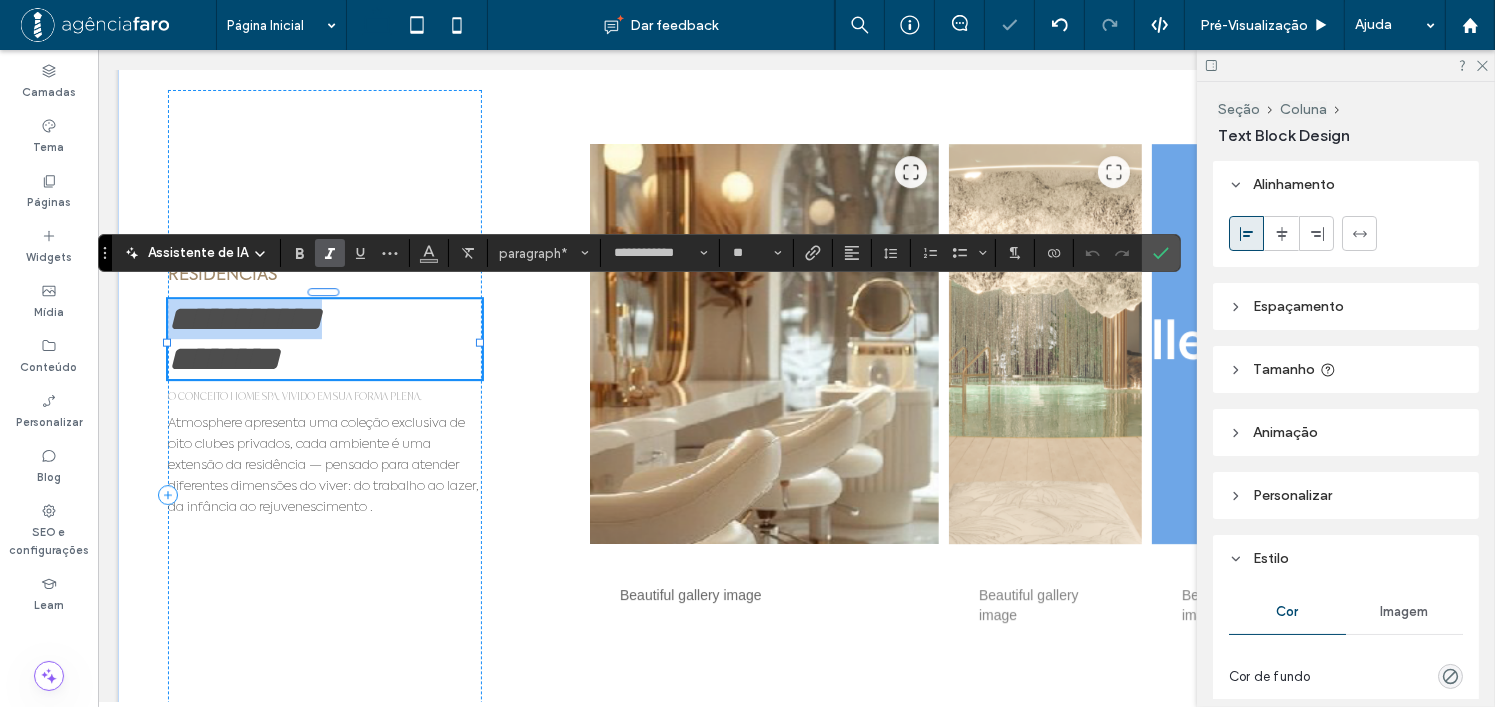 type on "*******" 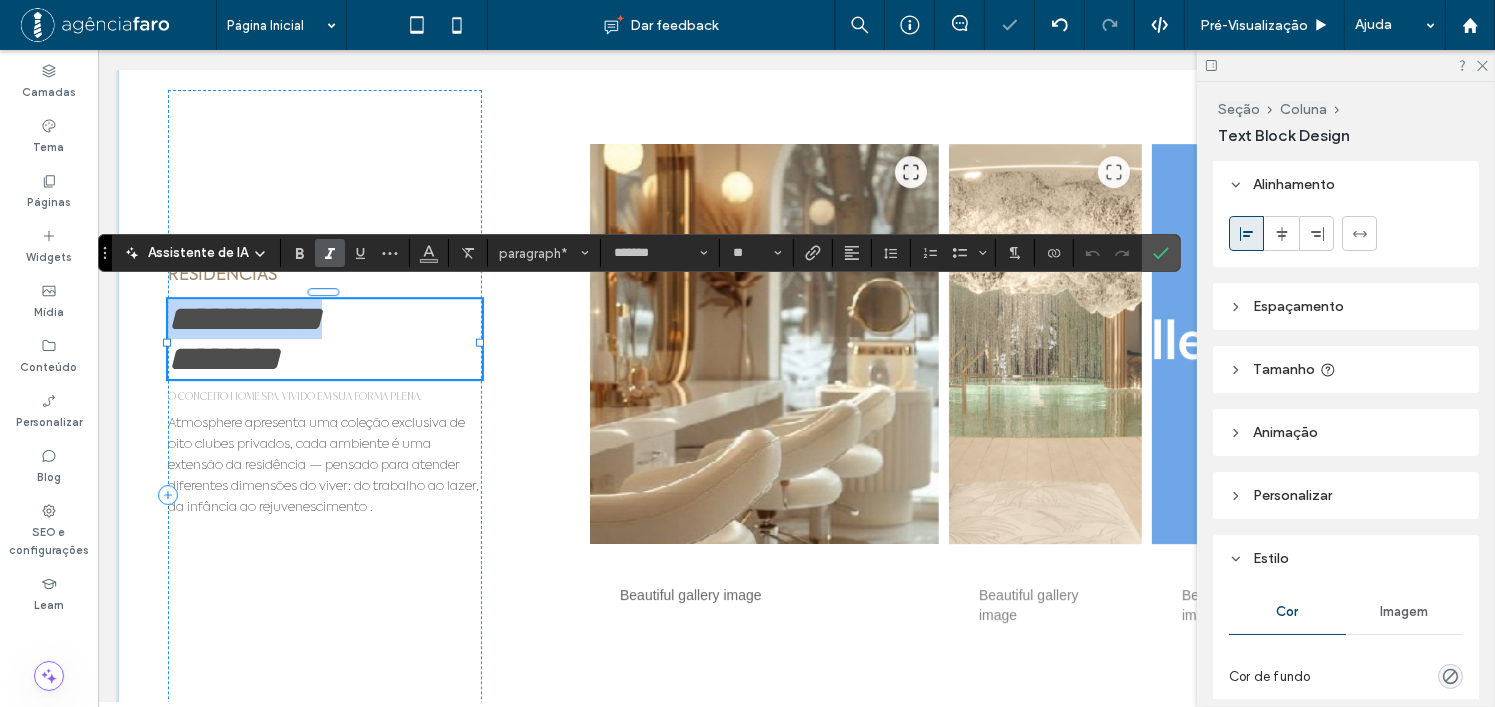 scroll, scrollTop: 0, scrollLeft: 0, axis: both 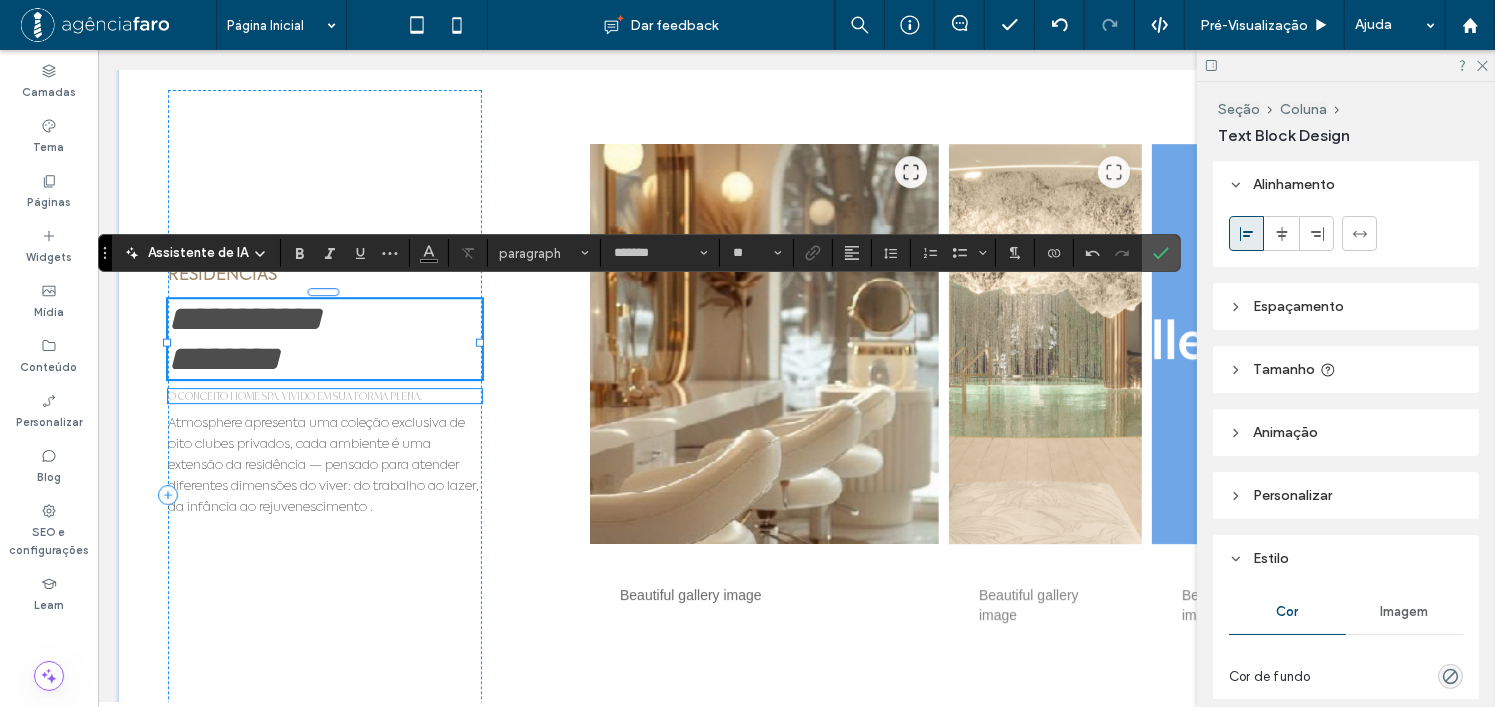 click on "O CONCEITO HOME SPA. VIVIDO EM SUA FORMA PLENA." at bounding box center [294, 396] 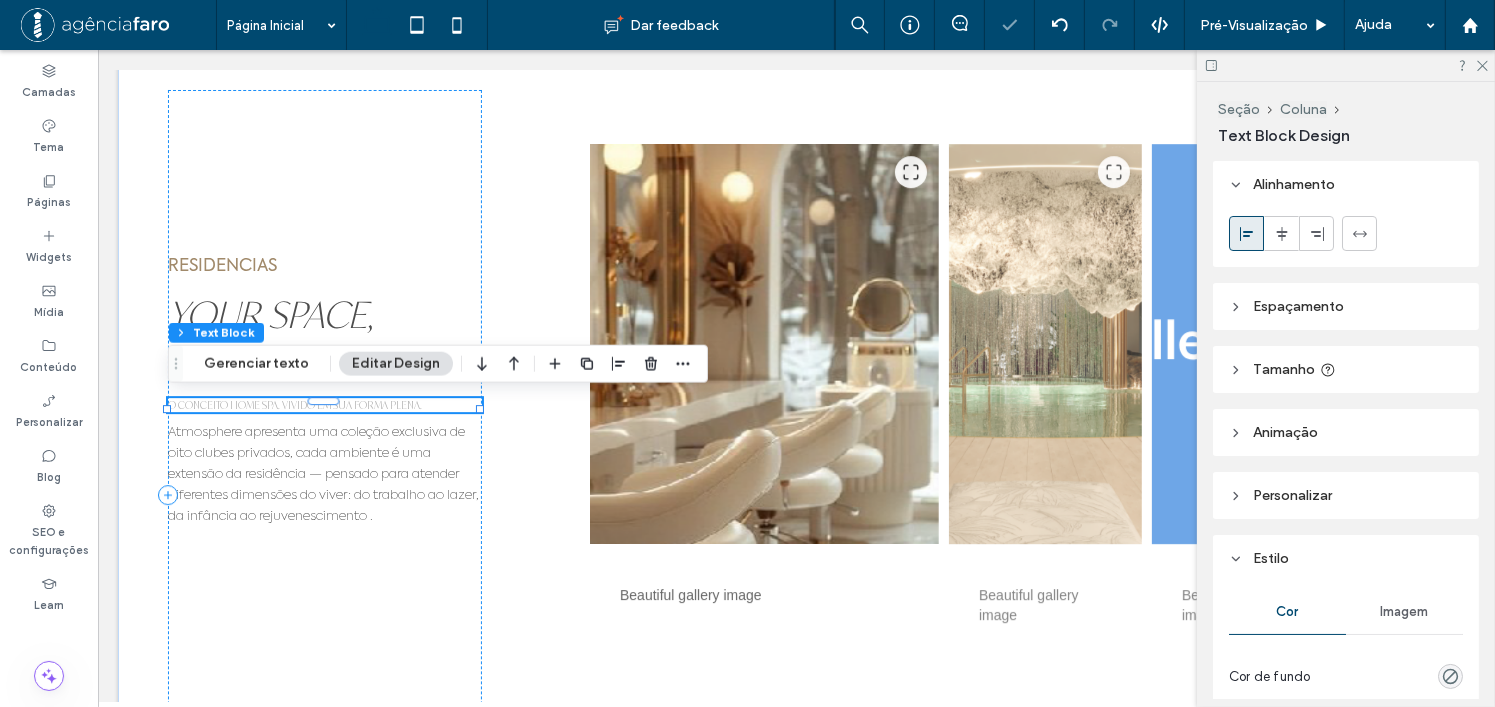 click on "O CONCEITO HOME SPA. VIVIDO EM SUA FORMA PLENA." at bounding box center [294, 405] 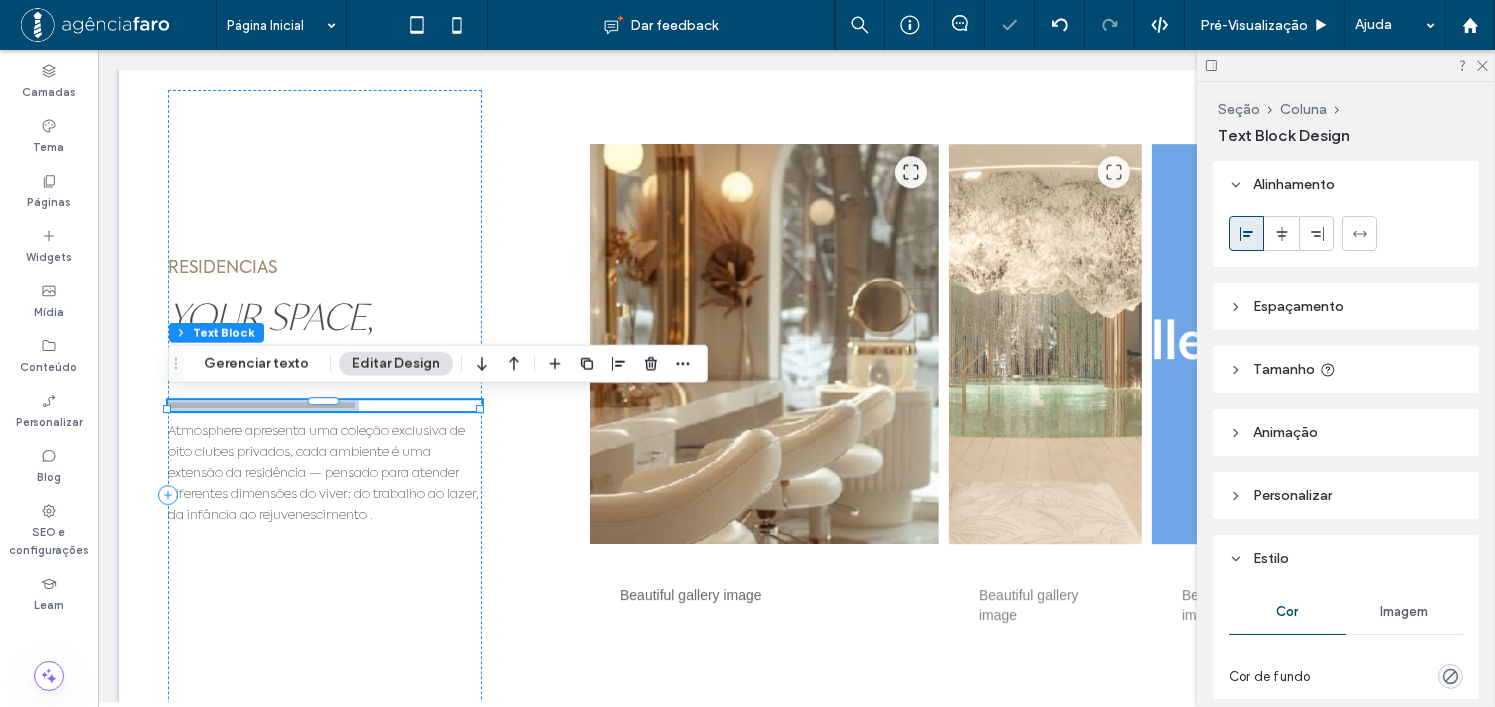 click on "**********" at bounding box center [261, 405] 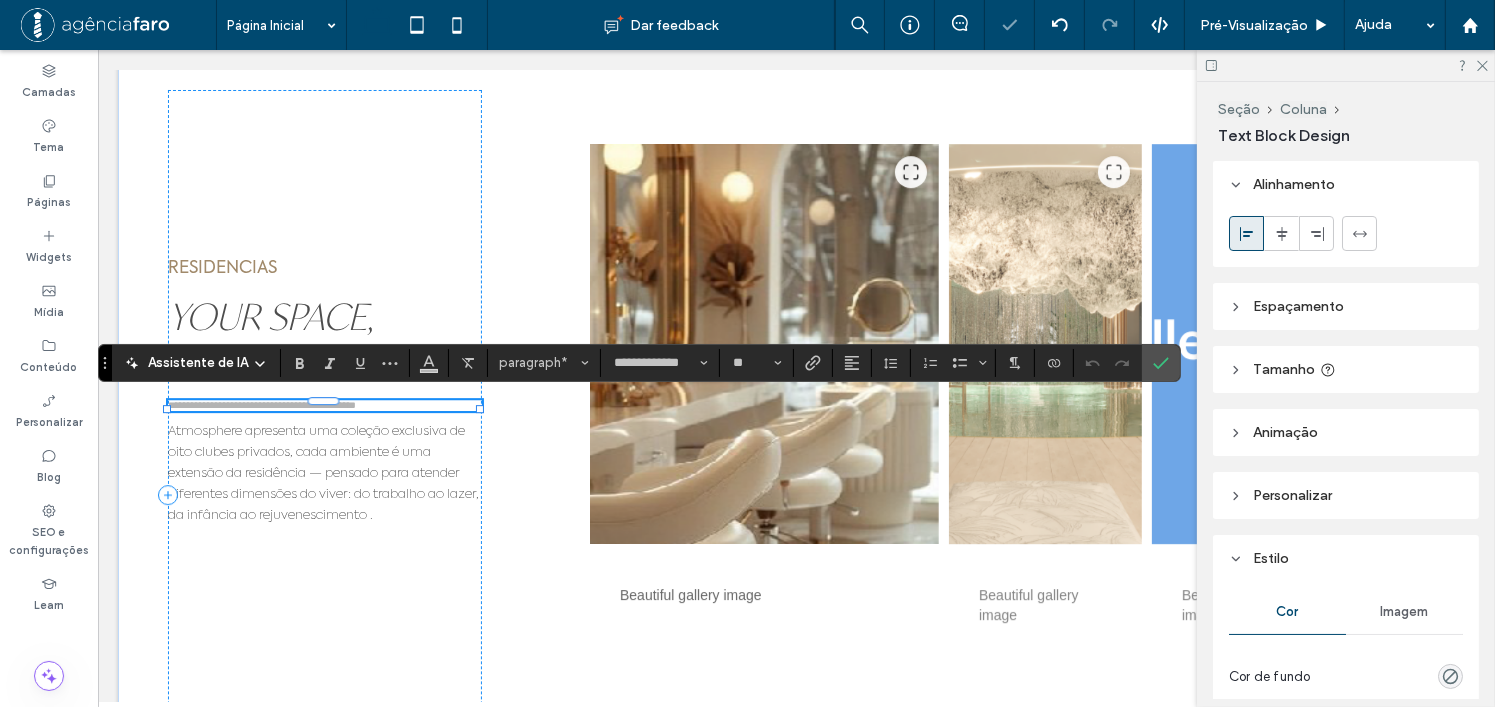 type on "*******" 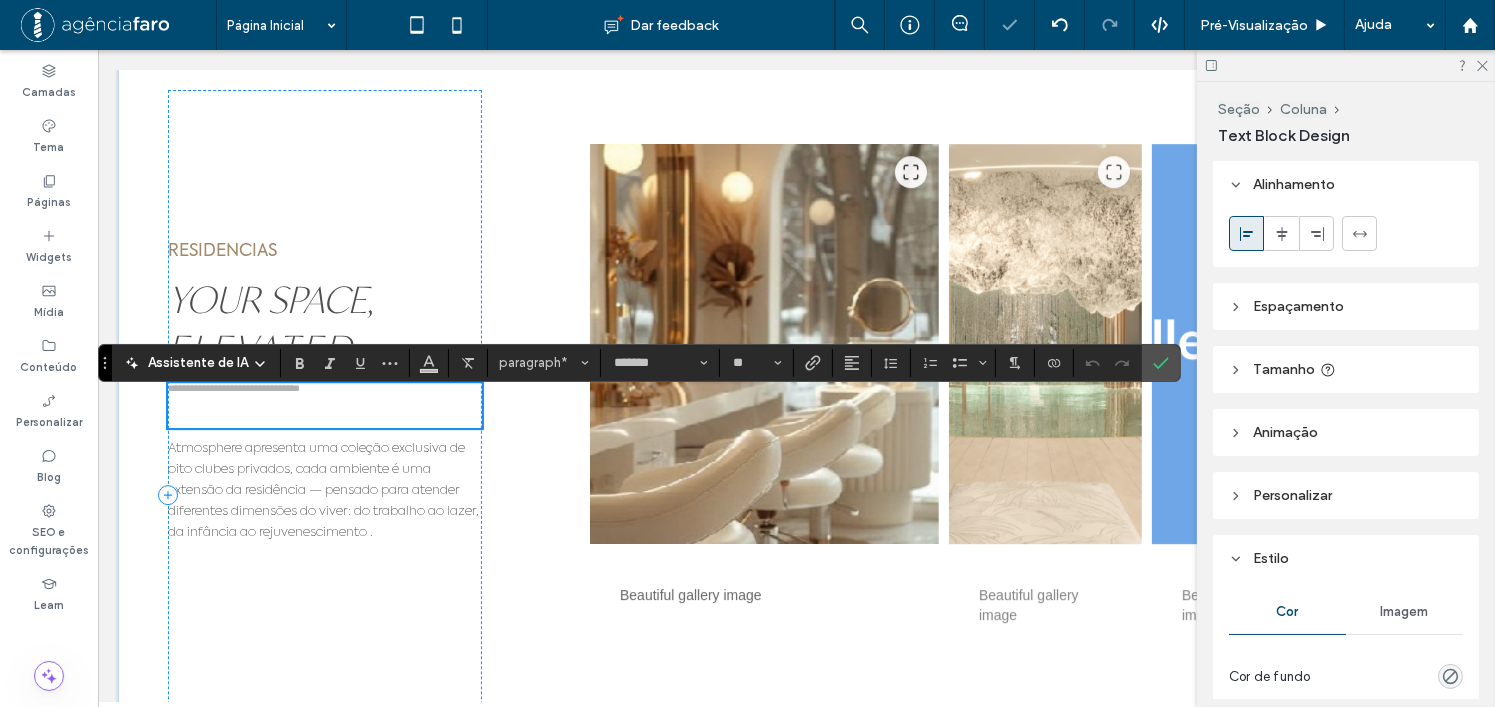 scroll, scrollTop: 0, scrollLeft: 0, axis: both 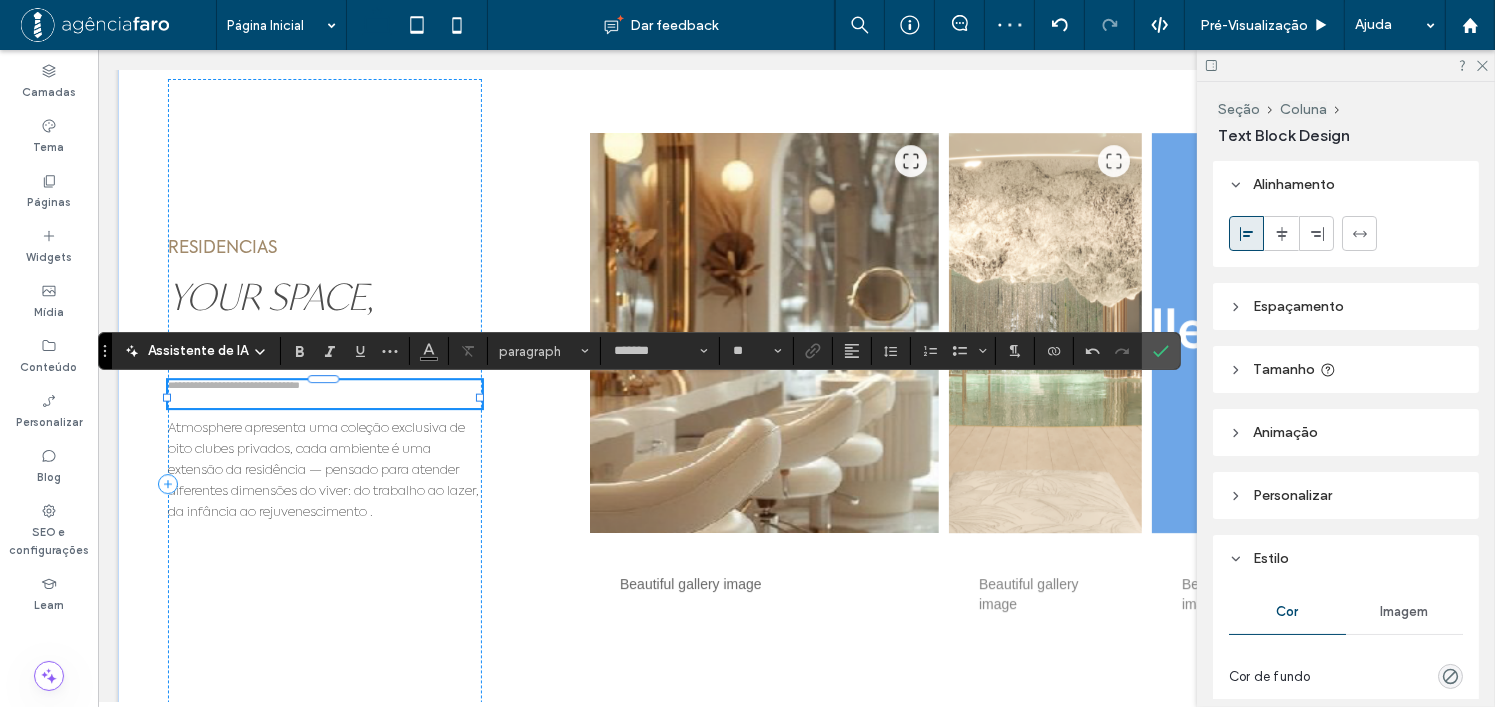 type on "**********" 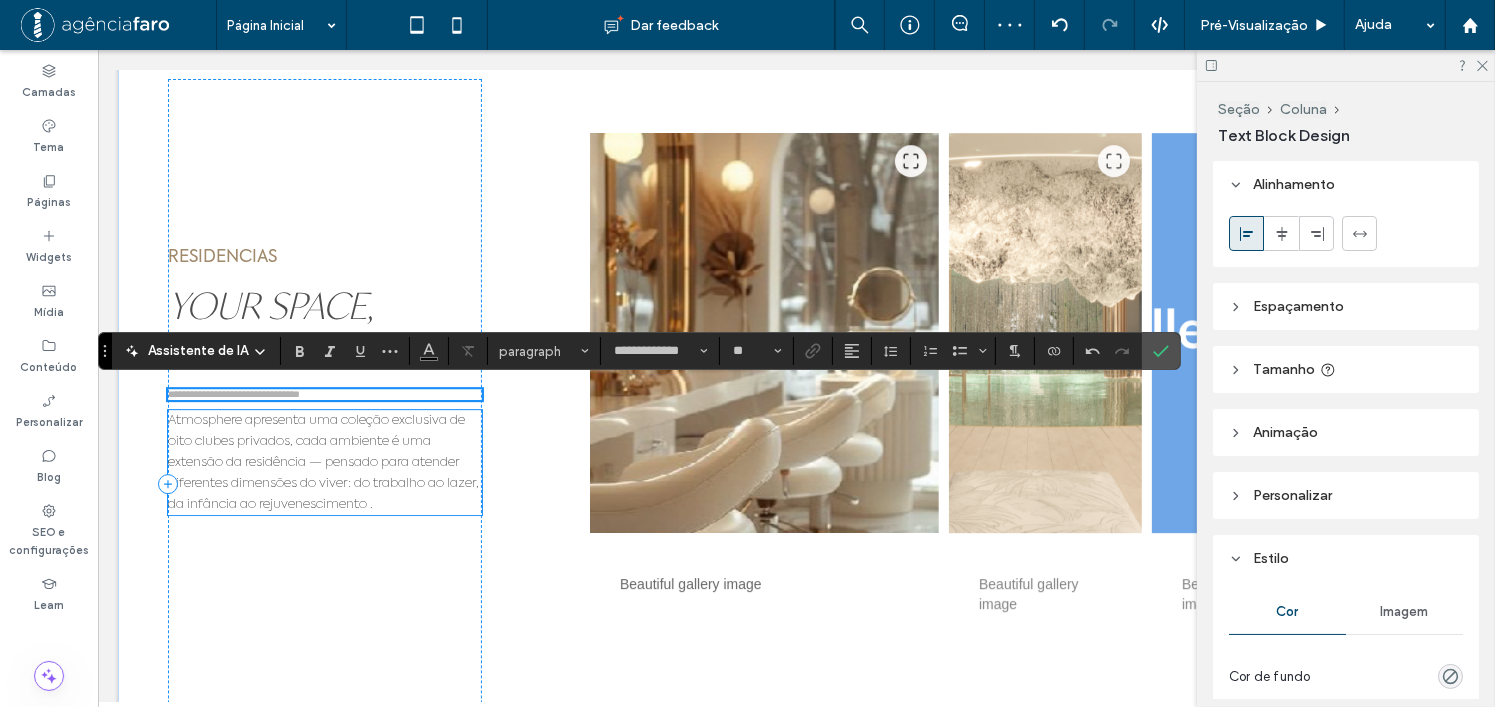 scroll, scrollTop: 6103, scrollLeft: 0, axis: vertical 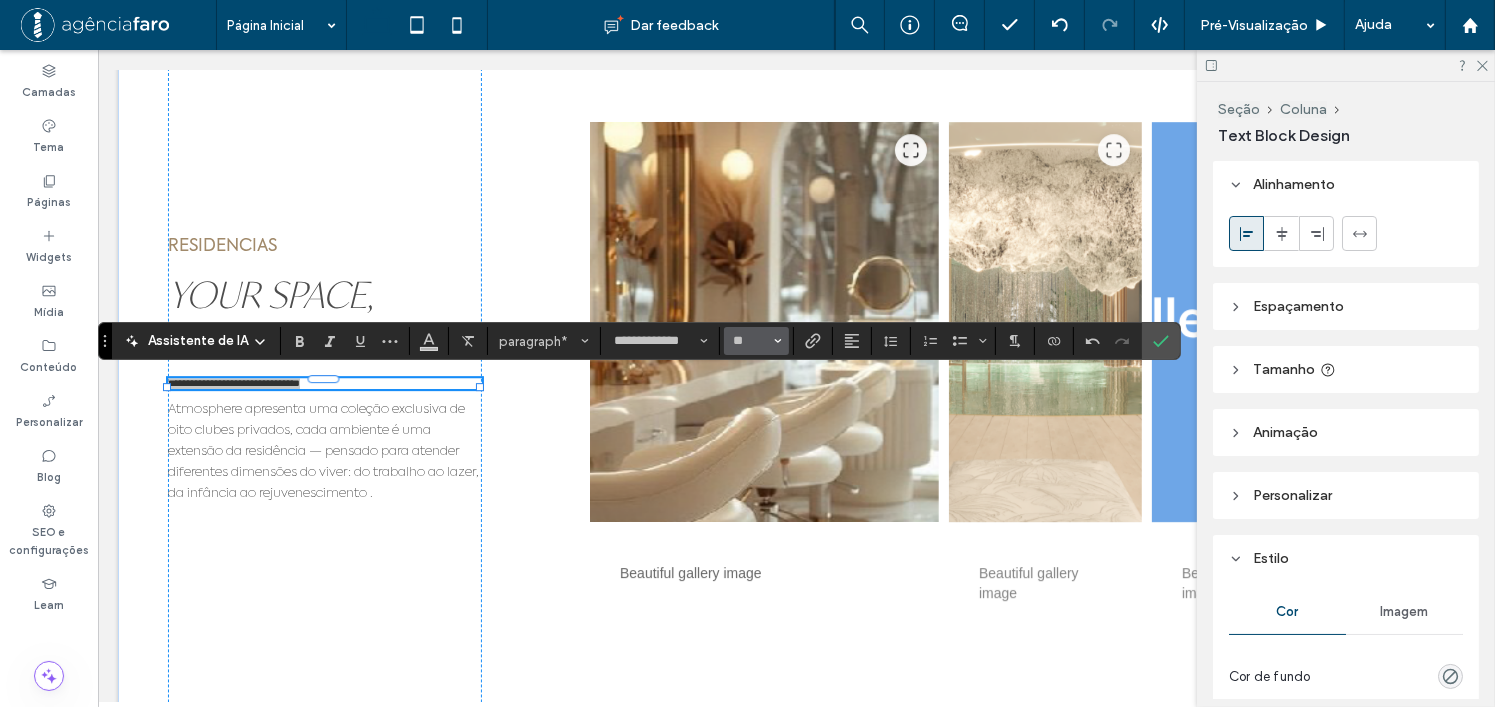 click on "**" at bounding box center (756, 341) 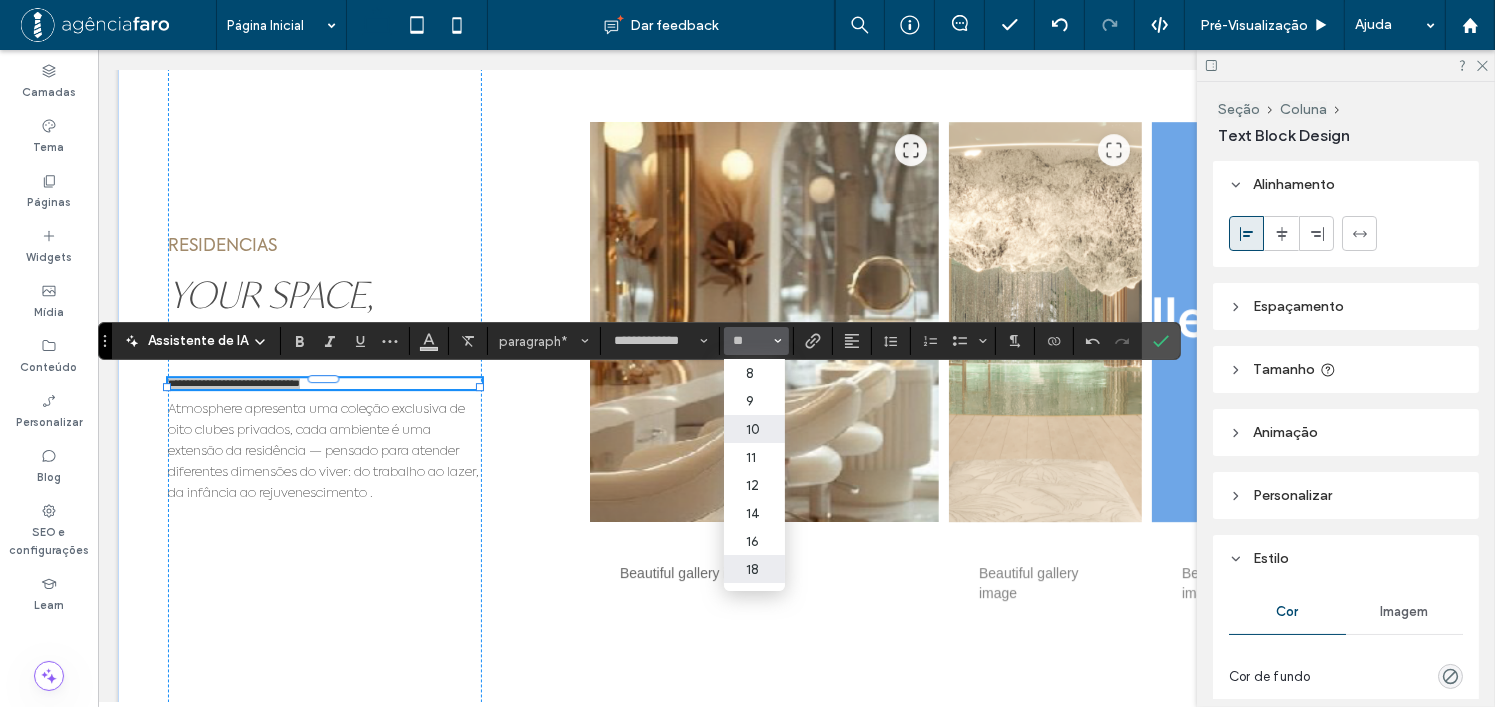 click on "18" at bounding box center (754, 569) 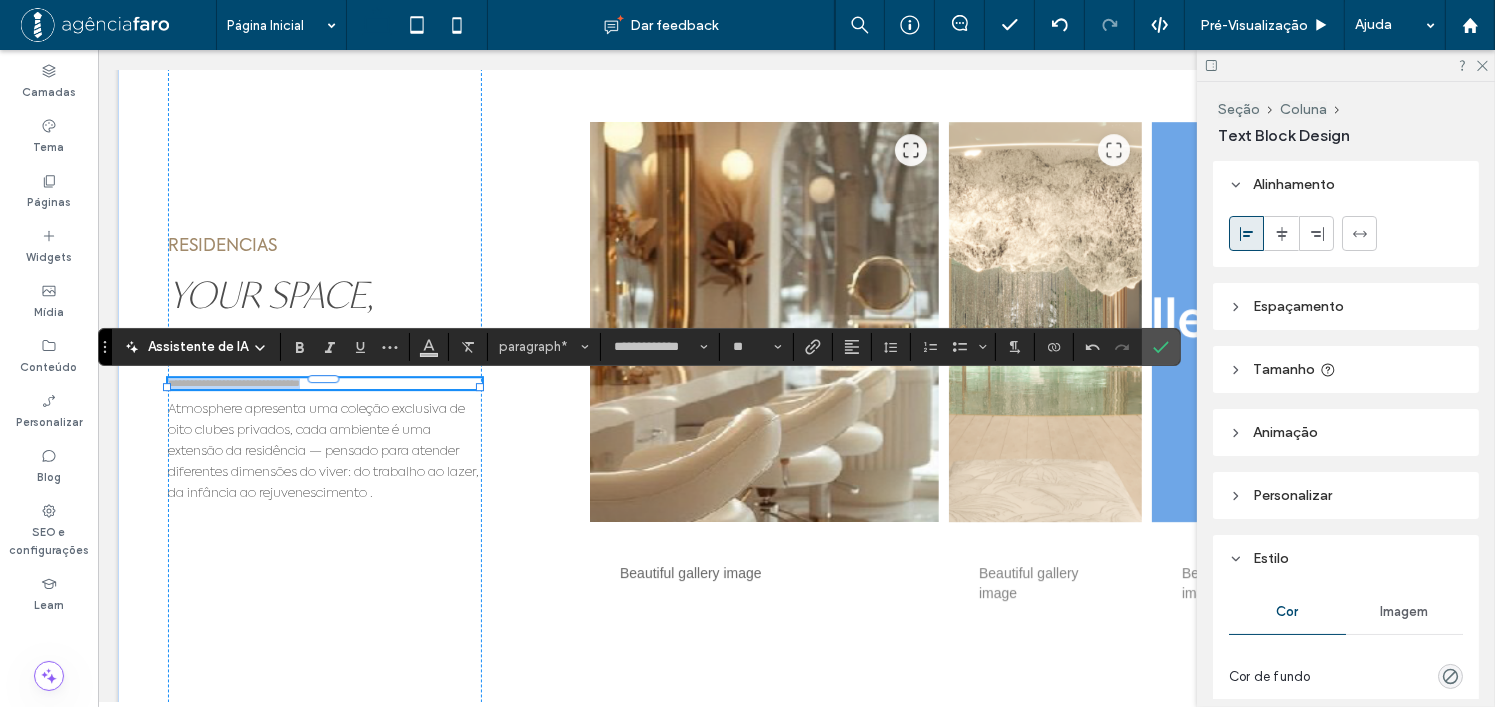 type on "**" 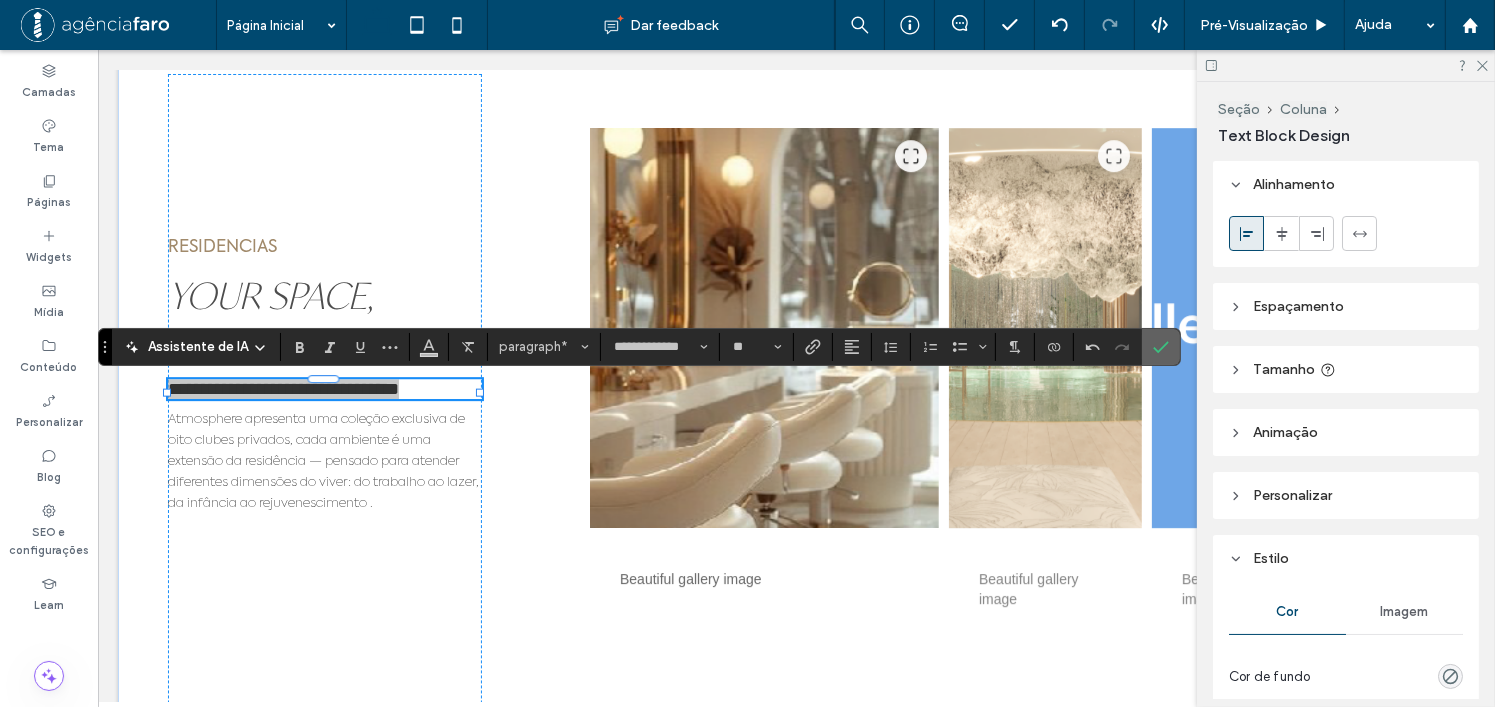 drag, startPoint x: 1147, startPoint y: 344, endPoint x: 1046, endPoint y: 298, distance: 110.98198 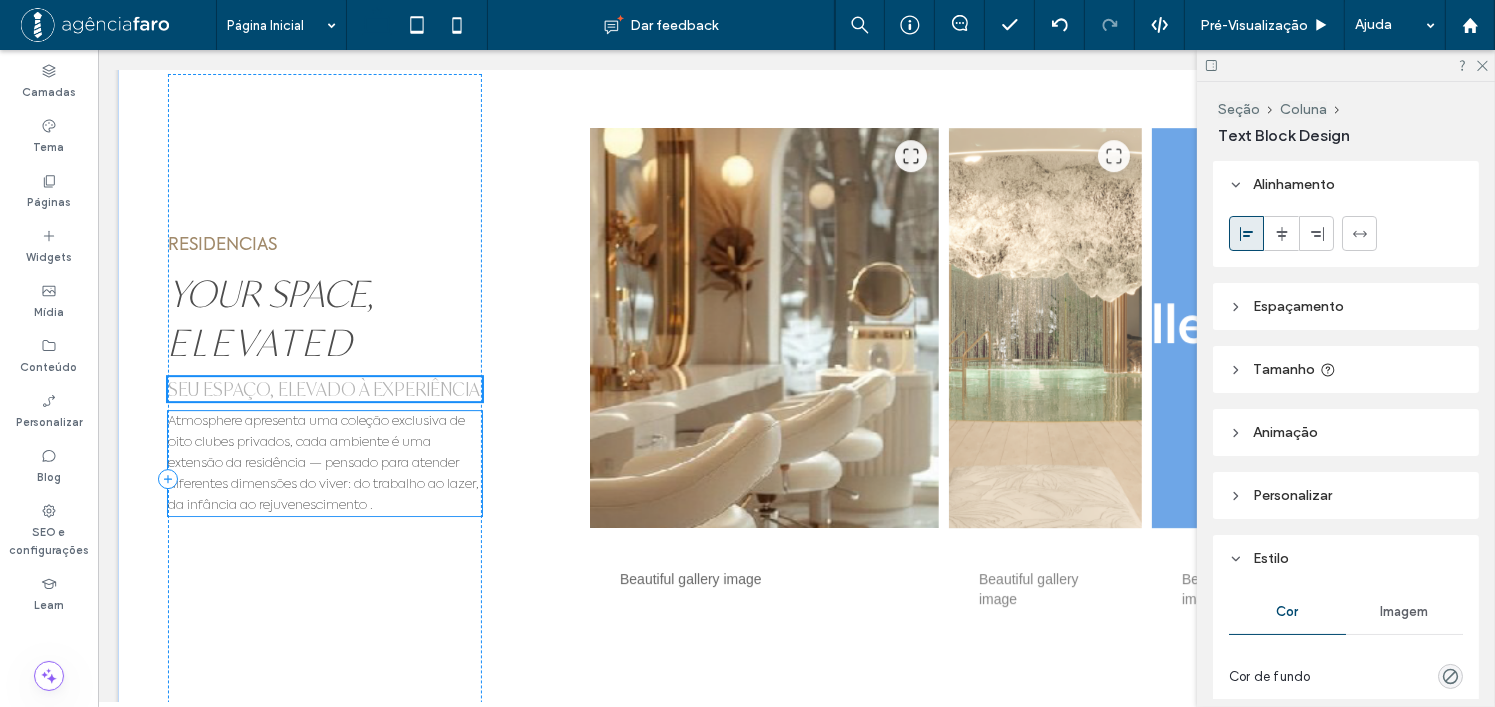 scroll, scrollTop: 6170, scrollLeft: 0, axis: vertical 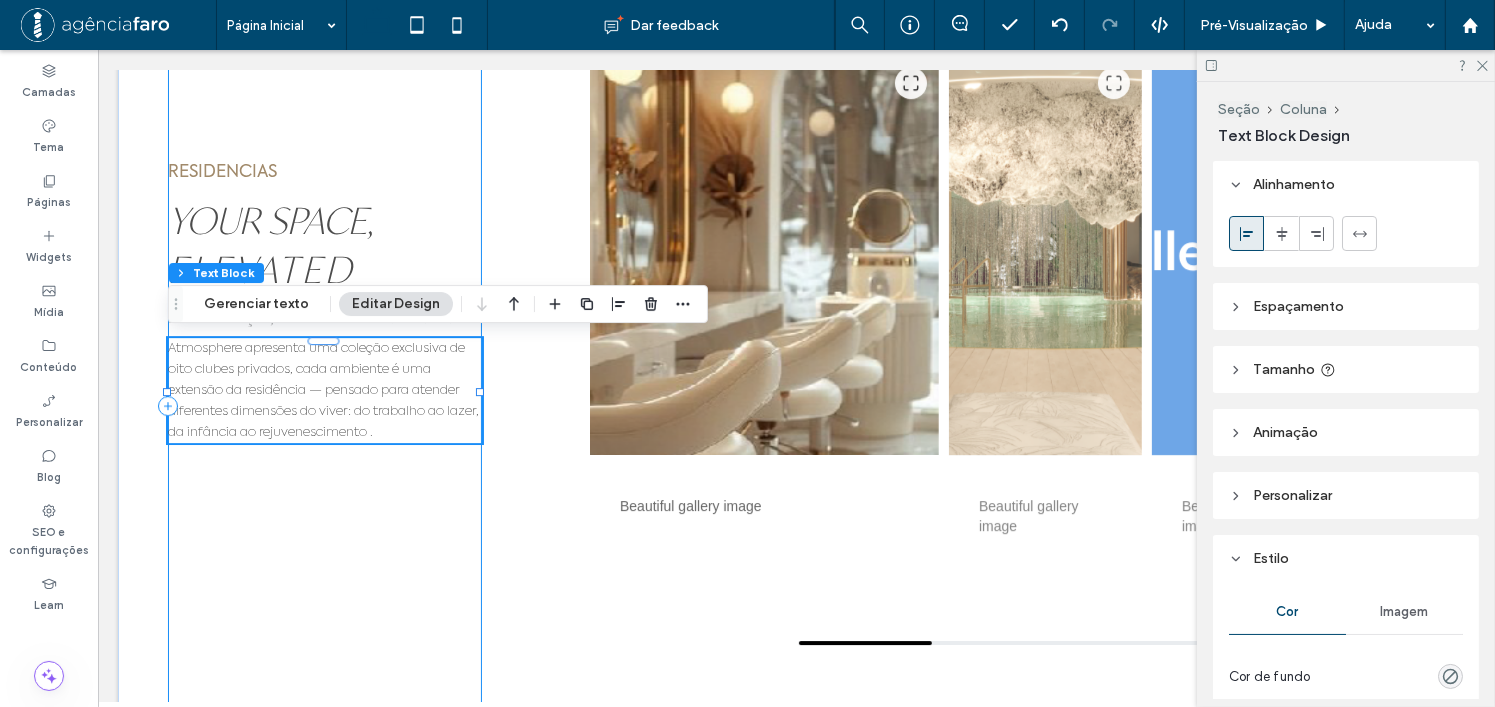 click on "RESIDENCIAS
YOUR SPACE, ELEVATED
SEU ESPAÇO, ELEVADO À EXPERIÊNCIA
Atmosphere apresenta uma coleção exclusiva de oito clubes privados, cada ambiente é uma extensão da residência — pensado para atender diferentes dimensões do viver: do trabalho ao lazer, da infância ao rejuvenescimento ." at bounding box center [324, 406] 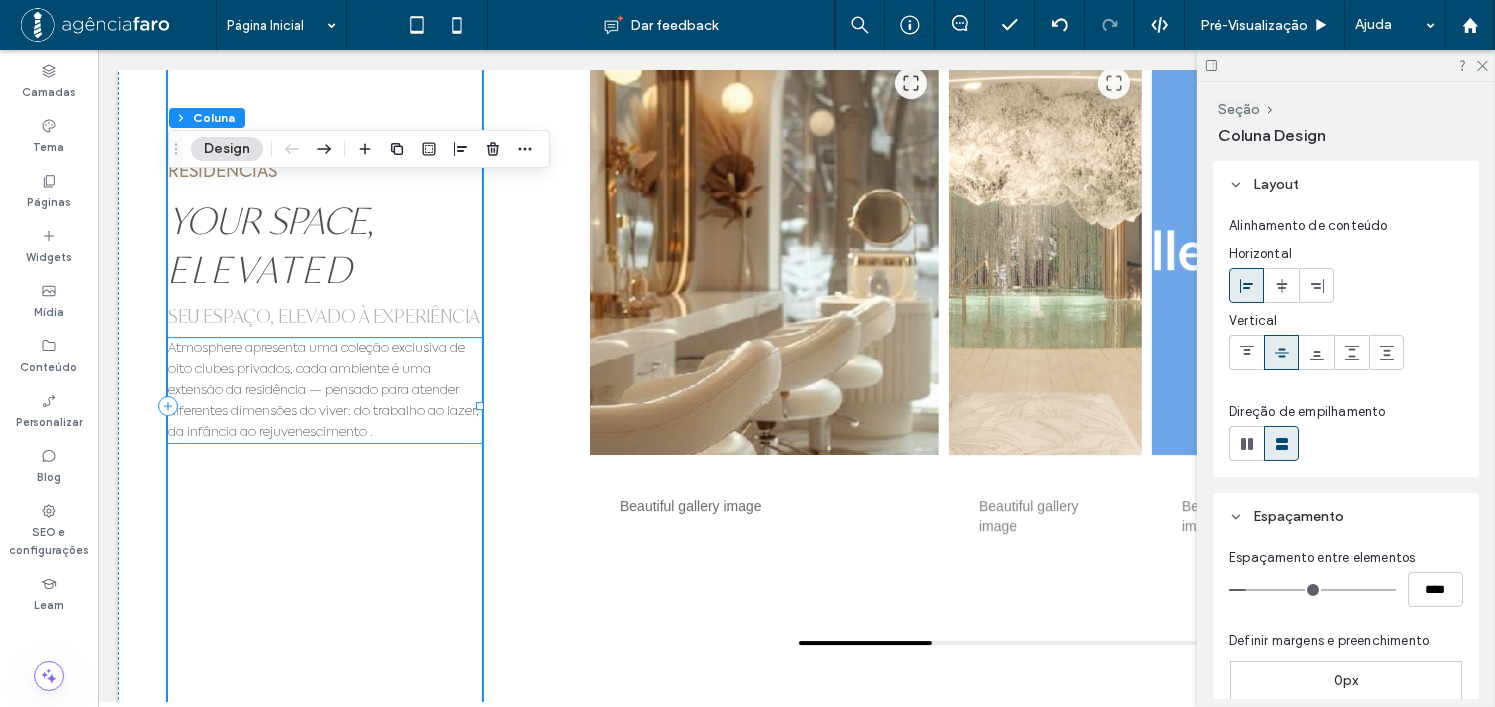 click on "Atmosphere apresenta uma coleção exclusiva de oito clubes privados, cada ambiente é uma extensão da residência — pensado para atender diferentes dimensões do viver: do trabalho ao lazer, da infância ao rejuvenescimento ." at bounding box center (322, 390) 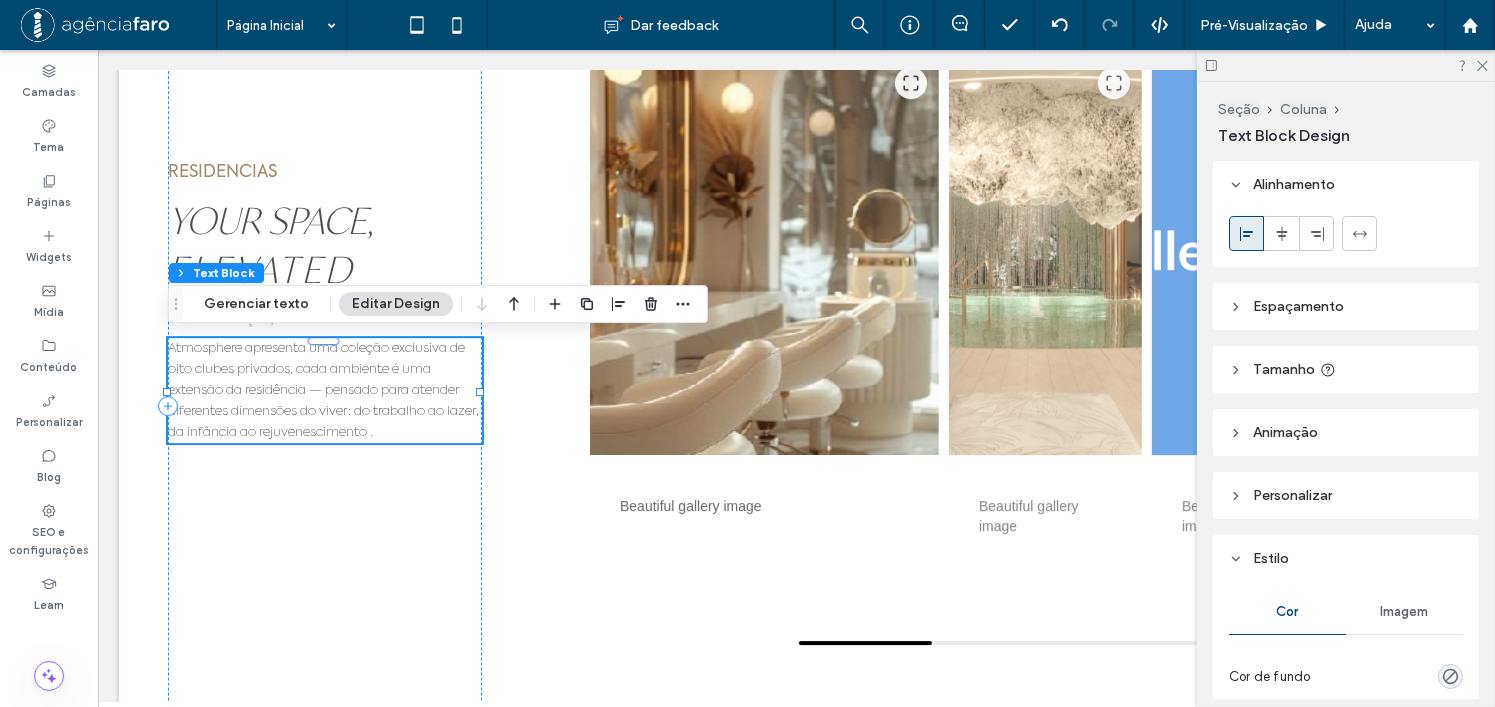 click on "Atmosphere apresenta uma coleção exclusiva de oito clubes privados, cada ambiente é uma extensão da residência — pensado para atender diferentes dimensões do viver: do trabalho ao lazer, da infância ao rejuvenescimento ." at bounding box center [322, 390] 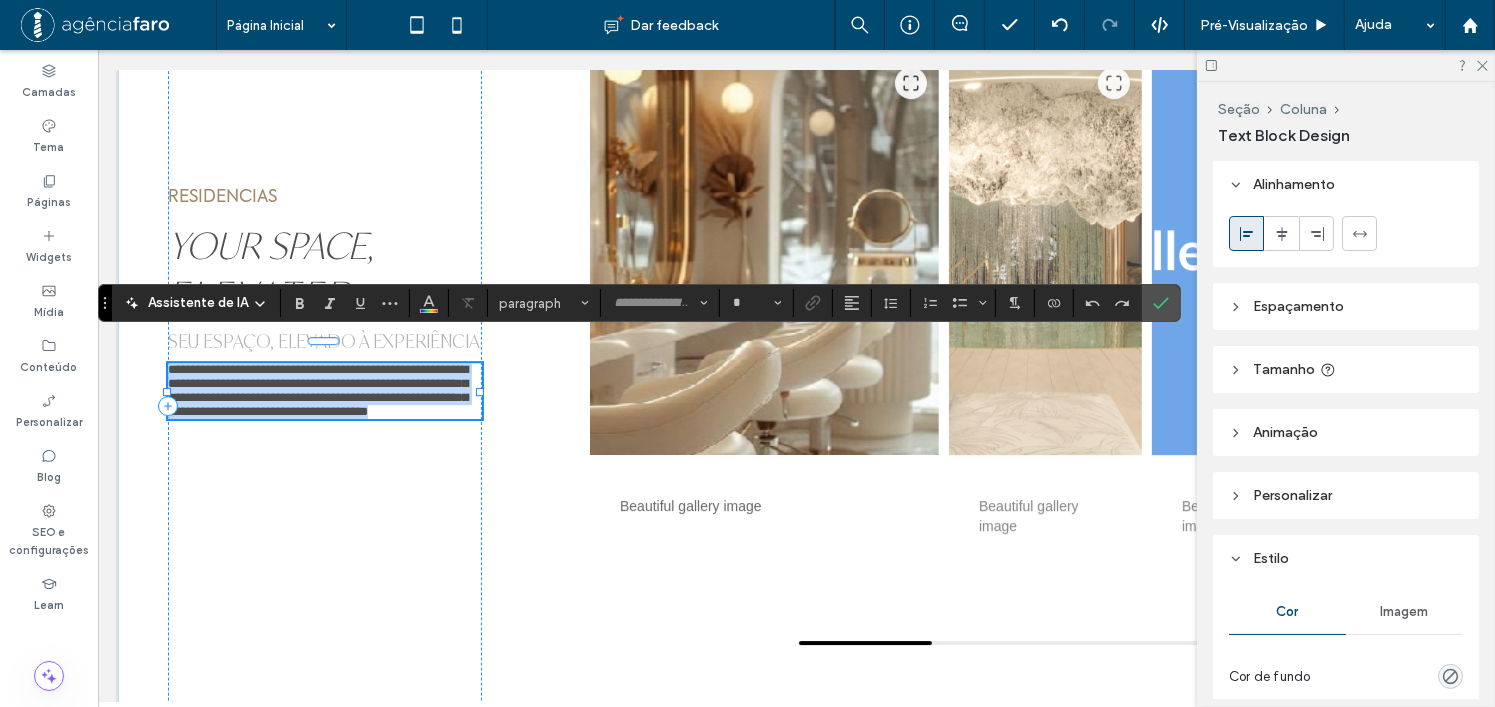 type on "**********" 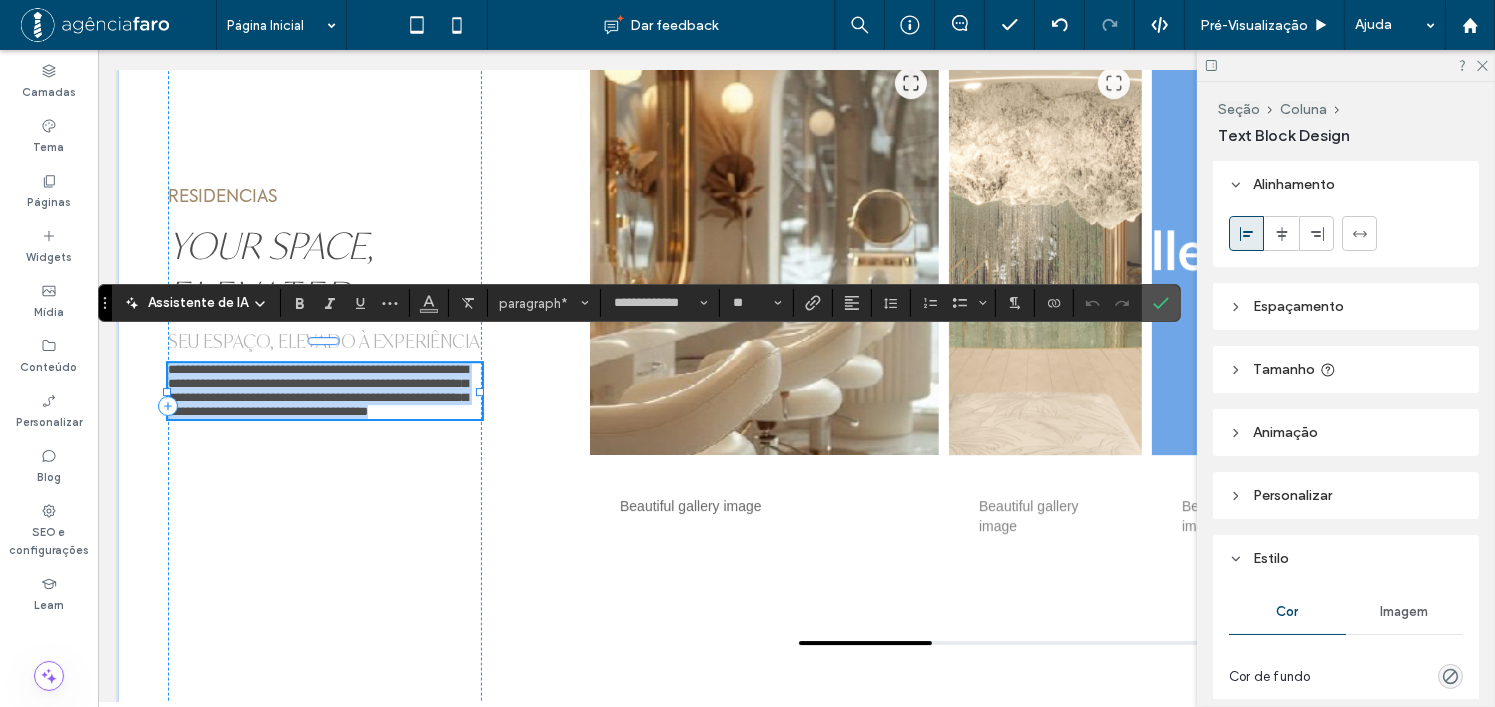 click on "**********" at bounding box center (317, 390) 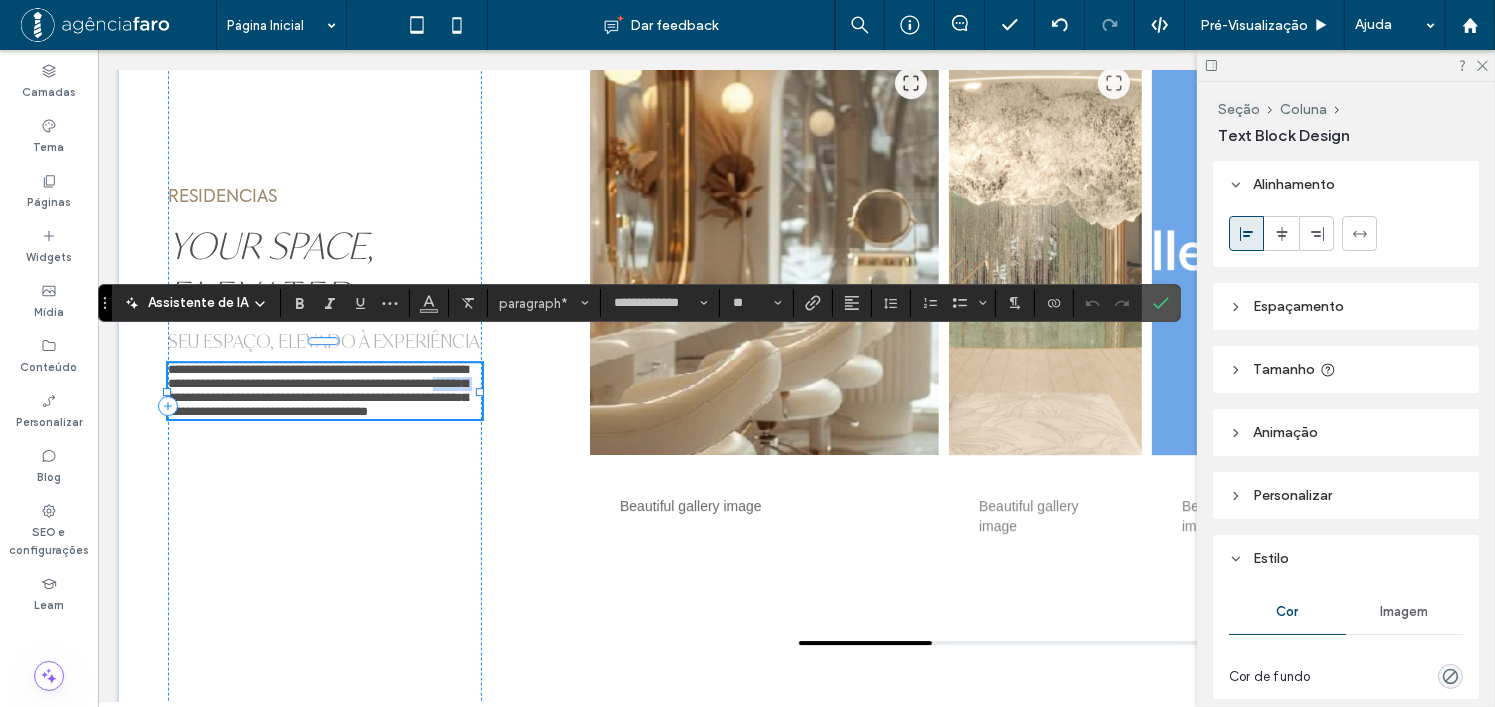 click on "**********" at bounding box center [317, 390] 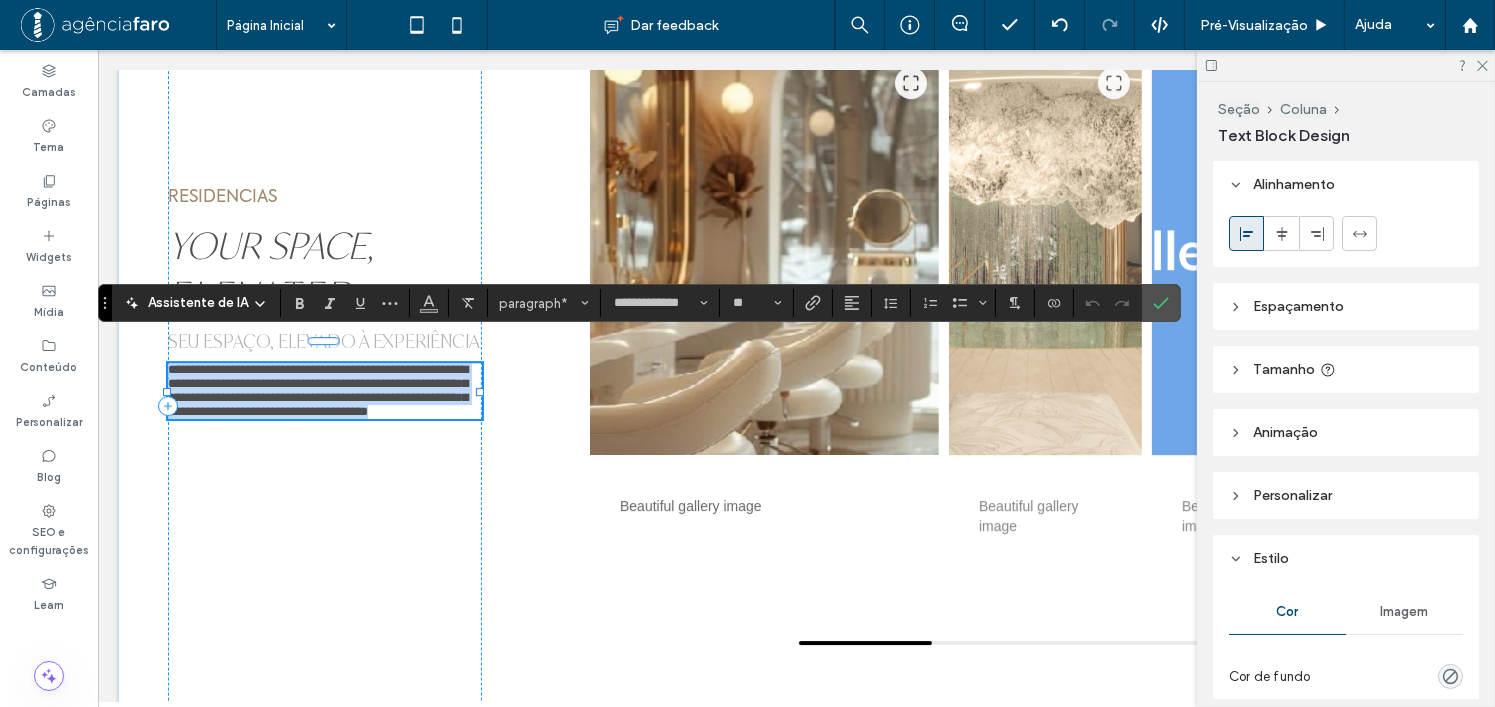 click on "**********" at bounding box center [317, 390] 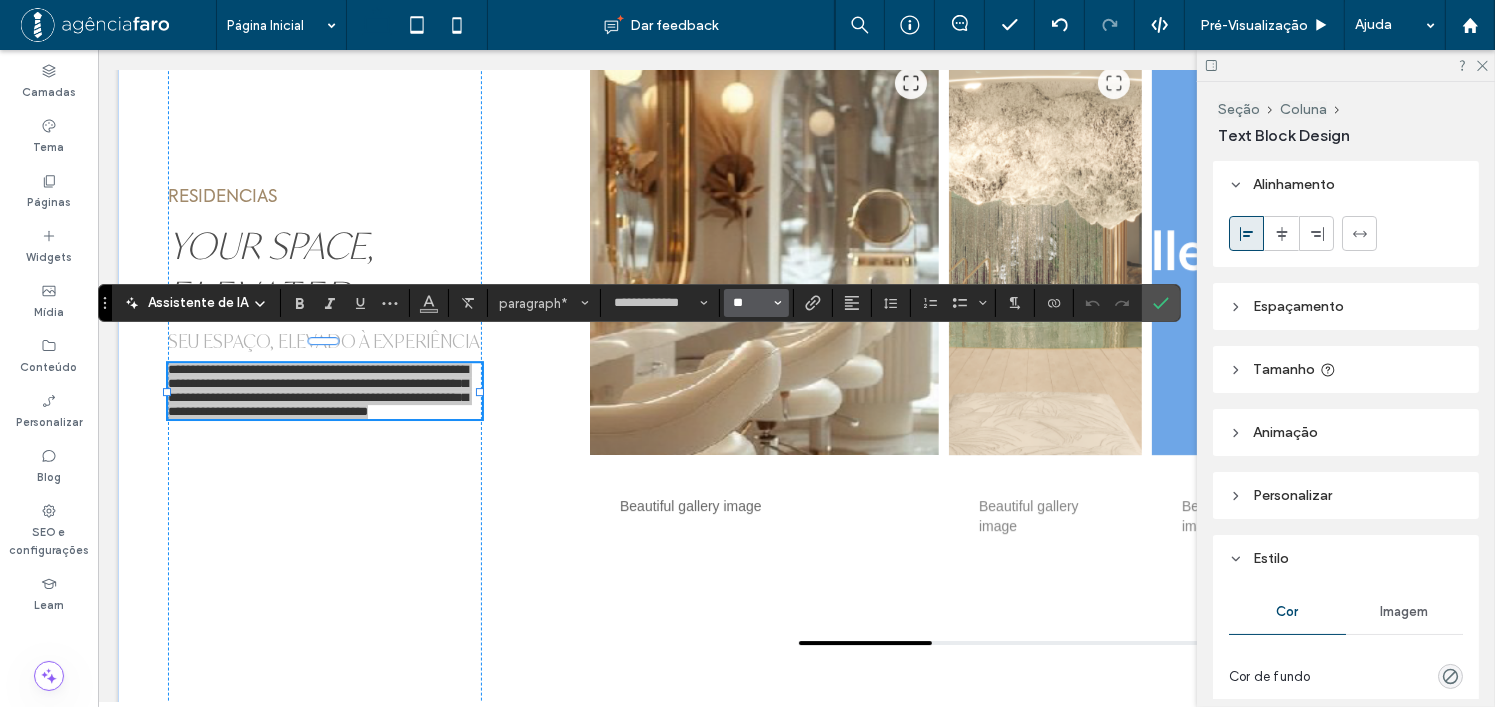 click on "**" at bounding box center (750, 303) 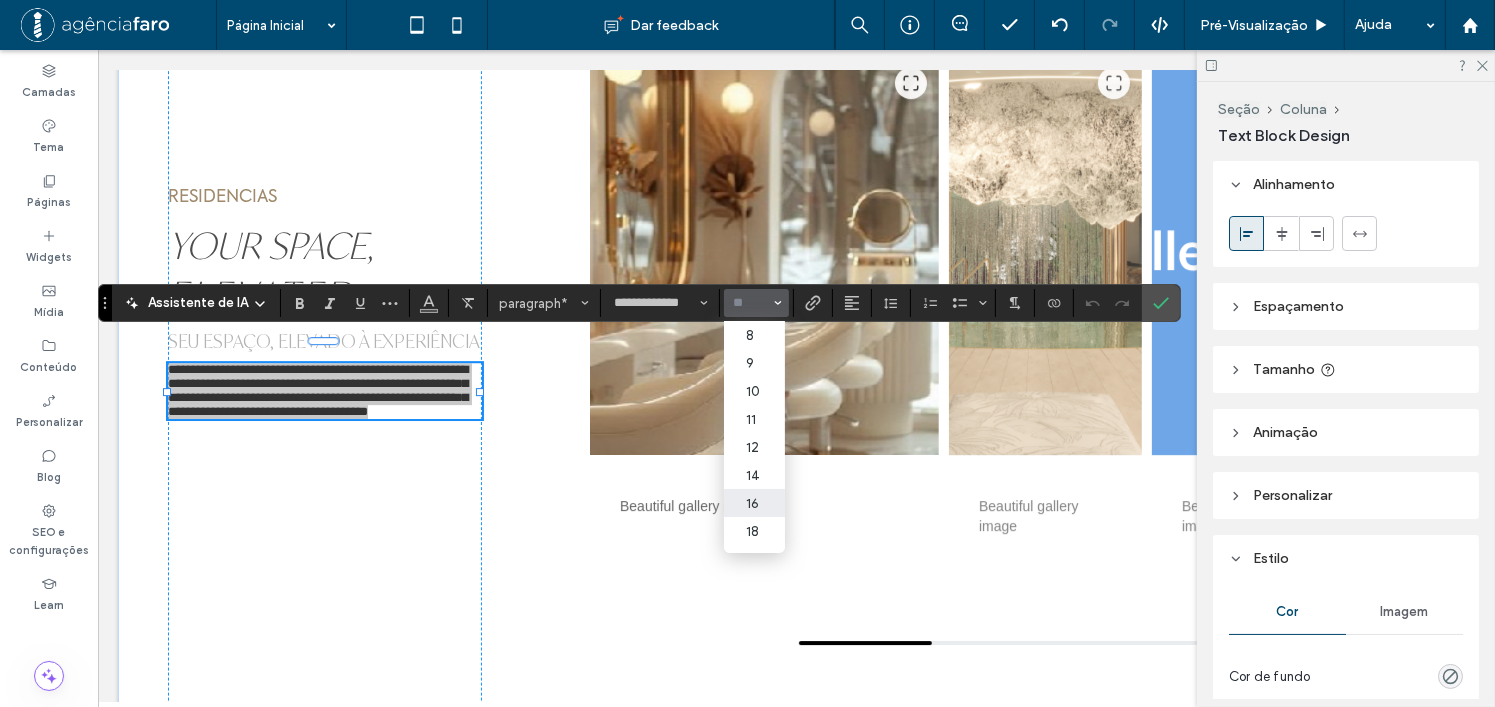 click on "16" at bounding box center (754, 503) 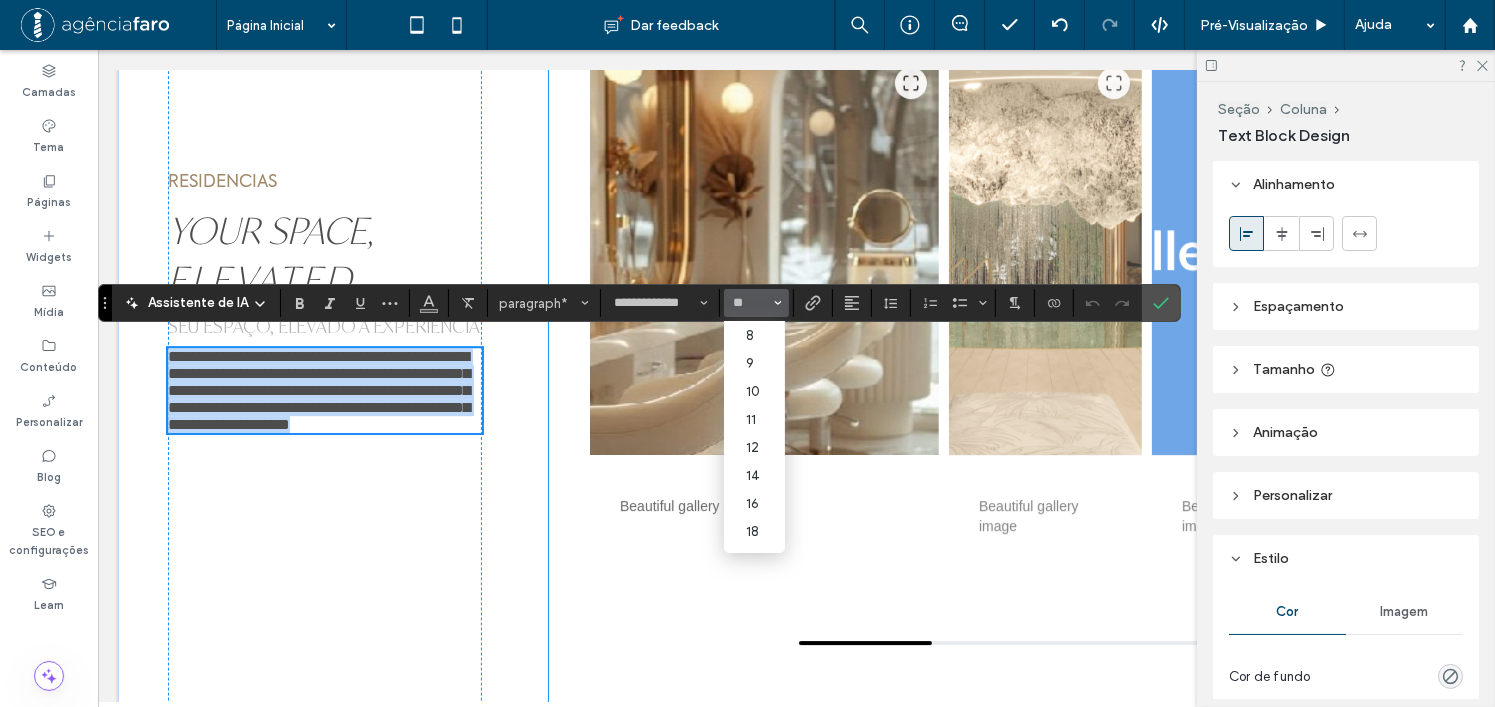 type on "**" 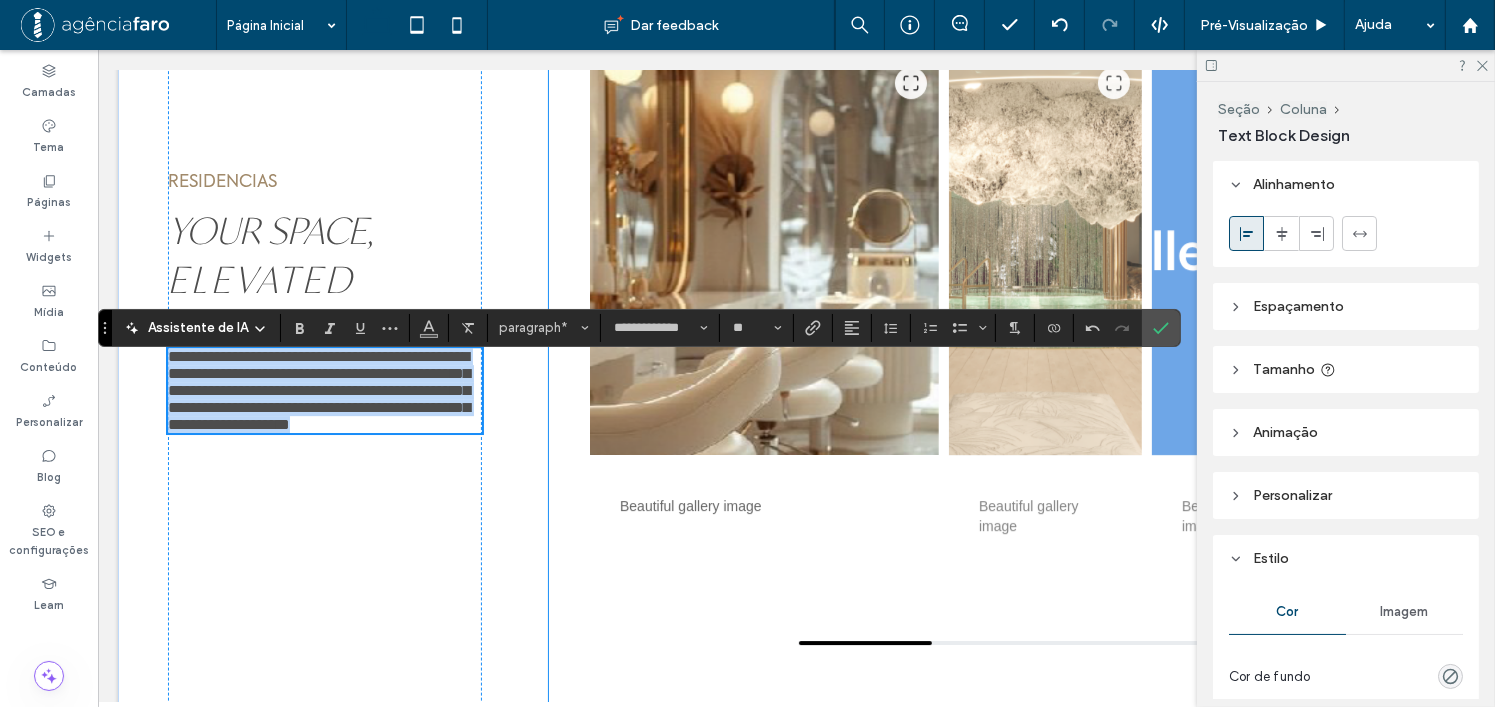 scroll, scrollTop: 6145, scrollLeft: 0, axis: vertical 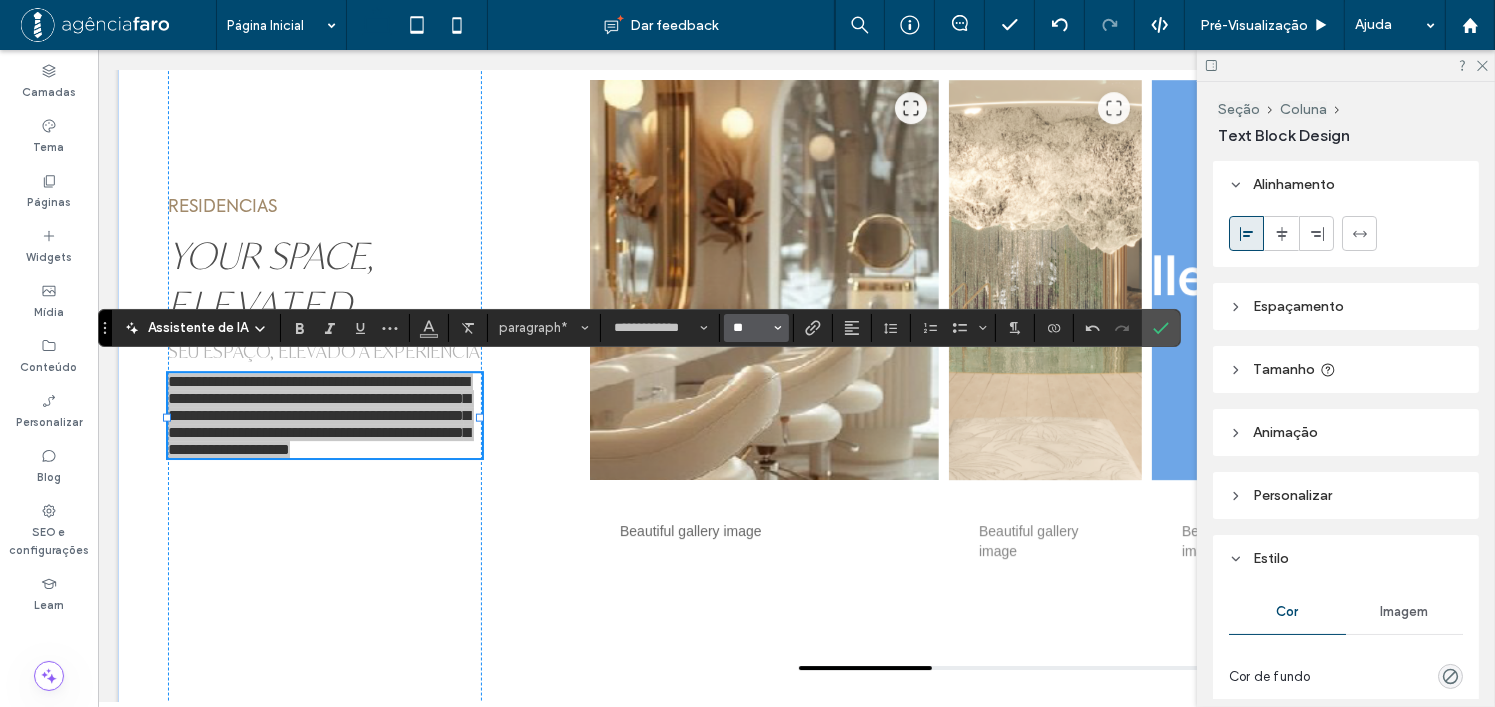 click on "**" at bounding box center (750, 328) 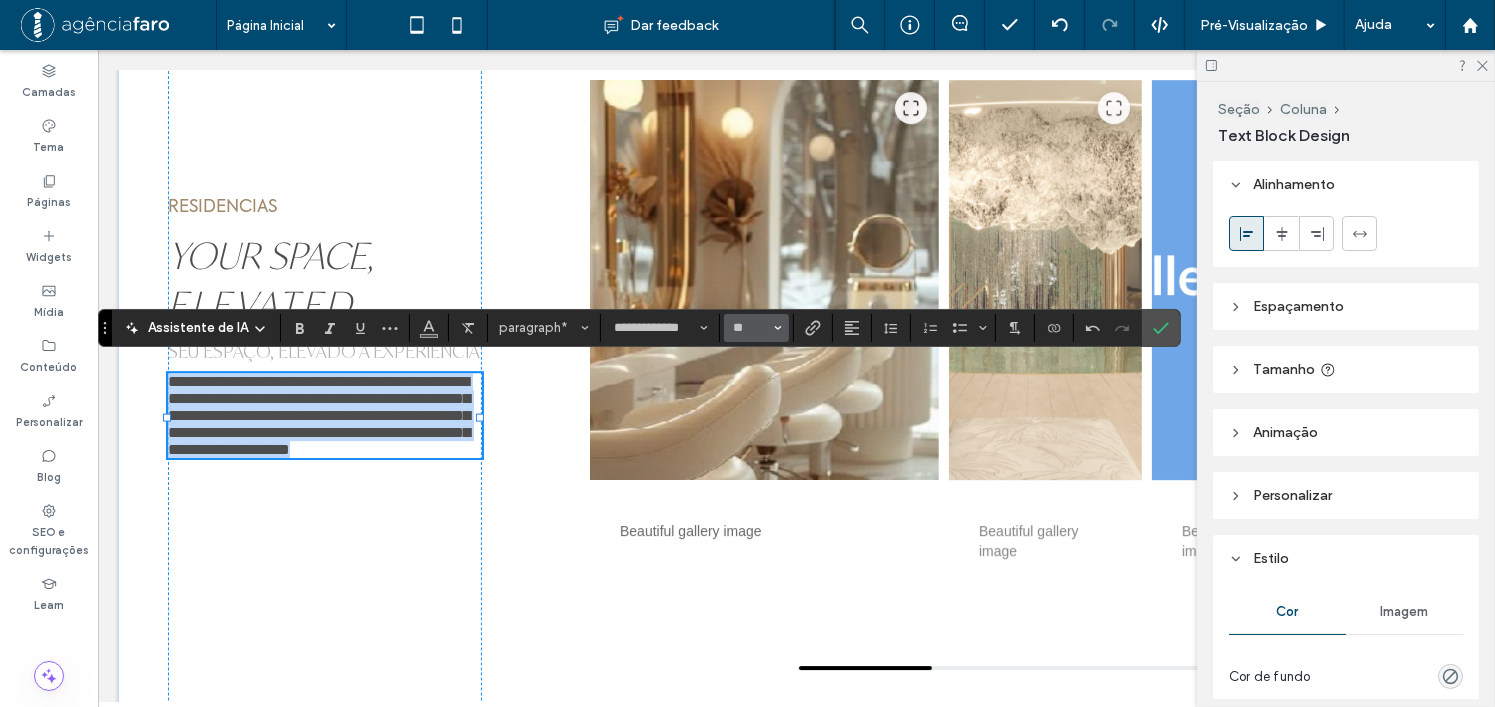type on "**" 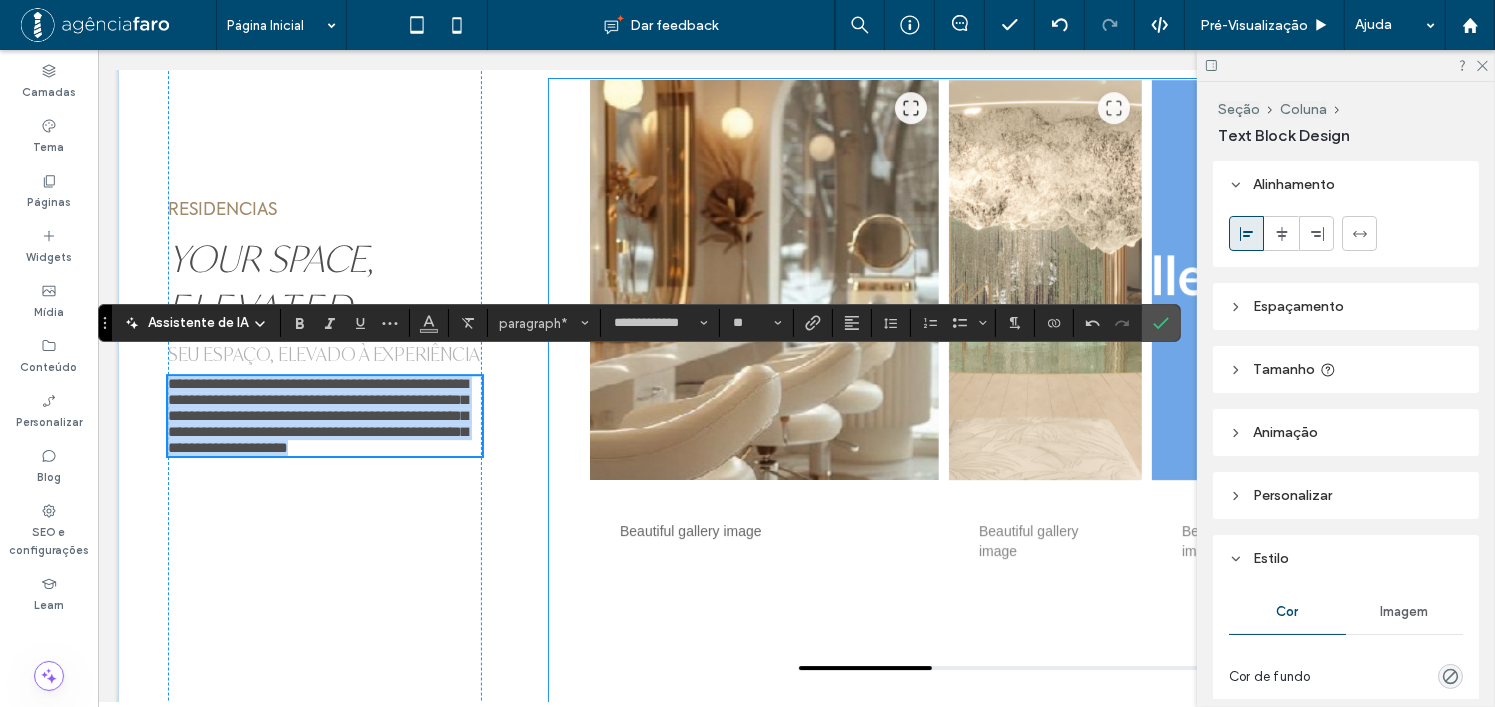 scroll, scrollTop: 6150, scrollLeft: 0, axis: vertical 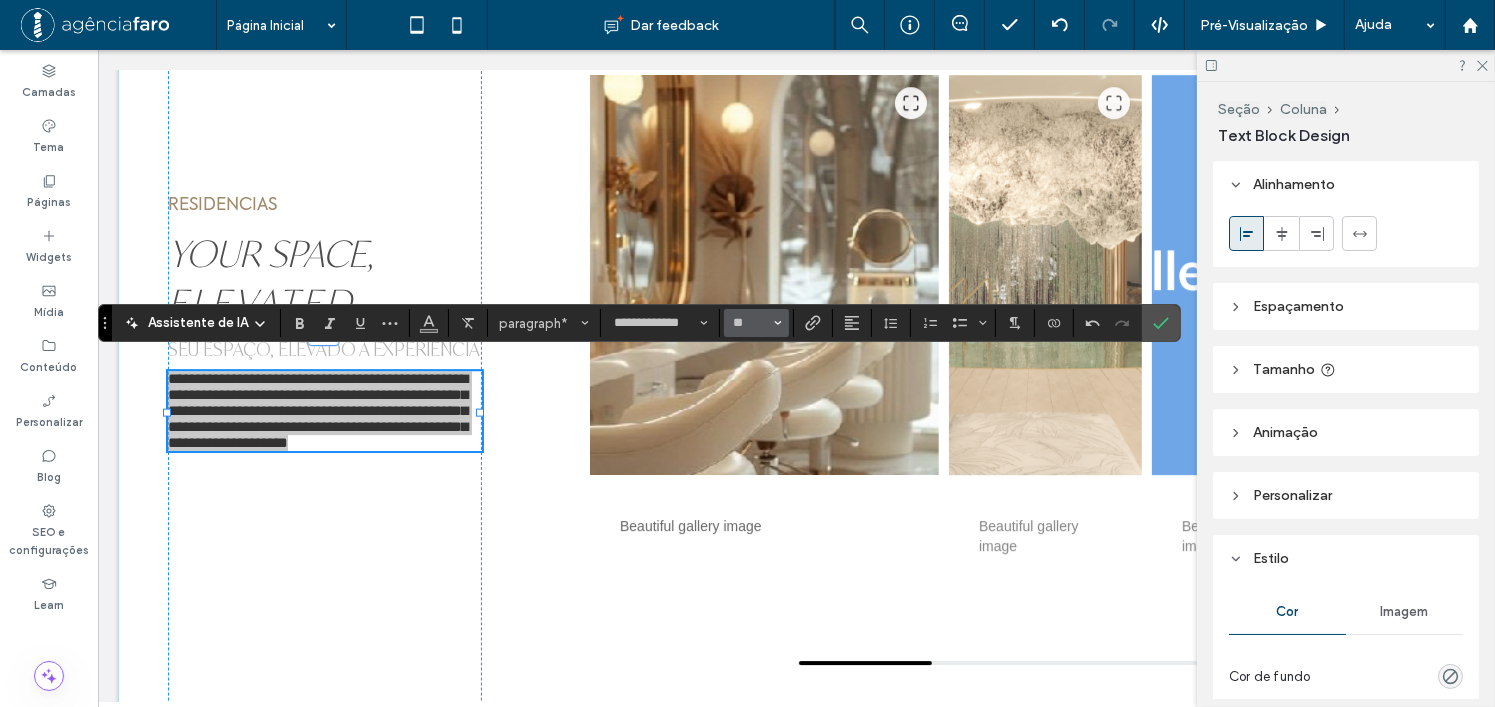 click on "**" at bounding box center [756, 323] 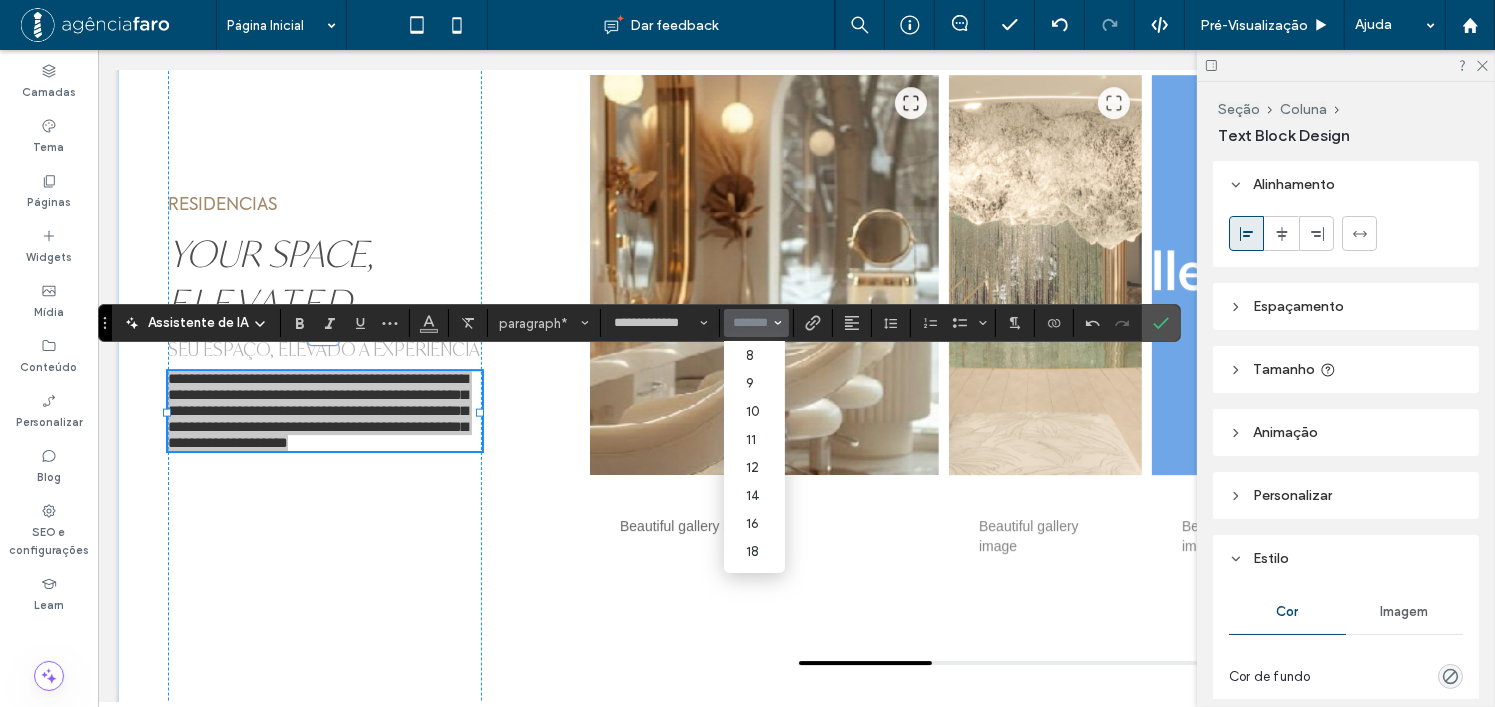 click at bounding box center [750, 323] 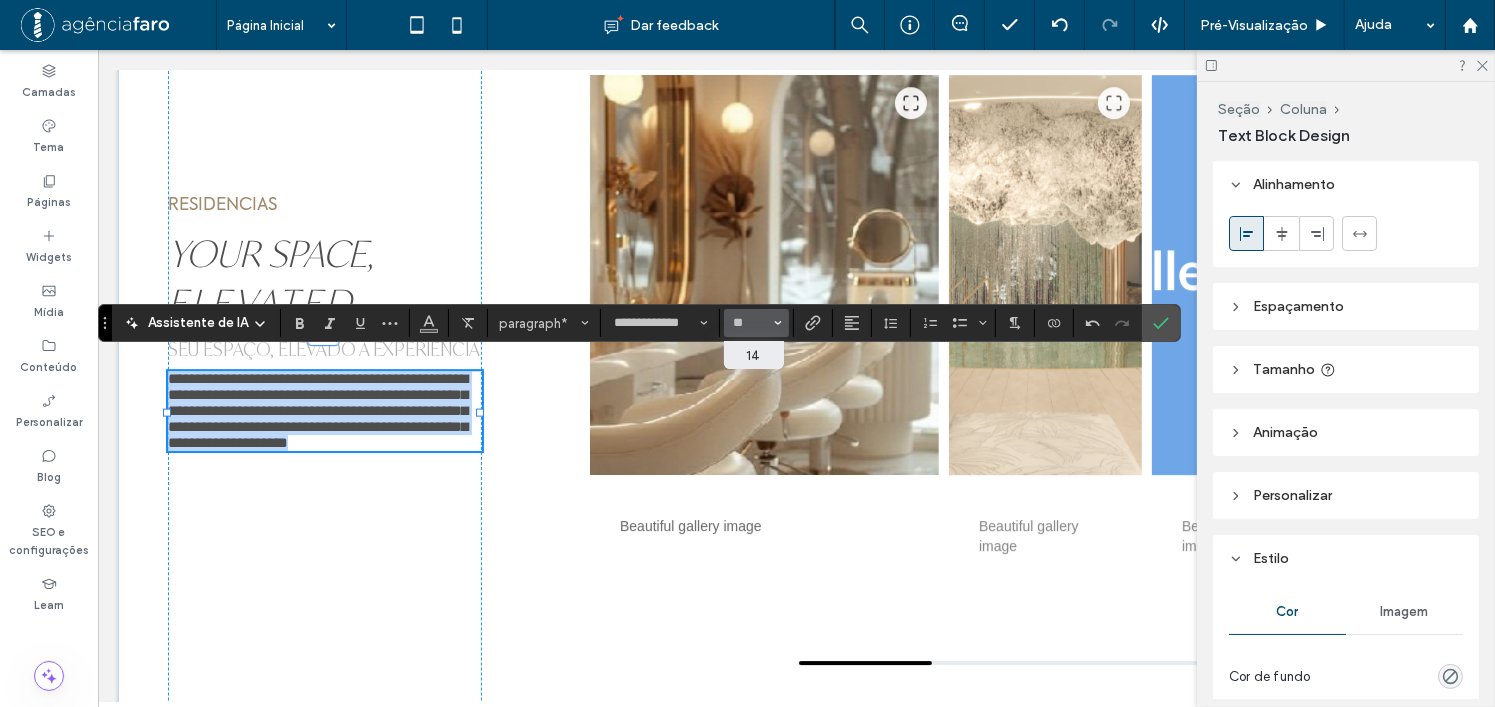 type on "**" 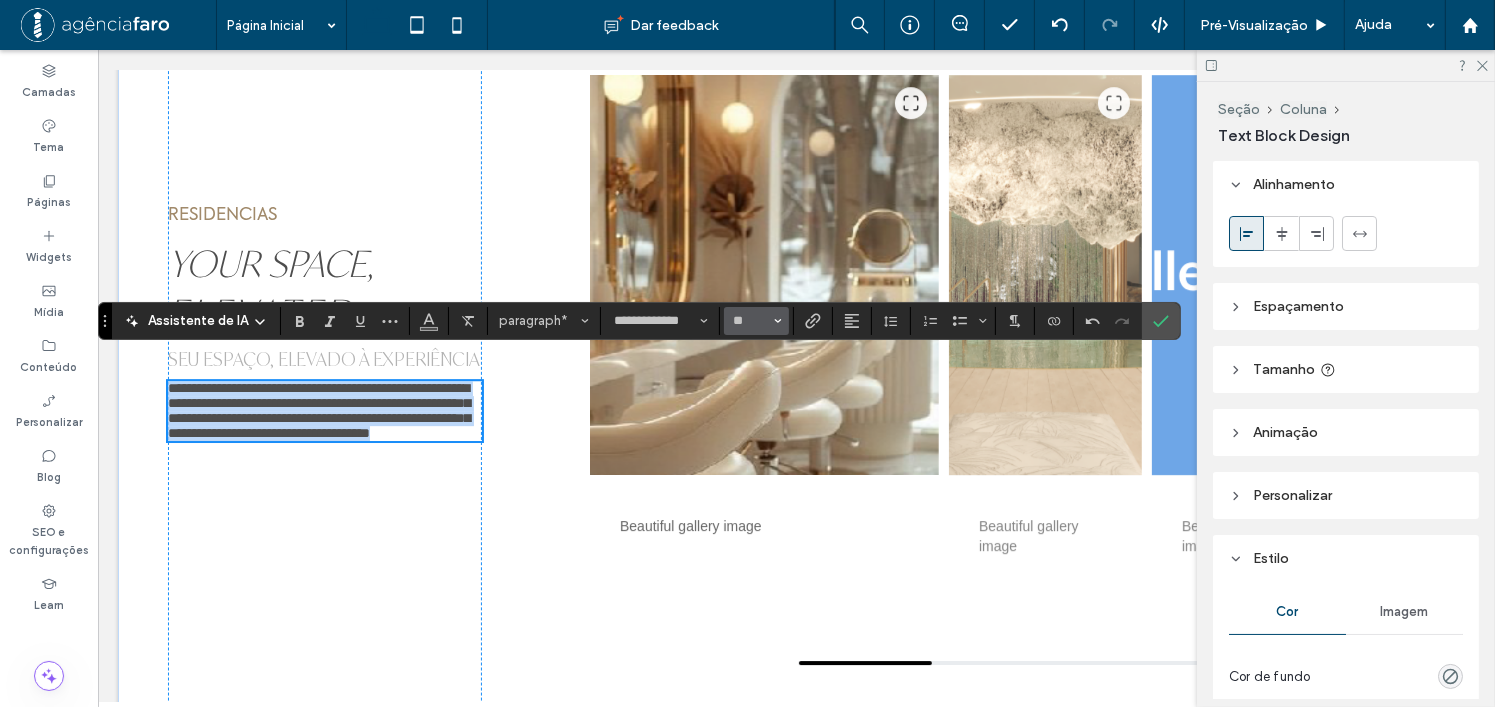 scroll, scrollTop: 6152, scrollLeft: 0, axis: vertical 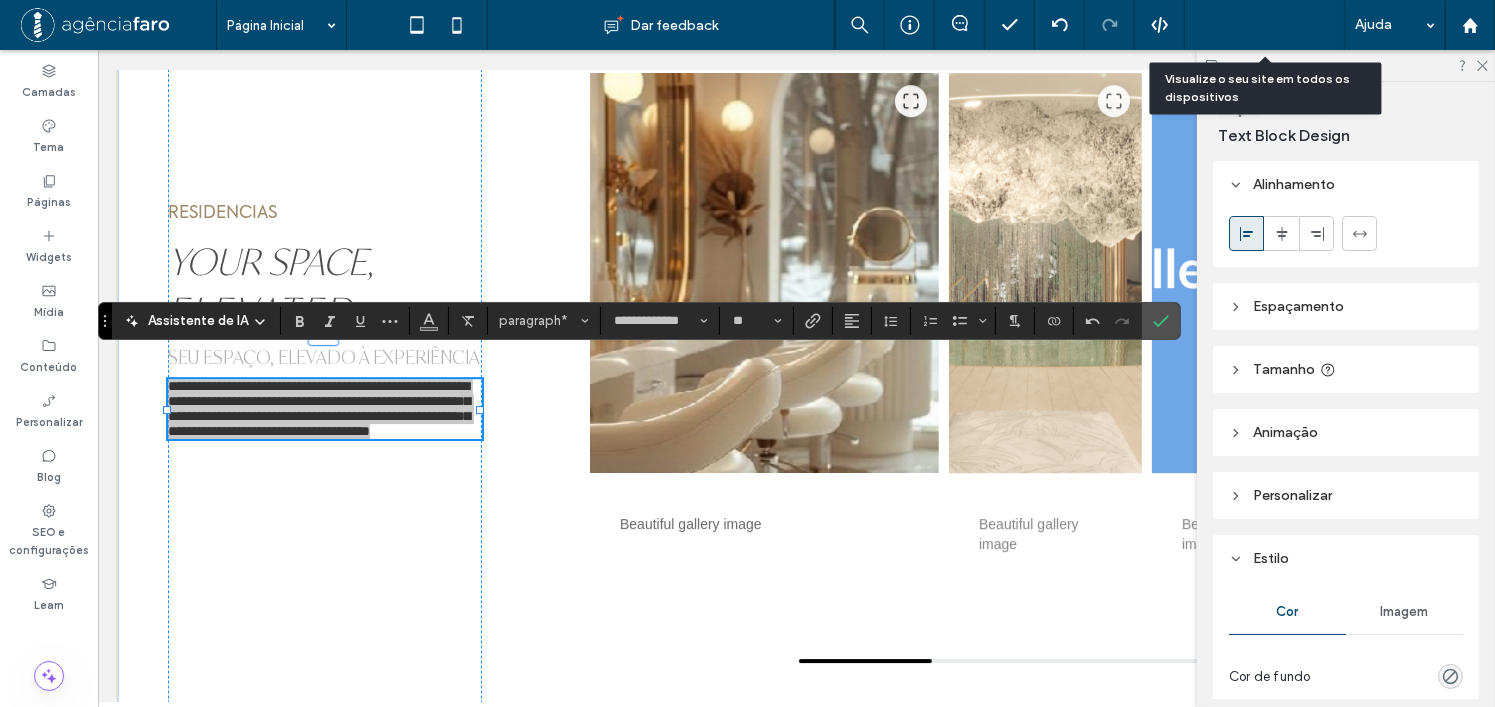 click on "Pré-Visualizaçāo" at bounding box center (1254, 25) 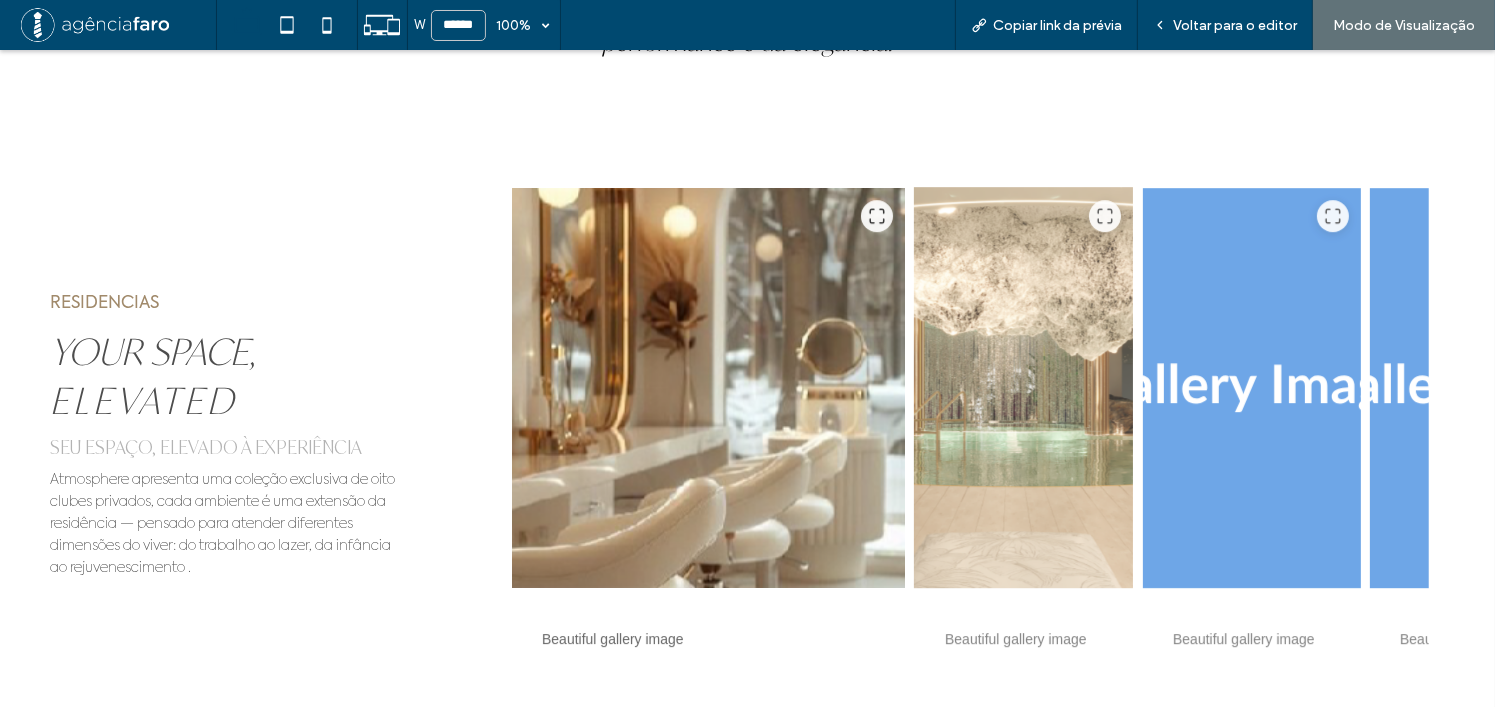 scroll, scrollTop: 6091, scrollLeft: 0, axis: vertical 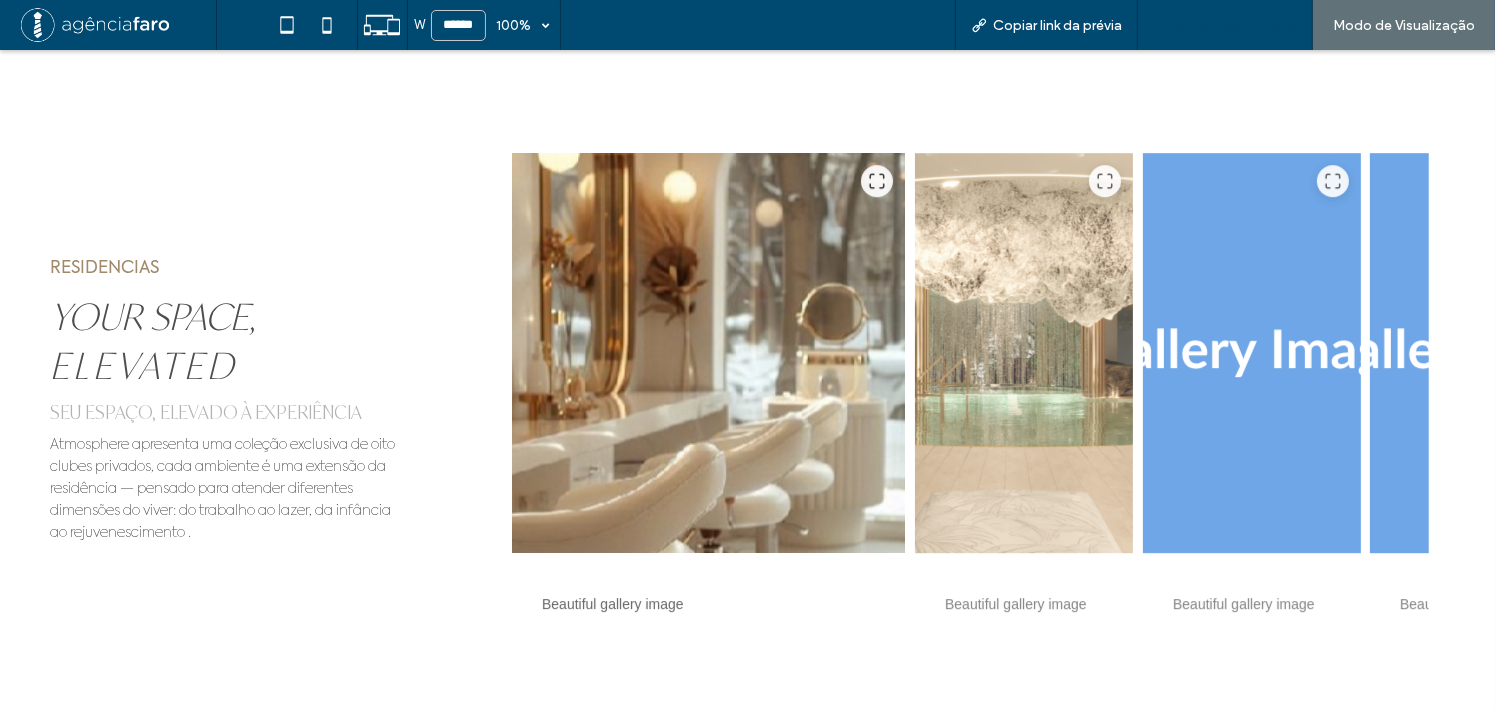 click on "Voltar para o editor" at bounding box center [1235, 25] 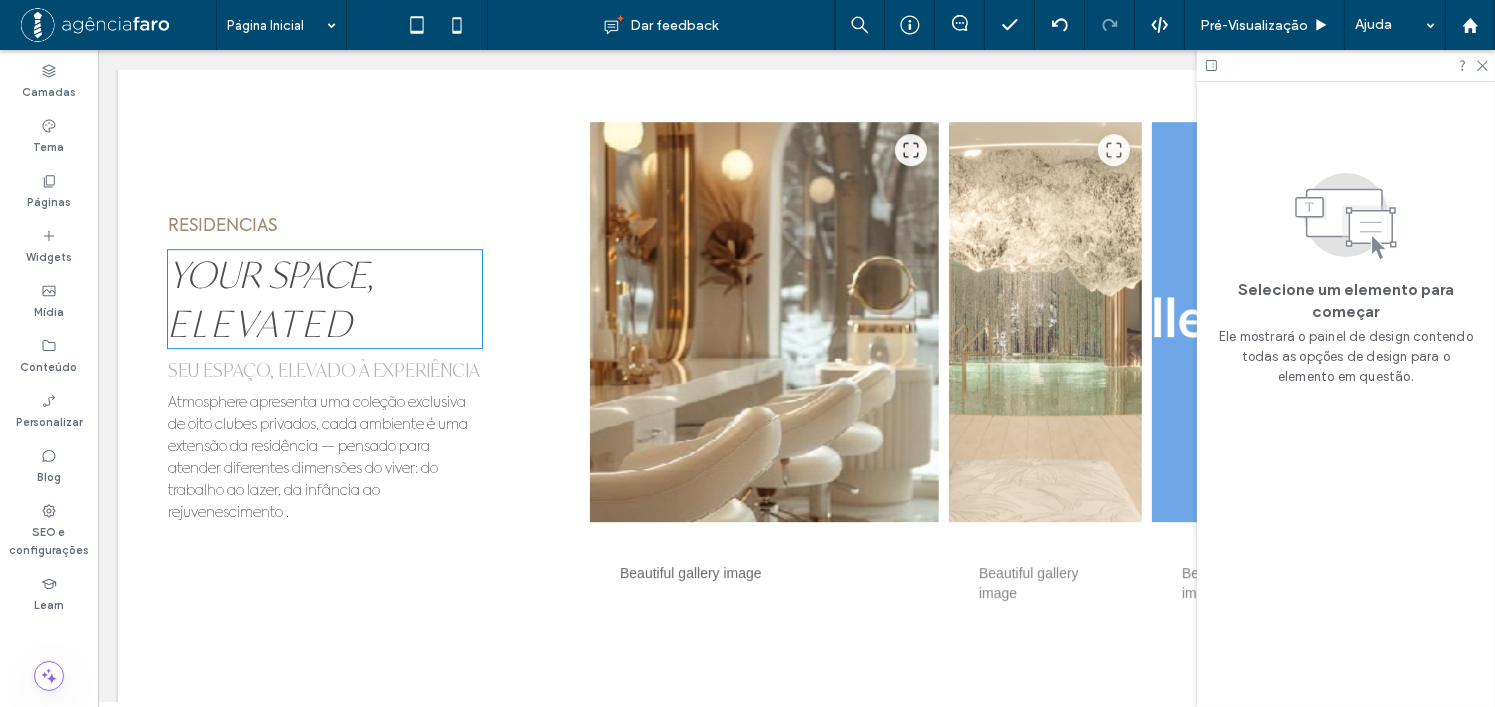 scroll, scrollTop: 6068, scrollLeft: 0, axis: vertical 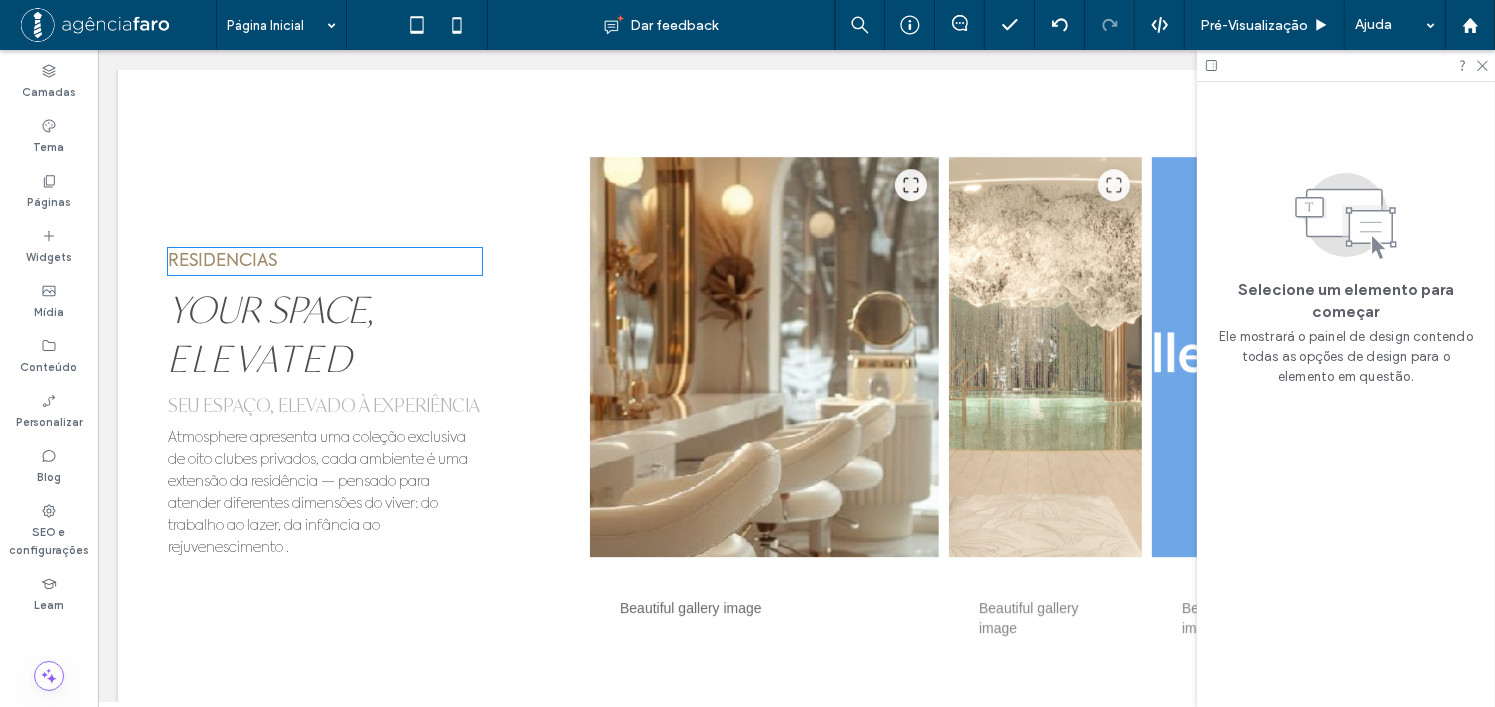 click on "RESIDENCIAS" at bounding box center (324, 261) 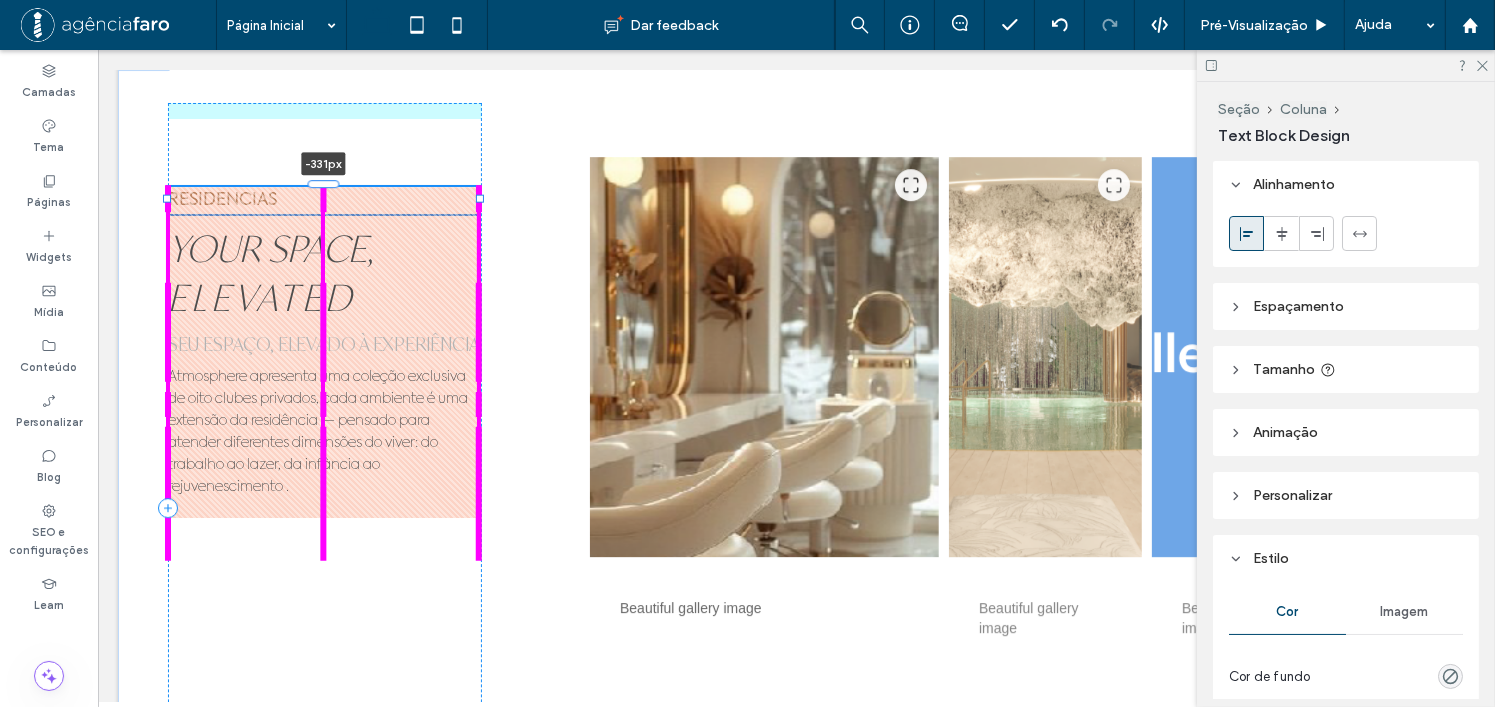 drag, startPoint x: 318, startPoint y: 243, endPoint x: 341, endPoint y: 123, distance: 122.18429 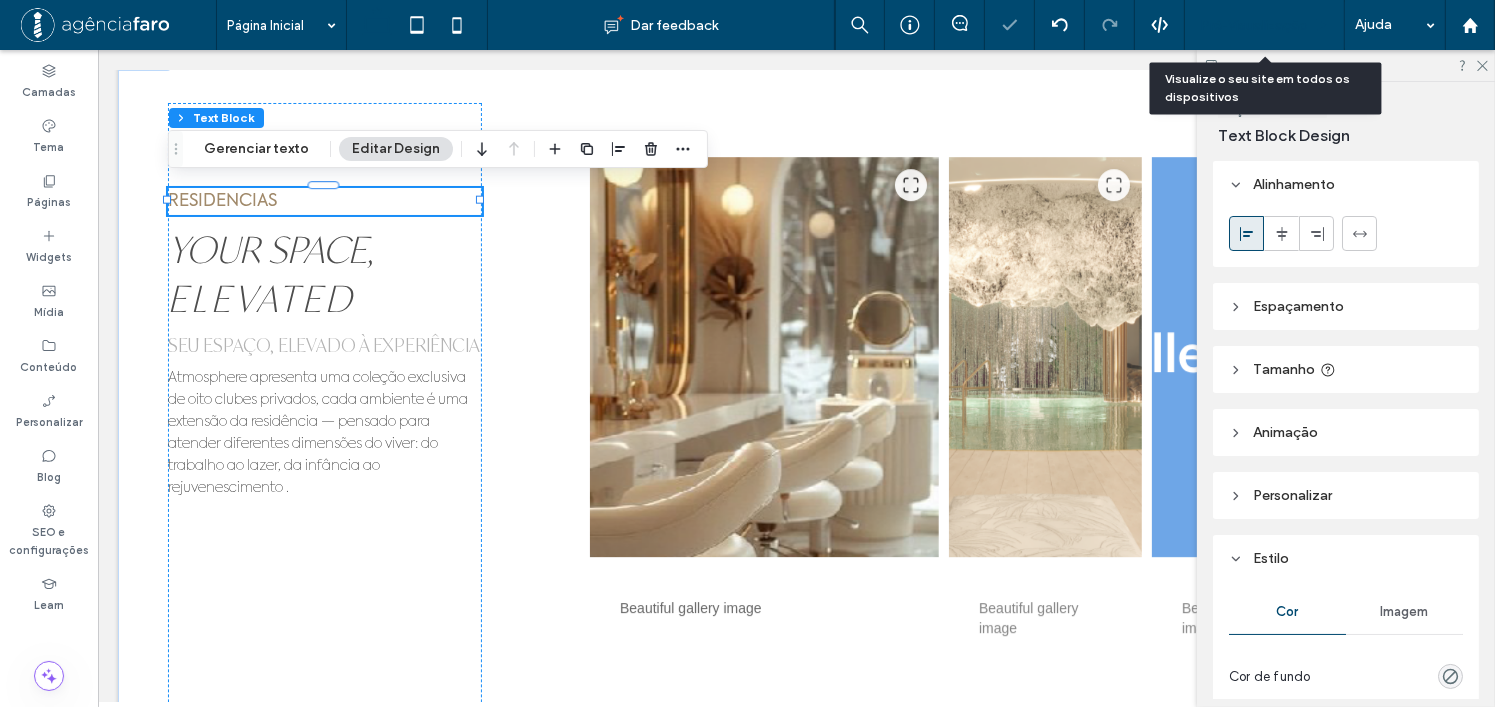 click on "Pré-Visualizaçāo" at bounding box center (1254, 25) 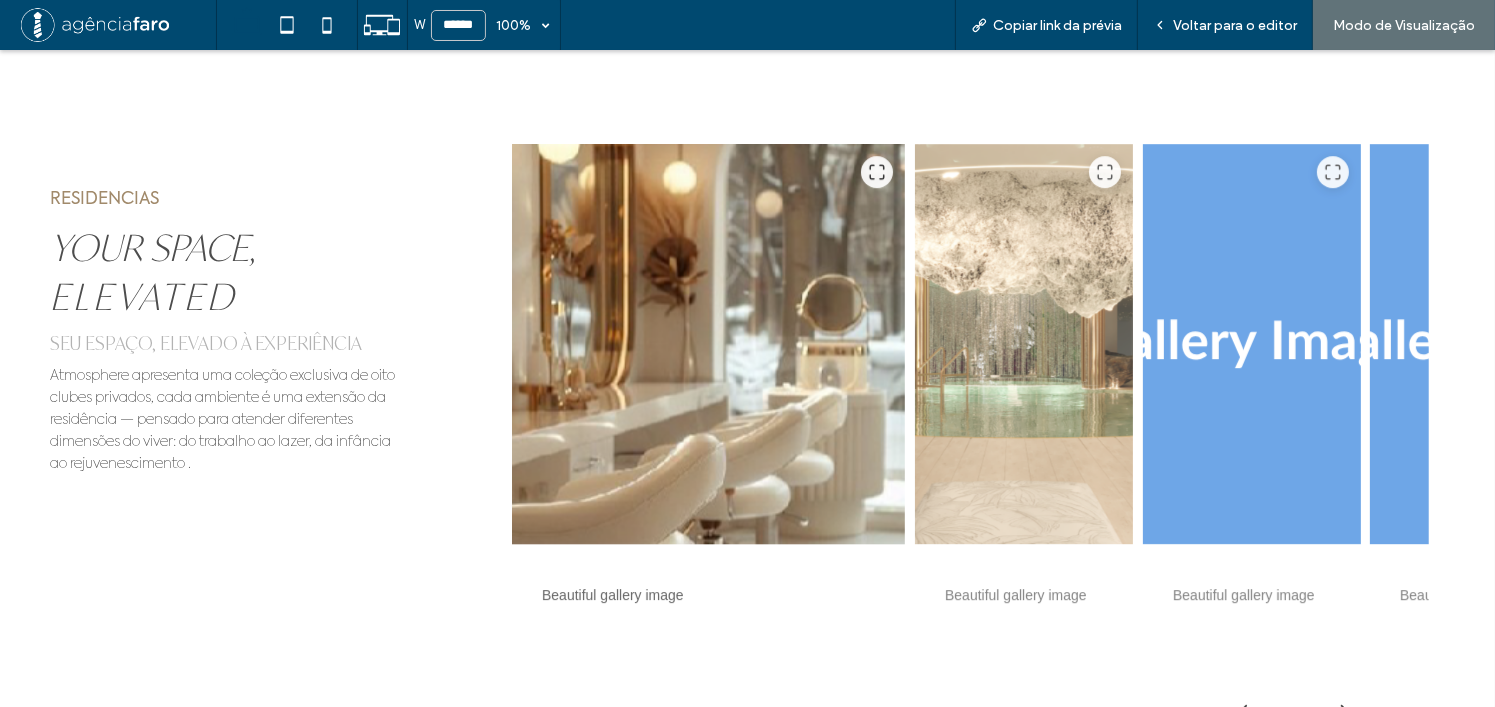 scroll, scrollTop: 6106, scrollLeft: 0, axis: vertical 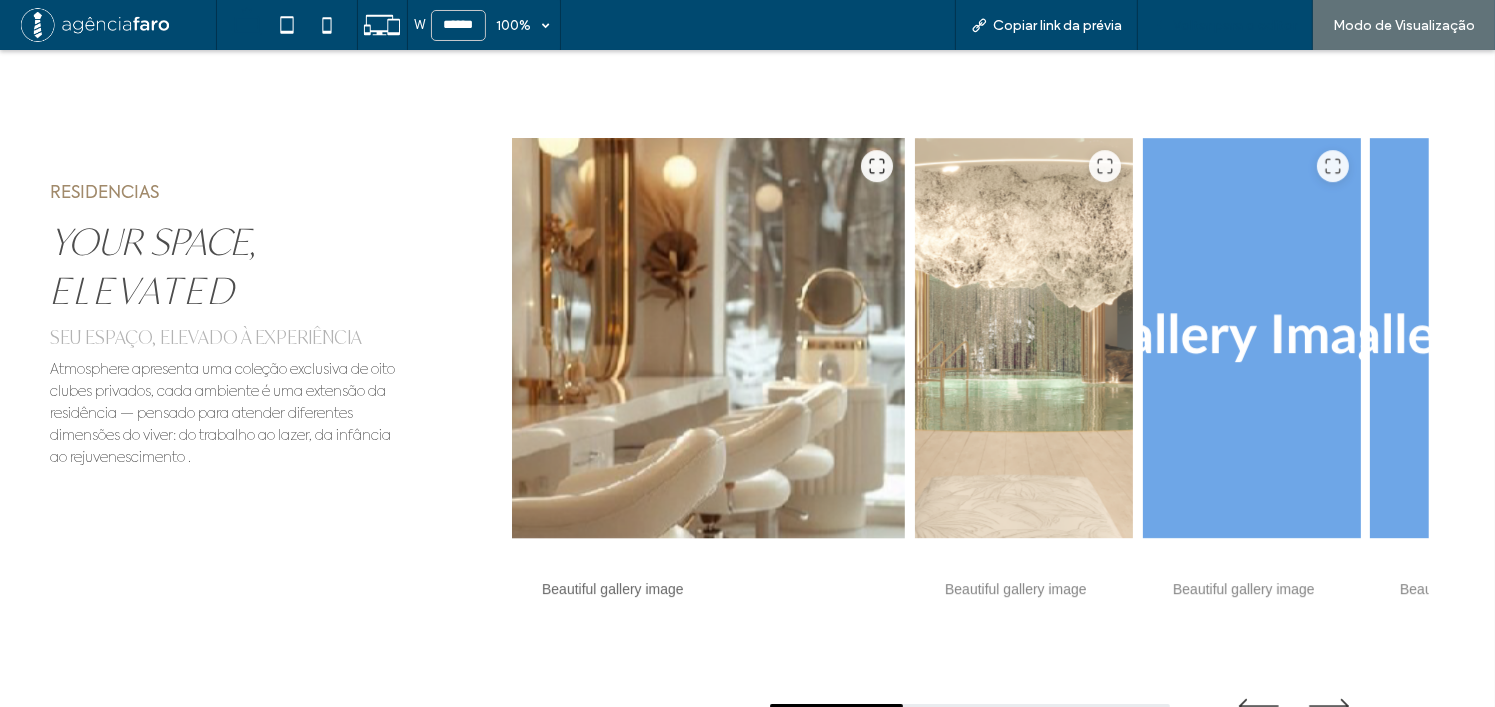 click on "Voltar para o editor" at bounding box center (1225, 25) 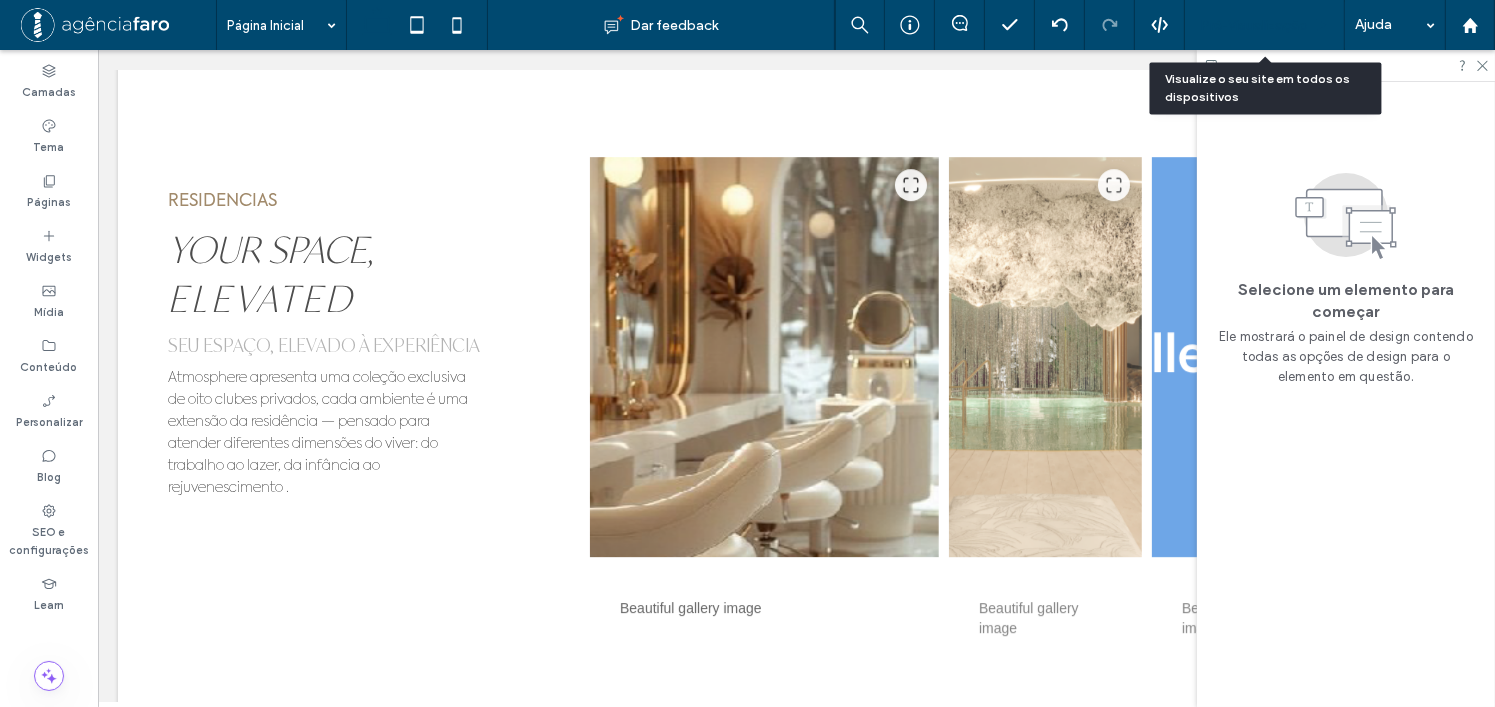 scroll, scrollTop: 6068, scrollLeft: 0, axis: vertical 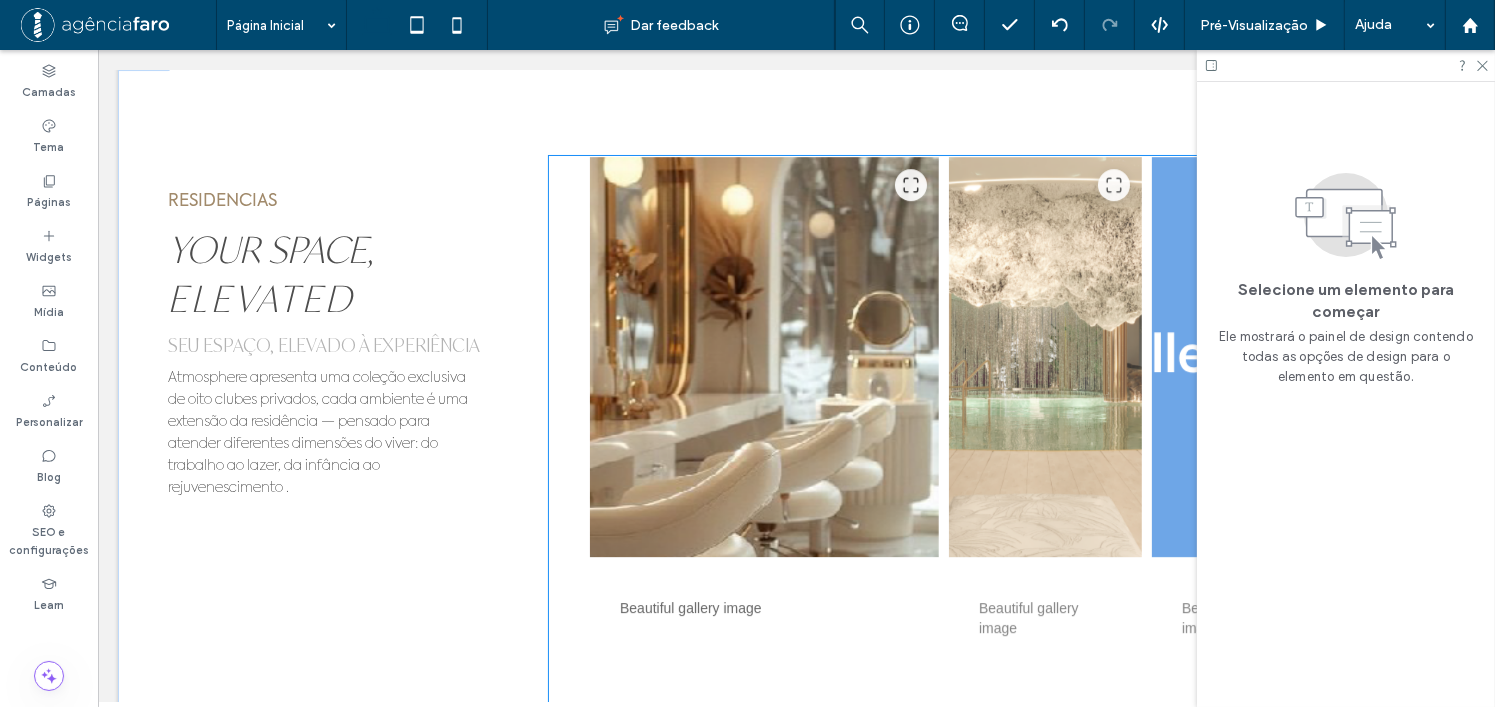 click on "Beautiful gallery image
Beautiful gallery image
Beautiful gallery image
Beautiful gallery image
Beautiful gallery image" at bounding box center (978, 437) 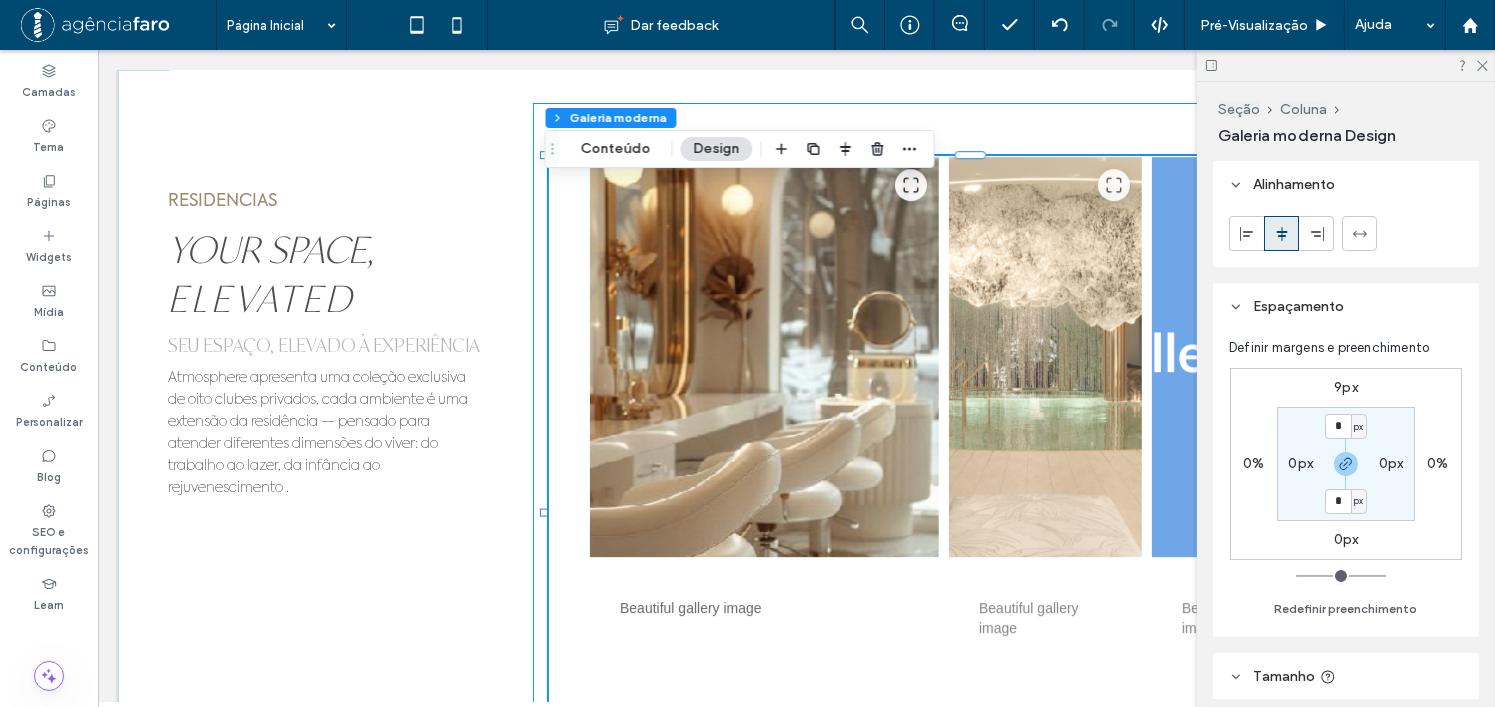 click on "Beautiful gallery image
Beautiful gallery image
Beautiful gallery image
Beautiful gallery image
Beautiful gallery image" at bounding box center (978, 508) 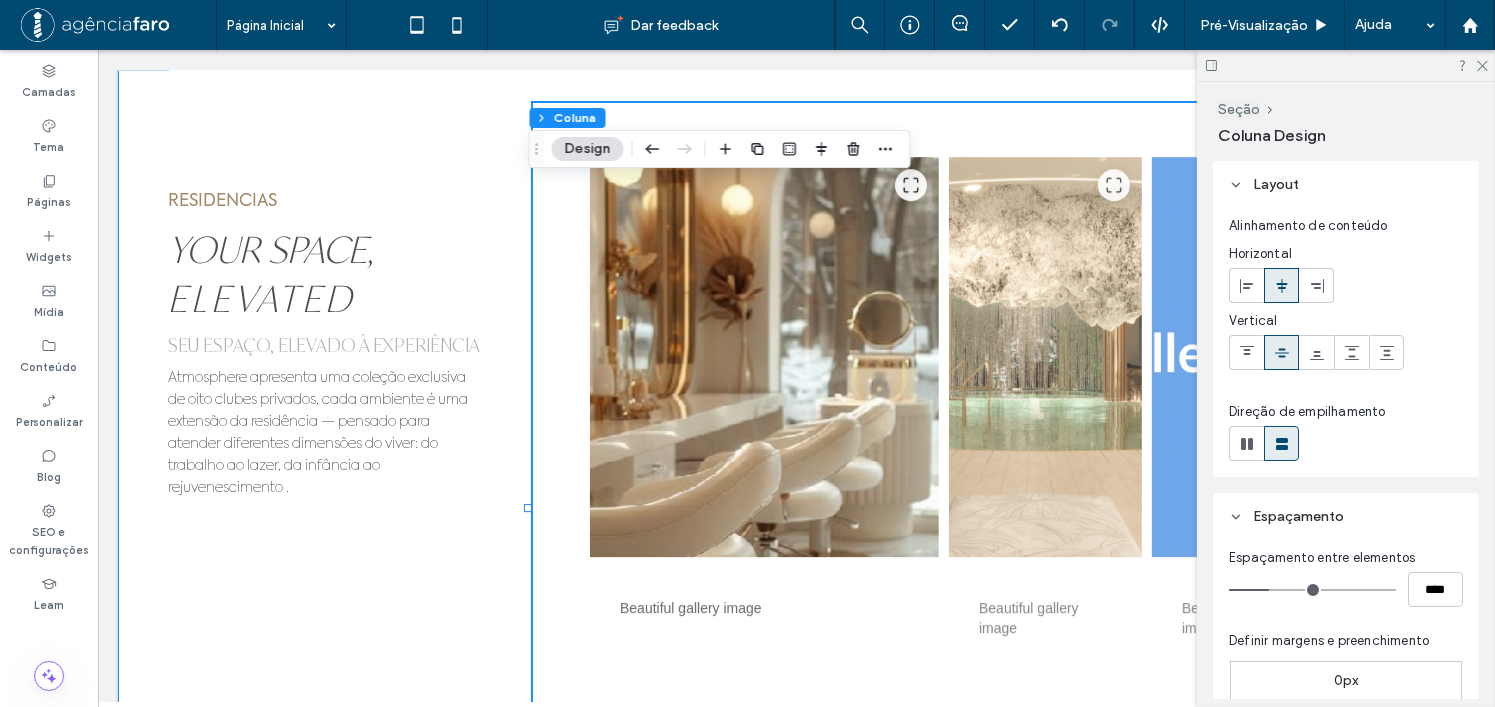 drag, startPoint x: 524, startPoint y: 507, endPoint x: 514, endPoint y: 499, distance: 12.806249 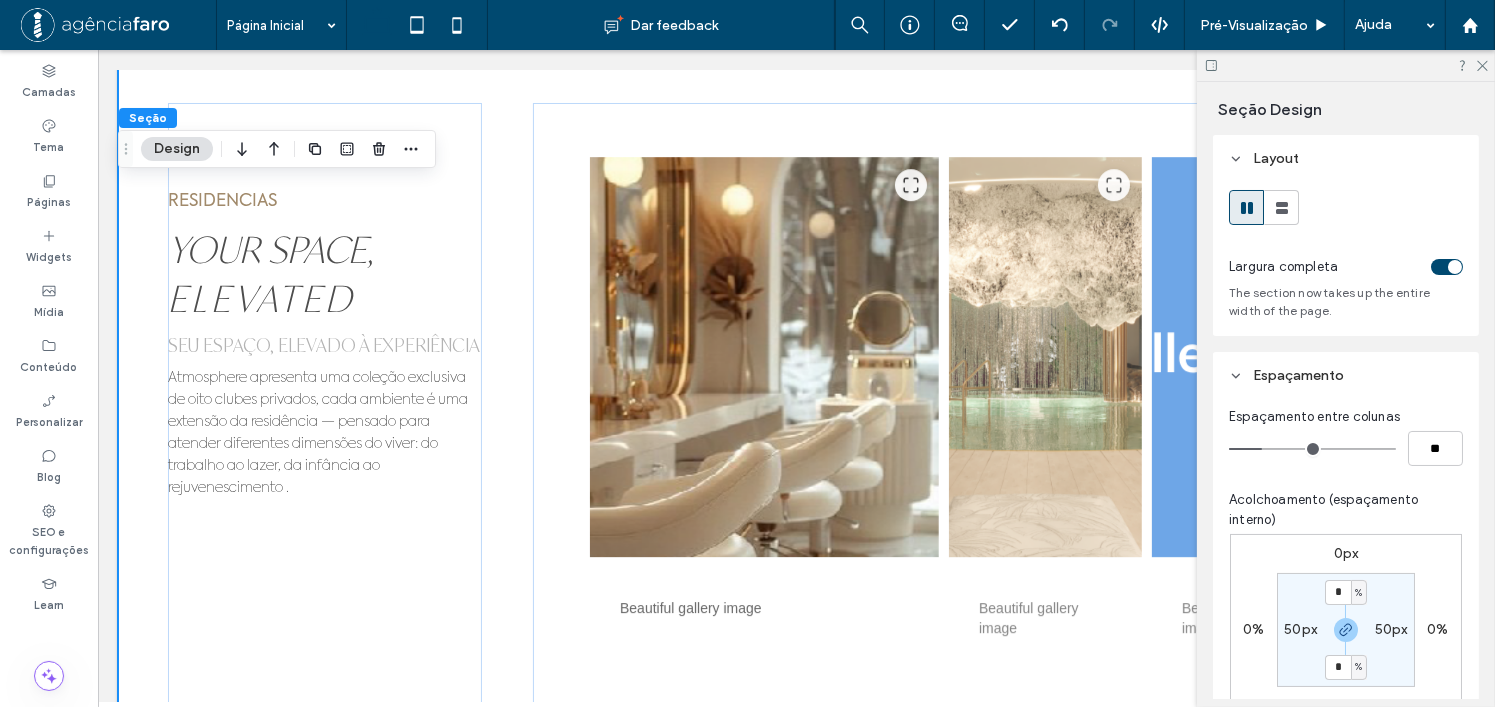 click on "RESIDENCIAS
YOUR SPACE, ELEVATED
SEU ESPAÇO, ELEVADO À EXPERIÊNCIA
Atmosphere apresenta uma coleção exclusiva de oito clubes privados, cada ambiente é uma extensão da residência — pensado para atender diferentes dimensões do viver: do trabalho ao lazer, da infância ao rejuvenescimento .
Beautiful gallery image
Beautiful gallery image
Beautiful gallery image
Beautiful gallery image
Beautiful gallery image" at bounding box center (795, 508) 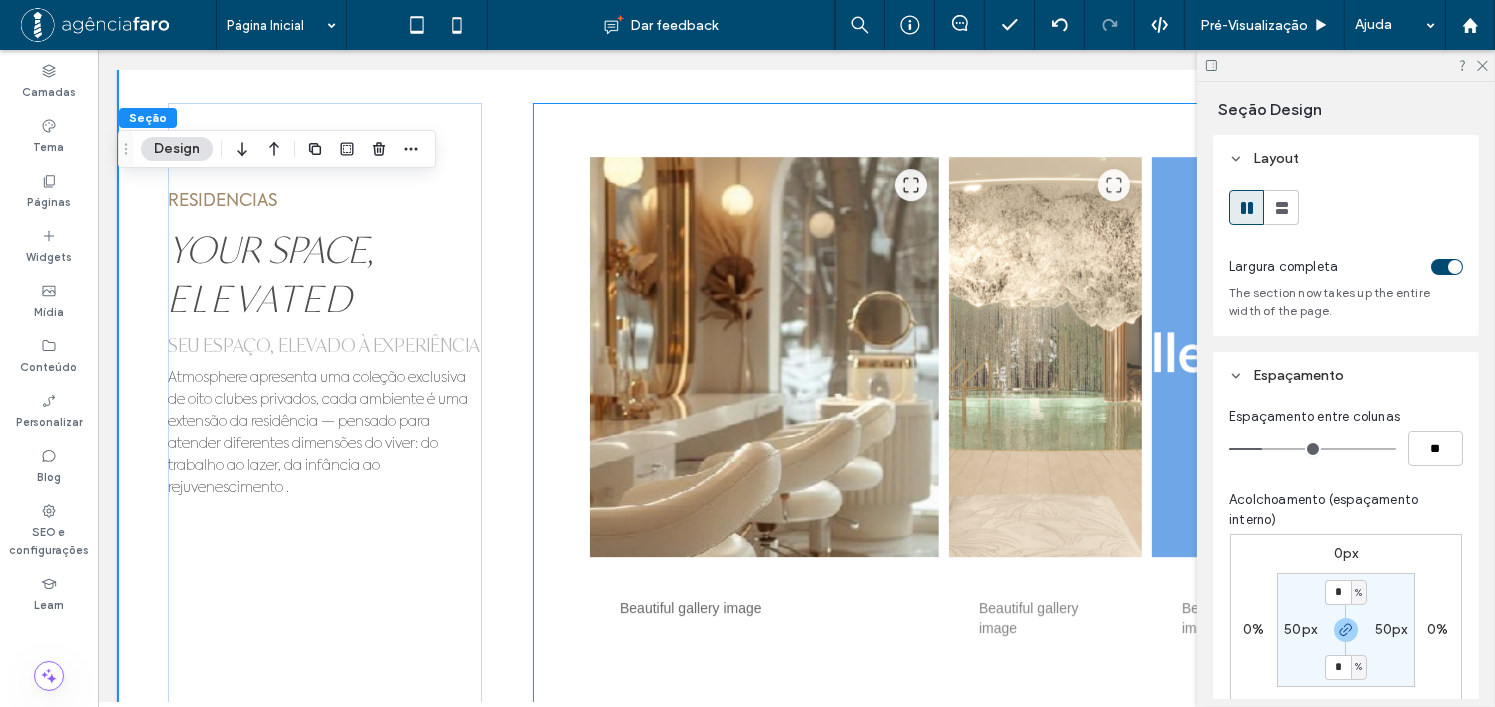 click on "Beautiful gallery image
Beautiful gallery image
Beautiful gallery image
Beautiful gallery image
Beautiful gallery image" at bounding box center (978, 508) 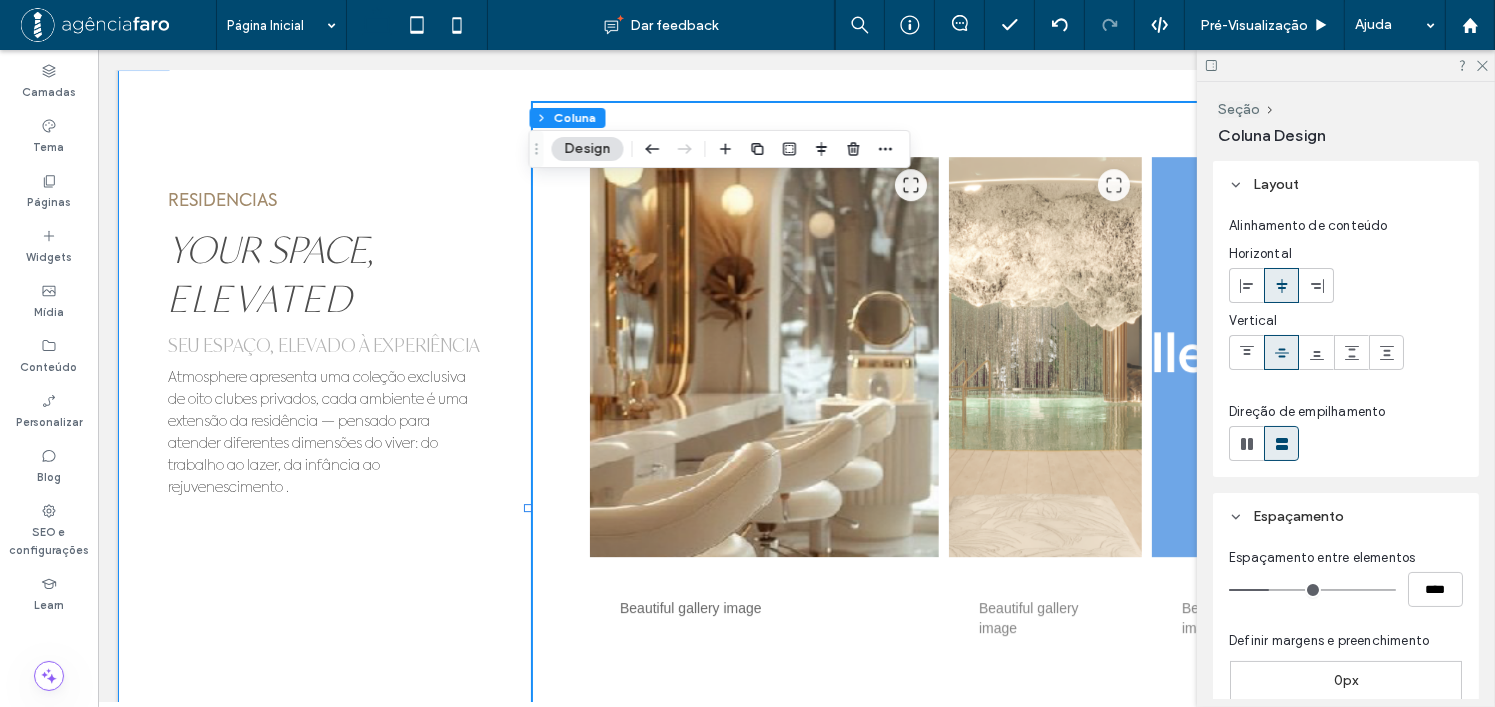 drag, startPoint x: 533, startPoint y: 501, endPoint x: 512, endPoint y: 495, distance: 21.84033 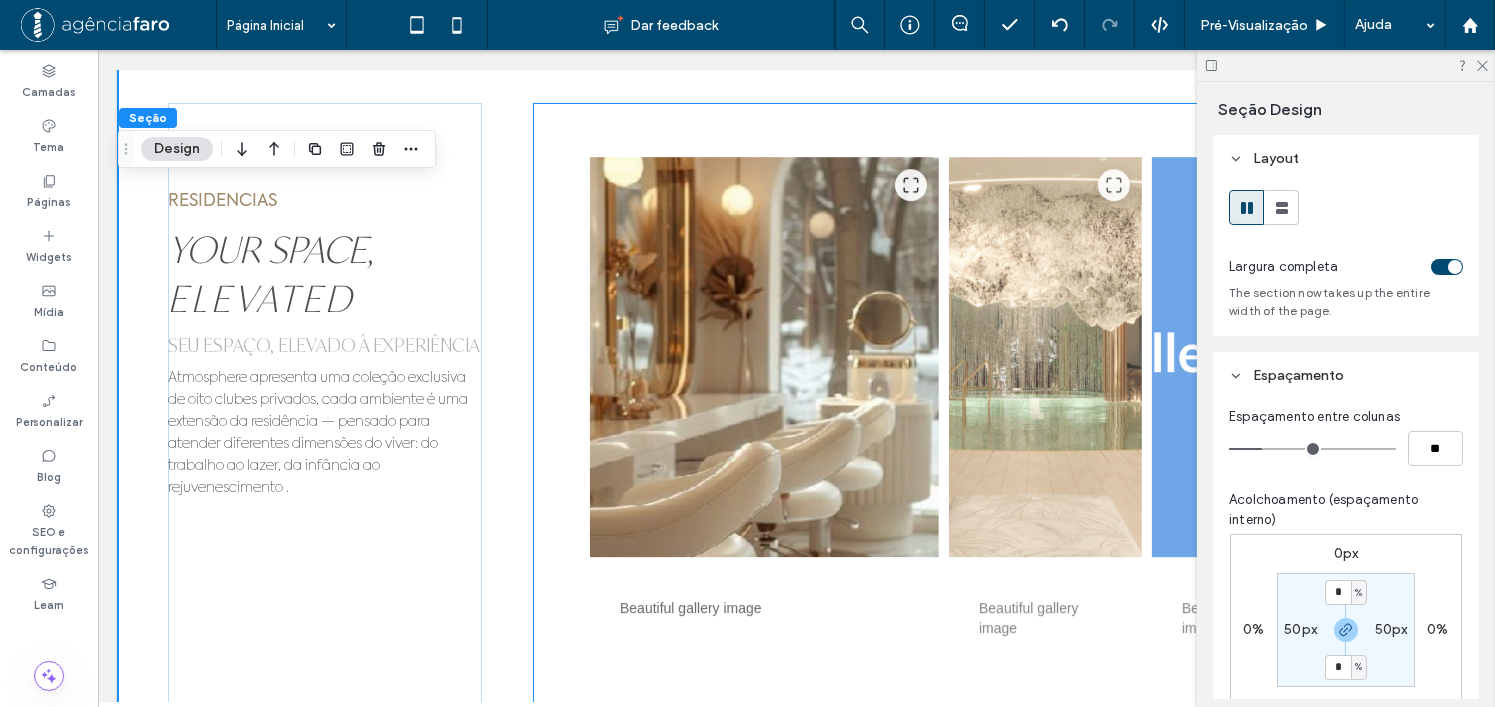 click on "Beautiful gallery image
Beautiful gallery image
Beautiful gallery image
Beautiful gallery image
Beautiful gallery image" at bounding box center (978, 508) 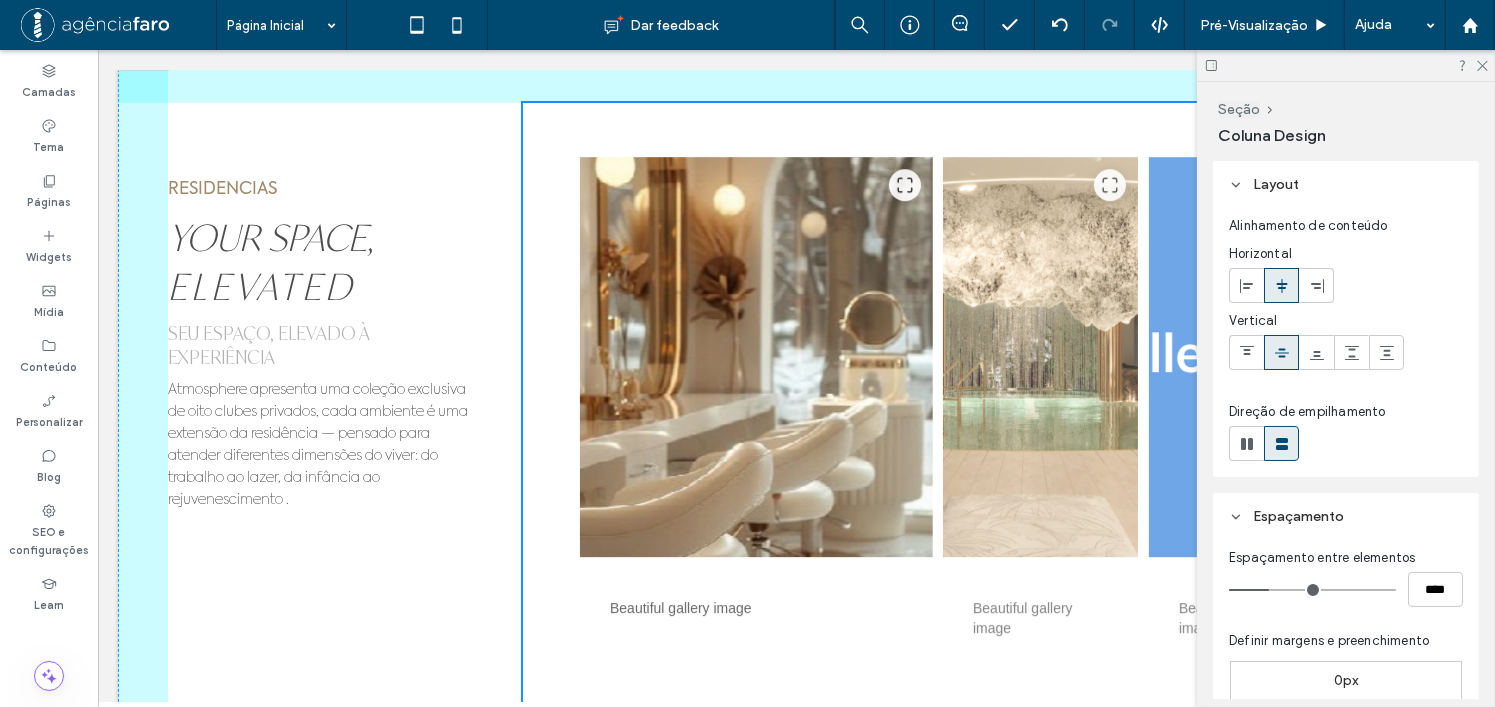 scroll, scrollTop: 6055, scrollLeft: 0, axis: vertical 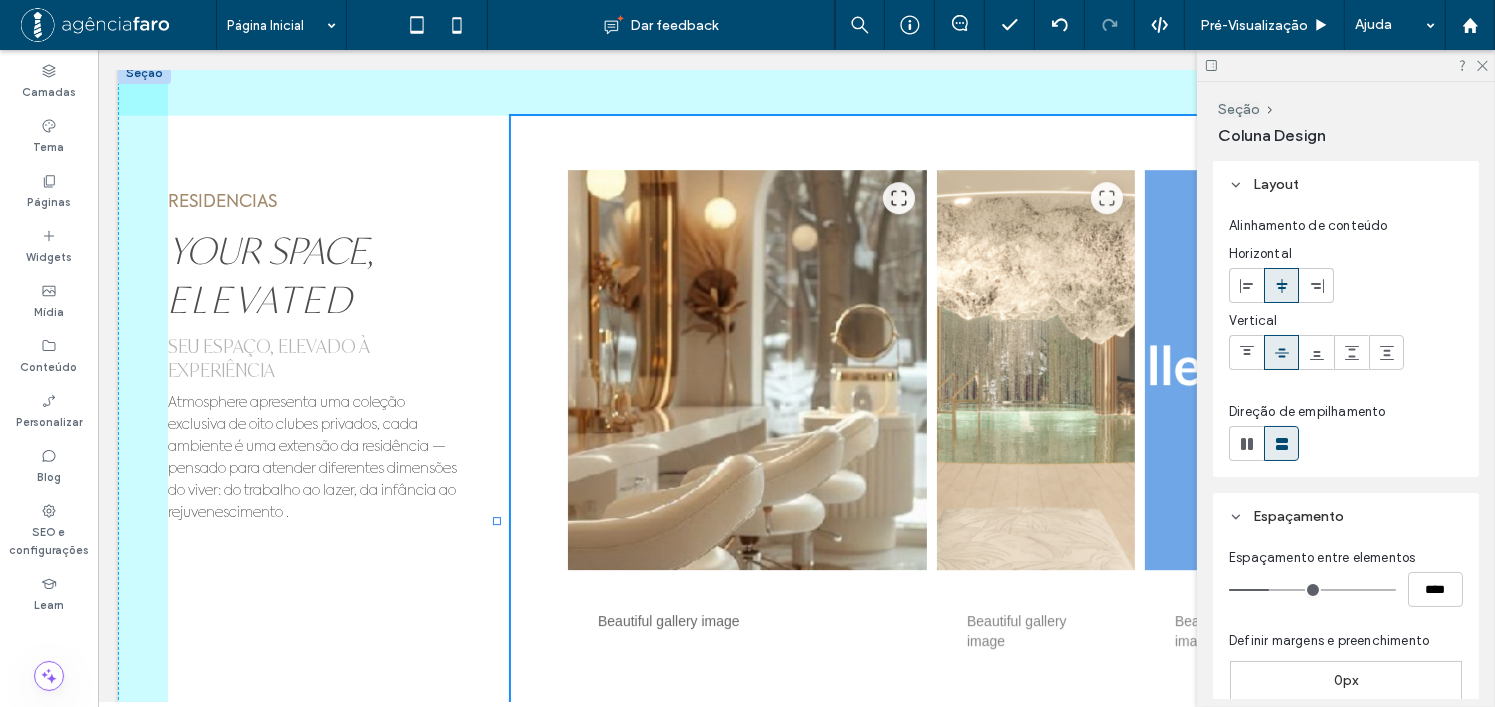 drag, startPoint x: 529, startPoint y: 501, endPoint x: 498, endPoint y: 495, distance: 31.575306 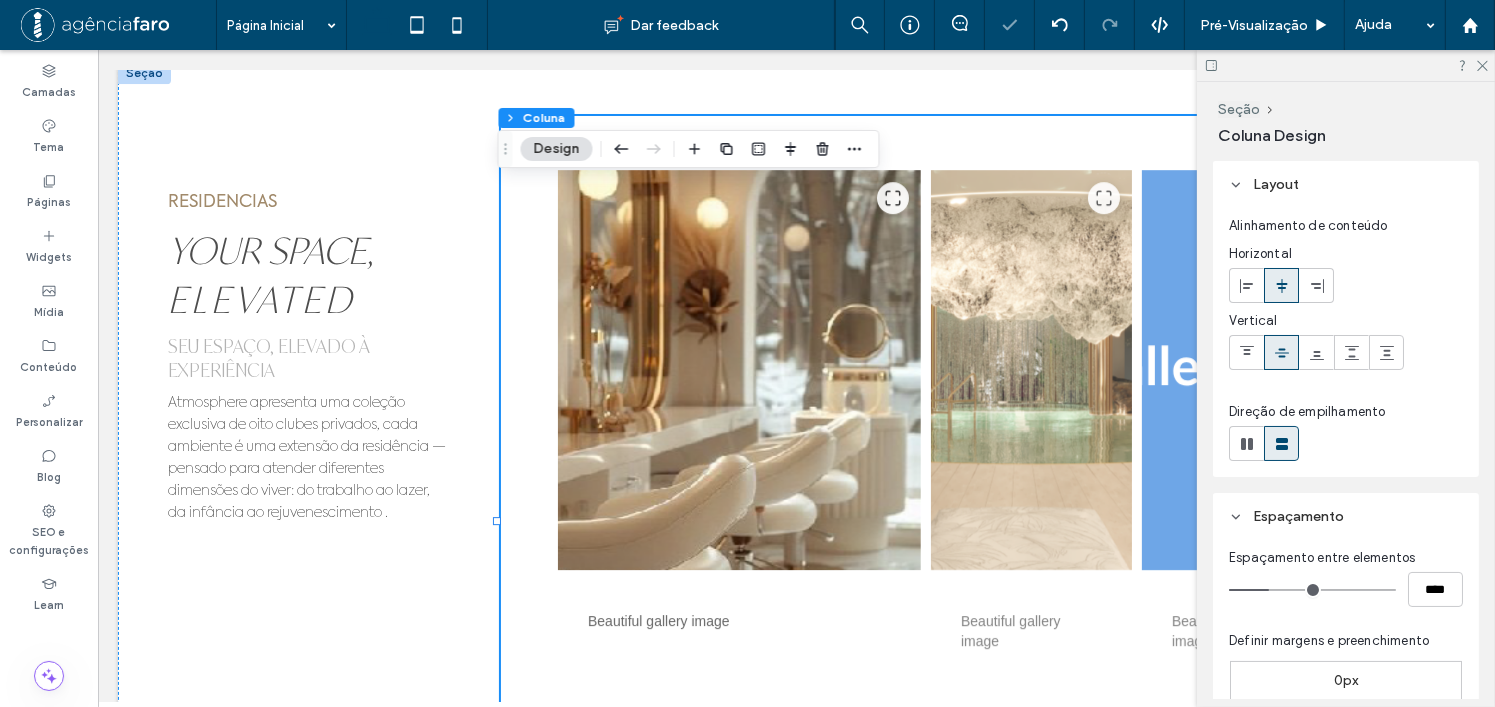click on "Beautiful gallery image
Beautiful gallery image
Beautiful gallery image
Beautiful gallery image
Beautiful gallery image" at bounding box center (962, 450) 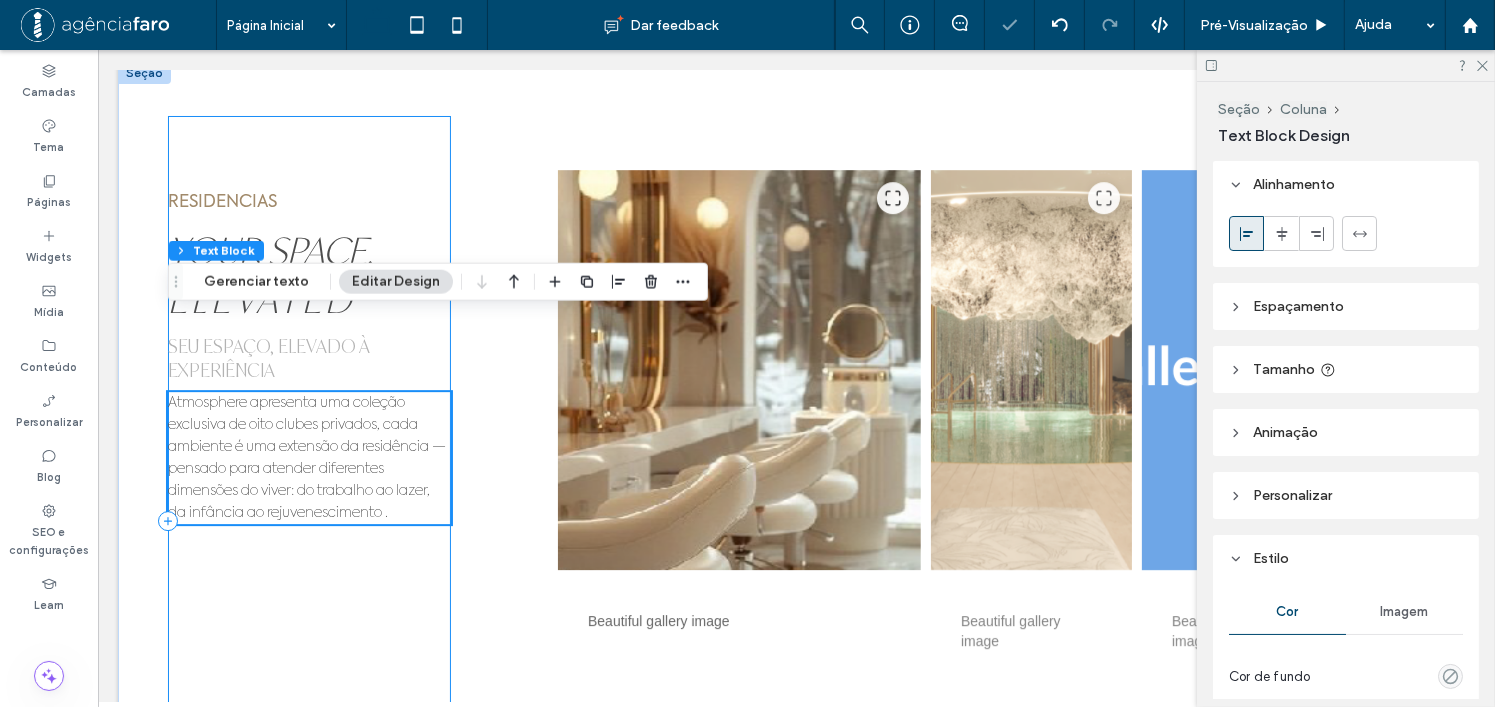 scroll, scrollTop: 6128, scrollLeft: 0, axis: vertical 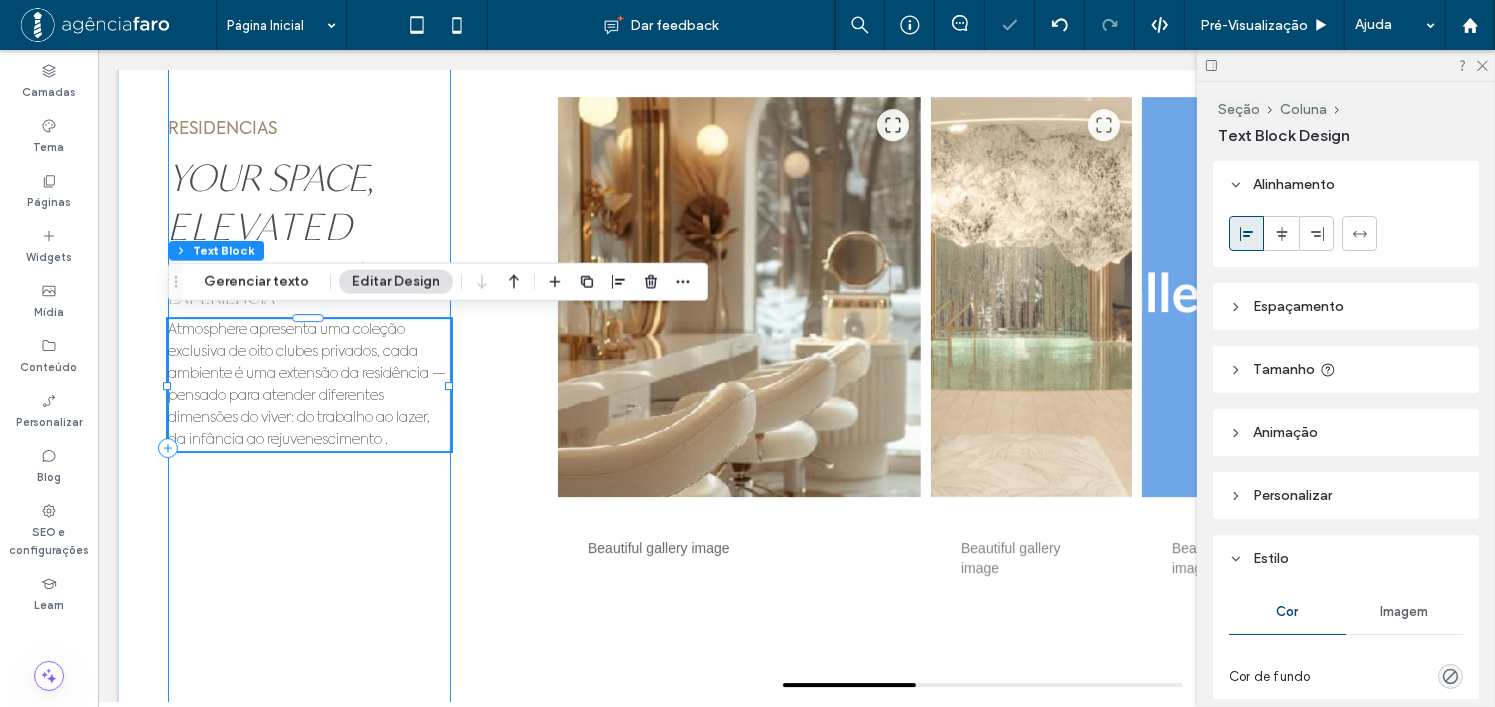 click on "RESIDENCIAS
YOUR SPACE, ELEVATED
SEU ESPAÇO, ELEVADO À EXPERIÊNCIA
Atmosphere apresenta uma coleção exclusiva de oito clubes privados, cada ambiente é uma extensão da residência — pensado para atender diferentes dimensões do viver: do trabalho ao lazer, da infância ao rejuvenescimento ." at bounding box center [308, 448] 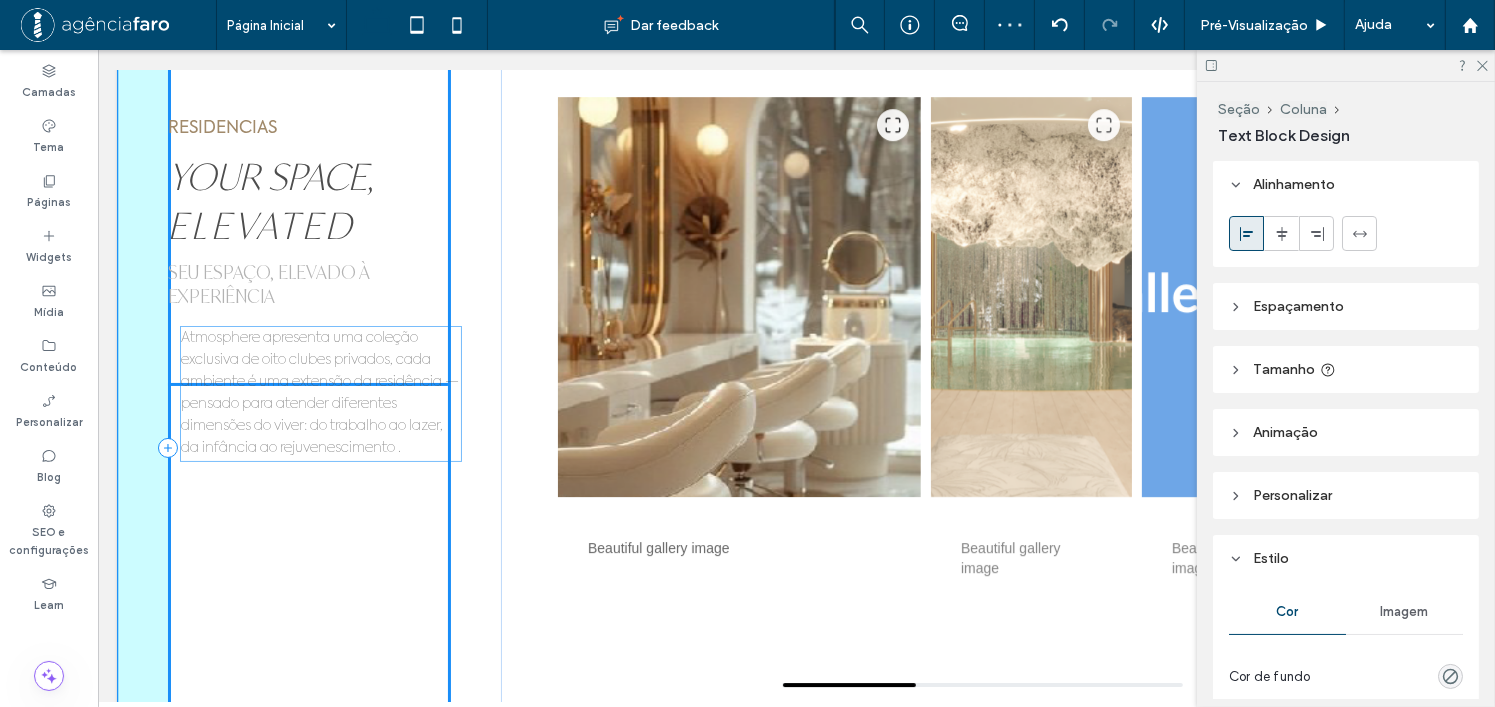 drag, startPoint x: 439, startPoint y: 443, endPoint x: 449, endPoint y: 455, distance: 15.6205 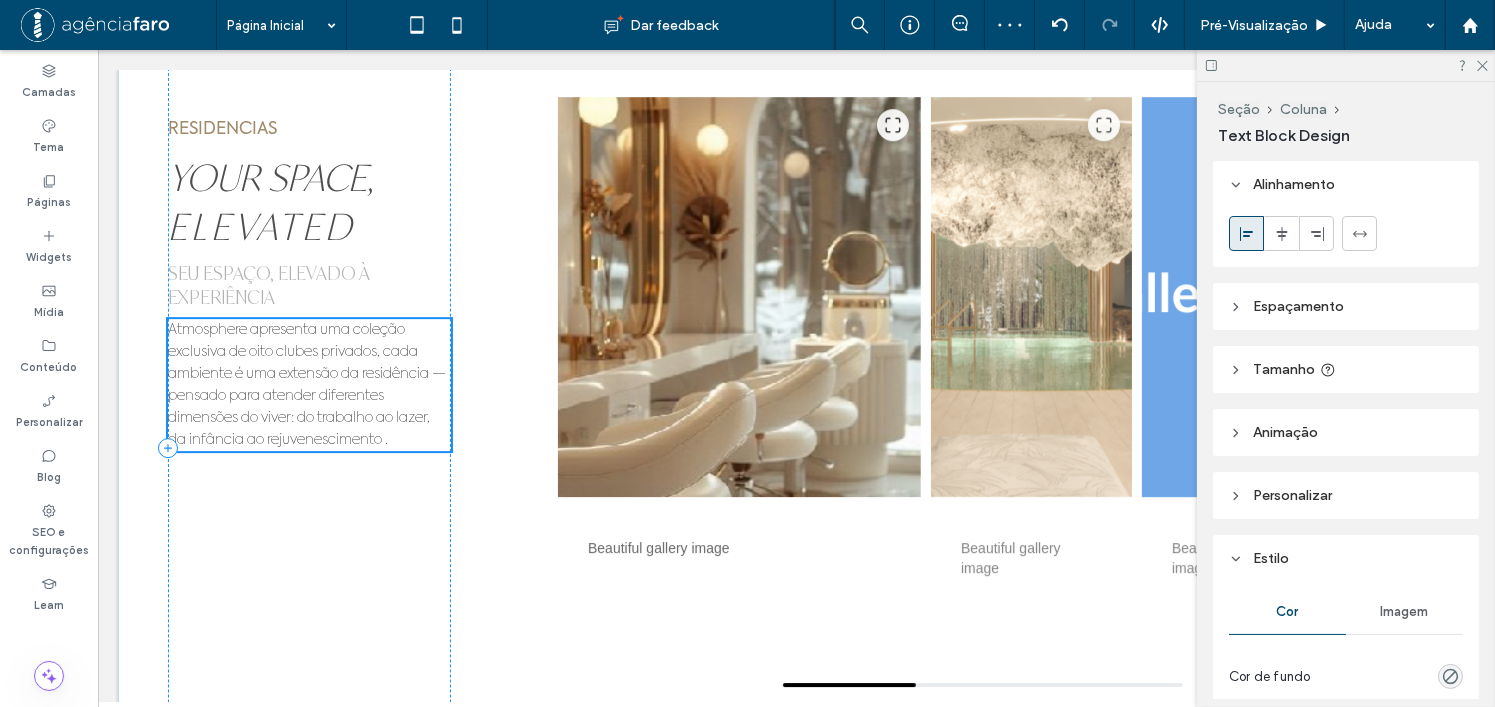 scroll, scrollTop: 6200, scrollLeft: 0, axis: vertical 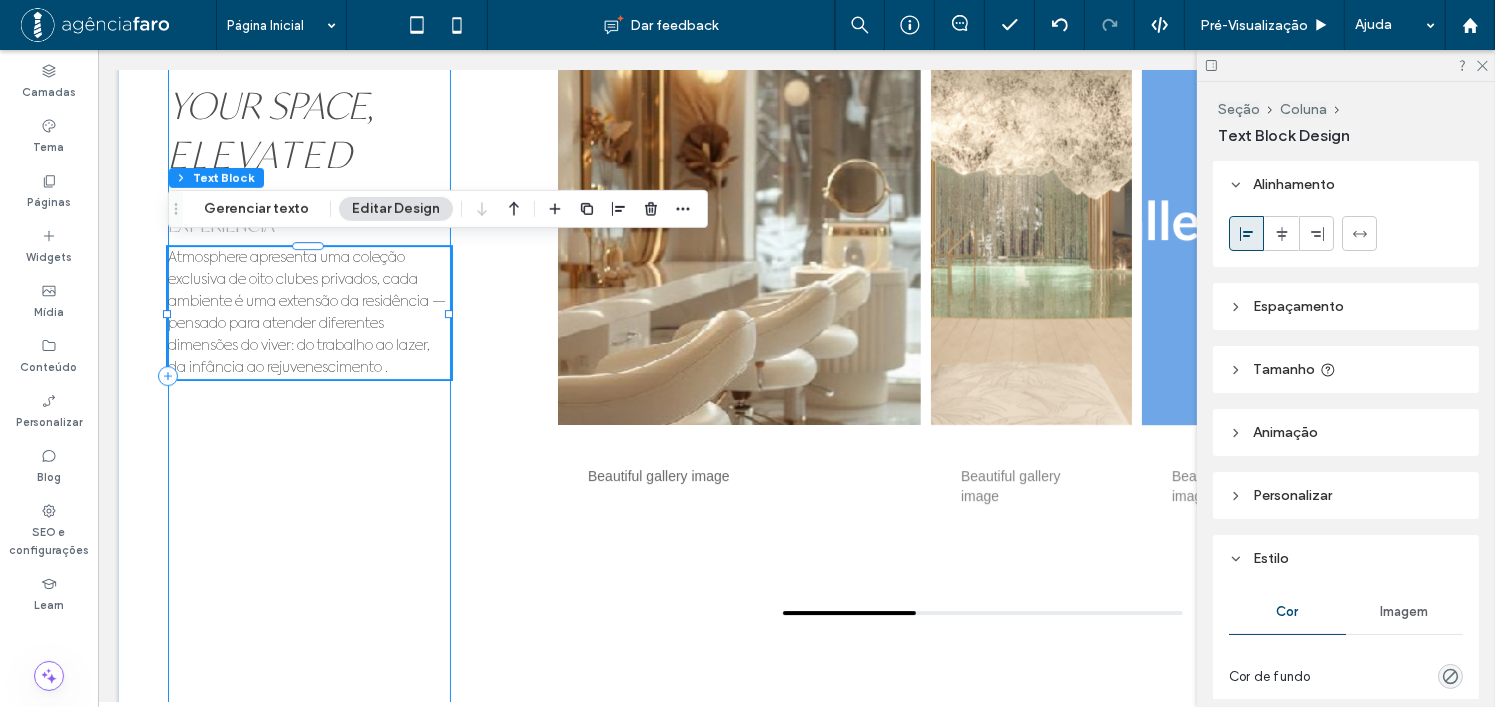 click on "RESIDENCIAS
YOUR SPACE, ELEVATED
SEU ESPAÇO, ELEVADO À EXPERIÊNCIA
Atmosphere apresenta uma coleção exclusiva de oito clubes privados, cada ambiente é uma extensão da residência — pensado para atender diferentes dimensões do viver: do trabalho ao lazer, da infância ao rejuvenescimento ." at bounding box center (308, 376) 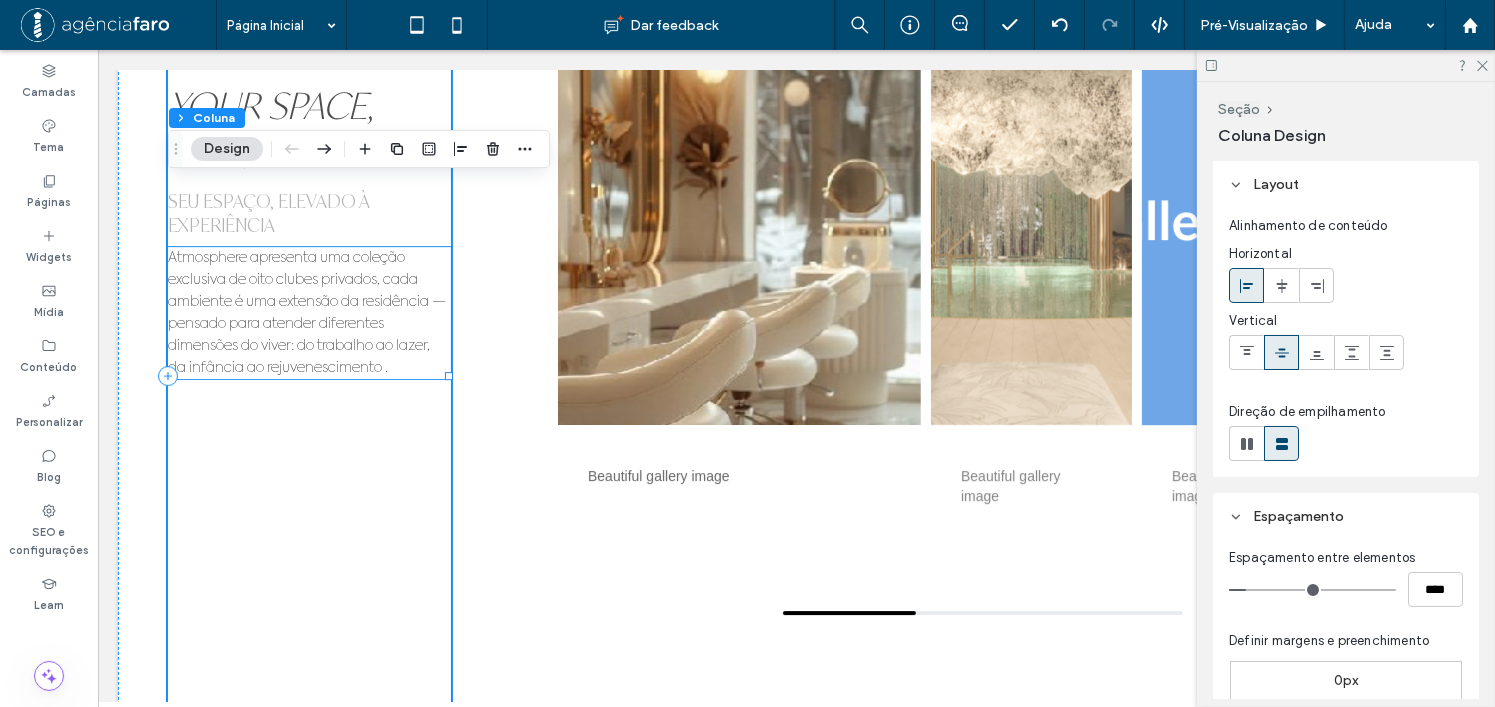 click on "Atmosphere apresenta uma coleção exclusiva de oito clubes privados, cada ambiente é uma extensão da residência — pensado para atender diferentes dimensões do viver: do trabalho ao lazer, da infância ao rejuvenescimento ." at bounding box center (308, 313) 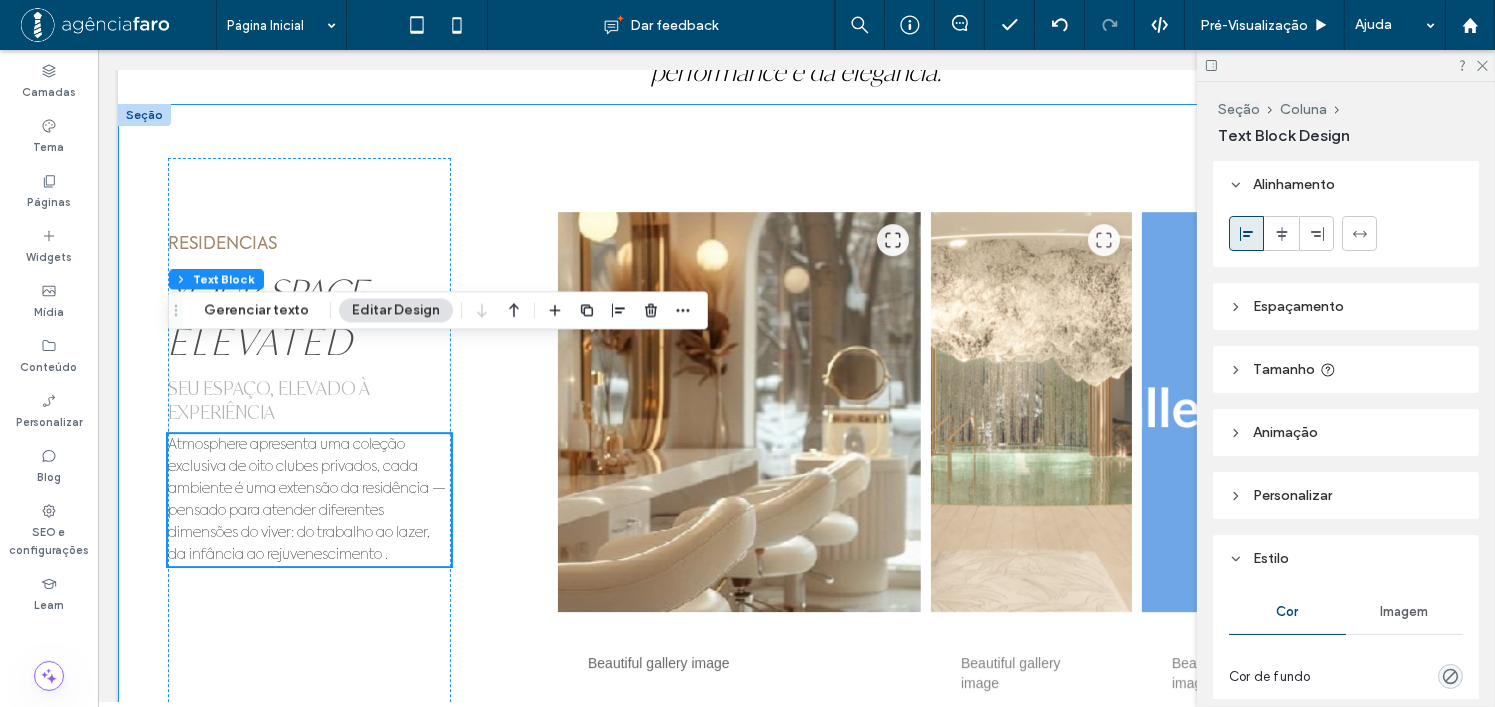 scroll, scrollTop: 6000, scrollLeft: 0, axis: vertical 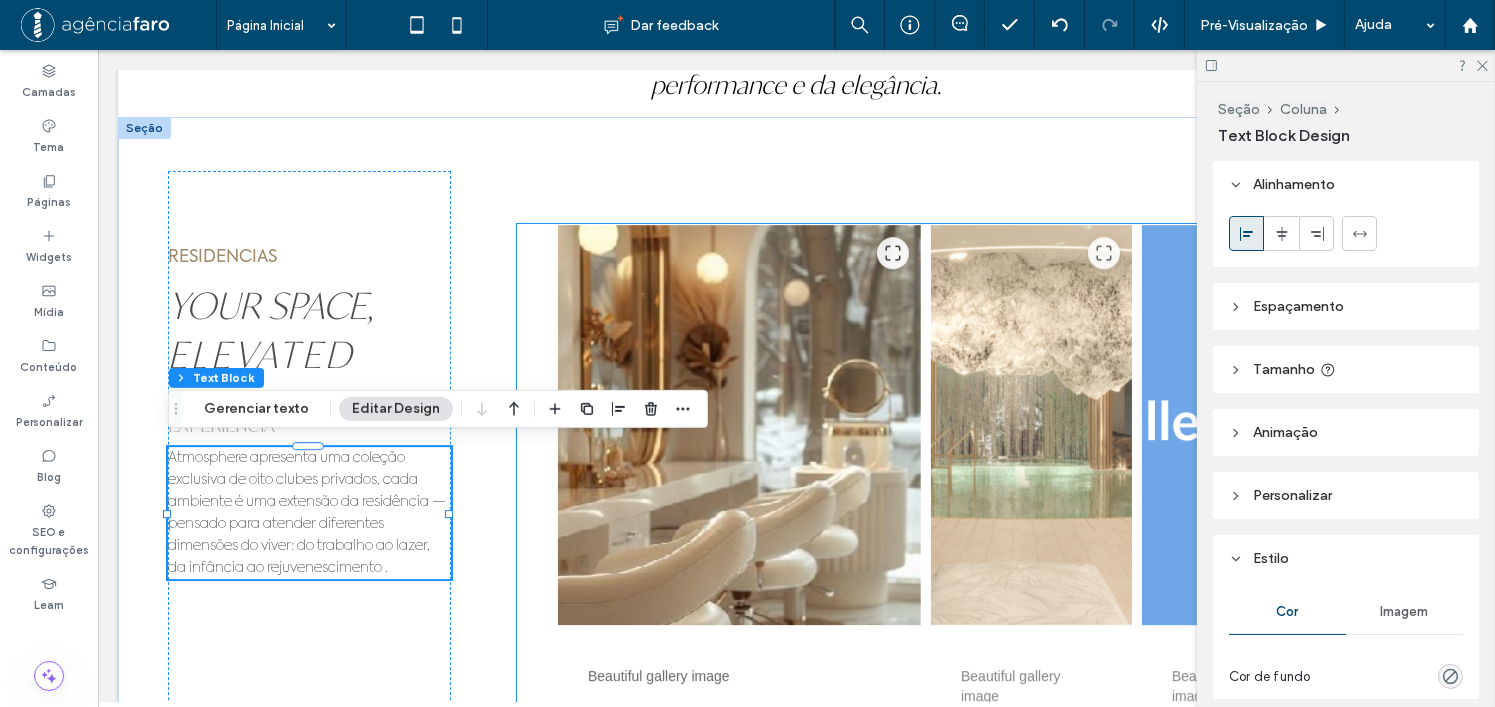 click on "Beautiful gallery image
Beautiful gallery image
Beautiful gallery image
Beautiful gallery image
Beautiful gallery image" at bounding box center (962, 505) 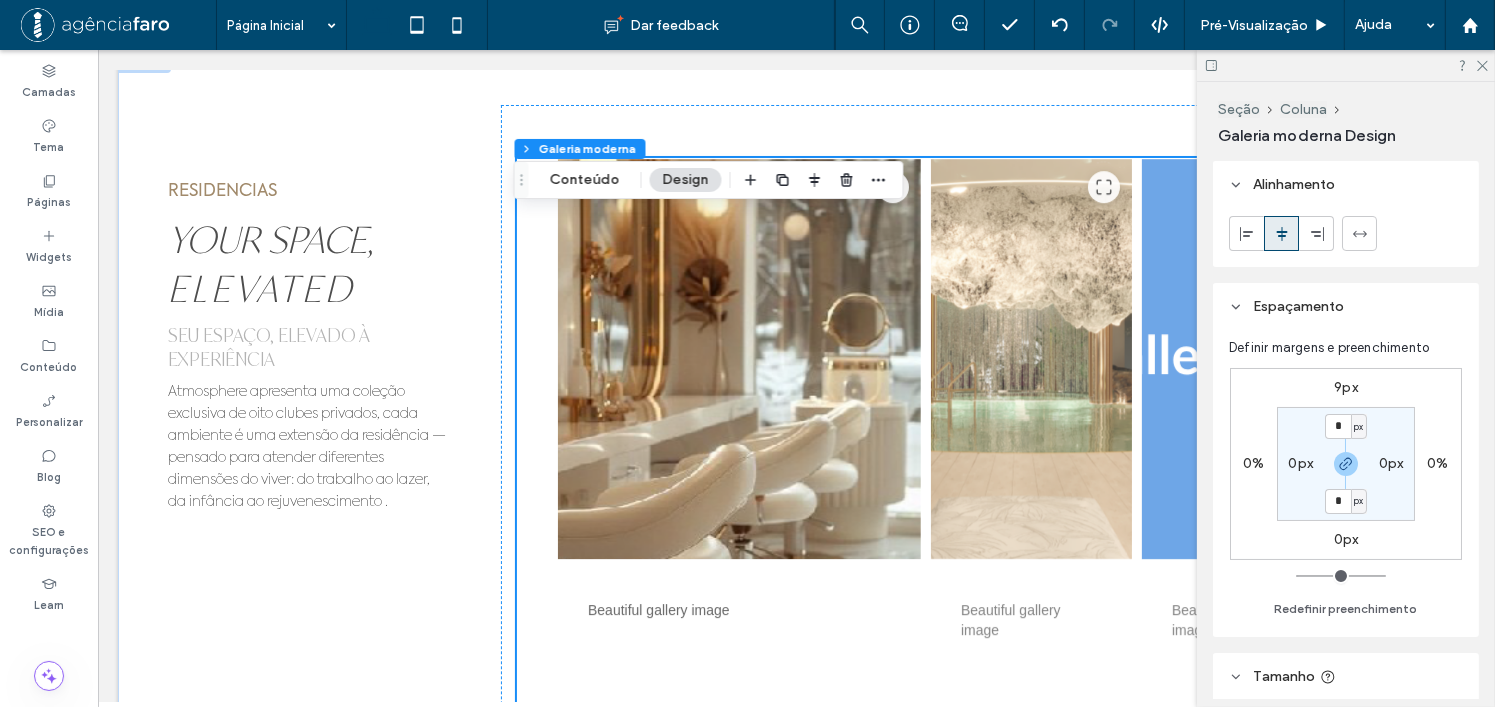 scroll, scrollTop: 6100, scrollLeft: 0, axis: vertical 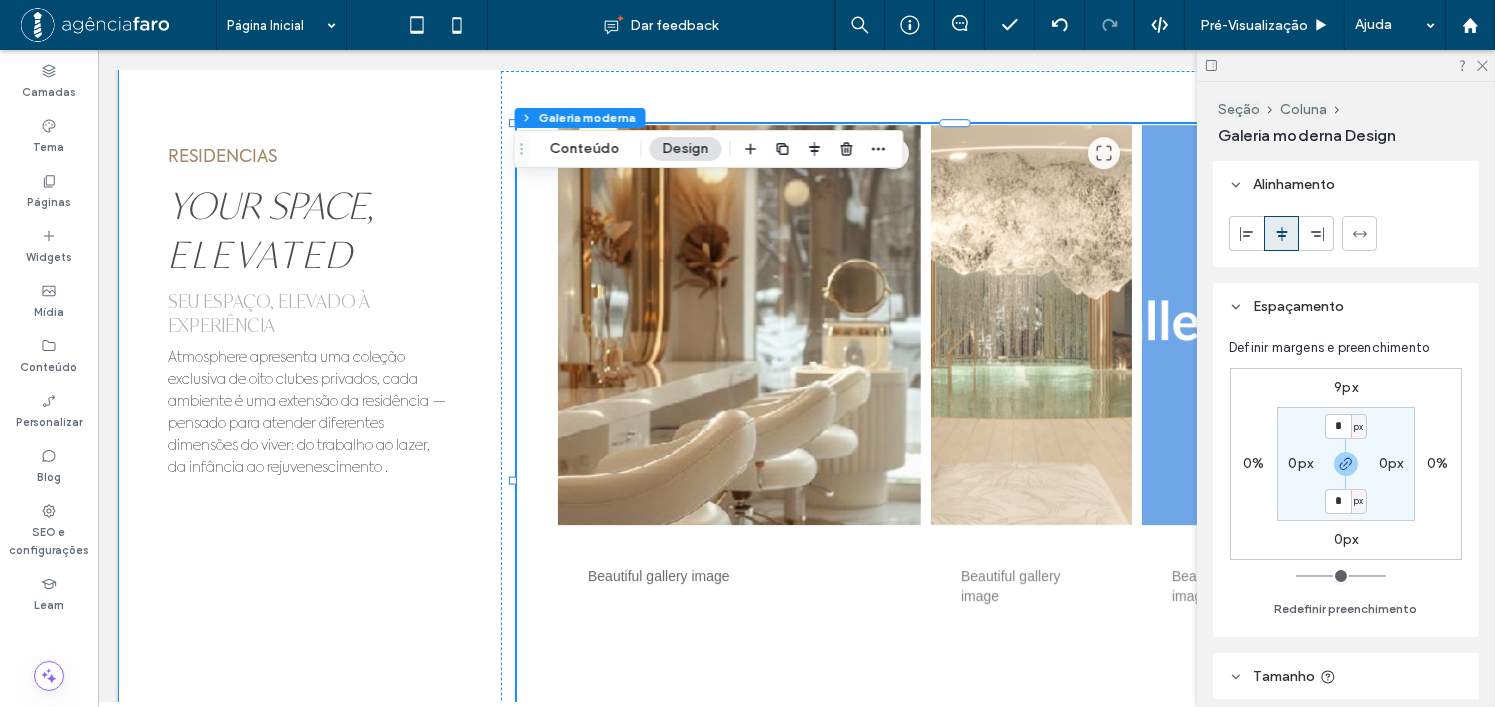 click on "RESIDENCIAS
YOUR SPACE, ELEVATED
SEU ESPAÇO, ELEVADO À EXPERIÊNCIA
Atmosphere apresenta uma coleção exclusiva de oito clubes privados, cada ambiente é uma extensão da residência — pensado para atender diferentes dimensões do viver: do trabalho ao lazer, da infância ao rejuvenescimento .
Beautiful gallery image
Beautiful gallery image
Beautiful gallery image
Beautiful gallery image
Beautiful gallery image" at bounding box center [795, 476] 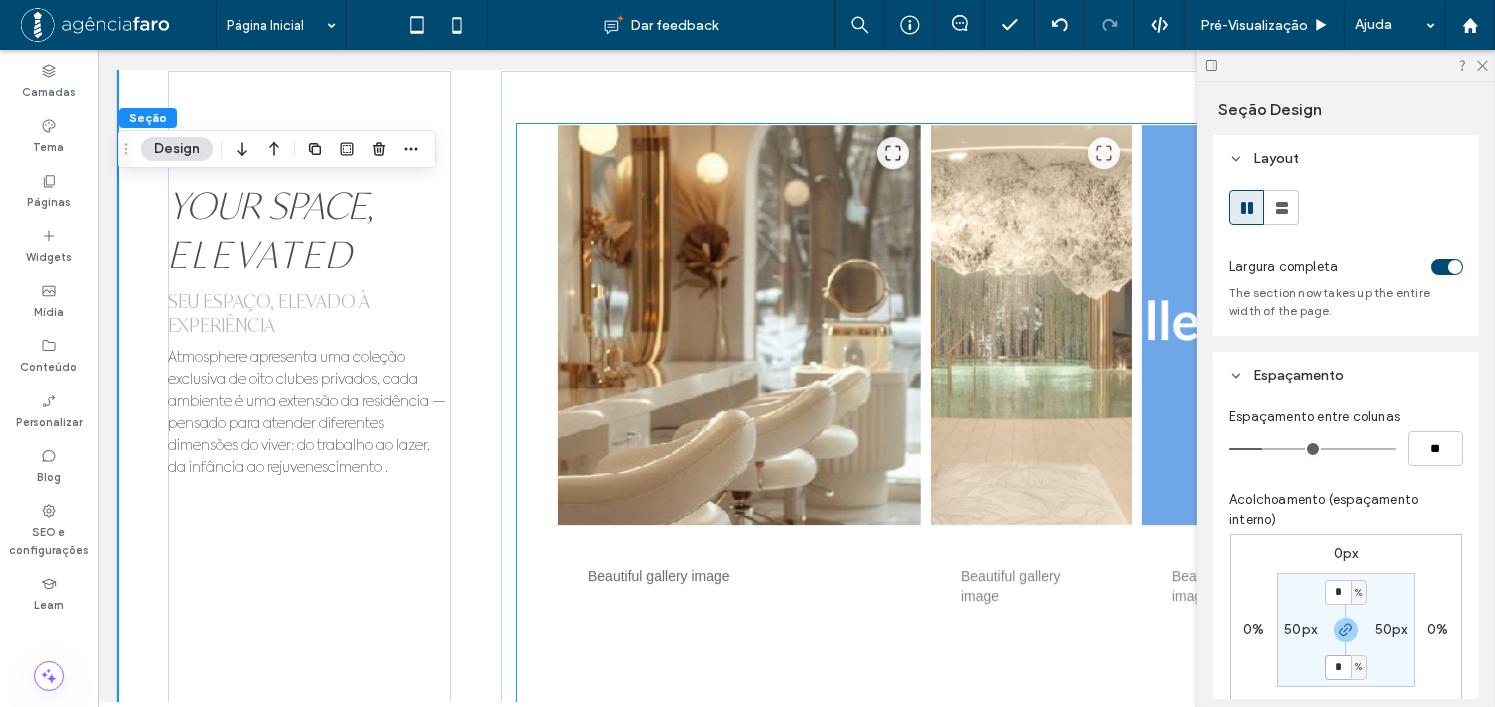 click on "Beautiful gallery image
Beautiful gallery image
Beautiful gallery image
Beautiful gallery image
Beautiful gallery image" at bounding box center [962, 405] 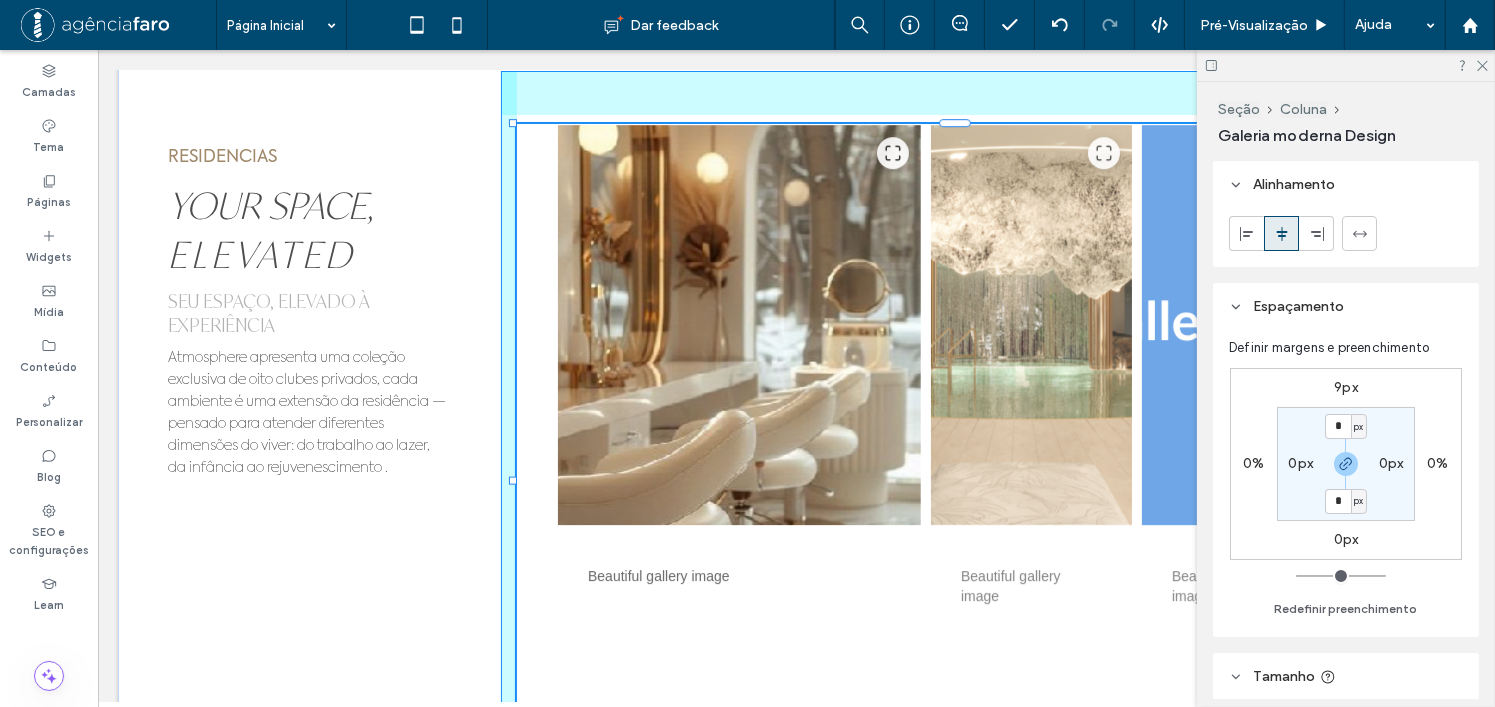 click on "RESIDENCIAS
YOUR SPACE, ELEVATED
SEU ESPAÇO, ELEVADO À EXPERIÊNCIA
Atmosphere apresenta uma coleção exclusiva de oito clubes privados, cada ambiente é uma extensão da residência — pensado para atender diferentes dimensões do viver: do trabalho ao lazer, da infância ao rejuvenescimento .
Beautiful gallery image
Beautiful gallery image
Beautiful gallery image
Beautiful gallery image
Beautiful gallery image
102% , 713px" at bounding box center [795, 476] 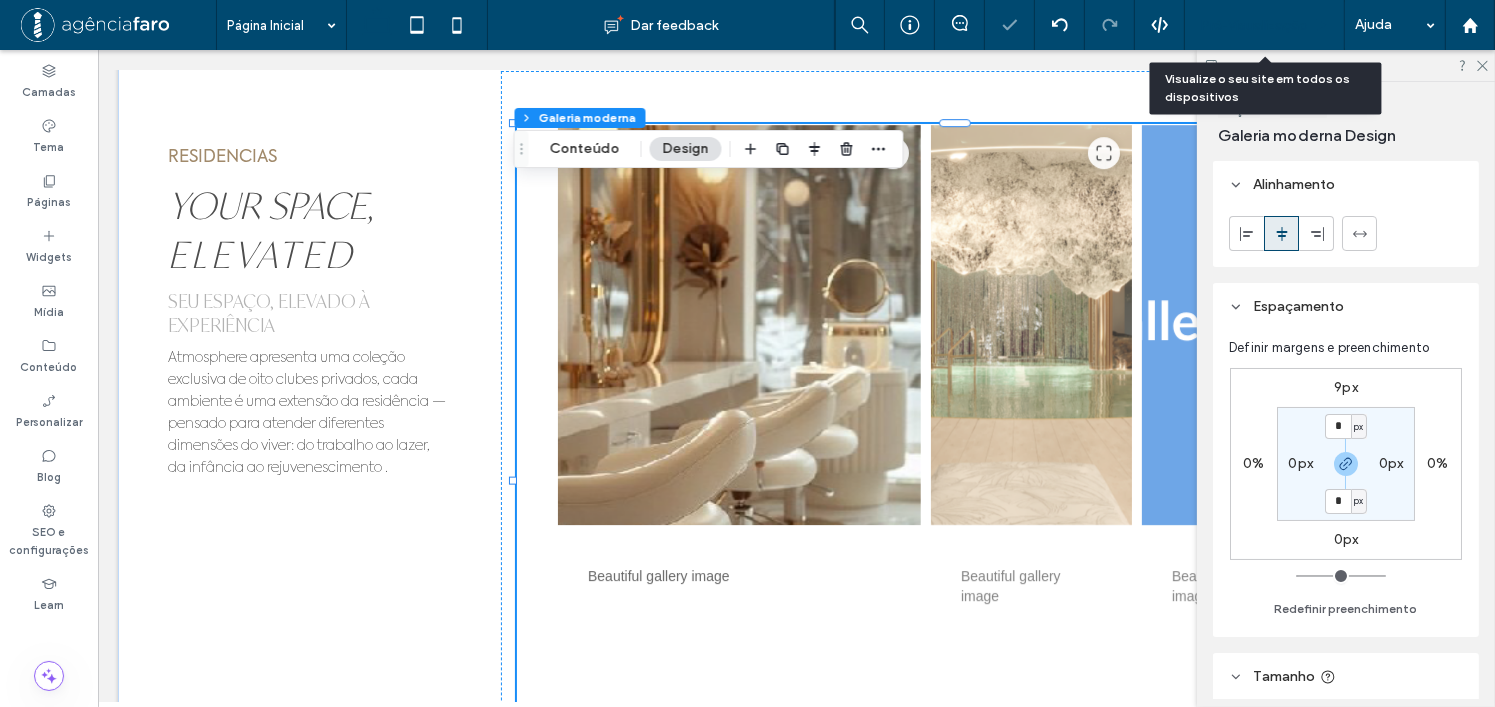 click on "Pré-Visualizaçāo" at bounding box center (1254, 25) 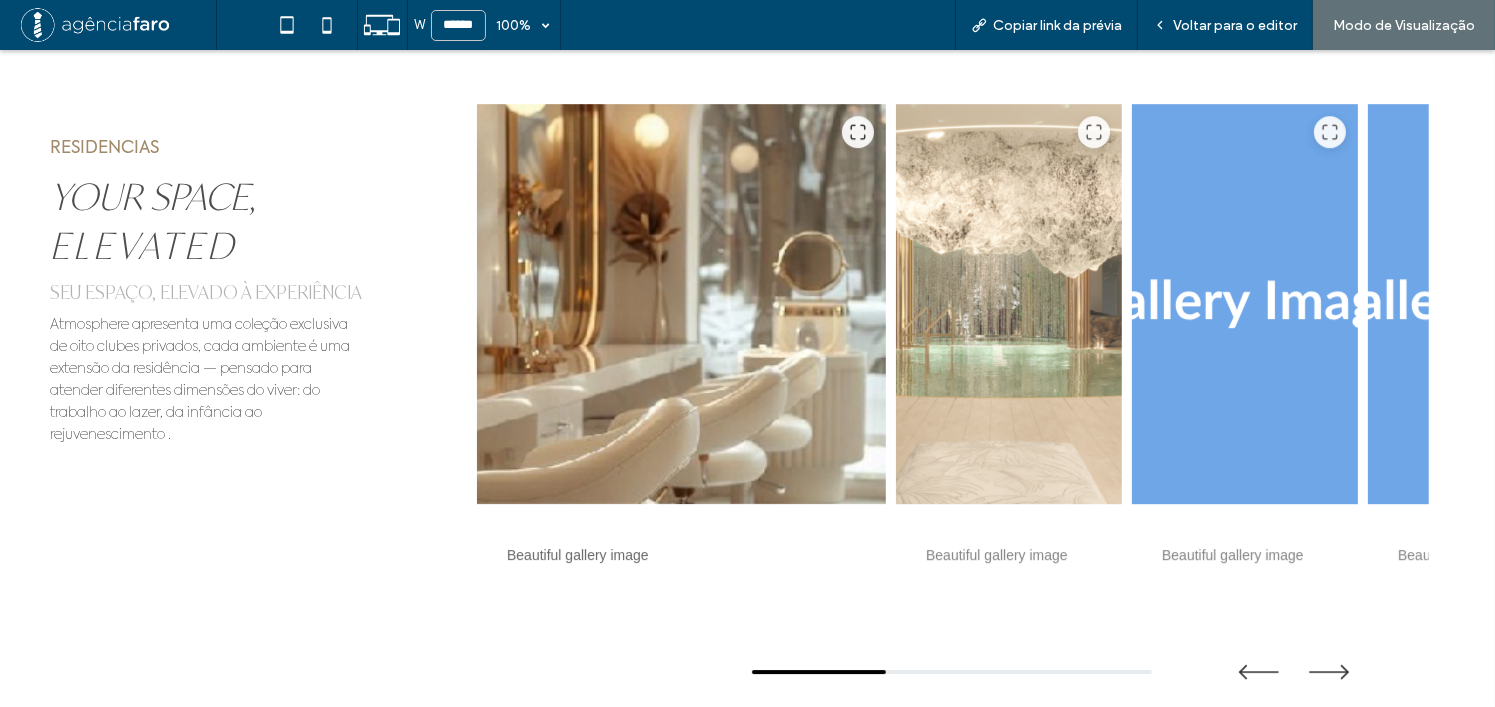 scroll, scrollTop: 6140, scrollLeft: 0, axis: vertical 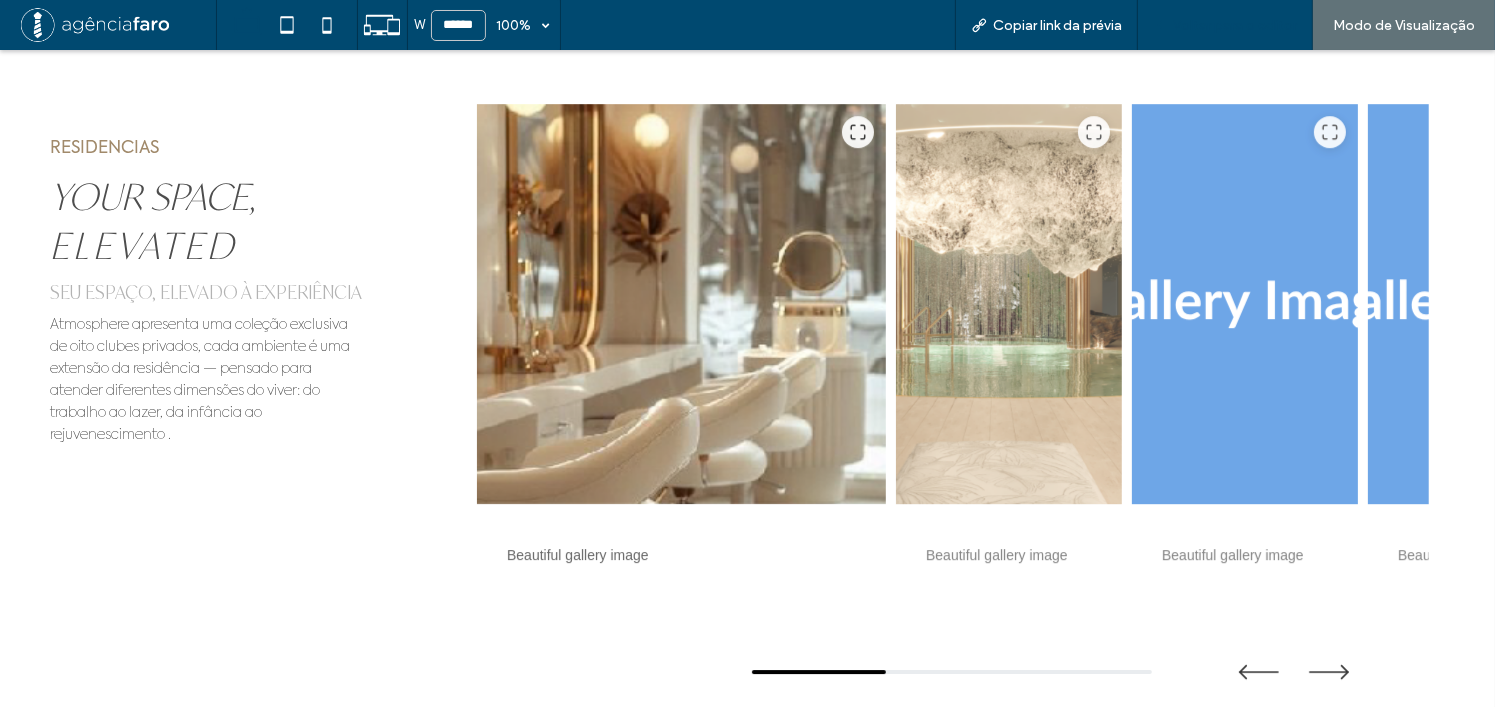 click on "Voltar para o editor" at bounding box center [1235, 25] 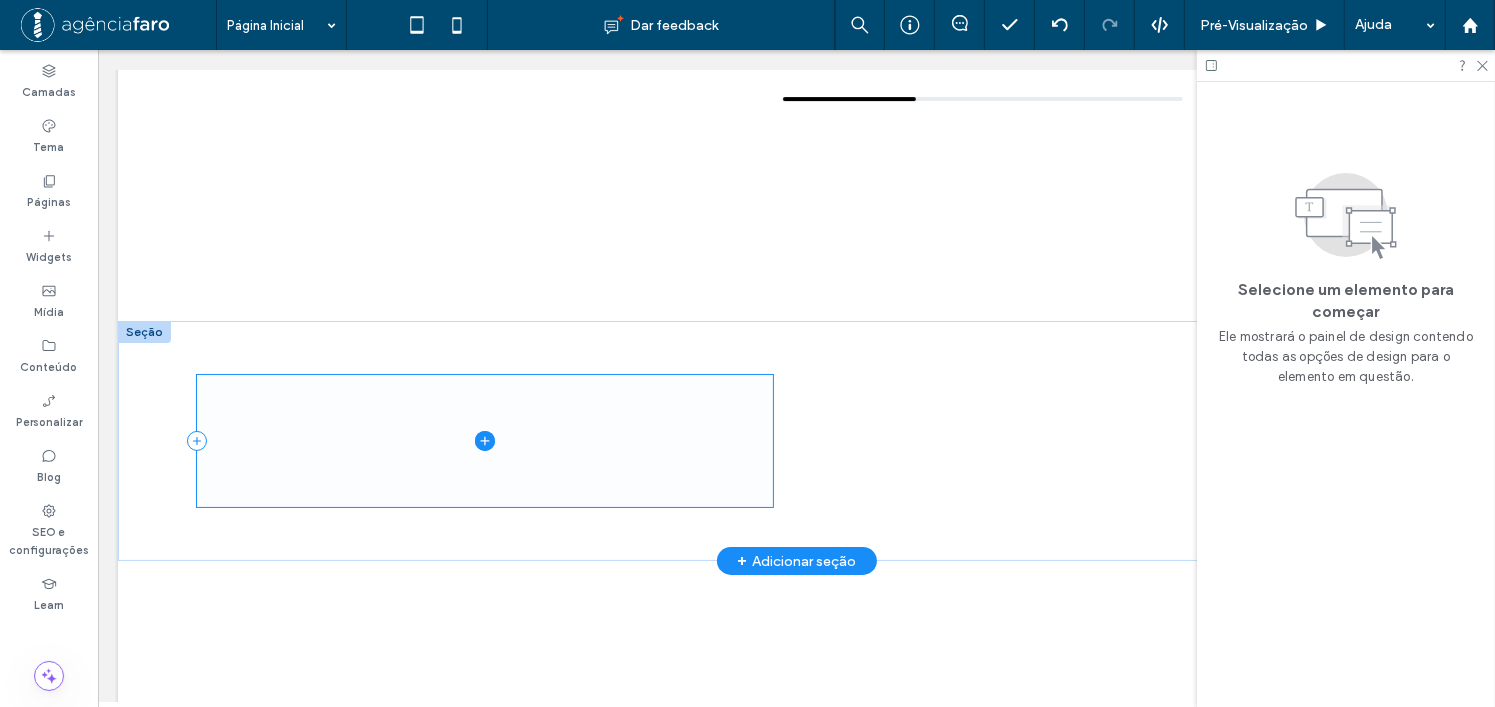 scroll, scrollTop: 6800, scrollLeft: 0, axis: vertical 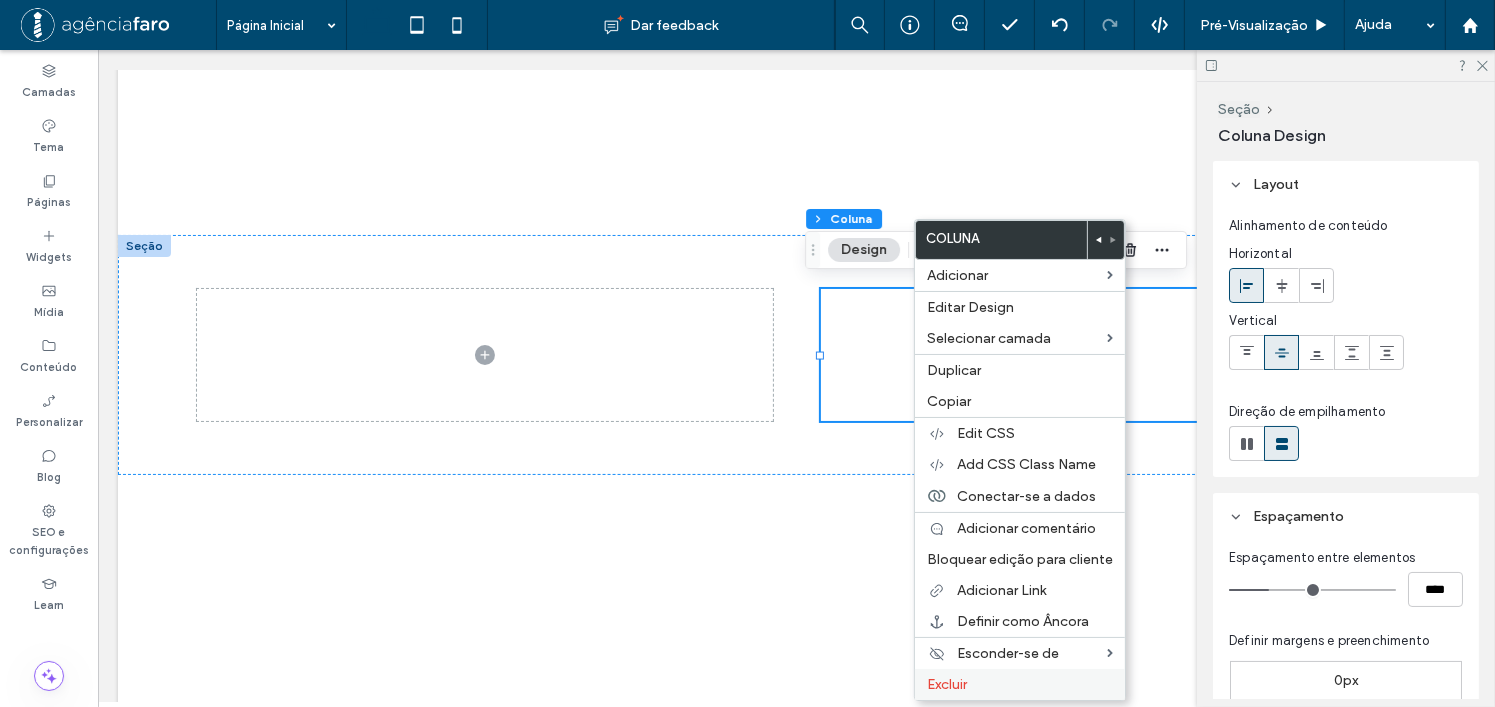 click on "Excluir" at bounding box center (1020, 684) 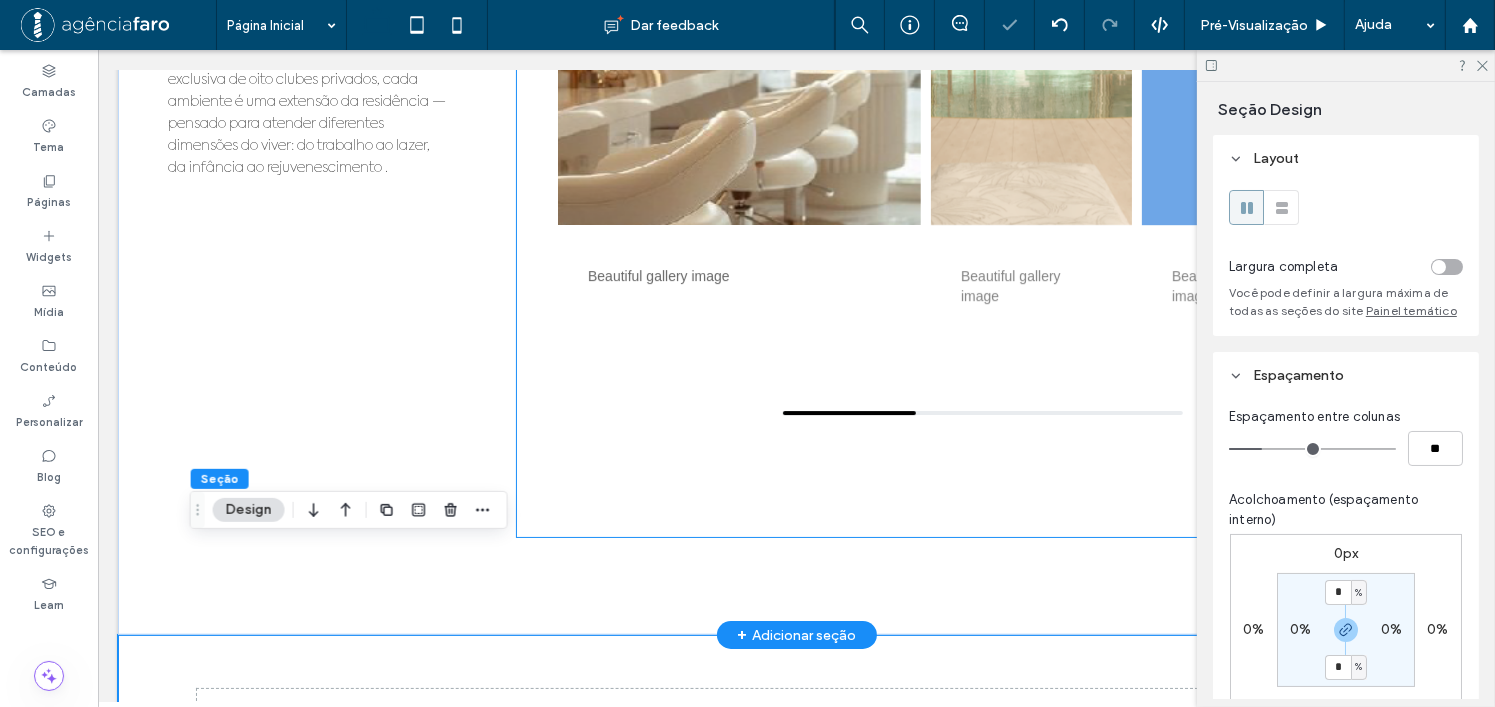 scroll, scrollTop: 6300, scrollLeft: 0, axis: vertical 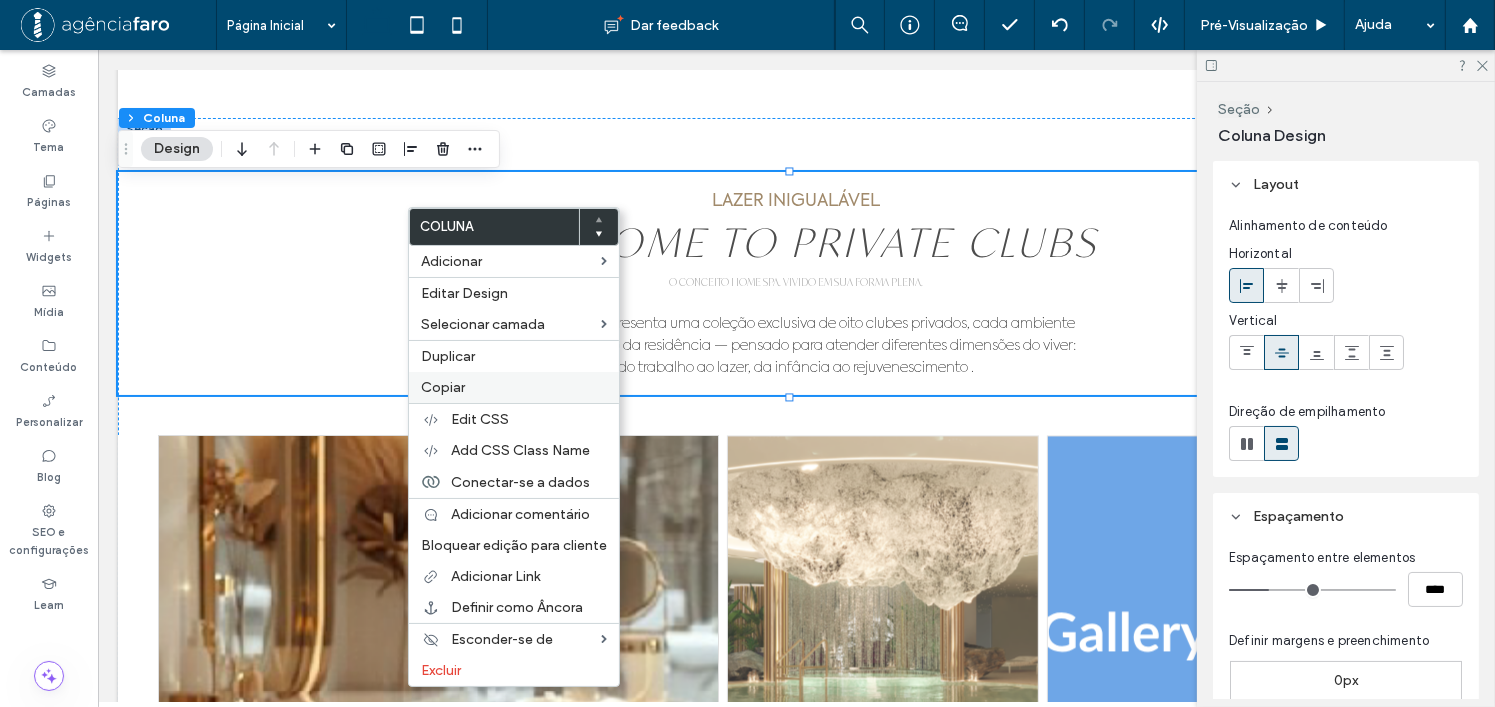 click on "Copiar" at bounding box center (514, 387) 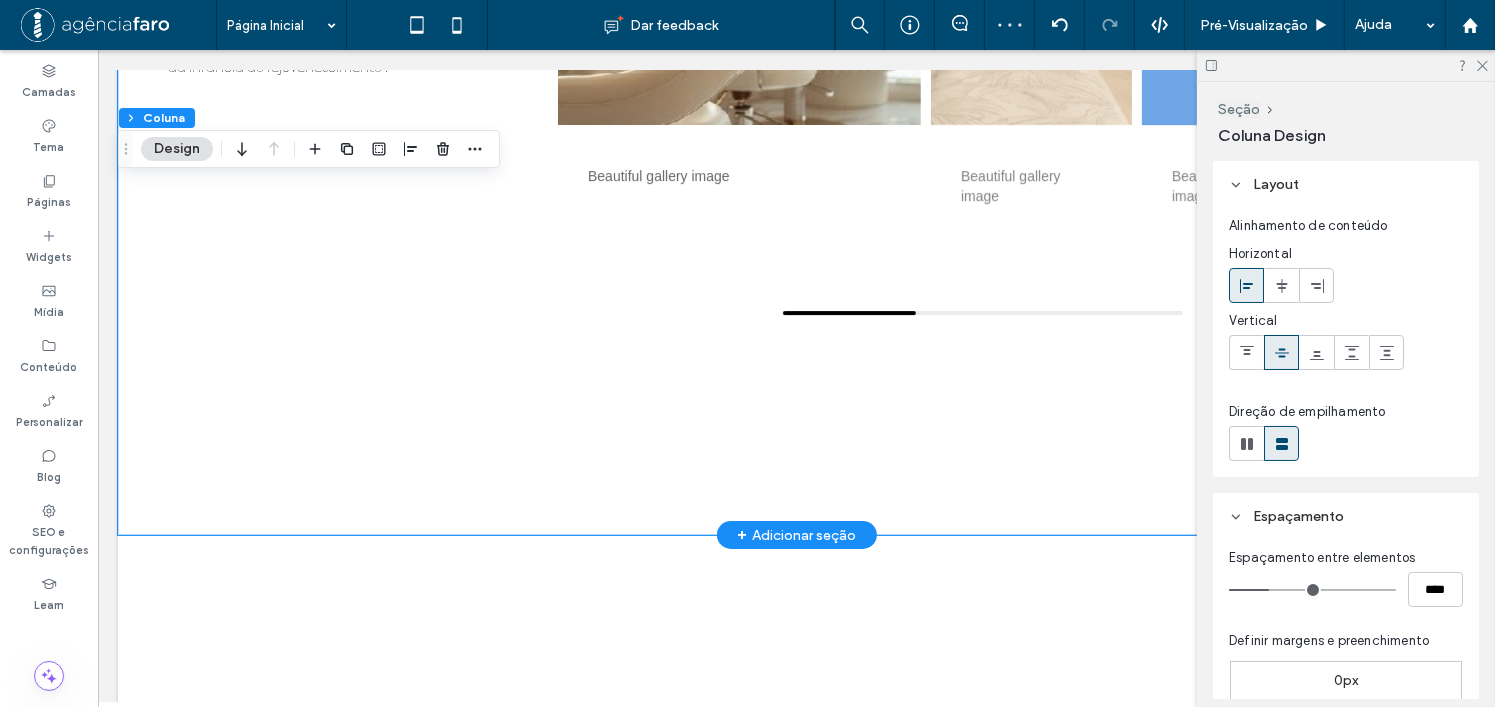 scroll, scrollTop: 6900, scrollLeft: 0, axis: vertical 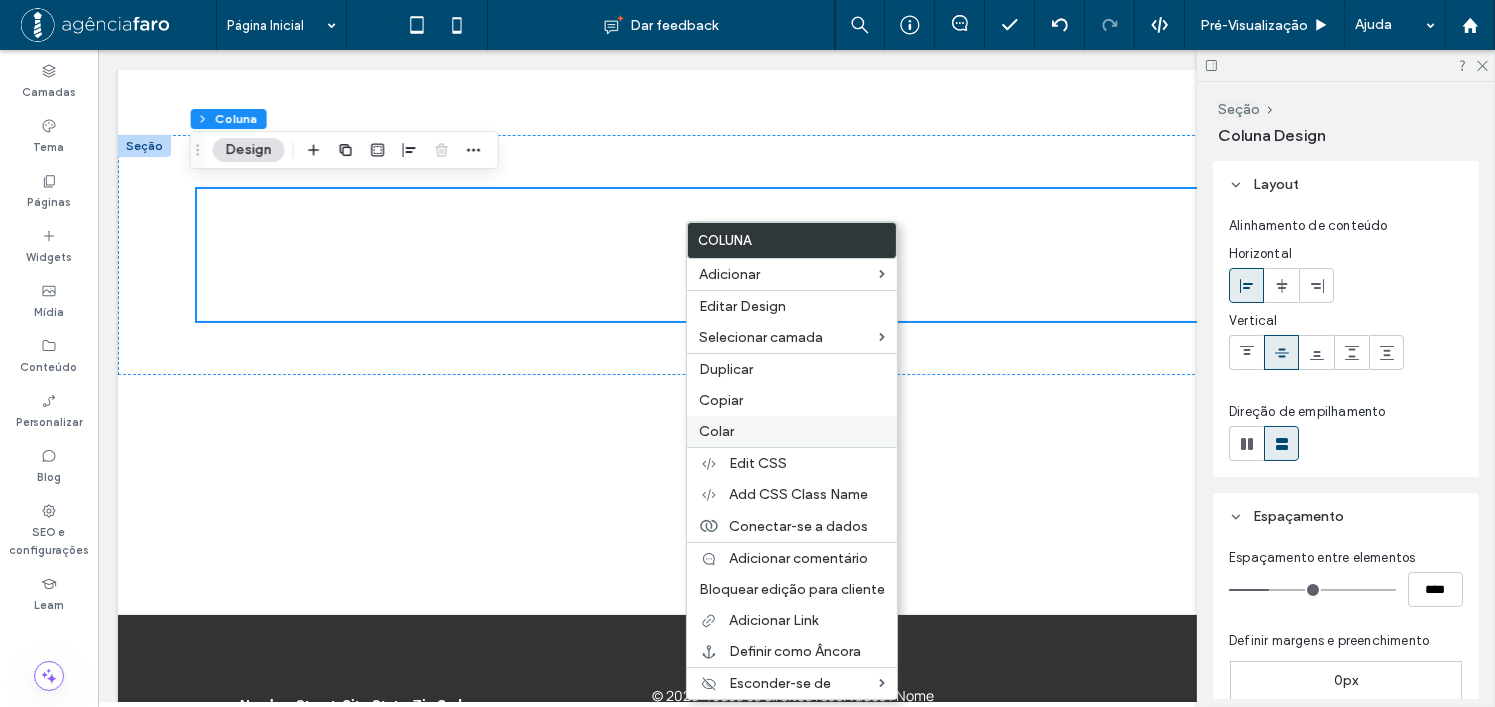 click on "Colar" at bounding box center [716, 431] 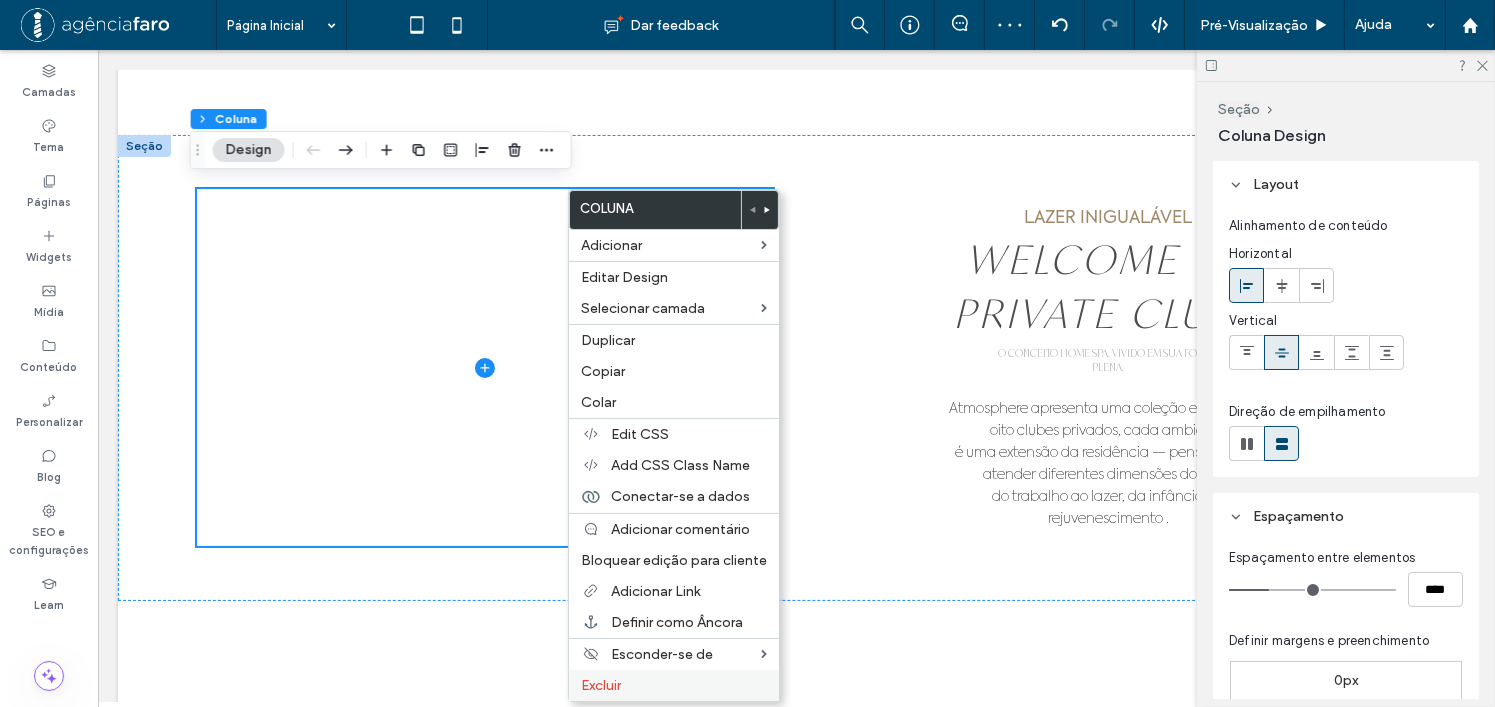 click on "Excluir" at bounding box center (601, 685) 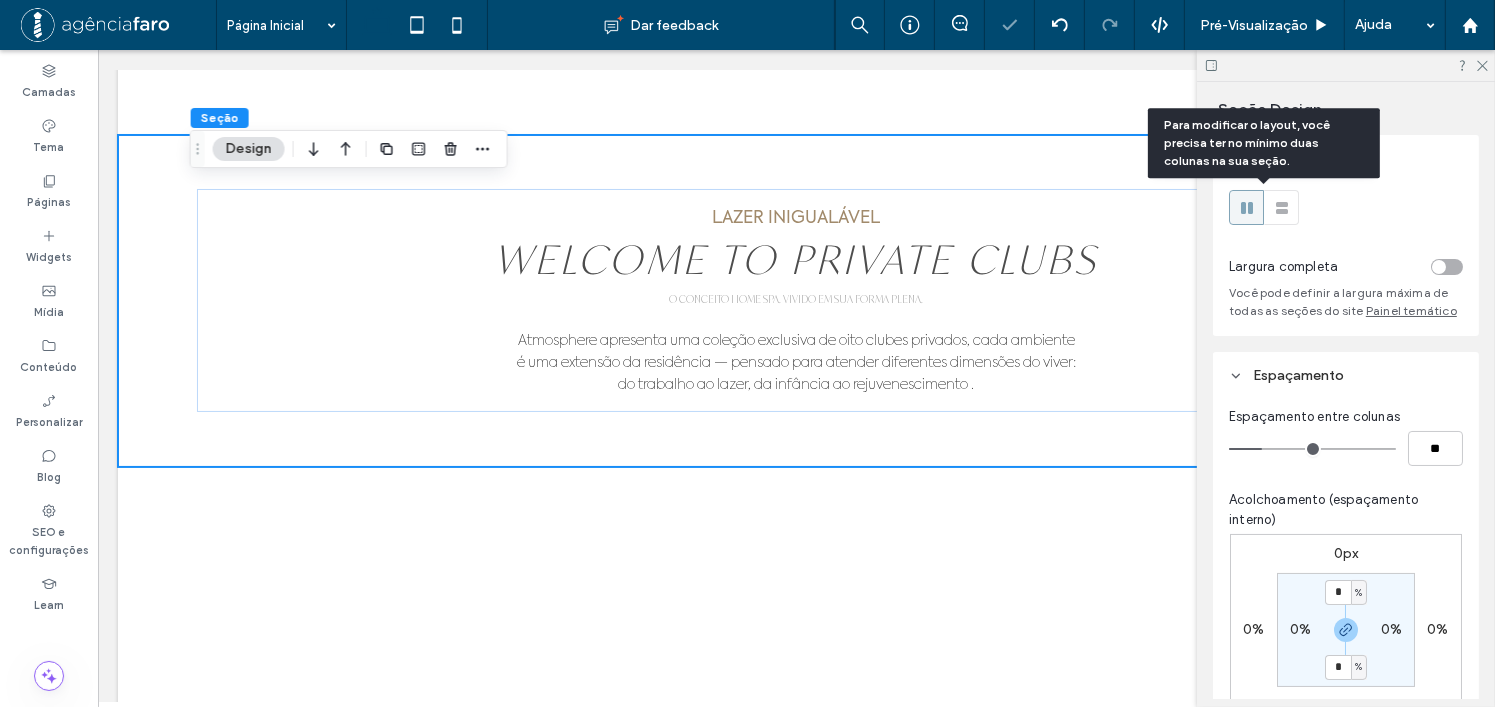 click at bounding box center [1281, 207] 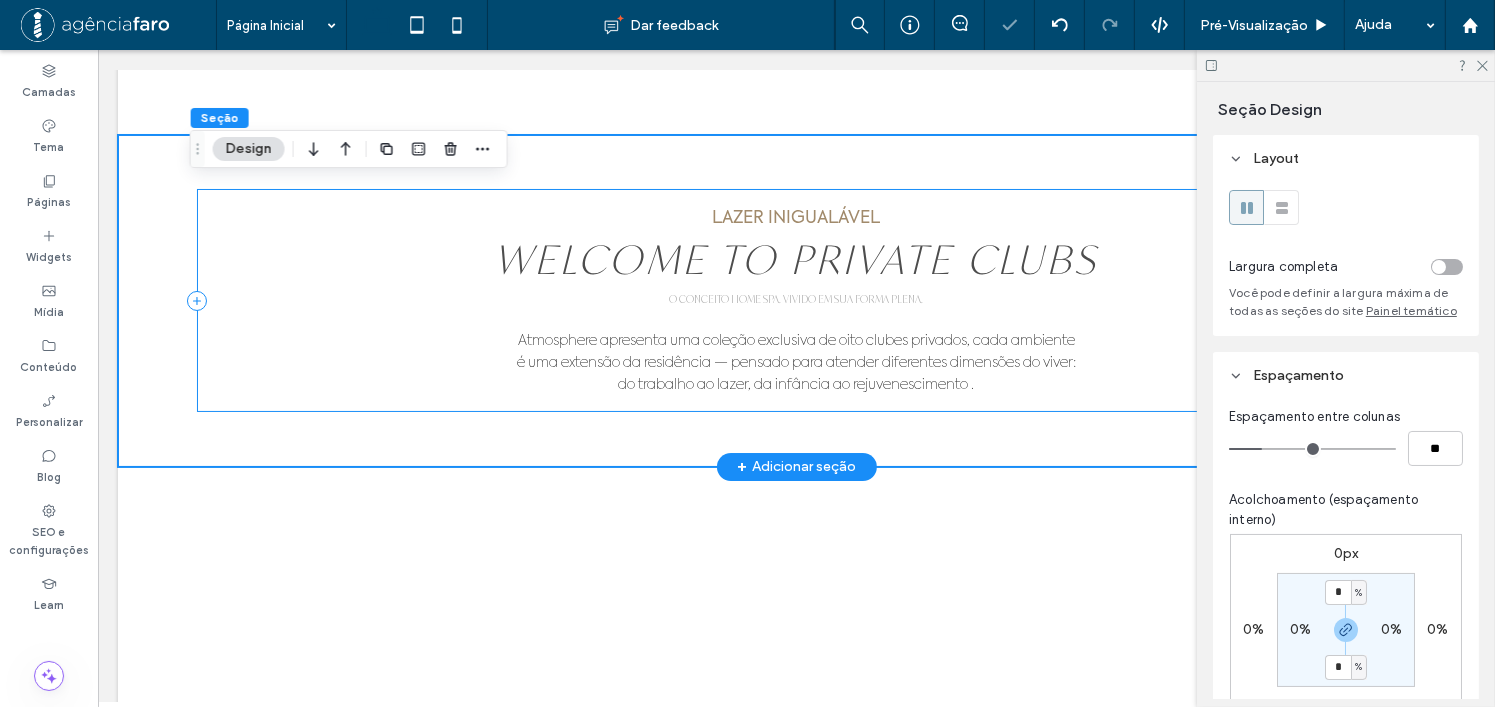 click on "LAZER INIGUALÁVEL WELCOME TO PRIVATE CLUBS O CONCEITO HOME SPA. VIVIDO EM SUA FORMA PLENA. Atmosphere apresenta uma coleção exclusiva de oito clubes privados, cada ambiente é uma extensão da residência — pensado para atender diferentes dimensões do viver: do trabalho ao lazer, da infância ao rejuvenescimento ." at bounding box center (796, 300) 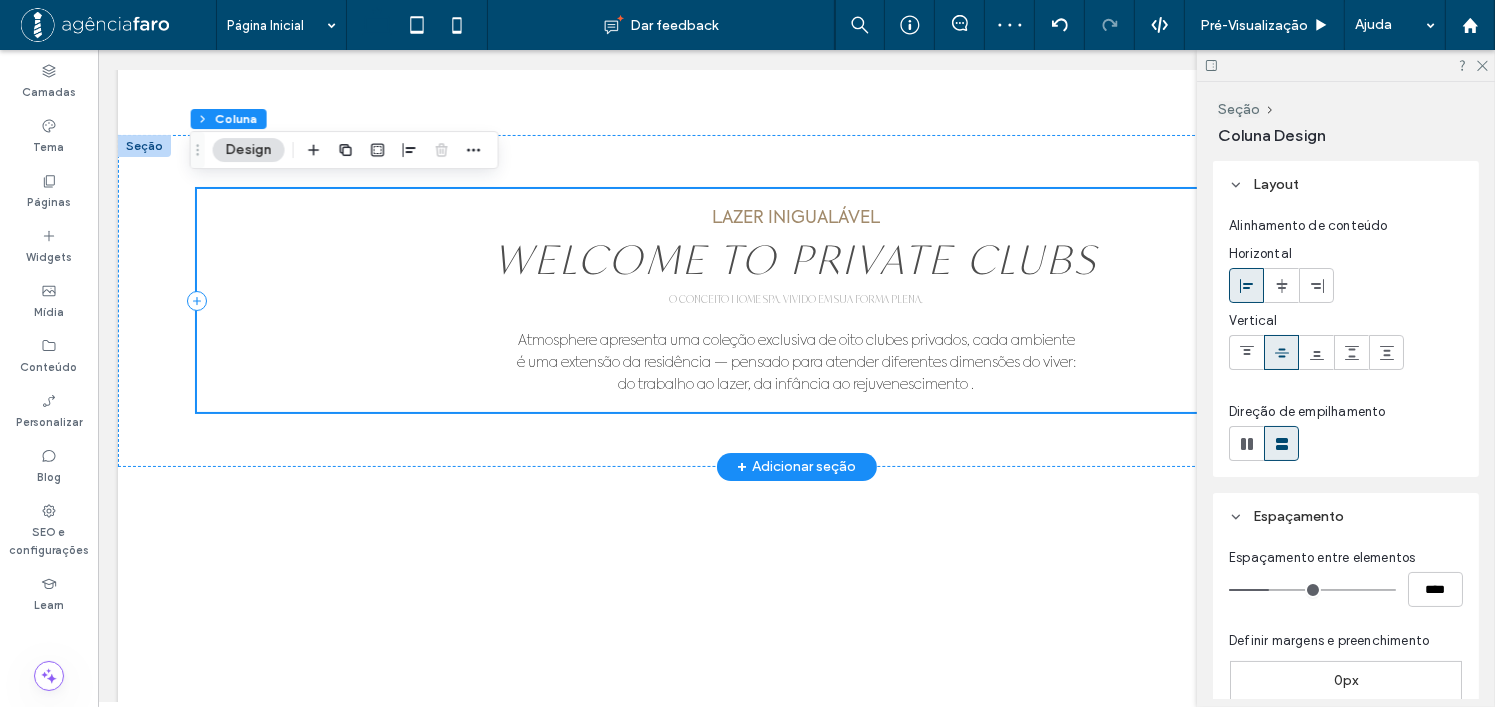 click on "LAZER INIGUALÁVEL WELCOME TO PRIVATE CLUBS O CONCEITO HOME SPA. VIVIDO EM SUA FORMA PLENA. Atmosphere apresenta uma coleção exclusiva de oito clubes privados, cada ambiente é uma extensão da residência — pensado para atender diferentes dimensões do viver: do trabalho ao lazer, da infância ao rejuvenescimento ." at bounding box center [796, 300] 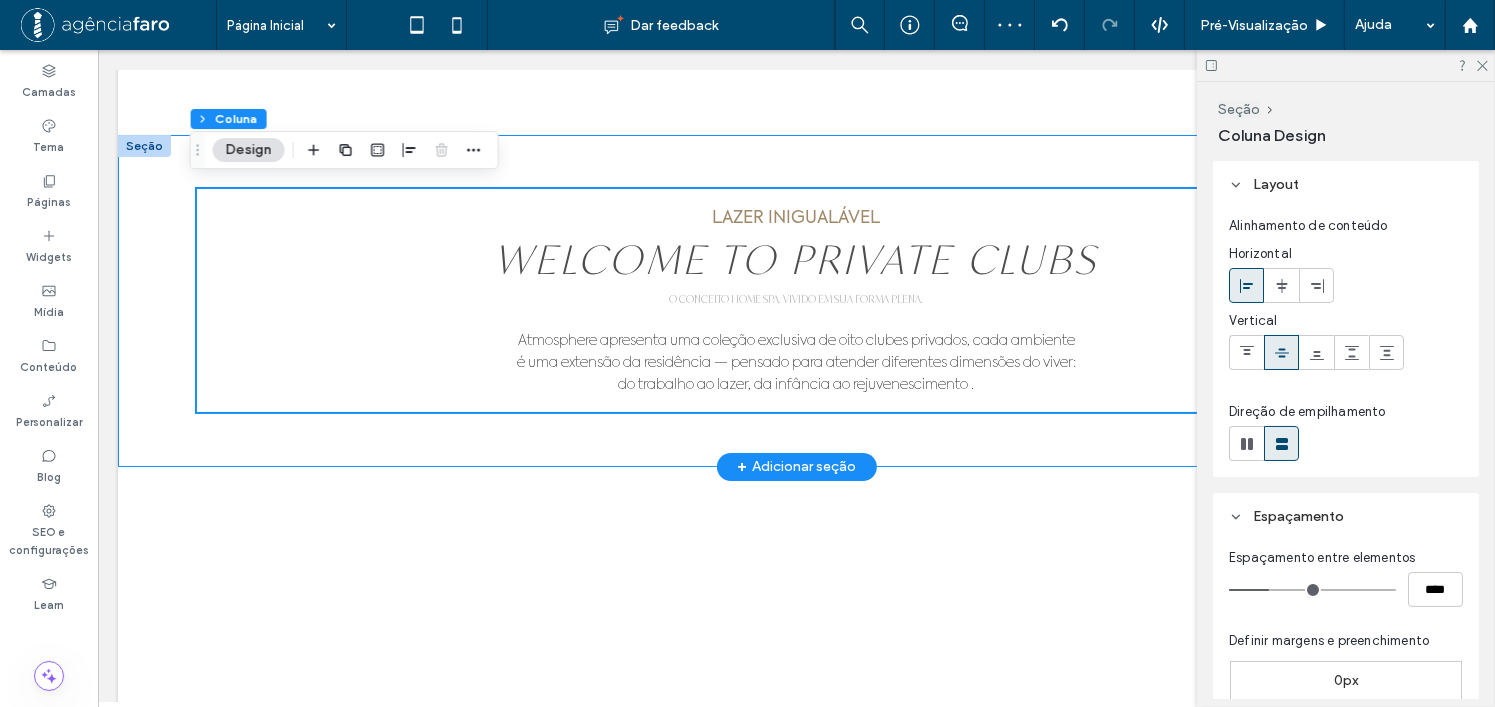 click on "LAZER INIGUALÁVEL WELCOME TO PRIVATE CLUBS O CONCEITO HOME SPA. VIVIDO EM SUA FORMA PLENA. Atmosphere apresenta uma coleção exclusiva de oito clubes privados, cada ambiente é uma extensão da residência — pensado para atender diferentes dimensões do viver: do trabalho ao lazer, da infância ao rejuvenescimento ." at bounding box center (796, 301) 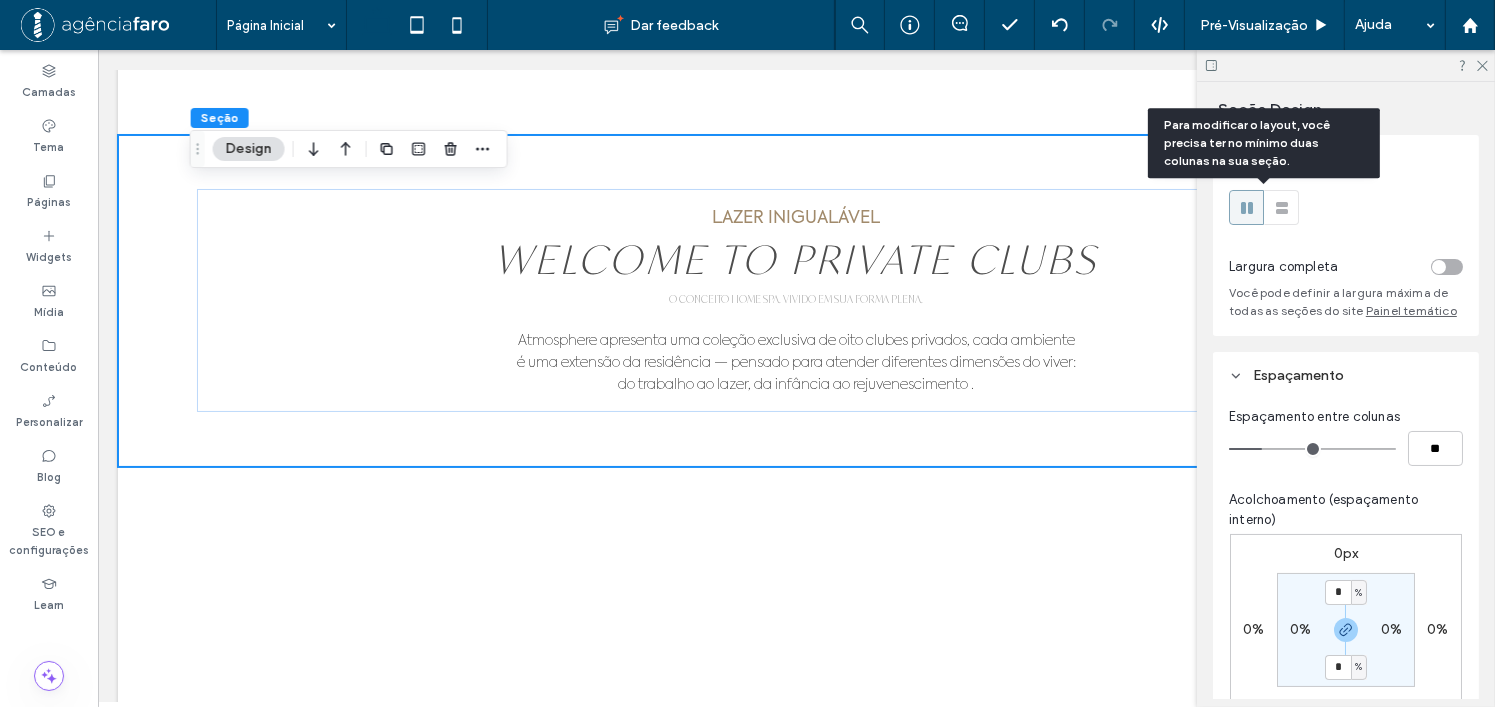 click 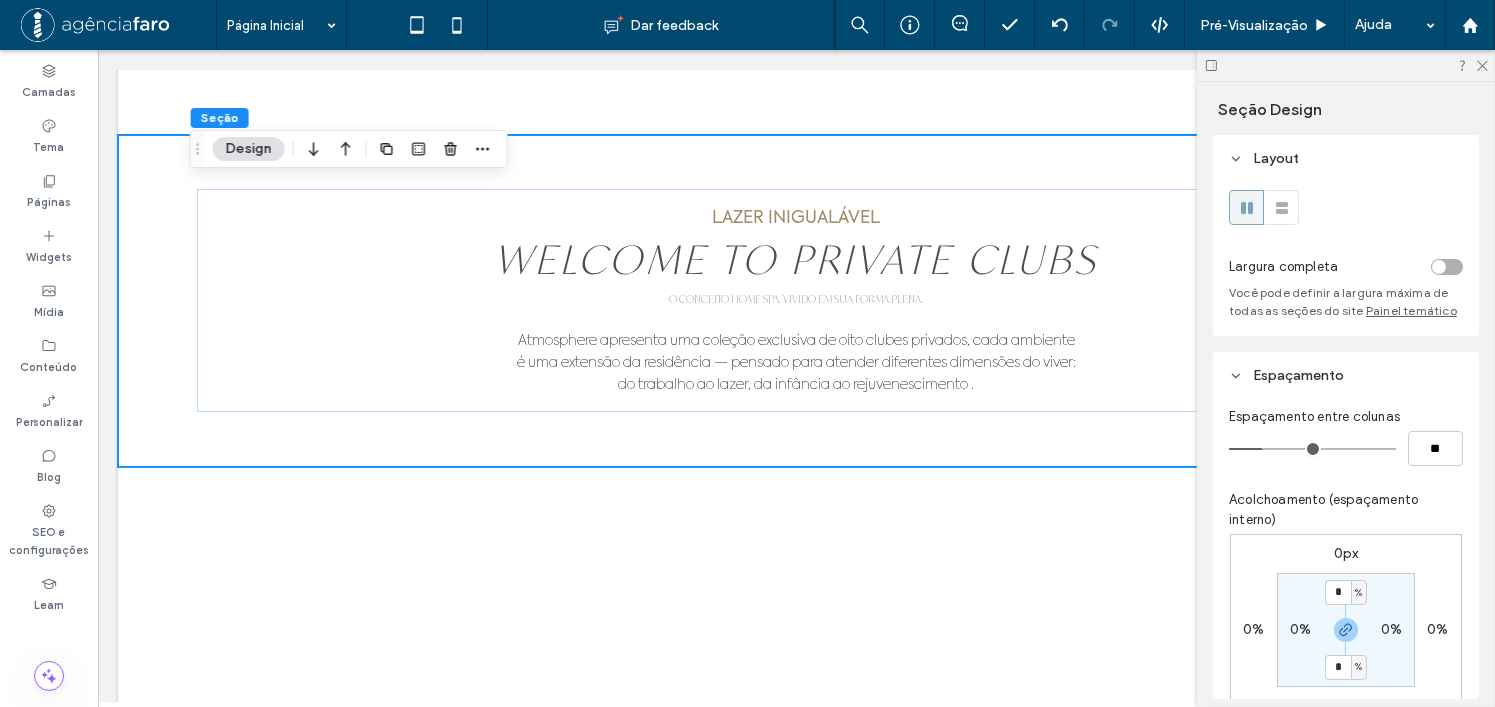 click at bounding box center (1447, 267) 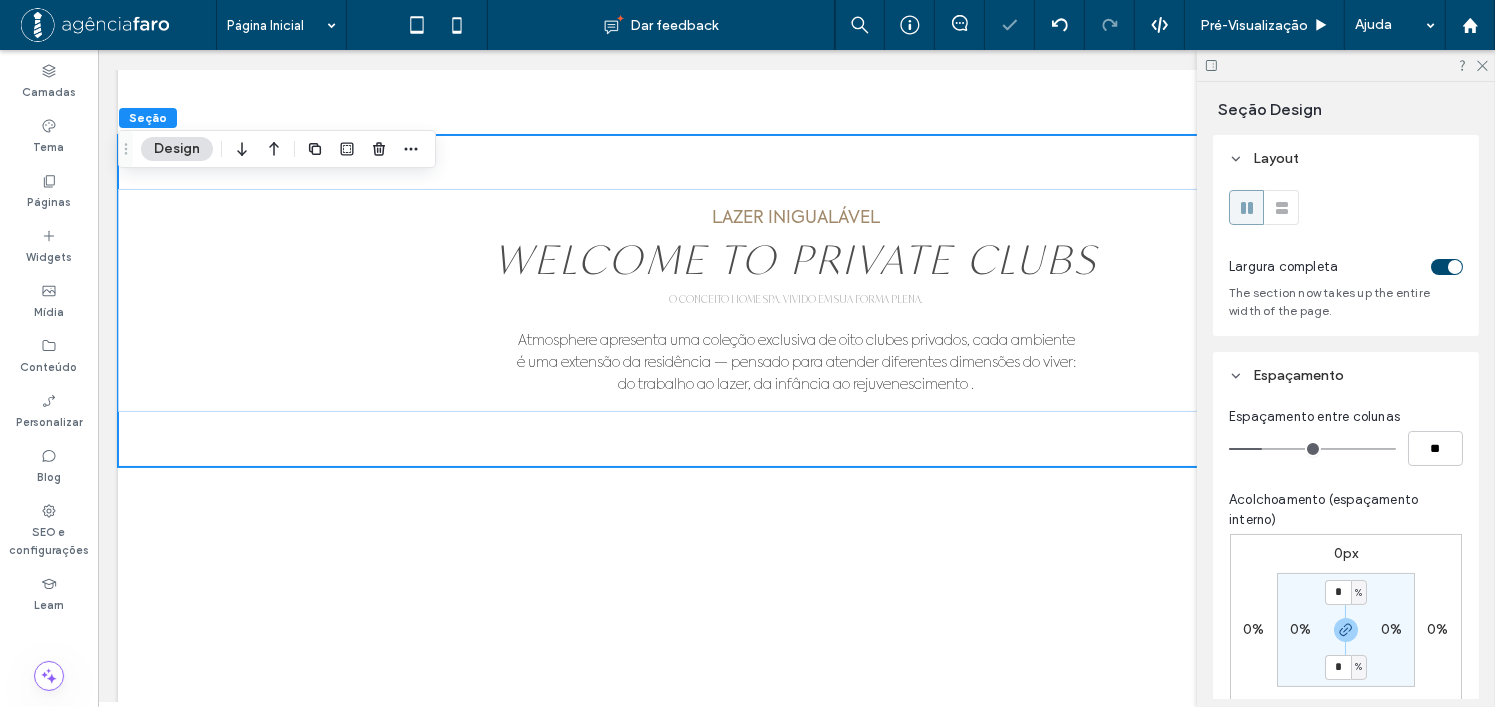 click 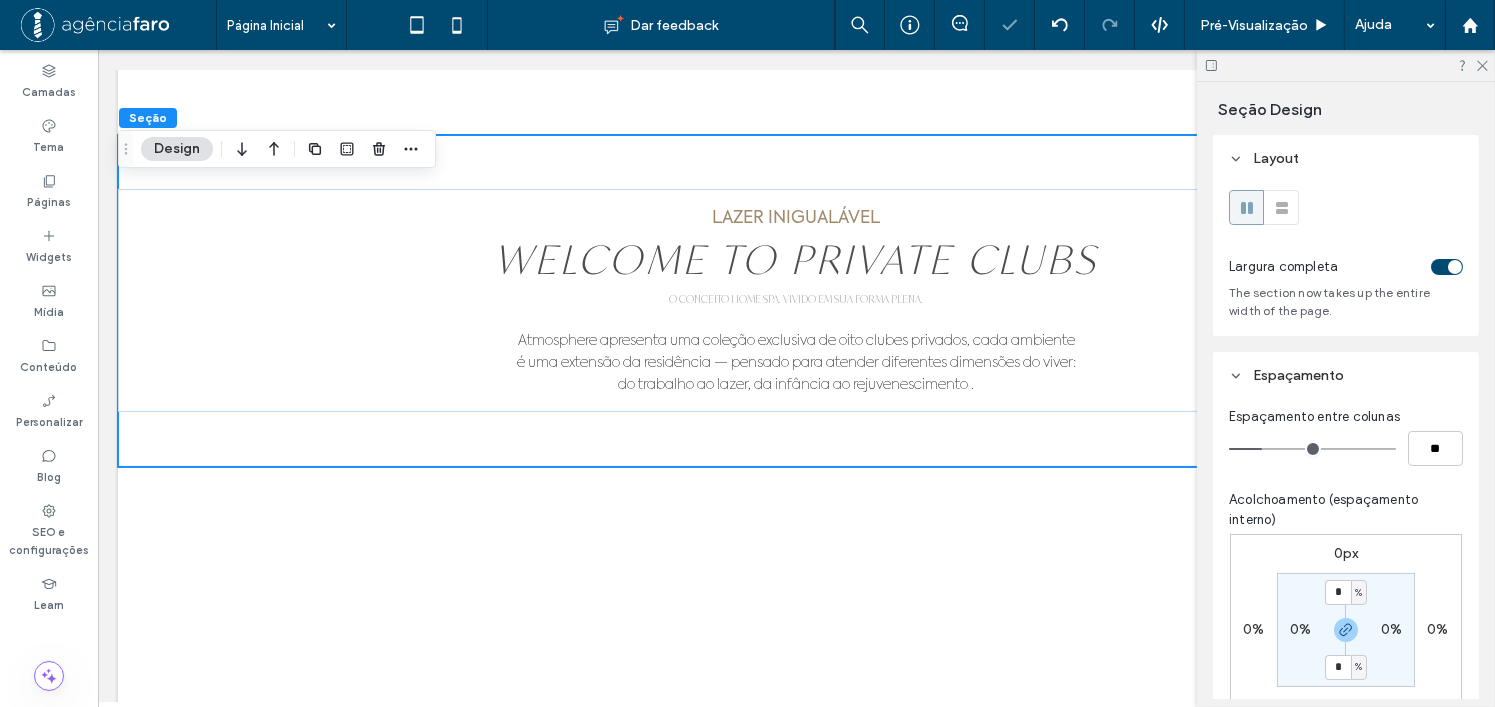 click at bounding box center (1447, 267) 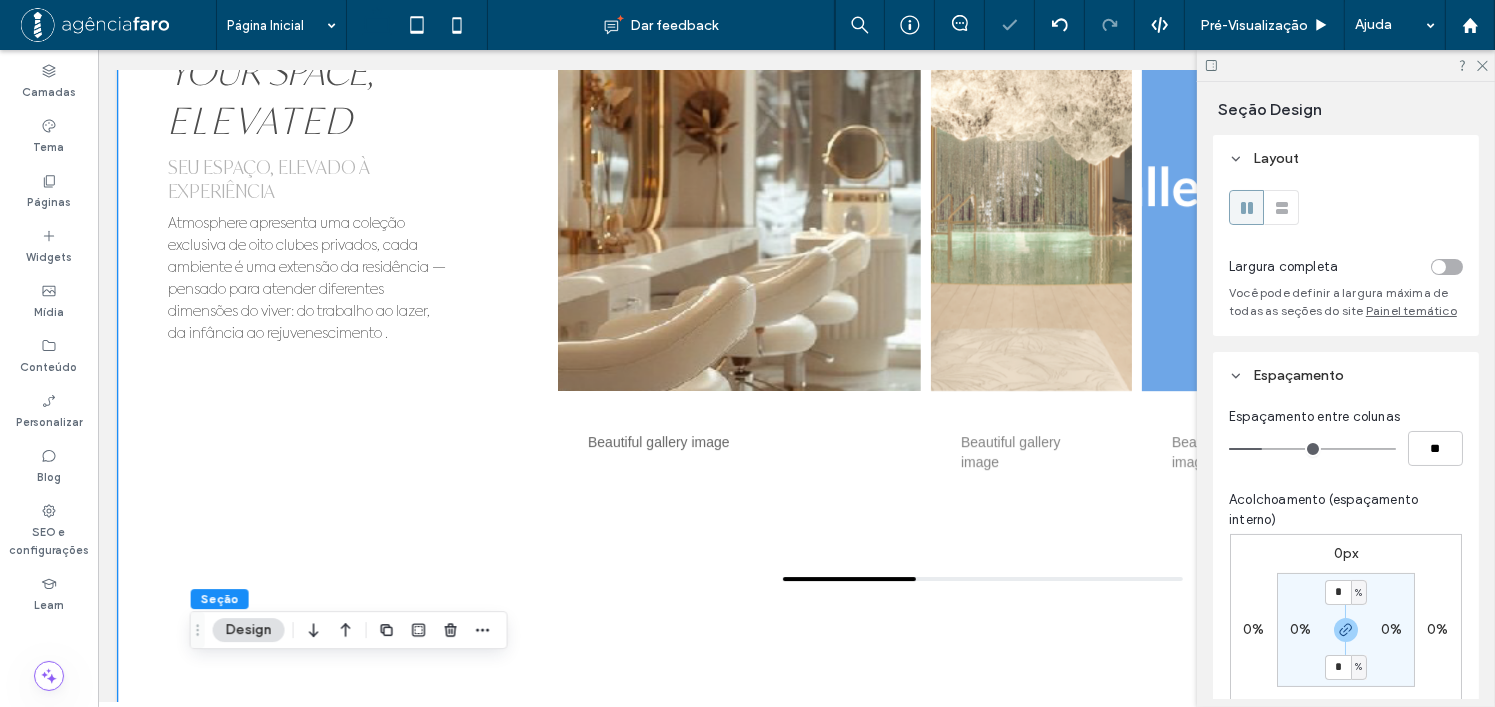 scroll, scrollTop: 6200, scrollLeft: 0, axis: vertical 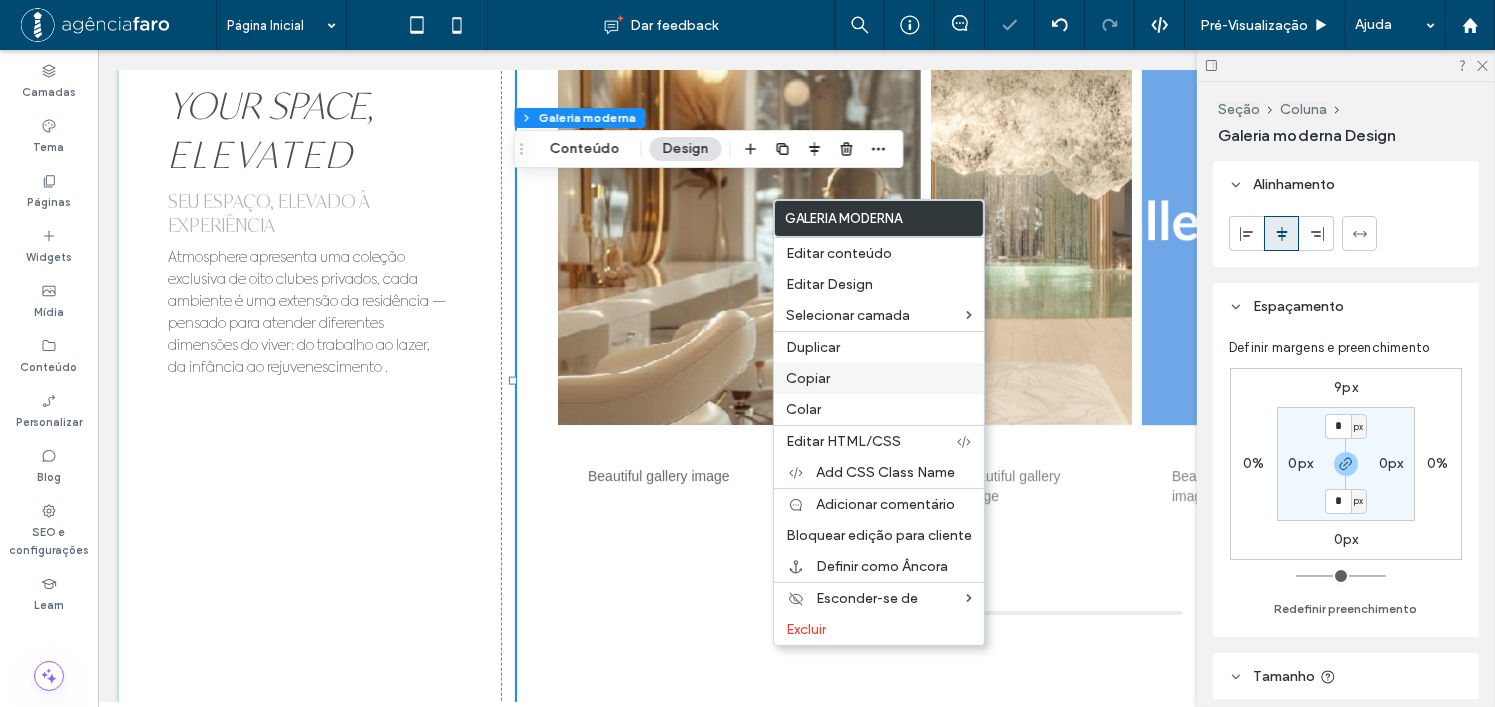 click on "Copiar" at bounding box center (808, 378) 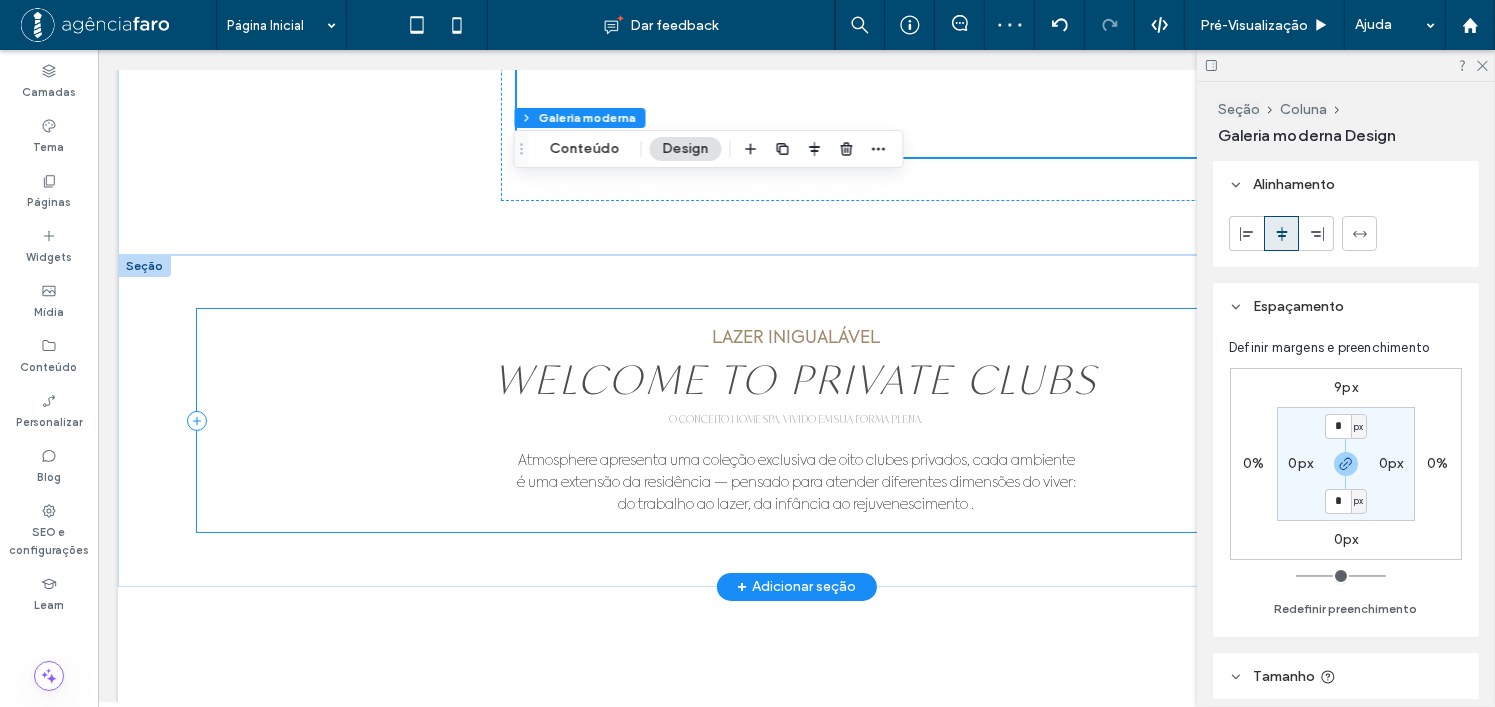scroll, scrollTop: 6900, scrollLeft: 0, axis: vertical 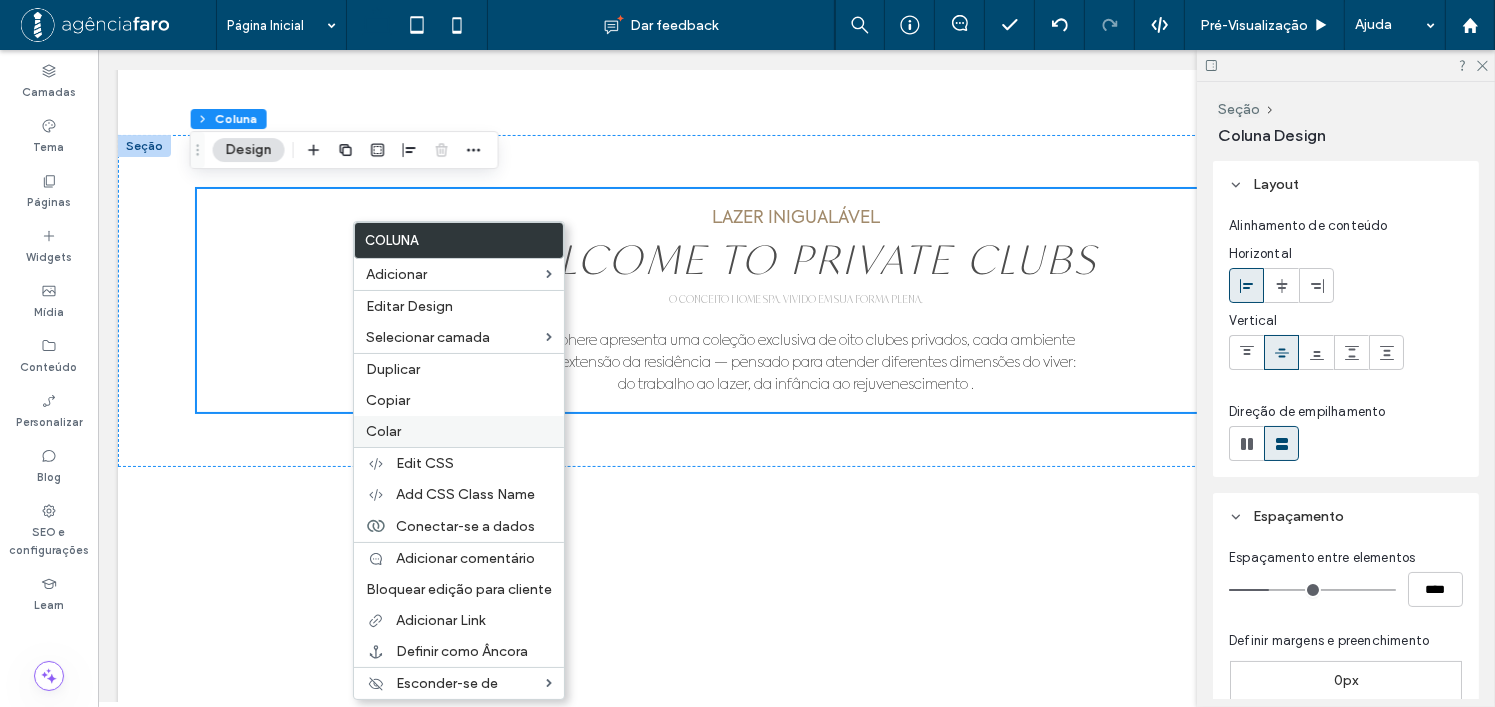 click on "Colar" at bounding box center (459, 431) 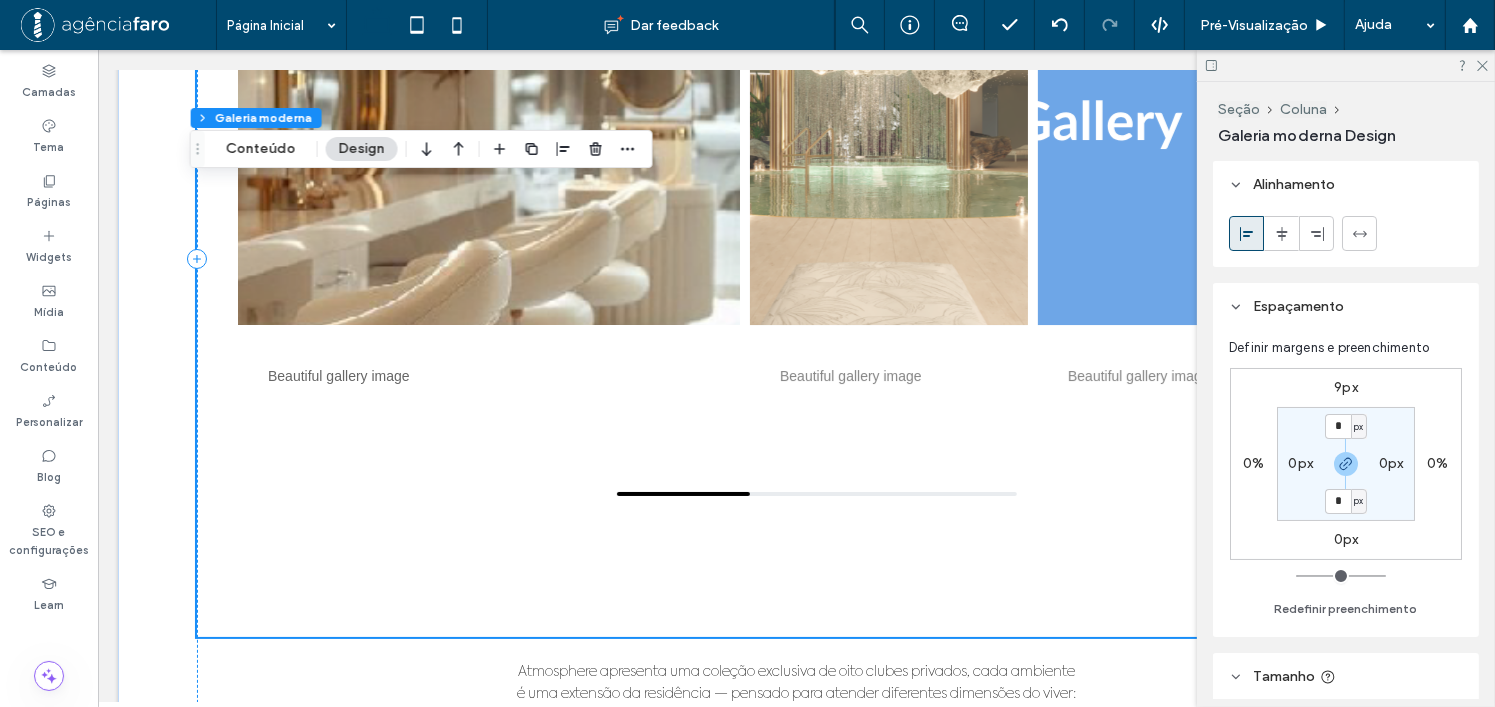 scroll, scrollTop: 7500, scrollLeft: 0, axis: vertical 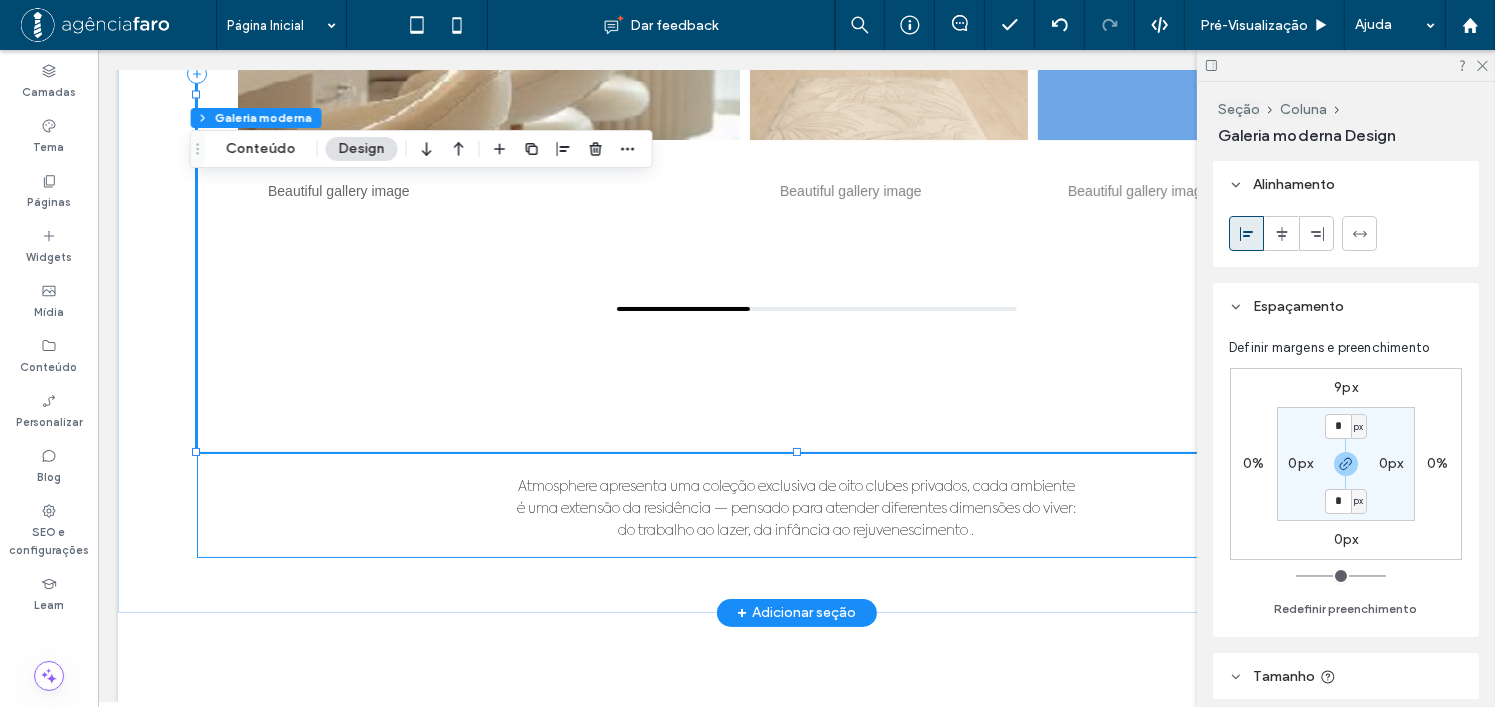 click on "LAZER INIGUALÁVEL WELCOME TO PRIVATE CLUBS O CONCEITO HOME SPA. VIVIDO EM SUA FORMA PLENA.
Beautiful gallery image
Beautiful gallery image
Beautiful gallery image
Beautiful gallery image
Beautiful gallery image
Atmosphere apresenta uma coleção exclusiva de oito clubes privados, cada ambiente é uma extensão da residência — pensado para atender diferentes dimensões do viver: do trabalho ao lazer, da infância ao rejuvenescimento ." at bounding box center (796, 73) 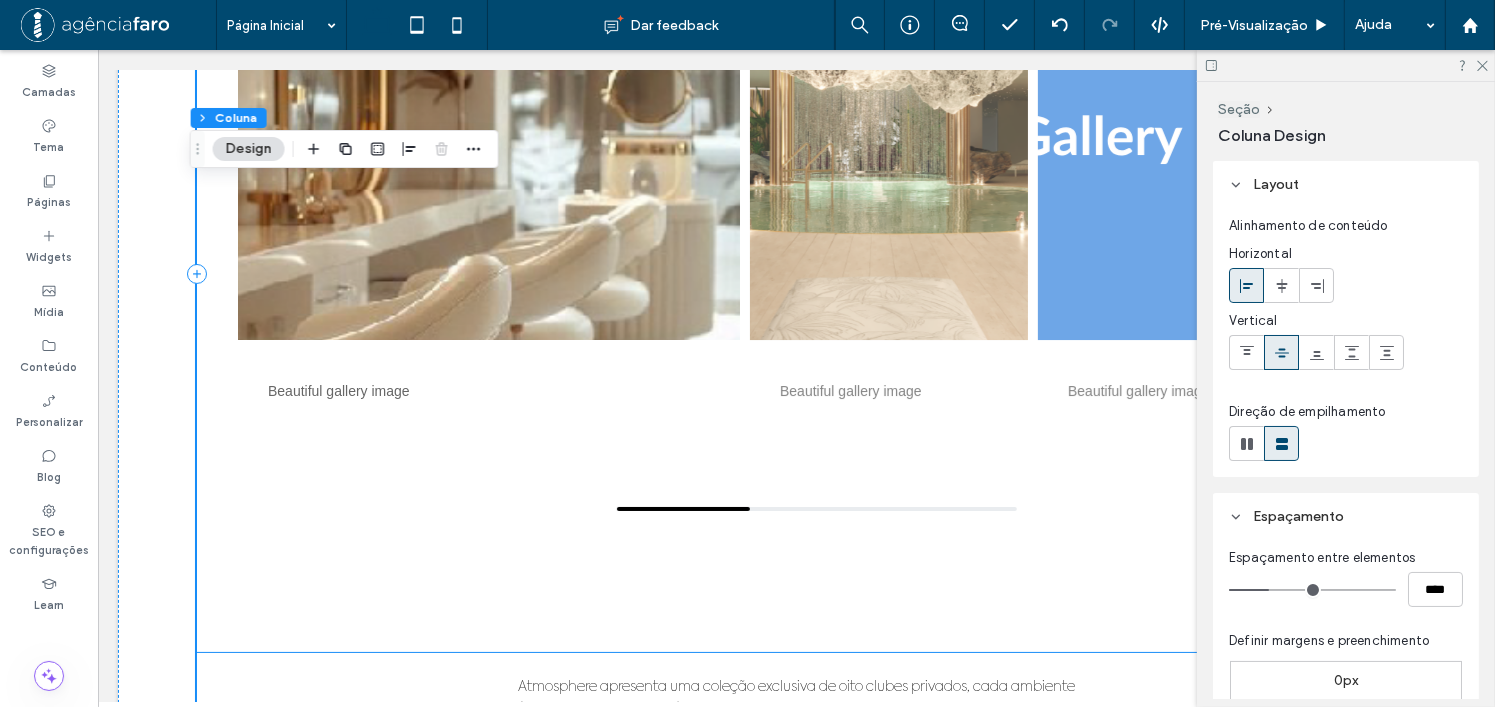 click on "Beautiful gallery image" at bounding box center [488, 392] 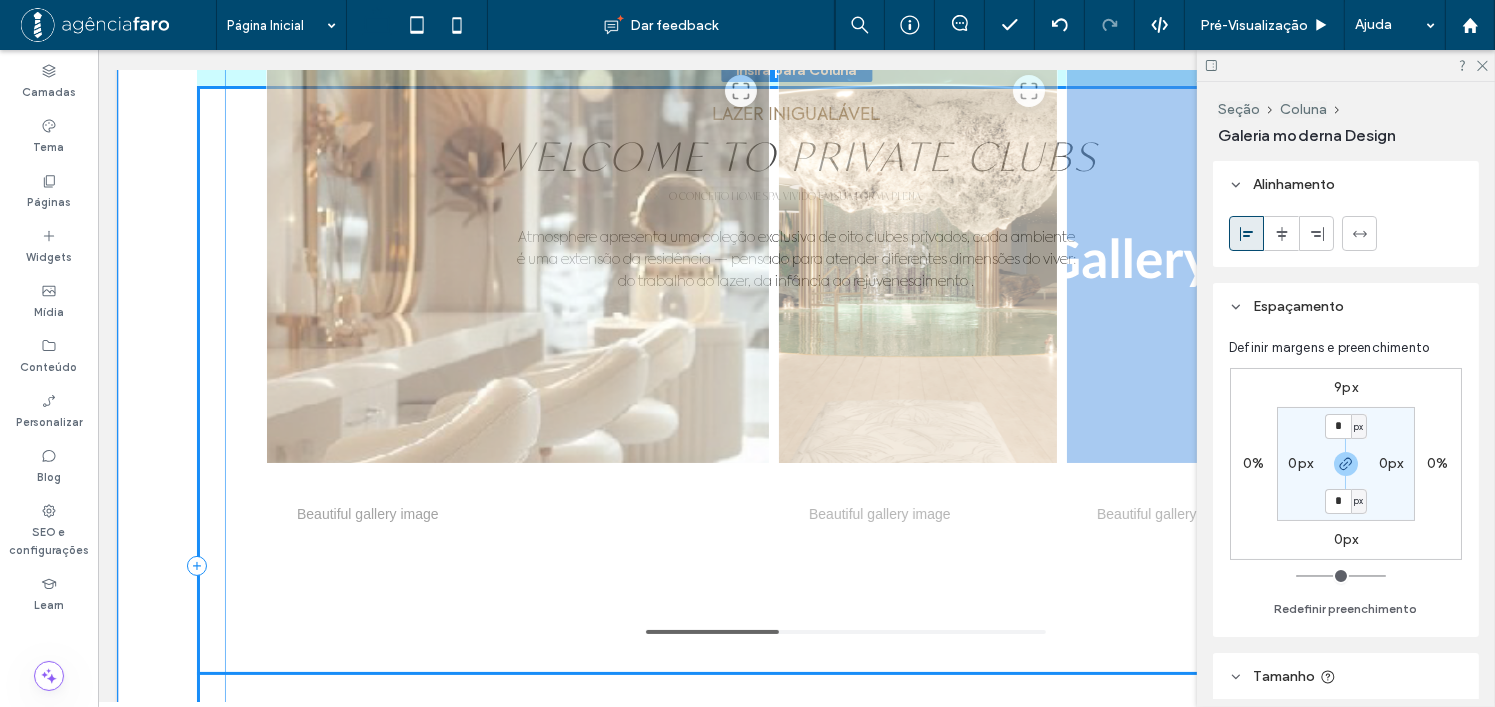 drag, startPoint x: 526, startPoint y: 224, endPoint x: 562, endPoint y: 654, distance: 431.50433 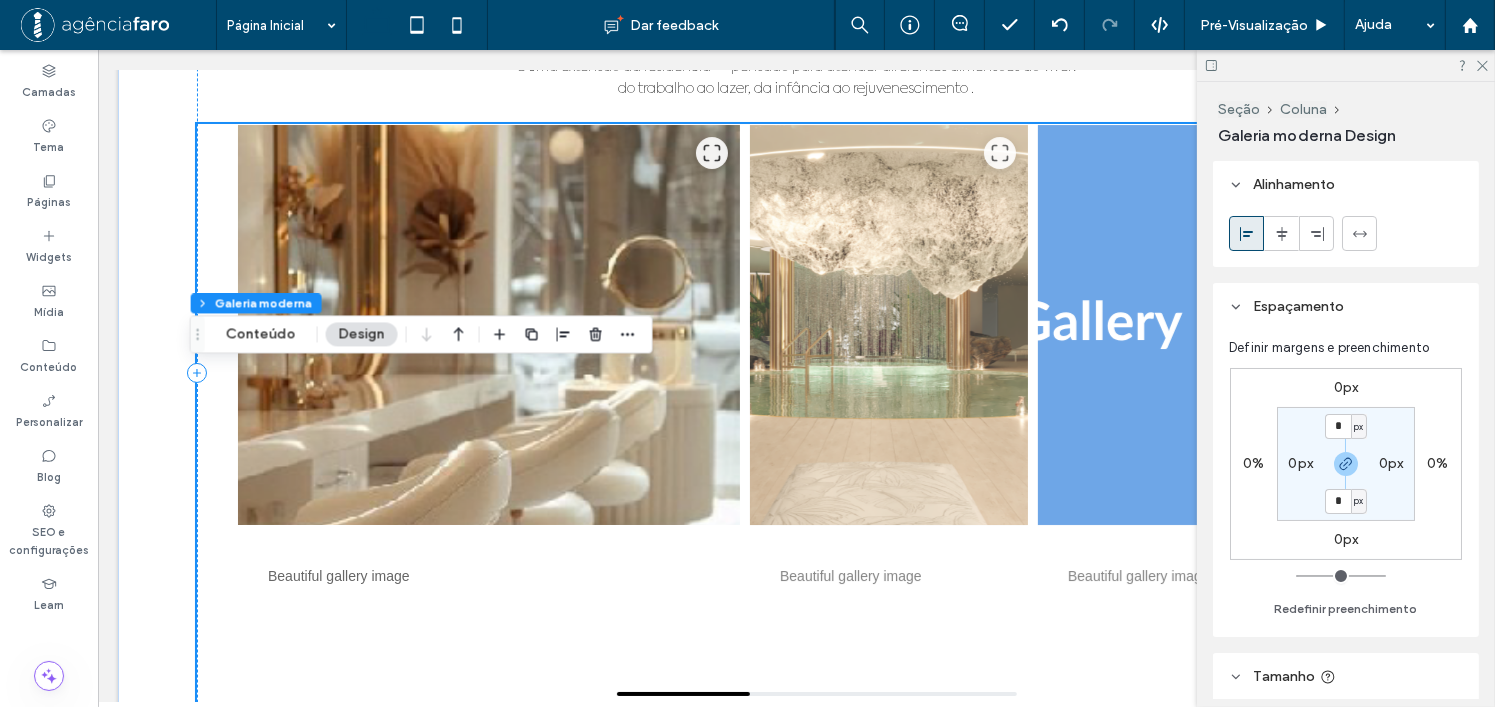 scroll, scrollTop: 7341, scrollLeft: 0, axis: vertical 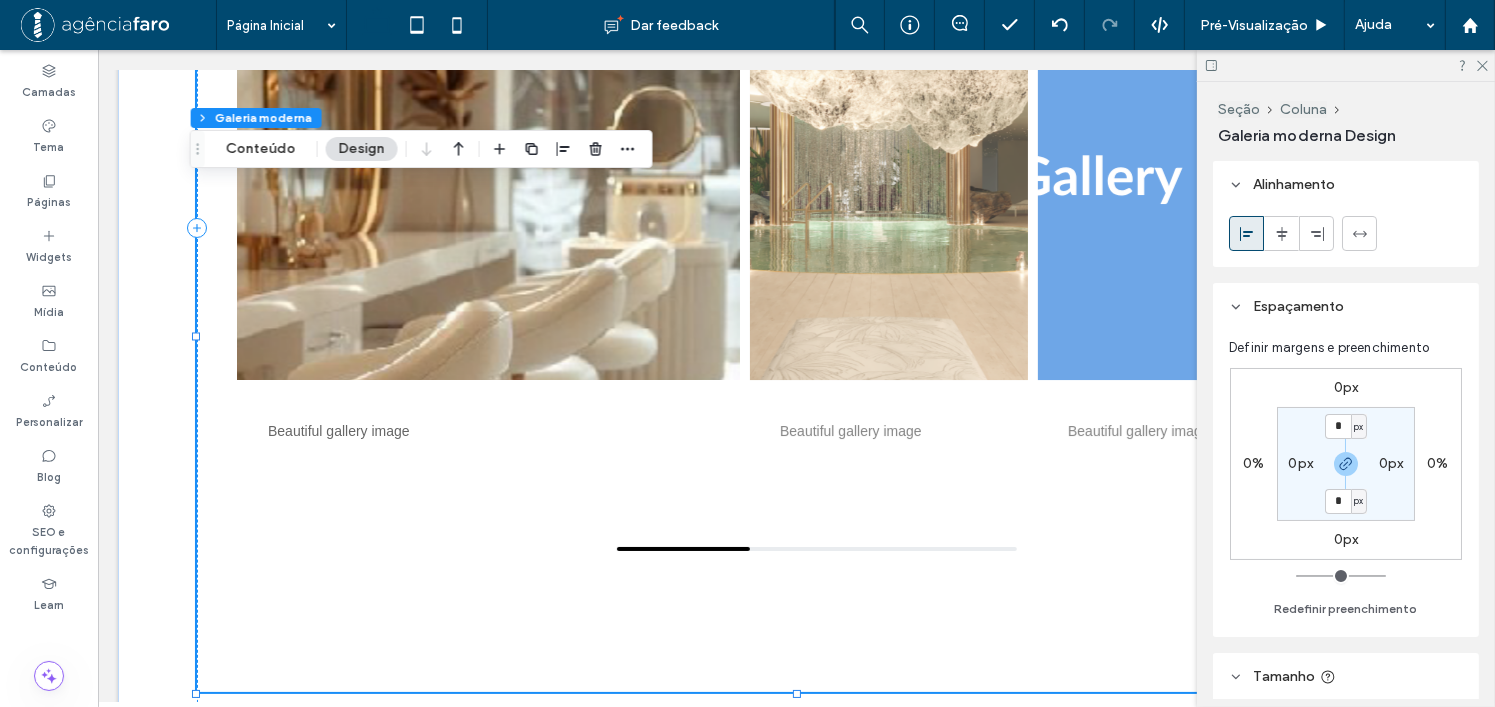 click at bounding box center (488, 180) 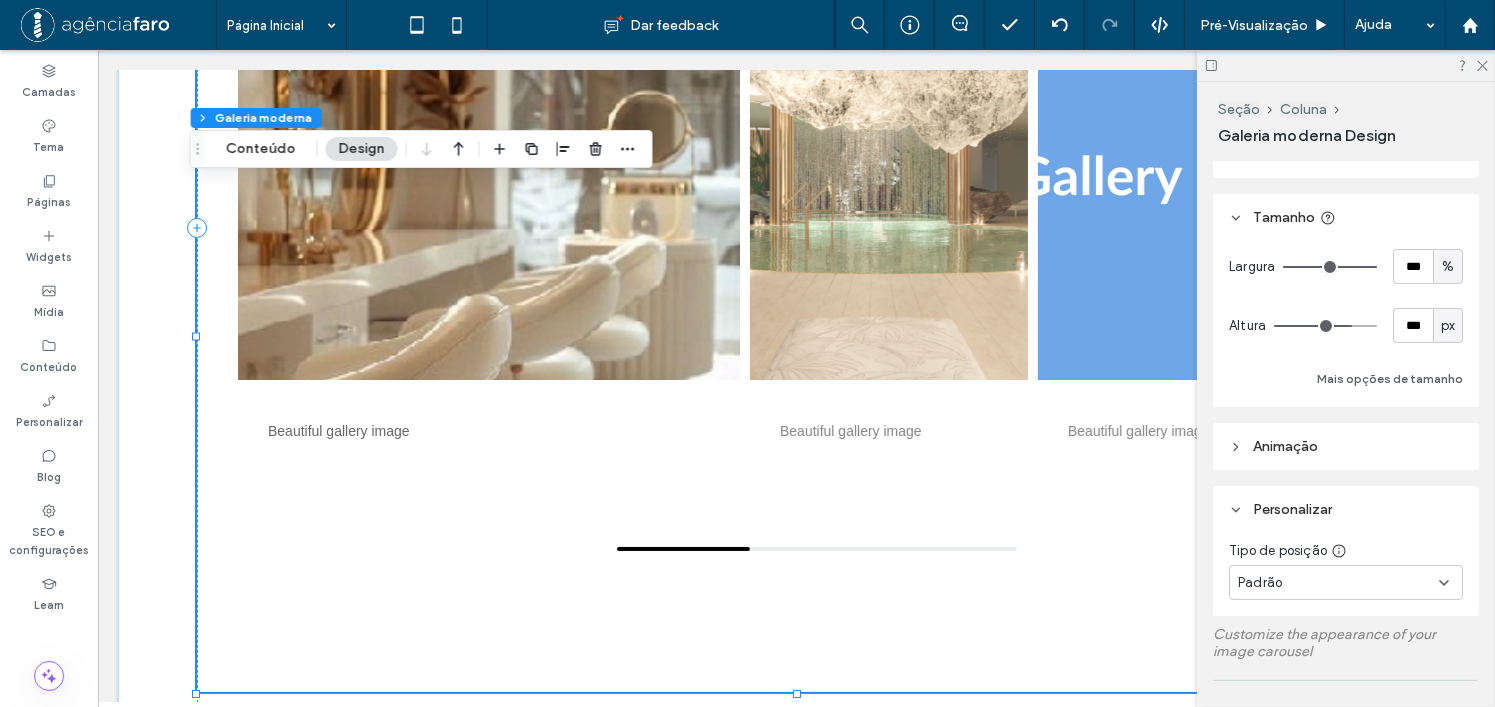 scroll, scrollTop: 700, scrollLeft: 0, axis: vertical 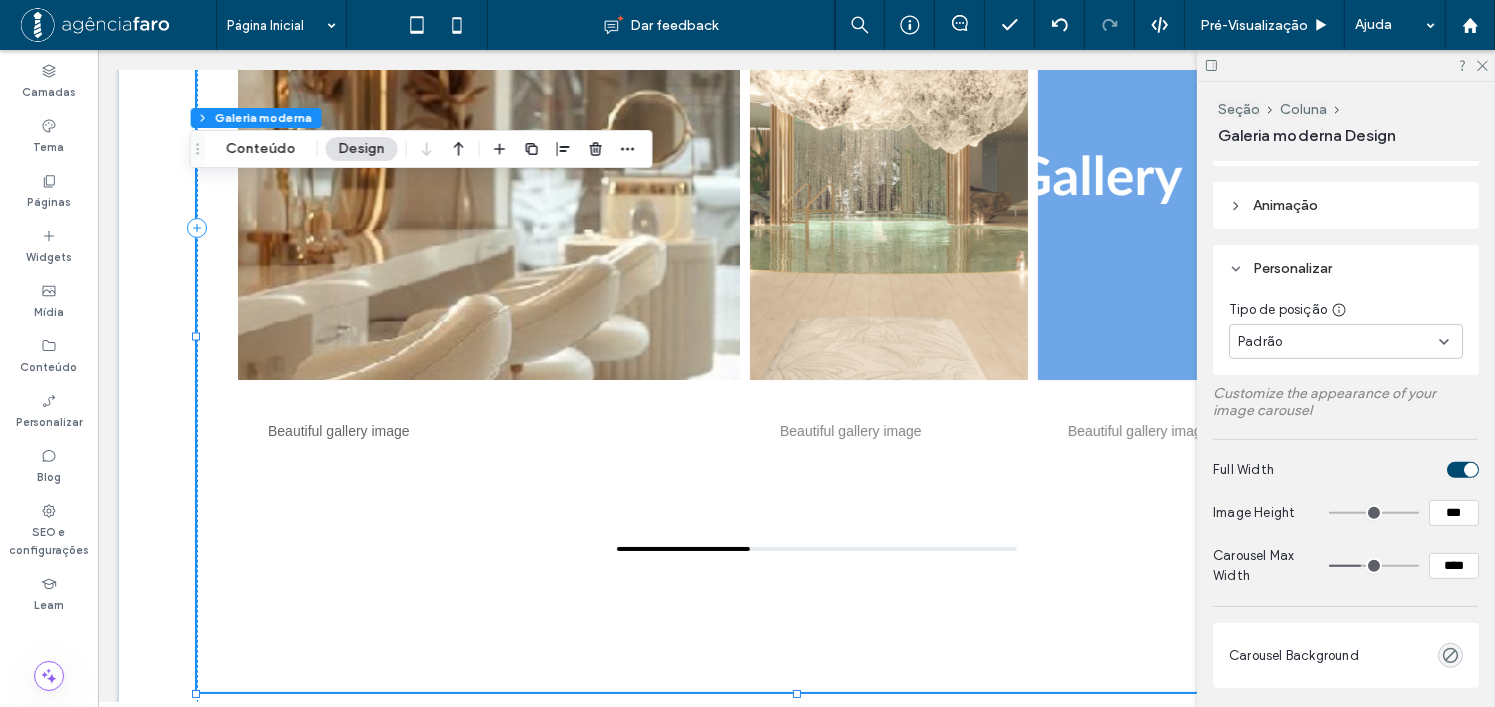 click on "Padrão" at bounding box center (1338, 342) 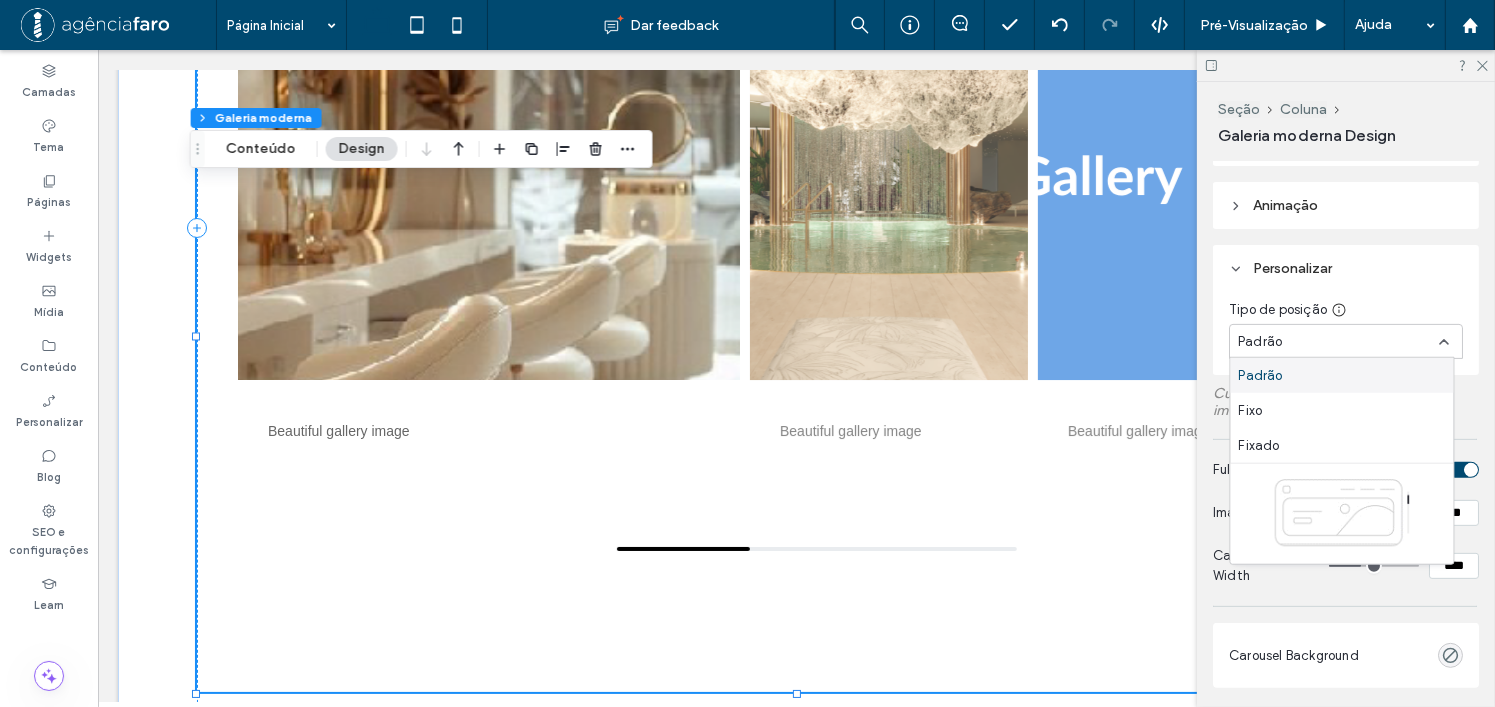 click on "Padrão" at bounding box center (1338, 342) 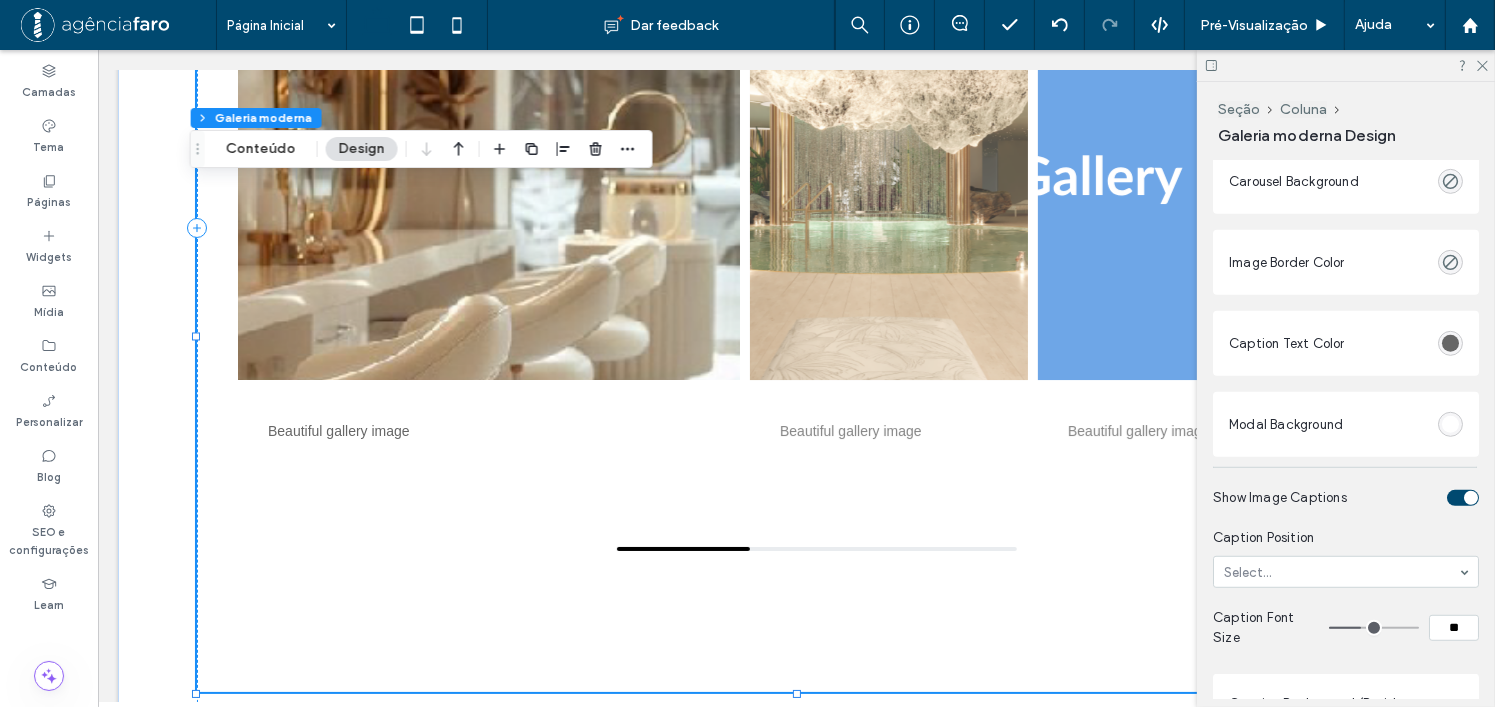 scroll, scrollTop: 1400, scrollLeft: 0, axis: vertical 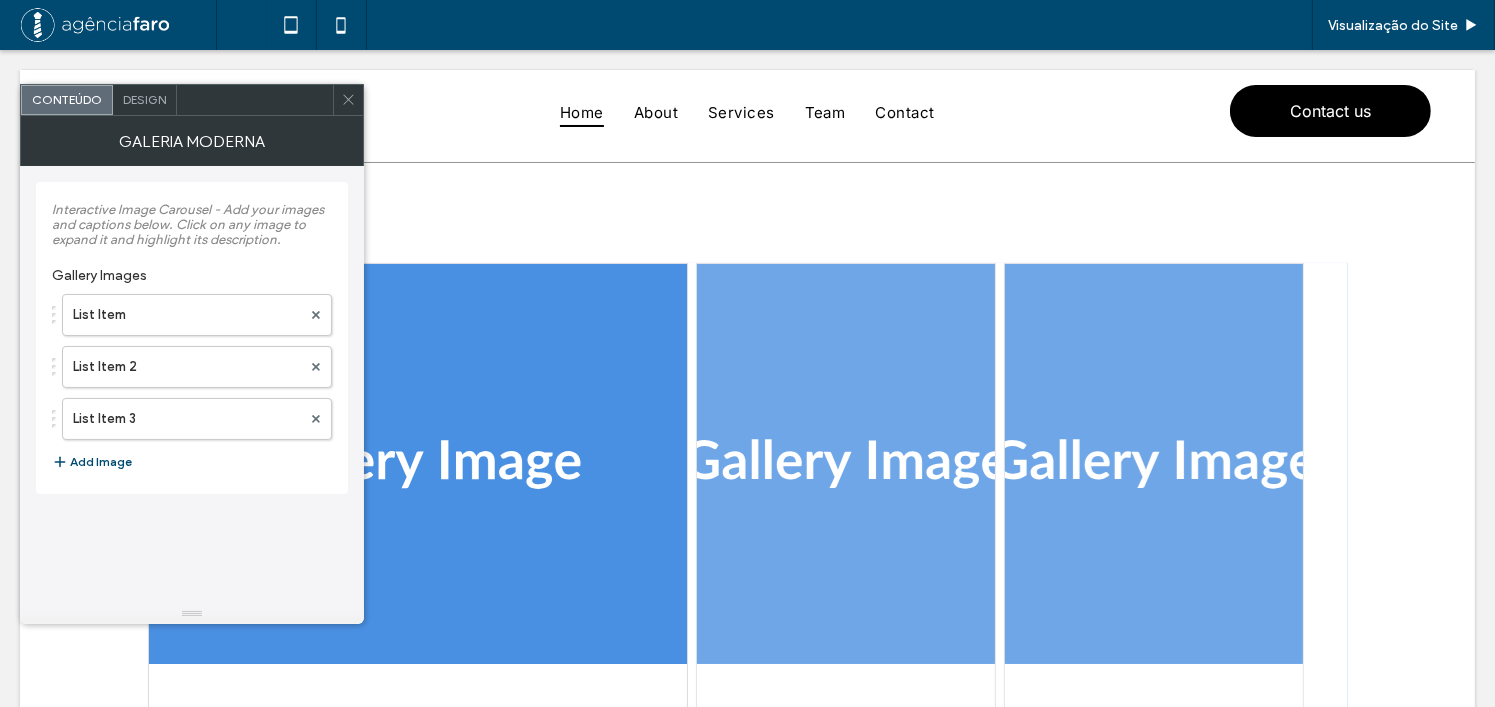 click on "Design" at bounding box center (144, 99) 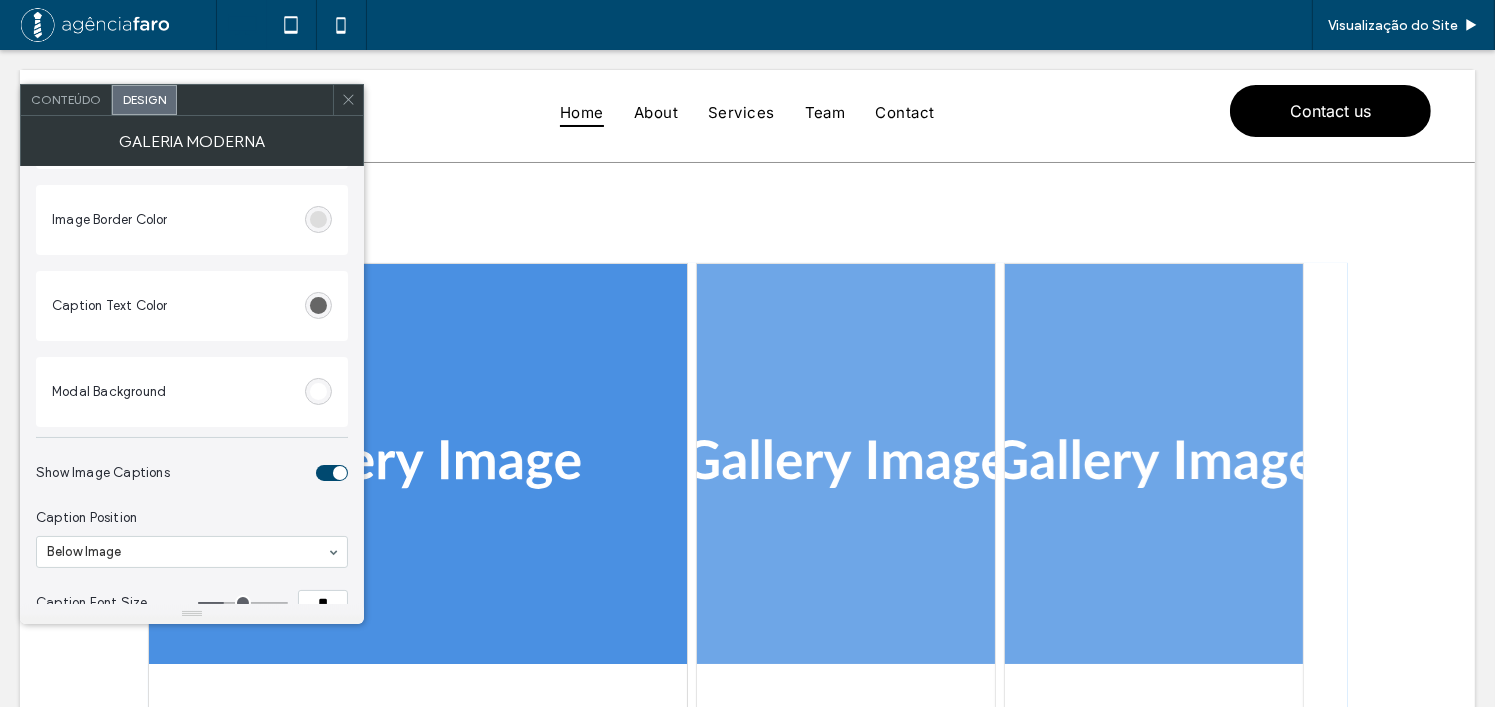 scroll, scrollTop: 500, scrollLeft: 0, axis: vertical 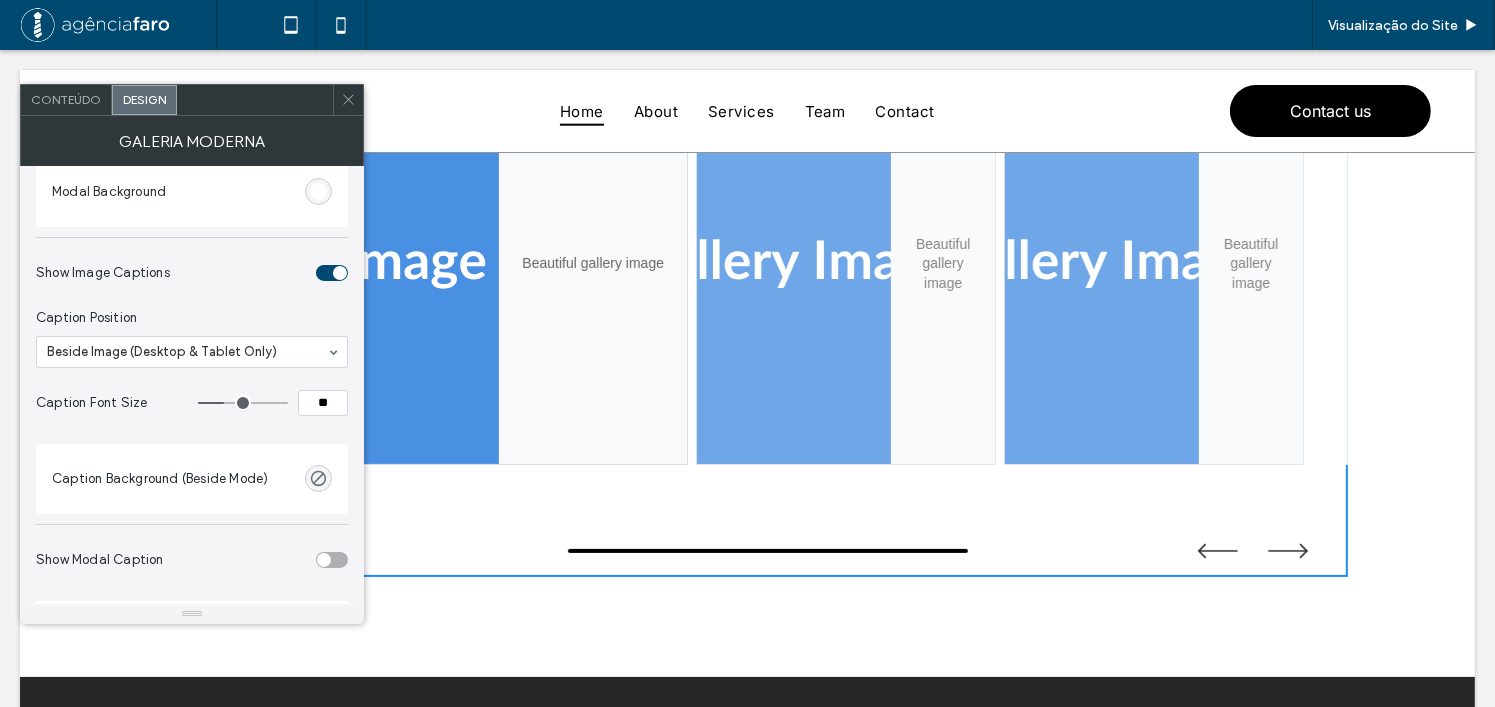drag, startPoint x: 351, startPoint y: 103, endPoint x: 334, endPoint y: 107, distance: 17.464249 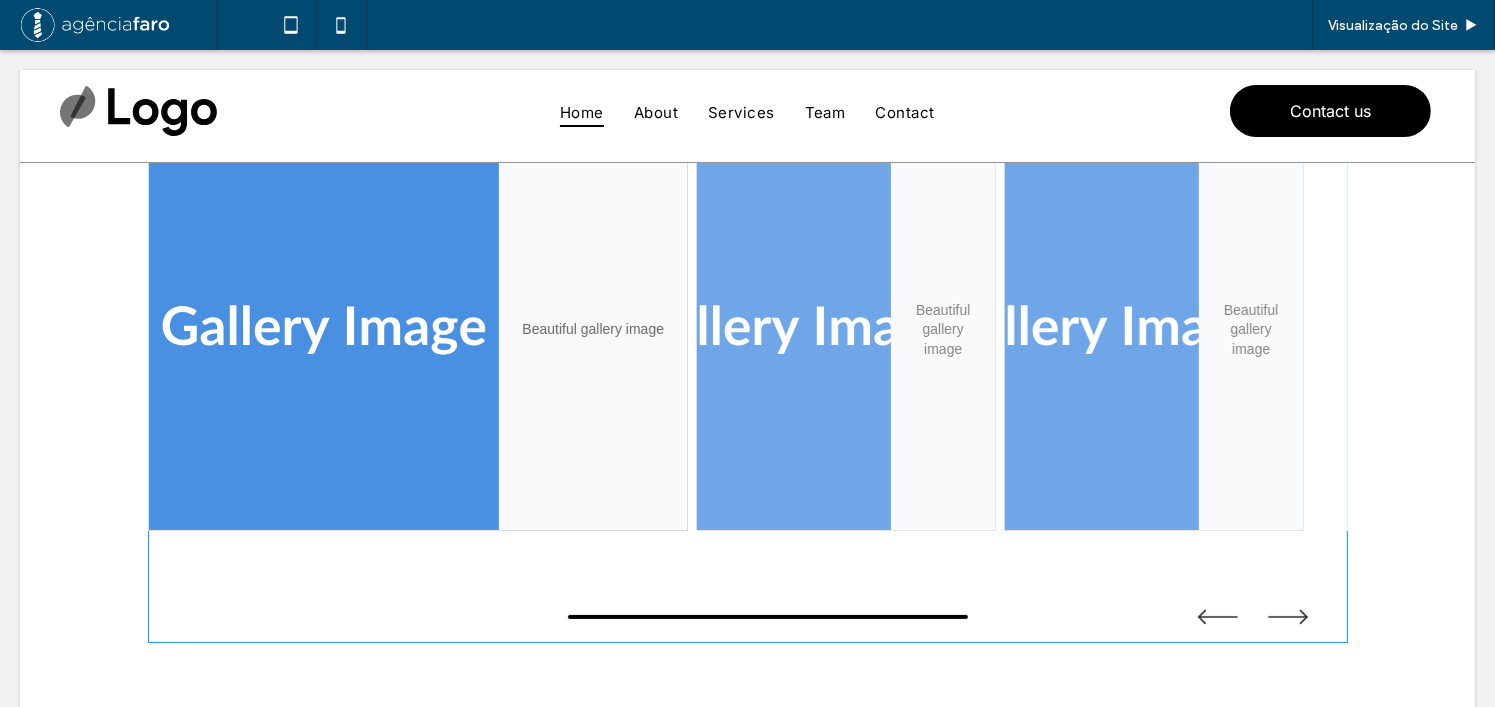 scroll, scrollTop: 100, scrollLeft: 0, axis: vertical 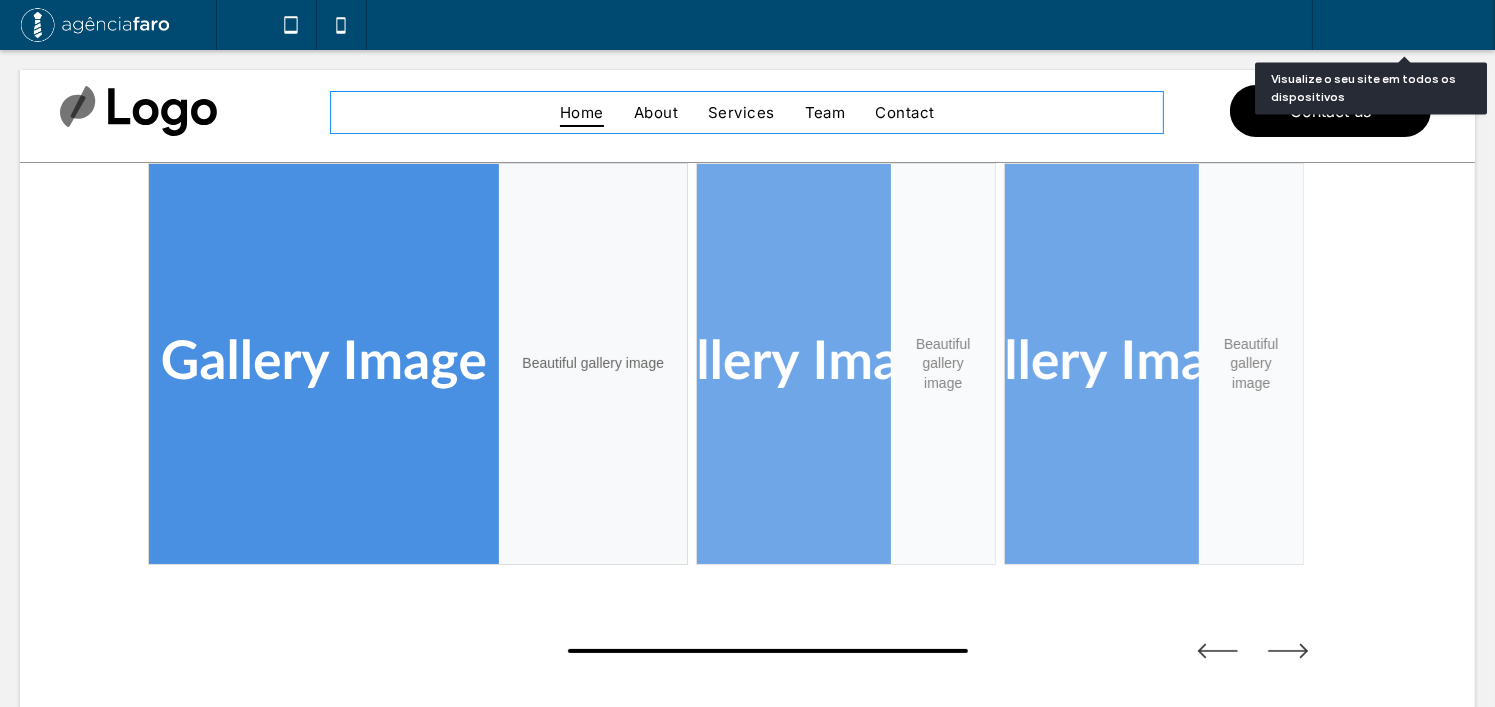click on "Visualização do Site" at bounding box center (1403, 25) 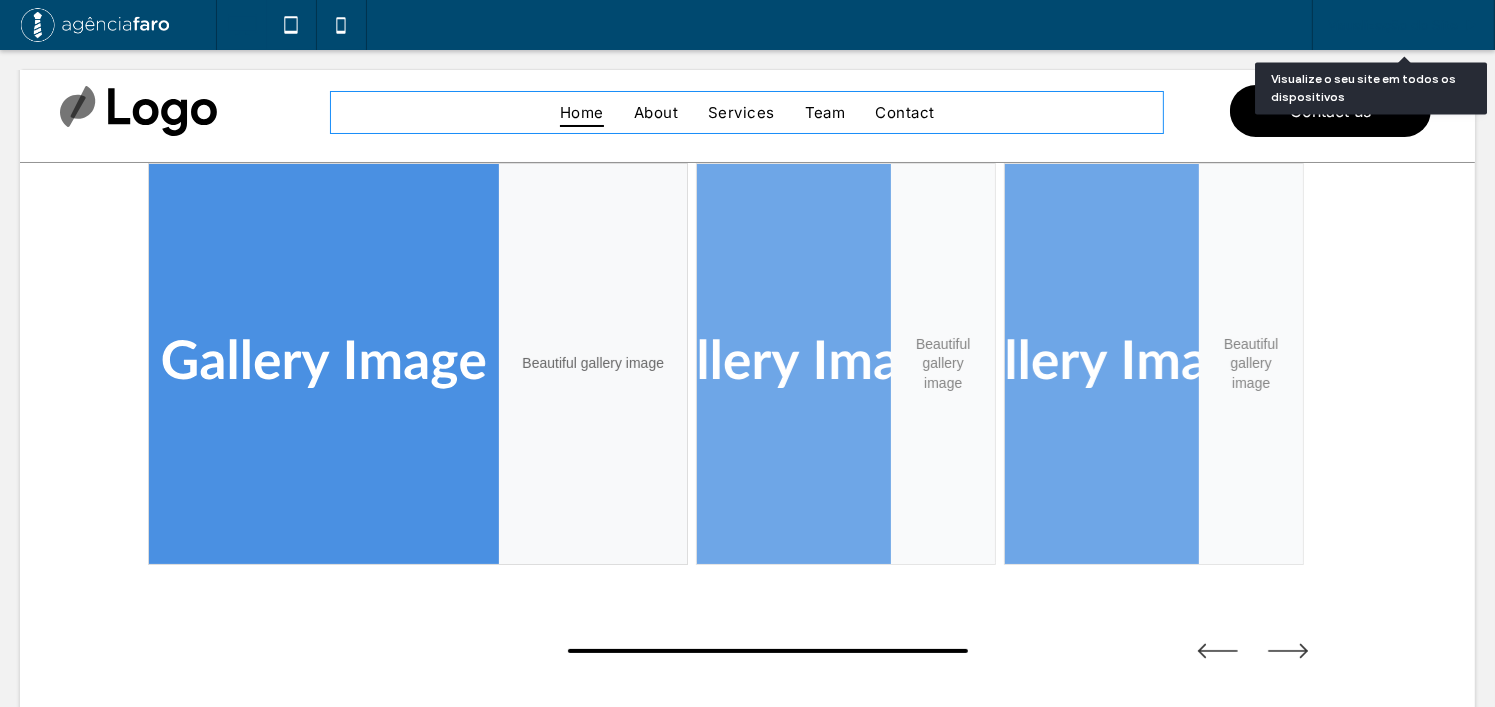 click on "Visualização do Site" at bounding box center (1393, 25) 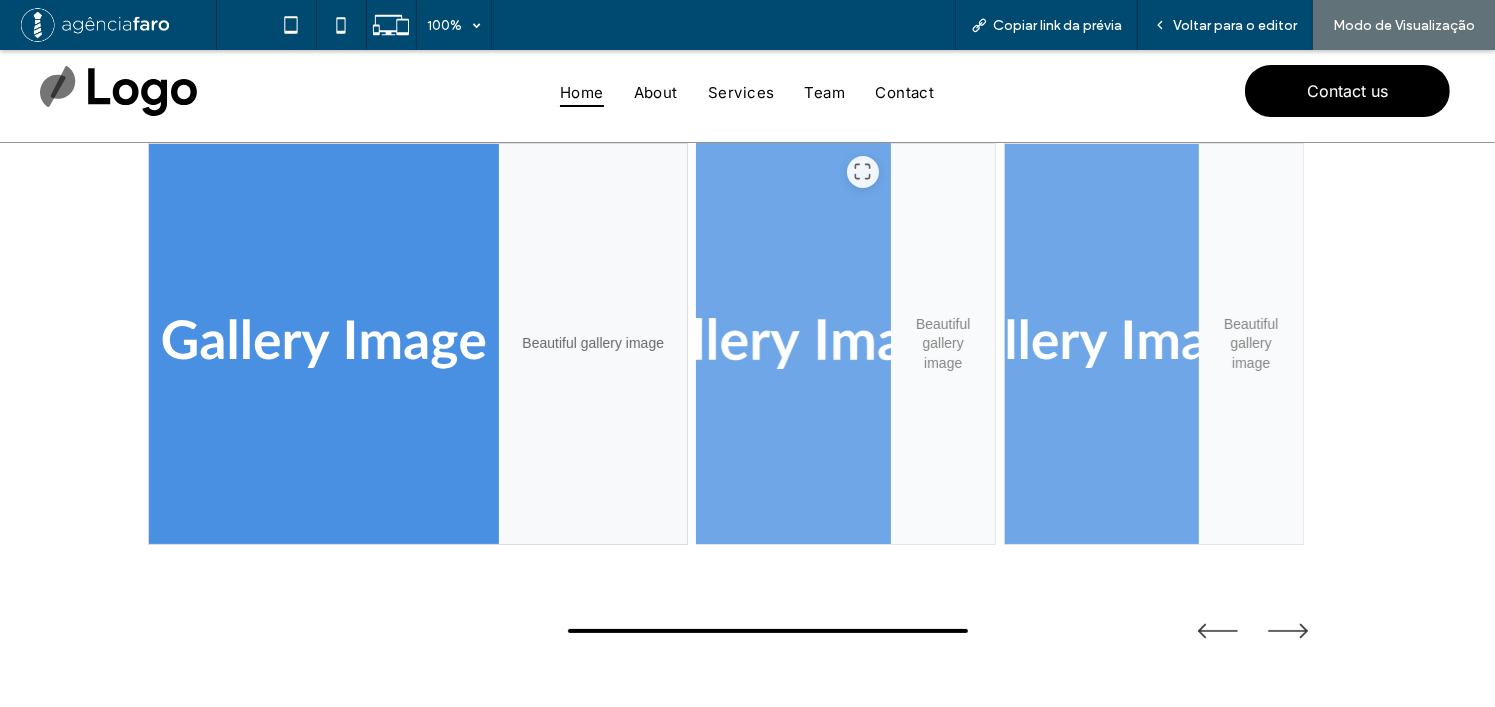 click at bounding box center (794, 344) 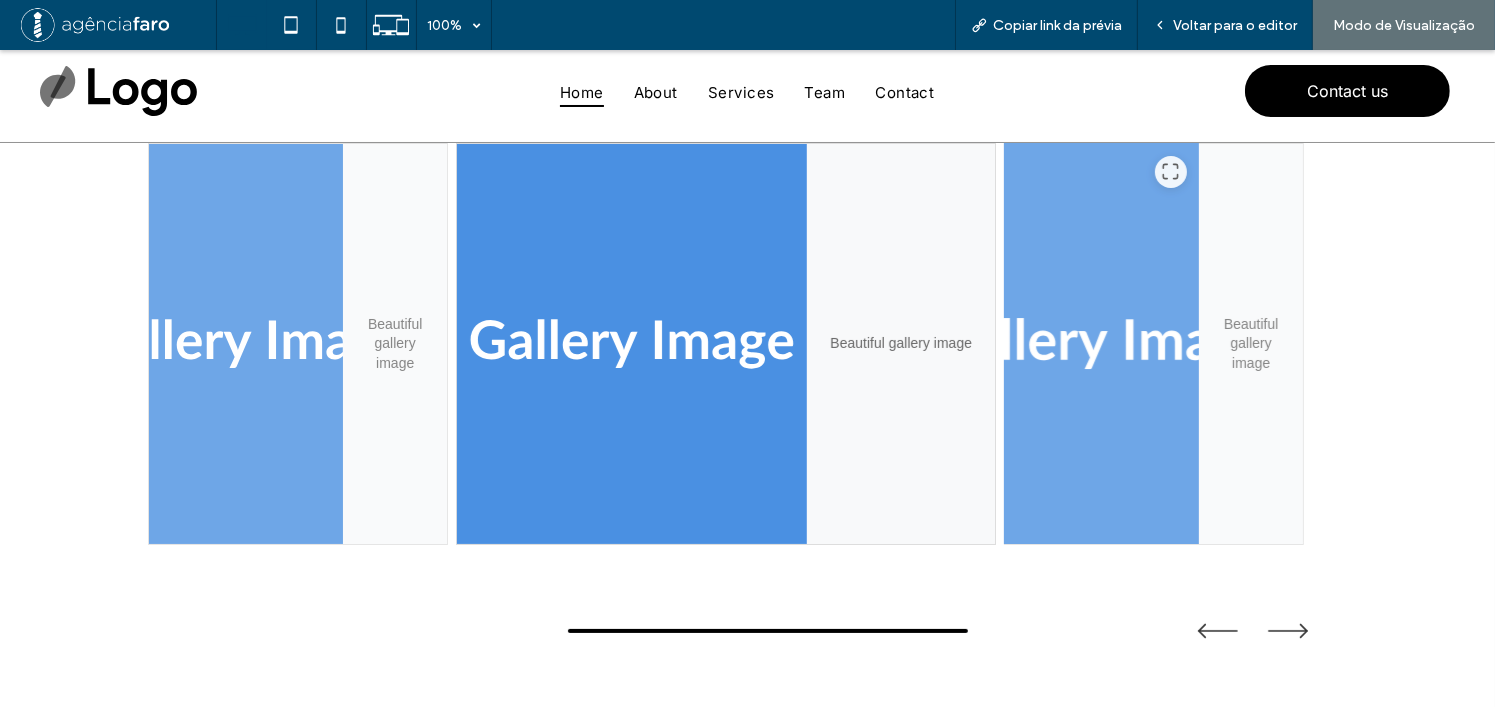 click at bounding box center [1102, 344] 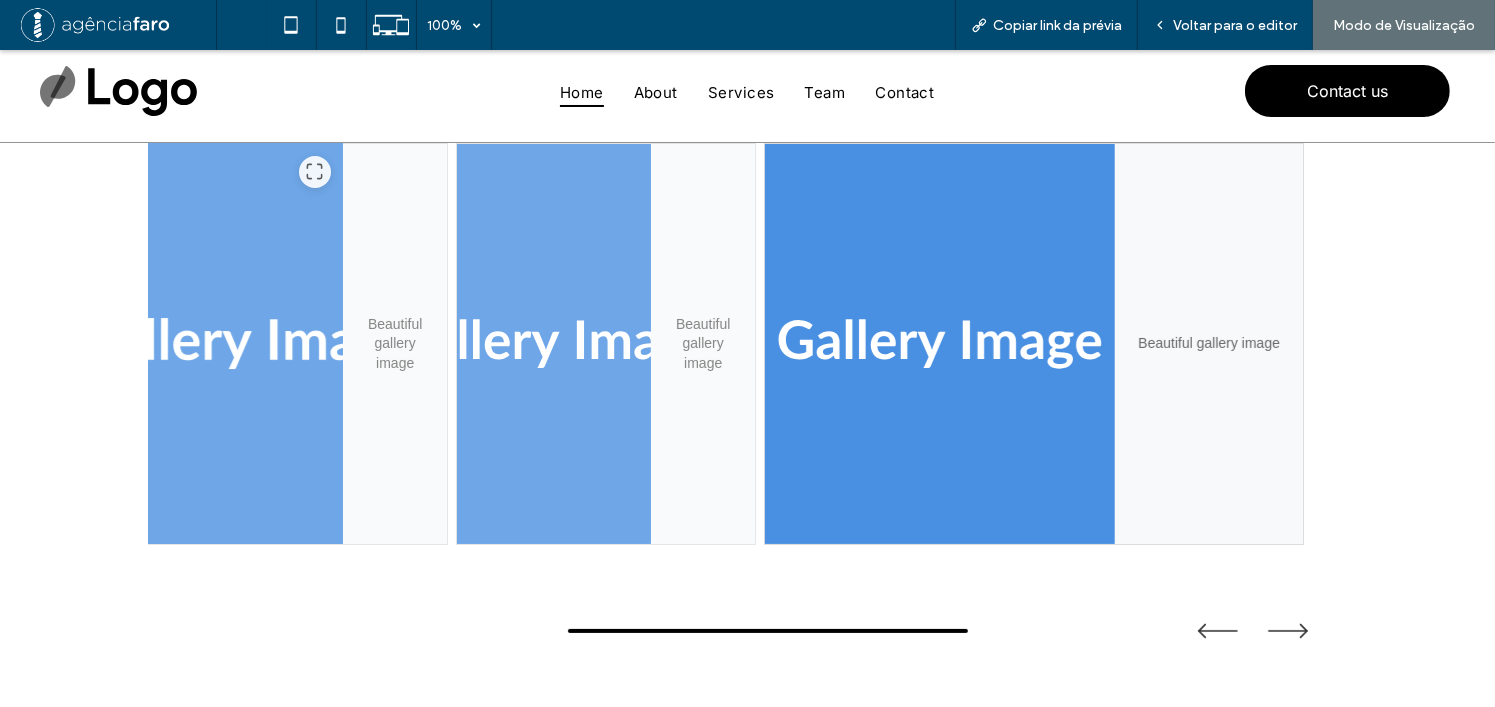 click at bounding box center (246, 344) 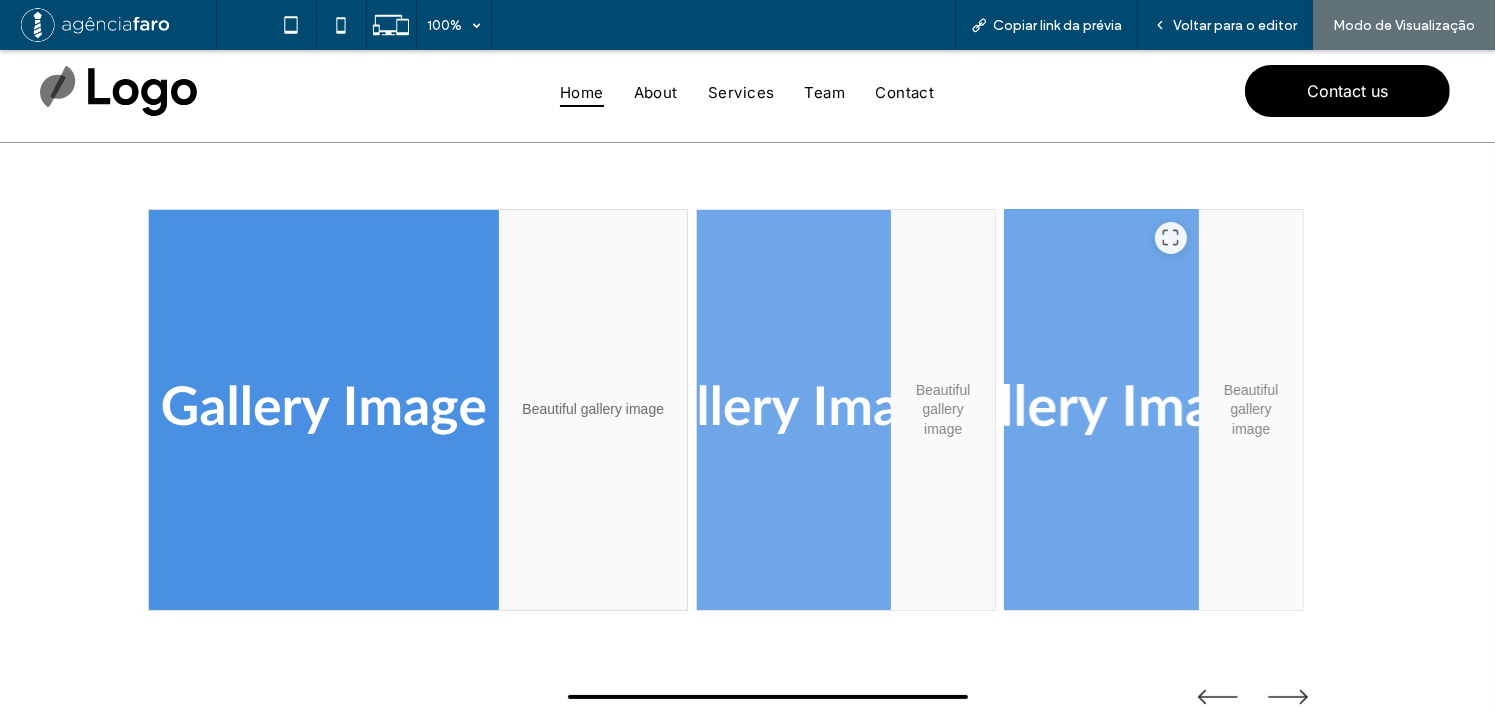 scroll, scrollTop: 0, scrollLeft: 0, axis: both 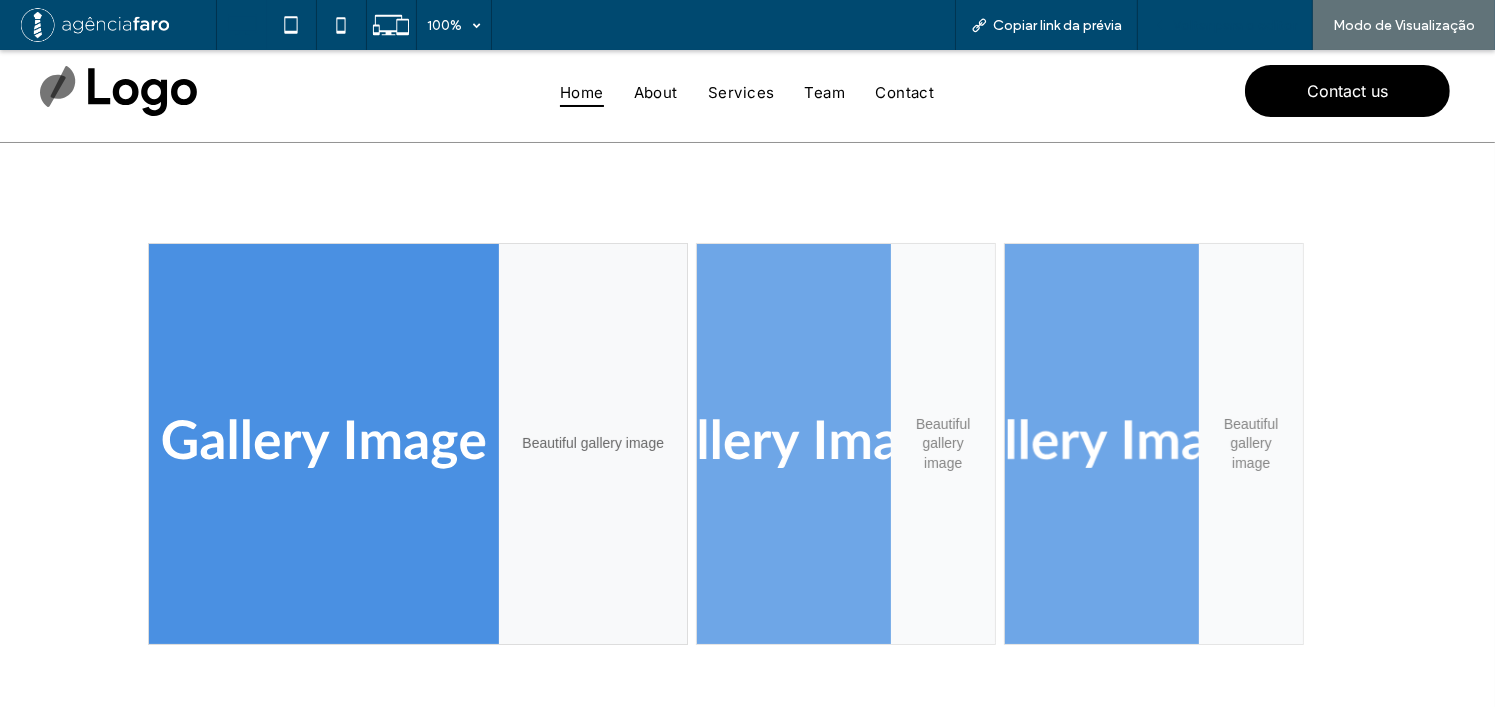 click on "Voltar para o editor" at bounding box center (1235, 25) 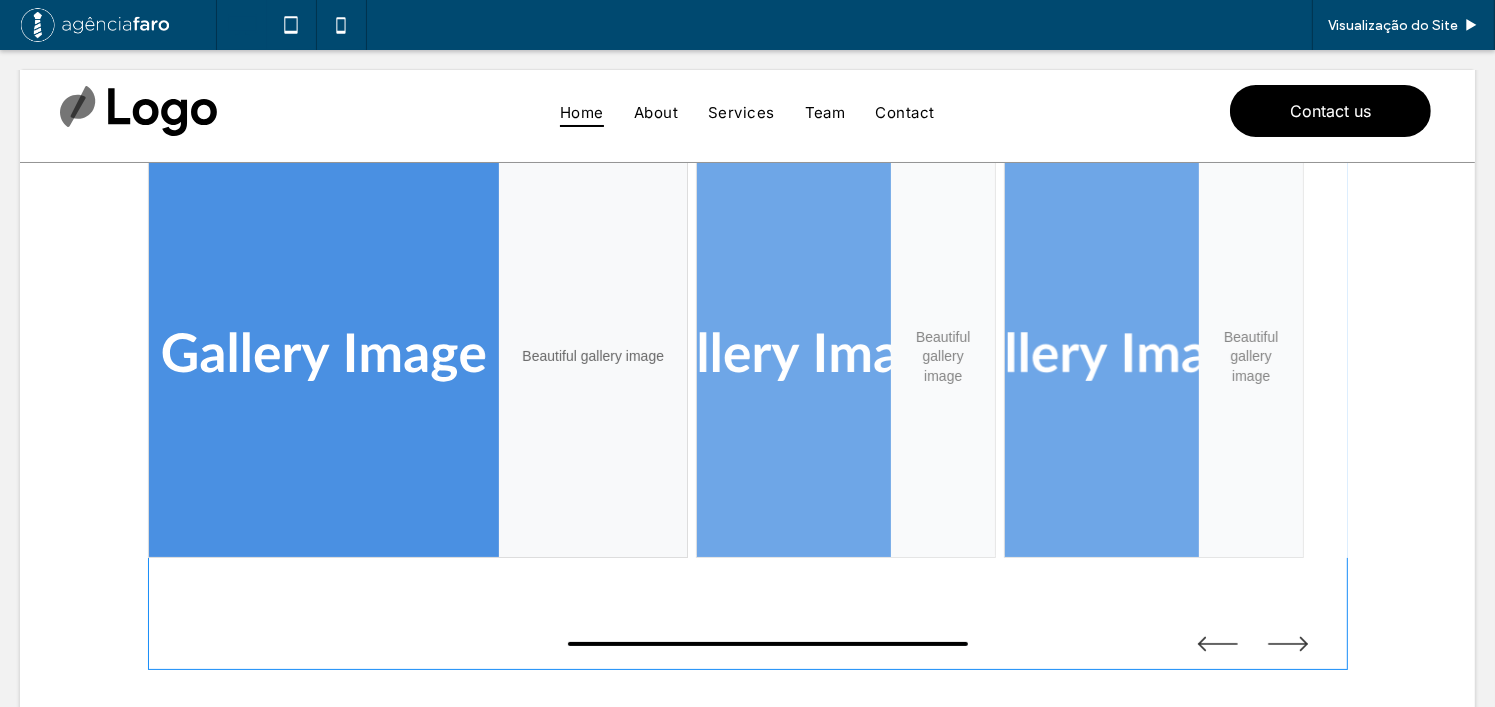 scroll, scrollTop: 200, scrollLeft: 0, axis: vertical 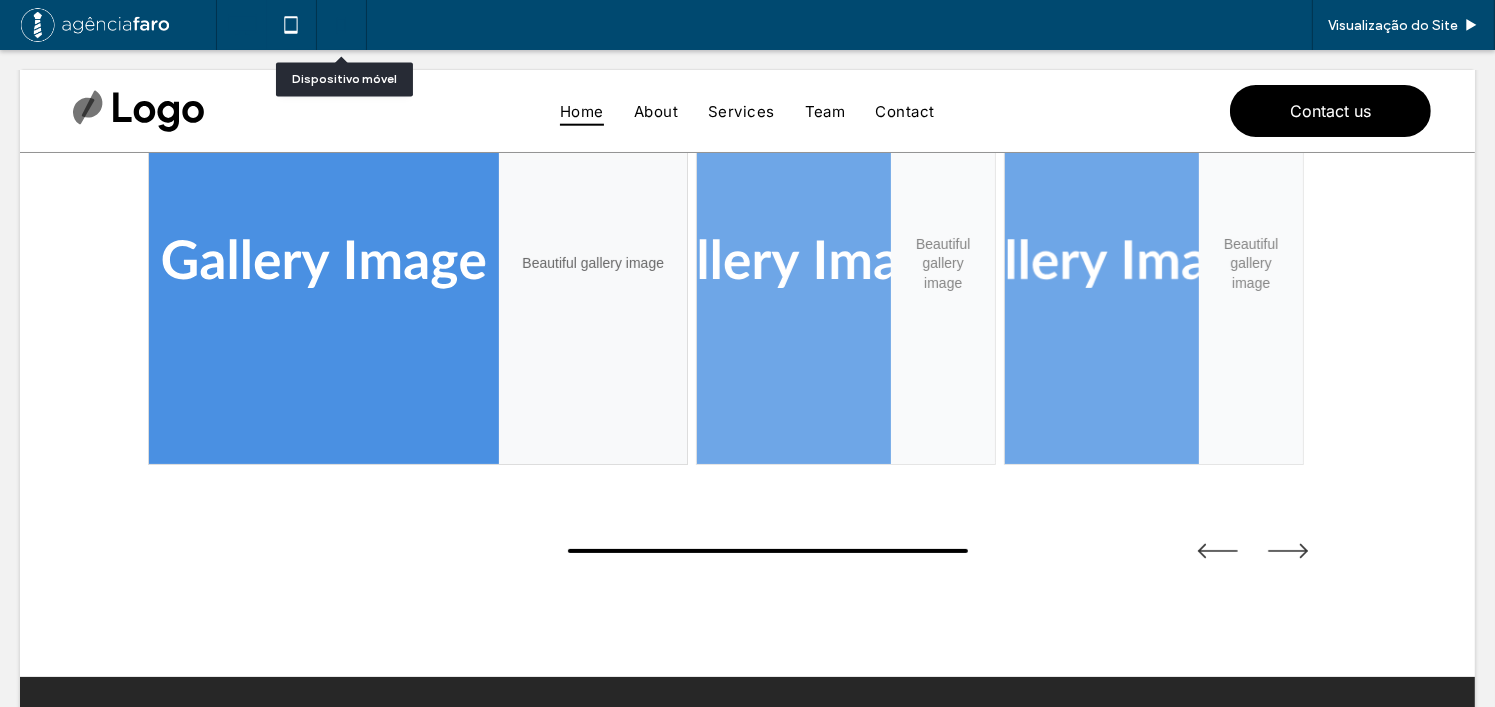 click 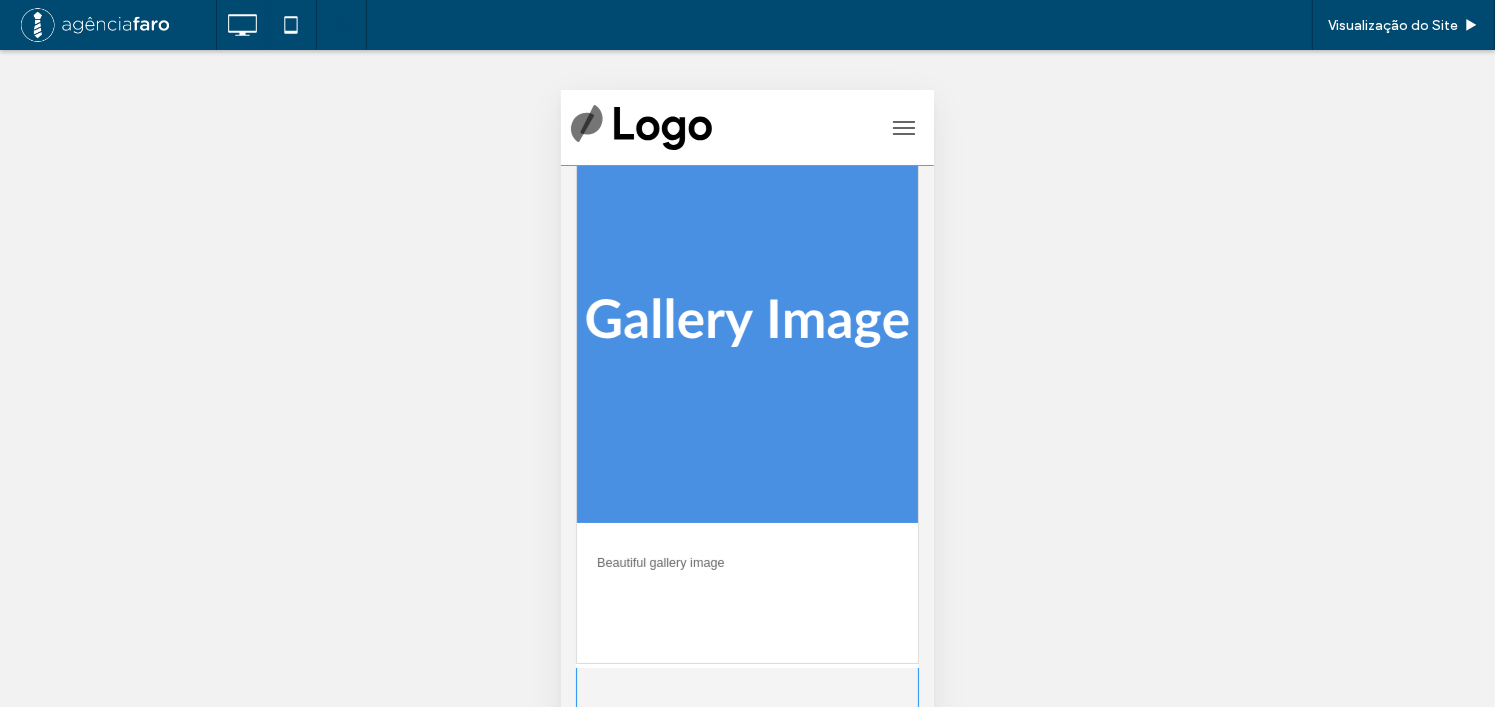 scroll, scrollTop: 0, scrollLeft: 0, axis: both 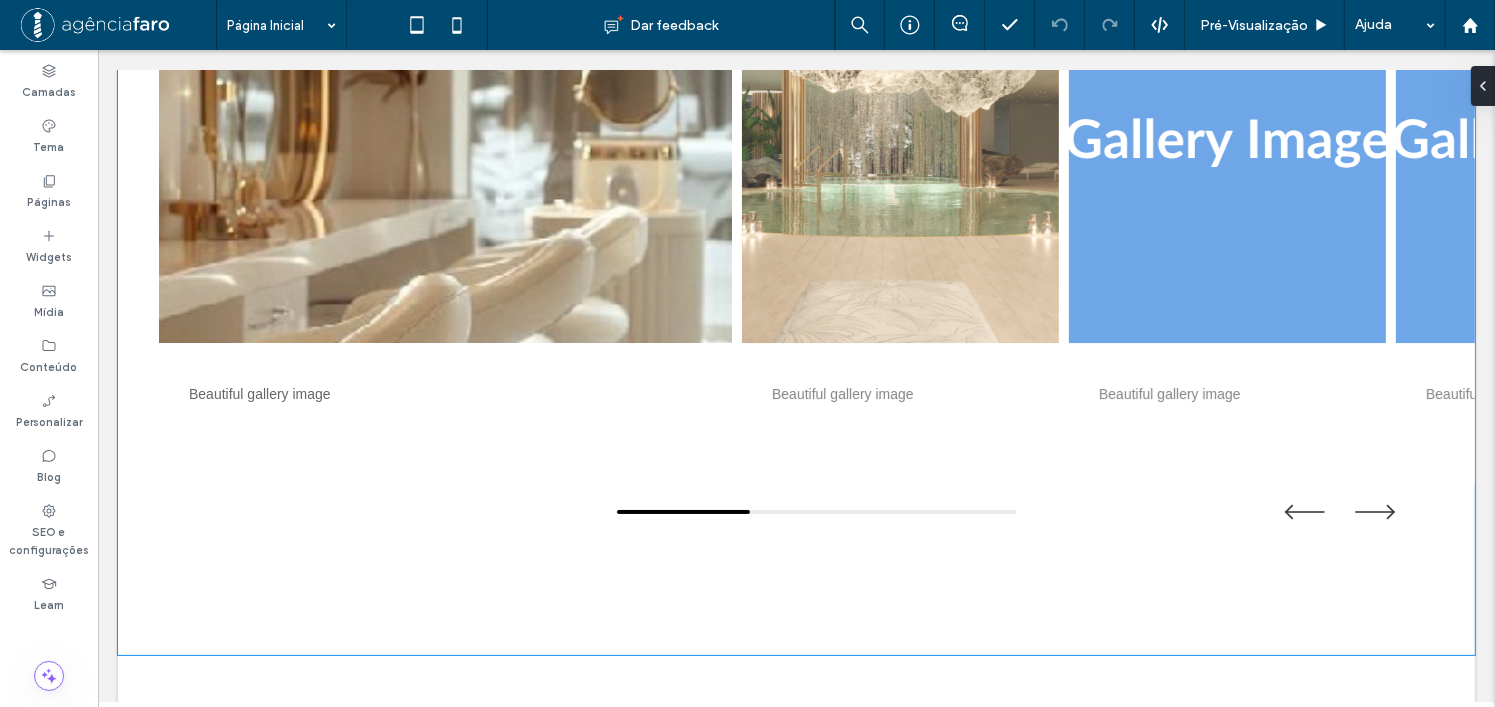 click at bounding box center [444, 143] 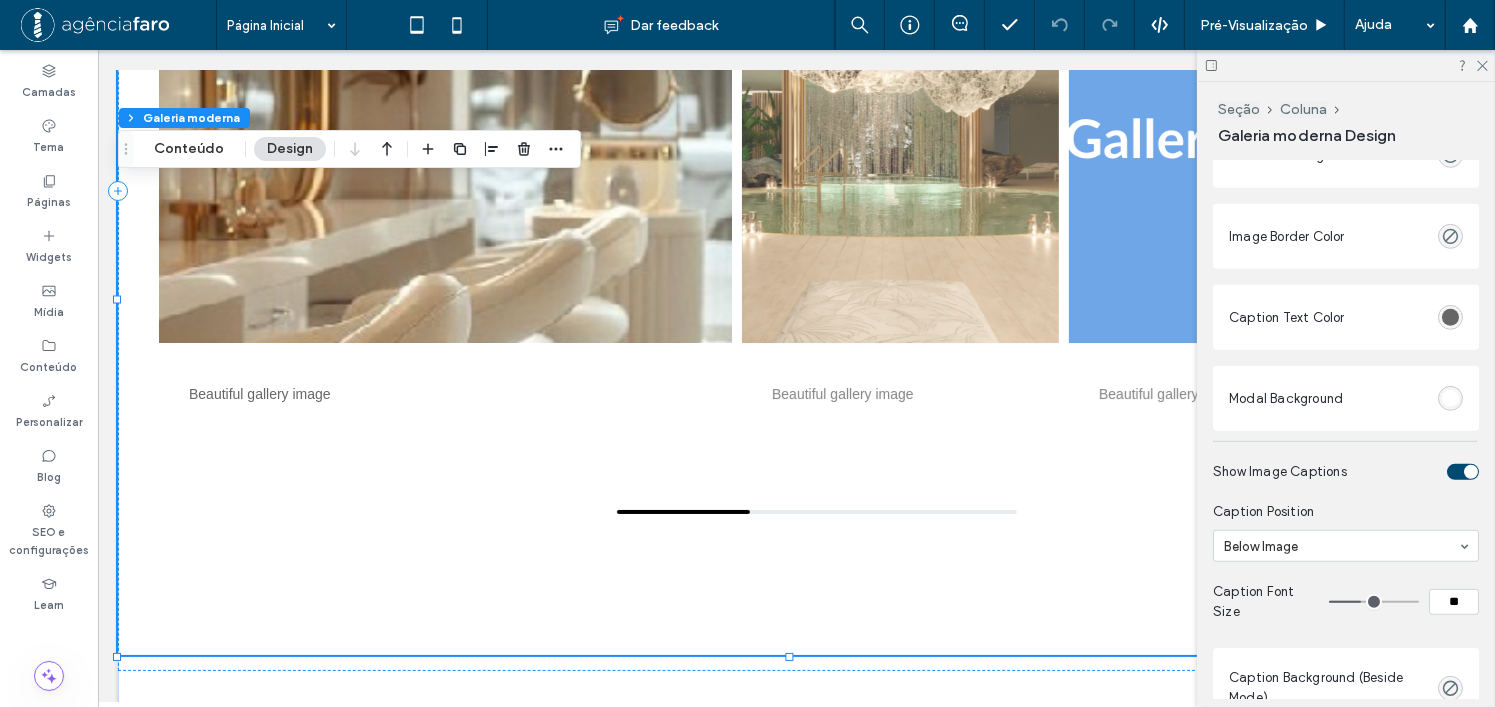 scroll, scrollTop: 1300, scrollLeft: 0, axis: vertical 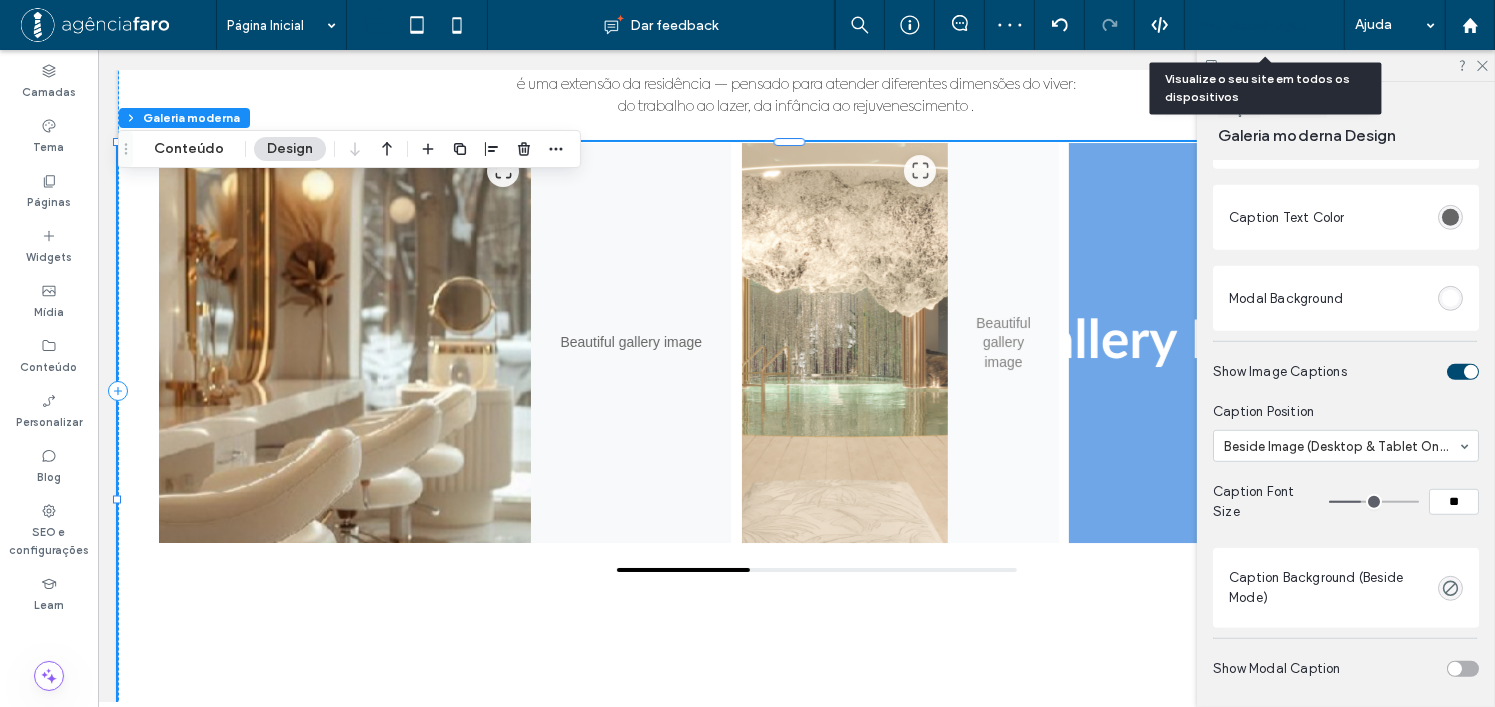 click on "Pré-Visualizaçāo" at bounding box center (1254, 25) 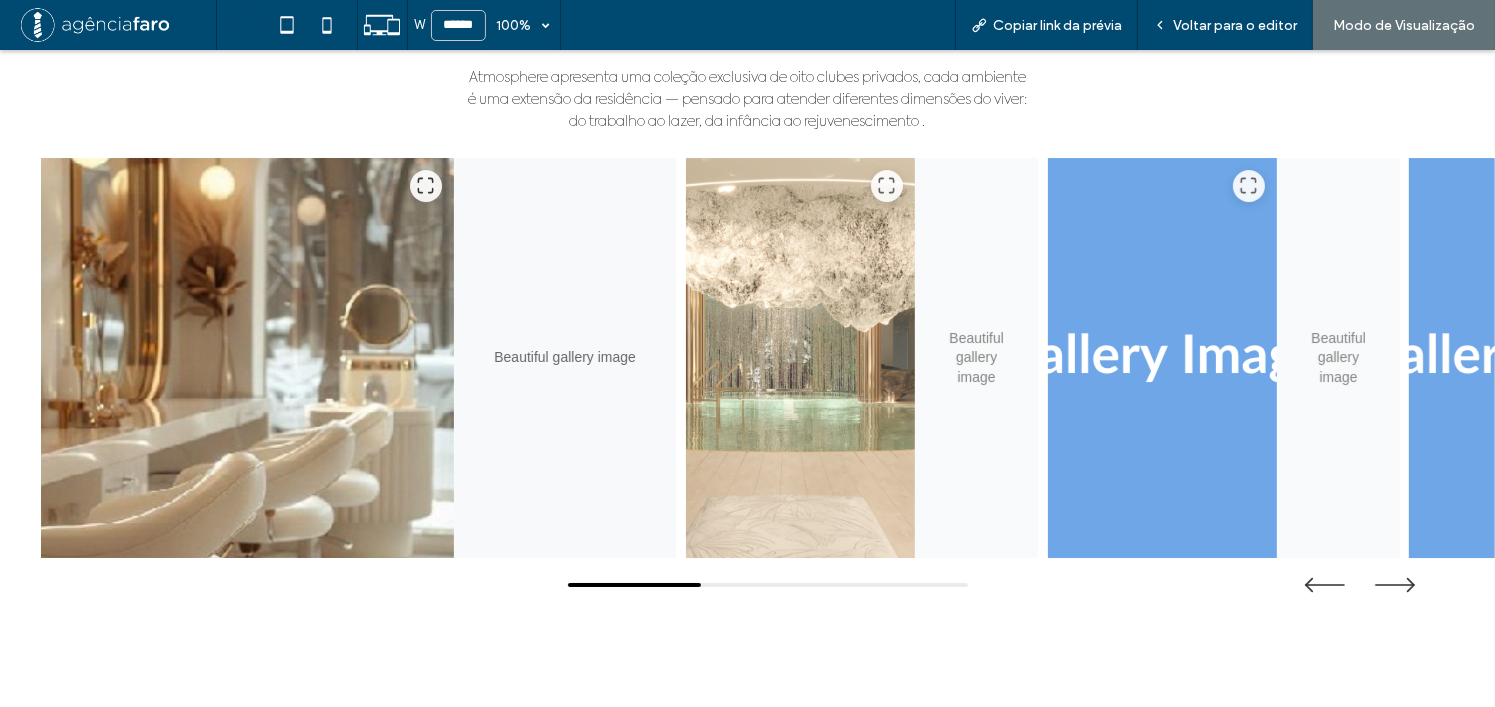 scroll, scrollTop: 7213, scrollLeft: 0, axis: vertical 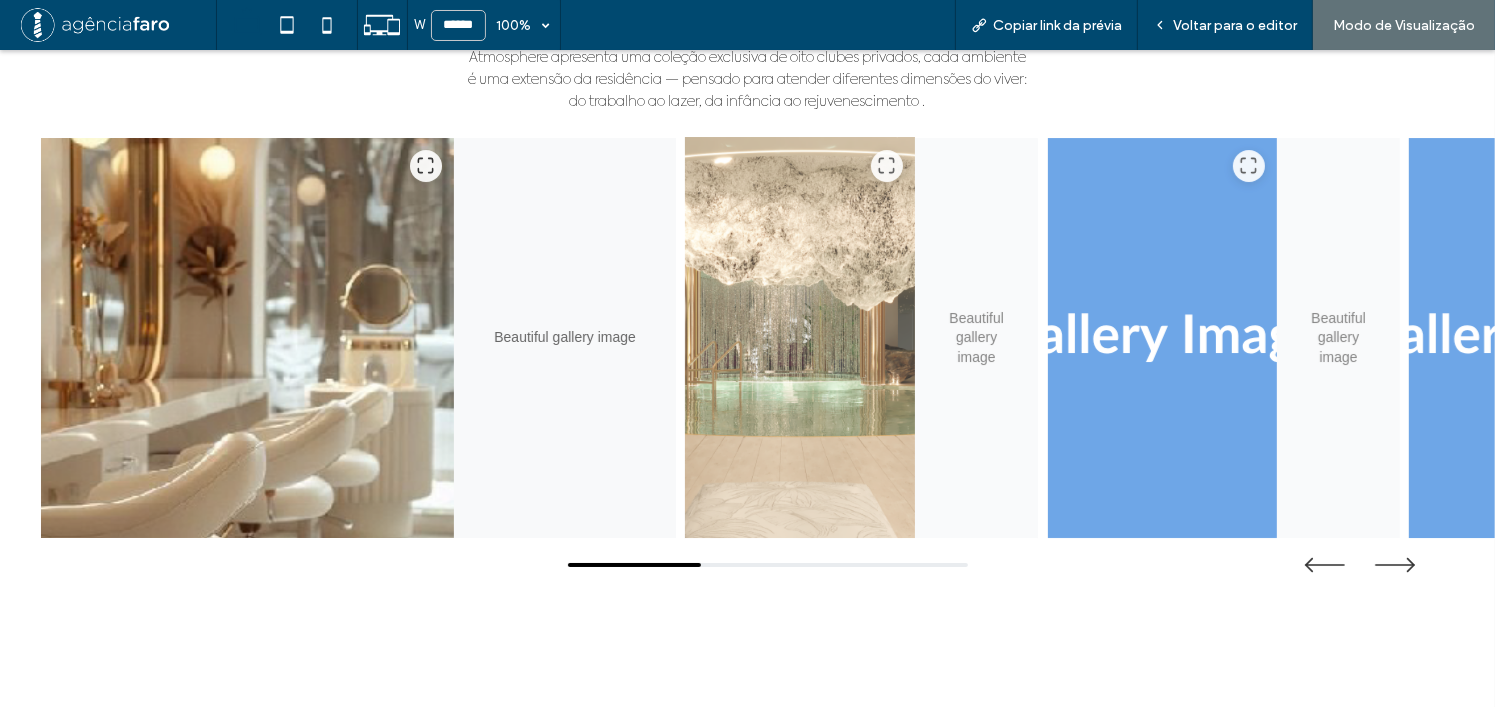 click at bounding box center [800, 338] 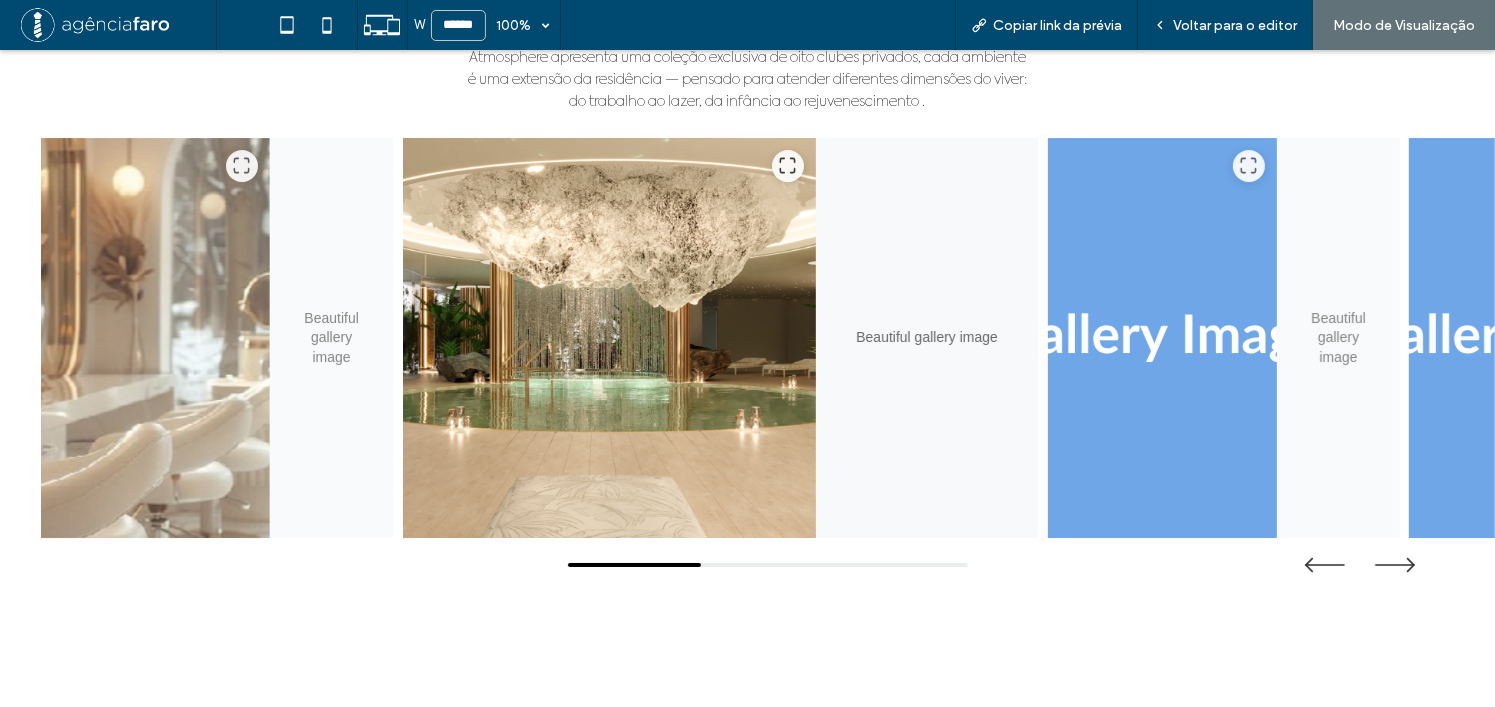 click on "Beautiful gallery image" at bounding box center (926, 338) 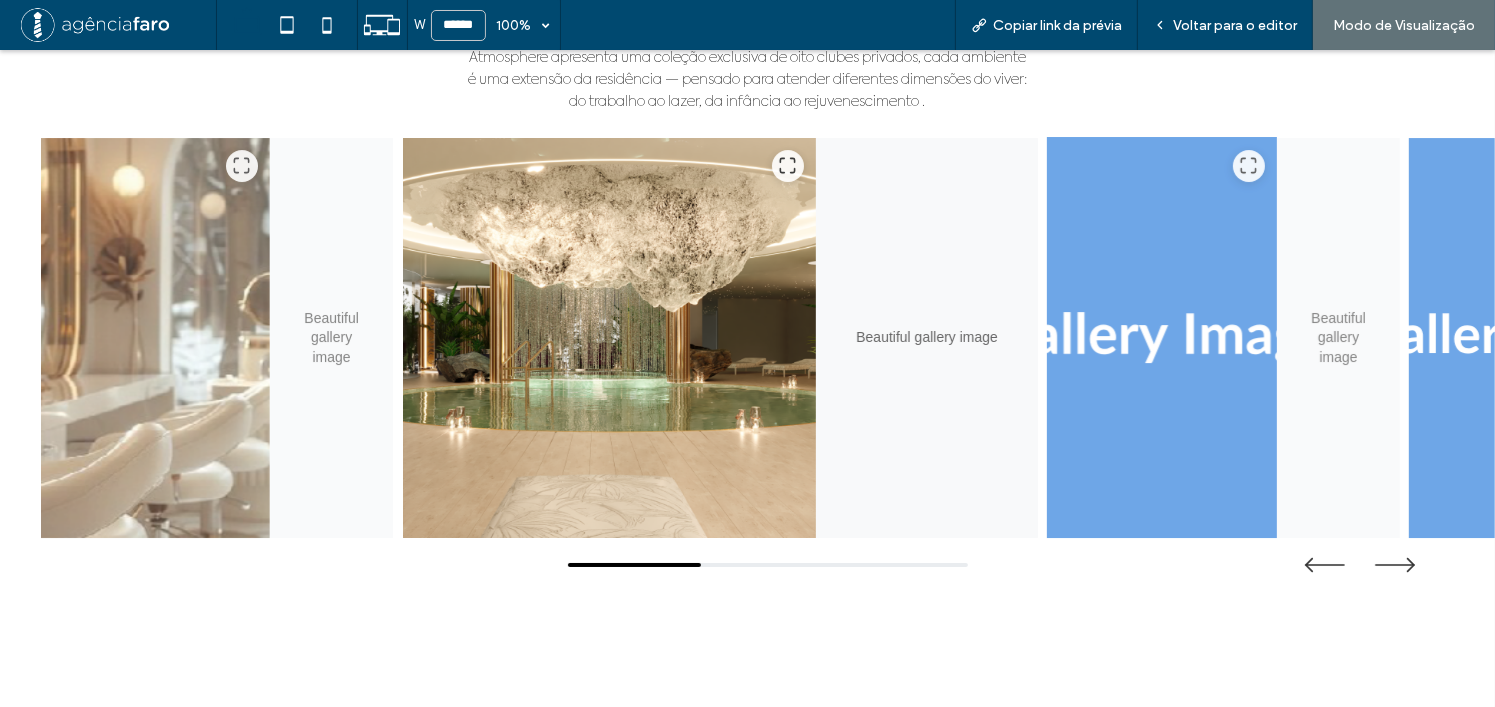 click at bounding box center (1162, 338) 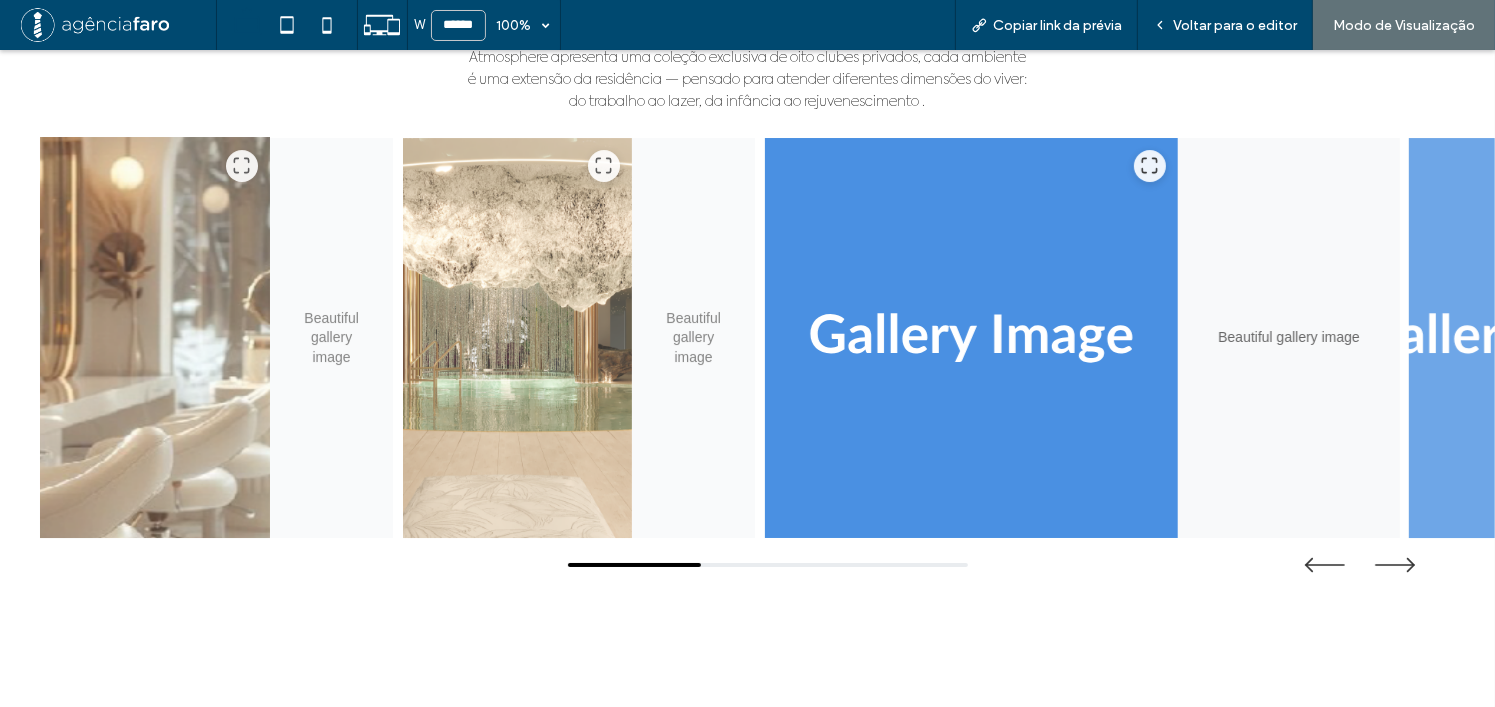 click at bounding box center (155, 338) 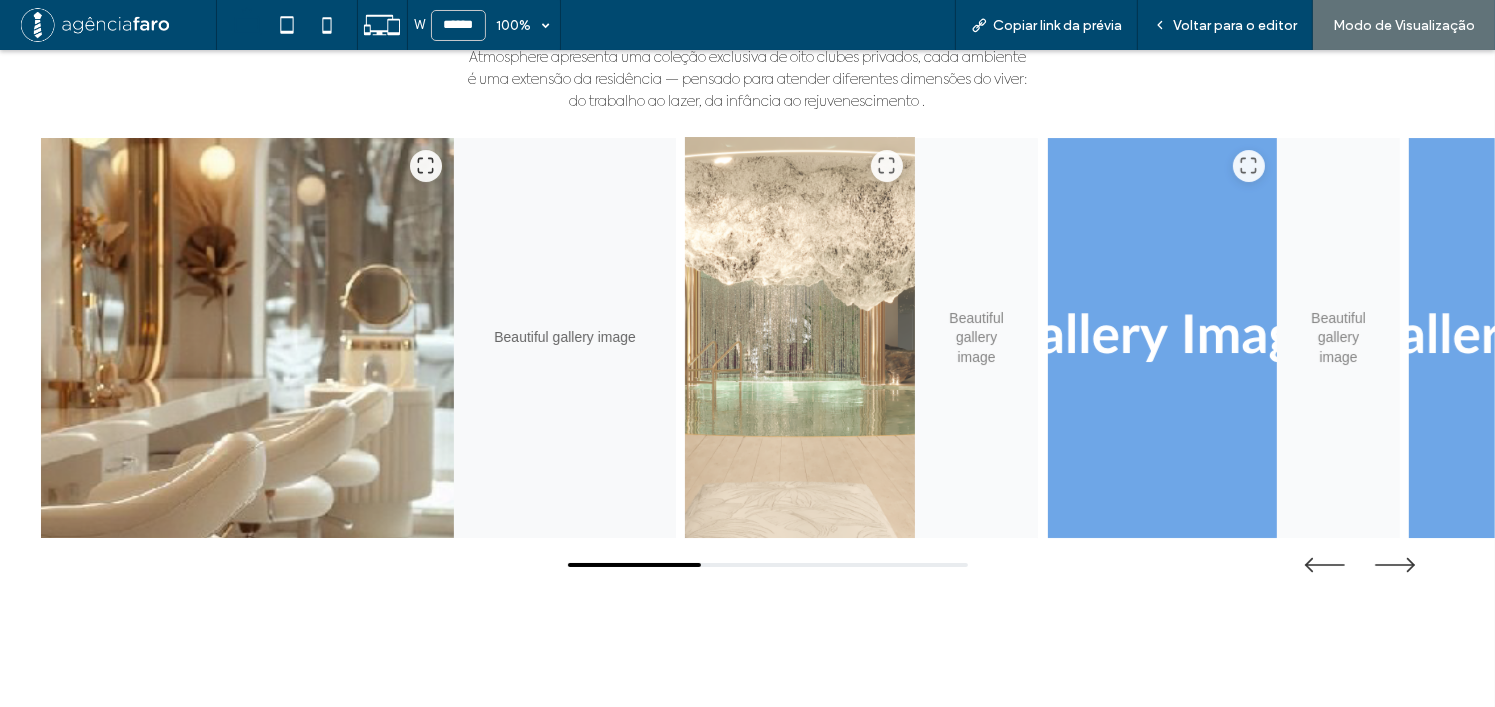 click at bounding box center (800, 338) 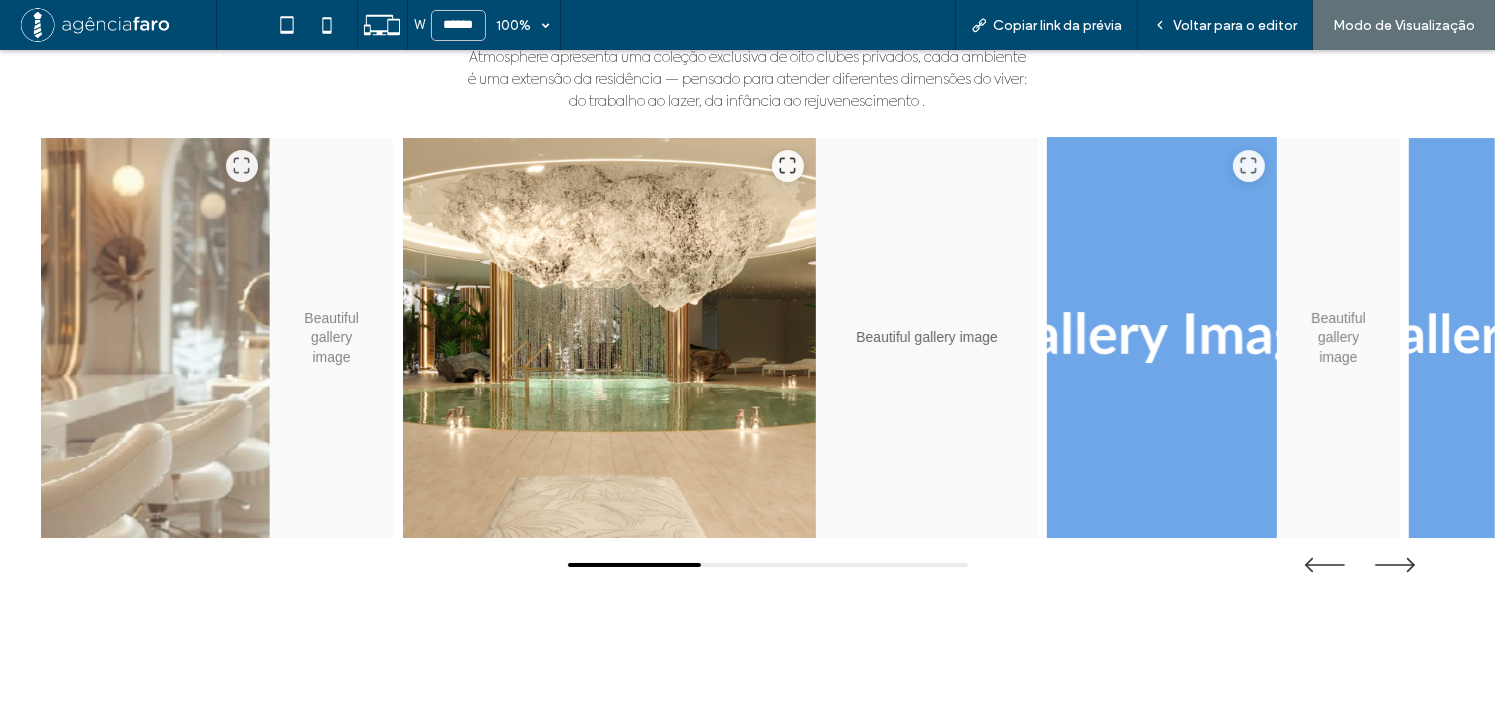 click at bounding box center [1162, 338] 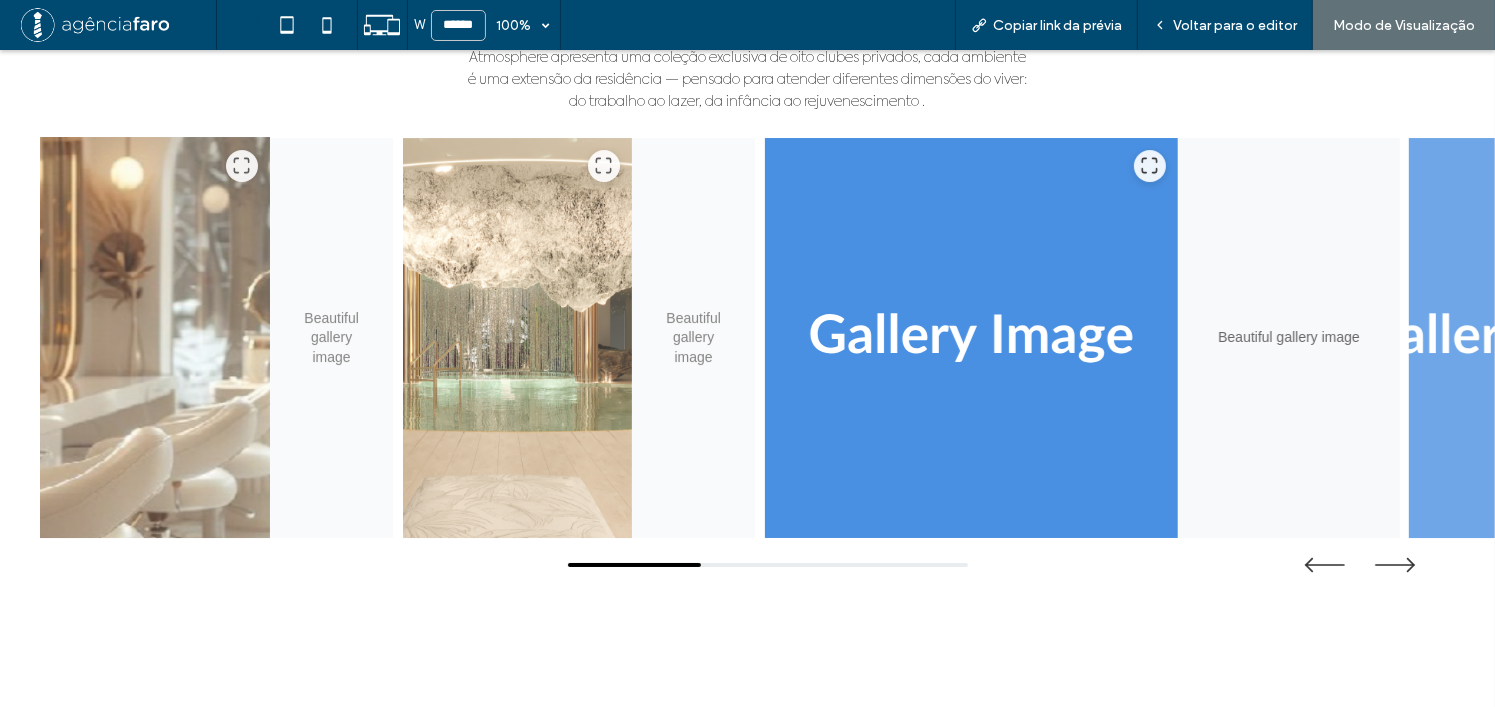 click at bounding box center (155, 338) 